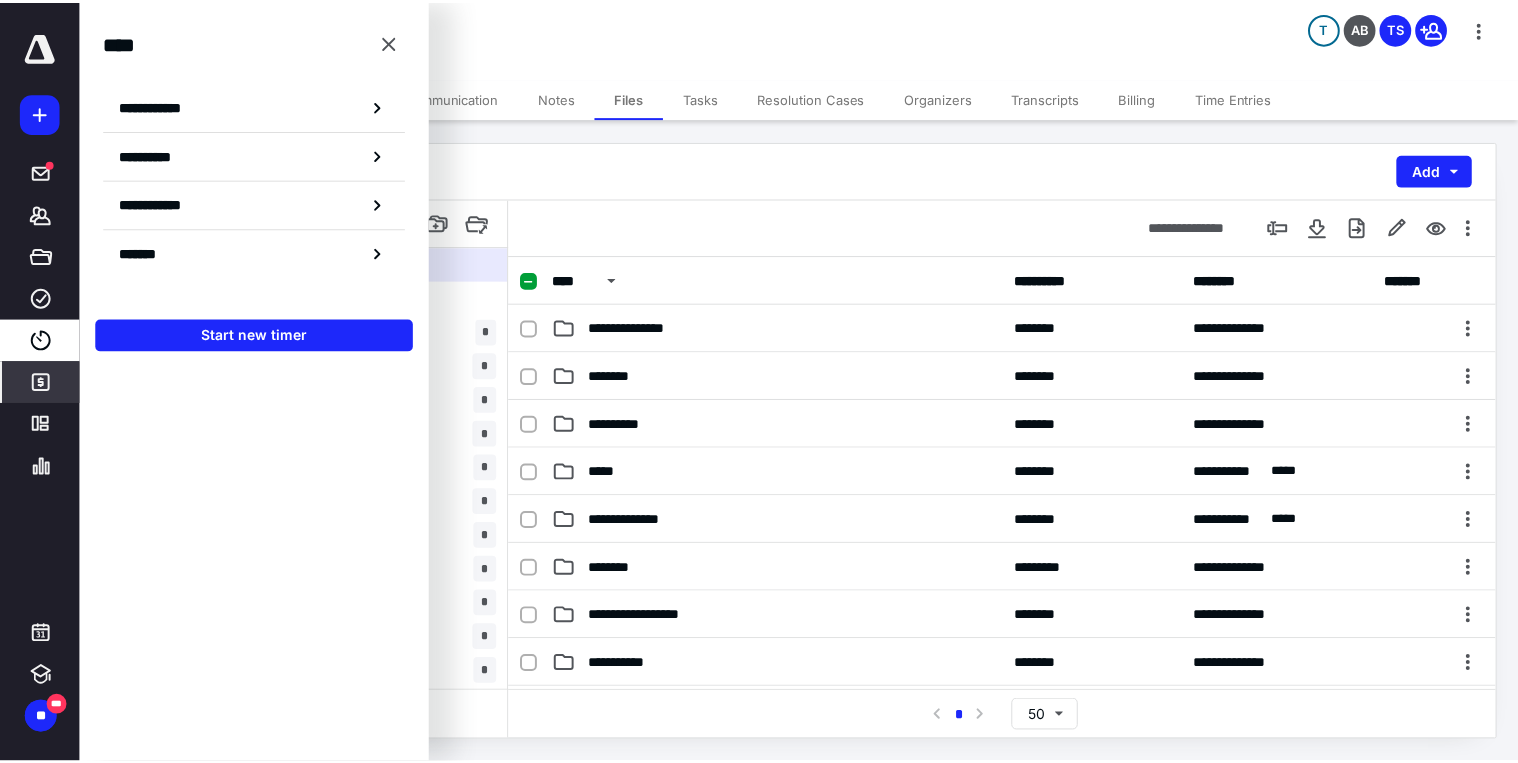 scroll, scrollTop: 0, scrollLeft: 0, axis: both 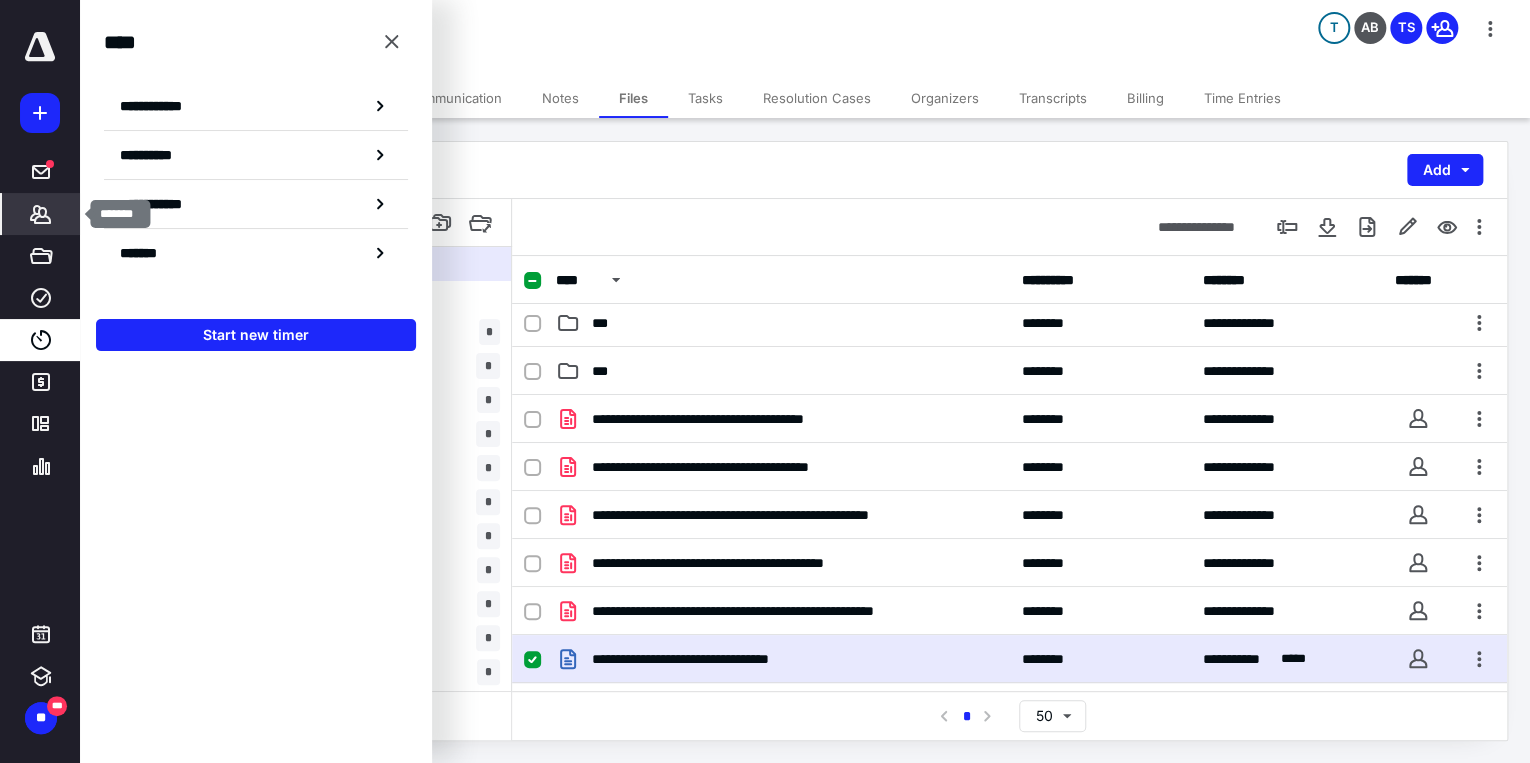 click on "*******" at bounding box center [41, 214] 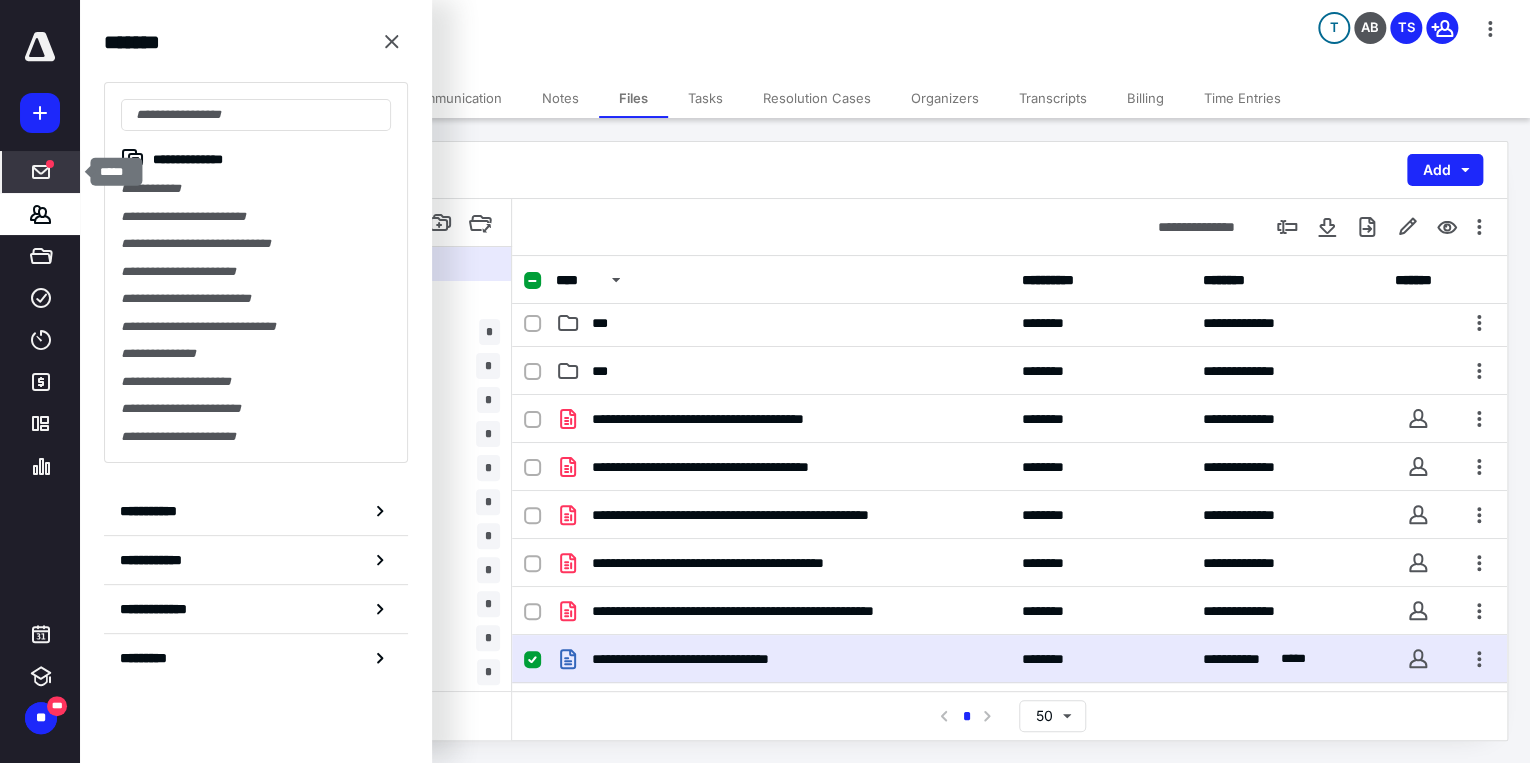click 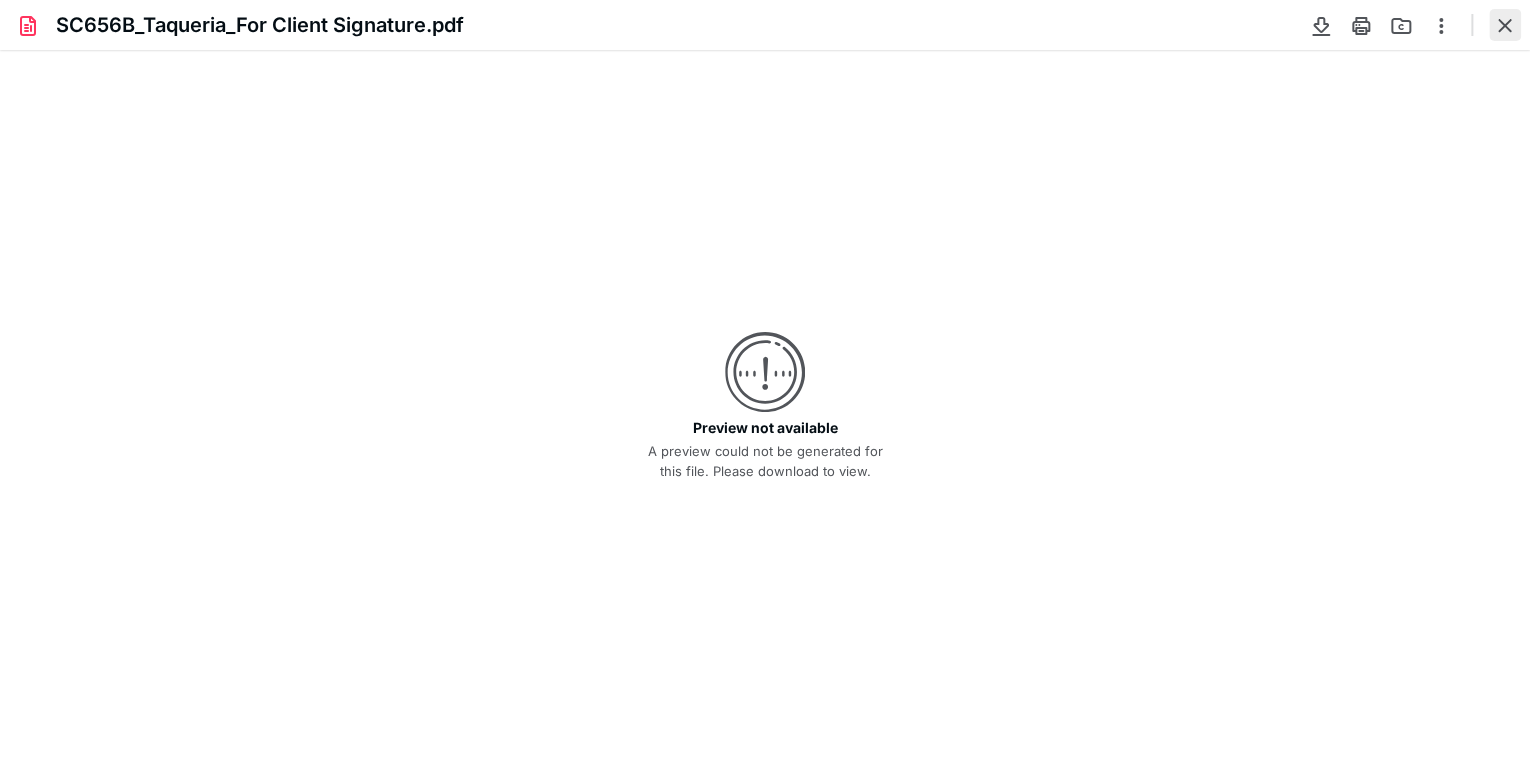 click at bounding box center [1505, 25] 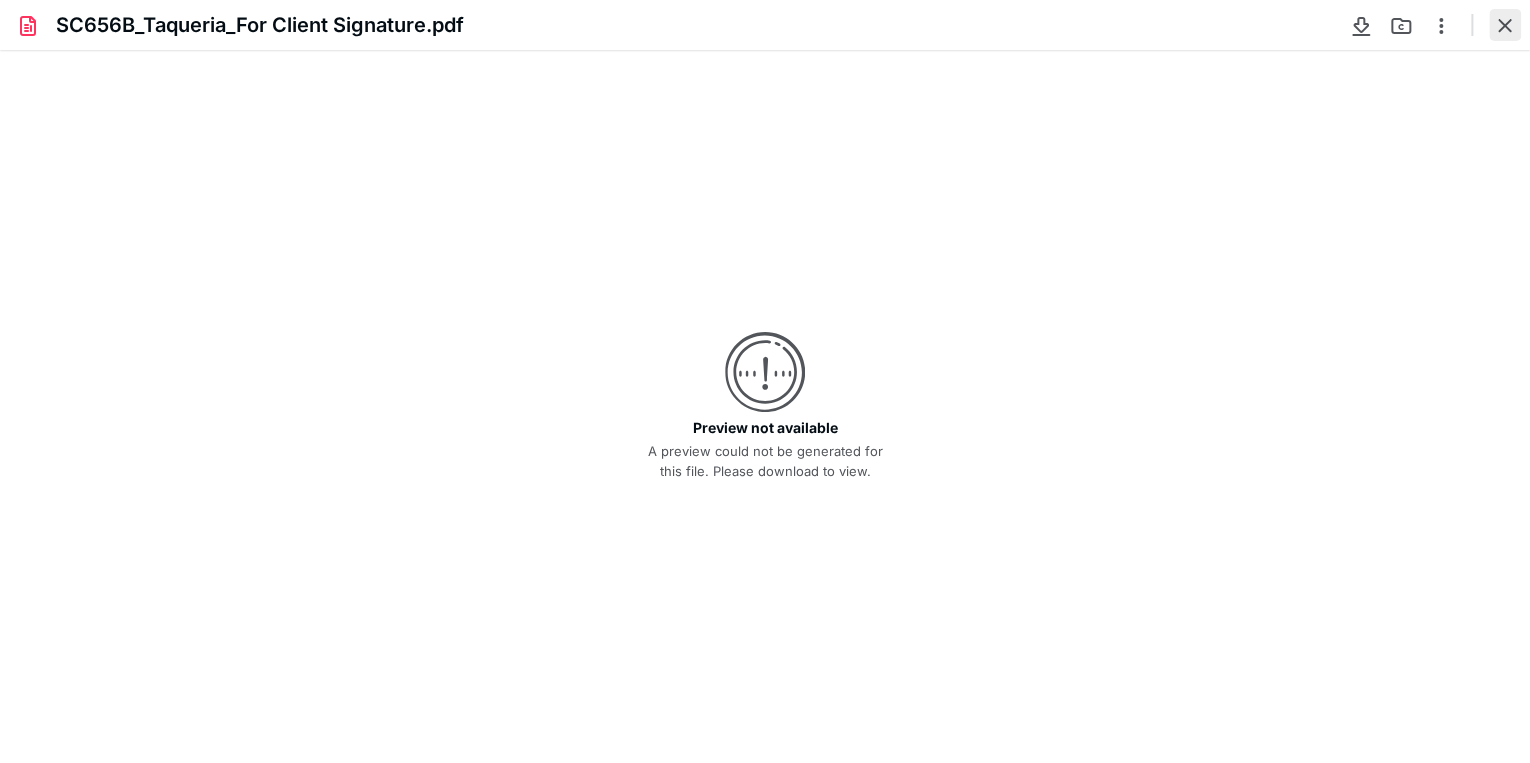 click at bounding box center [1505, 25] 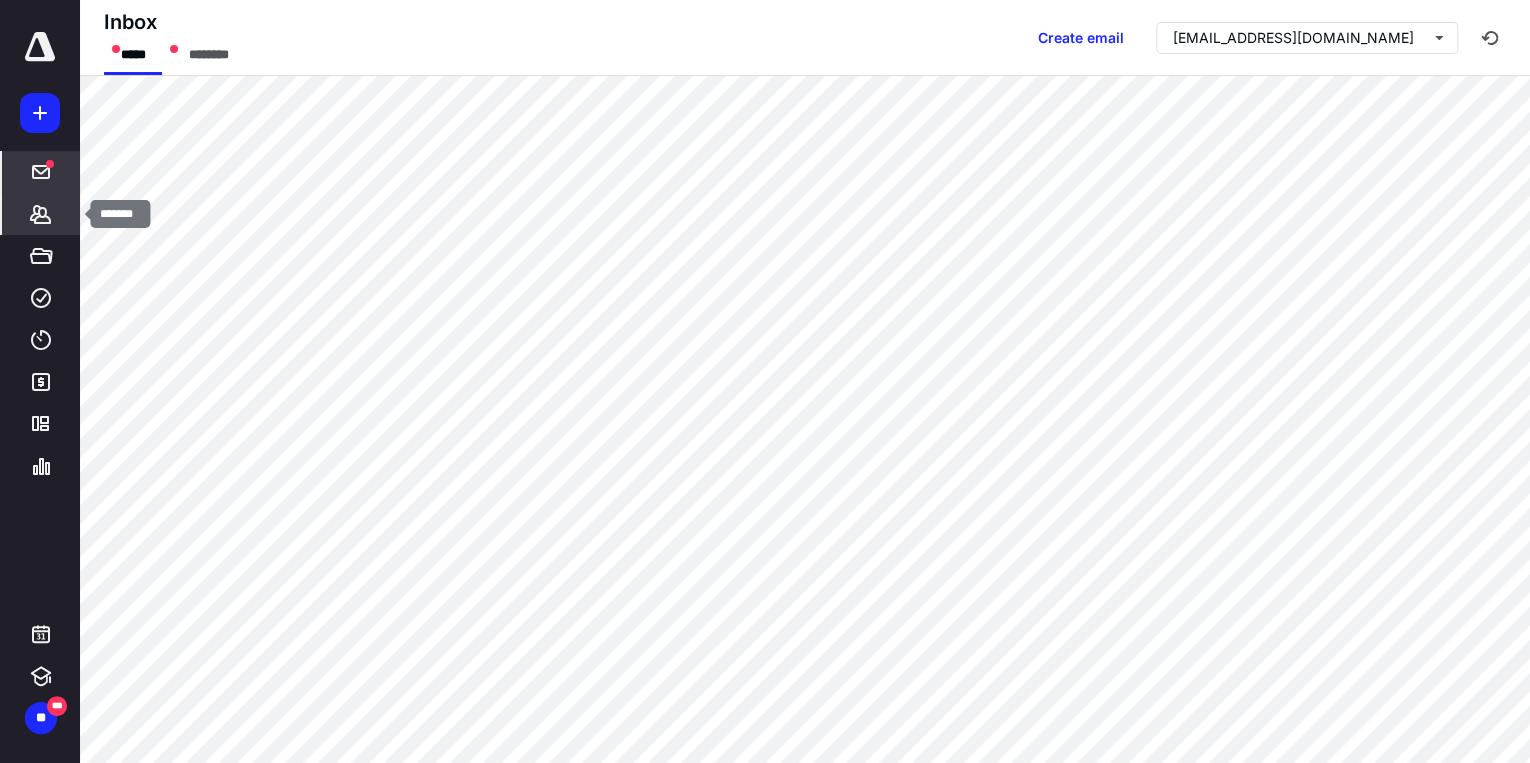 click 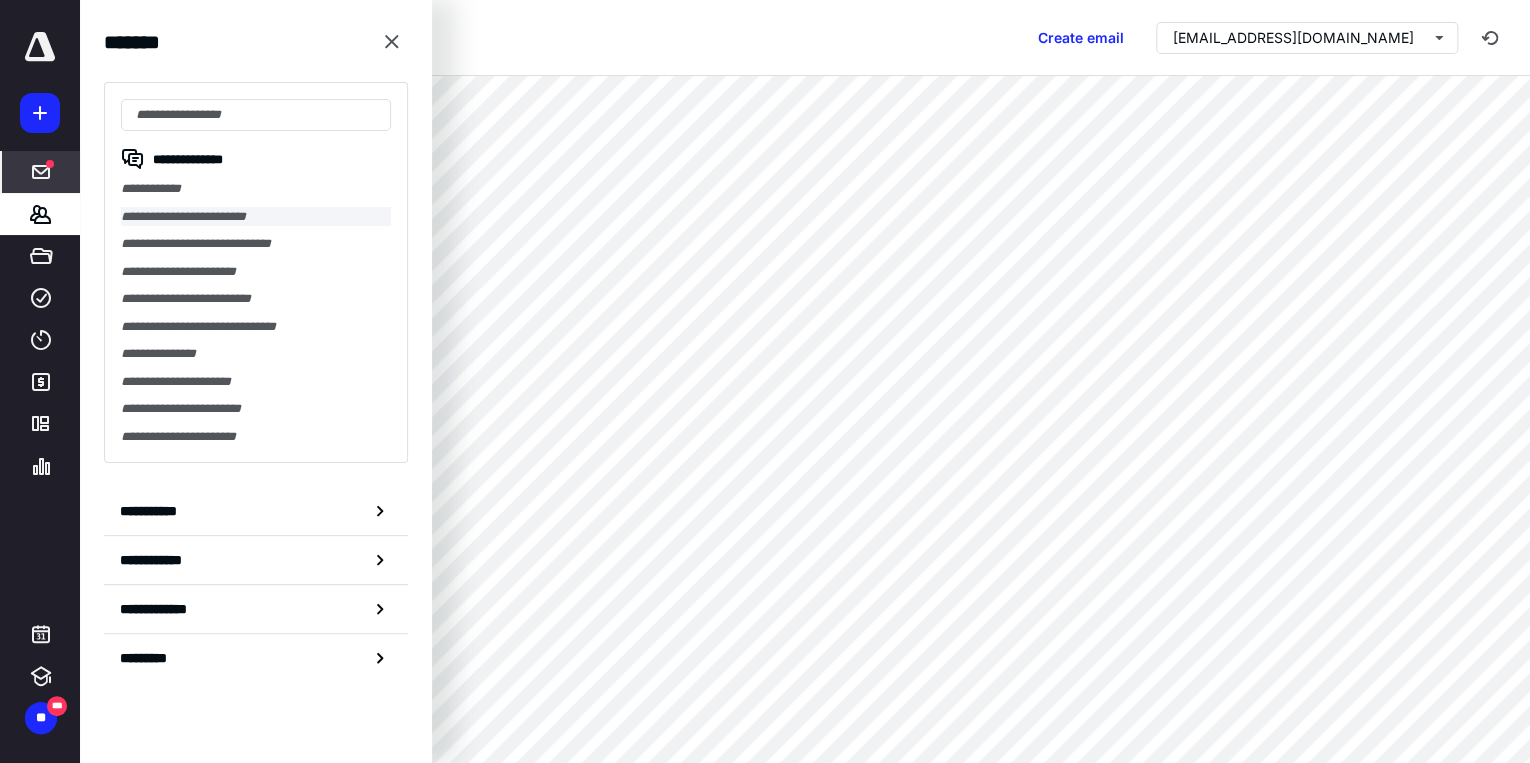 click on "**********" at bounding box center [256, 217] 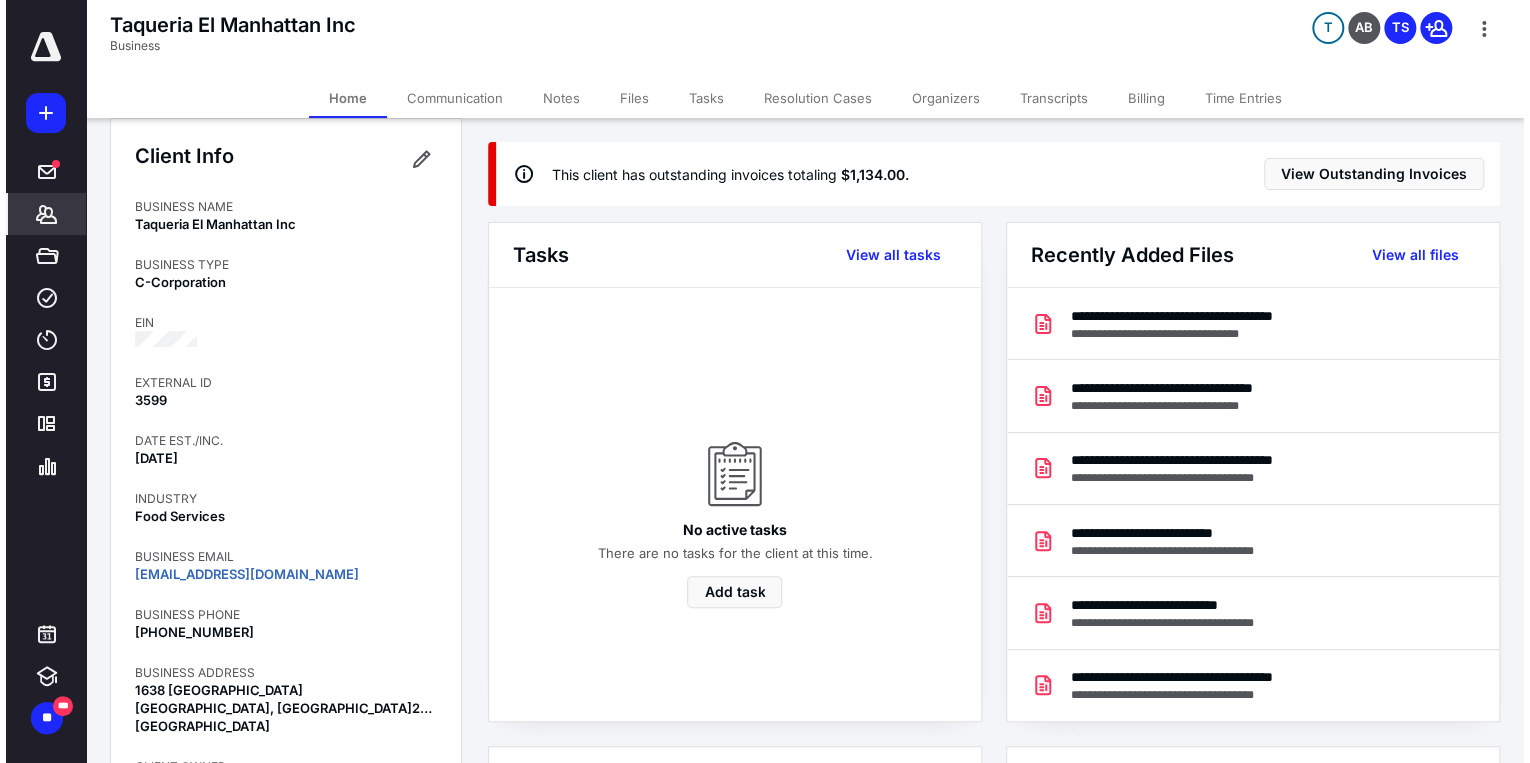 scroll, scrollTop: 0, scrollLeft: 0, axis: both 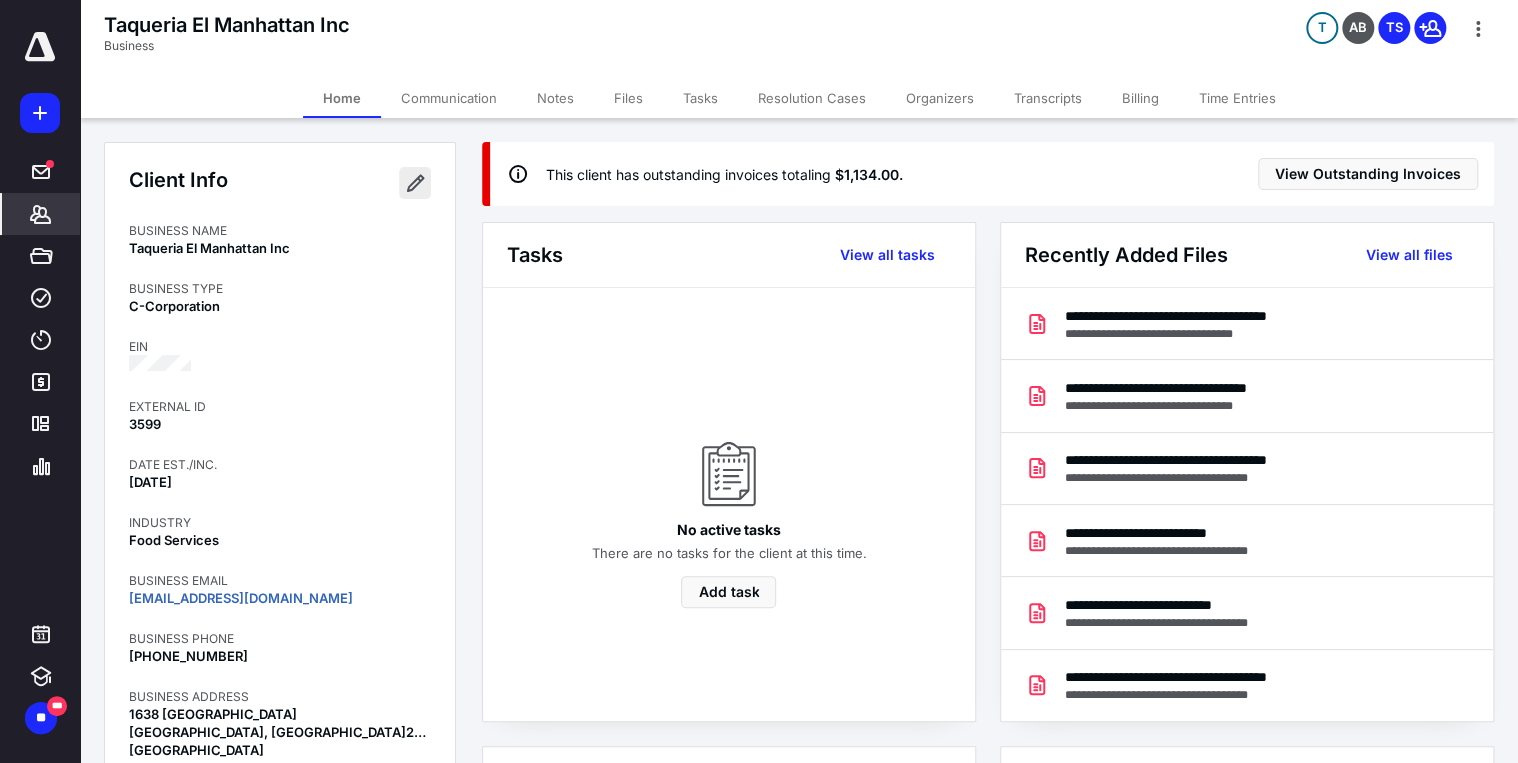 click at bounding box center [415, 183] 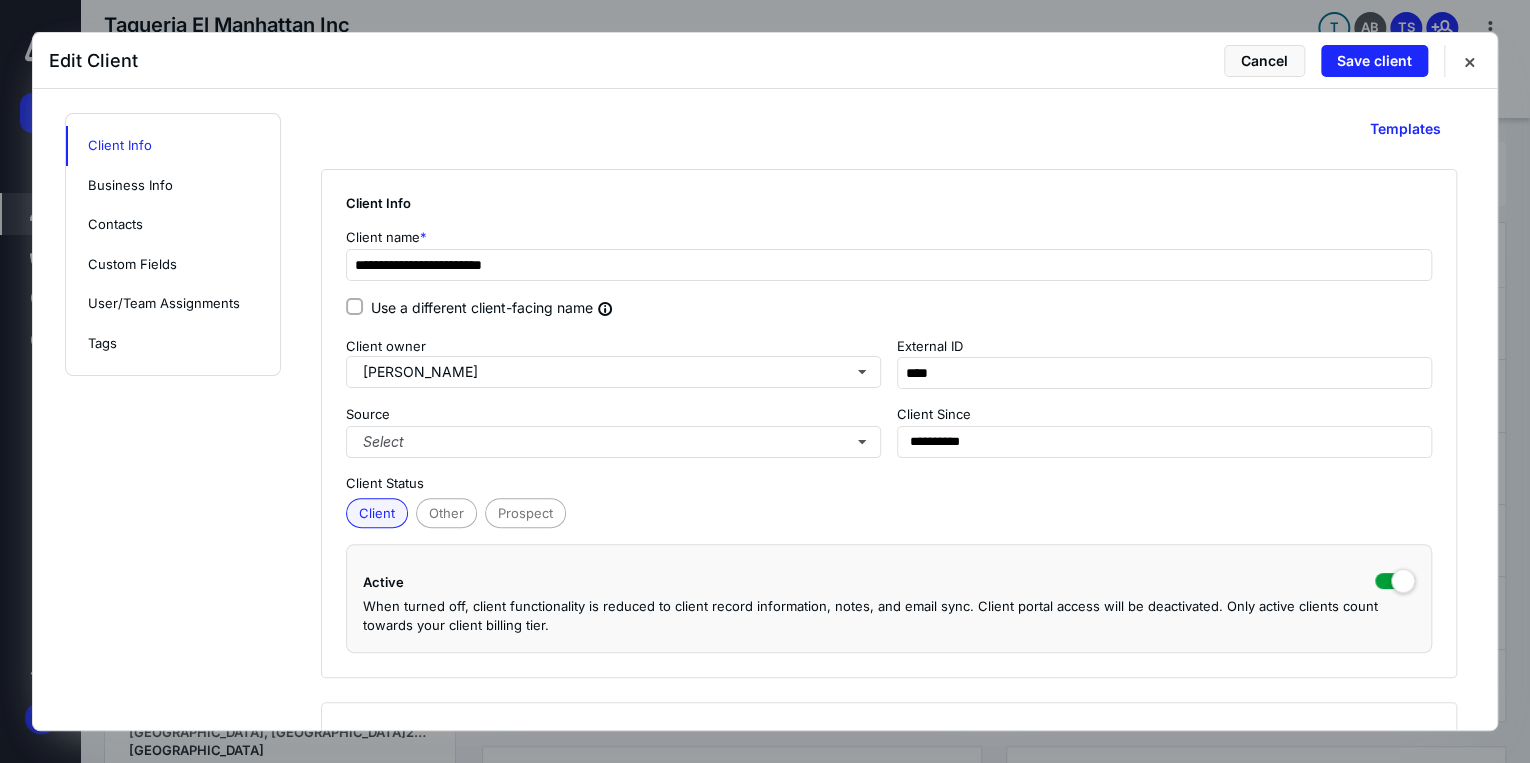 scroll, scrollTop: 320, scrollLeft: 0, axis: vertical 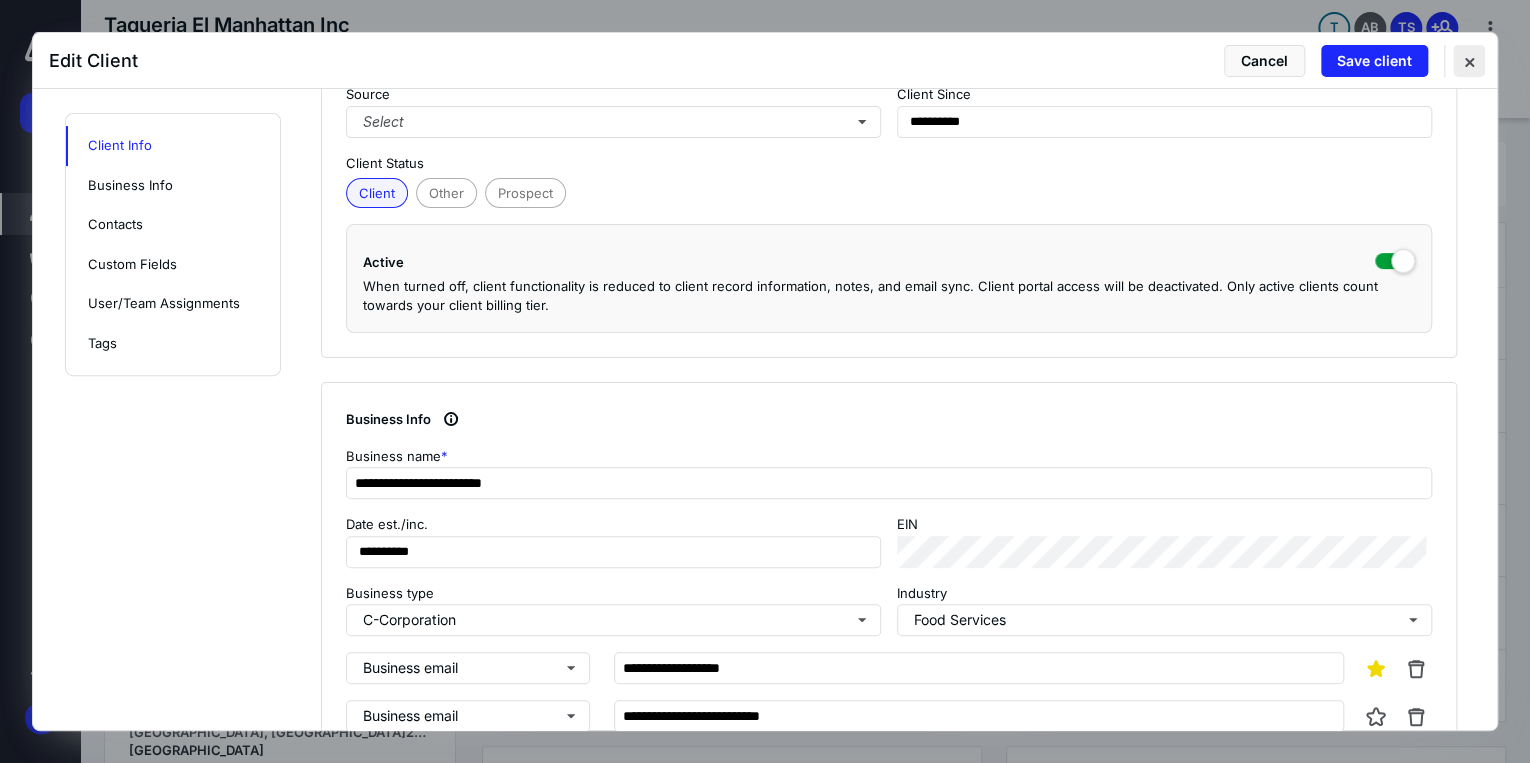 click at bounding box center (1469, 61) 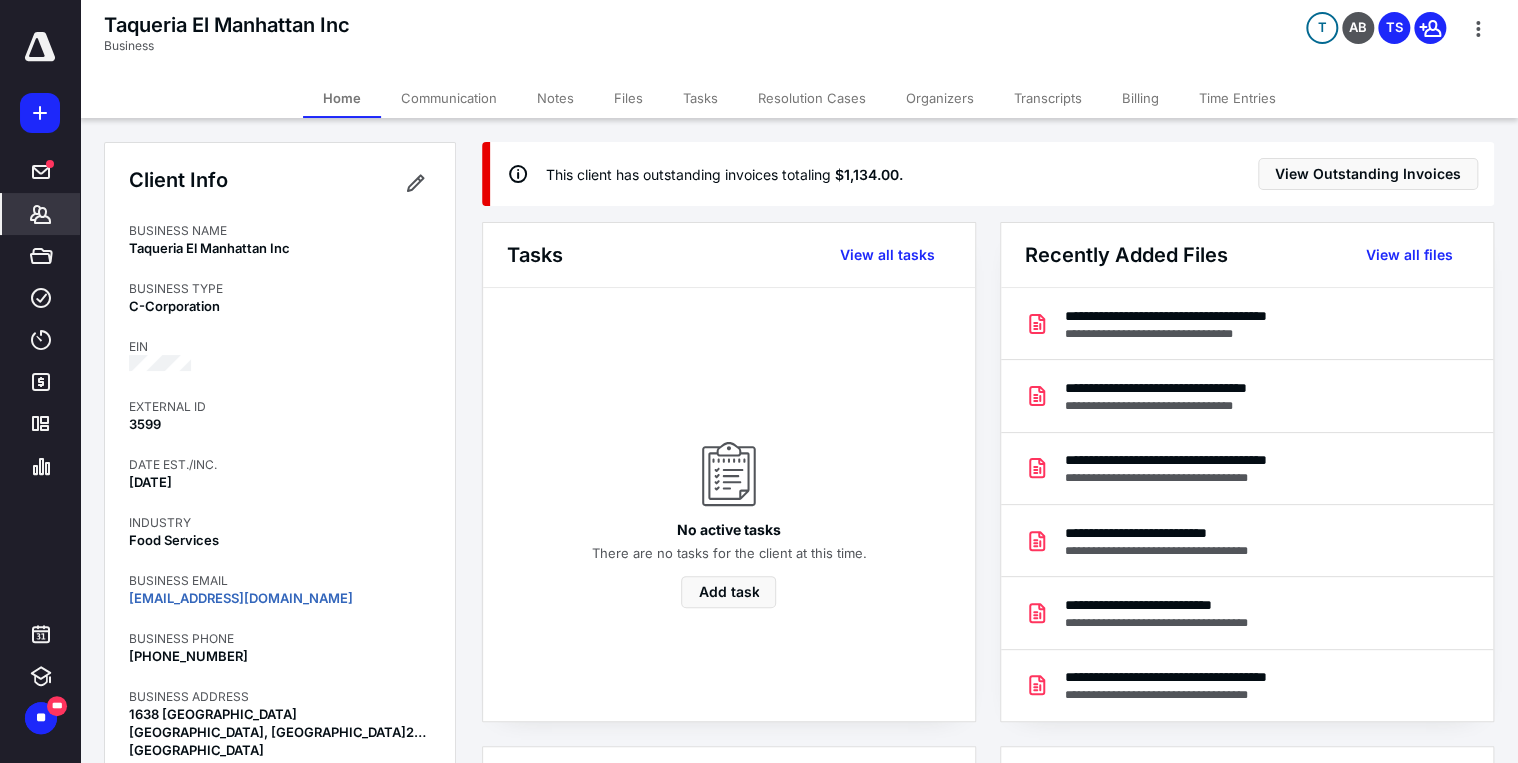 click on "Communication" at bounding box center [449, 98] 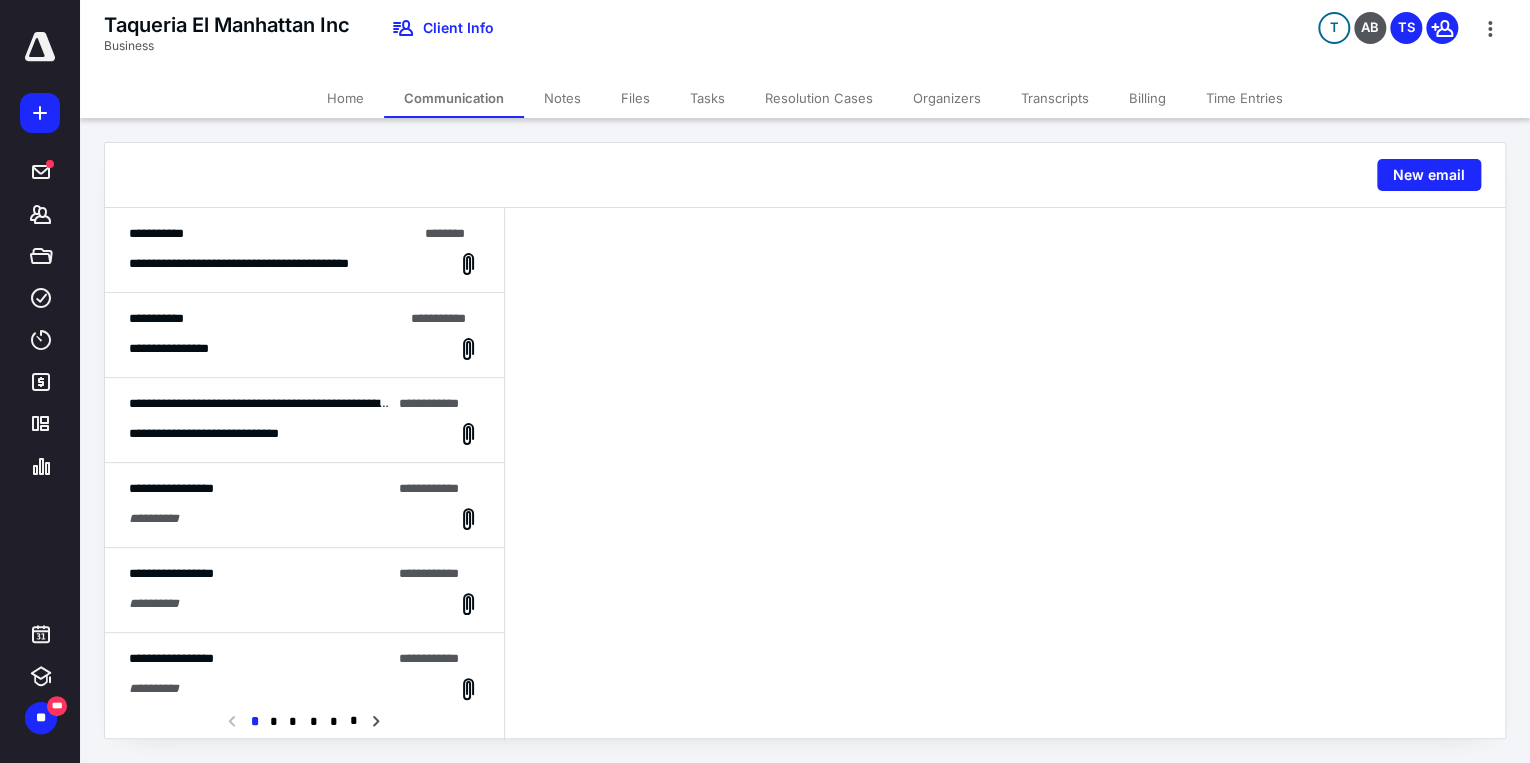 click on "**********" at bounding box center [265, 264] 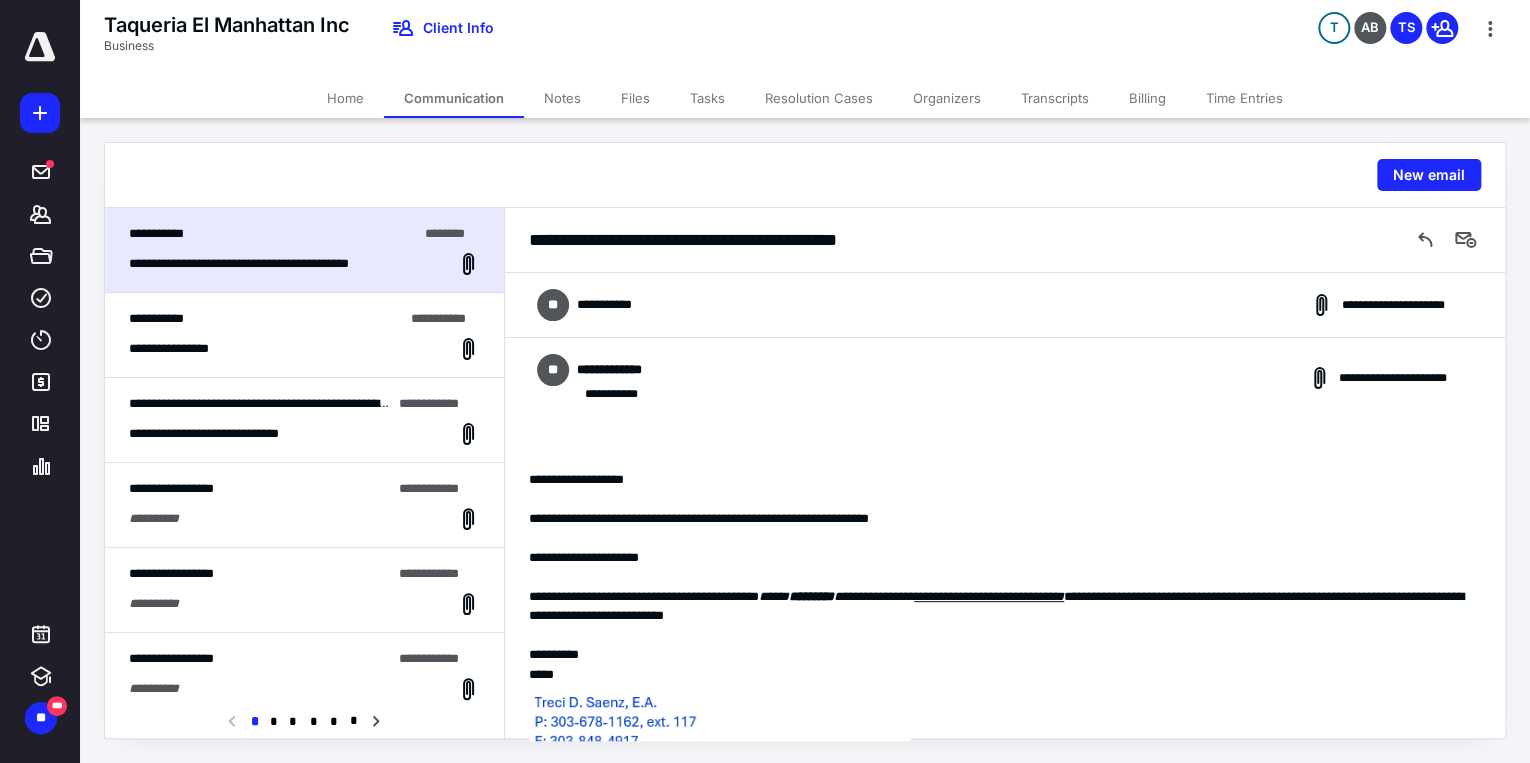 scroll, scrollTop: 324, scrollLeft: 0, axis: vertical 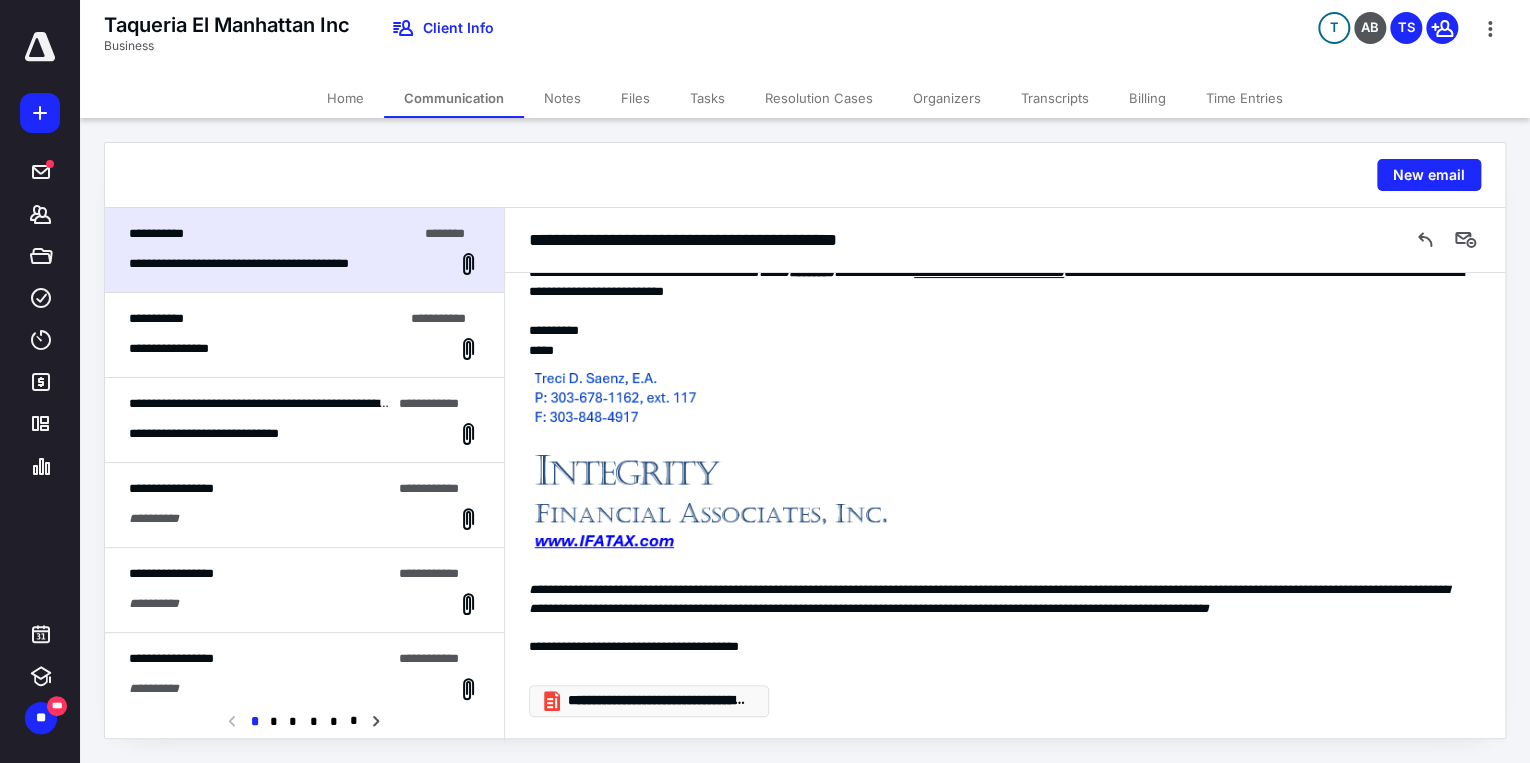 click on "**********" at bounding box center [649, 701] 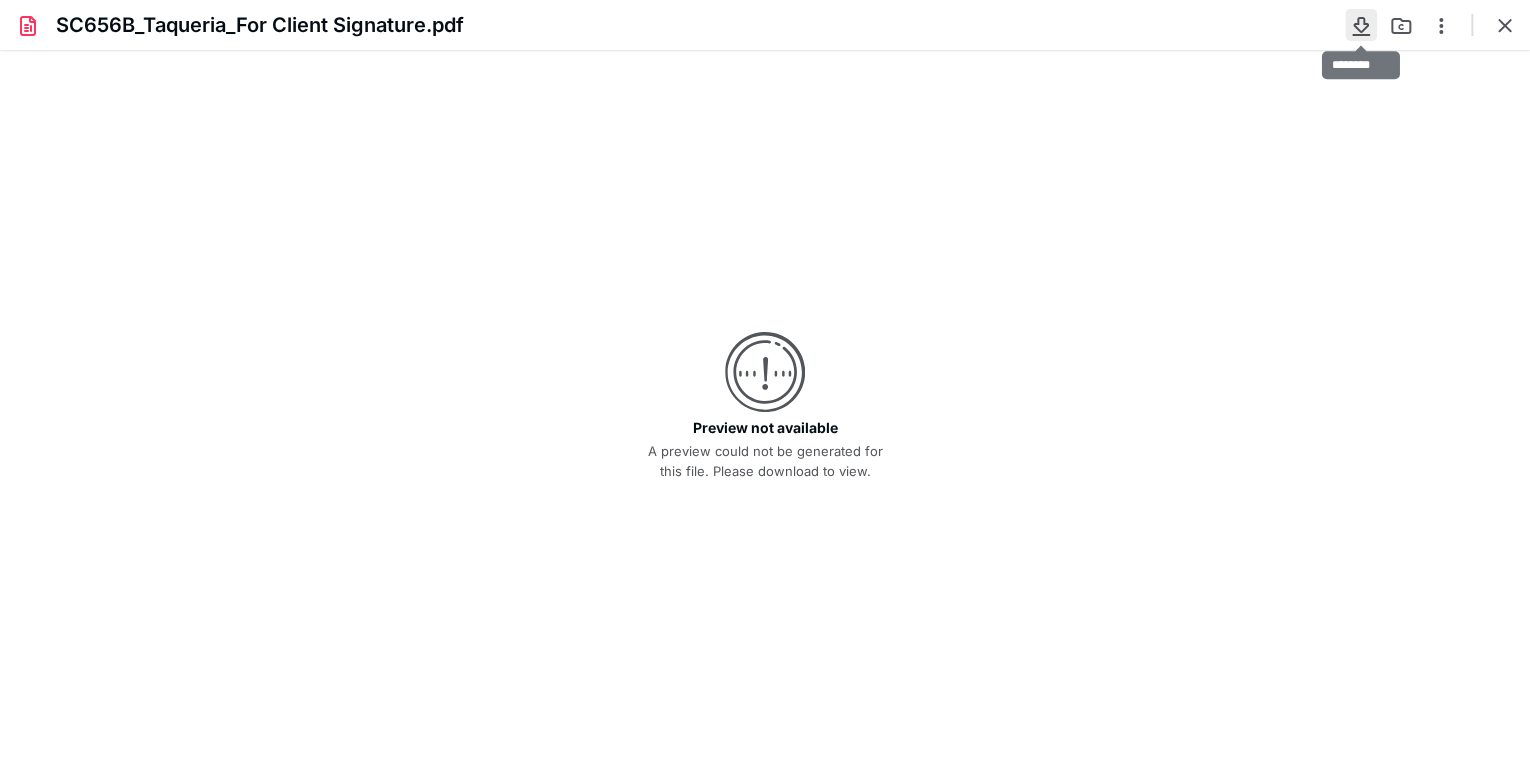 click at bounding box center [1361, 25] 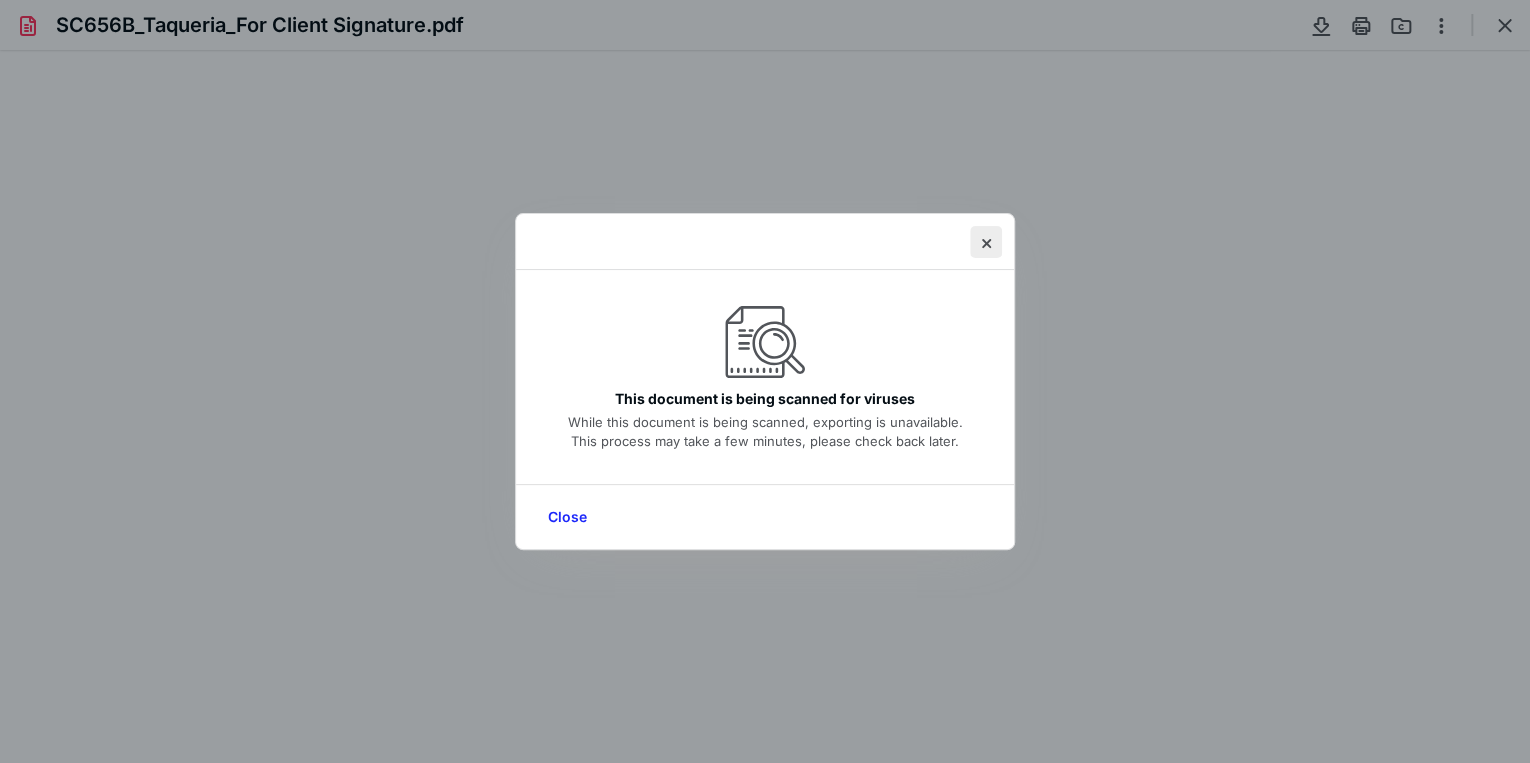 click at bounding box center (986, 242) 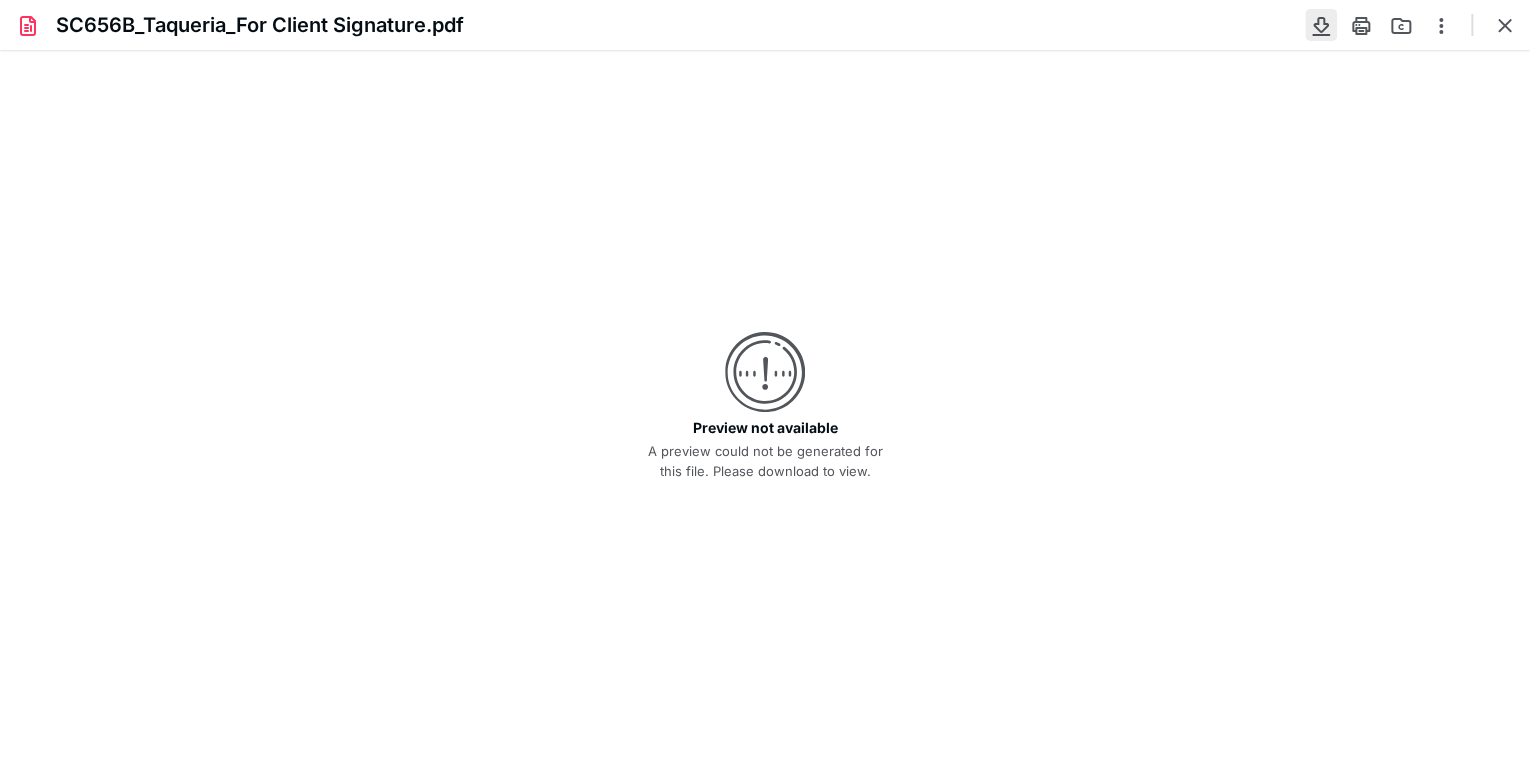click at bounding box center [1321, 25] 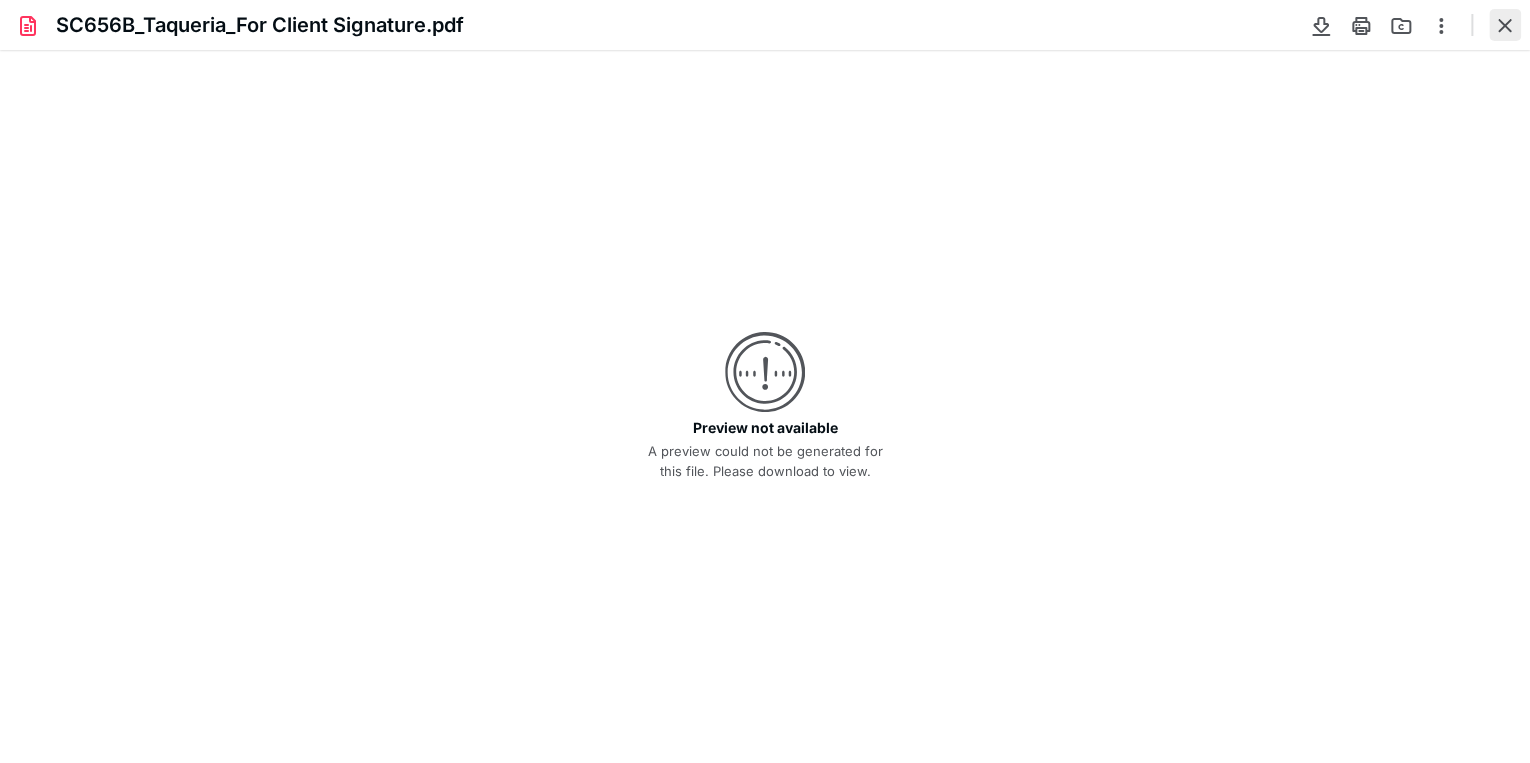 click at bounding box center (1505, 25) 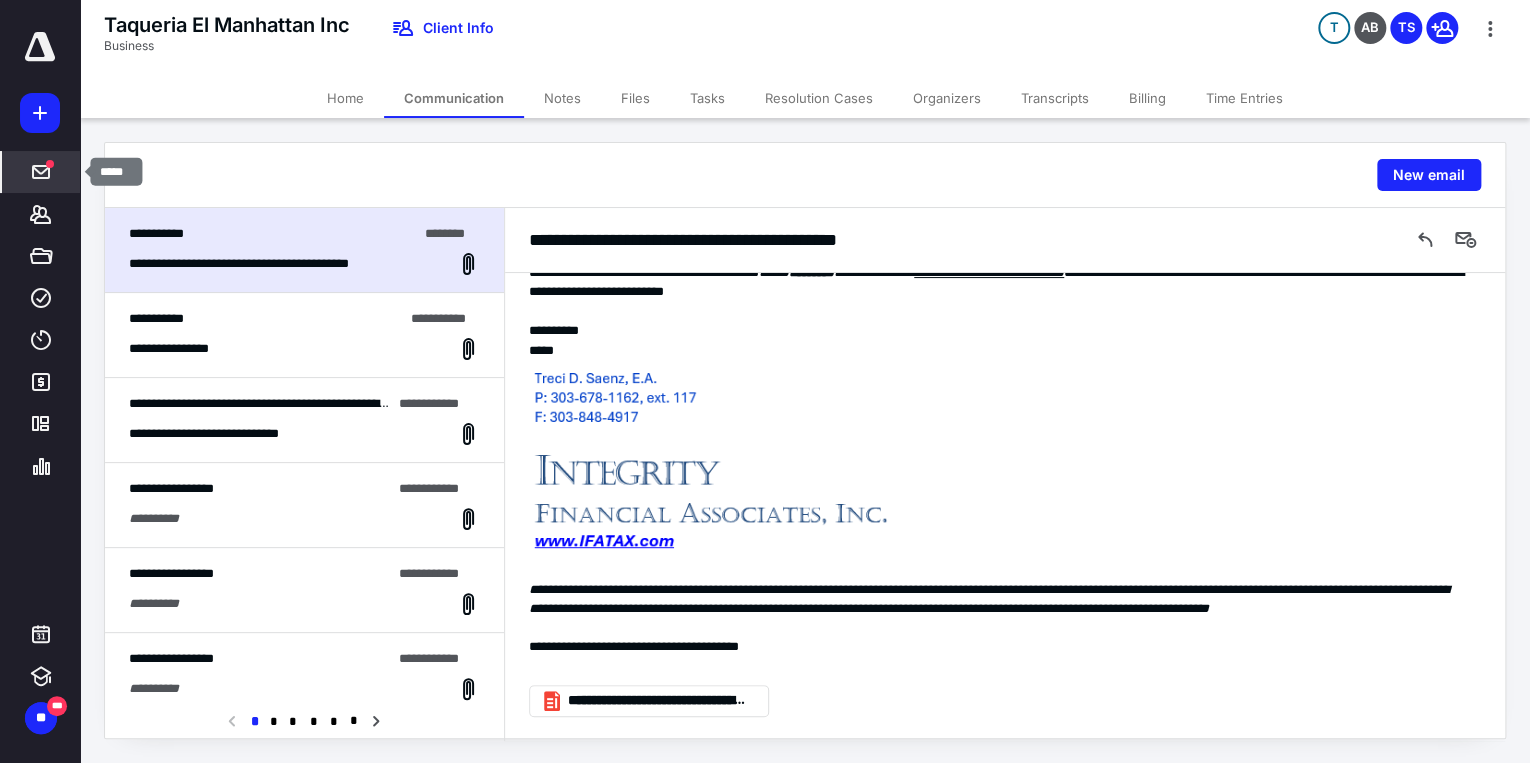 click at bounding box center [41, 172] 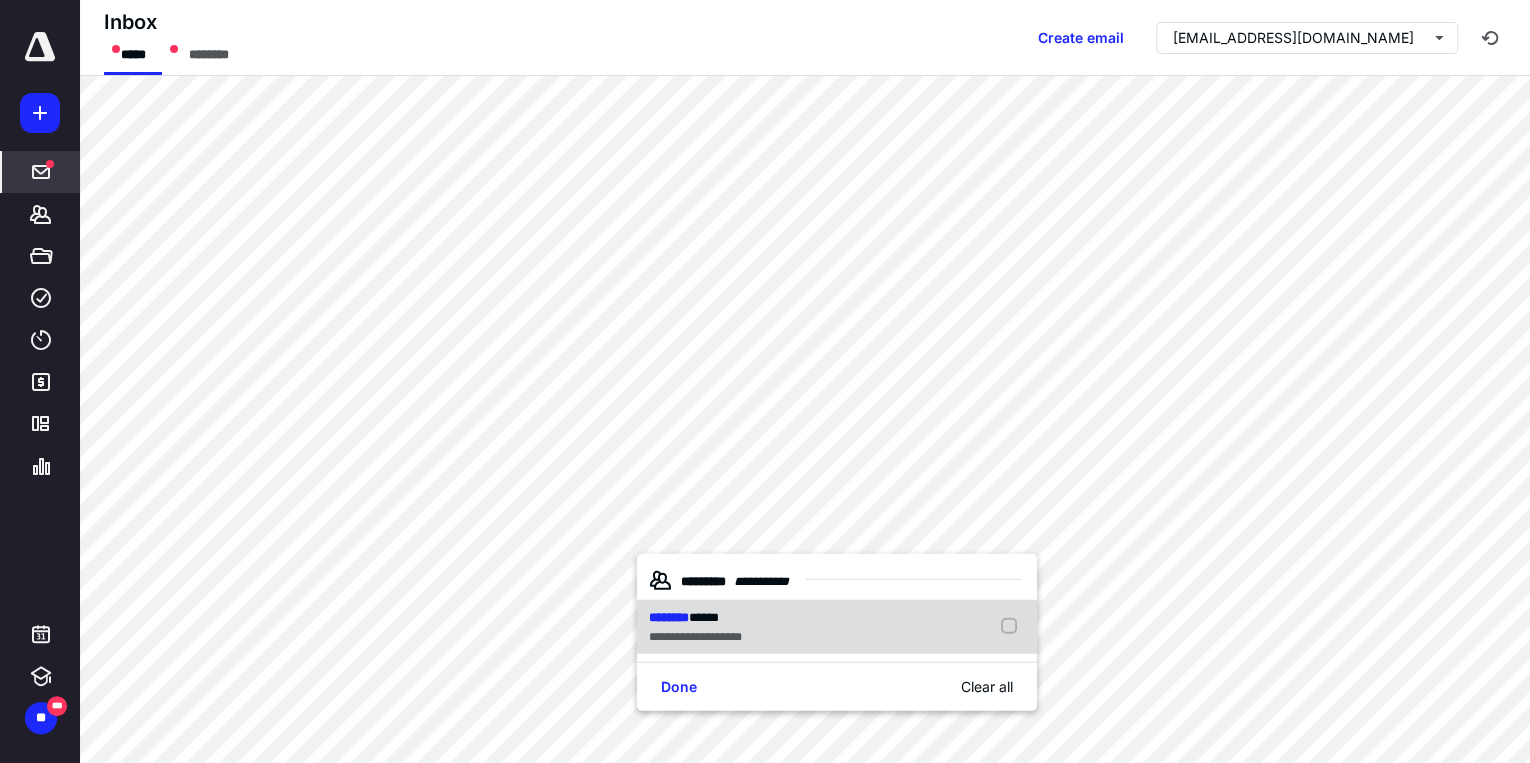 click on "**********" at bounding box center (695, 636) 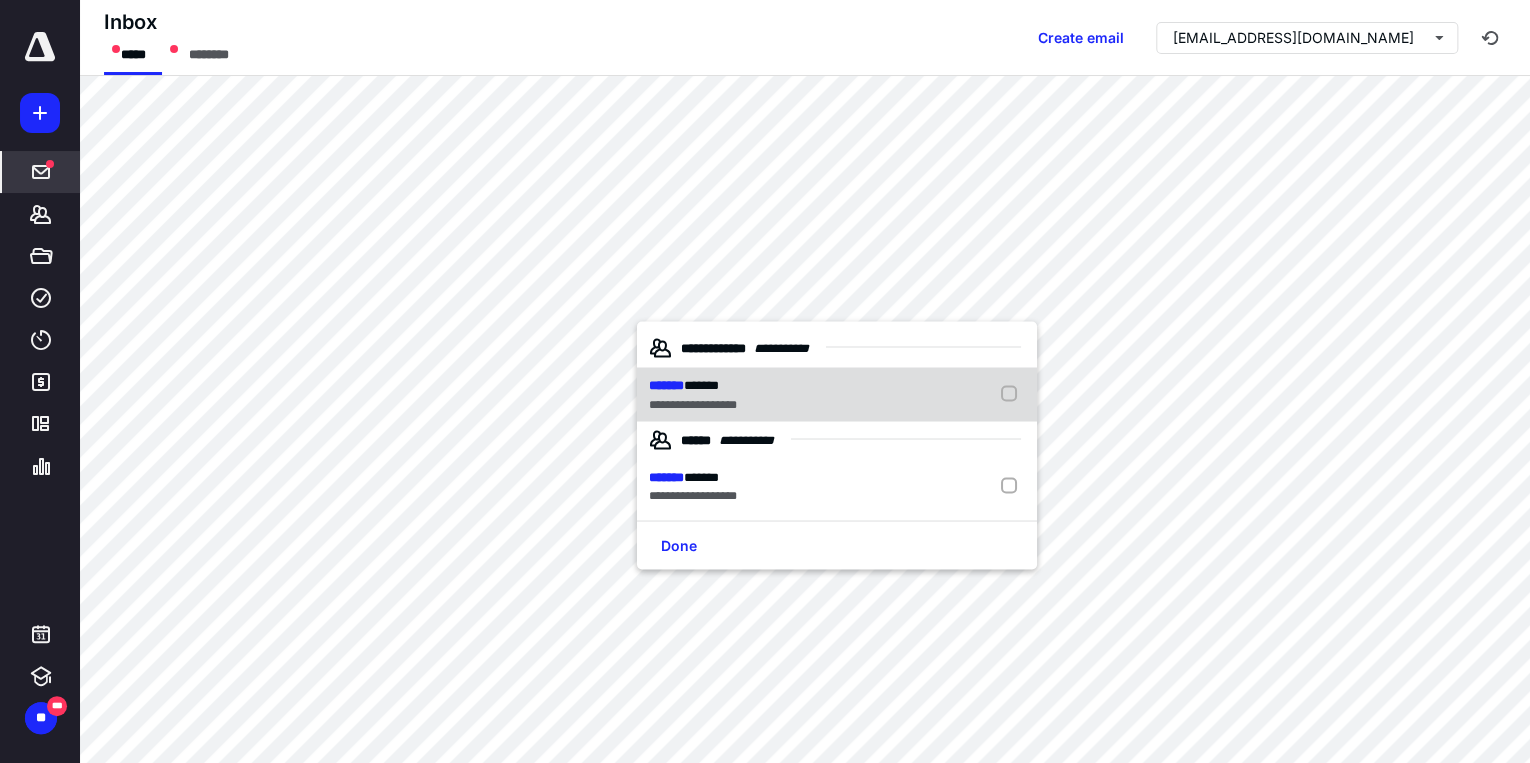 click on "**********" at bounding box center (837, 395) 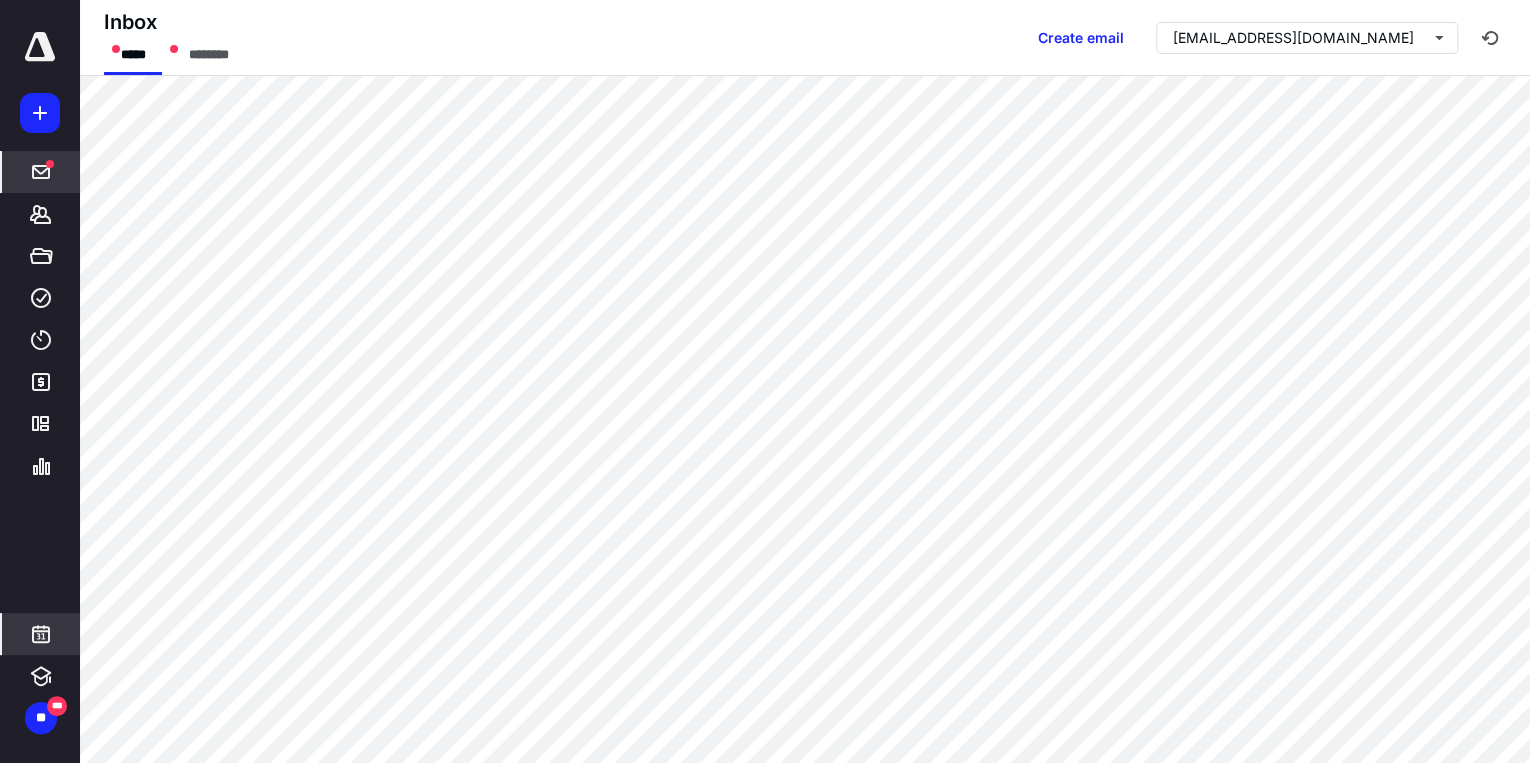 click 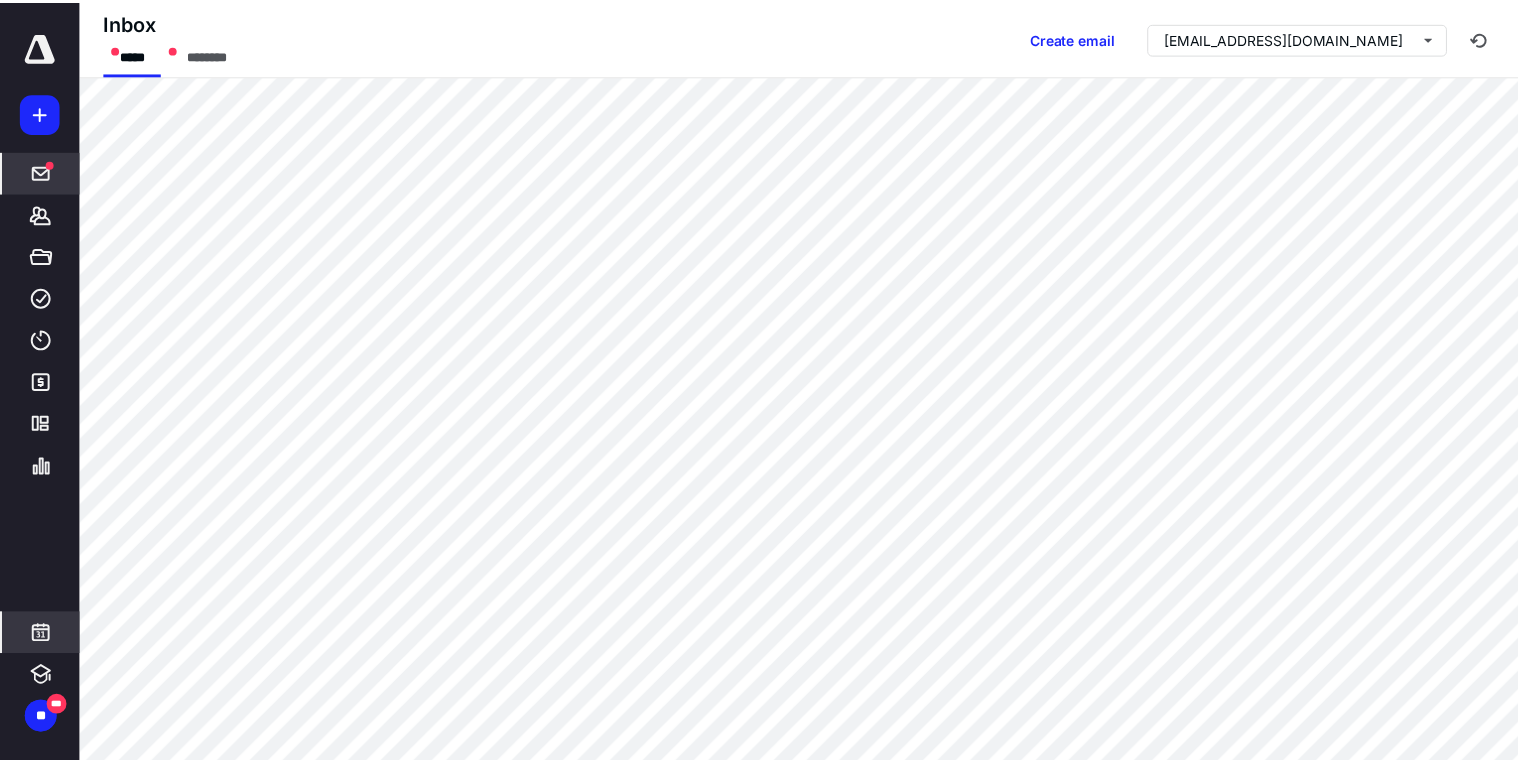 scroll, scrollTop: 384, scrollLeft: 0, axis: vertical 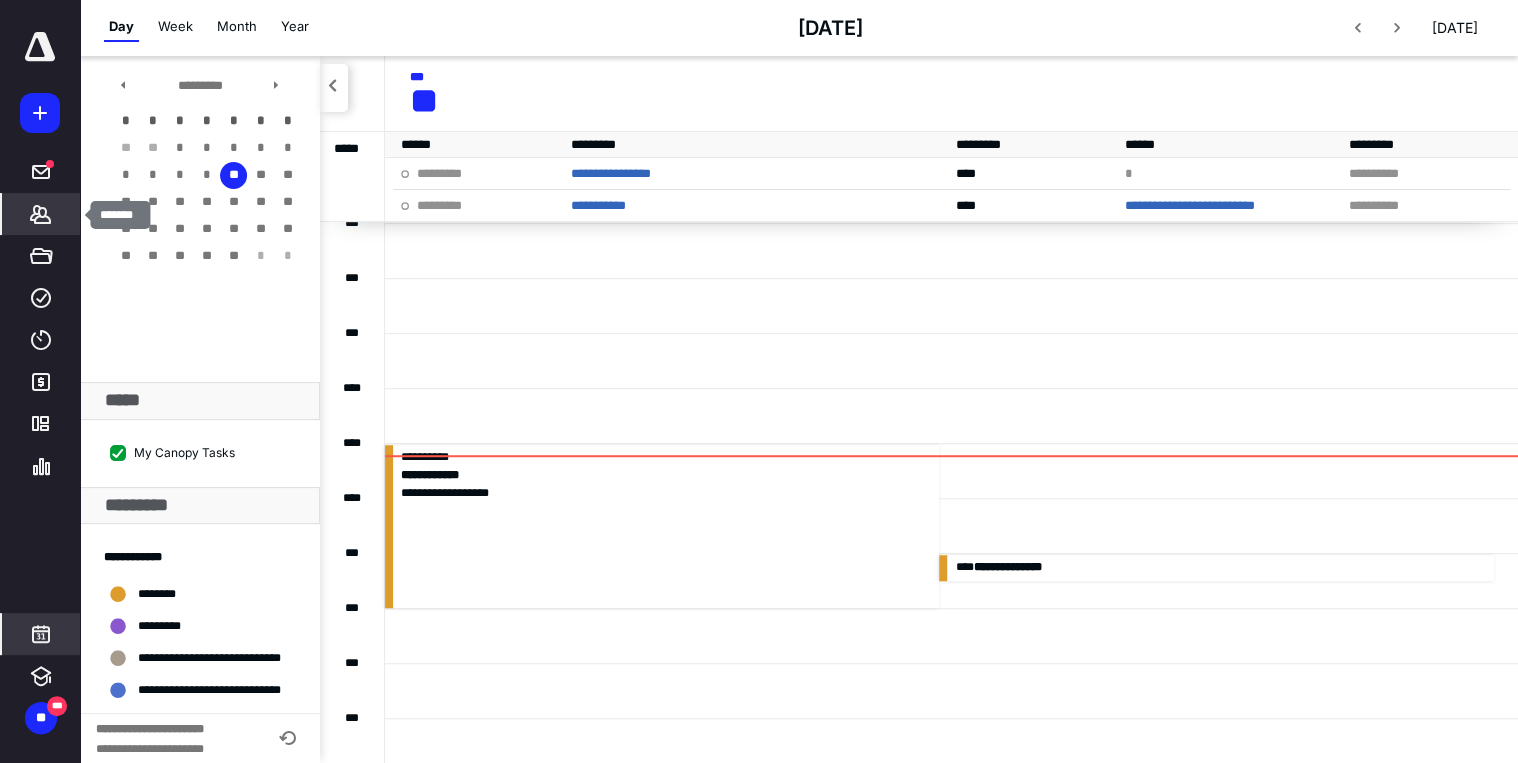 click on "*******" at bounding box center [41, 214] 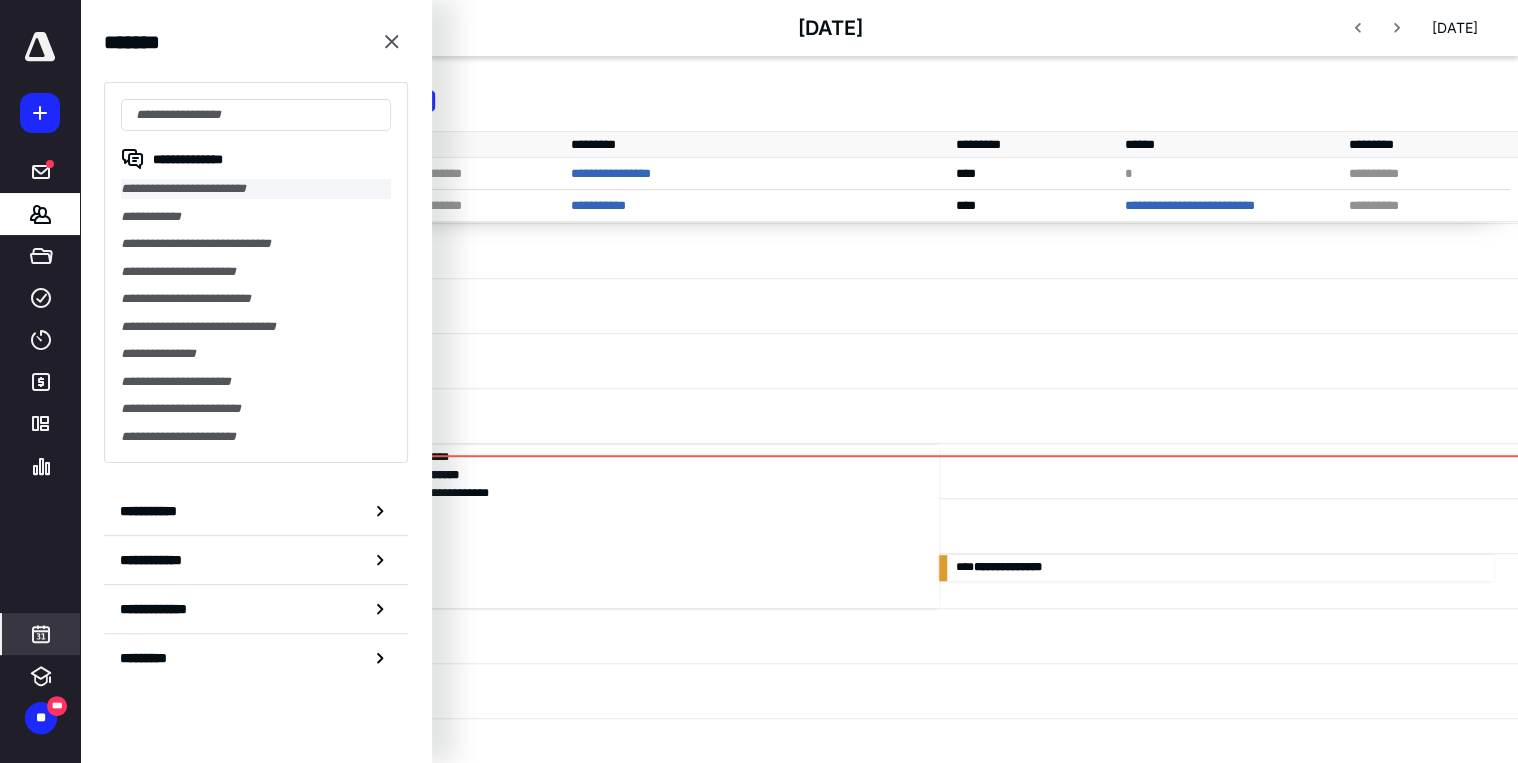 click on "**********" at bounding box center [256, 189] 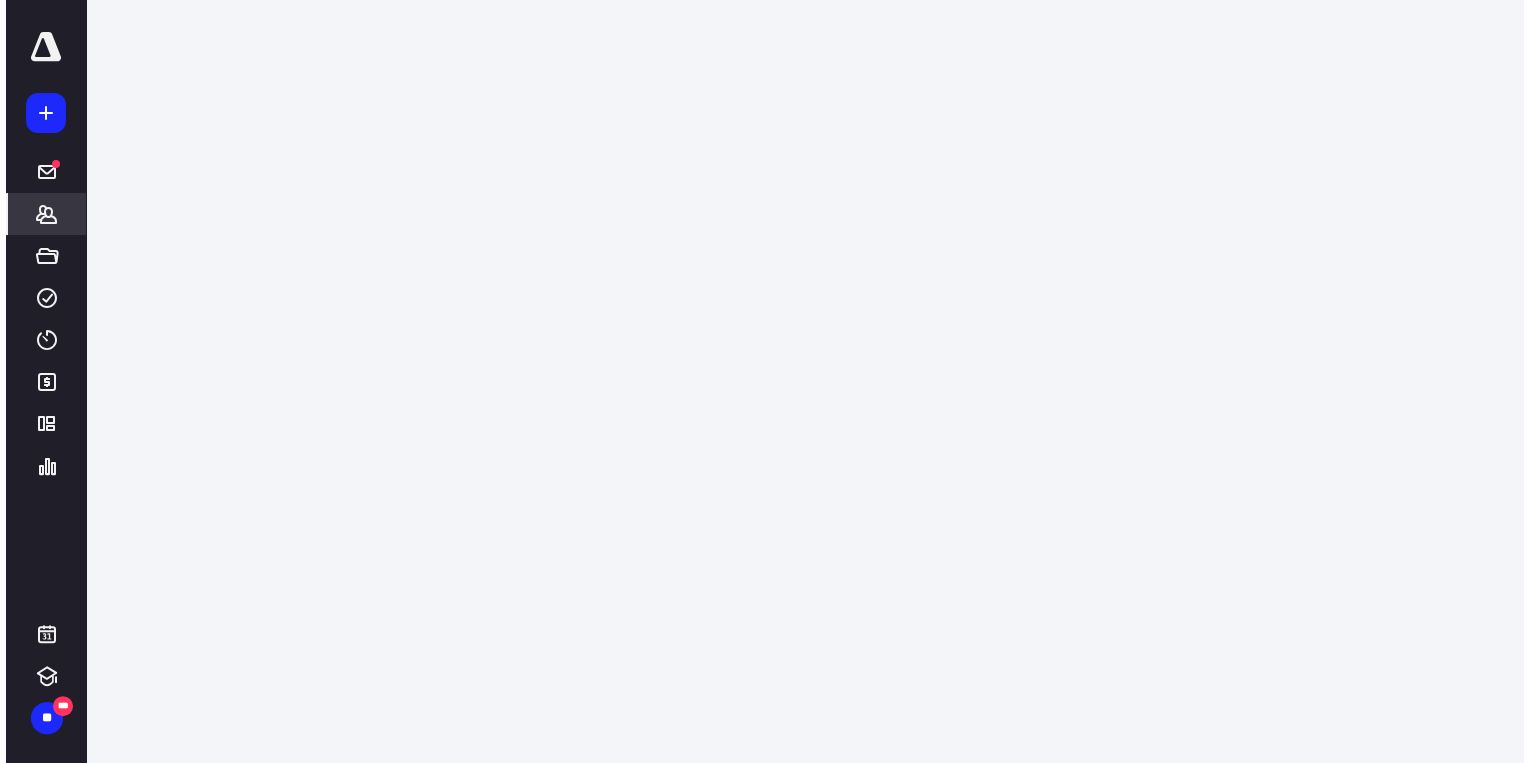 scroll, scrollTop: 0, scrollLeft: 0, axis: both 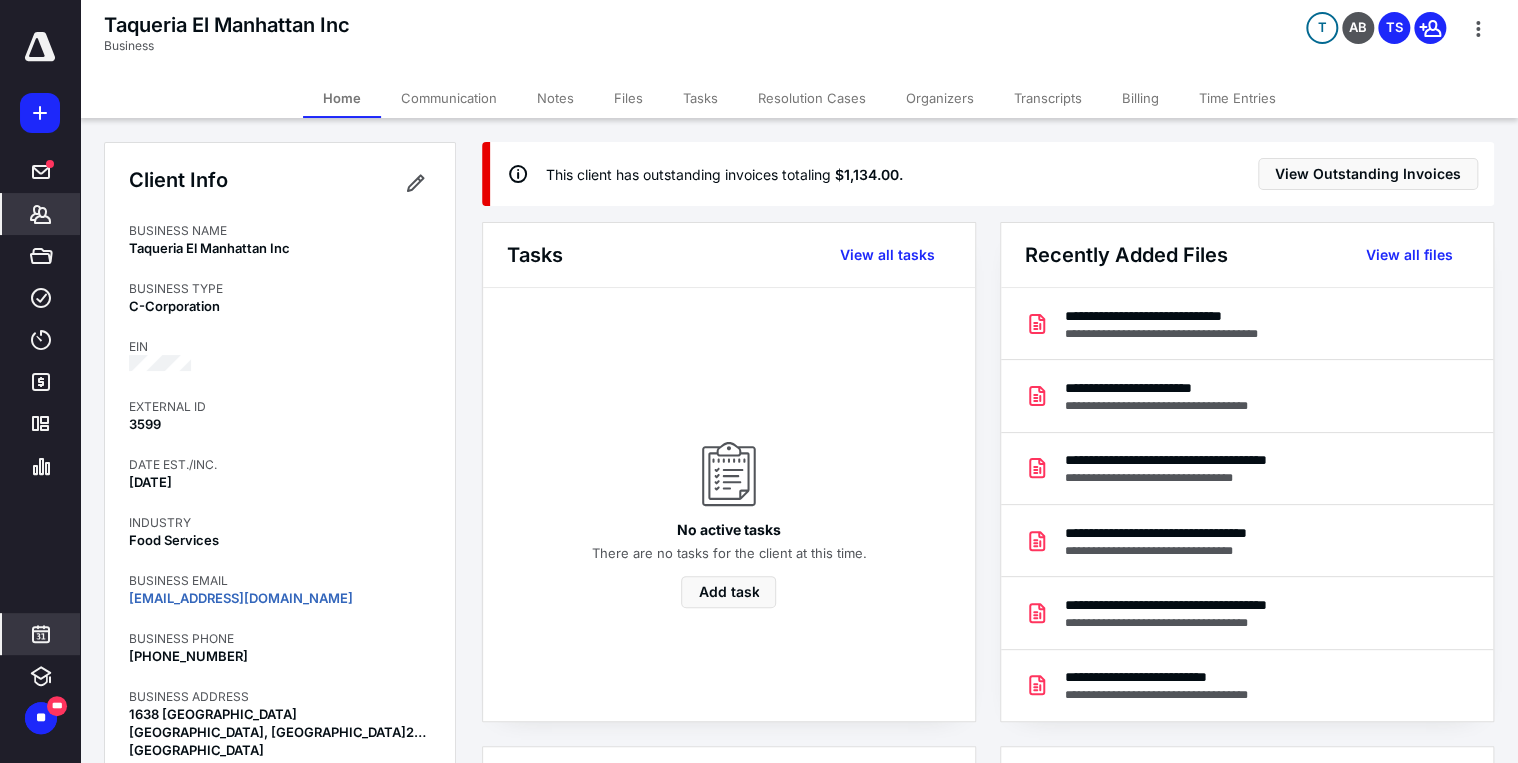 click at bounding box center [41, 634] 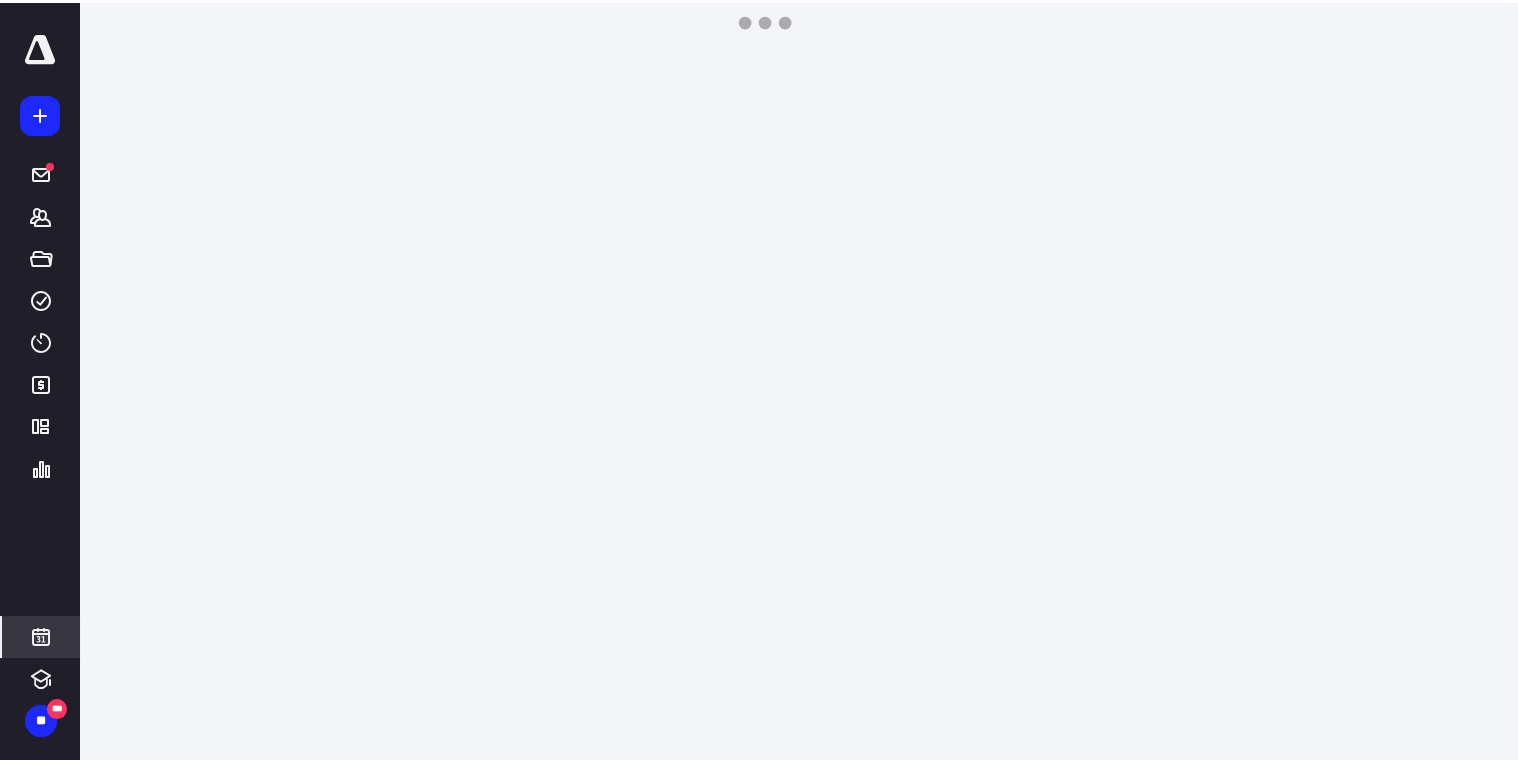 scroll, scrollTop: 384, scrollLeft: 0, axis: vertical 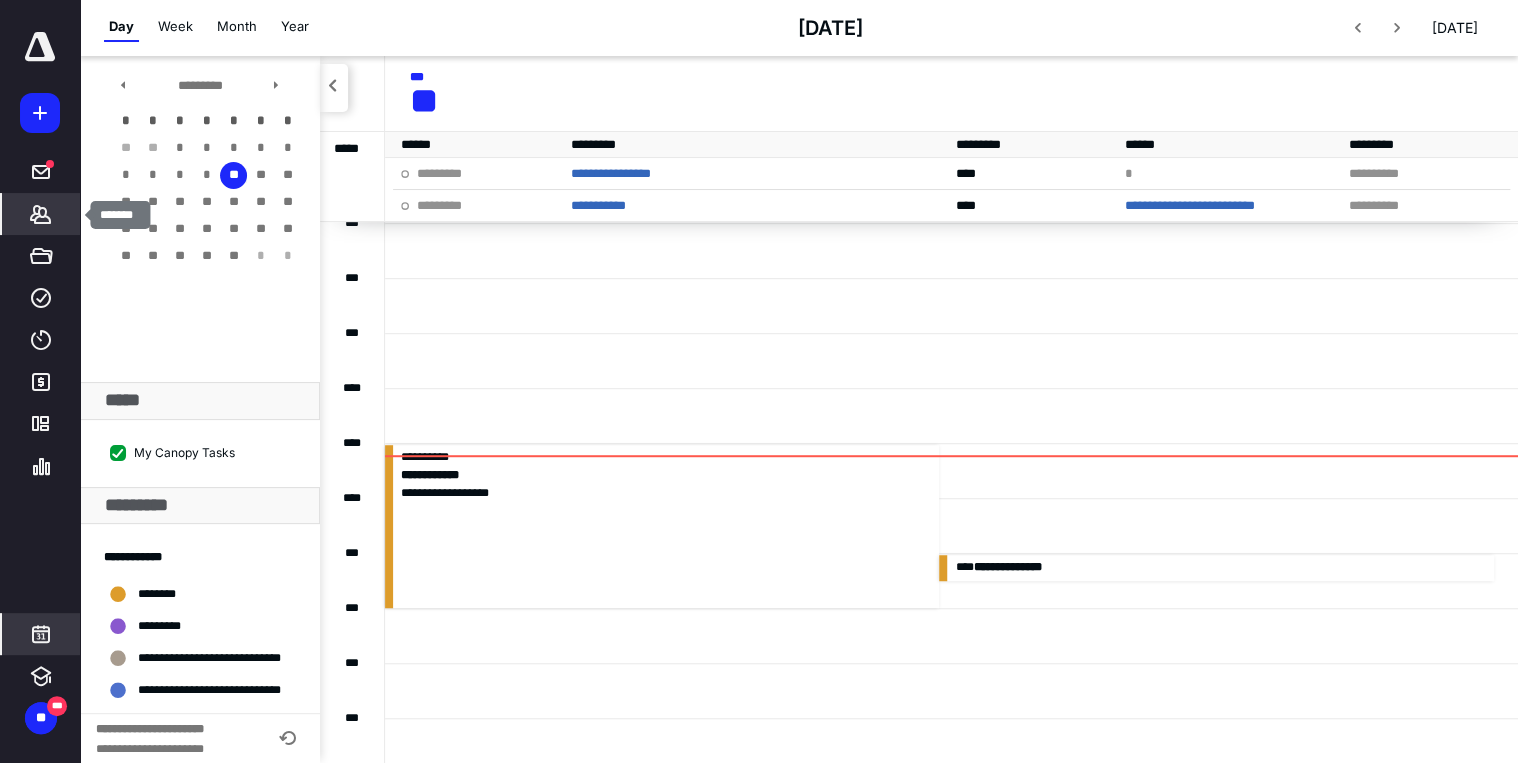 click 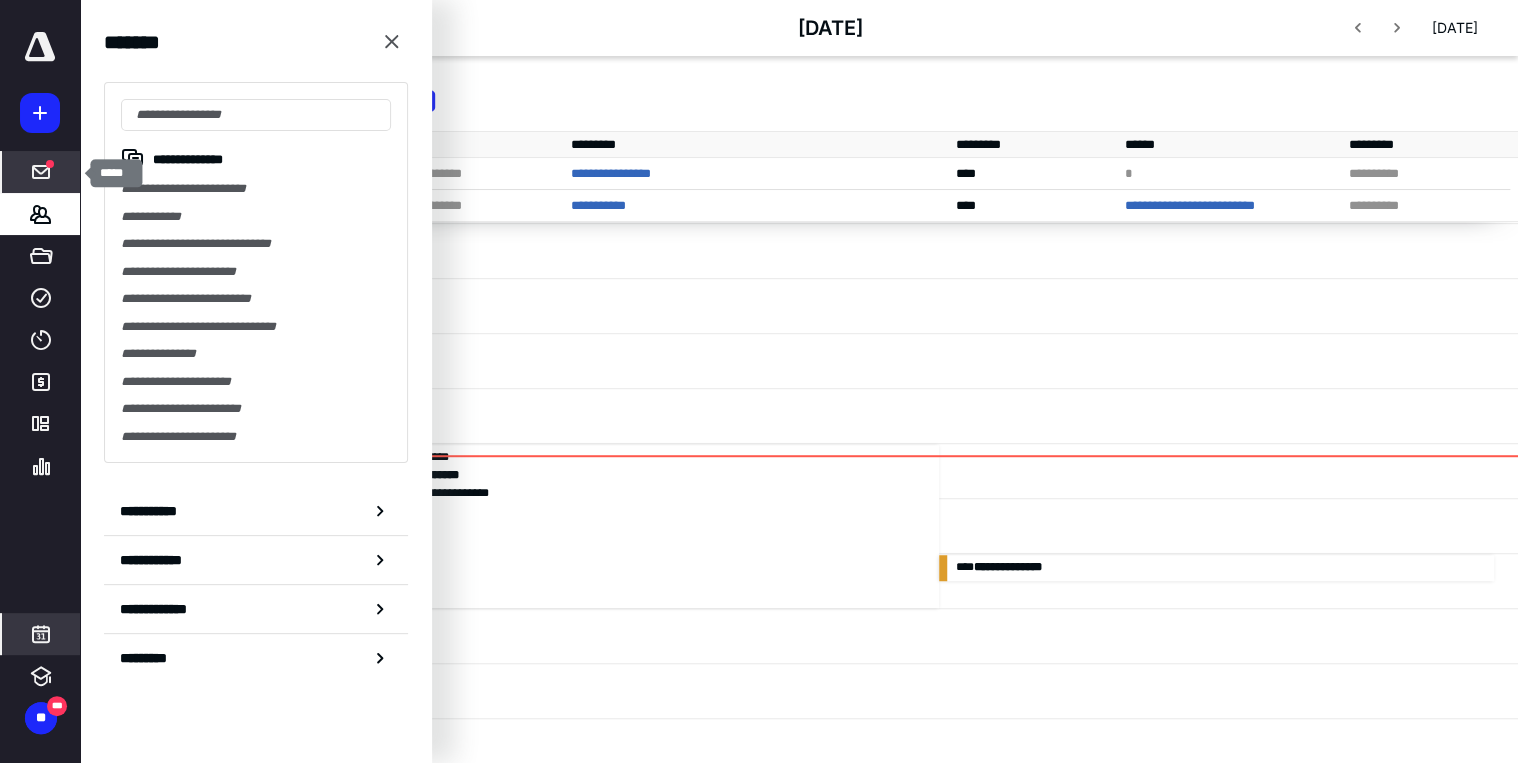 click at bounding box center [41, 172] 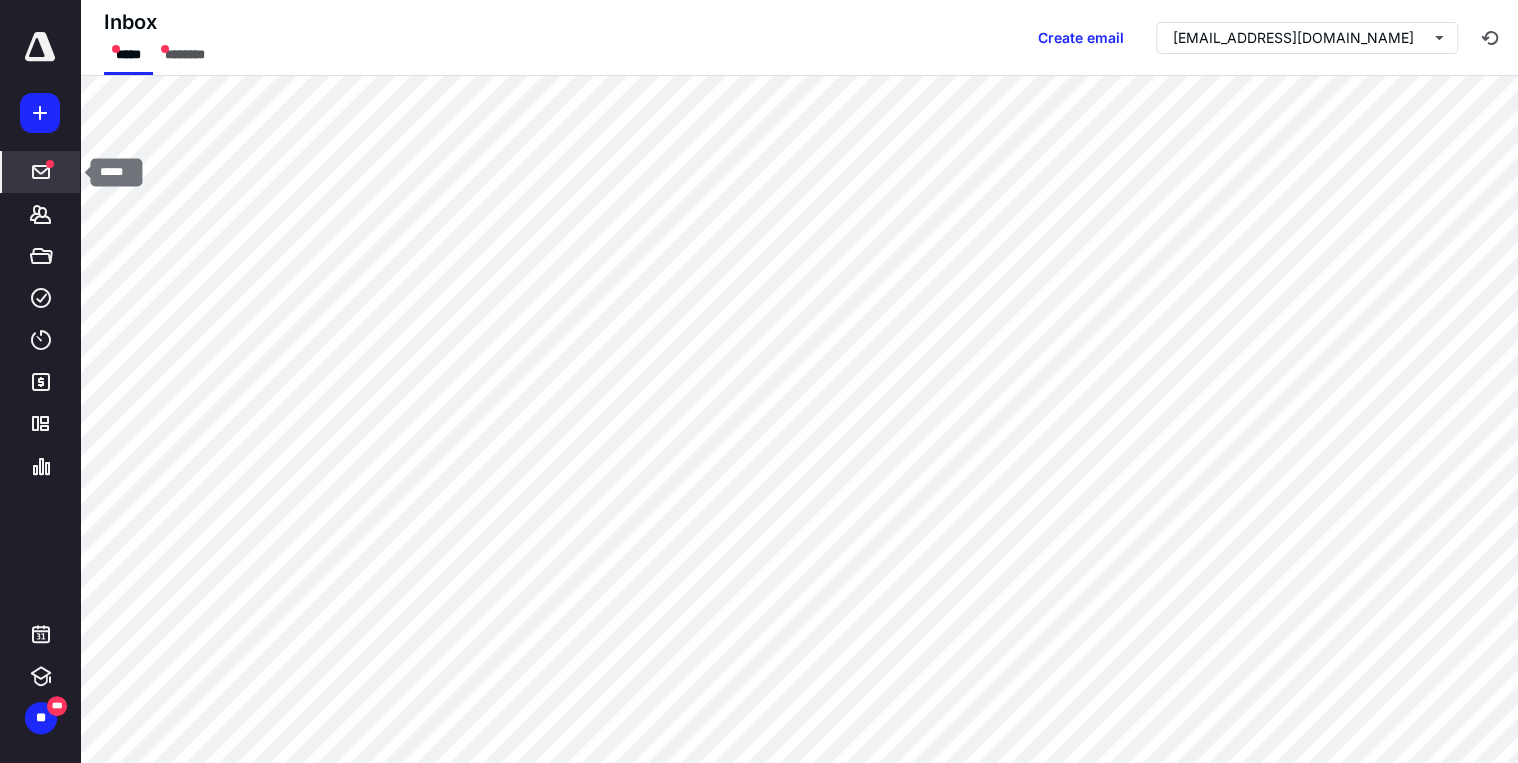 scroll, scrollTop: 0, scrollLeft: 0, axis: both 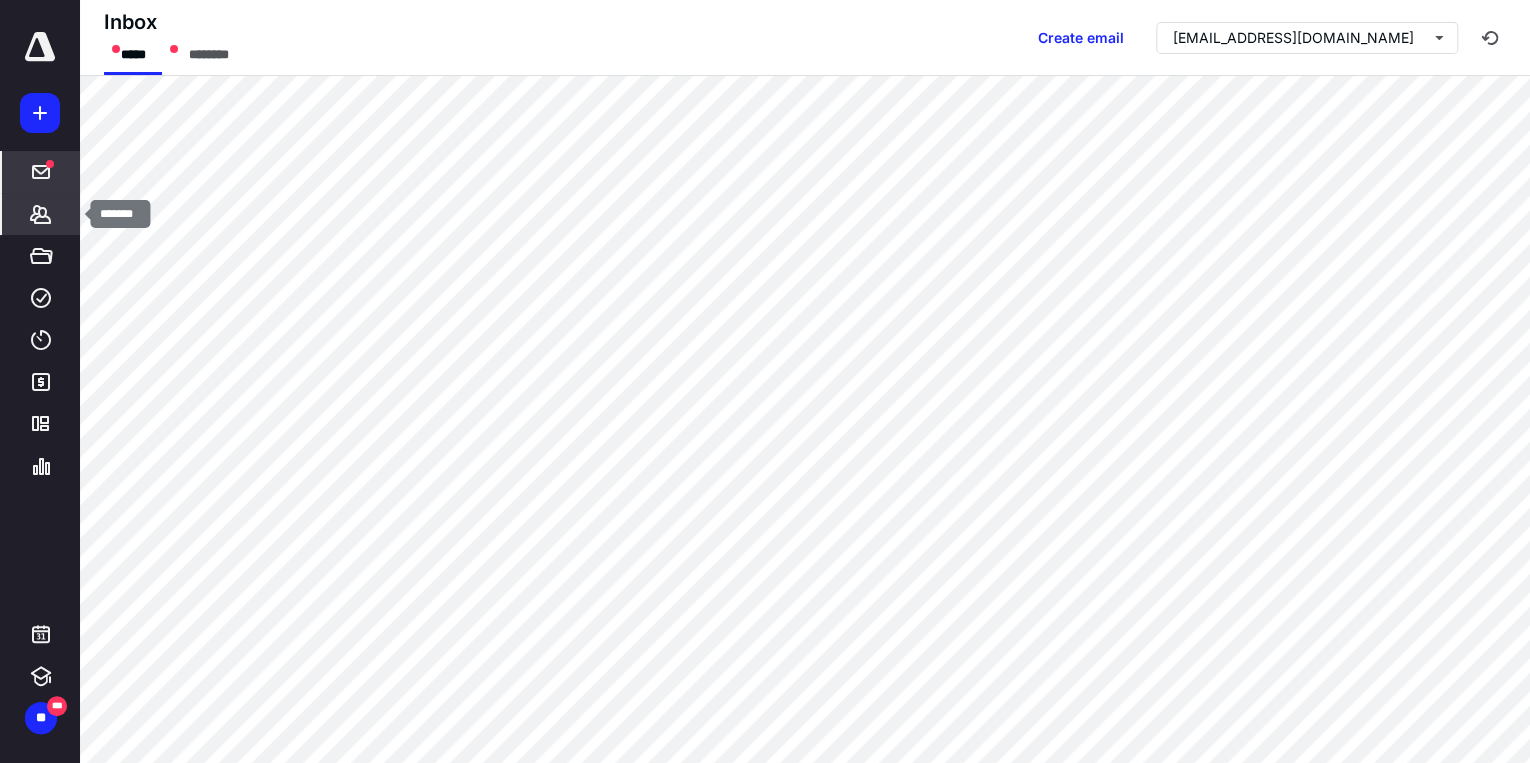 click on "*******" at bounding box center [41, 214] 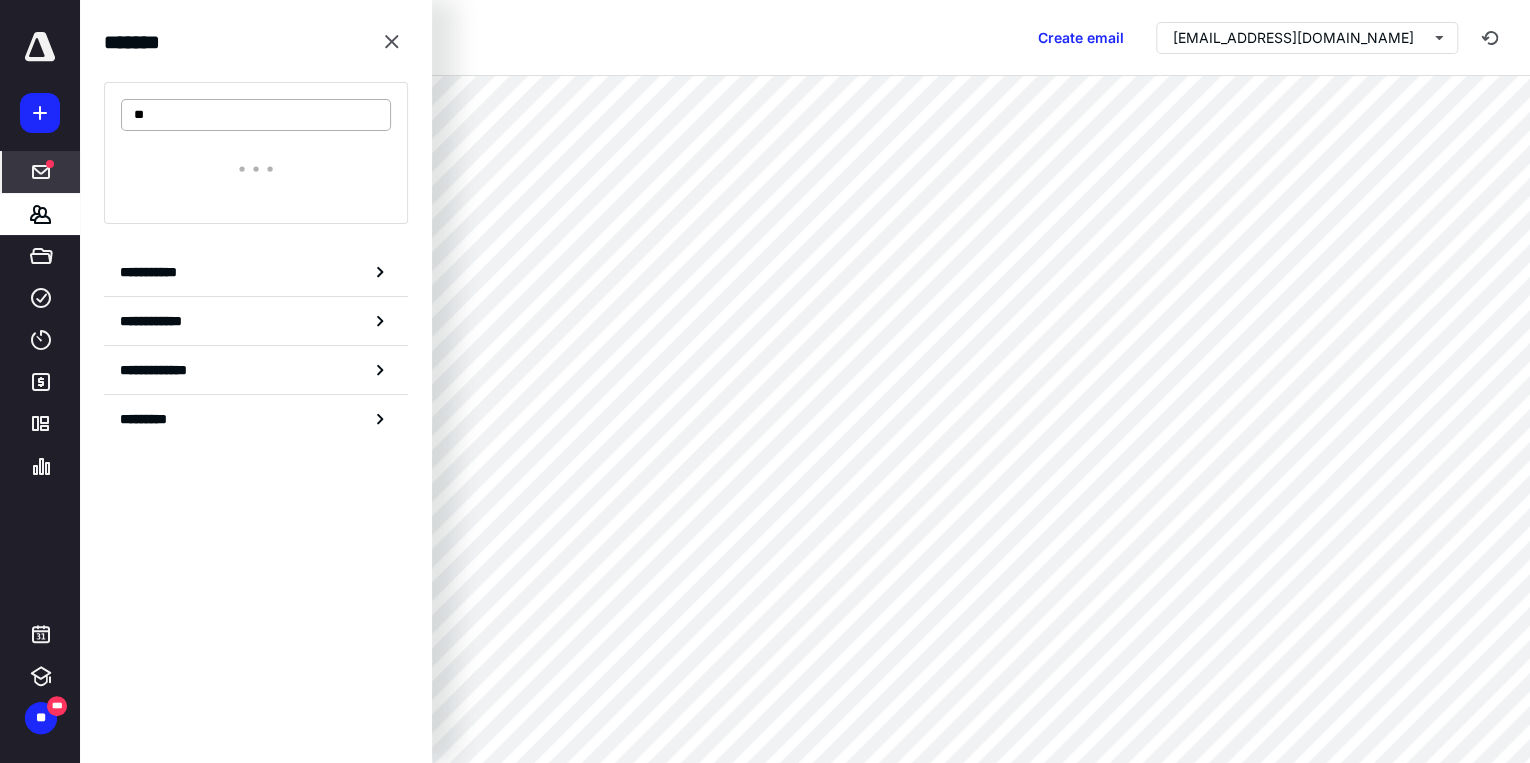 type on "*" 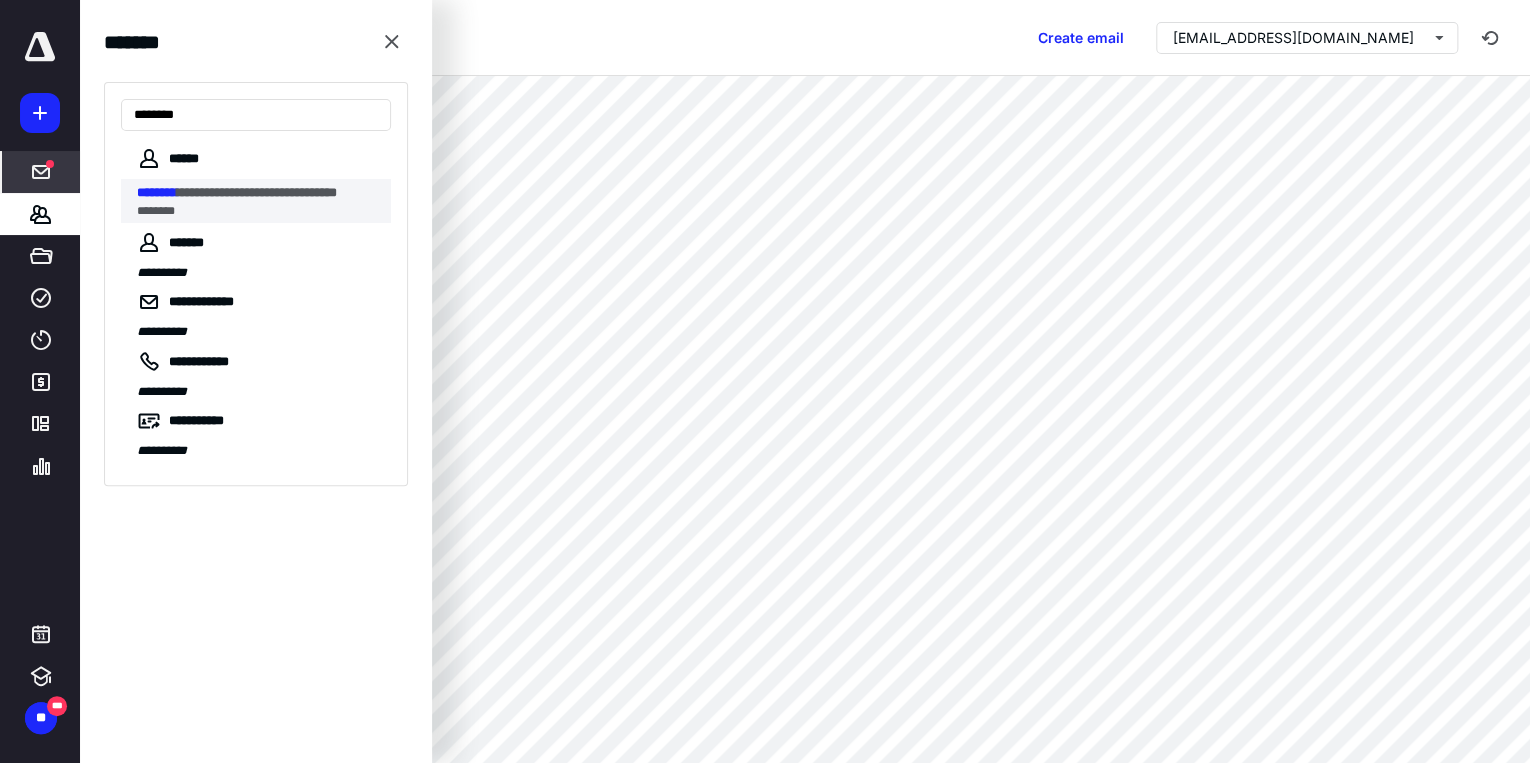 type on "********" 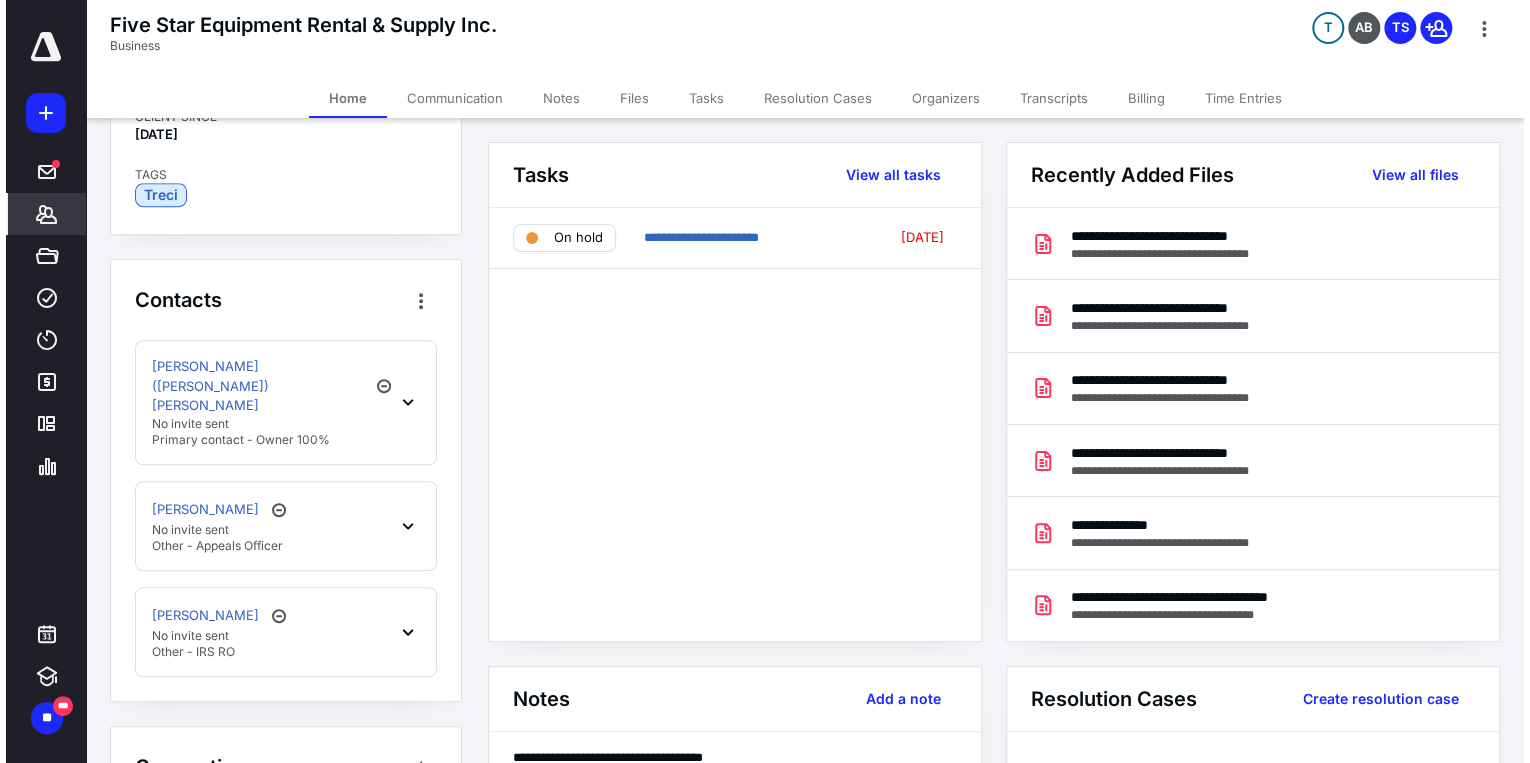scroll, scrollTop: 560, scrollLeft: 0, axis: vertical 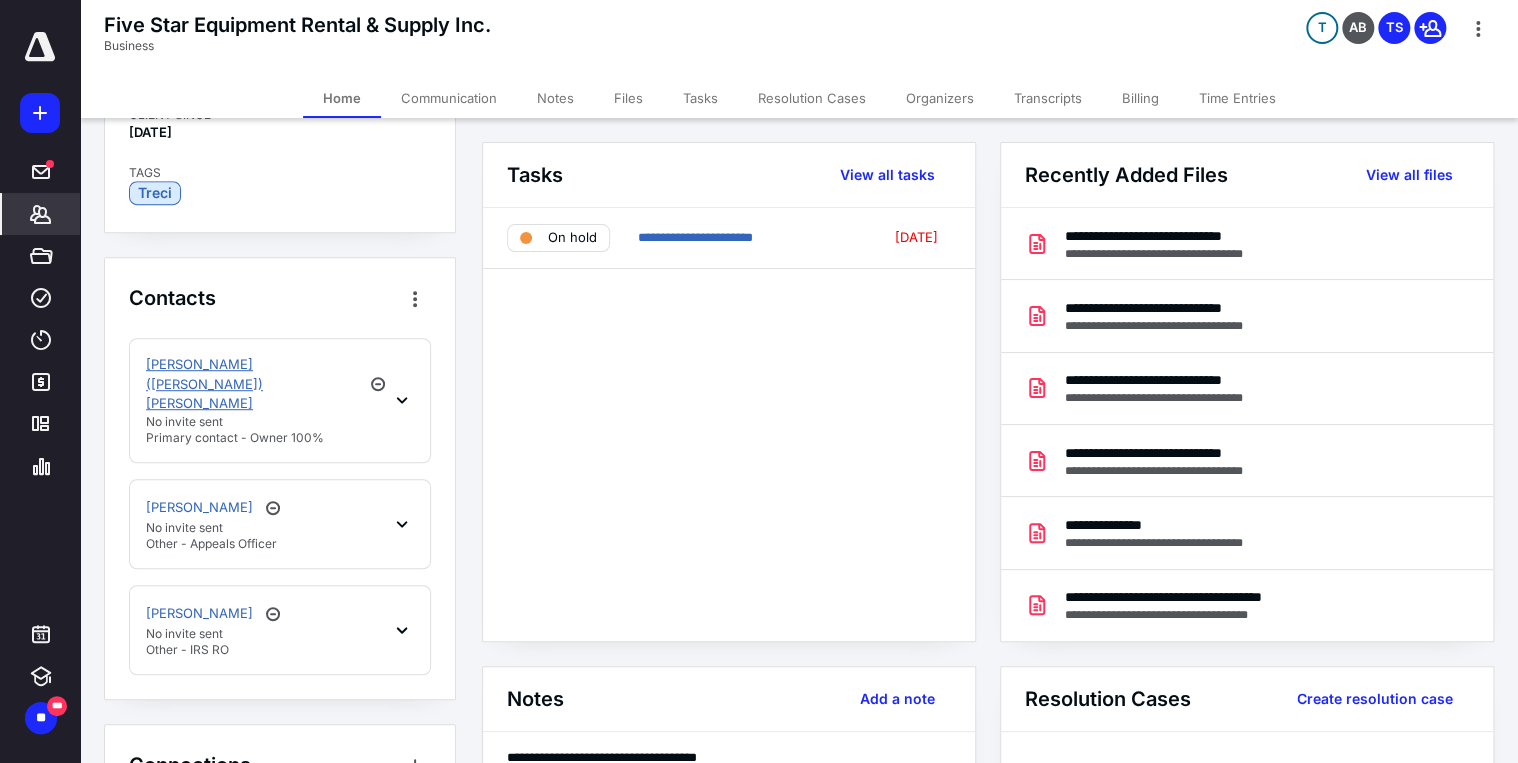 click on "[PERSON_NAME] ([PERSON_NAME]) [PERSON_NAME]" at bounding box center (252, 384) 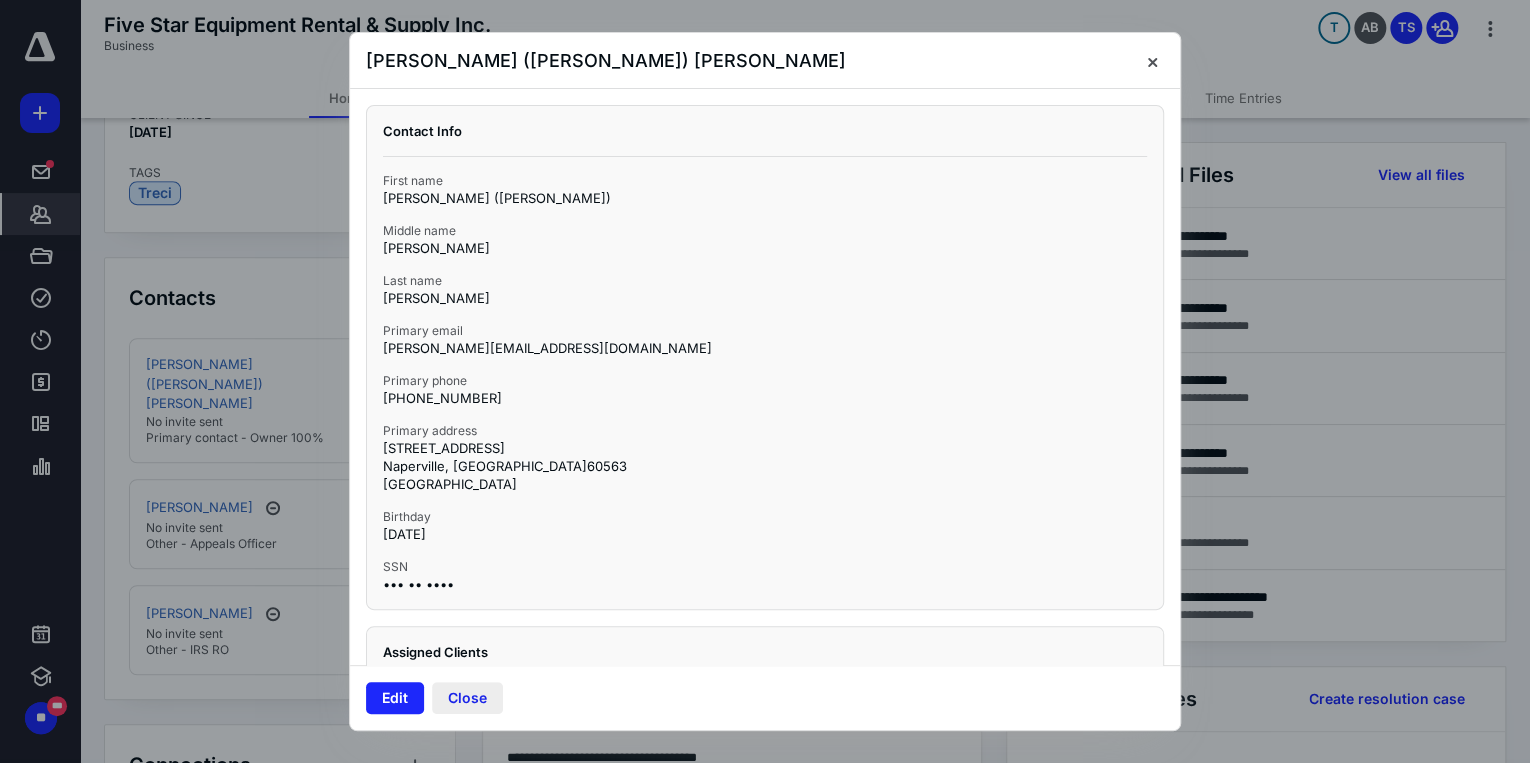 click on "Close" at bounding box center [467, 698] 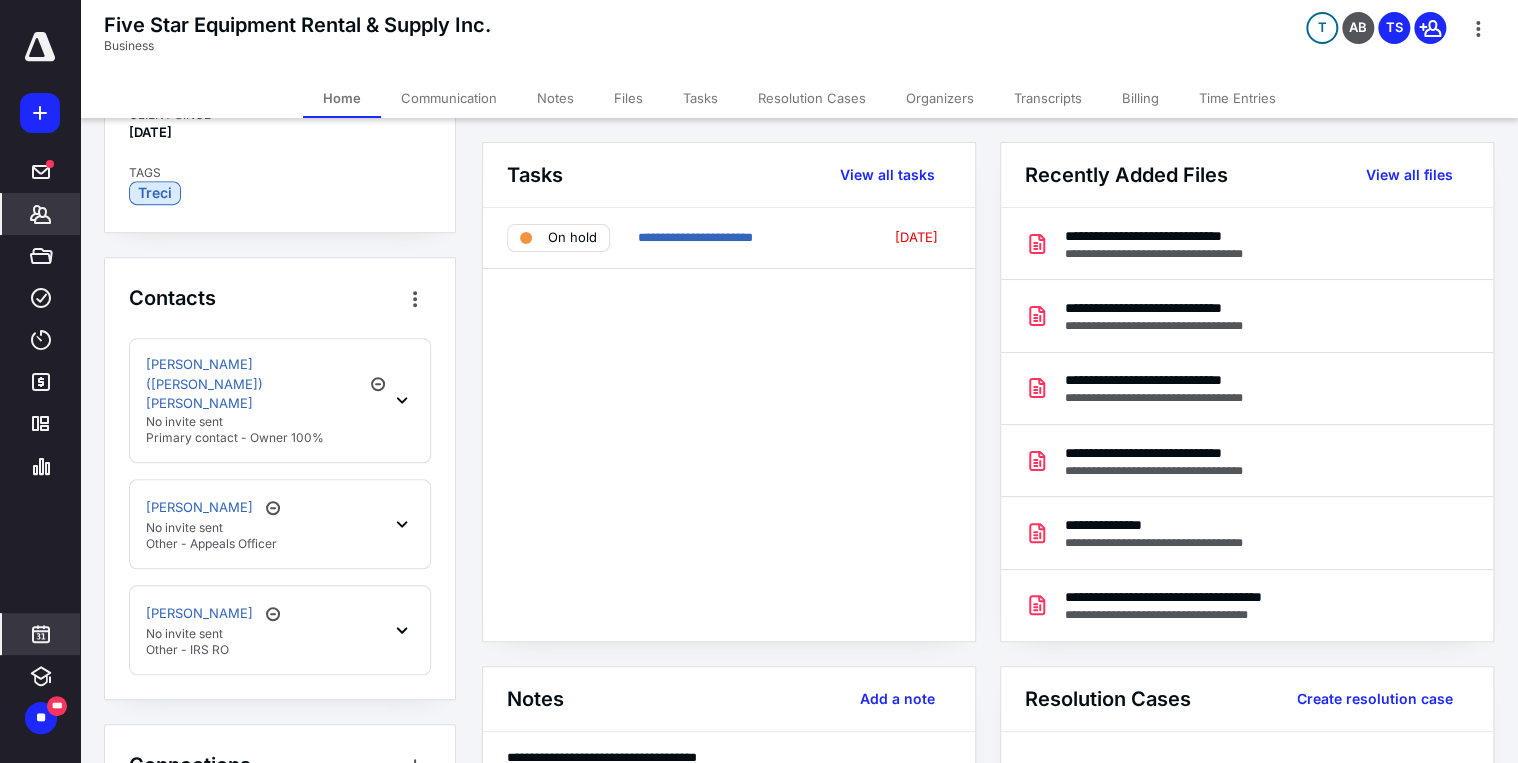 click 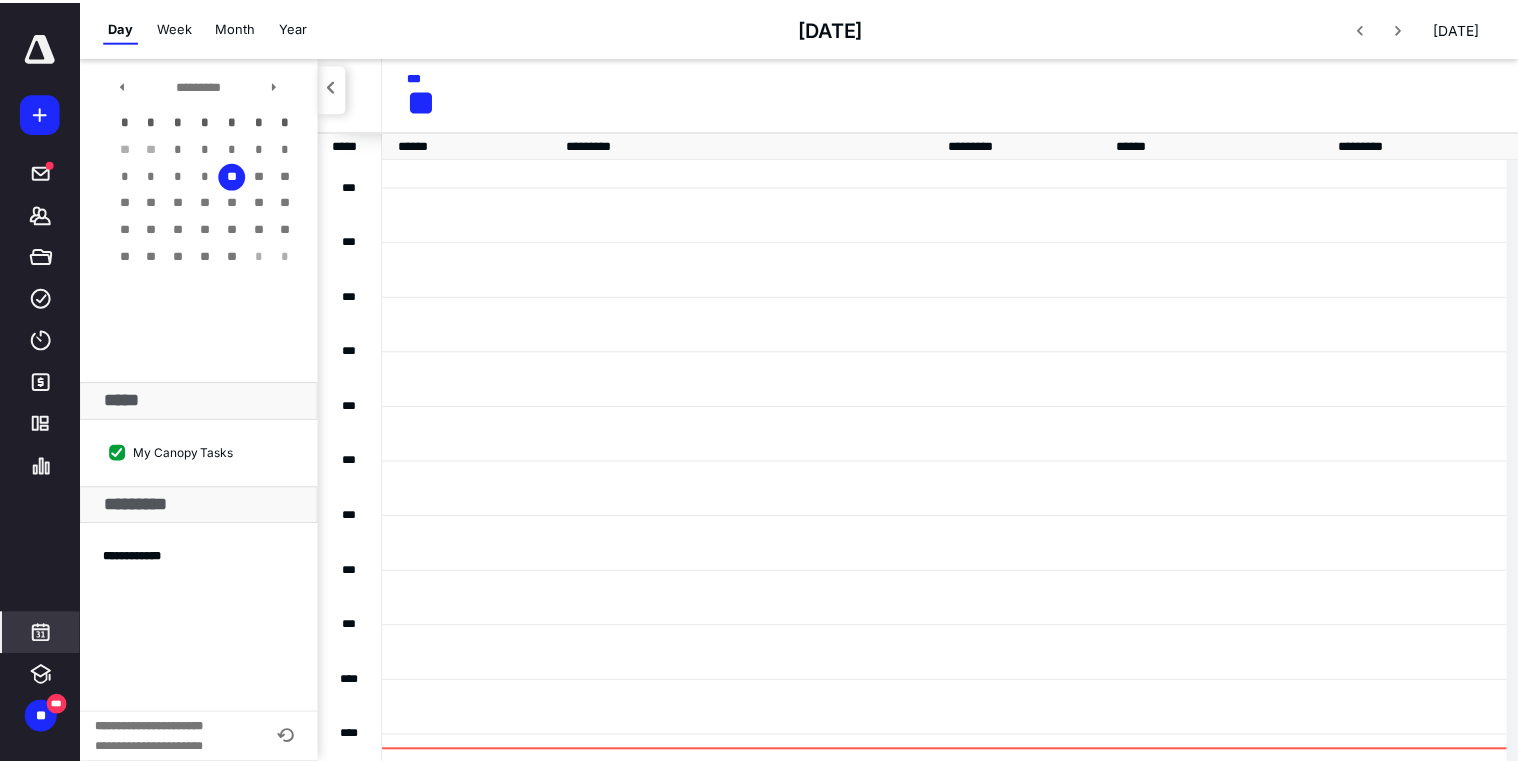 scroll, scrollTop: 384, scrollLeft: 0, axis: vertical 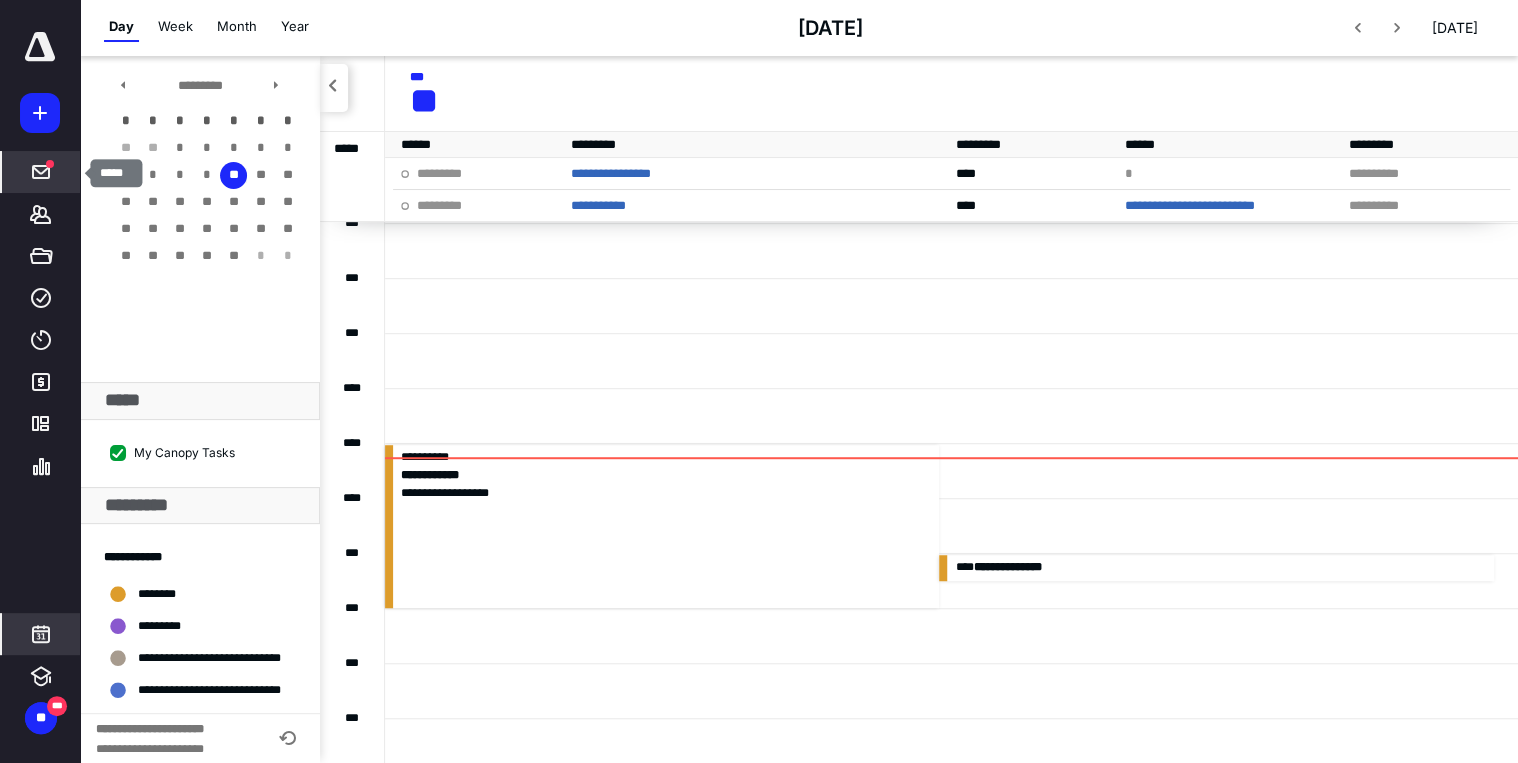 click 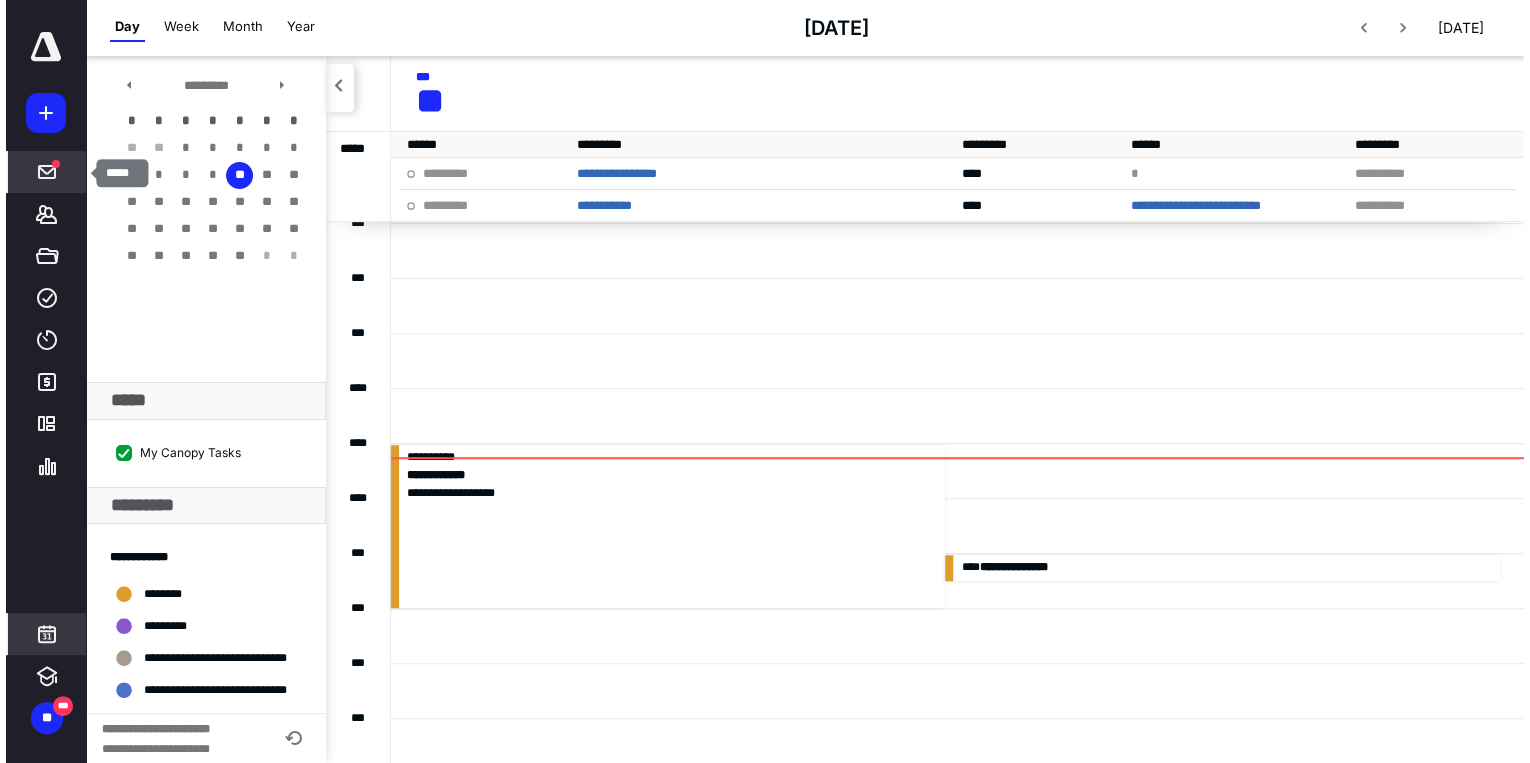 scroll, scrollTop: 0, scrollLeft: 0, axis: both 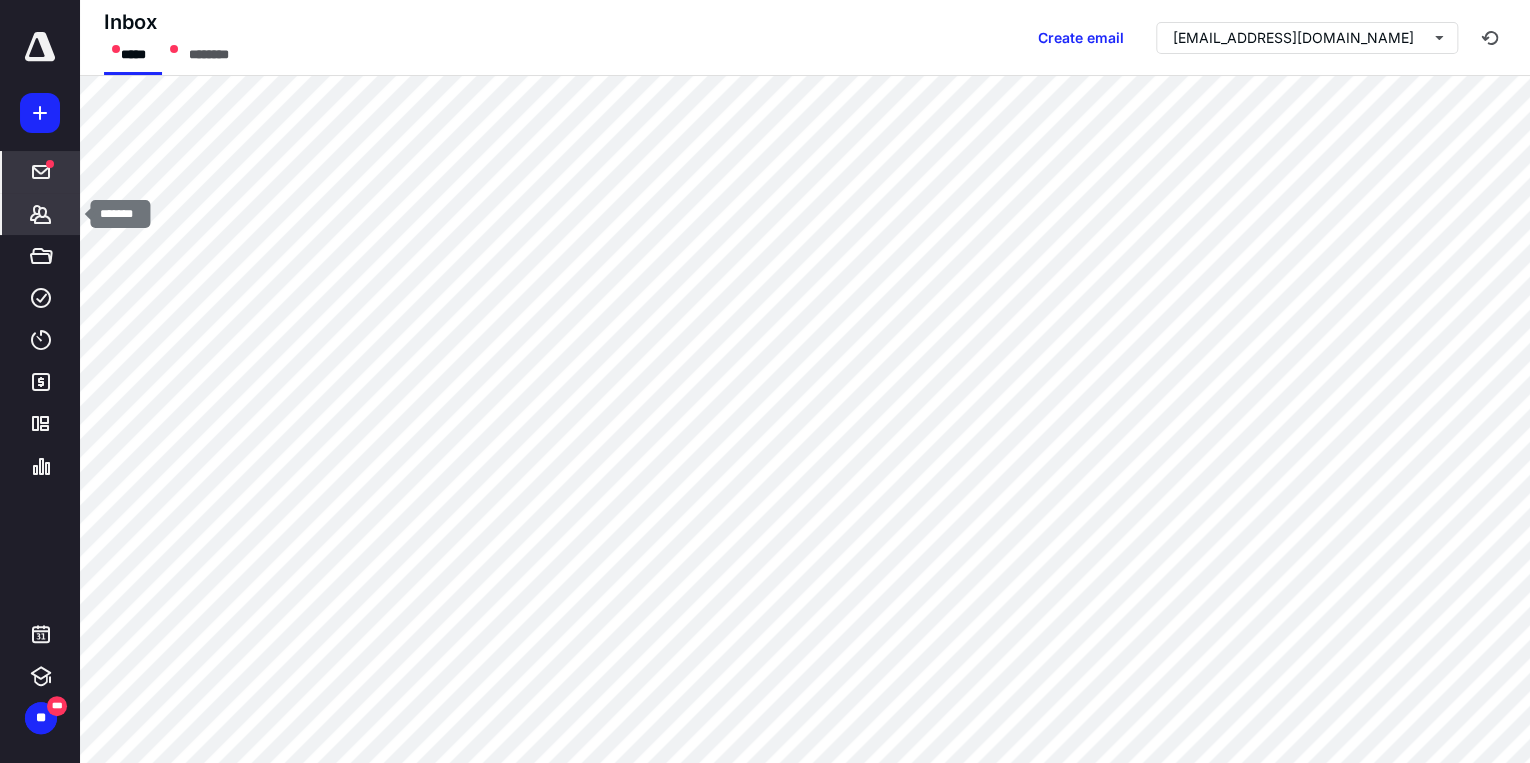 click 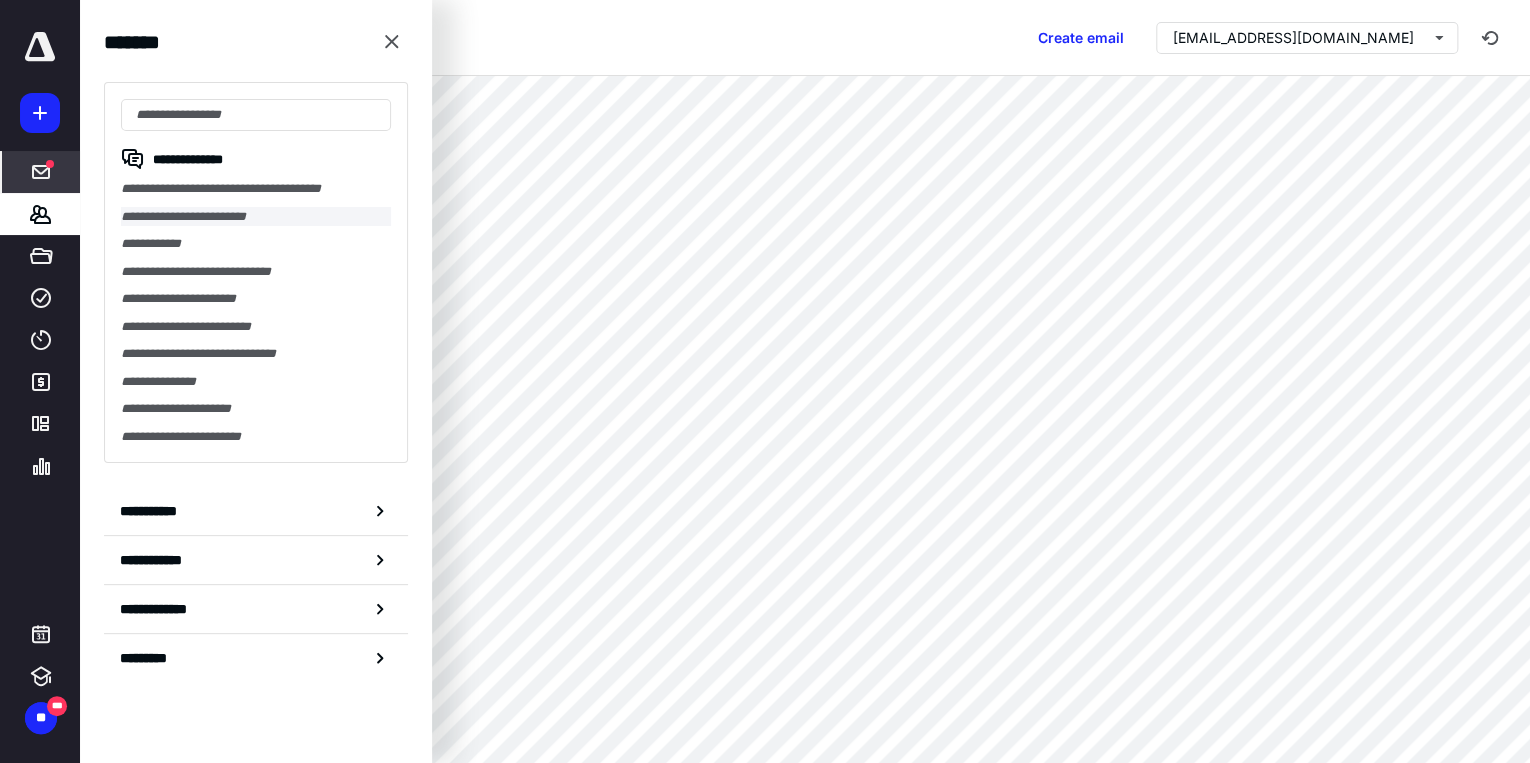 click on "**********" at bounding box center (256, 217) 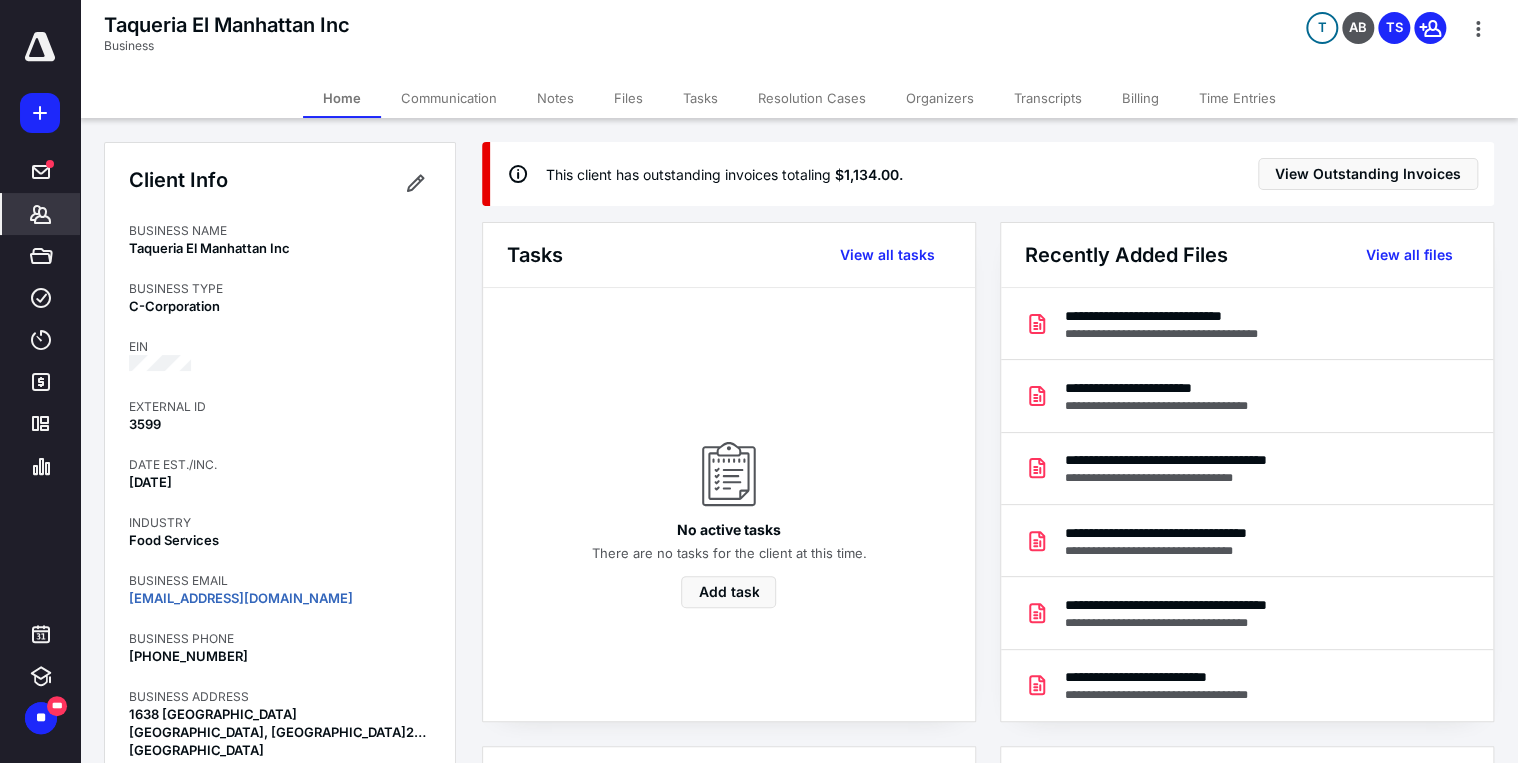 click on "Files" at bounding box center (628, 98) 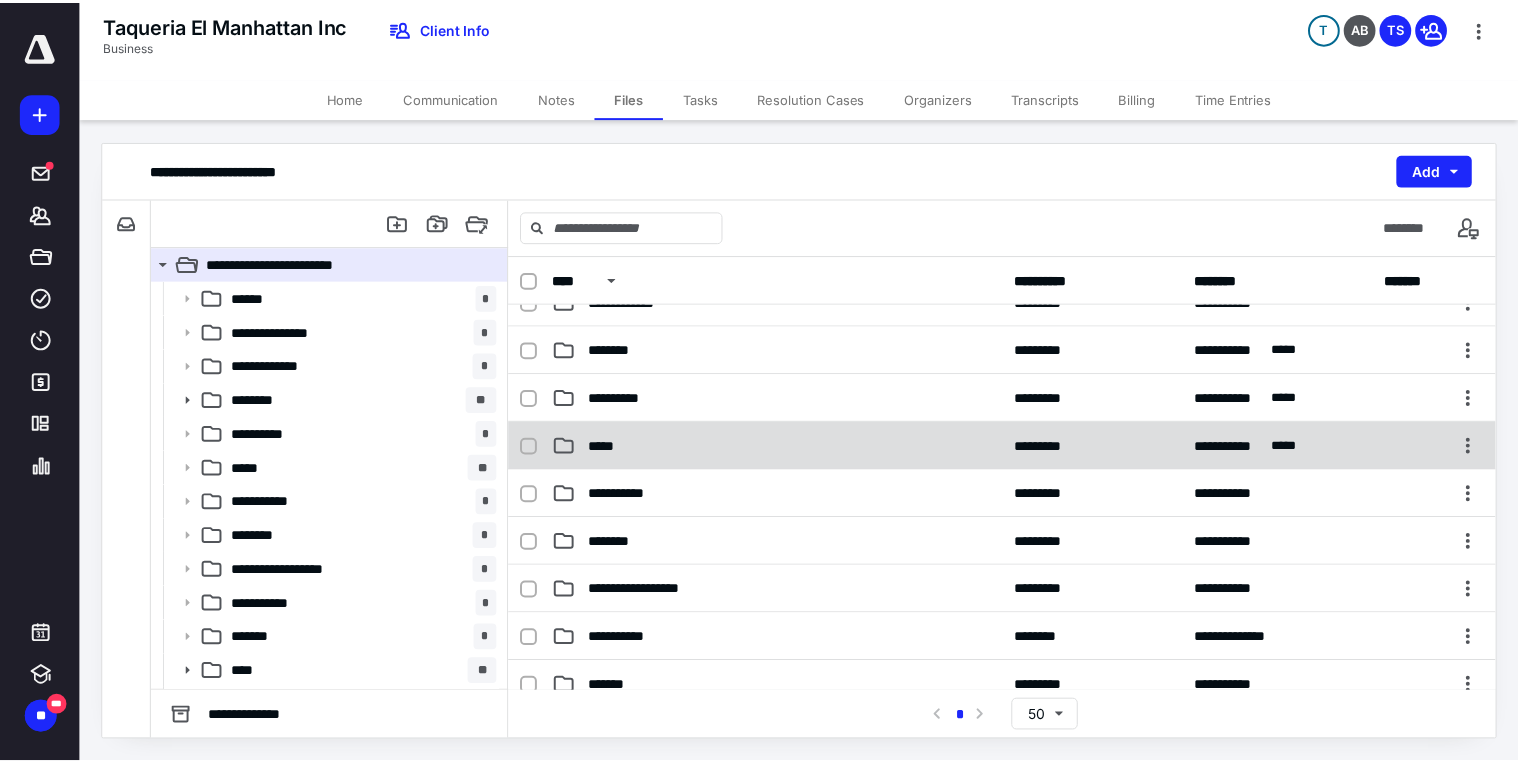 scroll, scrollTop: 160, scrollLeft: 0, axis: vertical 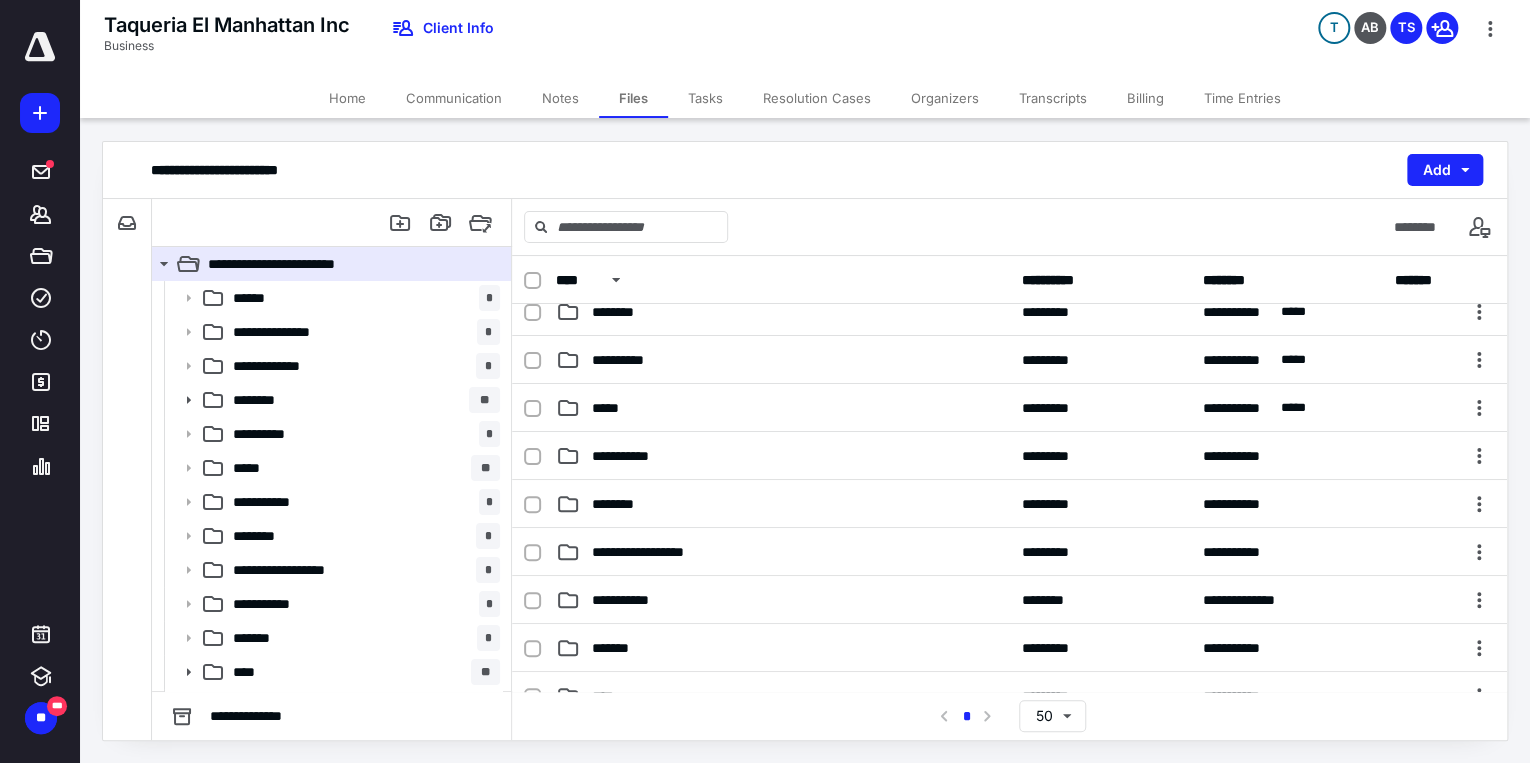 drag, startPoint x: 704, startPoint y: 99, endPoint x: 701, endPoint y: 109, distance: 10.440307 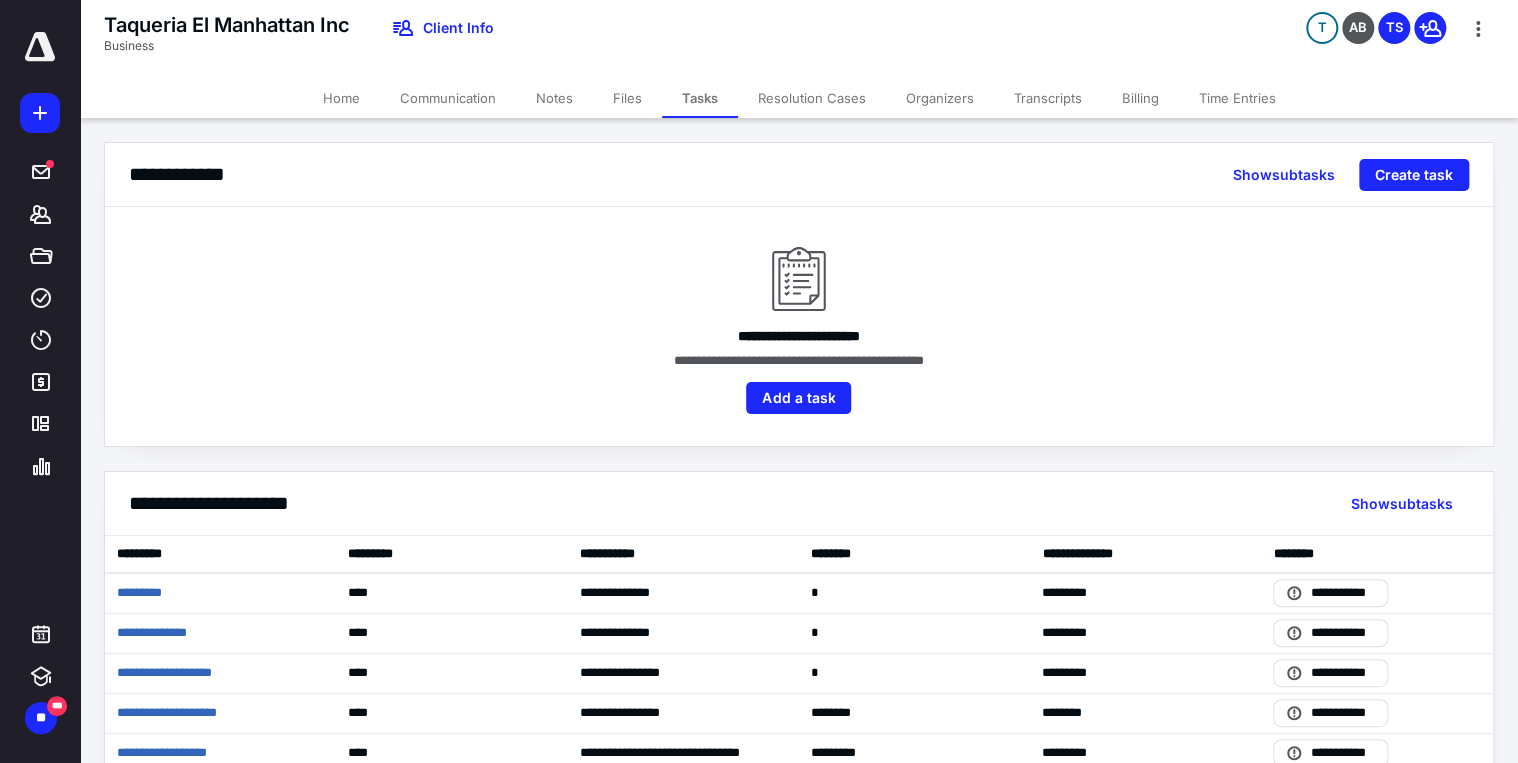 click on "Home" at bounding box center (341, 98) 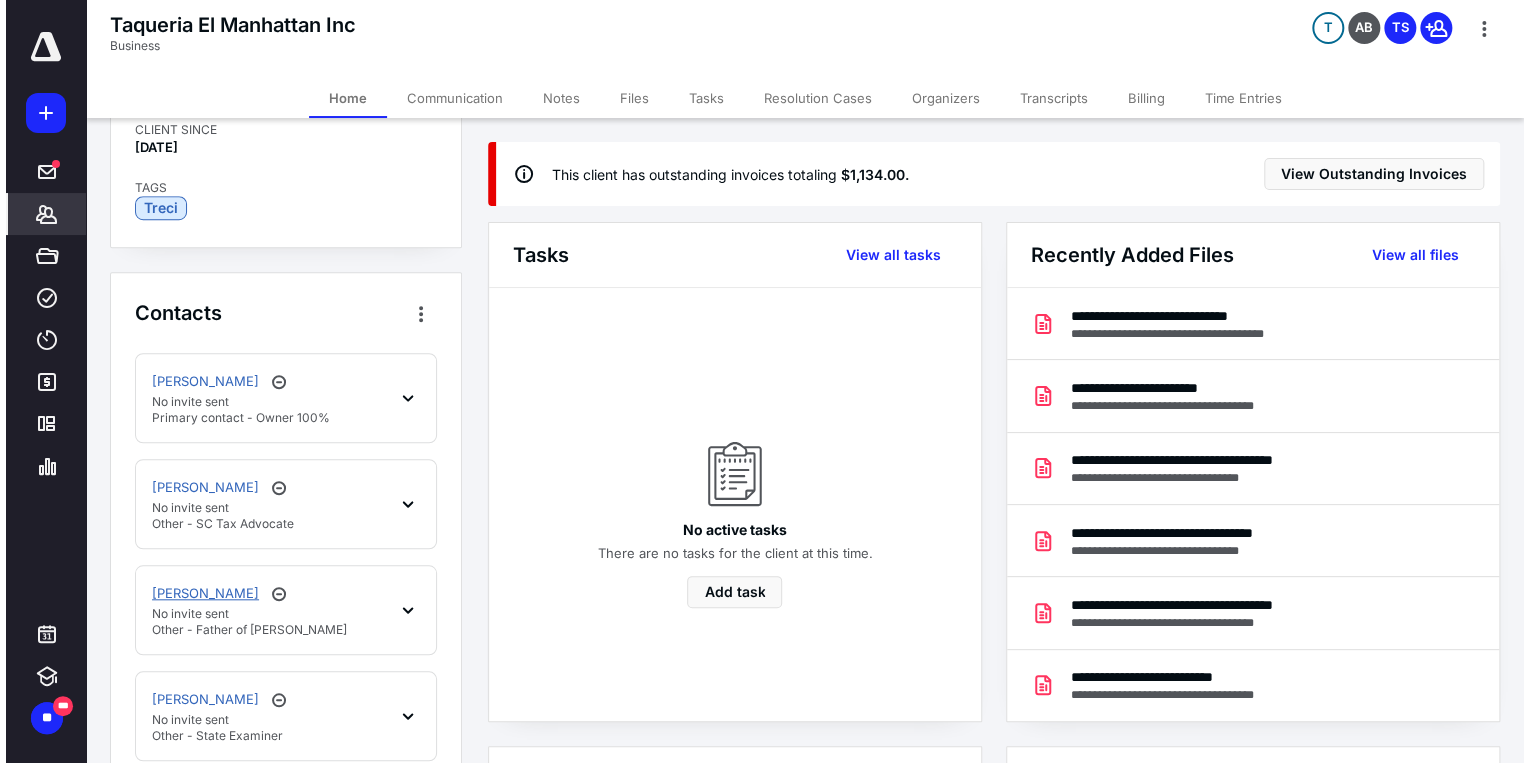 scroll, scrollTop: 720, scrollLeft: 0, axis: vertical 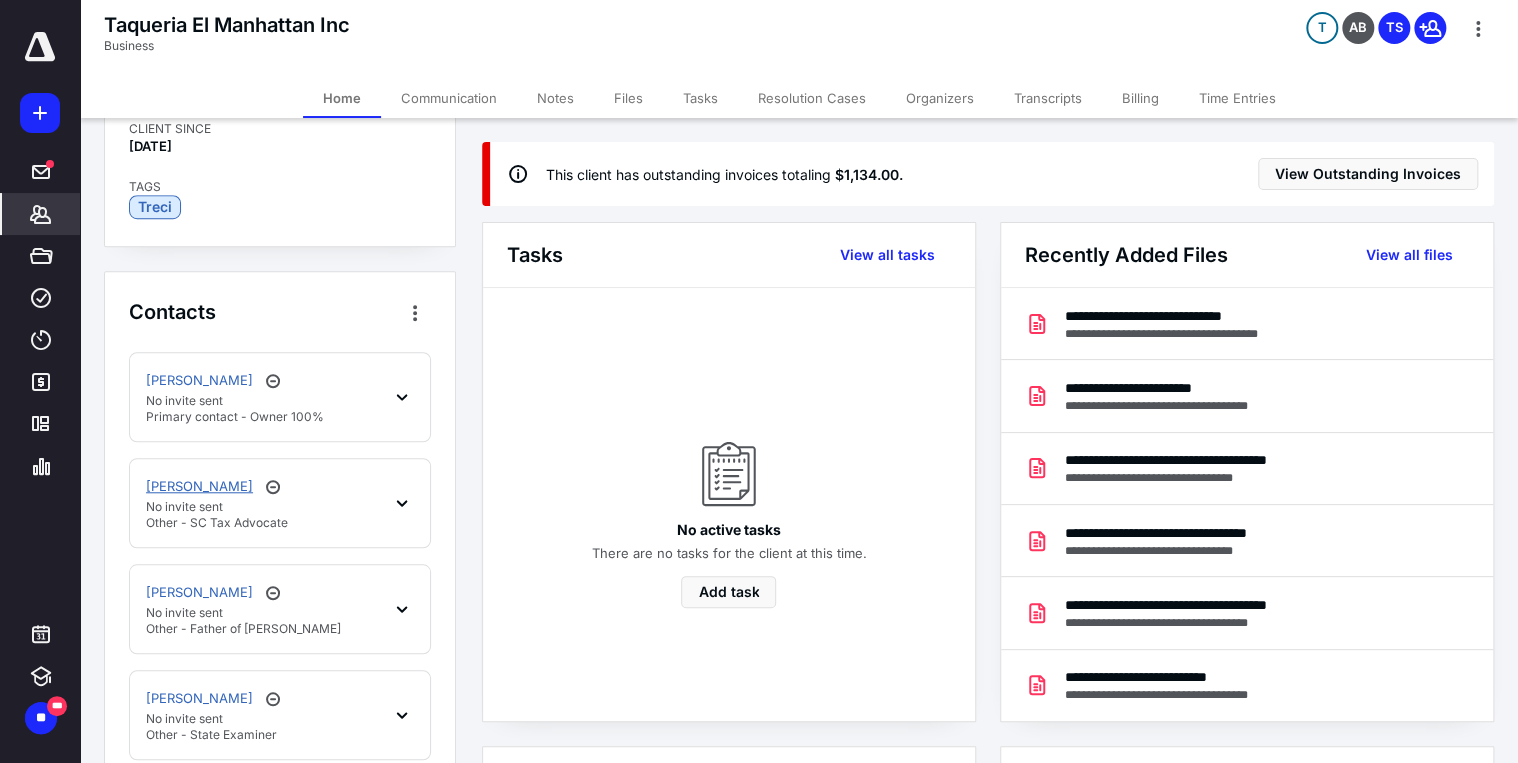 click on "Jean Funches" at bounding box center (199, 487) 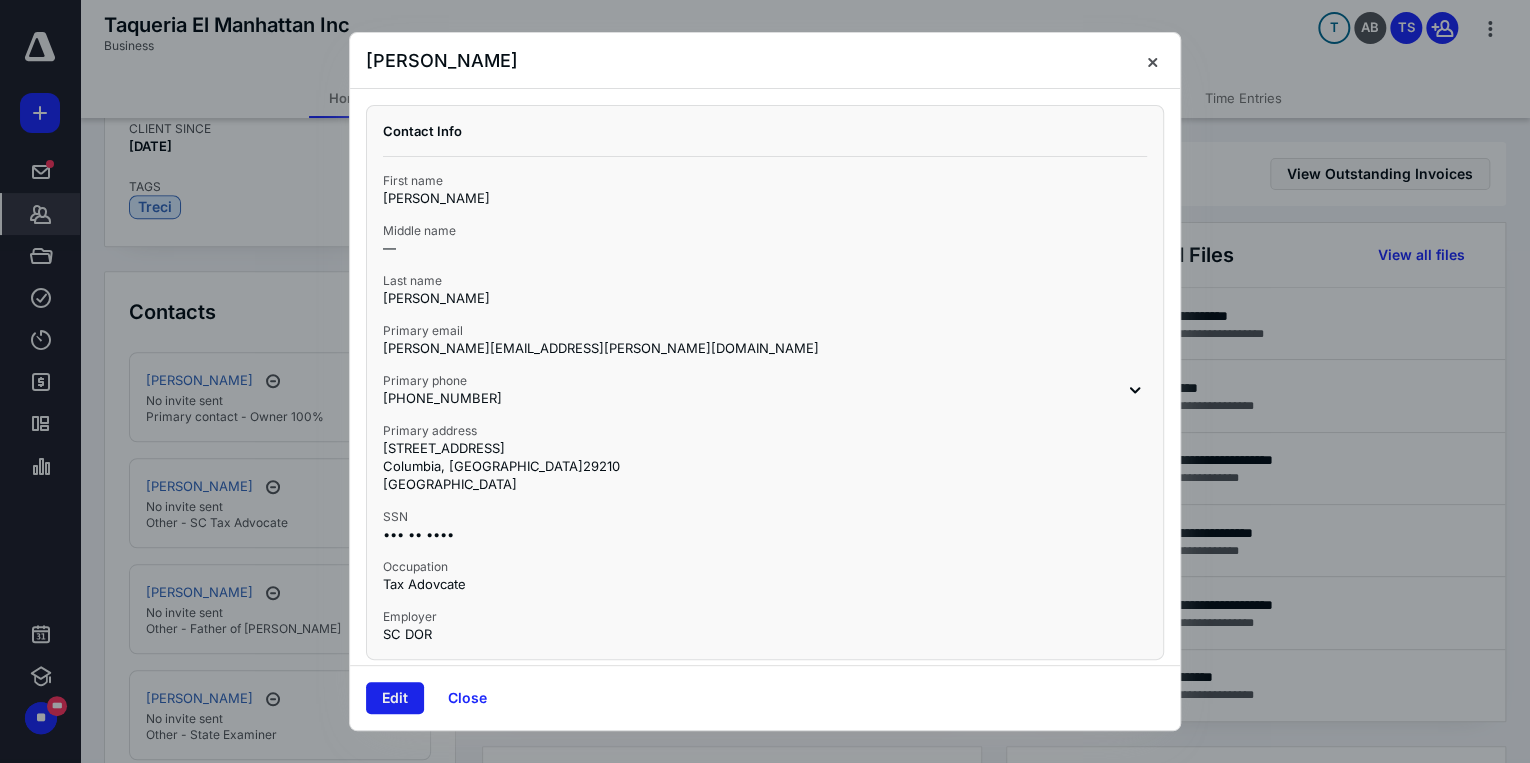 click on "Edit" at bounding box center (395, 698) 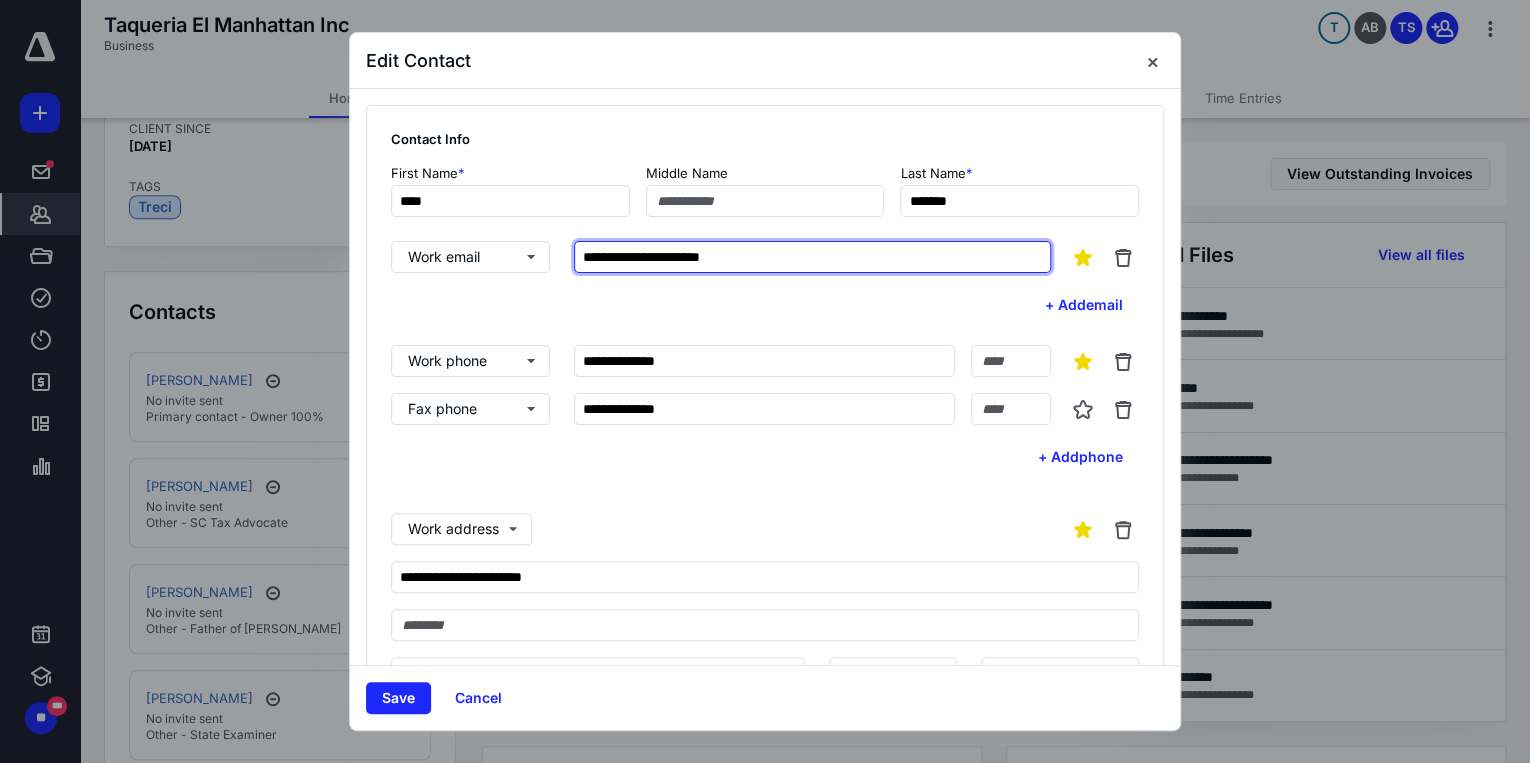 drag, startPoint x: 780, startPoint y: 252, endPoint x: 554, endPoint y: 259, distance: 226.10838 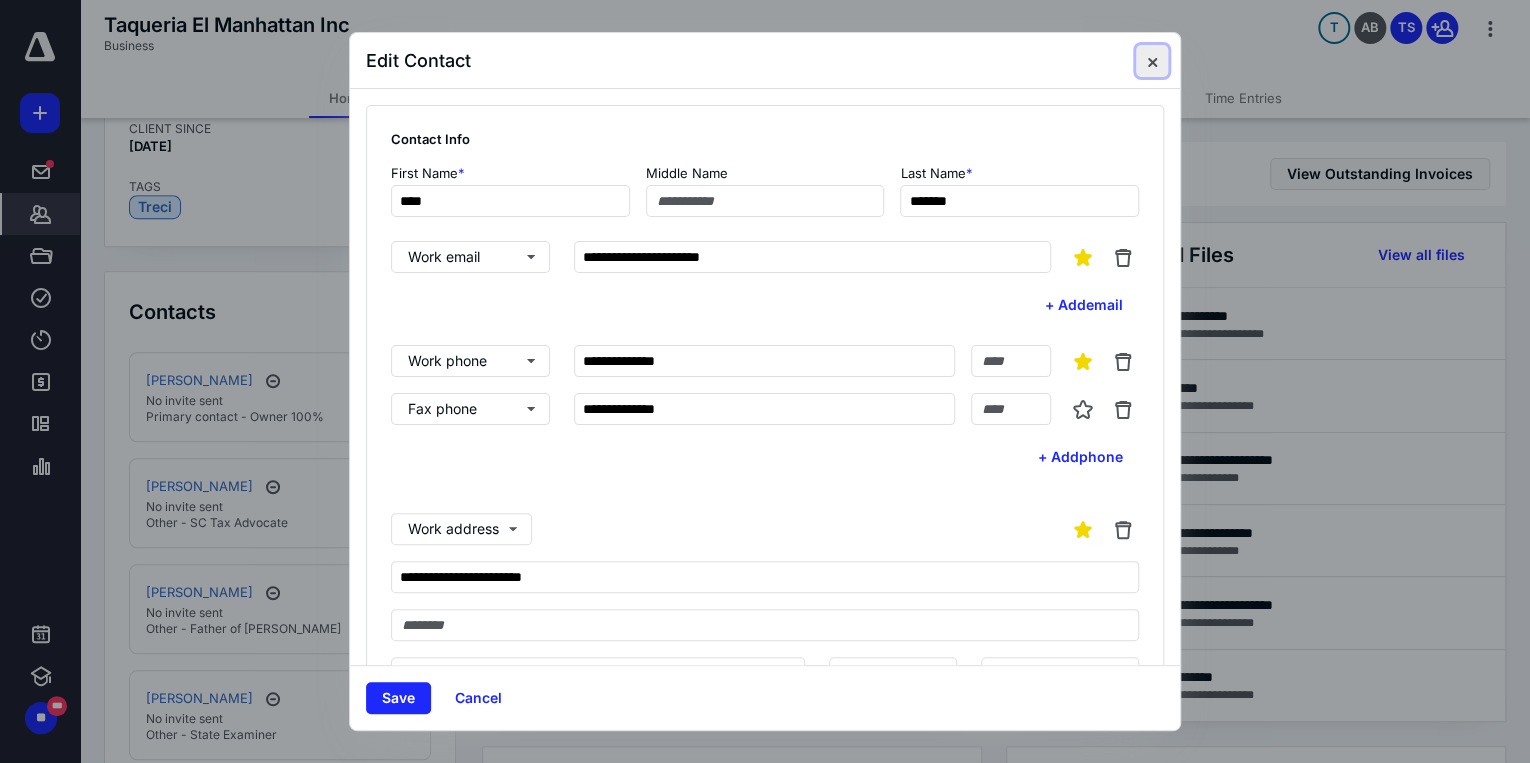 click at bounding box center (1152, 61) 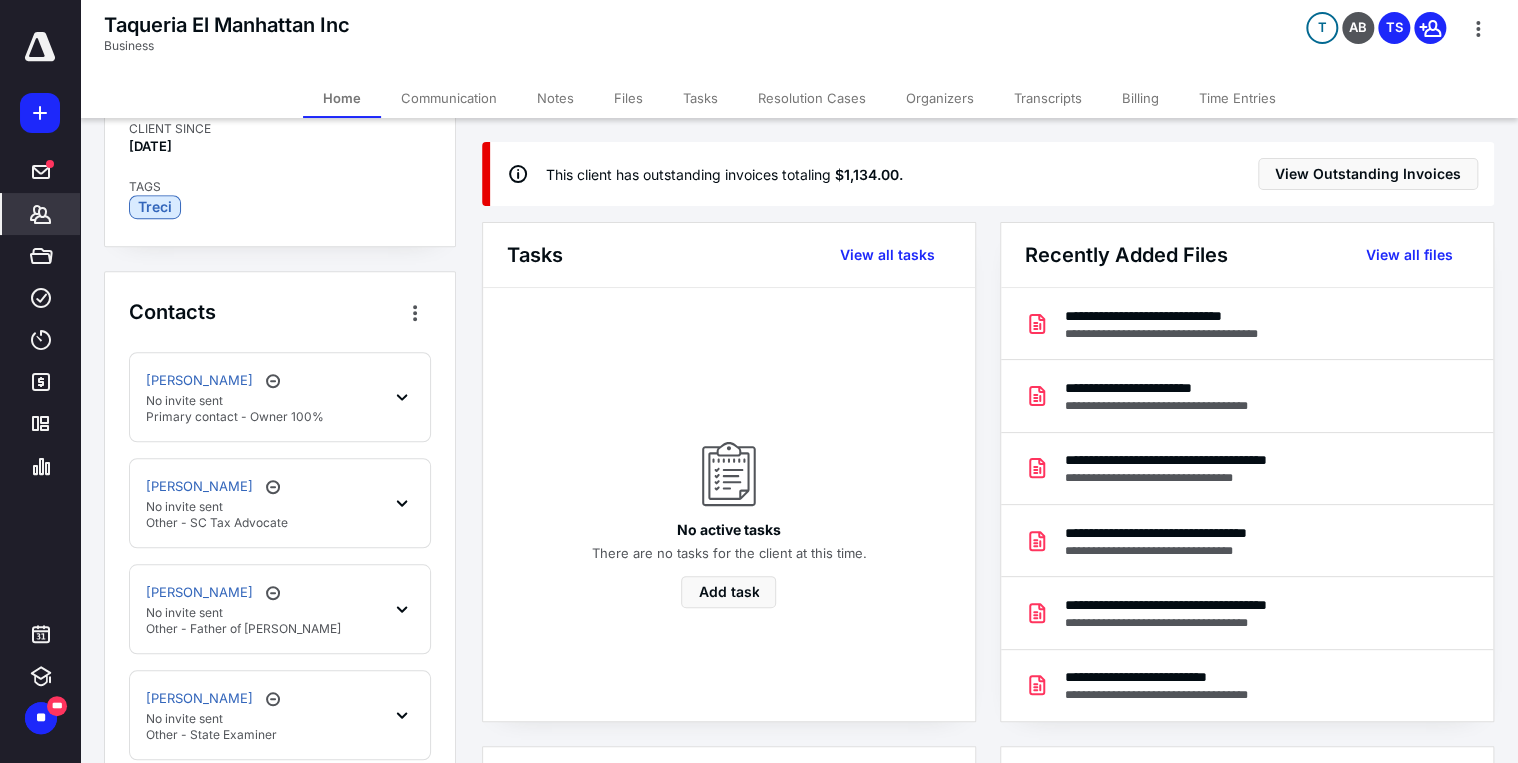 click on "Communication" at bounding box center [449, 98] 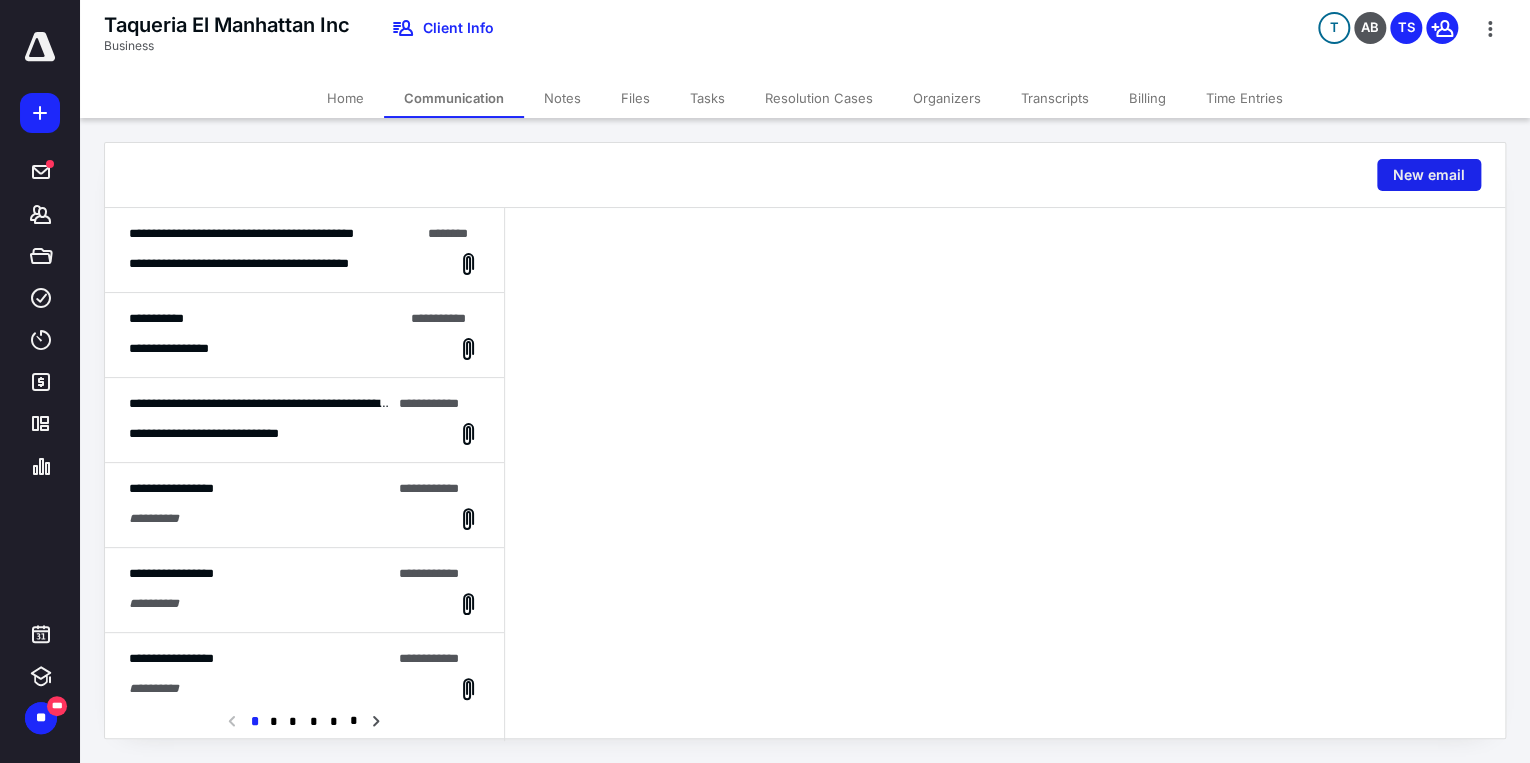 click on "New email" at bounding box center [1429, 175] 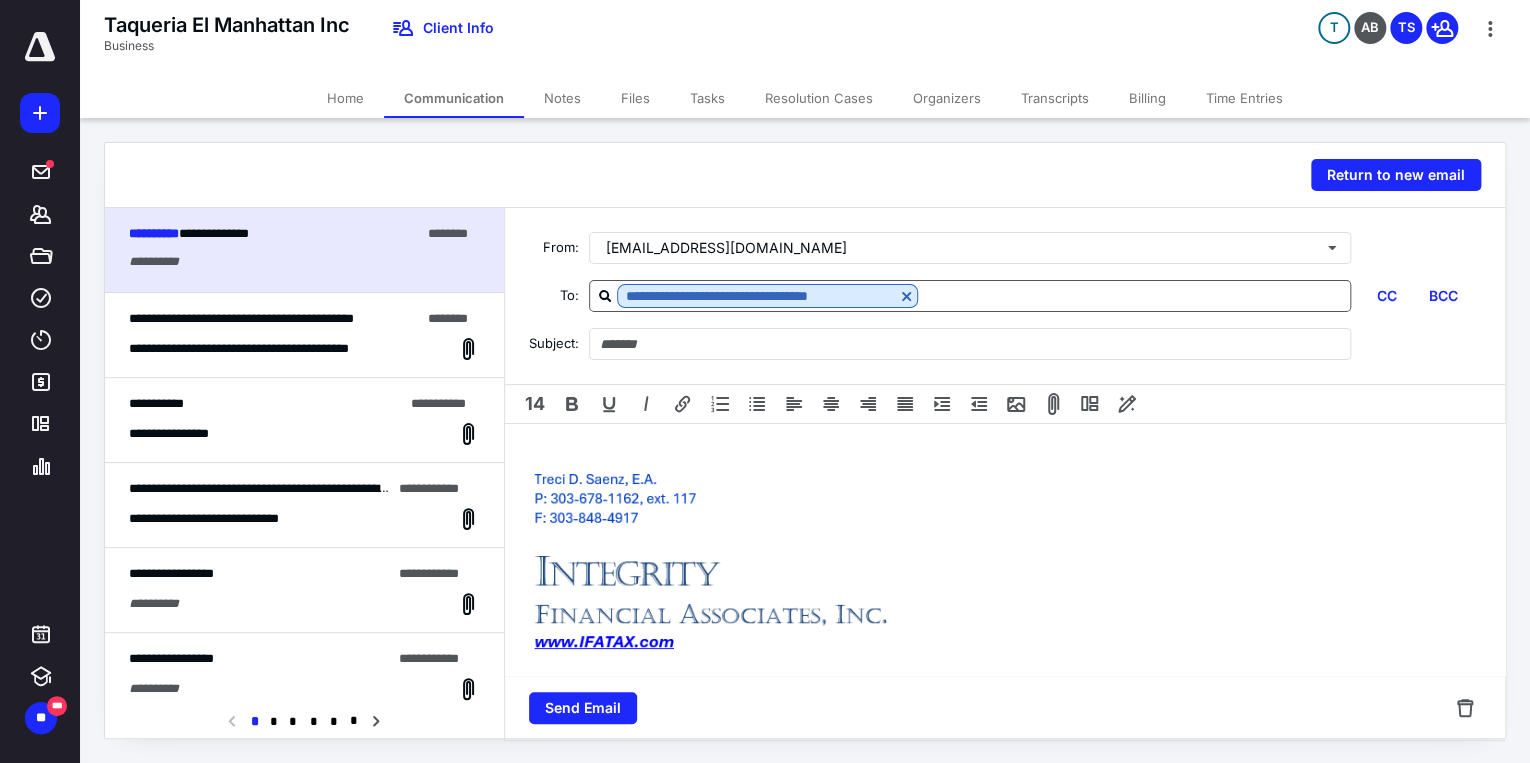 click at bounding box center (1134, 295) 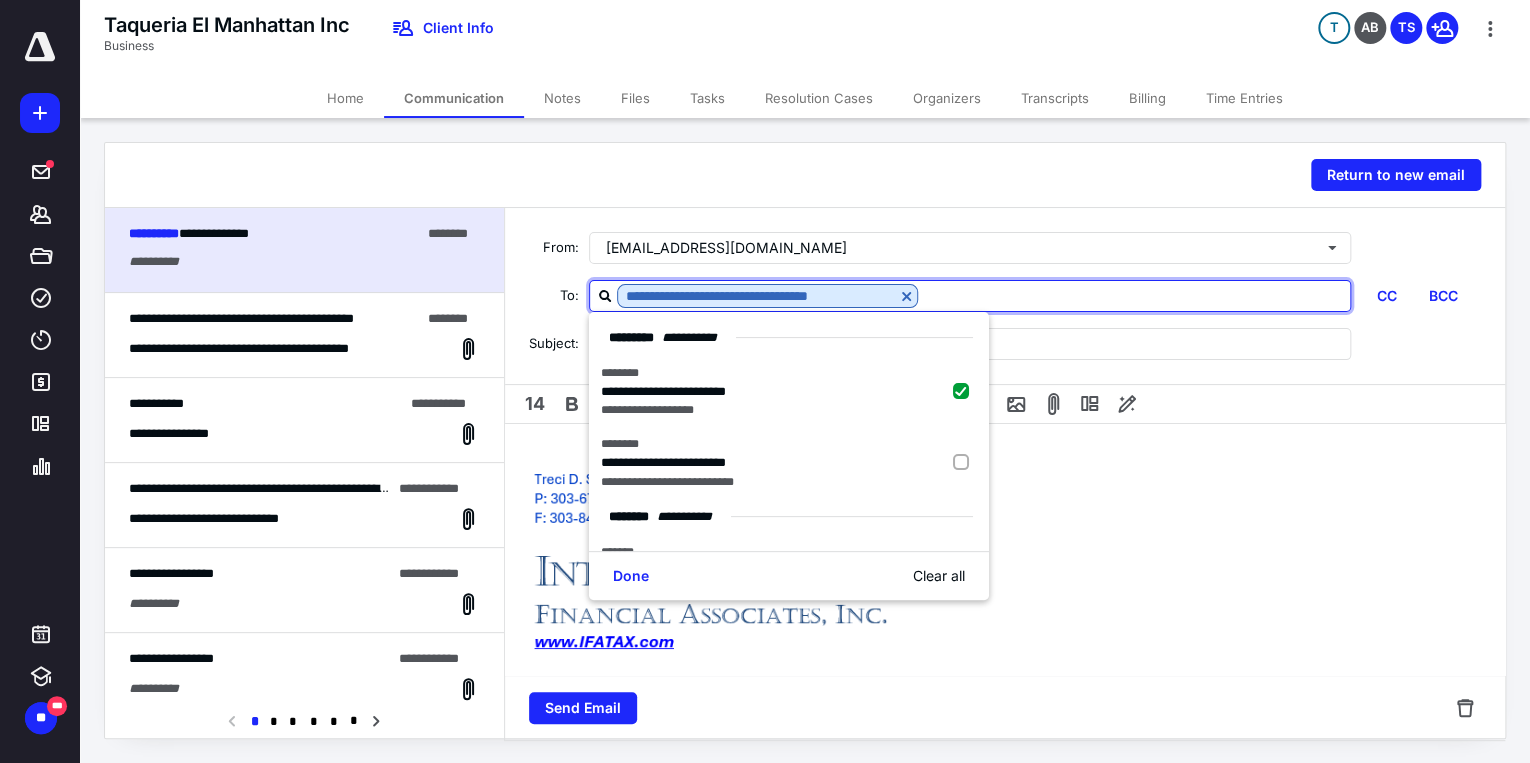 paste on "**********" 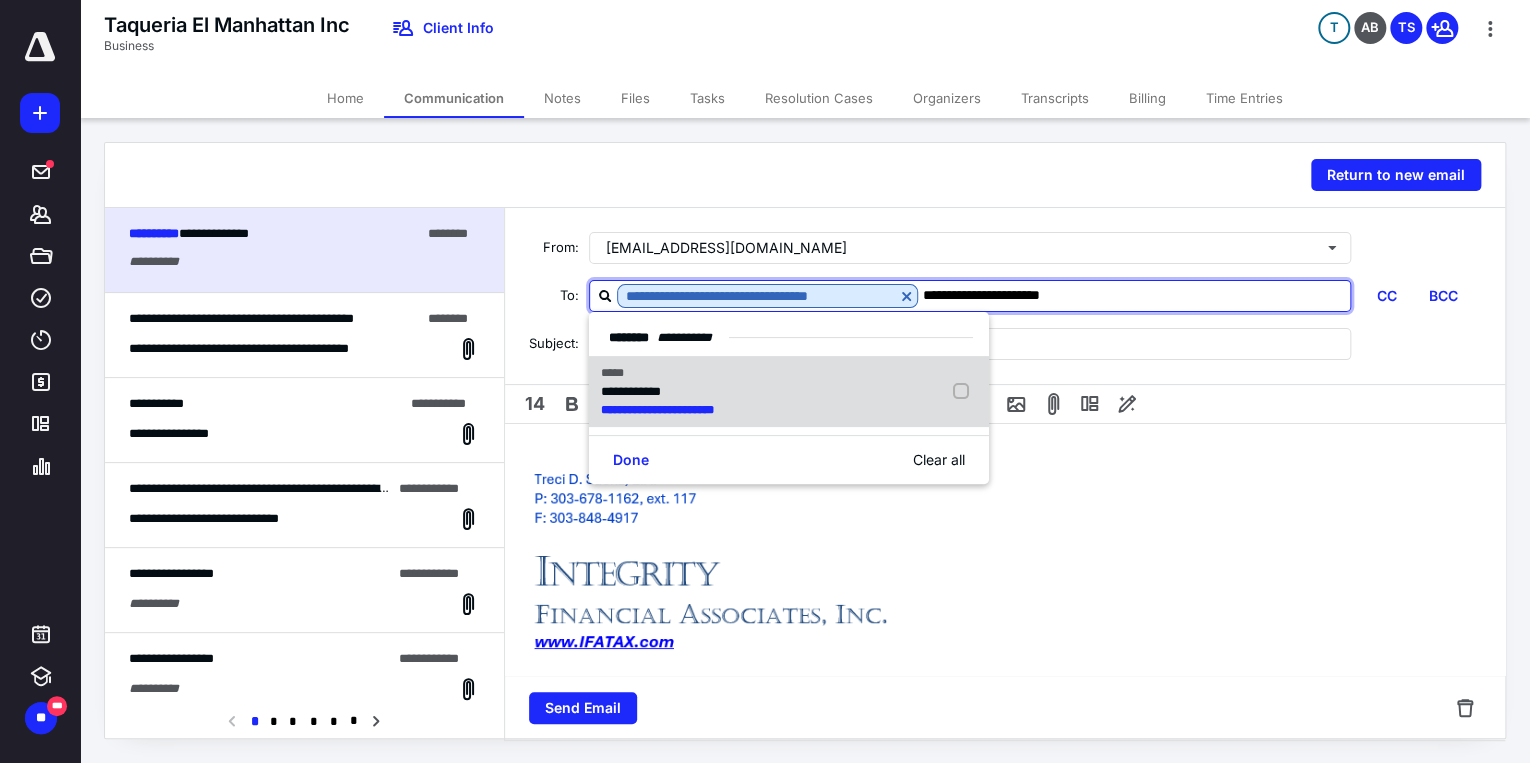 click at bounding box center (965, 392) 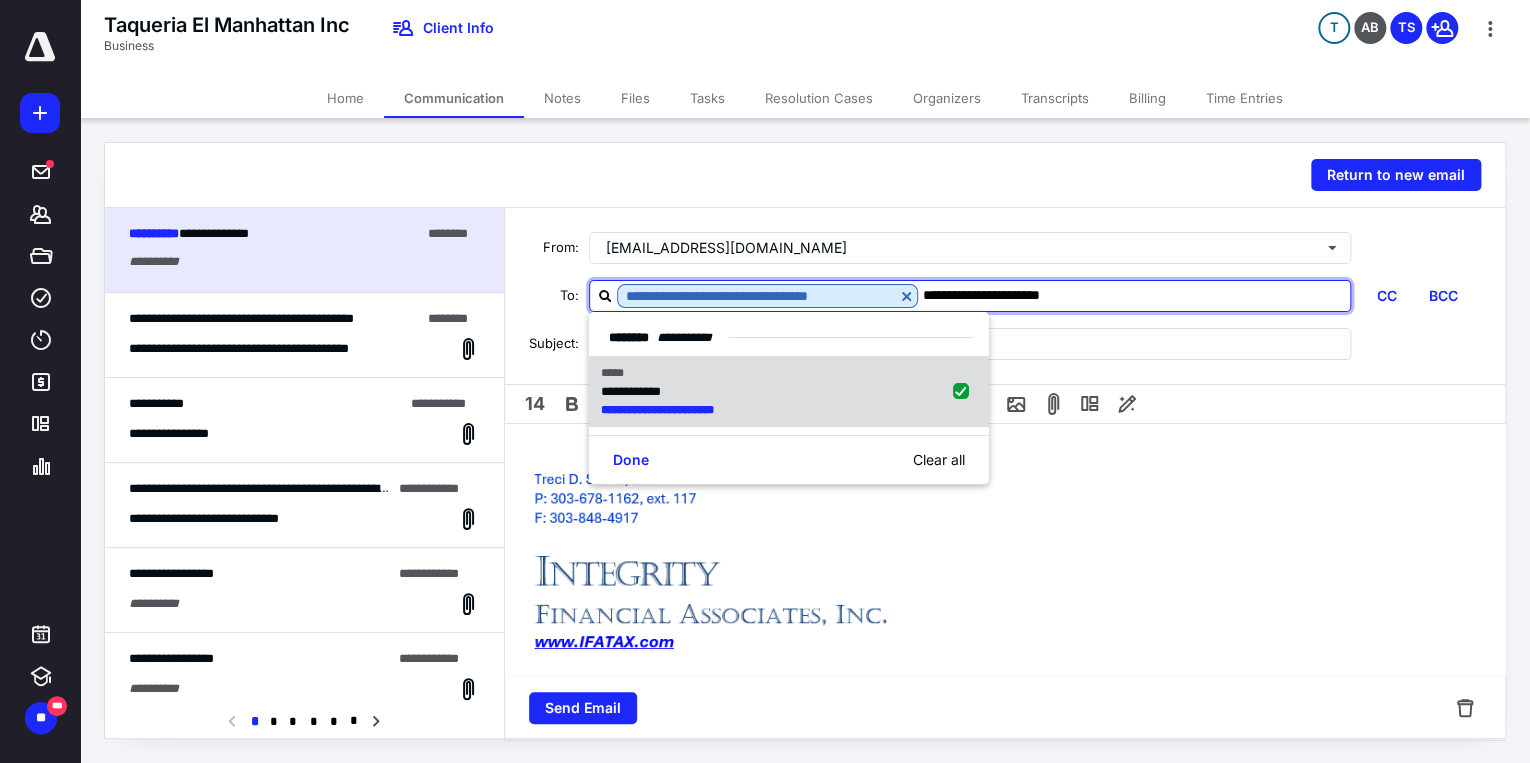 checkbox on "true" 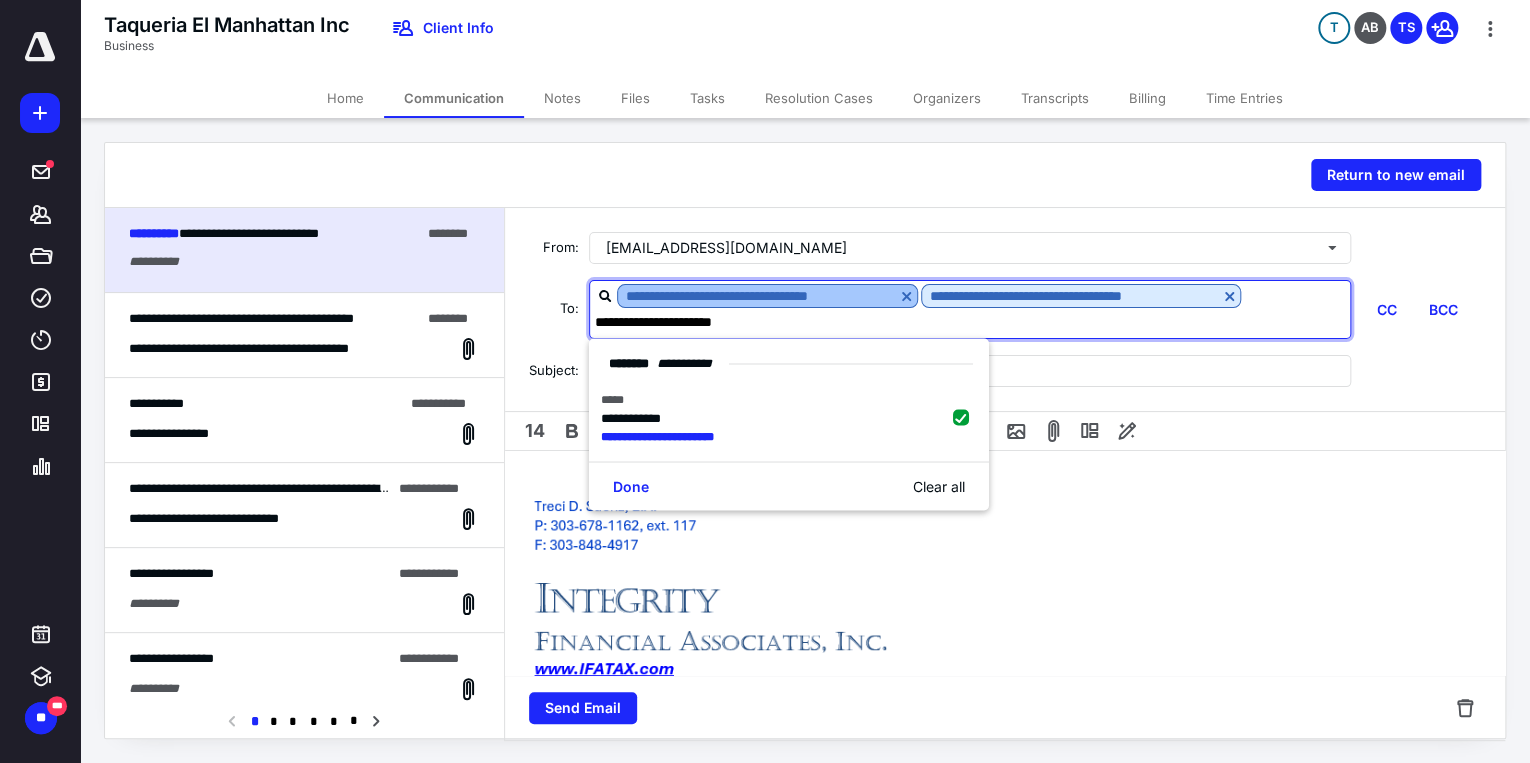 type on "**********" 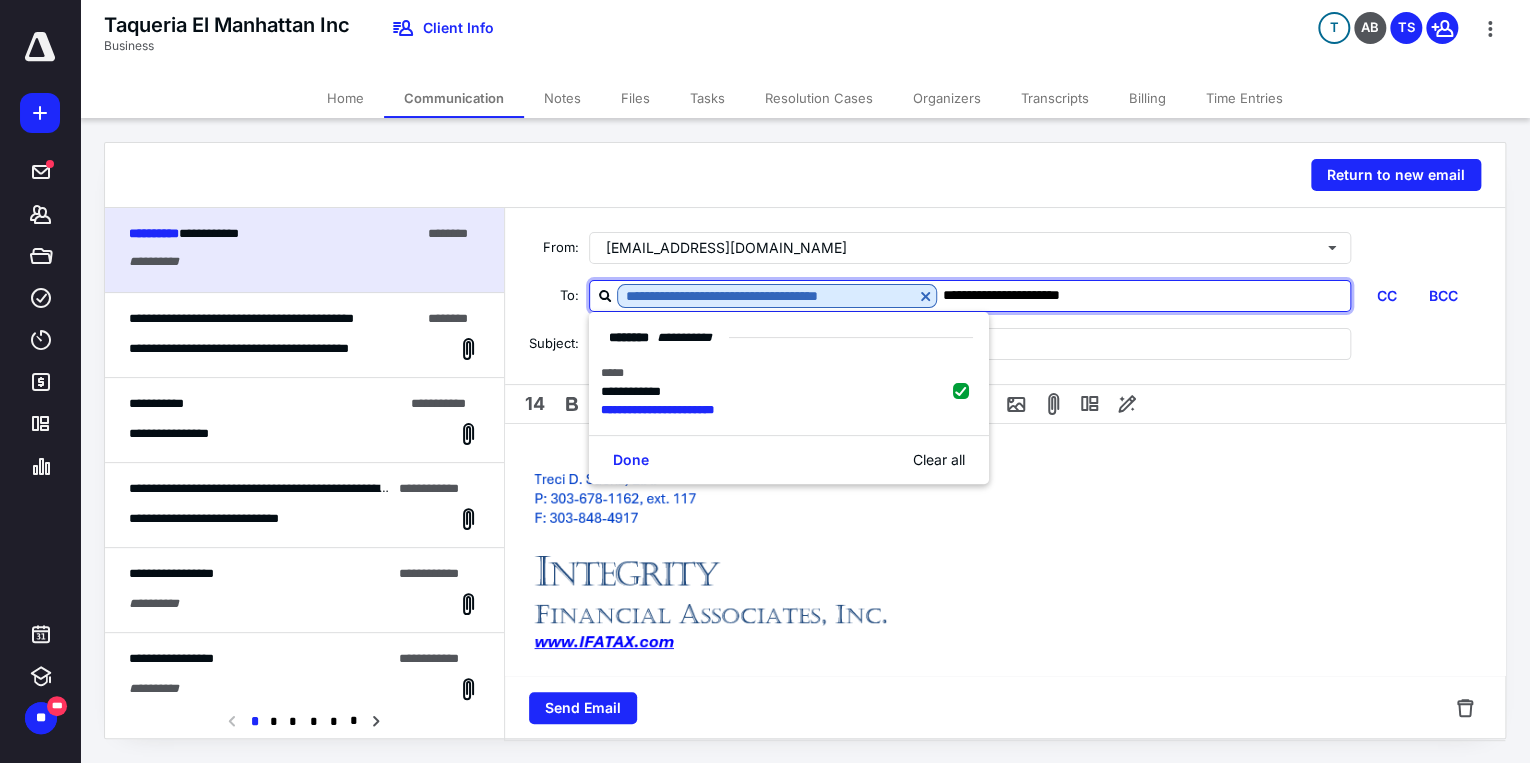 drag, startPoint x: 1126, startPoint y: 282, endPoint x: 943, endPoint y: 300, distance: 183.88312 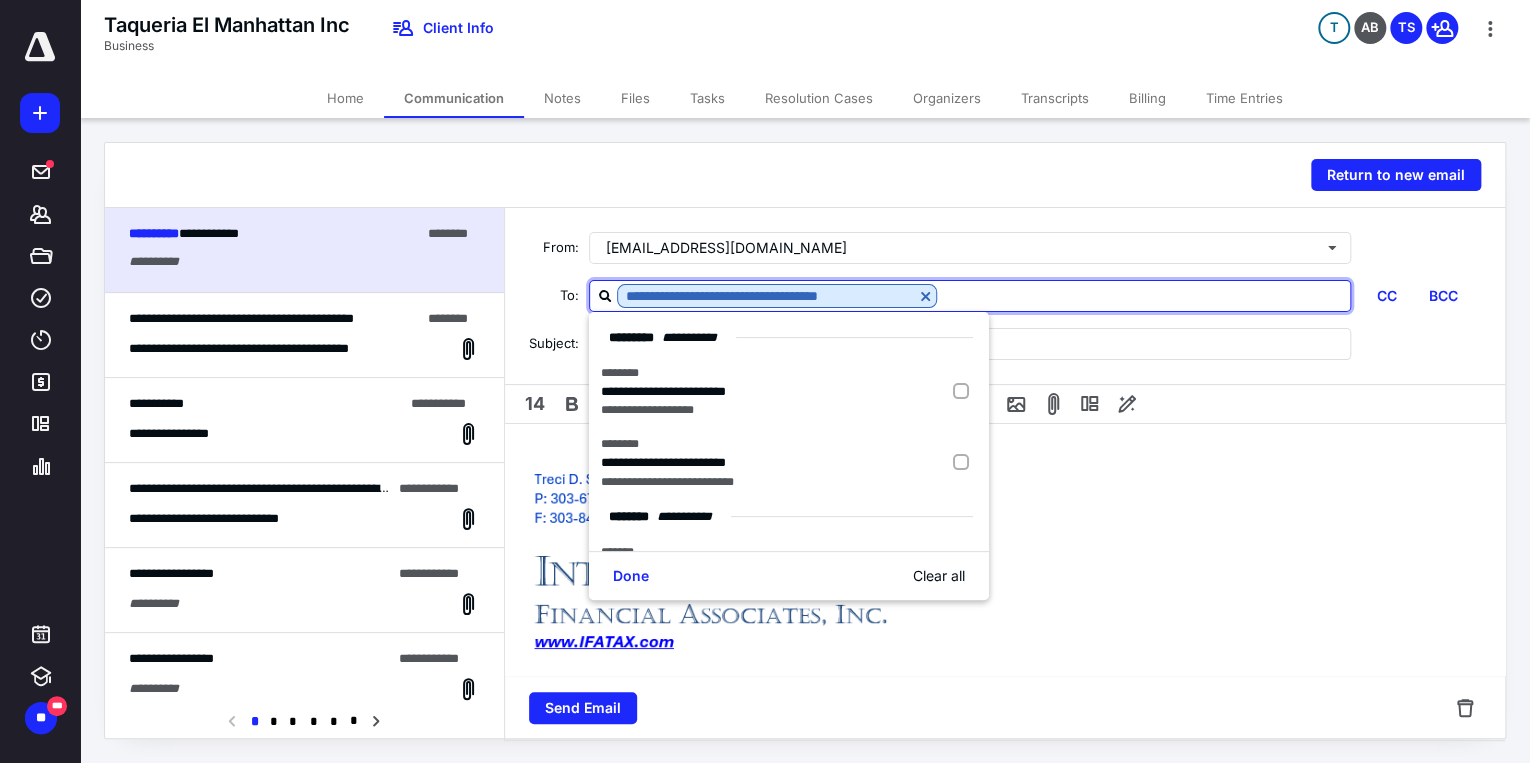 type 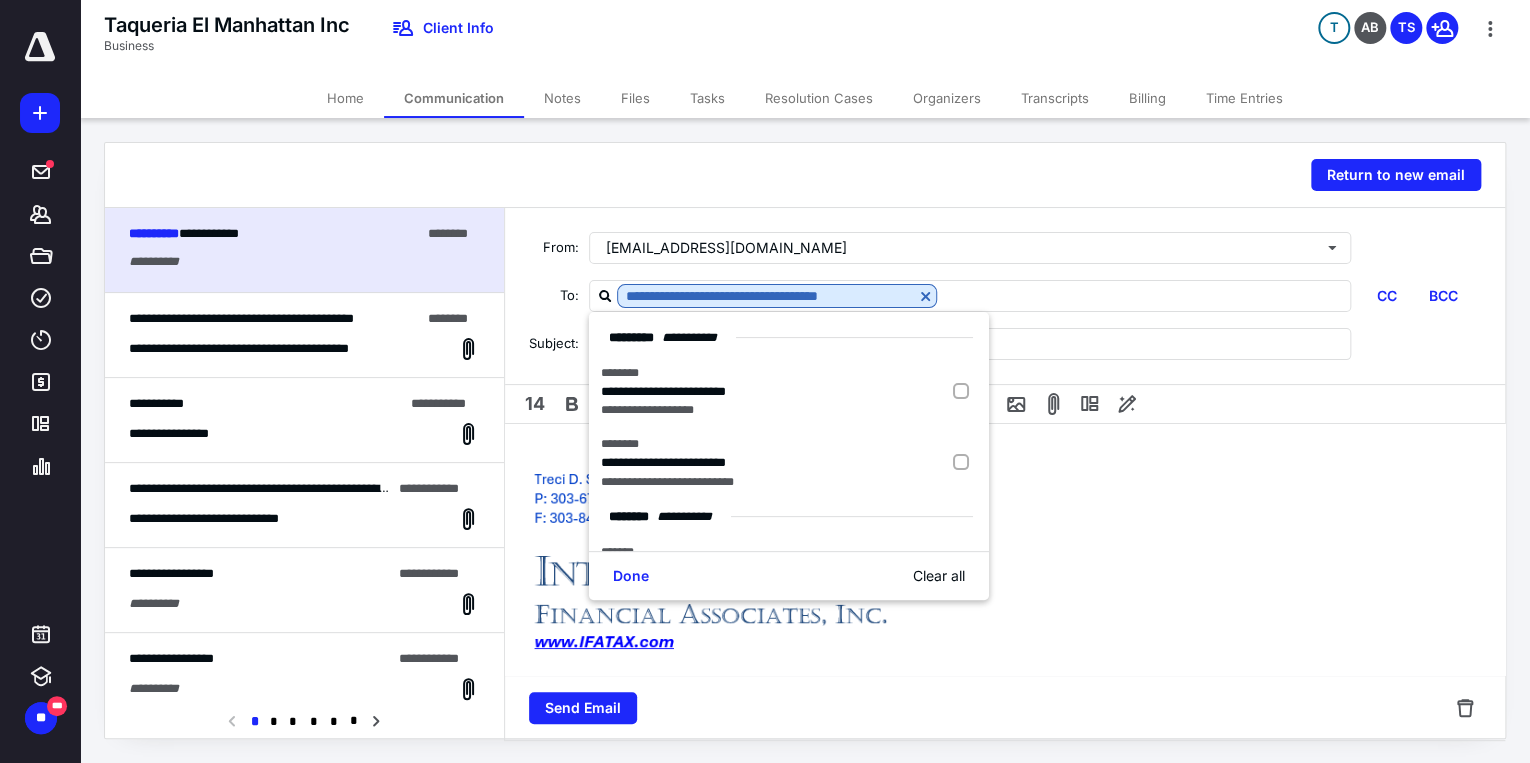 click on "**********" at bounding box center (1005, 592) 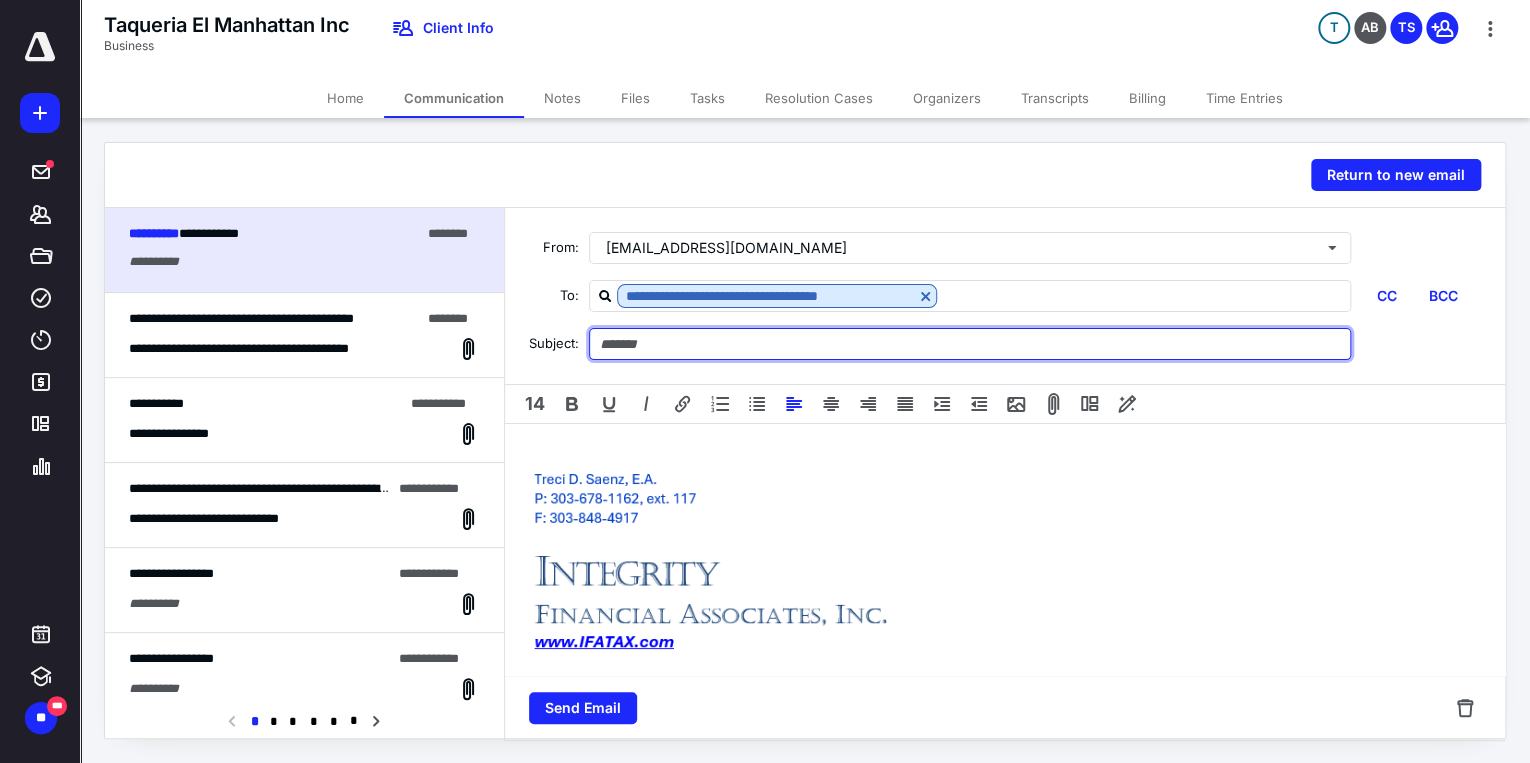 click at bounding box center [970, 344] 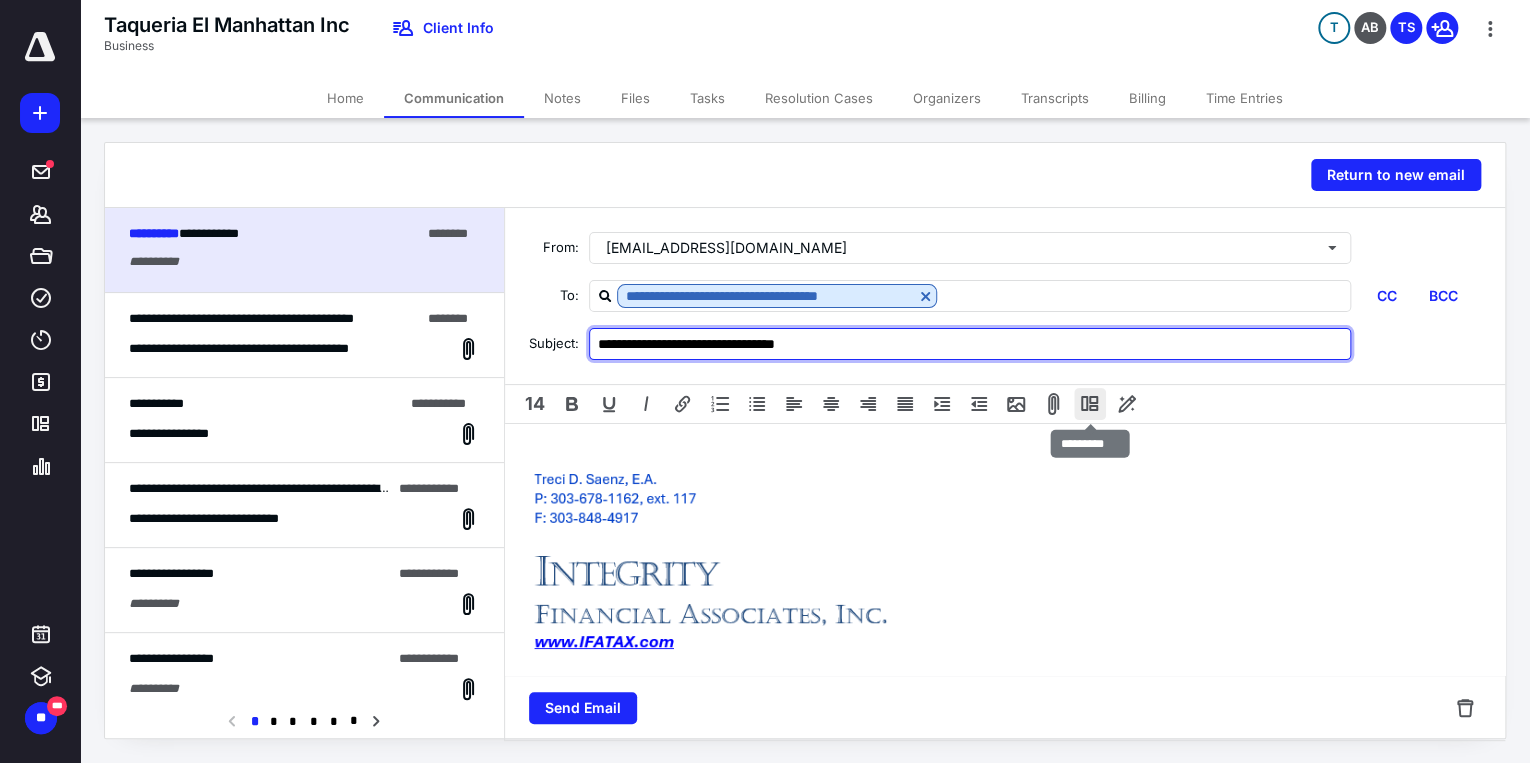 type on "**********" 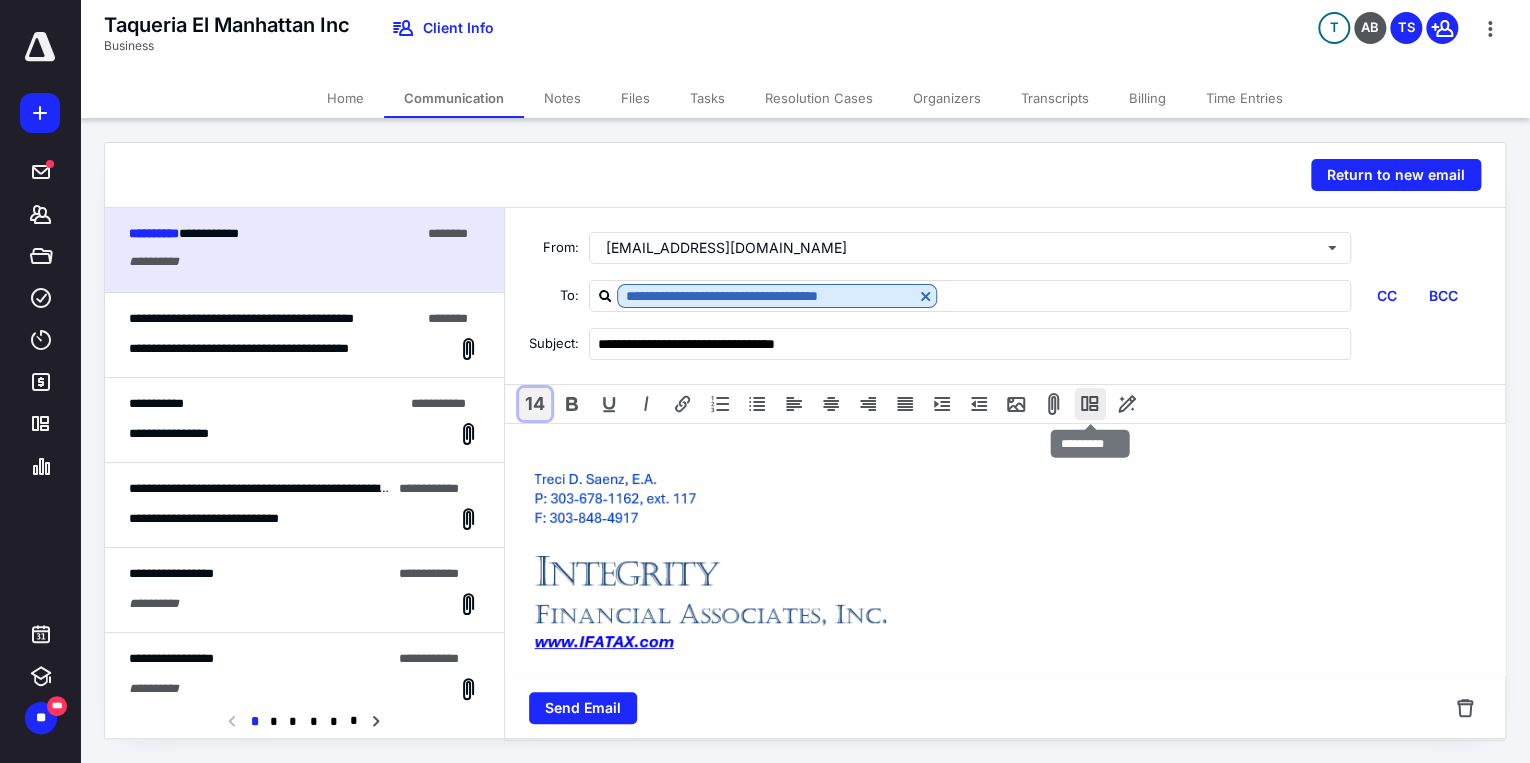 type 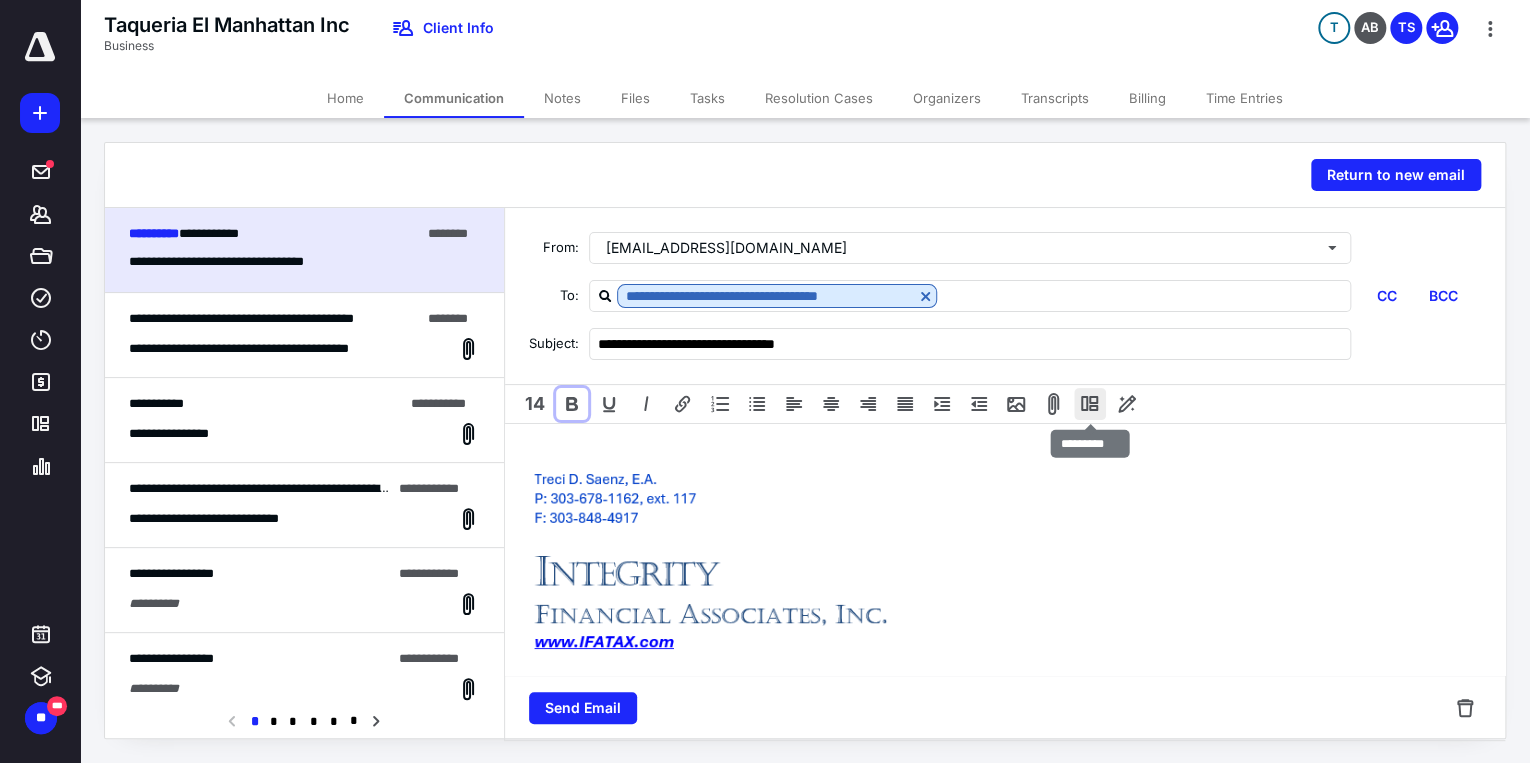 type 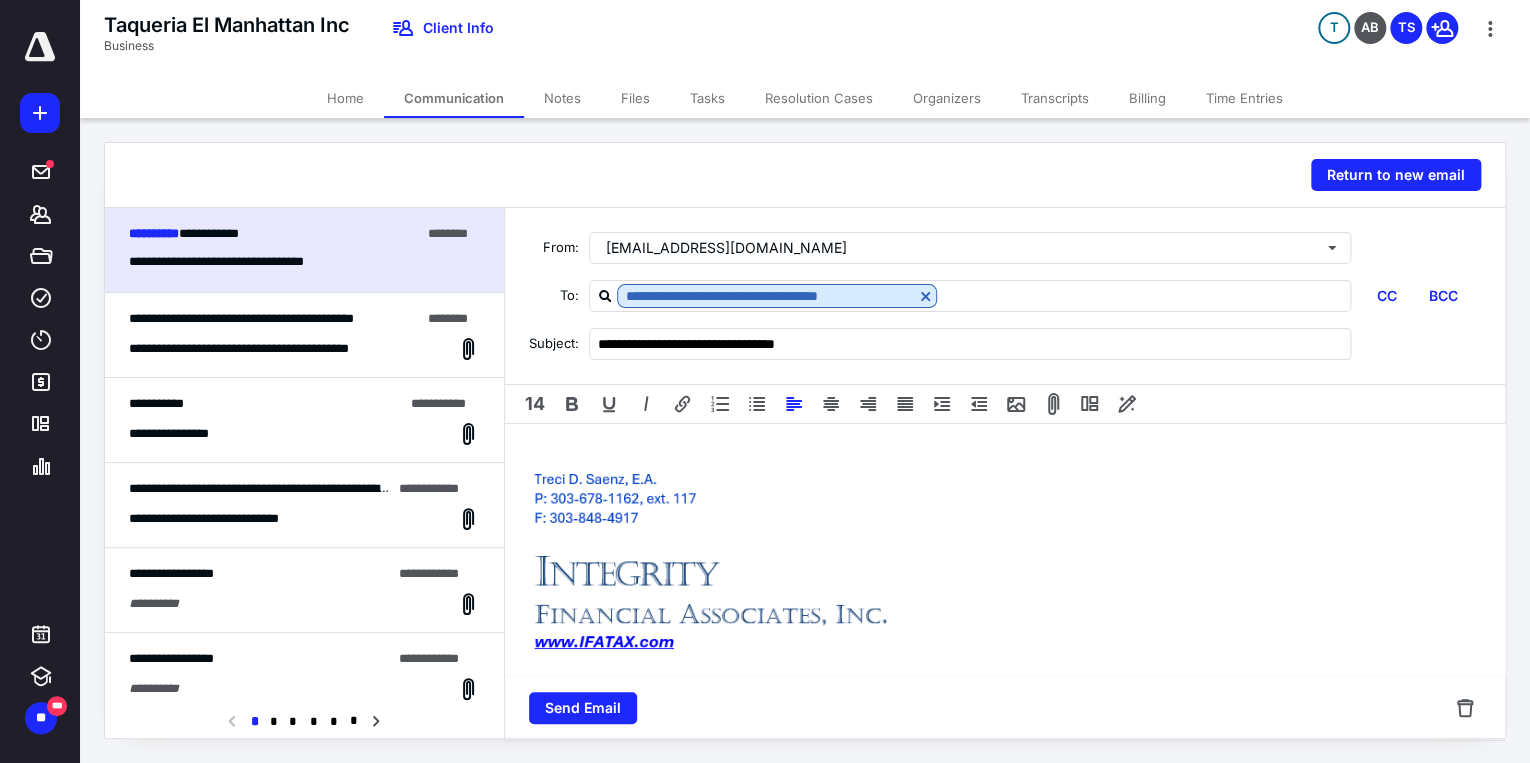 click on "**********" at bounding box center [1005, 589] 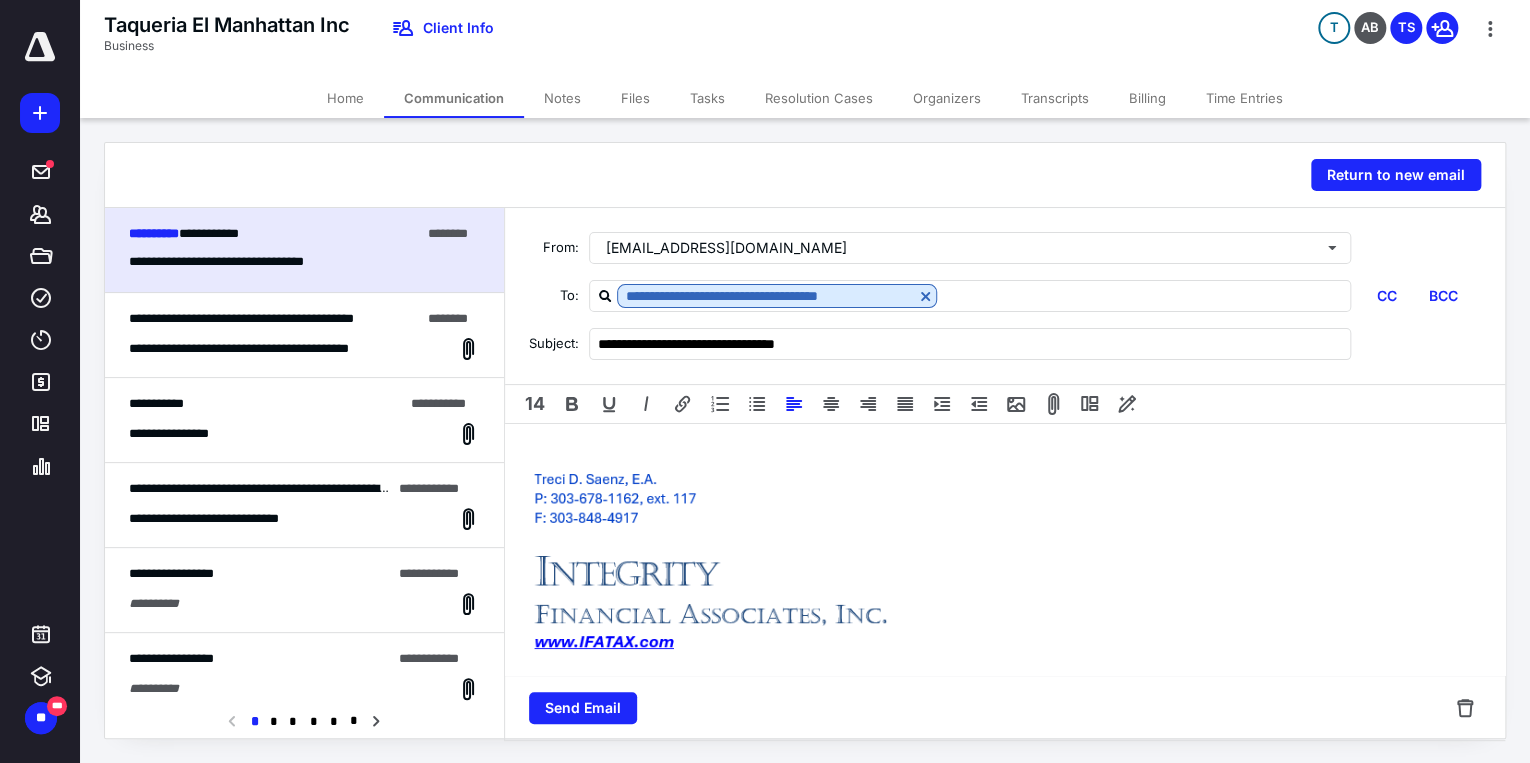 type 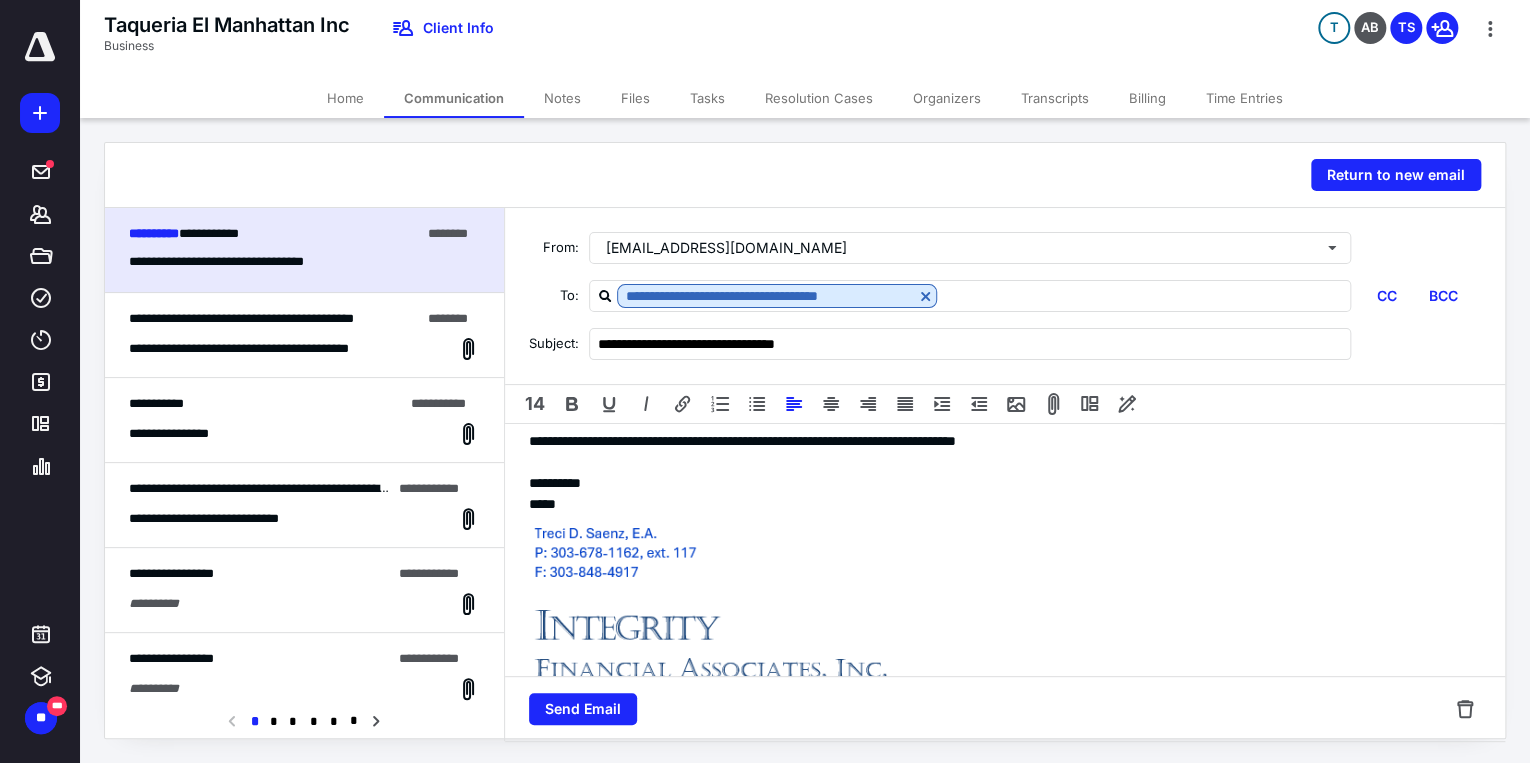 scroll, scrollTop: 80, scrollLeft: 0, axis: vertical 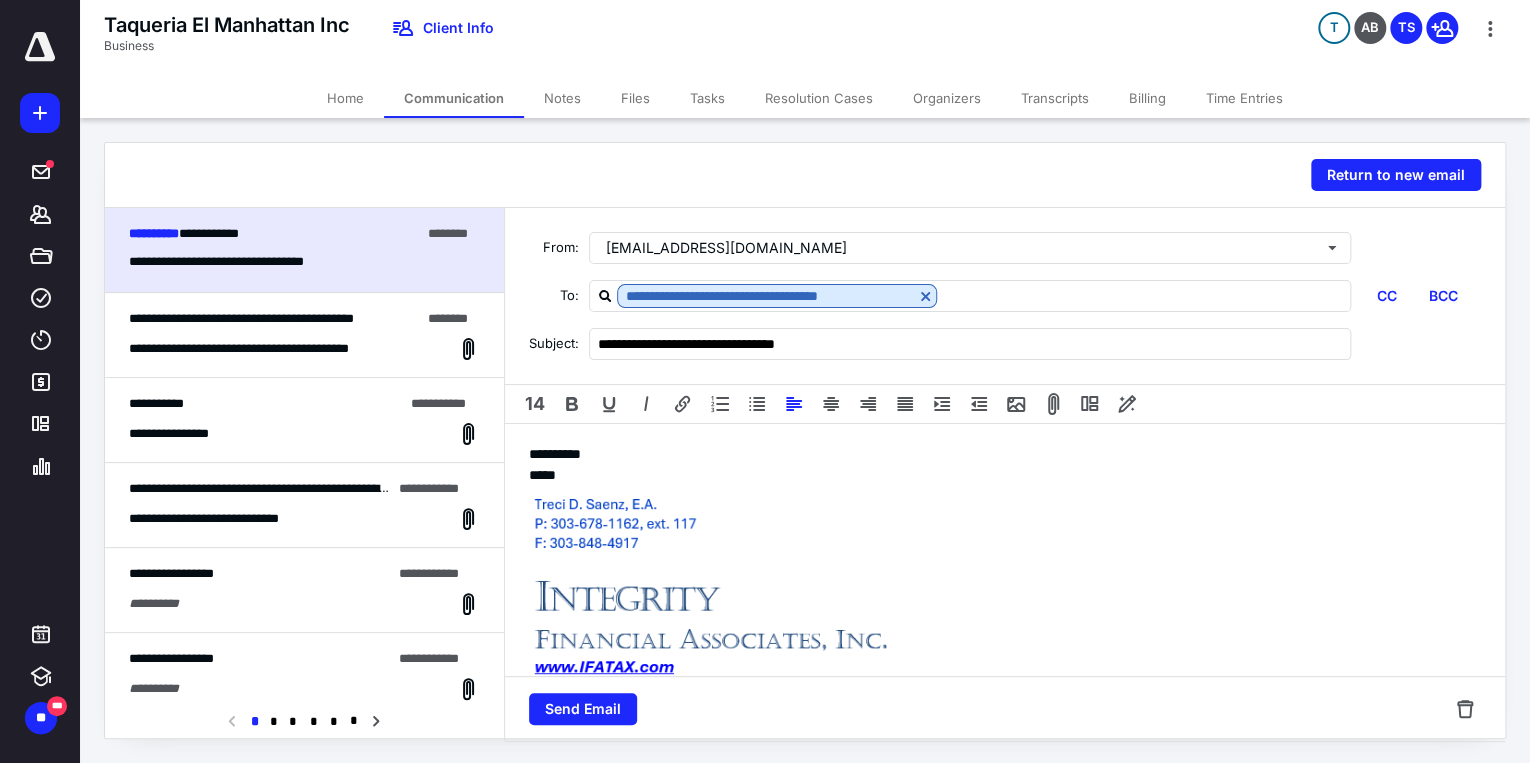 click on "14" at bounding box center (1005, 404) 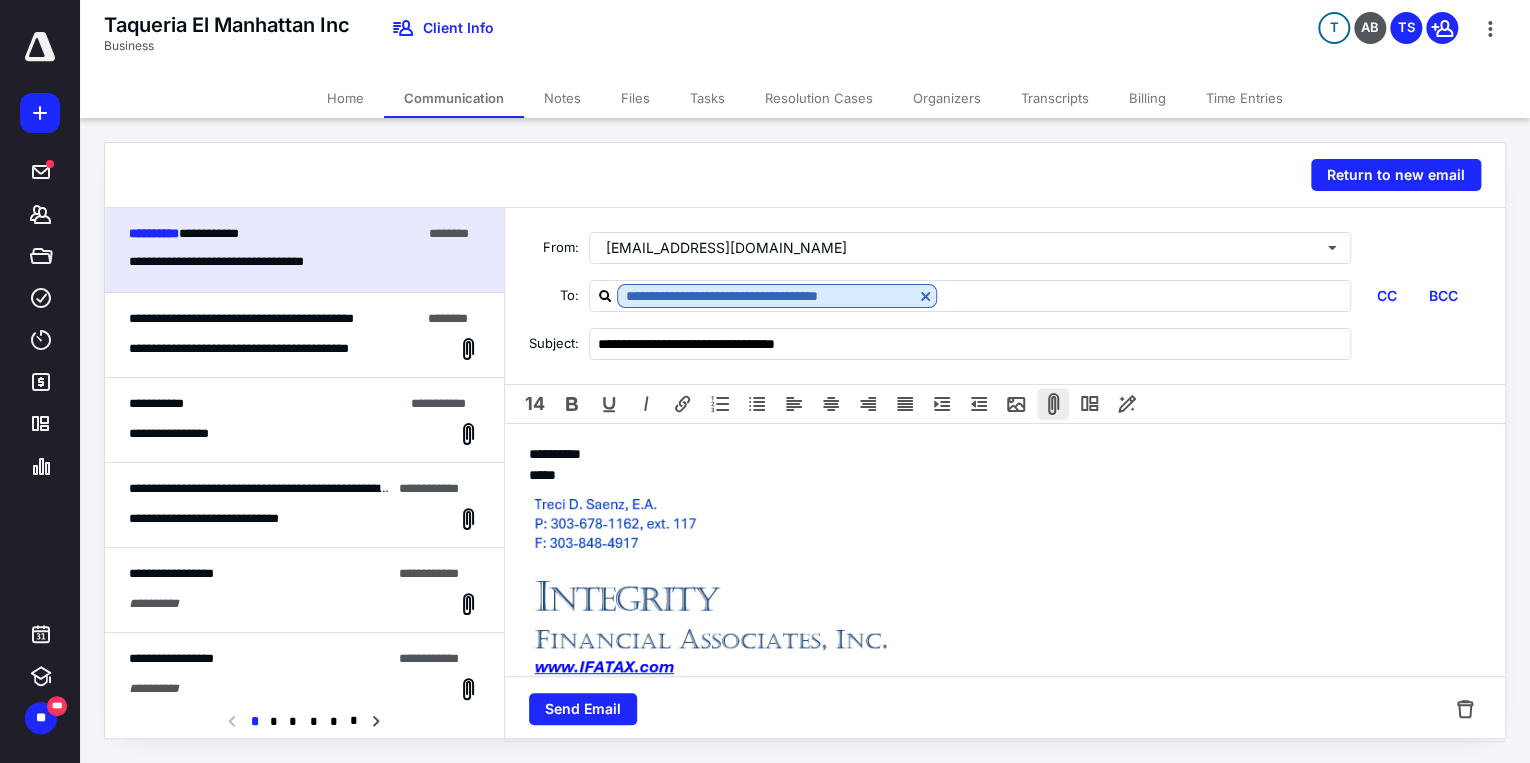 click at bounding box center [1053, 404] 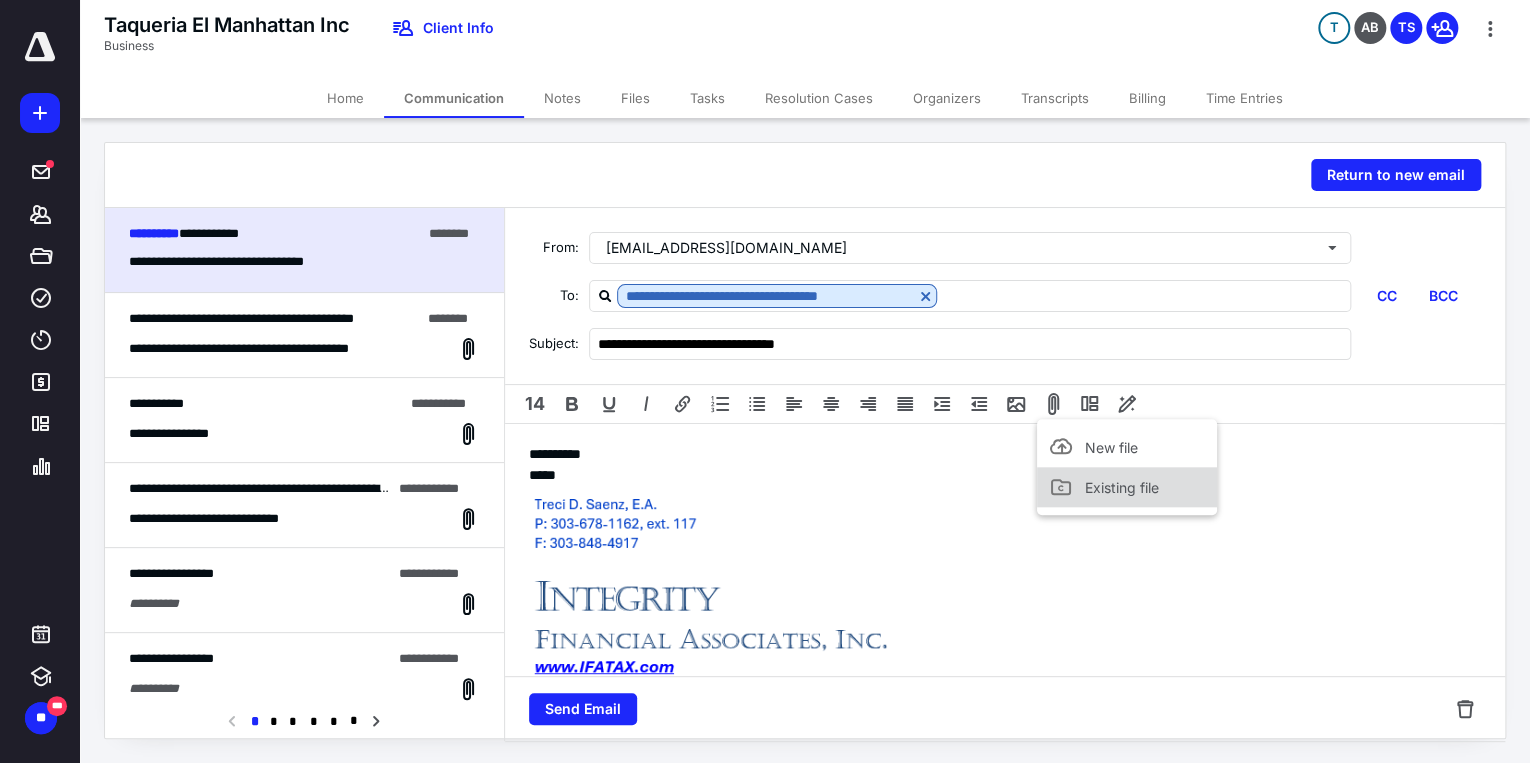 click on "Existing file" at bounding box center [1127, 487] 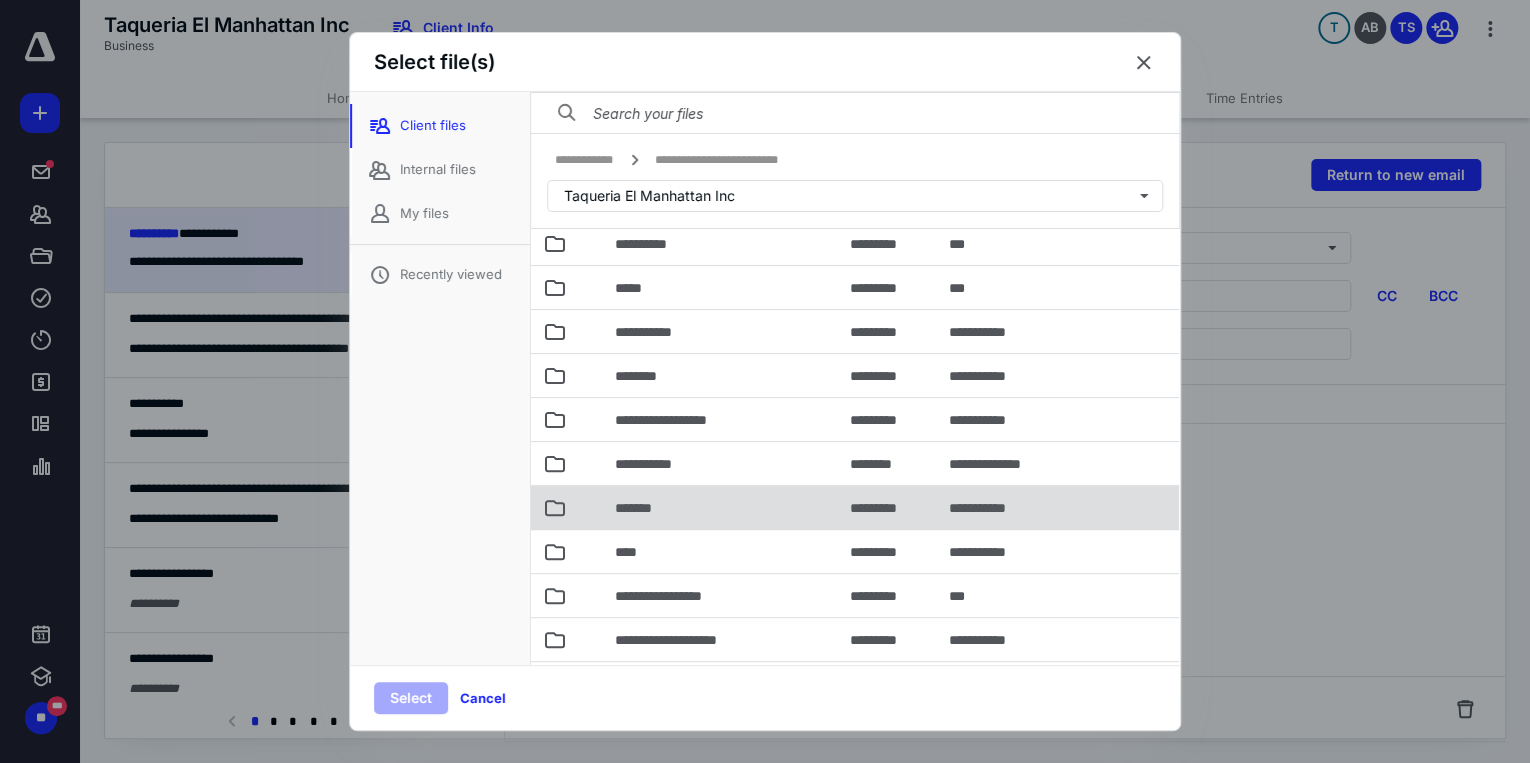 scroll, scrollTop: 320, scrollLeft: 0, axis: vertical 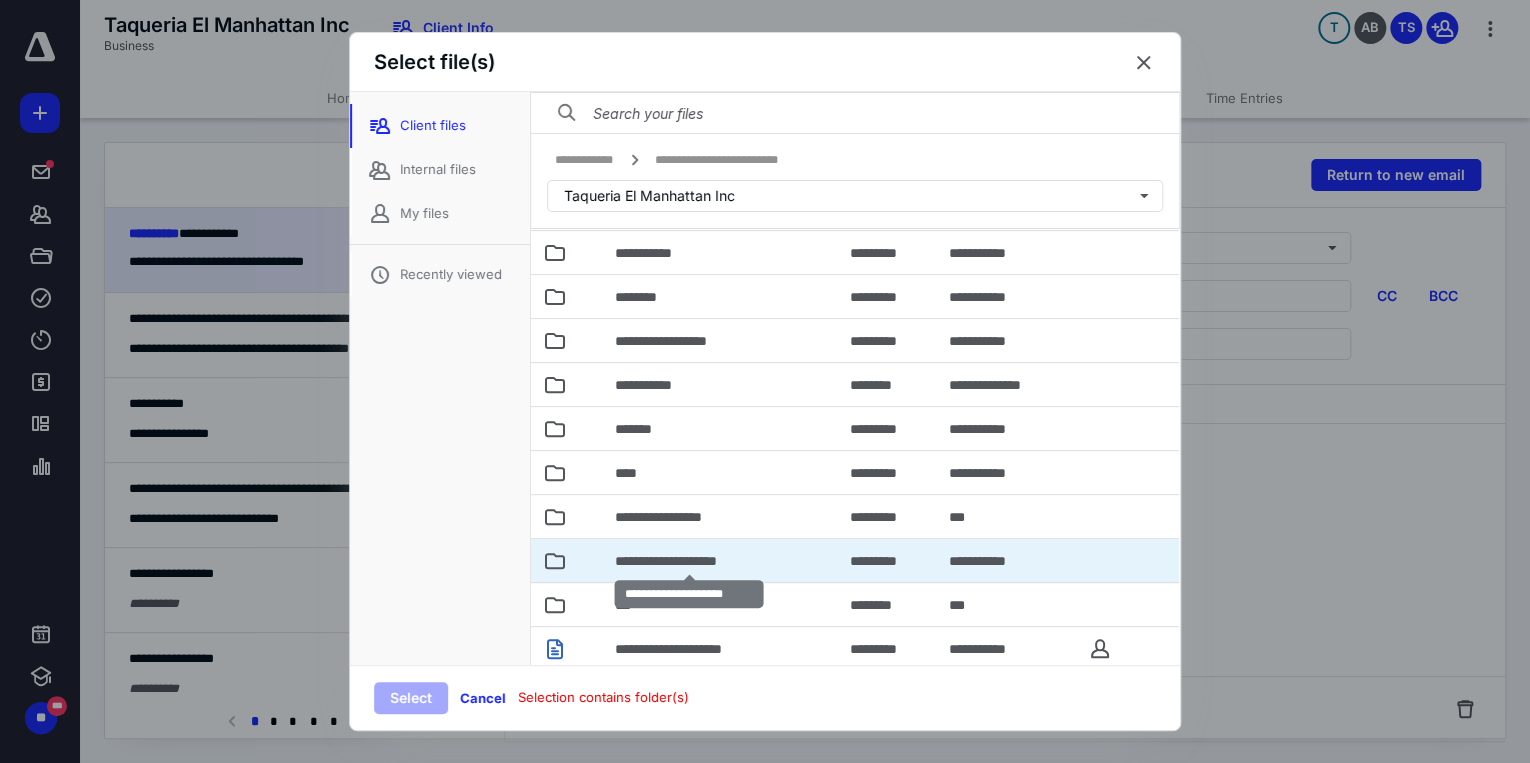 click on "**********" at bounding box center (689, 561) 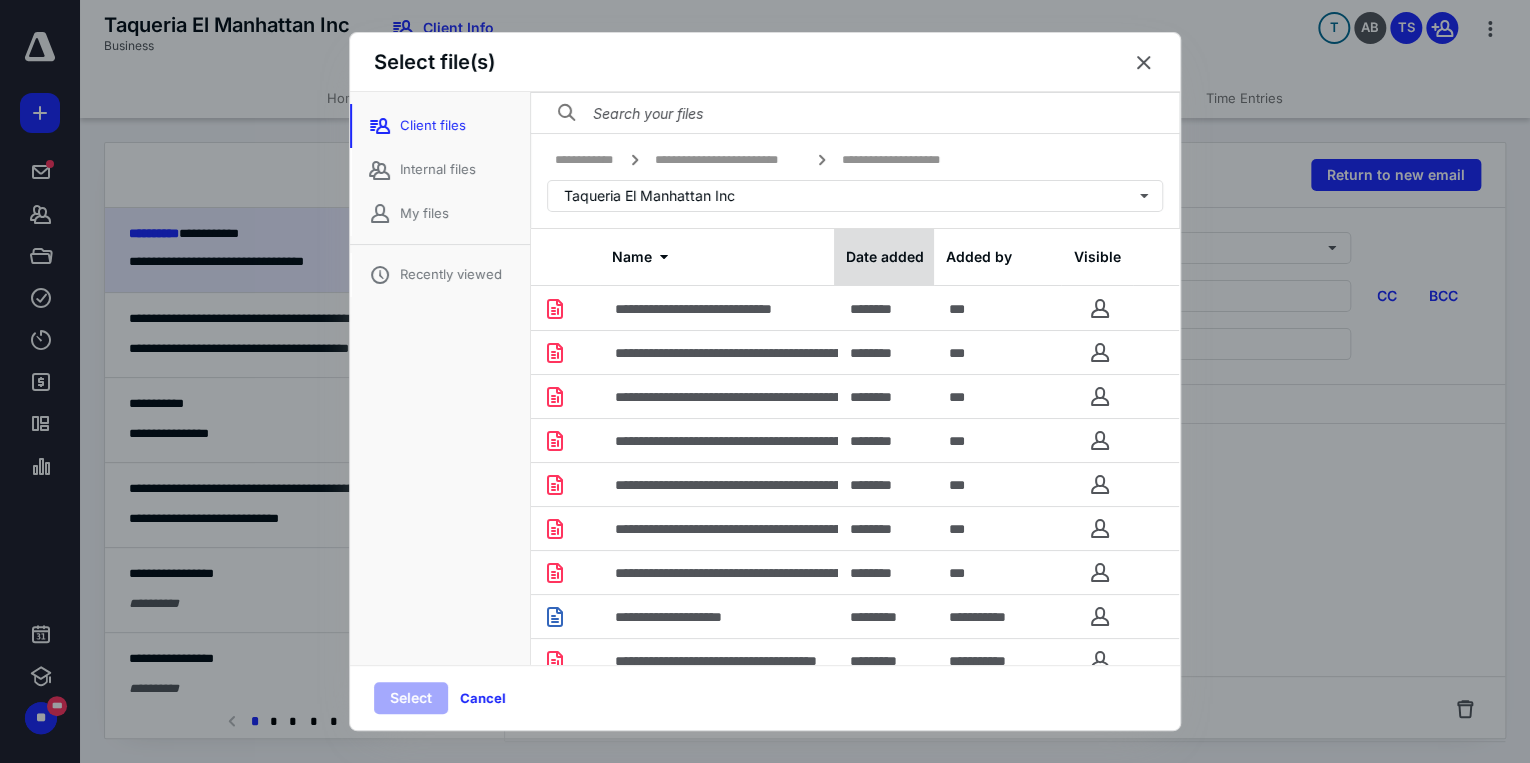 click on "Date added" at bounding box center [884, 257] 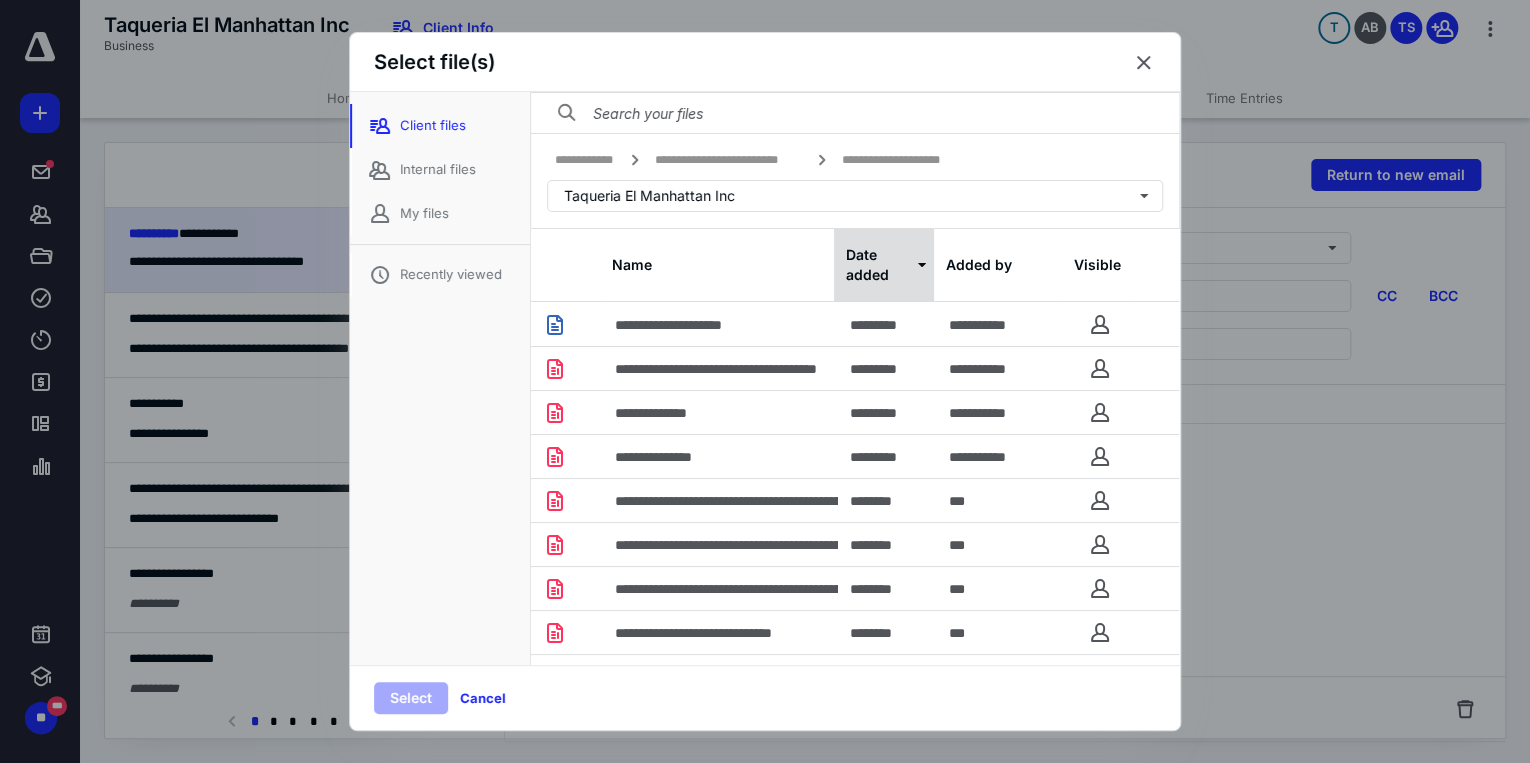 click 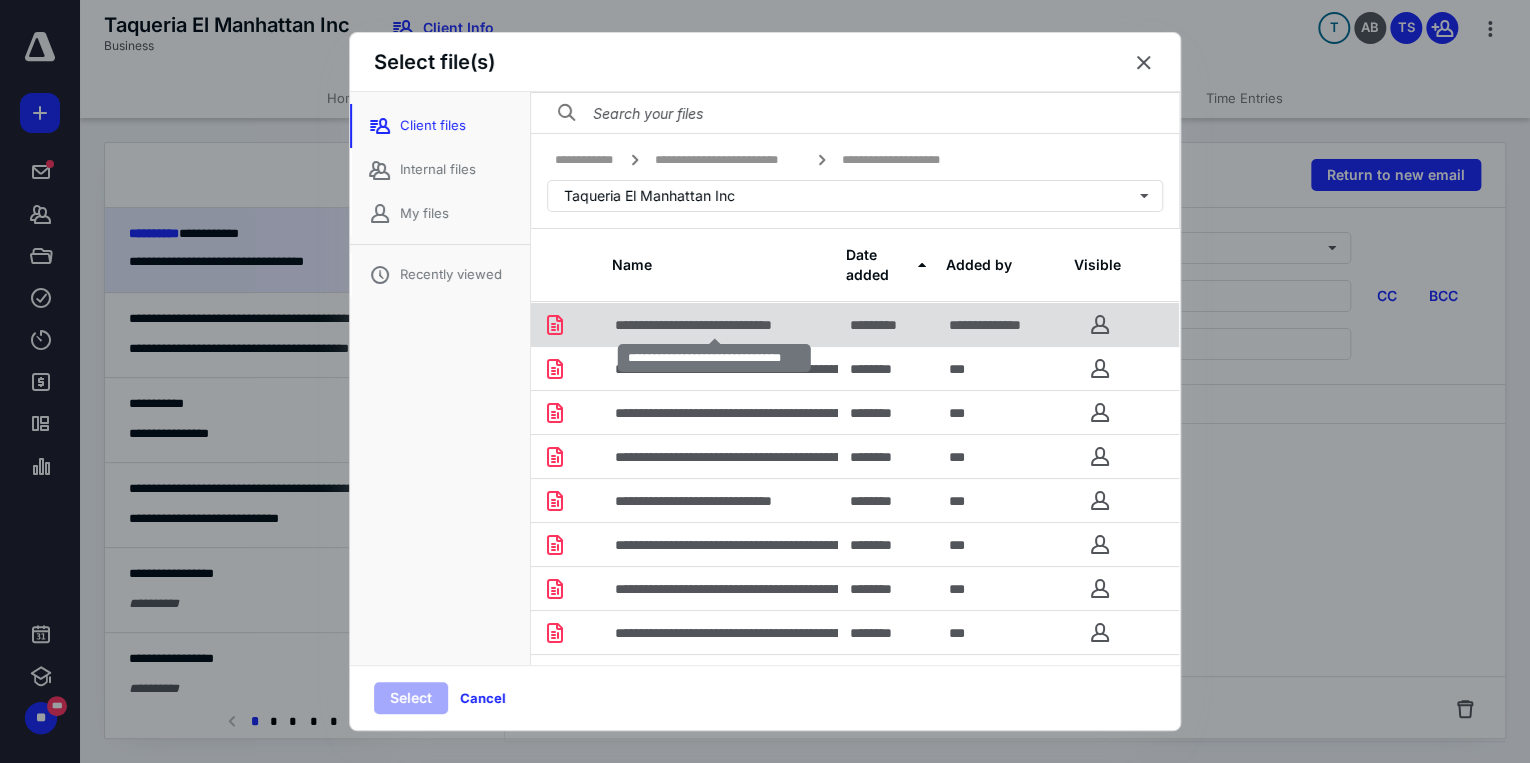 click on "**********" at bounding box center [715, 325] 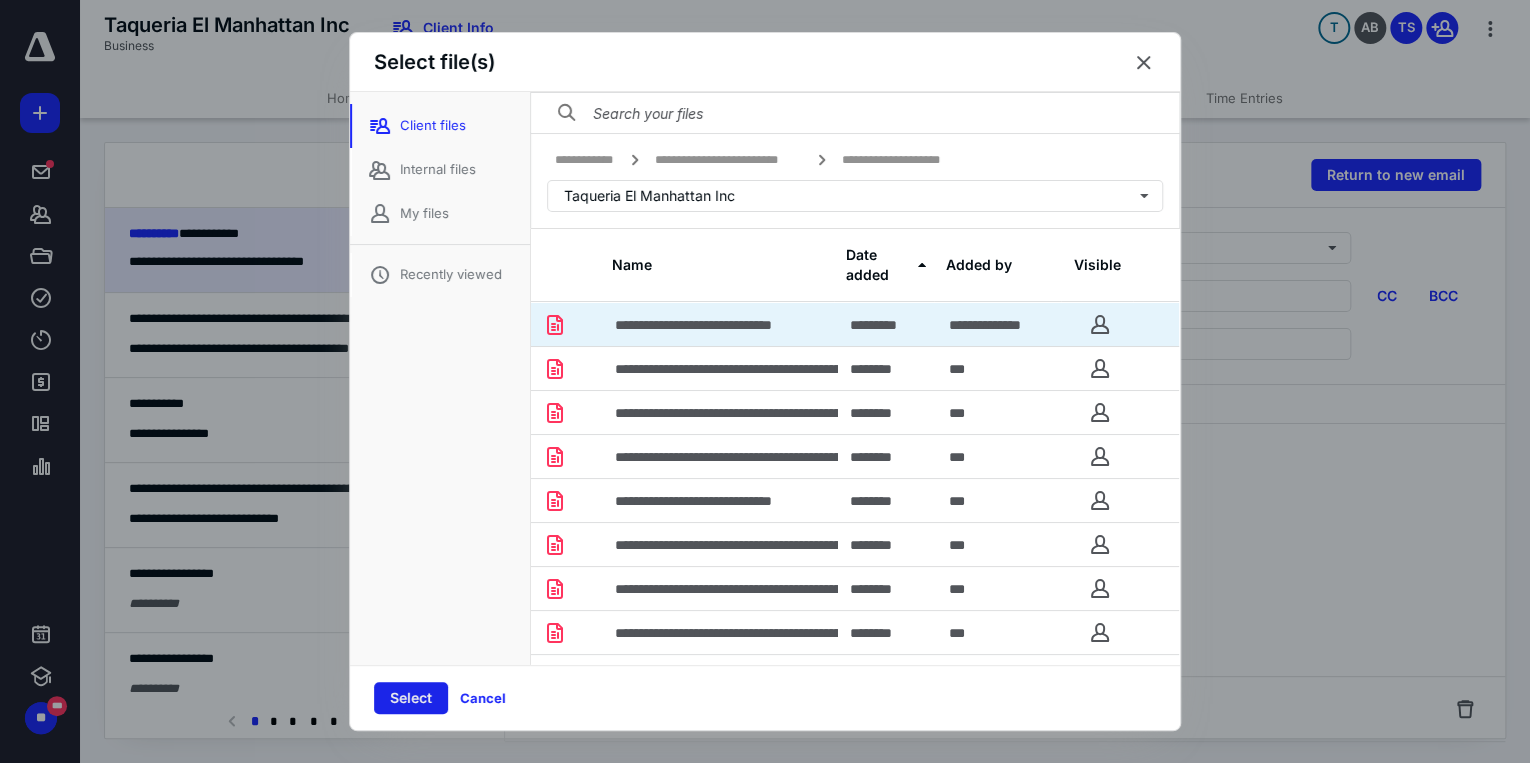 click on "Select" at bounding box center (411, 698) 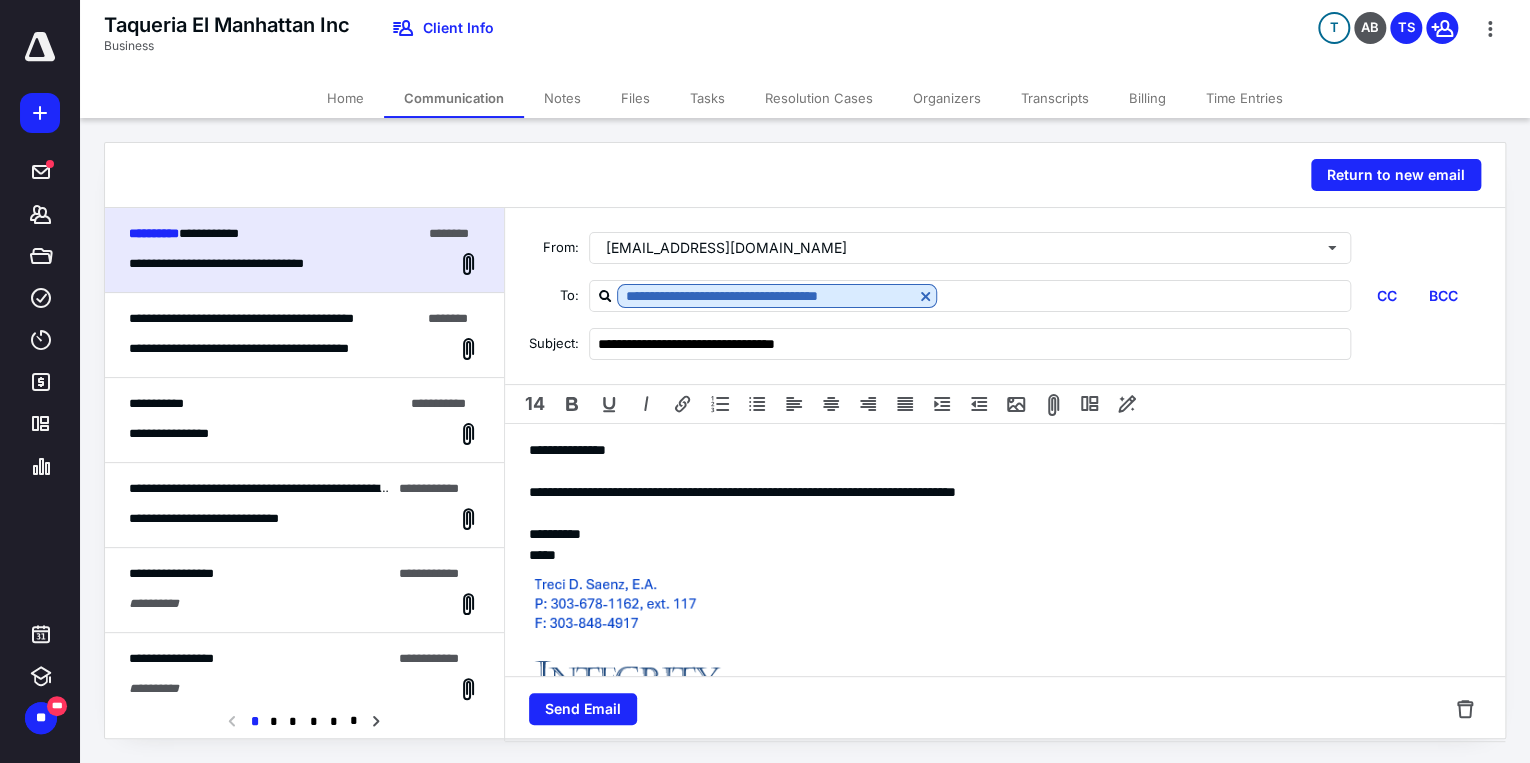 scroll, scrollTop: 262, scrollLeft: 0, axis: vertical 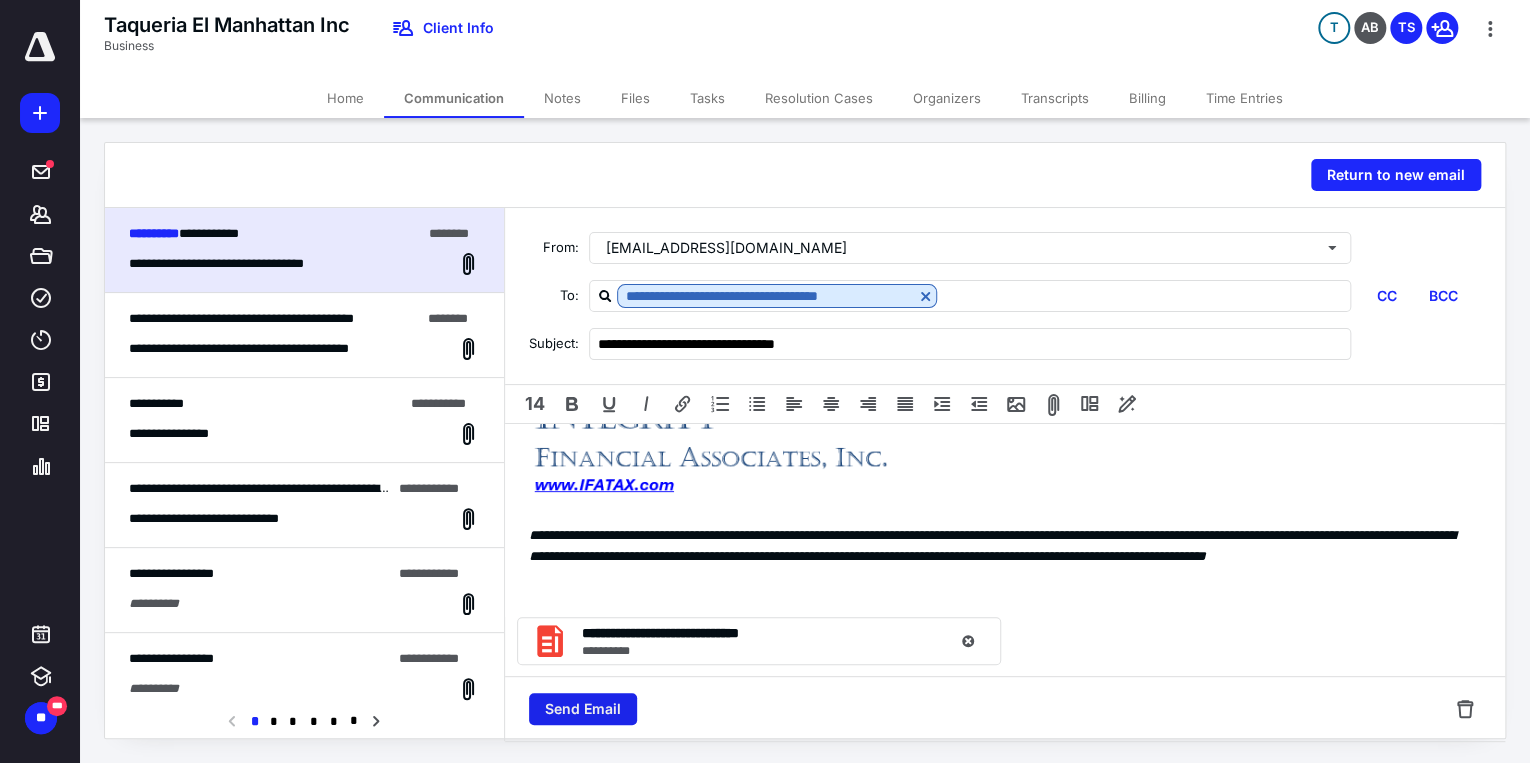 click on "Send Email" at bounding box center (583, 709) 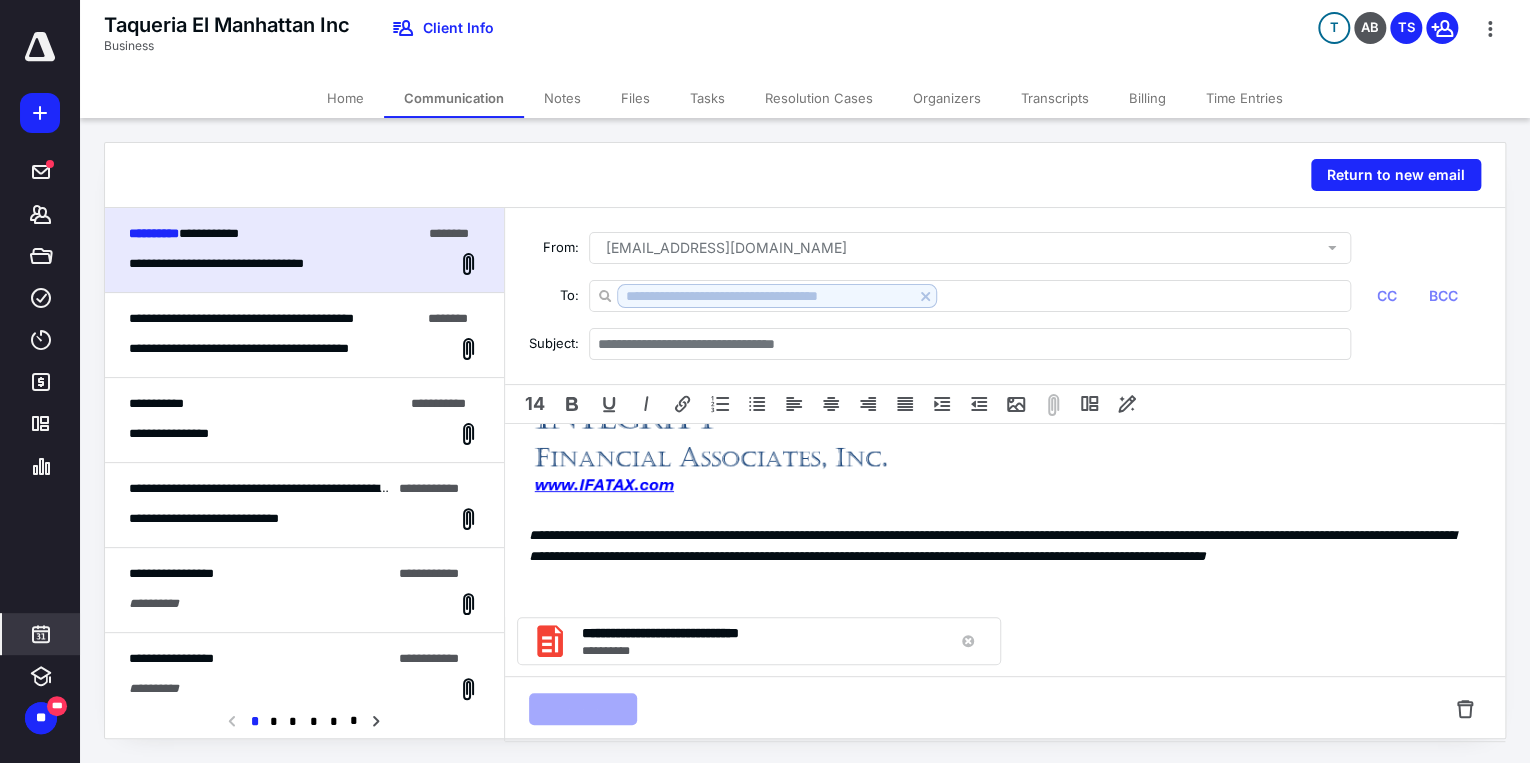 click 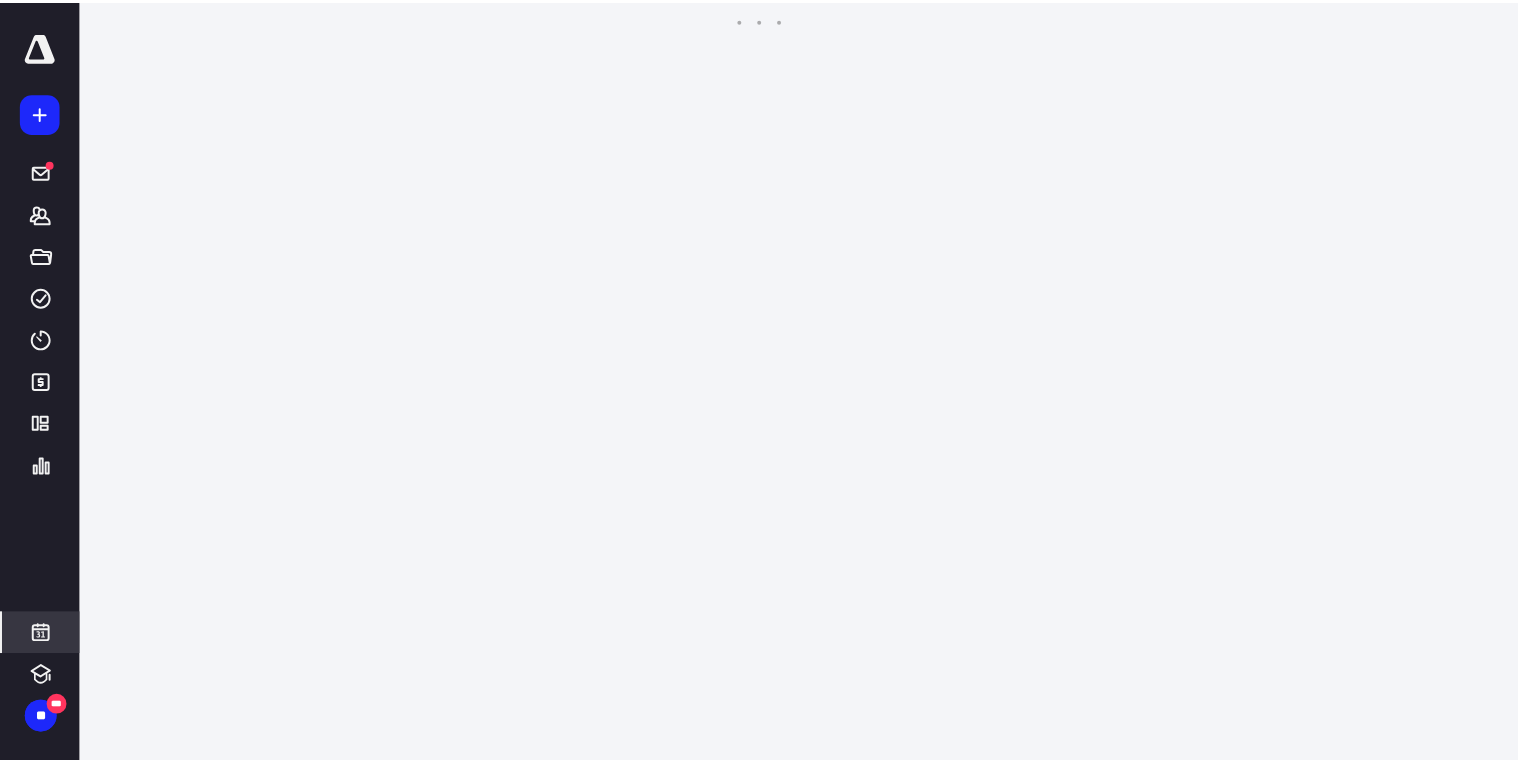 scroll, scrollTop: 384, scrollLeft: 0, axis: vertical 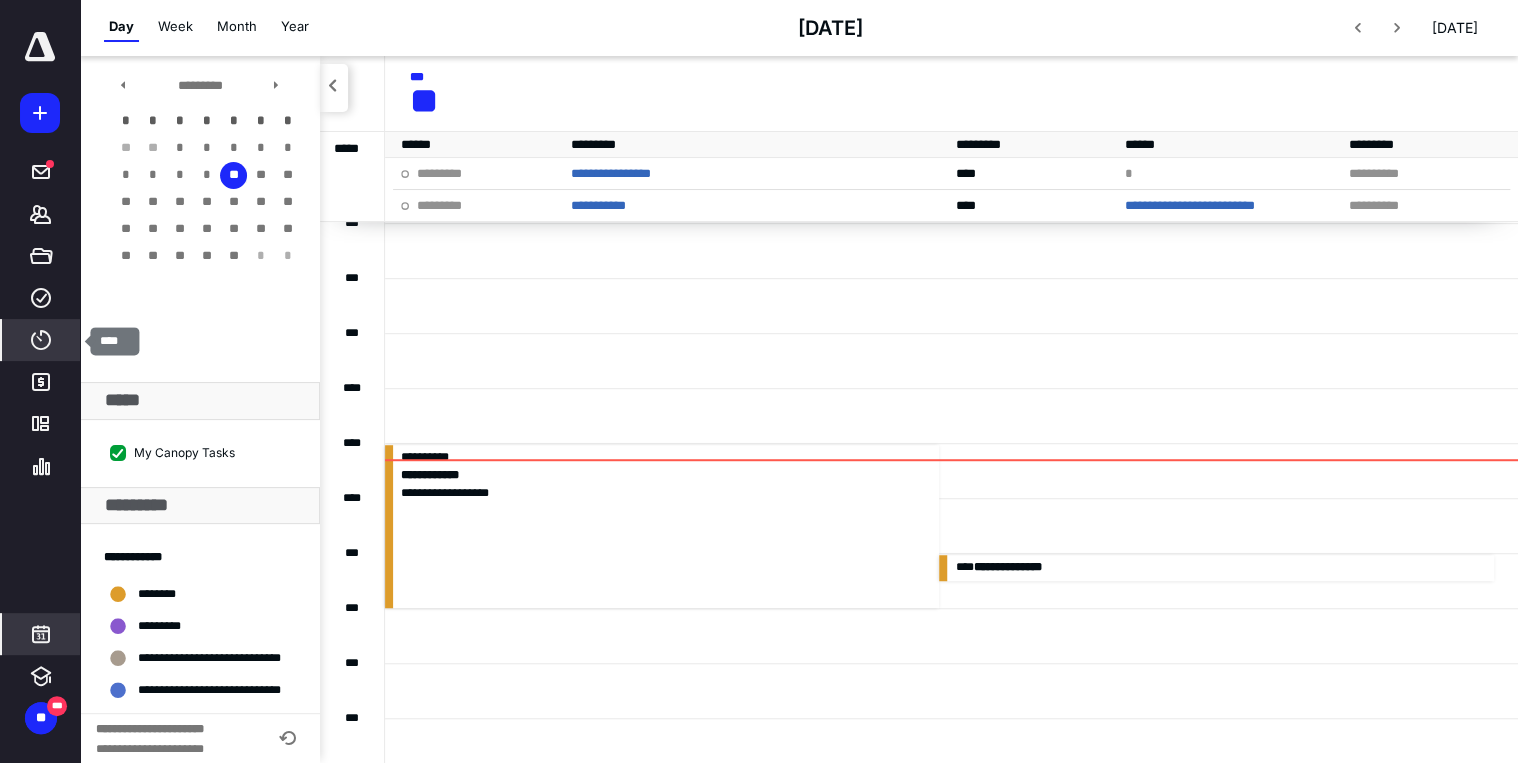 click 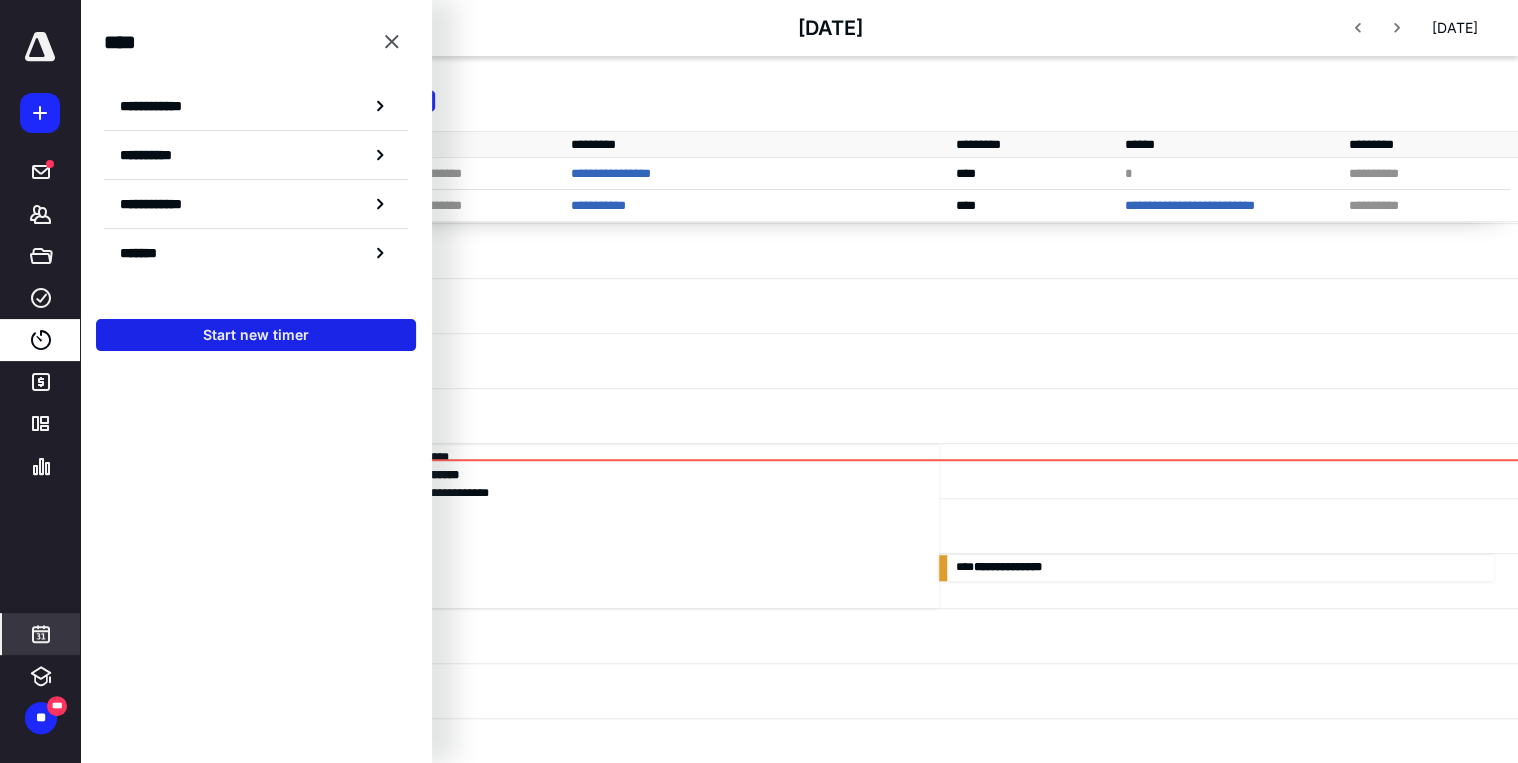 click on "Start new timer" at bounding box center [256, 335] 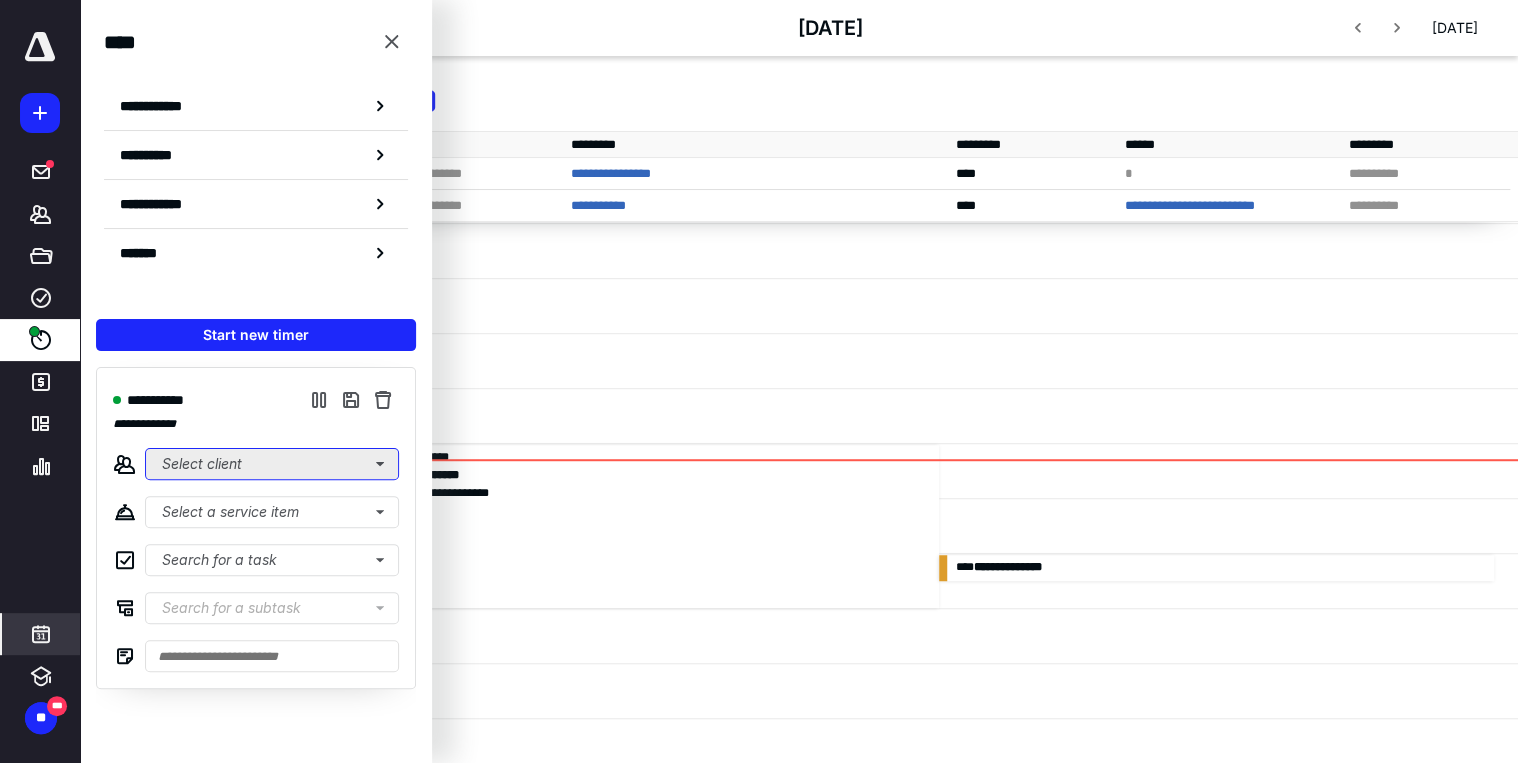 click on "Select client" at bounding box center [272, 464] 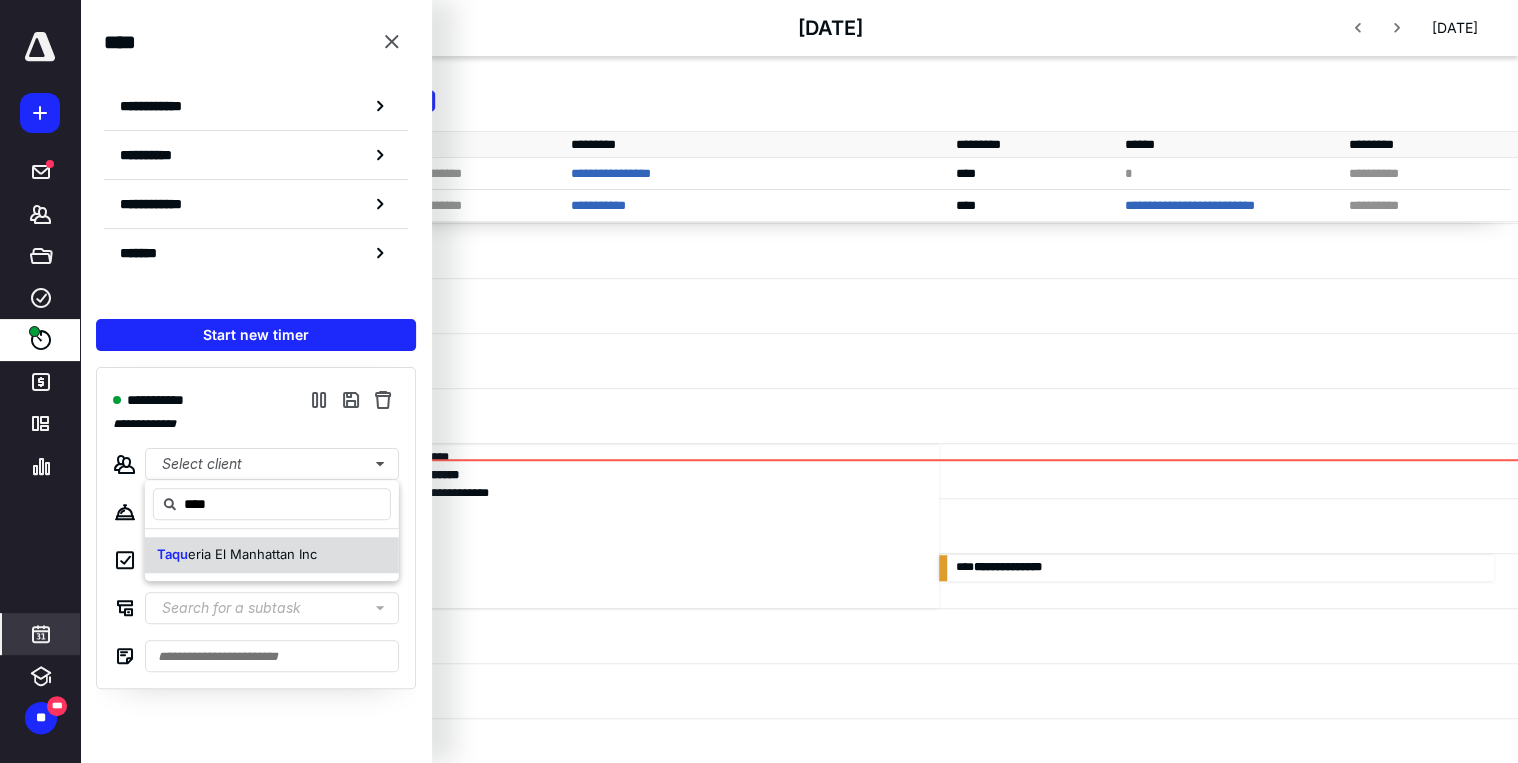 click on "eria El Manhattan Inc" at bounding box center (252, 554) 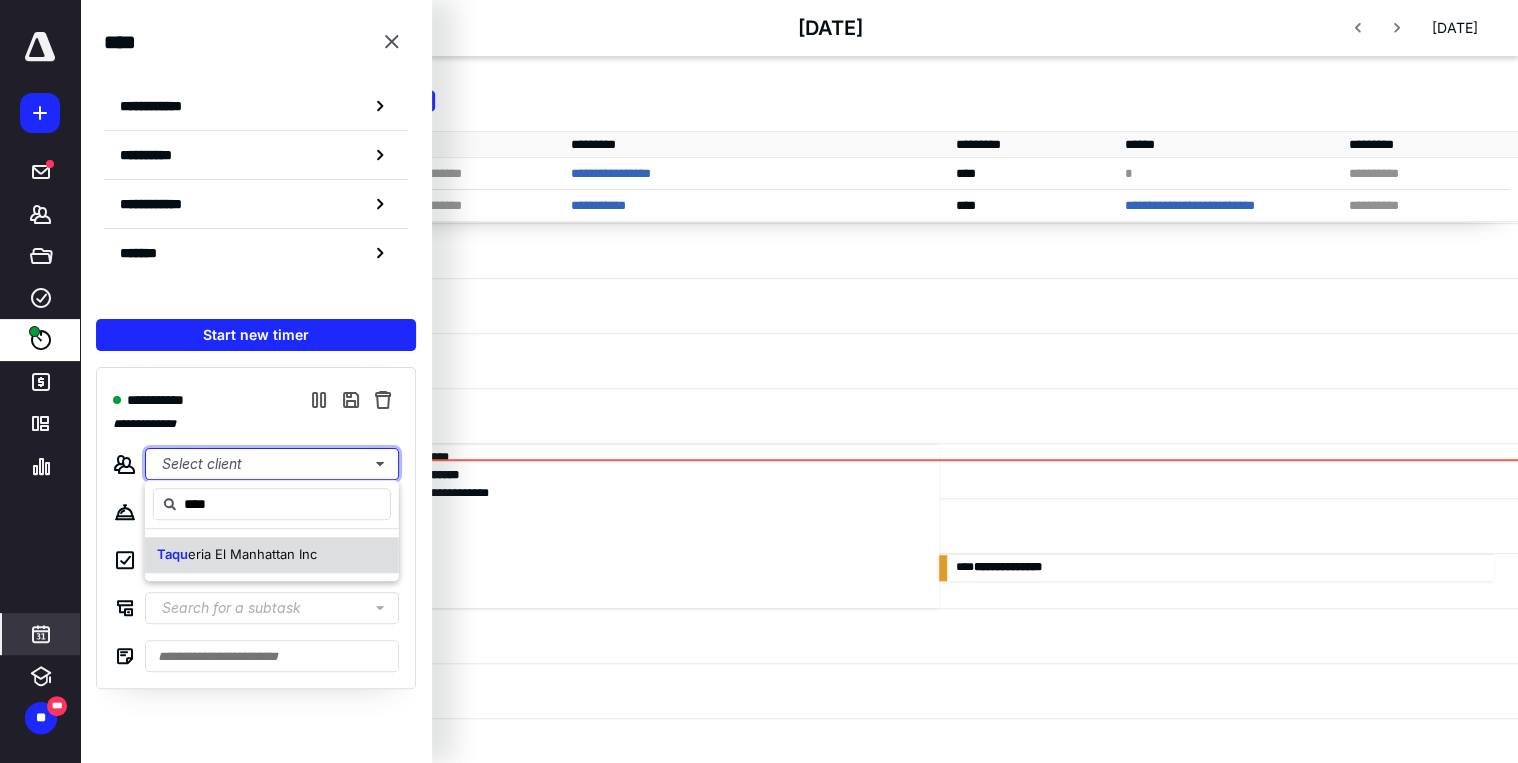 type 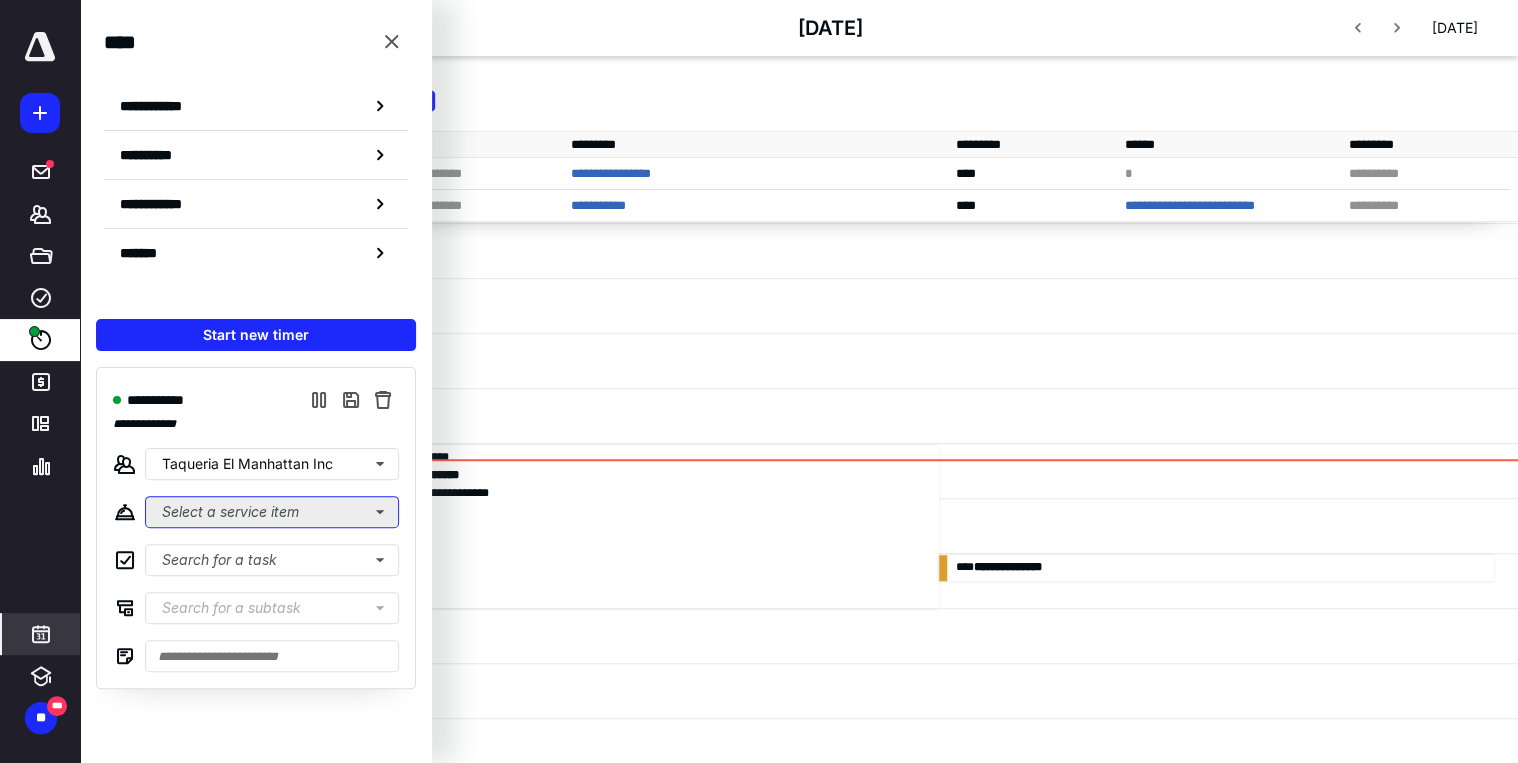 click on "Select a service item" at bounding box center [272, 512] 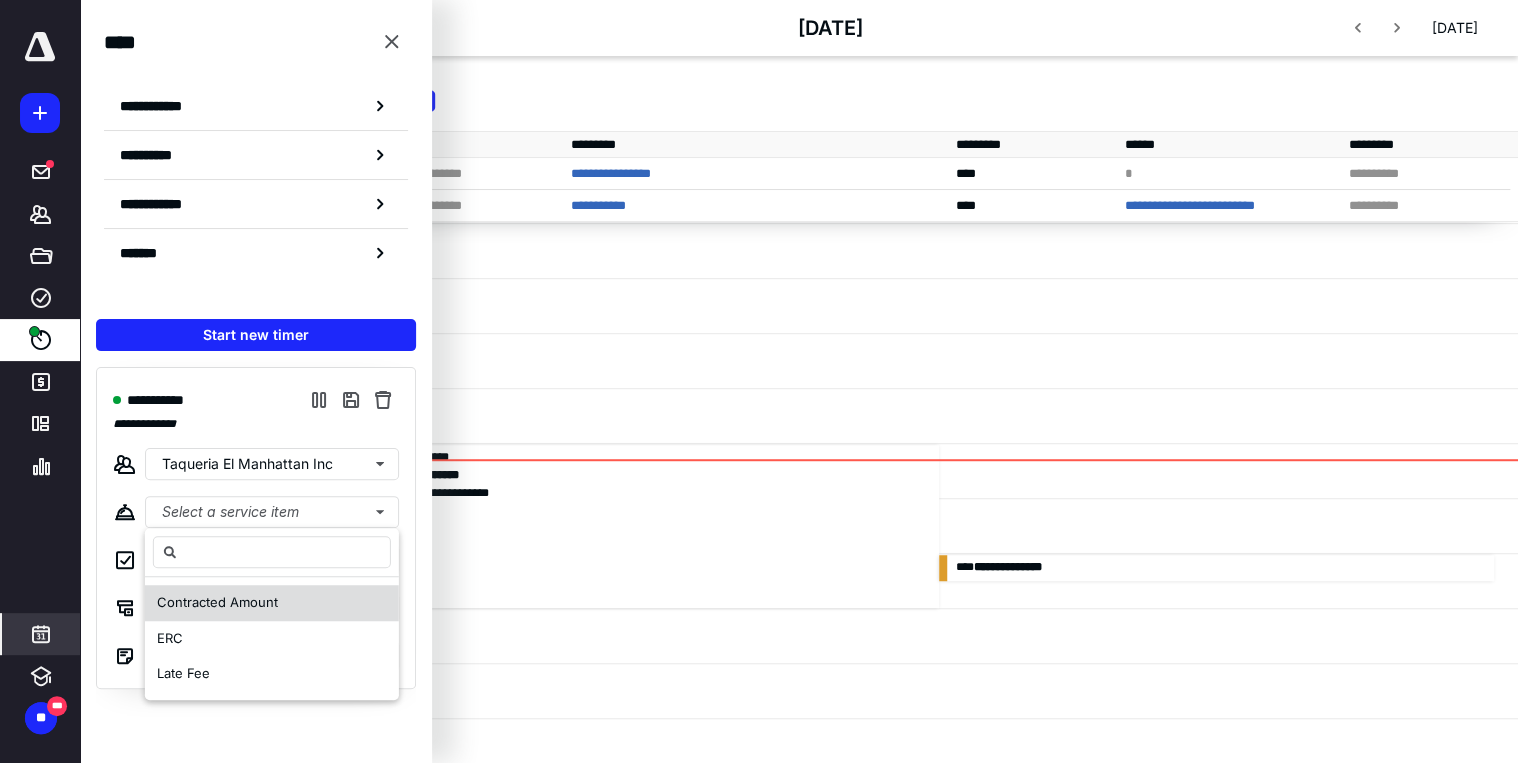 click on "Contracted Amount" at bounding box center (217, 602) 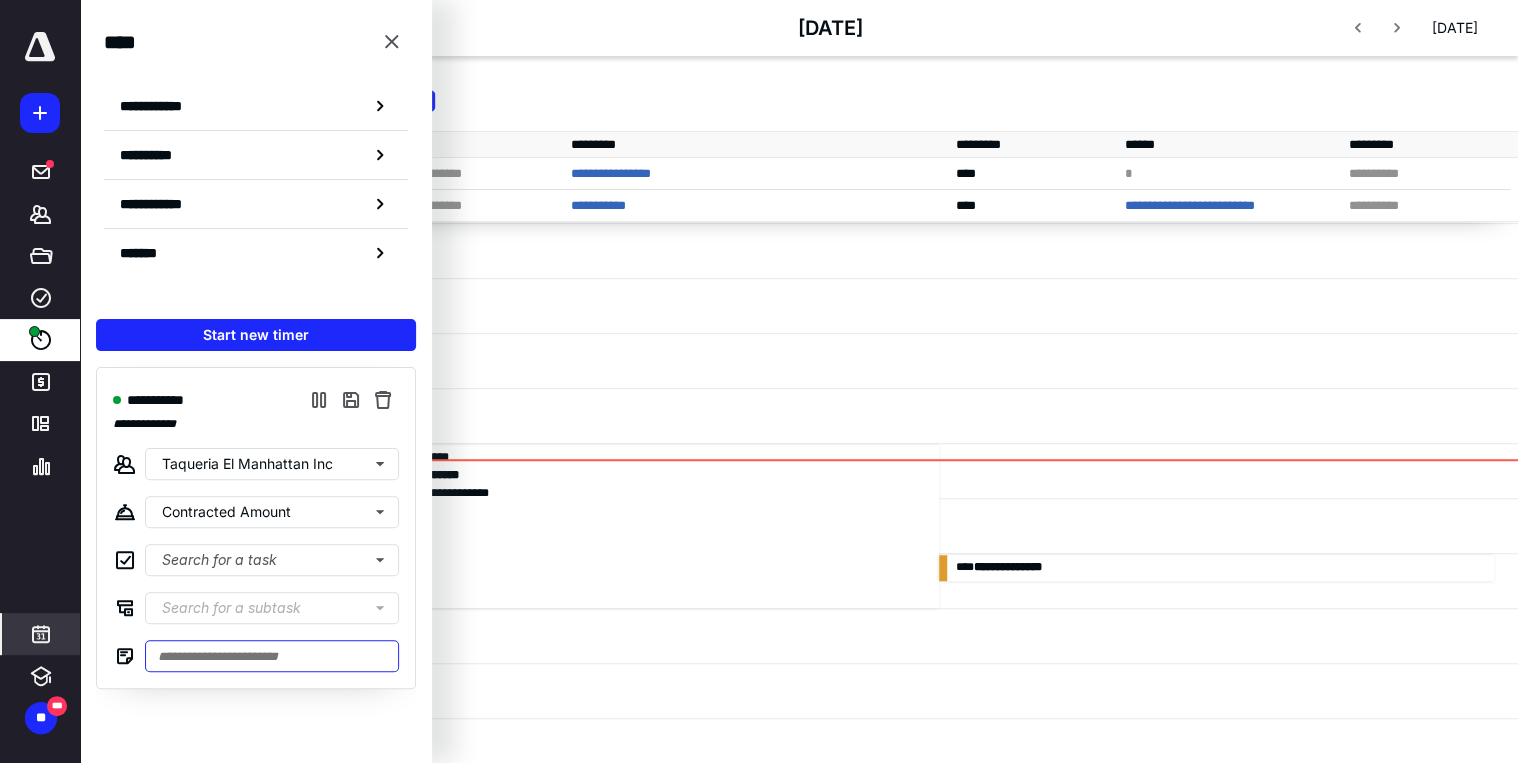 click at bounding box center [272, 656] 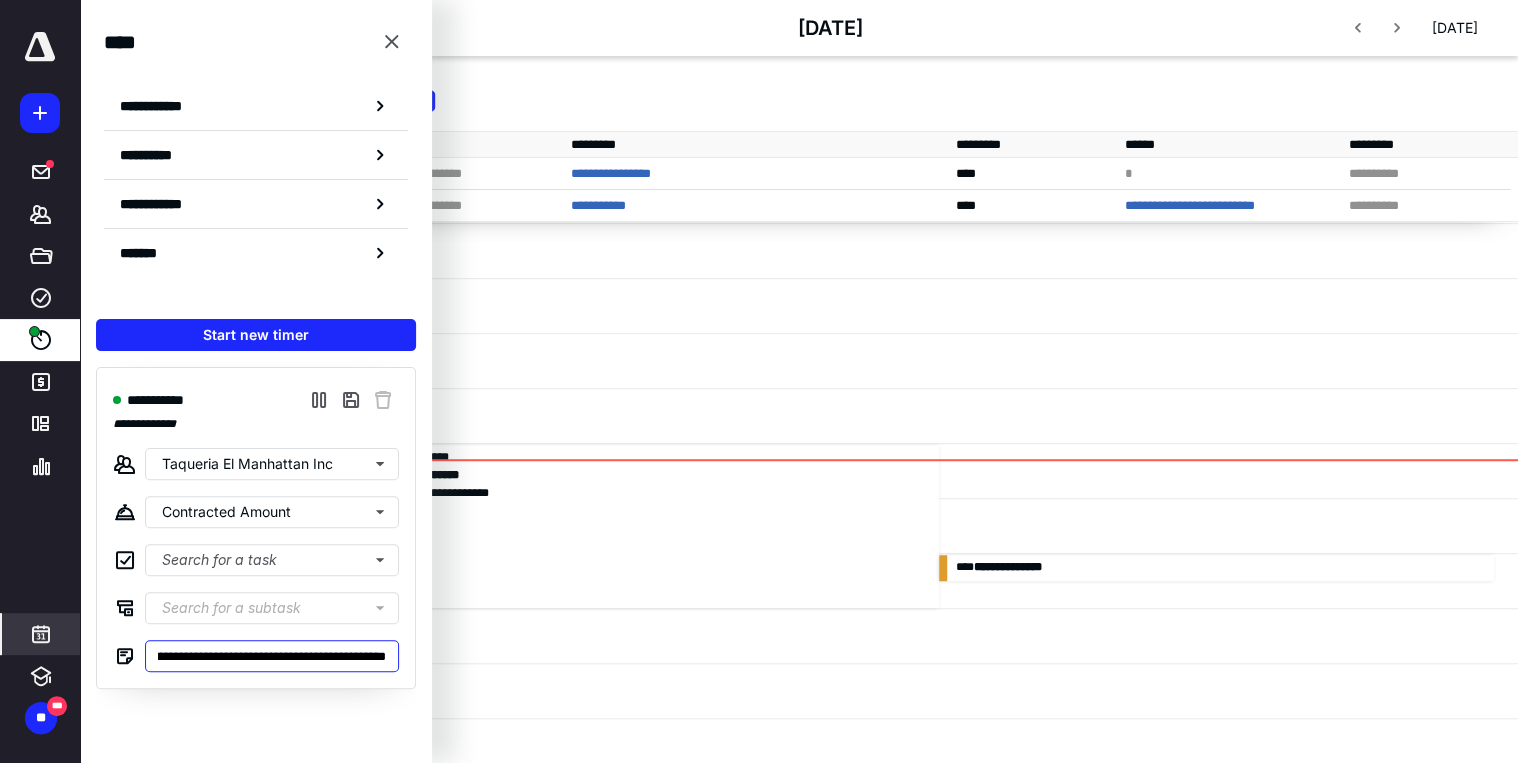 scroll, scrollTop: 0, scrollLeft: 239, axis: horizontal 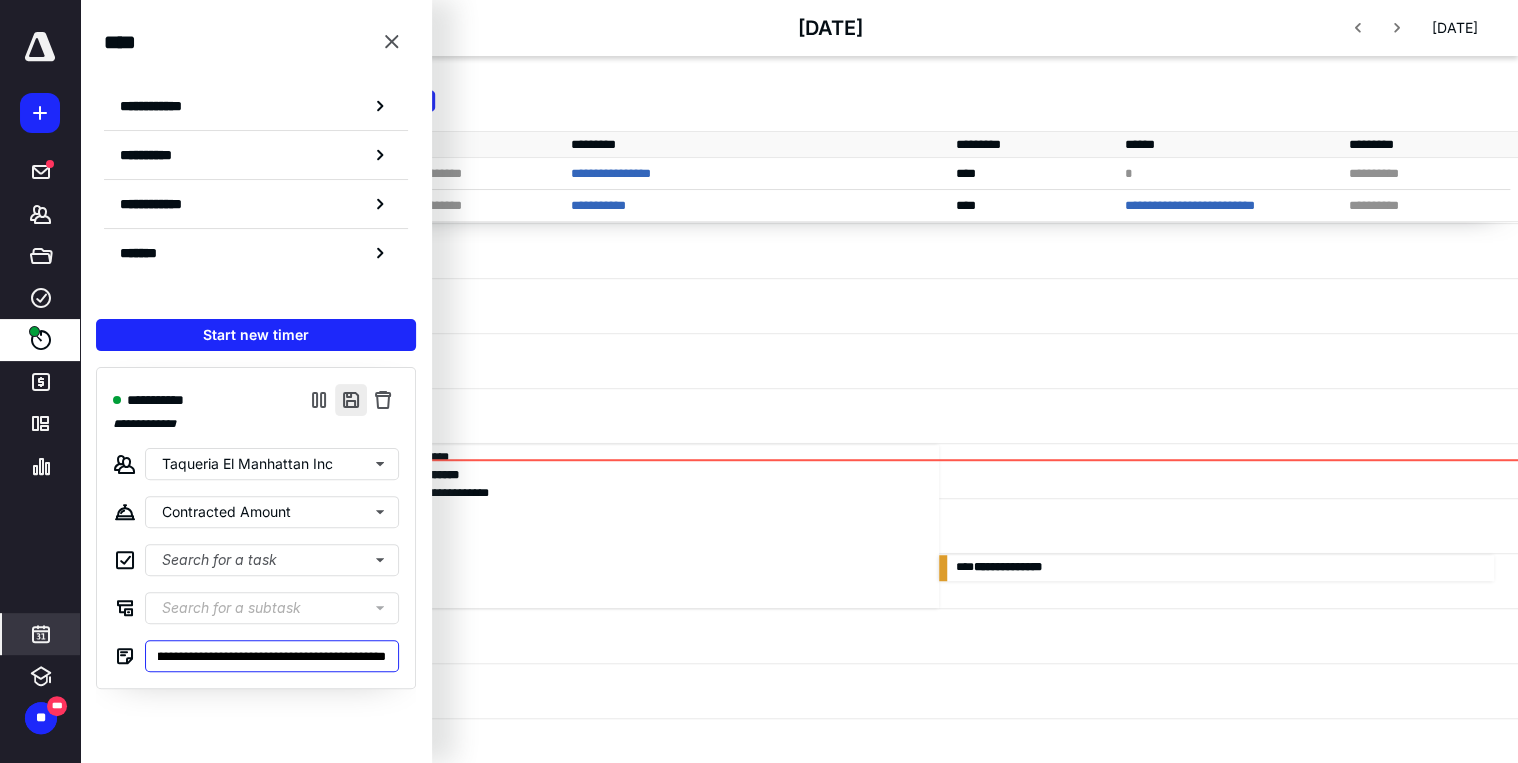 type on "**********" 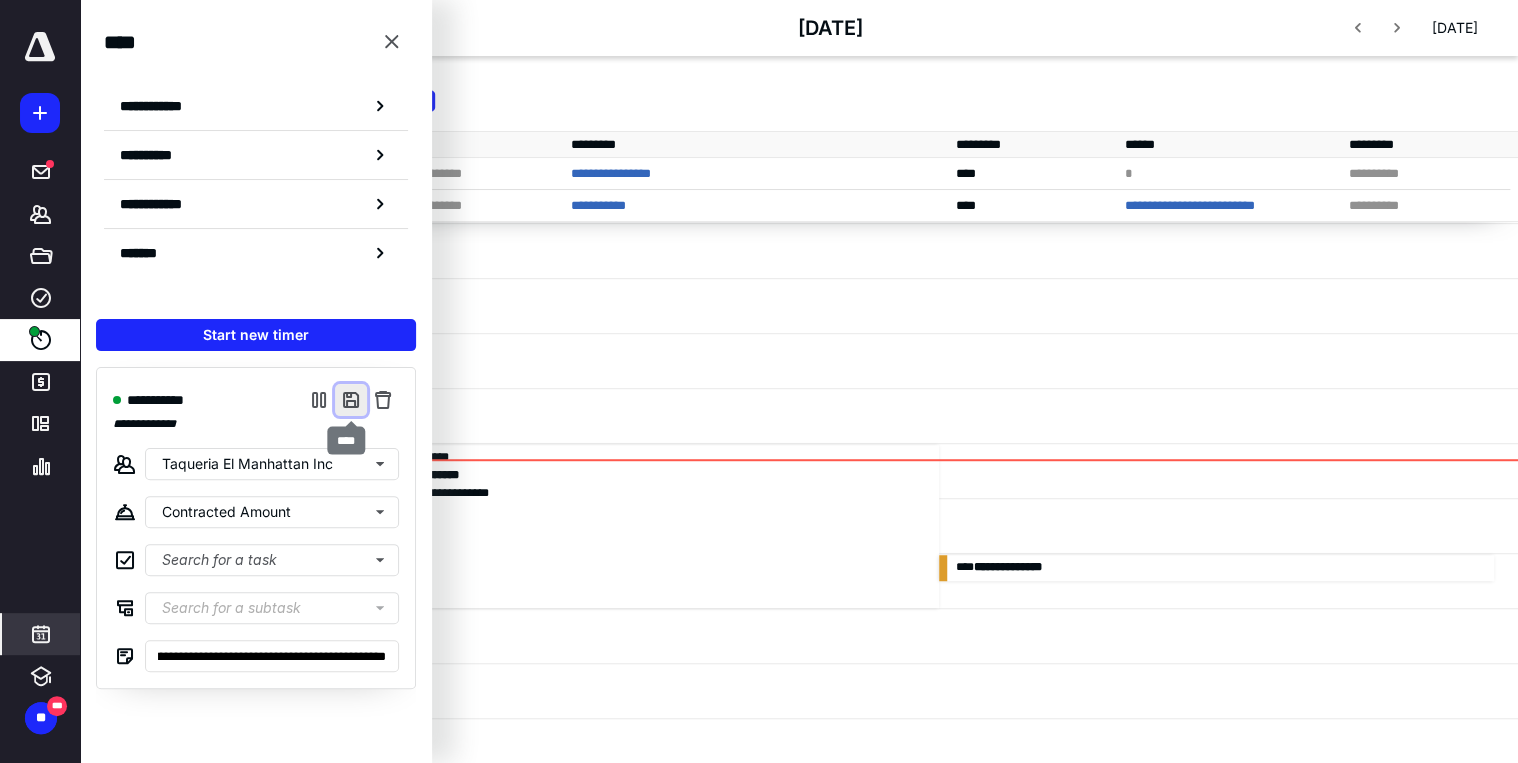 scroll, scrollTop: 0, scrollLeft: 0, axis: both 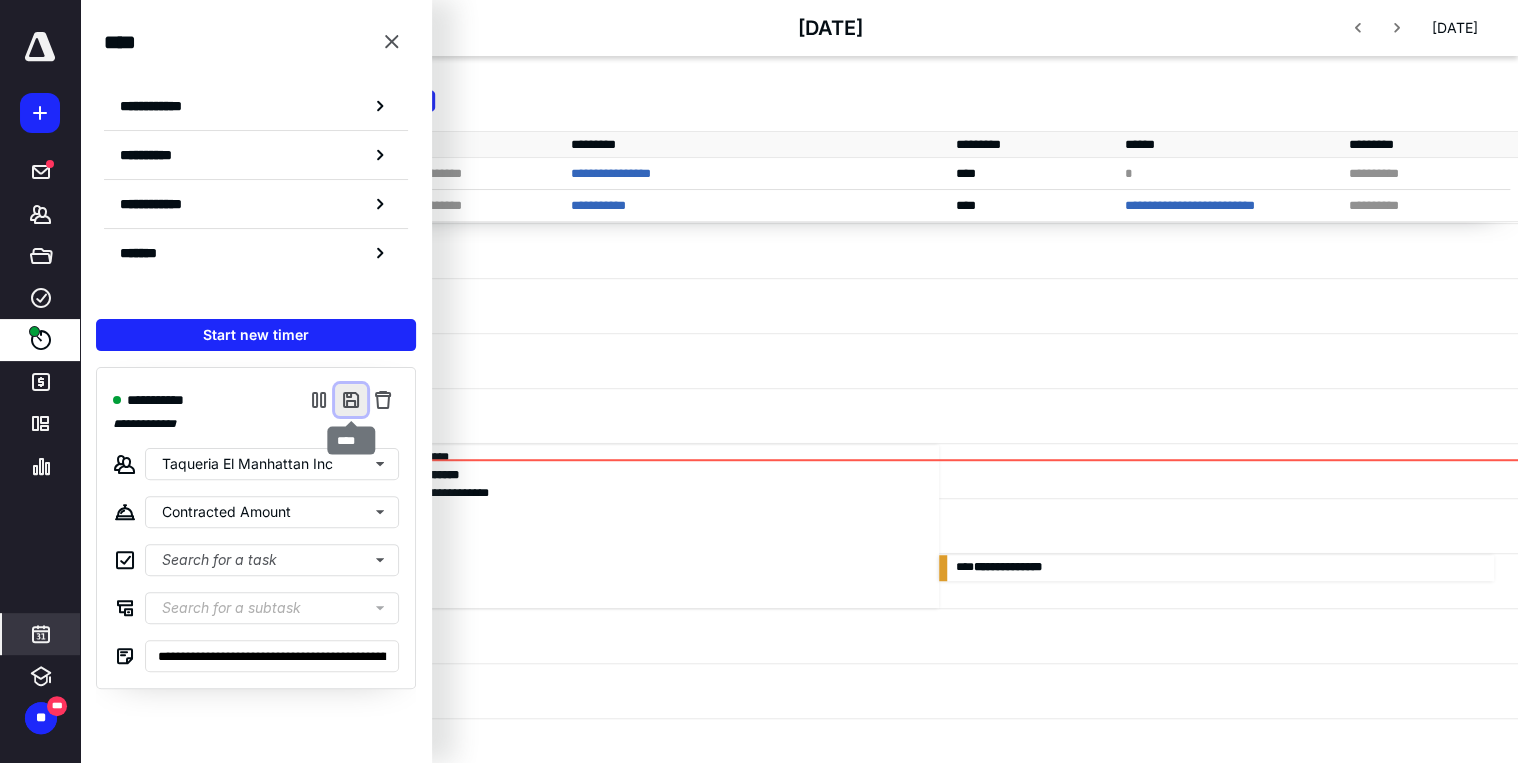 click at bounding box center [351, 400] 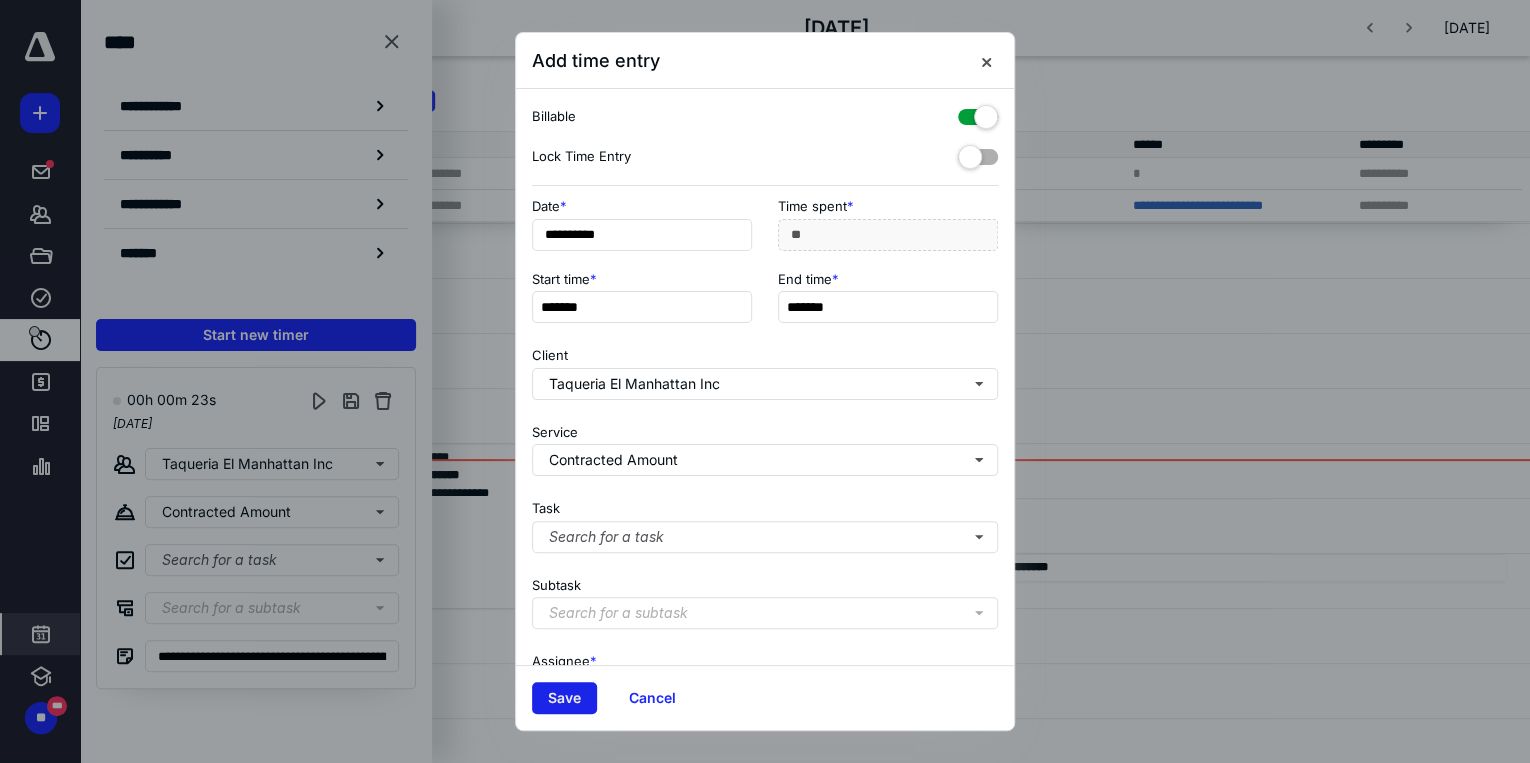 click on "Save" at bounding box center [564, 698] 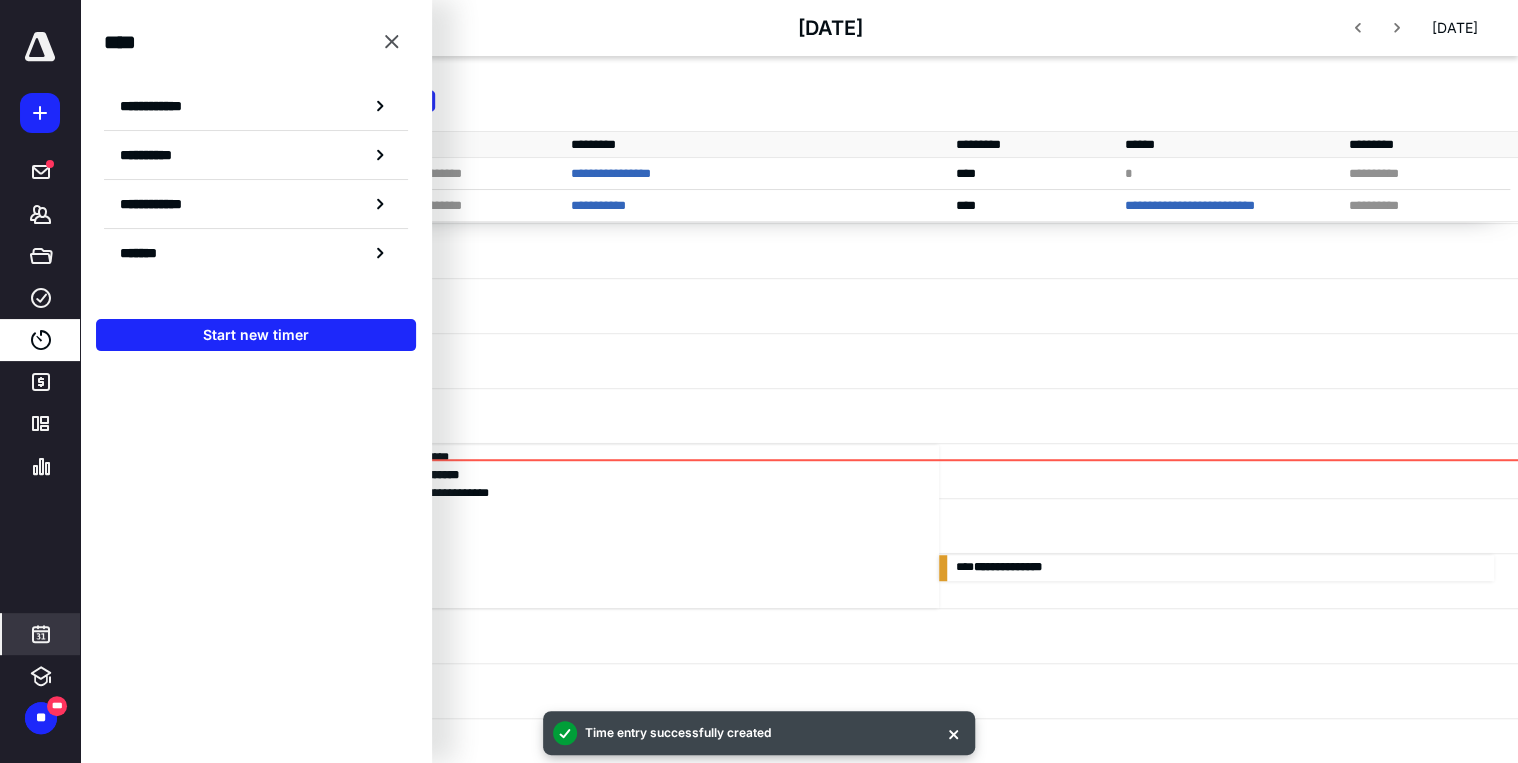 click at bounding box center (951, 360) 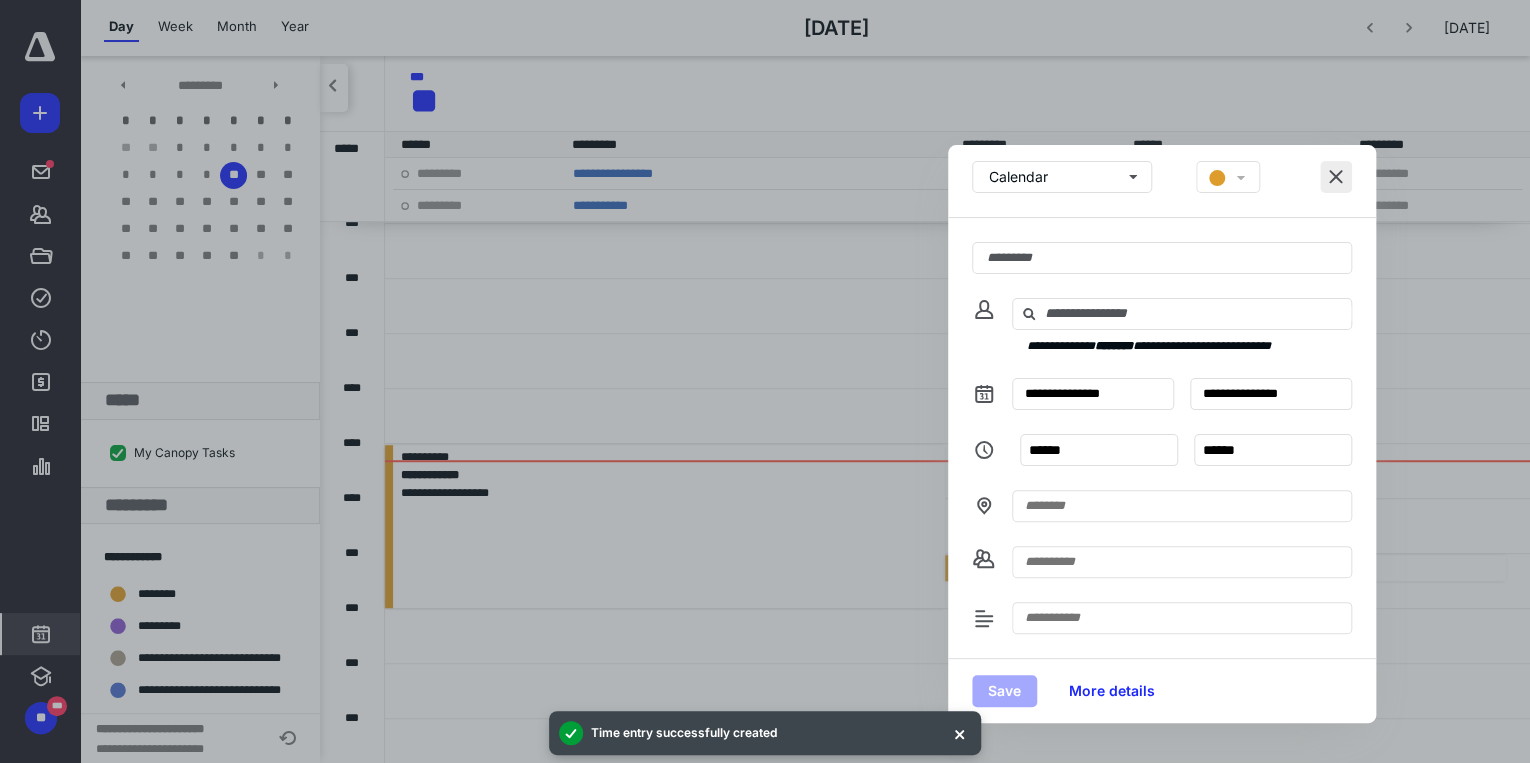 click at bounding box center [1336, 177] 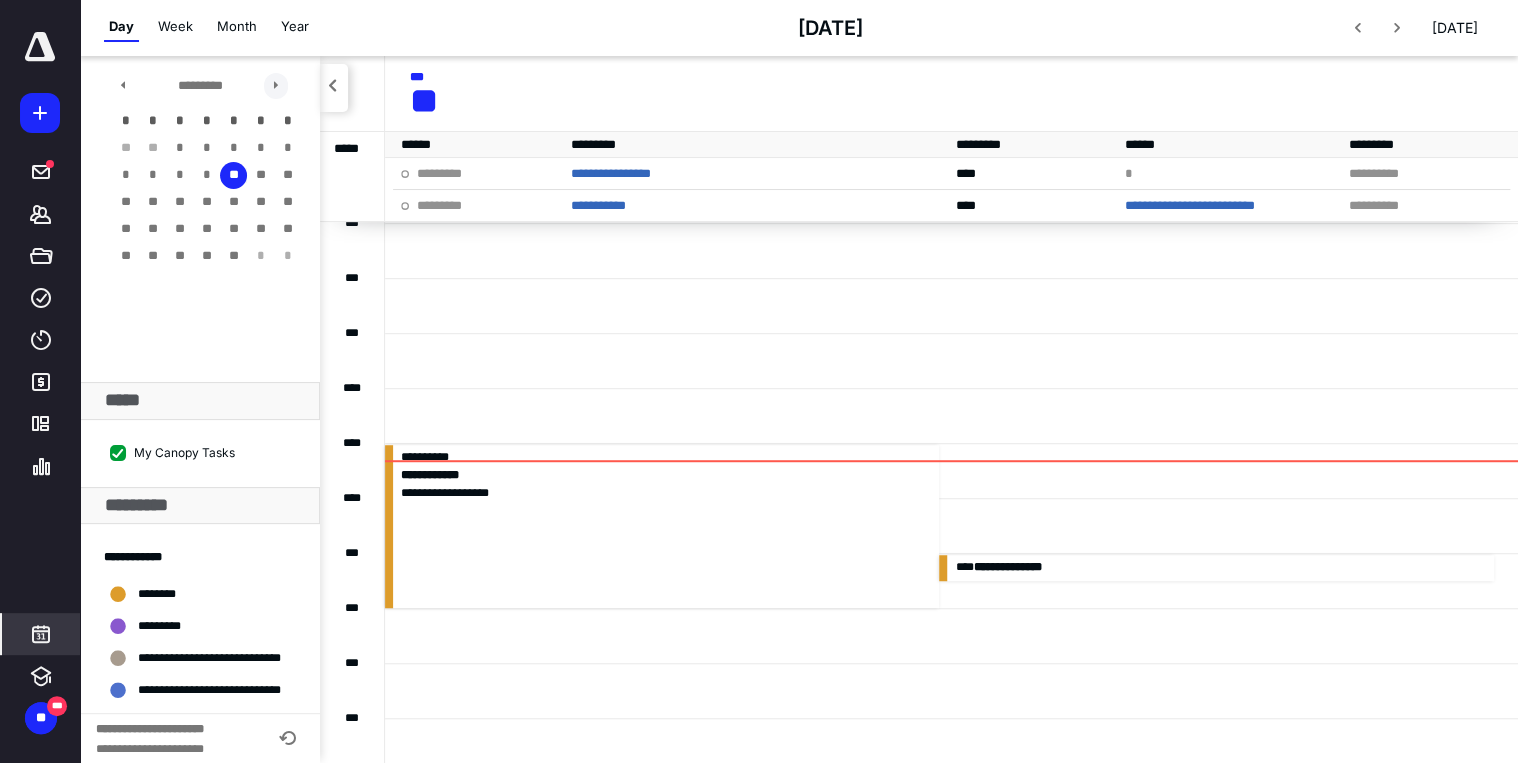 click at bounding box center [276, 86] 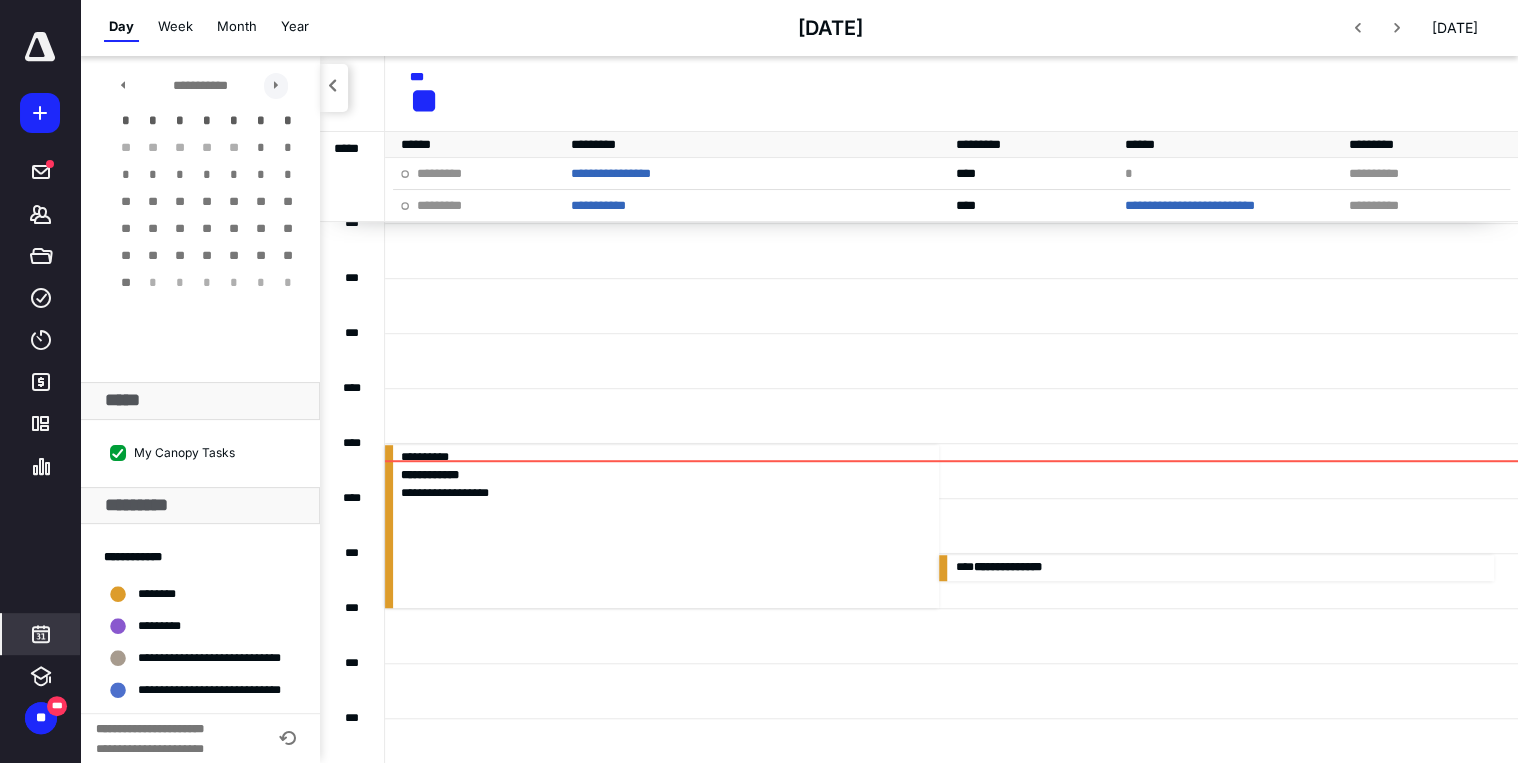 click at bounding box center (276, 86) 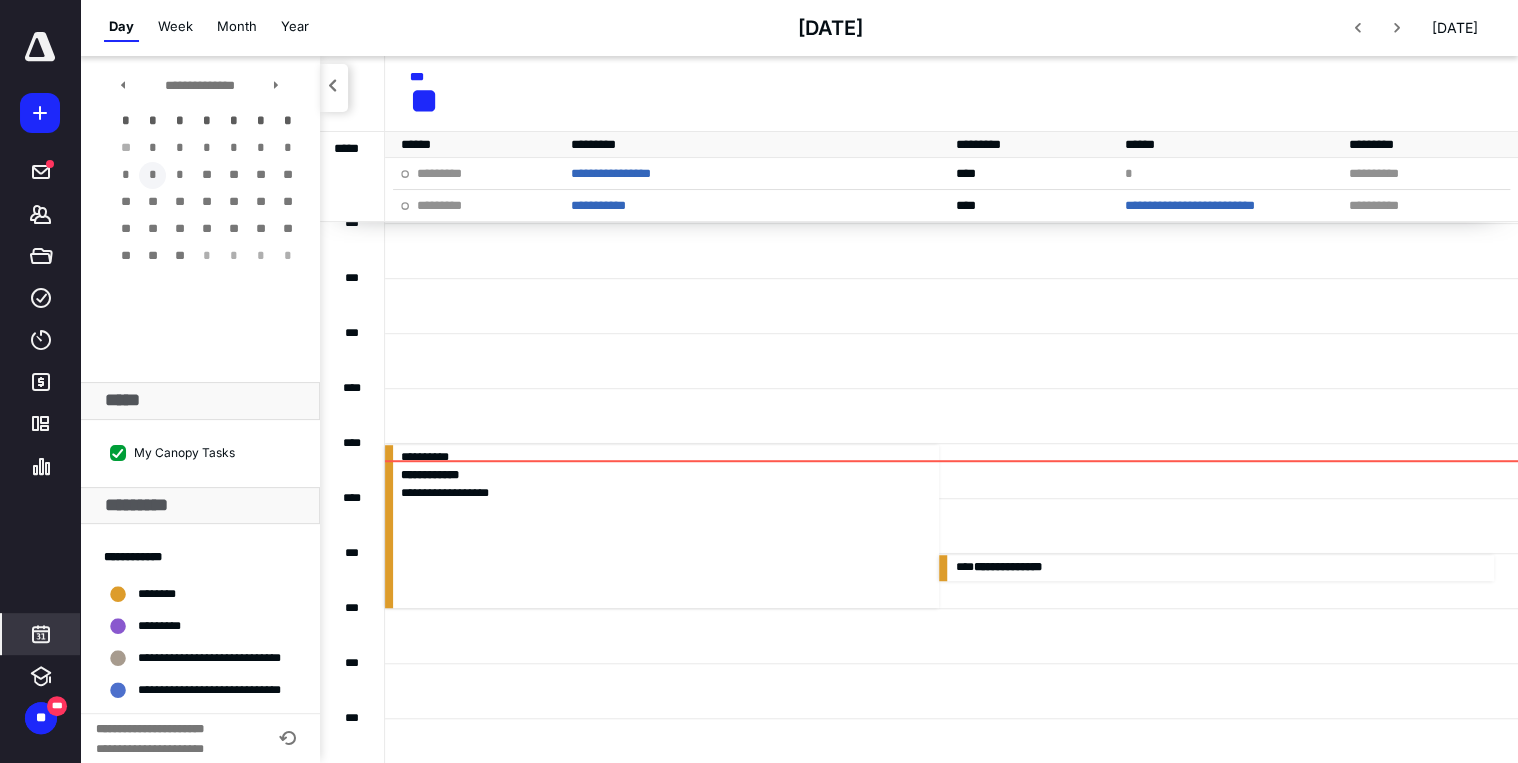 click on "*" at bounding box center [152, 175] 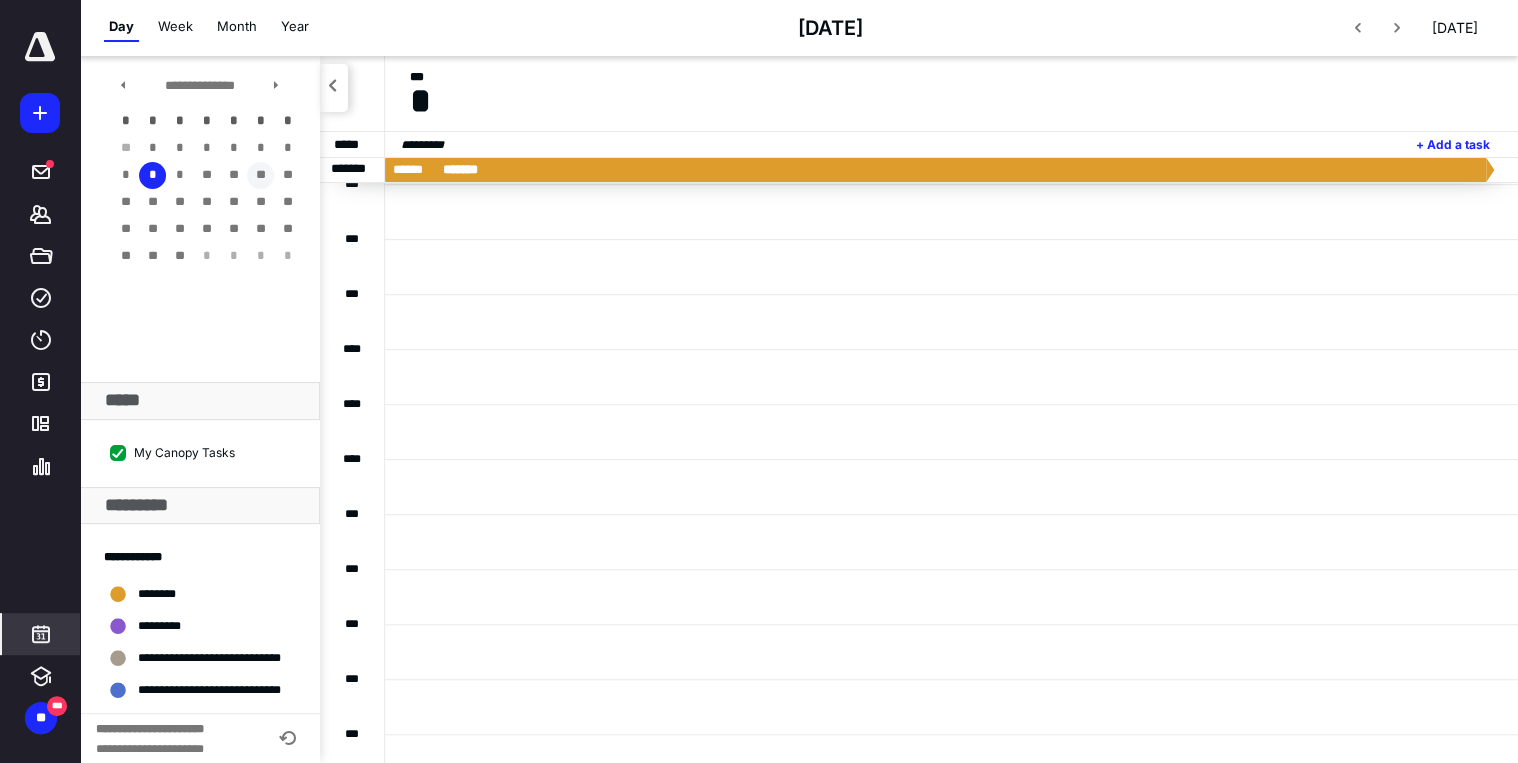 click on "**" at bounding box center (260, 175) 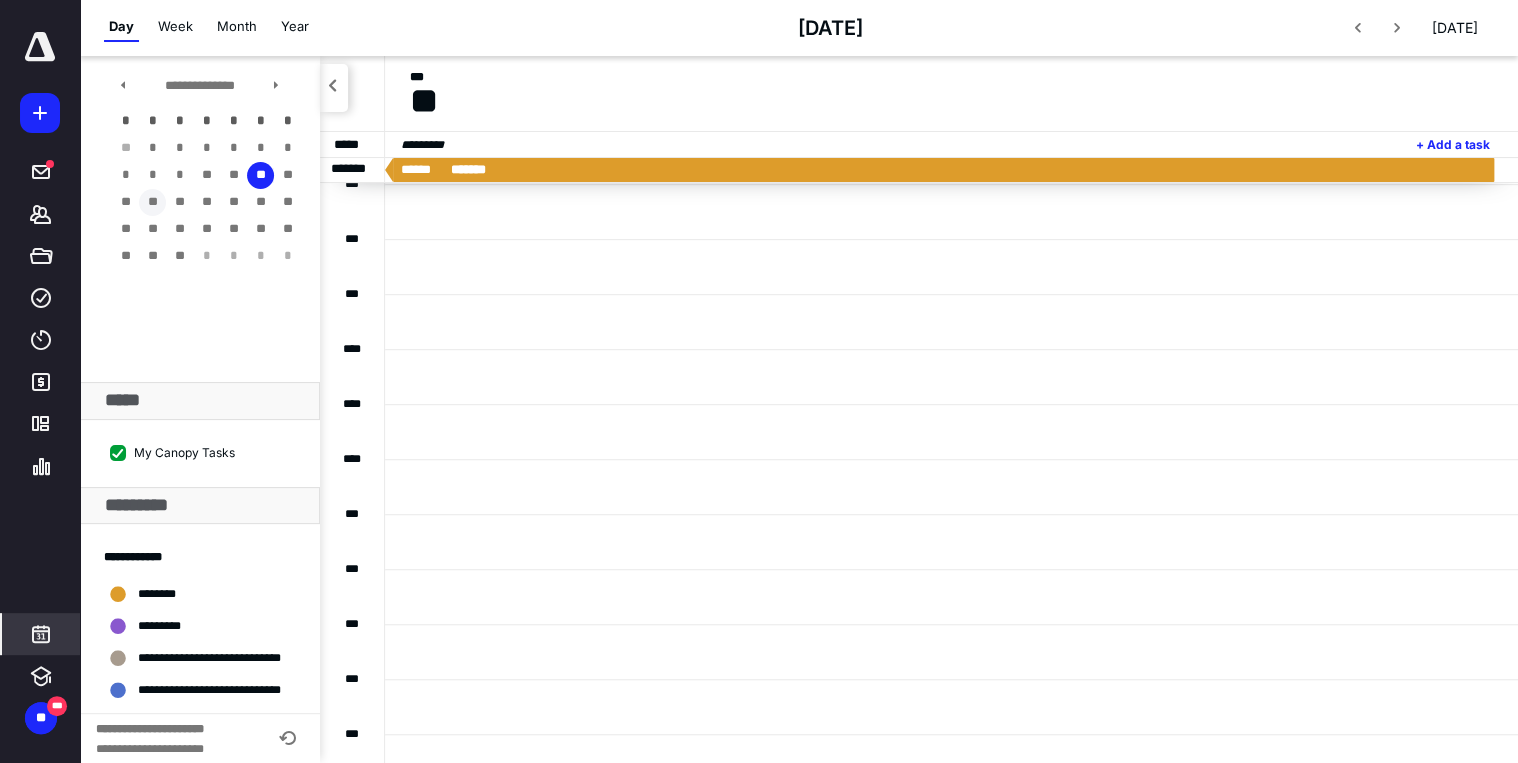 click on "**" at bounding box center (152, 202) 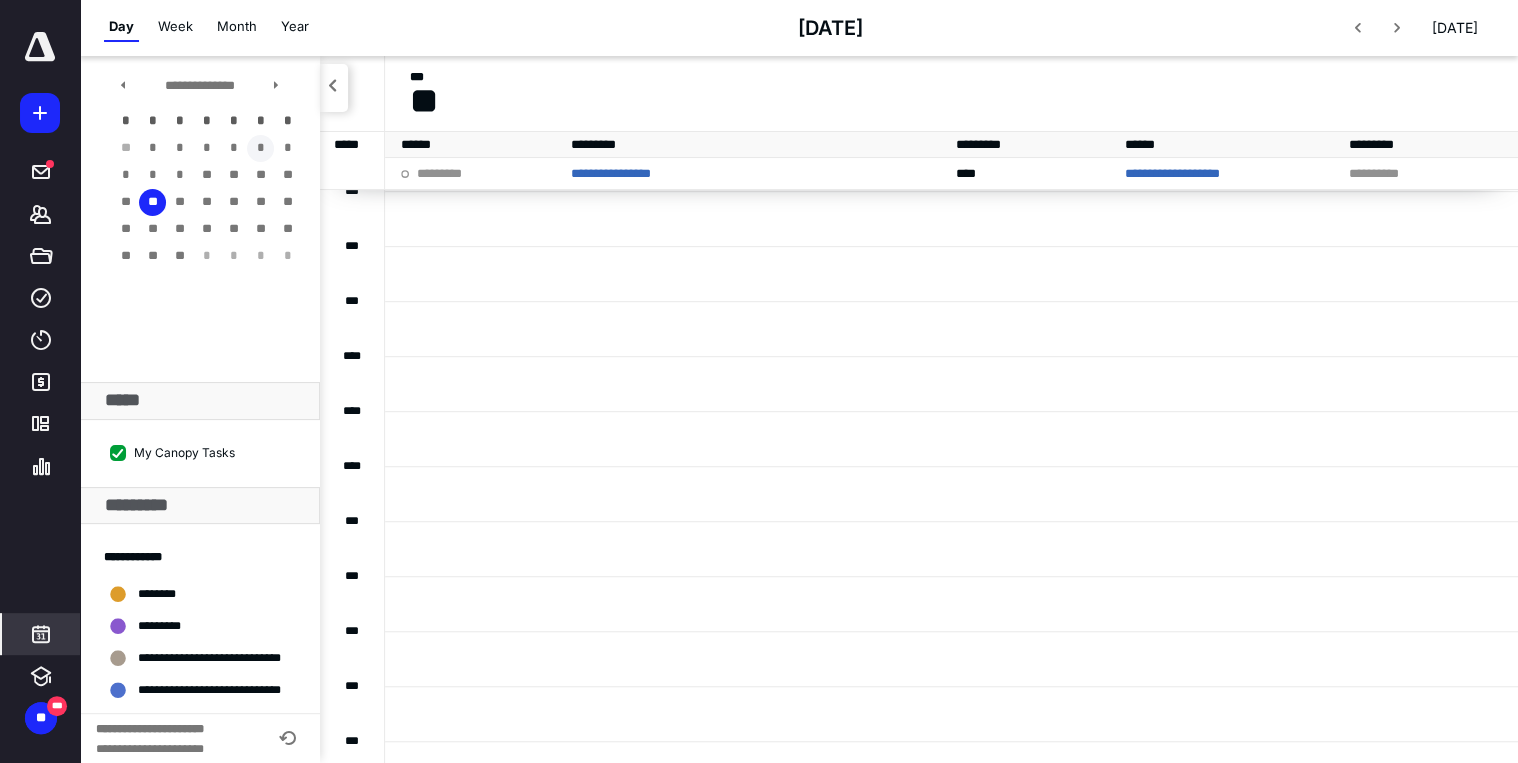 click on "*" at bounding box center (260, 148) 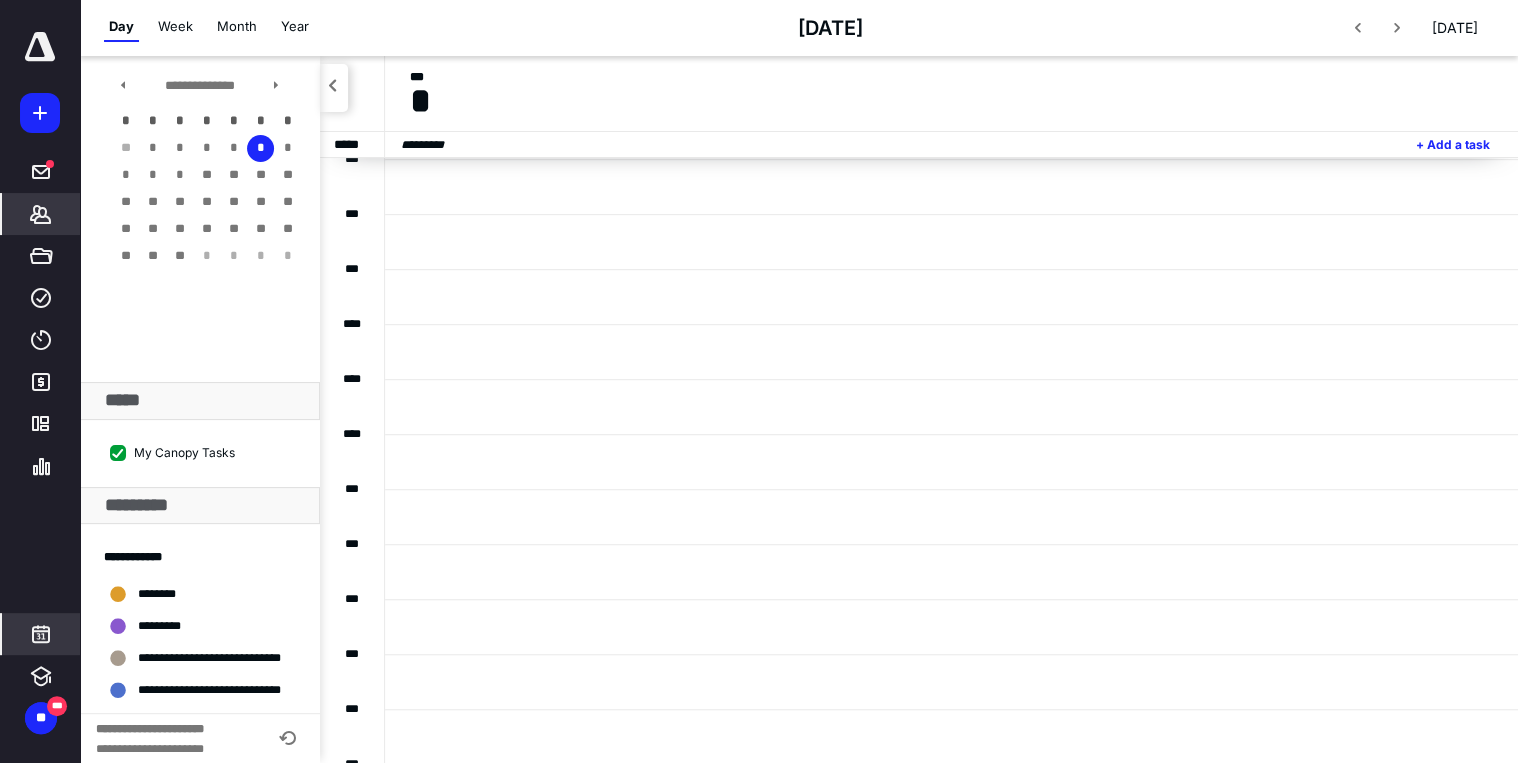 click 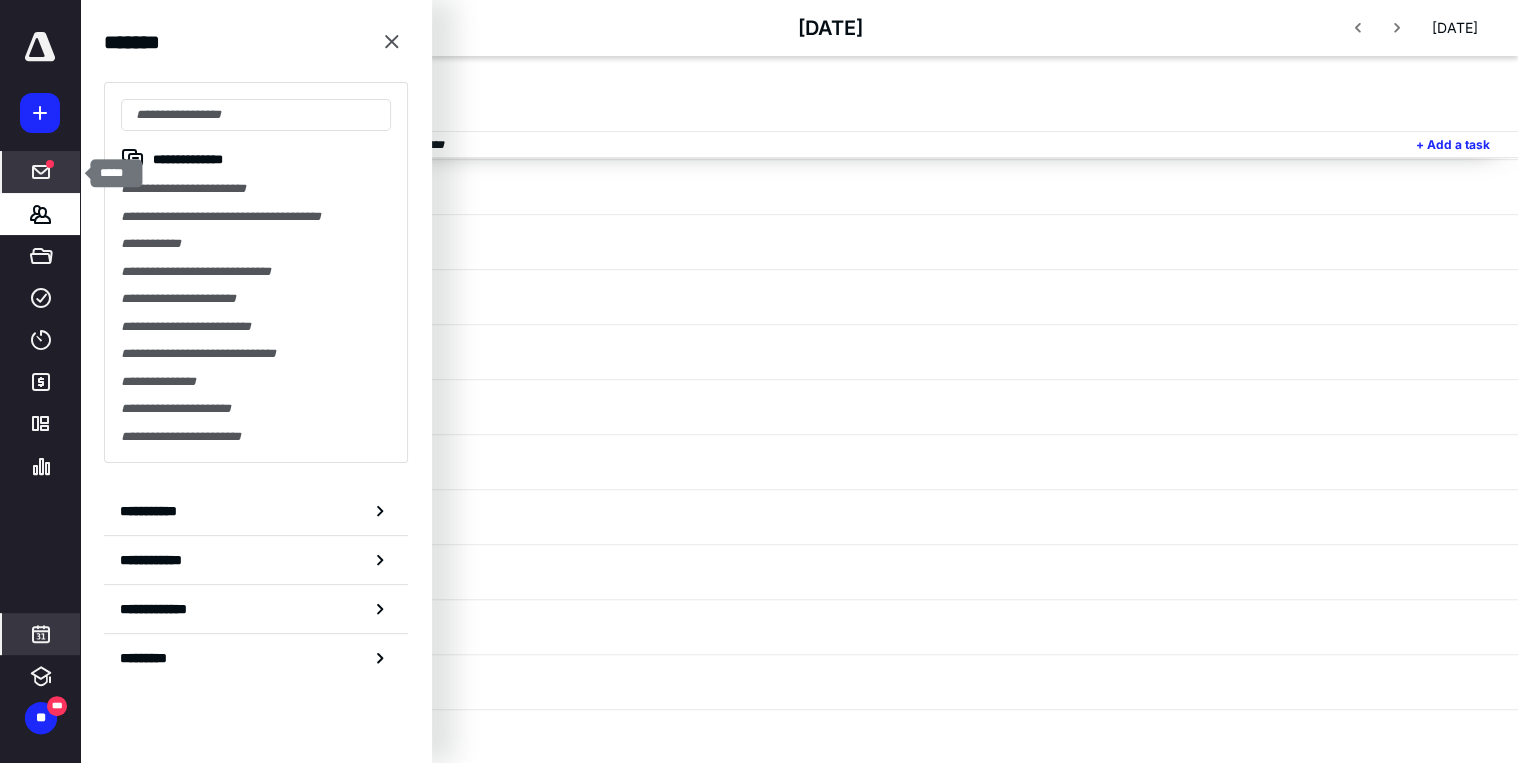 click at bounding box center [41, 172] 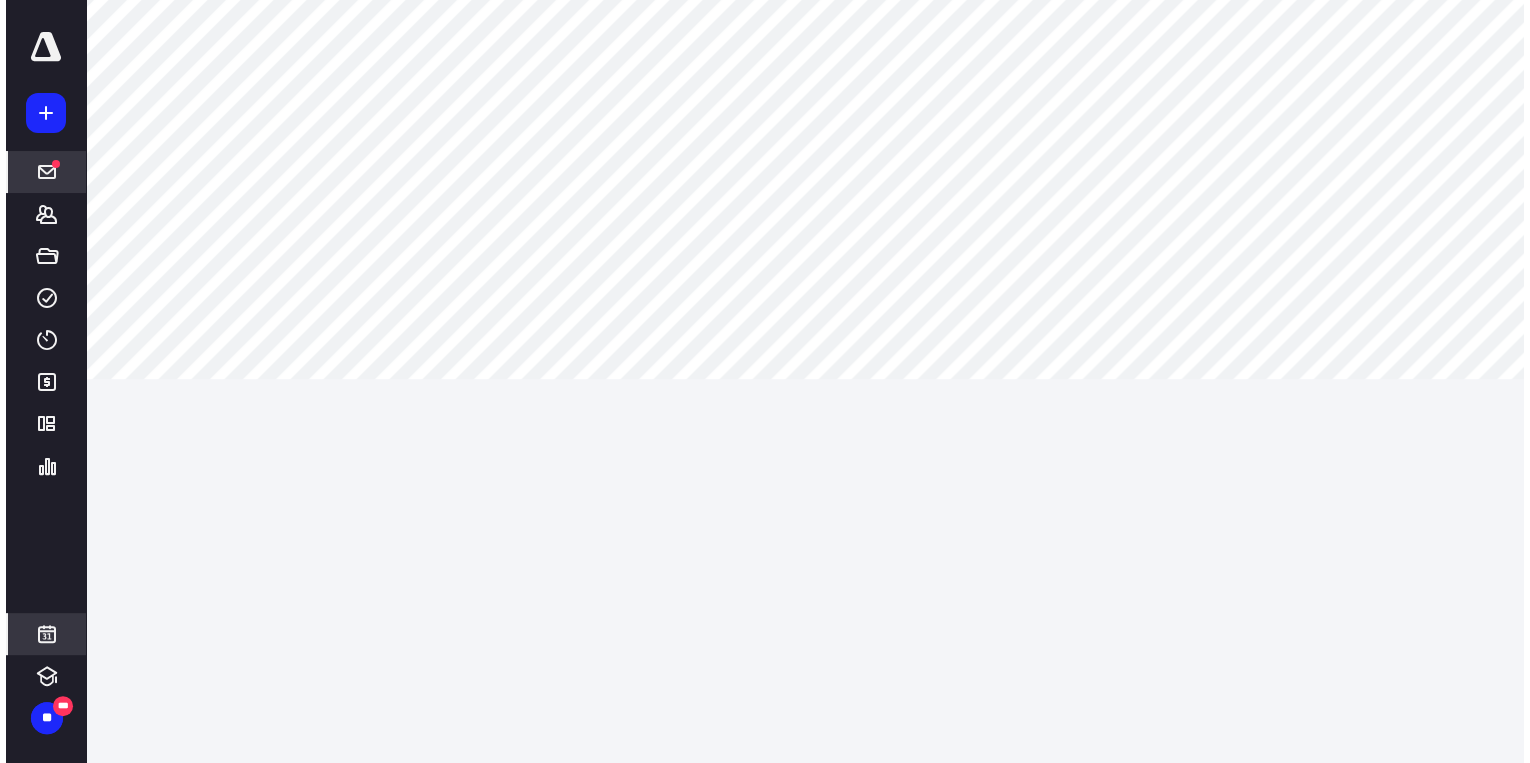 scroll, scrollTop: 0, scrollLeft: 0, axis: both 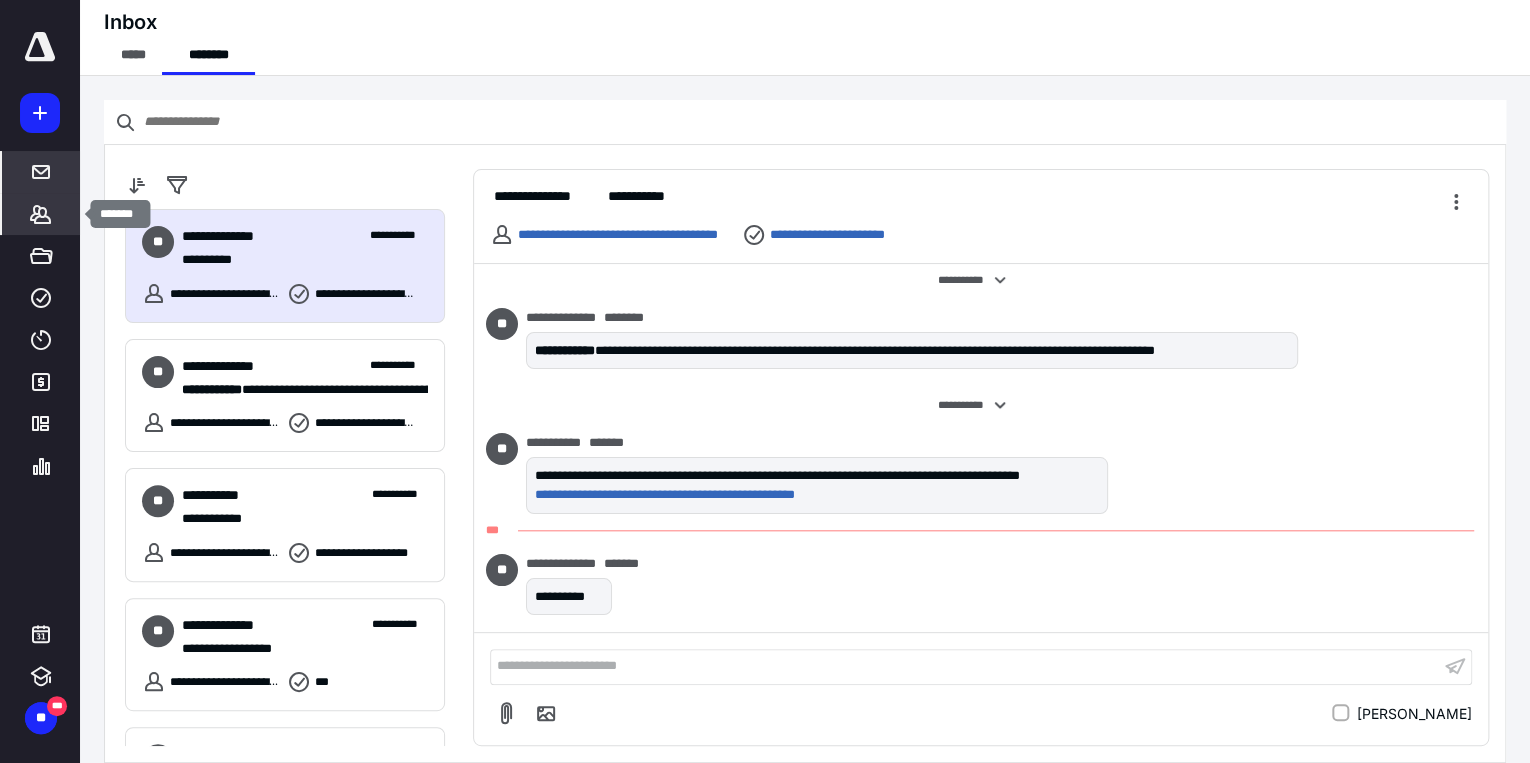 click on "*******" at bounding box center (41, 214) 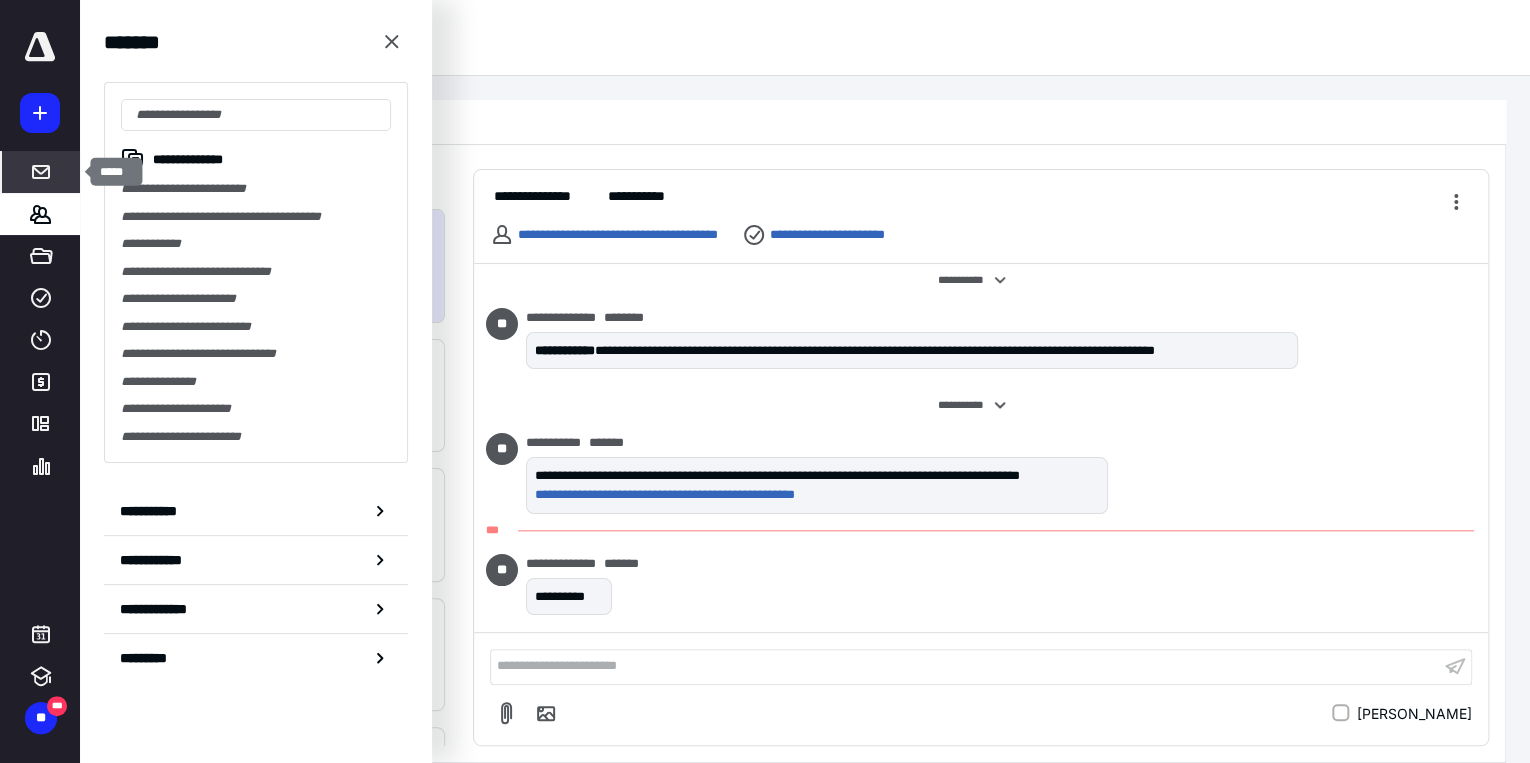 click 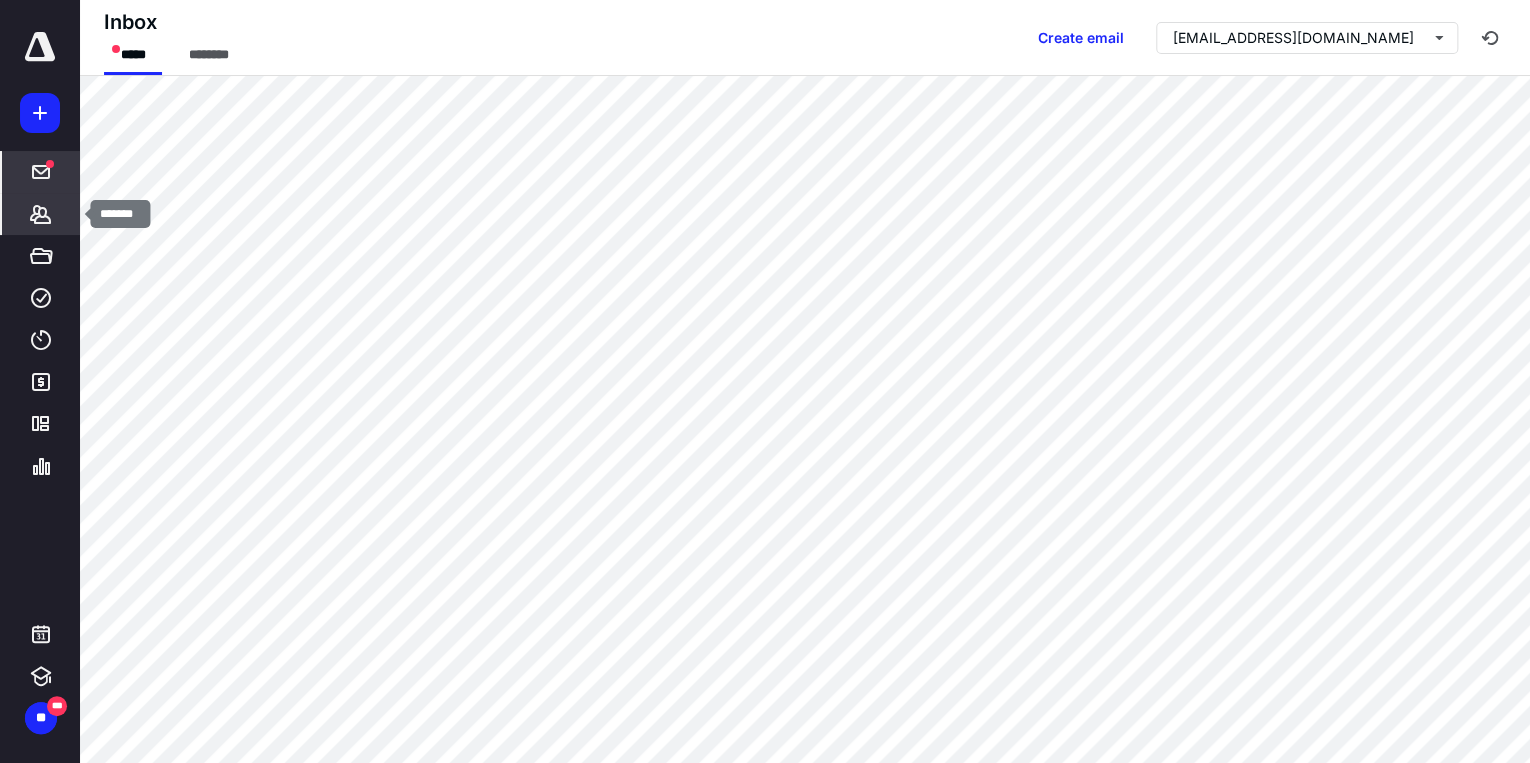 click on "*******" at bounding box center (41, 214) 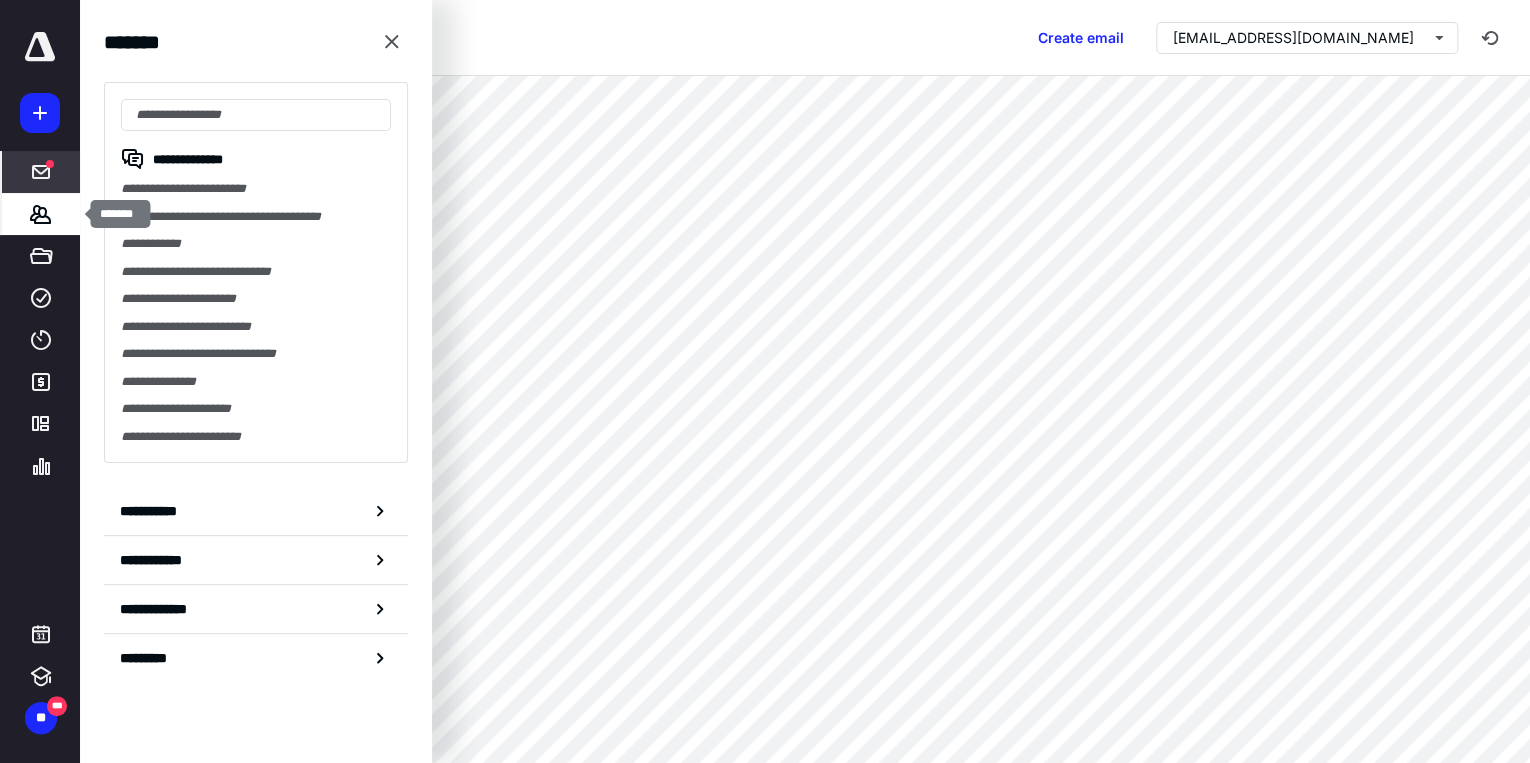 type on "*" 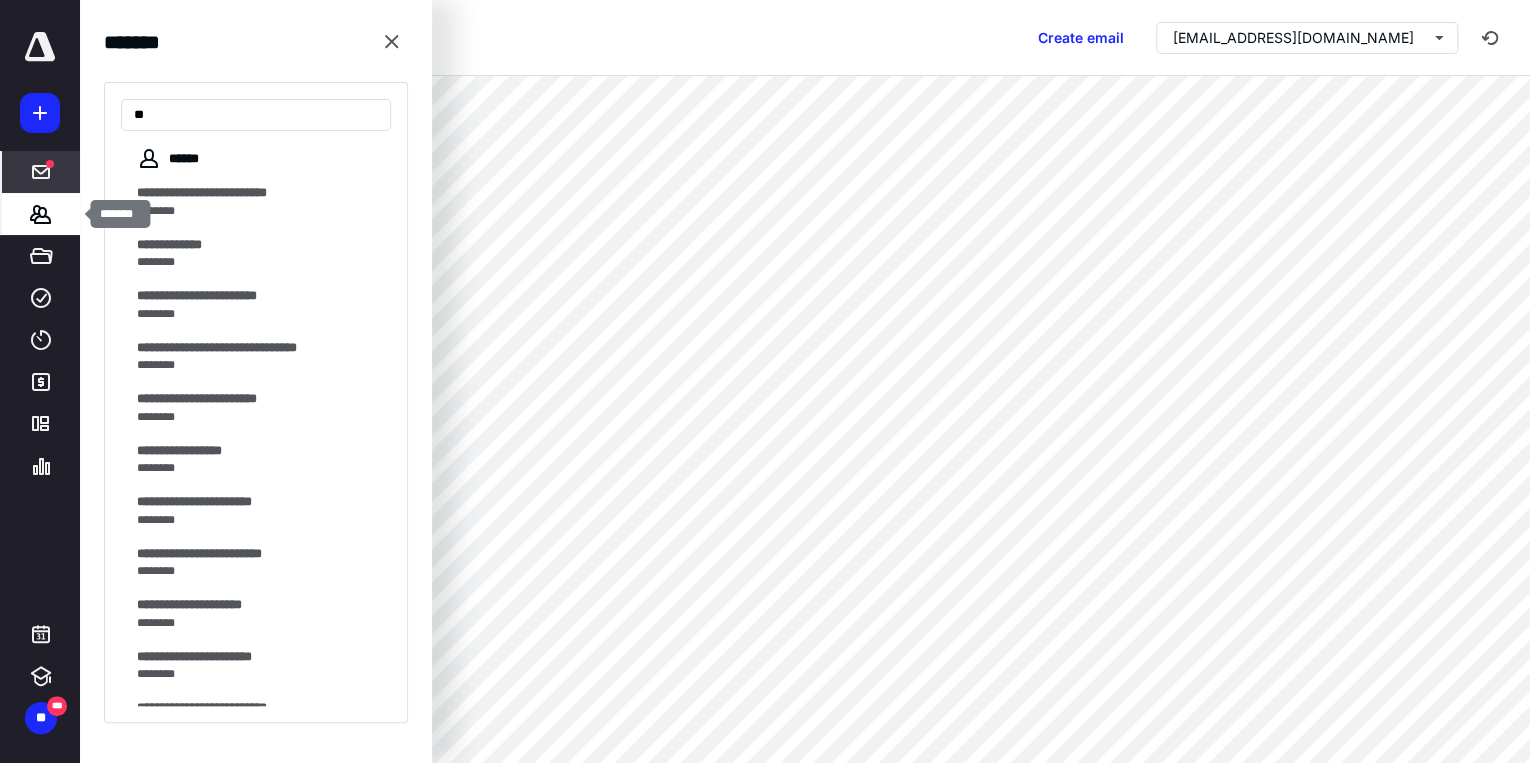 type on "*" 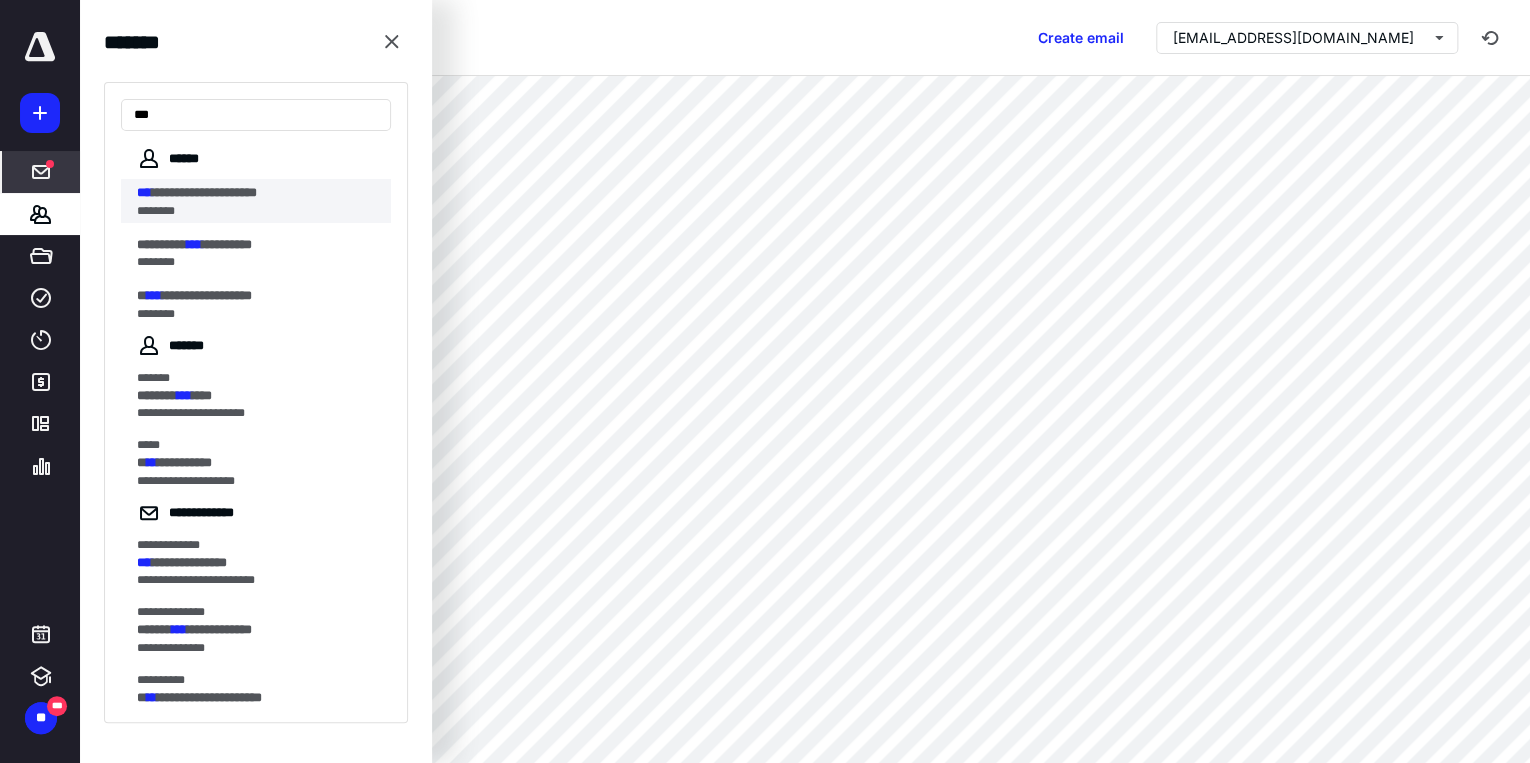 type on "***" 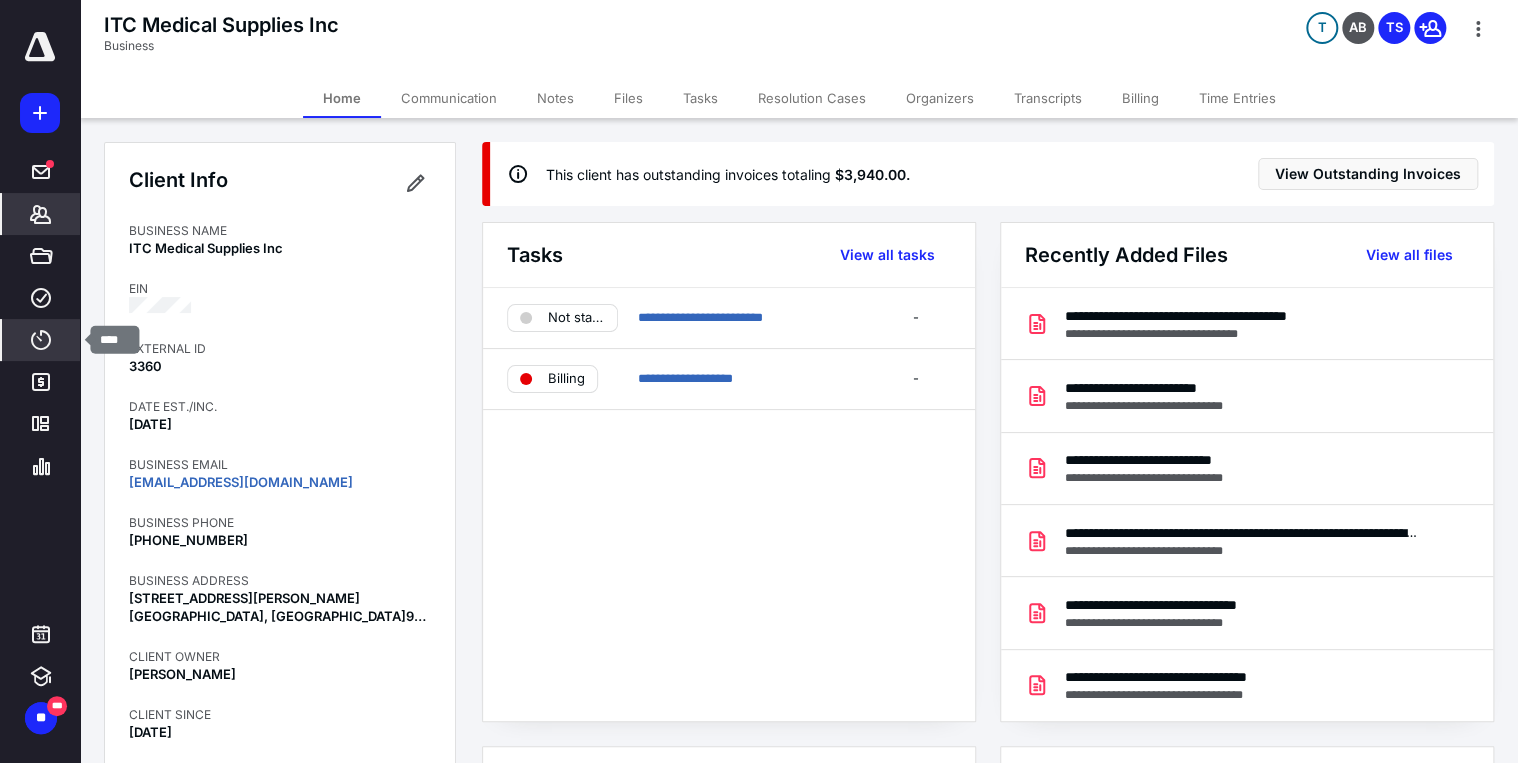 click 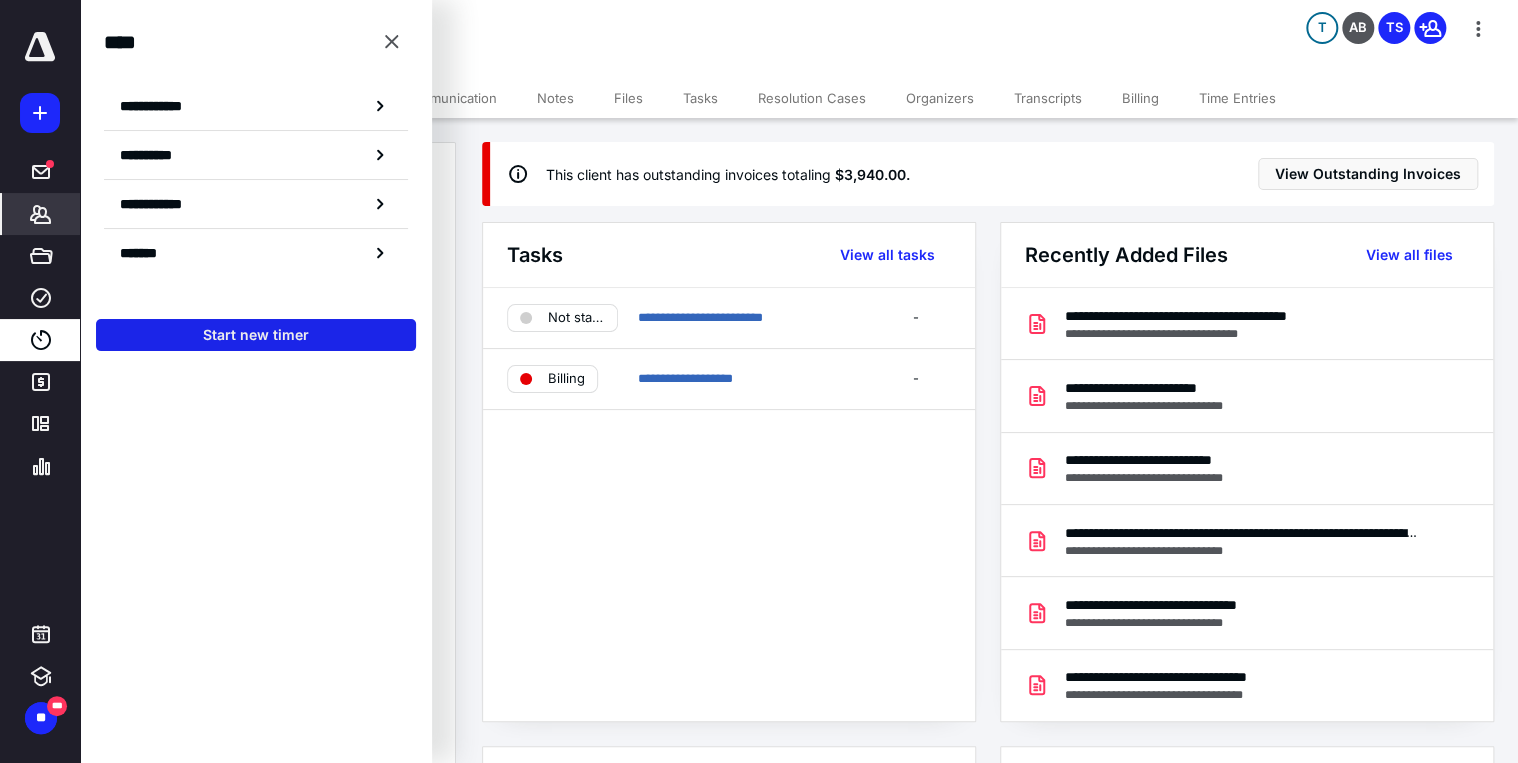 click on "Start new timer" at bounding box center [256, 335] 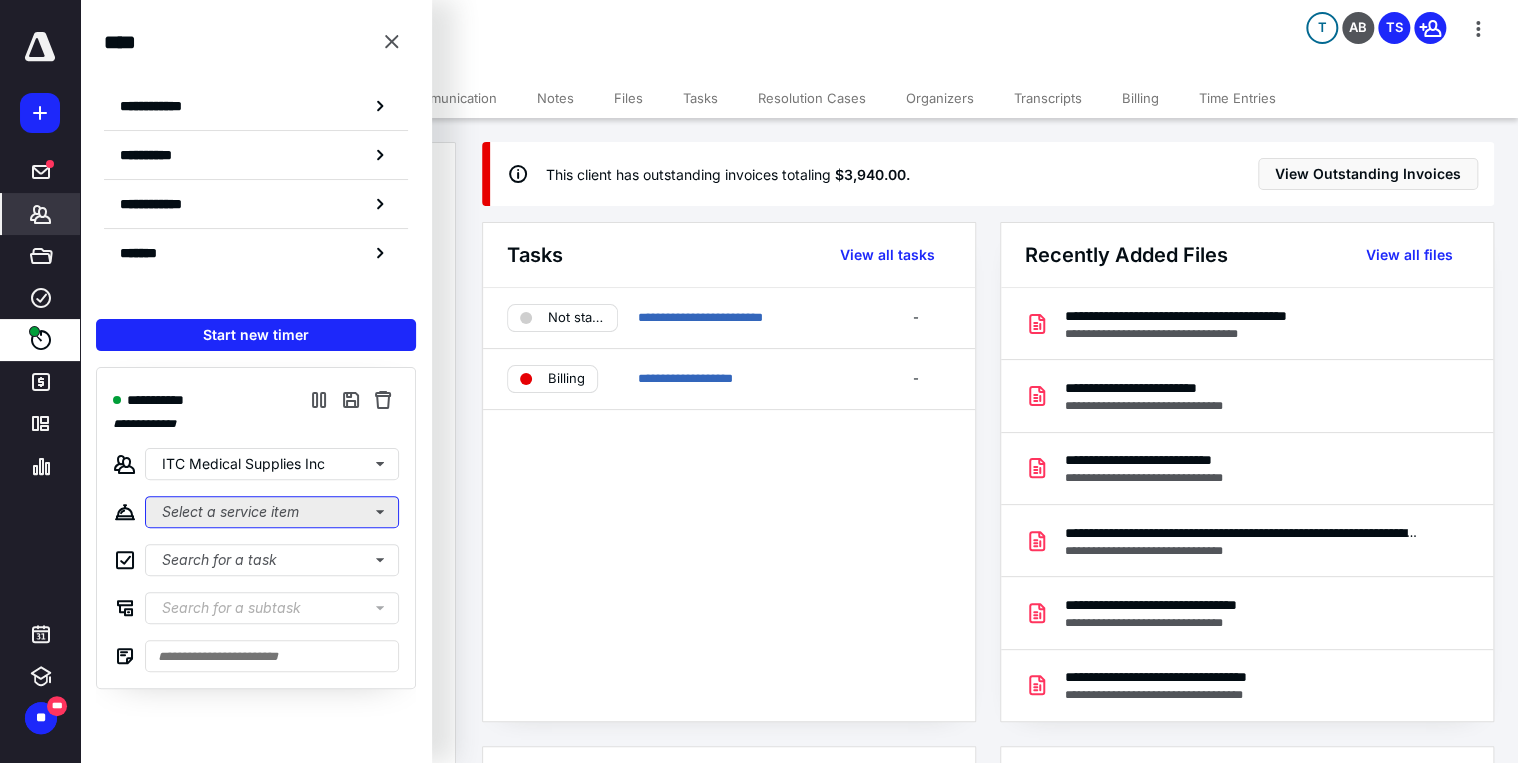 click on "Select a service item" at bounding box center [272, 512] 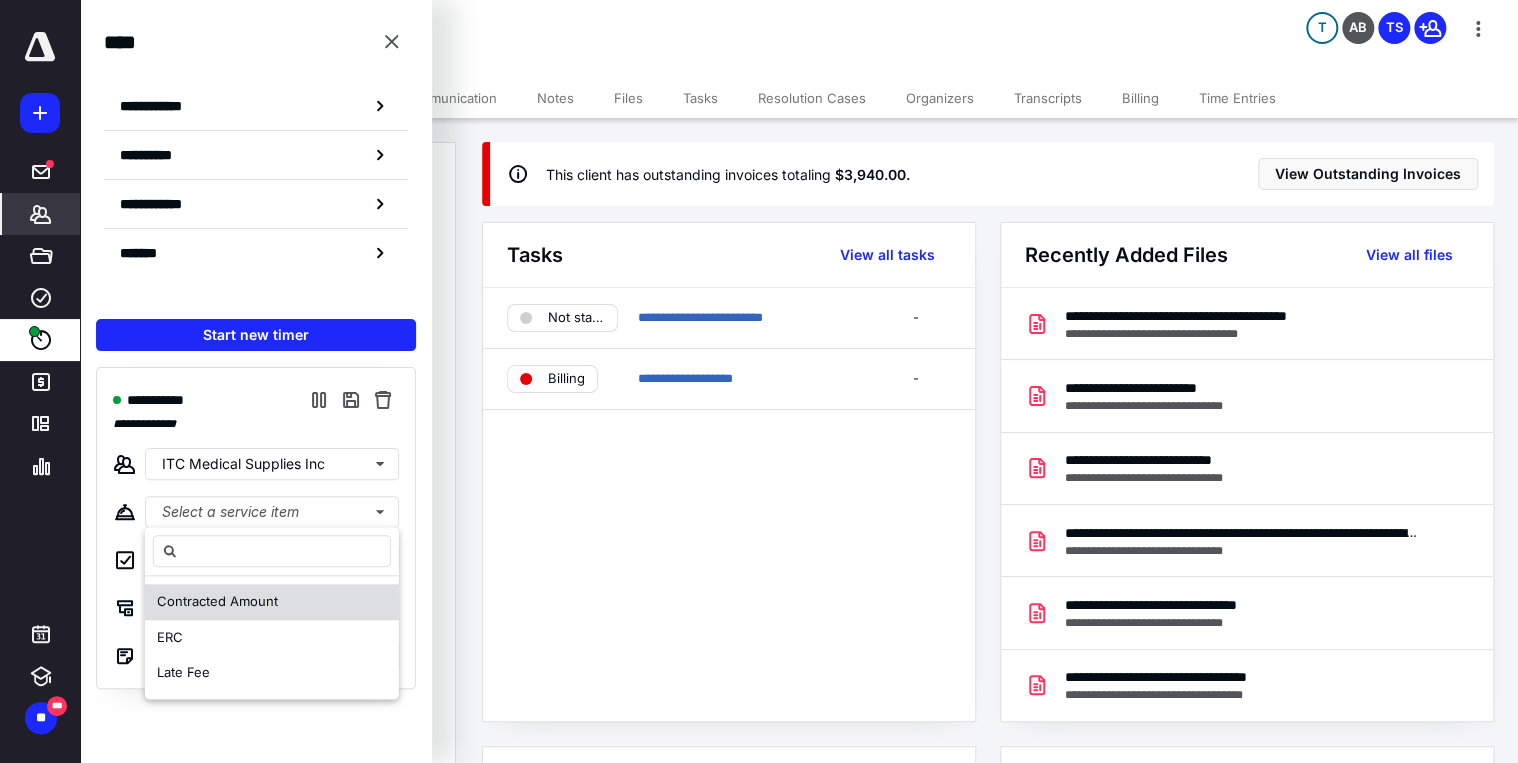 click on "Contracted Amount" at bounding box center [217, 602] 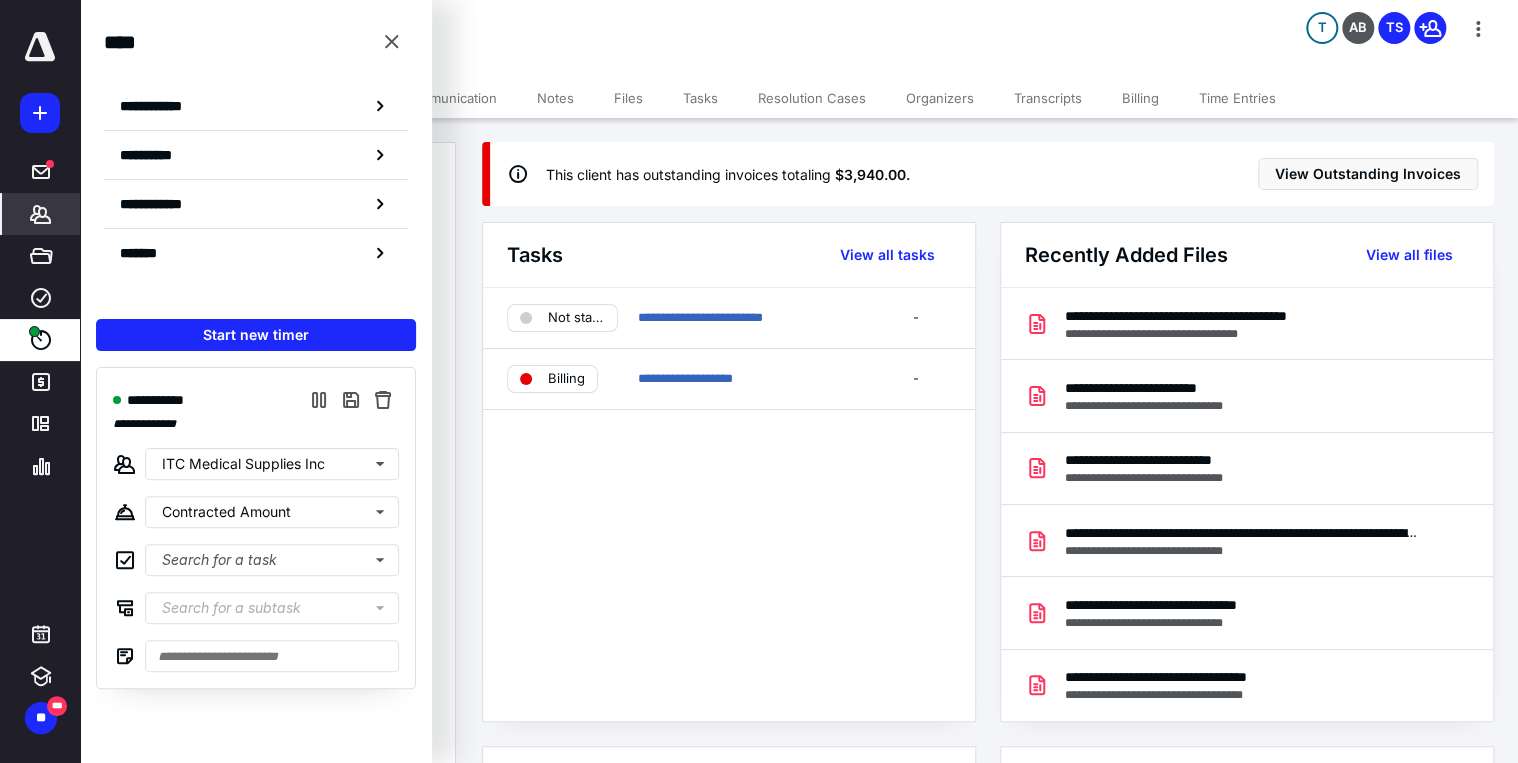 click on "**********" at bounding box center (256, 381) 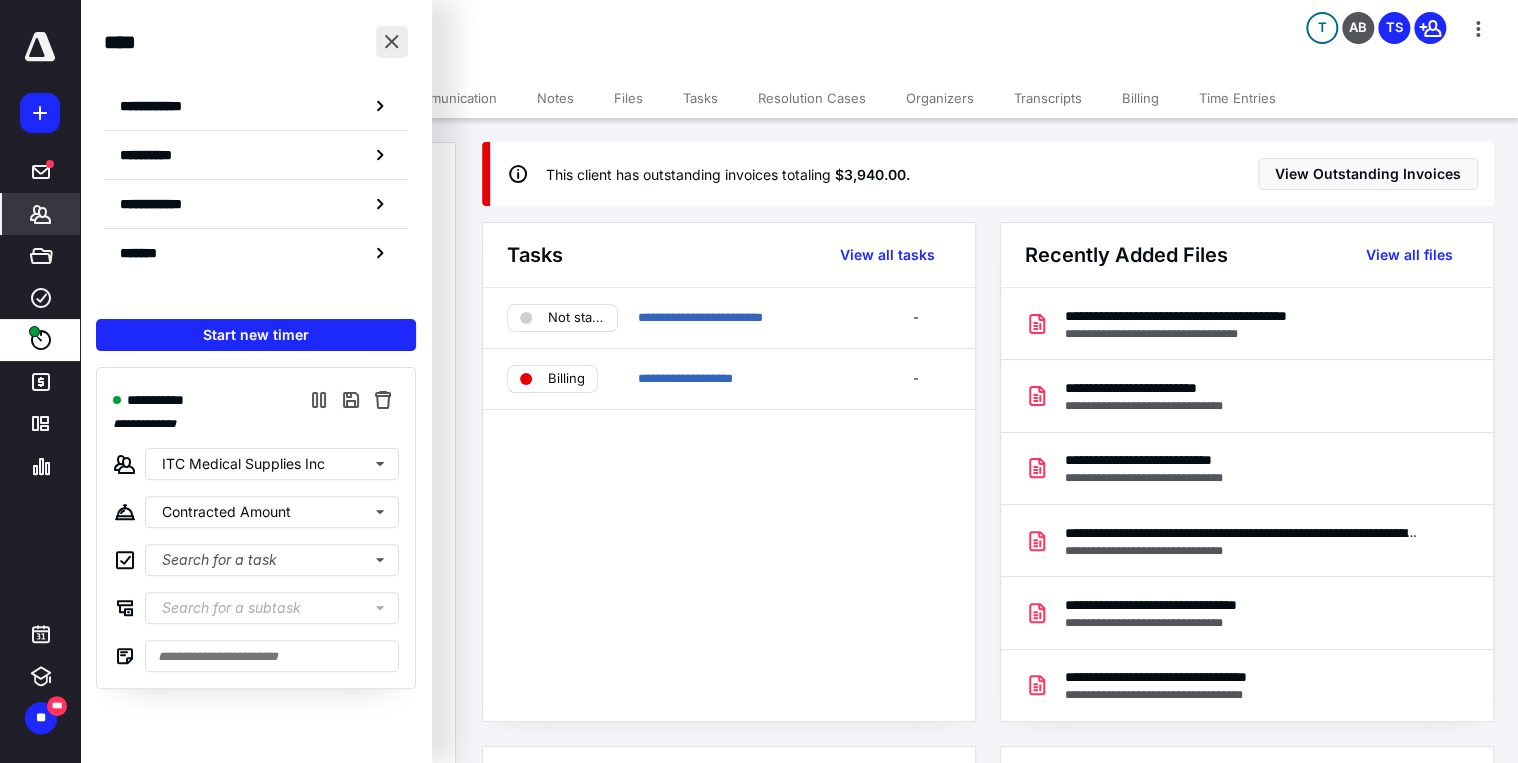 click at bounding box center (392, 42) 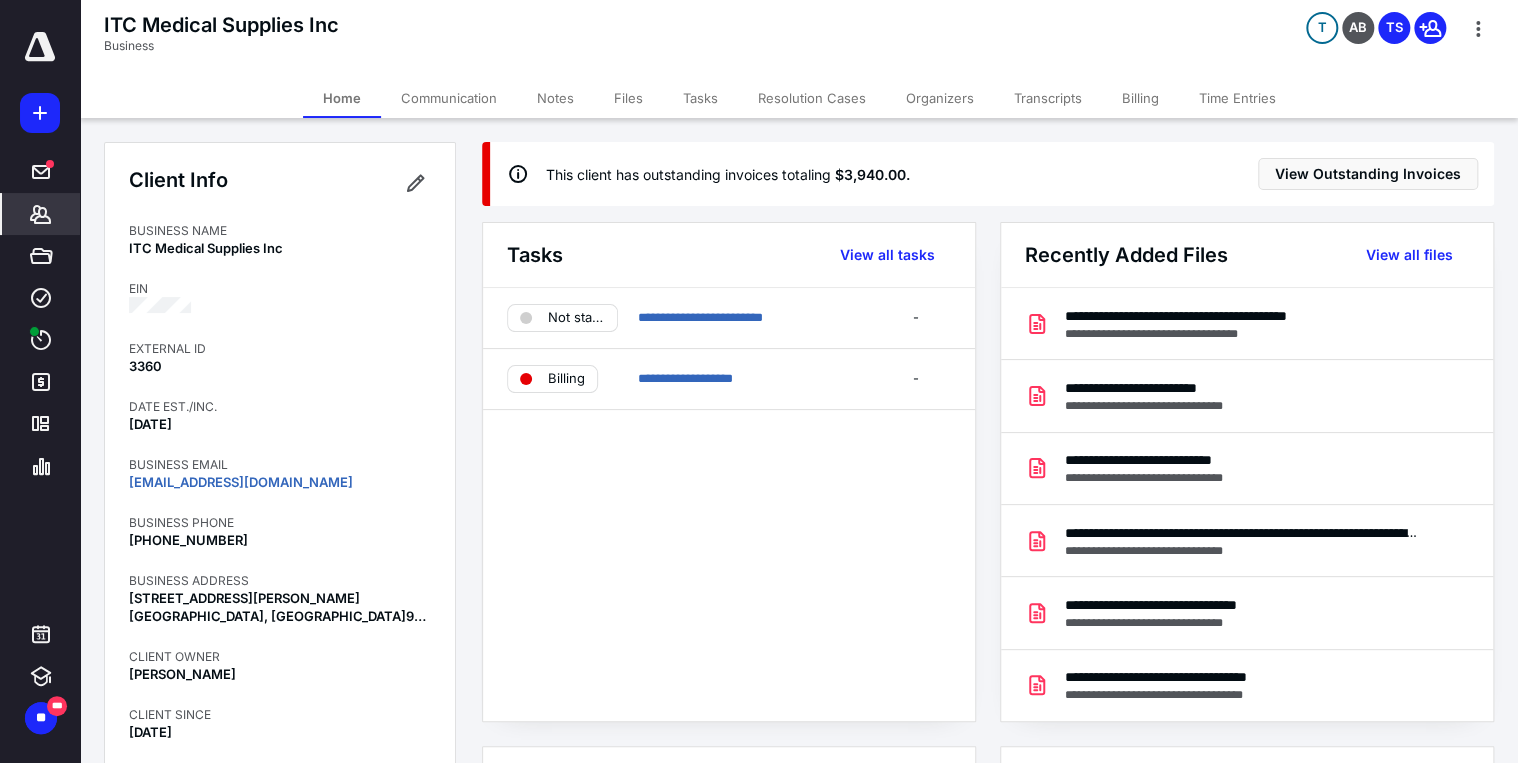 click on "Time Entries" at bounding box center (1237, 98) 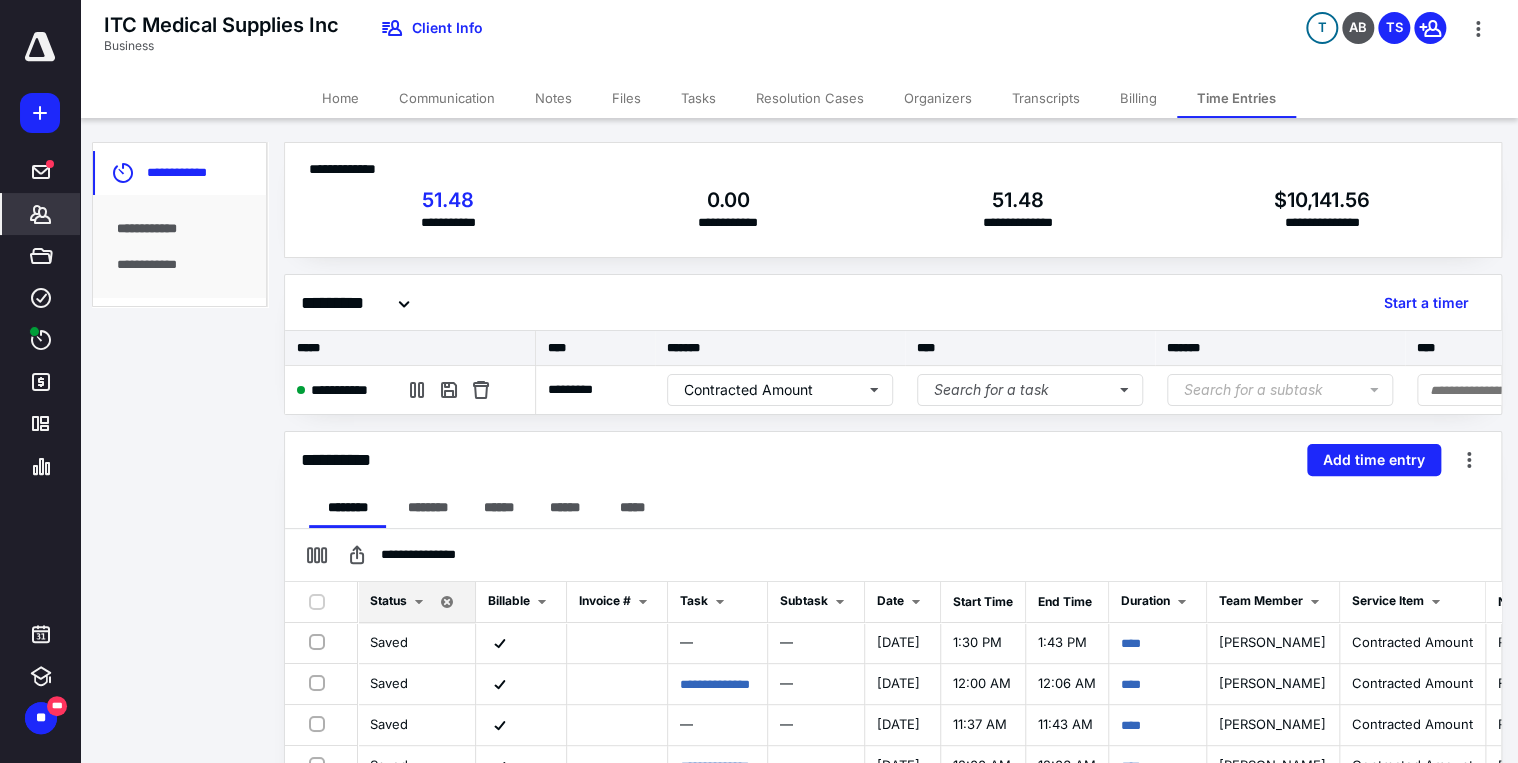 click on "Billing" at bounding box center [1138, 98] 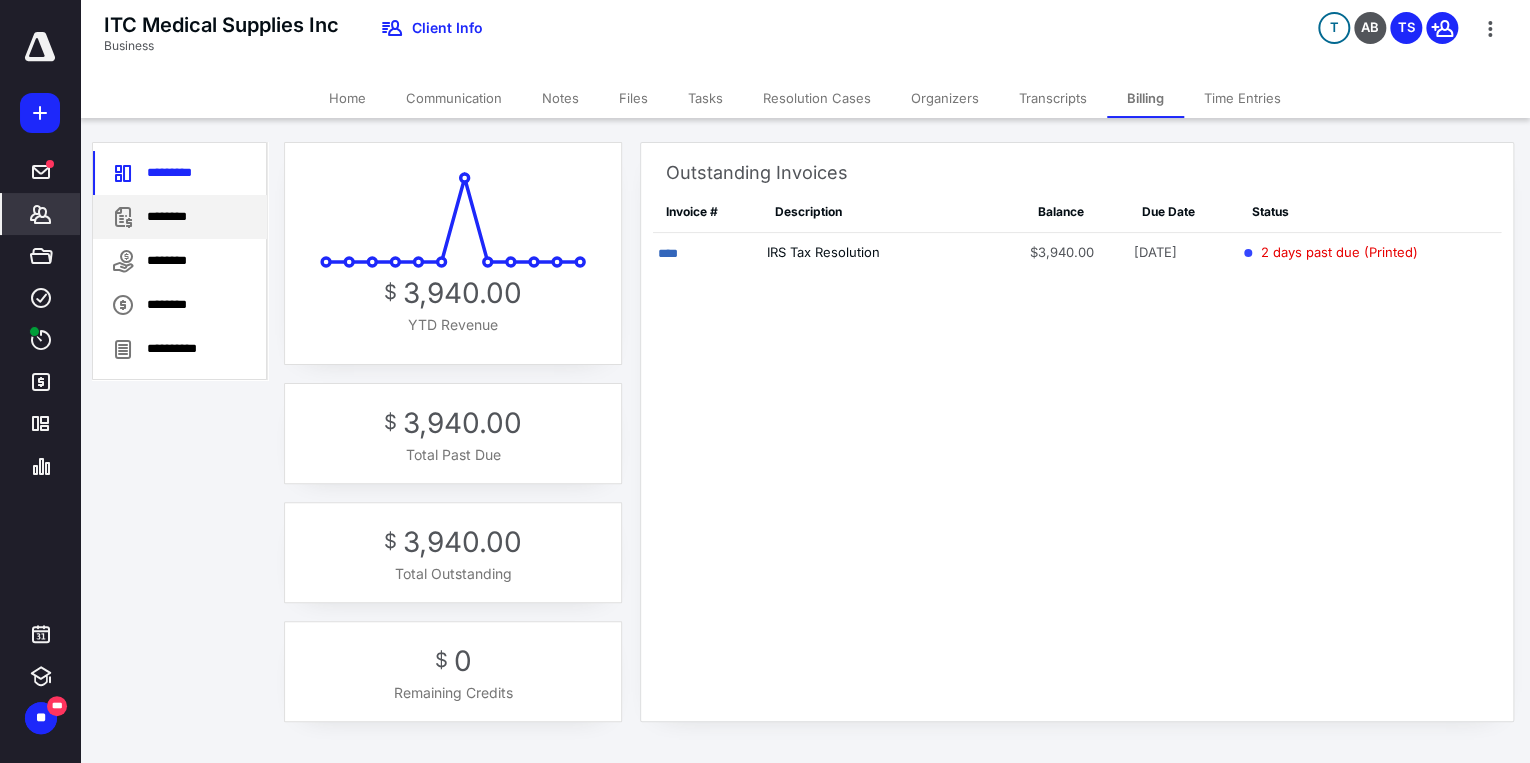 click on "********" at bounding box center [180, 217] 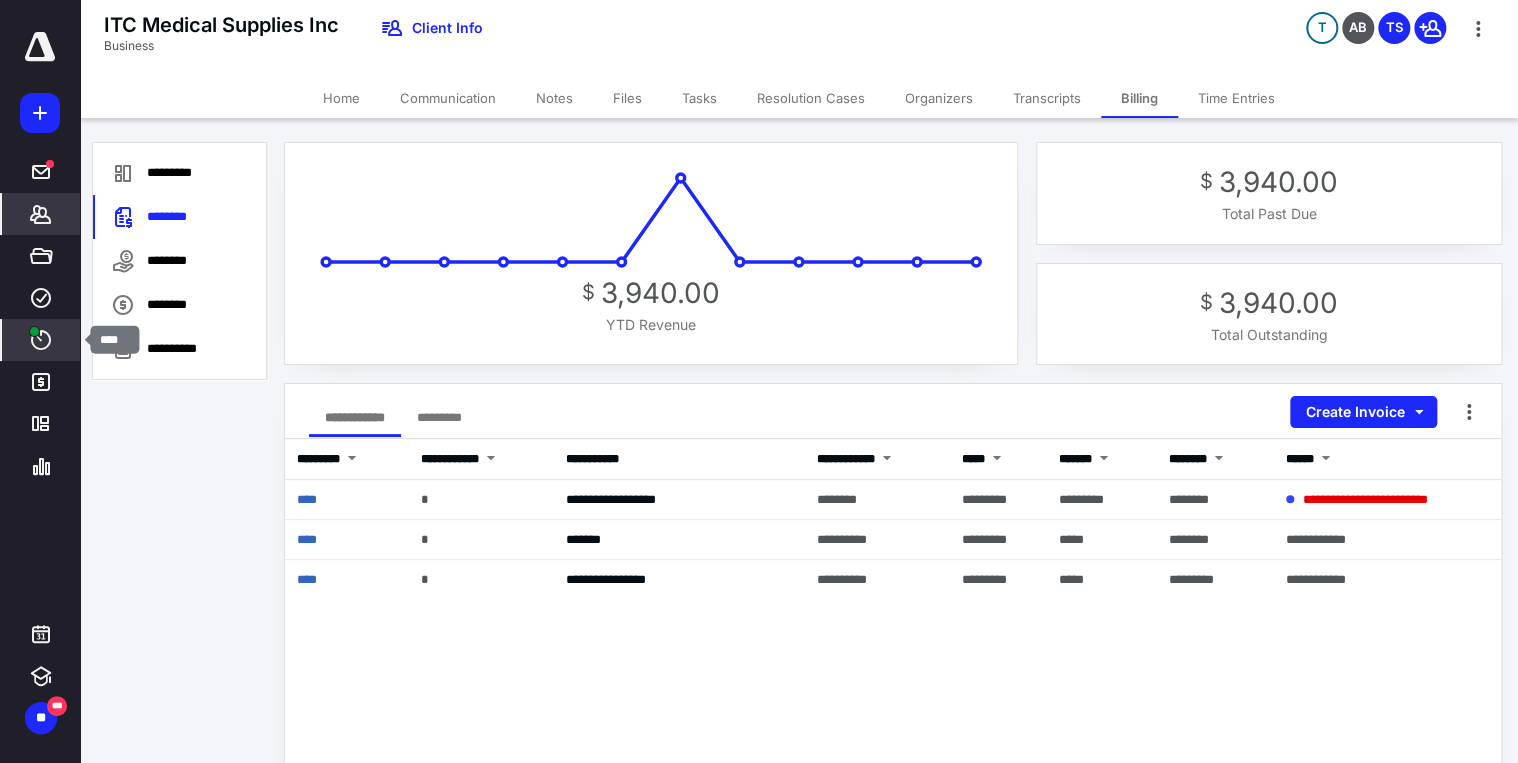 click 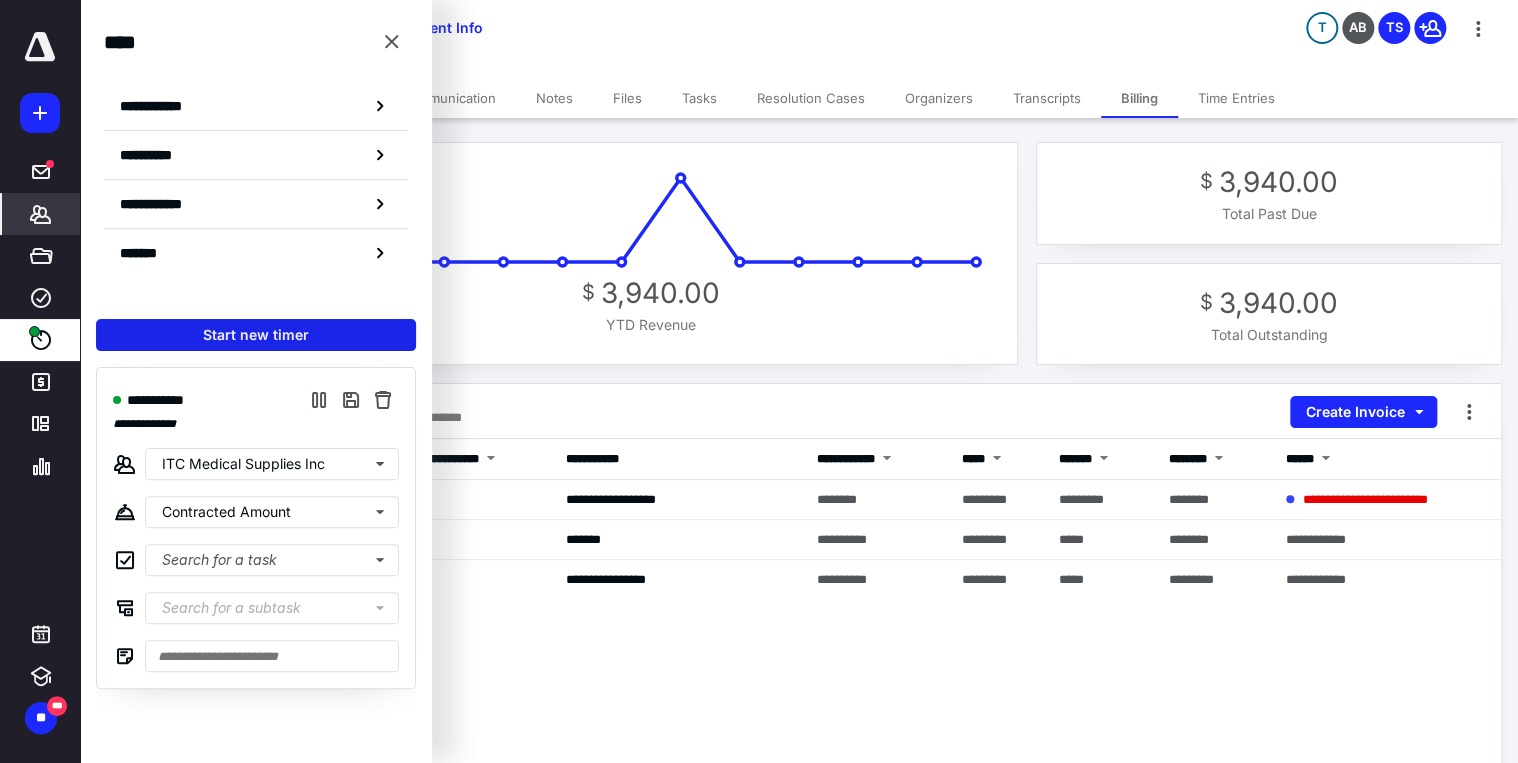 click on "Start new timer" at bounding box center [256, 335] 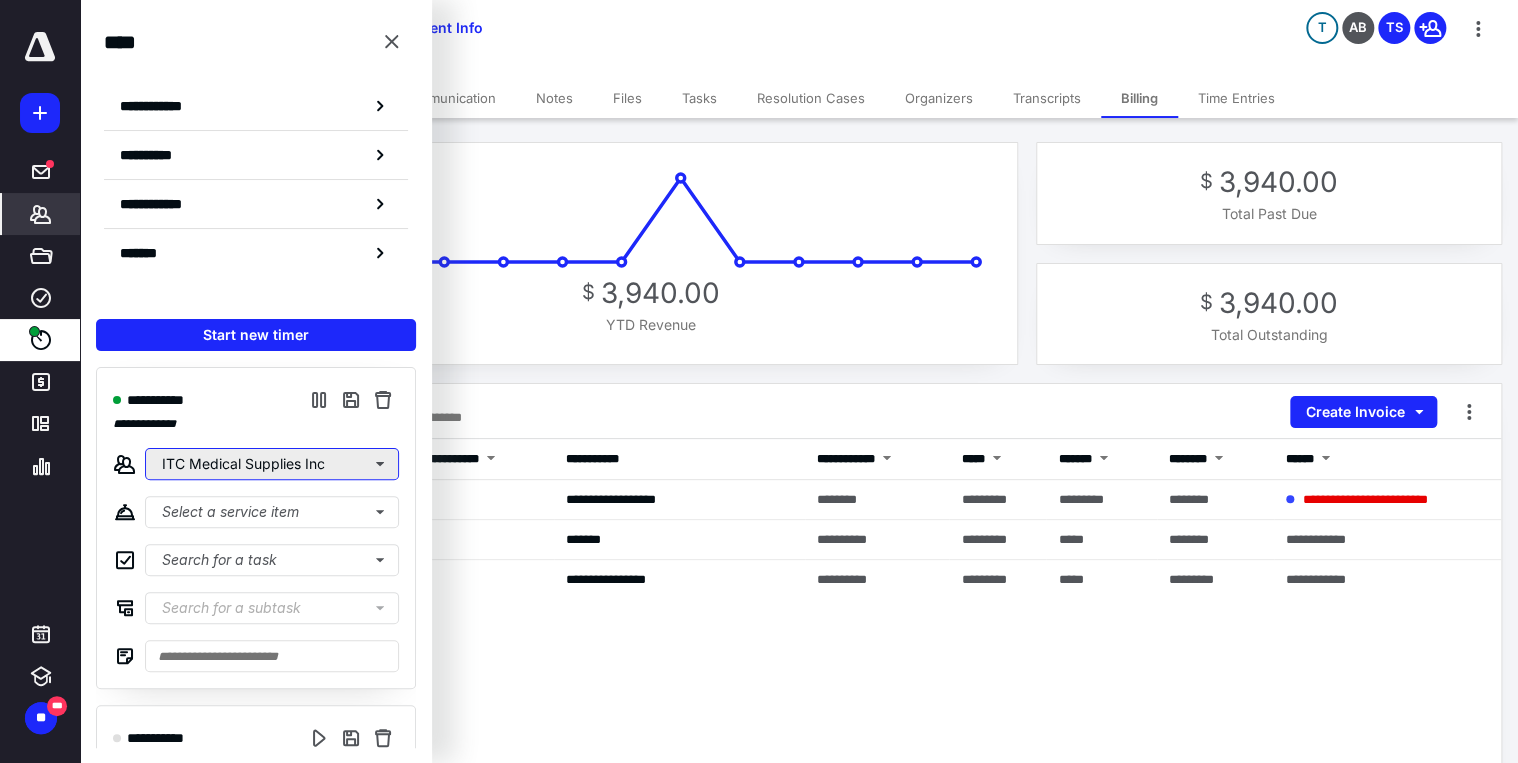 click on "ITC Medical Supplies Inc" at bounding box center [272, 464] 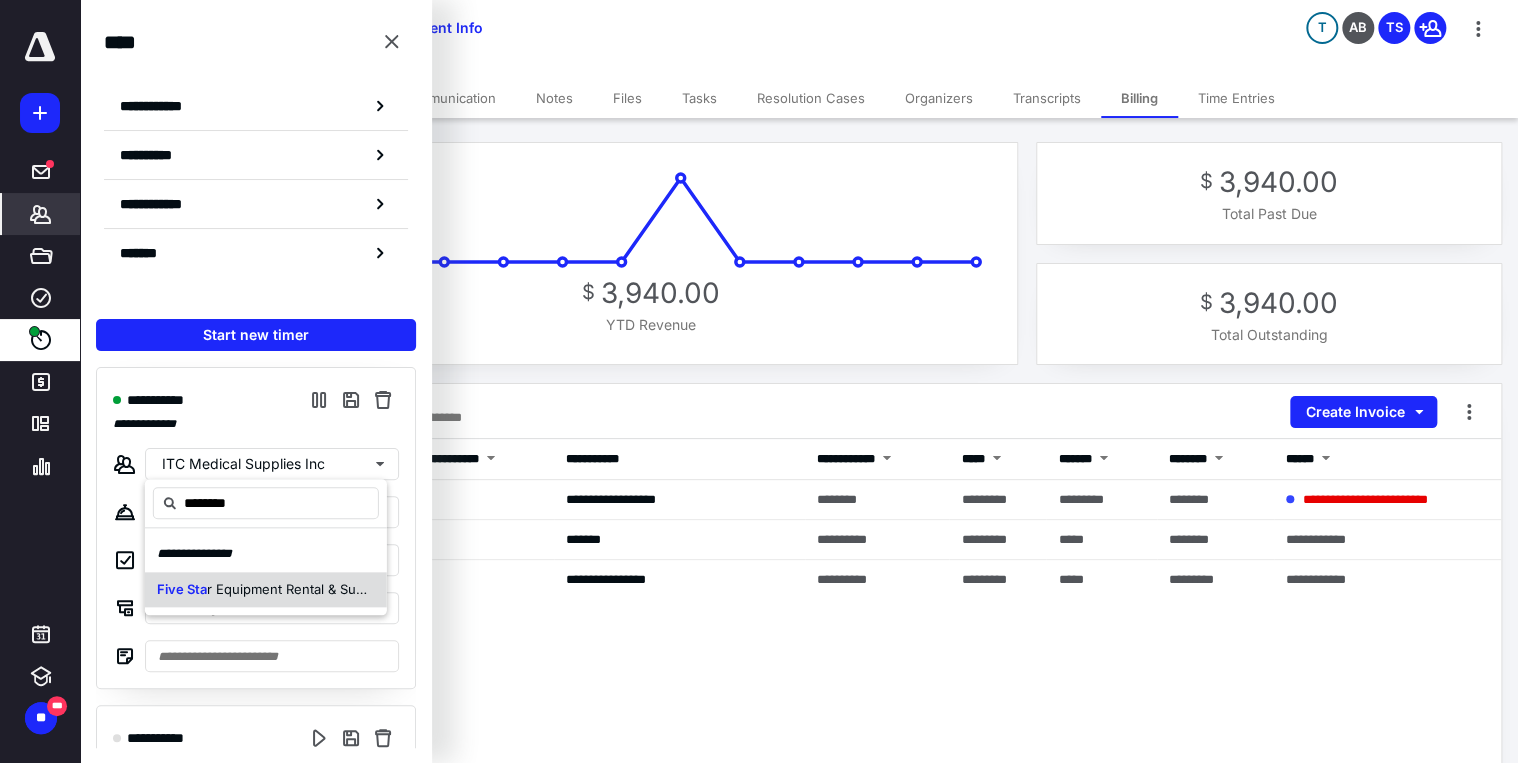 click on "r Equipment Rental & Supply Inc." at bounding box center (307, 589) 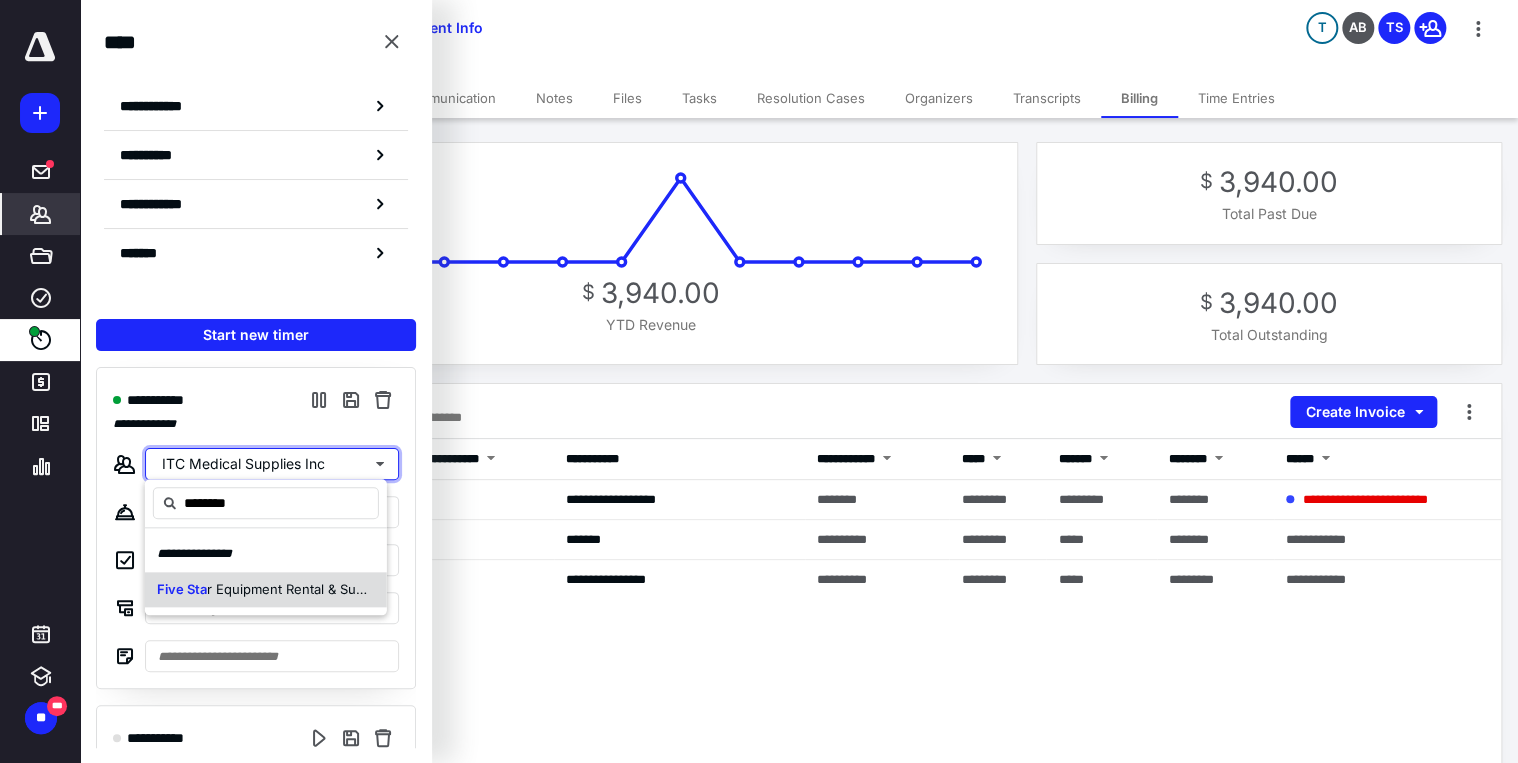 type 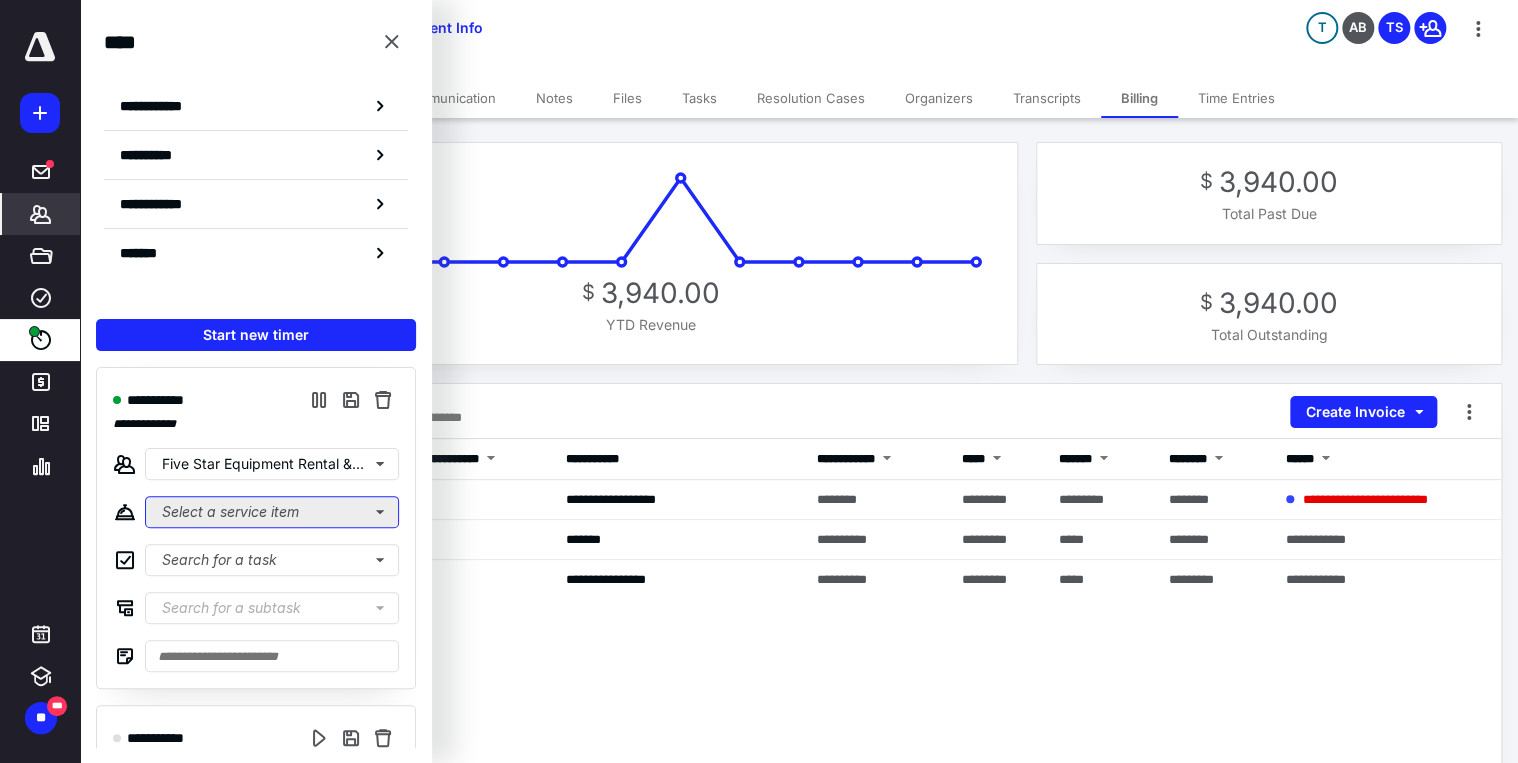 click on "Select a service item" at bounding box center (272, 512) 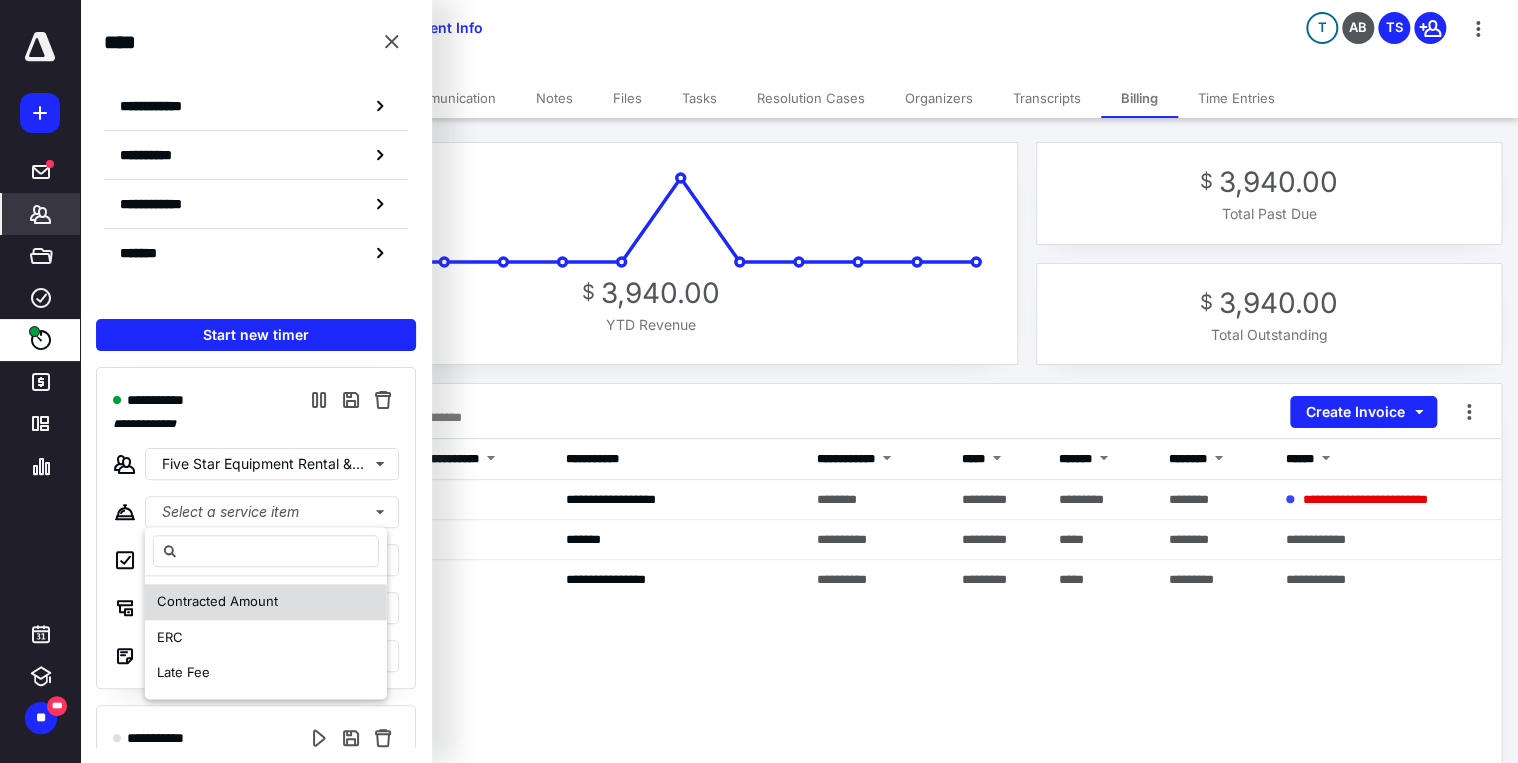 click on "Contracted Amount" at bounding box center [217, 601] 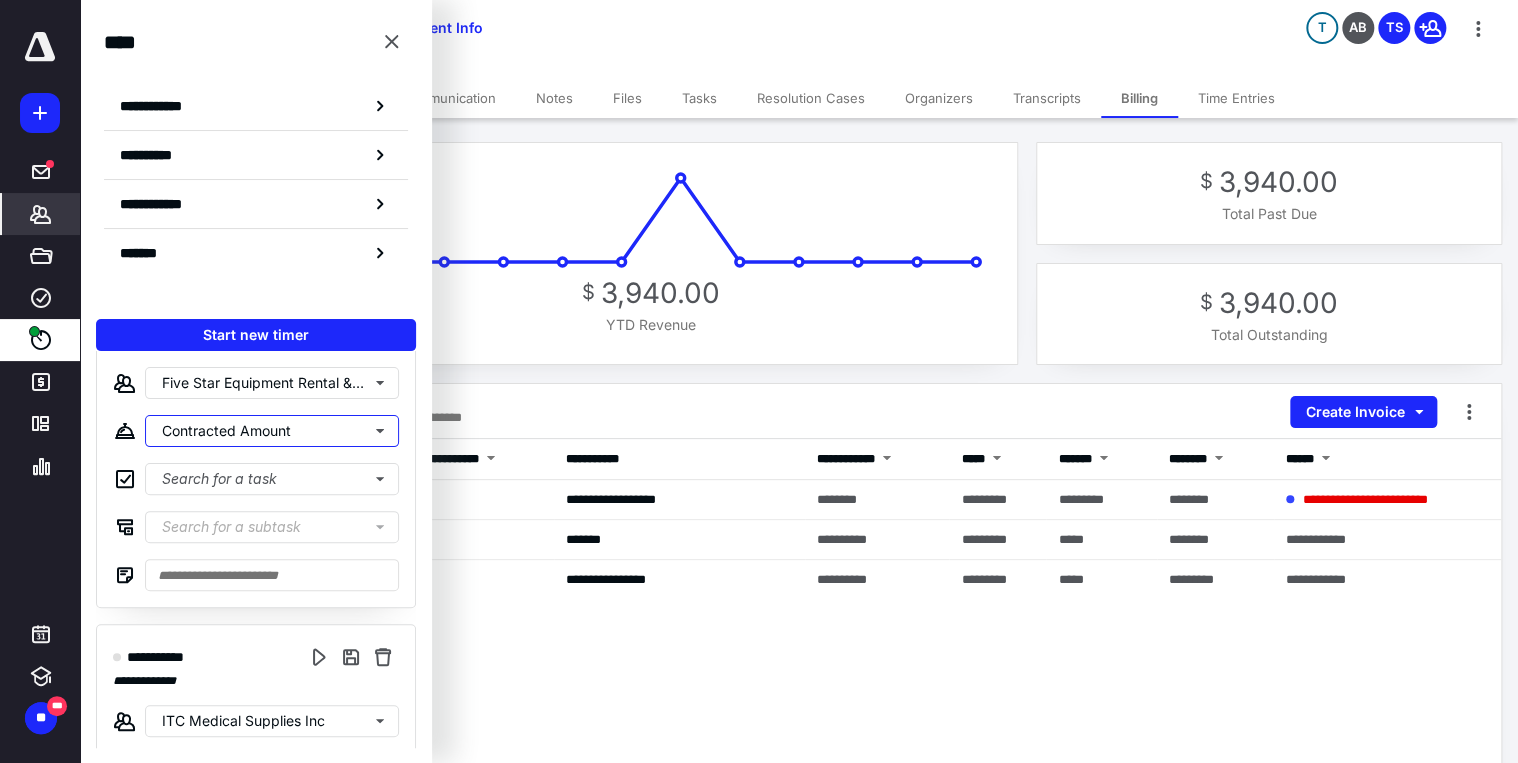 scroll, scrollTop: 160, scrollLeft: 0, axis: vertical 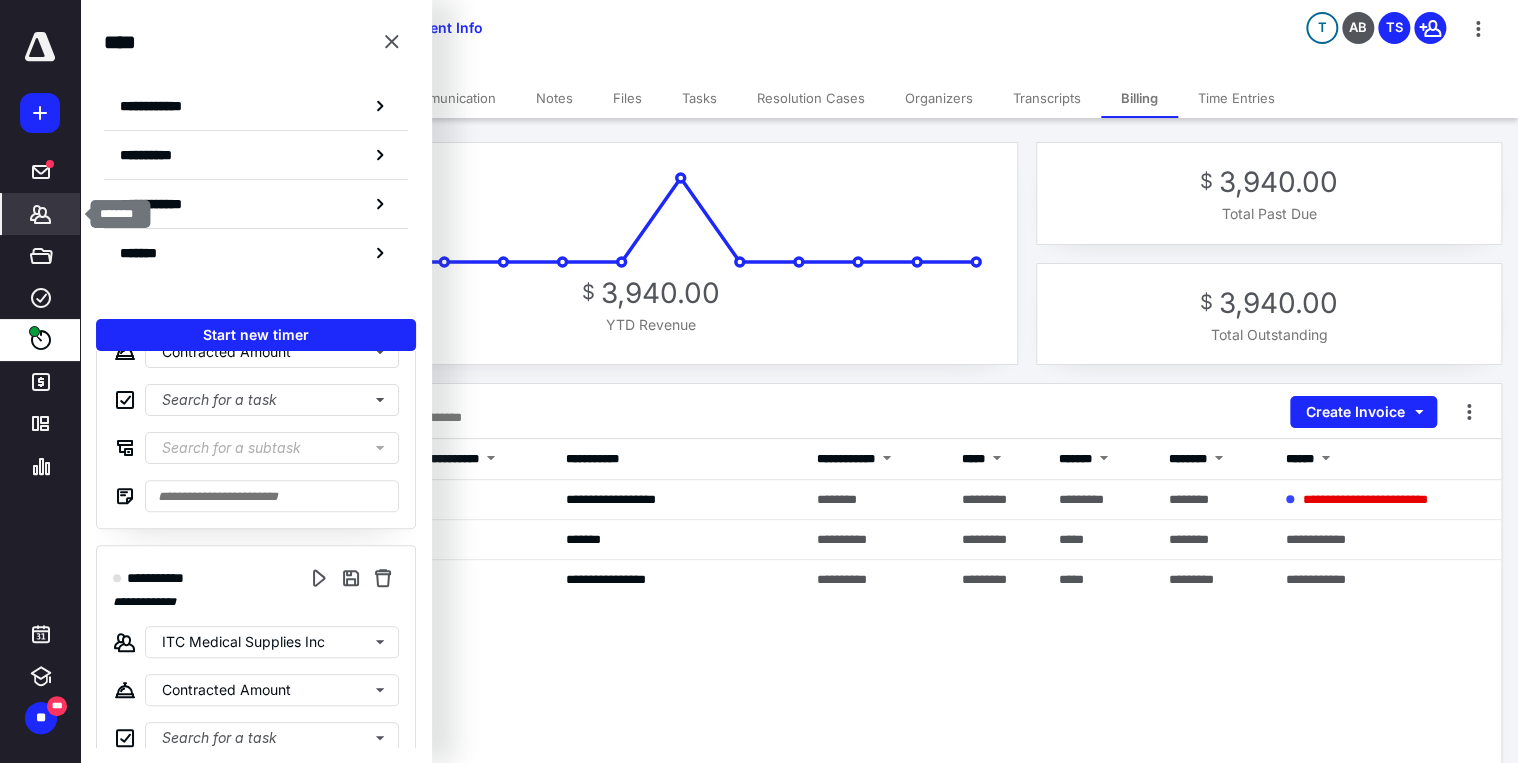 click on "*******" at bounding box center (41, 214) 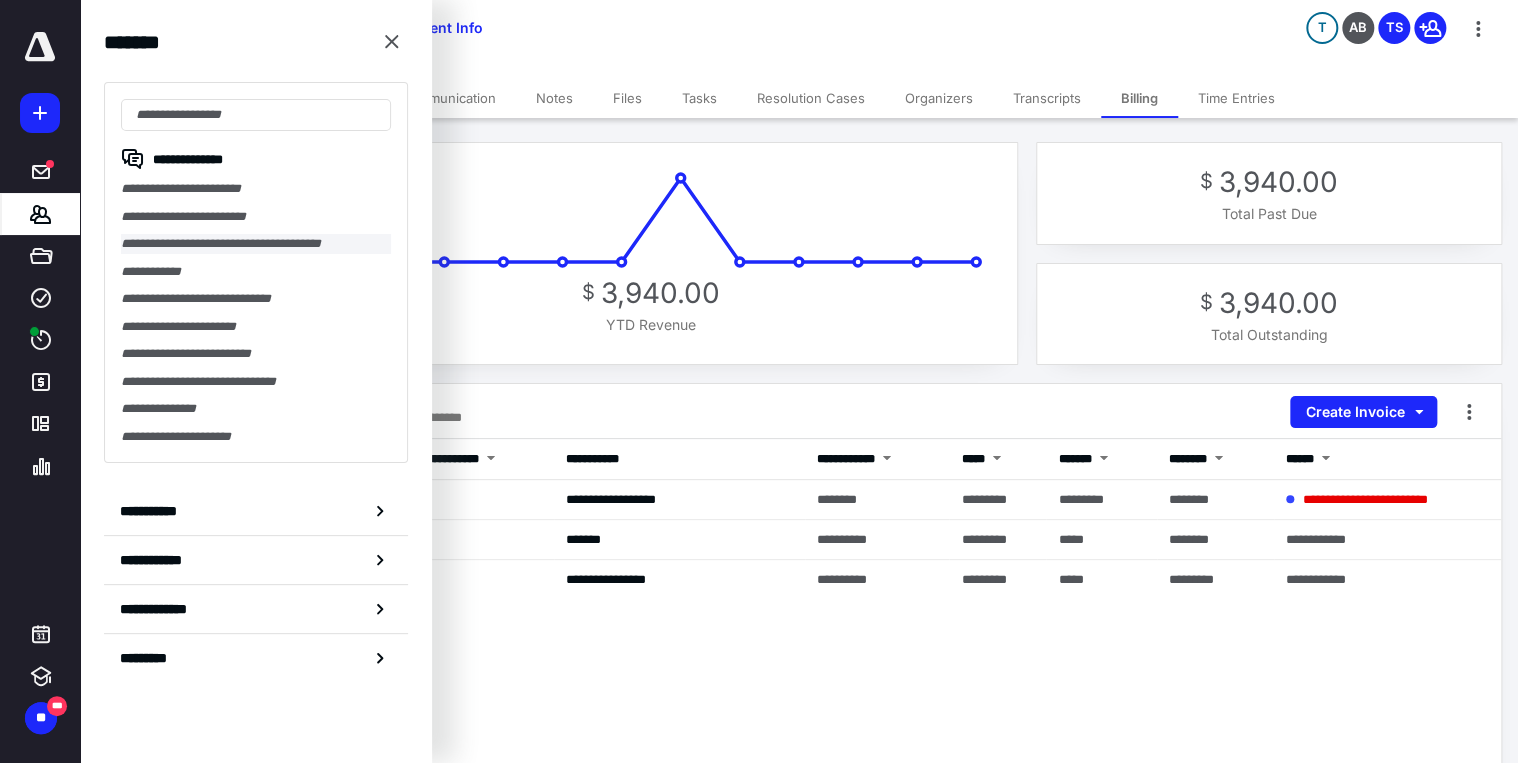 click on "**********" at bounding box center [256, 244] 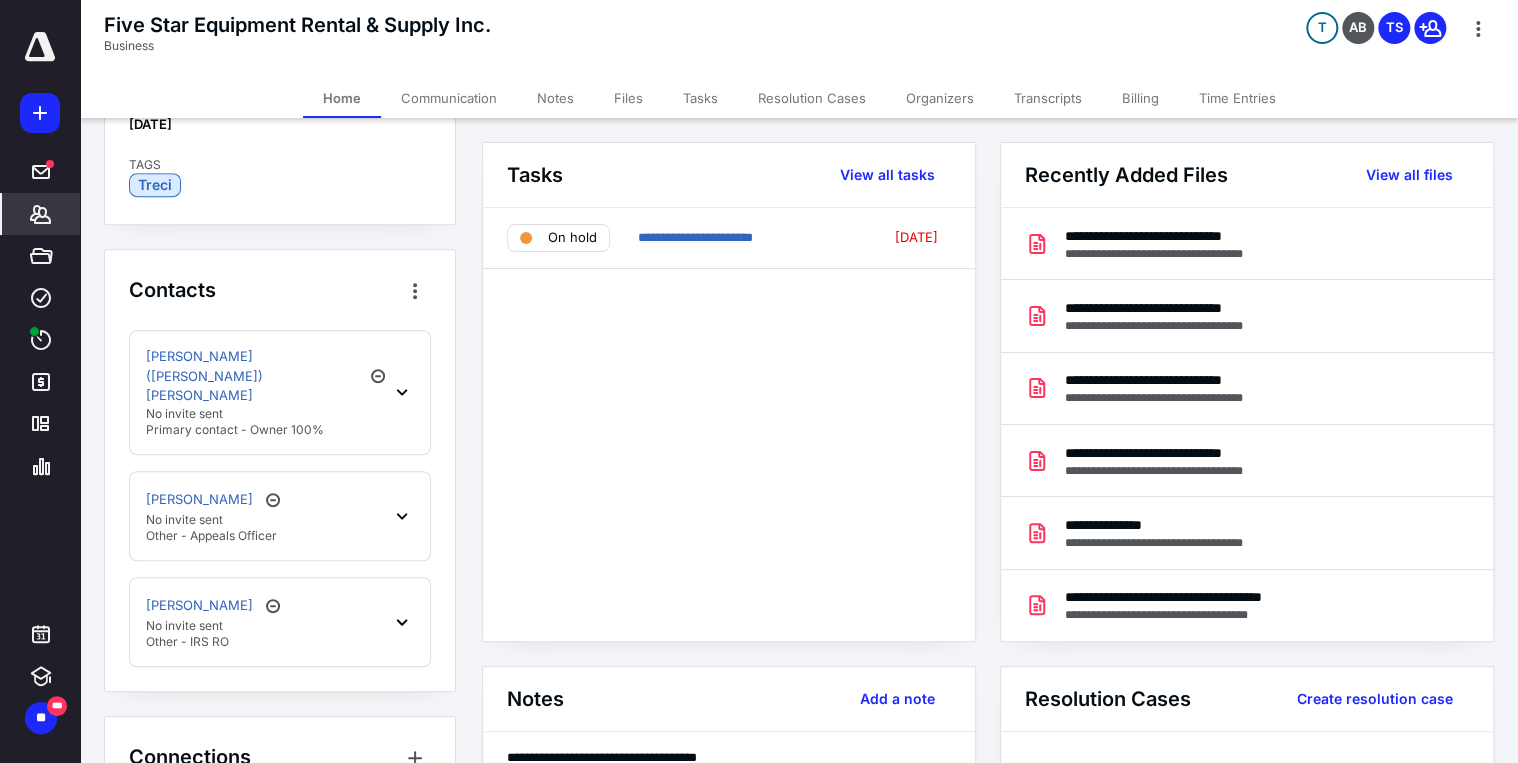 scroll, scrollTop: 587, scrollLeft: 0, axis: vertical 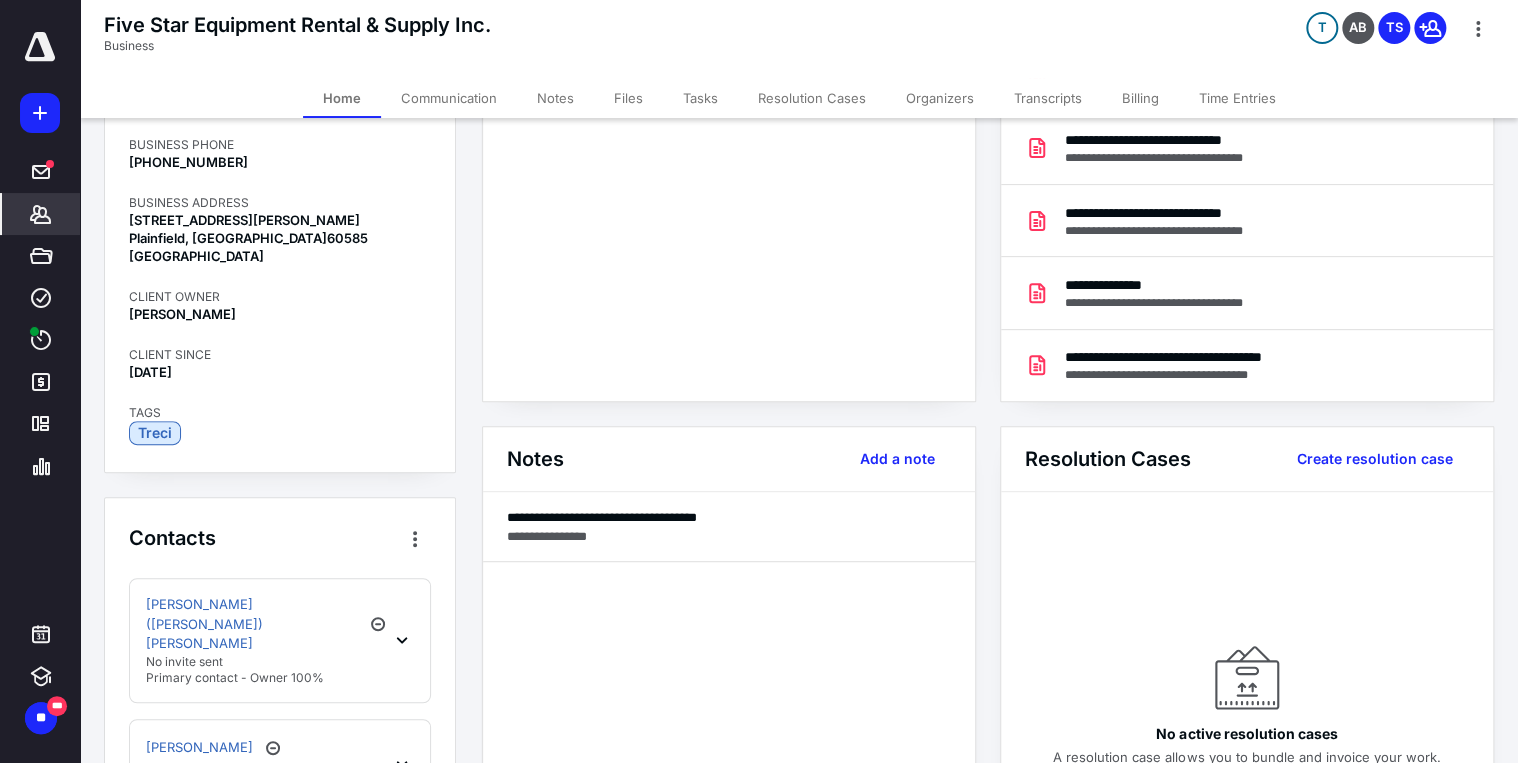 click on "Files" at bounding box center [628, 98] 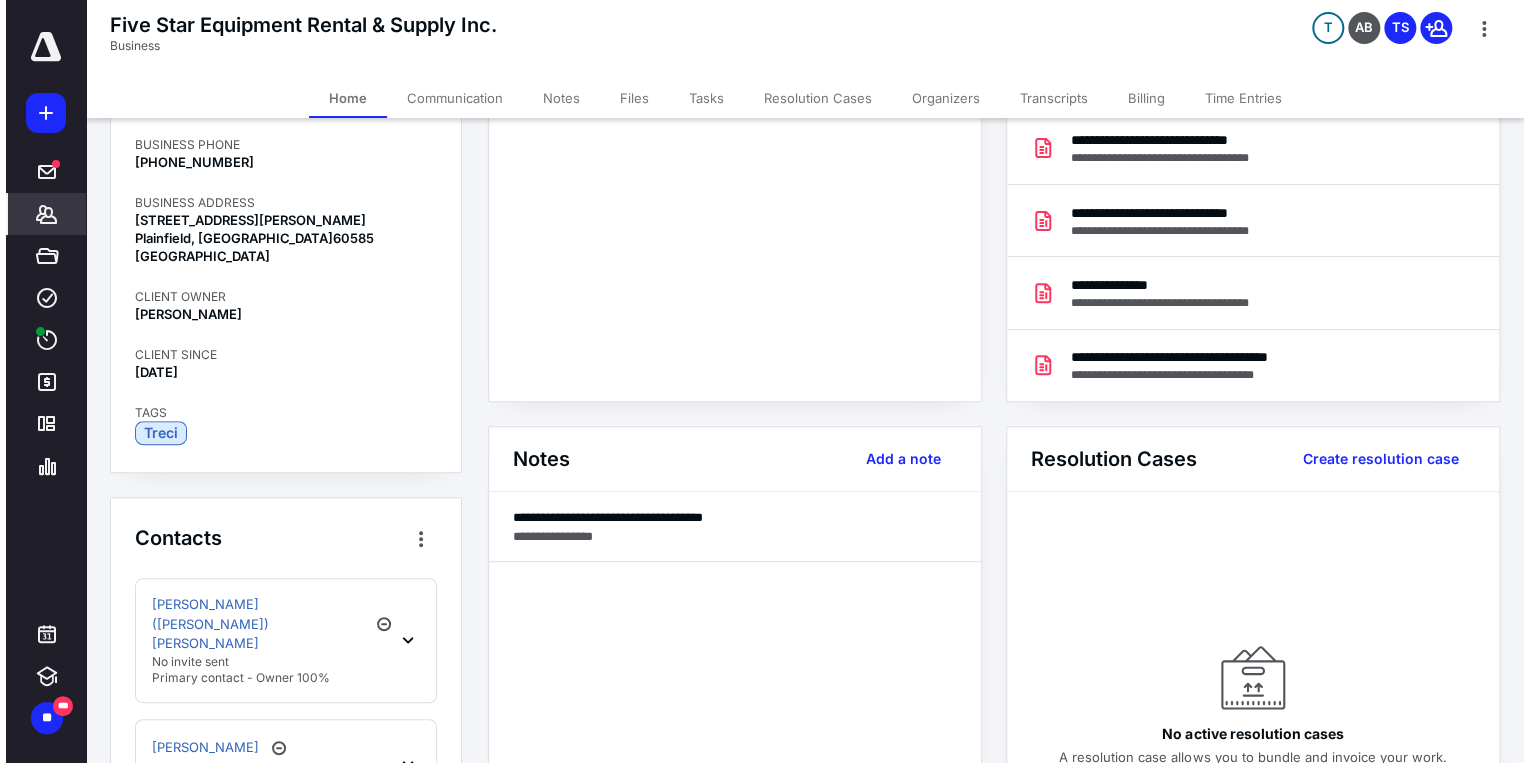 scroll, scrollTop: 0, scrollLeft: 0, axis: both 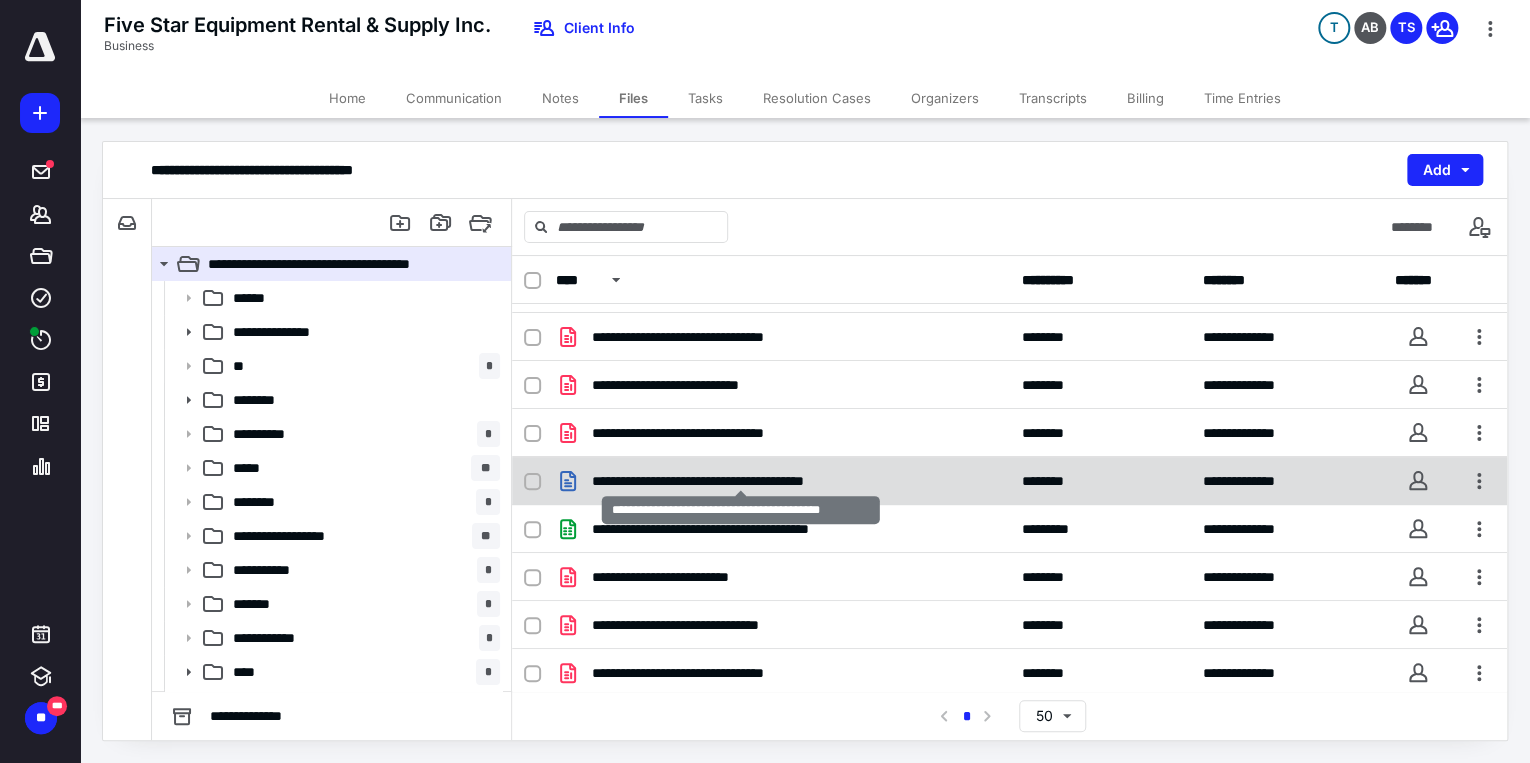 click on "**********" at bounding box center (741, 481) 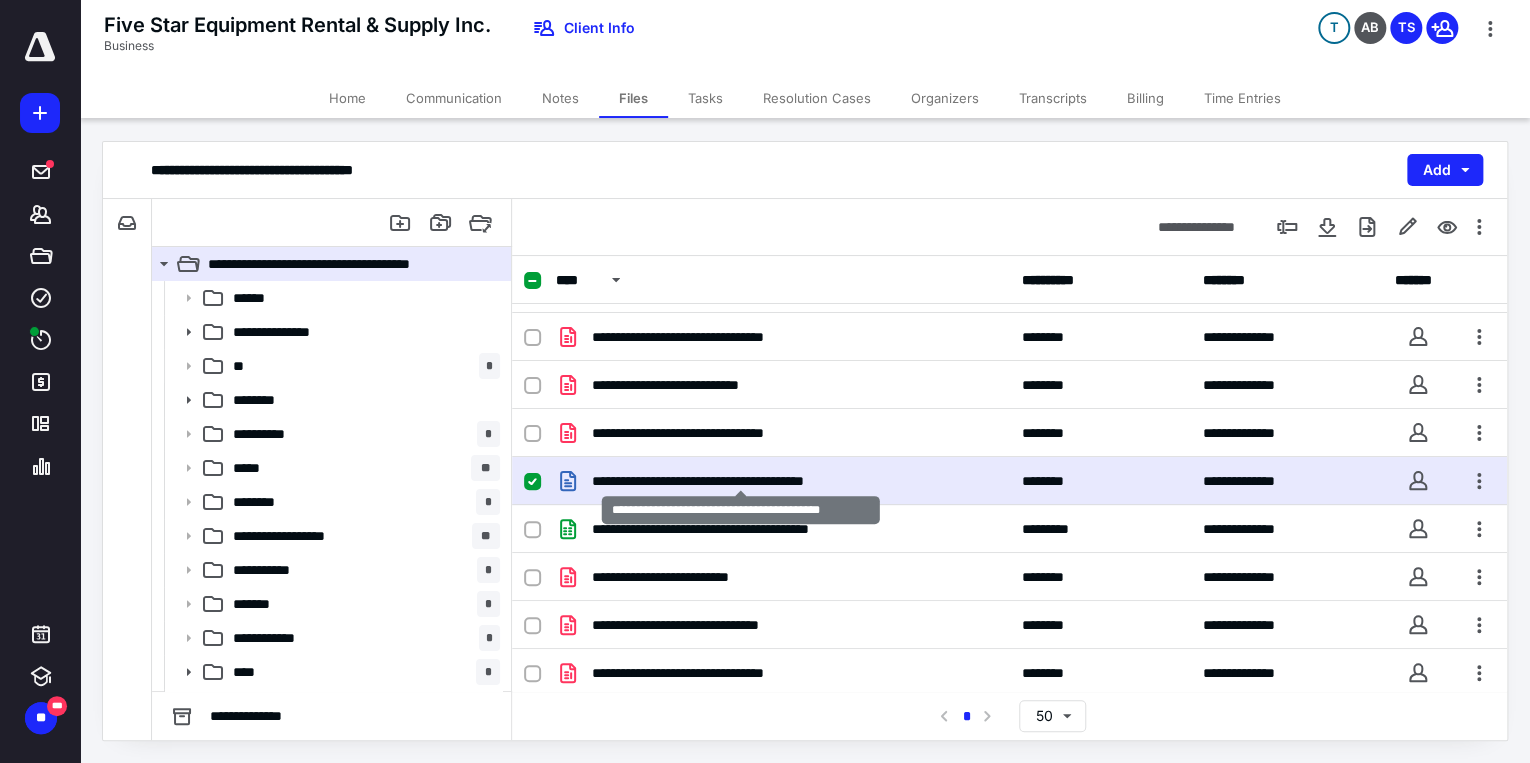 click on "**********" at bounding box center (741, 481) 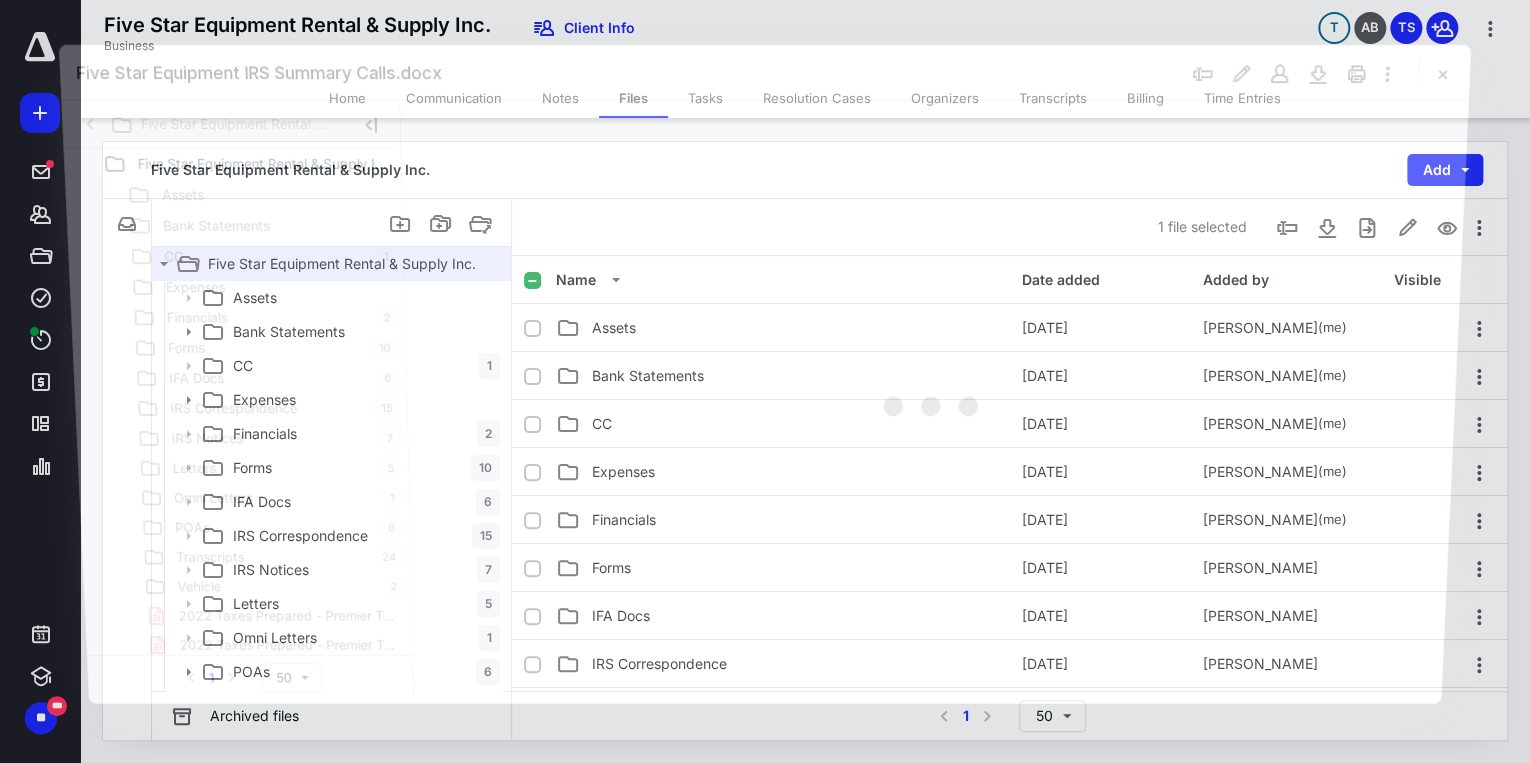 scroll, scrollTop: 855, scrollLeft: 0, axis: vertical 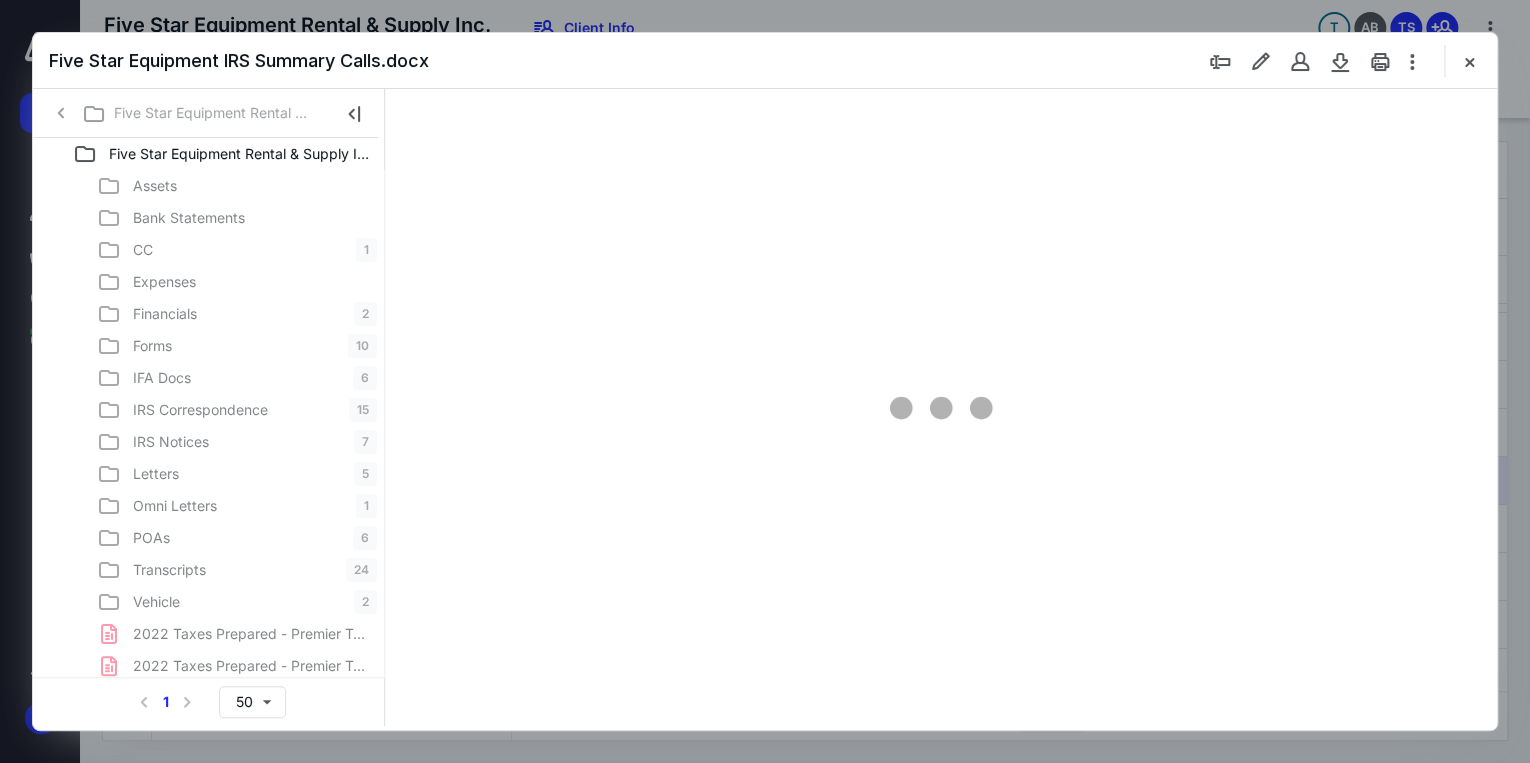 type on "71" 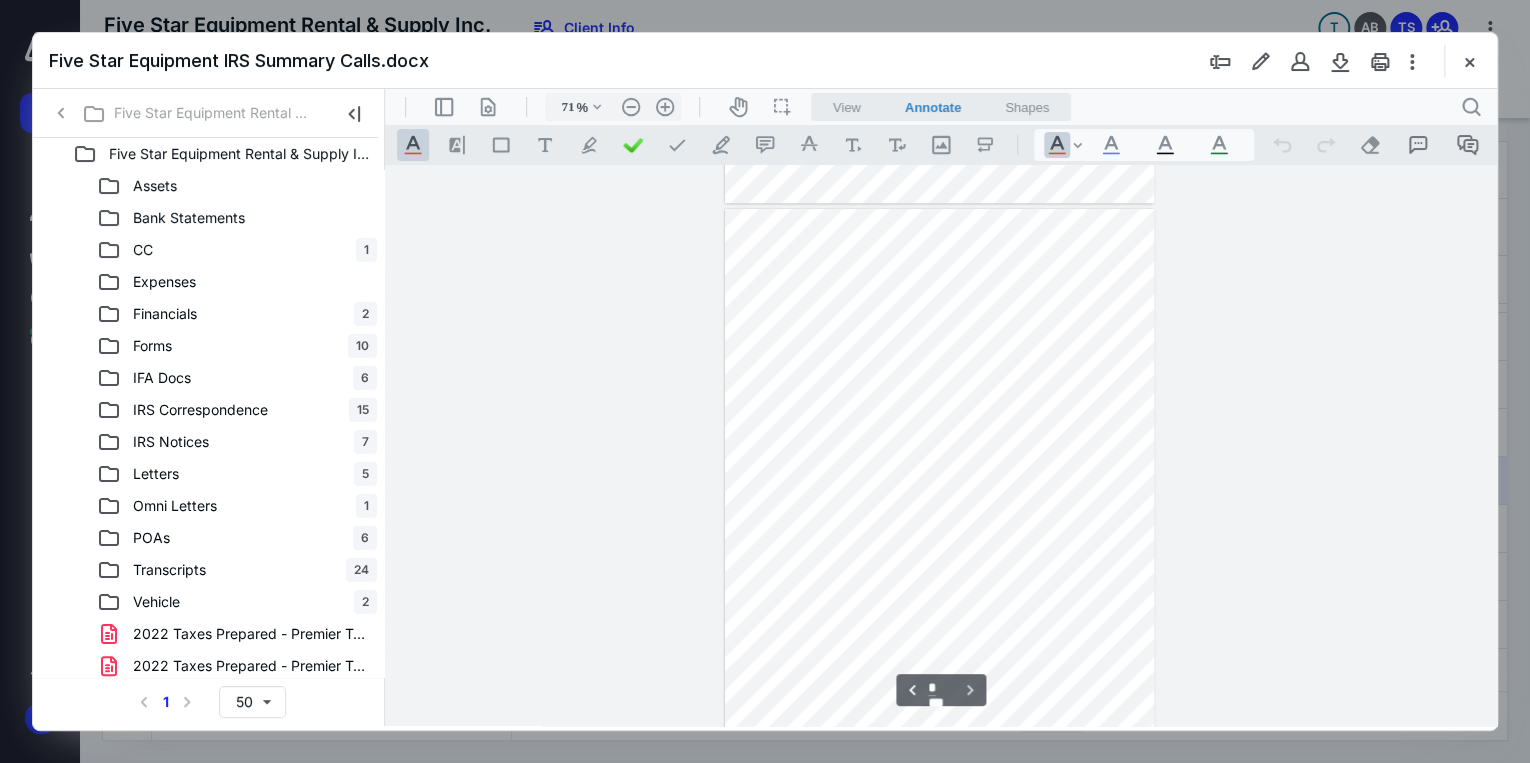 scroll, scrollTop: 562, scrollLeft: 0, axis: vertical 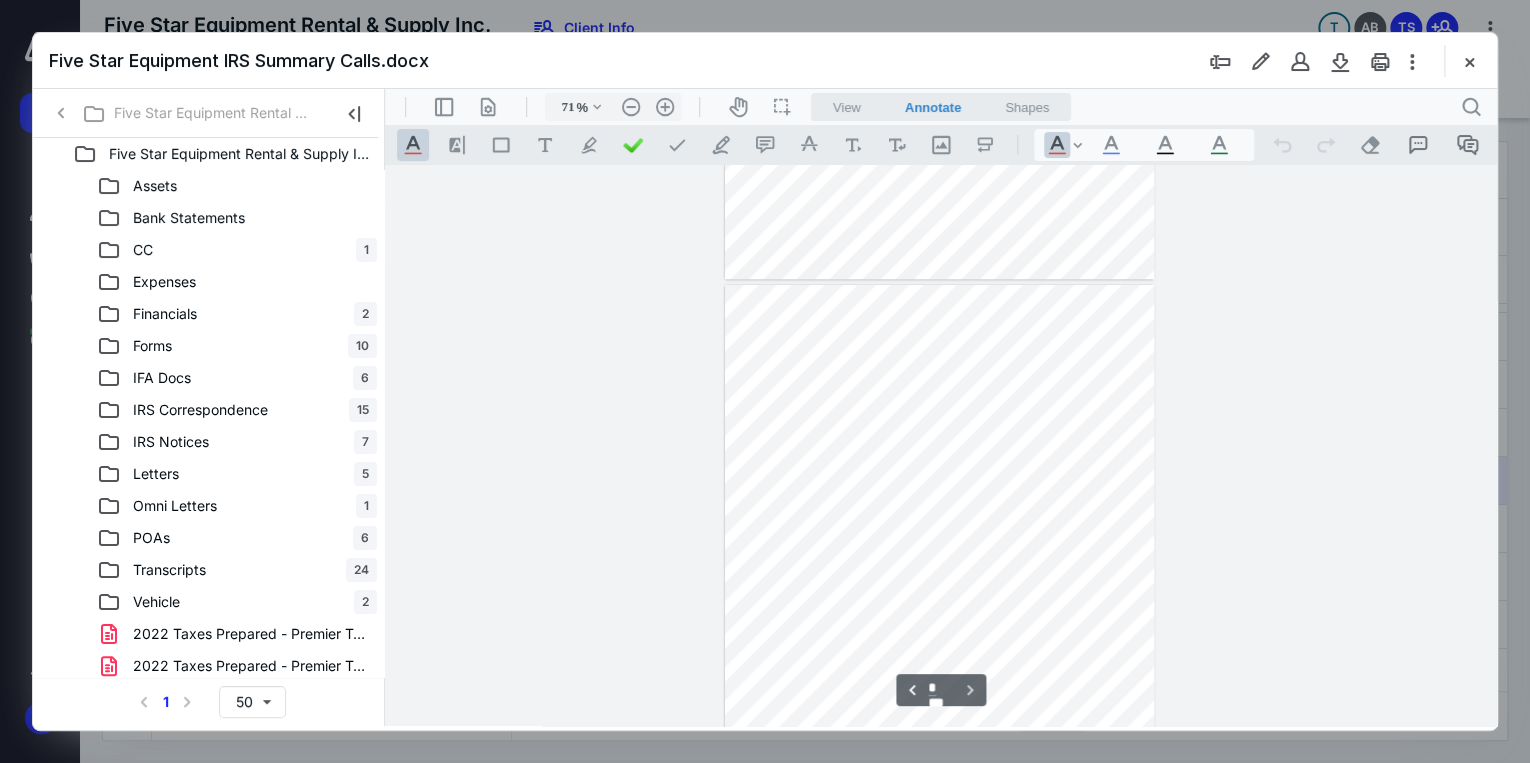 type on "*" 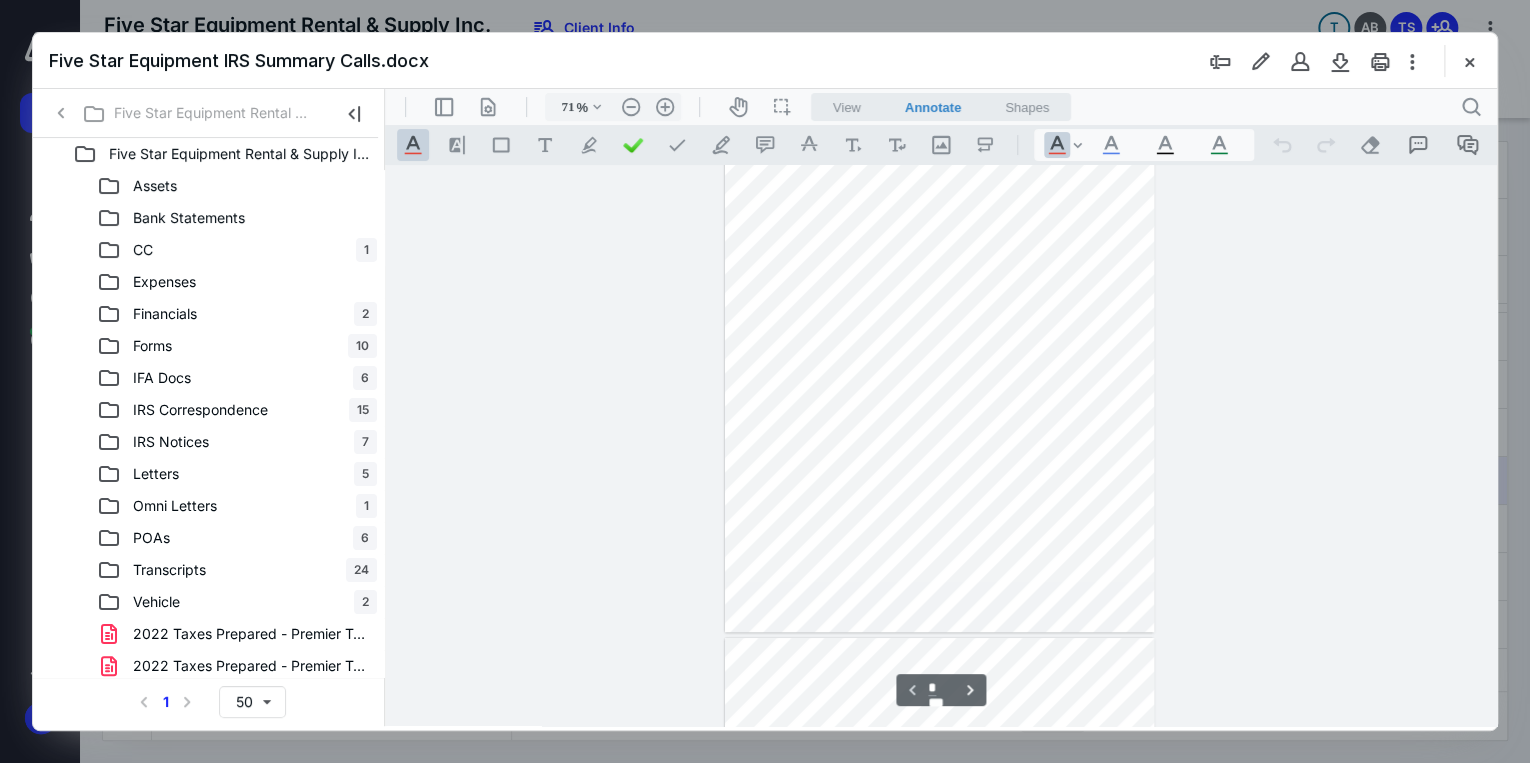 scroll, scrollTop: 82, scrollLeft: 0, axis: vertical 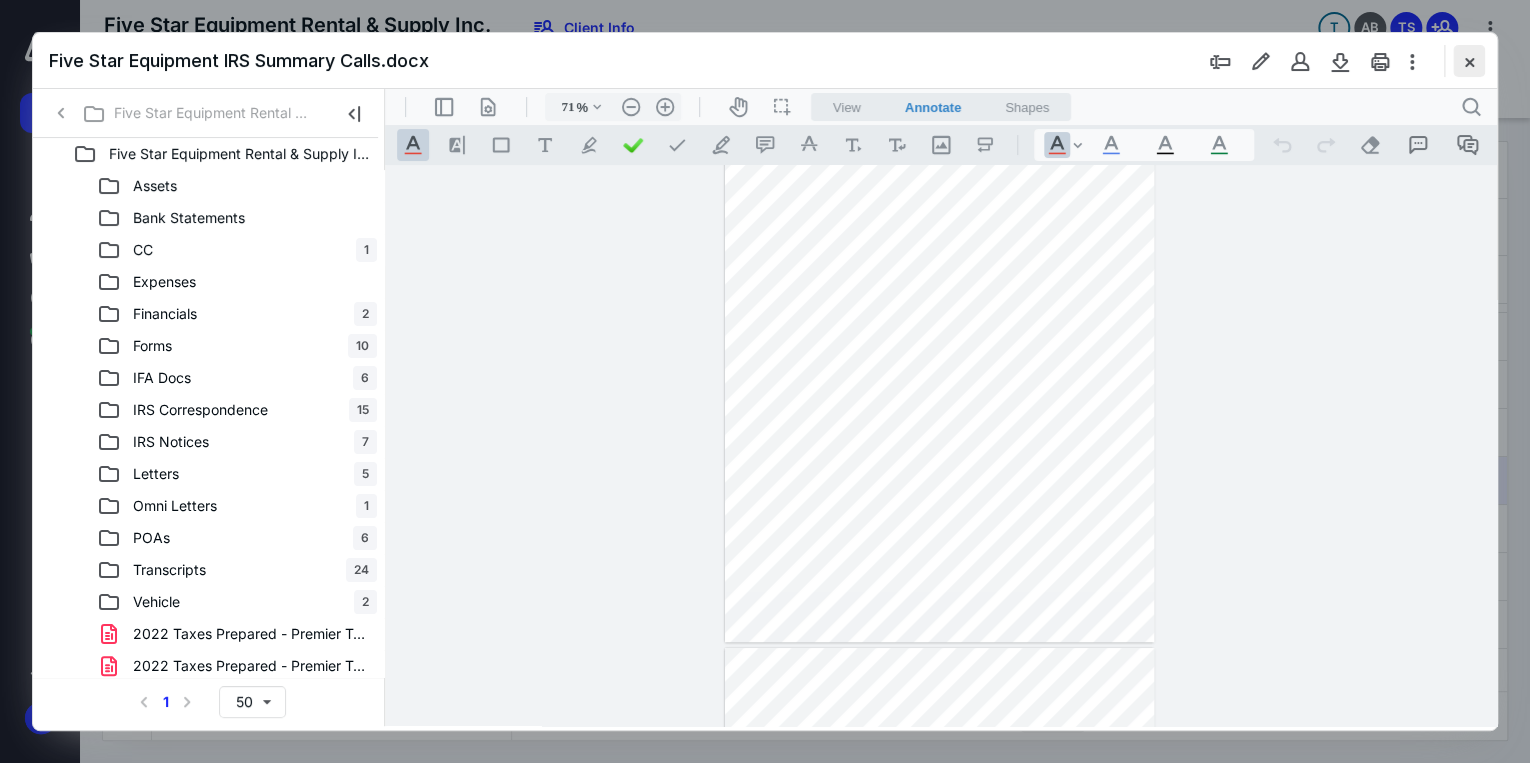 click at bounding box center [1469, 61] 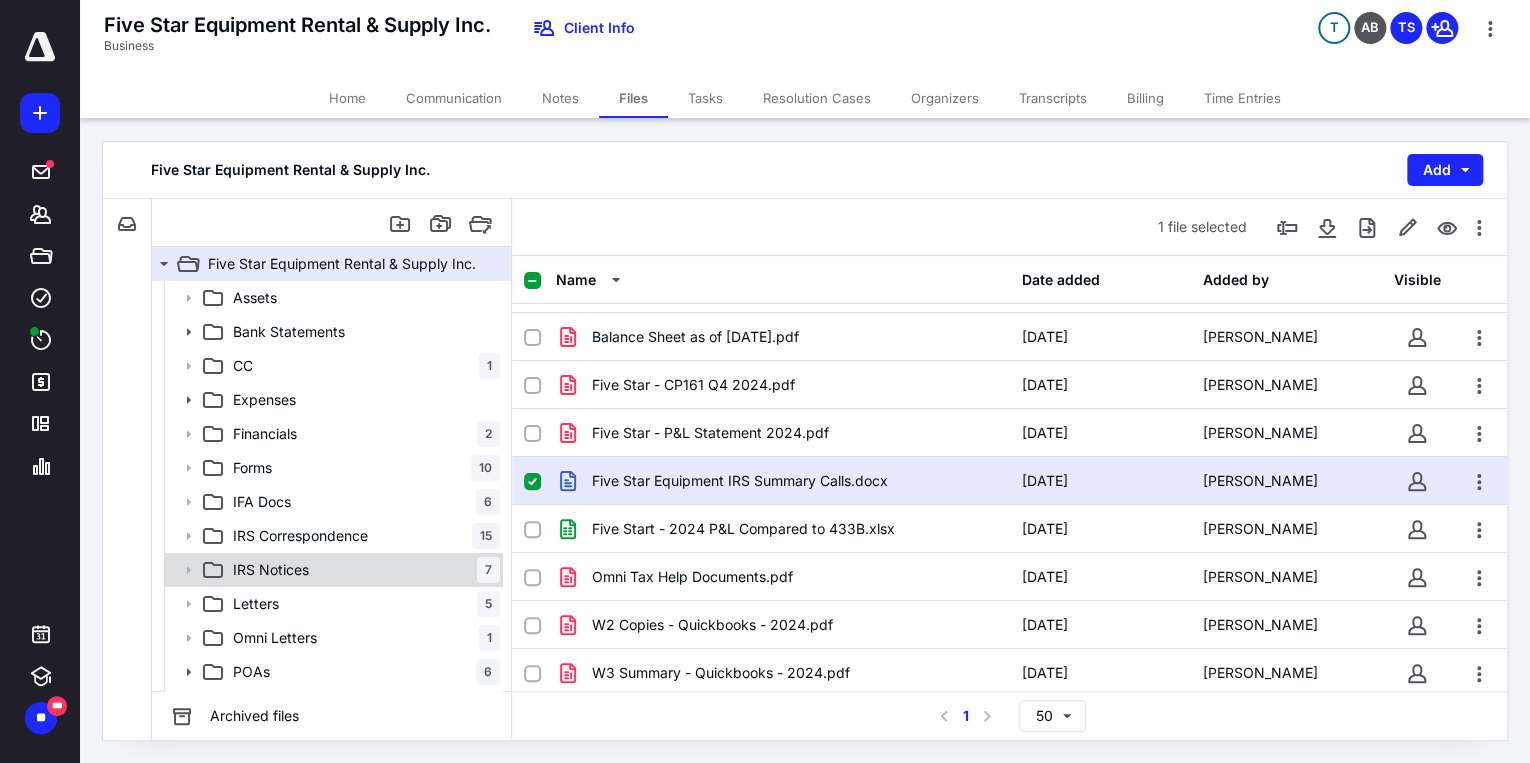 scroll, scrollTop: 64, scrollLeft: 0, axis: vertical 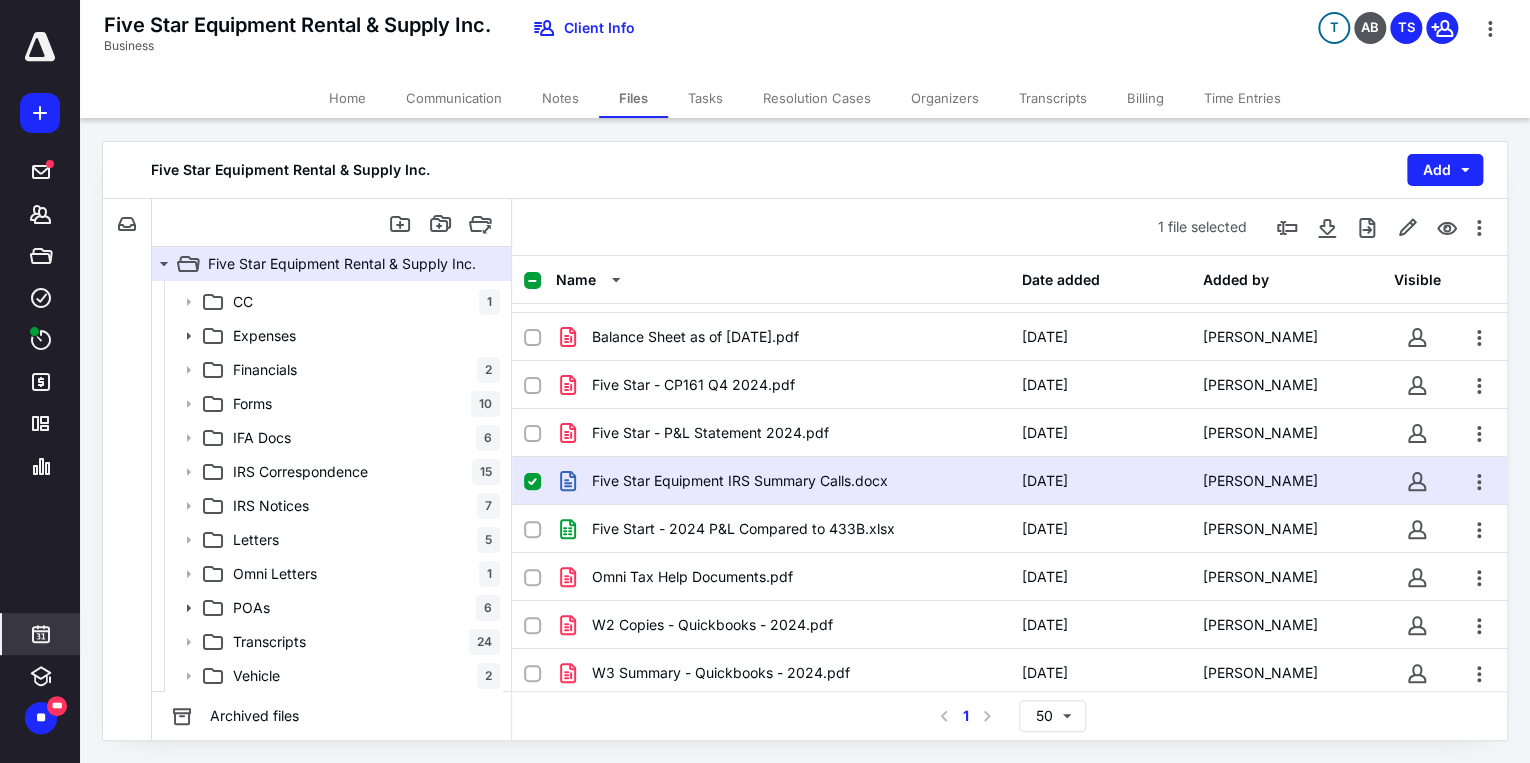 click 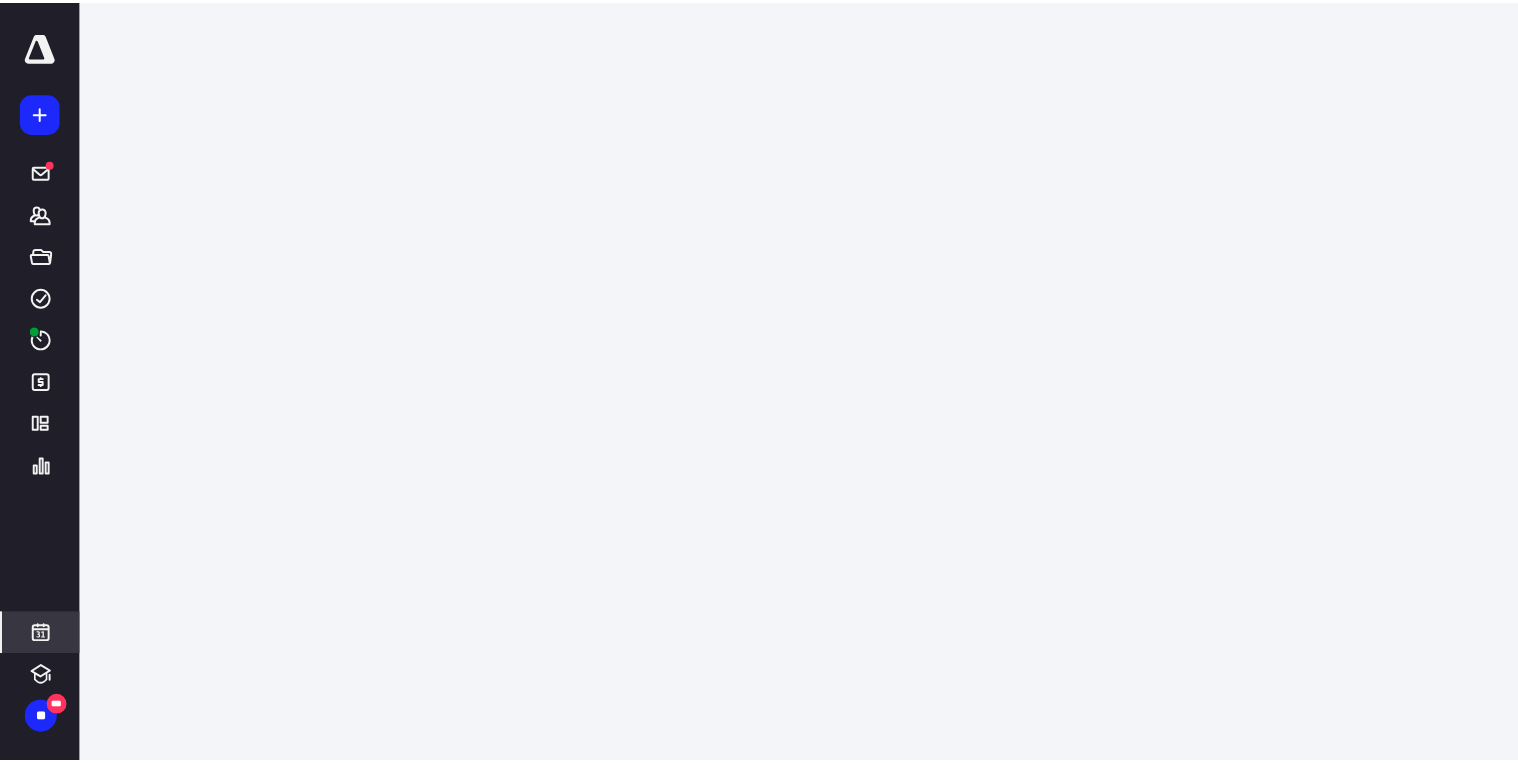 scroll, scrollTop: 384, scrollLeft: 0, axis: vertical 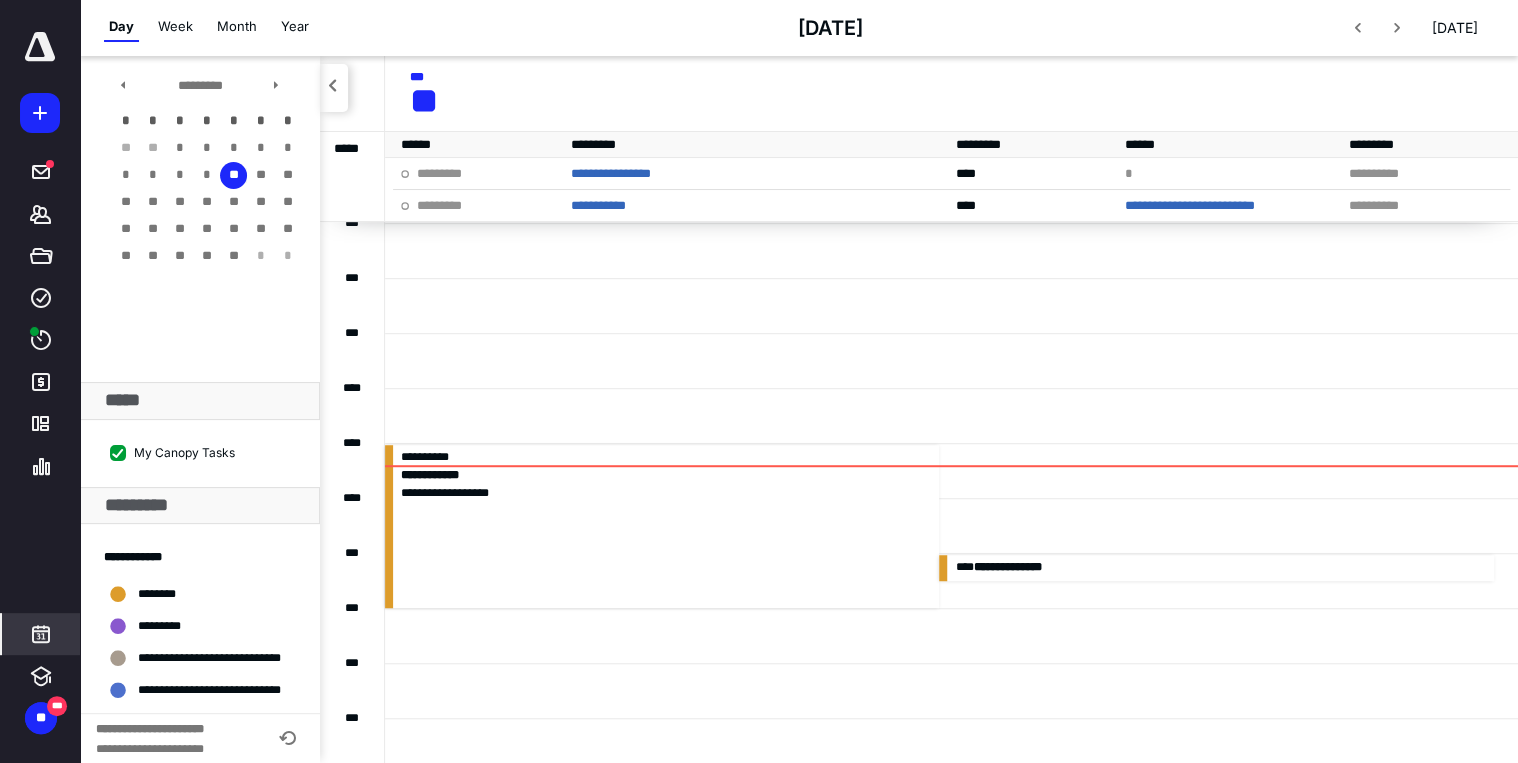 click on "**********" at bounding box center (1216, 568) 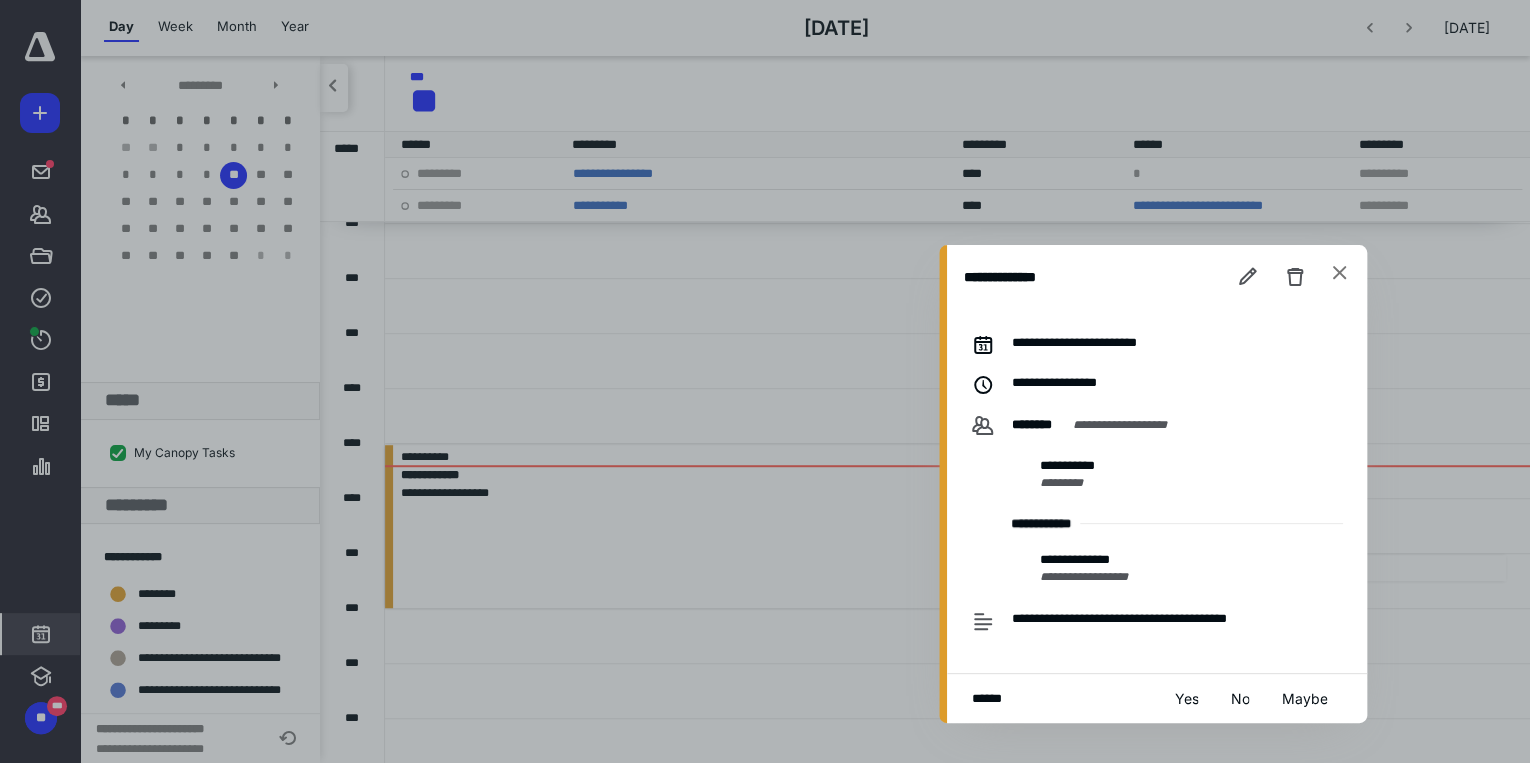 click on "**********" at bounding box center [1098, 560] 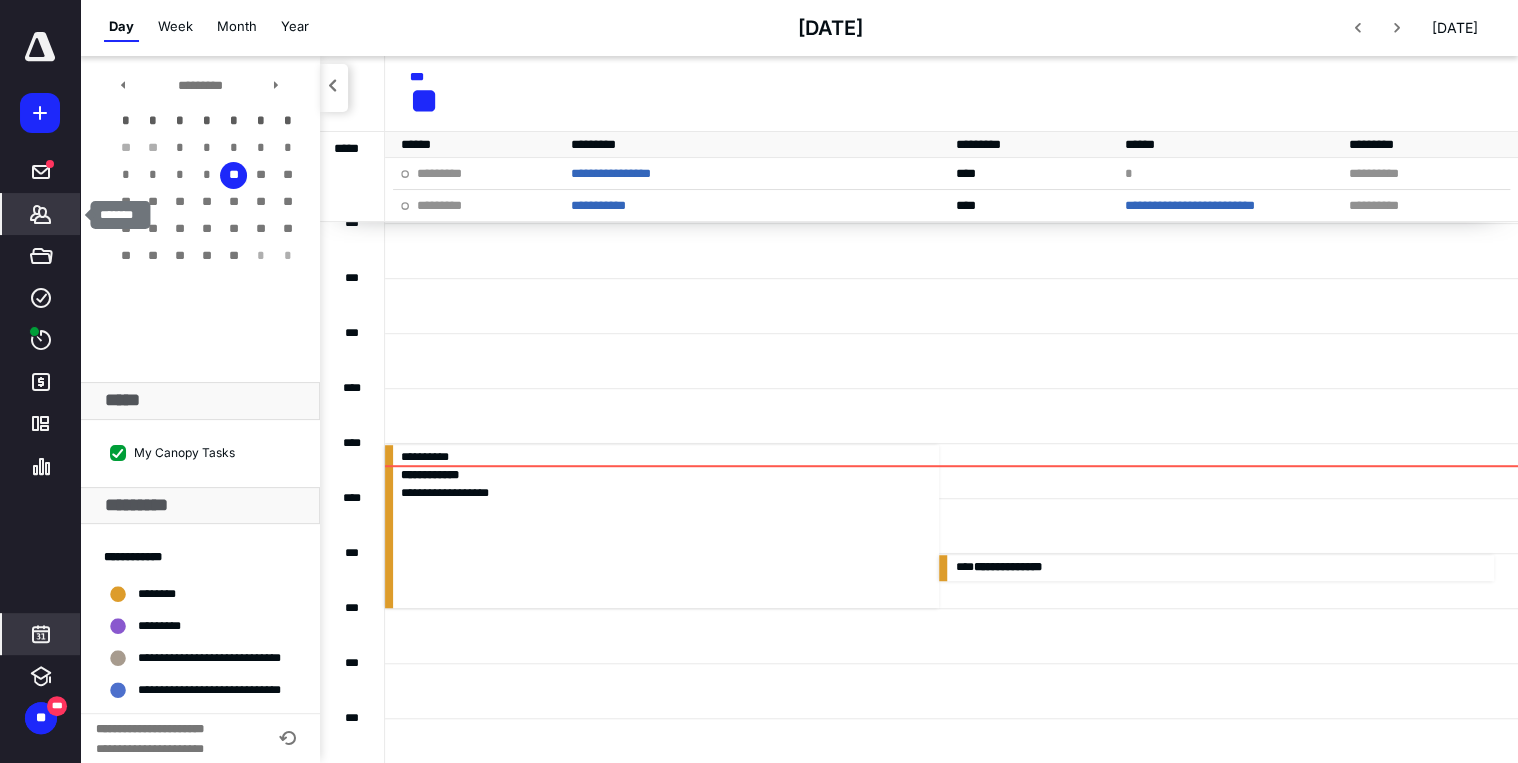 click on "*******" at bounding box center (41, 214) 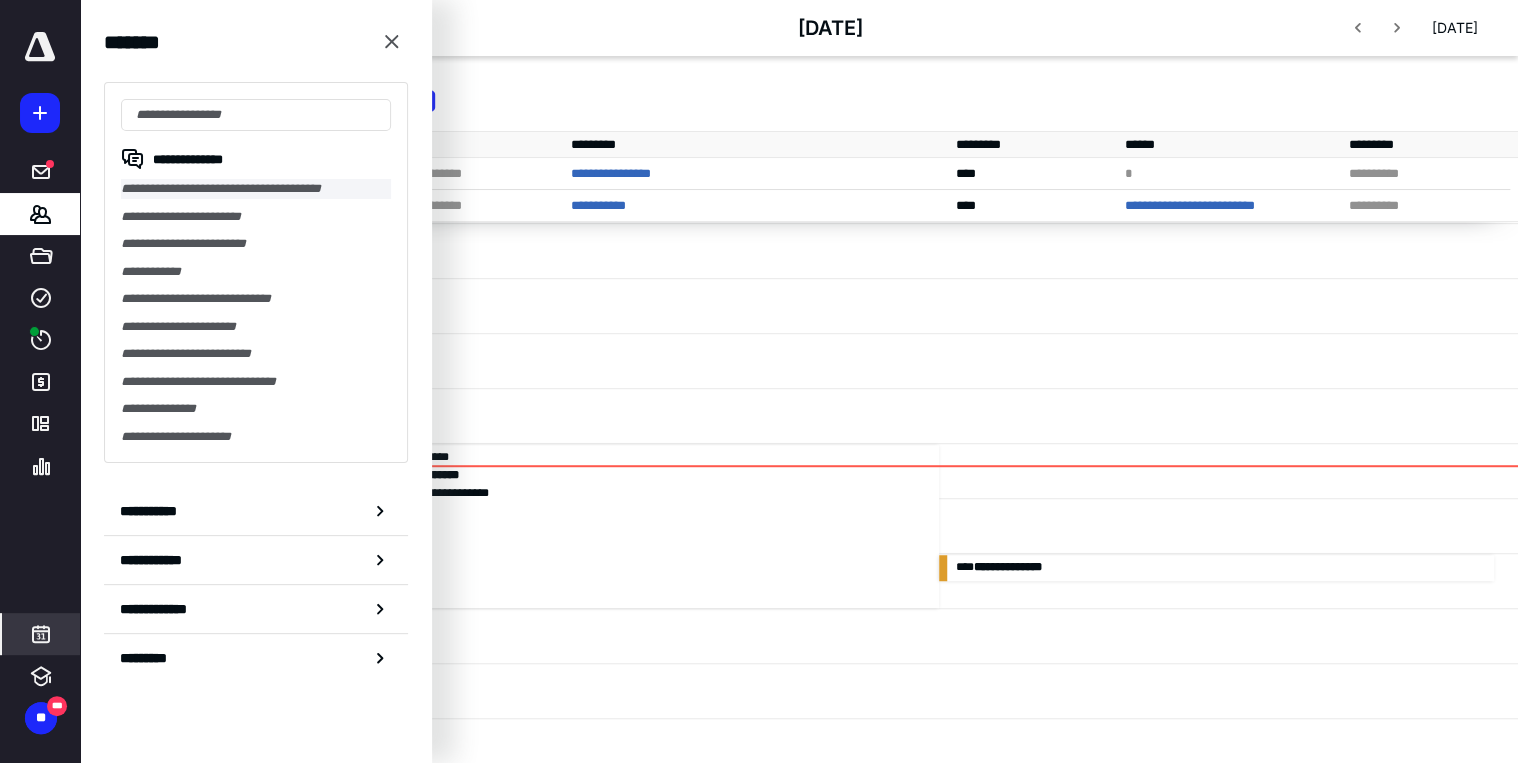 click on "**********" at bounding box center [256, 189] 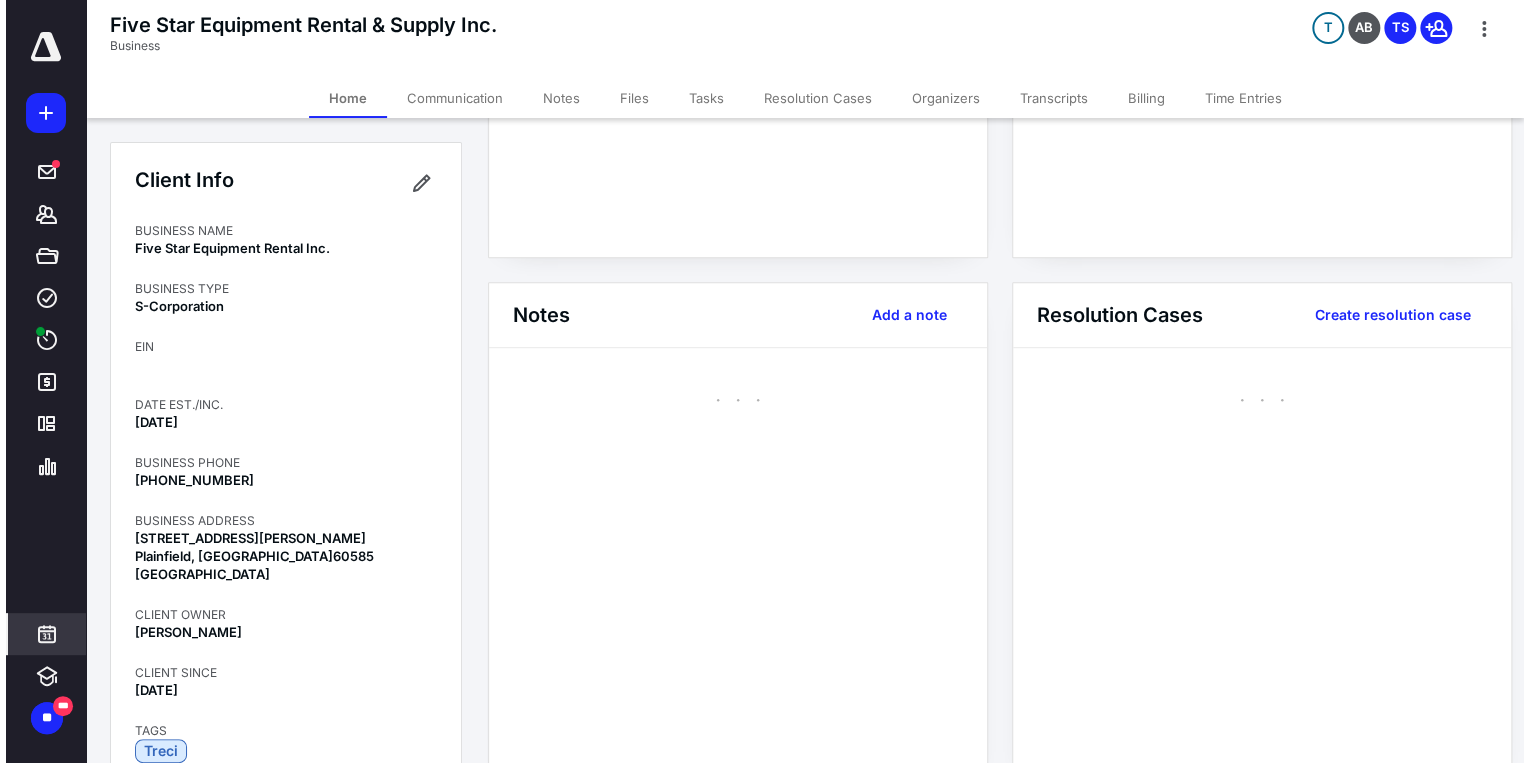 scroll, scrollTop: 0, scrollLeft: 0, axis: both 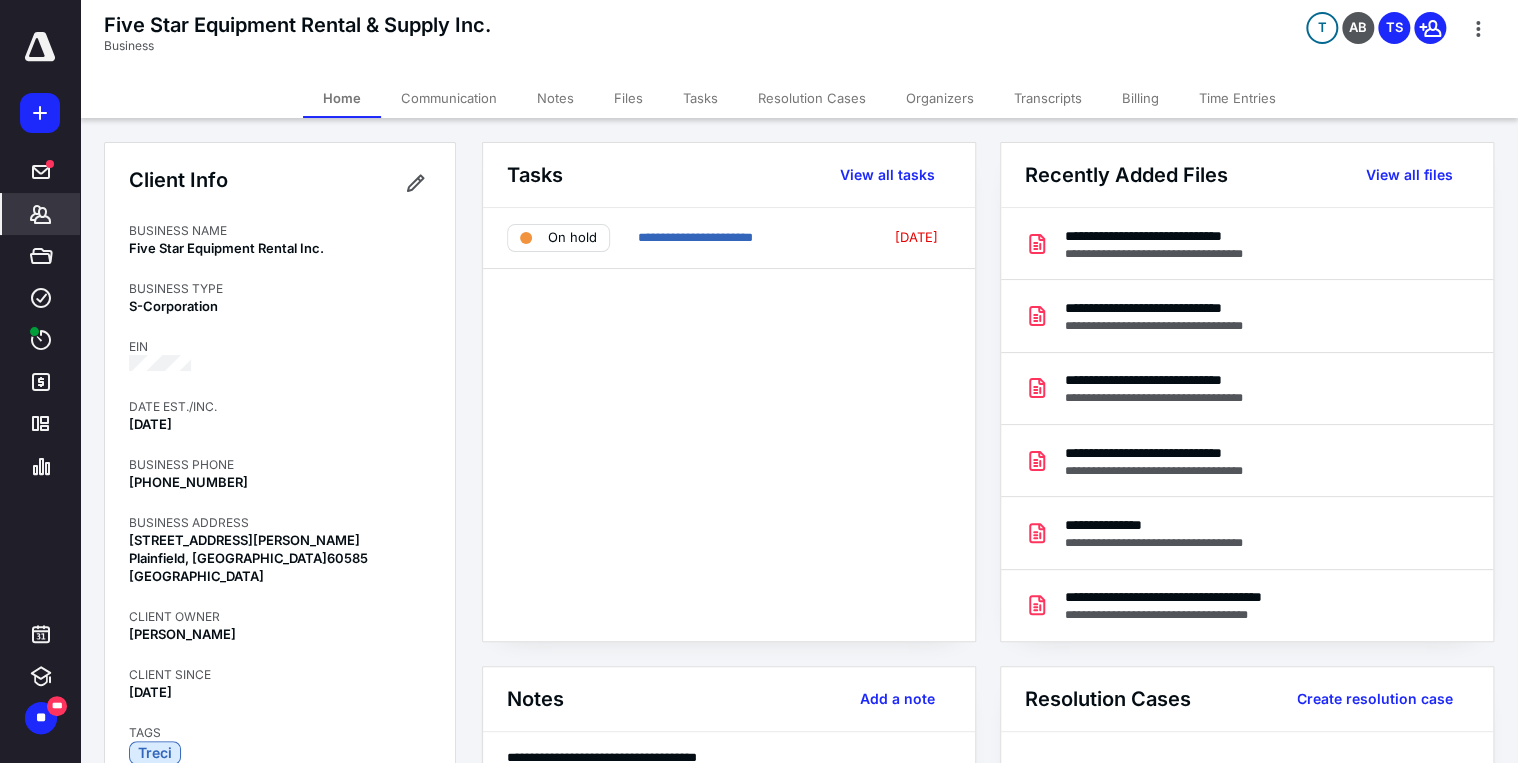 click on "Files" at bounding box center [628, 98] 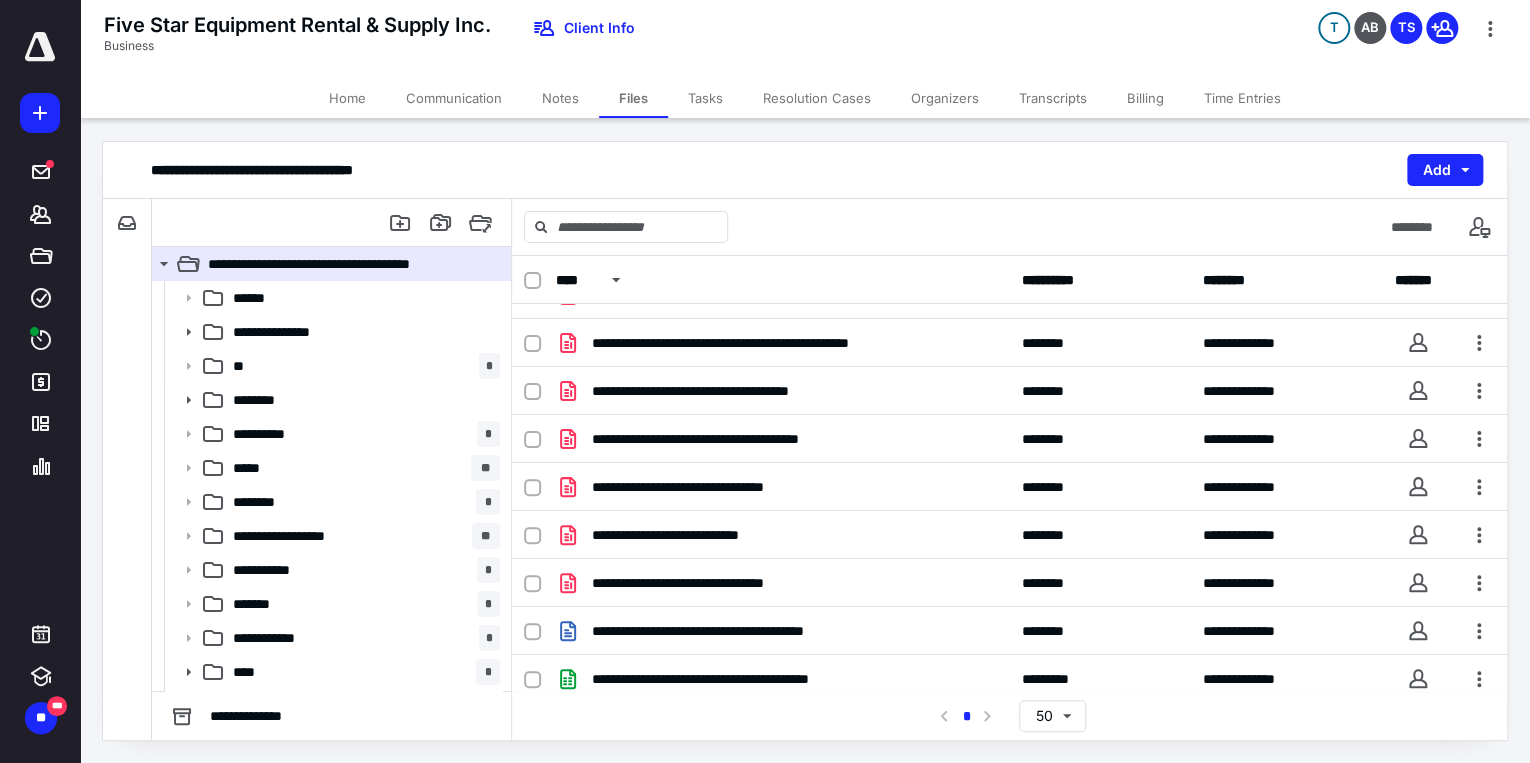 scroll, scrollTop: 695, scrollLeft: 0, axis: vertical 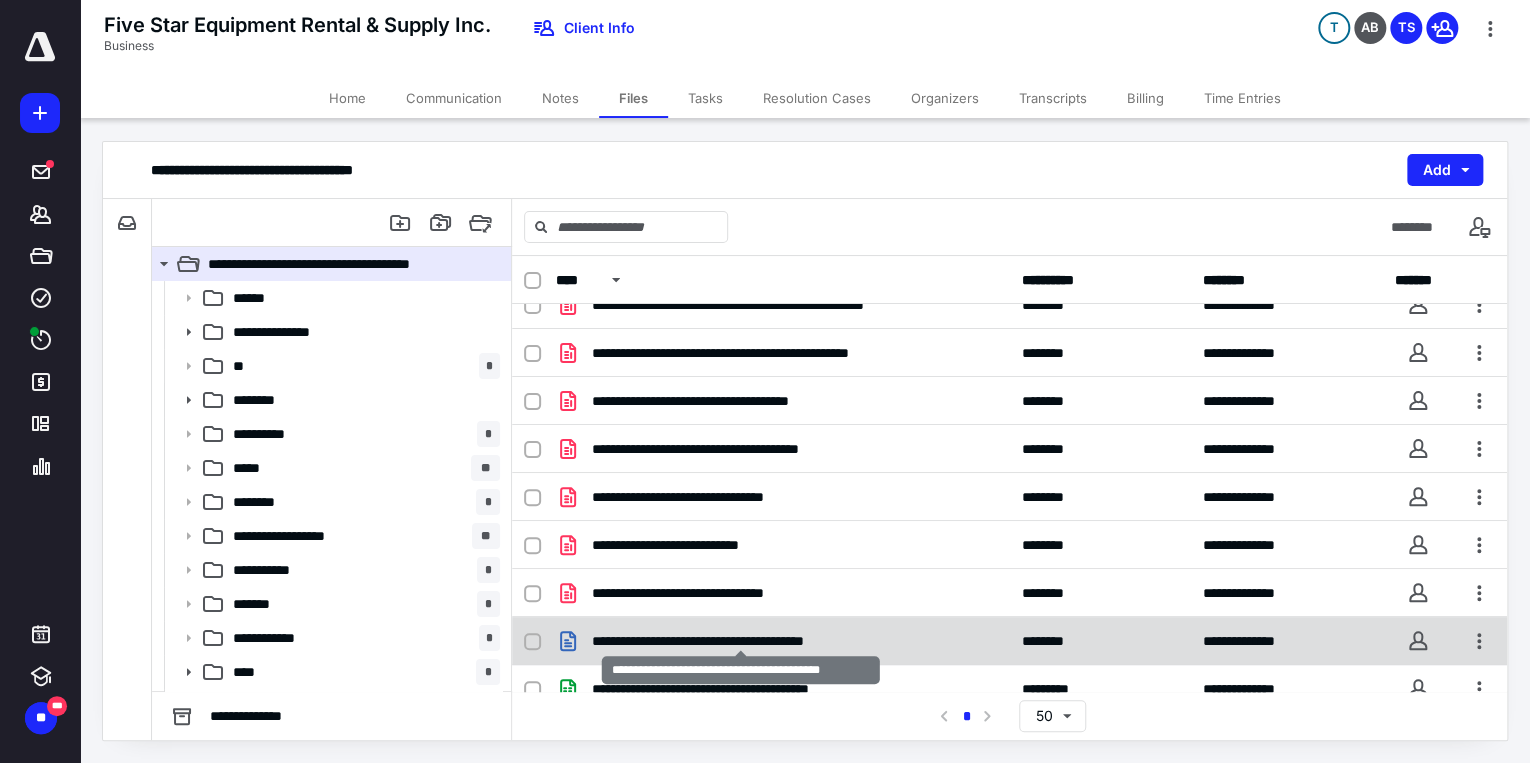 click on "**********" at bounding box center [741, 641] 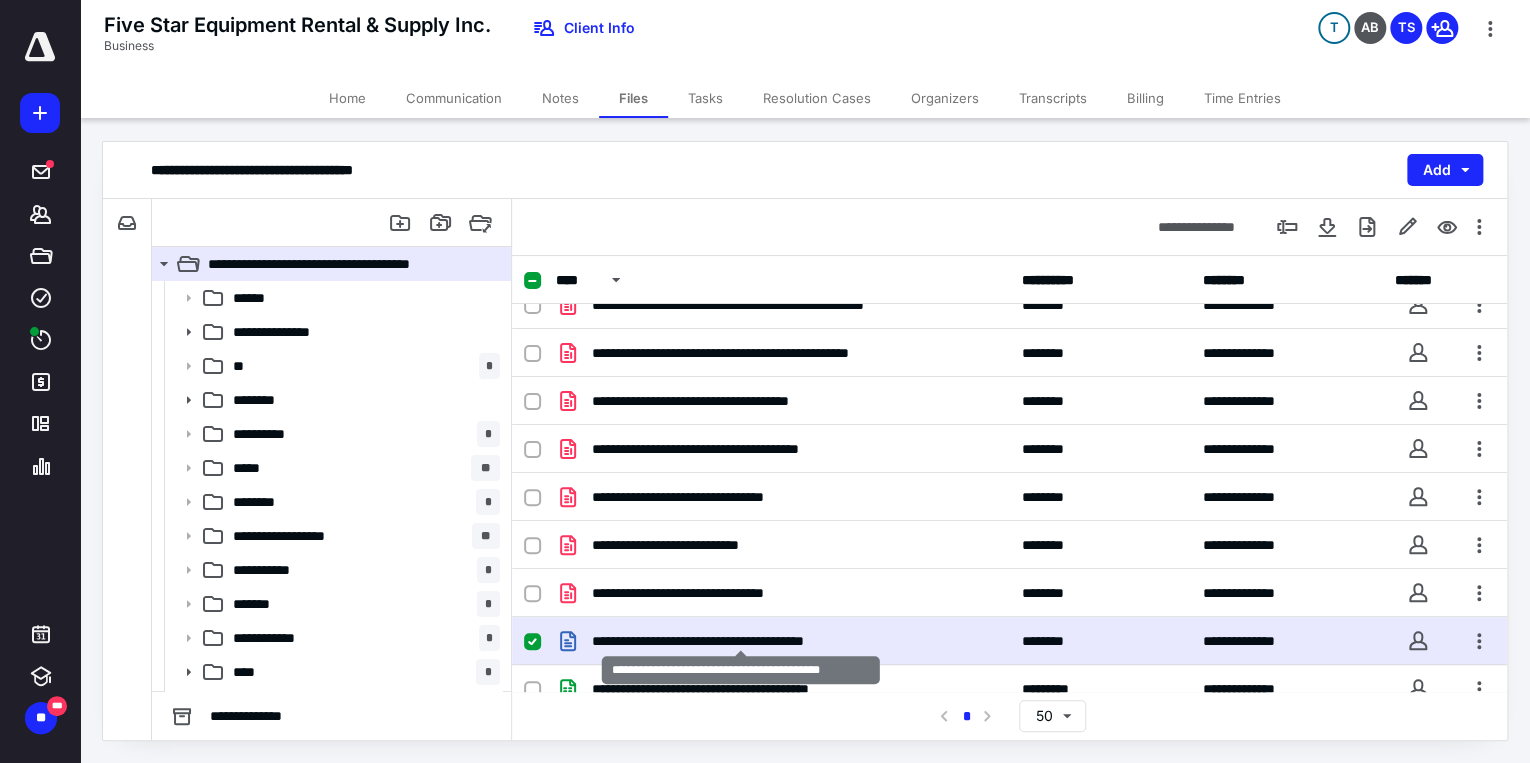 click on "**********" at bounding box center (741, 641) 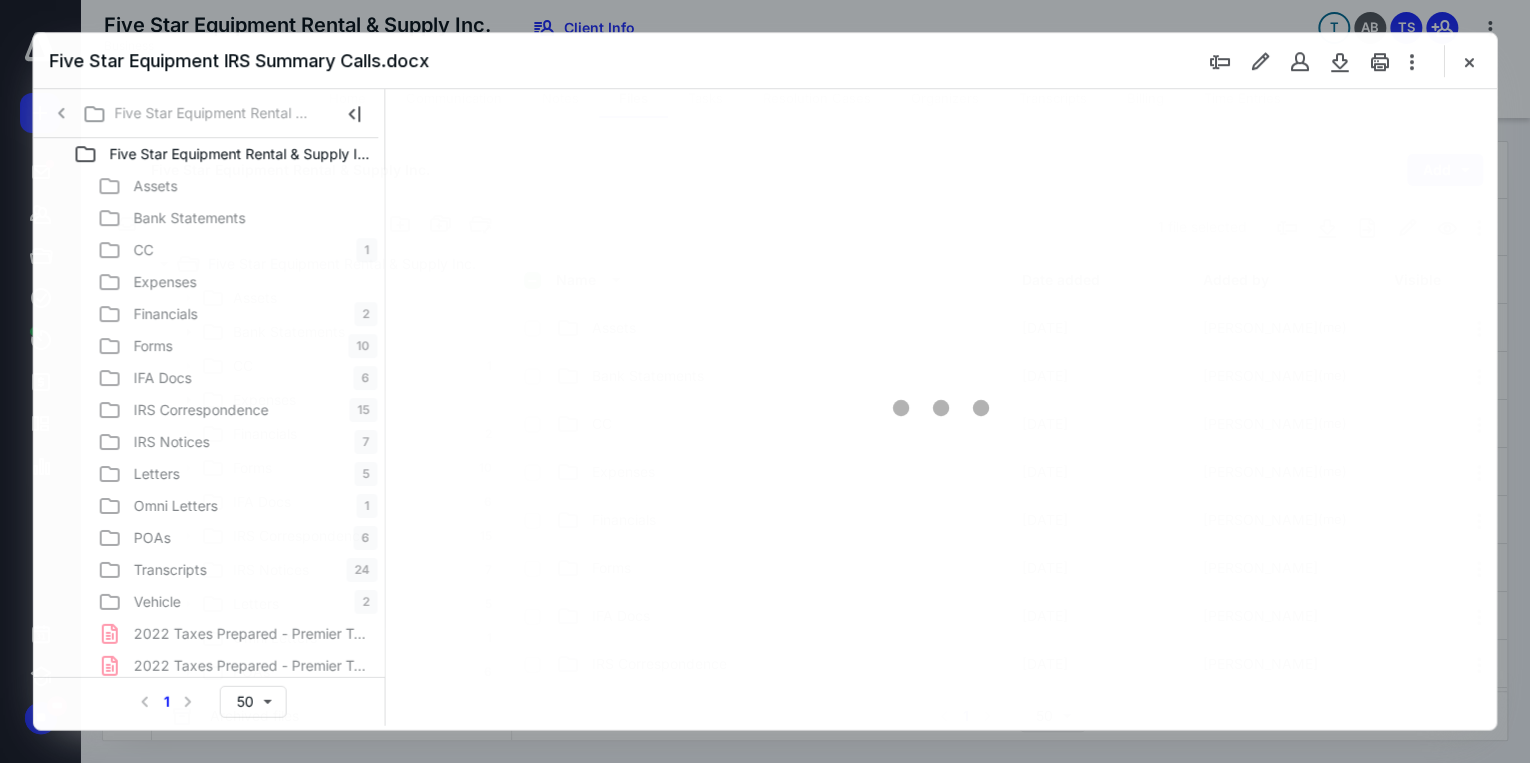 scroll, scrollTop: 695, scrollLeft: 0, axis: vertical 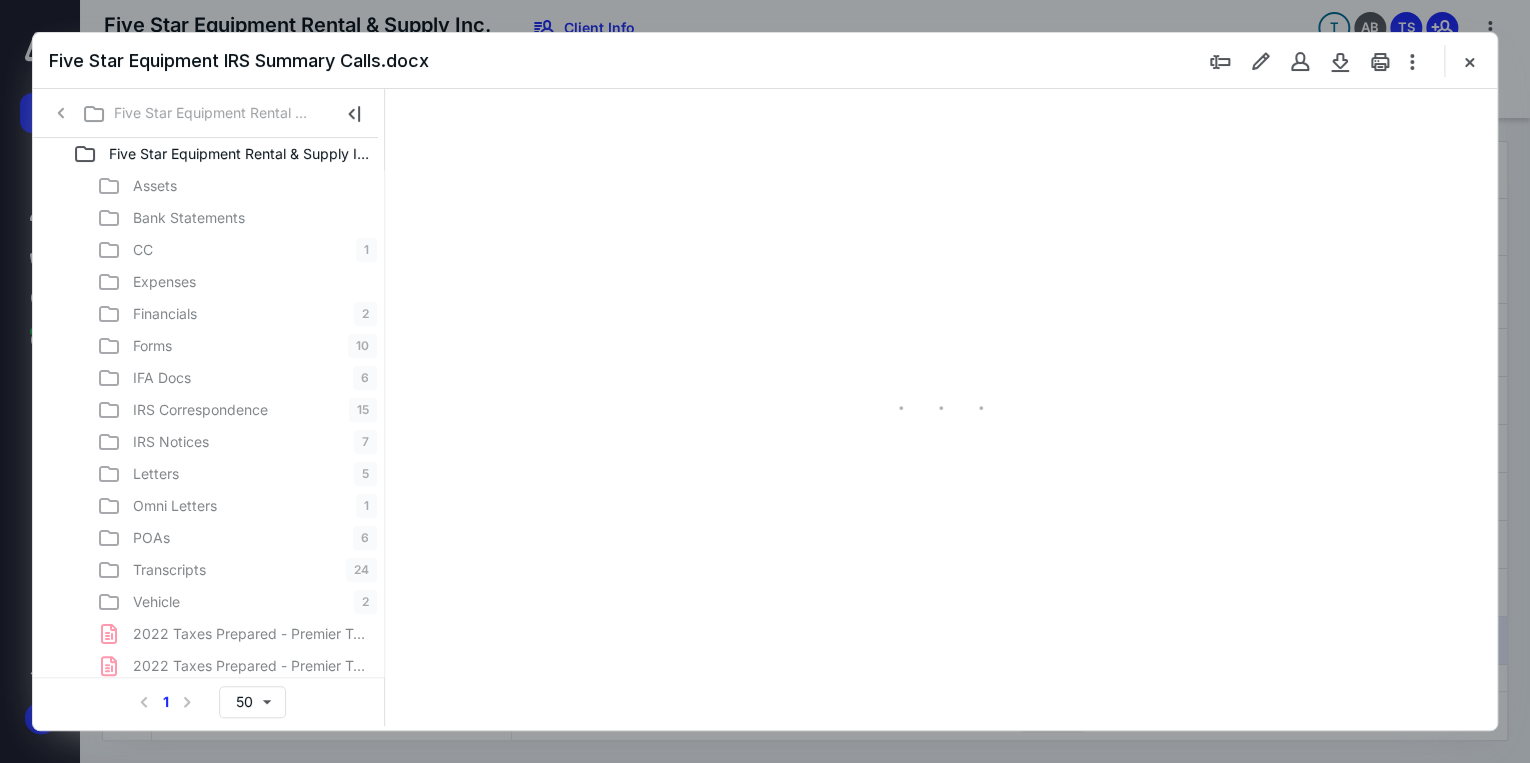 type on "71" 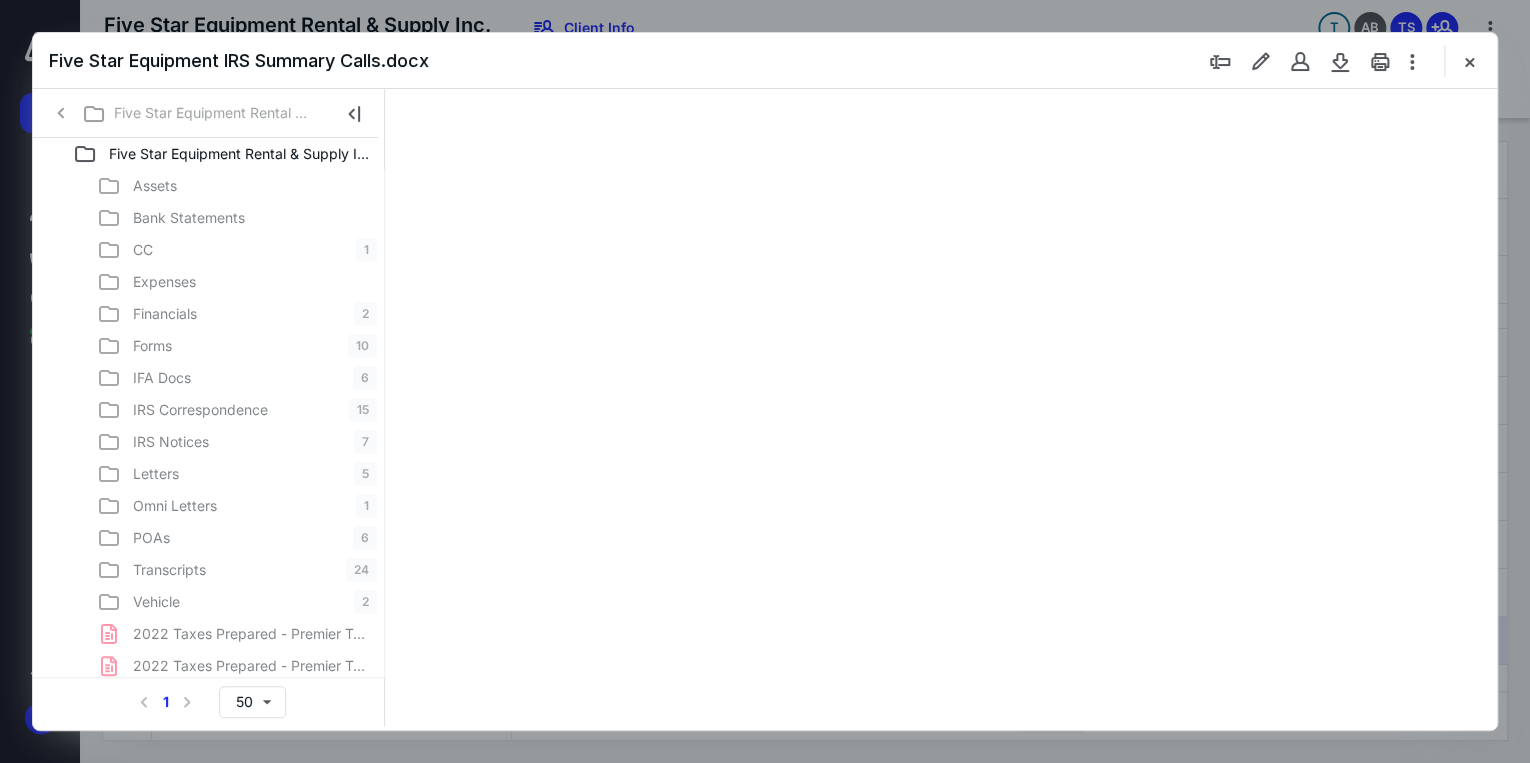 scroll, scrollTop: 79, scrollLeft: 0, axis: vertical 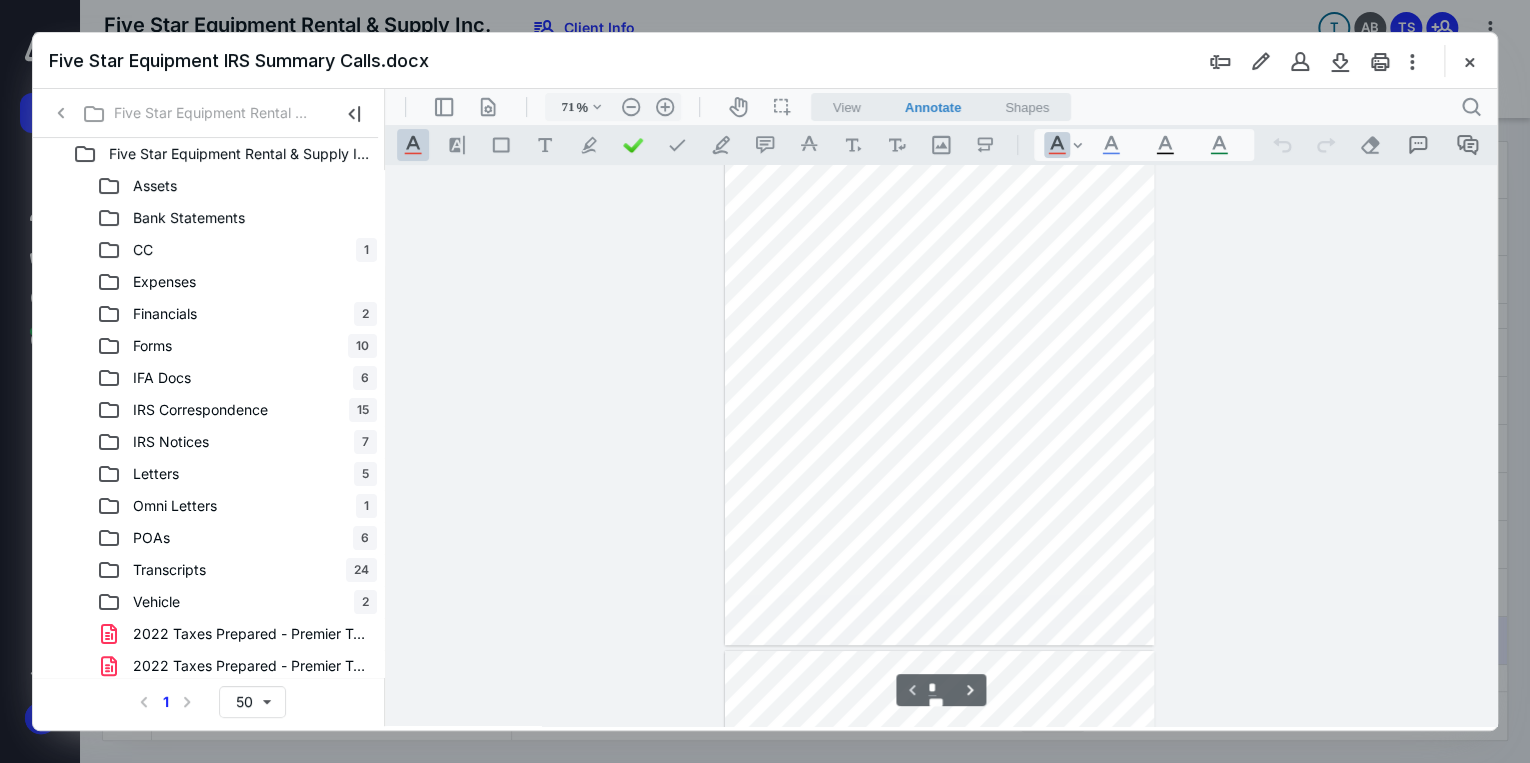 click at bounding box center [1469, 61] 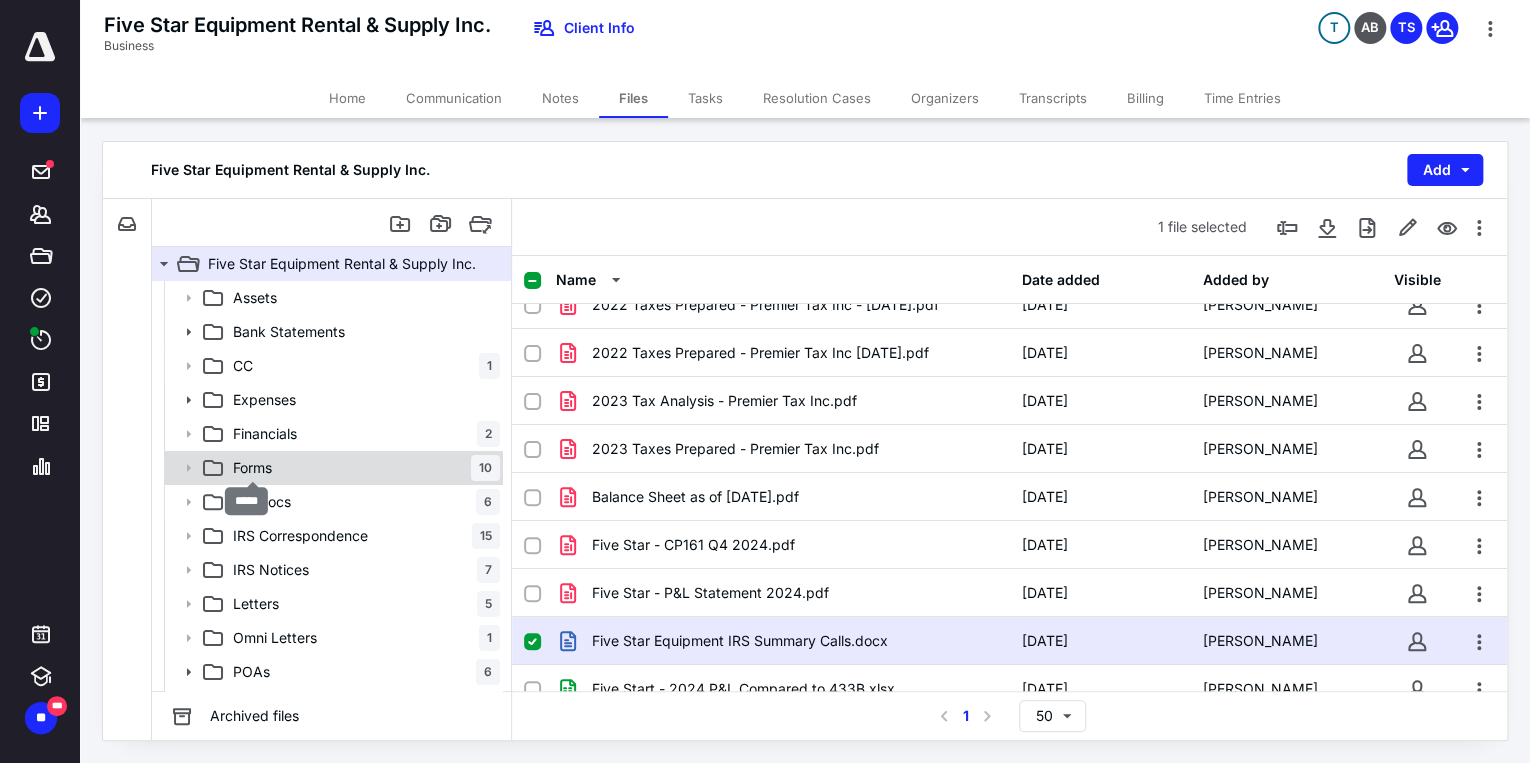 click on "Forms" at bounding box center [252, 468] 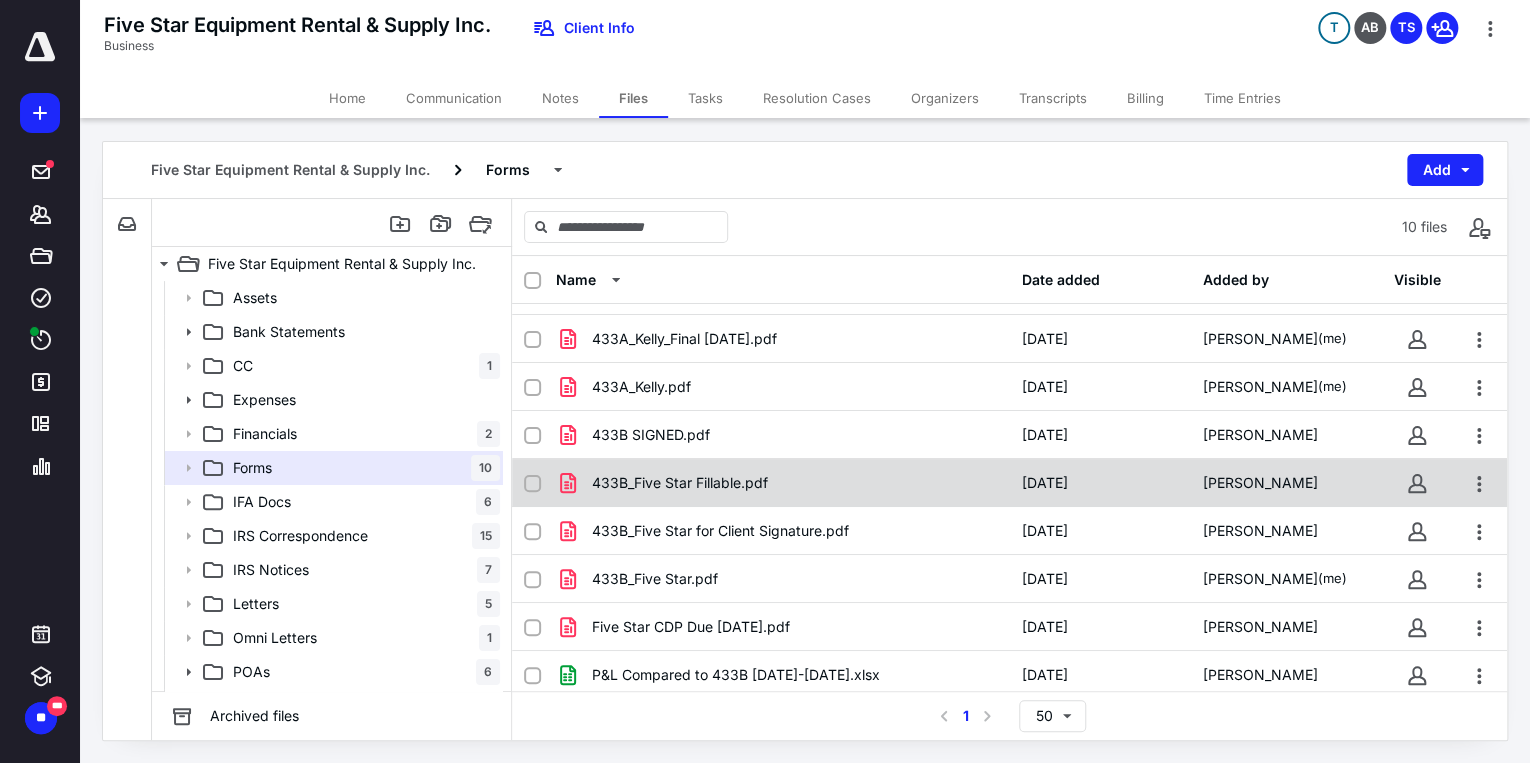 scroll, scrollTop: 90, scrollLeft: 0, axis: vertical 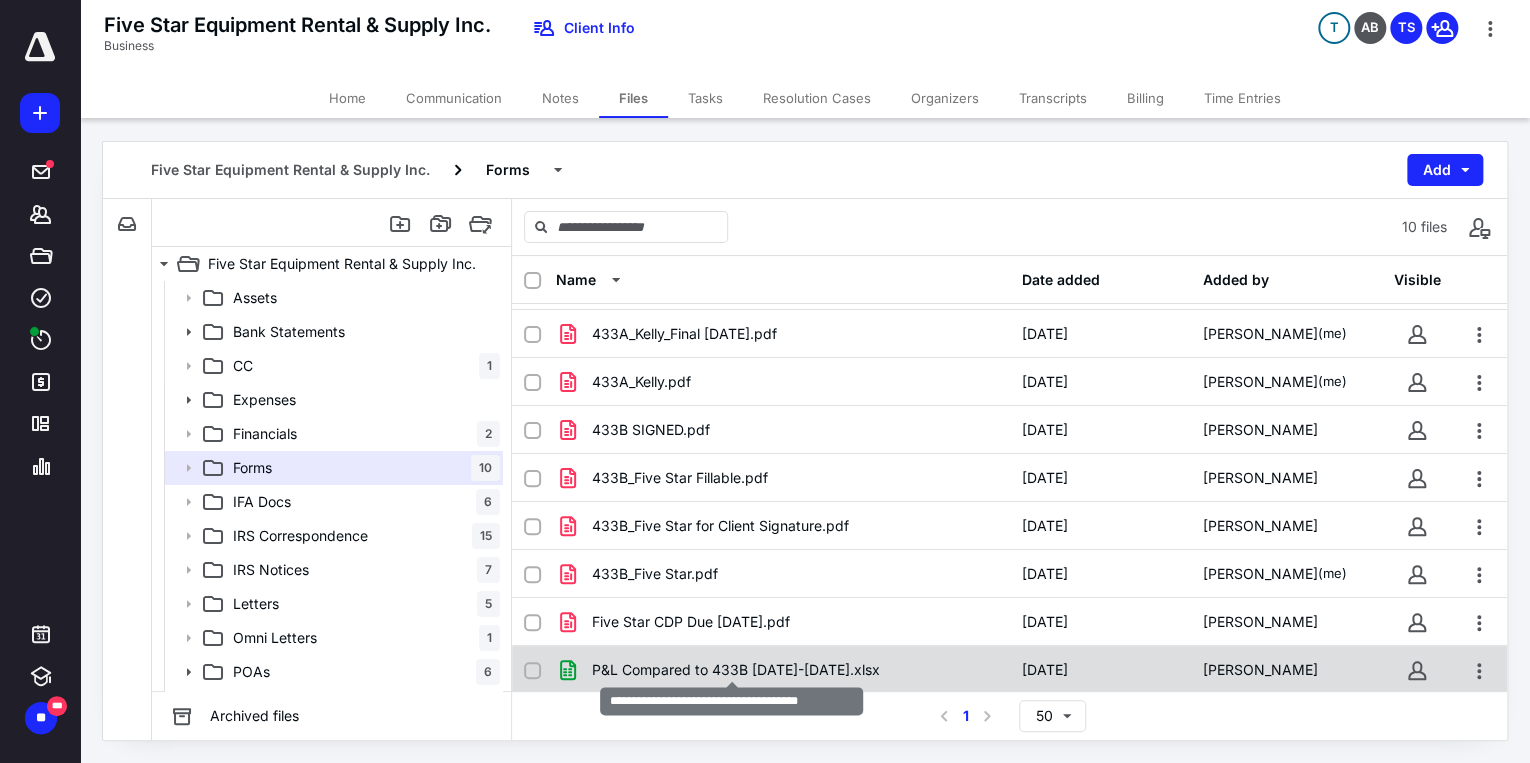 click on "P&L Compared to 433B Jan-Apr 2025.xlsx" at bounding box center [736, 670] 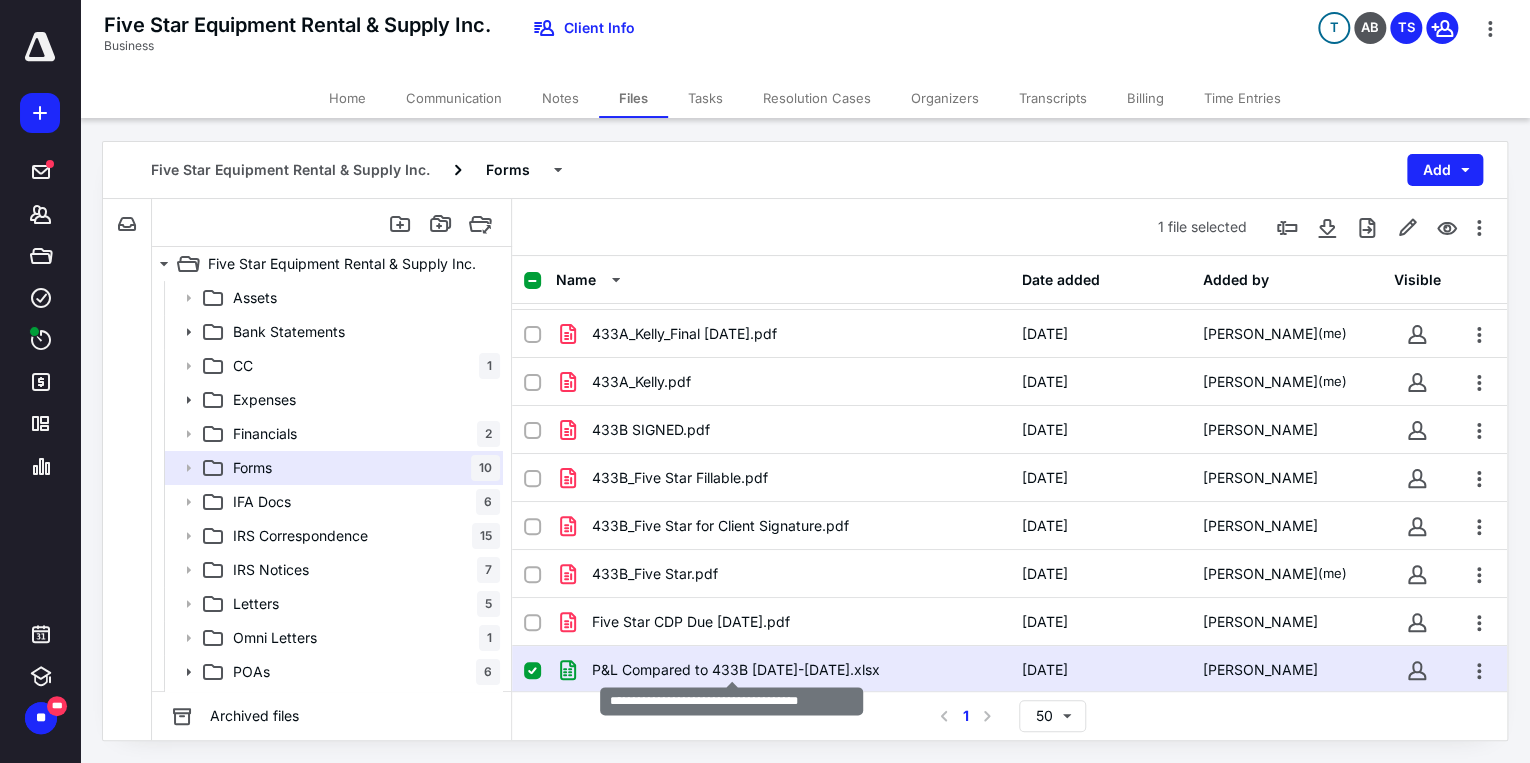 click on "P&L Compared to 433B Jan-Apr 2025.xlsx" at bounding box center [736, 670] 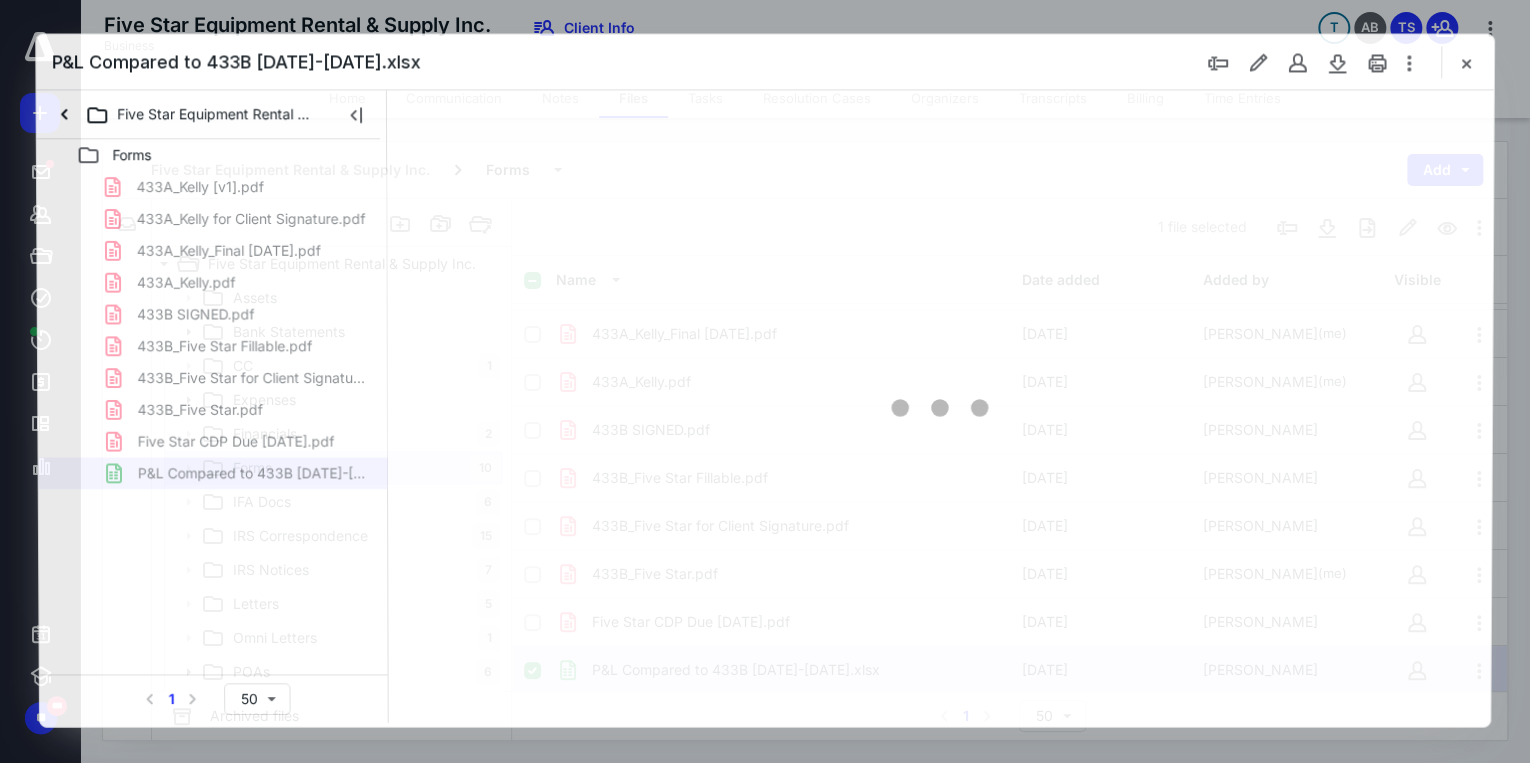 scroll, scrollTop: 0, scrollLeft: 0, axis: both 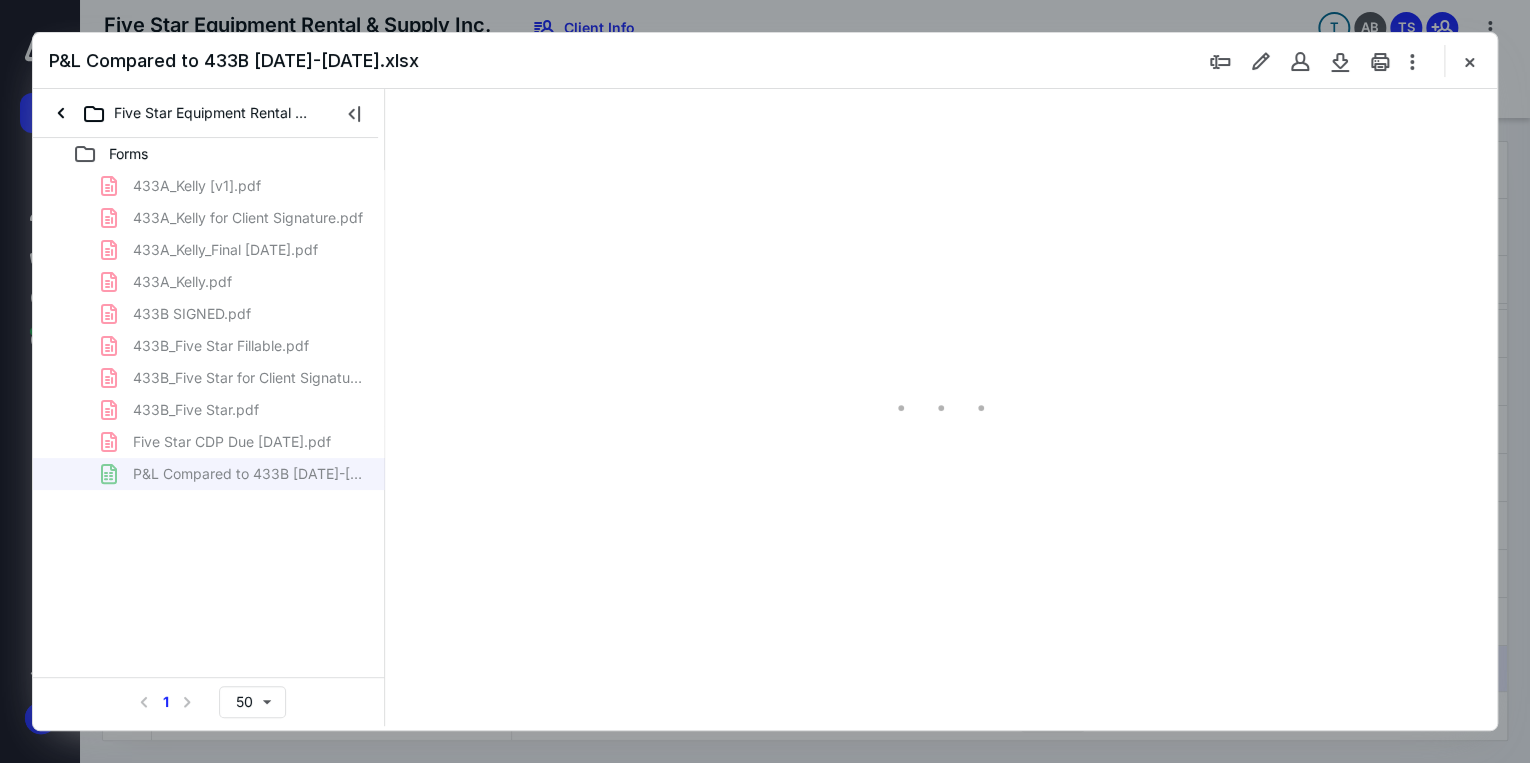 type on "93" 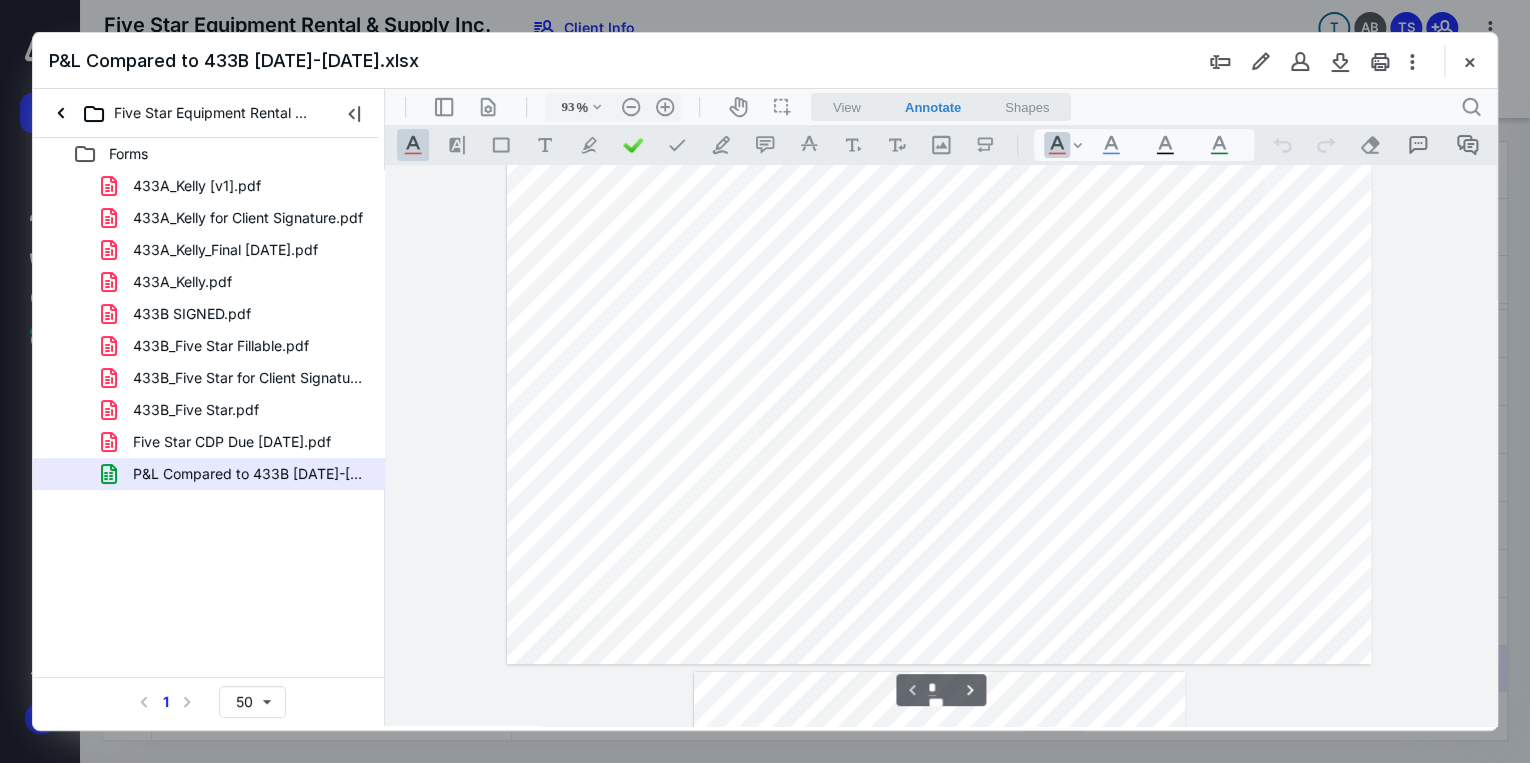 scroll, scrollTop: 0, scrollLeft: 0, axis: both 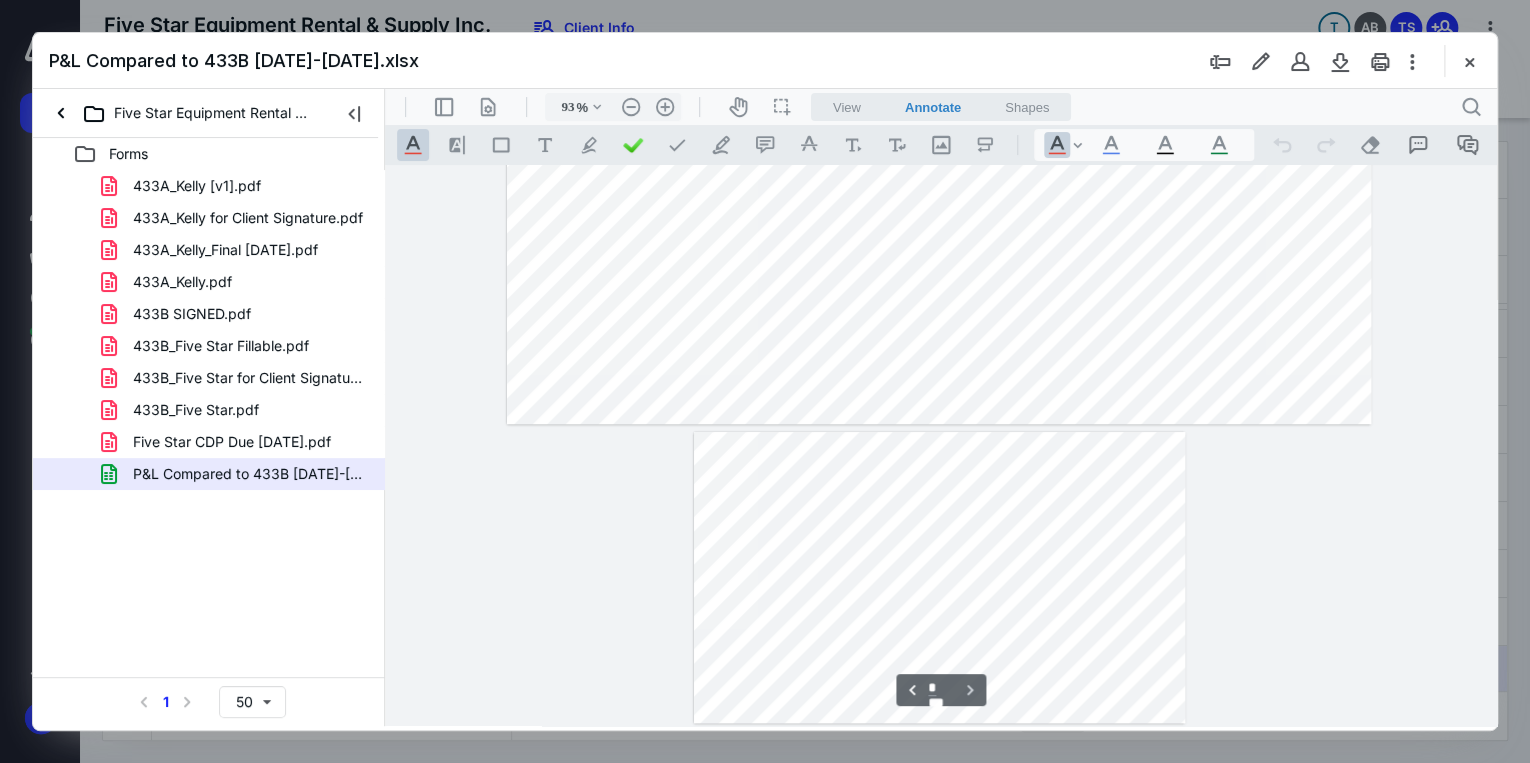 type on "*" 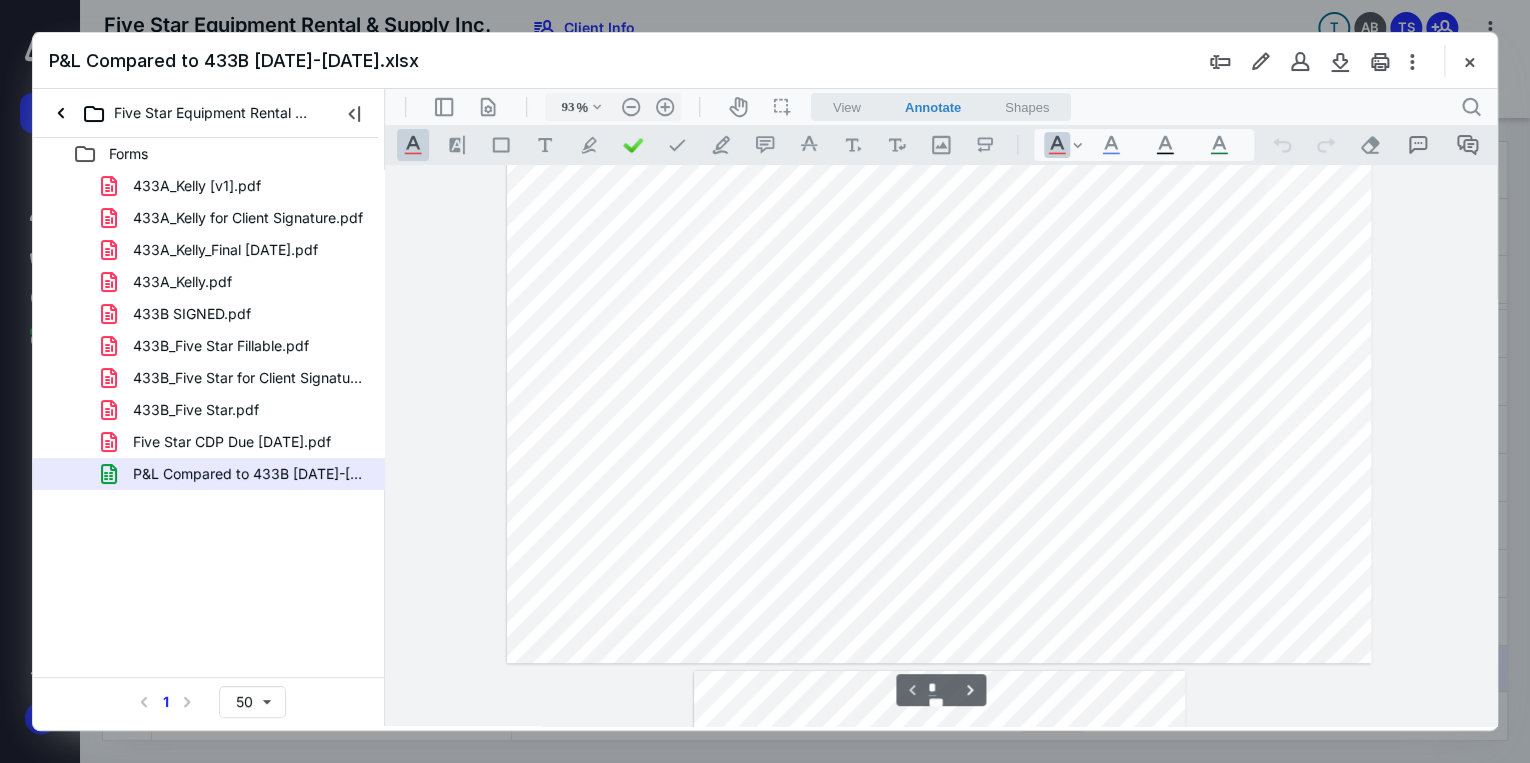 scroll, scrollTop: 59, scrollLeft: 0, axis: vertical 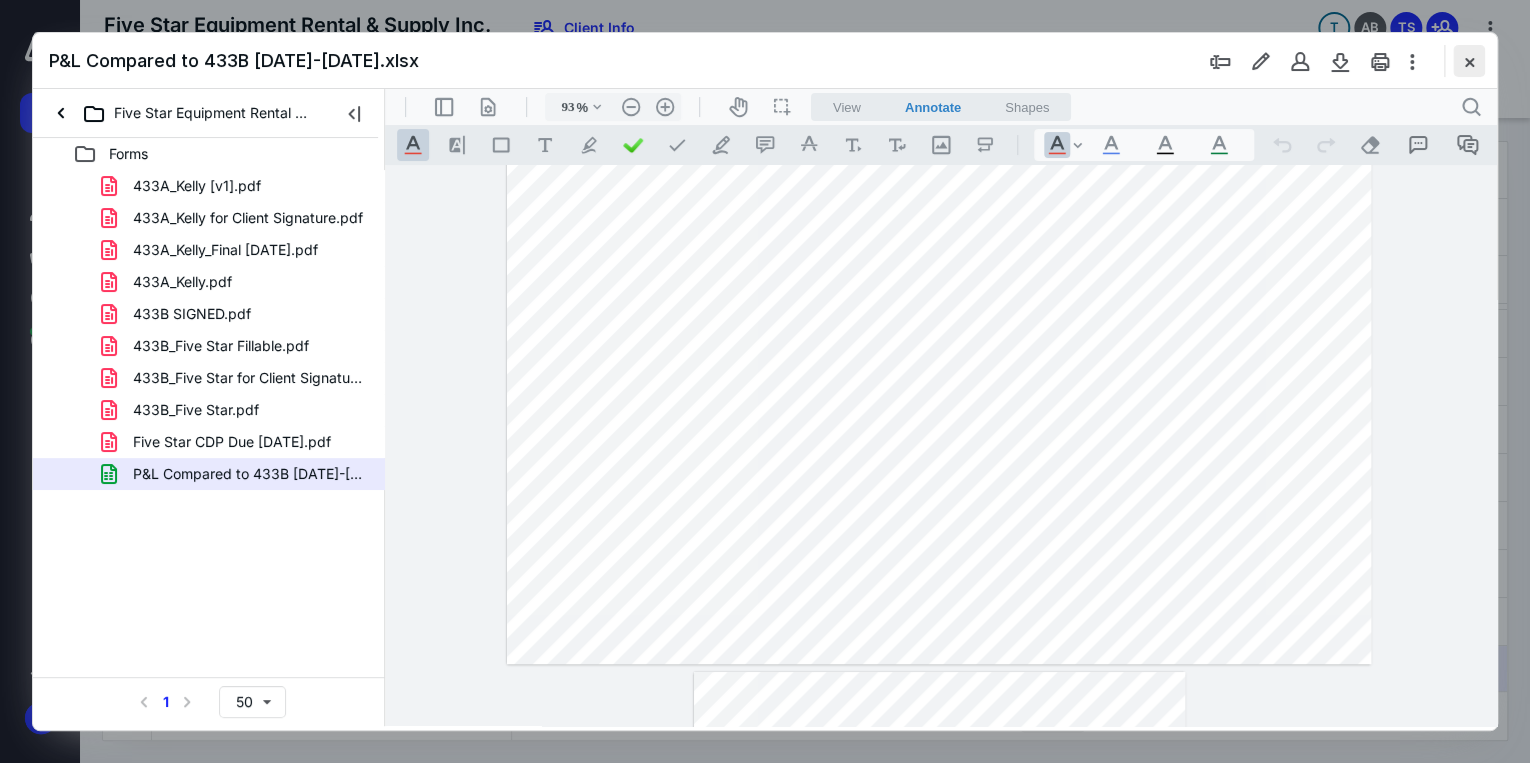 click at bounding box center [1469, 61] 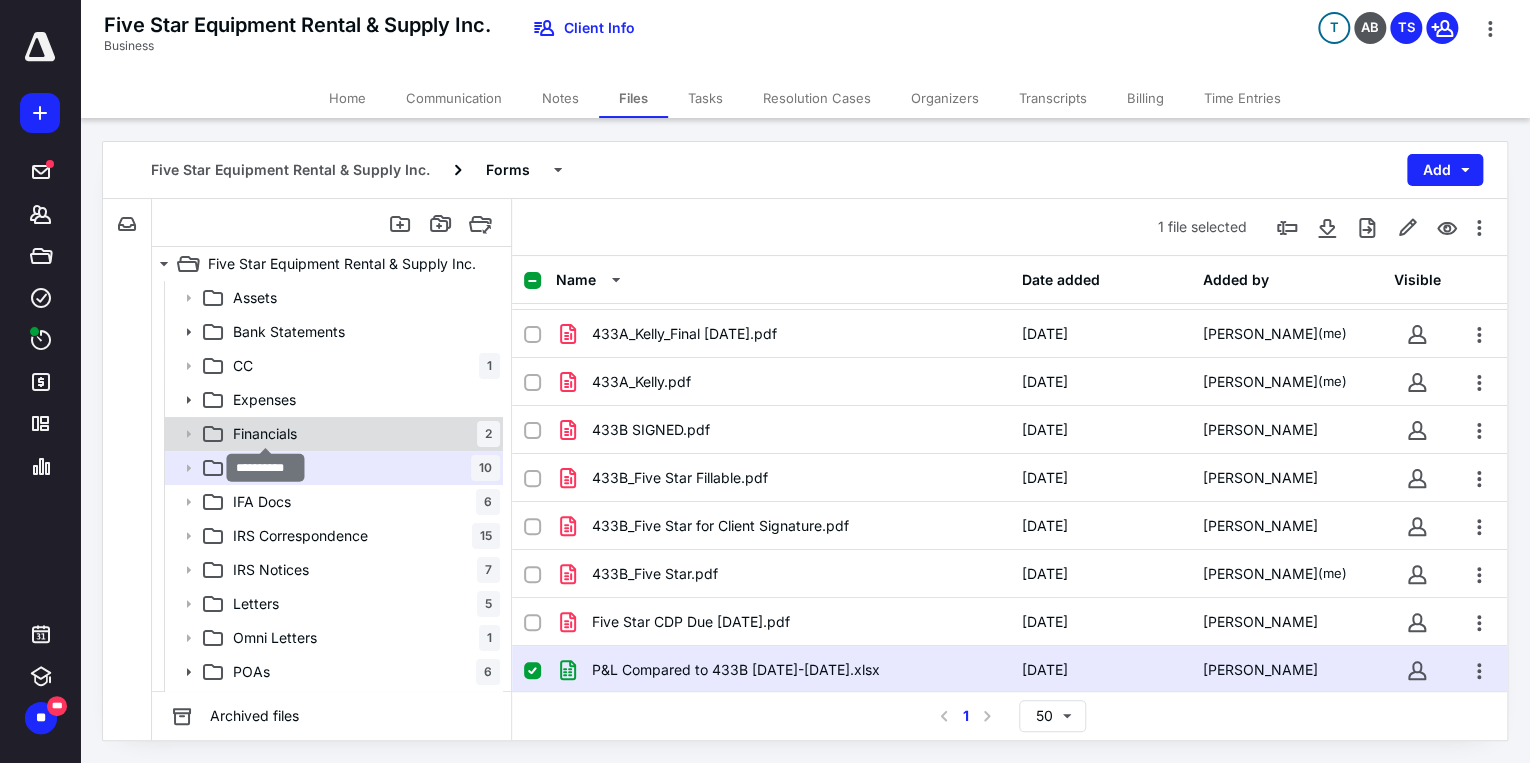 click on "Financials" at bounding box center [265, 434] 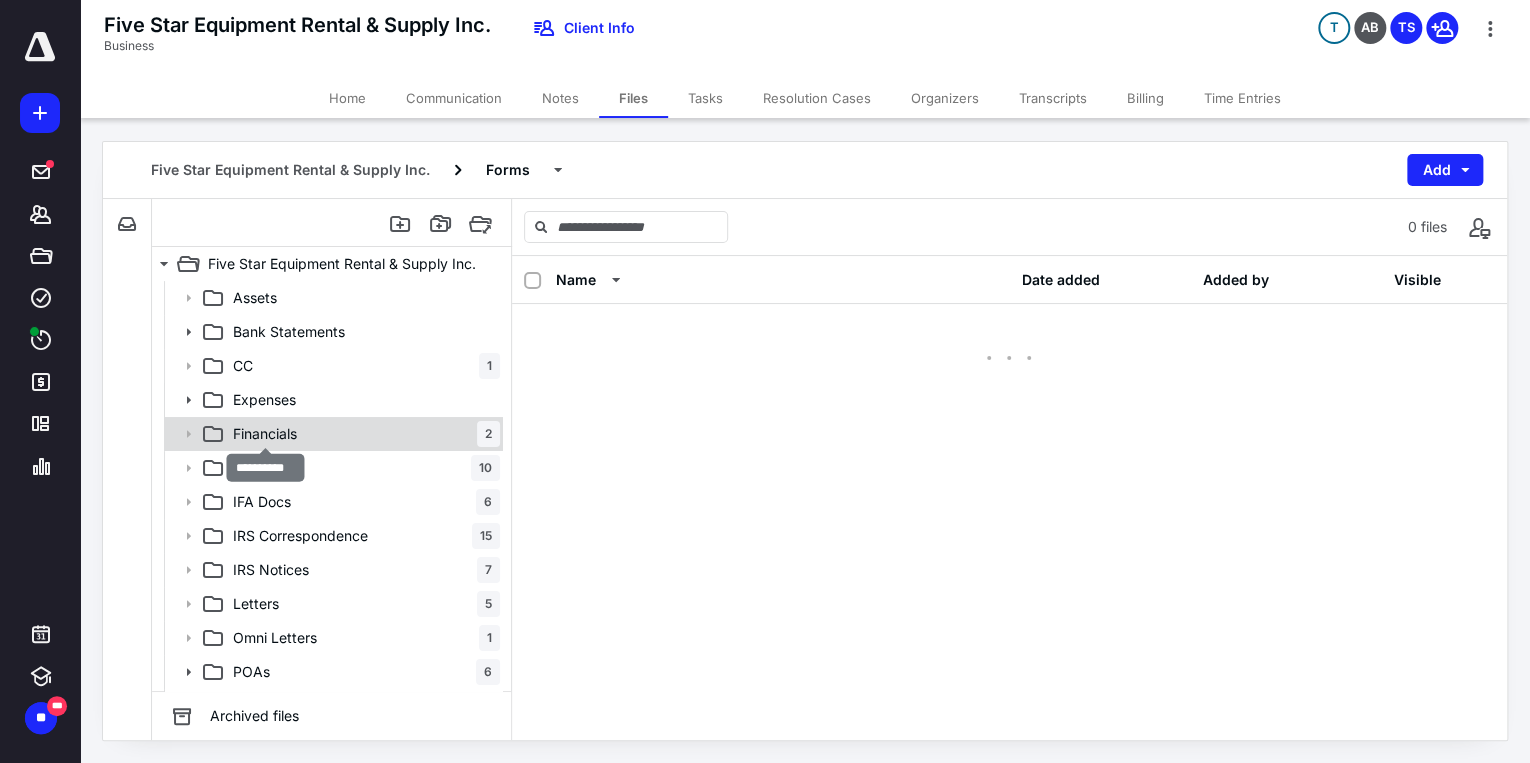 scroll, scrollTop: 0, scrollLeft: 0, axis: both 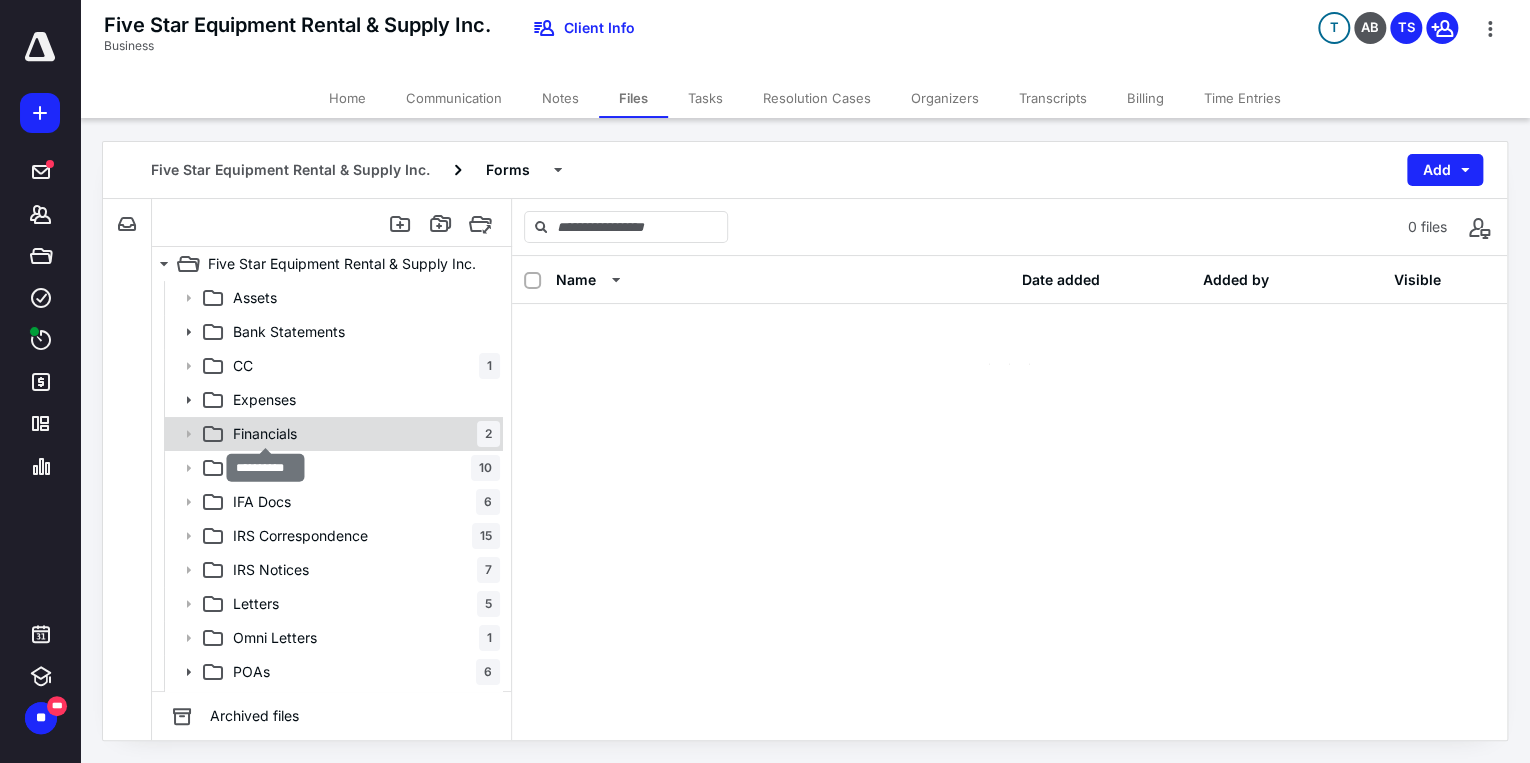 click on "Financials" at bounding box center (265, 434) 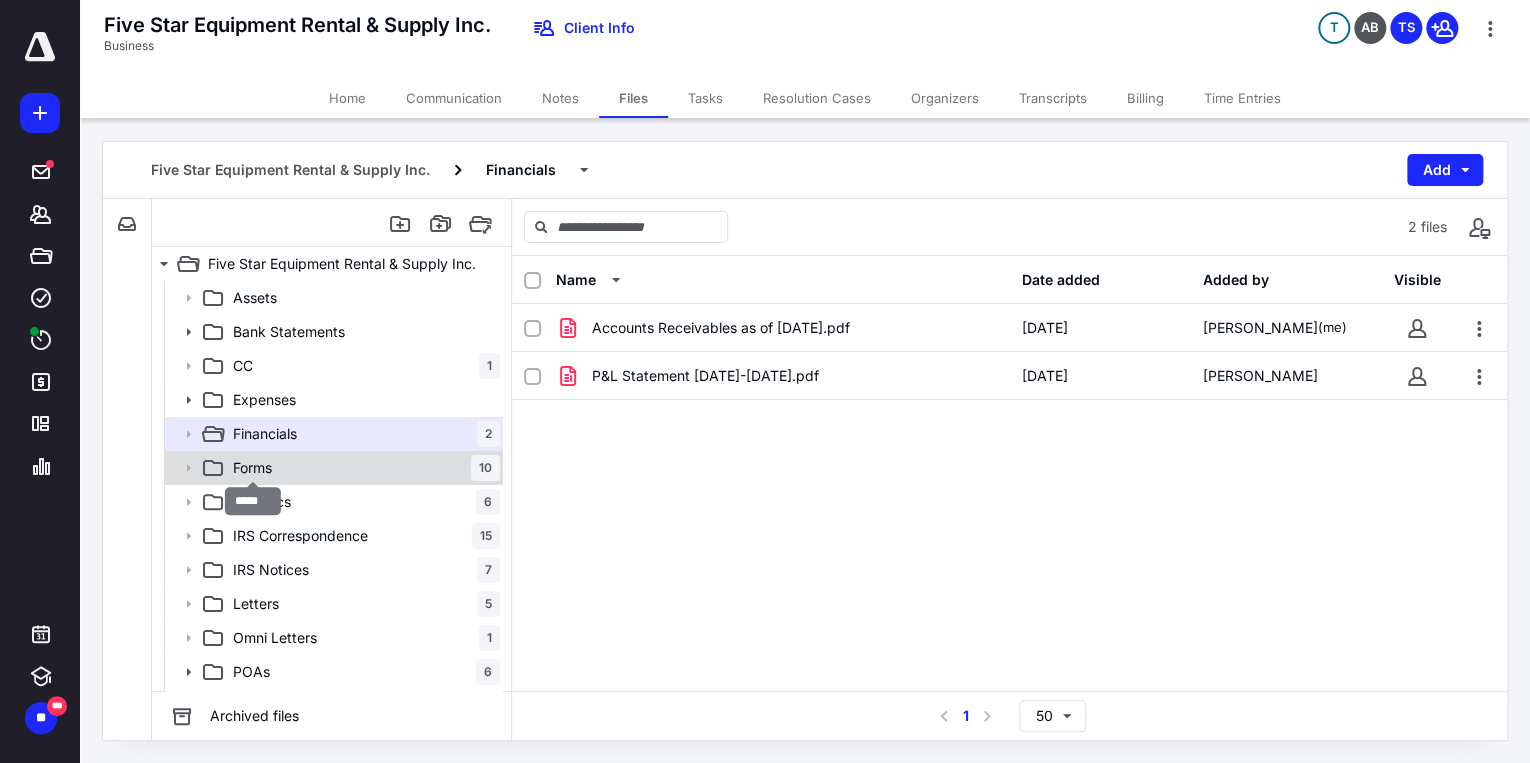 click on "Forms" at bounding box center [252, 468] 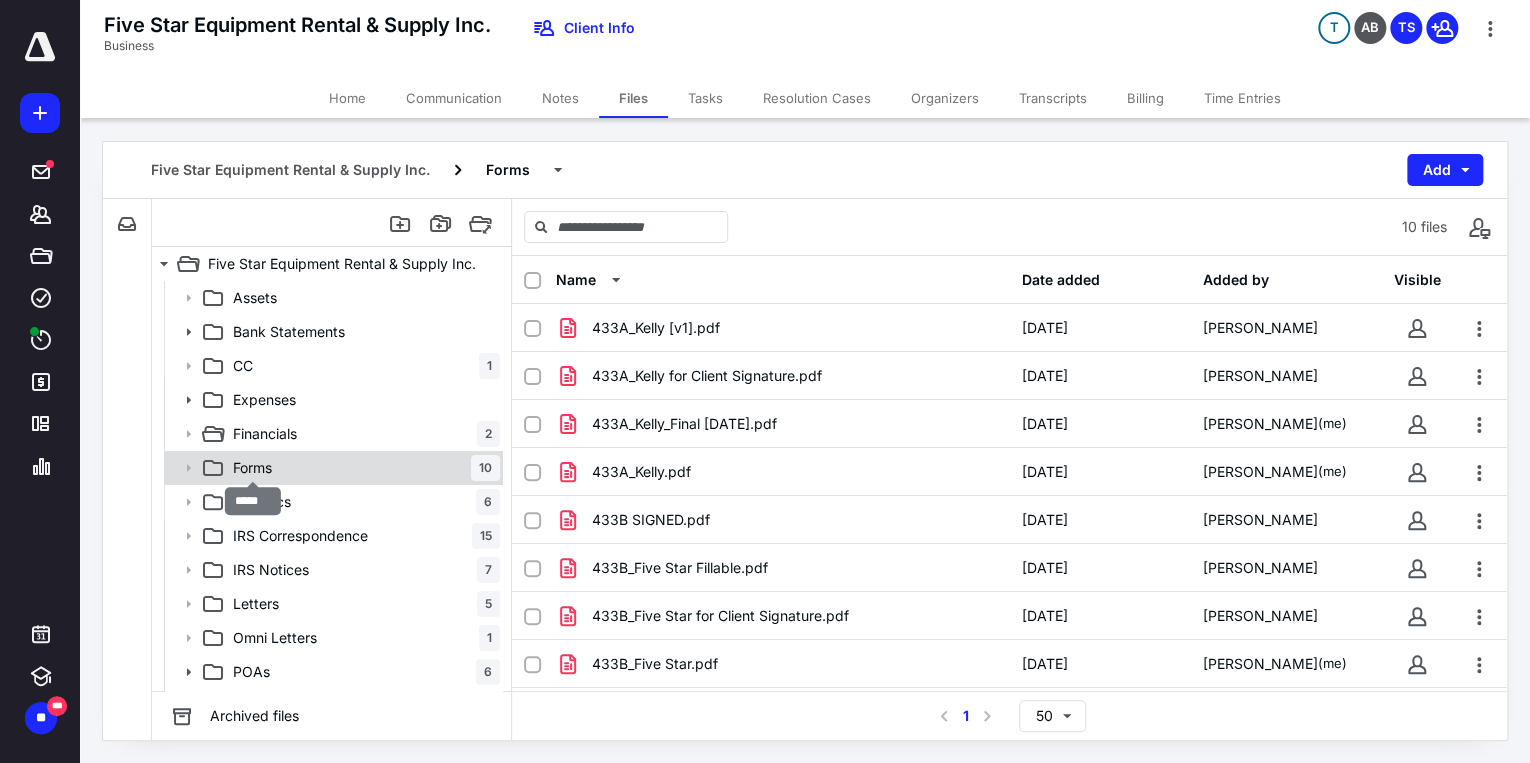 click on "Forms" at bounding box center [252, 468] 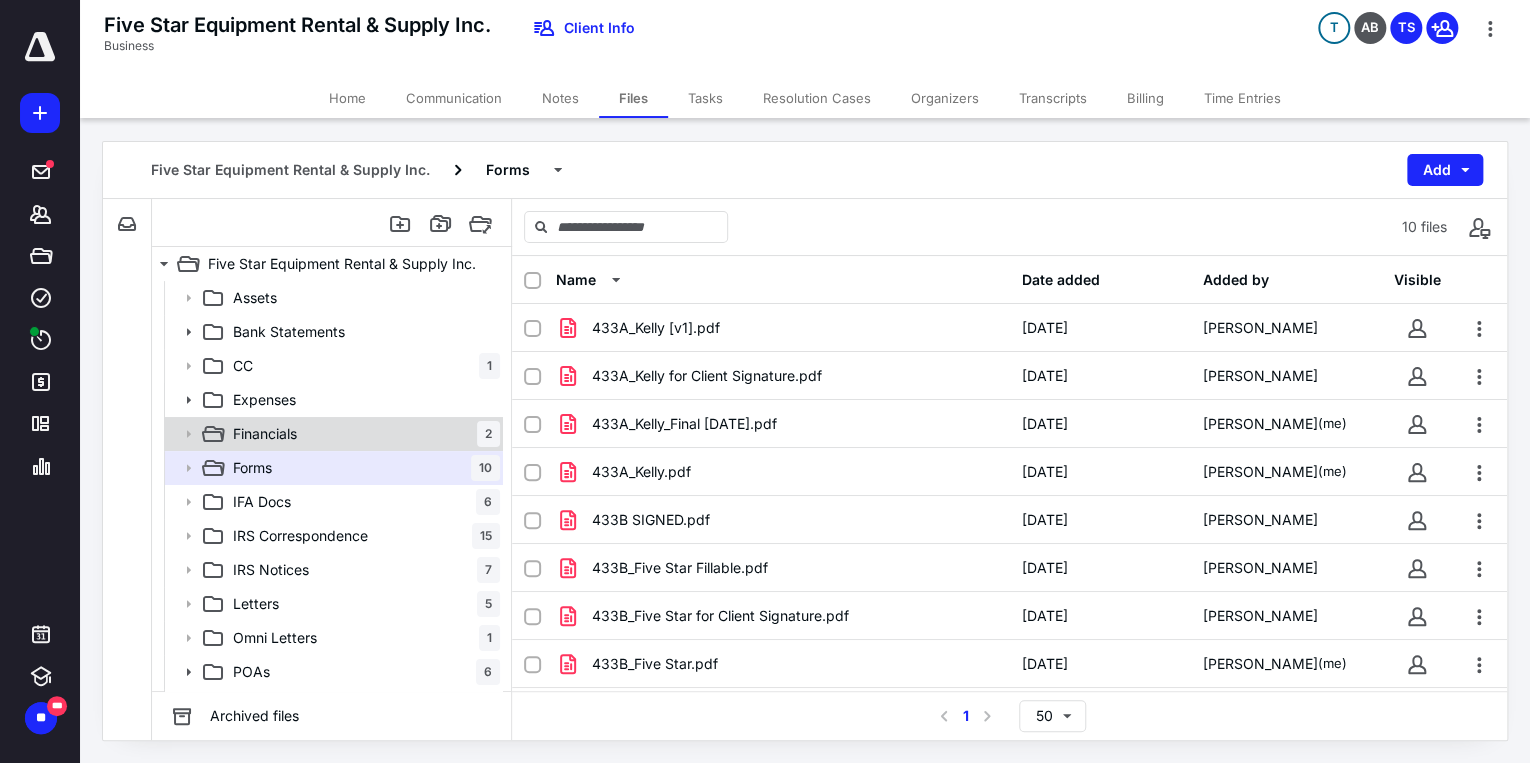 click on "Financials 2" at bounding box center (362, 434) 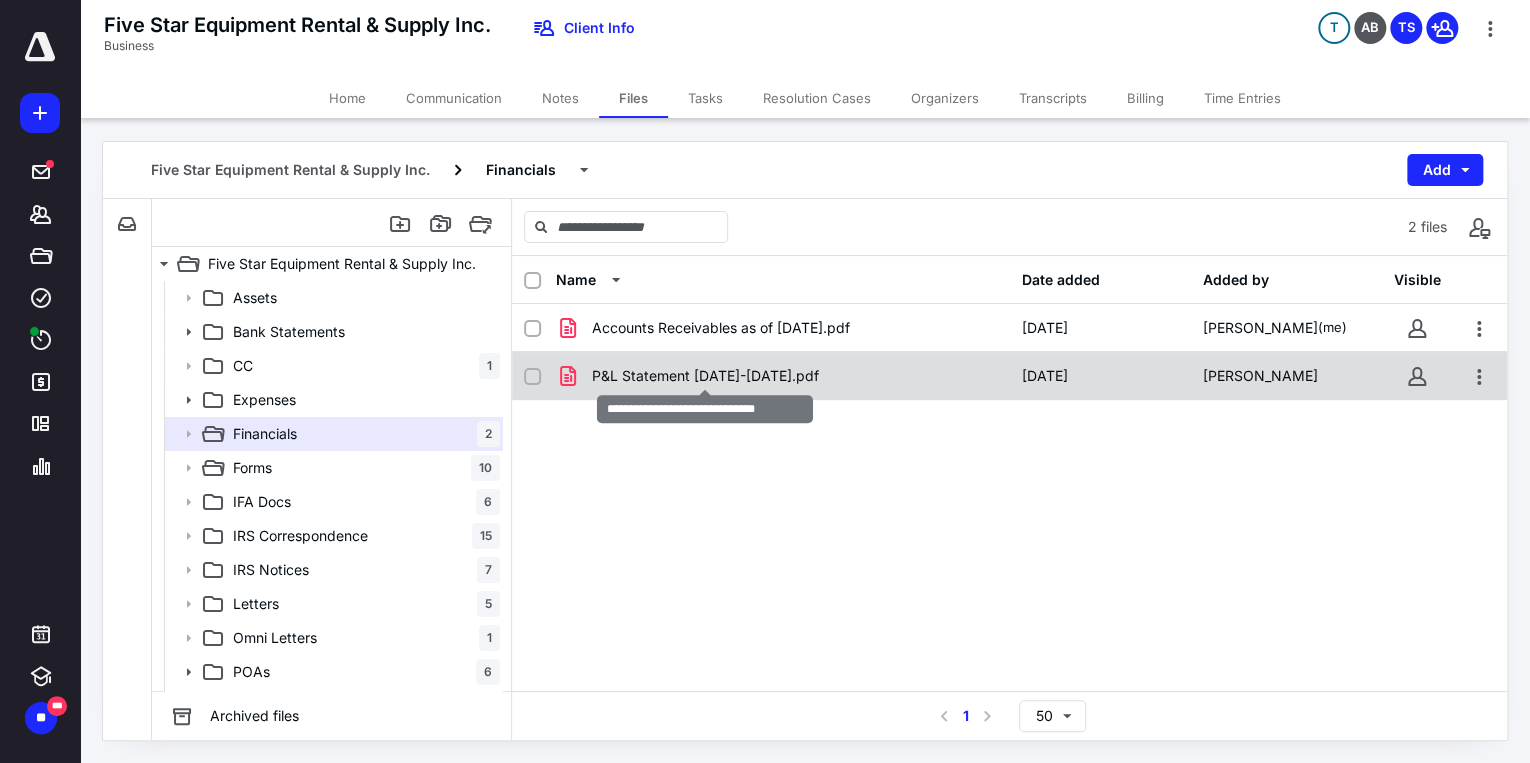 click on "P&L Statement JAN-APR 2025.pdf" at bounding box center [705, 376] 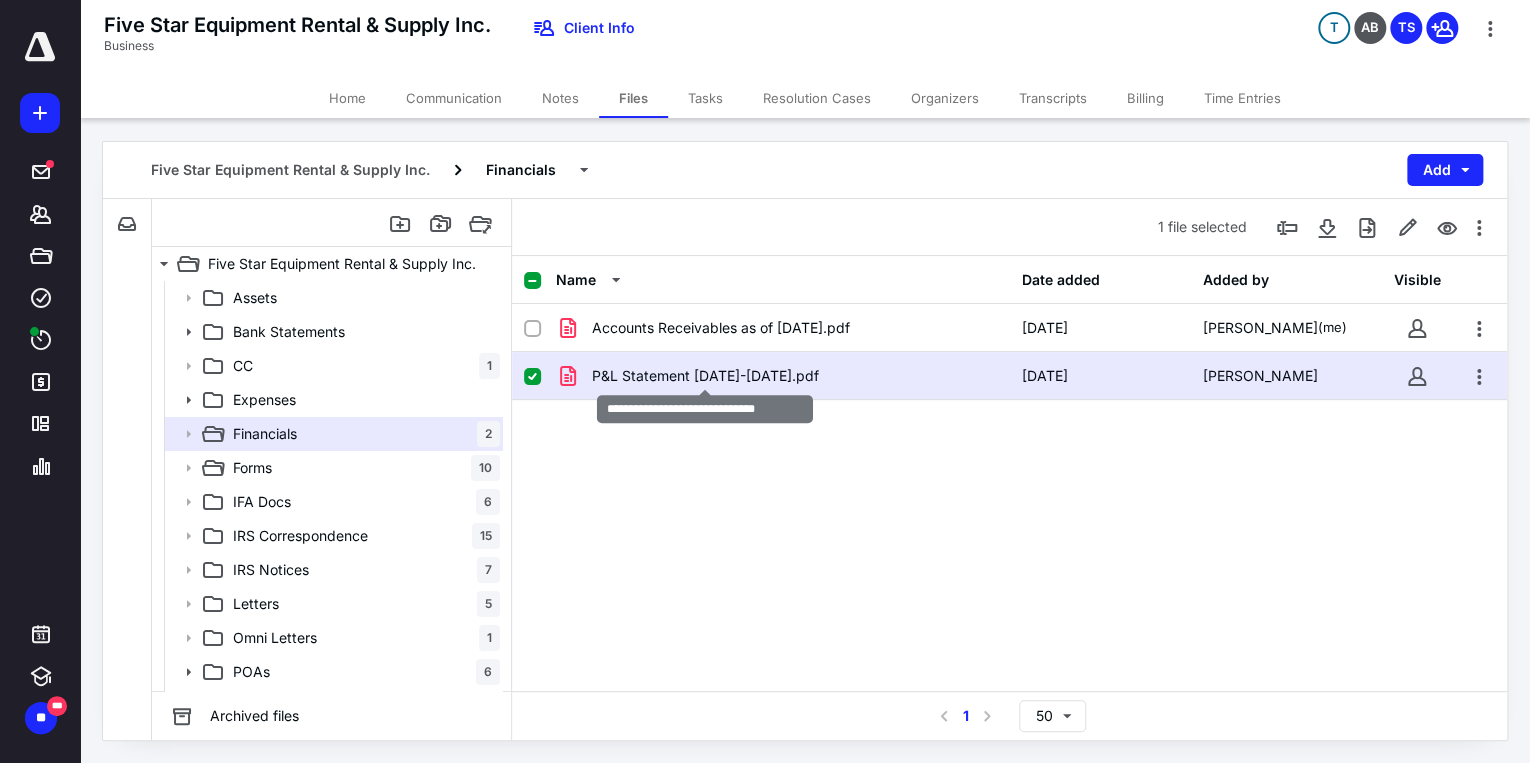 click on "P&L Statement JAN-APR 2025.pdf" at bounding box center (705, 376) 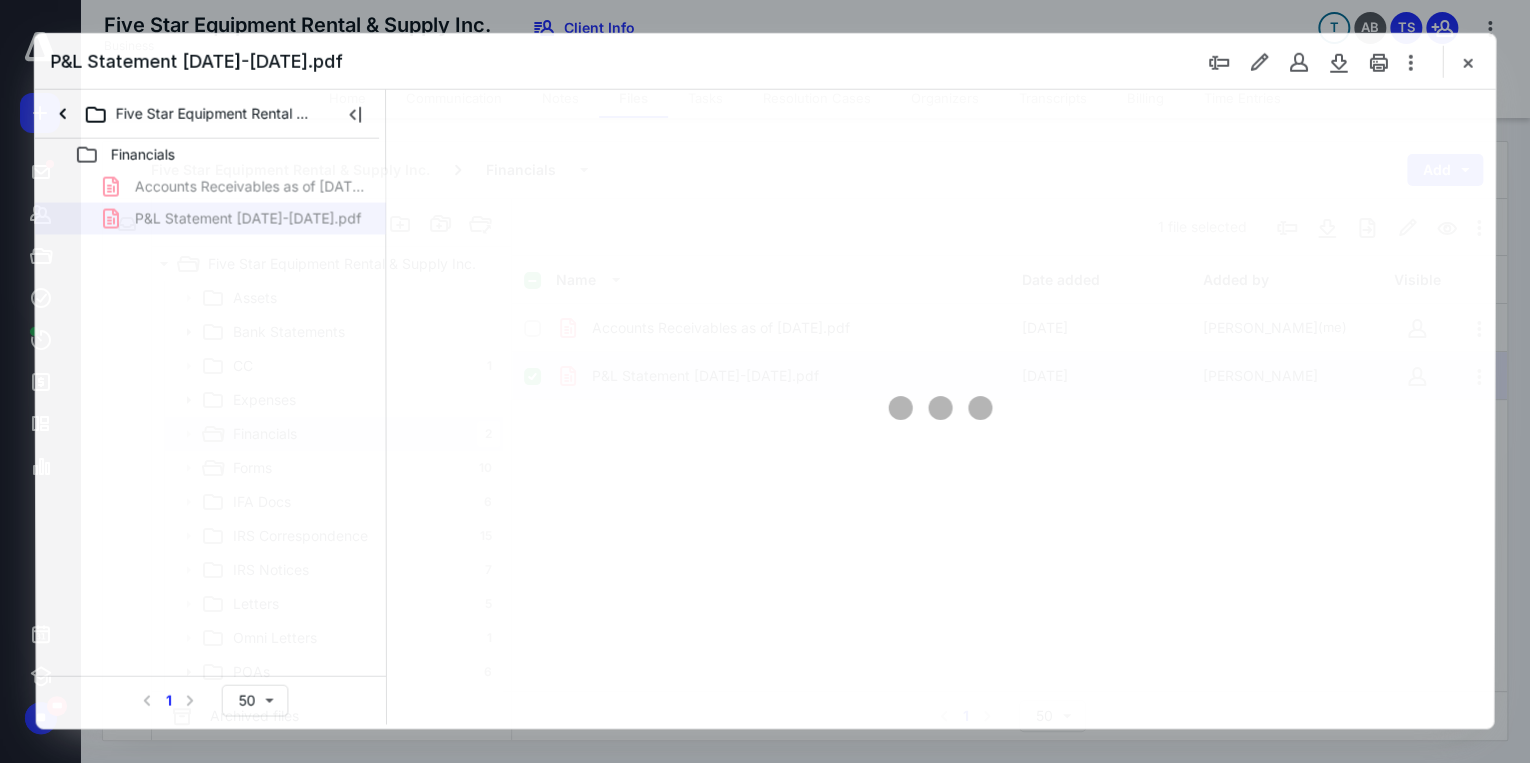 scroll, scrollTop: 0, scrollLeft: 0, axis: both 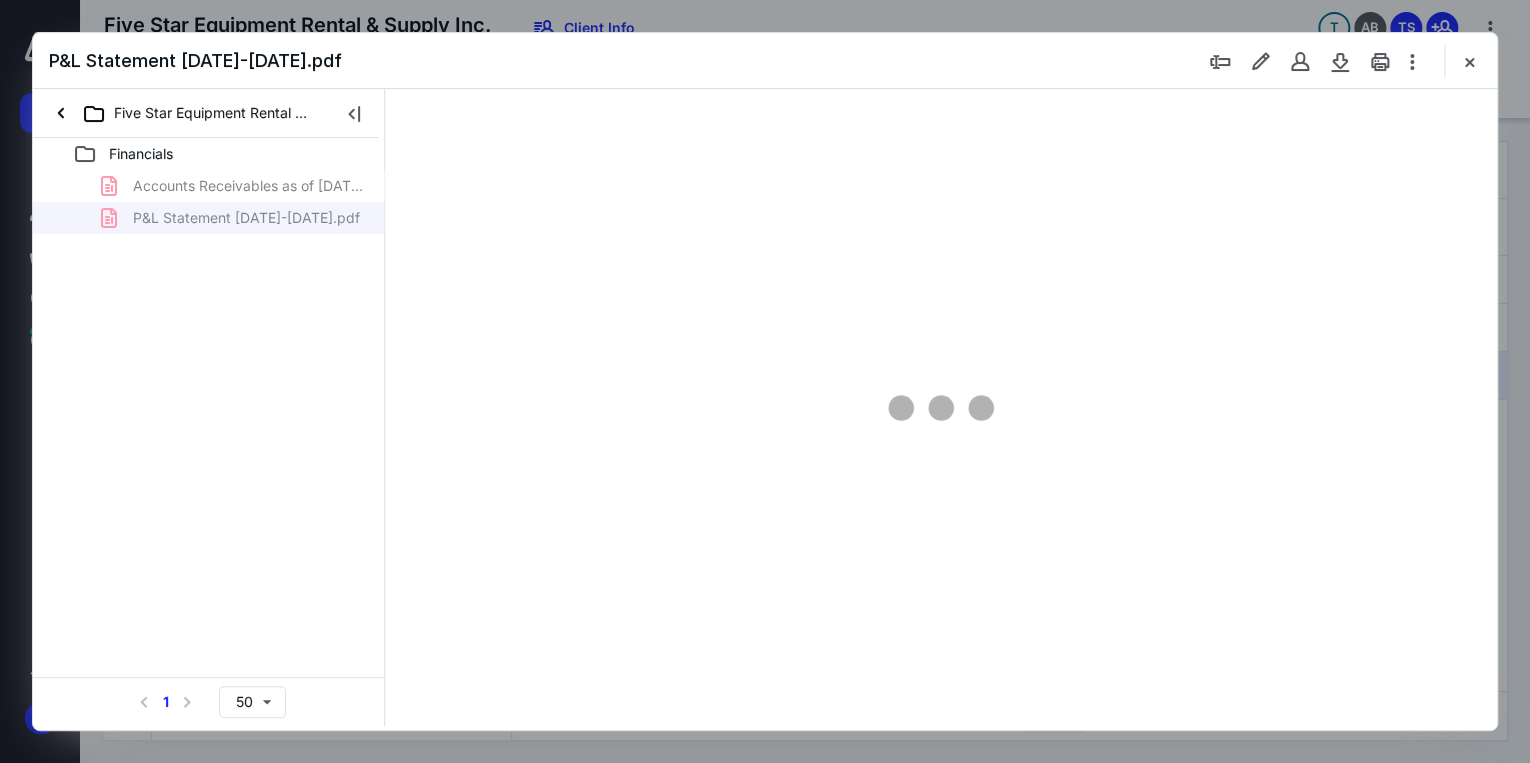 type on "81" 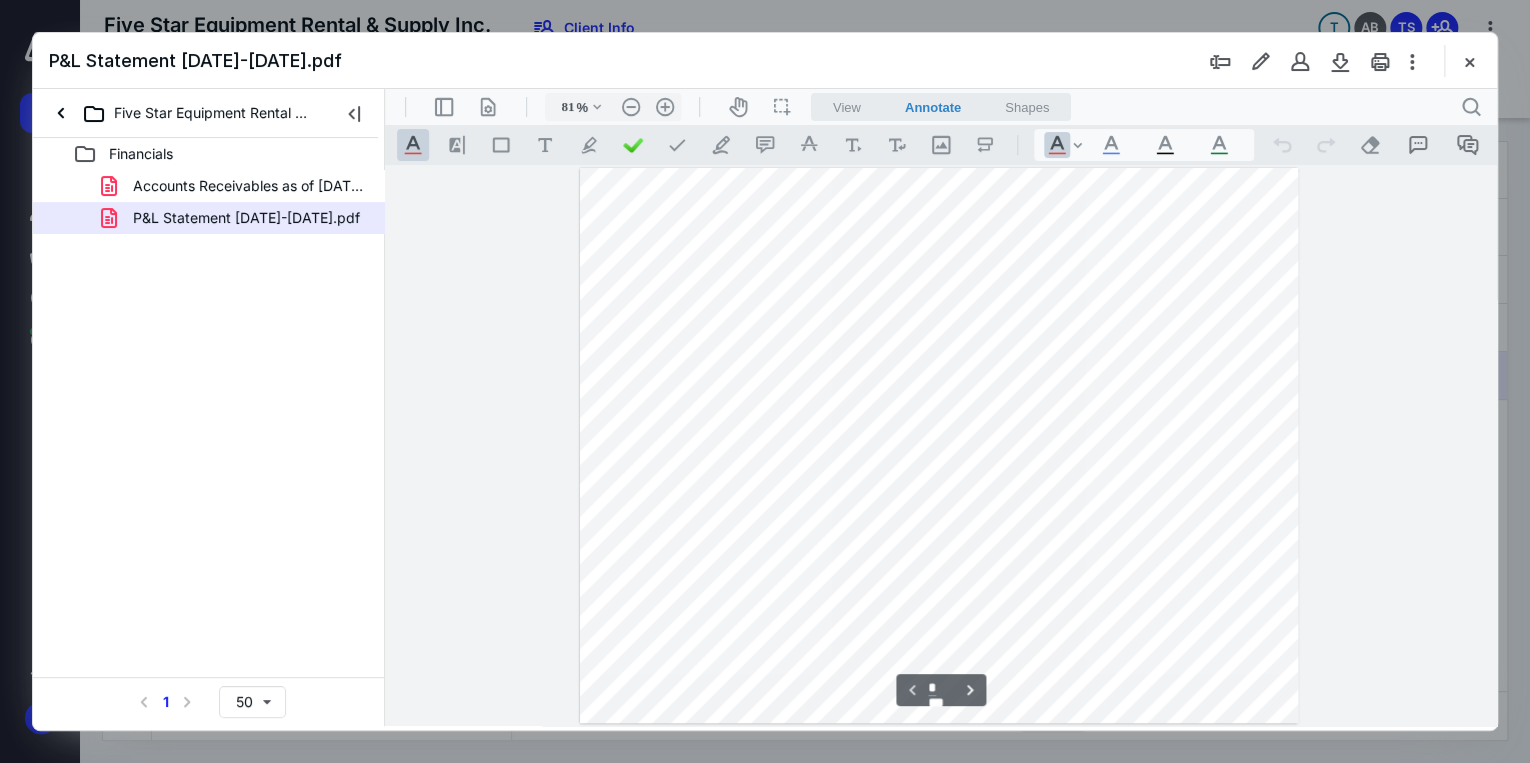 scroll, scrollTop: 0, scrollLeft: 0, axis: both 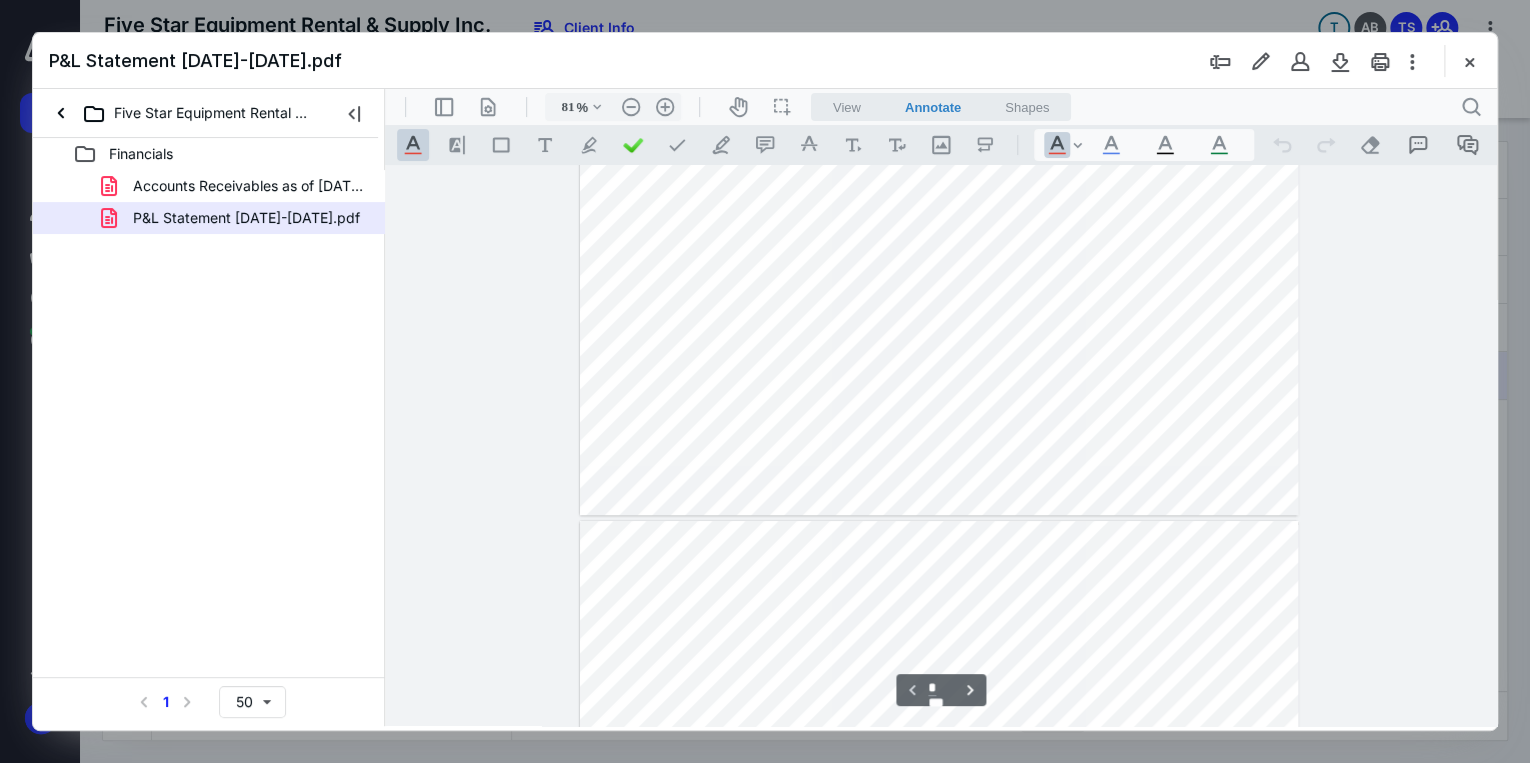 type on "*" 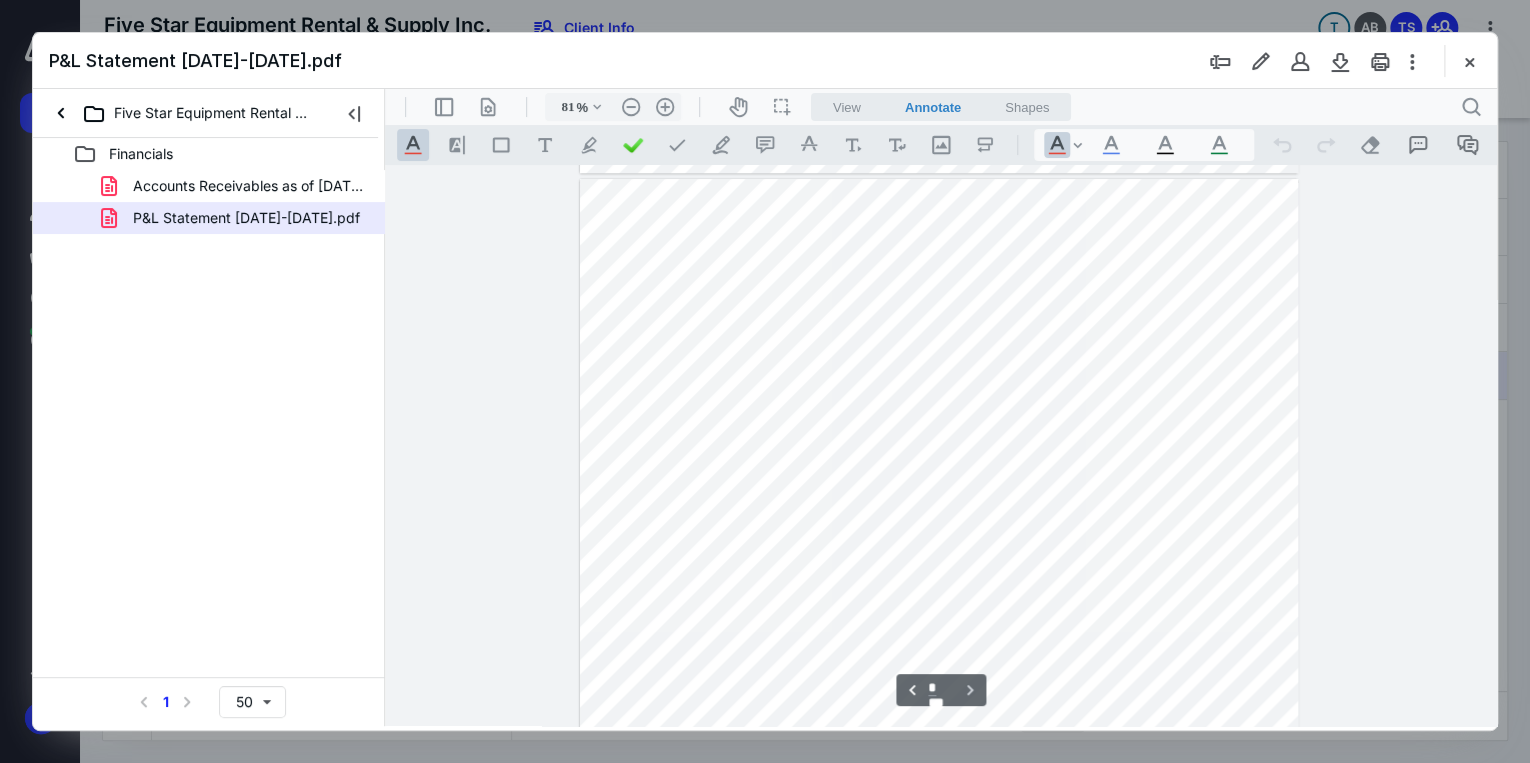 scroll, scrollTop: 560, scrollLeft: 0, axis: vertical 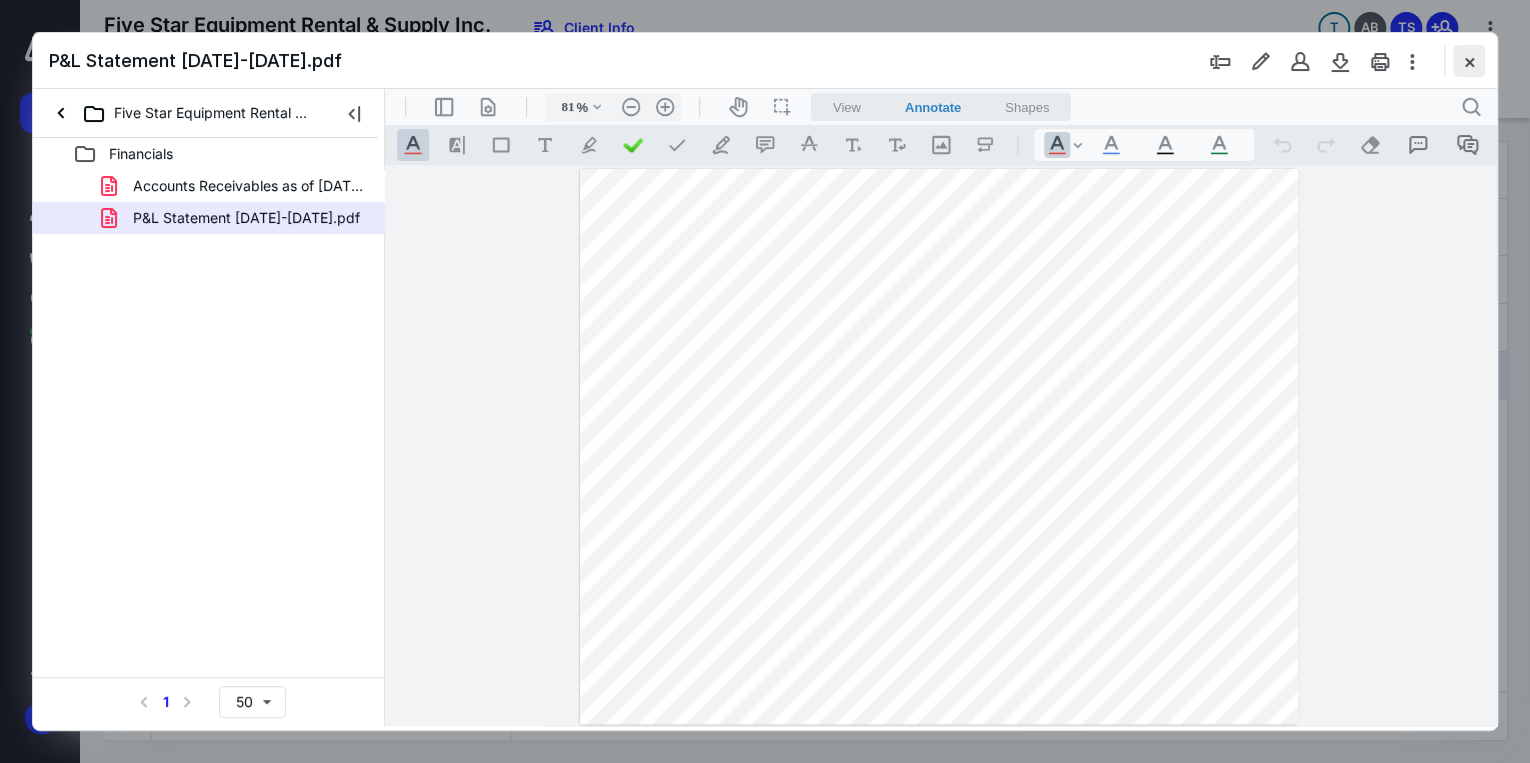 click at bounding box center [1469, 61] 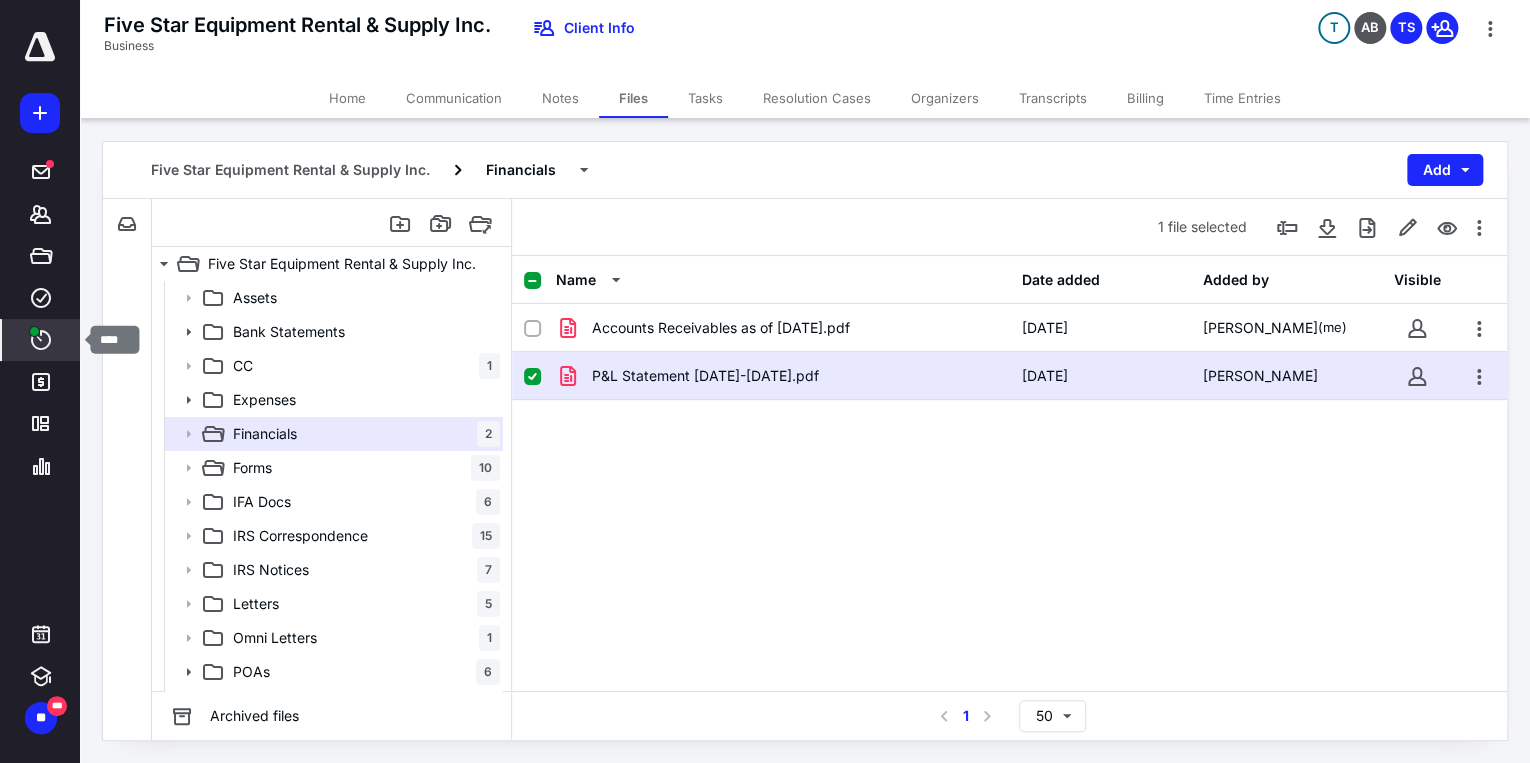 click on "****" at bounding box center (41, 340) 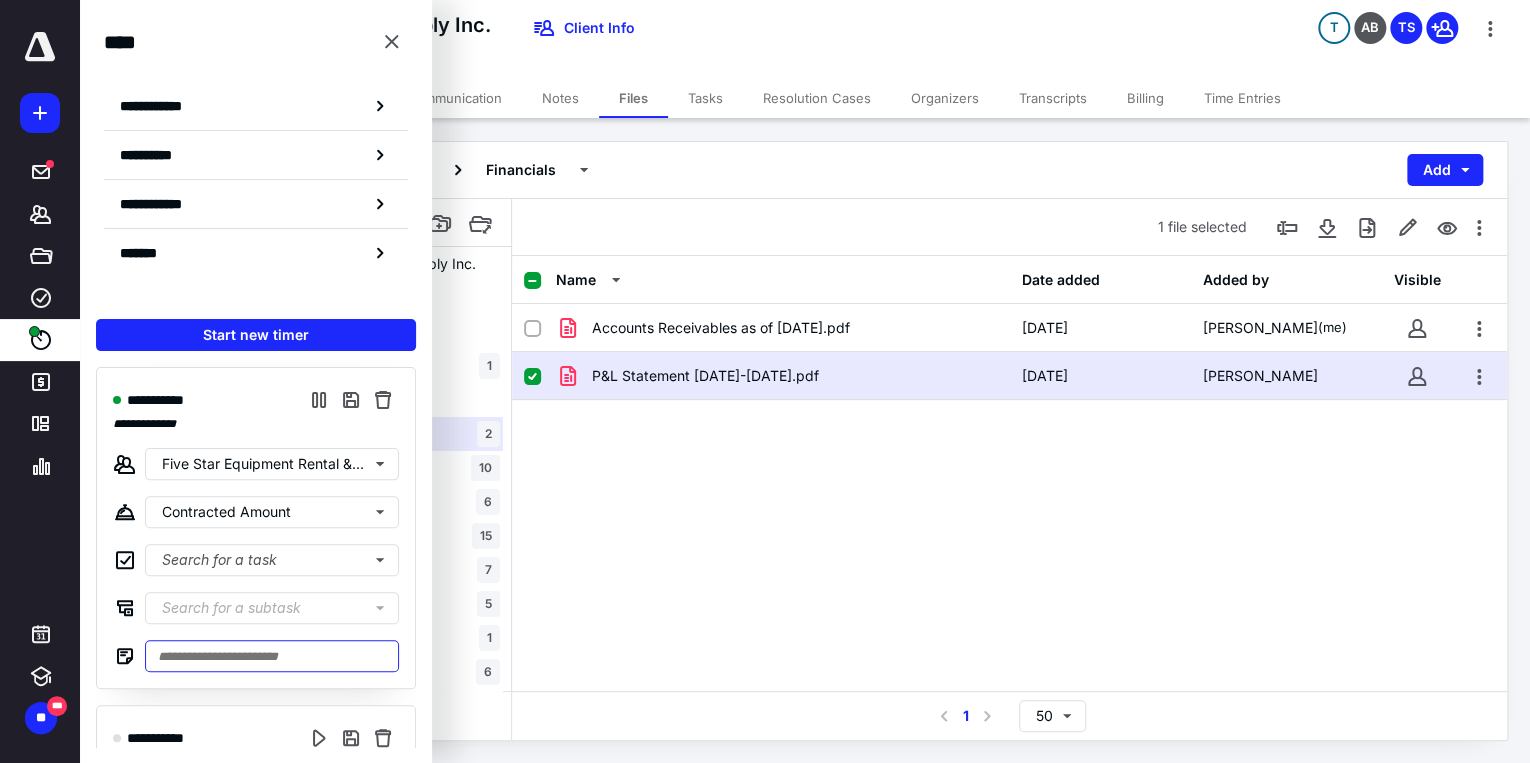 click at bounding box center [272, 656] 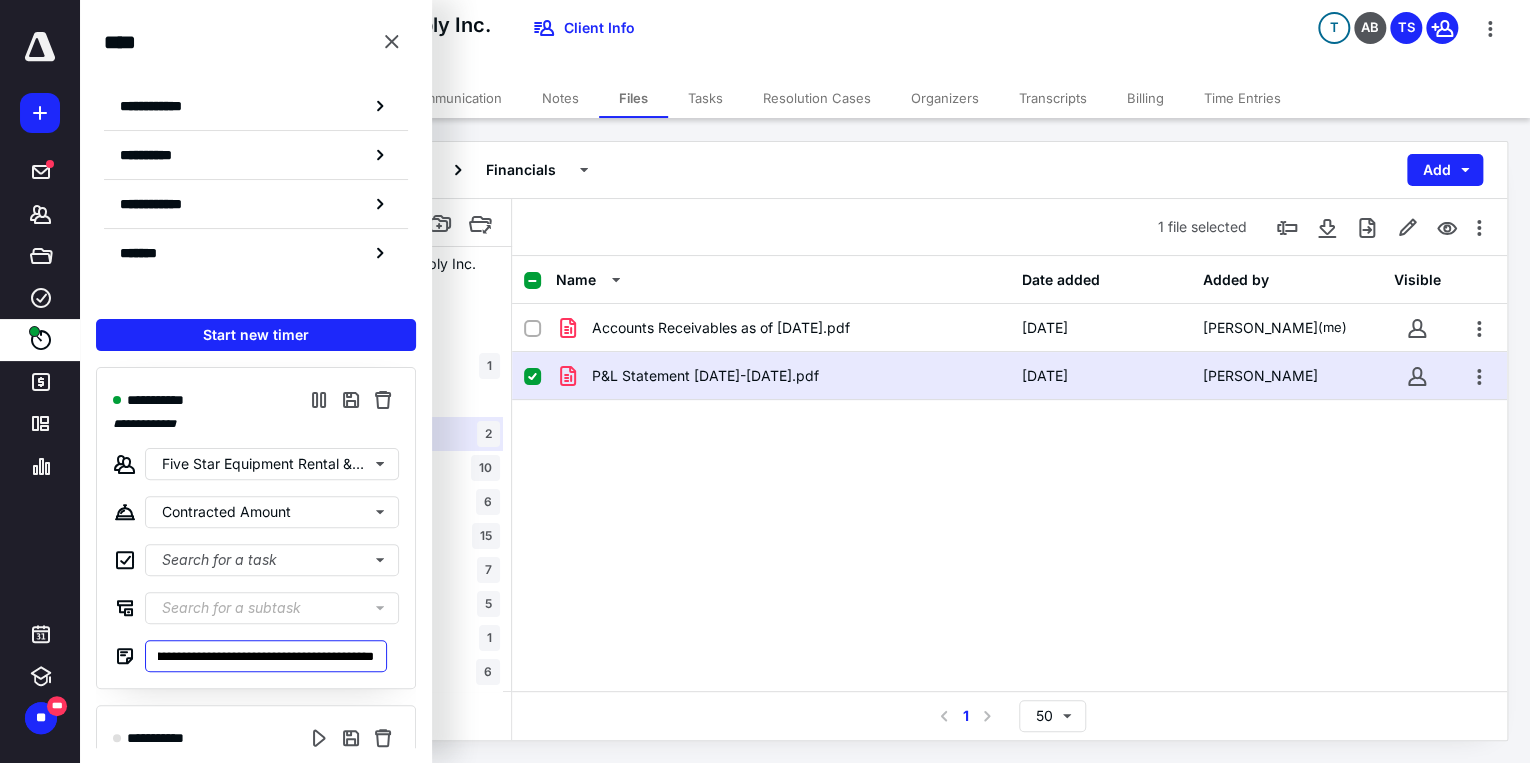 scroll, scrollTop: 0, scrollLeft: 441, axis: horizontal 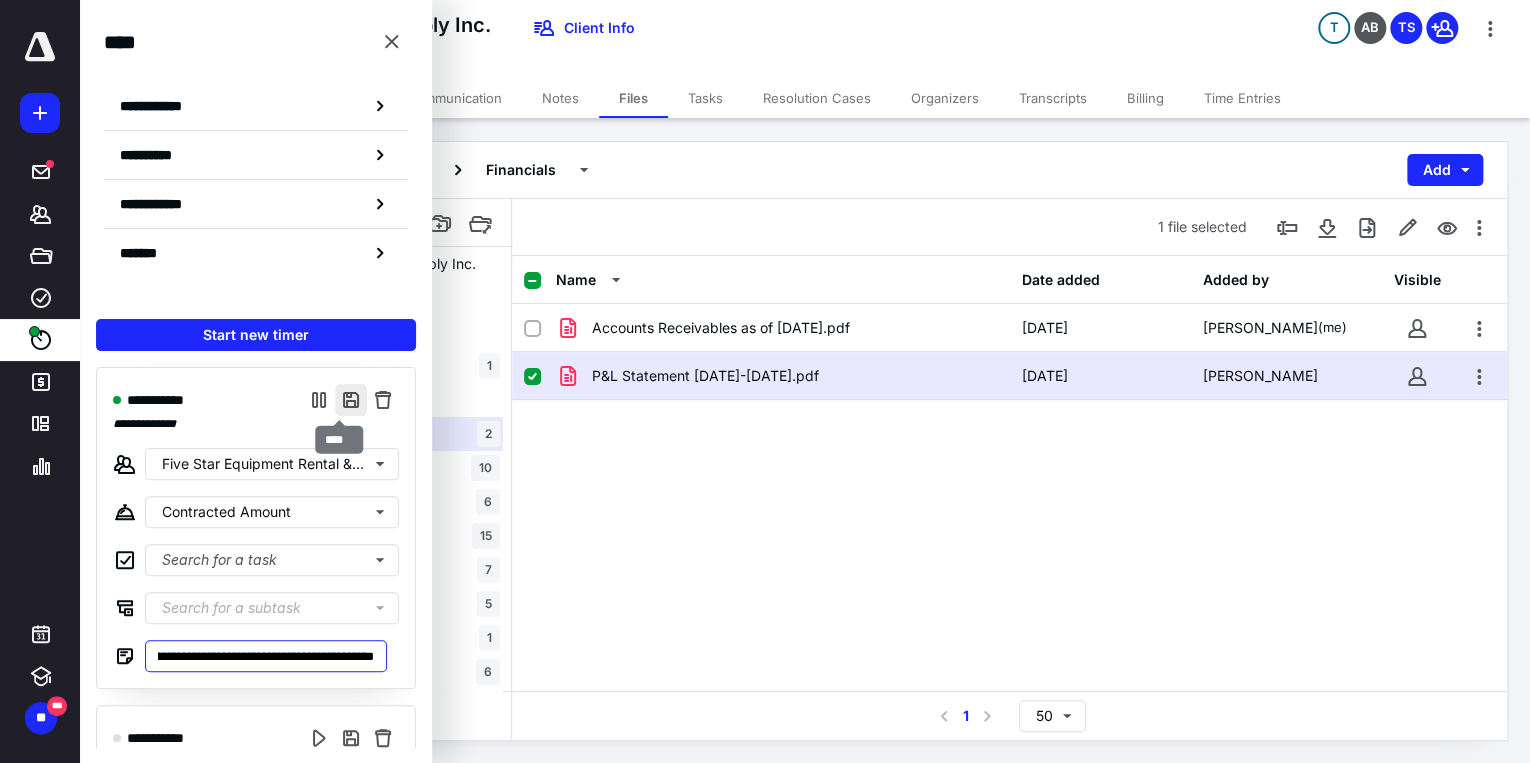 type on "**********" 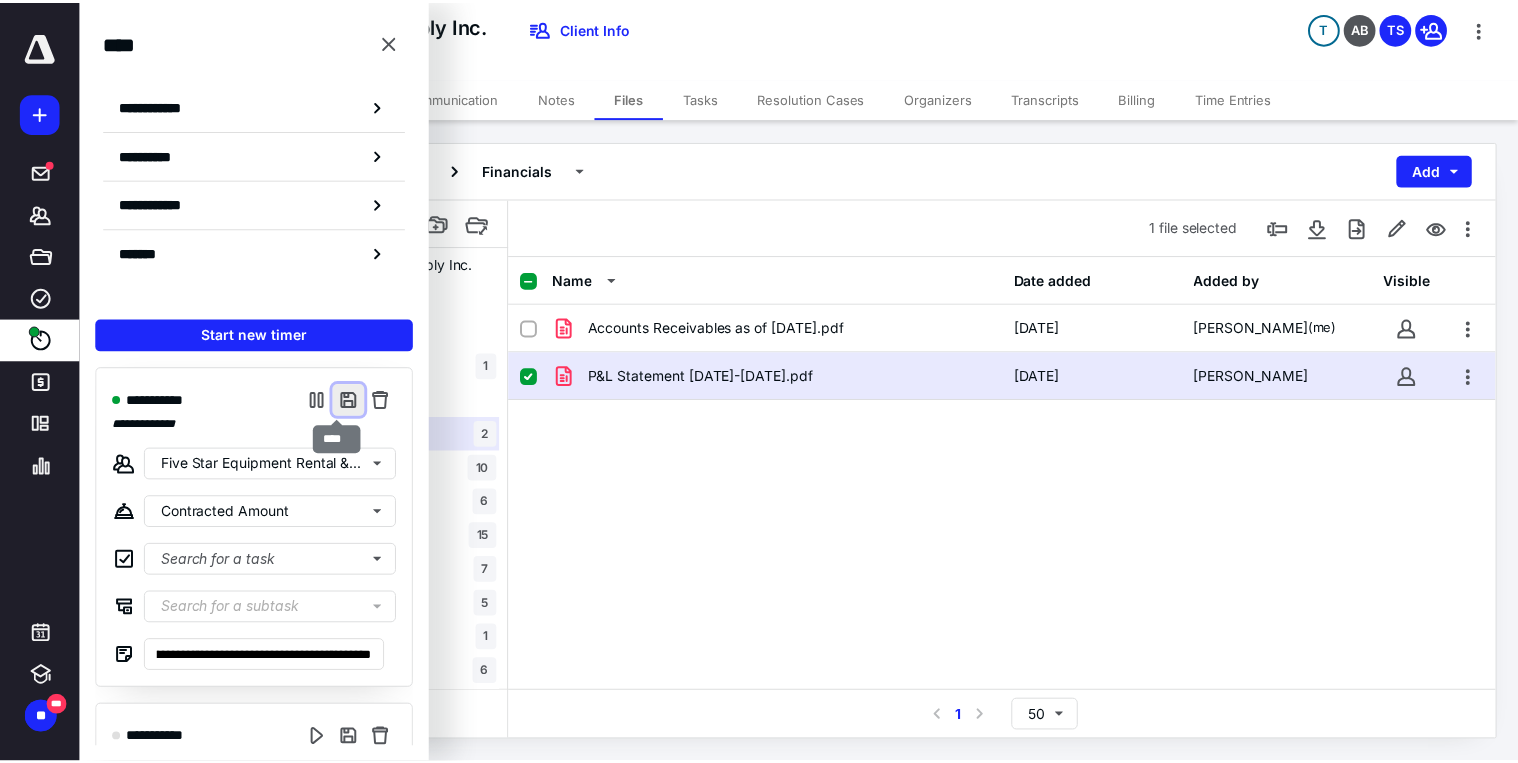 scroll, scrollTop: 0, scrollLeft: 0, axis: both 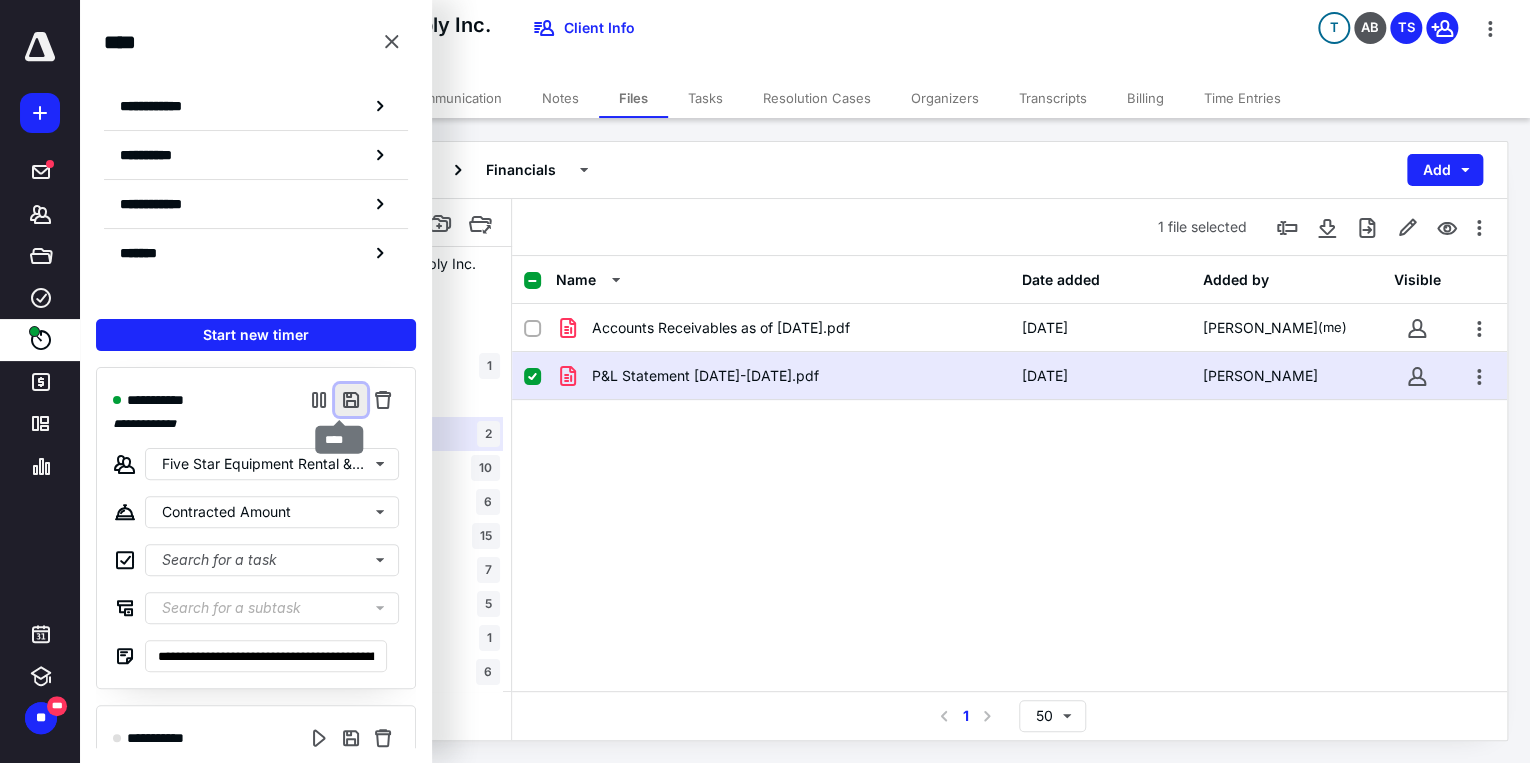 click at bounding box center (351, 400) 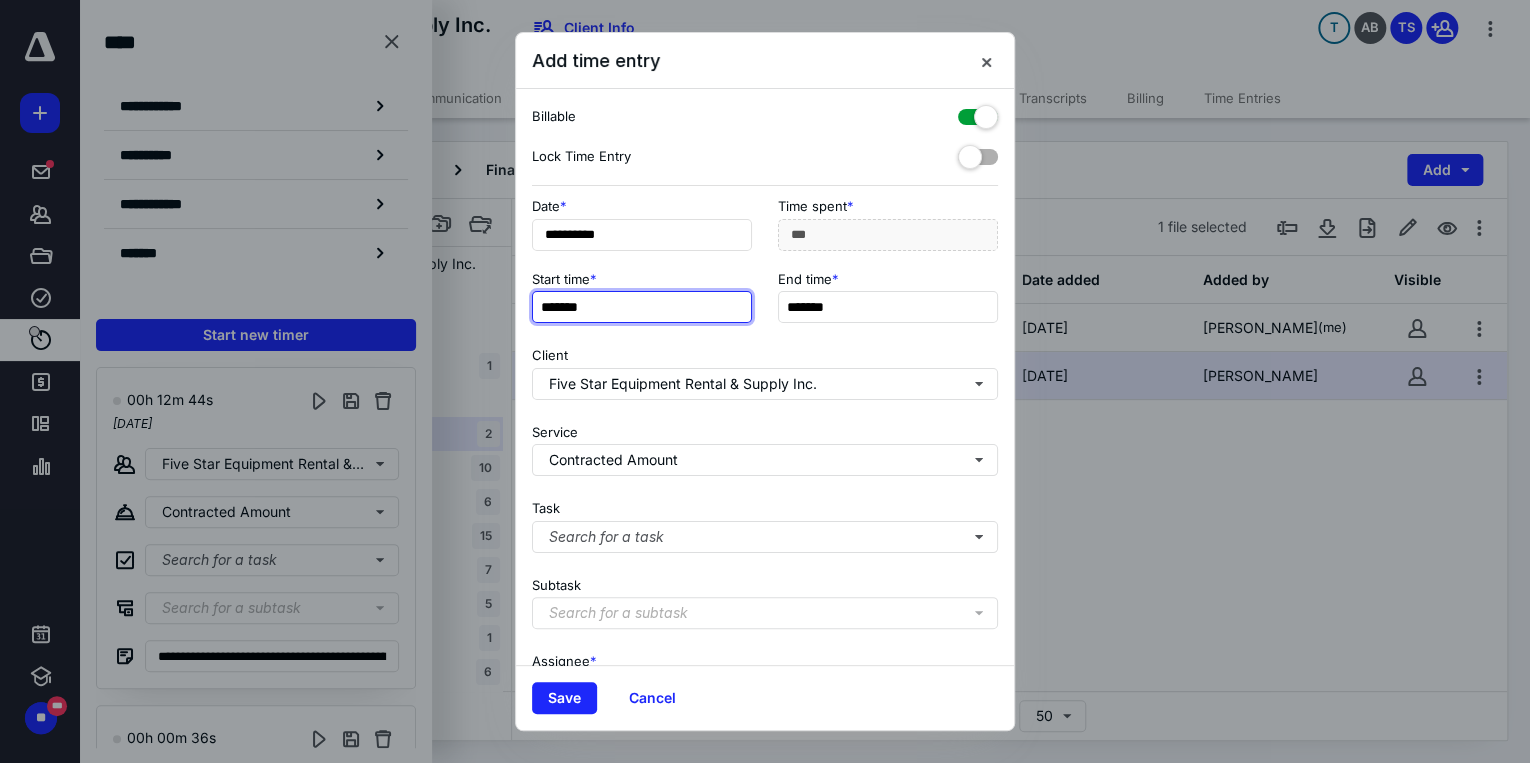 click on "*******" at bounding box center [642, 307] 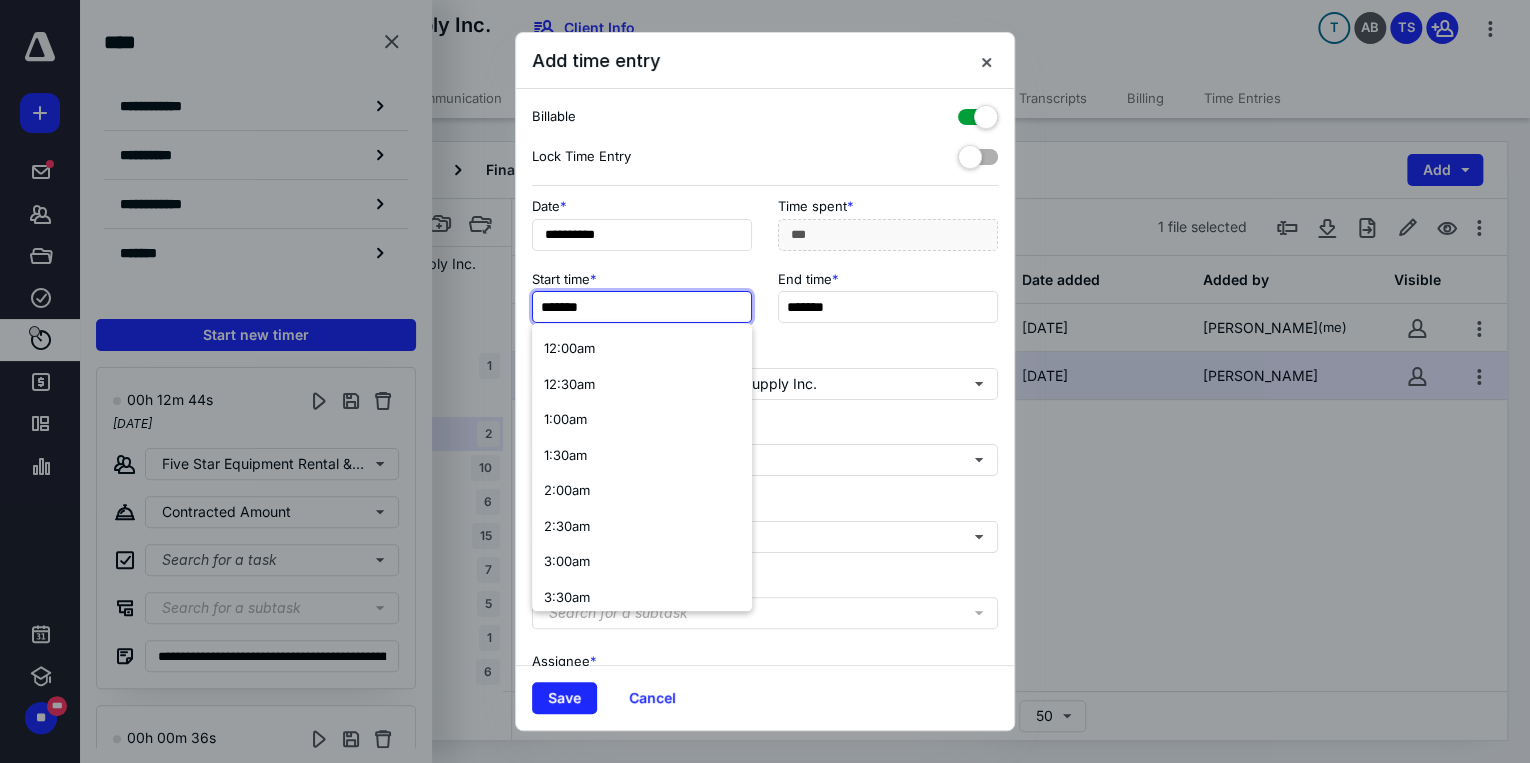 click on "*******" at bounding box center [642, 307] 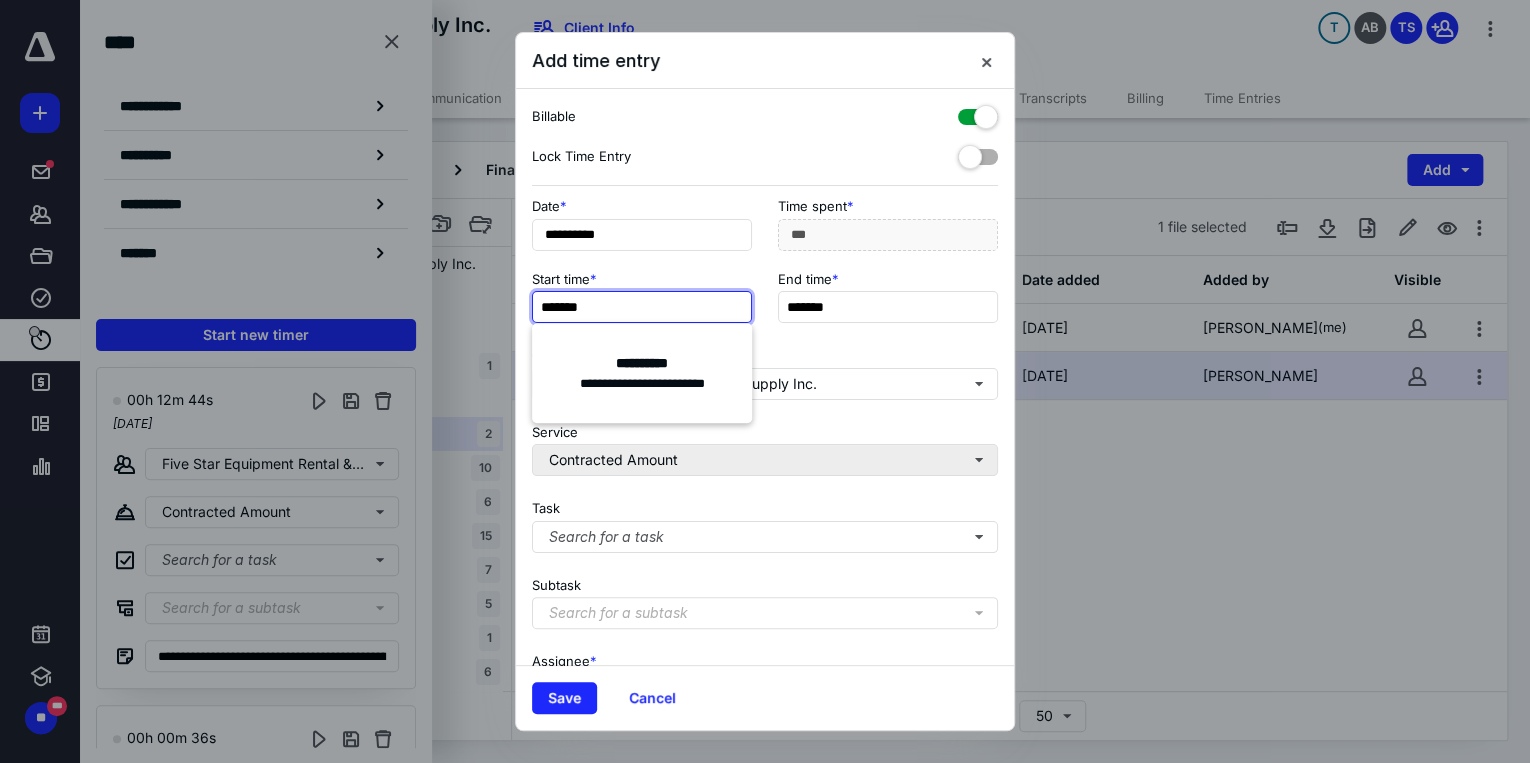type on "*******" 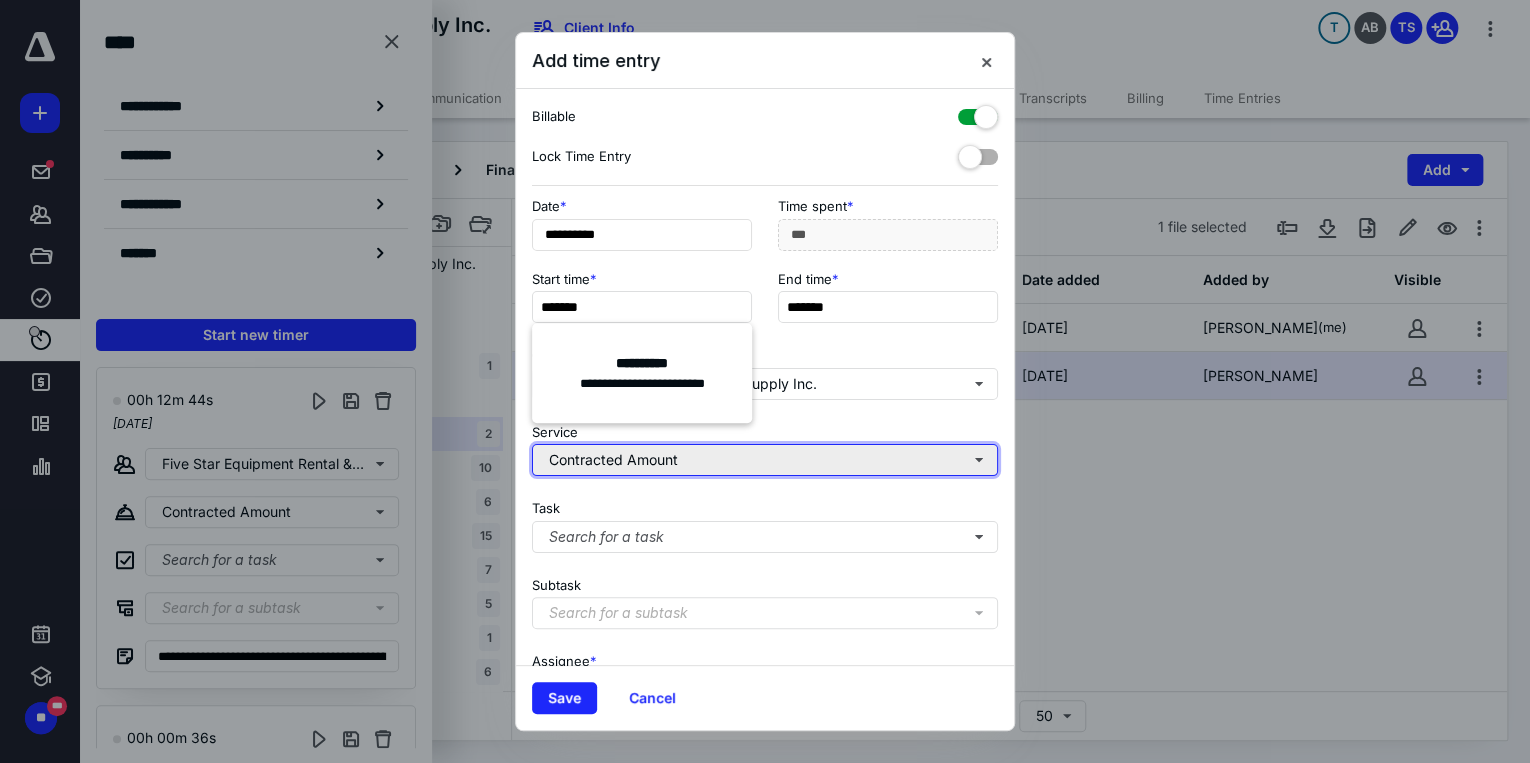 type on "***" 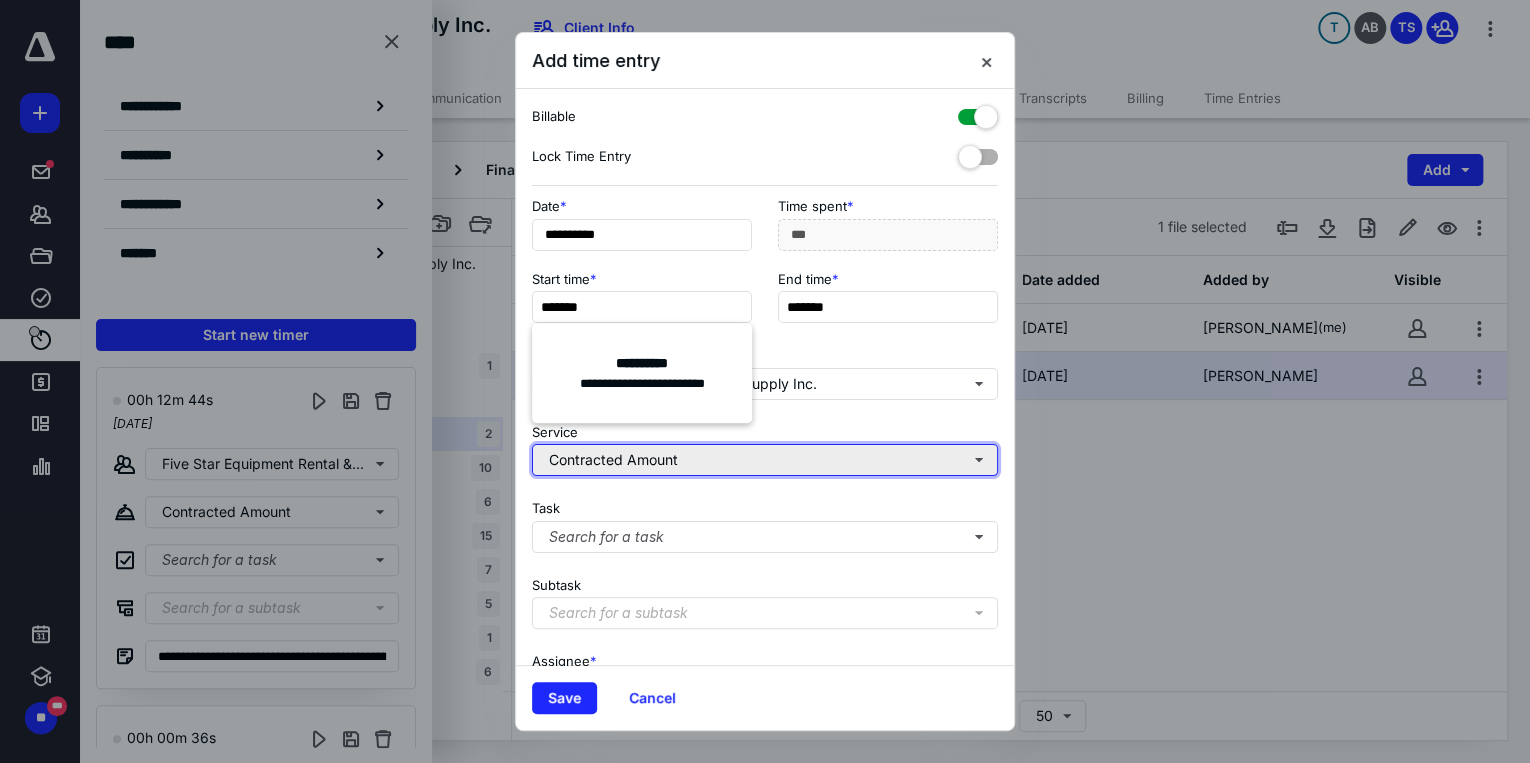 click on "Contracted Amount" at bounding box center [765, 460] 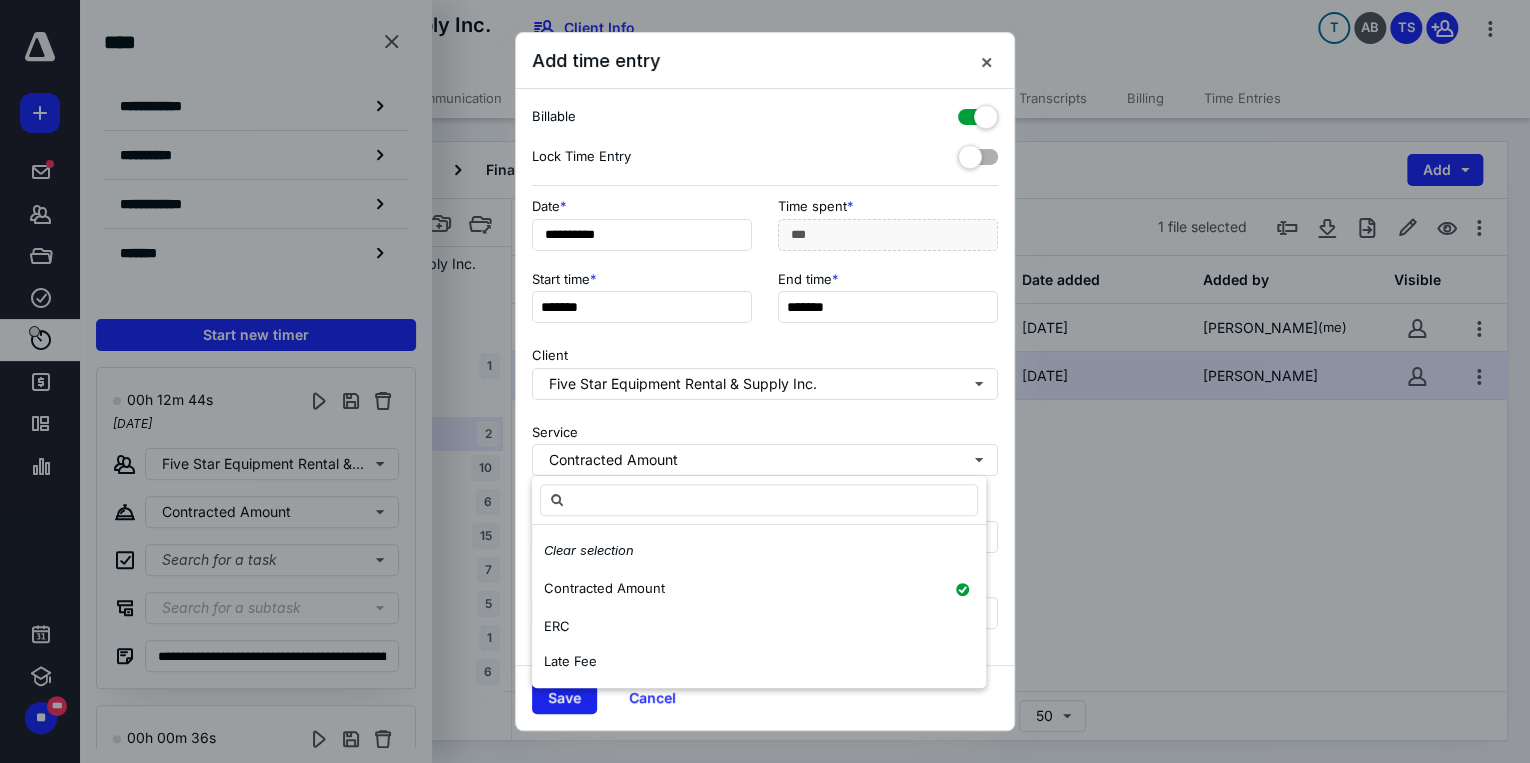 click on "Save" at bounding box center [564, 698] 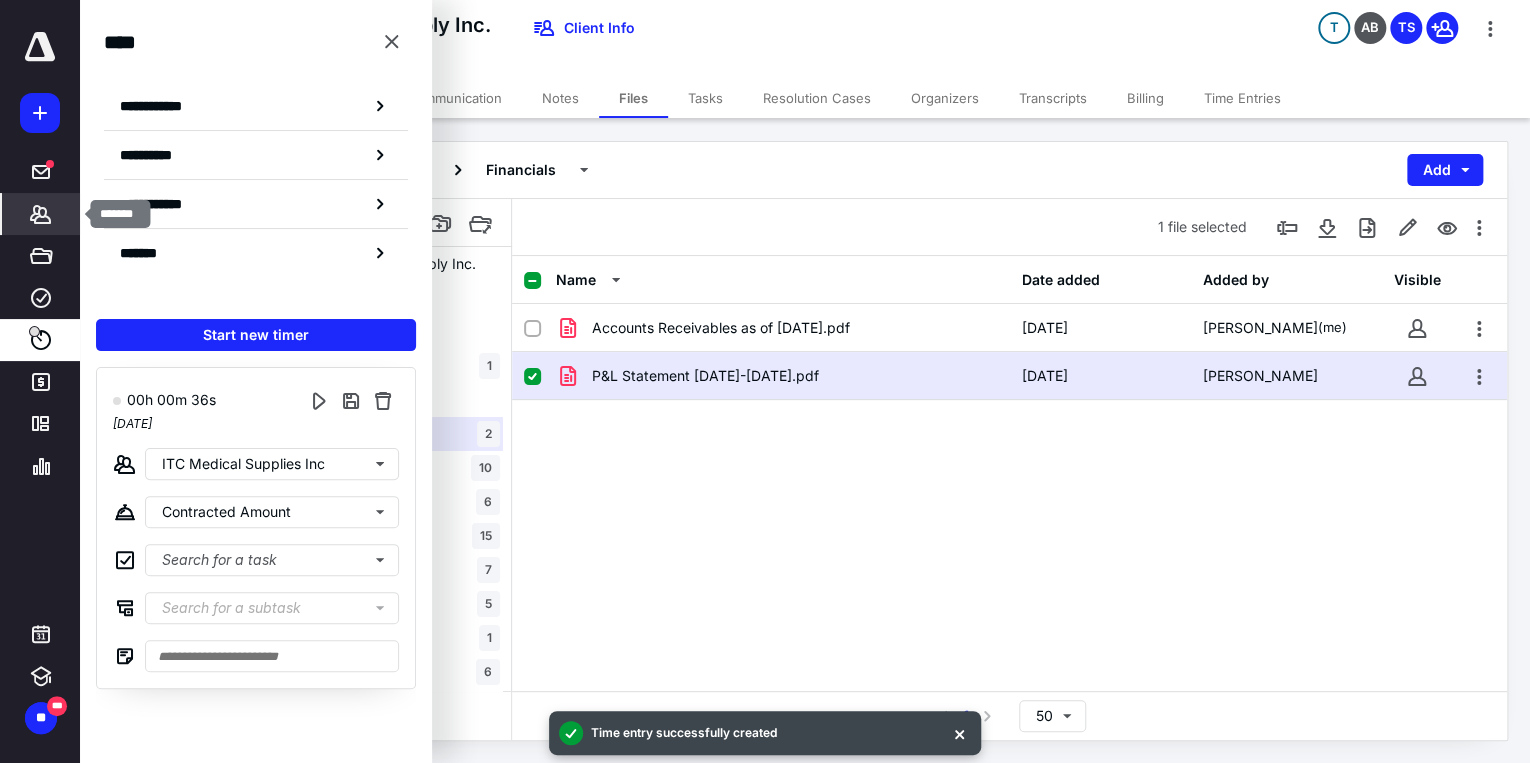 click 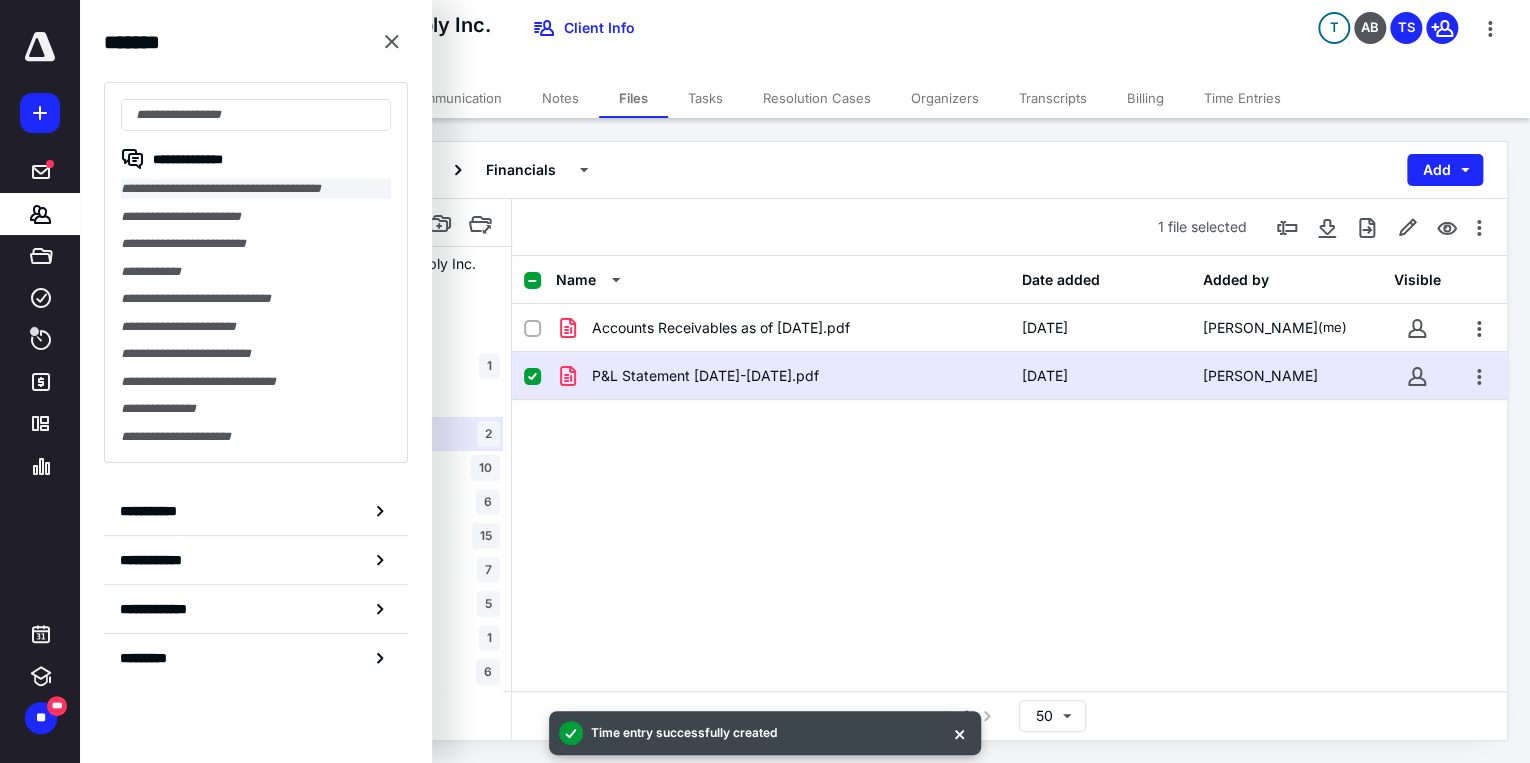 click on "**********" at bounding box center (256, 189) 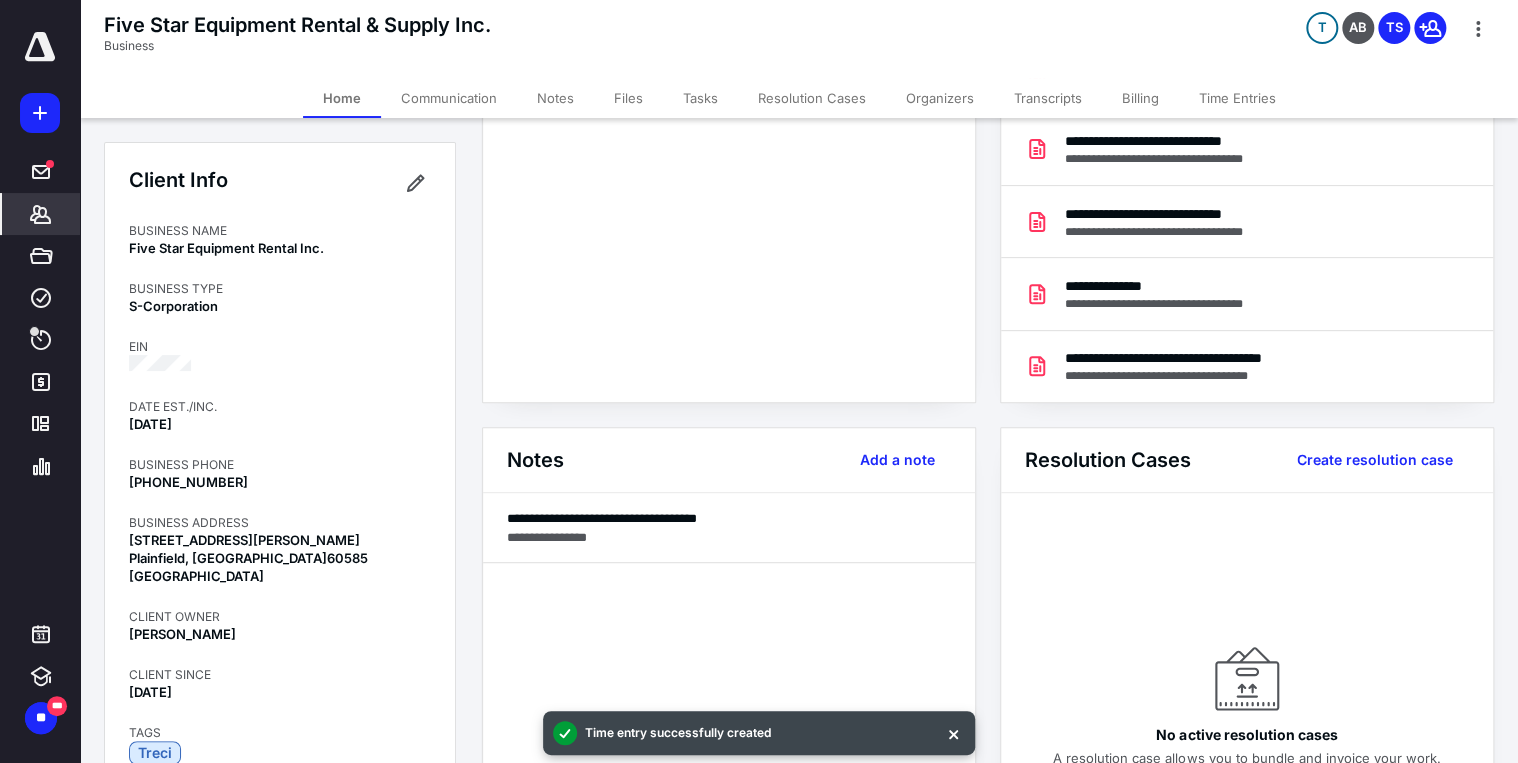 scroll, scrollTop: 240, scrollLeft: 0, axis: vertical 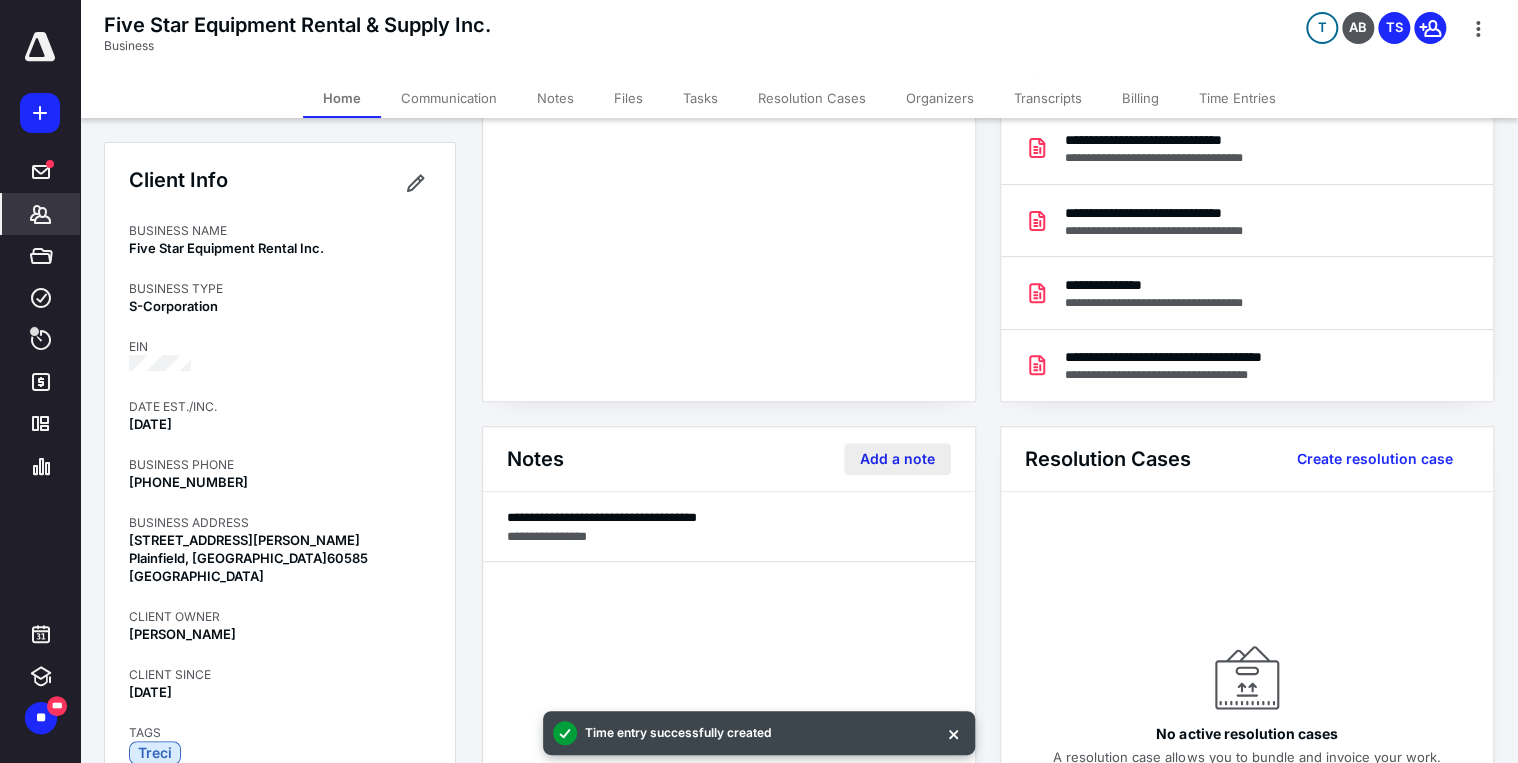 click on "Add a note" at bounding box center (897, 459) 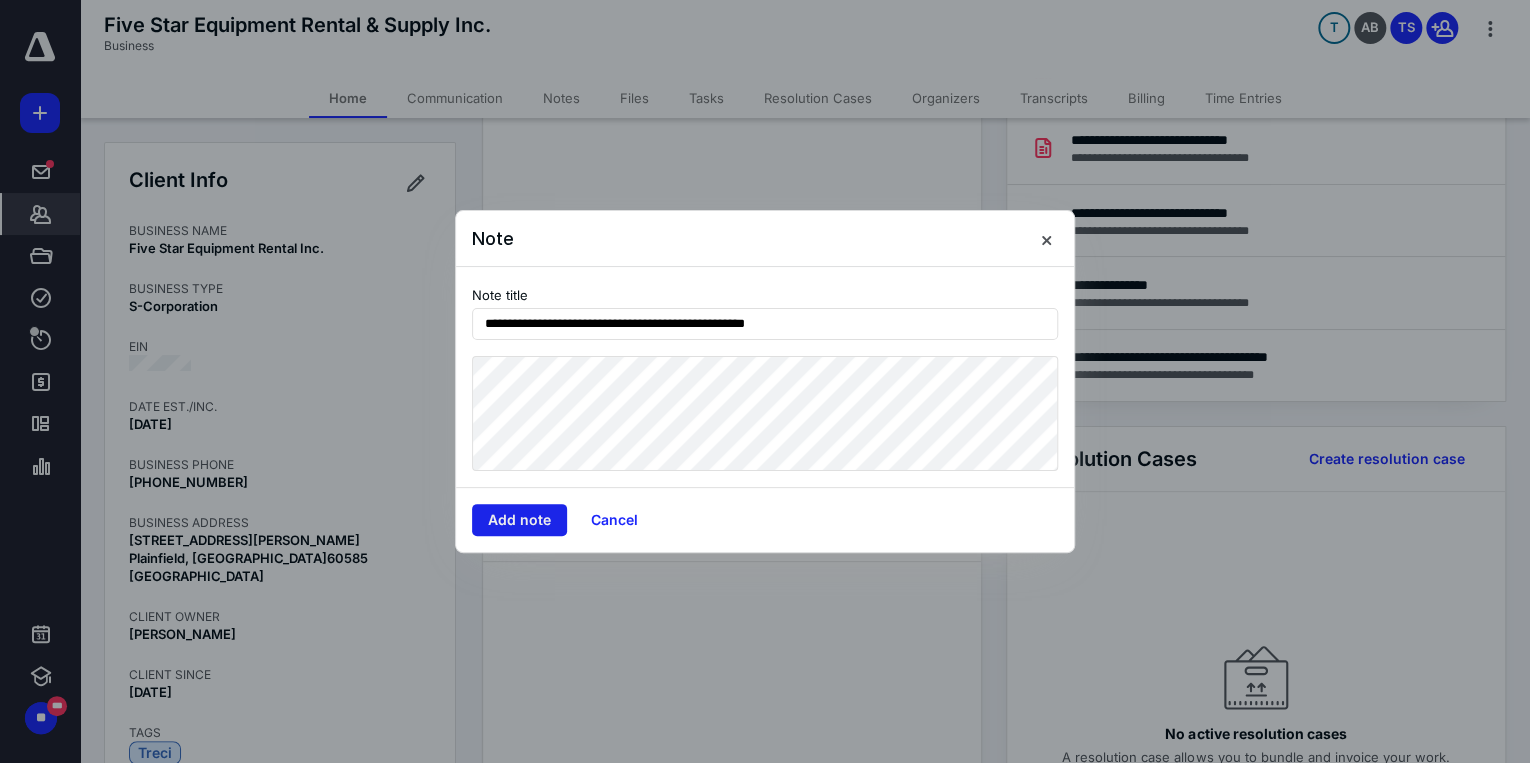 type on "**********" 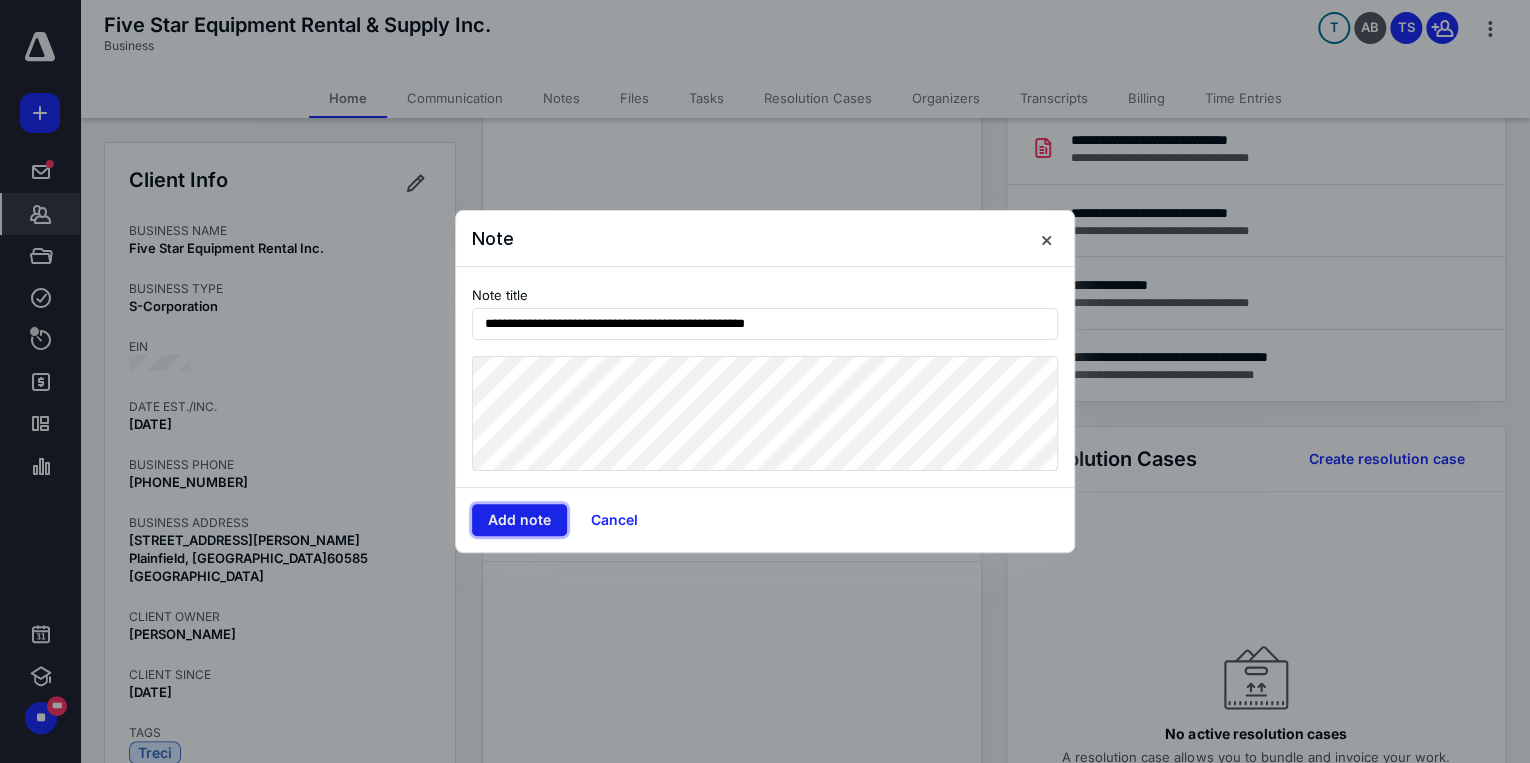 click on "Add note" at bounding box center [519, 520] 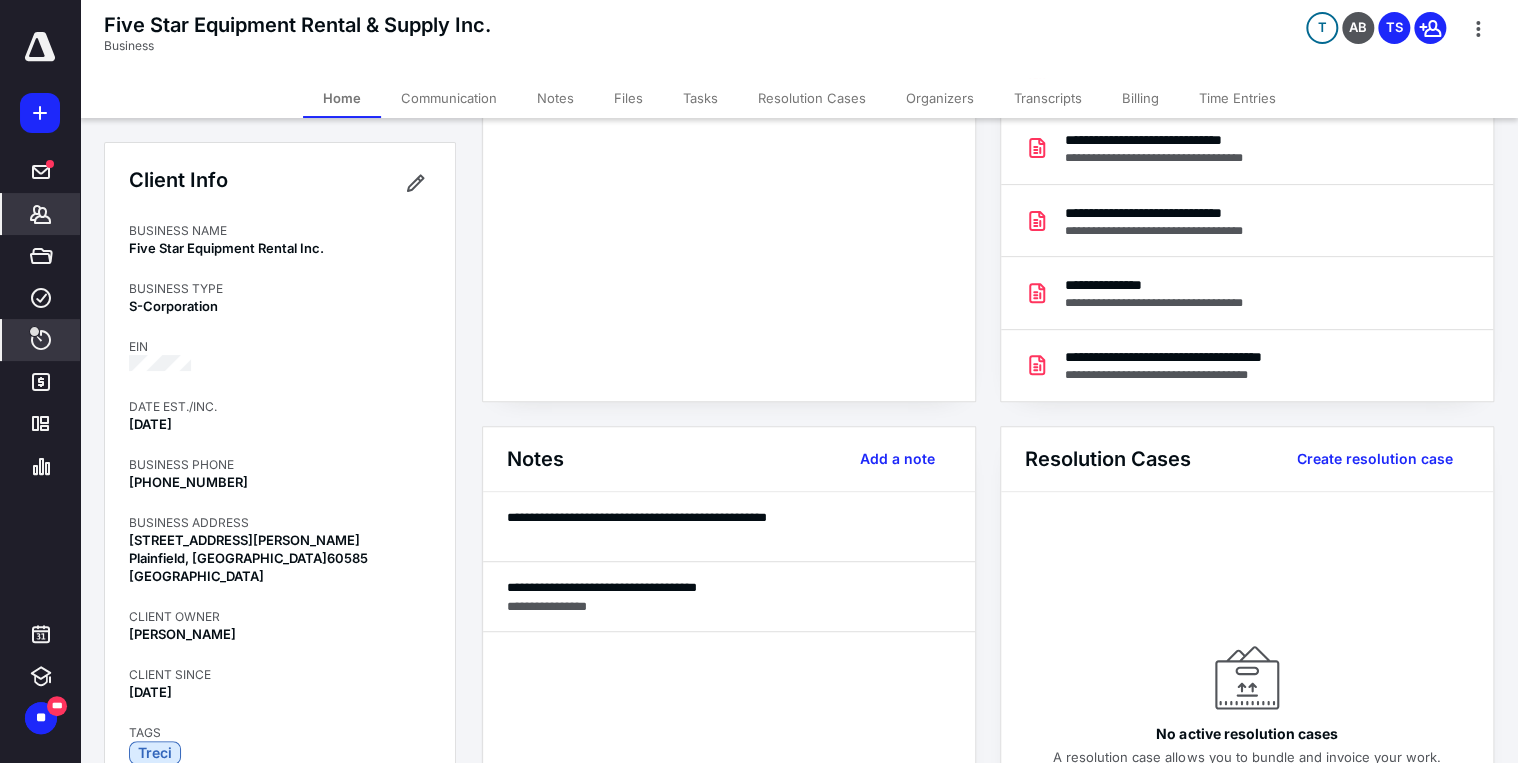 click 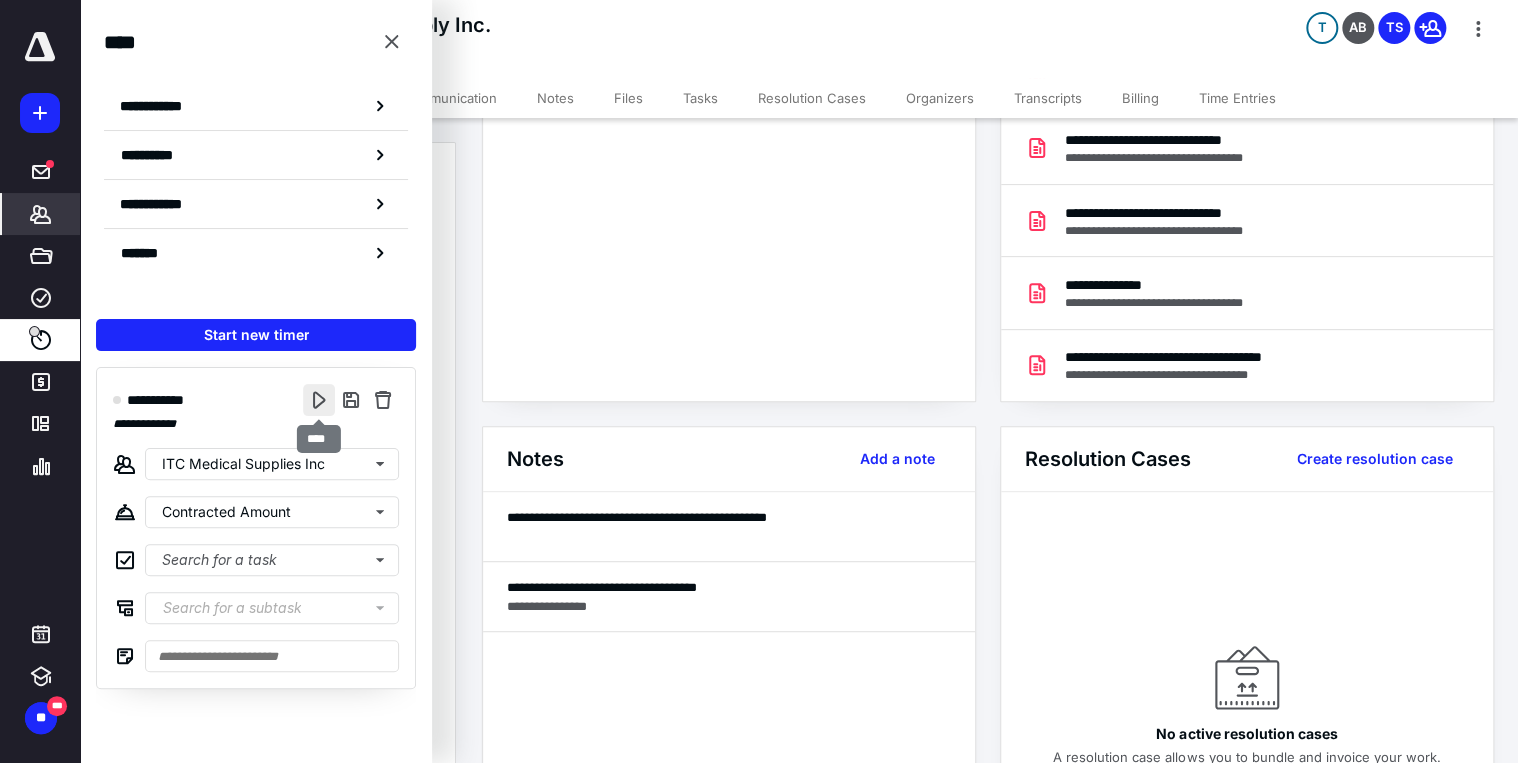 click at bounding box center [319, 400] 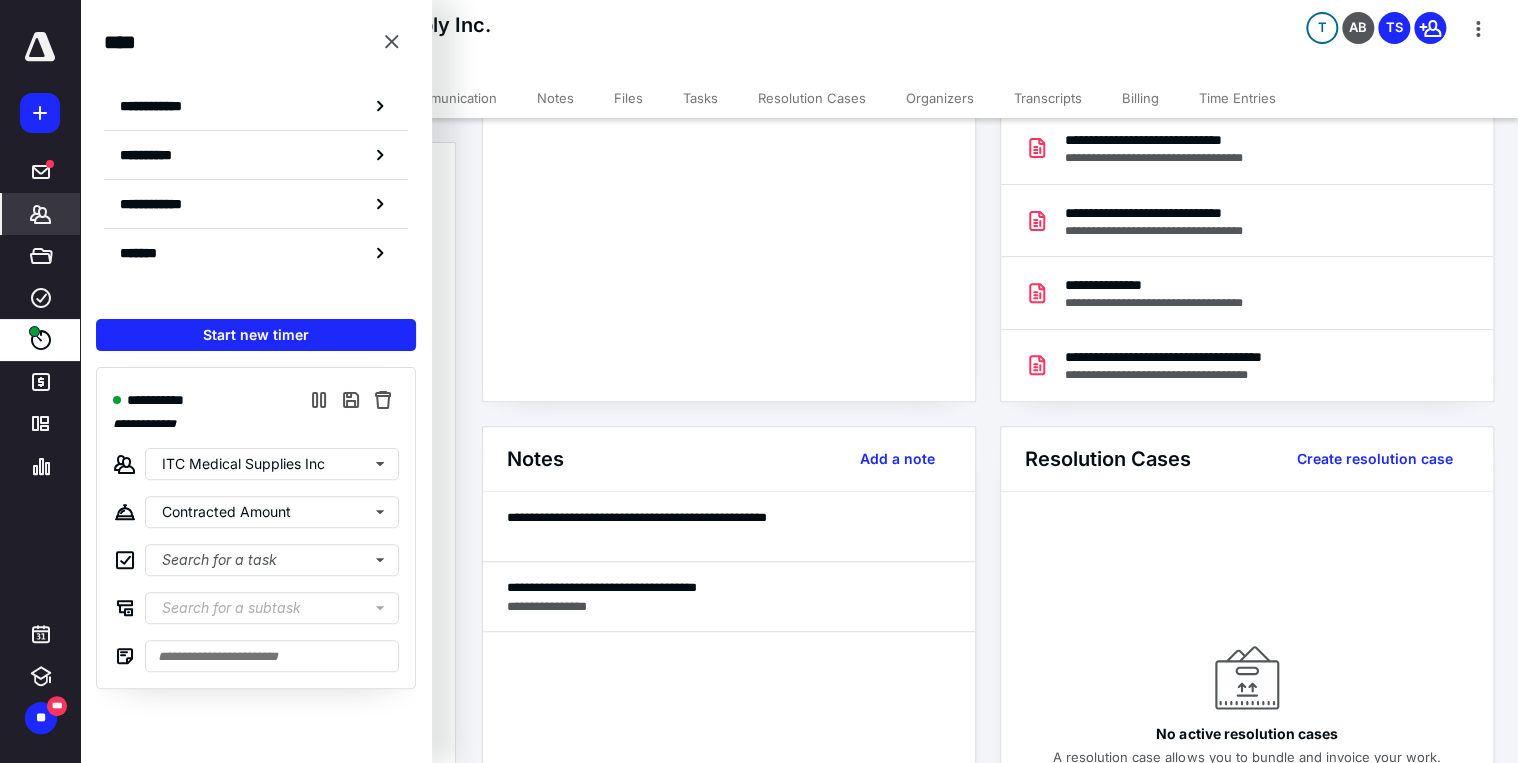 click on "Files" at bounding box center (628, 98) 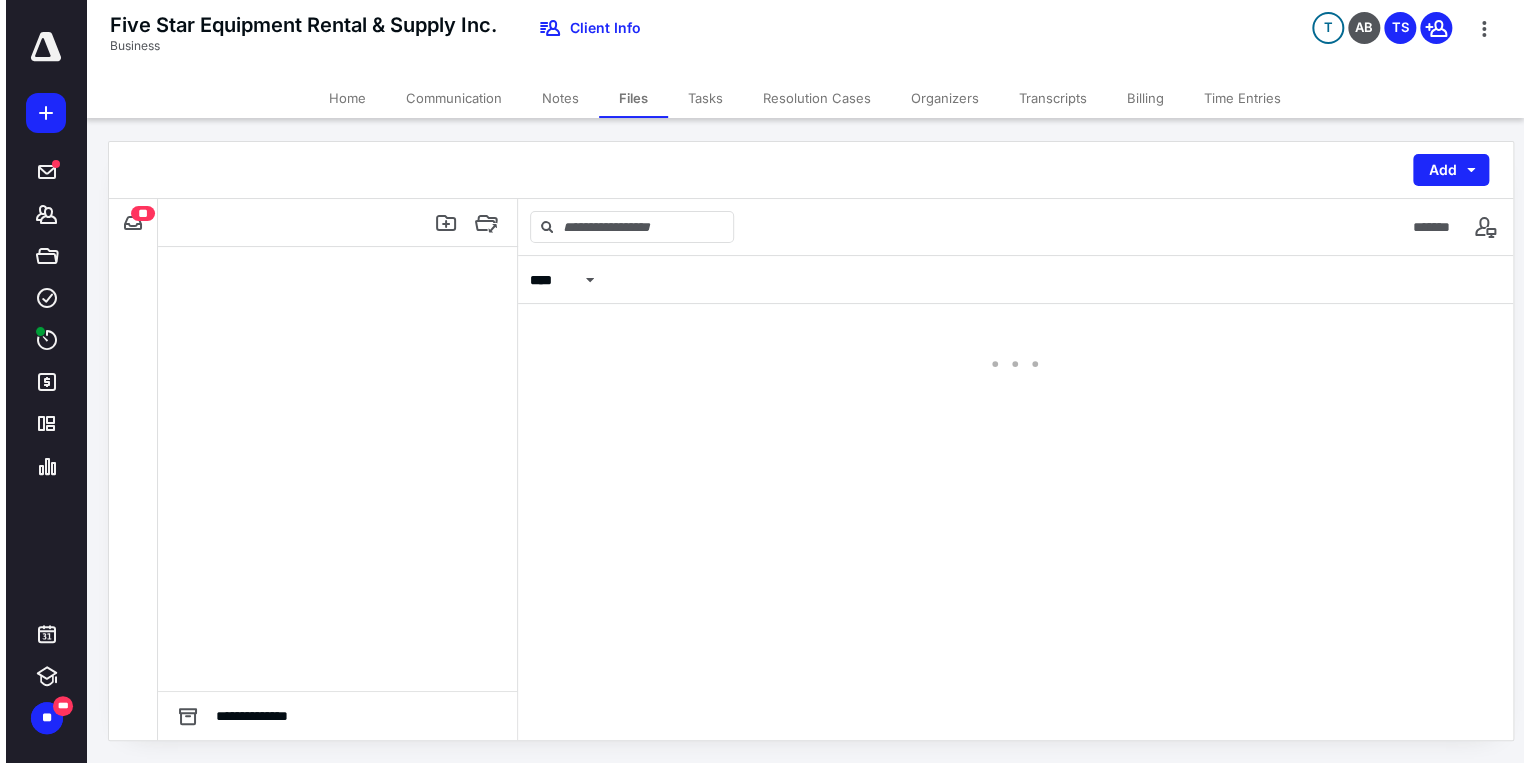 scroll, scrollTop: 0, scrollLeft: 0, axis: both 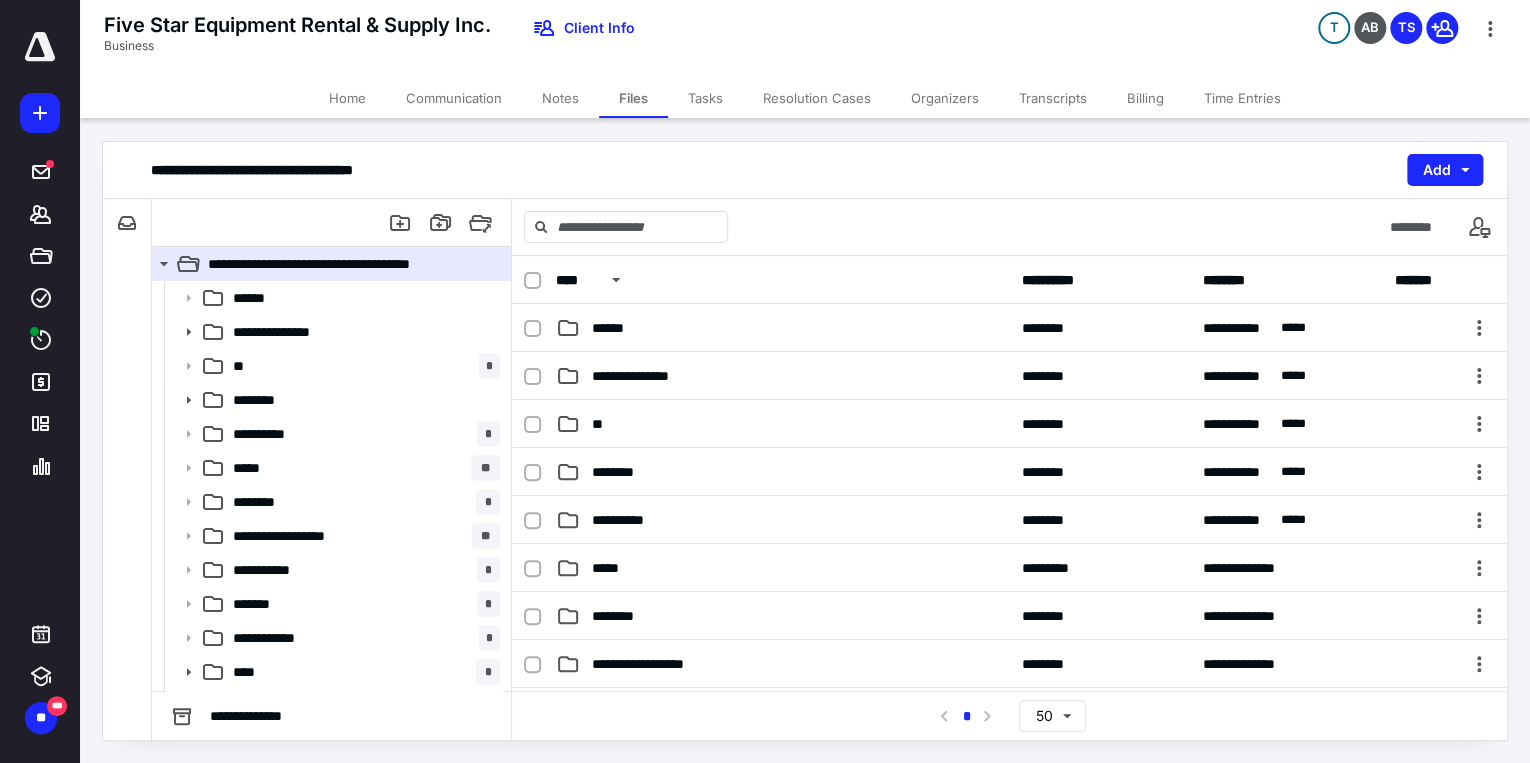 click on "Tasks" at bounding box center (705, 98) 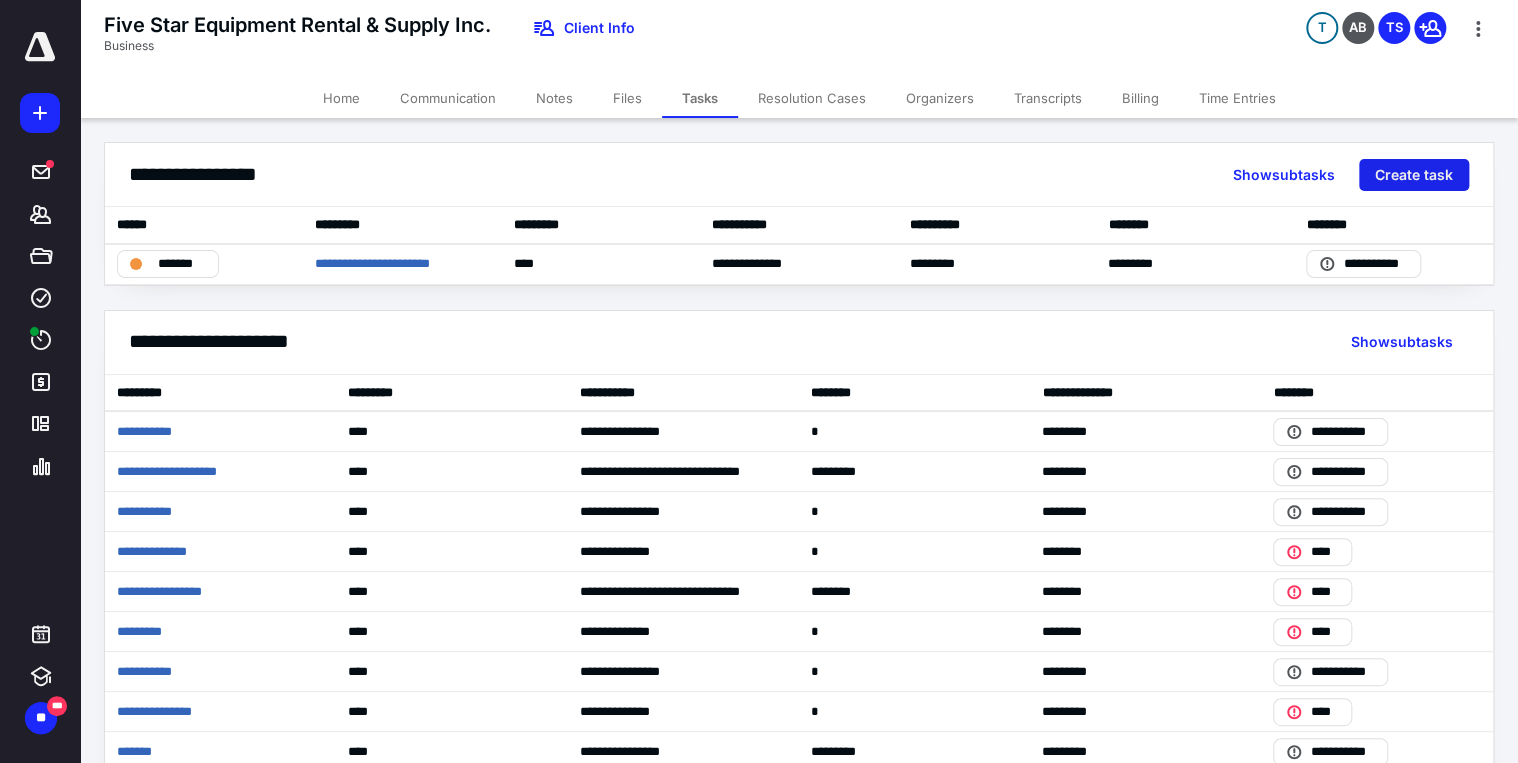 click on "Create task" at bounding box center (1414, 175) 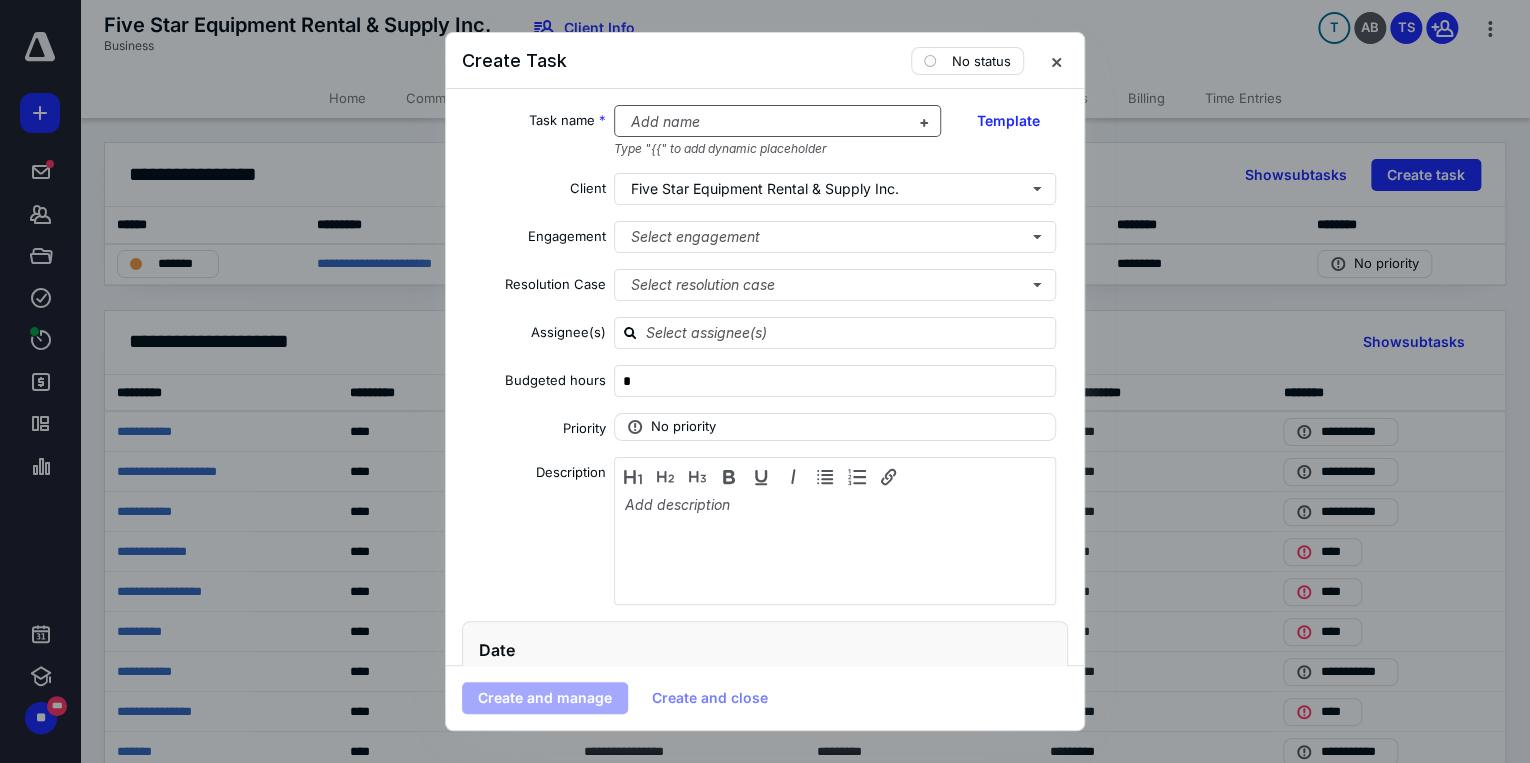 click at bounding box center [766, 122] 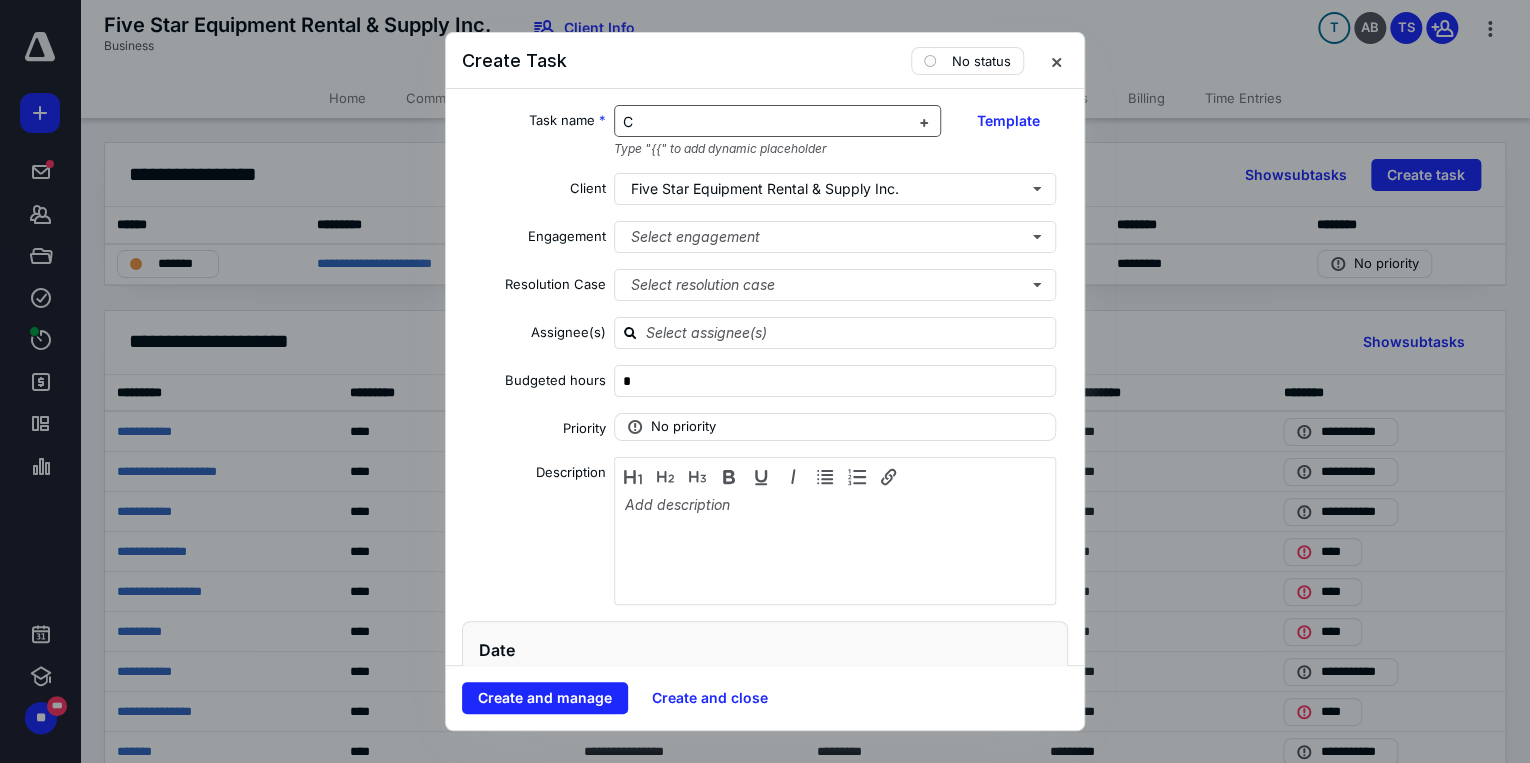 type 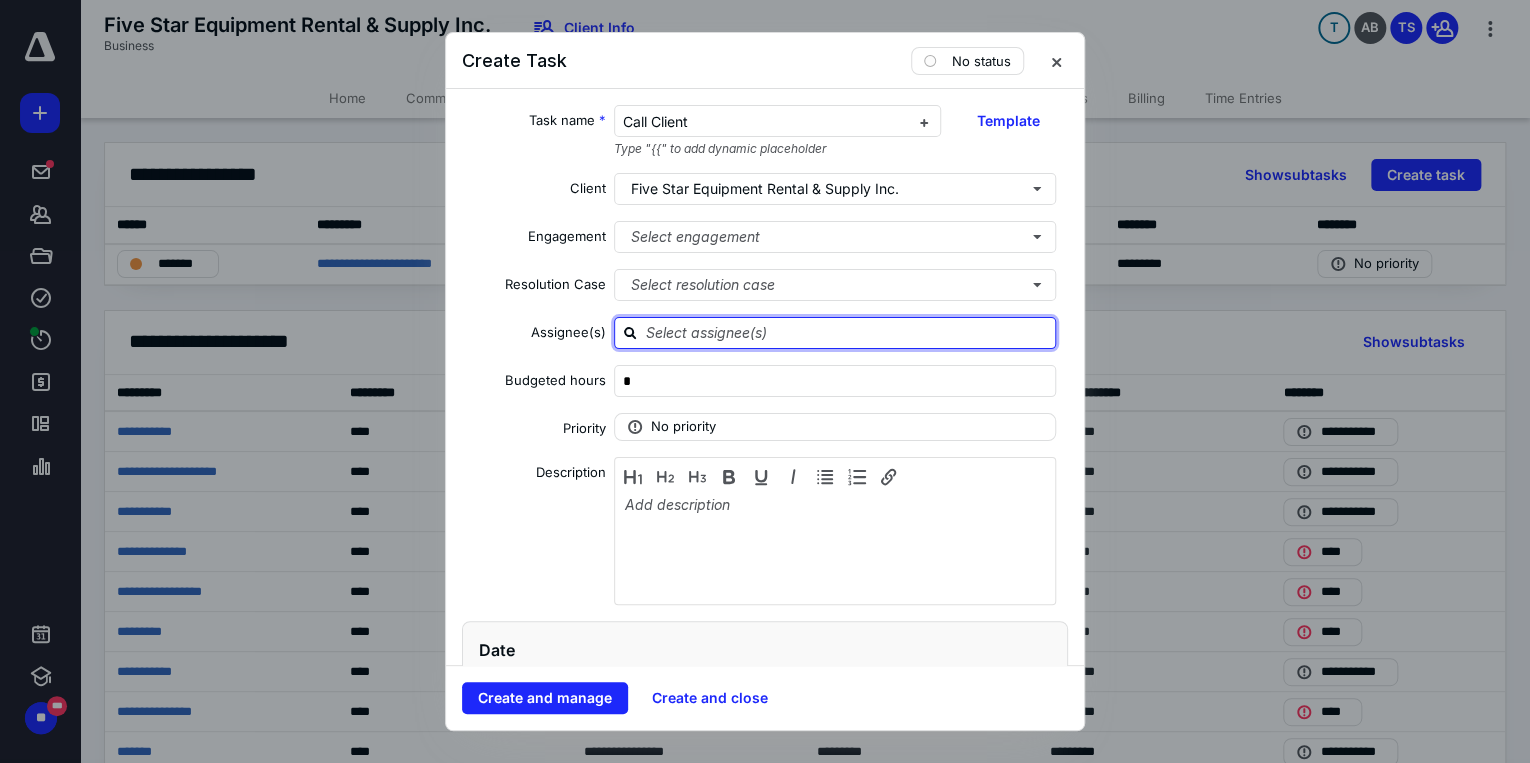 click at bounding box center (847, 332) 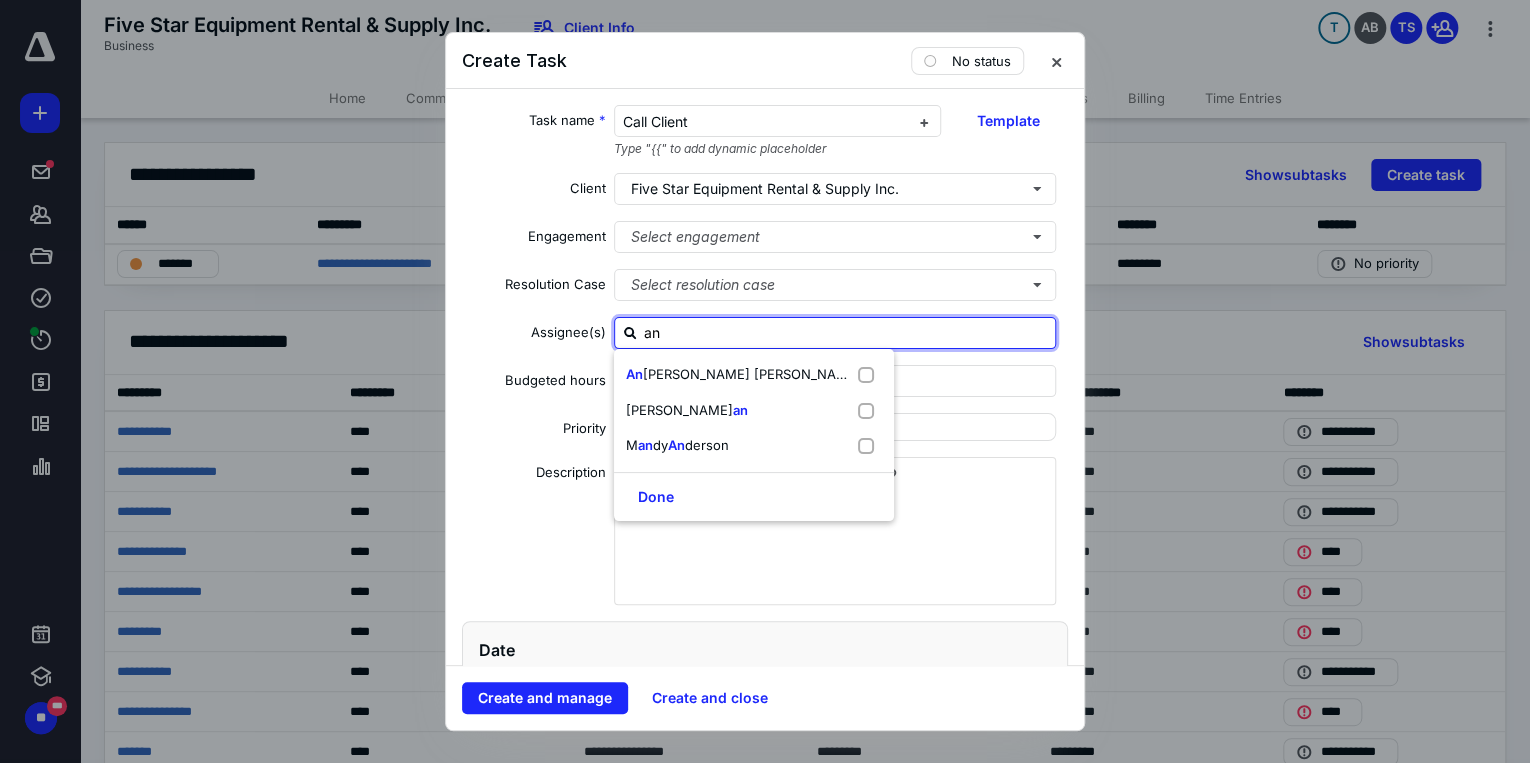type on "and" 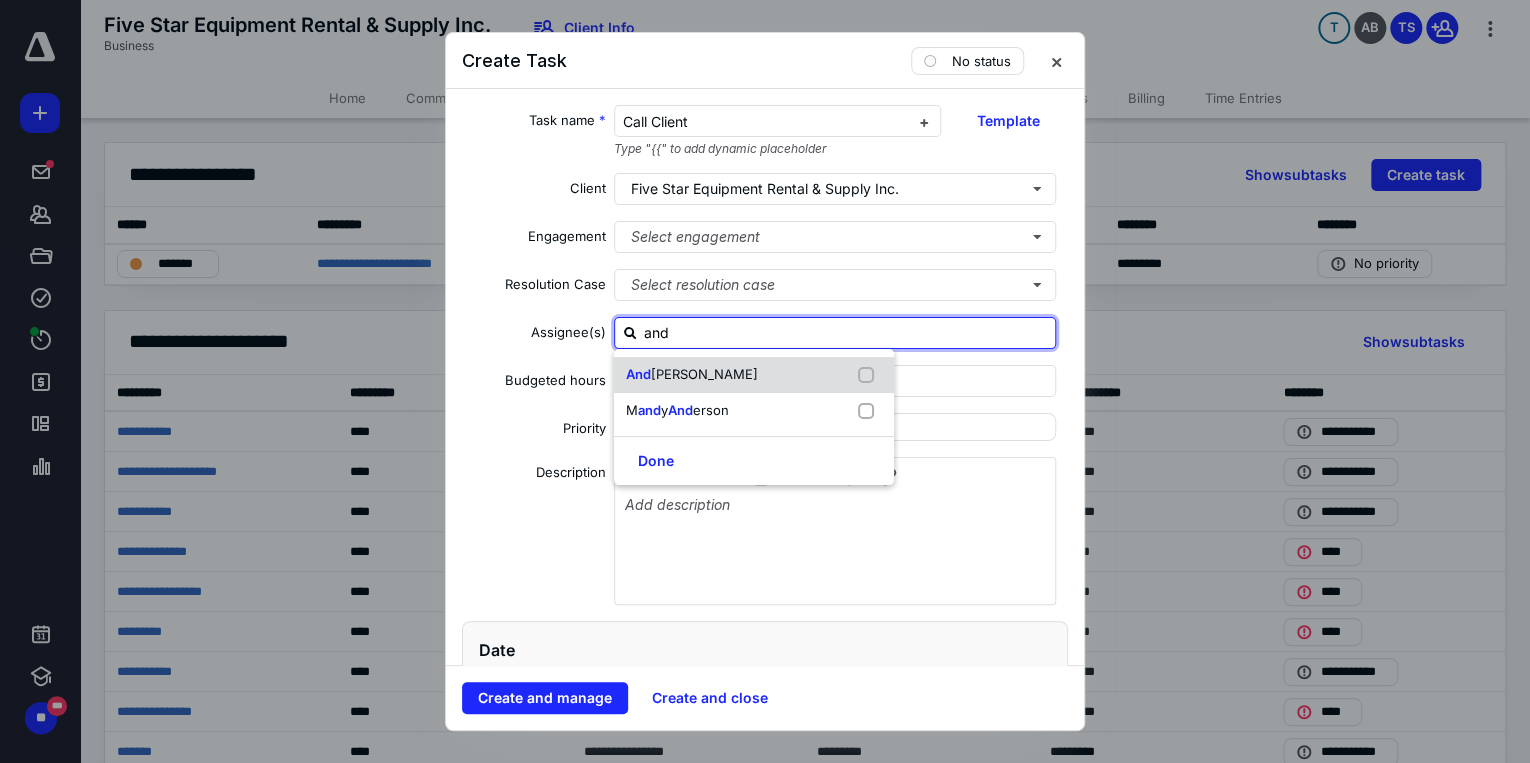 click at bounding box center (870, 375) 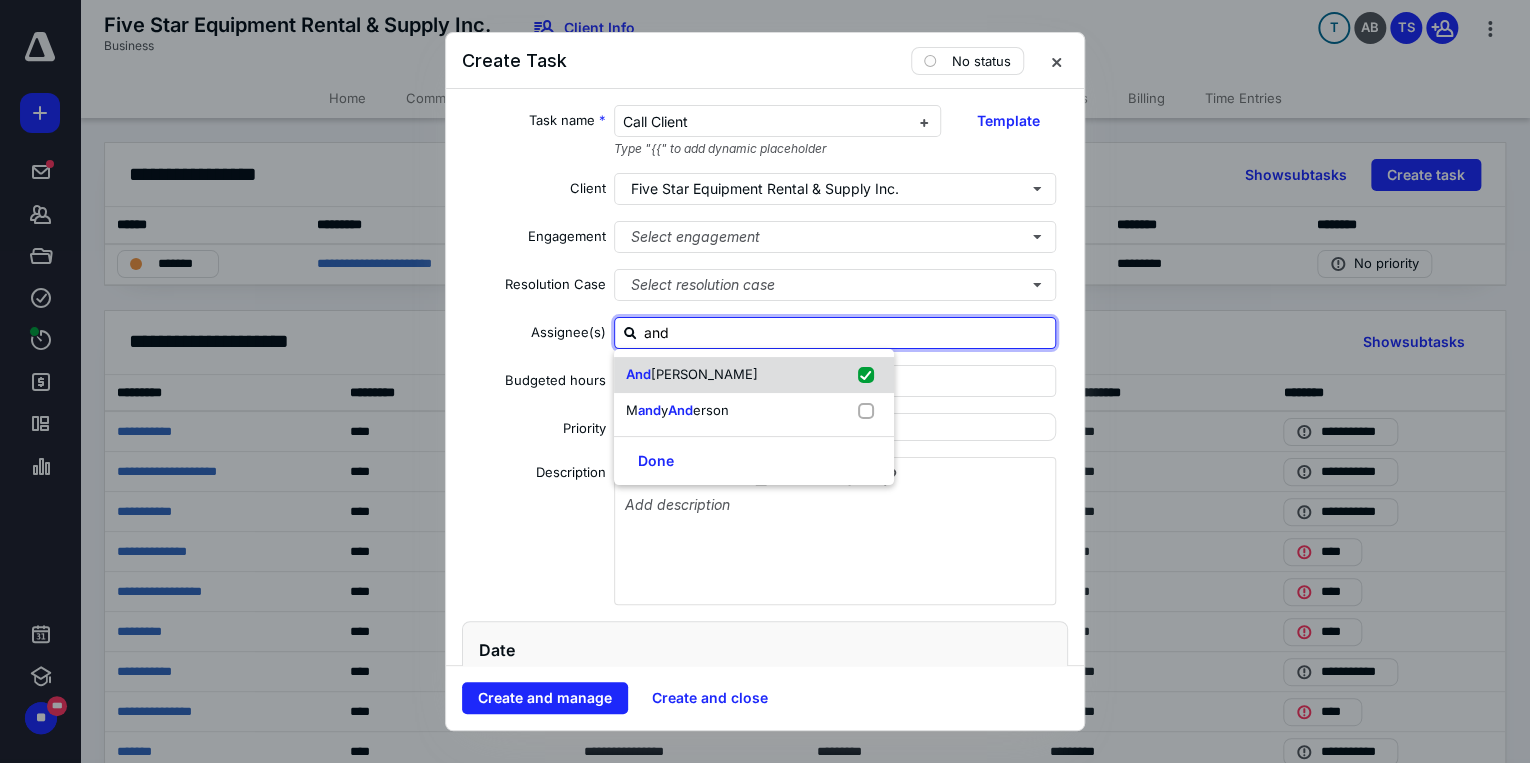 checkbox on "true" 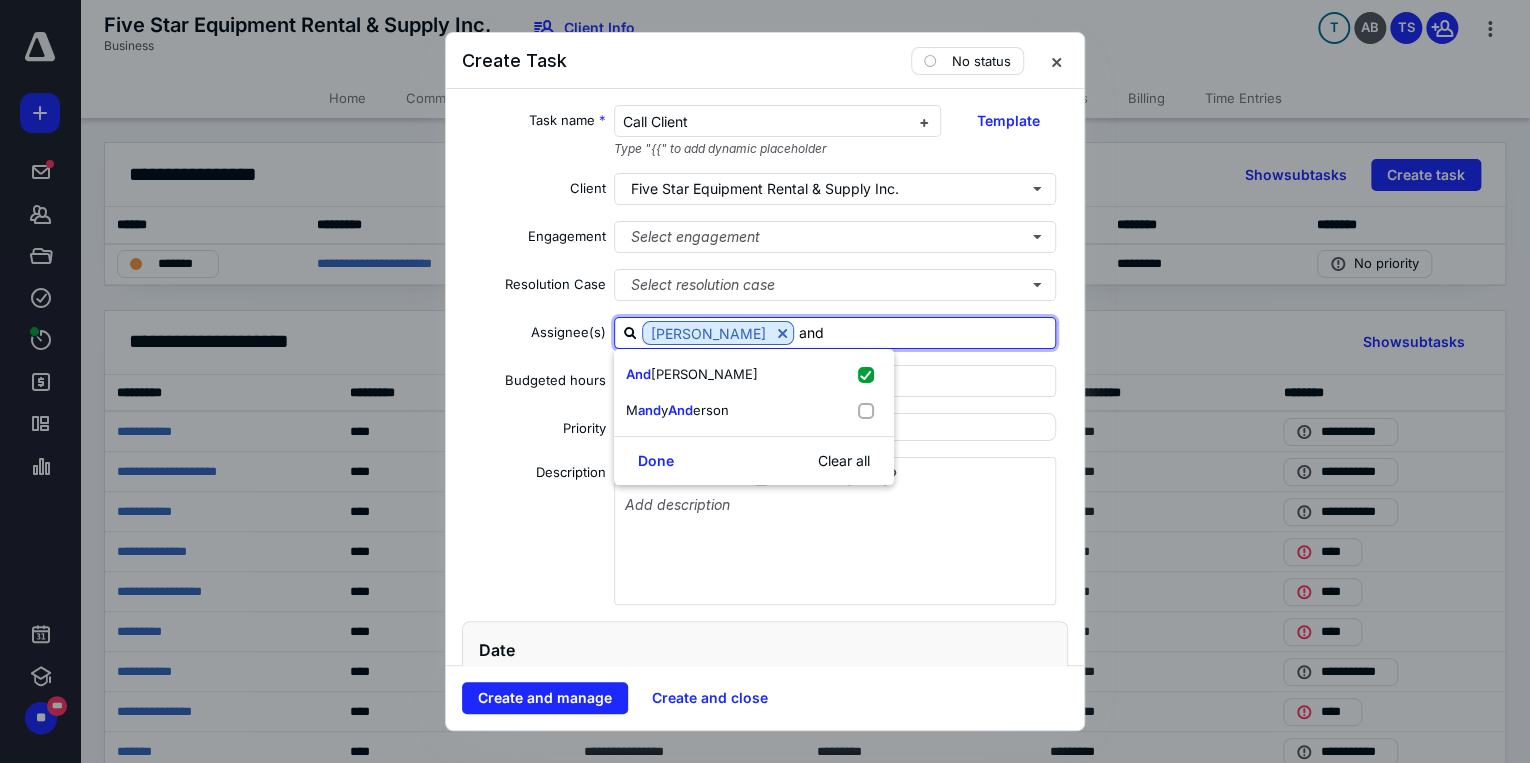 type on "and" 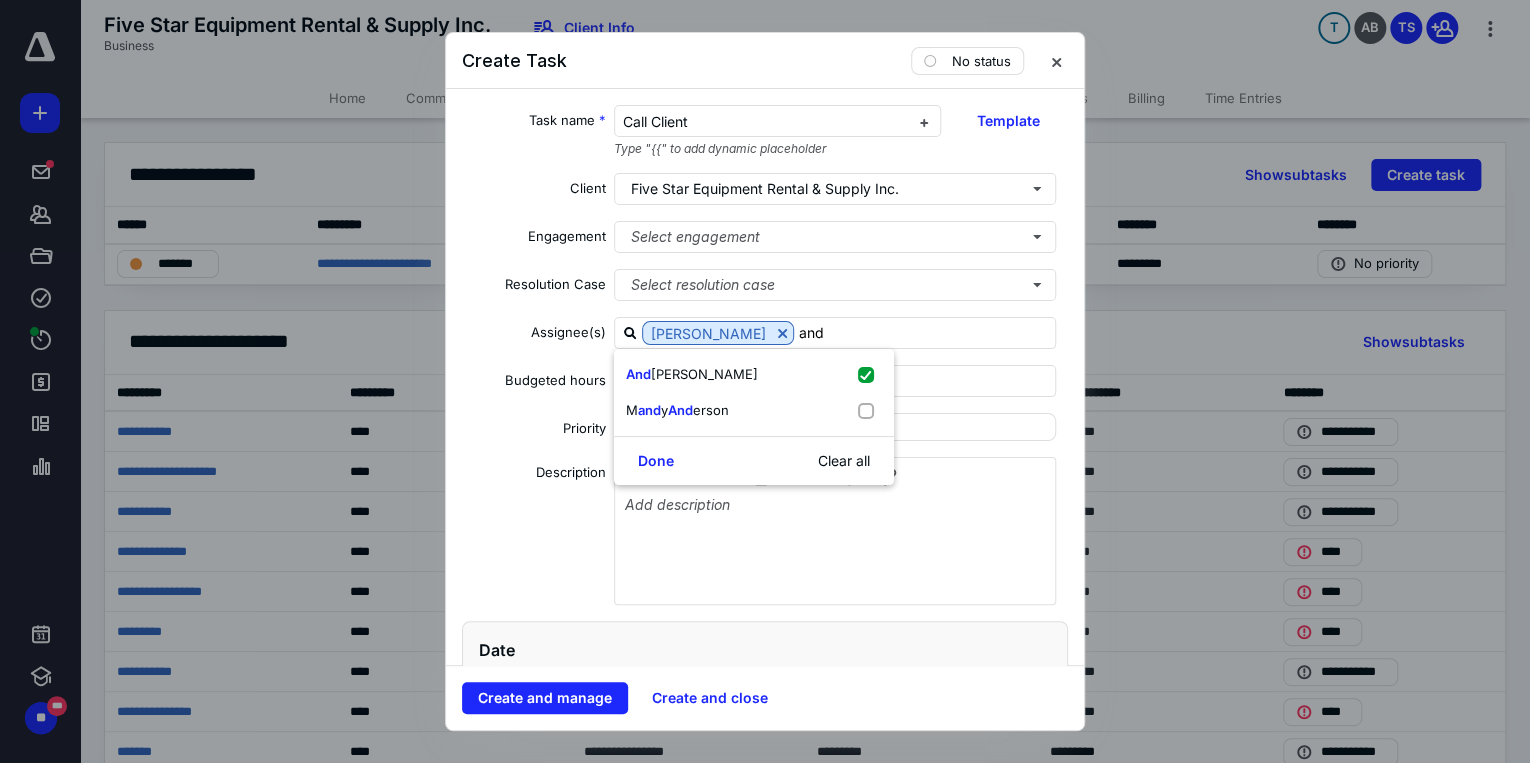 click at bounding box center [835, 476] 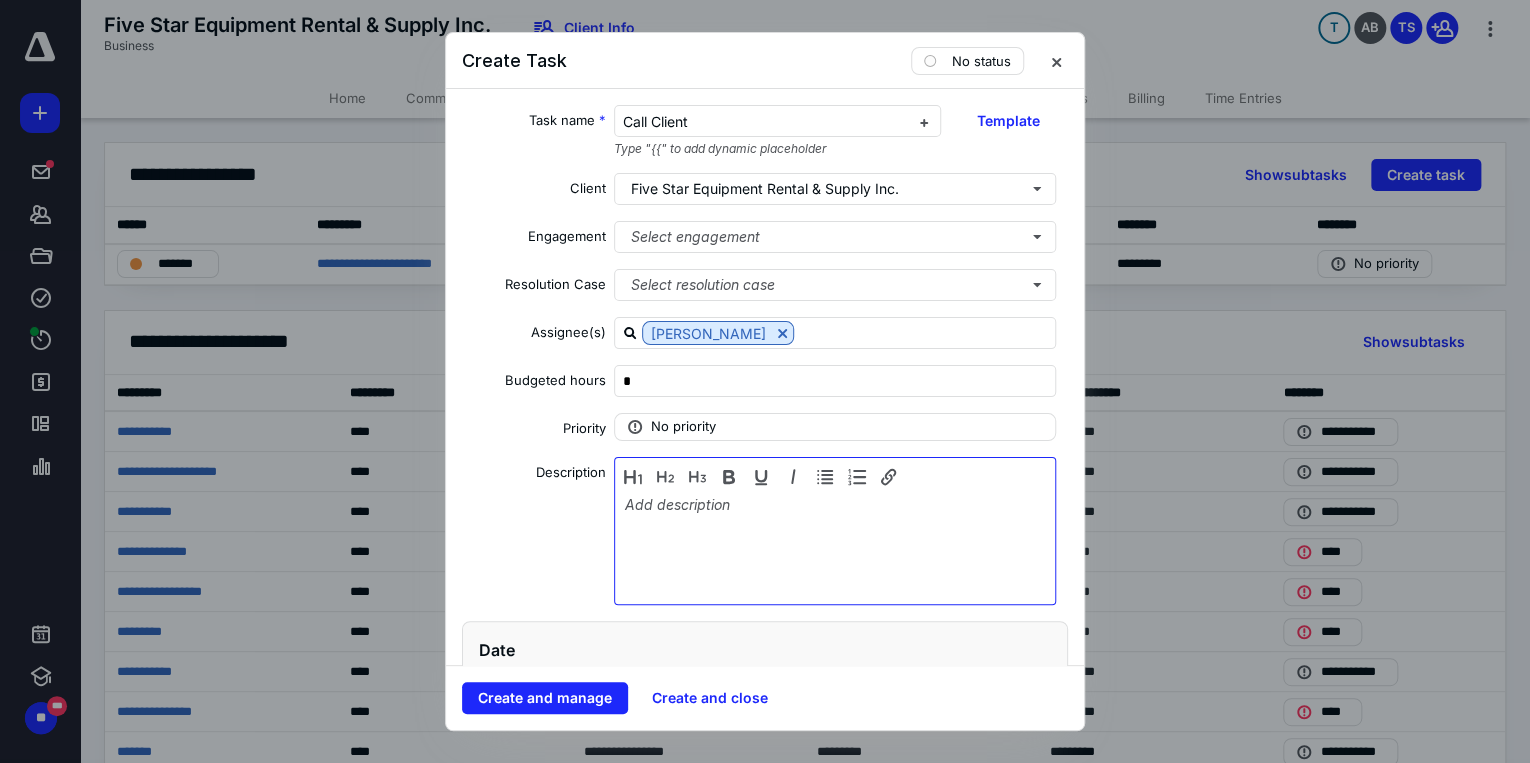 click at bounding box center (835, 546) 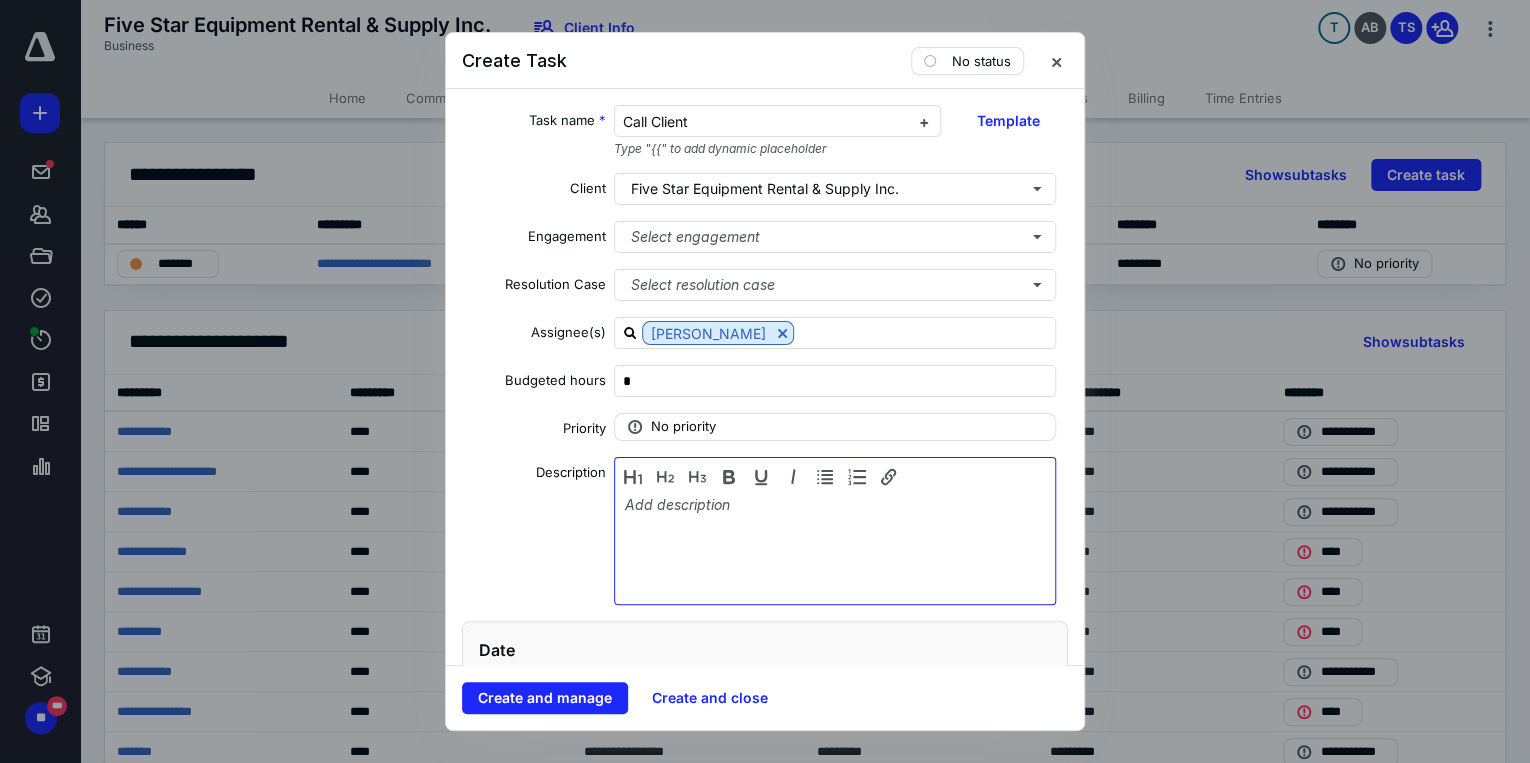 type 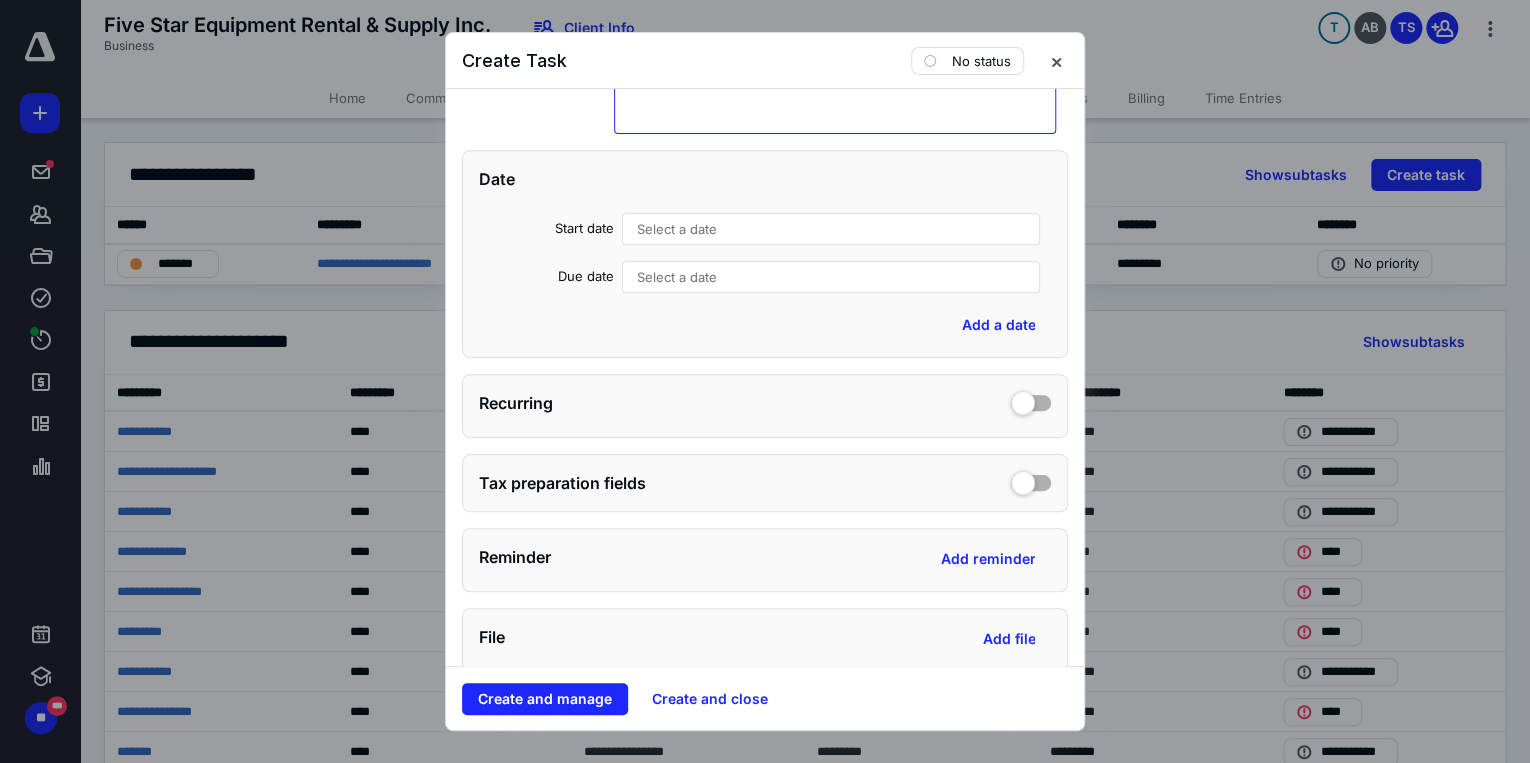 scroll, scrollTop: 480, scrollLeft: 0, axis: vertical 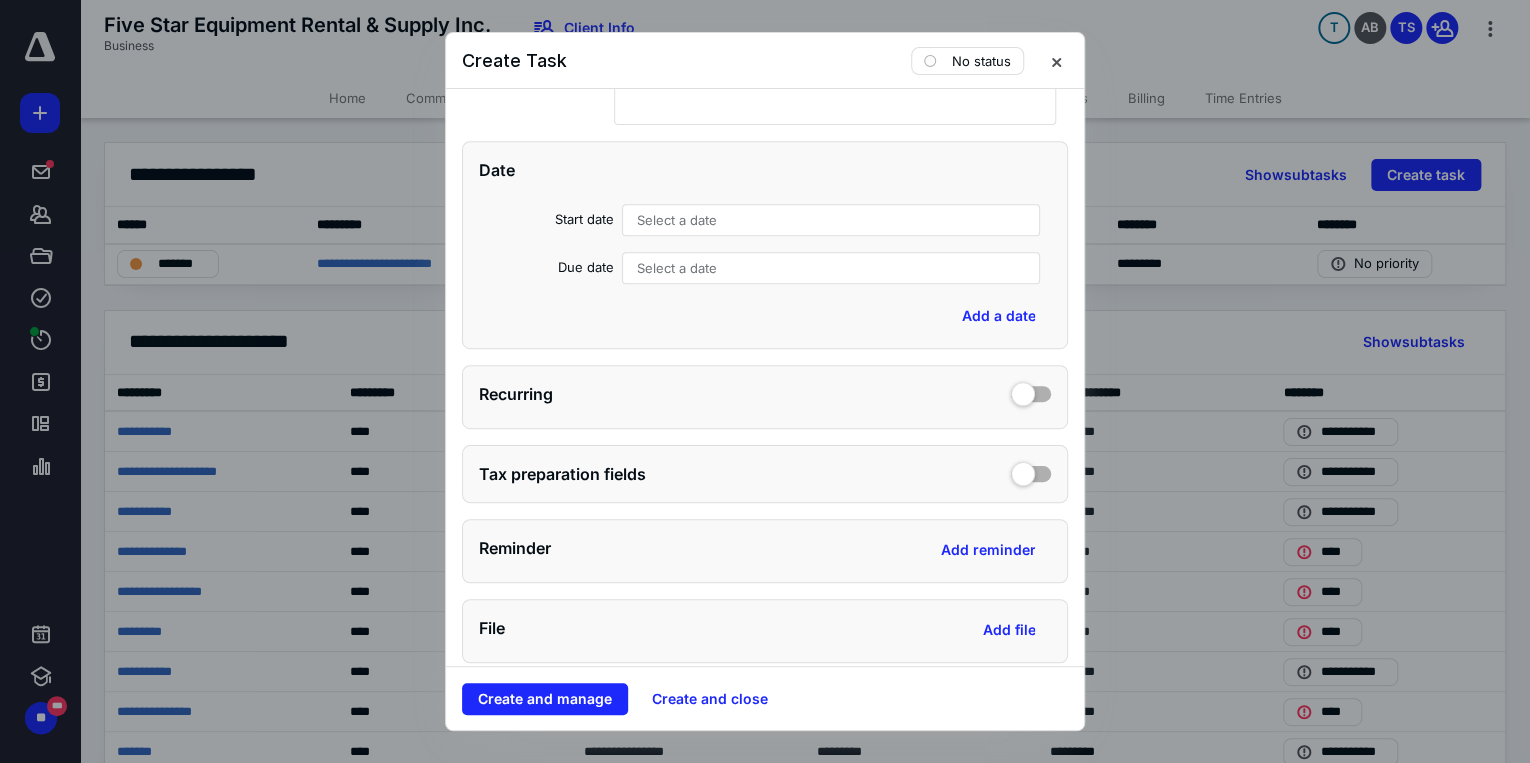 click on "Select a date" at bounding box center [677, 220] 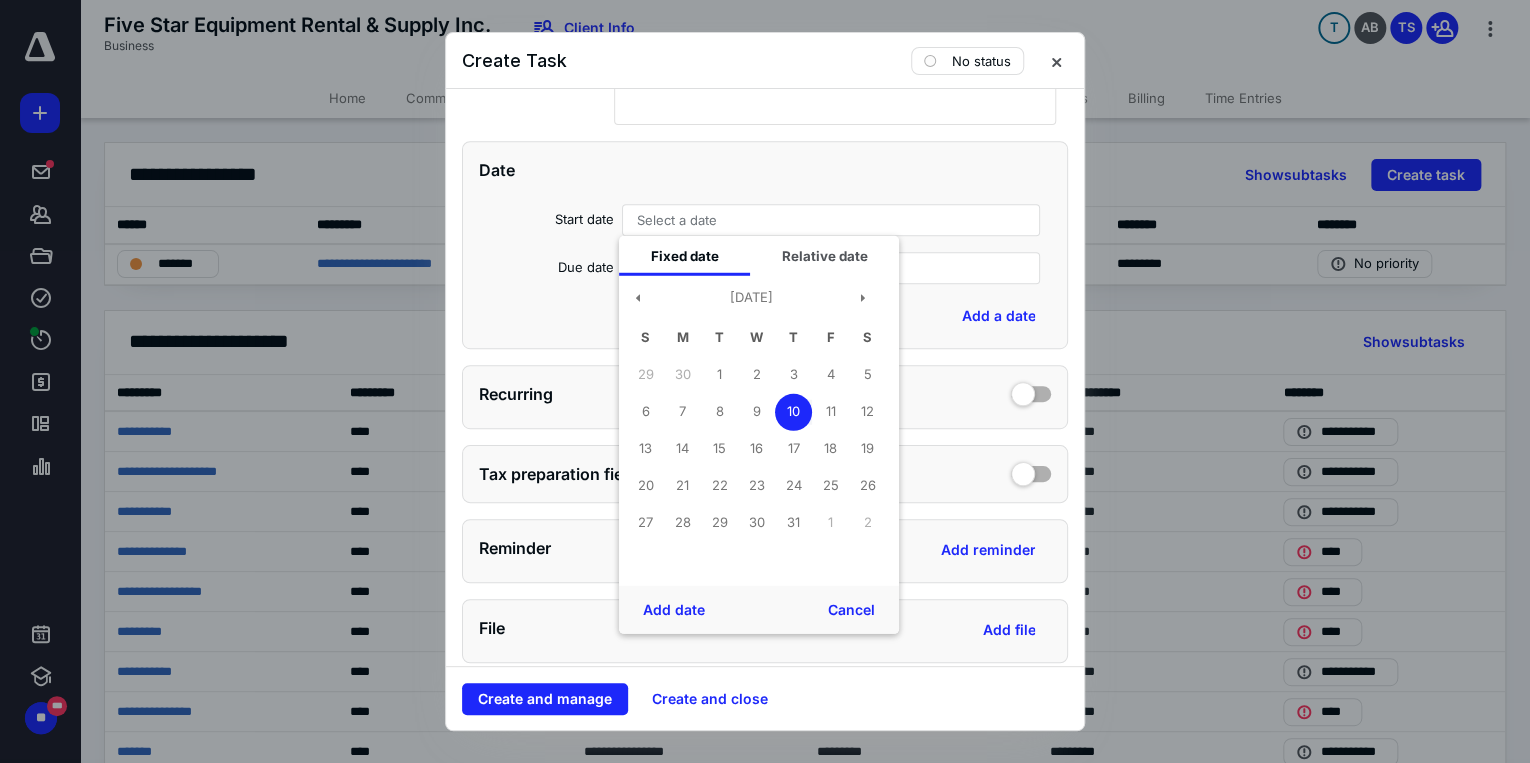 click on "10" at bounding box center [793, 411] 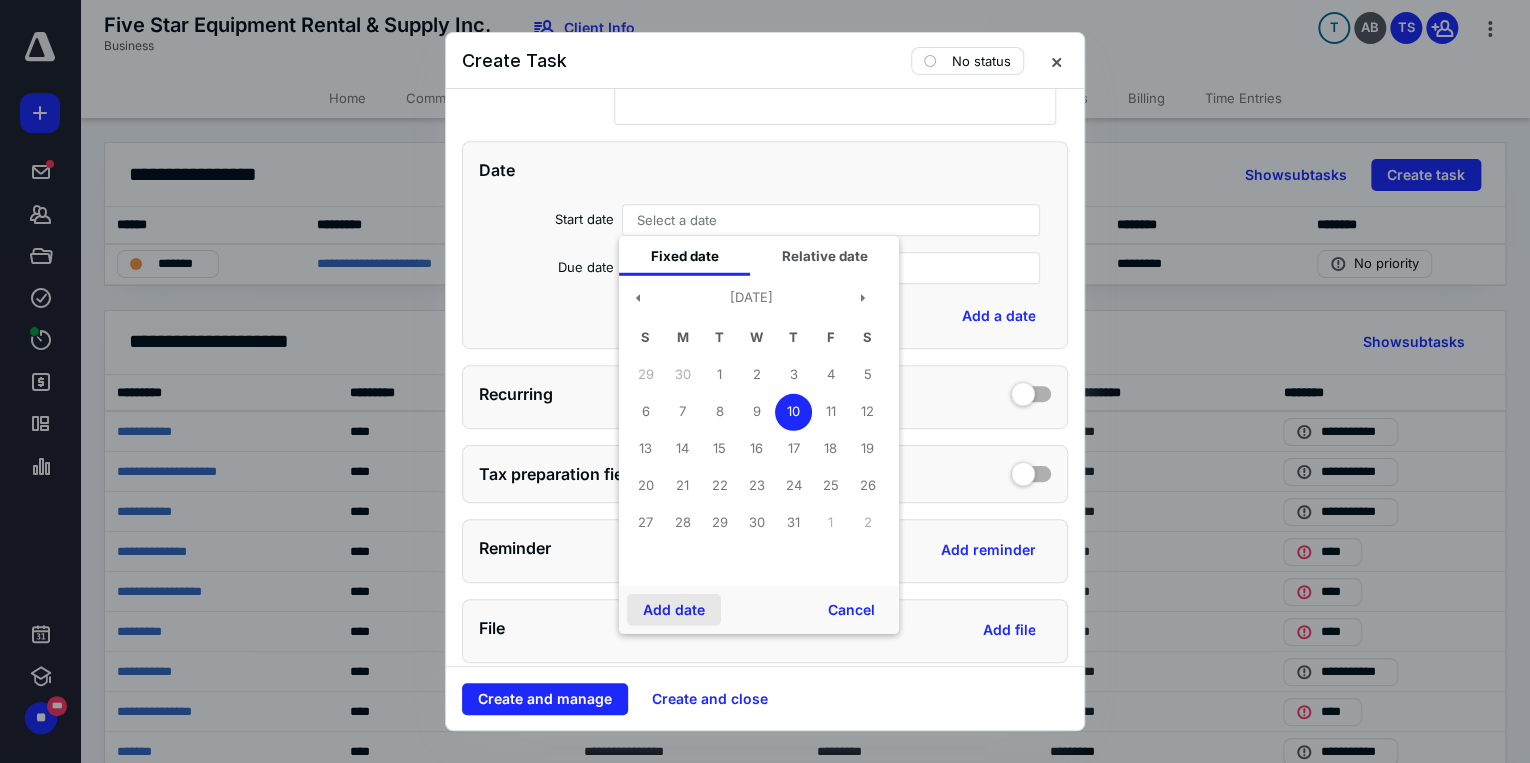 click on "Add date" at bounding box center [674, 610] 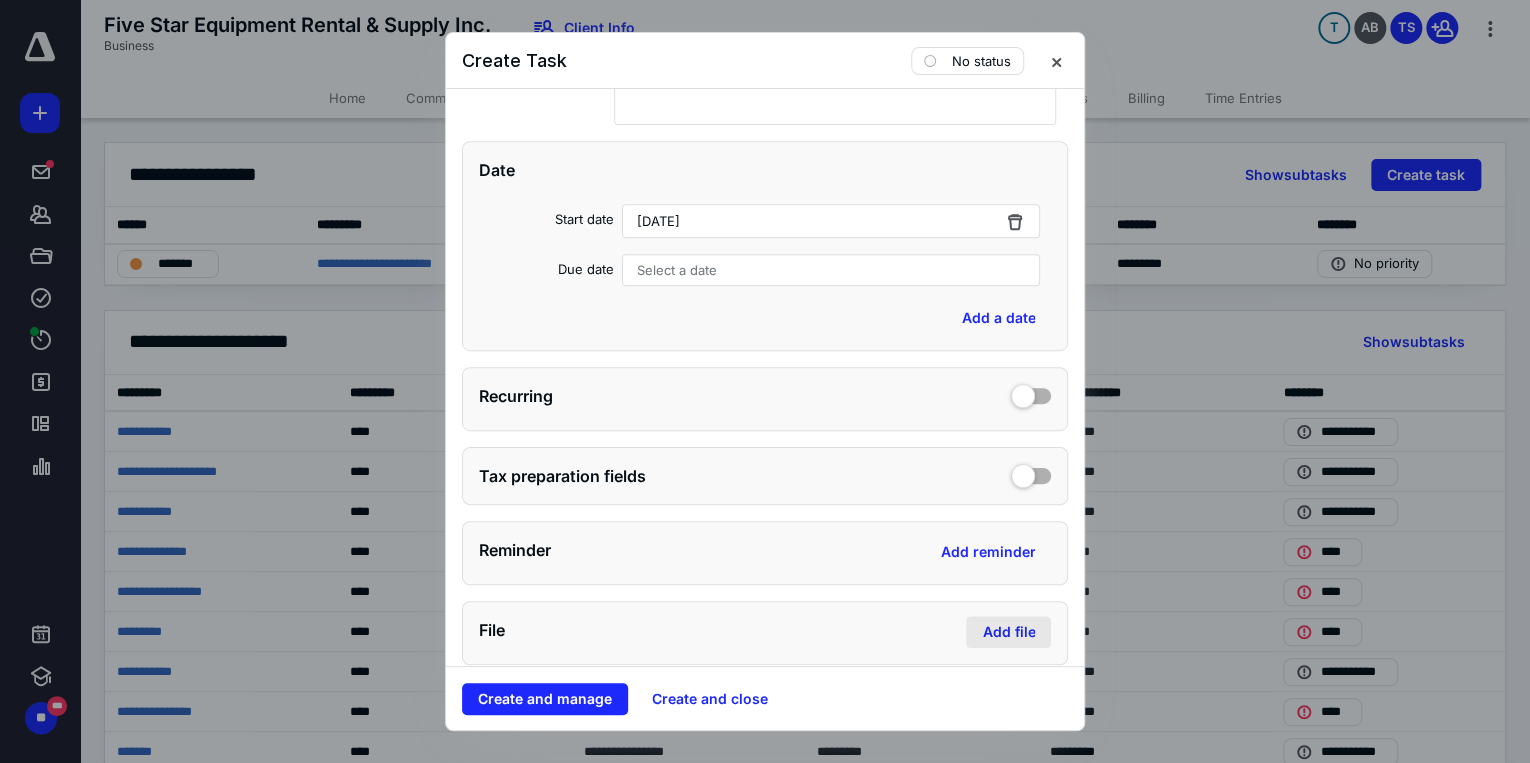 click on "Add file" at bounding box center (1008, 632) 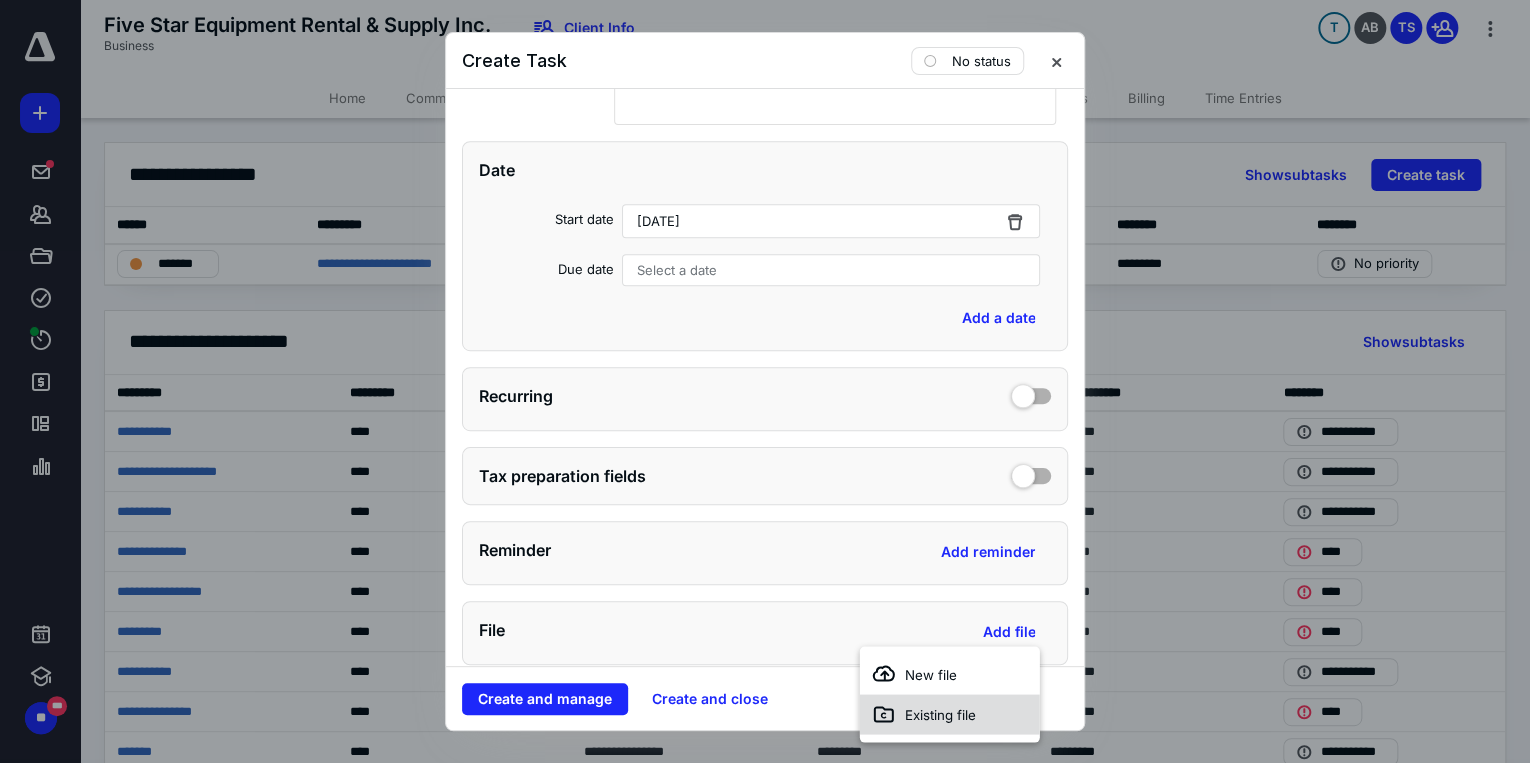 click on "Existing file" at bounding box center (940, 714) 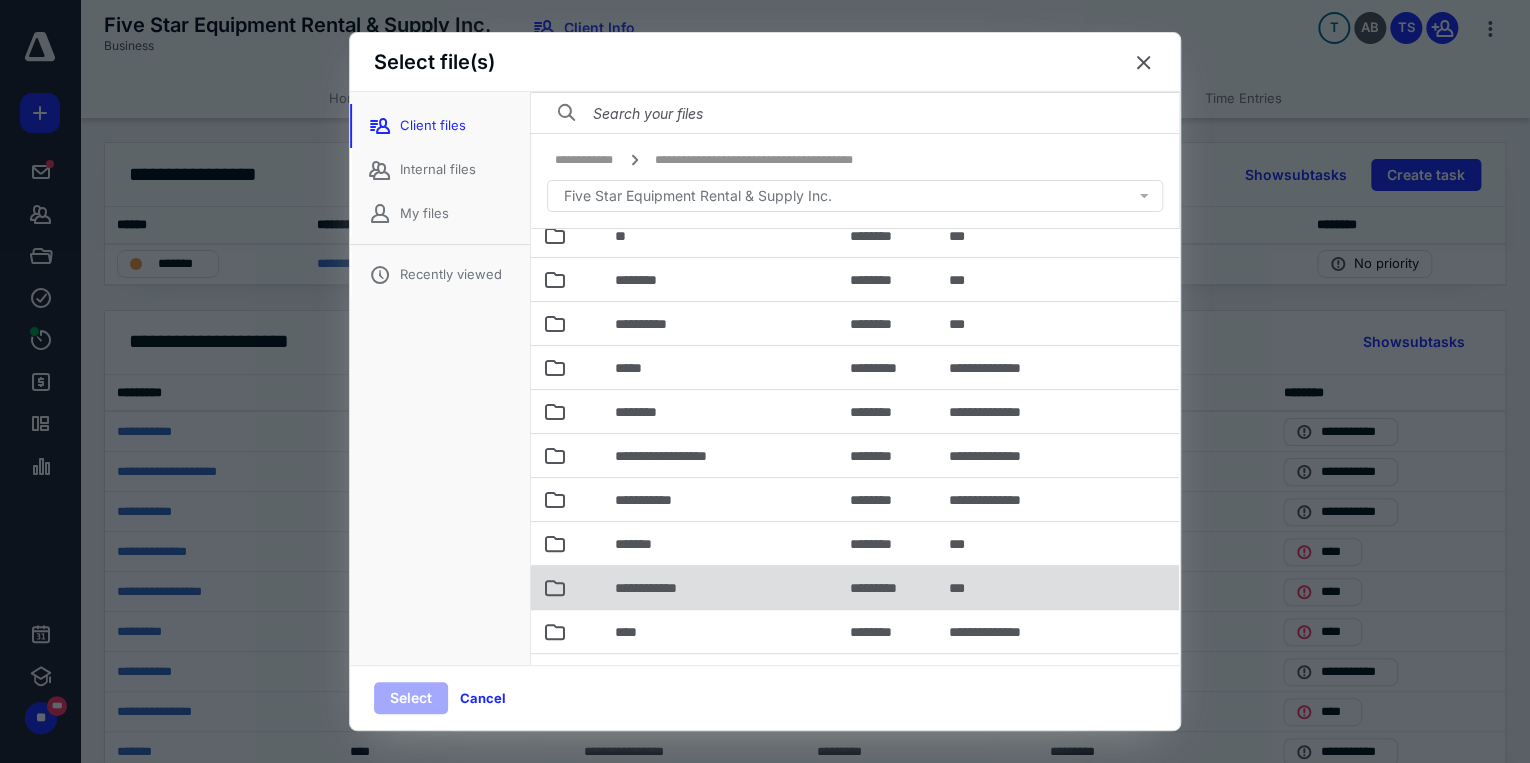 scroll, scrollTop: 160, scrollLeft: 0, axis: vertical 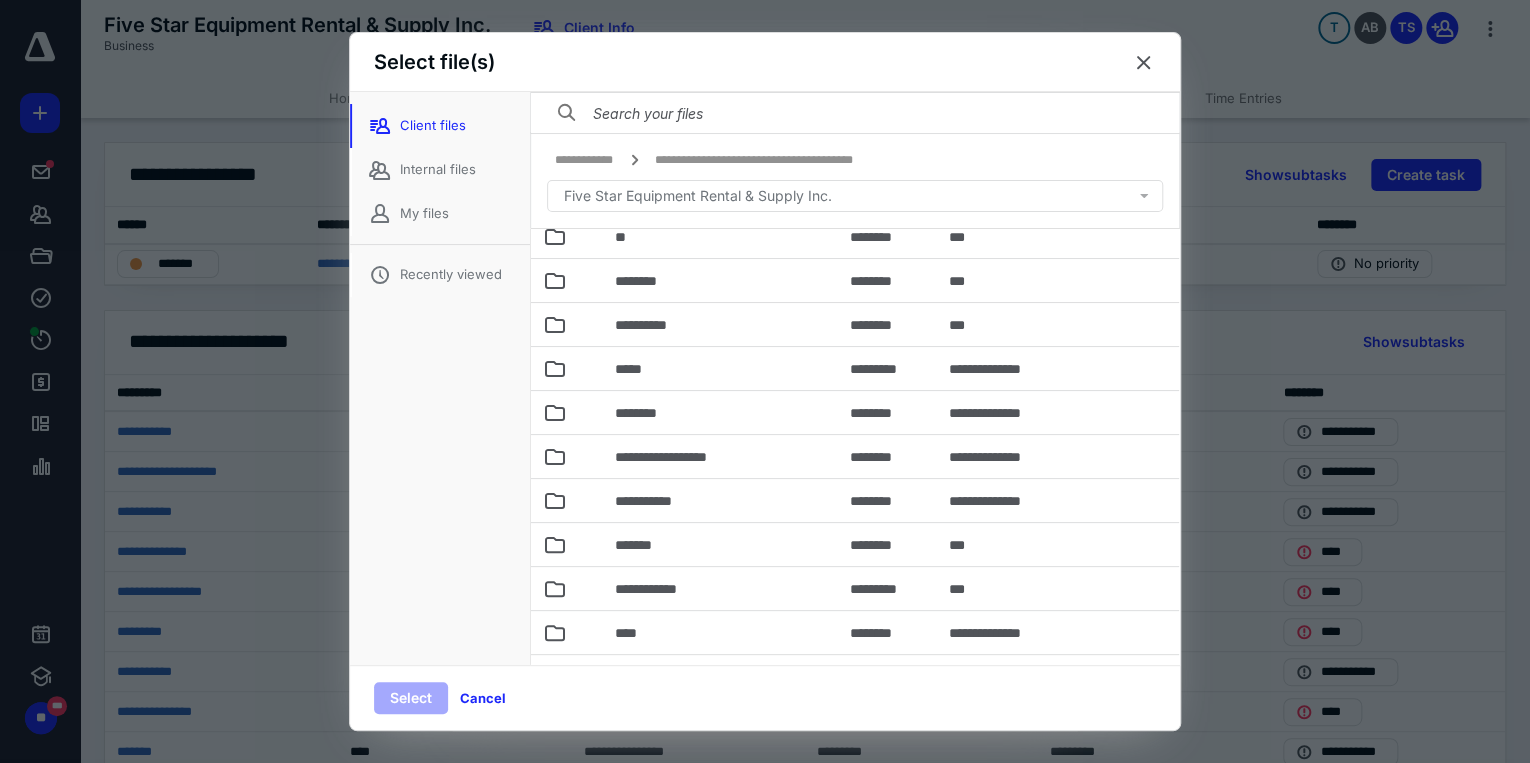 click at bounding box center [1144, 63] 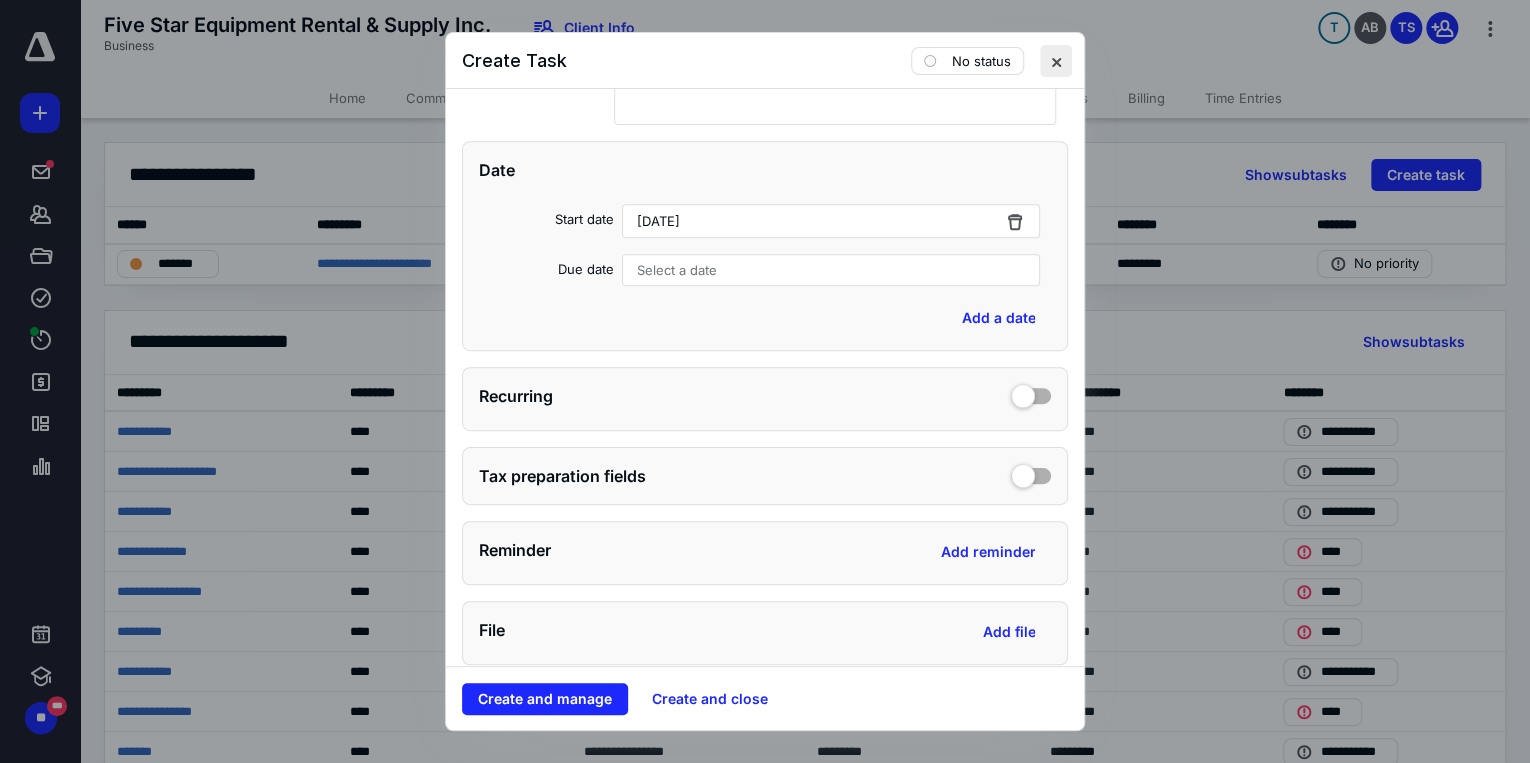 click at bounding box center (1056, 61) 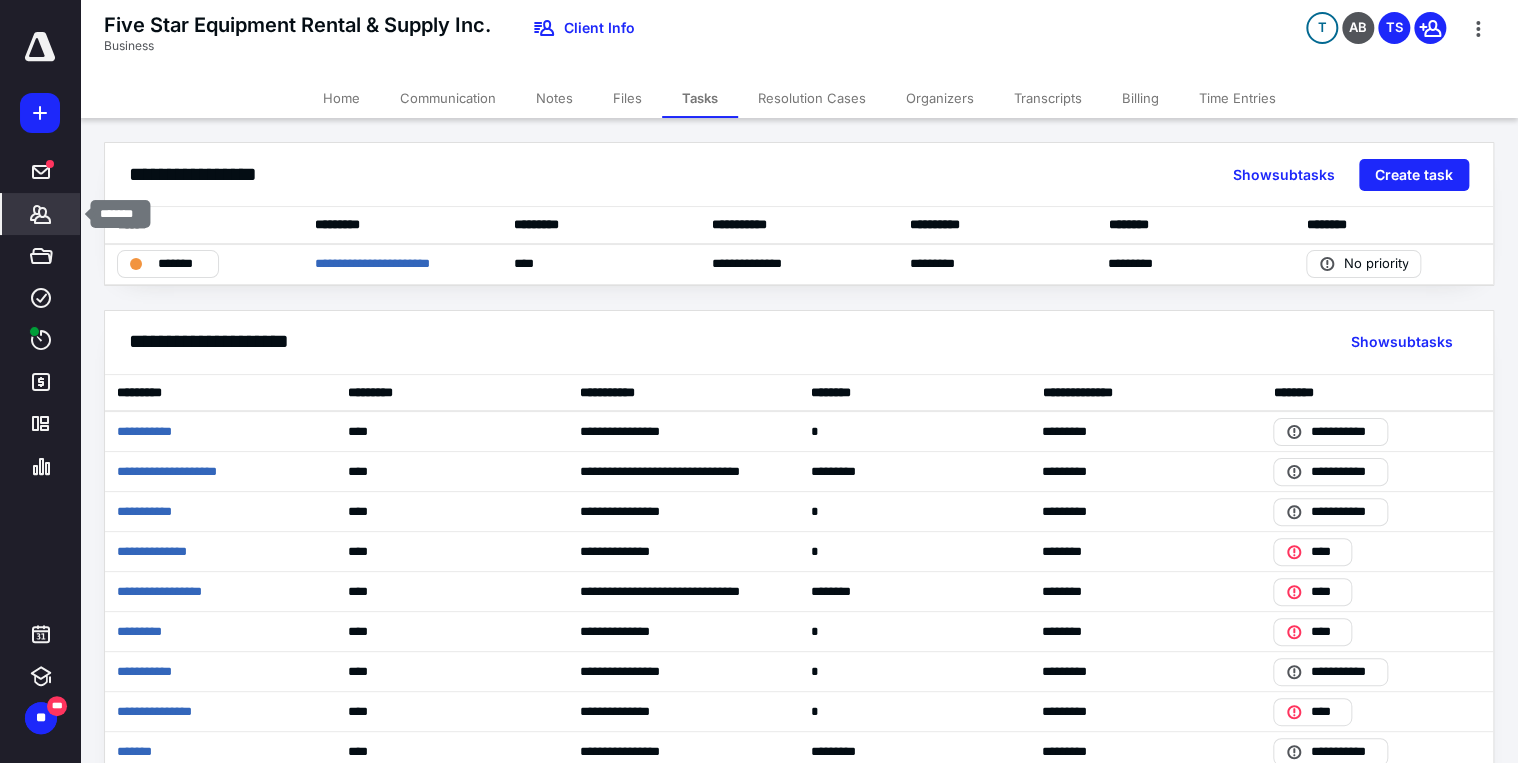 click 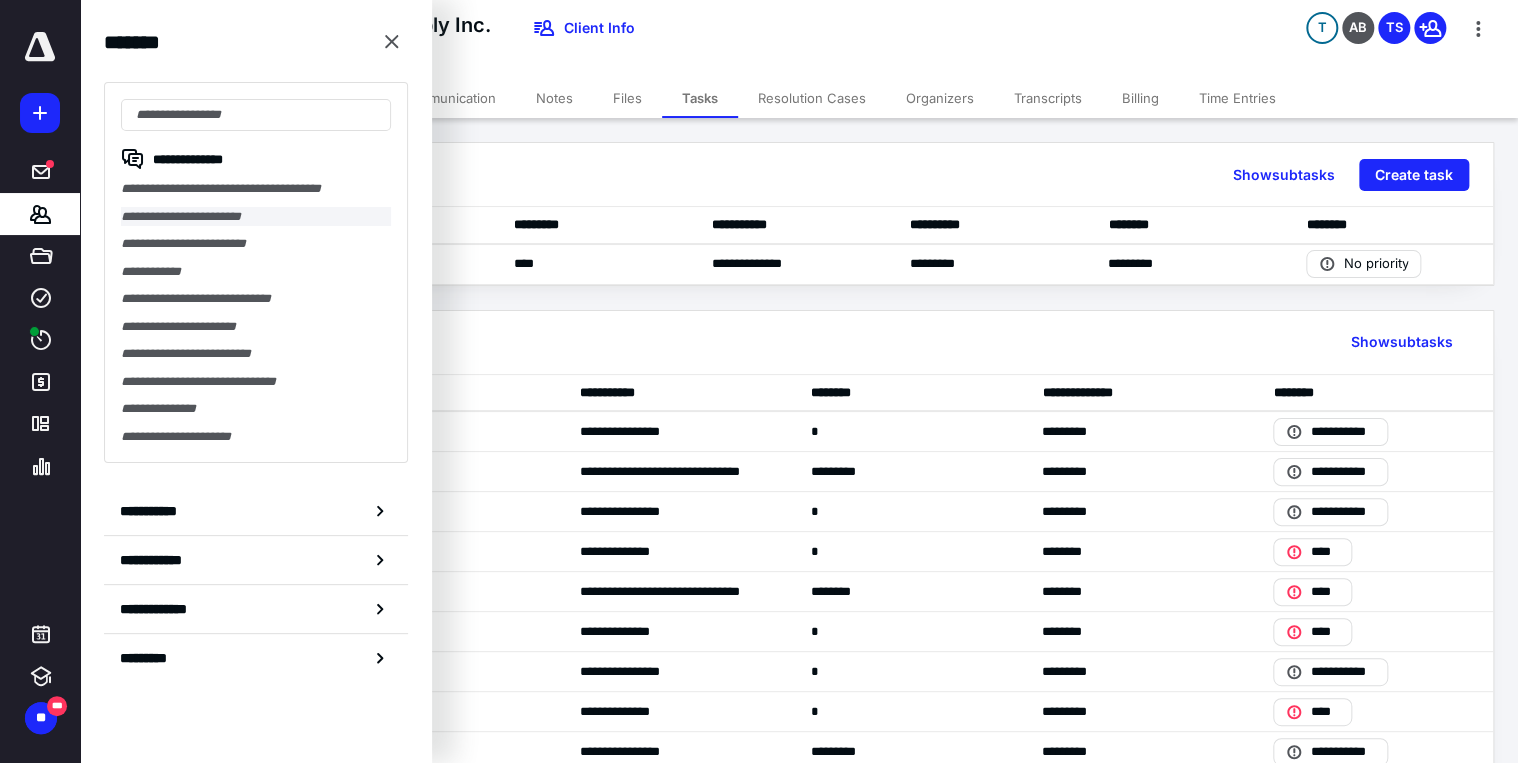 click on "**********" at bounding box center [256, 217] 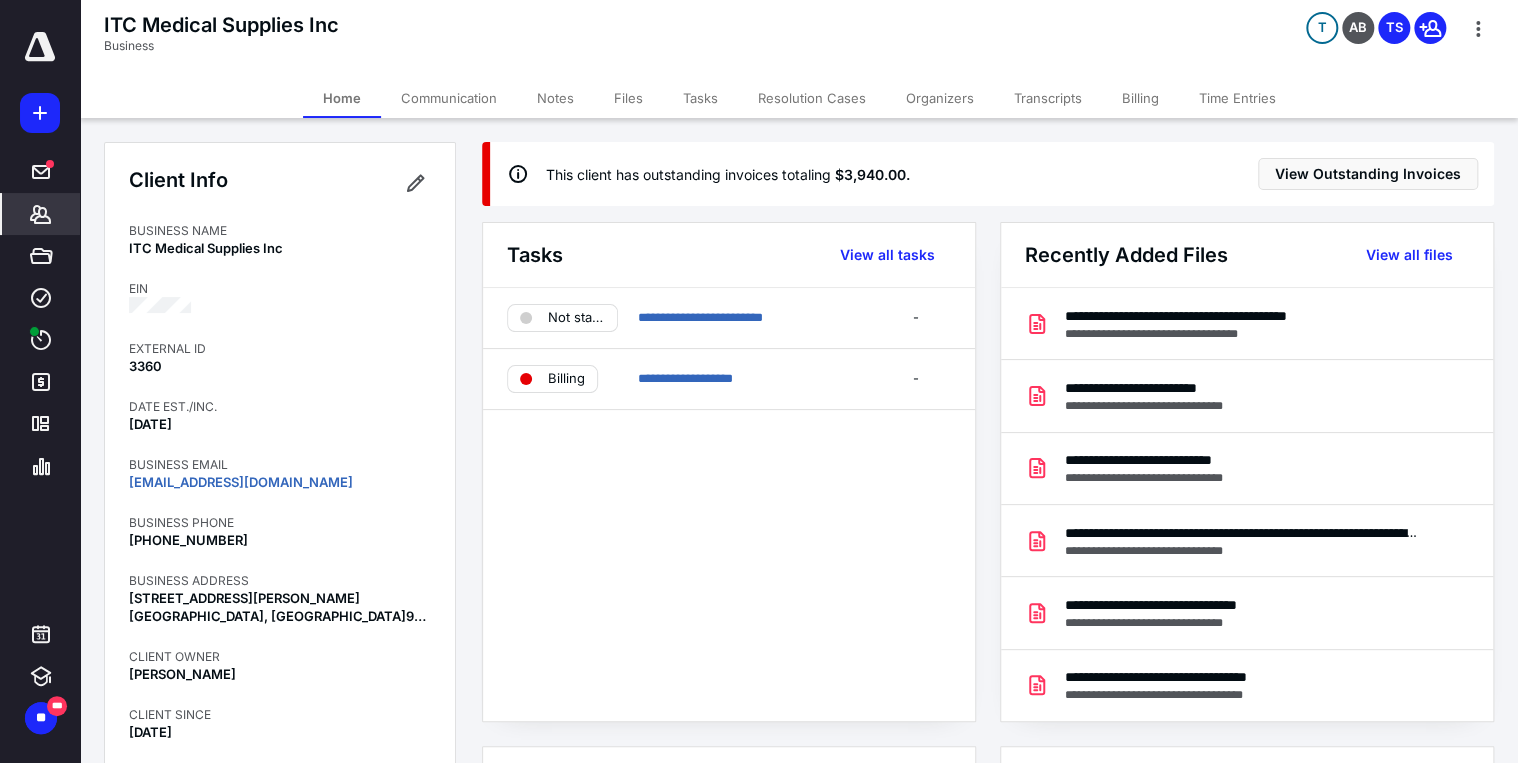 click on "Tasks" at bounding box center [700, 98] 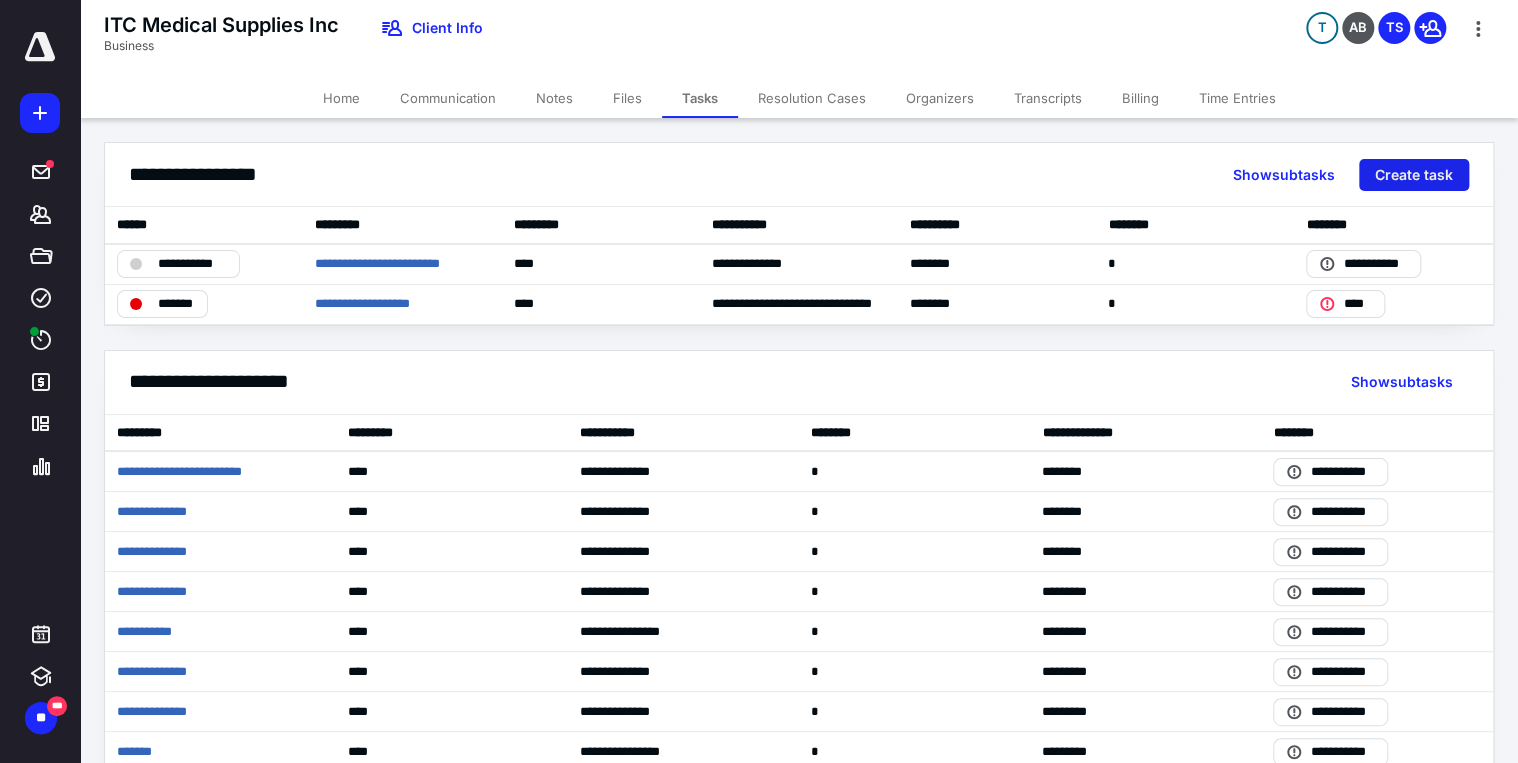 click on "Create task" at bounding box center [1414, 175] 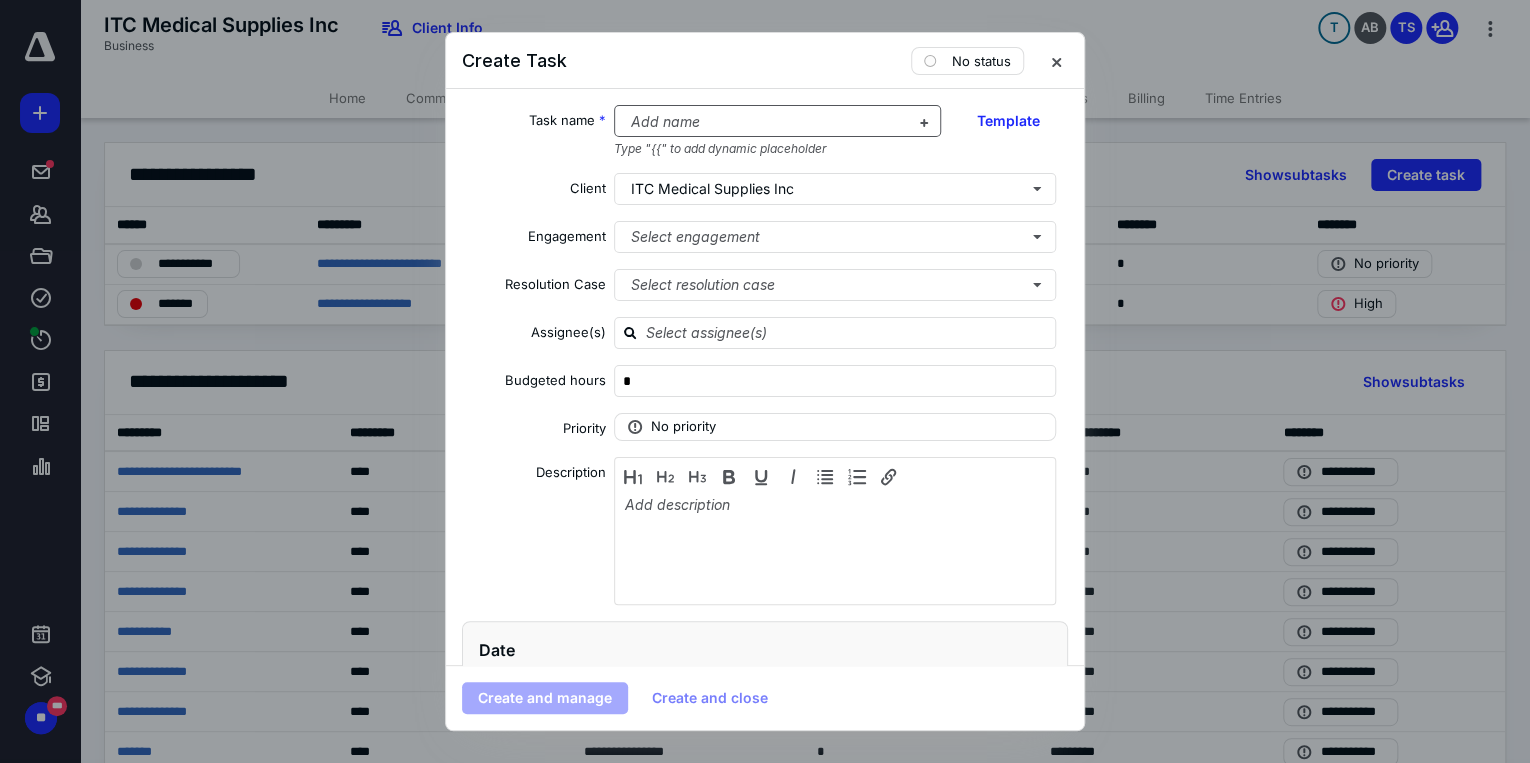 click at bounding box center (766, 122) 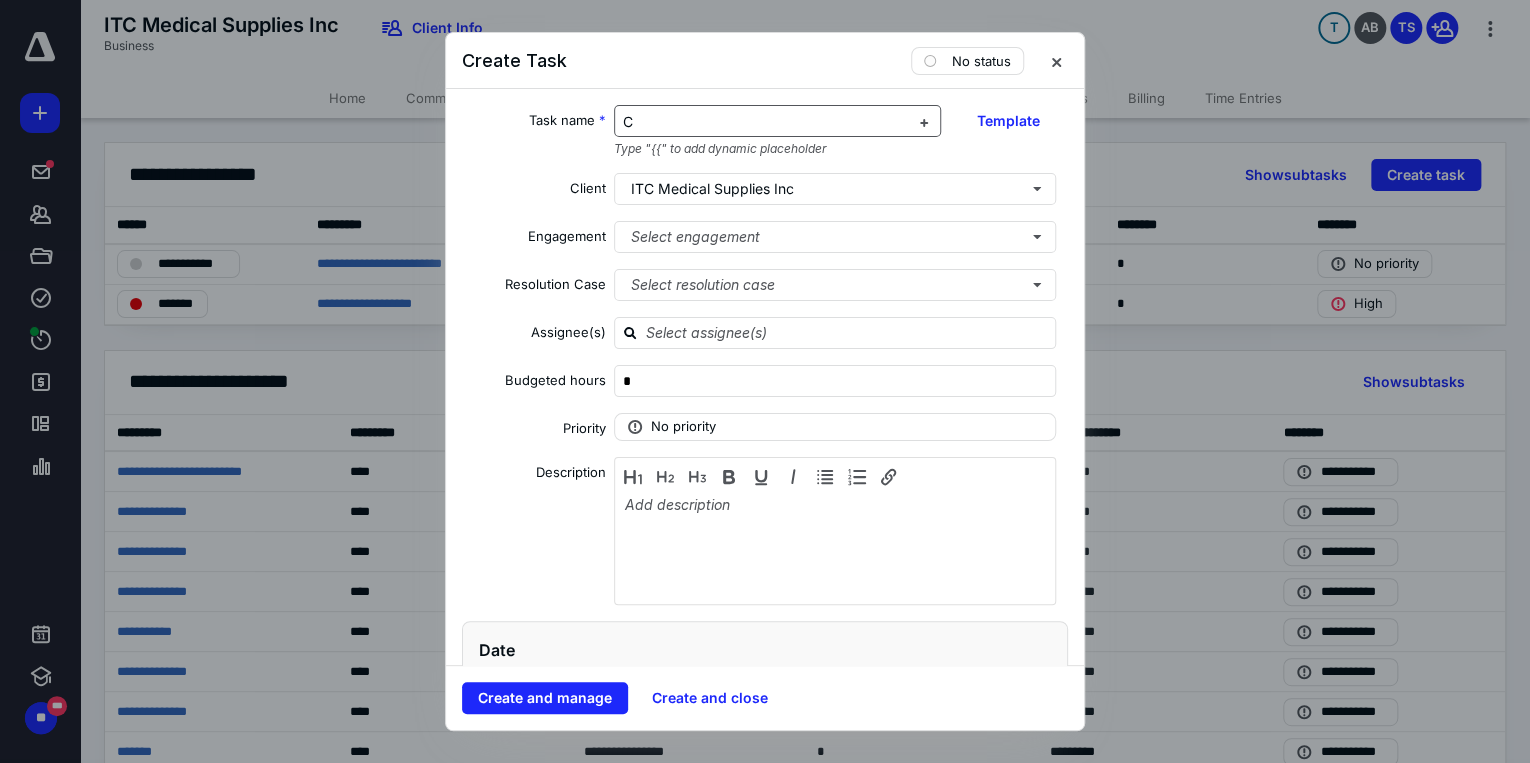 type 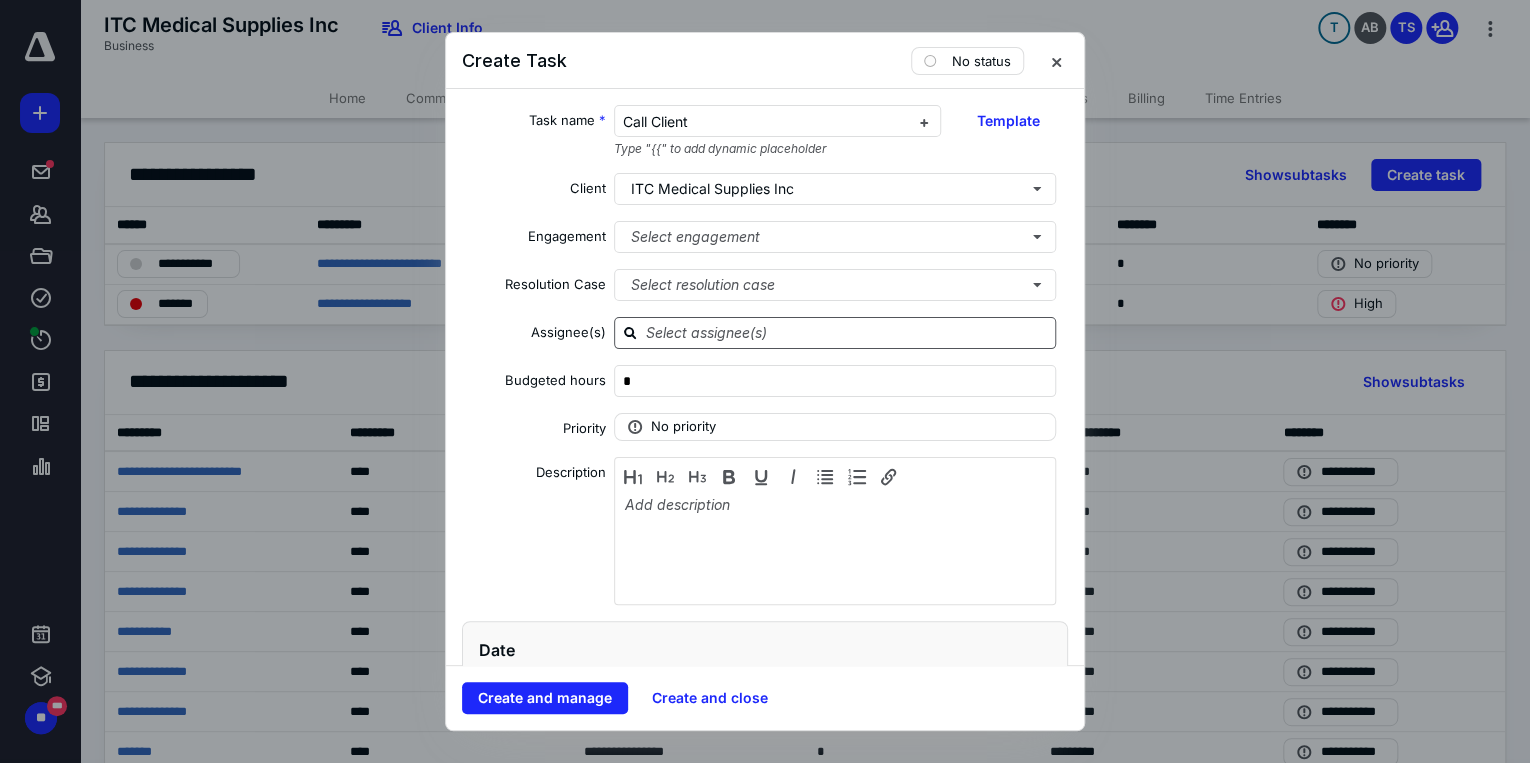 click at bounding box center [847, 332] 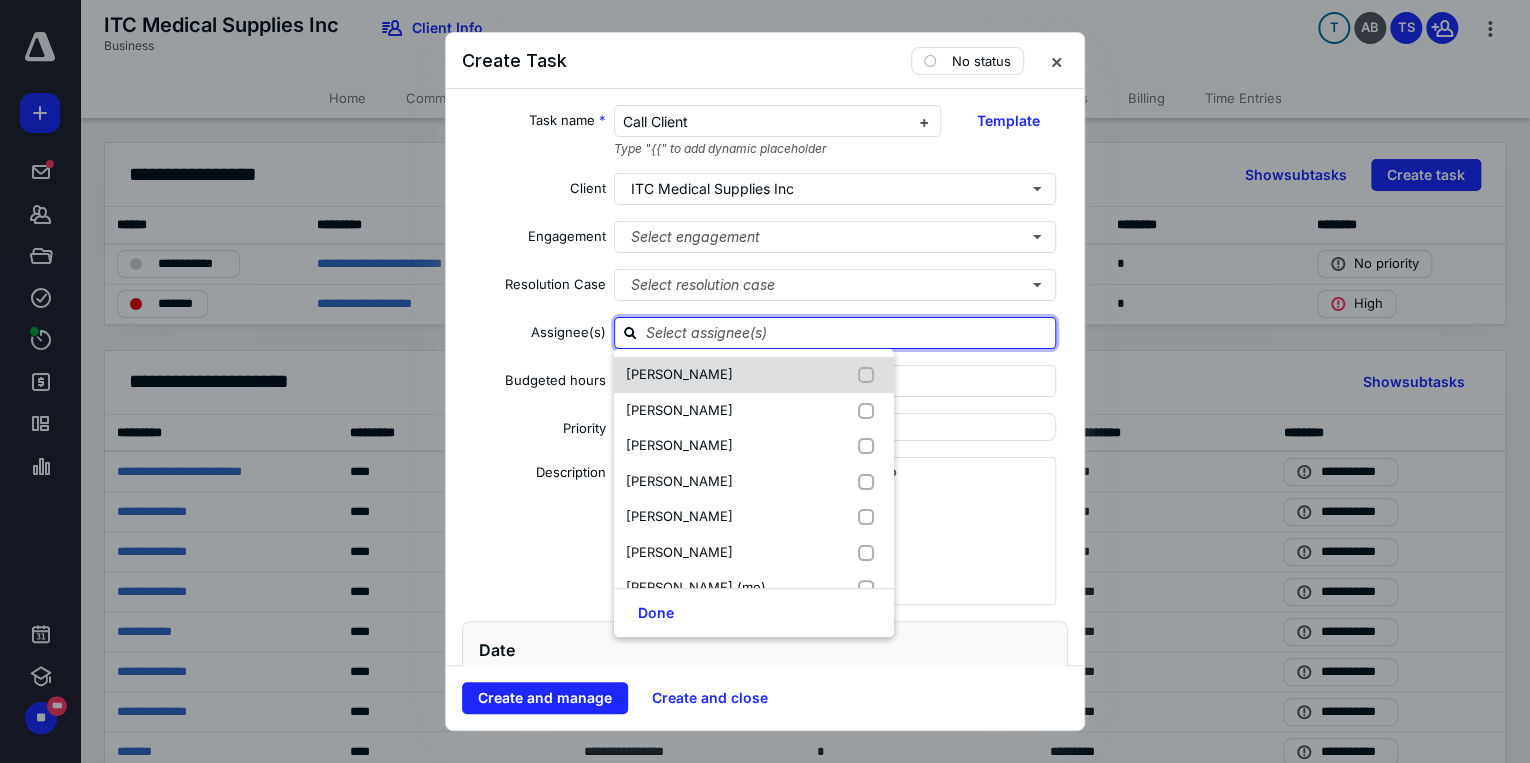 click at bounding box center (870, 375) 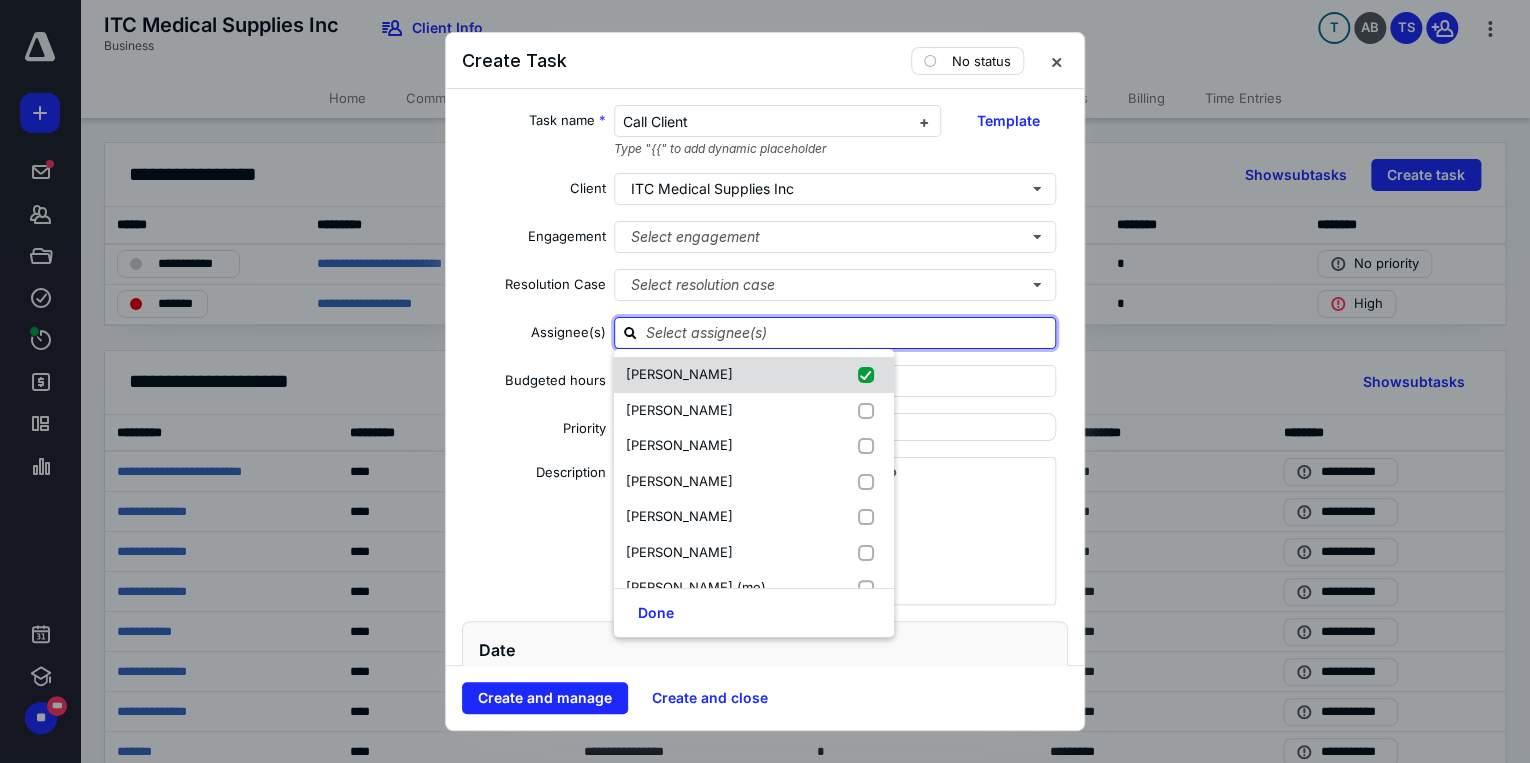 checkbox on "true" 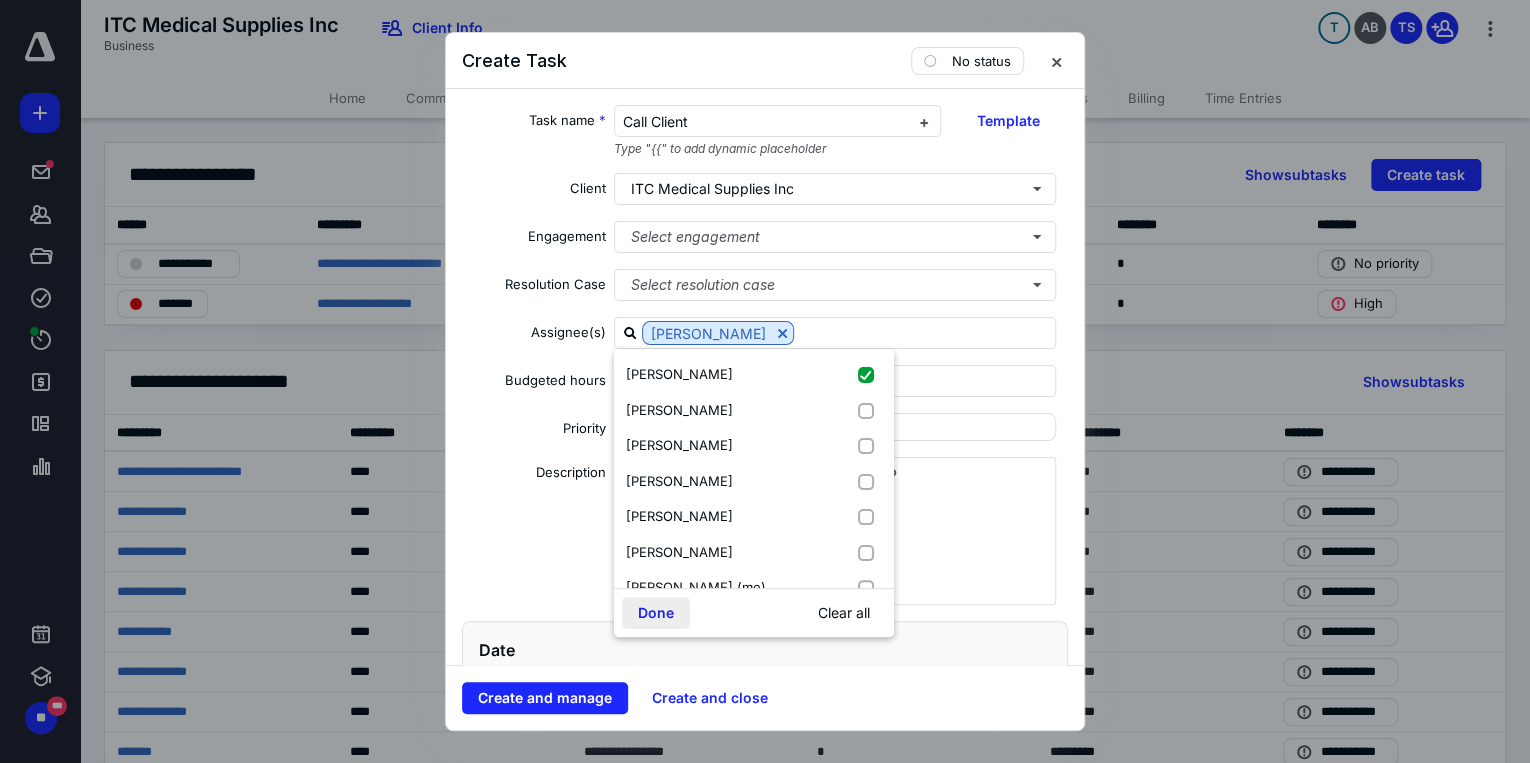 click on "Done" at bounding box center [656, 613] 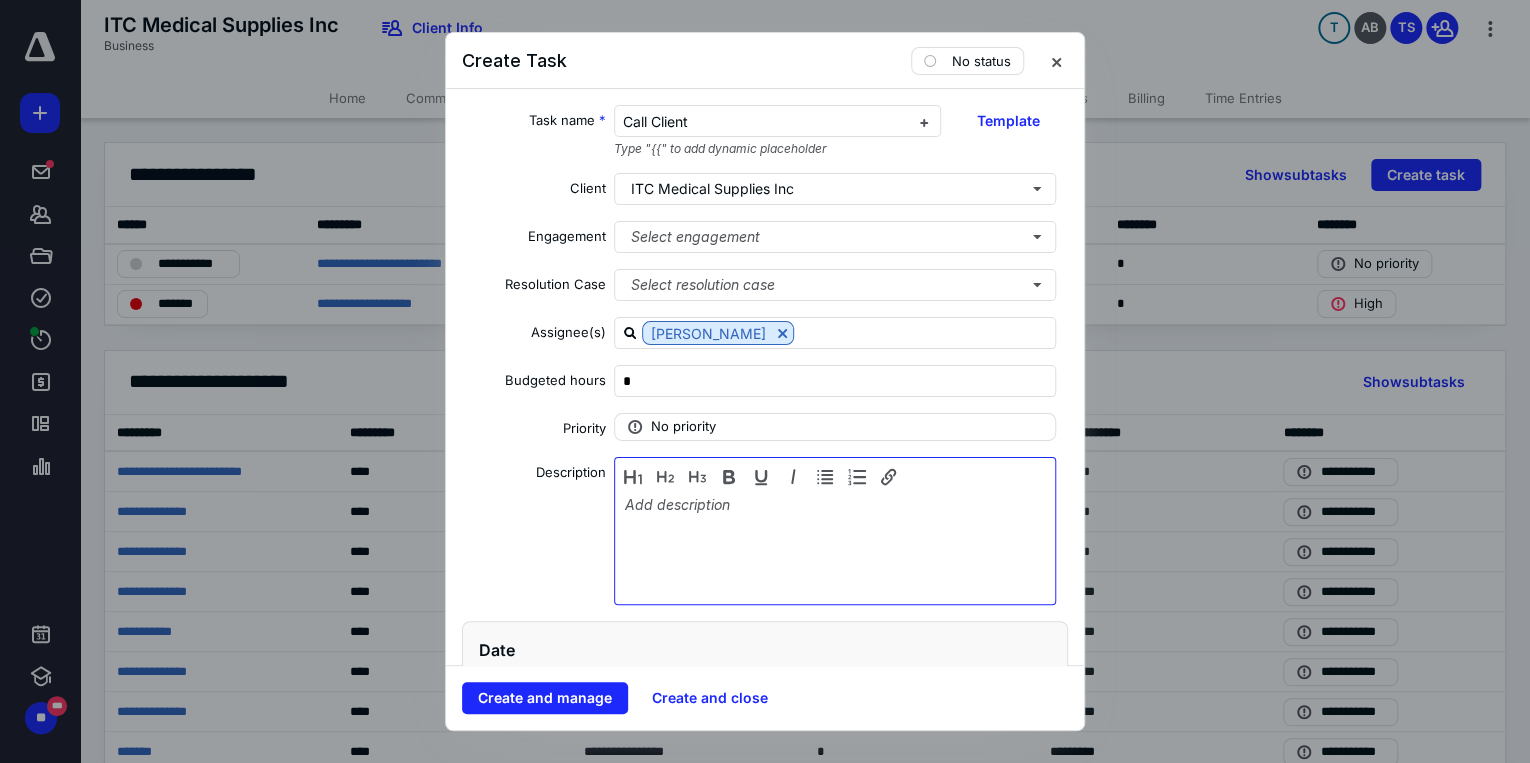 click at bounding box center [835, 546] 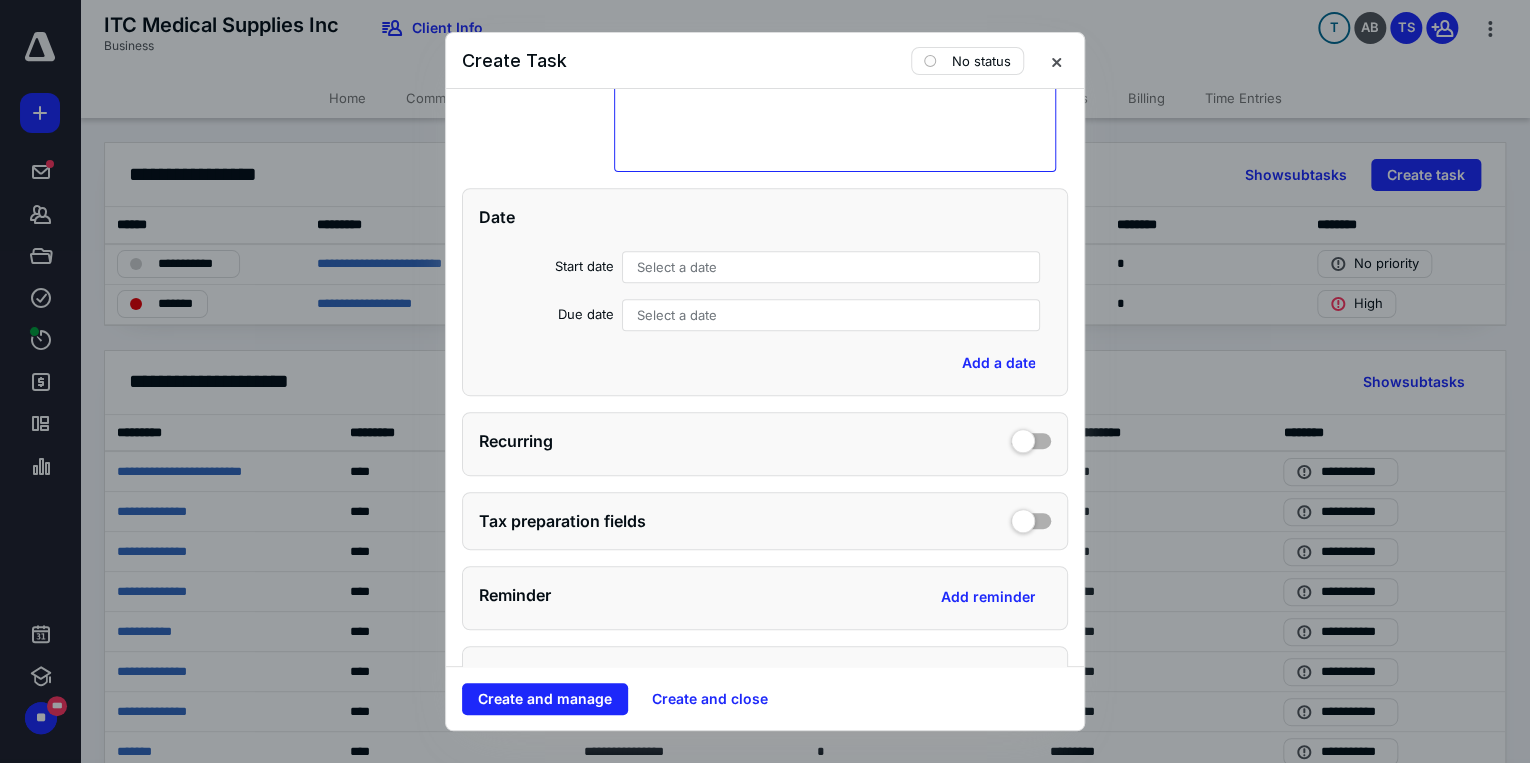 scroll, scrollTop: 480, scrollLeft: 0, axis: vertical 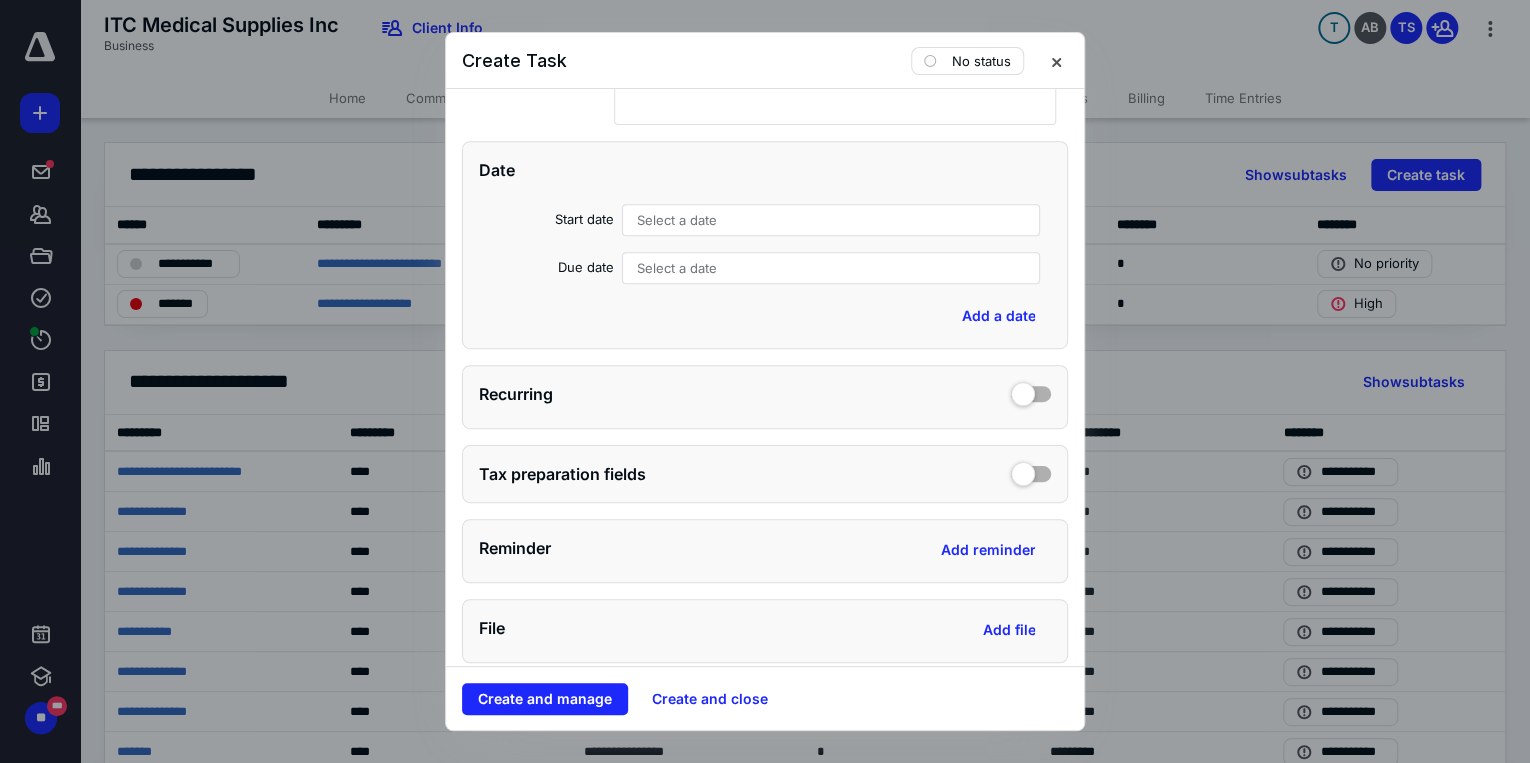 click on "Select a date" at bounding box center [677, 220] 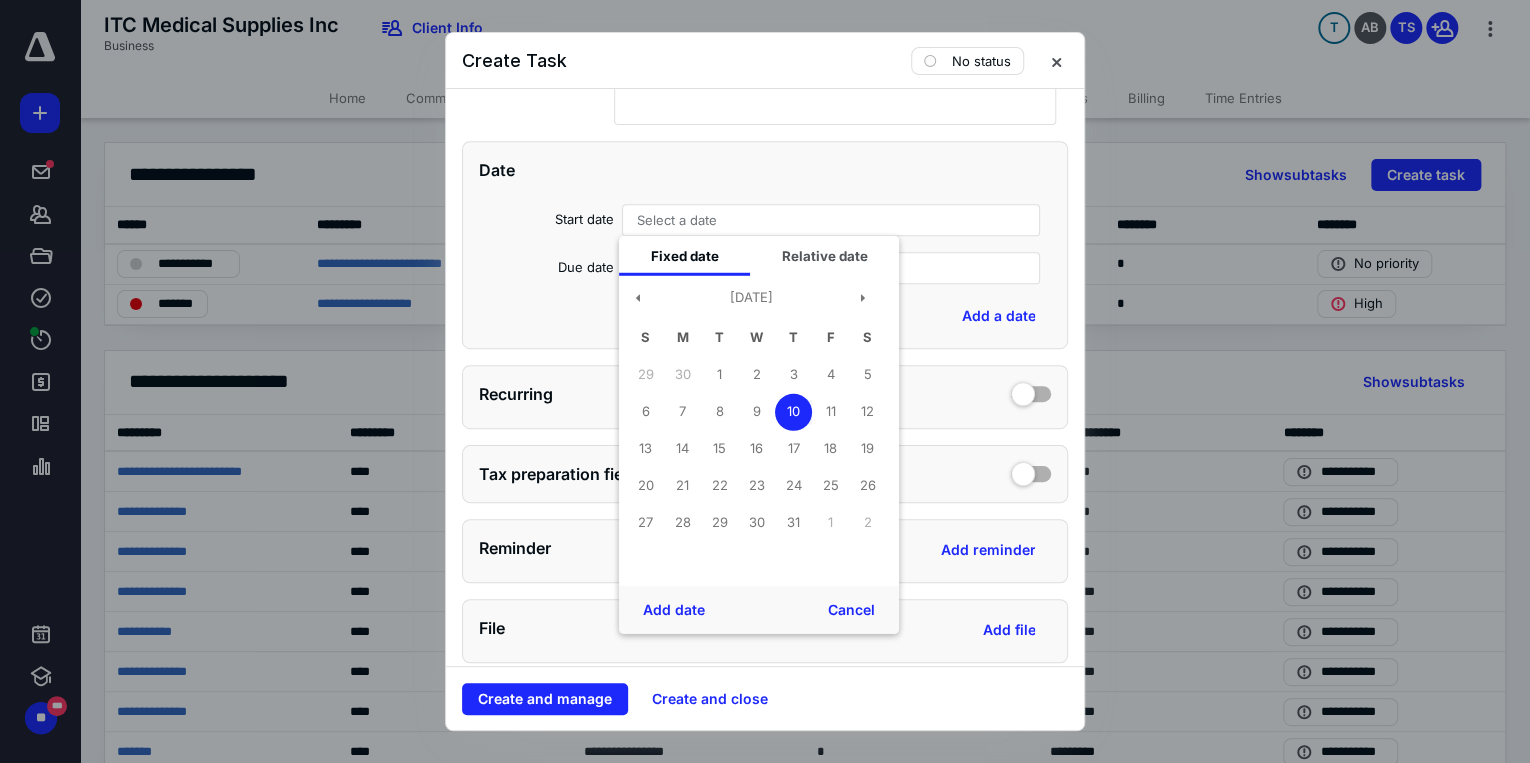 click on "10" at bounding box center (793, 411) 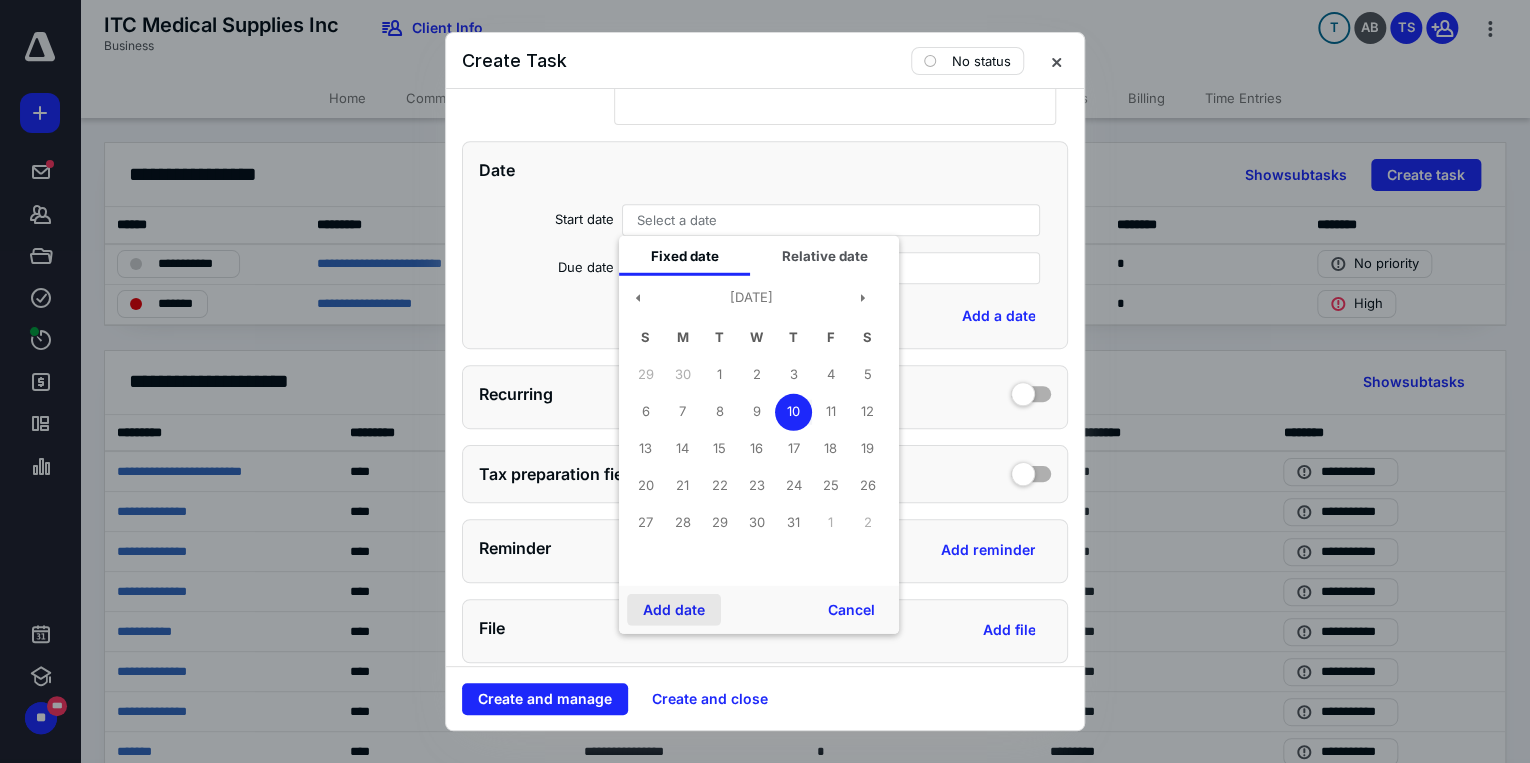 click on "Add date" at bounding box center (674, 610) 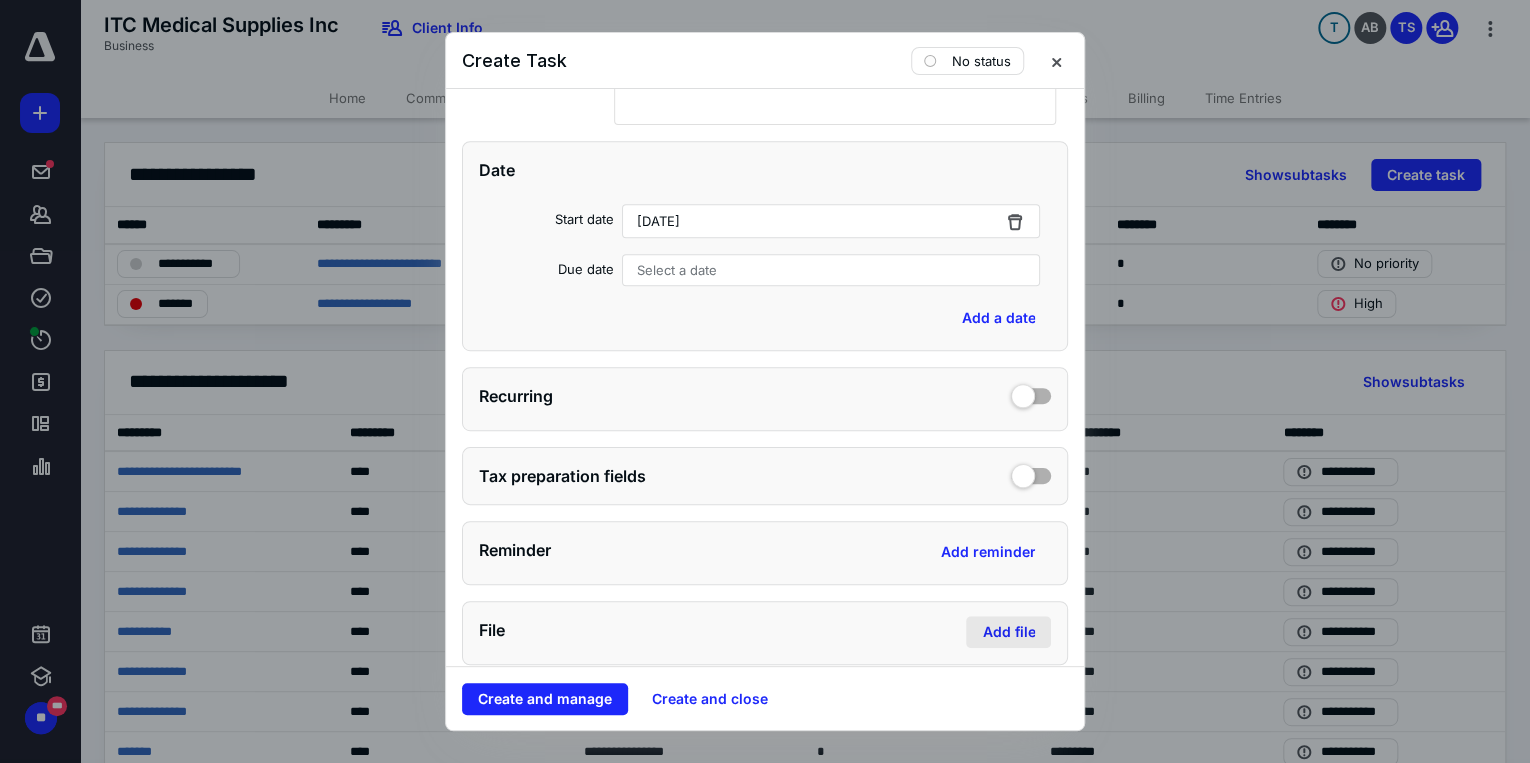 click on "Add file" at bounding box center (1008, 632) 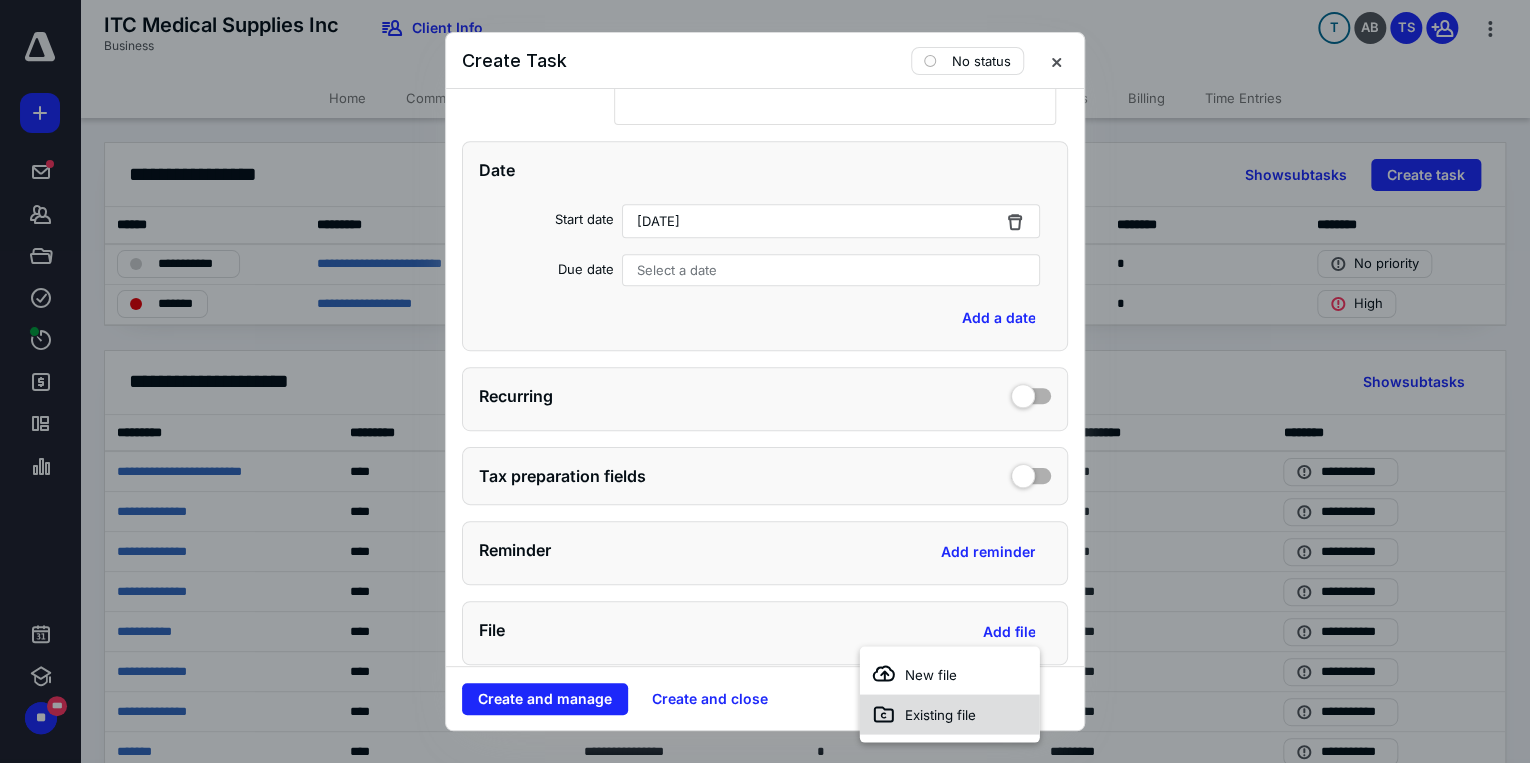 click on "Existing file" at bounding box center (940, 714) 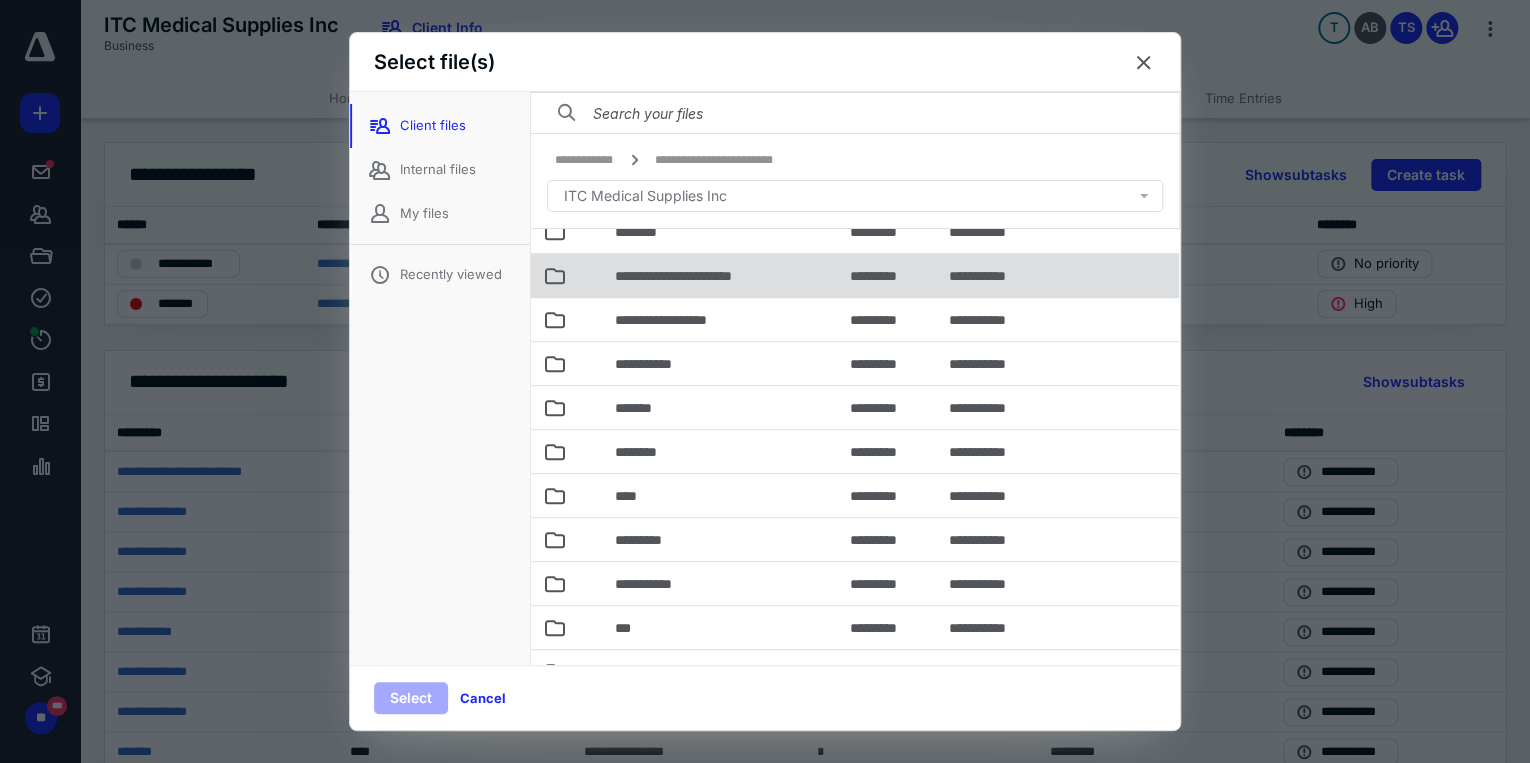 scroll, scrollTop: 480, scrollLeft: 0, axis: vertical 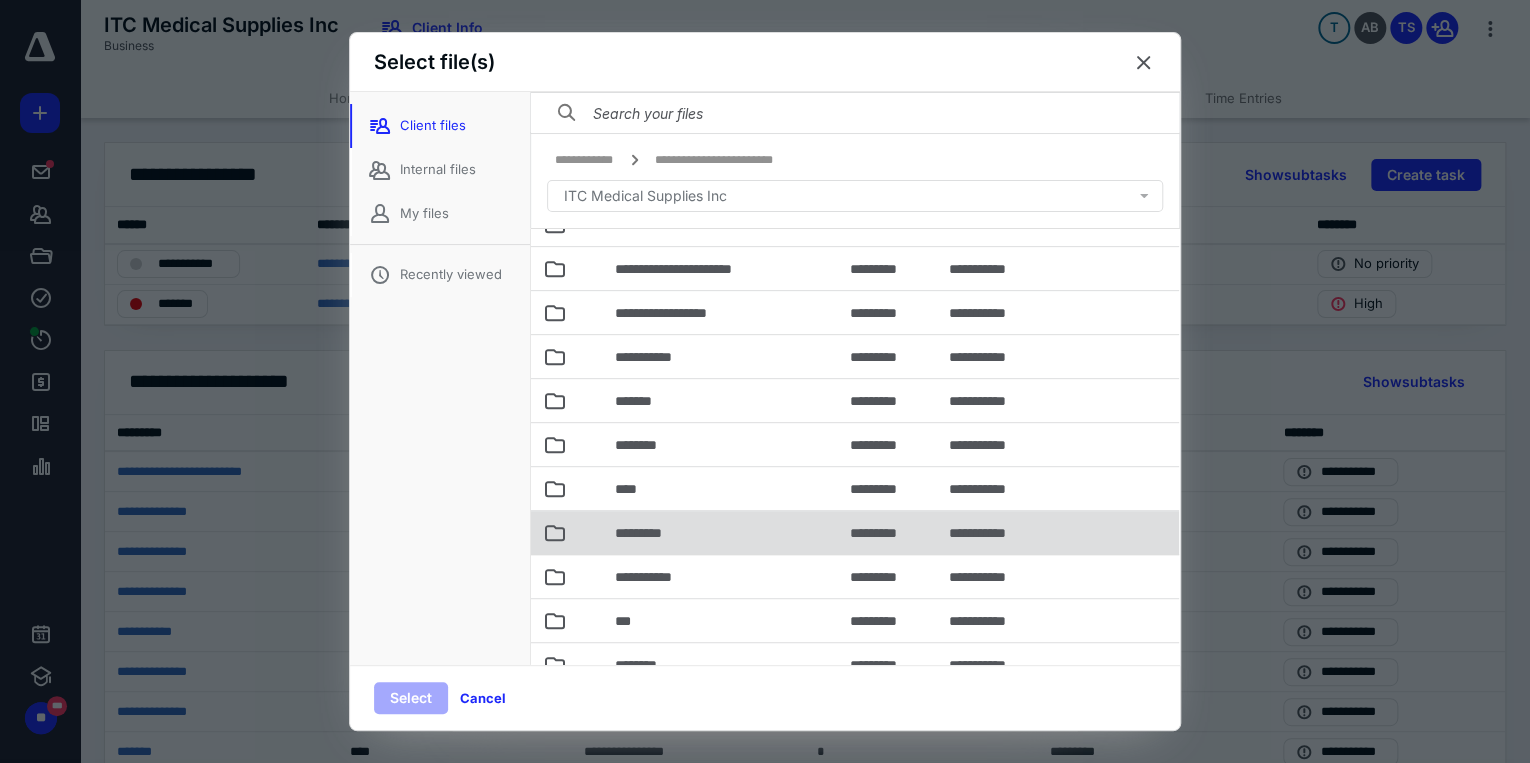 click on "*********" at bounding box center [720, 532] 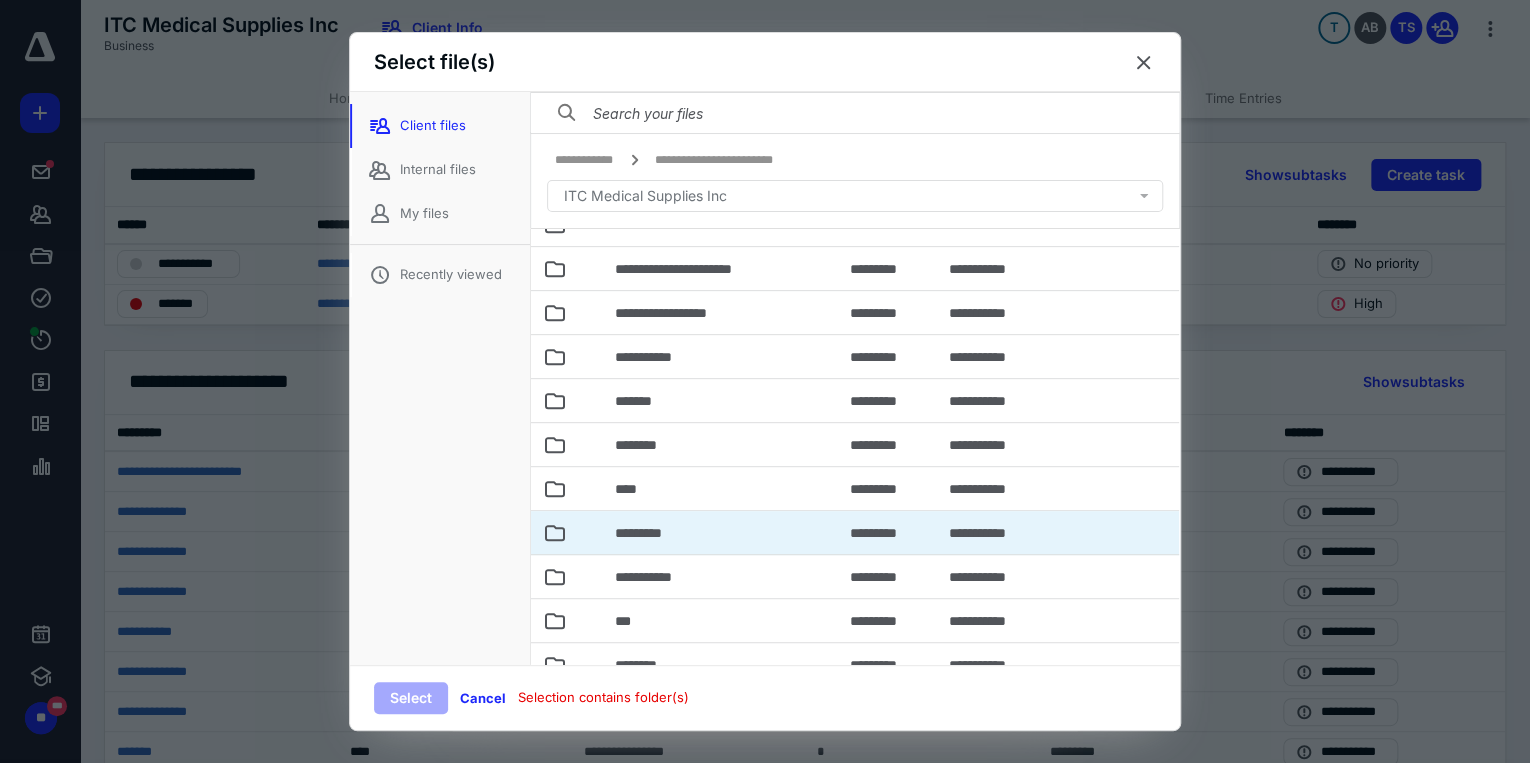 click on "*********" at bounding box center [720, 532] 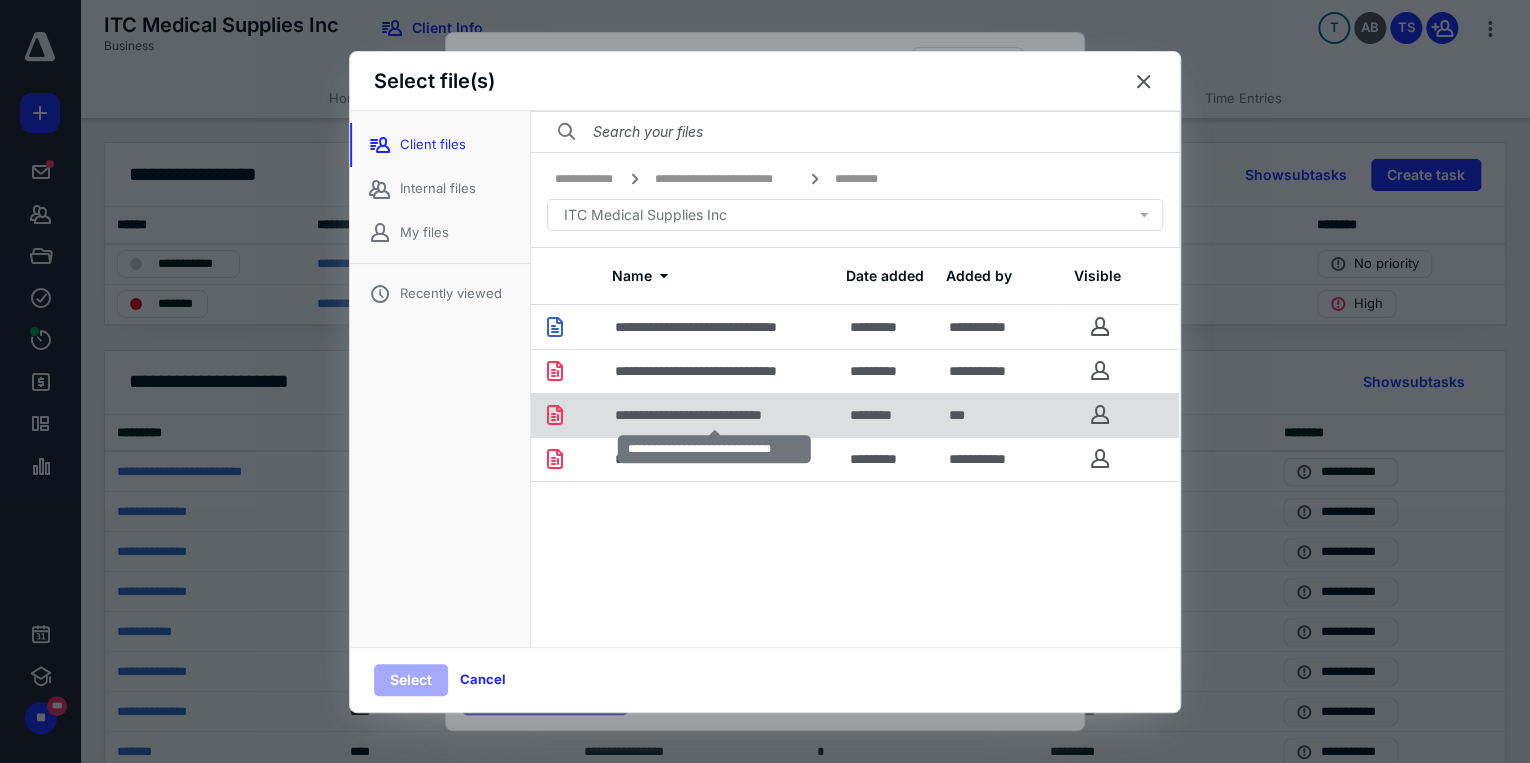 click on "**********" at bounding box center (715, 415) 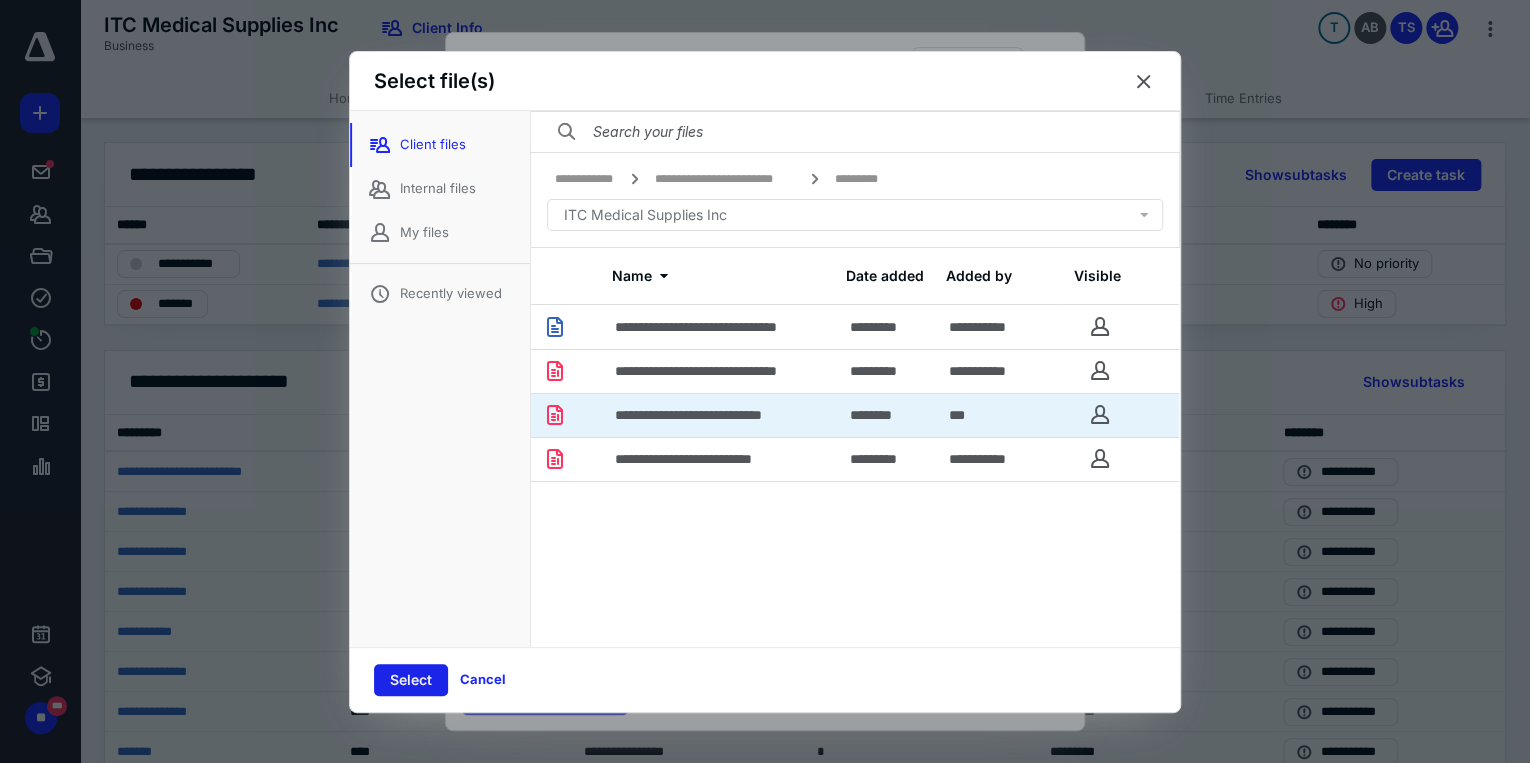 click on "Select" at bounding box center (411, 680) 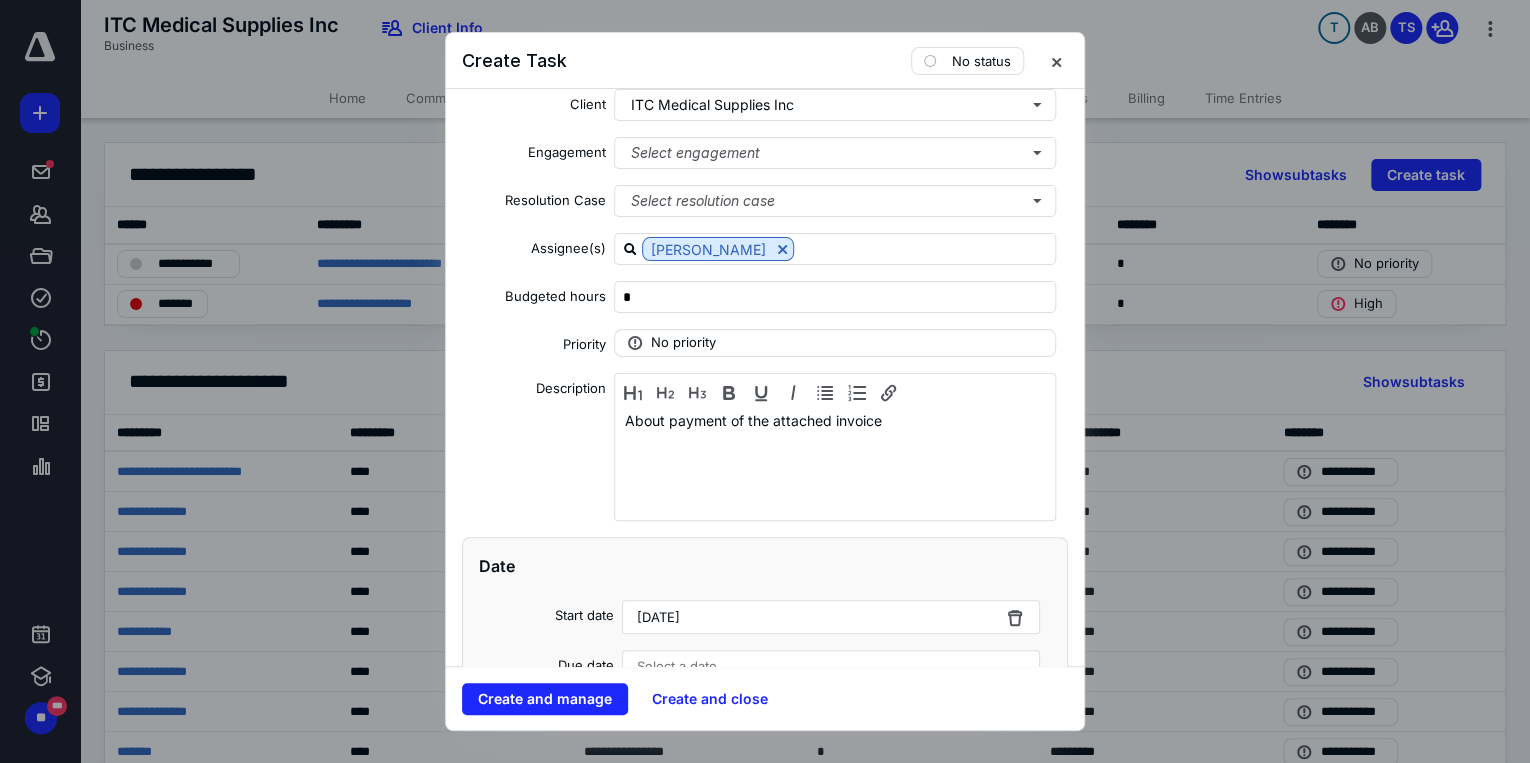 scroll, scrollTop: 0, scrollLeft: 0, axis: both 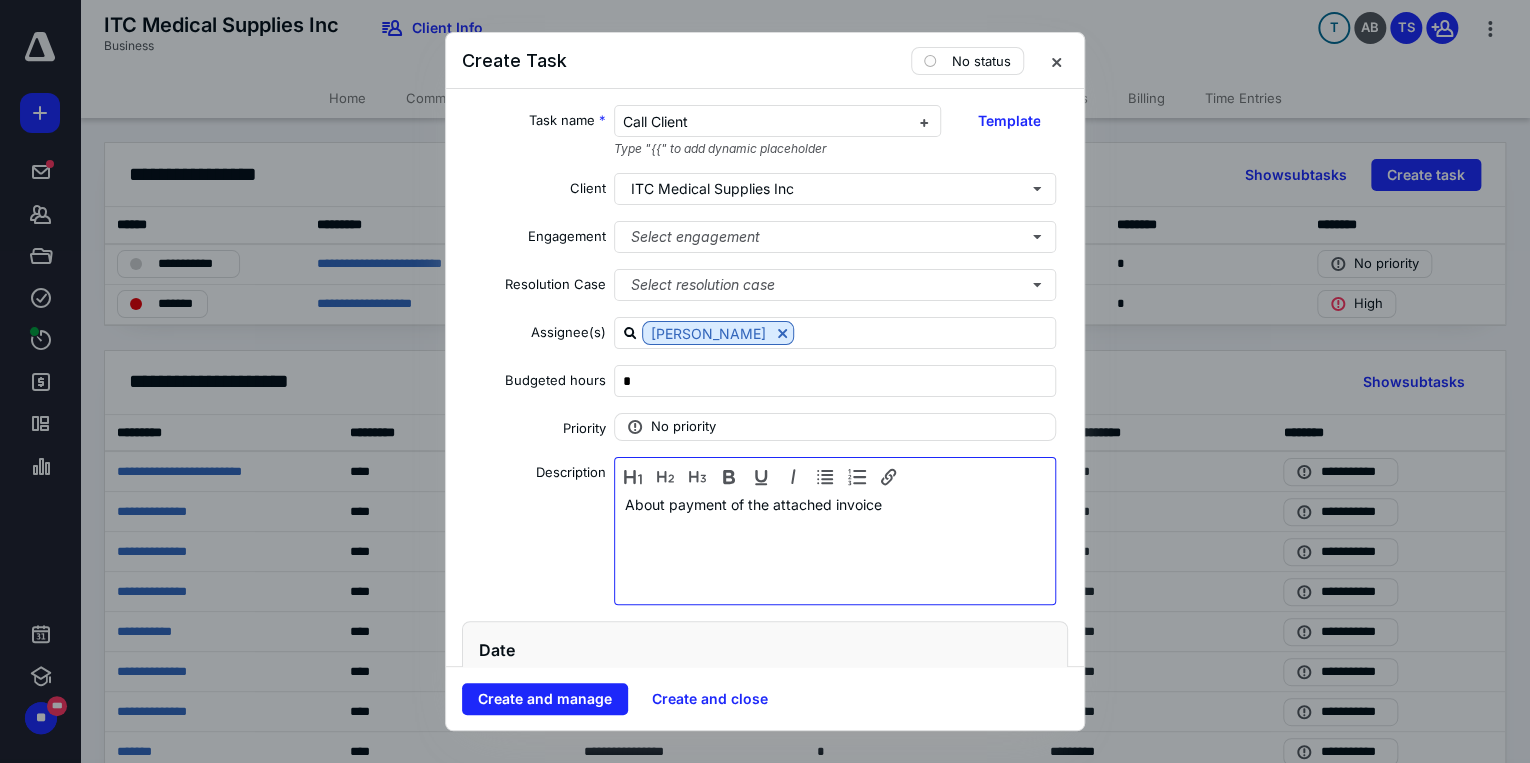 click on "About payment of the attached invoice" at bounding box center [835, 546] 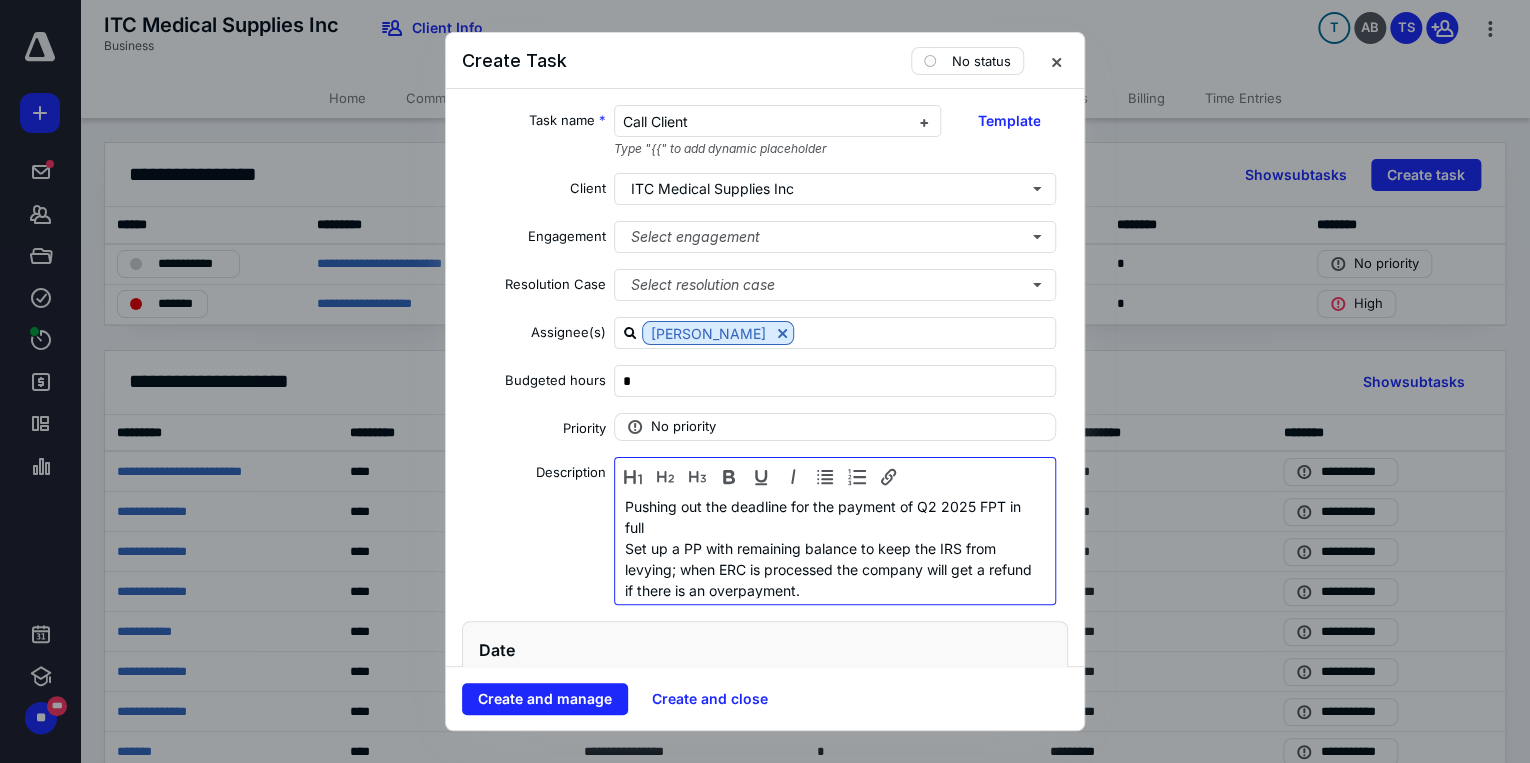 scroll, scrollTop: 0, scrollLeft: 0, axis: both 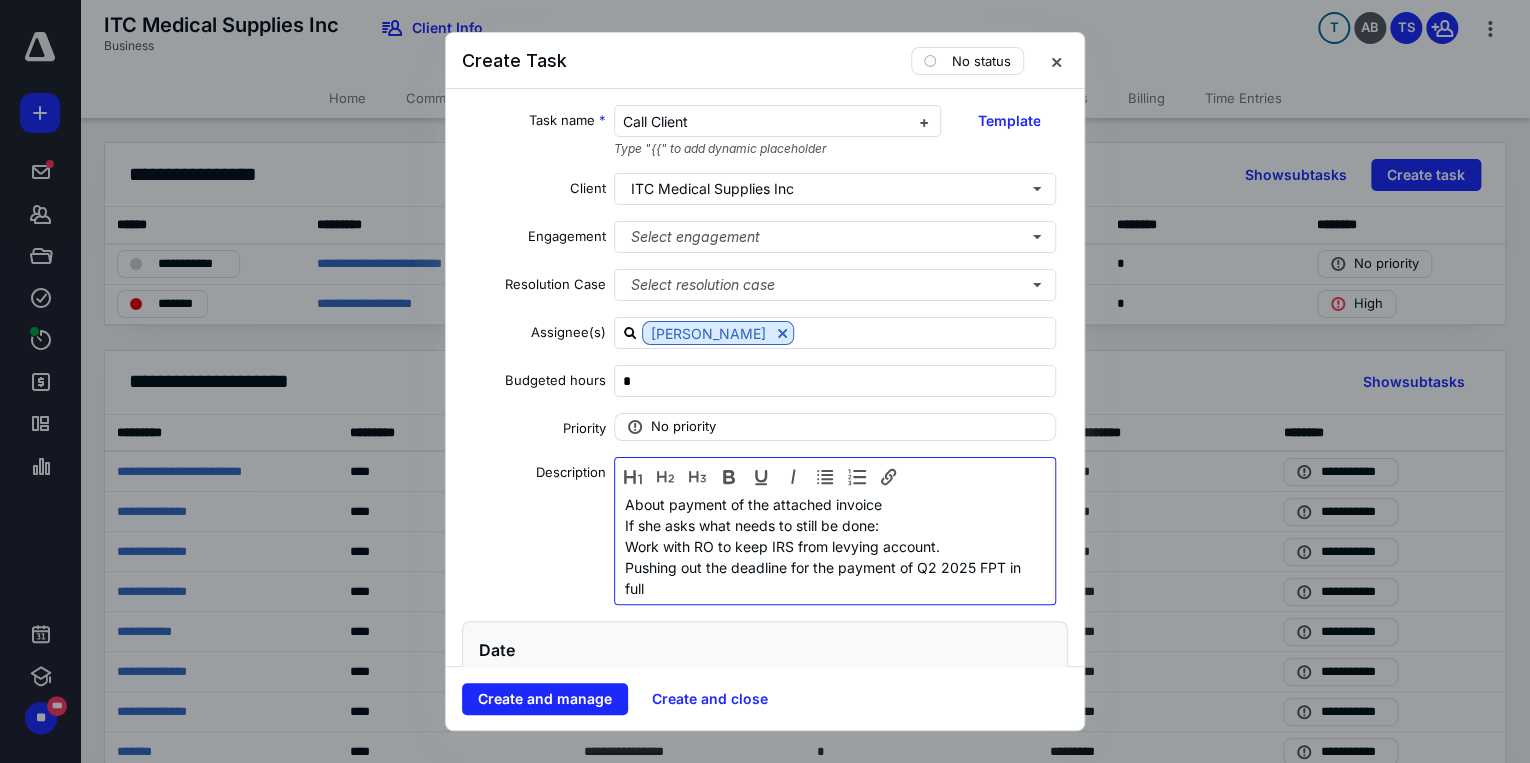 click on "If she asks what needs to still be done:" at bounding box center (831, 525) 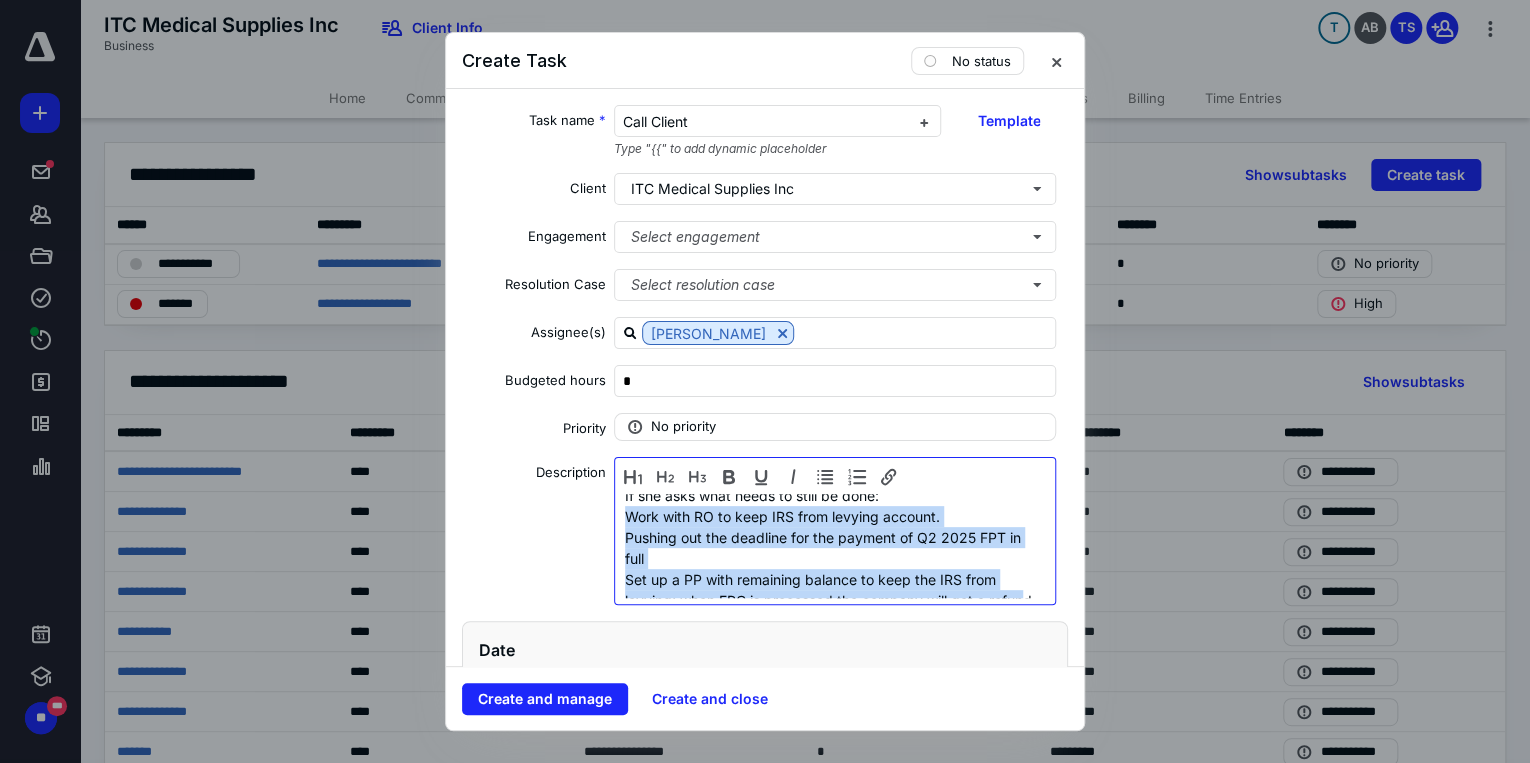 scroll, scrollTop: 63, scrollLeft: 0, axis: vertical 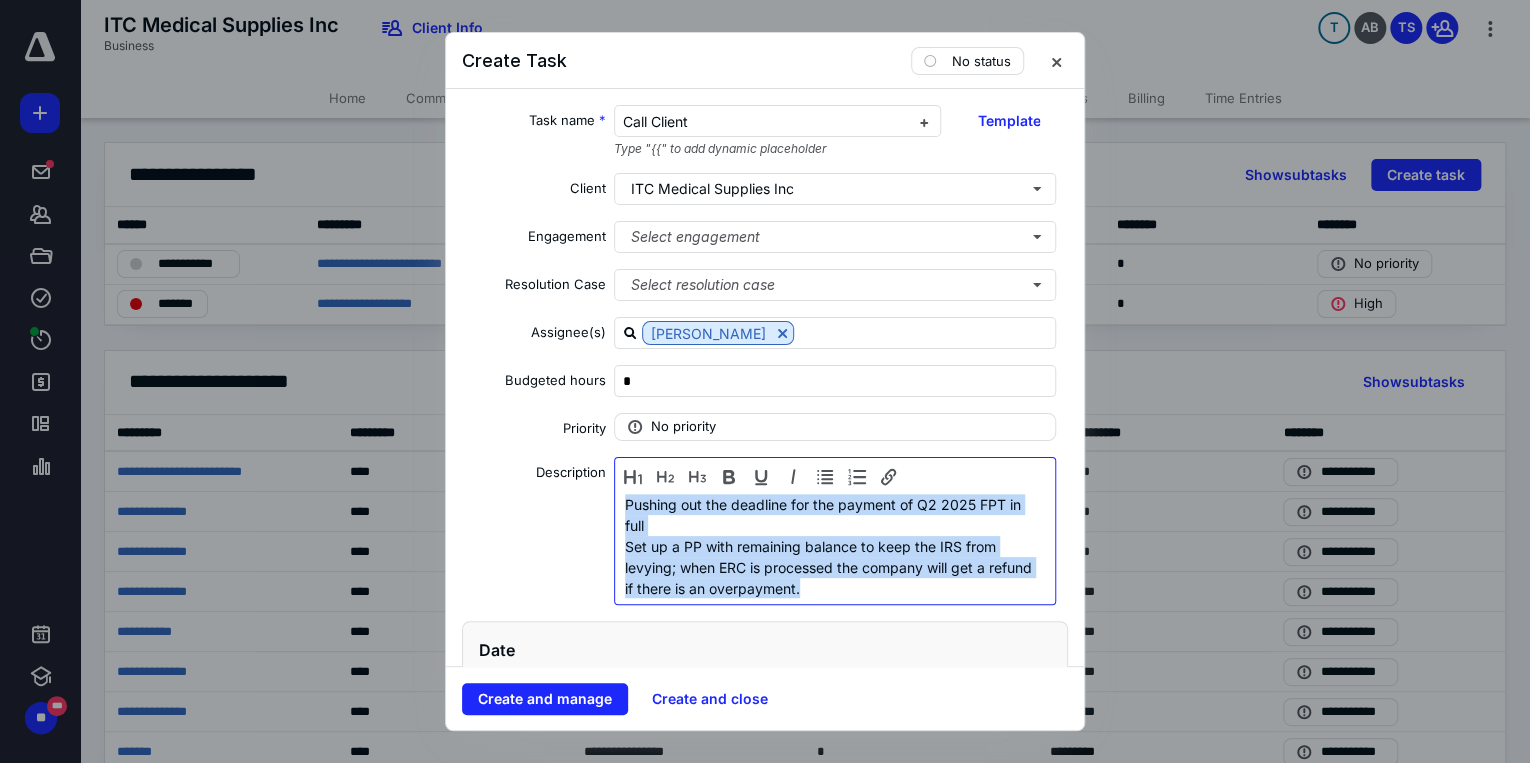 drag, startPoint x: 622, startPoint y: 547, endPoint x: 888, endPoint y: 586, distance: 268.8438 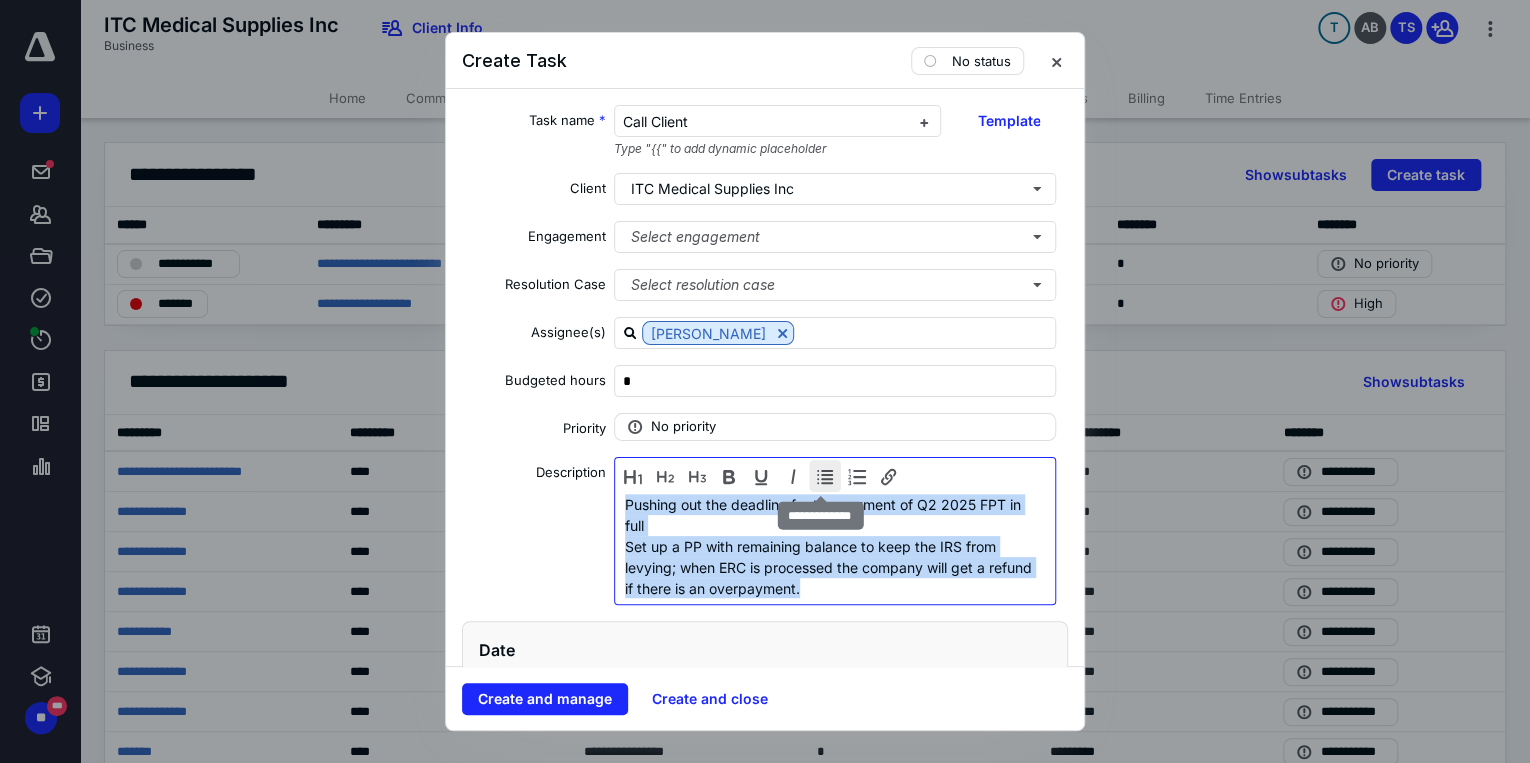 click at bounding box center [825, 476] 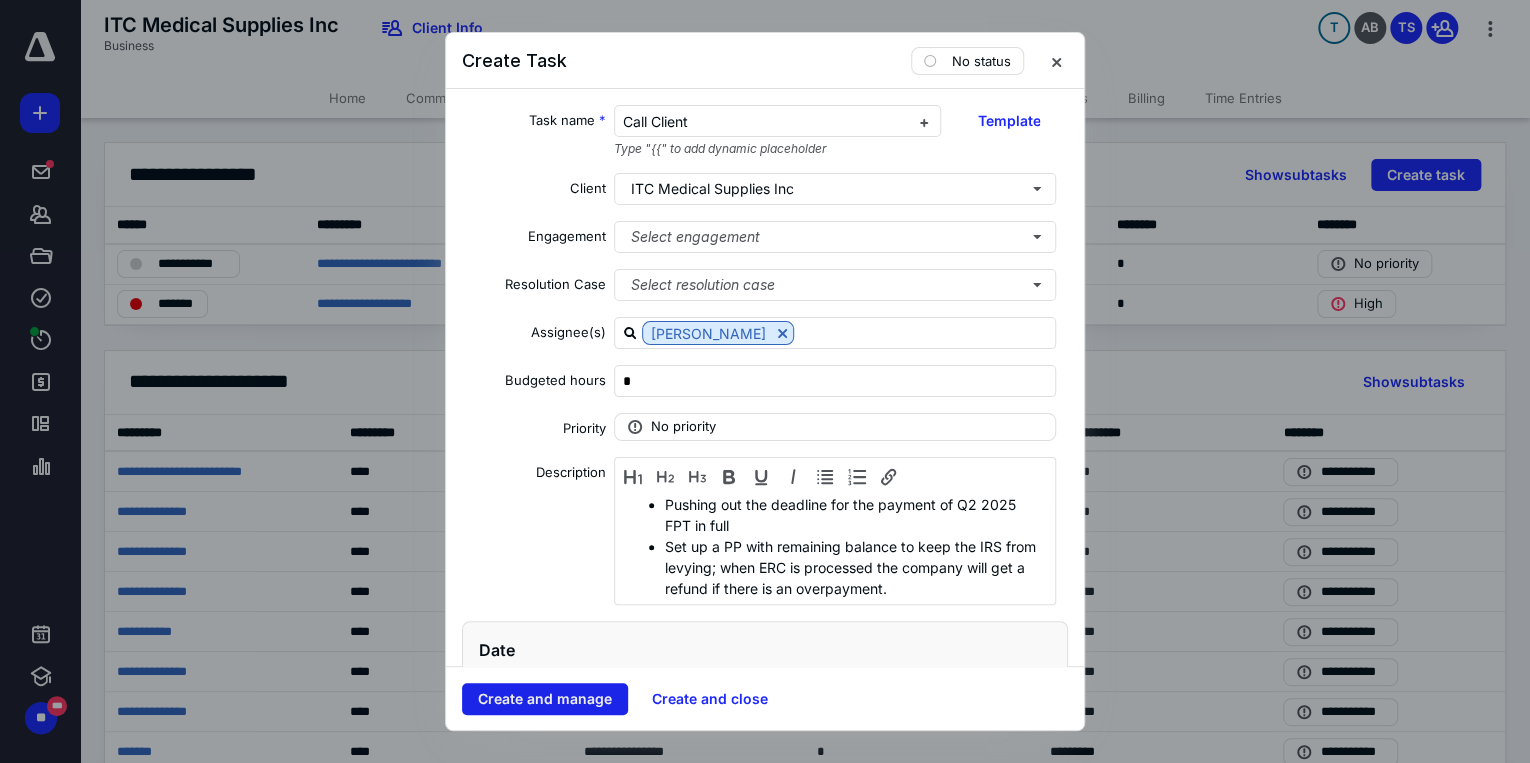 click on "Create and manage" at bounding box center [545, 699] 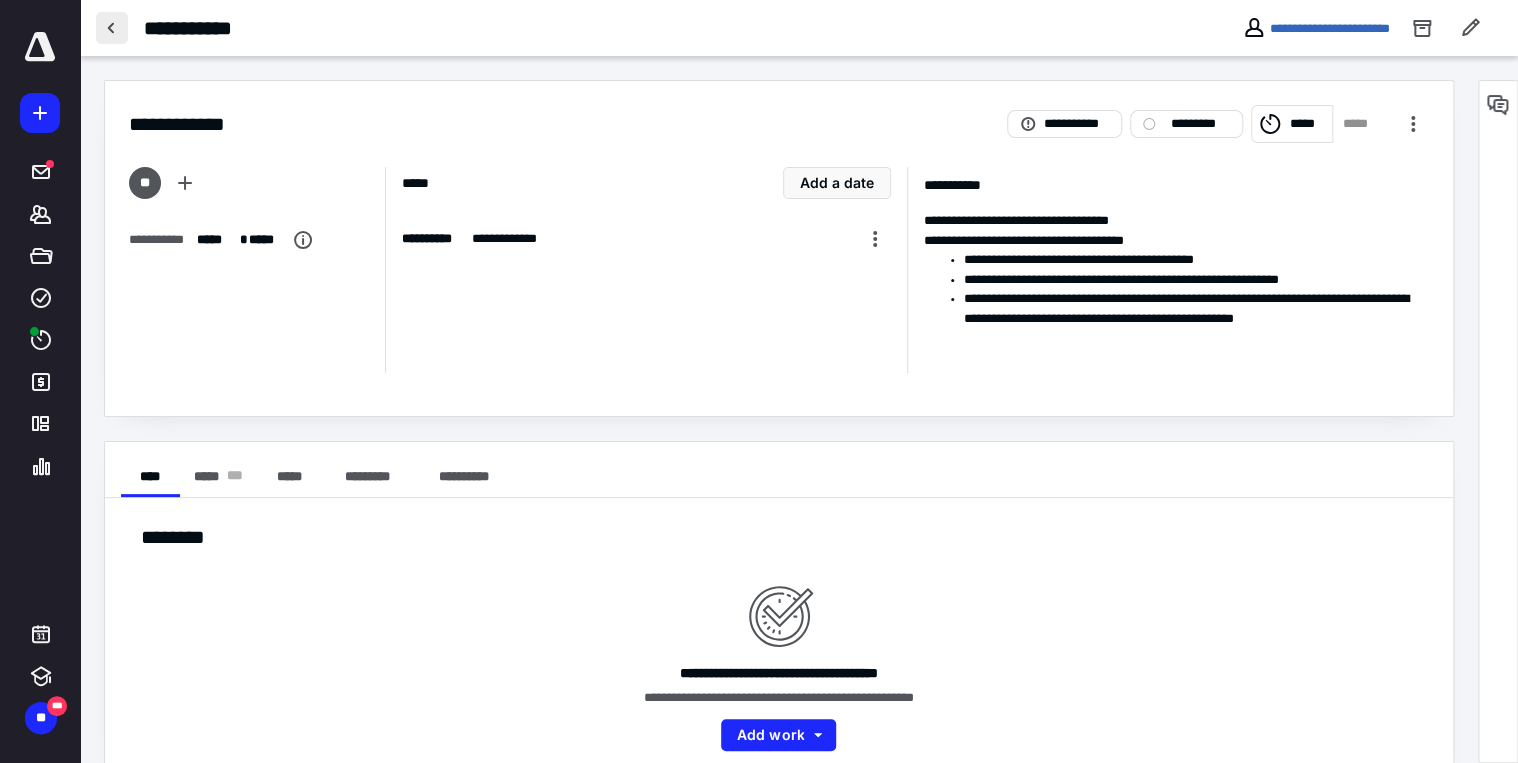 click at bounding box center (112, 28) 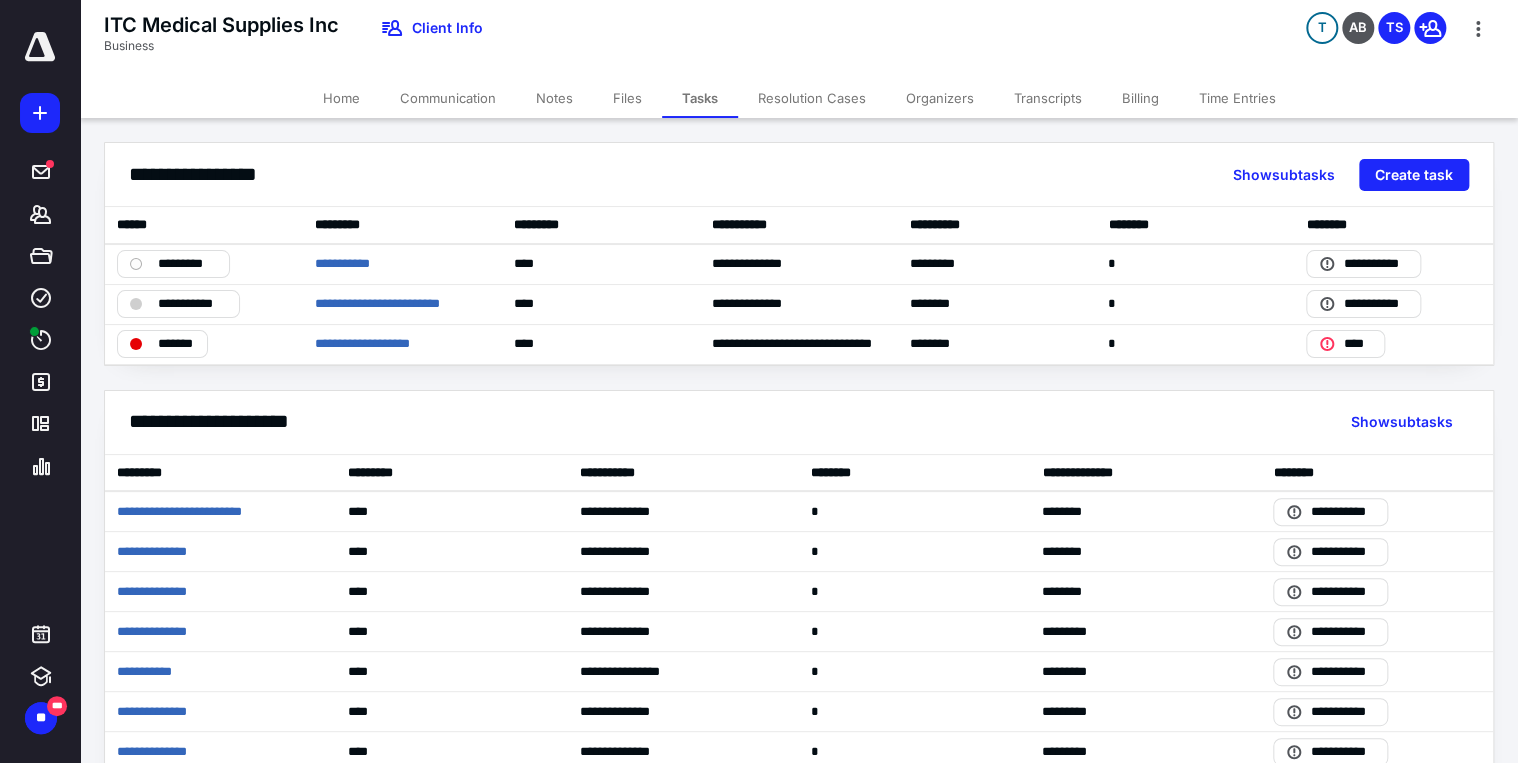 click on "Communication" at bounding box center [448, 98] 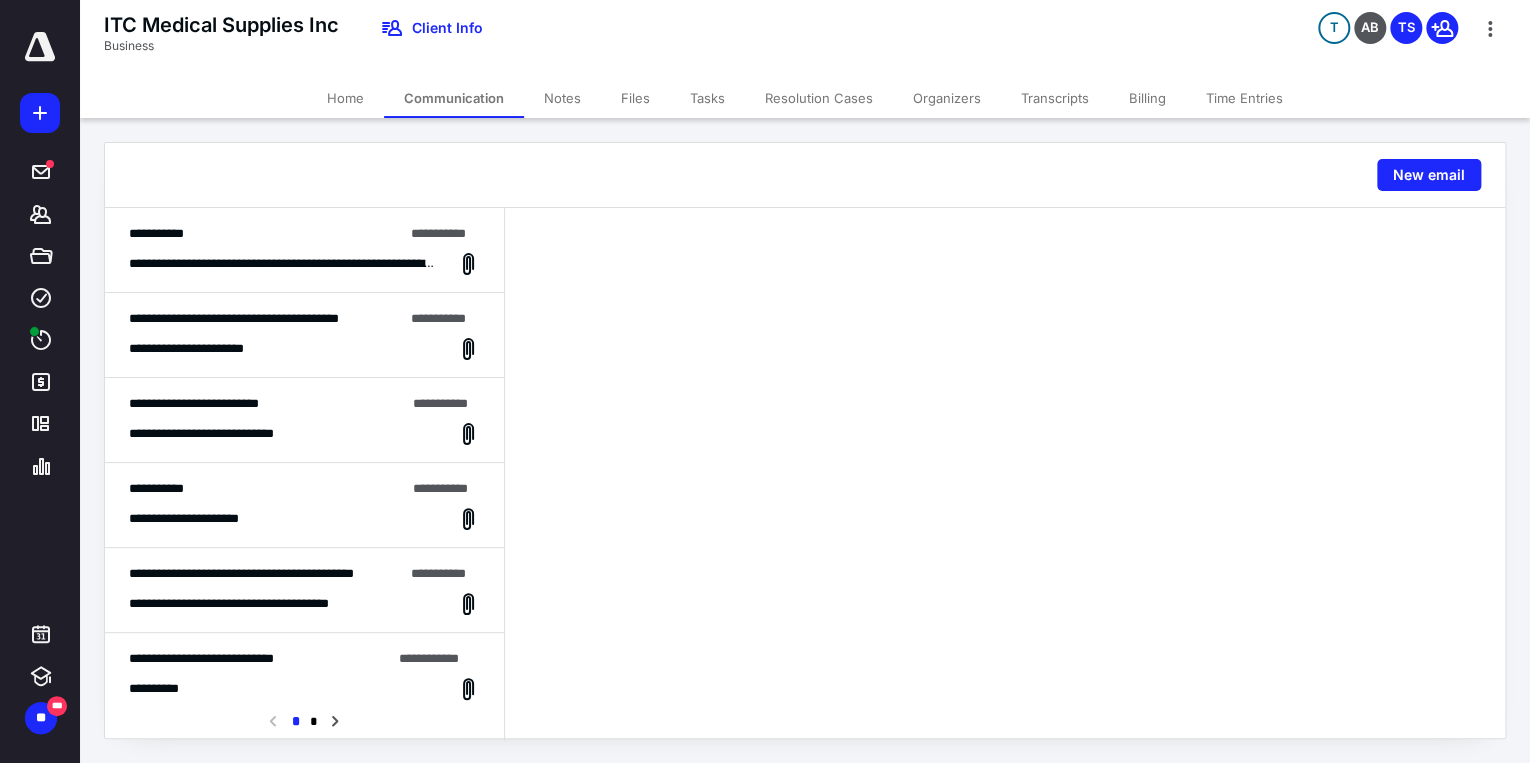 click on "**********" at bounding box center [282, 264] 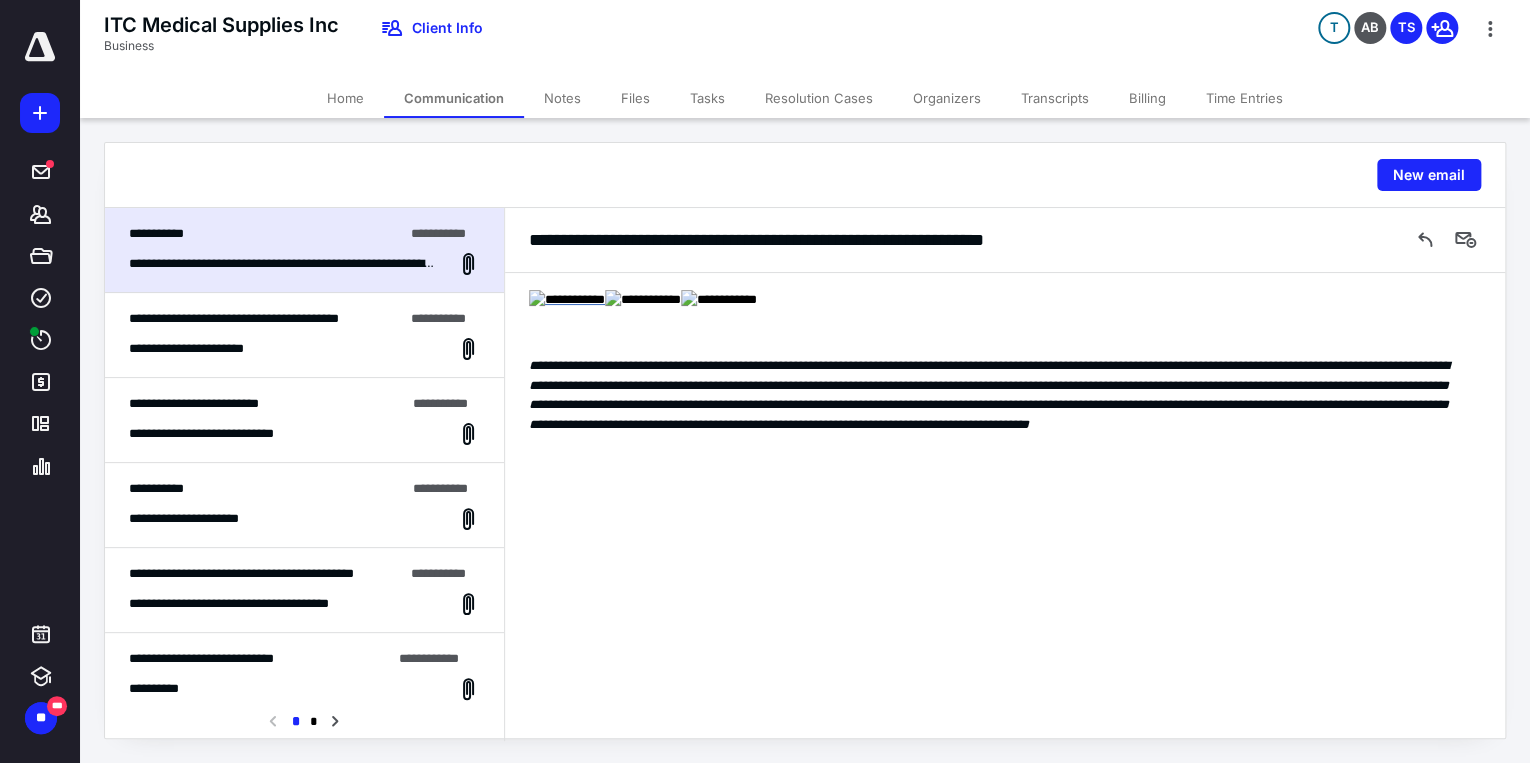 scroll, scrollTop: 1165, scrollLeft: 0, axis: vertical 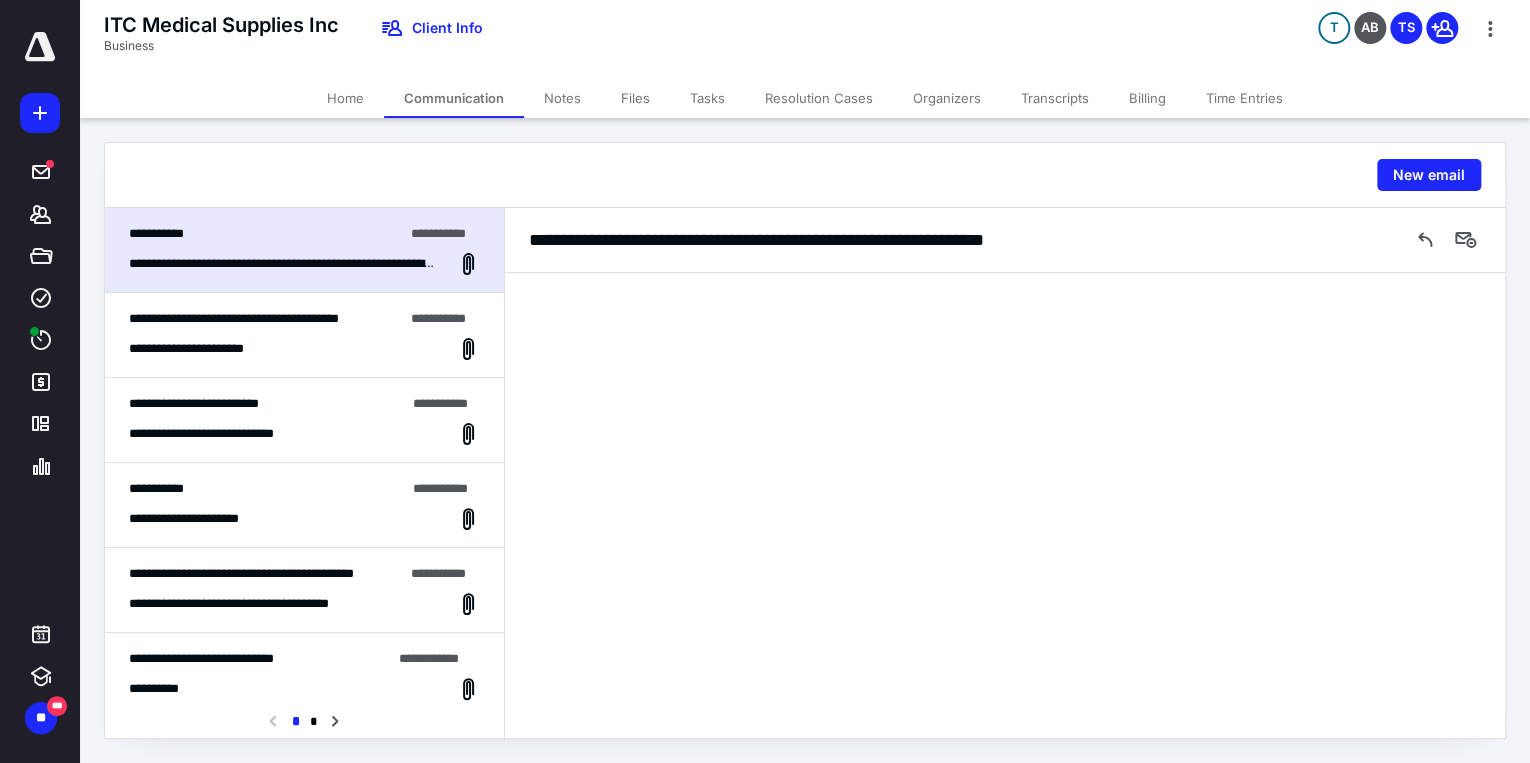 click on "Tasks" at bounding box center (707, 98) 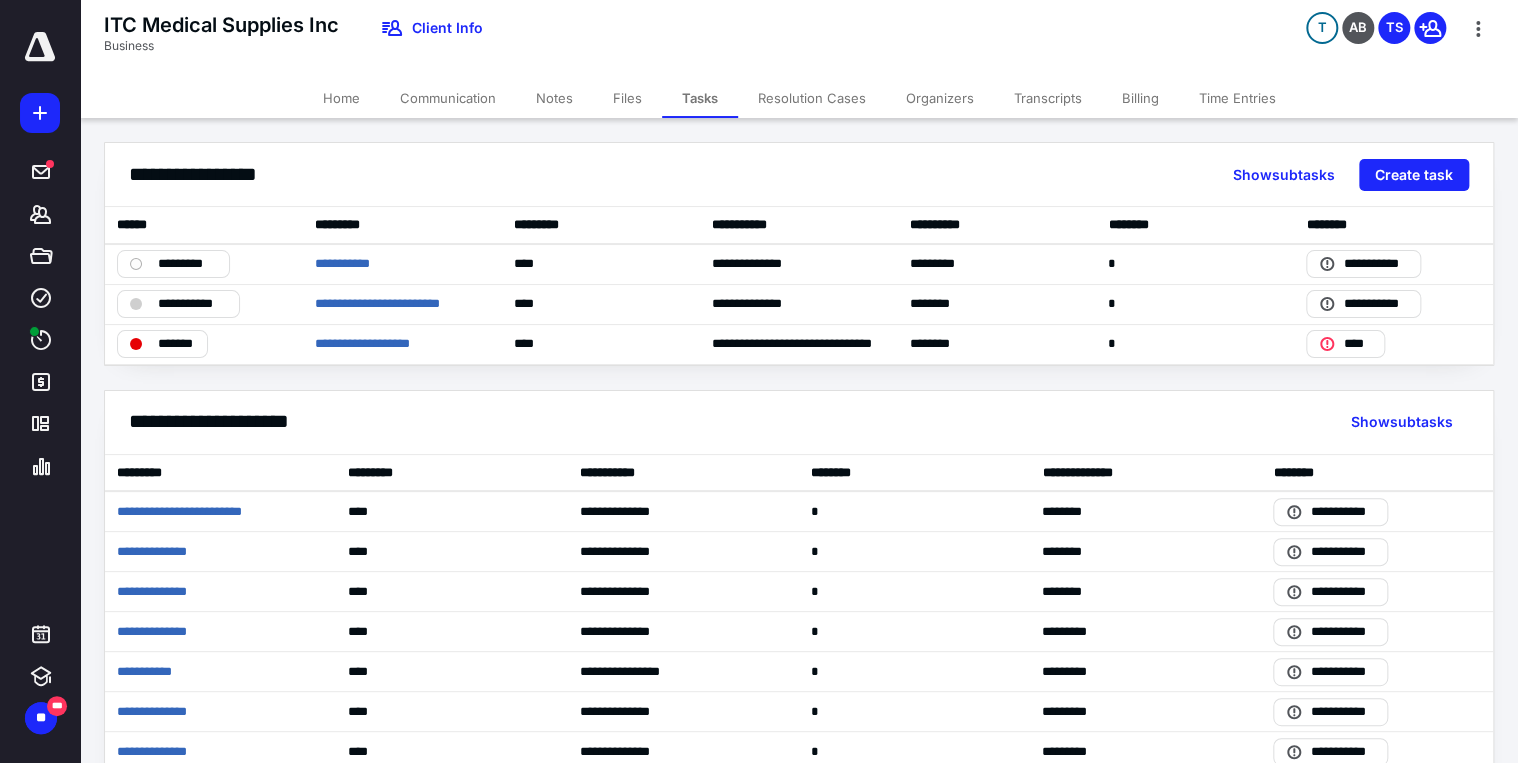 click on "Files" at bounding box center (627, 98) 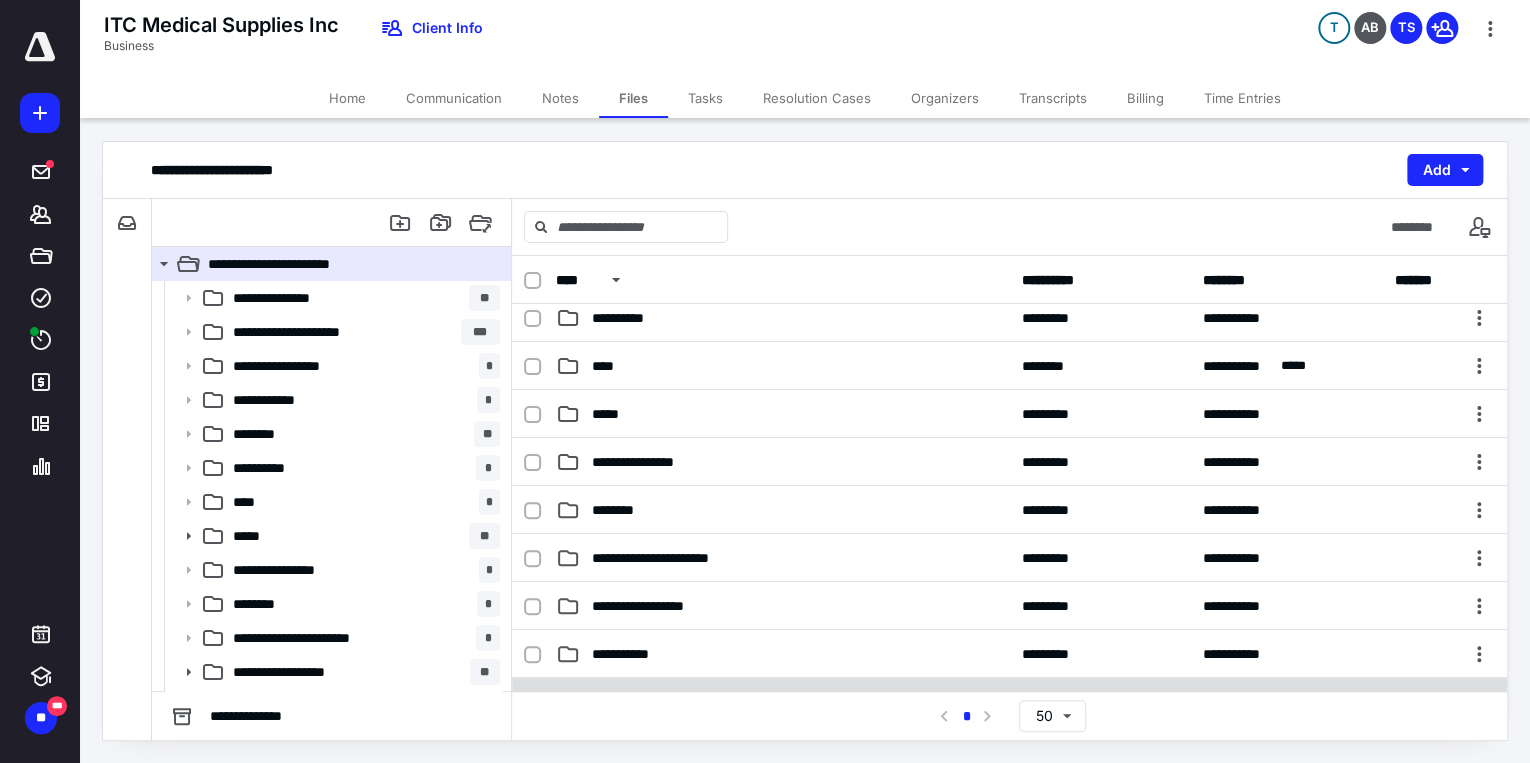 scroll, scrollTop: 320, scrollLeft: 0, axis: vertical 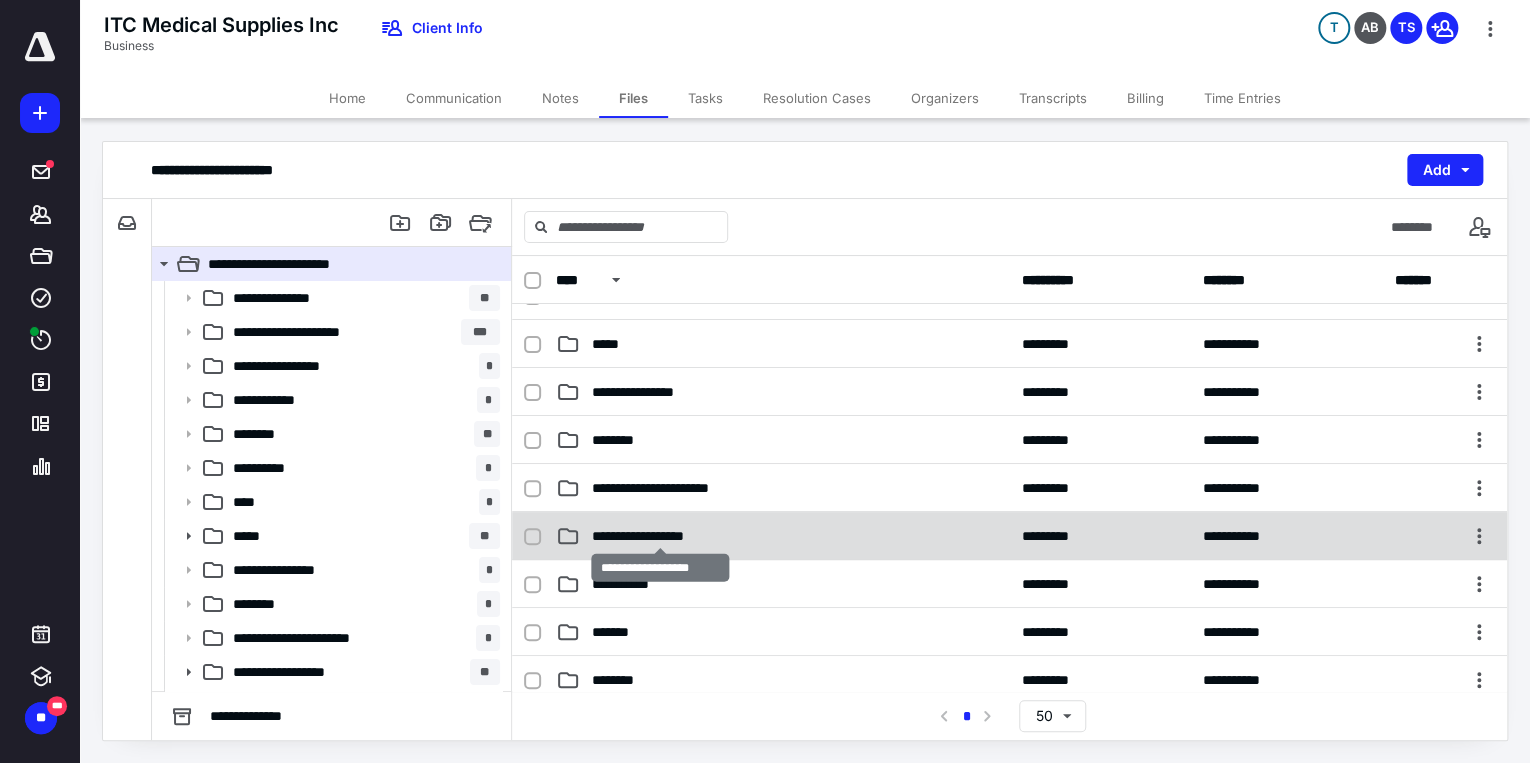 click on "**********" at bounding box center [660, 536] 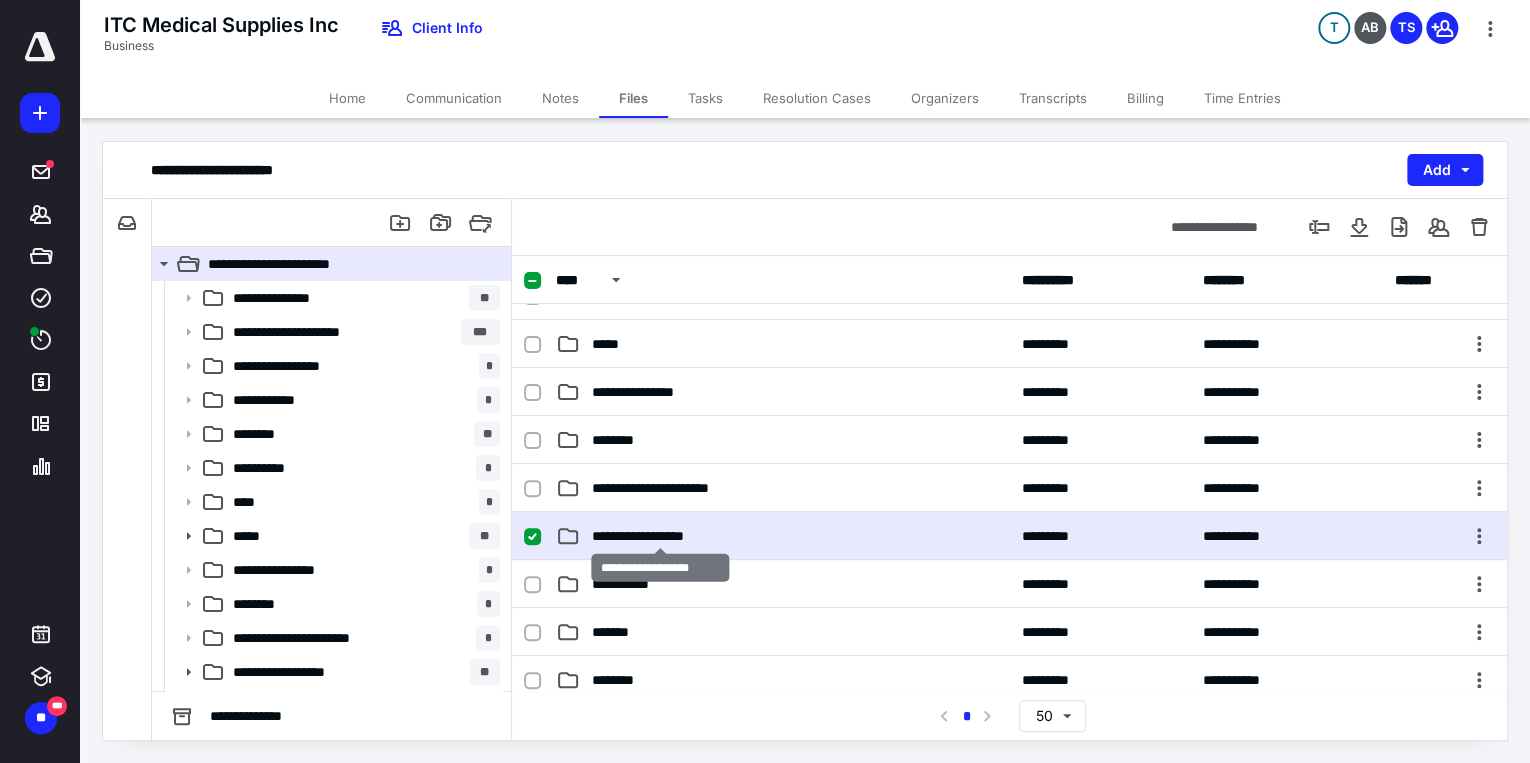 click on "**********" at bounding box center [660, 536] 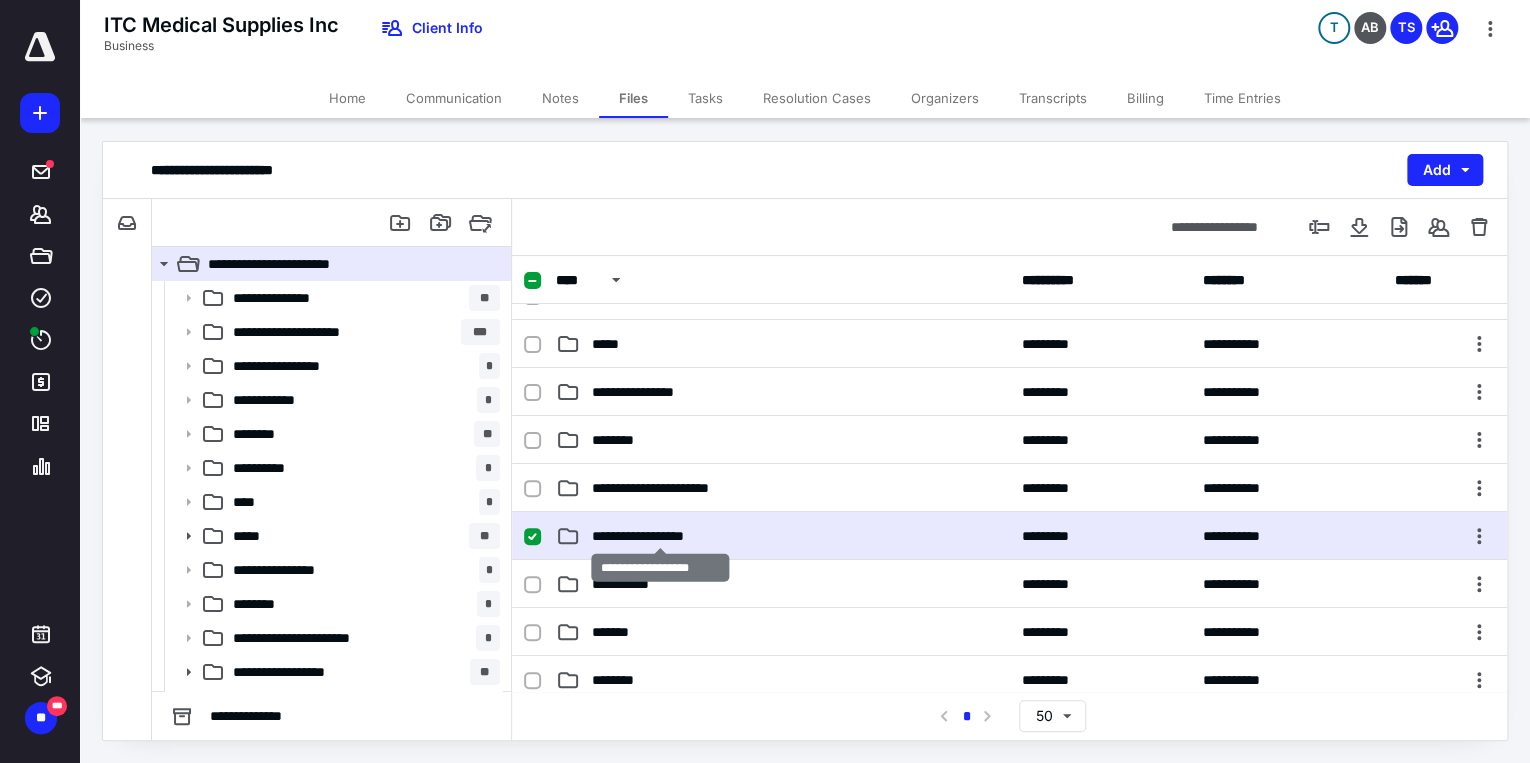 scroll, scrollTop: 0, scrollLeft: 0, axis: both 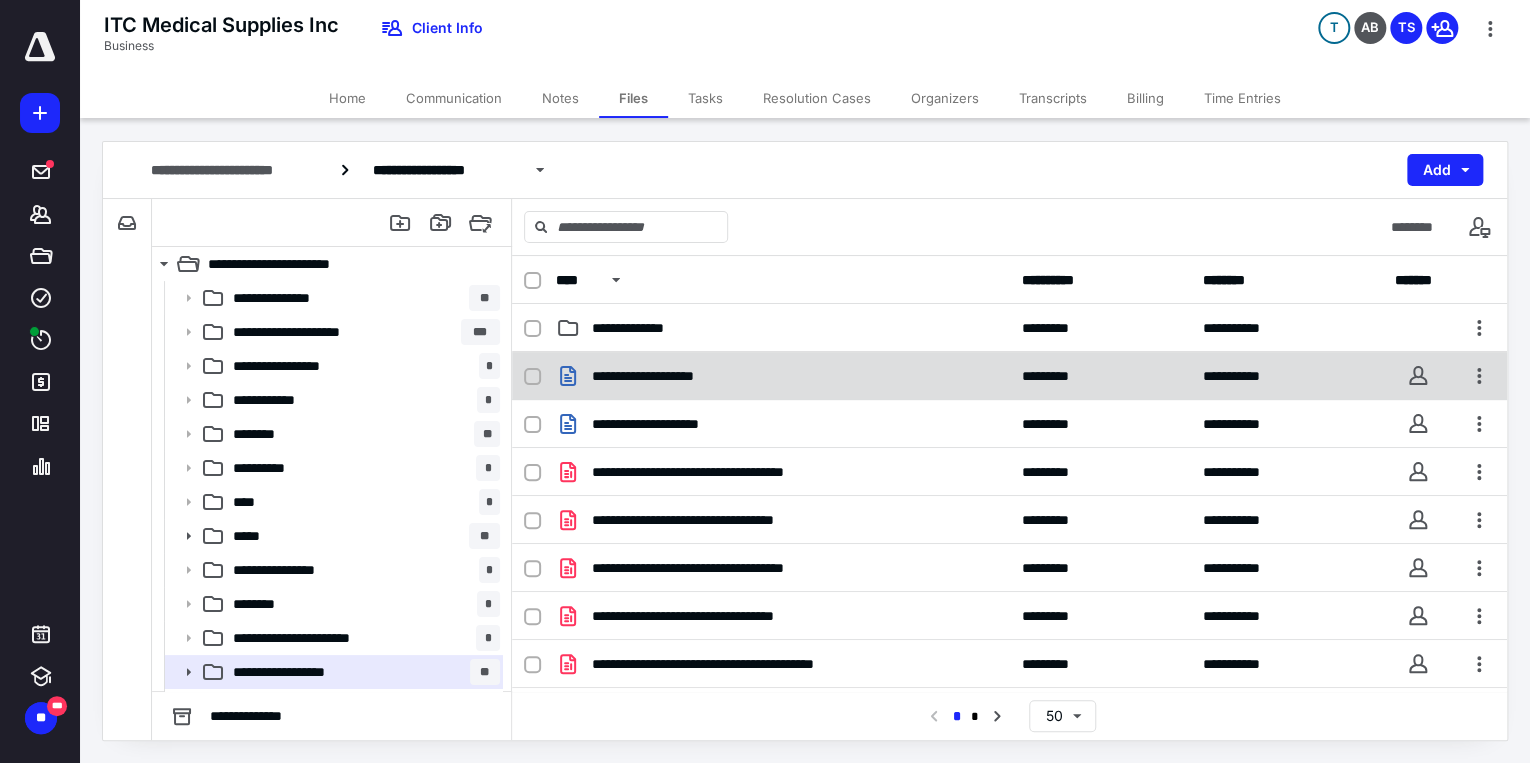 click on "**********" at bounding box center [1009, 376] 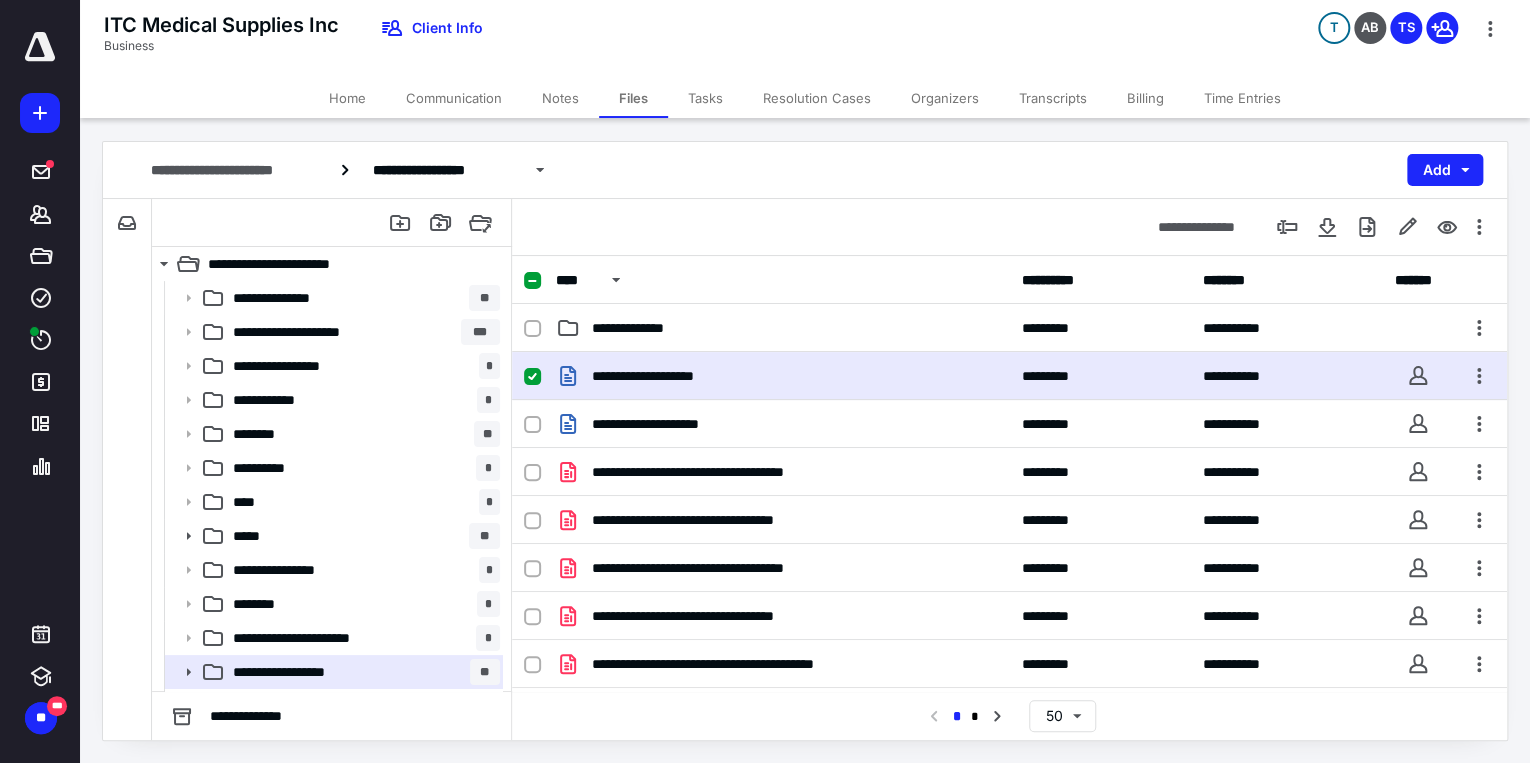 click on "**********" at bounding box center [1009, 376] 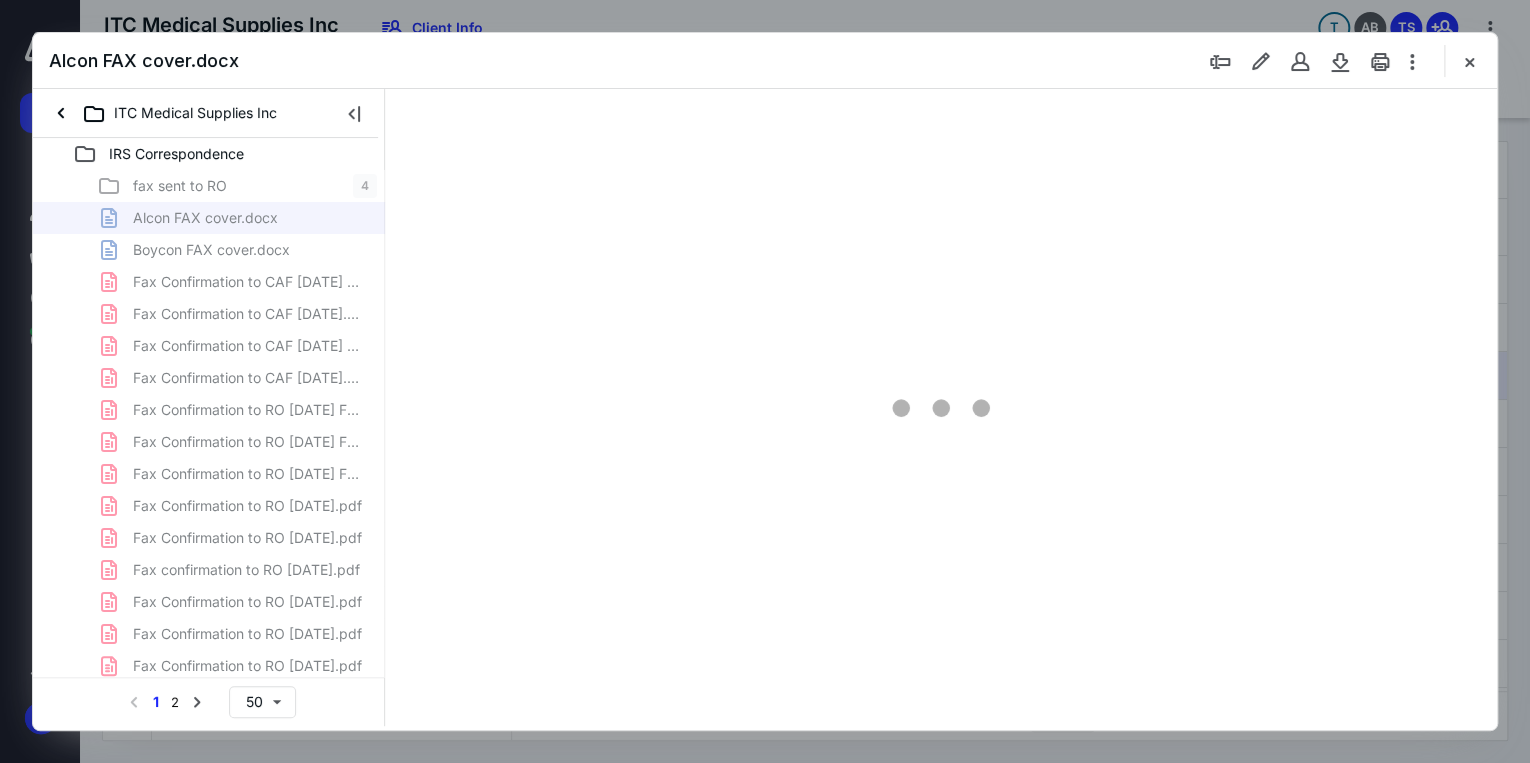 scroll, scrollTop: 0, scrollLeft: 0, axis: both 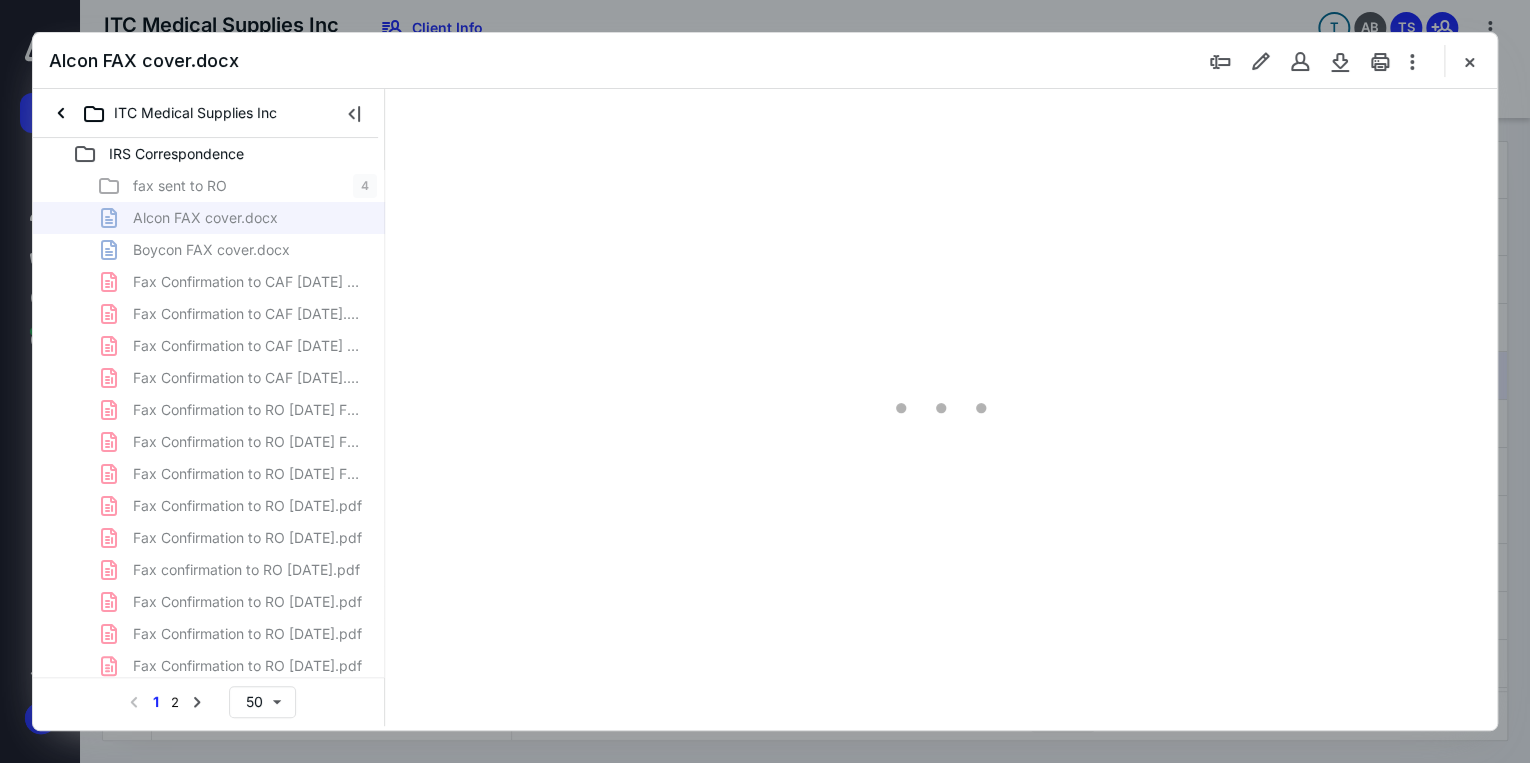type on "71" 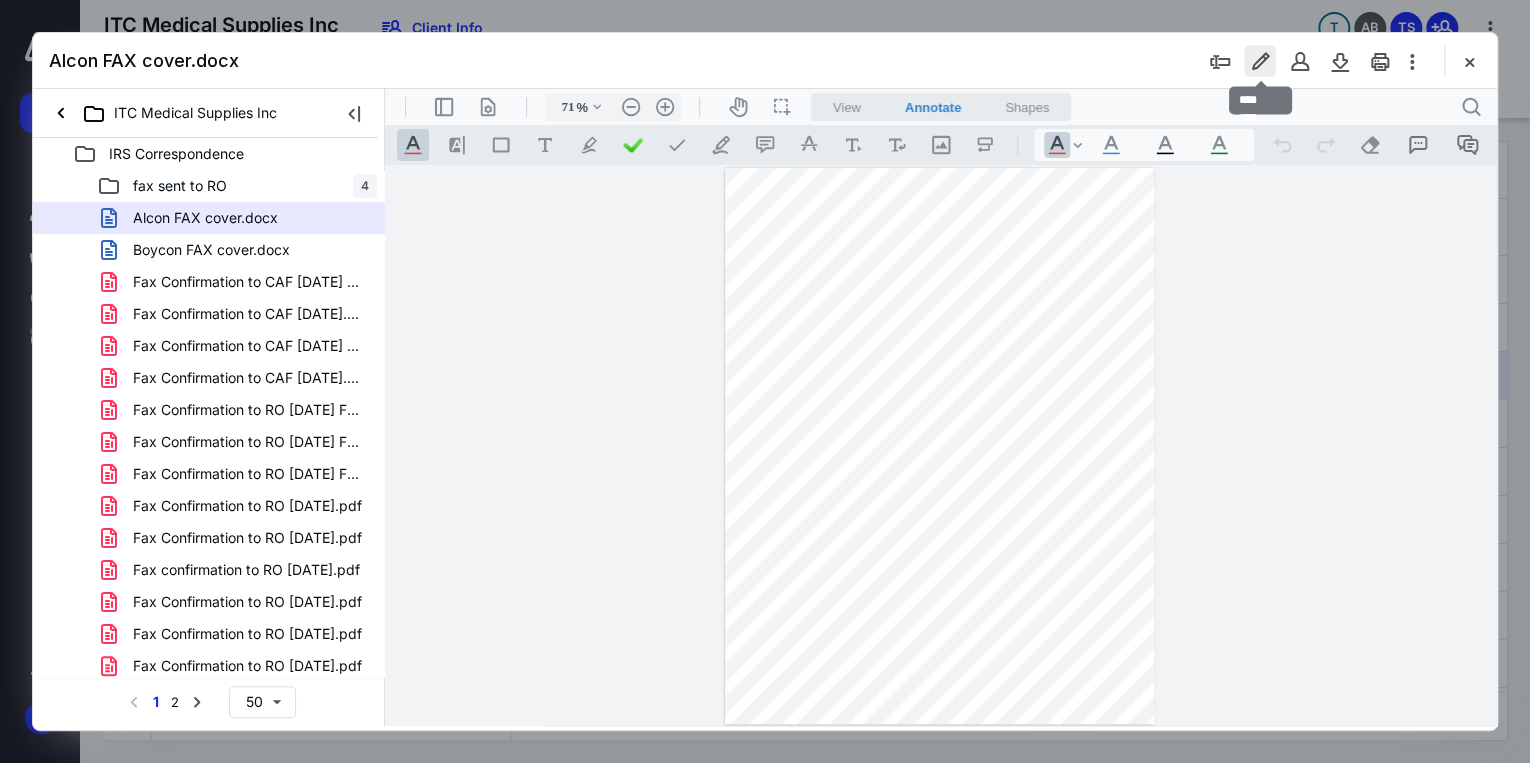 click at bounding box center [1260, 61] 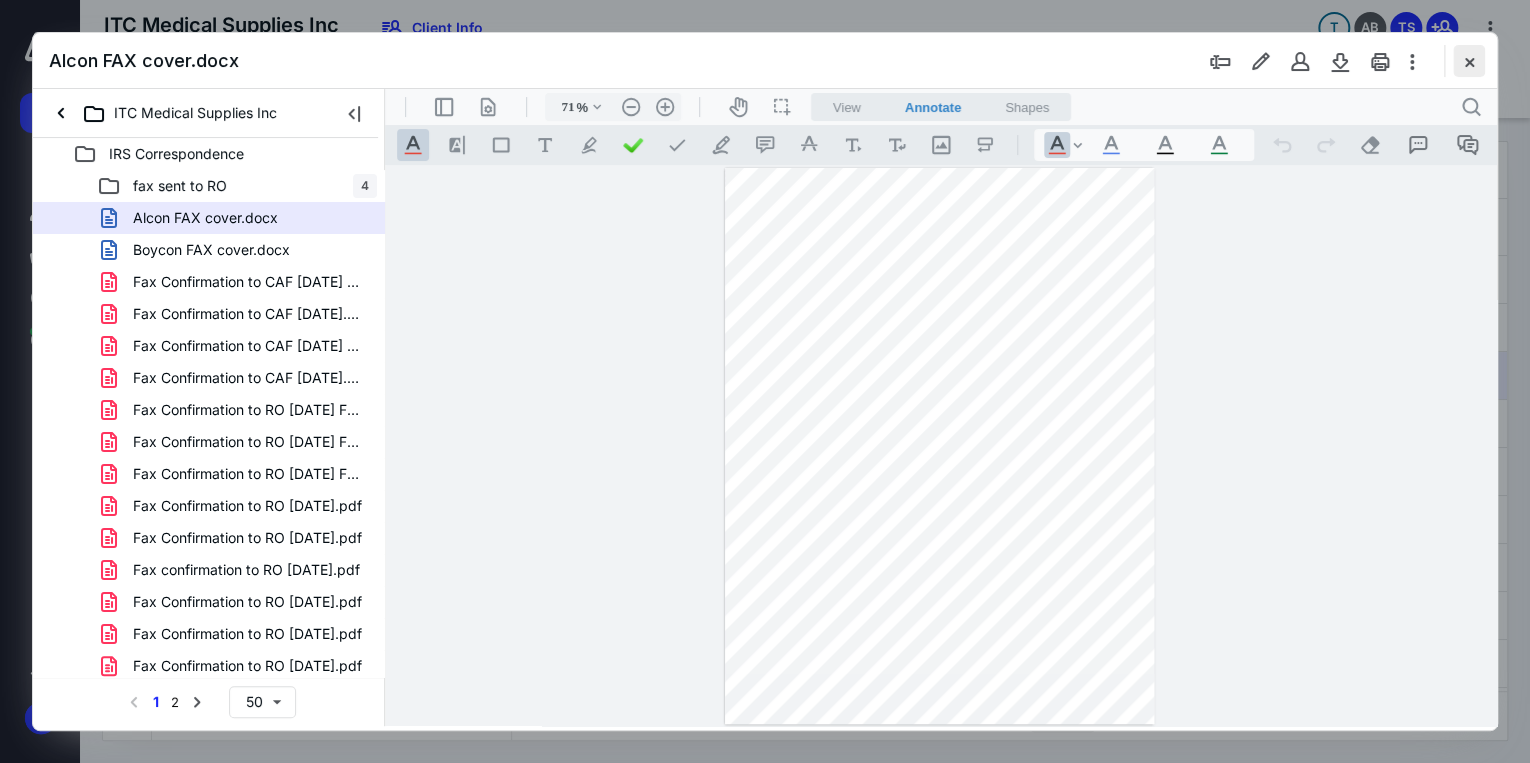 click at bounding box center [1469, 61] 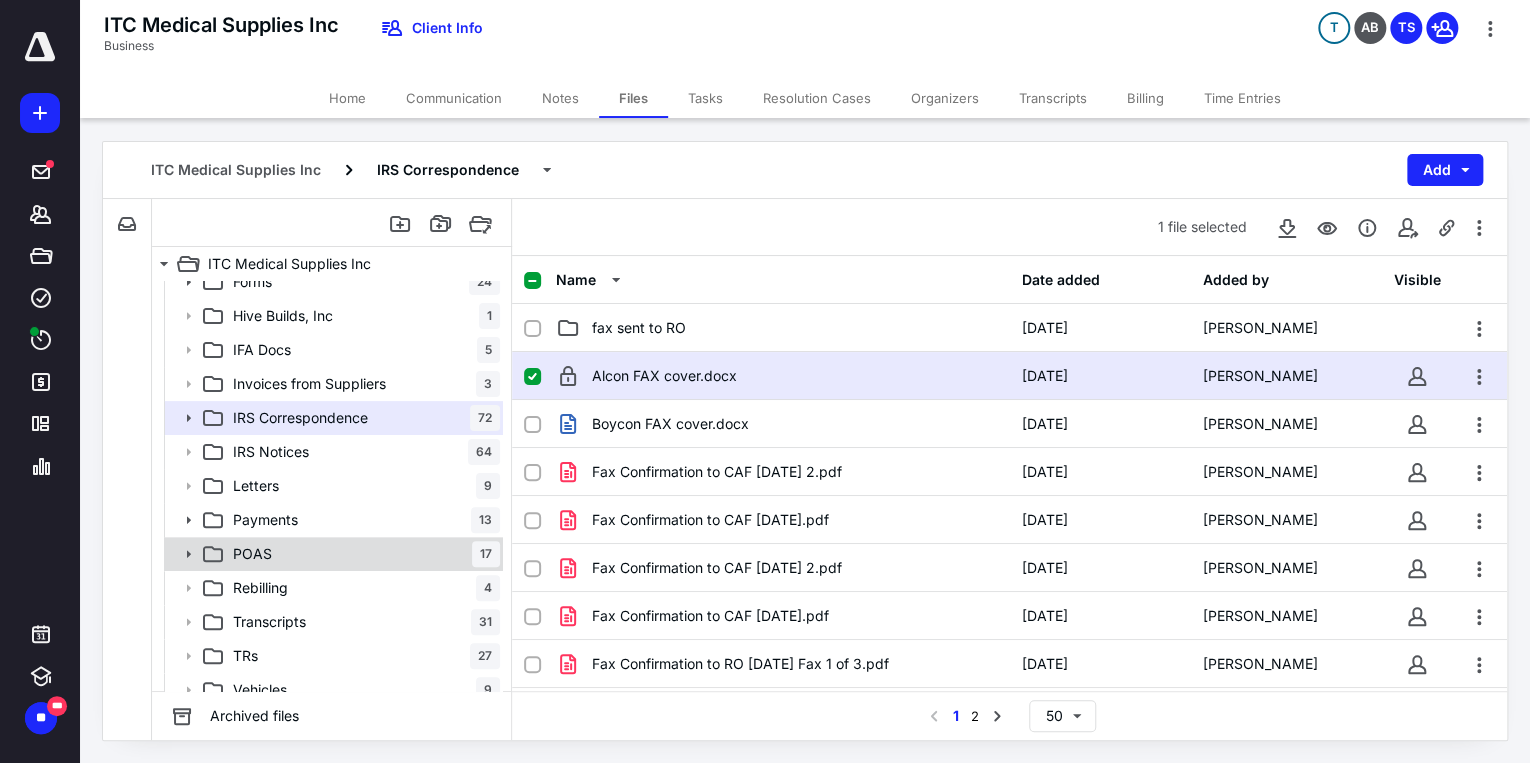 scroll, scrollTop: 268, scrollLeft: 0, axis: vertical 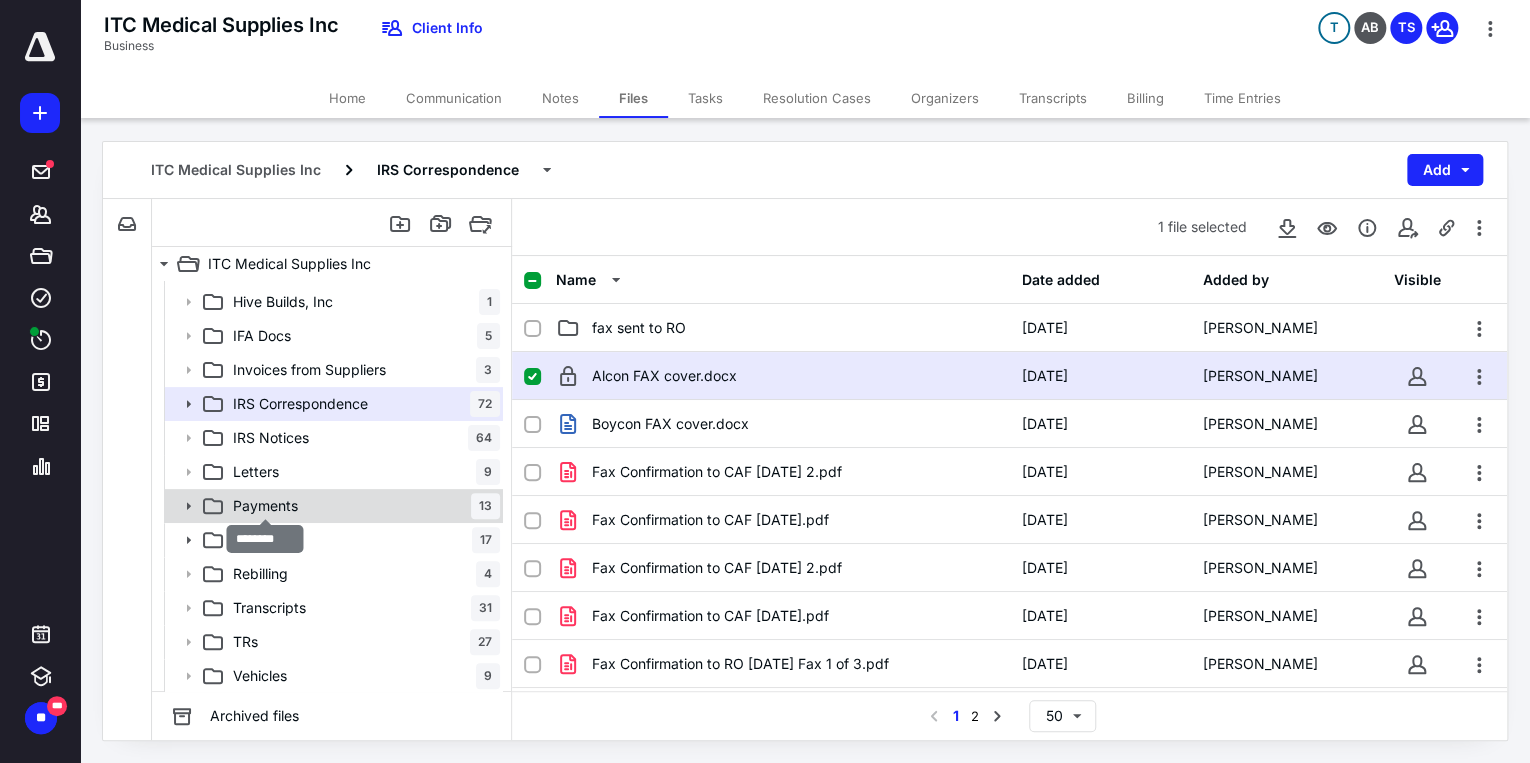 click on "Payments" at bounding box center (265, 506) 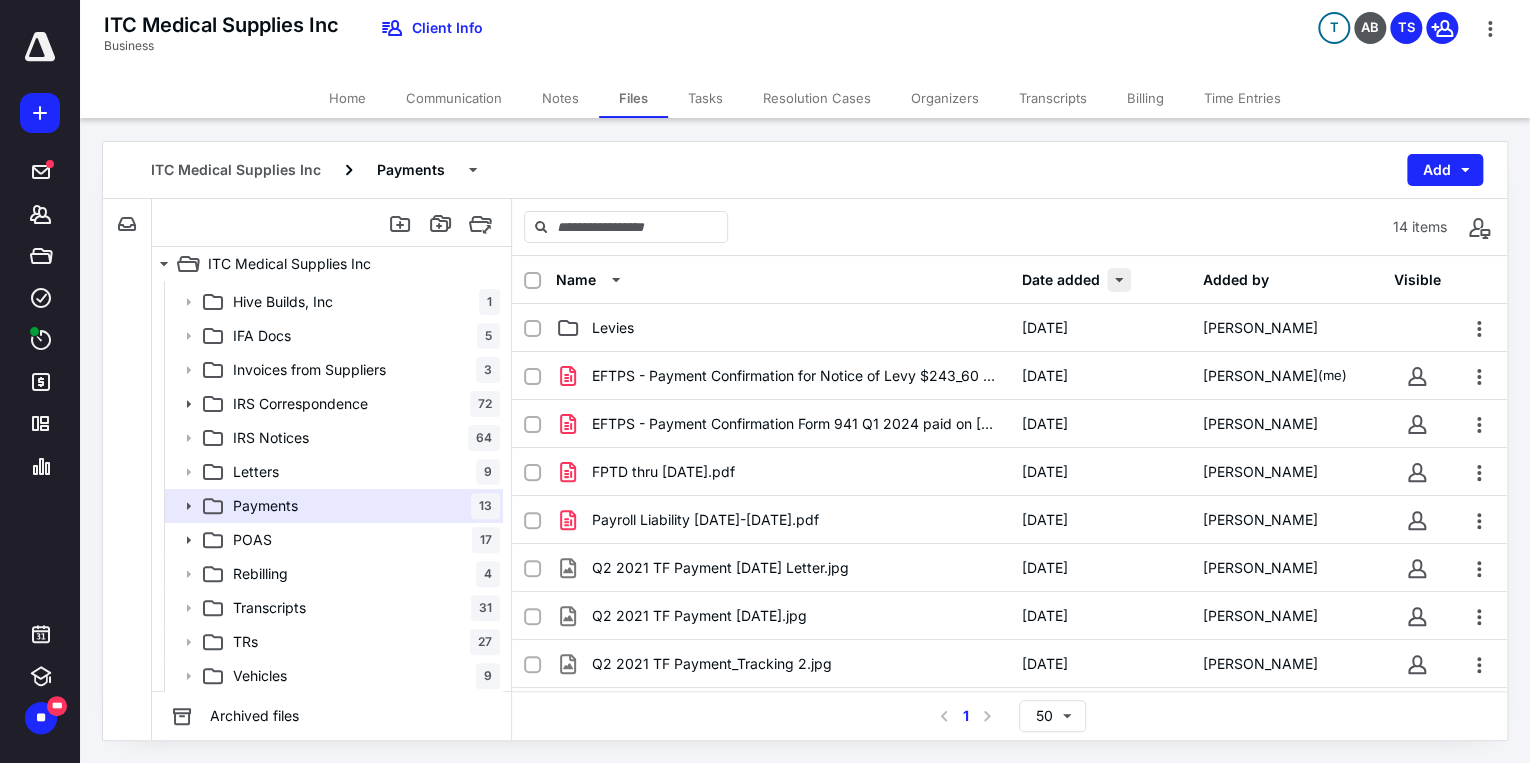 click at bounding box center (1119, 280) 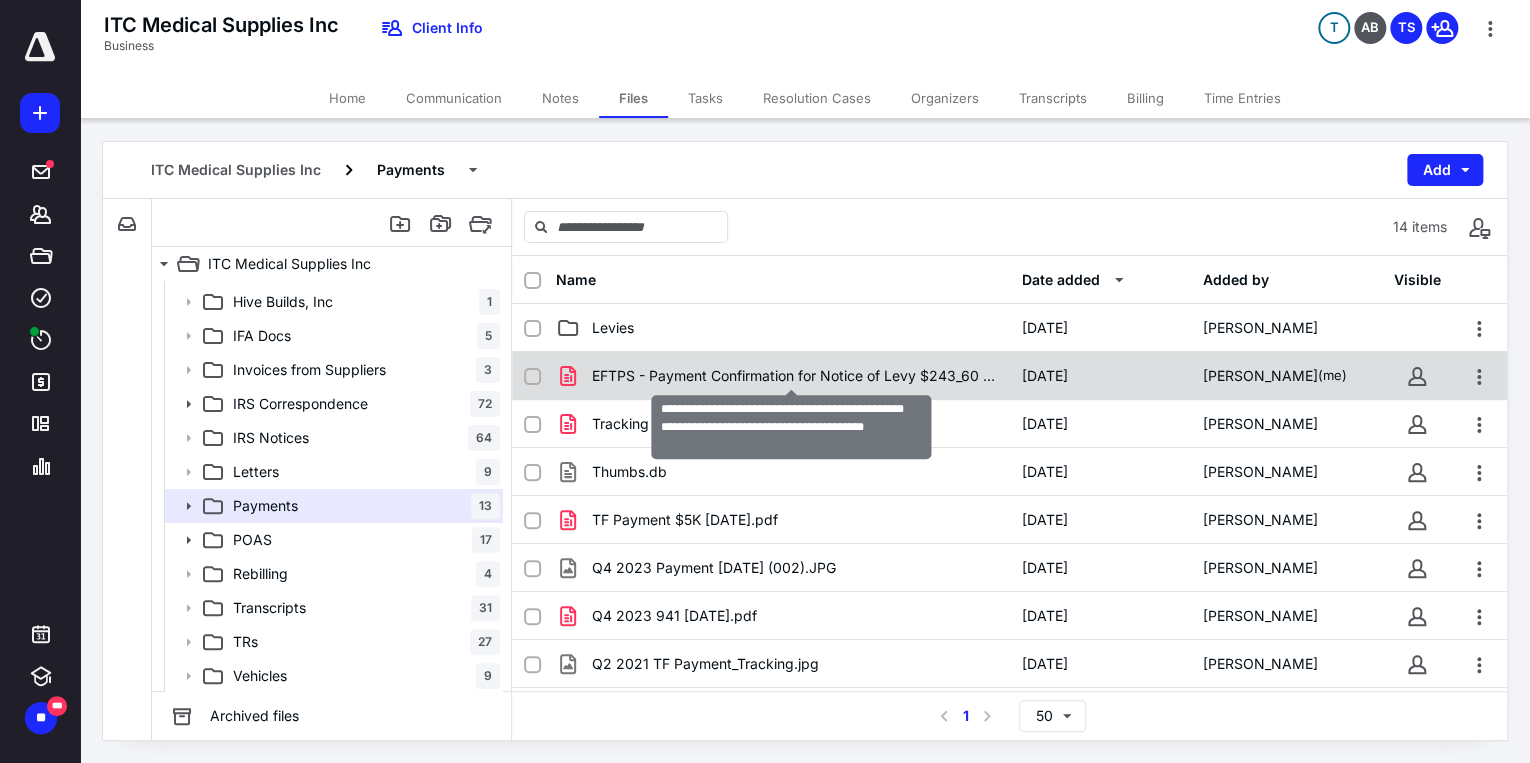 click on "EFTPS - Payment Confirmation for Notice of Levy $243_60 for Q4 2024 paid on May 20 2025.pdf" at bounding box center (794, 376) 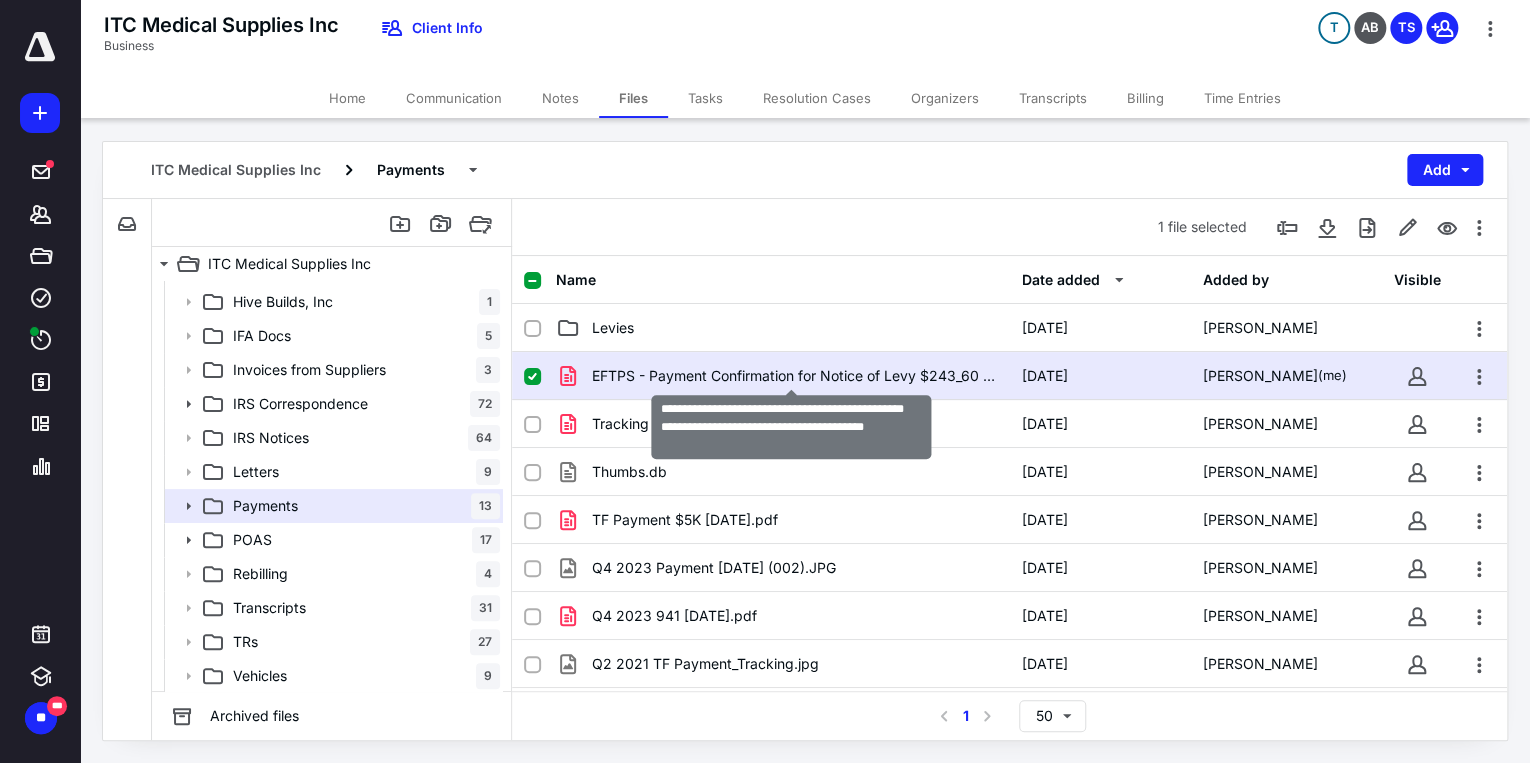 click on "EFTPS - Payment Confirmation for Notice of Levy $243_60 for Q4 2024 paid on May 20 2025.pdf" at bounding box center [794, 376] 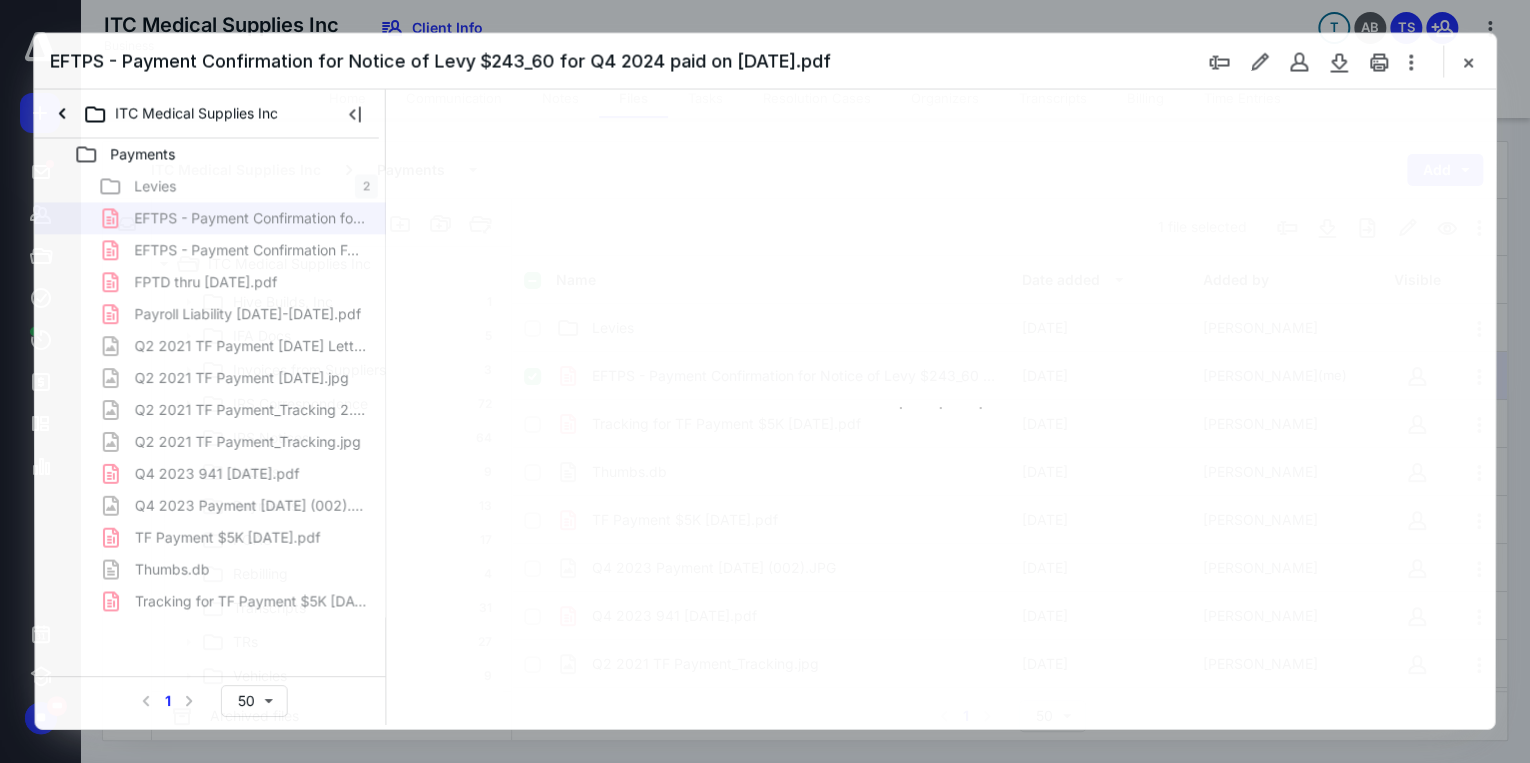 scroll, scrollTop: 0, scrollLeft: 0, axis: both 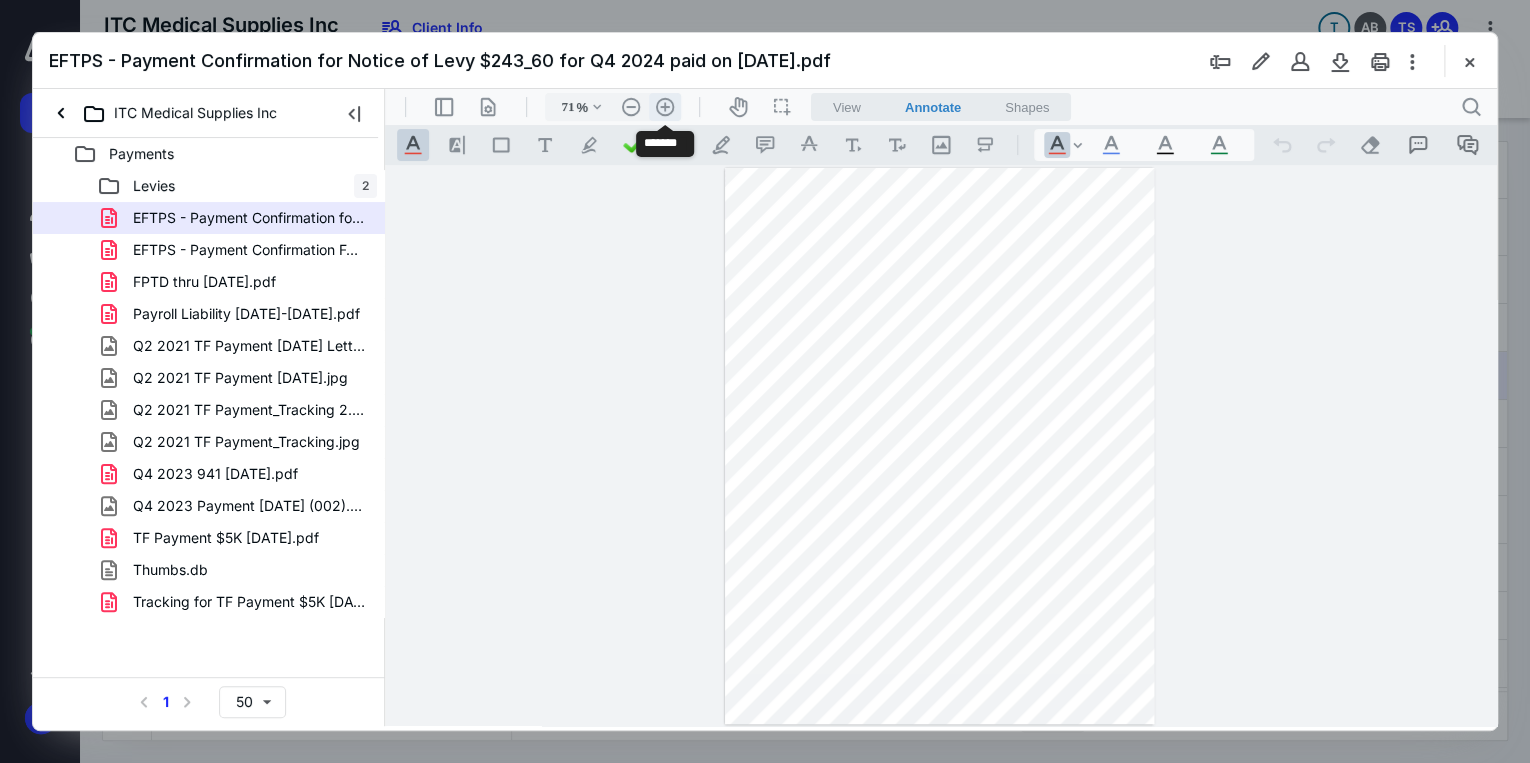 click on ".cls-1{fill:#abb0c4;} icon - header - zoom - in - line" at bounding box center [665, 107] 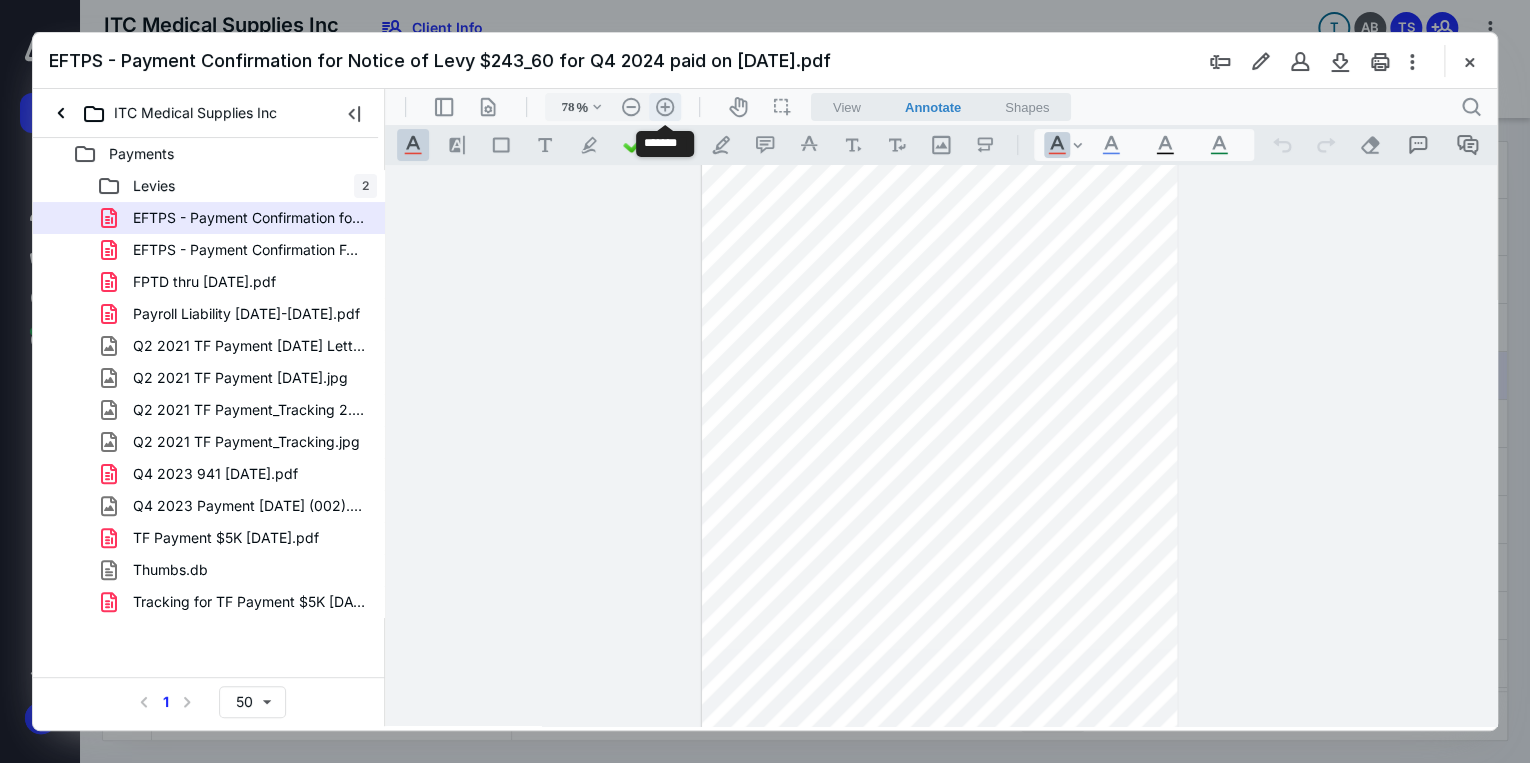 click on ".cls-1{fill:#abb0c4;} icon - header - zoom - in - line" at bounding box center [665, 107] 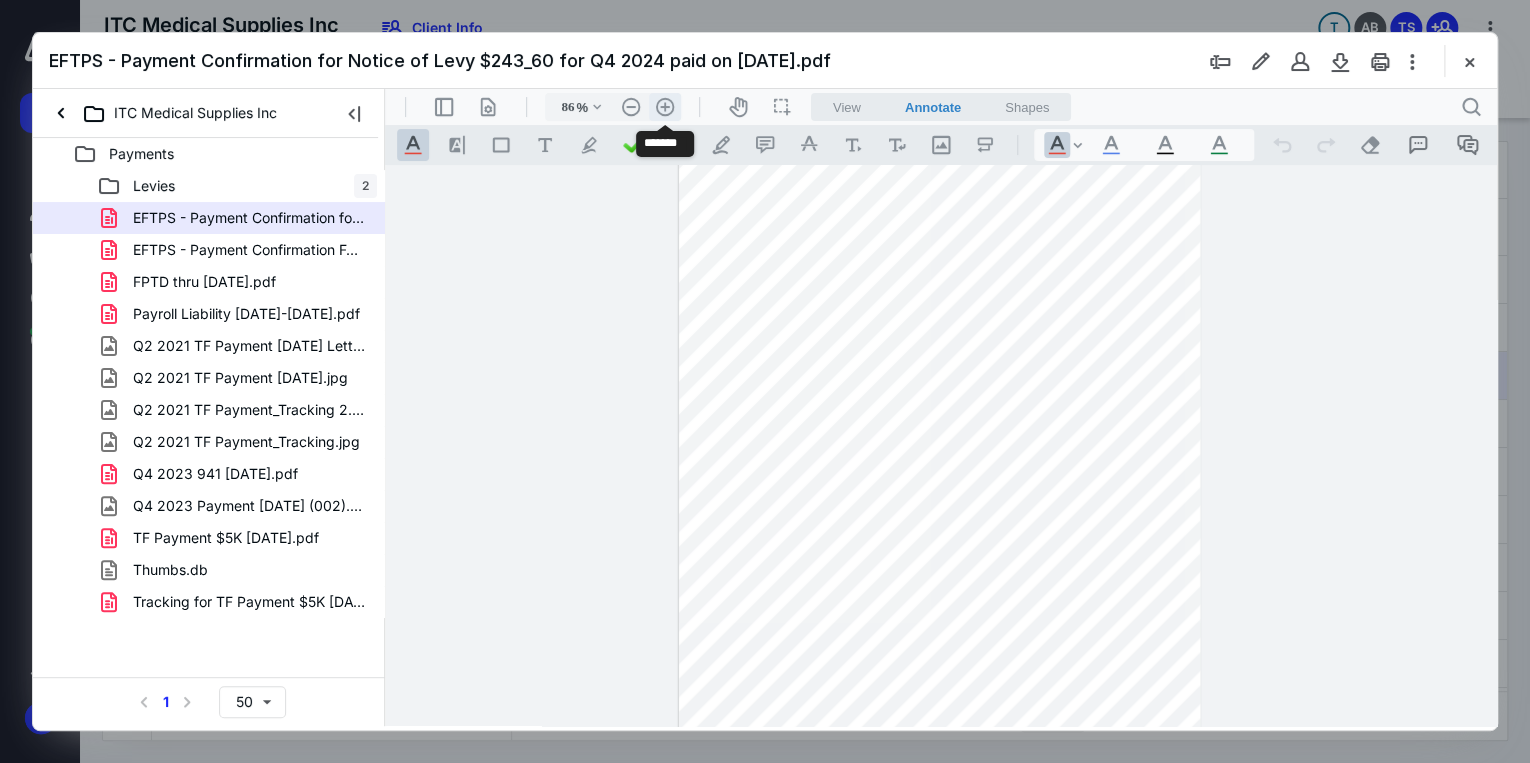 click on ".cls-1{fill:#abb0c4;} icon - header - zoom - in - line" at bounding box center (665, 107) 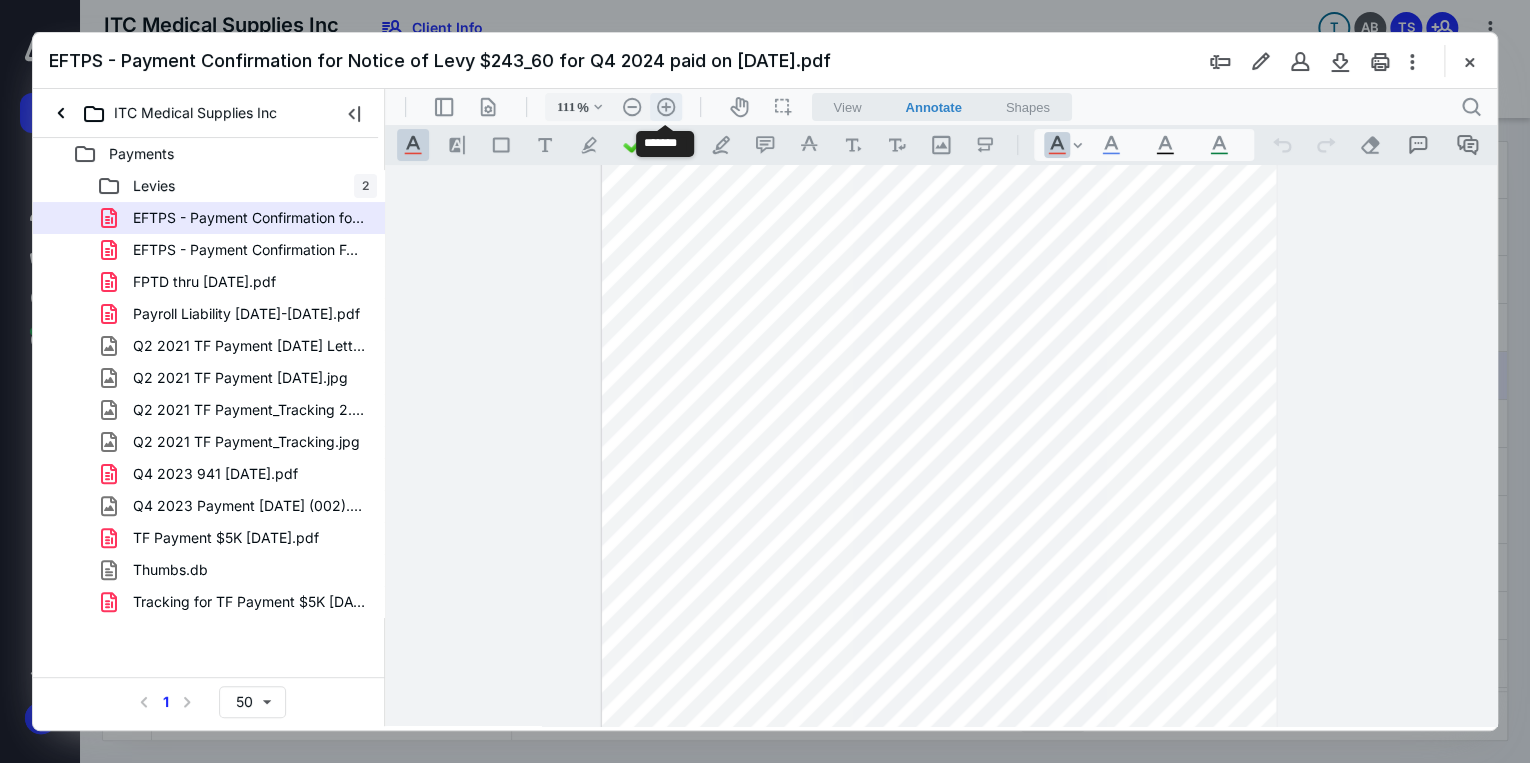 click on ".cls-1{fill:#abb0c4;} icon - header - zoom - in - line" at bounding box center (666, 107) 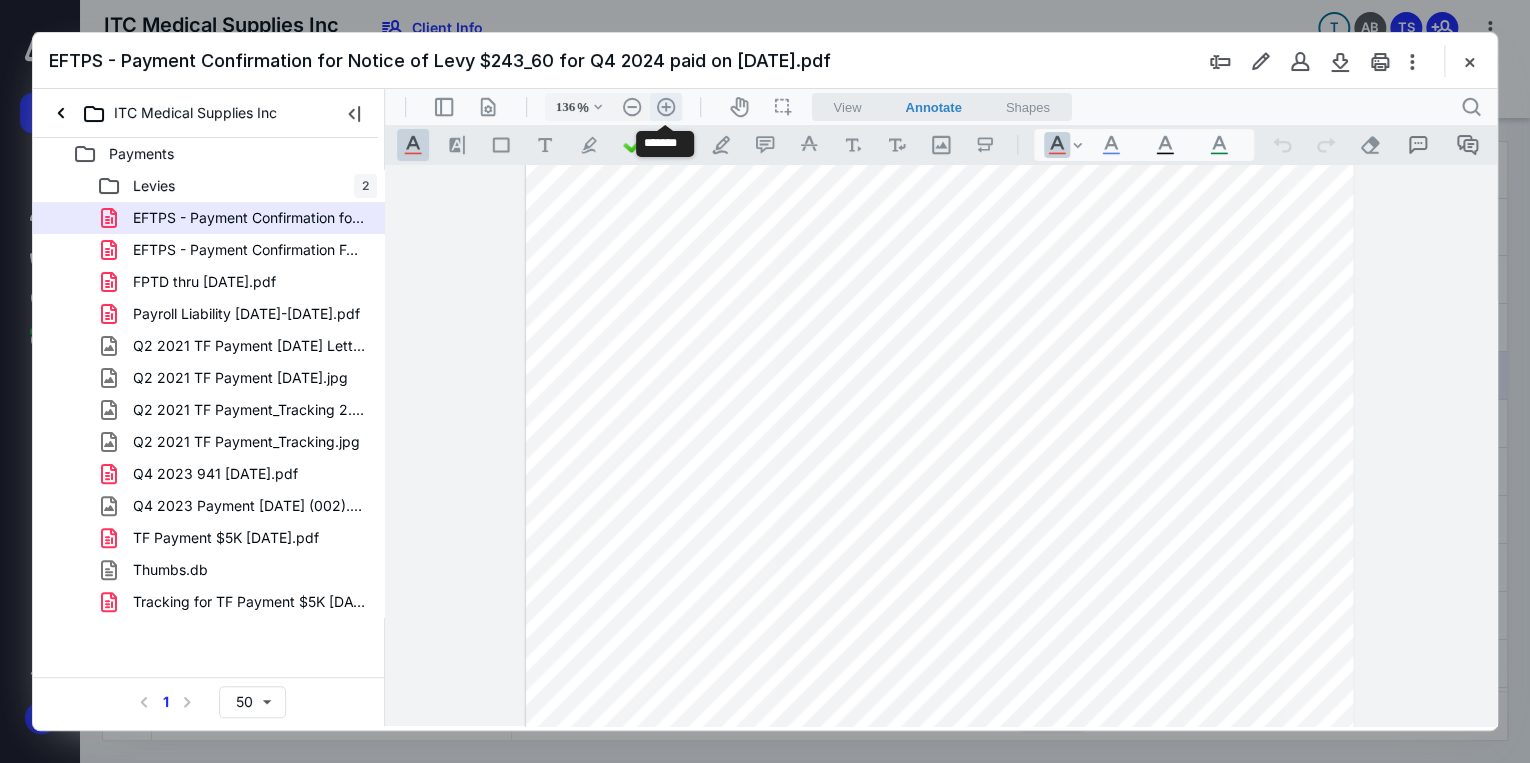 click on ".cls-1{fill:#abb0c4;} icon - header - zoom - in - line" at bounding box center [666, 107] 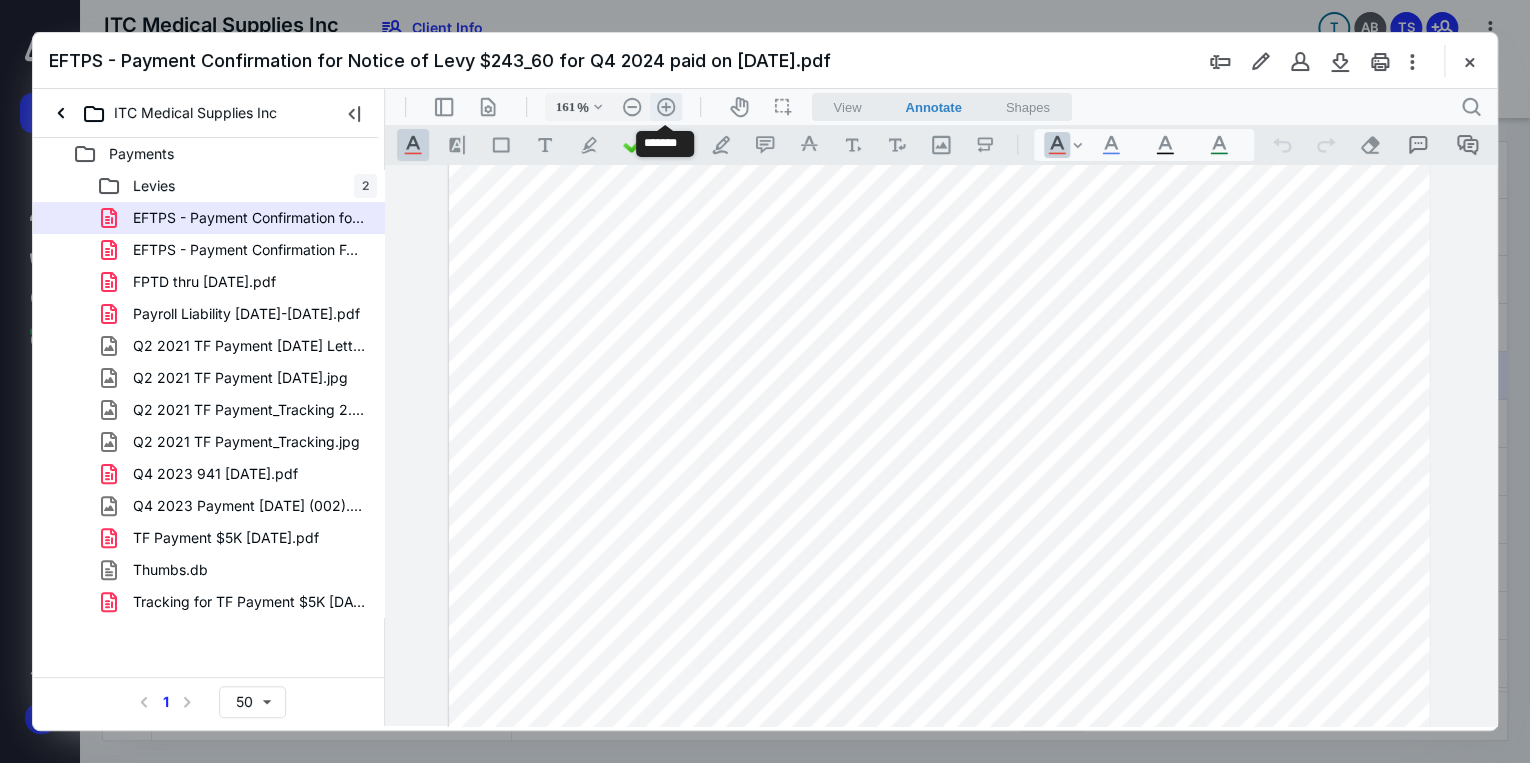 scroll, scrollTop: 310, scrollLeft: 0, axis: vertical 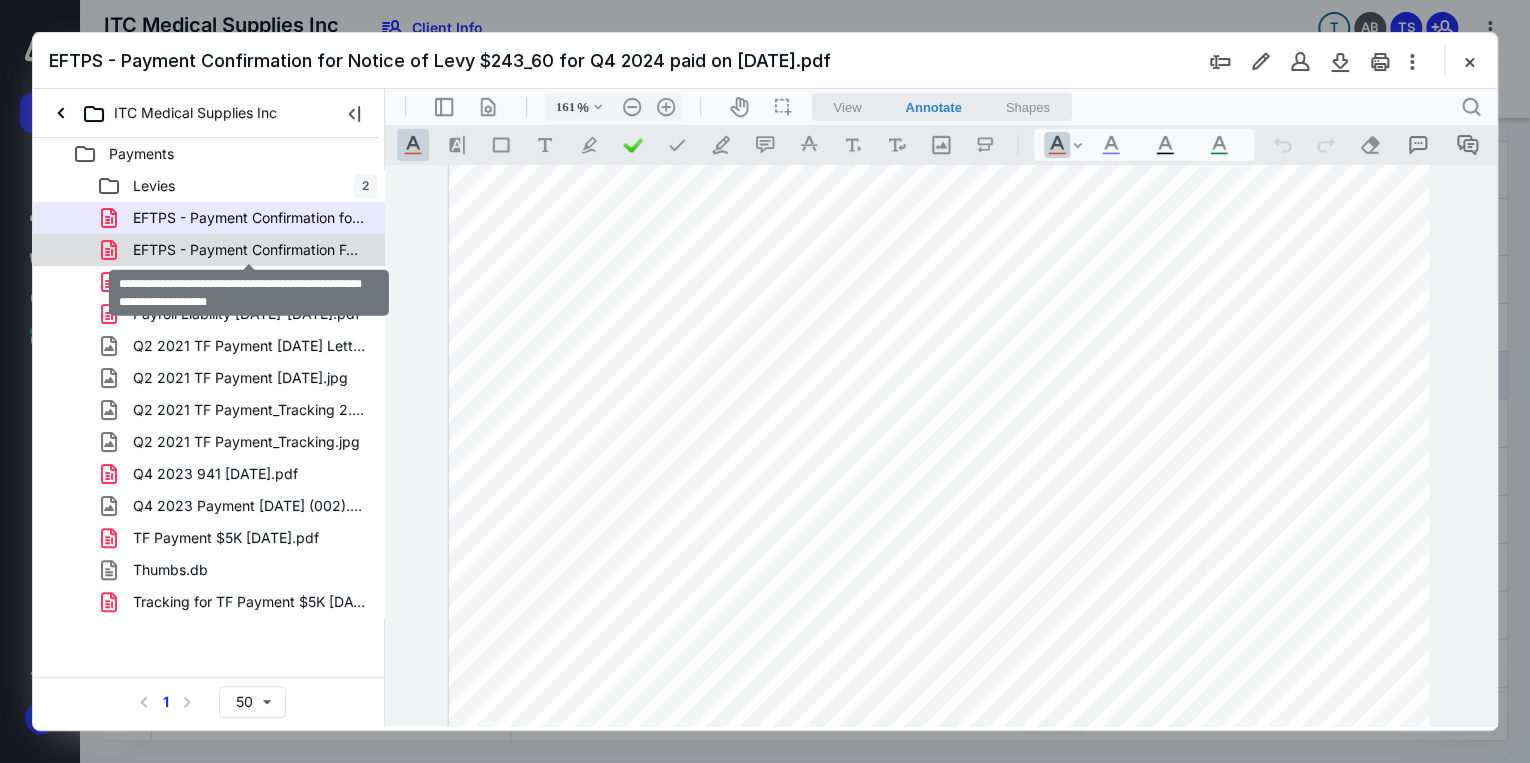 click on "EFTPS - Payment Confirmation Form 941 Q1 2024 paid on 04-25-2024.pdf" at bounding box center (249, 250) 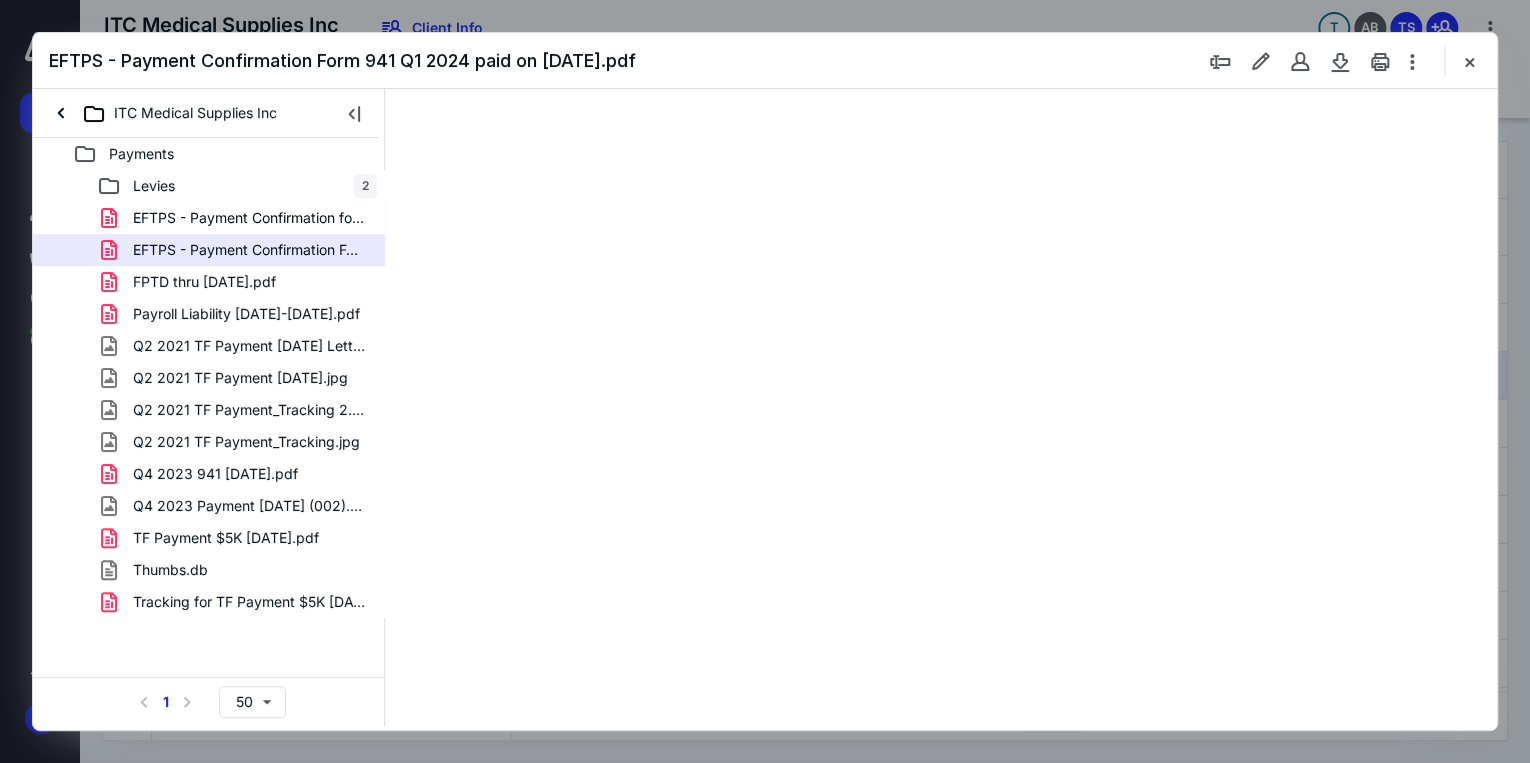 scroll, scrollTop: 0, scrollLeft: 0, axis: both 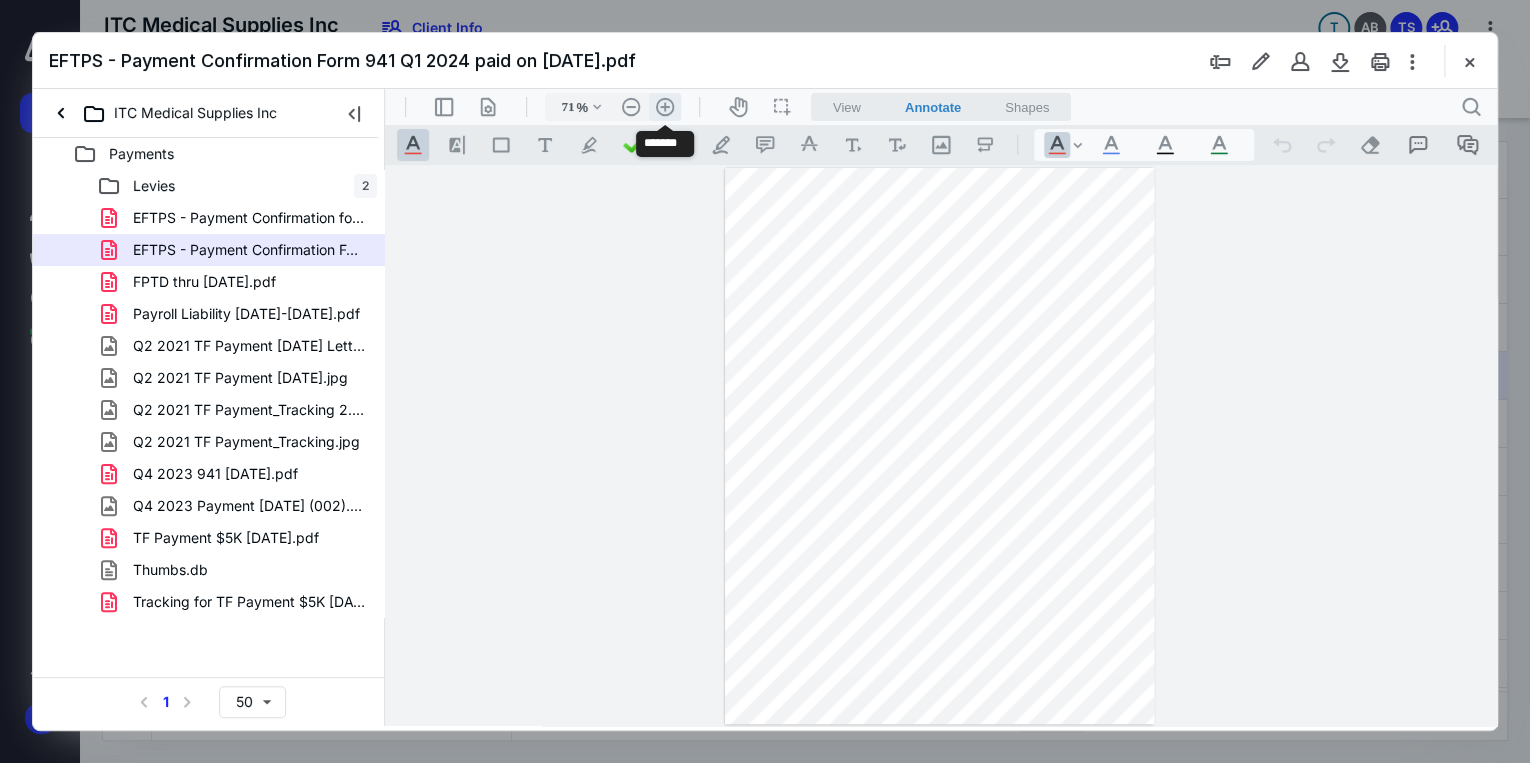 click on ".cls-1{fill:#abb0c4;} icon - header - zoom - in - line" at bounding box center (665, 107) 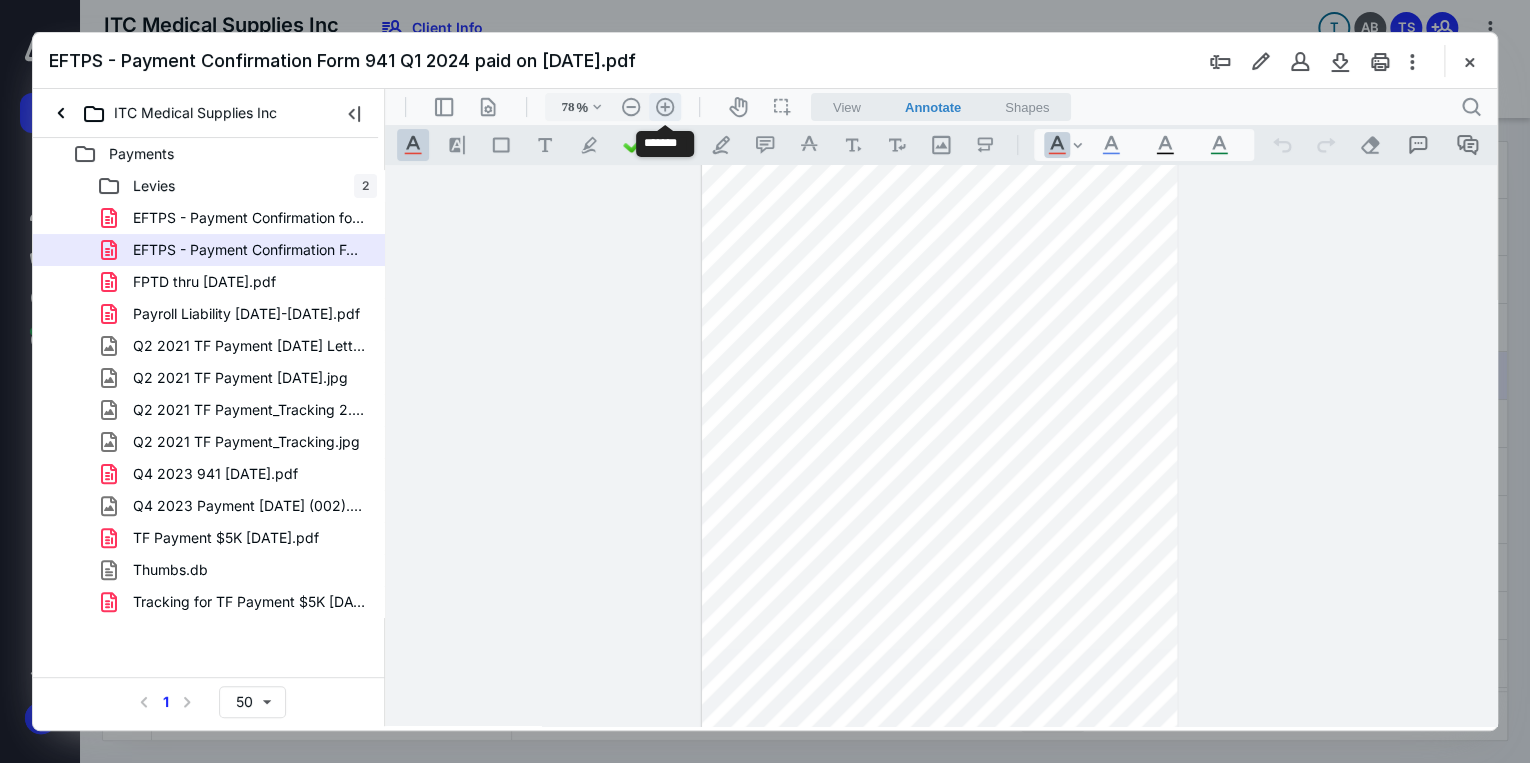 click on ".cls-1{fill:#abb0c4;} icon - header - zoom - in - line" at bounding box center [665, 107] 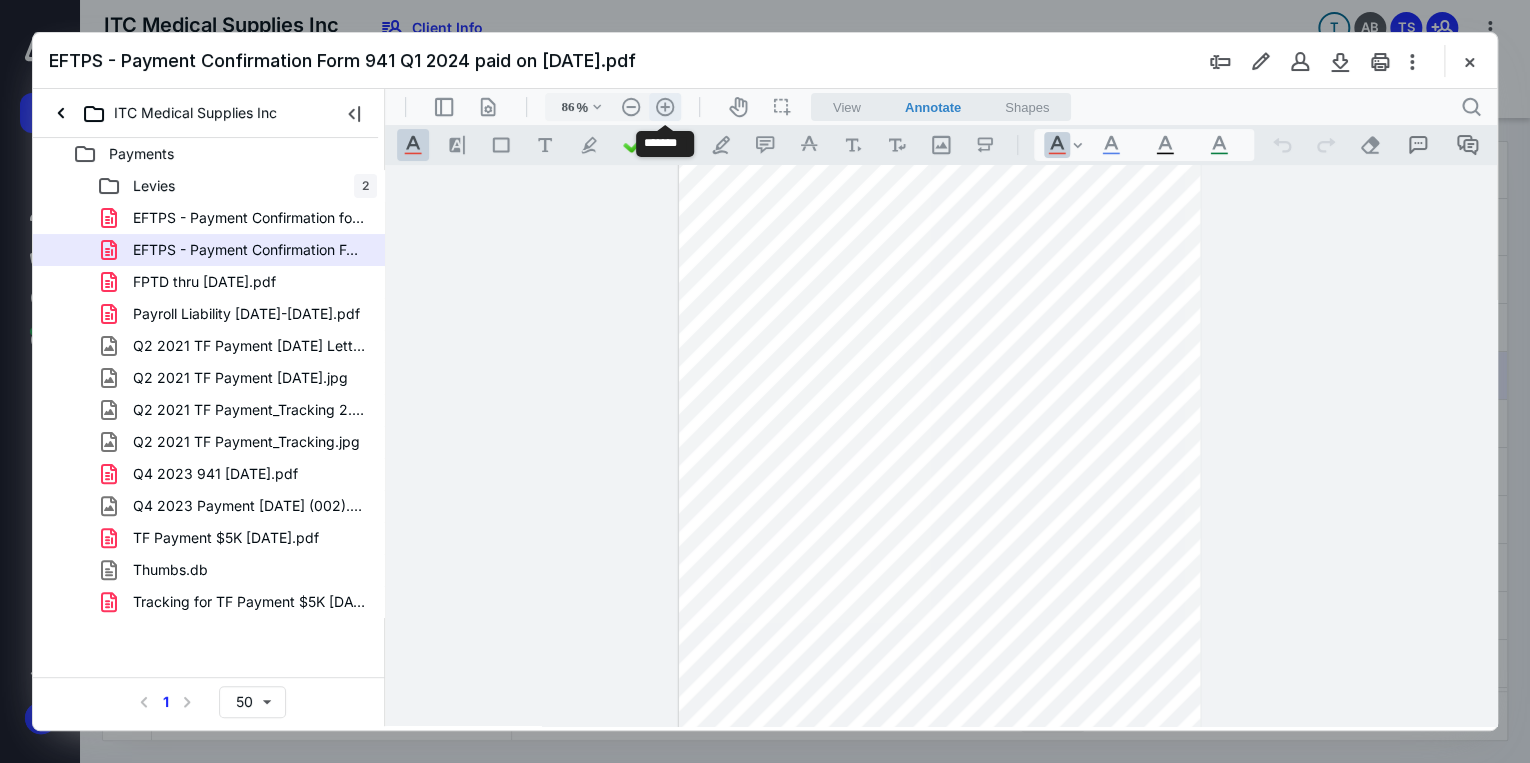 click on ".cls-1{fill:#abb0c4;} icon - header - zoom - in - line" at bounding box center [665, 107] 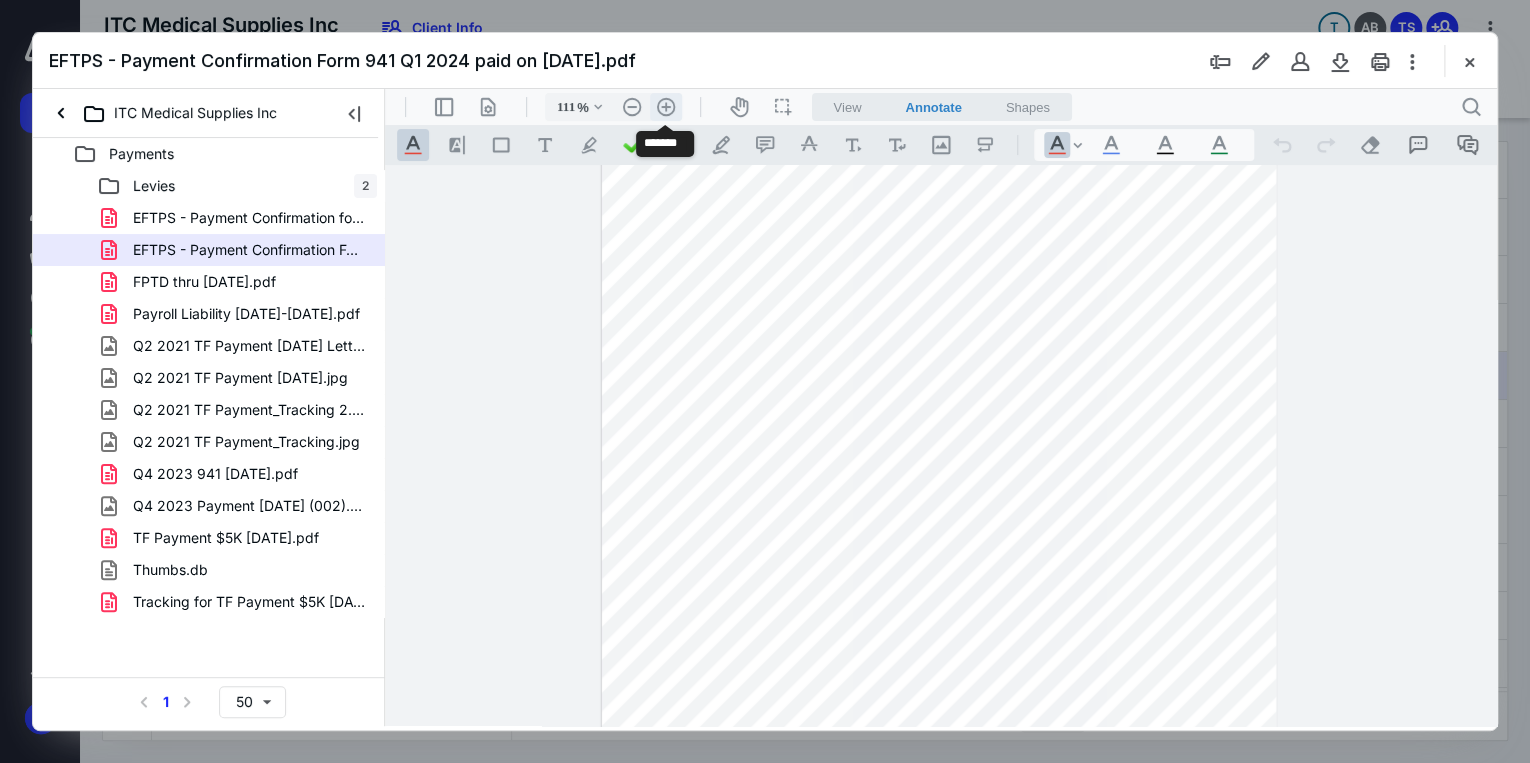 click on ".cls-1{fill:#abb0c4;} icon - header - zoom - in - line" at bounding box center (666, 107) 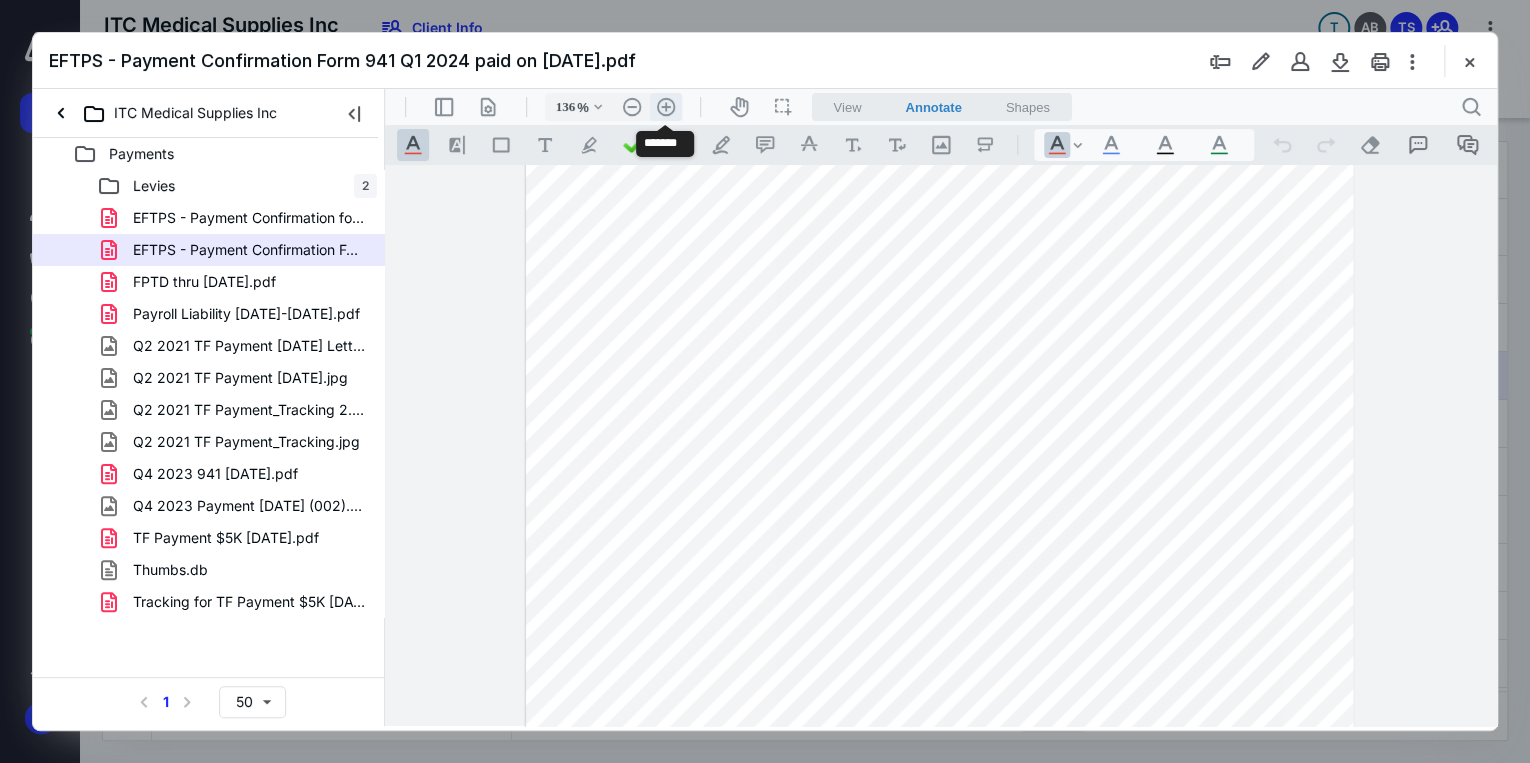 click on ".cls-1{fill:#abb0c4;} icon - header - zoom - in - line" at bounding box center (666, 107) 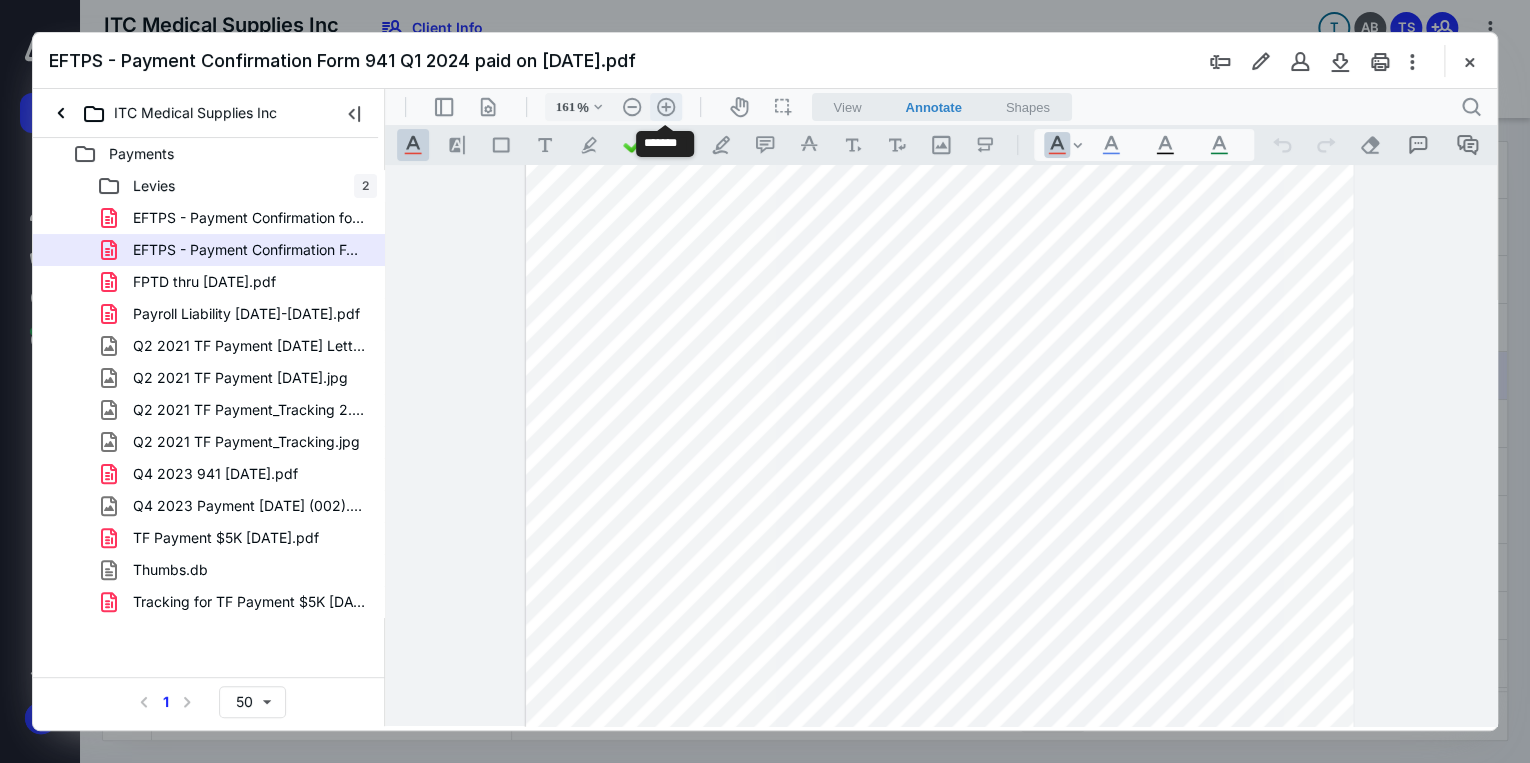 scroll, scrollTop: 310, scrollLeft: 0, axis: vertical 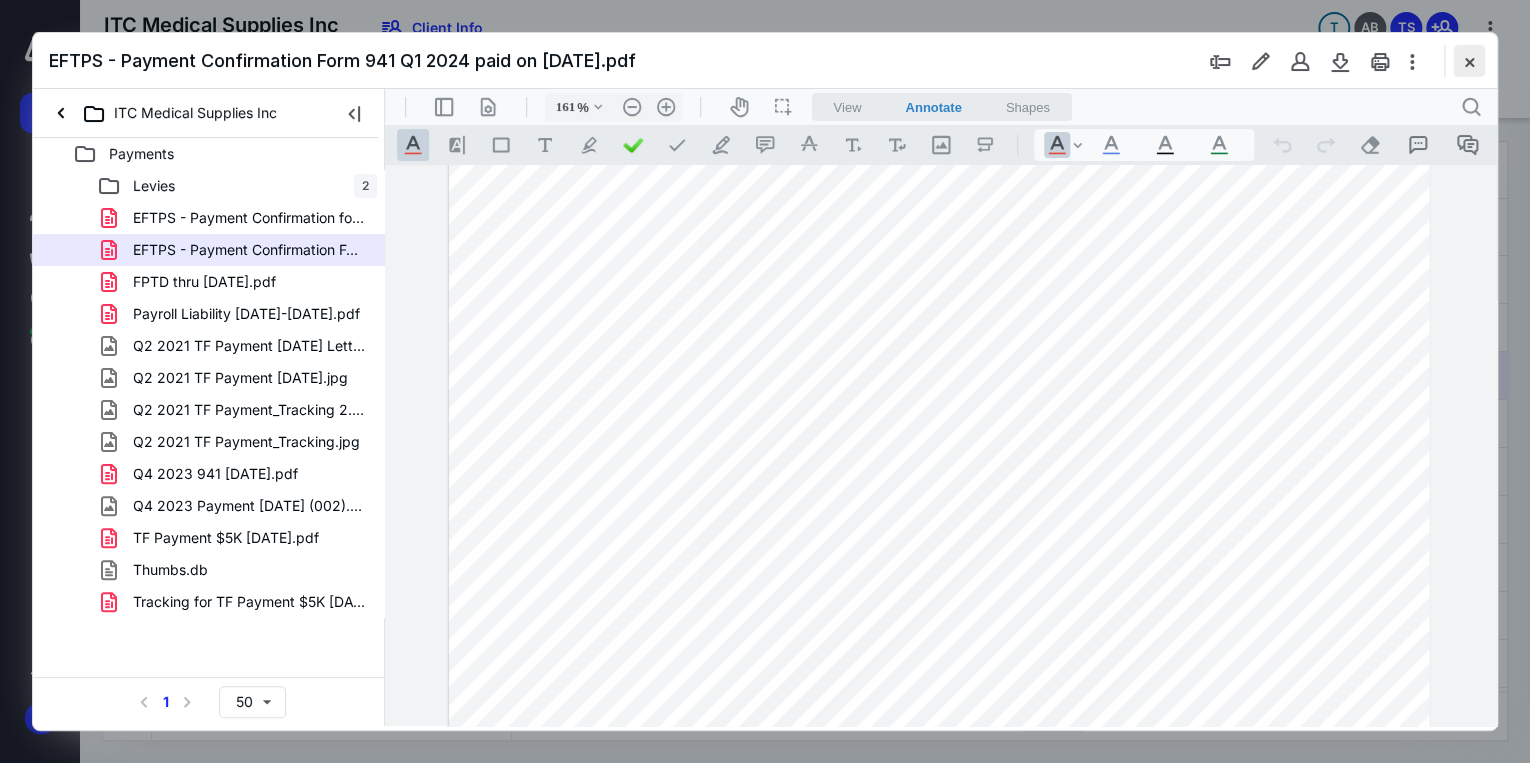 click at bounding box center [1469, 61] 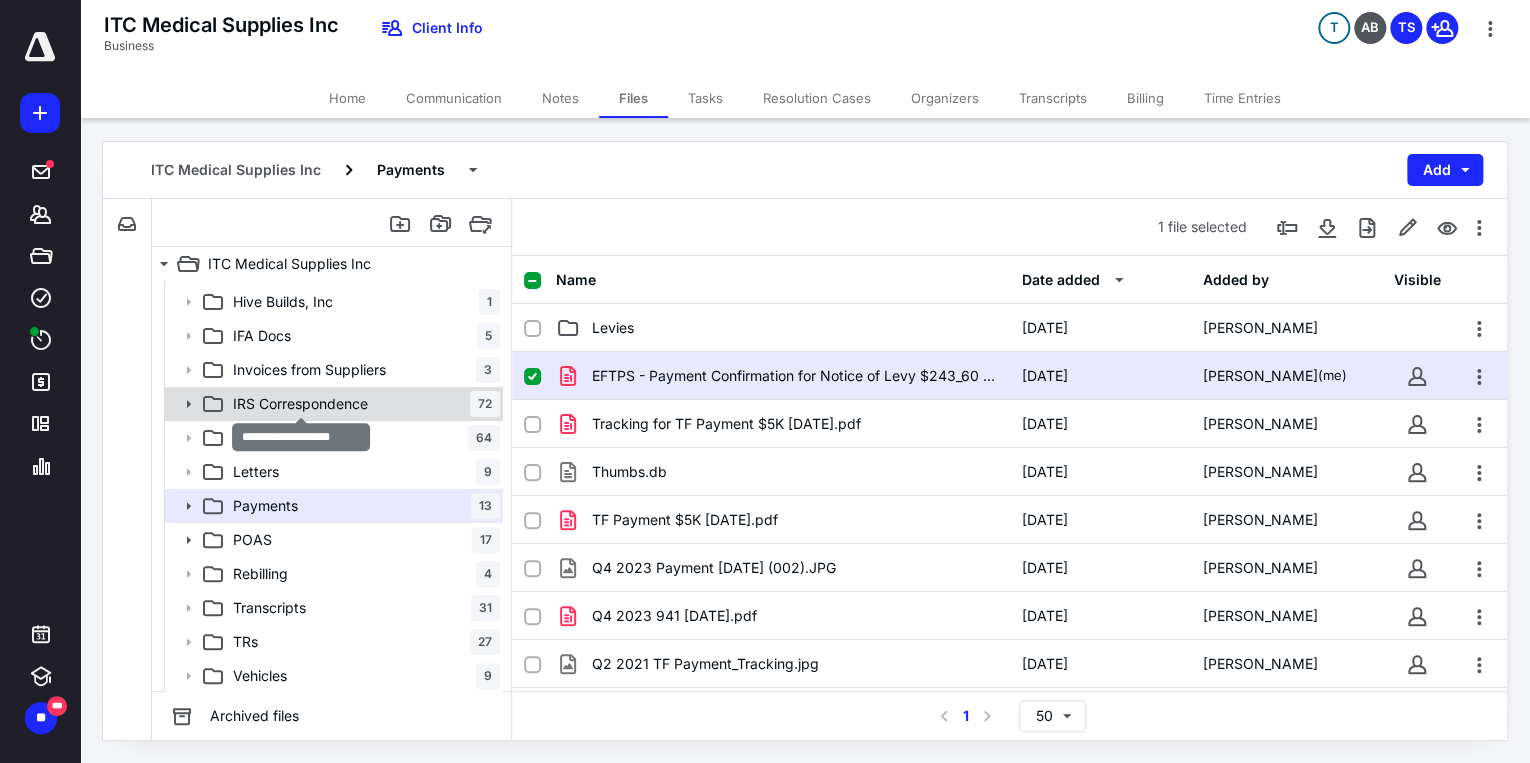 click on "IRS Correspondence" at bounding box center [300, 404] 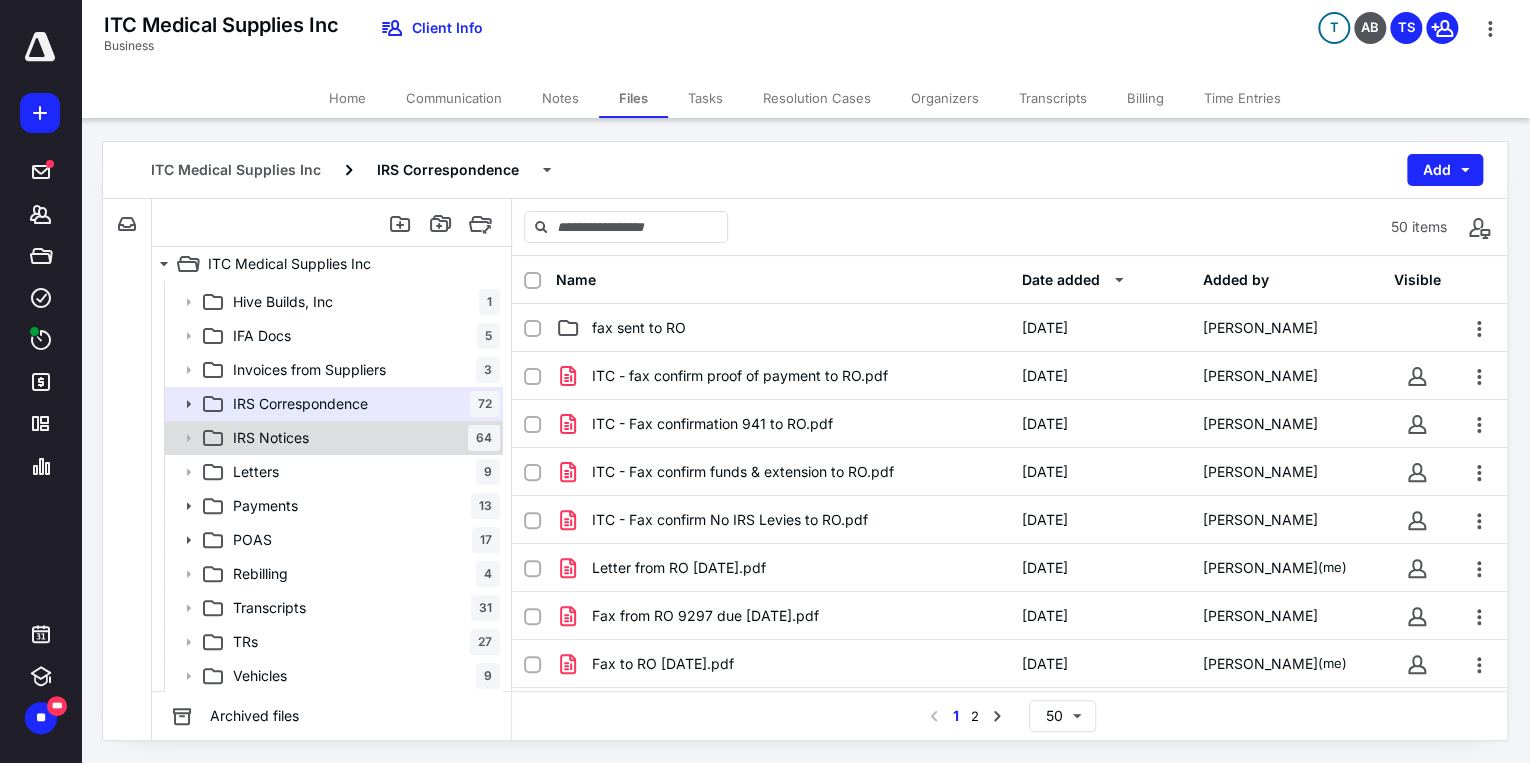 click on "IRS Notices 64" at bounding box center (362, 438) 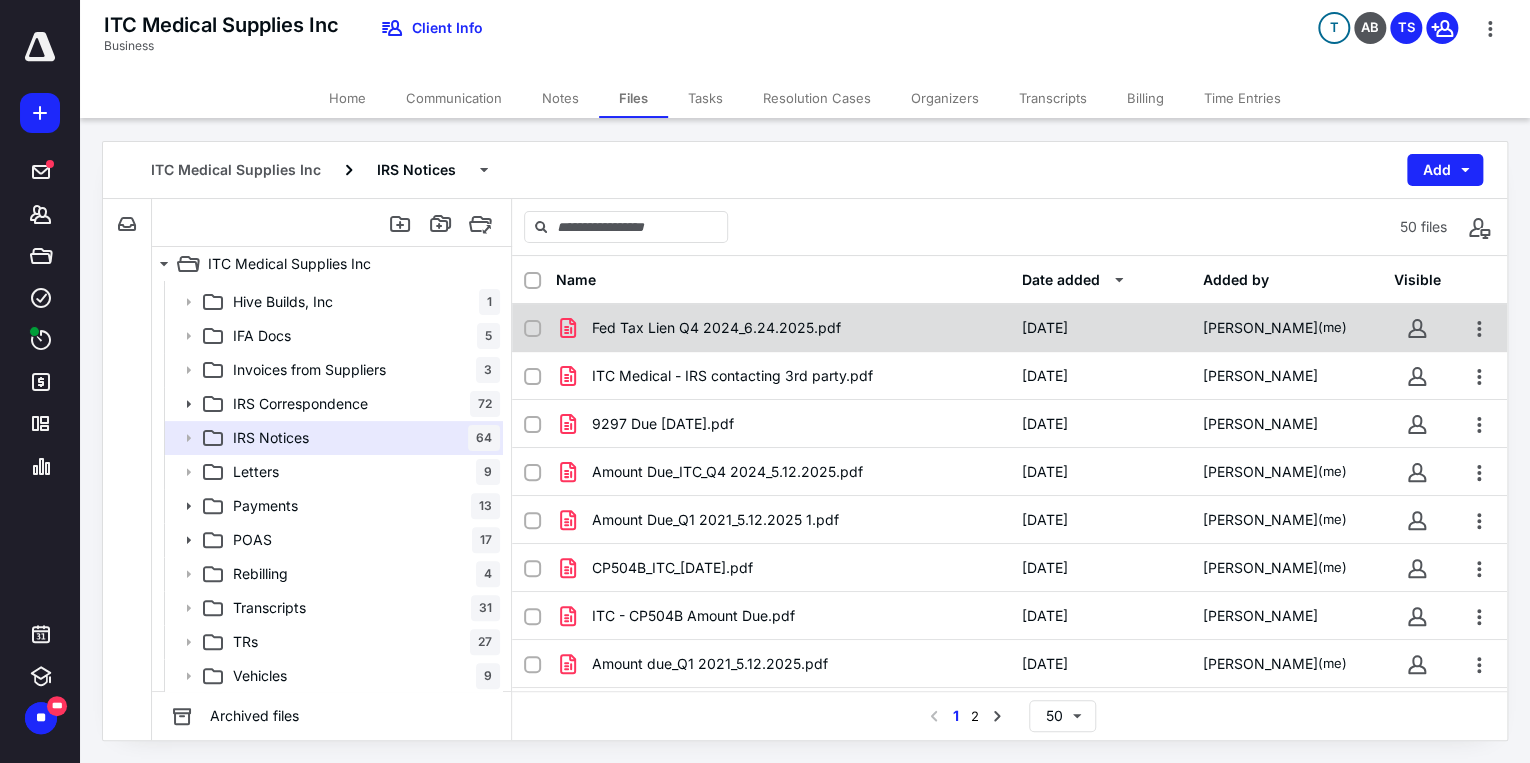 click on "Fed Tax Lien Q4 2024_6.24.2025.pdf" at bounding box center [782, 328] 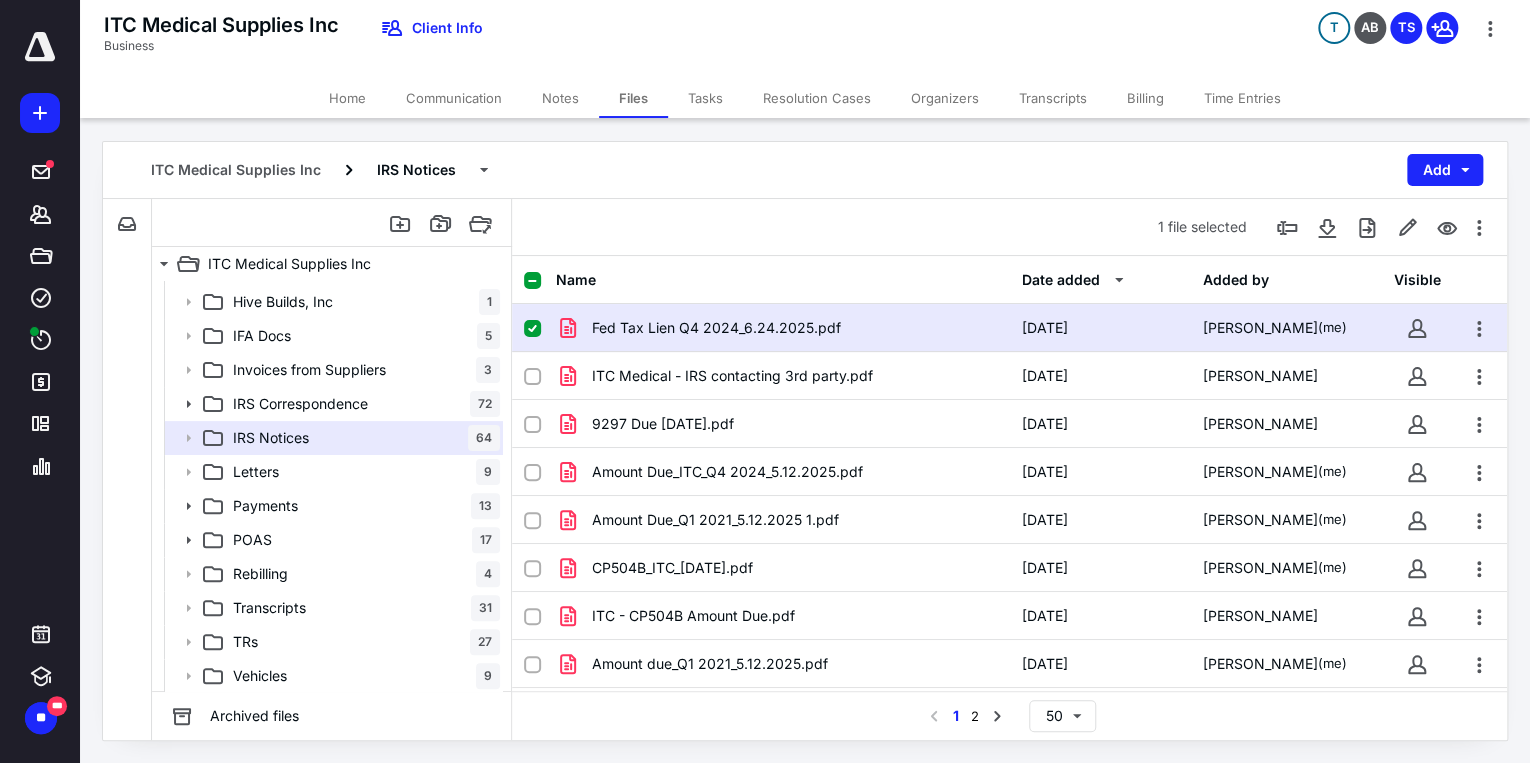 click on "Fed Tax Lien Q4 2024_6.24.2025.pdf" at bounding box center (782, 328) 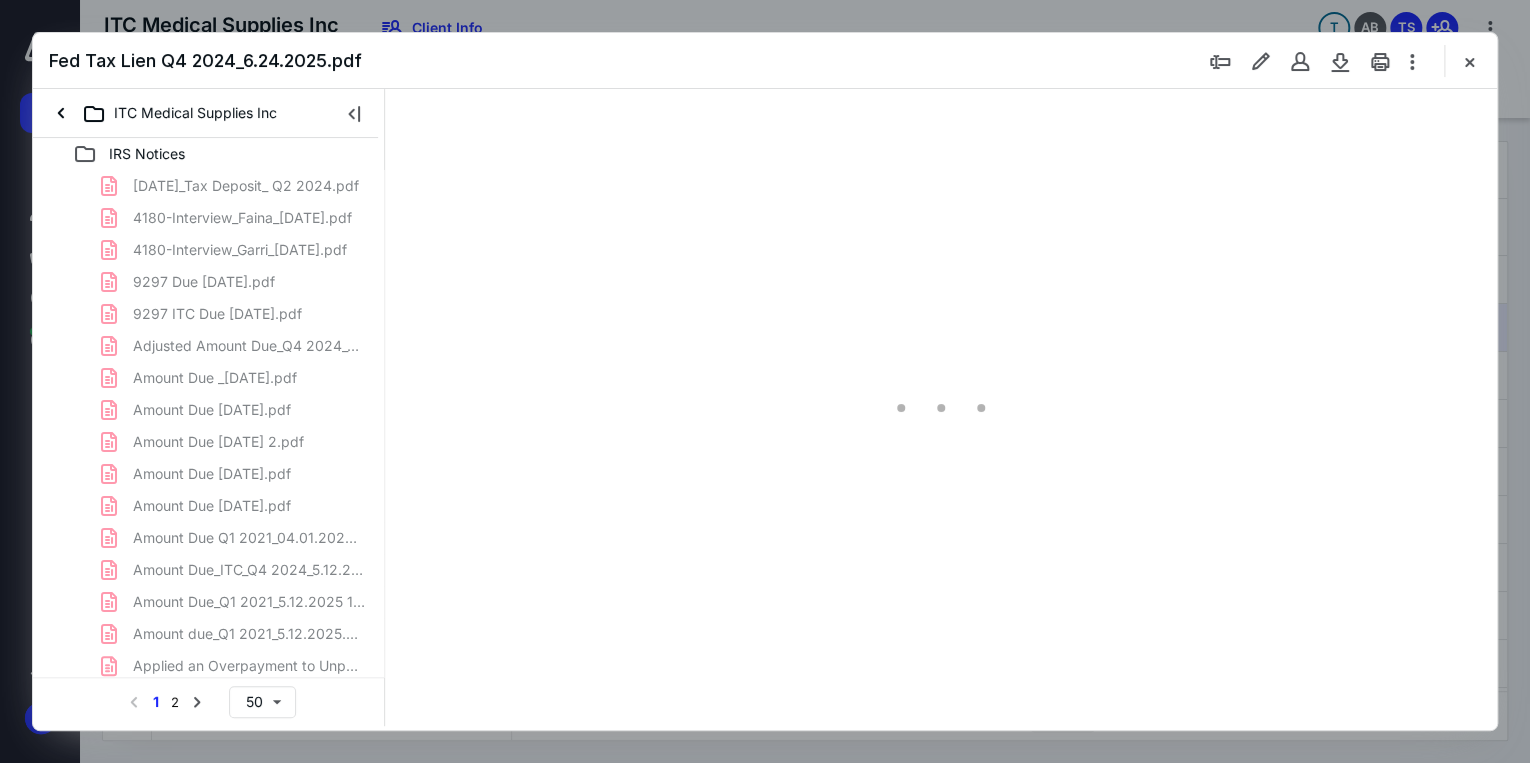 scroll, scrollTop: 0, scrollLeft: 0, axis: both 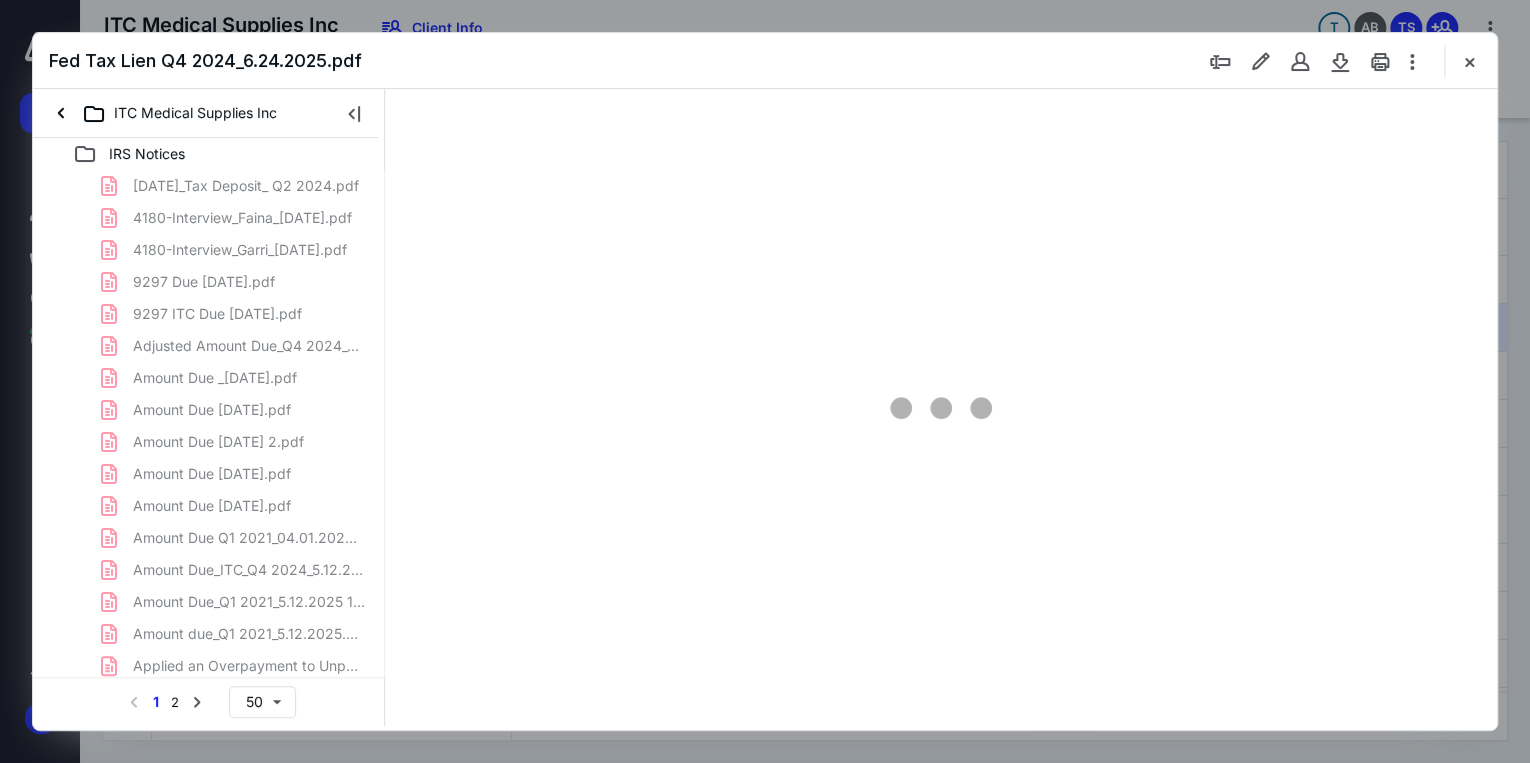 type on "71" 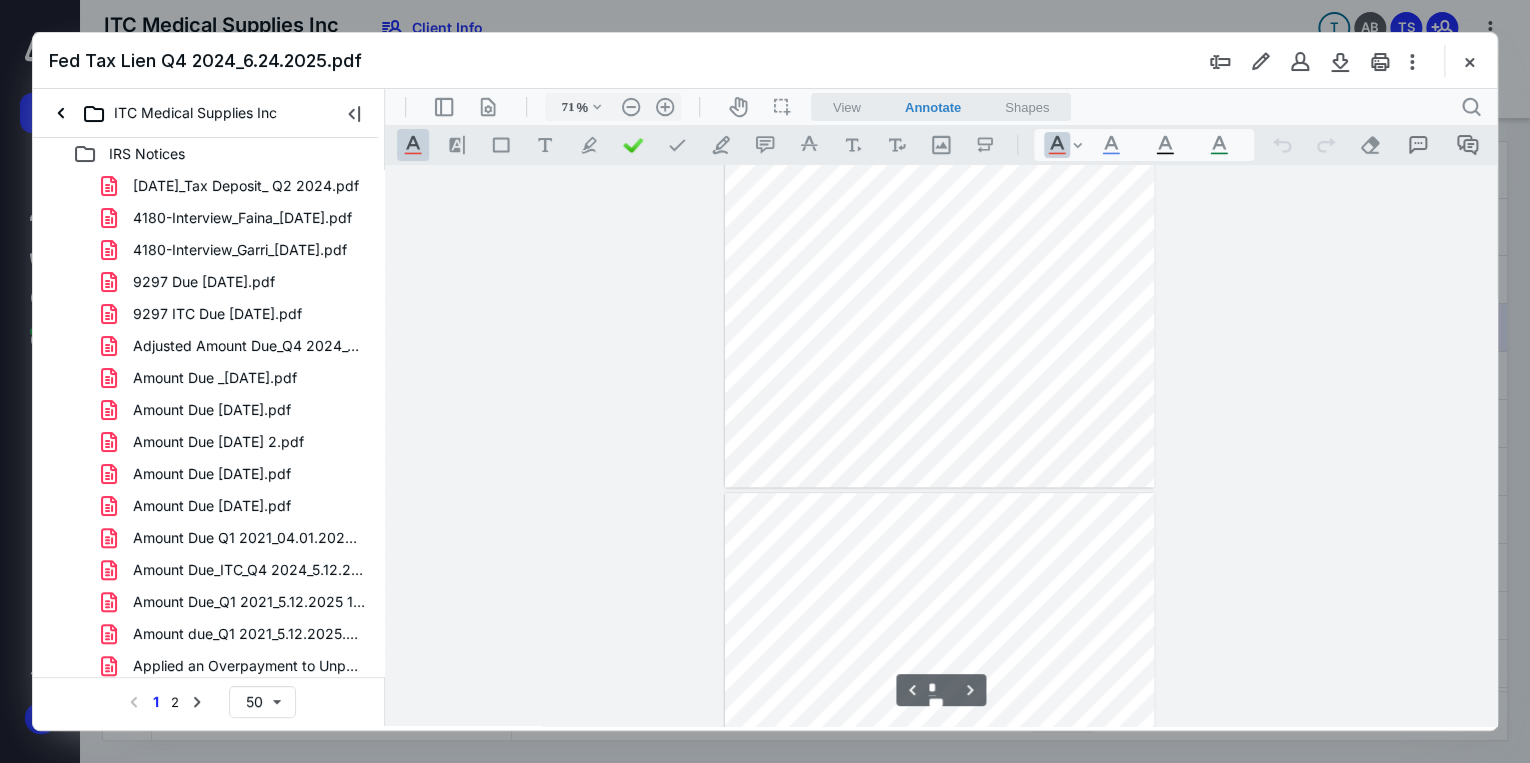 type on "*" 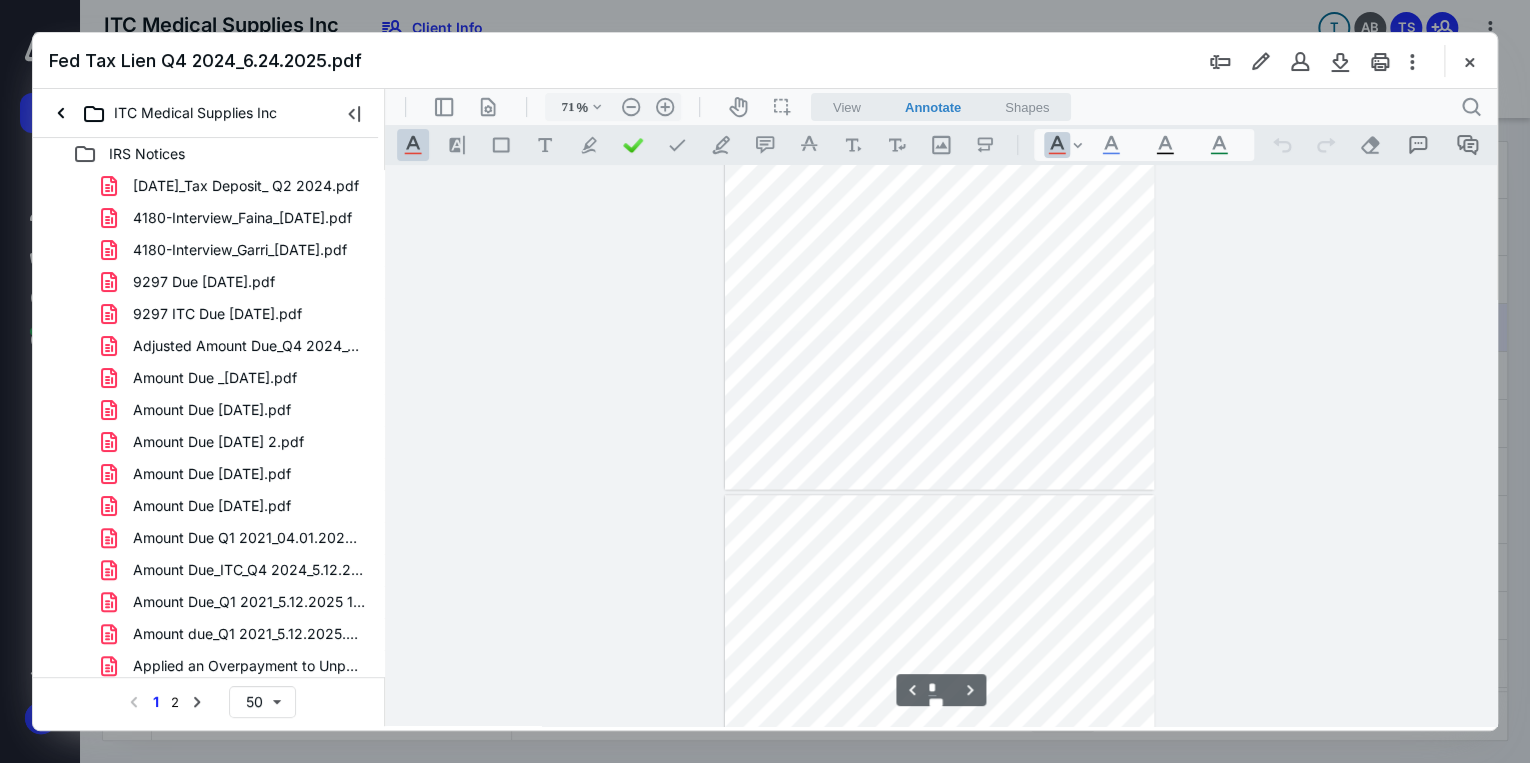 scroll, scrollTop: 1039, scrollLeft: 0, axis: vertical 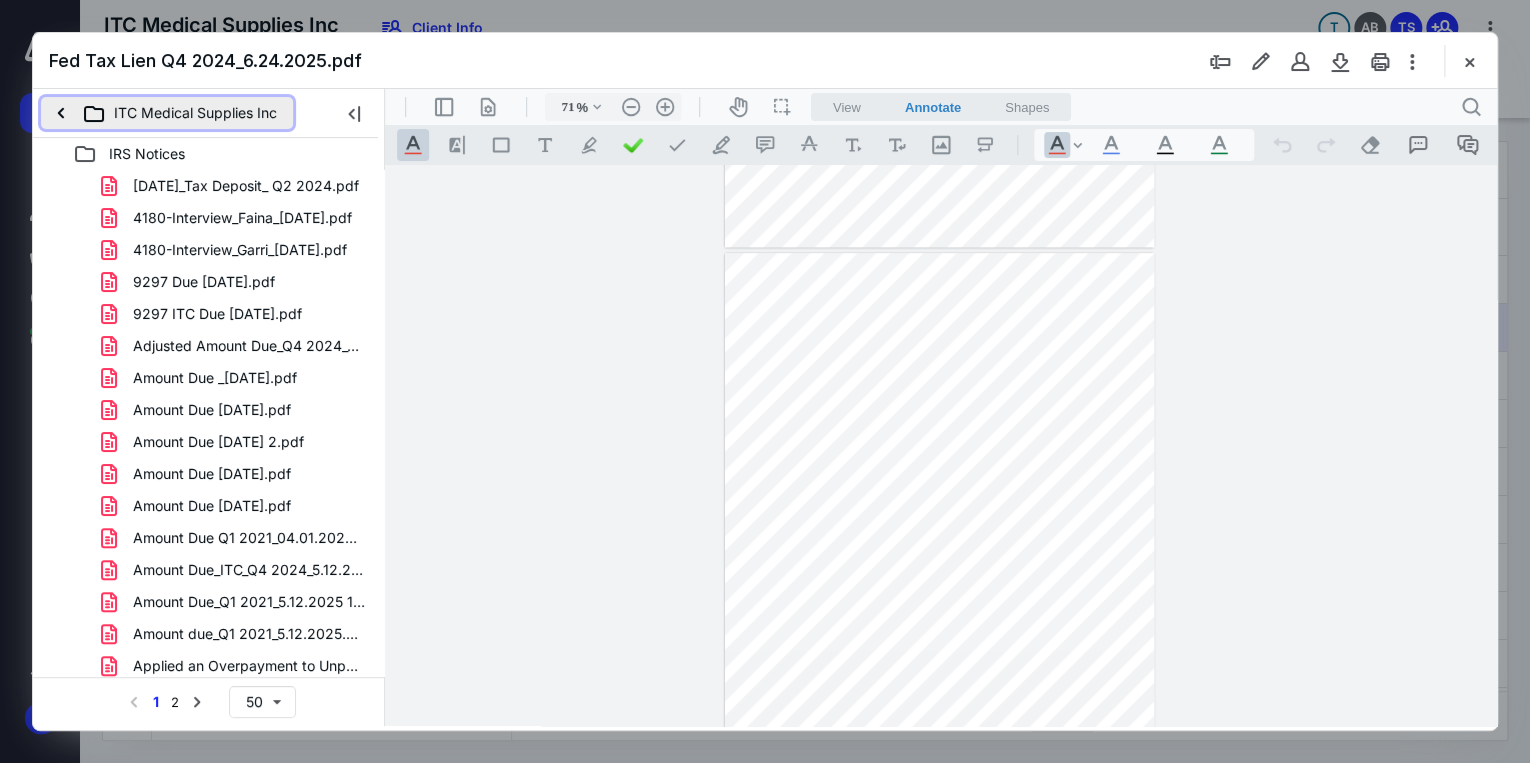 click on "ITC Medical Supplies Inc" at bounding box center [167, 113] 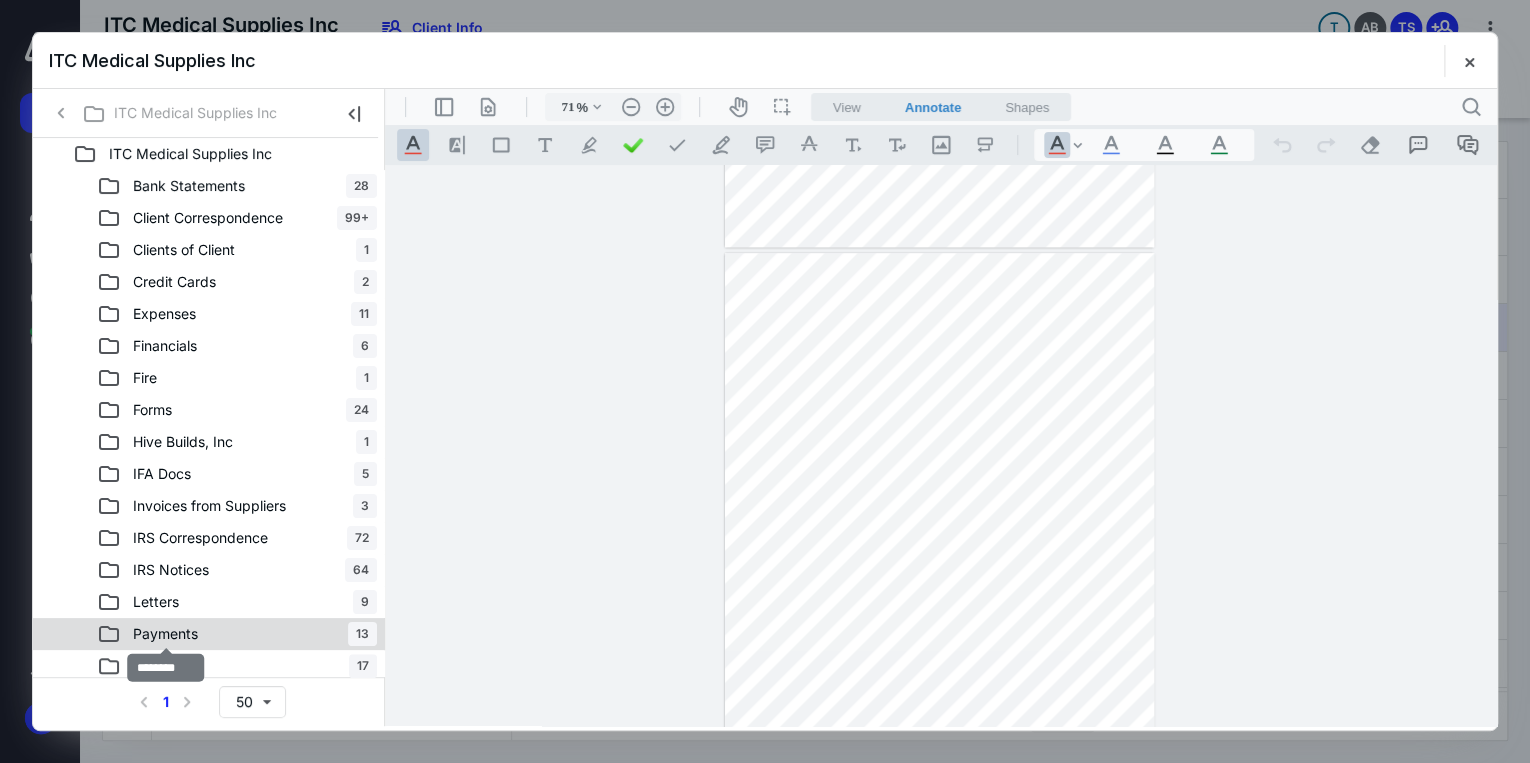 click on "Payments" at bounding box center (165, 634) 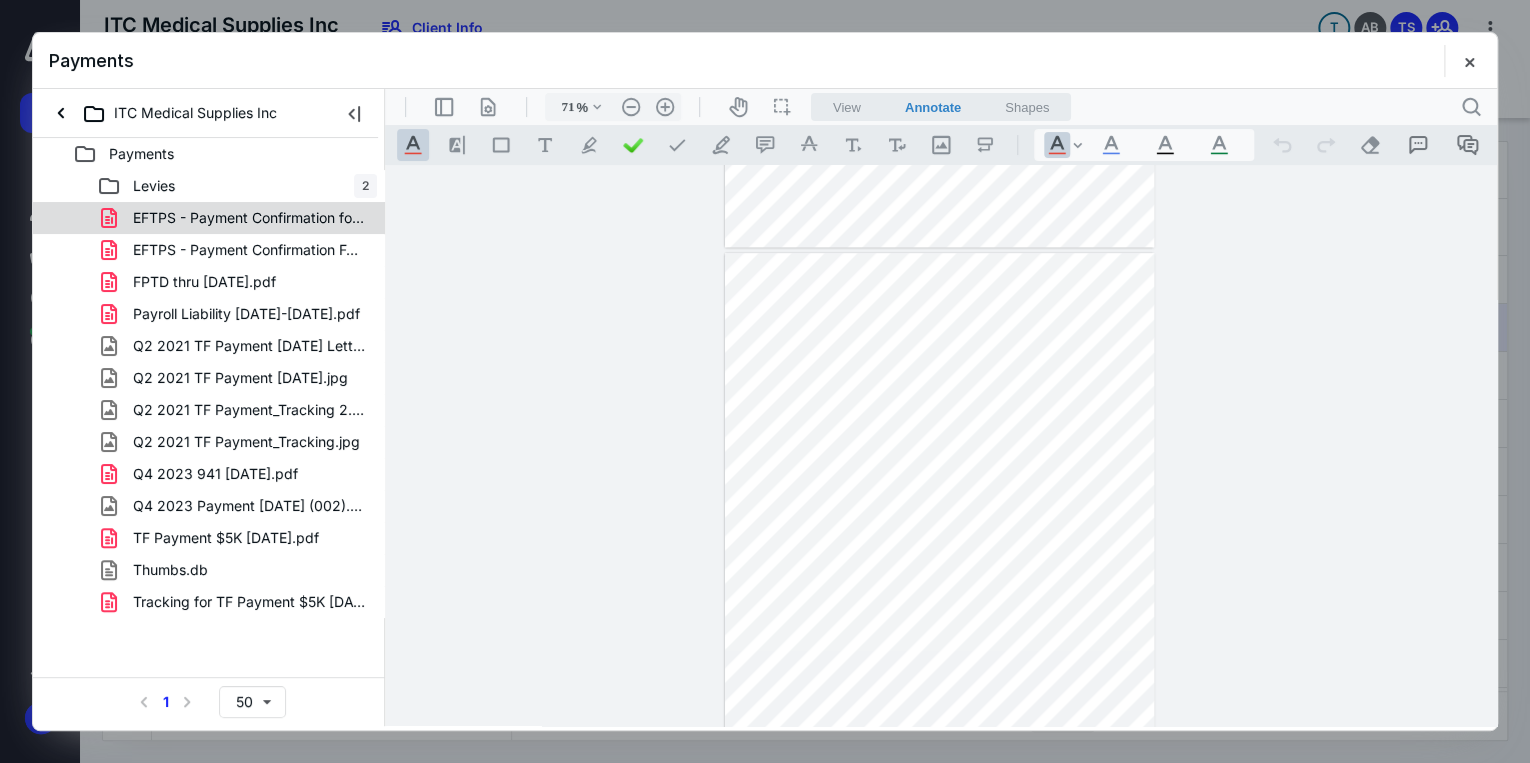 click on "EFTPS - Payment Confirmation for Notice of Levy $243_60 for Q4 2024 paid on May 20 2025.pdf" at bounding box center [249, 218] 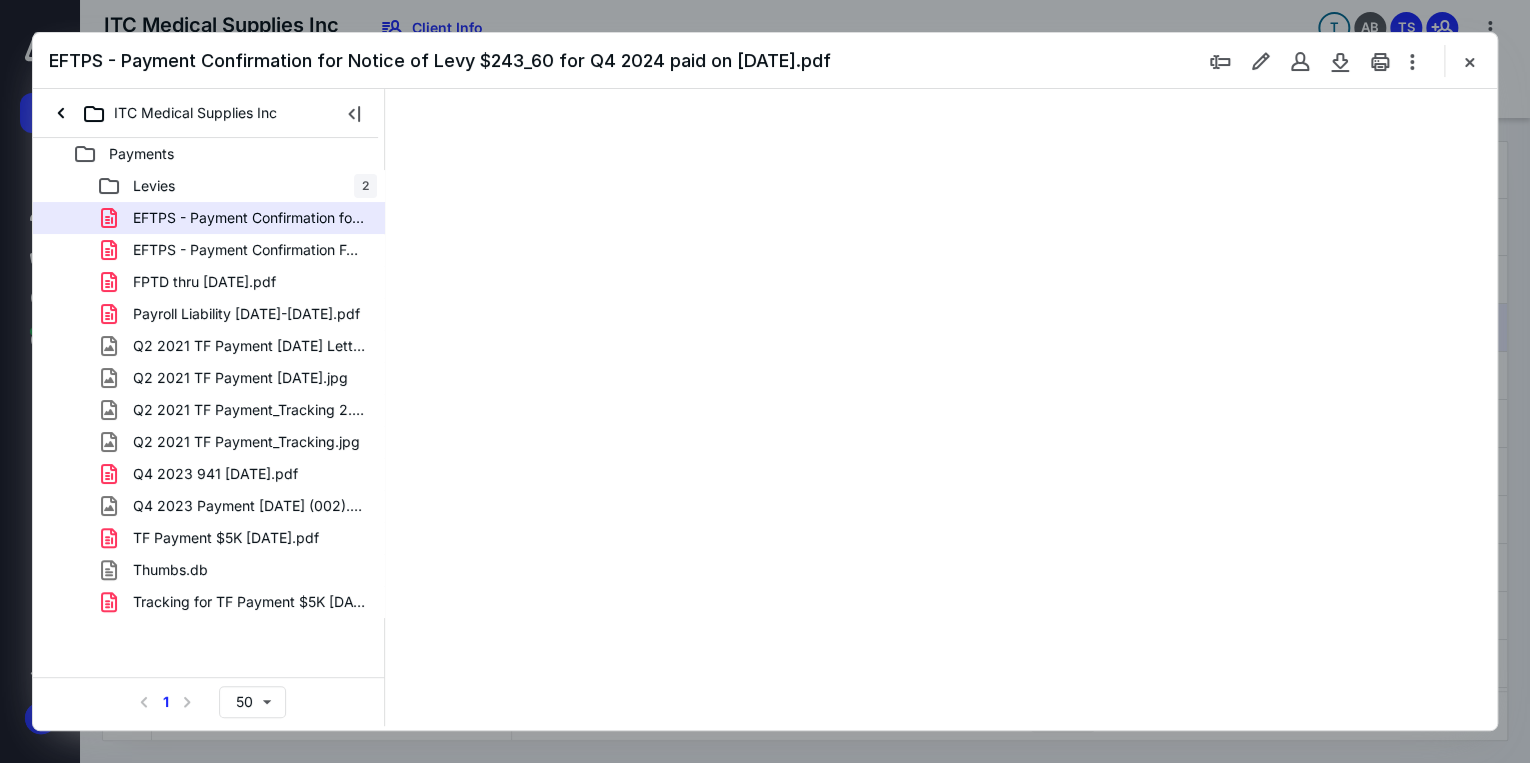 scroll, scrollTop: 0, scrollLeft: 0, axis: both 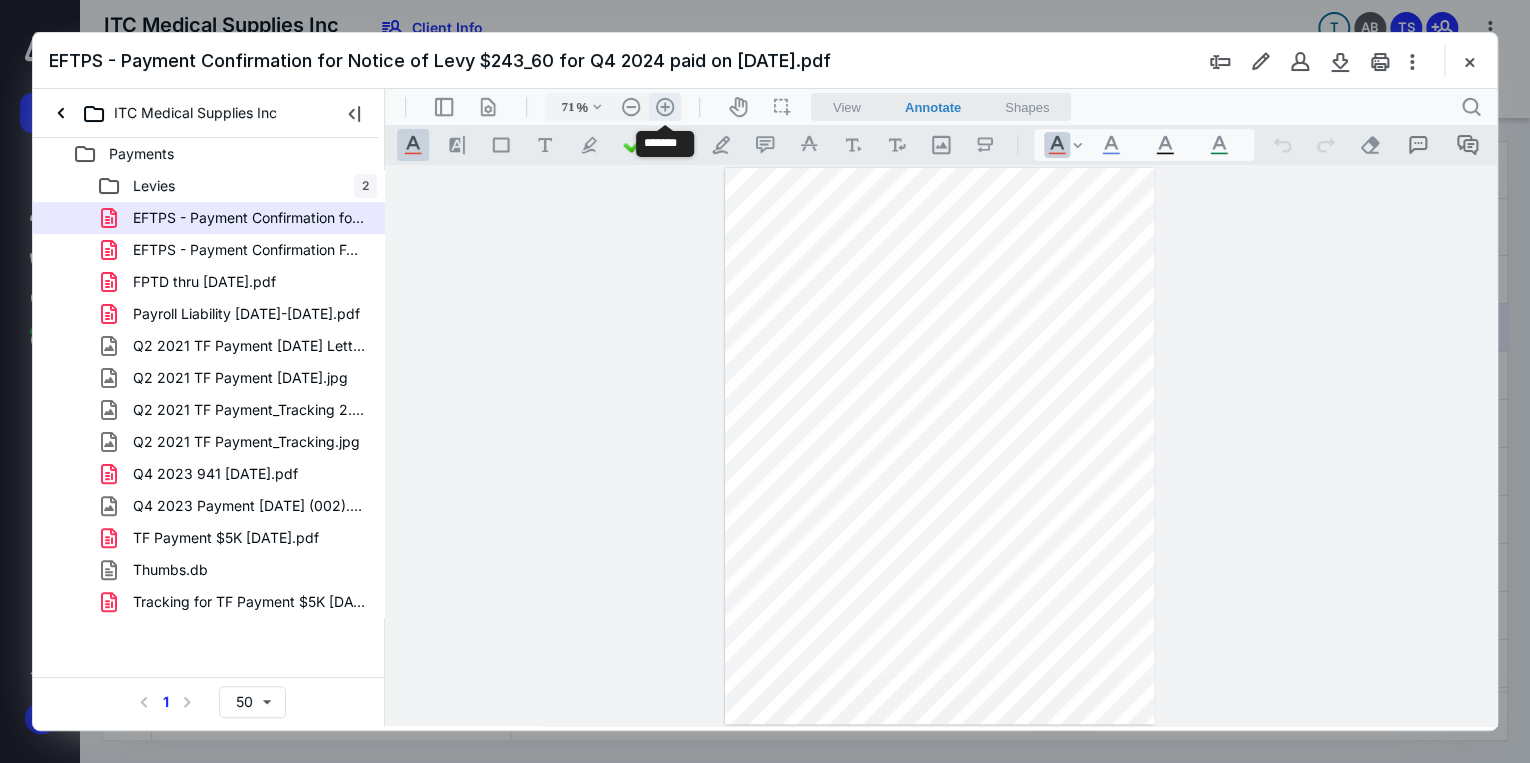 click on ".cls-1{fill:#abb0c4;} icon - header - zoom - in - line" at bounding box center (665, 107) 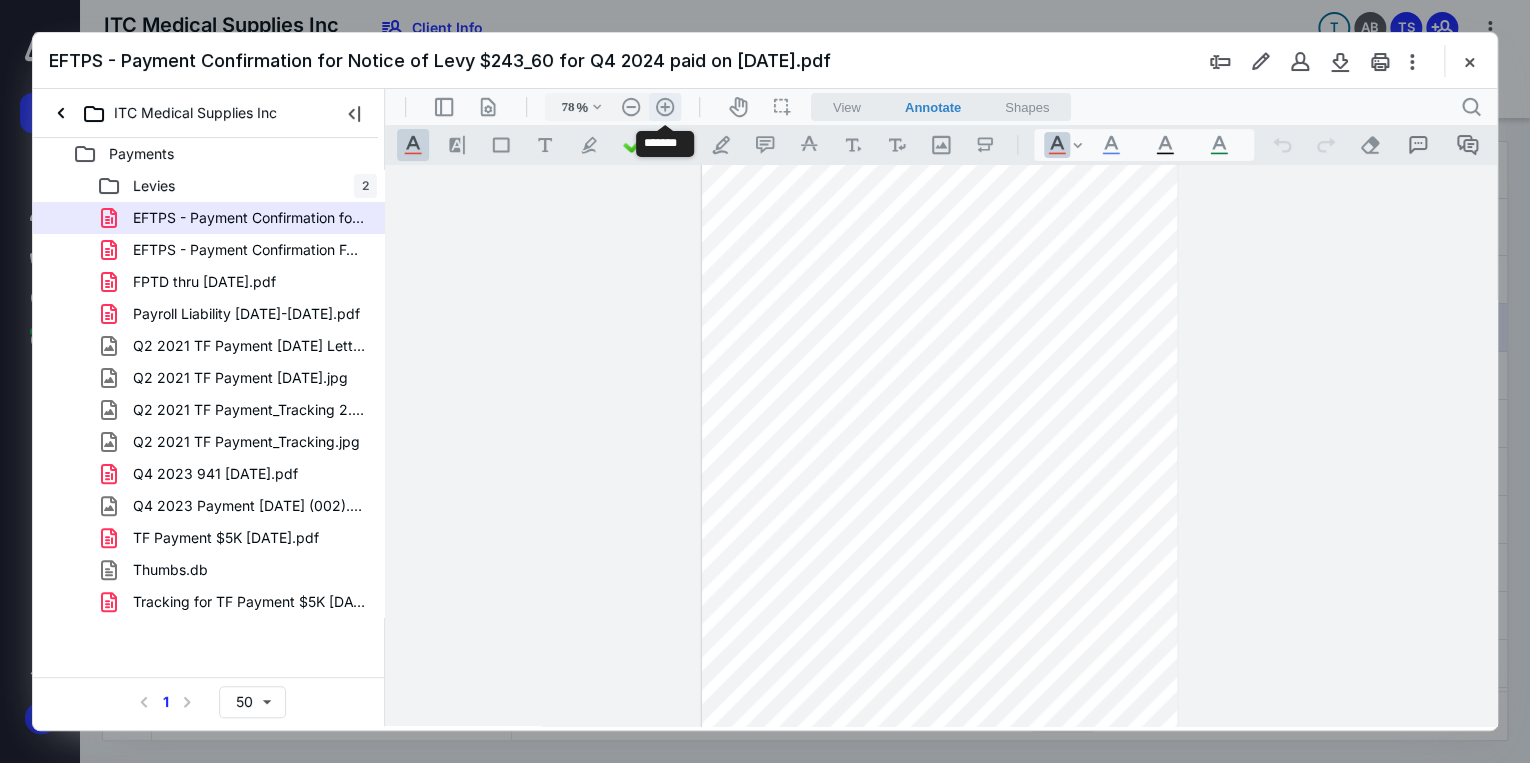 click on ".cls-1{fill:#abb0c4;} icon - header - zoom - in - line" at bounding box center (665, 107) 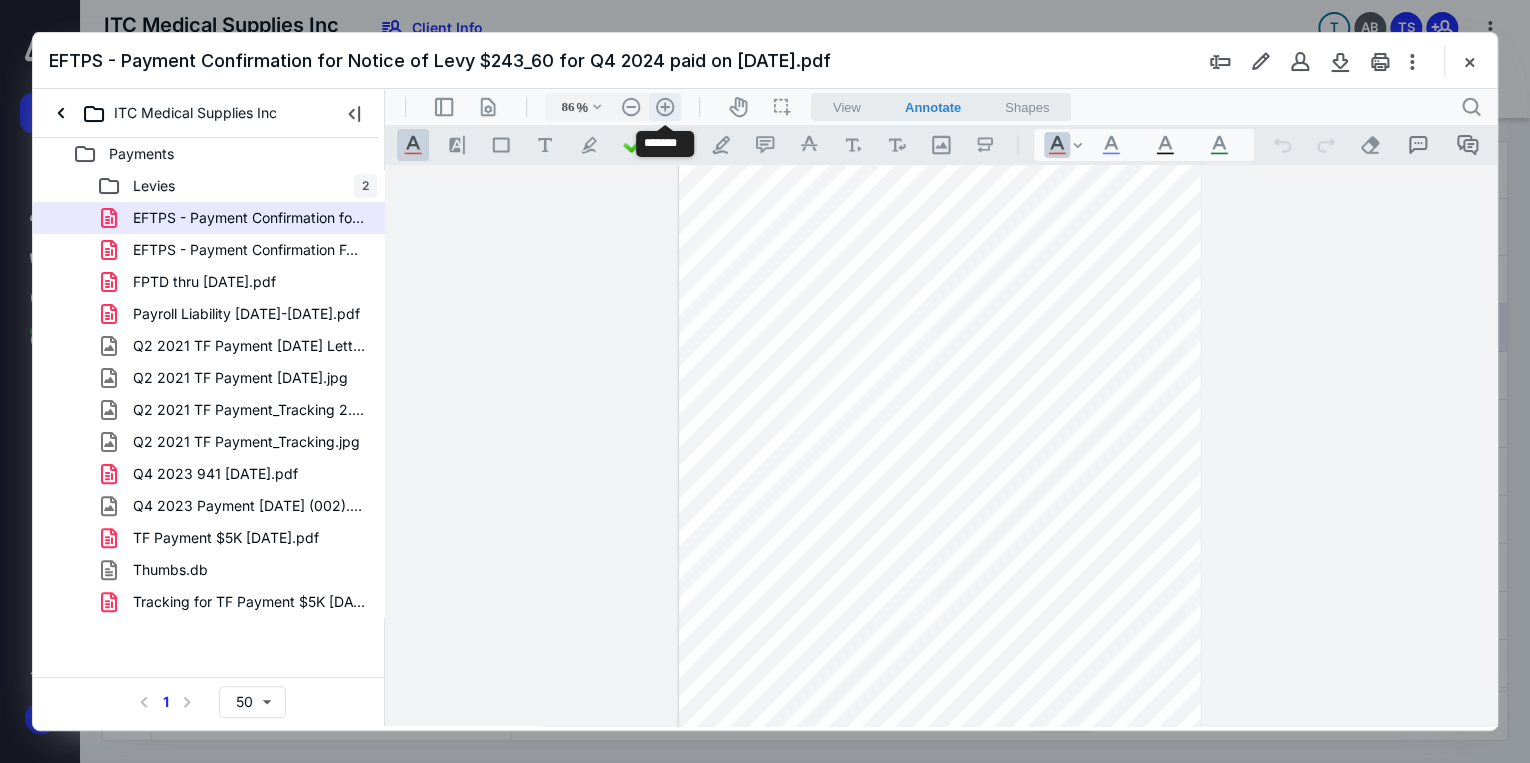 click on ".cls-1{fill:#abb0c4;} icon - header - zoom - in - line" at bounding box center (665, 107) 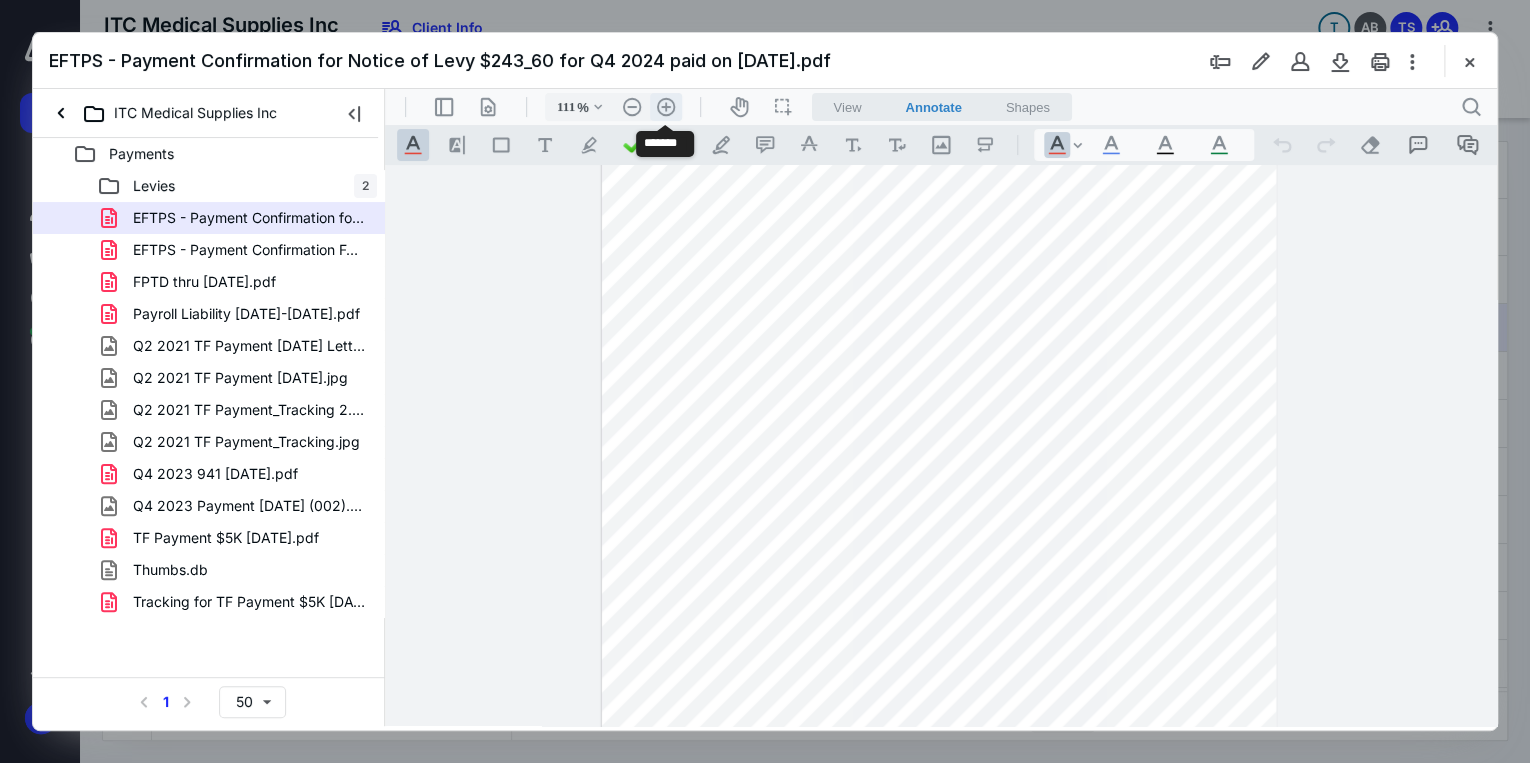 click on ".cls-1{fill:#abb0c4;} icon - header - zoom - in - line" at bounding box center [666, 107] 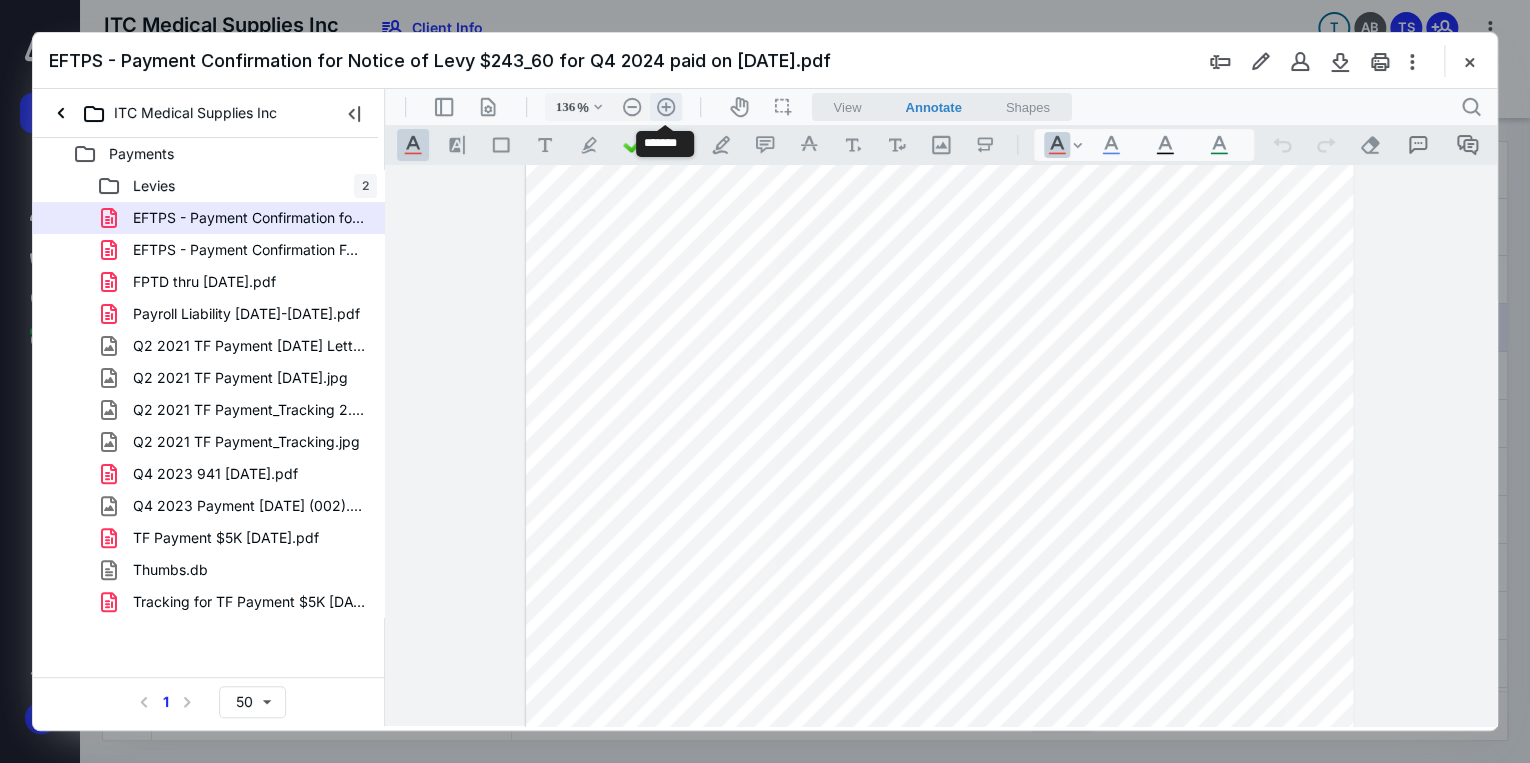 click on ".cls-1{fill:#abb0c4;} icon - header - zoom - in - line" at bounding box center [666, 107] 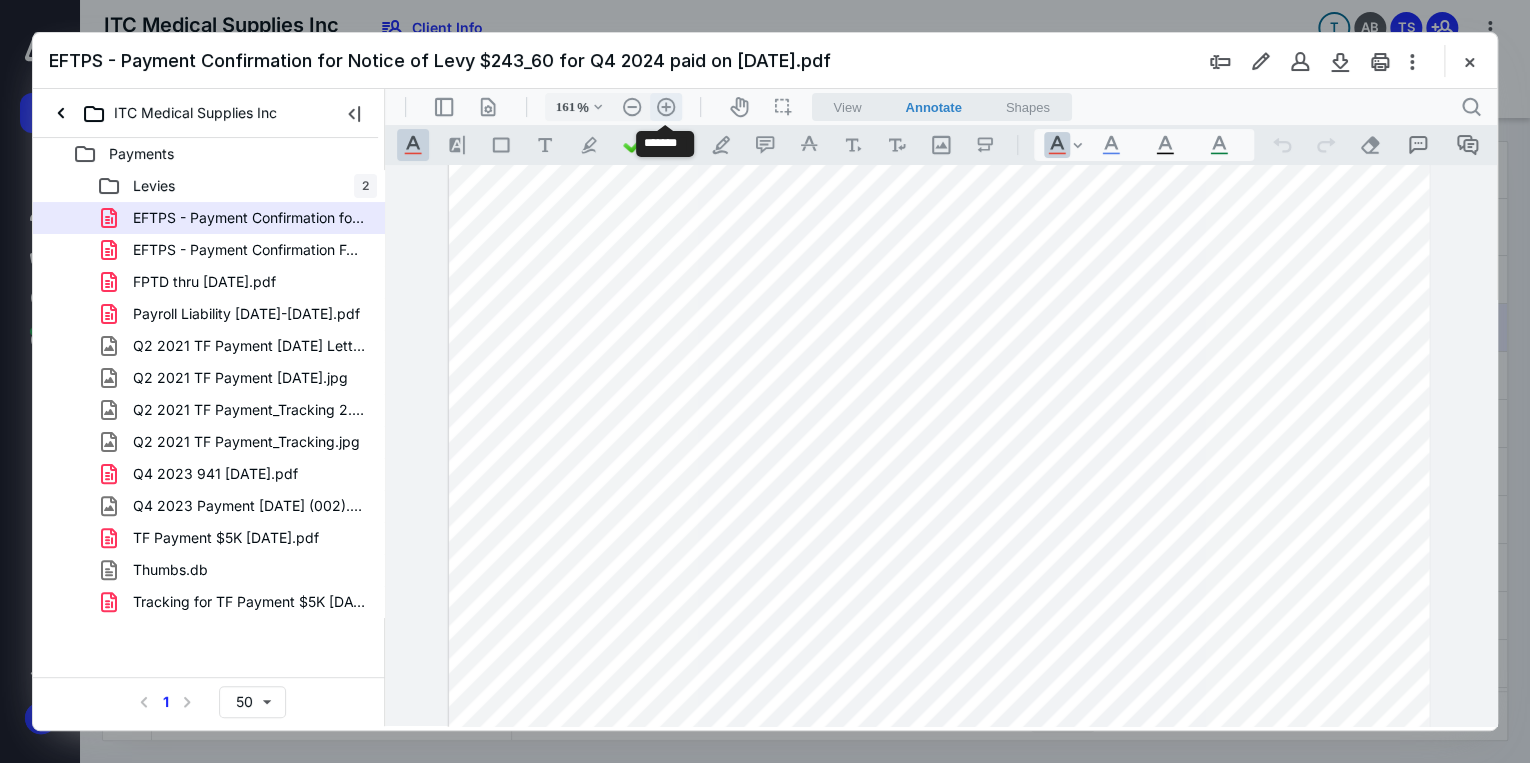 scroll, scrollTop: 310, scrollLeft: 0, axis: vertical 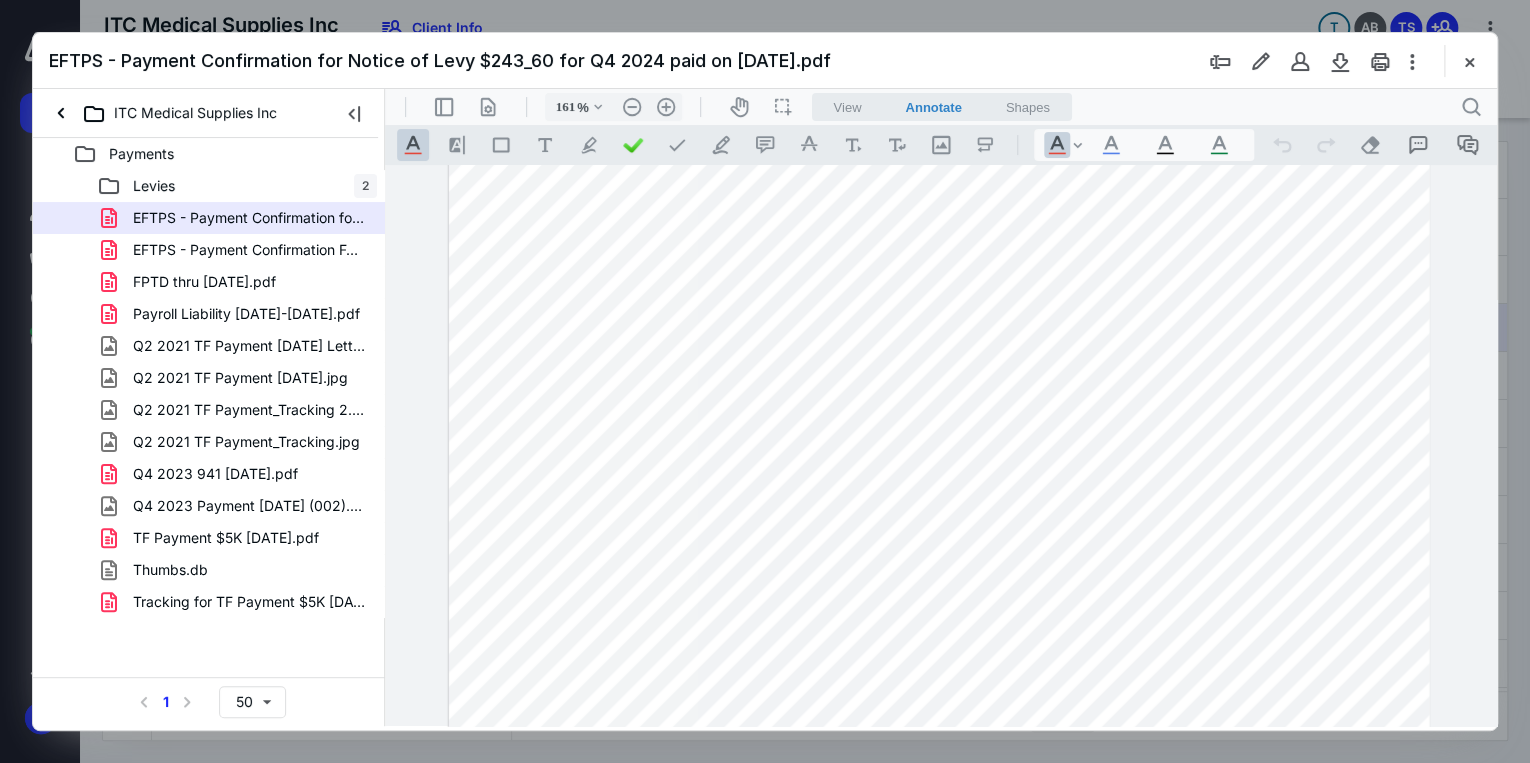 type 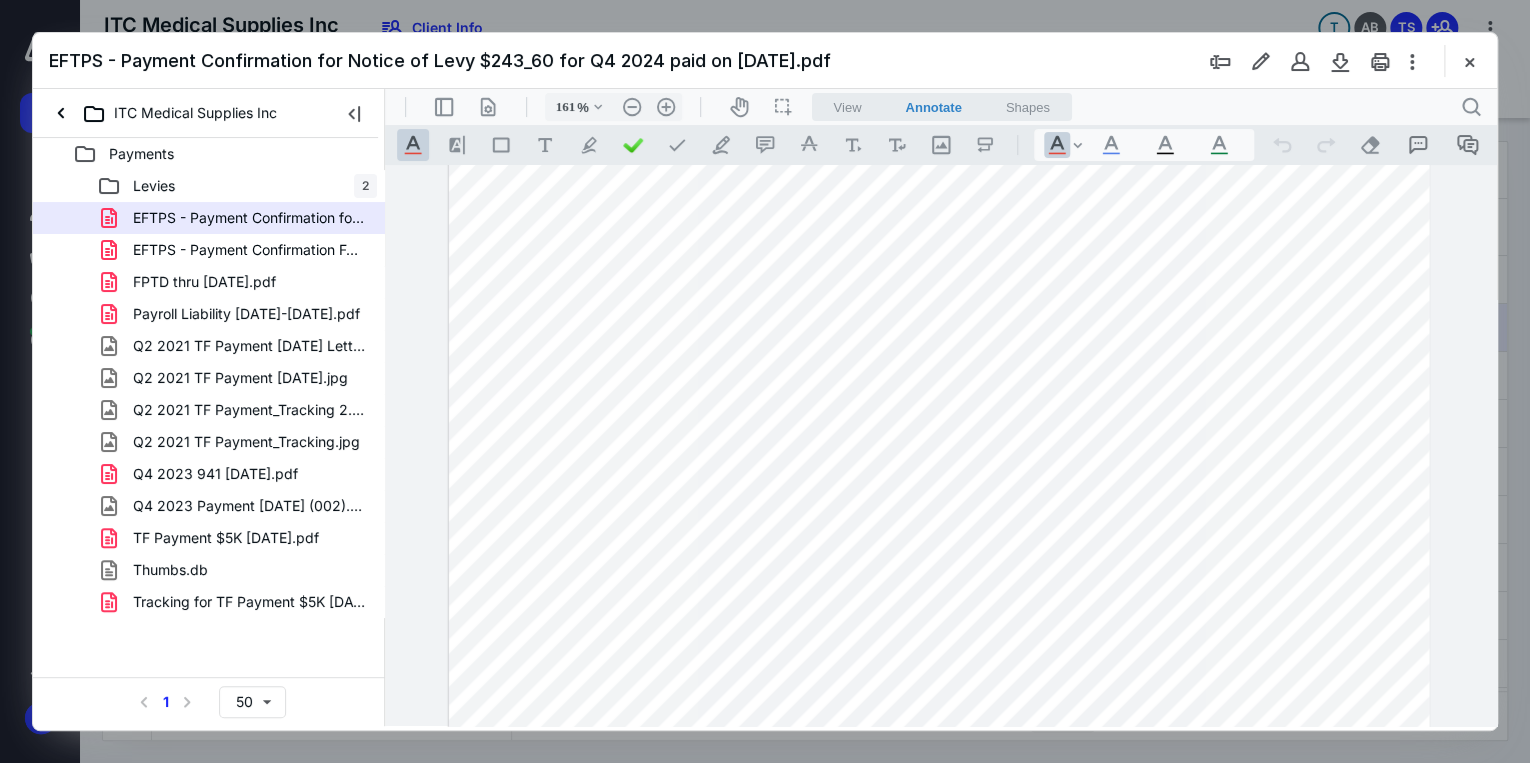drag, startPoint x: 292, startPoint y: 246, endPoint x: 308, endPoint y: 264, distance: 24.083189 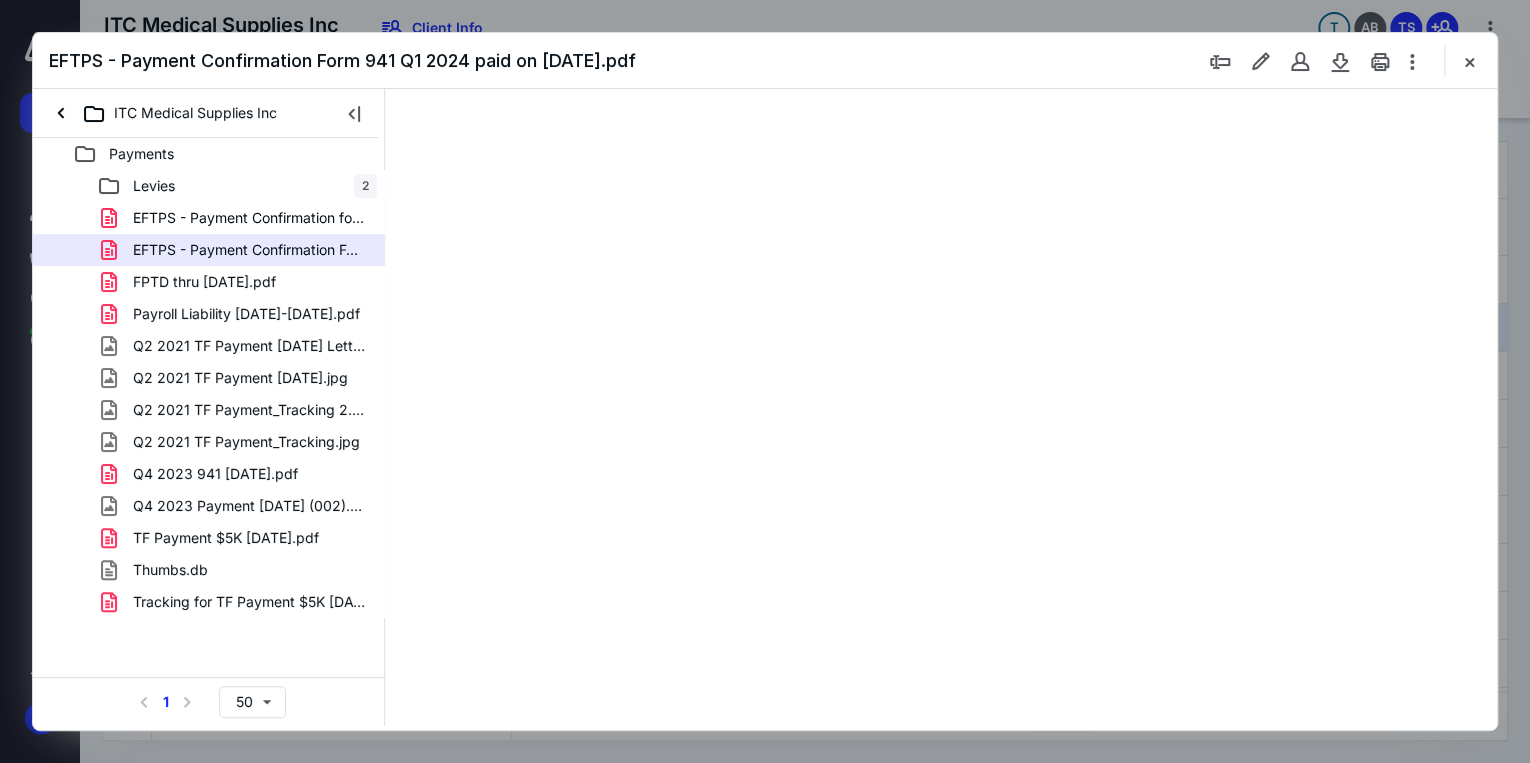 scroll, scrollTop: 0, scrollLeft: 0, axis: both 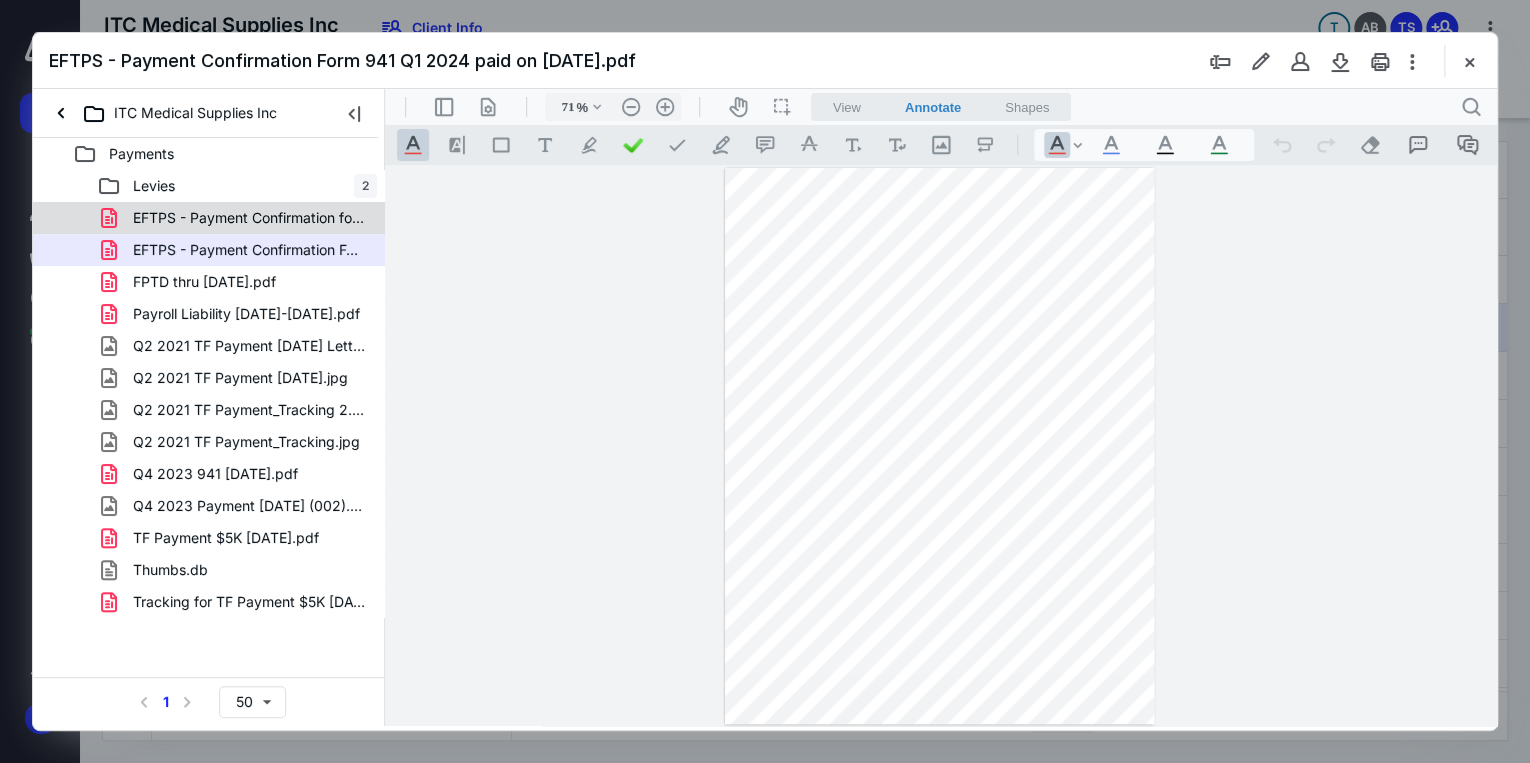 click on "EFTPS - Payment Confirmation for Notice of Levy $243_60 for Q4 2024 paid on May 20 2025.pdf" at bounding box center [249, 218] 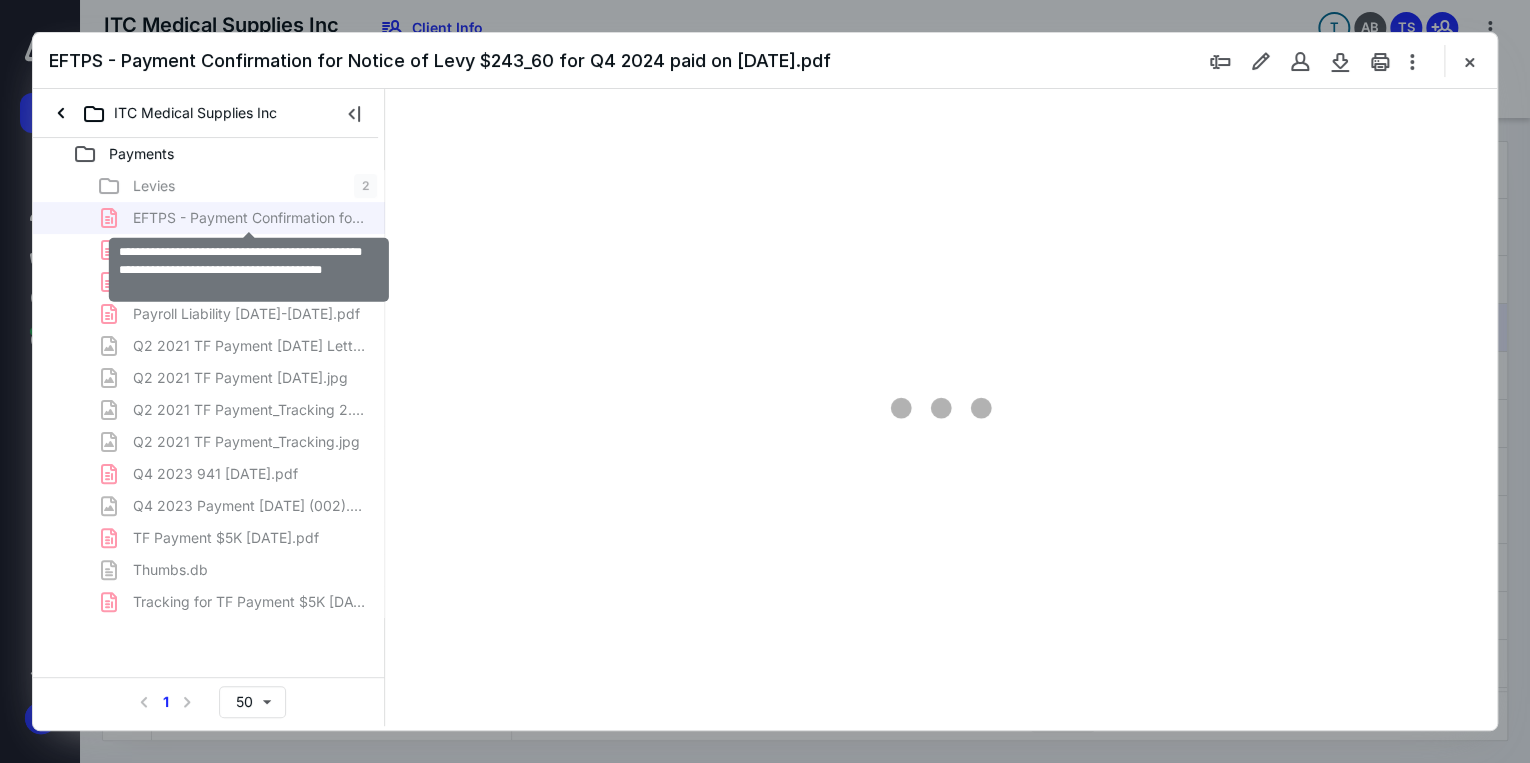 type on "71" 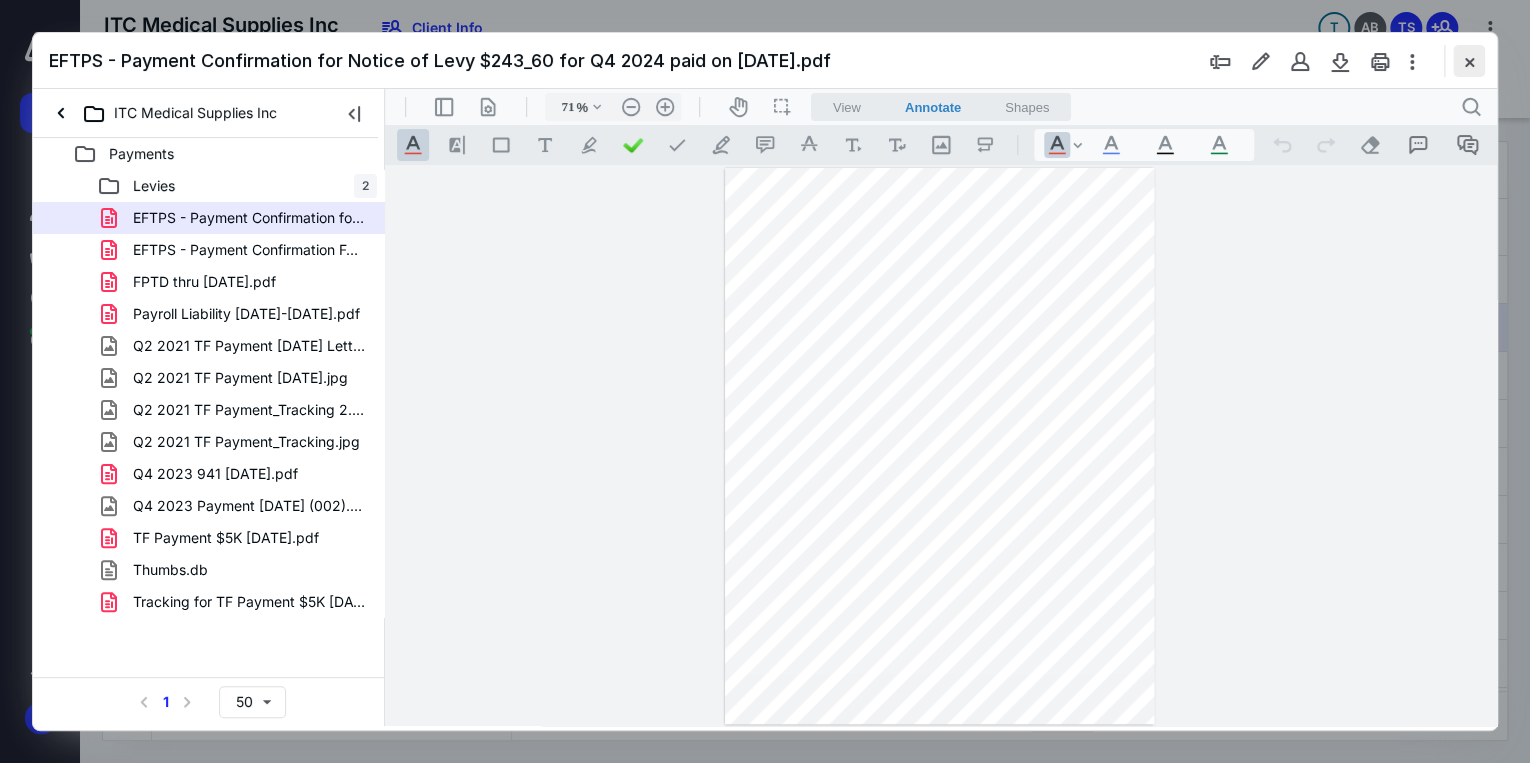 click at bounding box center (1469, 61) 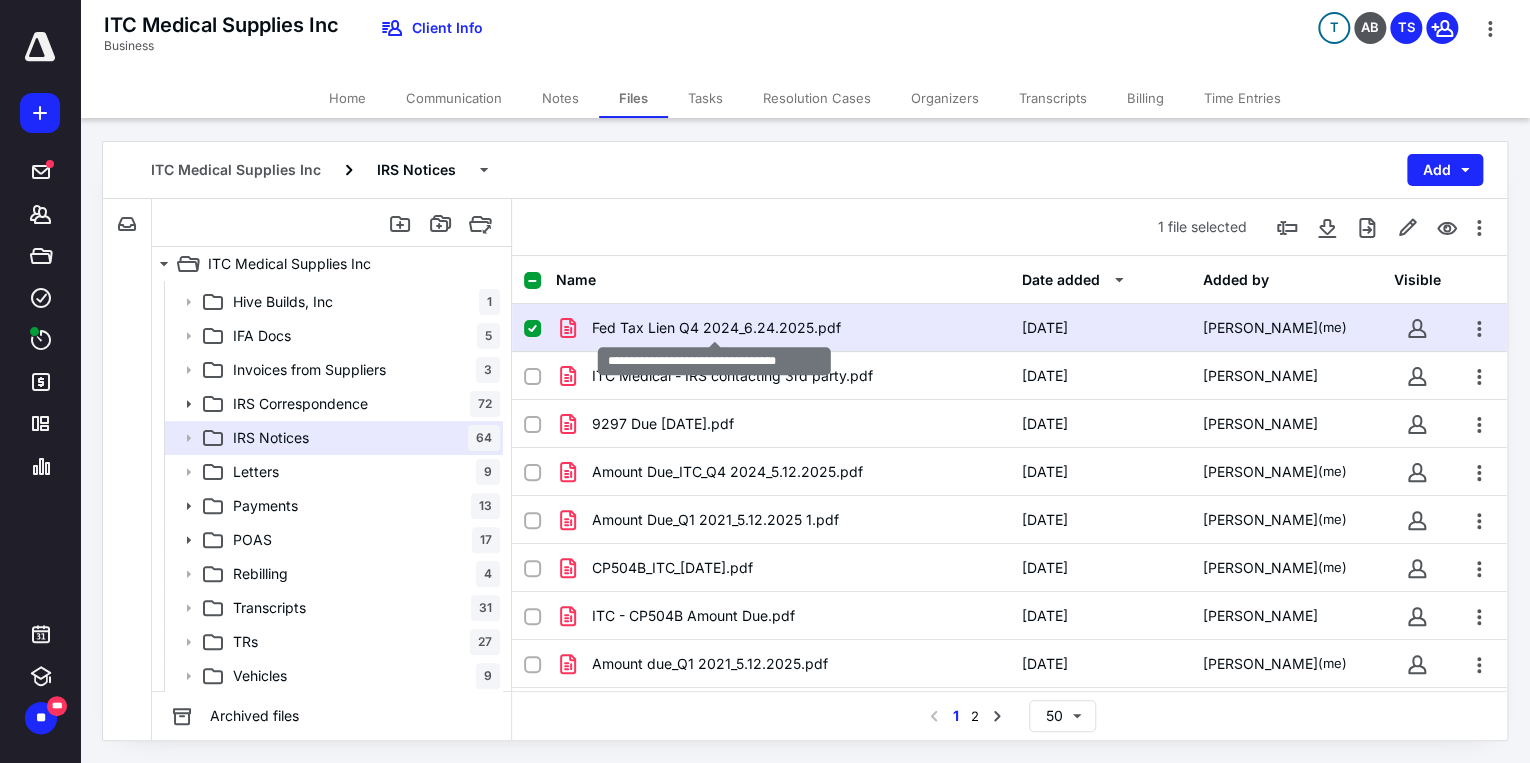 click on "Fed Tax Lien Q4 2024_6.24.2025.pdf" at bounding box center [716, 328] 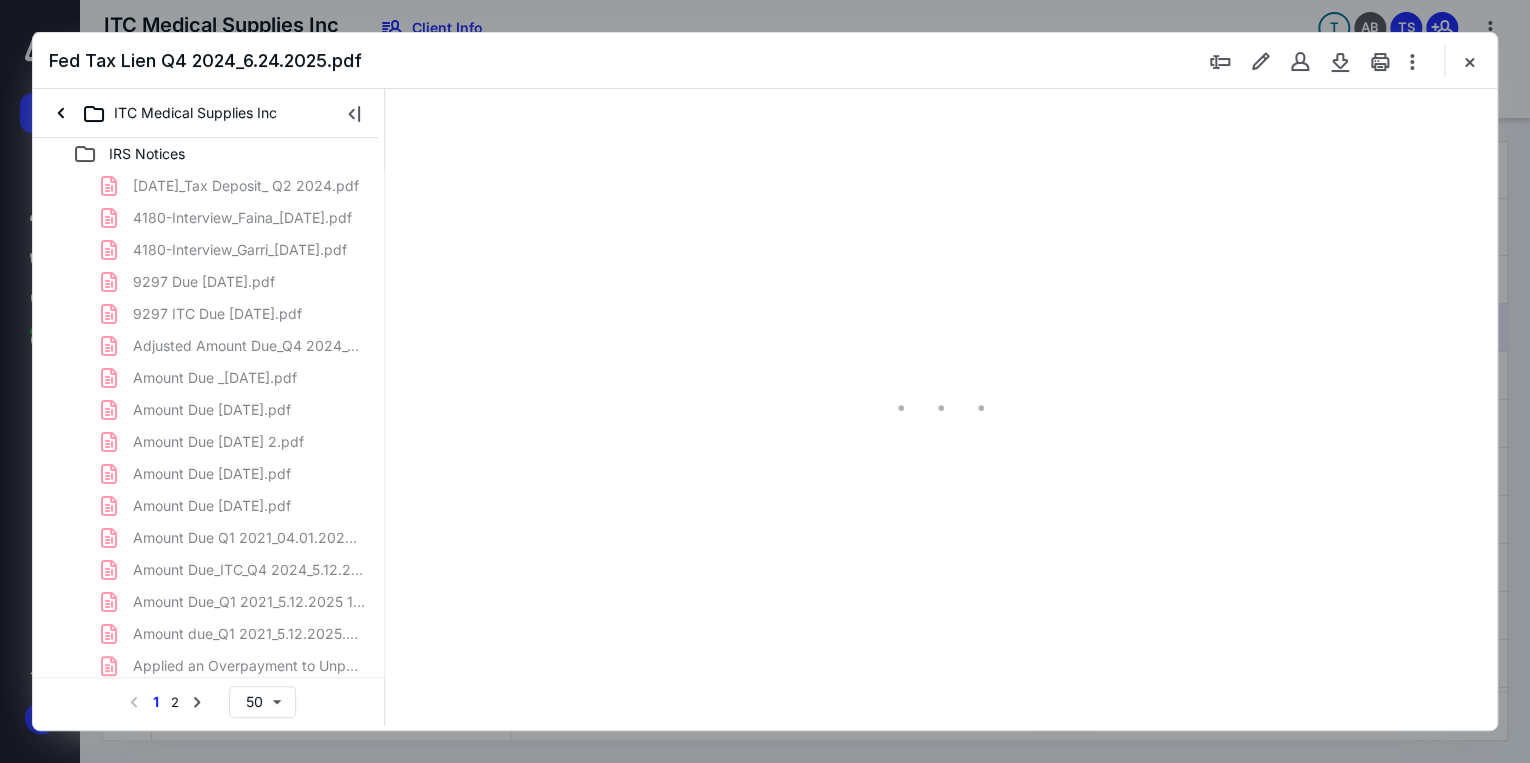 scroll, scrollTop: 0, scrollLeft: 0, axis: both 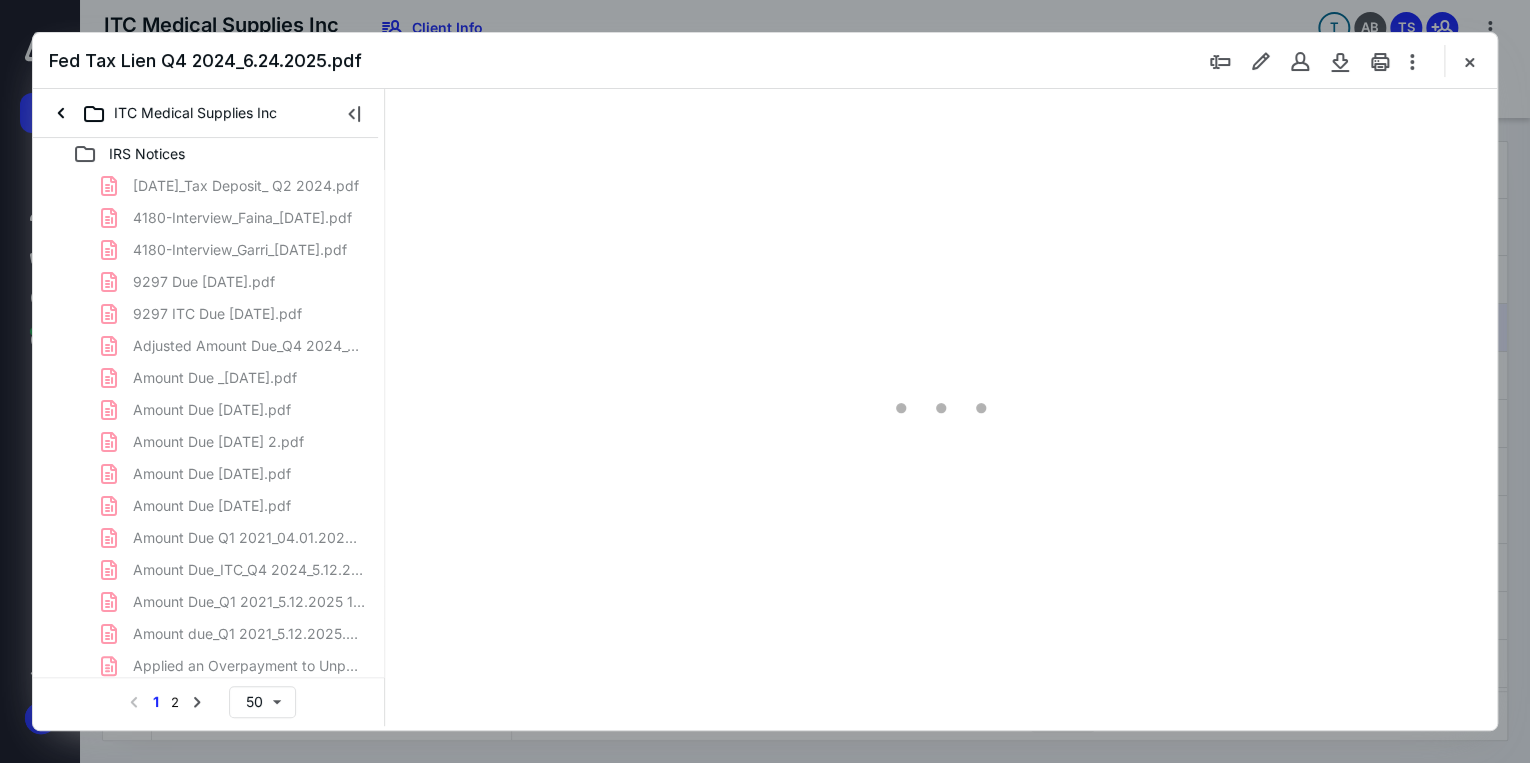 type on "71" 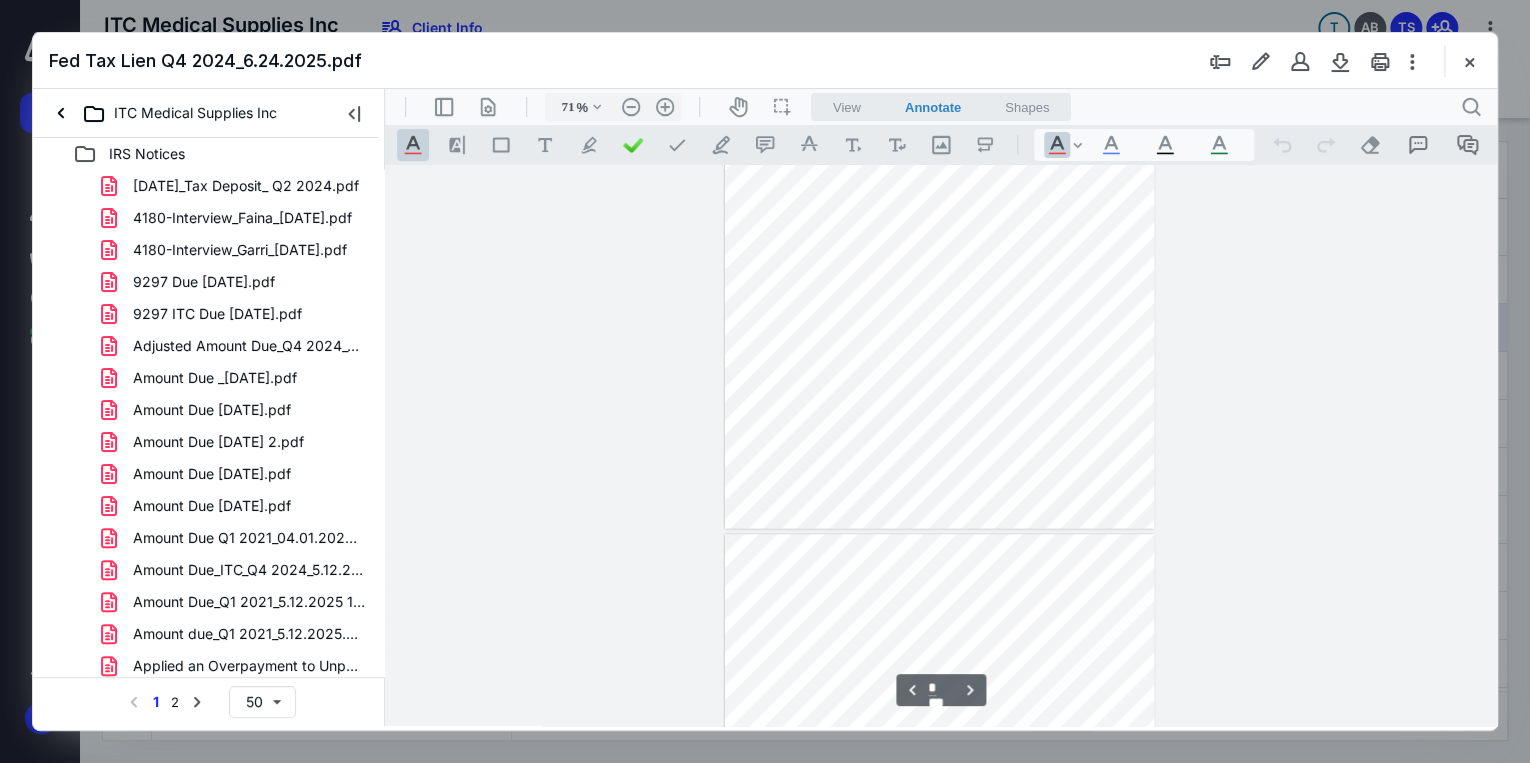 type on "*" 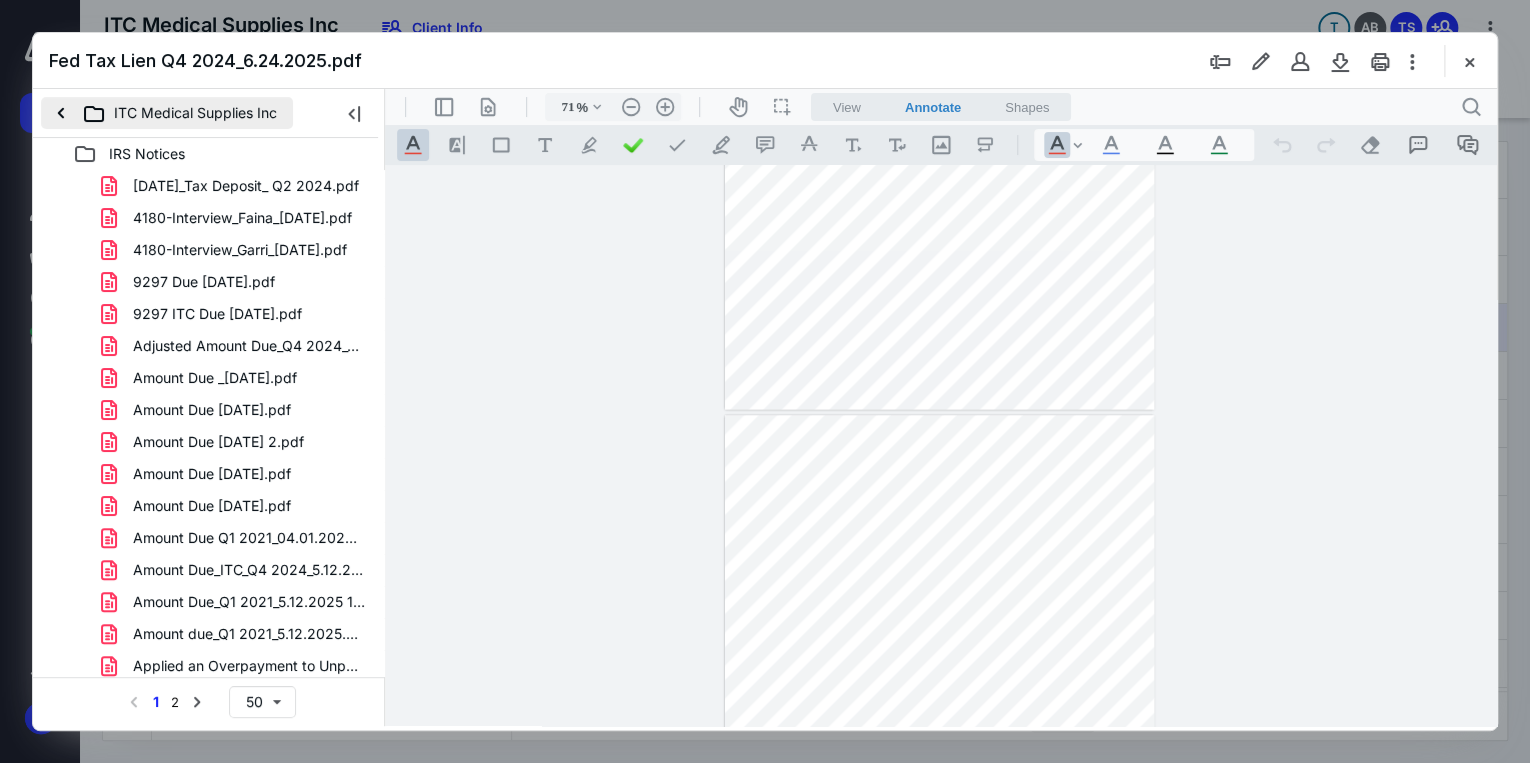 click on "ITC Medical Supplies Inc" at bounding box center [167, 113] 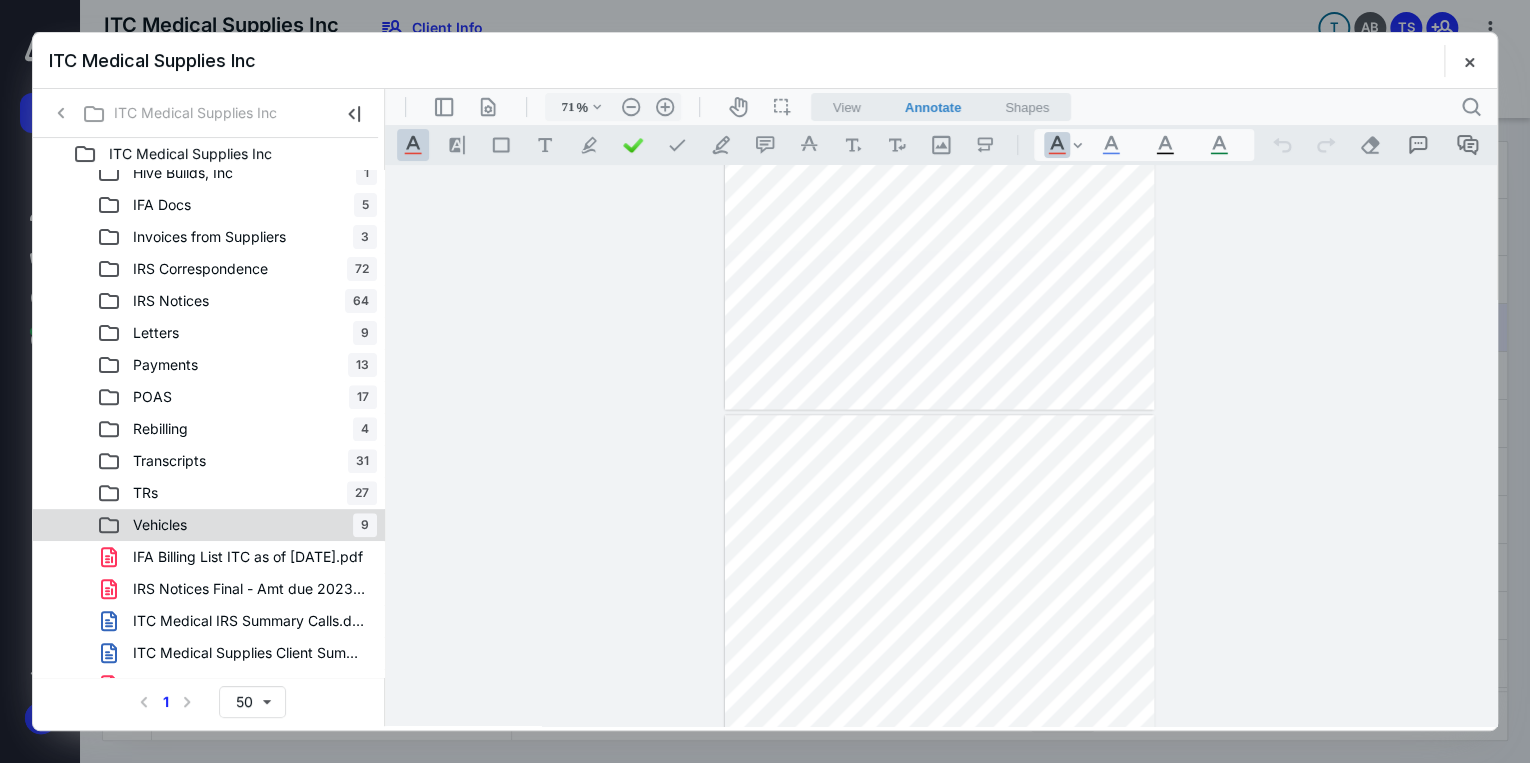 scroll, scrollTop: 292, scrollLeft: 0, axis: vertical 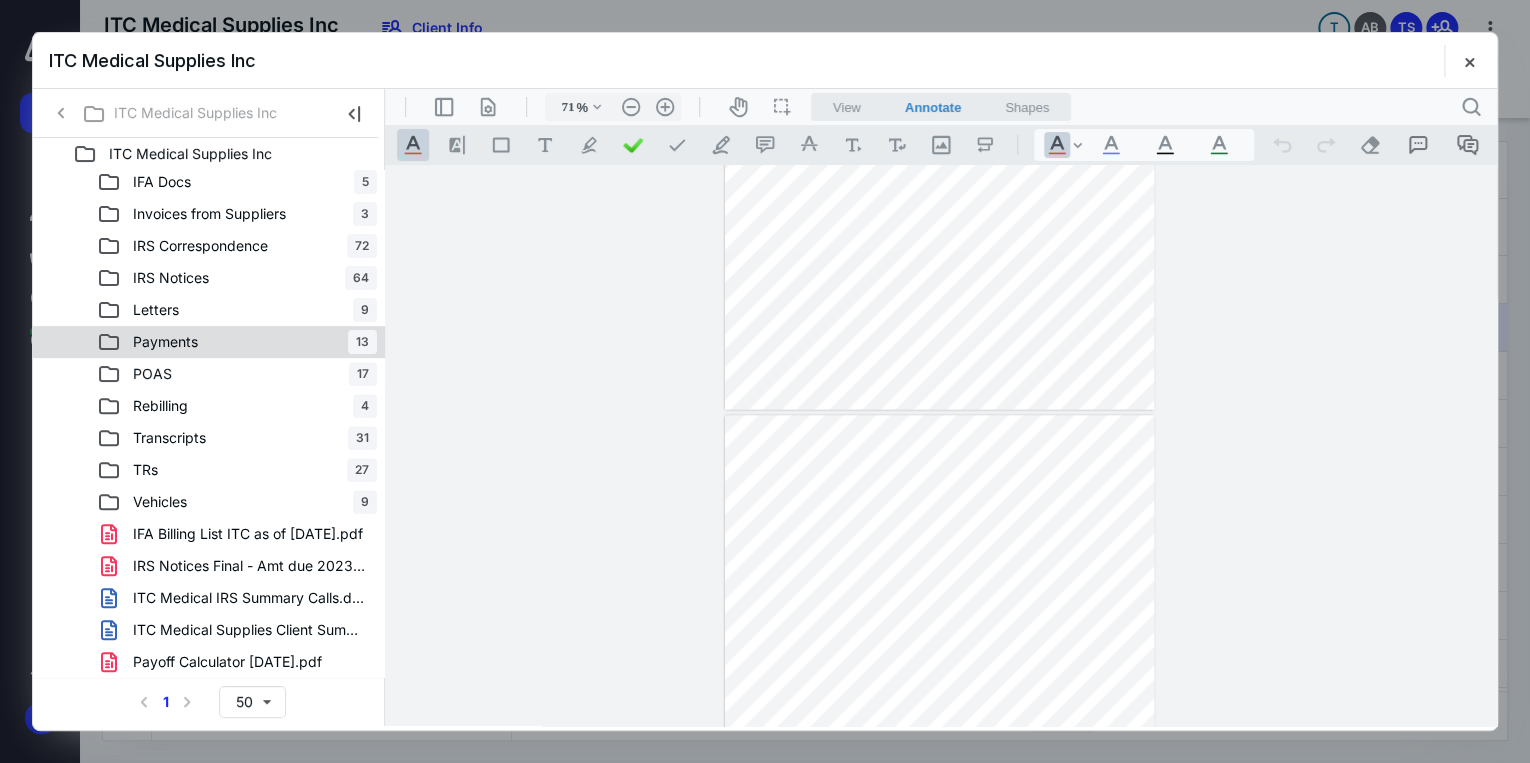 click on "Payments 13" at bounding box center [209, 342] 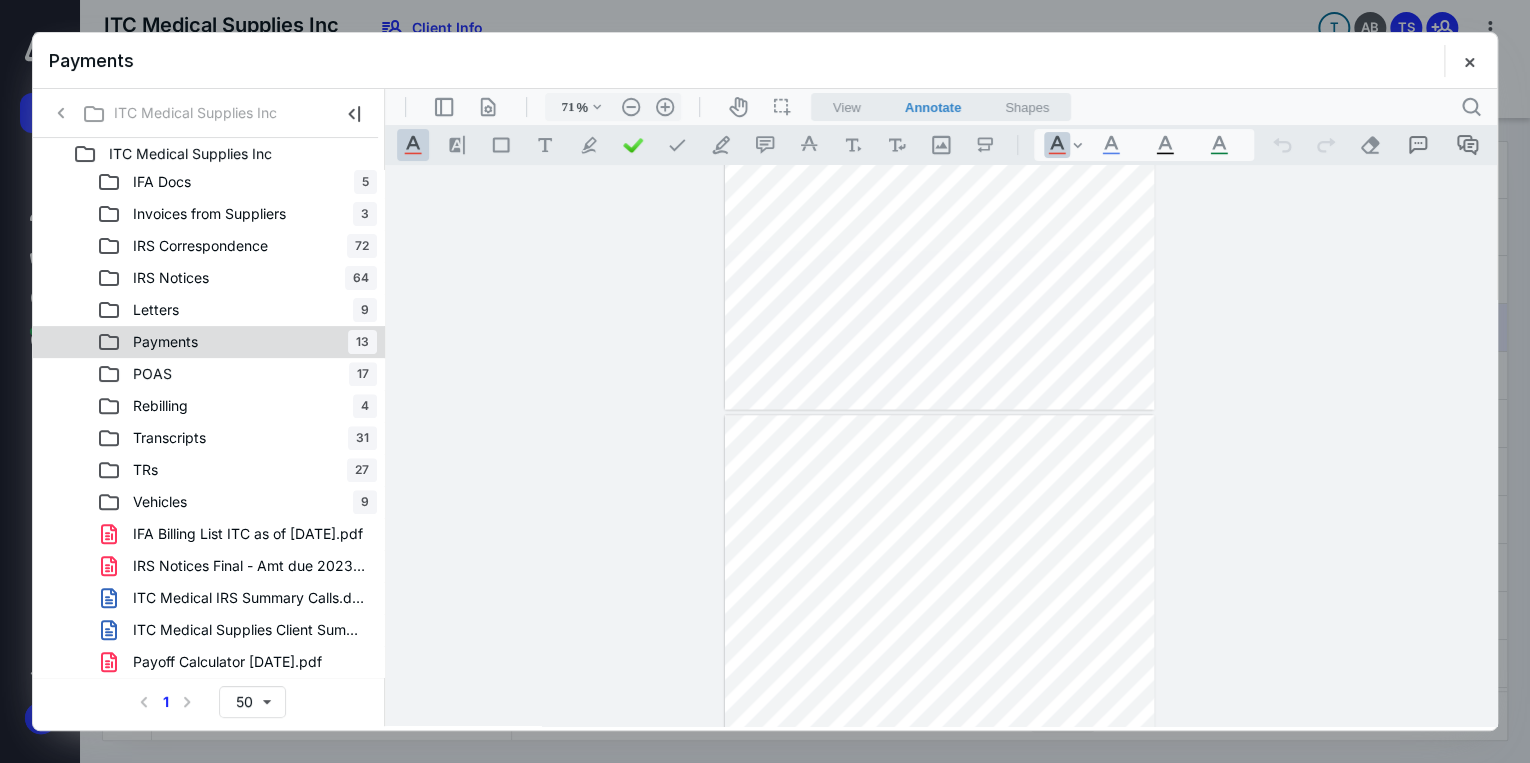 scroll, scrollTop: 0, scrollLeft: 0, axis: both 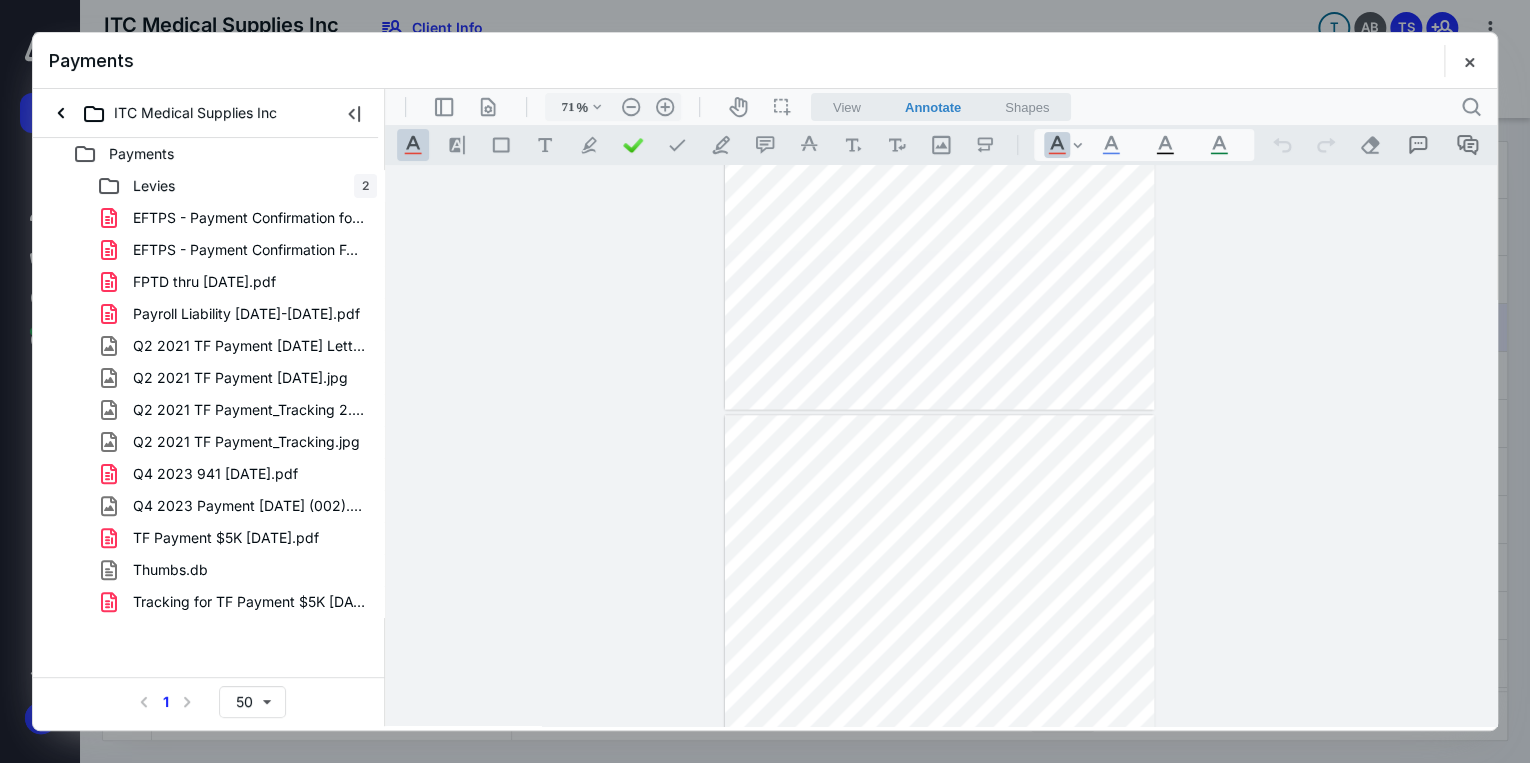 click on "Payments" at bounding box center (765, 61) 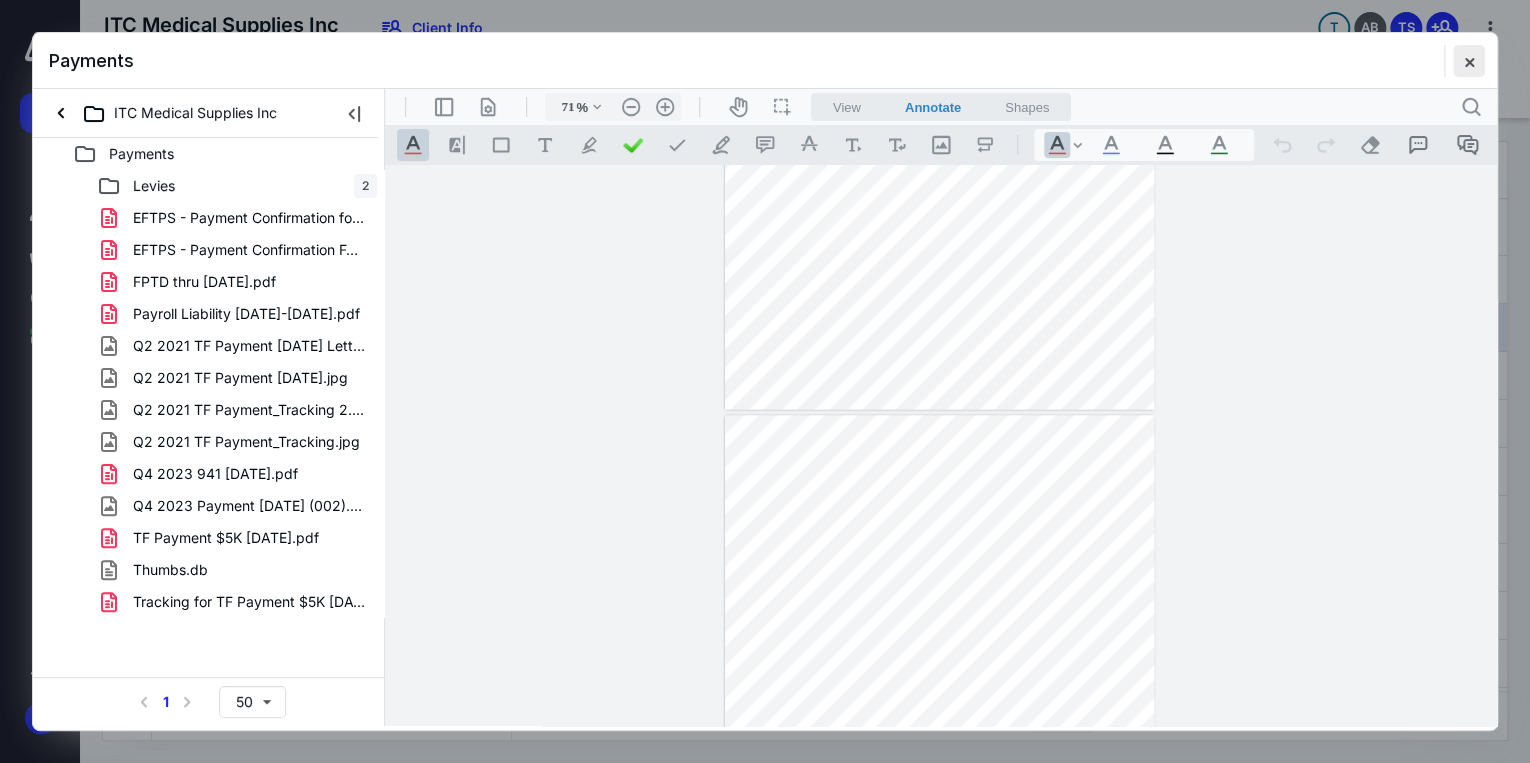 click at bounding box center [1469, 61] 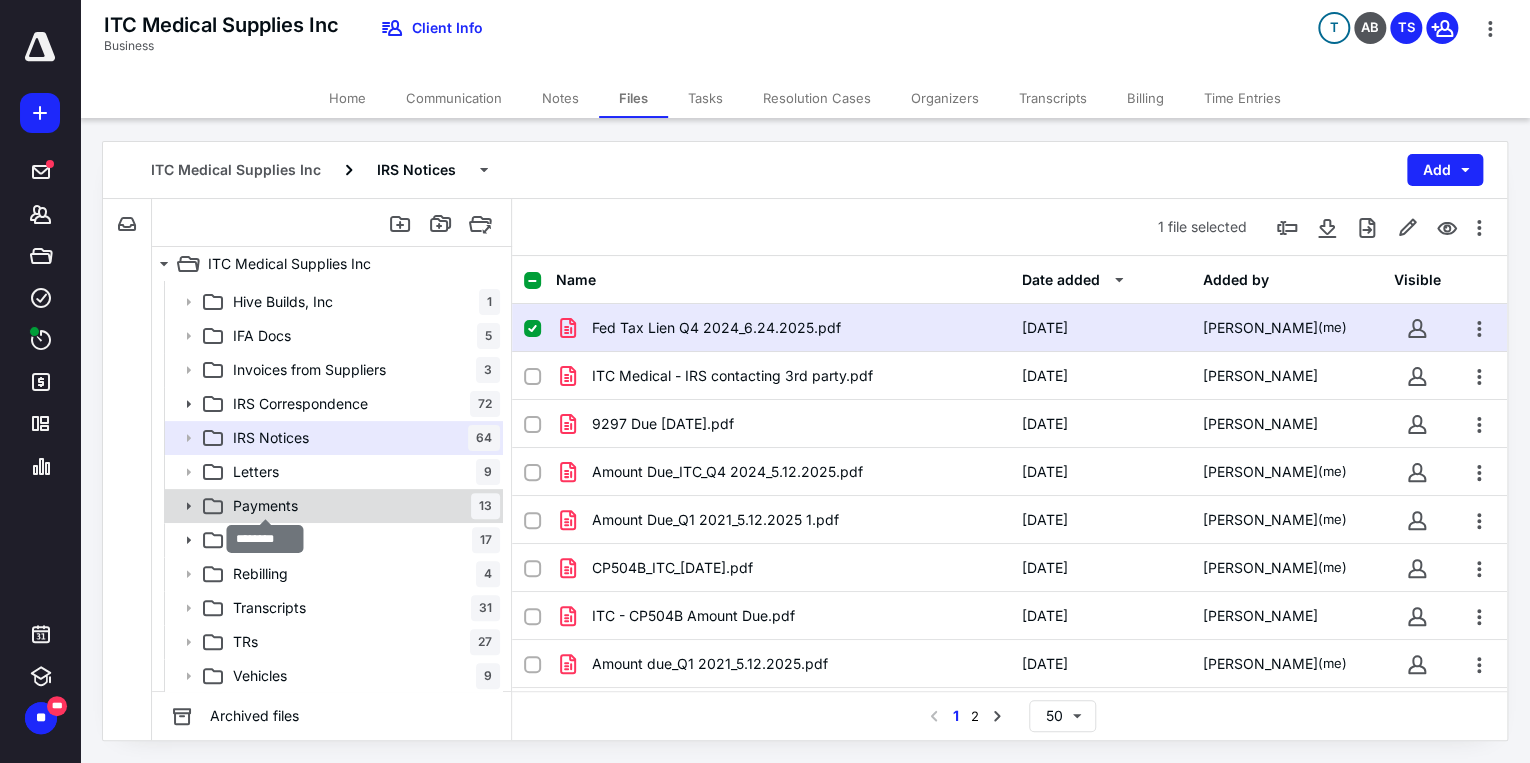 click on "Payments" at bounding box center (265, 506) 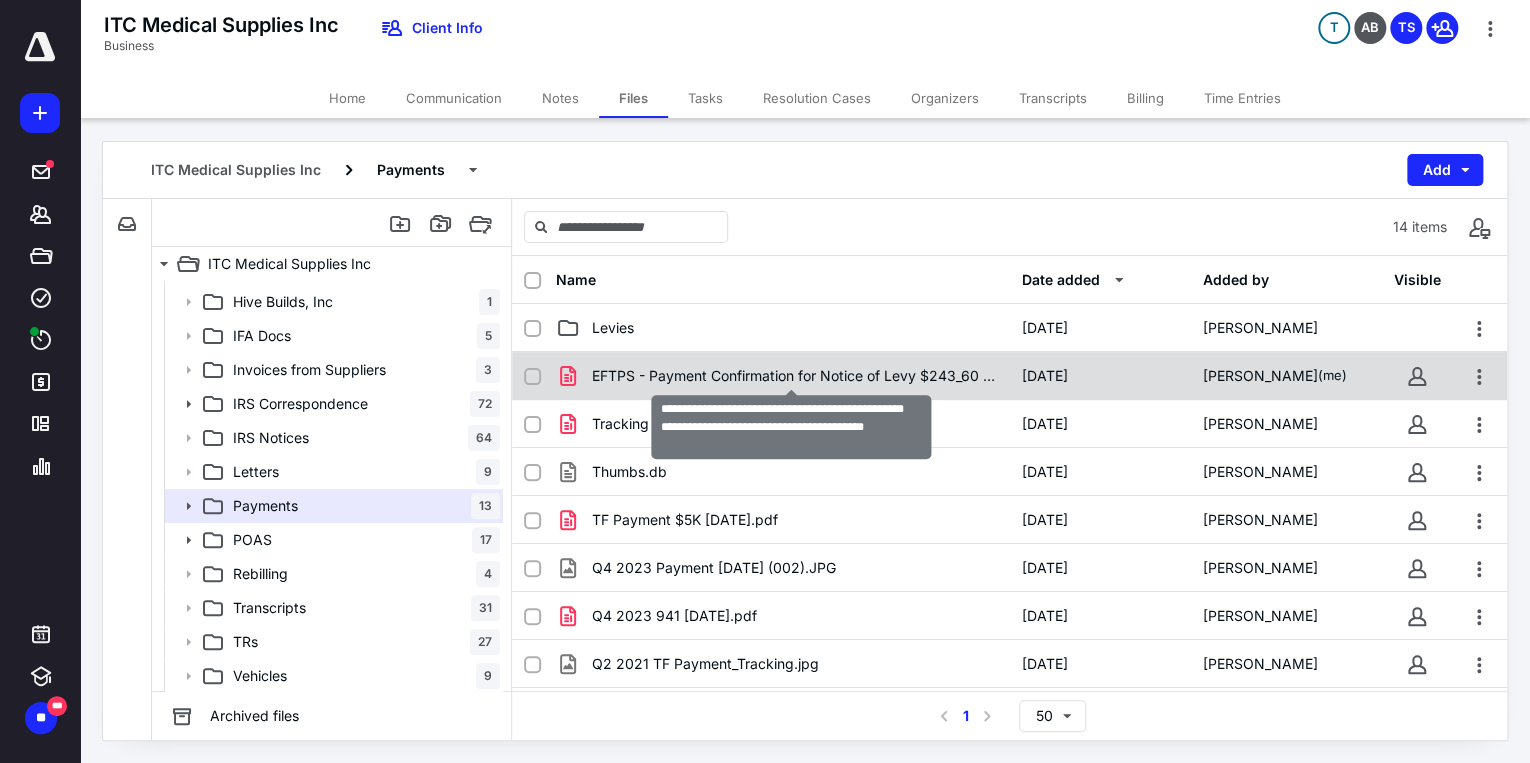 click on "EFTPS - Payment Confirmation for Notice of Levy $243_60 for Q4 2024 paid on May 20 2025.pdf" at bounding box center [794, 376] 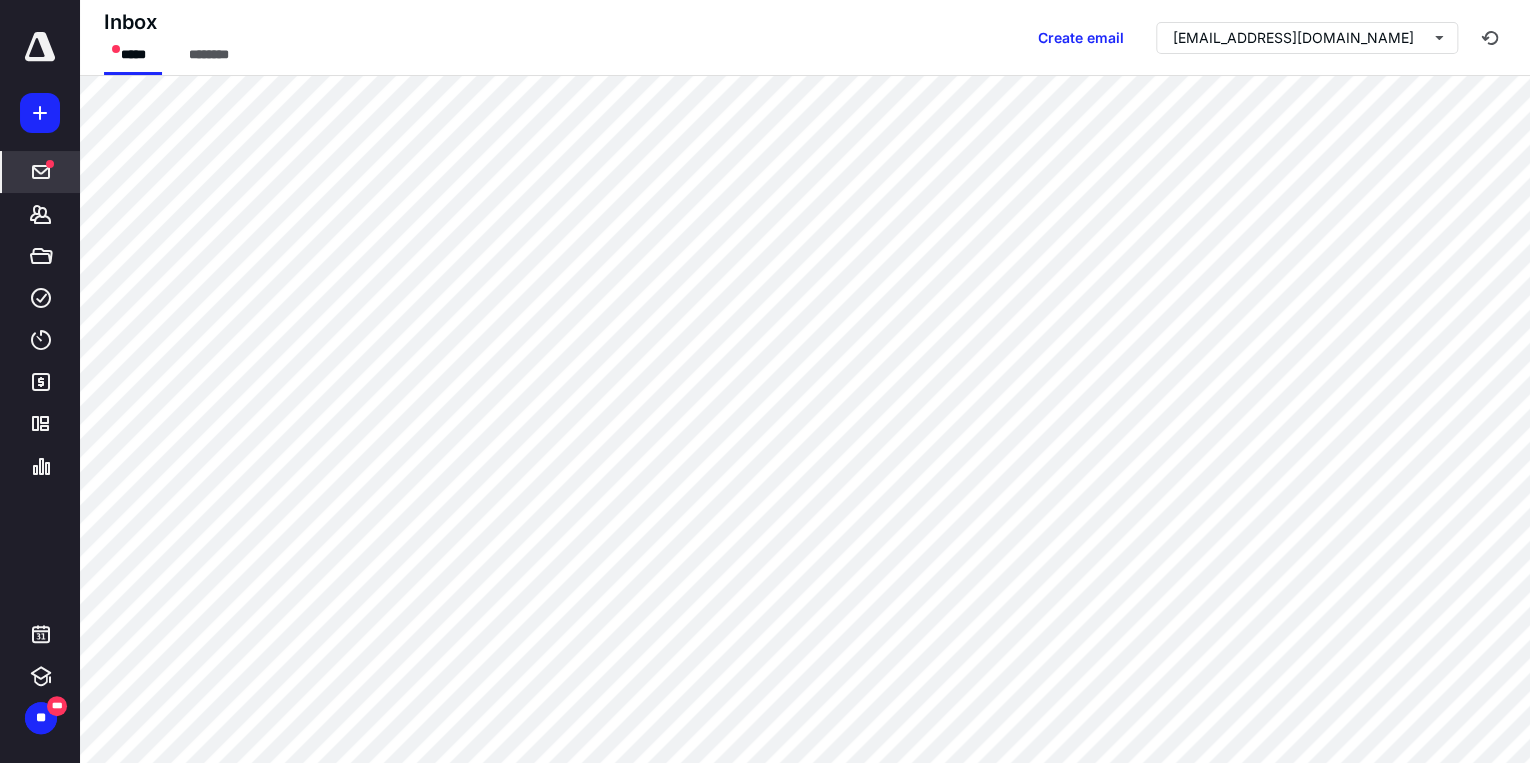 scroll, scrollTop: 0, scrollLeft: 0, axis: both 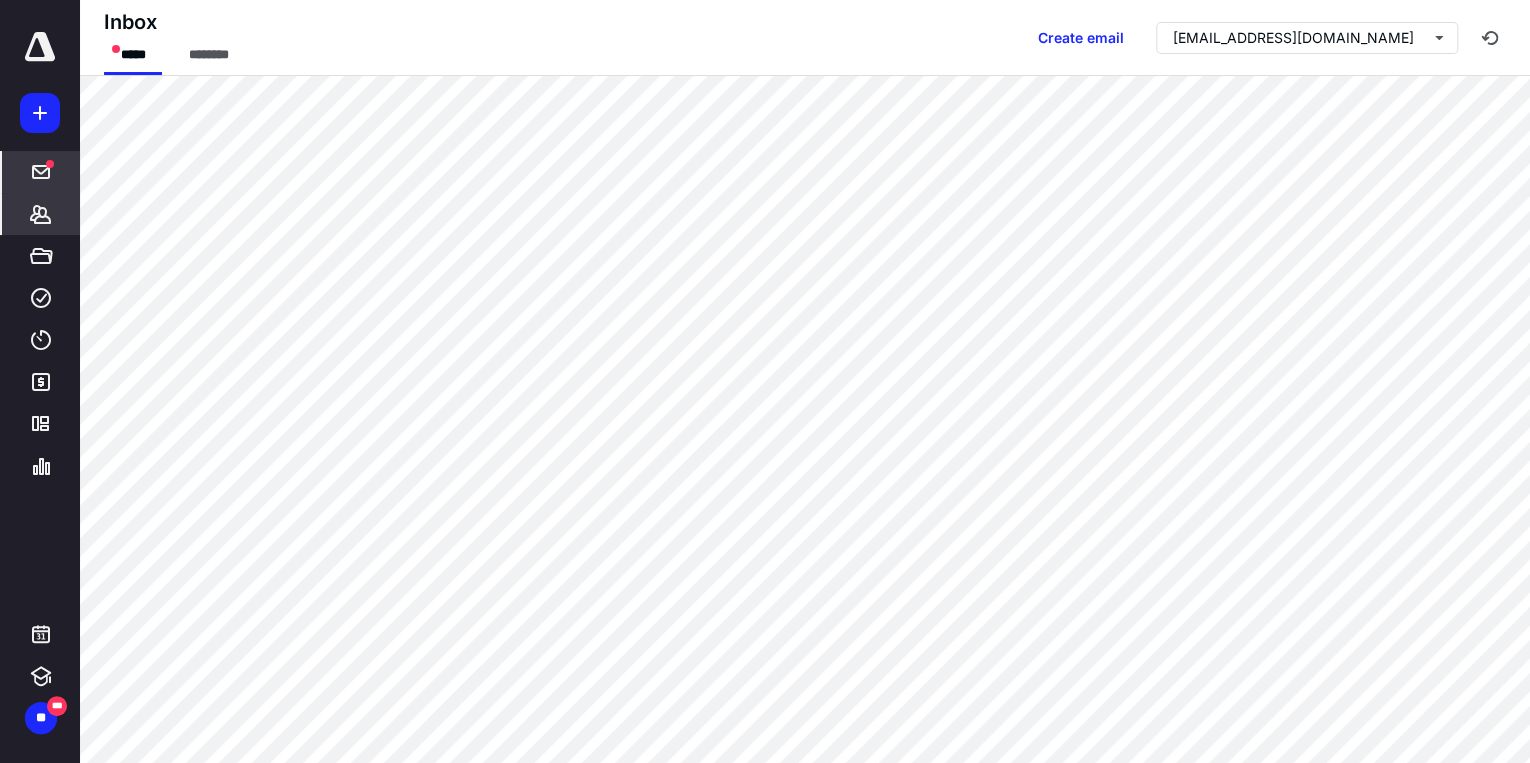 click on "*******" at bounding box center (41, 214) 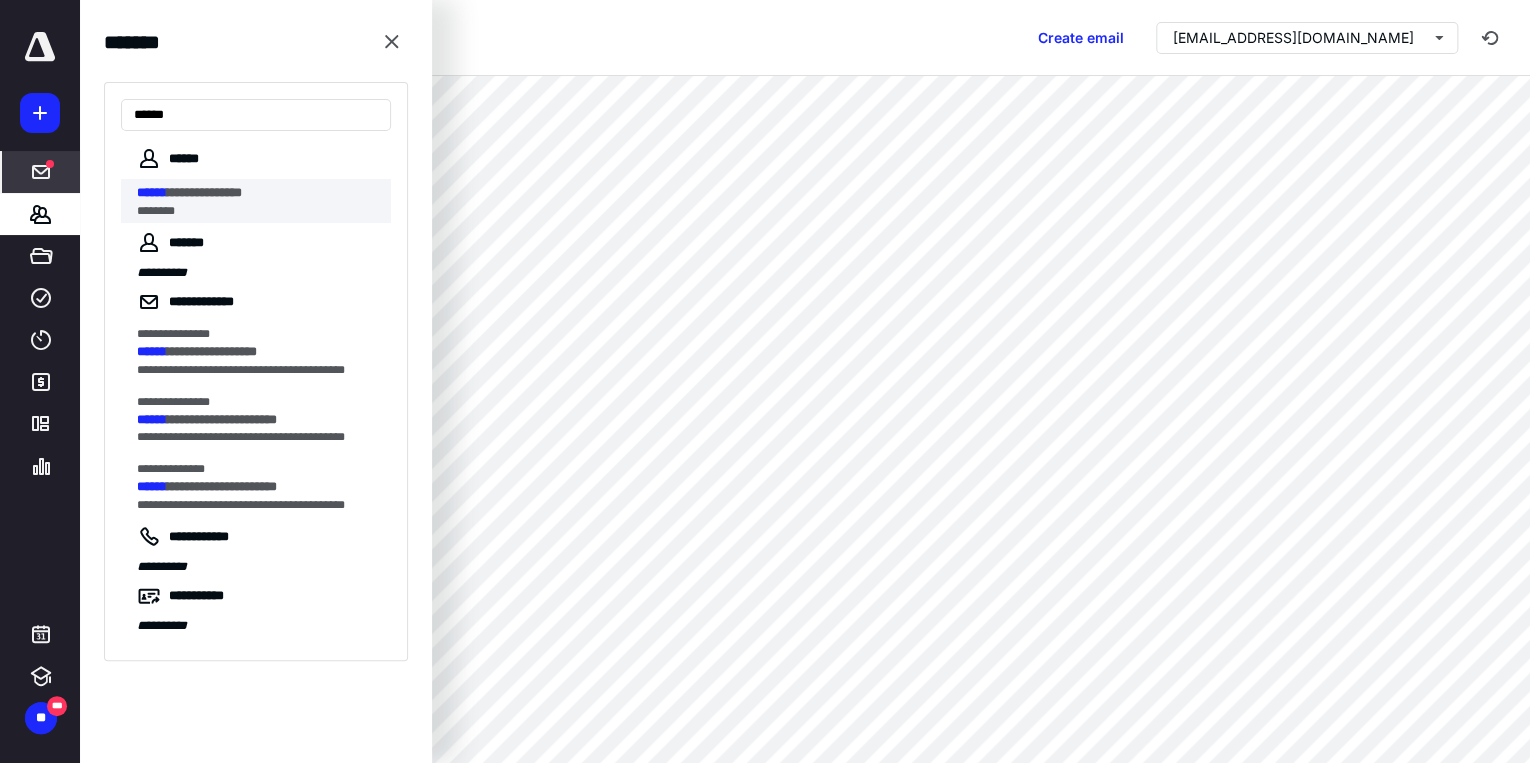 type on "******" 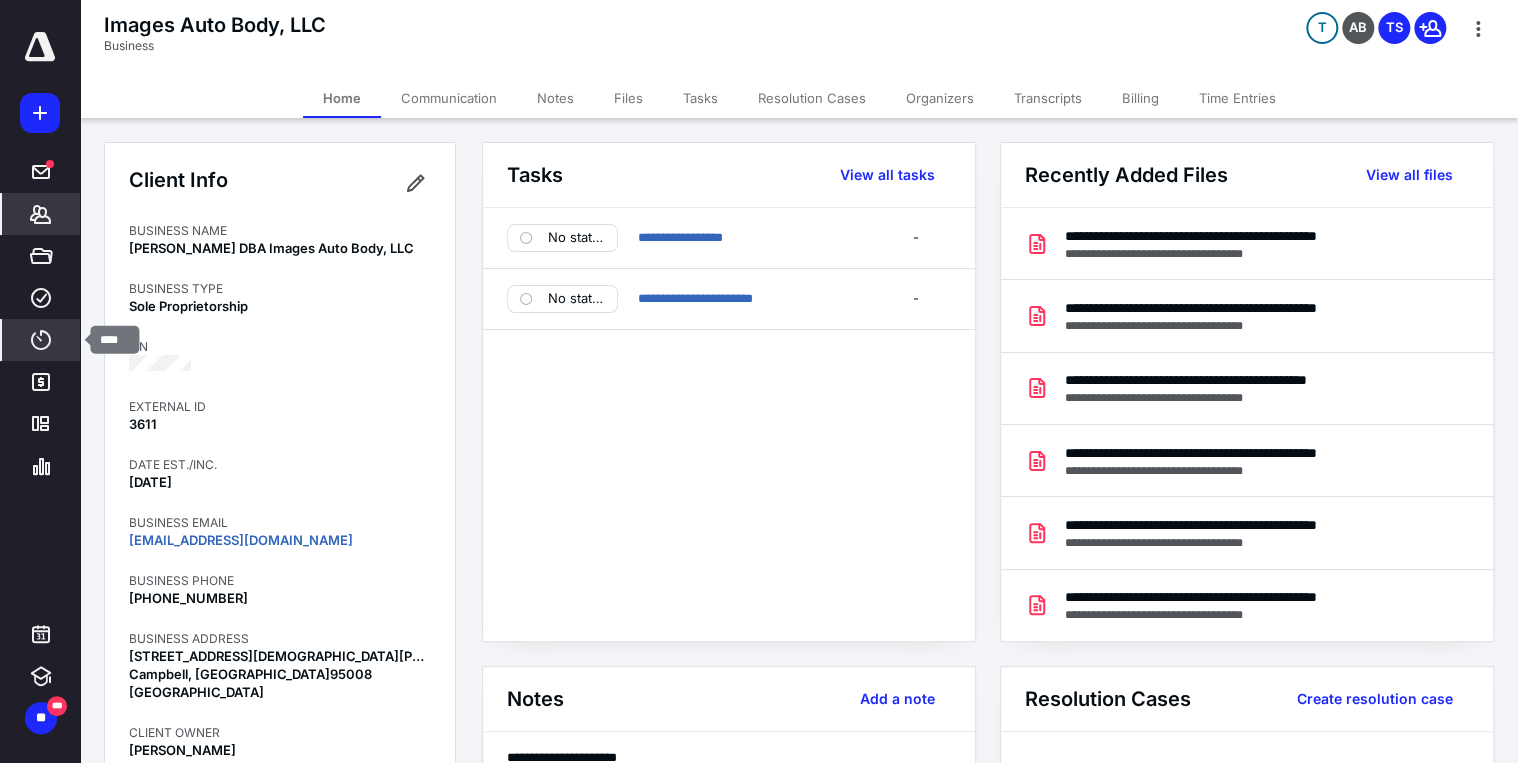 click on "****" at bounding box center [41, 340] 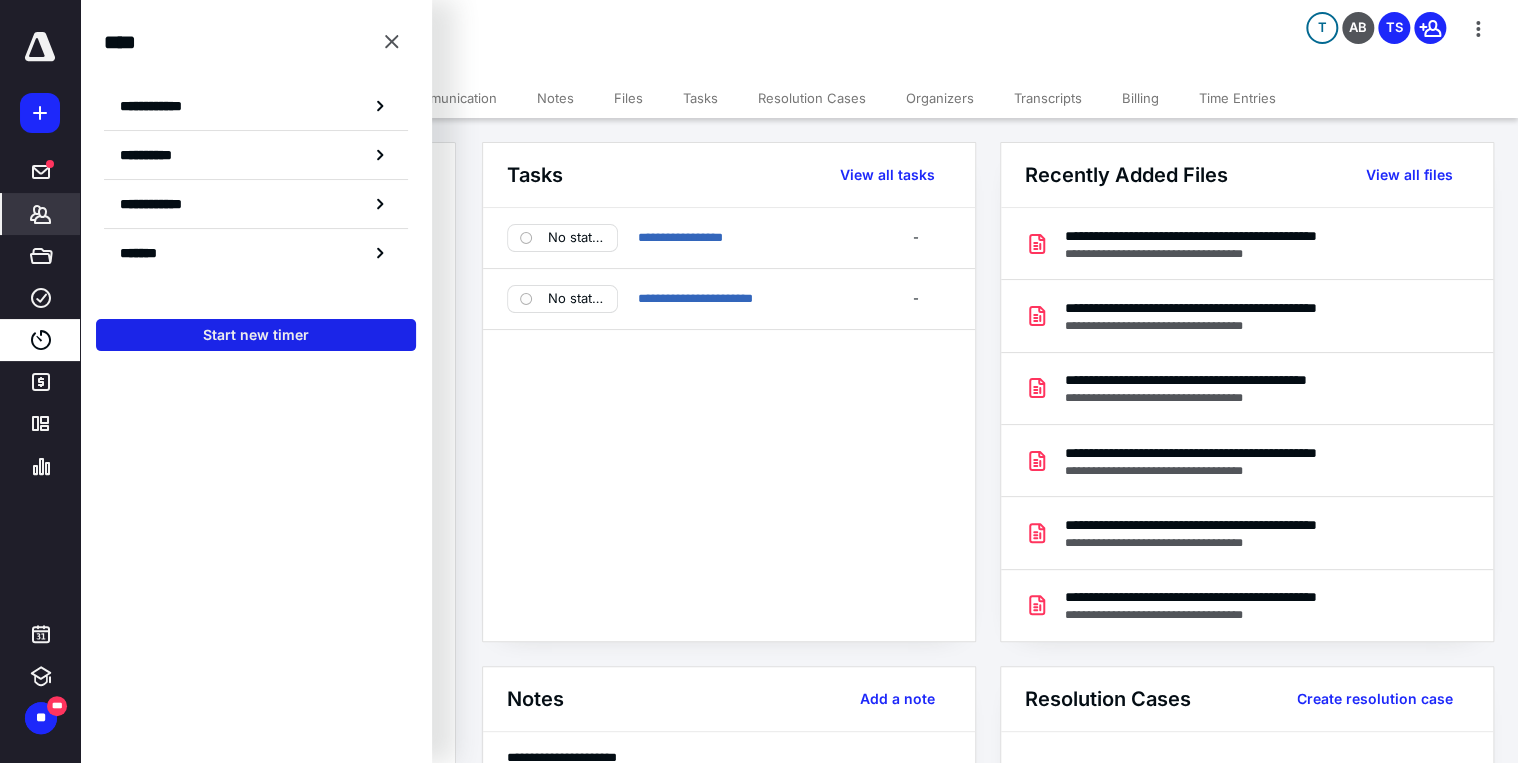 click on "Start new timer" at bounding box center [256, 335] 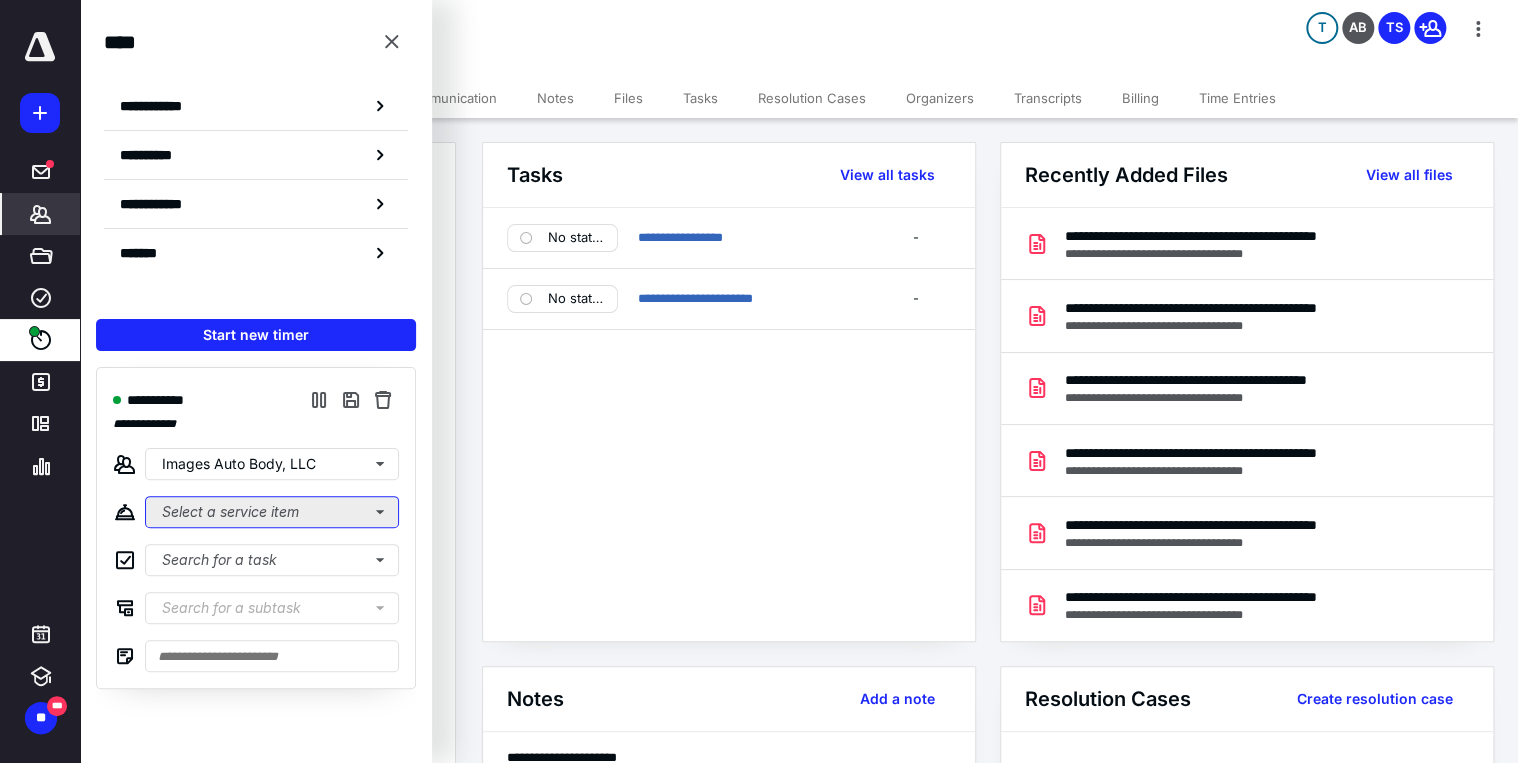 click on "Select a service item" at bounding box center [272, 512] 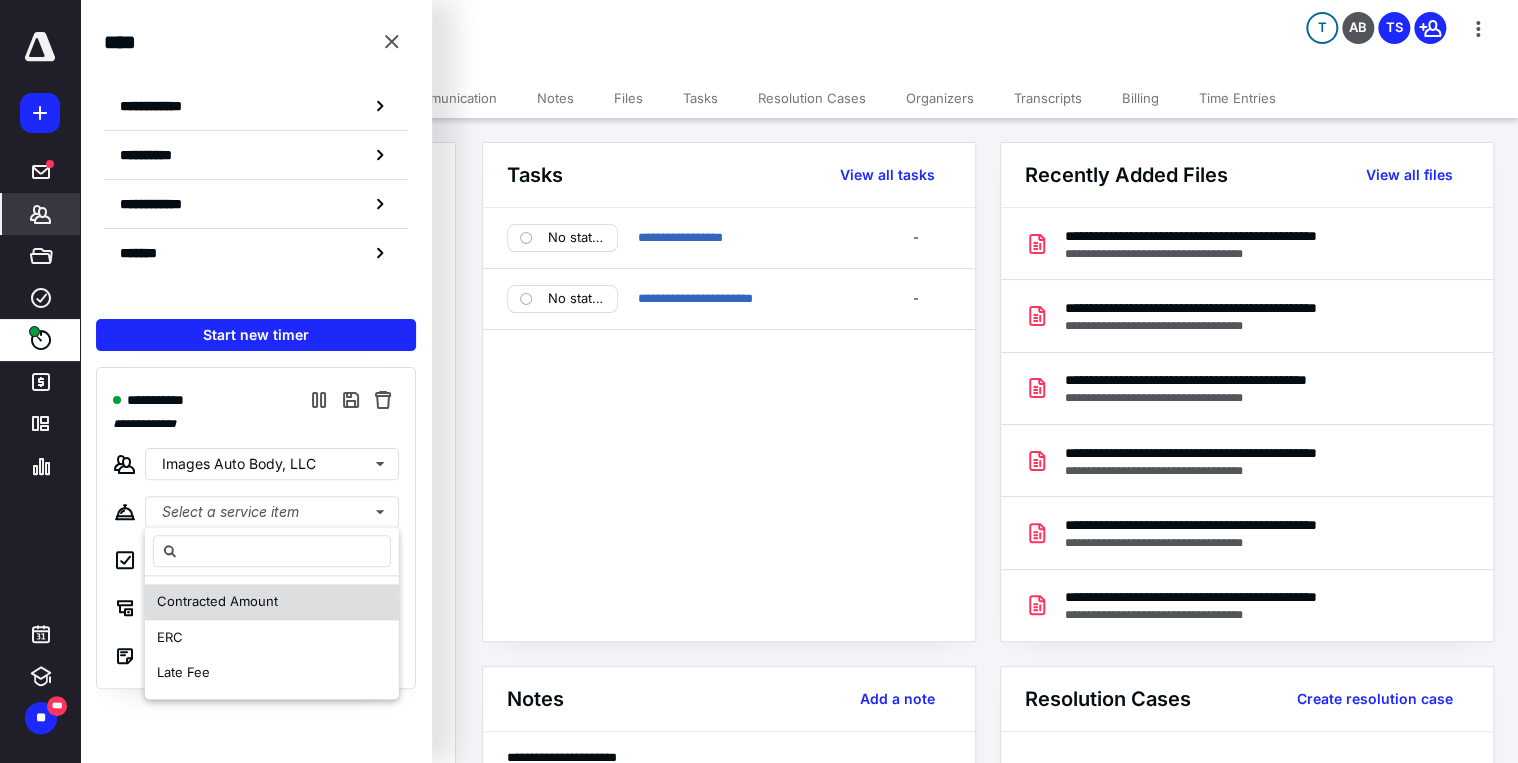 click on "Contracted Amount" at bounding box center (217, 601) 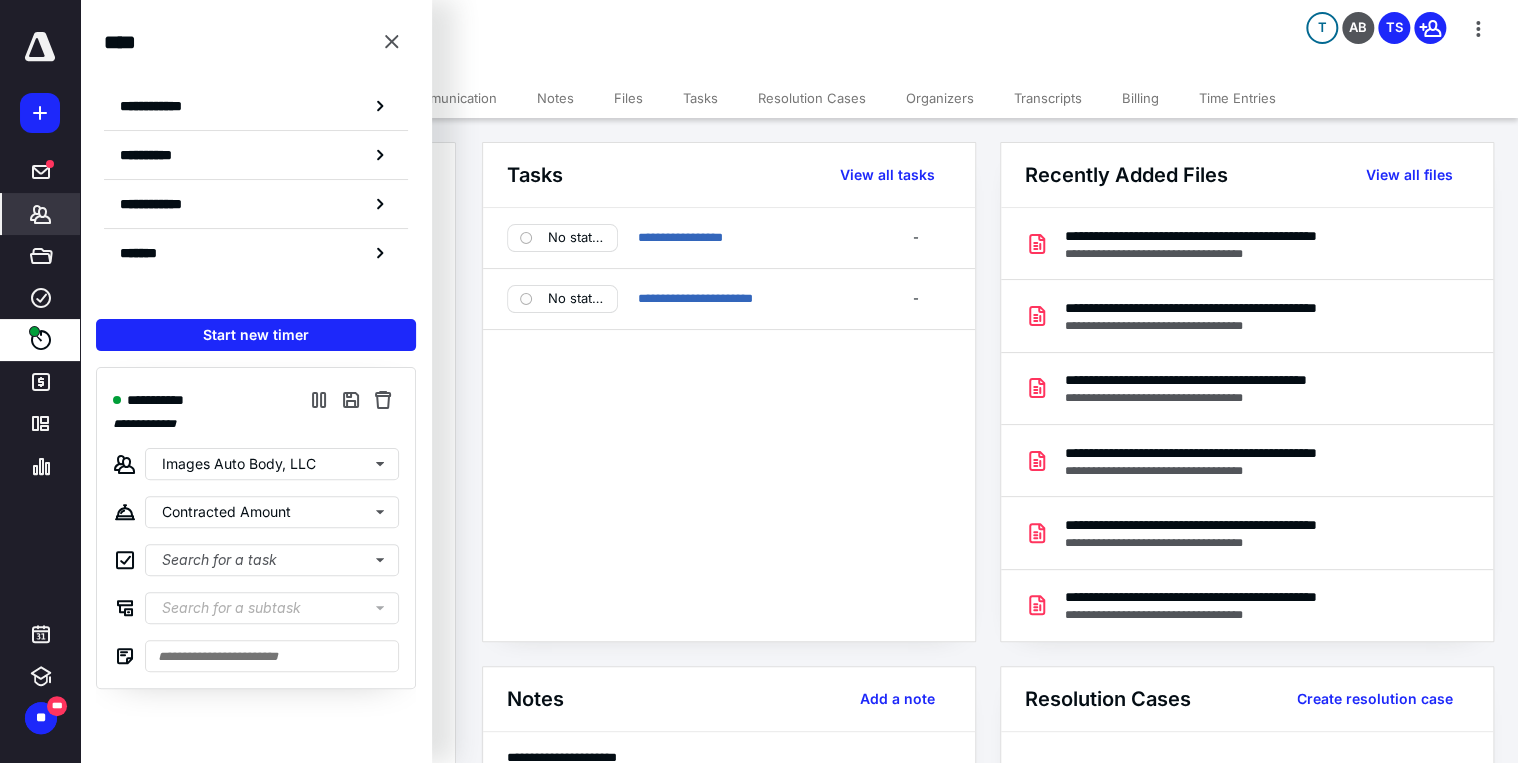 click on "Communication" at bounding box center (449, 98) 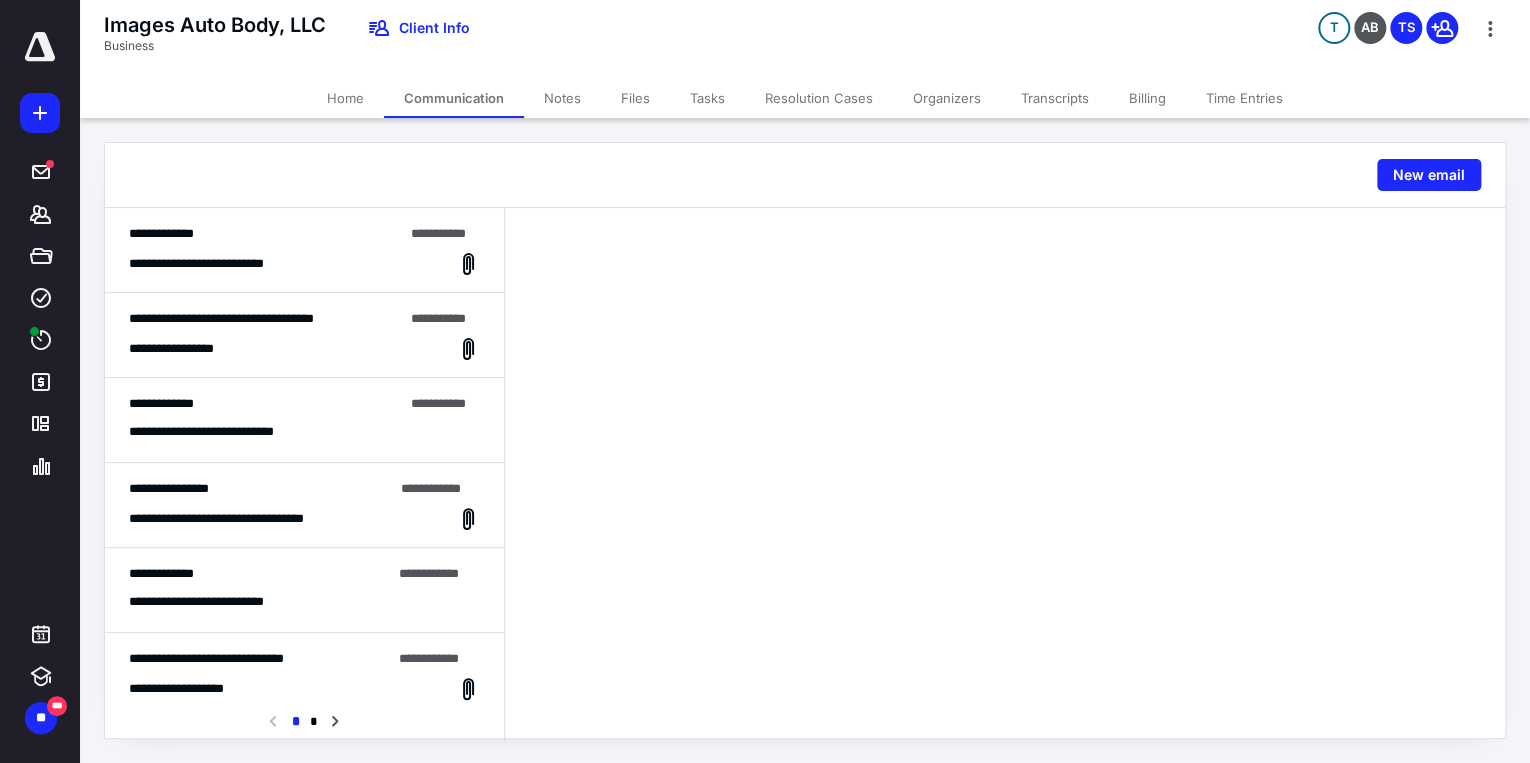click on "**********" at bounding box center (304, 264) 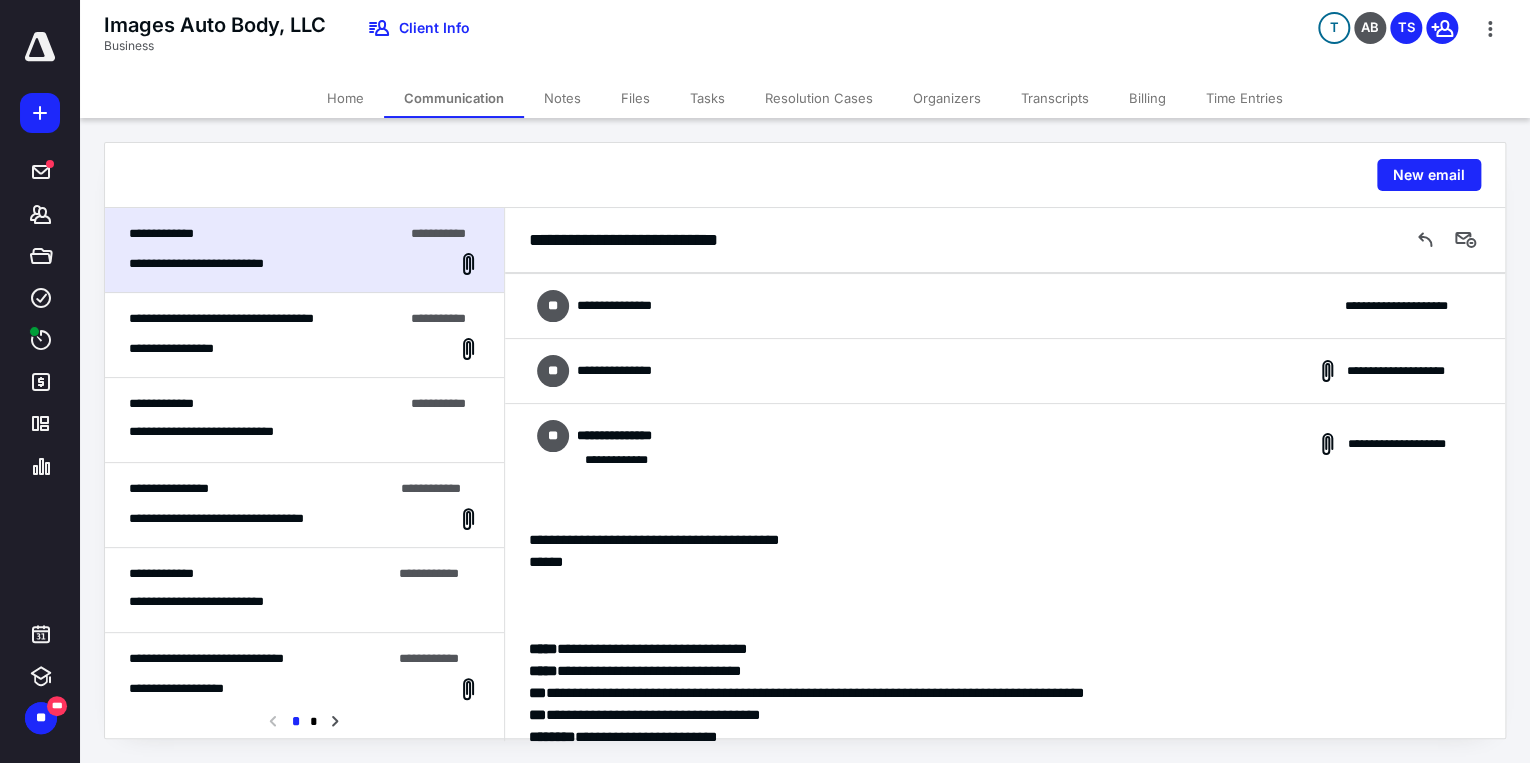 scroll, scrollTop: 0, scrollLeft: 0, axis: both 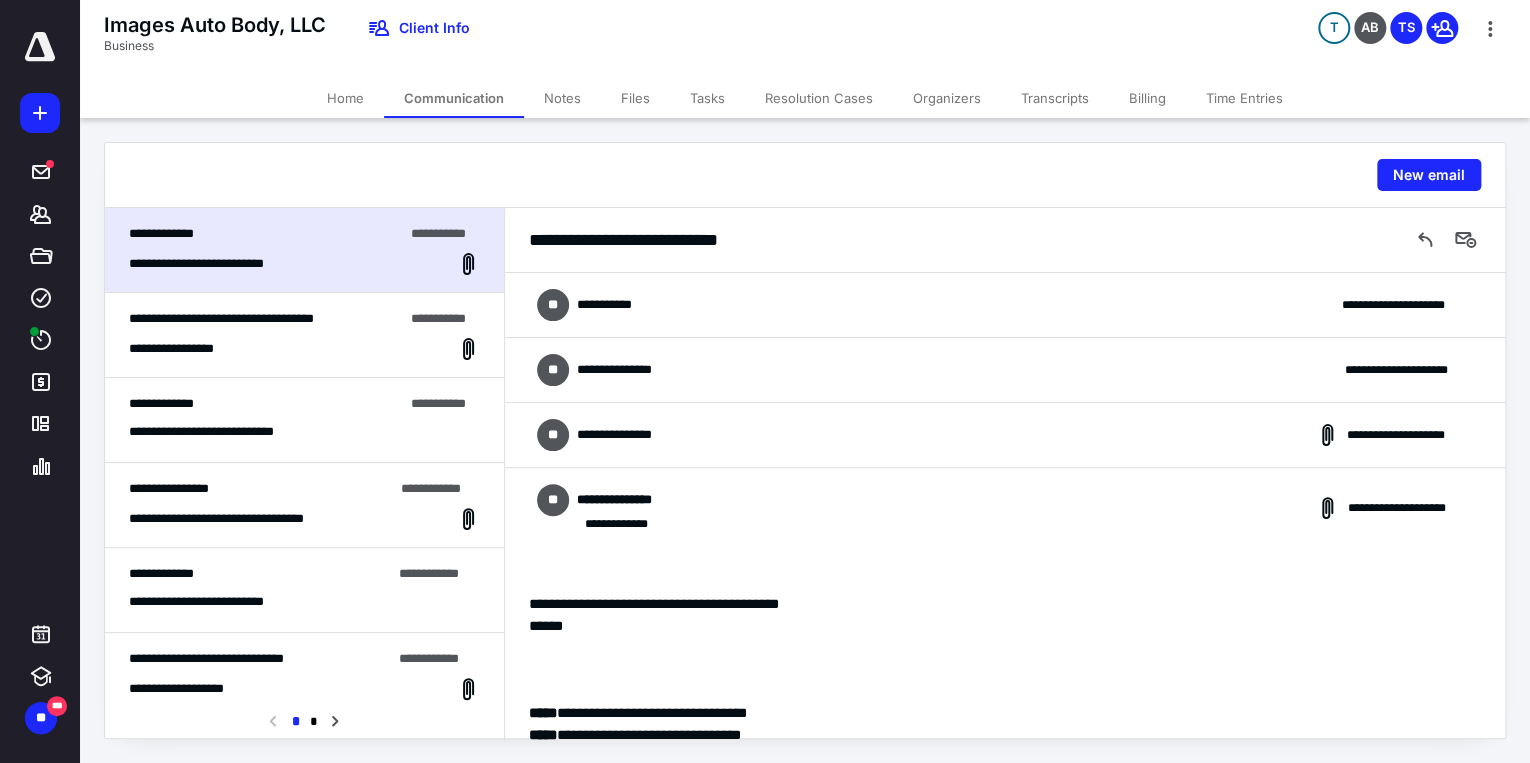 click on "**********" at bounding box center [1005, 435] 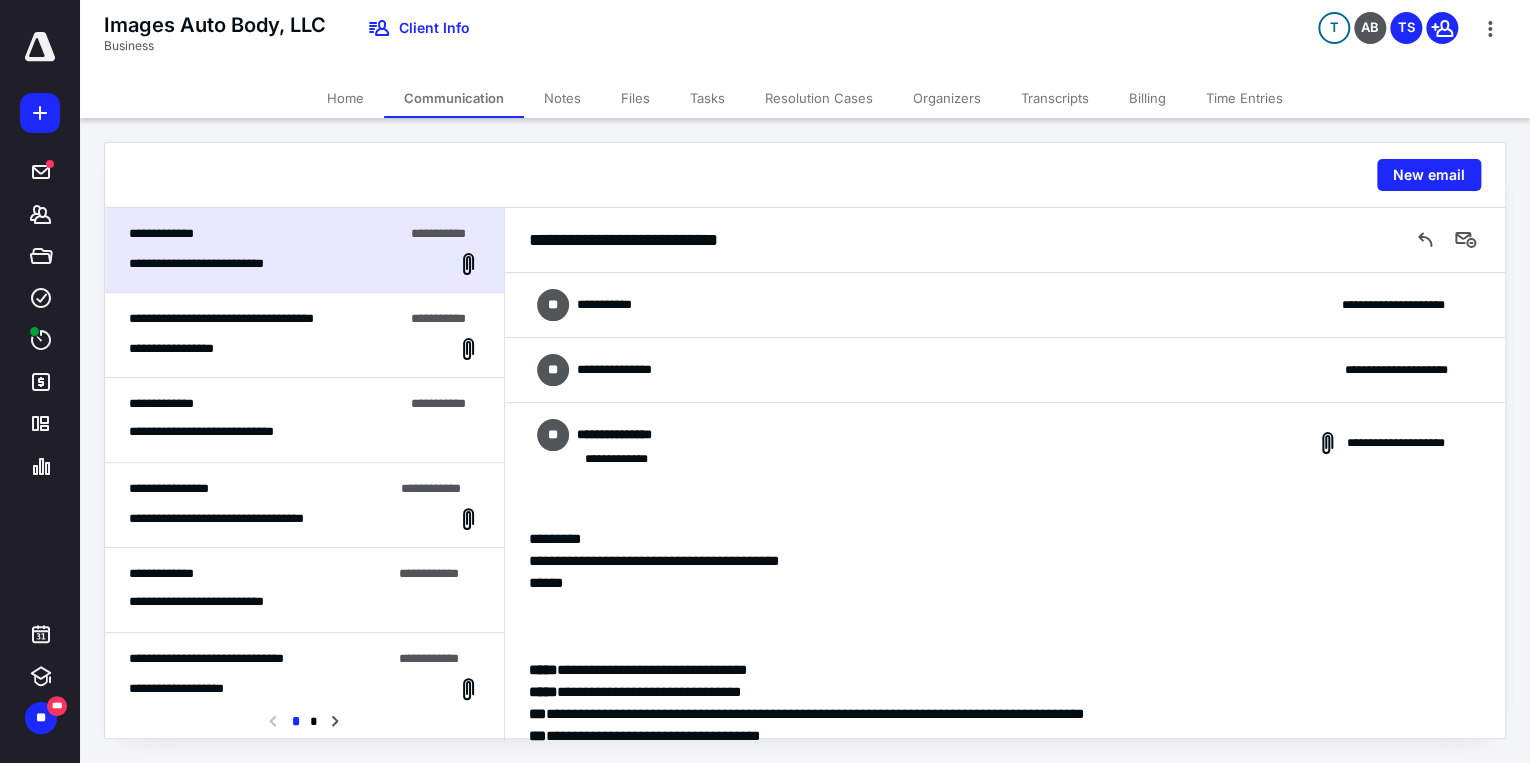 click on "**********" at bounding box center [1005, 370] 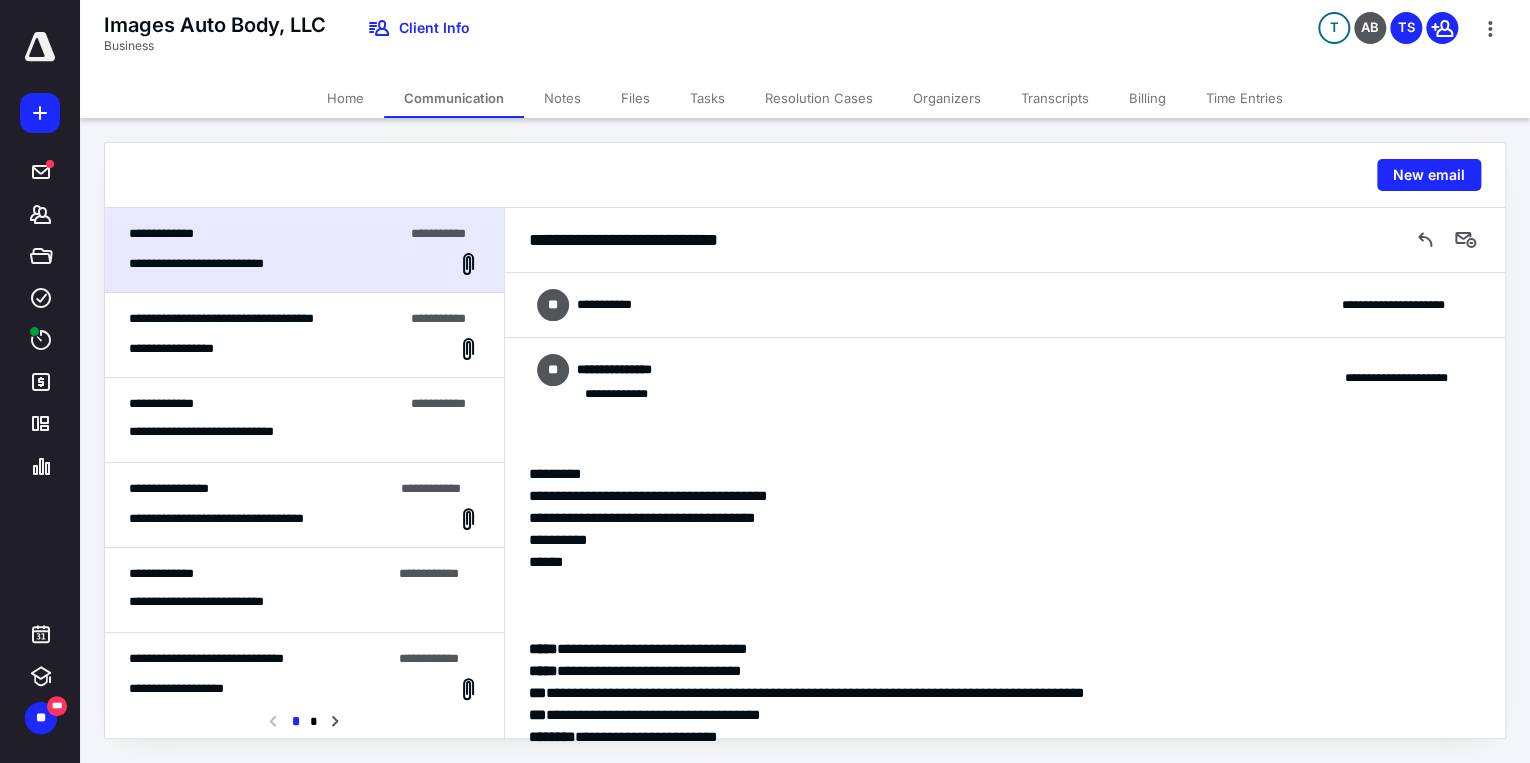 click on "**********" at bounding box center [1005, 305] 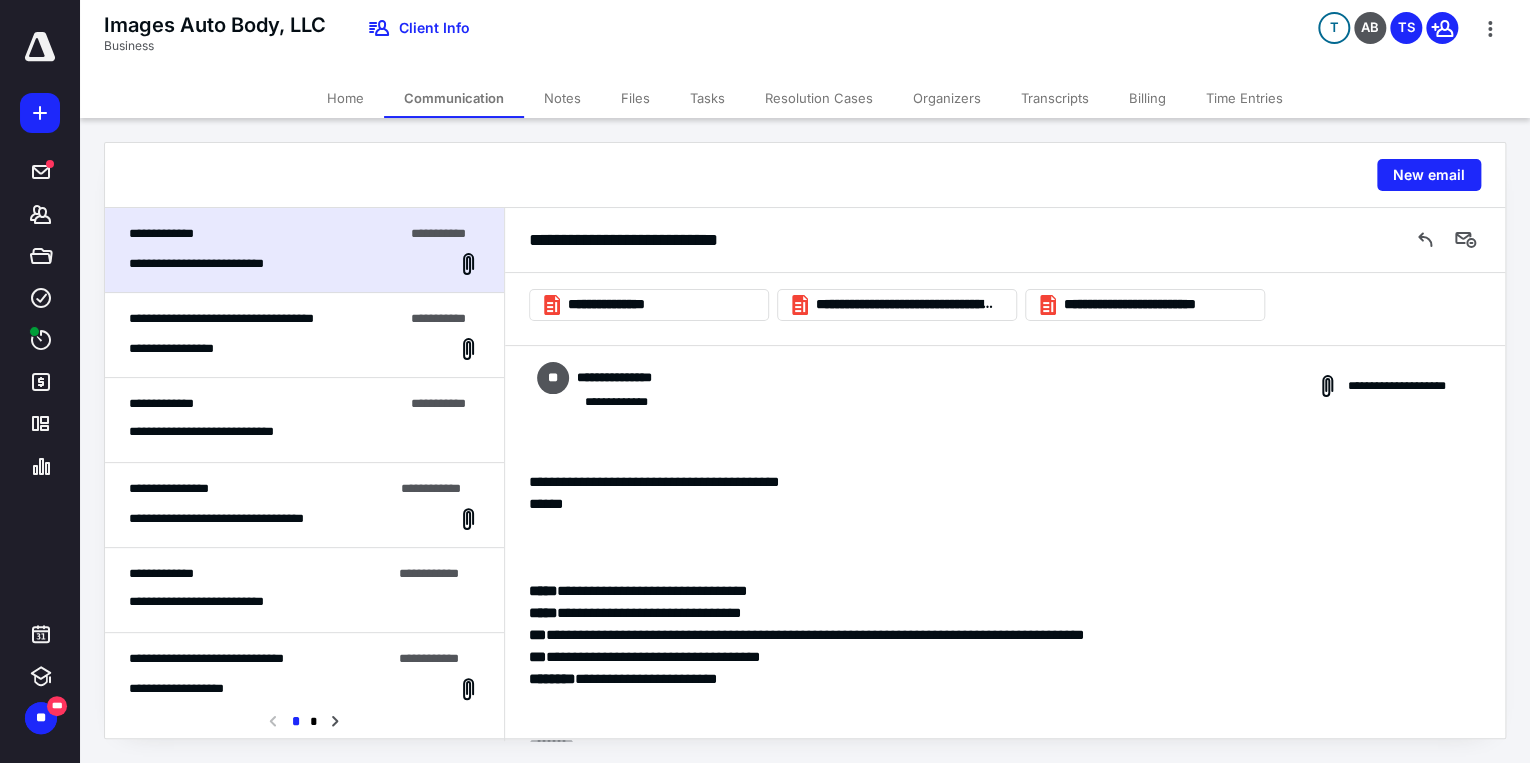 scroll, scrollTop: 2720, scrollLeft: 0, axis: vertical 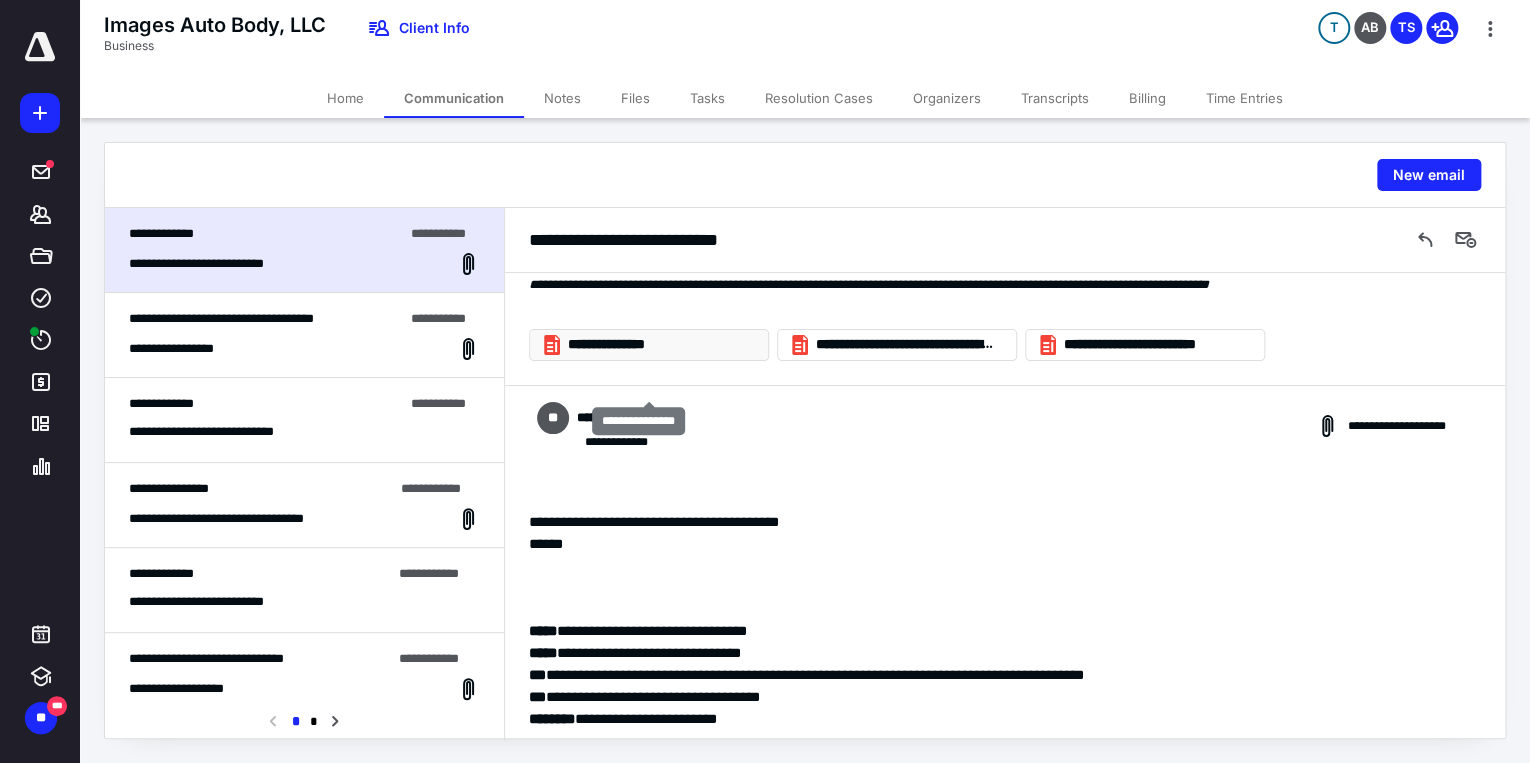 click on "**********" at bounding box center [657, 345] 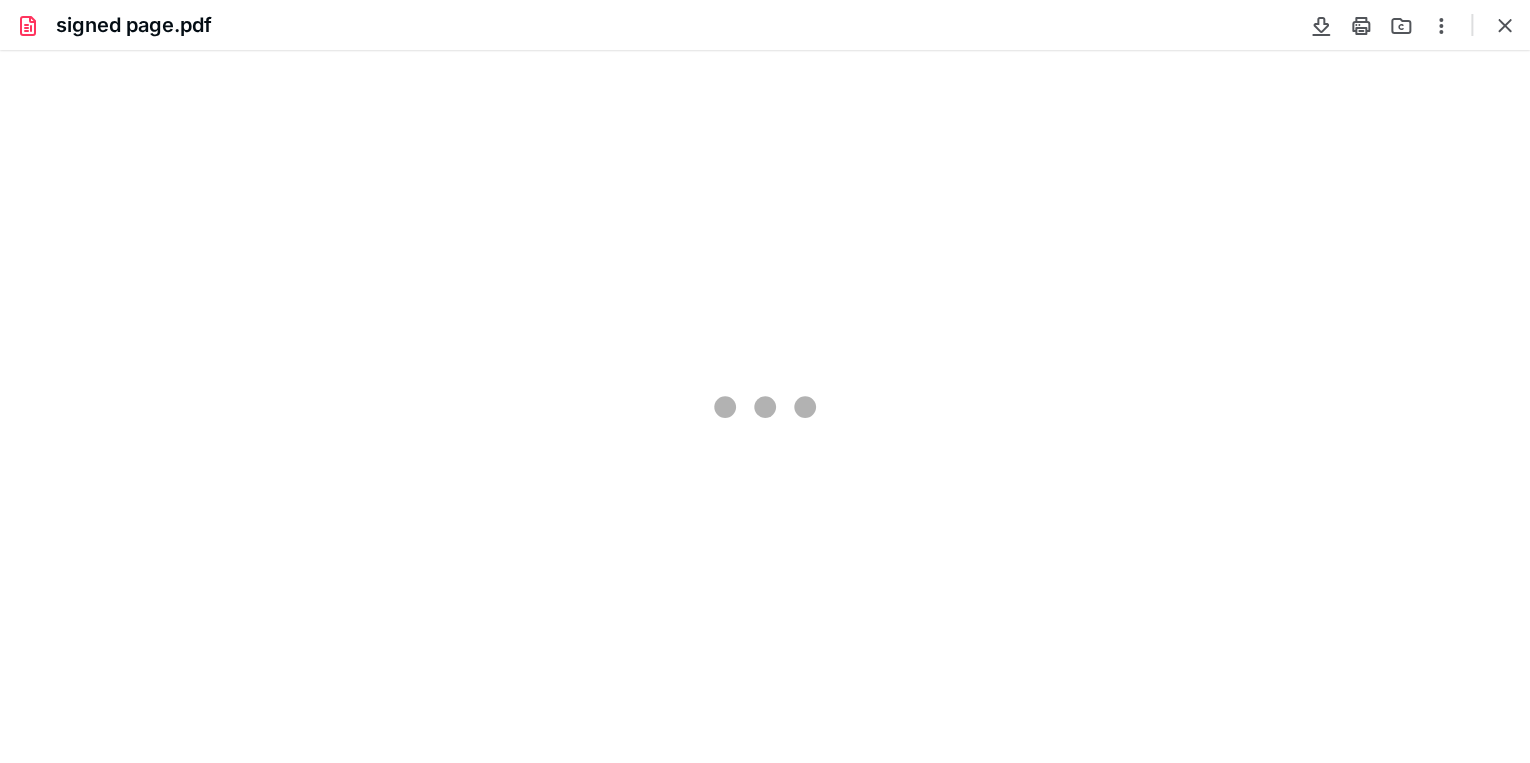 scroll, scrollTop: 0, scrollLeft: 0, axis: both 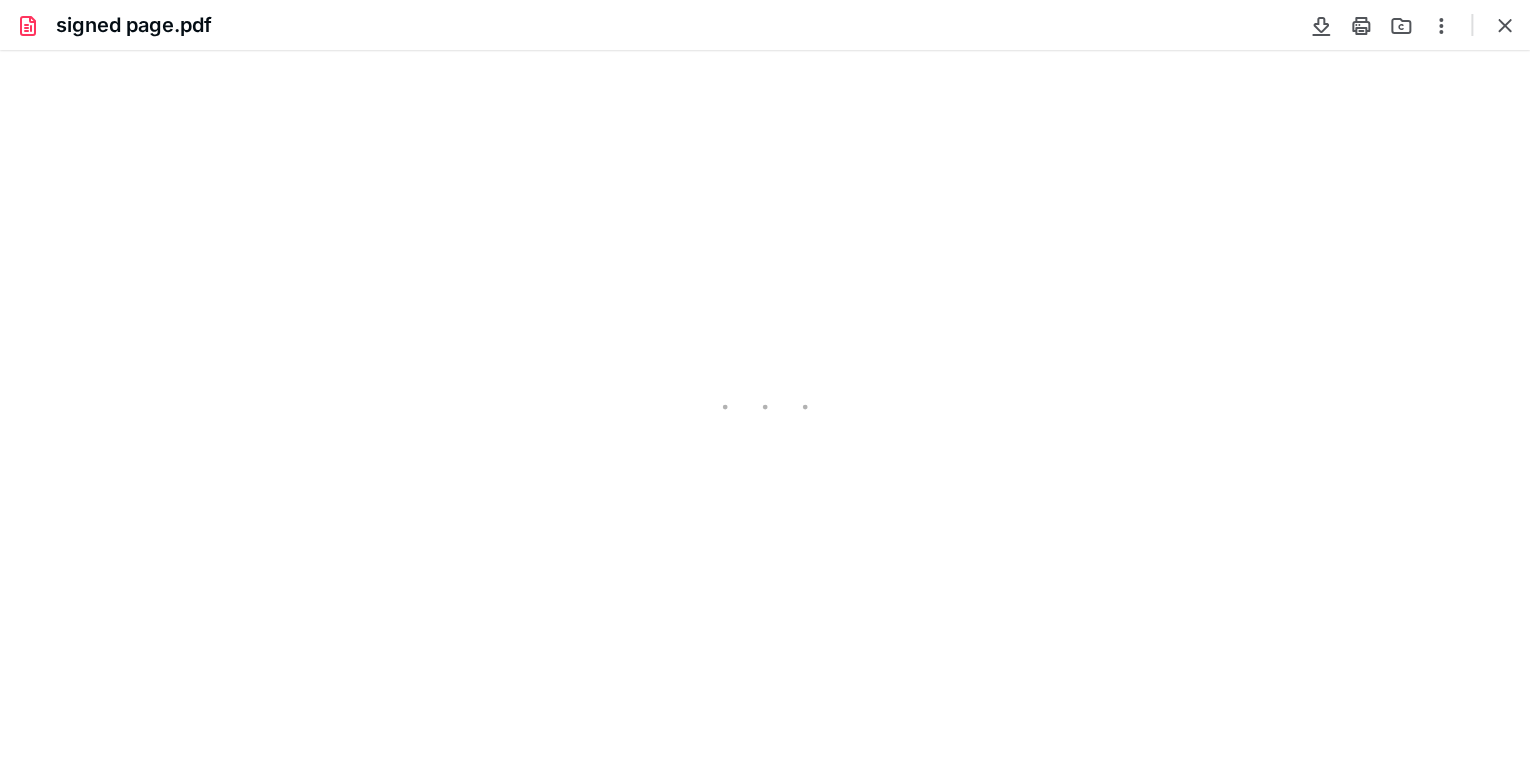 type on "87" 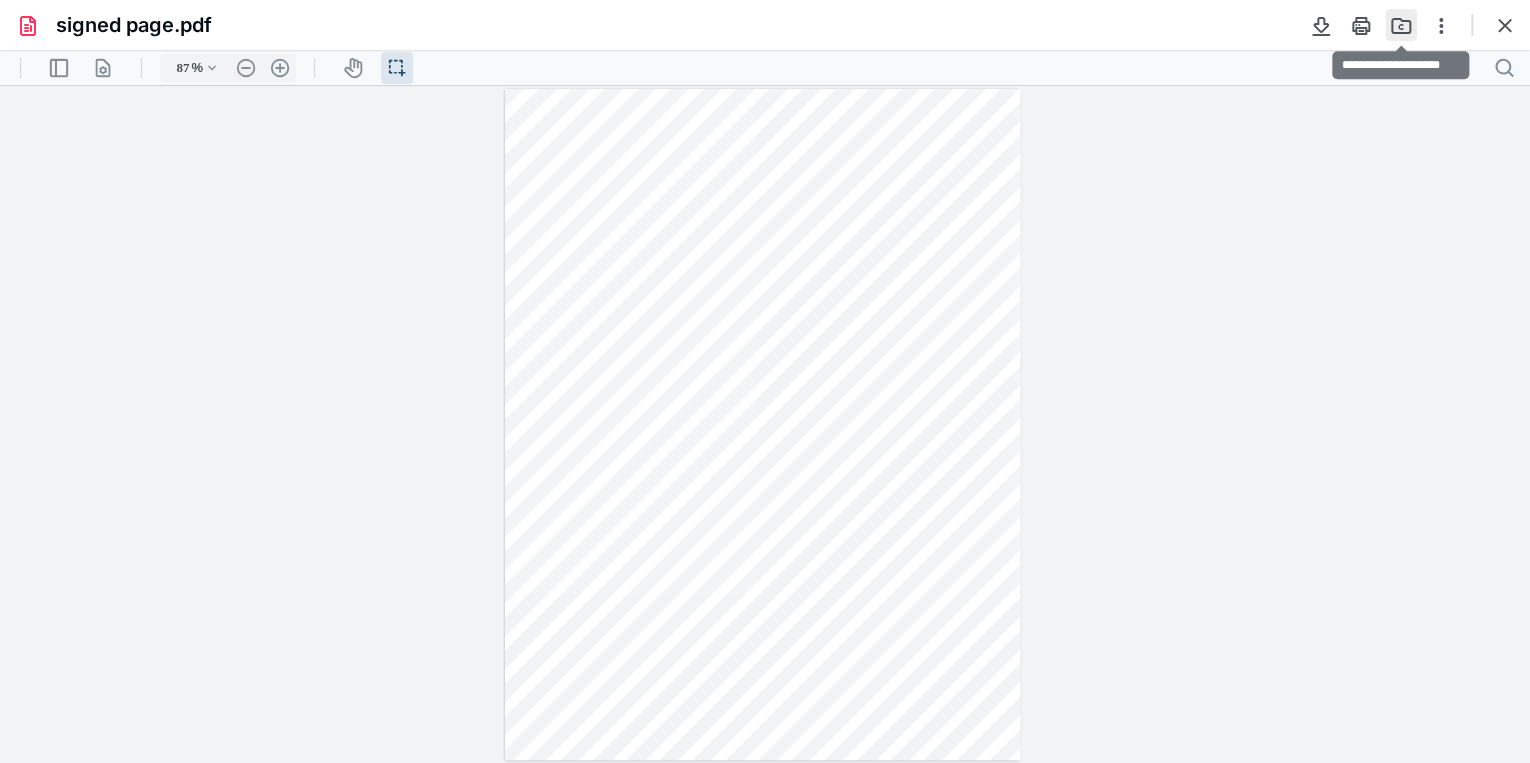 click at bounding box center [1401, 25] 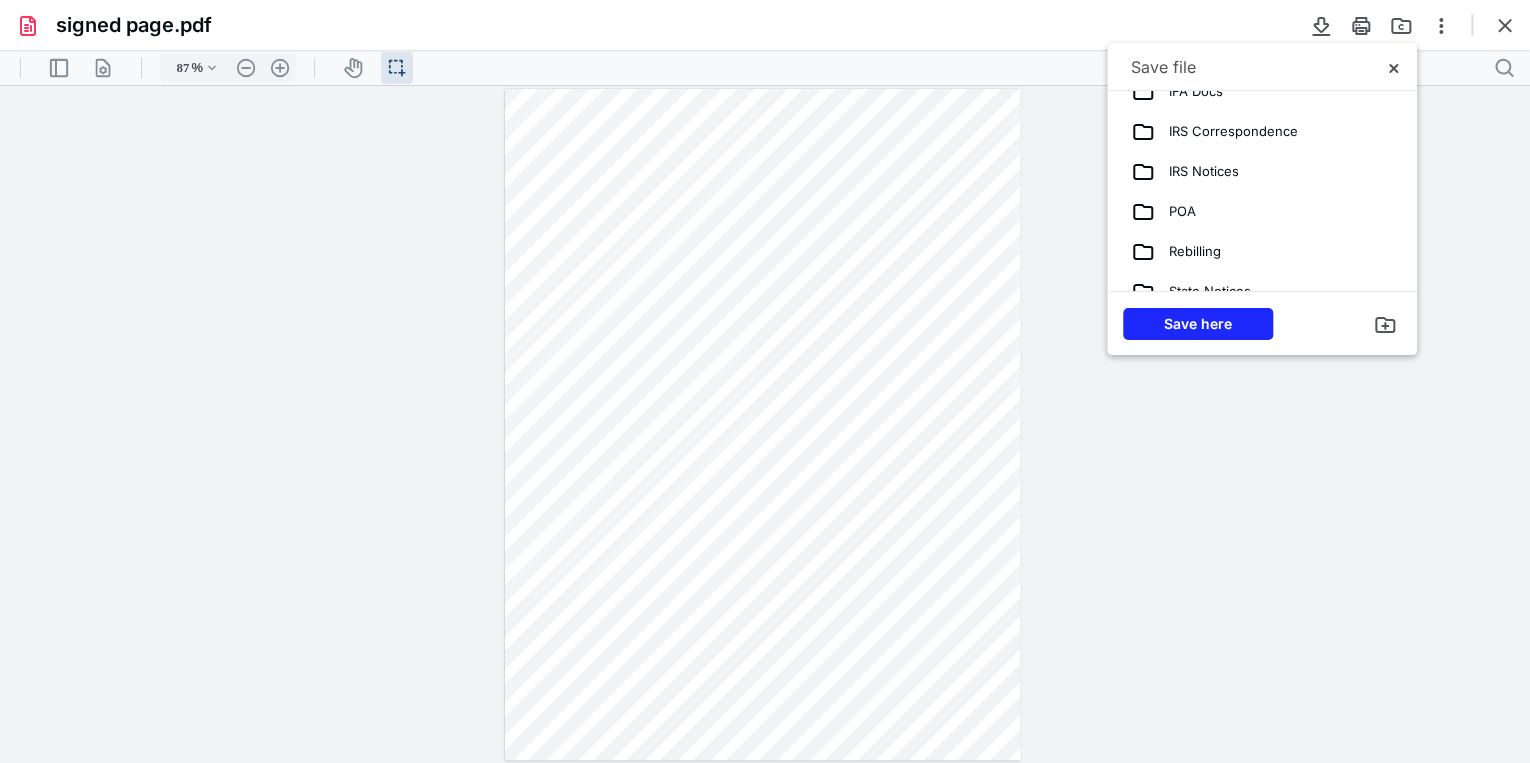 scroll, scrollTop: 240, scrollLeft: 0, axis: vertical 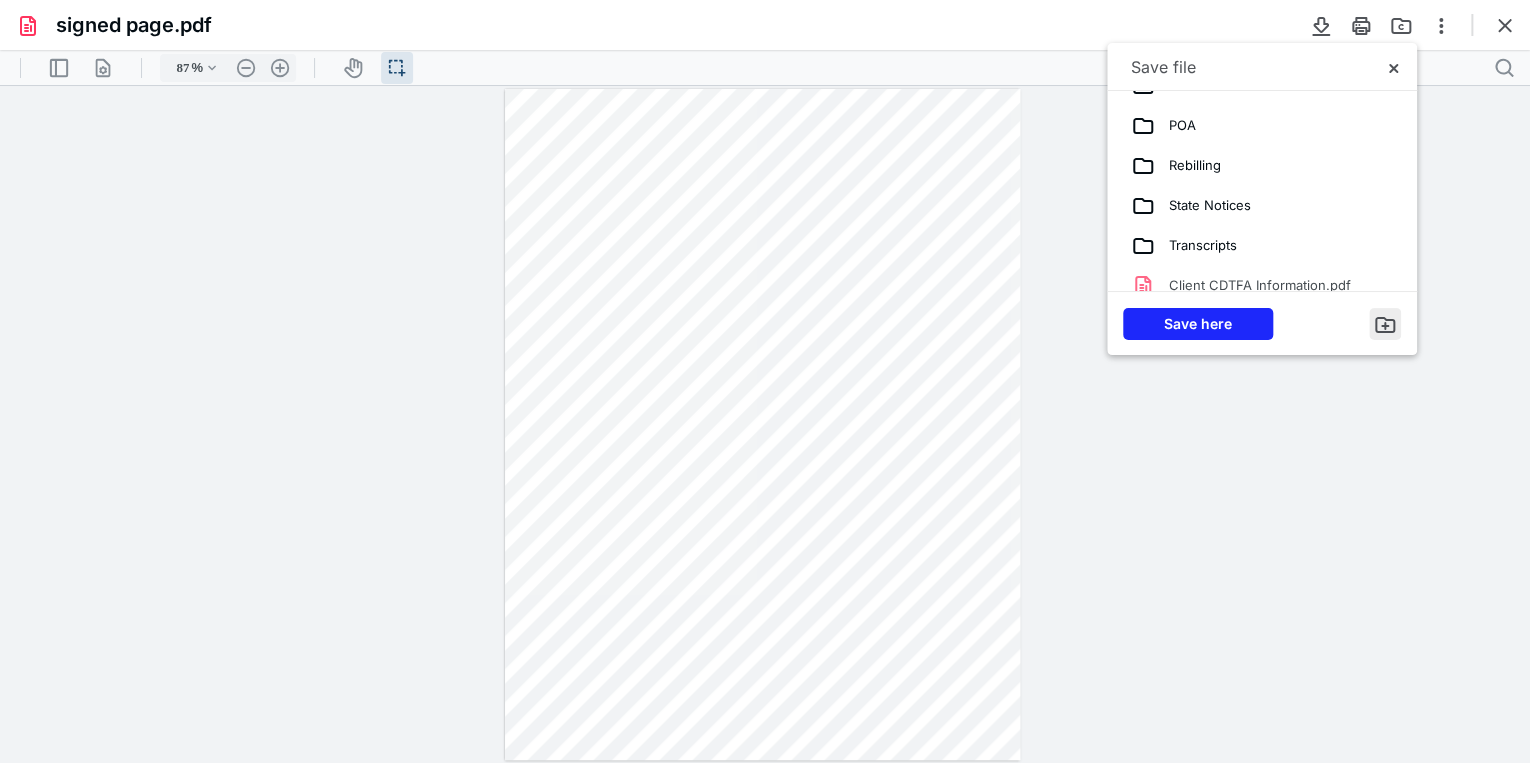 click at bounding box center (1385, 324) 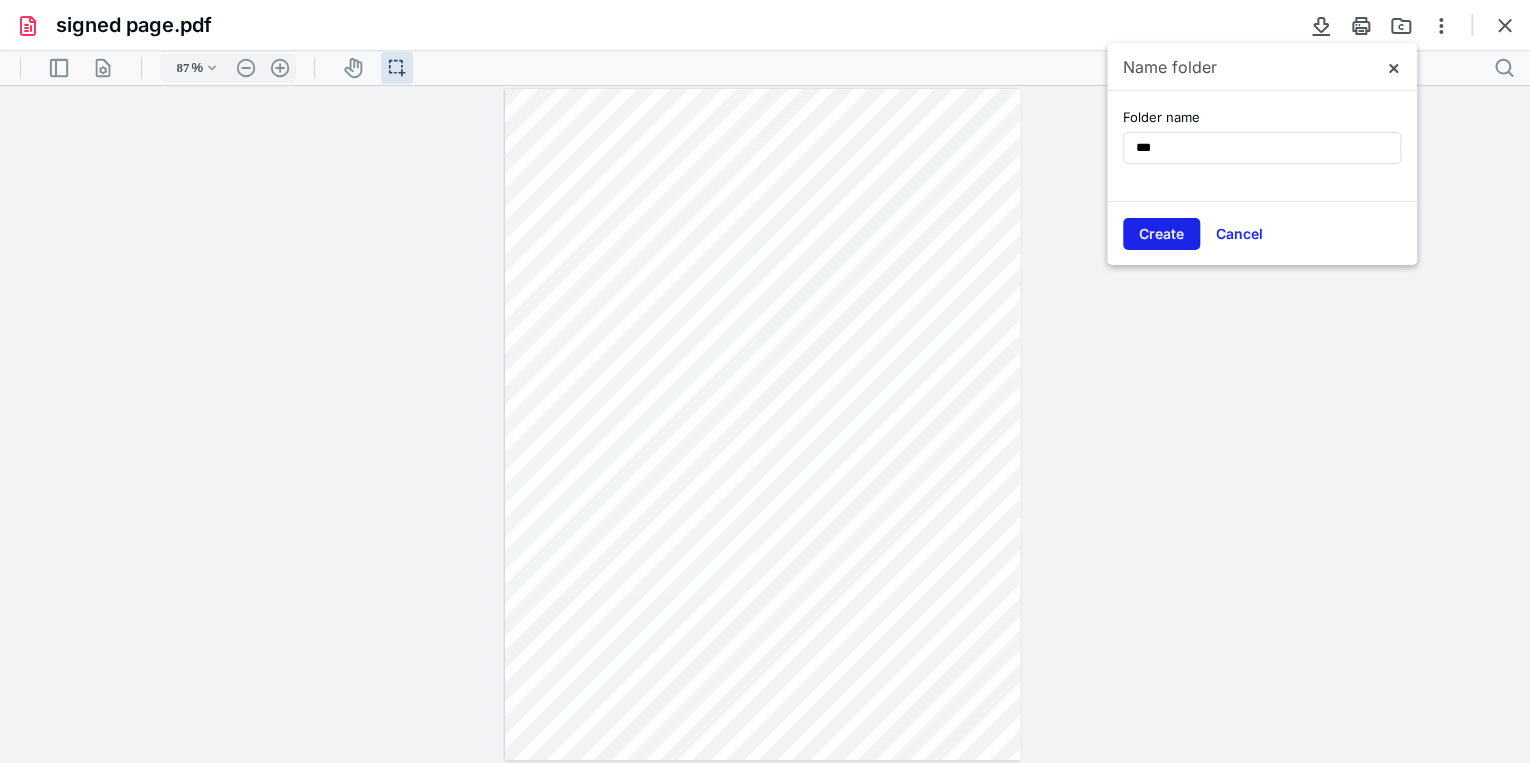 type on "***" 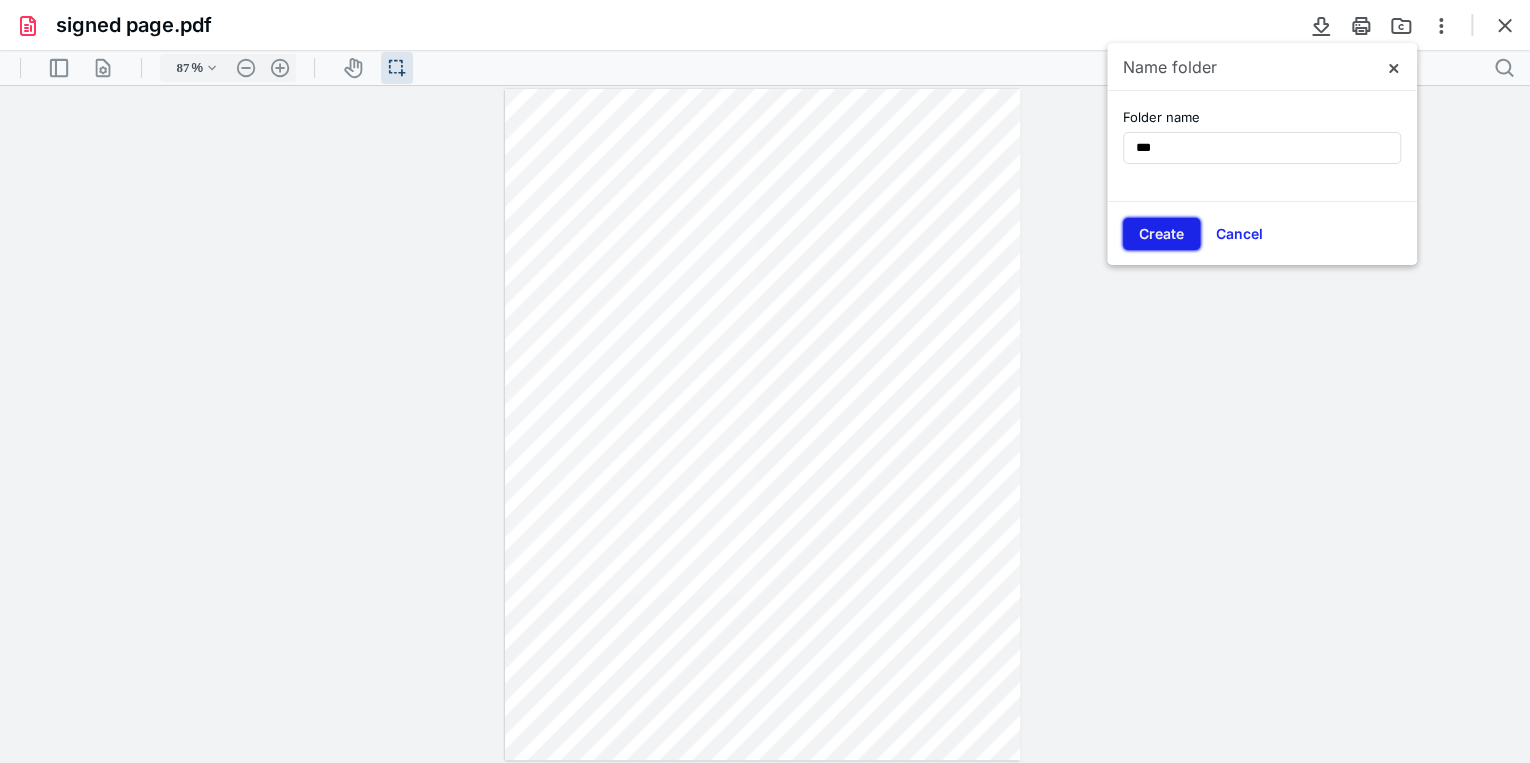 click on "Create" at bounding box center [1161, 234] 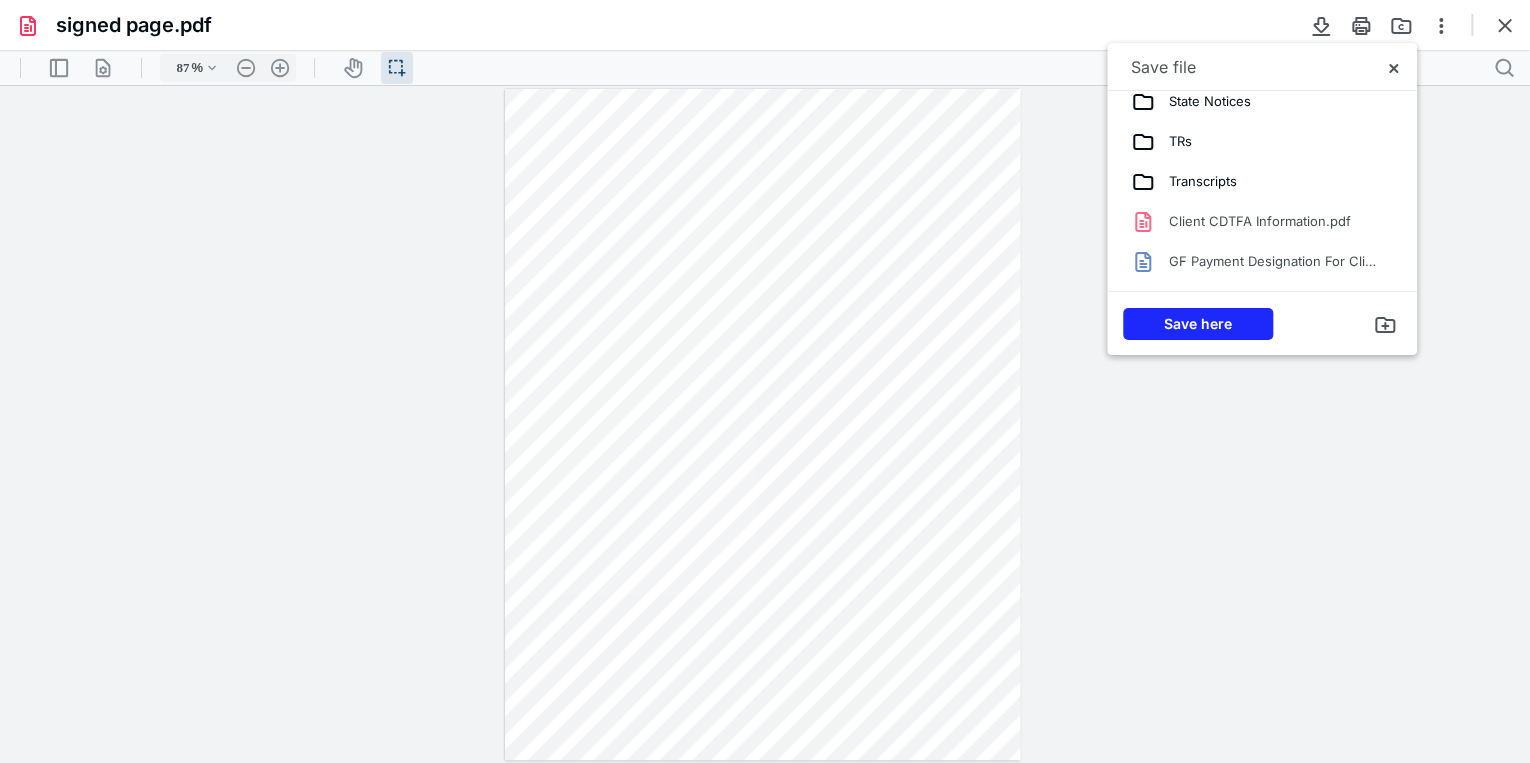 scroll, scrollTop: 320, scrollLeft: 0, axis: vertical 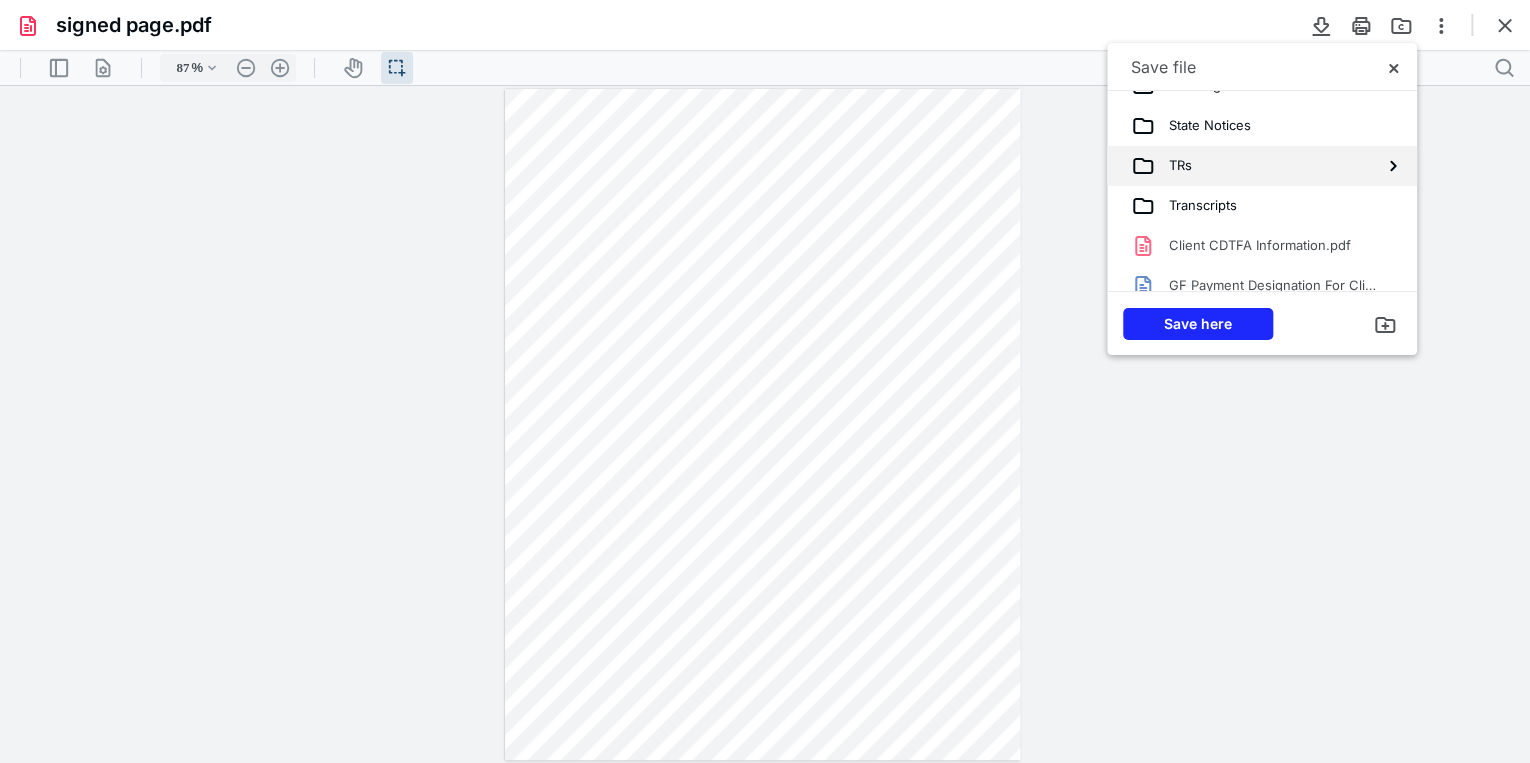 click on "TRs" at bounding box center [1246, 166] 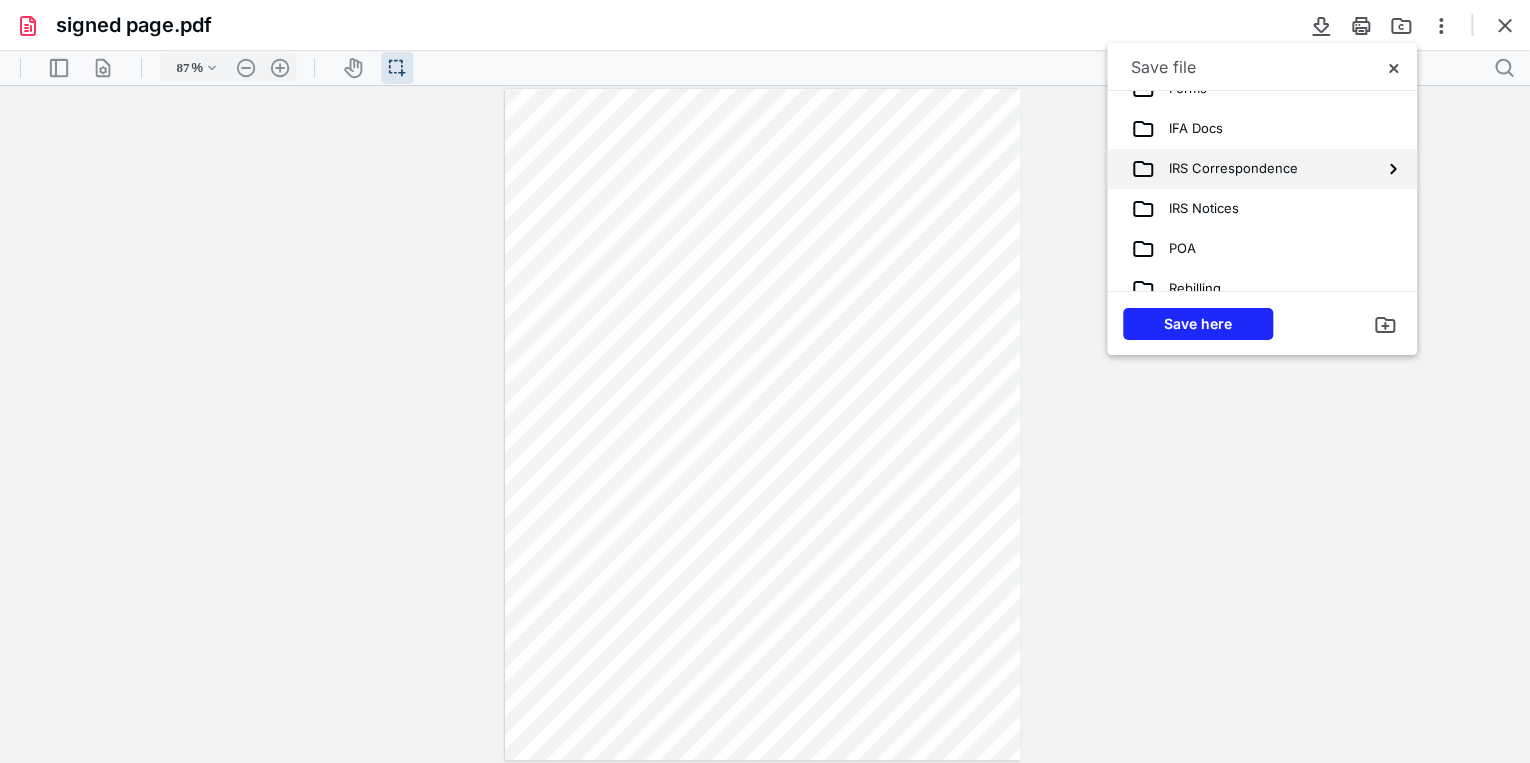 scroll, scrollTop: 240, scrollLeft: 0, axis: vertical 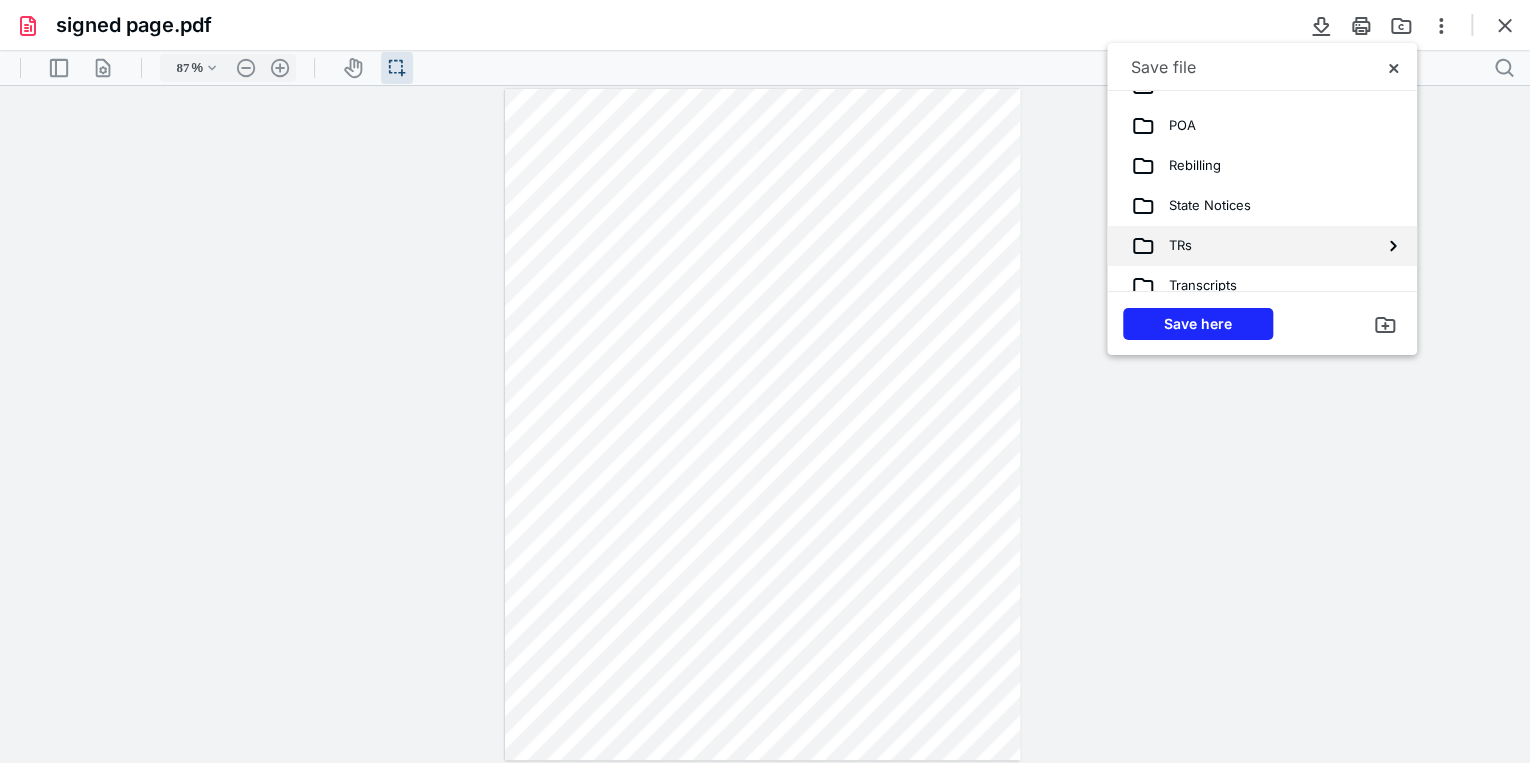 click on "TRs" at bounding box center (1246, 246) 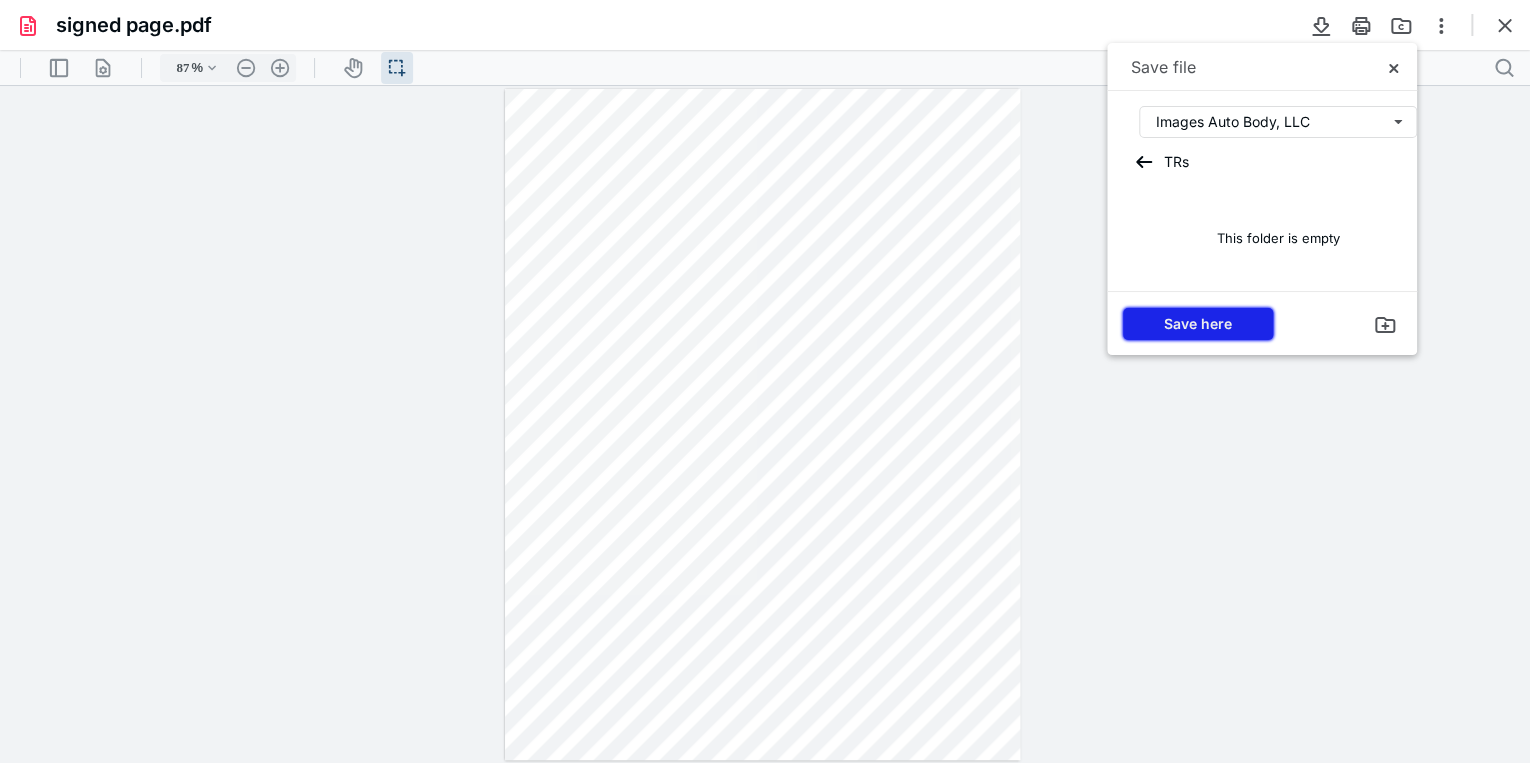 click on "Save here" at bounding box center [1198, 324] 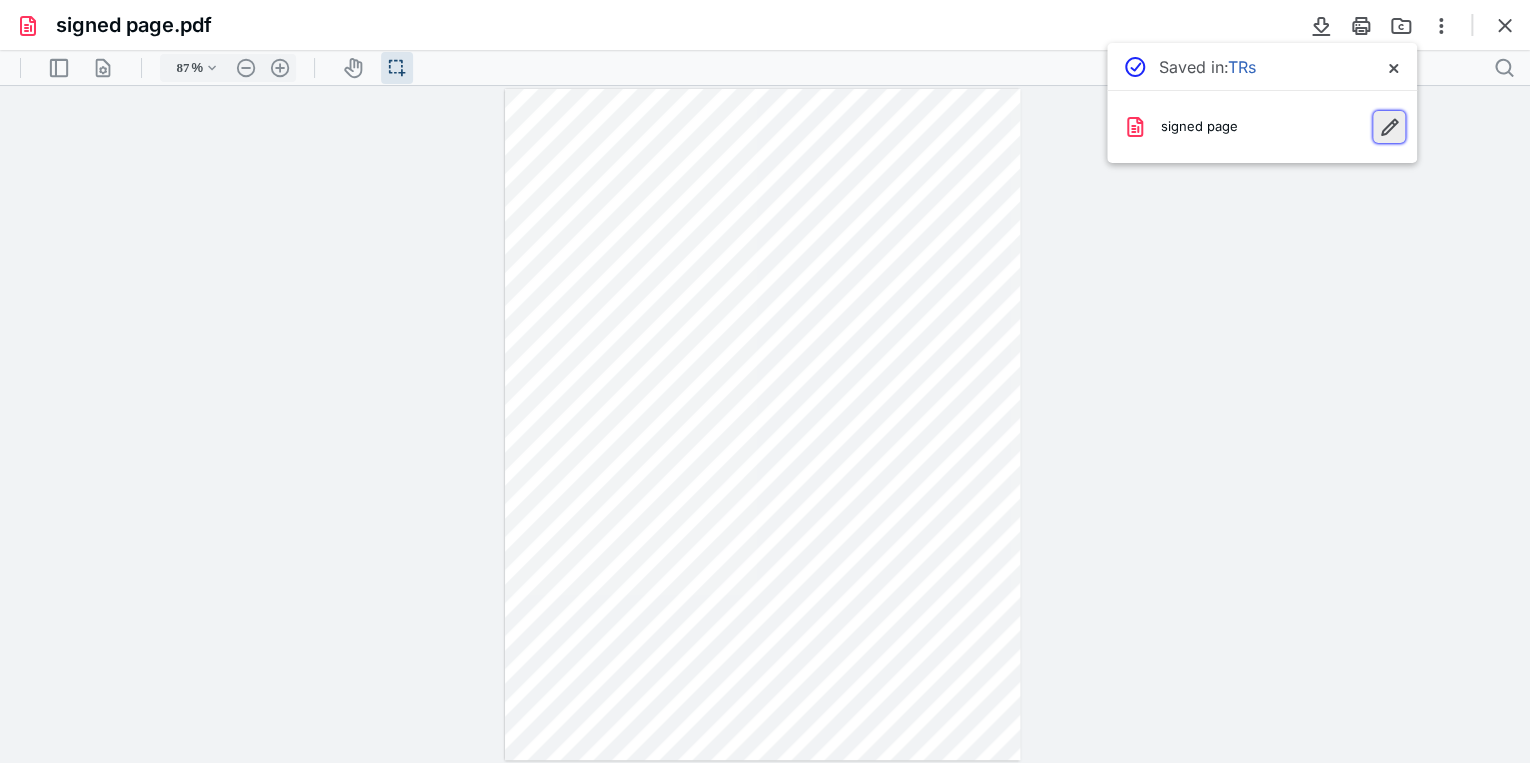 click at bounding box center [1389, 127] 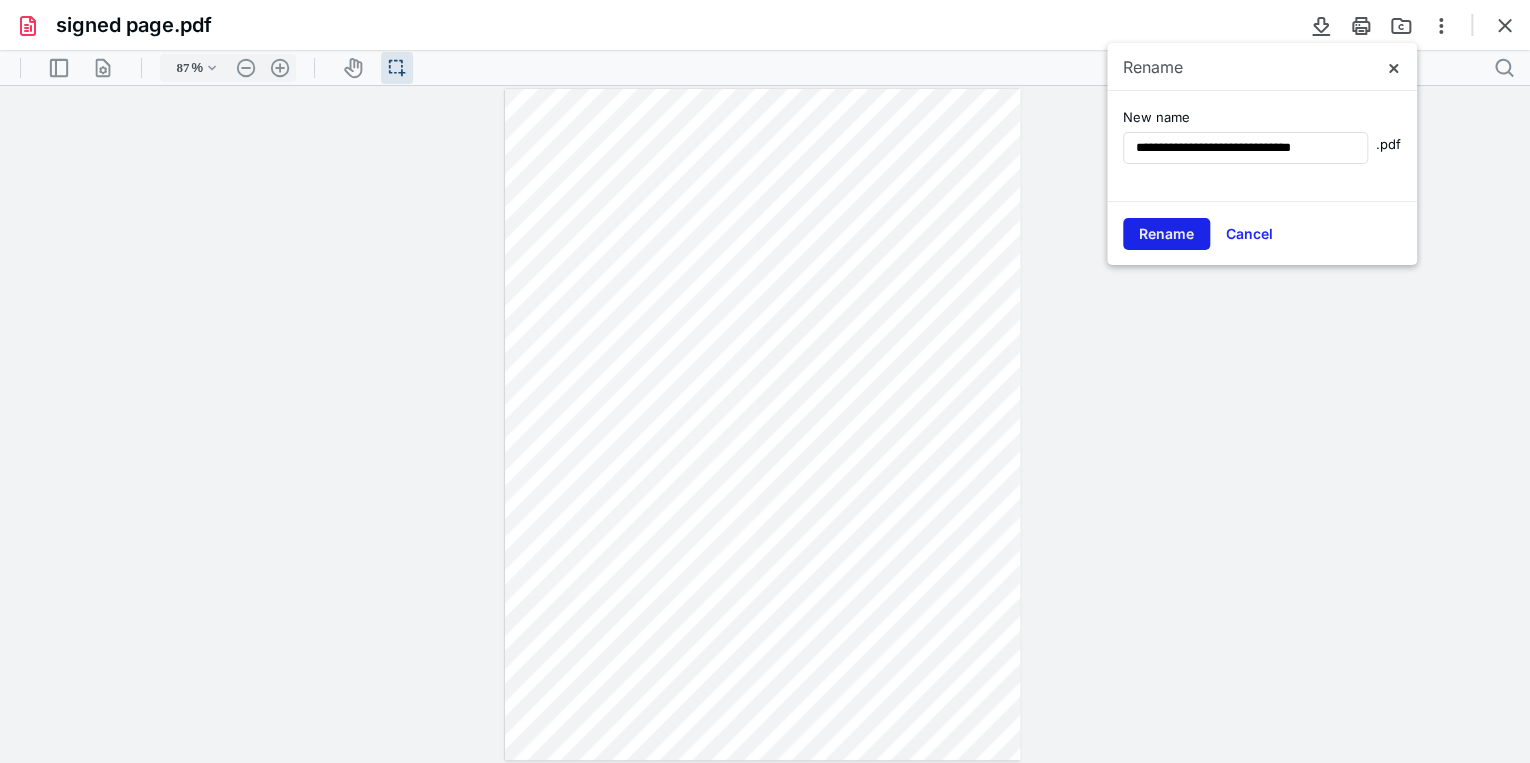 type on "**********" 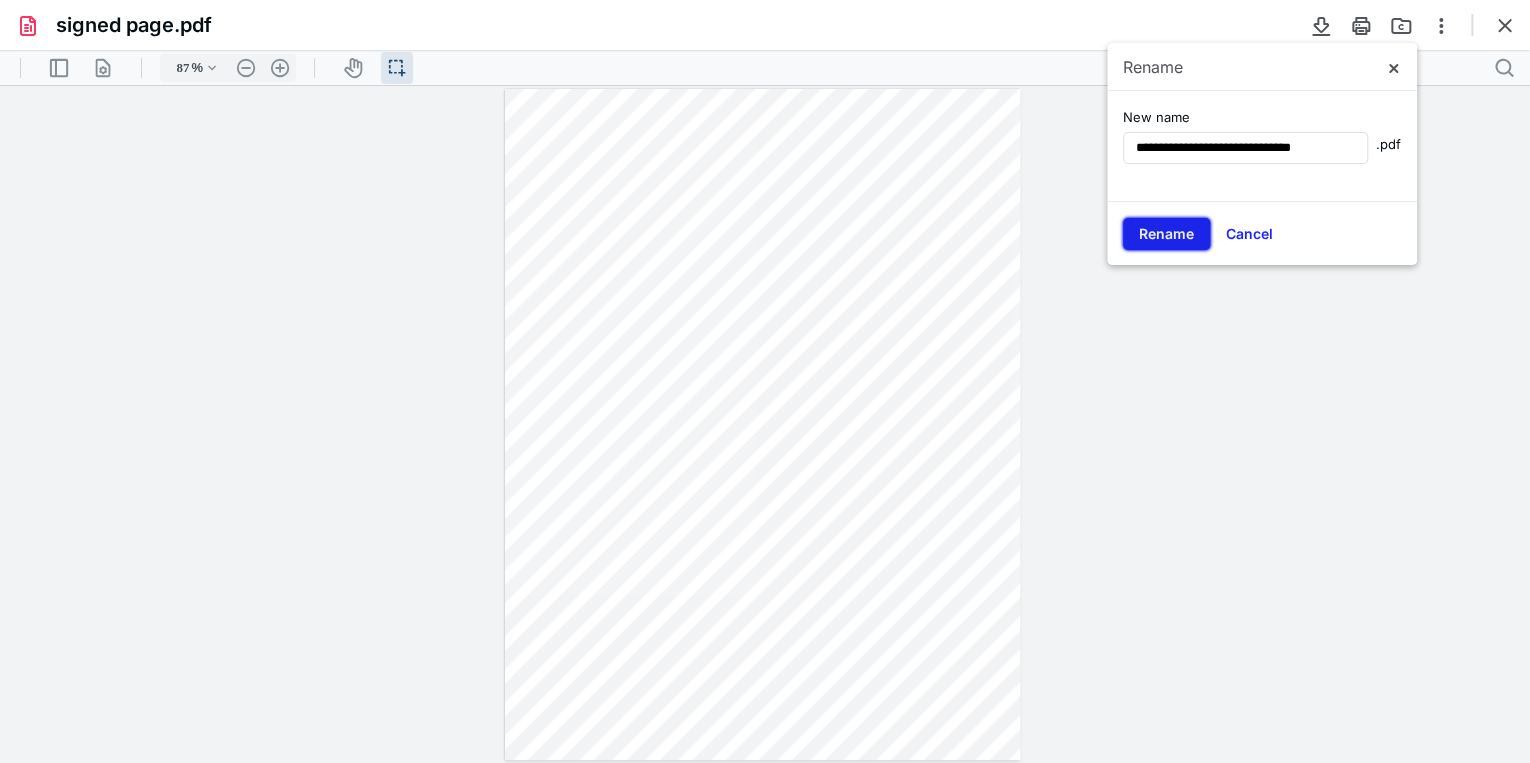 click on "Rename" at bounding box center [1166, 234] 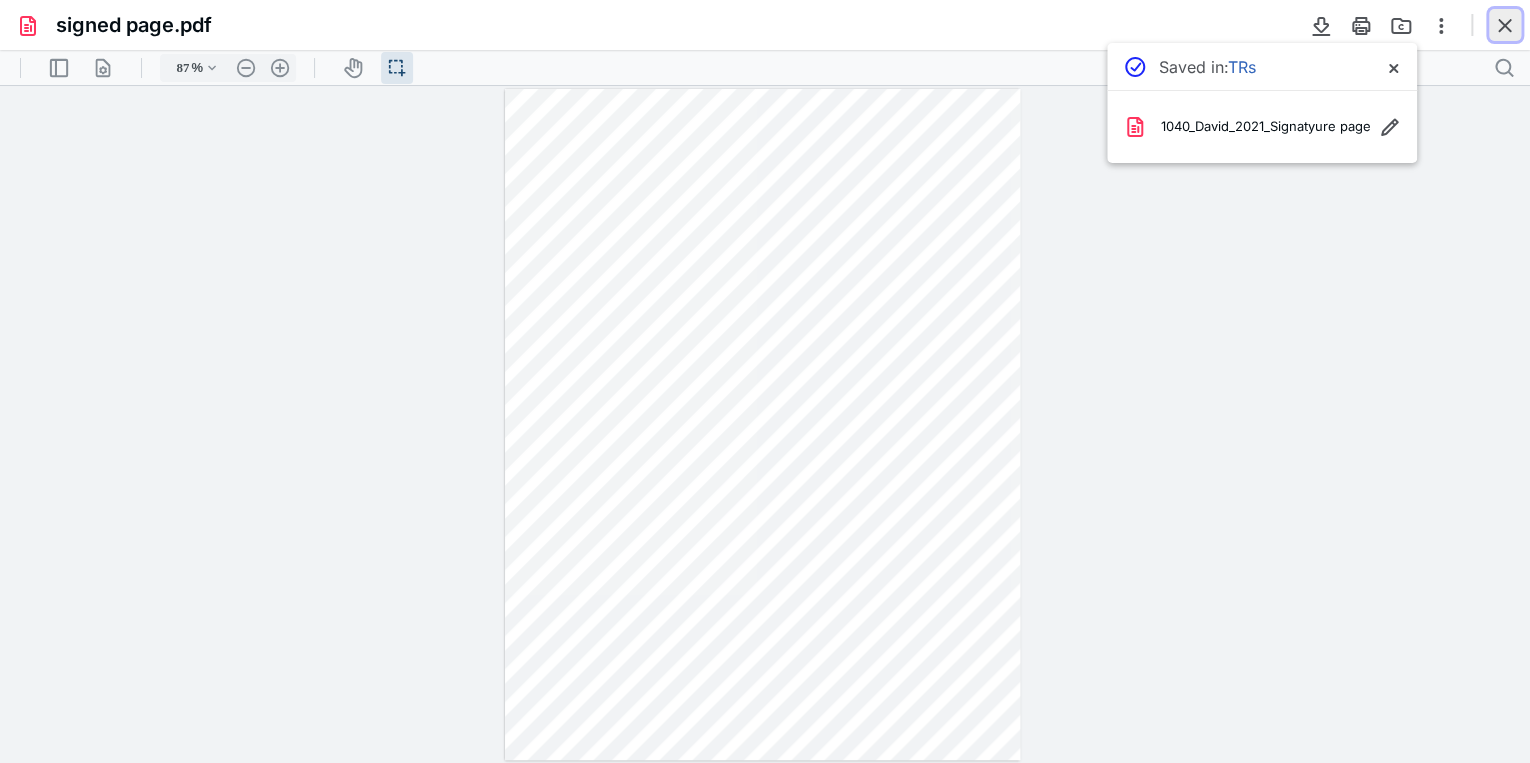 click at bounding box center (1505, 25) 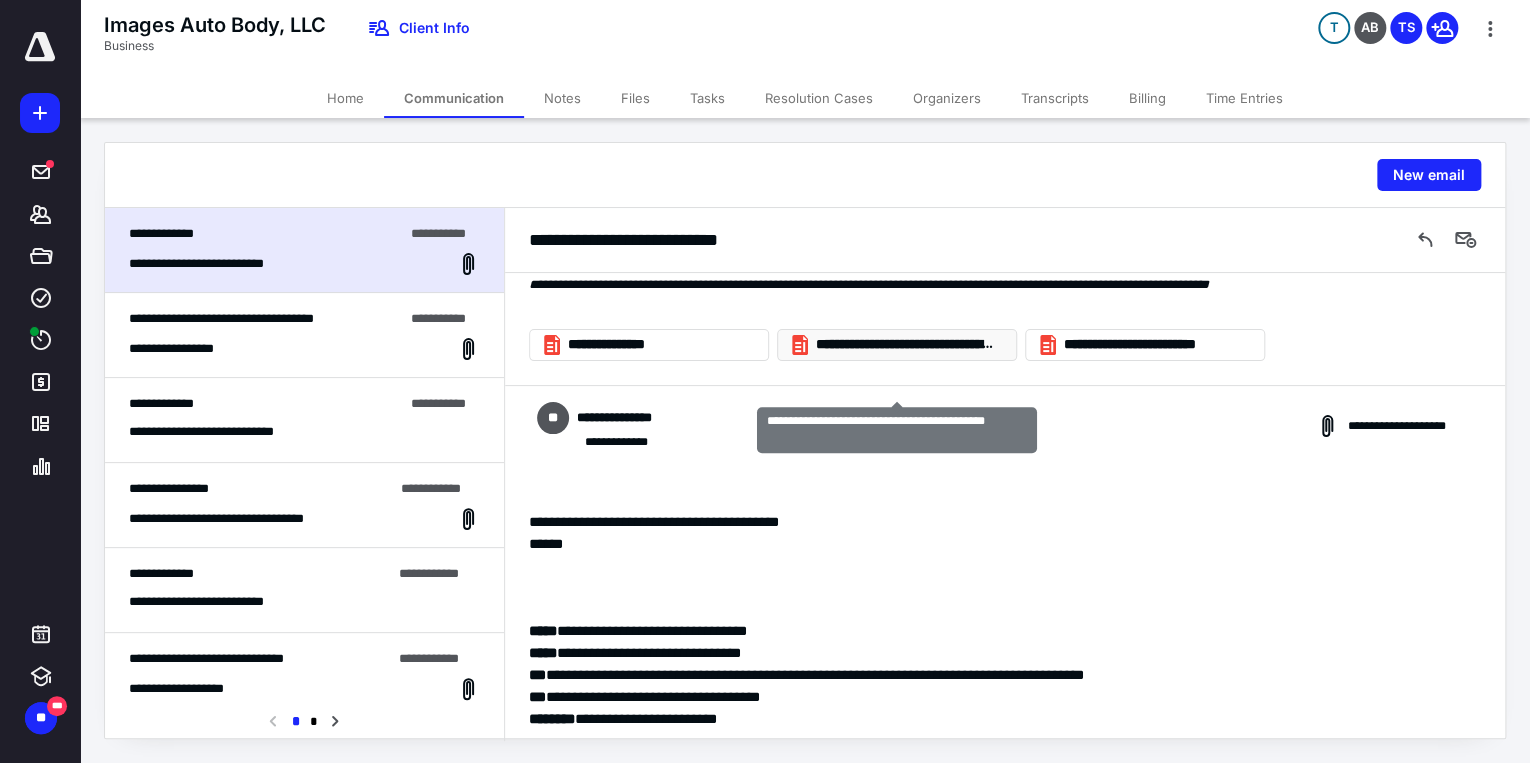 click on "**********" at bounding box center [905, 345] 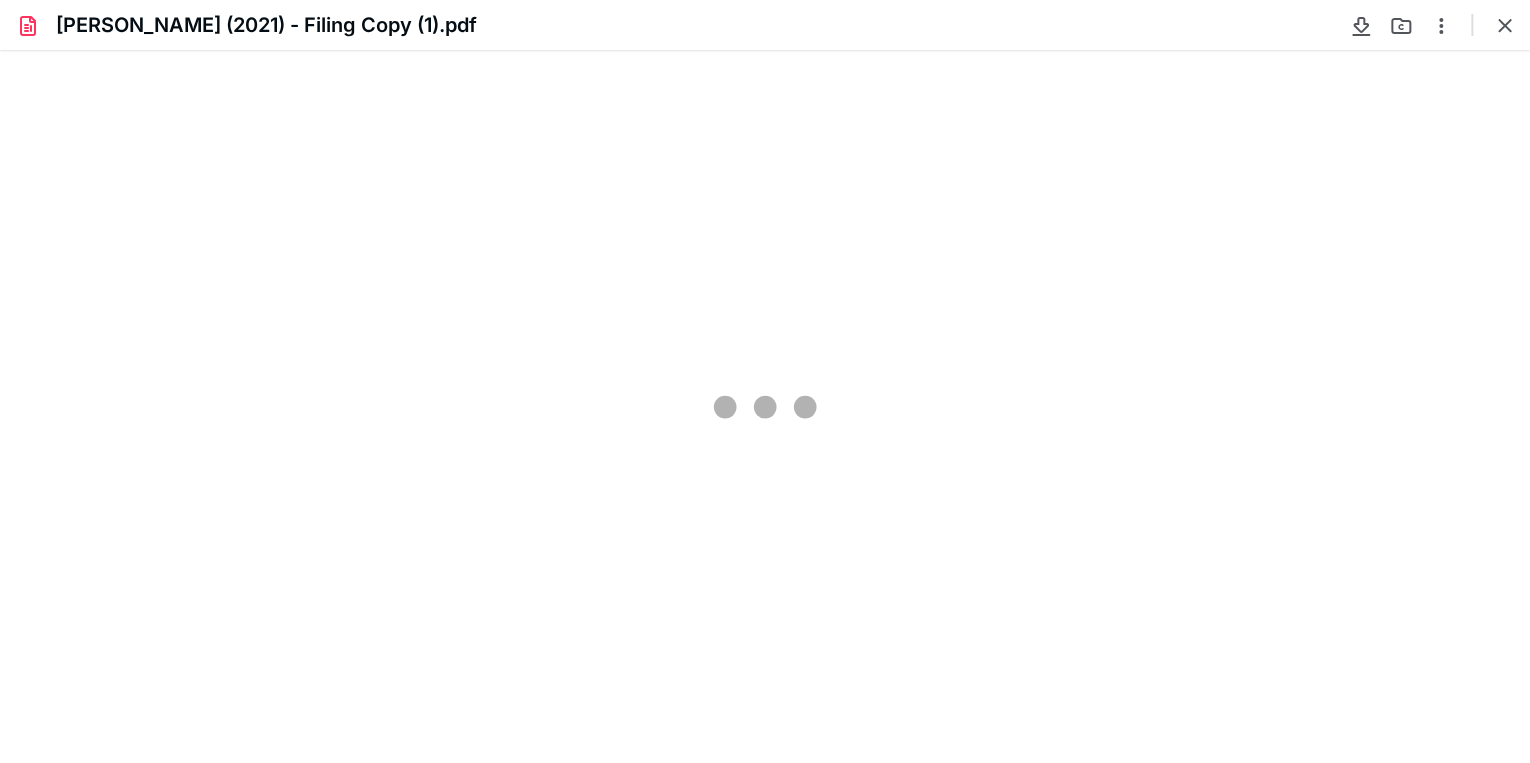 scroll, scrollTop: 0, scrollLeft: 0, axis: both 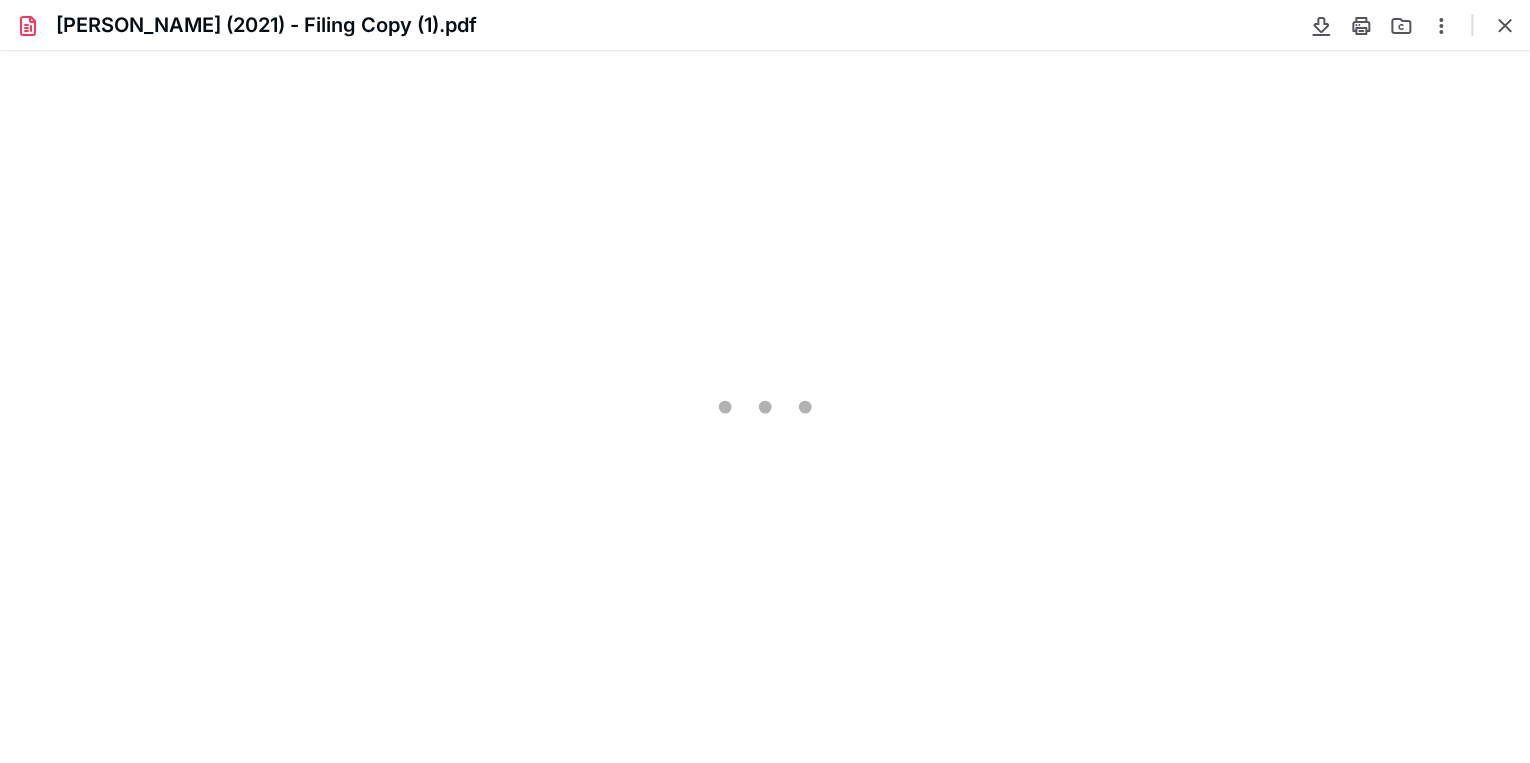 type on "85" 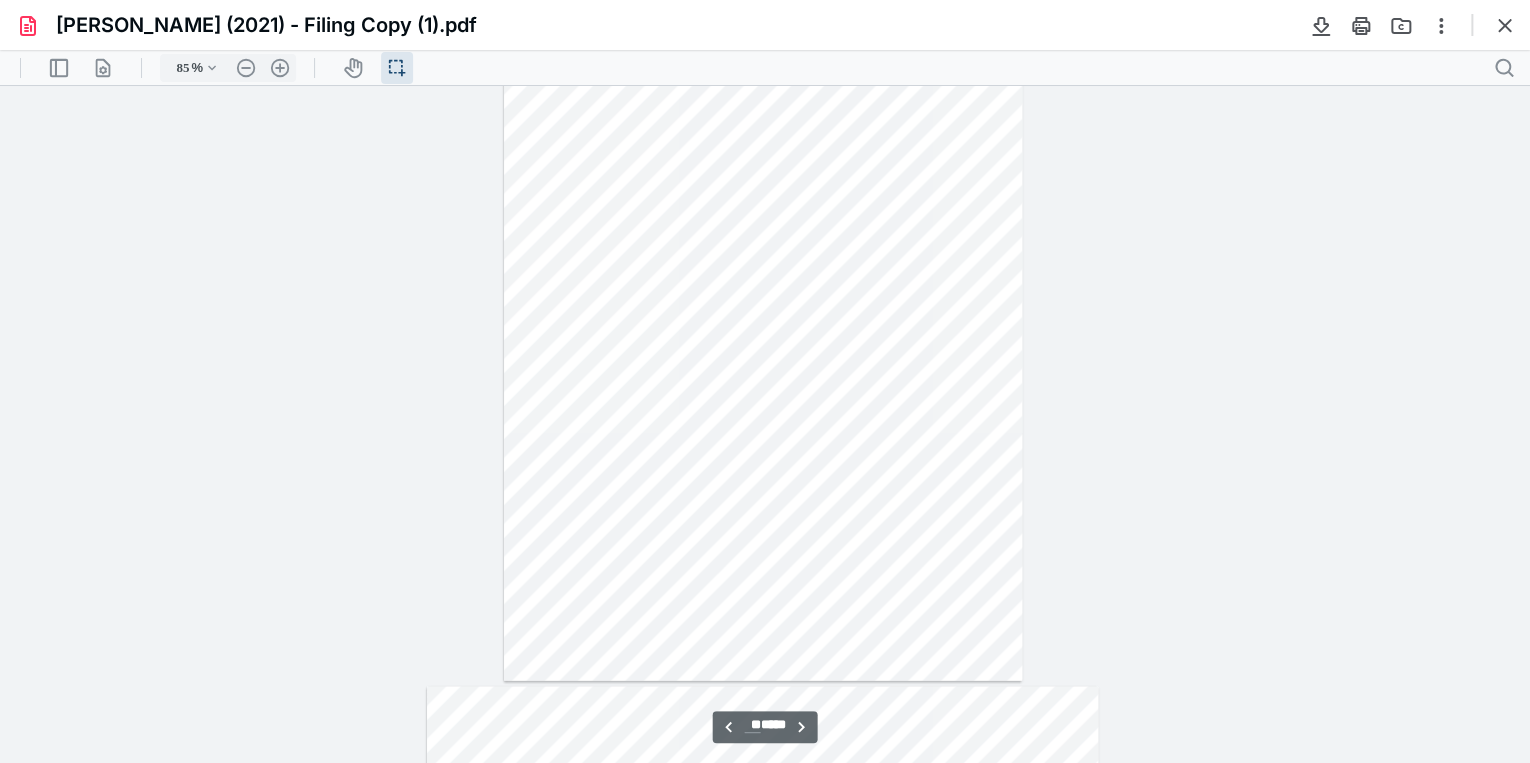 scroll, scrollTop: 9799, scrollLeft: 0, axis: vertical 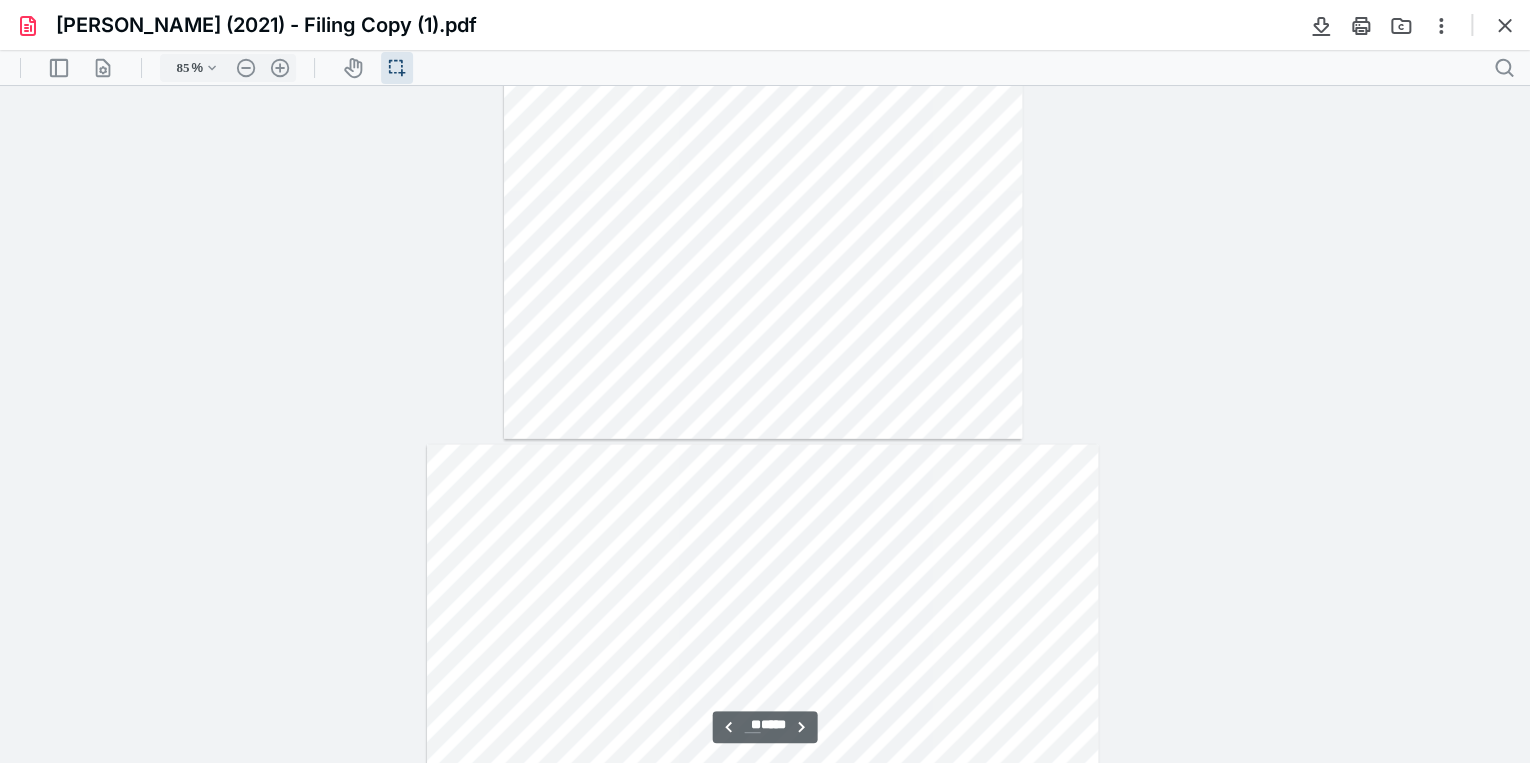 type on "**" 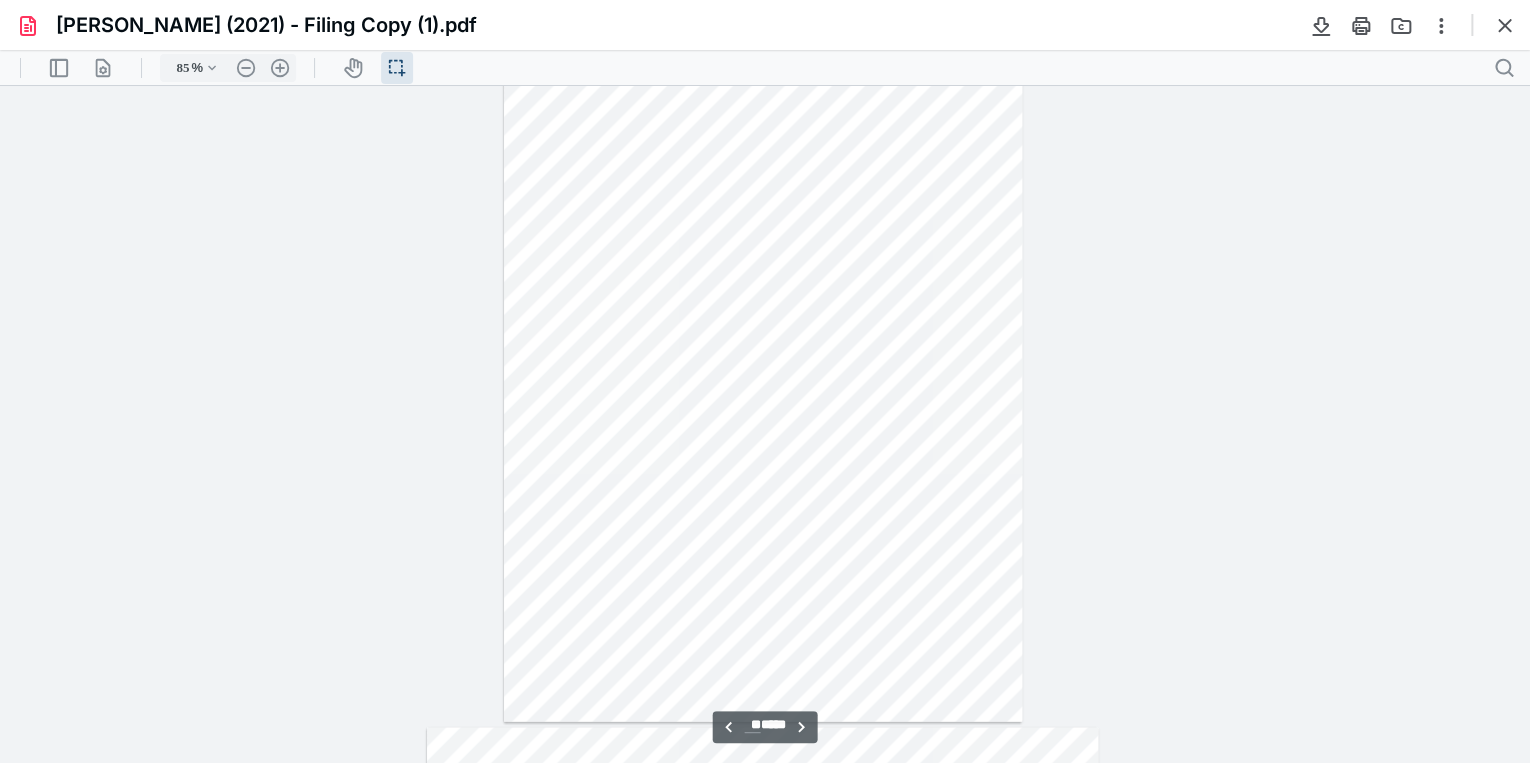 scroll, scrollTop: 9479, scrollLeft: 0, axis: vertical 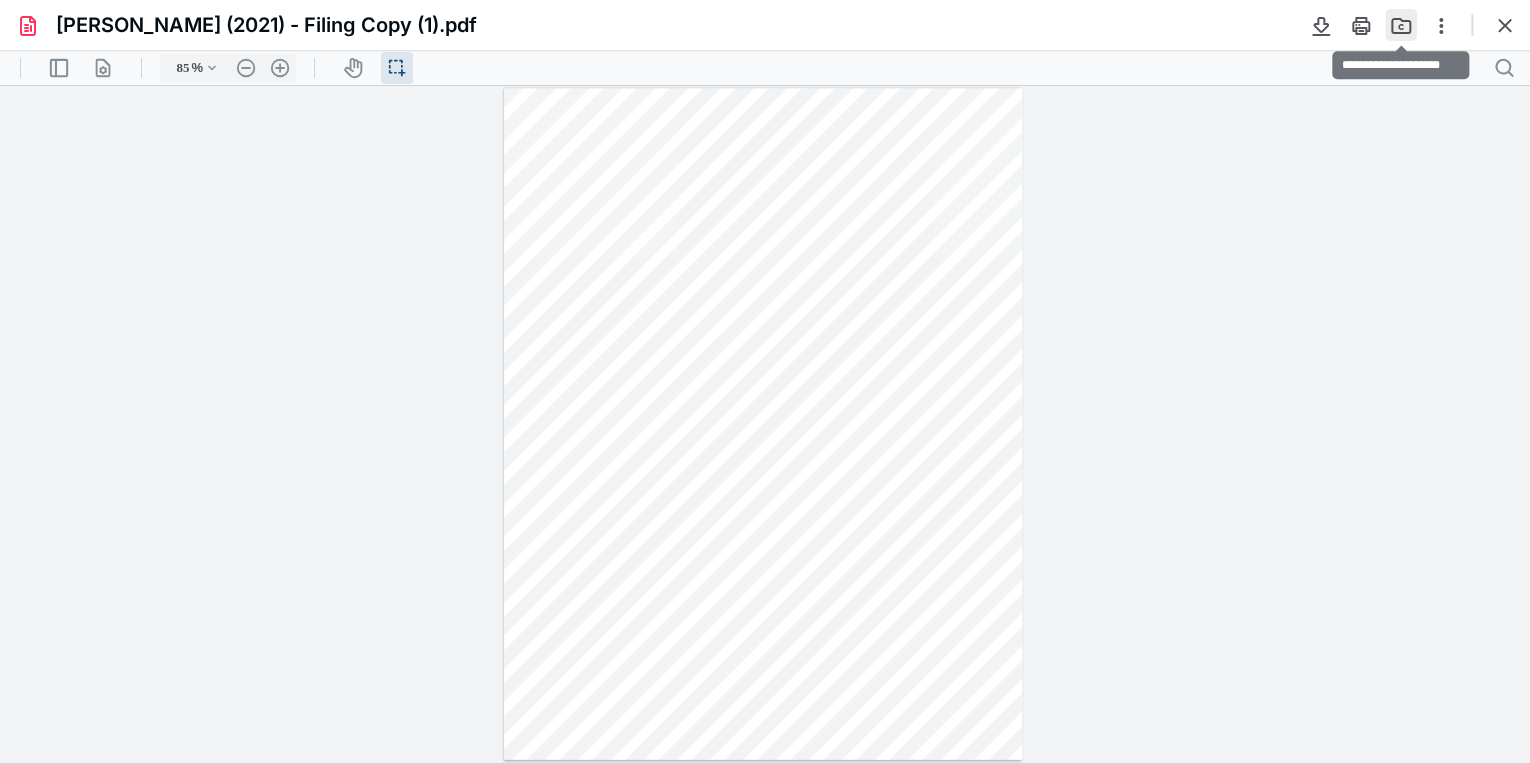 click at bounding box center [1401, 25] 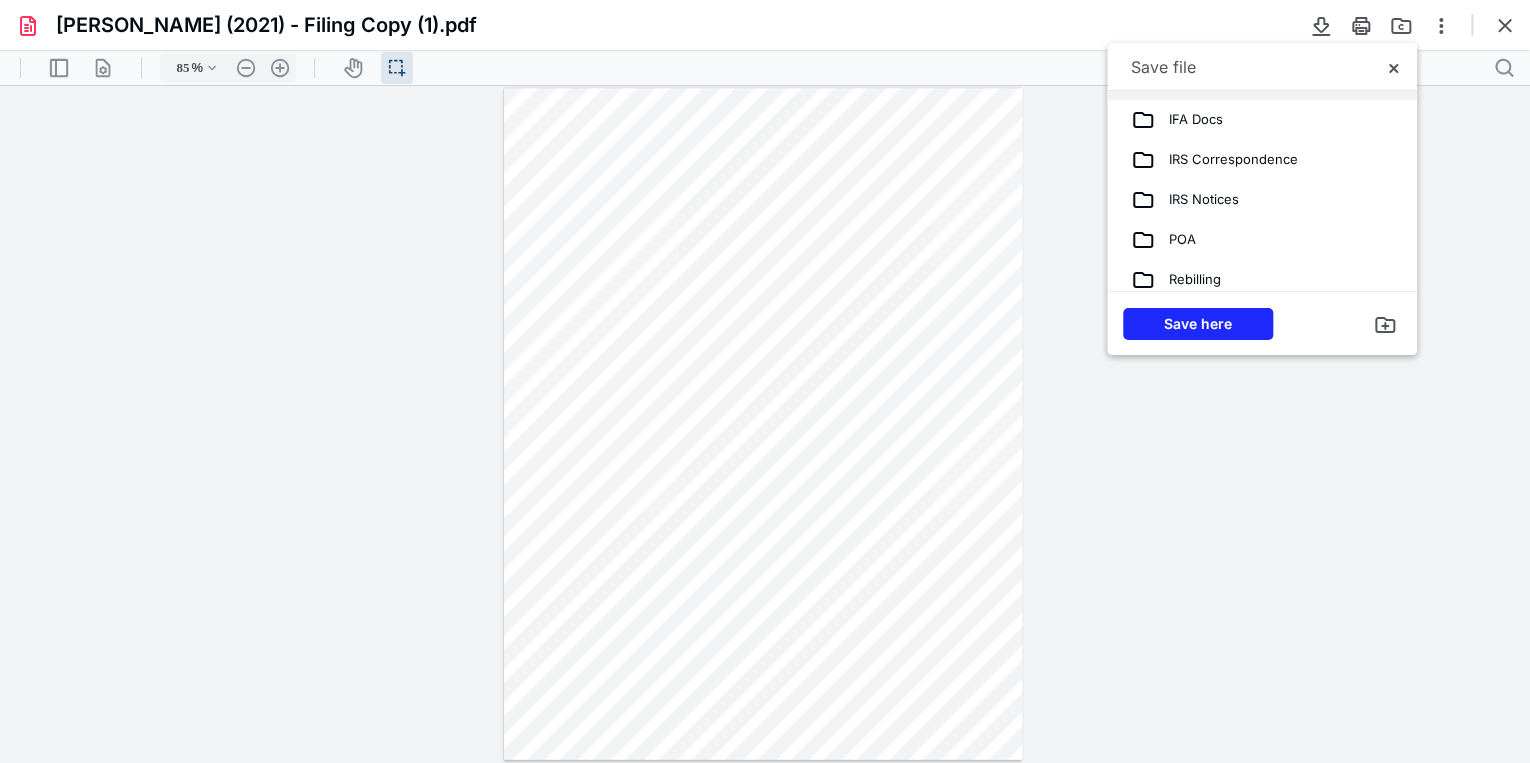scroll, scrollTop: 320, scrollLeft: 0, axis: vertical 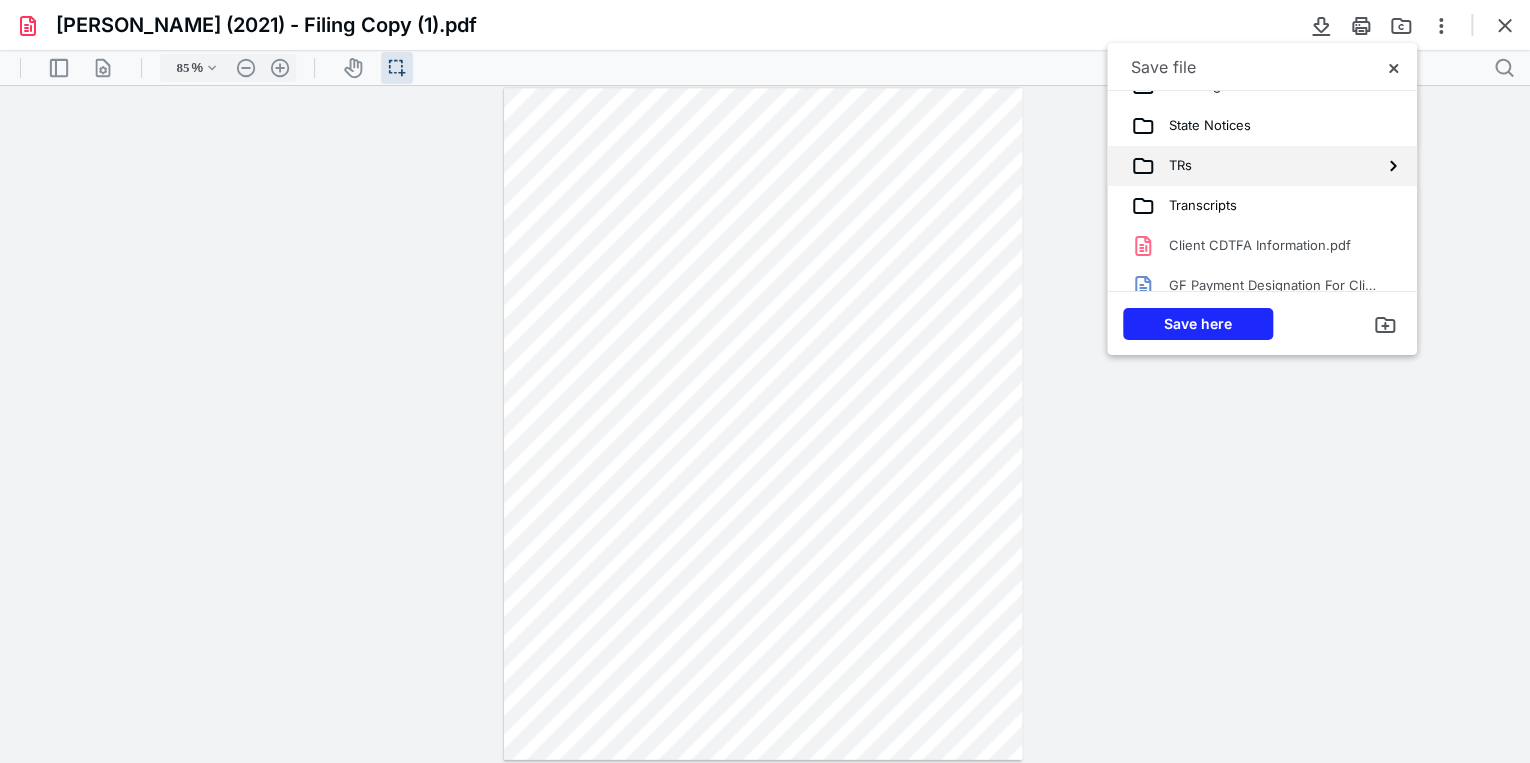 click on "TRs" at bounding box center [1173, 166] 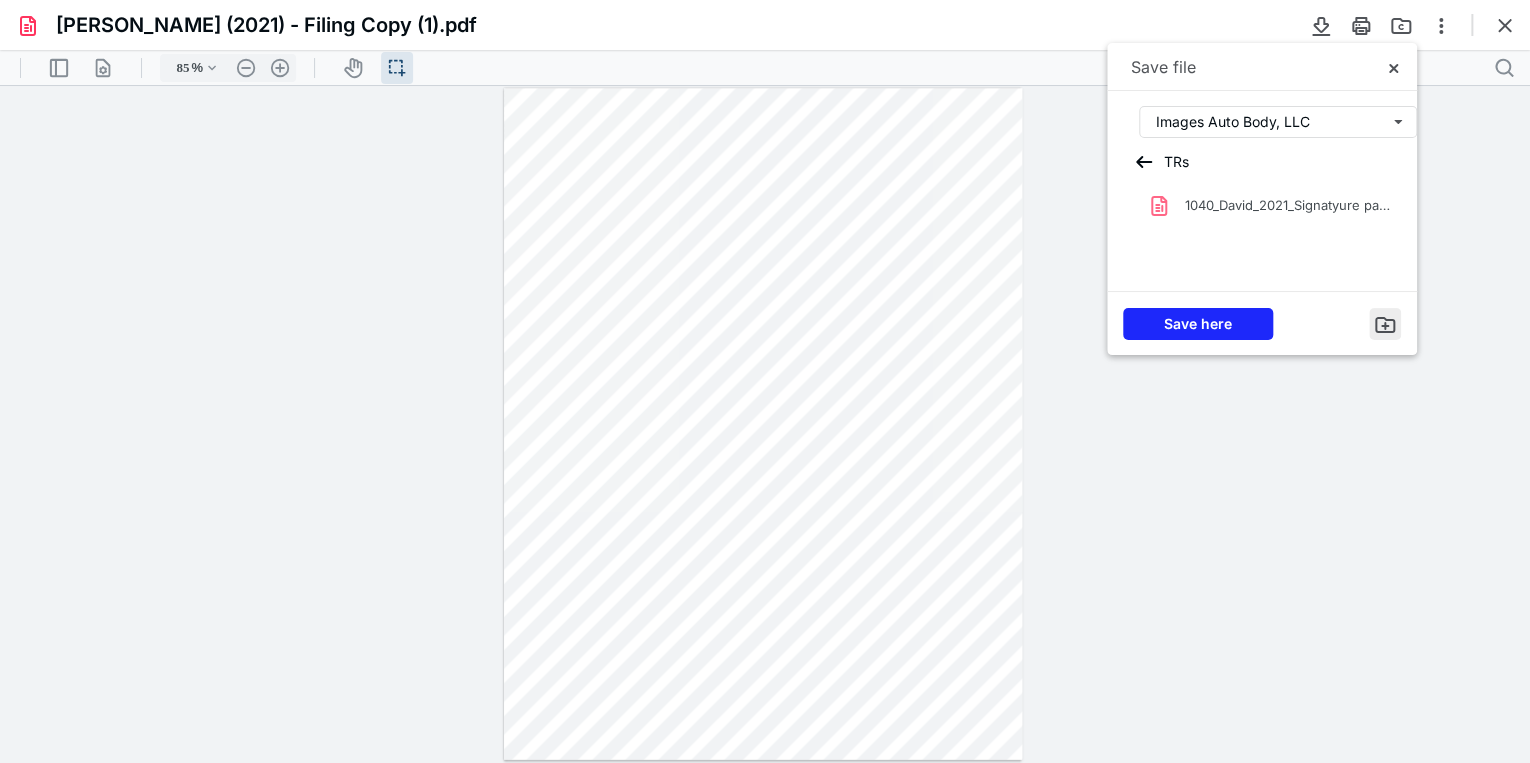 drag, startPoint x: 1392, startPoint y: 327, endPoint x: 1381, endPoint y: 278, distance: 50.219517 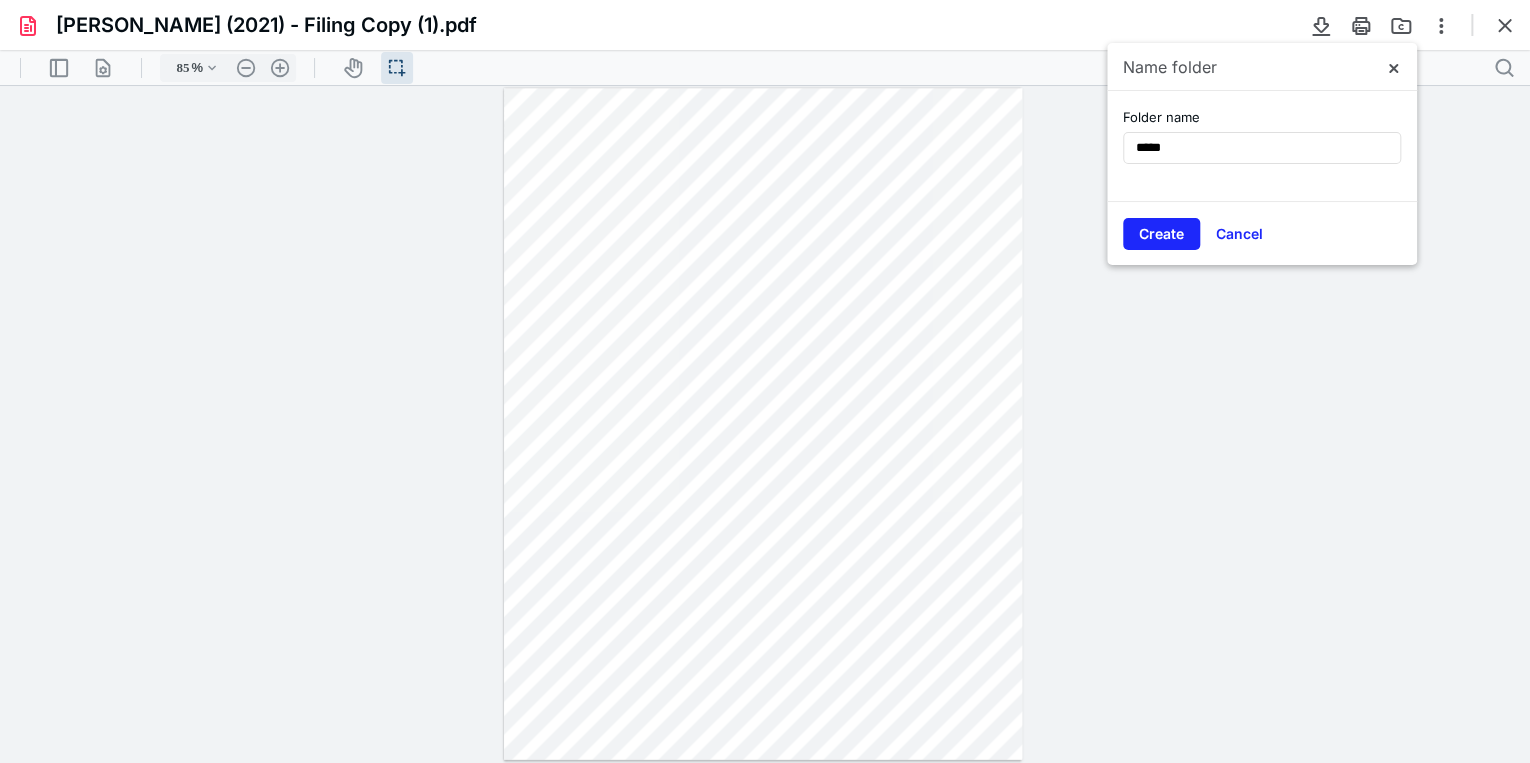 type on "*****" 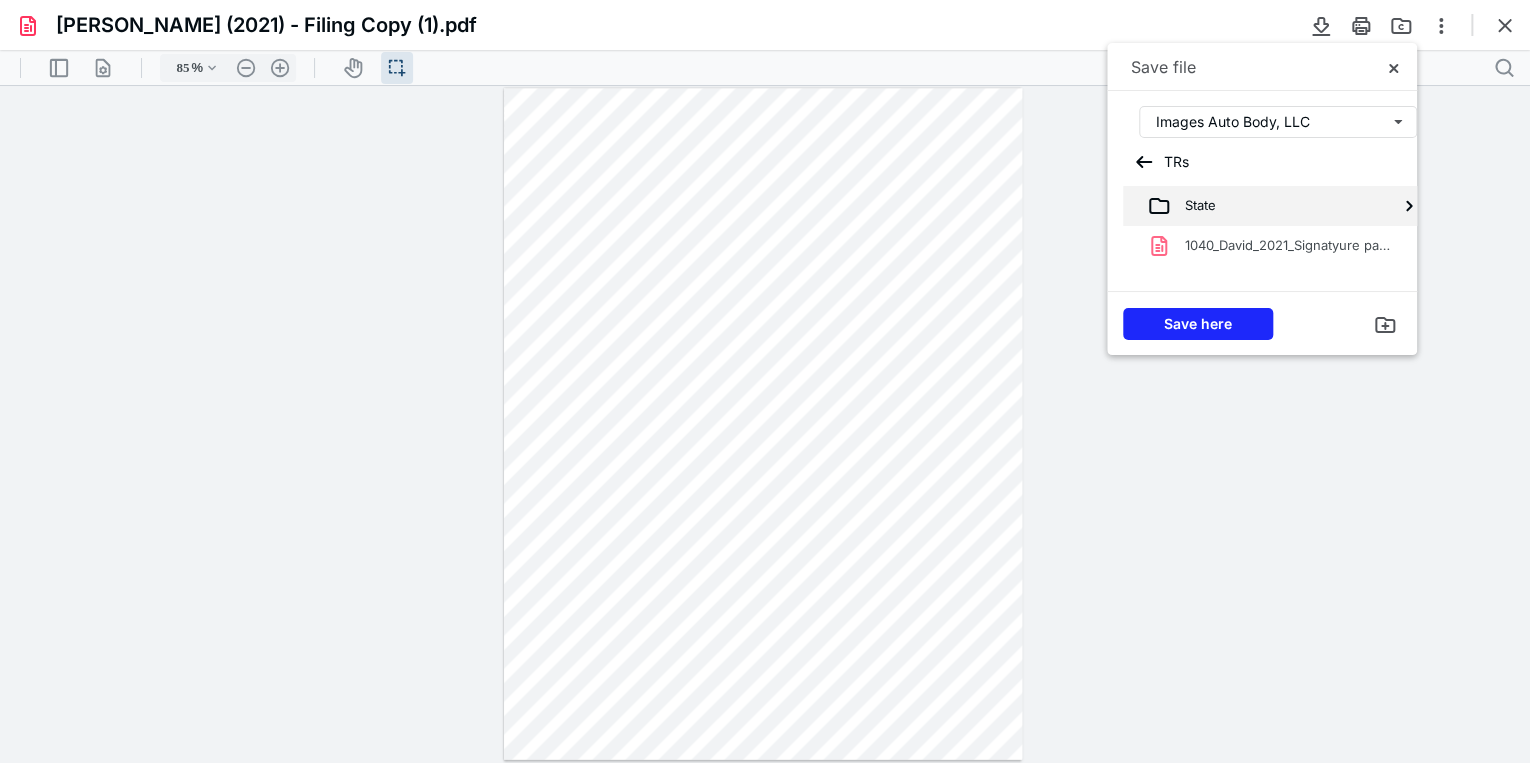 click on "State" at bounding box center [1193, 206] 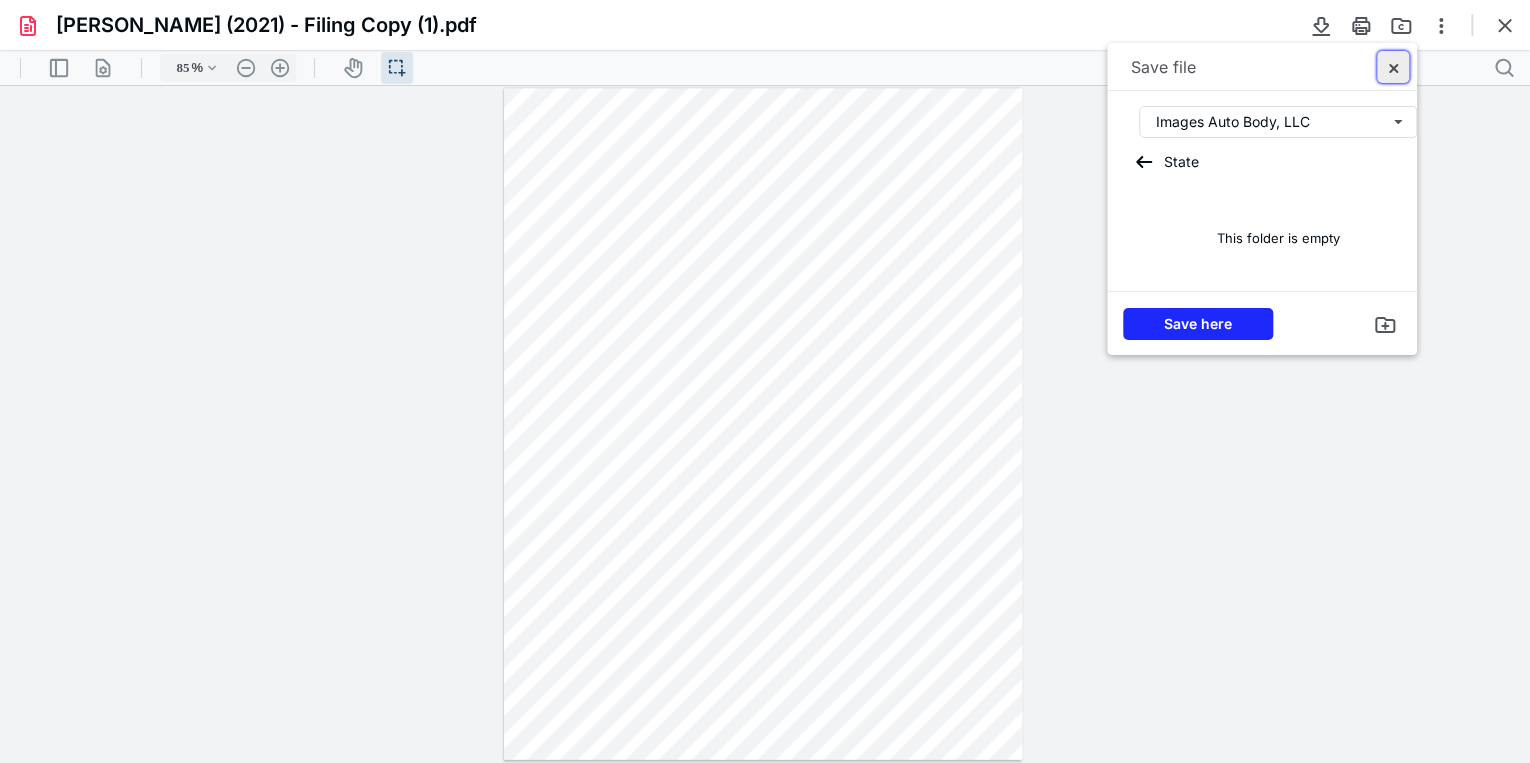 click at bounding box center [1393, 67] 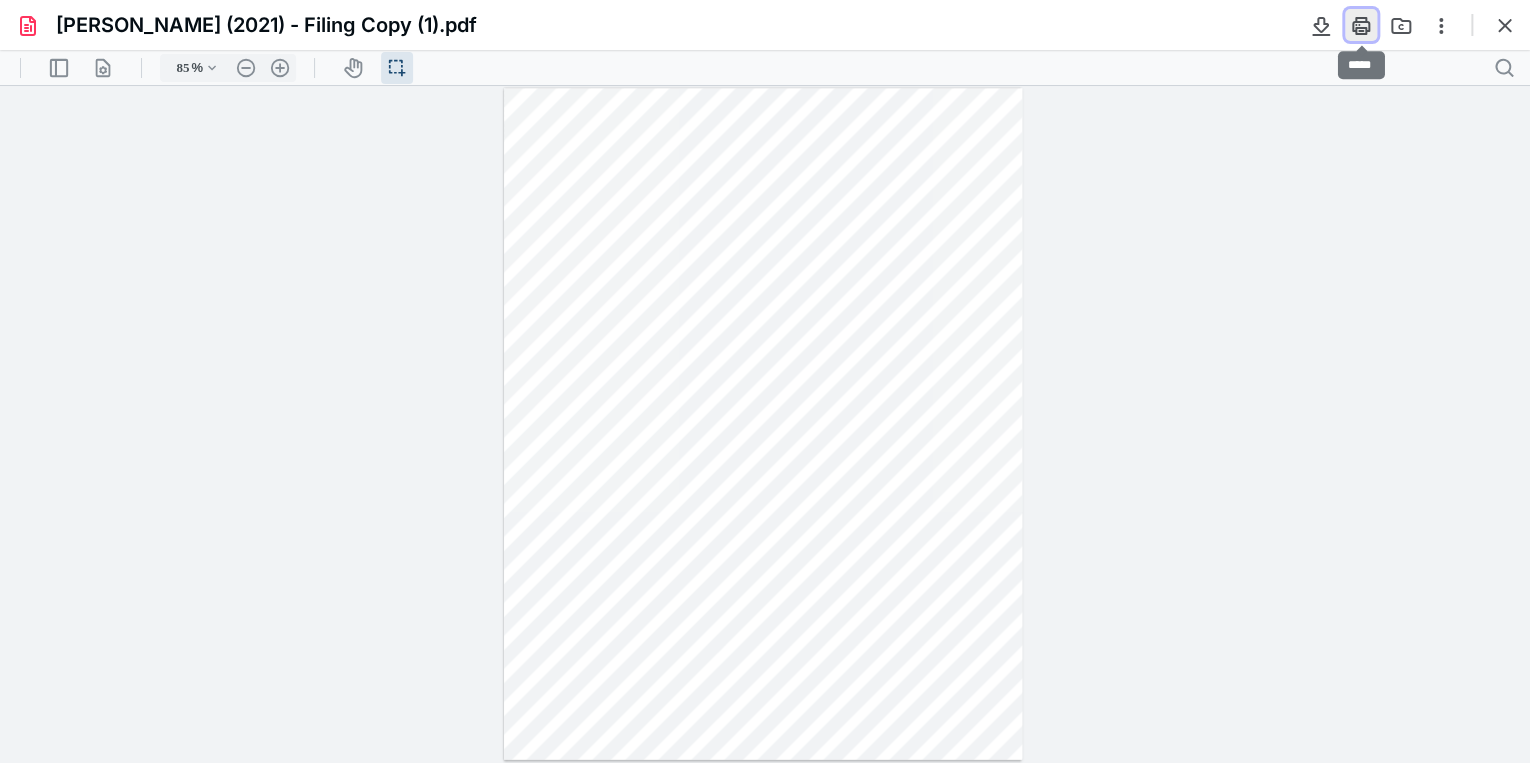 click at bounding box center [1361, 25] 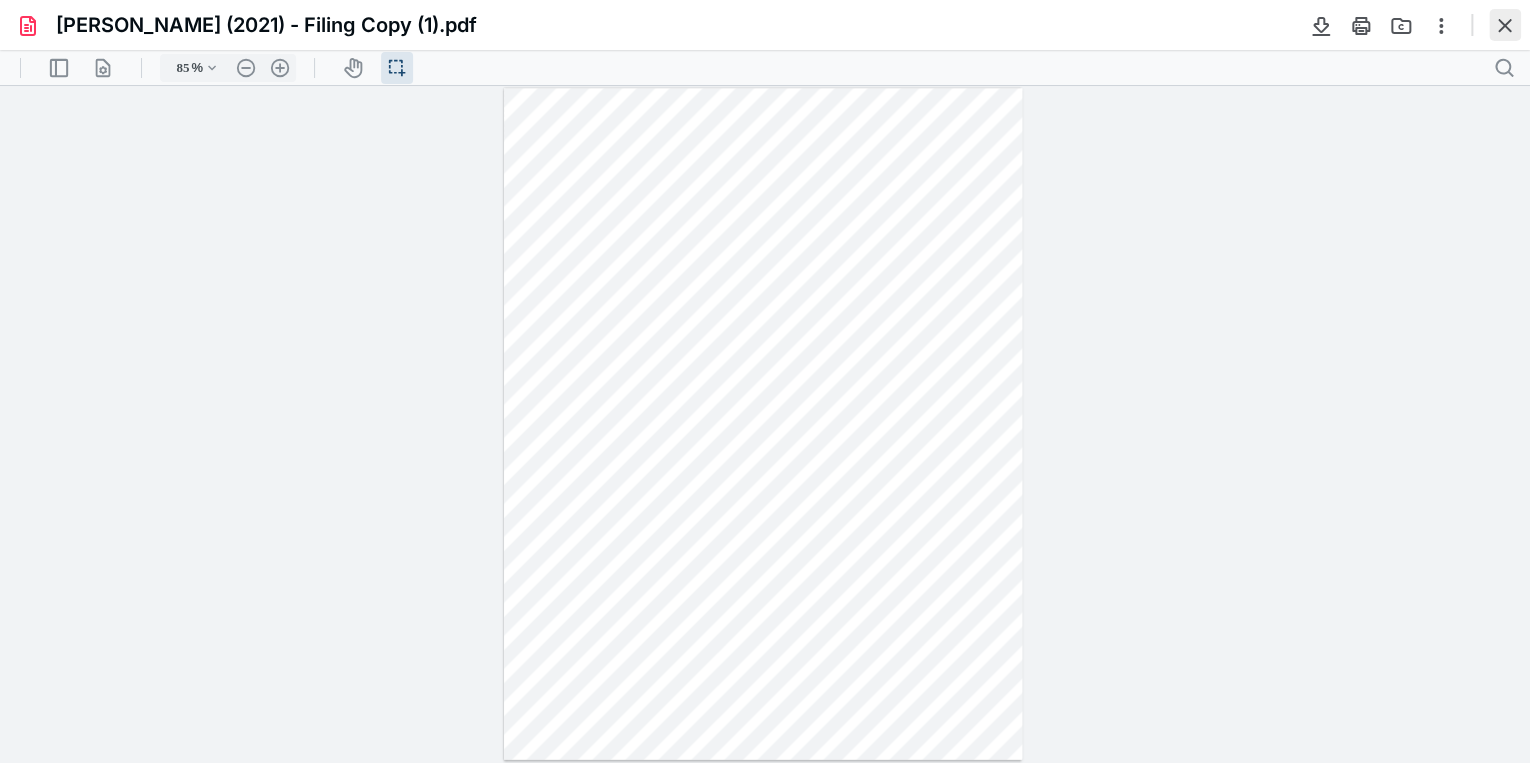 click at bounding box center [1505, 25] 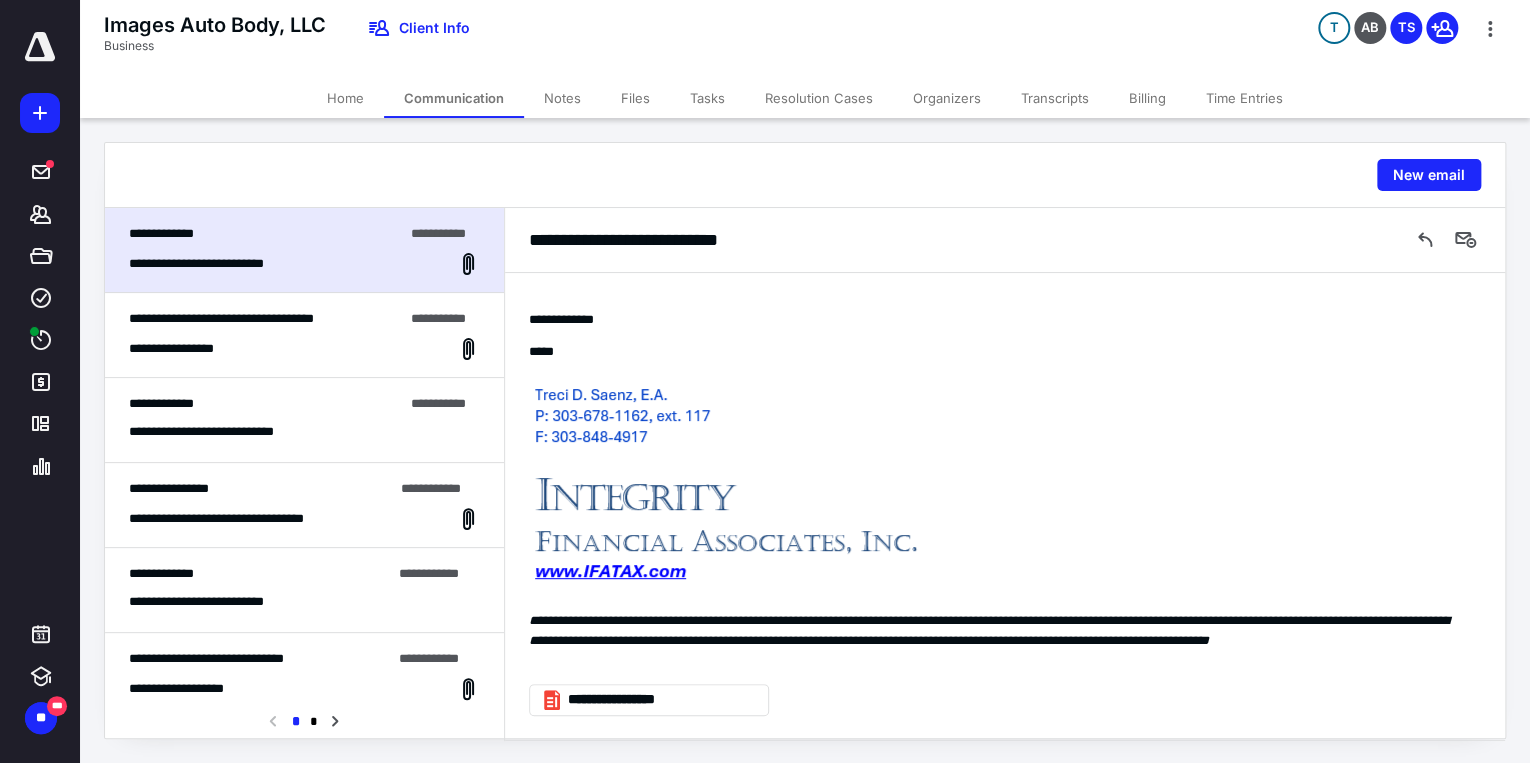 scroll, scrollTop: 3489, scrollLeft: 0, axis: vertical 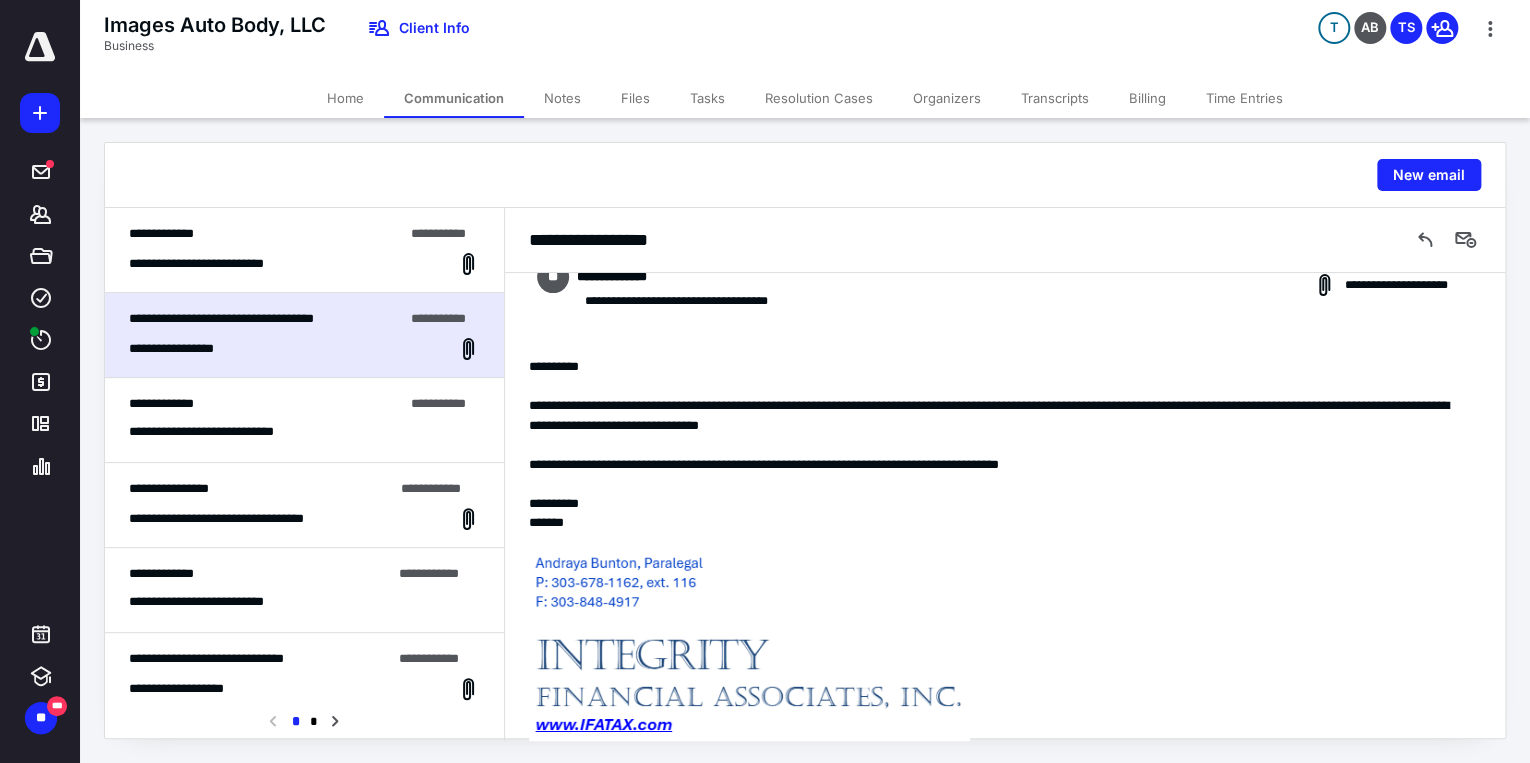 click on "**********" at bounding box center (212, 264) 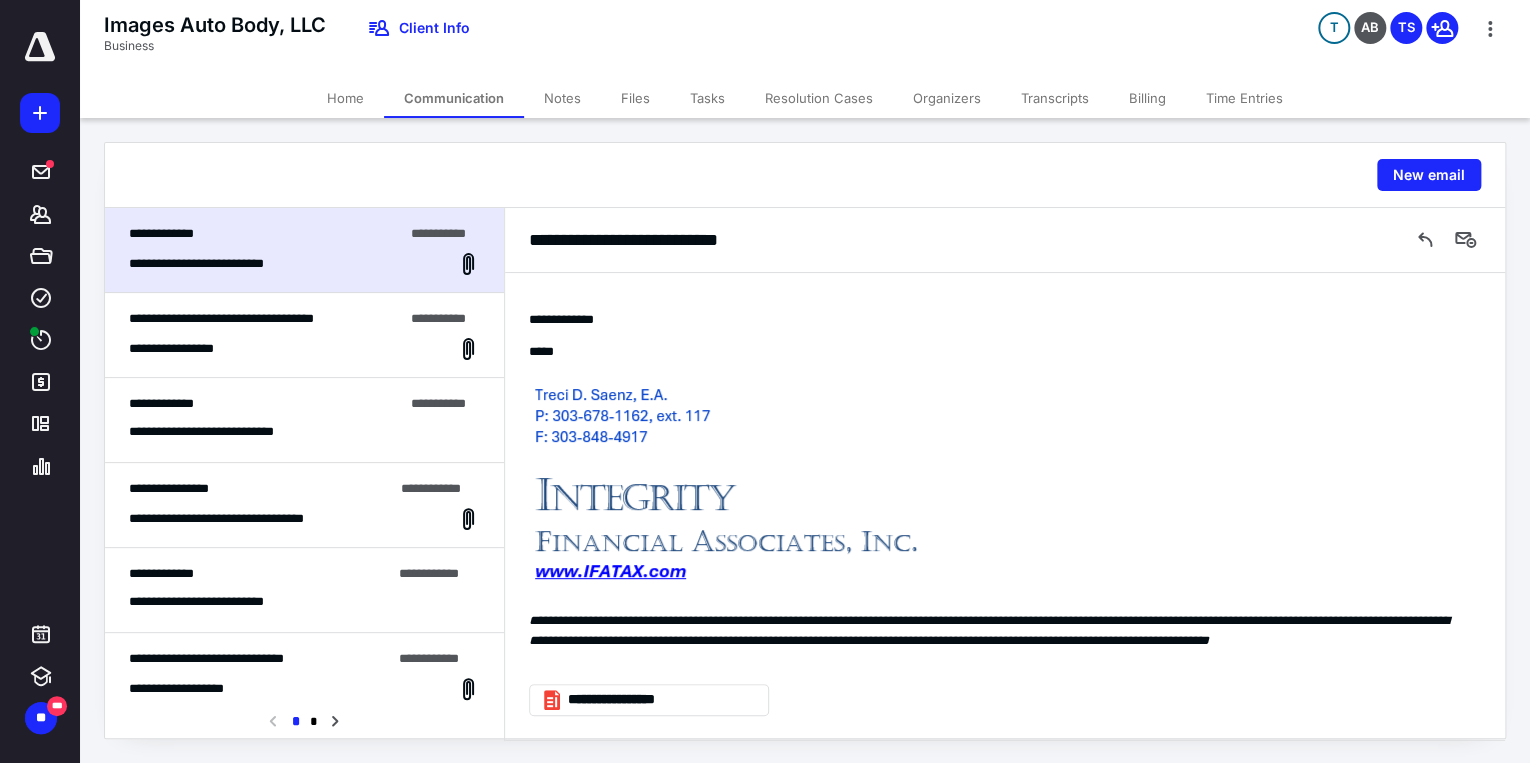 click on "**********" at bounding box center [224, 432] 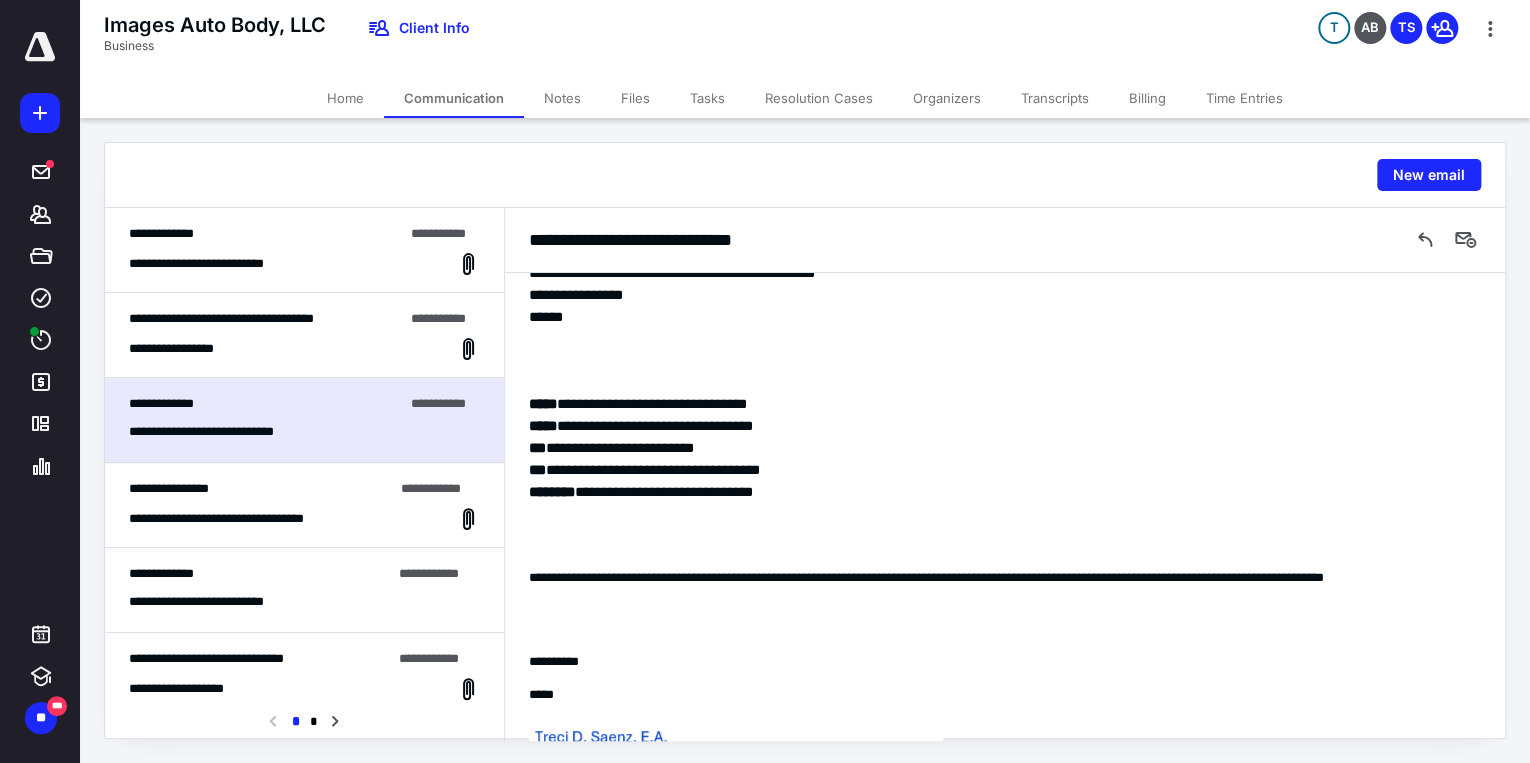 scroll, scrollTop: 390, scrollLeft: 0, axis: vertical 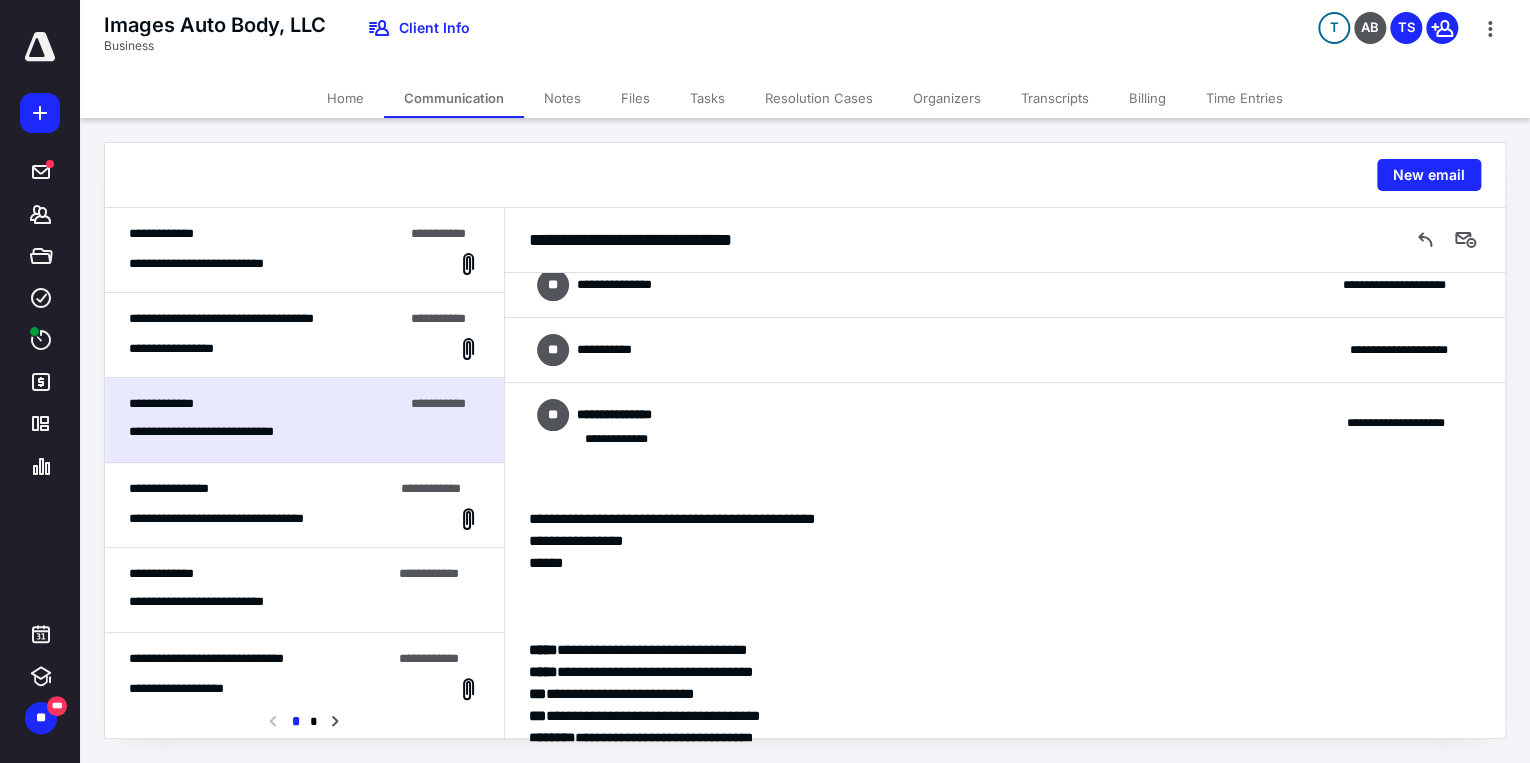 click on "**********" at bounding box center (304, 264) 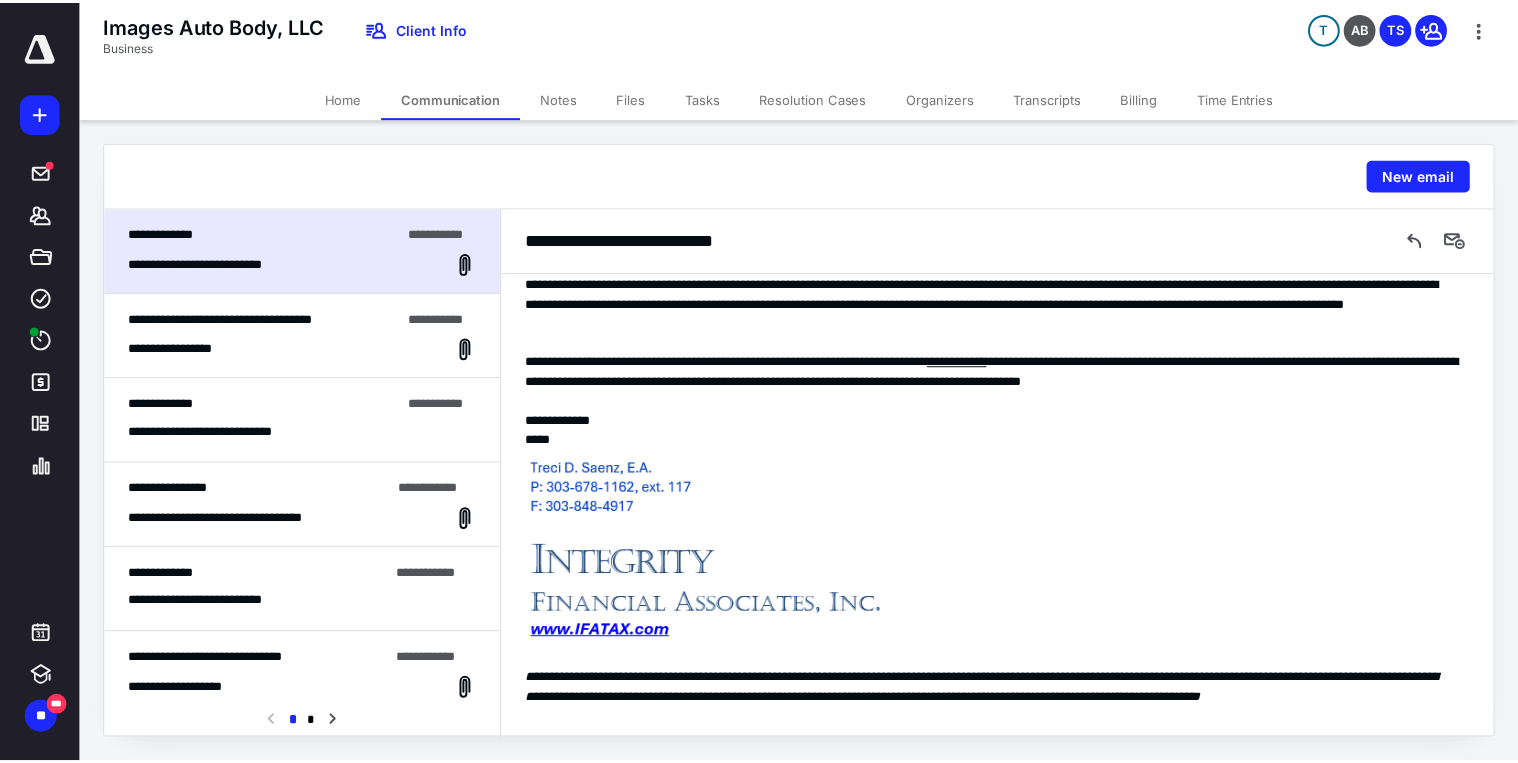 scroll, scrollTop: 3489, scrollLeft: 0, axis: vertical 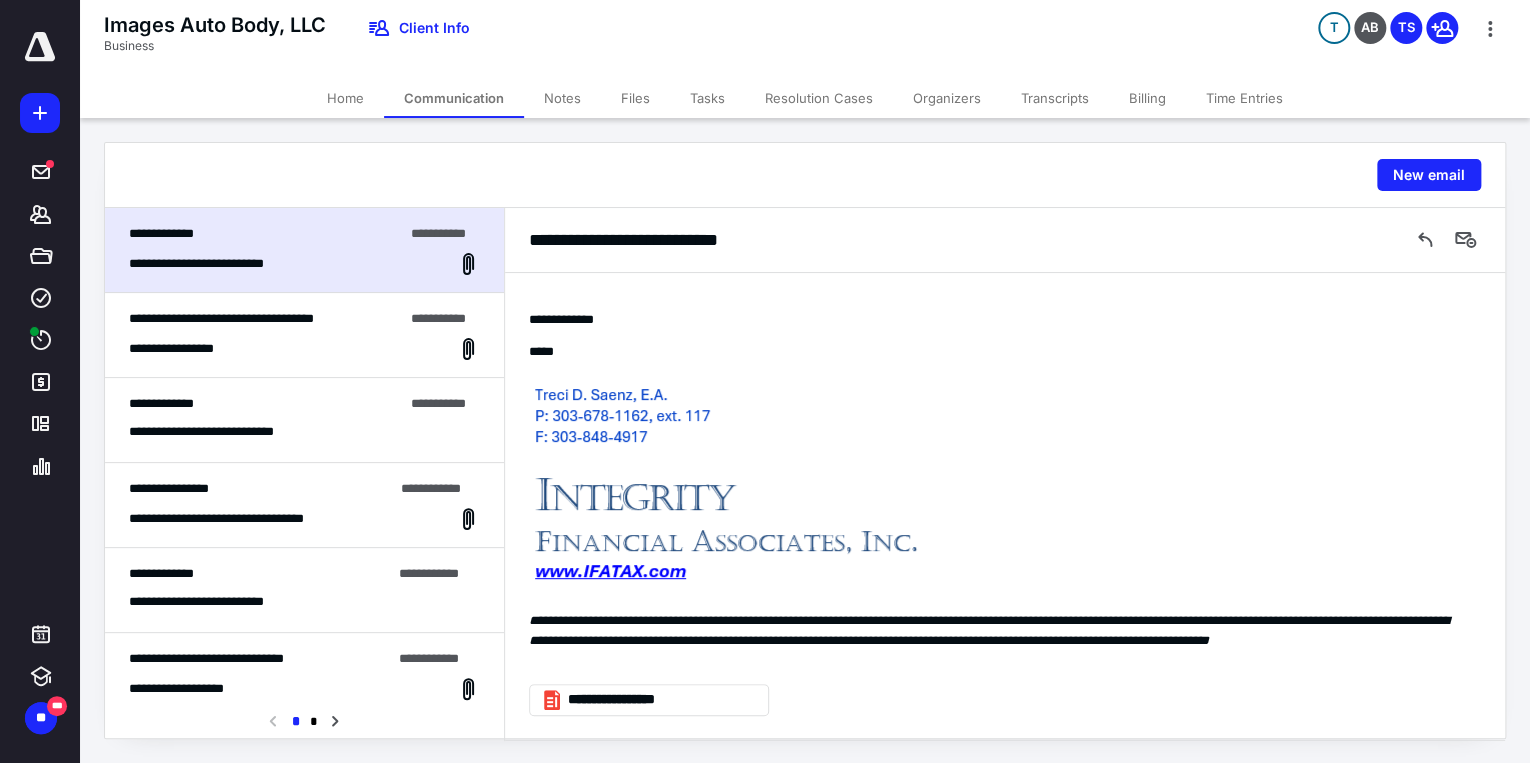 click on "Home" at bounding box center [345, 98] 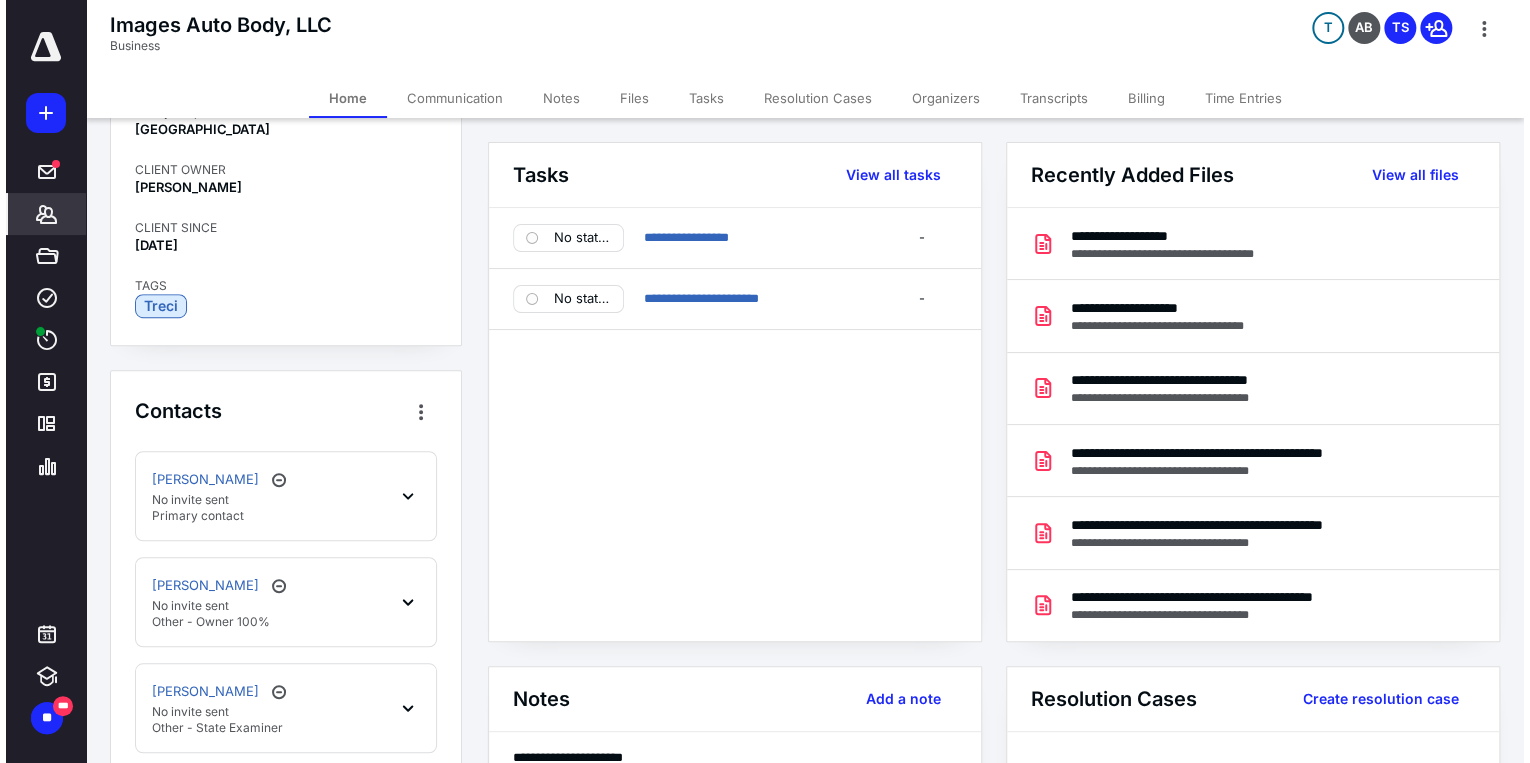 scroll, scrollTop: 640, scrollLeft: 0, axis: vertical 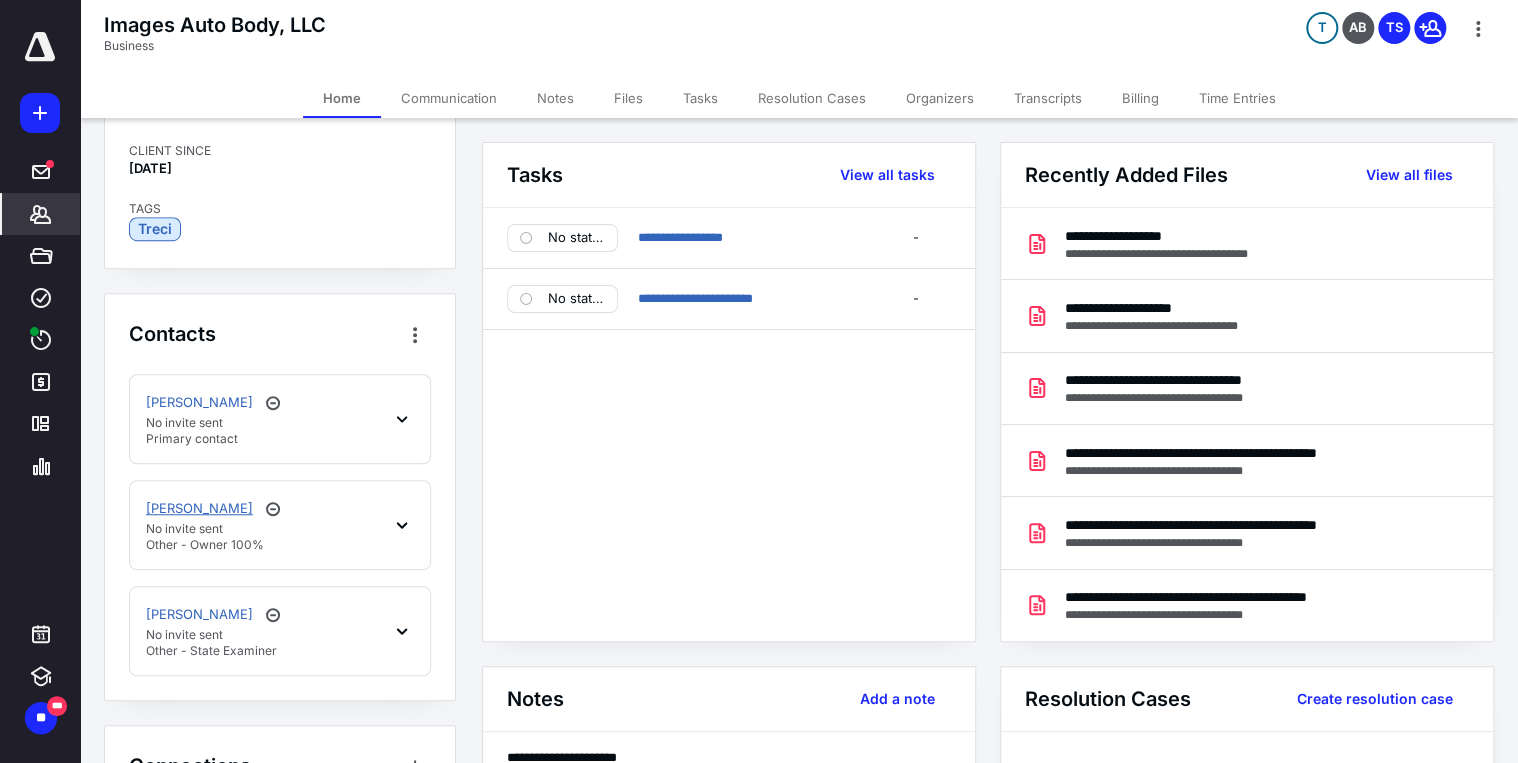 click on "David Ferguson" at bounding box center [199, 509] 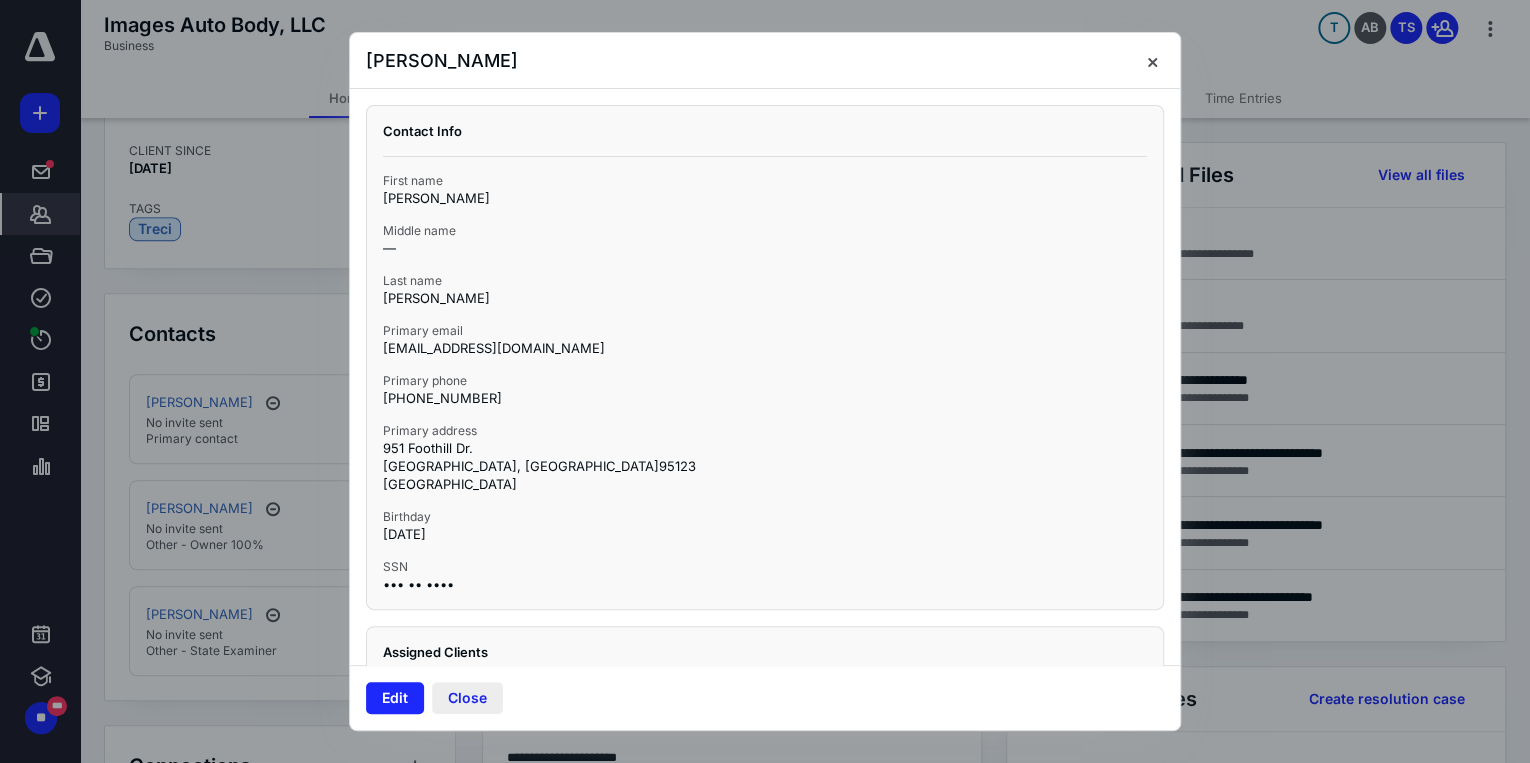 drag, startPoint x: 488, startPoint y: 707, endPoint x: 400, endPoint y: 692, distance: 89.26926 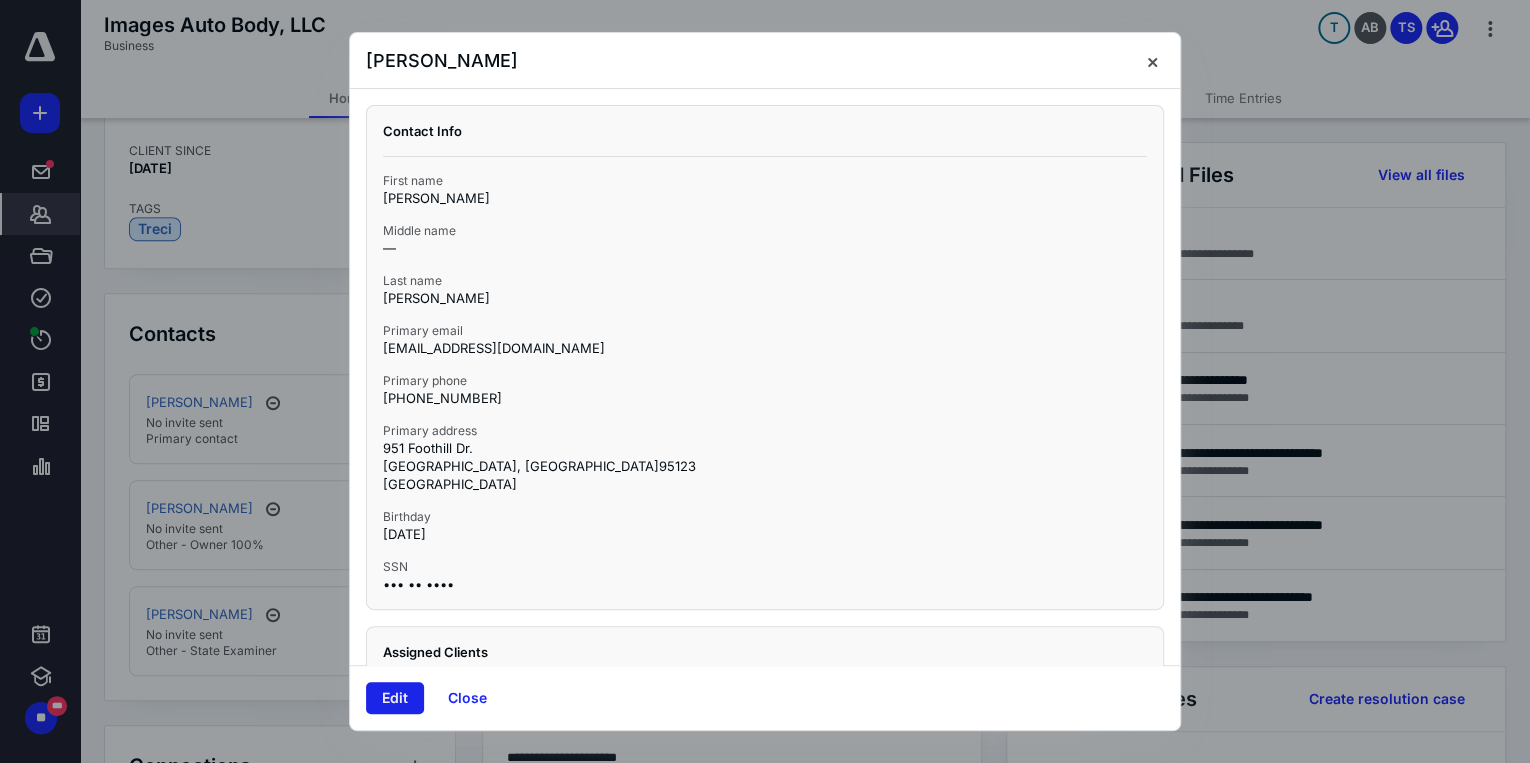 click on "Close" at bounding box center (467, 698) 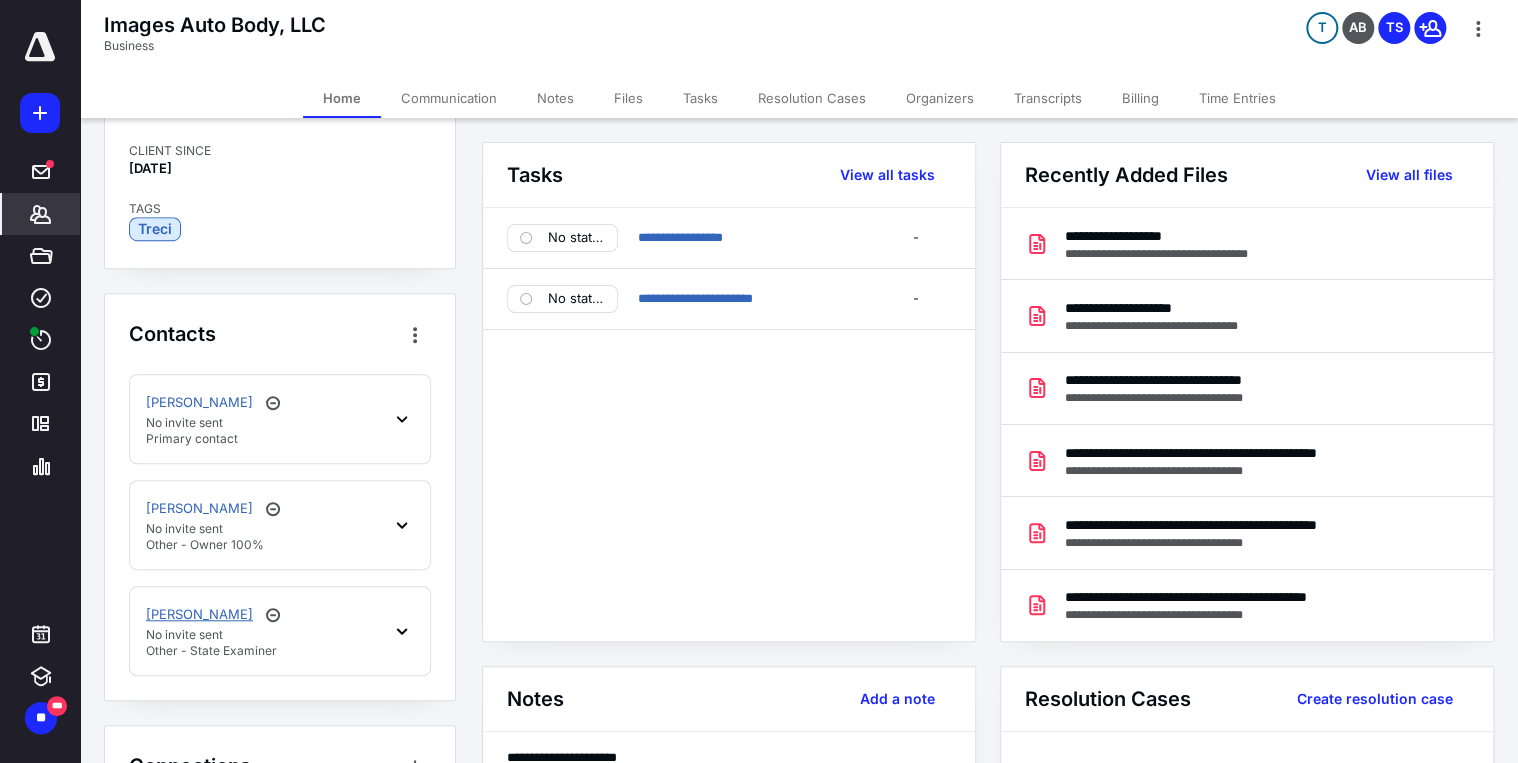 click on "Nekayah Howard" at bounding box center [199, 615] 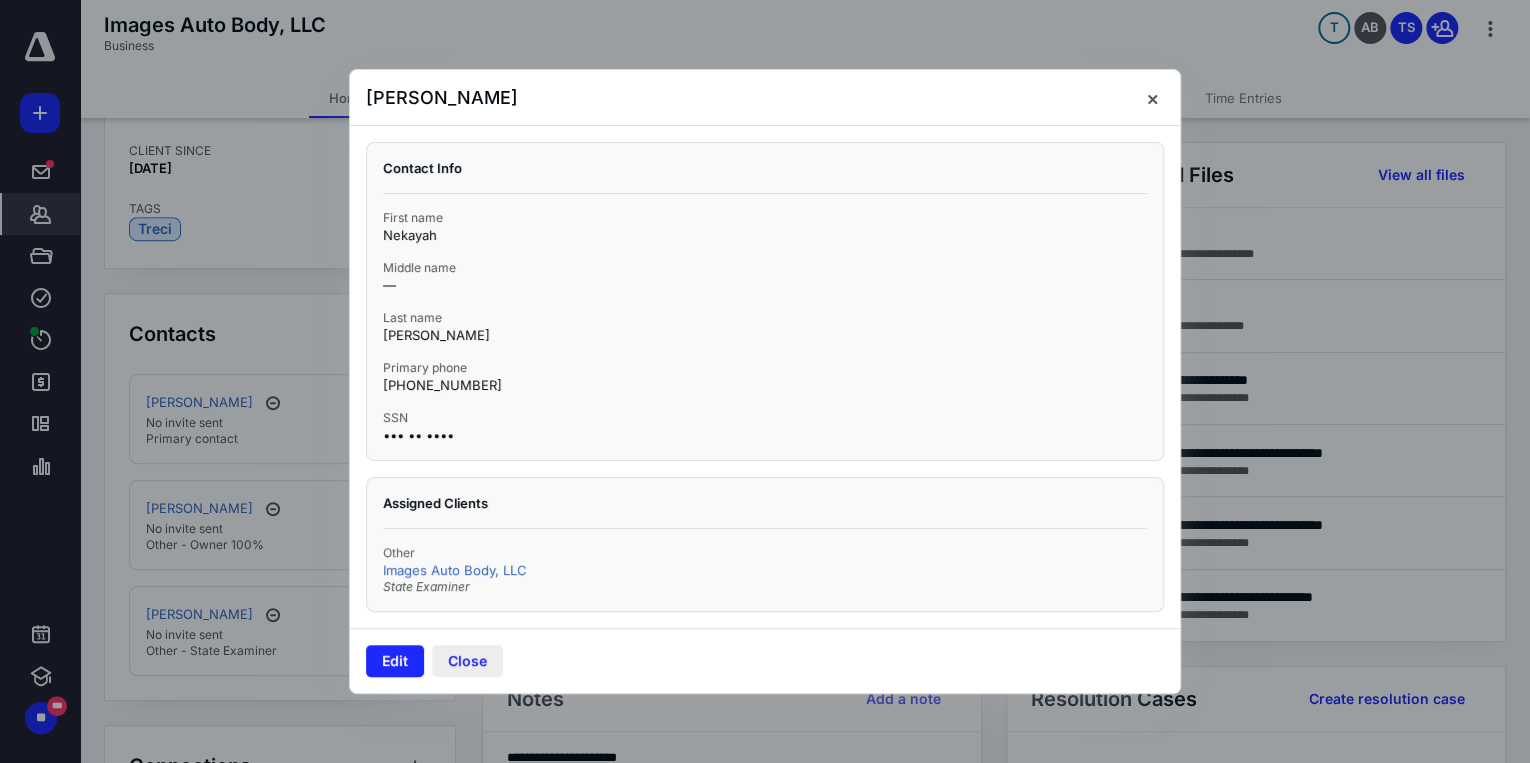 click on "Close" at bounding box center (467, 661) 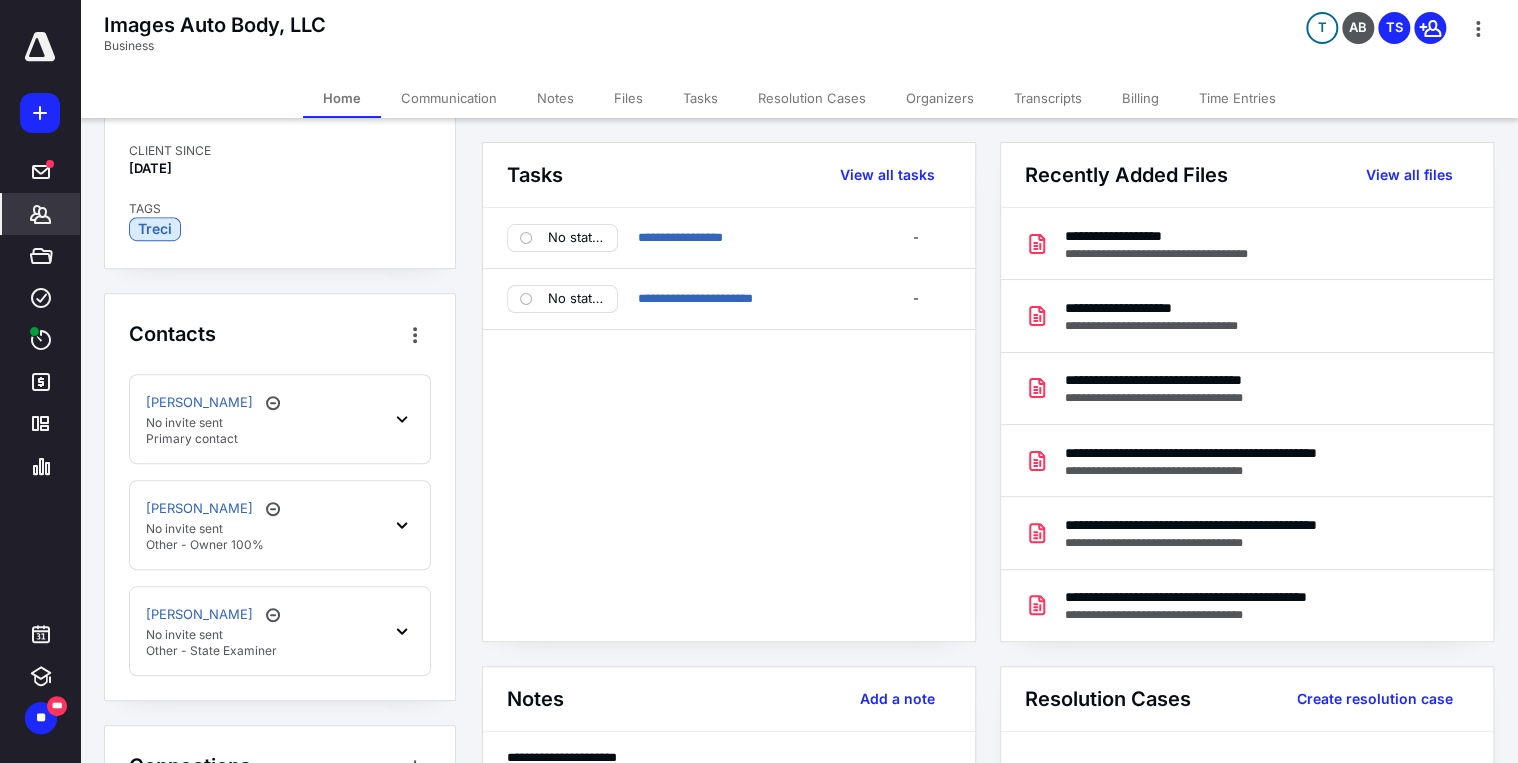 click on "Files" at bounding box center [628, 98] 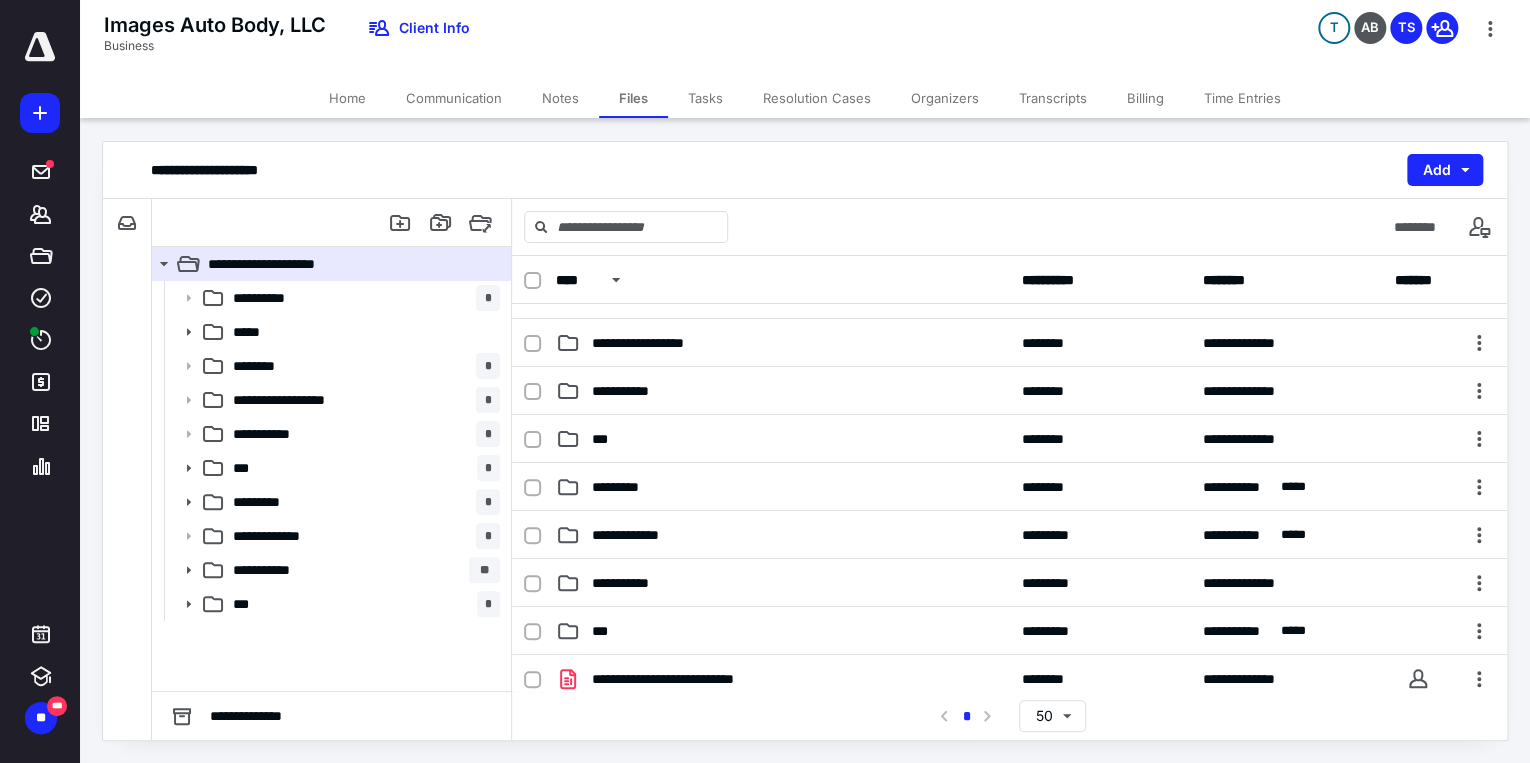 scroll, scrollTop: 390, scrollLeft: 0, axis: vertical 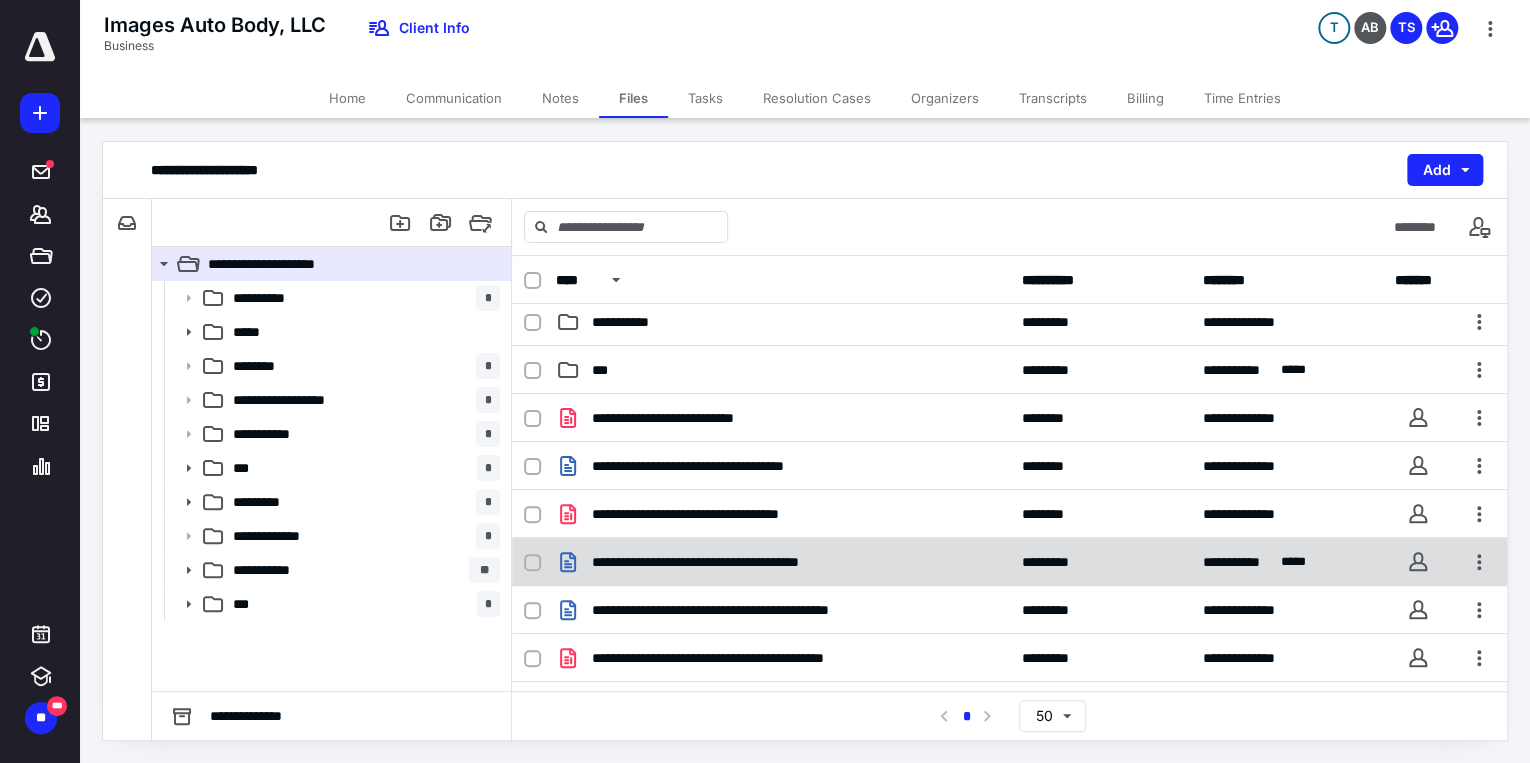 click on "**********" at bounding box center [1009, 562] 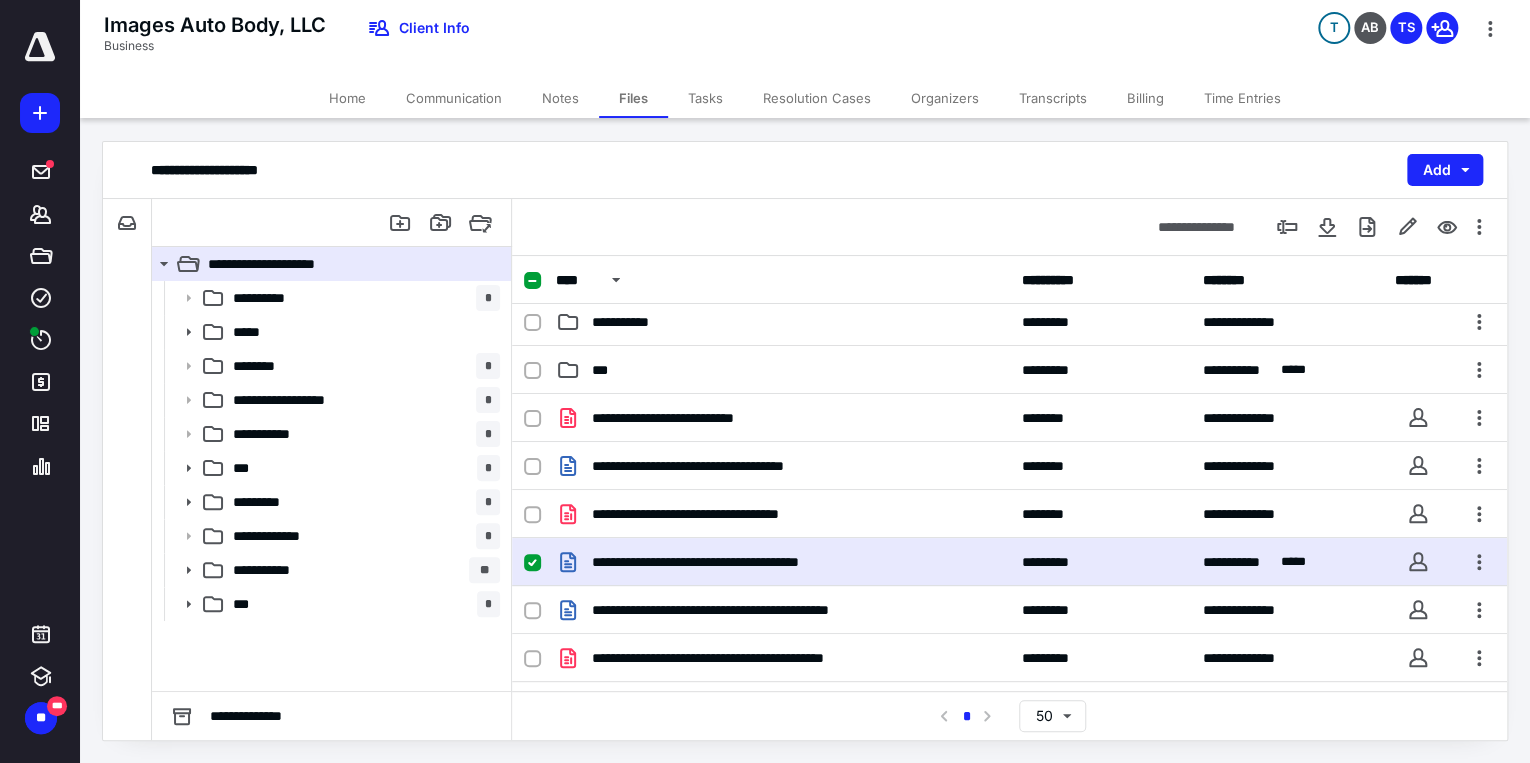 click on "**********" at bounding box center (1009, 562) 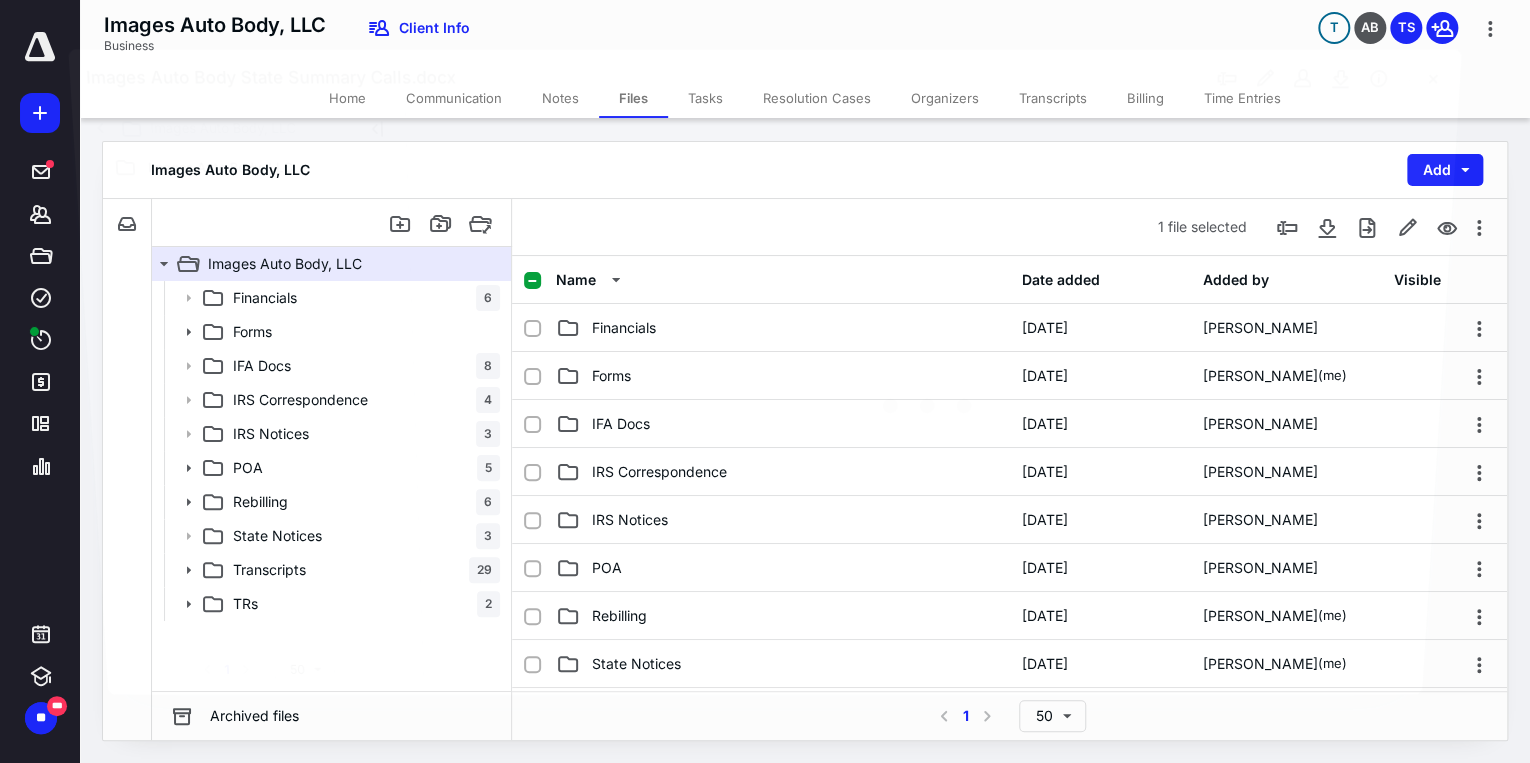 scroll, scrollTop: 390, scrollLeft: 0, axis: vertical 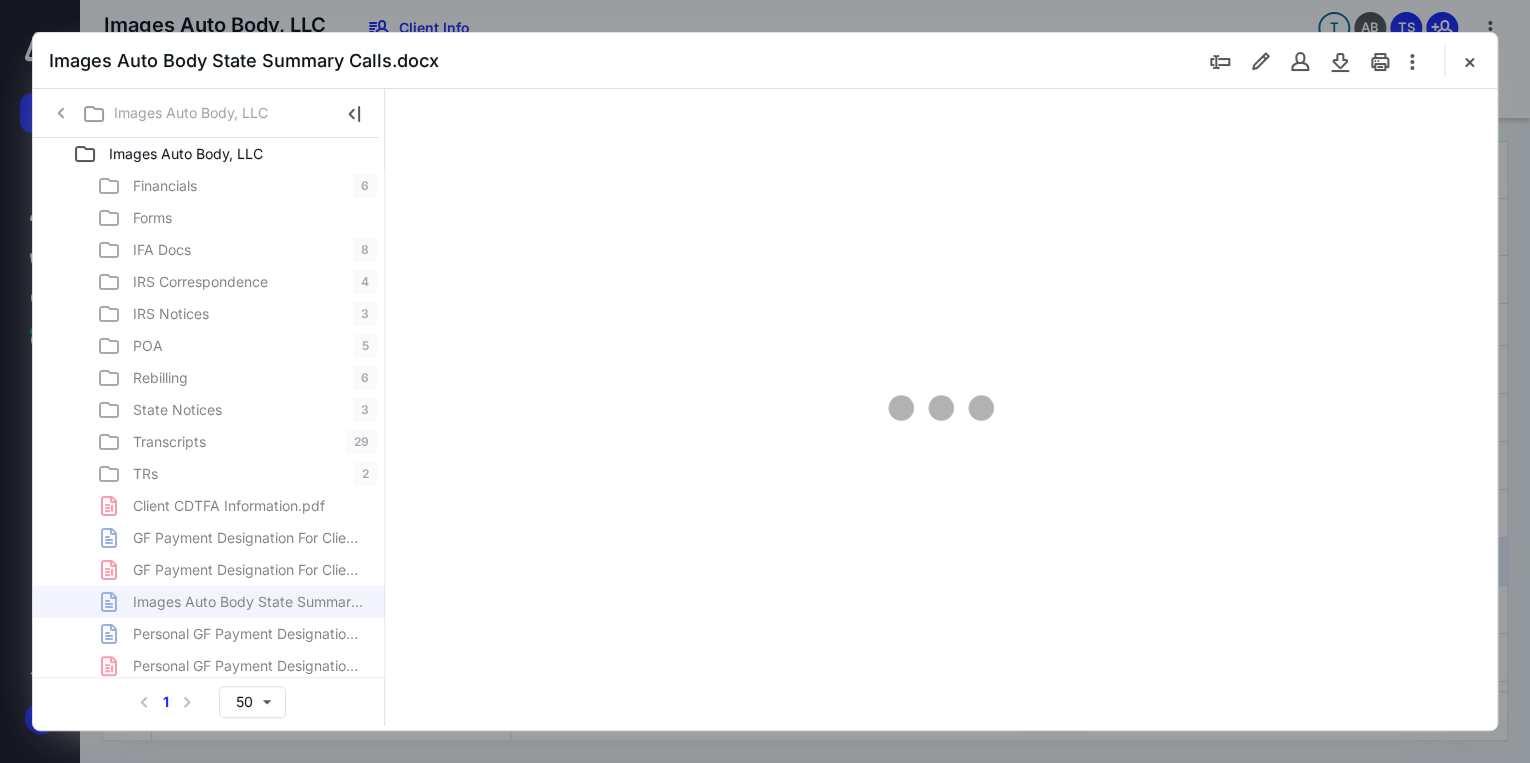 type on "71" 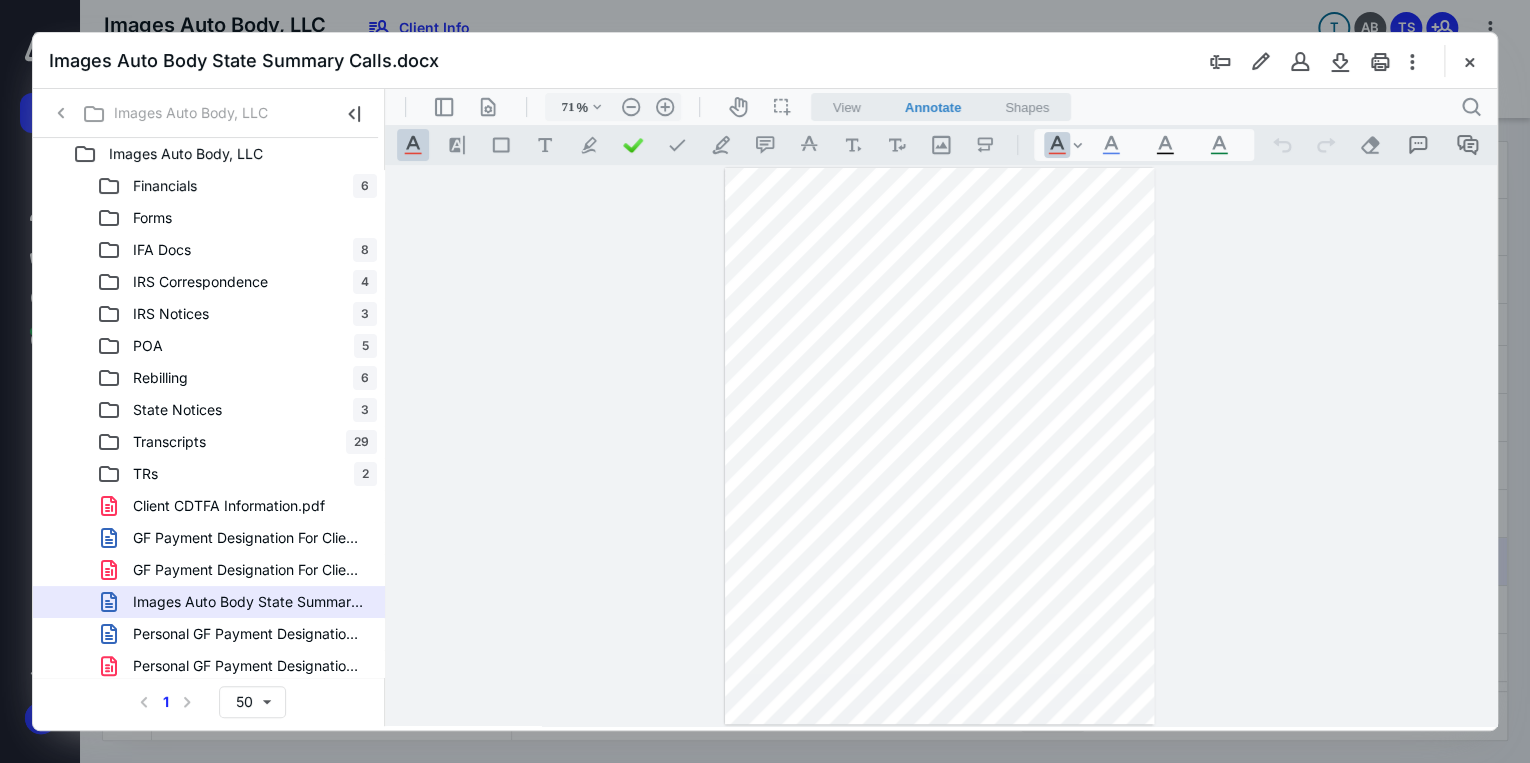 scroll, scrollTop: 0, scrollLeft: 0, axis: both 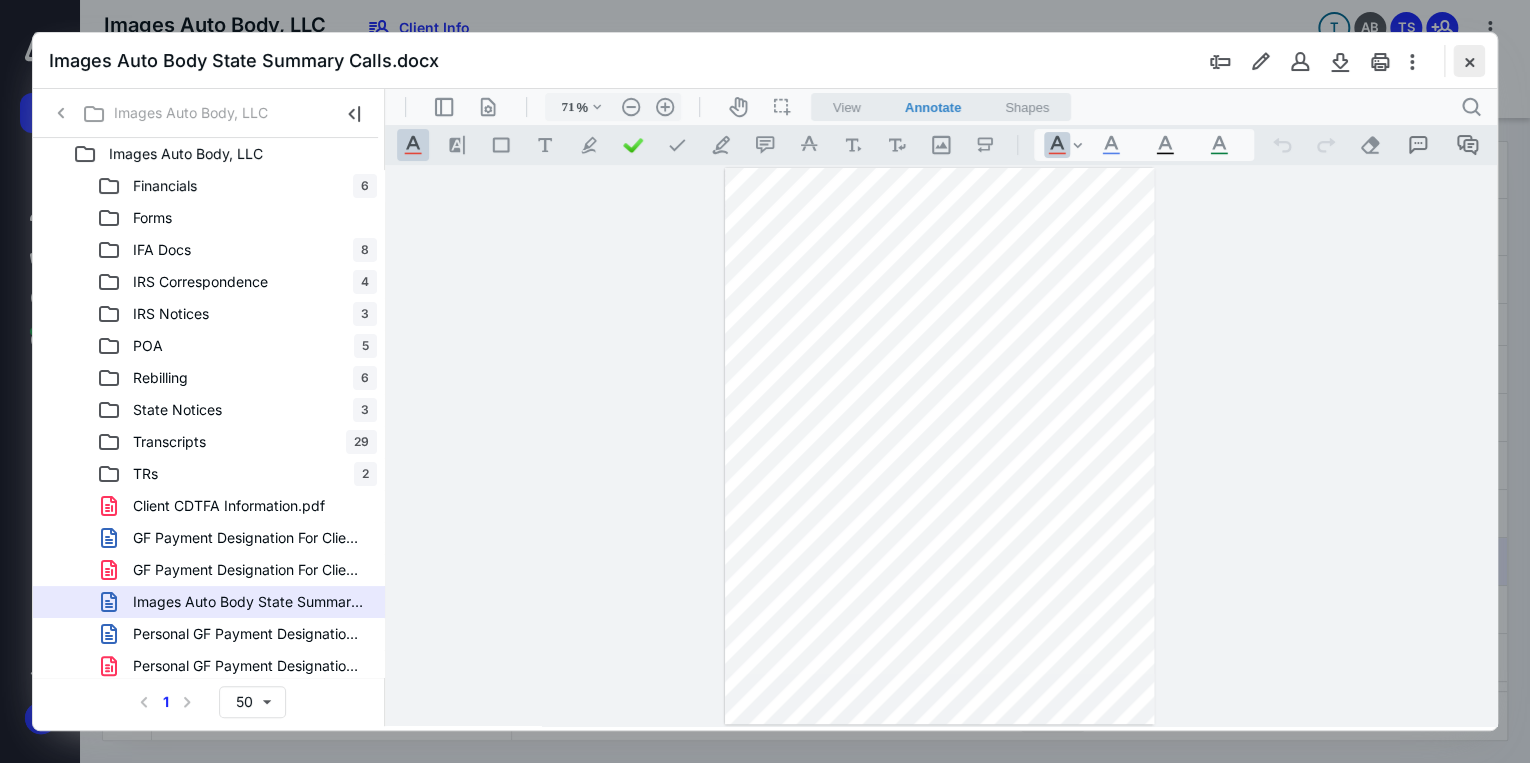 click at bounding box center [1469, 61] 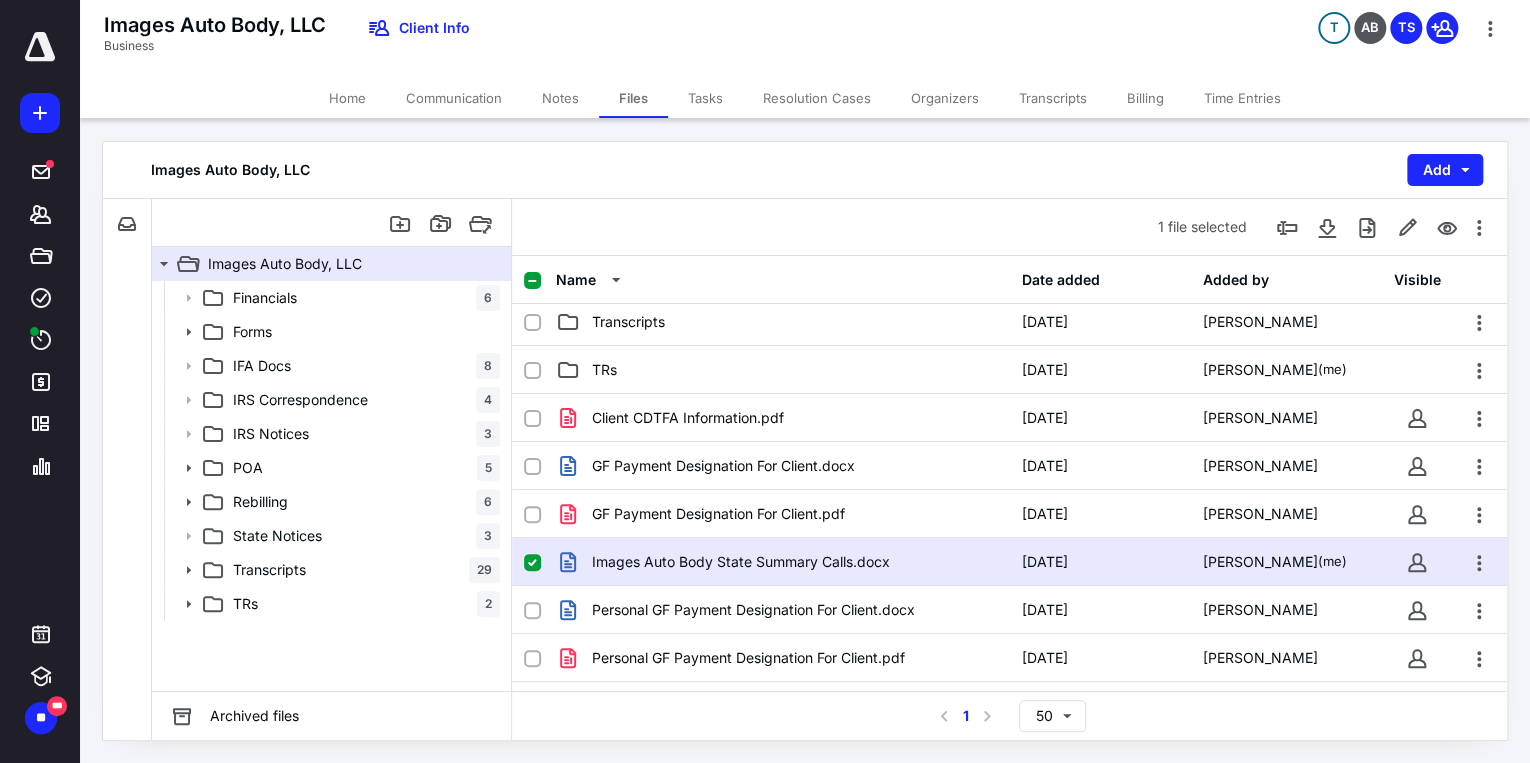 click on "Communication" at bounding box center (454, 98) 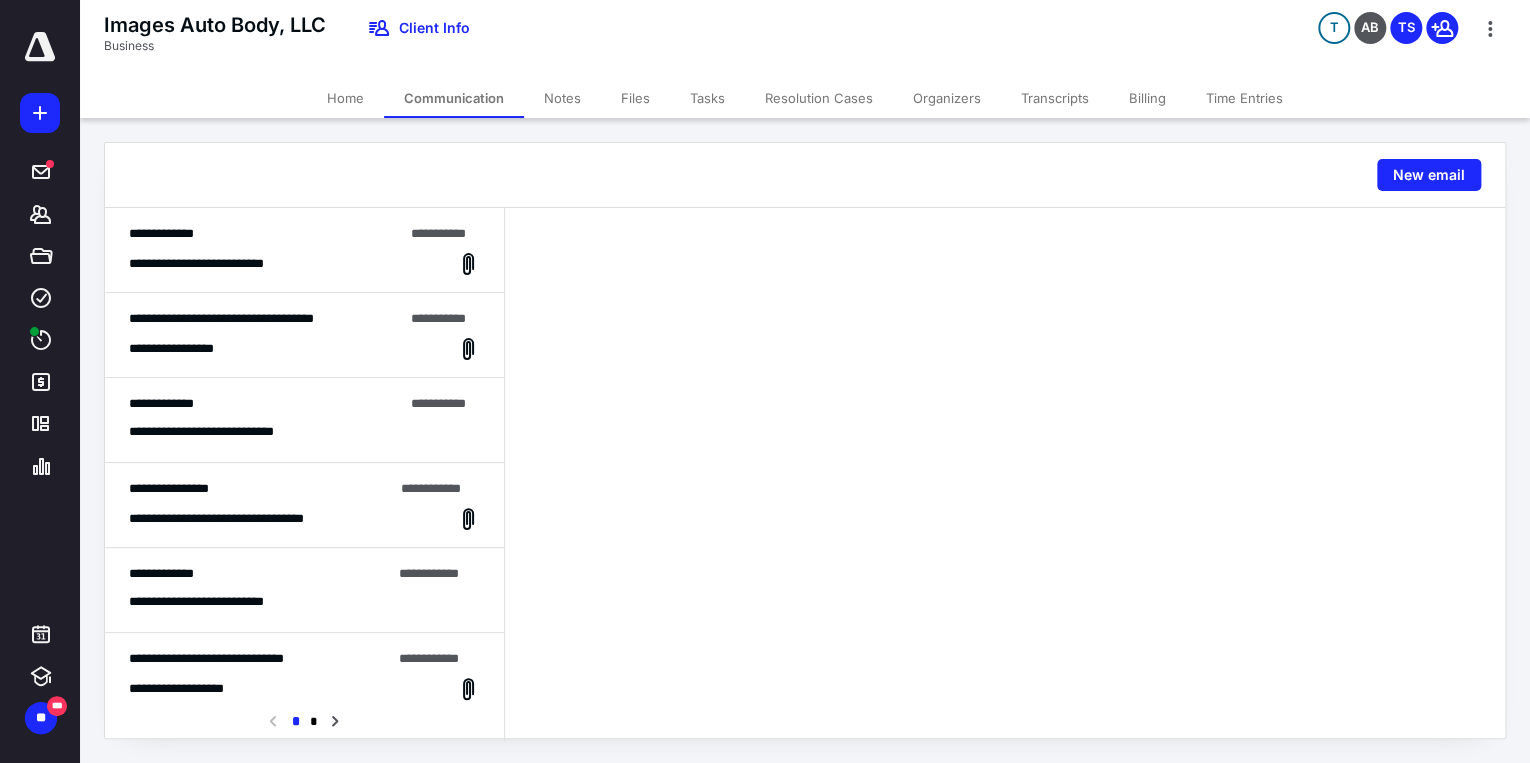 click on "**********" at bounding box center [304, 264] 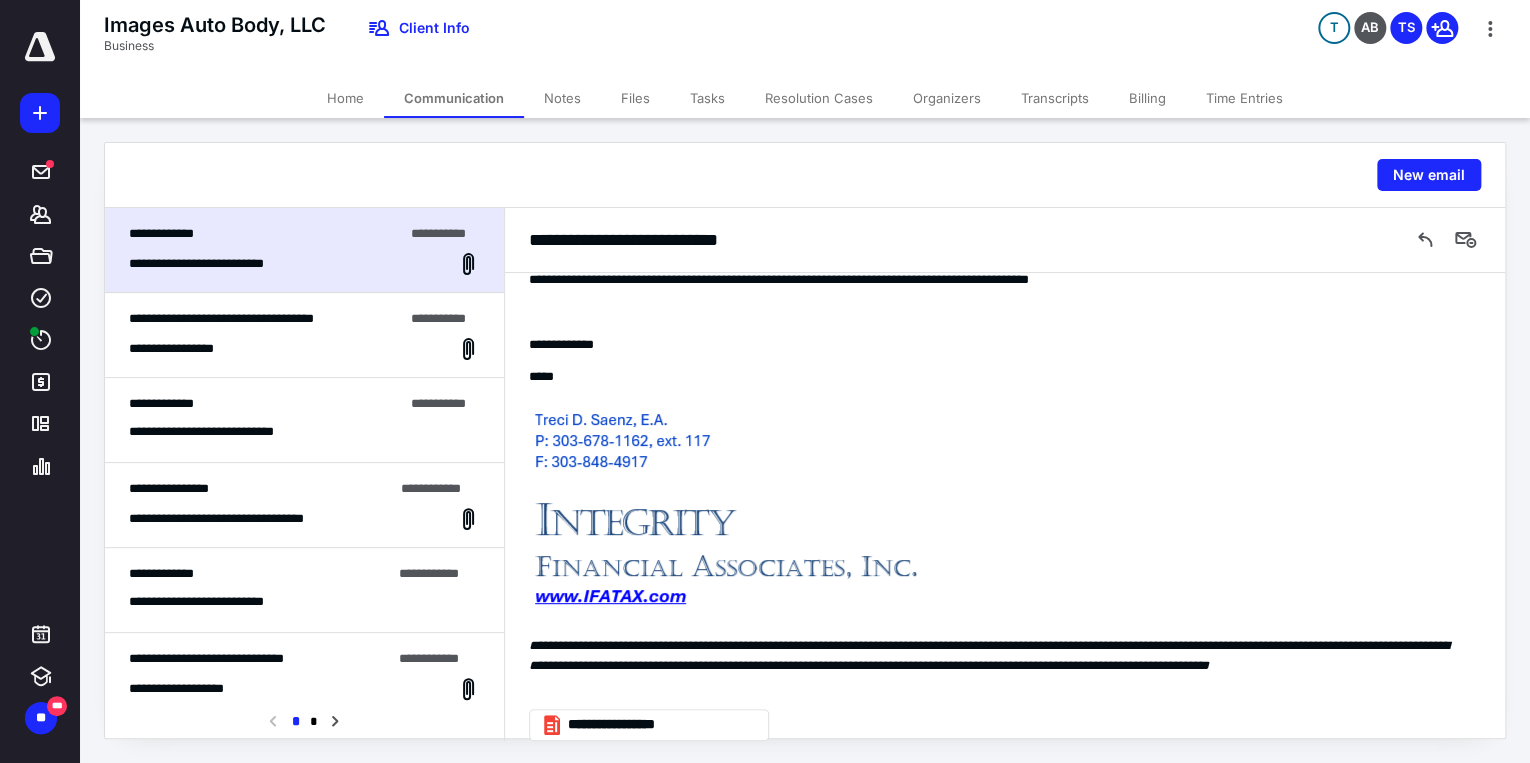 scroll, scrollTop: 812, scrollLeft: 0, axis: vertical 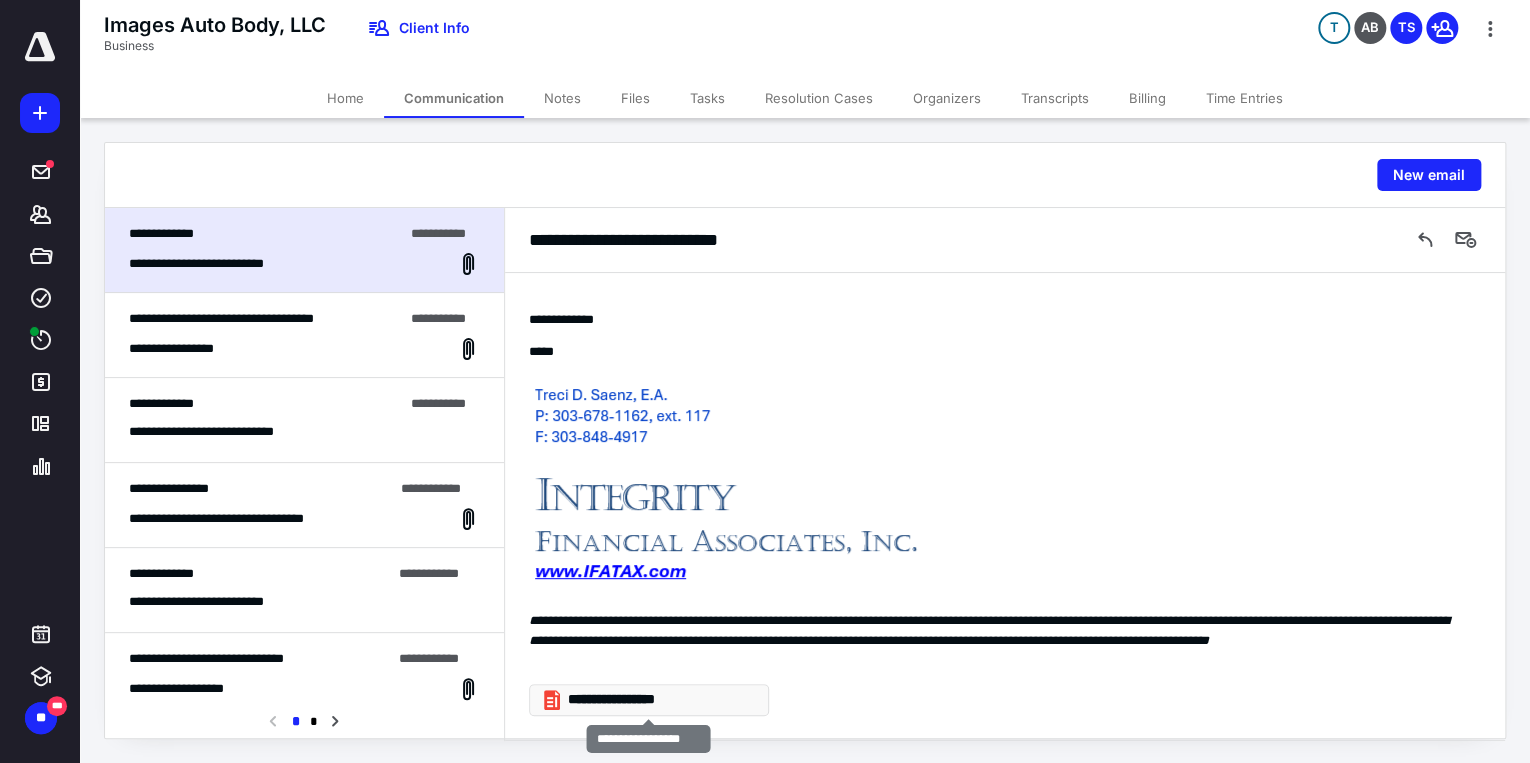 click on "**********" at bounding box center (649, 700) 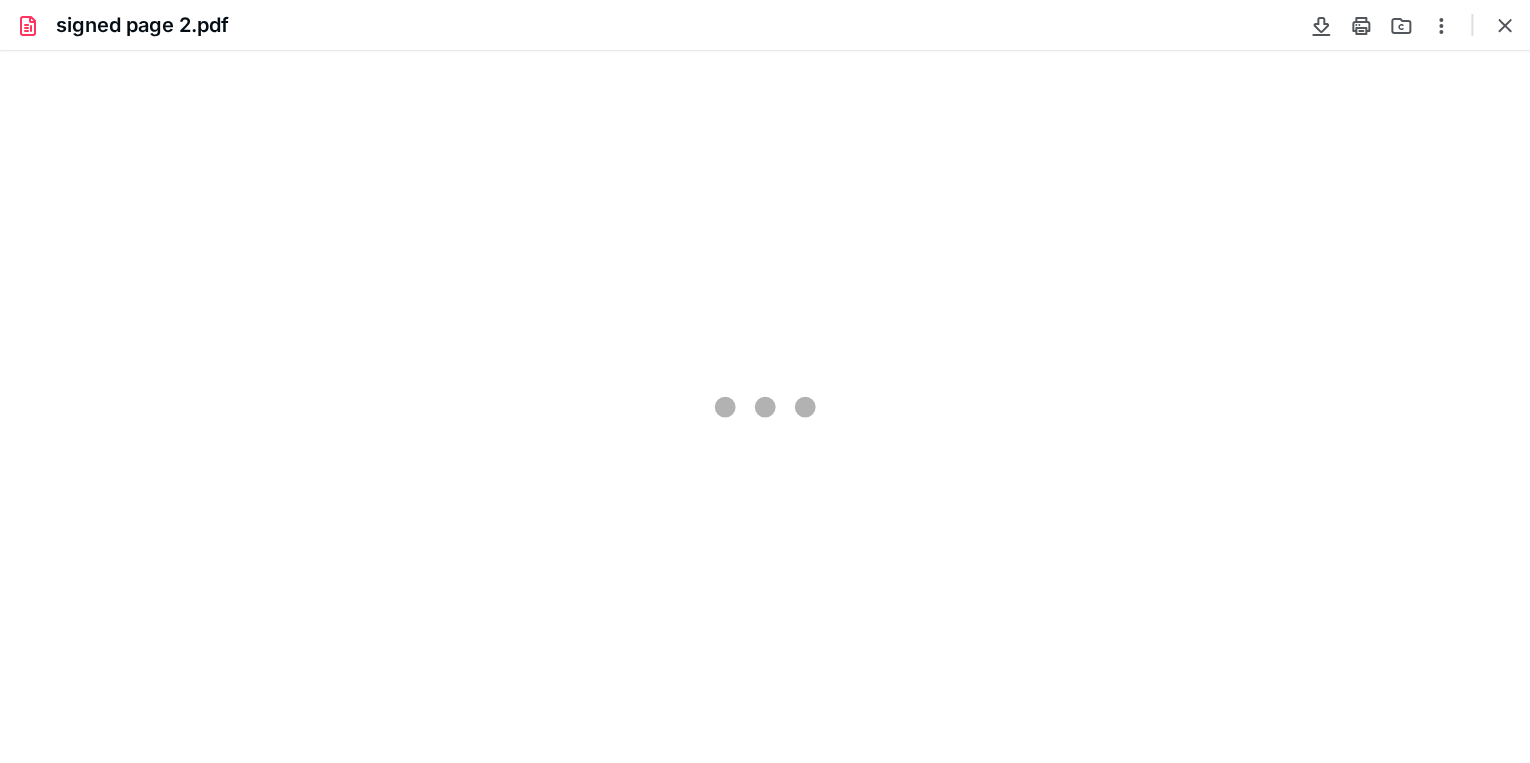 scroll, scrollTop: 0, scrollLeft: 0, axis: both 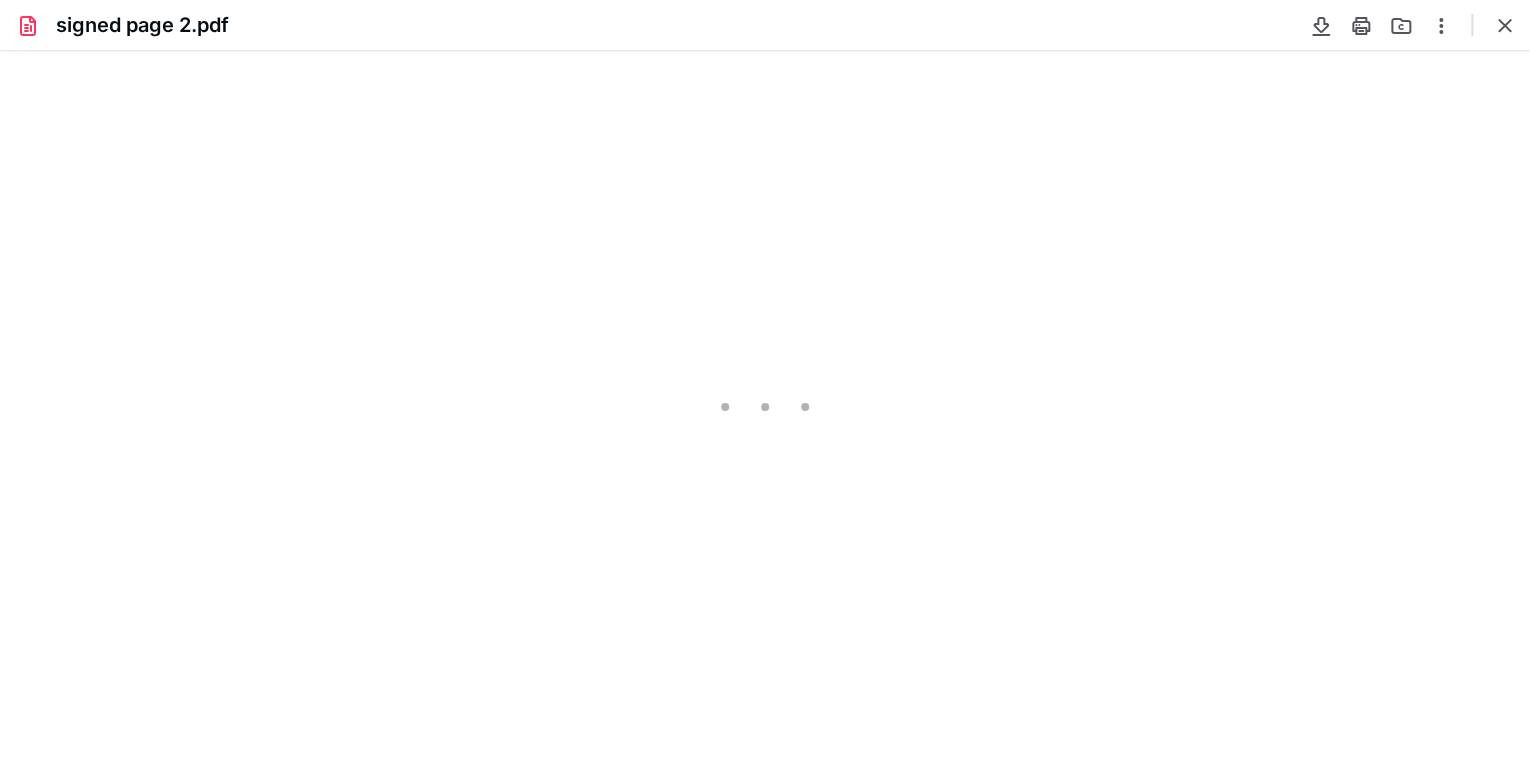 type on "87" 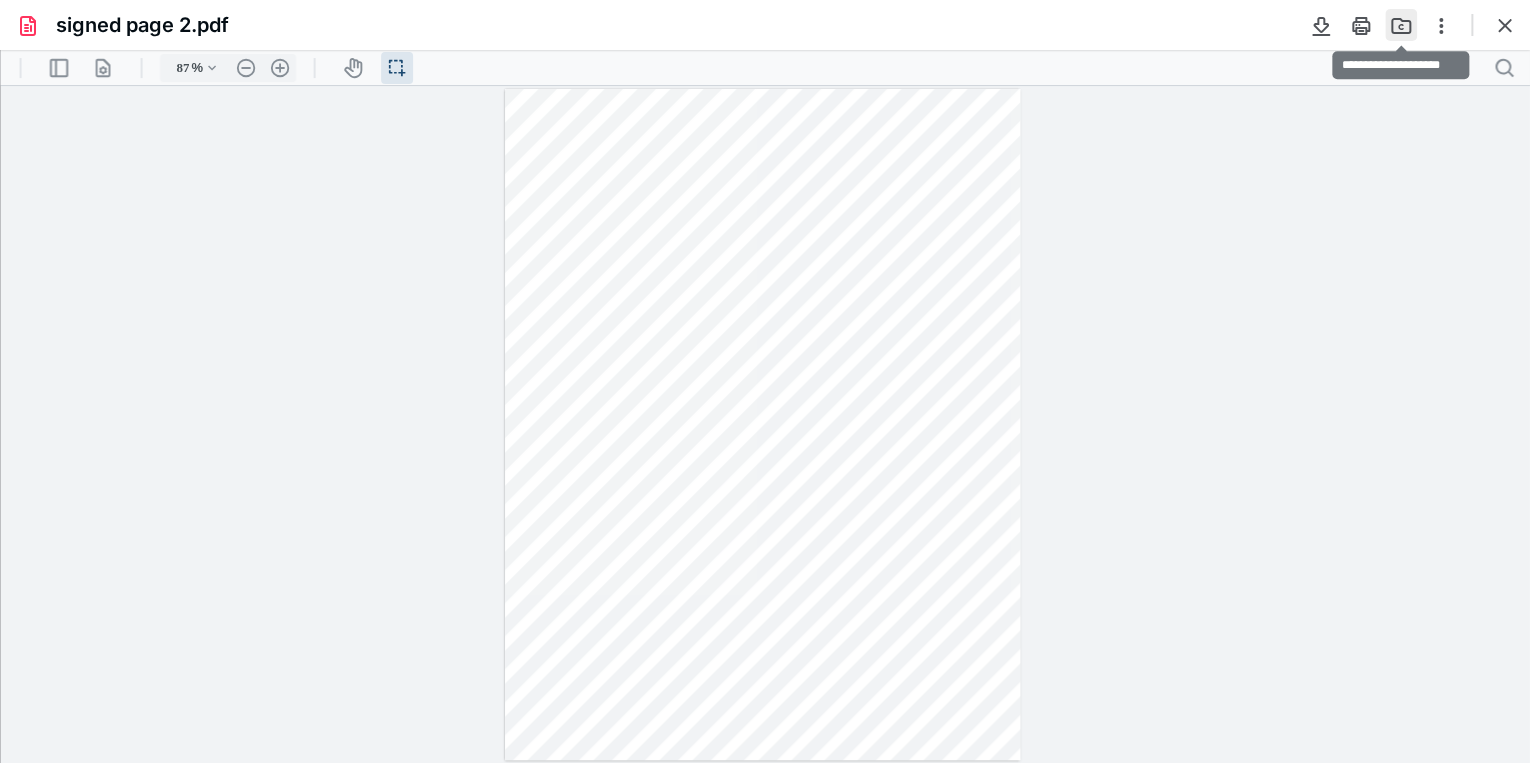 click at bounding box center [1401, 25] 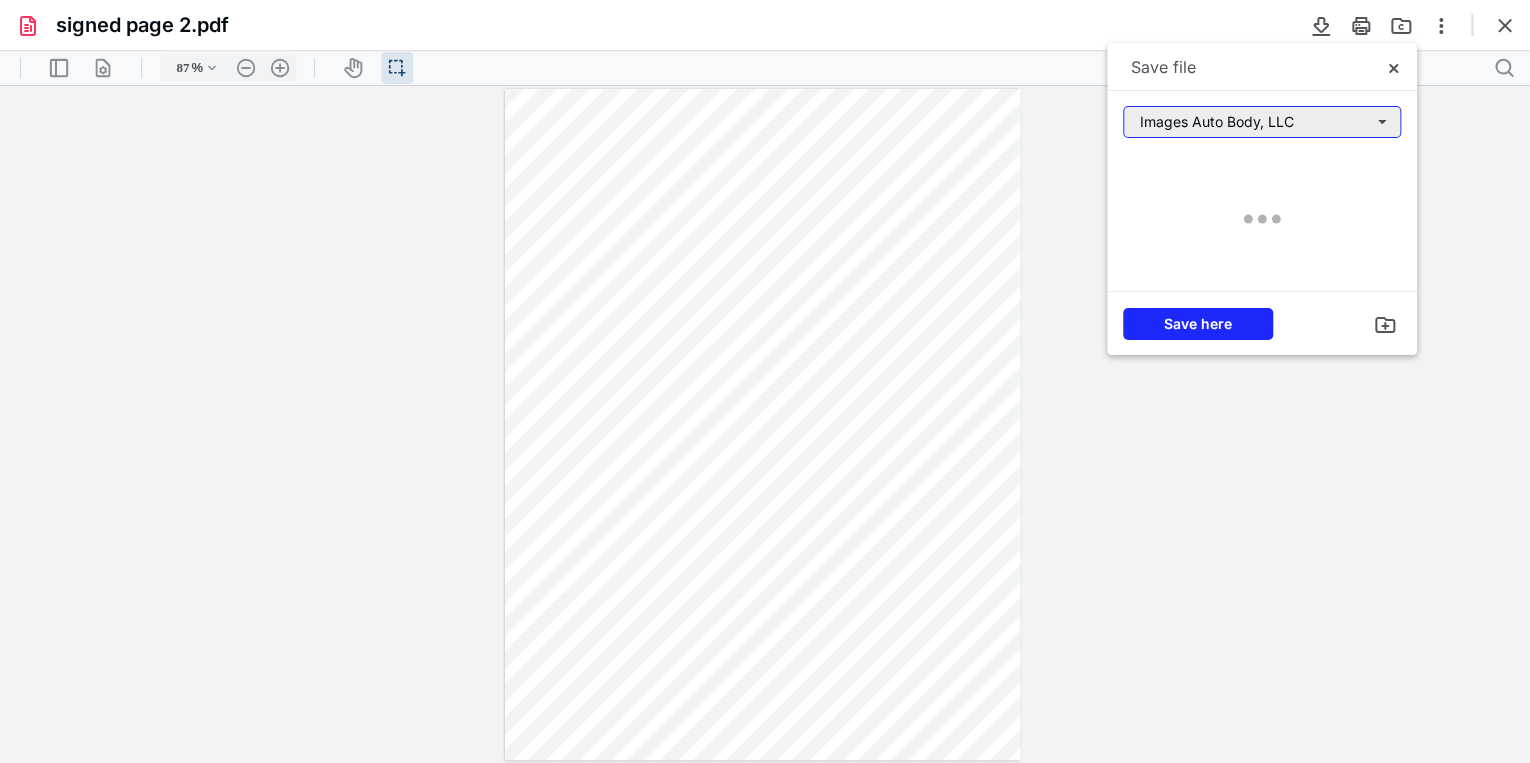 click on "Images Auto Body, LLC" at bounding box center [1262, 122] 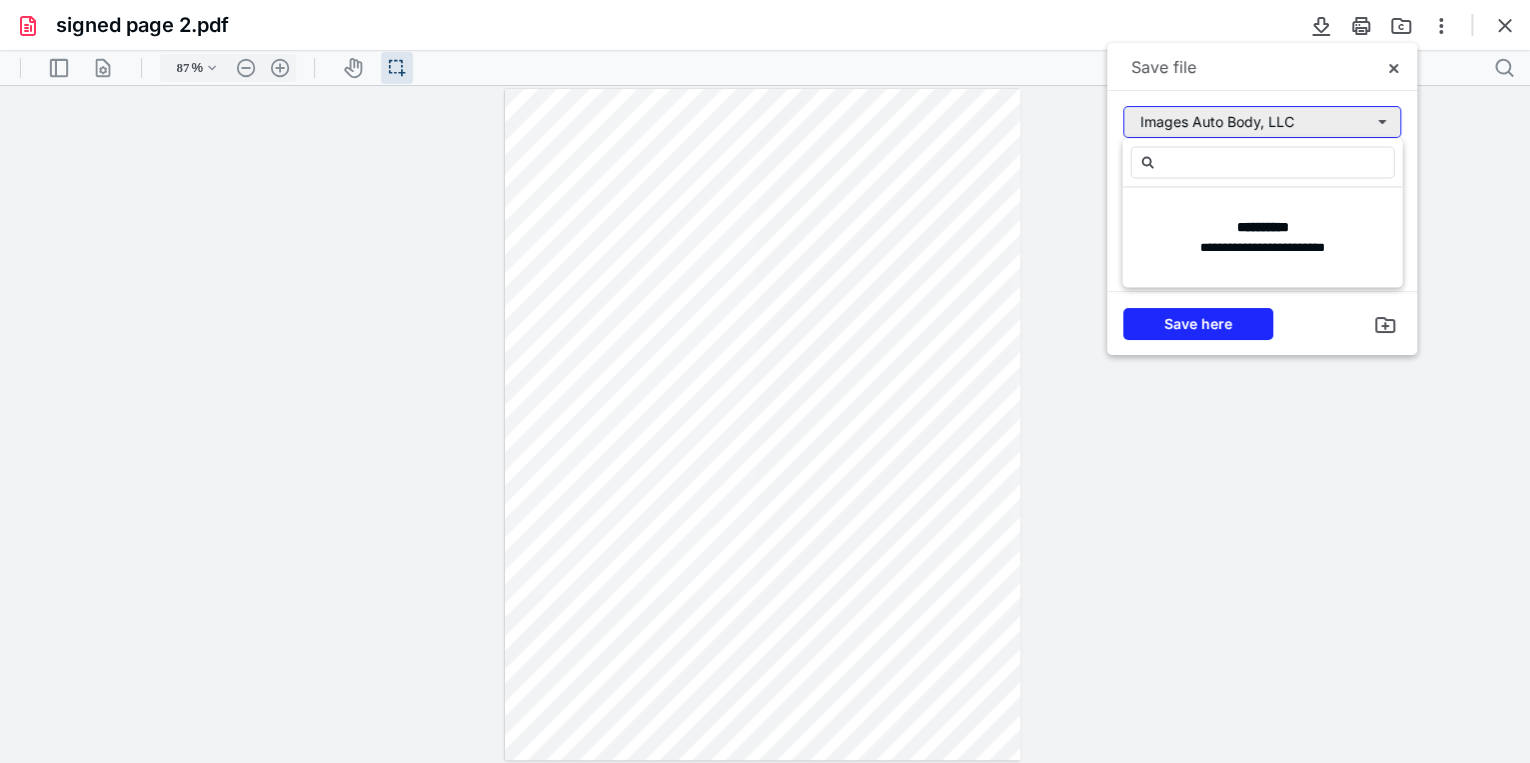 click on "Images Auto Body, LLC" at bounding box center (1262, 122) 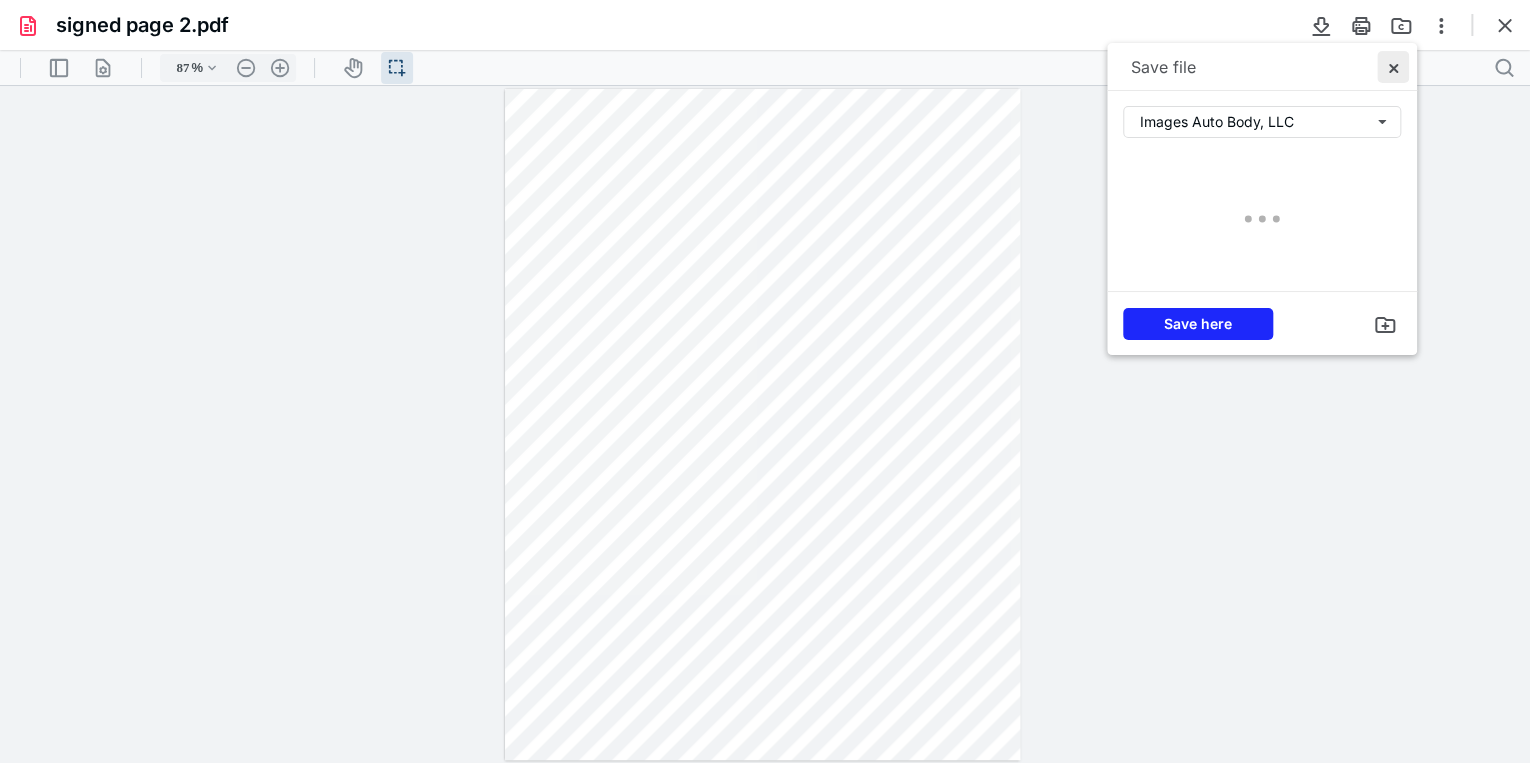 click at bounding box center [1393, 67] 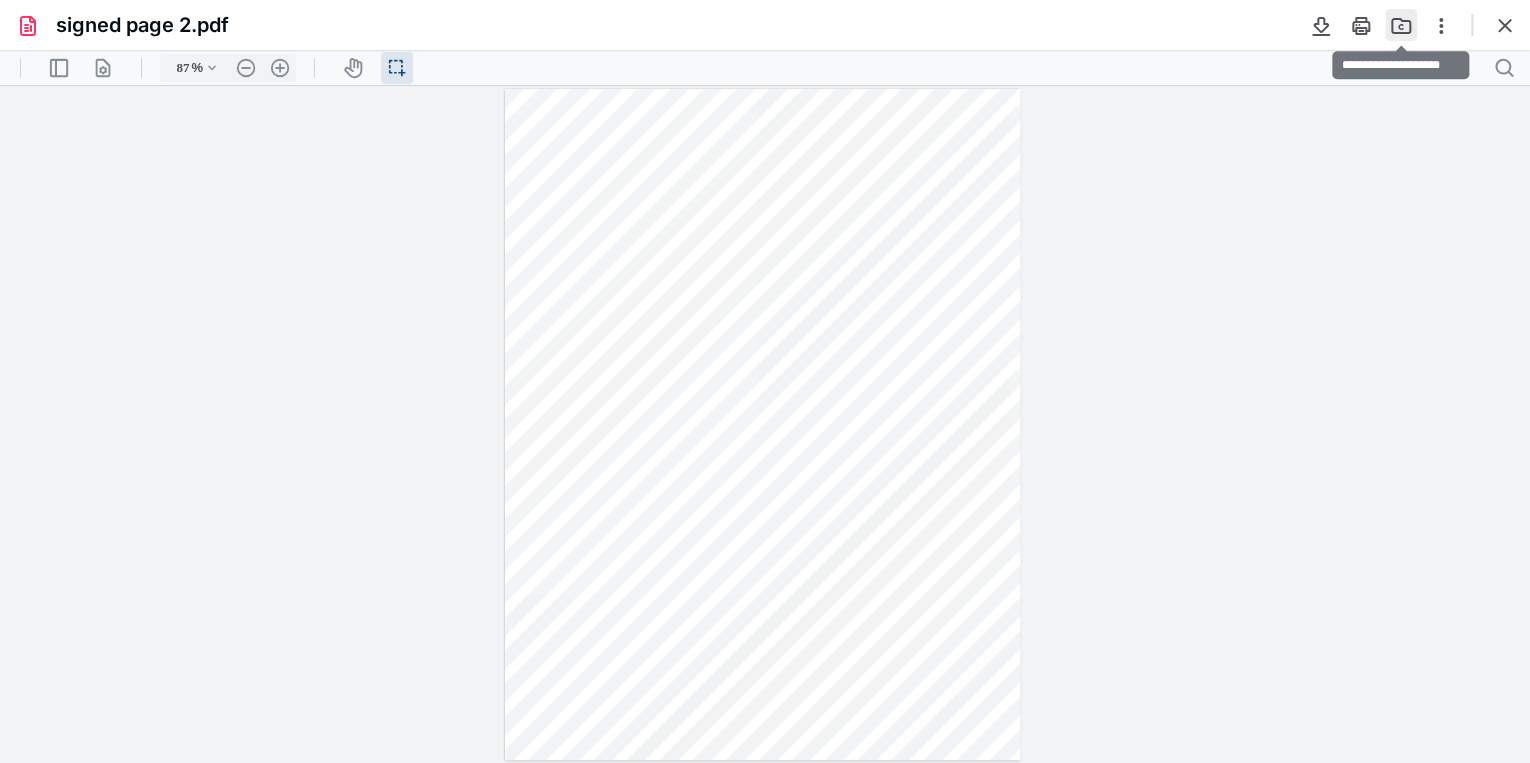 click at bounding box center (1401, 25) 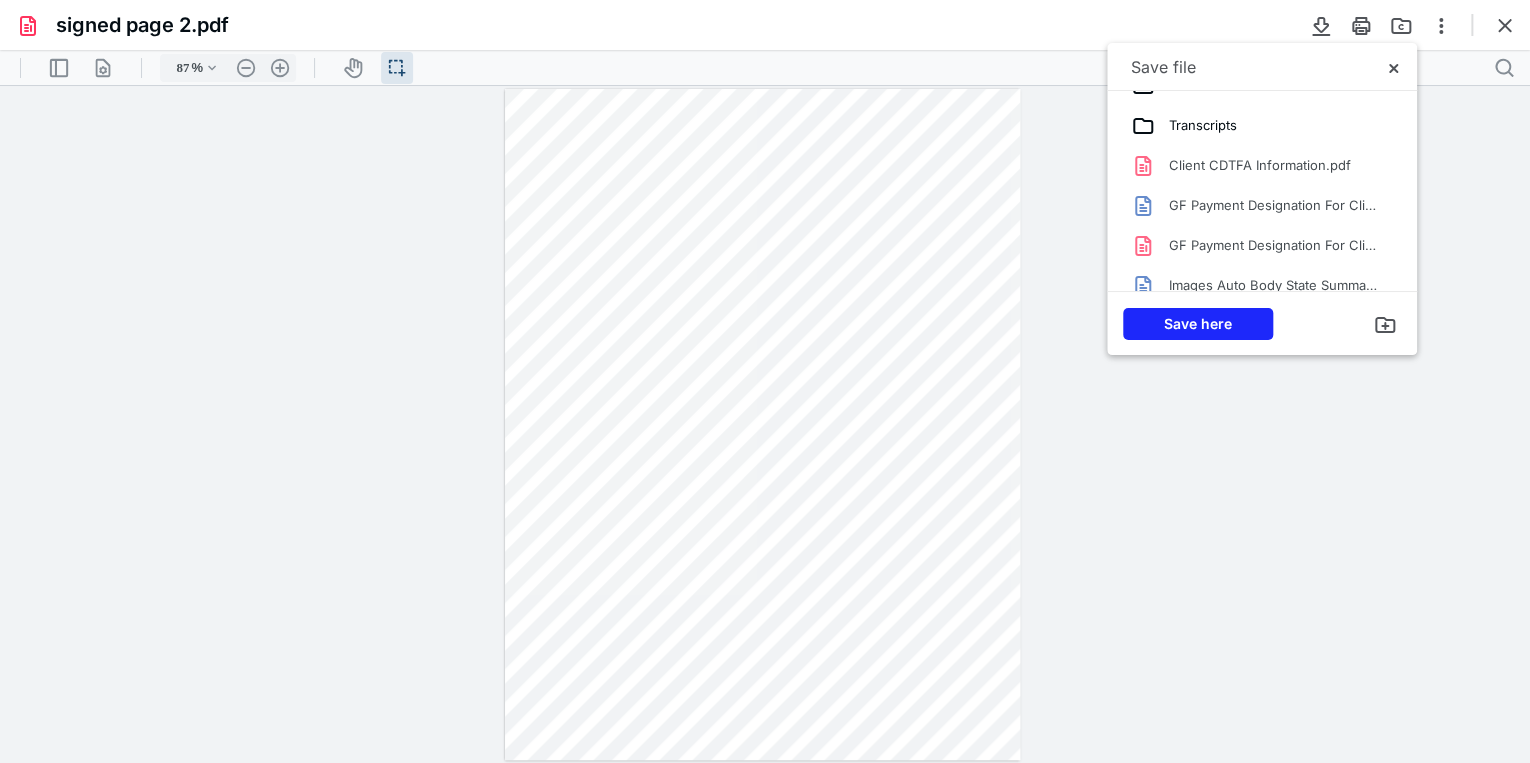 scroll, scrollTop: 320, scrollLeft: 0, axis: vertical 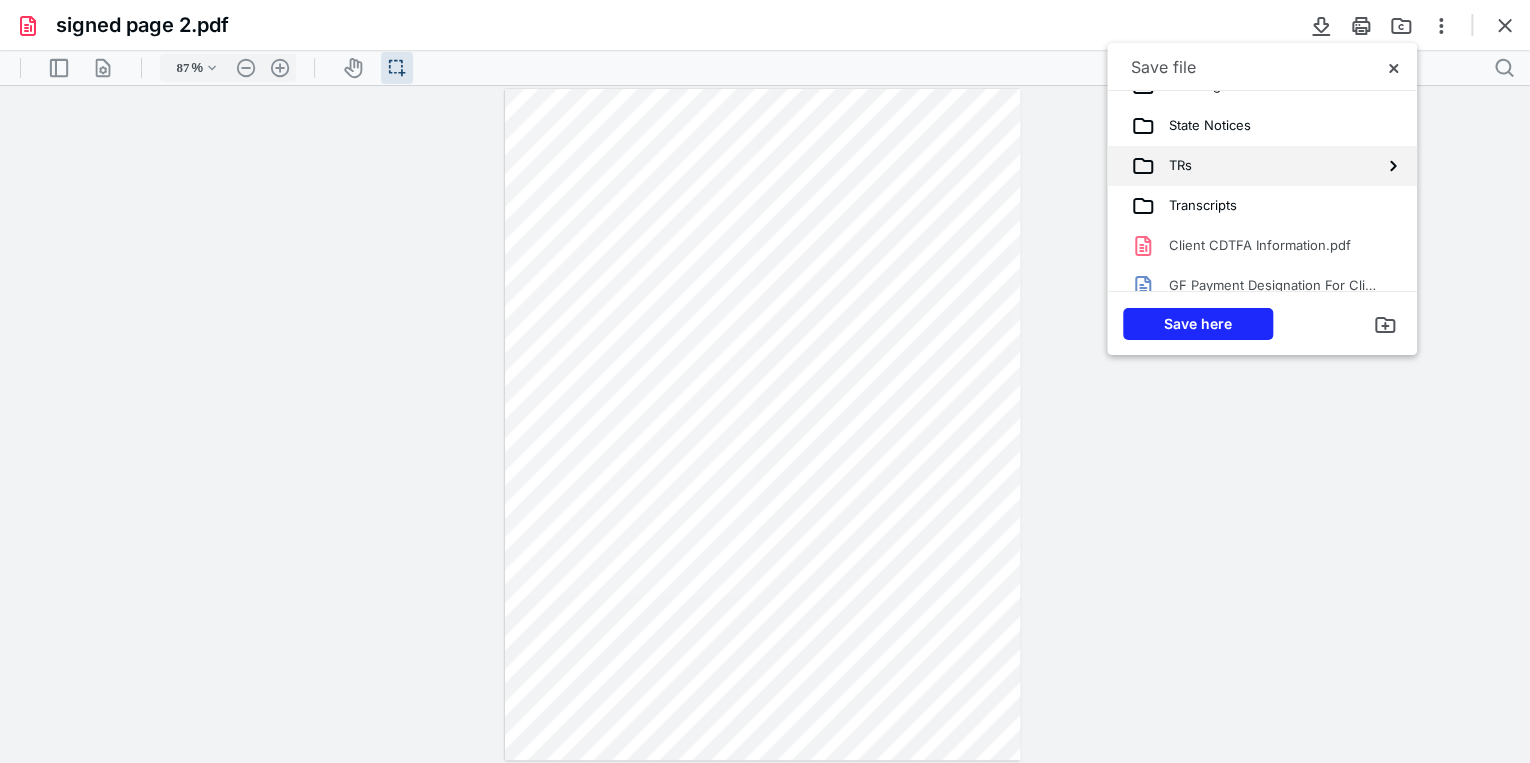 click on "TRs" at bounding box center [1173, 166] 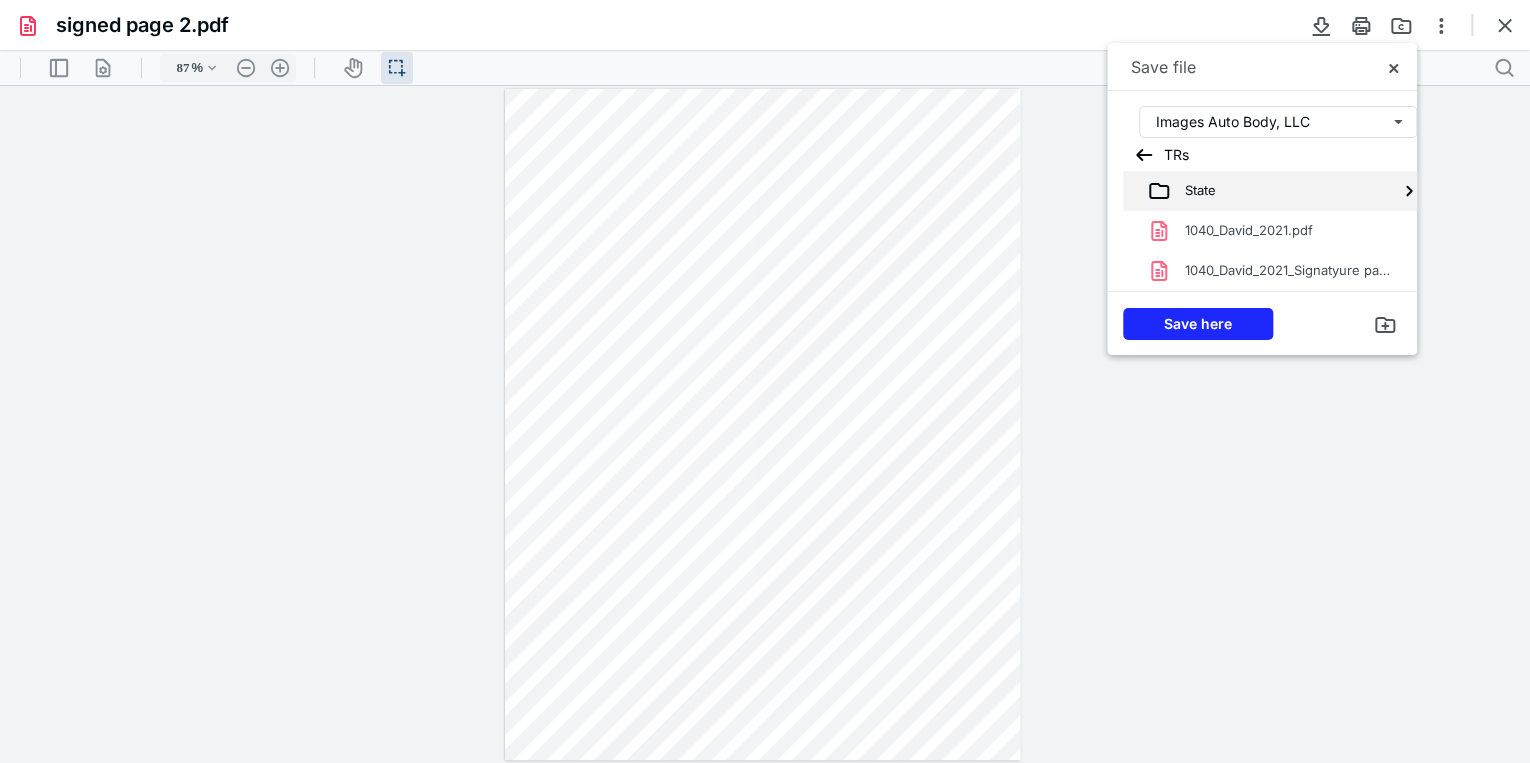 click on "State" at bounding box center (1262, 191) 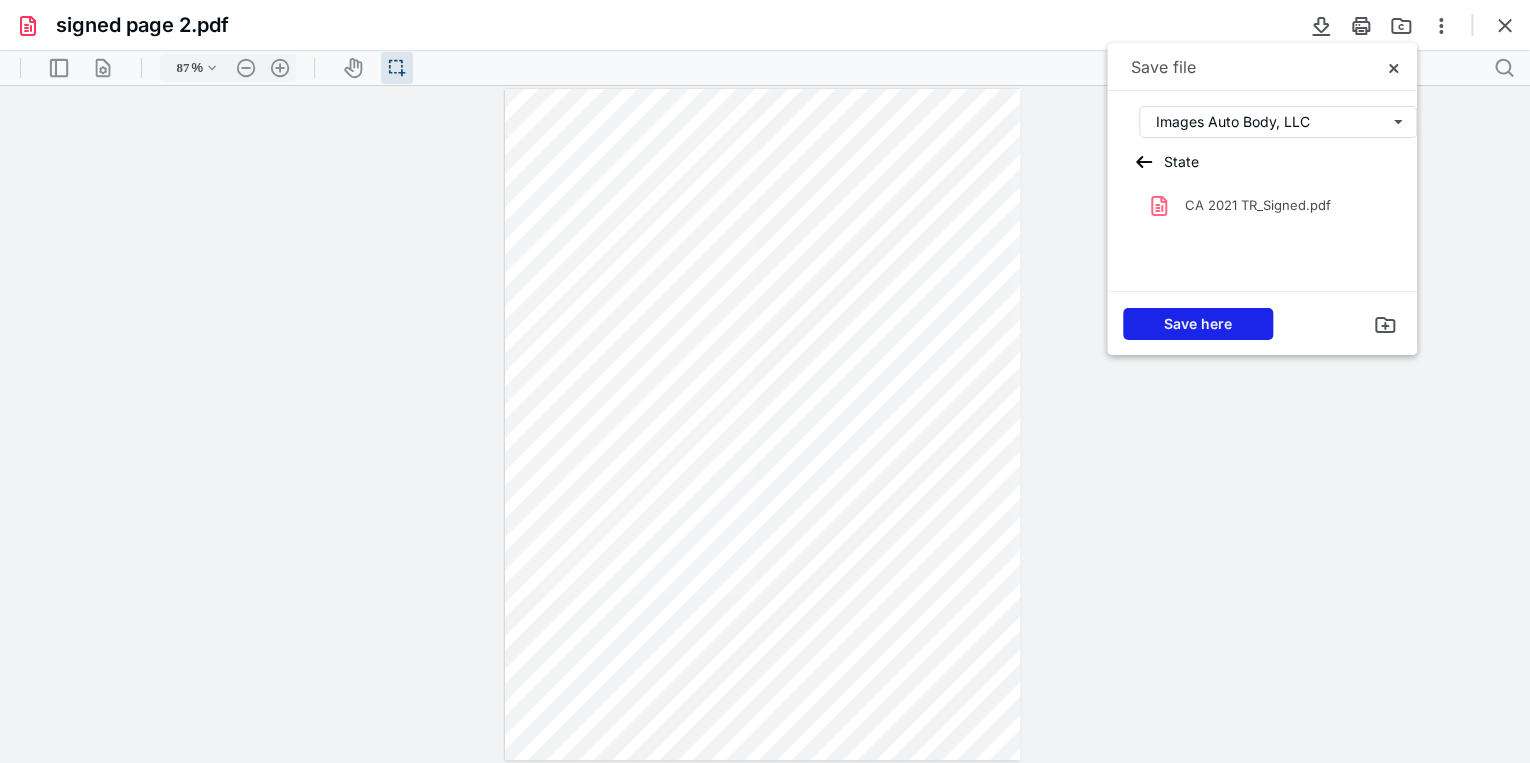 click on "Save here" at bounding box center [1198, 324] 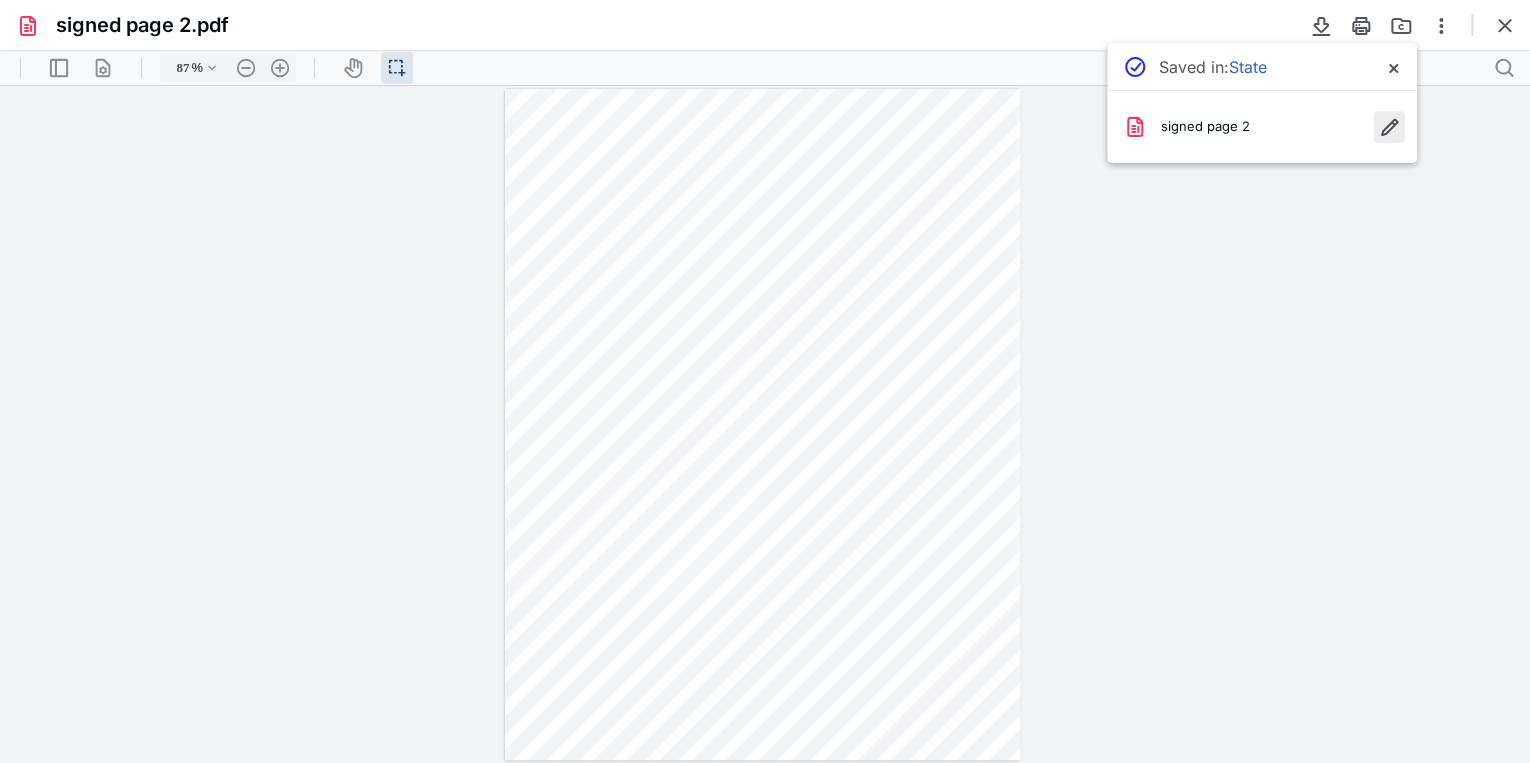 click at bounding box center [1389, 127] 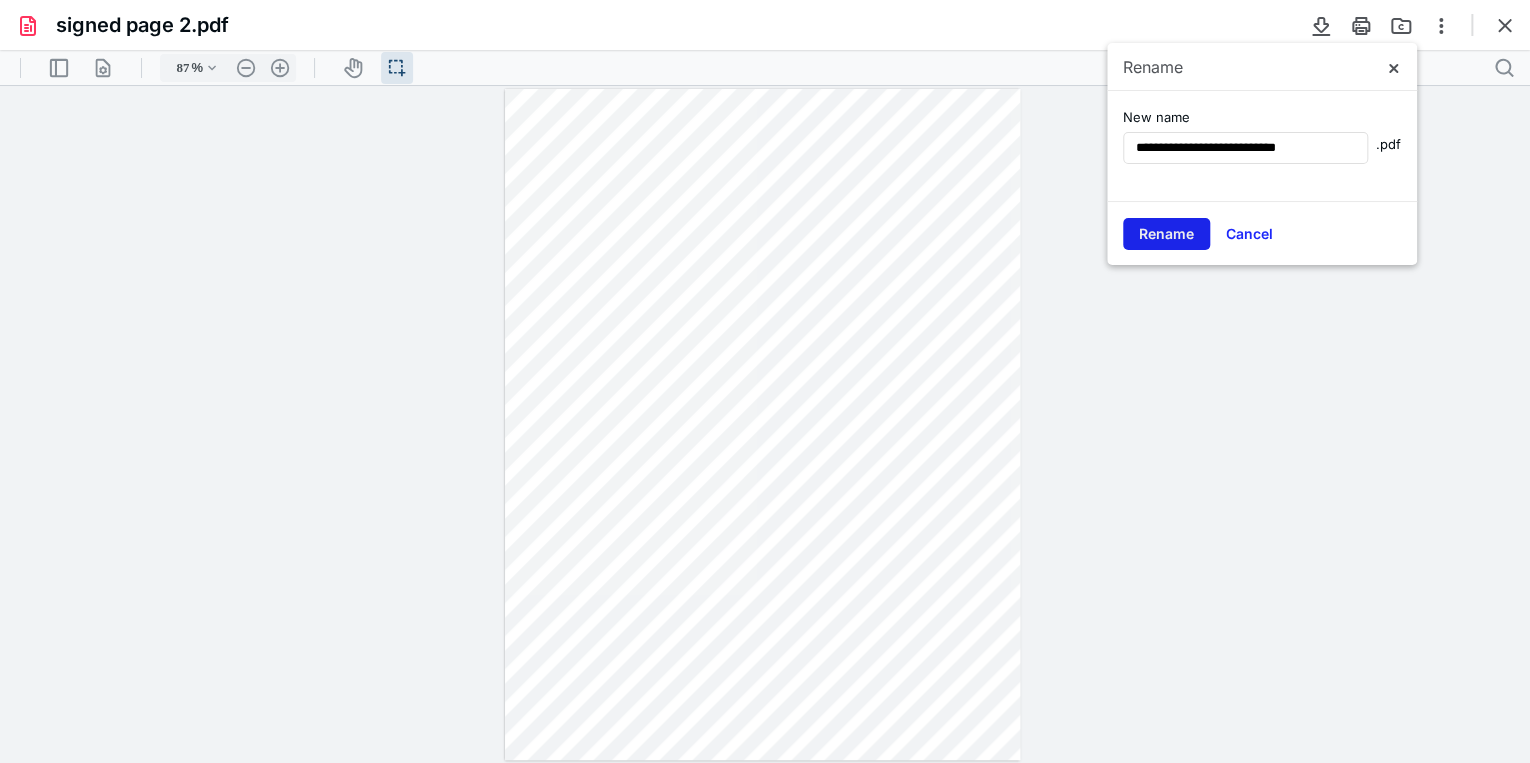 type on "**********" 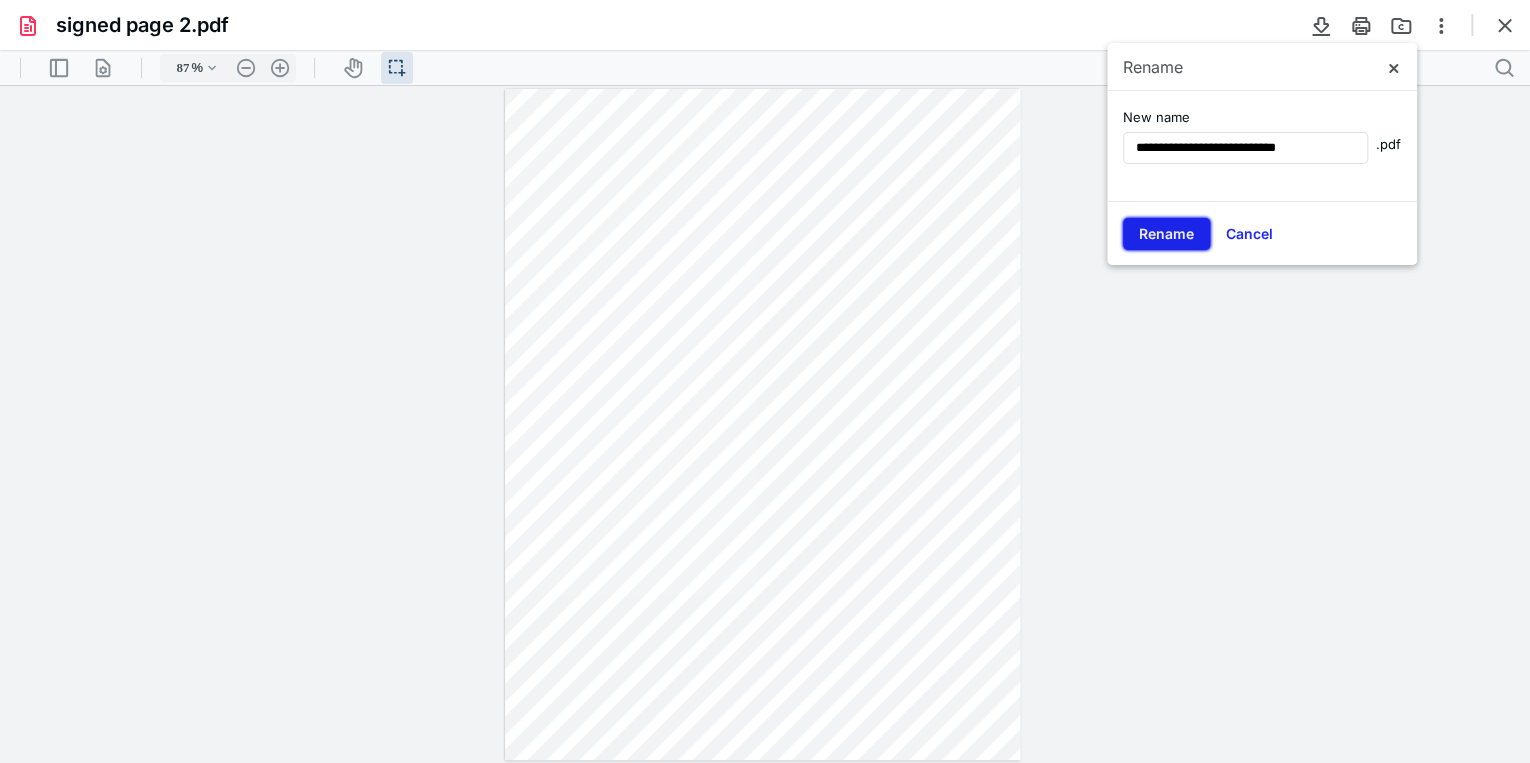 click on "Rename" at bounding box center [1166, 234] 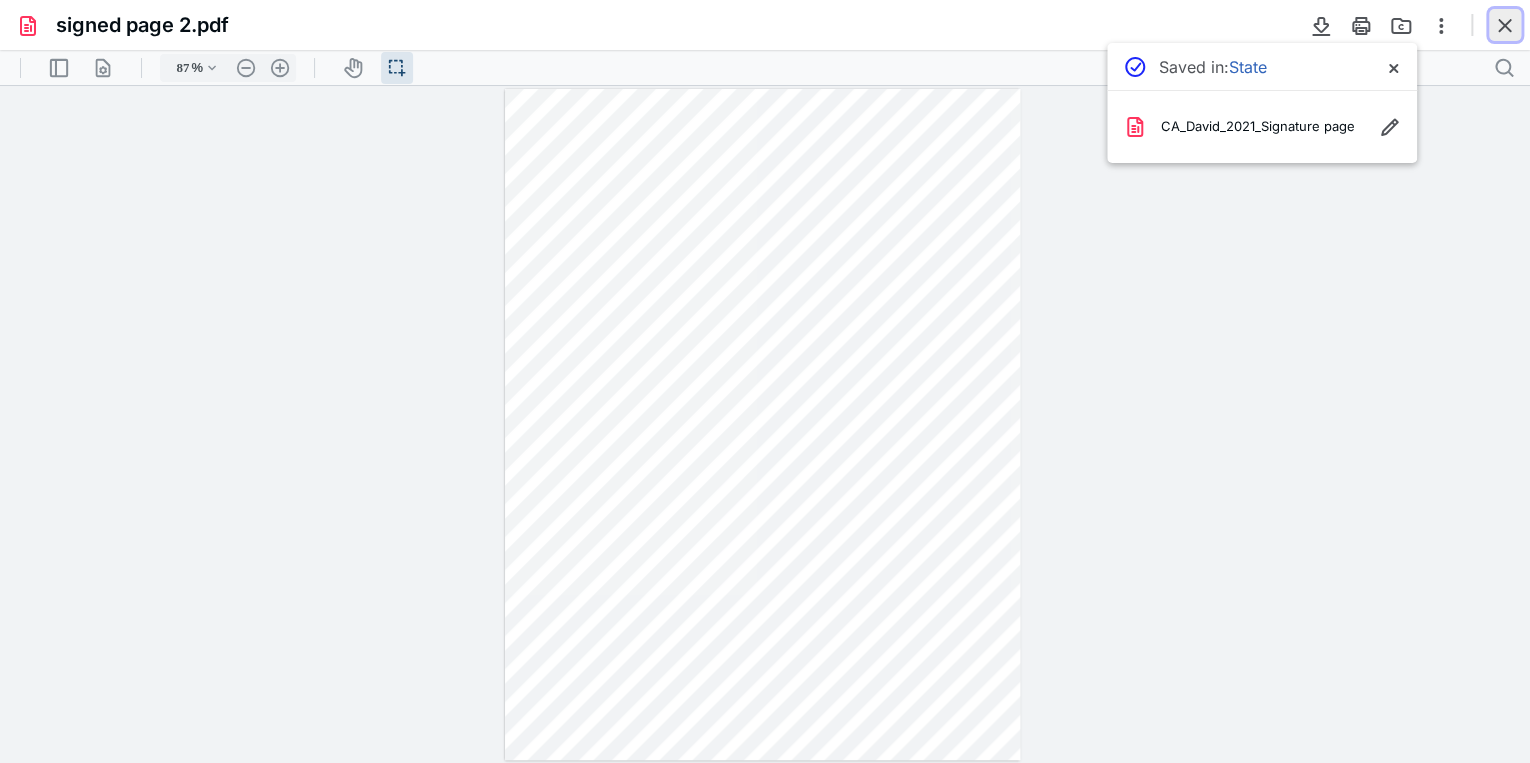 click at bounding box center (1505, 25) 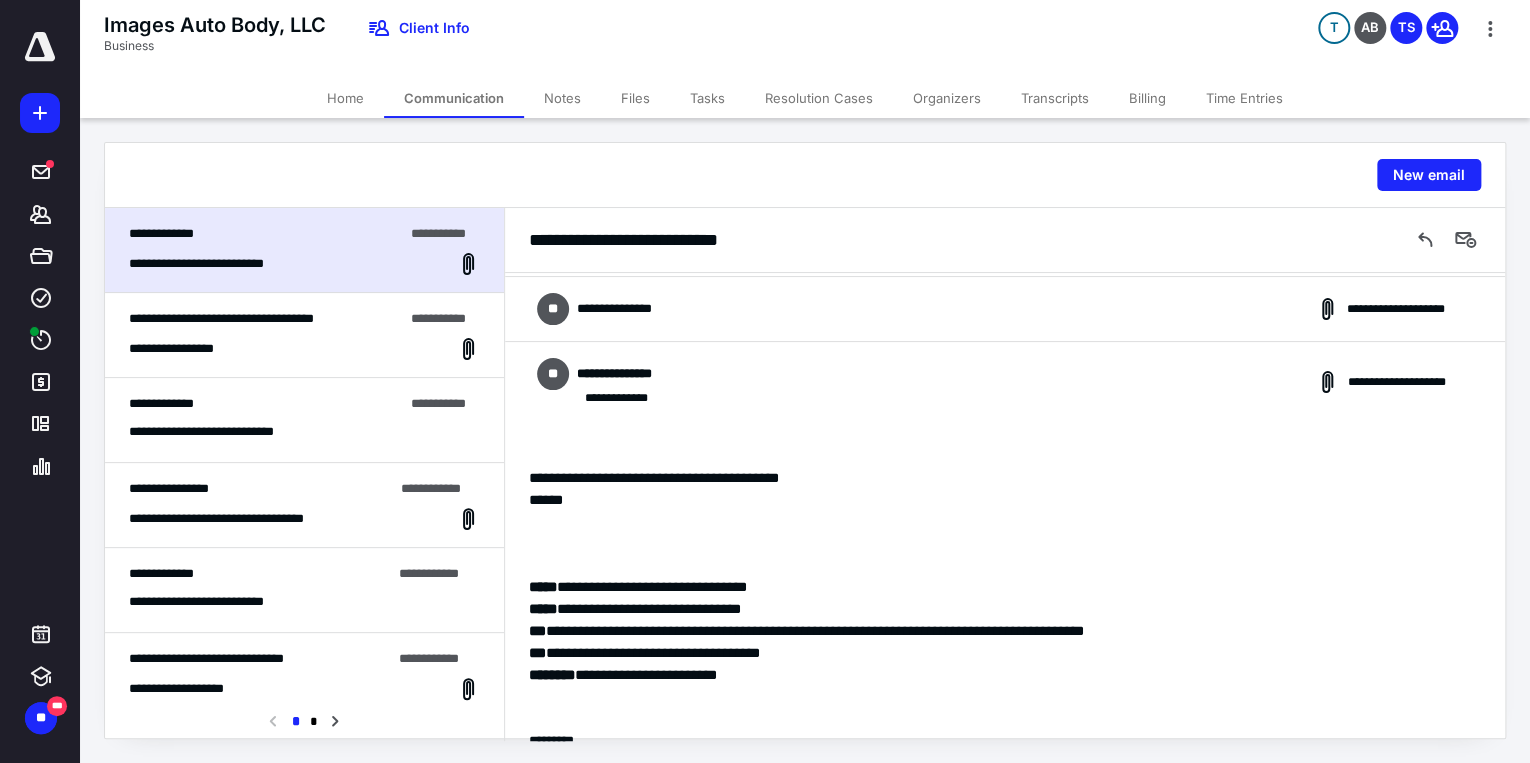 scroll, scrollTop: 12, scrollLeft: 0, axis: vertical 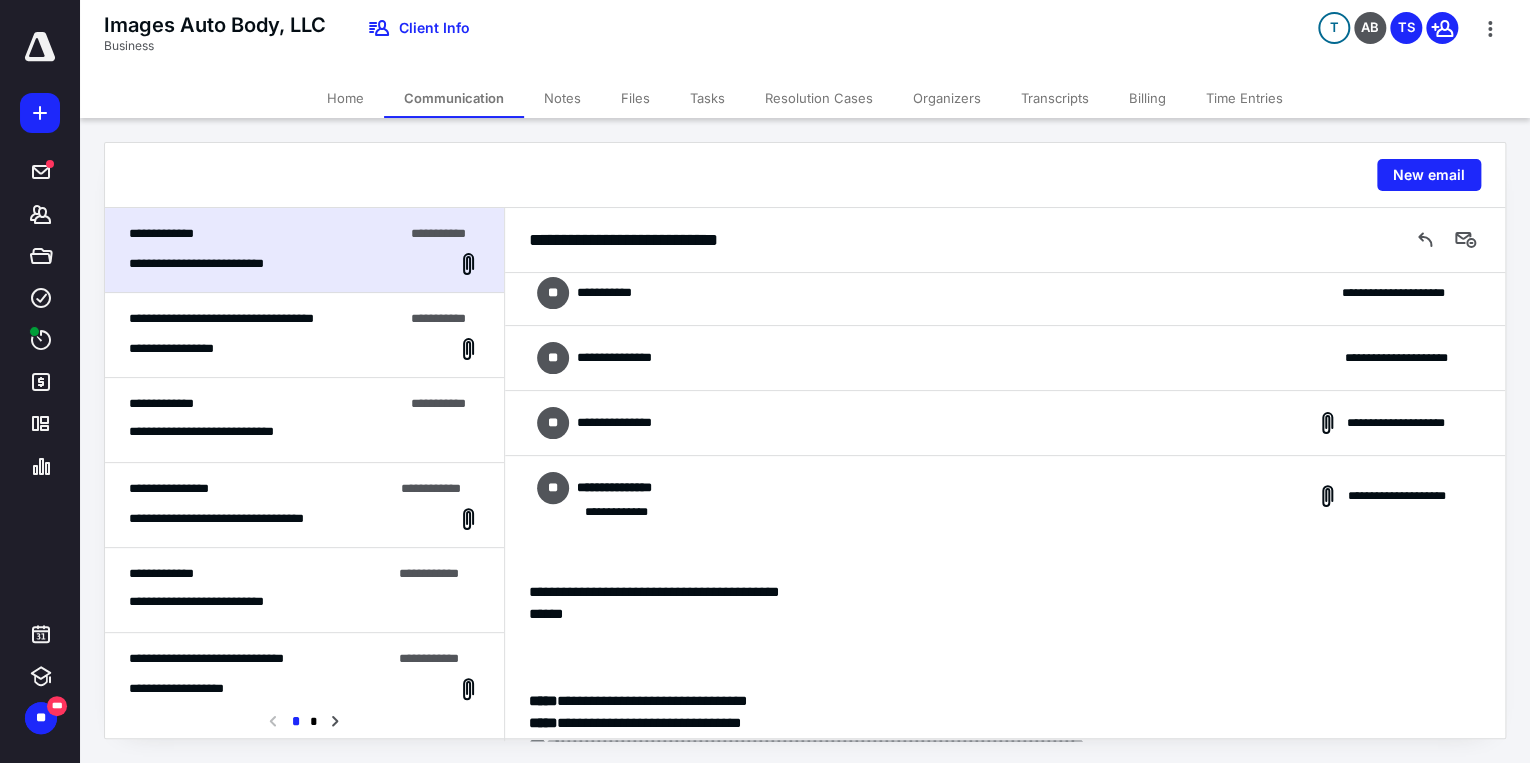 click on "**********" at bounding box center [1005, 423] 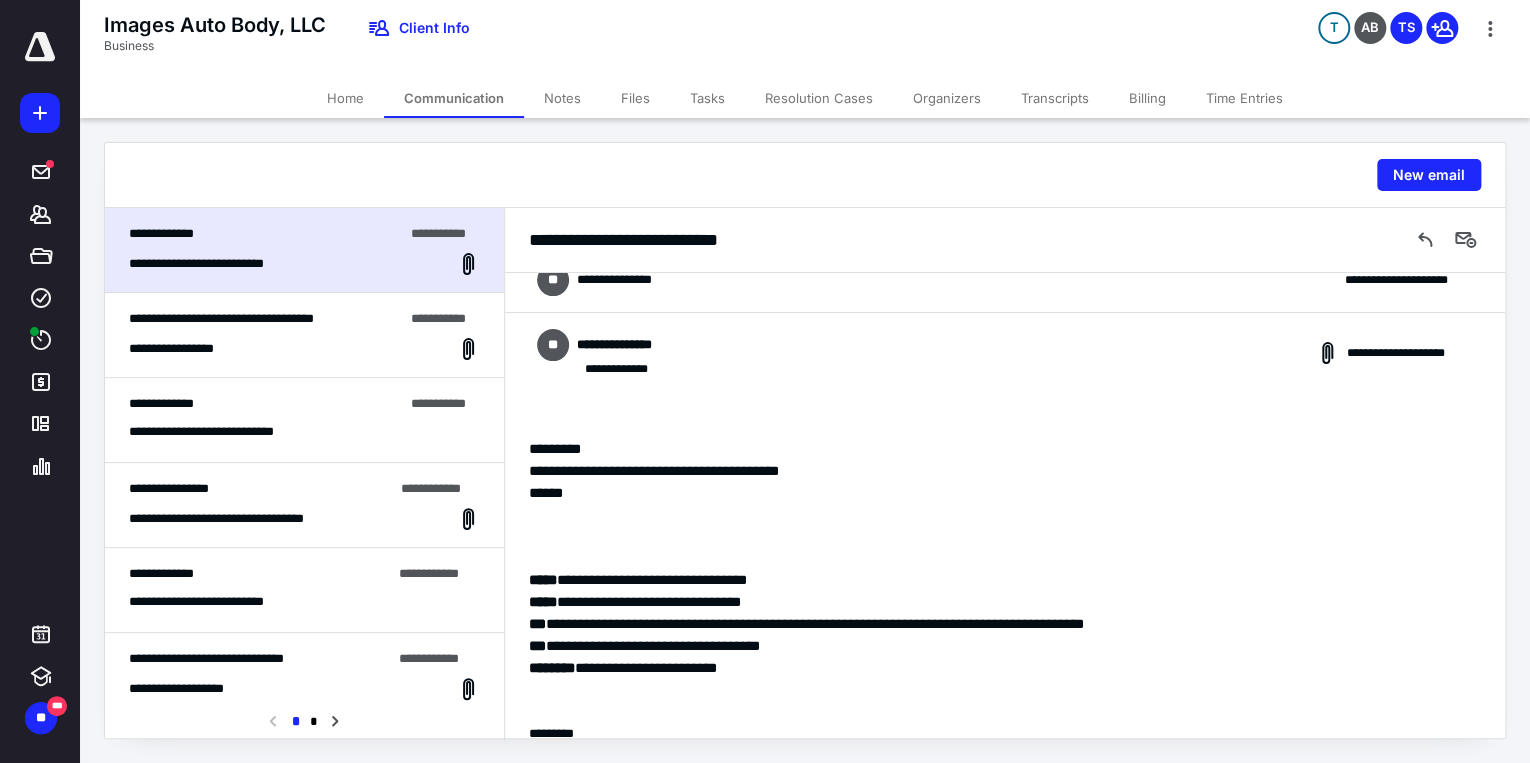 scroll, scrollTop: 0, scrollLeft: 0, axis: both 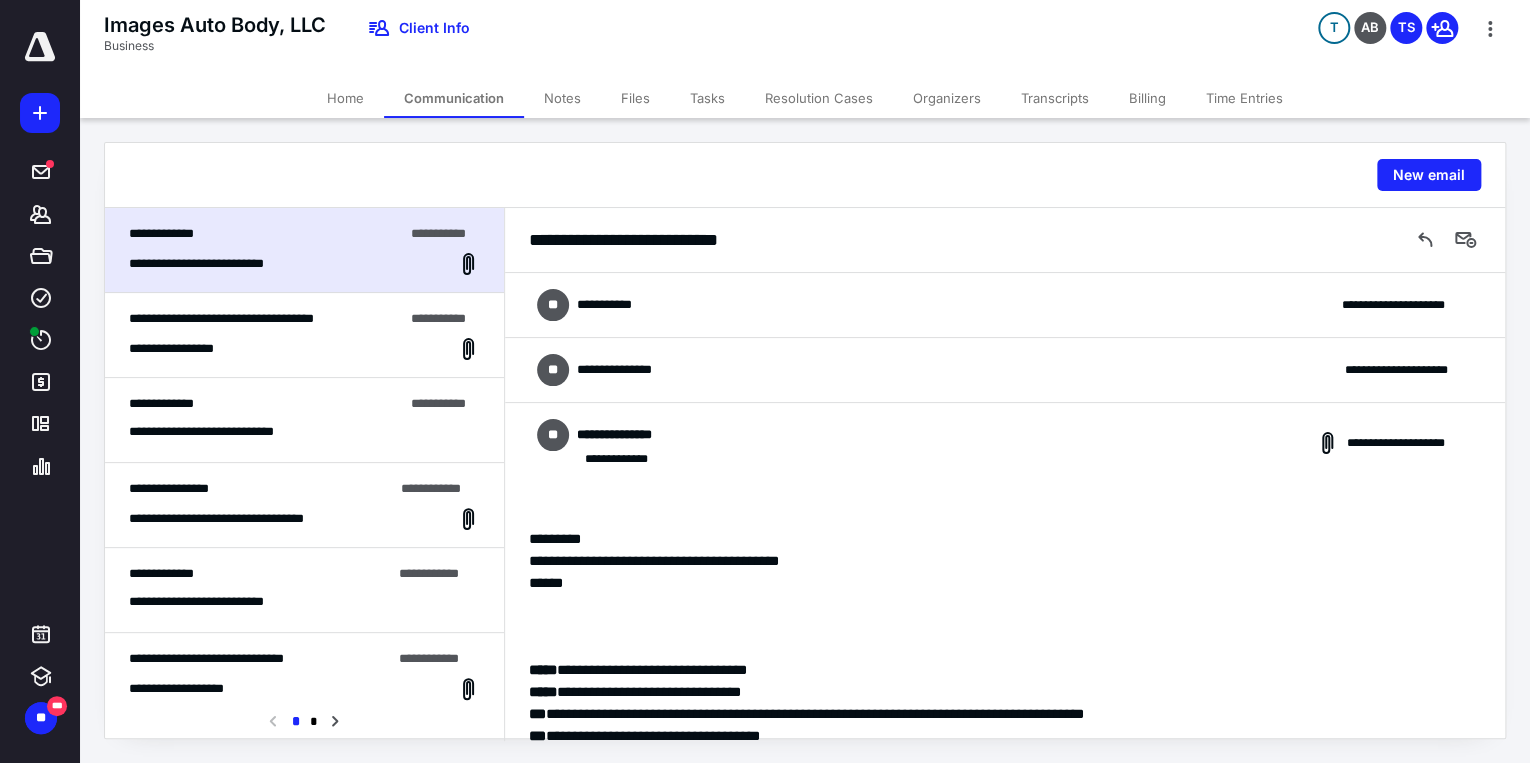 click on "**********" at bounding box center [1005, 370] 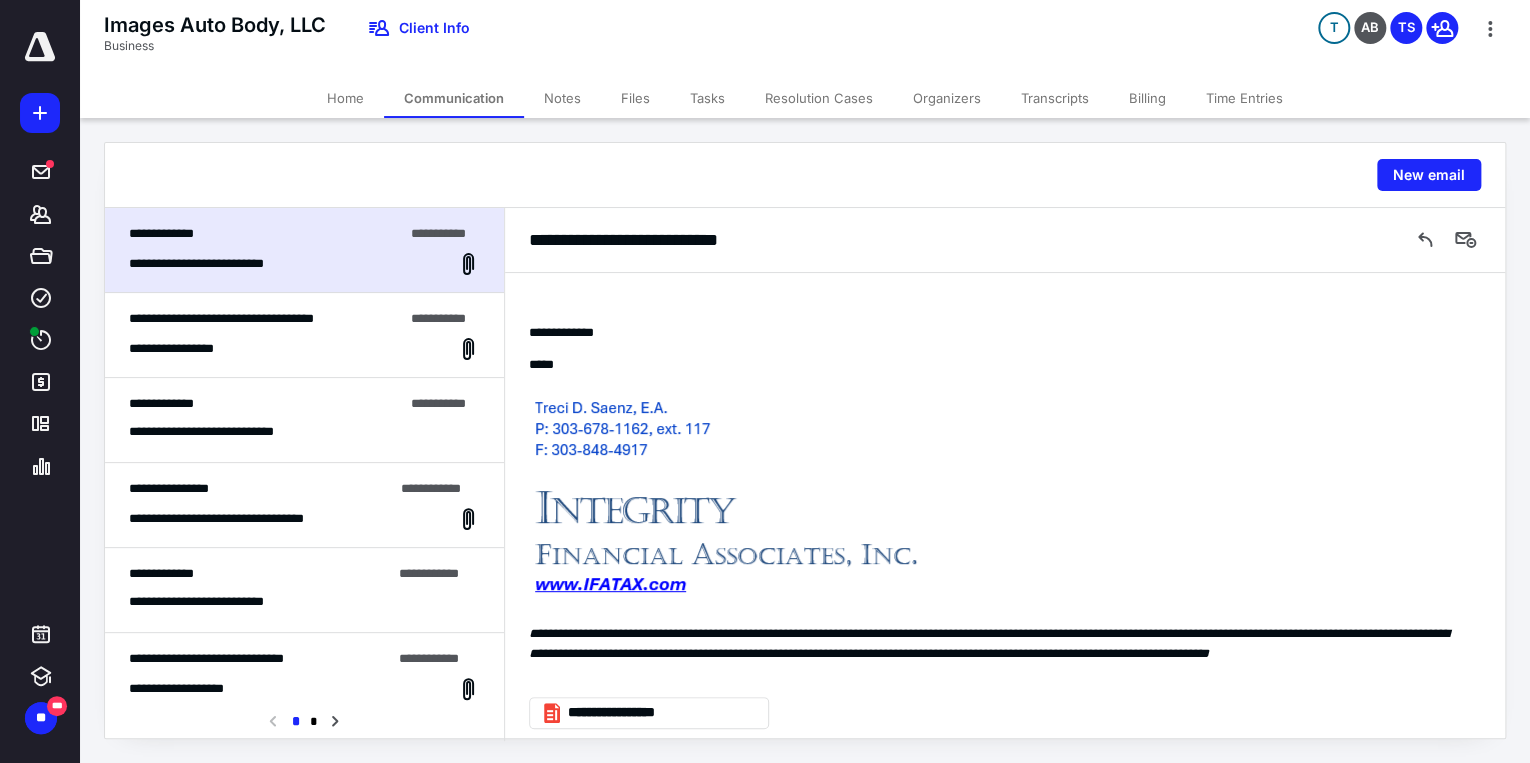 scroll, scrollTop: 2905, scrollLeft: 0, axis: vertical 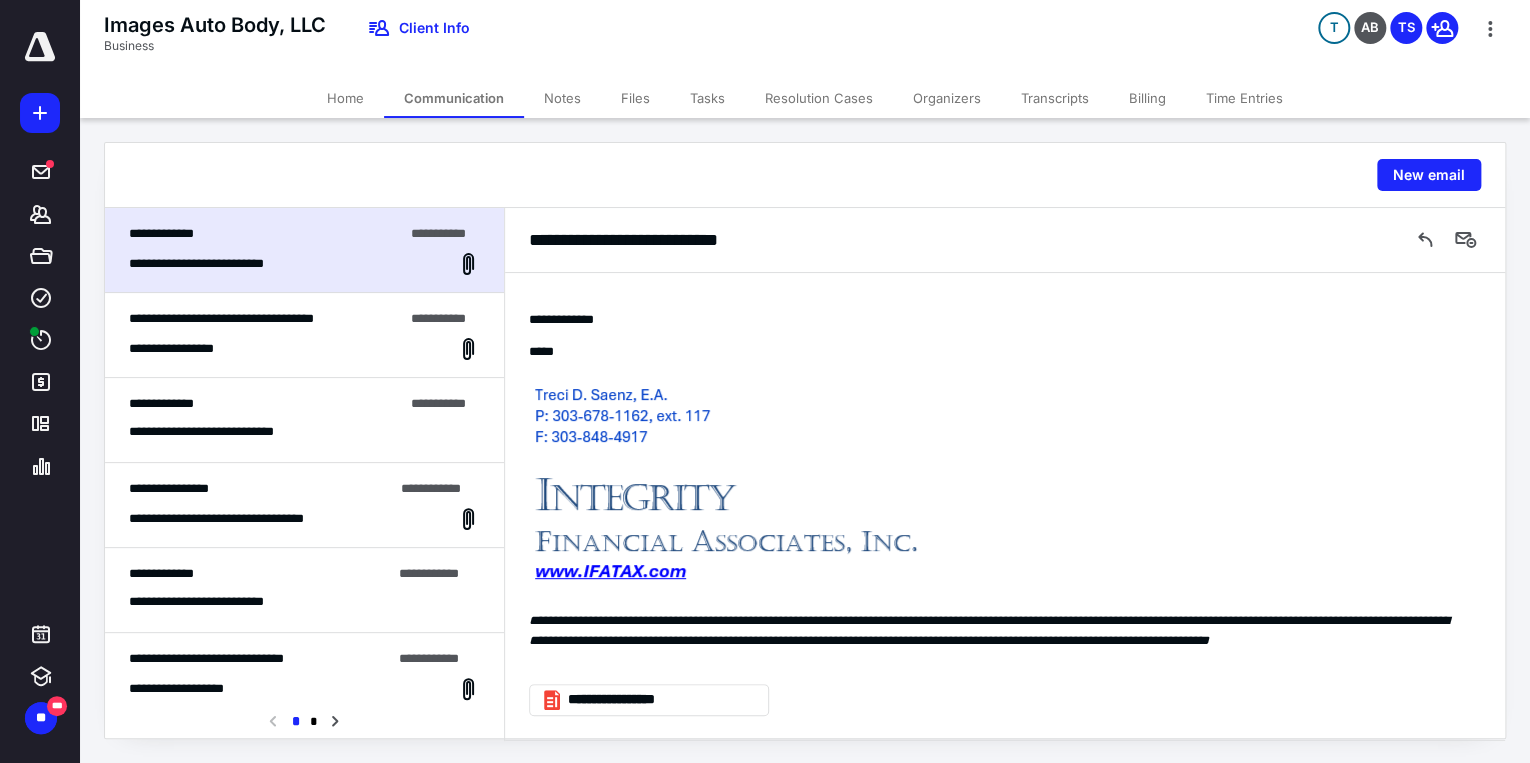 click on "Files" at bounding box center [635, 98] 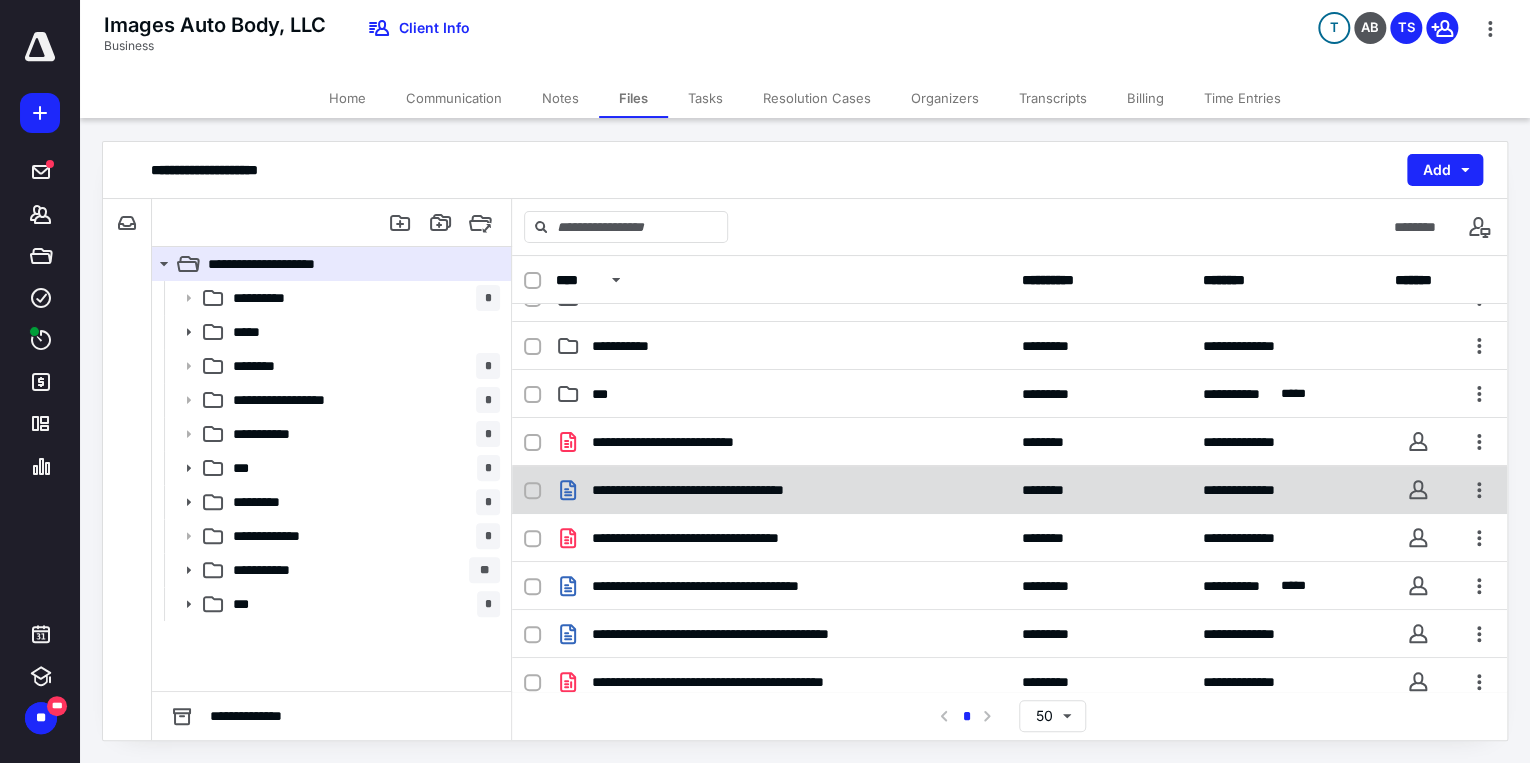 scroll, scrollTop: 390, scrollLeft: 0, axis: vertical 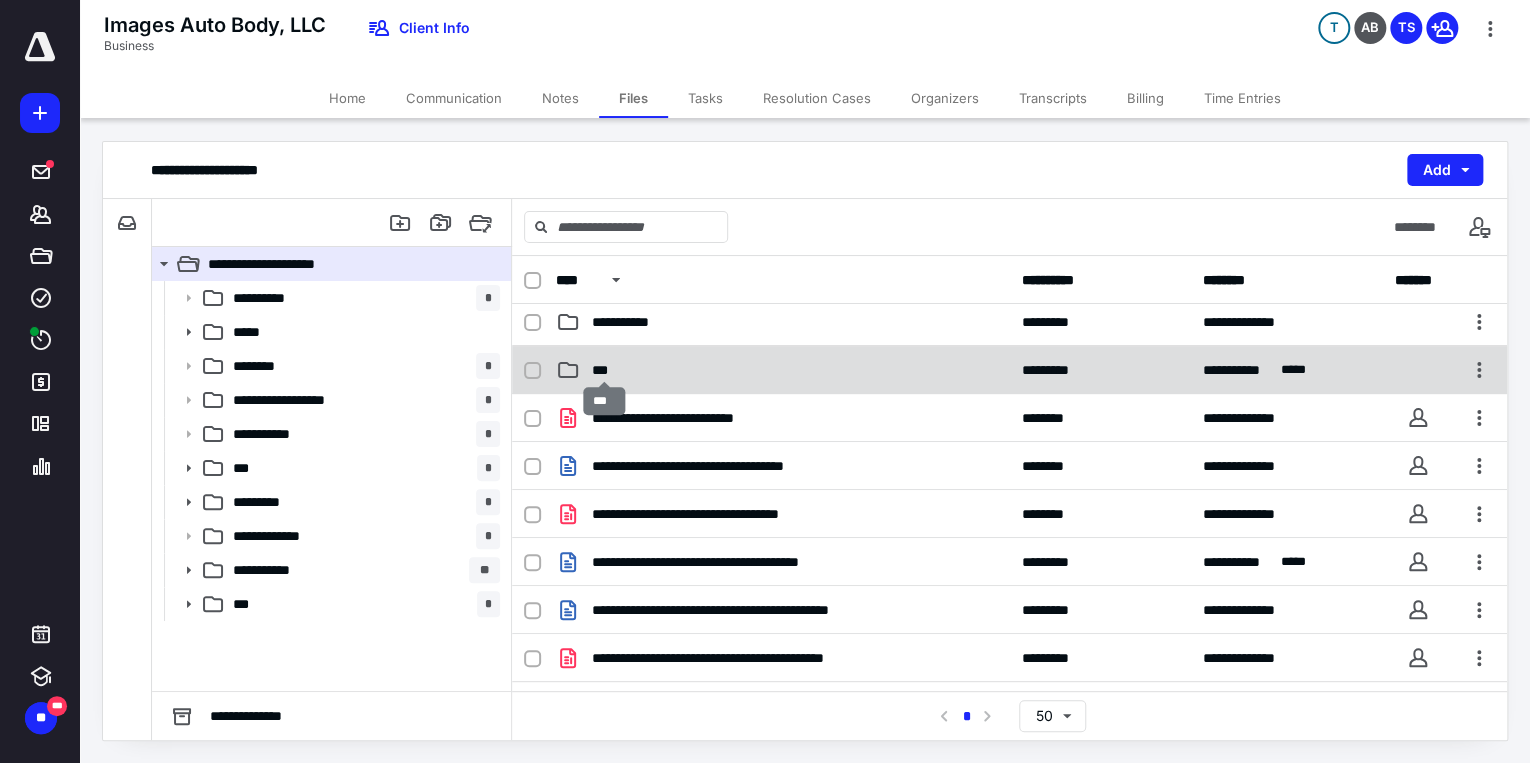 click on "***" at bounding box center [604, 370] 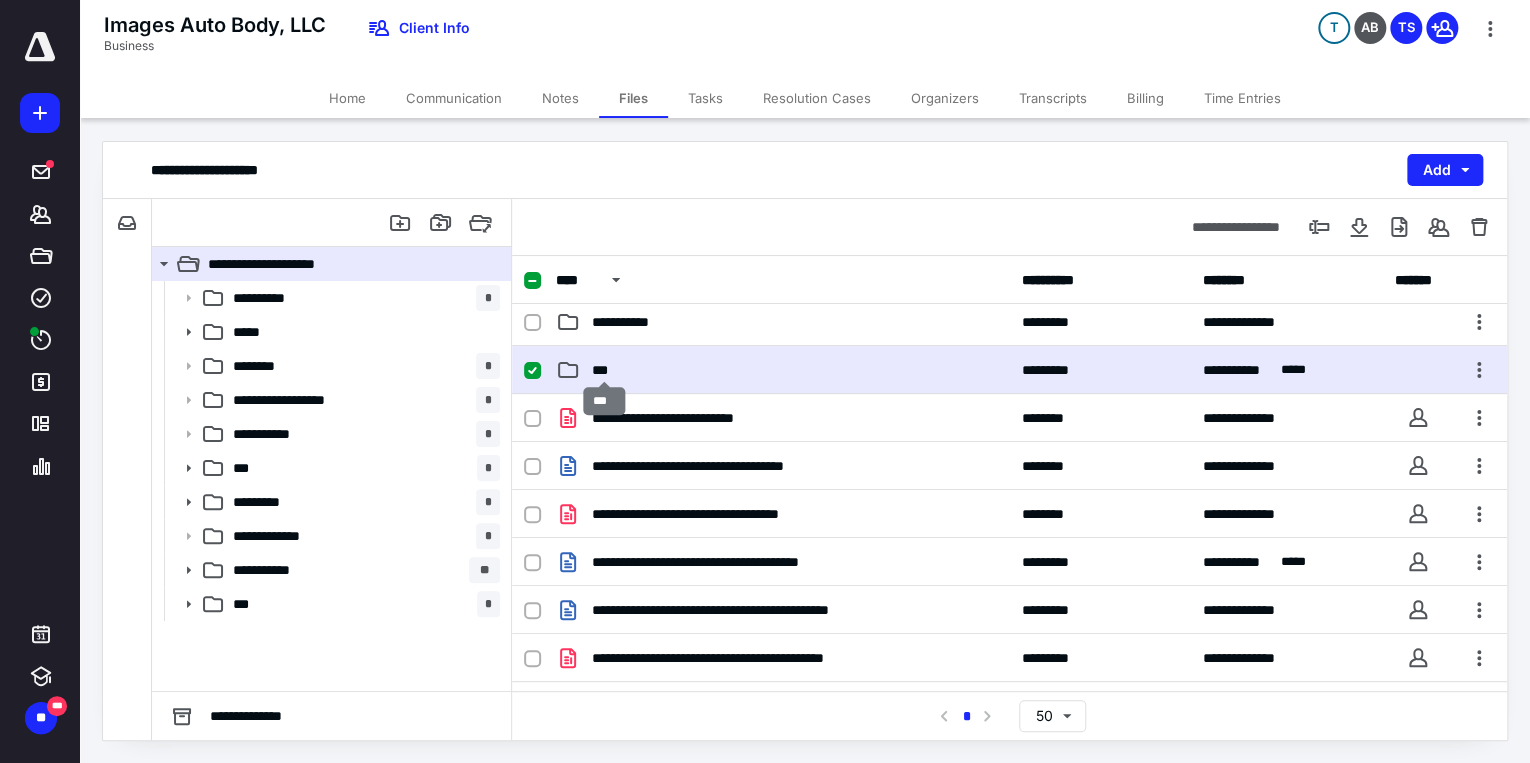 click on "***" at bounding box center (604, 370) 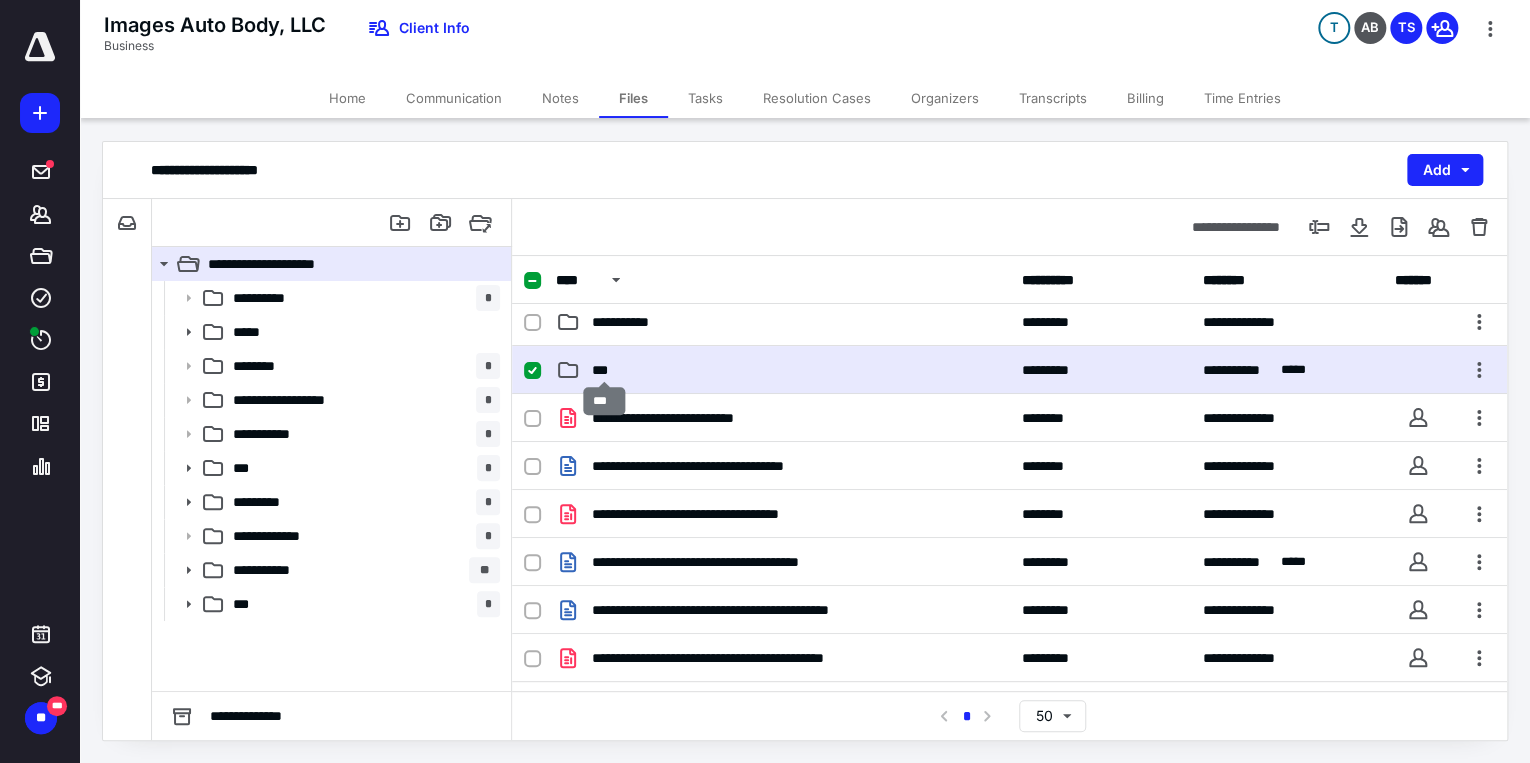 scroll, scrollTop: 0, scrollLeft: 0, axis: both 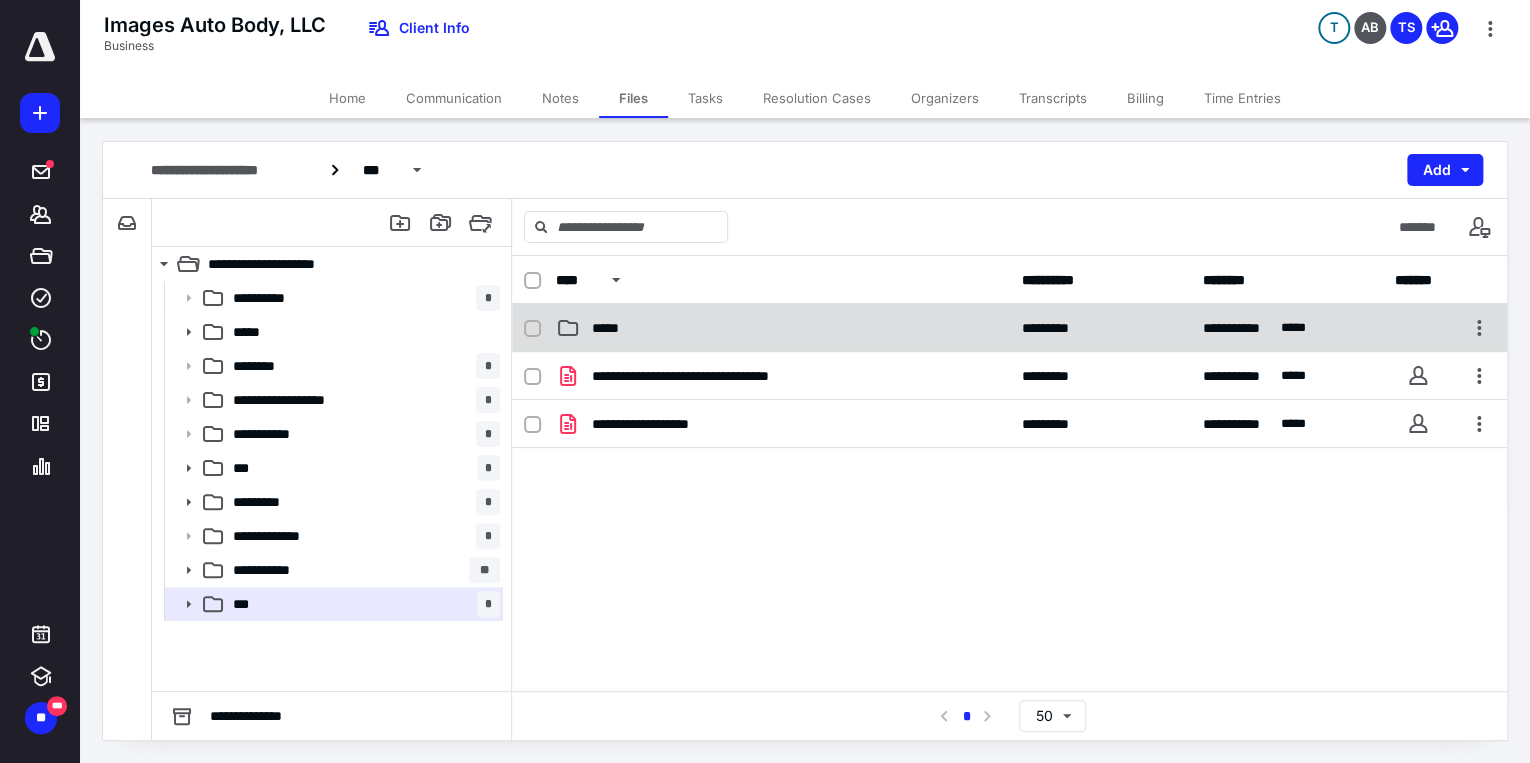 click on "*****" at bounding box center (783, 328) 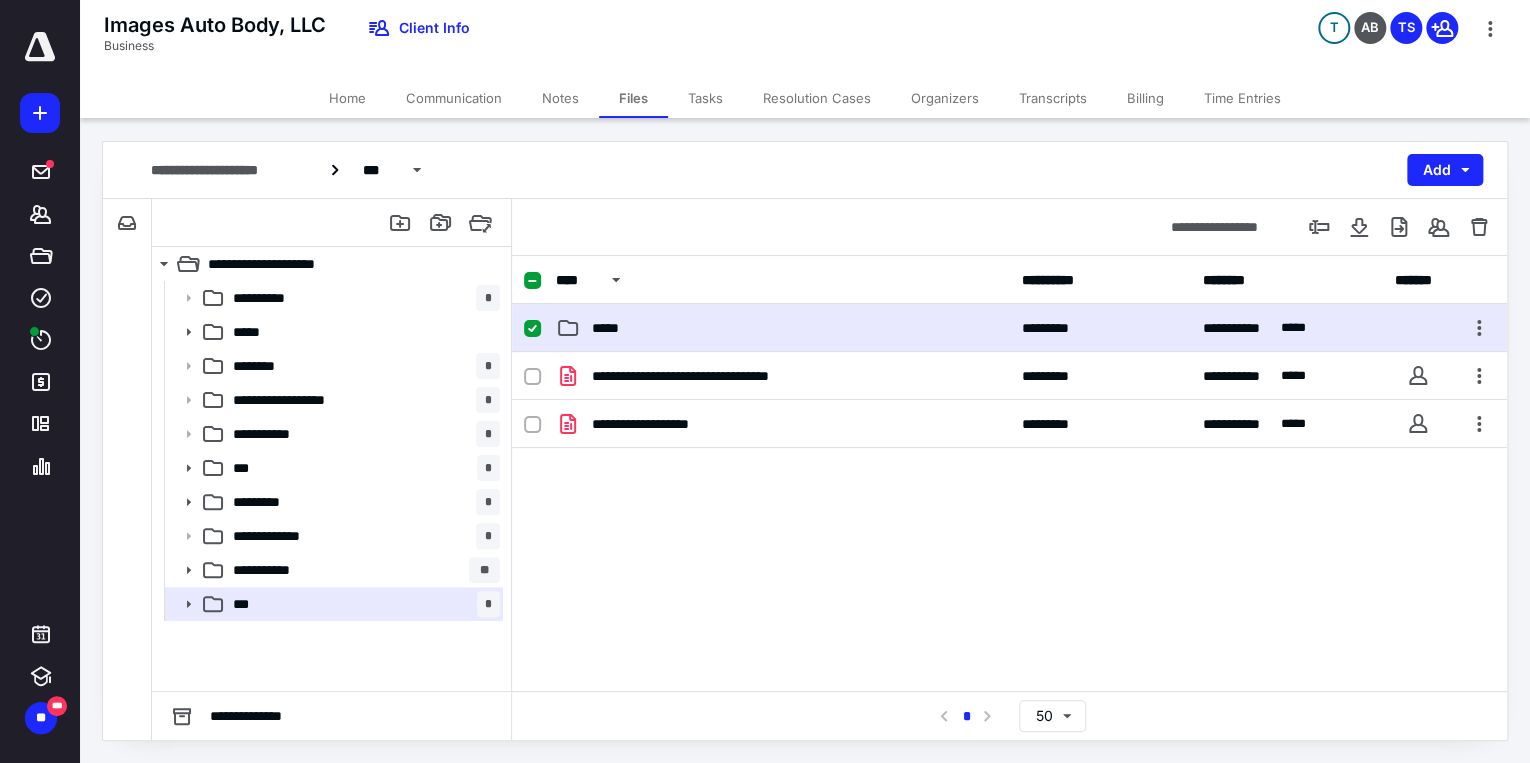 click on "*****" at bounding box center [783, 328] 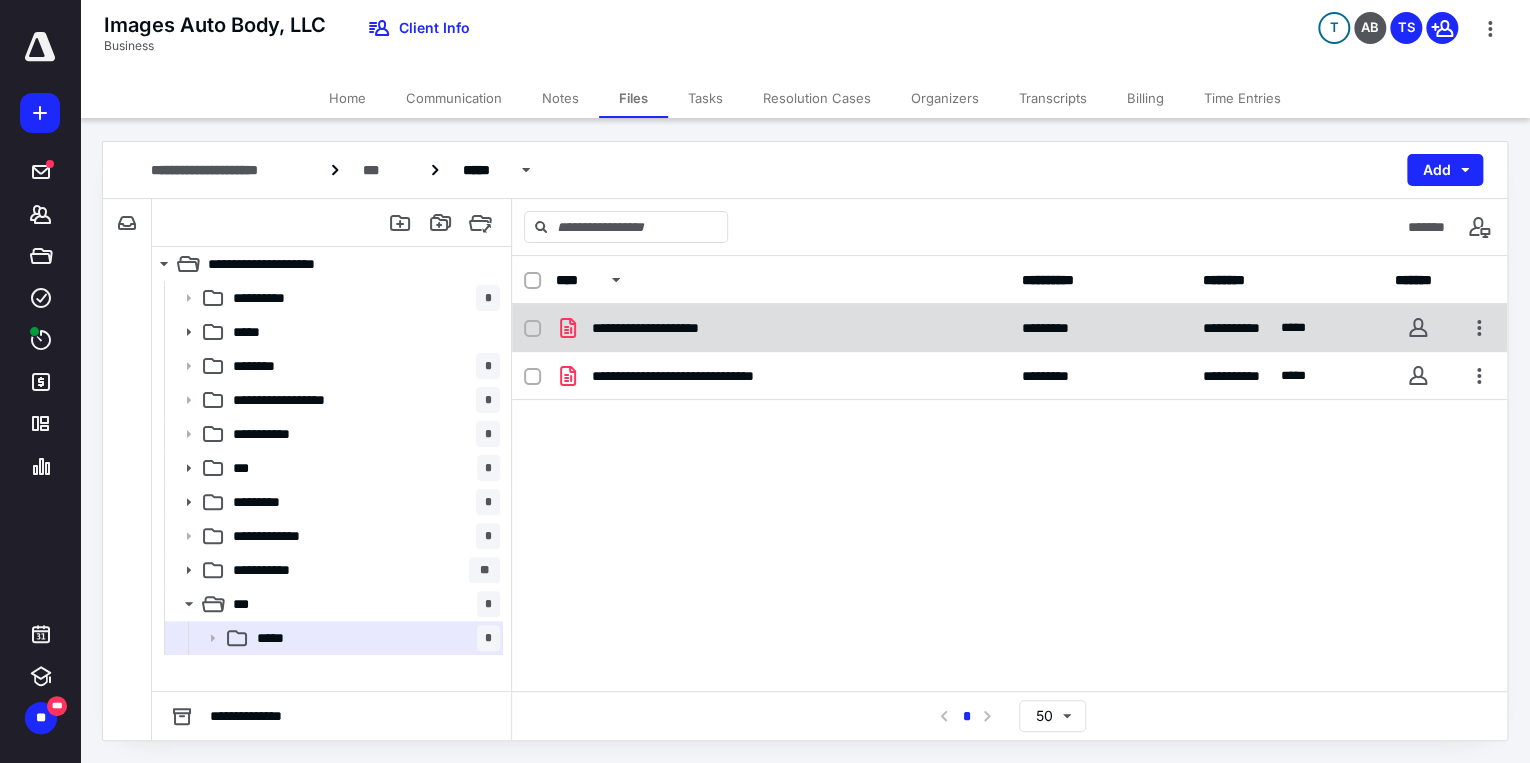 click on "**********" at bounding box center (670, 328) 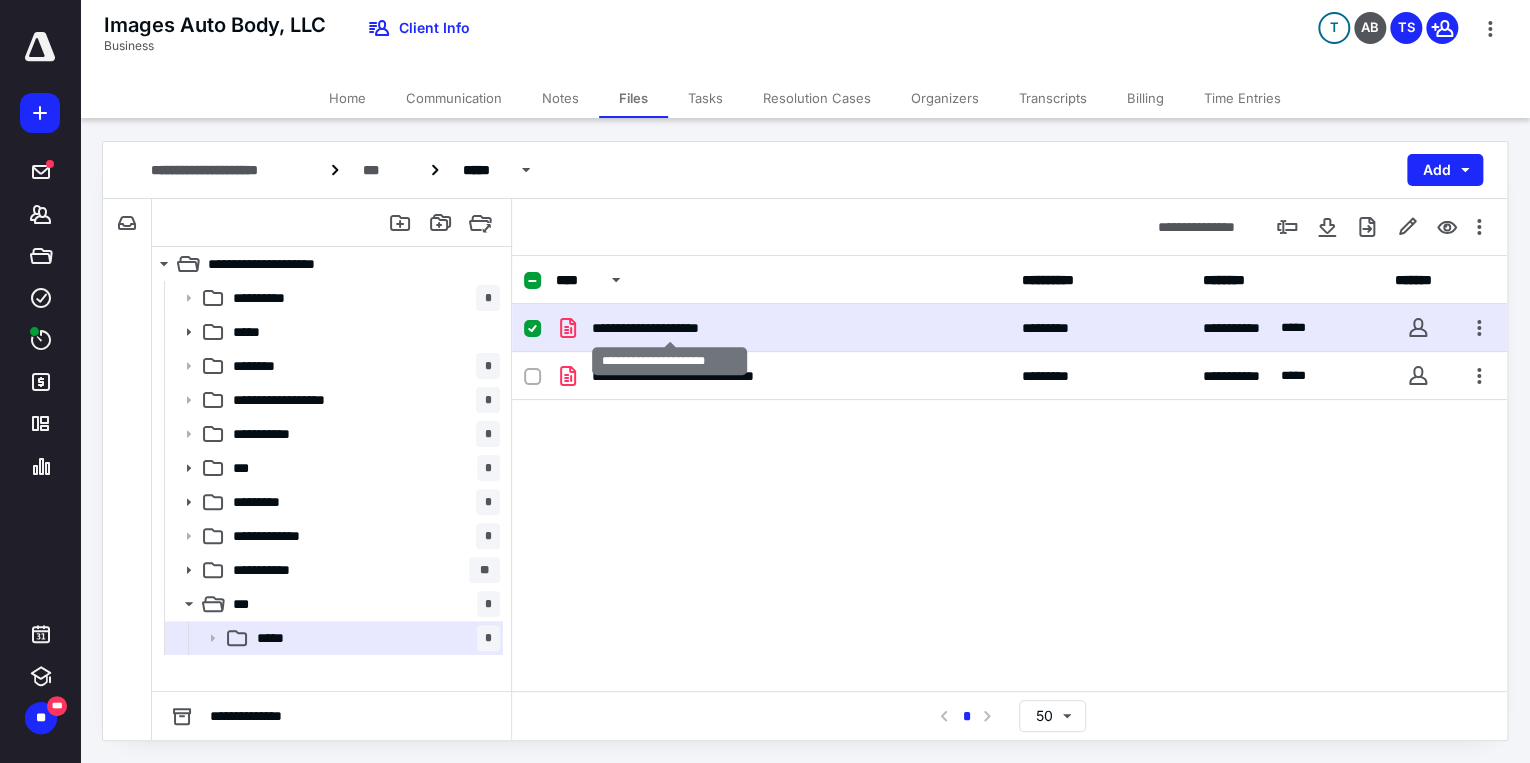 click on "**********" at bounding box center (670, 328) 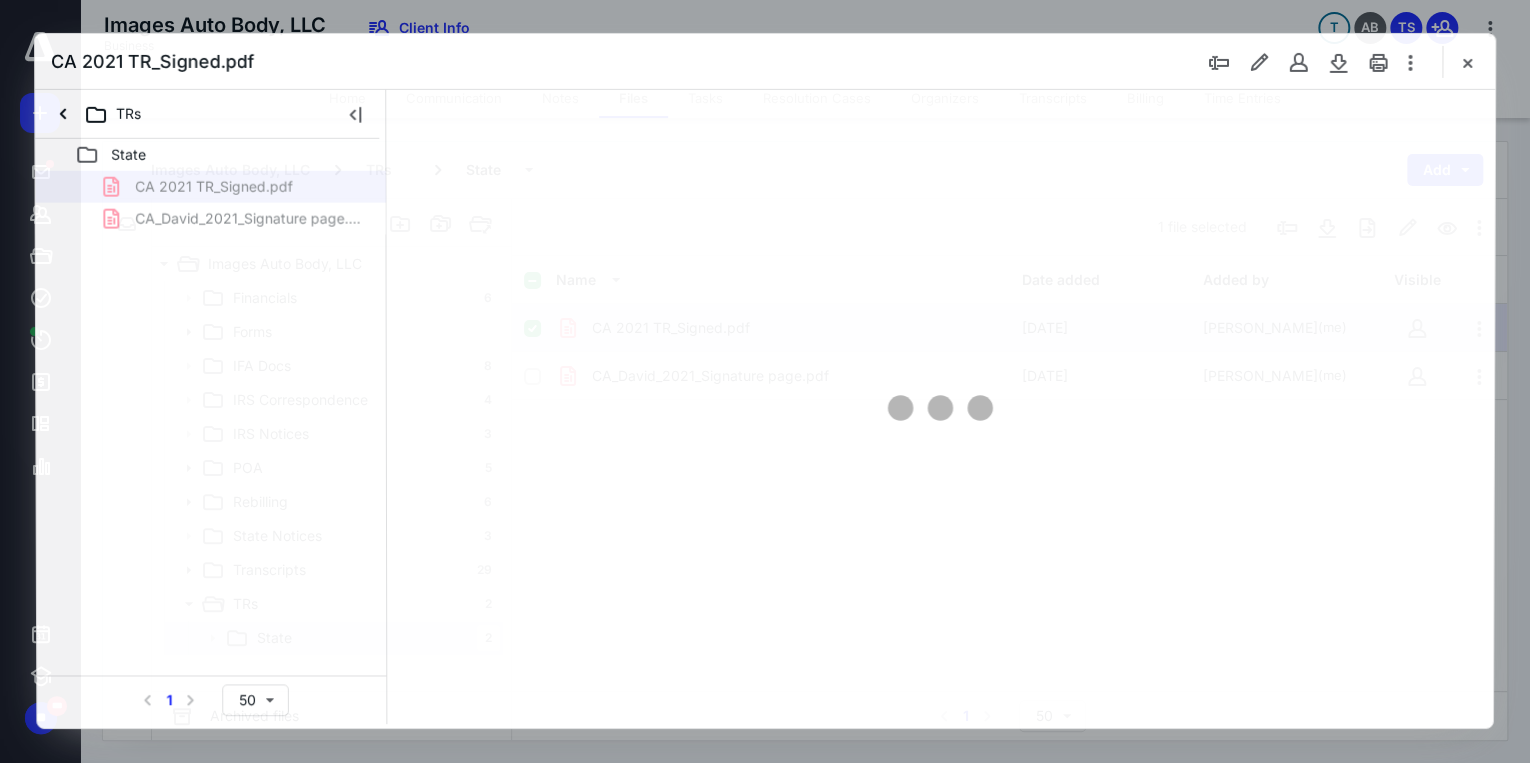 scroll, scrollTop: 0, scrollLeft: 0, axis: both 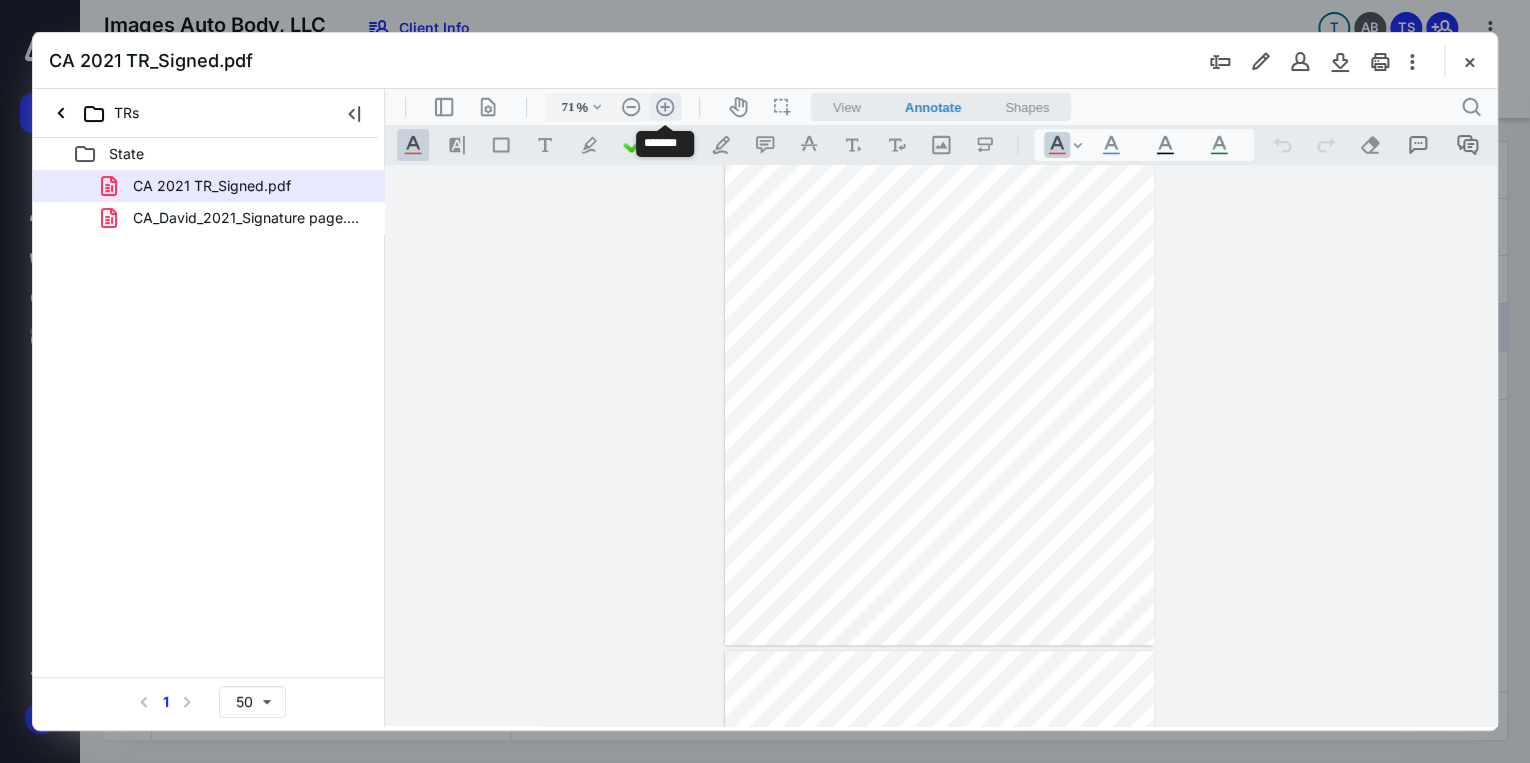 click on ".cls-1{fill:#abb0c4;} icon - header - zoom - in - line" at bounding box center (665, 107) 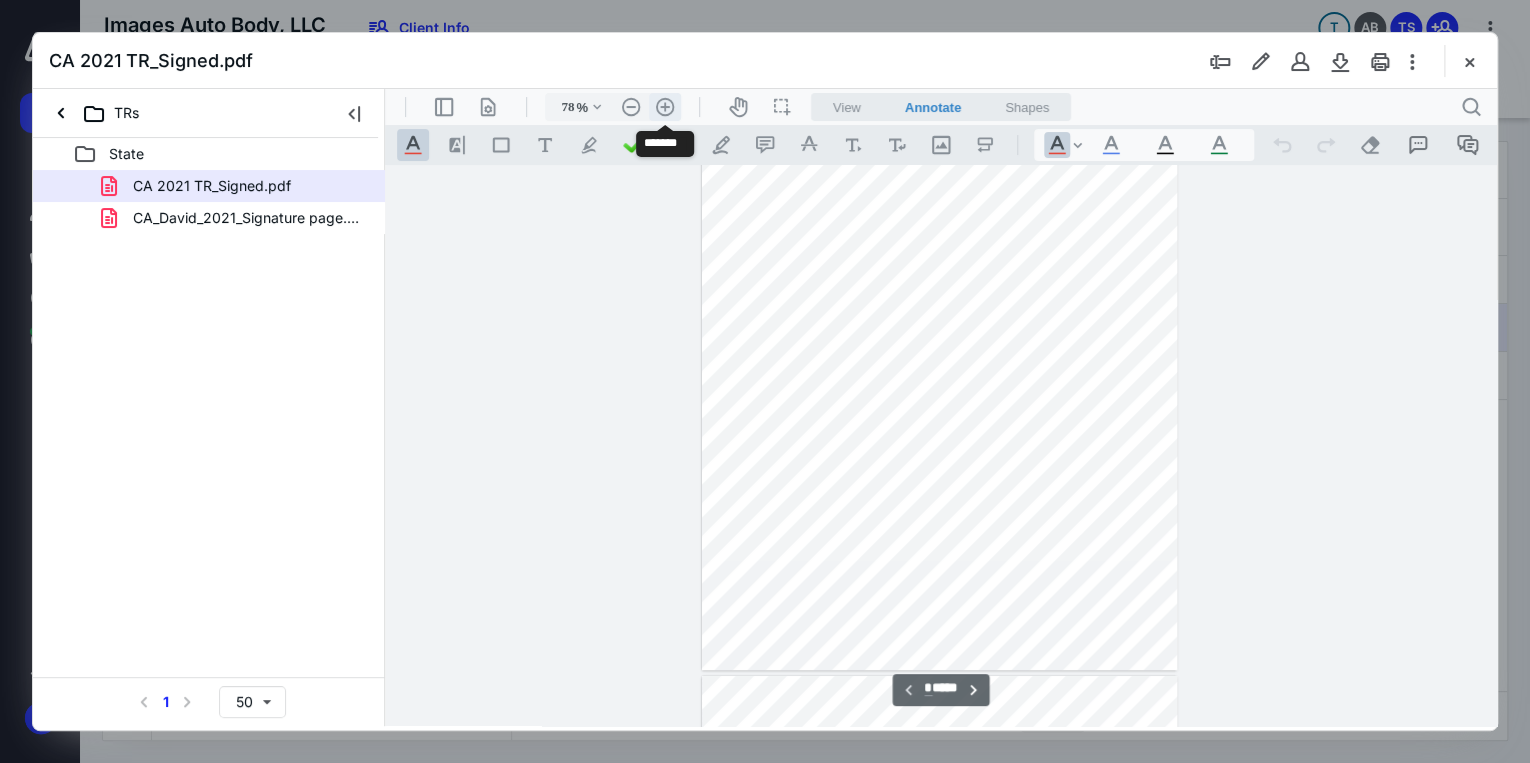 click on ".cls-1{fill:#abb0c4;} icon - header - zoom - in - line" at bounding box center (665, 107) 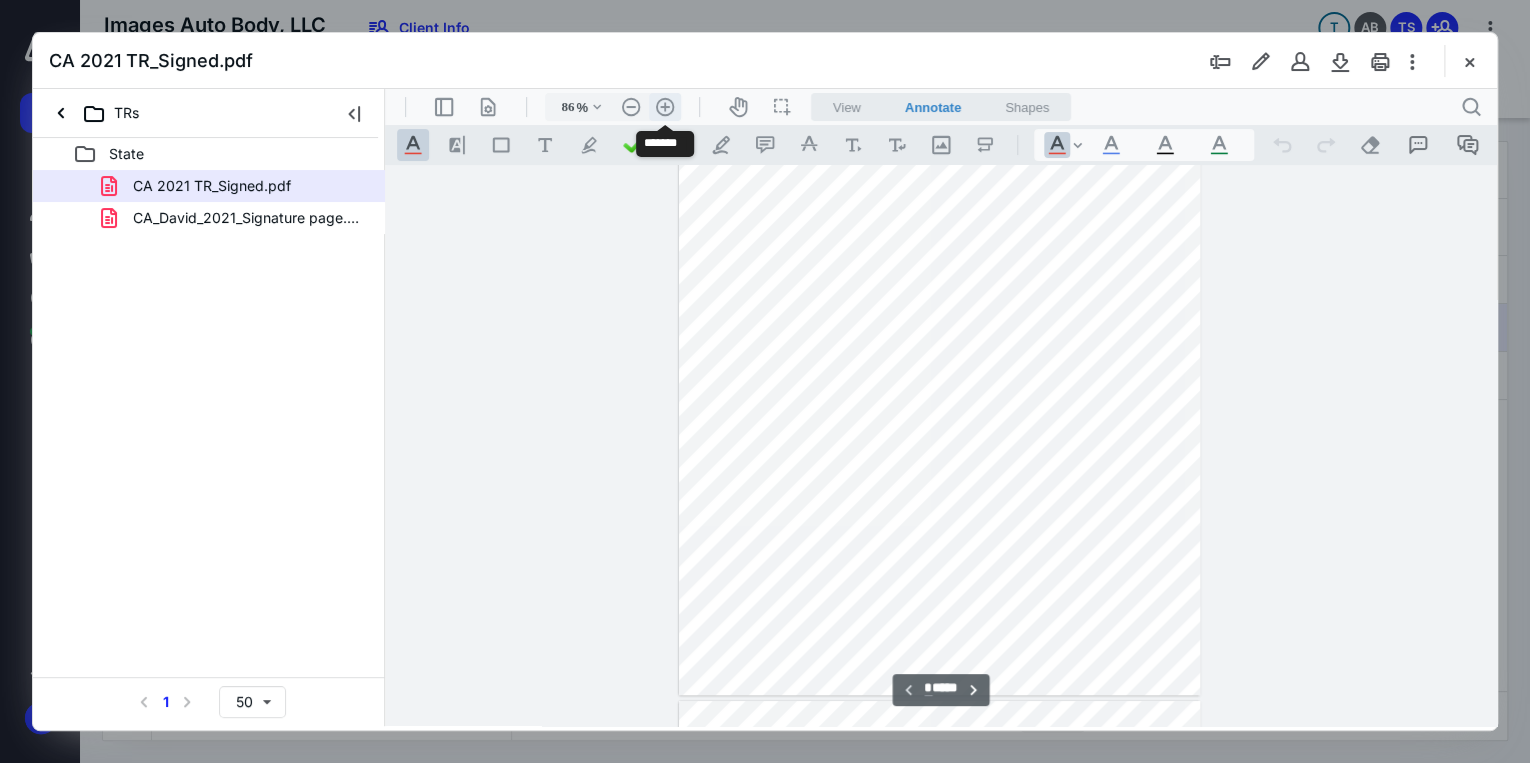 click on ".cls-1{fill:#abb0c4;} icon - header - zoom - in - line" at bounding box center [665, 107] 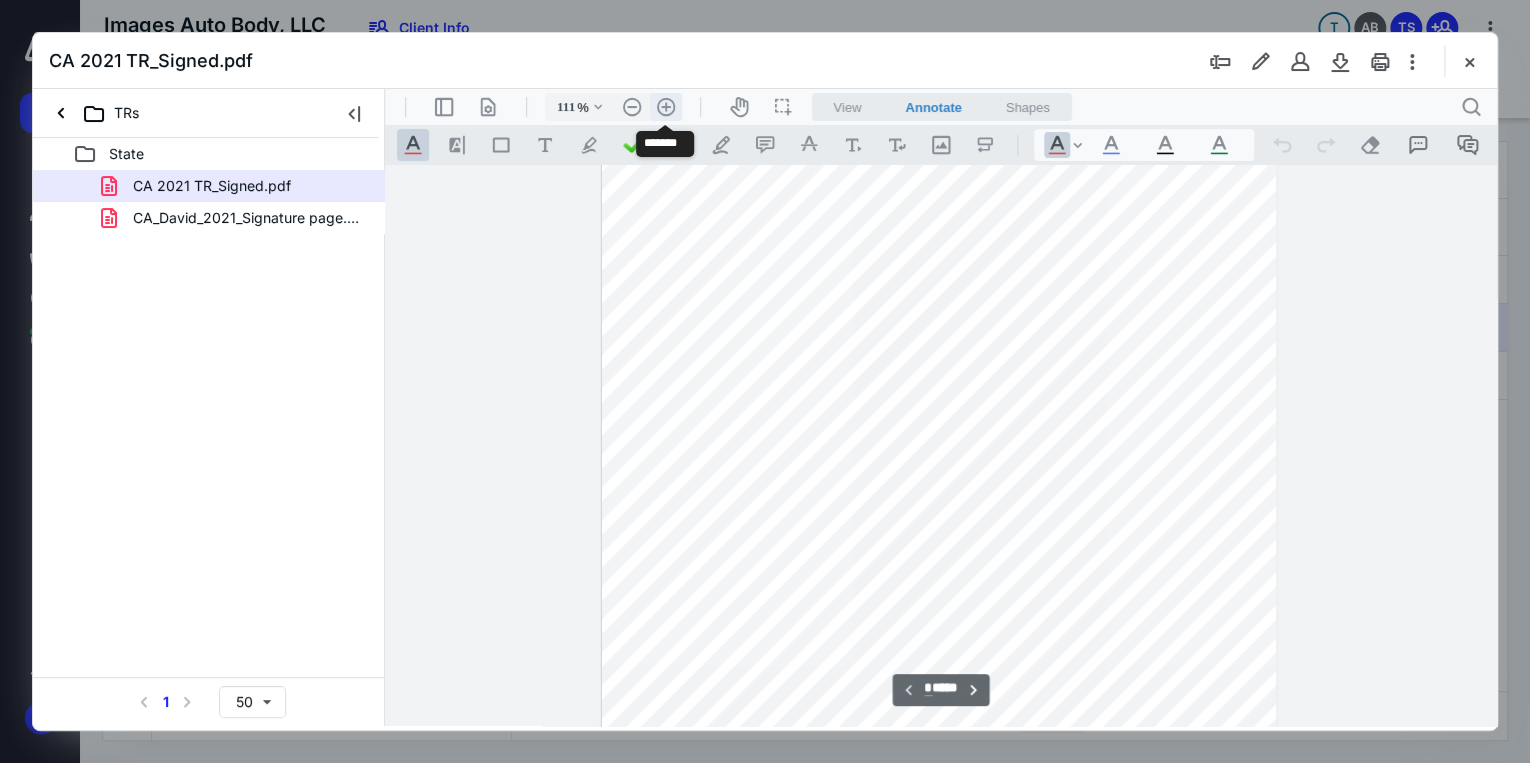 click on ".cls-1{fill:#abb0c4;} icon - header - zoom - in - line" at bounding box center (666, 107) 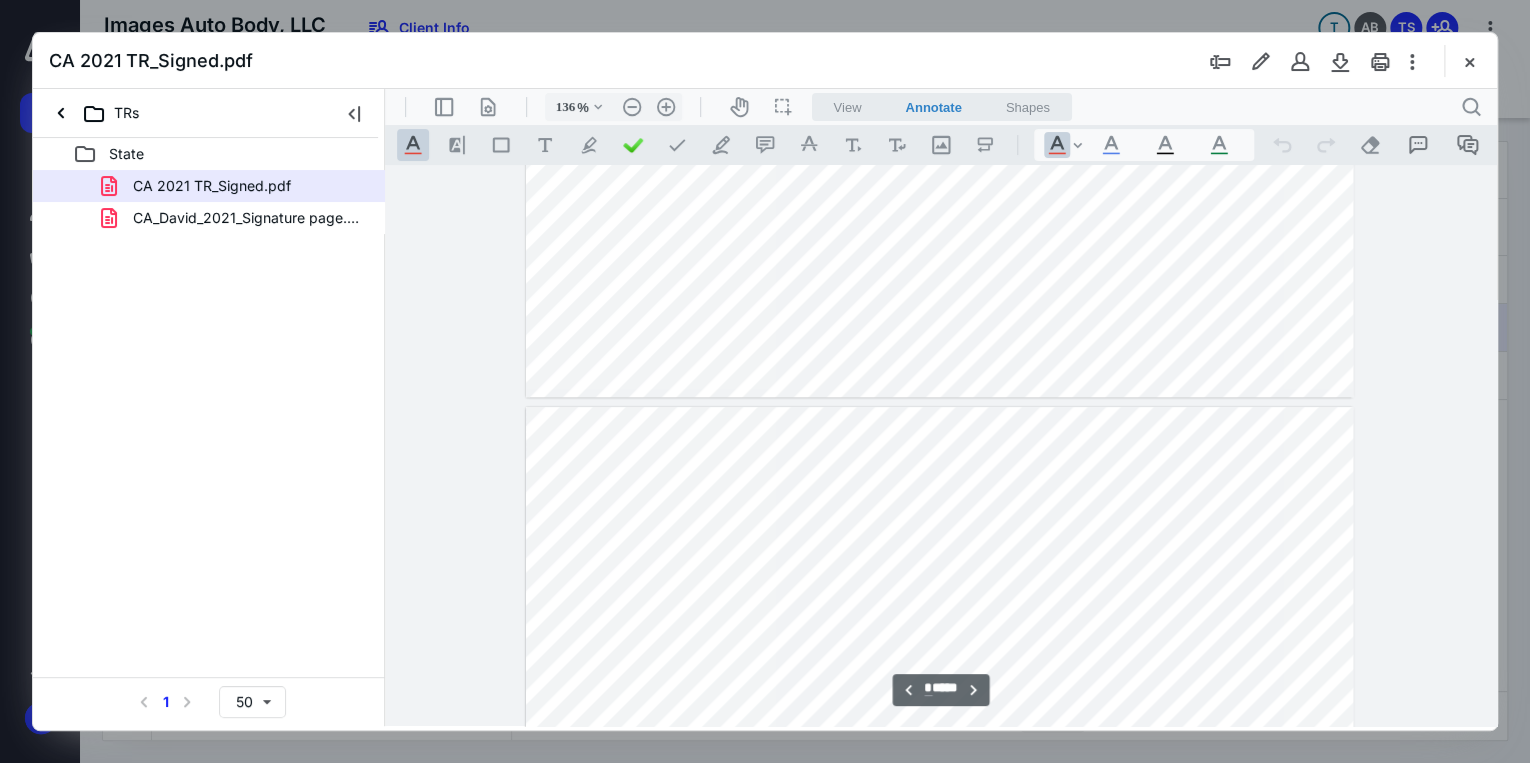 scroll, scrollTop: 8616, scrollLeft: 0, axis: vertical 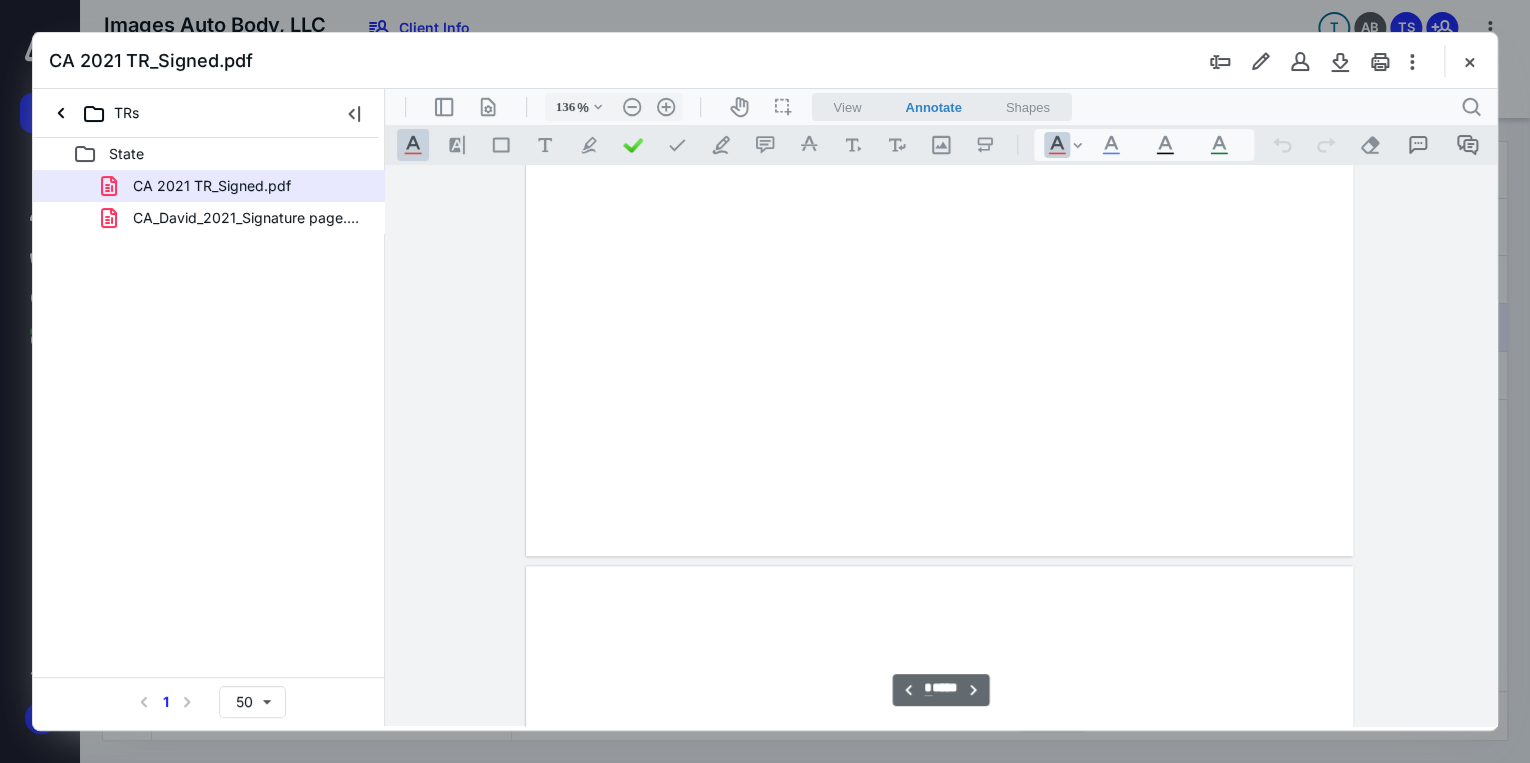 type on "*" 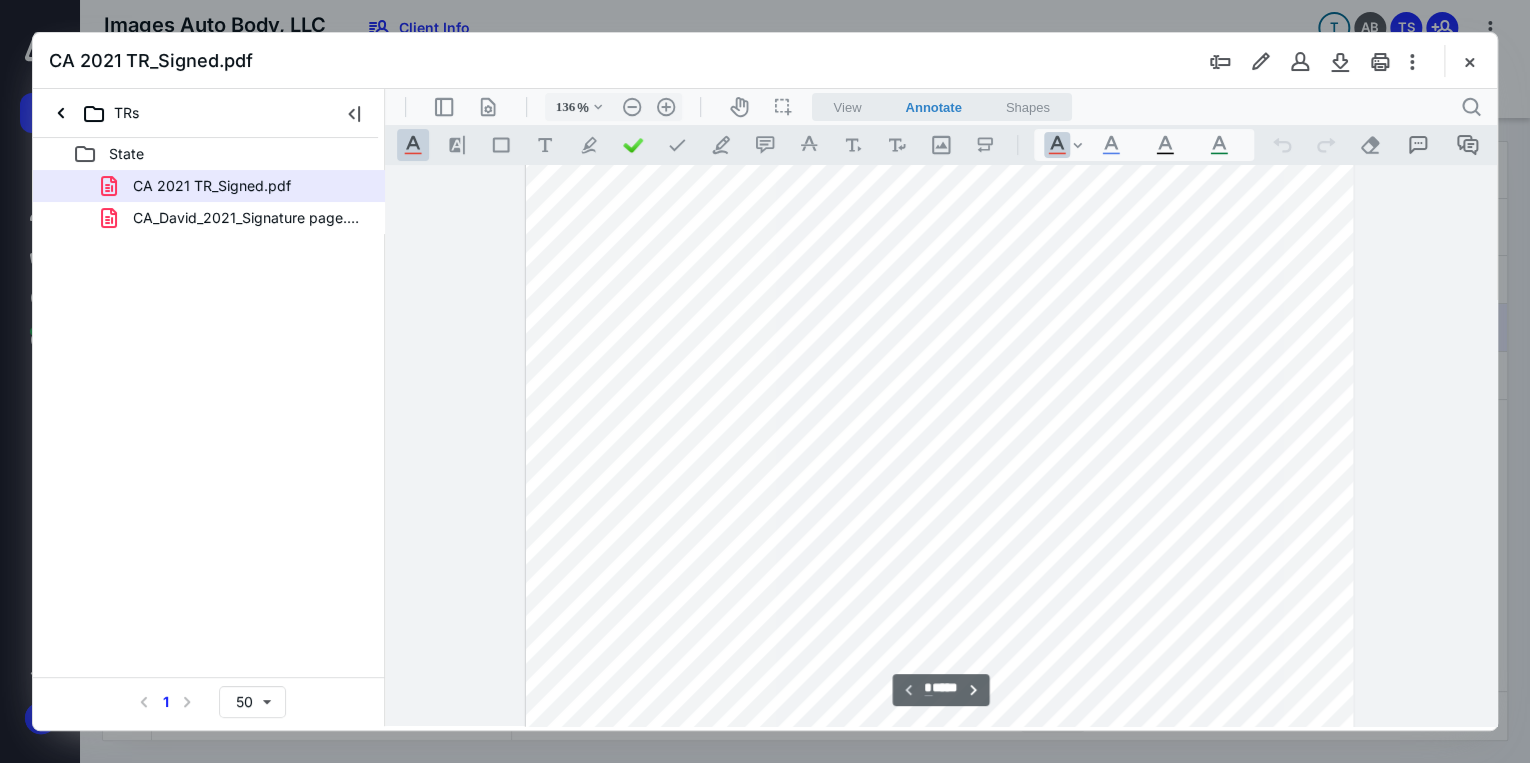 scroll, scrollTop: 0, scrollLeft: 0, axis: both 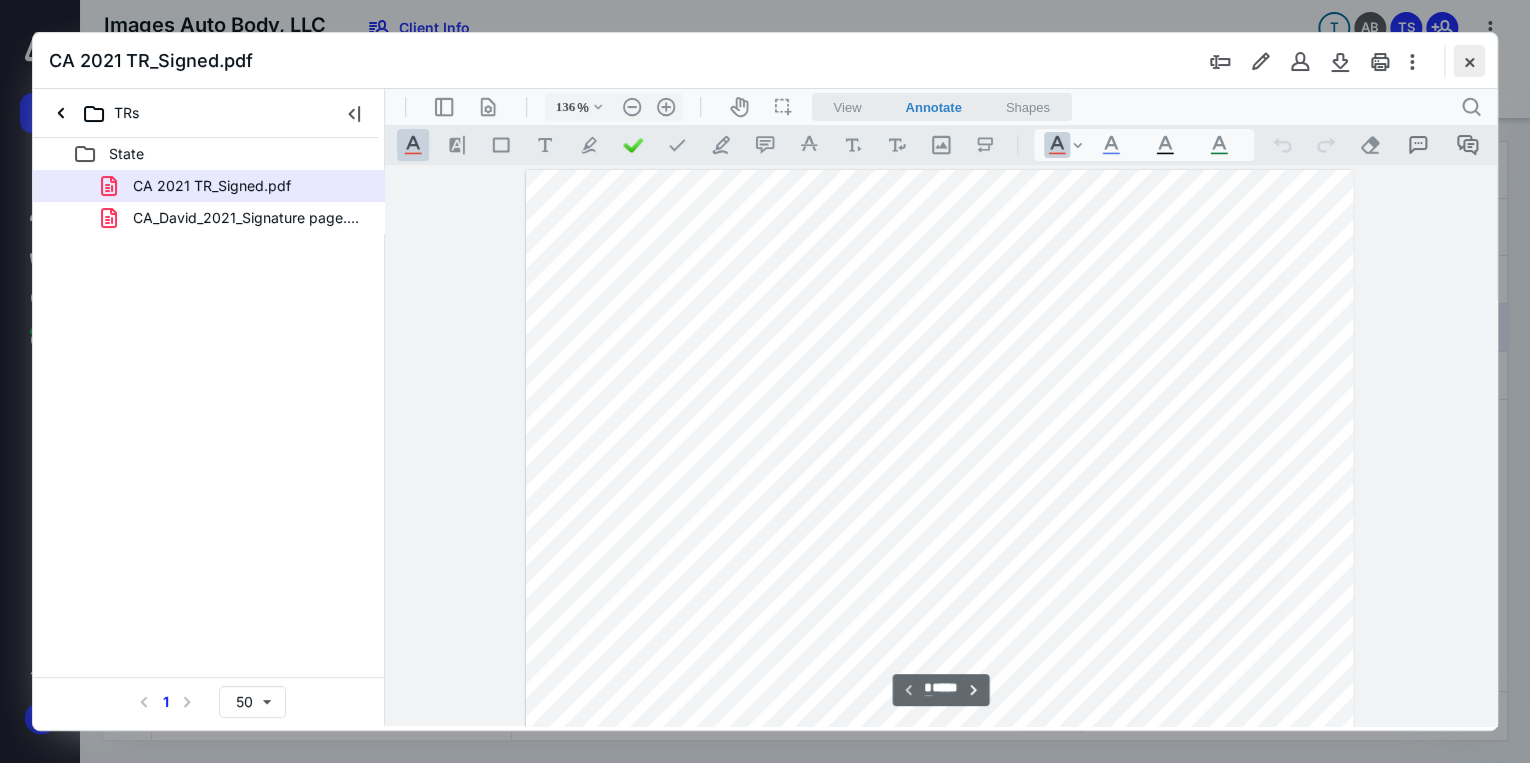 click at bounding box center (1469, 61) 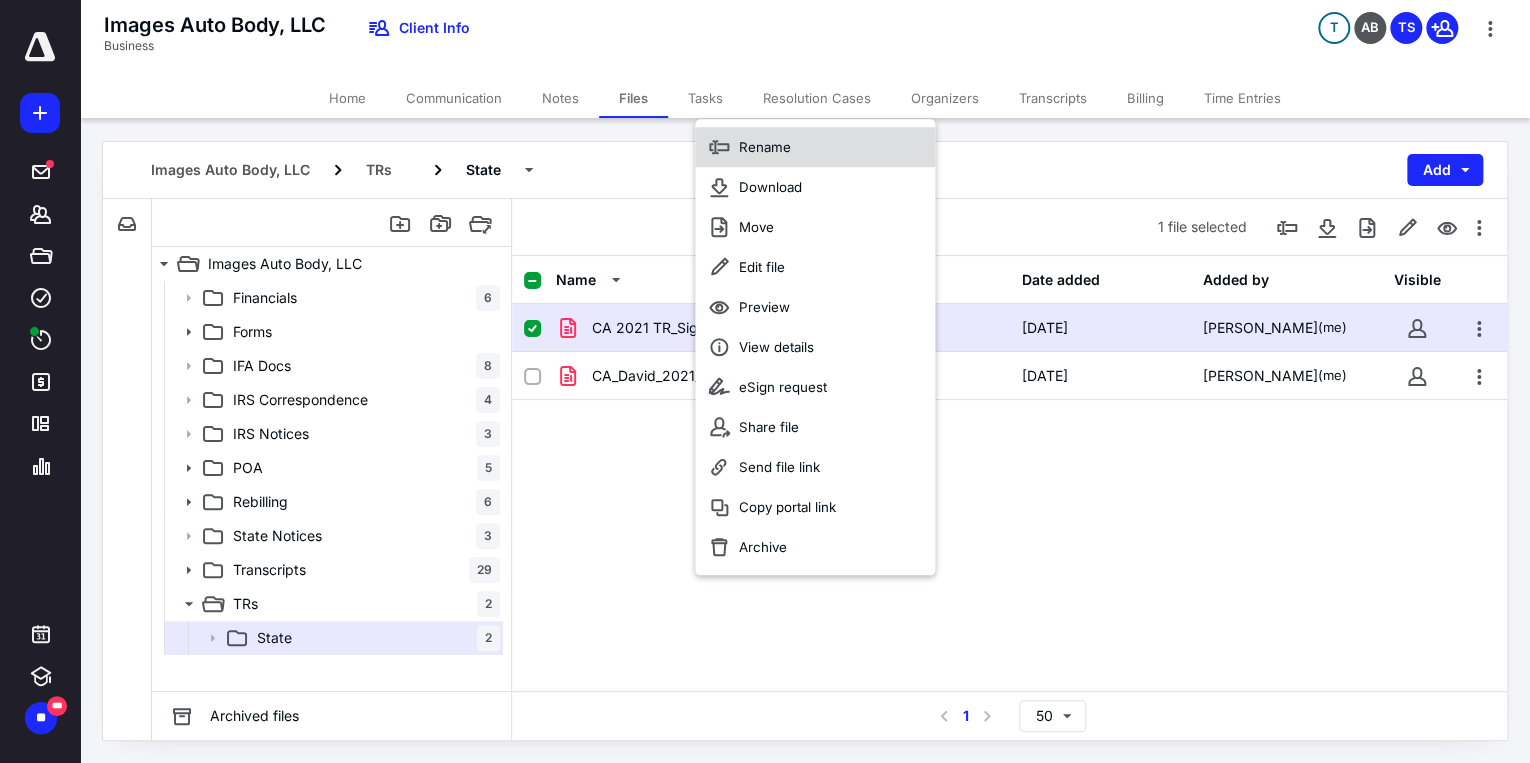 click on "Rename" at bounding box center [765, 147] 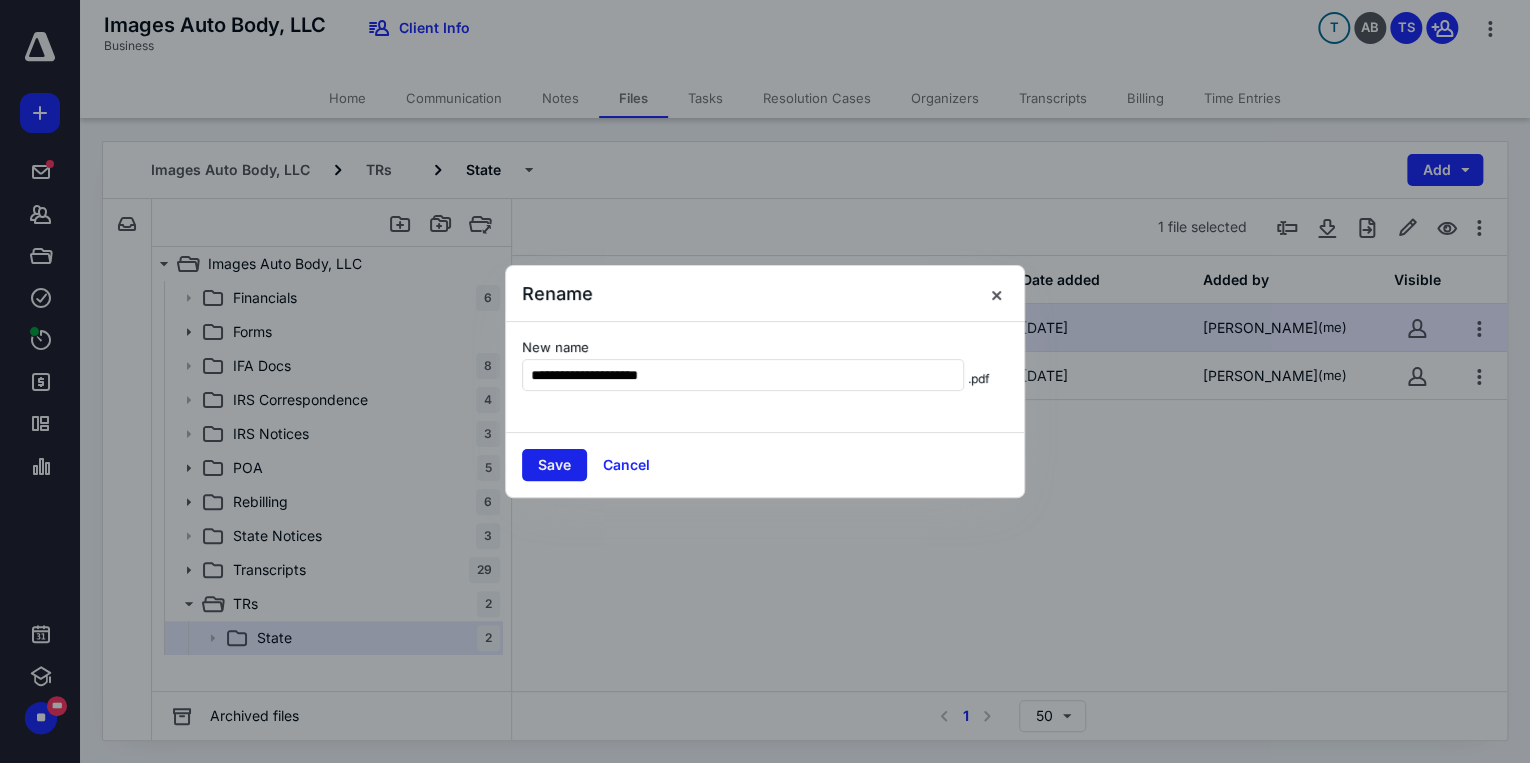 type on "**********" 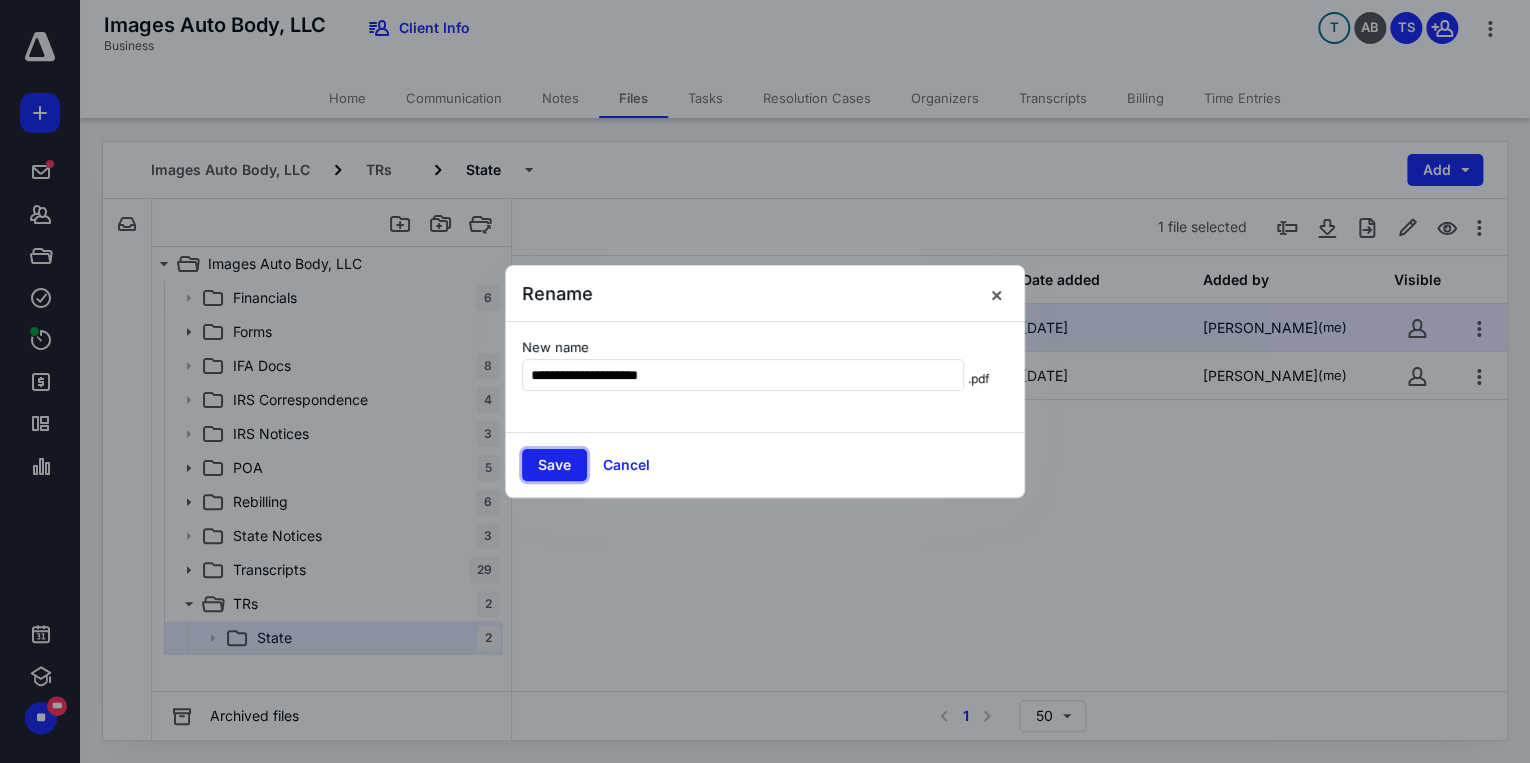 click on "Save" at bounding box center (554, 465) 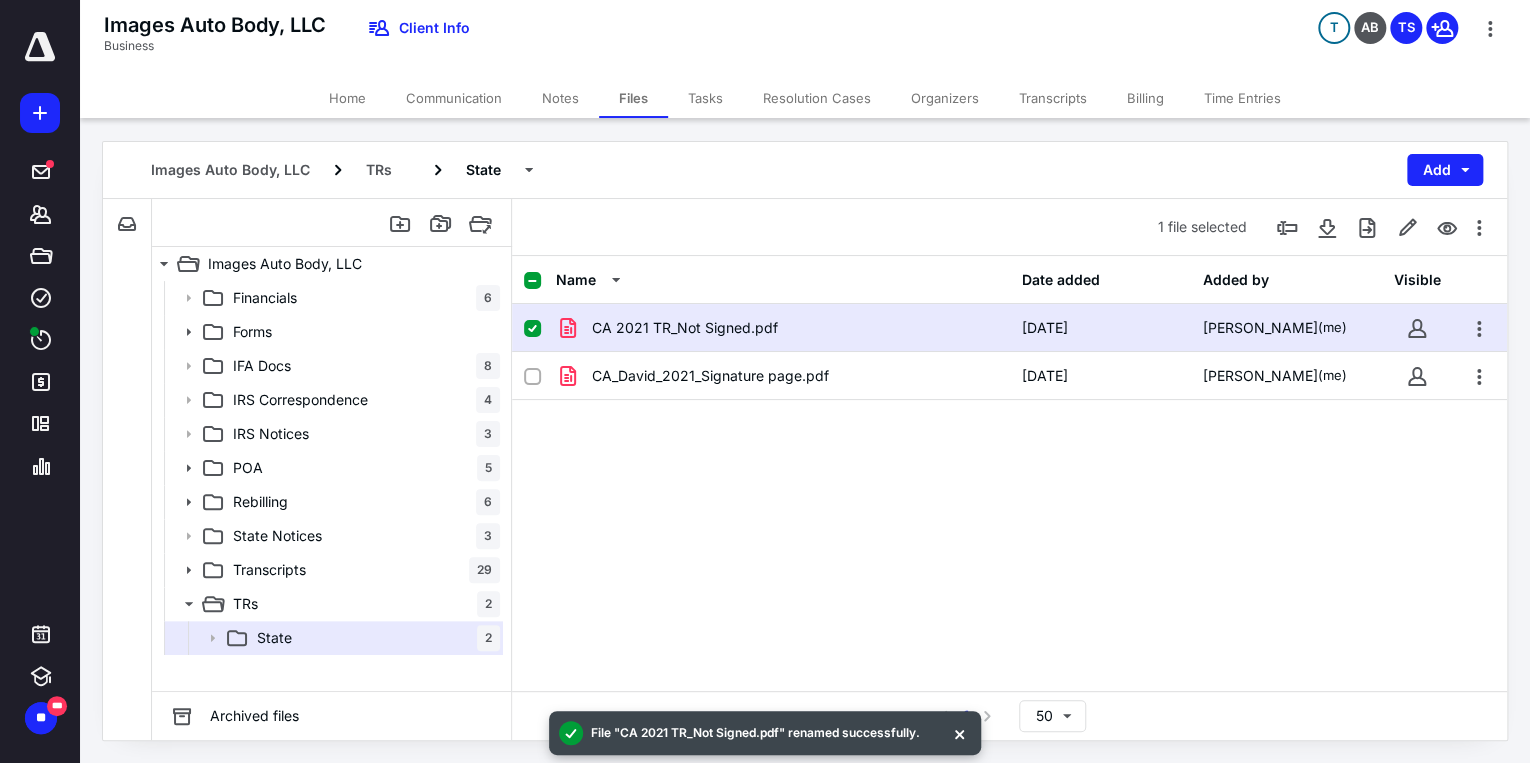 click on "Communication" at bounding box center [454, 98] 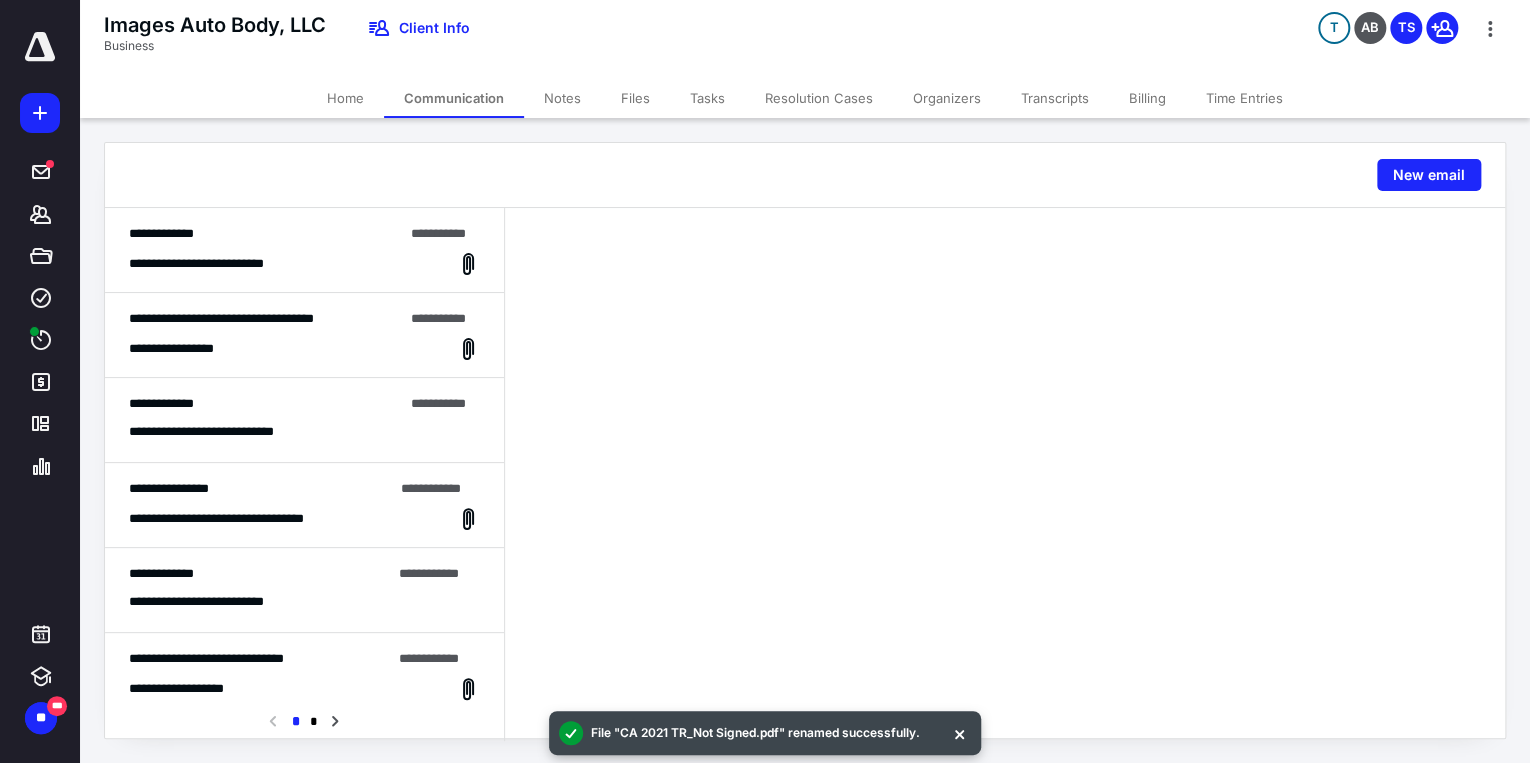 click on "**********" at bounding box center [304, 250] 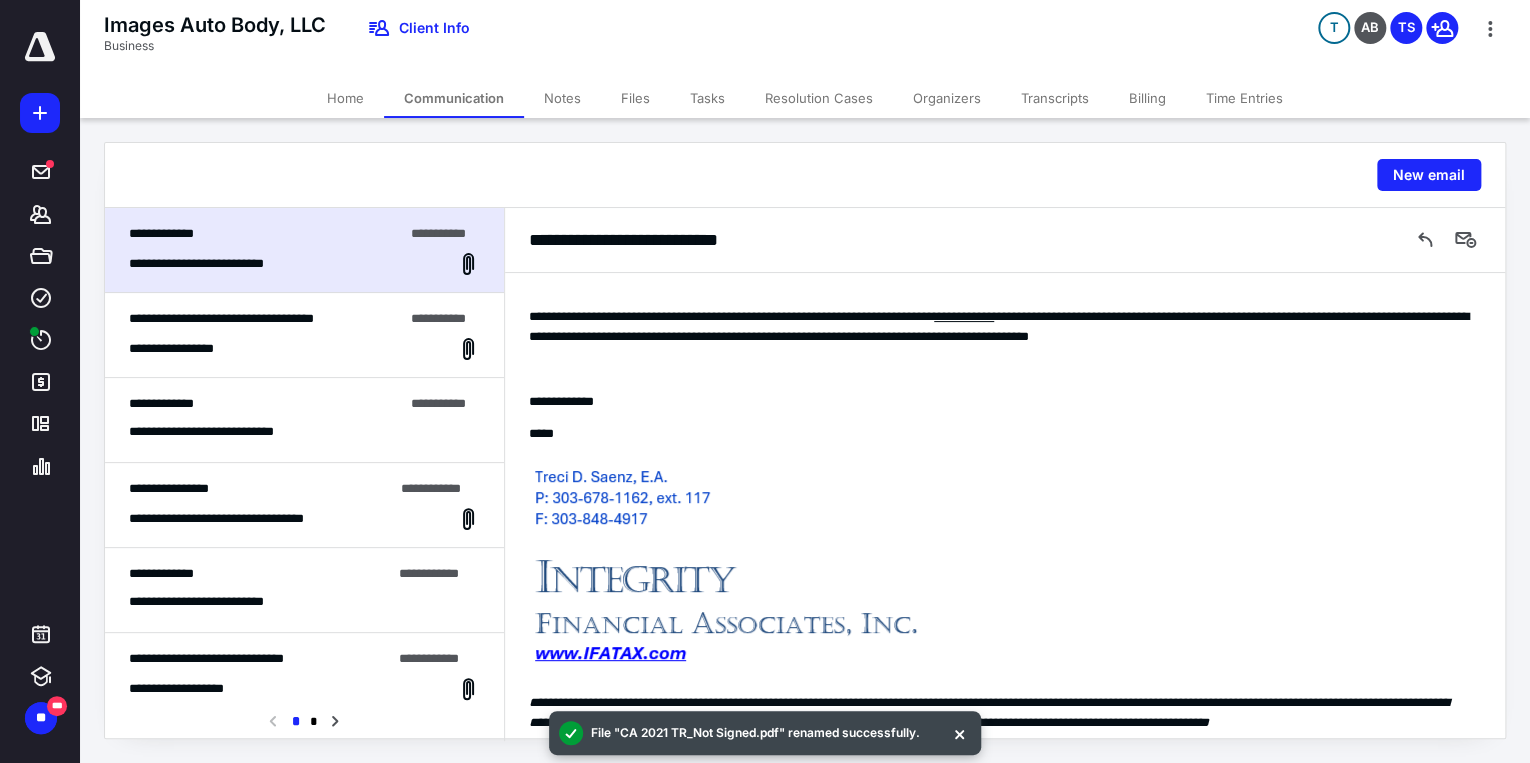 scroll, scrollTop: 572, scrollLeft: 0, axis: vertical 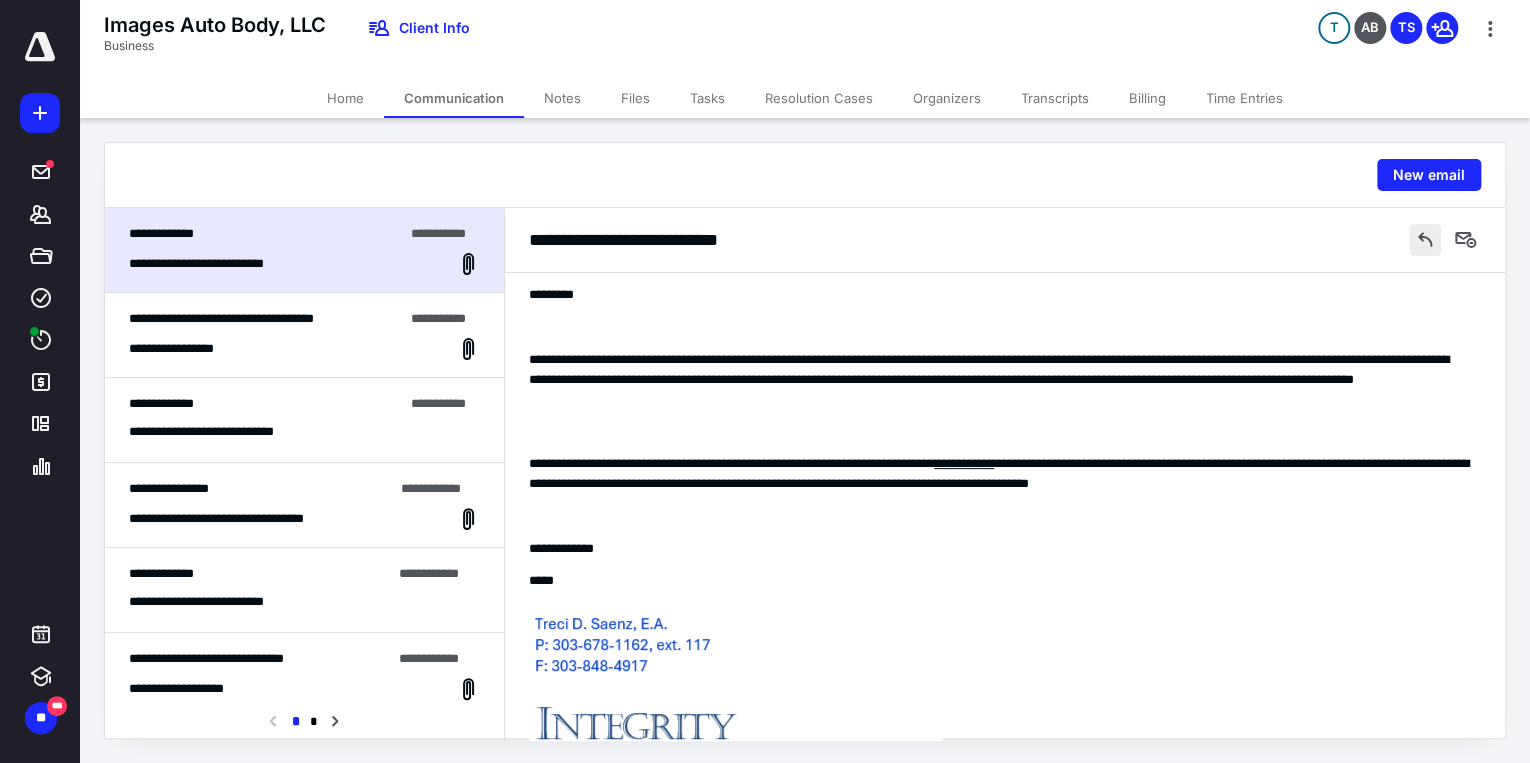 click at bounding box center [1425, 240] 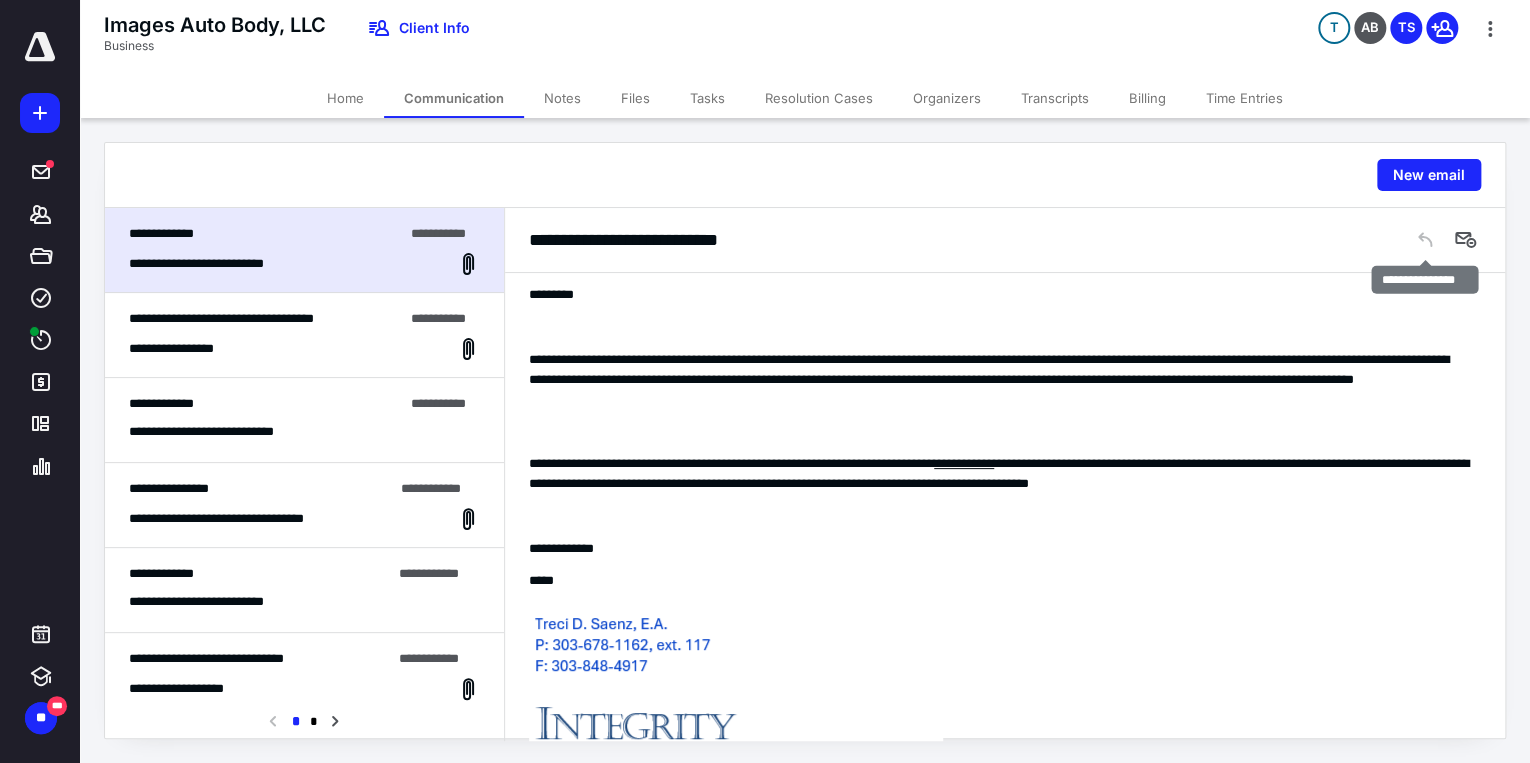 scroll, scrollTop: 1297, scrollLeft: 0, axis: vertical 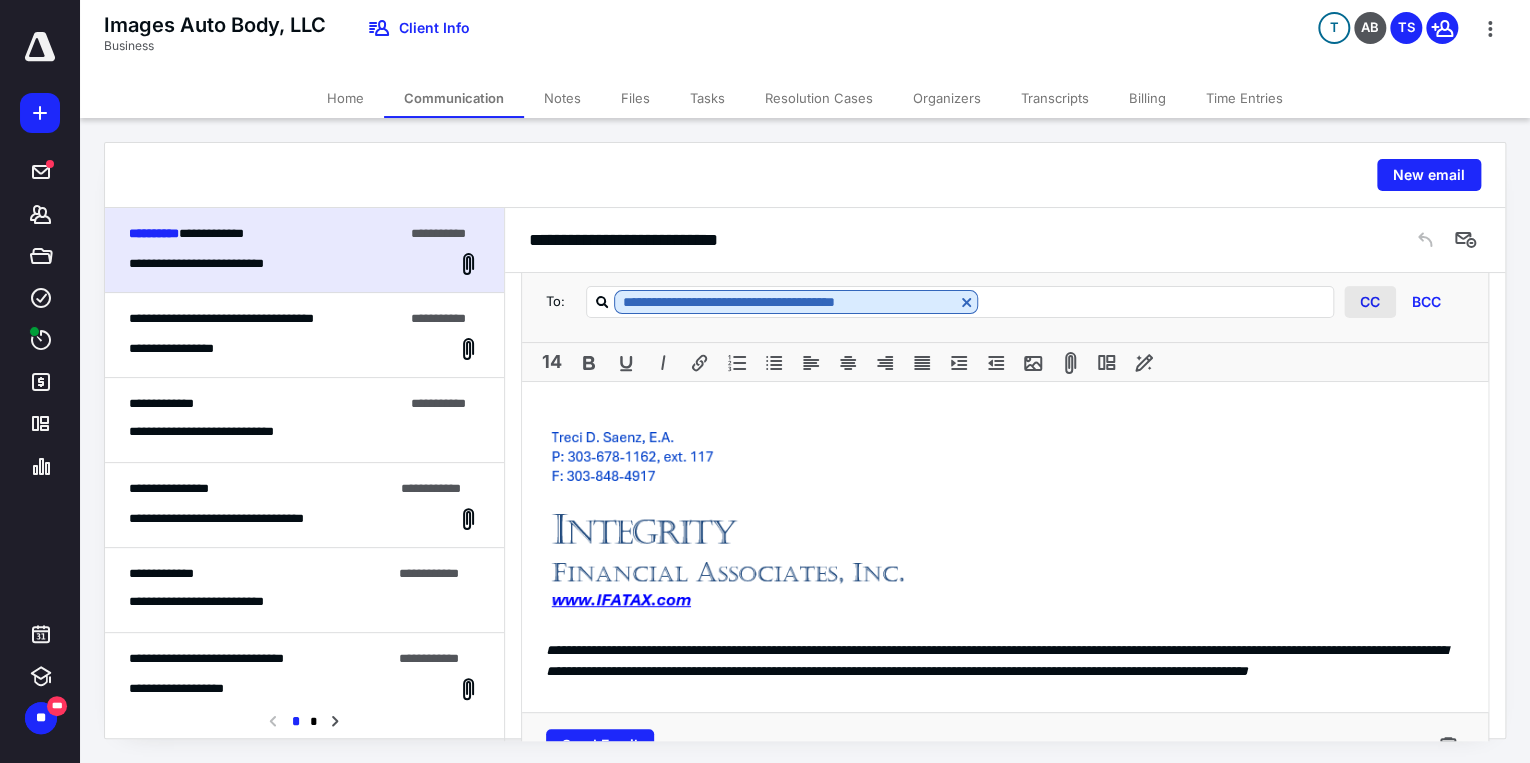 click on "CC" at bounding box center [1370, 302] 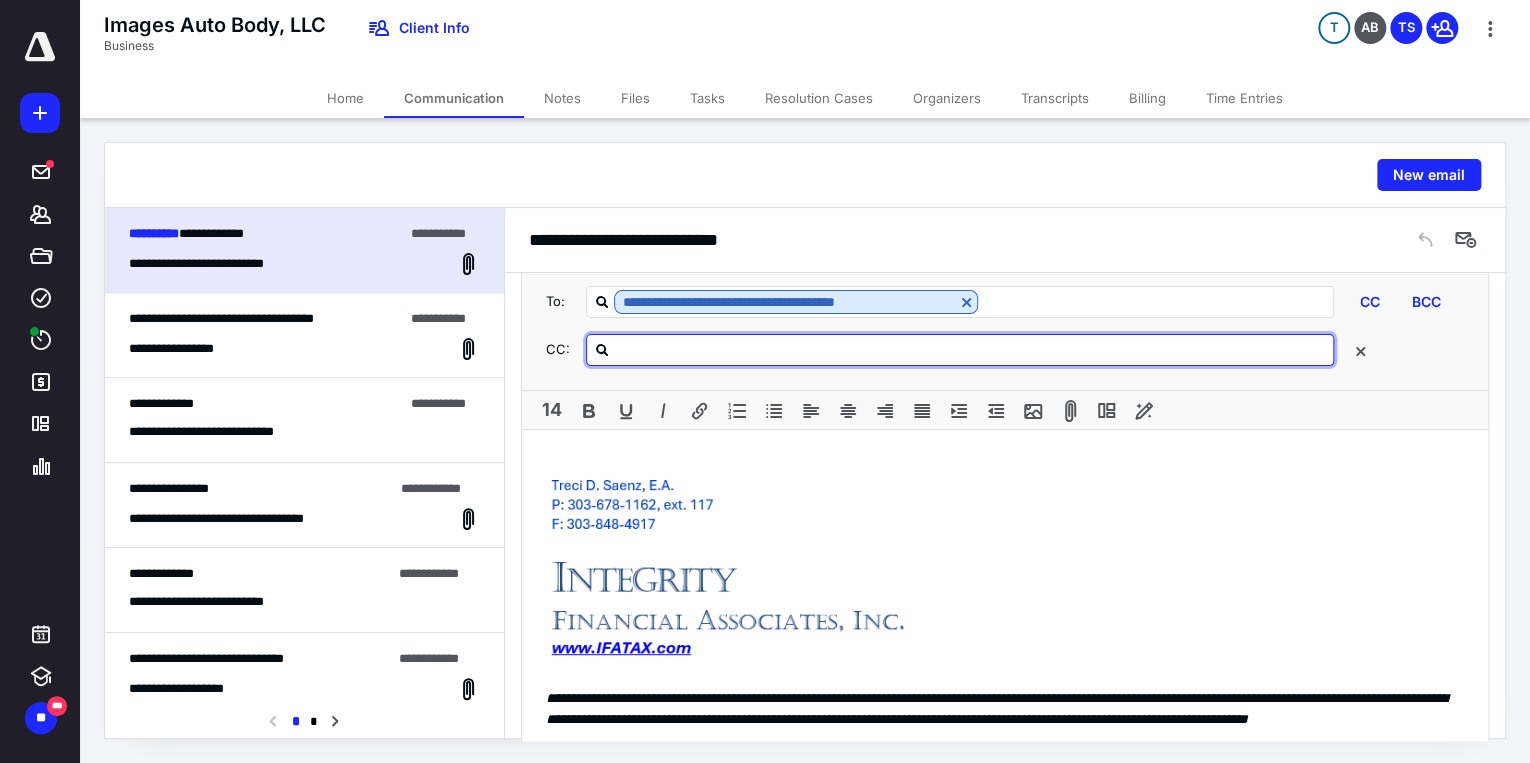 click at bounding box center [972, 349] 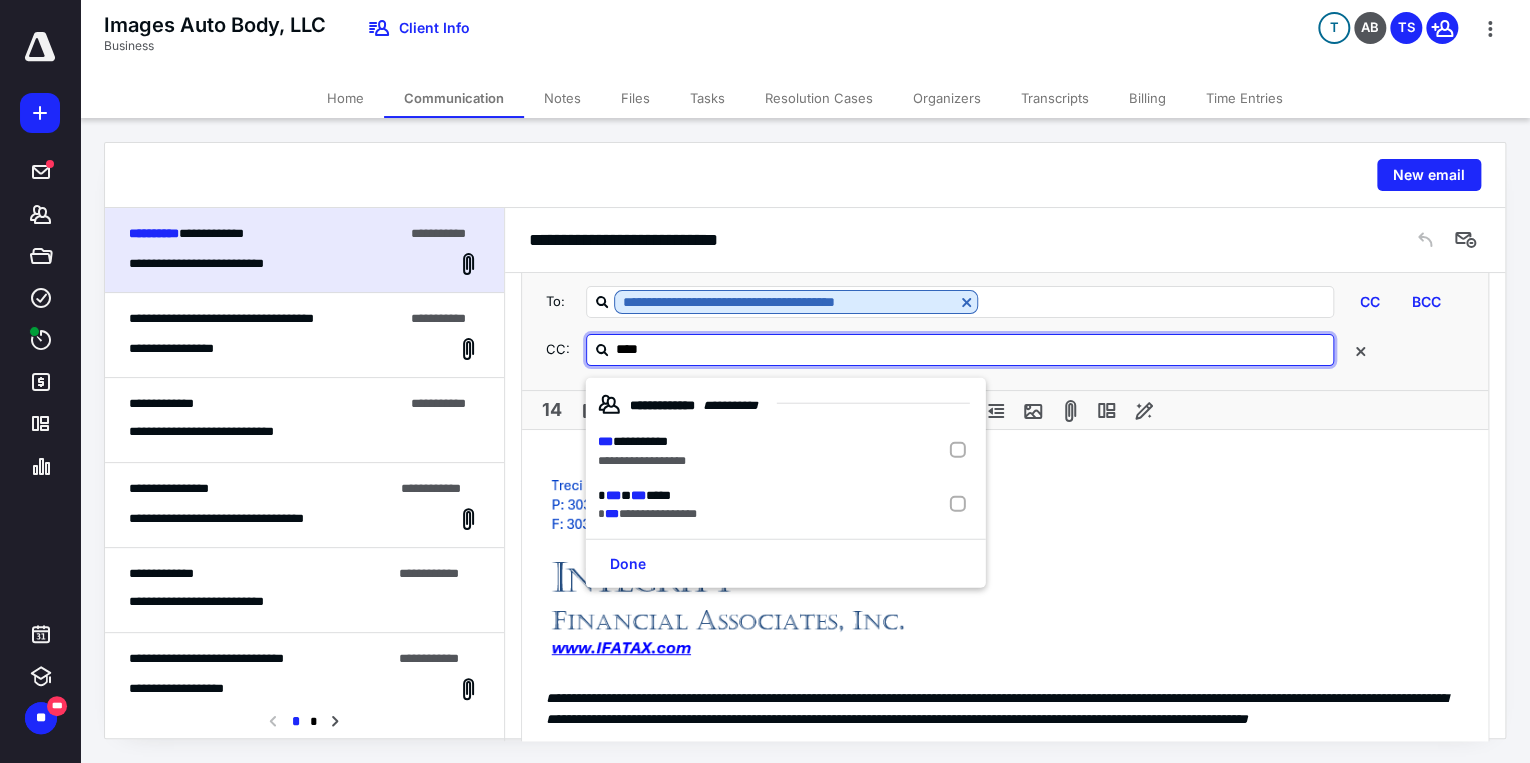 type on "*****" 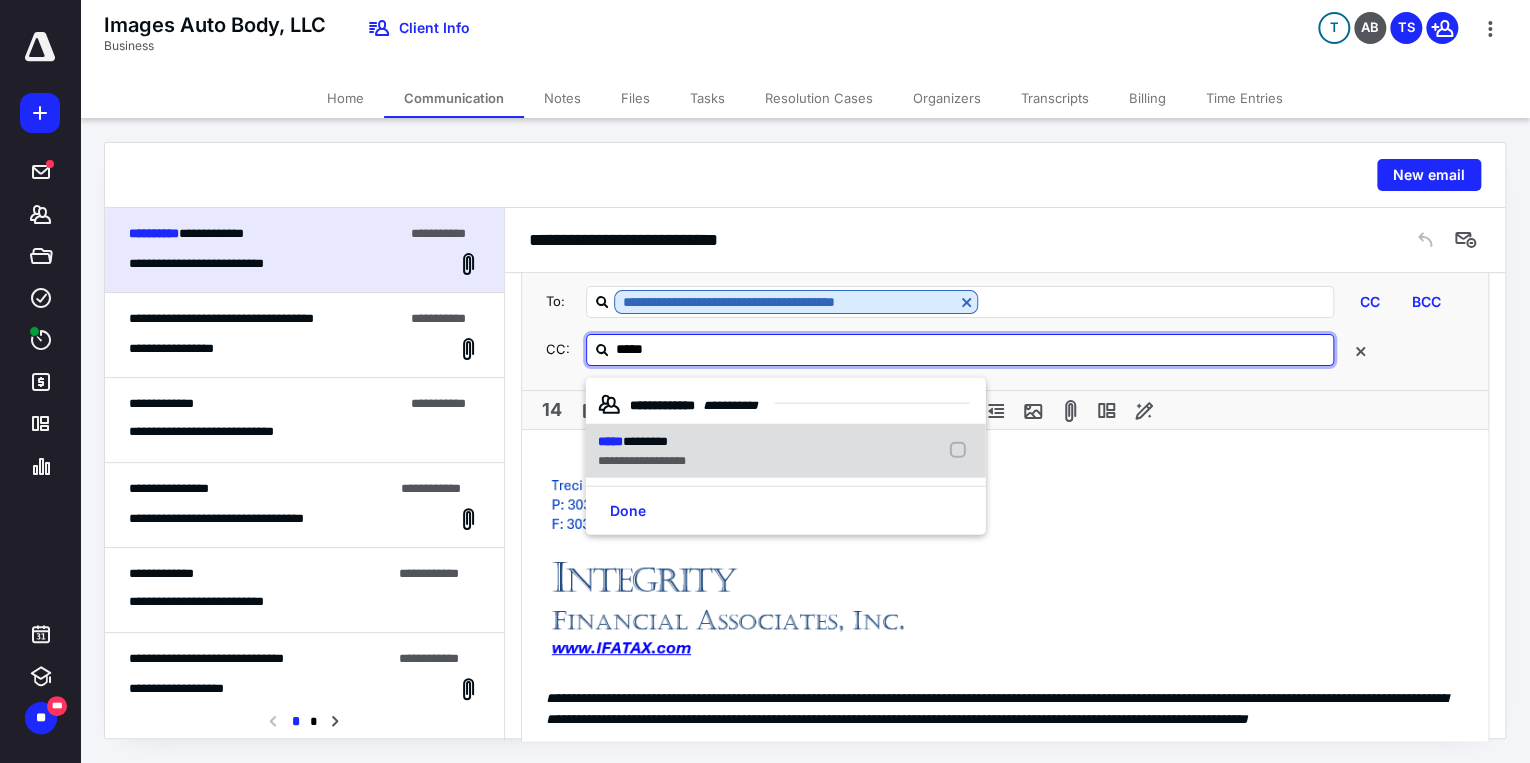 click on "*****" at bounding box center [610, 441] 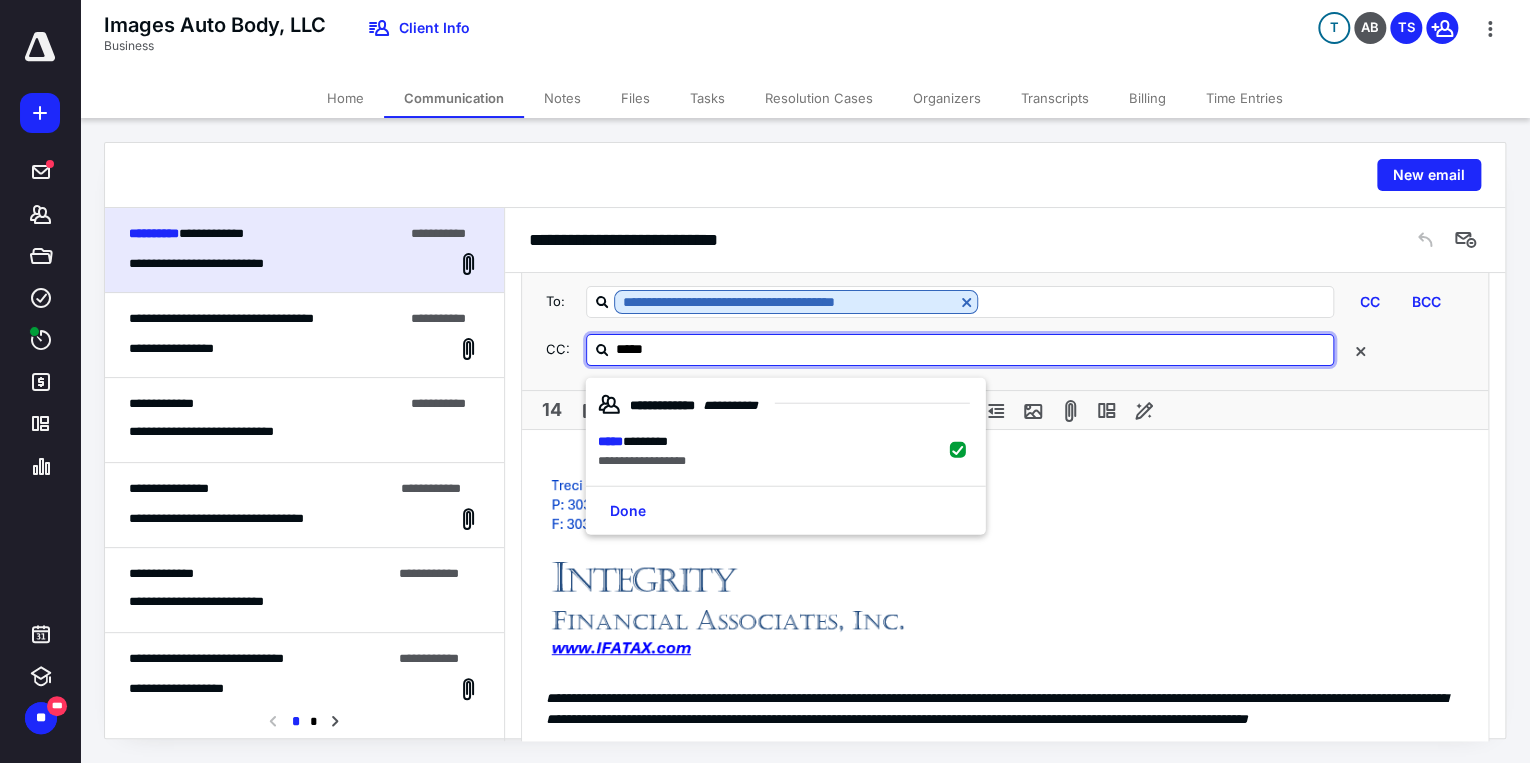 checkbox on "true" 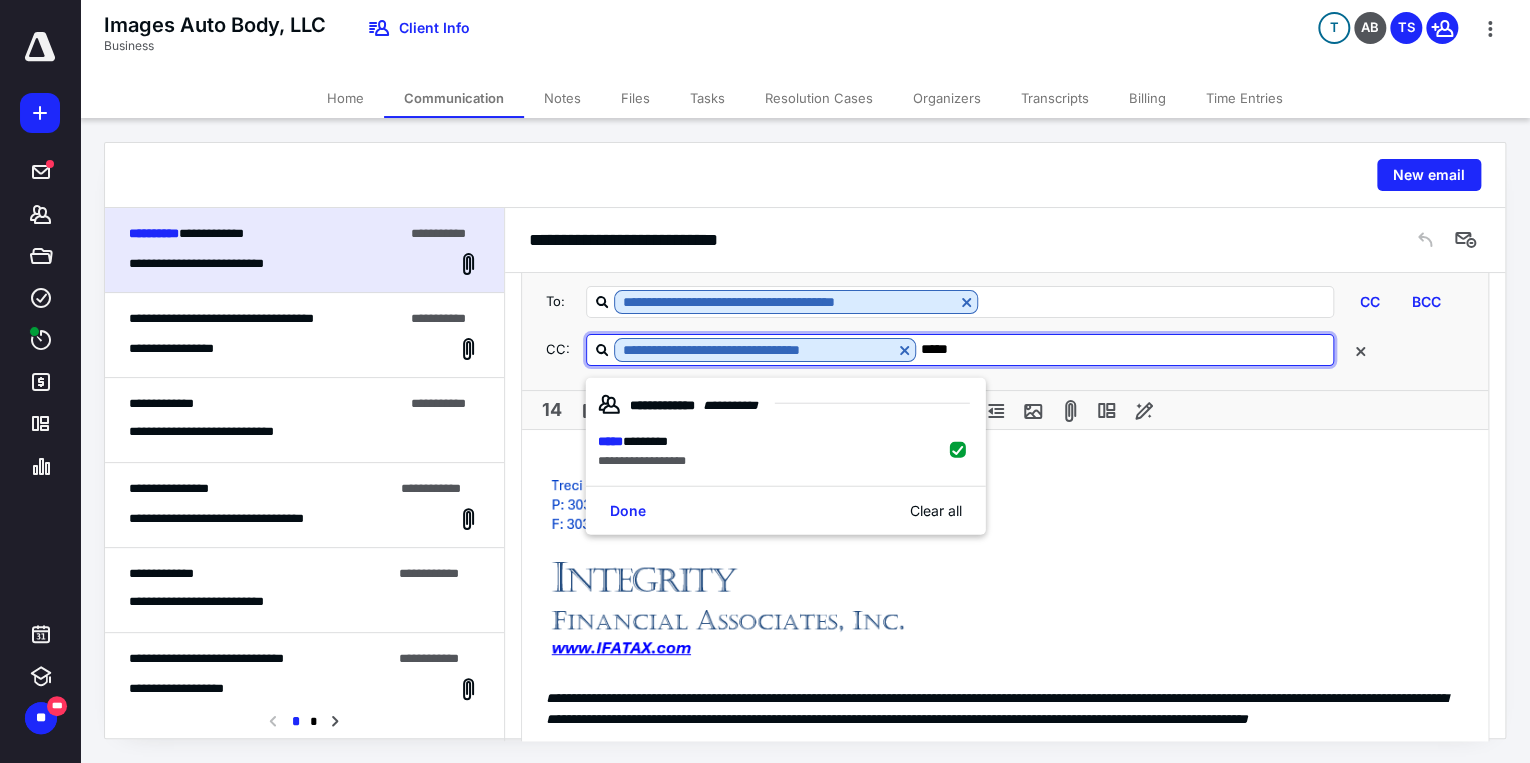 type on "*****" 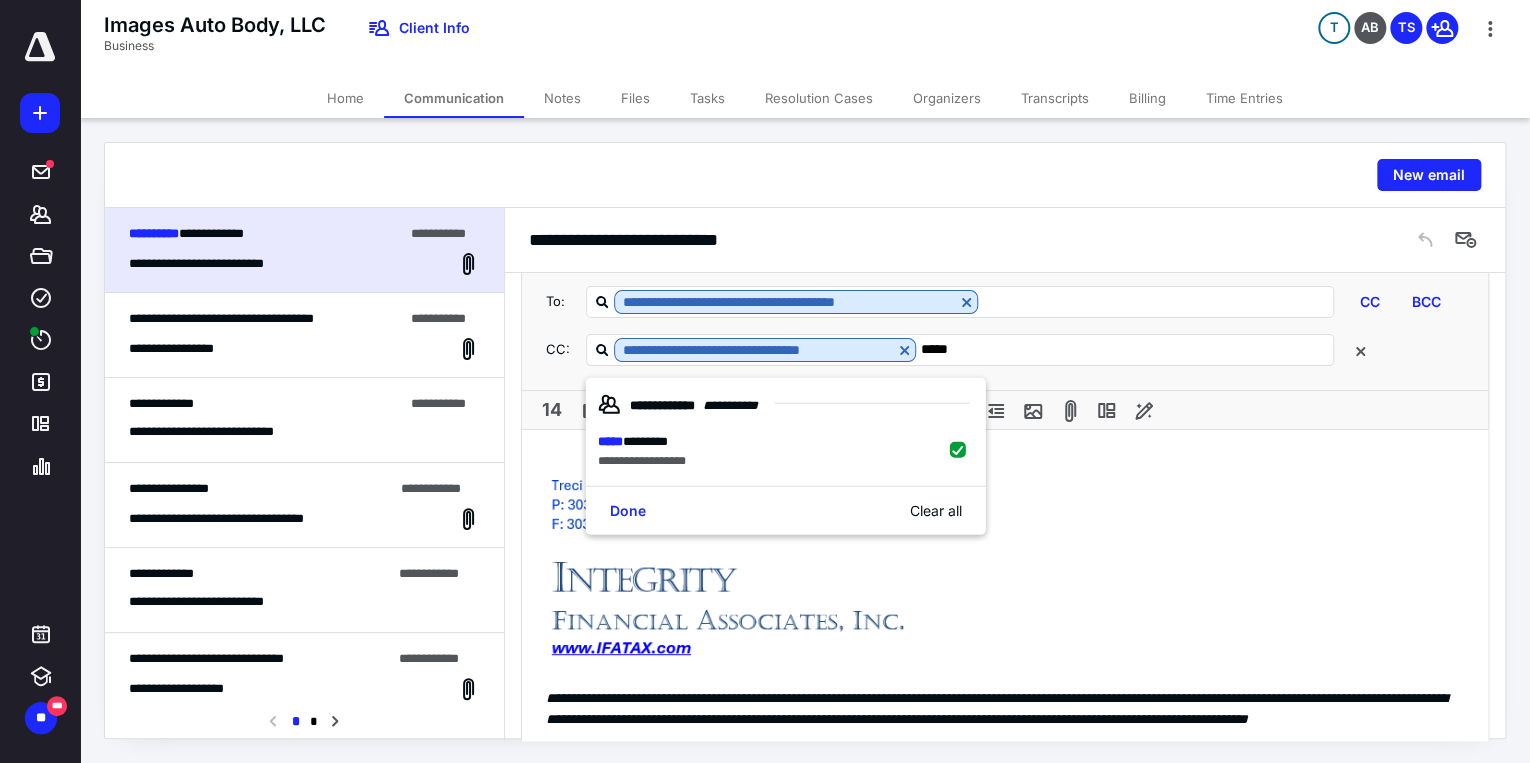 click at bounding box center [737, 567] 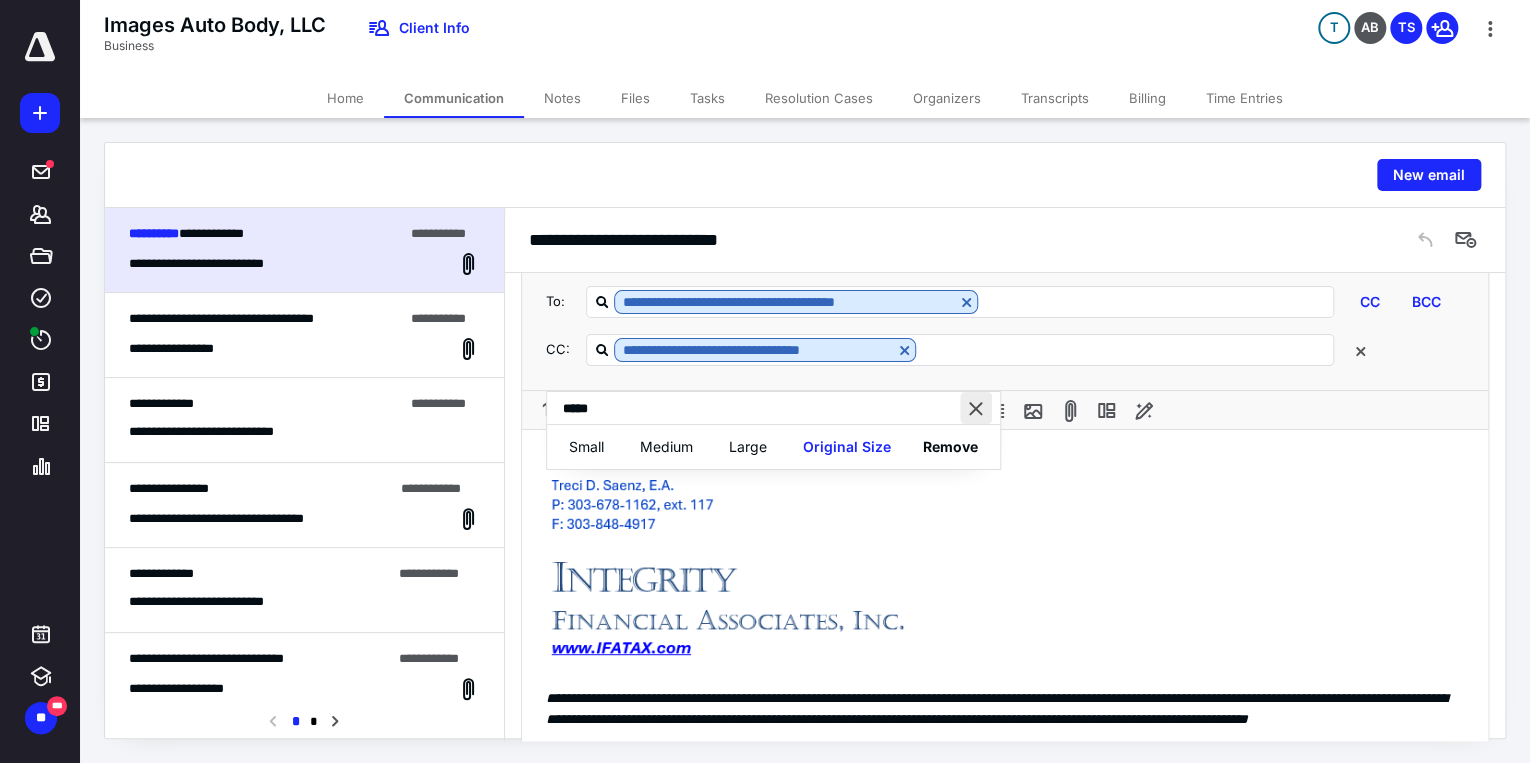 click at bounding box center (976, 408) 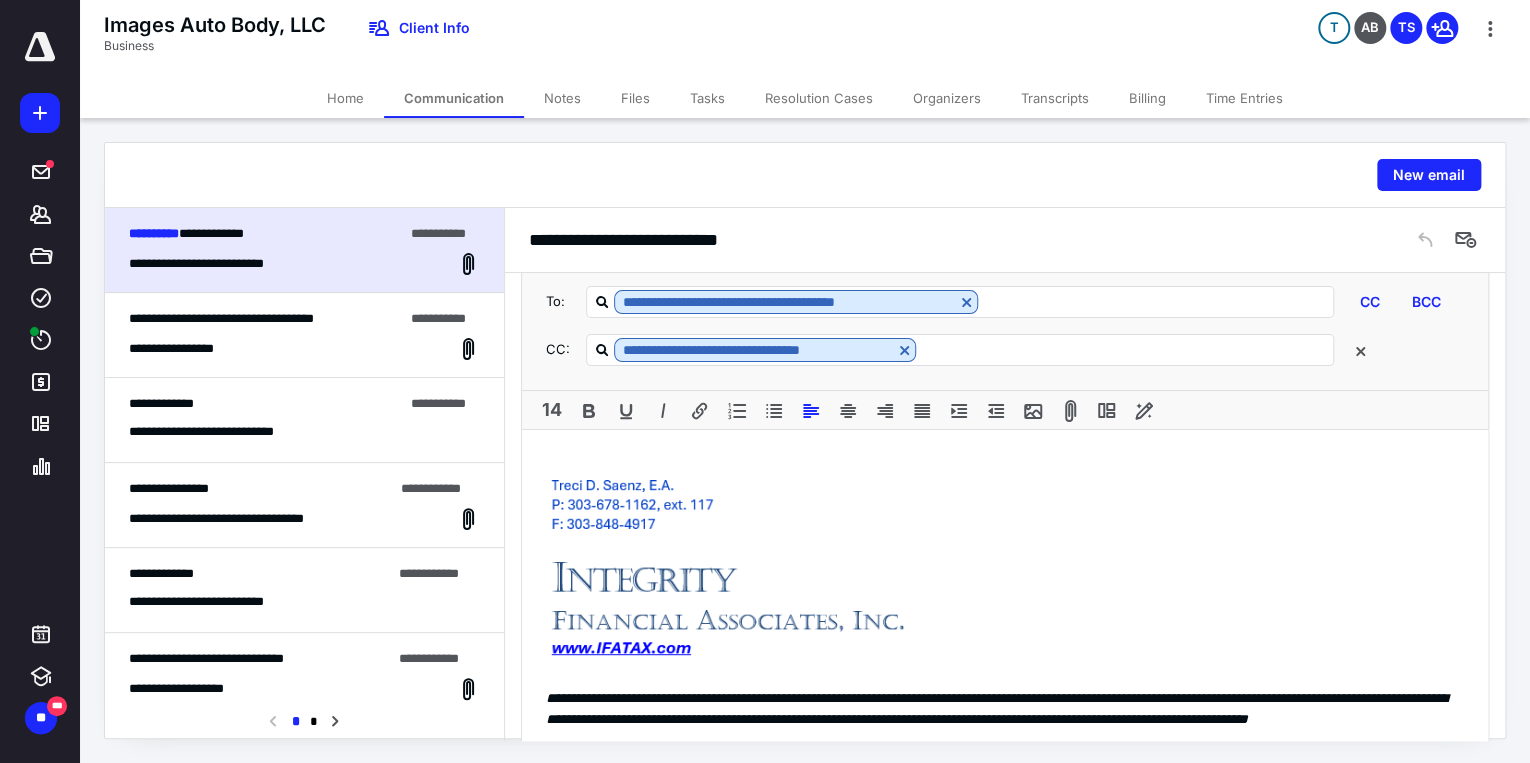 click on "**********" at bounding box center (1005, 598) 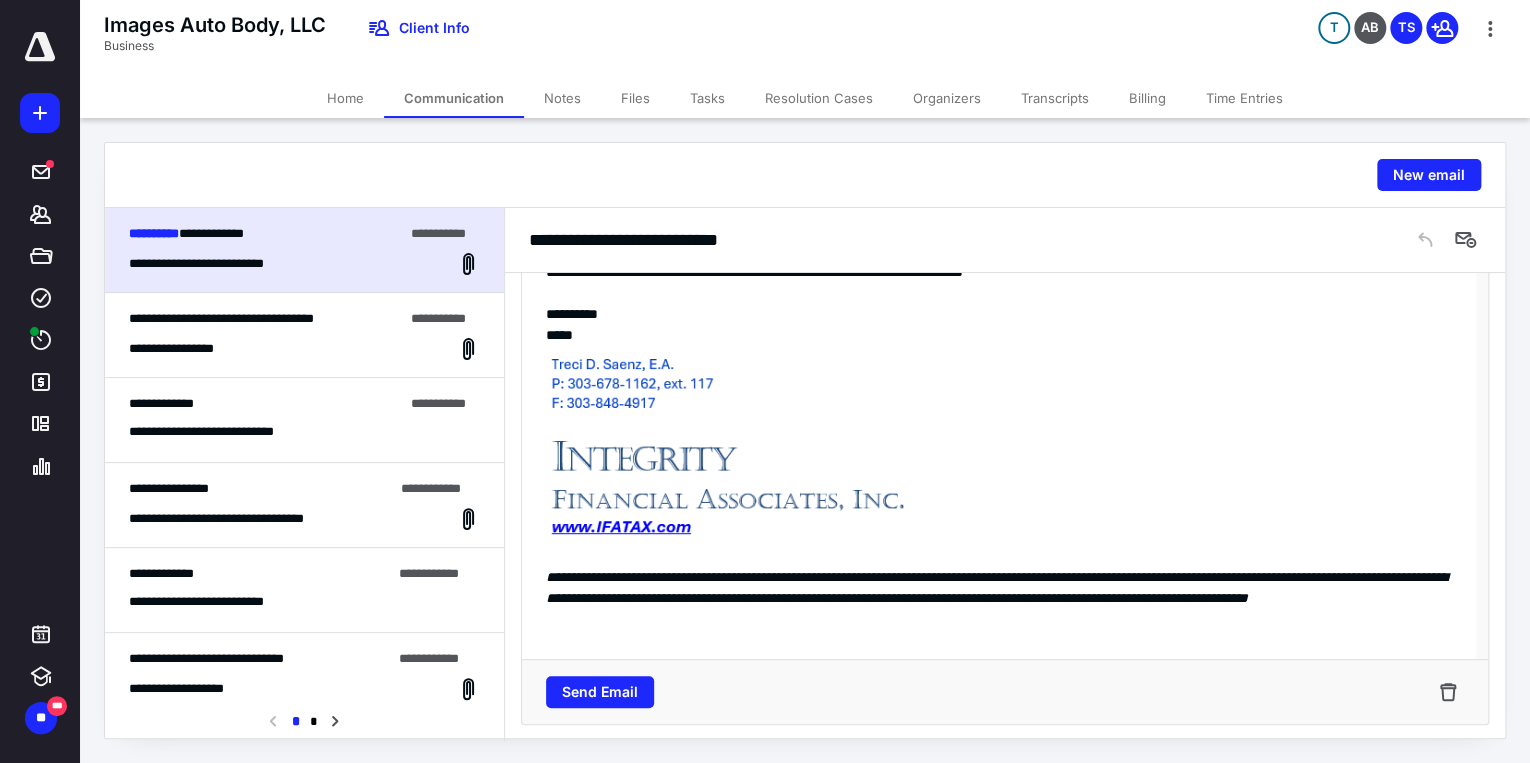 scroll, scrollTop: 1373, scrollLeft: 0, axis: vertical 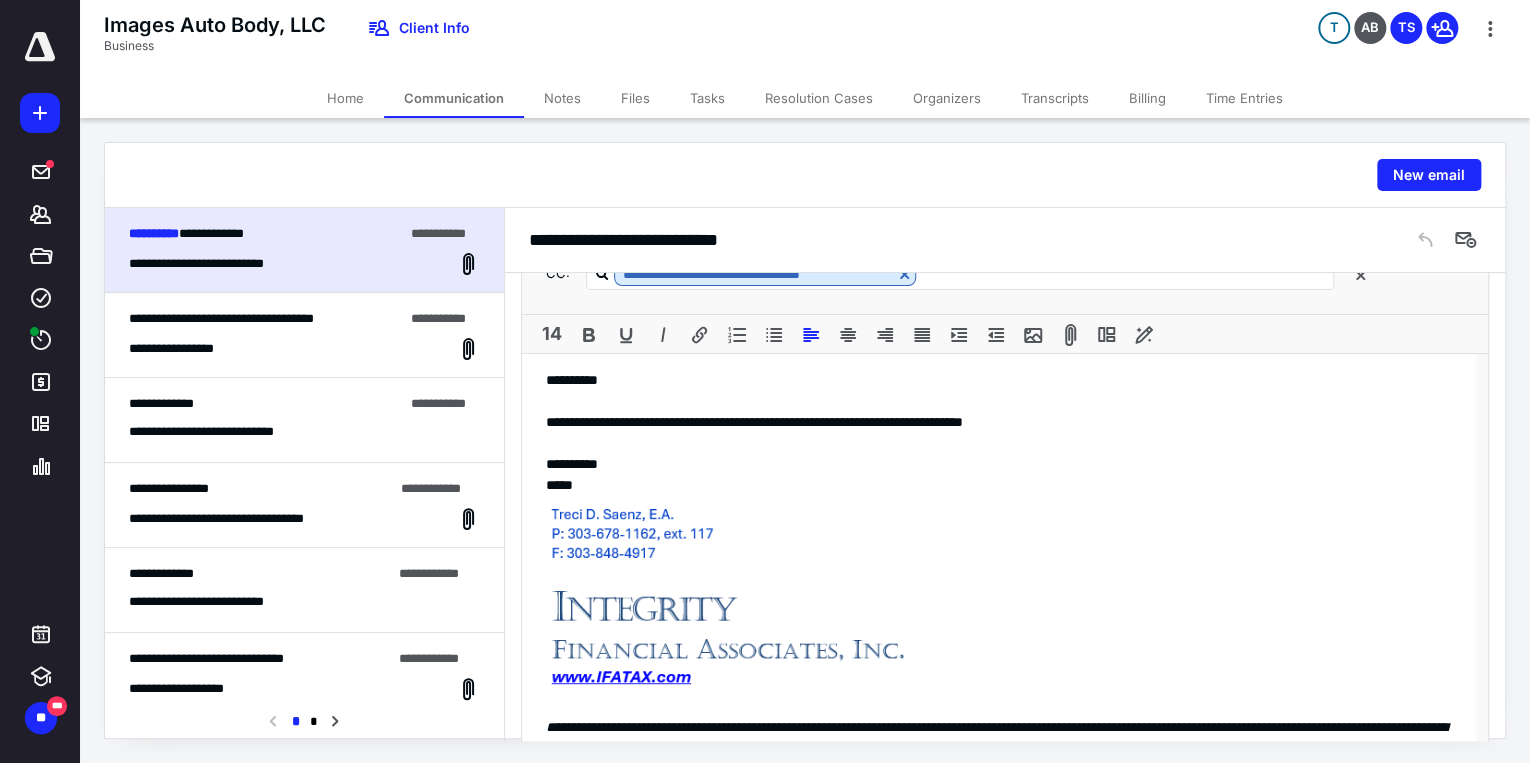 click on "**********" at bounding box center [999, 422] 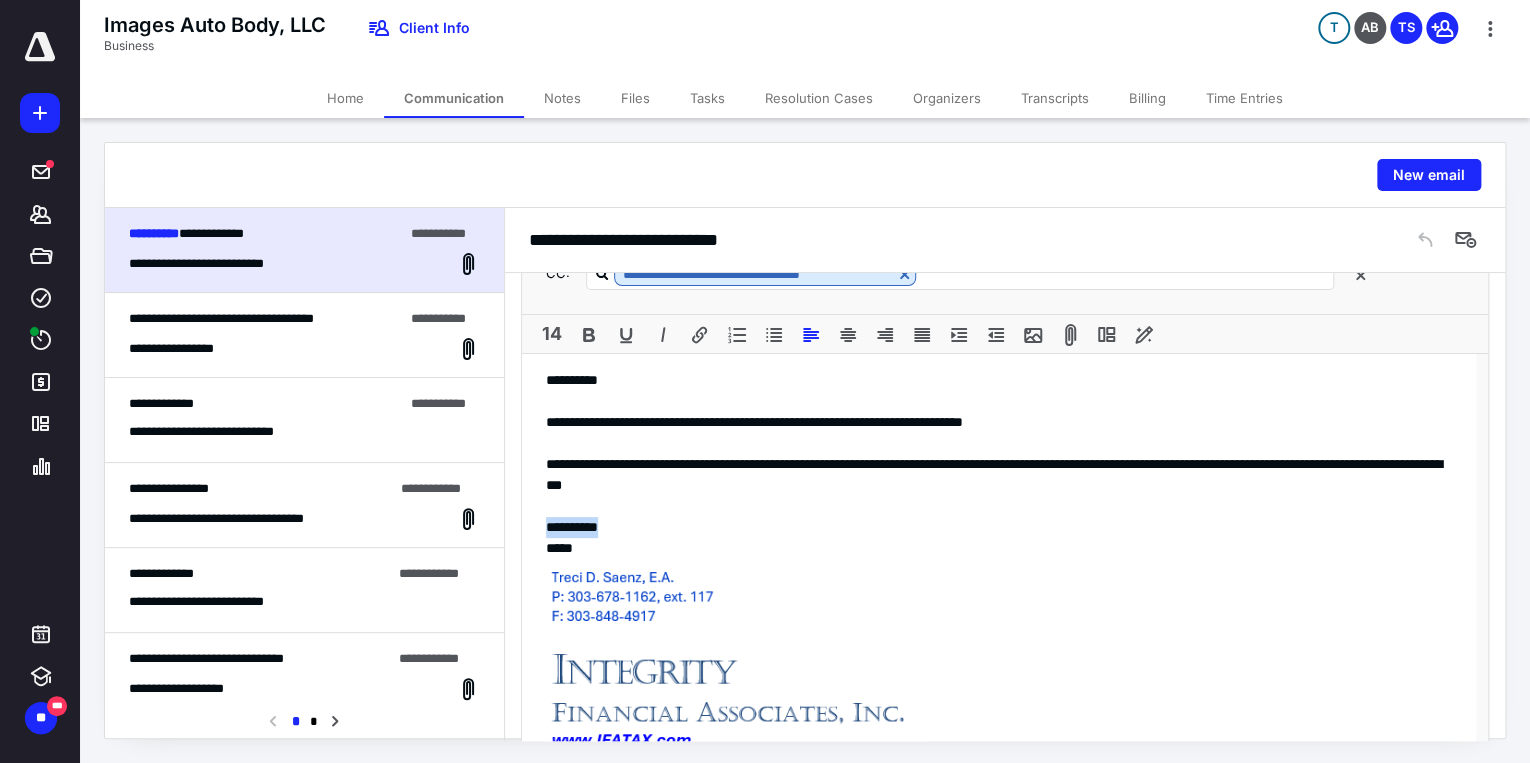 drag, startPoint x: 538, startPoint y: 541, endPoint x: 652, endPoint y: 540, distance: 114.00439 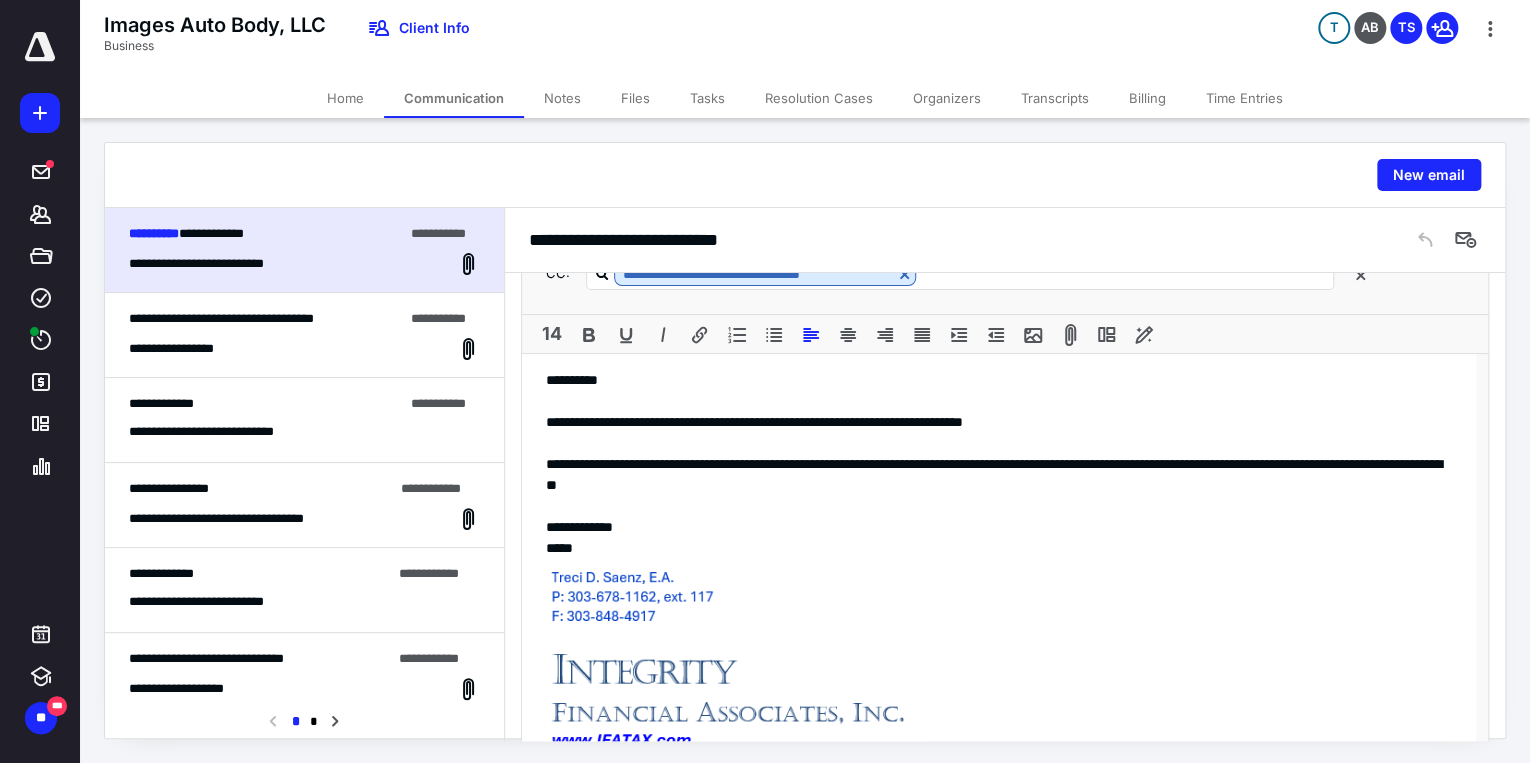 click on "**********" at bounding box center [999, 690] 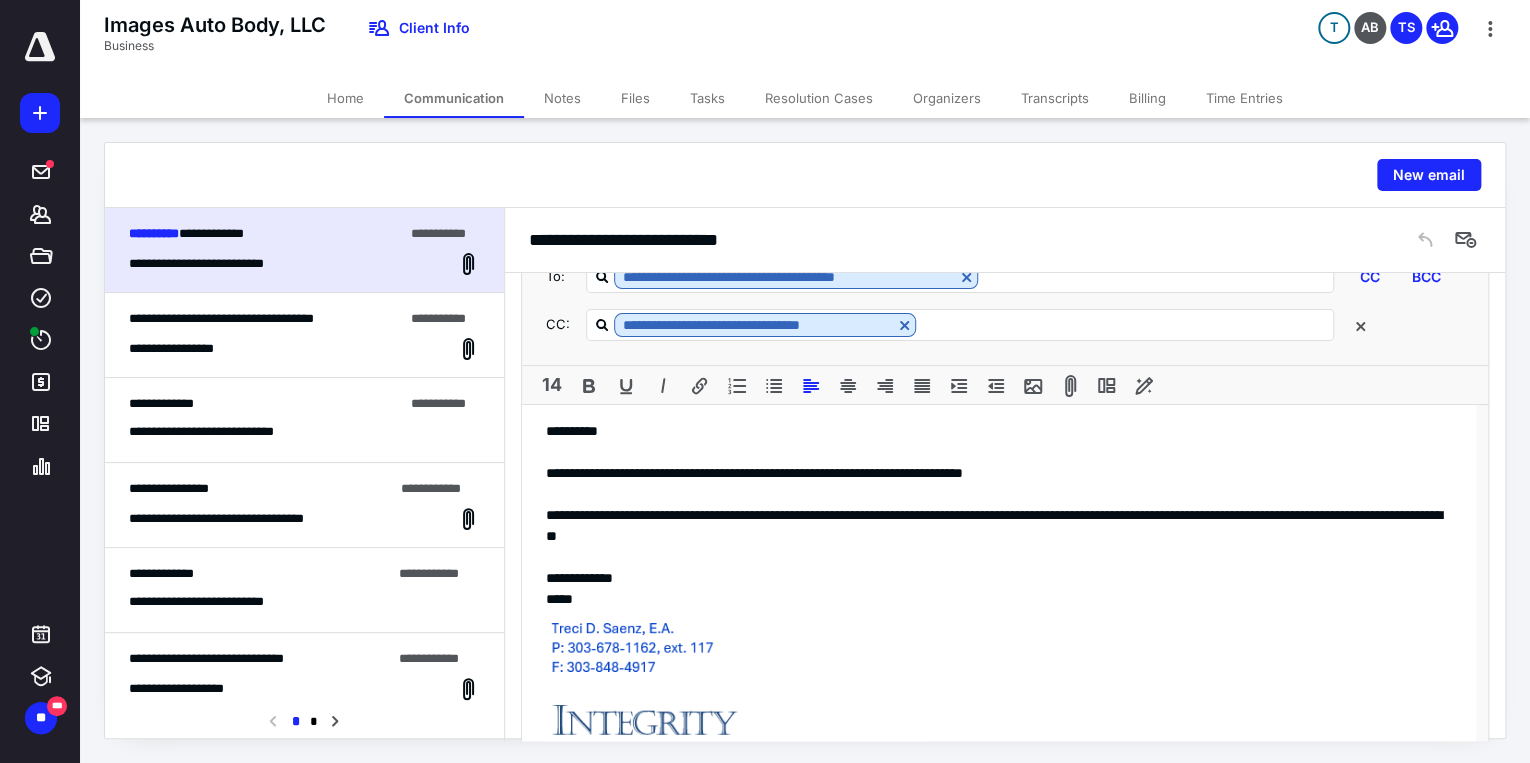 scroll, scrollTop: 1373, scrollLeft: 0, axis: vertical 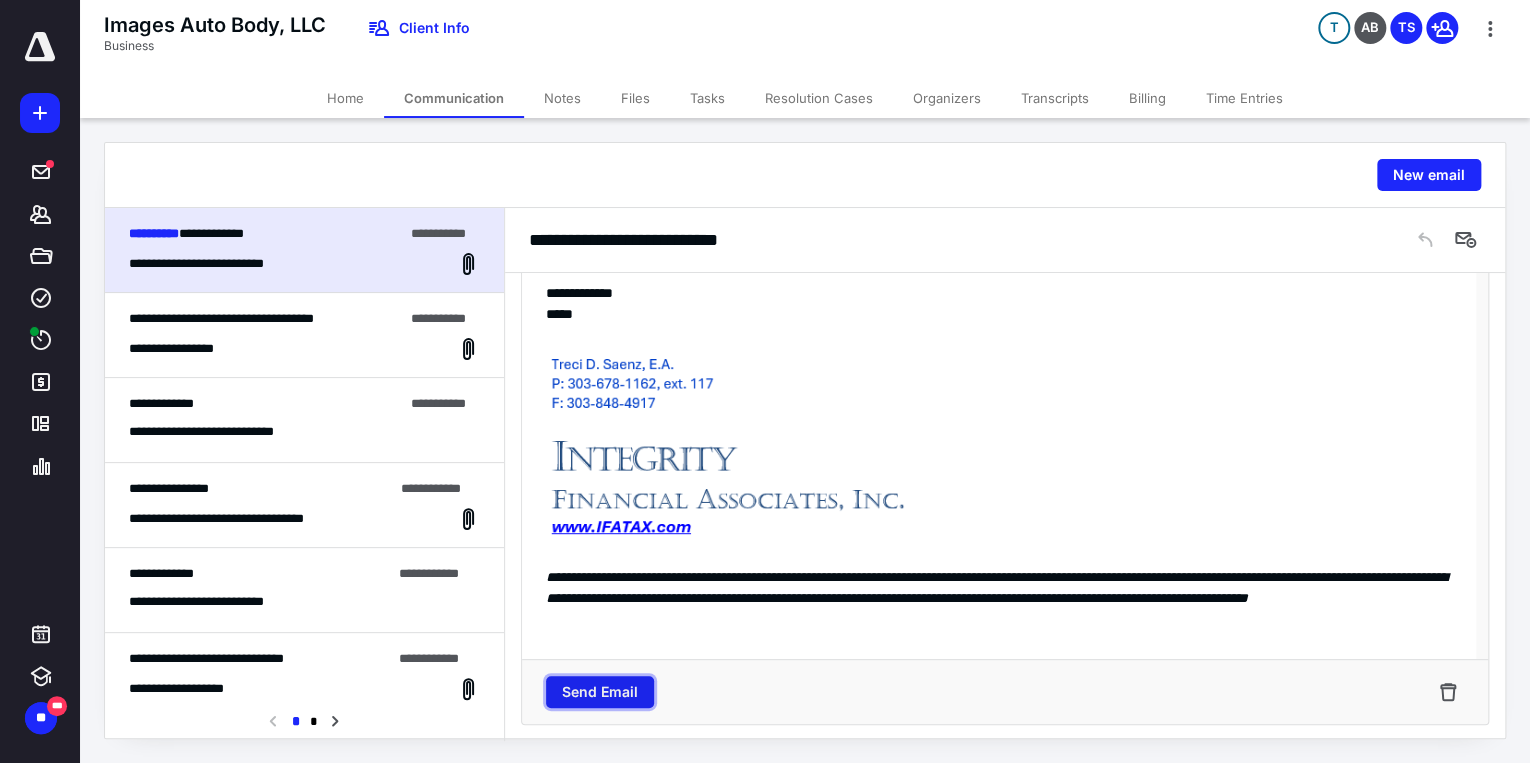 click on "Send Email" at bounding box center [600, 692] 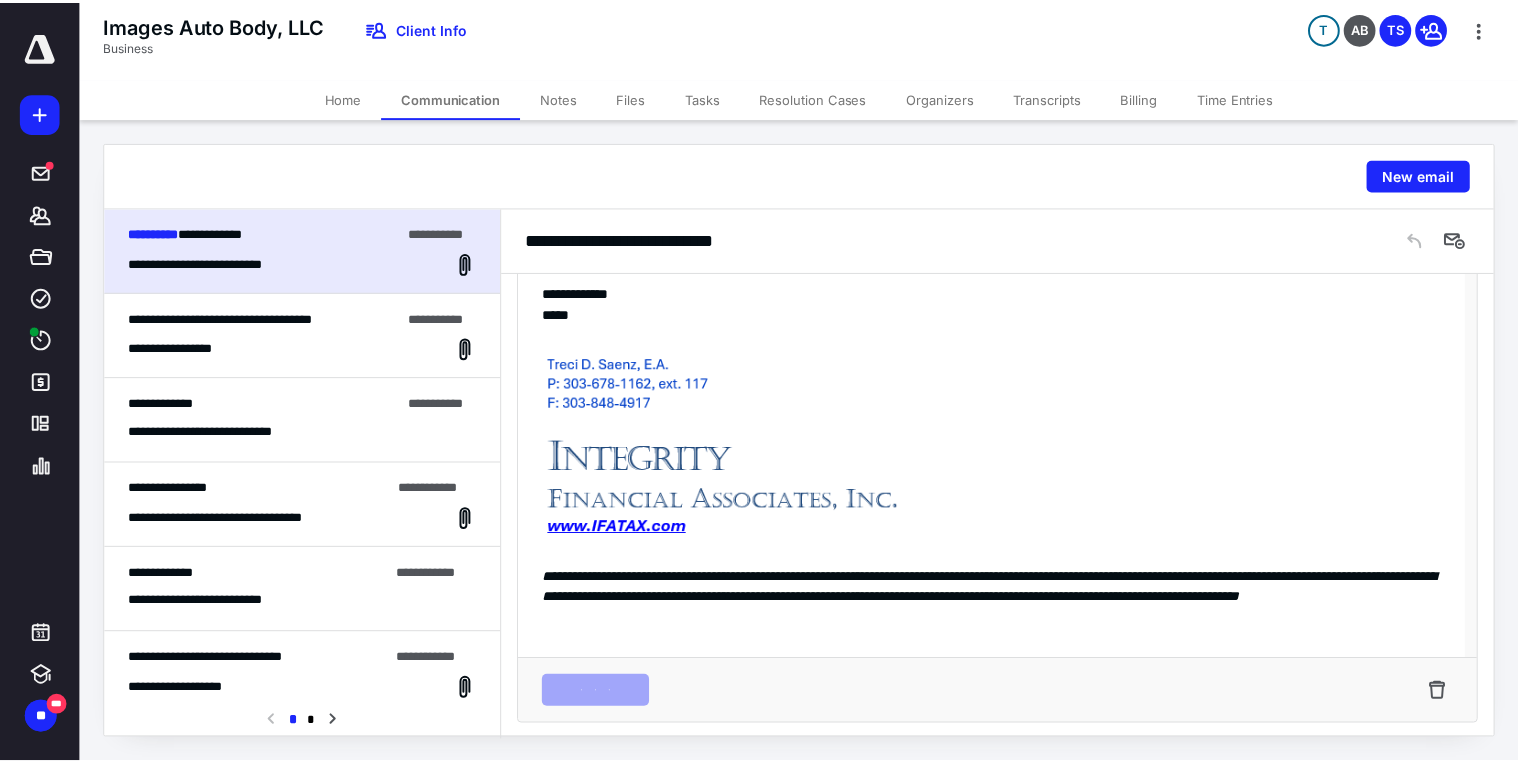 scroll, scrollTop: 812, scrollLeft: 0, axis: vertical 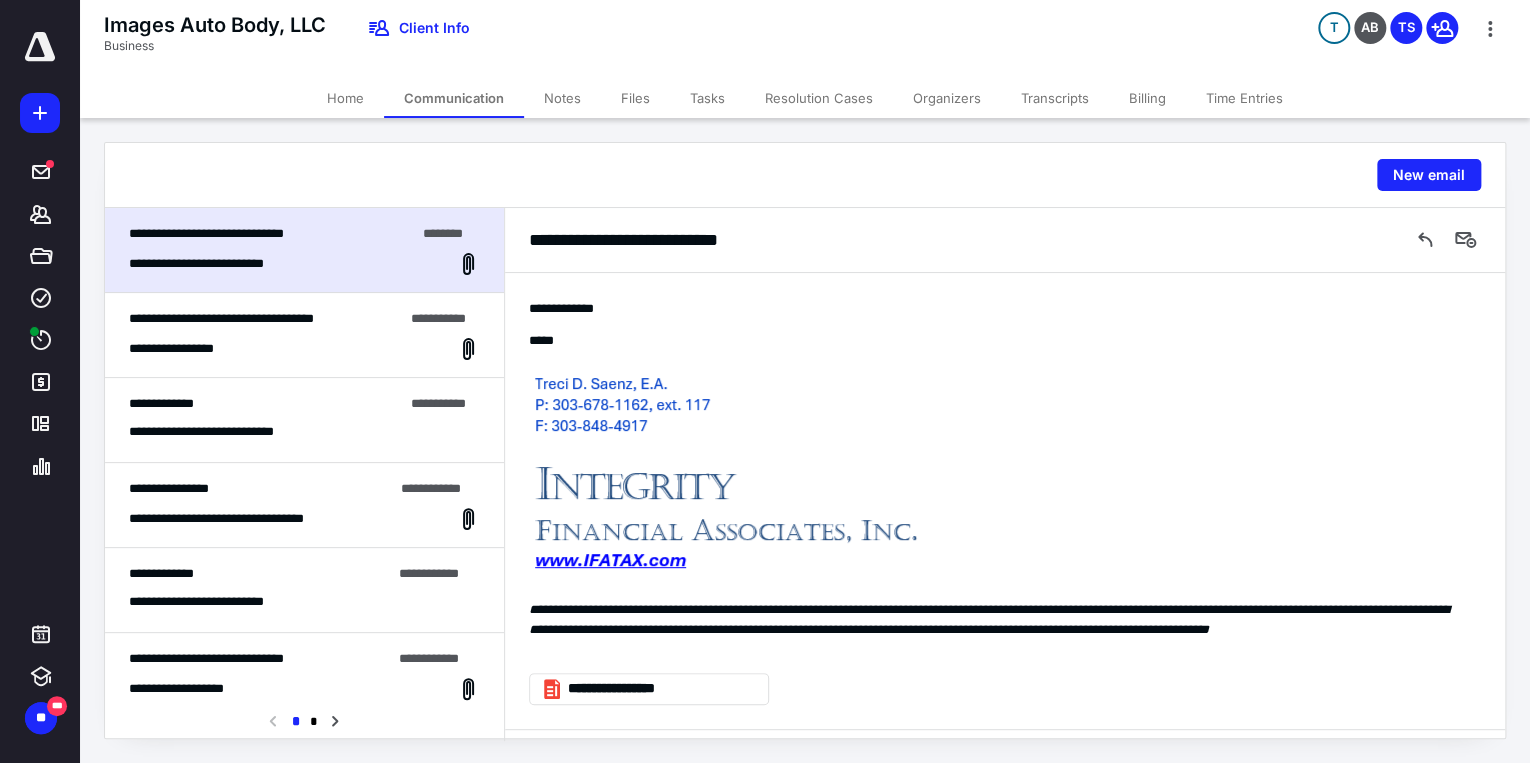 click on "Home" at bounding box center [345, 98] 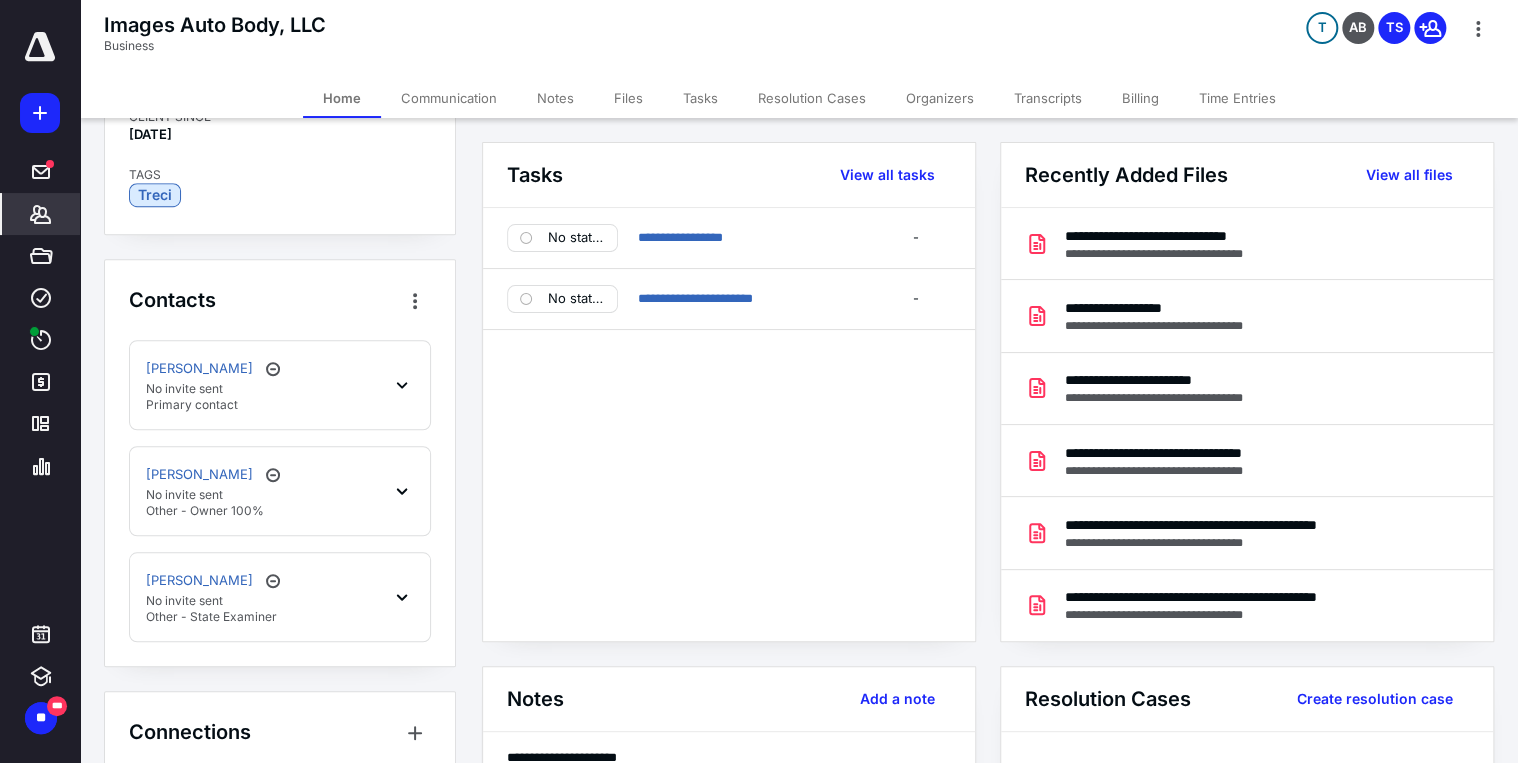 scroll, scrollTop: 703, scrollLeft: 0, axis: vertical 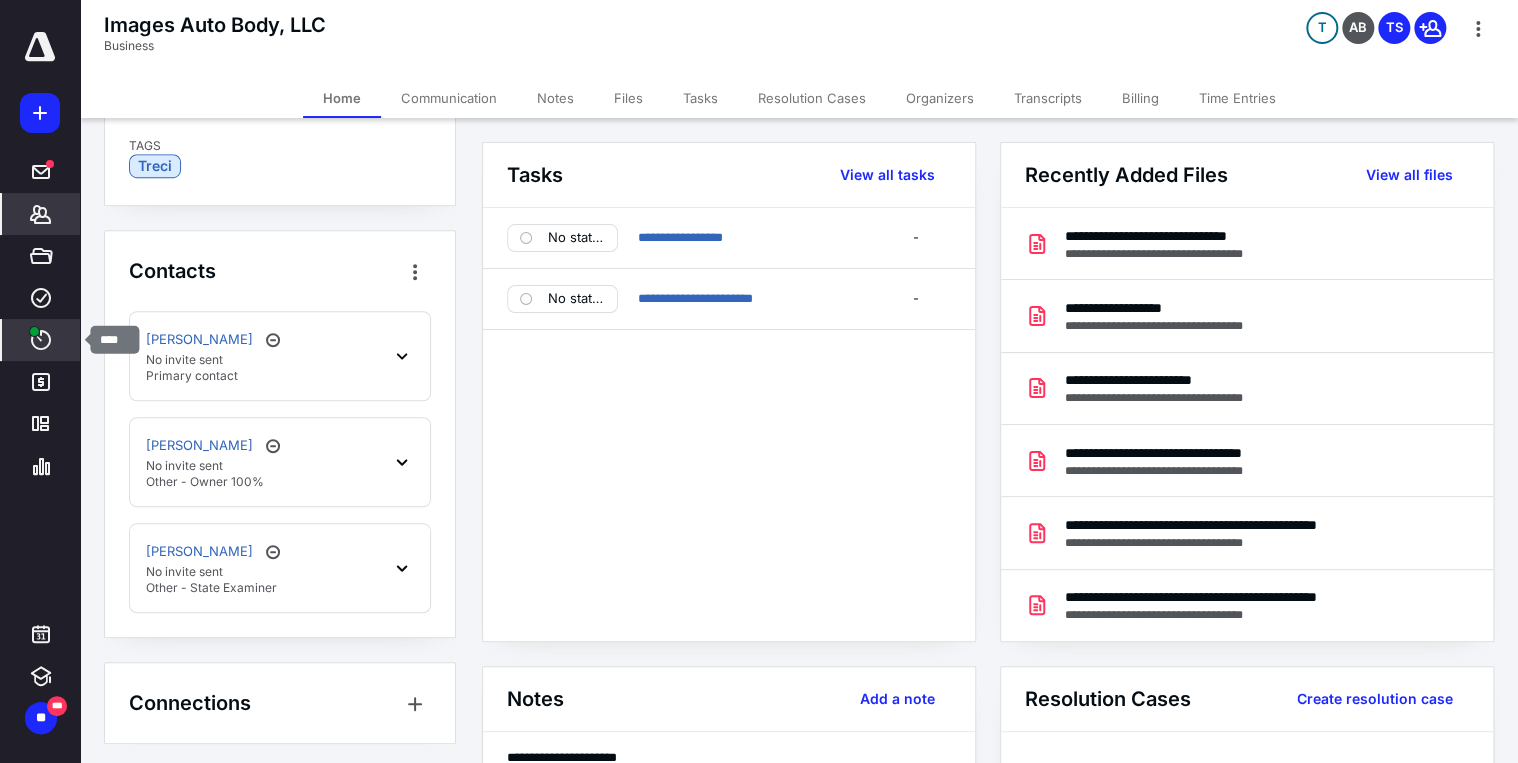 click on "****" at bounding box center (41, 340) 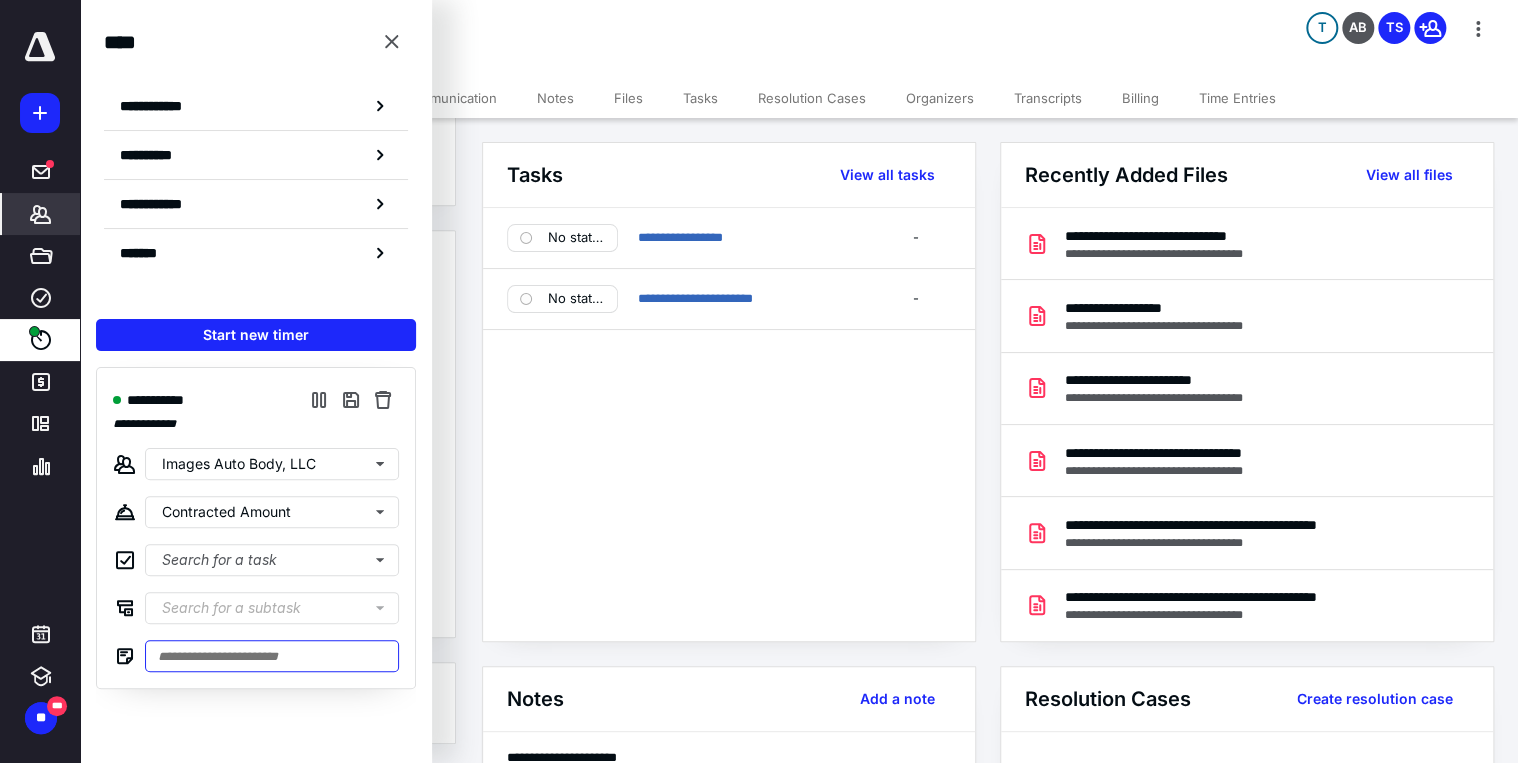 click at bounding box center (272, 656) 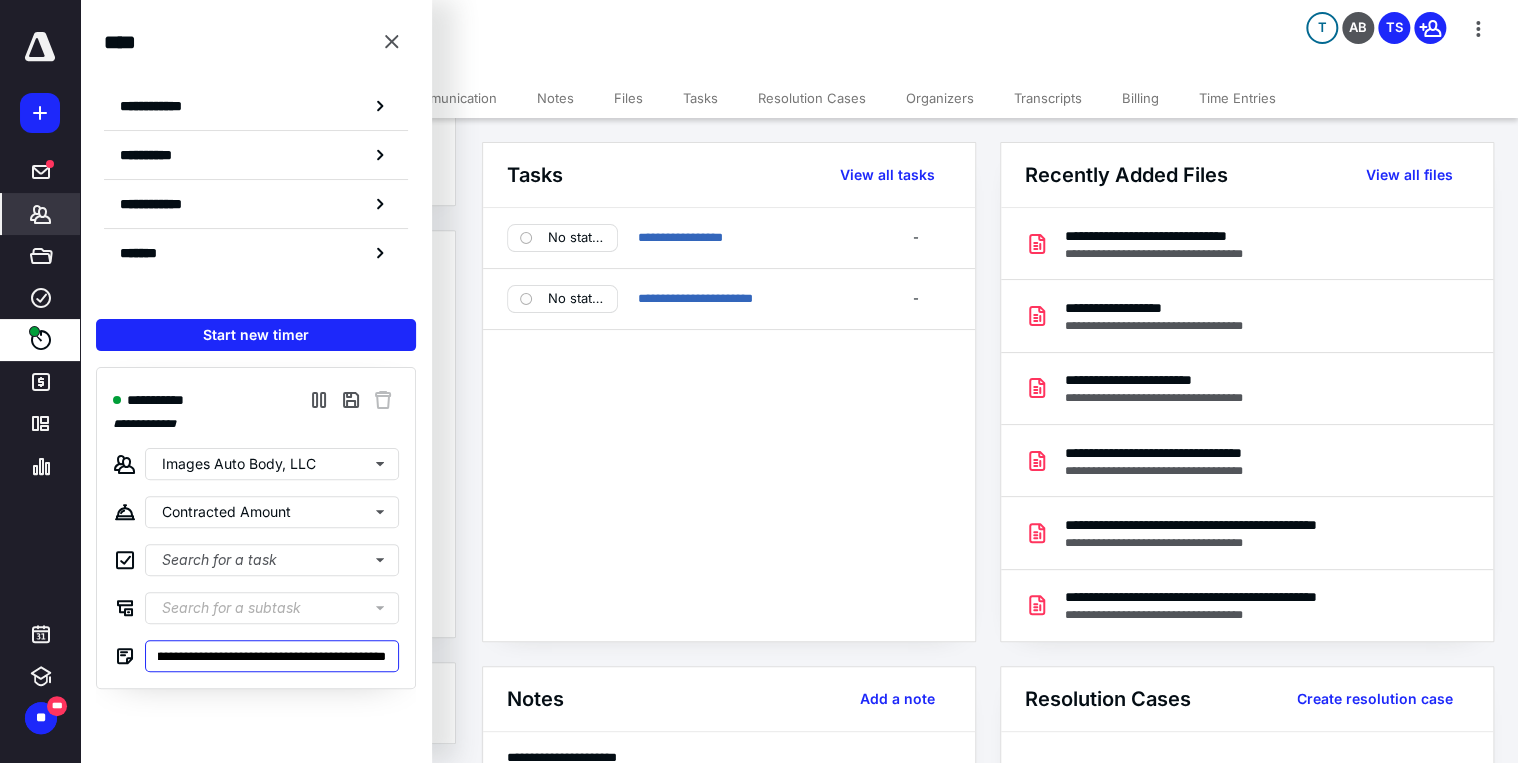 scroll, scrollTop: 0, scrollLeft: 612, axis: horizontal 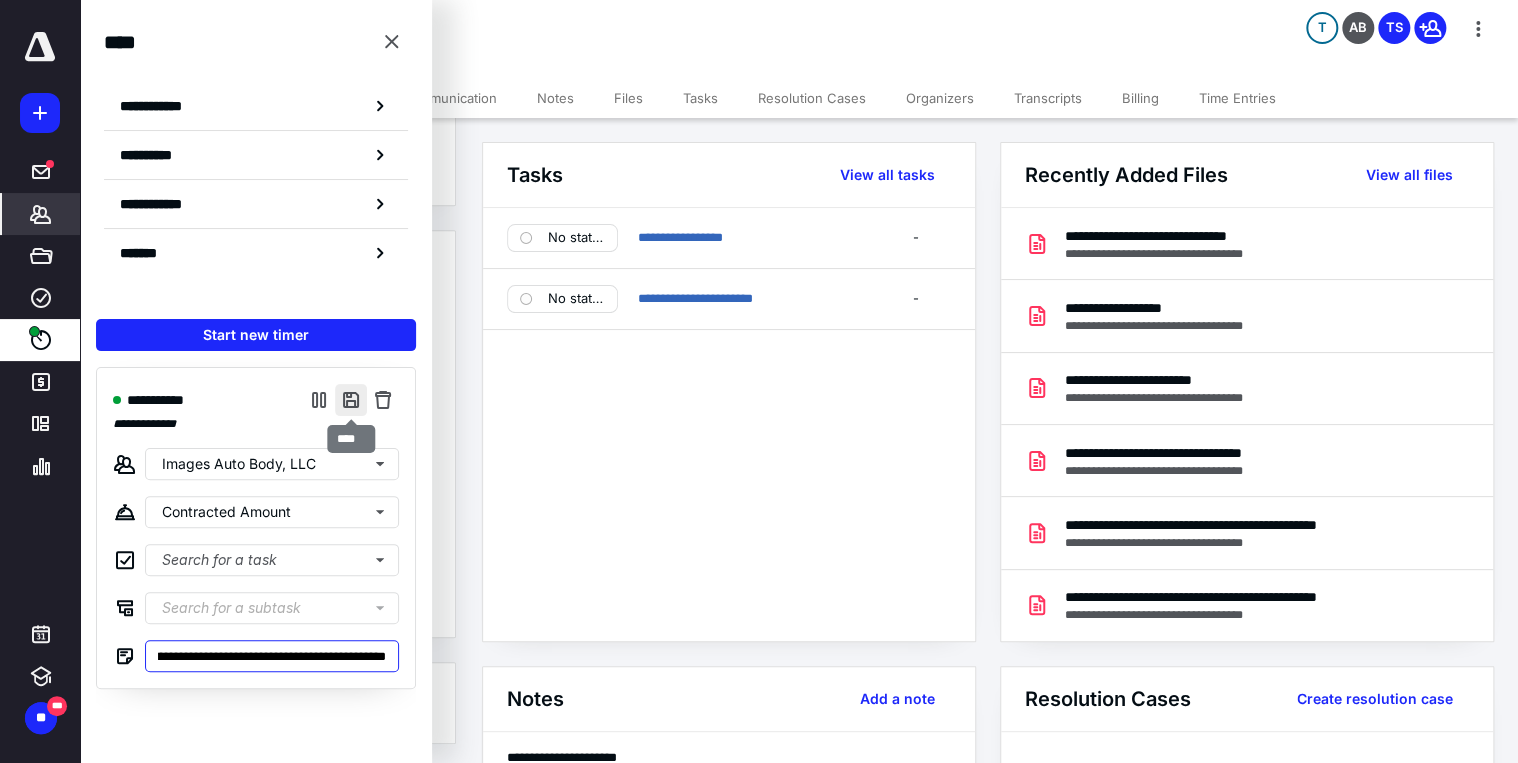 type on "**********" 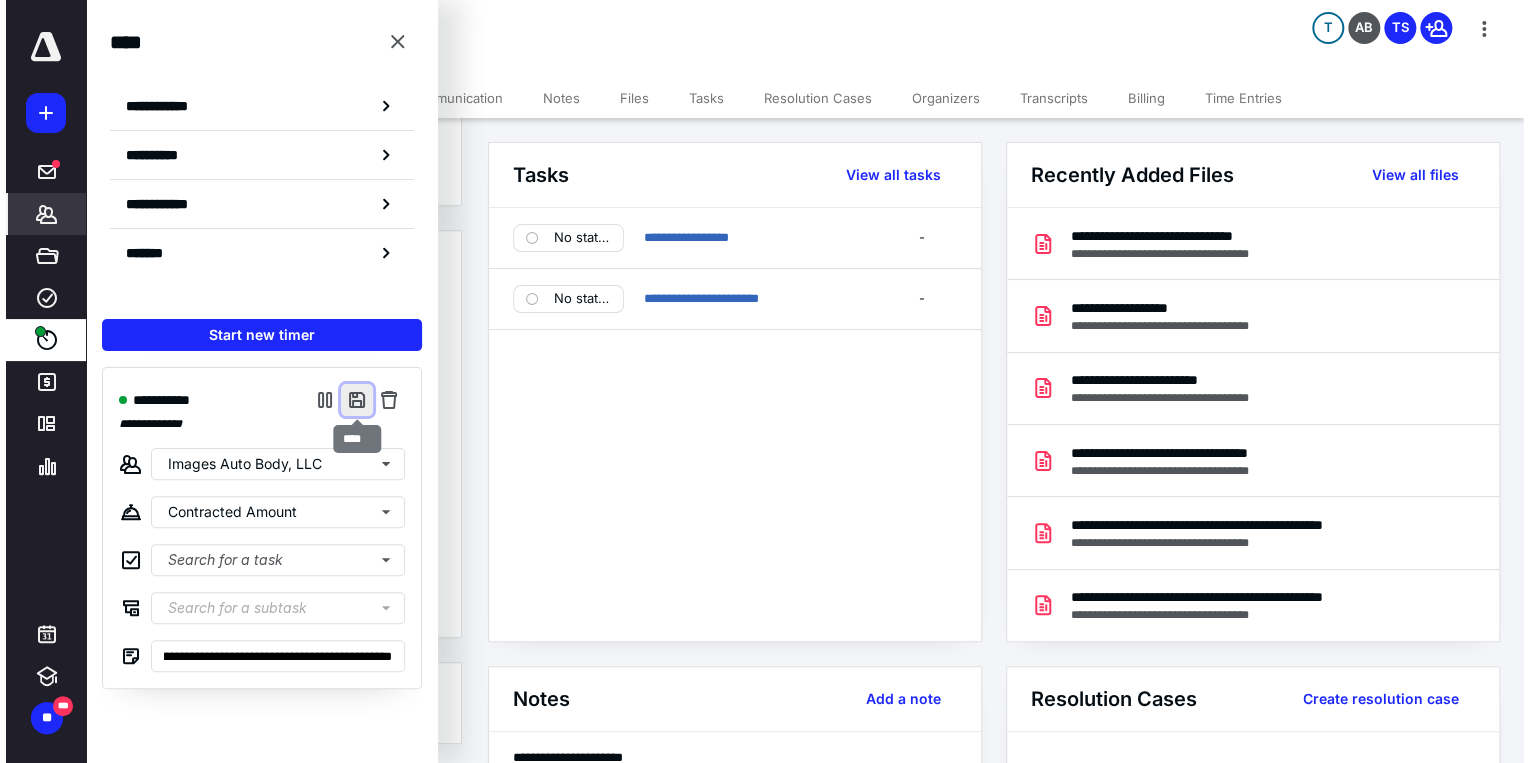 scroll, scrollTop: 0, scrollLeft: 0, axis: both 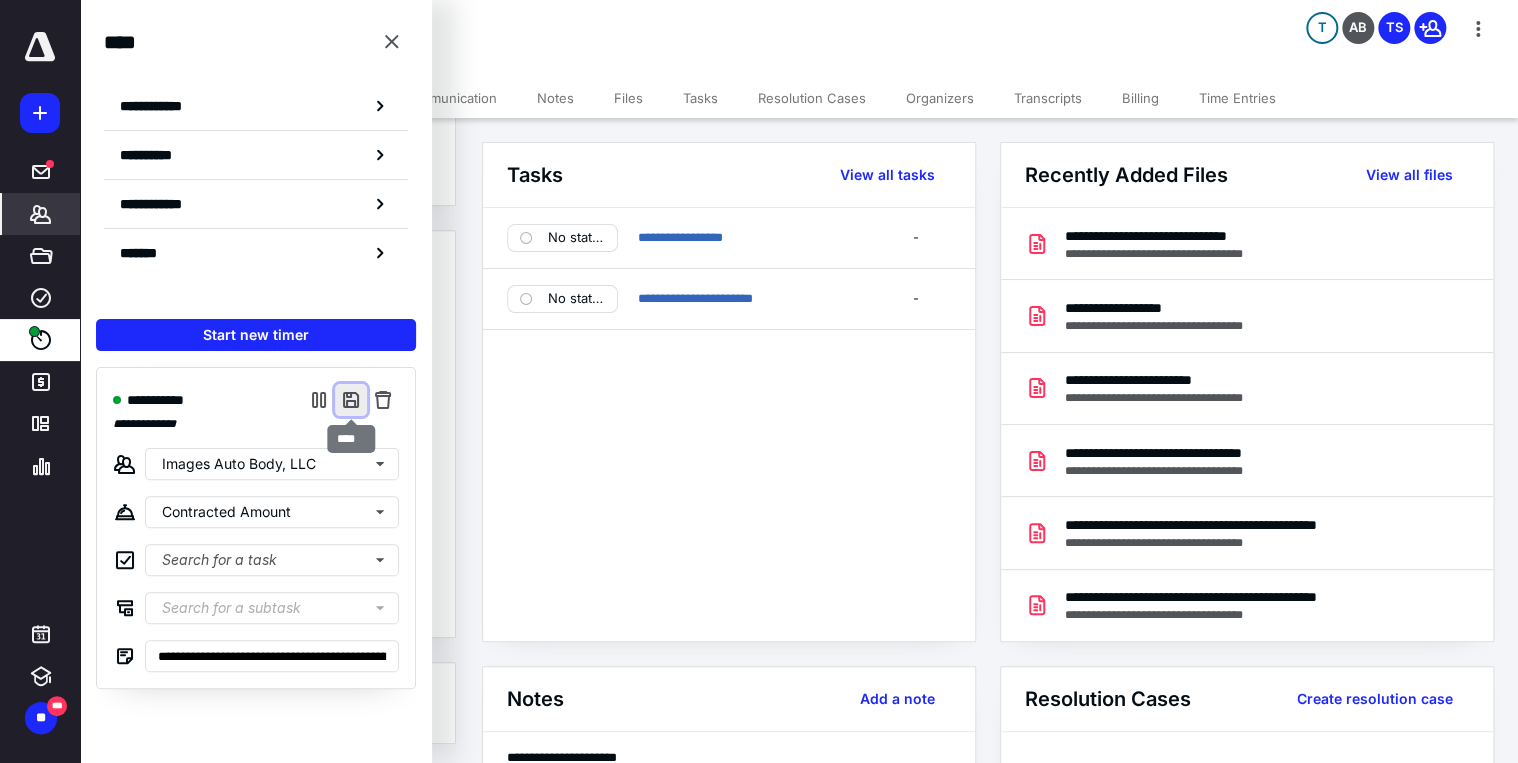click at bounding box center [351, 400] 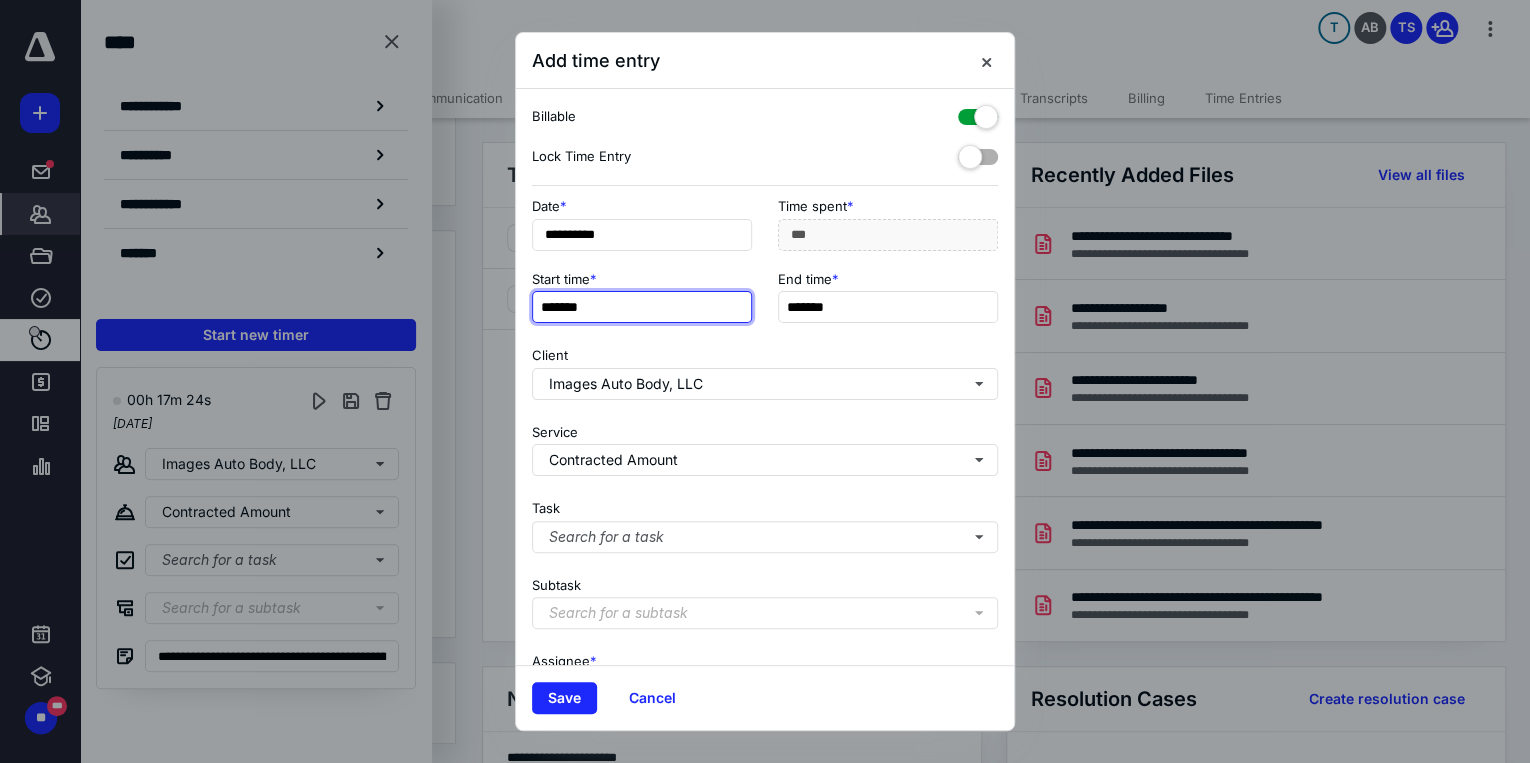 click on "*******" at bounding box center [642, 307] 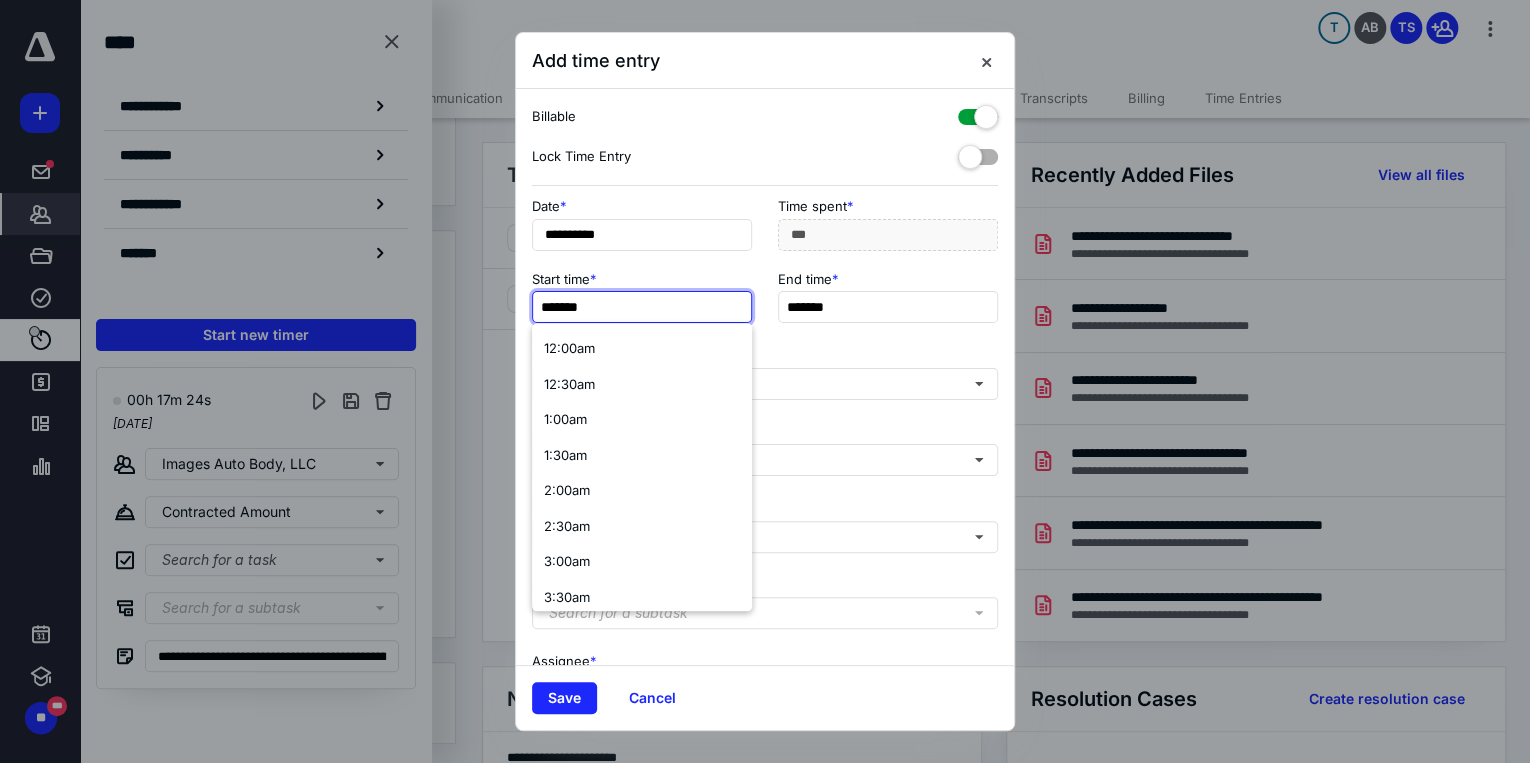 click on "*******" at bounding box center (642, 307) 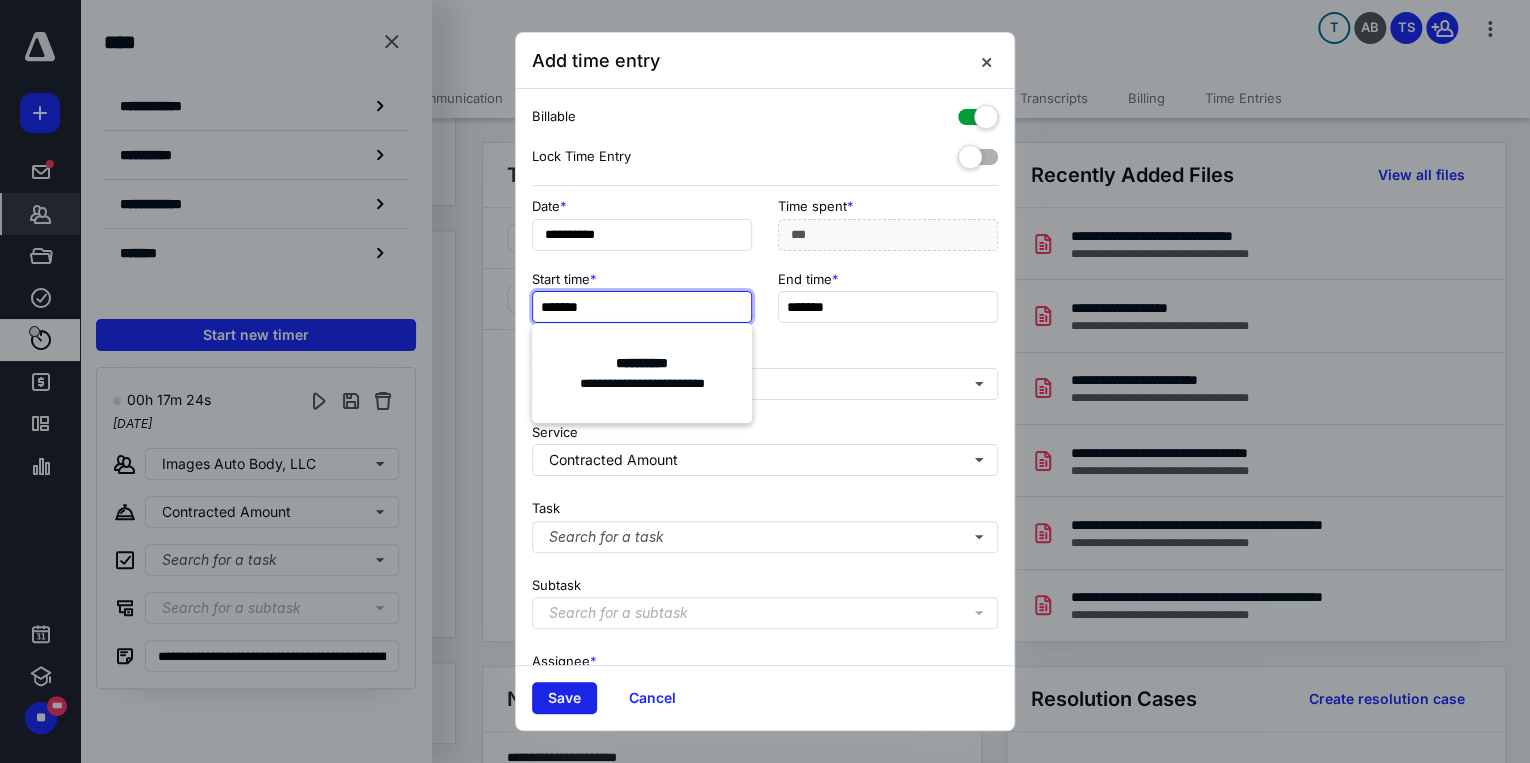 type on "*******" 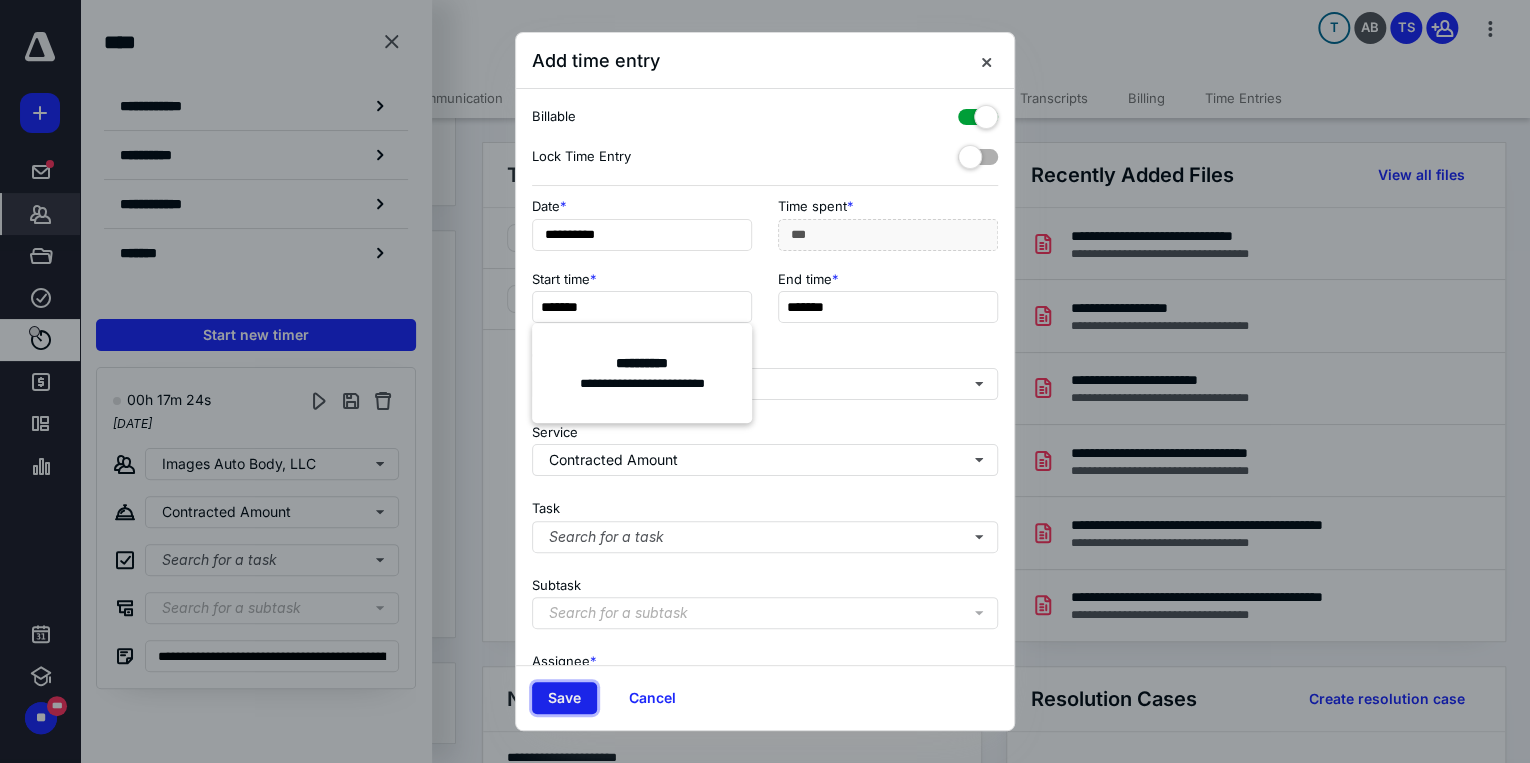 type on "***" 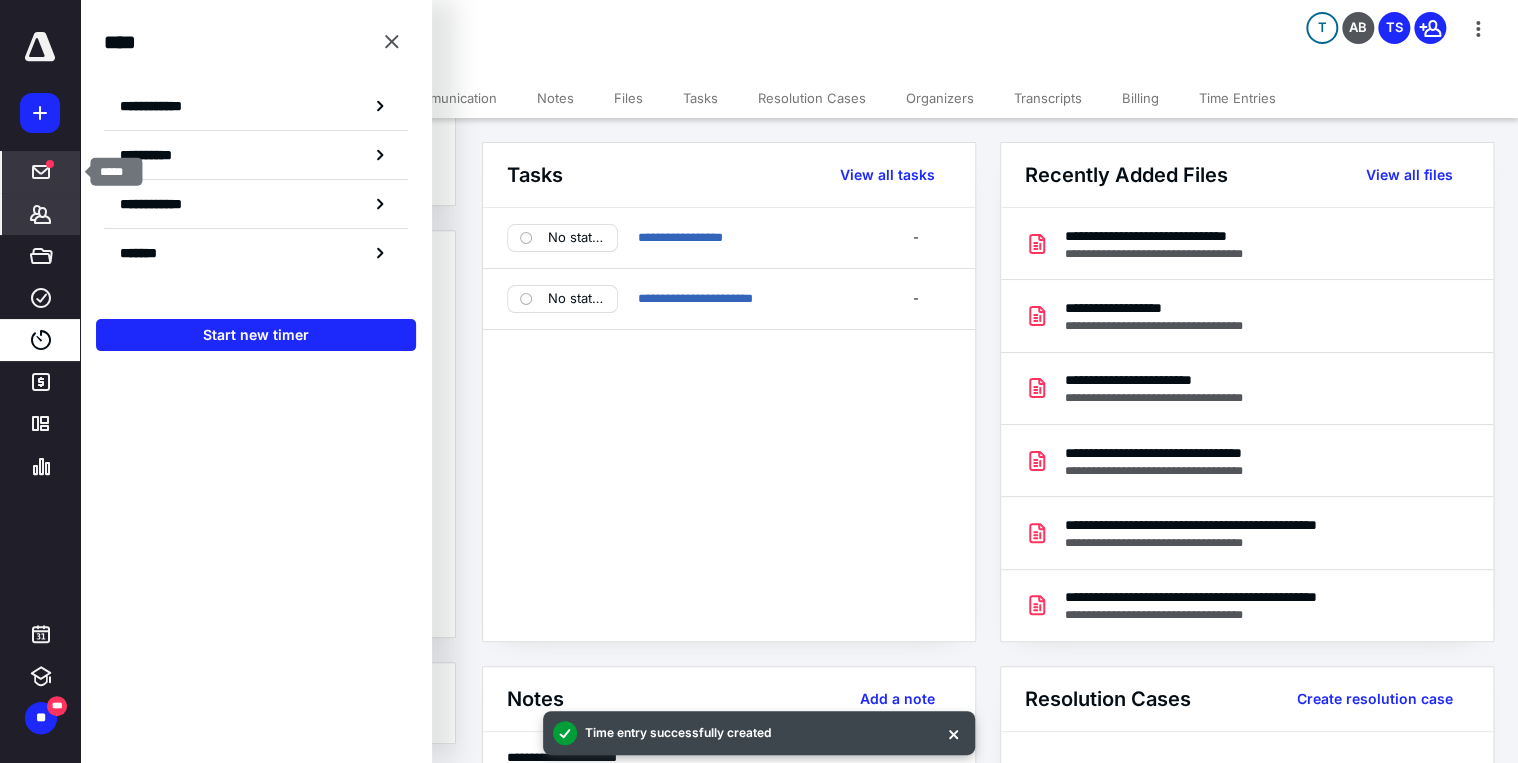 click on "*****" at bounding box center [41, 172] 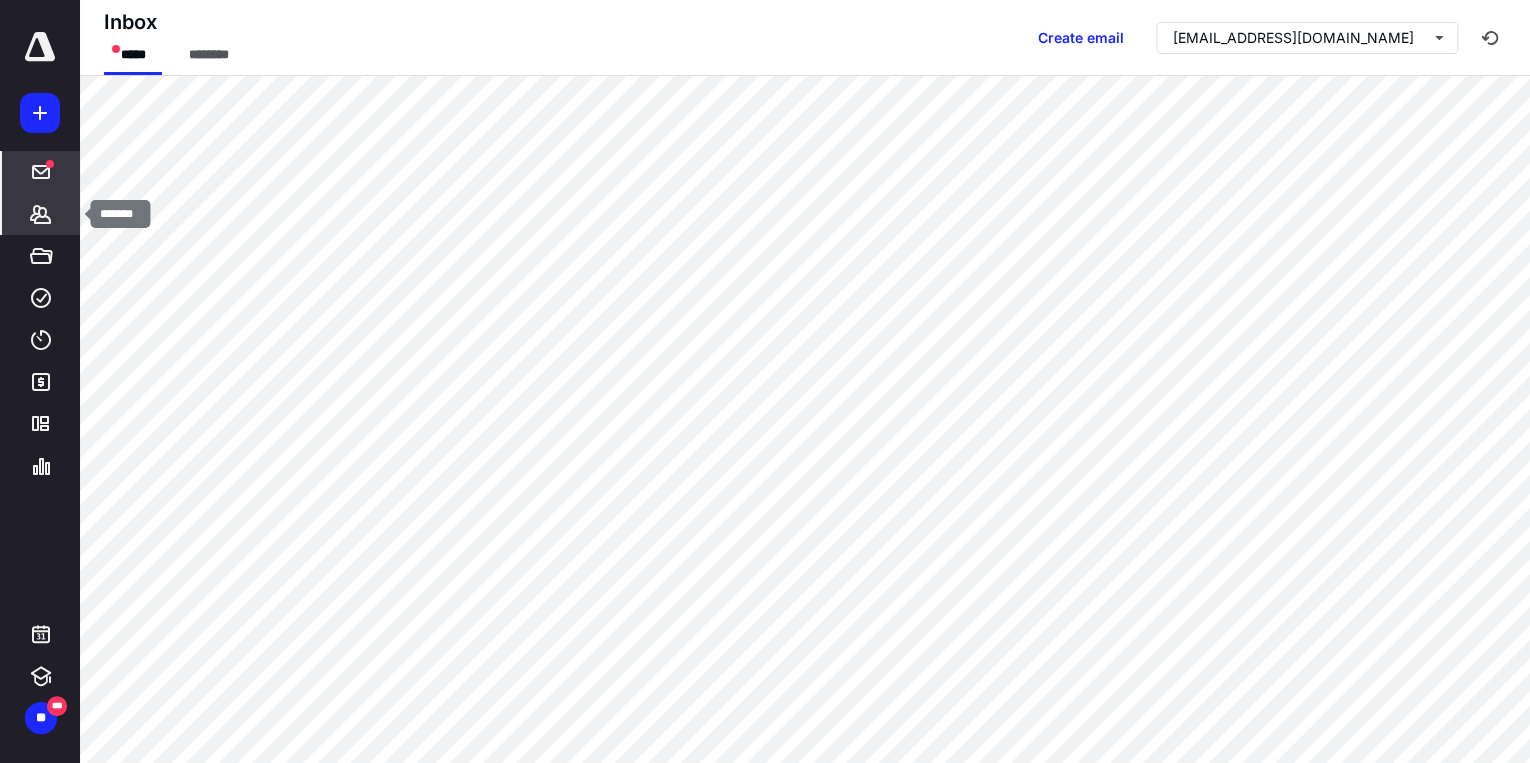 click on "*******" at bounding box center [41, 214] 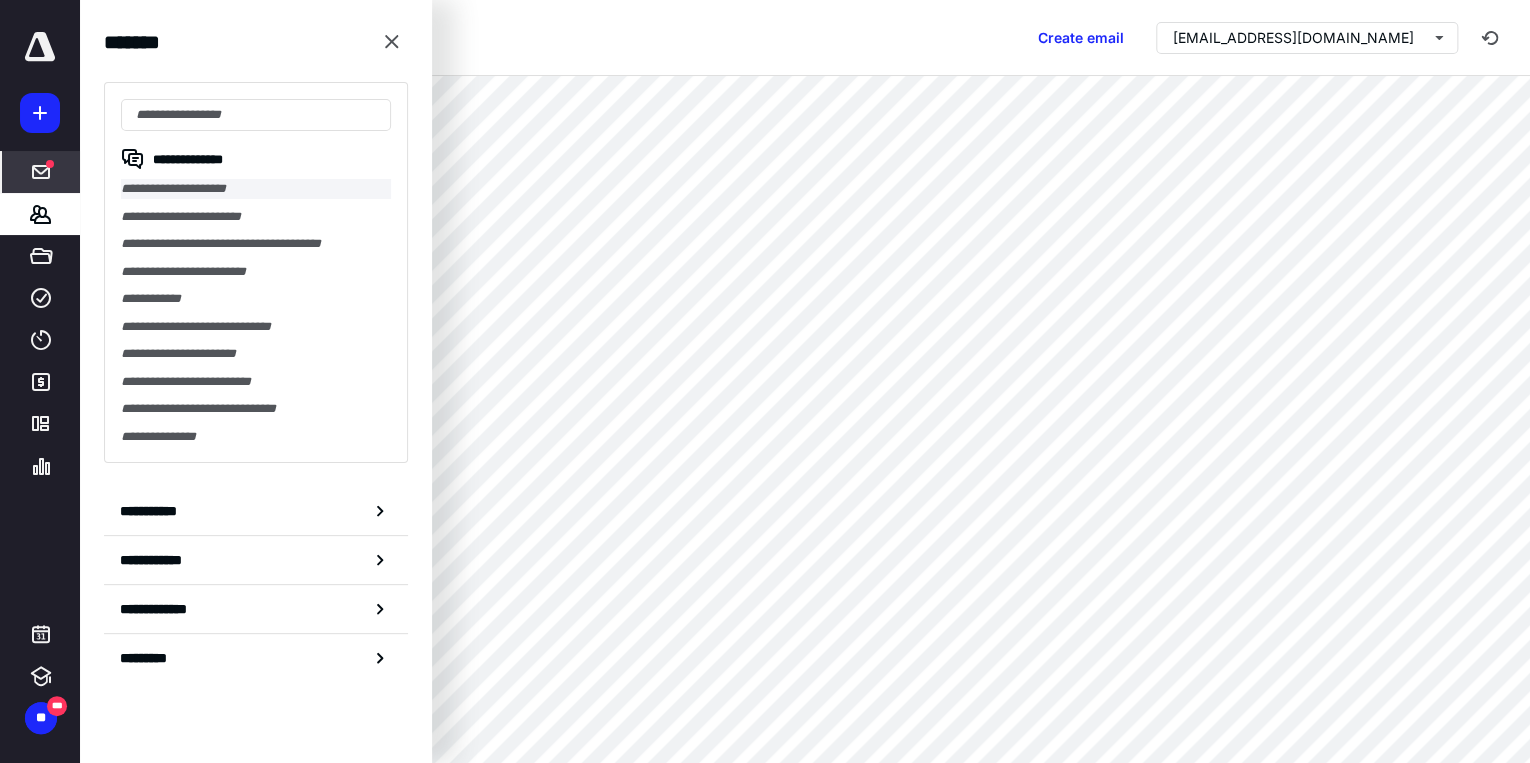 click on "**********" at bounding box center (256, 189) 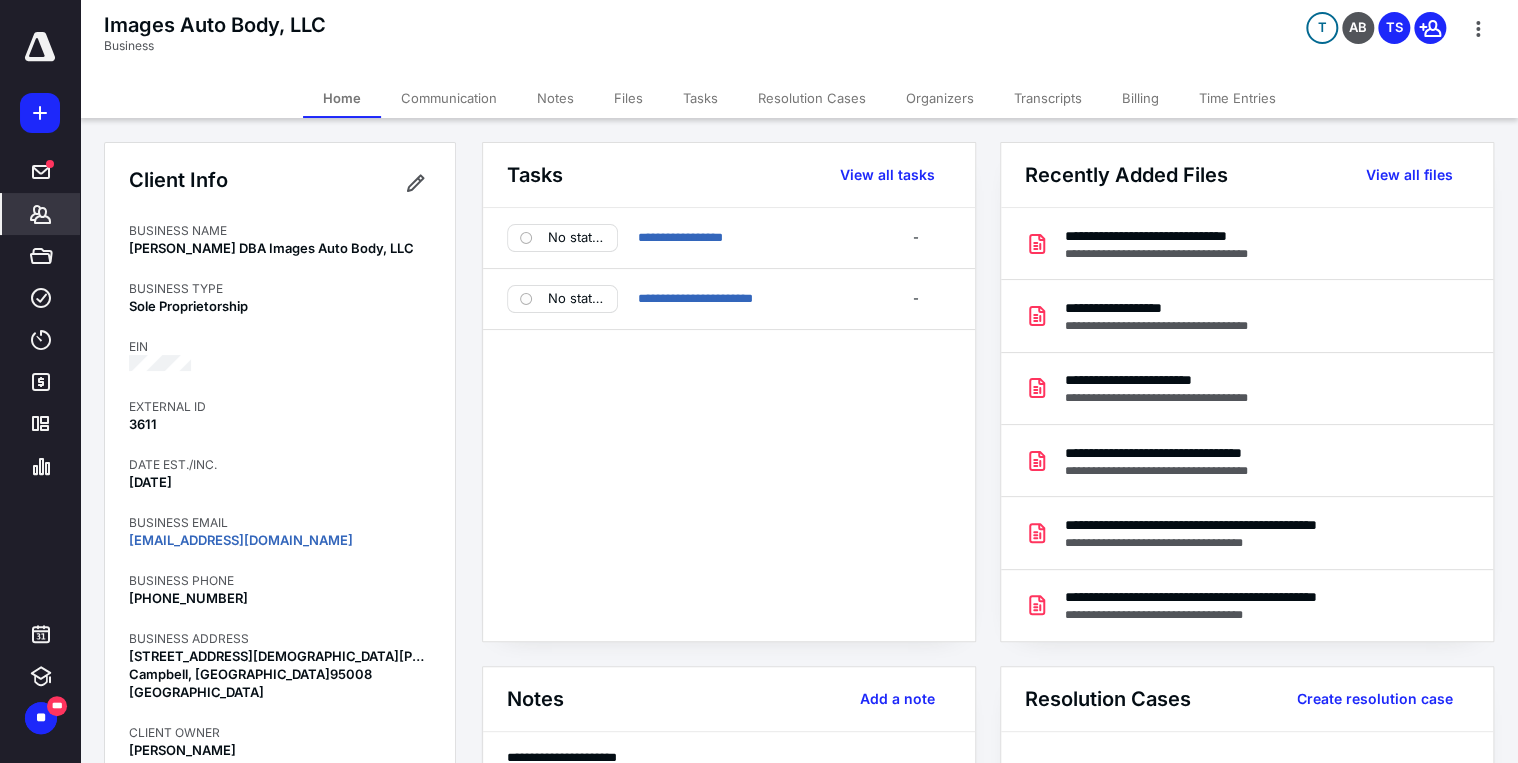 click on "Tasks" at bounding box center (700, 98) 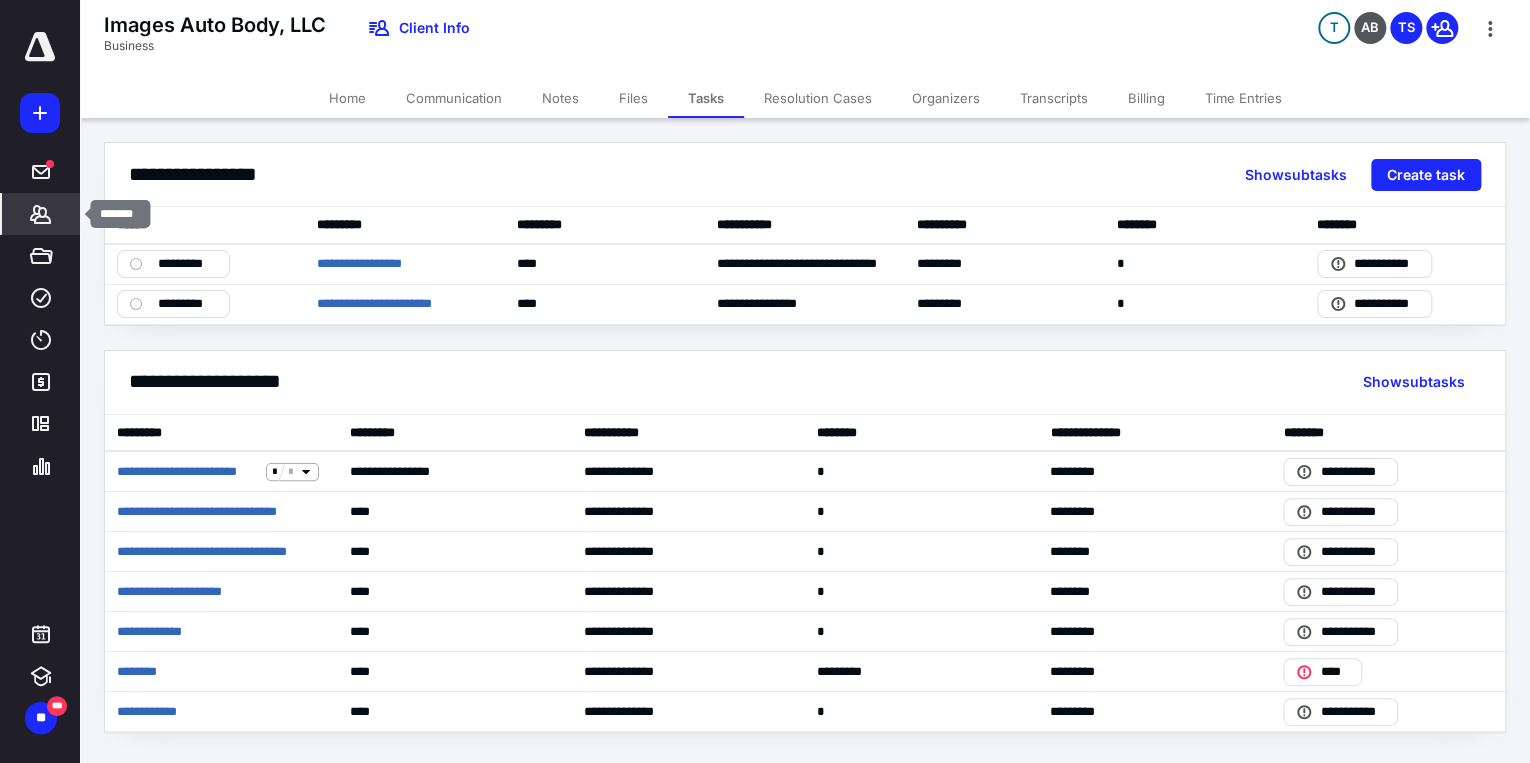 click 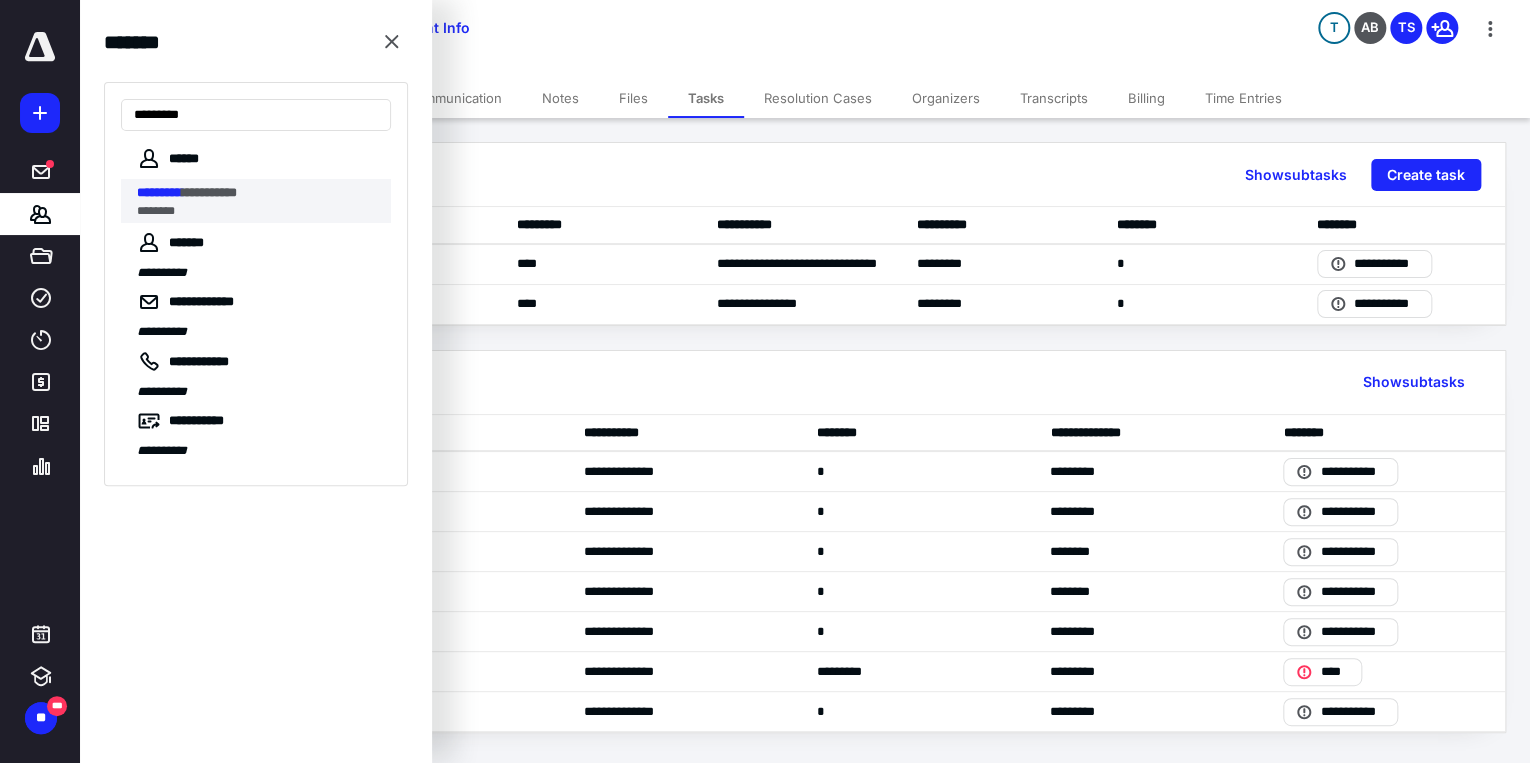 type on "*********" 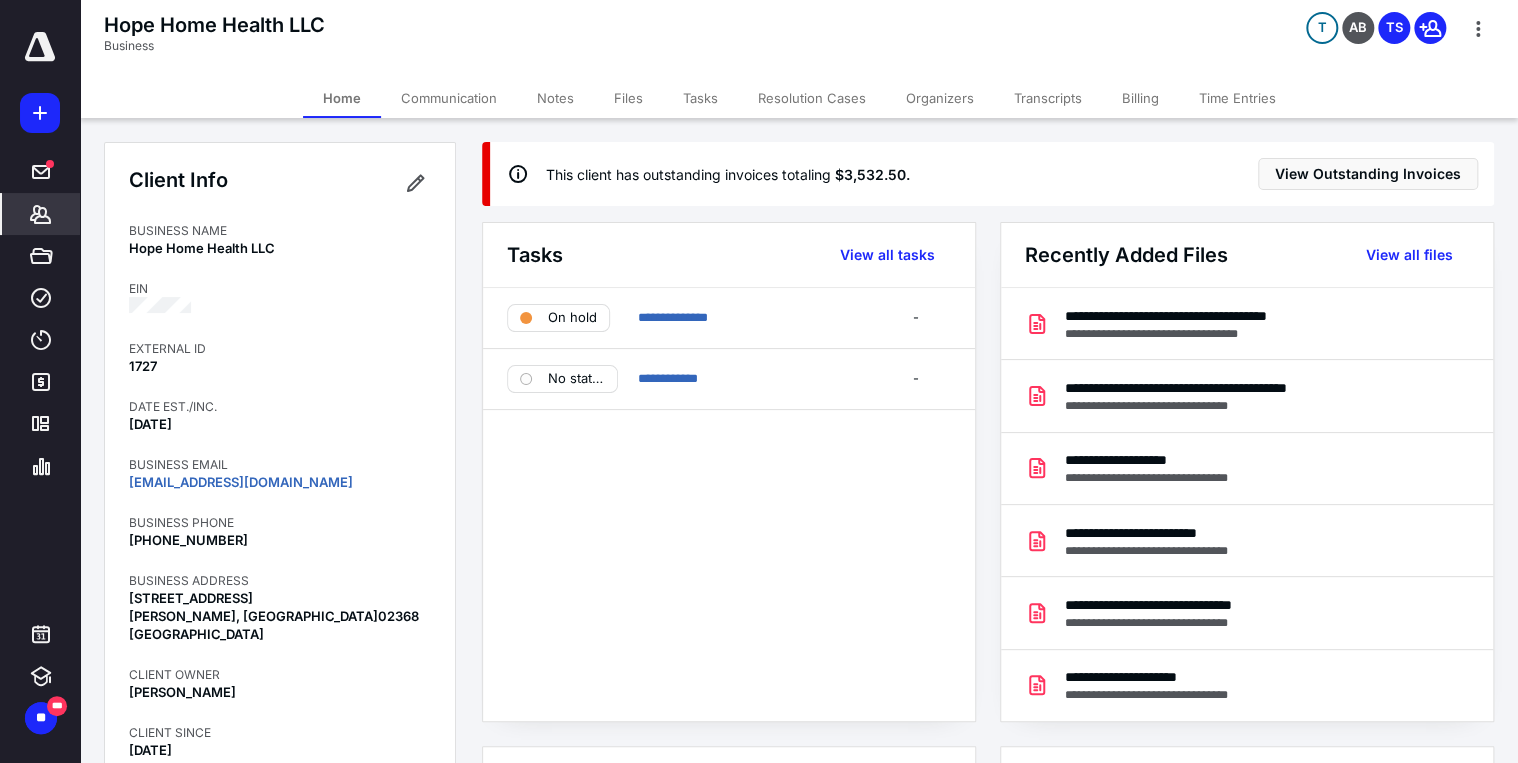 click on "Communication" at bounding box center [449, 98] 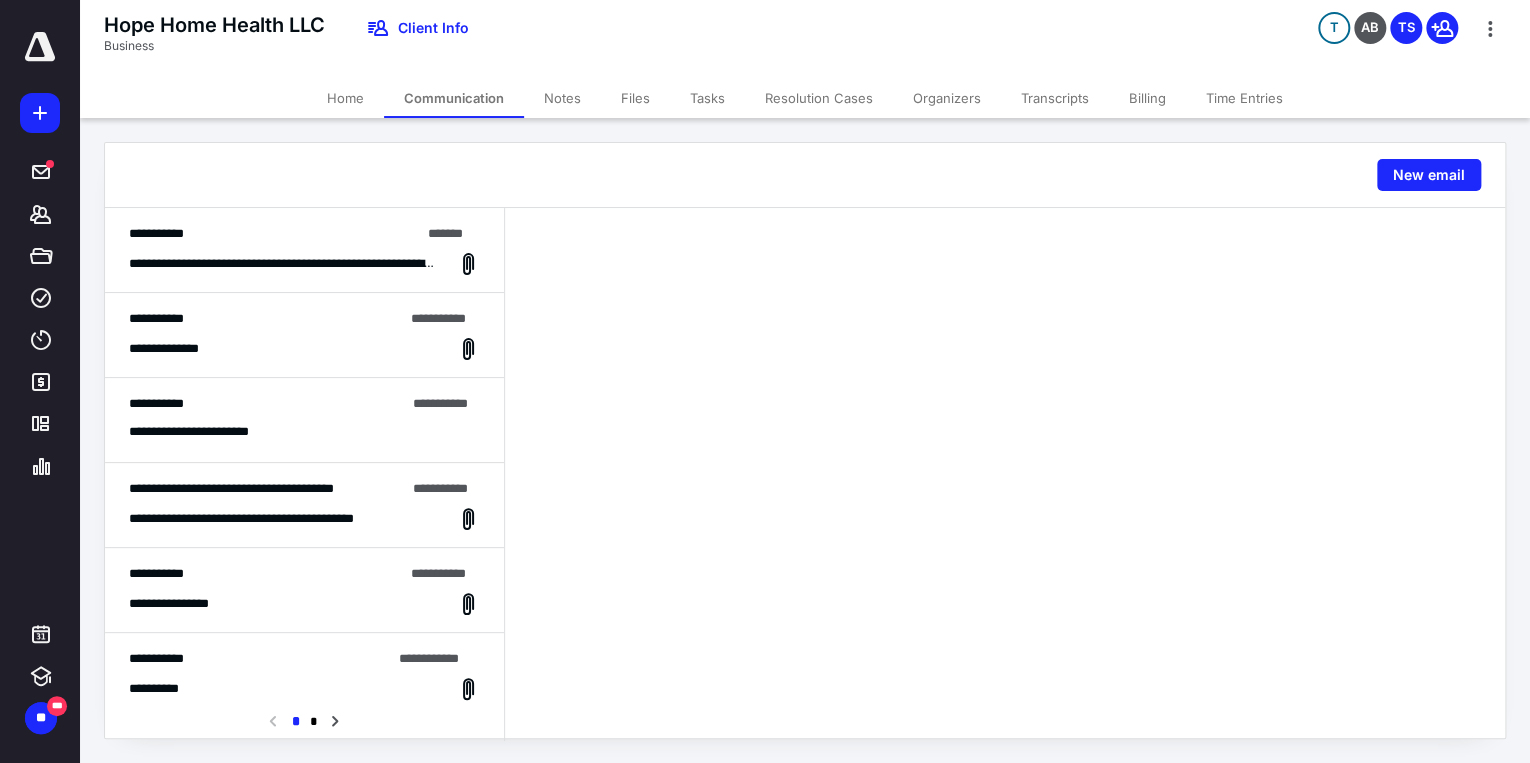 click on "**********" at bounding box center [282, 264] 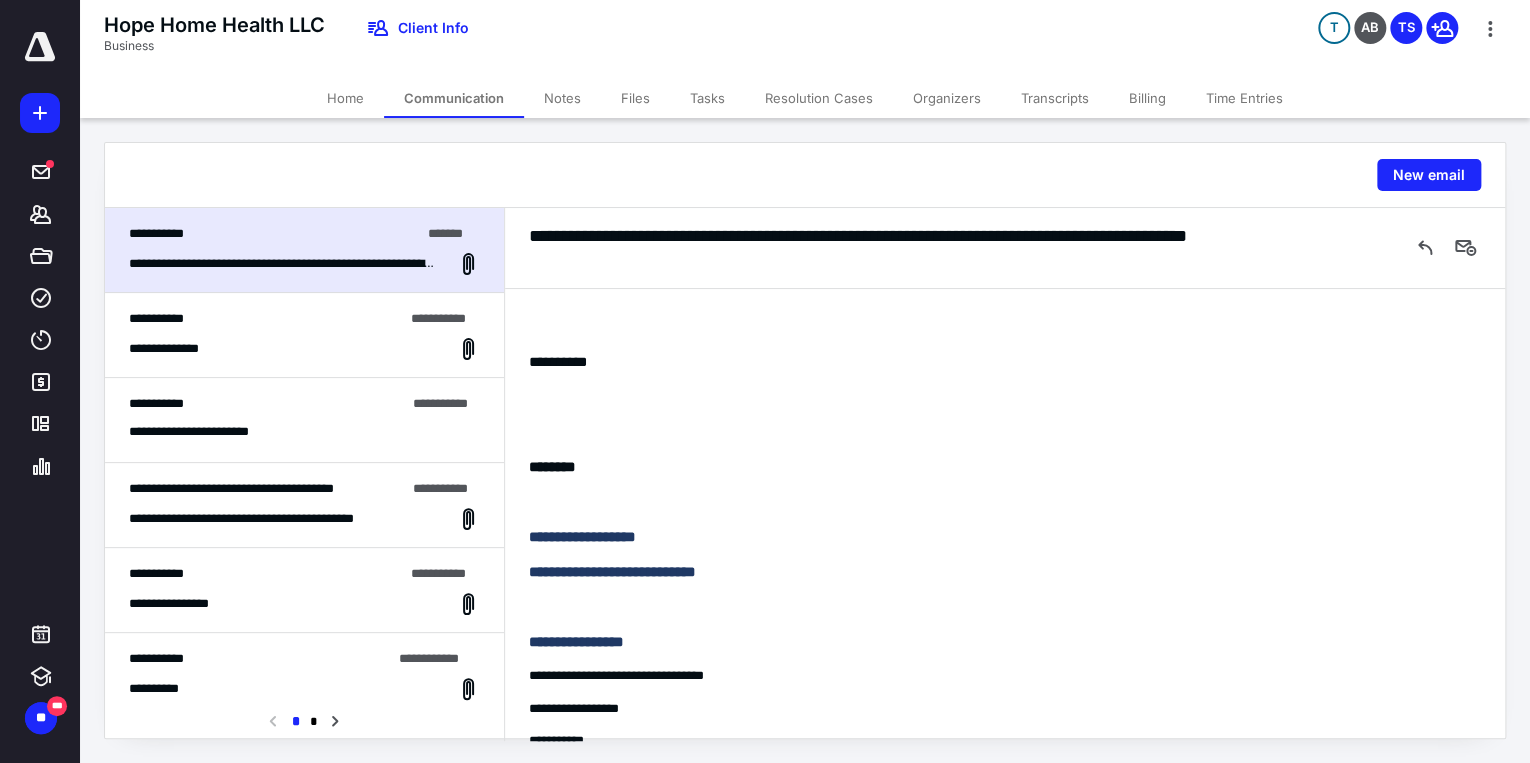 scroll, scrollTop: 0, scrollLeft: 0, axis: both 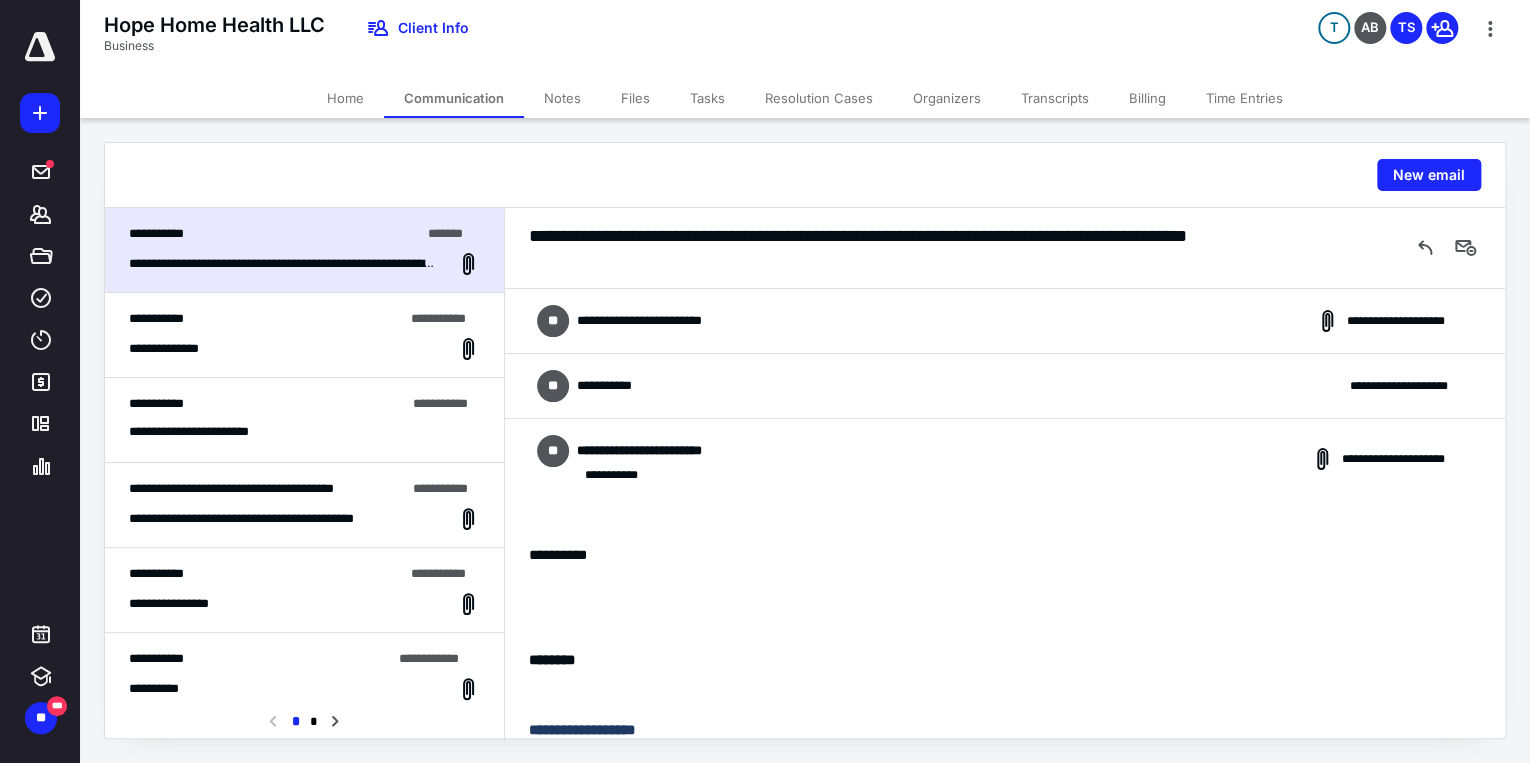 click on "**********" at bounding box center (304, 349) 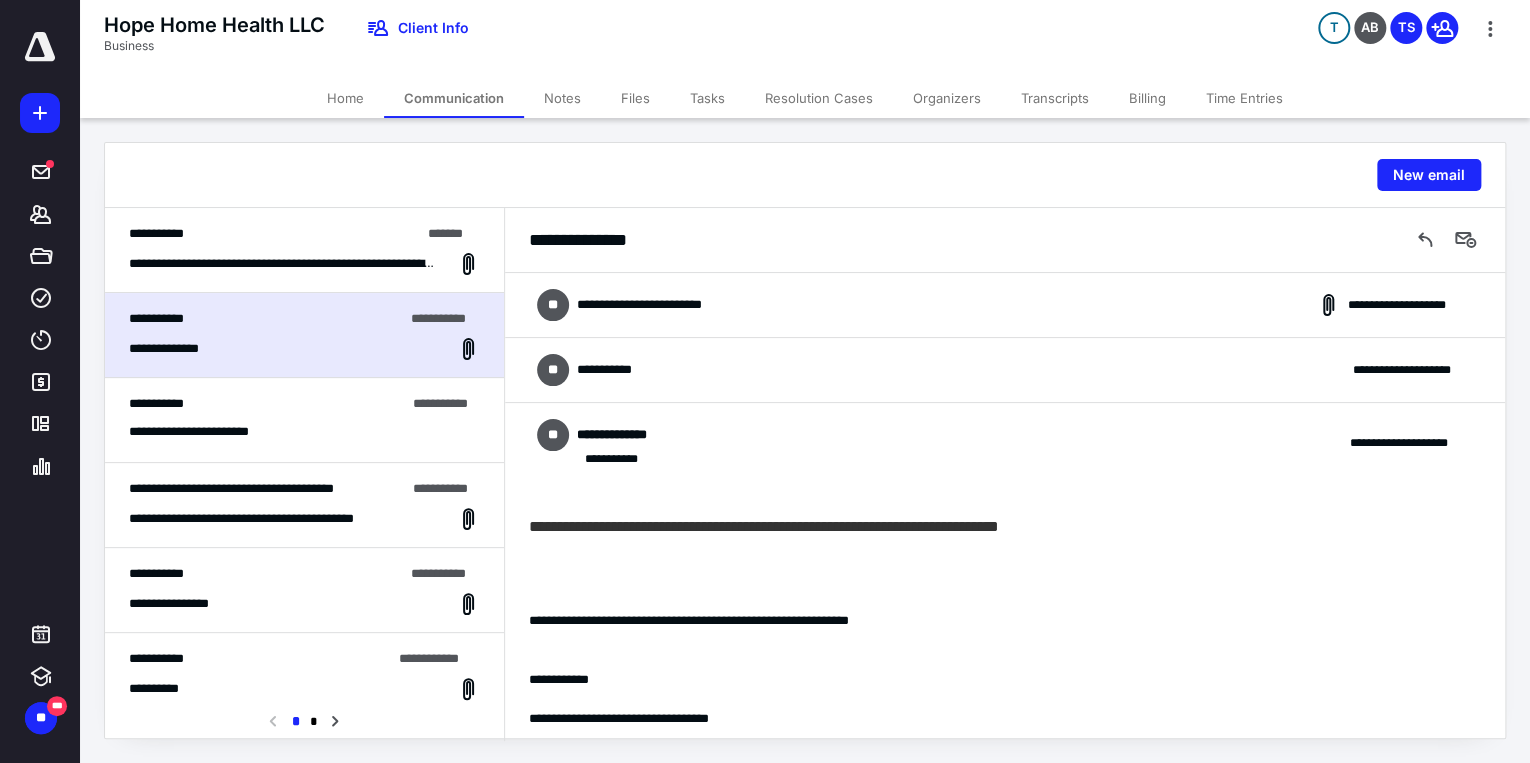 scroll, scrollTop: 0, scrollLeft: 0, axis: both 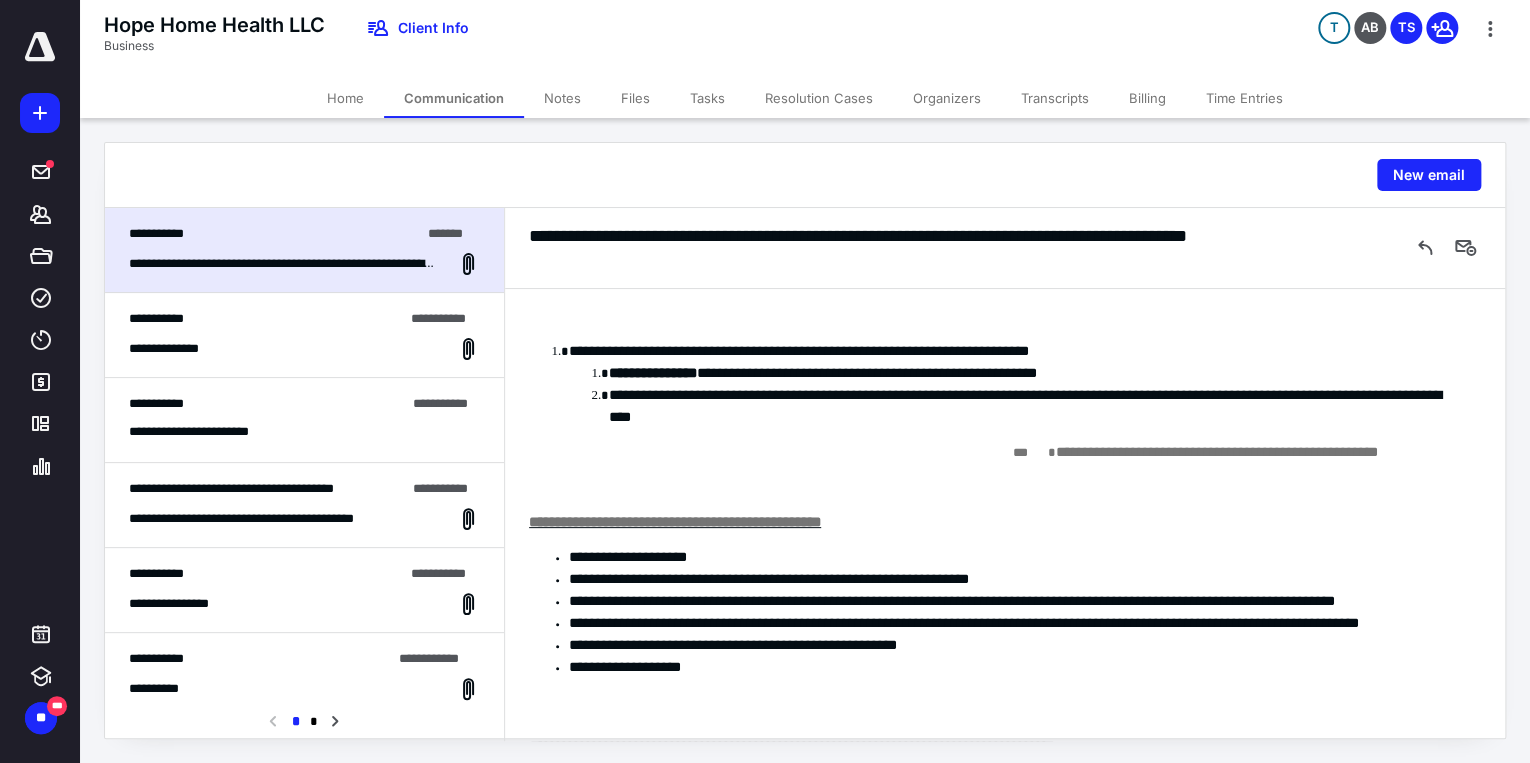 click on "**********" at bounding box center (304, 349) 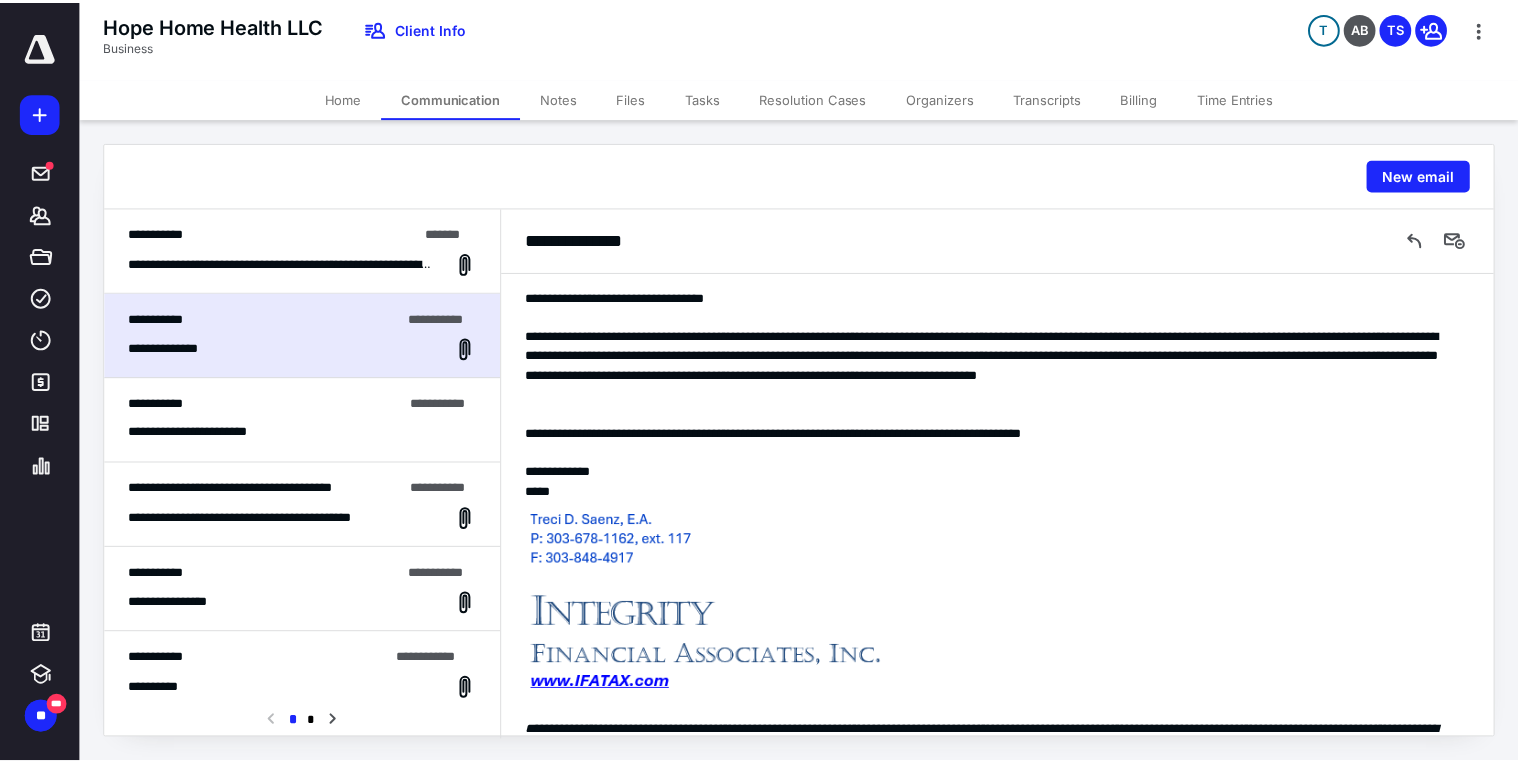 scroll, scrollTop: 261, scrollLeft: 0, axis: vertical 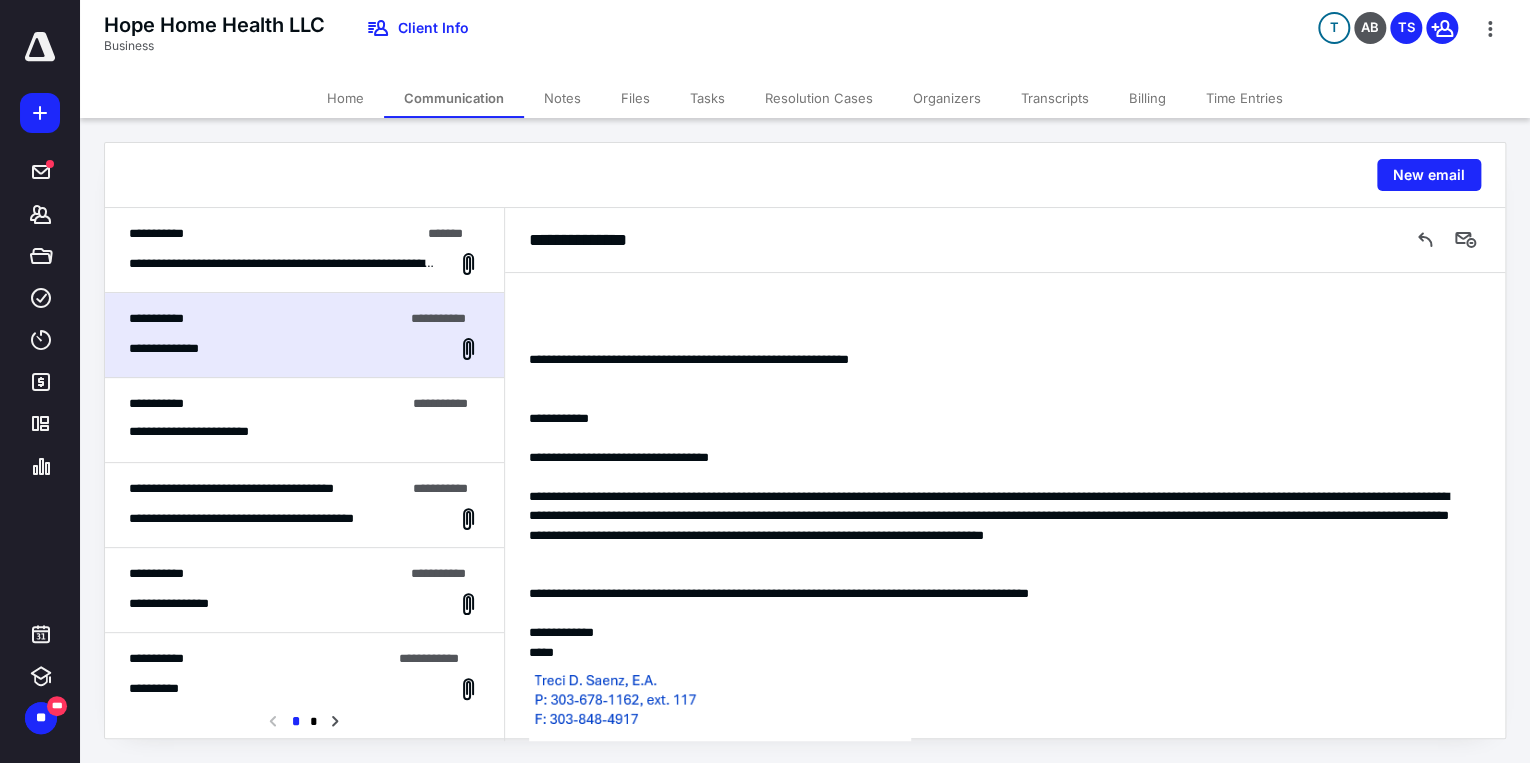click on "Home" at bounding box center (345, 98) 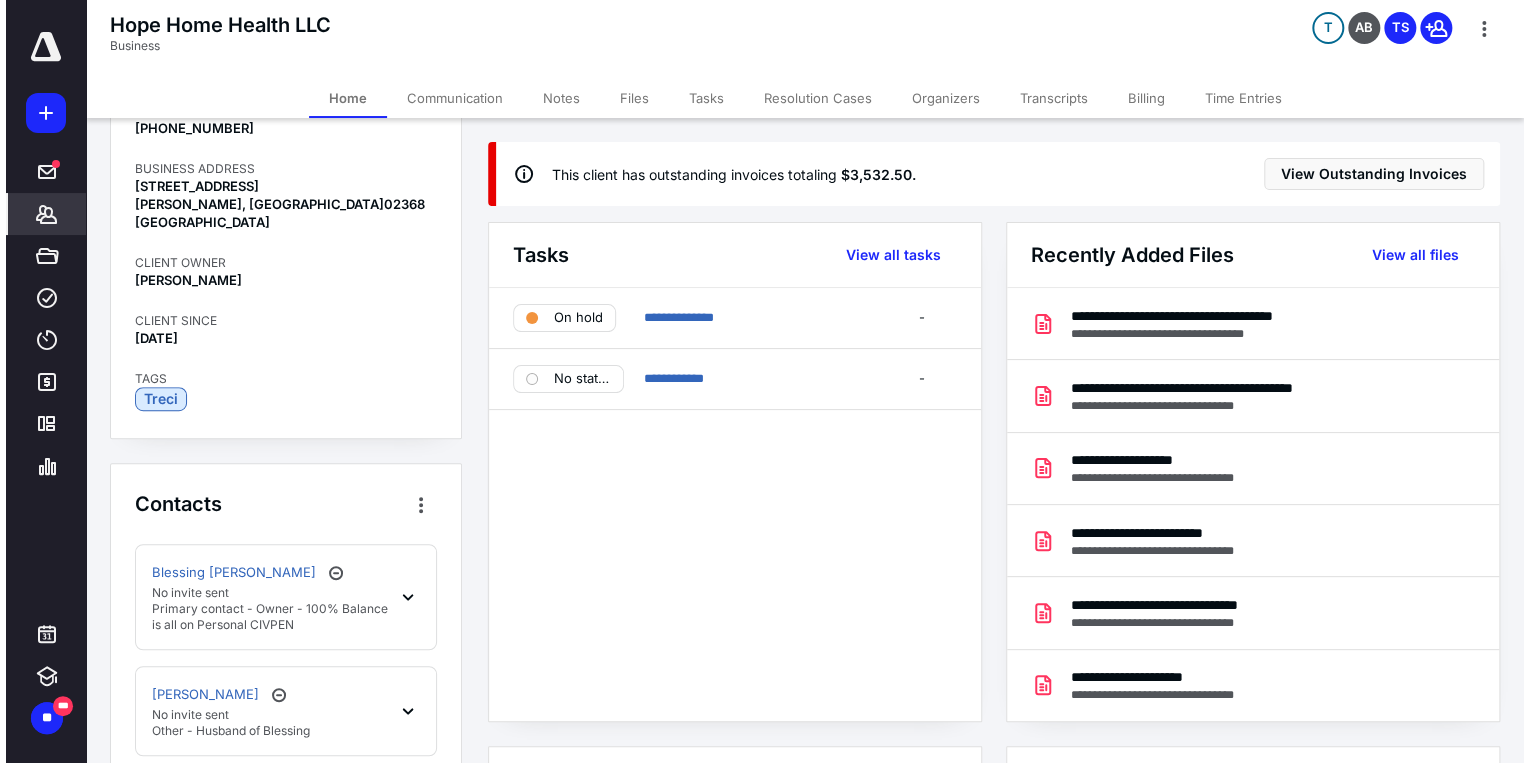 scroll, scrollTop: 480, scrollLeft: 0, axis: vertical 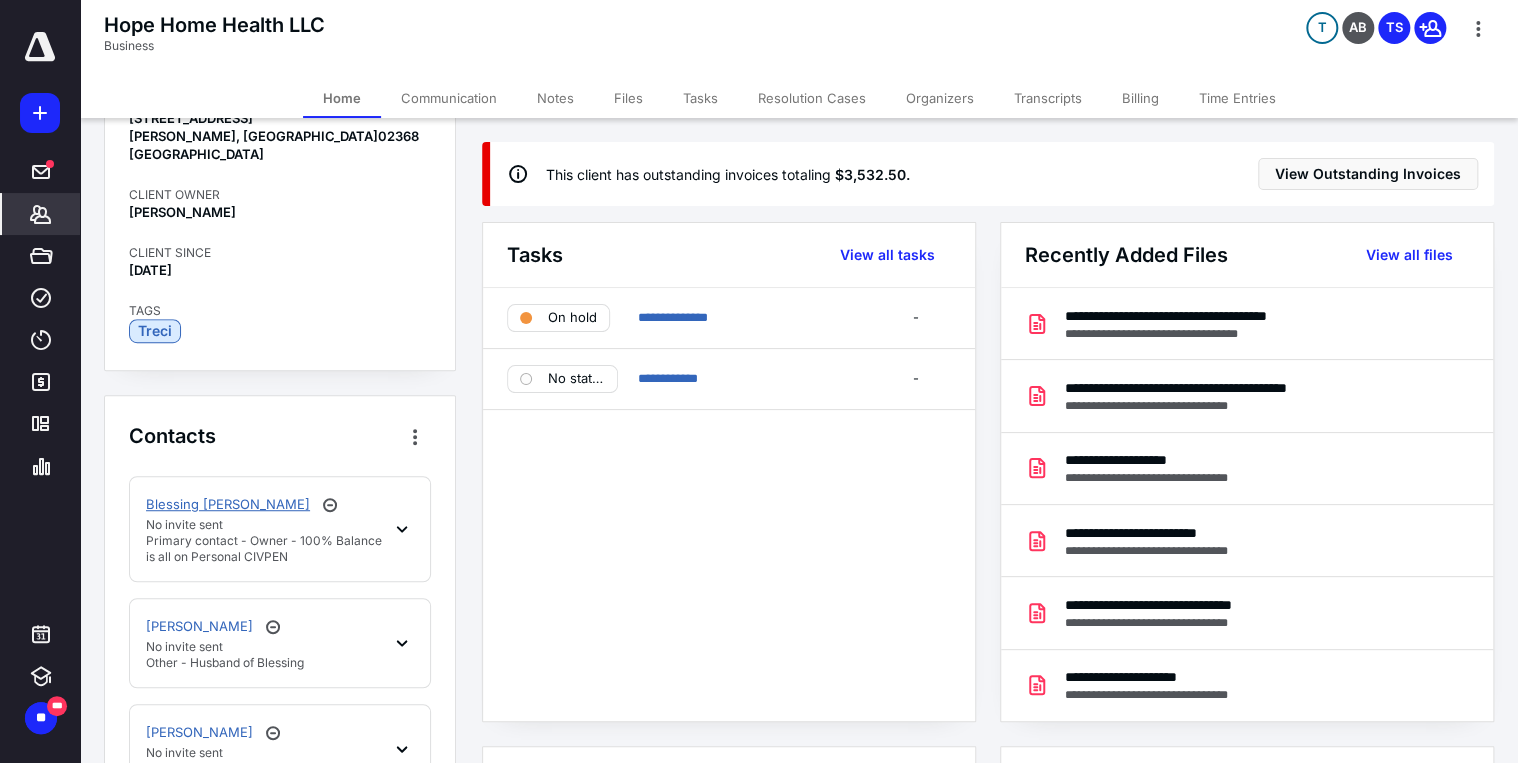 click on "Blessing [PERSON_NAME]" at bounding box center (228, 505) 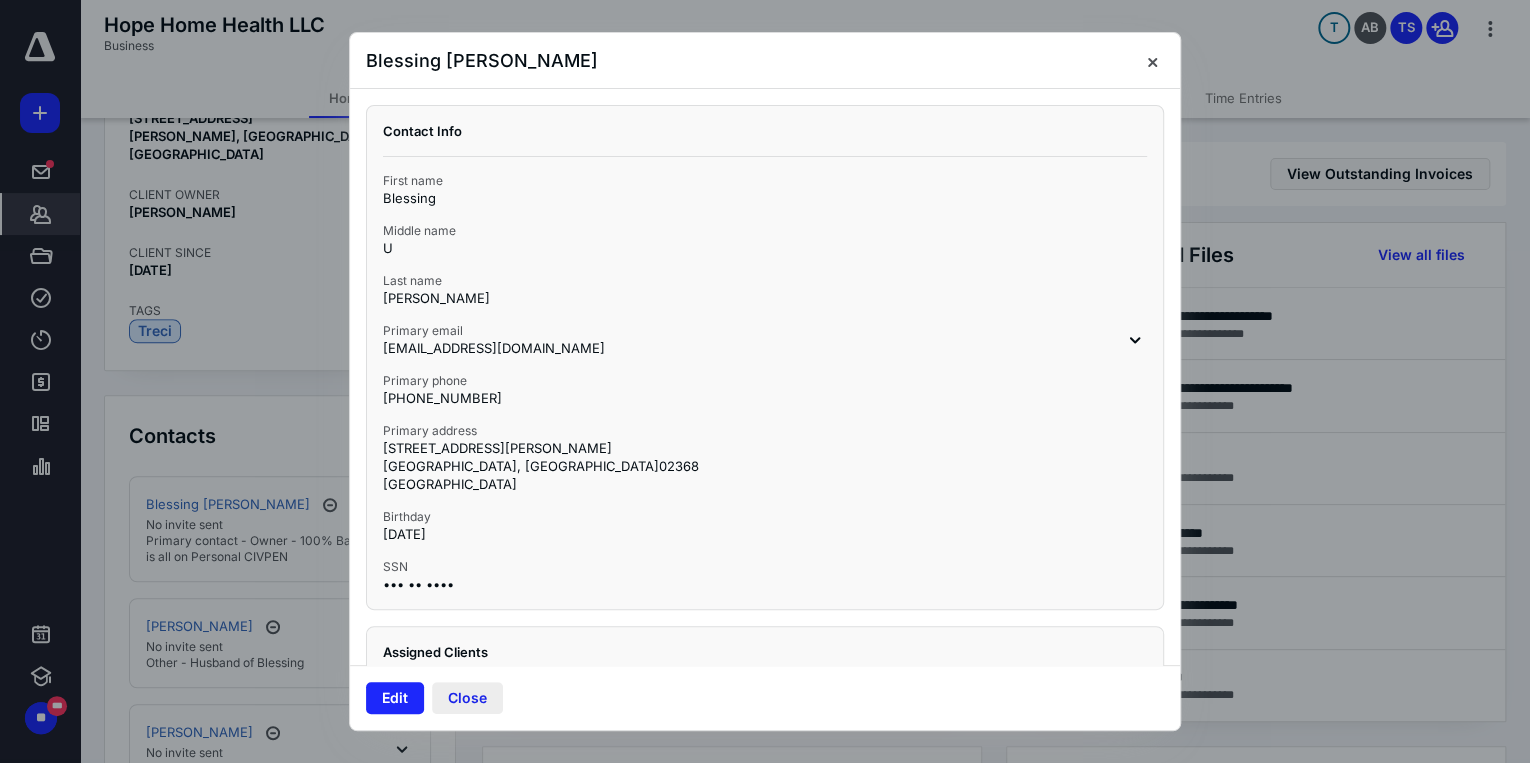 click on "Close" at bounding box center [467, 698] 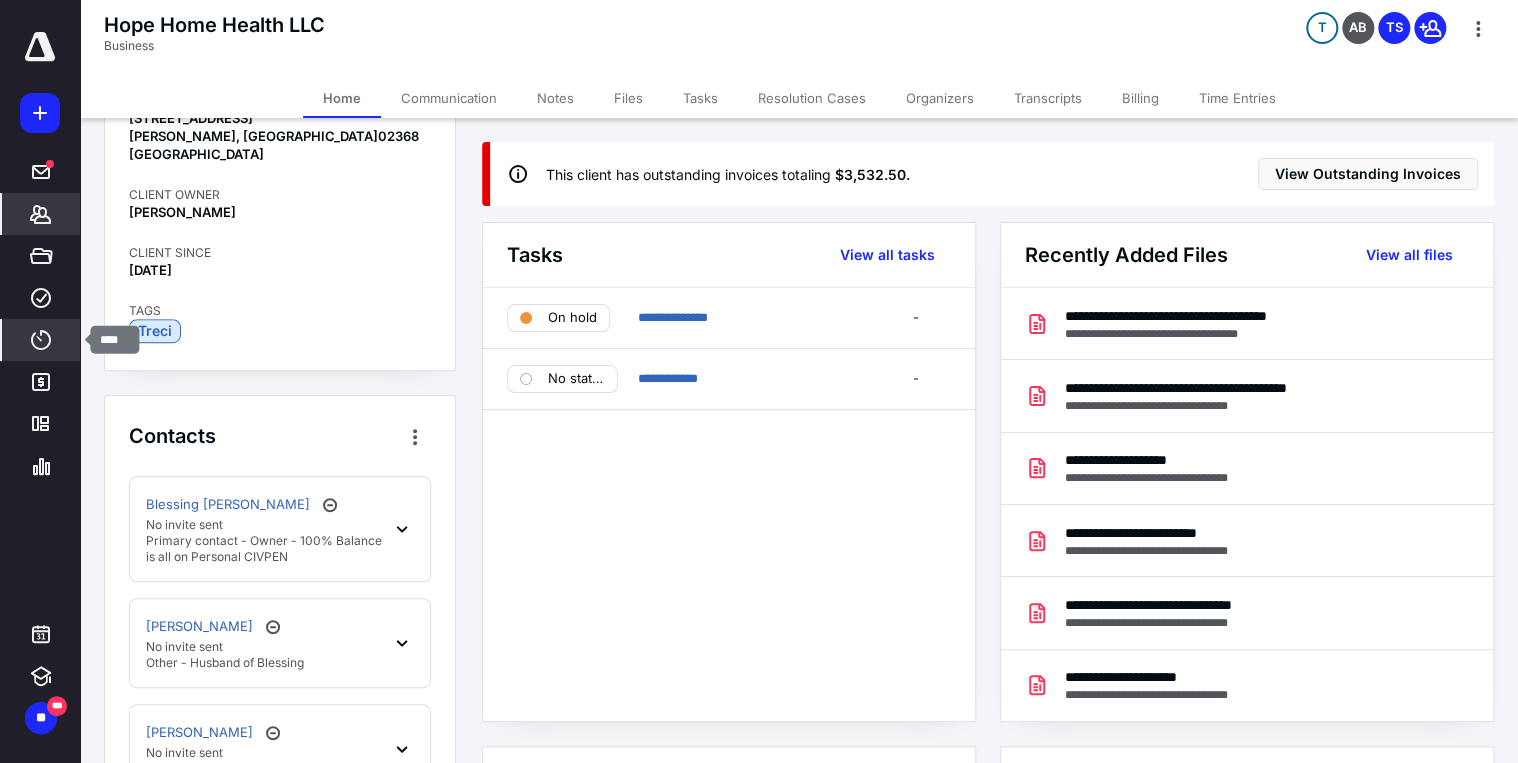 click 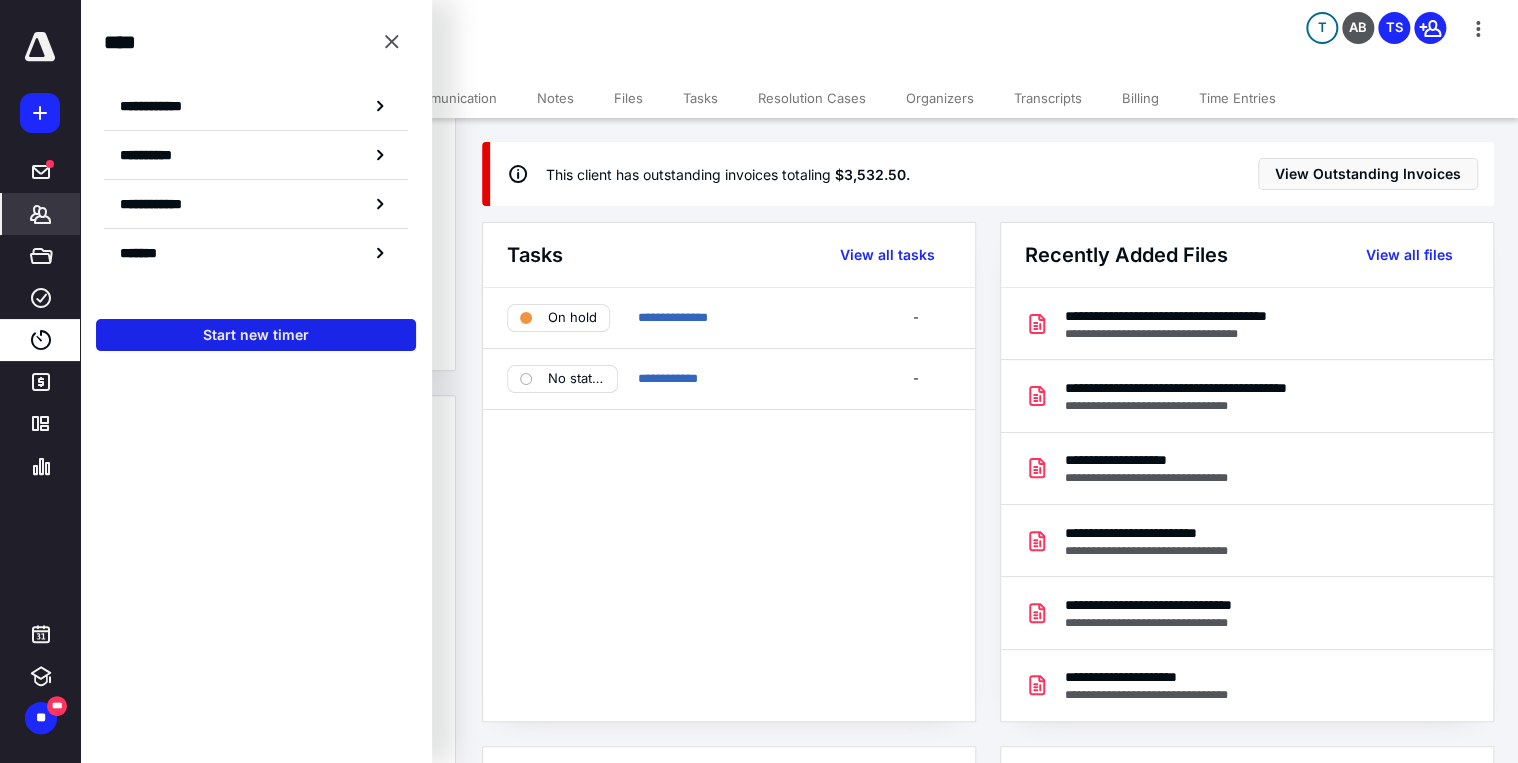 click on "Start new timer" at bounding box center [256, 335] 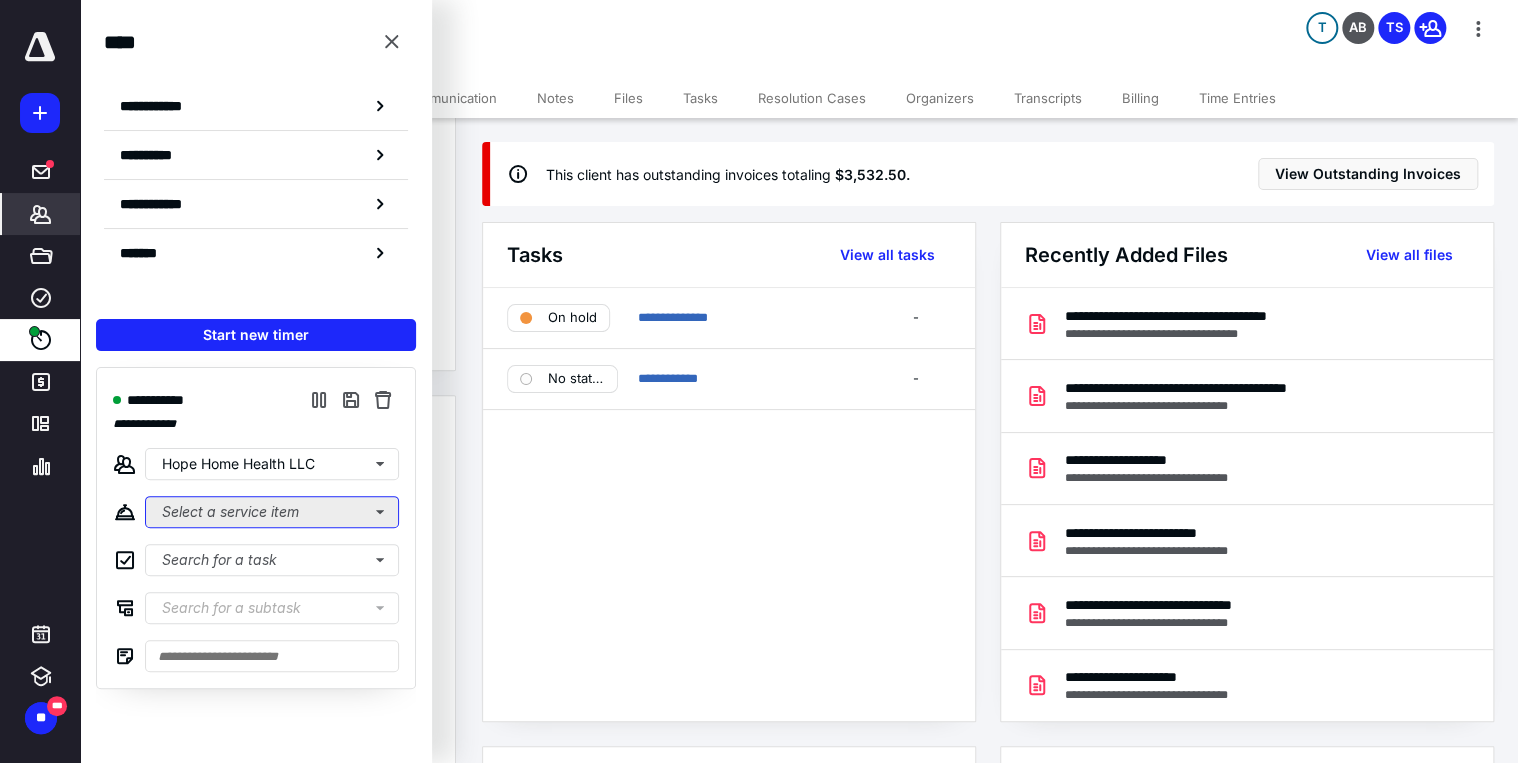click on "Select a service item" at bounding box center (272, 512) 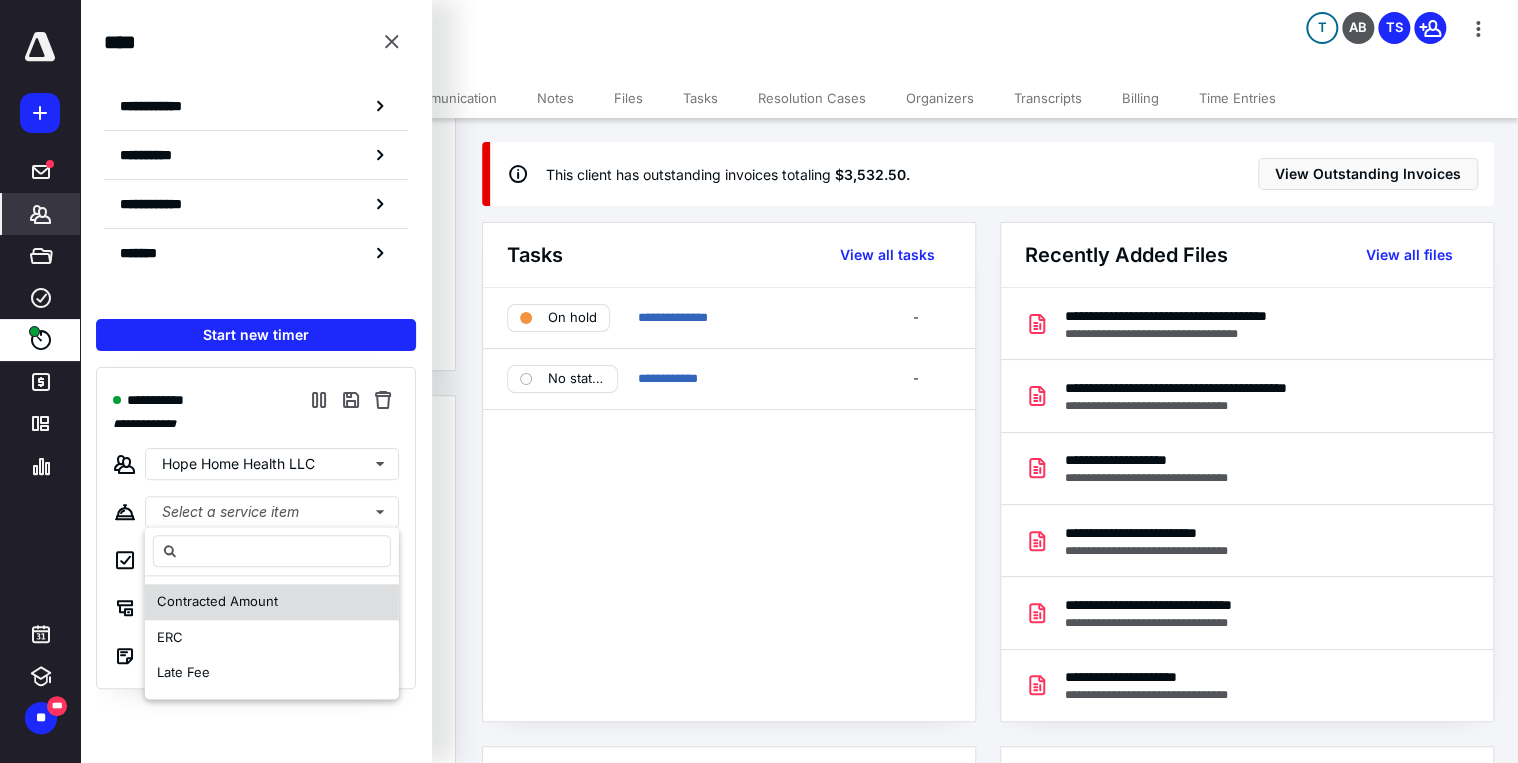 click on "Contracted Amount" at bounding box center [217, 601] 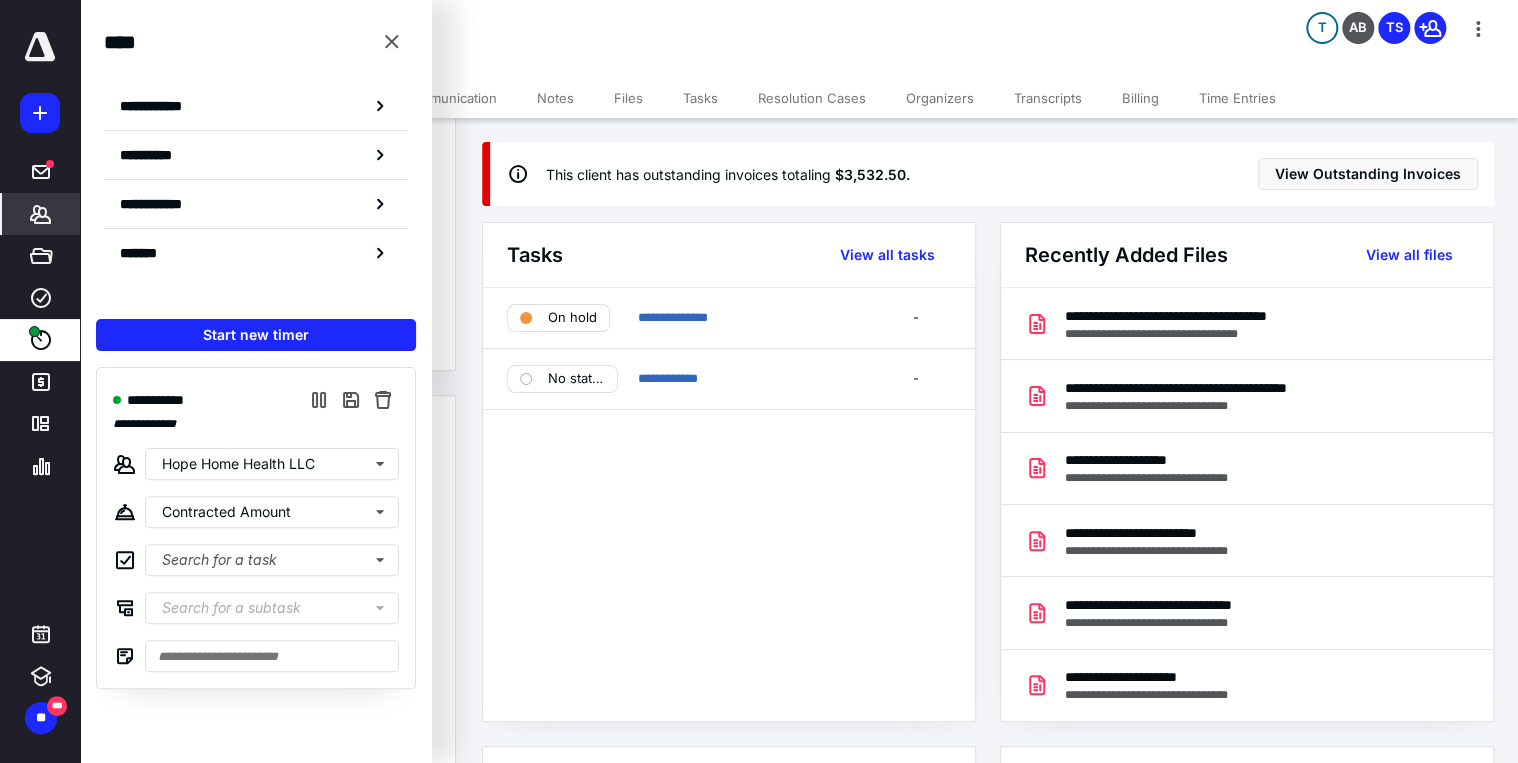 click on "Communication" at bounding box center (449, 98) 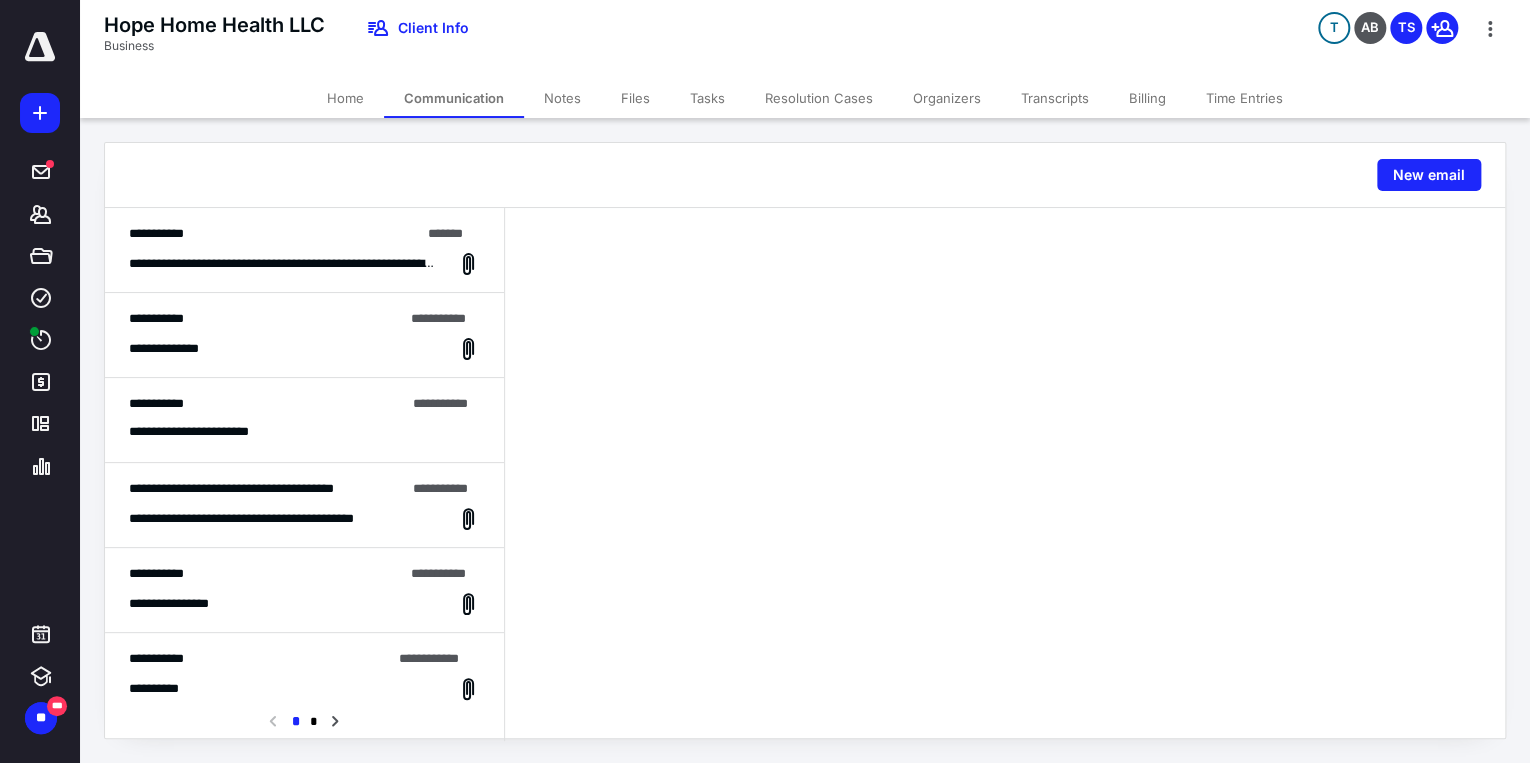 click on "**********" at bounding box center (304, 349) 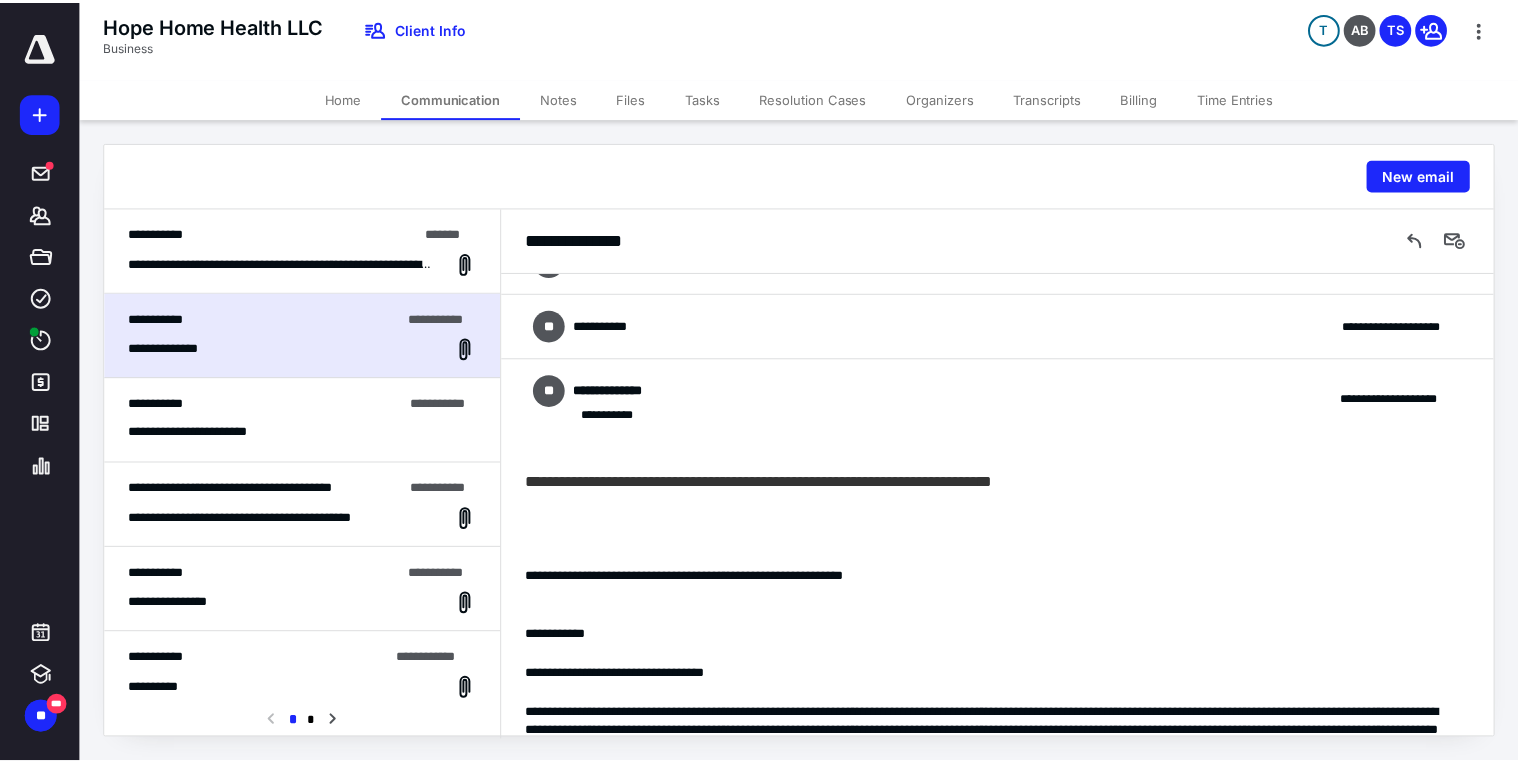 scroll, scrollTop: 0, scrollLeft: 0, axis: both 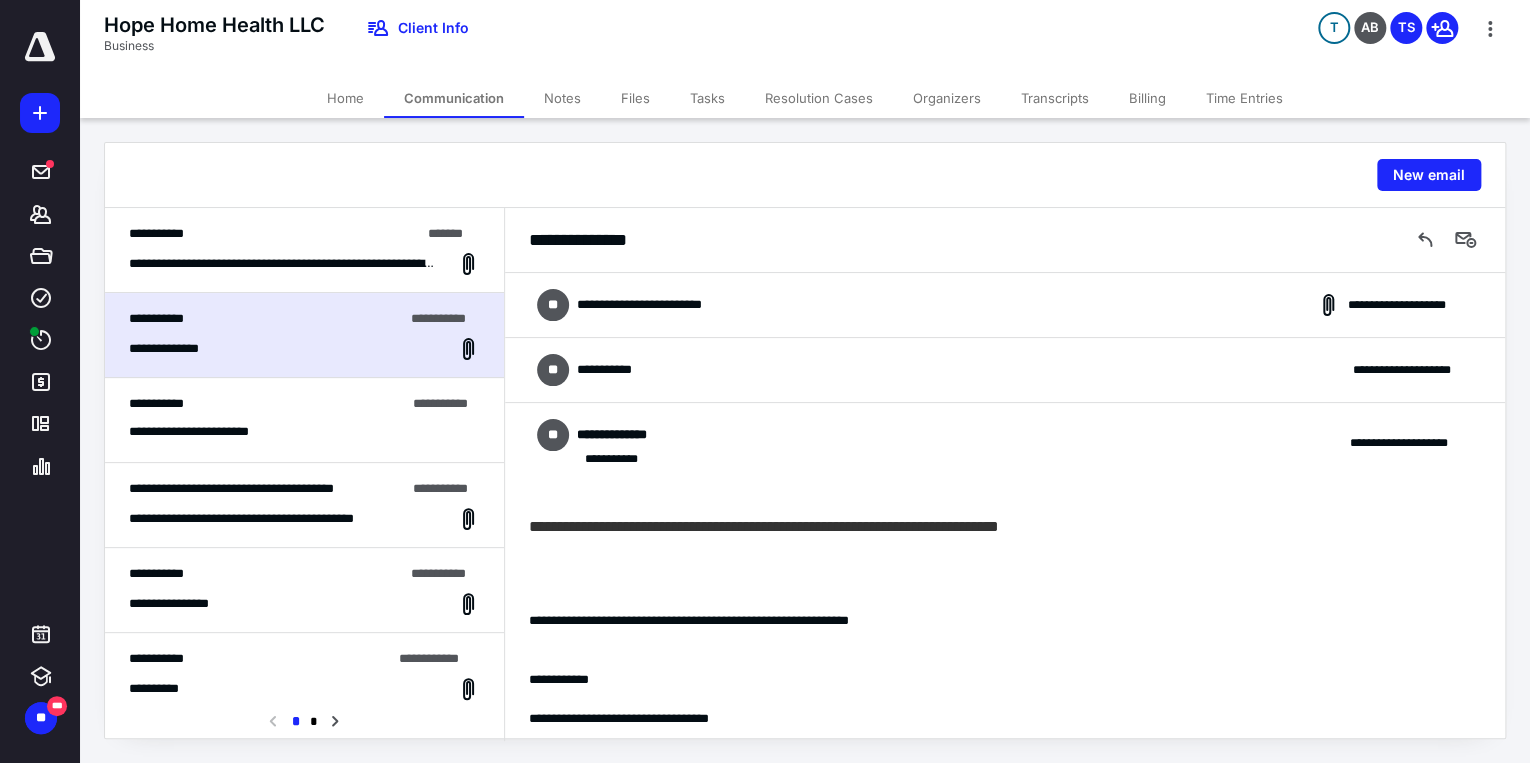 click on "Home" at bounding box center [345, 98] 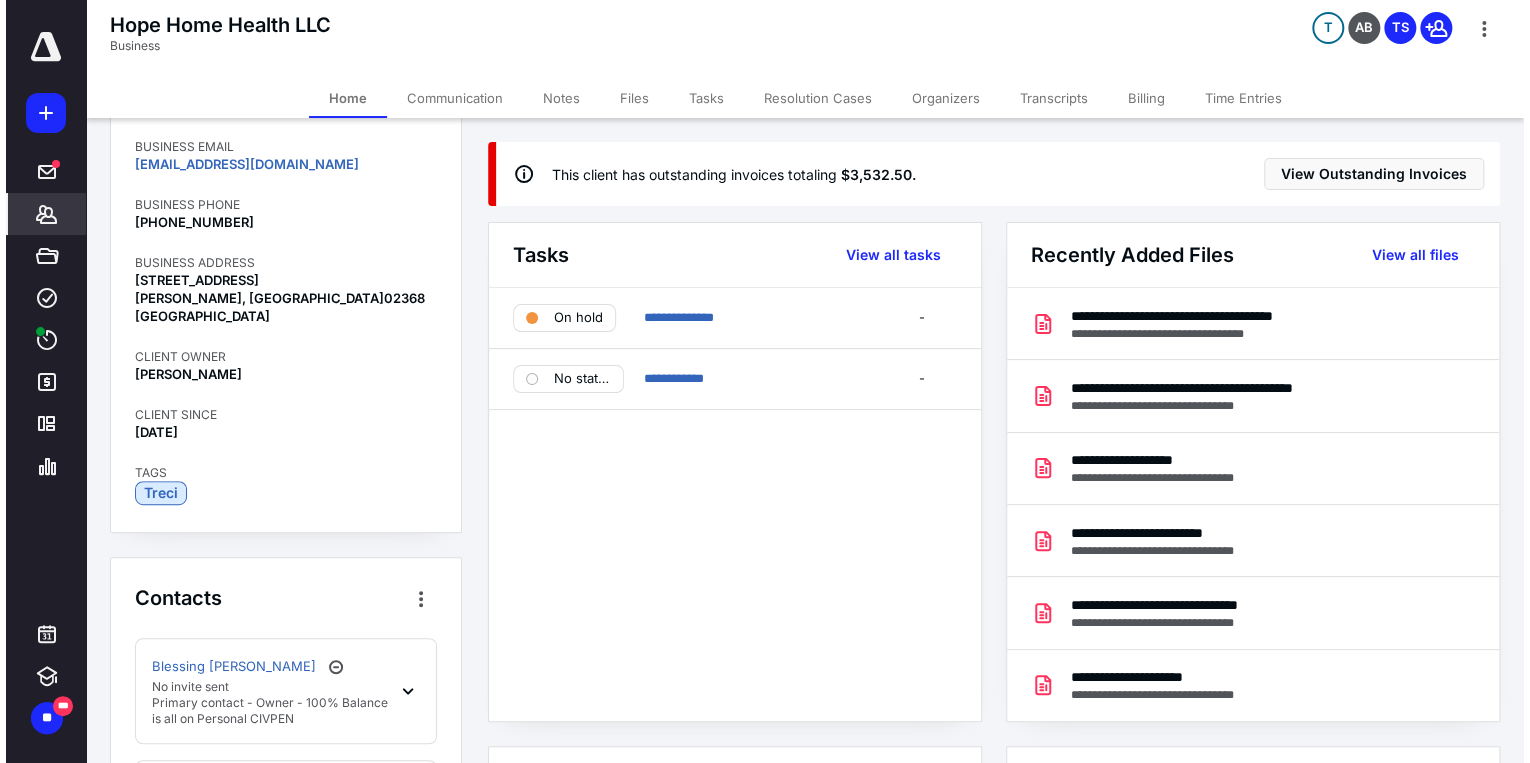 scroll, scrollTop: 320, scrollLeft: 0, axis: vertical 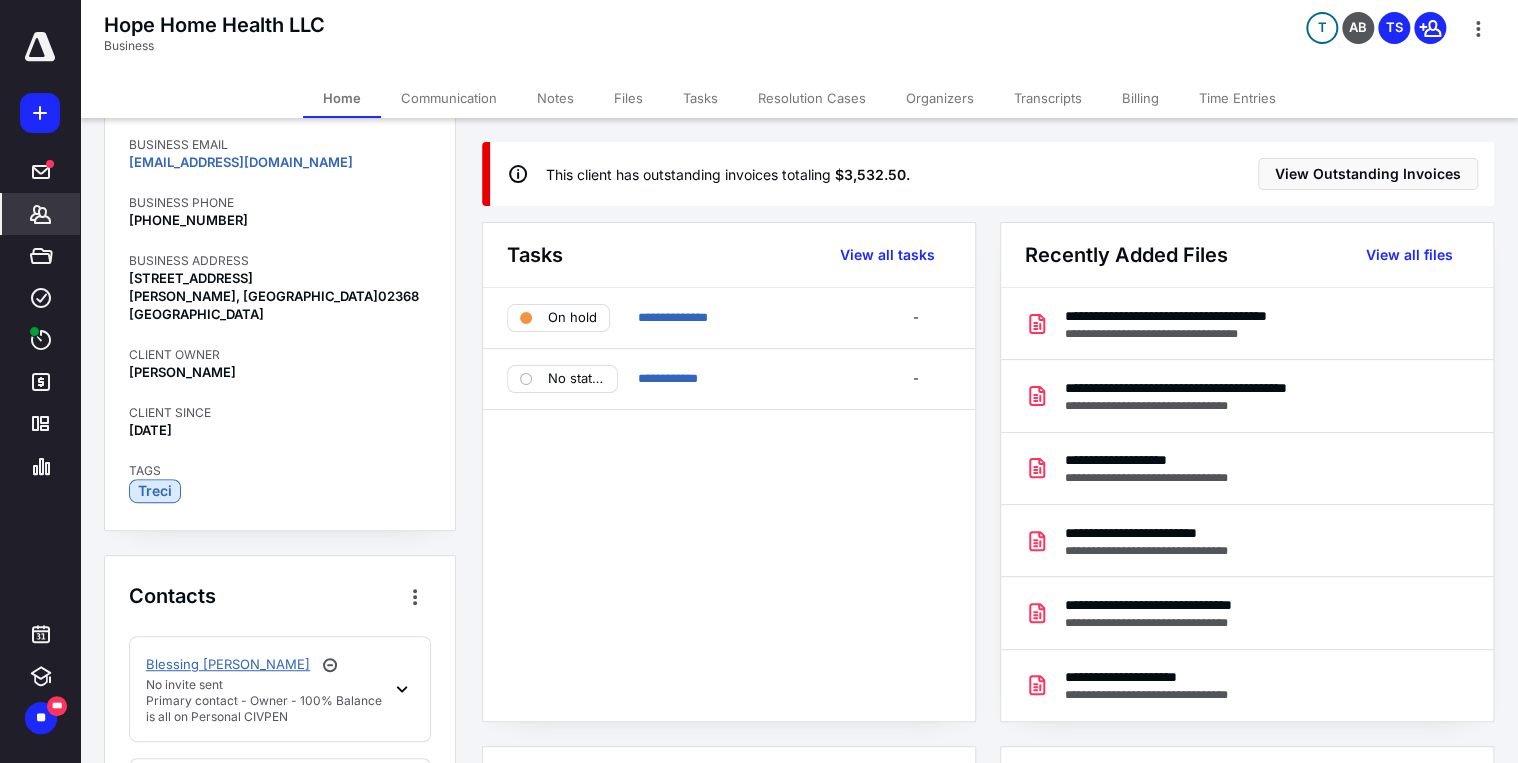 click on "Blessing [PERSON_NAME]" at bounding box center [228, 665] 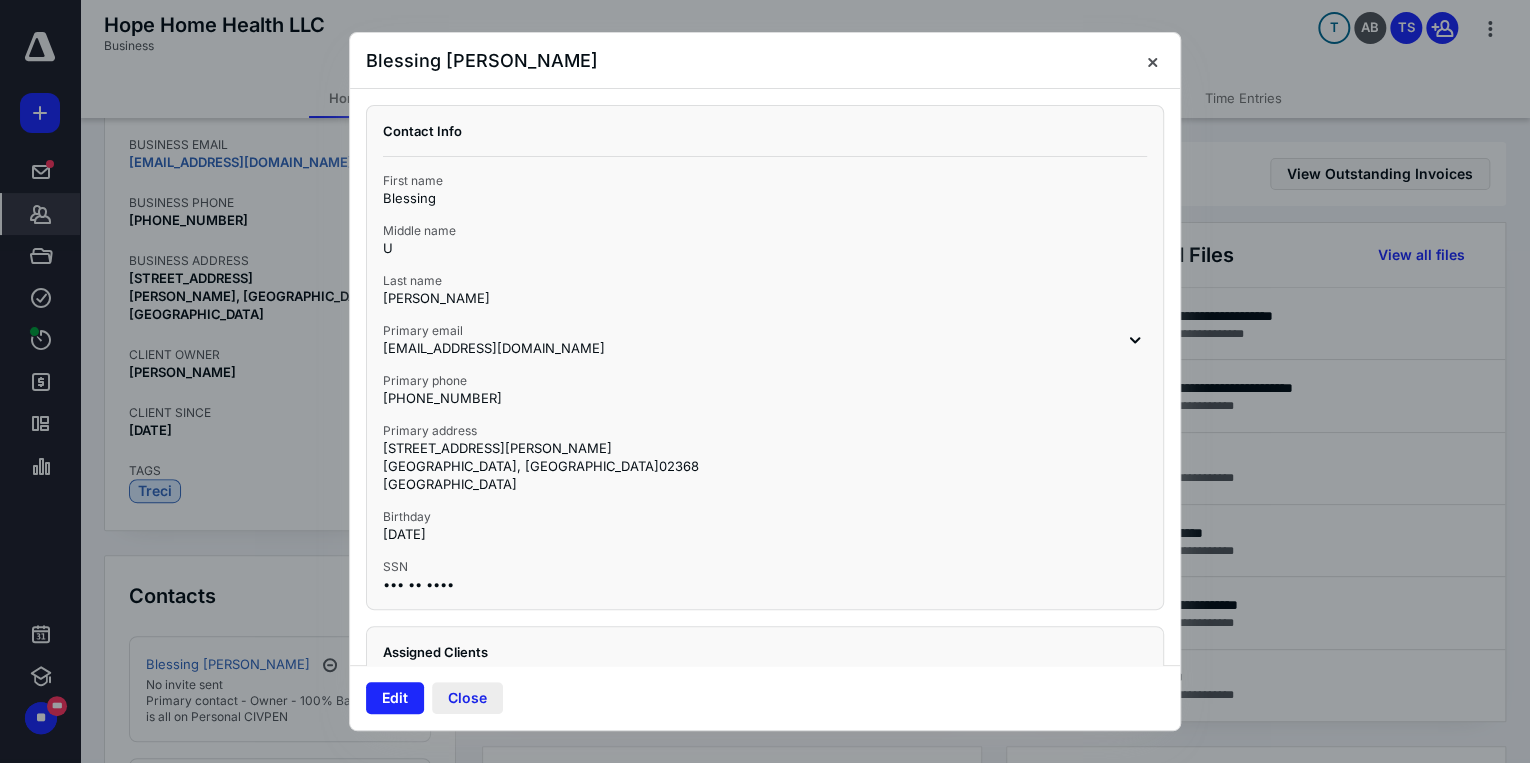 click on "Close" at bounding box center [467, 698] 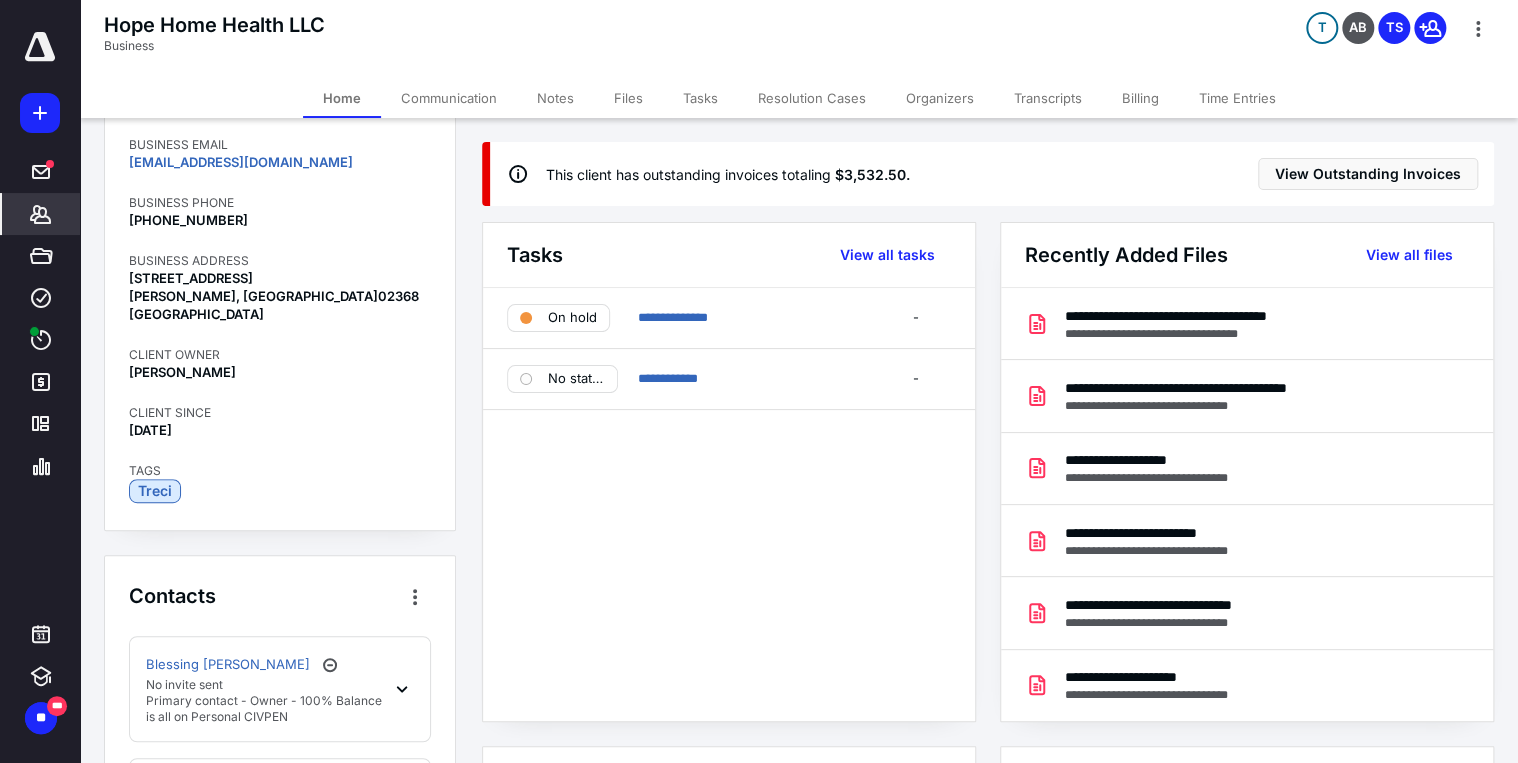 click on "Communication" at bounding box center [449, 98] 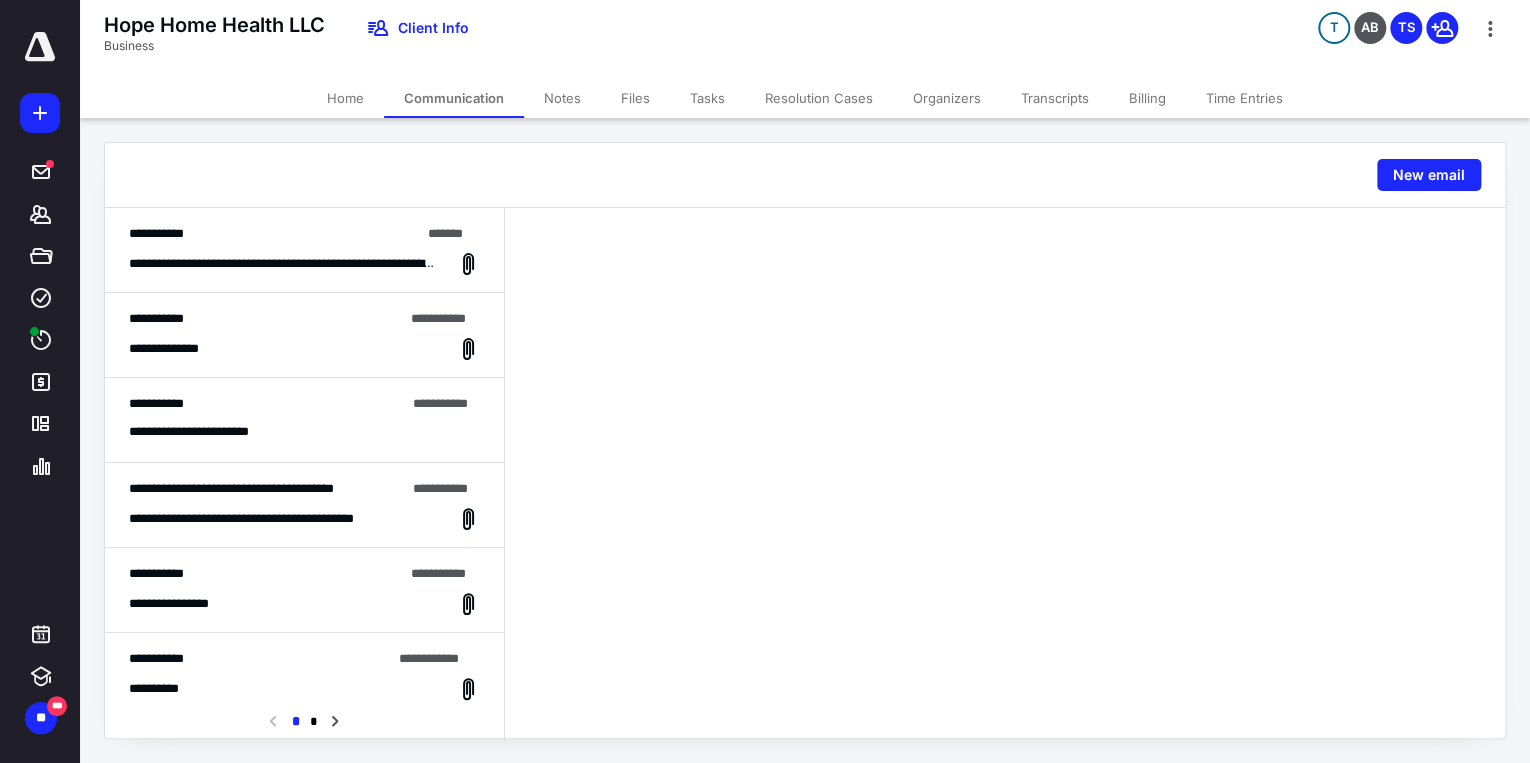 click on "**********" at bounding box center (304, 264) 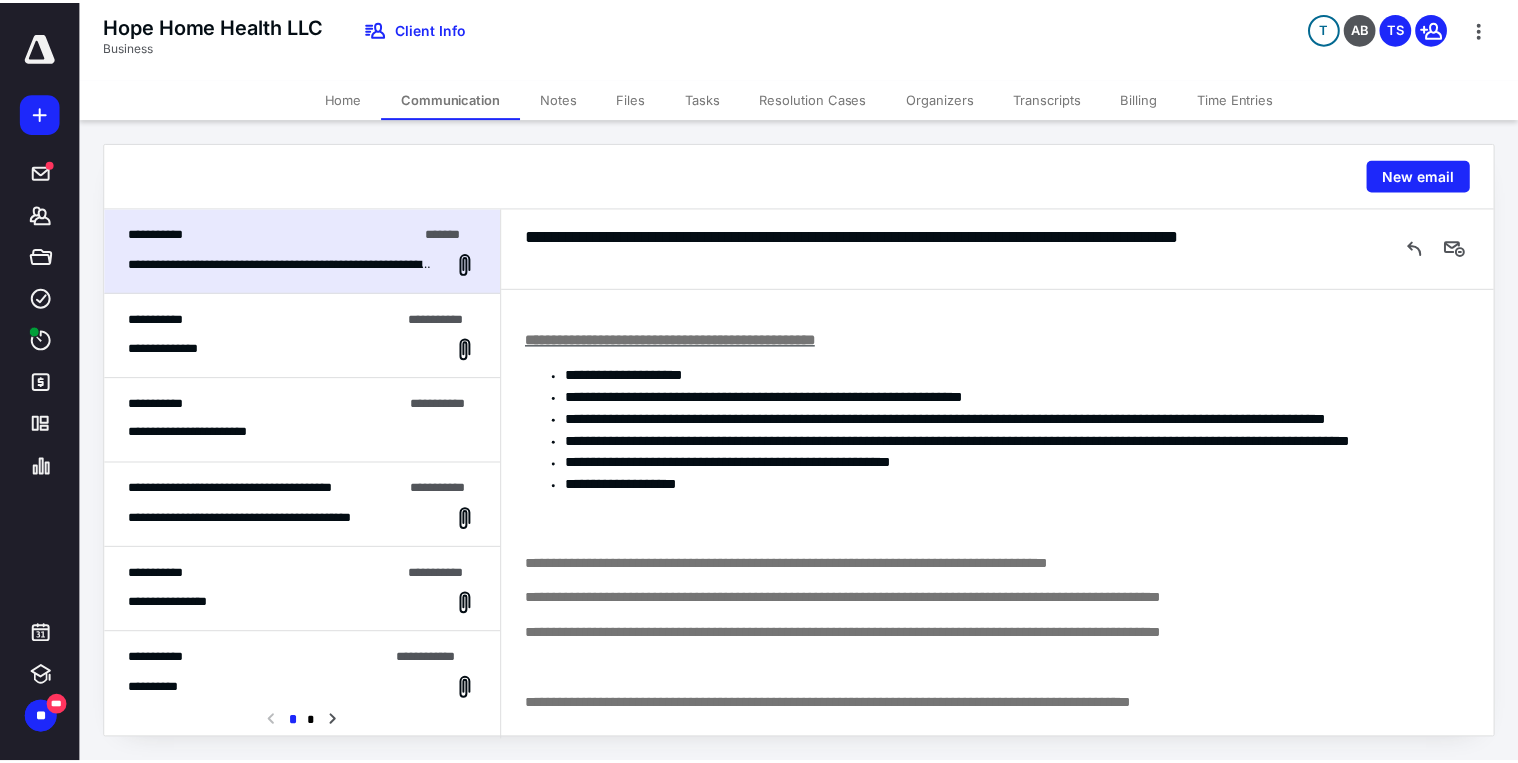scroll, scrollTop: 2674, scrollLeft: 0, axis: vertical 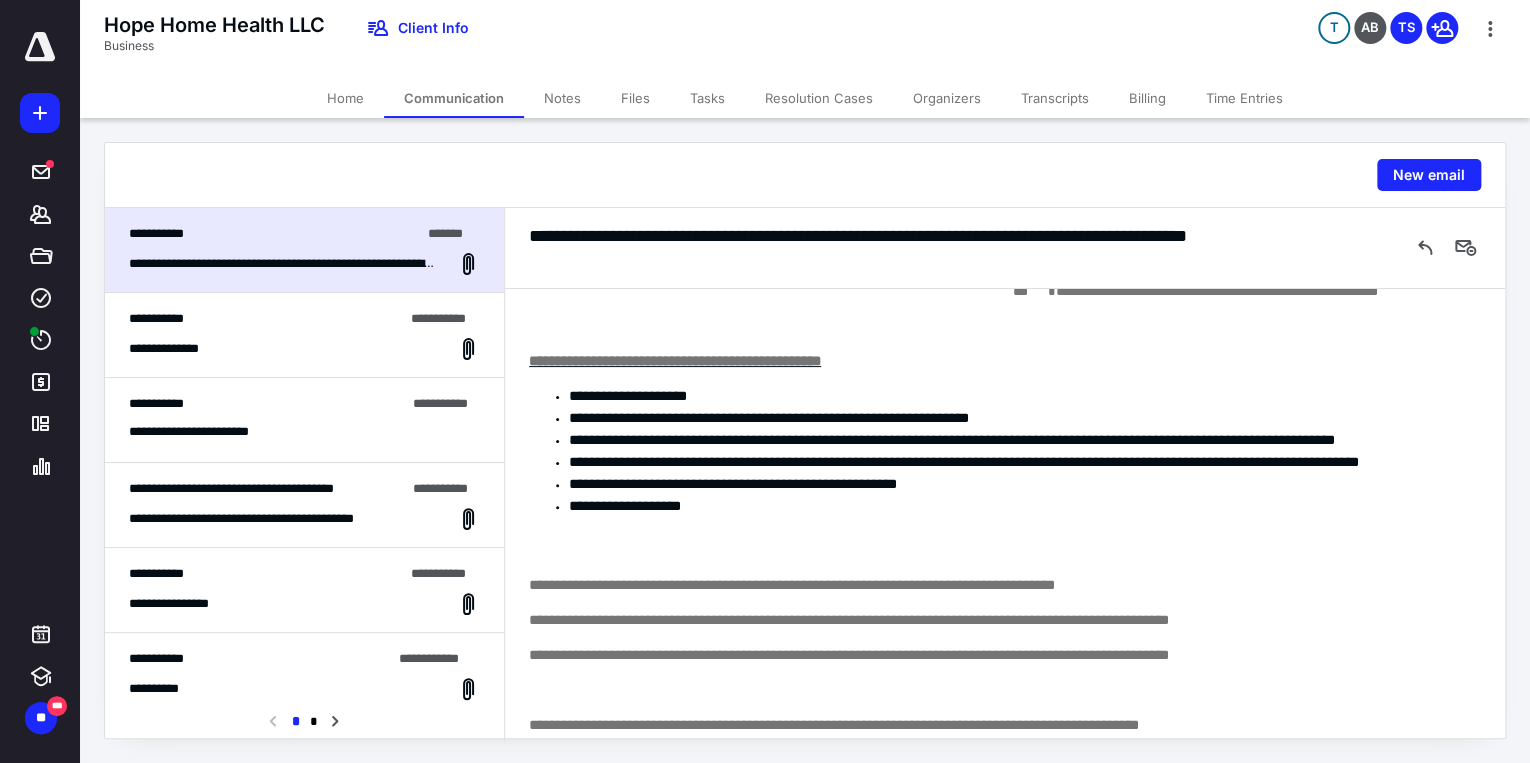 click on "Home" at bounding box center (345, 98) 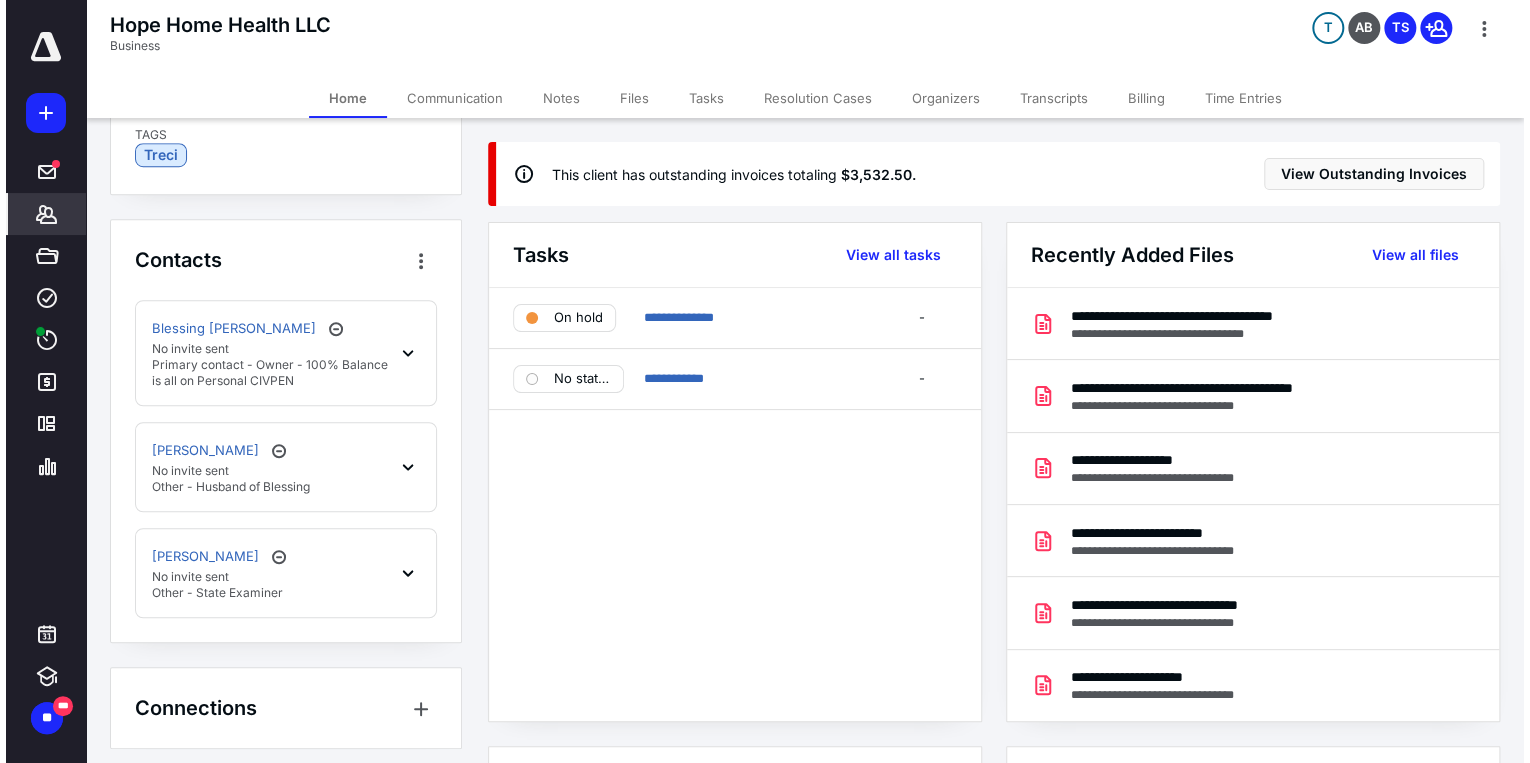 scroll, scrollTop: 660, scrollLeft: 0, axis: vertical 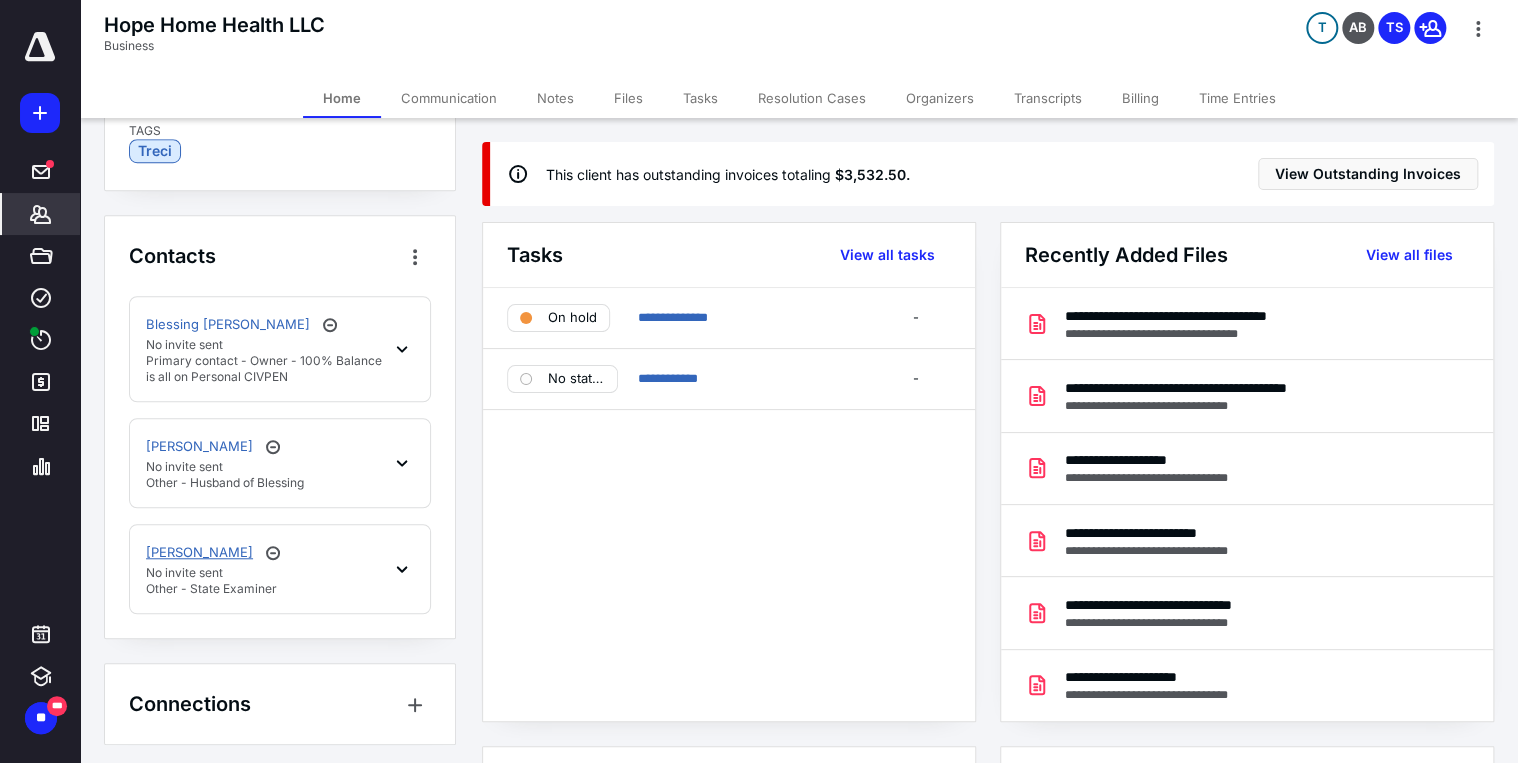 click on "[PERSON_NAME]" at bounding box center (199, 553) 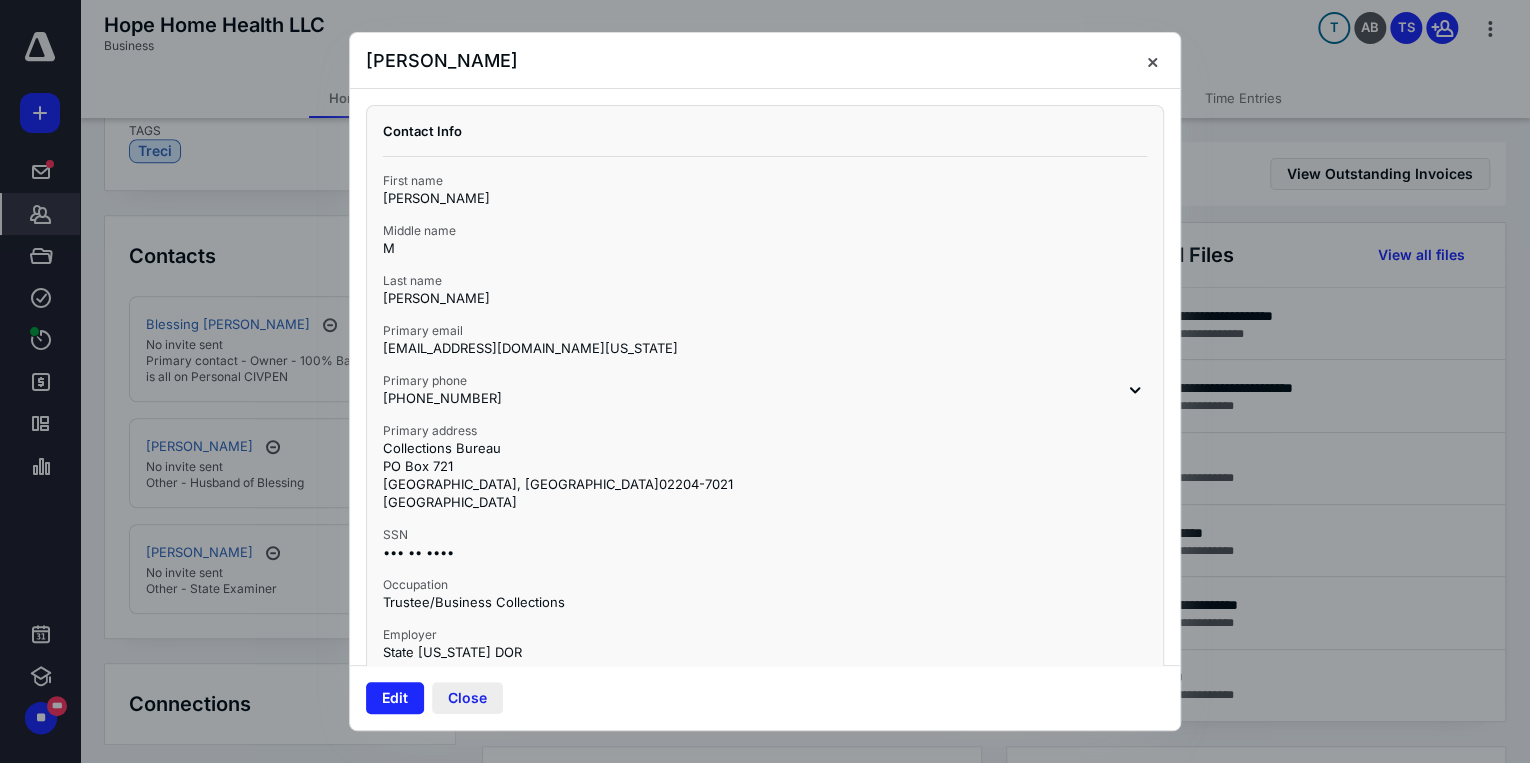 click on "Close" at bounding box center (467, 698) 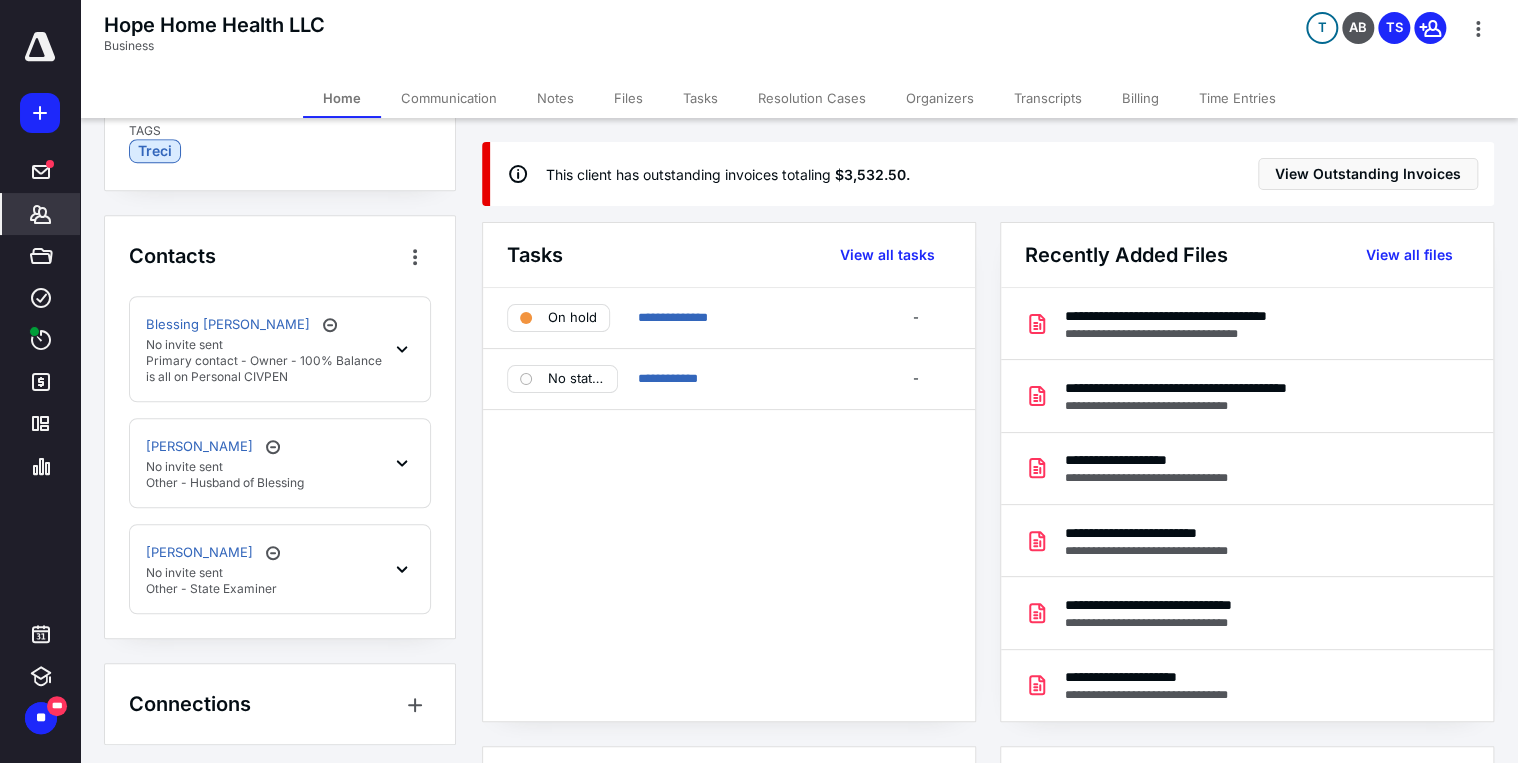 click on "Files" at bounding box center (628, 98) 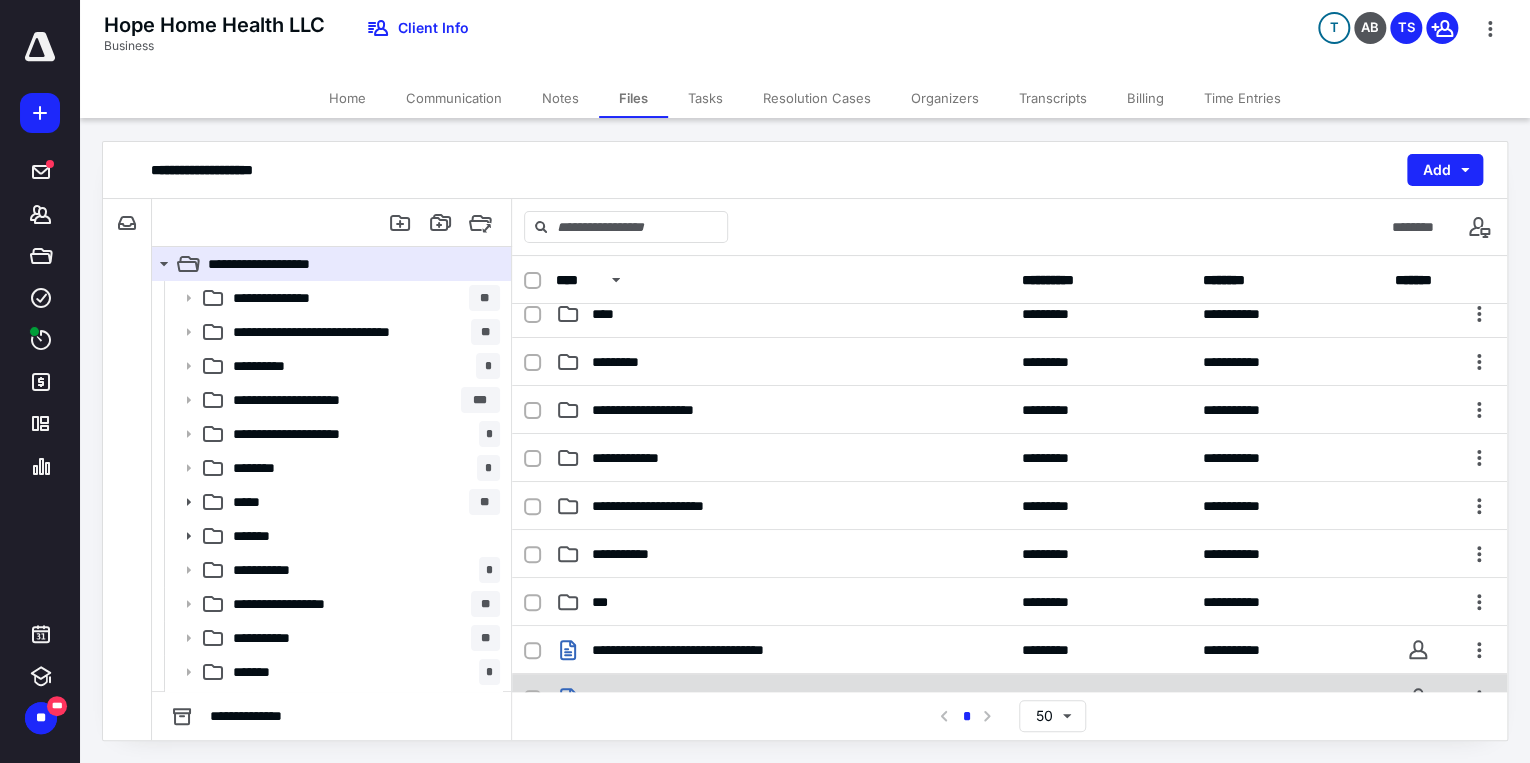 scroll, scrollTop: 800, scrollLeft: 0, axis: vertical 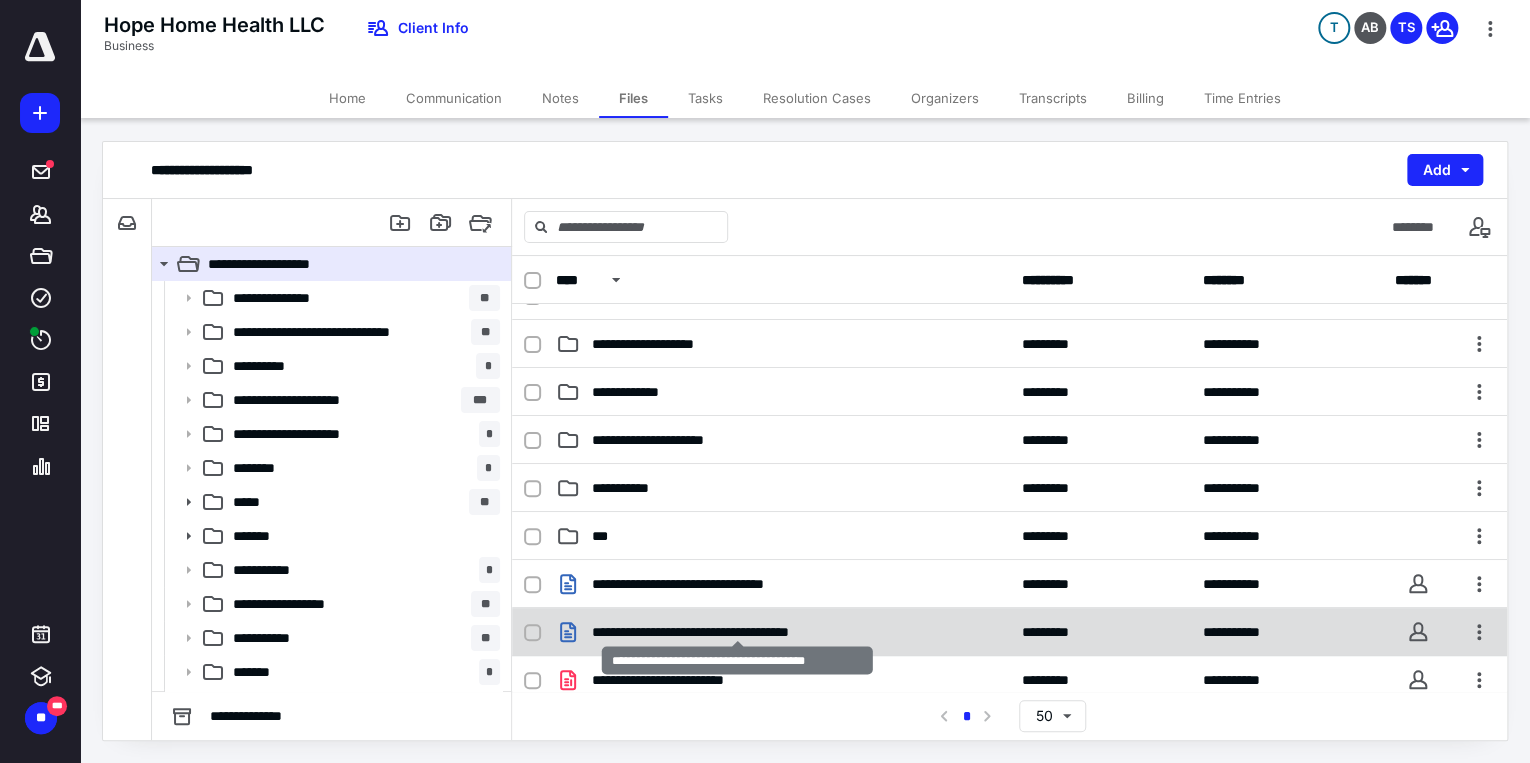 click on "**********" at bounding box center (737, 632) 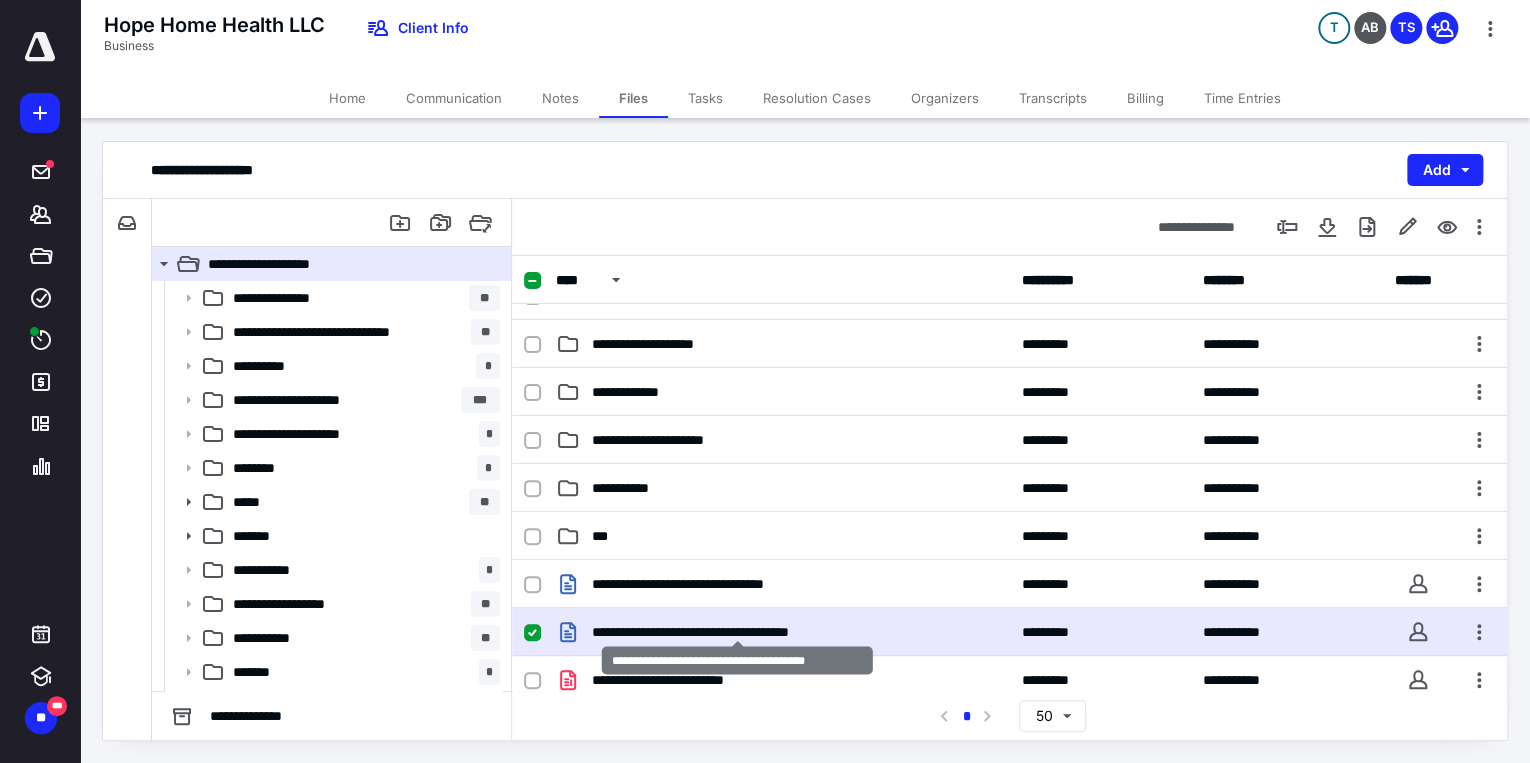 click on "**********" at bounding box center (737, 632) 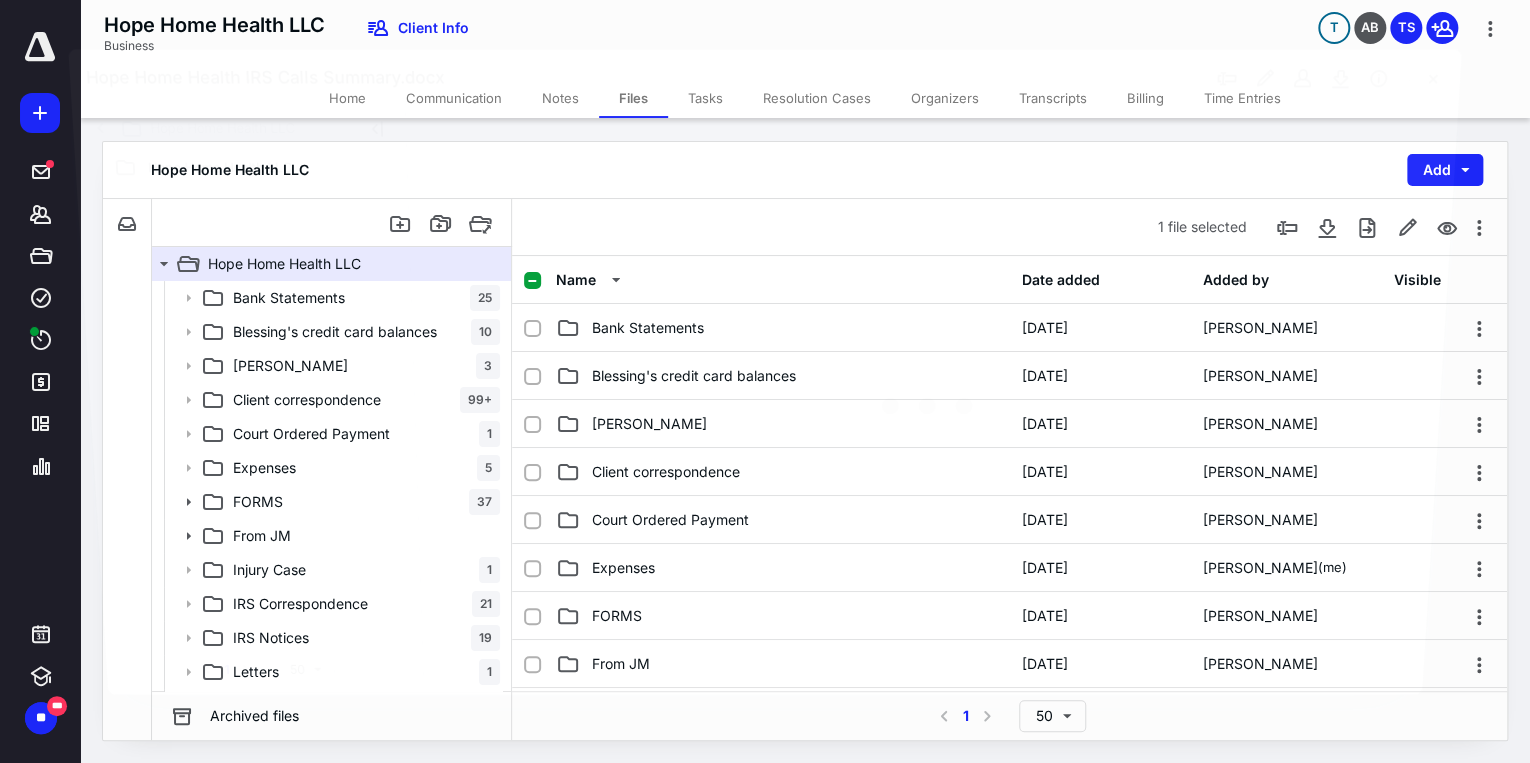 scroll, scrollTop: 800, scrollLeft: 0, axis: vertical 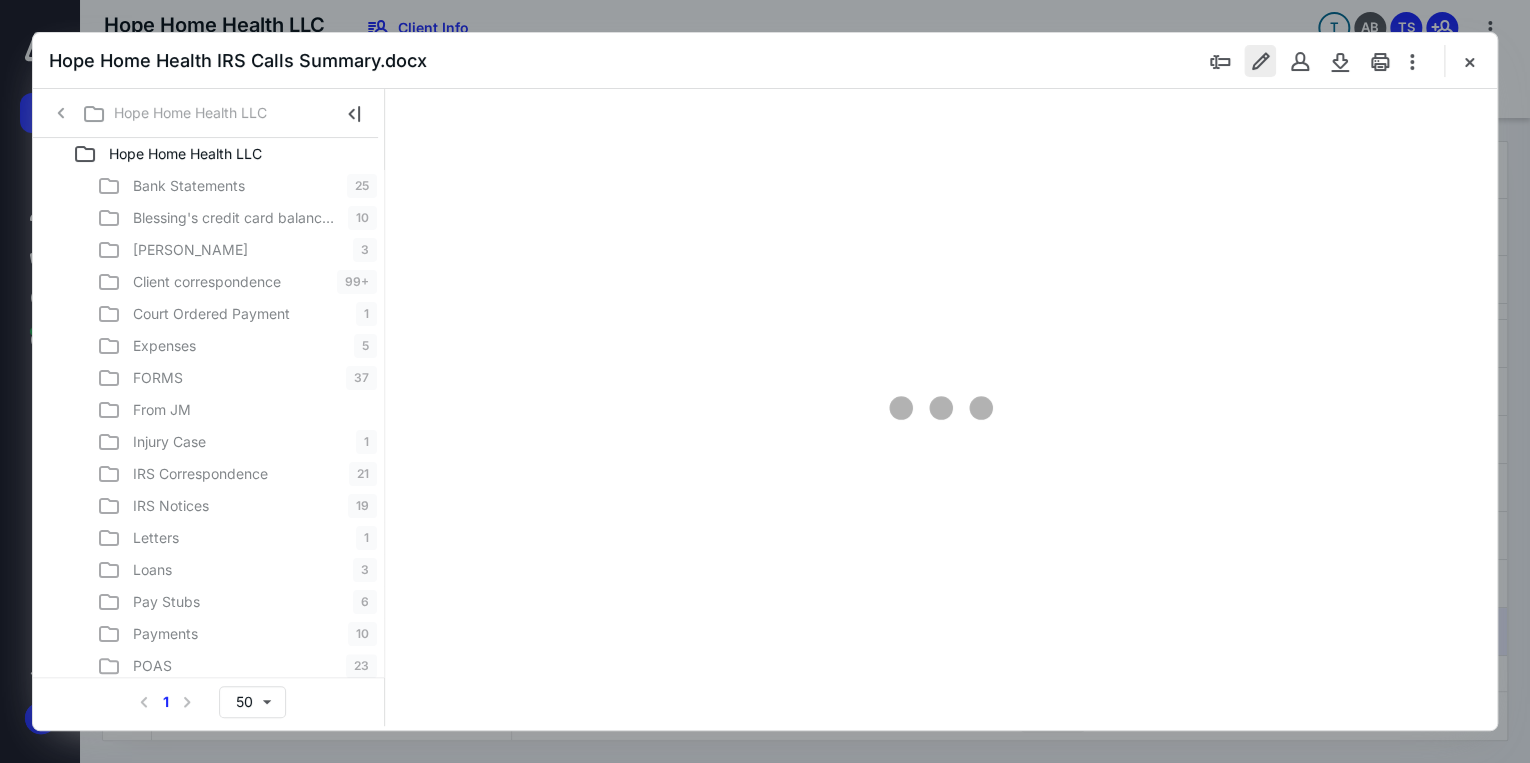 type on "71" 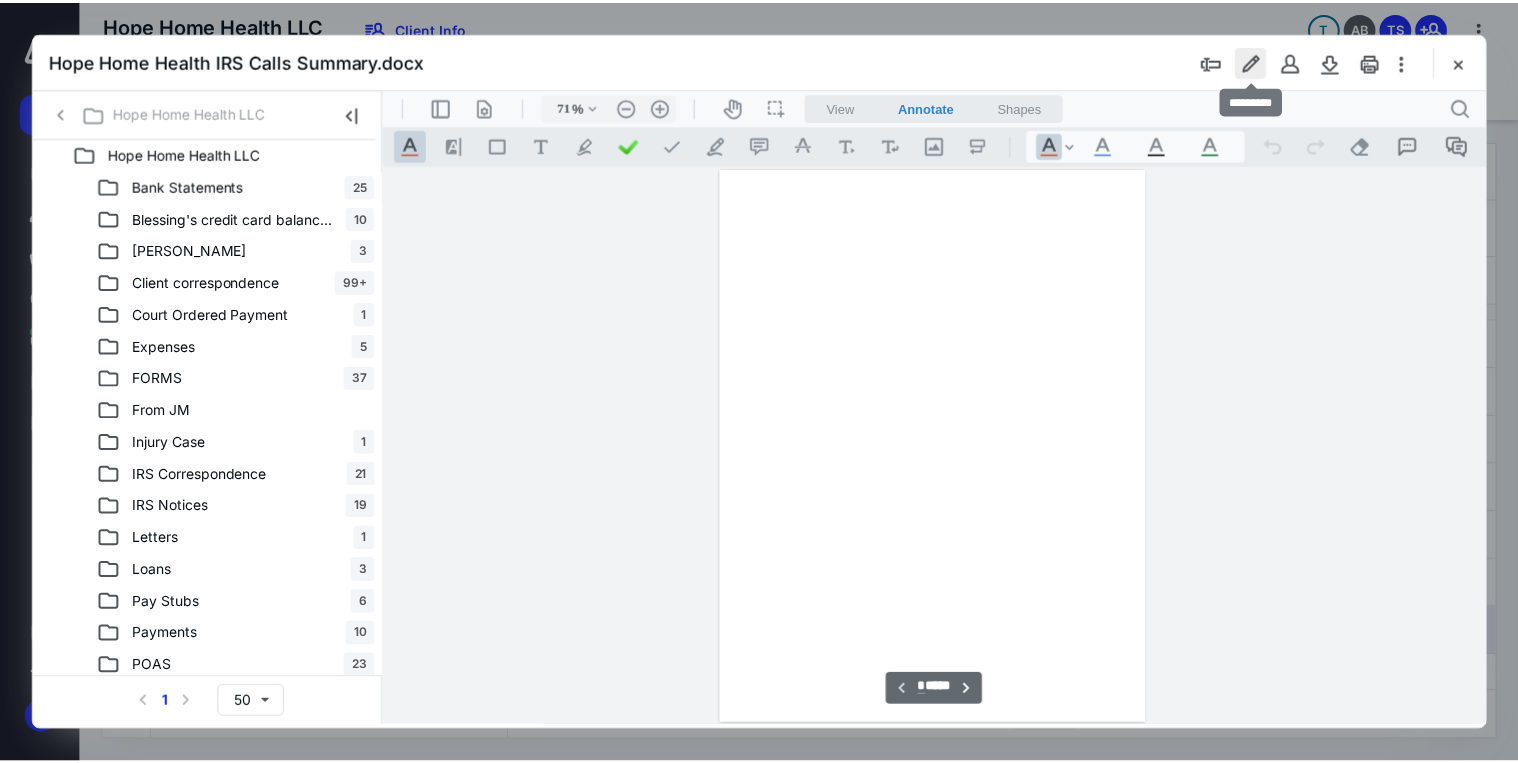 scroll, scrollTop: 79, scrollLeft: 0, axis: vertical 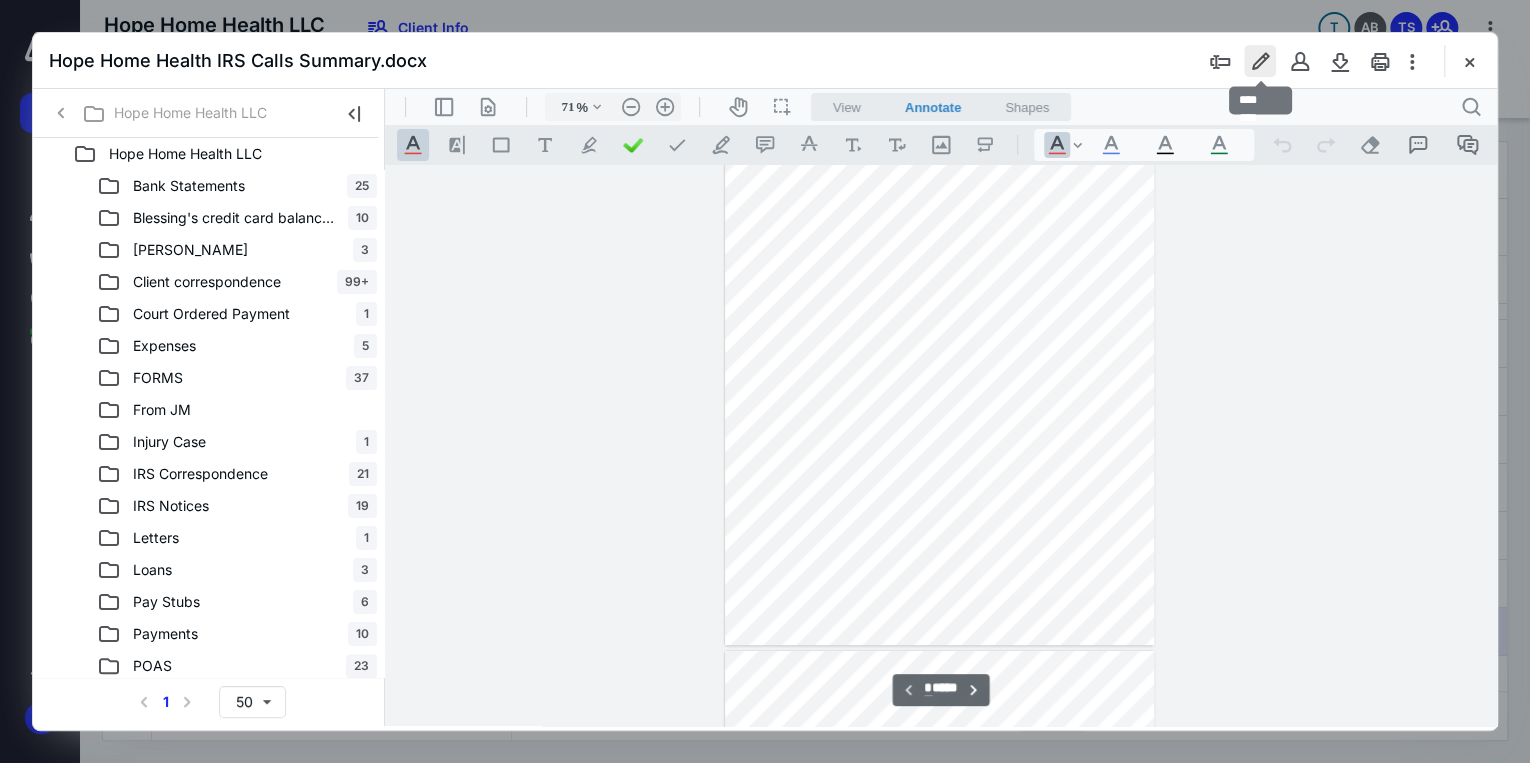 click at bounding box center [1260, 61] 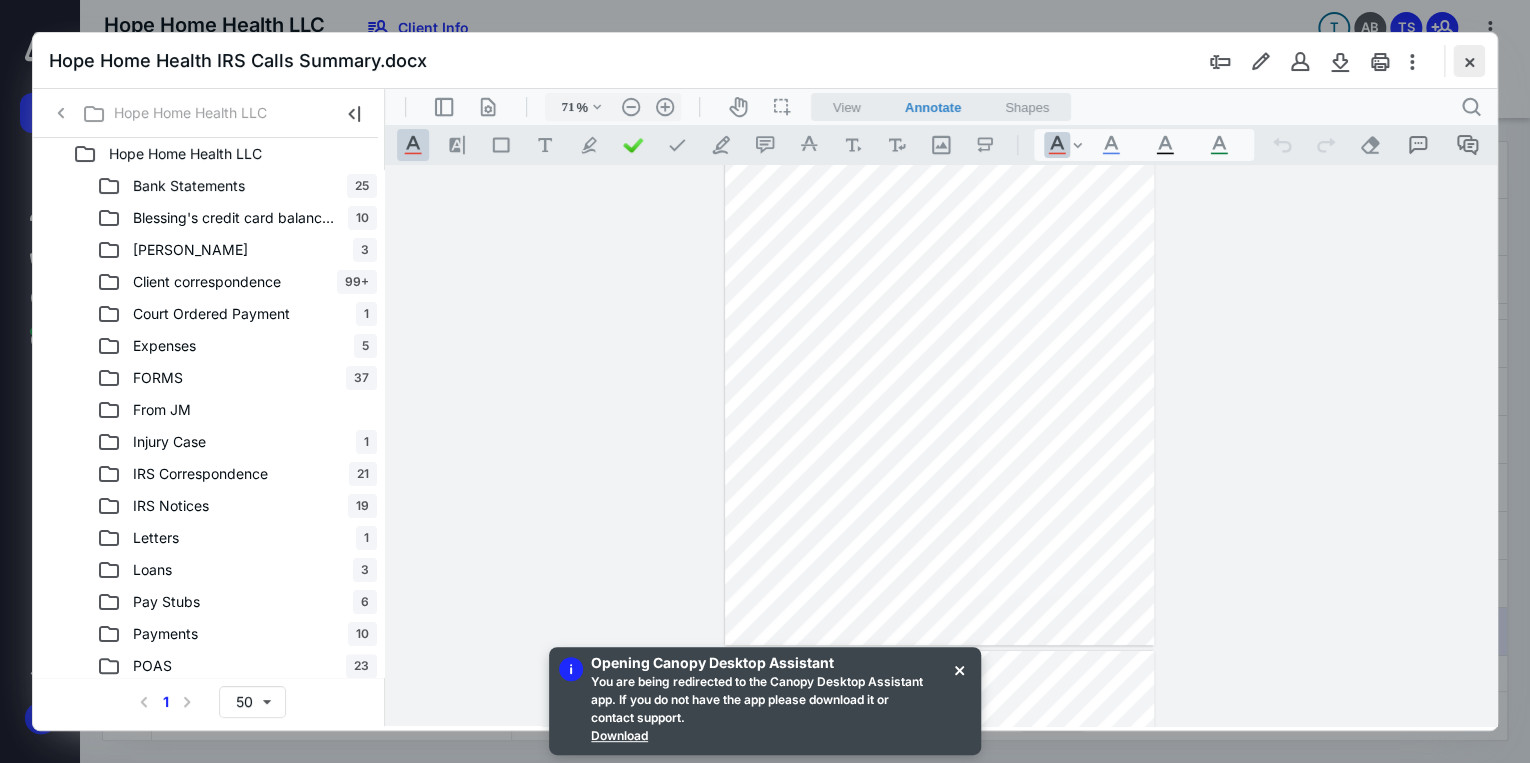 click at bounding box center (1469, 61) 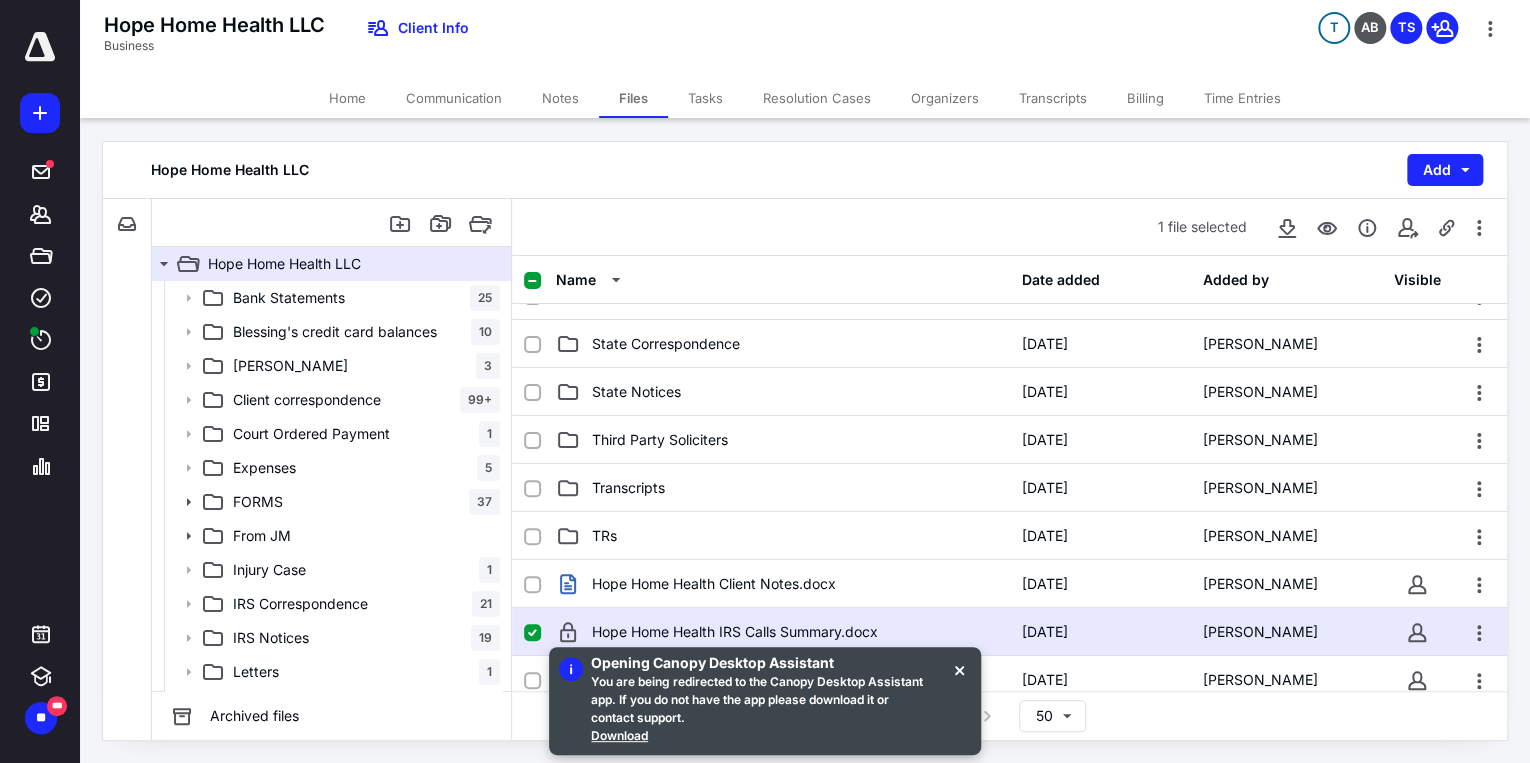 click on "Home" at bounding box center [347, 98] 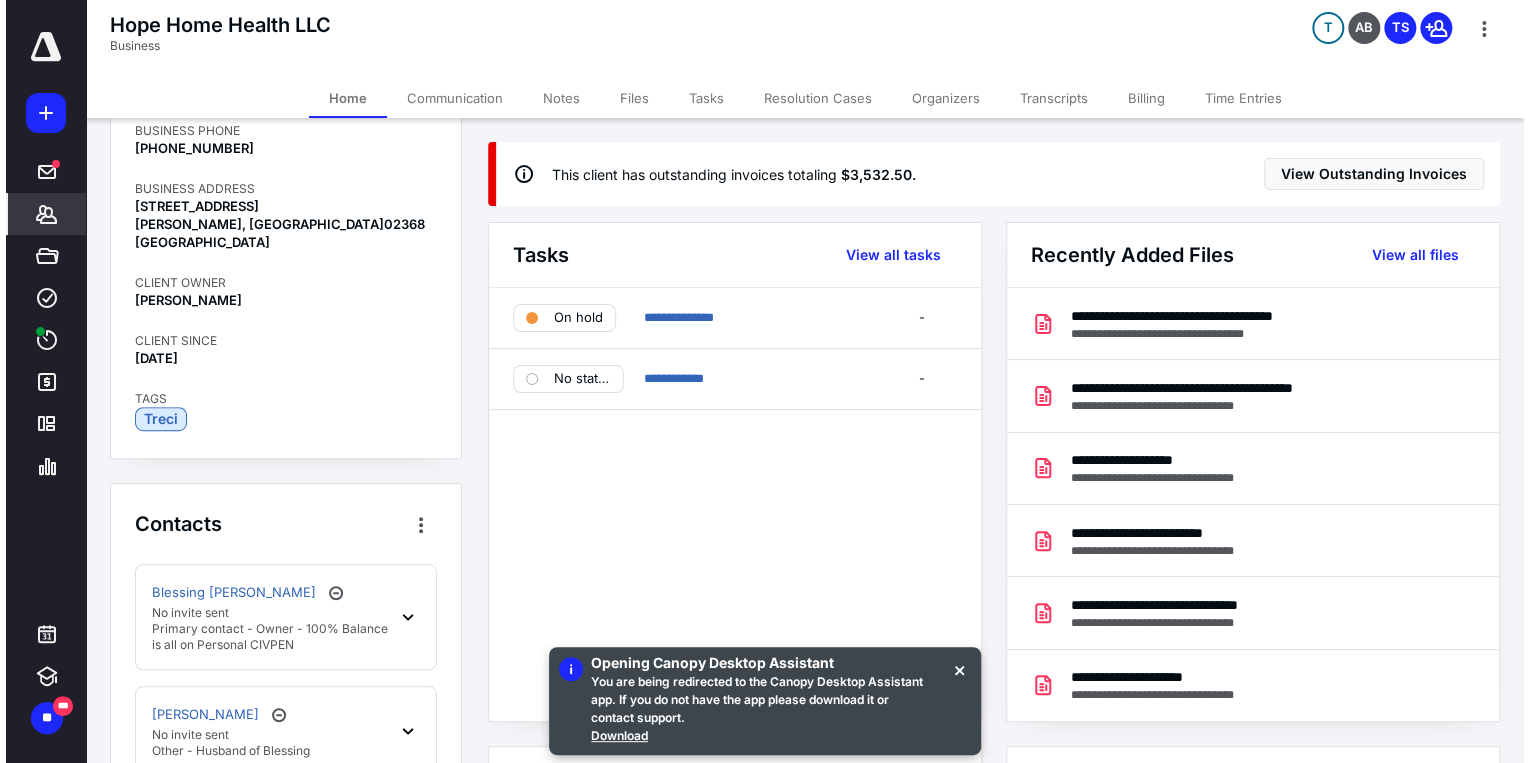 scroll, scrollTop: 560, scrollLeft: 0, axis: vertical 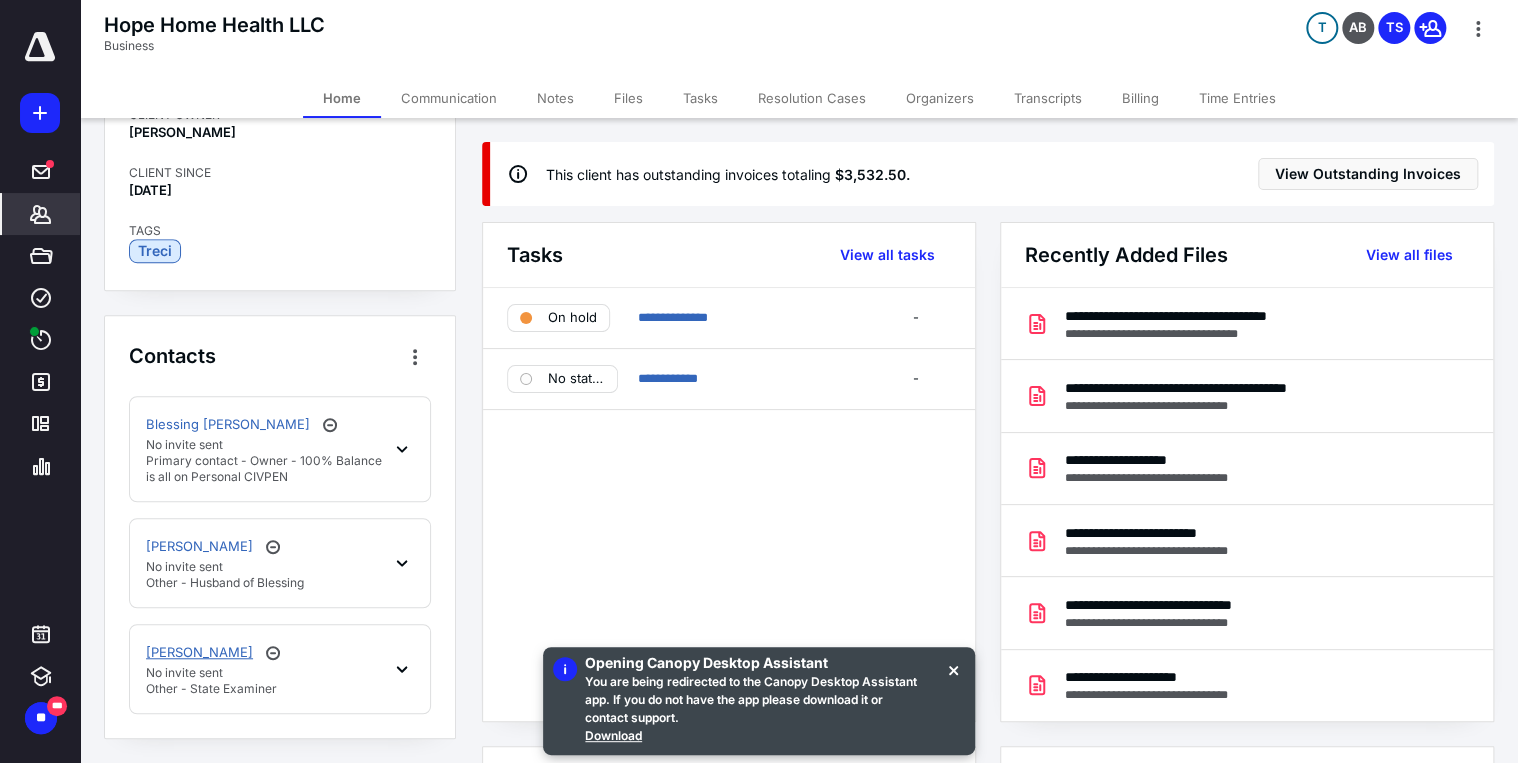 click on "[PERSON_NAME]" at bounding box center [199, 653] 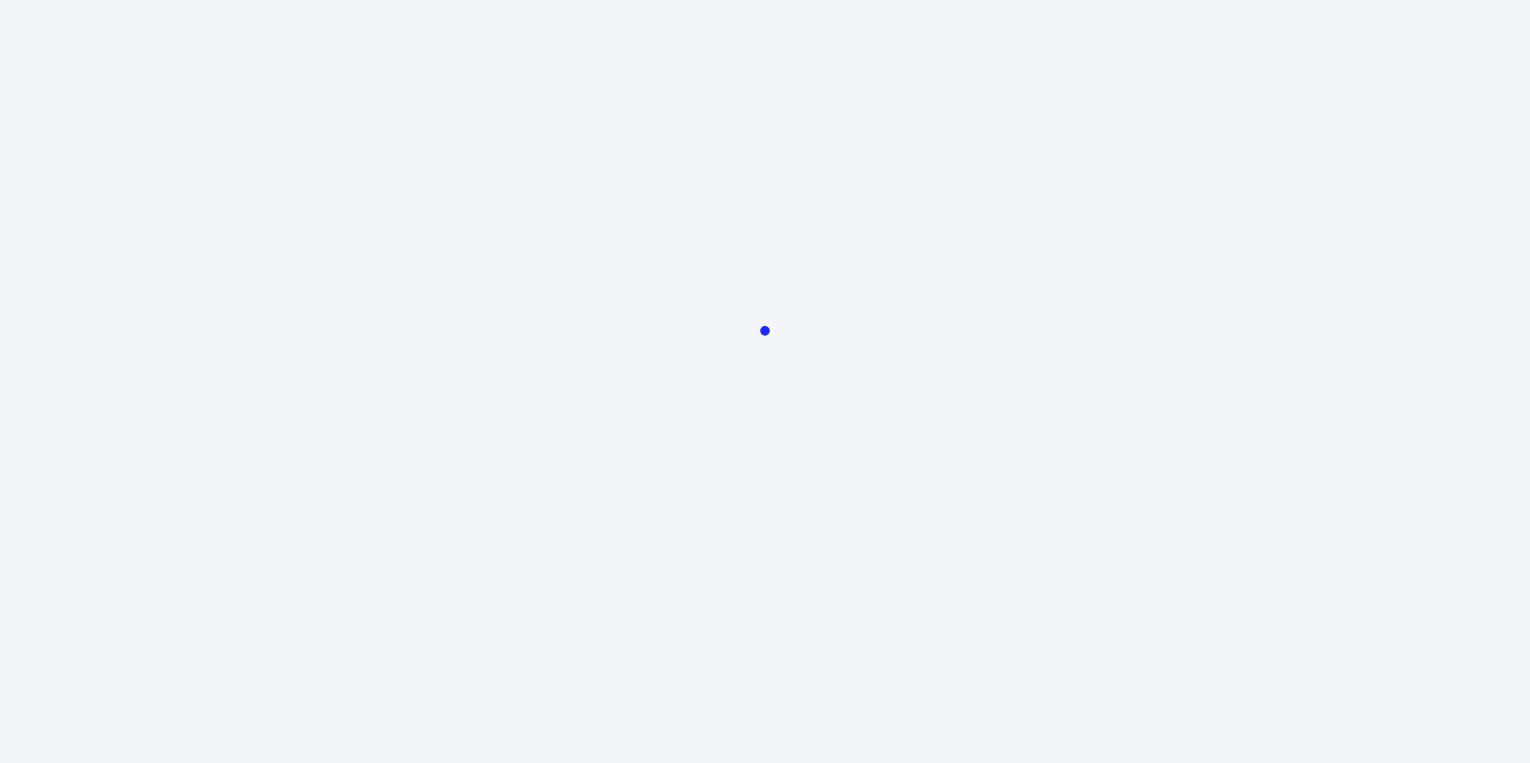 scroll, scrollTop: 0, scrollLeft: 0, axis: both 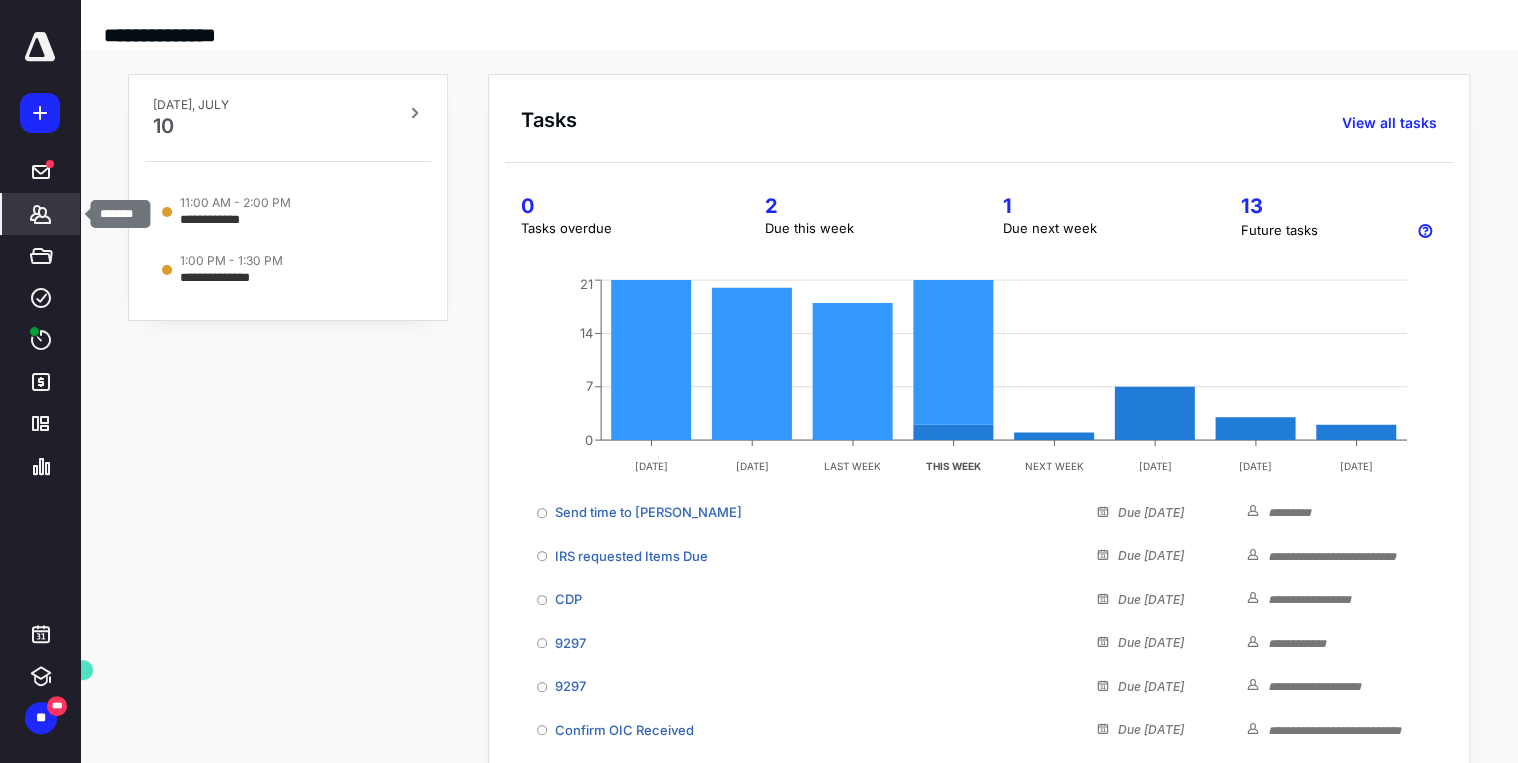 click 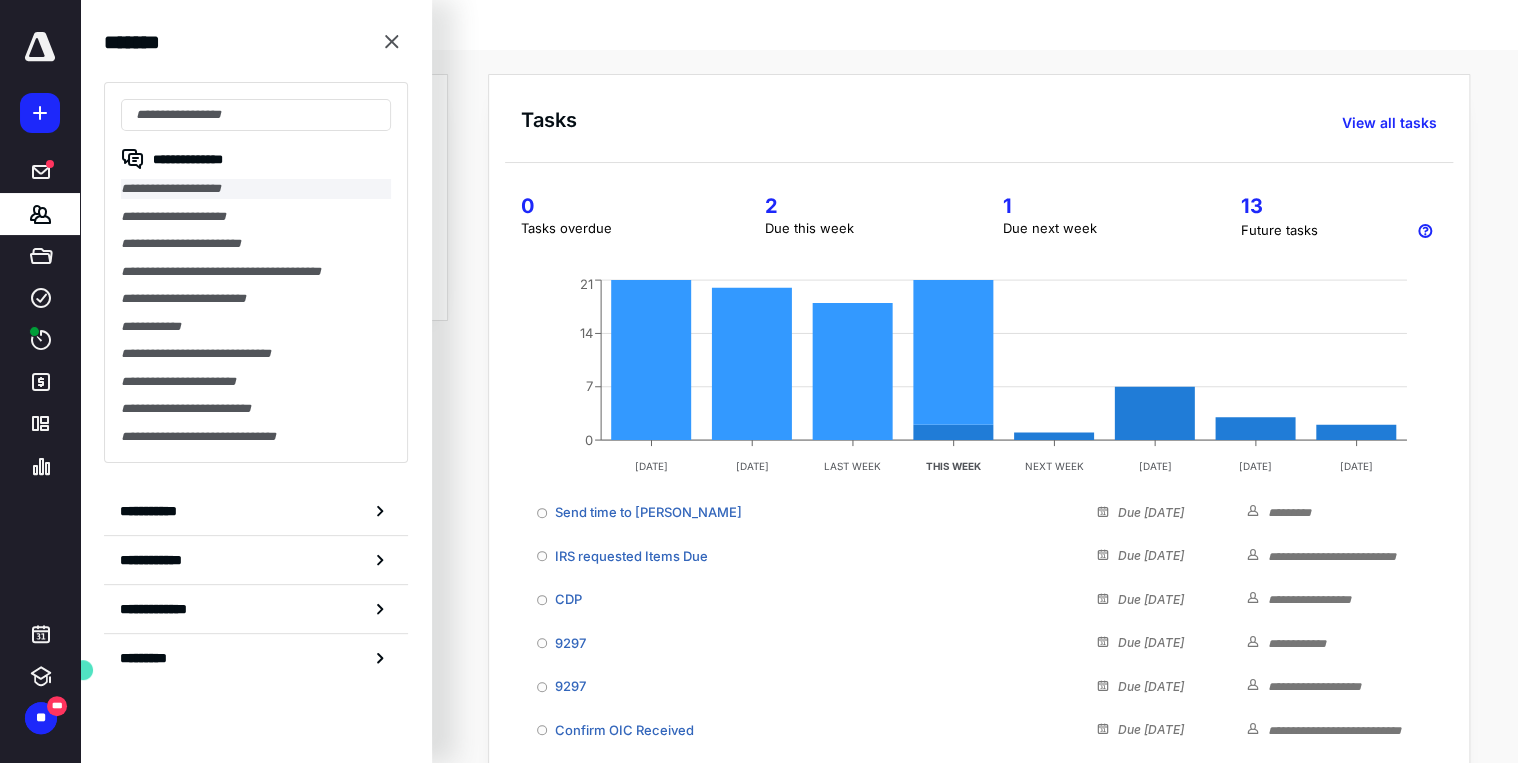 click on "**********" at bounding box center (256, 189) 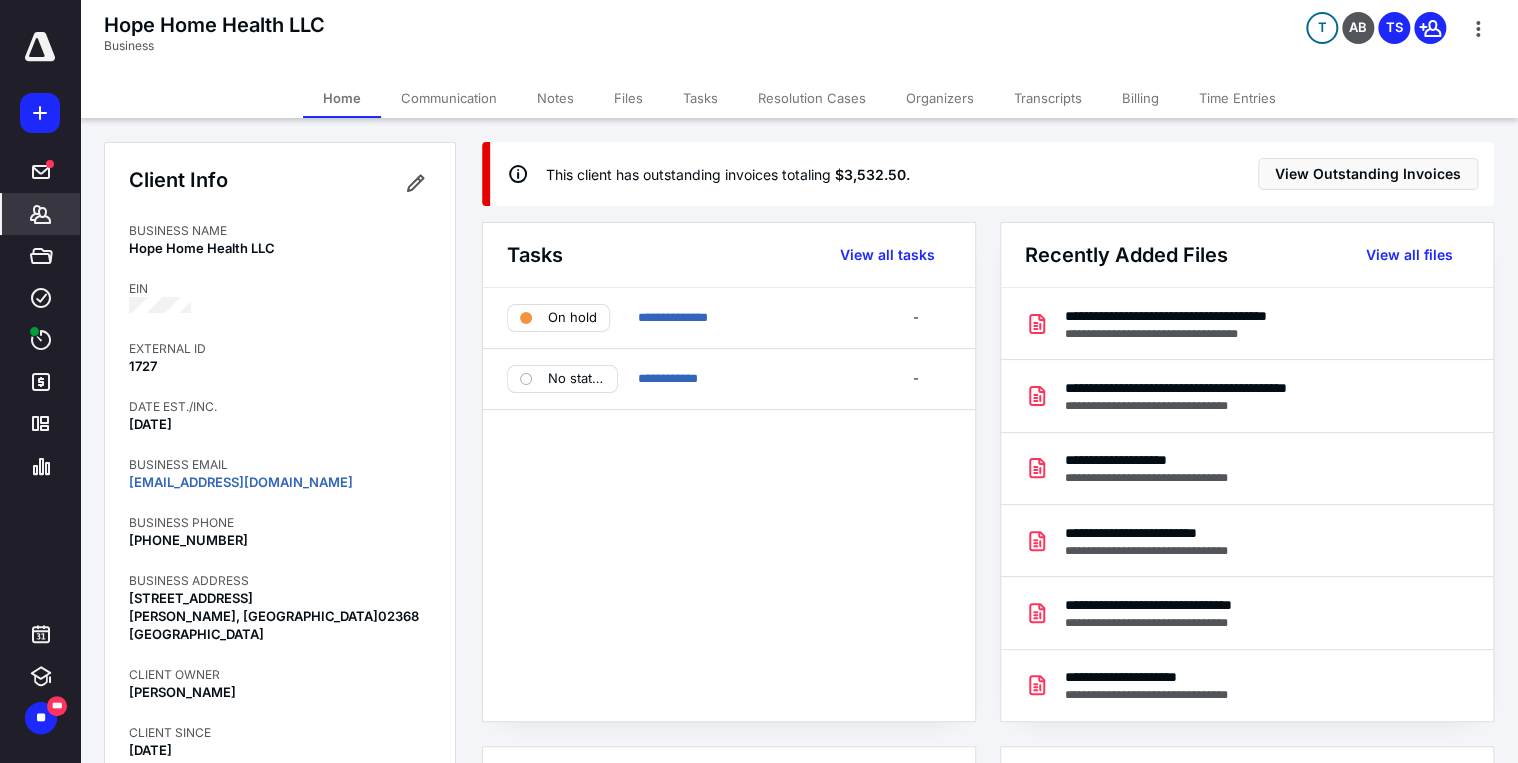 click on "Communication" at bounding box center [449, 98] 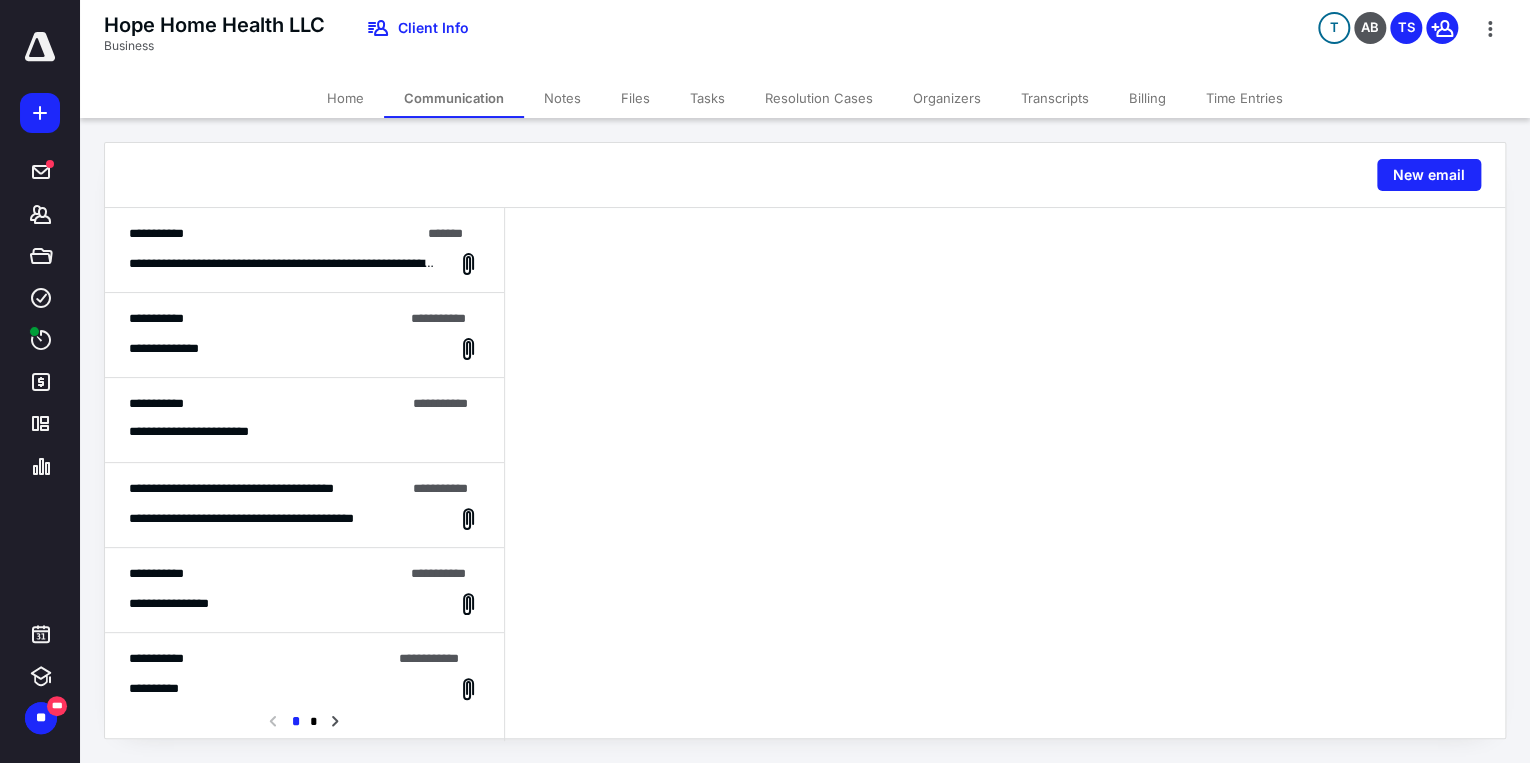 click on "**********" at bounding box center [282, 264] 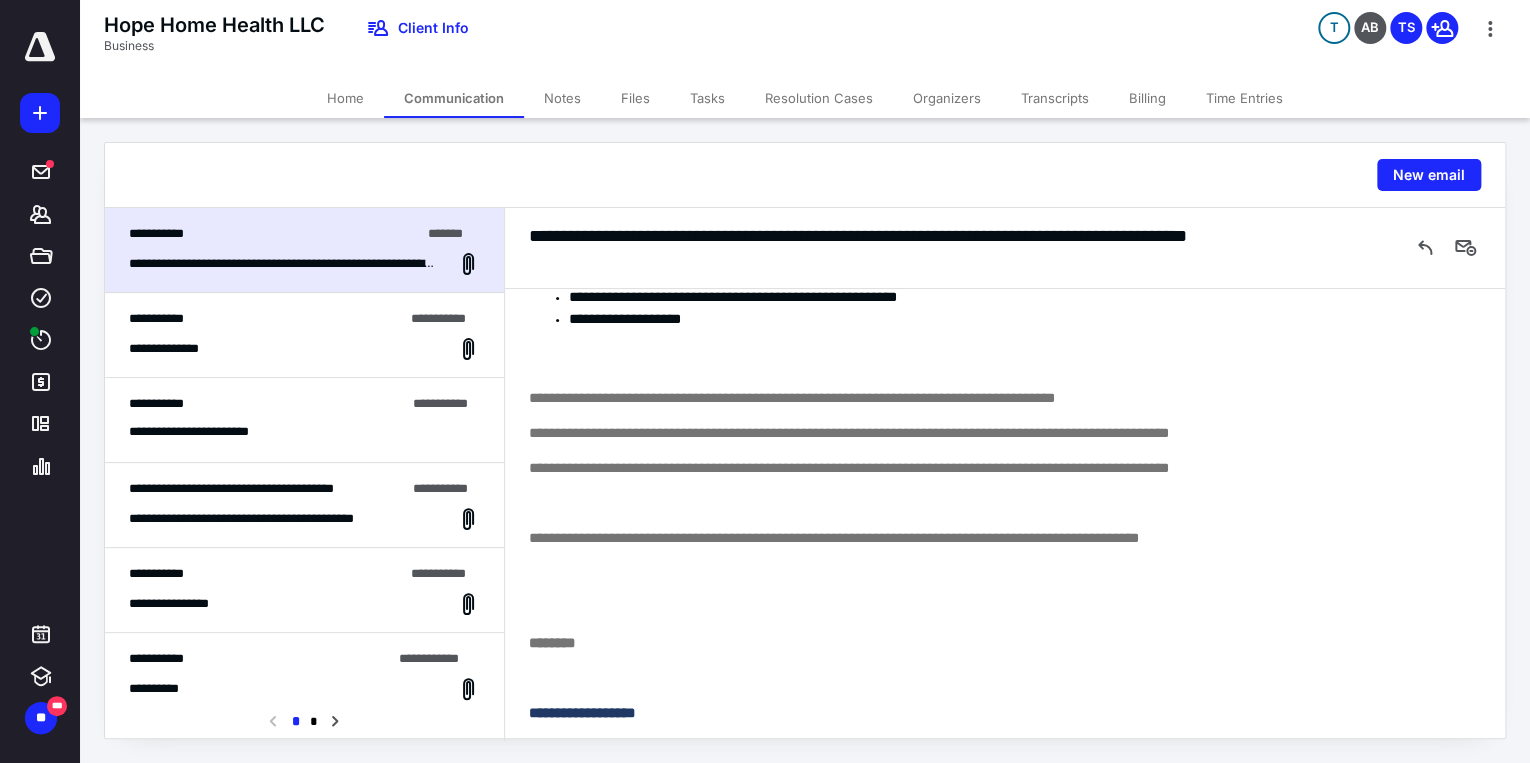 scroll, scrollTop: 2673, scrollLeft: 0, axis: vertical 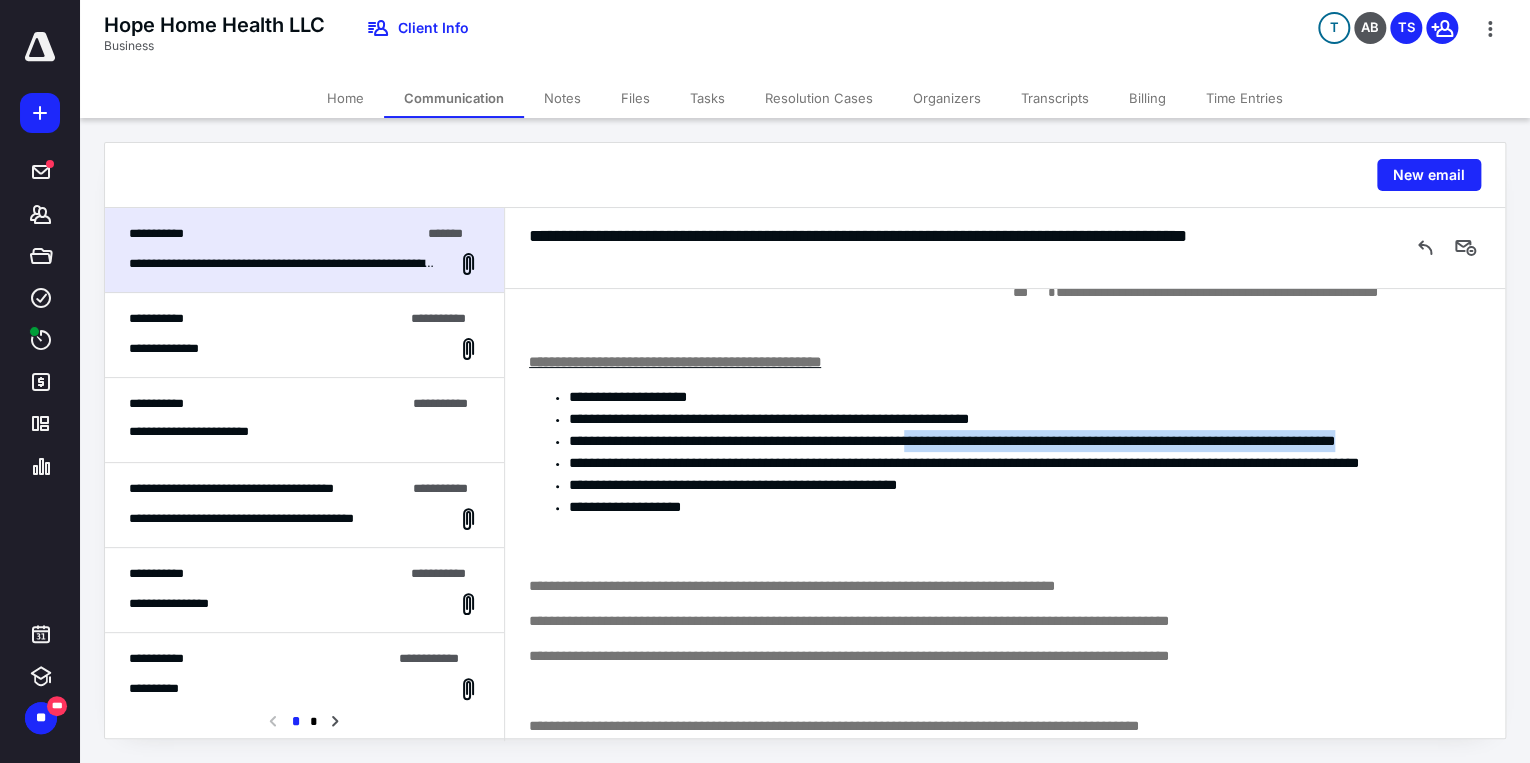 drag, startPoint x: 960, startPoint y: 460, endPoint x: 968, endPoint y: 484, distance: 25.298222 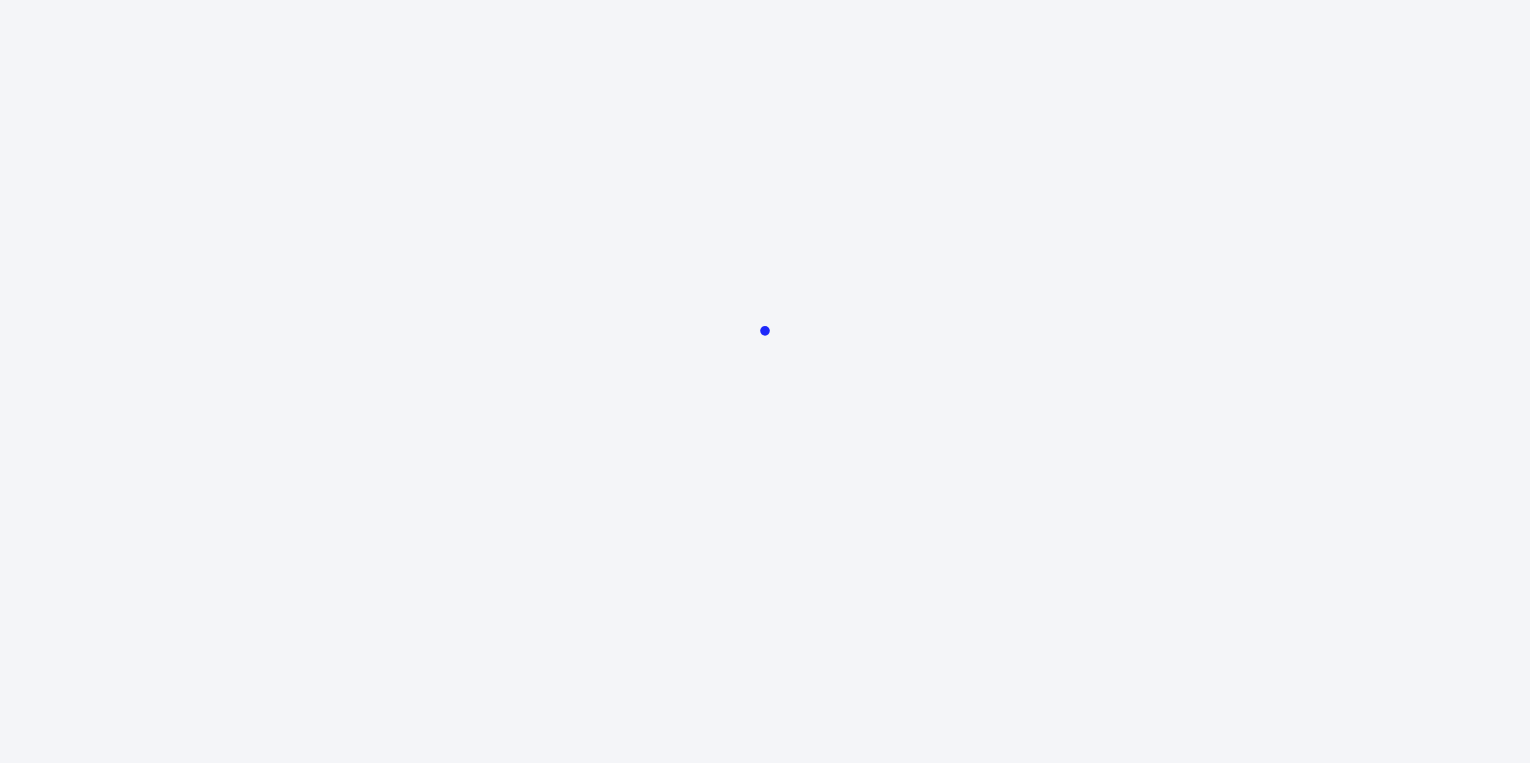 scroll, scrollTop: 0, scrollLeft: 0, axis: both 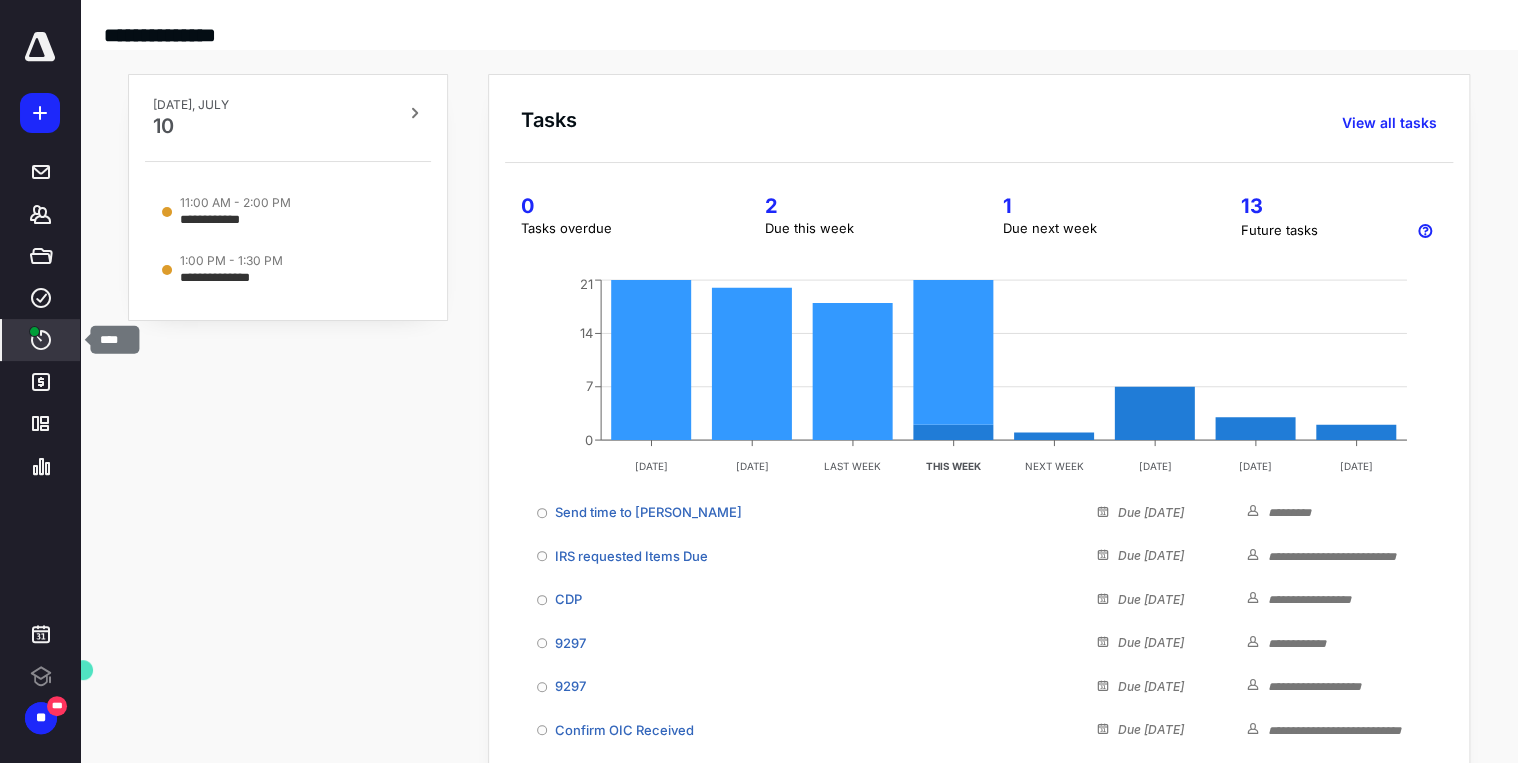 click 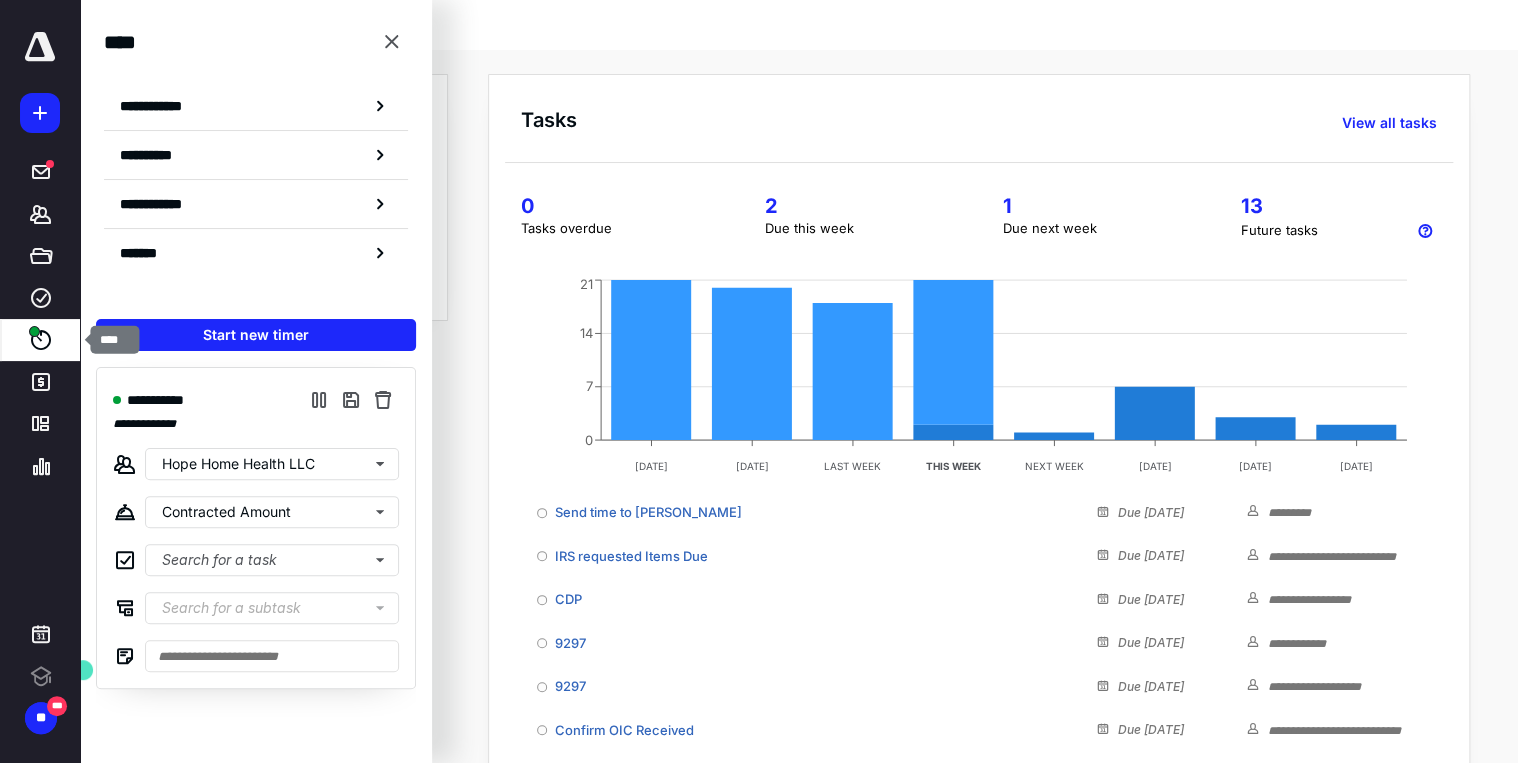 scroll, scrollTop: 0, scrollLeft: 0, axis: both 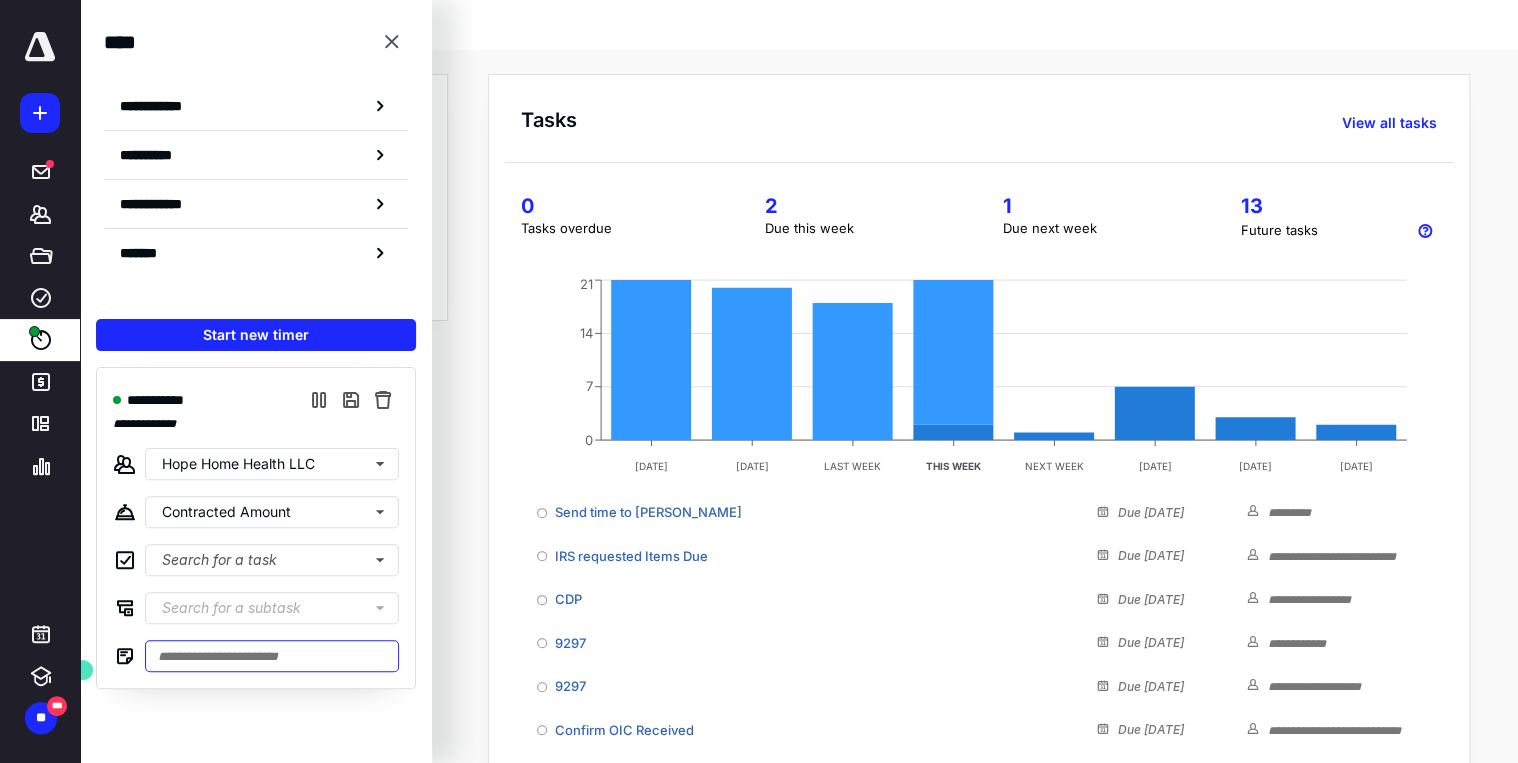click at bounding box center (272, 656) 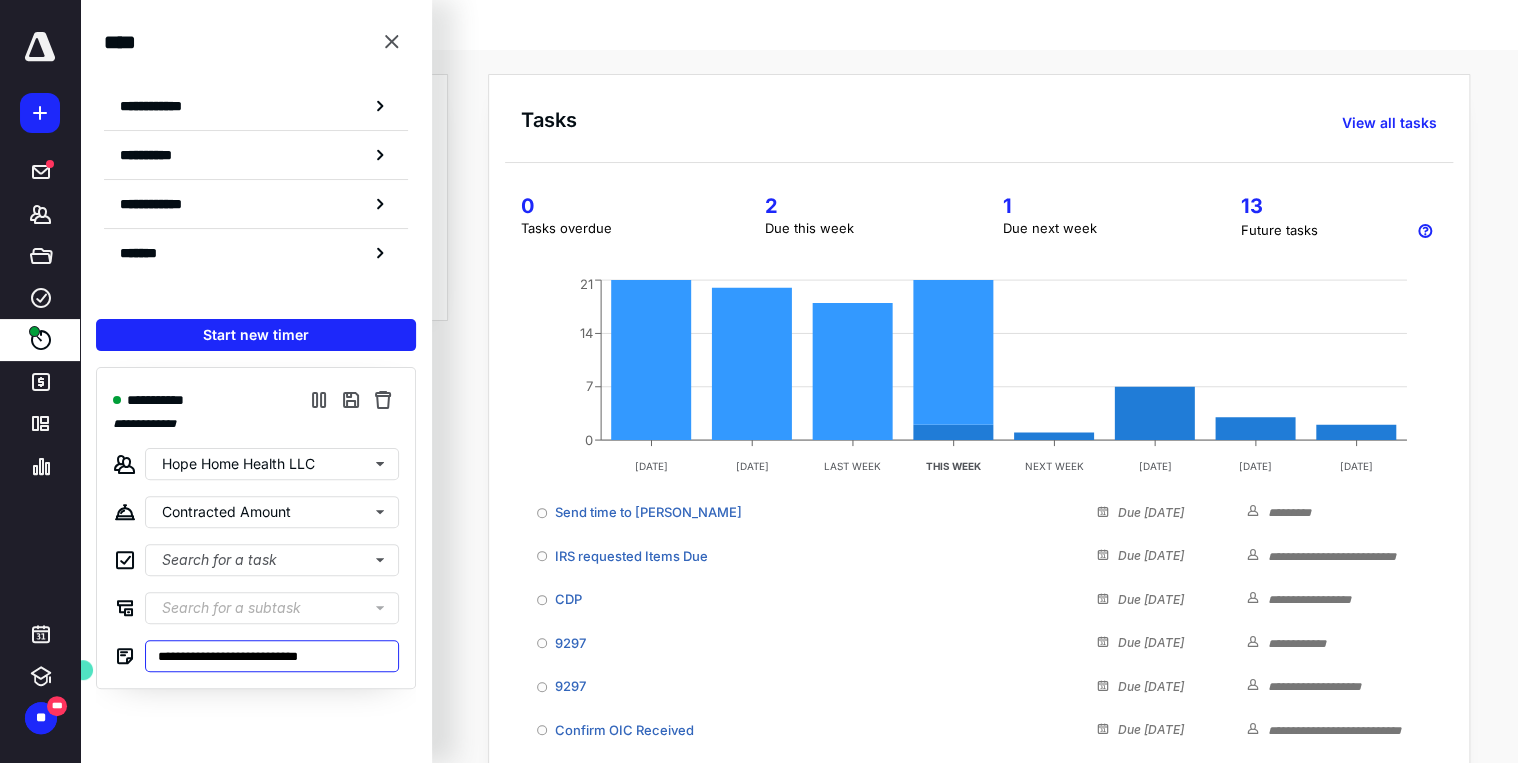 paste on "**********" 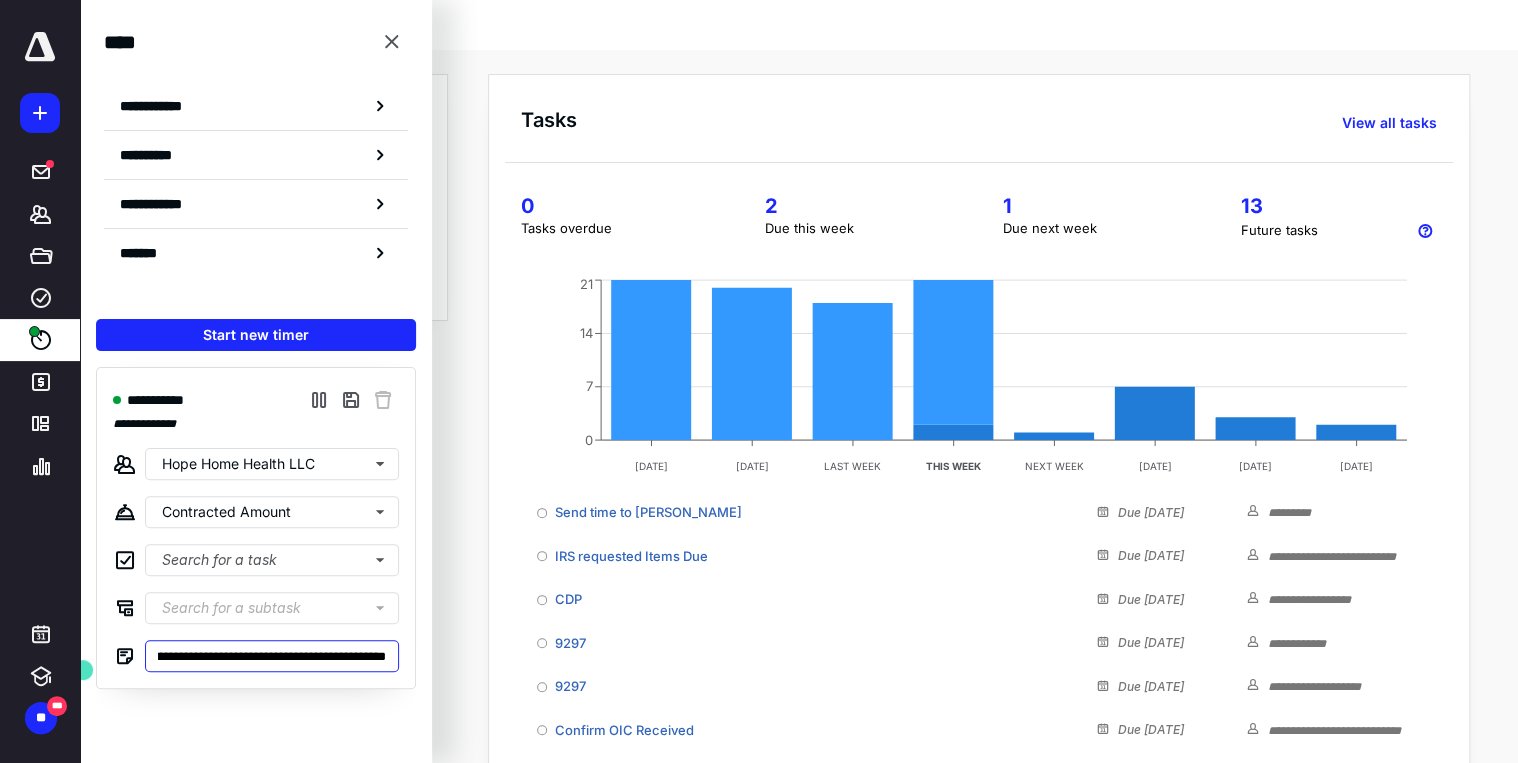 scroll, scrollTop: 0, scrollLeft: 731, axis: horizontal 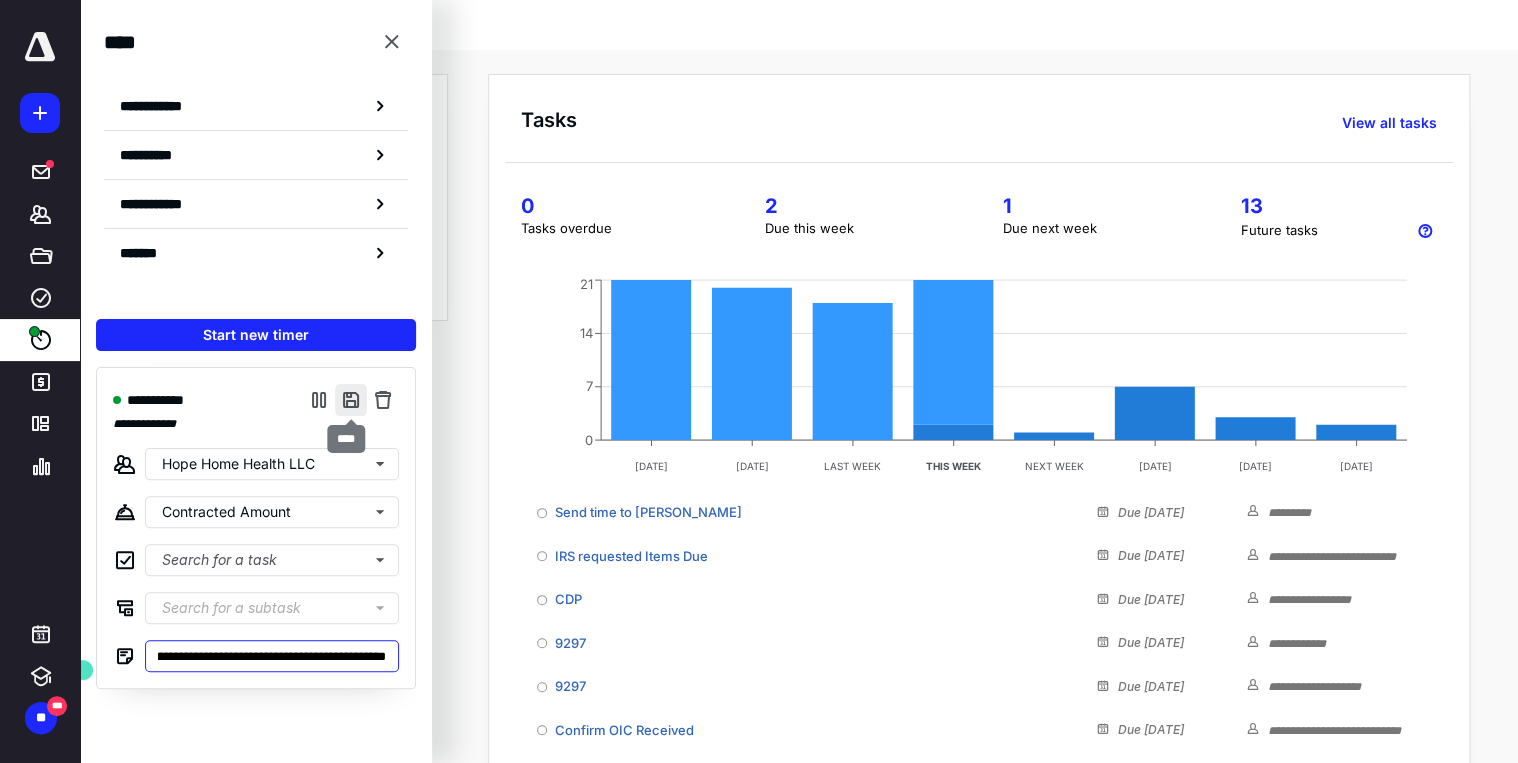 type on "**********" 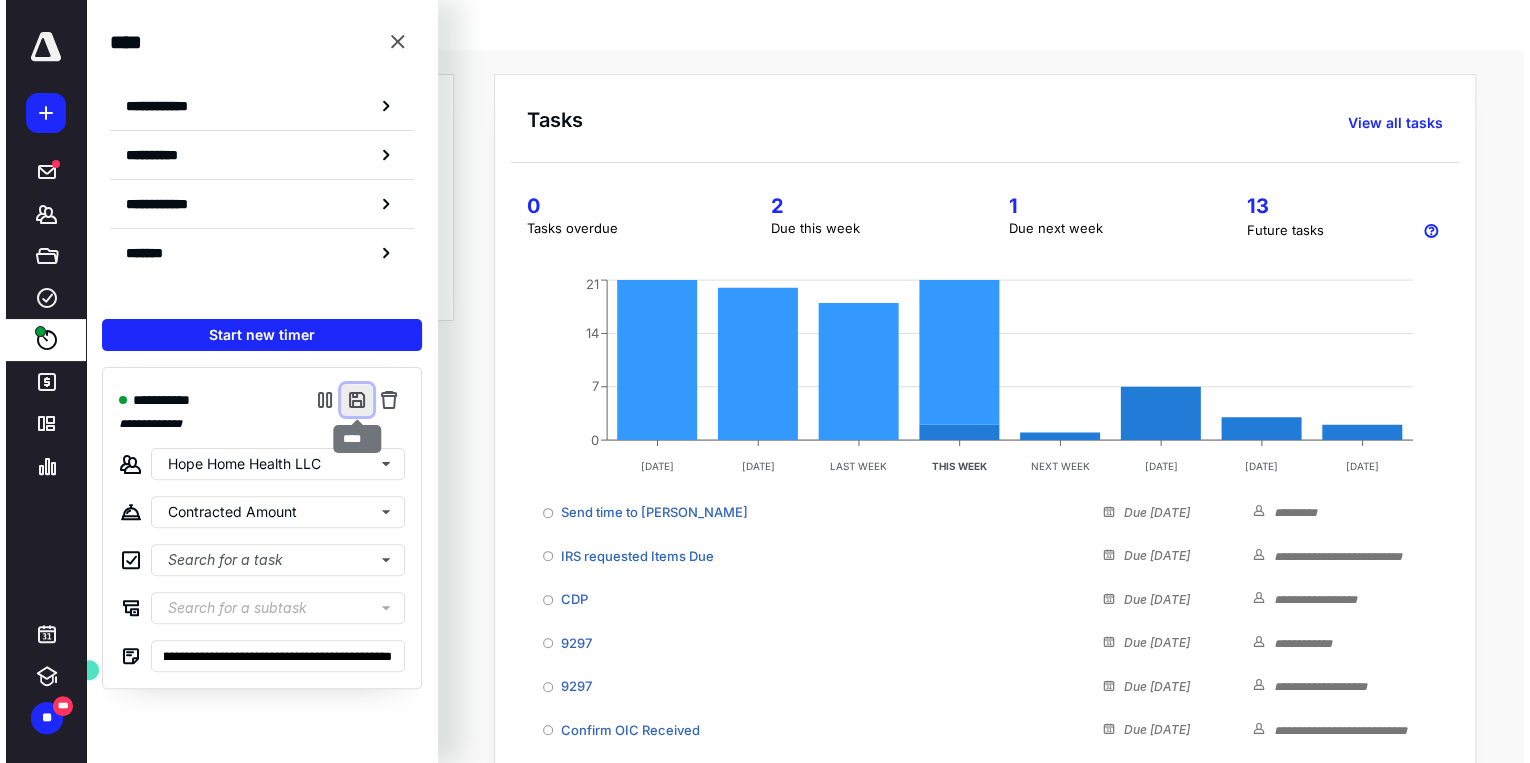 scroll, scrollTop: 0, scrollLeft: 0, axis: both 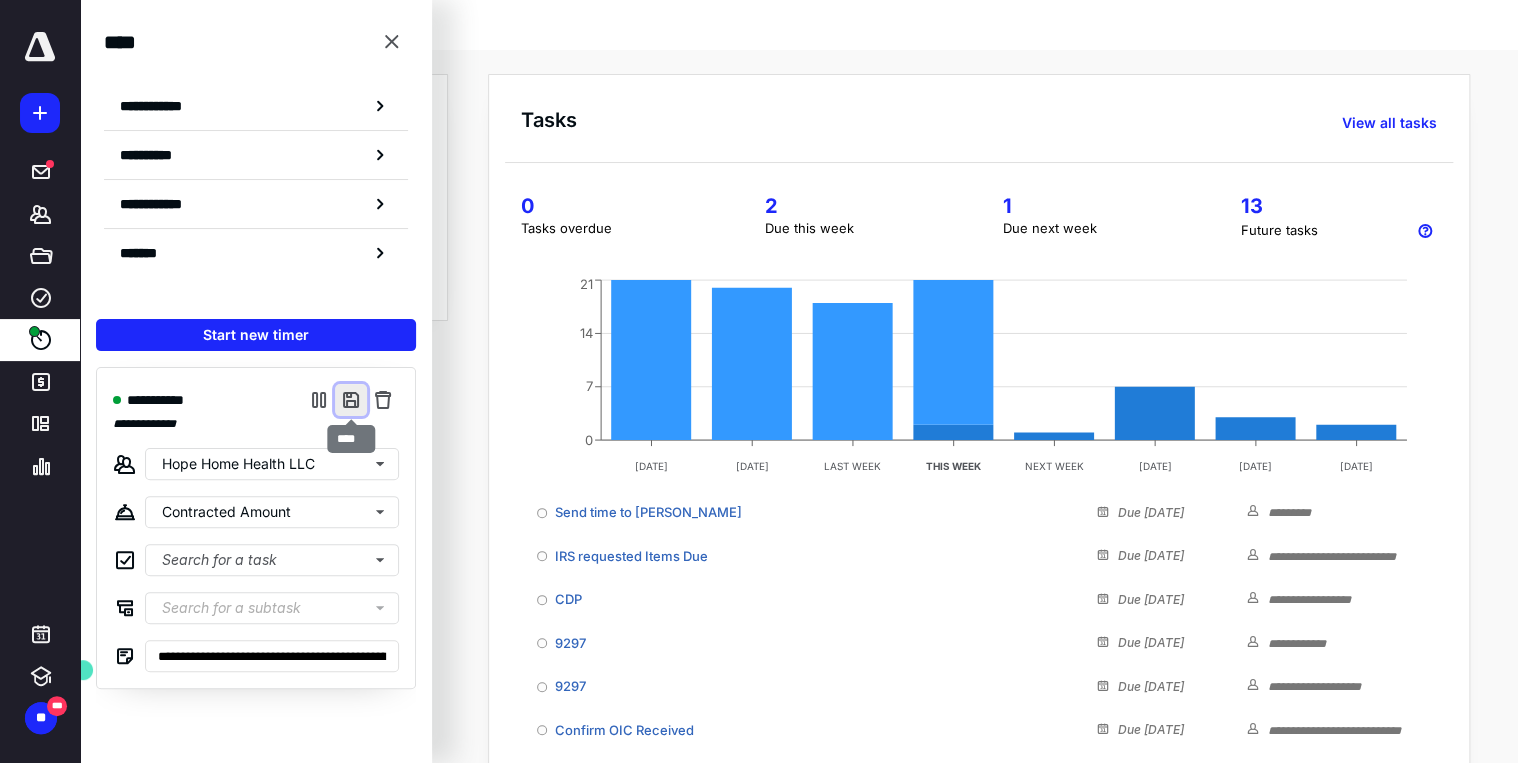 click at bounding box center (351, 400) 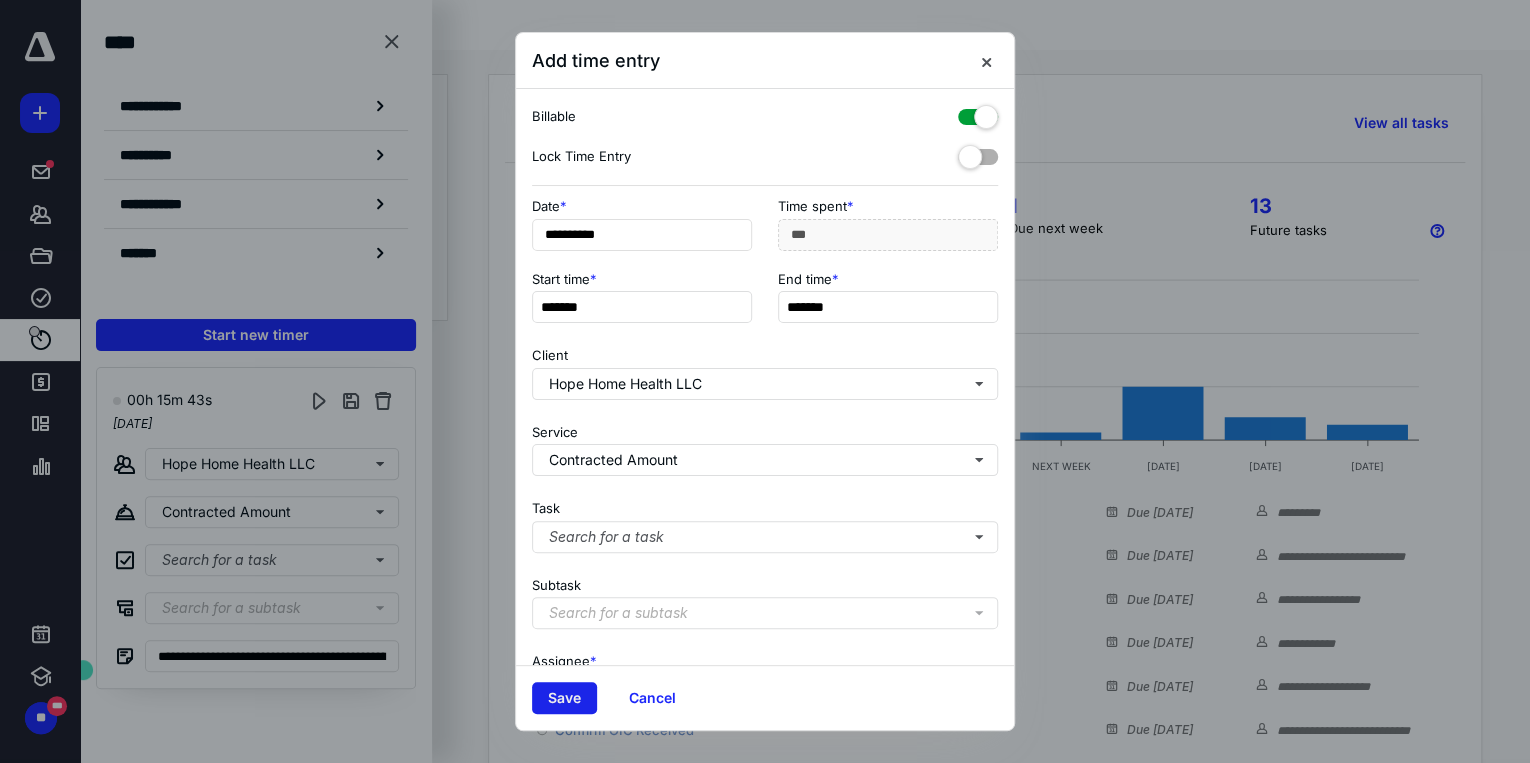 click on "Save" at bounding box center (564, 698) 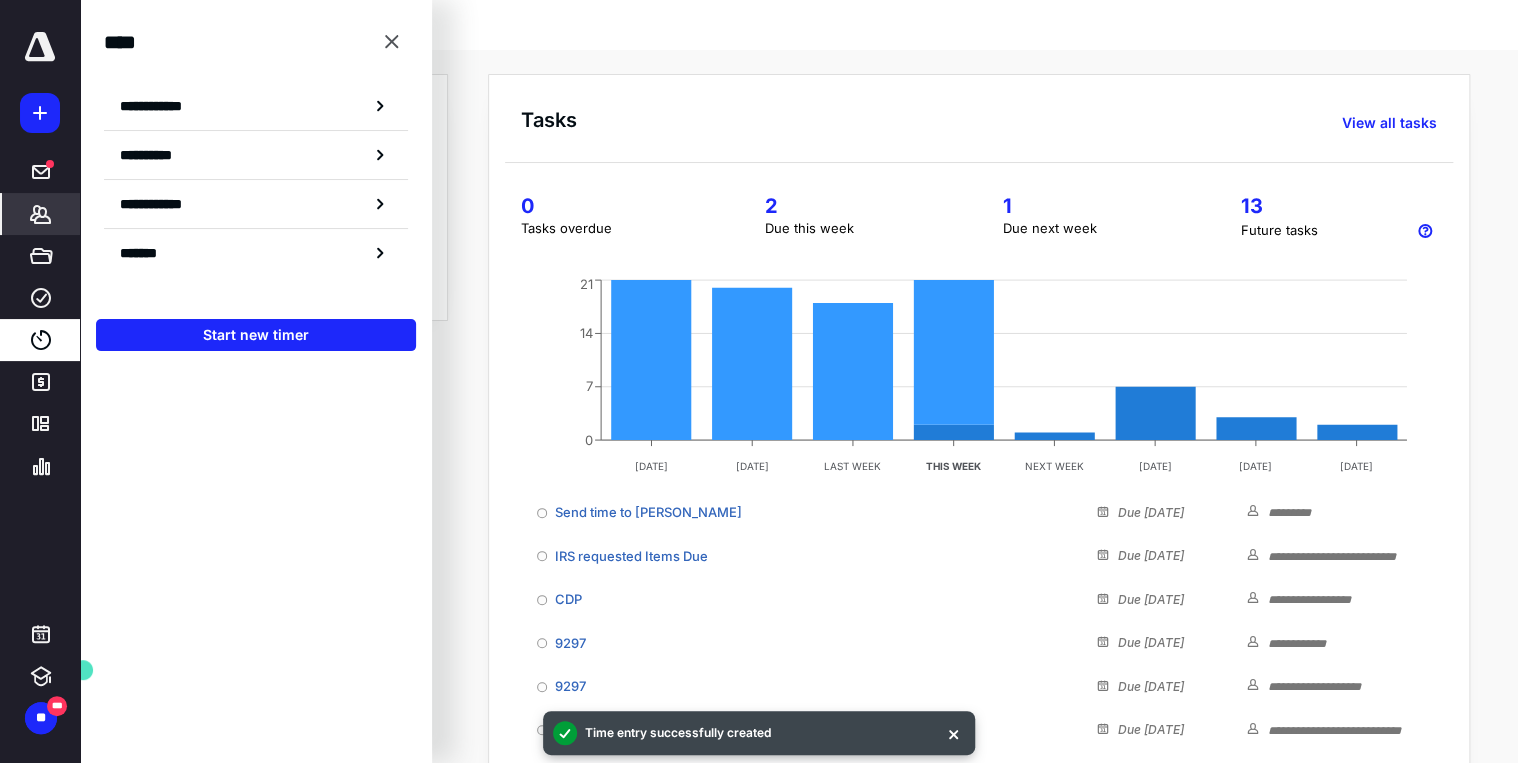 click on "*******" at bounding box center [41, 214] 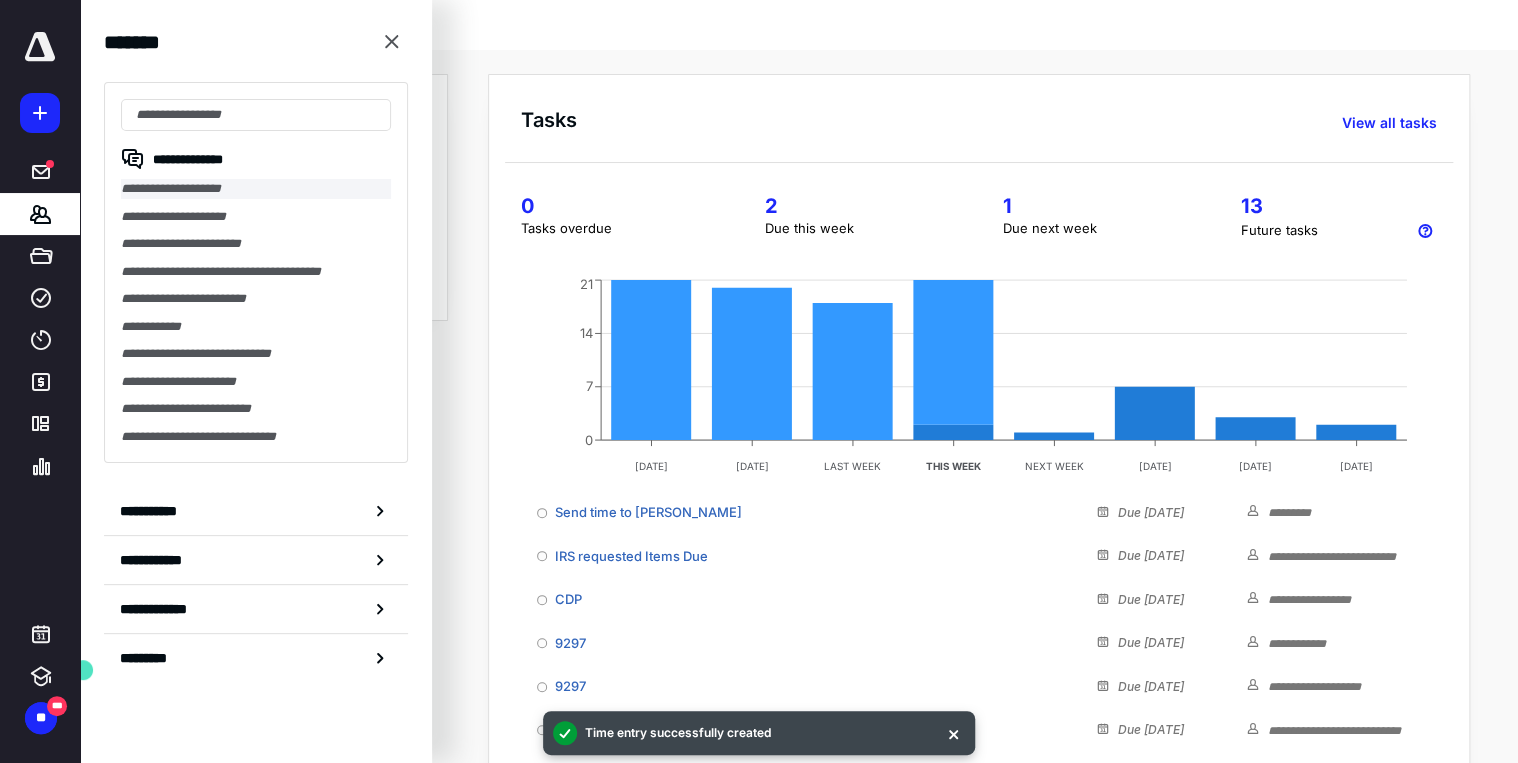 click on "**********" at bounding box center [256, 189] 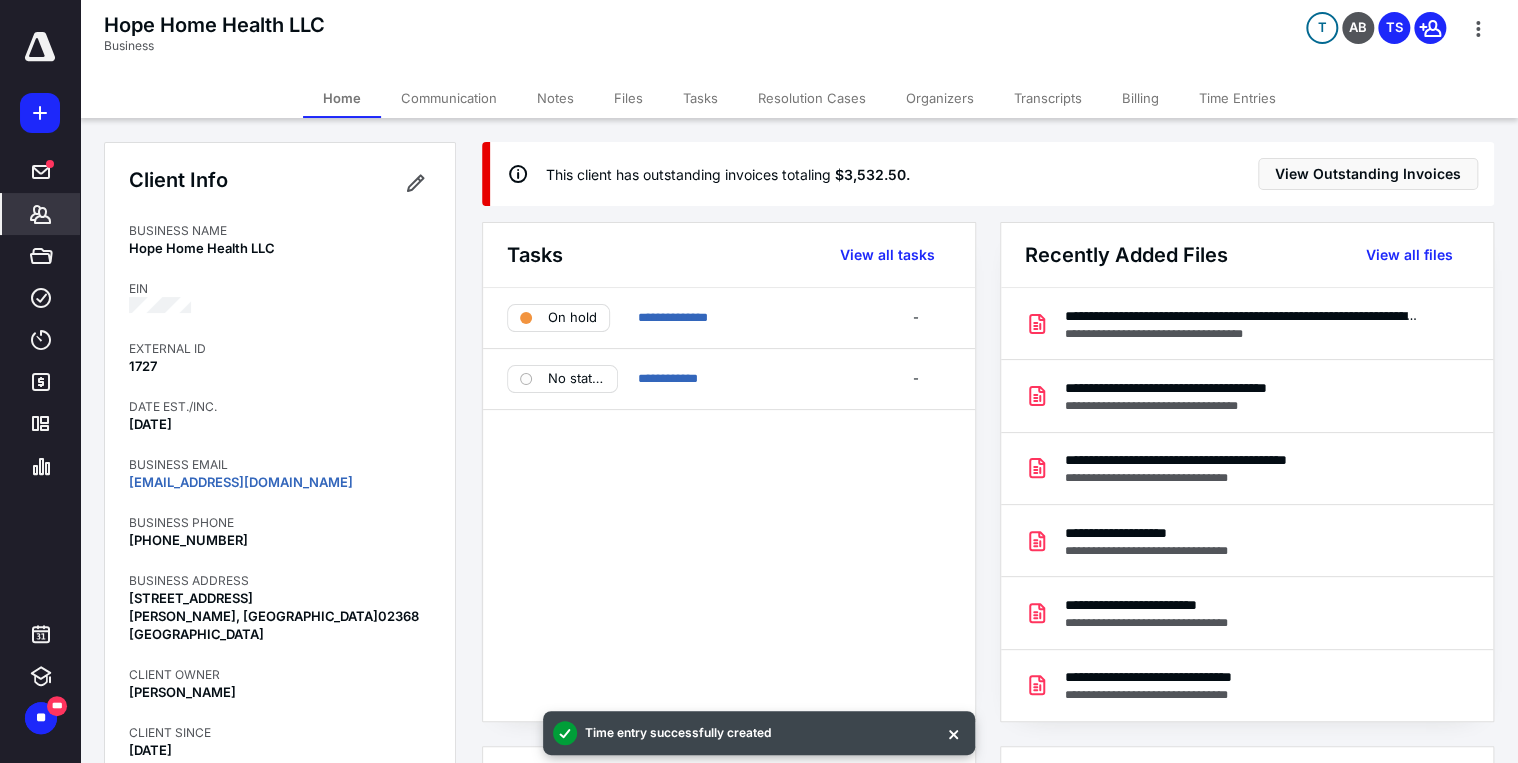 click on "Tasks" at bounding box center [700, 98] 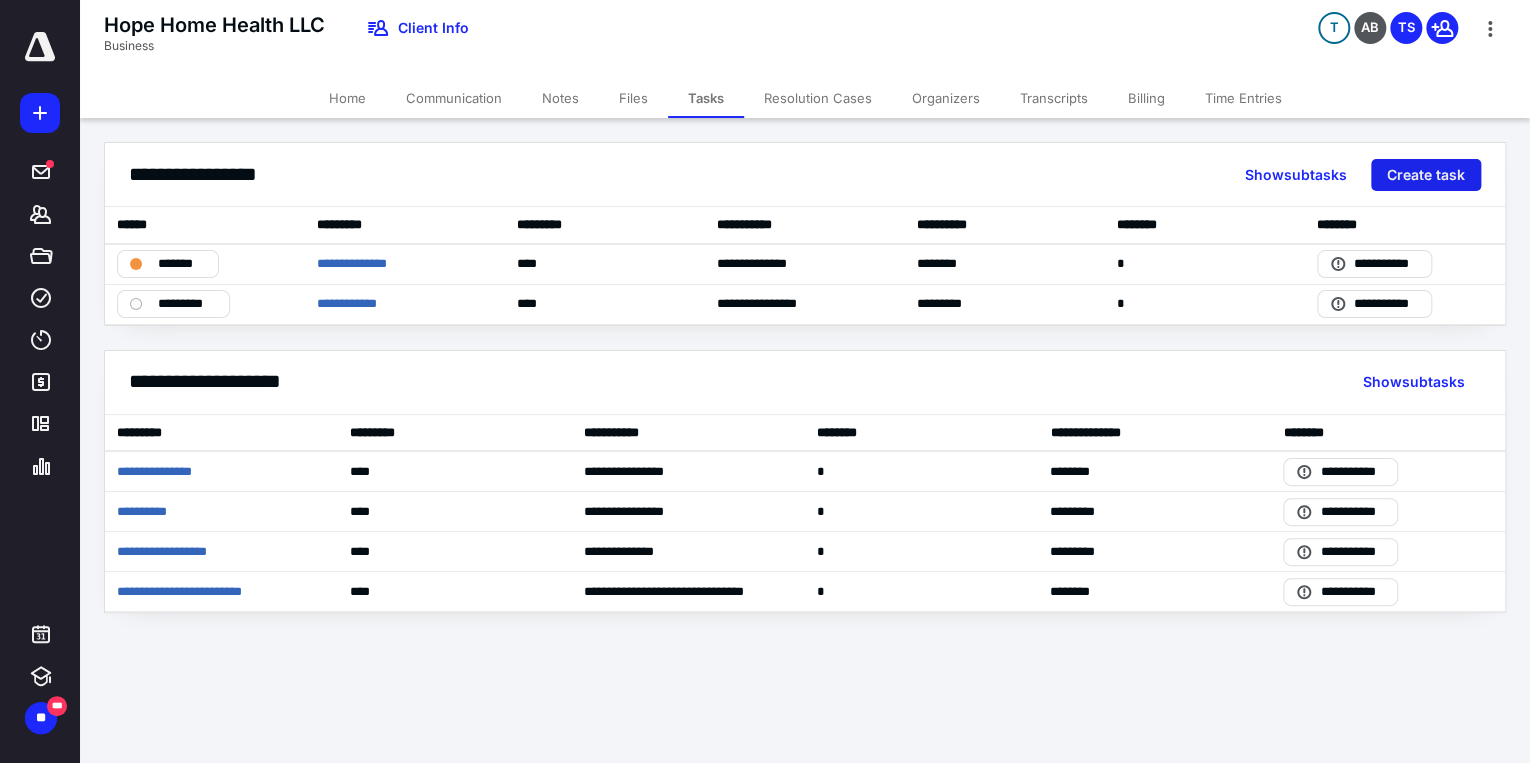 click on "Create task" at bounding box center (1426, 175) 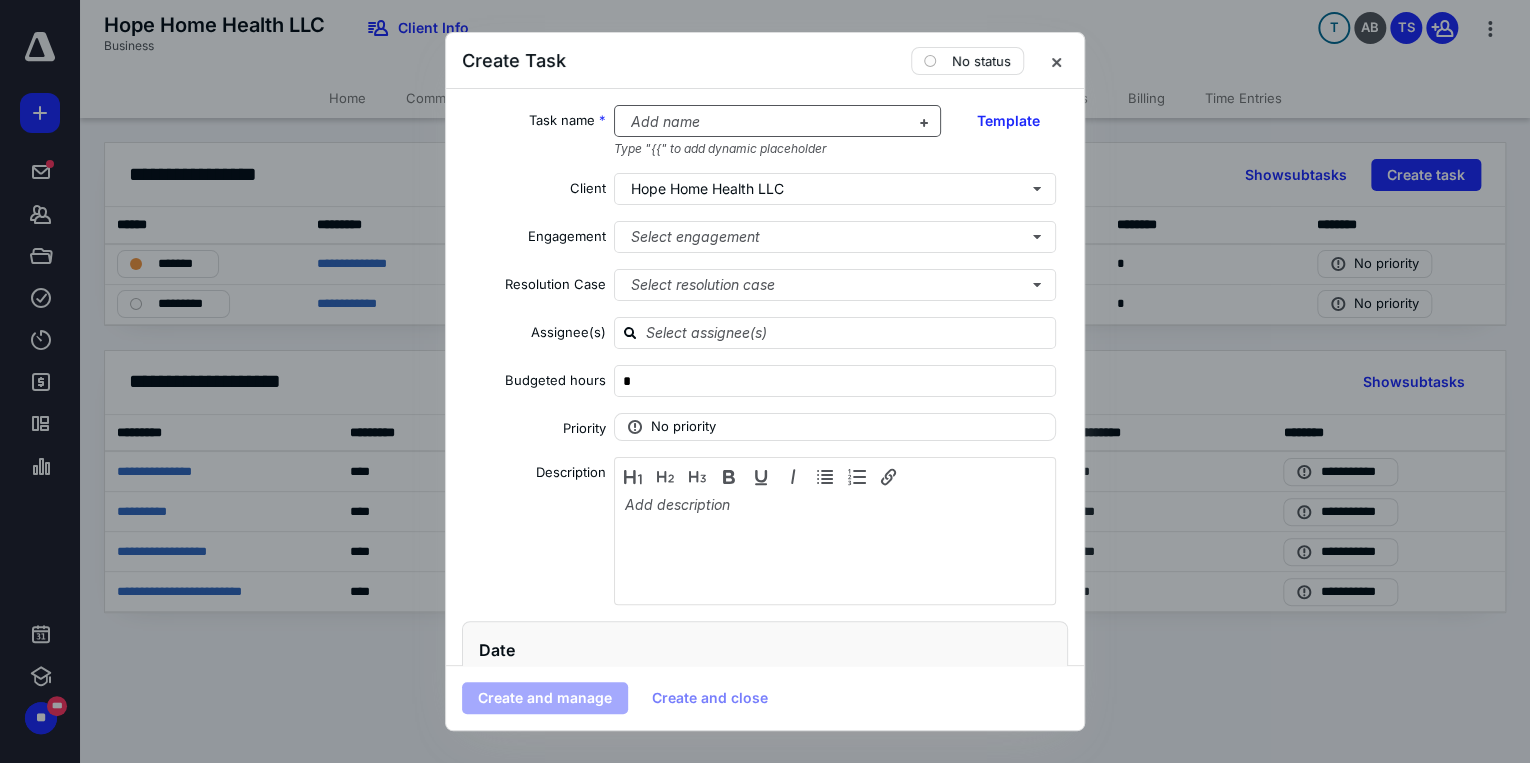 click at bounding box center (766, 122) 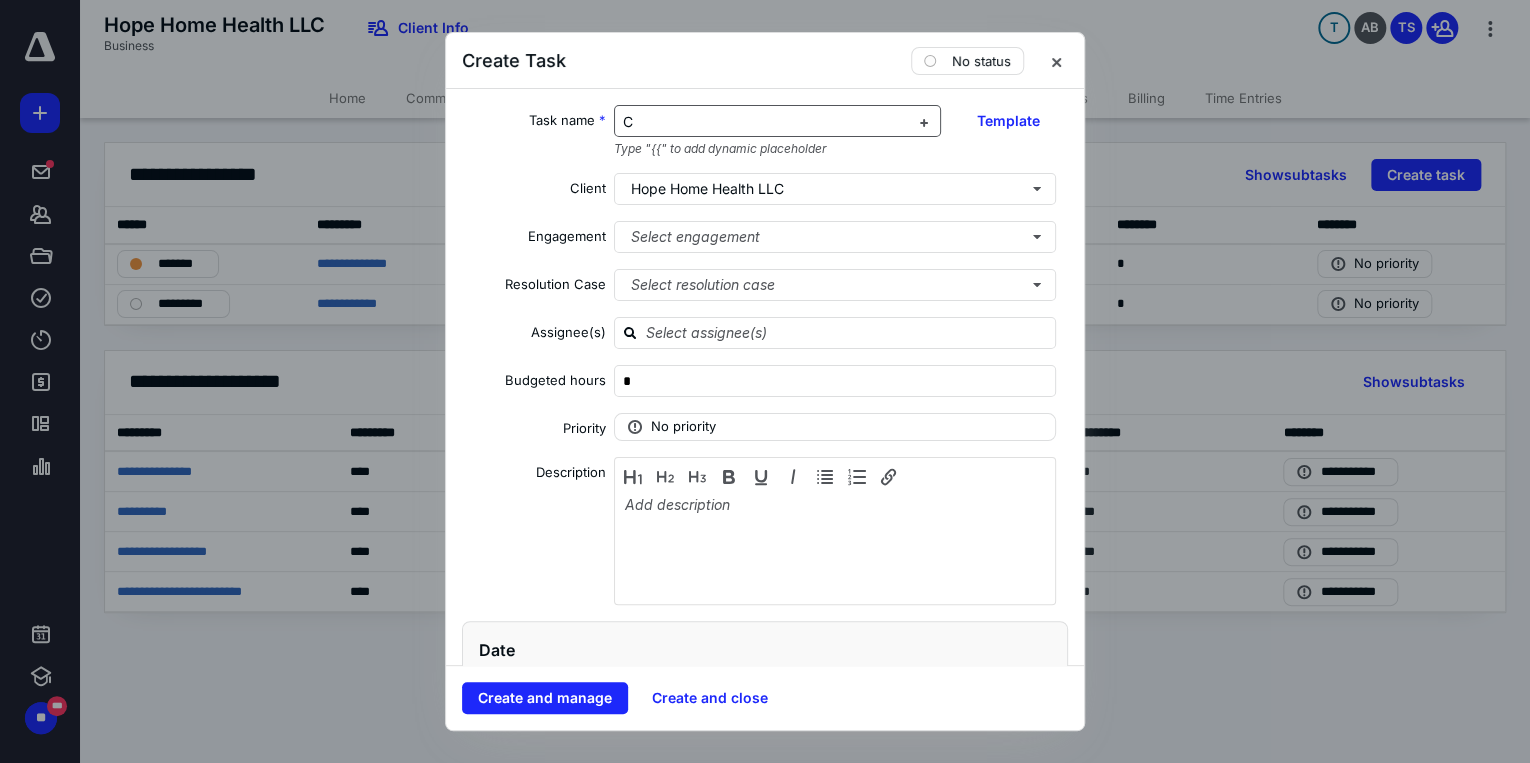 type 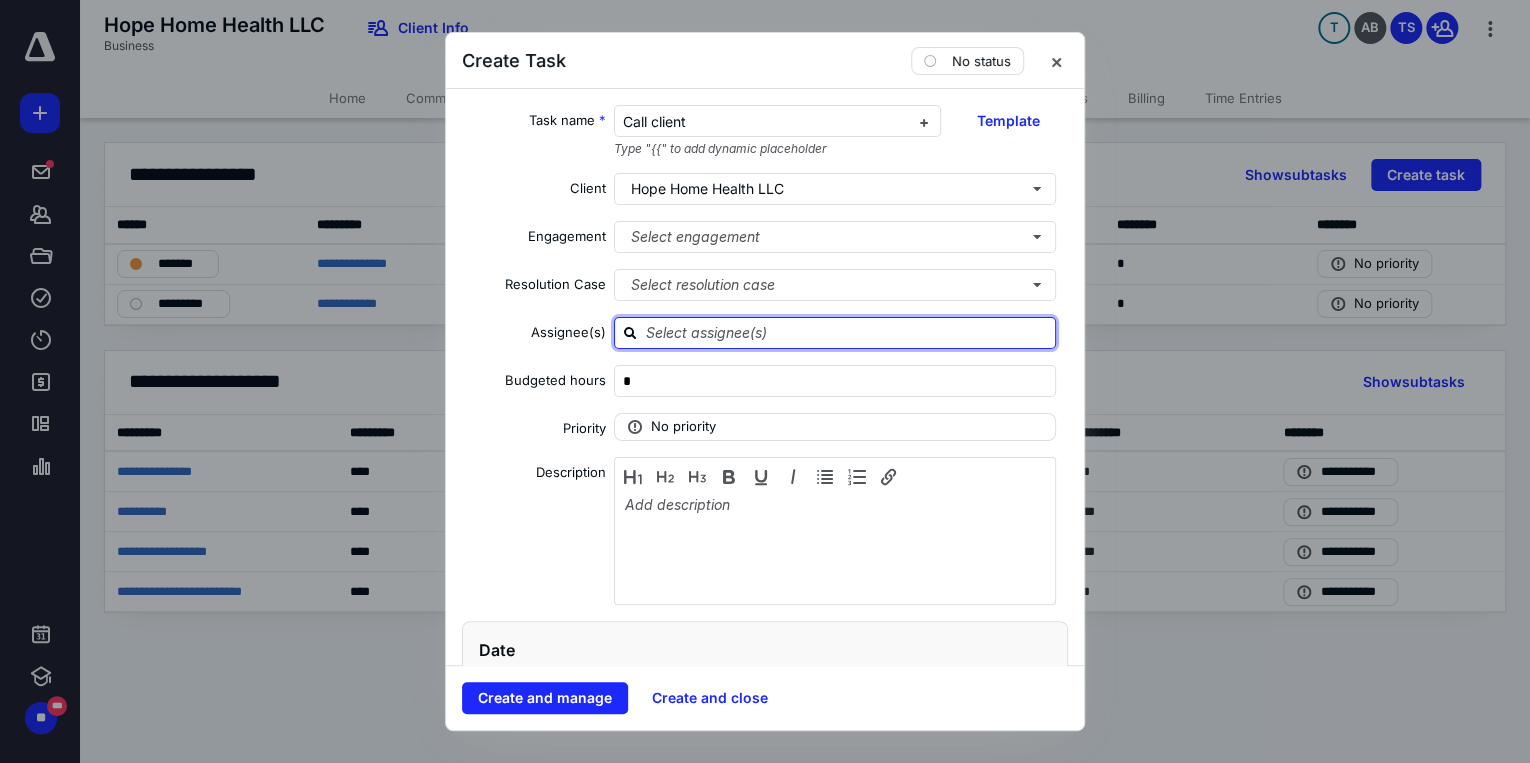 click at bounding box center (847, 332) 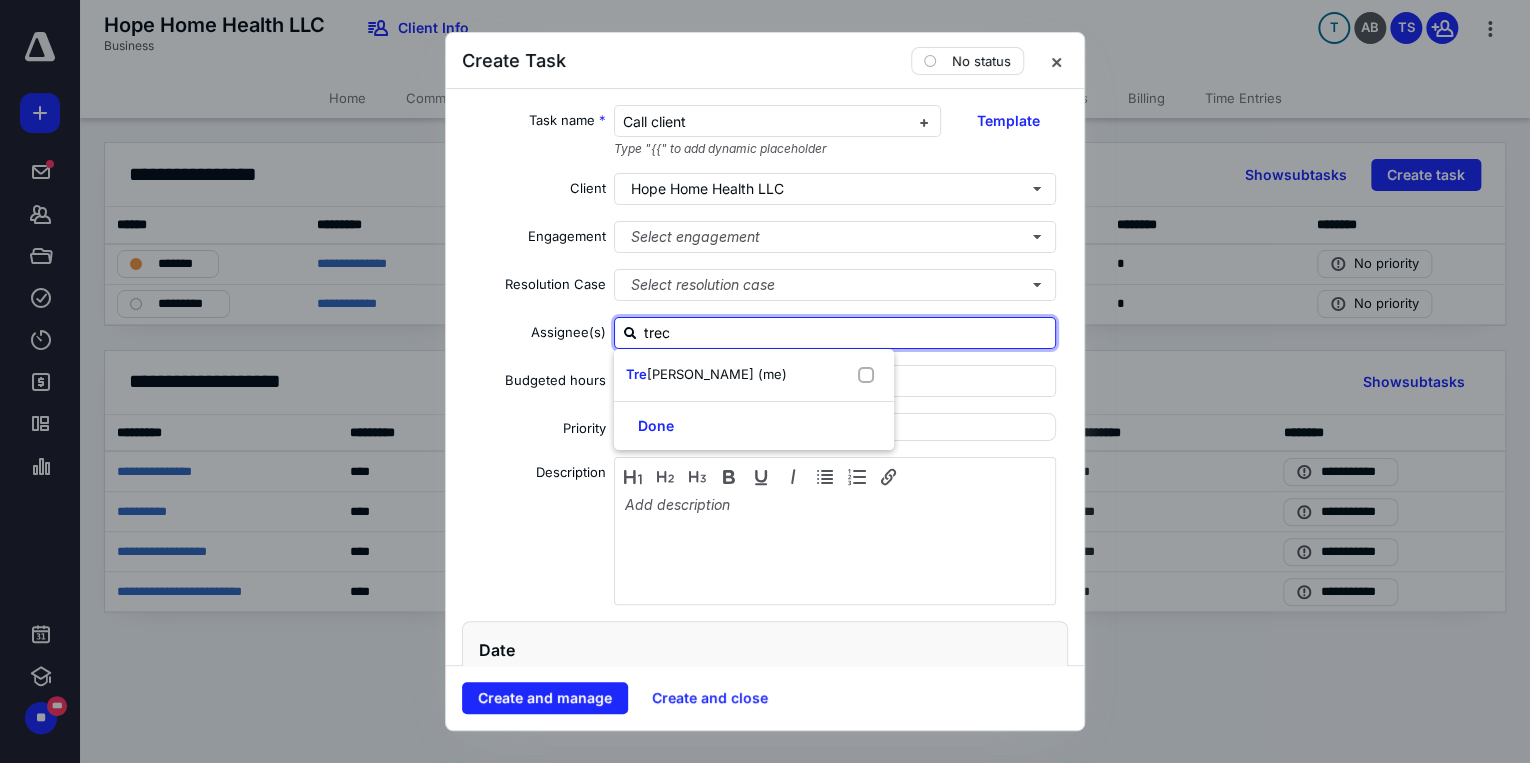 type on "treci" 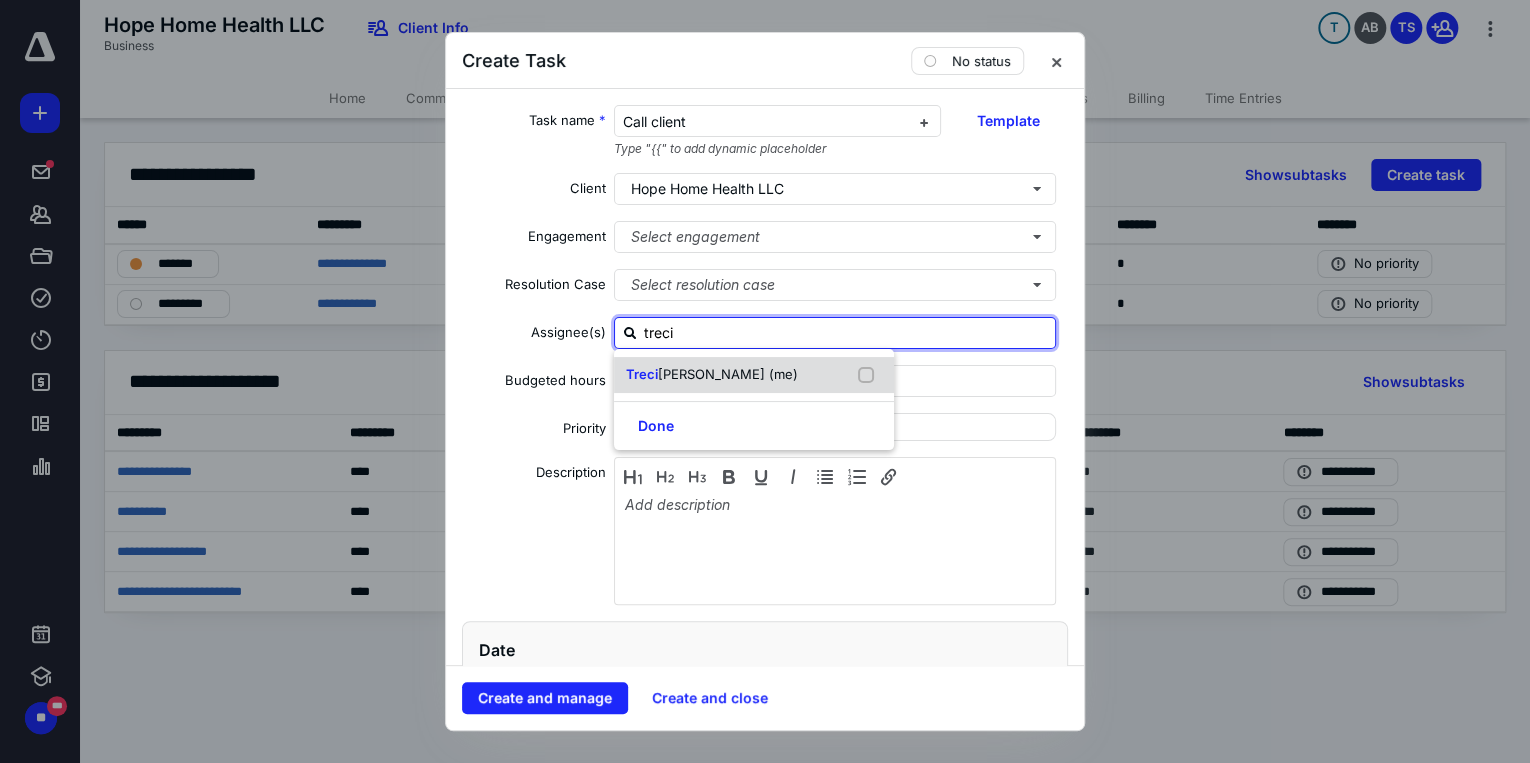 click on "[PERSON_NAME] (me)" at bounding box center (712, 375) 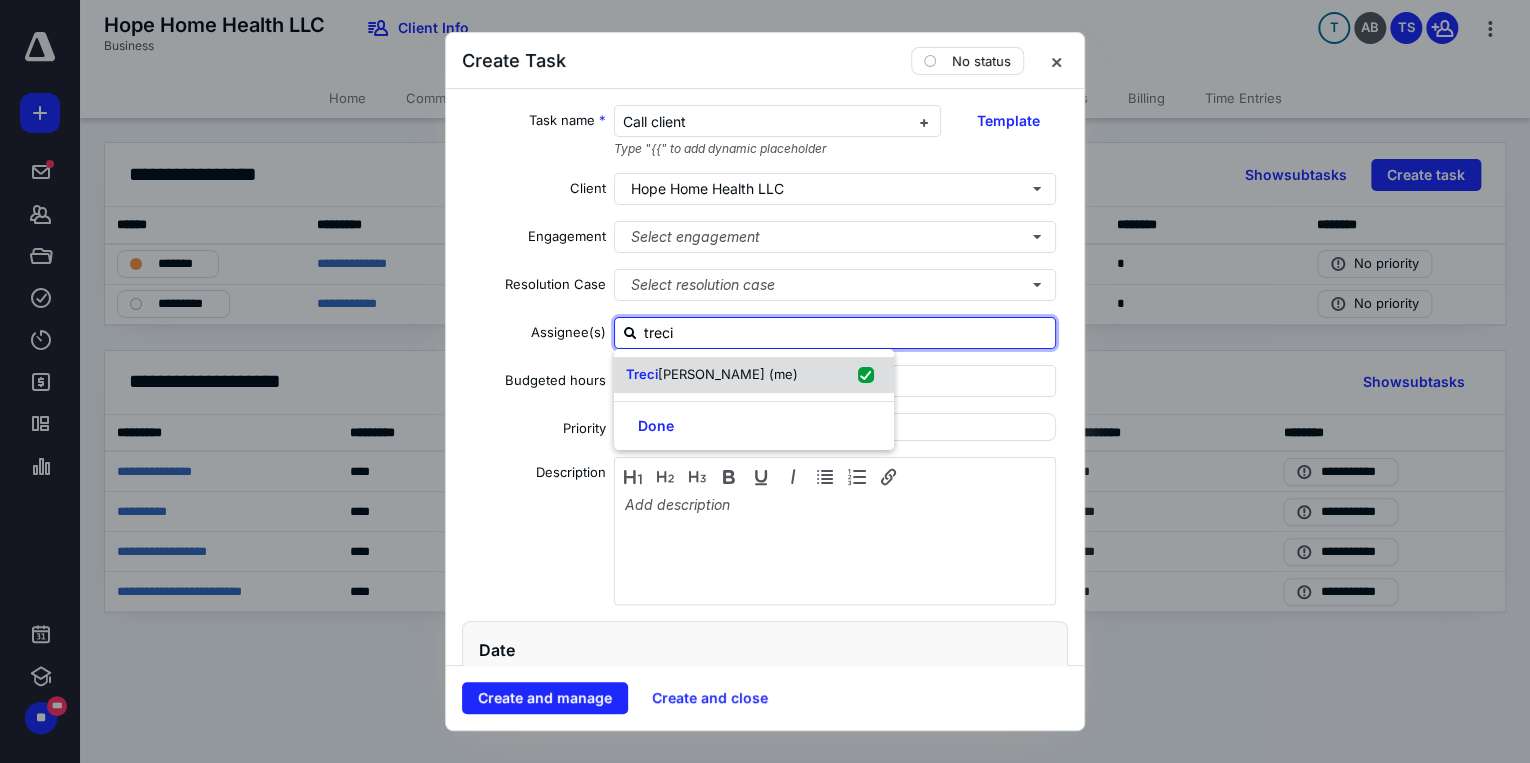 checkbox on "true" 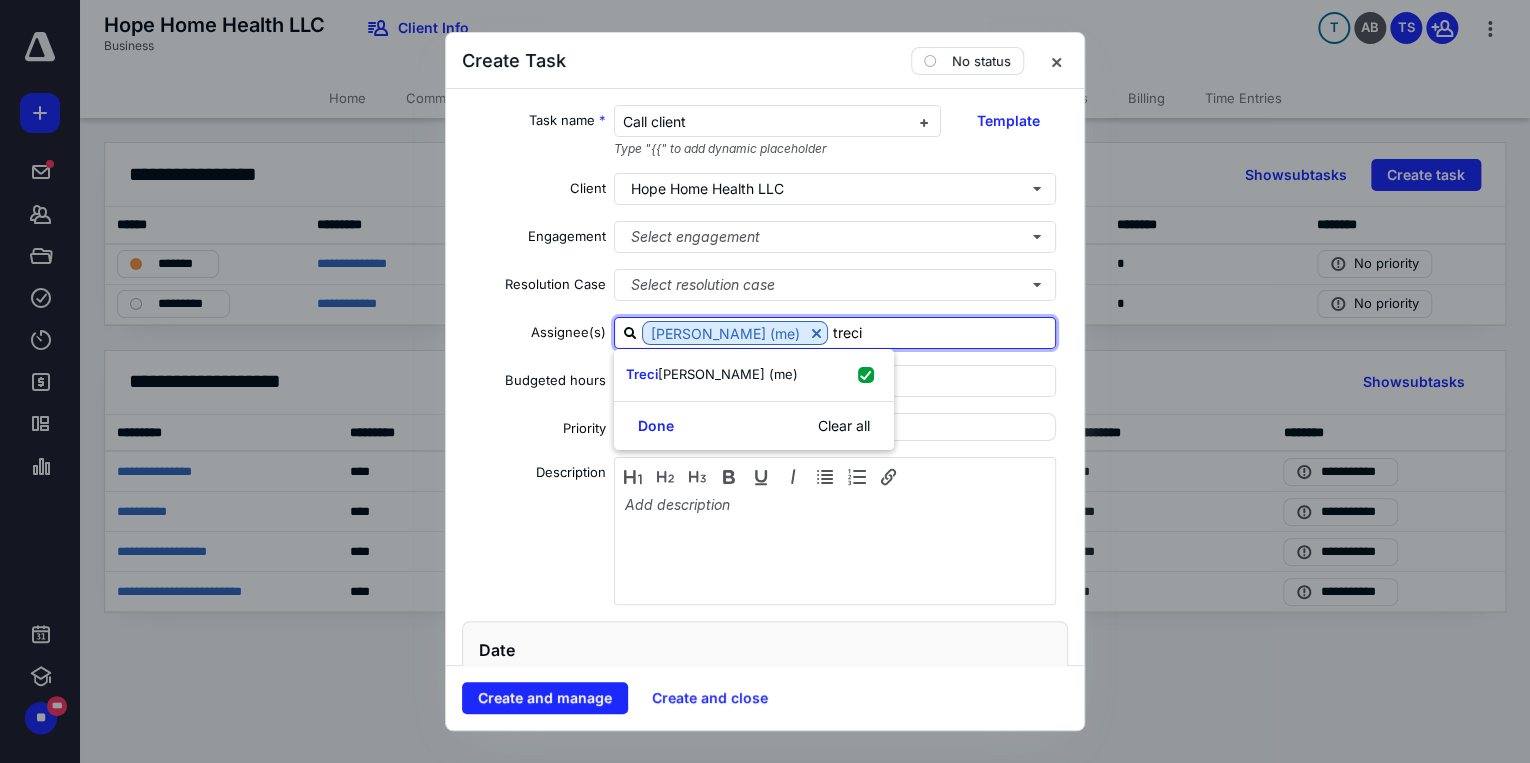 type on "treci" 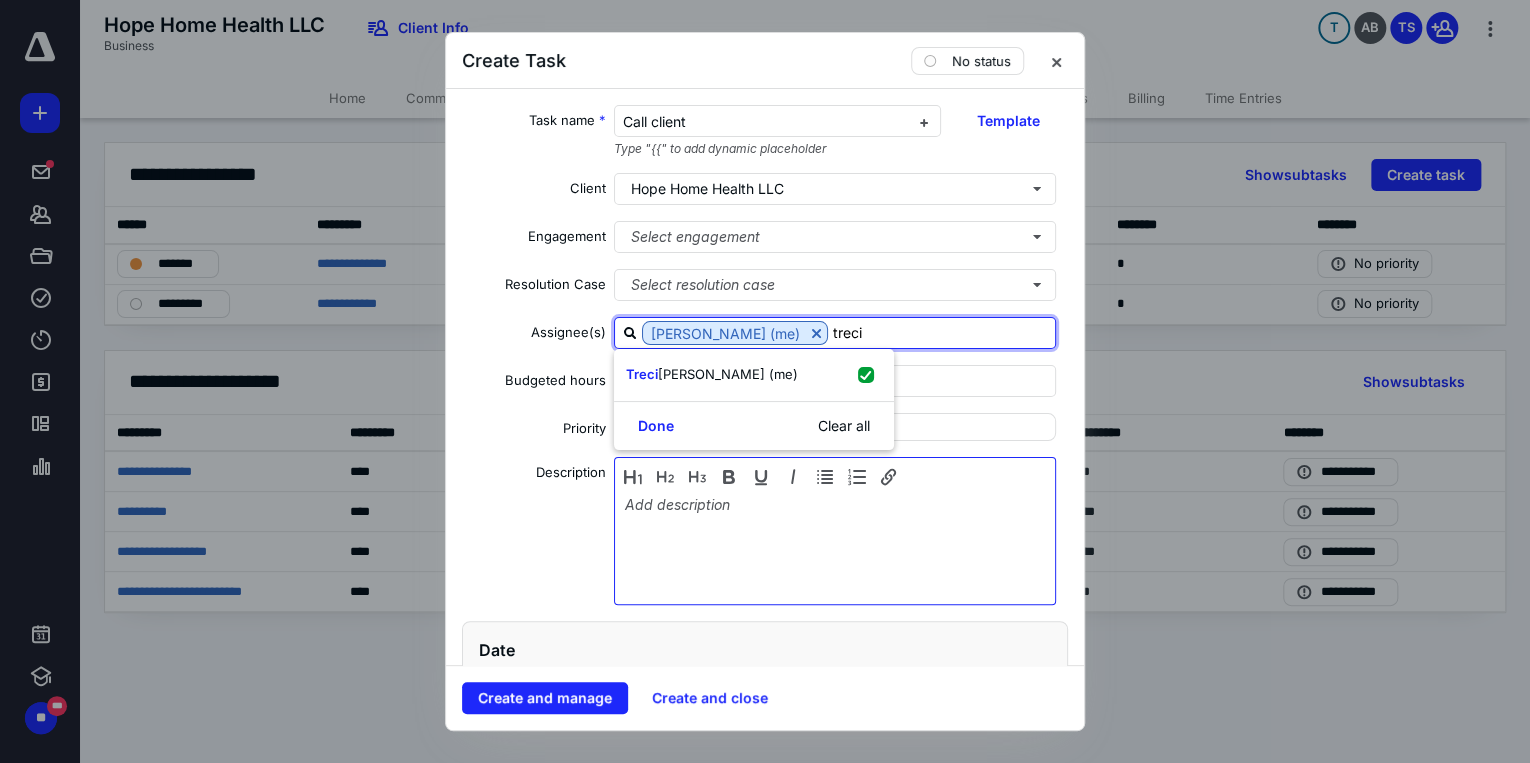 click at bounding box center [835, 546] 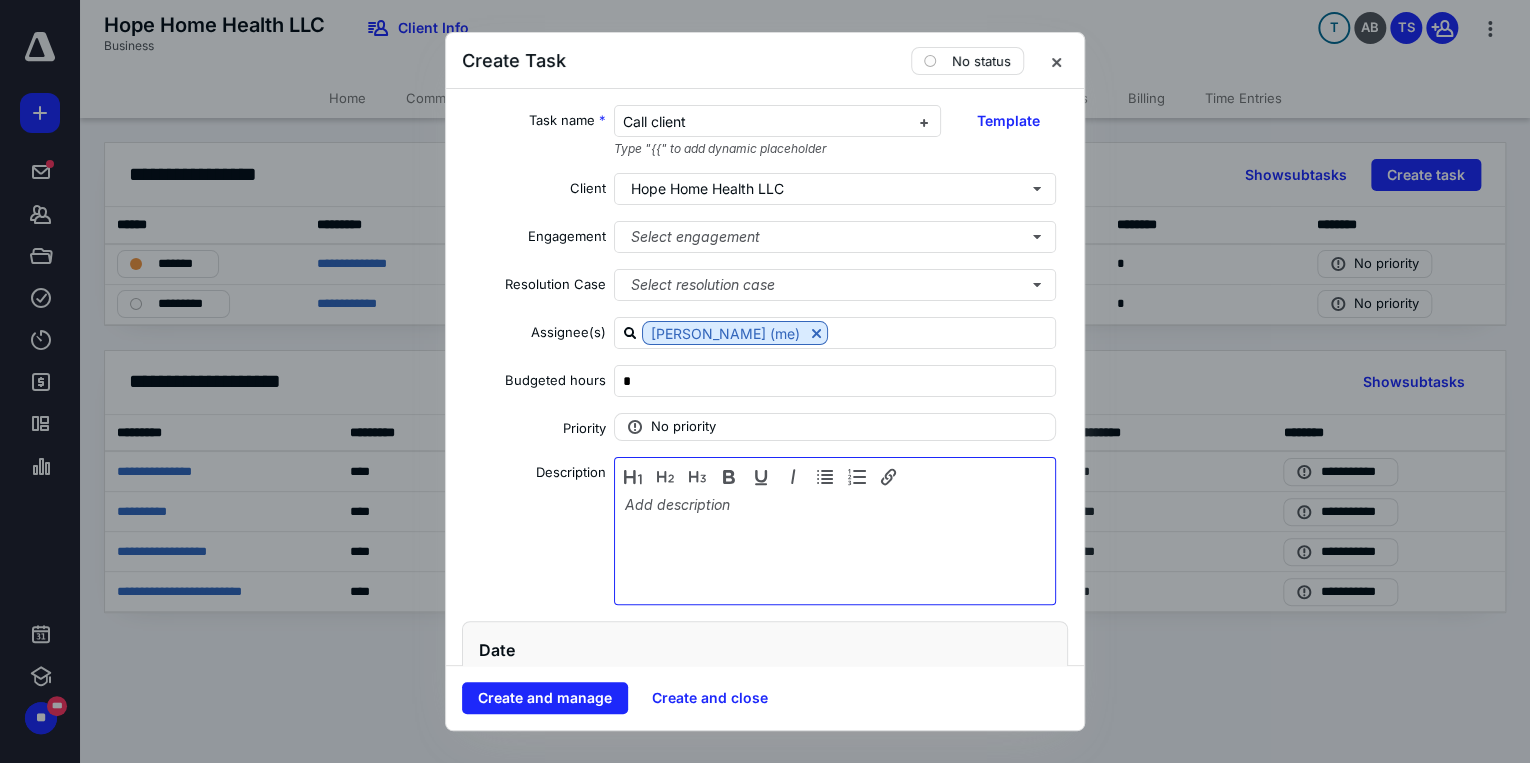 type 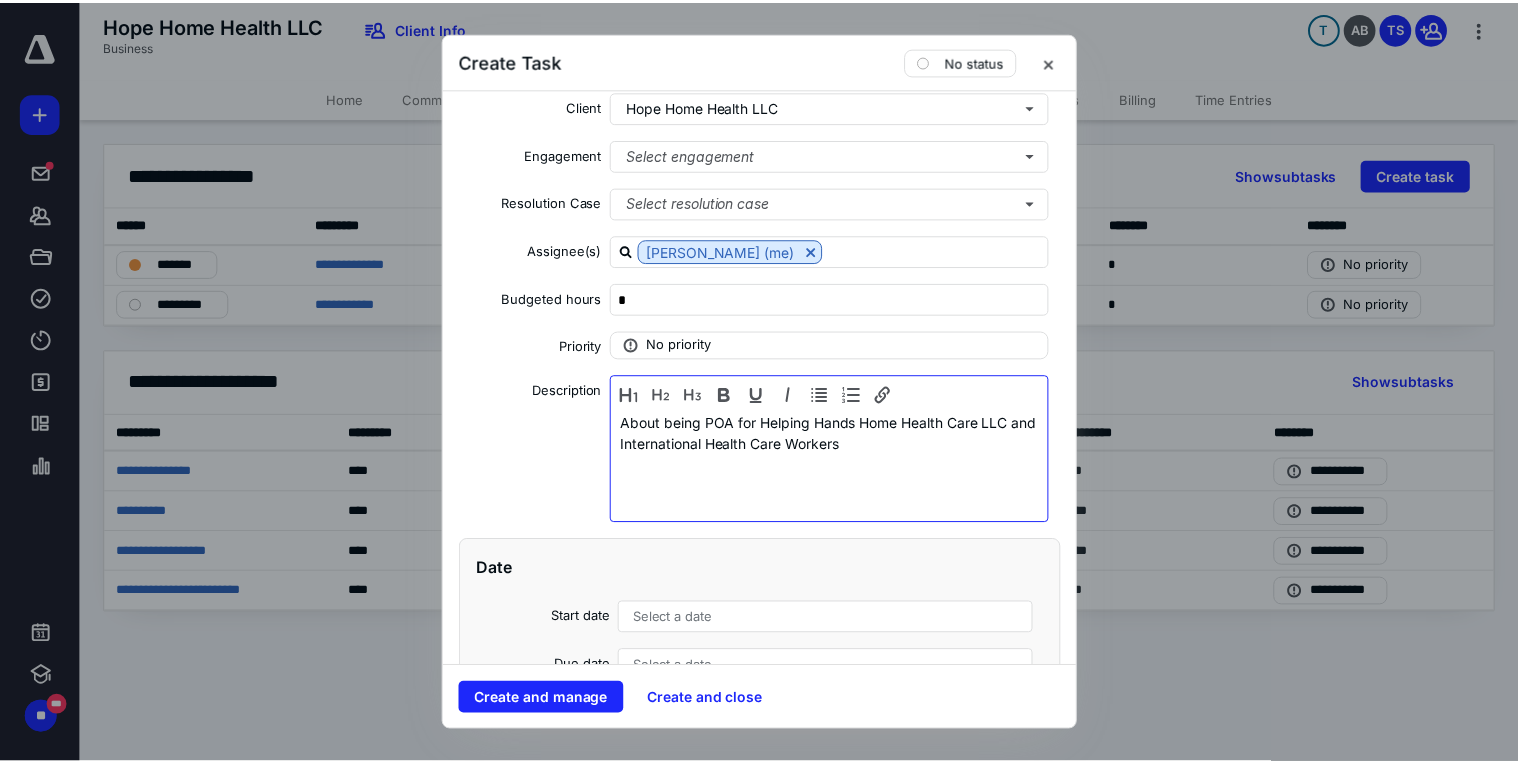 scroll, scrollTop: 160, scrollLeft: 0, axis: vertical 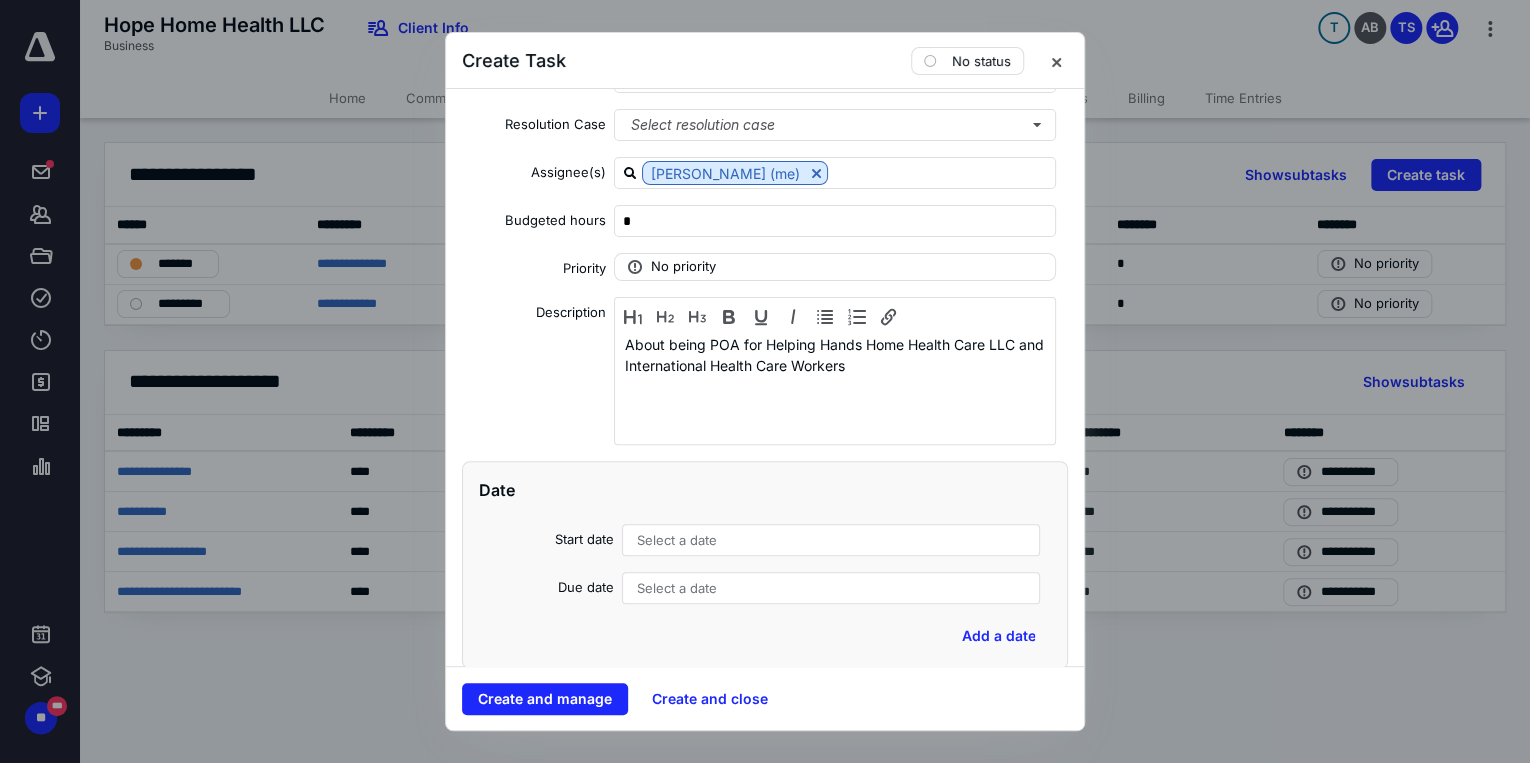 click on "Select a date" at bounding box center (677, 540) 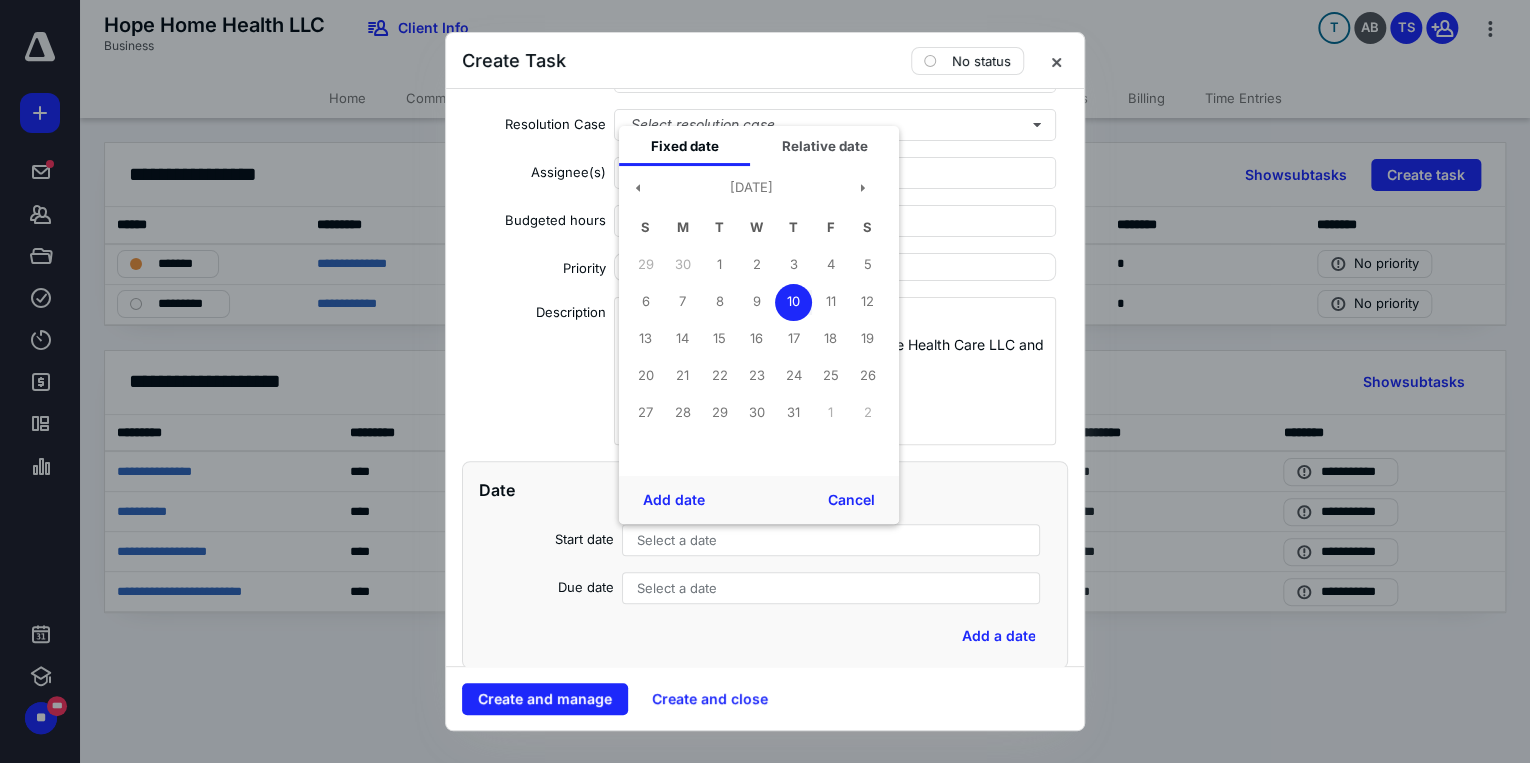 drag, startPoint x: 801, startPoint y: 308, endPoint x: 744, endPoint y: 415, distance: 121.235306 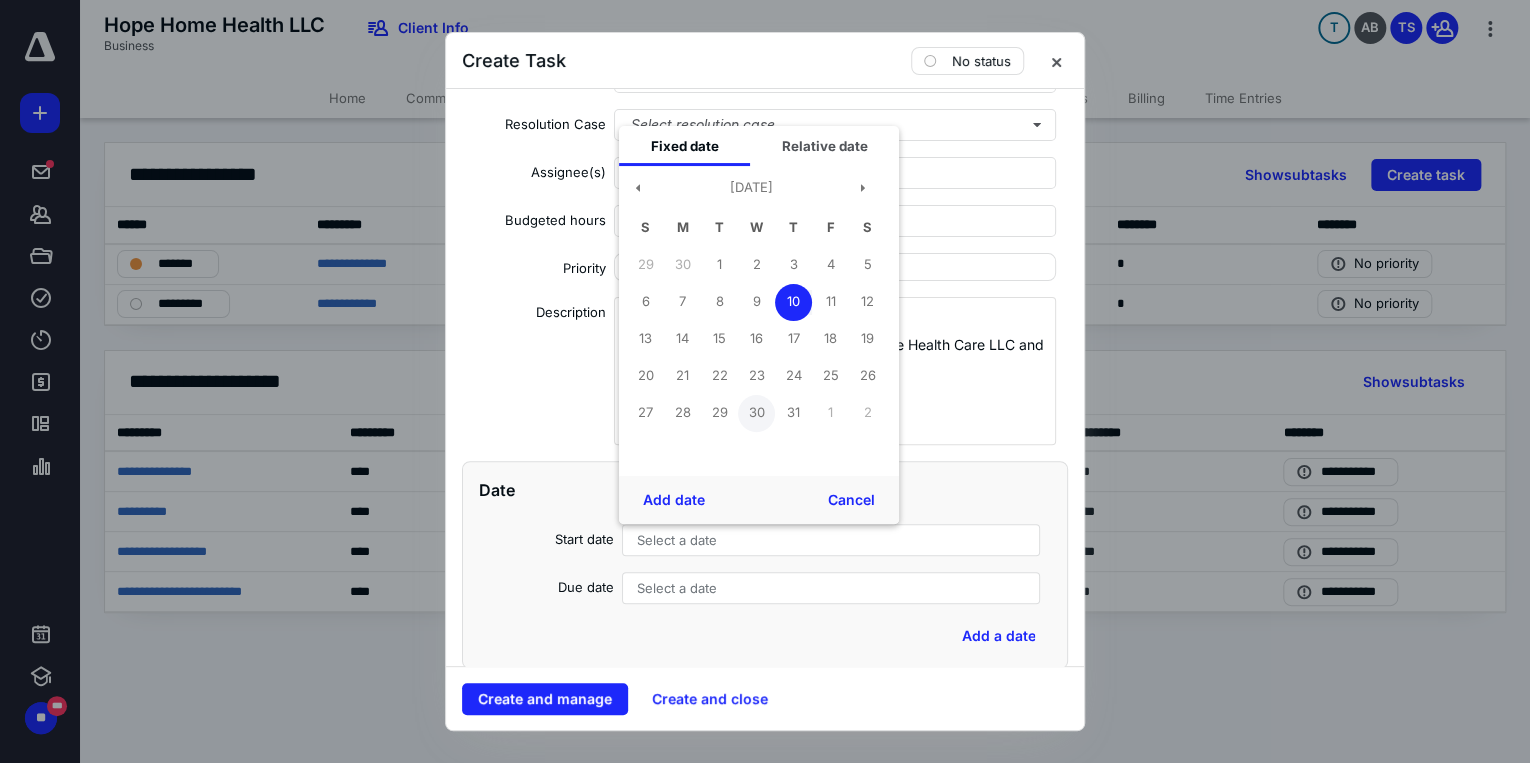 click on "10" at bounding box center (793, 302) 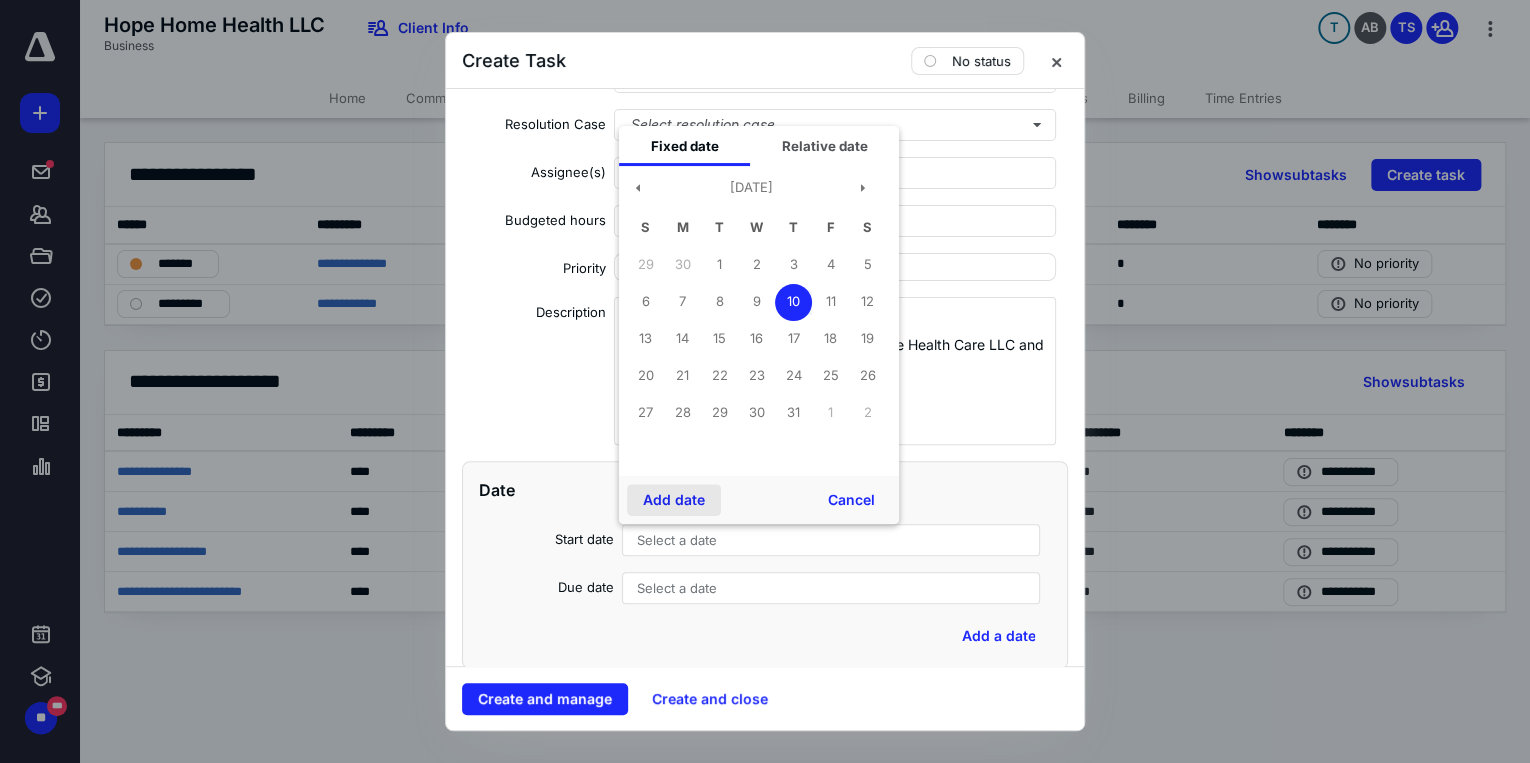 click on "Add date" at bounding box center [674, 500] 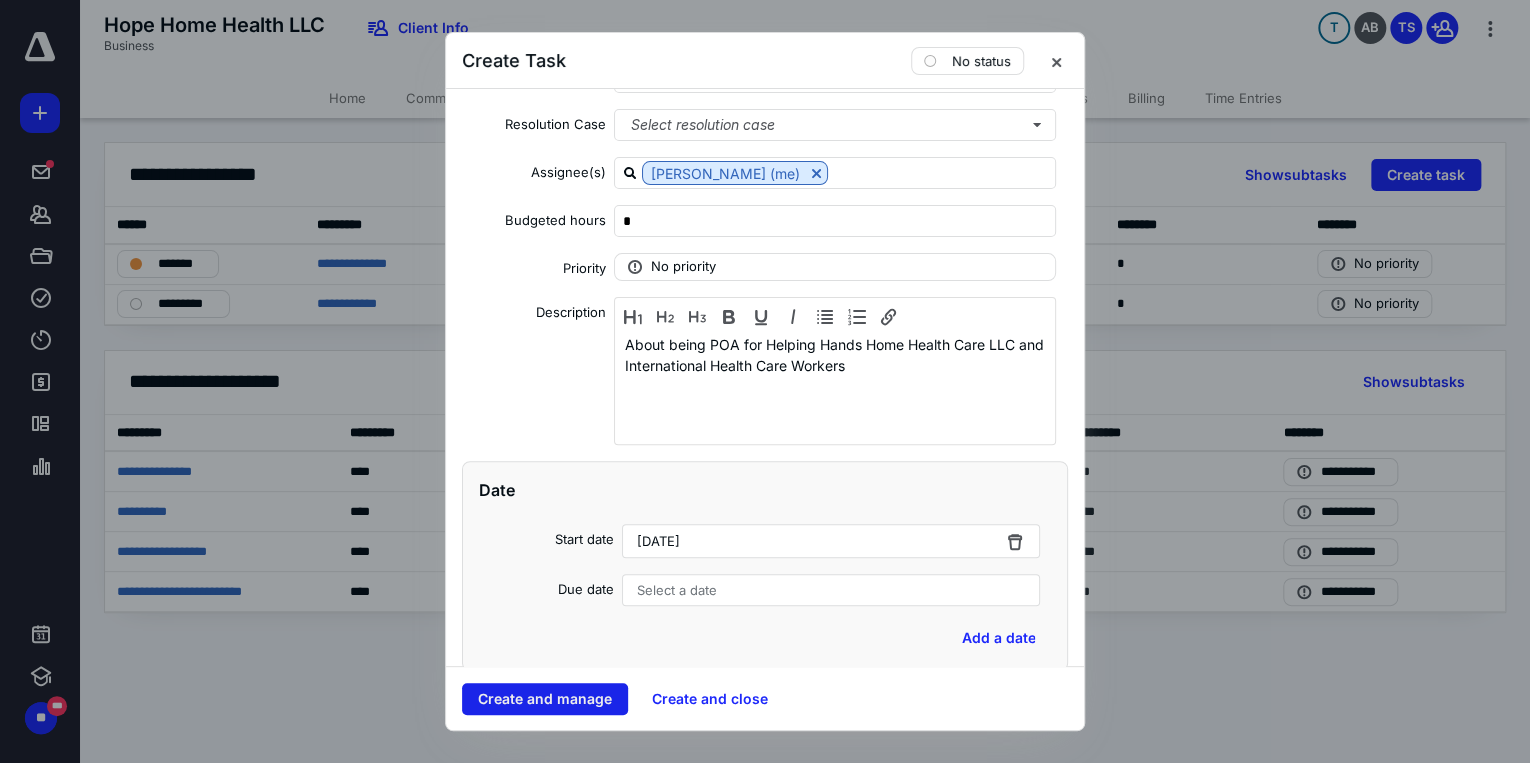 click on "Create and manage" at bounding box center (545, 699) 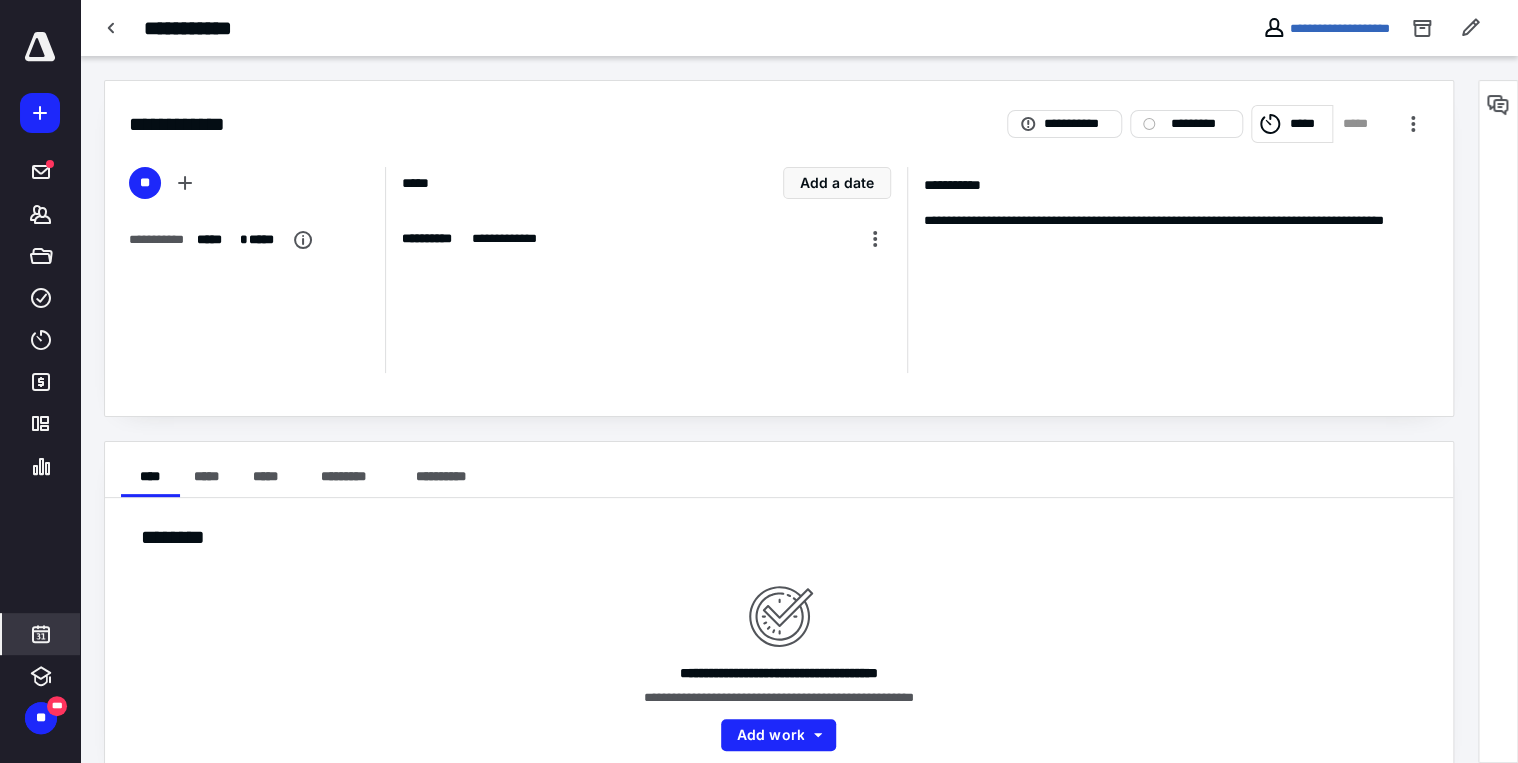 click 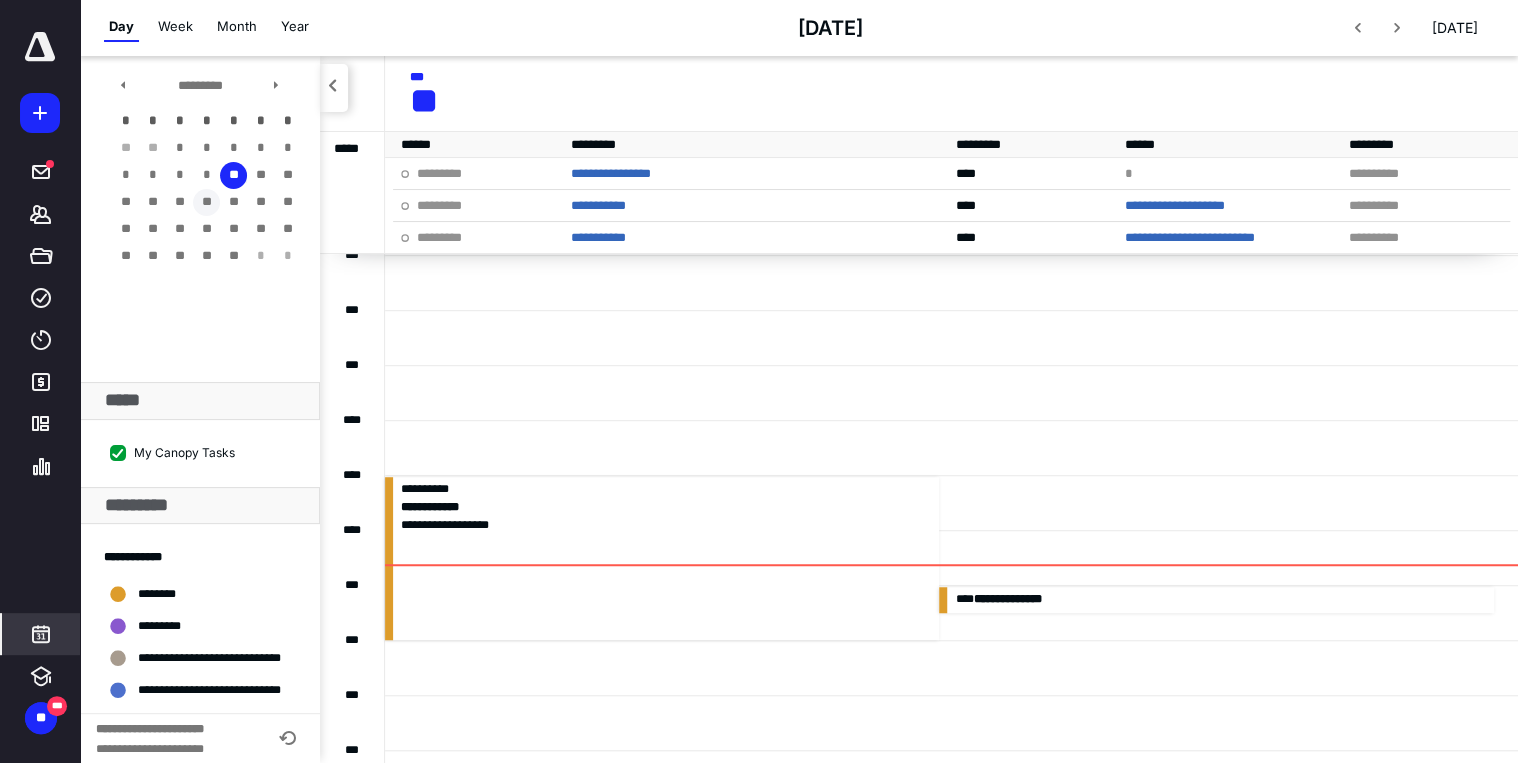 click on "**" at bounding box center [206, 202] 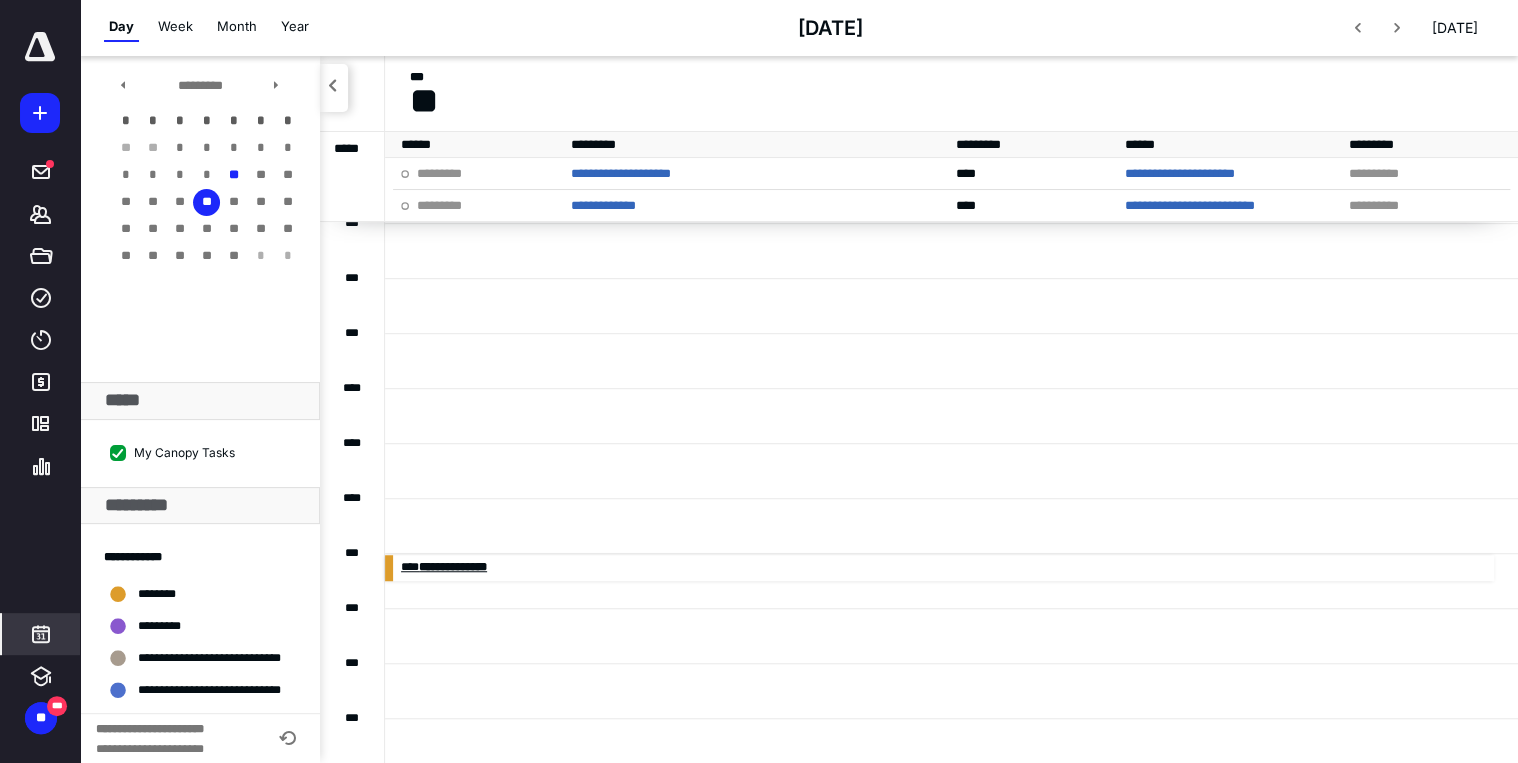 click on "**********" at bounding box center [451, 568] 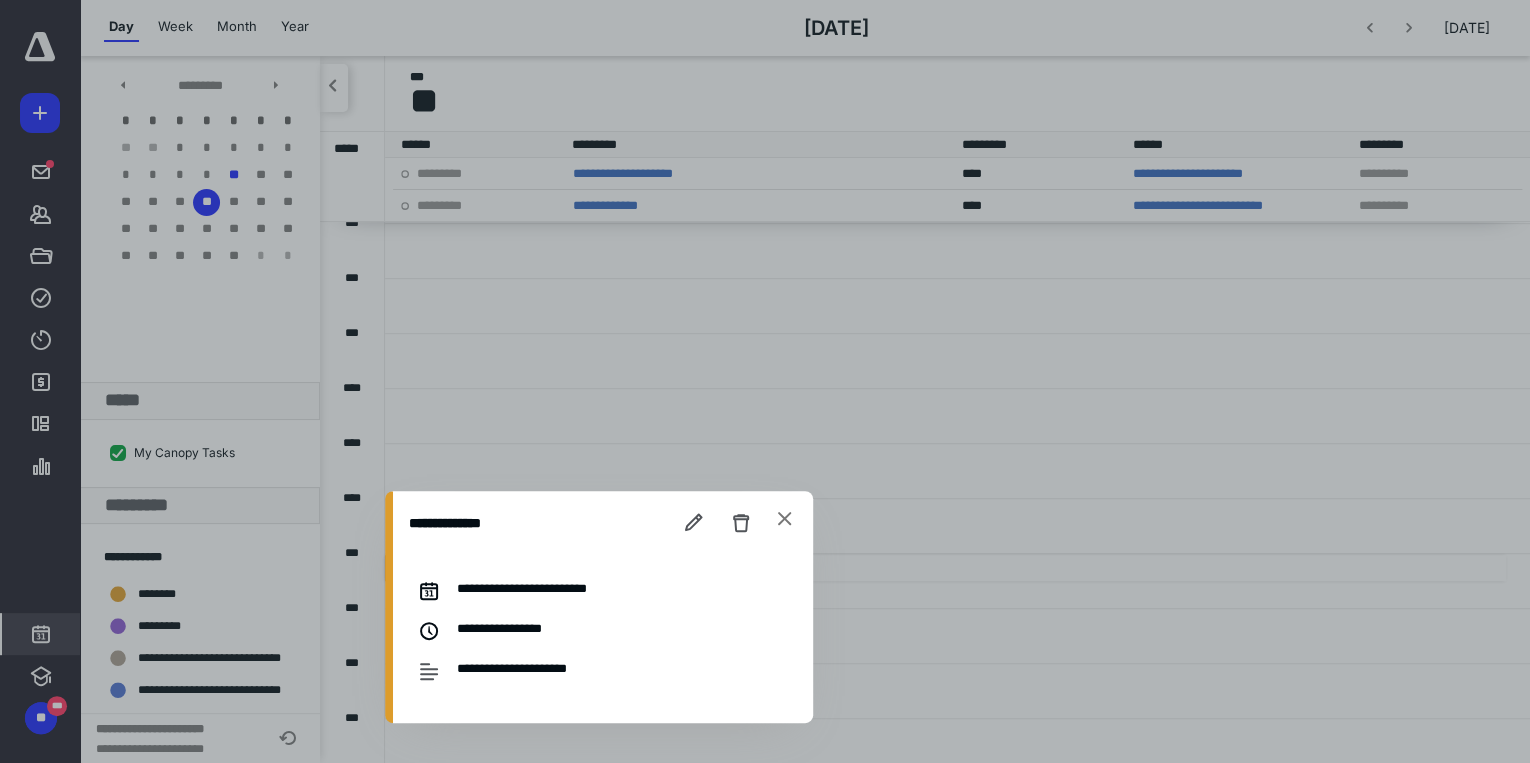 click at bounding box center [765, 381] 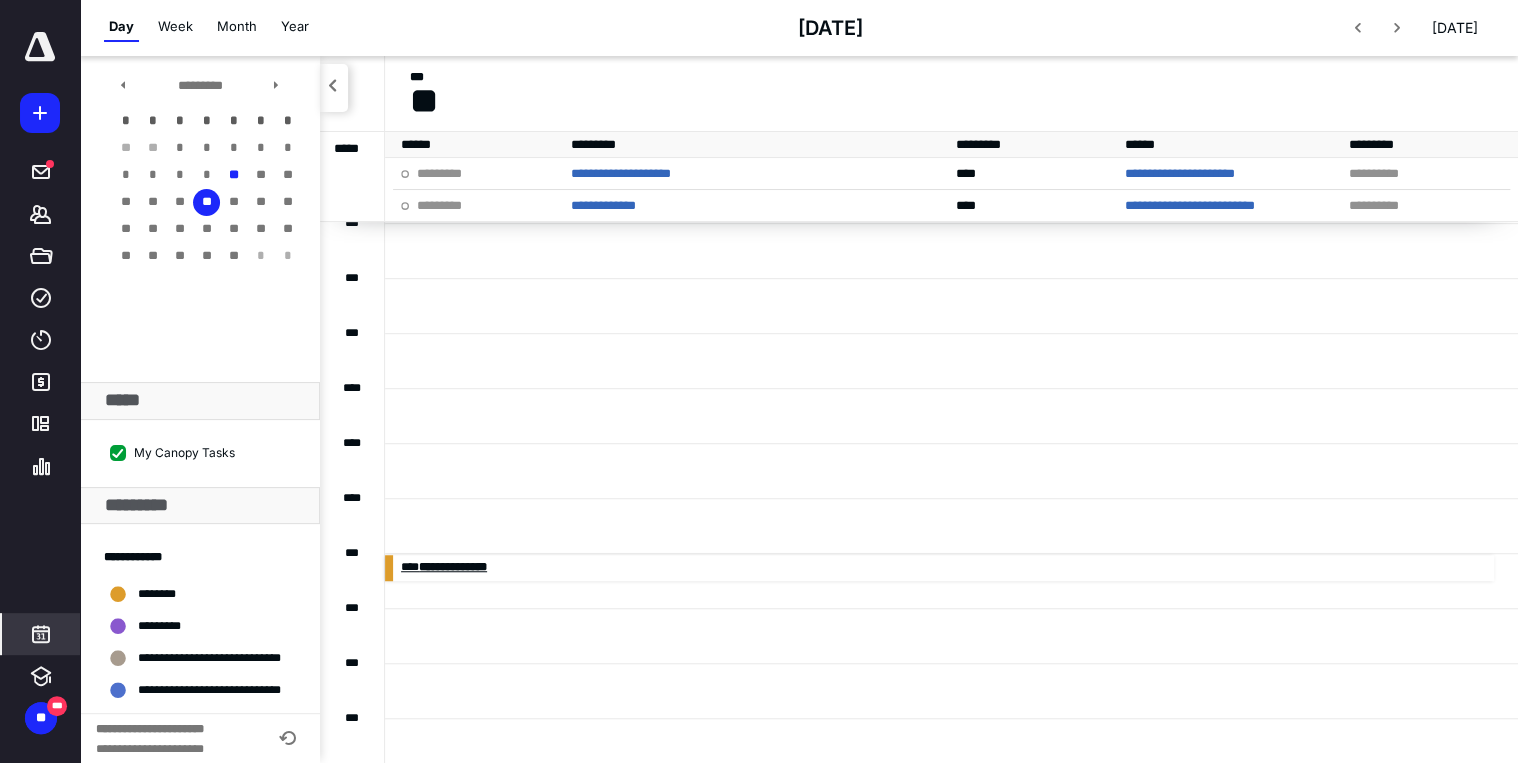click on "**********" at bounding box center [453, 567] 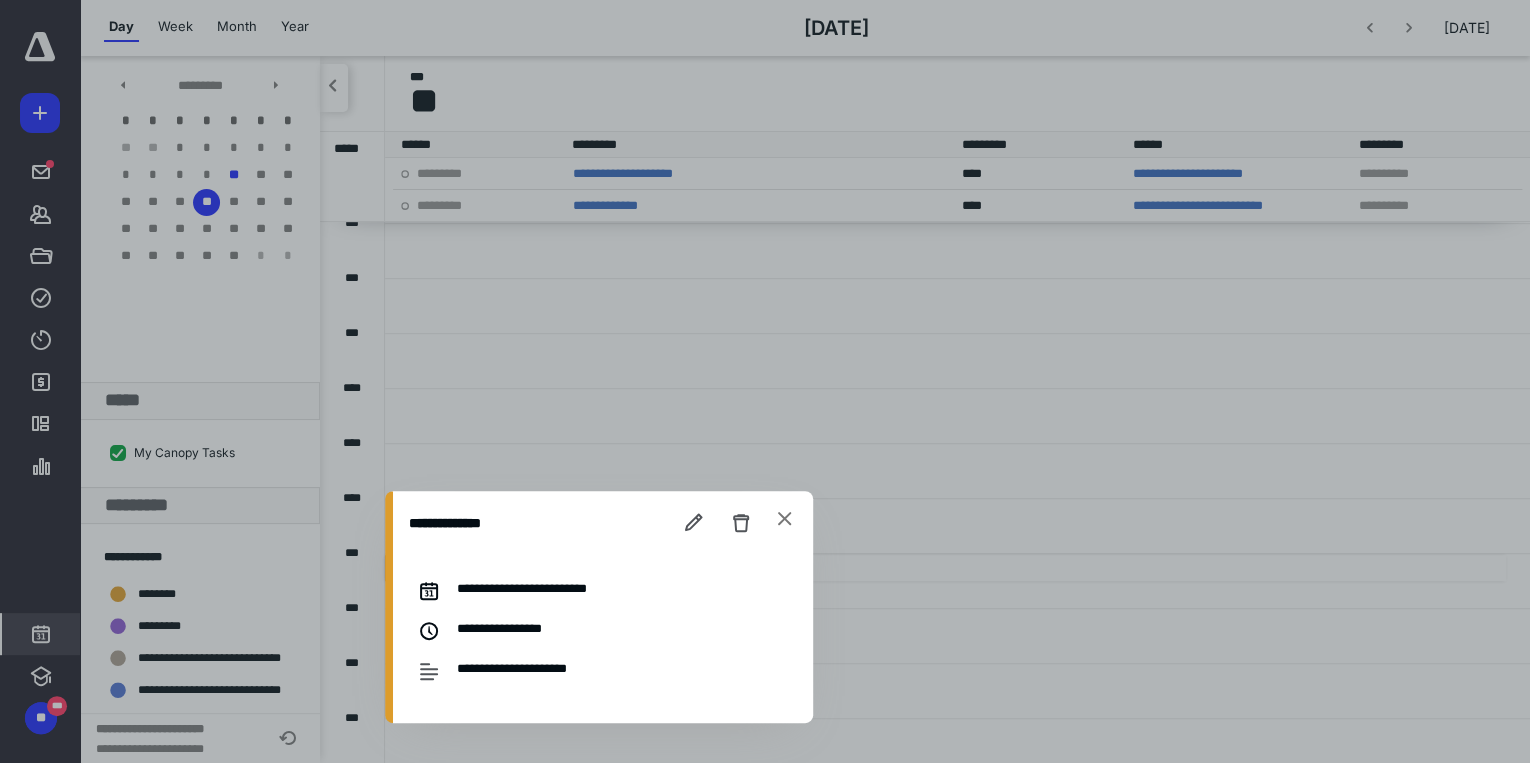 click at bounding box center [785, 520] 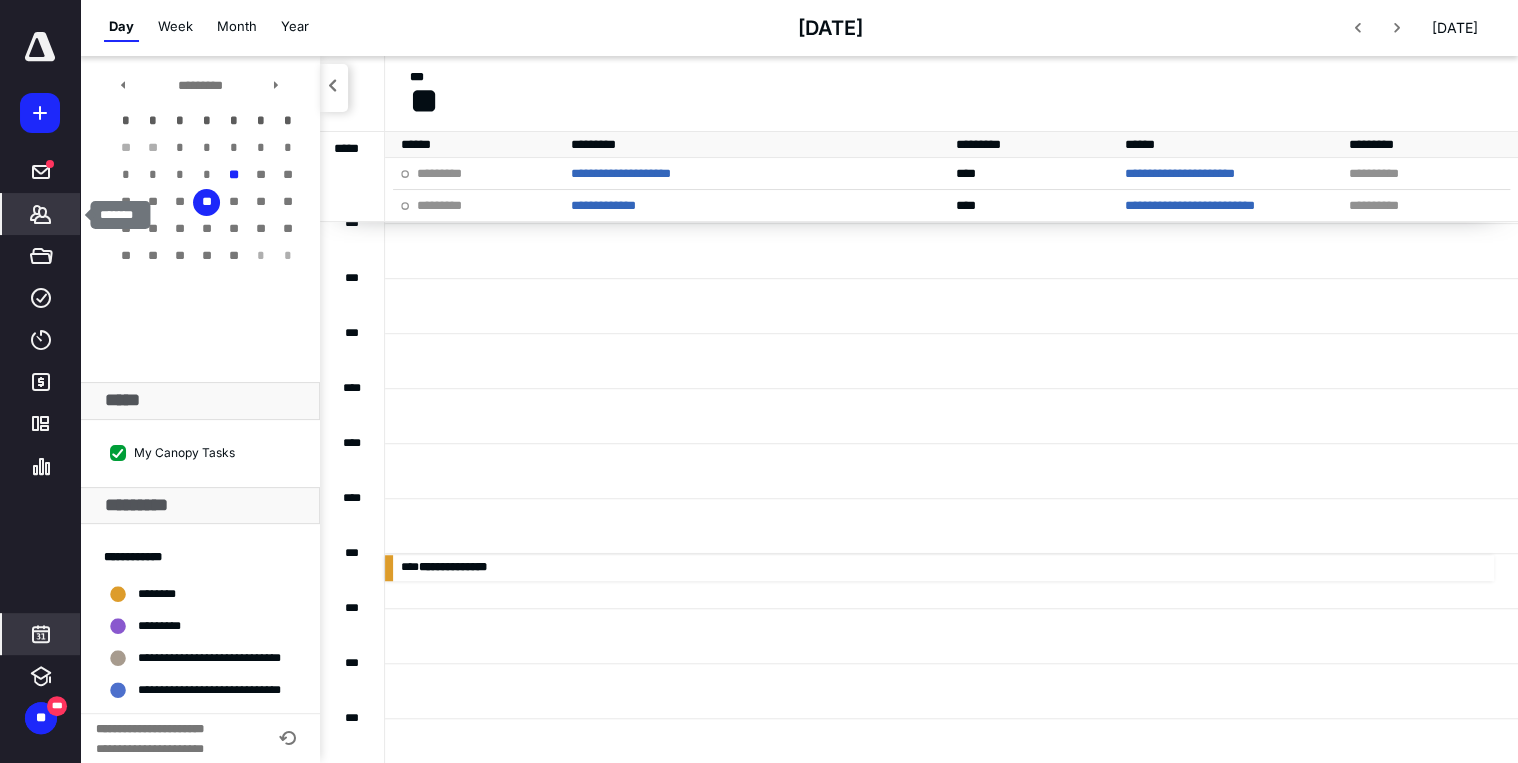 click 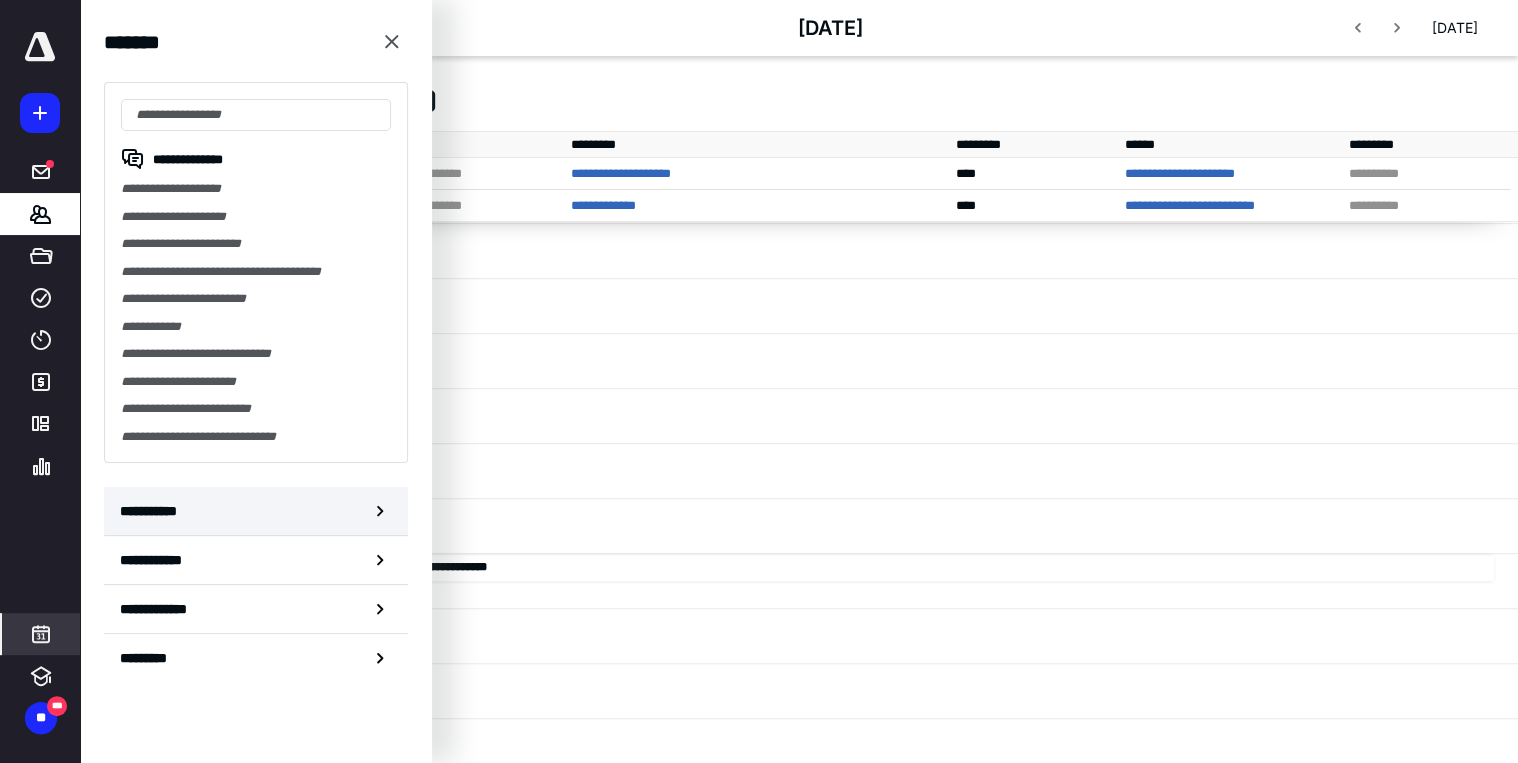 click on "**********" at bounding box center (256, 511) 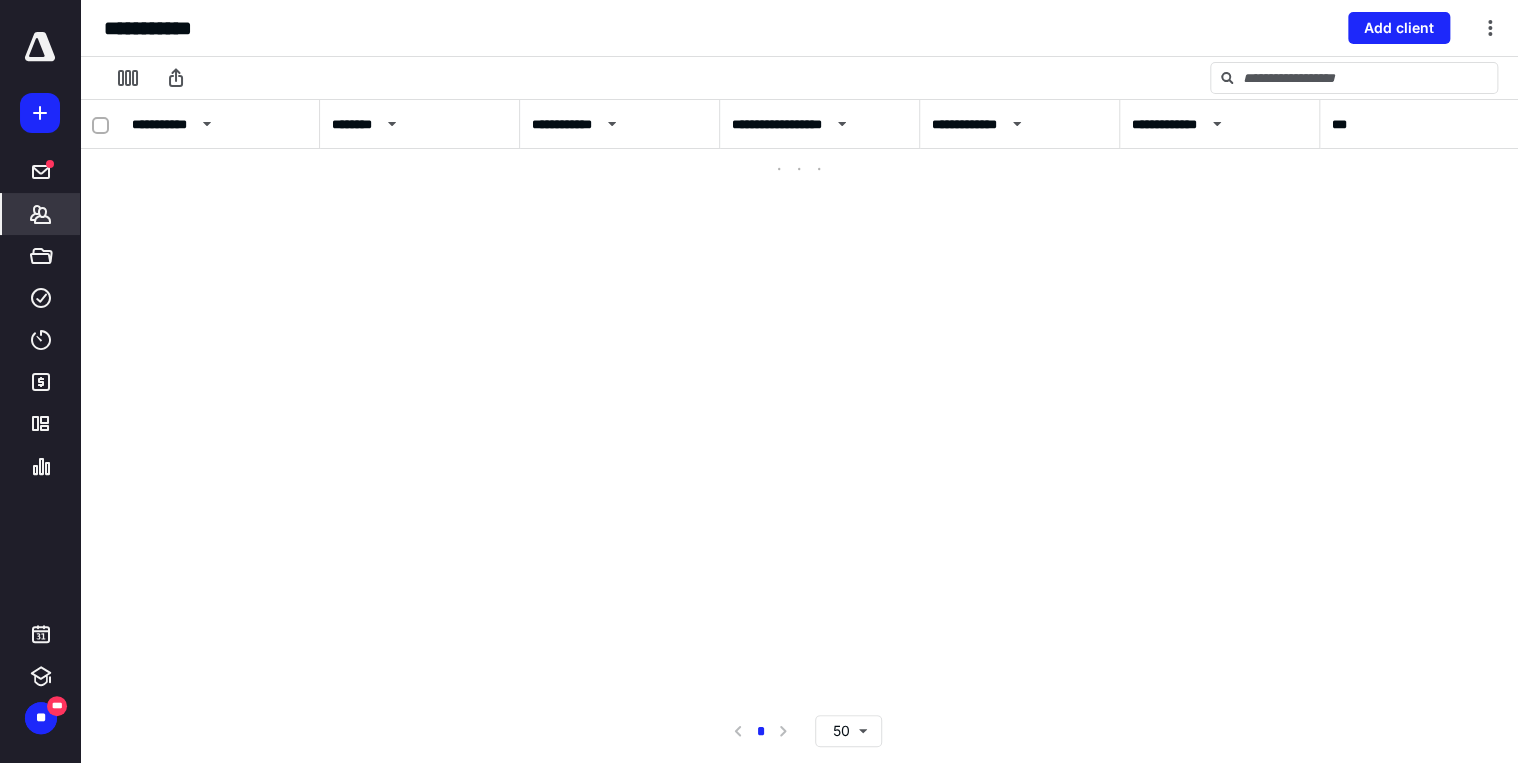 scroll, scrollTop: 0, scrollLeft: 0, axis: both 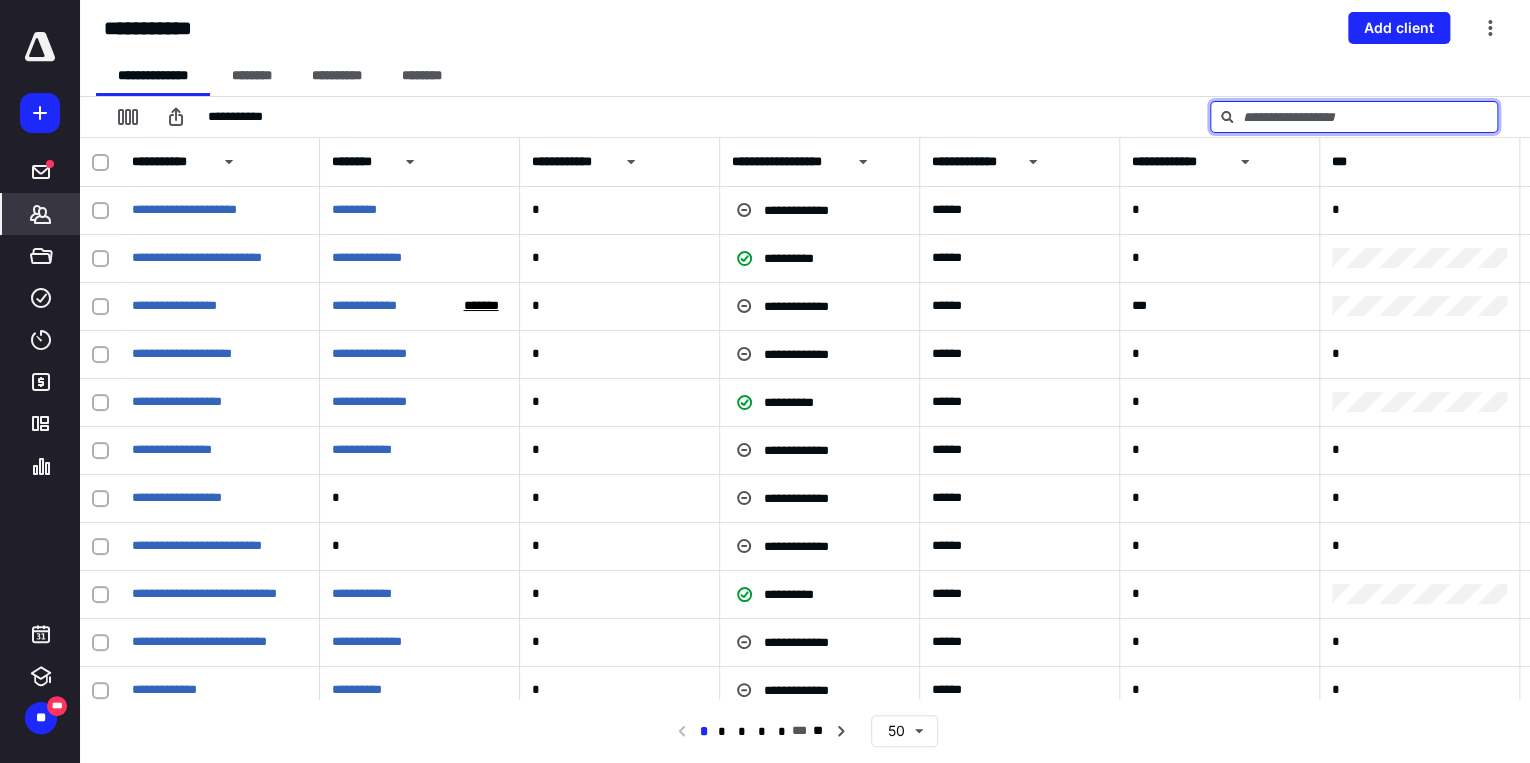 click at bounding box center [1354, 117] 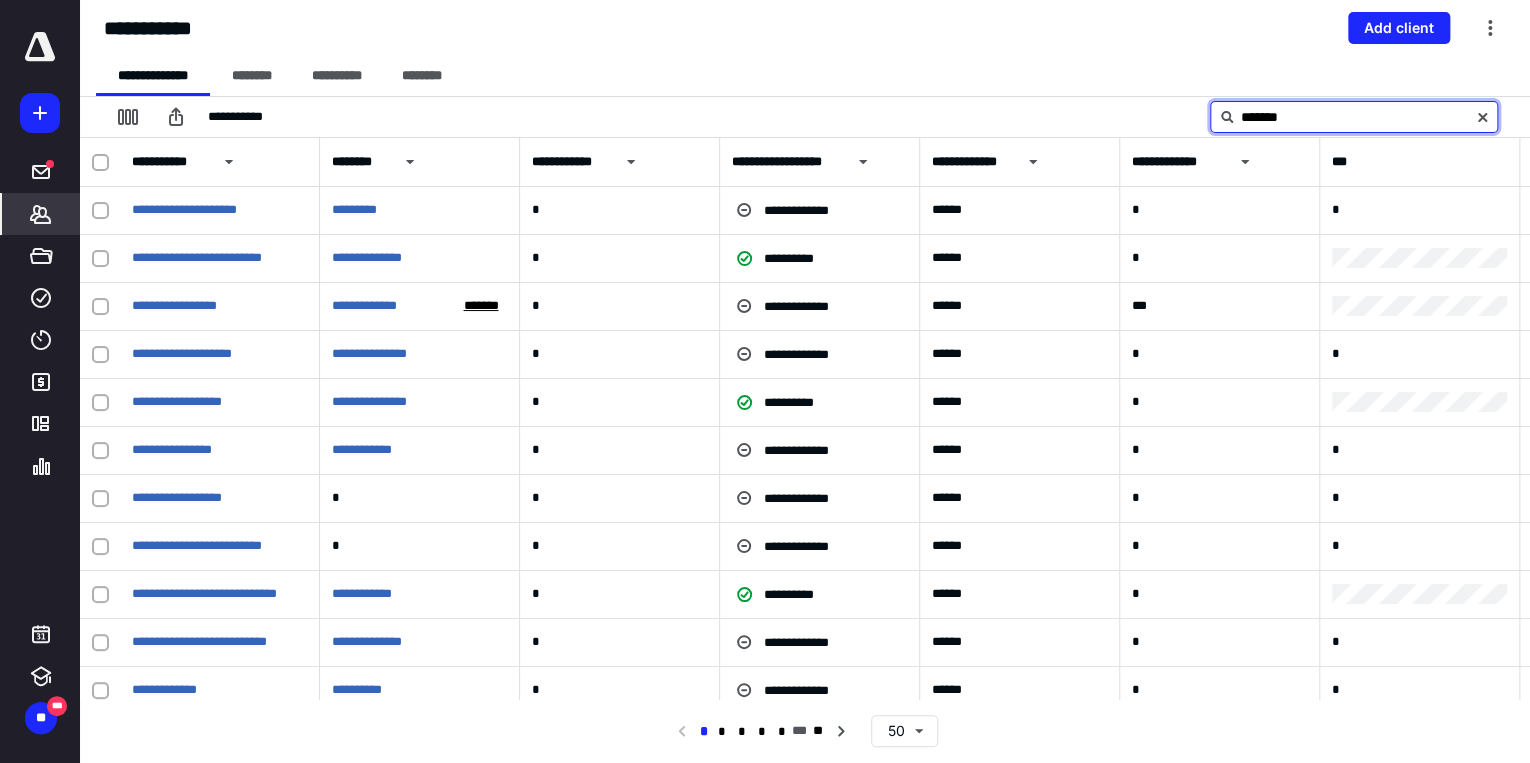 type on "*******" 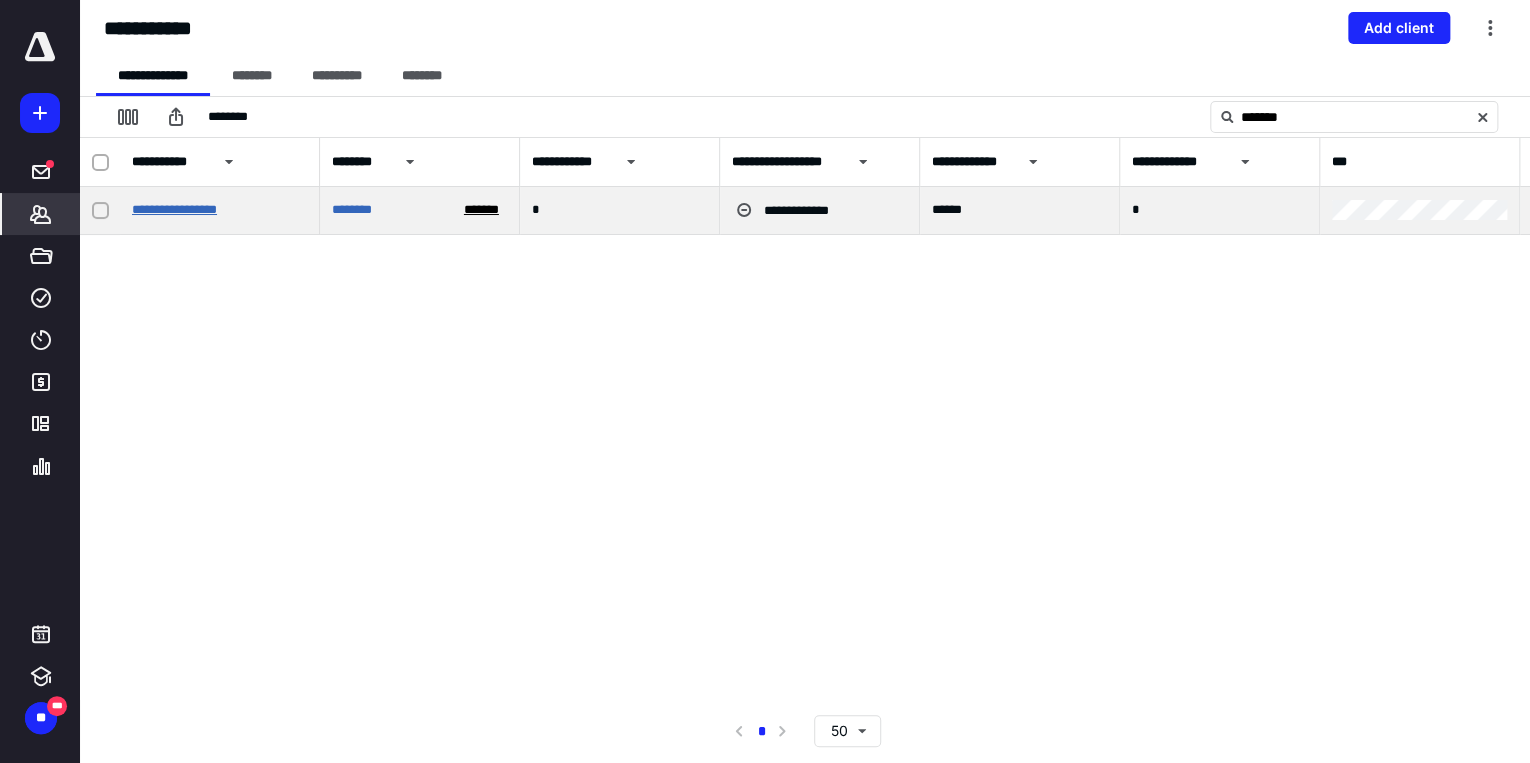 click on "**********" at bounding box center (174, 209) 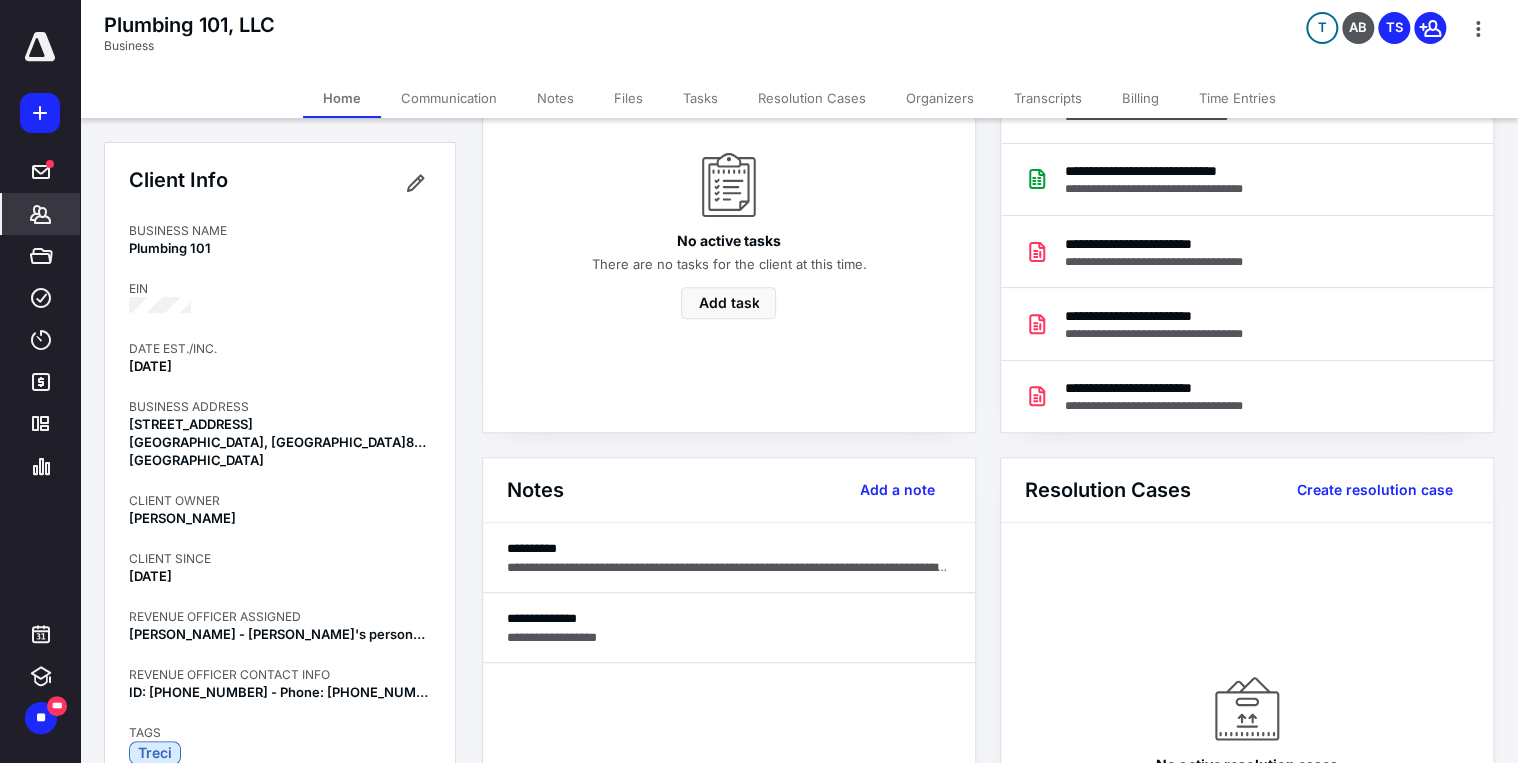 scroll, scrollTop: 240, scrollLeft: 0, axis: vertical 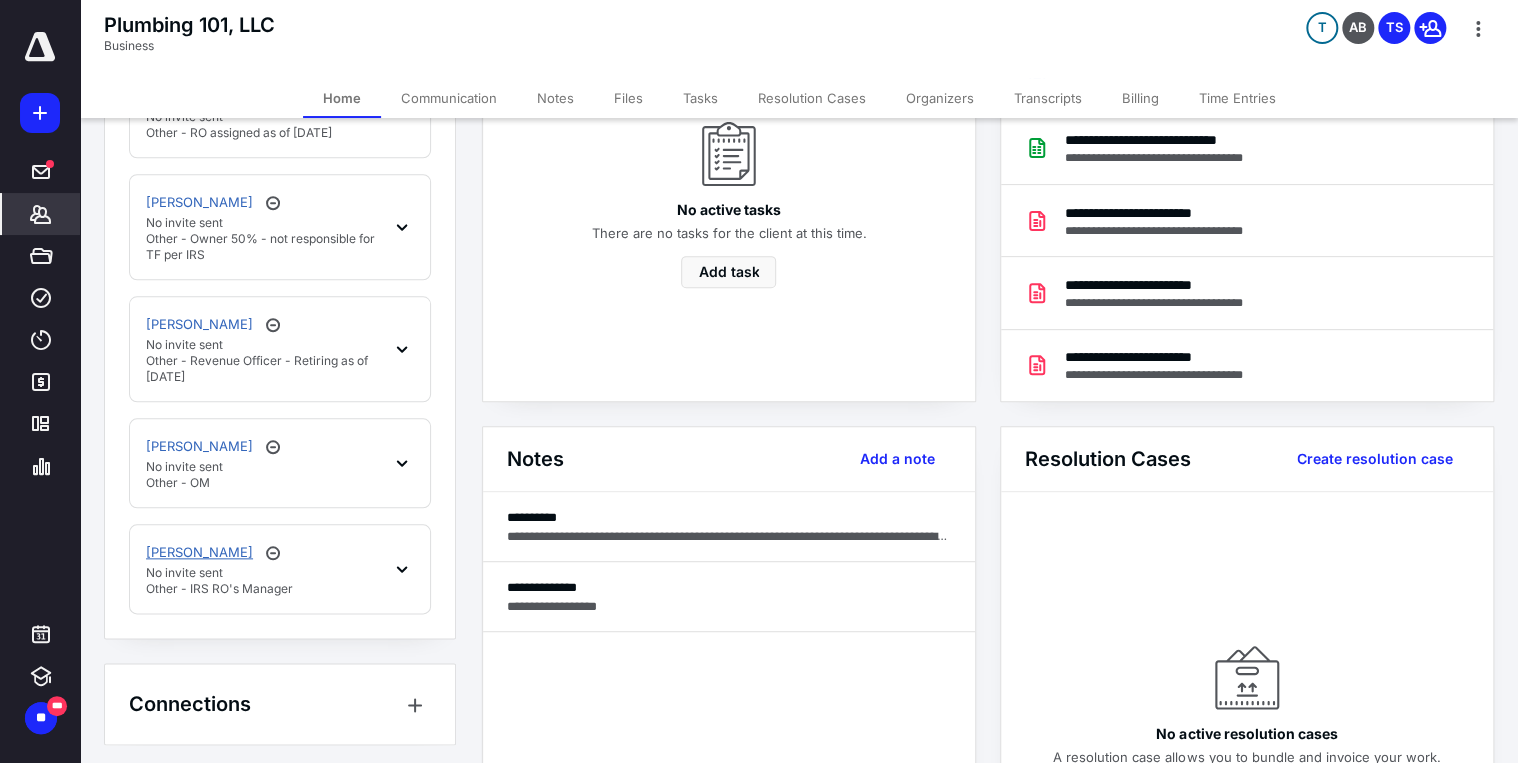 click on "[PERSON_NAME]" at bounding box center [199, 553] 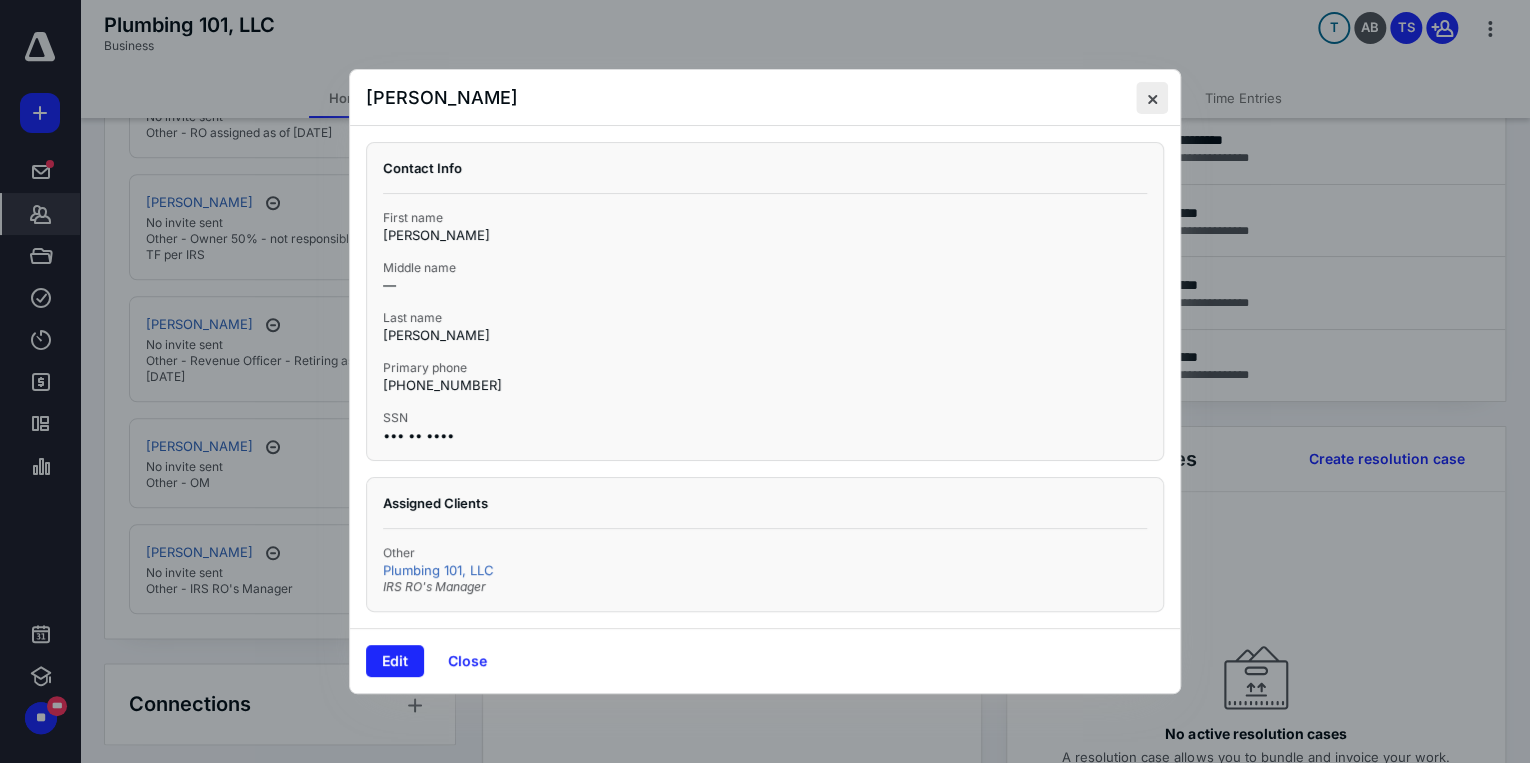 click at bounding box center (1152, 98) 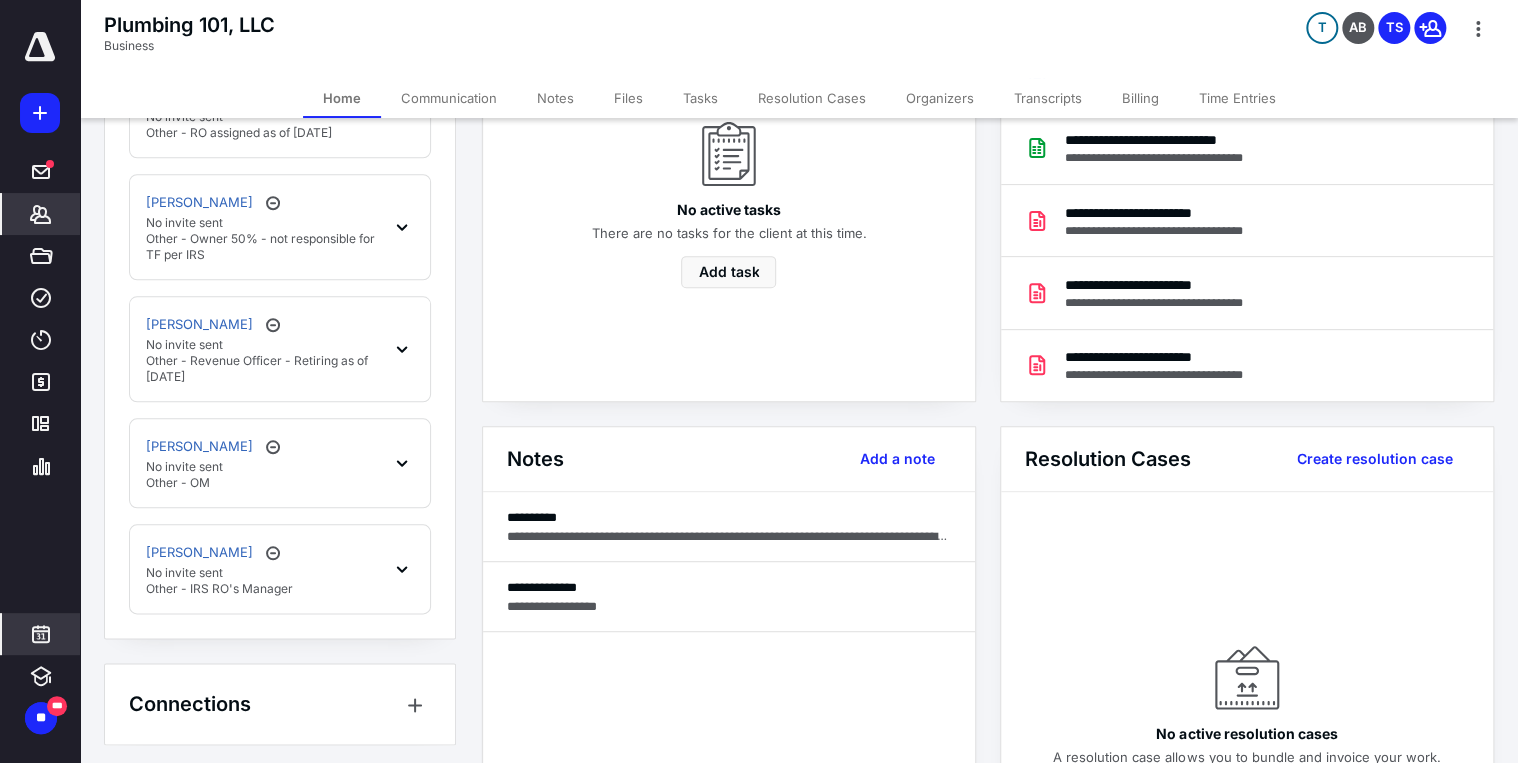click 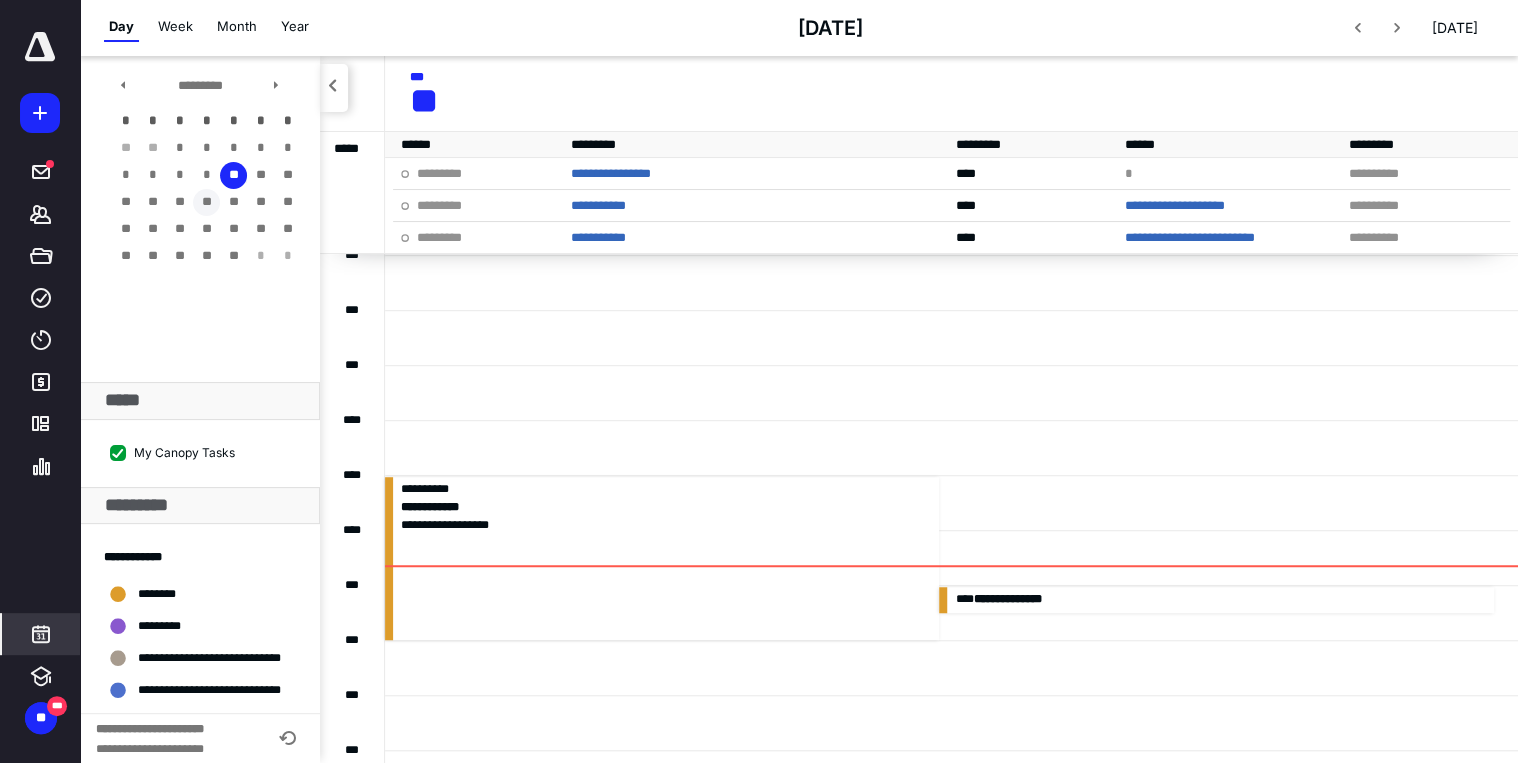 click on "**" at bounding box center (206, 202) 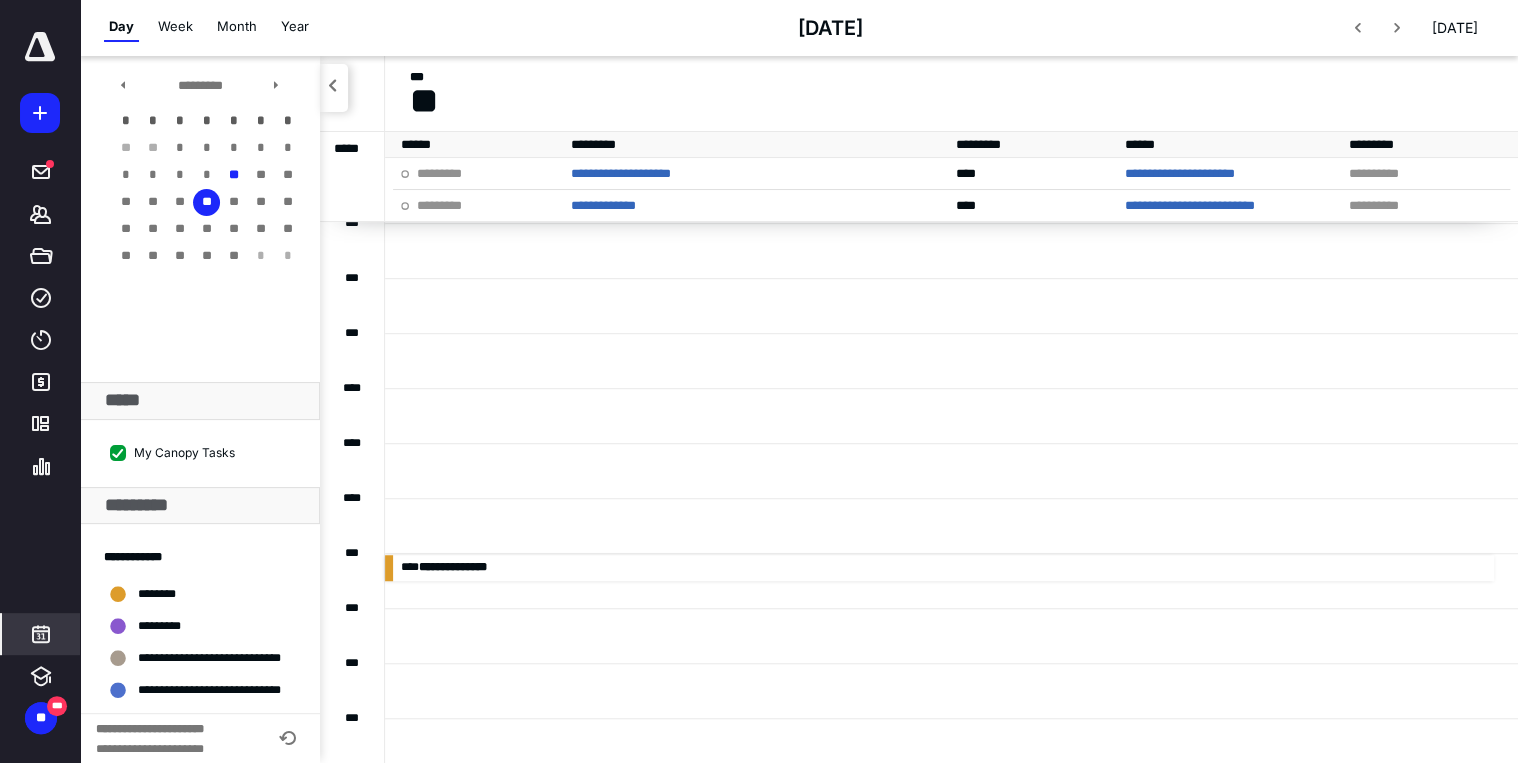 click on "**********" at bounding box center (939, 568) 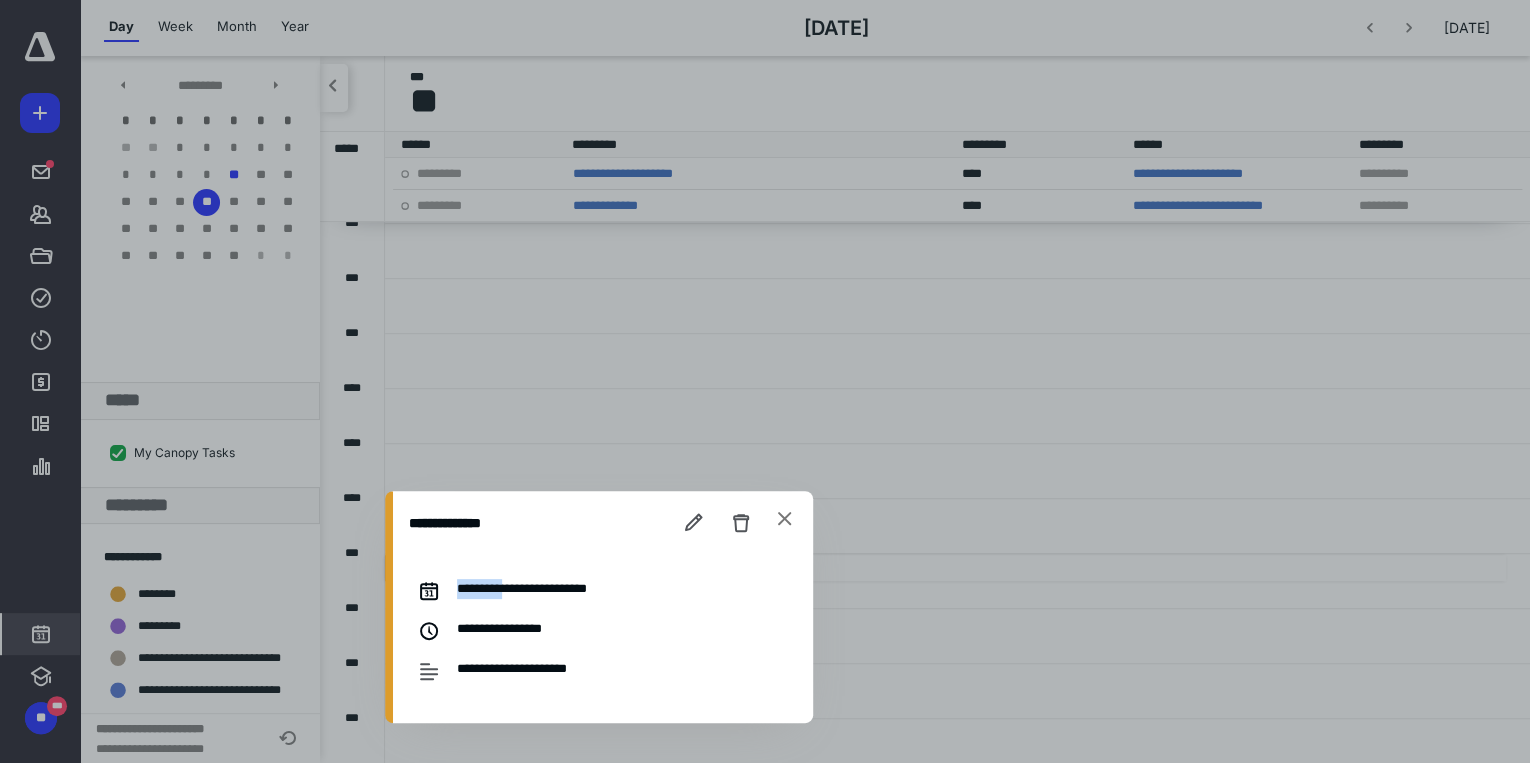 click on "**********" at bounding box center [603, 639] 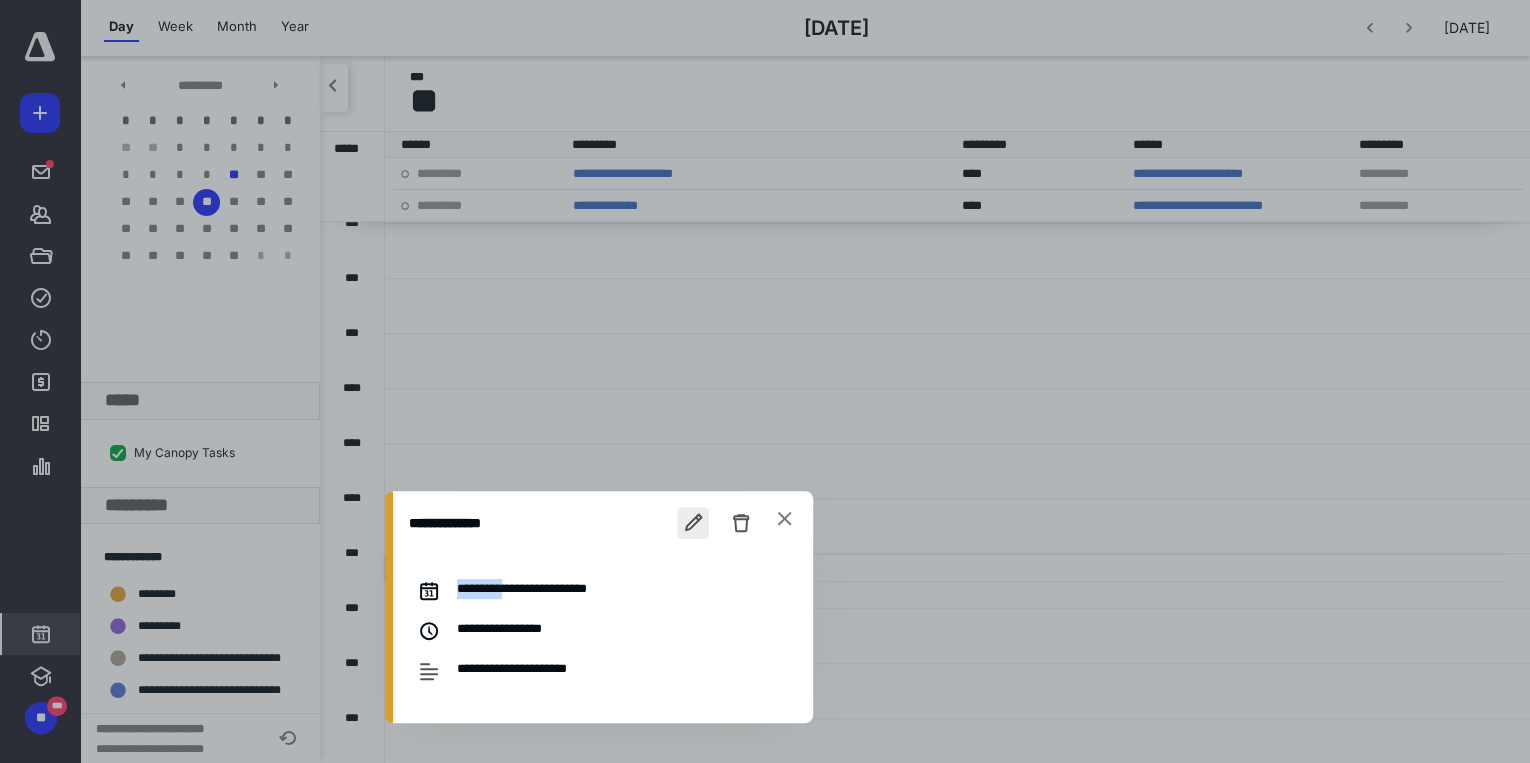 drag, startPoint x: 532, startPoint y: 568, endPoint x: 692, endPoint y: 528, distance: 164.92422 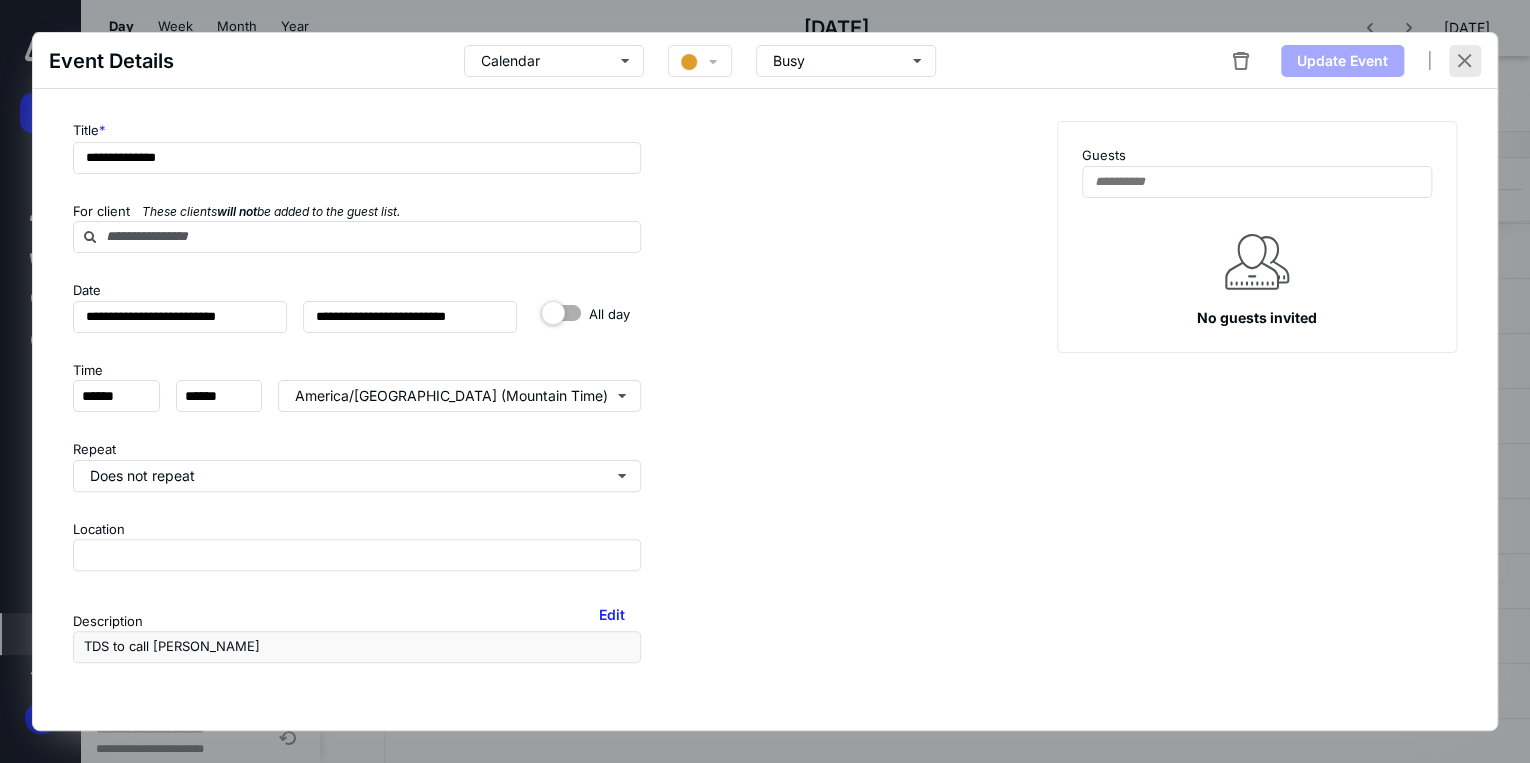 click at bounding box center [1465, 61] 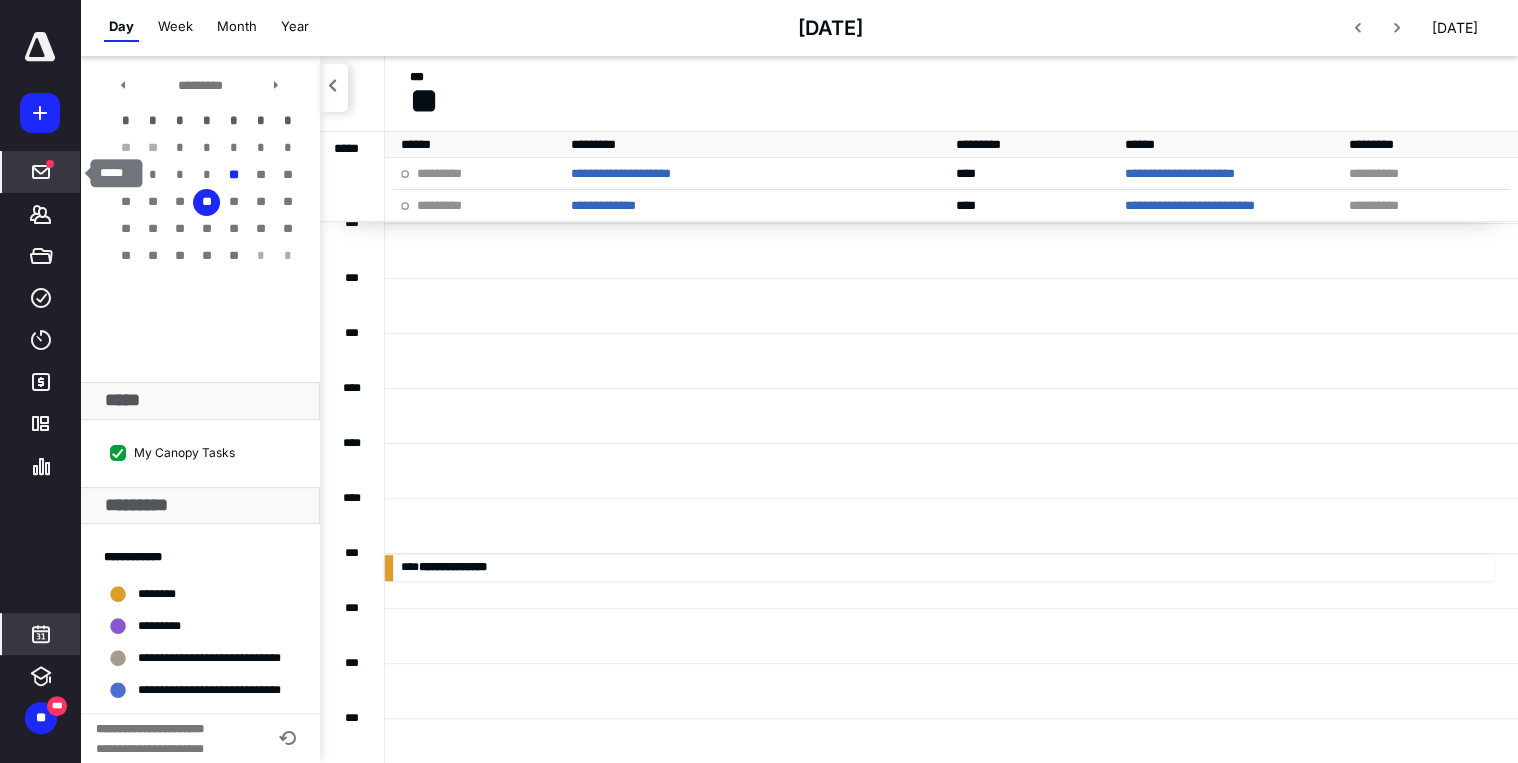 click on "*****" at bounding box center (41, 172) 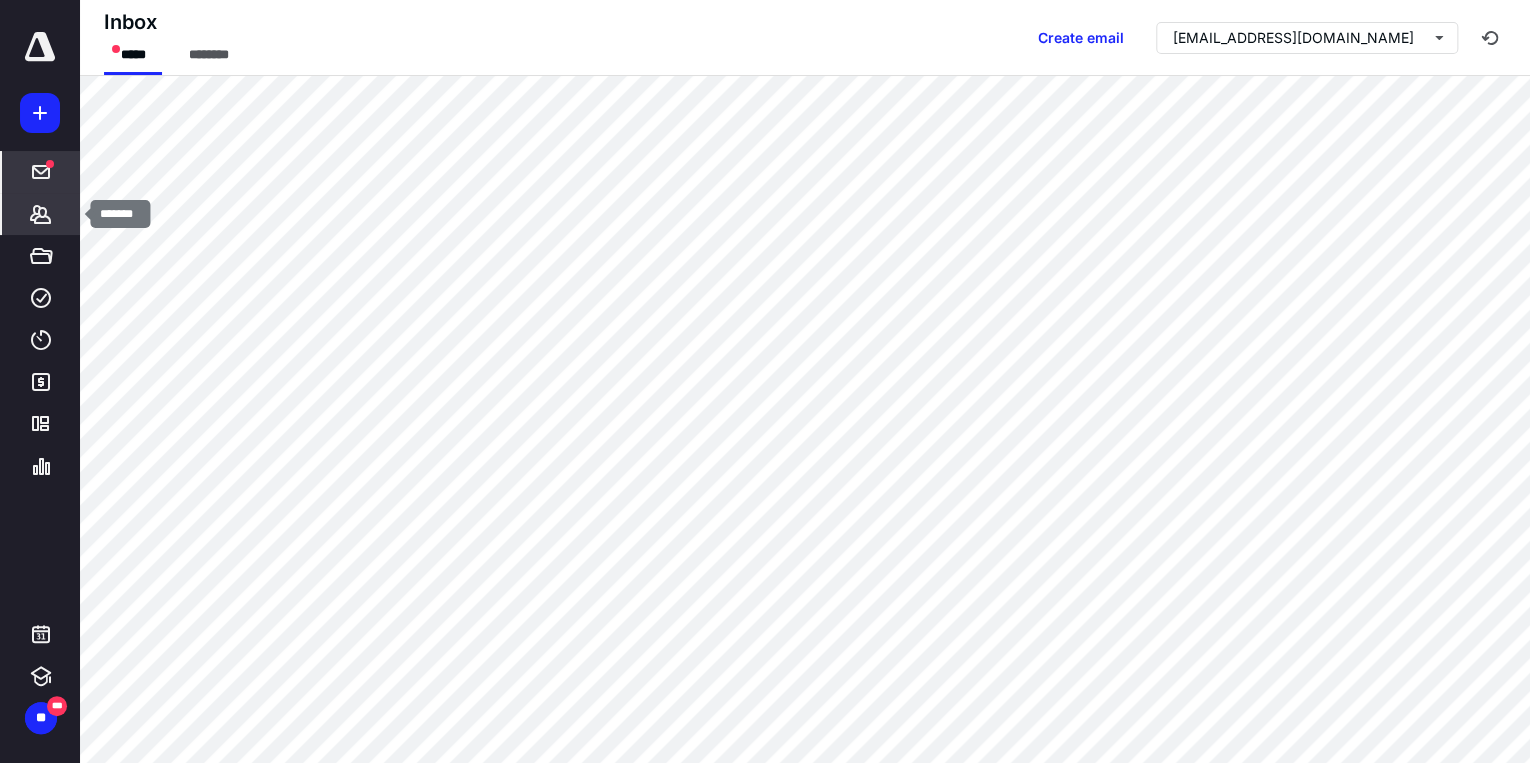 click on "*******" at bounding box center [41, 214] 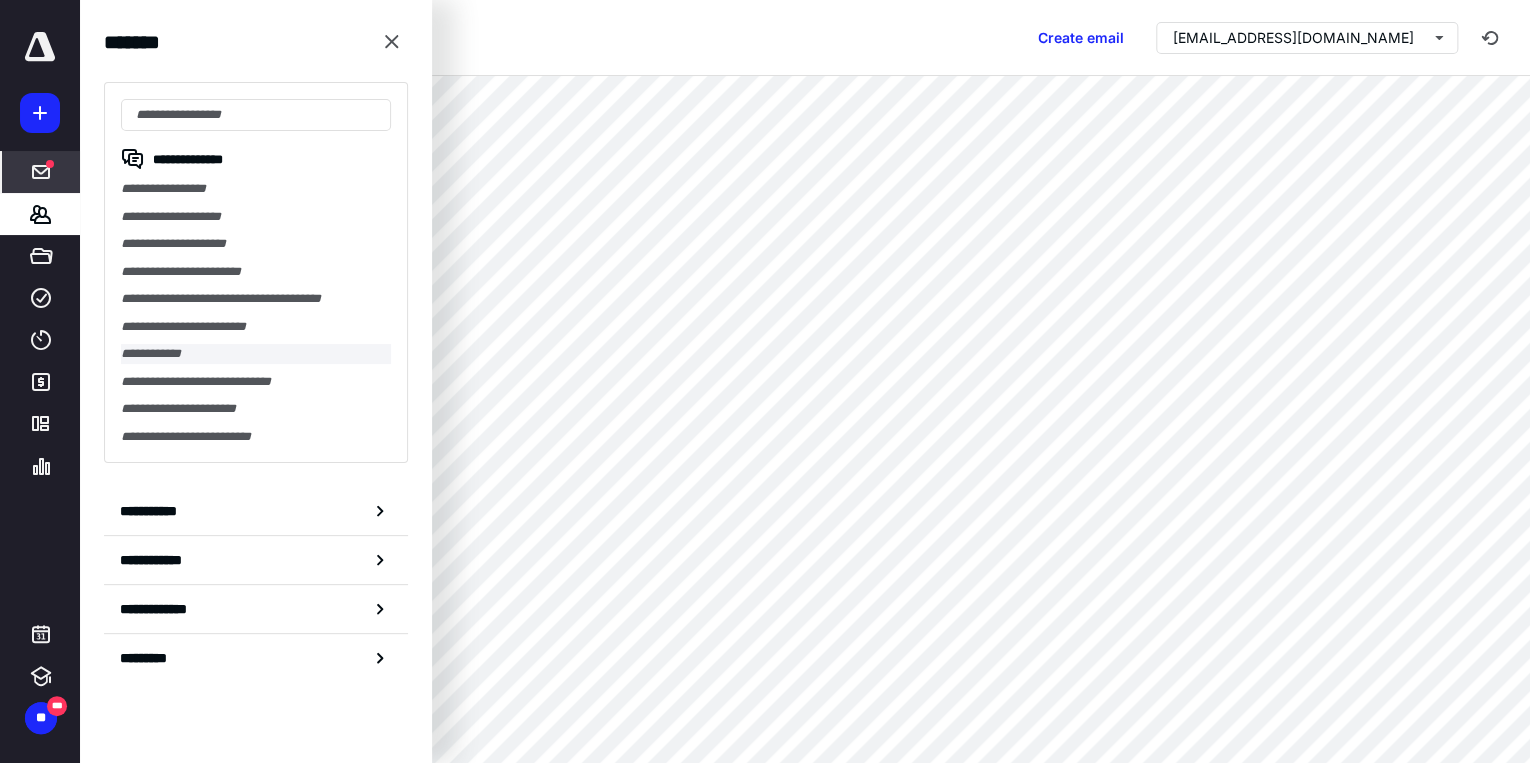 click on "**********" at bounding box center (256, 354) 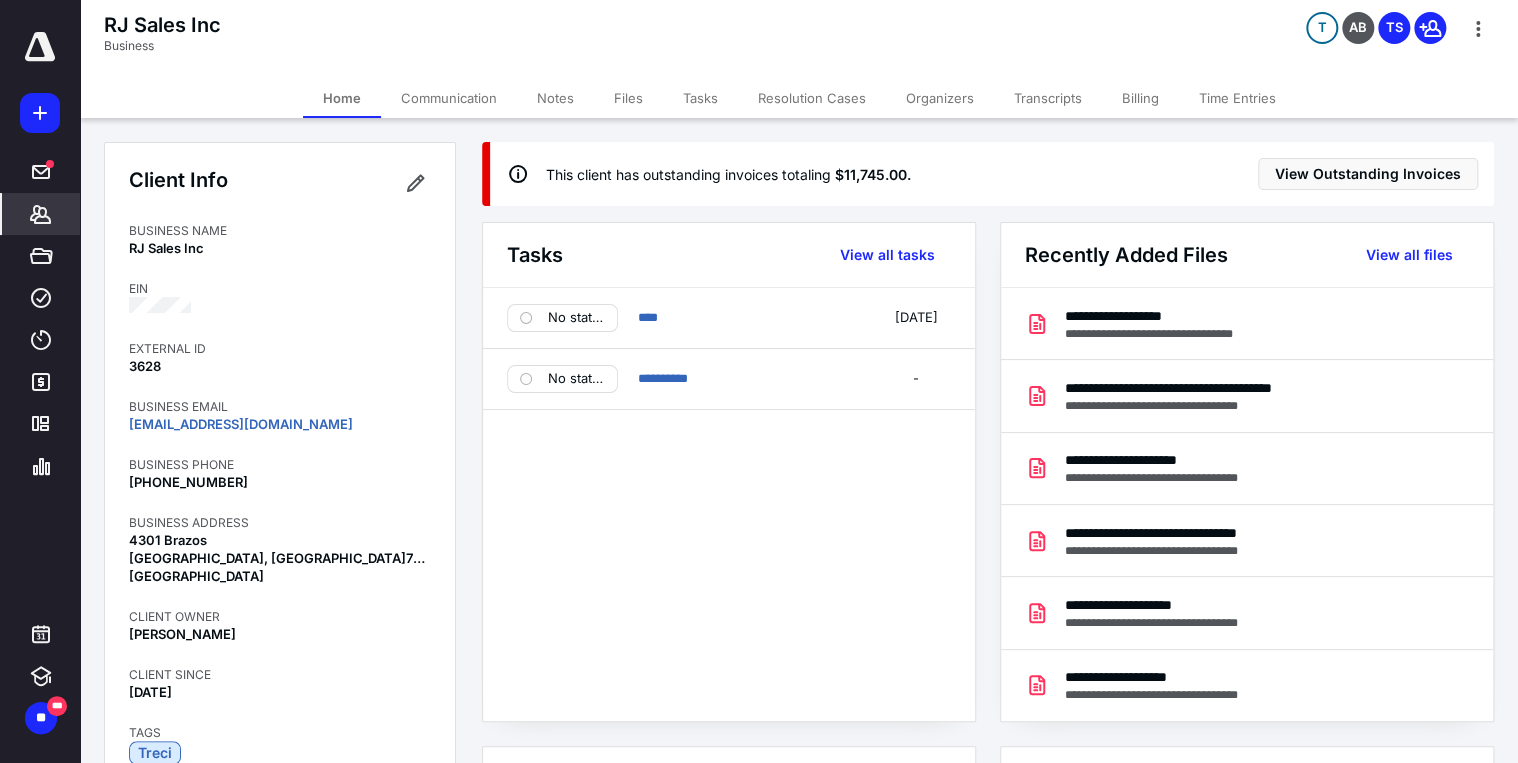 click on "Tasks" at bounding box center (700, 98) 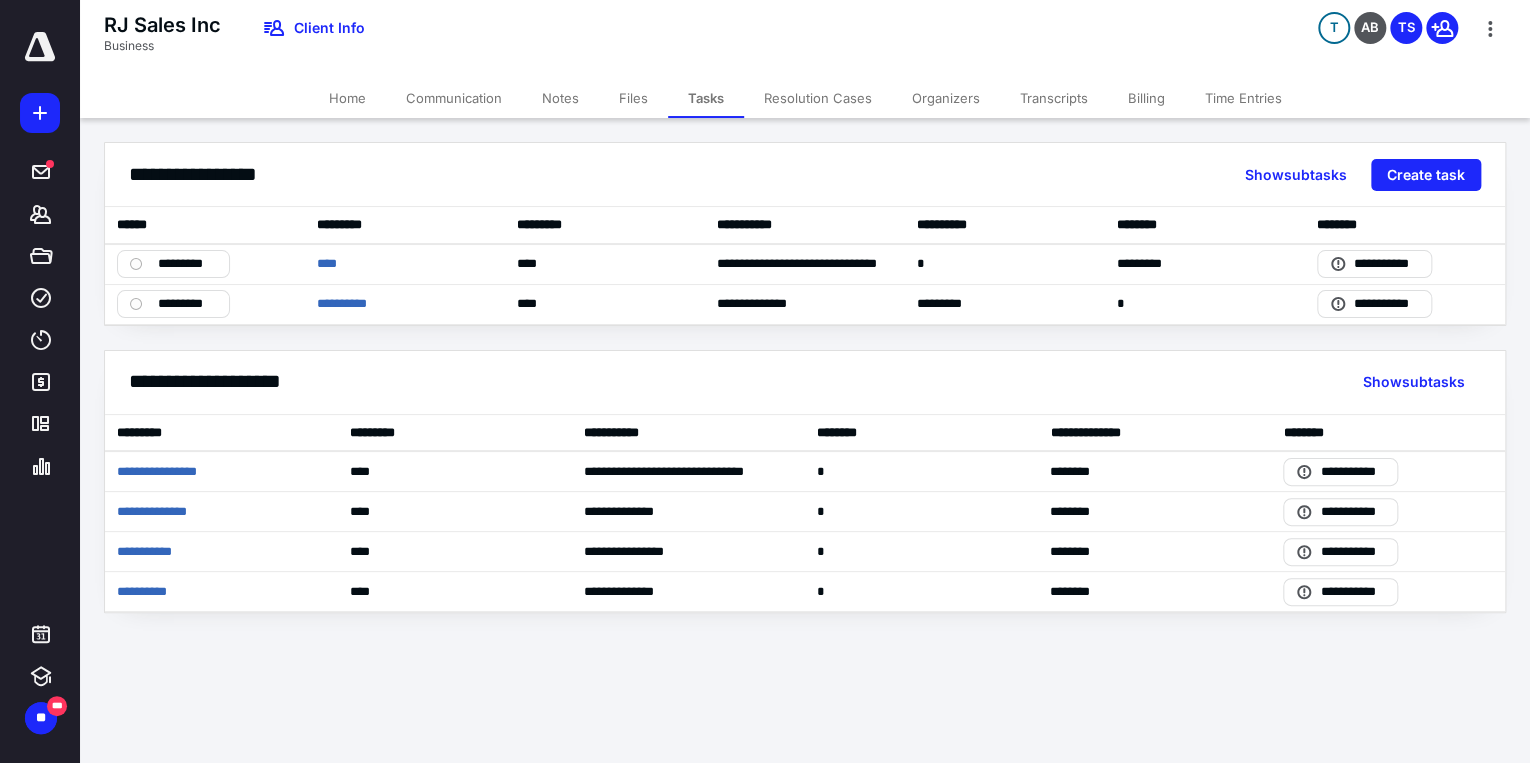 click on "Home" at bounding box center (347, 98) 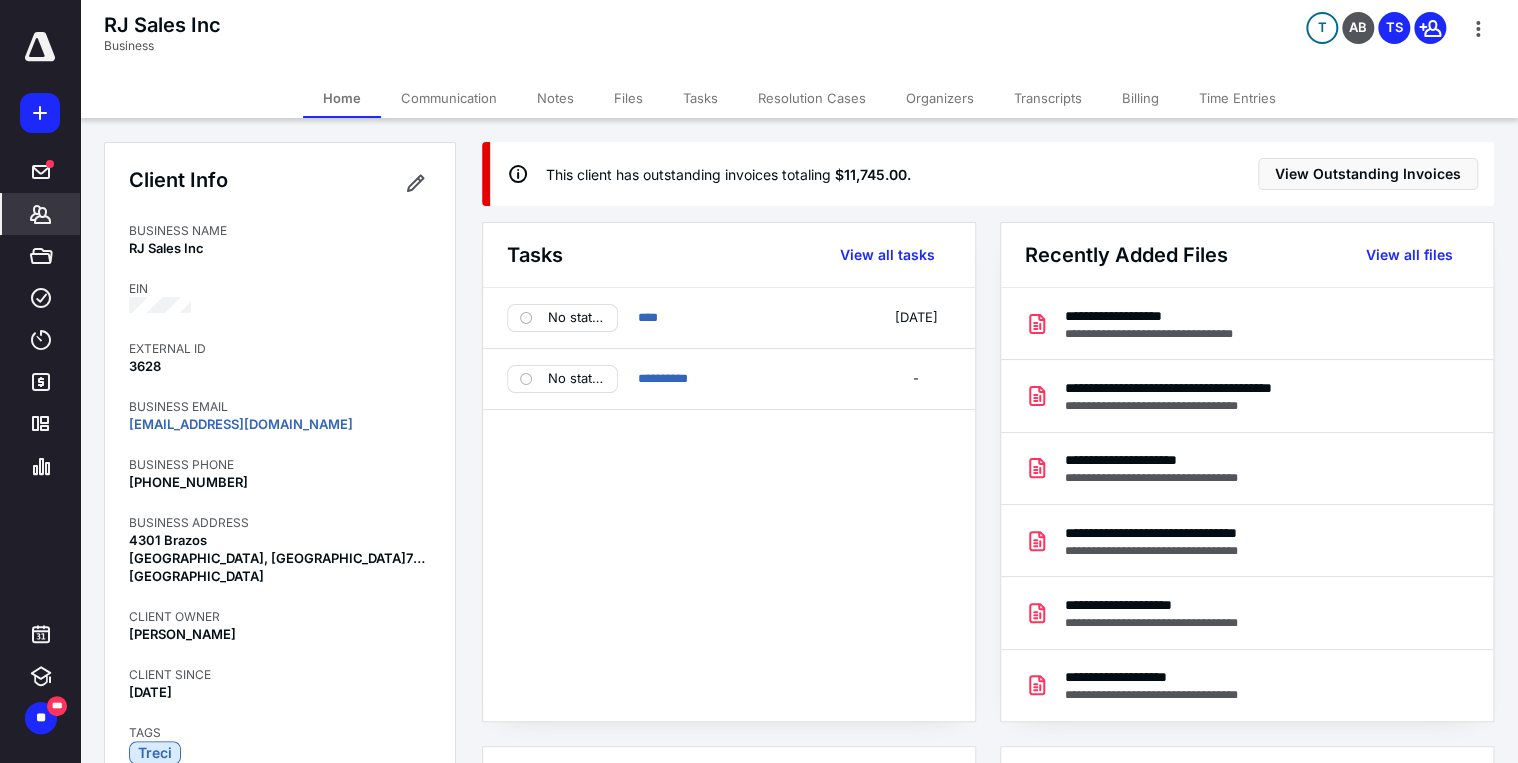 click on "Communication" at bounding box center [449, 98] 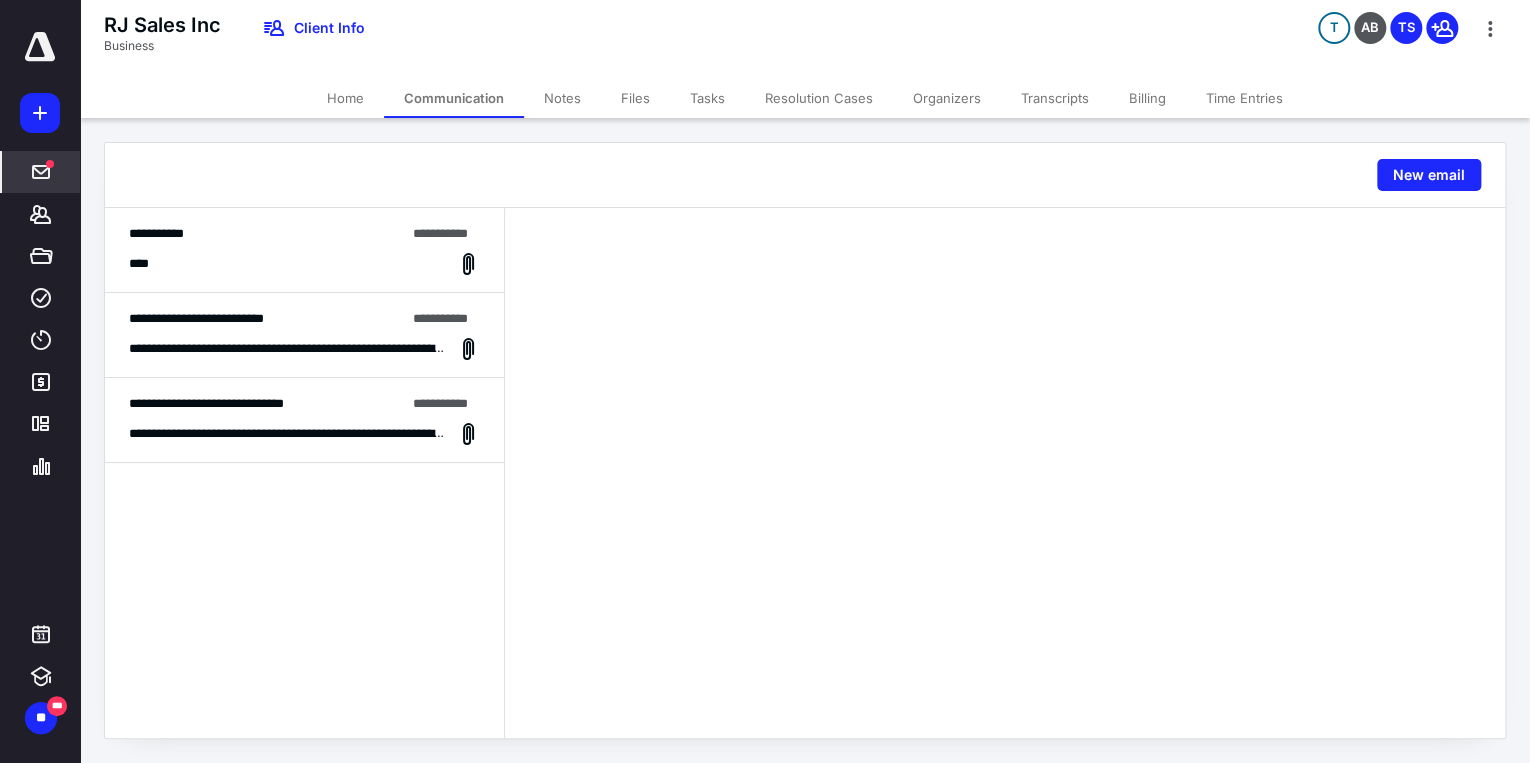 click 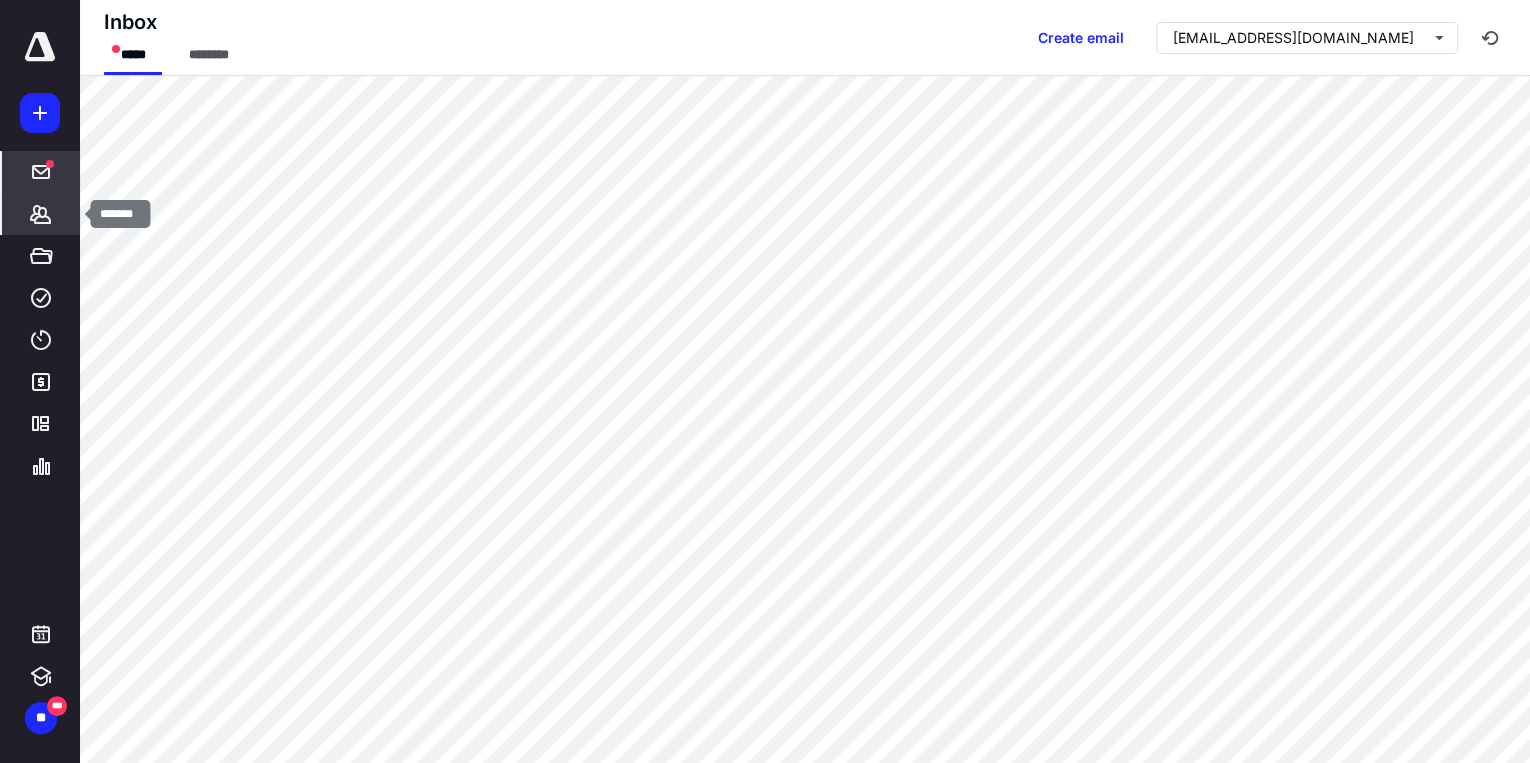 click on "*******" at bounding box center (41, 214) 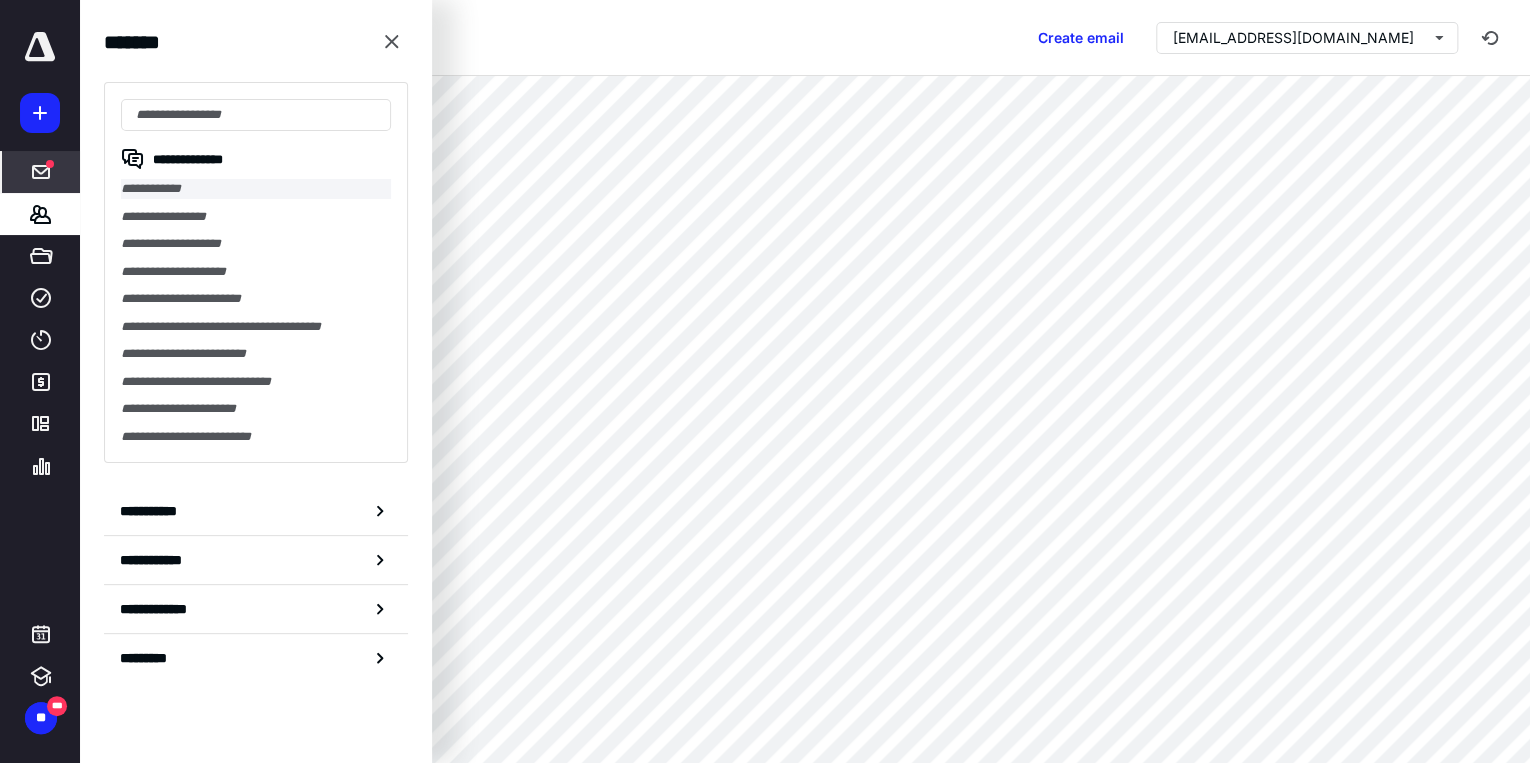 click on "**********" at bounding box center (256, 189) 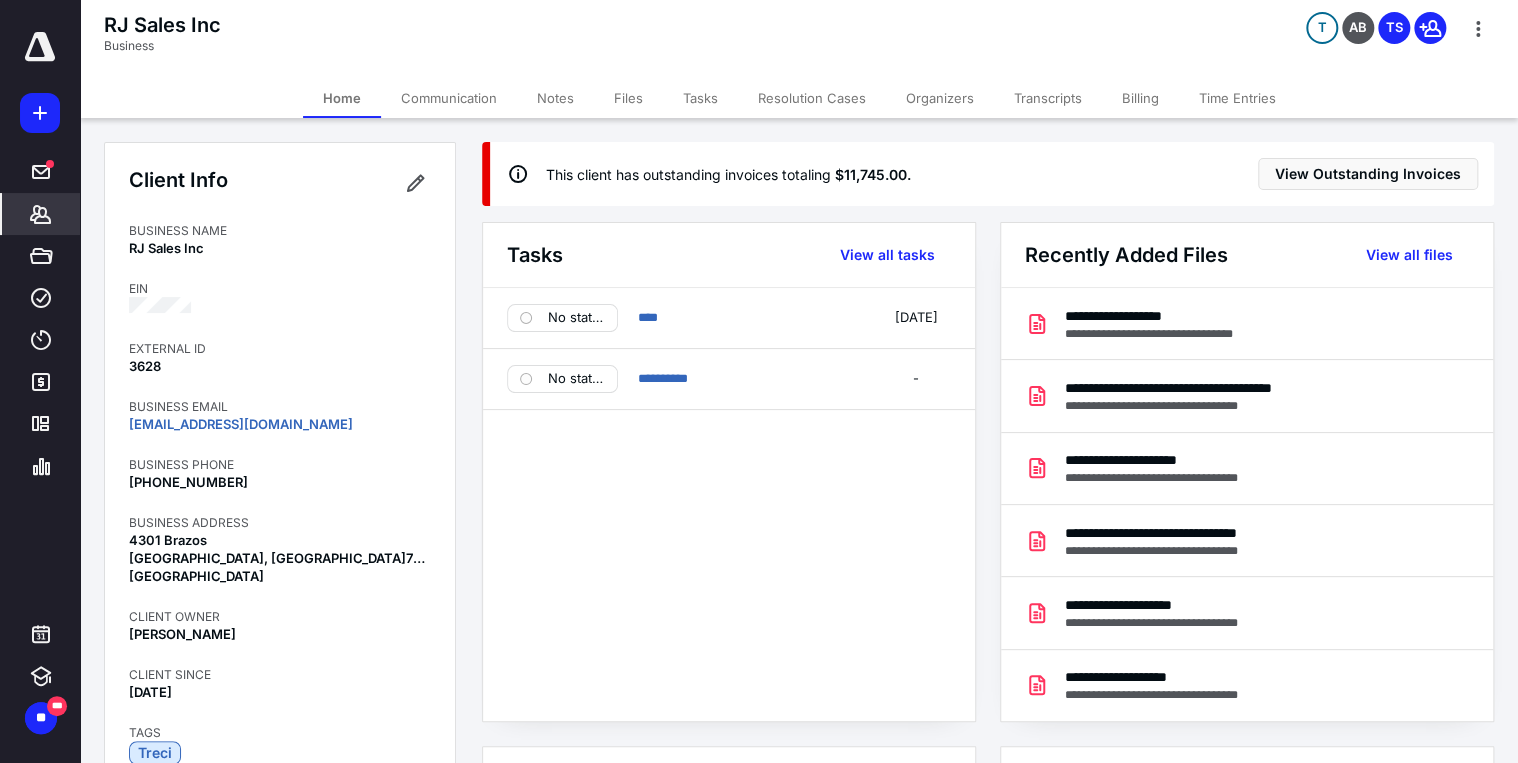 click on "Time Entries" at bounding box center [1237, 98] 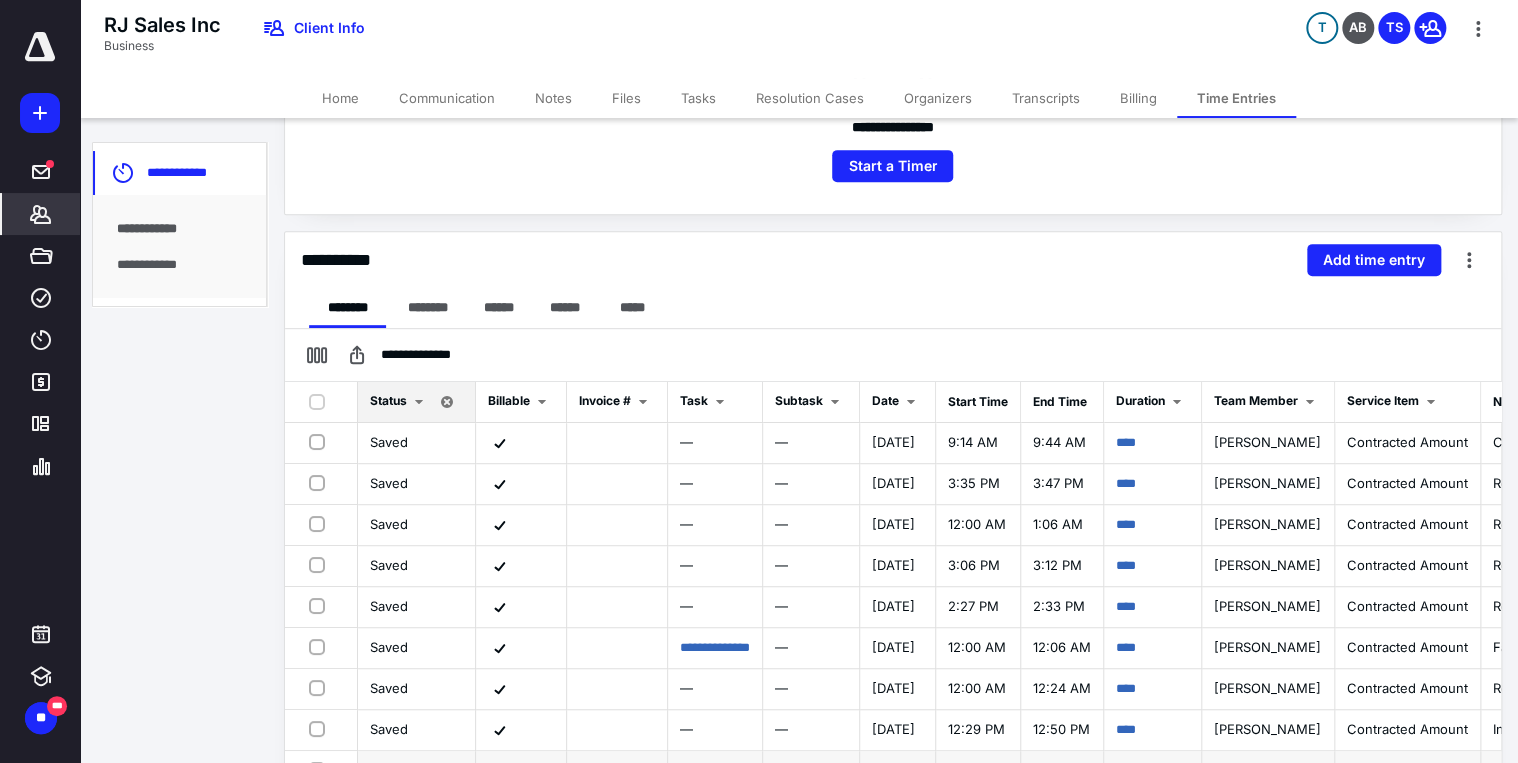scroll, scrollTop: 444, scrollLeft: 0, axis: vertical 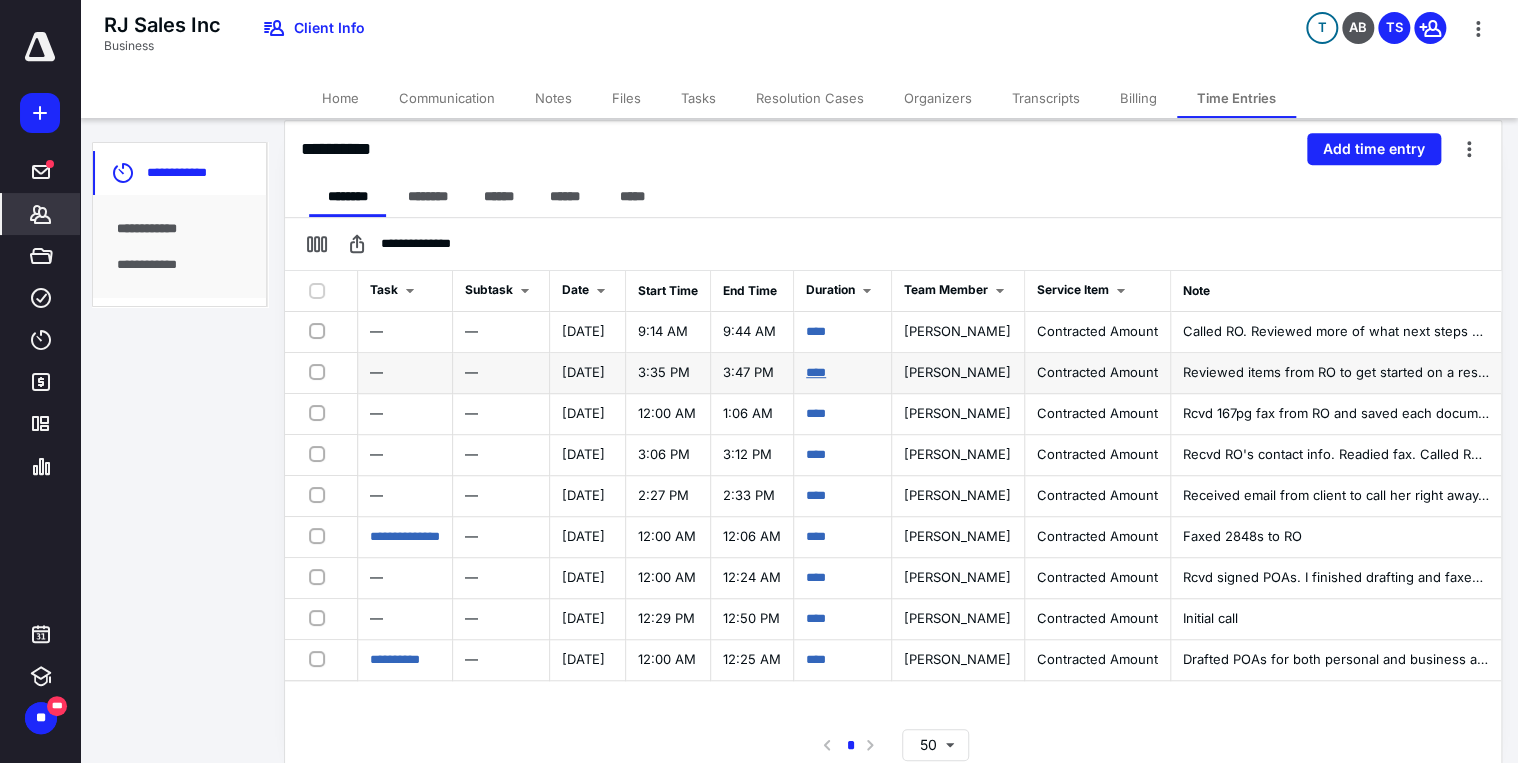 click on "****" at bounding box center [816, 372] 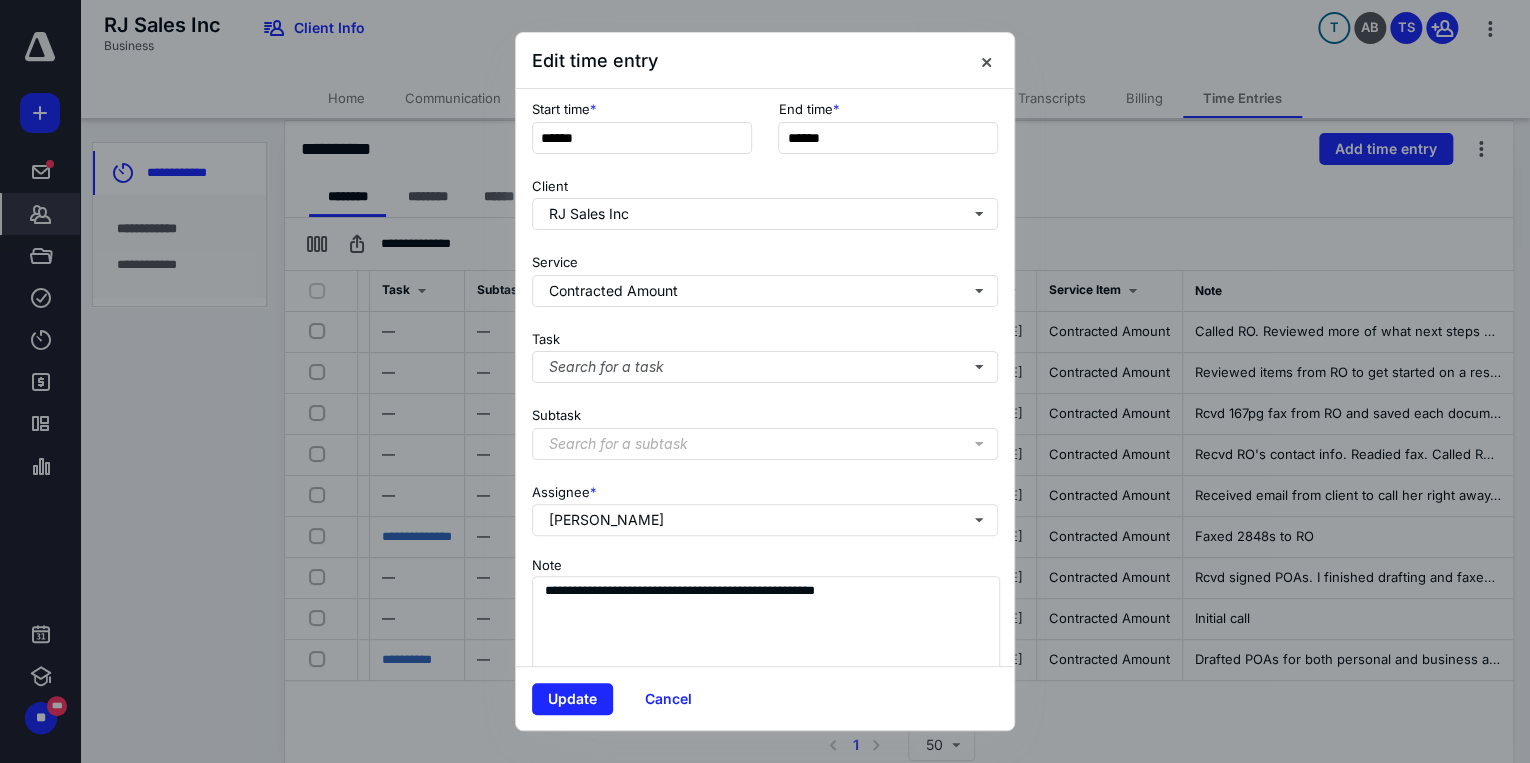 scroll, scrollTop: 226, scrollLeft: 0, axis: vertical 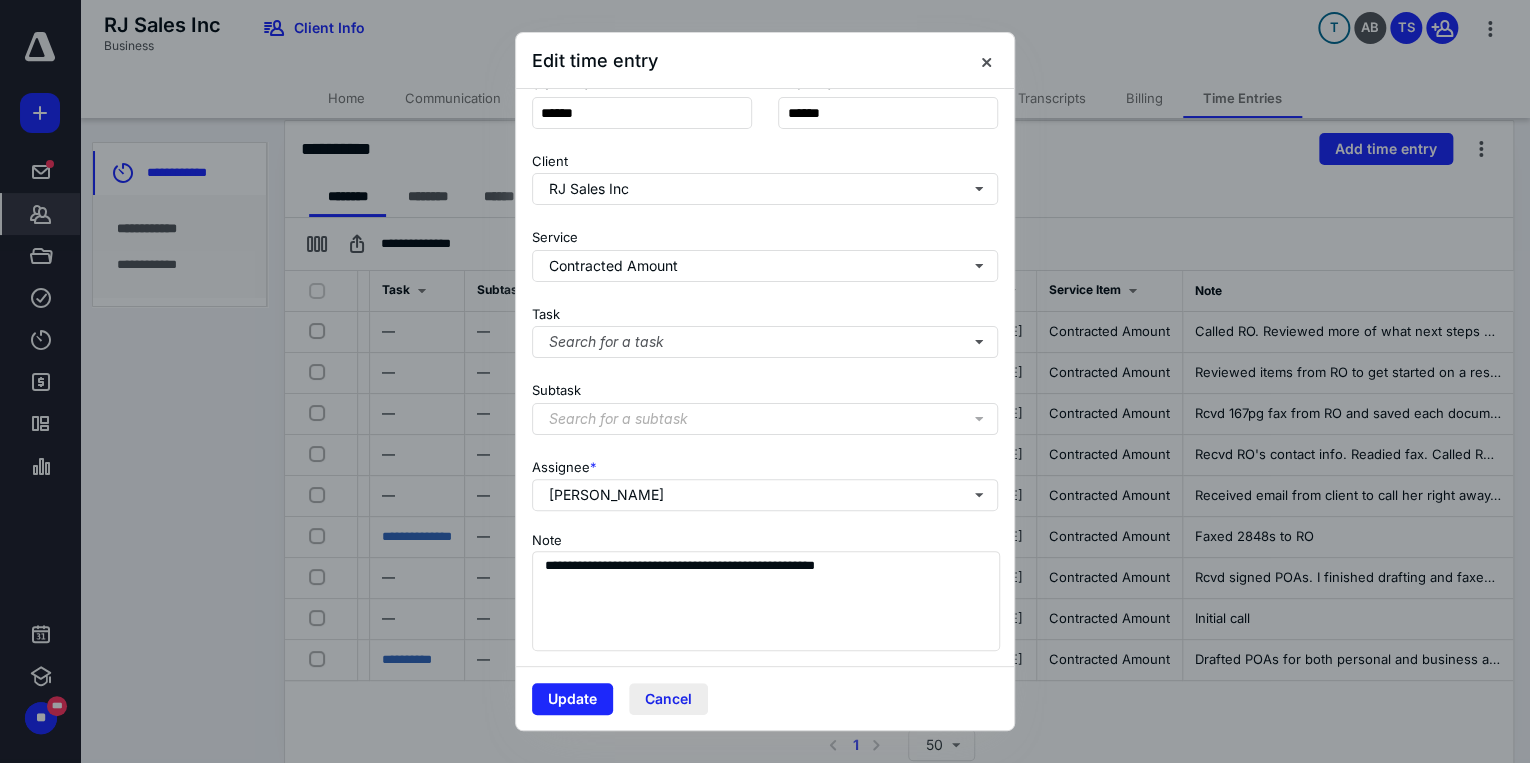 click on "Cancel" at bounding box center [668, 699] 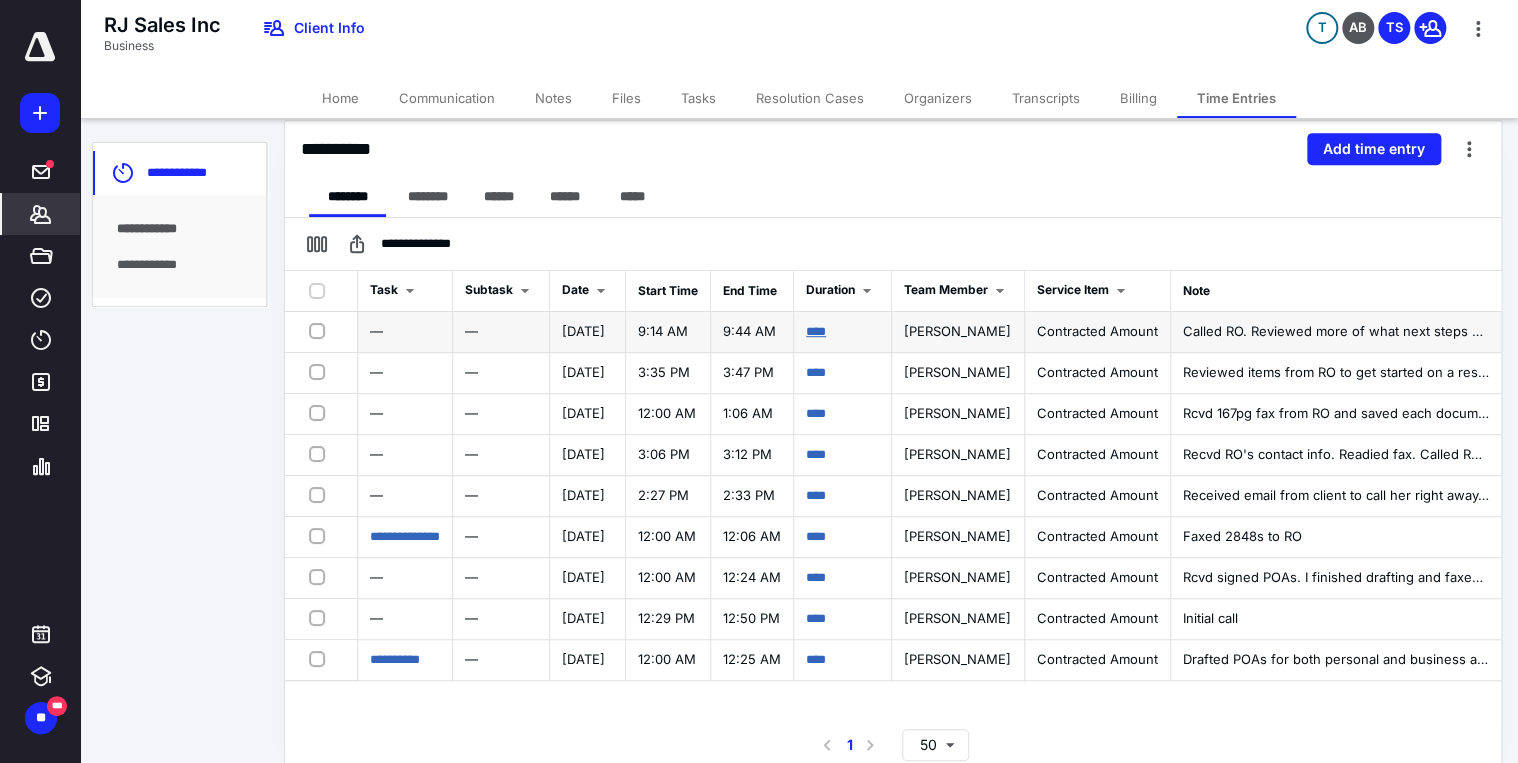click on "****" at bounding box center (816, 331) 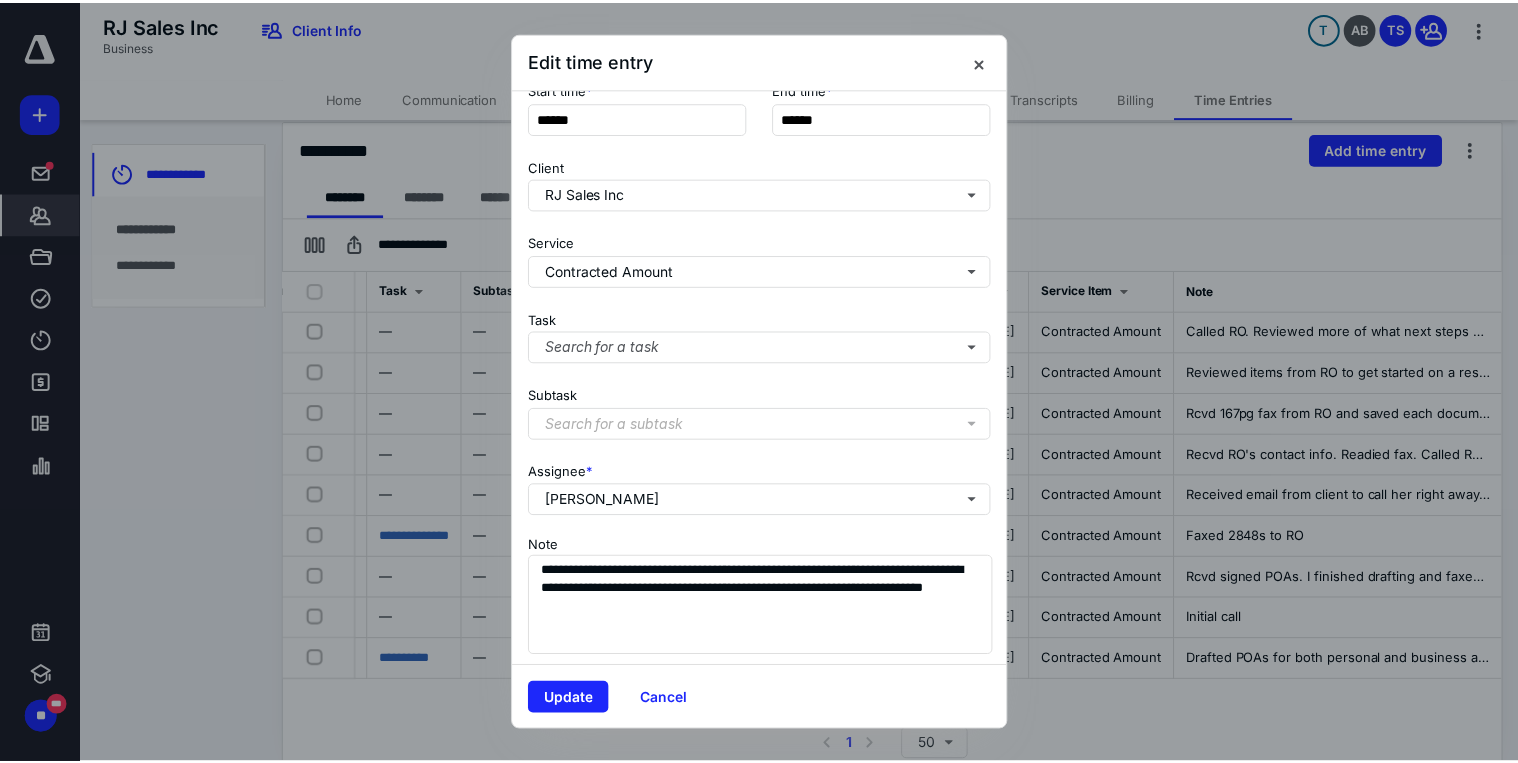 scroll, scrollTop: 226, scrollLeft: 0, axis: vertical 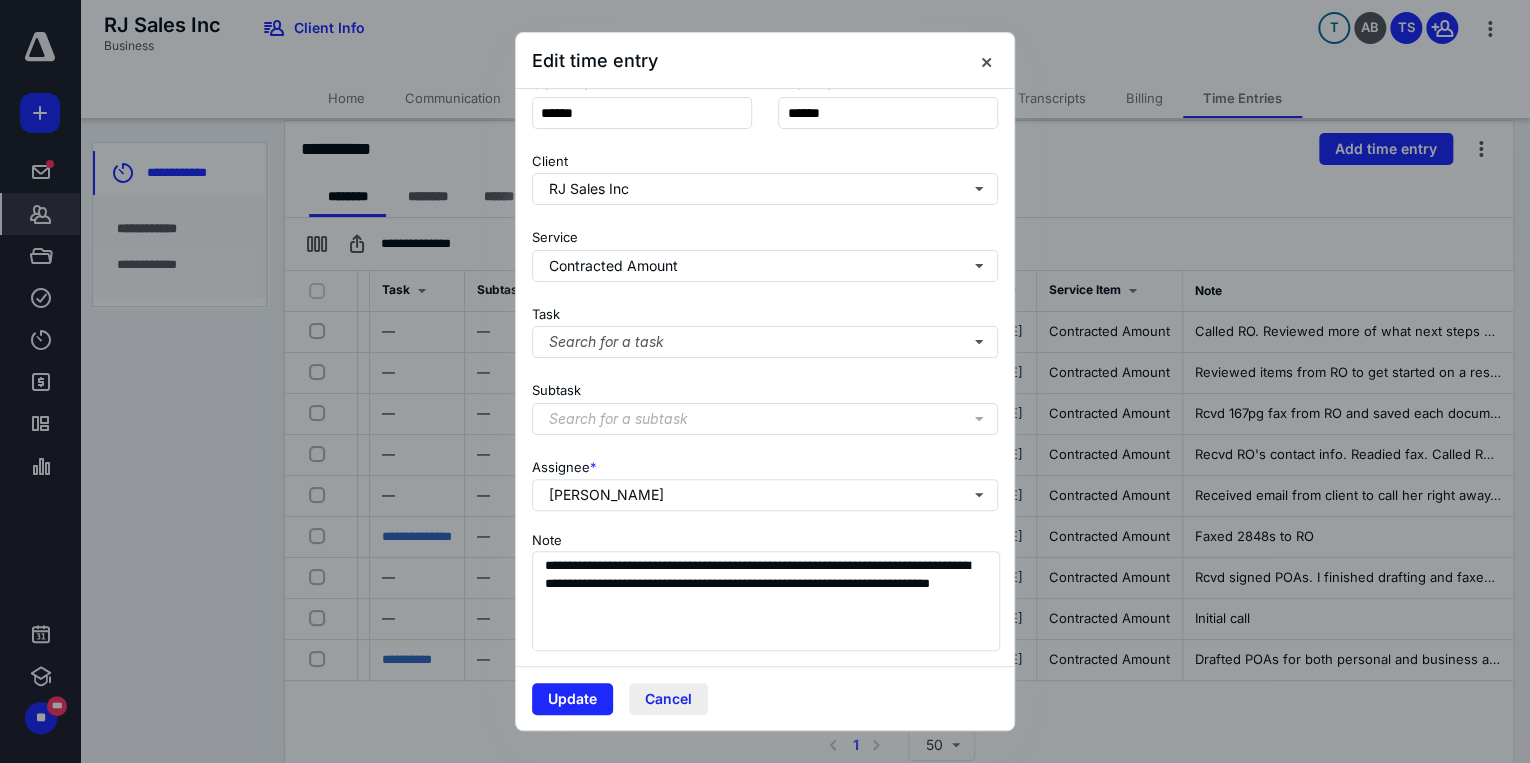click on "Cancel" at bounding box center [668, 699] 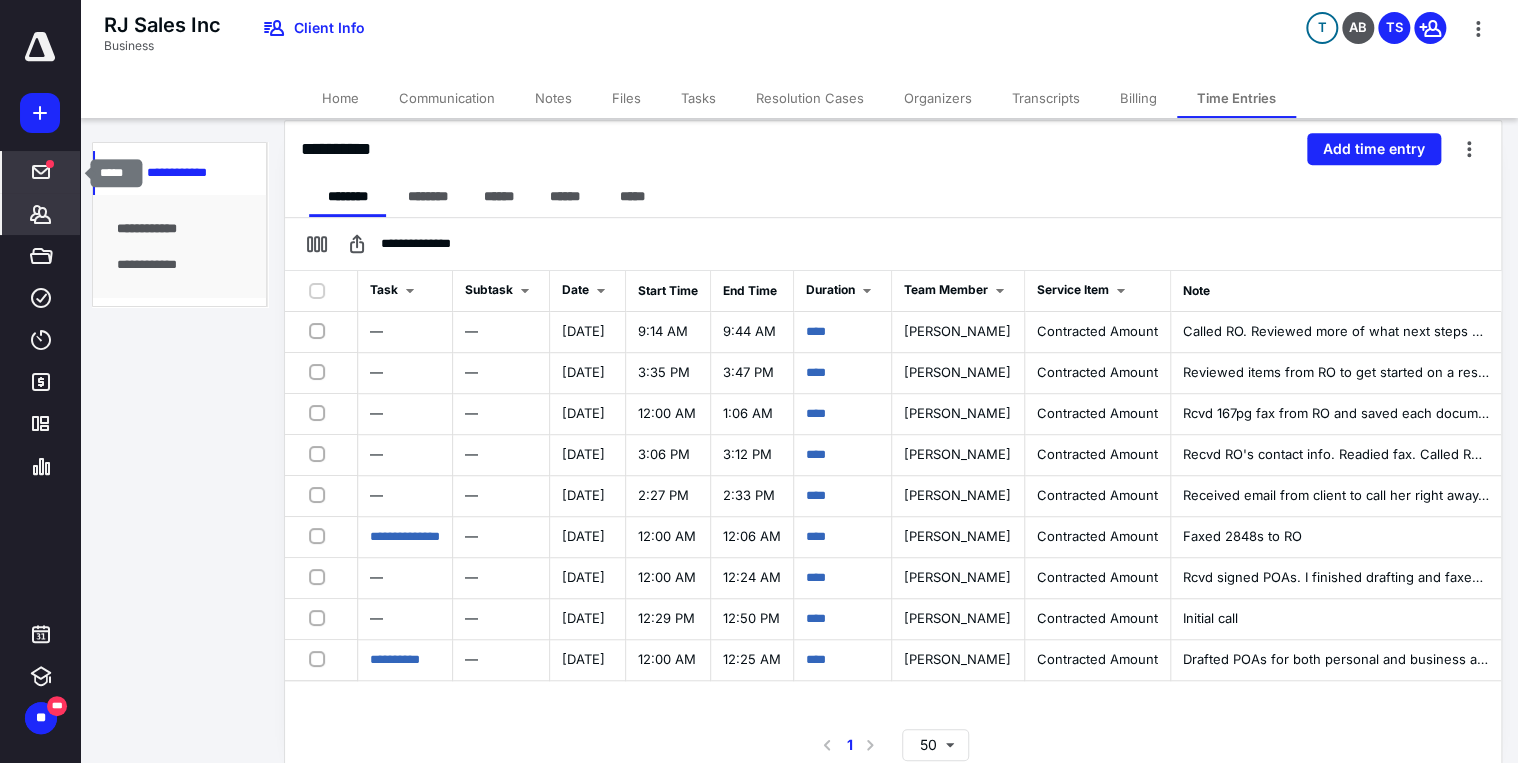 click on "*****" at bounding box center [41, 172] 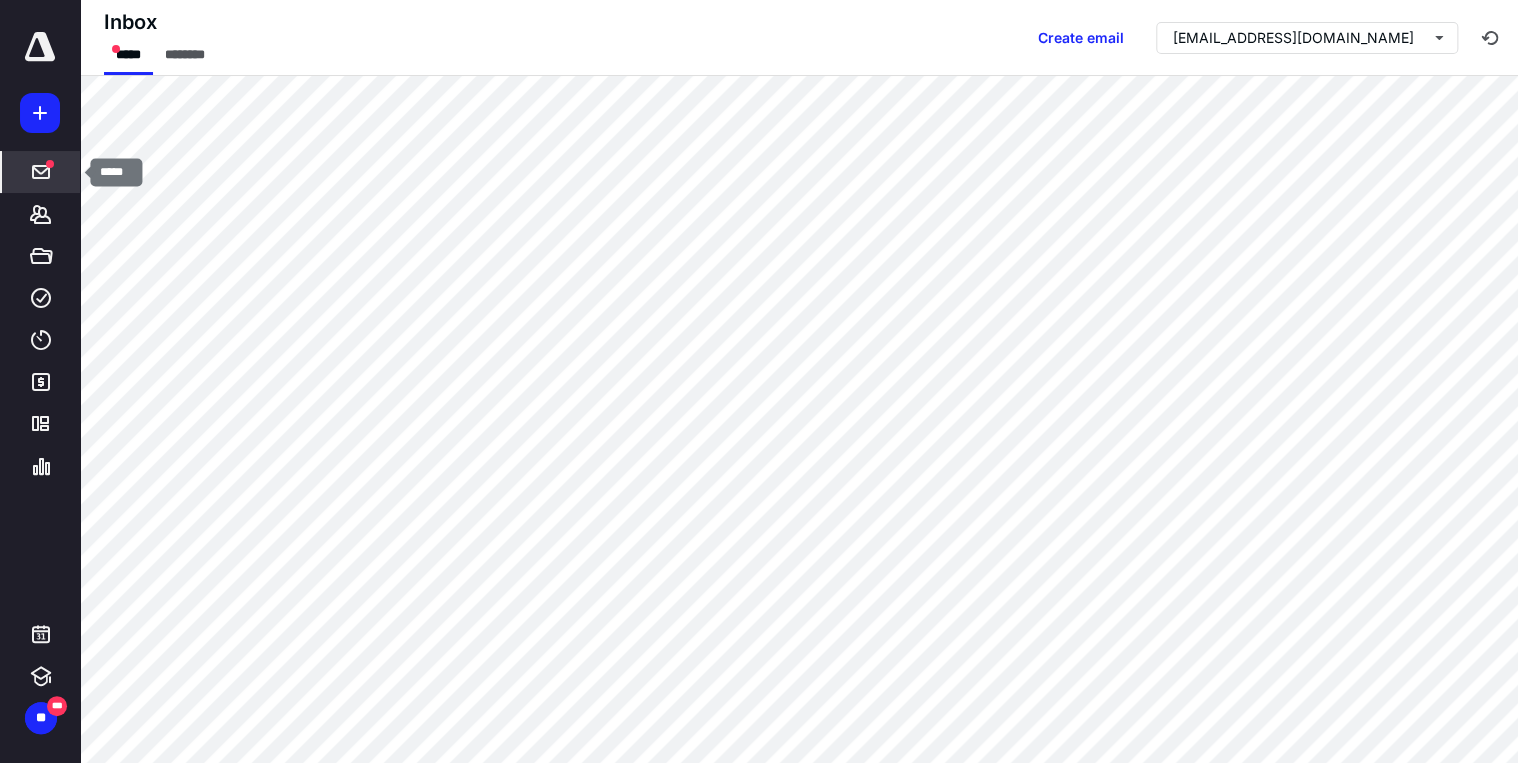 scroll, scrollTop: 0, scrollLeft: 0, axis: both 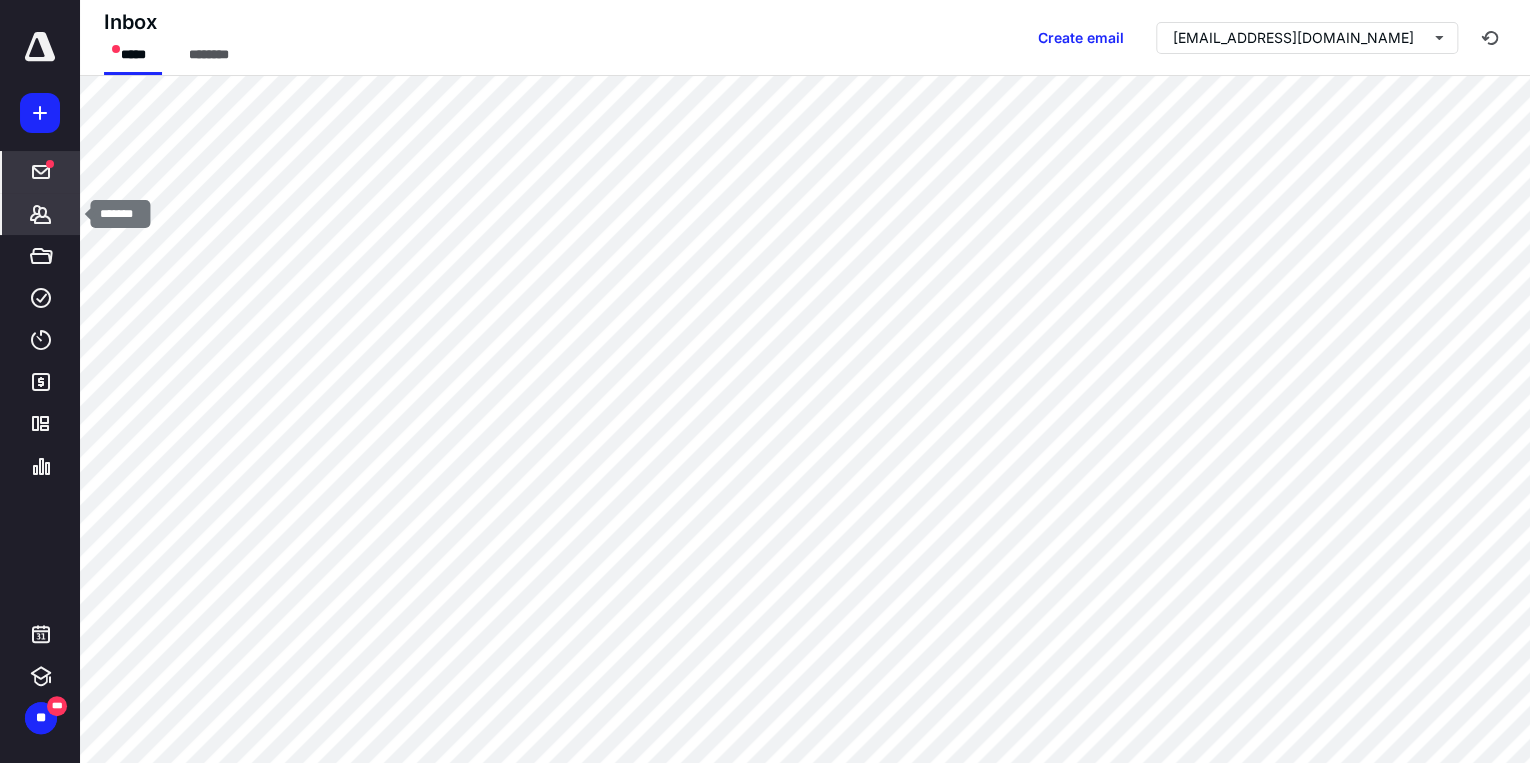 click 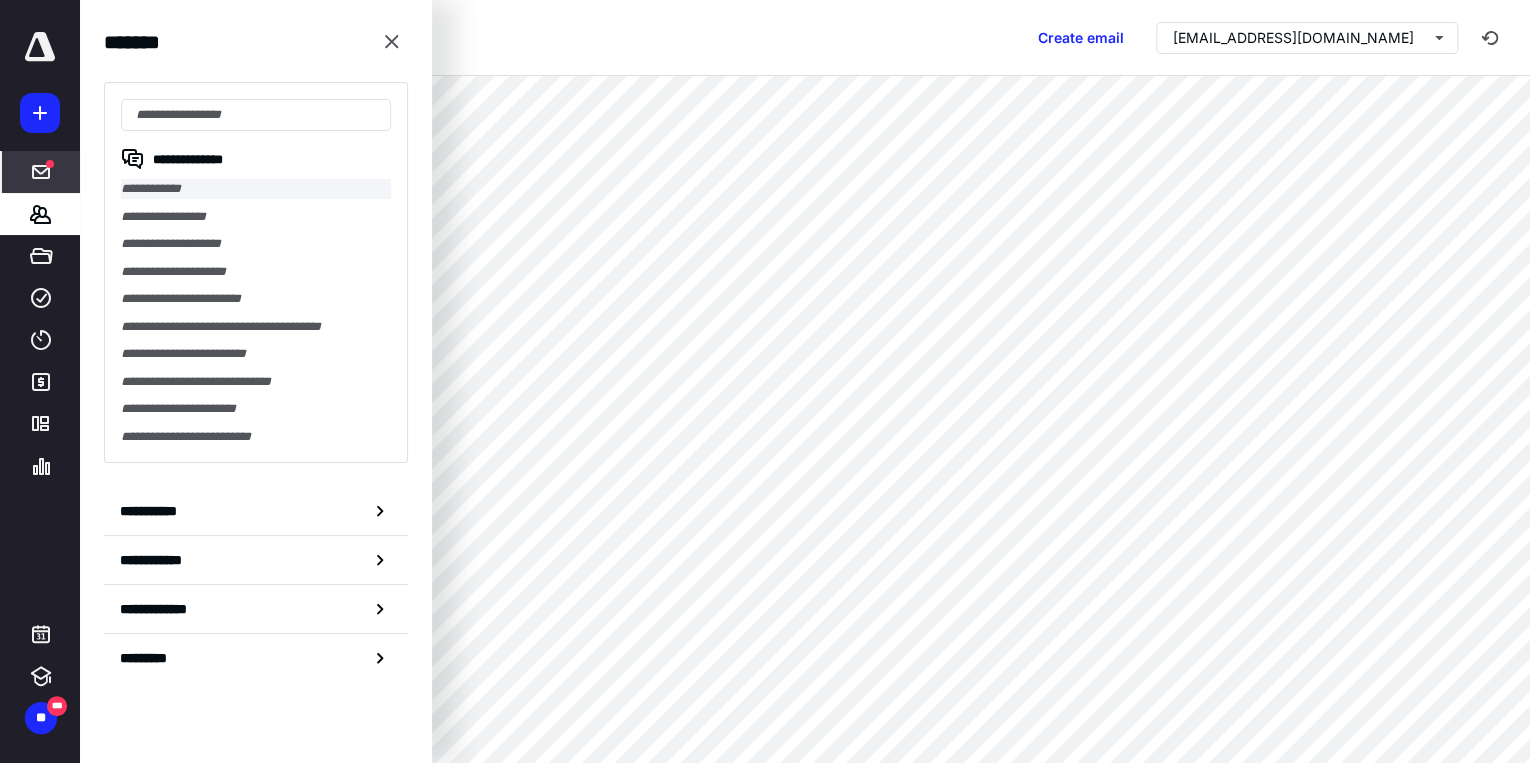 click on "**********" at bounding box center (256, 189) 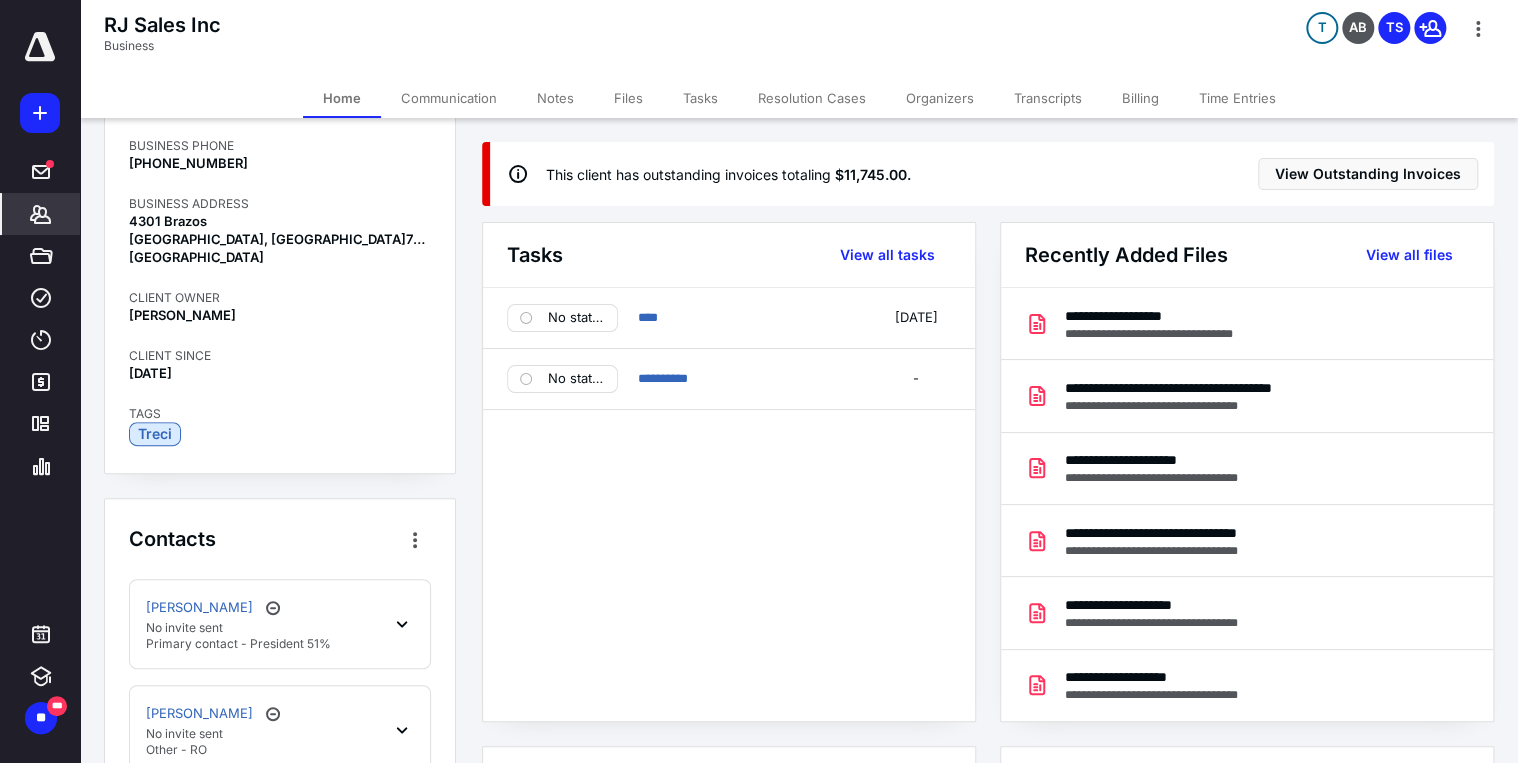 scroll, scrollTop: 320, scrollLeft: 0, axis: vertical 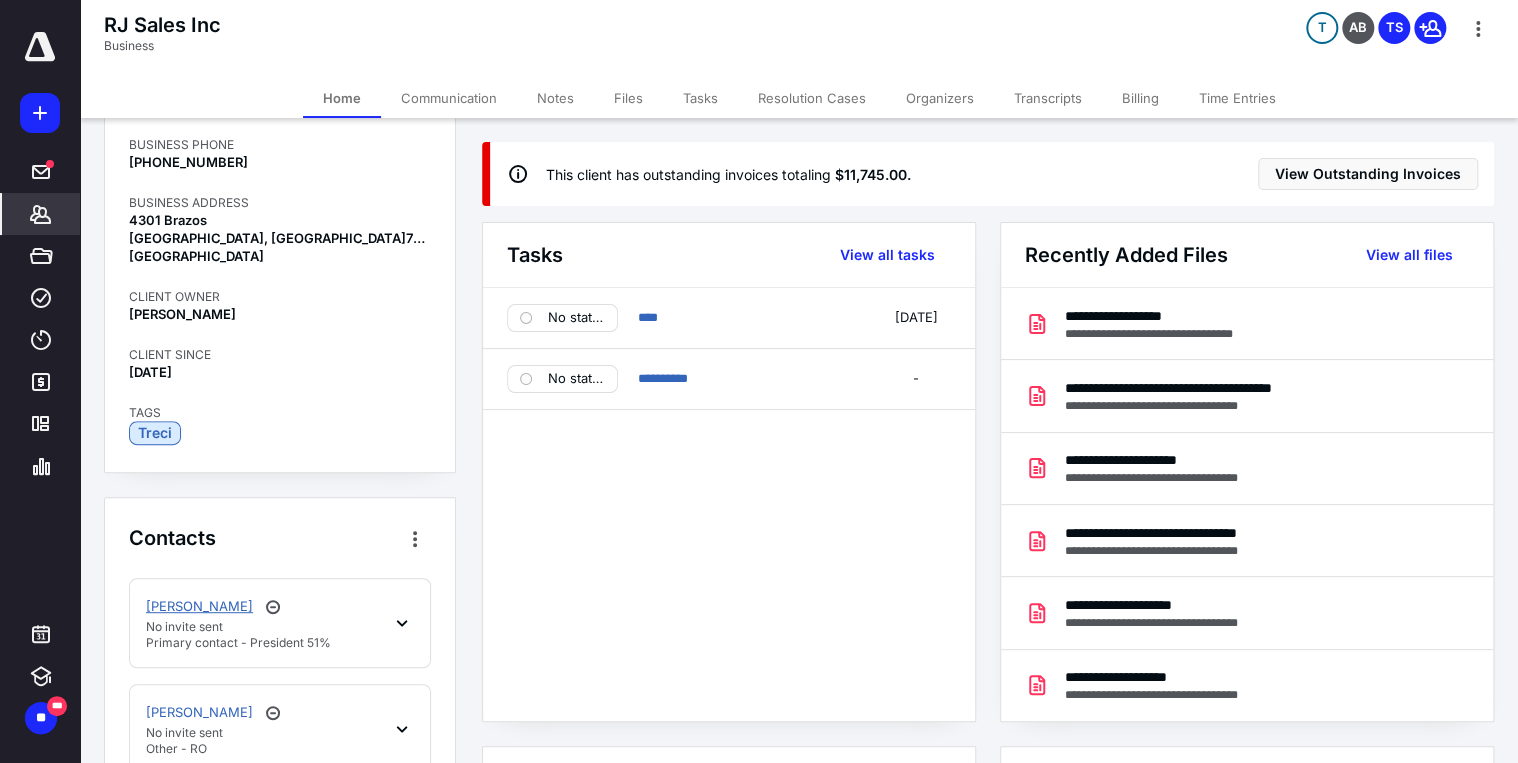 click on "[PERSON_NAME]" at bounding box center [199, 607] 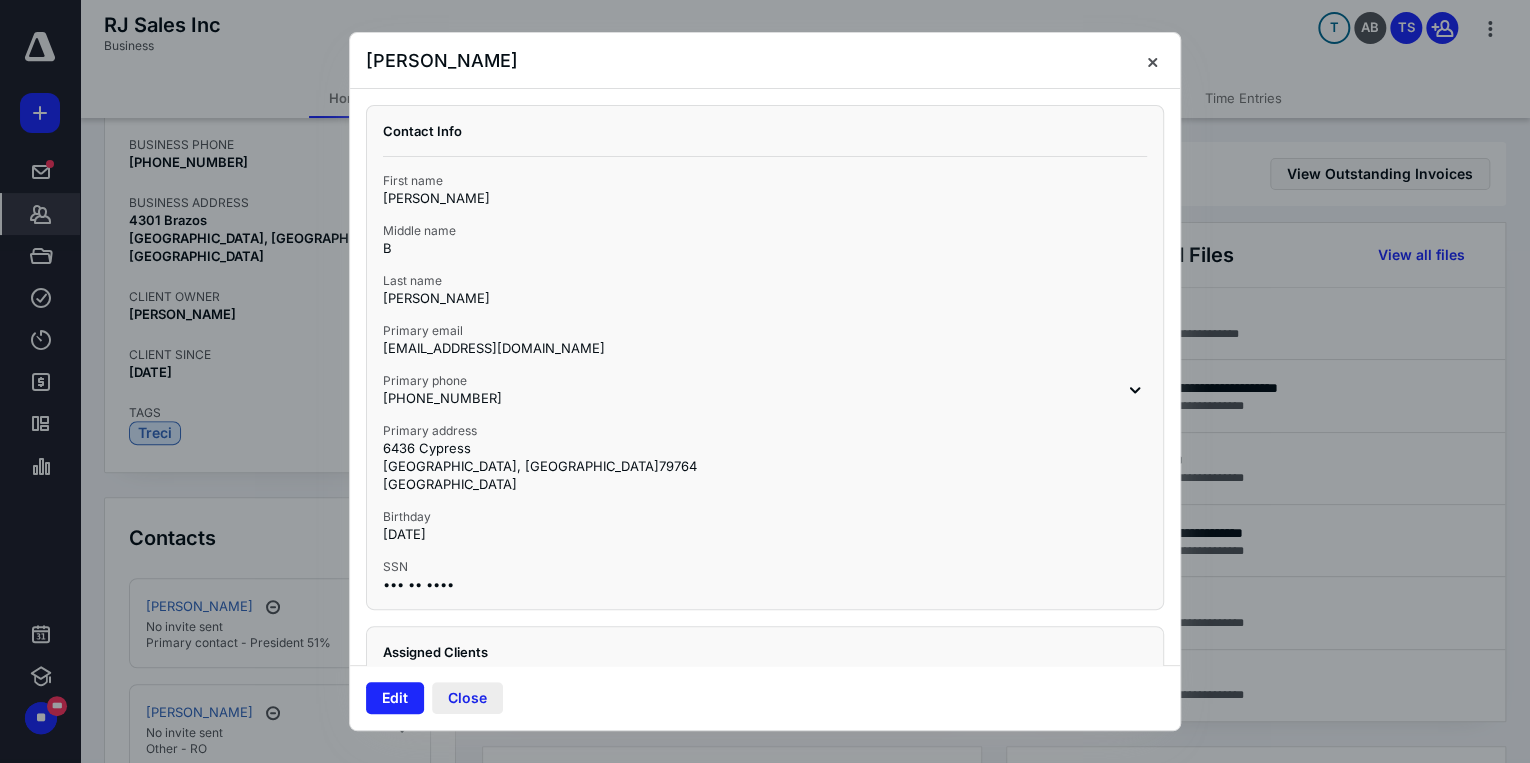 click on "Close" at bounding box center [467, 698] 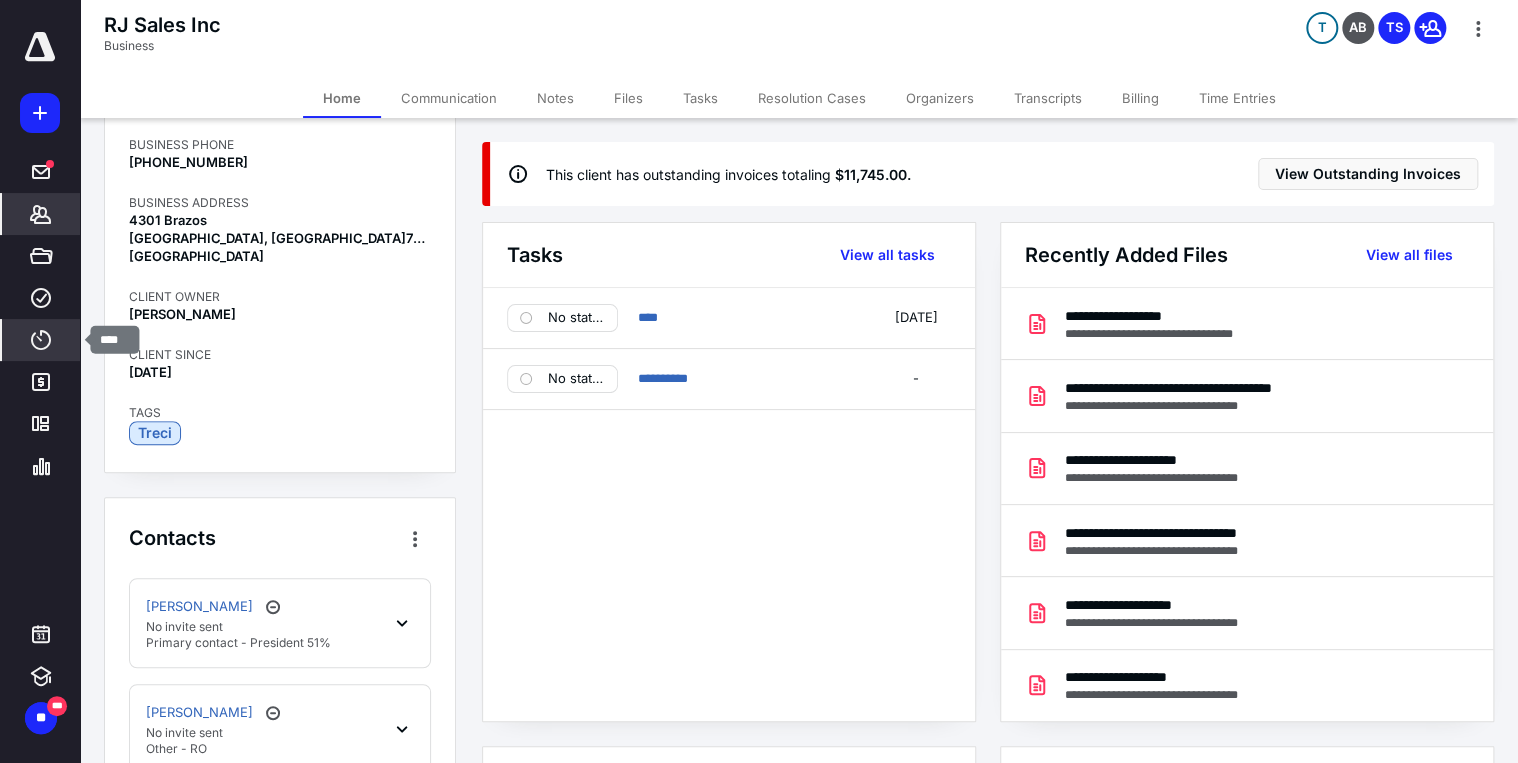 click 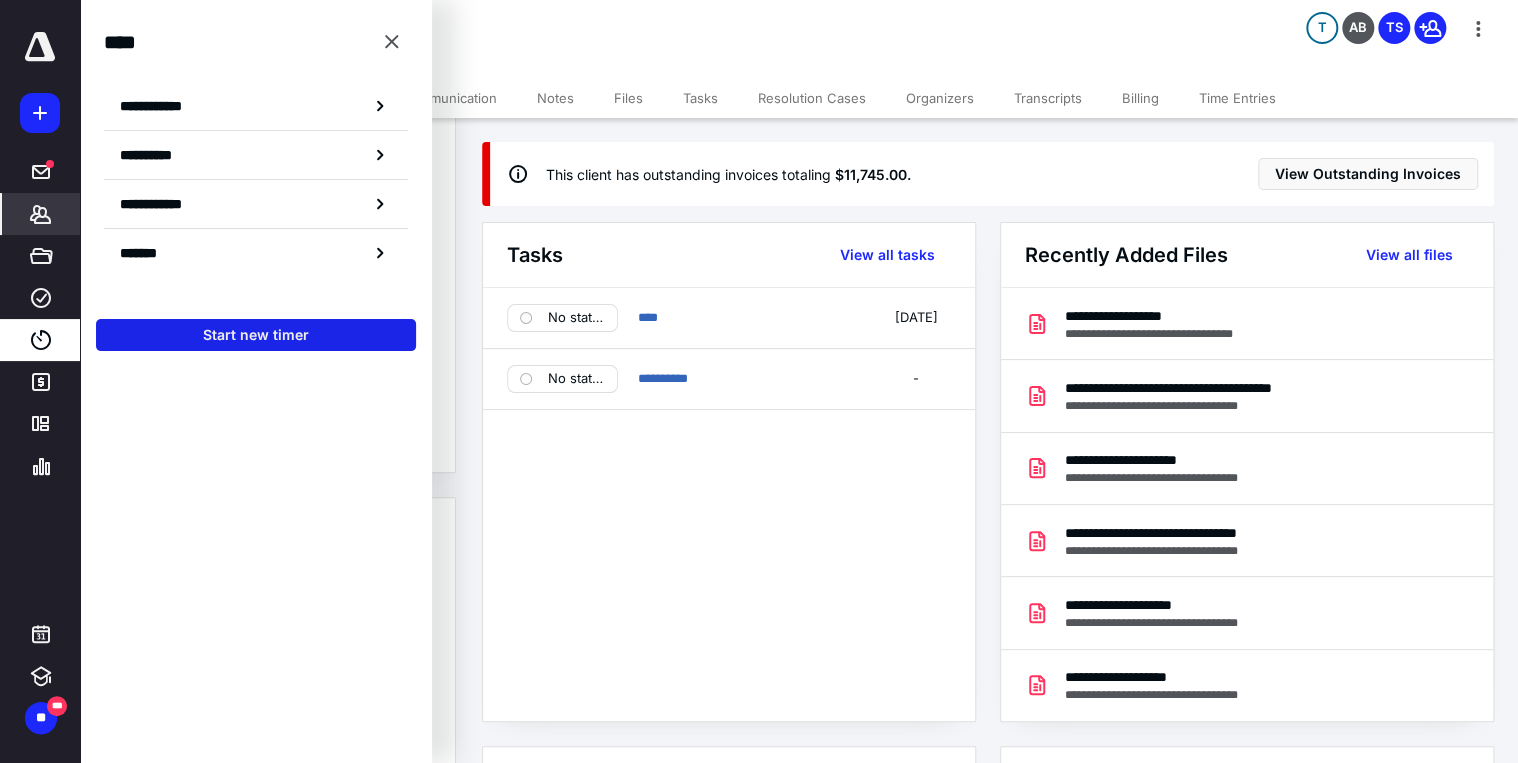click on "Start new timer" at bounding box center [256, 335] 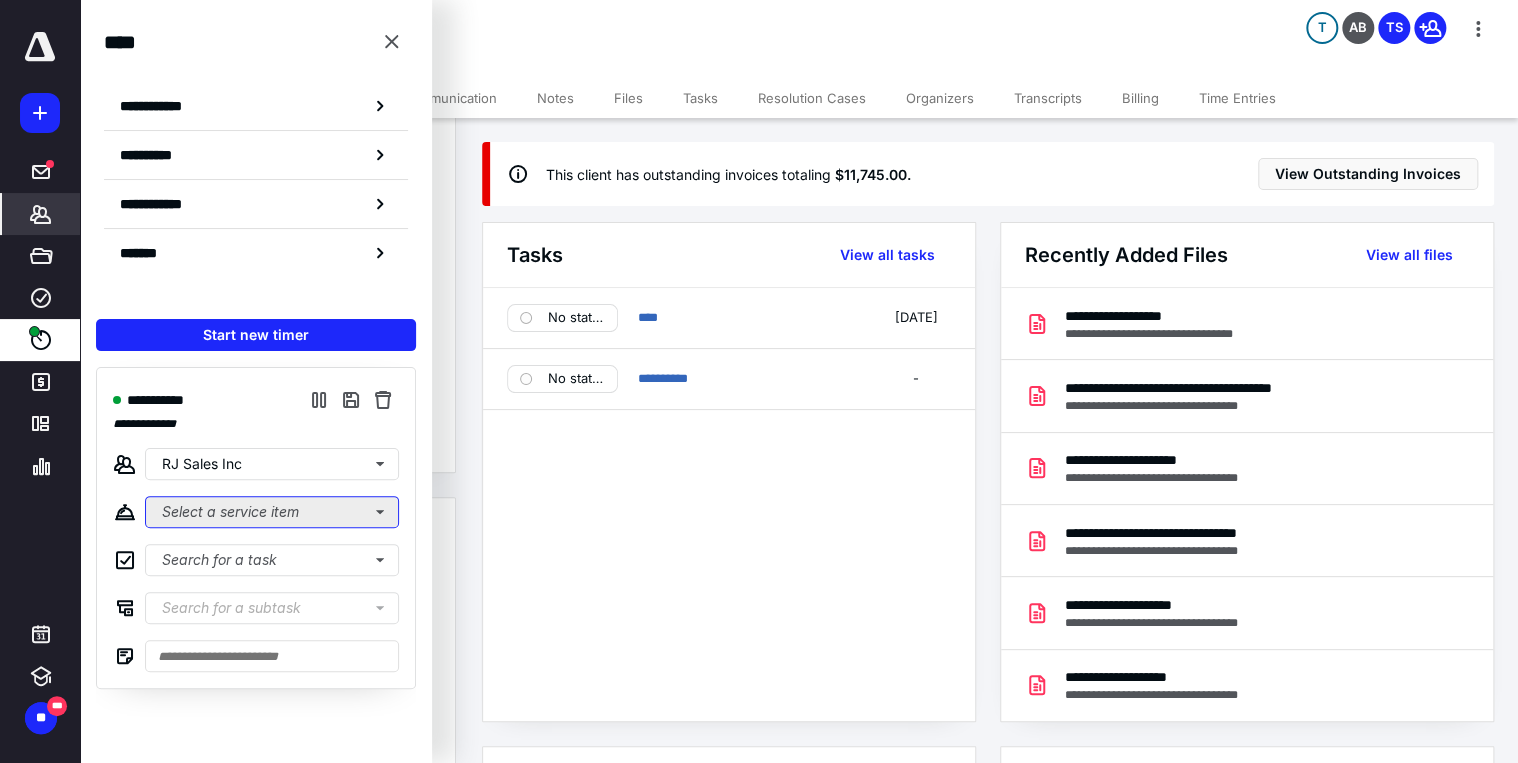 click on "Select a service item" at bounding box center [272, 512] 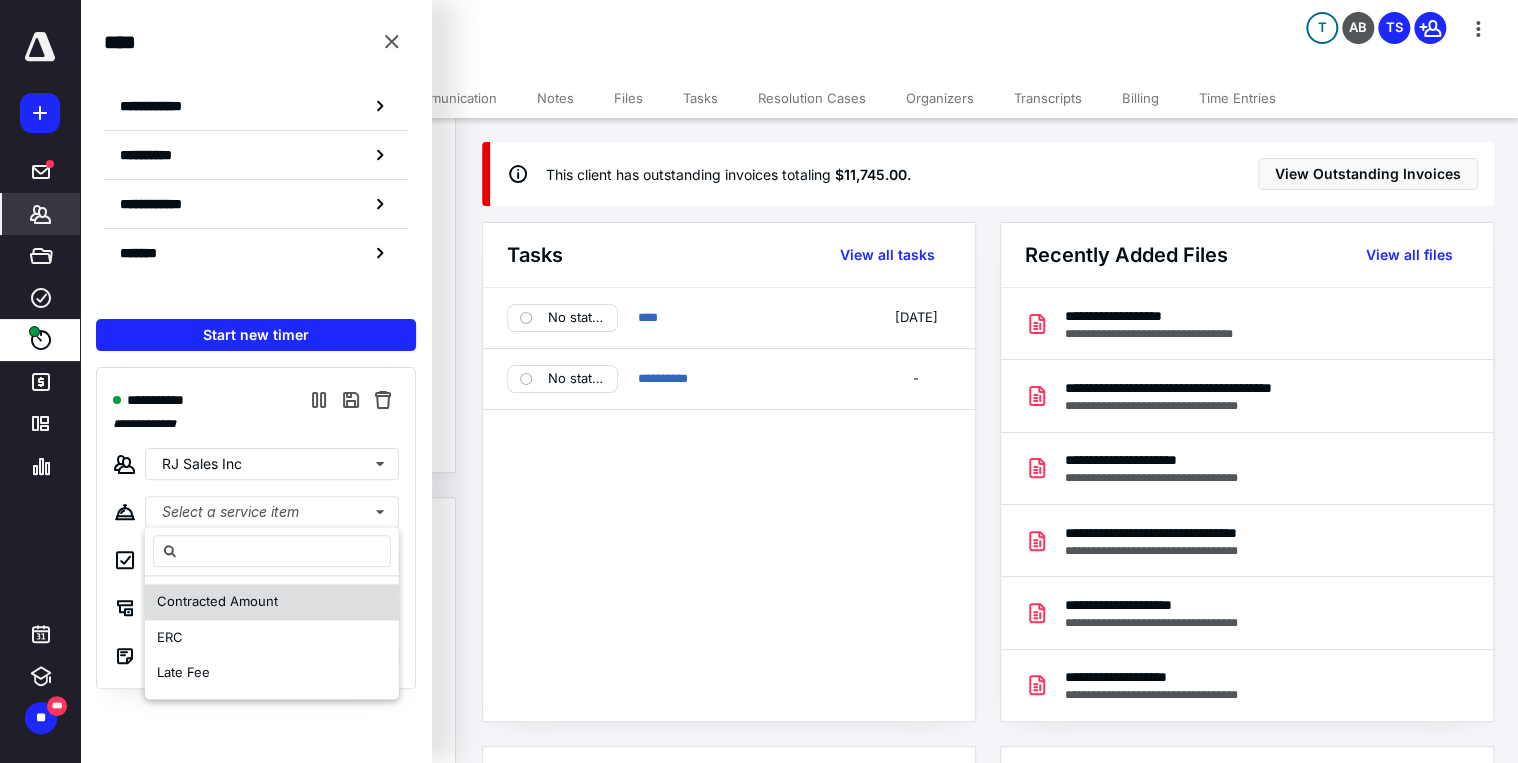 click on "Contracted Amount" at bounding box center [217, 601] 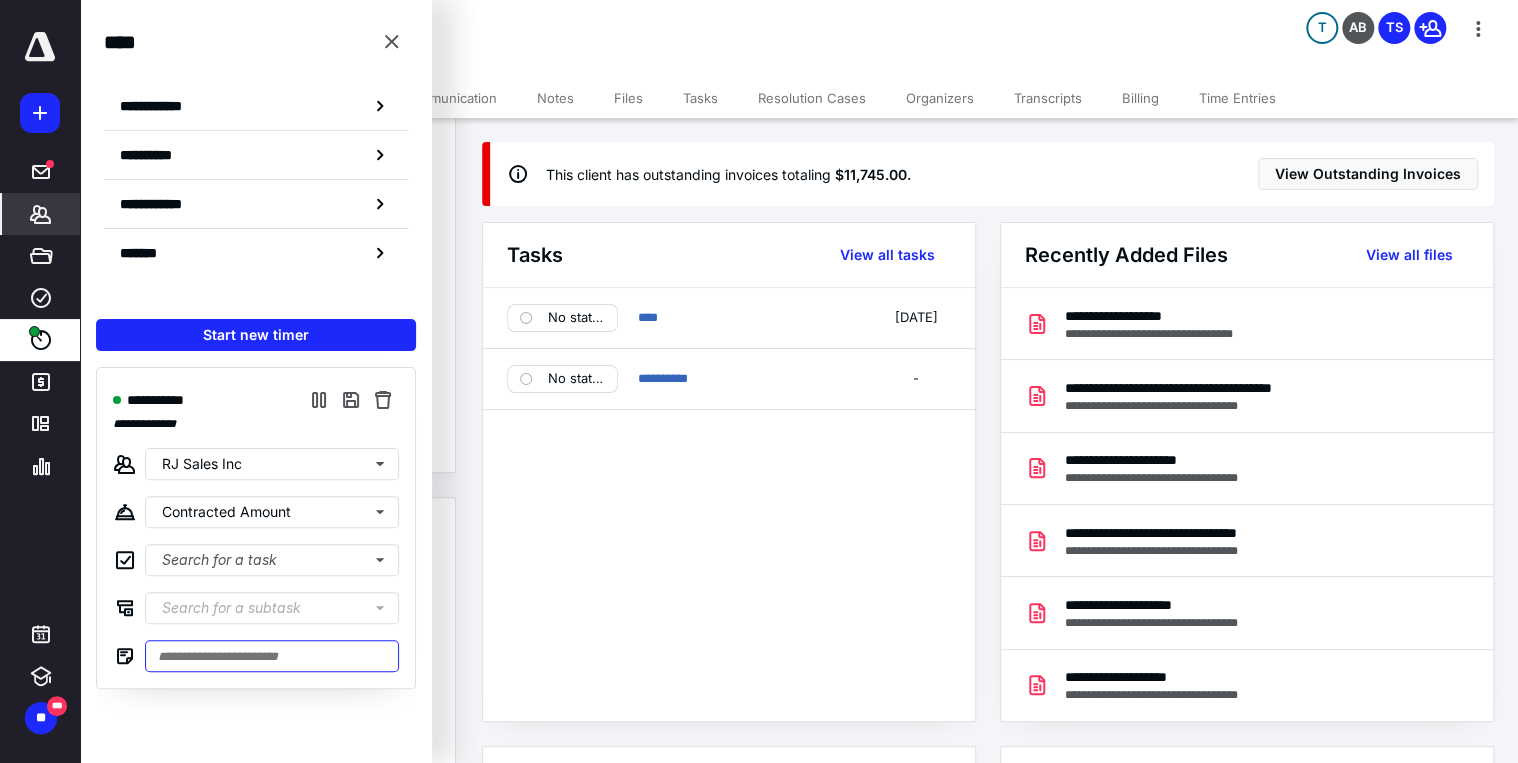 click at bounding box center (272, 656) 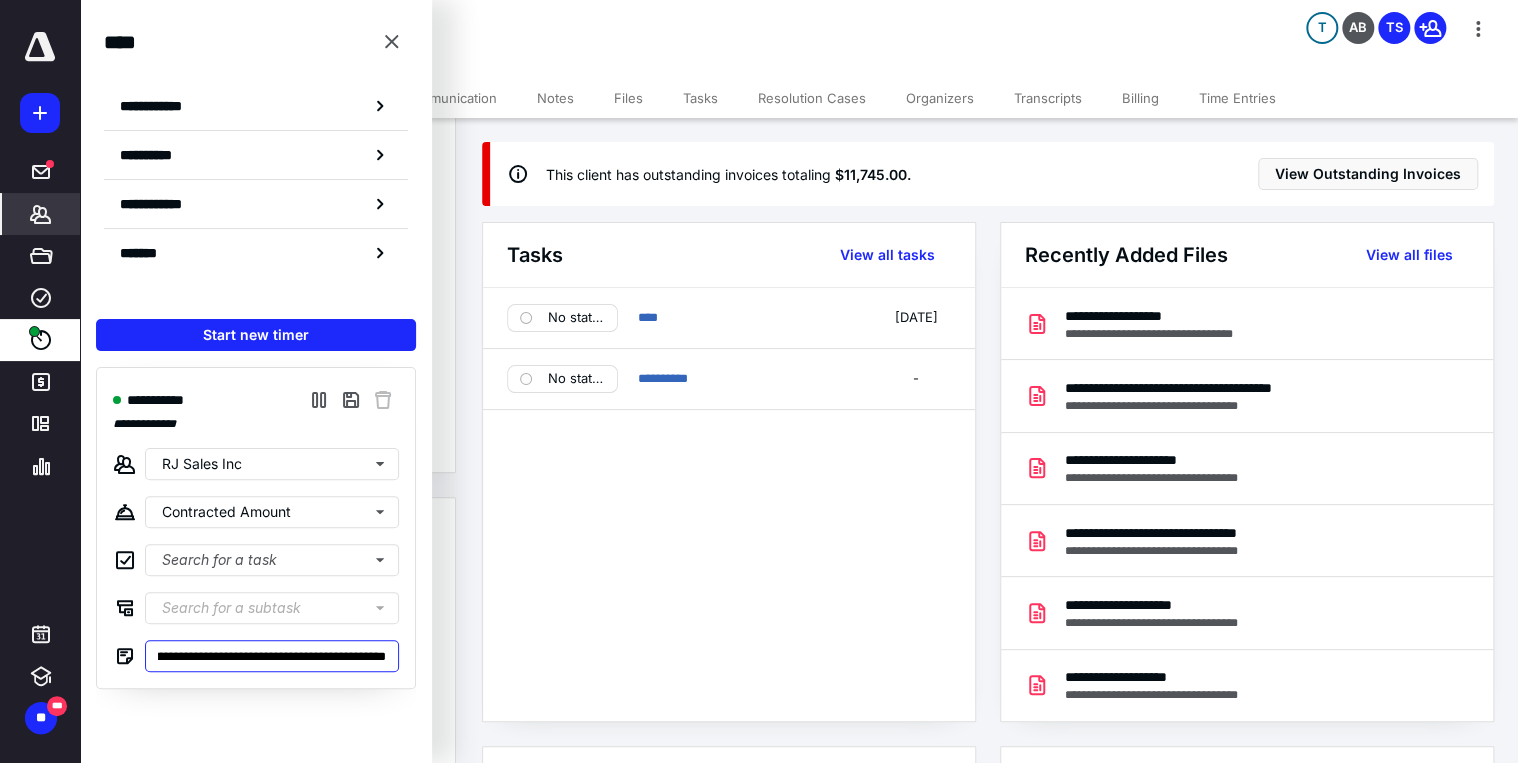 scroll, scrollTop: 0, scrollLeft: 50, axis: horizontal 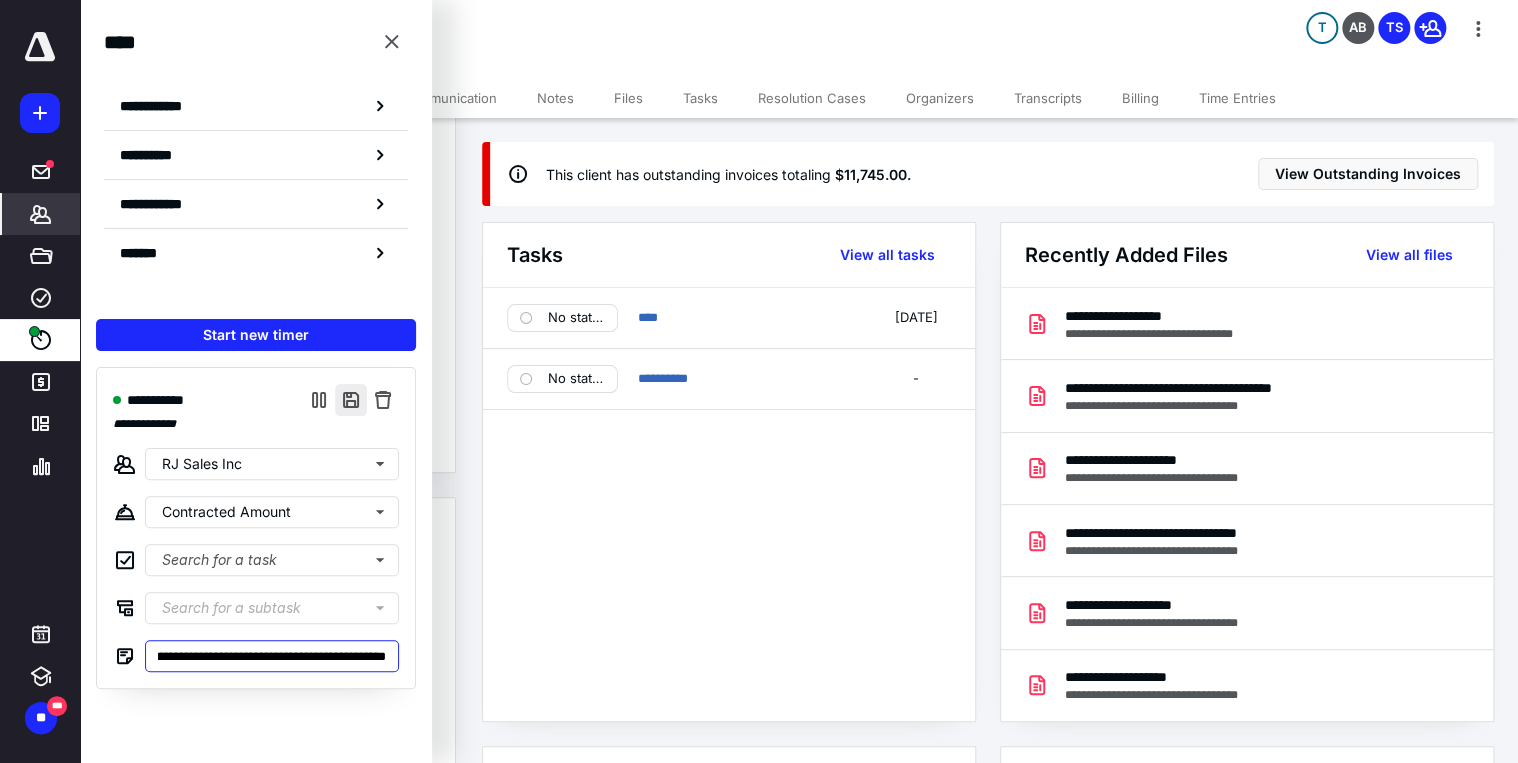 type on "**********" 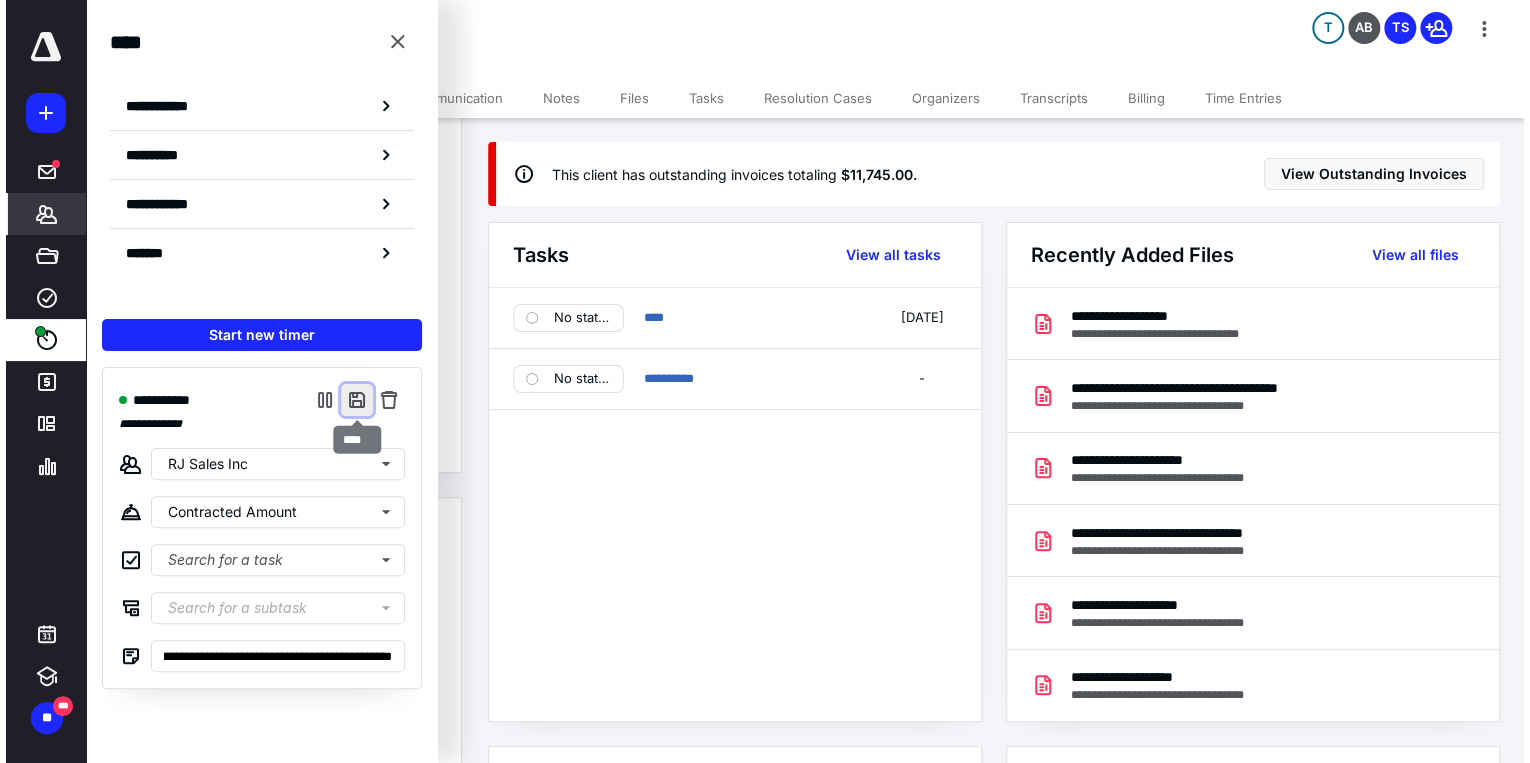 scroll, scrollTop: 0, scrollLeft: 0, axis: both 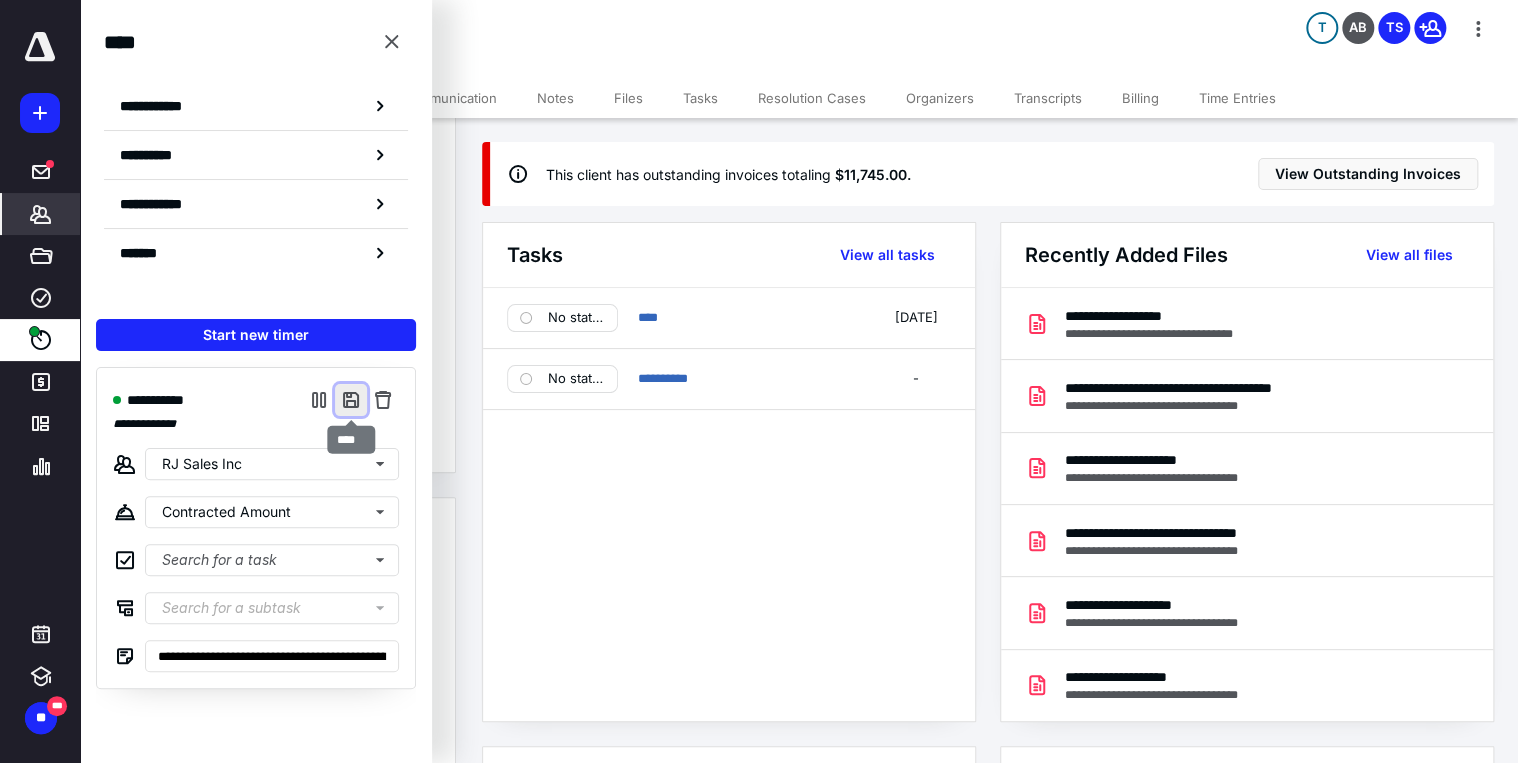 click at bounding box center (351, 400) 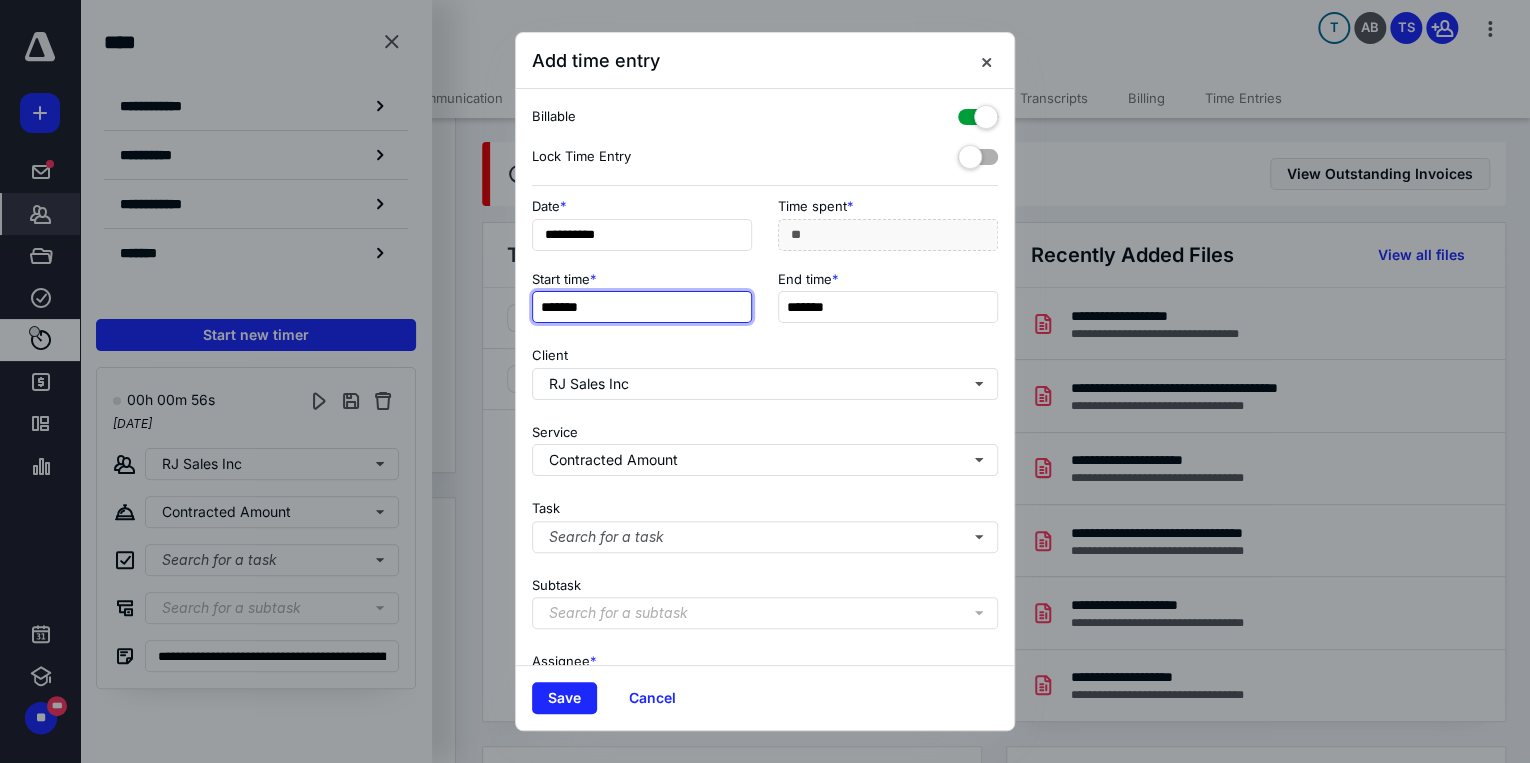 click on "*******" at bounding box center [642, 307] 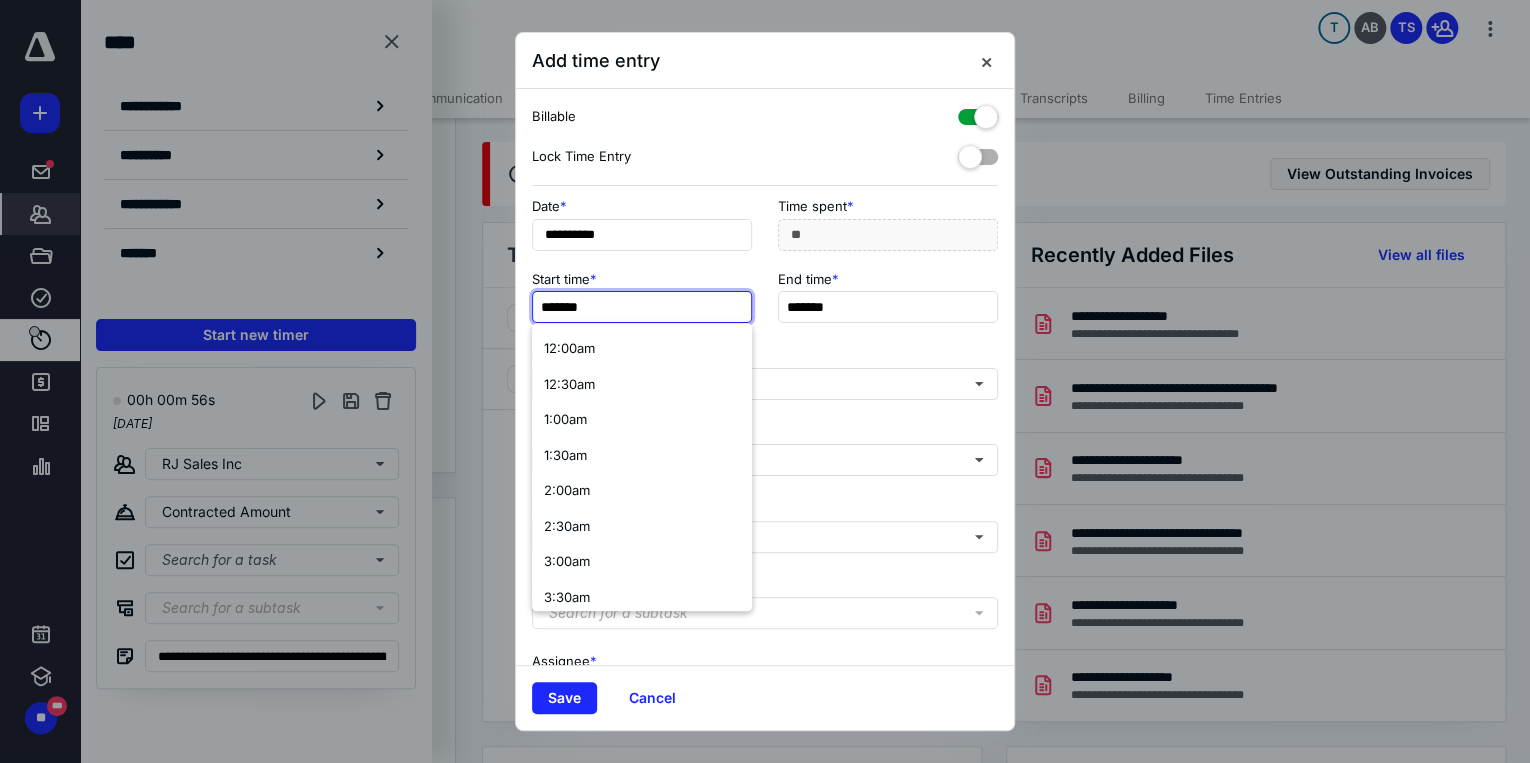 click on "*******" at bounding box center [642, 307] 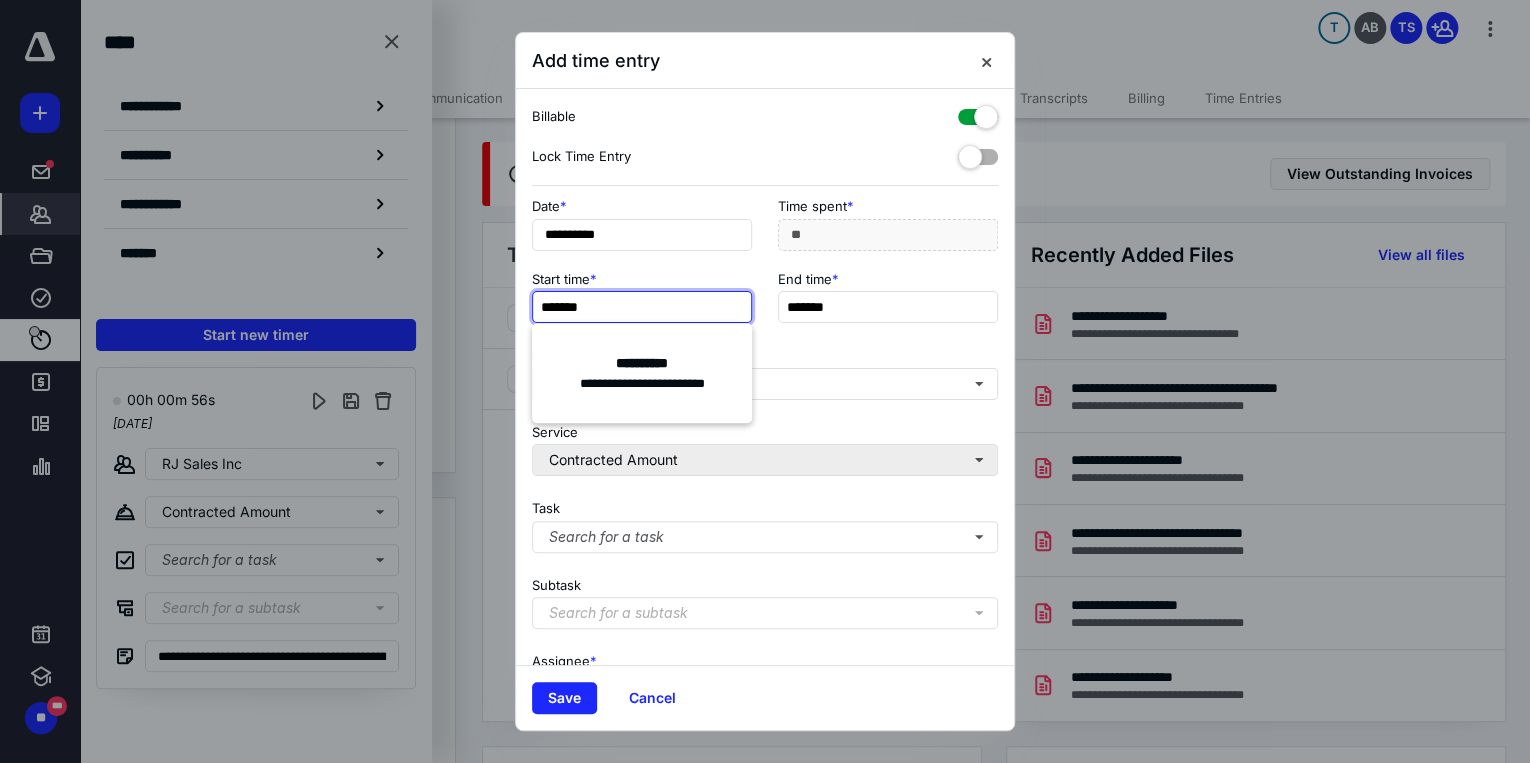 type on "*******" 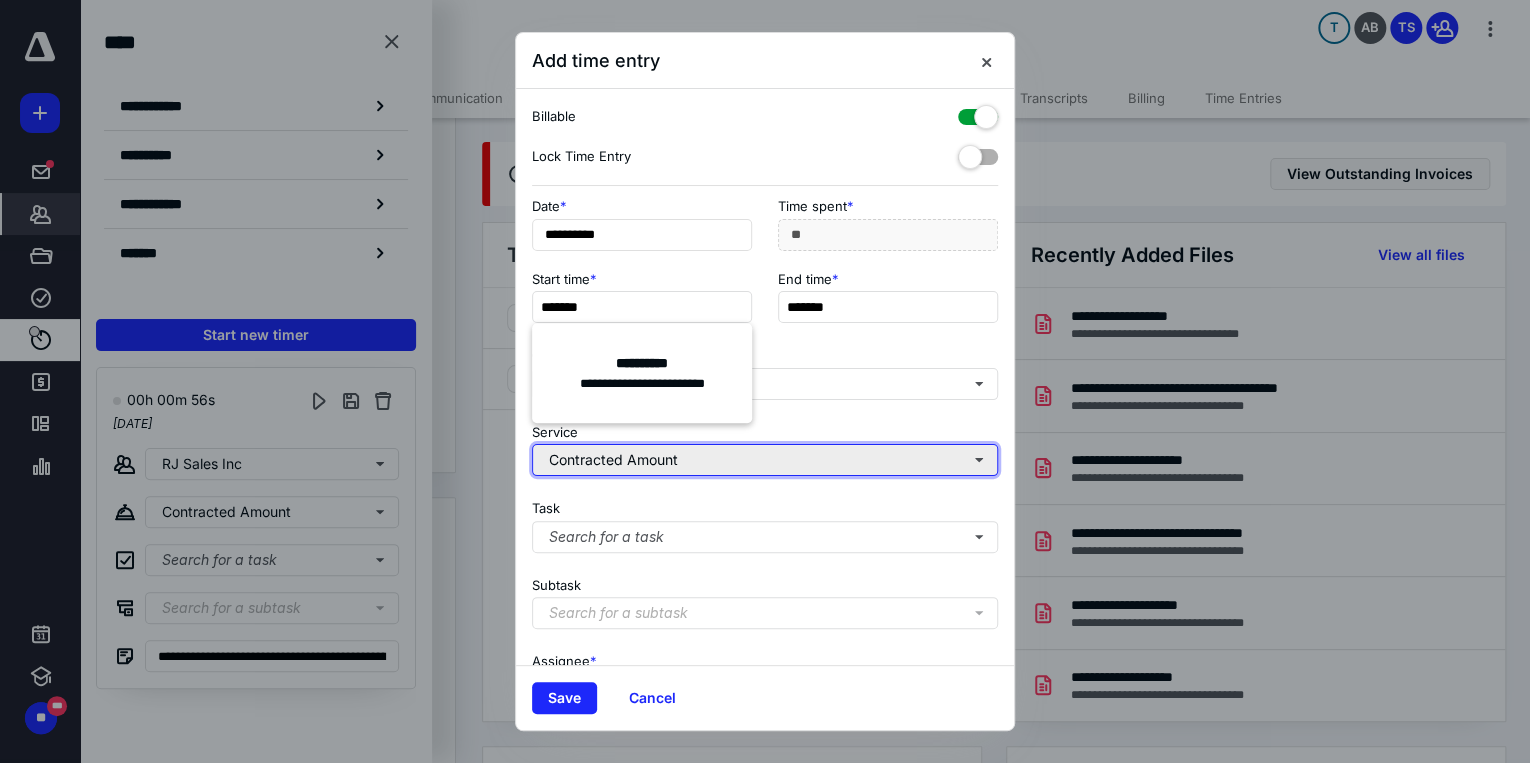 type on "**" 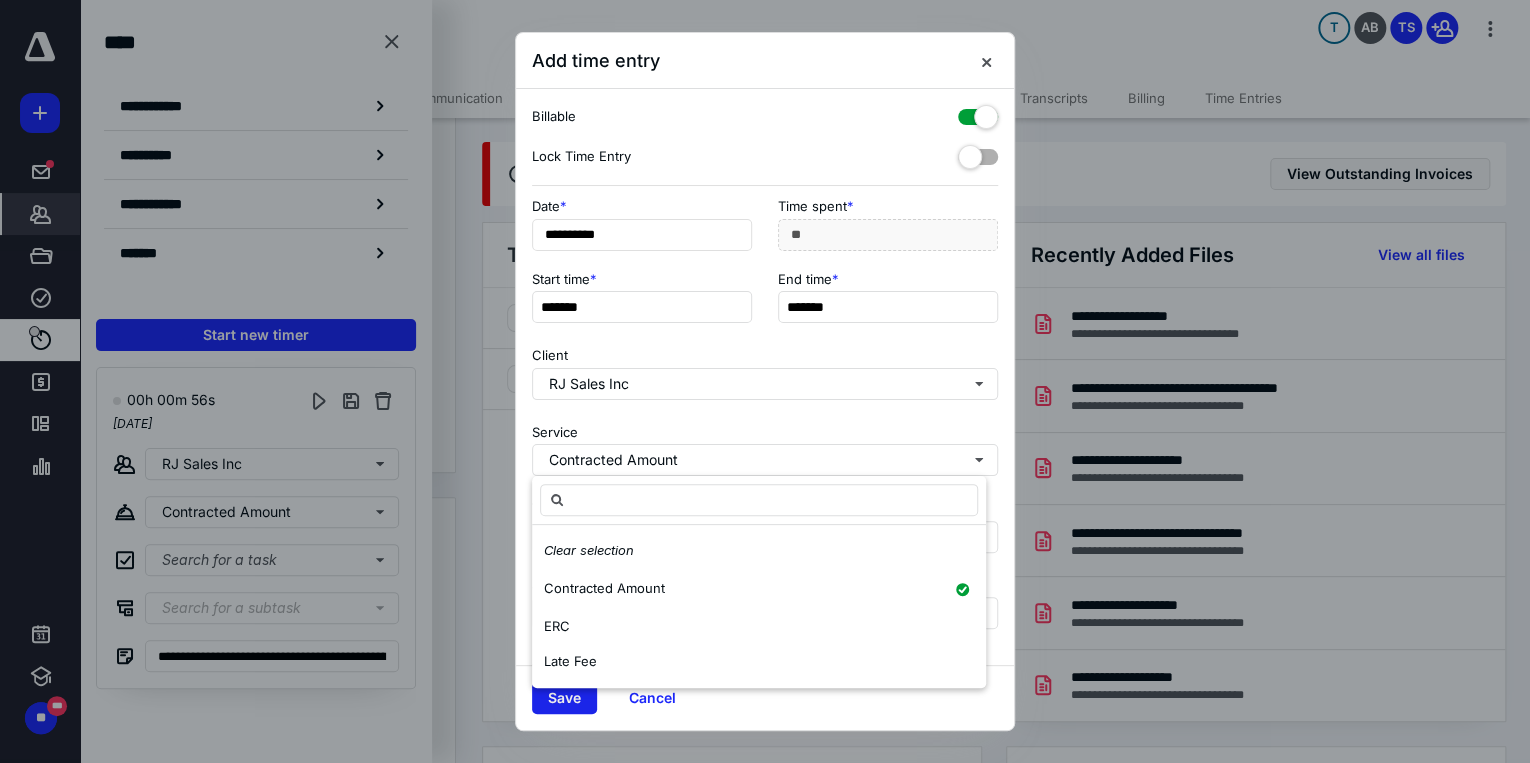 click on "Save" at bounding box center (564, 698) 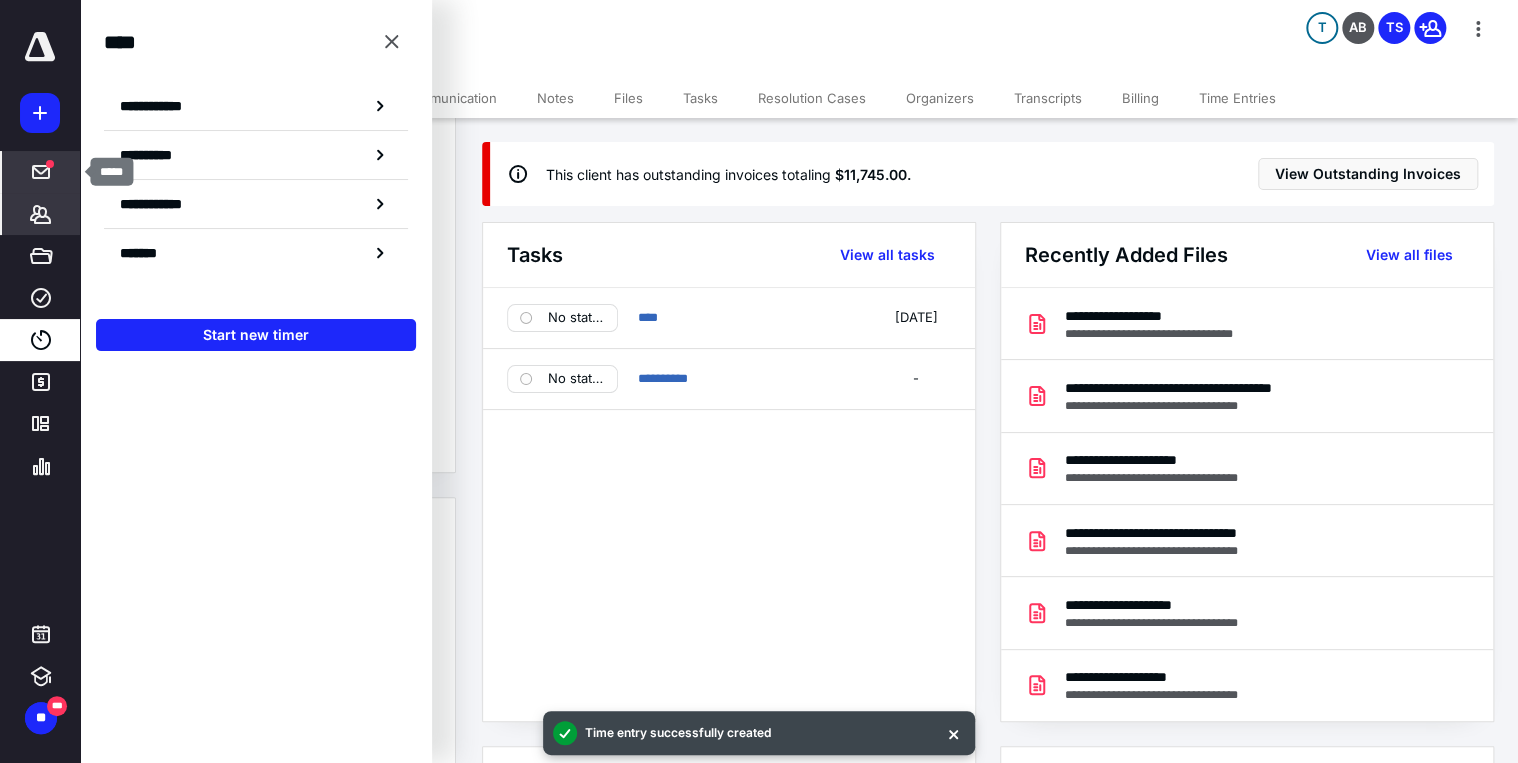 click 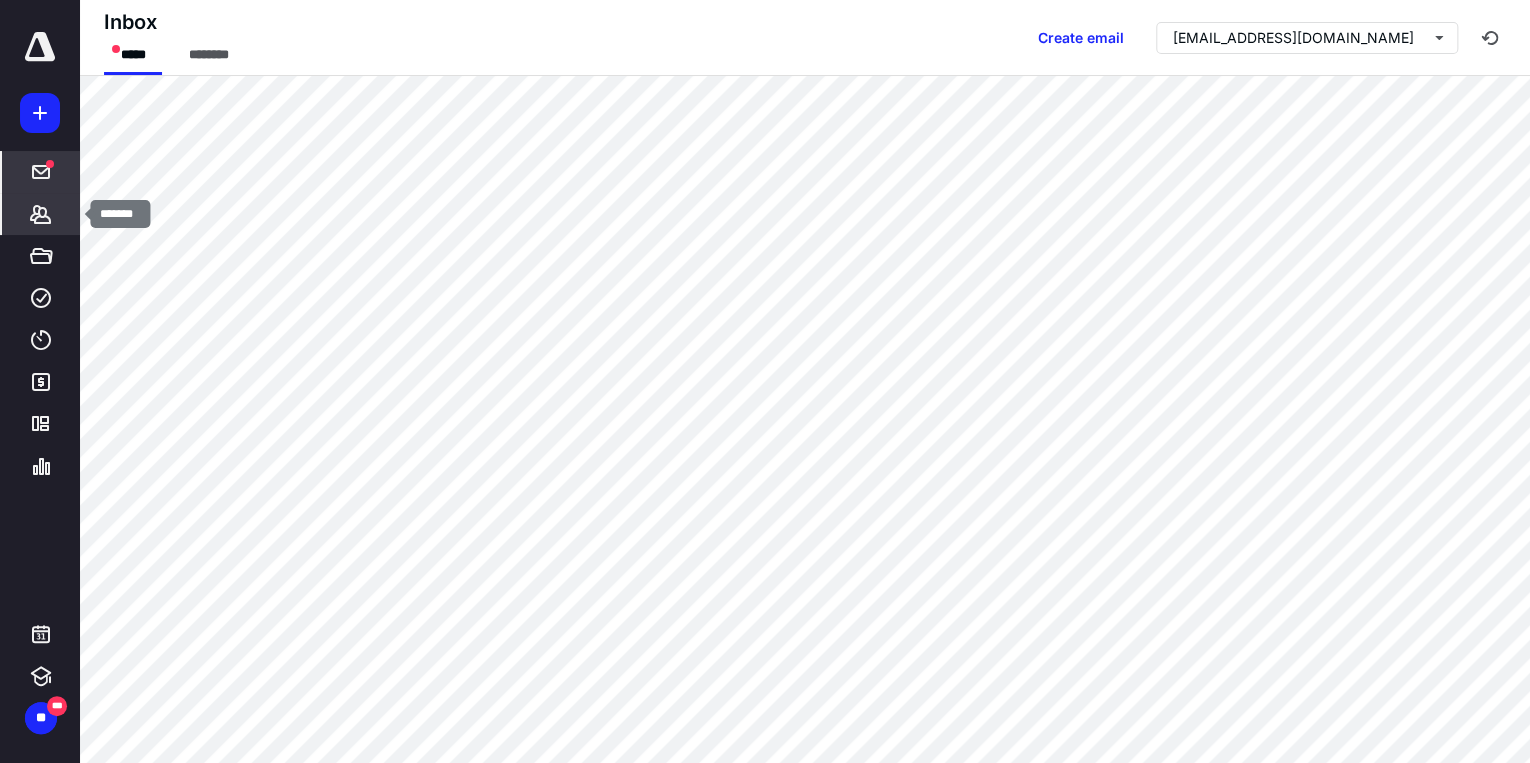 click on "*******" at bounding box center [41, 214] 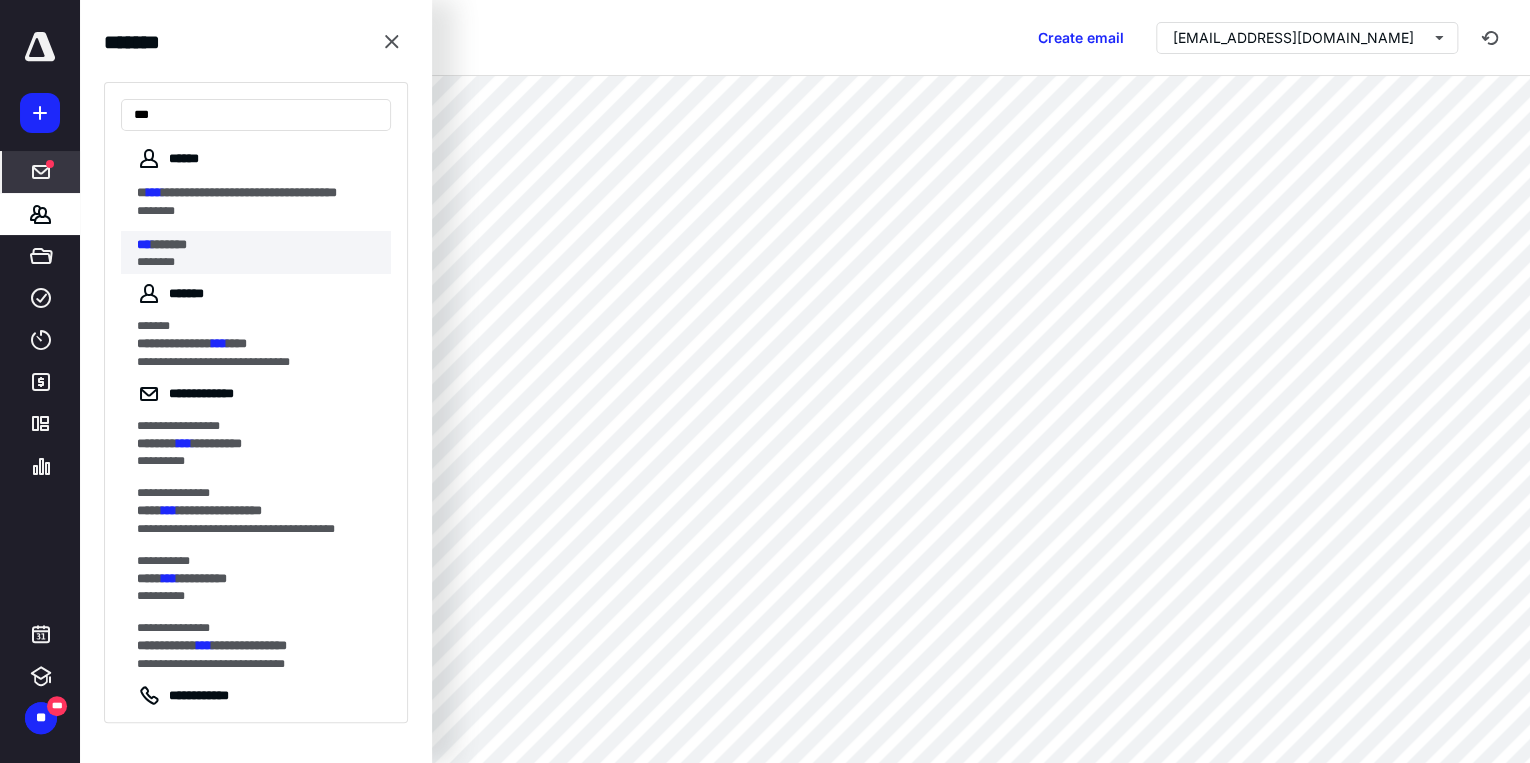 type on "***" 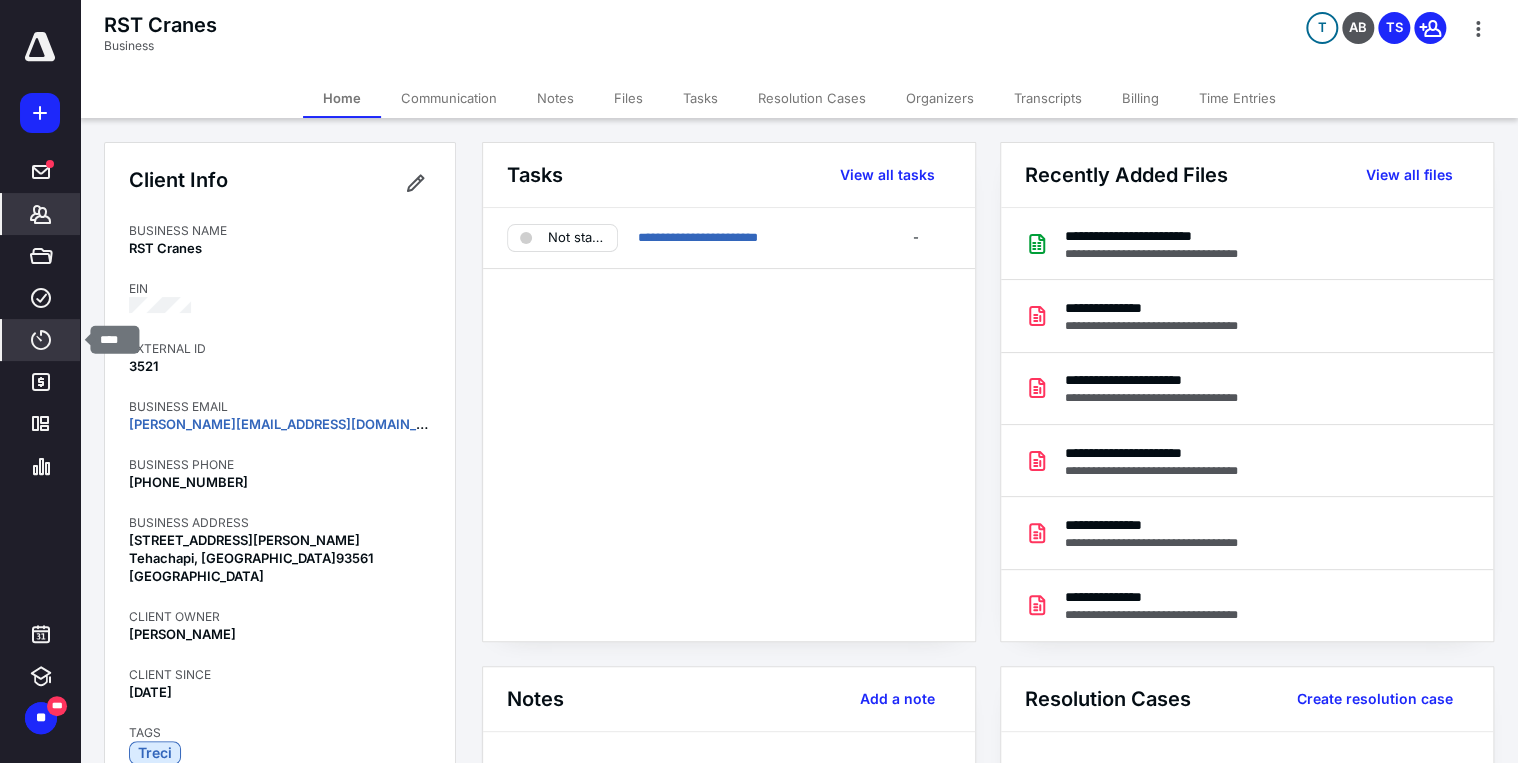 click 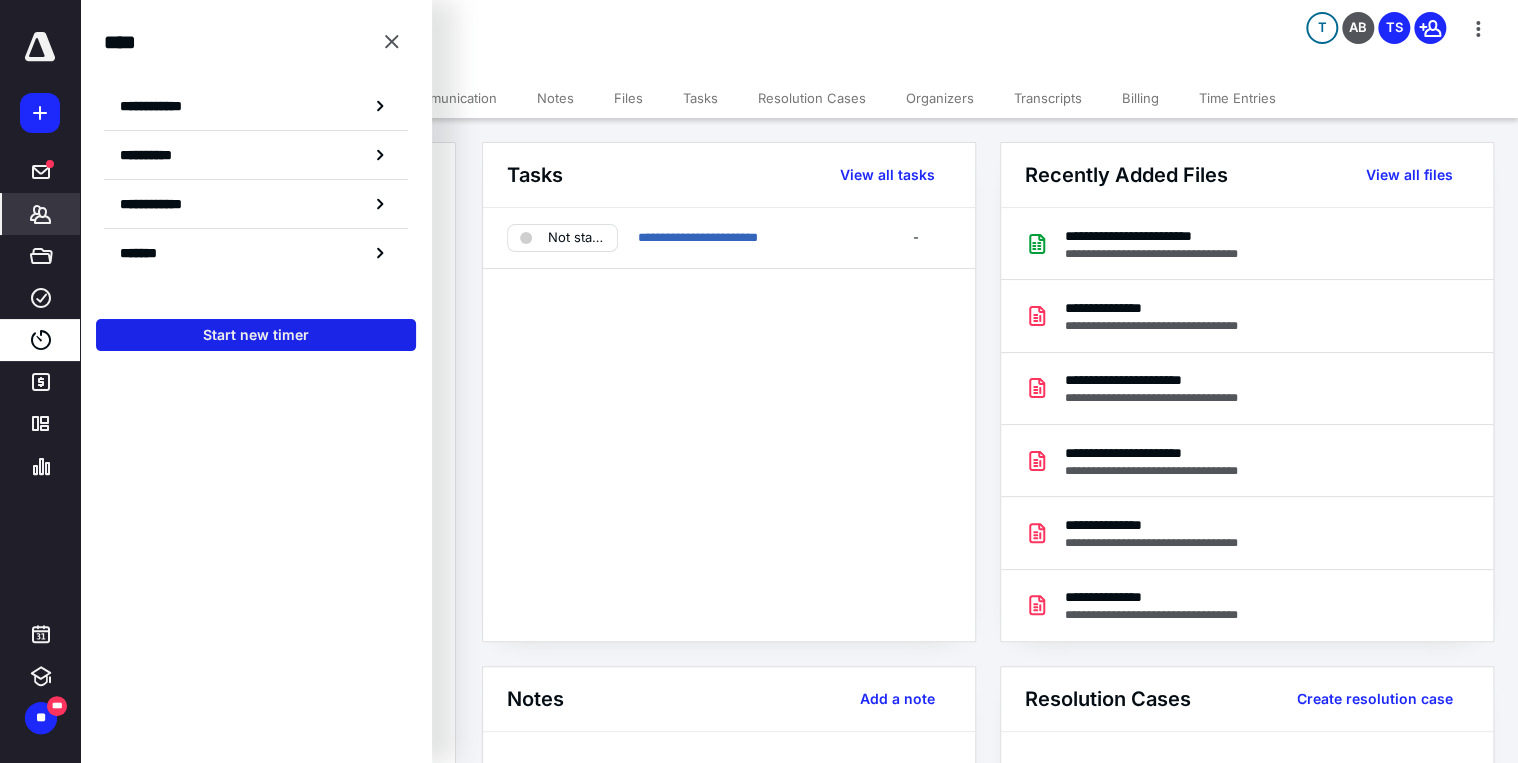 click on "Start new timer" at bounding box center [256, 335] 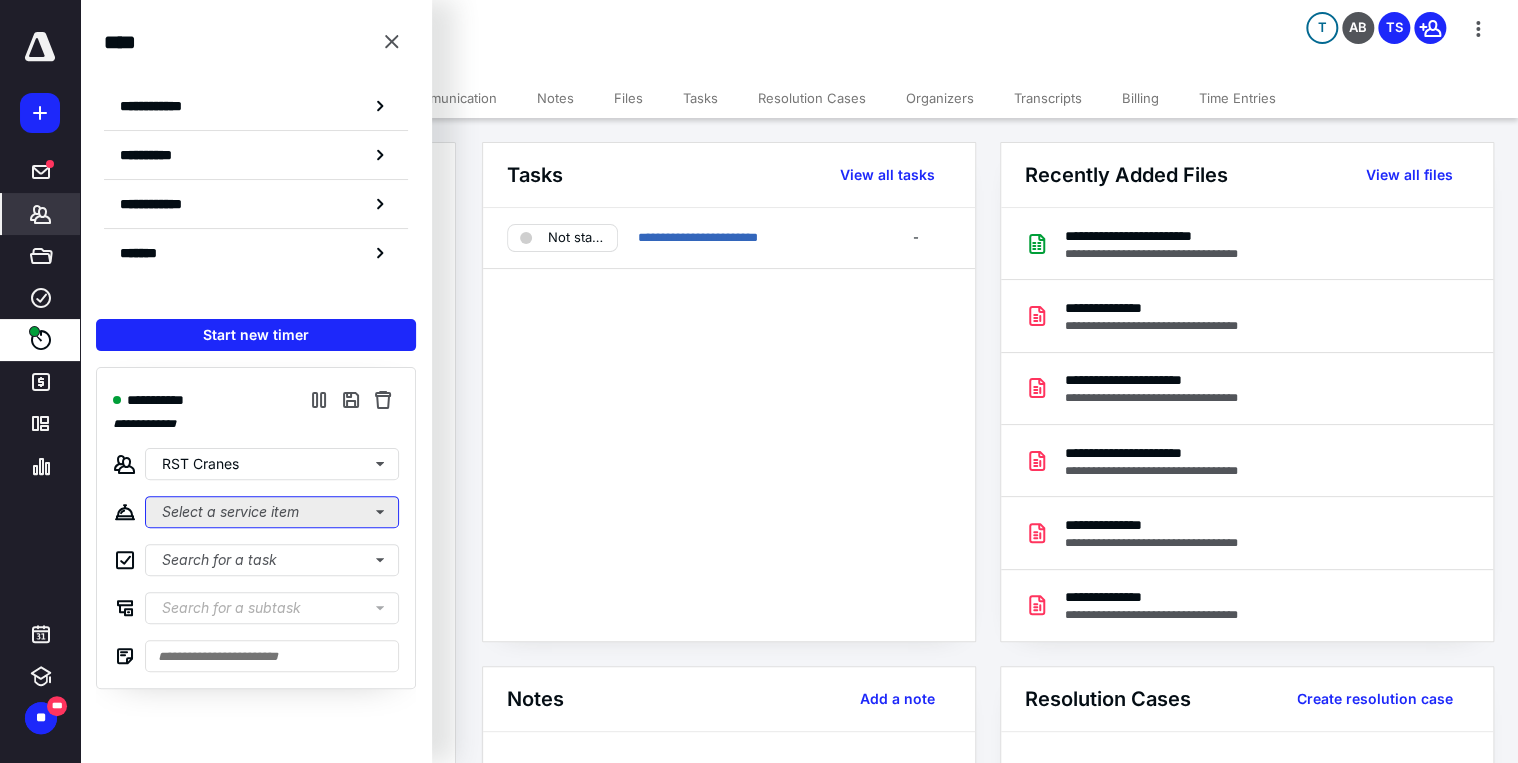 click on "Select a service item" at bounding box center [272, 512] 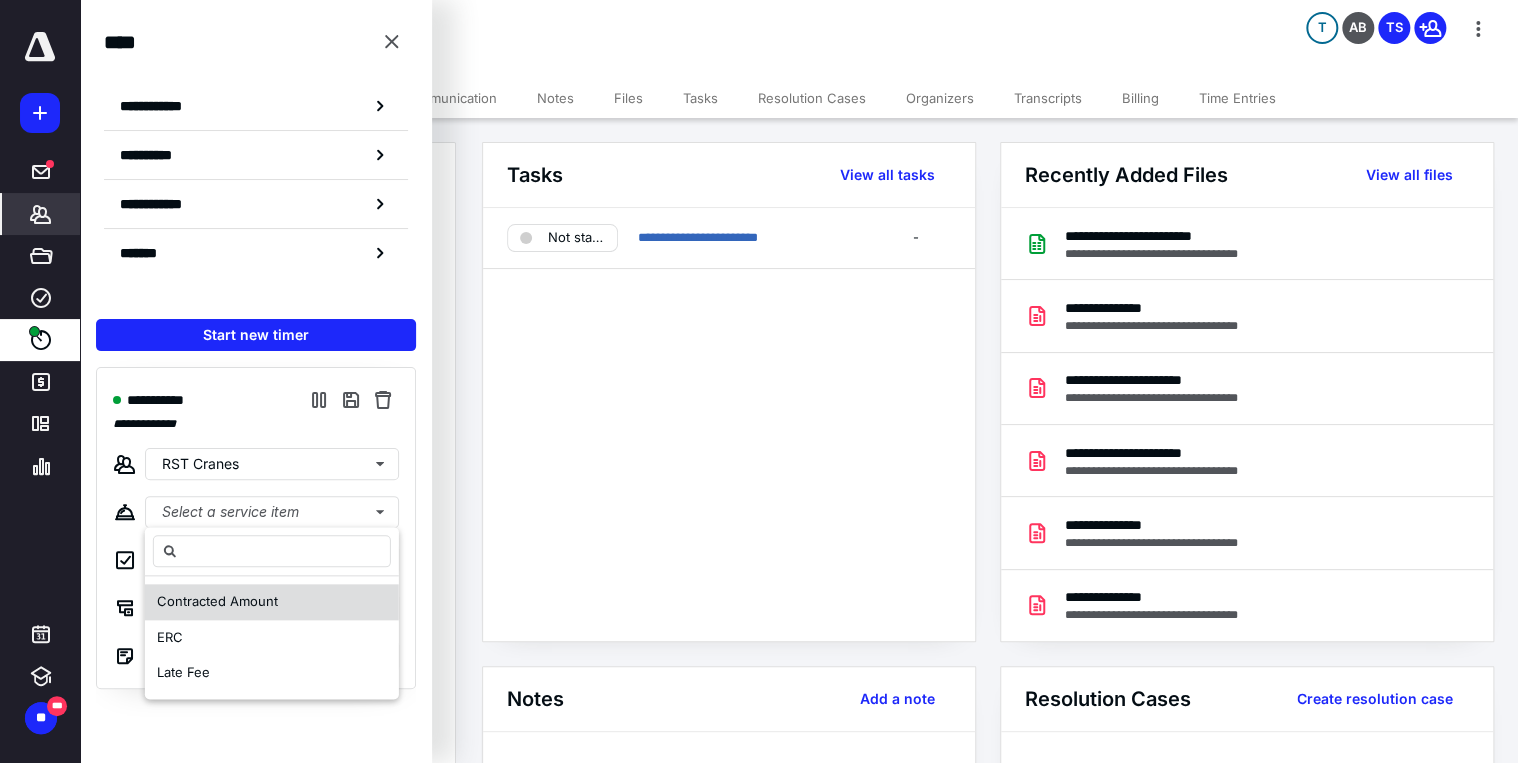 click on "Contracted Amount" at bounding box center (272, 602) 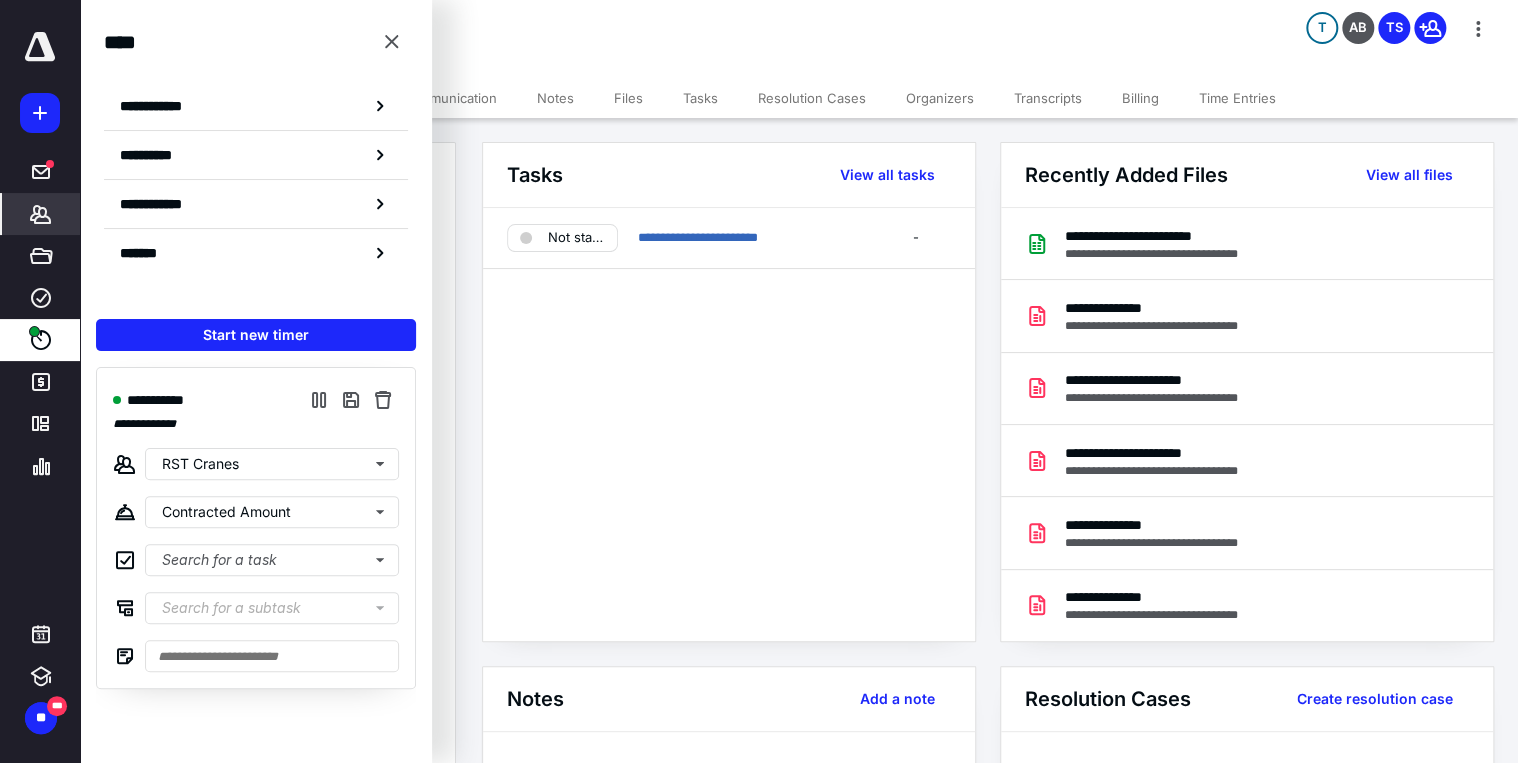 click 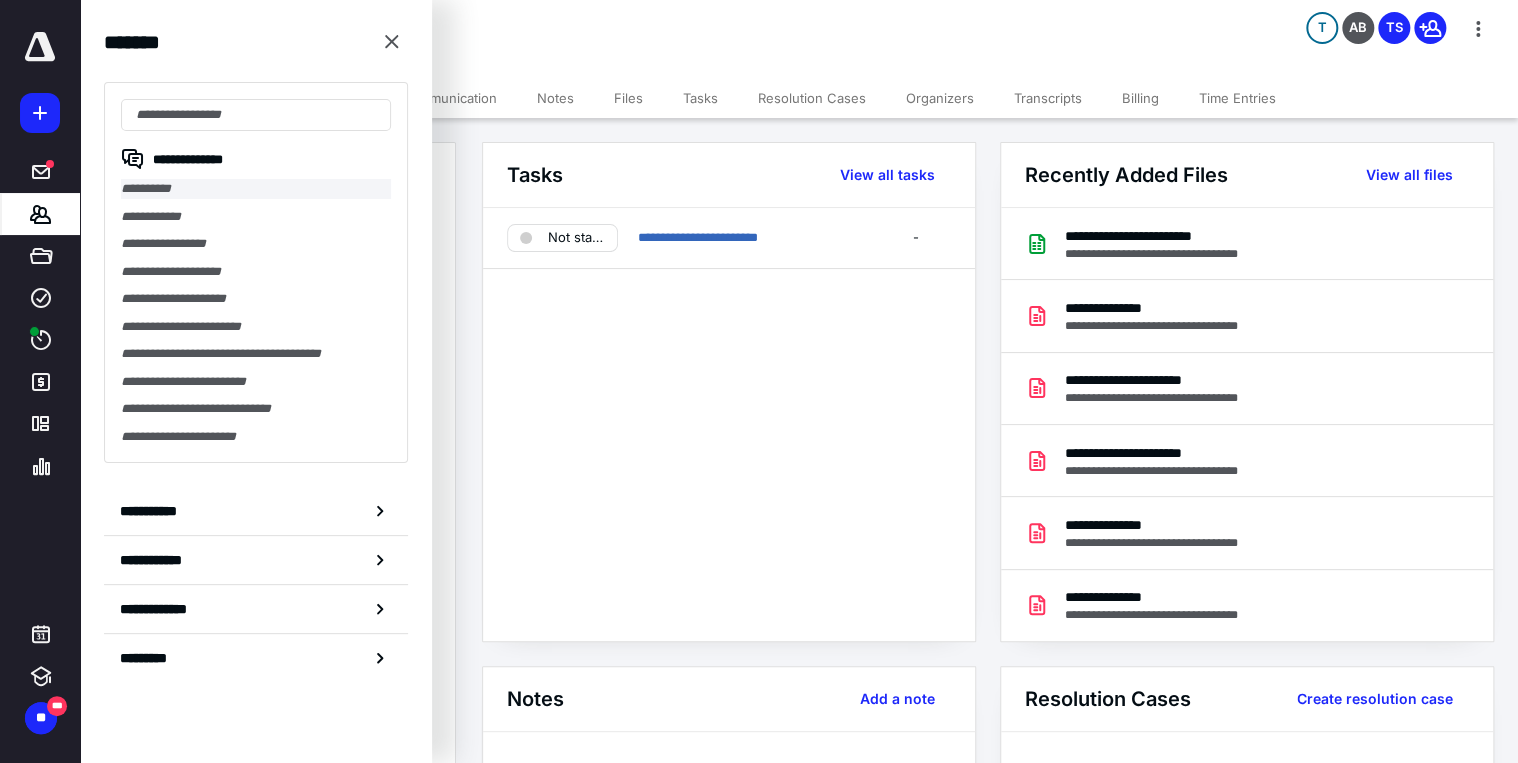click on "**********" at bounding box center (256, 189) 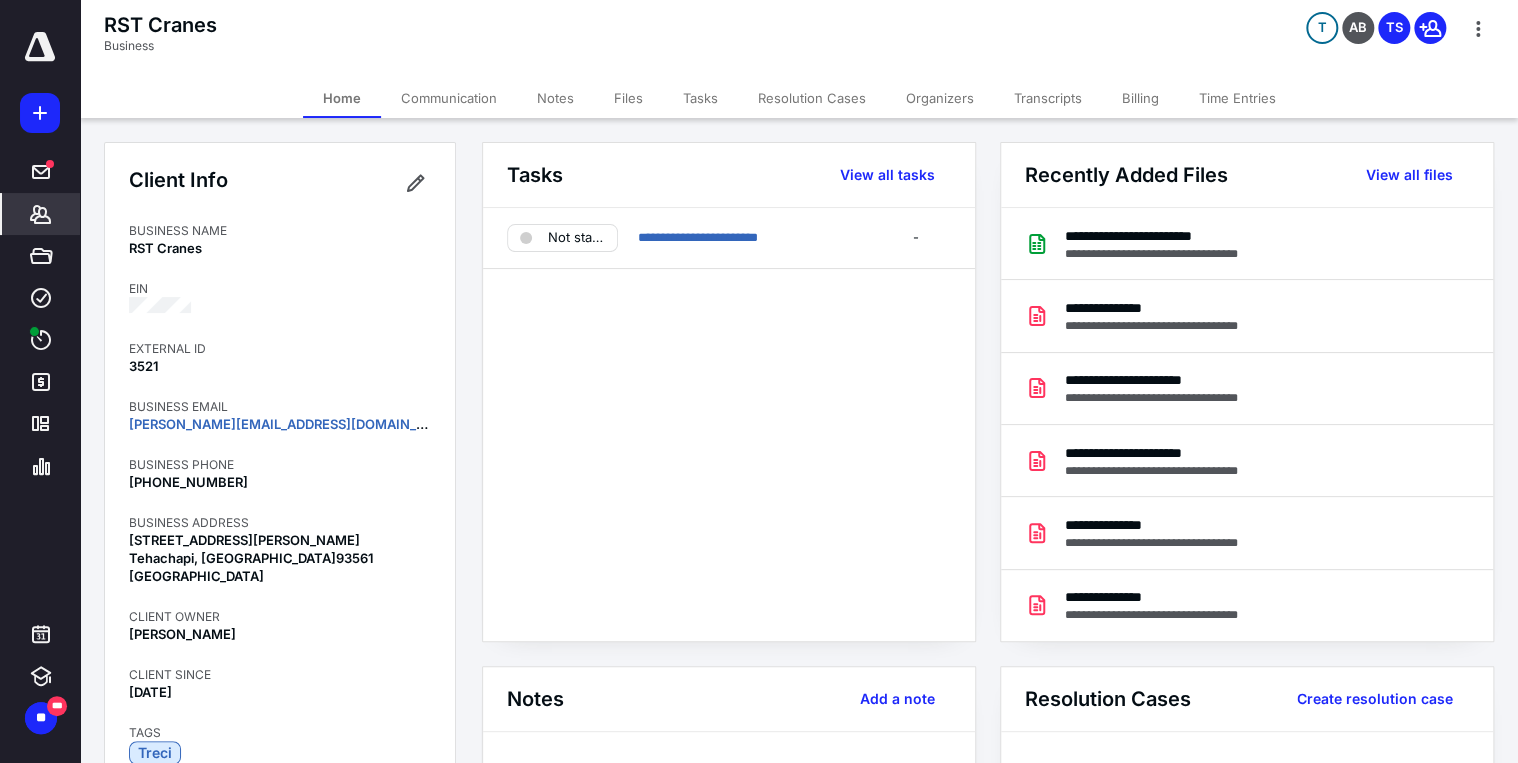 click on "Communication" at bounding box center [449, 98] 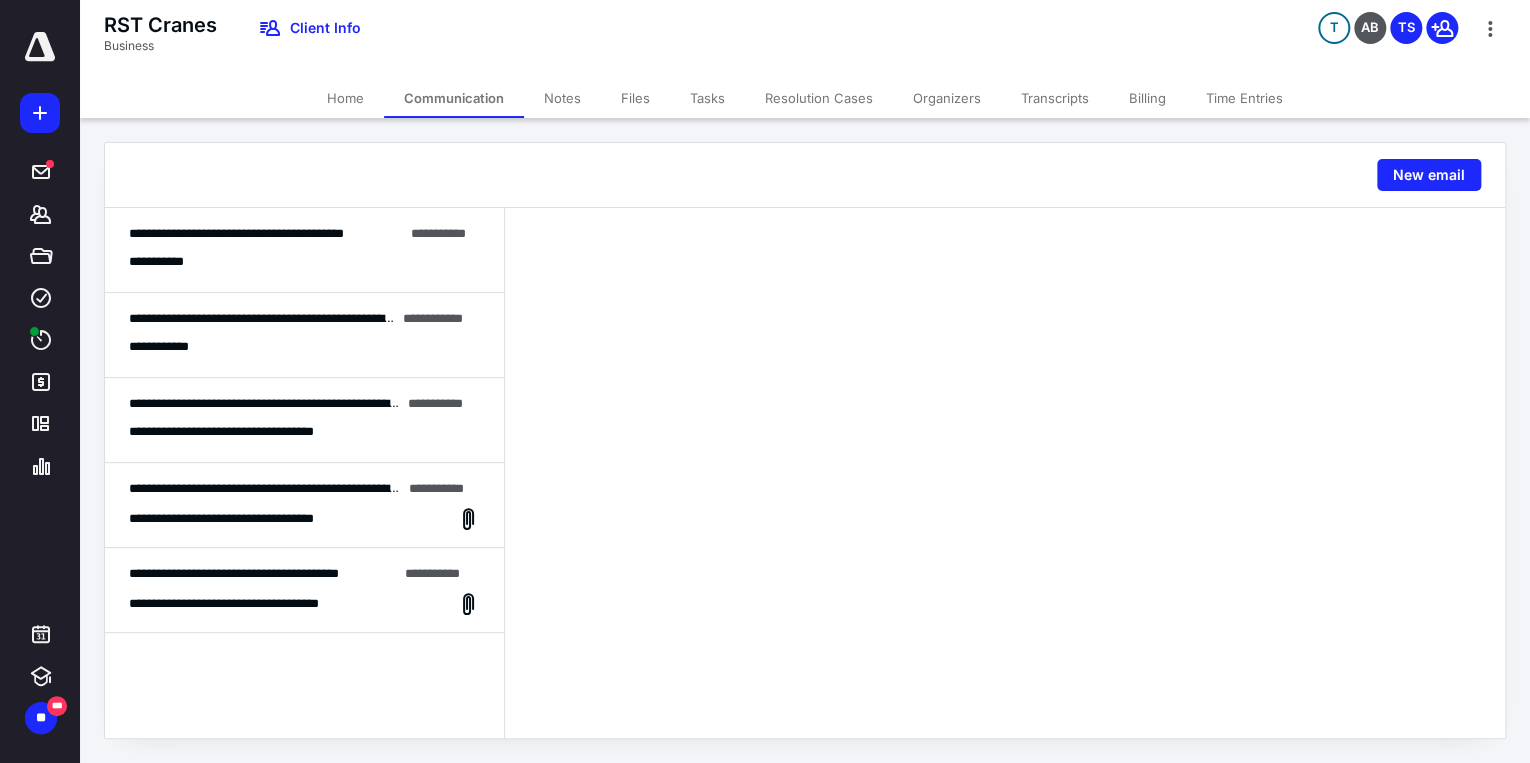 click on "**********" at bounding box center (304, 250) 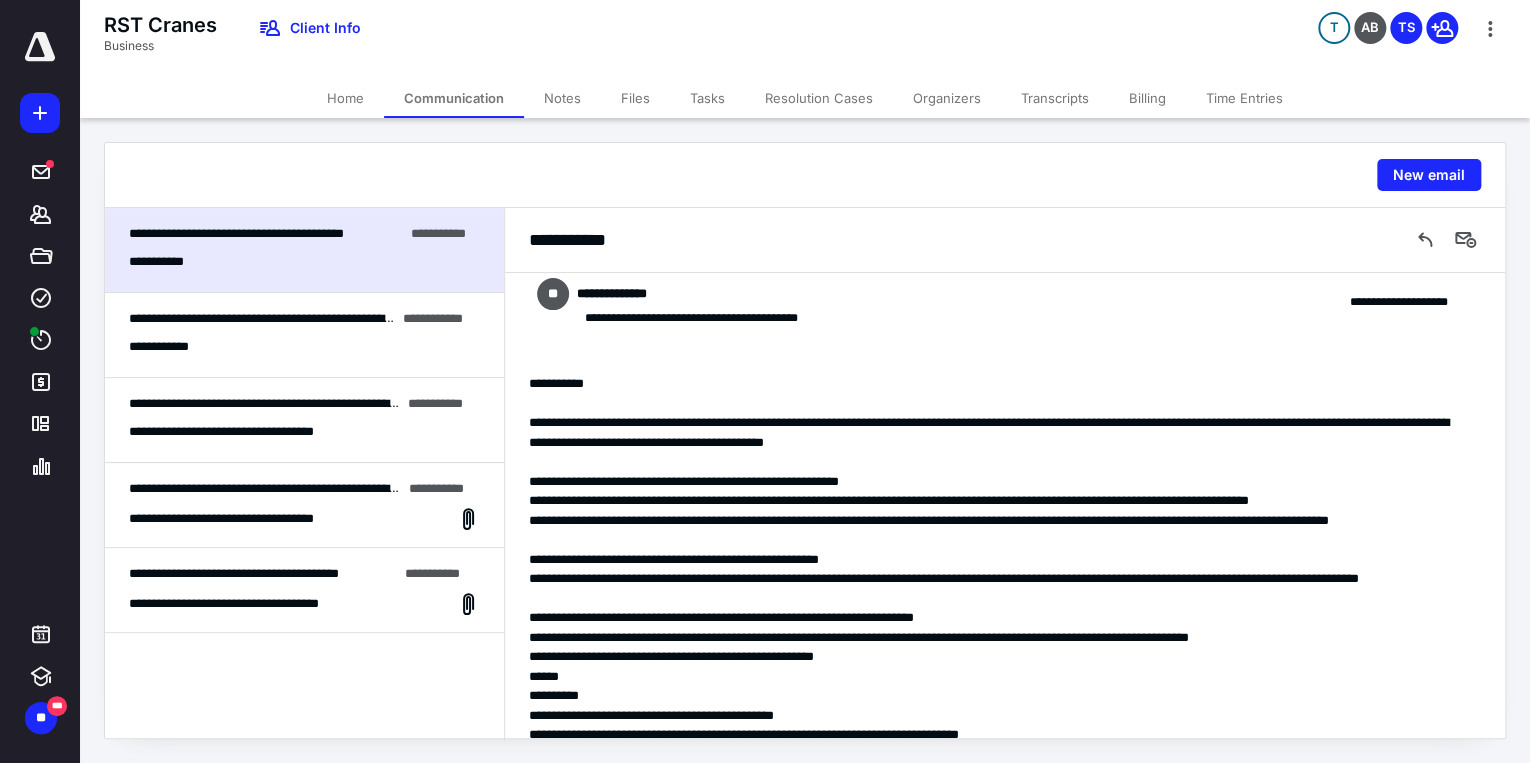 scroll, scrollTop: 0, scrollLeft: 0, axis: both 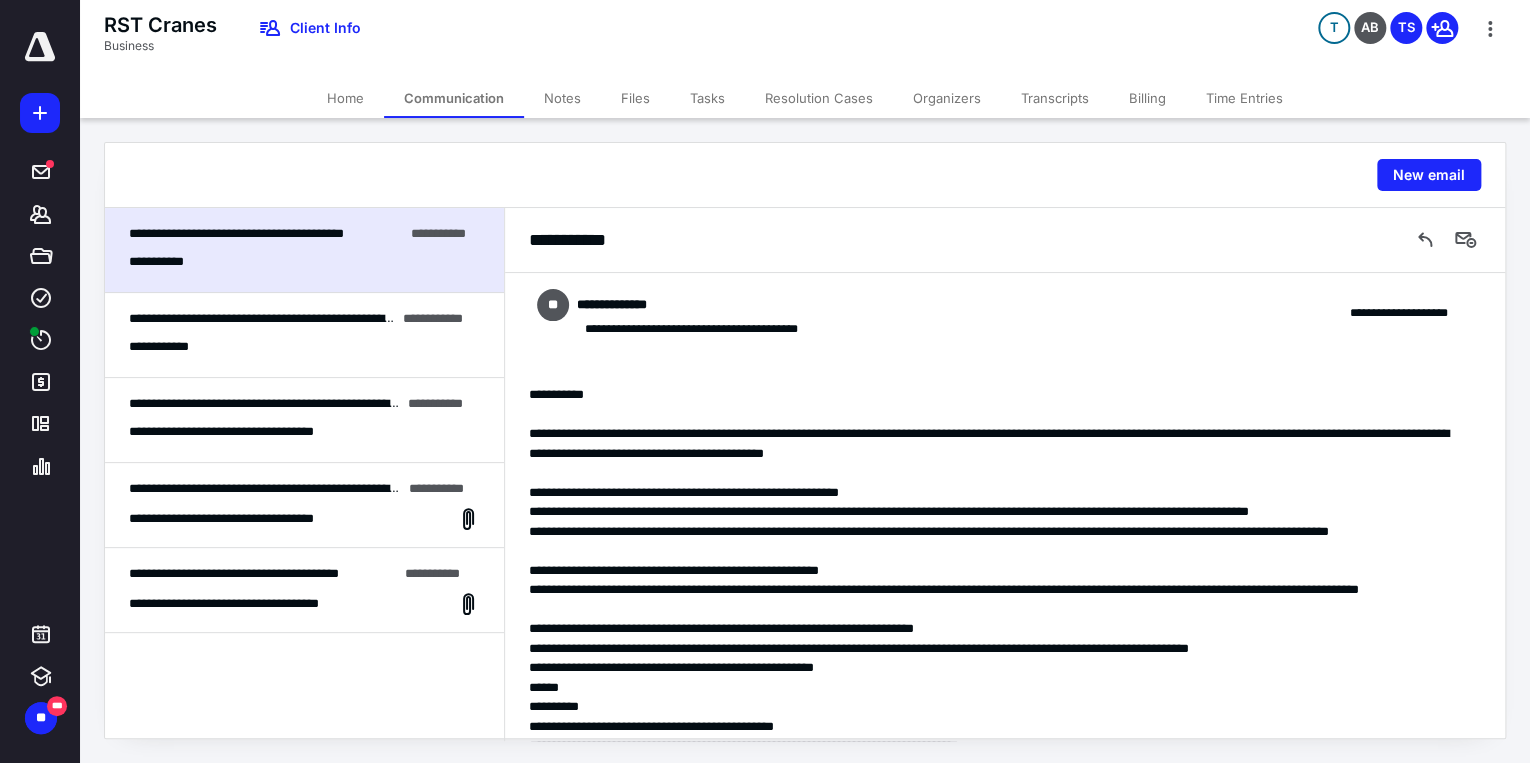 click on "**********" at bounding box center [304, 347] 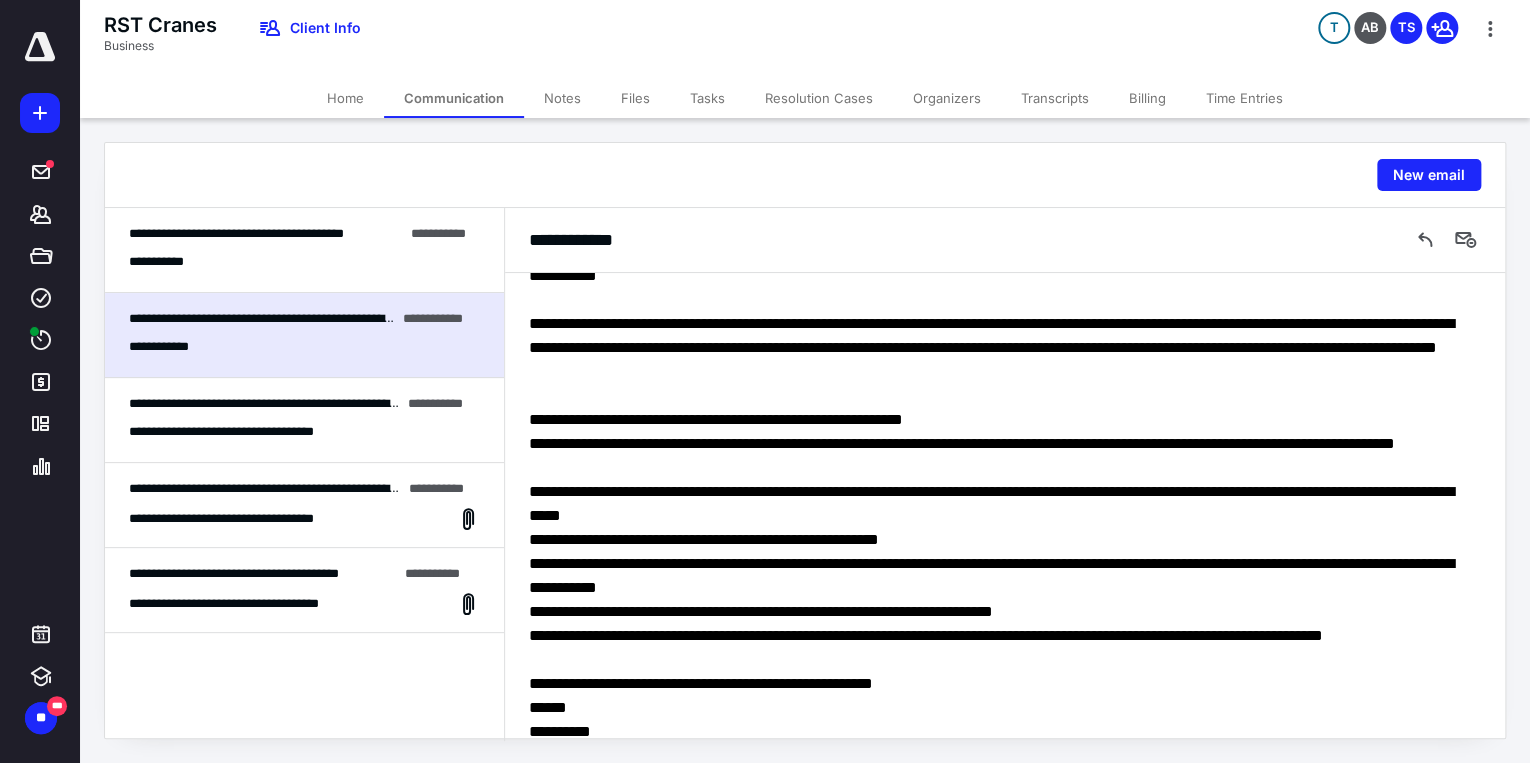scroll, scrollTop: 0, scrollLeft: 0, axis: both 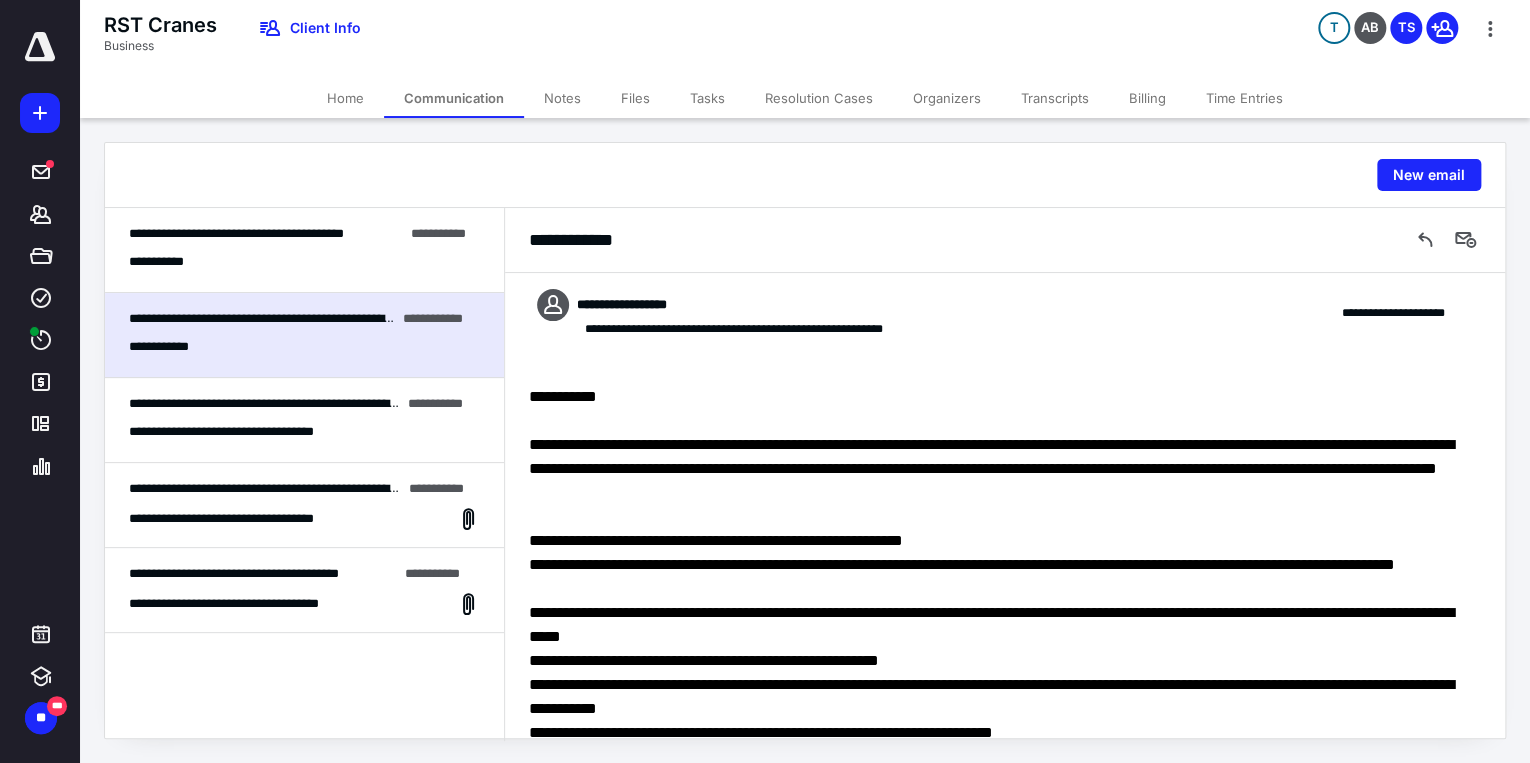 click on "**********" at bounding box center [304, 262] 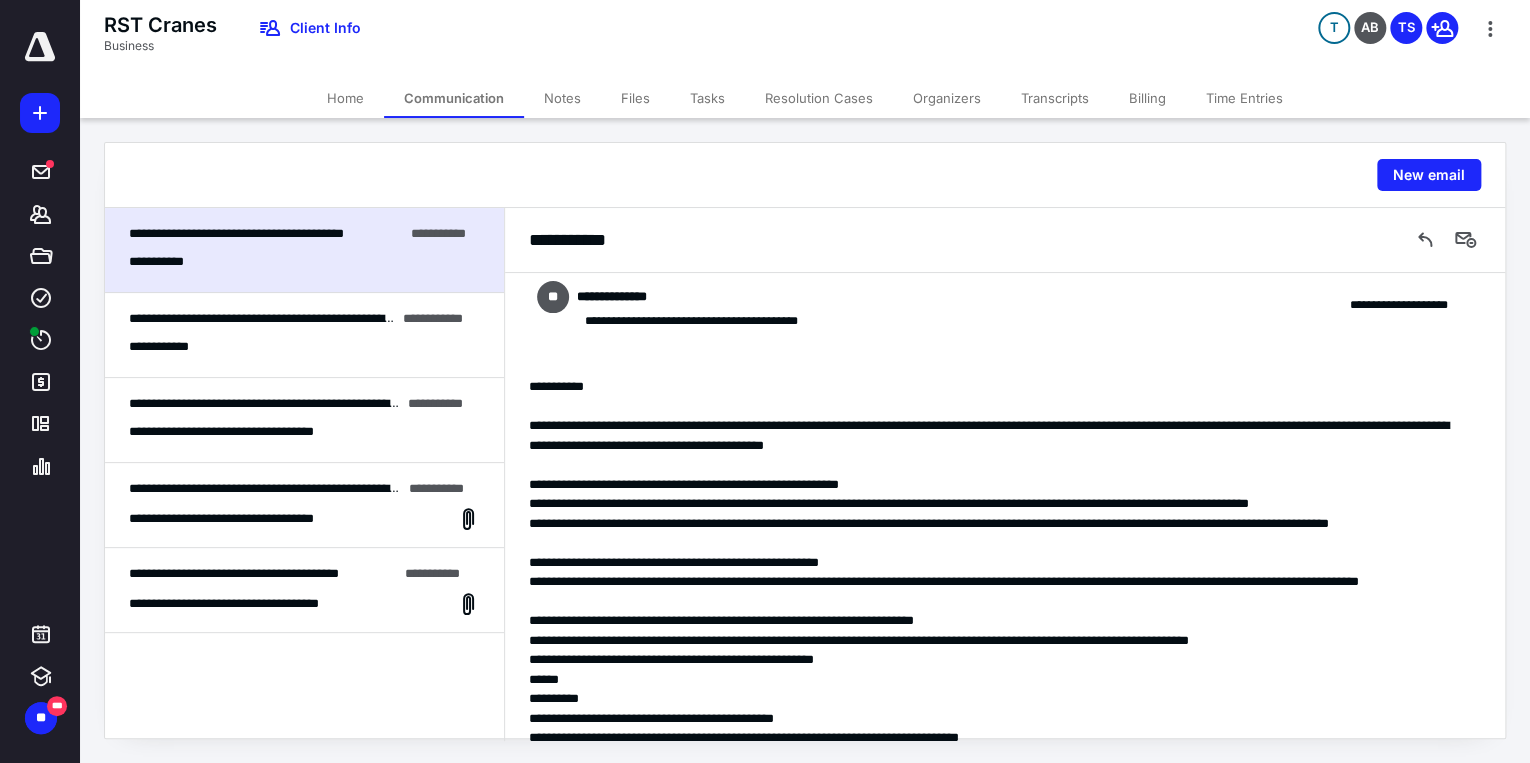 scroll, scrollTop: 0, scrollLeft: 0, axis: both 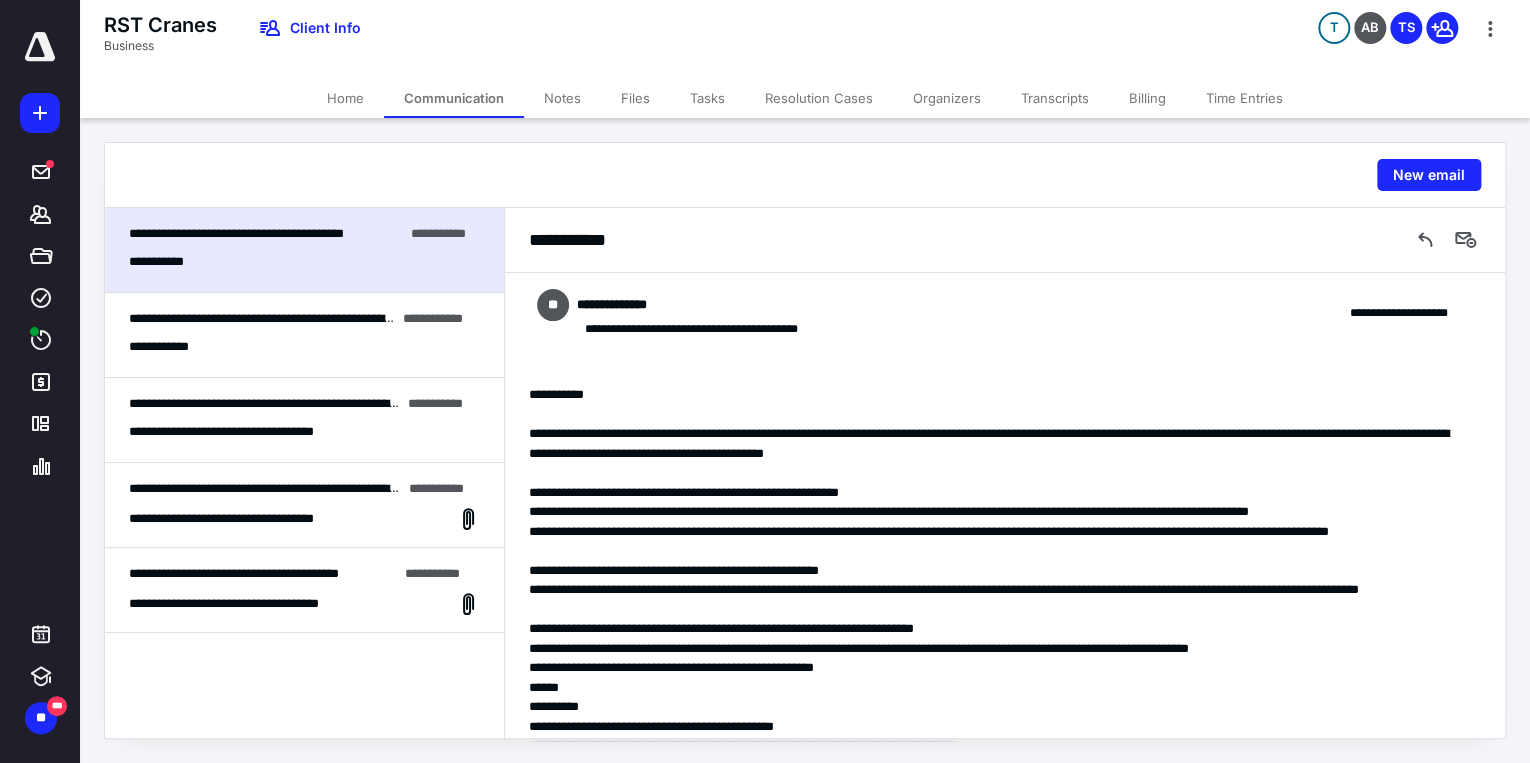 click on "Tasks" at bounding box center (707, 98) 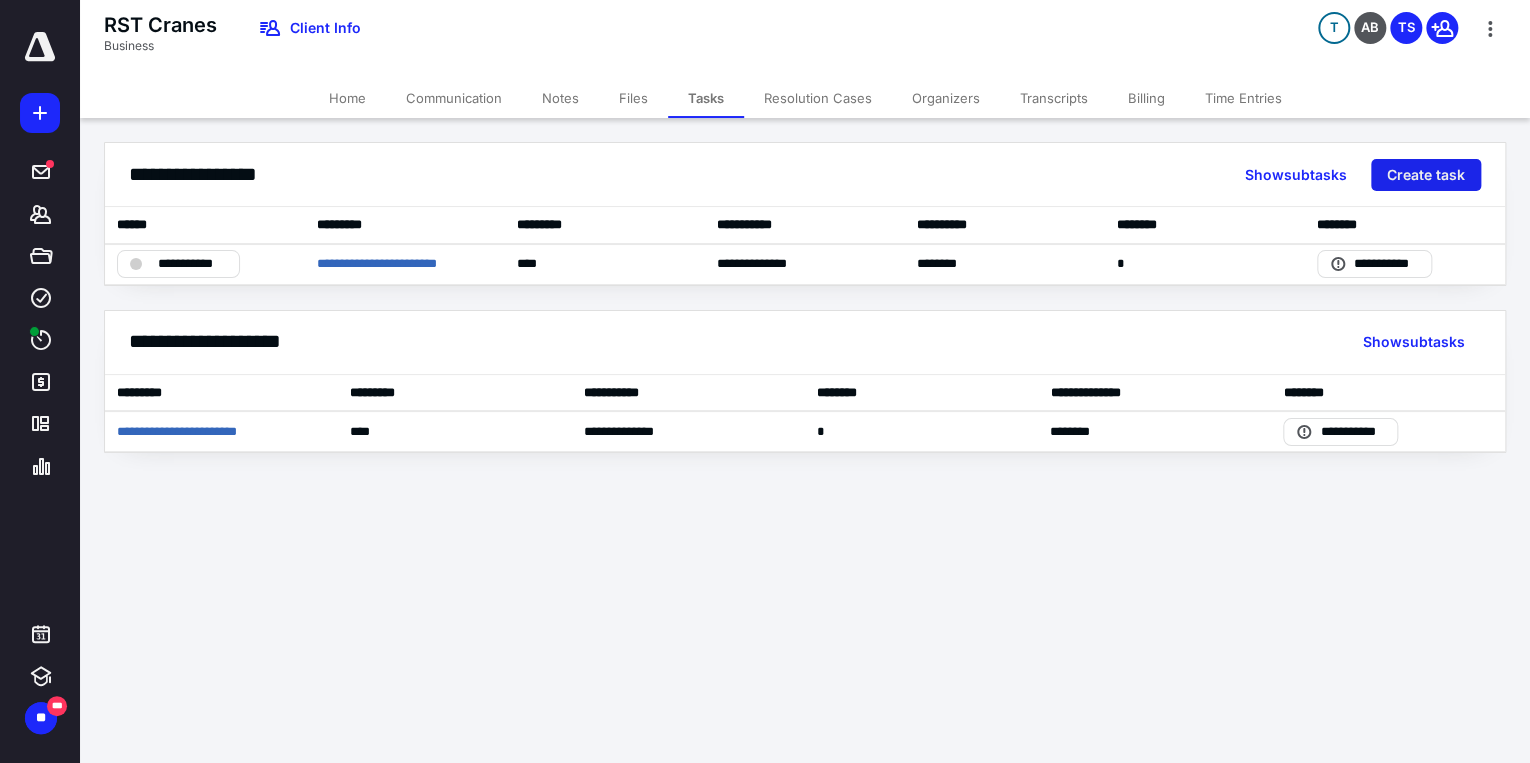 click on "Create task" at bounding box center (1426, 175) 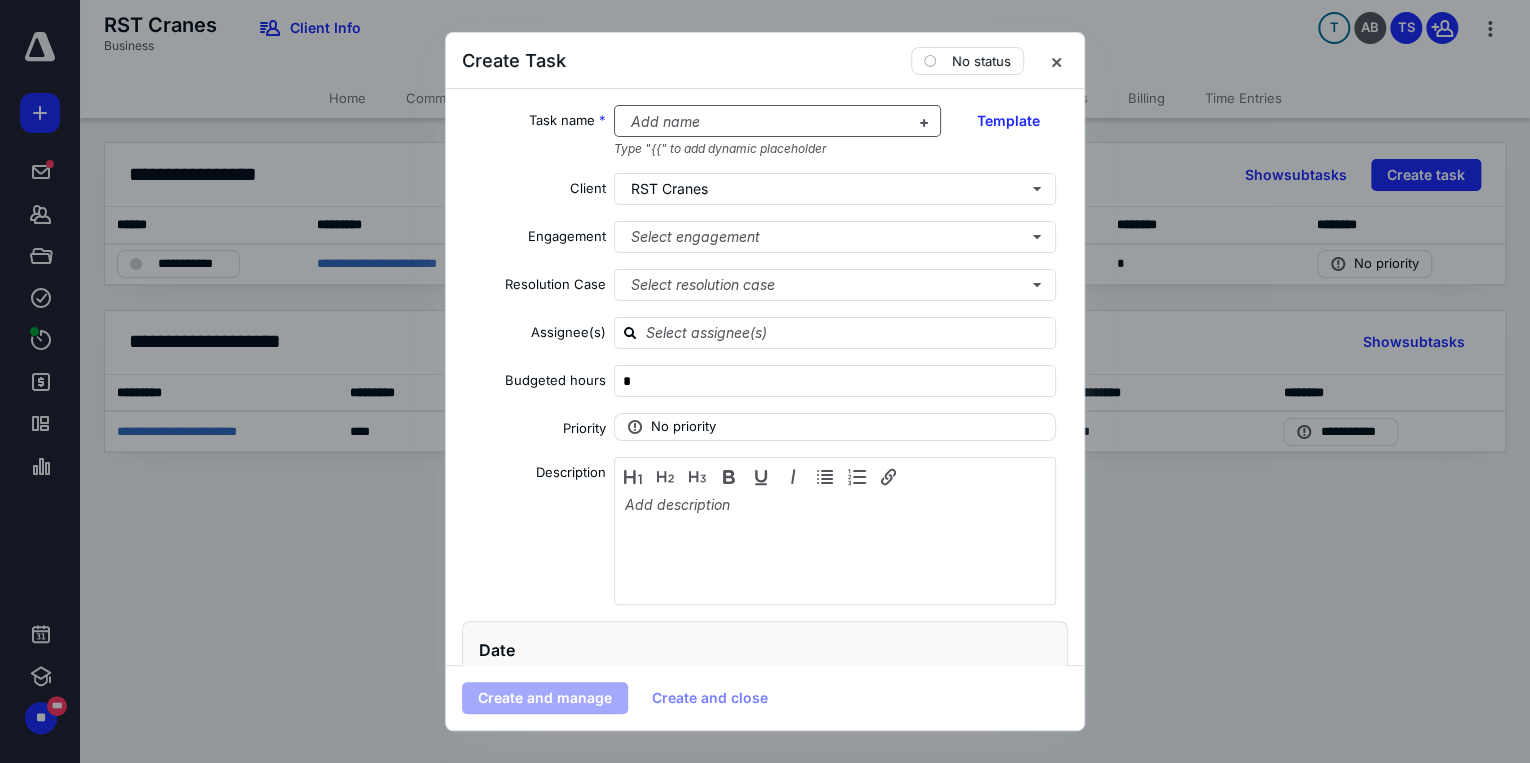click at bounding box center (766, 122) 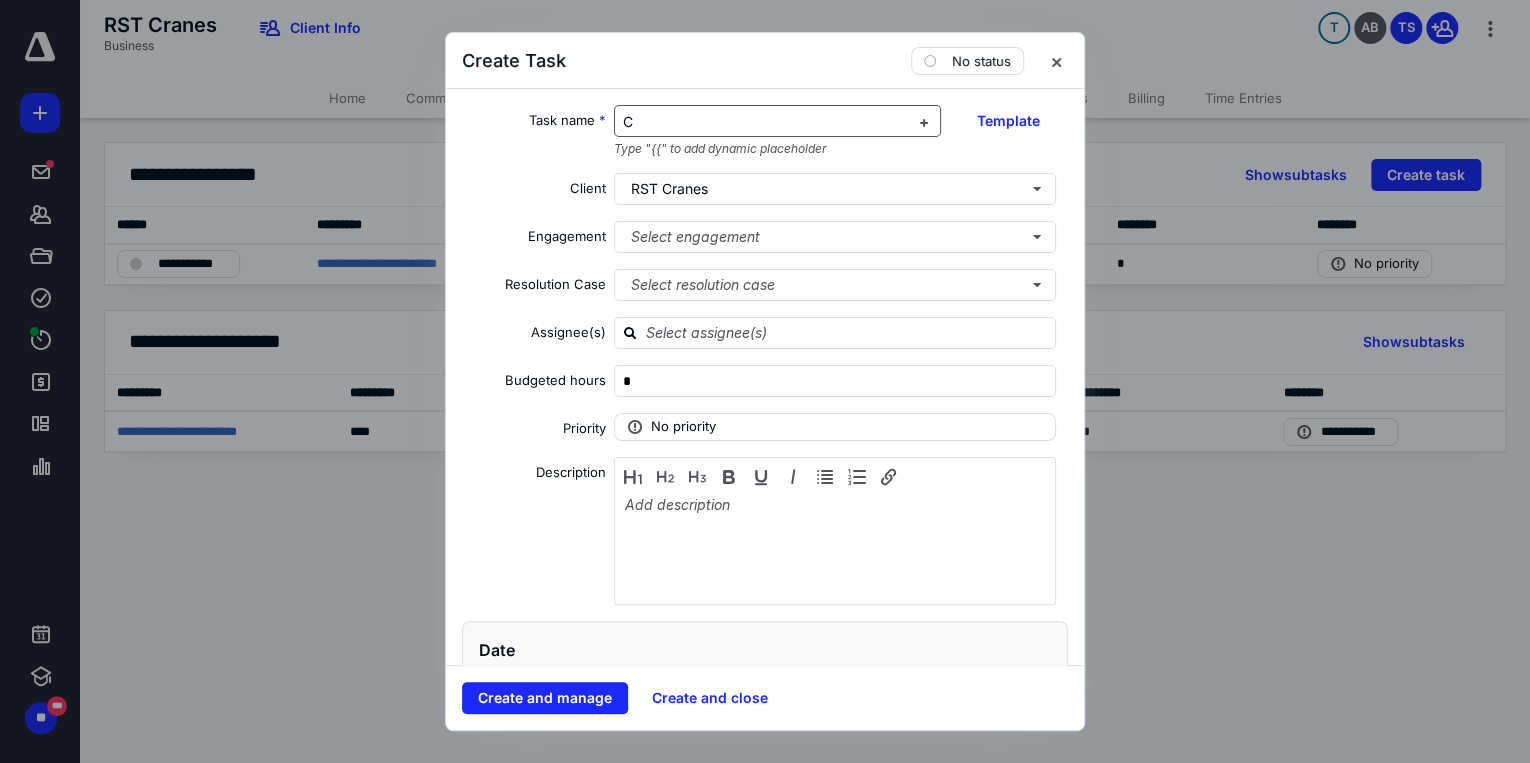 type 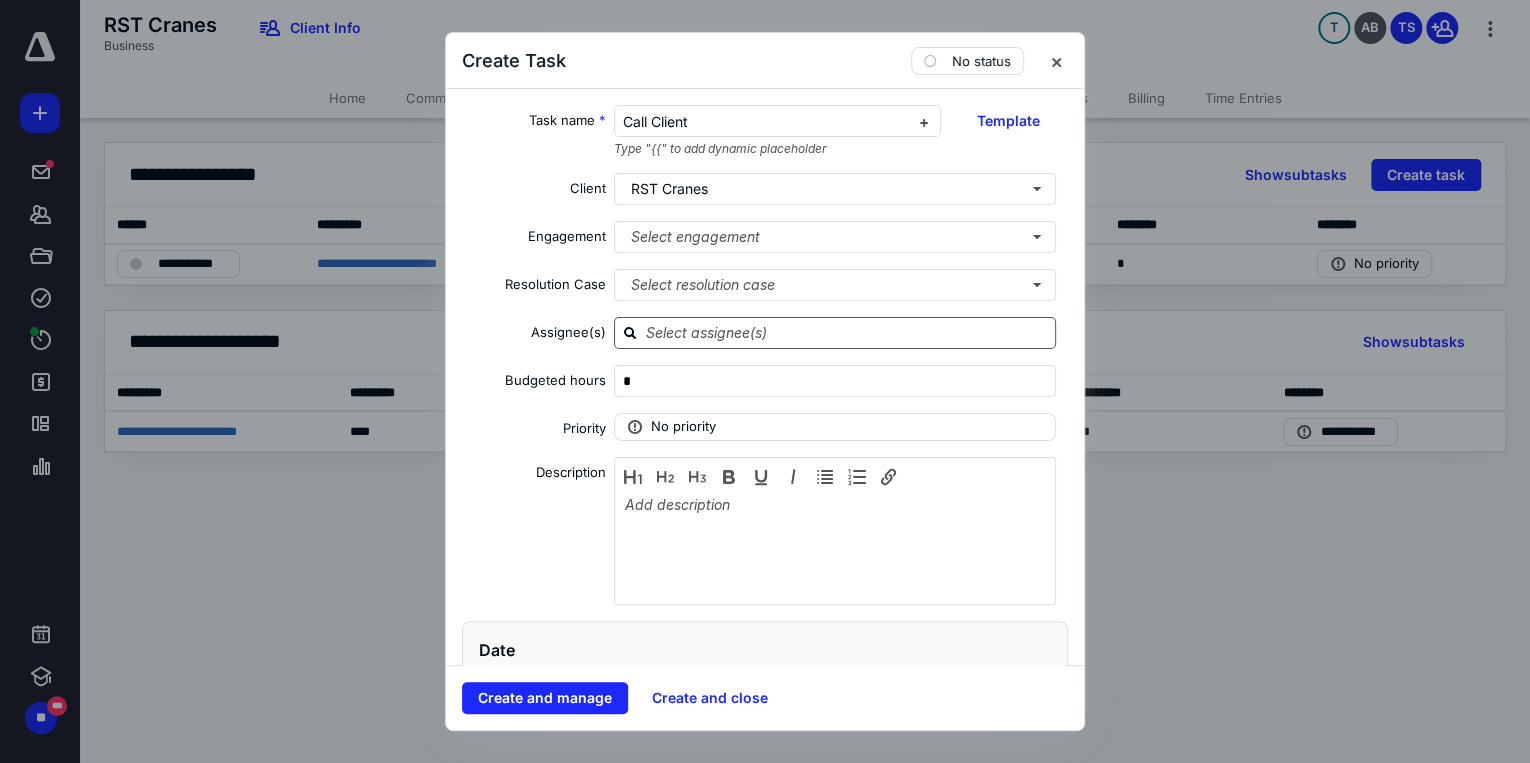 click at bounding box center (847, 332) 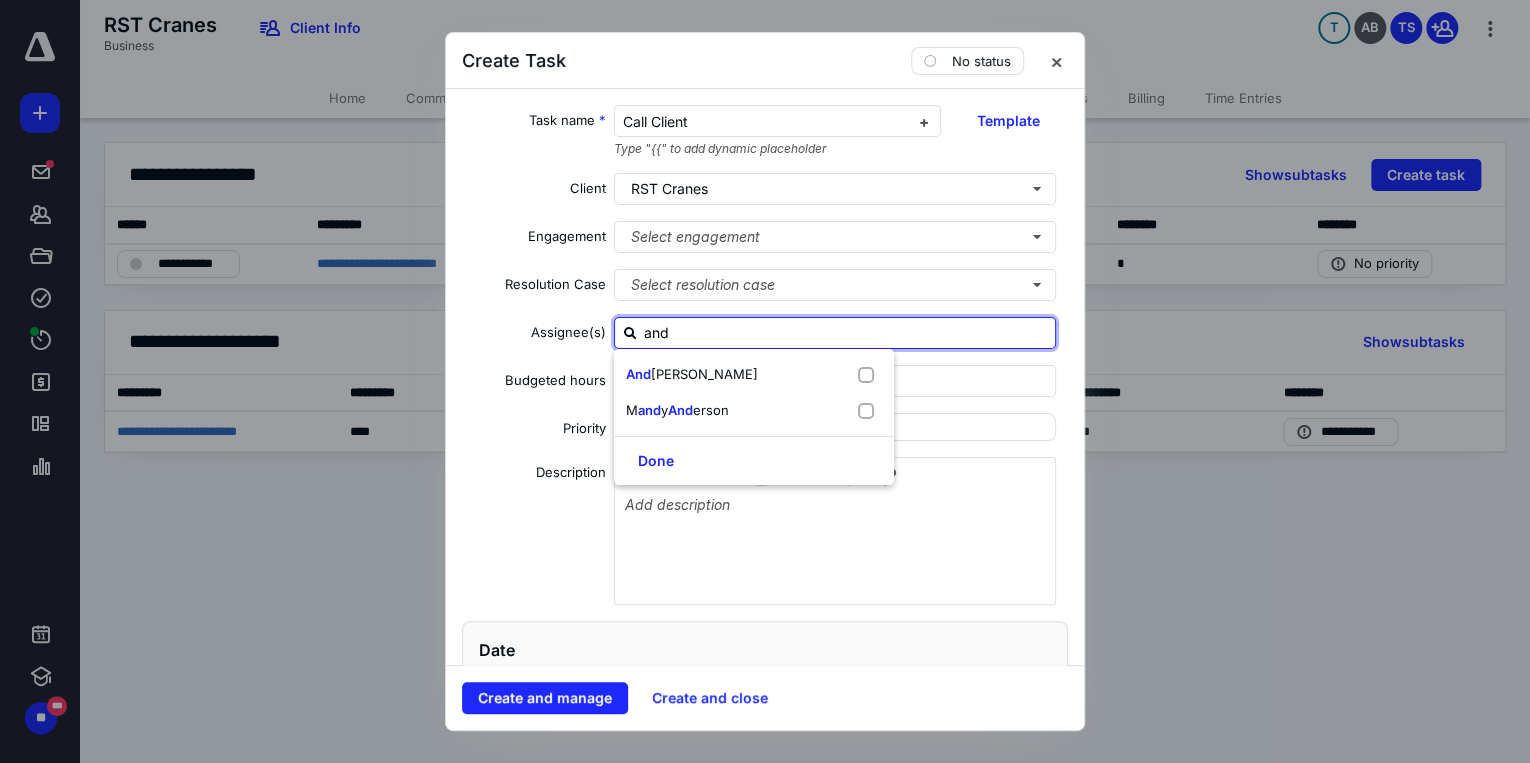 type on "andr" 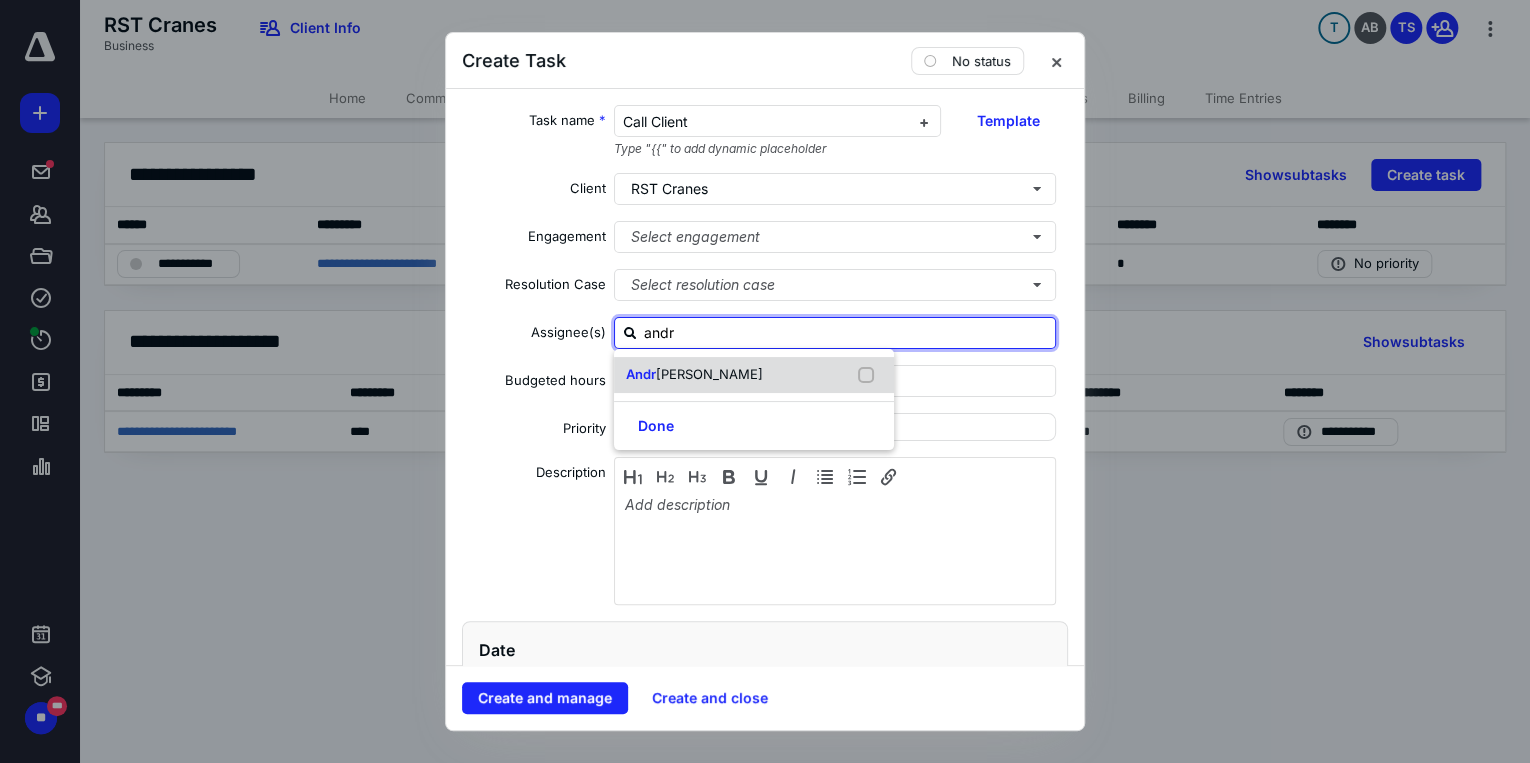 click at bounding box center [870, 375] 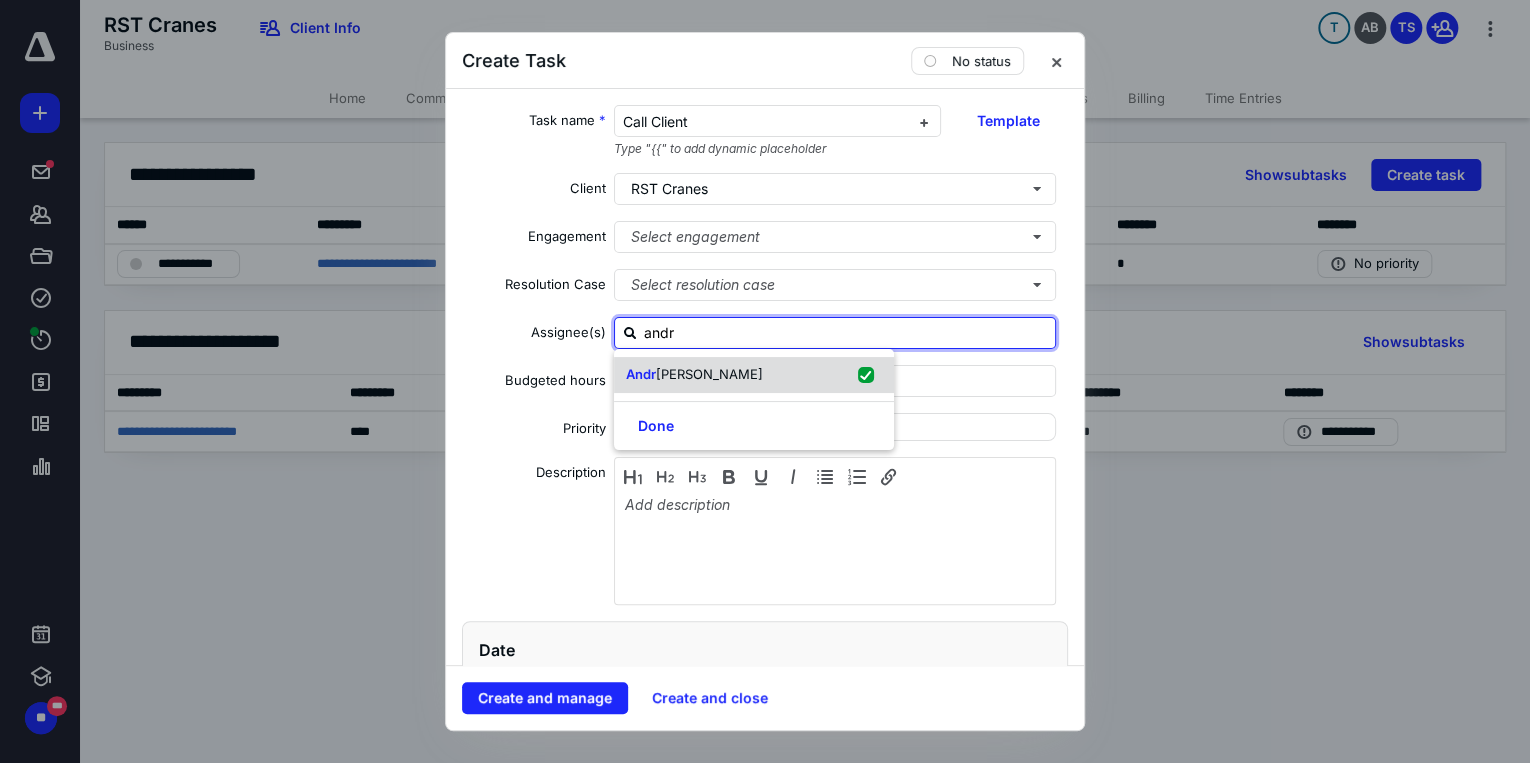 checkbox on "true" 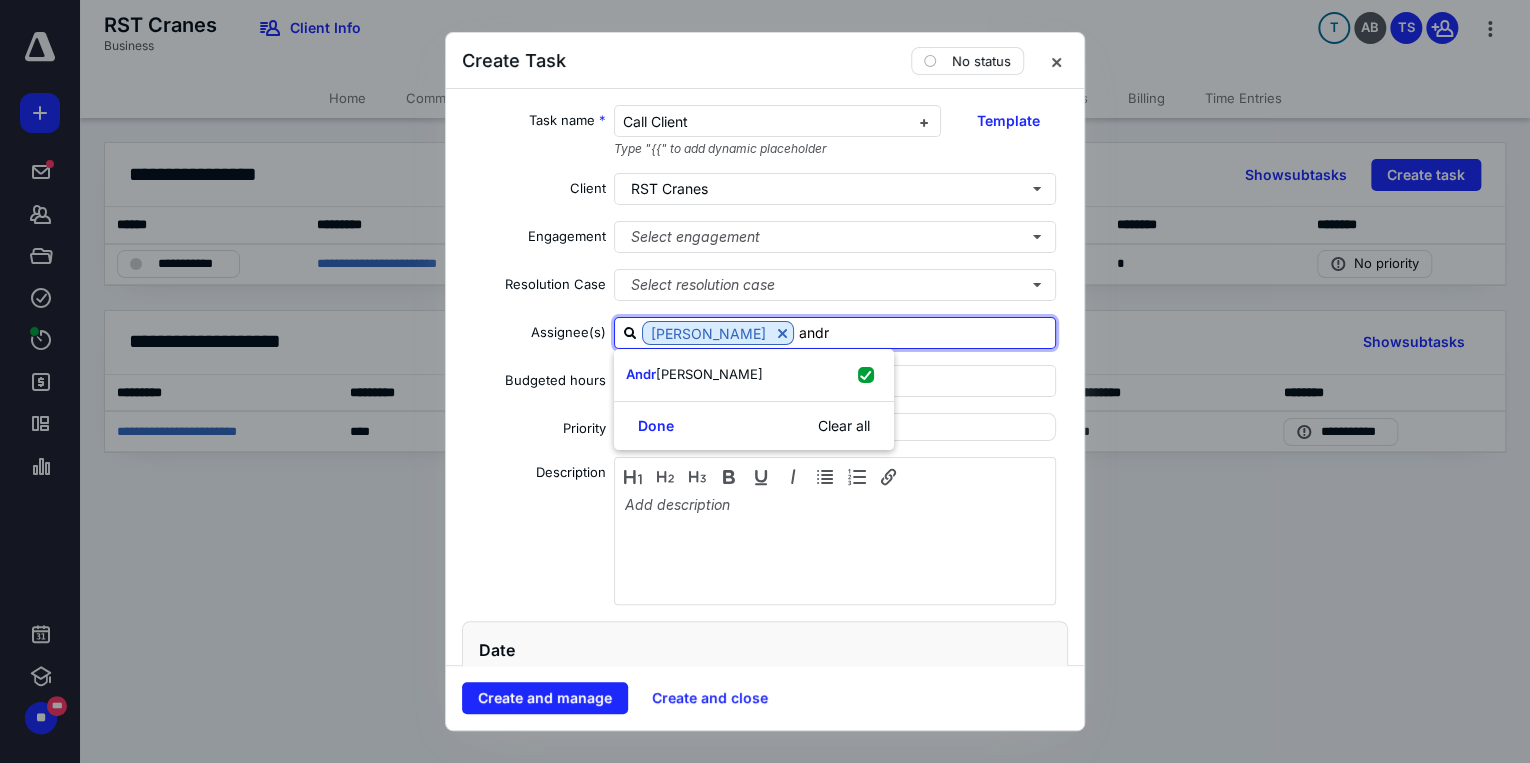 type on "andr" 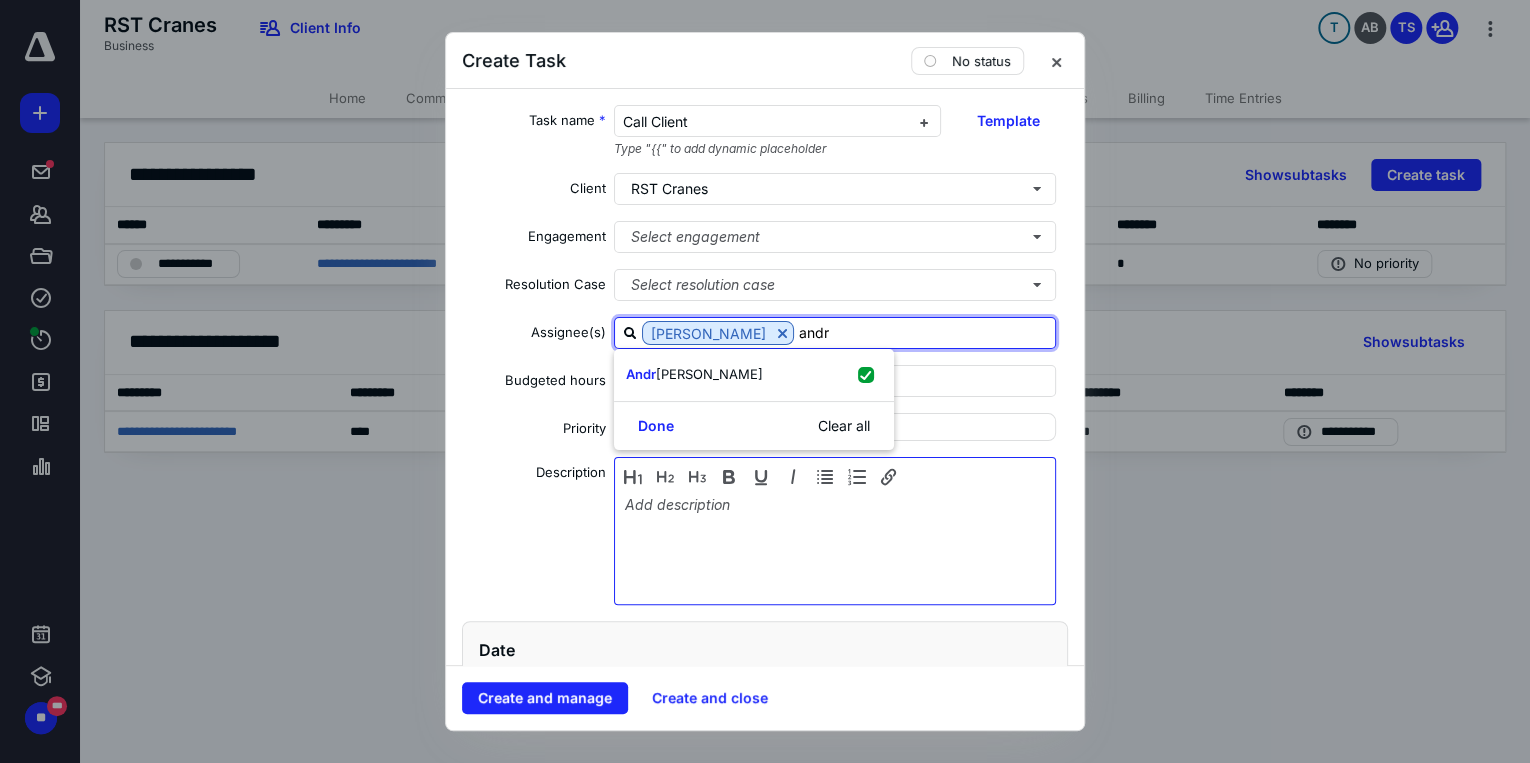 click at bounding box center (835, 546) 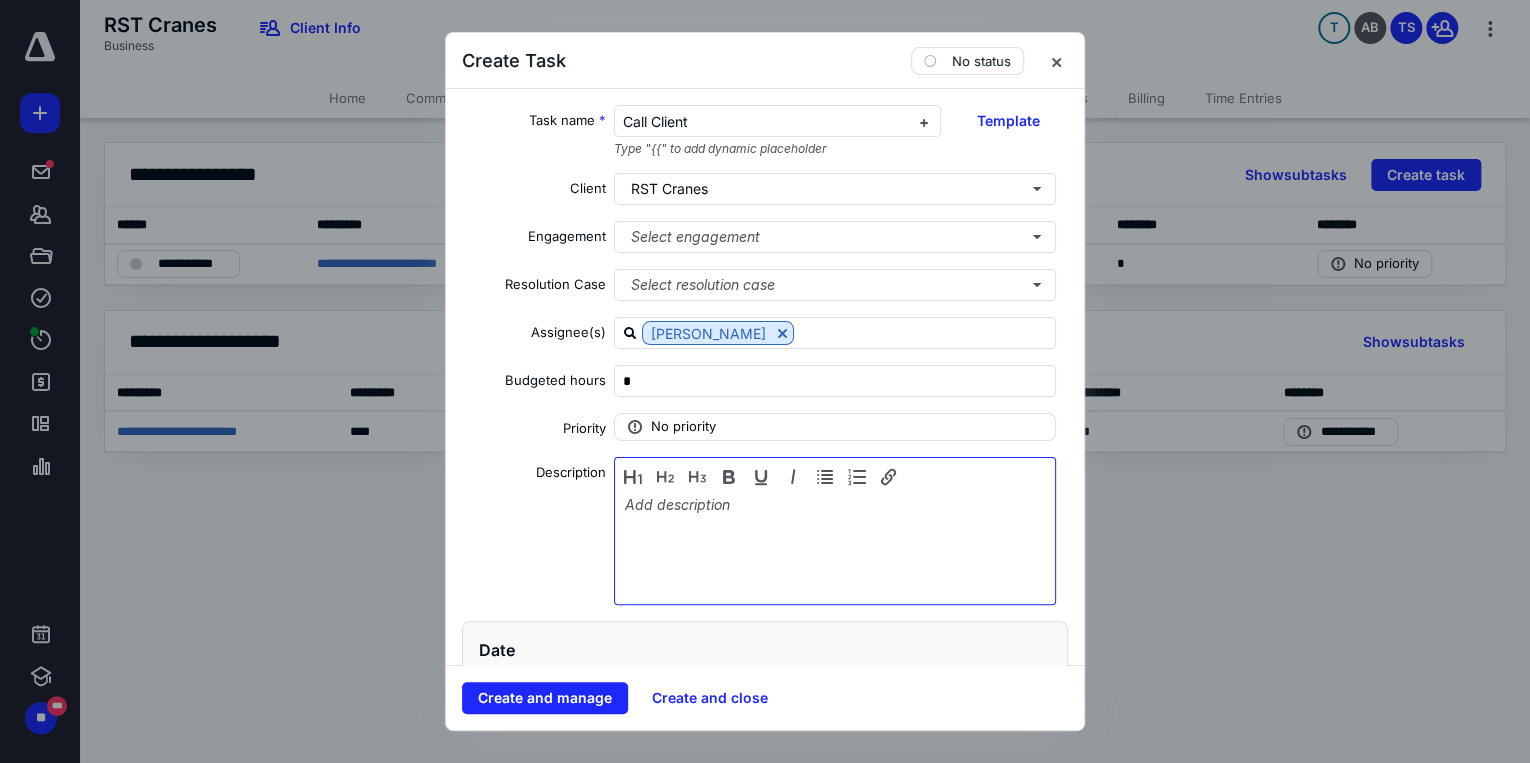 click at bounding box center (835, 546) 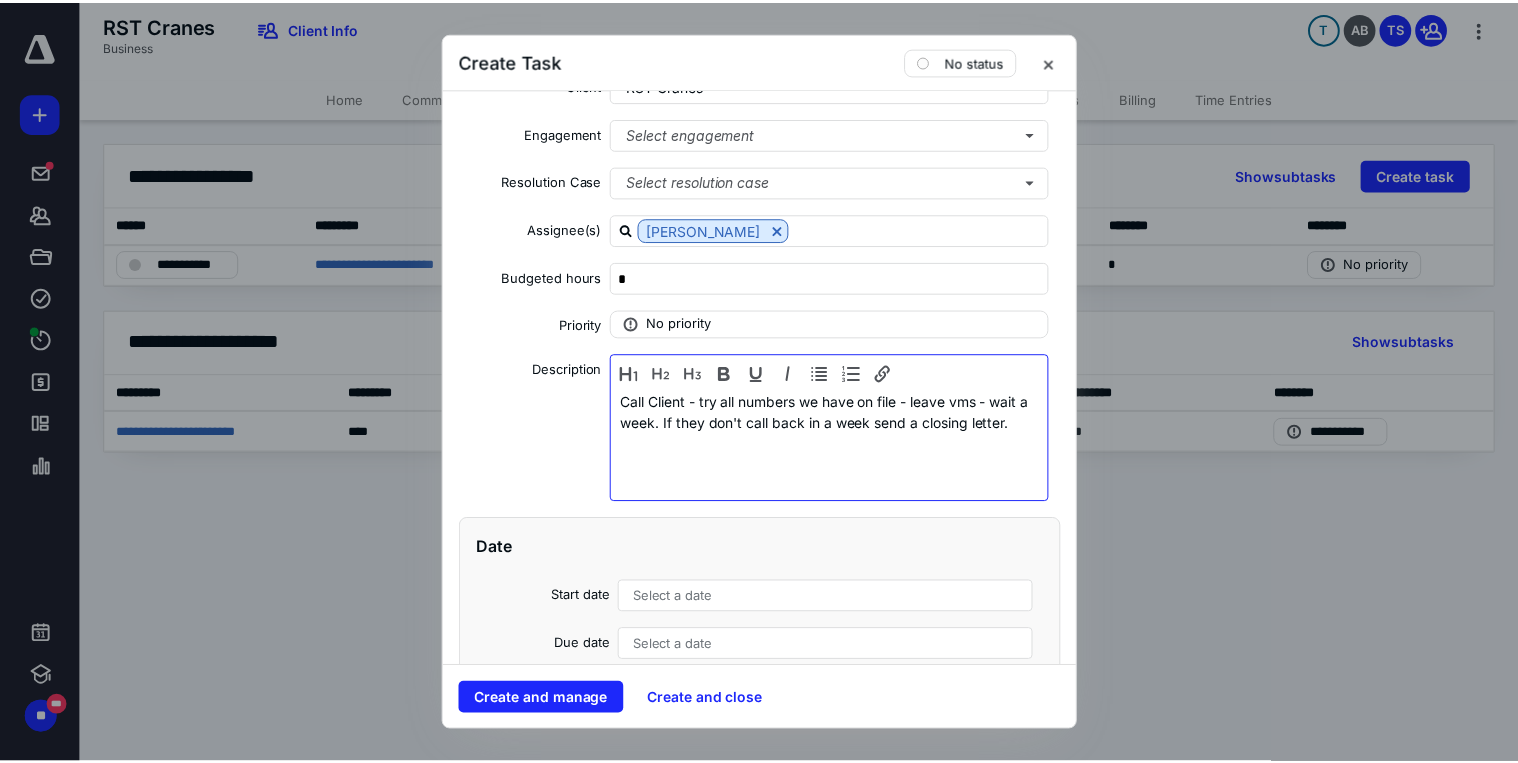 scroll, scrollTop: 240, scrollLeft: 0, axis: vertical 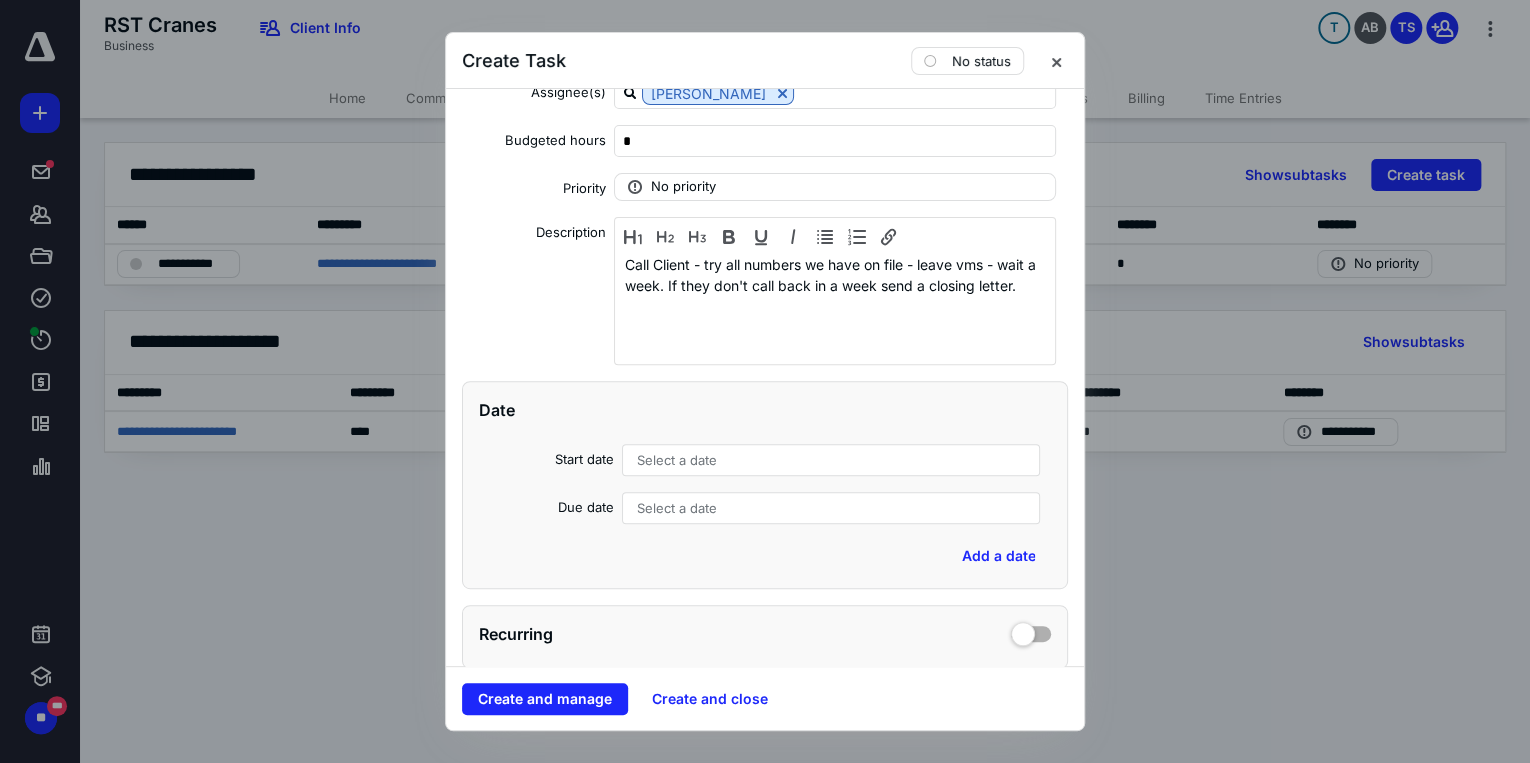 click on "Select a date" at bounding box center [677, 460] 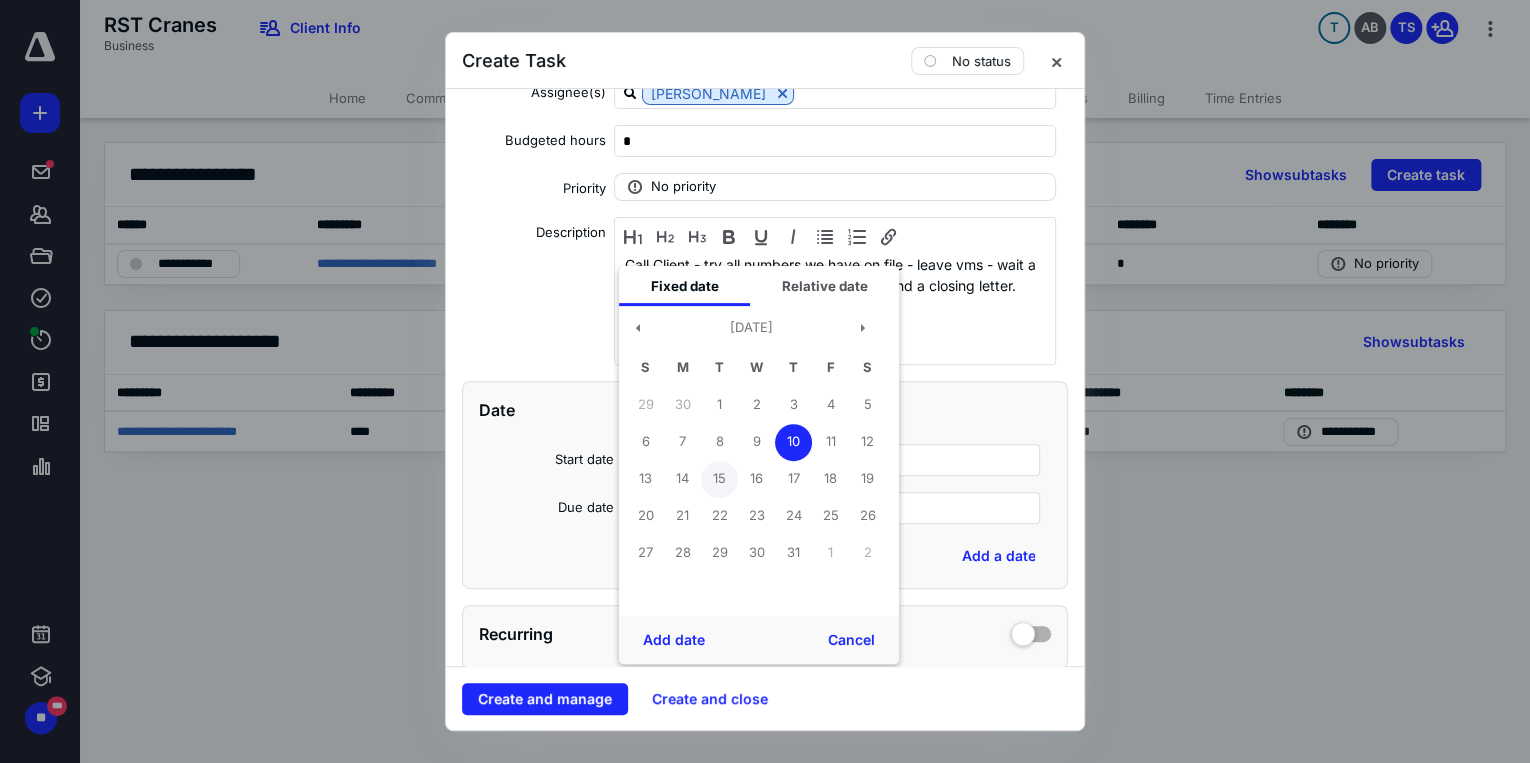 click on "15" at bounding box center (719, 479) 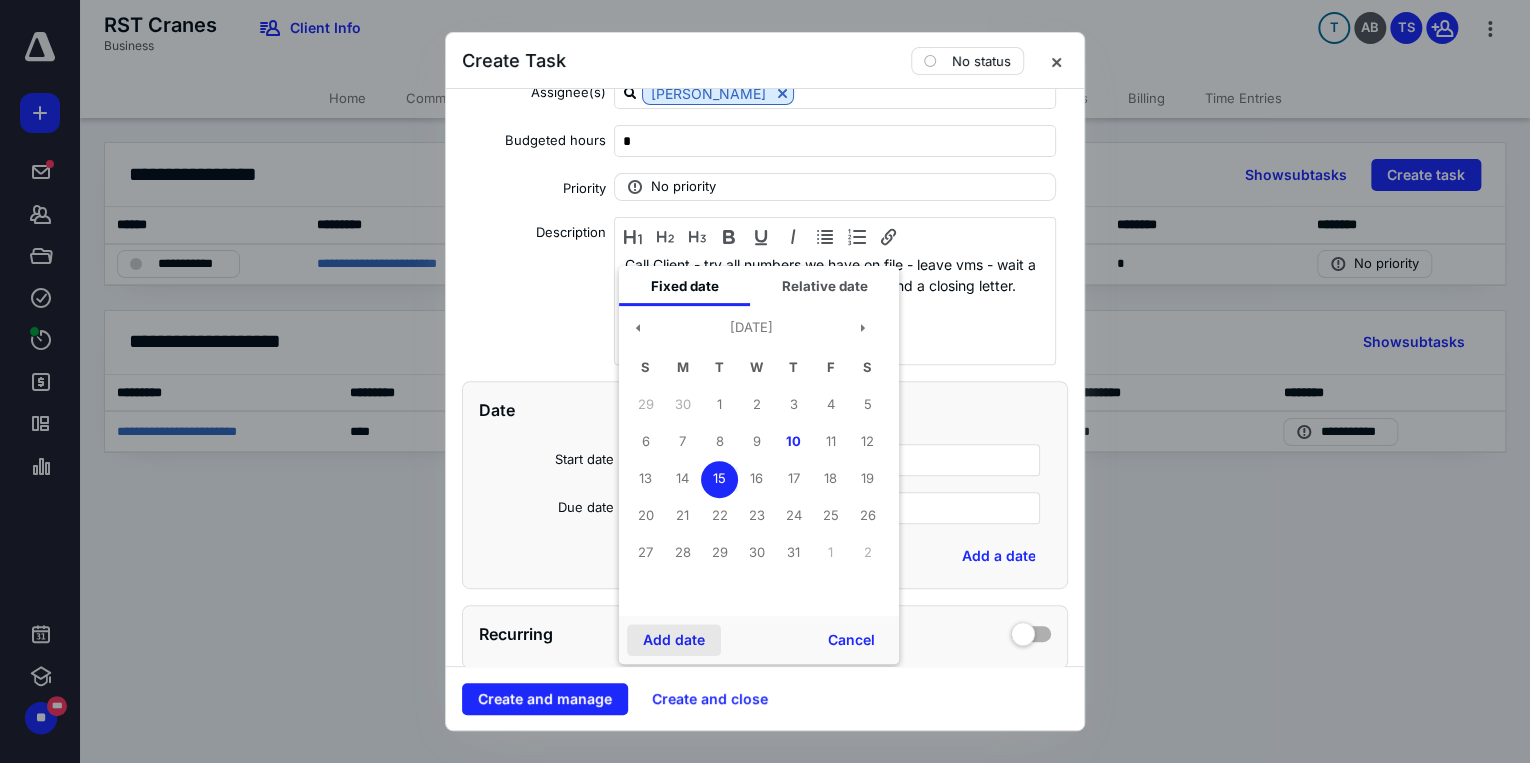 click on "Add date" at bounding box center [674, 640] 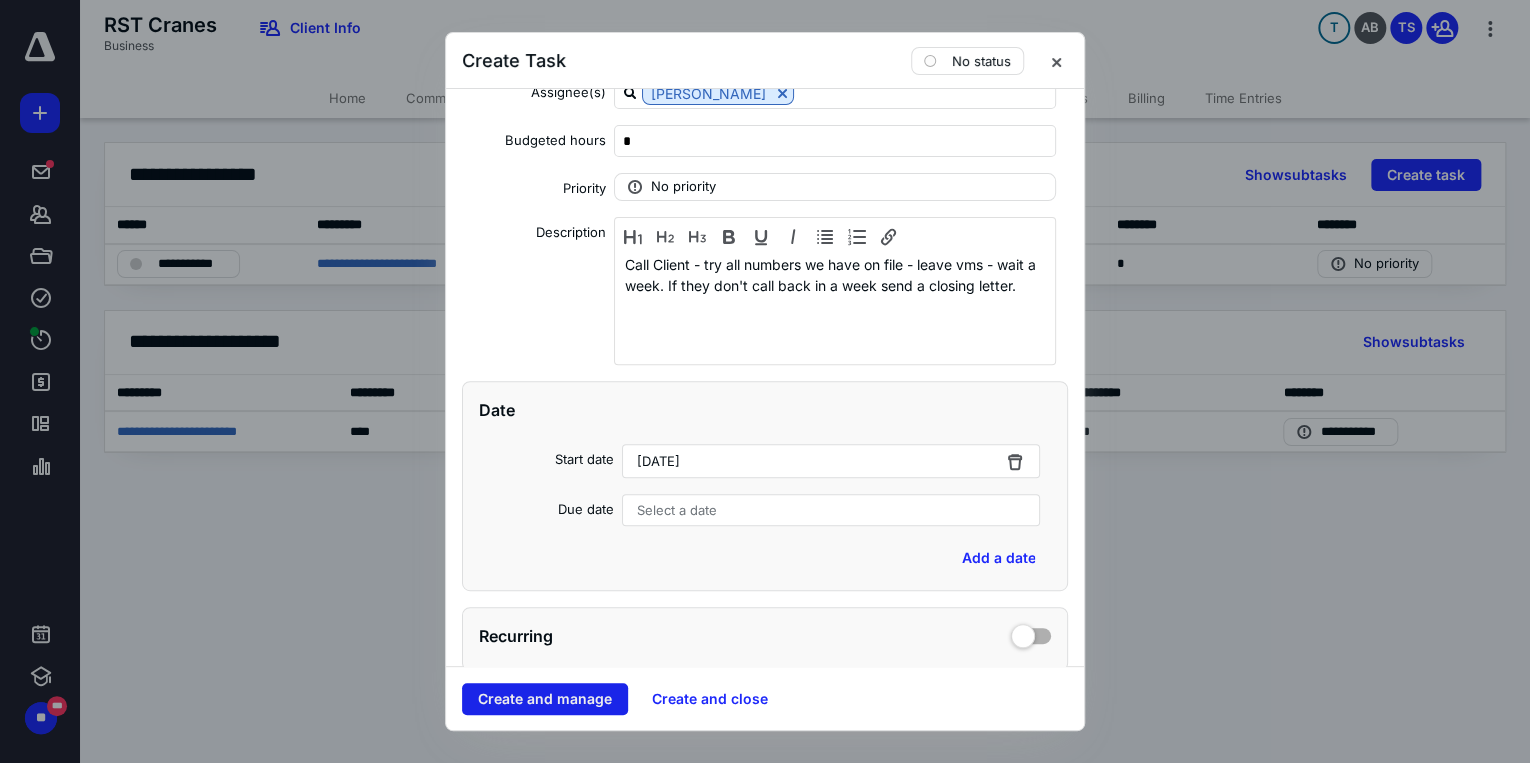 click on "Create and manage" at bounding box center (545, 699) 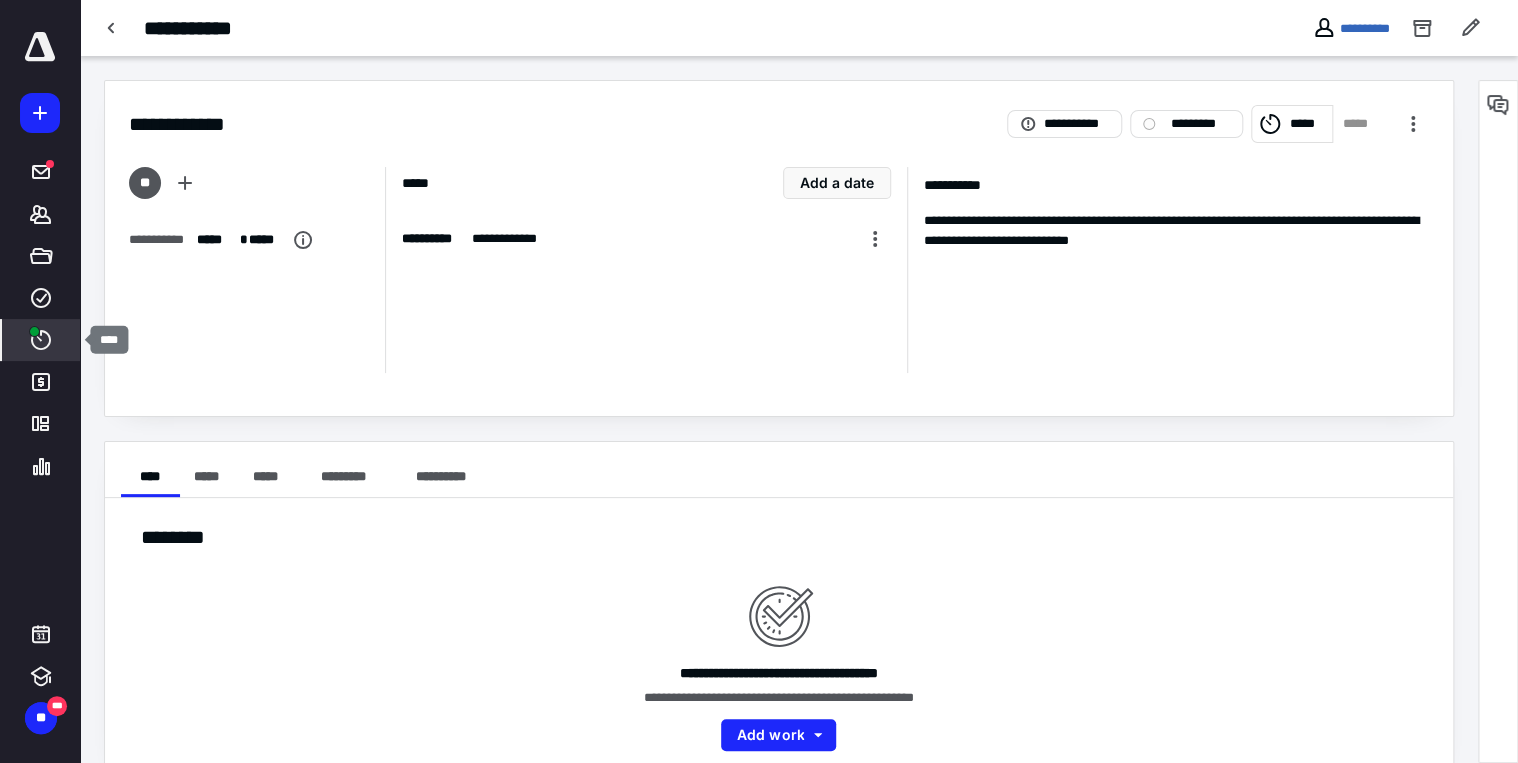 click 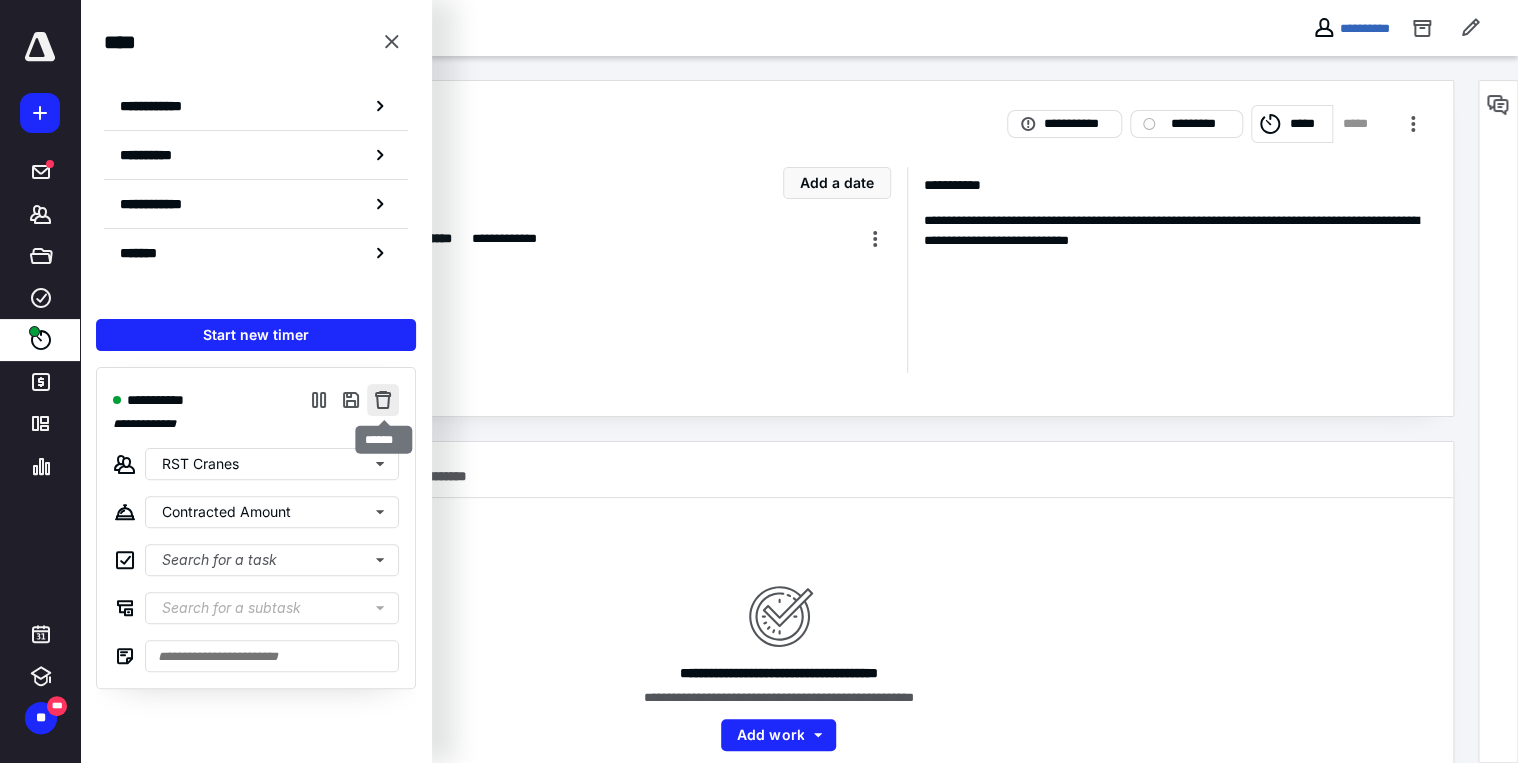 click at bounding box center [383, 400] 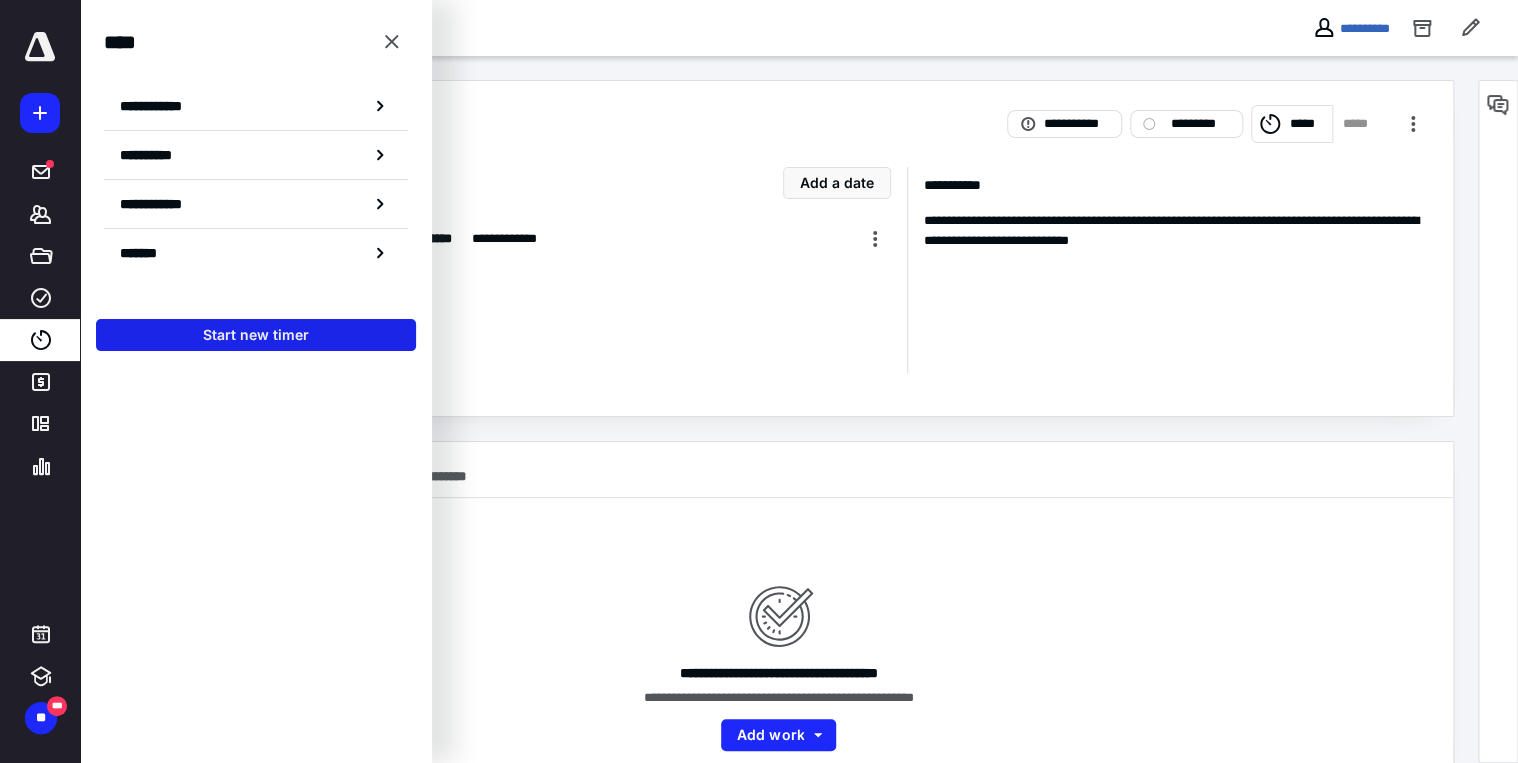 click on "Start new timer" at bounding box center (256, 335) 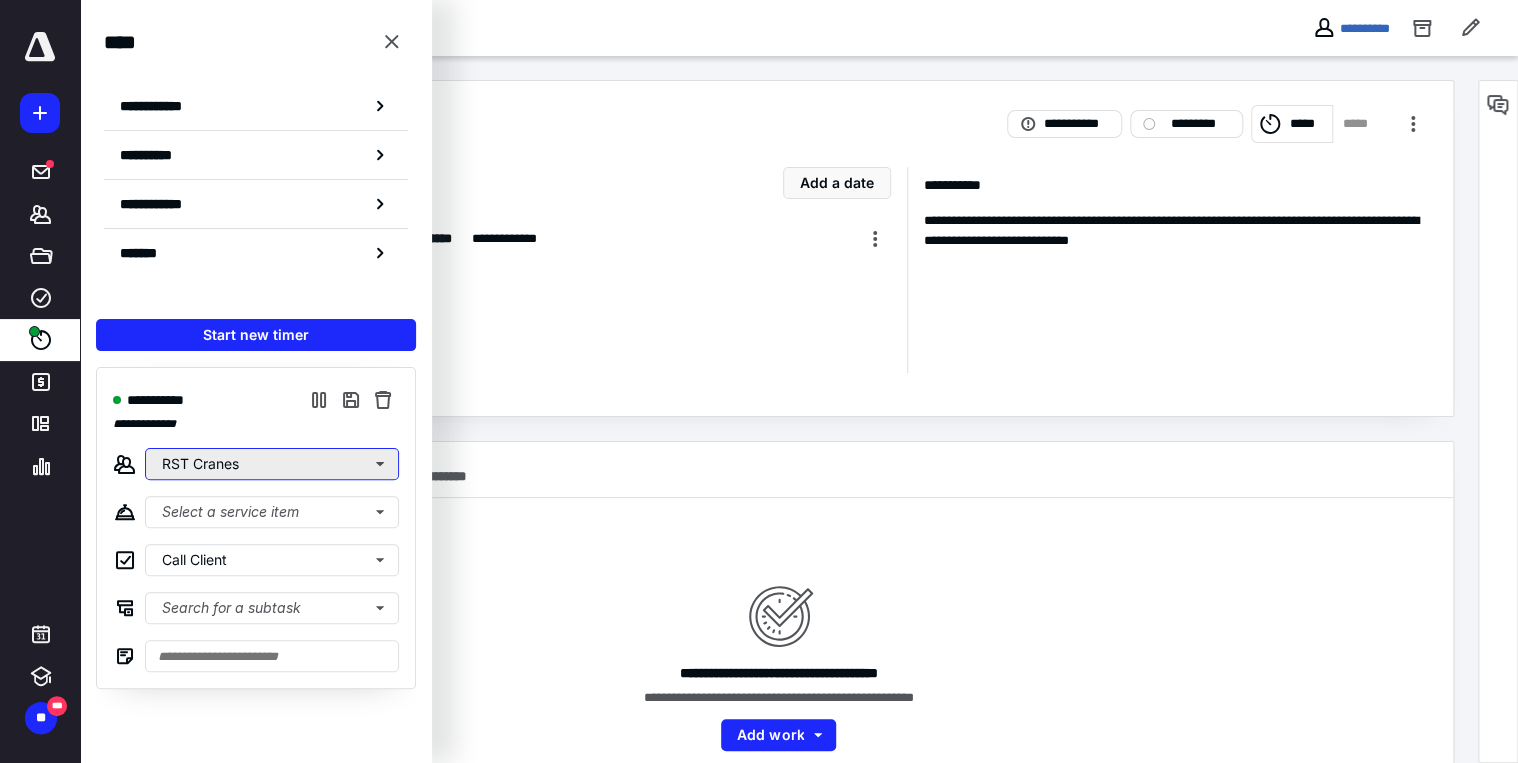 click on "RST Cranes" at bounding box center (272, 464) 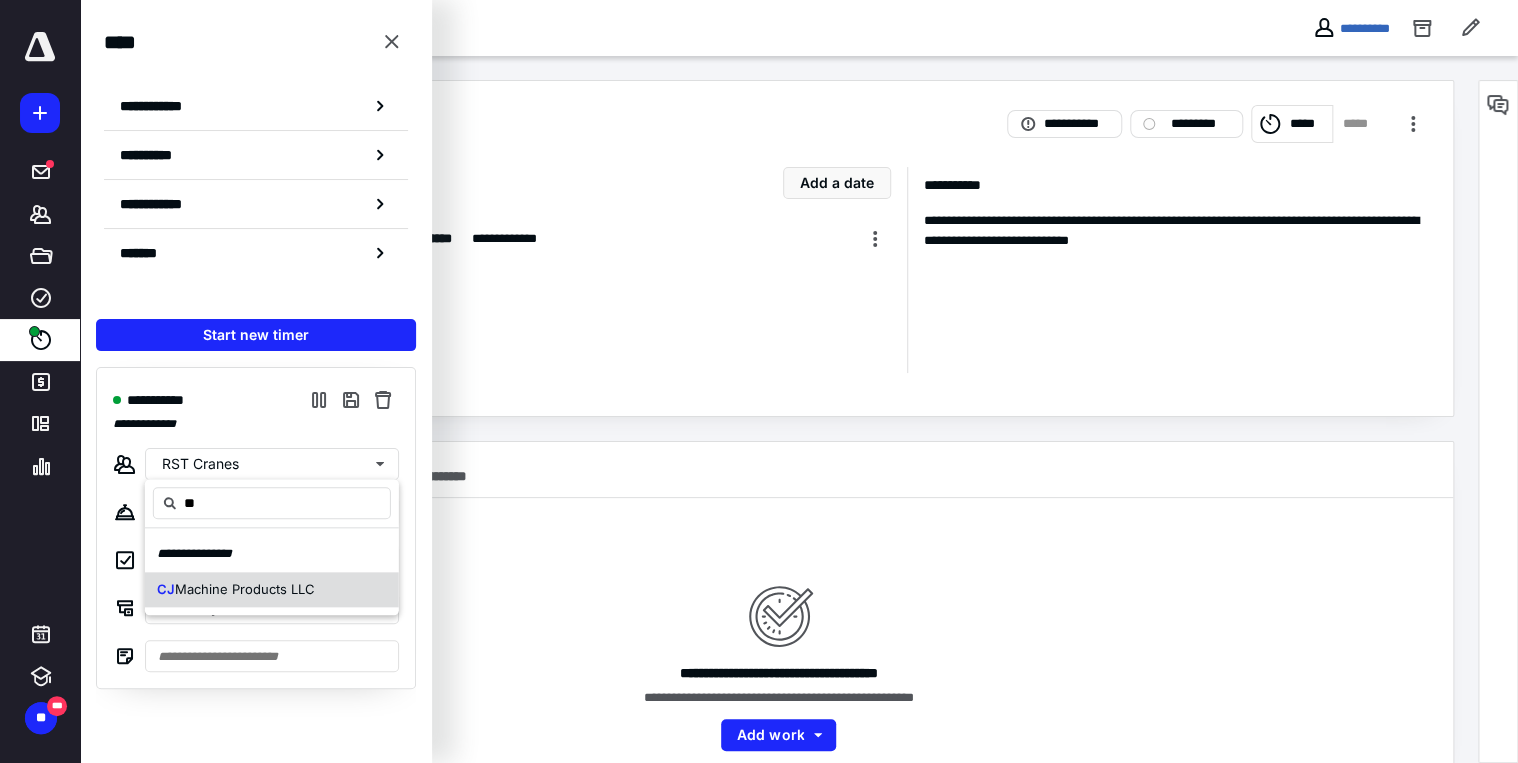click on "Machine Products LLC" at bounding box center [245, 589] 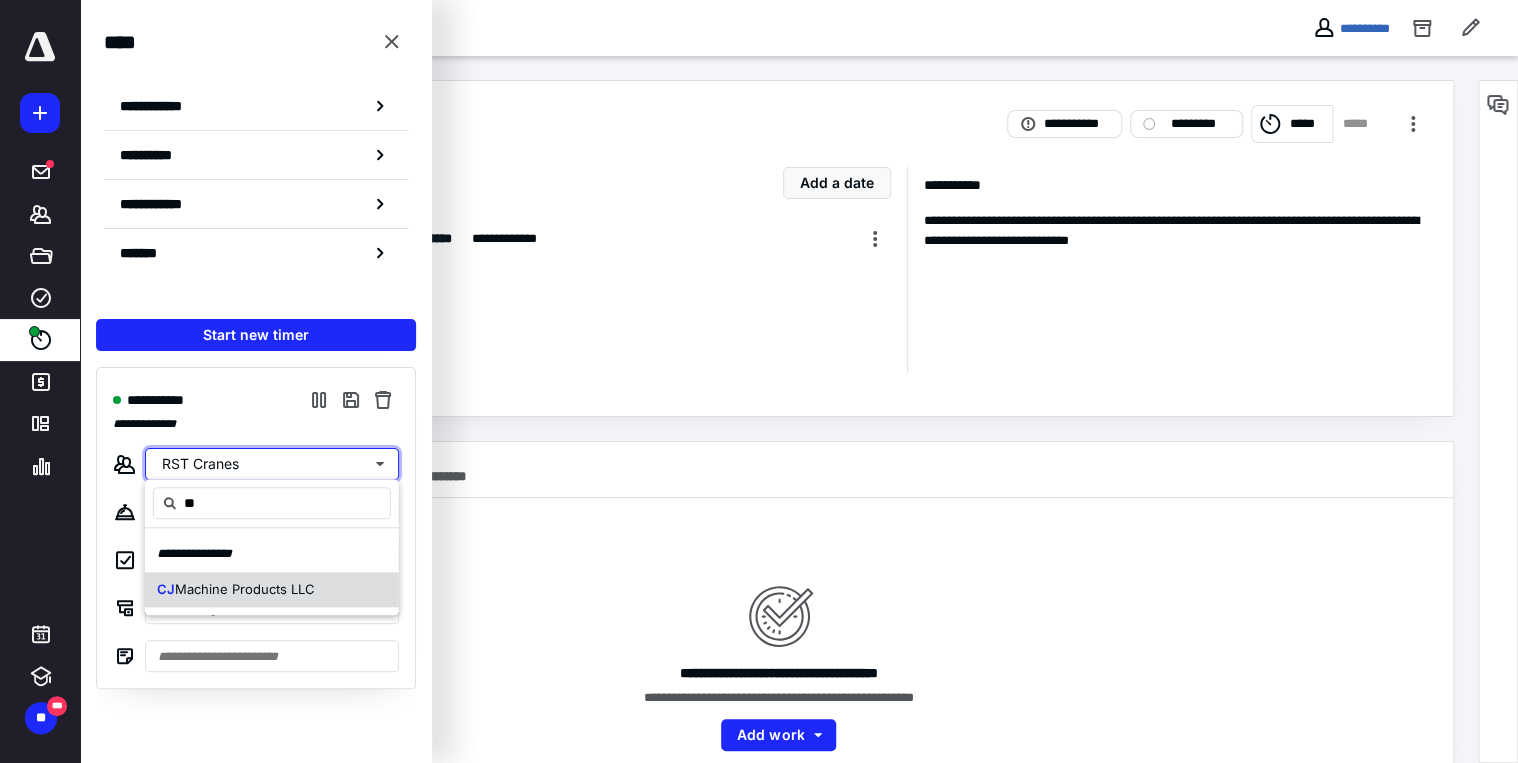 type 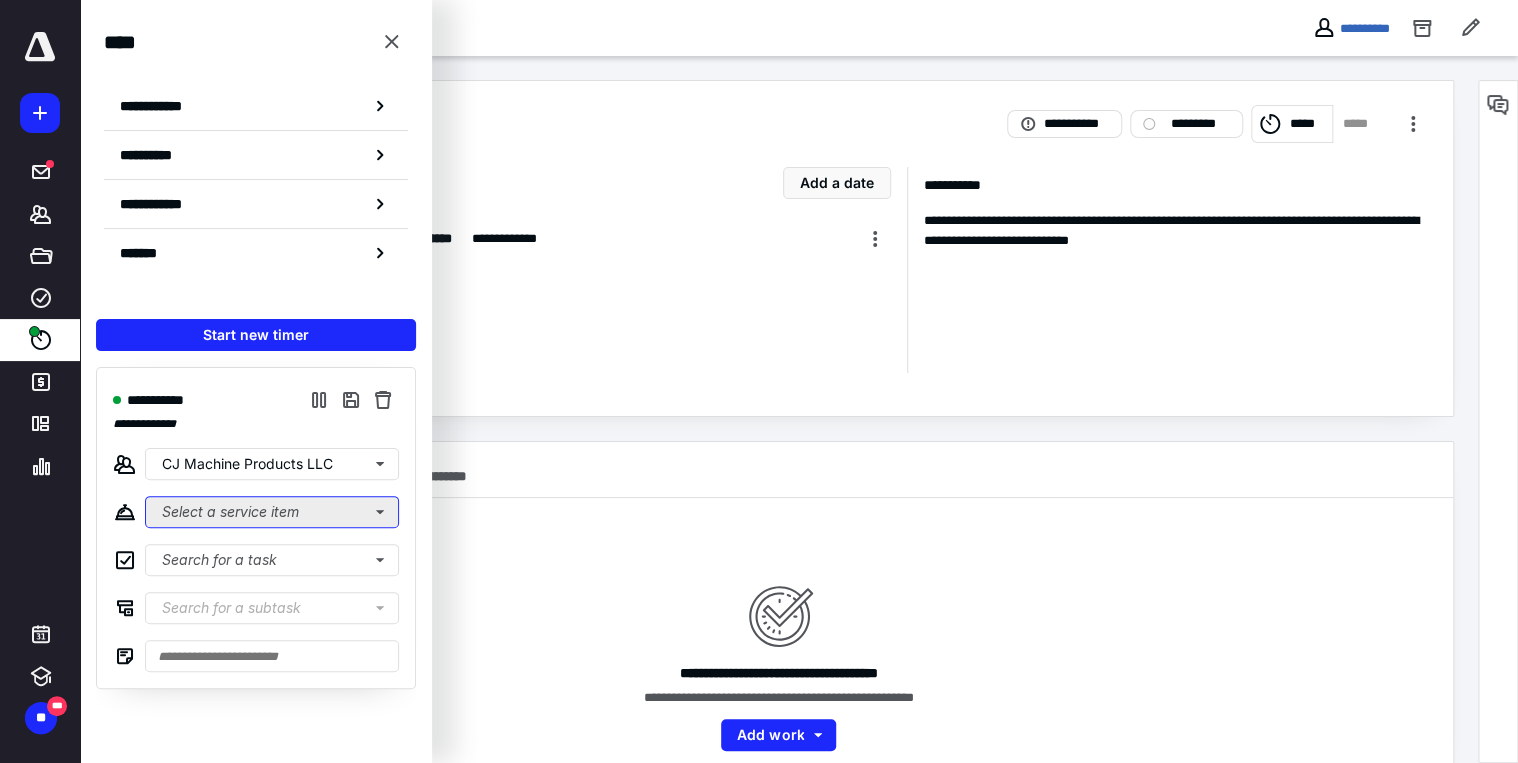 click on "Select a service item" at bounding box center [272, 512] 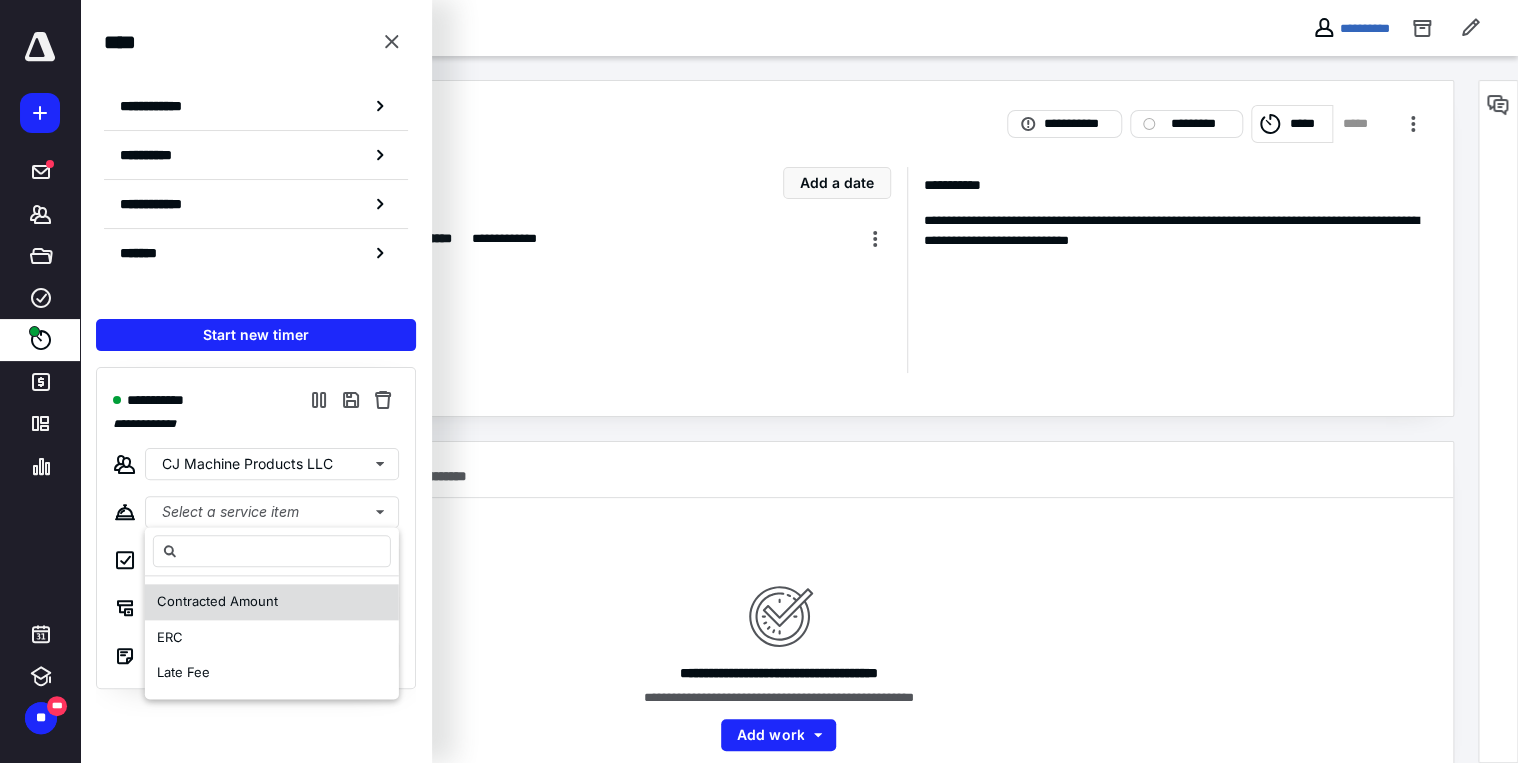 click on "Contracted Amount" at bounding box center (217, 601) 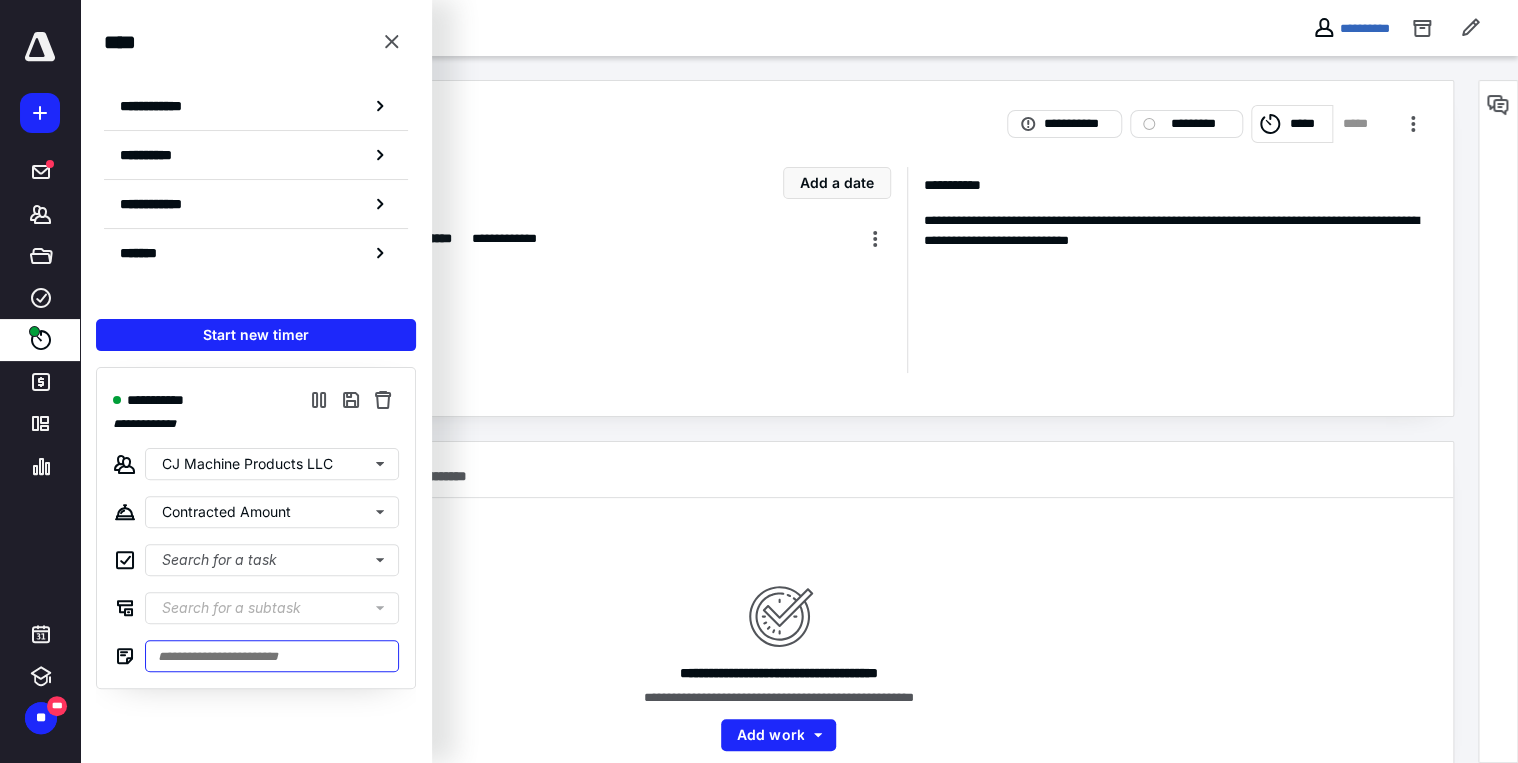 click at bounding box center (272, 656) 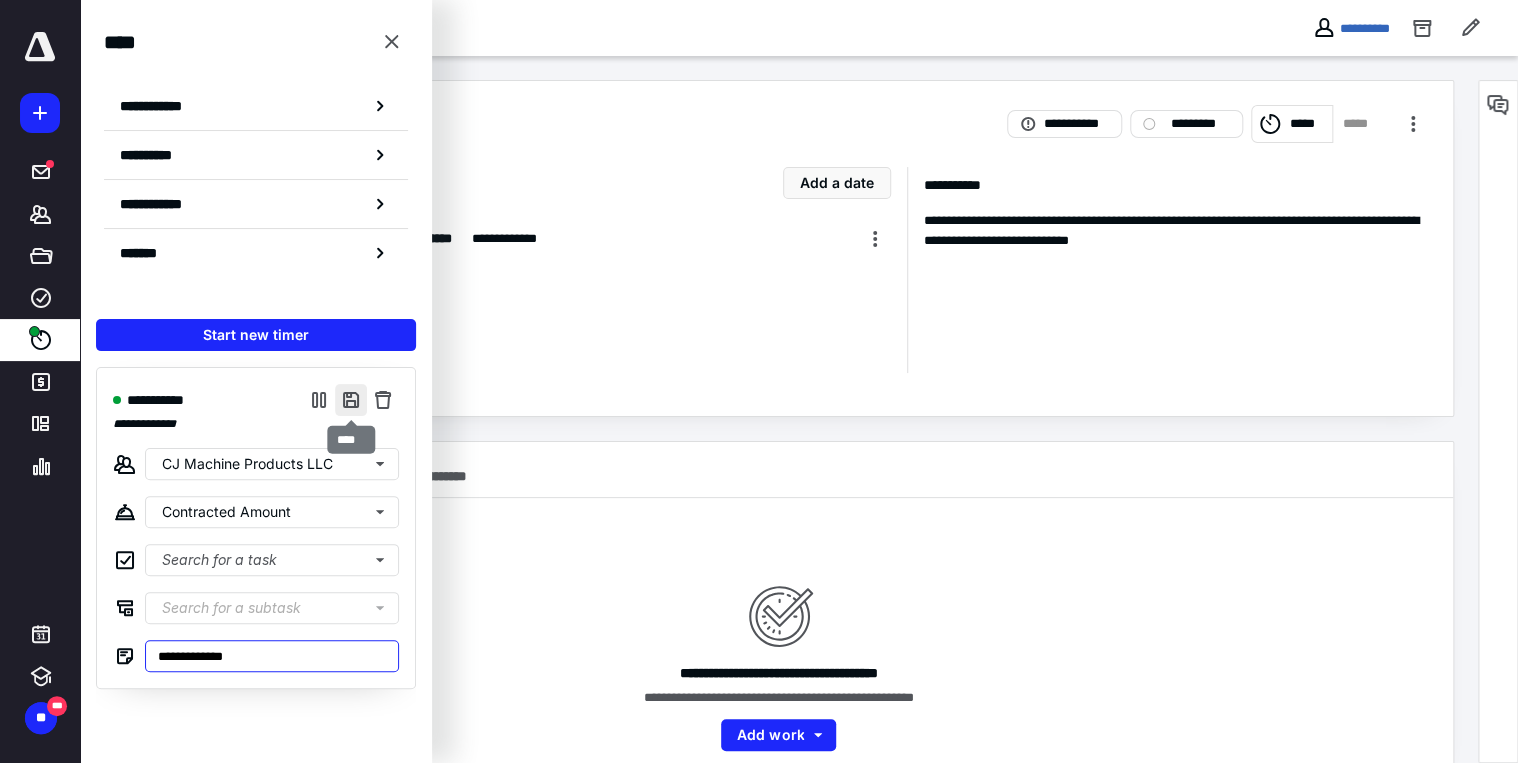 type on "**********" 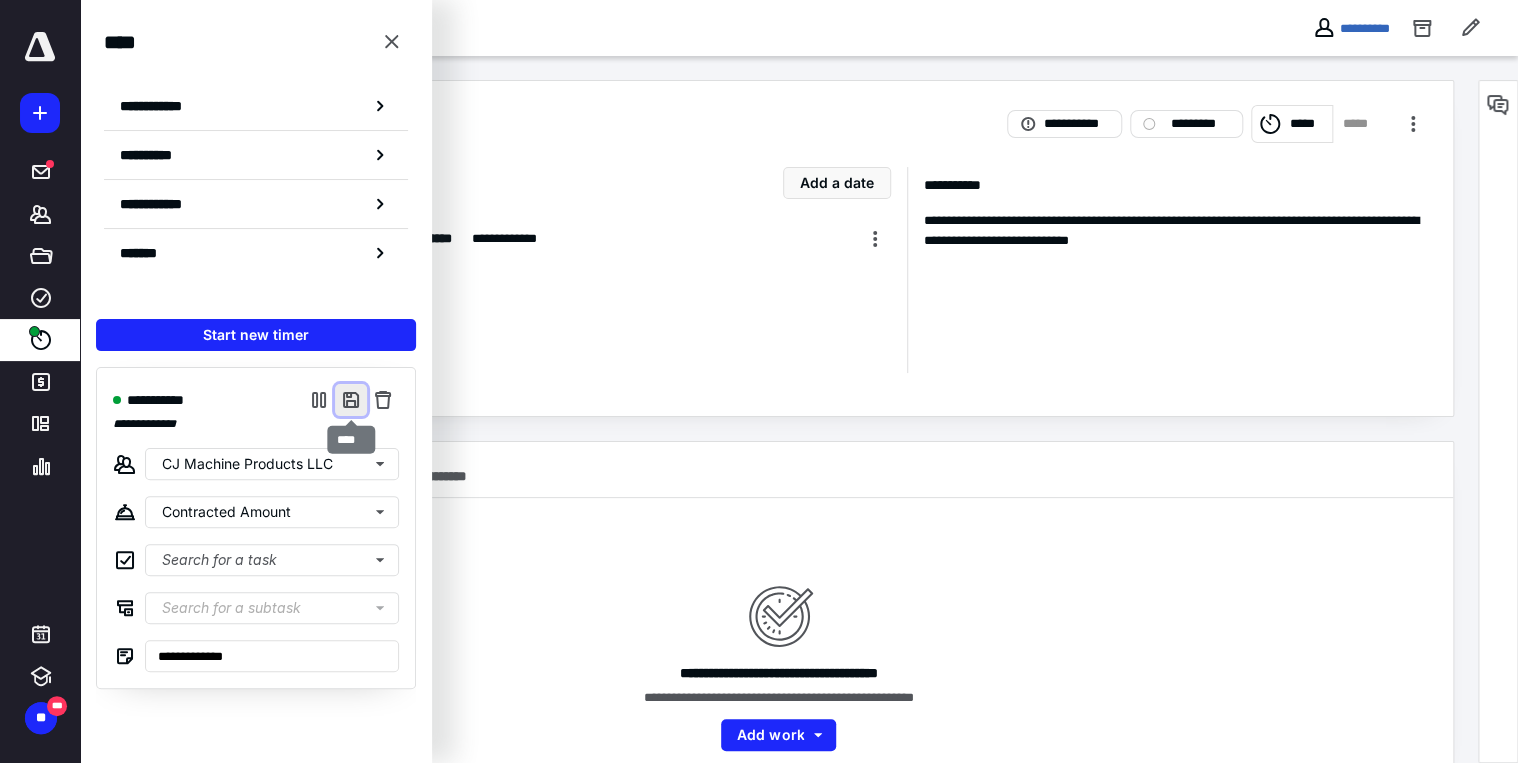 click at bounding box center [351, 400] 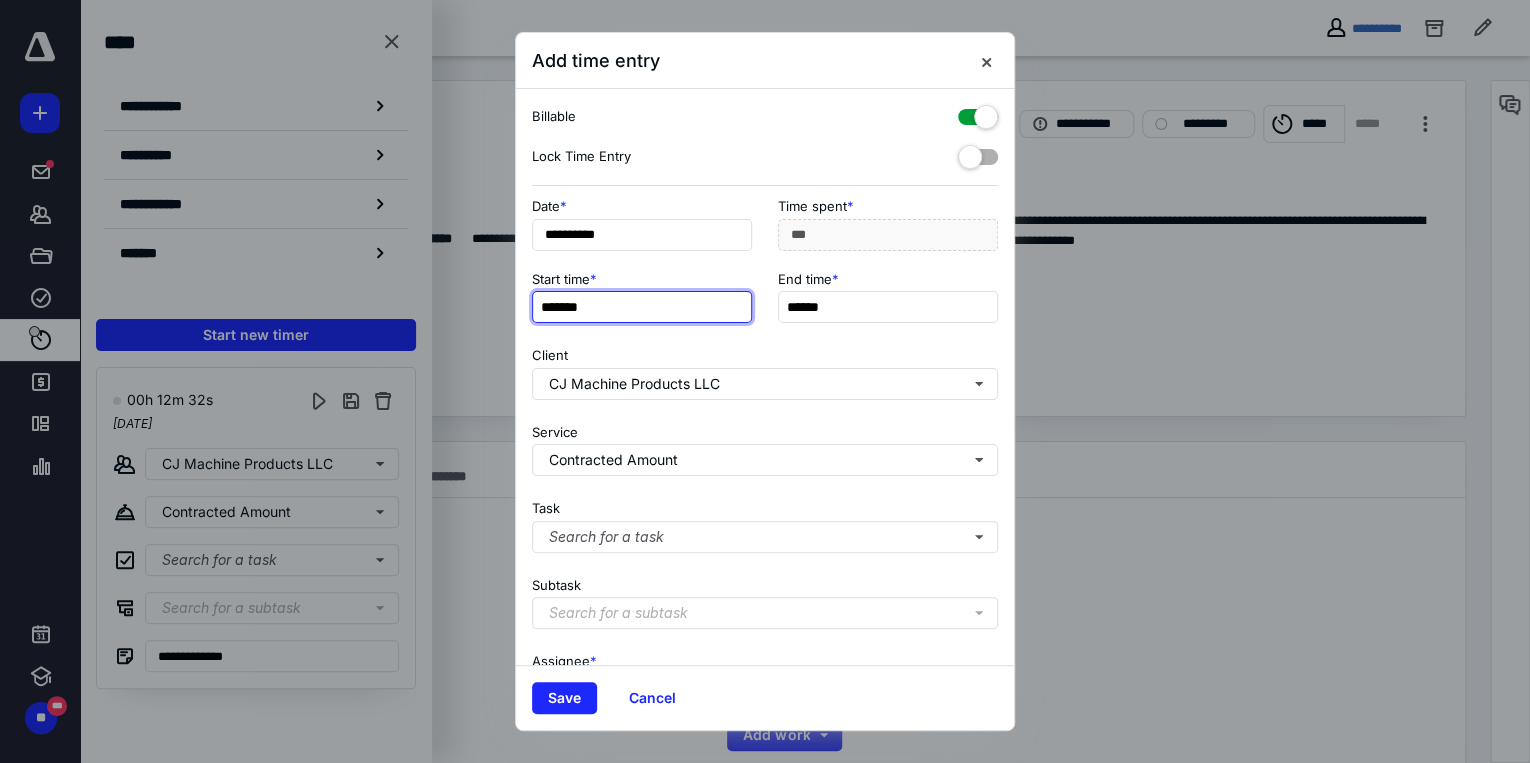 click on "*******" at bounding box center [642, 307] 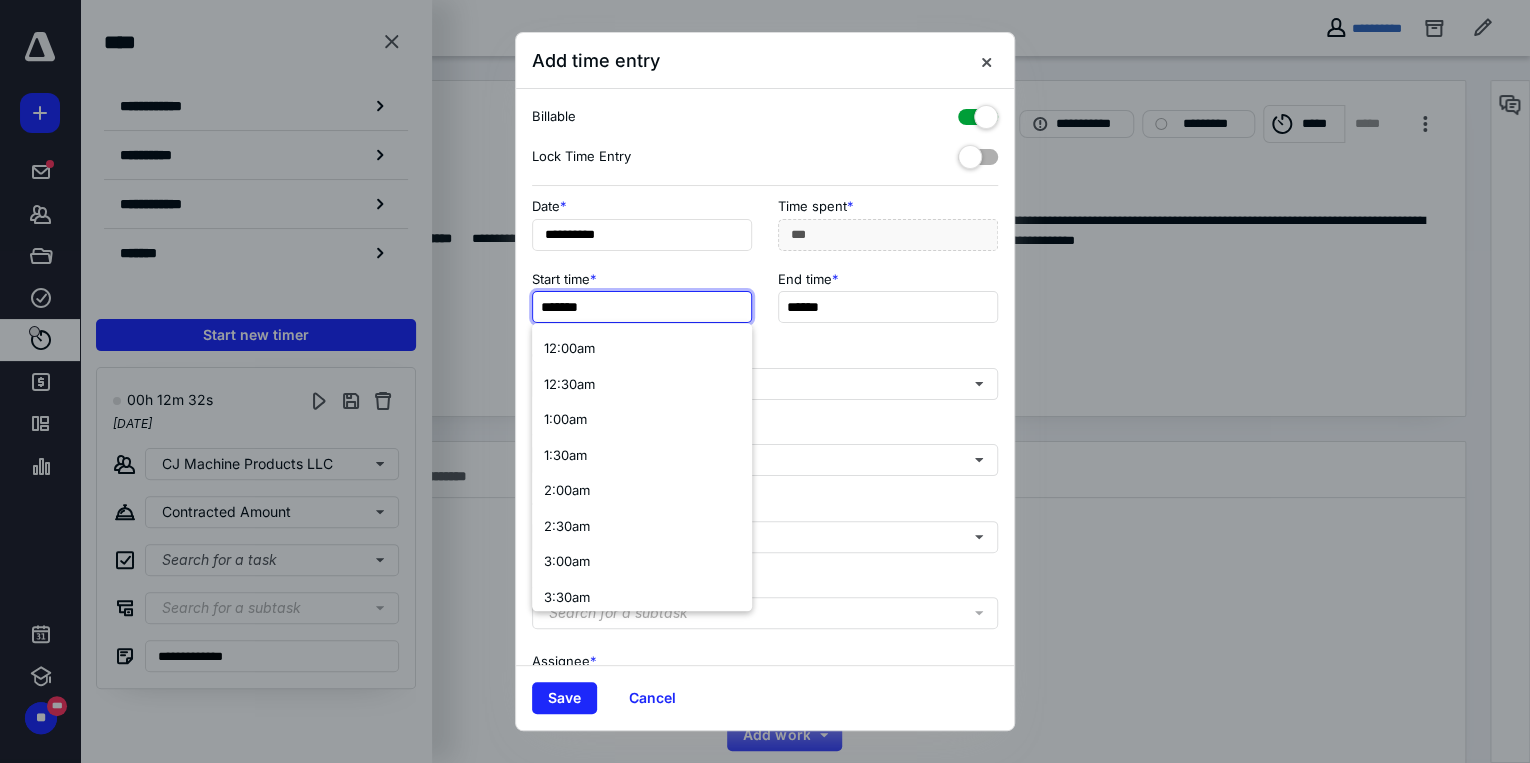click on "*******" at bounding box center (642, 307) 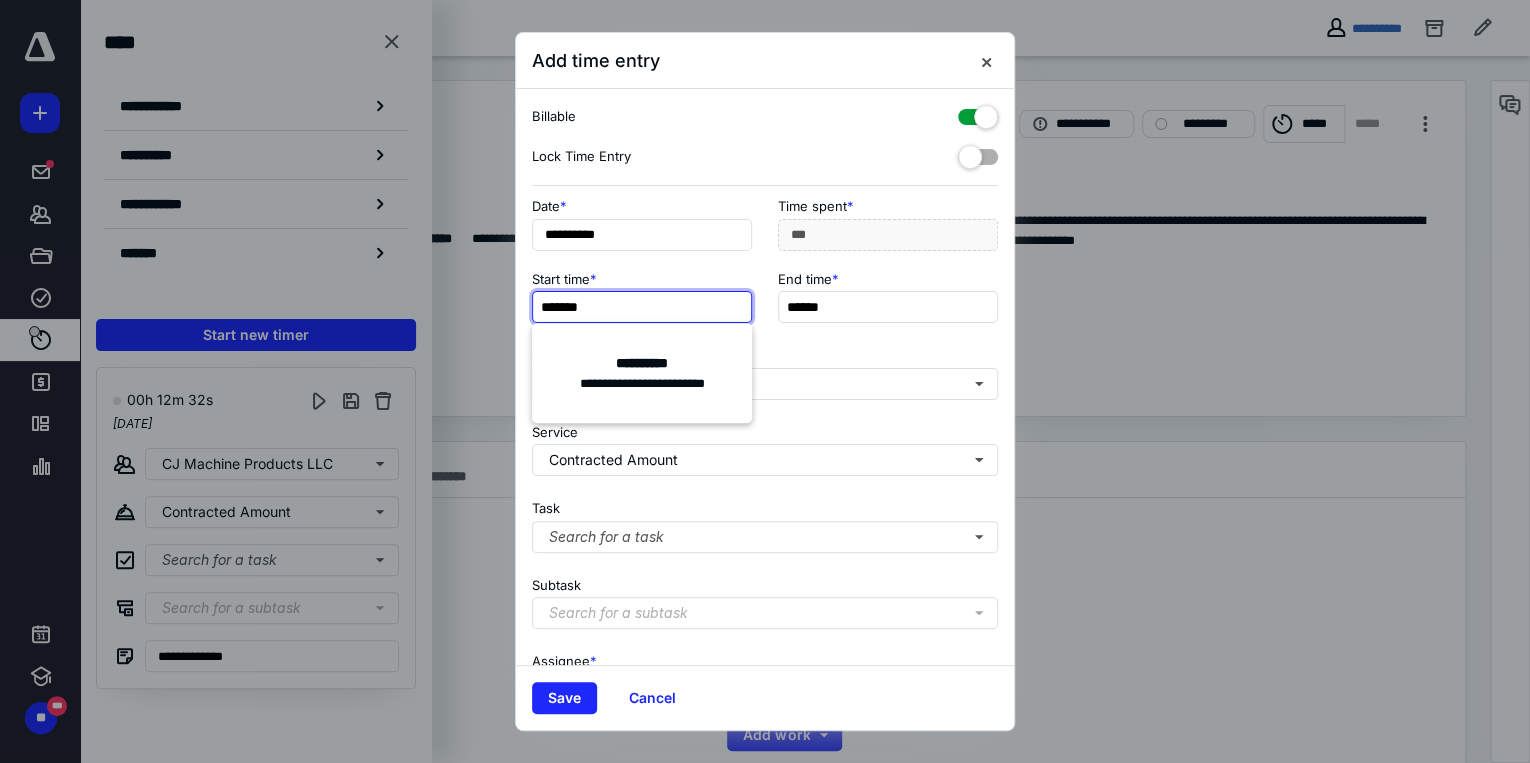 type on "*******" 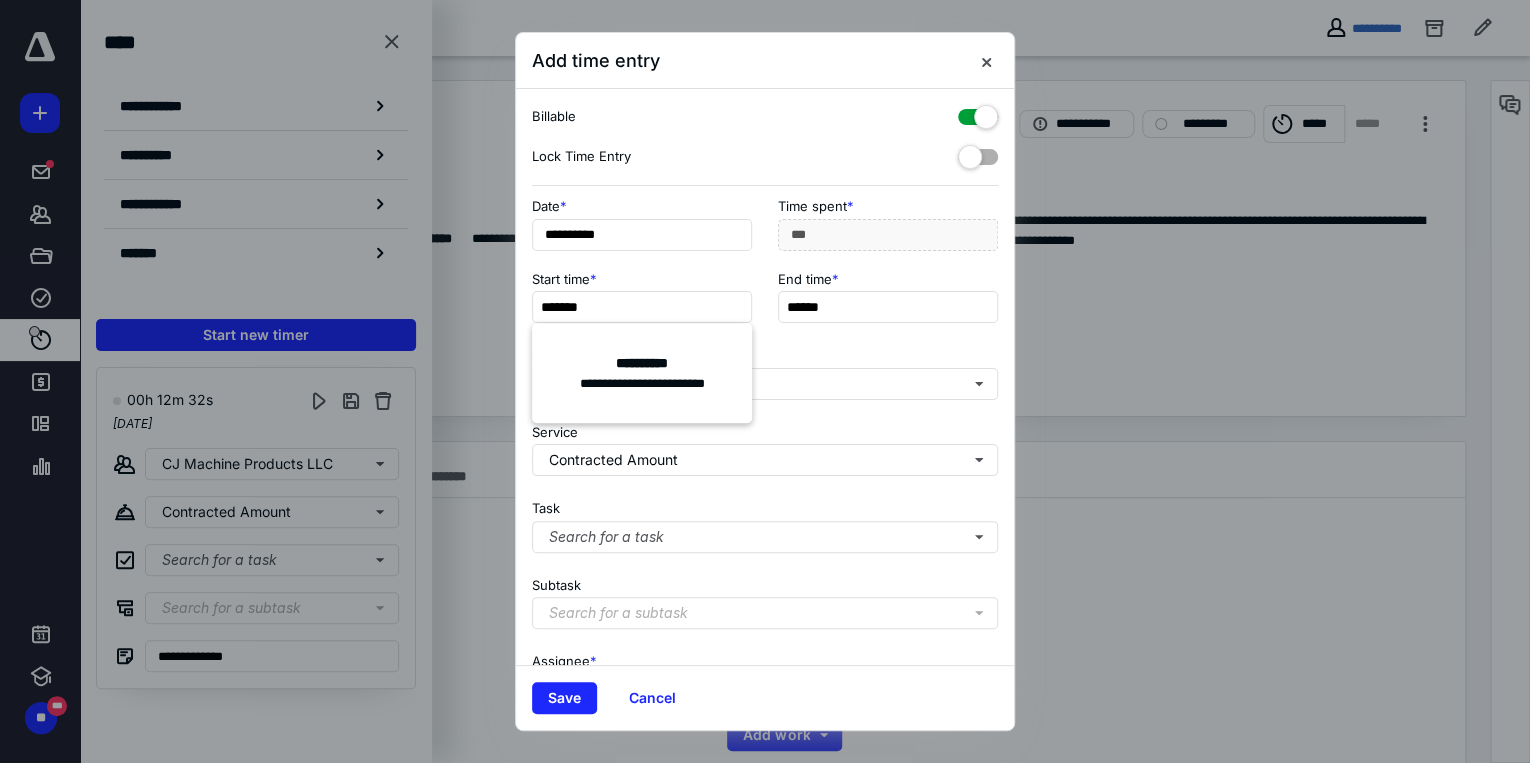 type on "***" 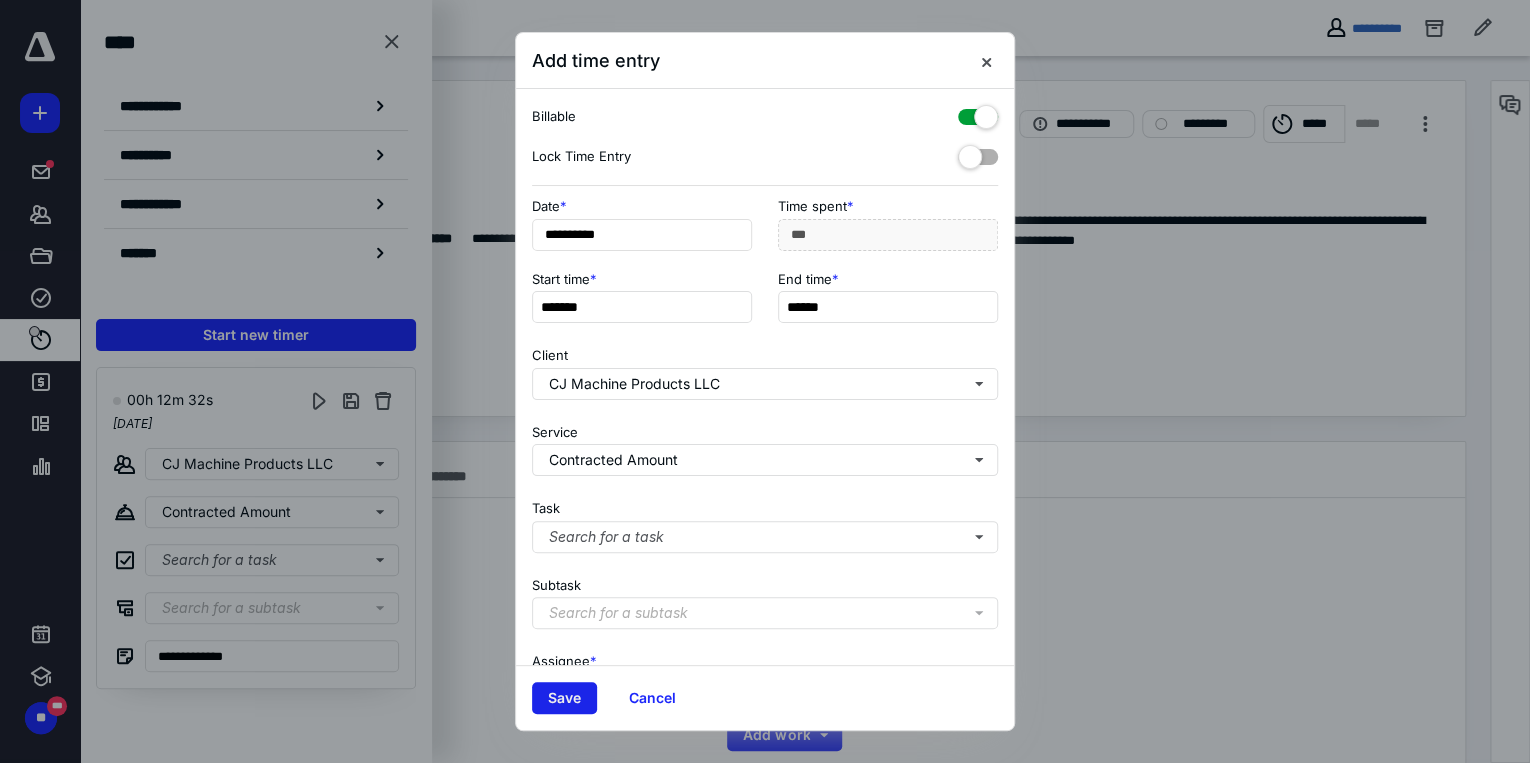click on "Save" at bounding box center [564, 698] 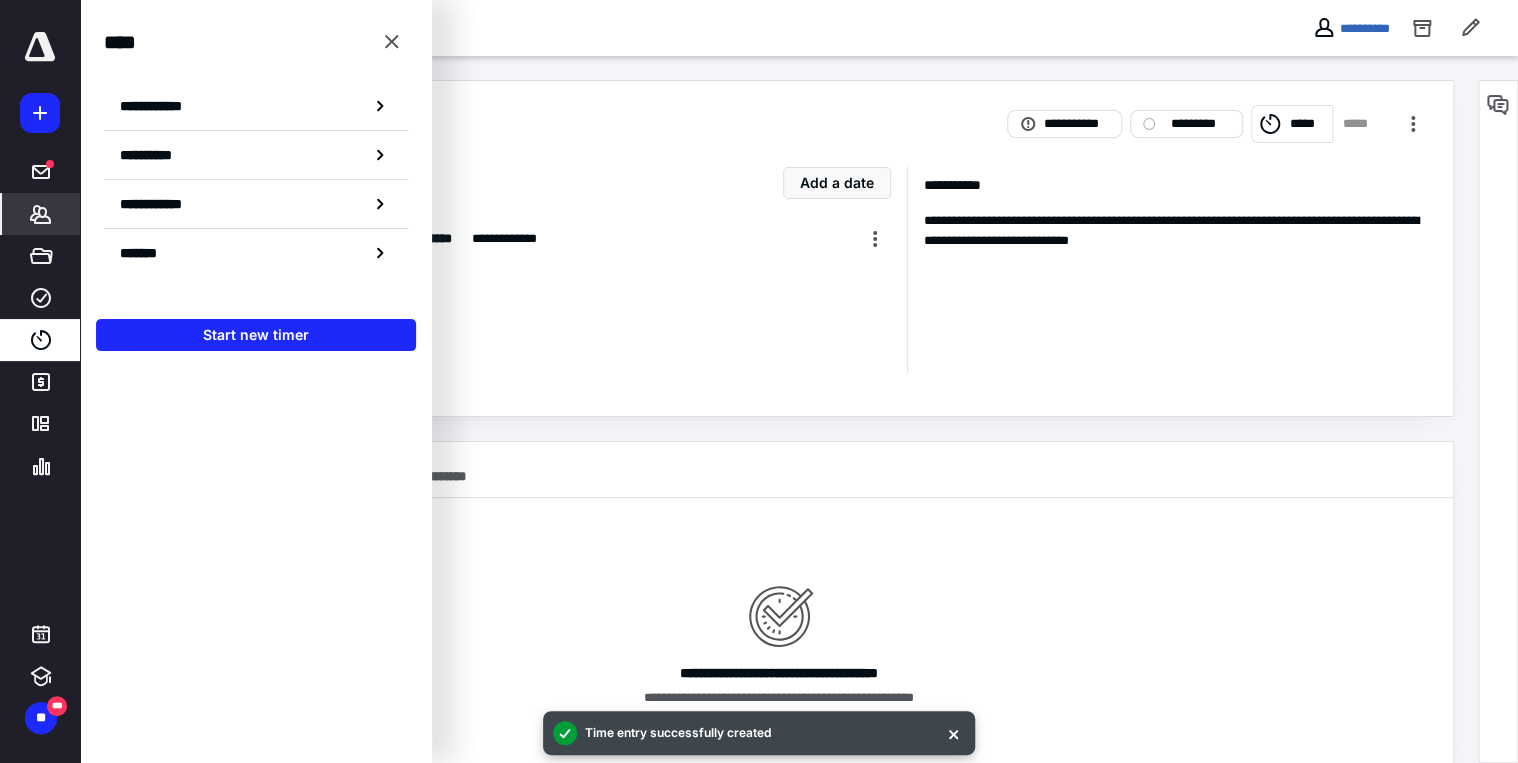 click 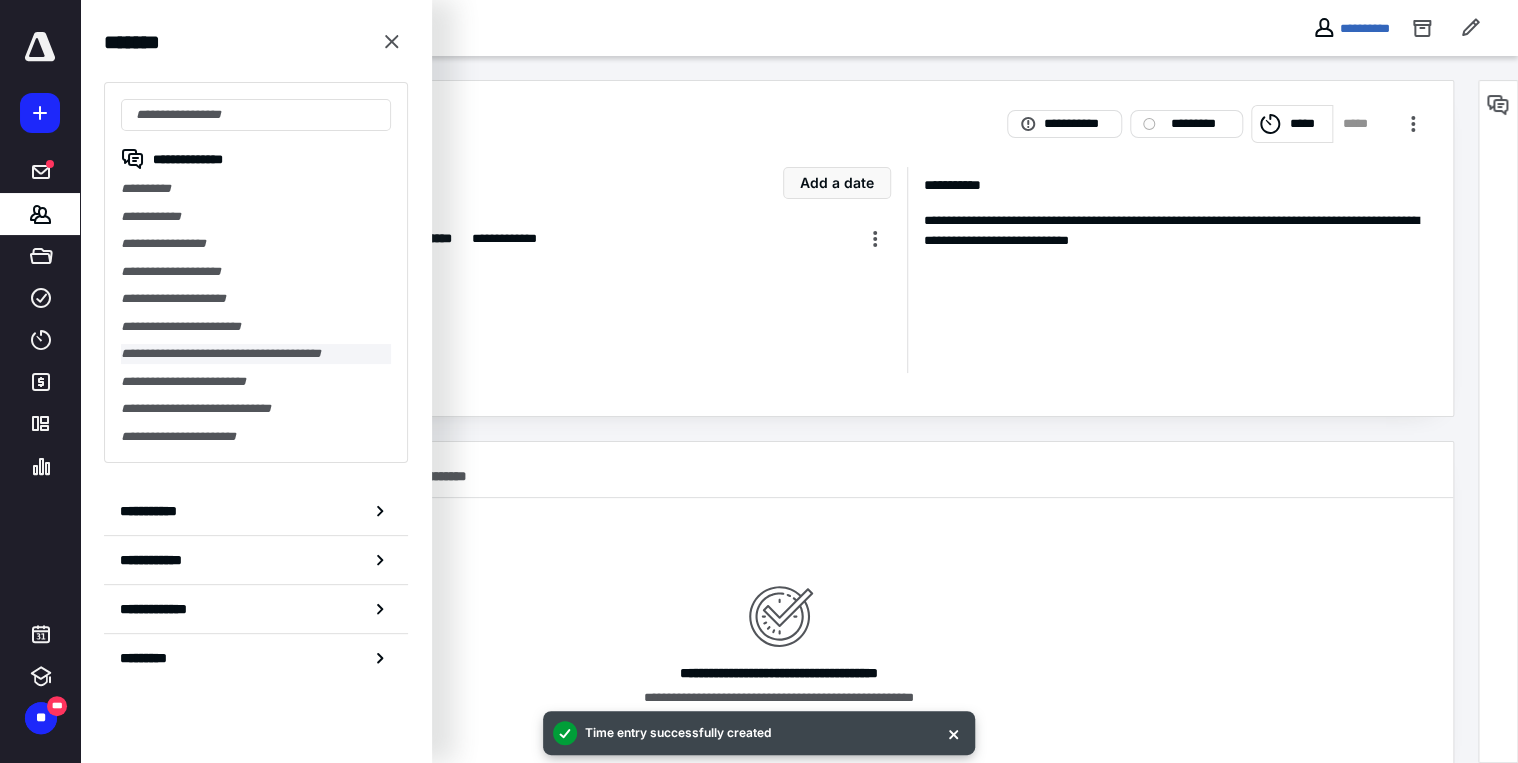 click on "**********" at bounding box center [256, 354] 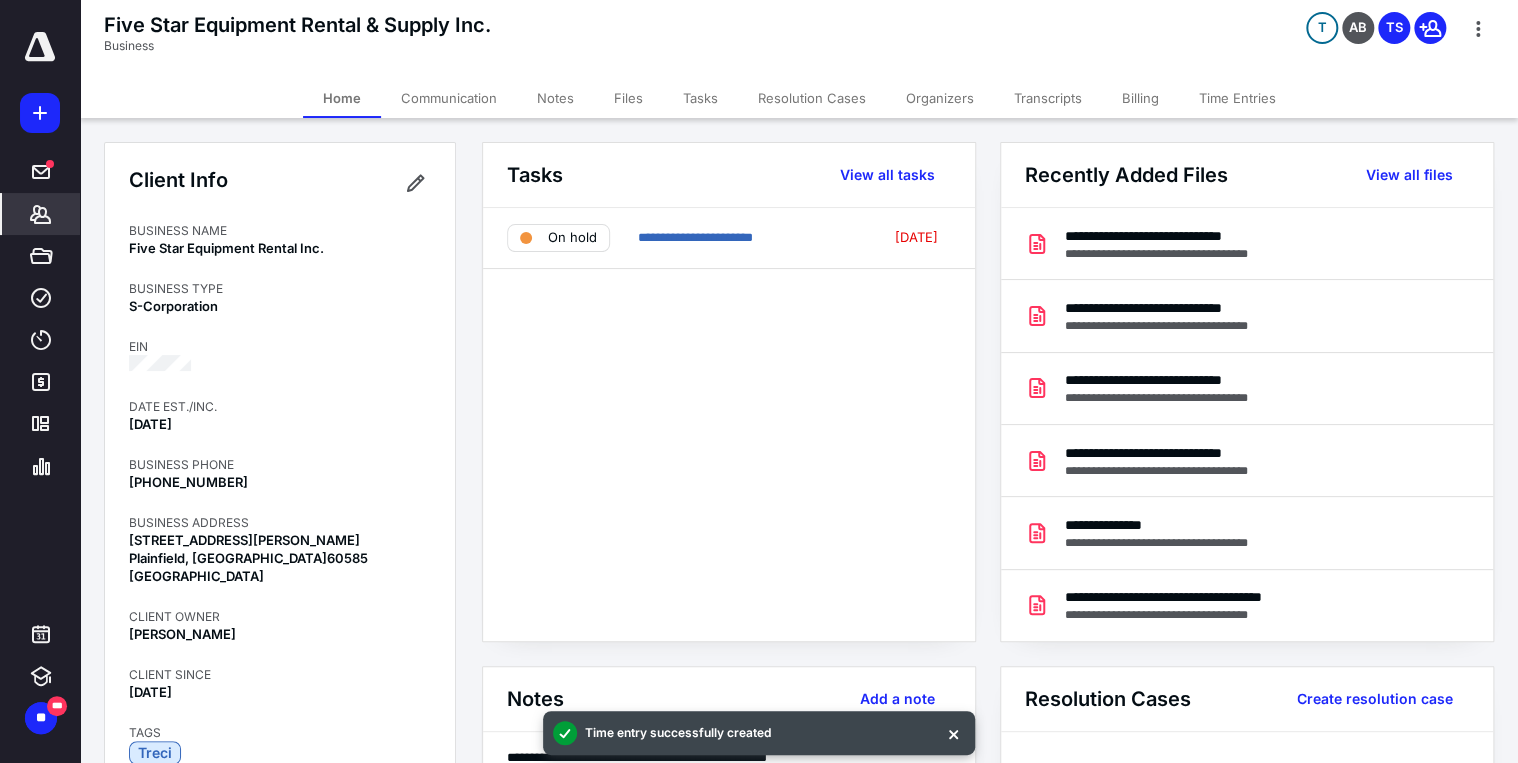 click on "Communication" at bounding box center (449, 98) 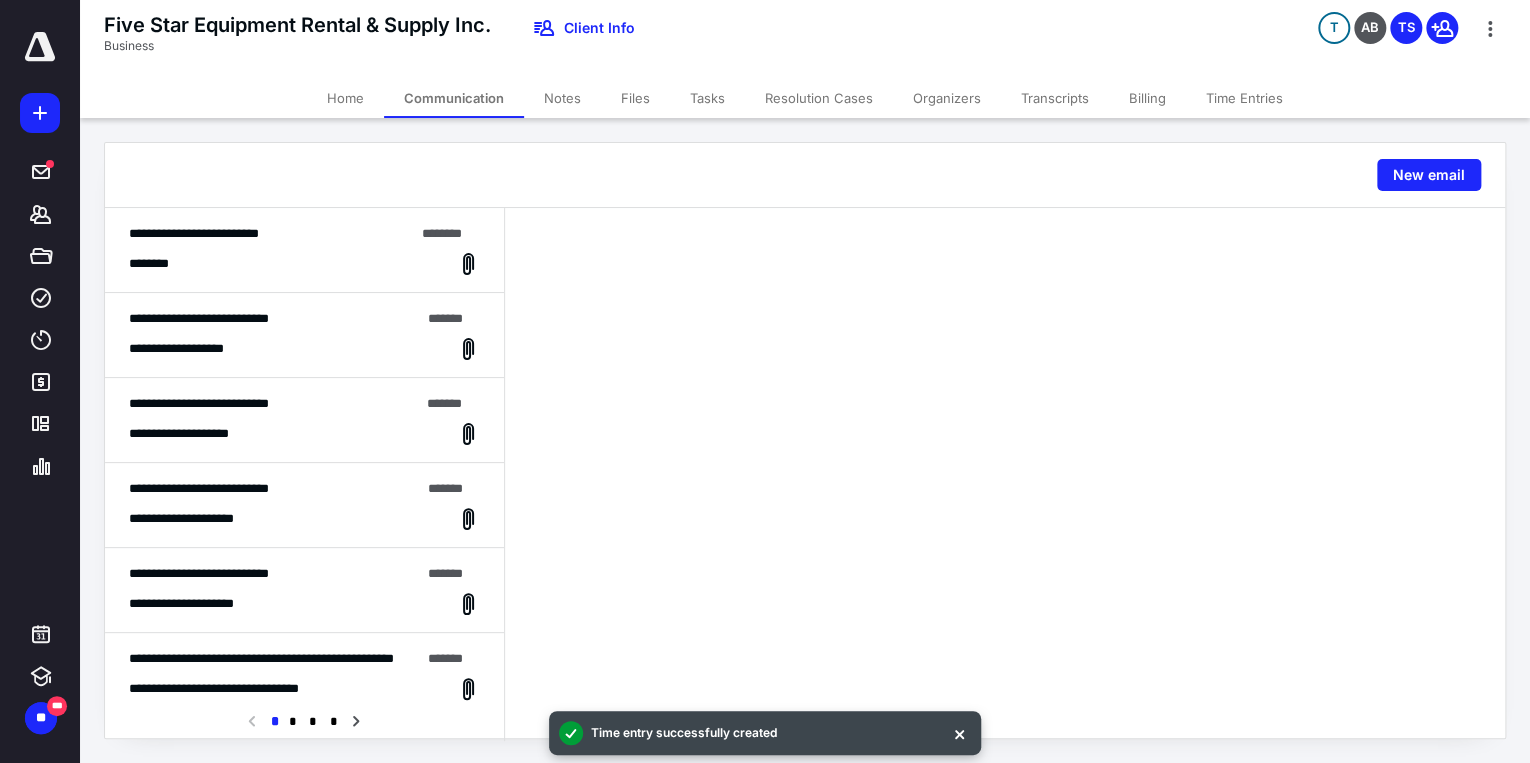 click on "Home" at bounding box center (345, 98) 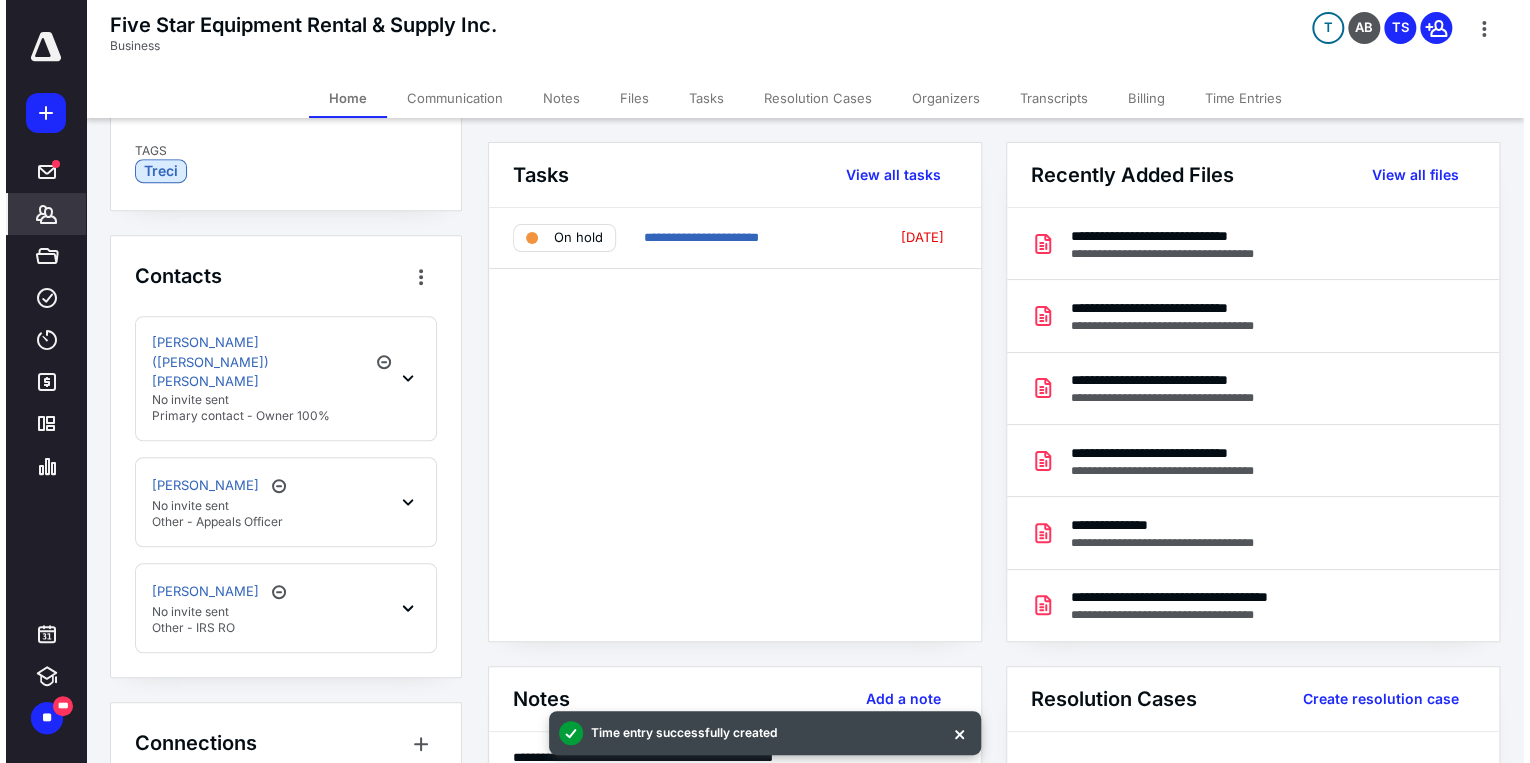 scroll, scrollTop: 587, scrollLeft: 0, axis: vertical 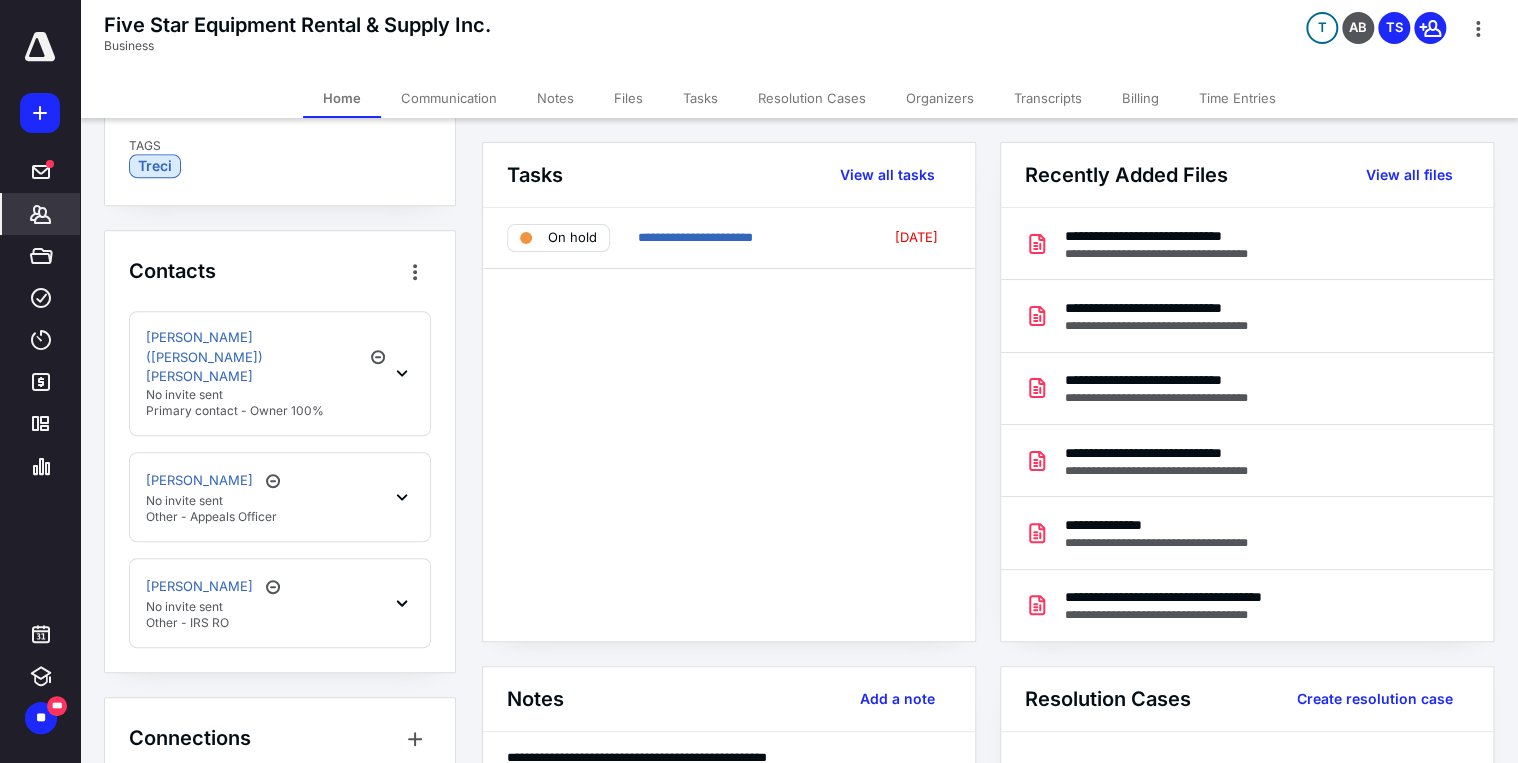 click on "Files" at bounding box center [628, 98] 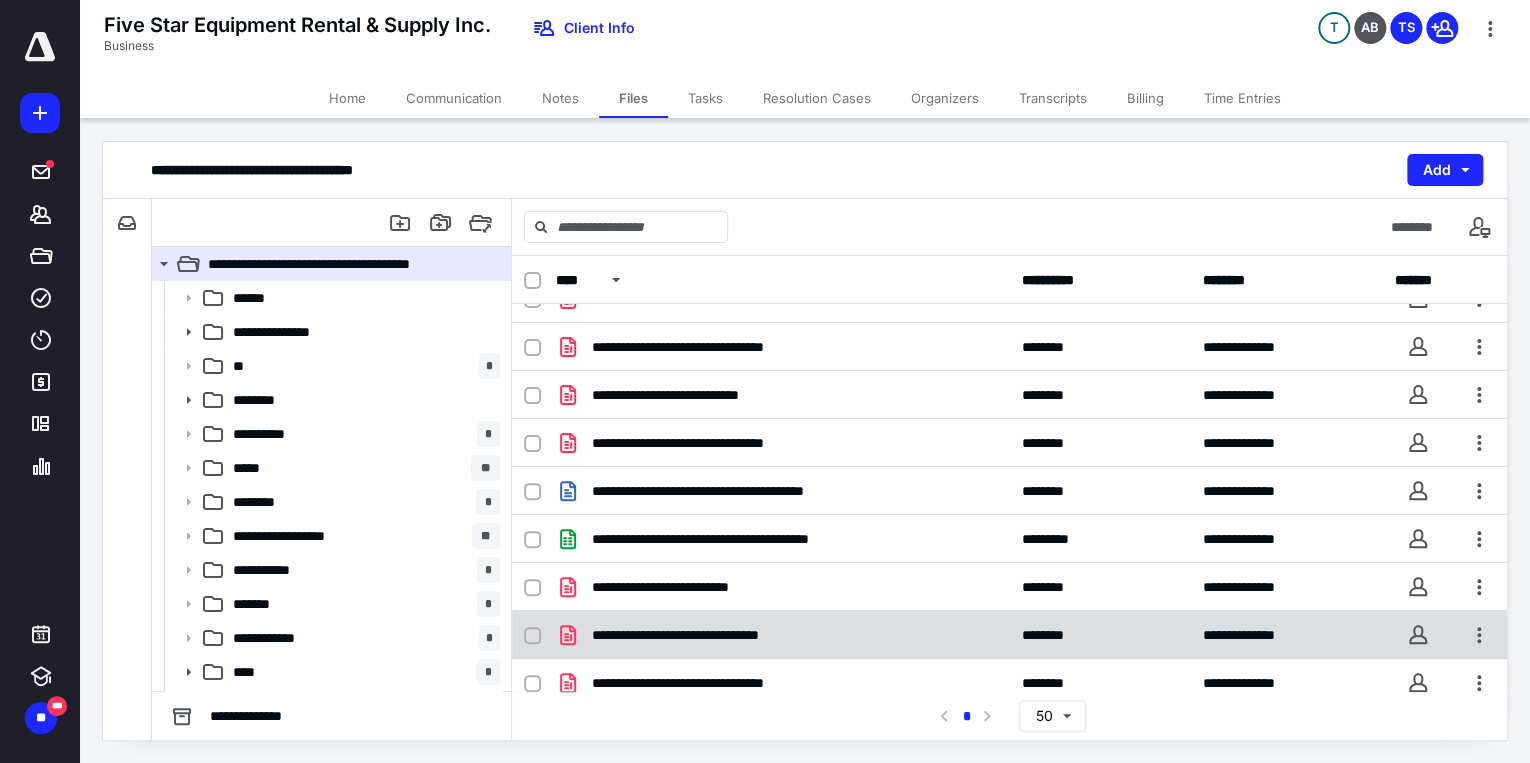 scroll, scrollTop: 855, scrollLeft: 0, axis: vertical 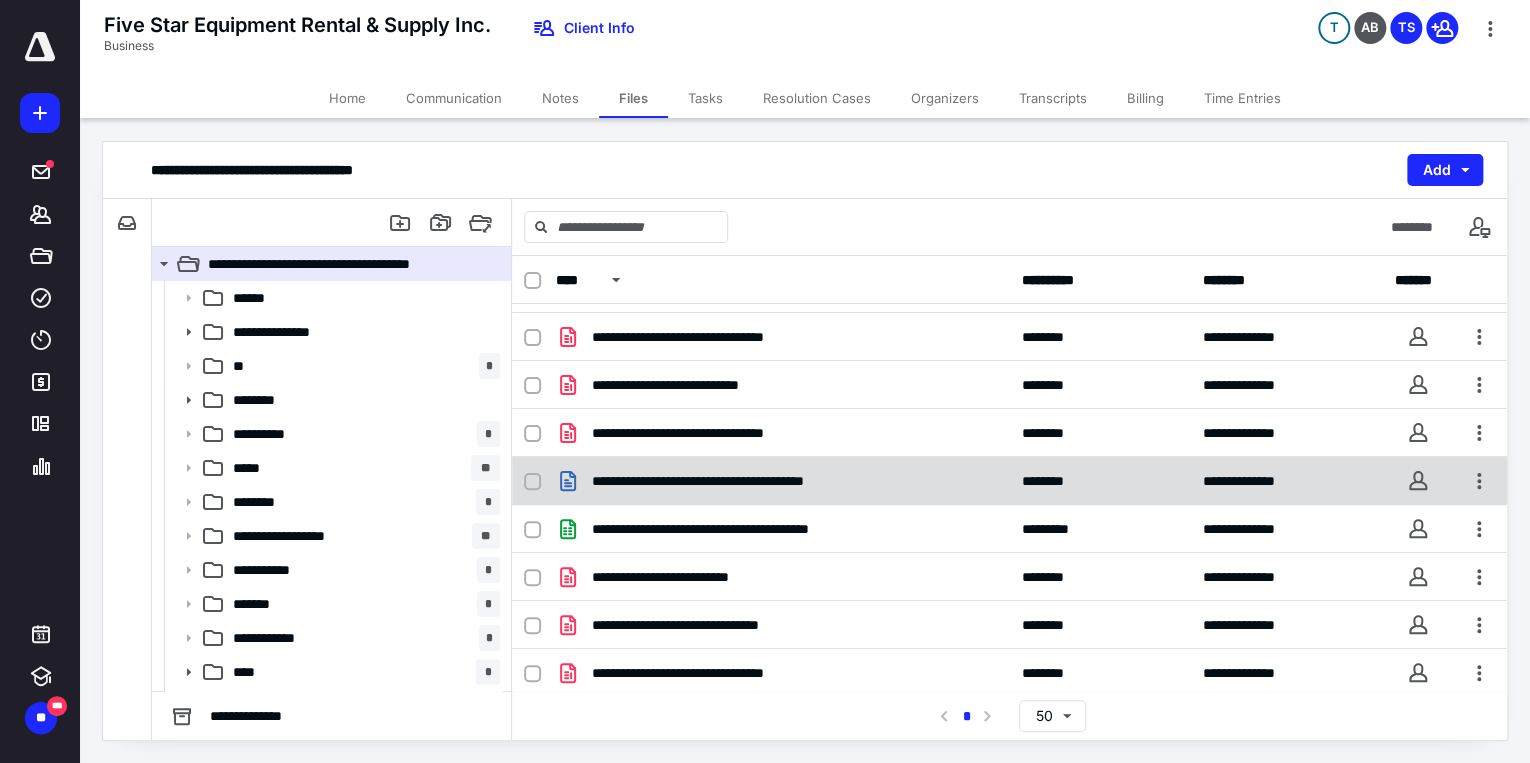 click on "**********" at bounding box center [741, 481] 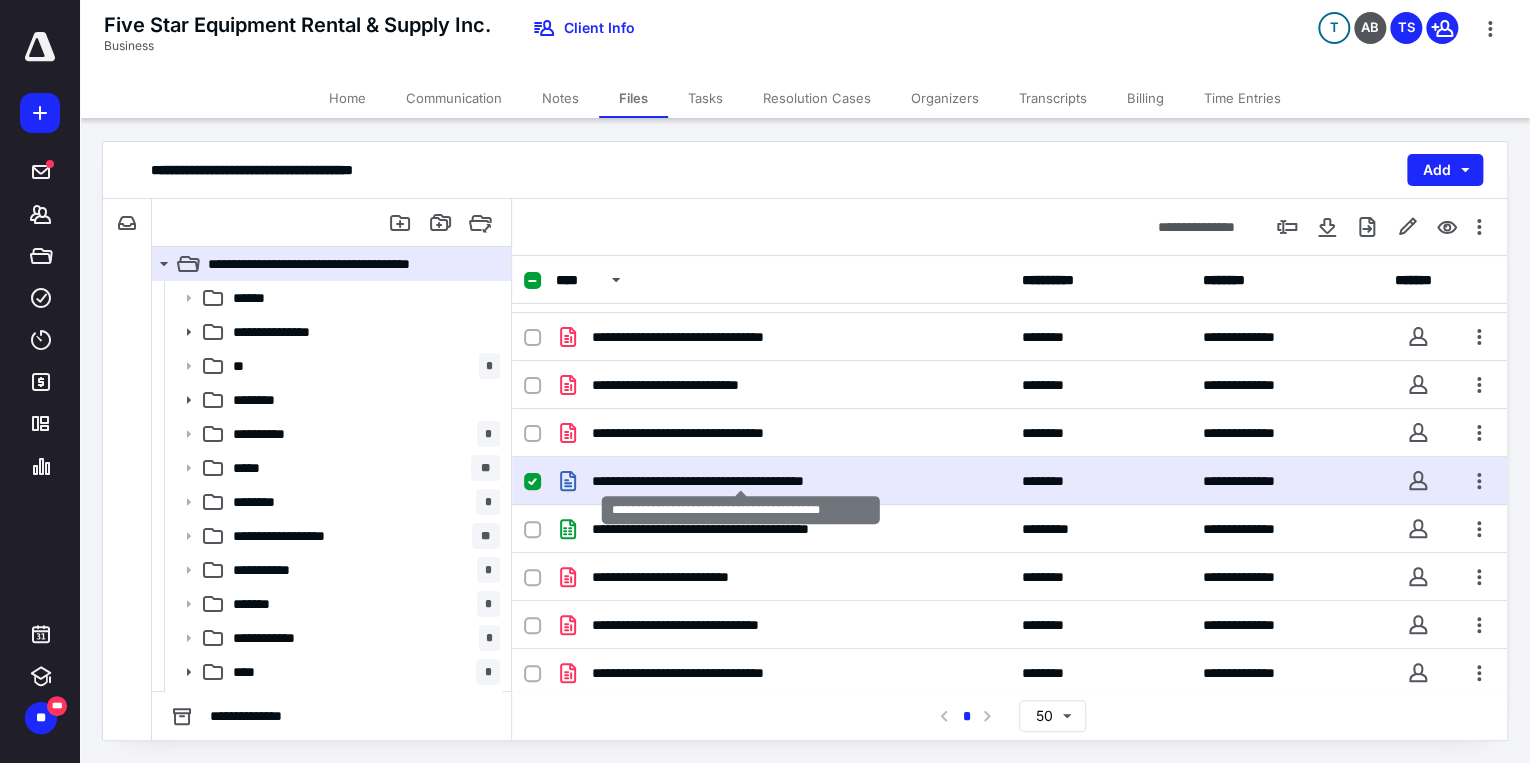 click on "**********" at bounding box center (741, 481) 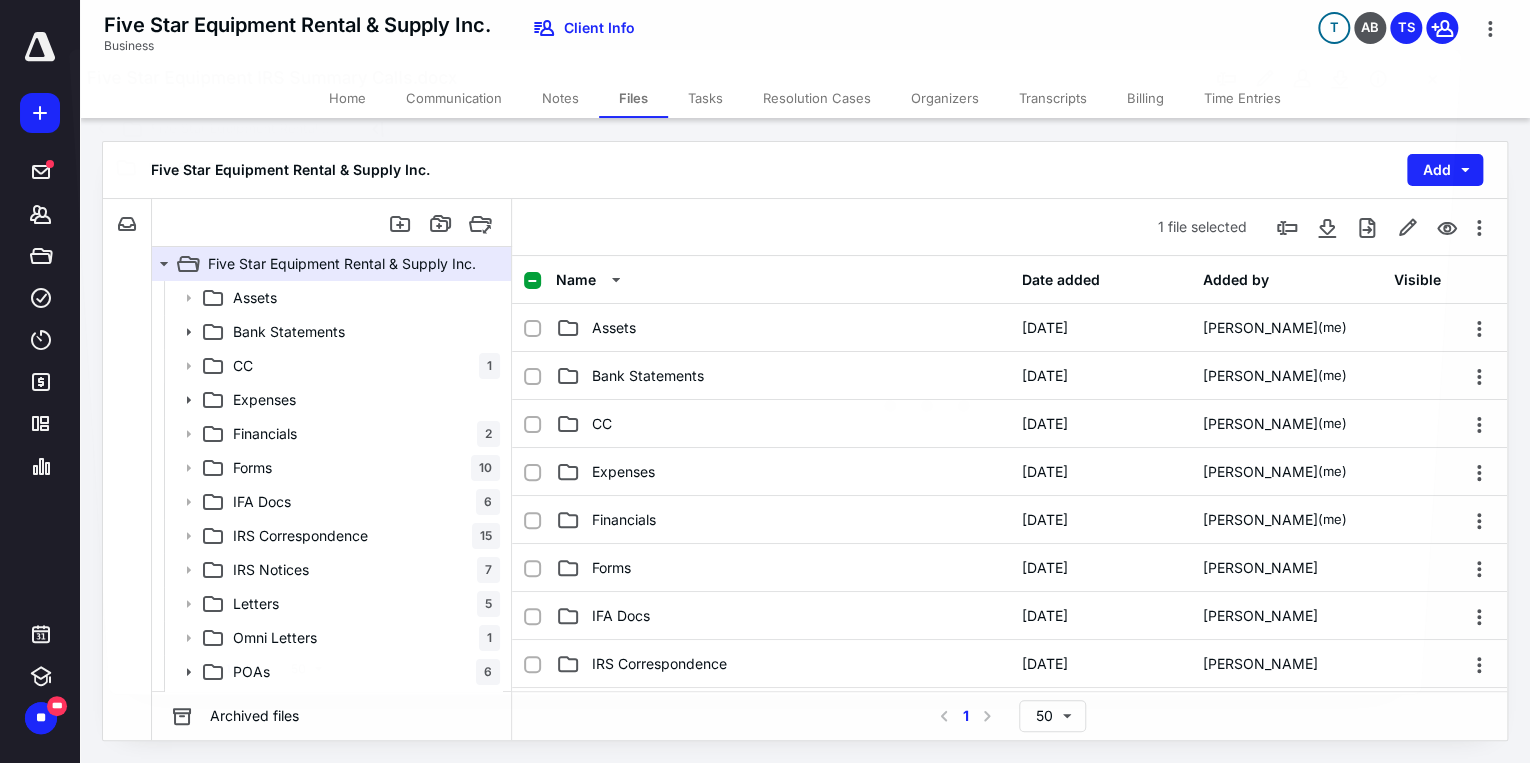 scroll, scrollTop: 855, scrollLeft: 0, axis: vertical 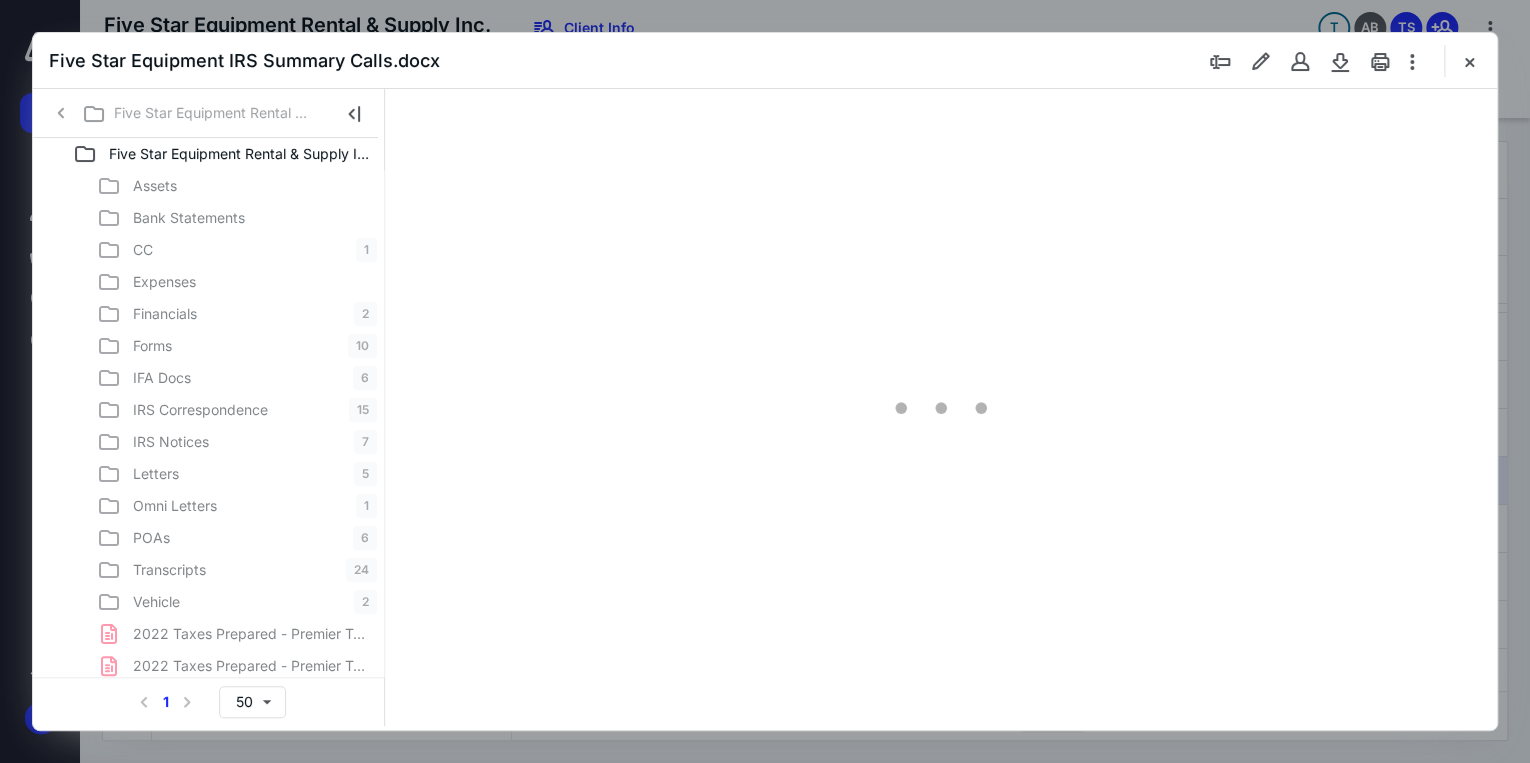 type on "71" 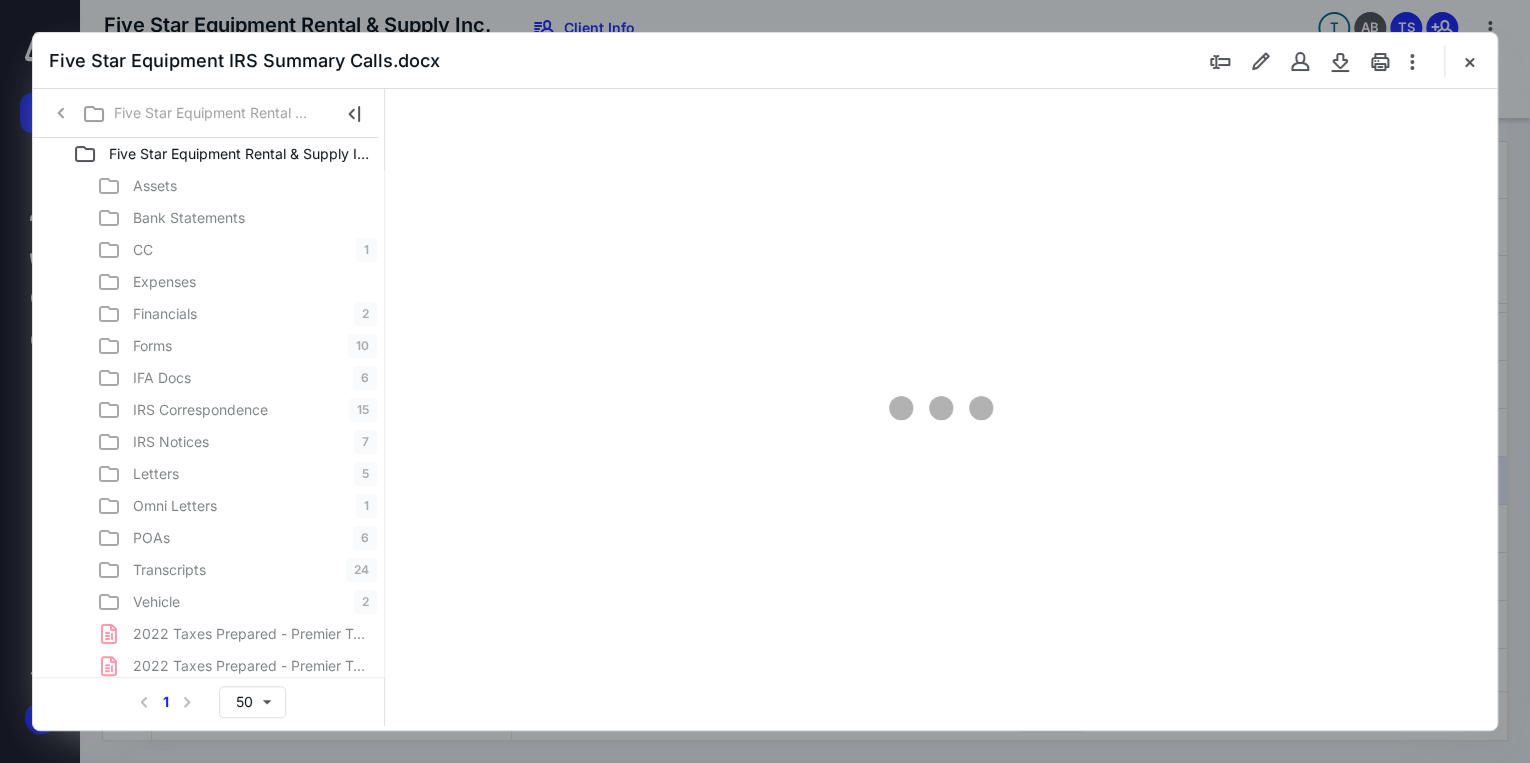 scroll, scrollTop: 79, scrollLeft: 0, axis: vertical 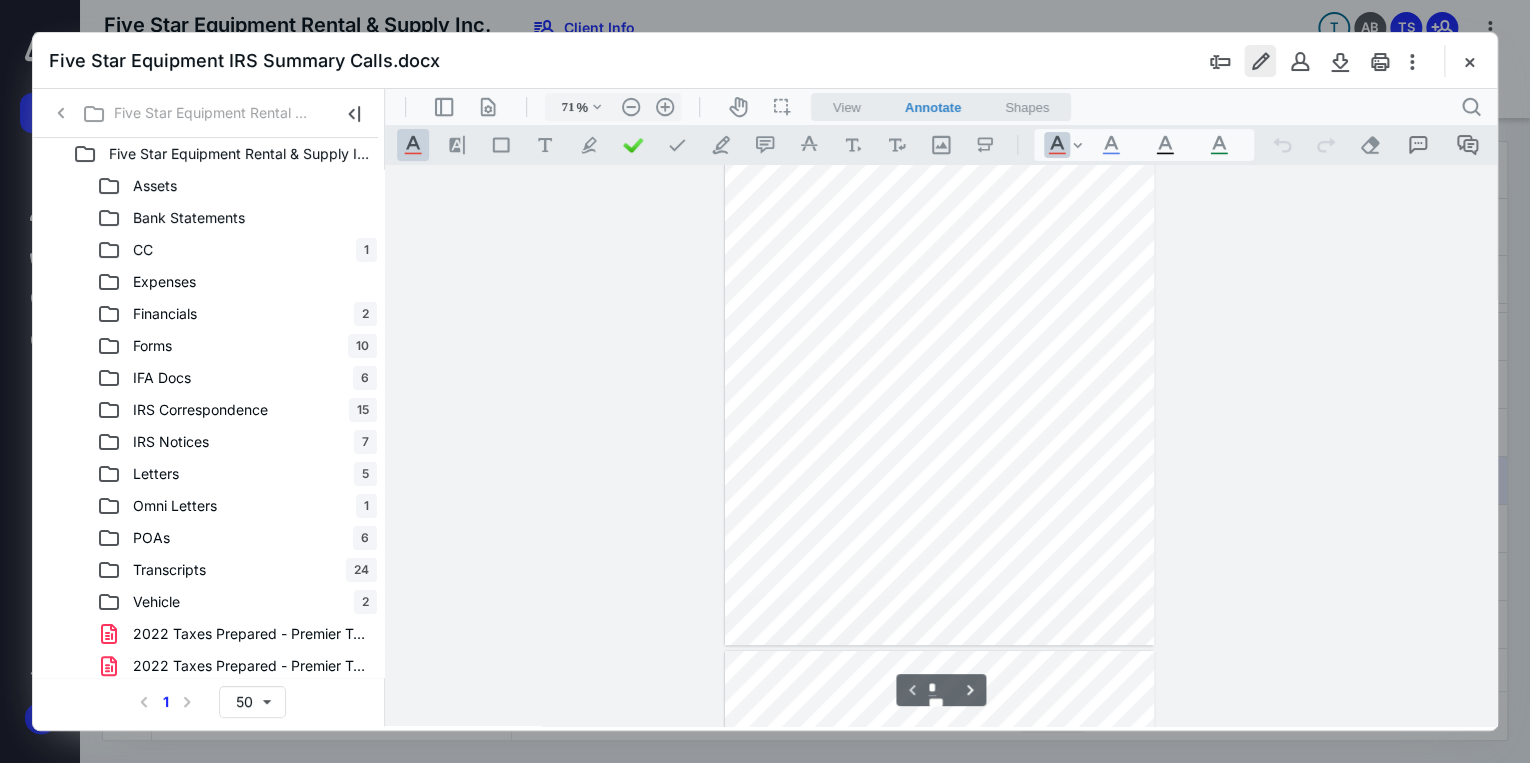 click at bounding box center (1260, 61) 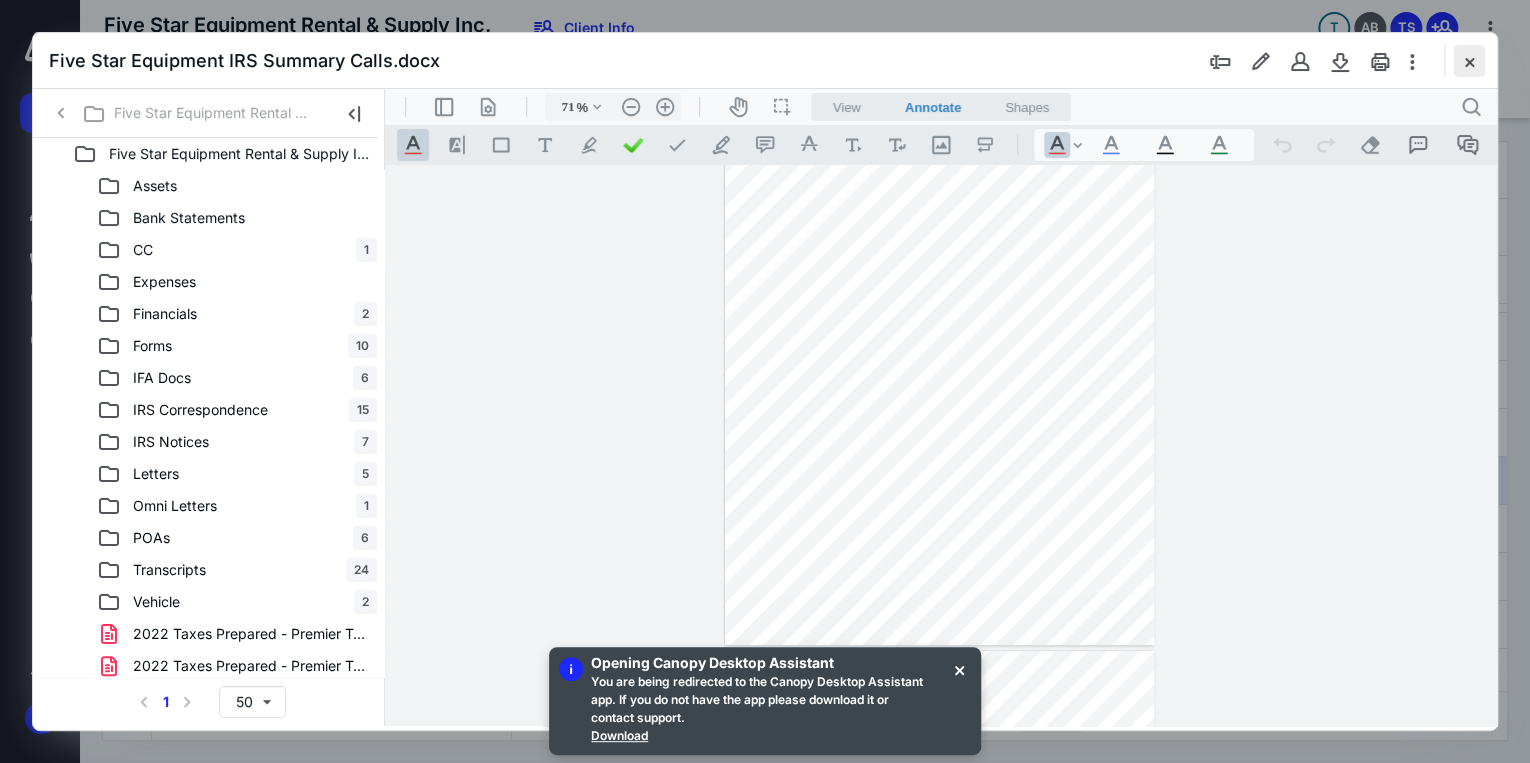 click at bounding box center (1469, 61) 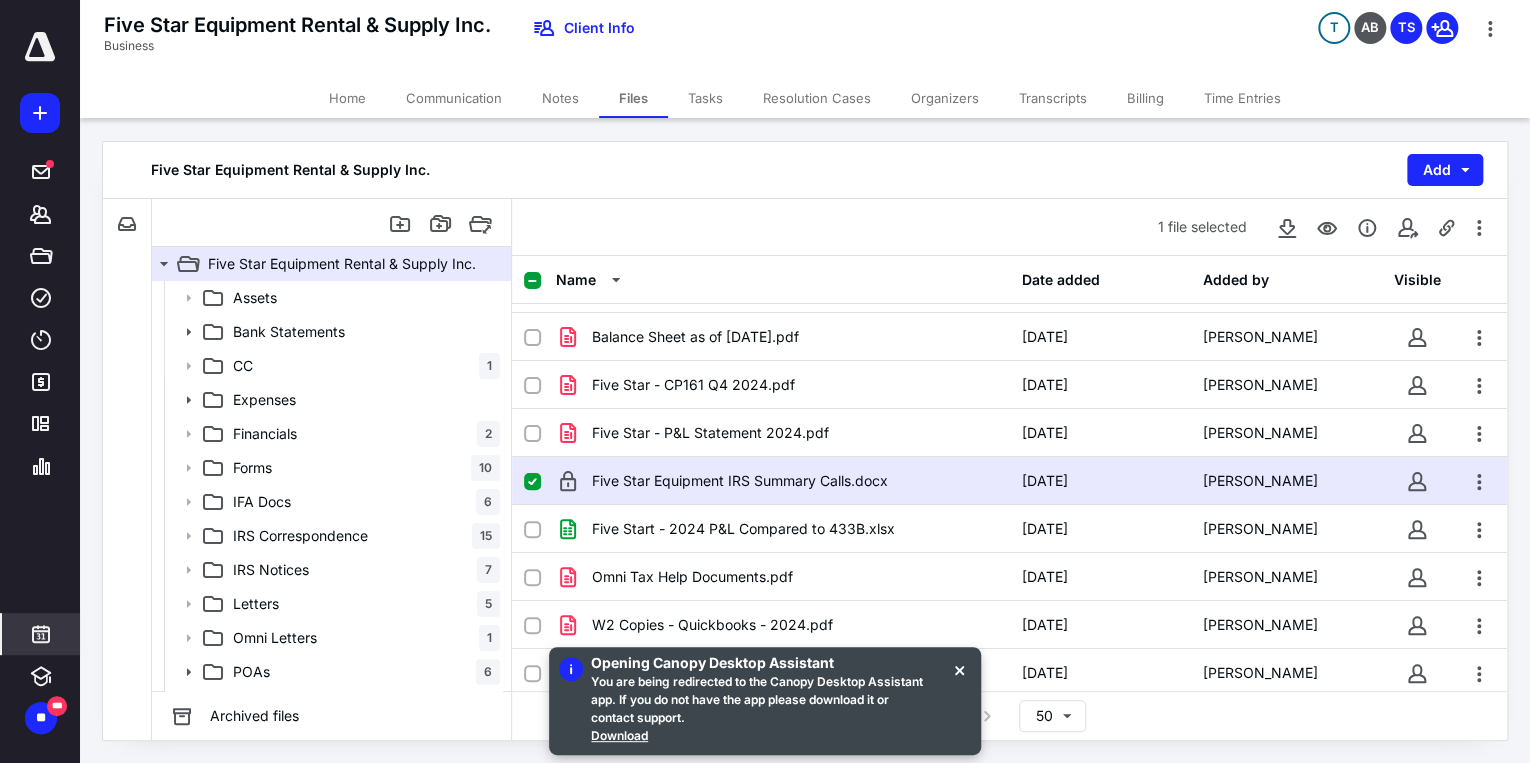 click at bounding box center (41, 634) 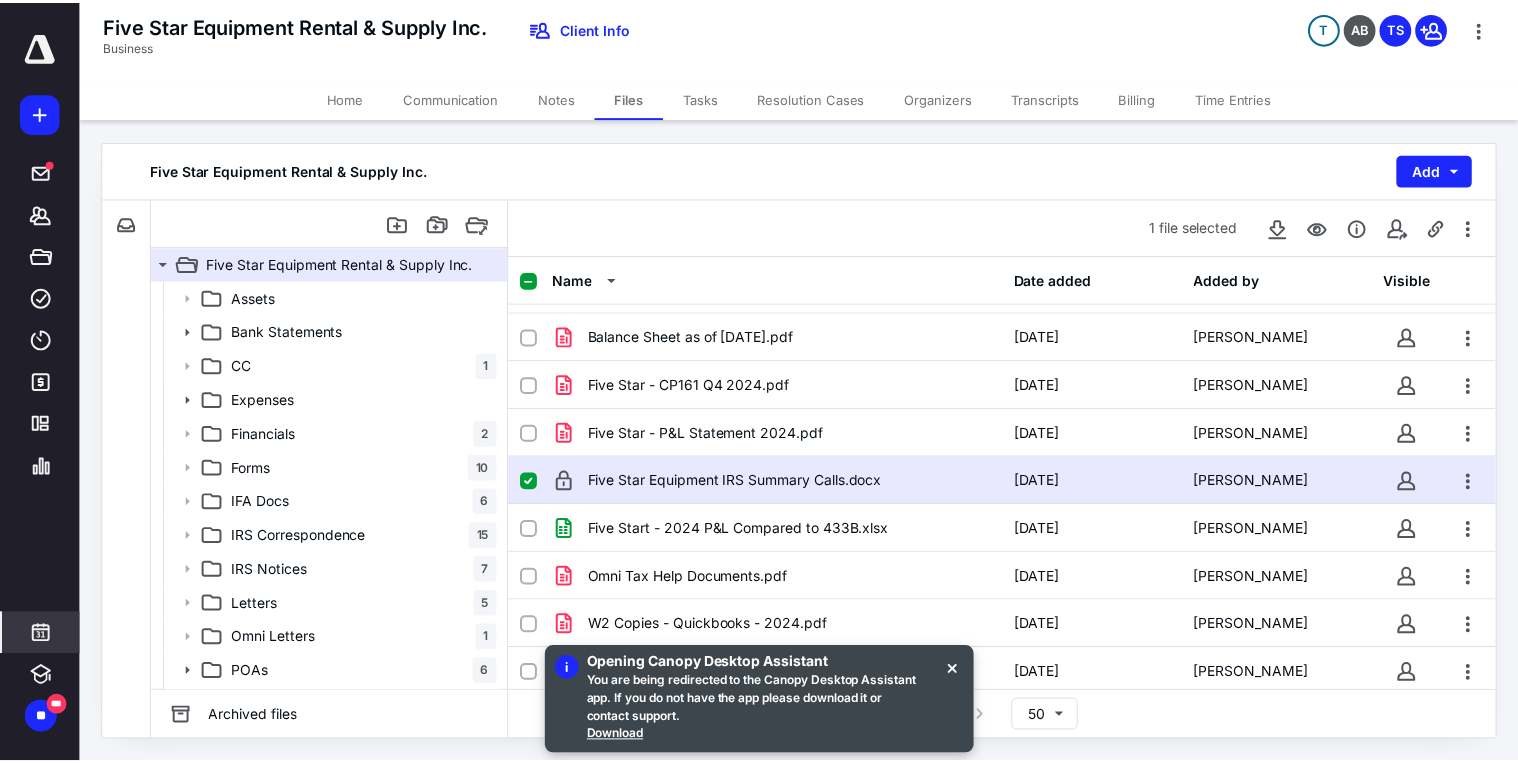scroll, scrollTop: 384, scrollLeft: 0, axis: vertical 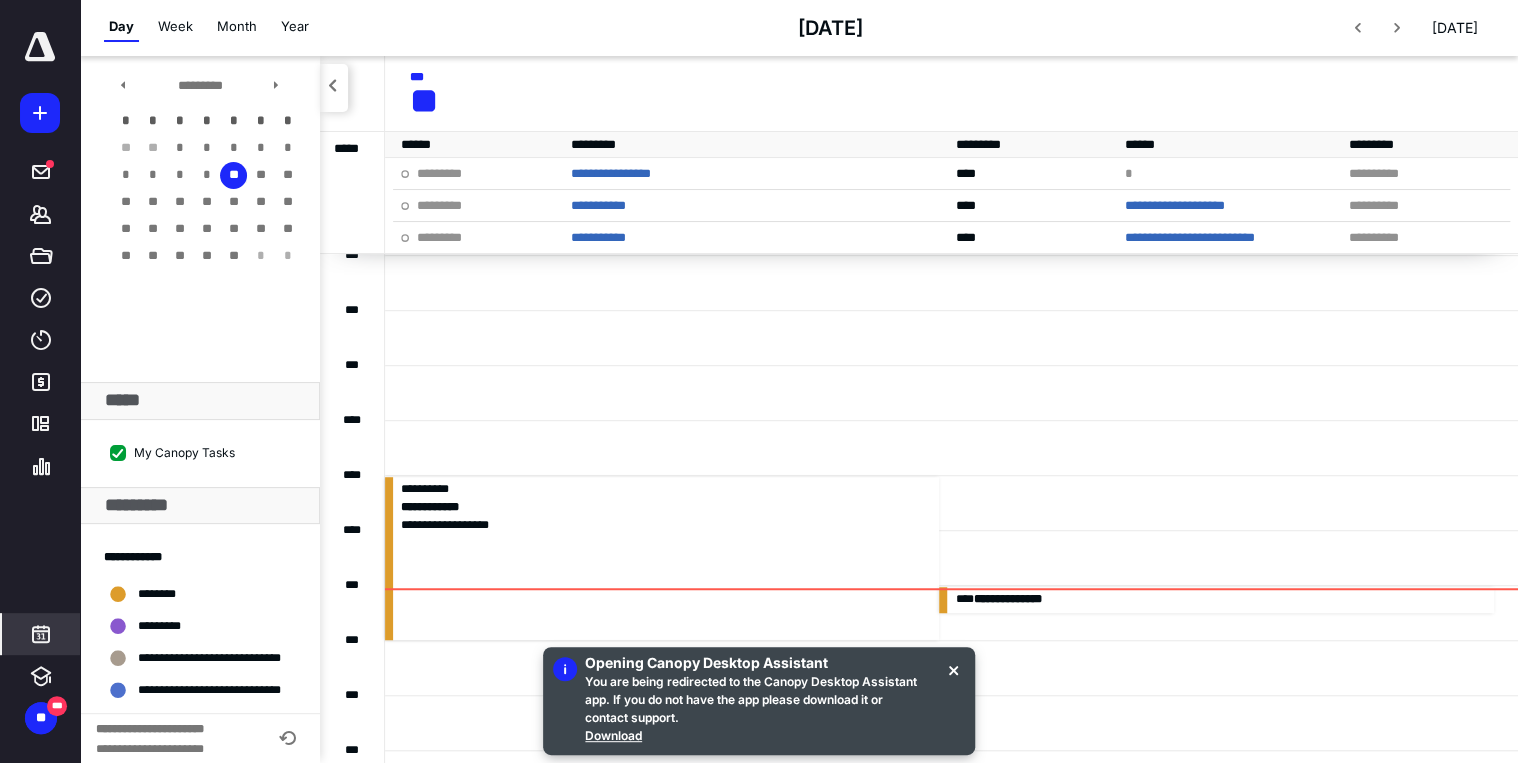 click on "**********" at bounding box center (1216, 600) 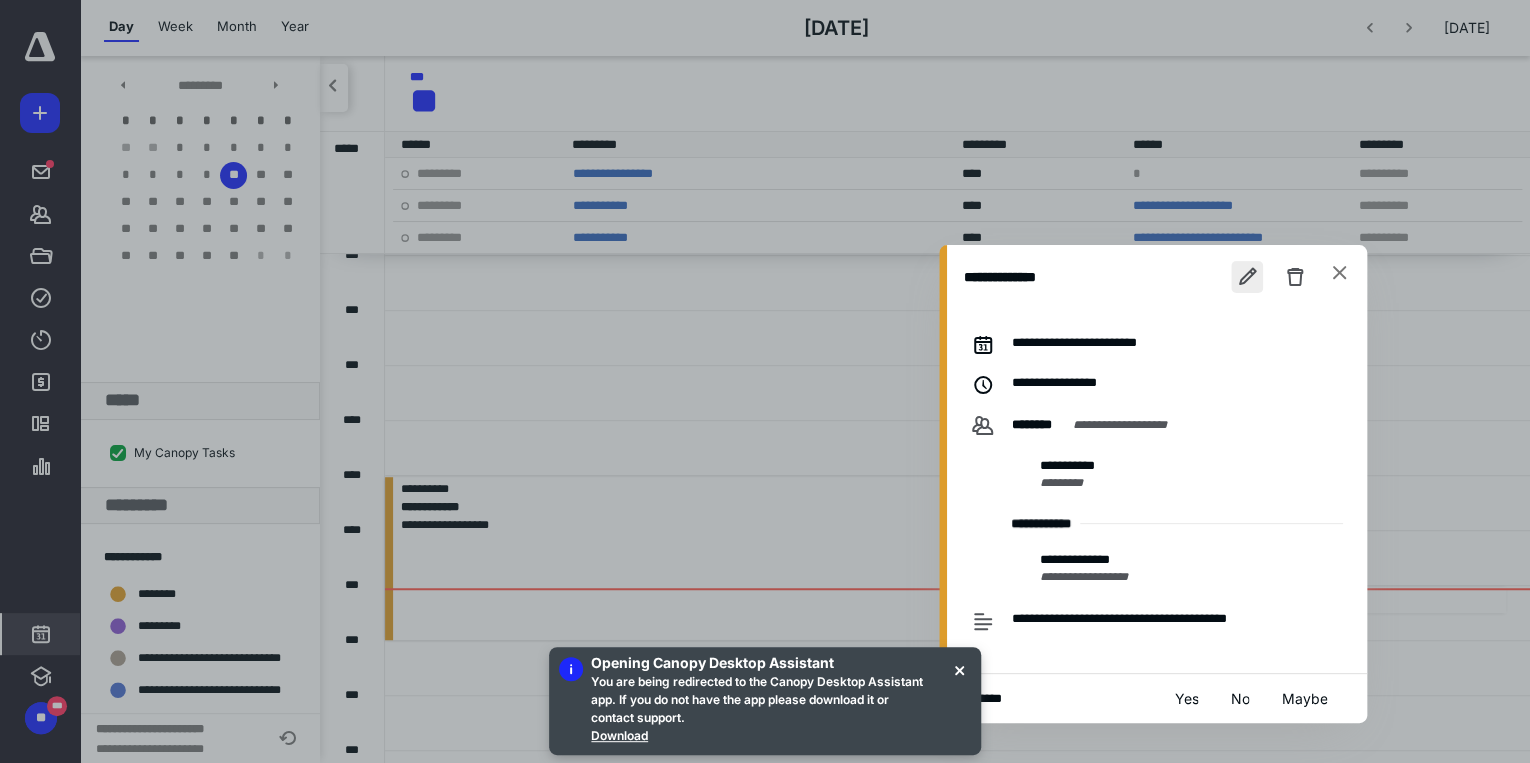 click at bounding box center (1247, 277) 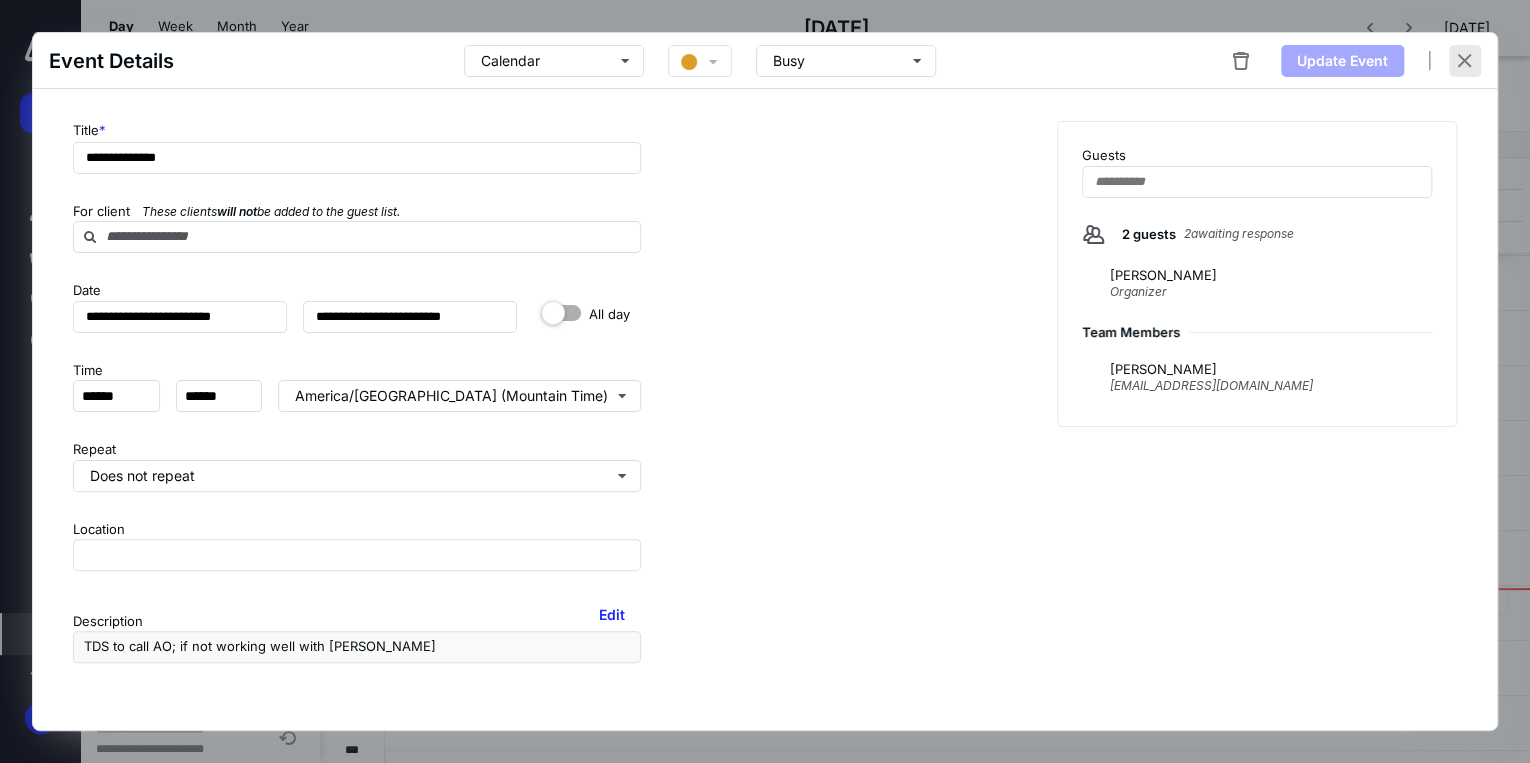 click at bounding box center [1465, 61] 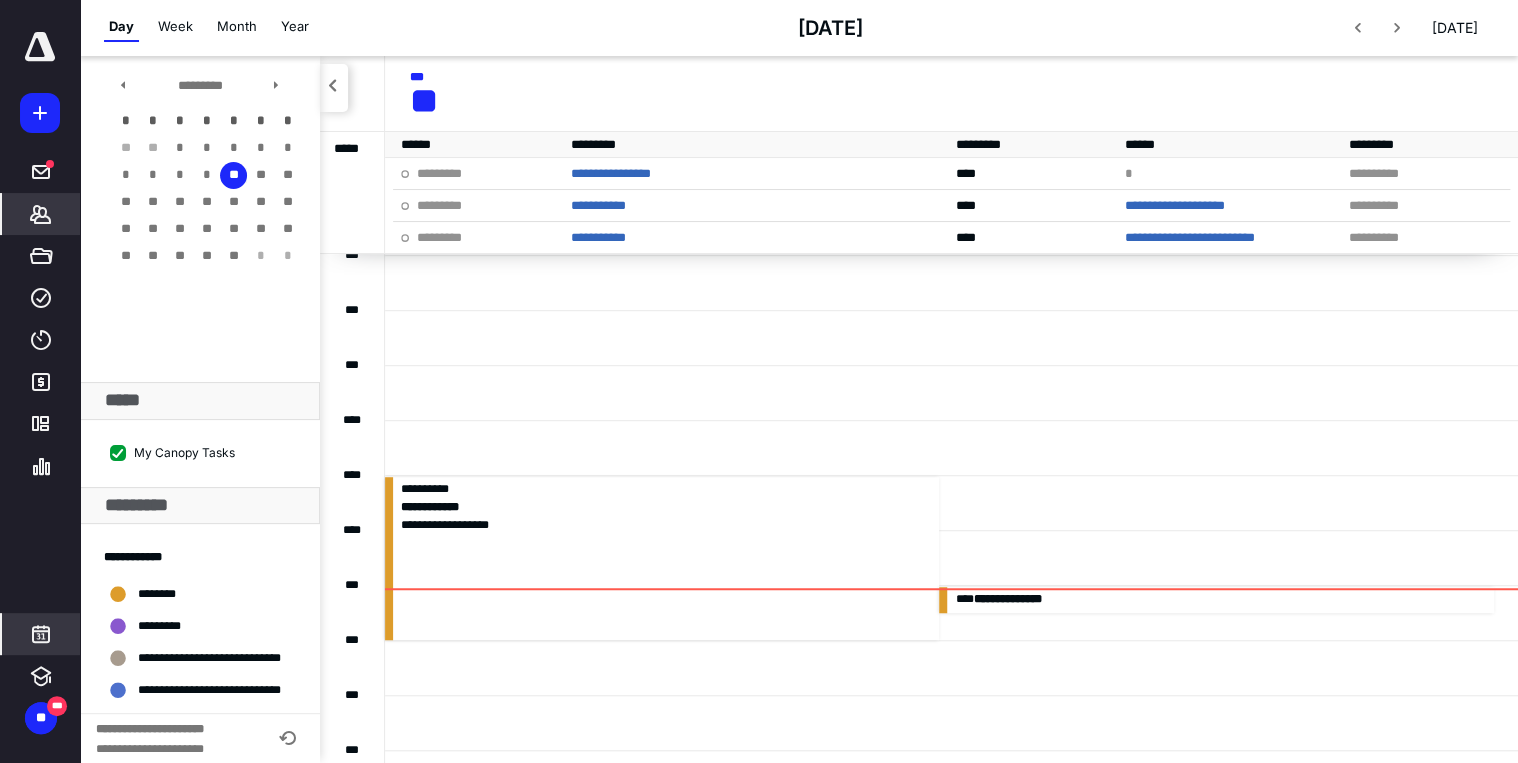 click 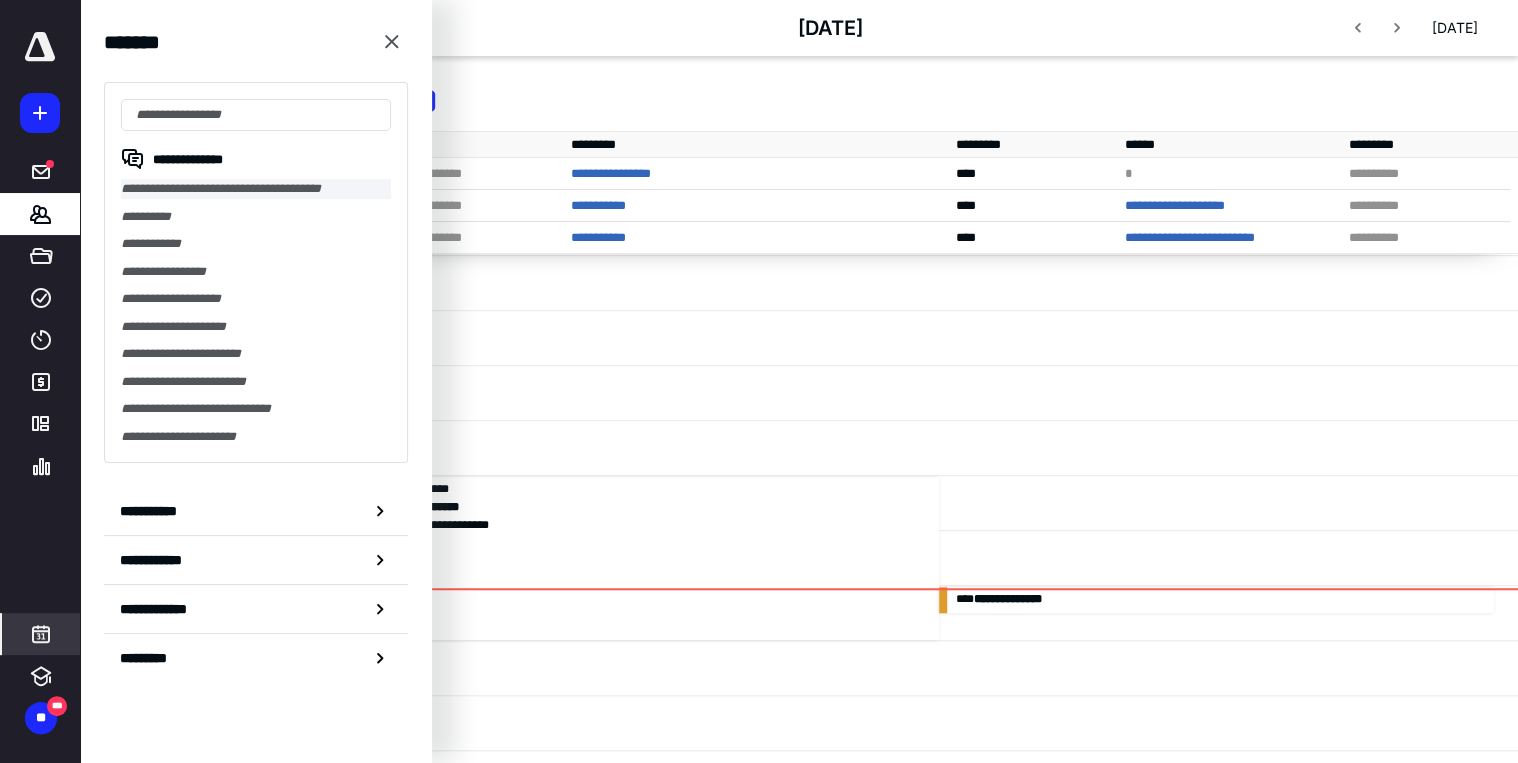click on "**********" at bounding box center (256, 189) 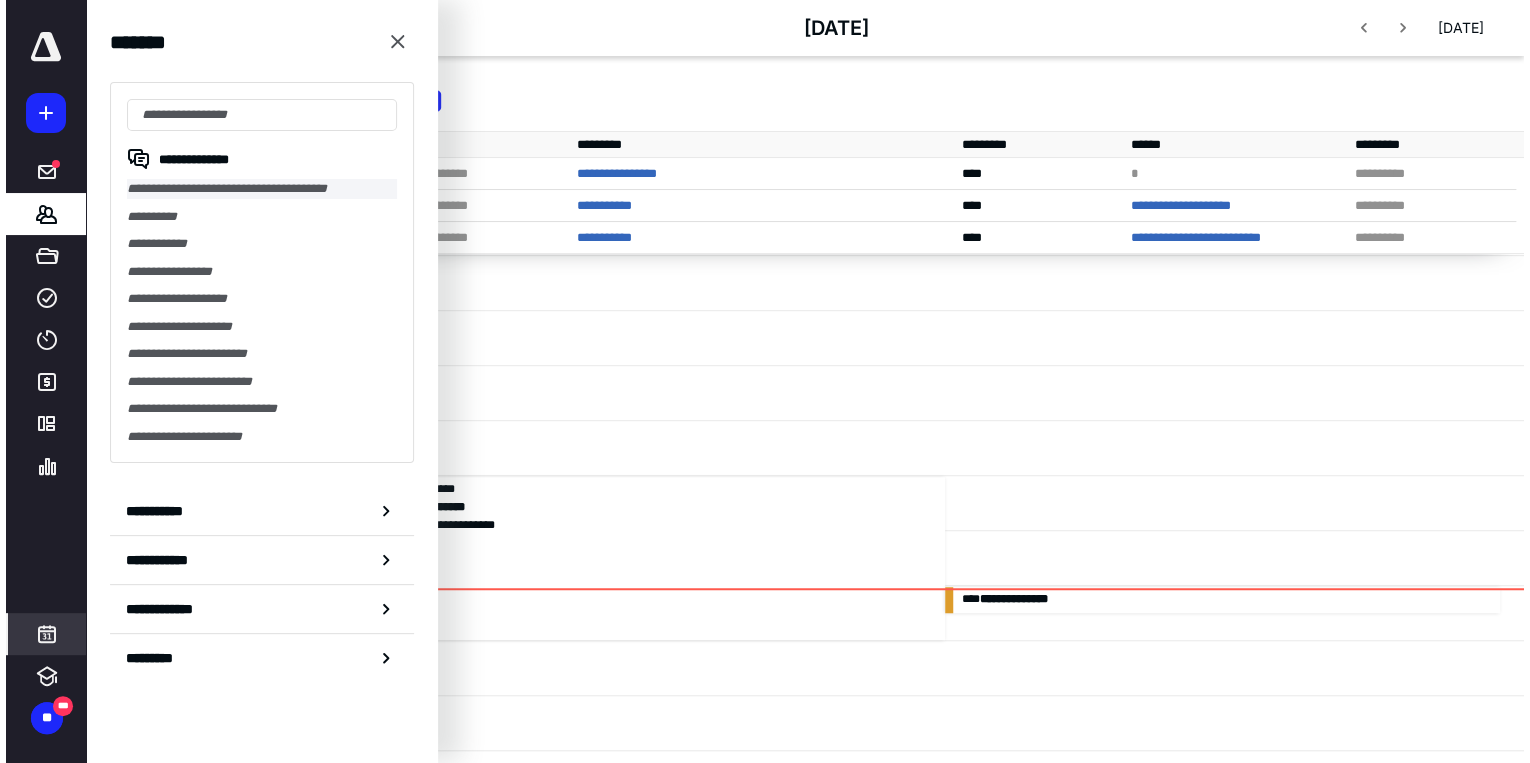 scroll, scrollTop: 0, scrollLeft: 0, axis: both 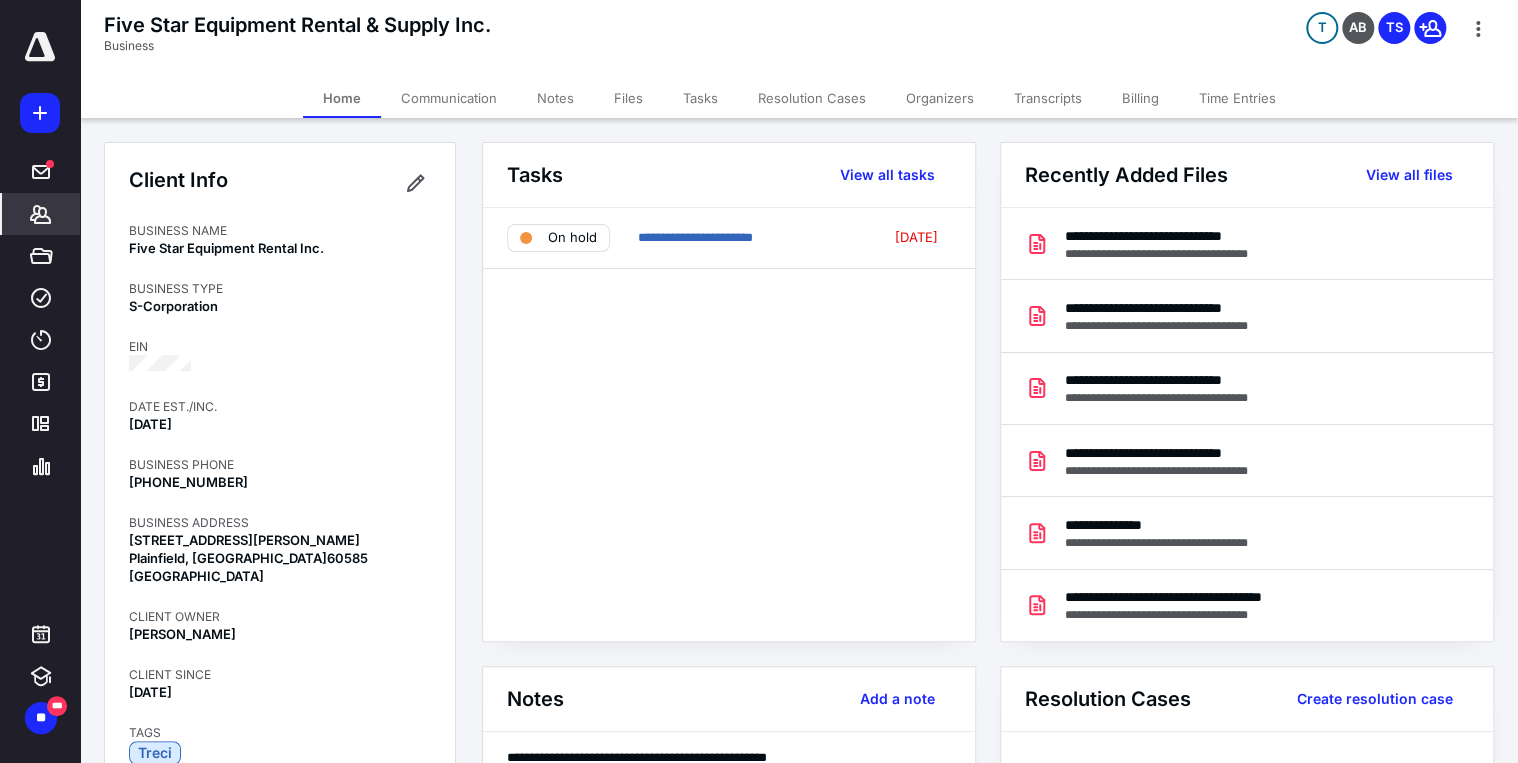 click on "Tasks" at bounding box center [700, 98] 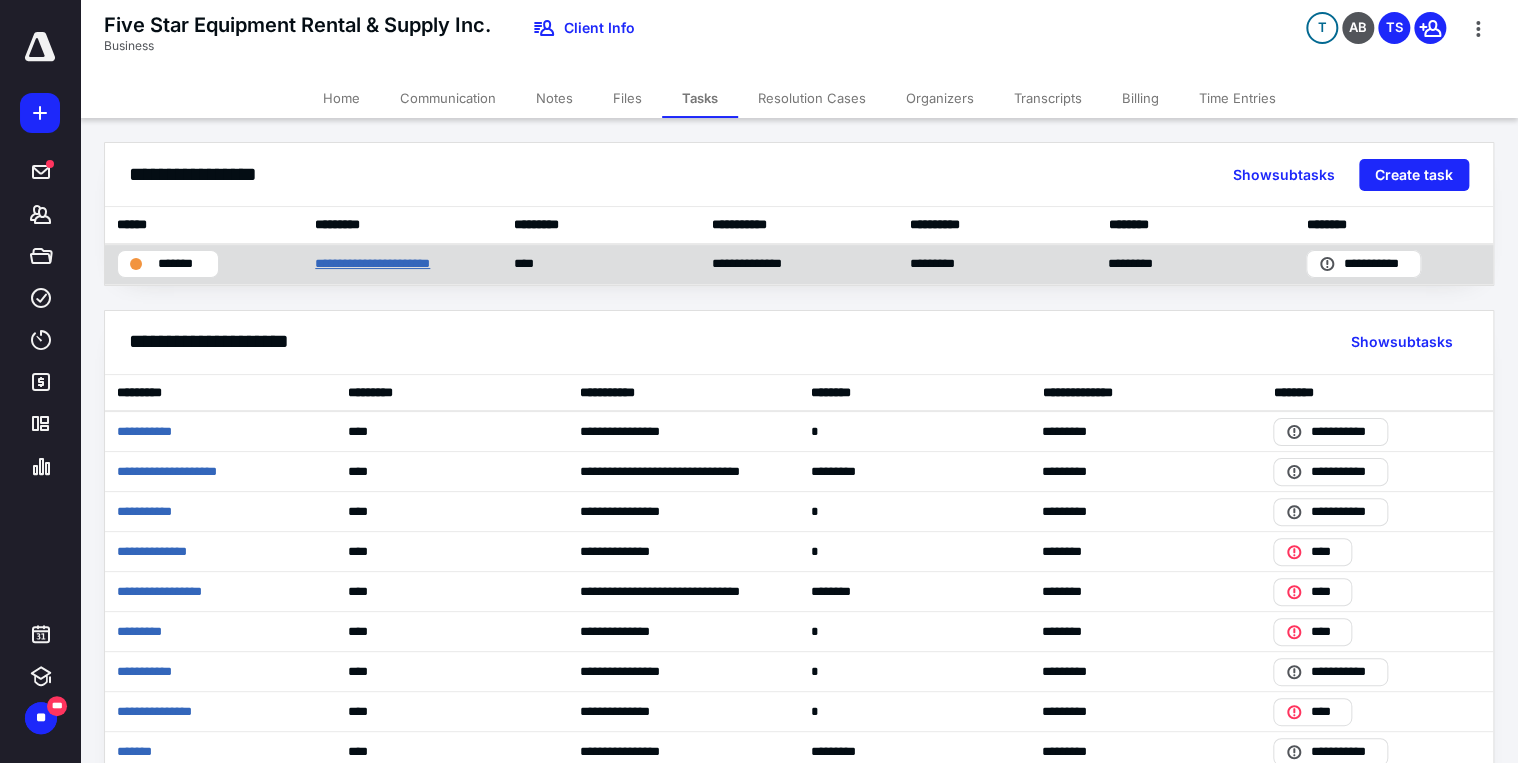 click on "**********" at bounding box center (388, 264) 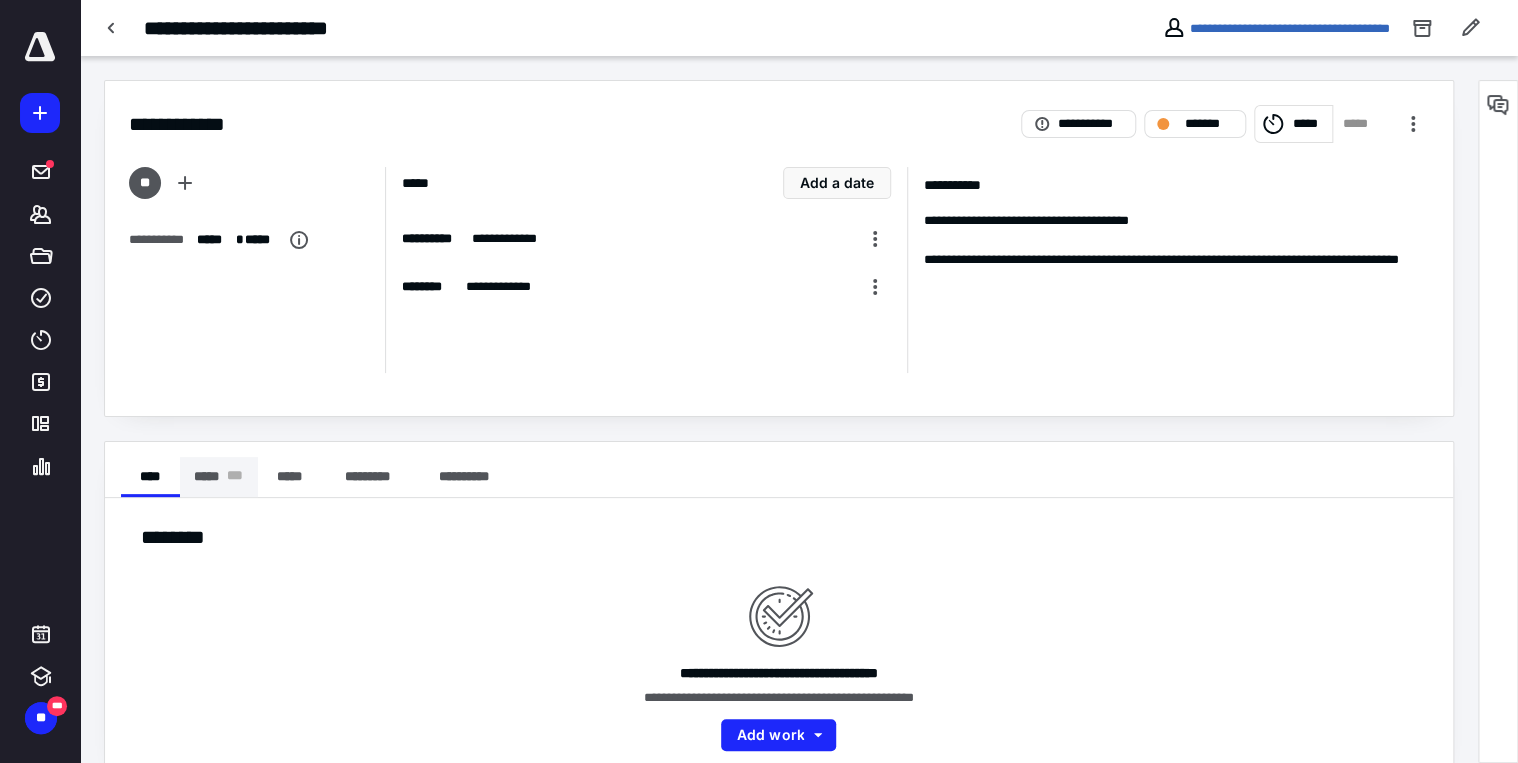 click on "***** * * *" at bounding box center [219, 477] 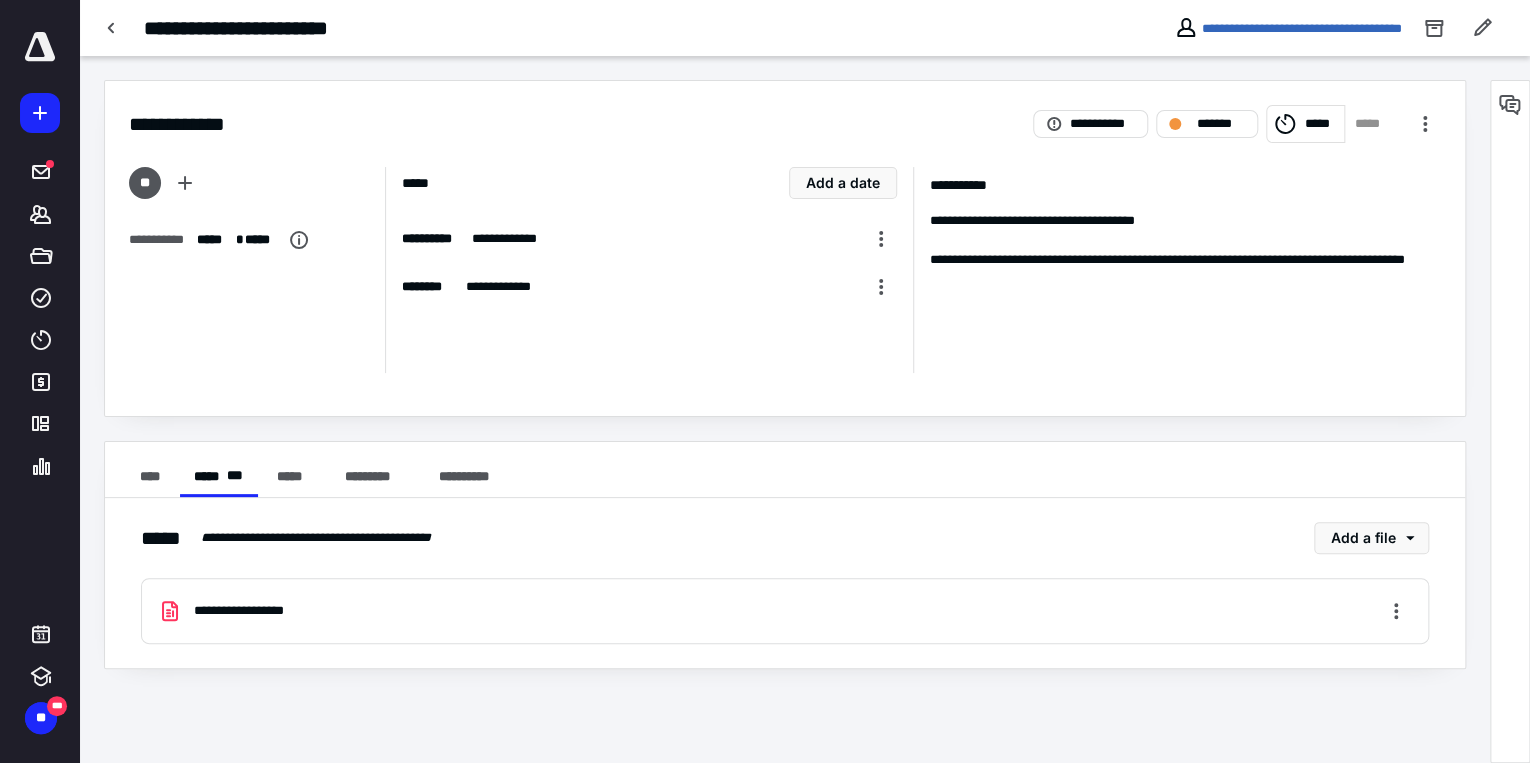 click on "**********" at bounding box center (252, 611) 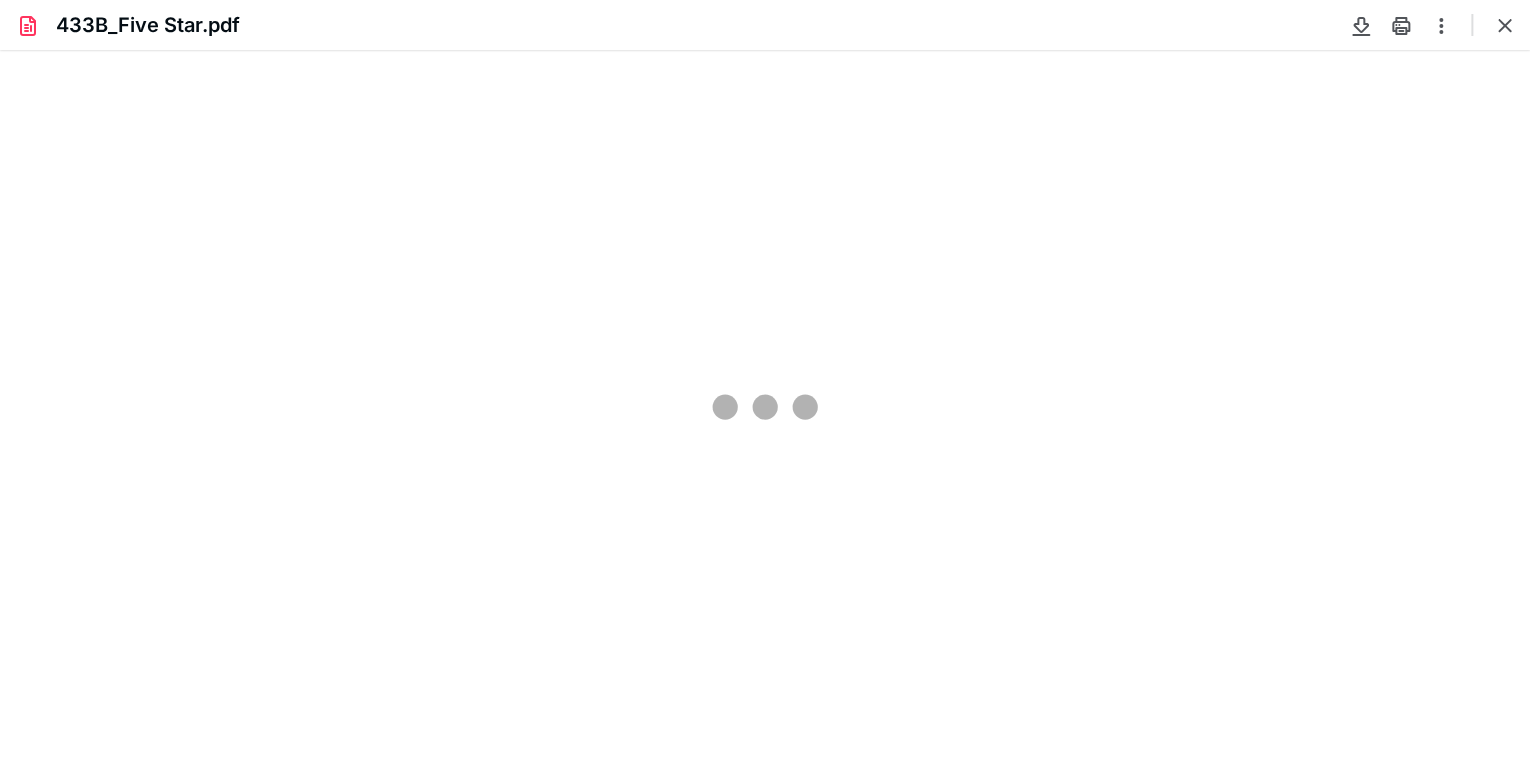 scroll, scrollTop: 0, scrollLeft: 0, axis: both 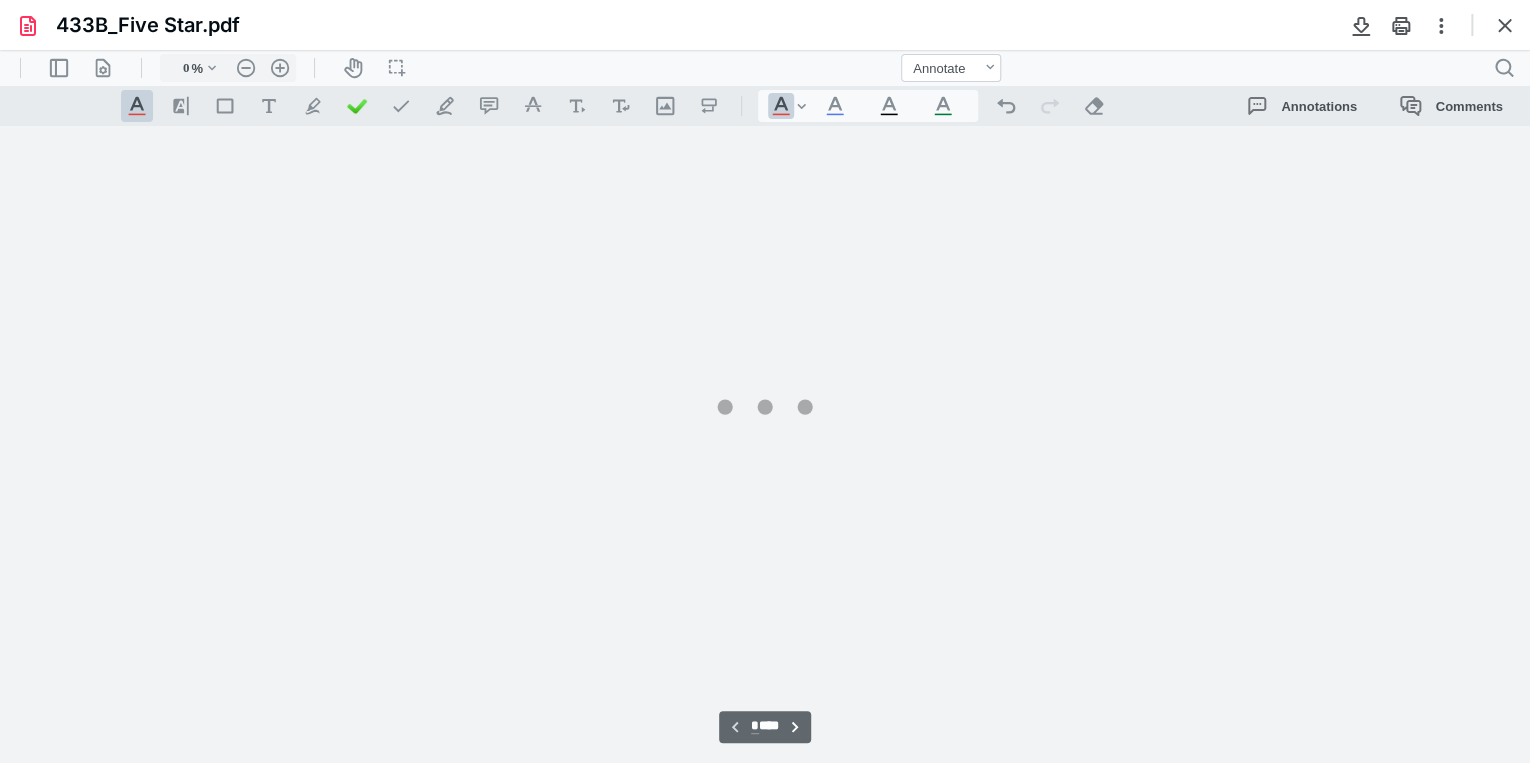 type on "80" 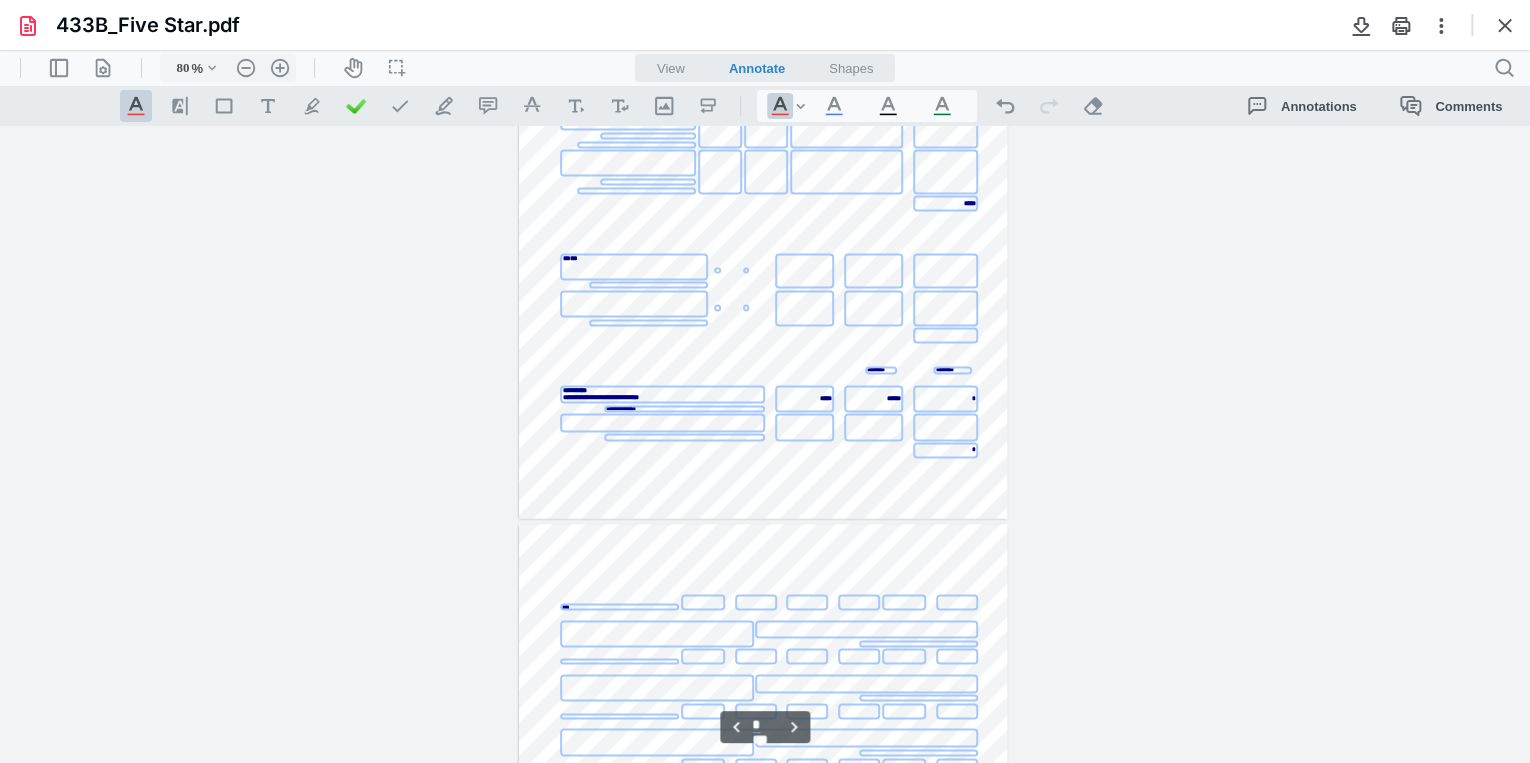 type on "*" 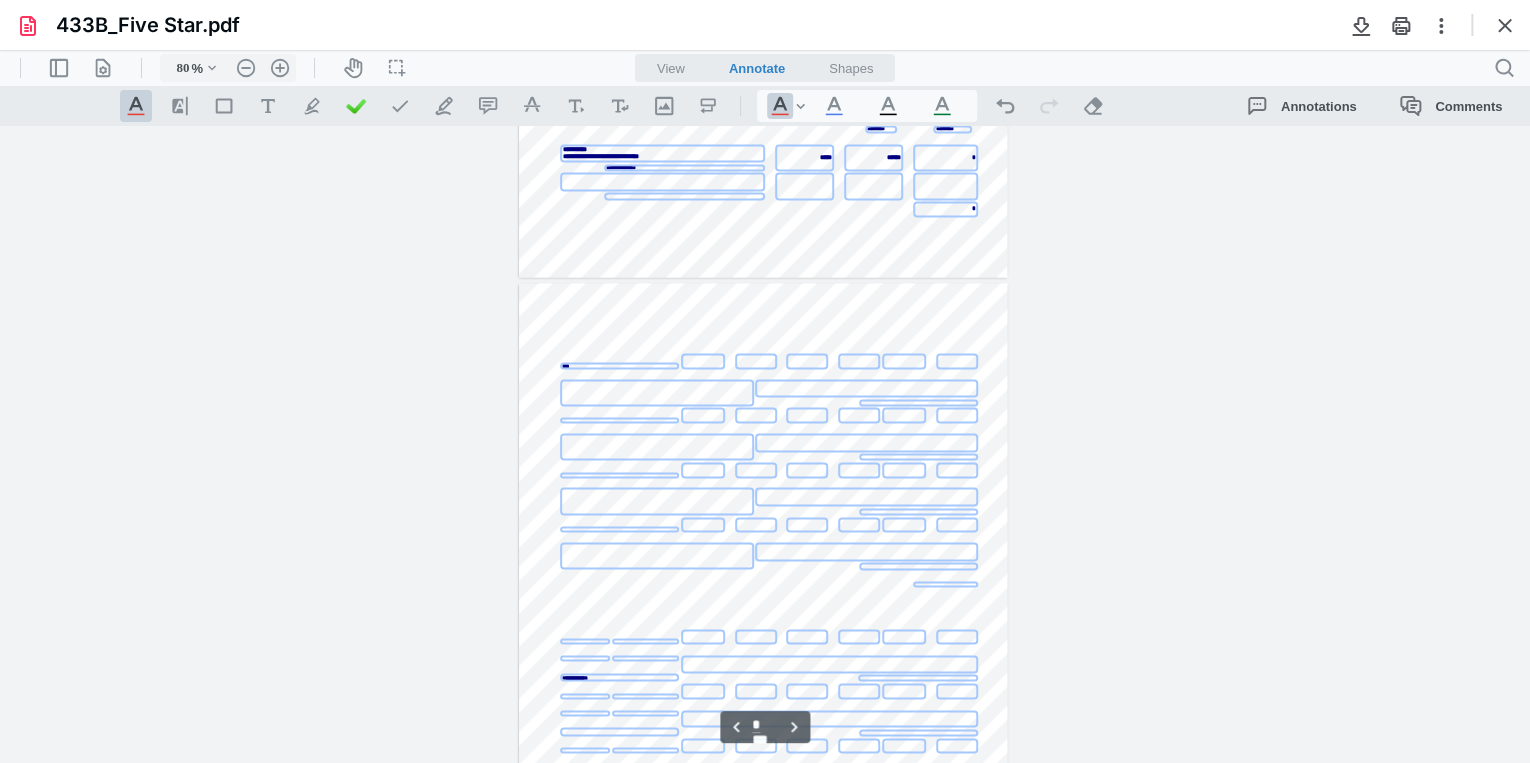 scroll, scrollTop: 1919, scrollLeft: 0, axis: vertical 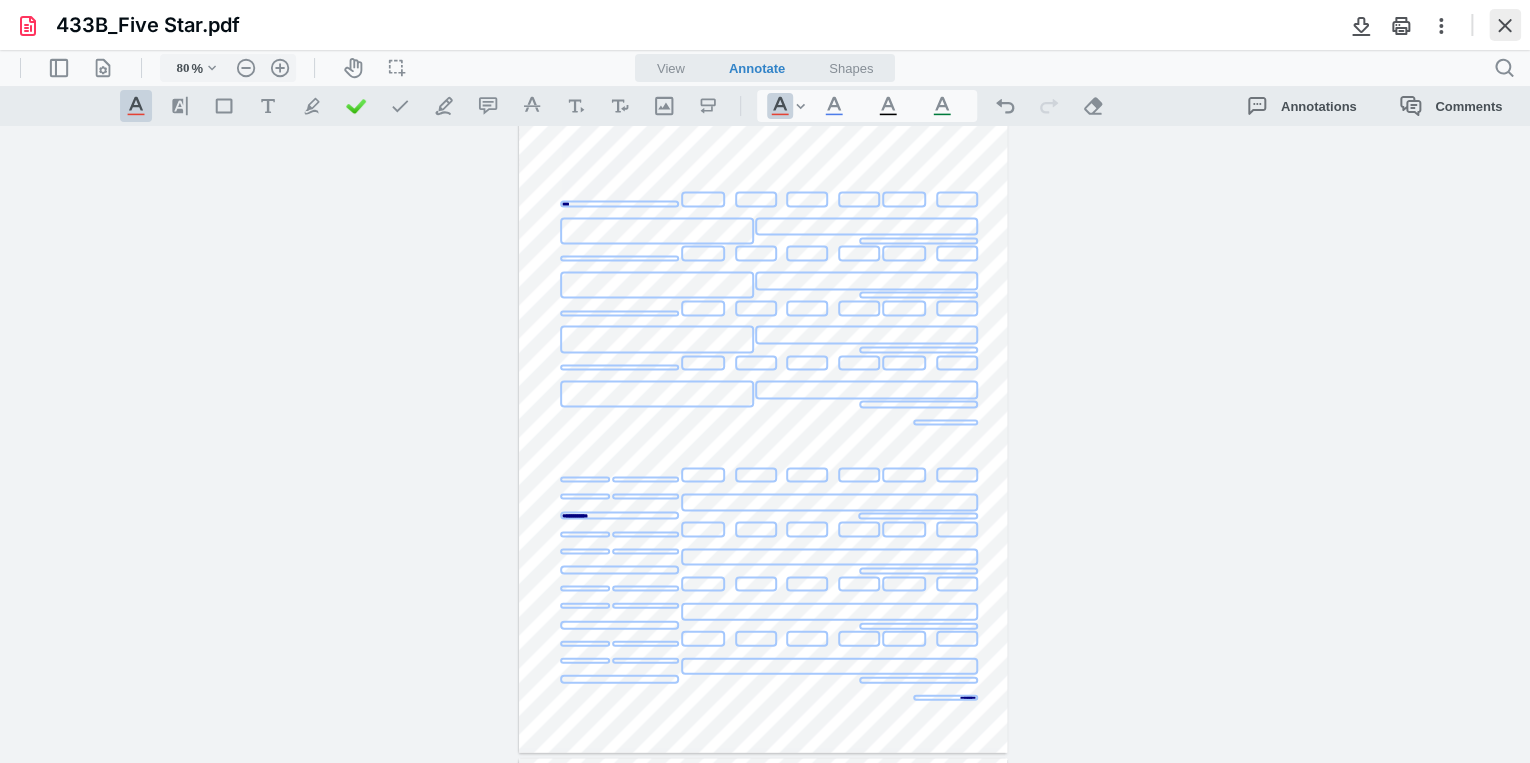 click at bounding box center [1505, 25] 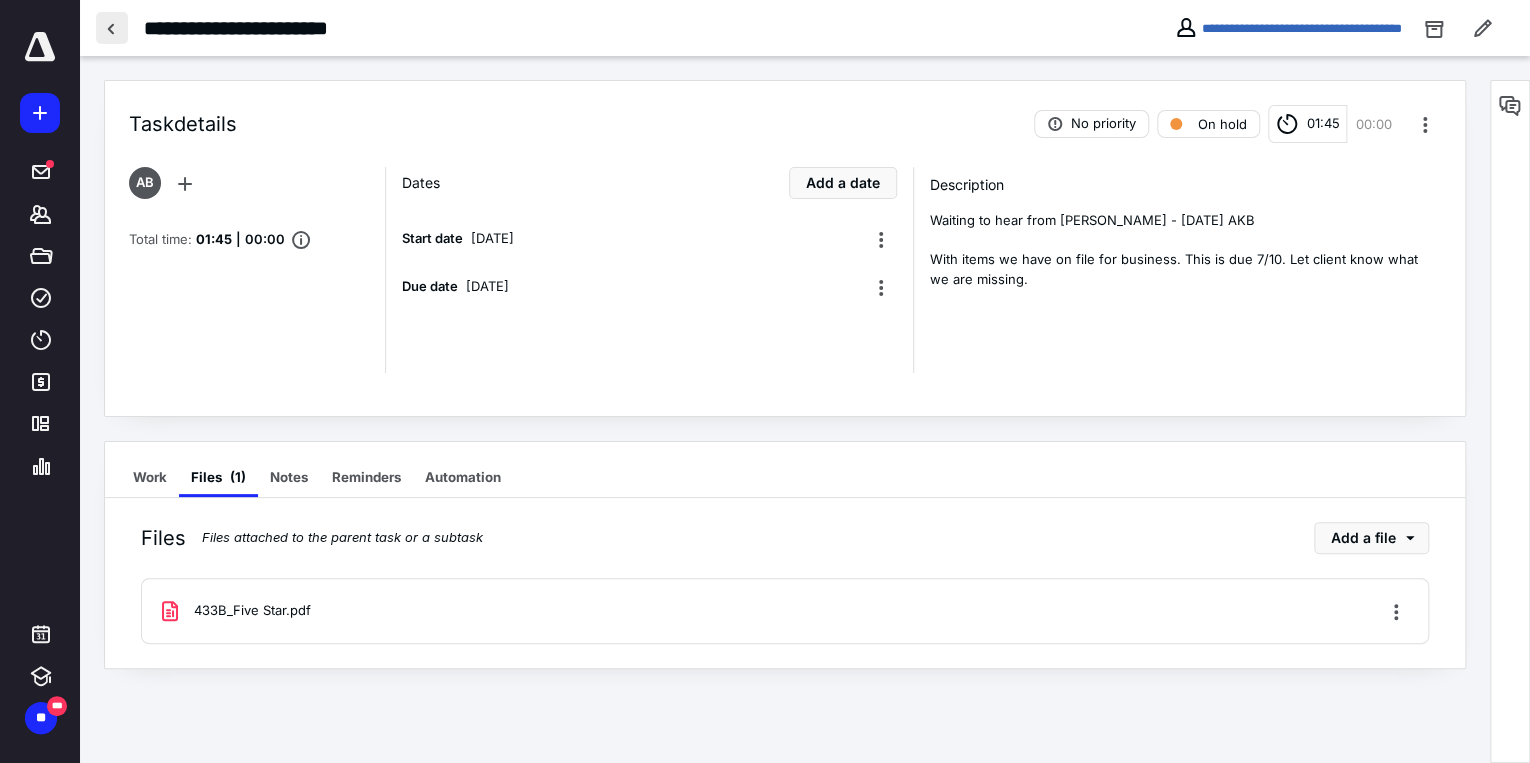 click at bounding box center (112, 28) 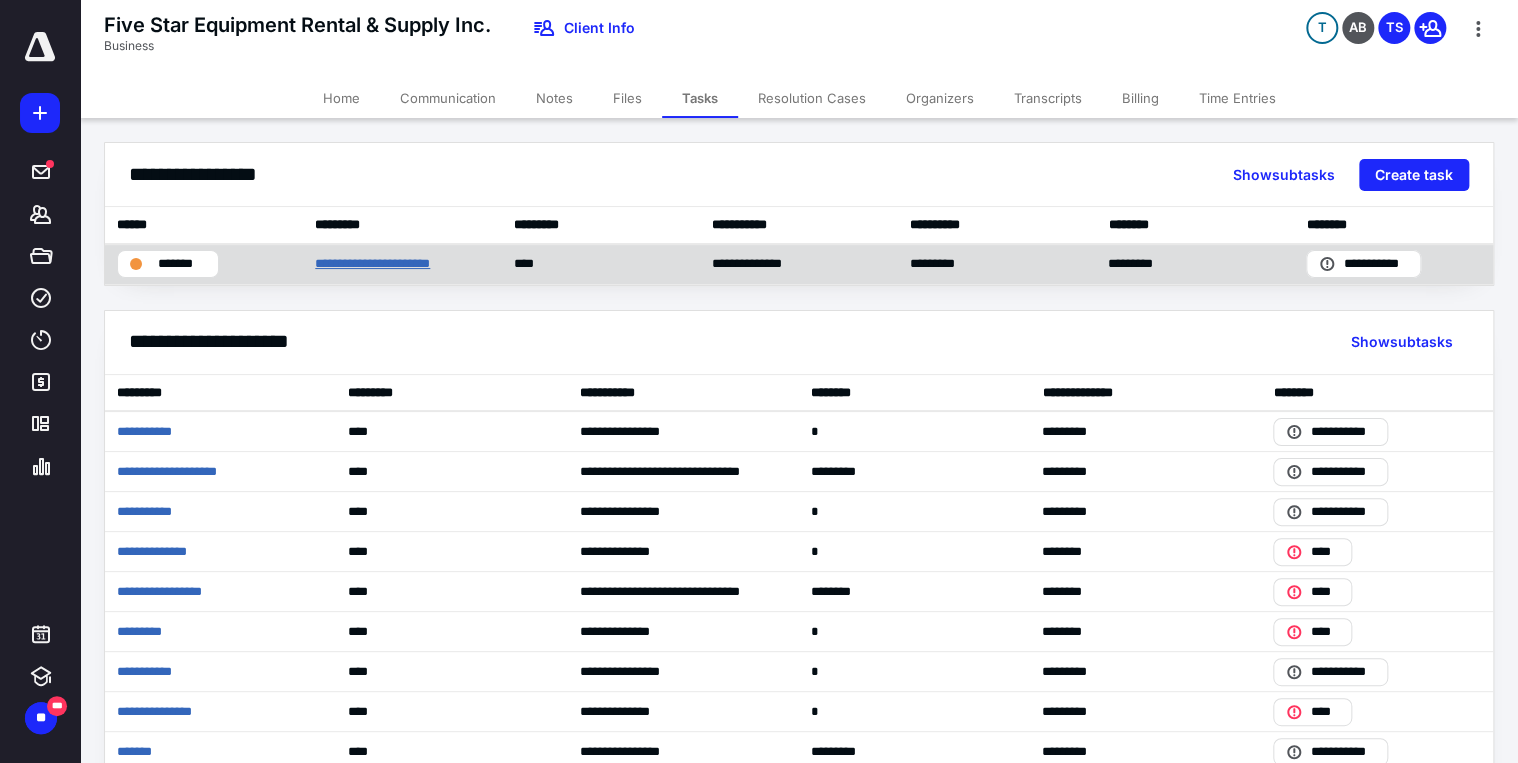 click on "**********" at bounding box center (388, 264) 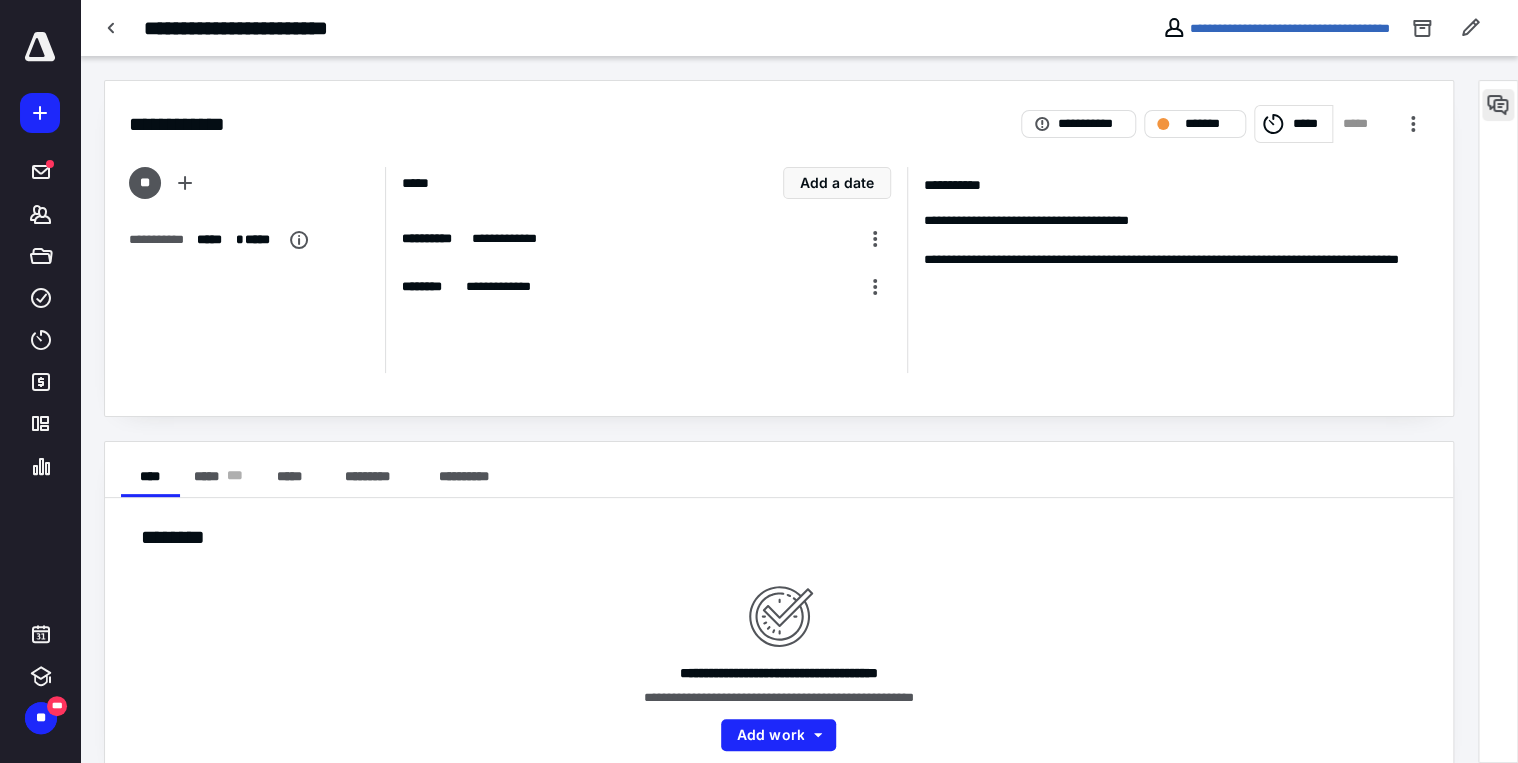 click at bounding box center [1498, 105] 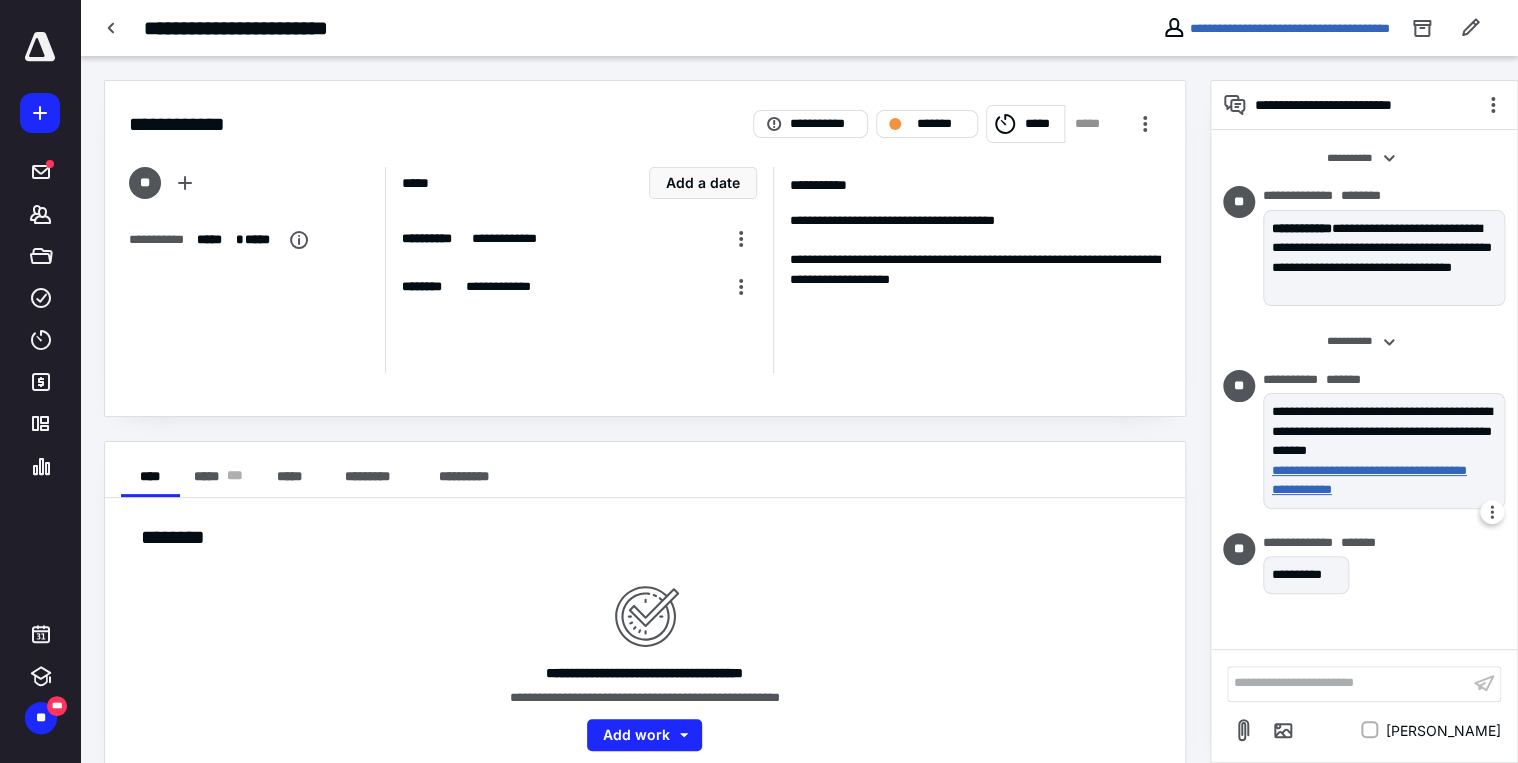 click on "**********" at bounding box center [1380, 480] 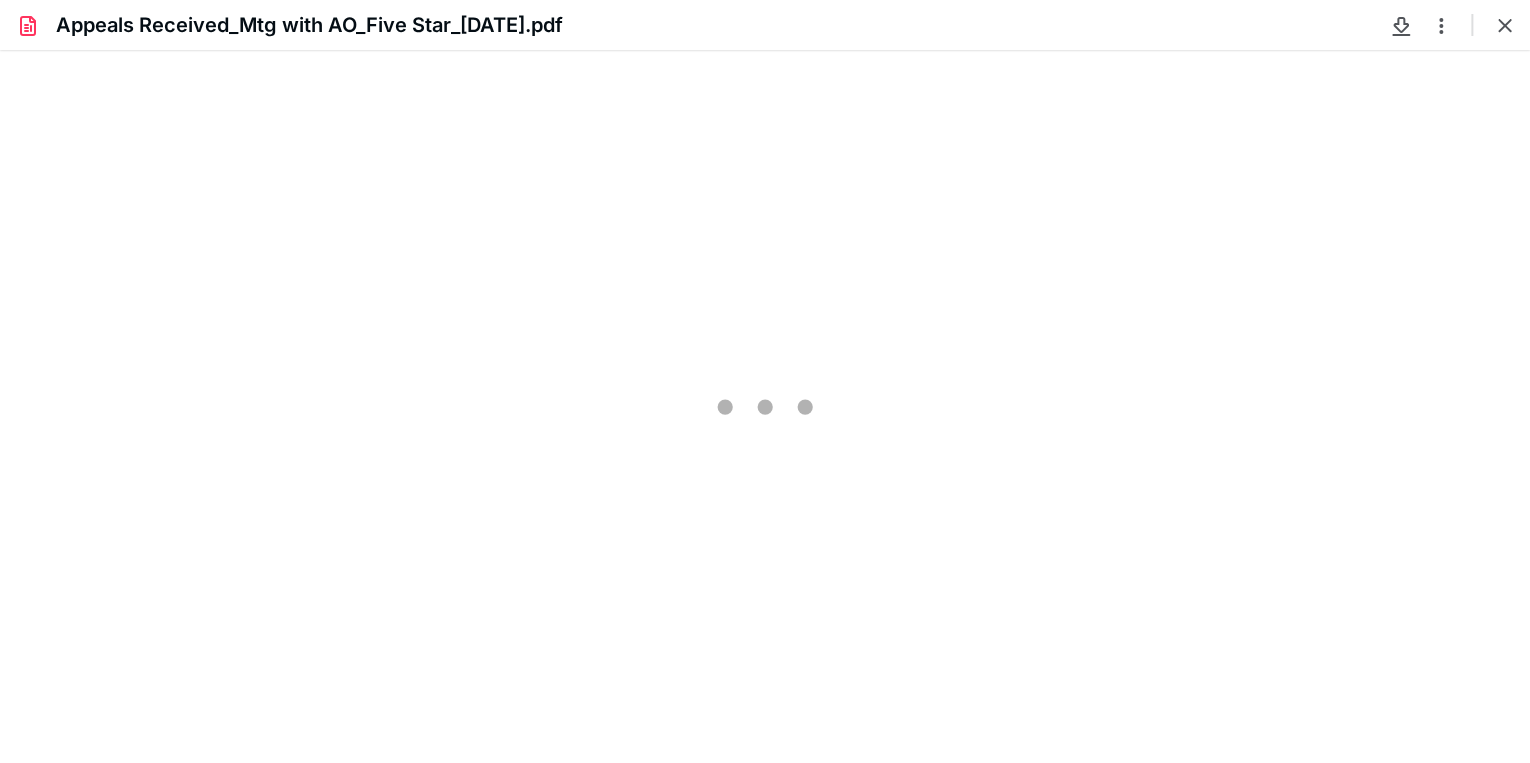 scroll, scrollTop: 0, scrollLeft: 0, axis: both 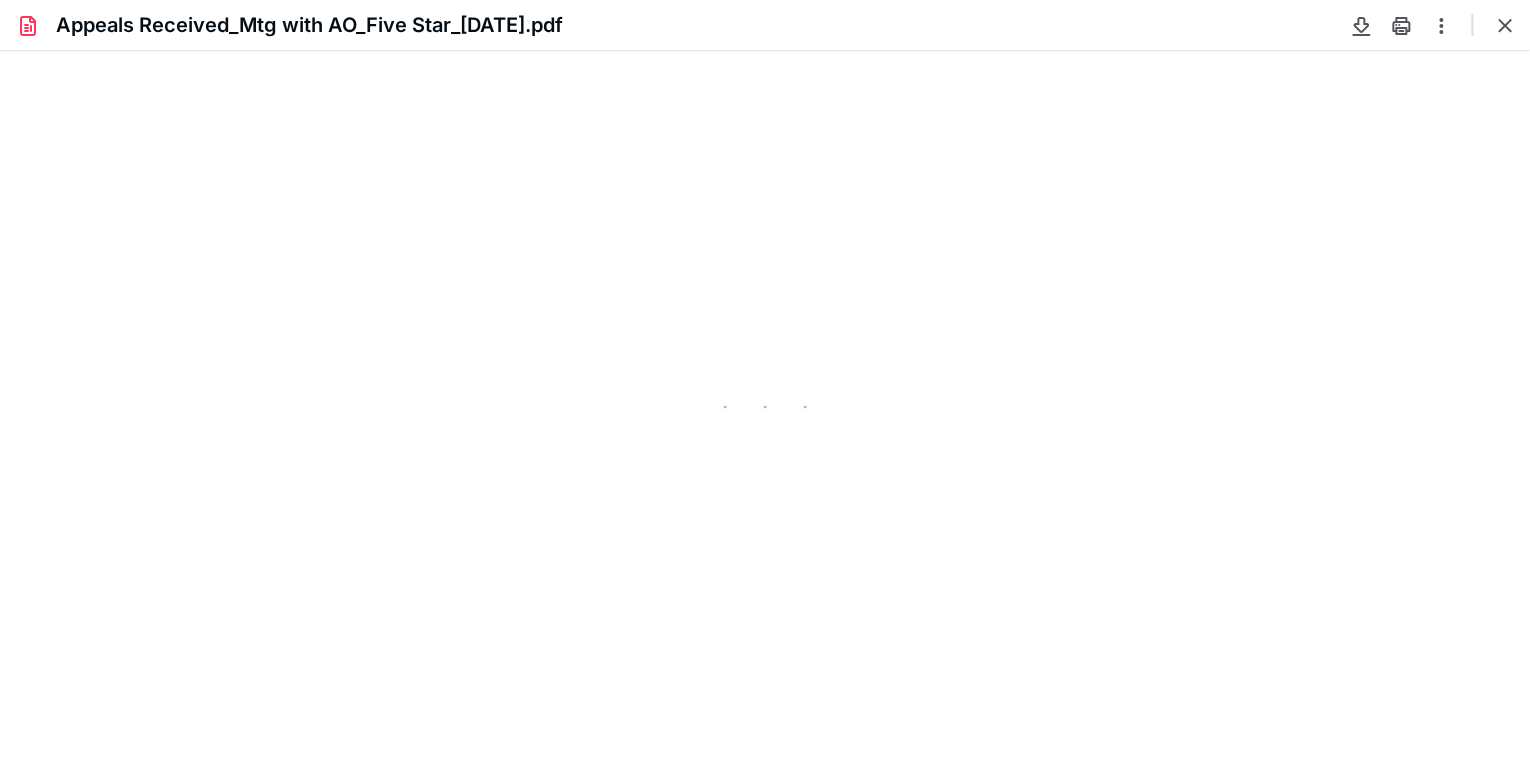 type on "30" 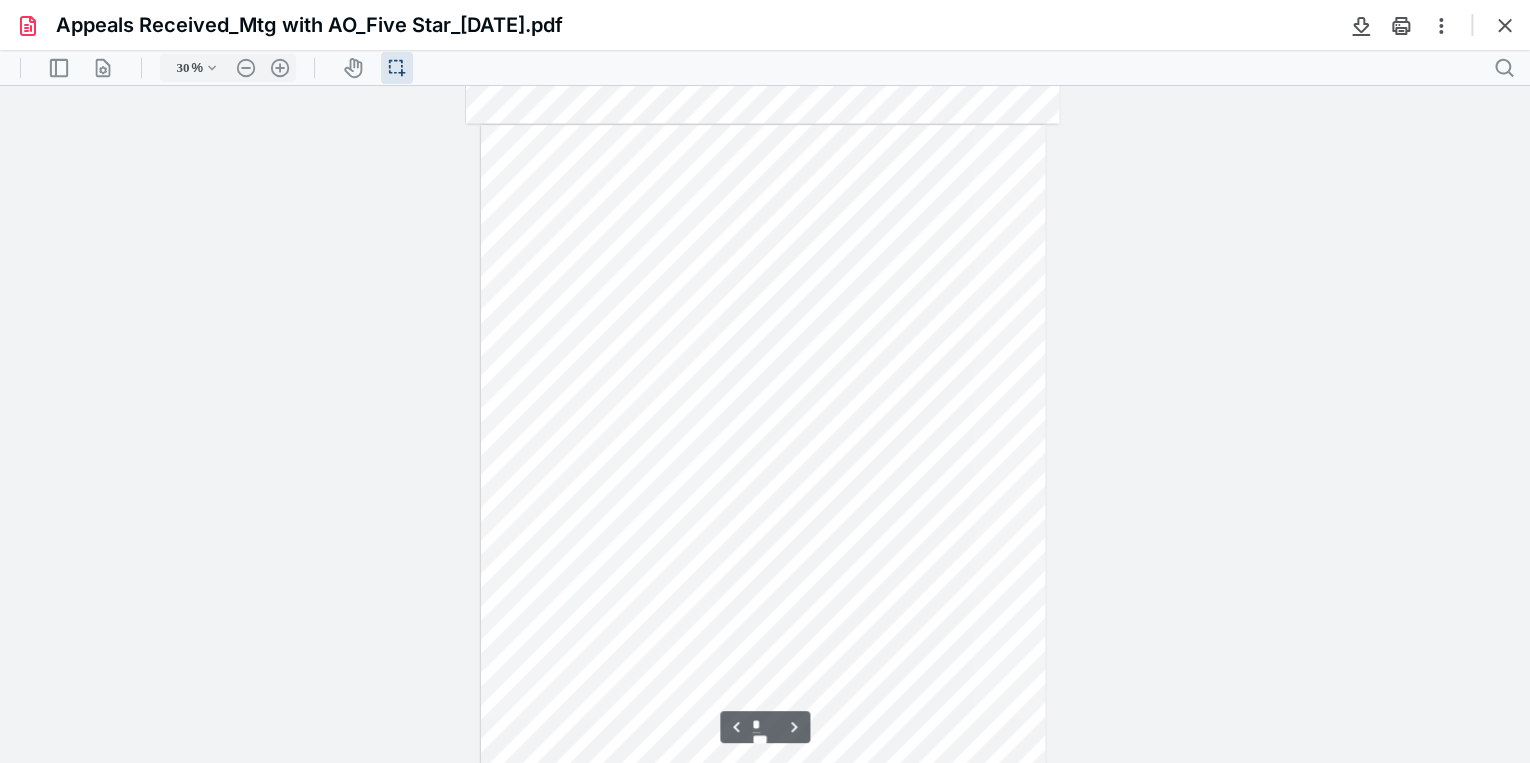 scroll, scrollTop: 1600, scrollLeft: 0, axis: vertical 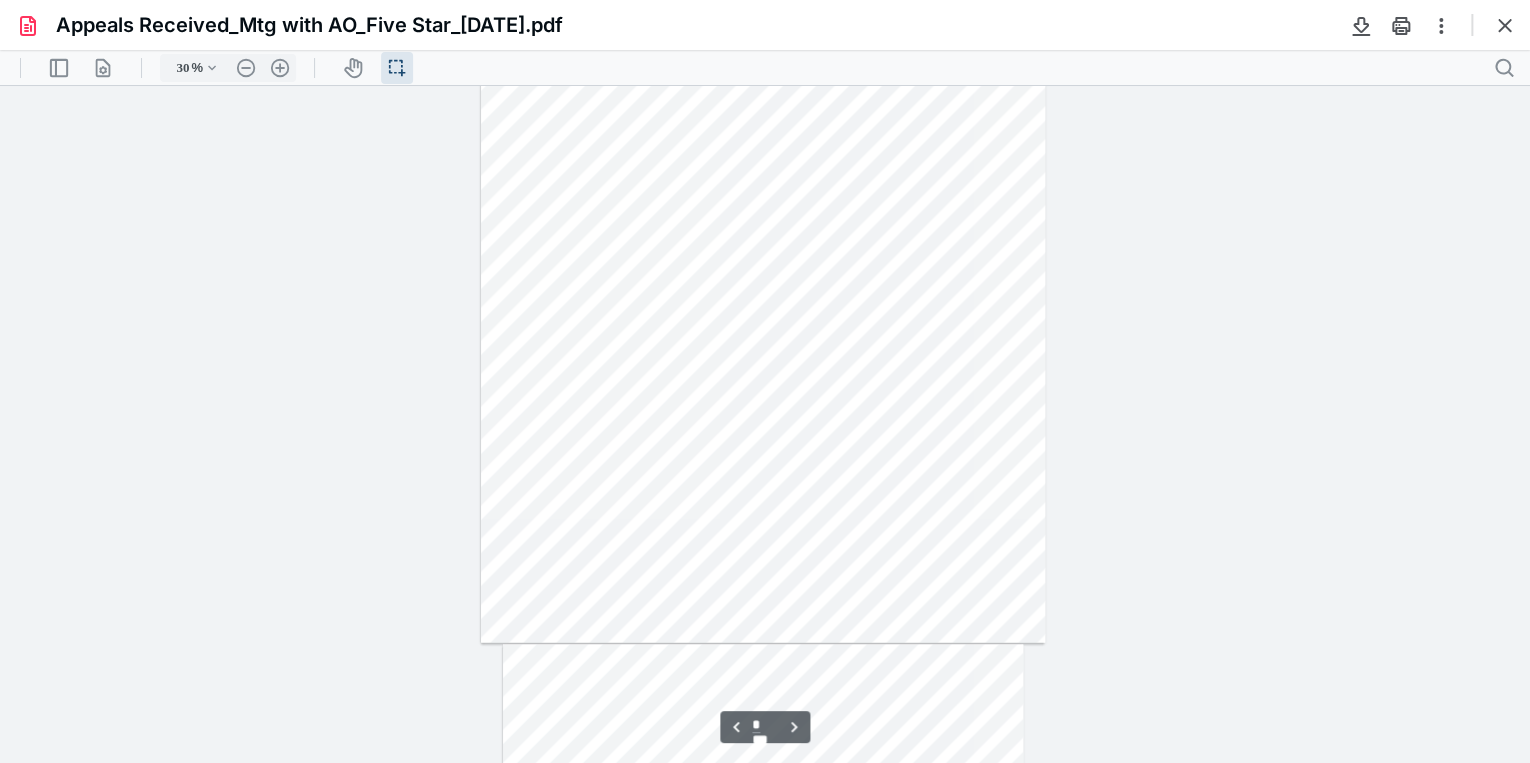 drag, startPoint x: 1528, startPoint y: 566, endPoint x: 1532, endPoint y: 389, distance: 177.0452 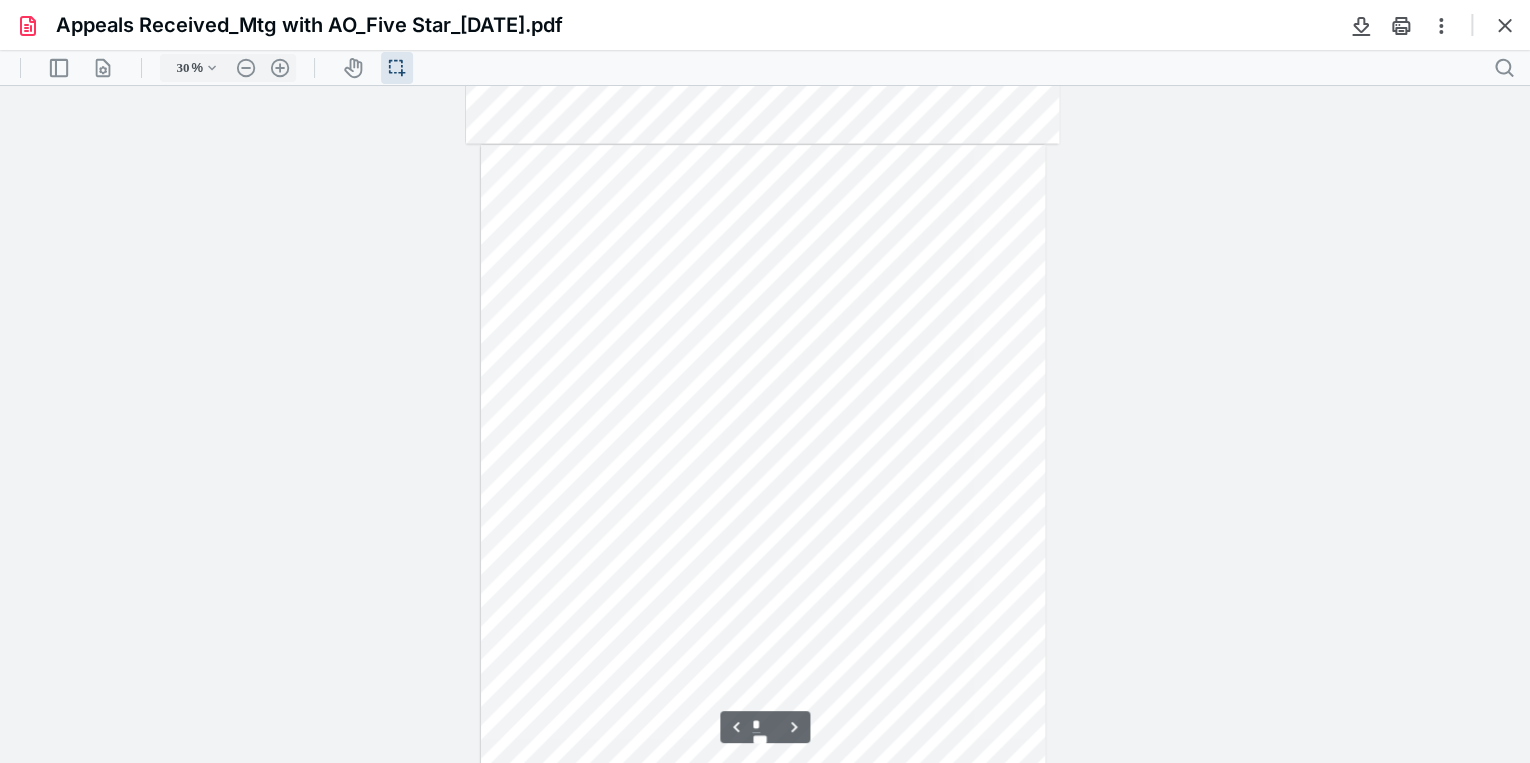 type on "*" 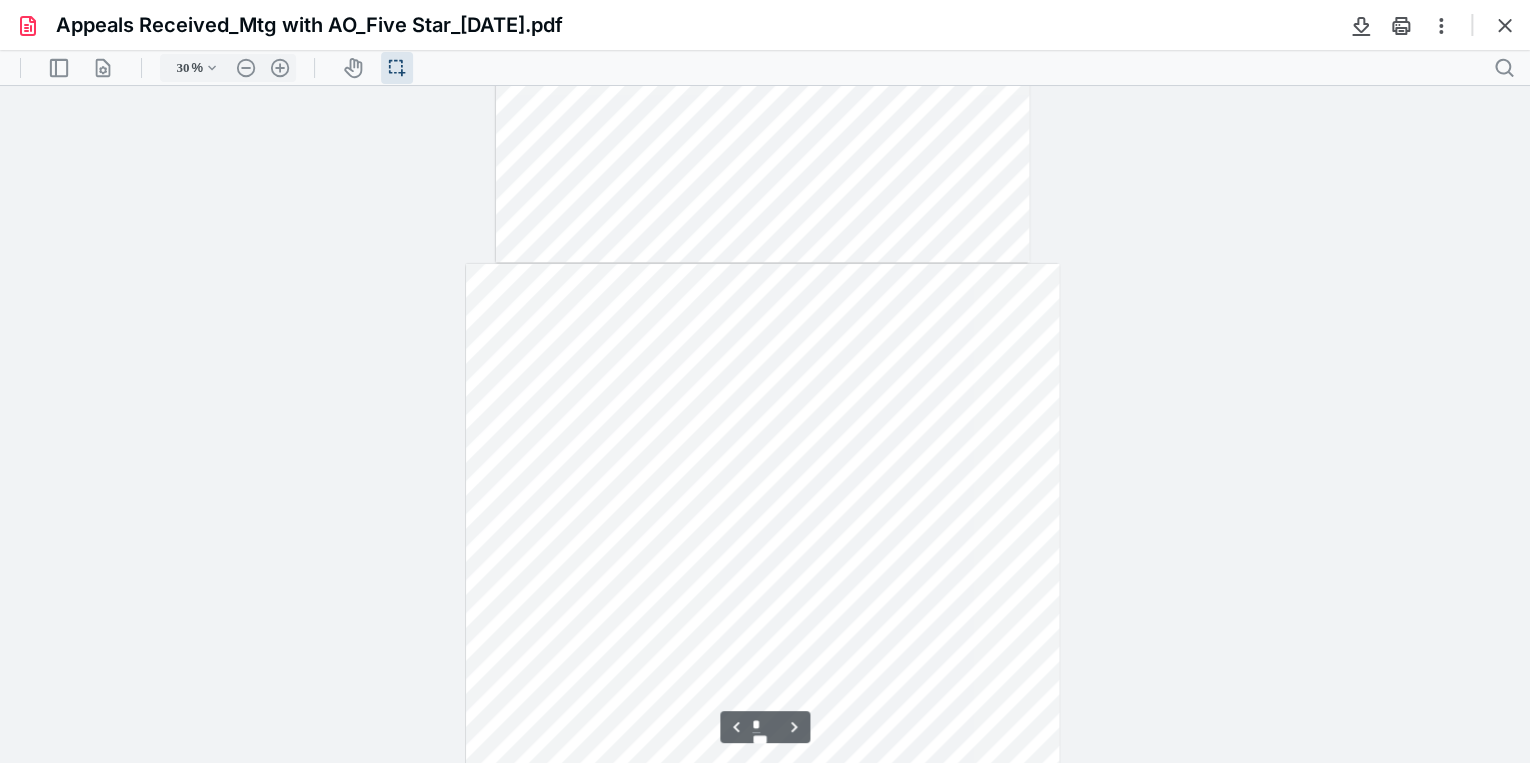 scroll, scrollTop: 464, scrollLeft: 0, axis: vertical 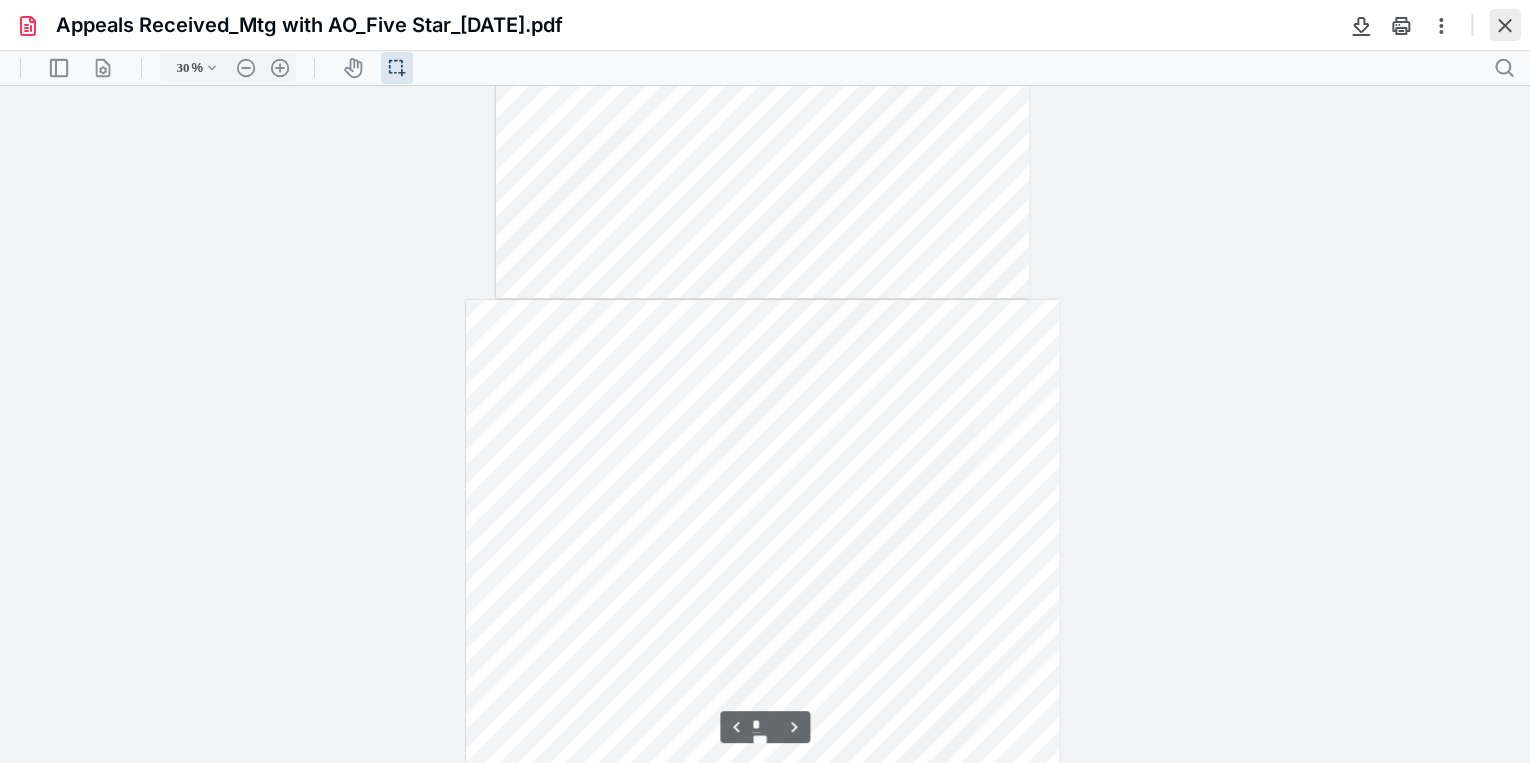 click at bounding box center [1505, 25] 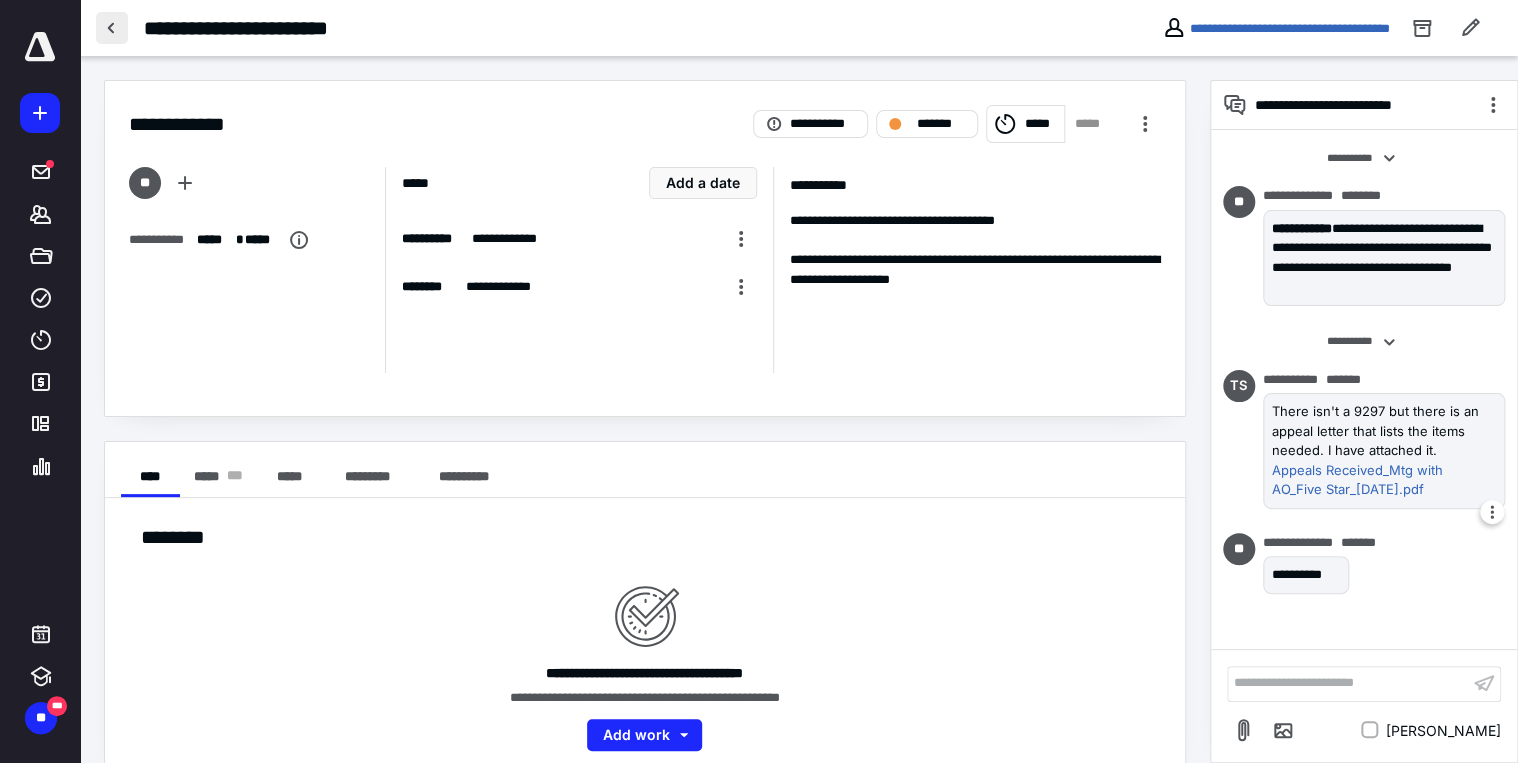 click at bounding box center [112, 28] 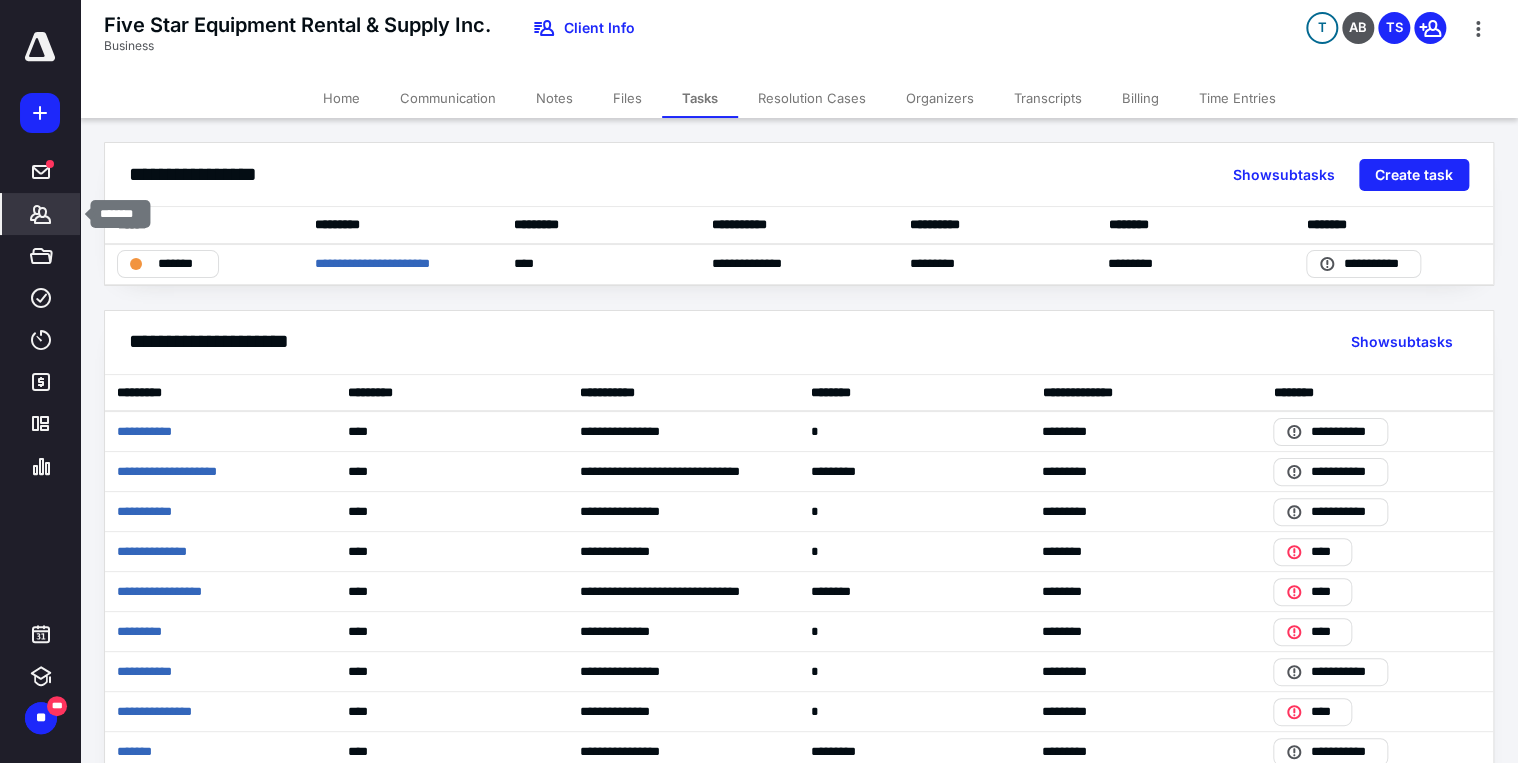 click 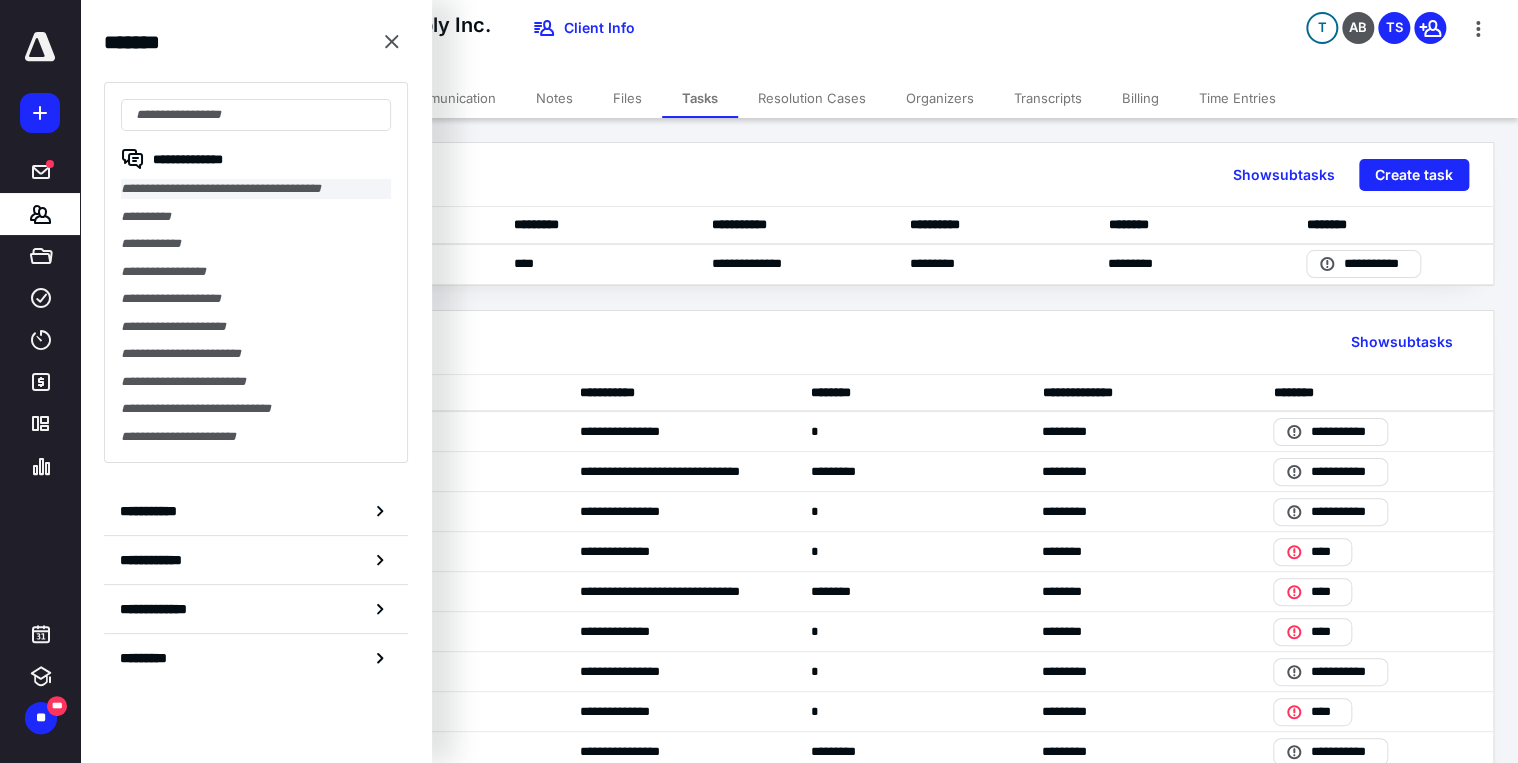 click on "**********" at bounding box center (256, 189) 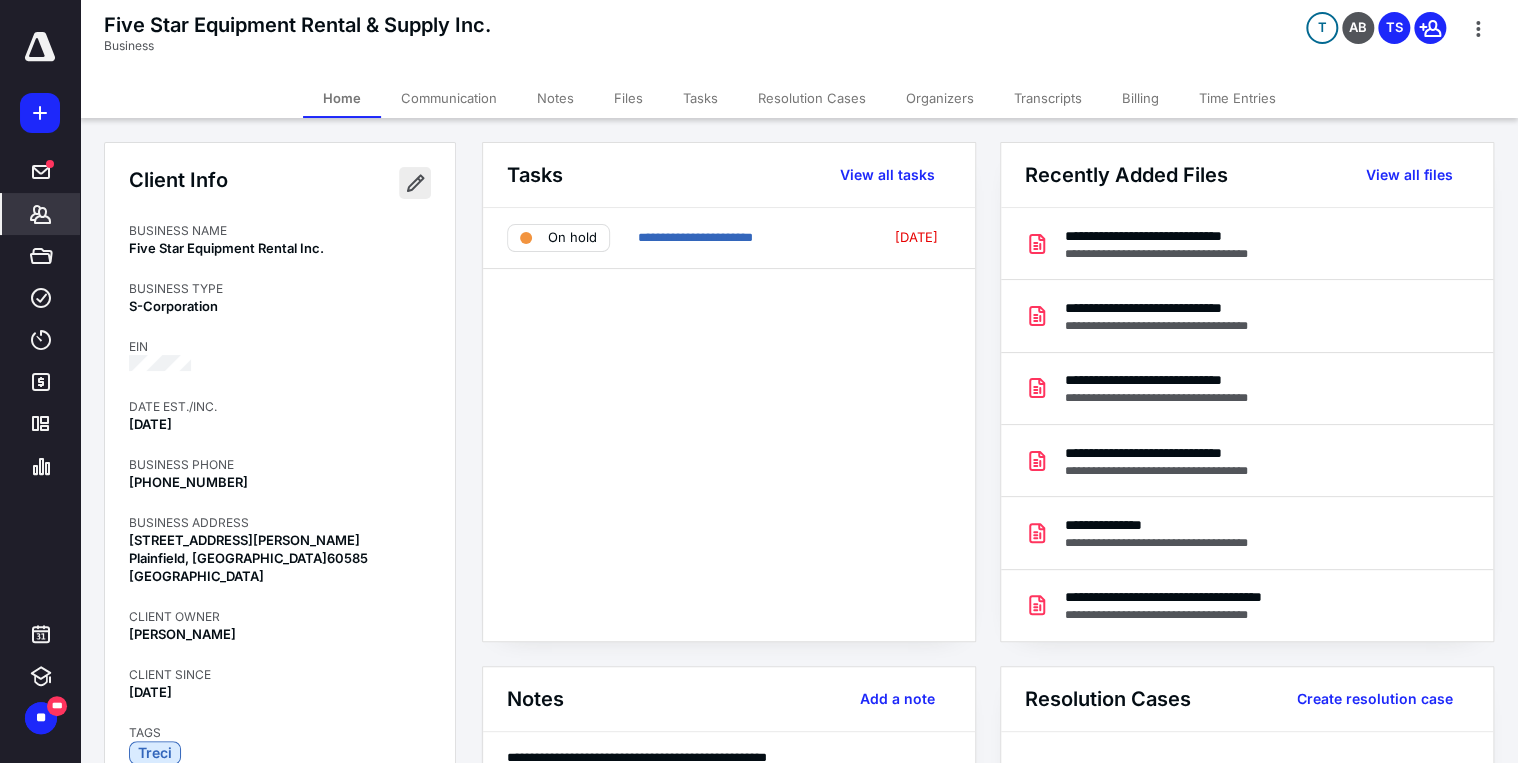 click at bounding box center [415, 183] 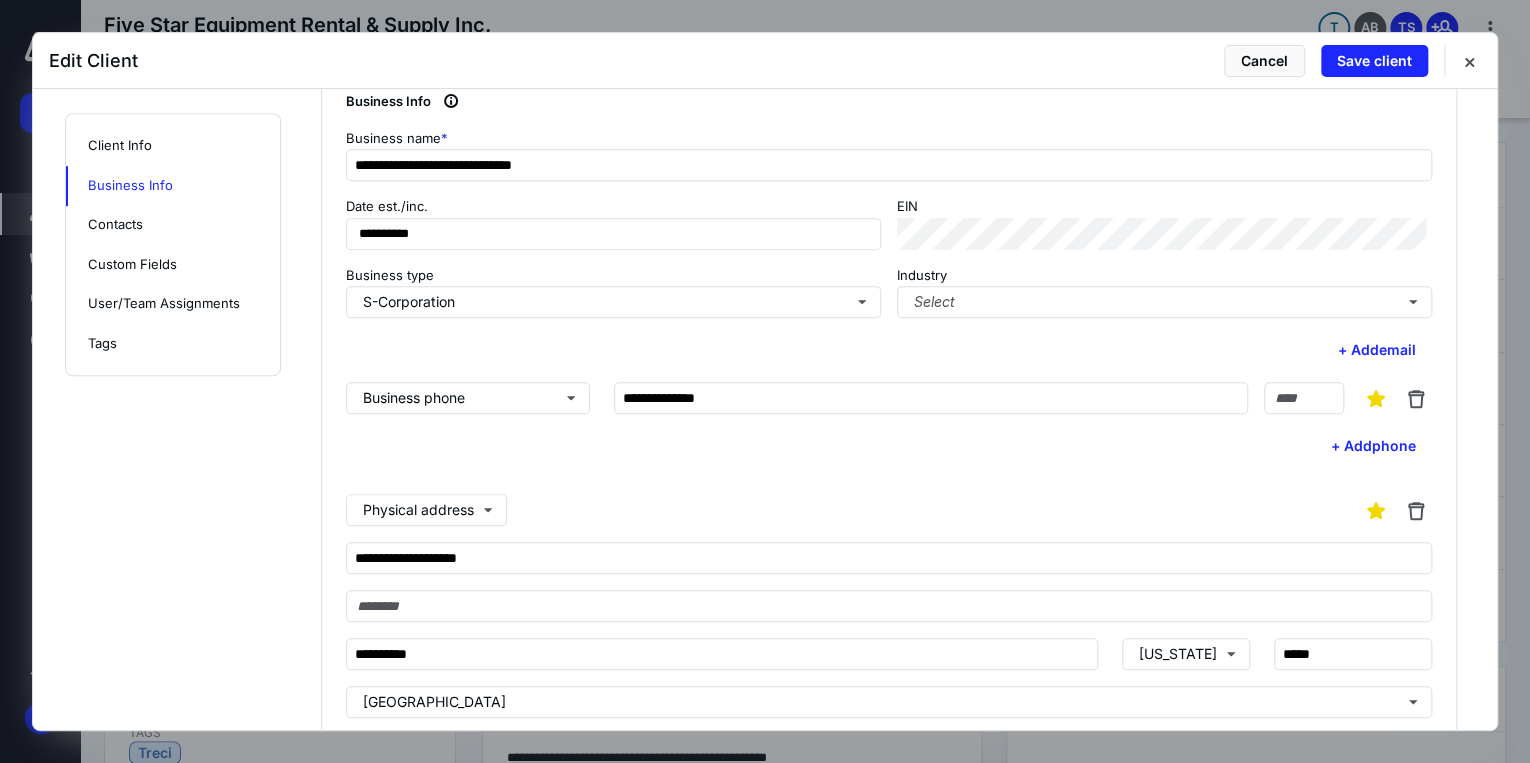 scroll, scrollTop: 640, scrollLeft: 0, axis: vertical 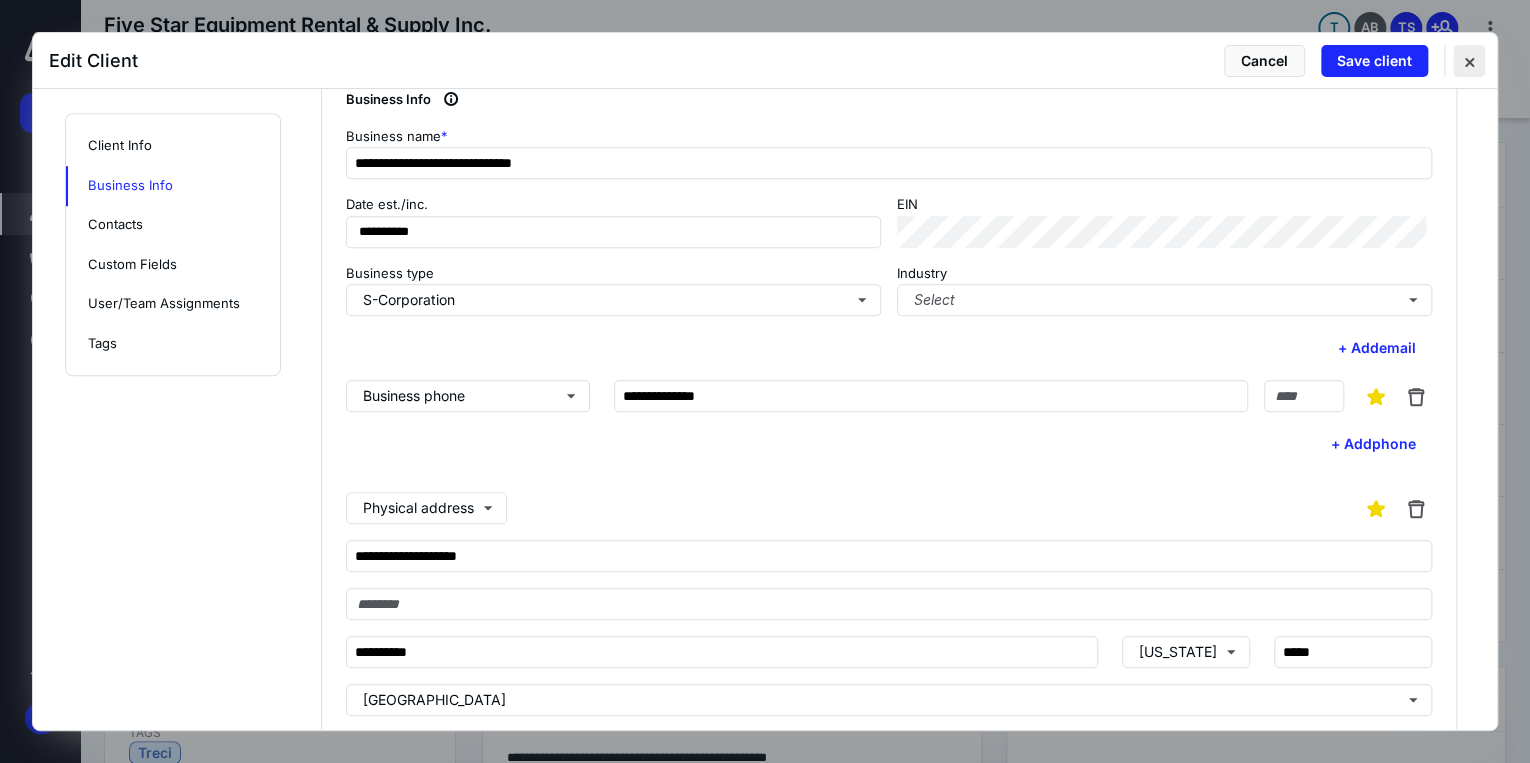 click at bounding box center [1469, 61] 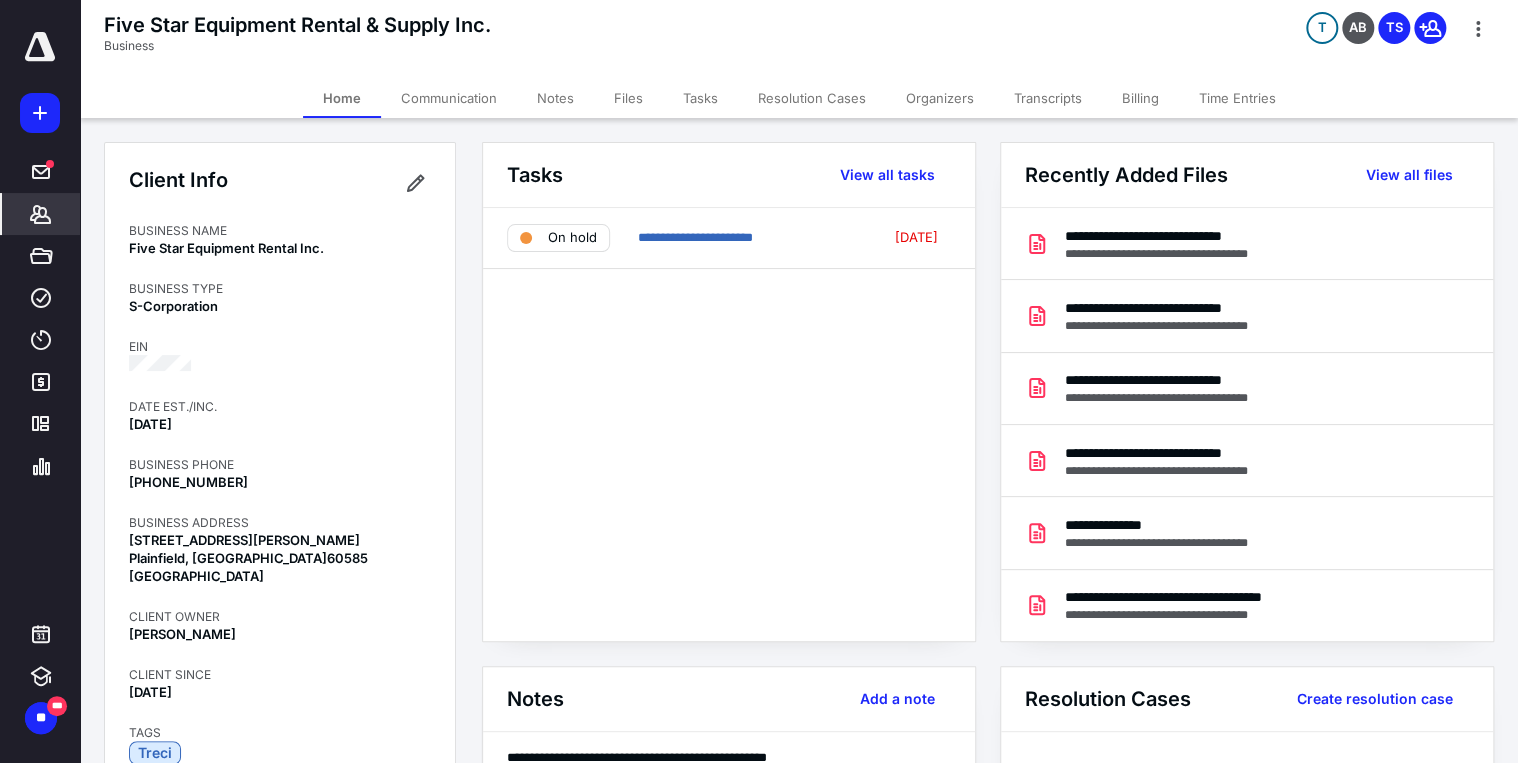 click on "Files" at bounding box center (628, 98) 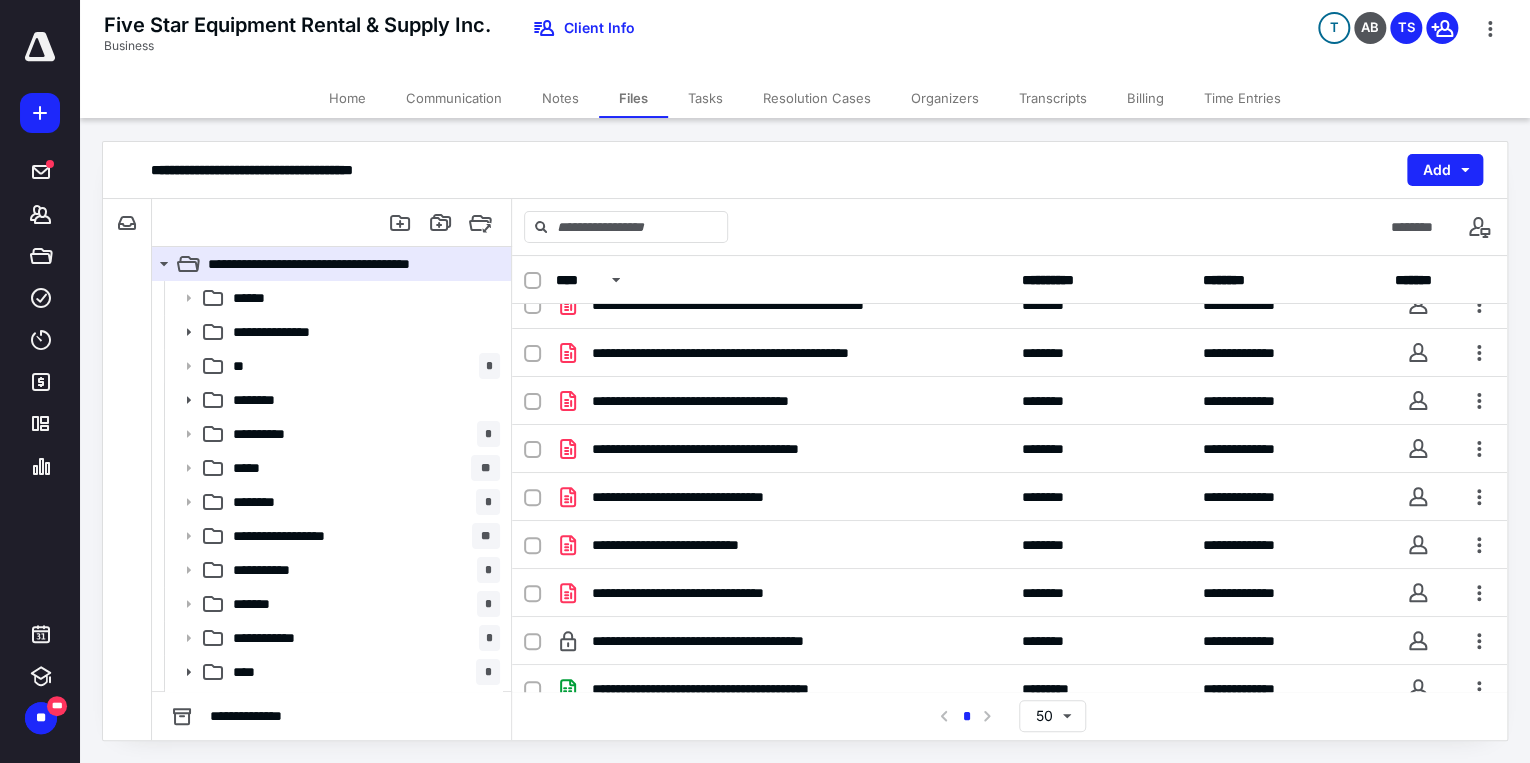 scroll, scrollTop: 855, scrollLeft: 0, axis: vertical 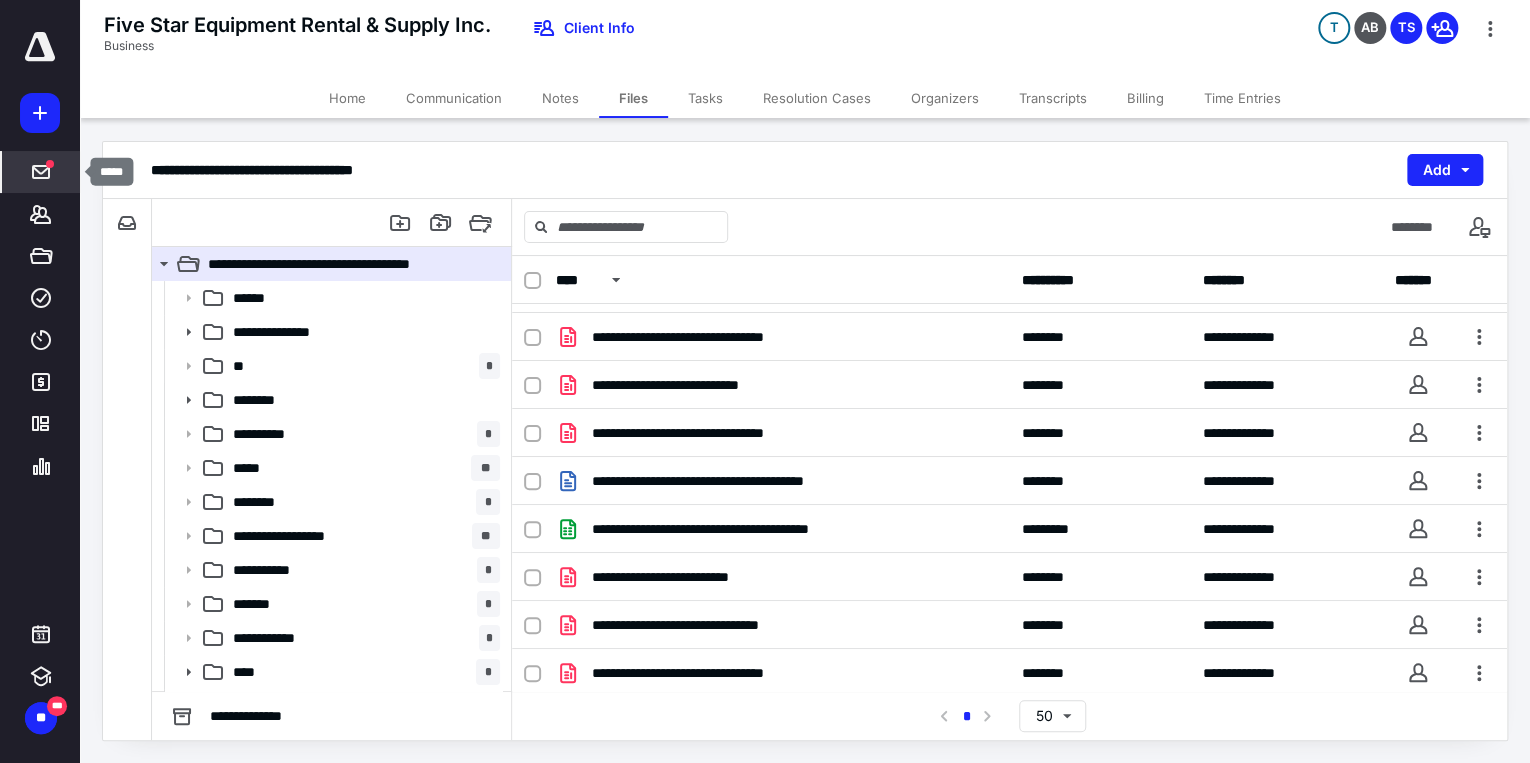 click 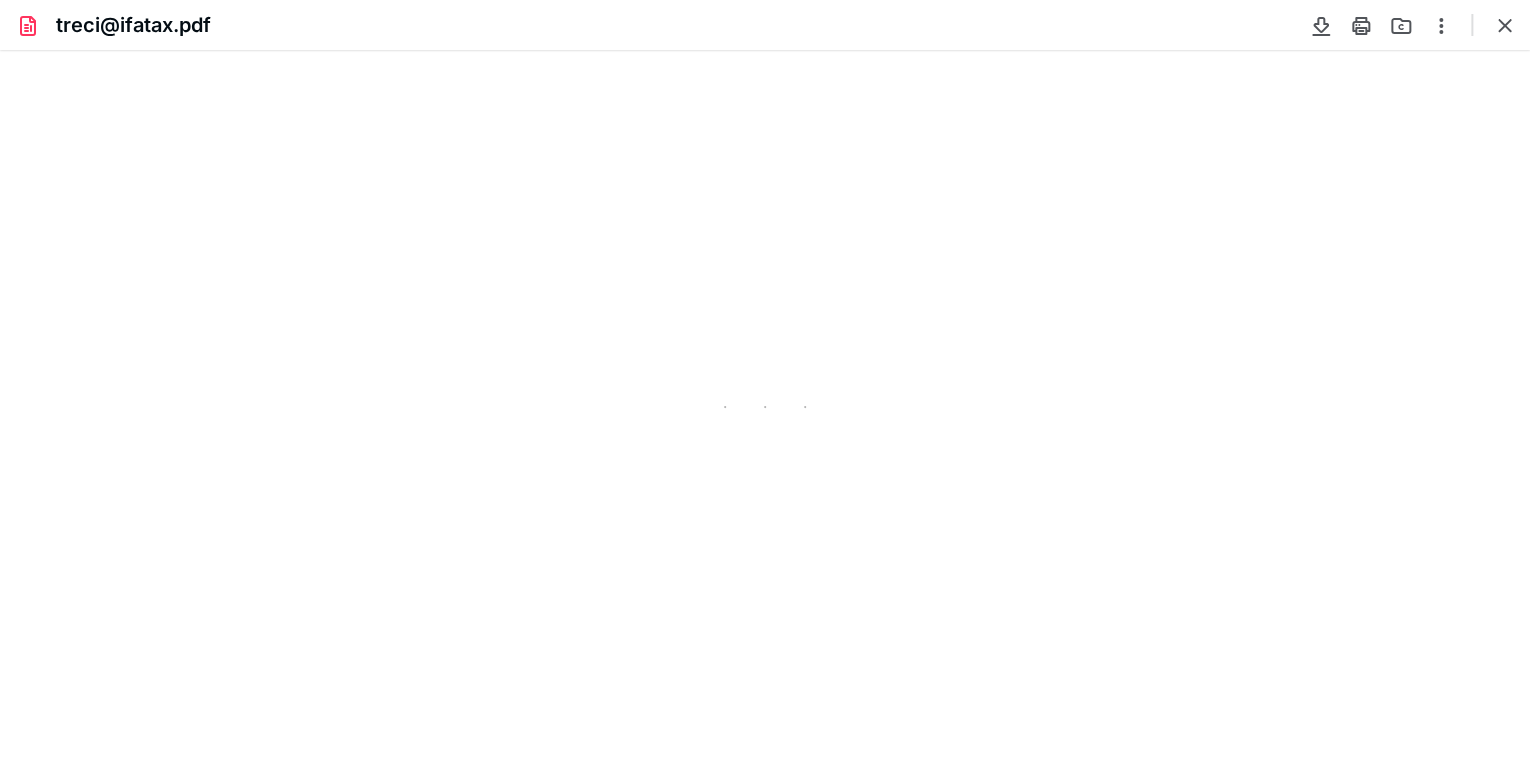 scroll, scrollTop: 0, scrollLeft: 0, axis: both 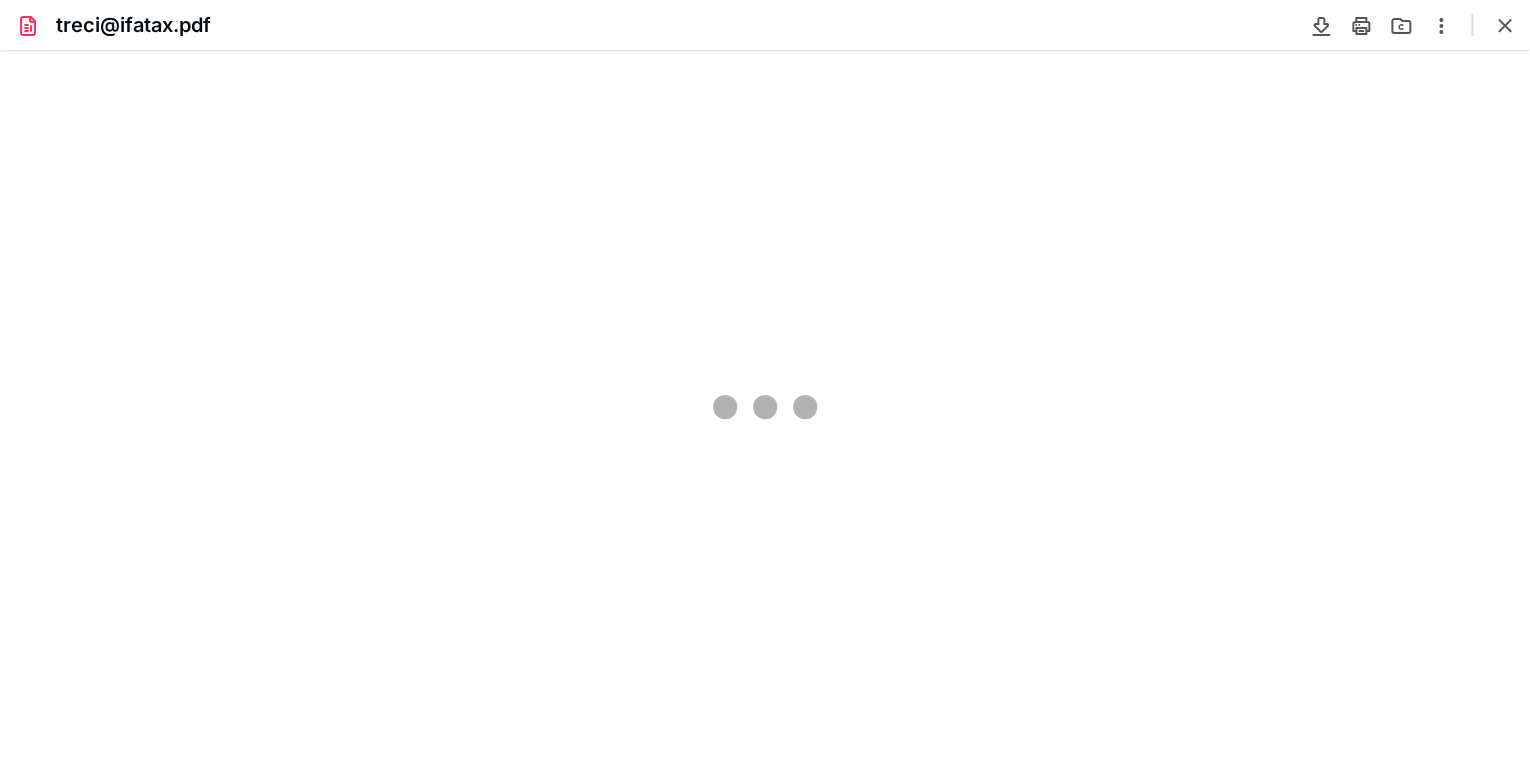 type on "85" 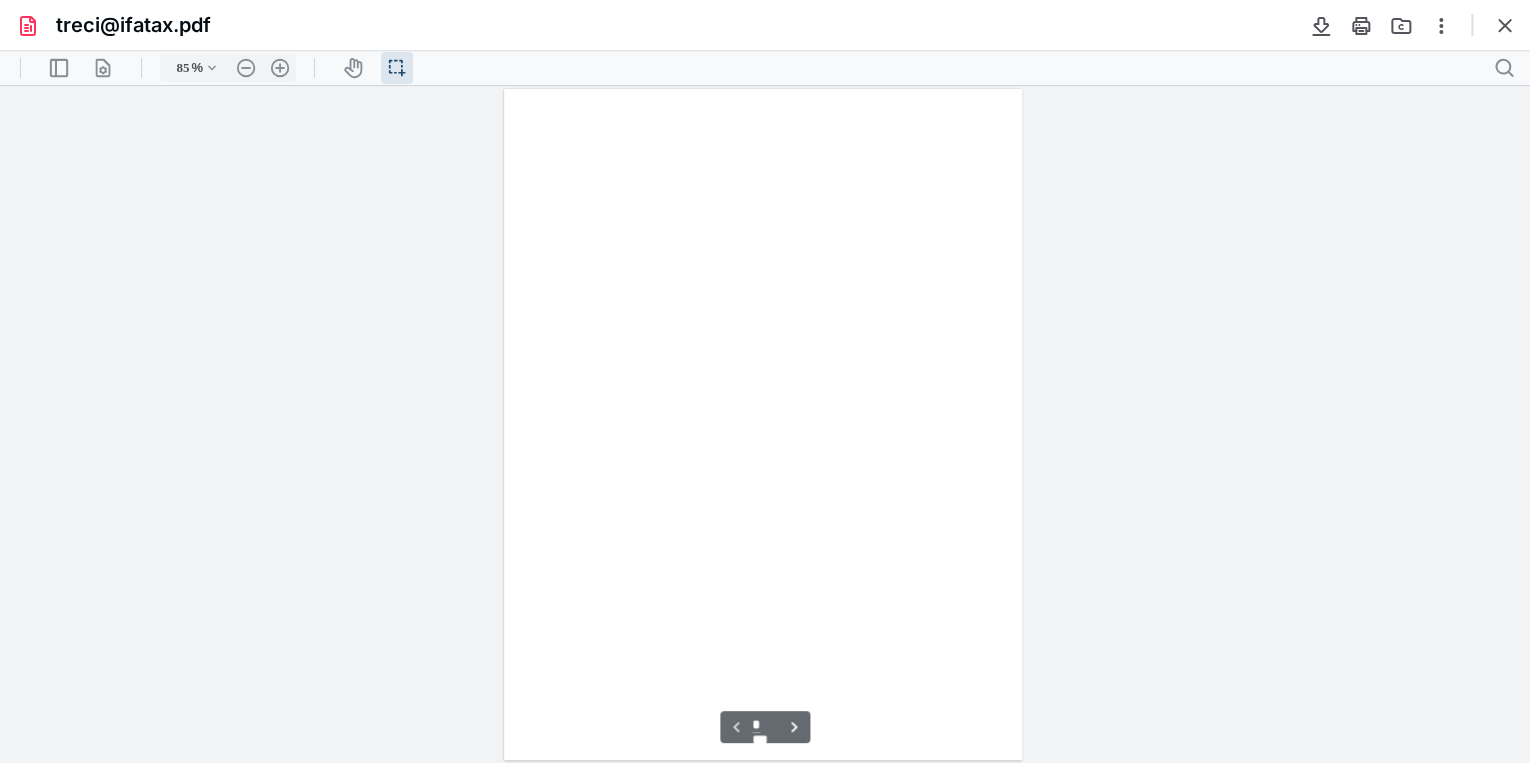 scroll, scrollTop: 39, scrollLeft: 0, axis: vertical 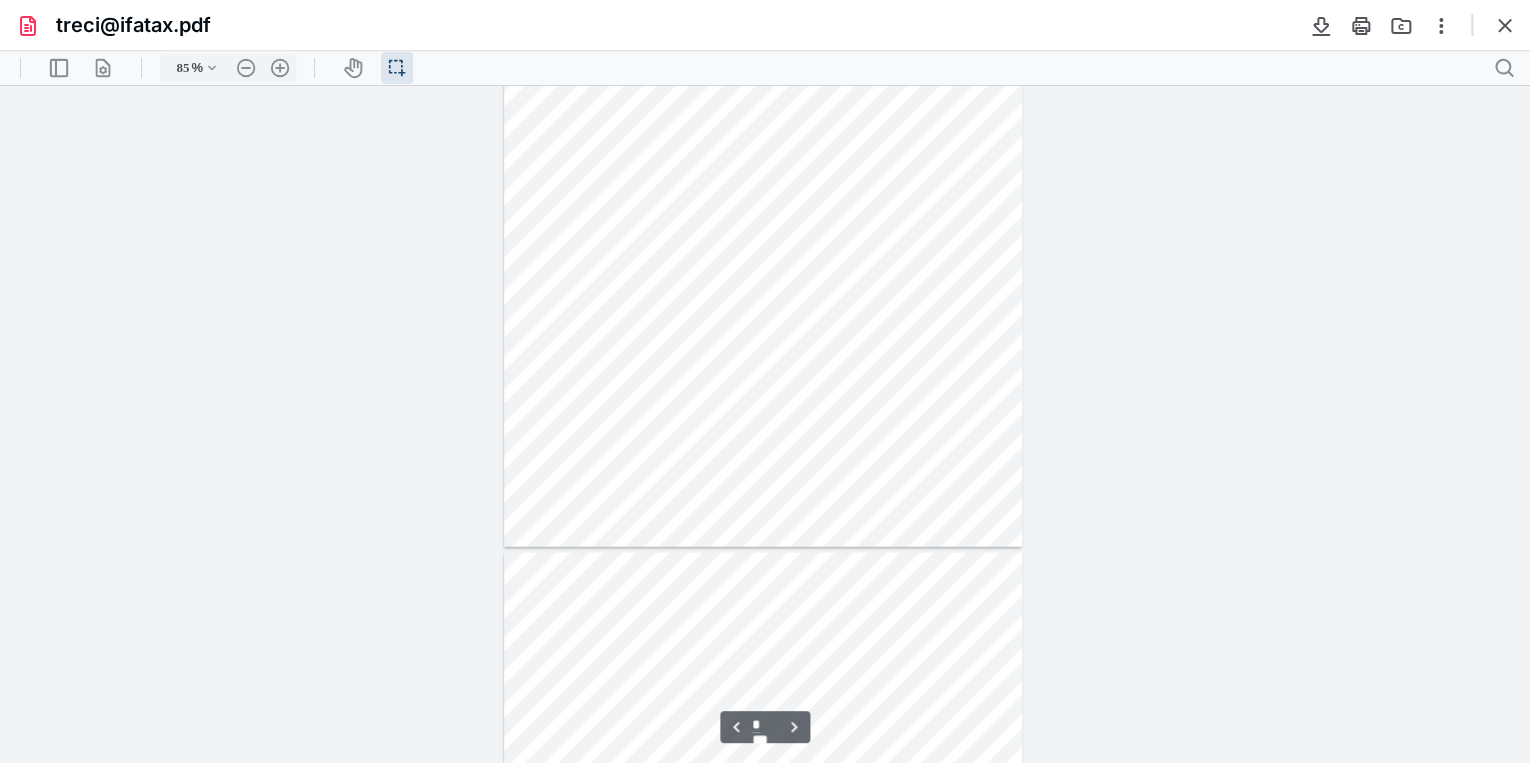 type on "*" 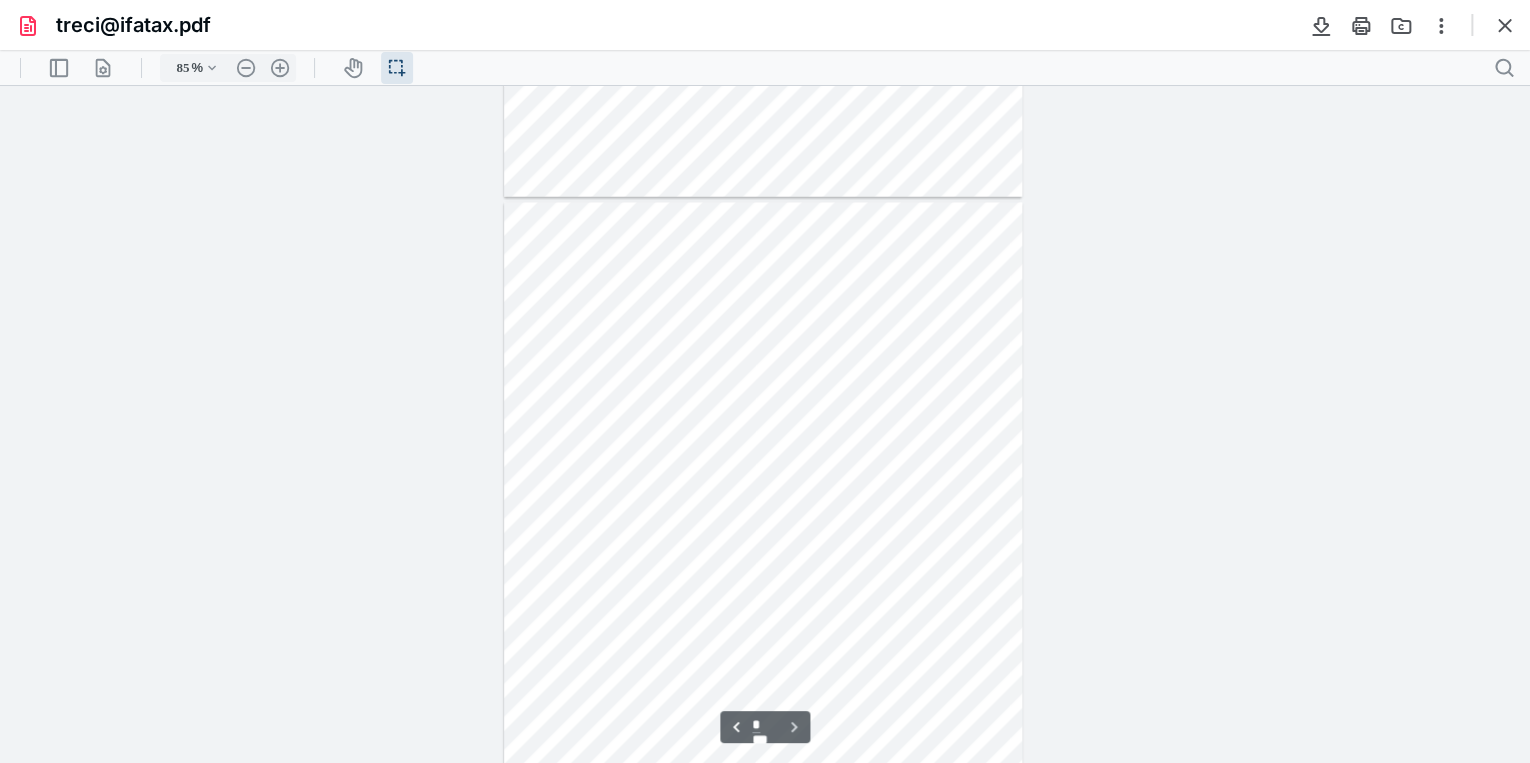 scroll, scrollTop: 2030, scrollLeft: 0, axis: vertical 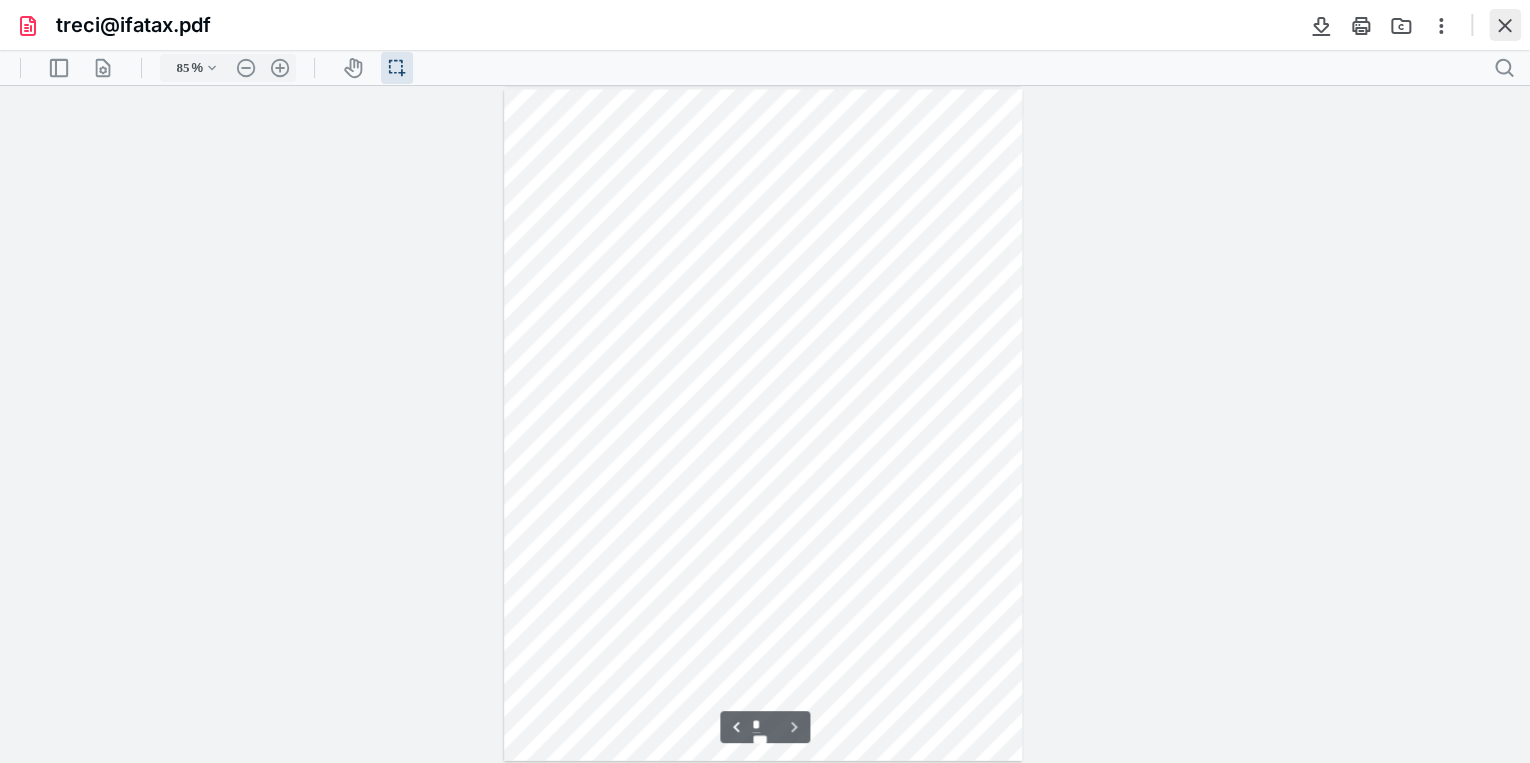 click at bounding box center (1505, 25) 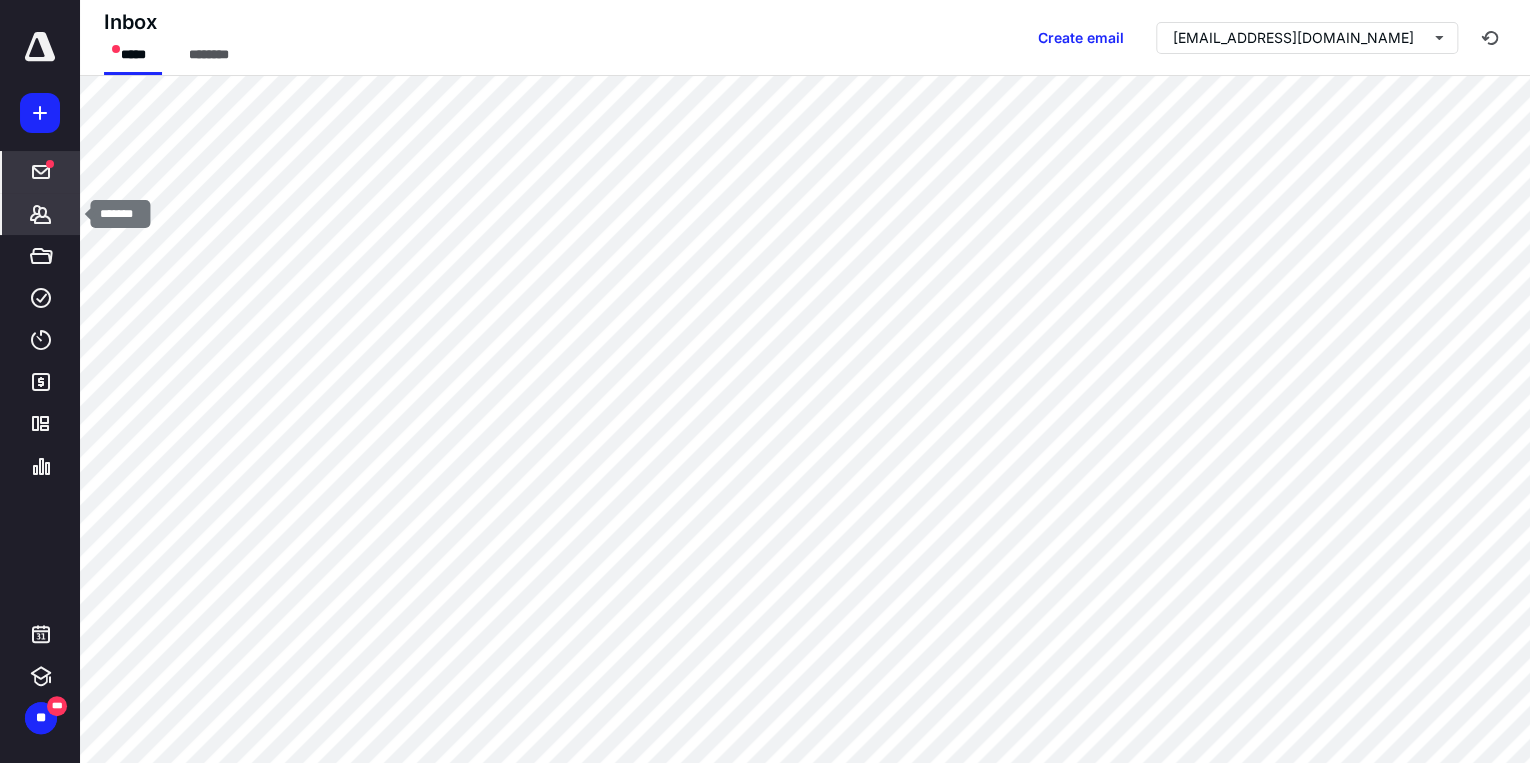 click 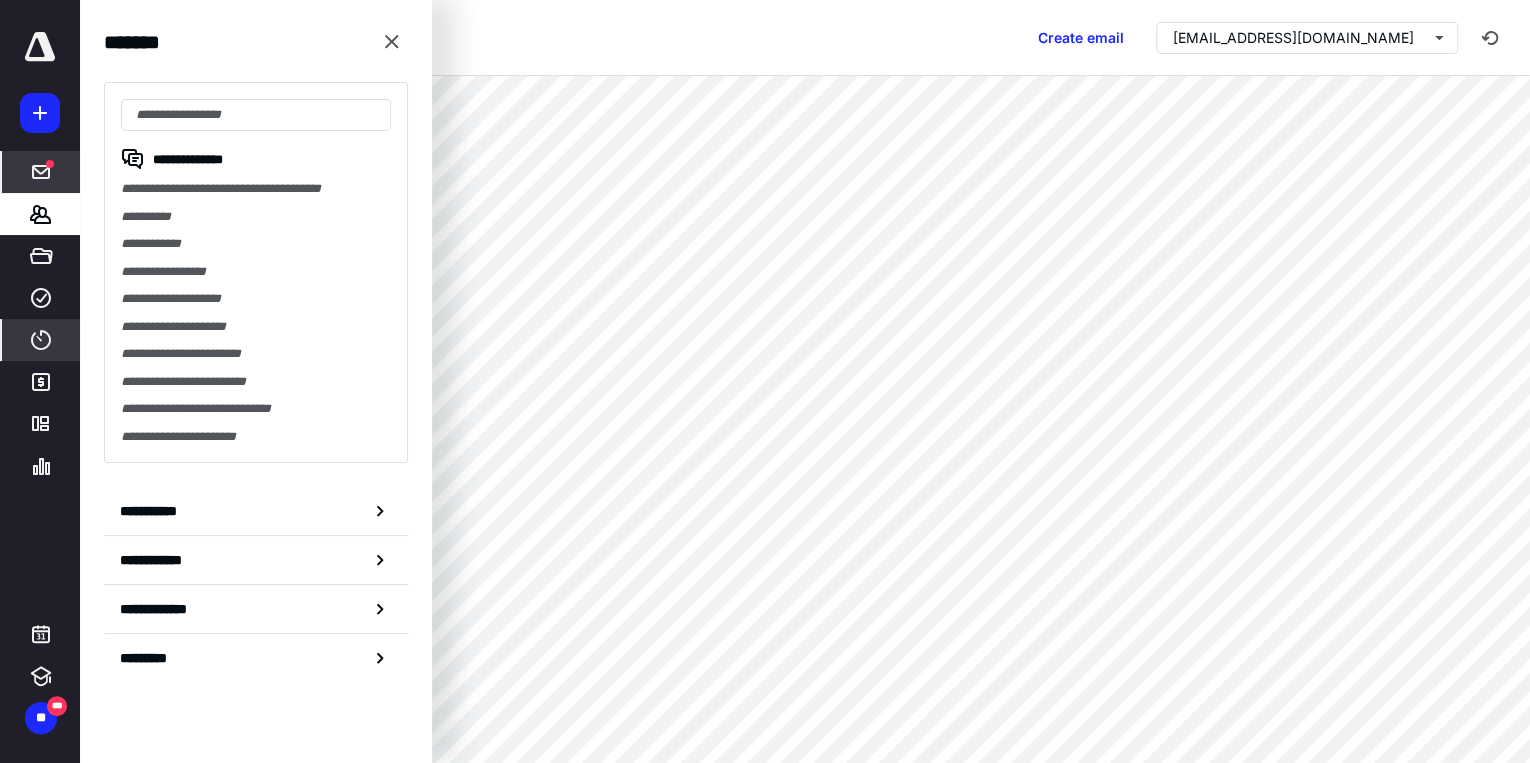 click on "****" at bounding box center [41, 340] 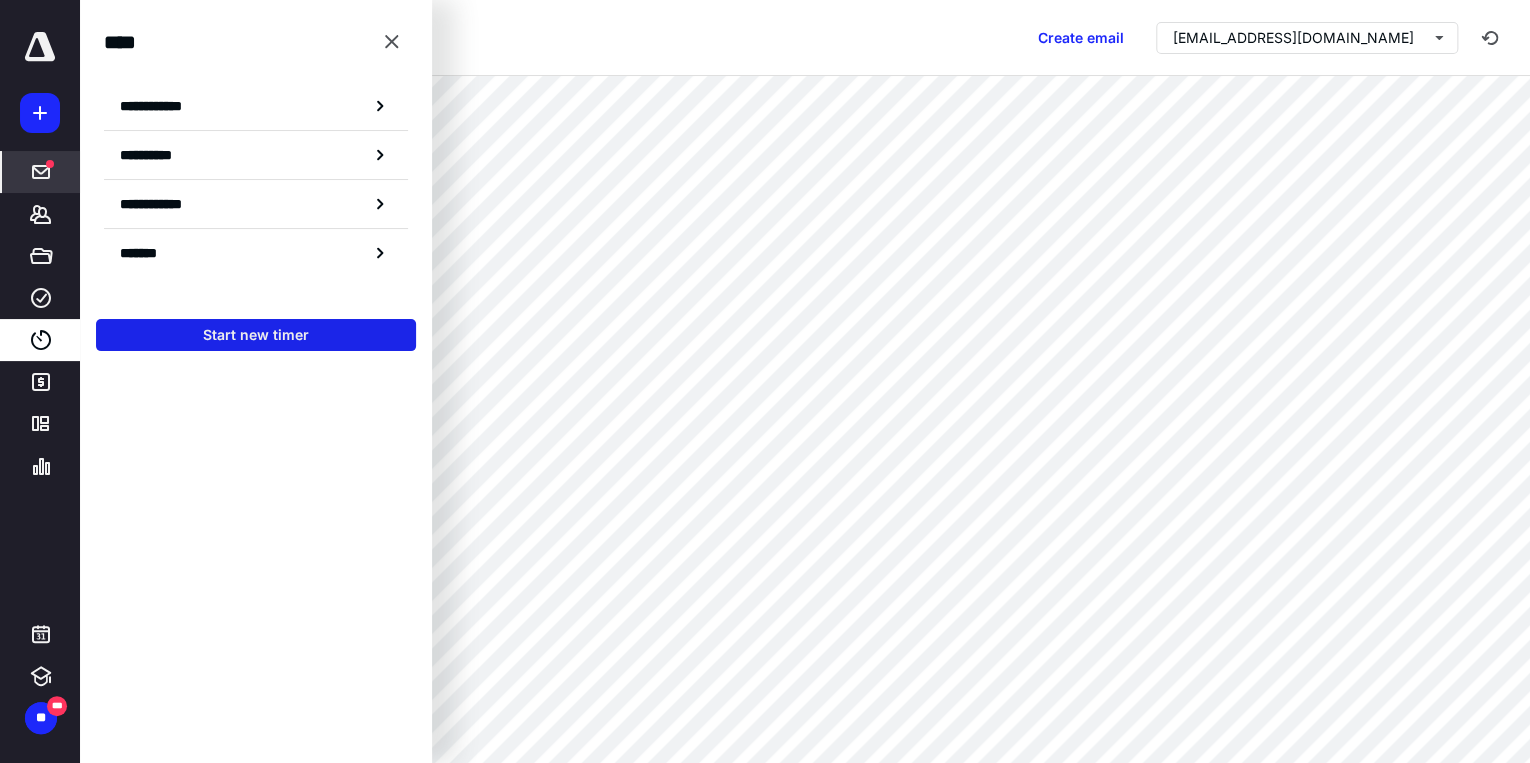 click on "Start new timer" at bounding box center (256, 335) 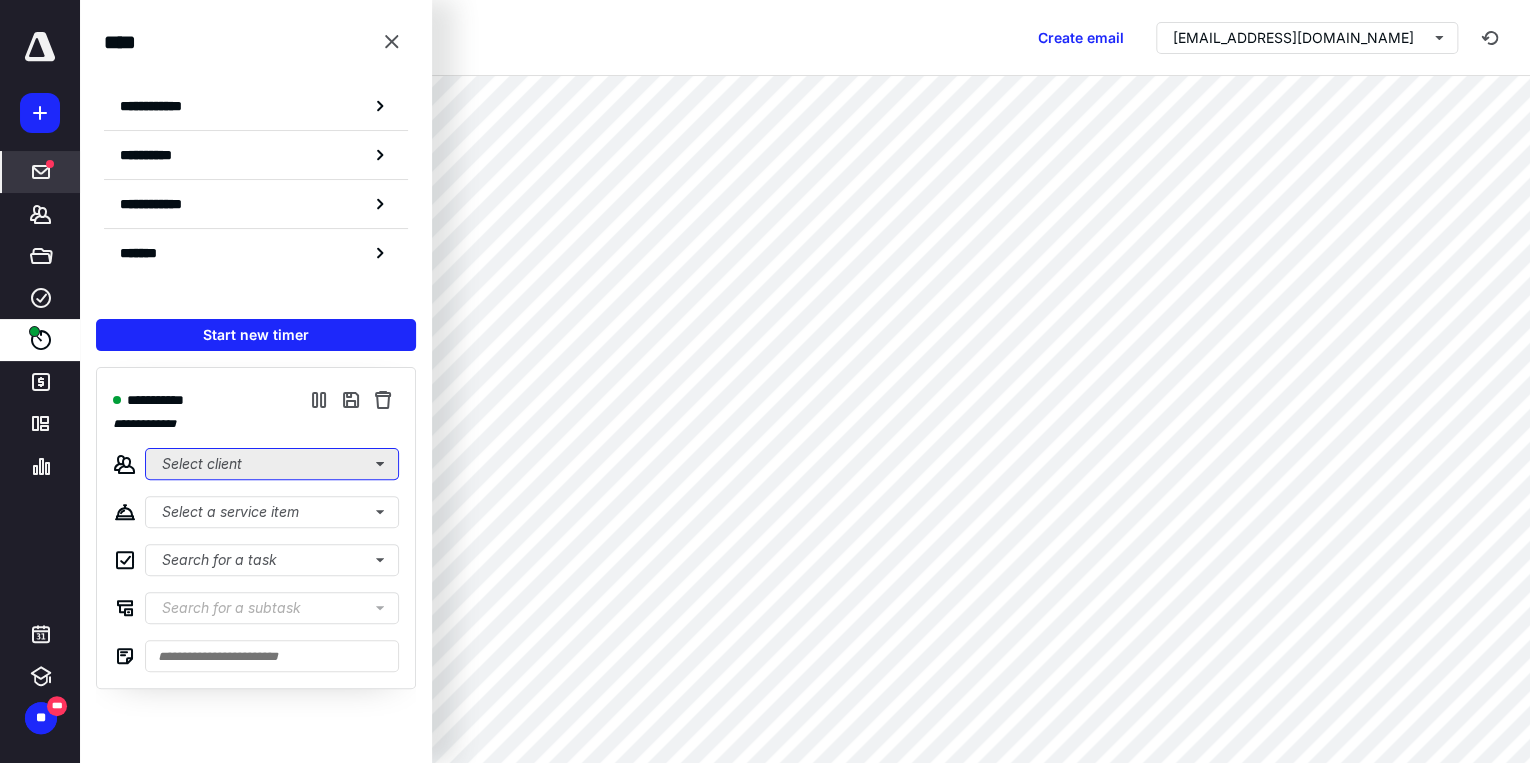 click on "Select client" at bounding box center [272, 464] 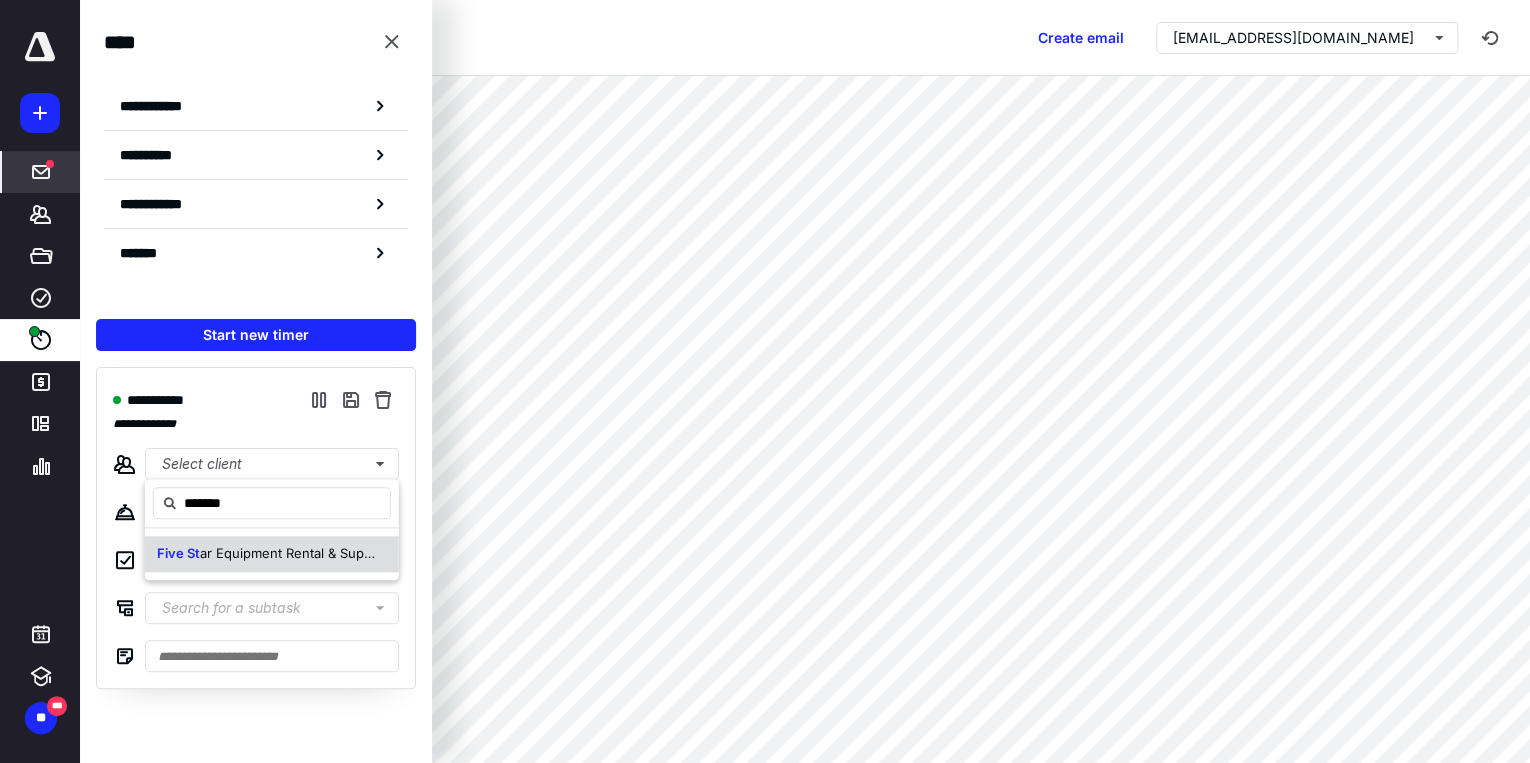 click on "ar Equipment Rental & Supply Inc." at bounding box center [304, 553] 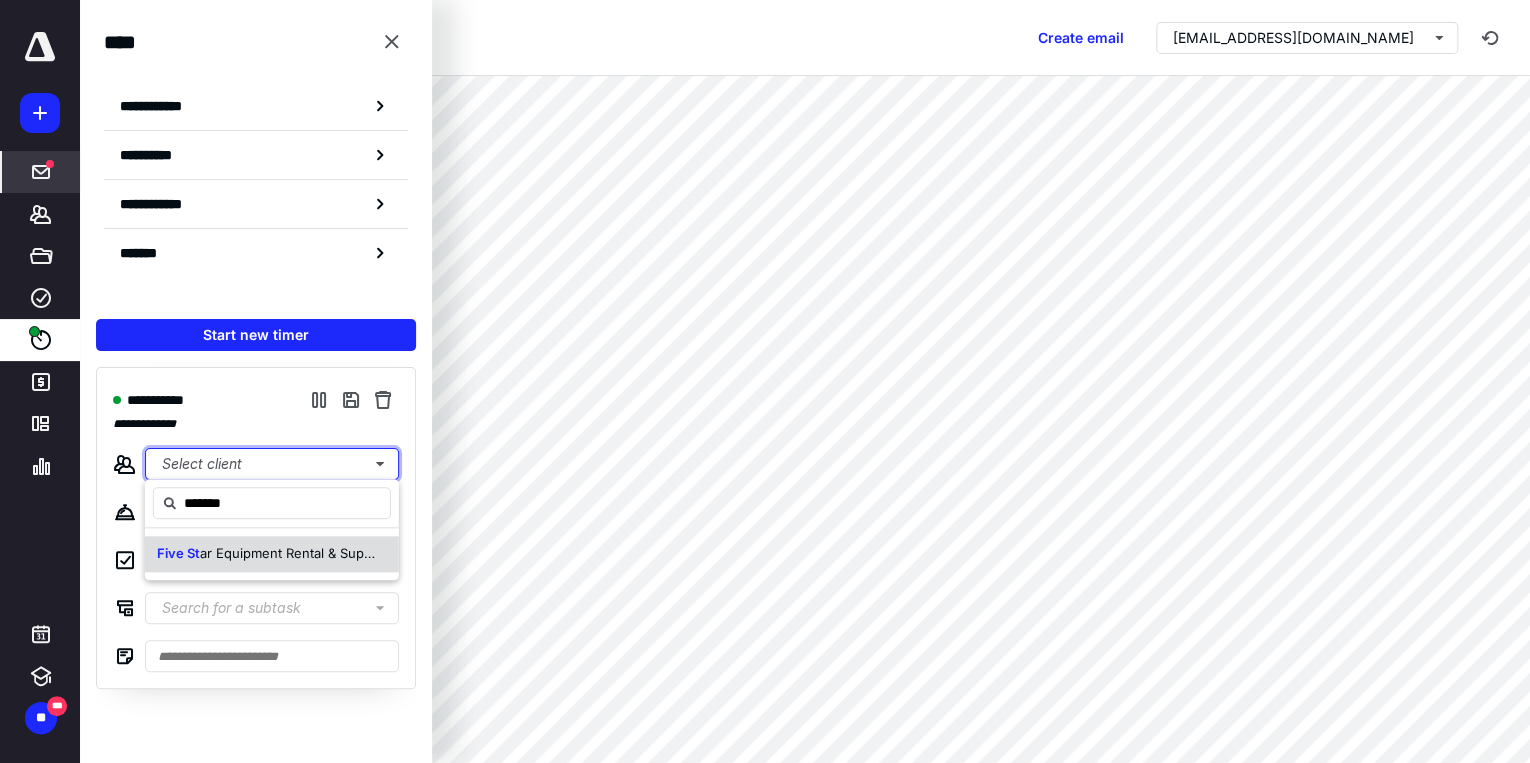 type 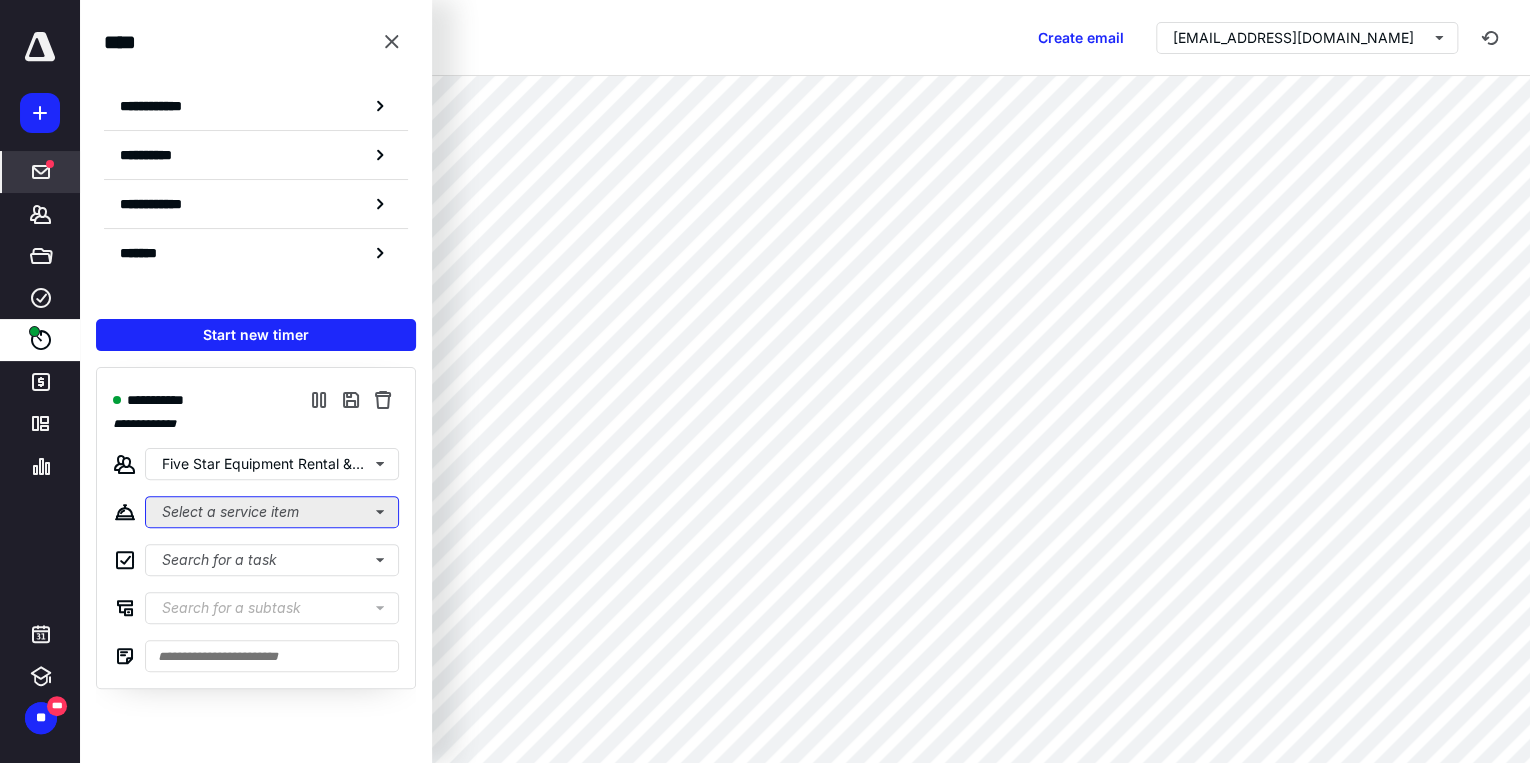 click on "Select a service item" at bounding box center (272, 512) 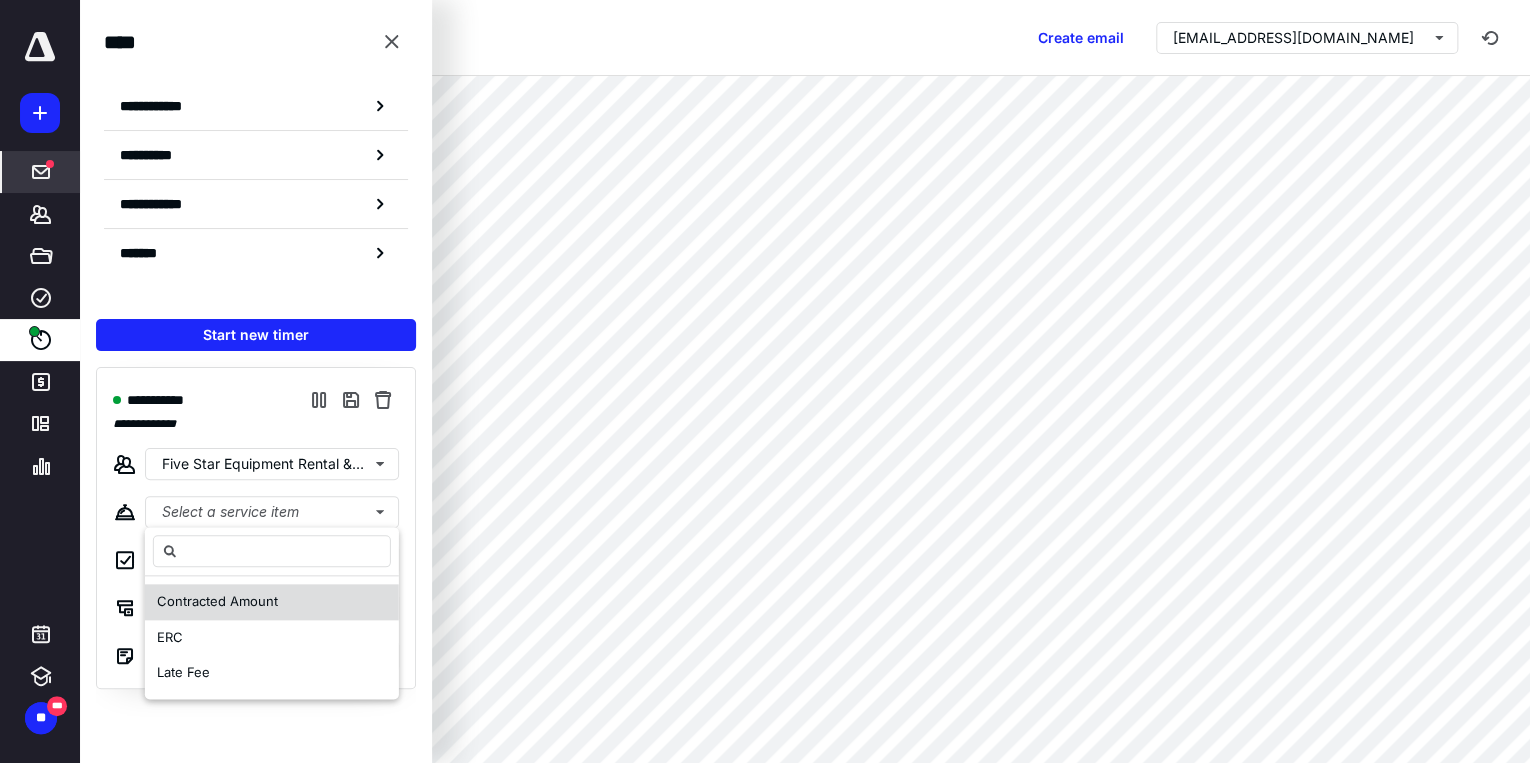 click on "Contracted Amount" at bounding box center (217, 601) 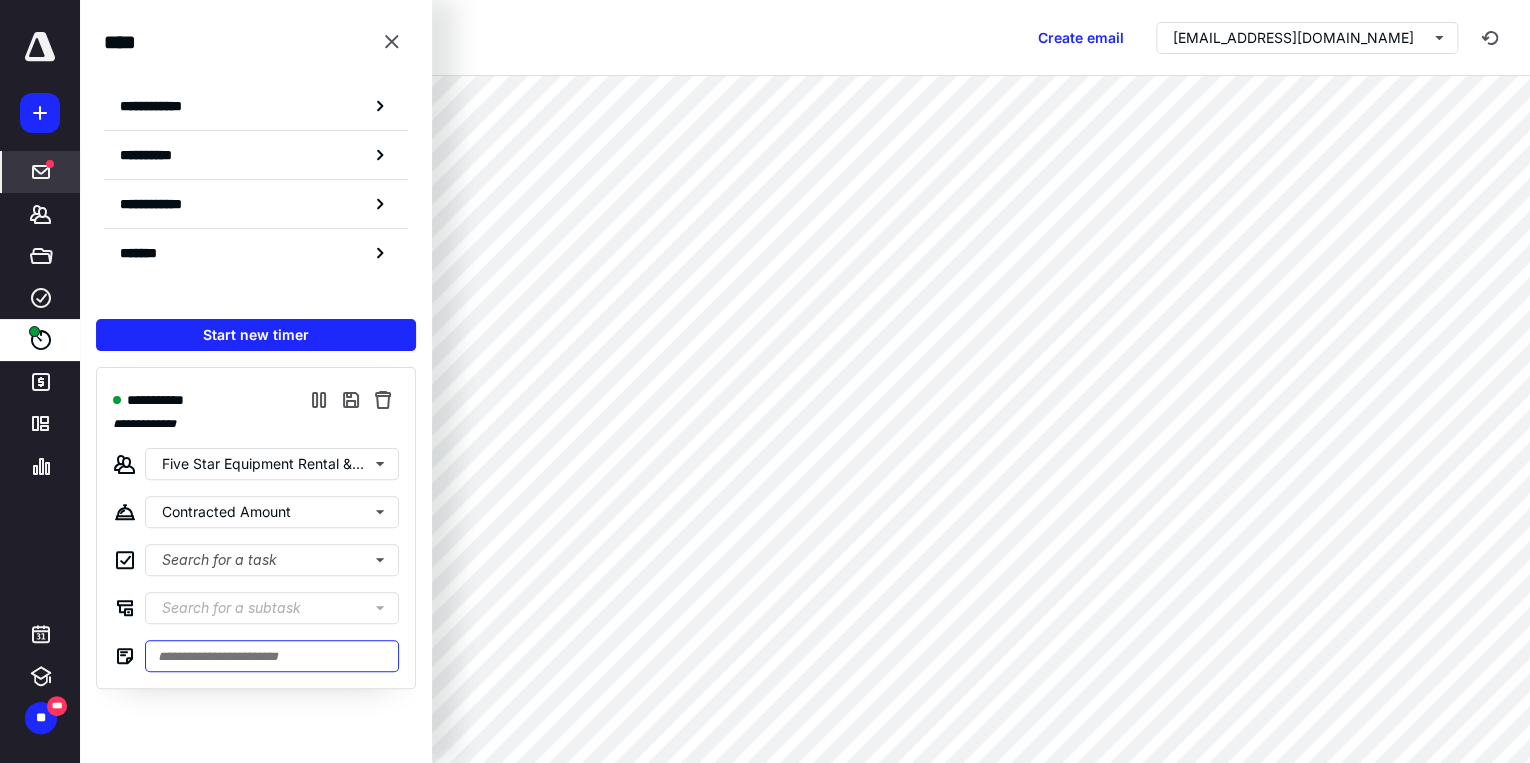 click at bounding box center [272, 656] 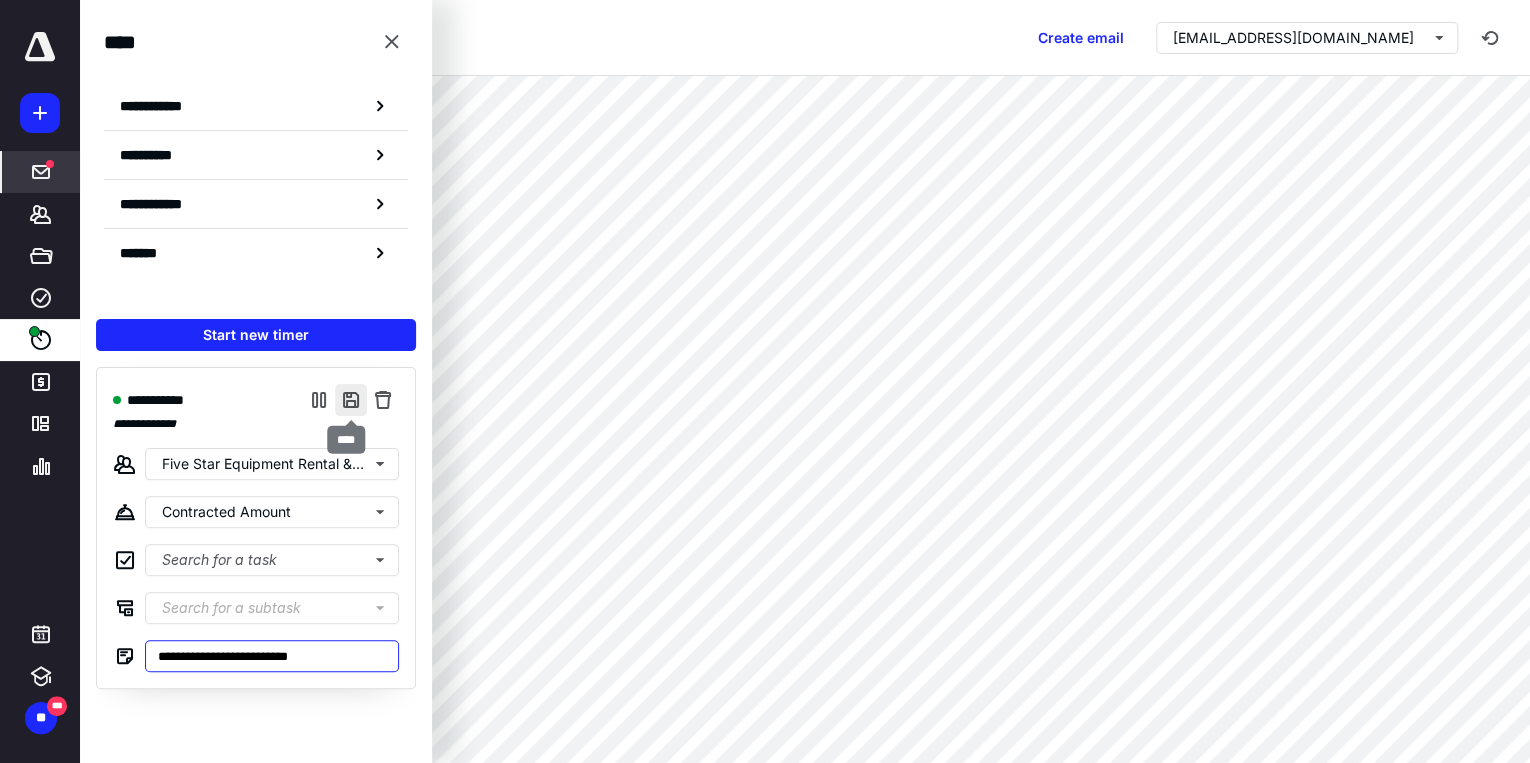 type on "**********" 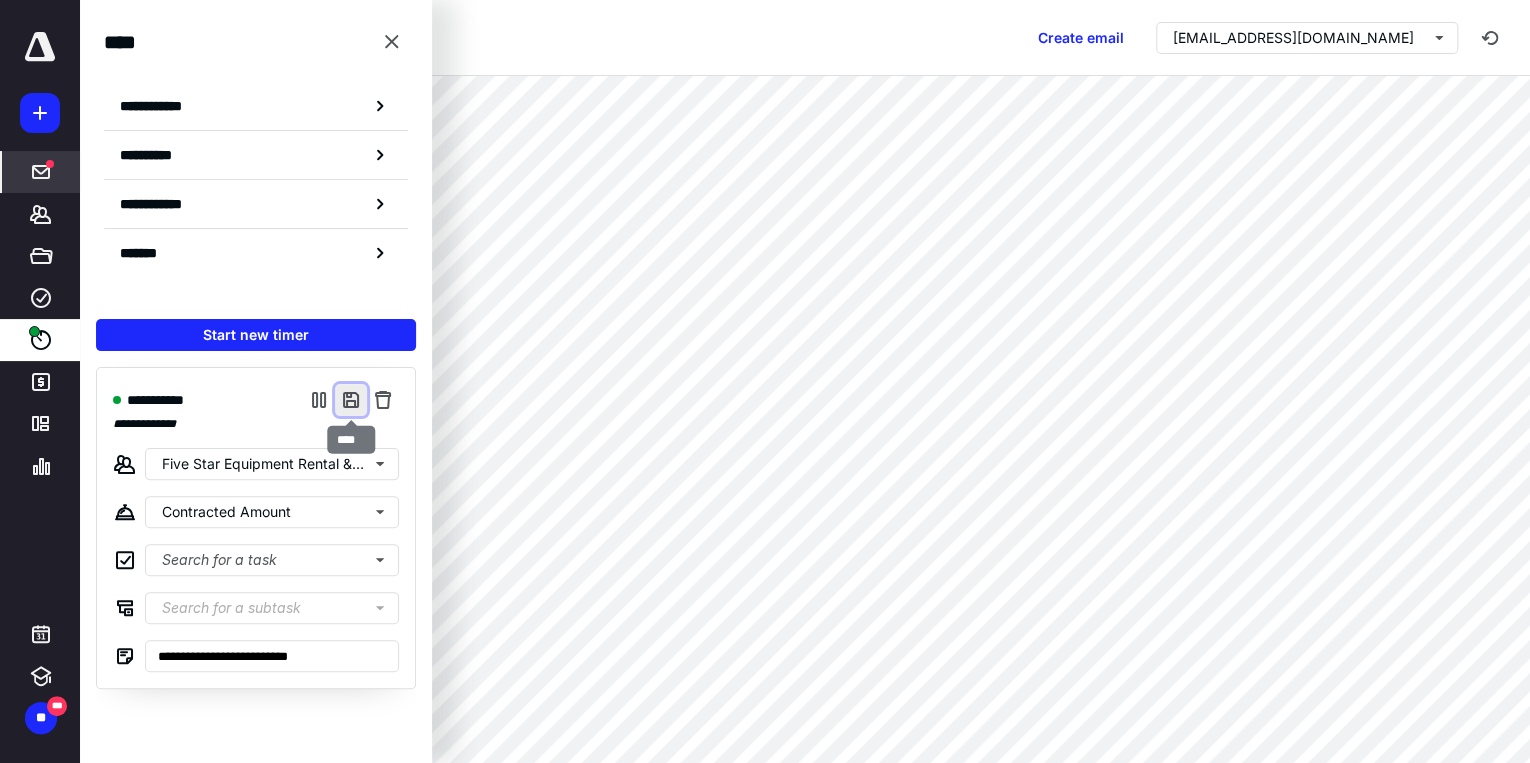 click at bounding box center [351, 400] 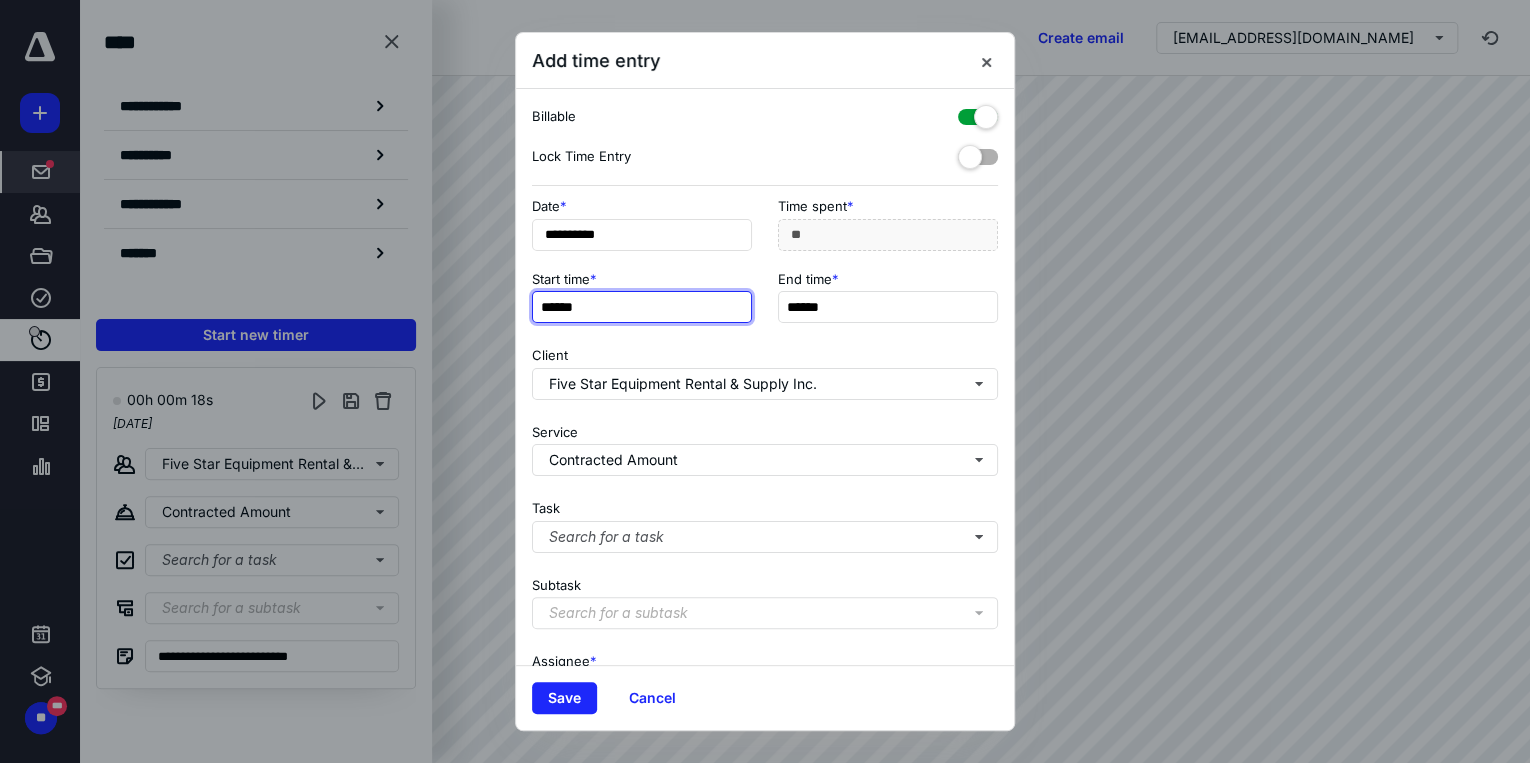 click on "******" at bounding box center (642, 307) 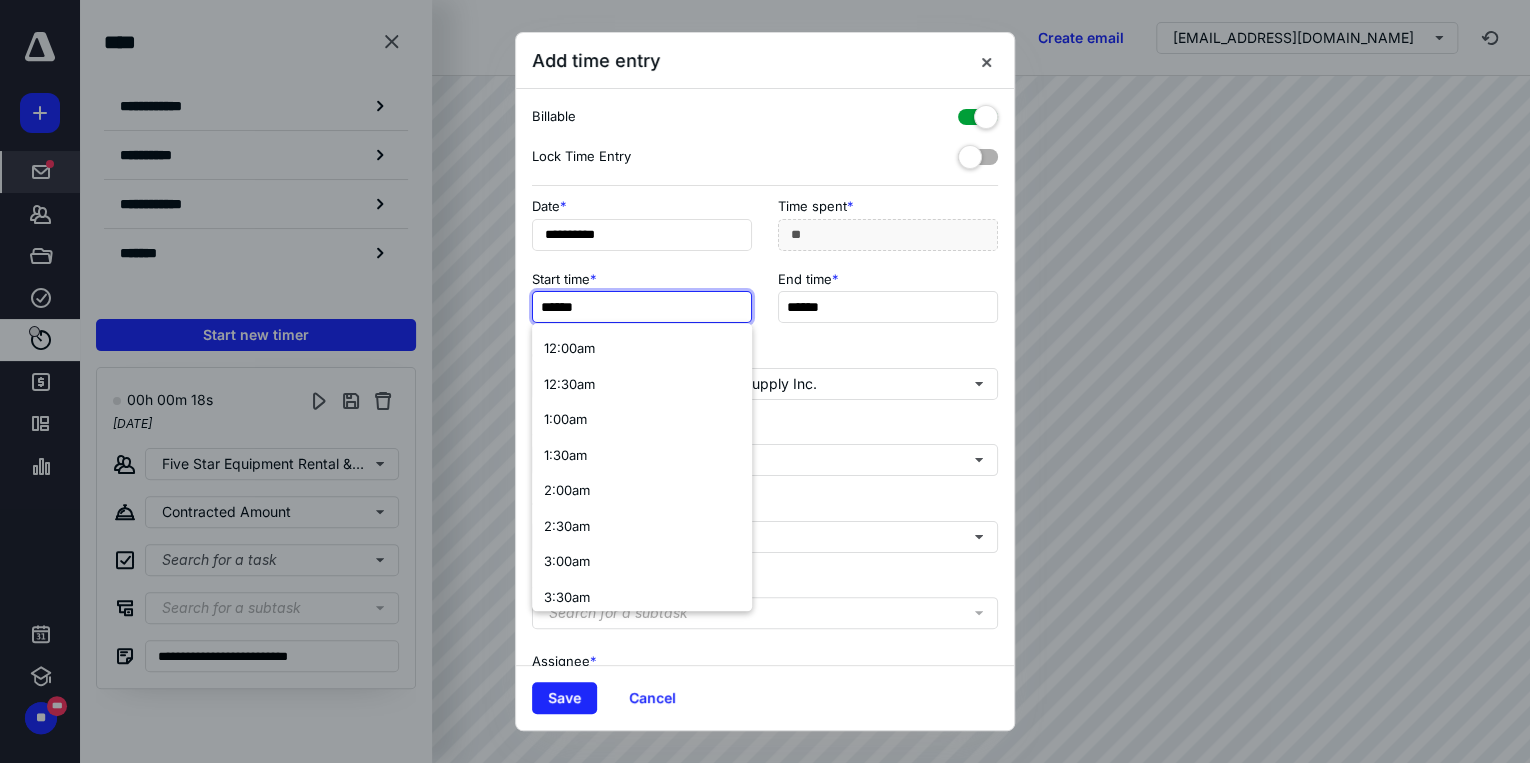 click on "******" at bounding box center [642, 307] 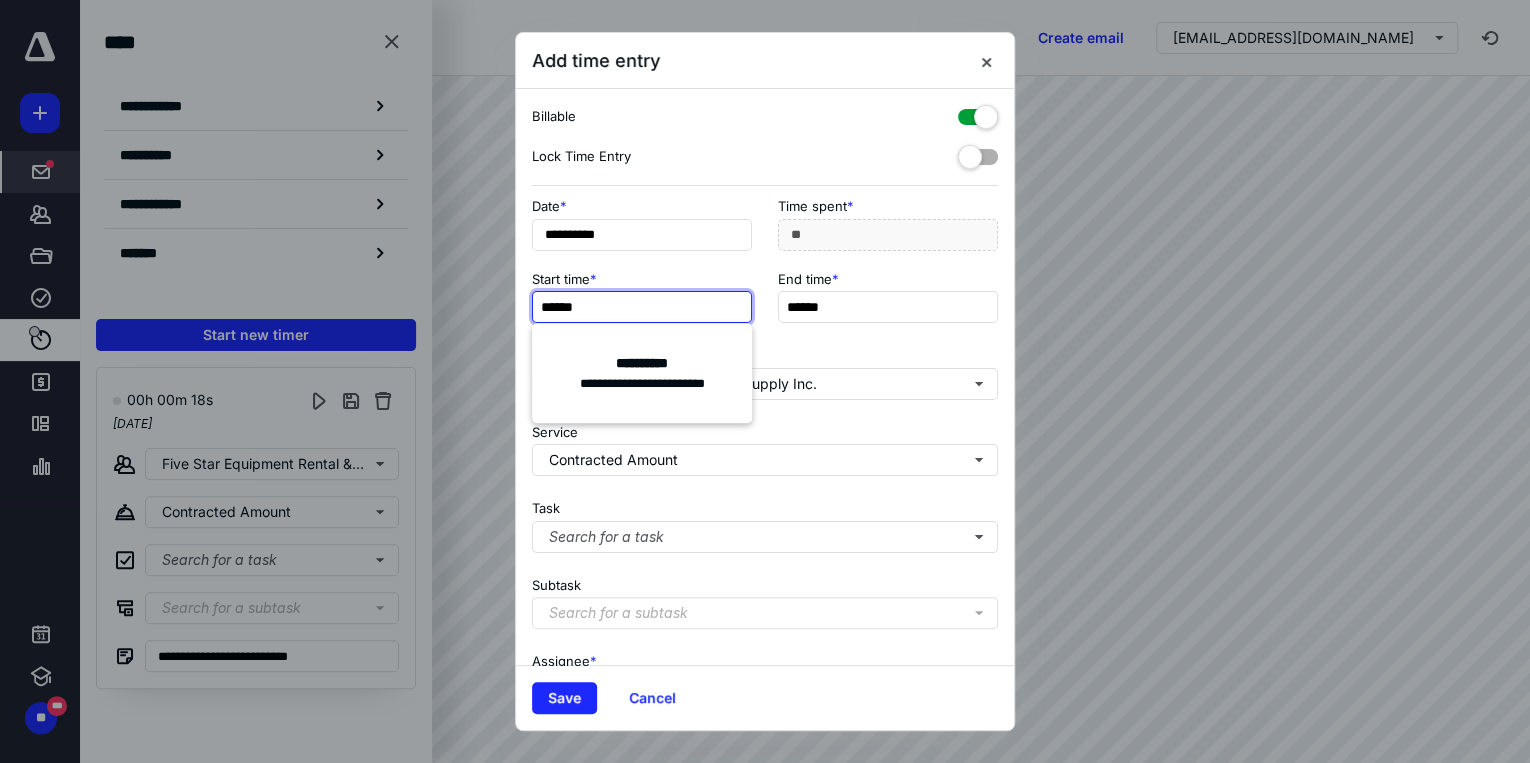 type on "******" 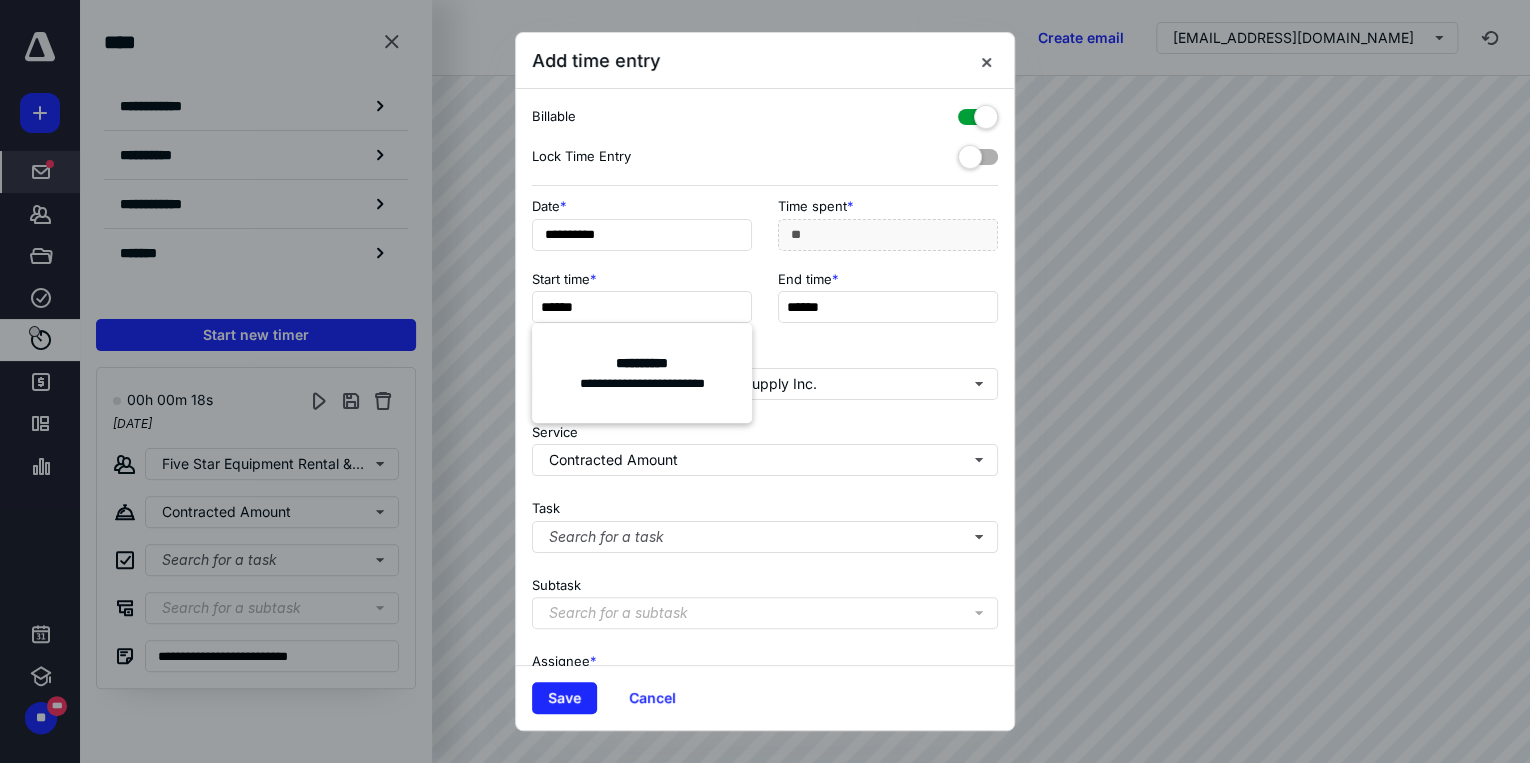 type on "**" 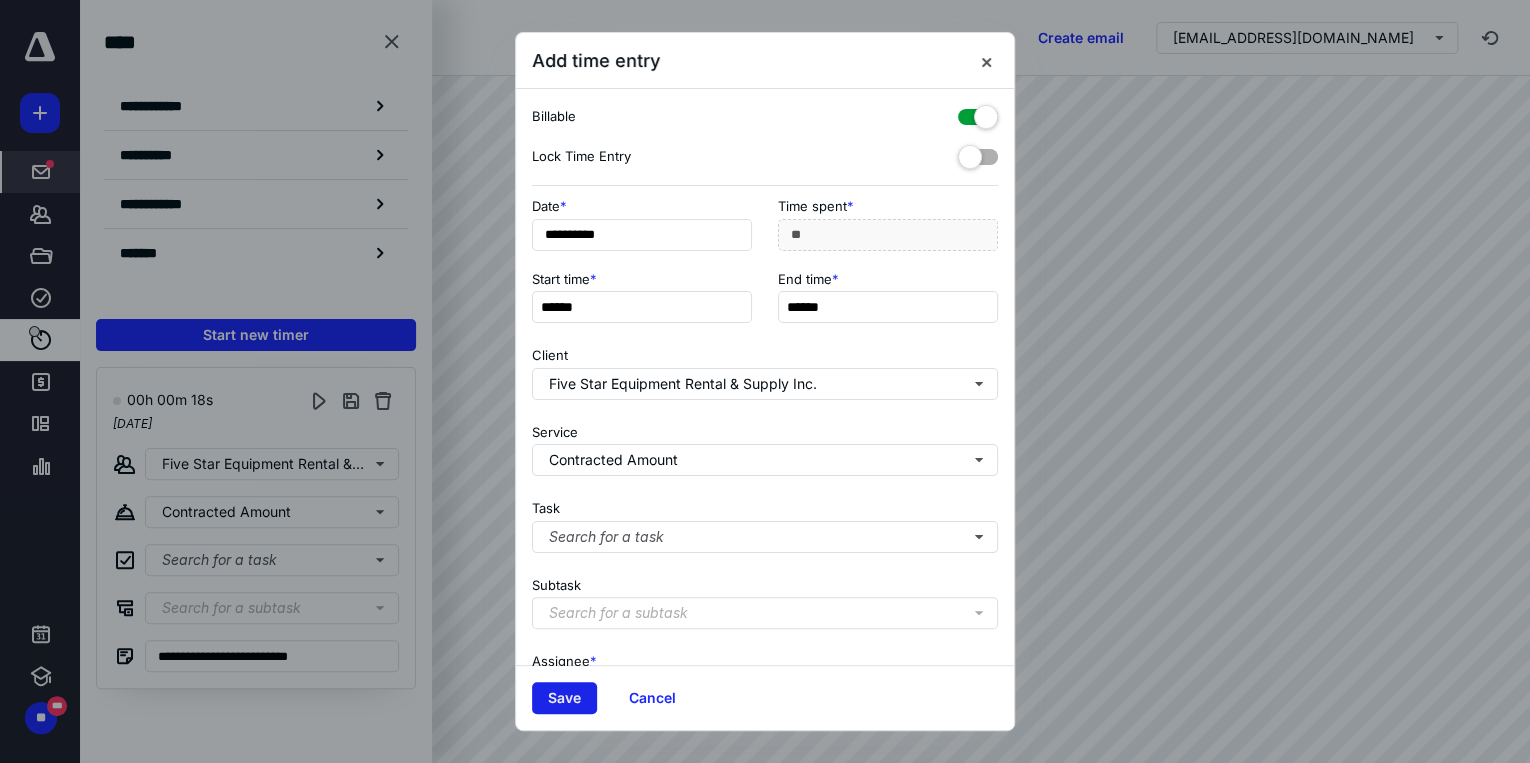 click on "Save" at bounding box center [564, 698] 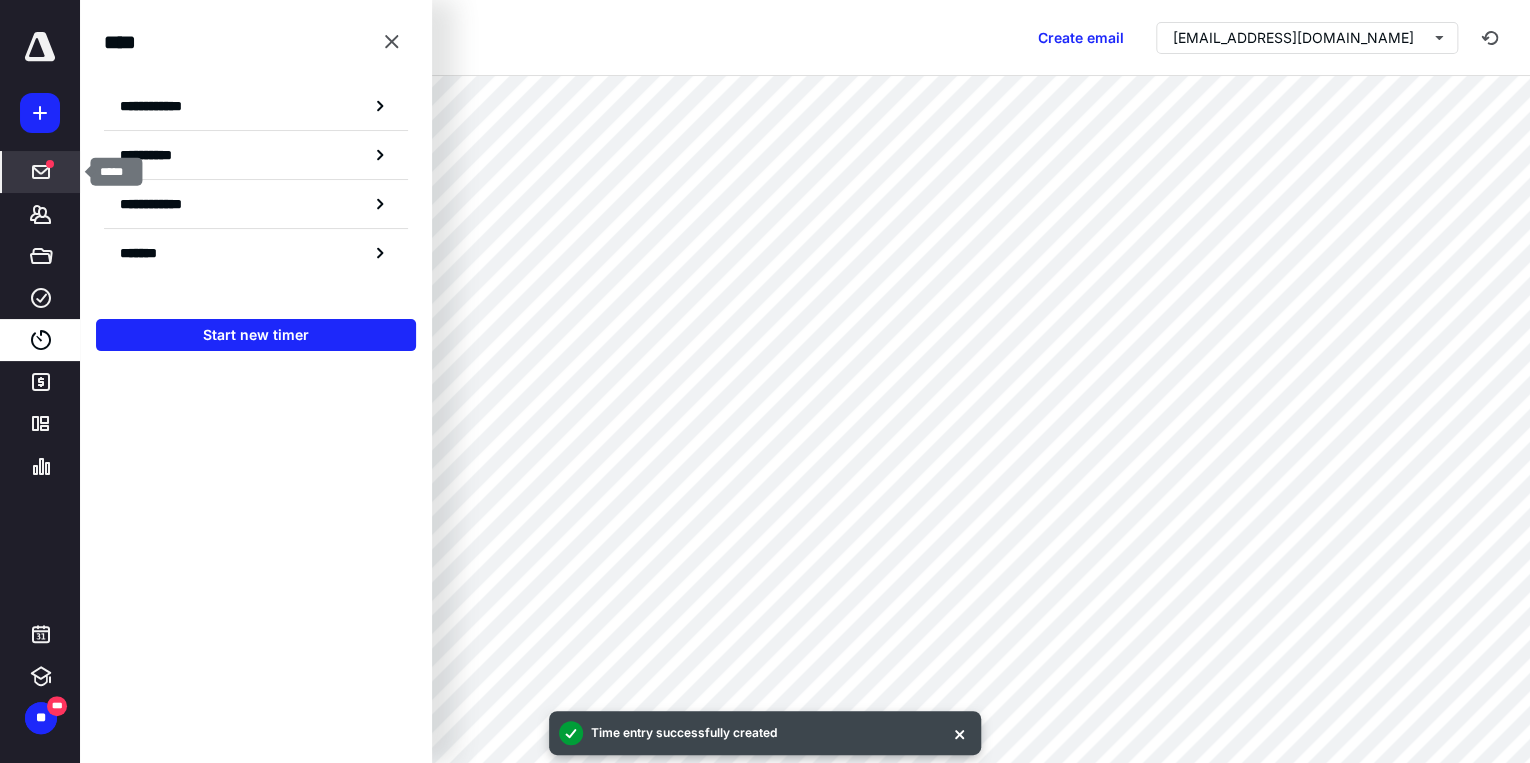 click on "*****" at bounding box center [41, 172] 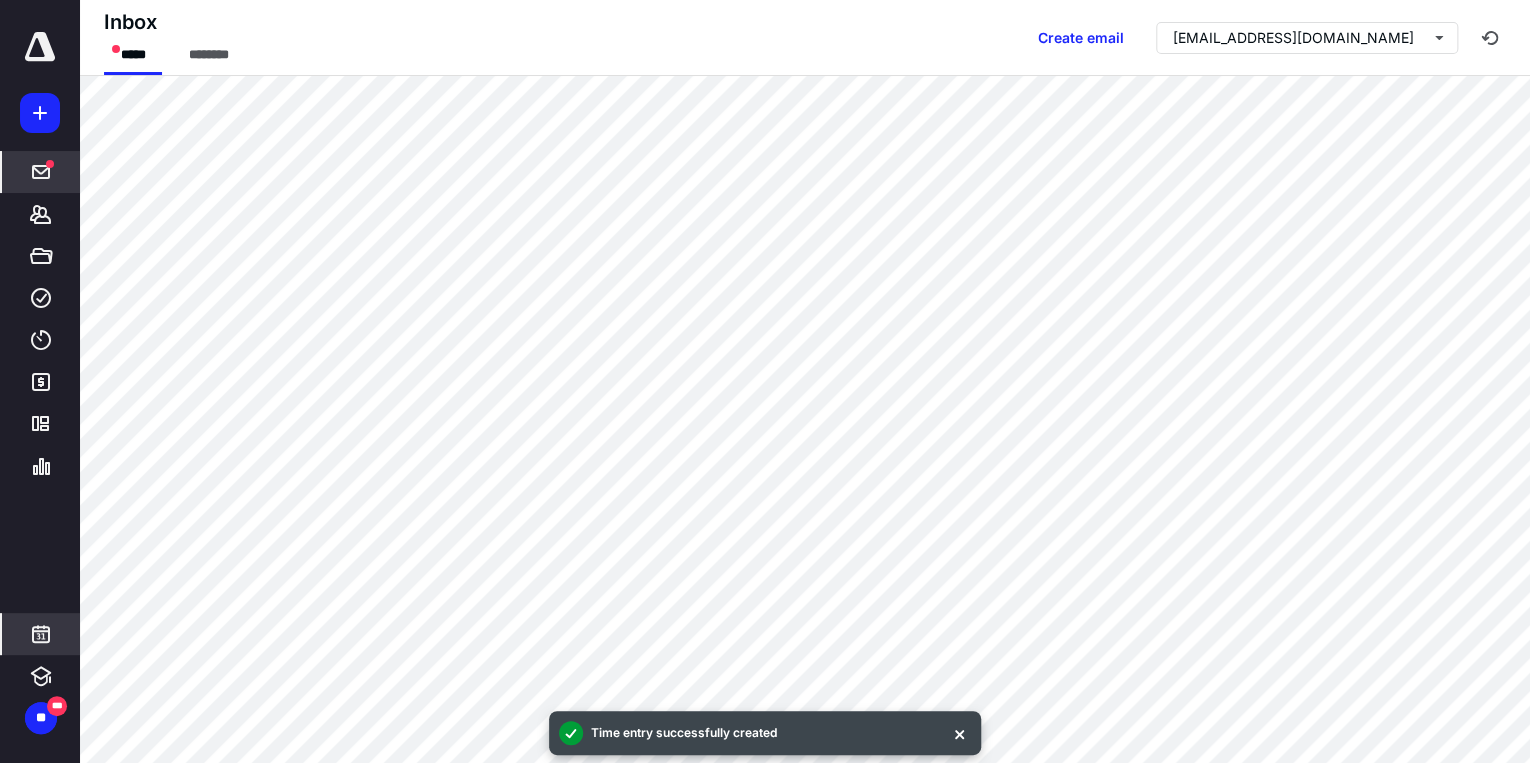 click 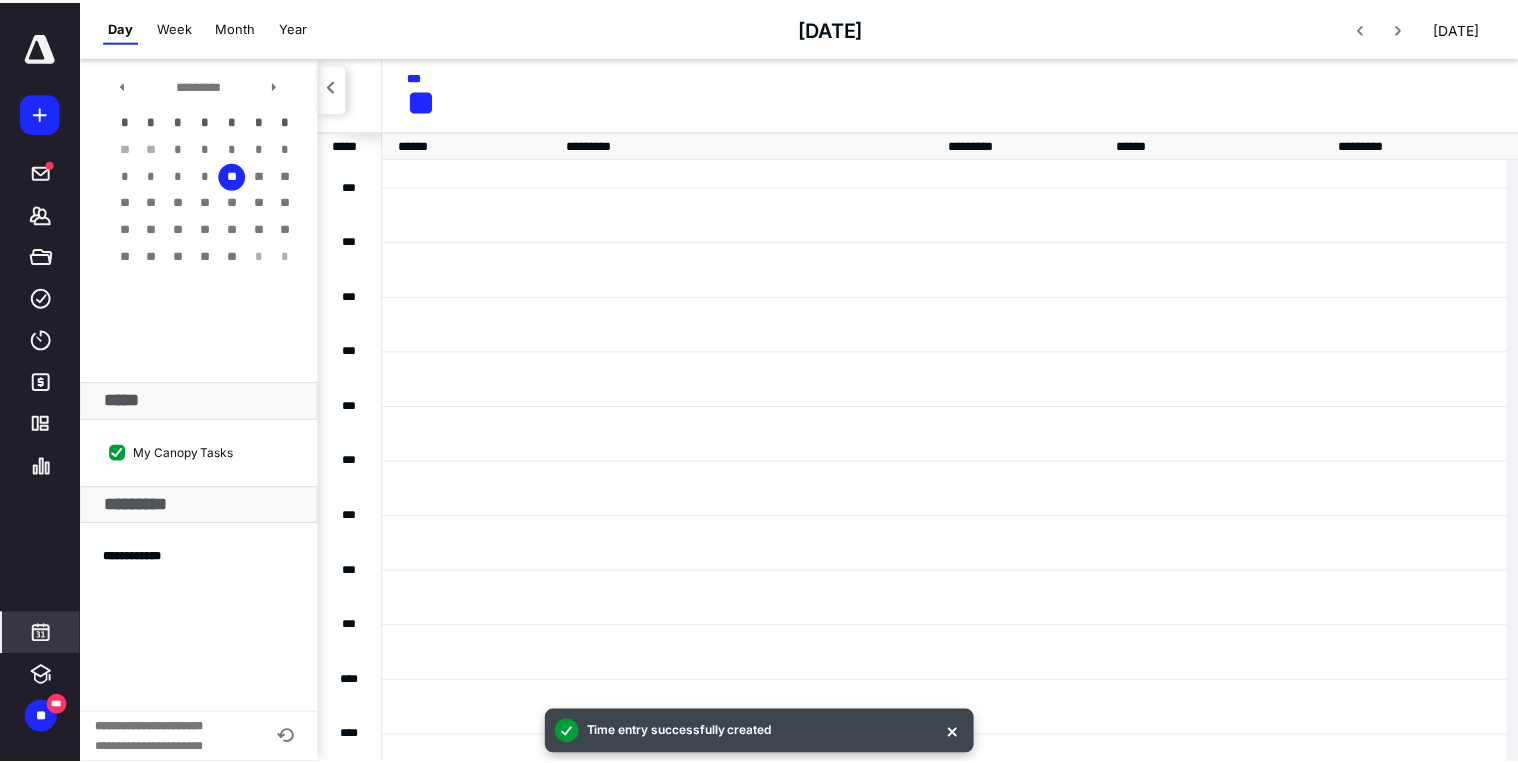 scroll, scrollTop: 384, scrollLeft: 0, axis: vertical 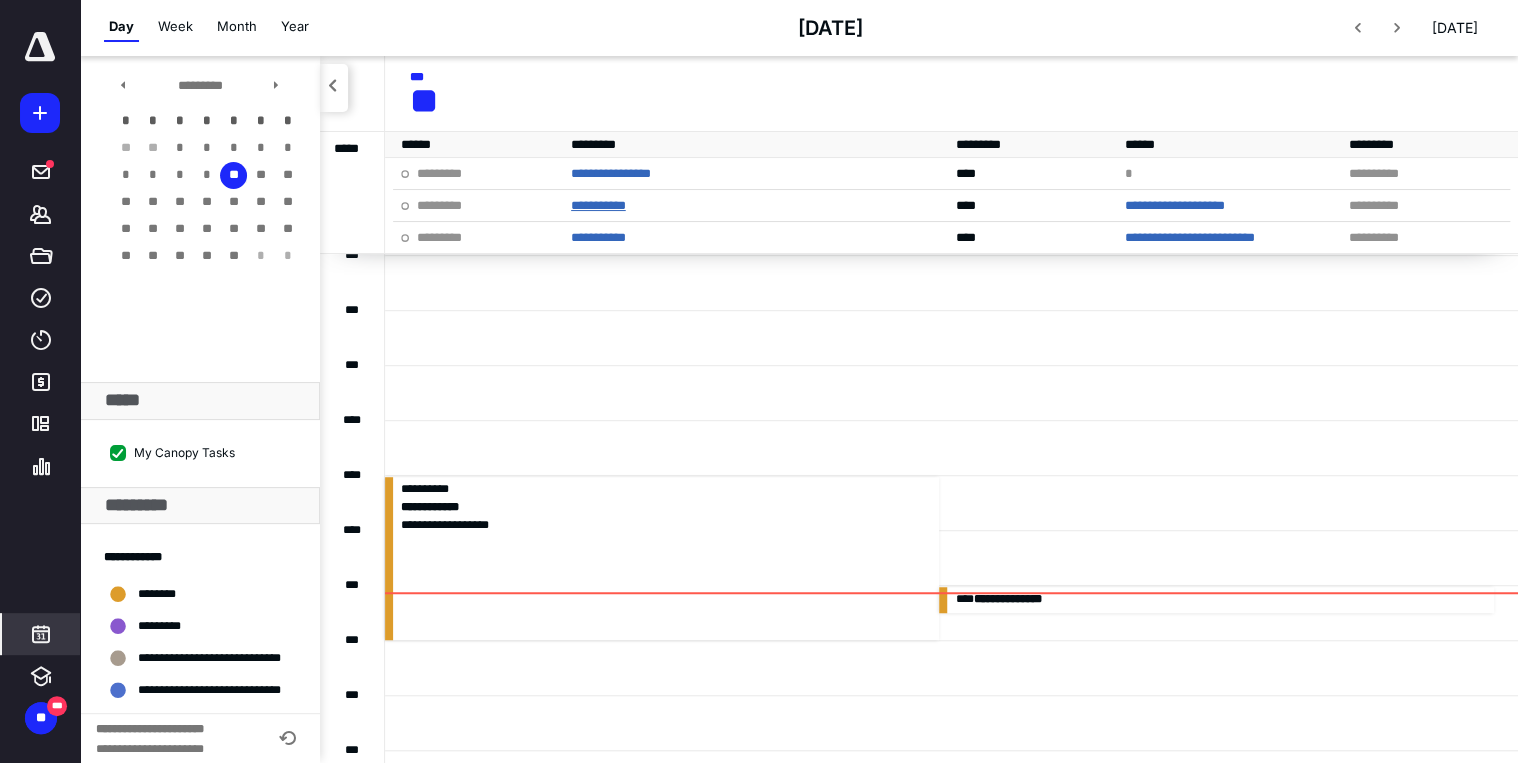 click on "**********" at bounding box center [598, 205] 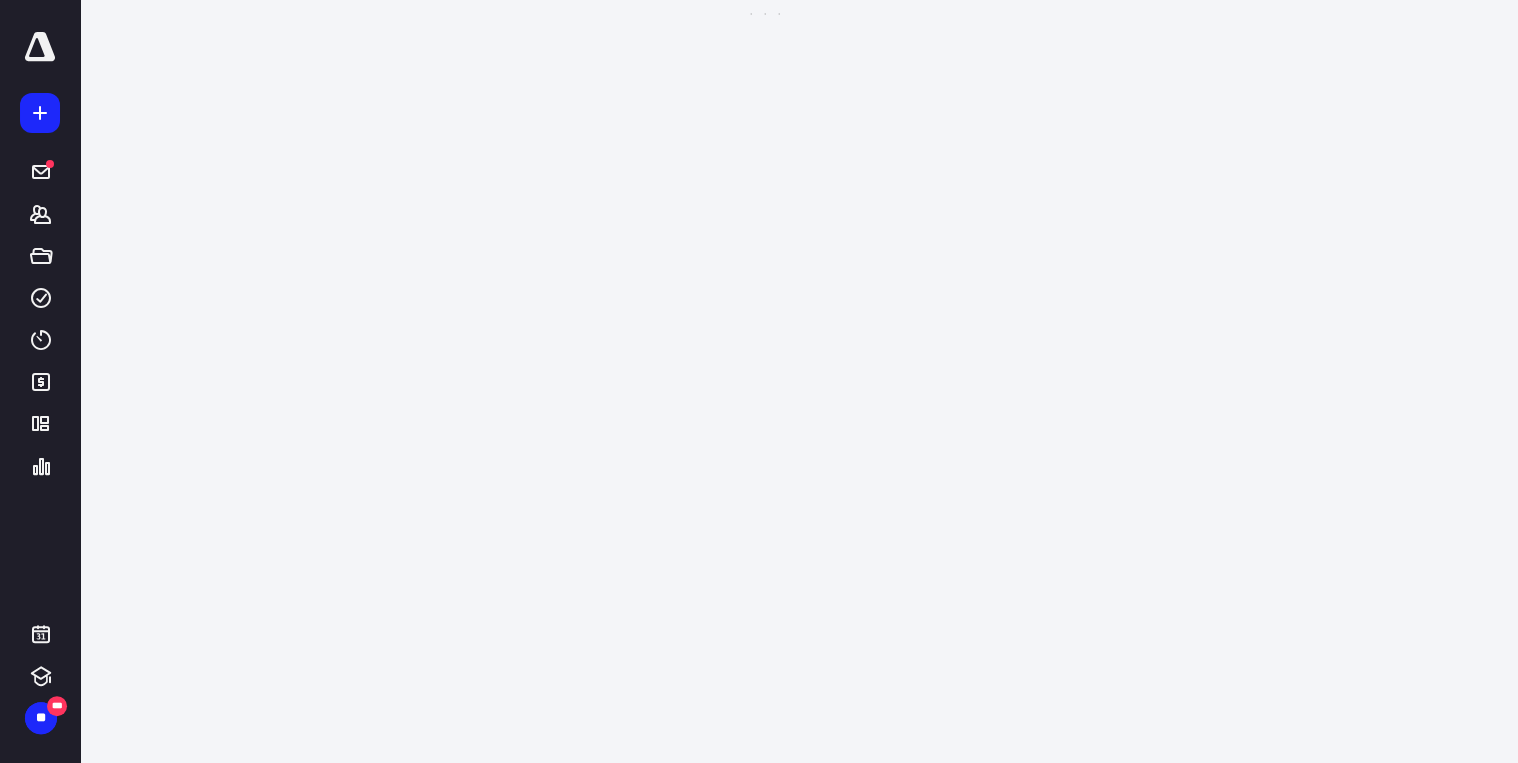scroll, scrollTop: 0, scrollLeft: 0, axis: both 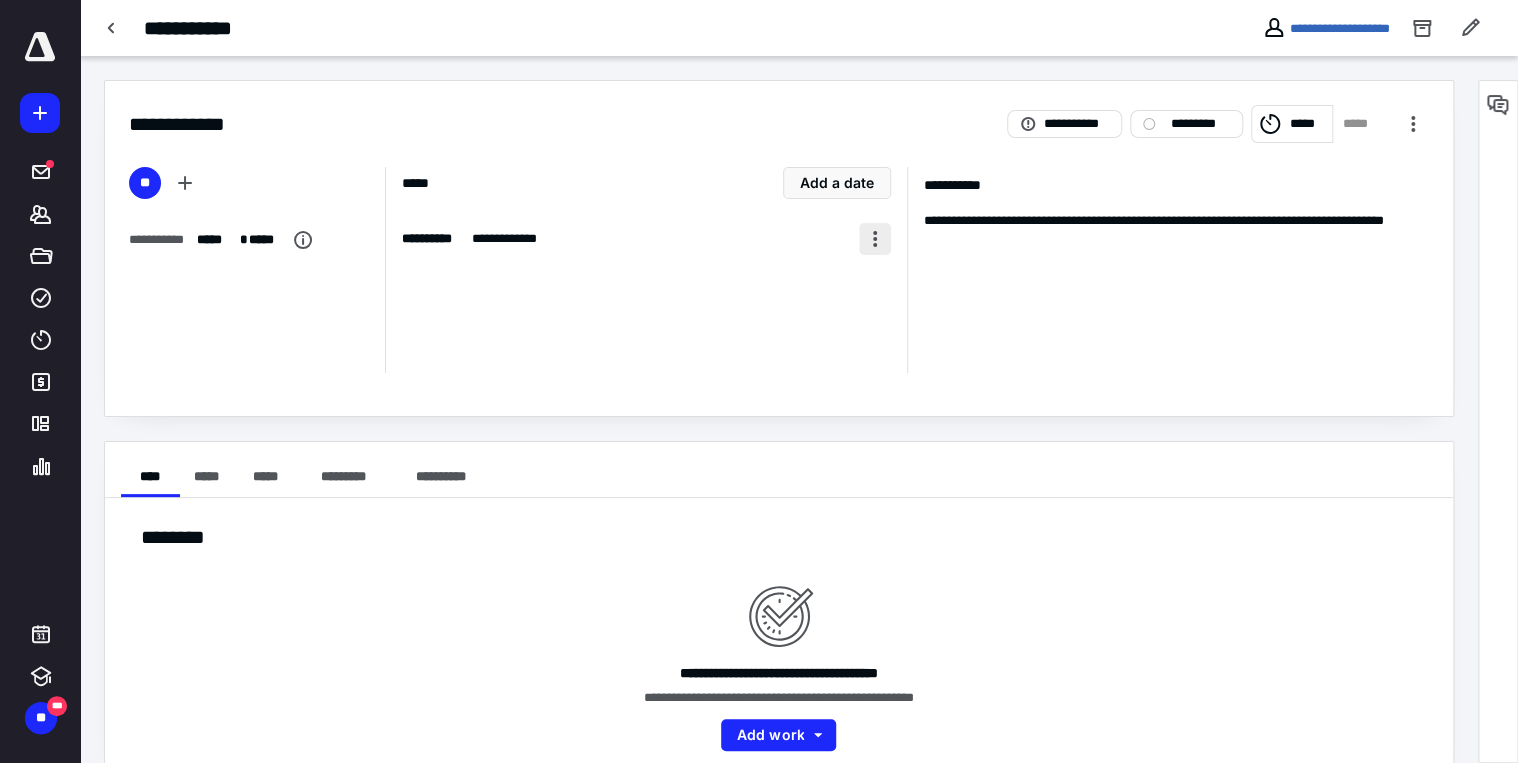 click at bounding box center (875, 239) 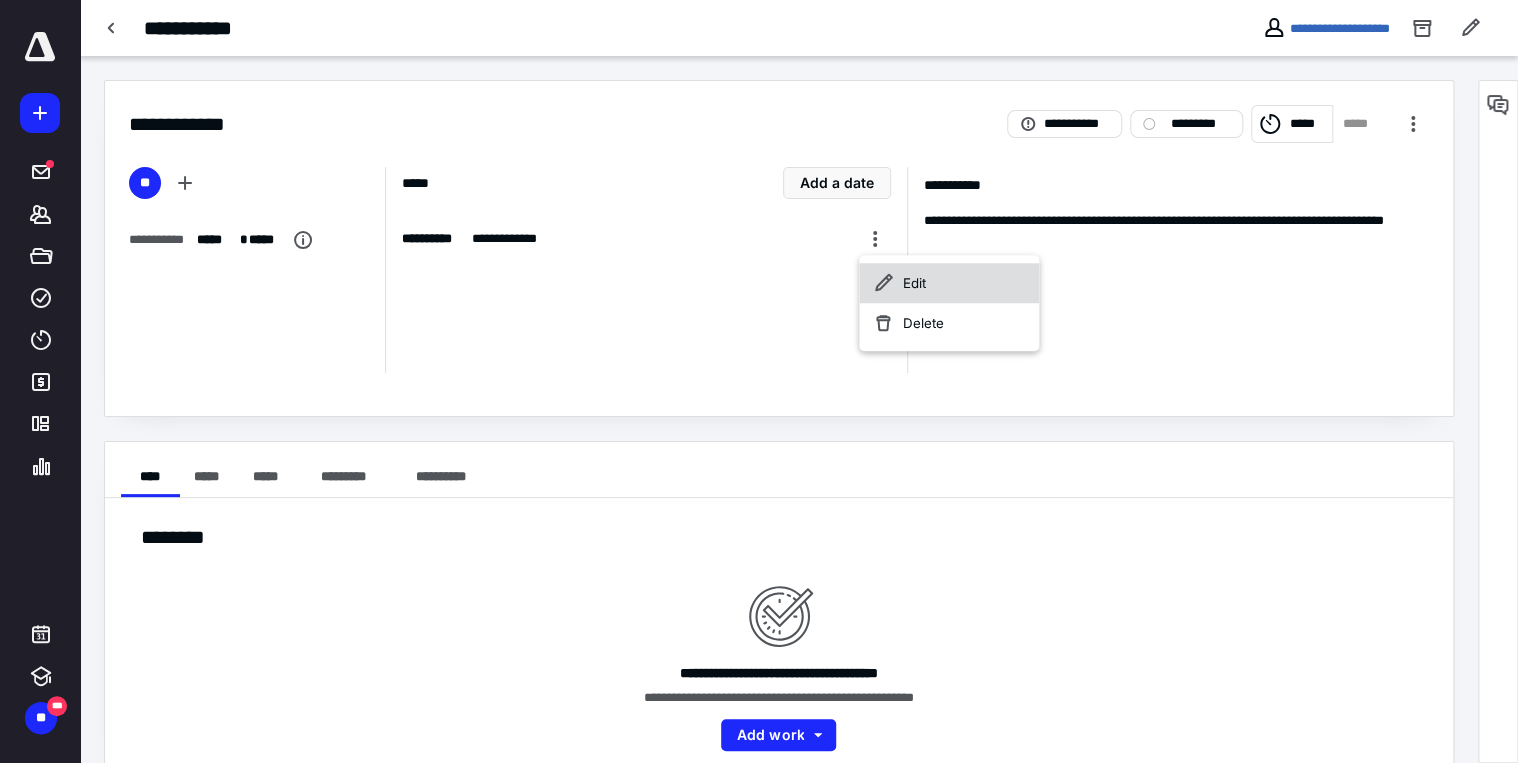 click on "Edit" at bounding box center (949, 283) 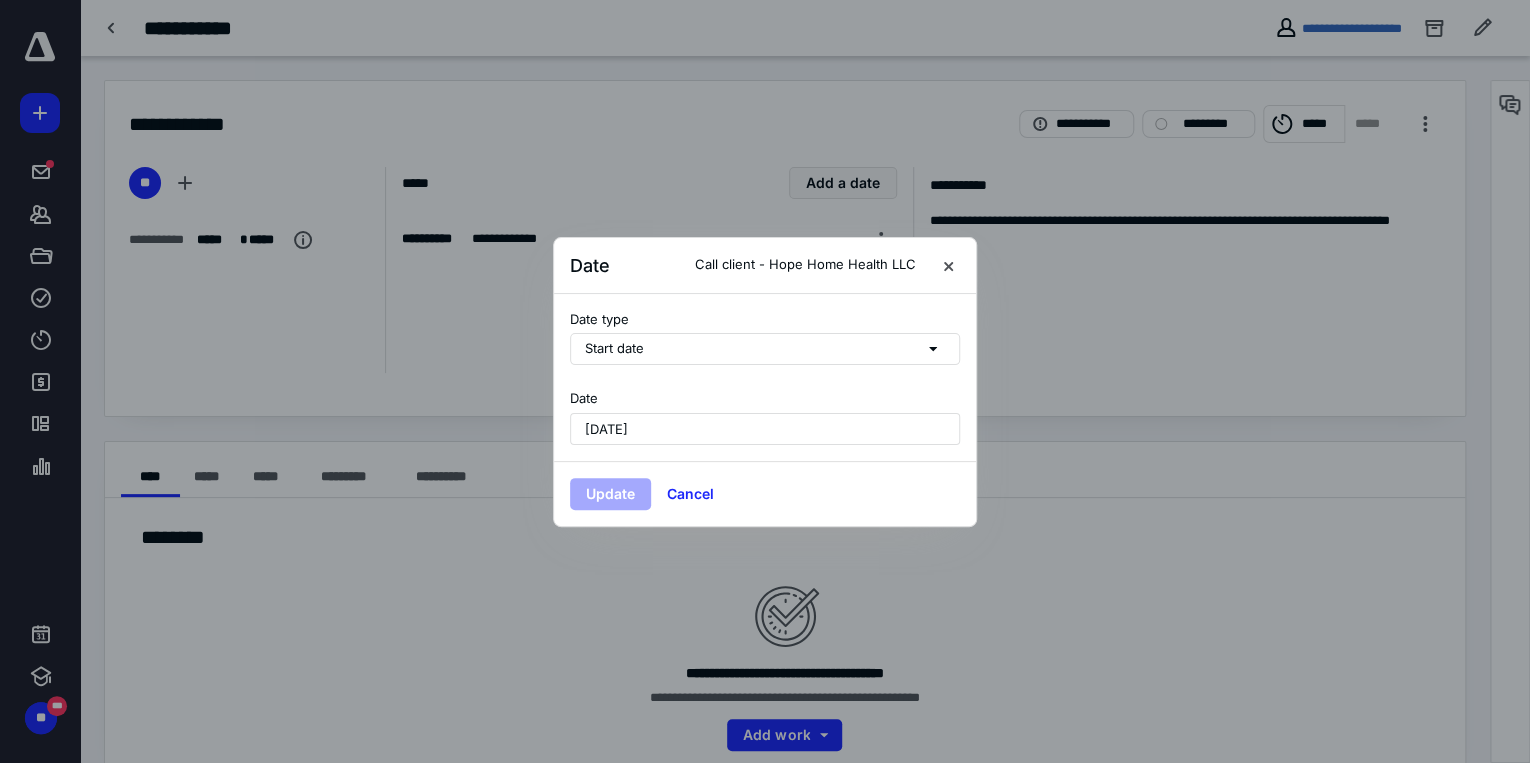 click on "[DATE]" at bounding box center [765, 429] 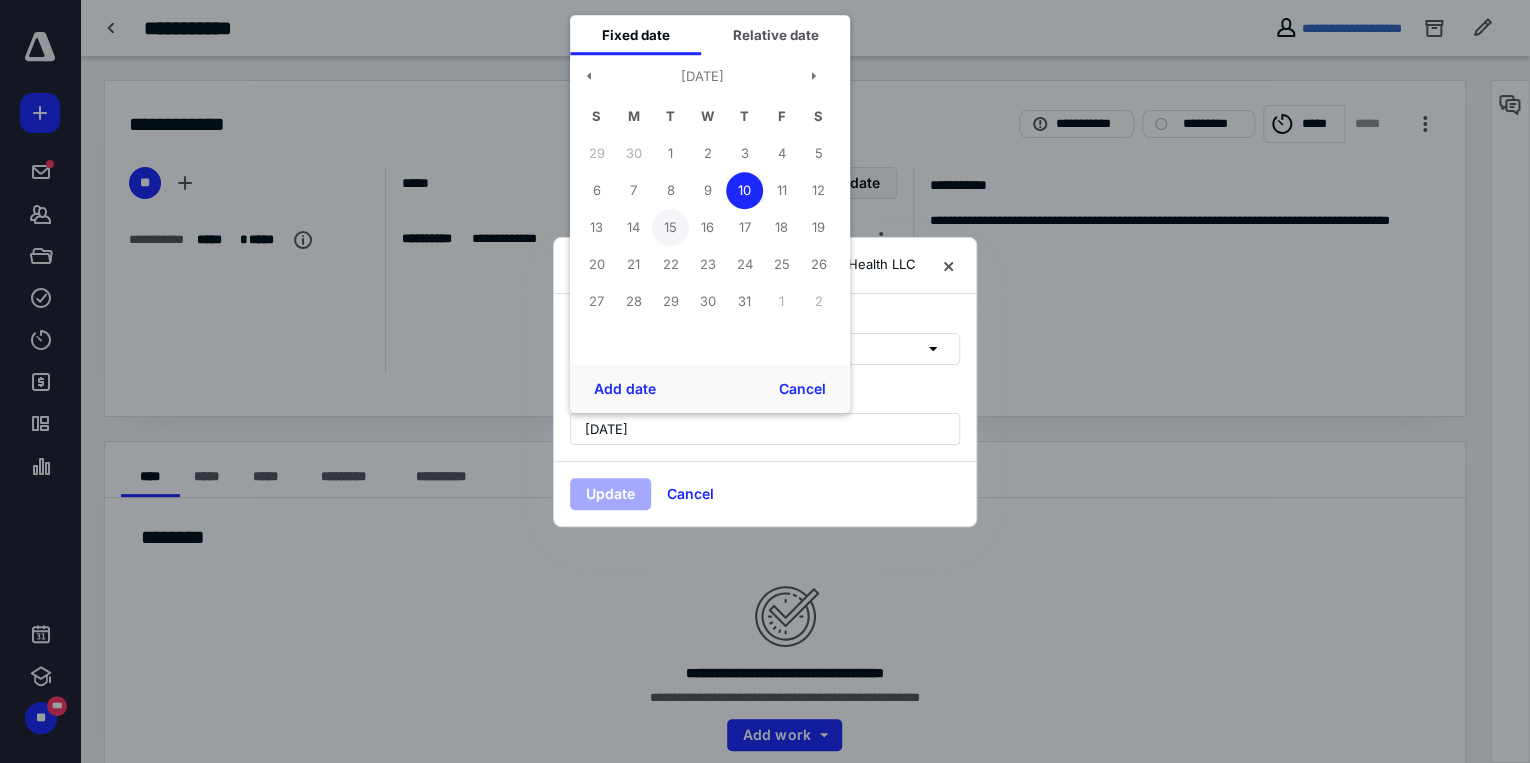 click on "15" at bounding box center (670, 227) 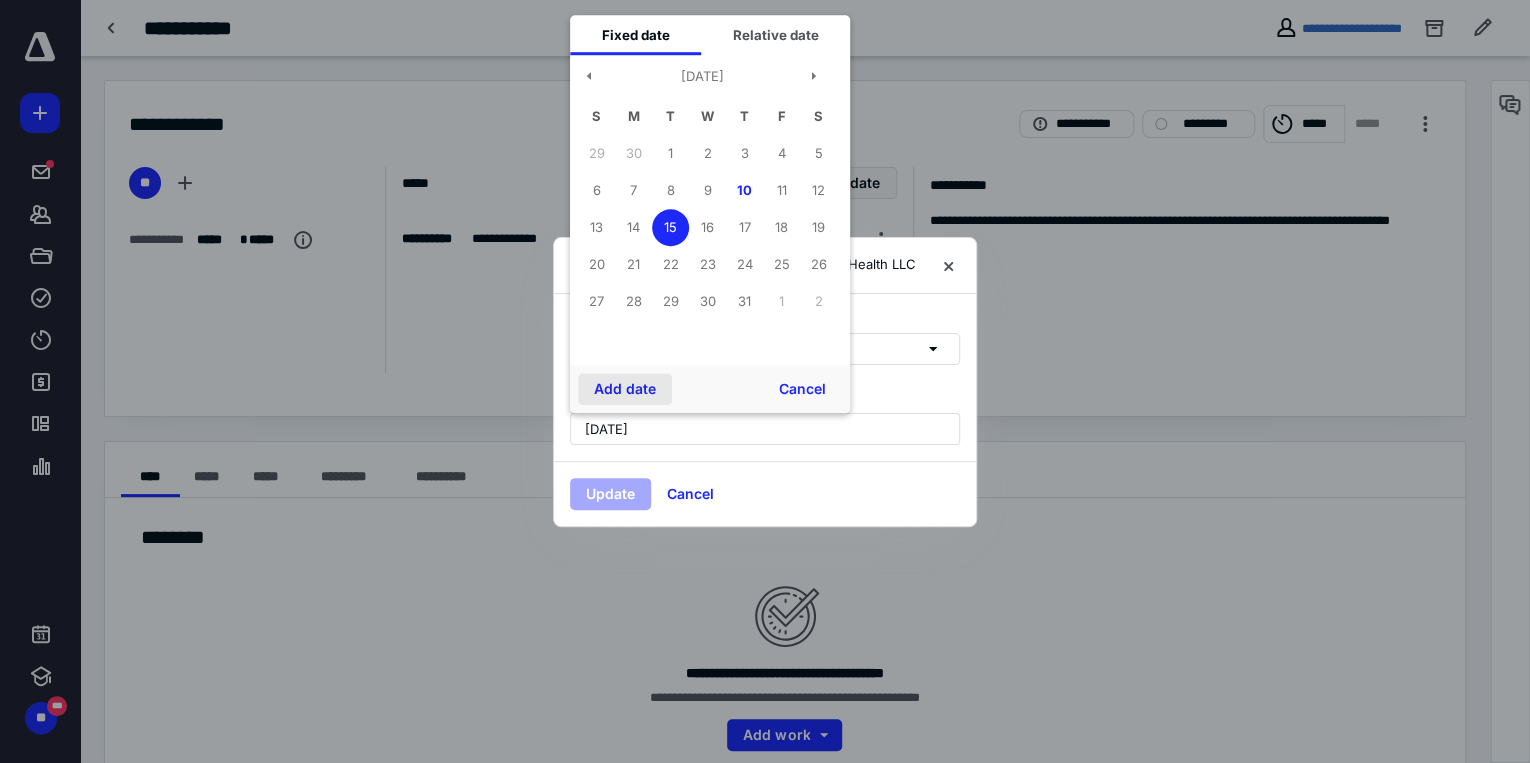 click on "Add date" at bounding box center (625, 389) 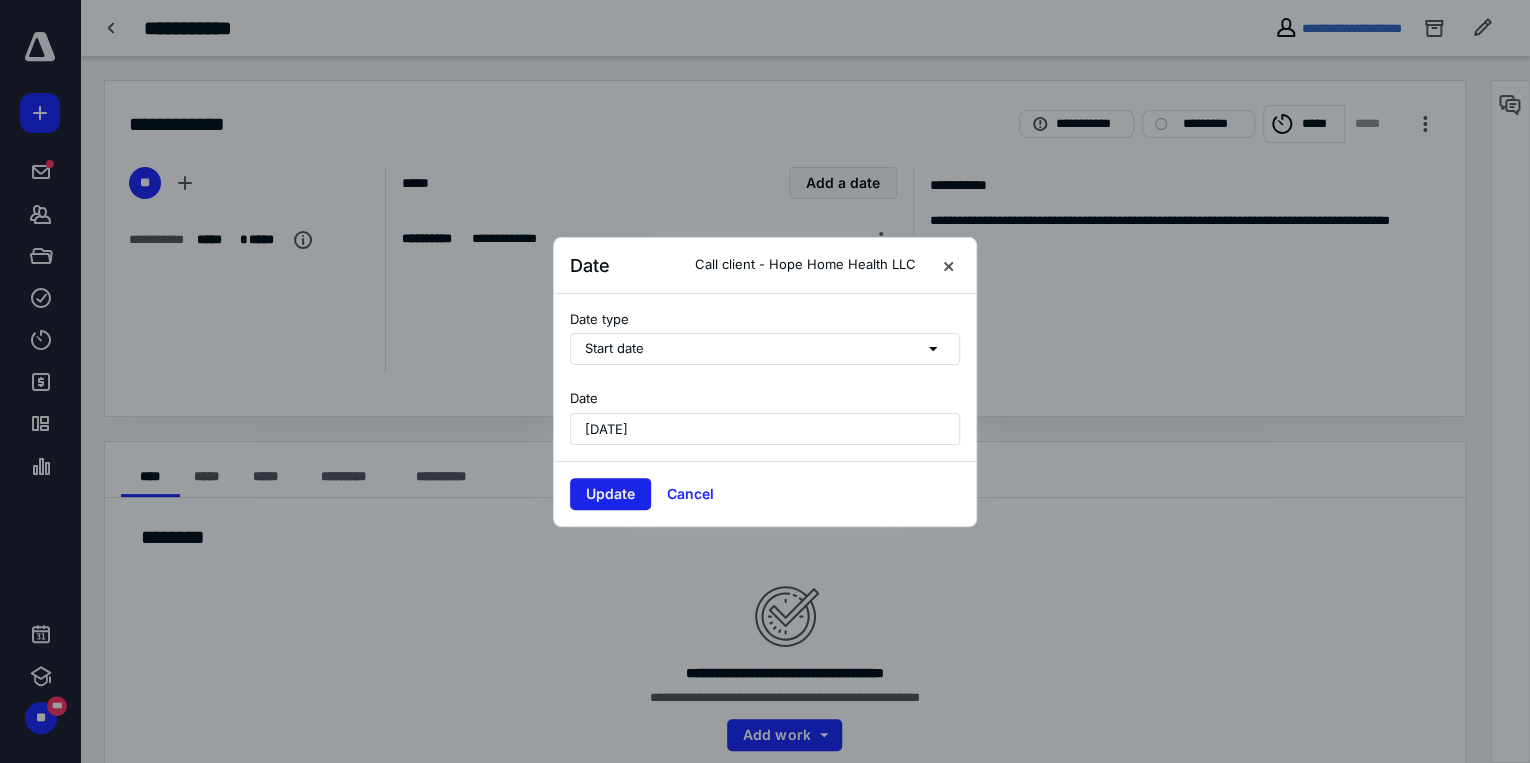 click on "Update" at bounding box center [610, 494] 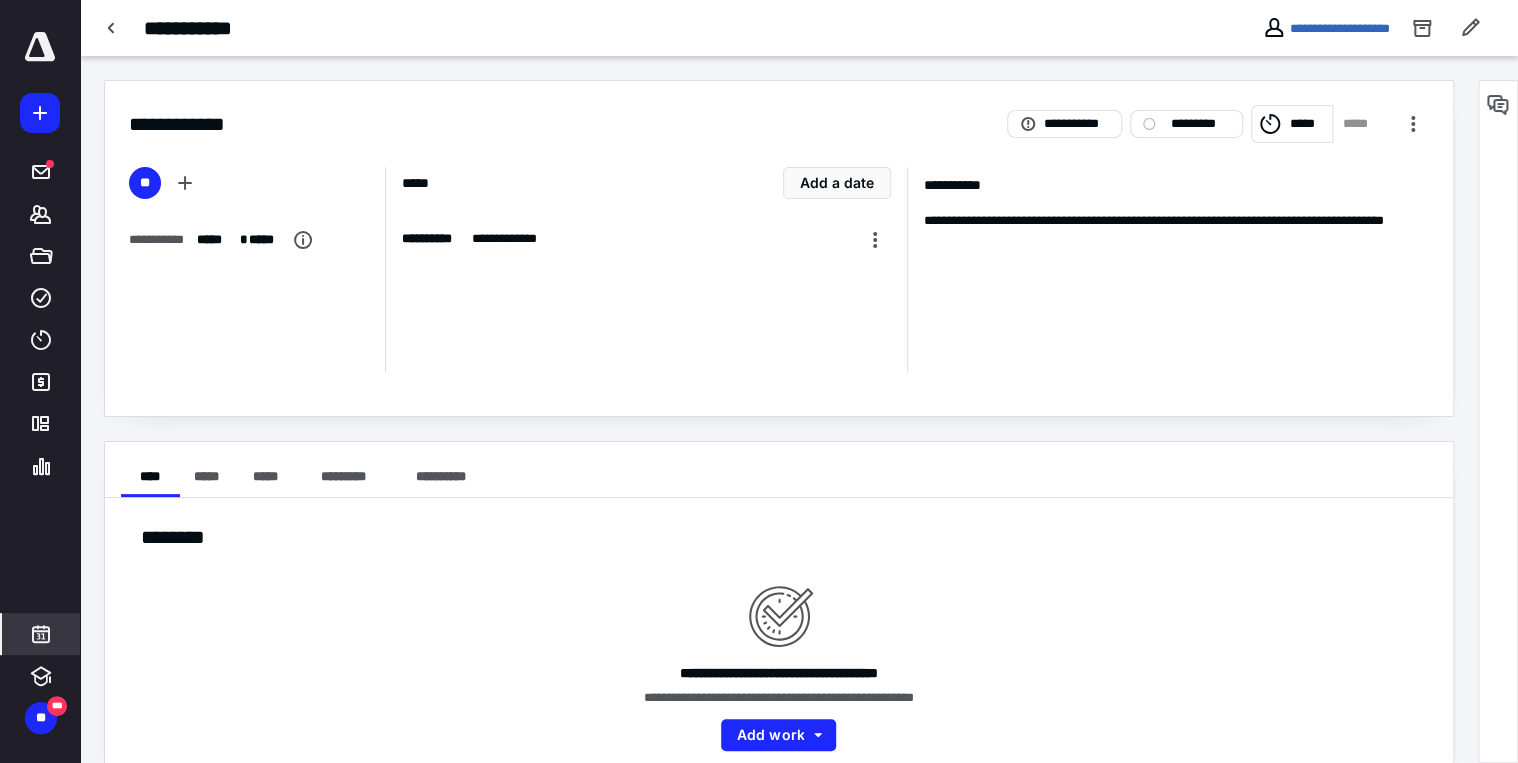 click 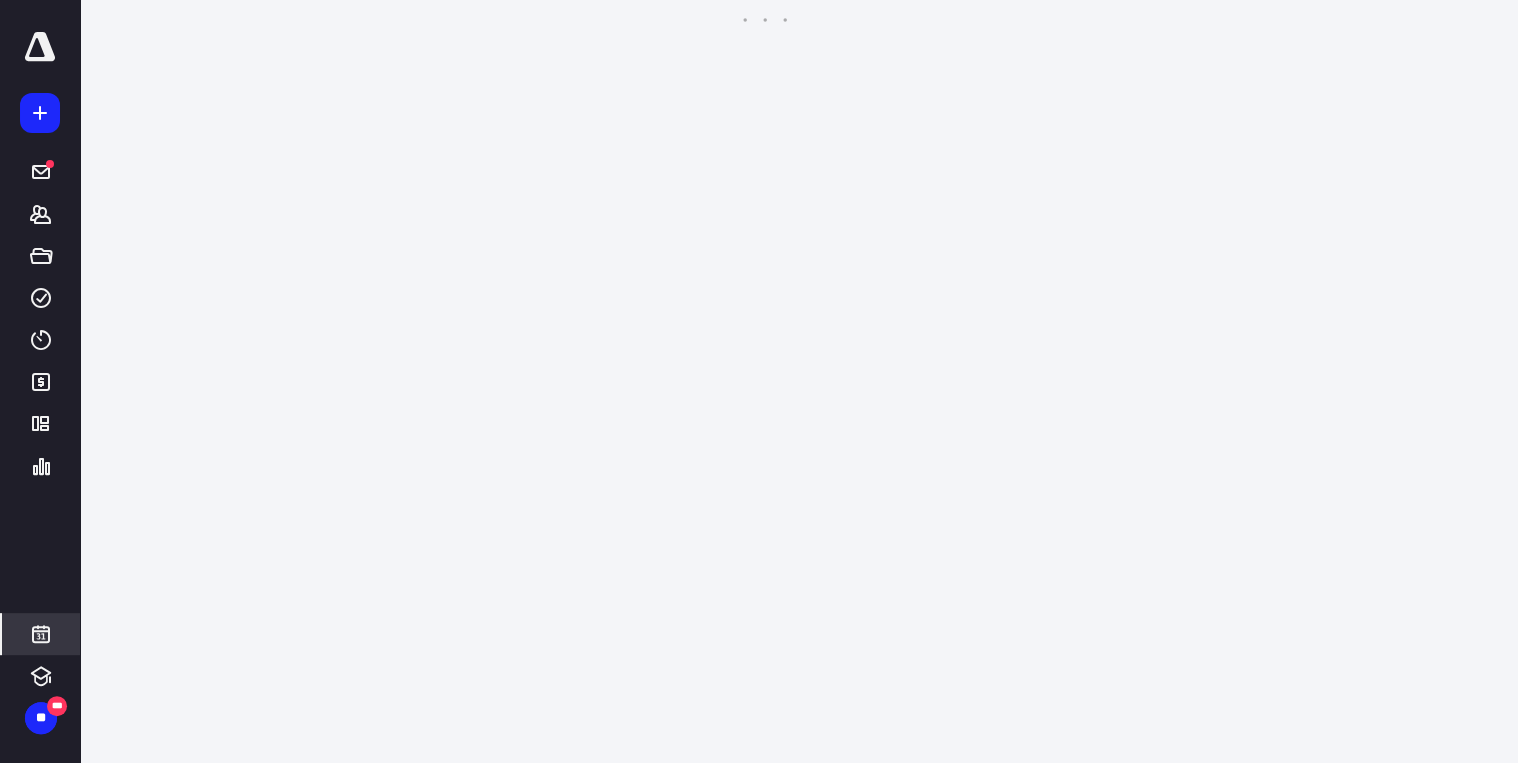 scroll, scrollTop: 384, scrollLeft: 0, axis: vertical 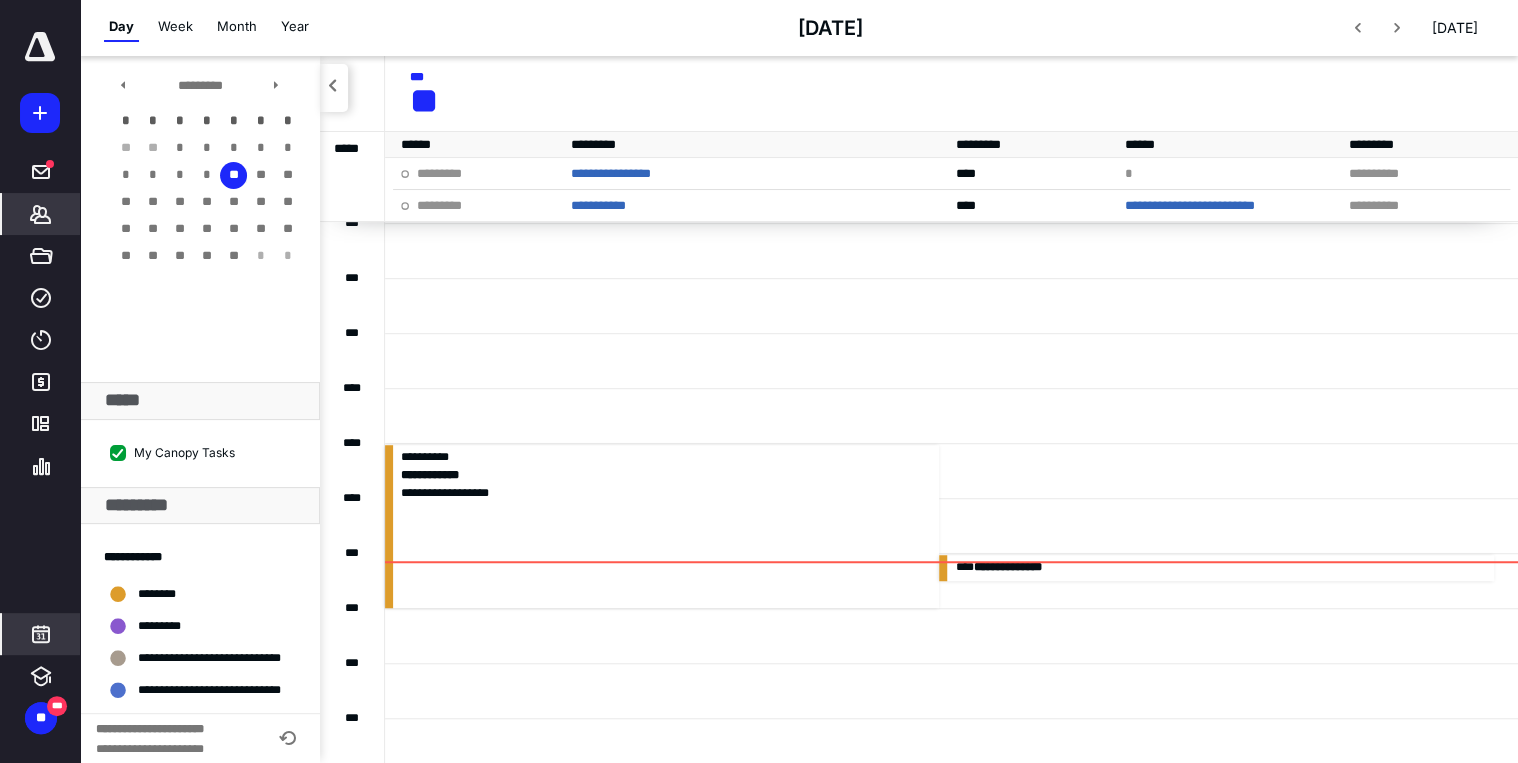 click on "*******" at bounding box center (41, 214) 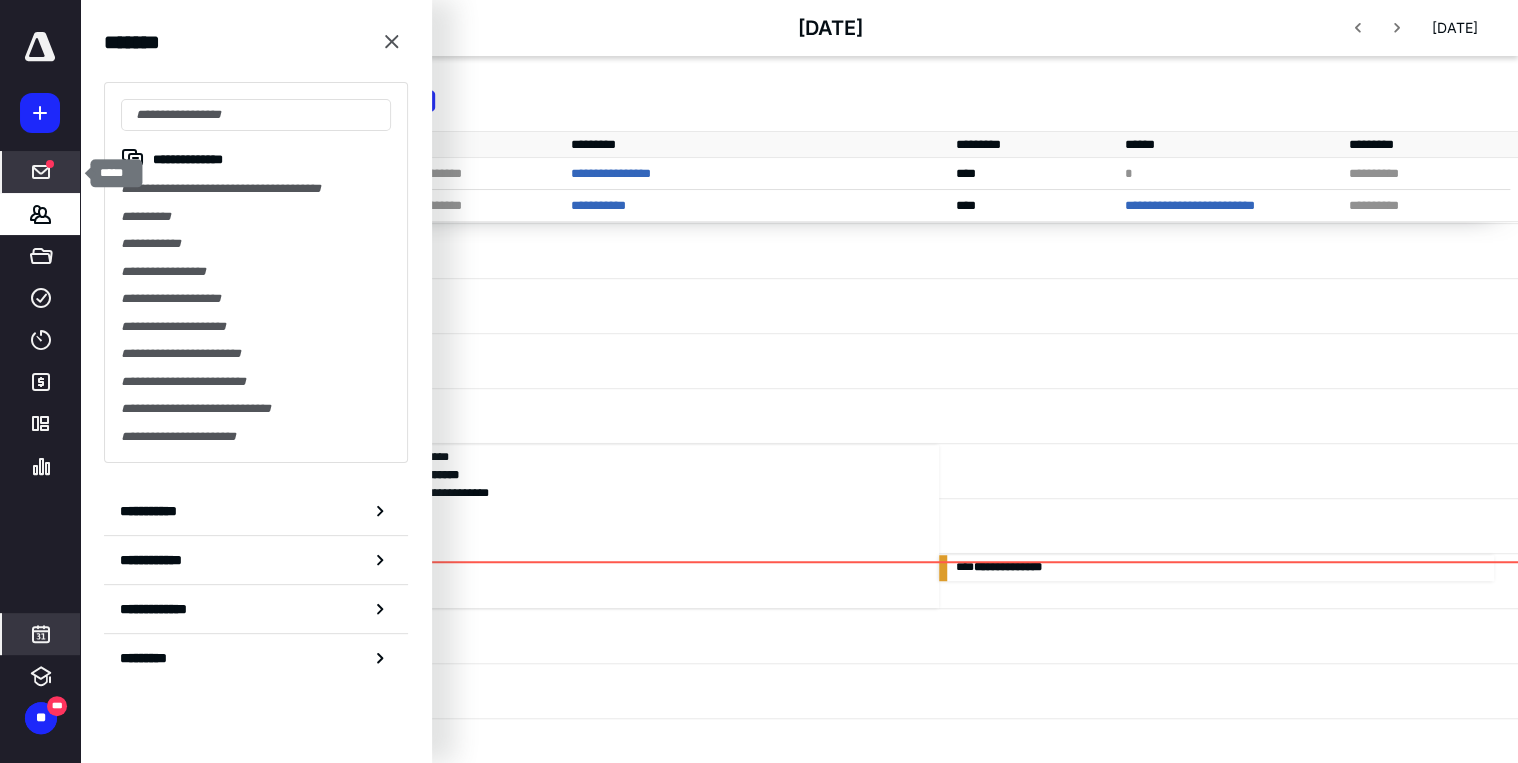 click 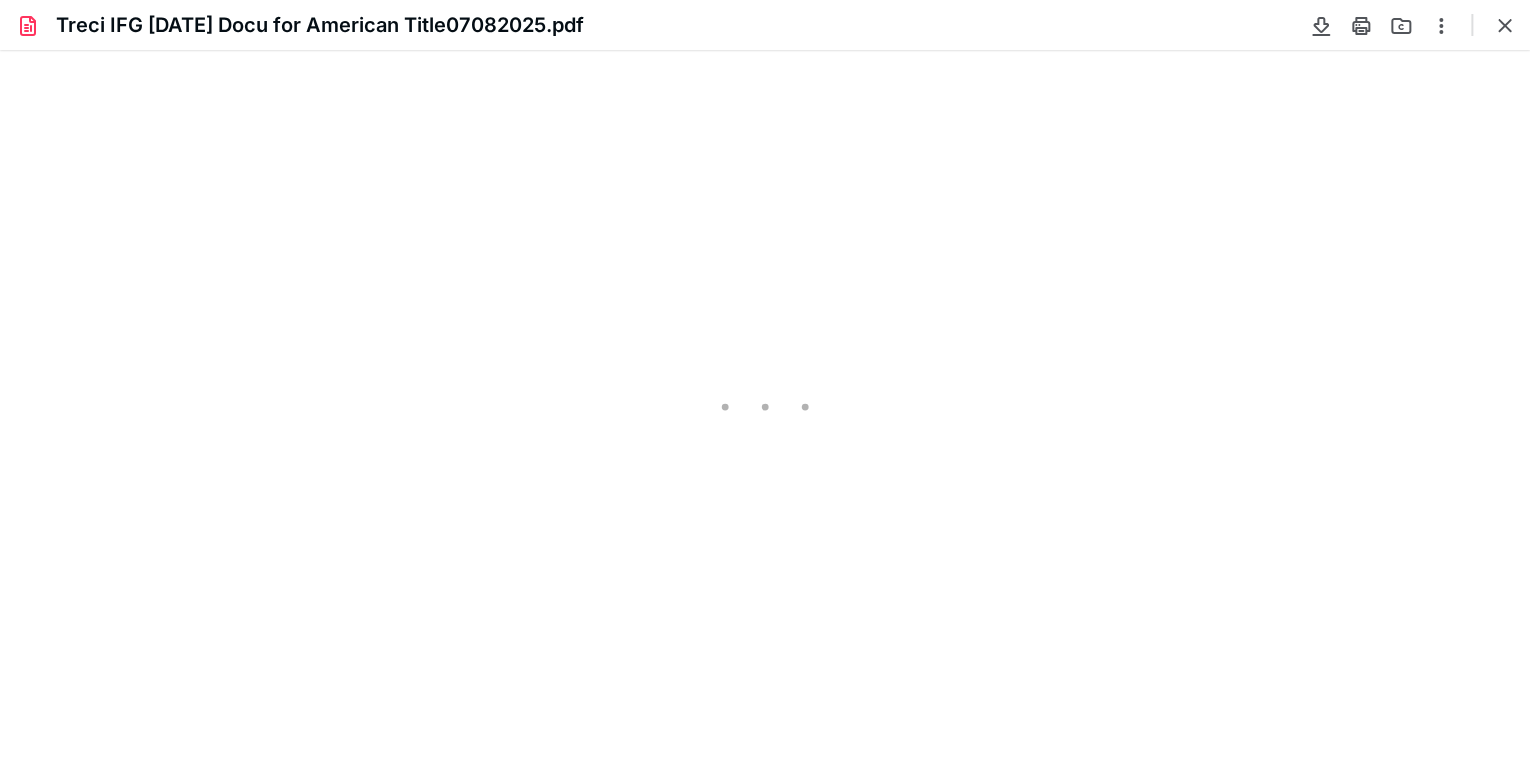 scroll, scrollTop: 0, scrollLeft: 0, axis: both 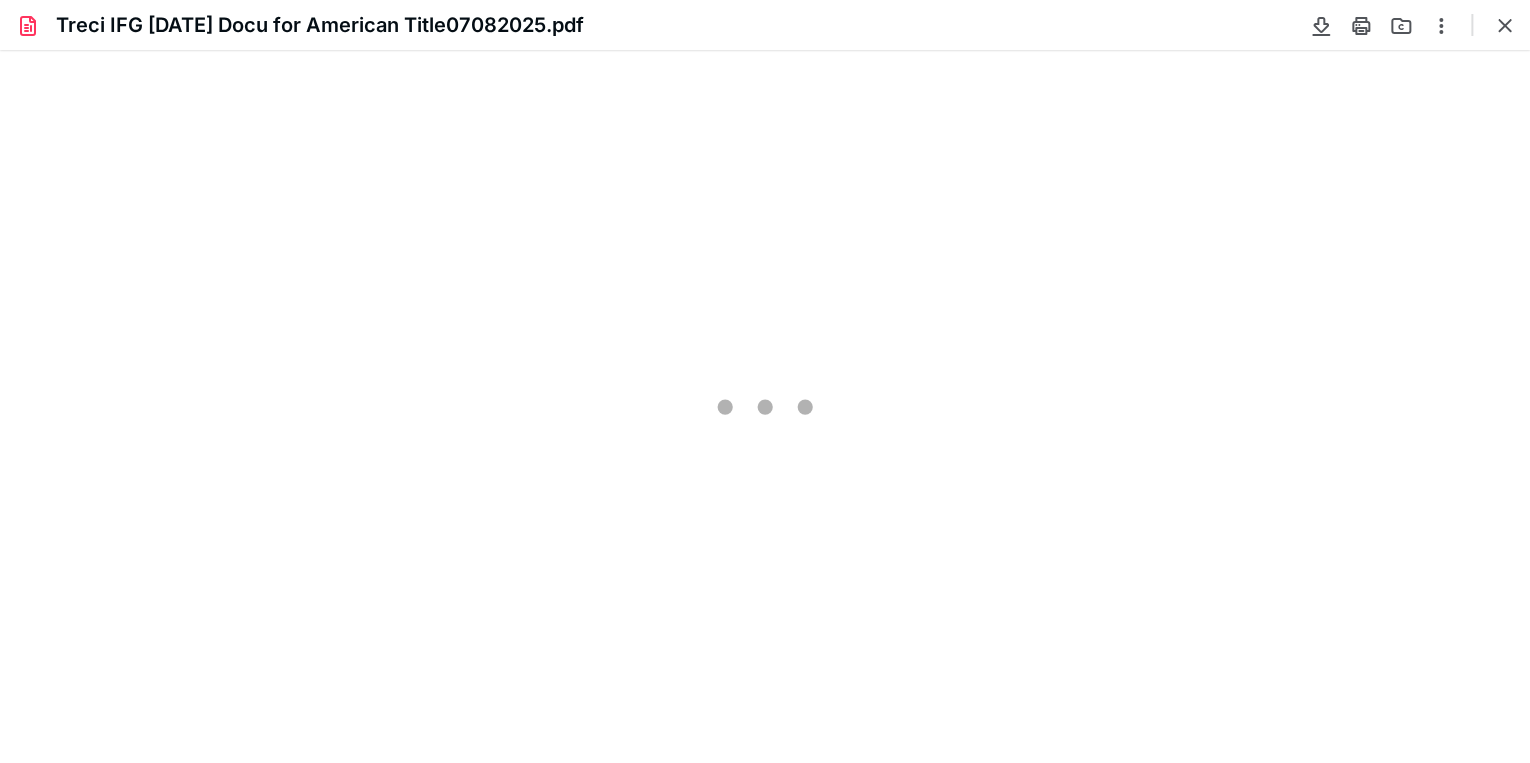 type on "87" 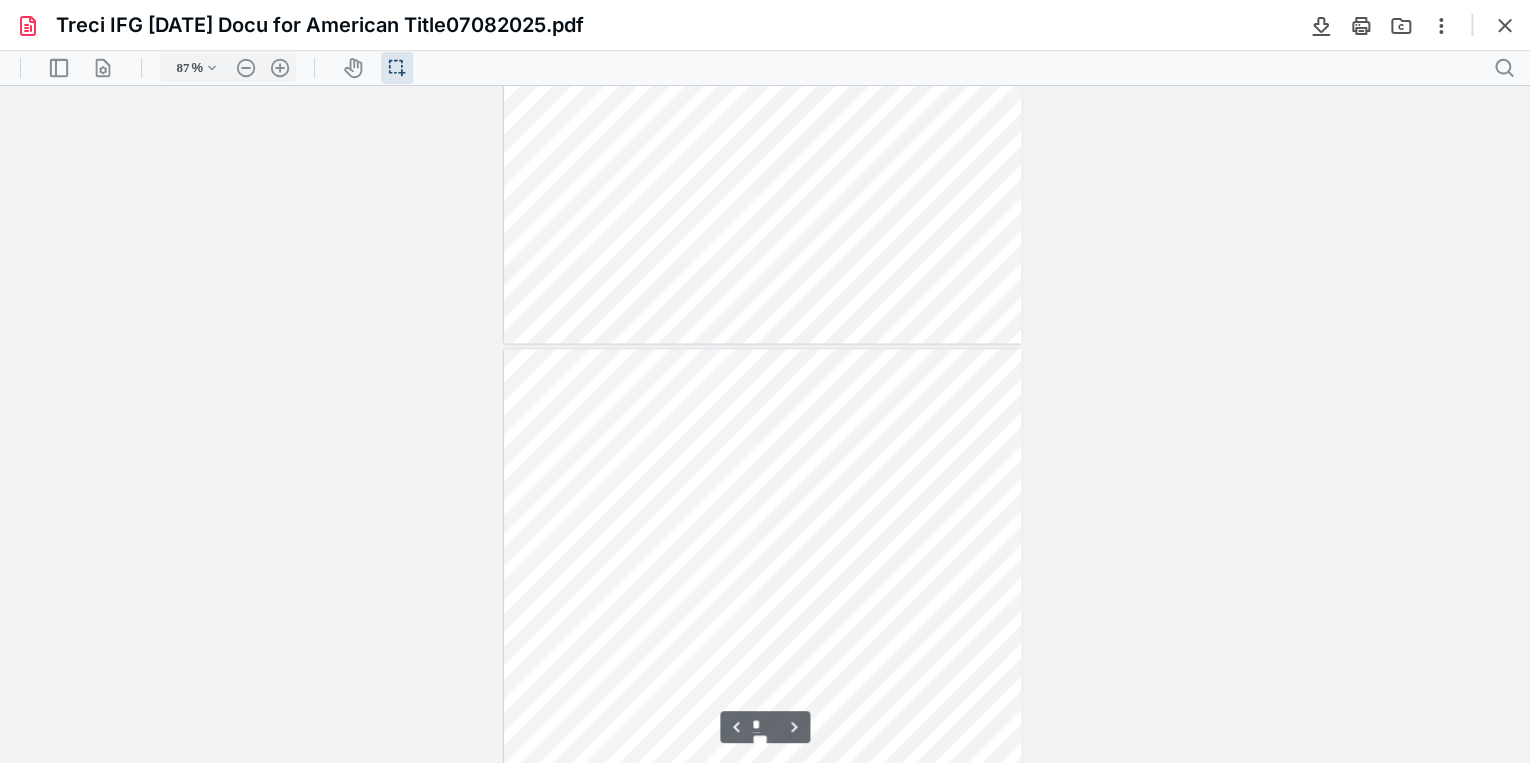 scroll, scrollTop: 1120, scrollLeft: 0, axis: vertical 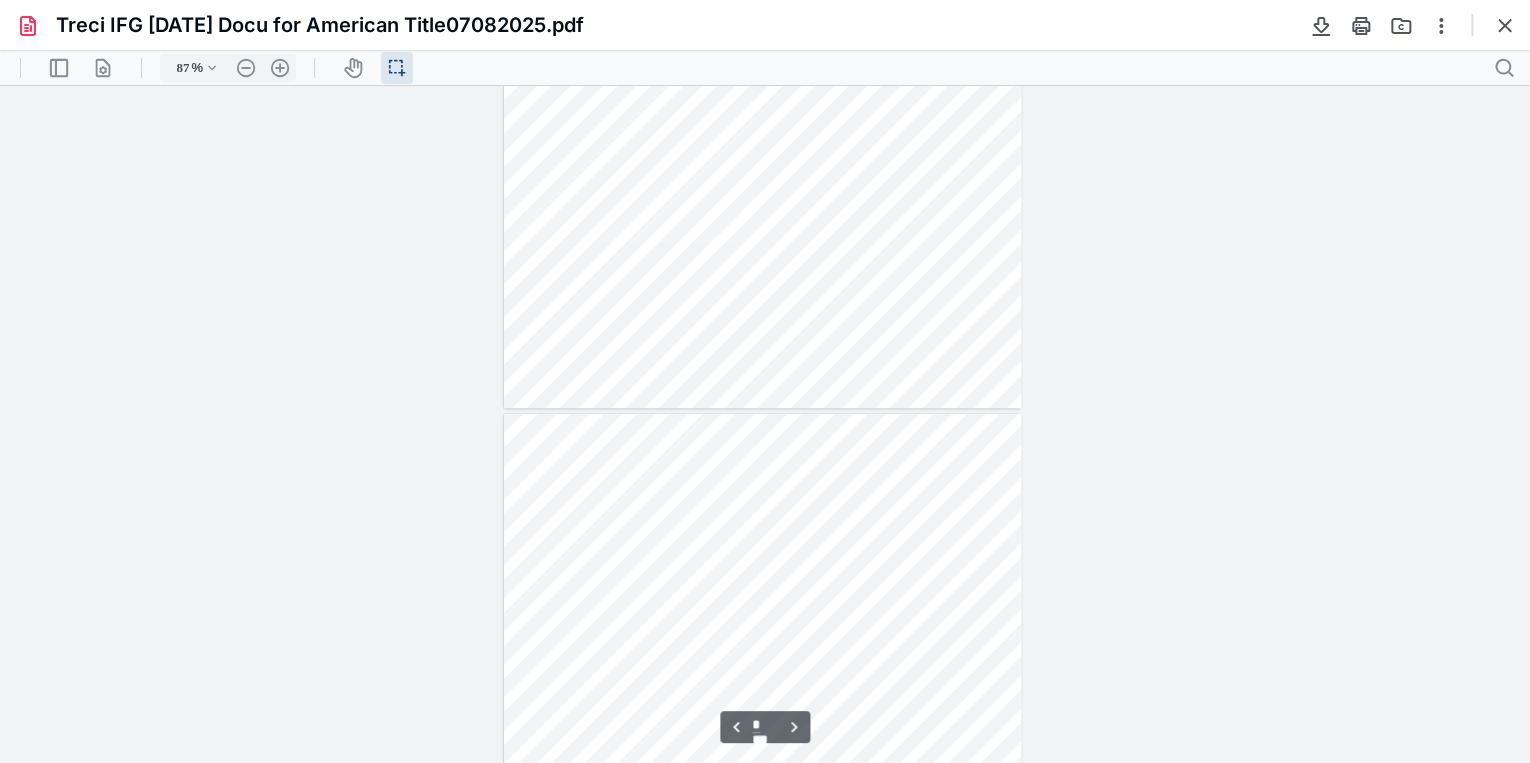 type on "*" 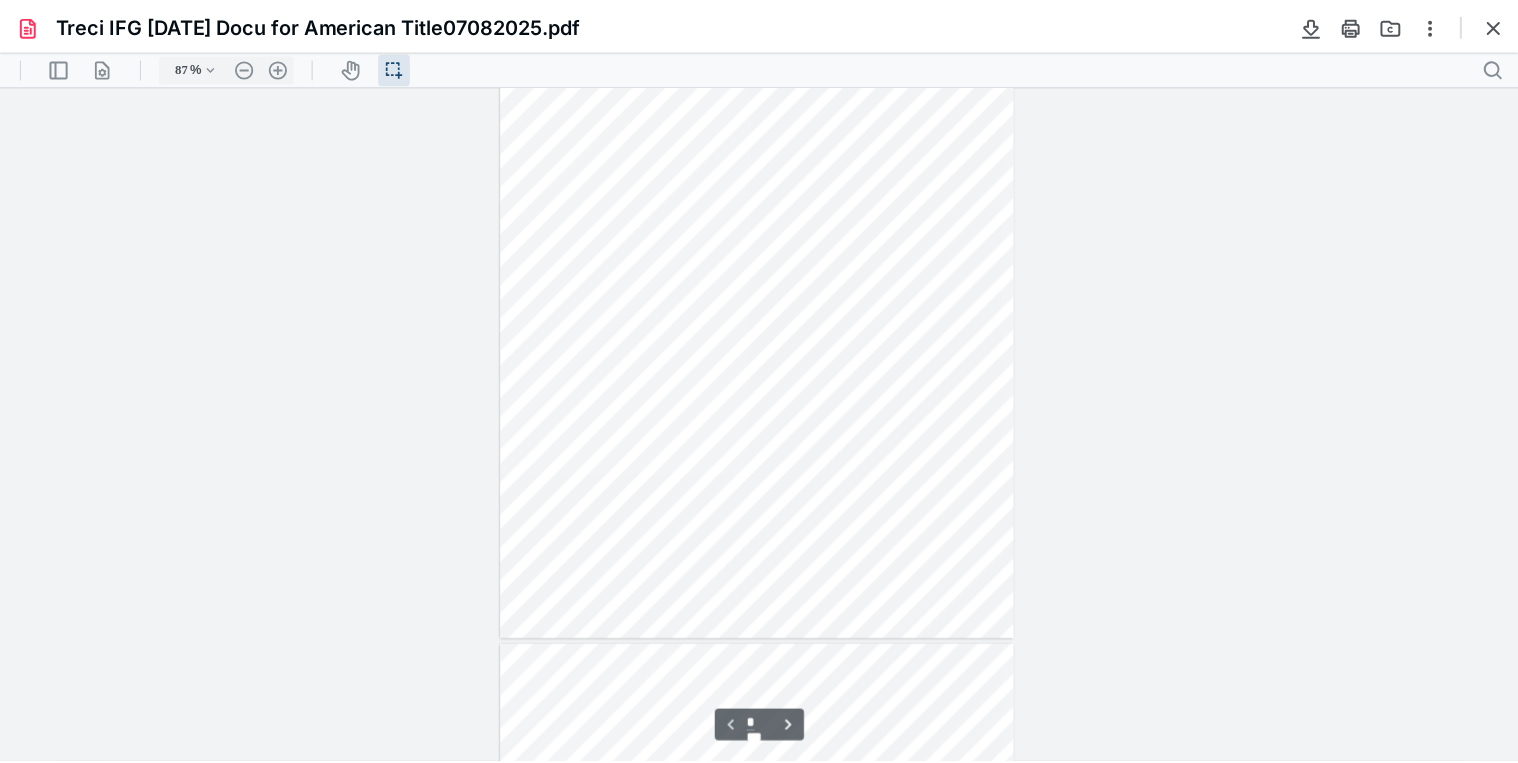 scroll, scrollTop: 0, scrollLeft: 0, axis: both 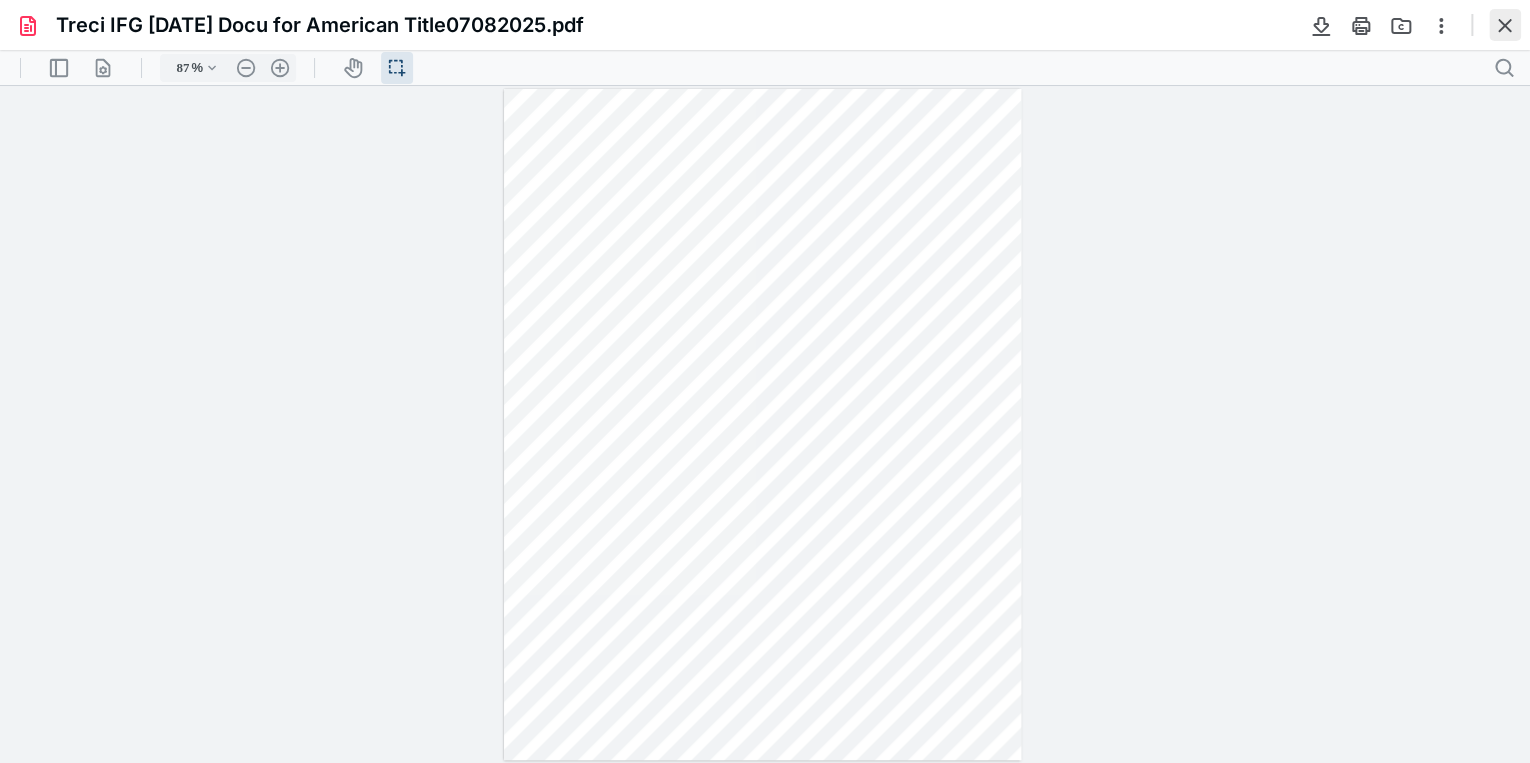 click at bounding box center (1505, 25) 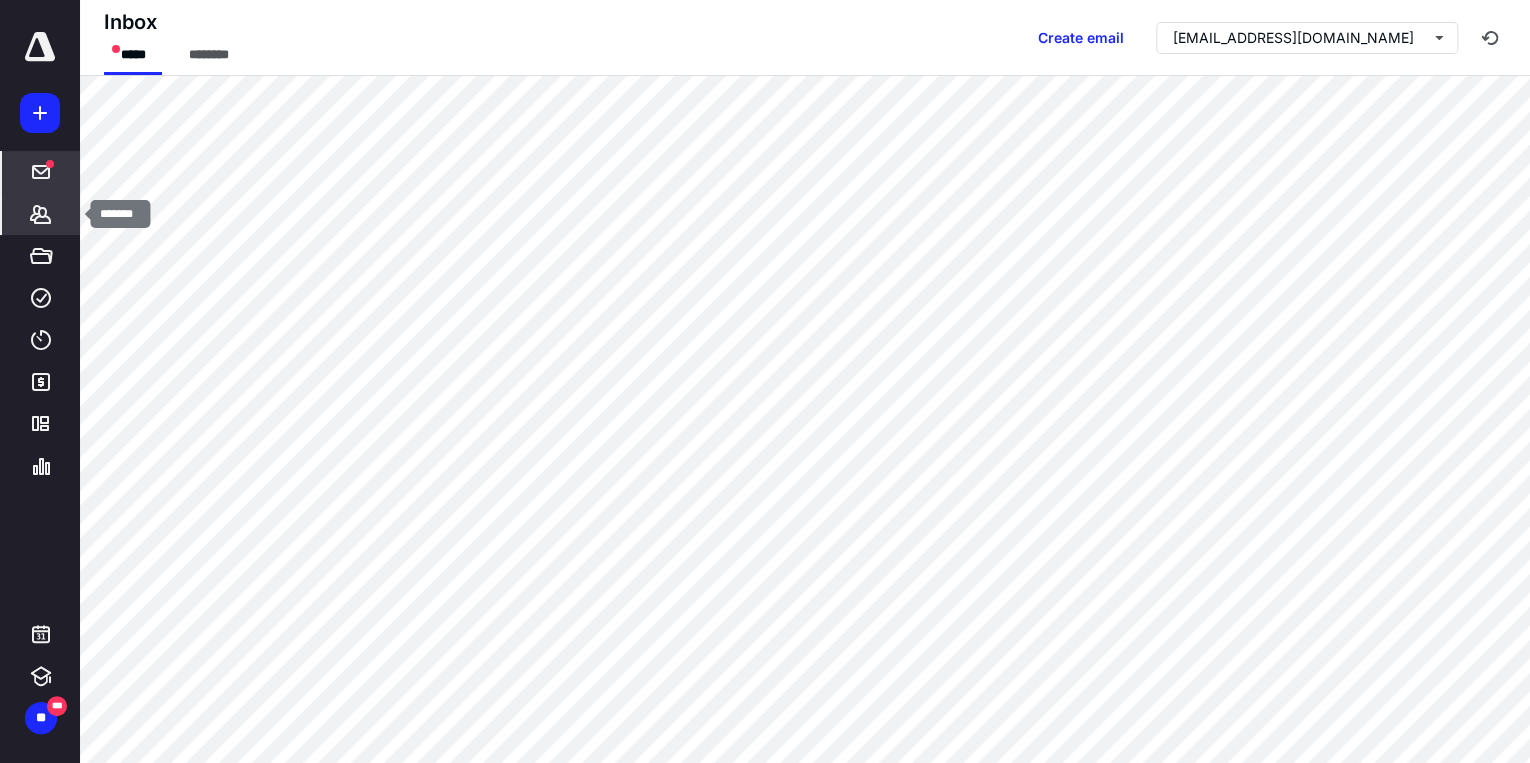 click on "*******" at bounding box center [41, 214] 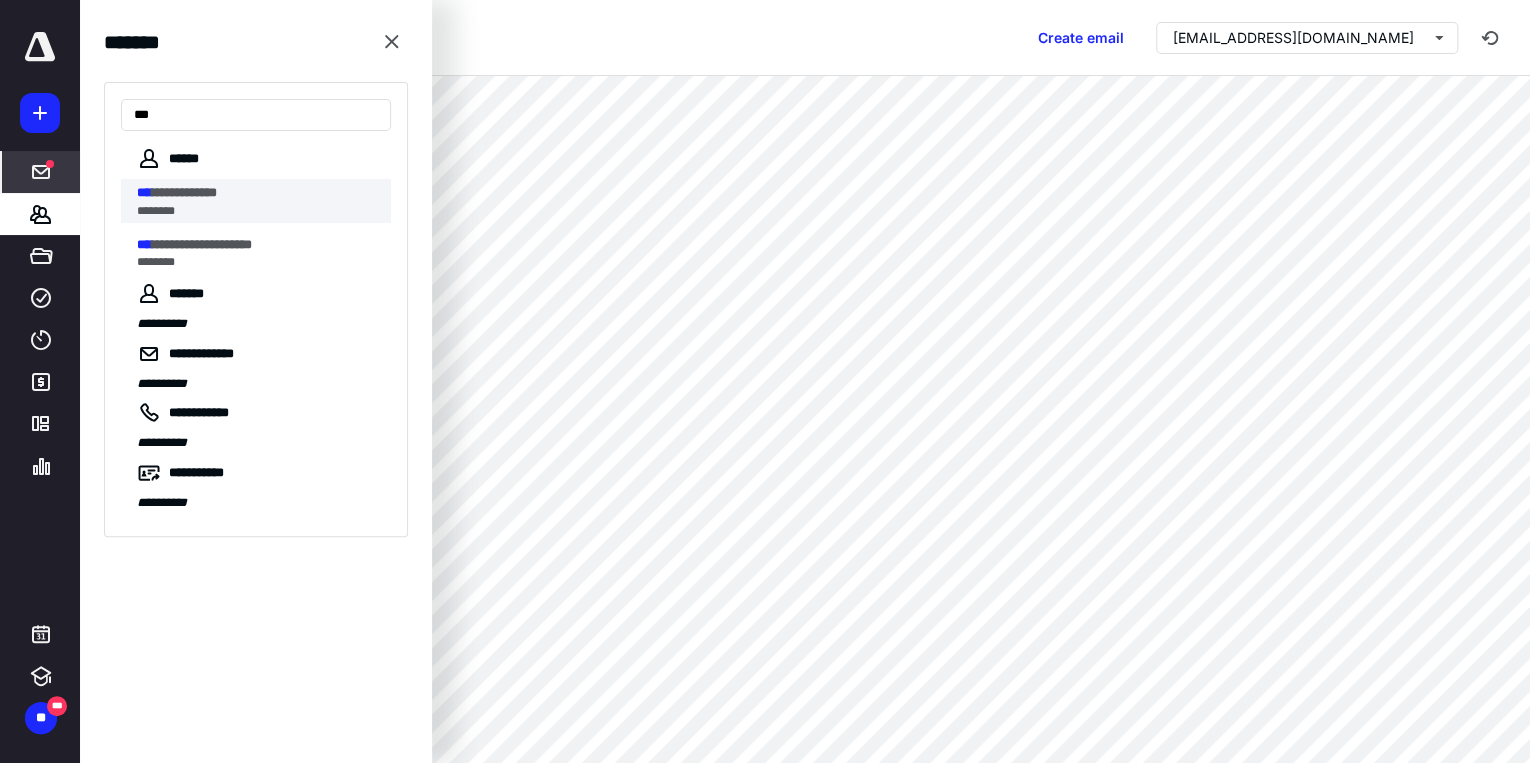 type on "***" 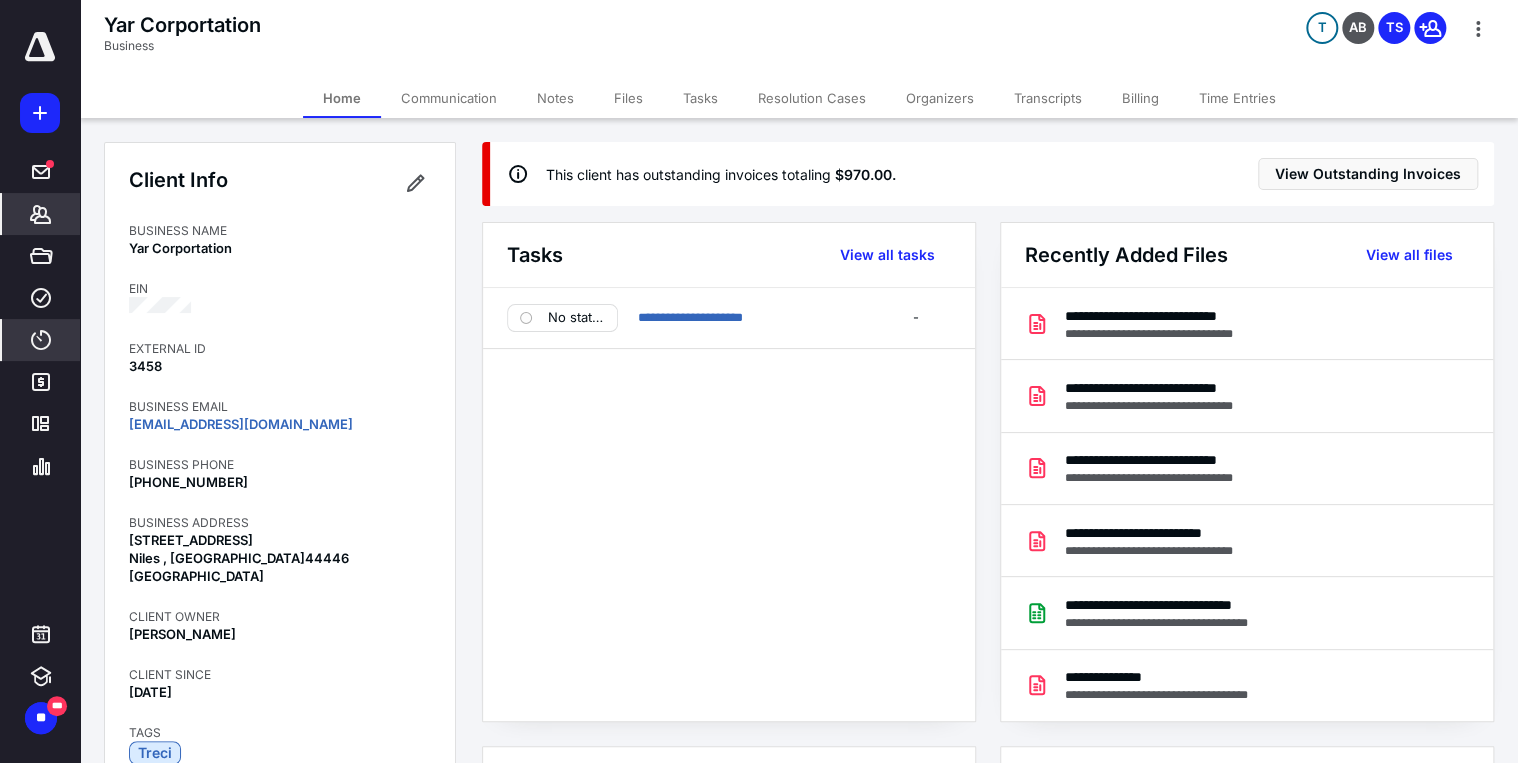 click 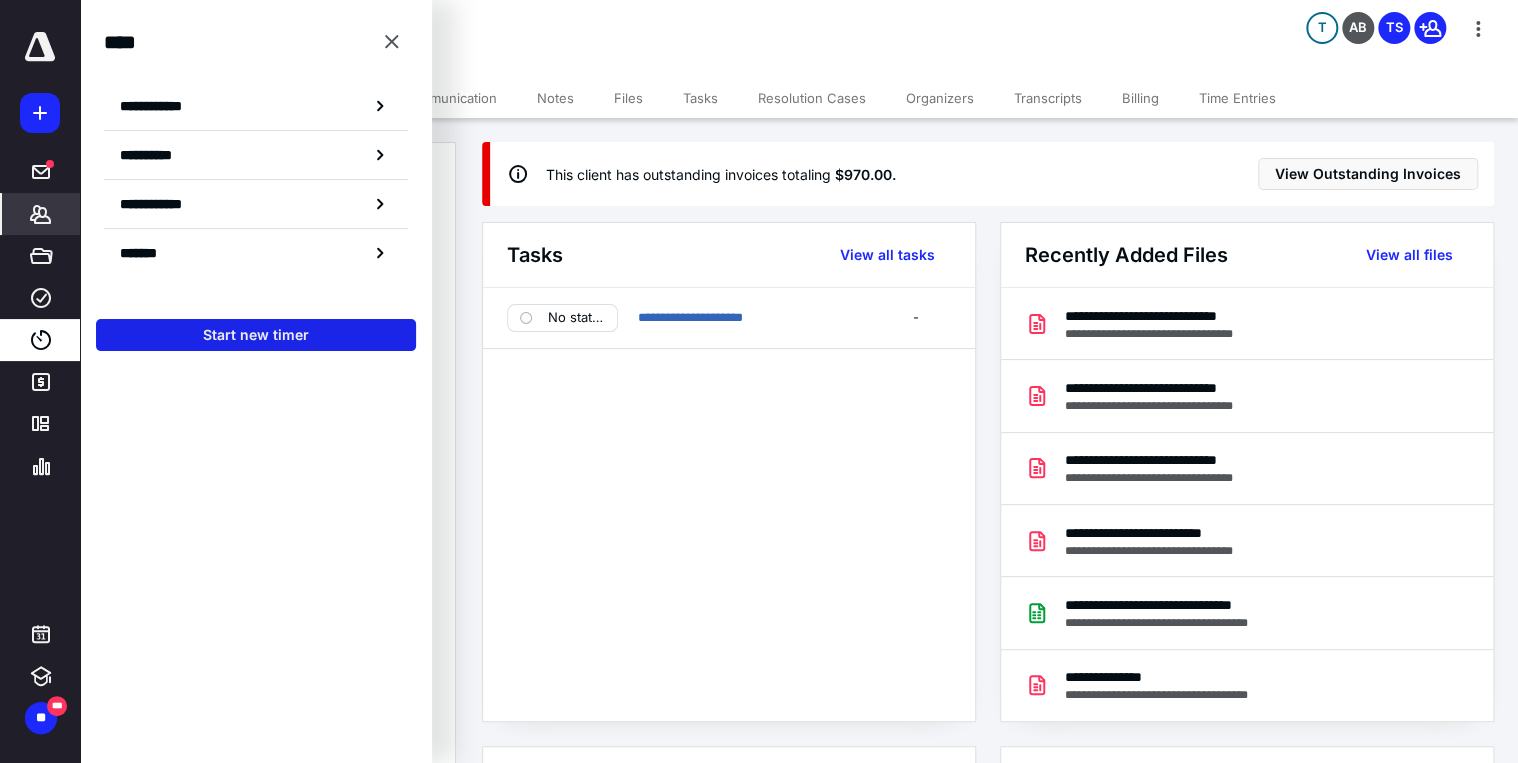 click on "Start new timer" at bounding box center (256, 335) 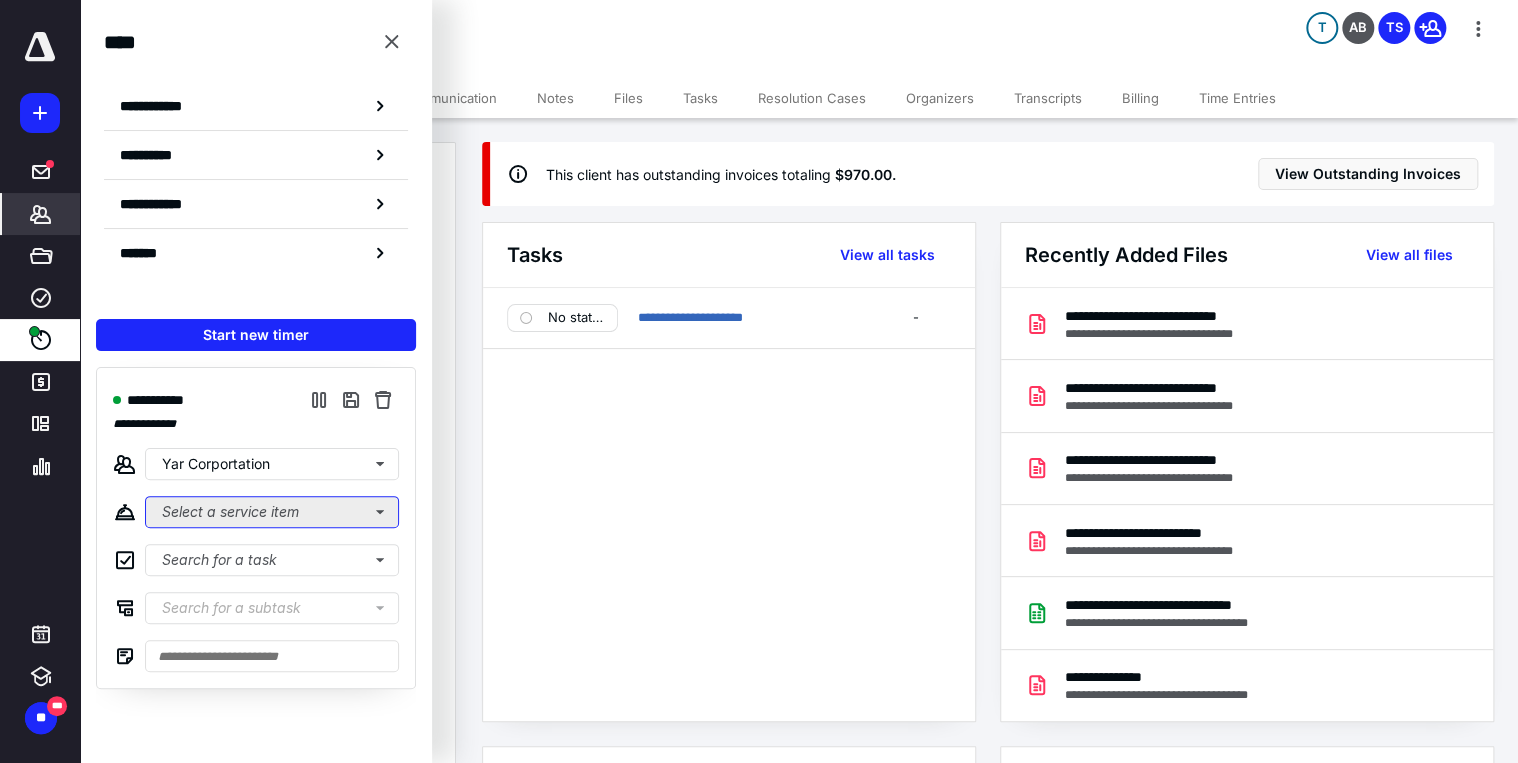 click on "Select a service item" at bounding box center (272, 512) 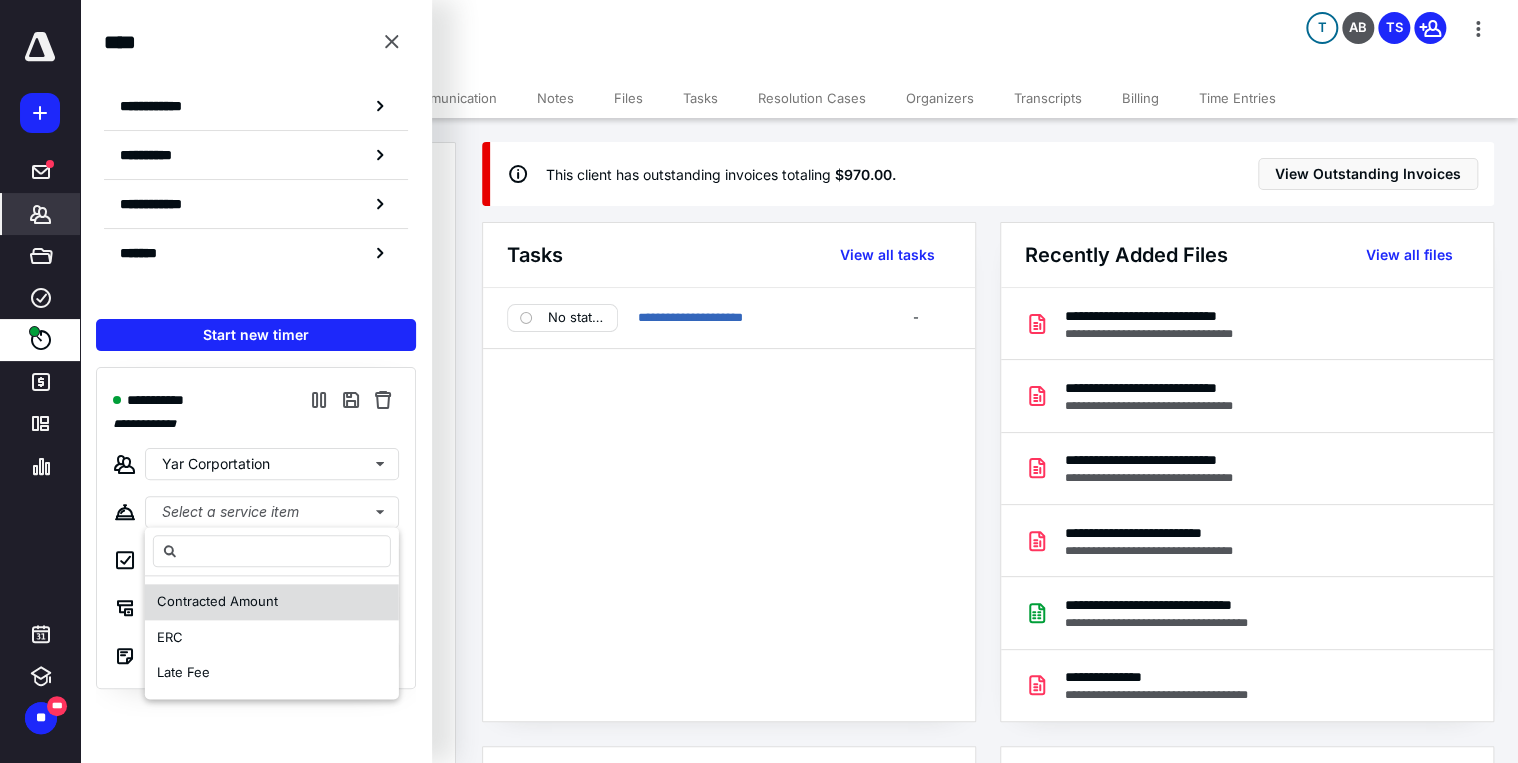 click on "Contracted Amount" at bounding box center [217, 601] 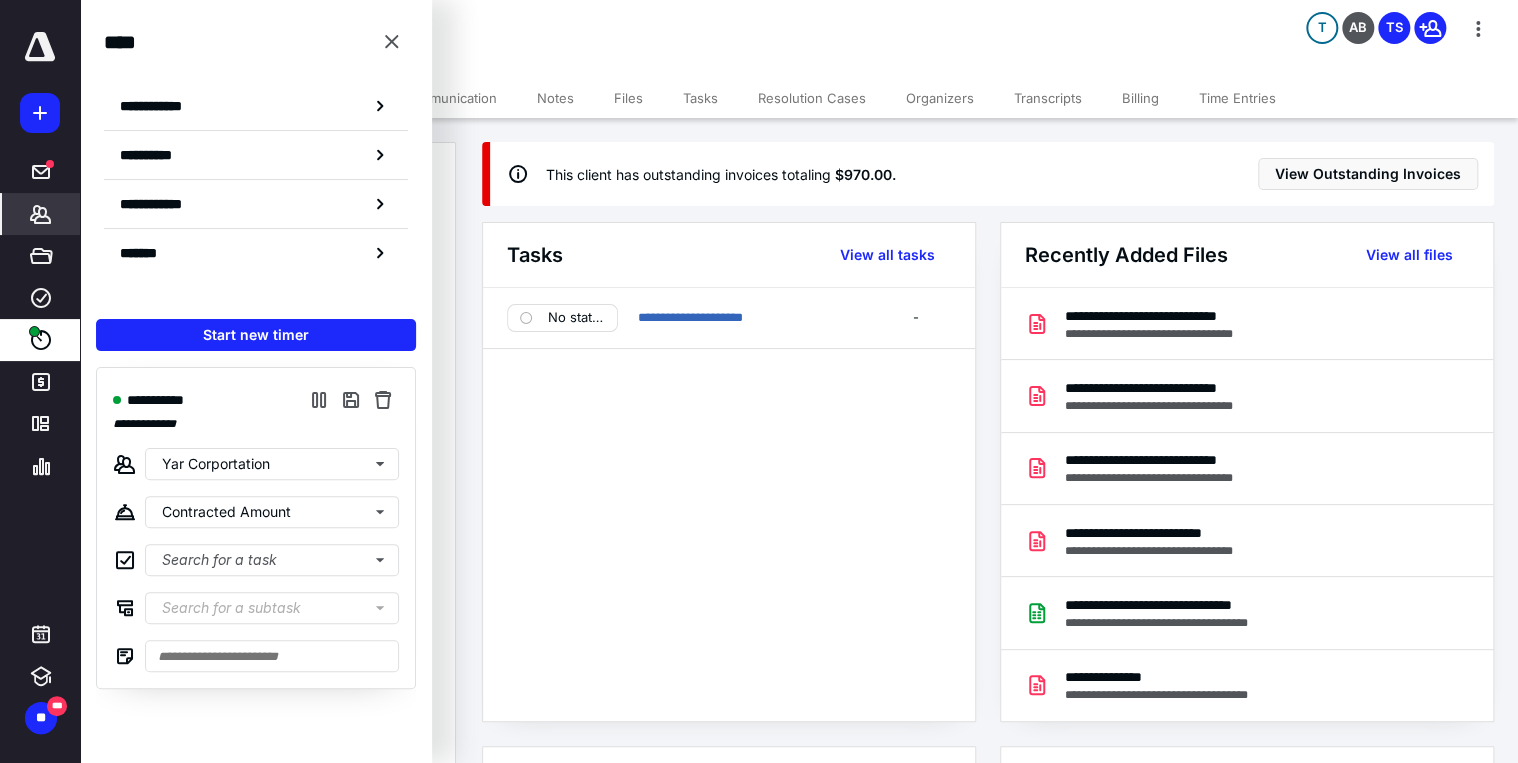 click 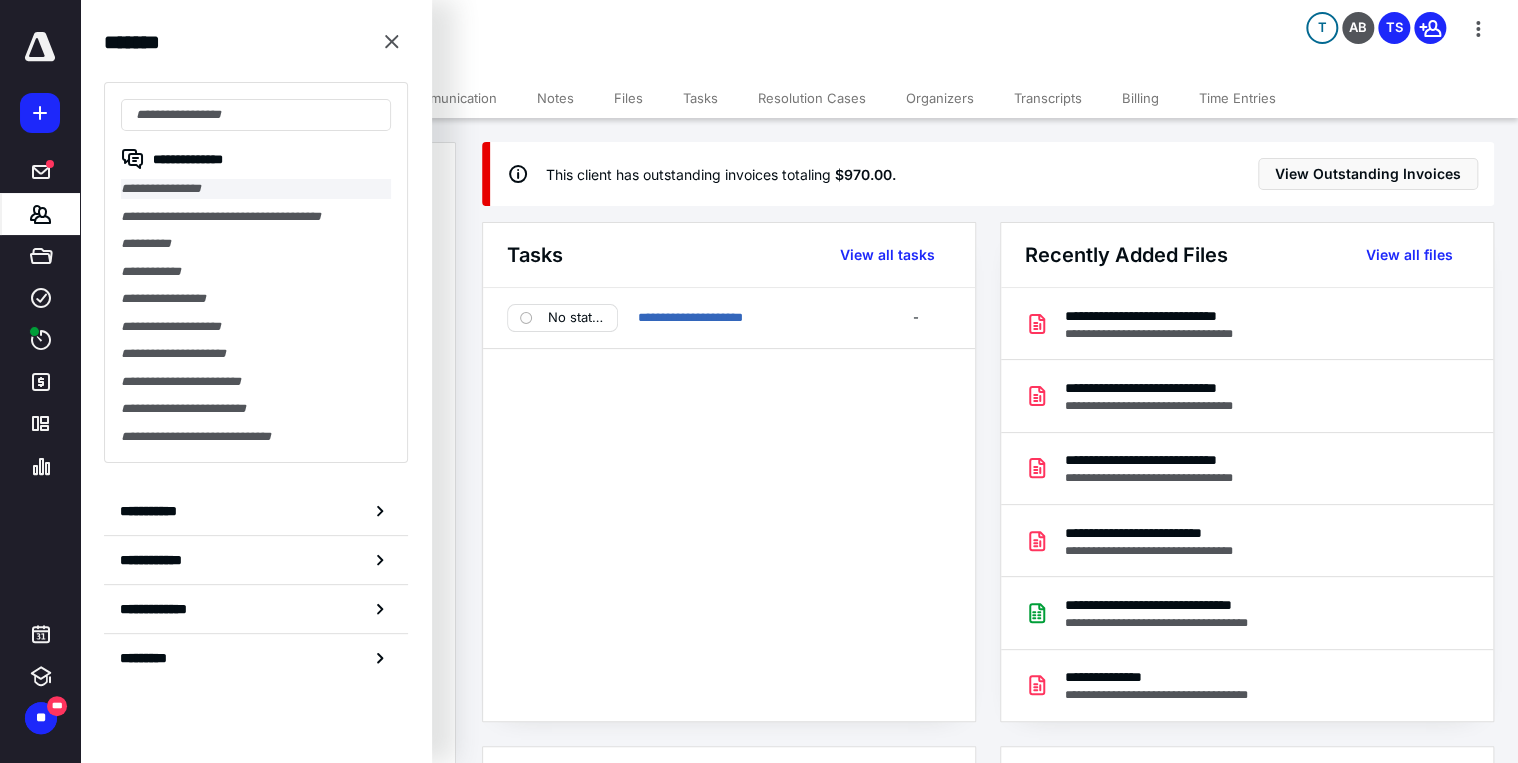 click on "**********" at bounding box center (256, 189) 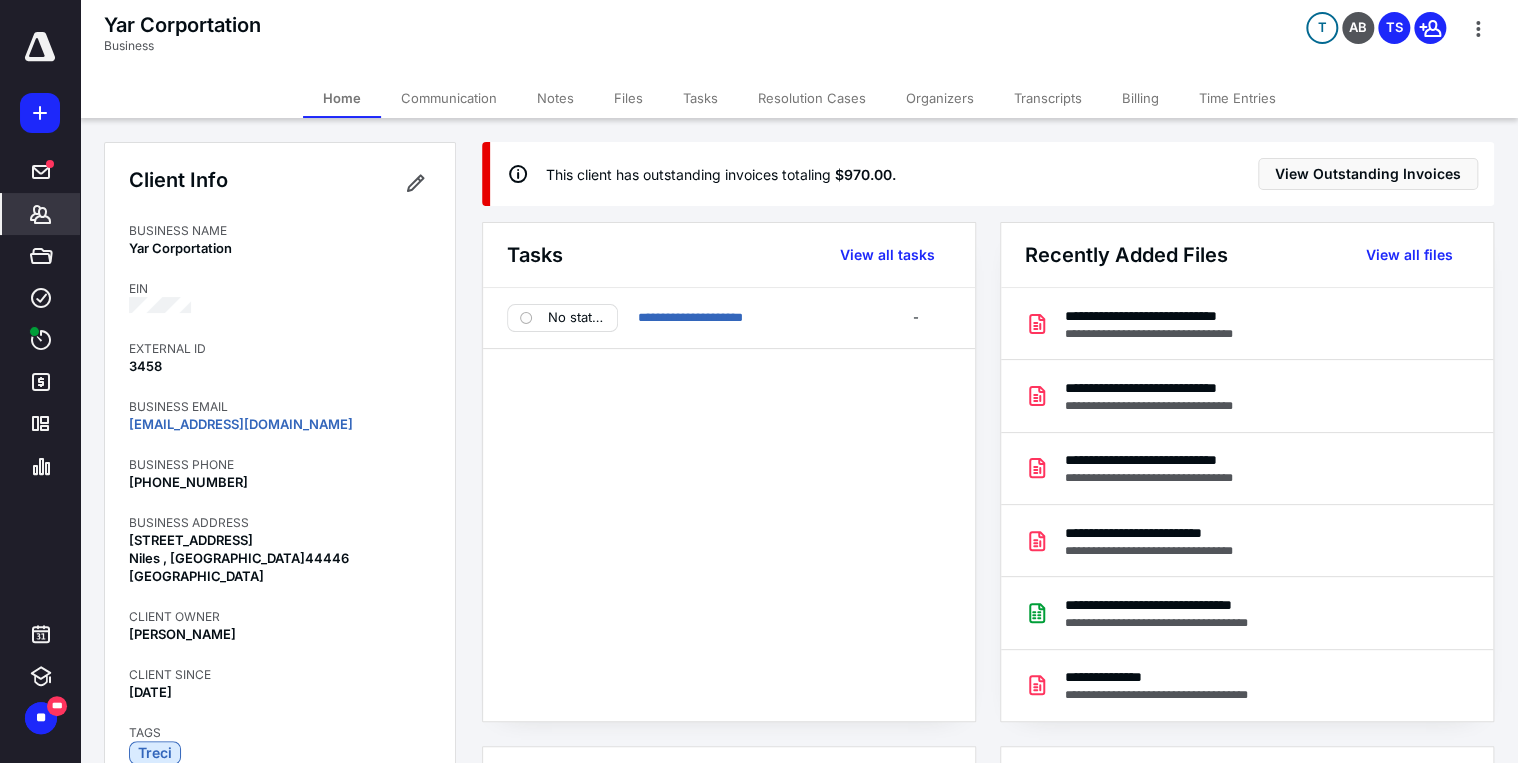 click on "Communication" at bounding box center [449, 98] 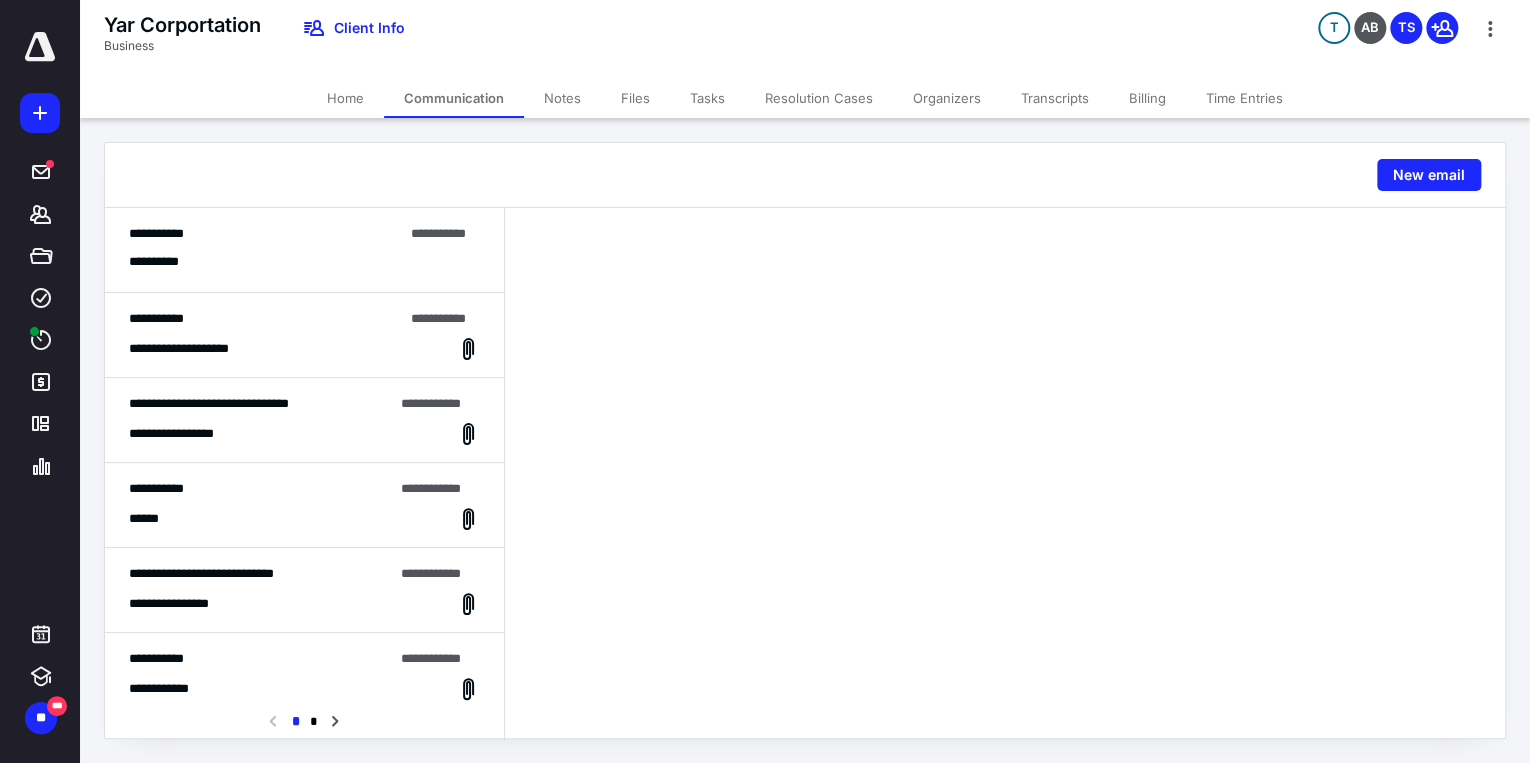 click on "**********" at bounding box center [304, 262] 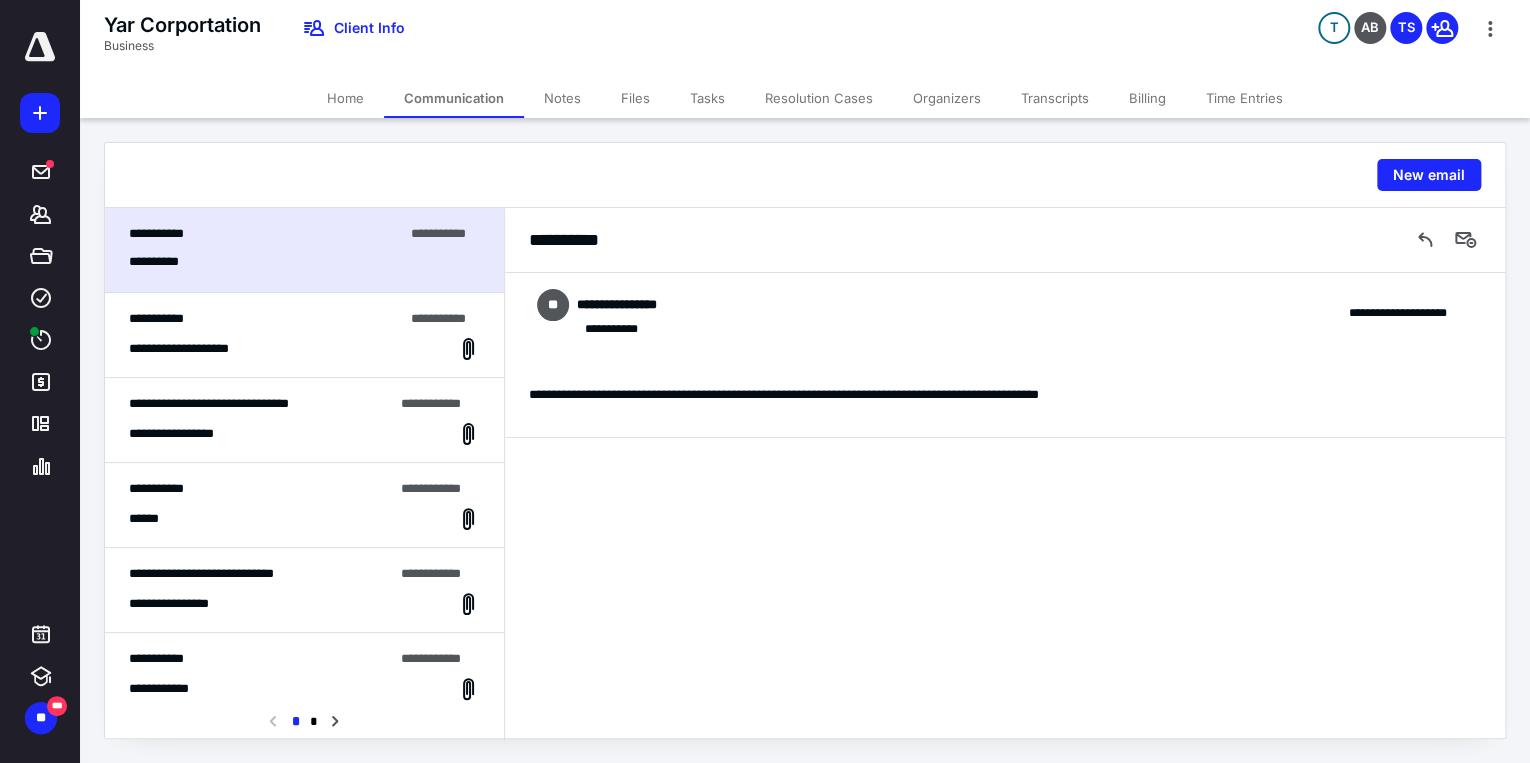 click on "**********" at bounding box center (304, 349) 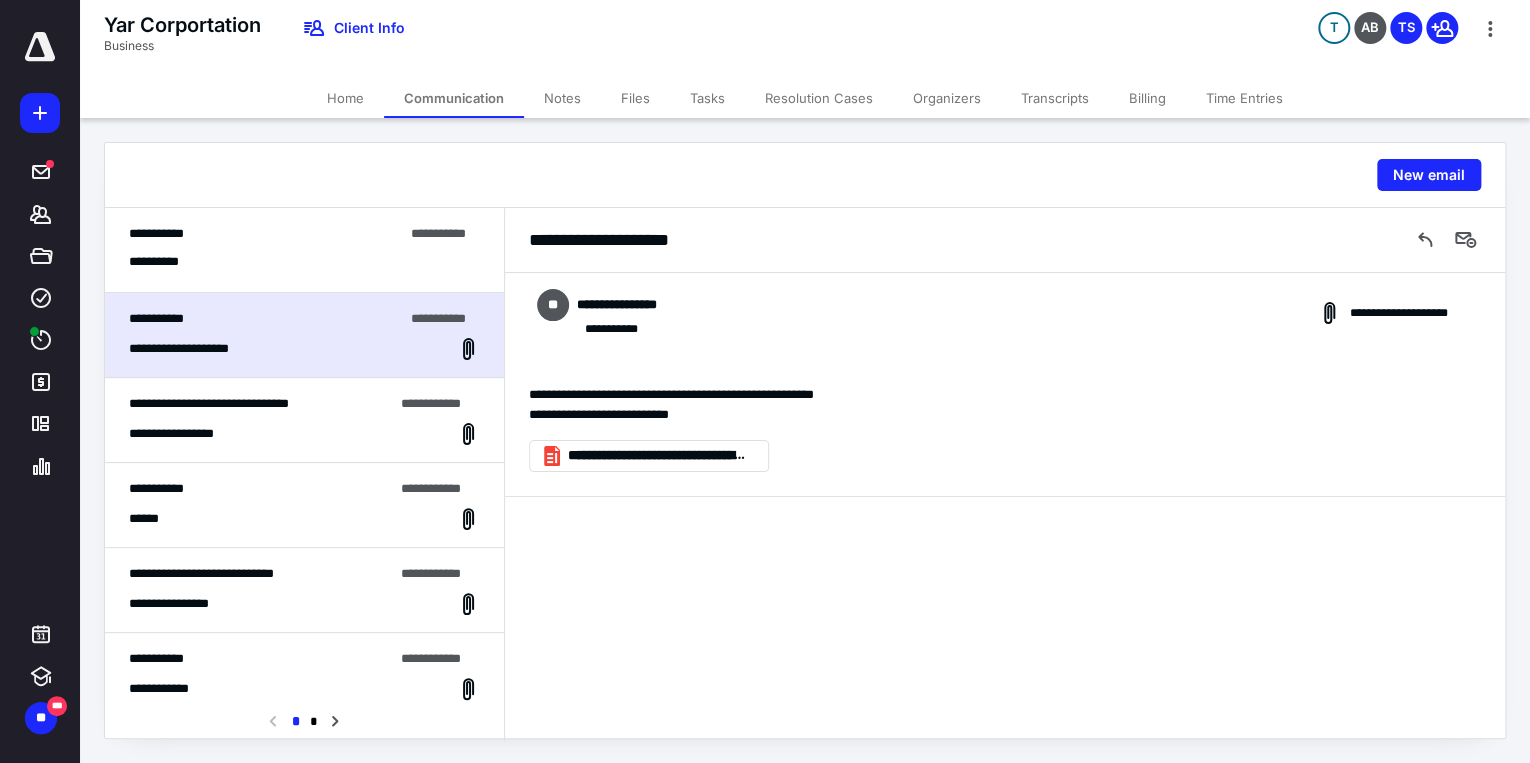 click on "Home" at bounding box center [345, 98] 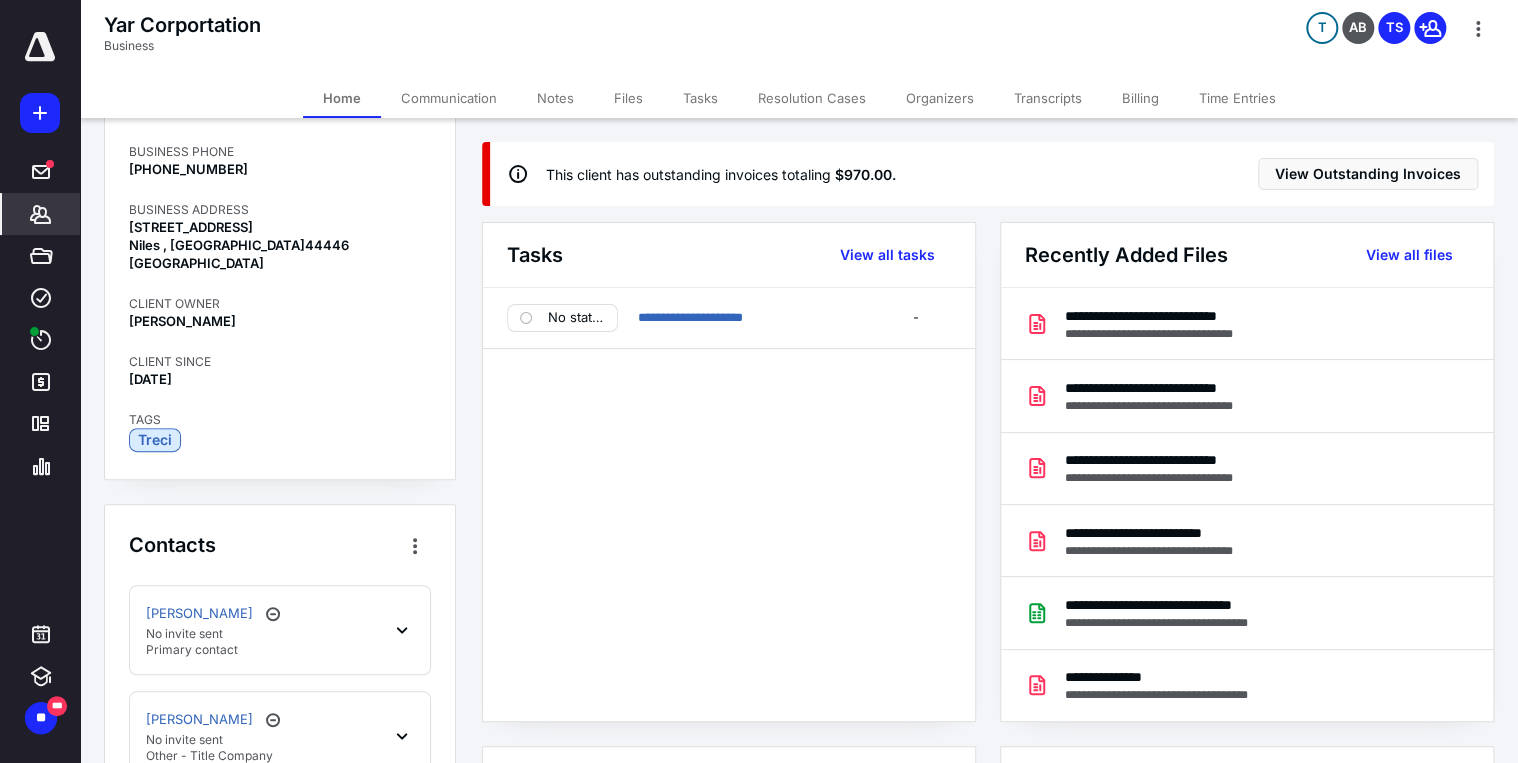 scroll, scrollTop: 400, scrollLeft: 0, axis: vertical 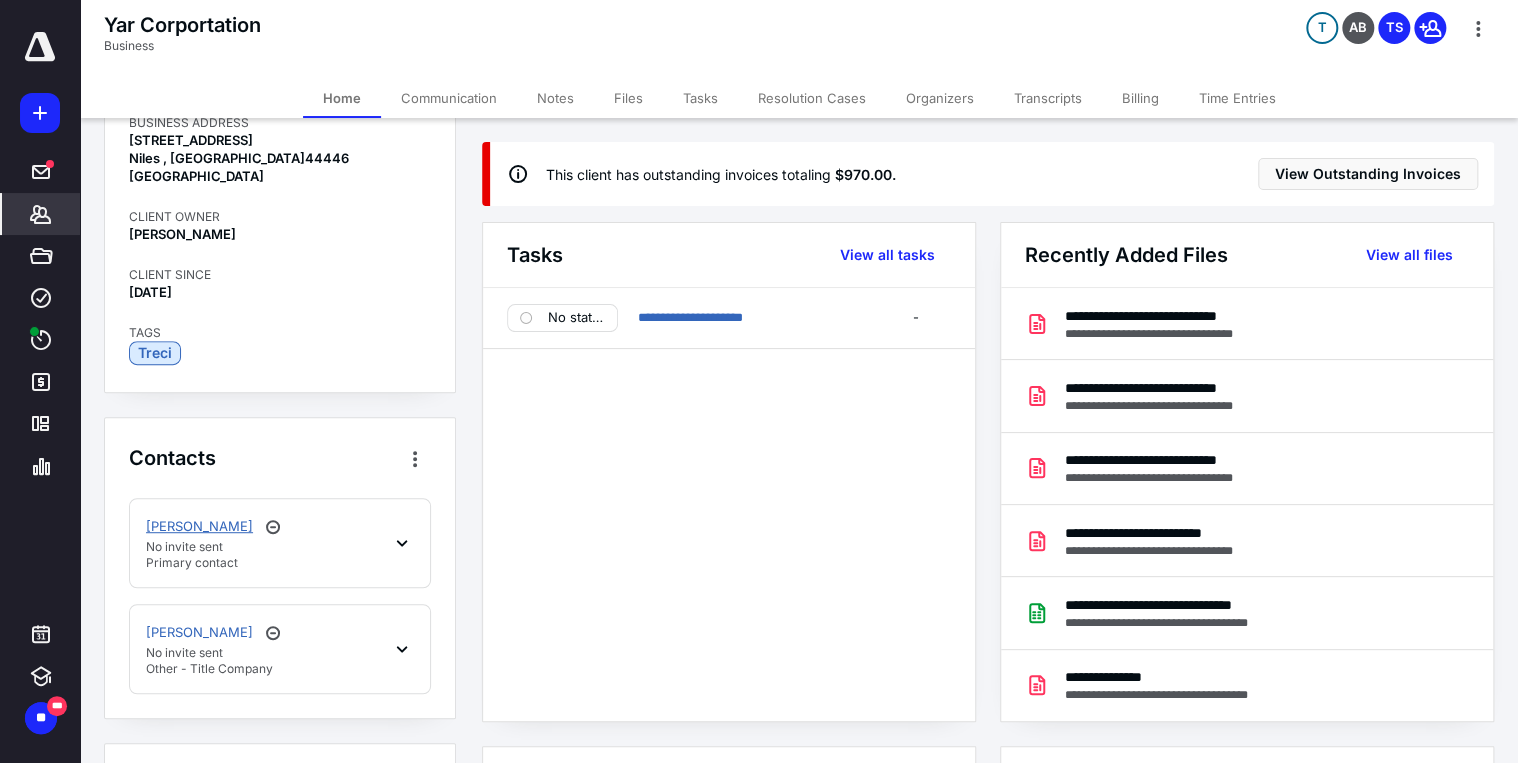 click on "Richard Yannucci" at bounding box center [199, 527] 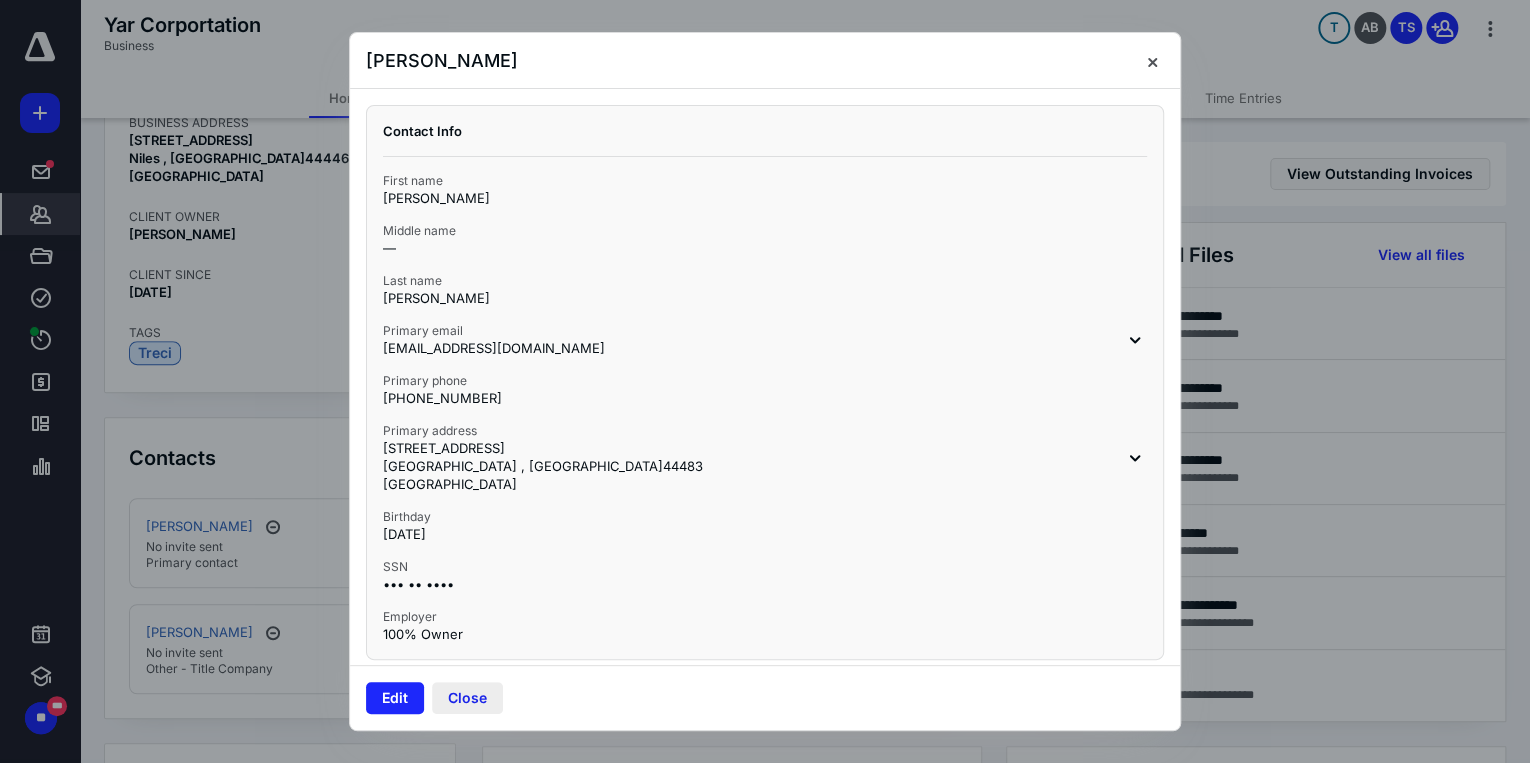 click on "Close" at bounding box center [467, 698] 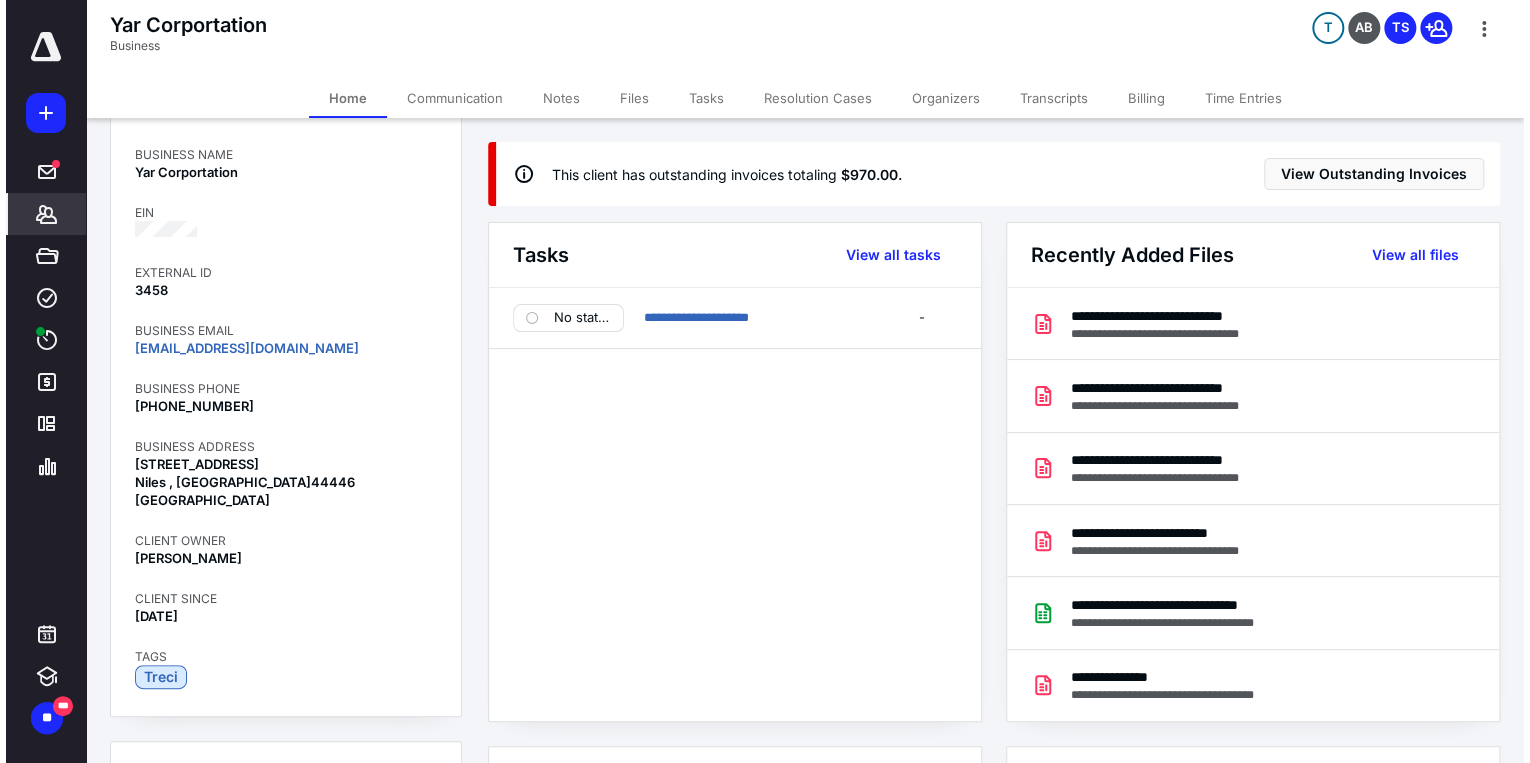 scroll, scrollTop: 0, scrollLeft: 0, axis: both 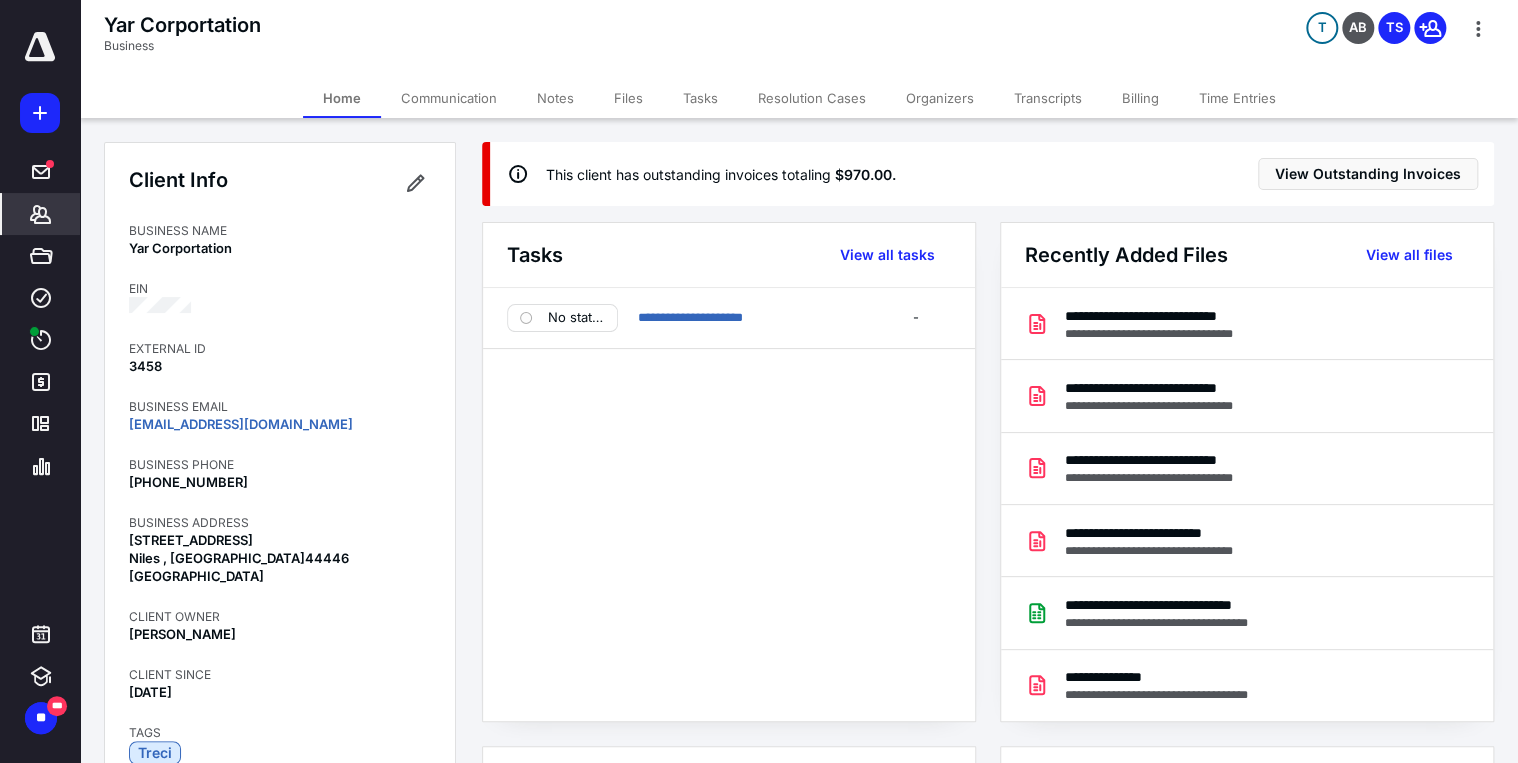 click on "Communication" at bounding box center (449, 98) 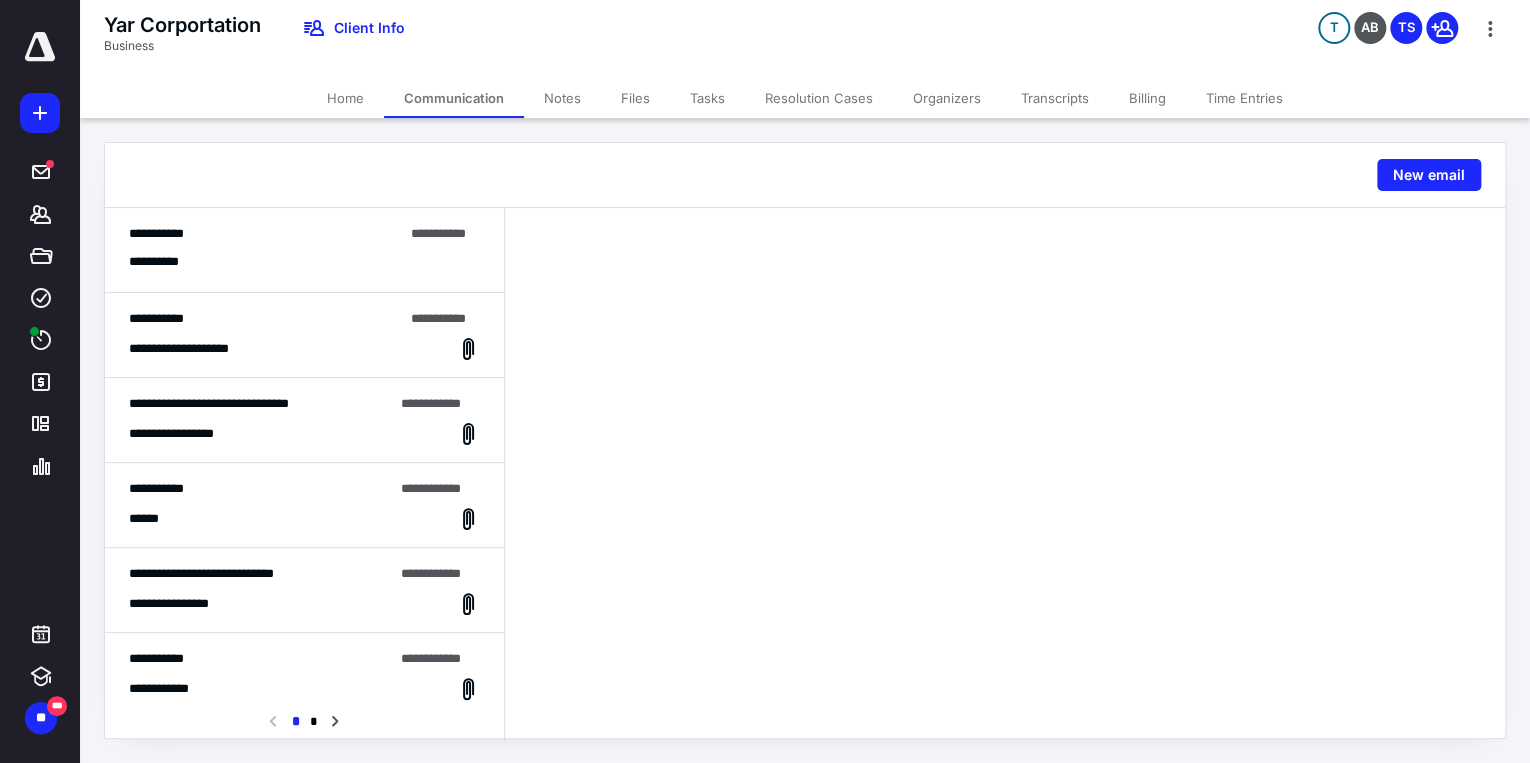 click on "**********" at bounding box center [304, 262] 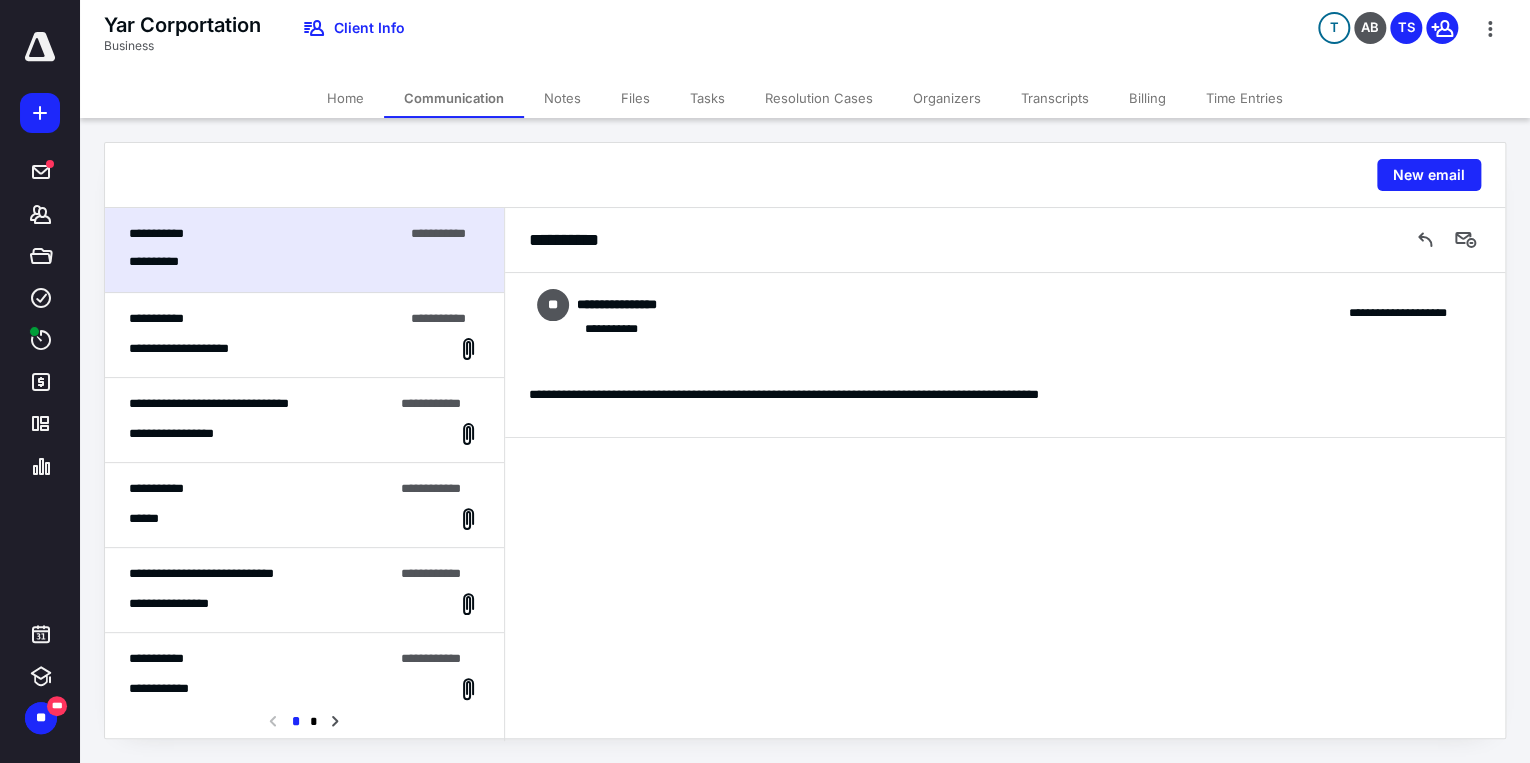 click on "**********" at bounding box center (304, 349) 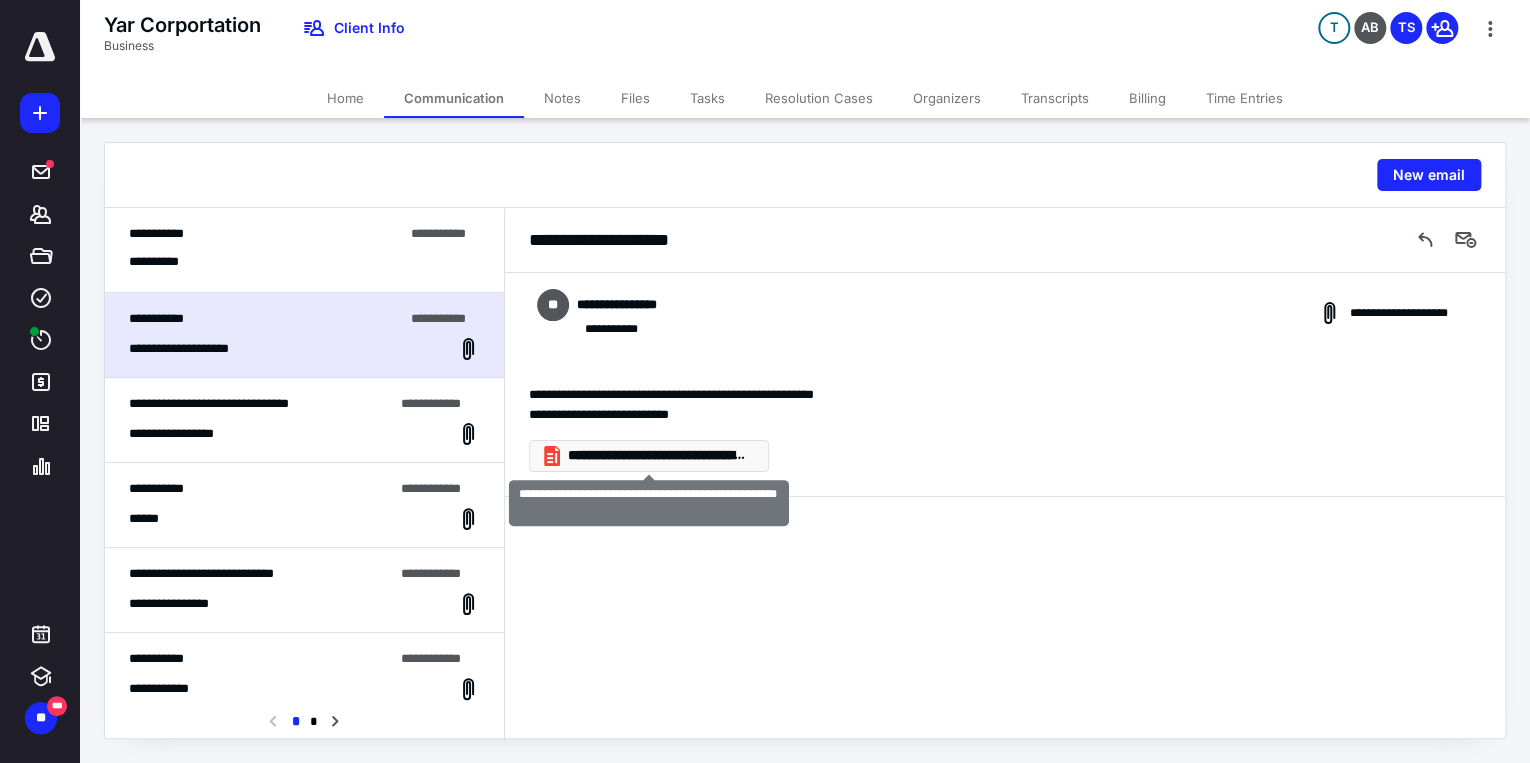 click on "**********" at bounding box center [657, 456] 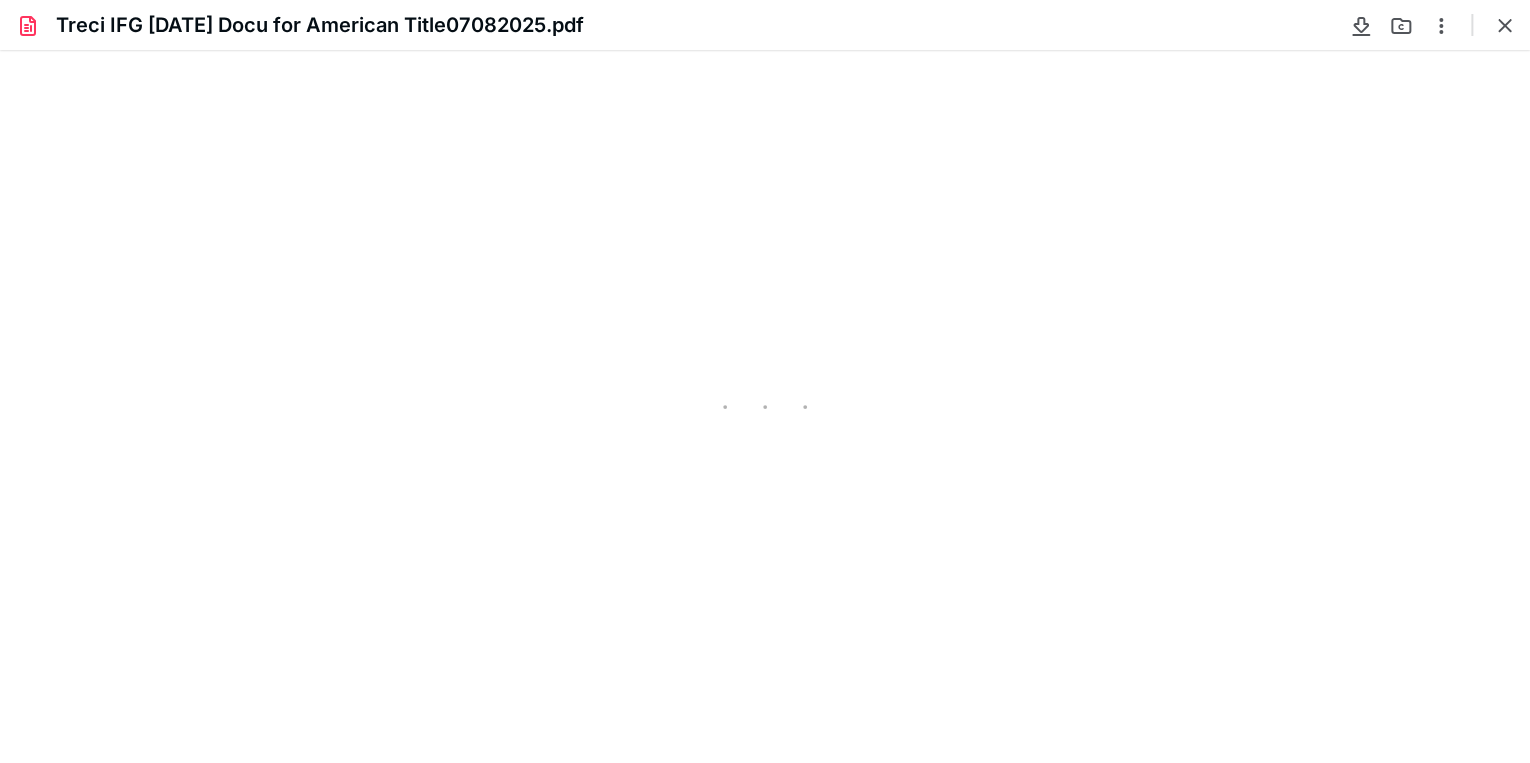 scroll, scrollTop: 0, scrollLeft: 0, axis: both 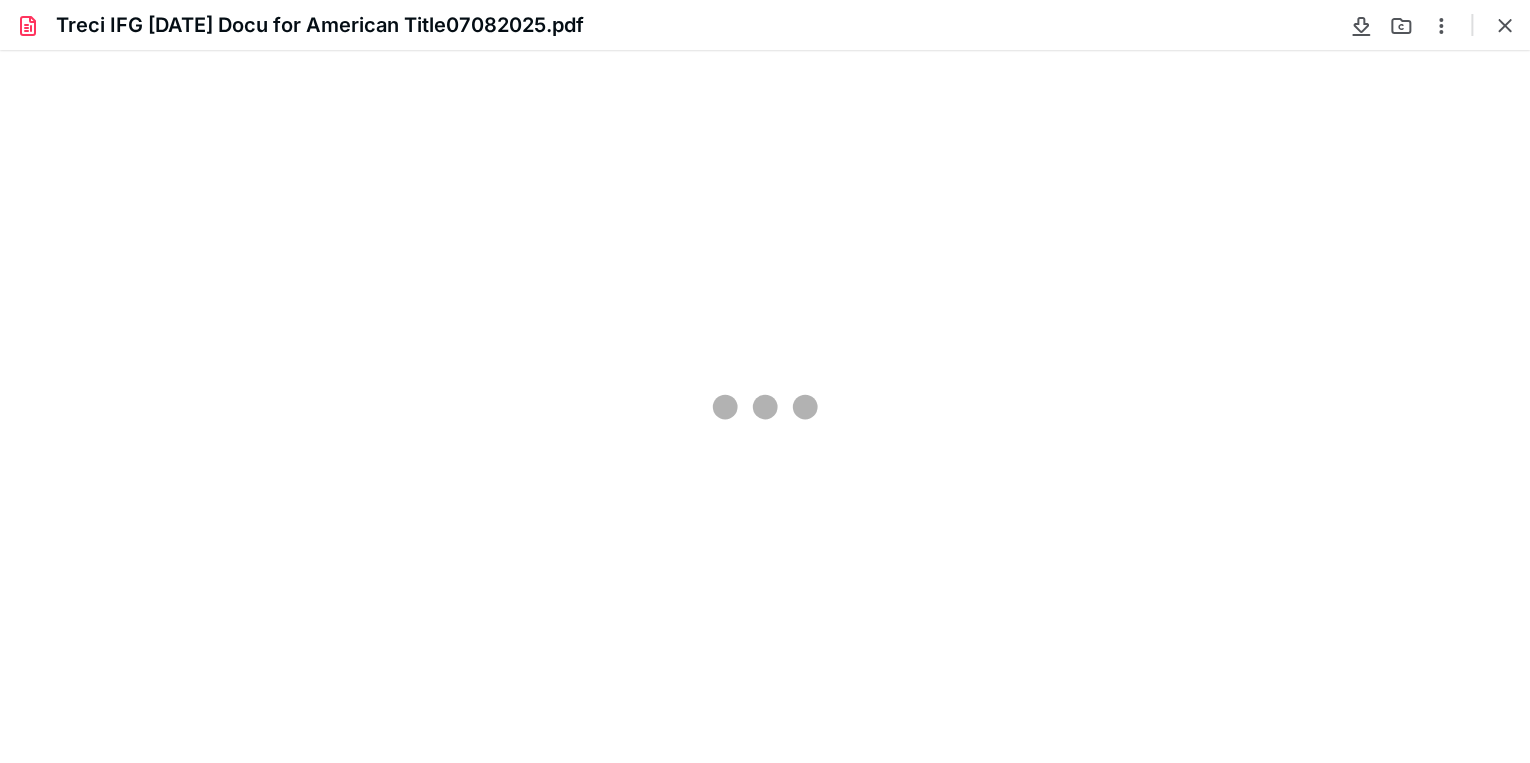 type on "87" 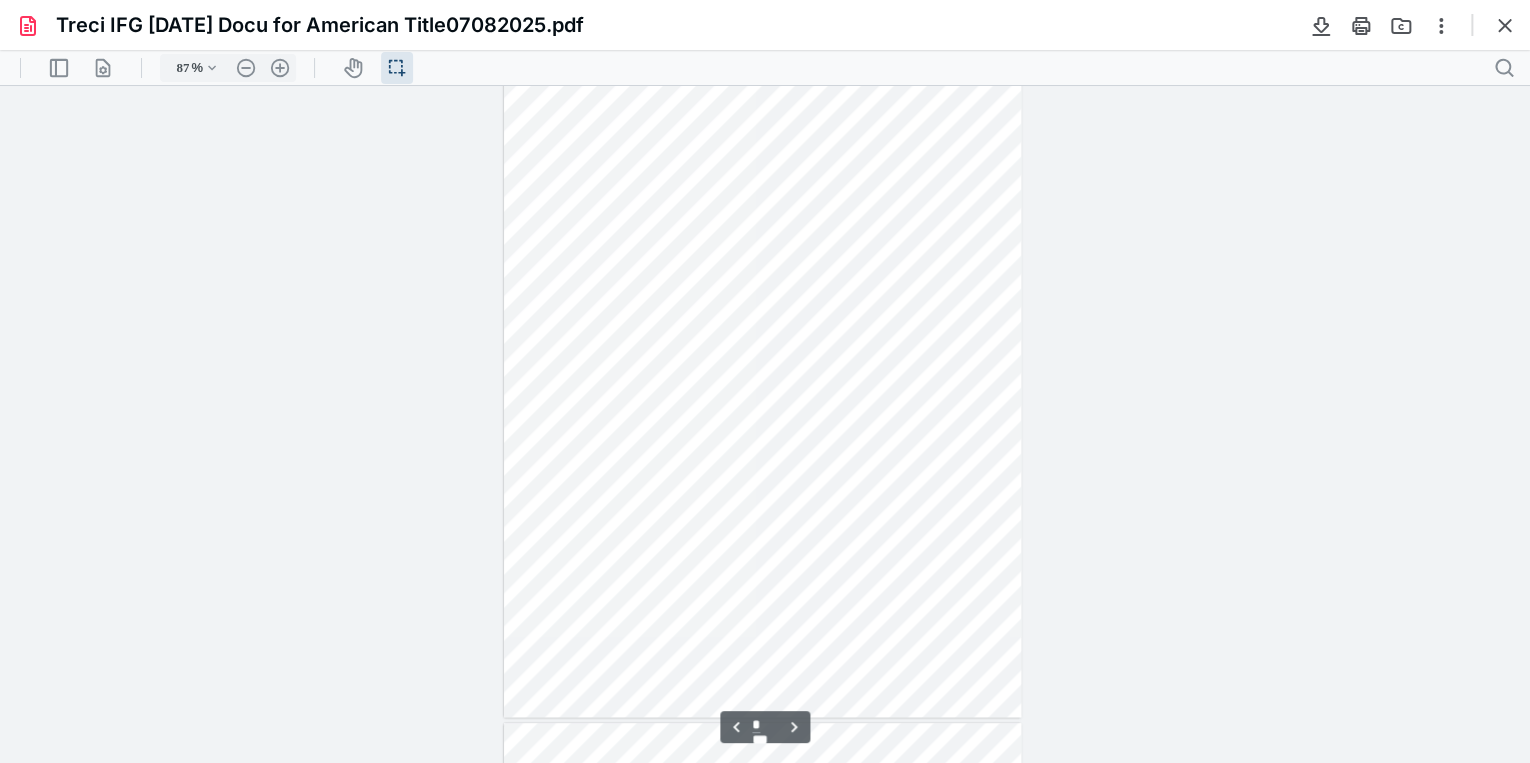 scroll, scrollTop: 713, scrollLeft: 0, axis: vertical 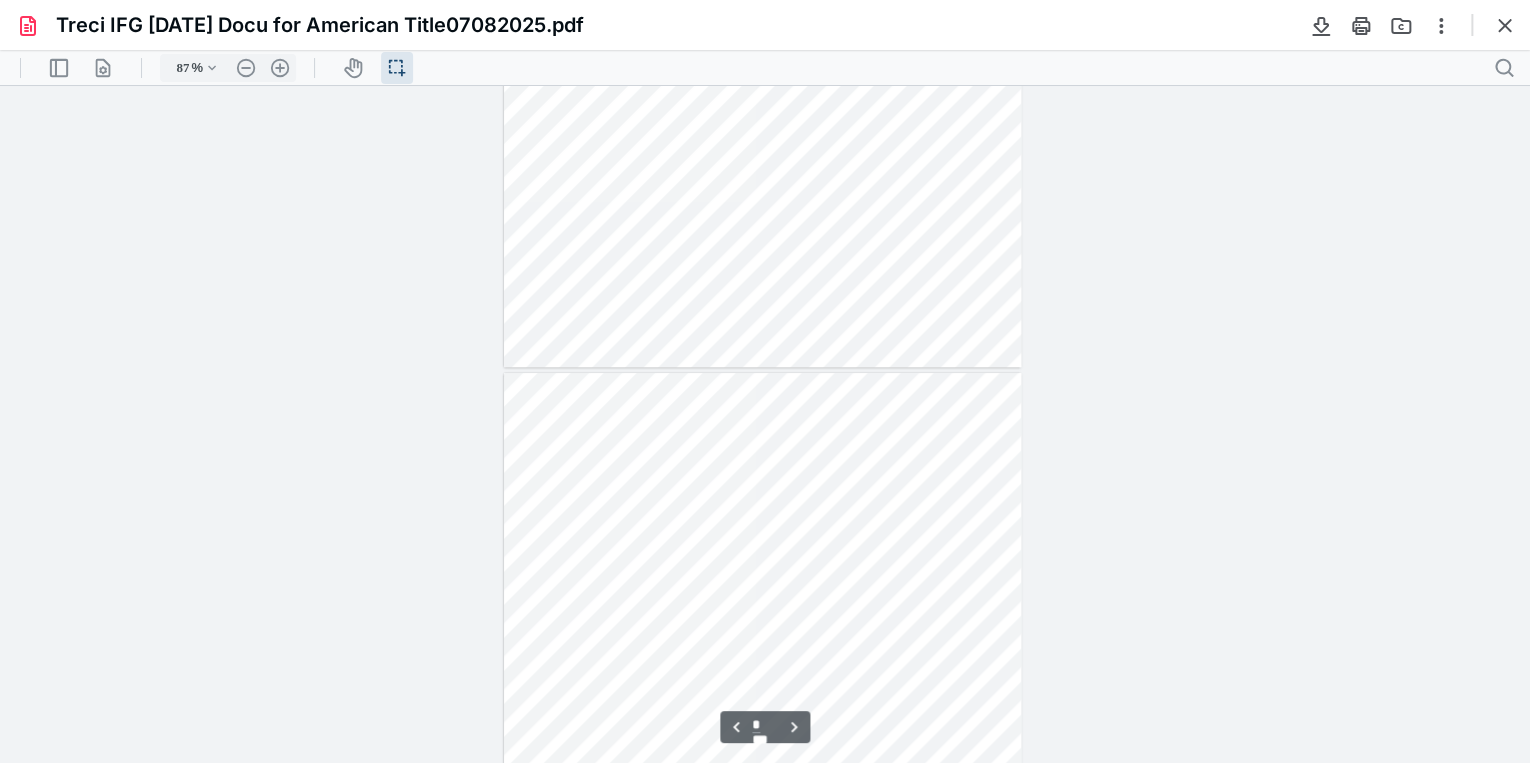 type on "*" 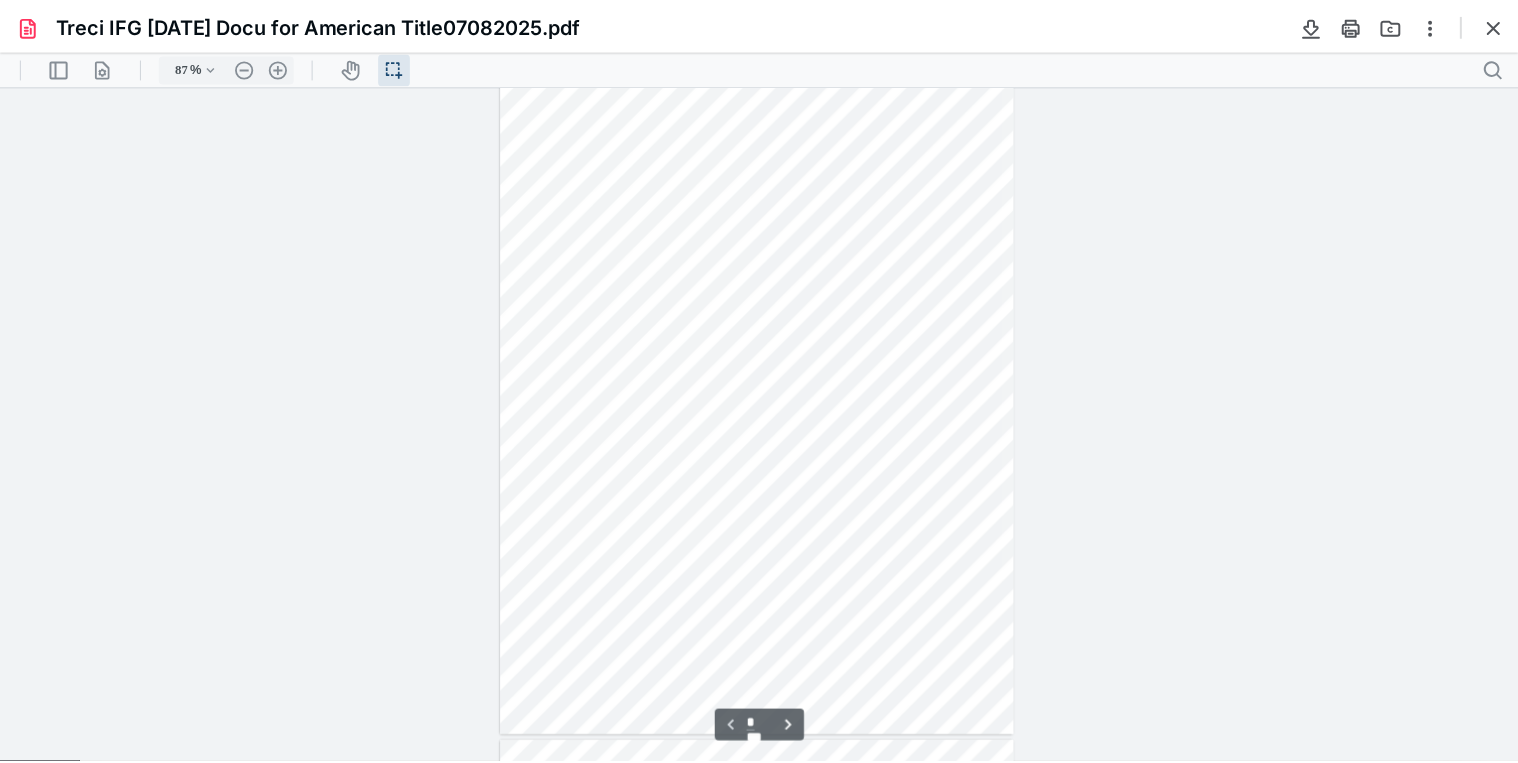 scroll, scrollTop: 0, scrollLeft: 0, axis: both 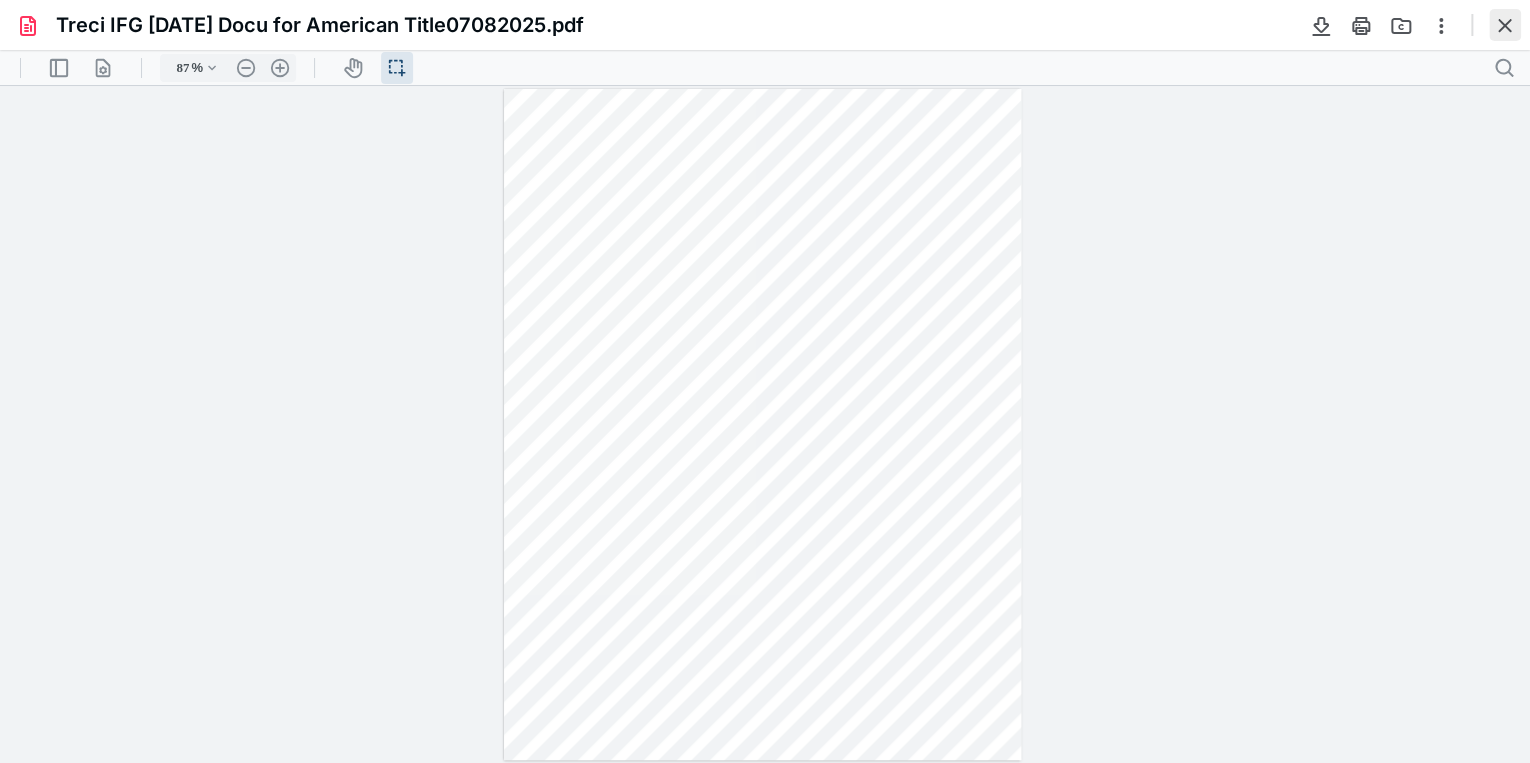 click at bounding box center [1505, 25] 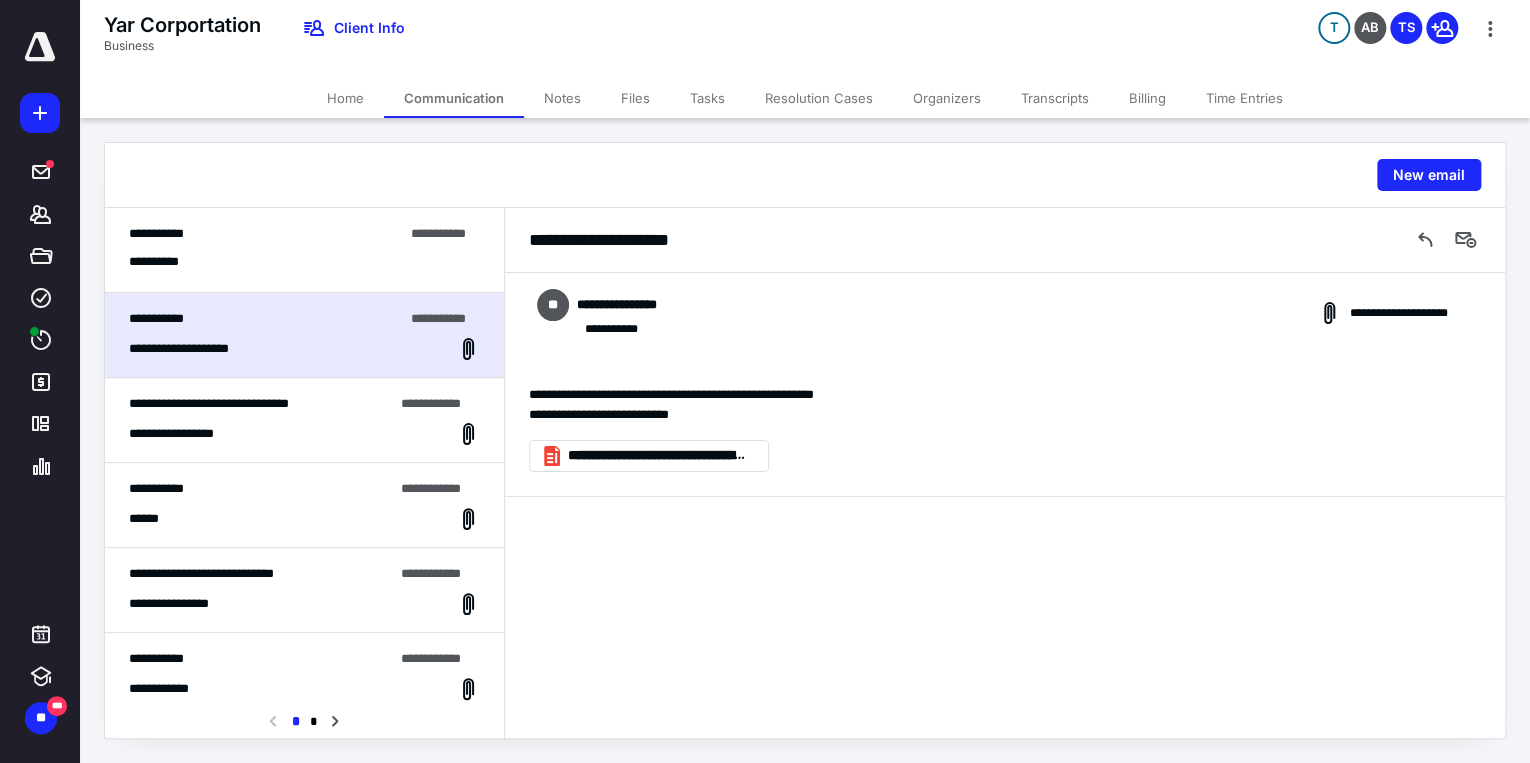click on "Home" at bounding box center (345, 98) 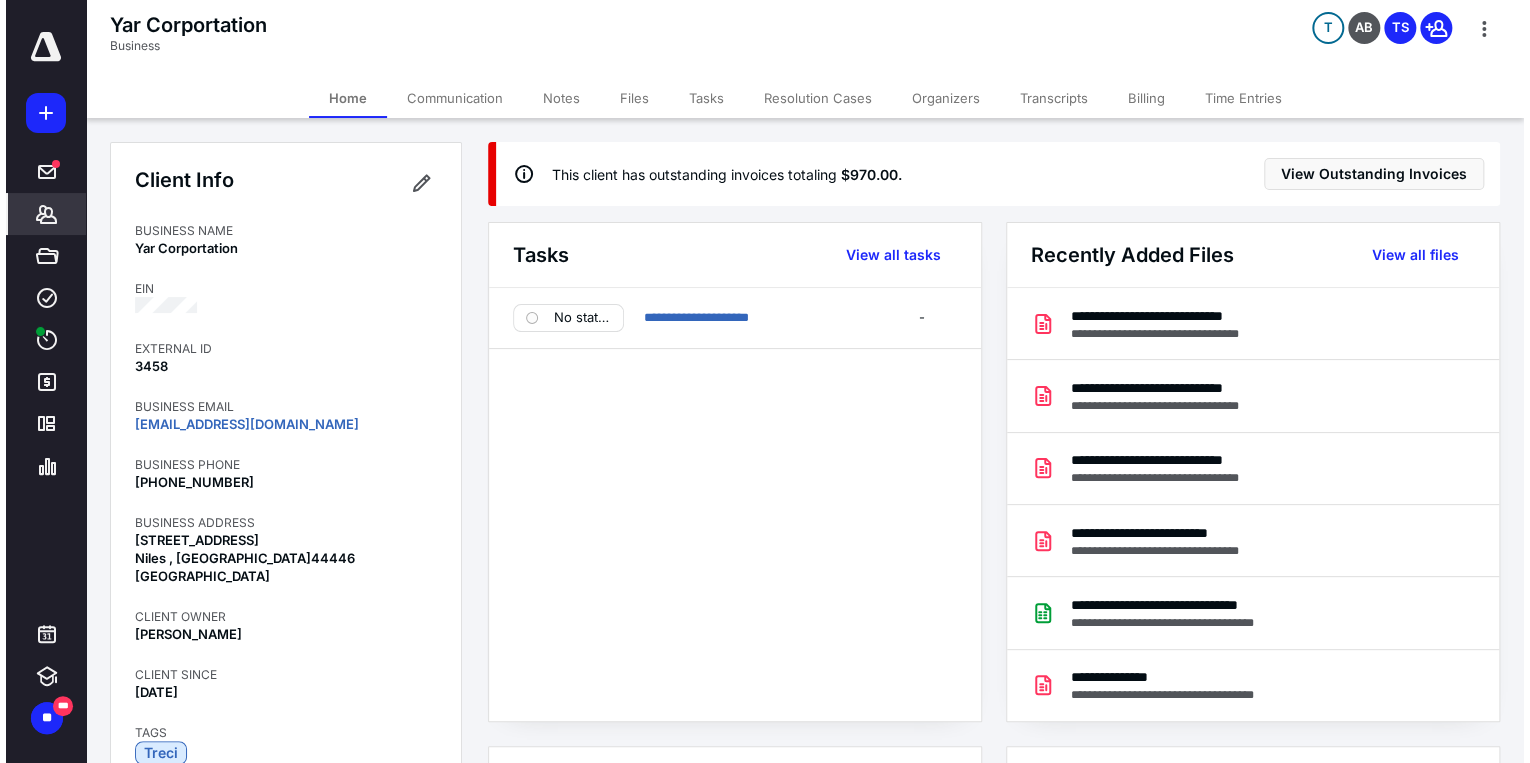 scroll, scrollTop: 0, scrollLeft: 0, axis: both 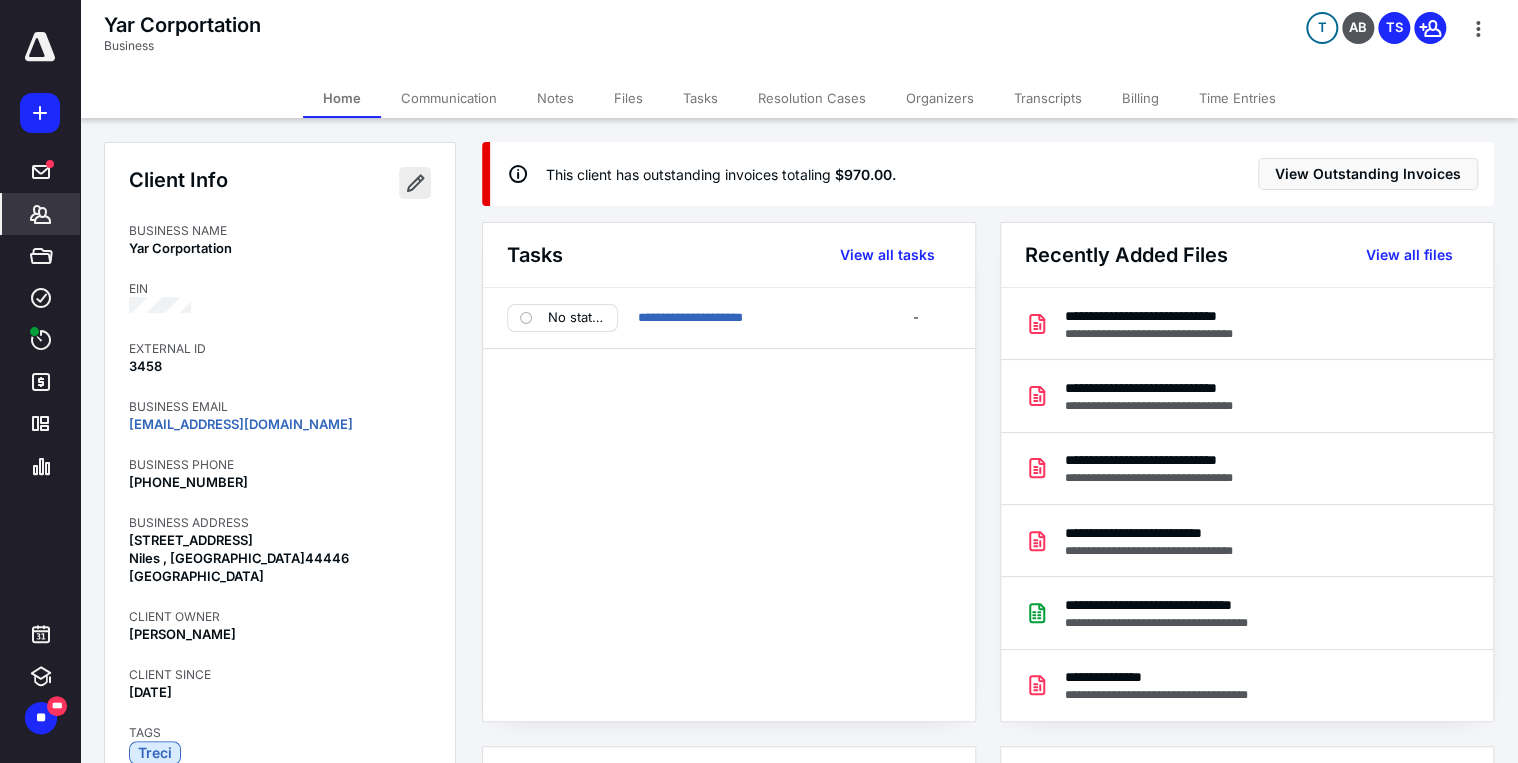 click at bounding box center [415, 183] 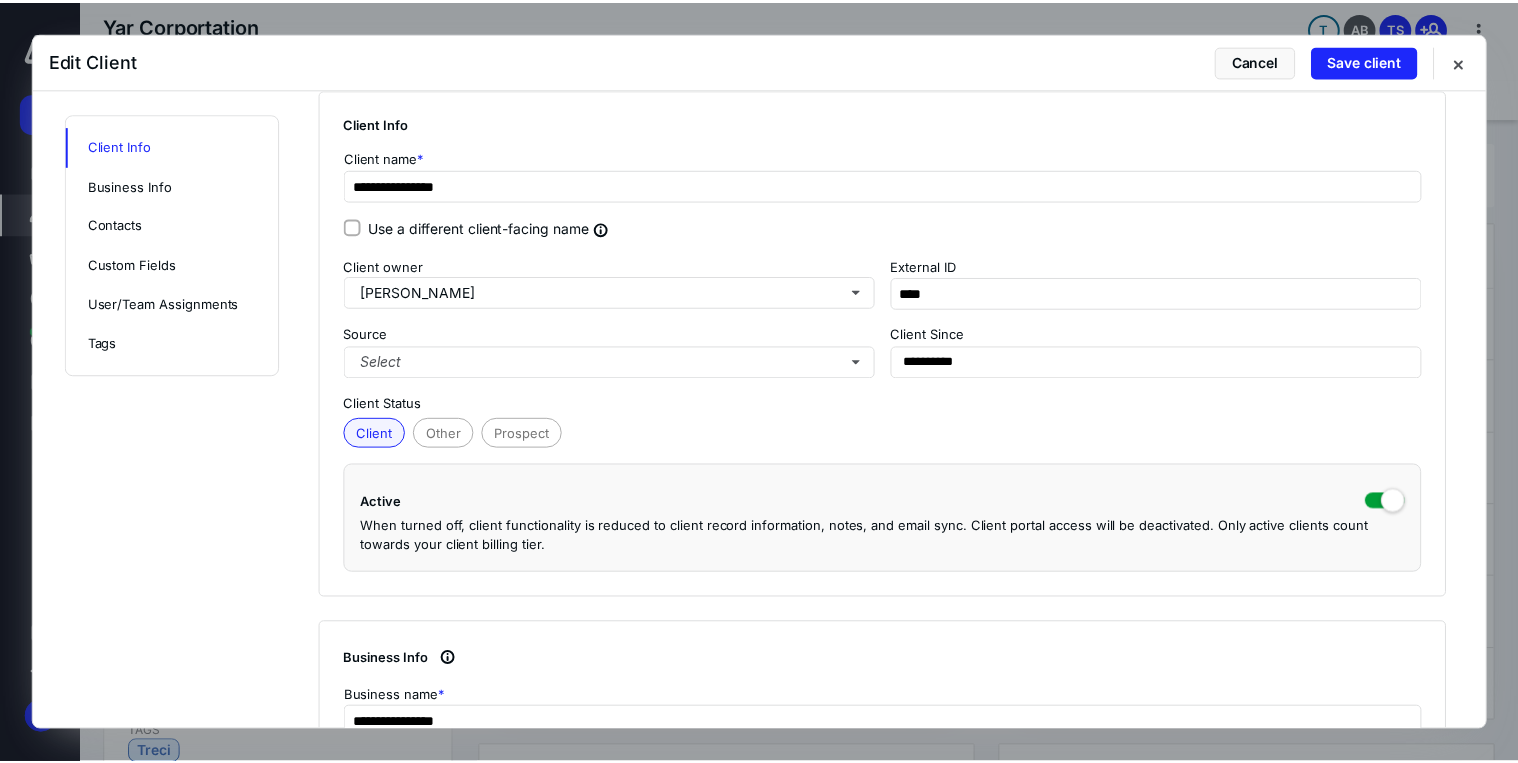 scroll, scrollTop: 240, scrollLeft: 0, axis: vertical 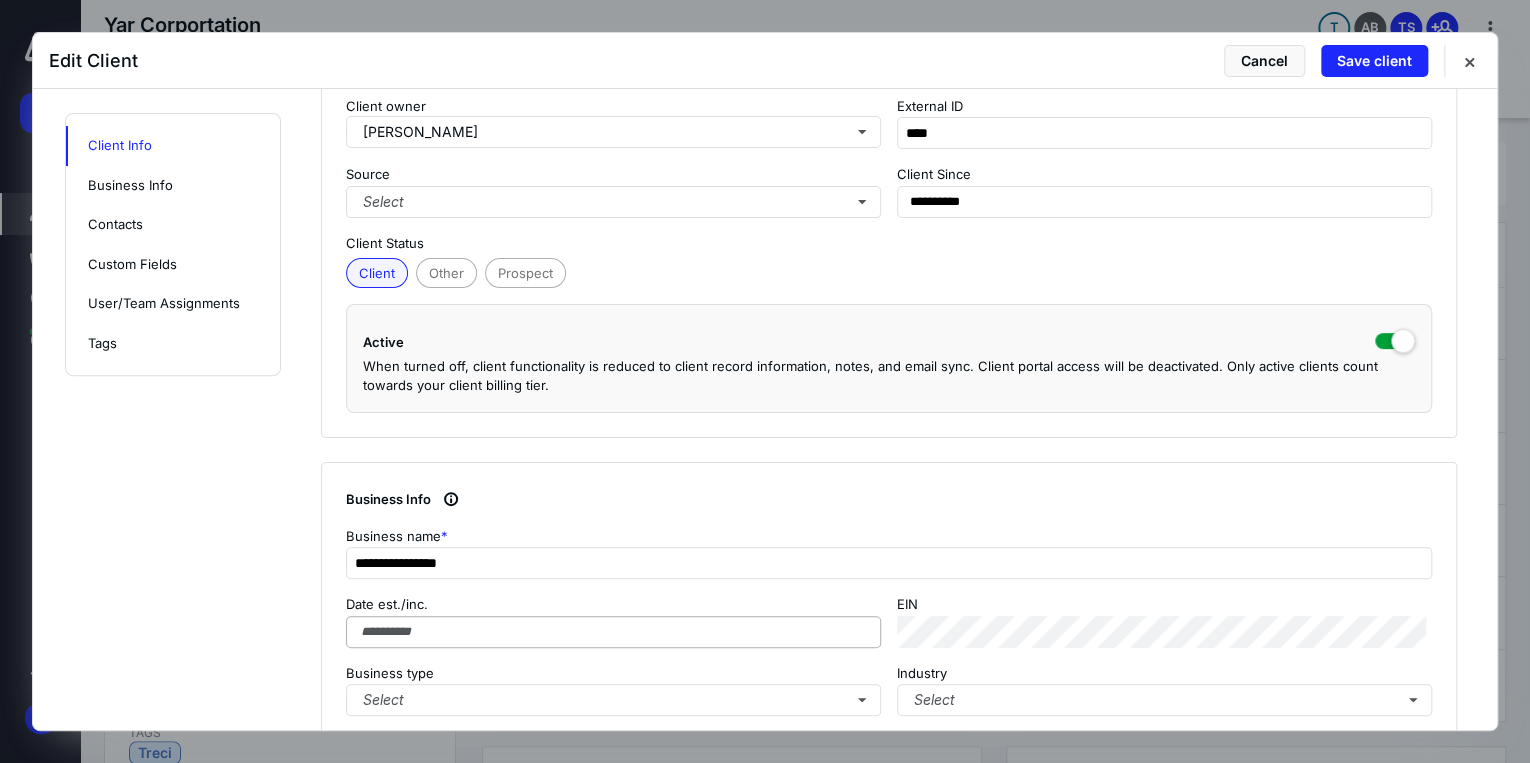click on "Date est./inc. EIN Business type Select Industry Select" at bounding box center [889, 655] 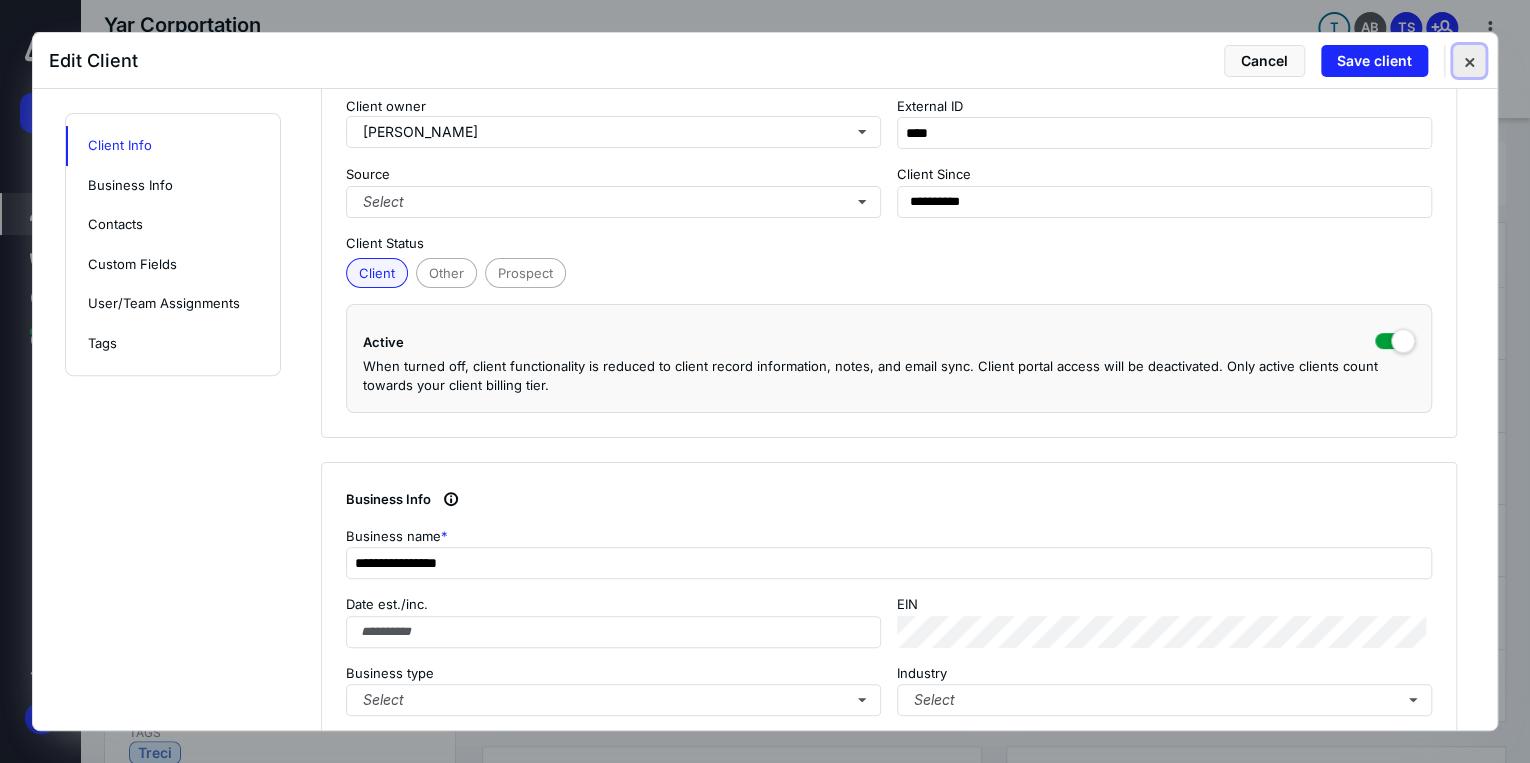 click at bounding box center (1469, 61) 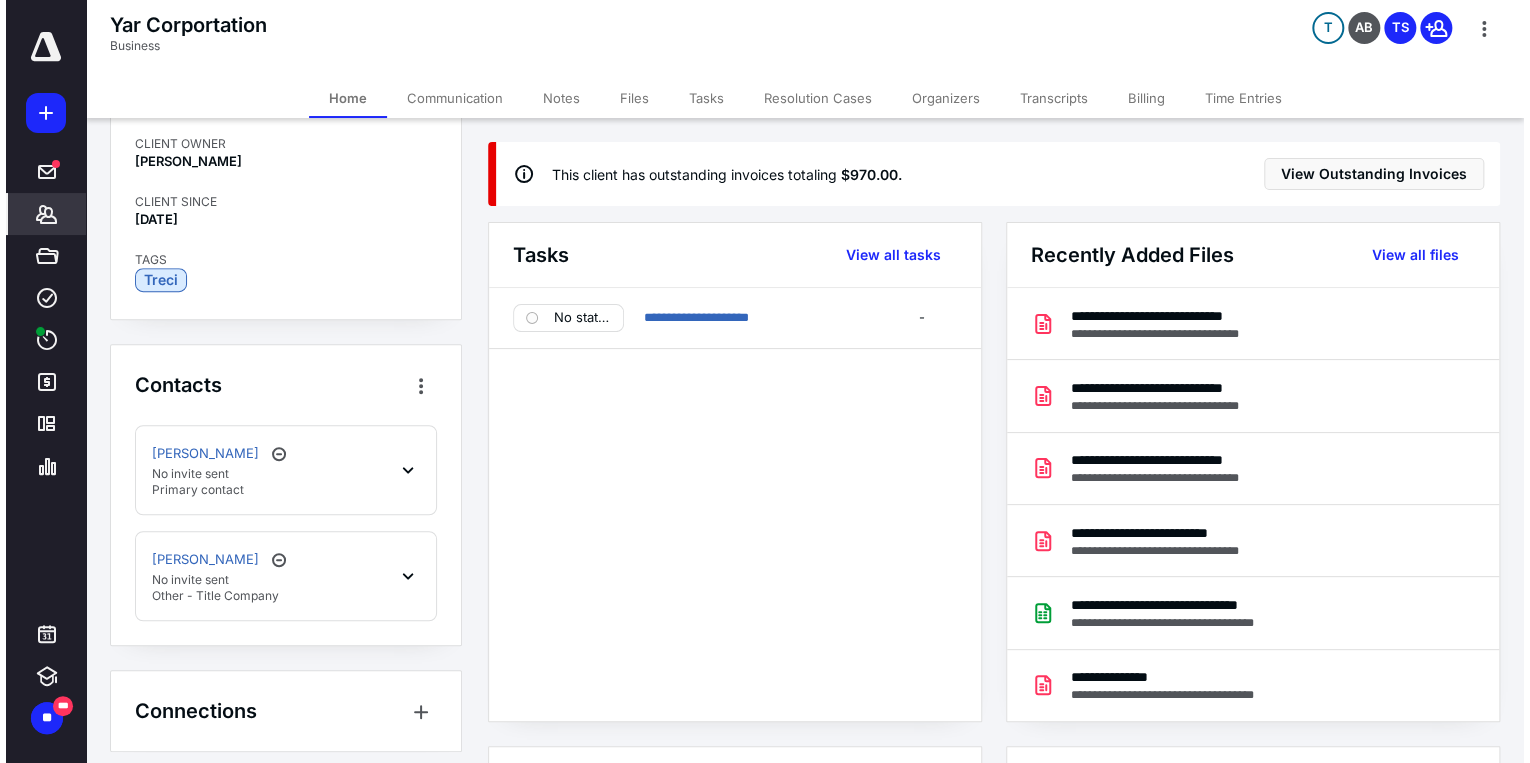 scroll, scrollTop: 480, scrollLeft: 0, axis: vertical 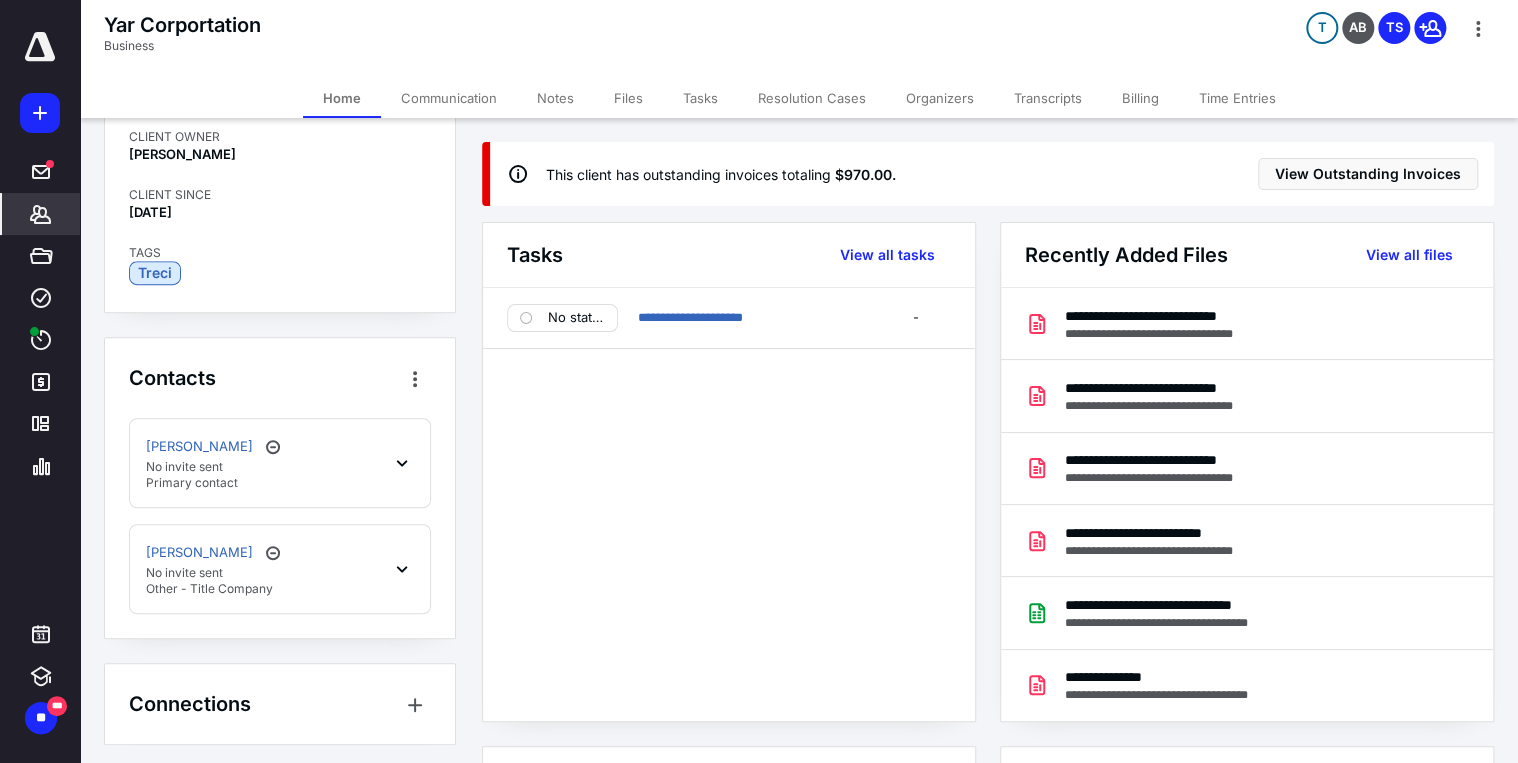 click on "Communication" at bounding box center (449, 98) 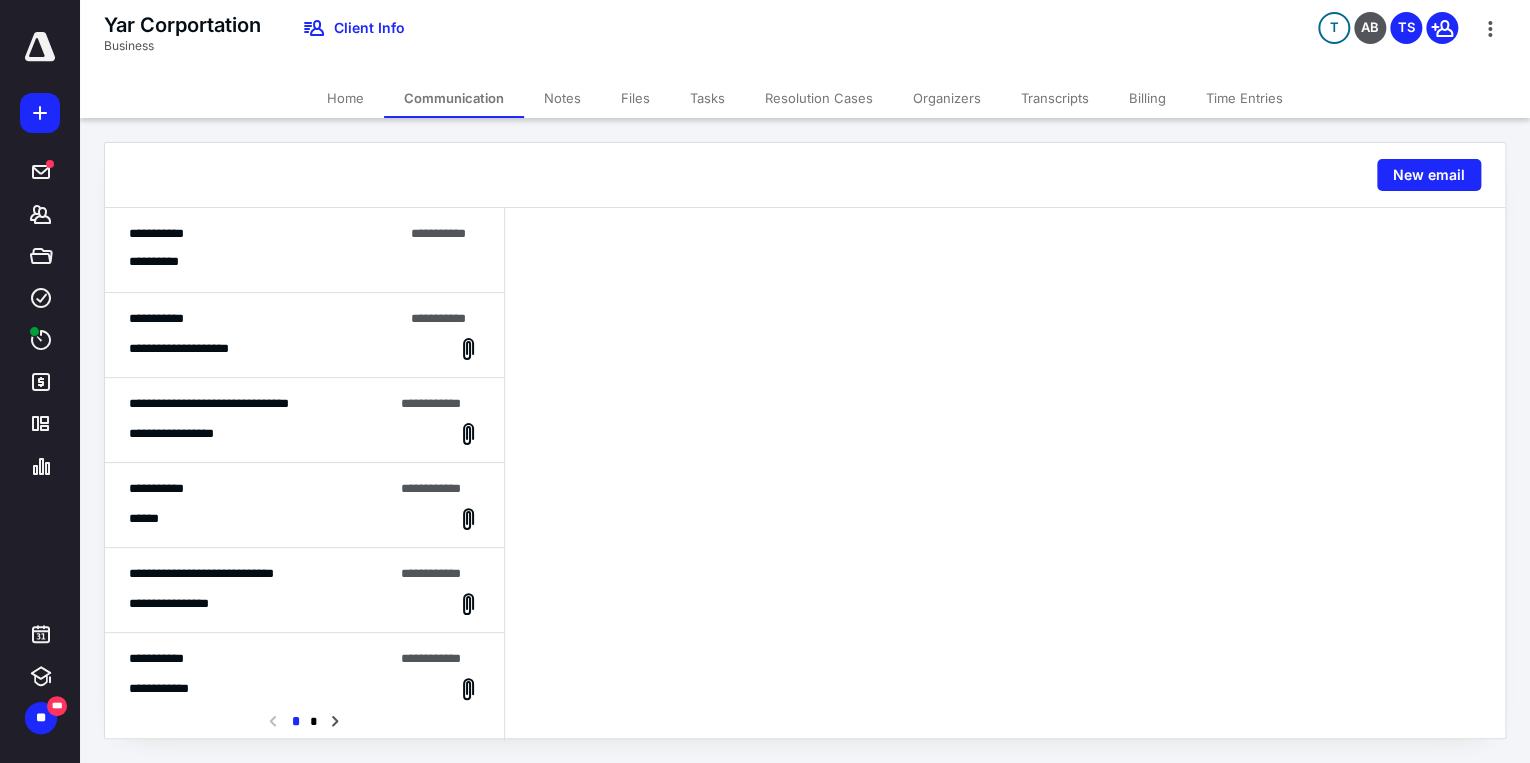 click on "**********" at bounding box center [304, 335] 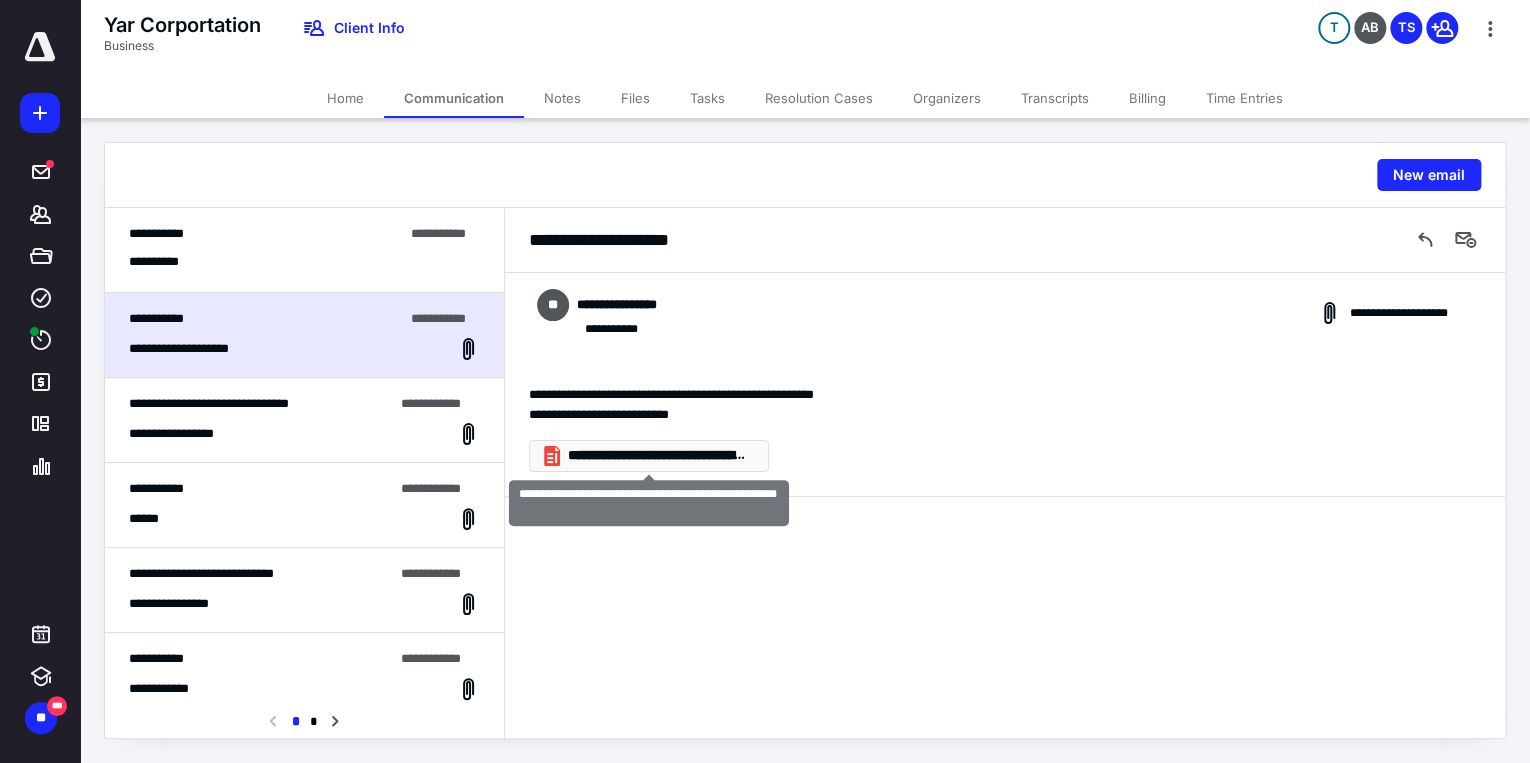 click on "**********" at bounding box center (657, 456) 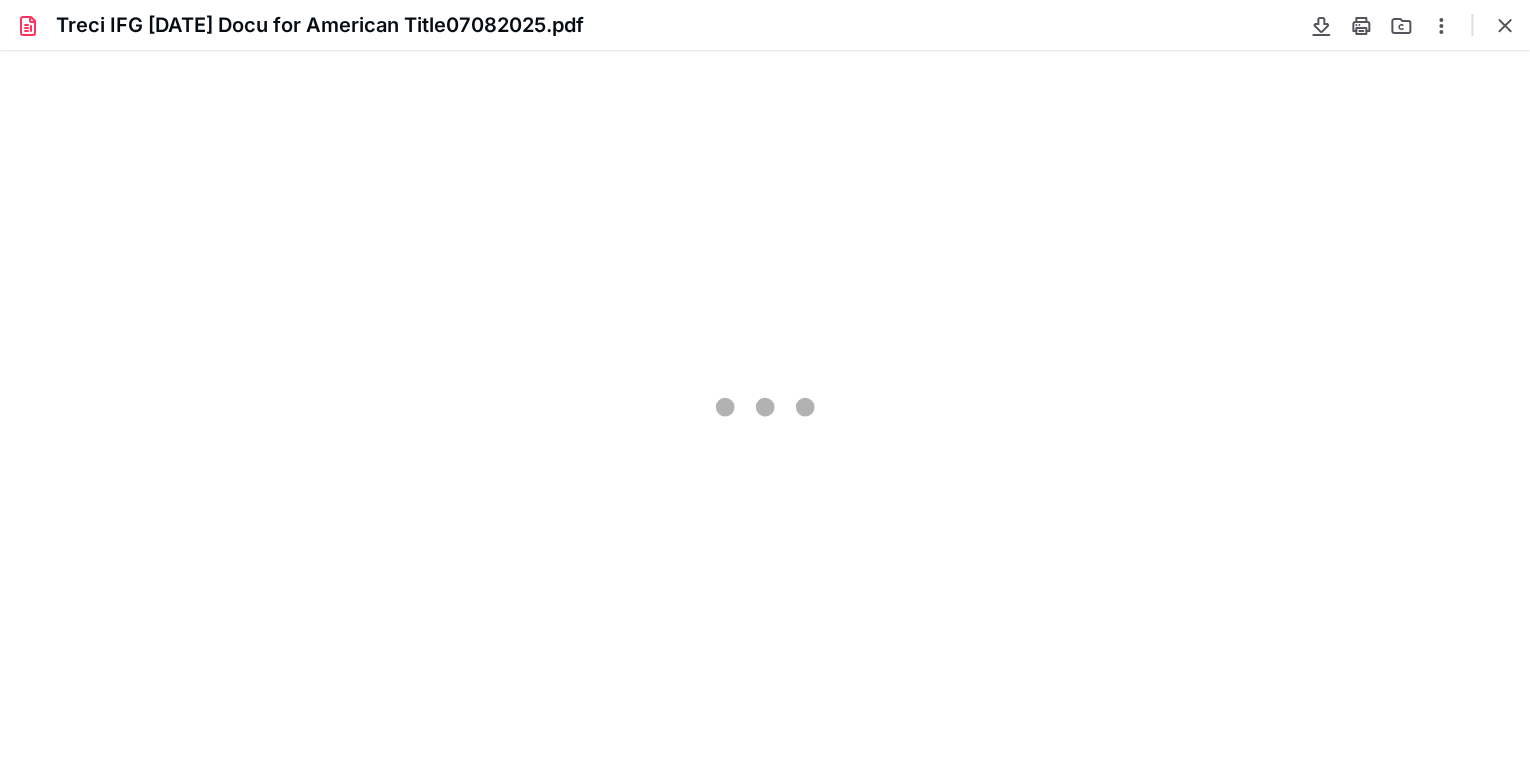 scroll, scrollTop: 0, scrollLeft: 0, axis: both 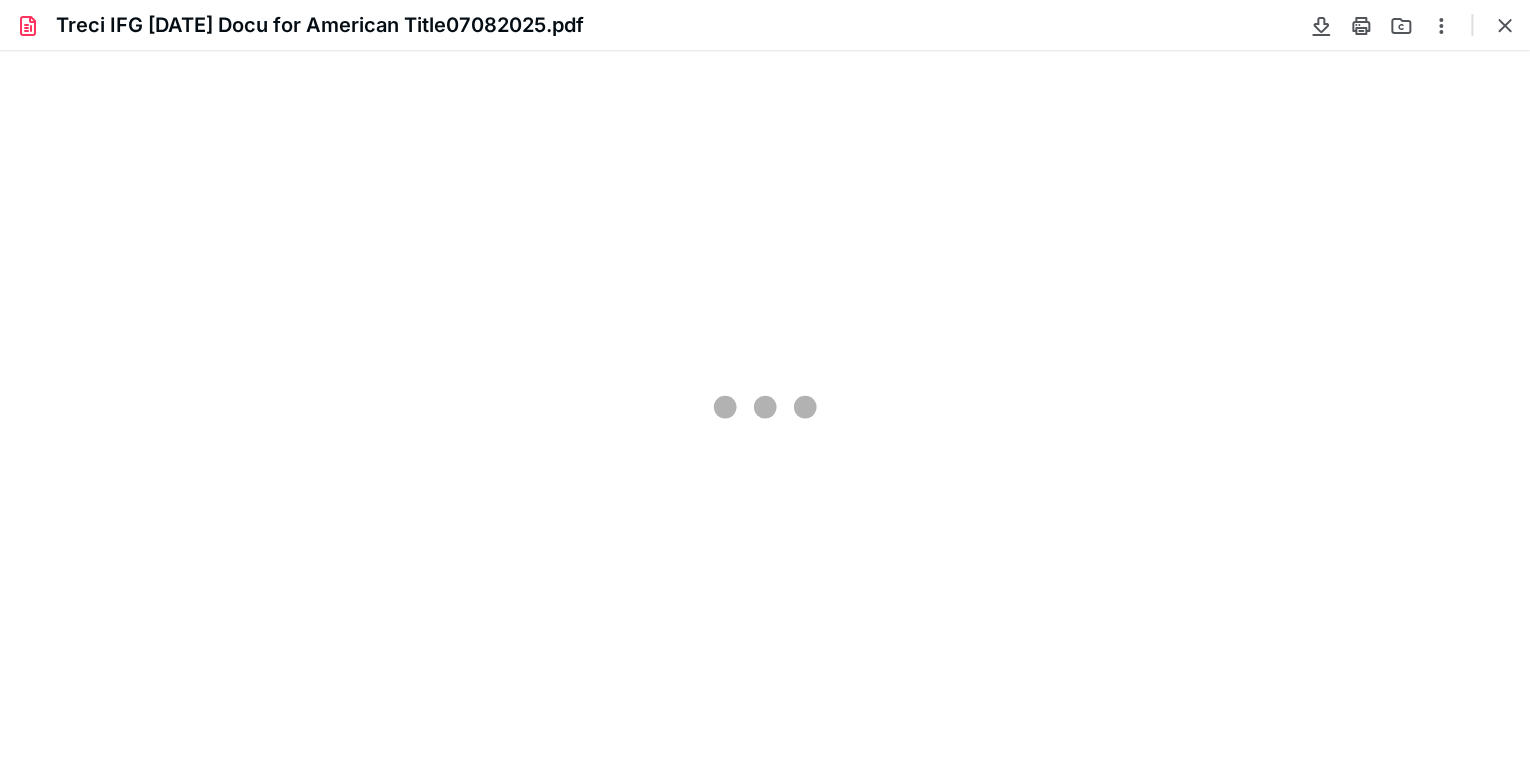 type on "87" 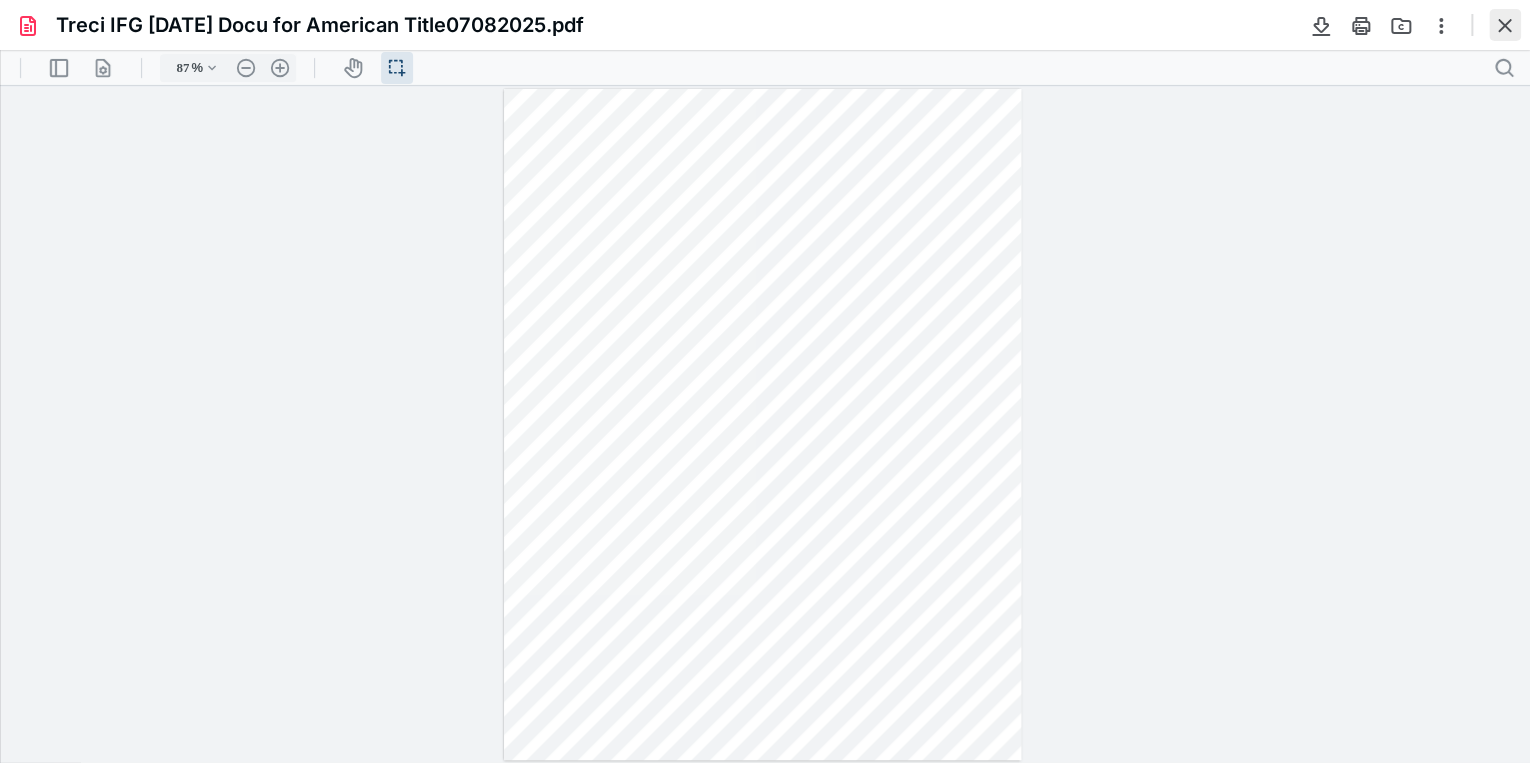 click at bounding box center [1505, 25] 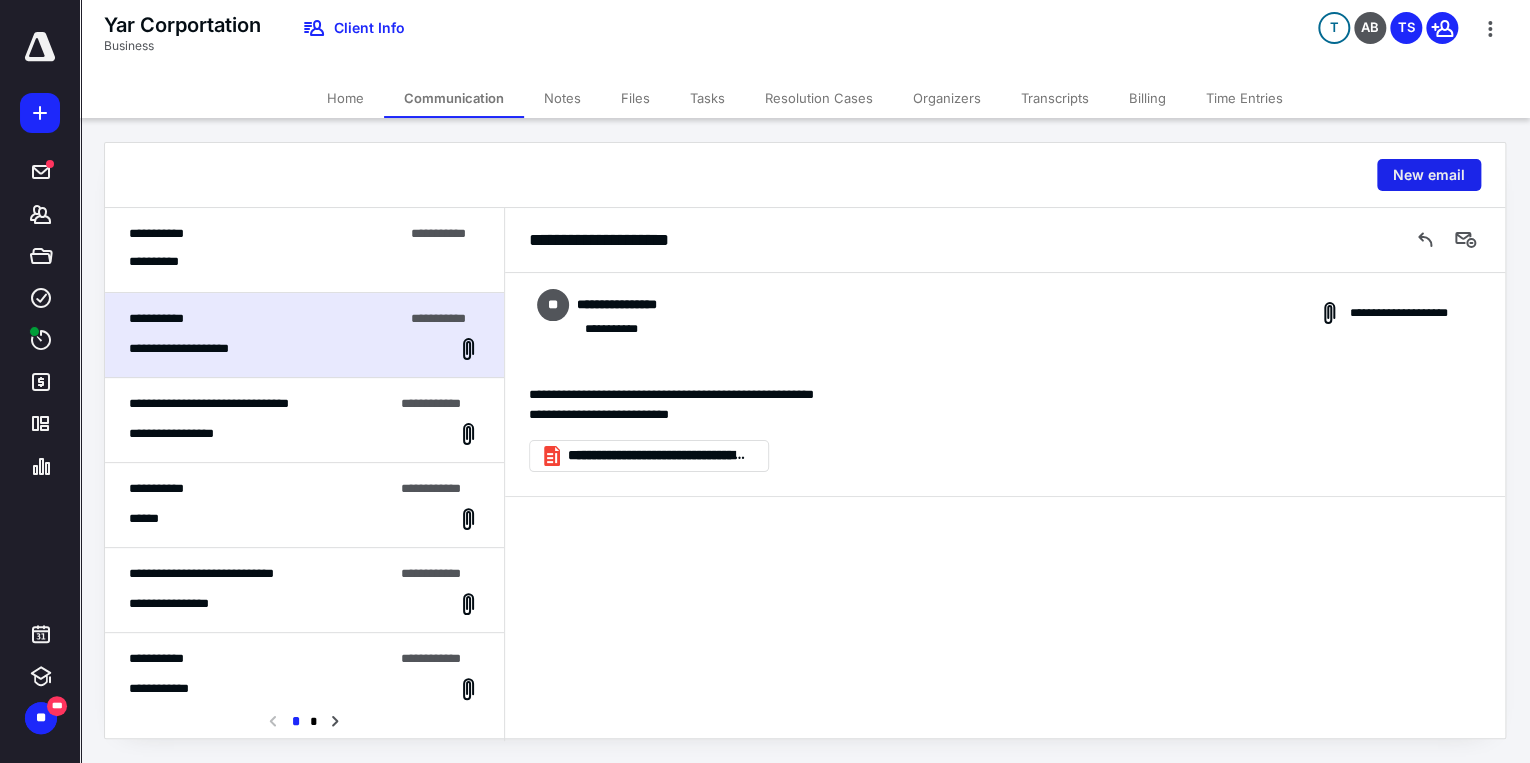 click on "New email" at bounding box center [1429, 175] 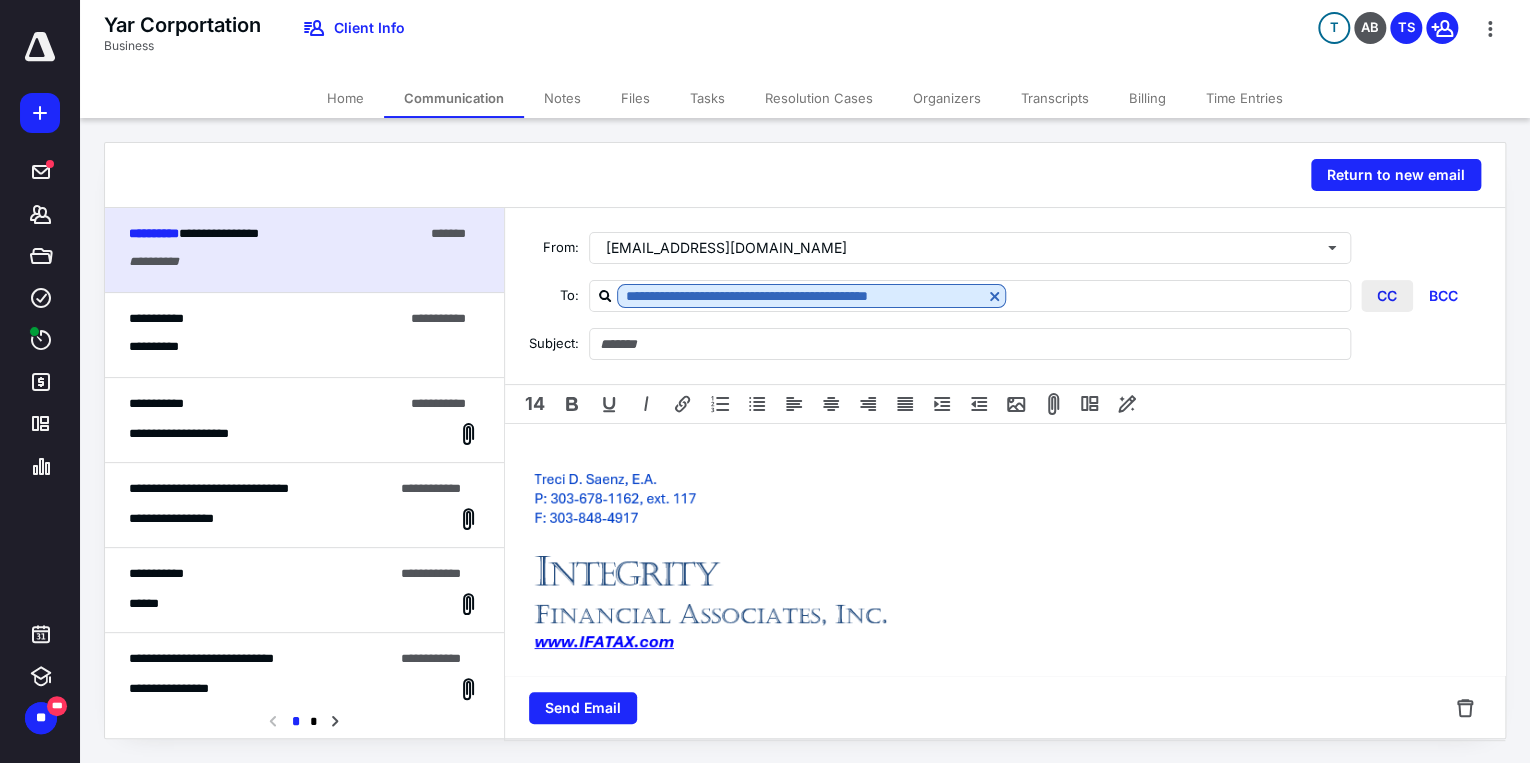 click on "CC" at bounding box center [1387, 296] 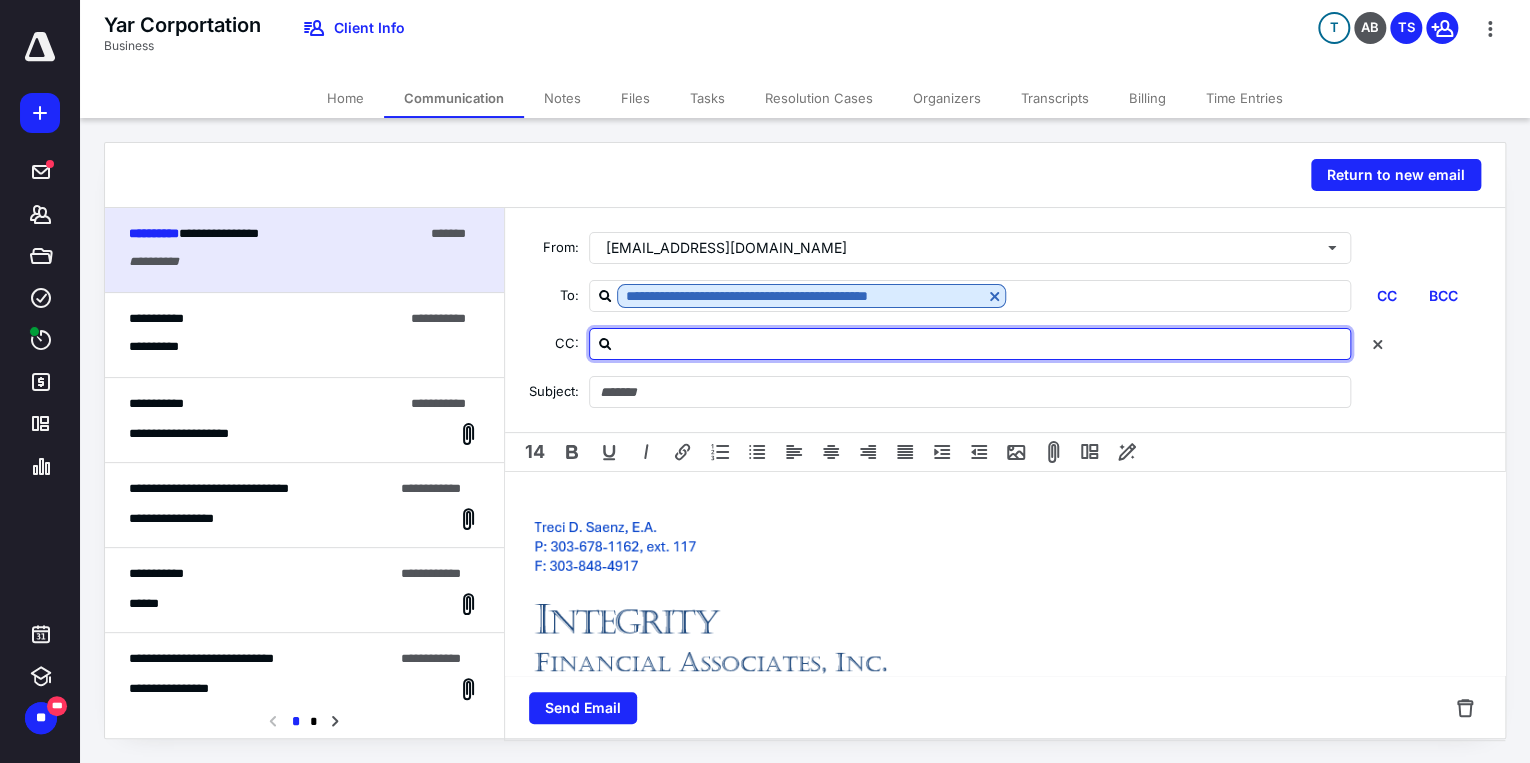 click at bounding box center (982, 343) 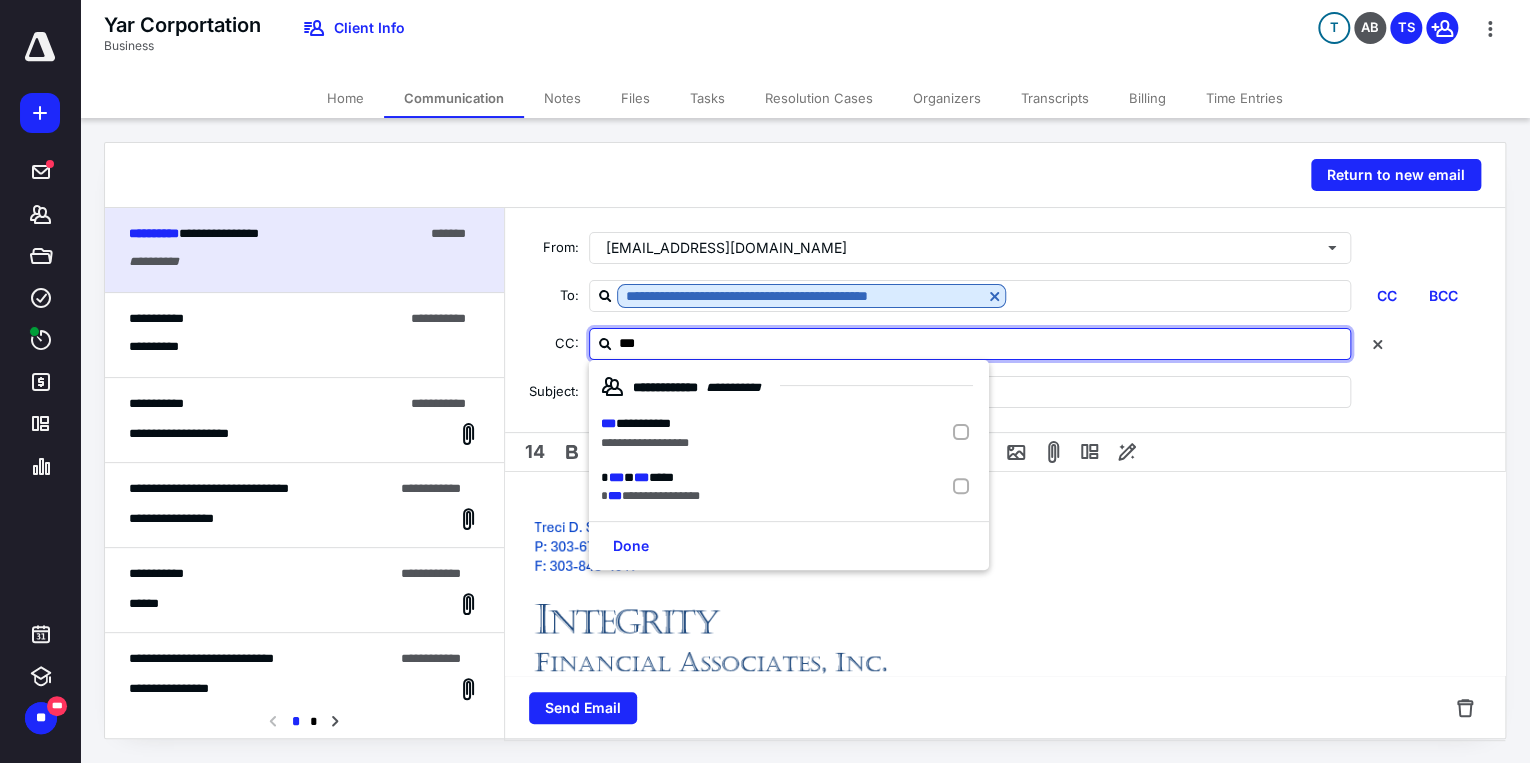 type on "****" 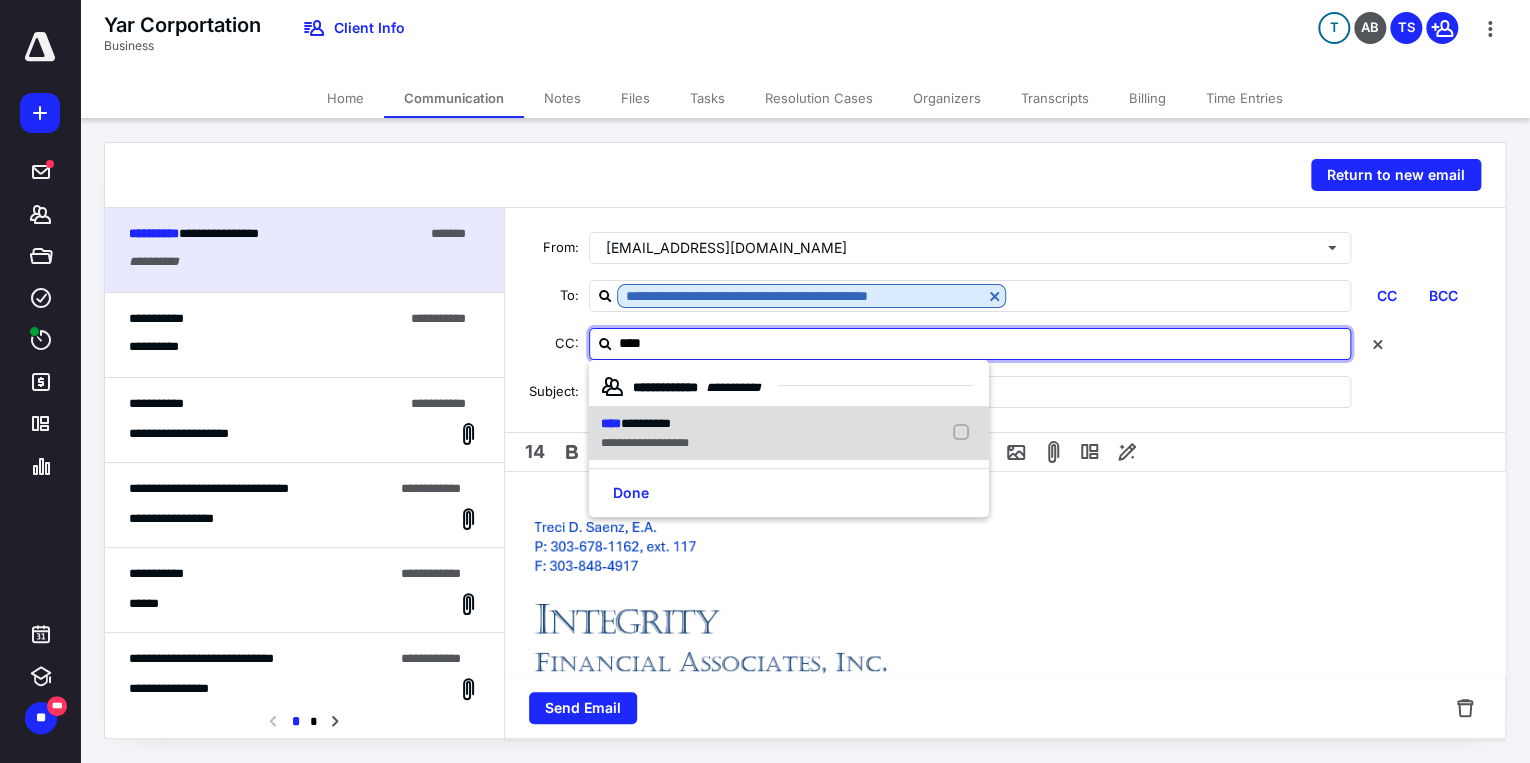 click on "**********" at bounding box center [645, 443] 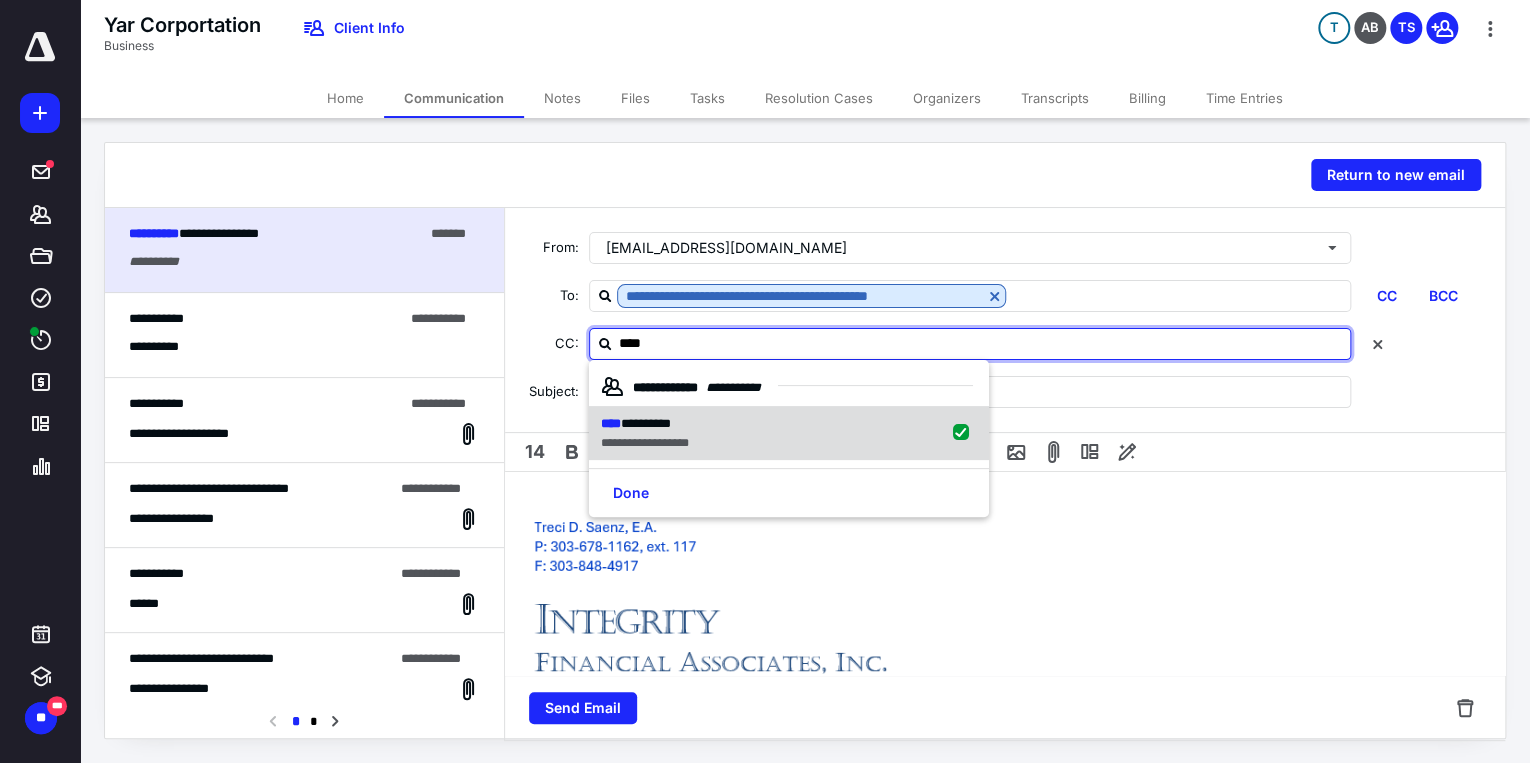 checkbox on "true" 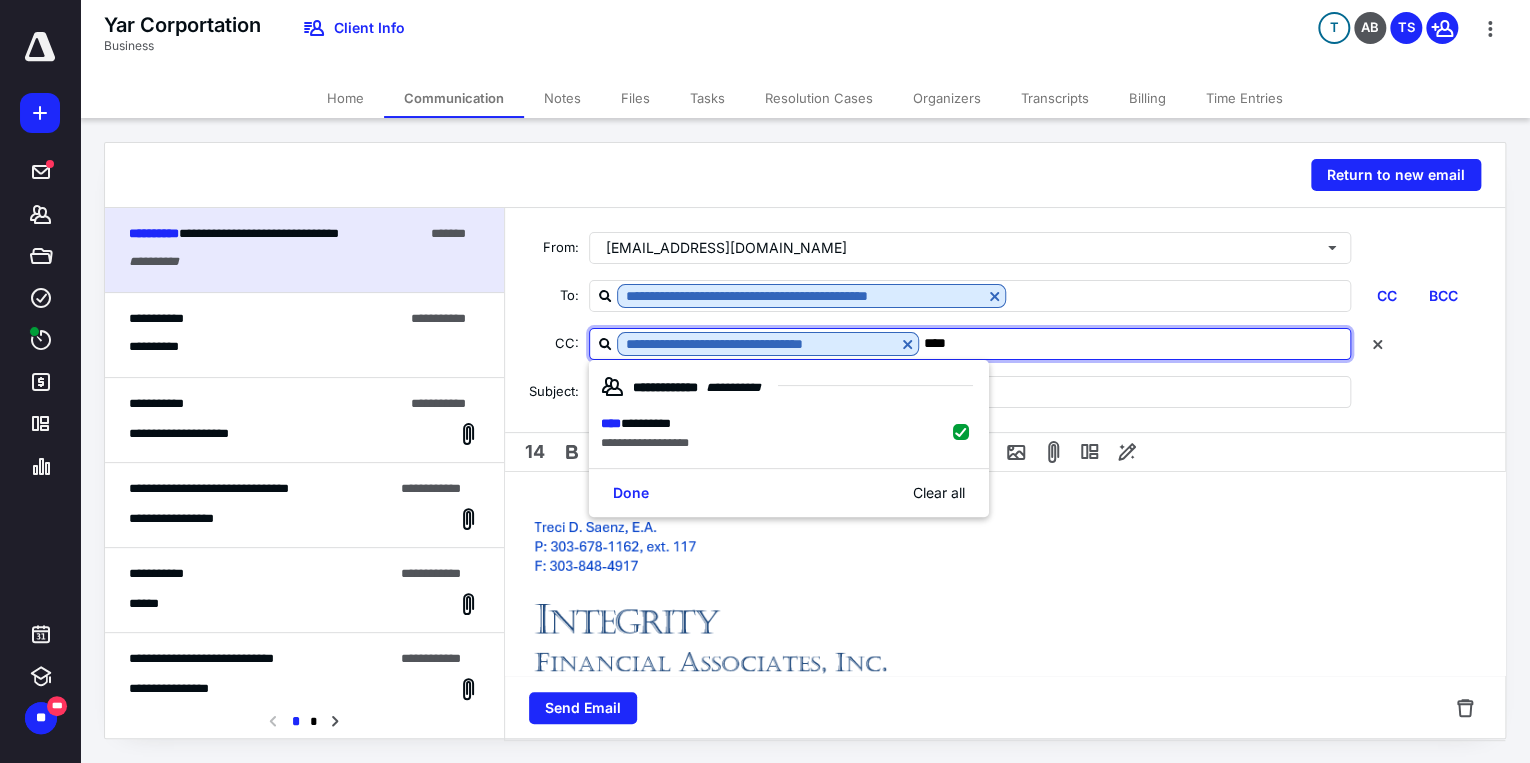 type on "****" 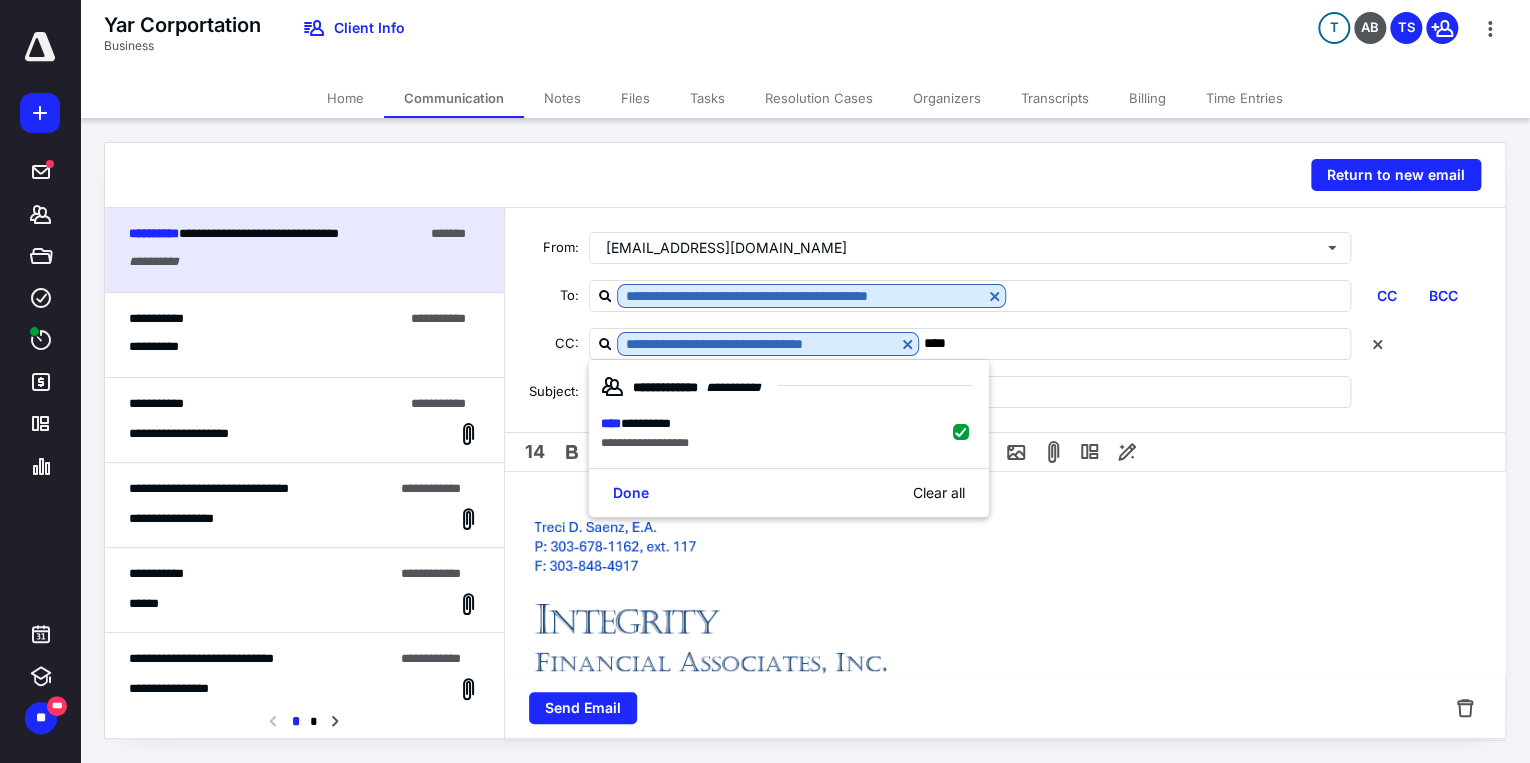 click at bounding box center (720, 609) 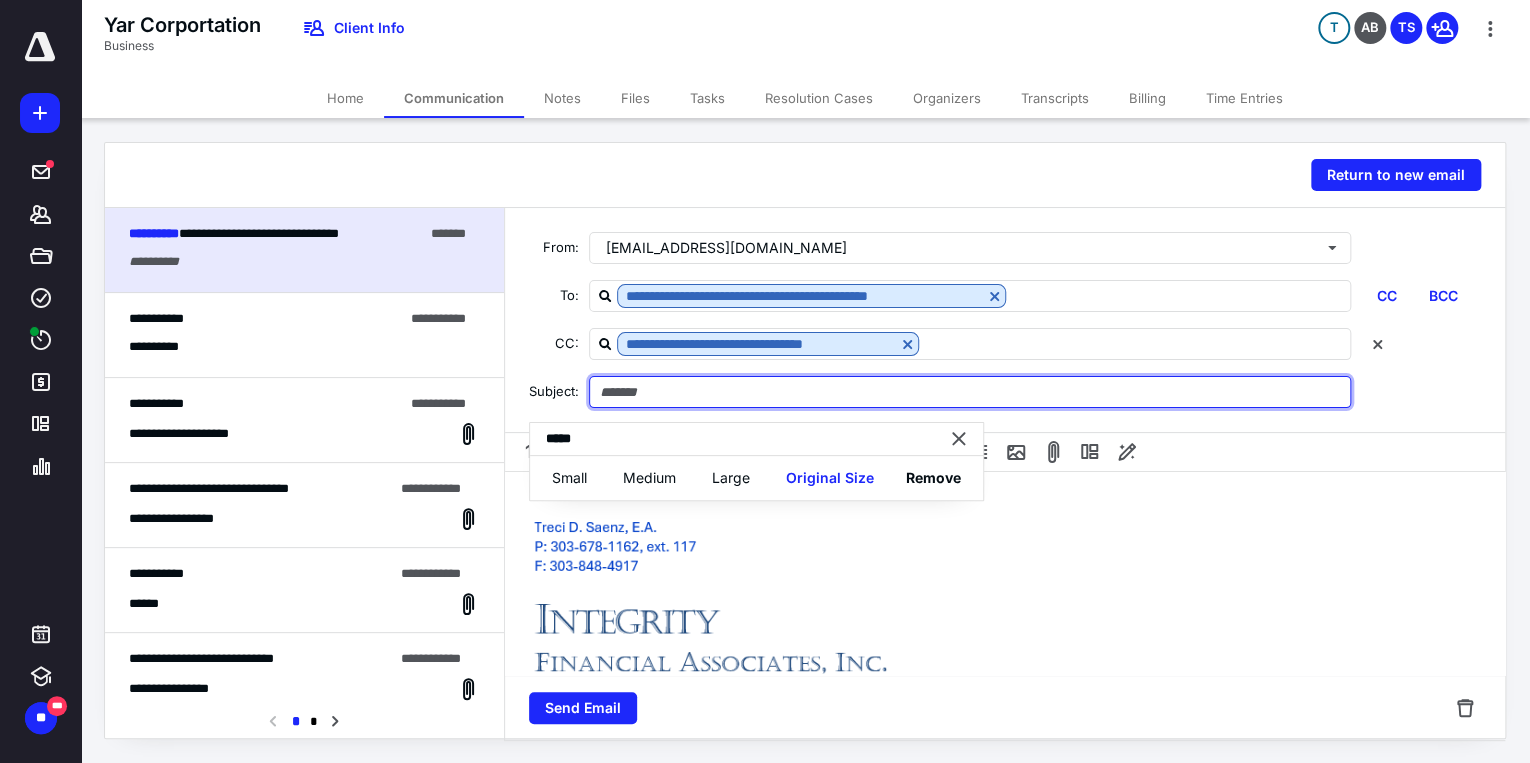 click at bounding box center (970, 392) 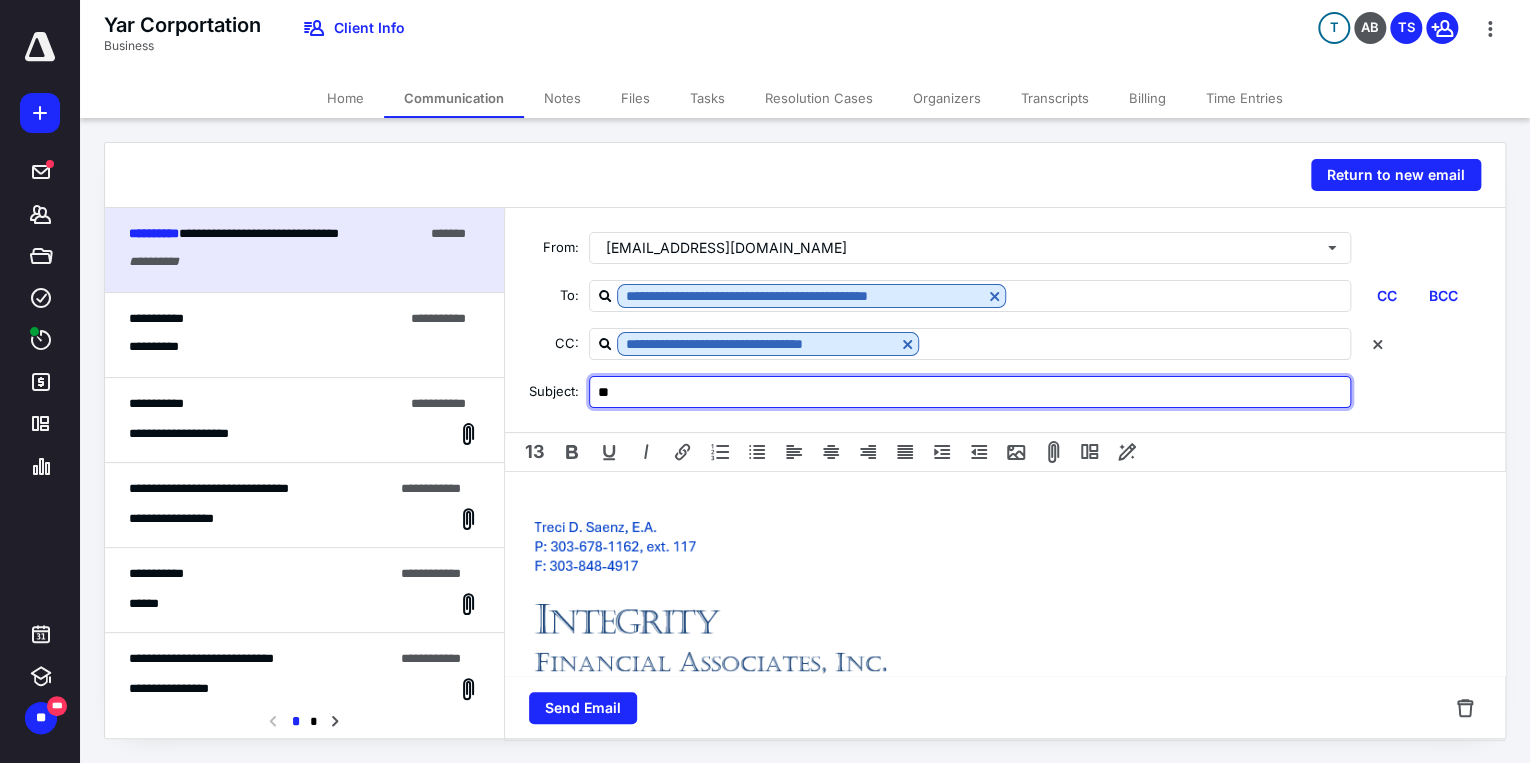 type on "*" 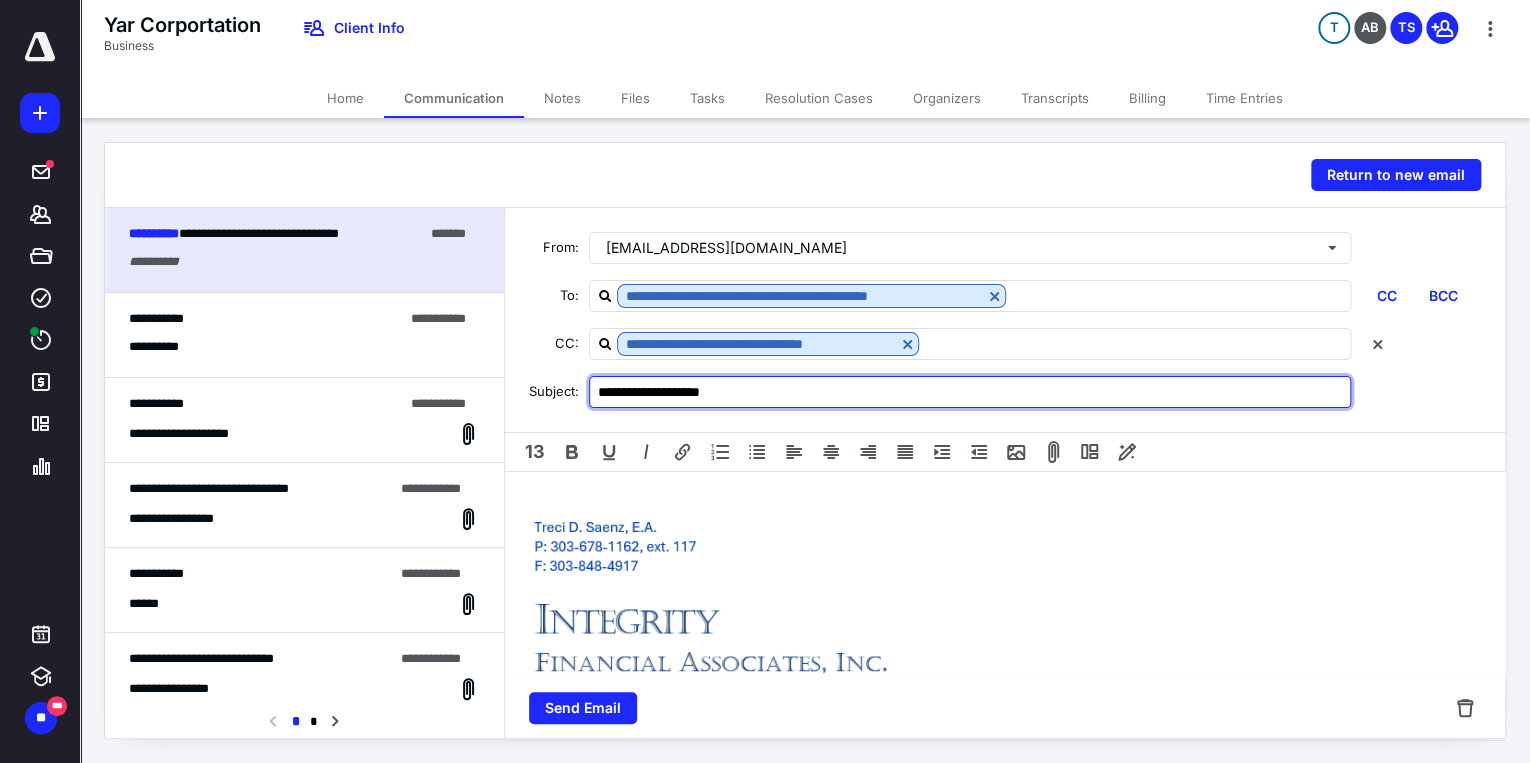 type on "**********" 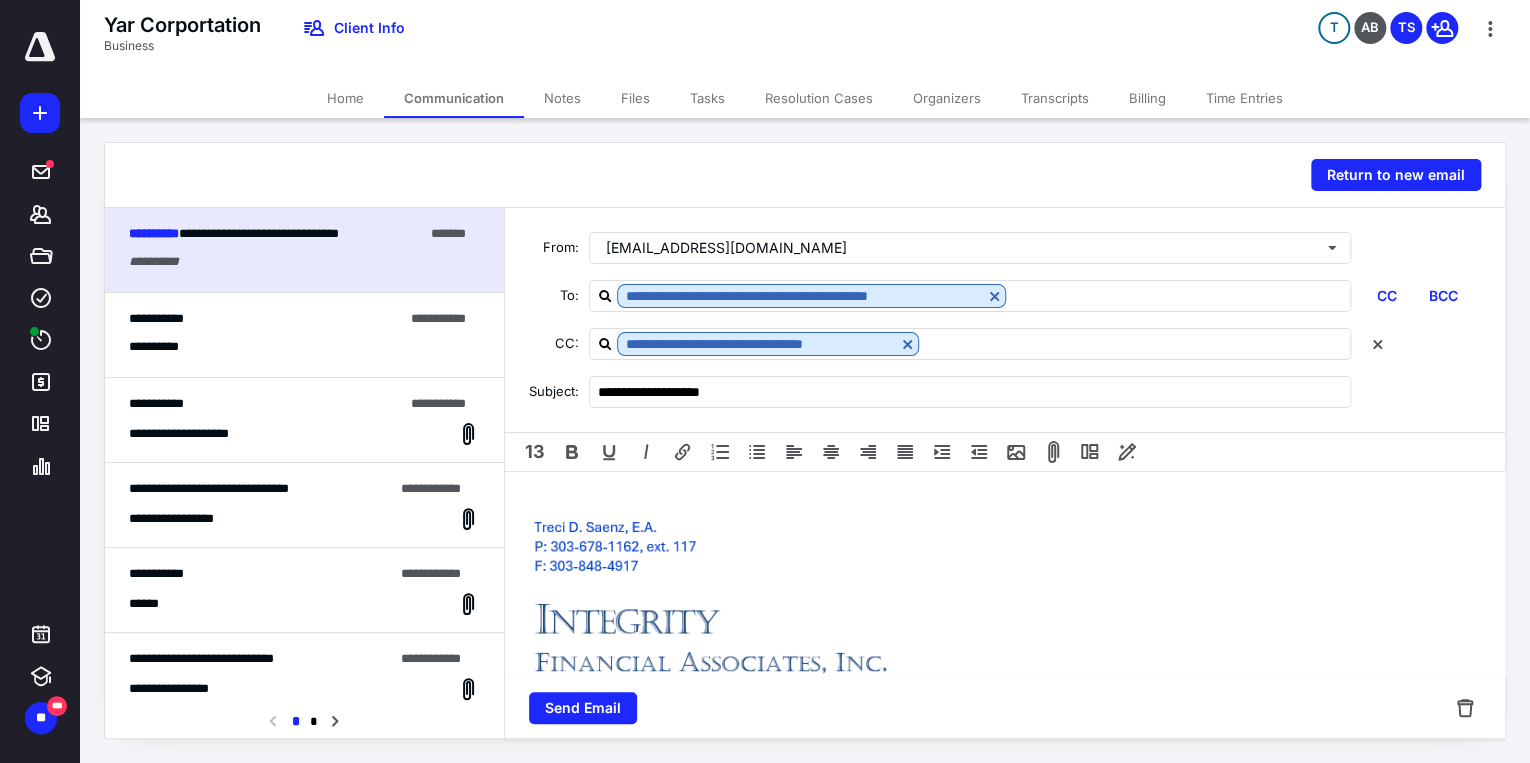 click on "**********" at bounding box center [1005, 637] 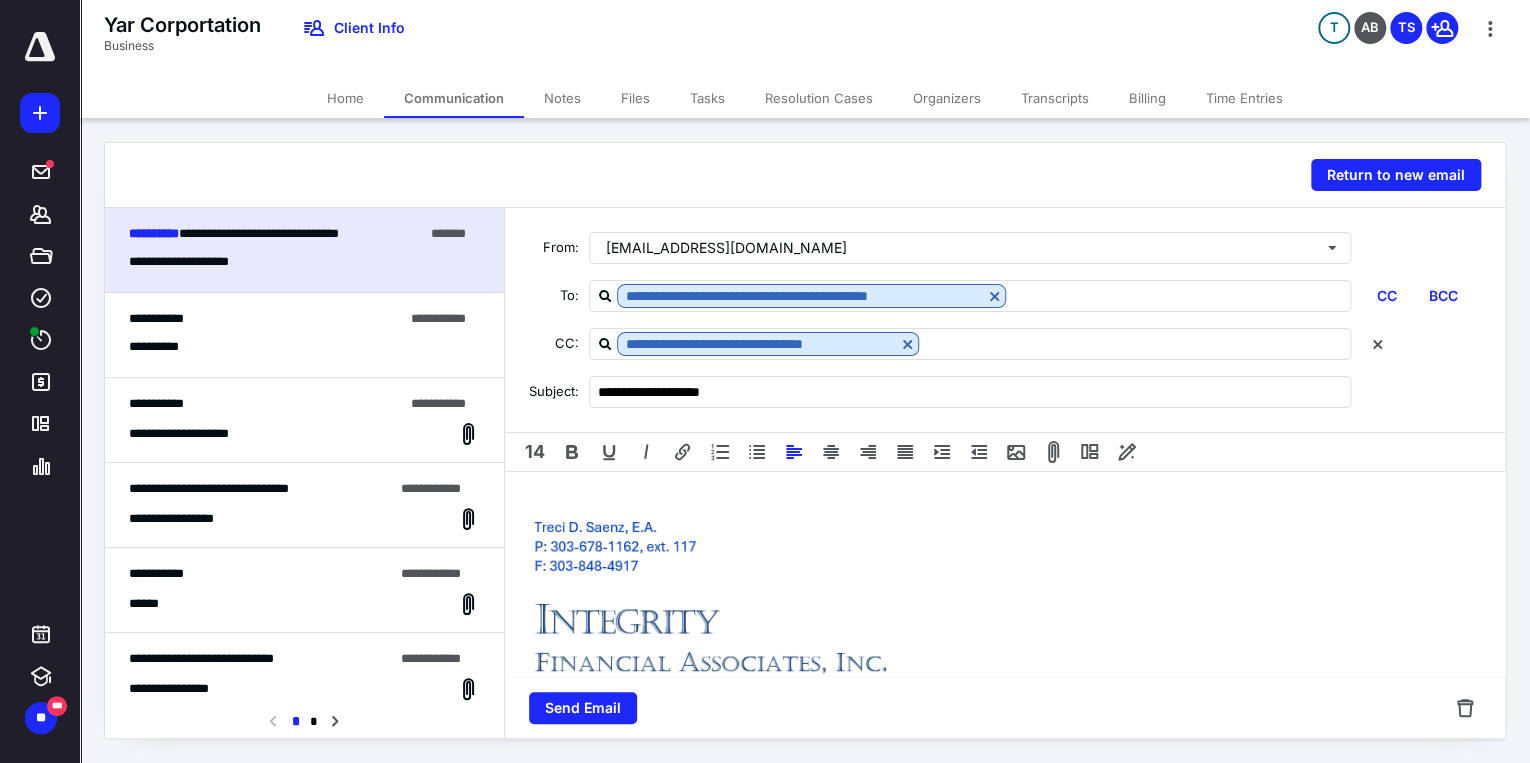 type 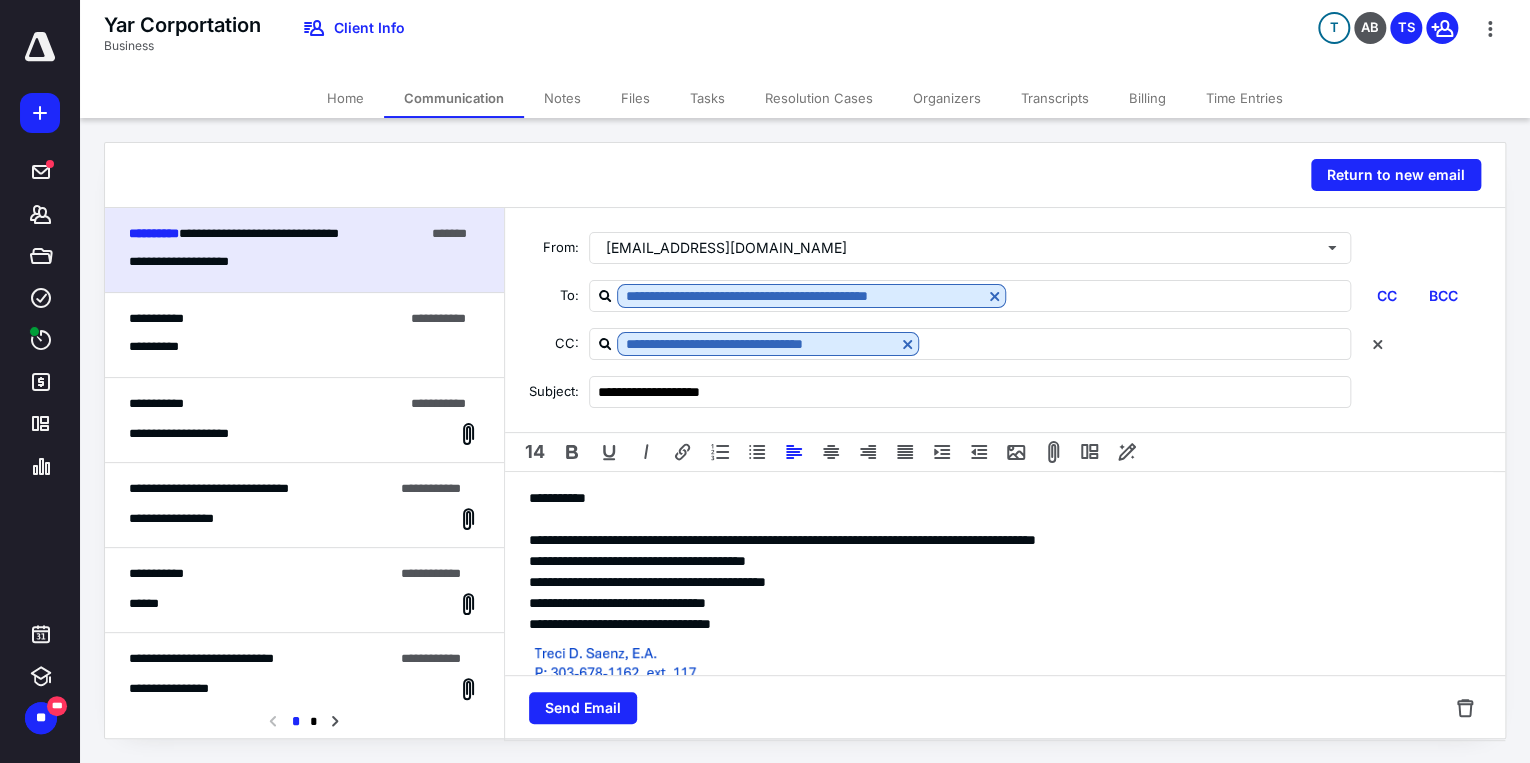 click on "**********" at bounding box center [999, 603] 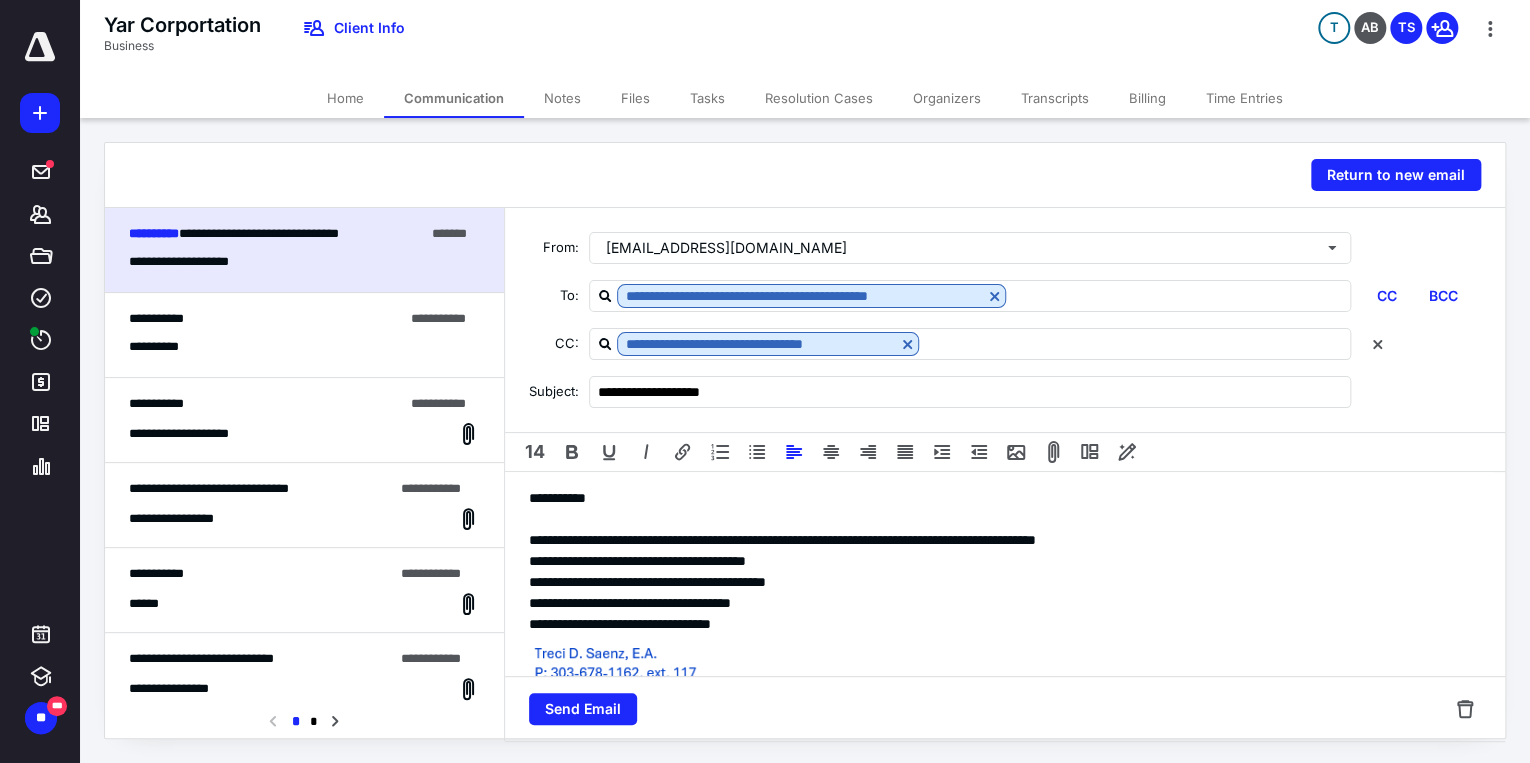 scroll, scrollTop: 0, scrollLeft: 0, axis: both 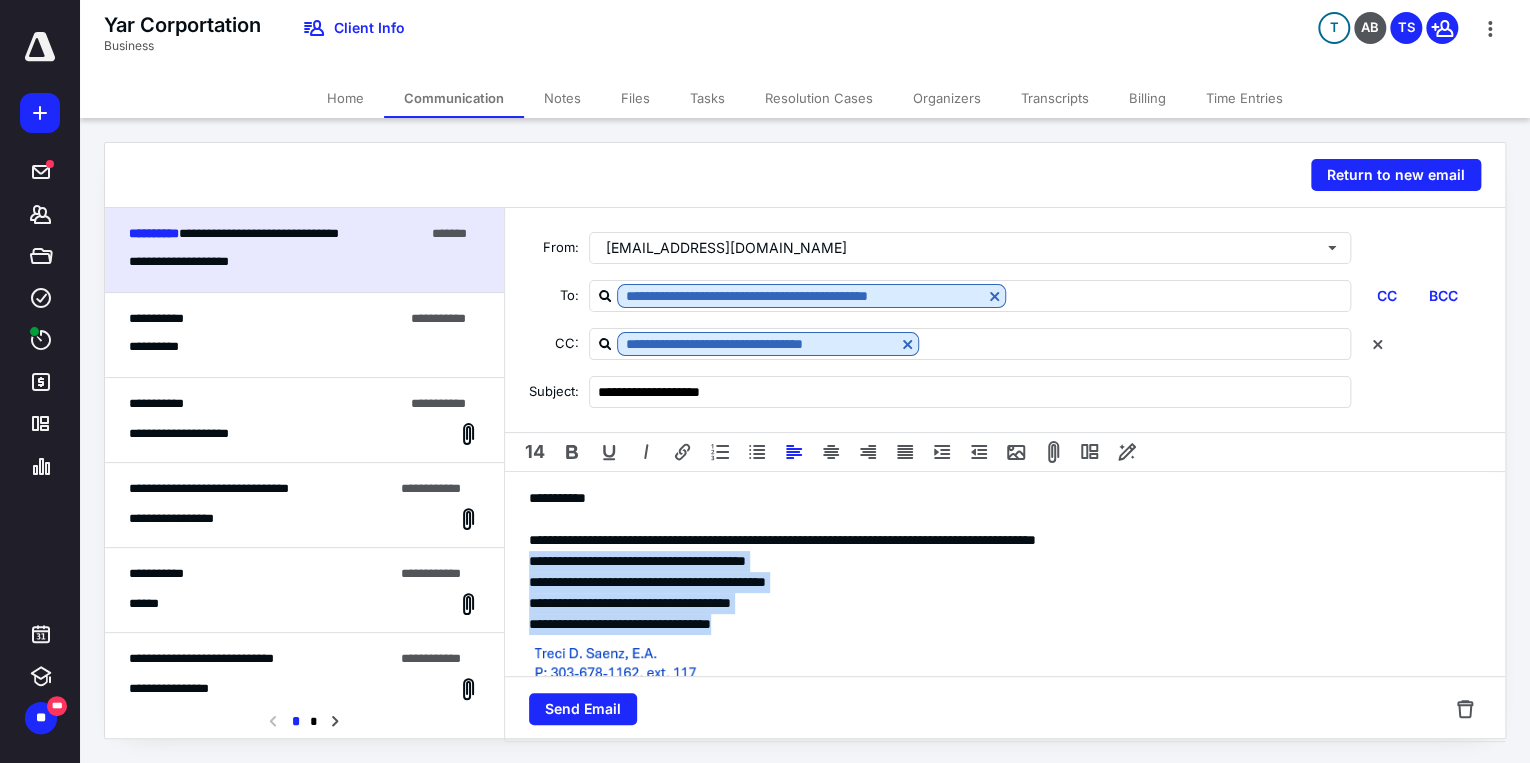drag, startPoint x: 528, startPoint y: 560, endPoint x: 831, endPoint y: 621, distance: 309.07928 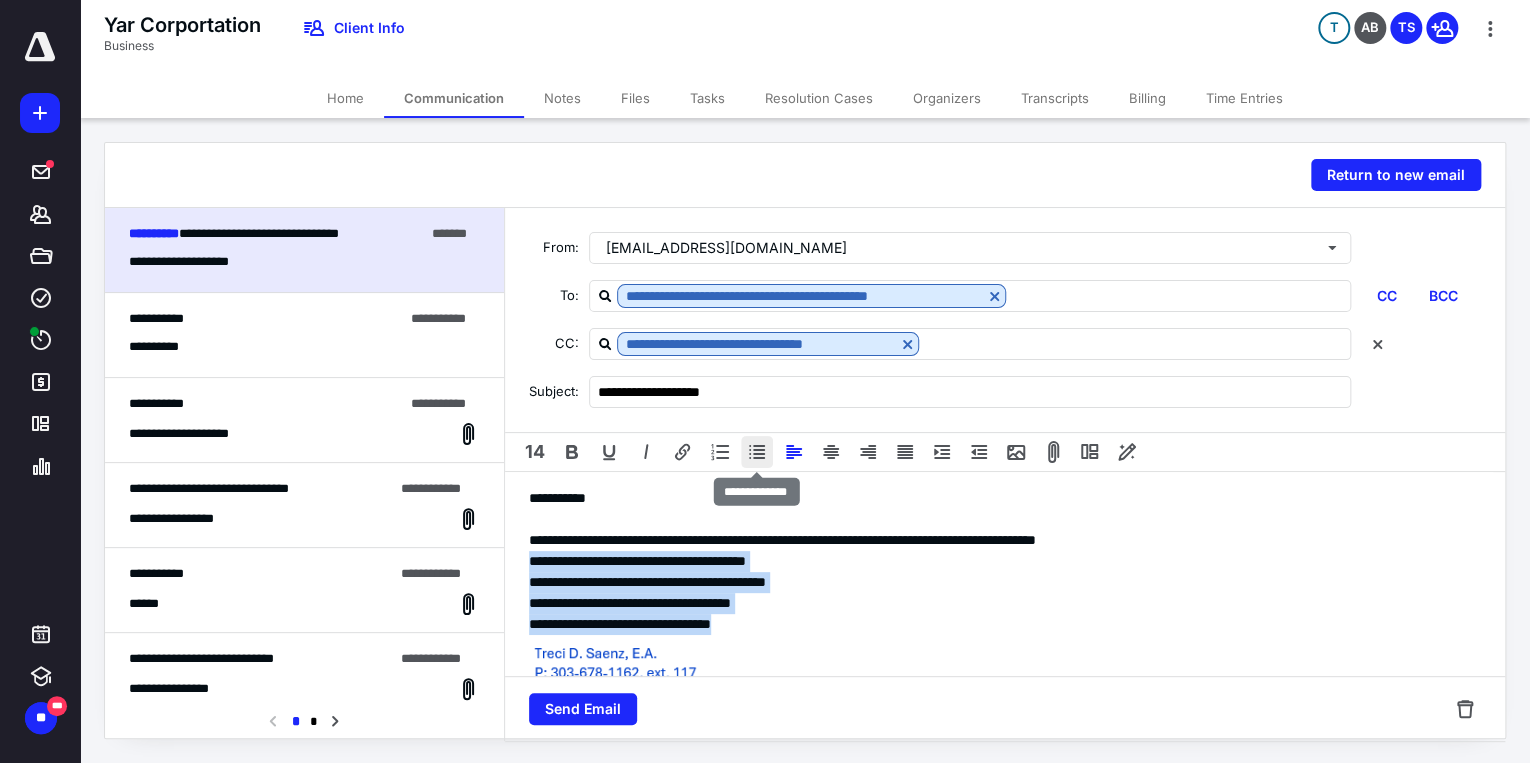 click at bounding box center (757, 452) 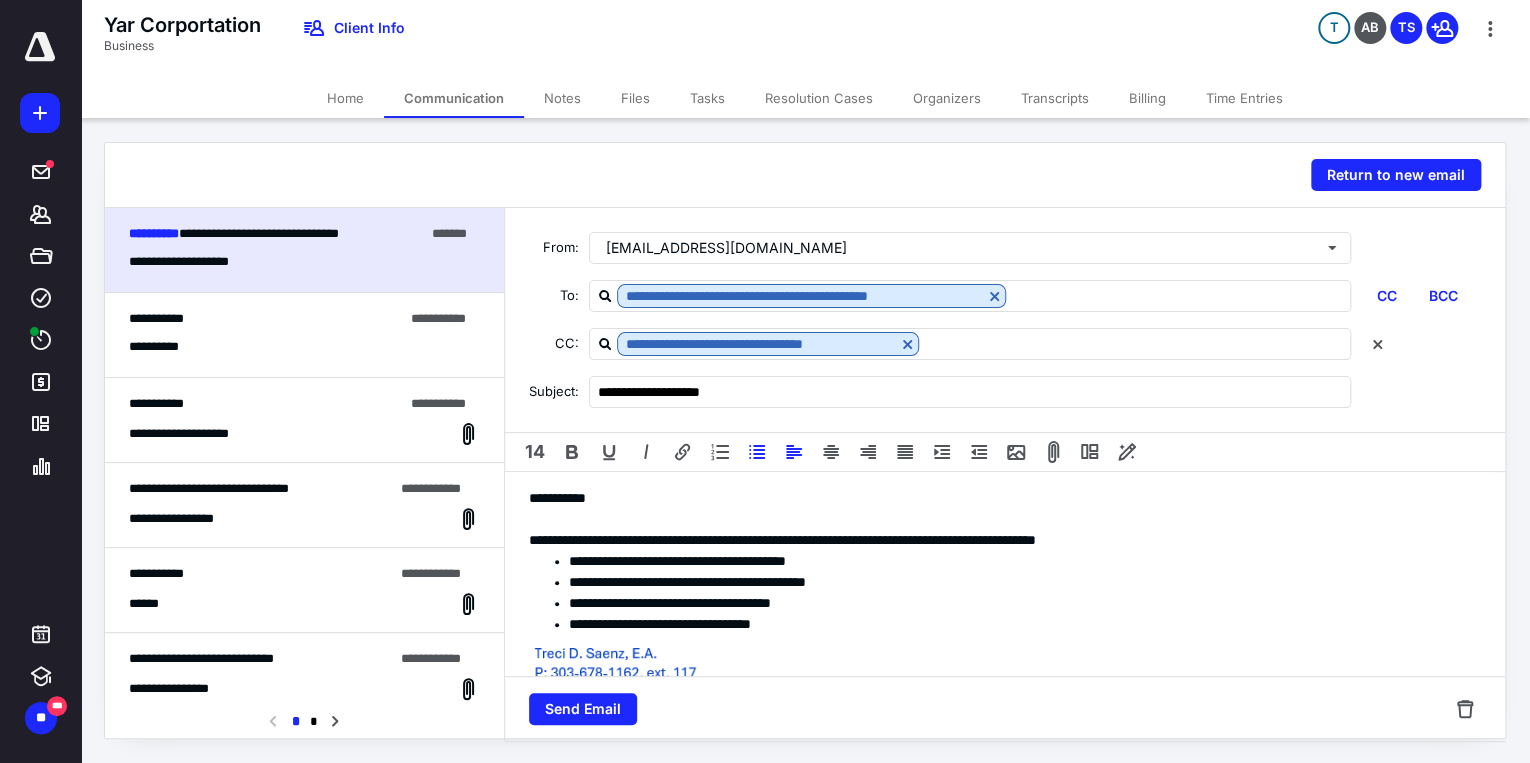 click on "**********" at bounding box center [999, 766] 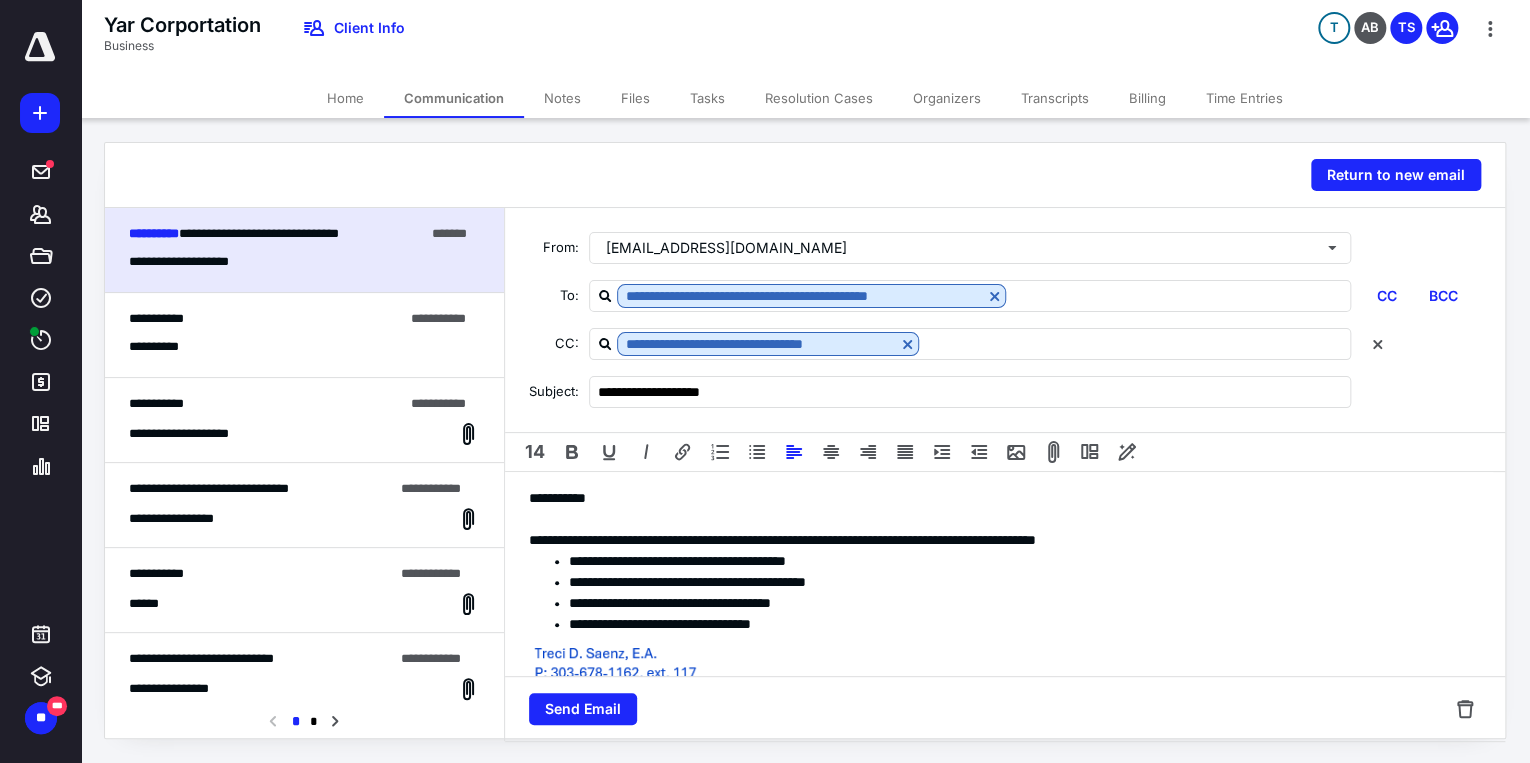 click on "**********" at bounding box center (1019, 624) 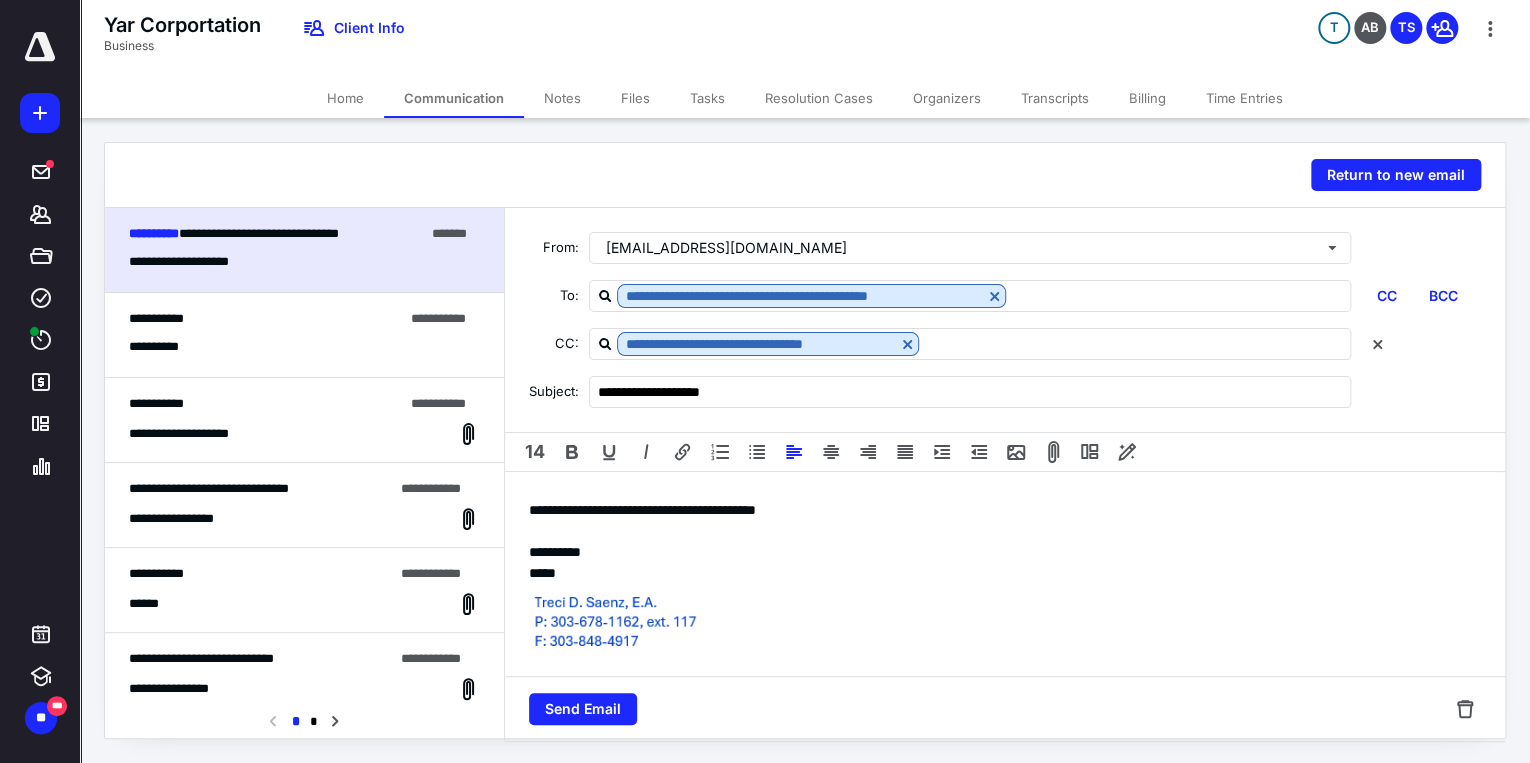 scroll, scrollTop: 179, scrollLeft: 0, axis: vertical 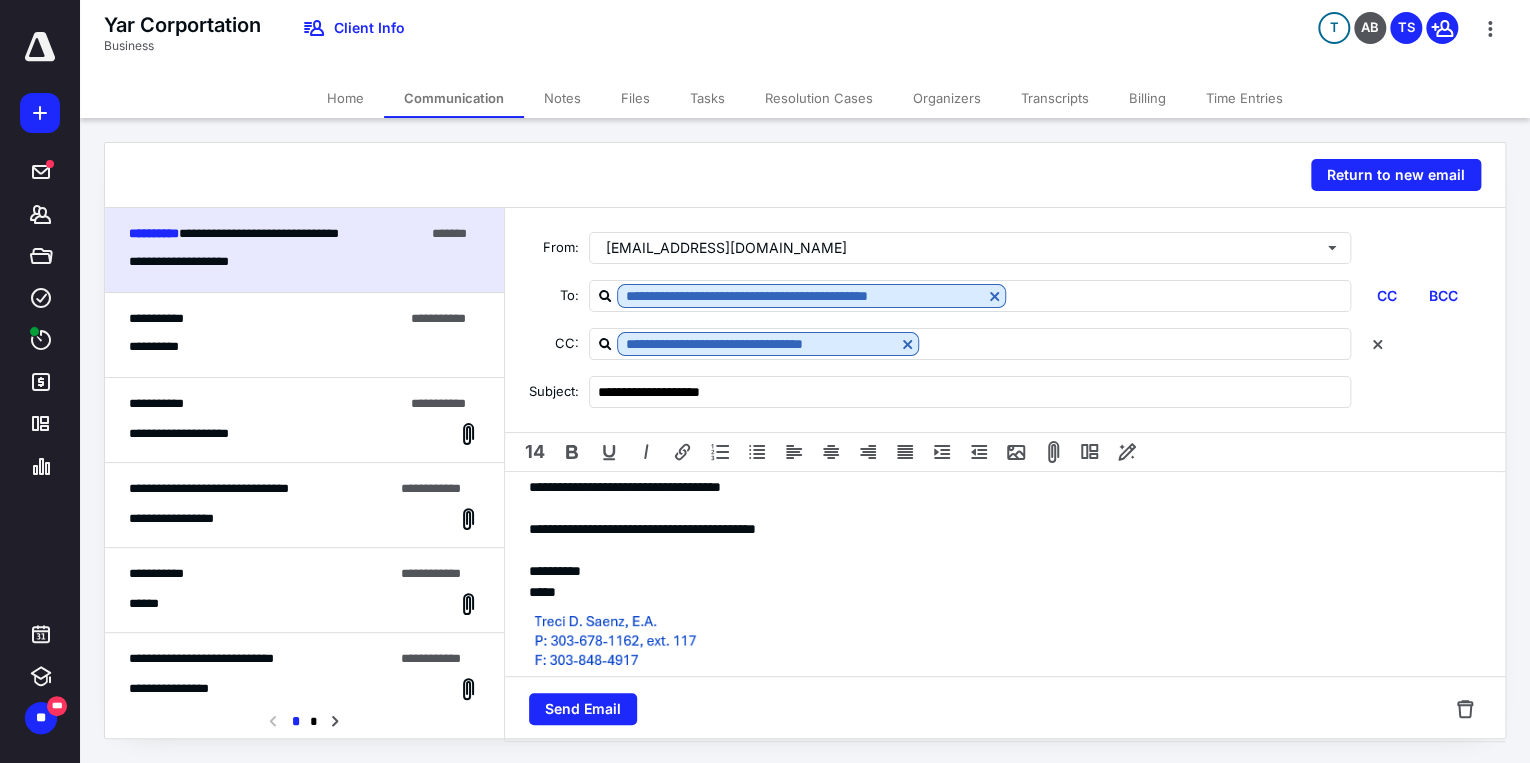 click at bounding box center [999, 550] 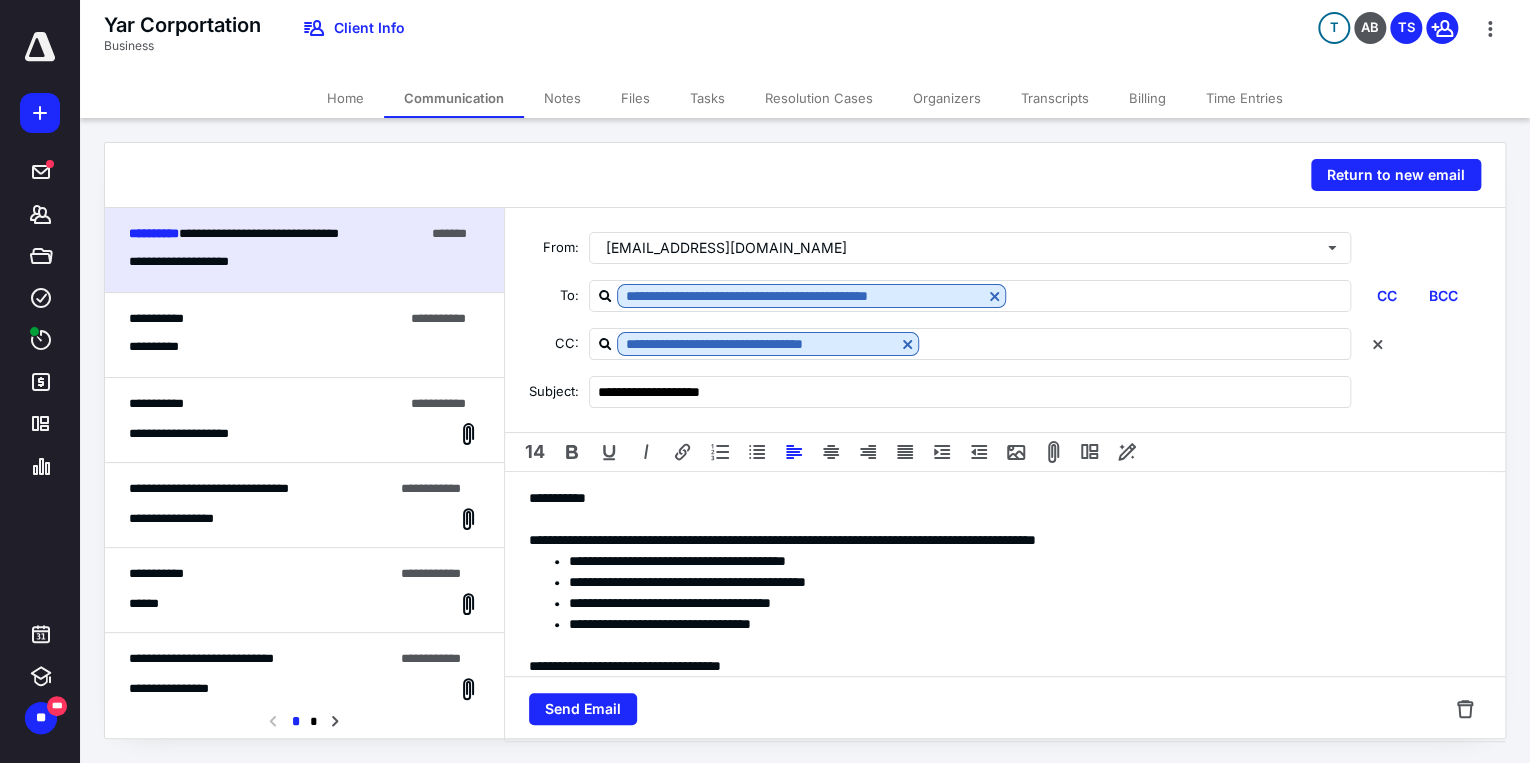 scroll, scrollTop: 0, scrollLeft: 0, axis: both 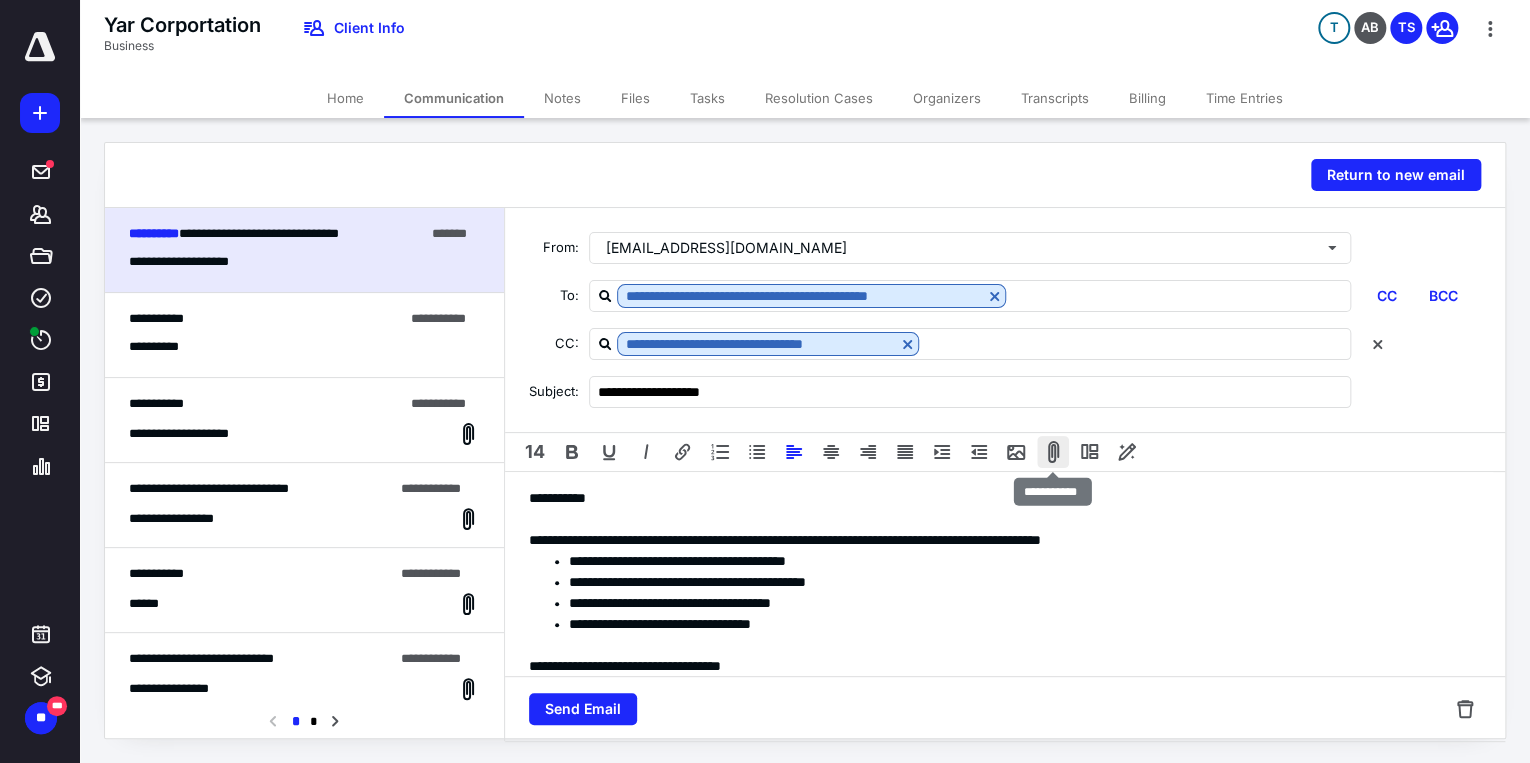 click at bounding box center (1053, 452) 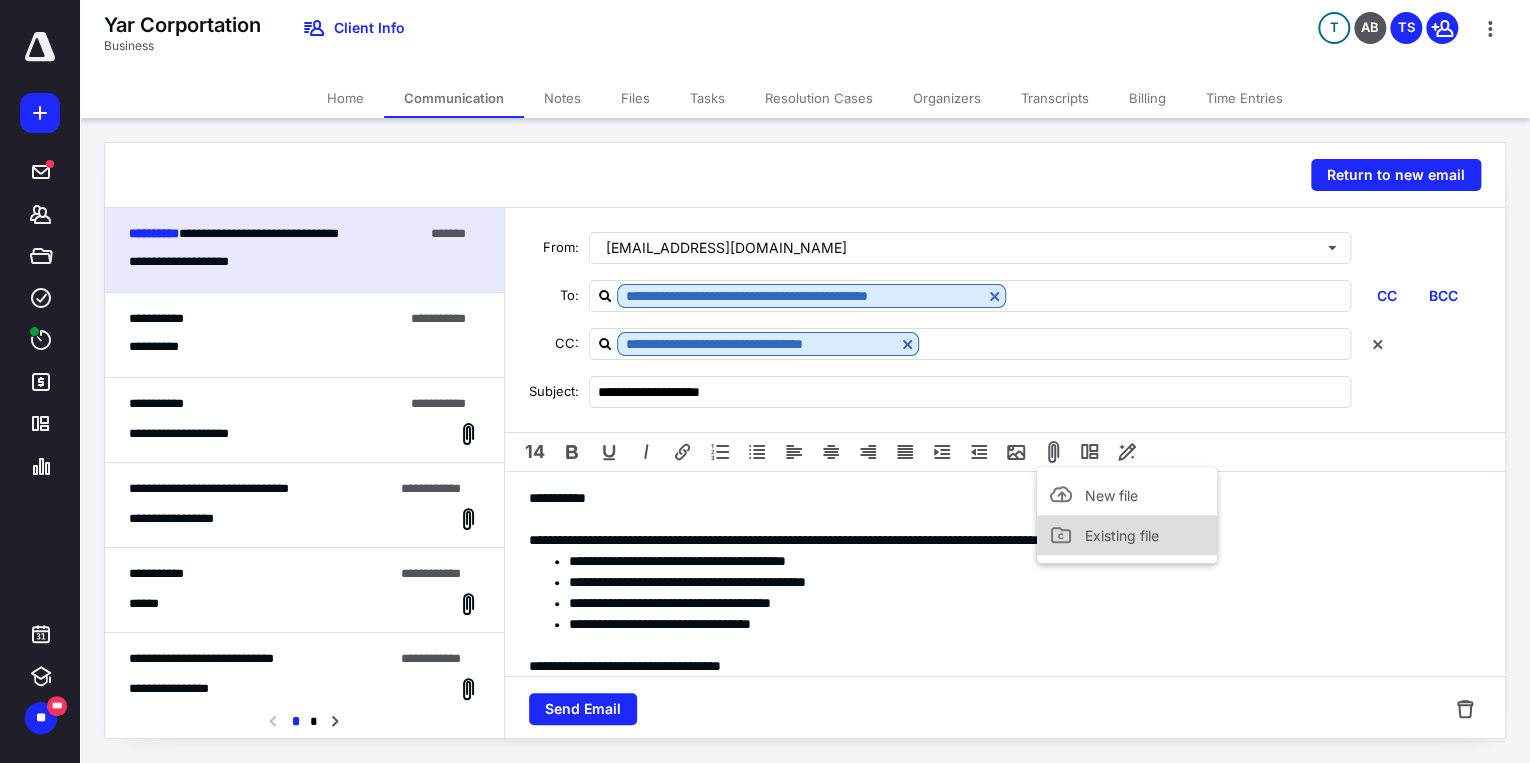 click on "Existing file" at bounding box center [1127, 535] 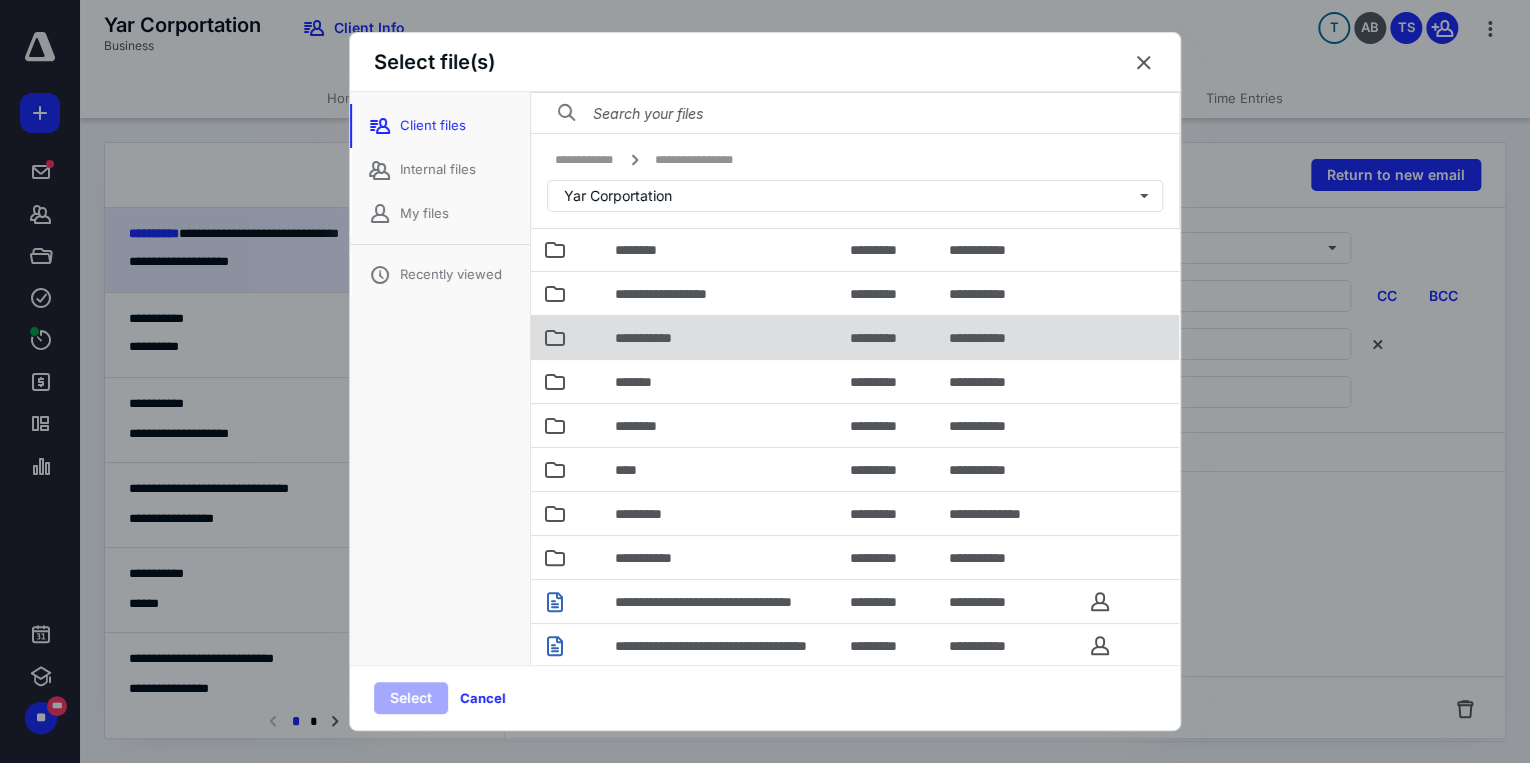 scroll, scrollTop: 148, scrollLeft: 0, axis: vertical 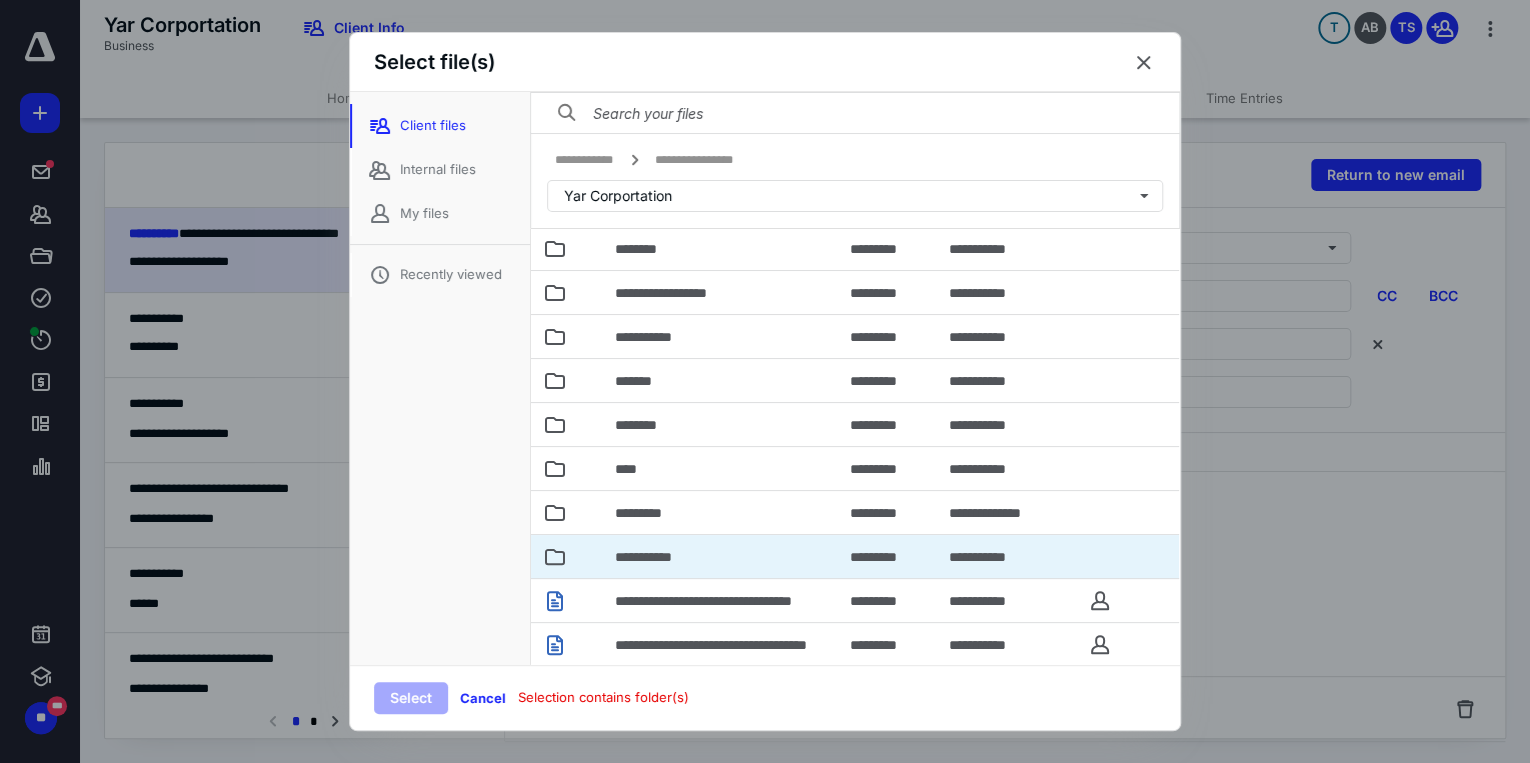 click on "**********" at bounding box center (720, 556) 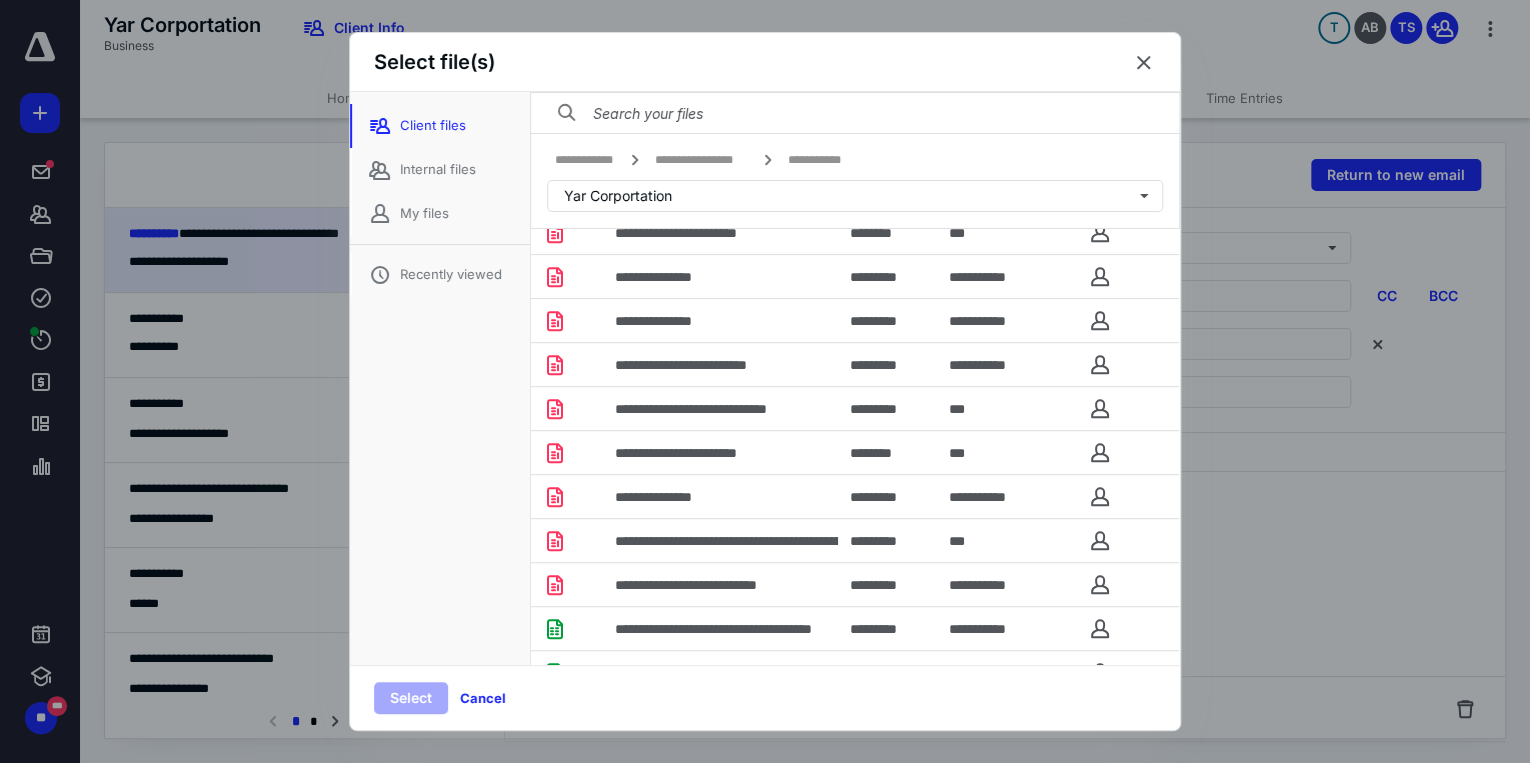 scroll, scrollTop: 480, scrollLeft: 0, axis: vertical 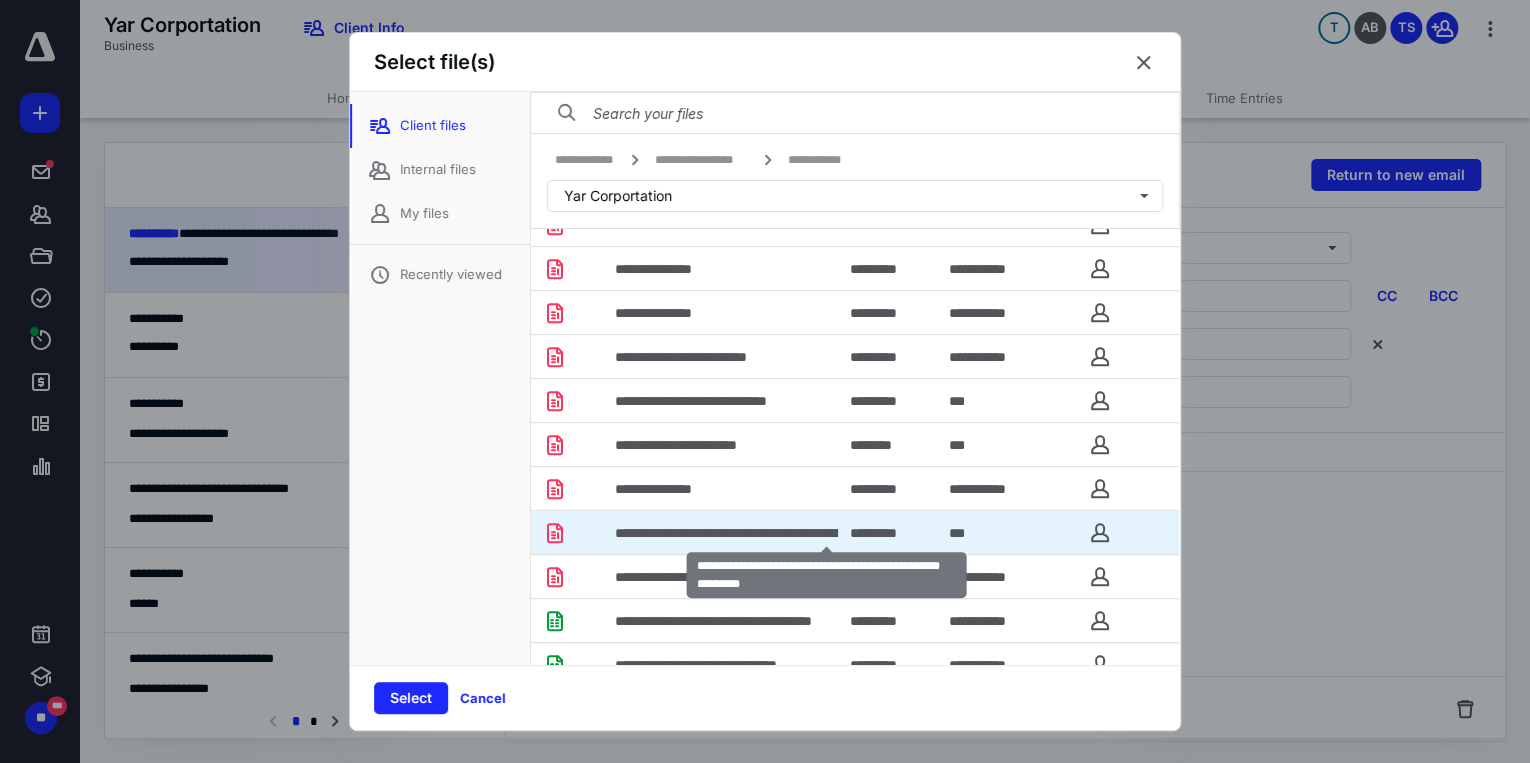 click on "**********" at bounding box center (827, 533) 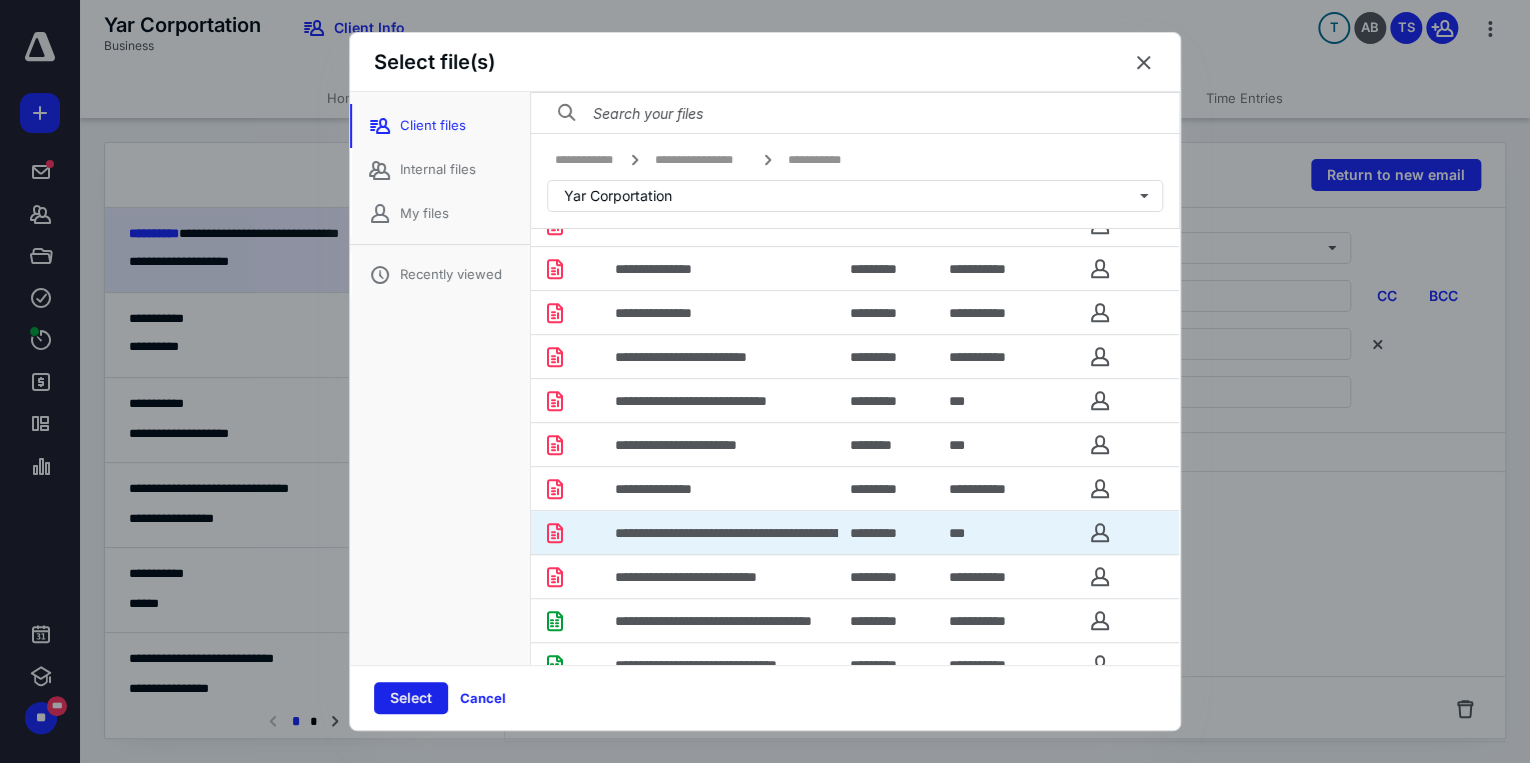 click on "Select" at bounding box center [411, 698] 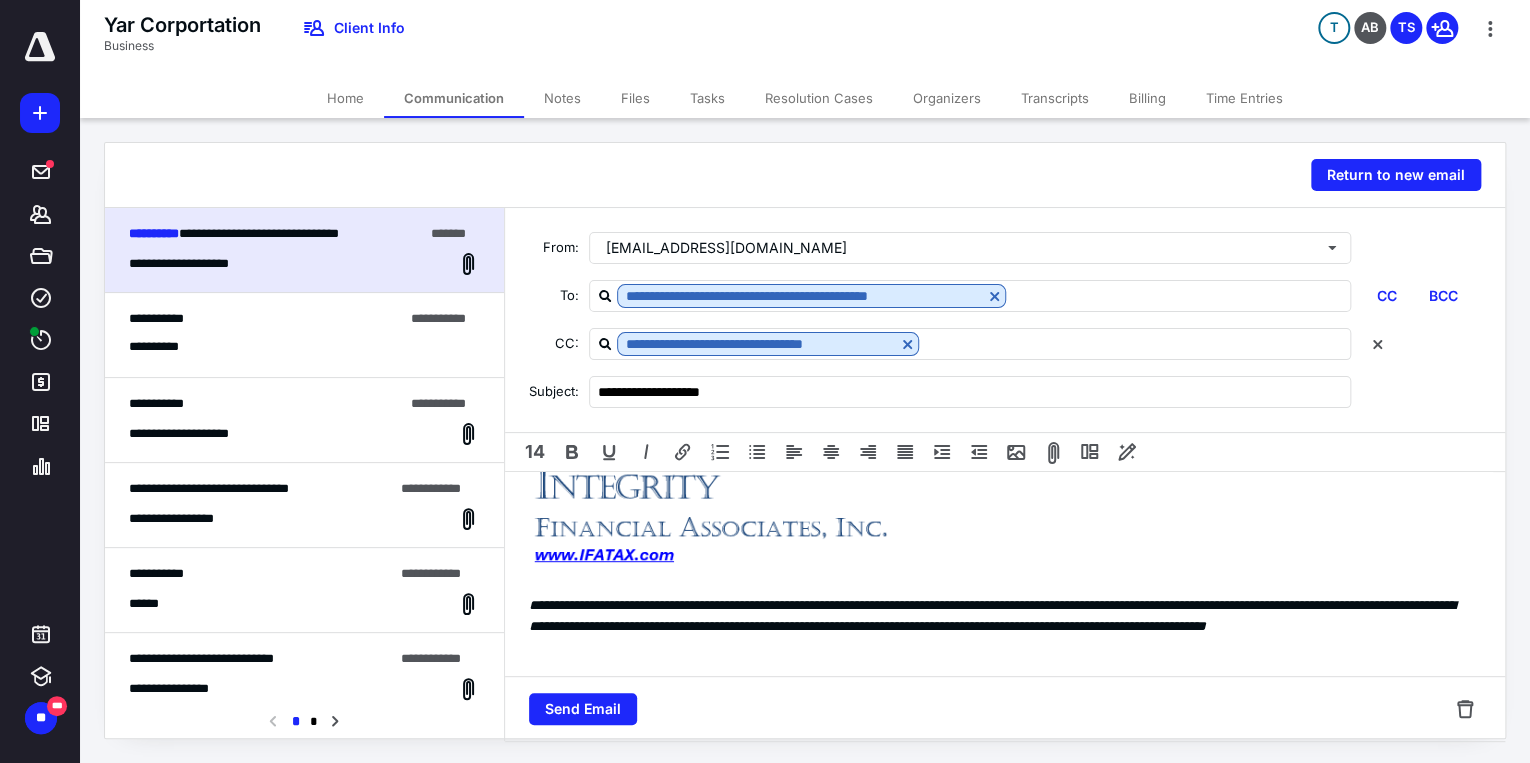 scroll, scrollTop: 498, scrollLeft: 0, axis: vertical 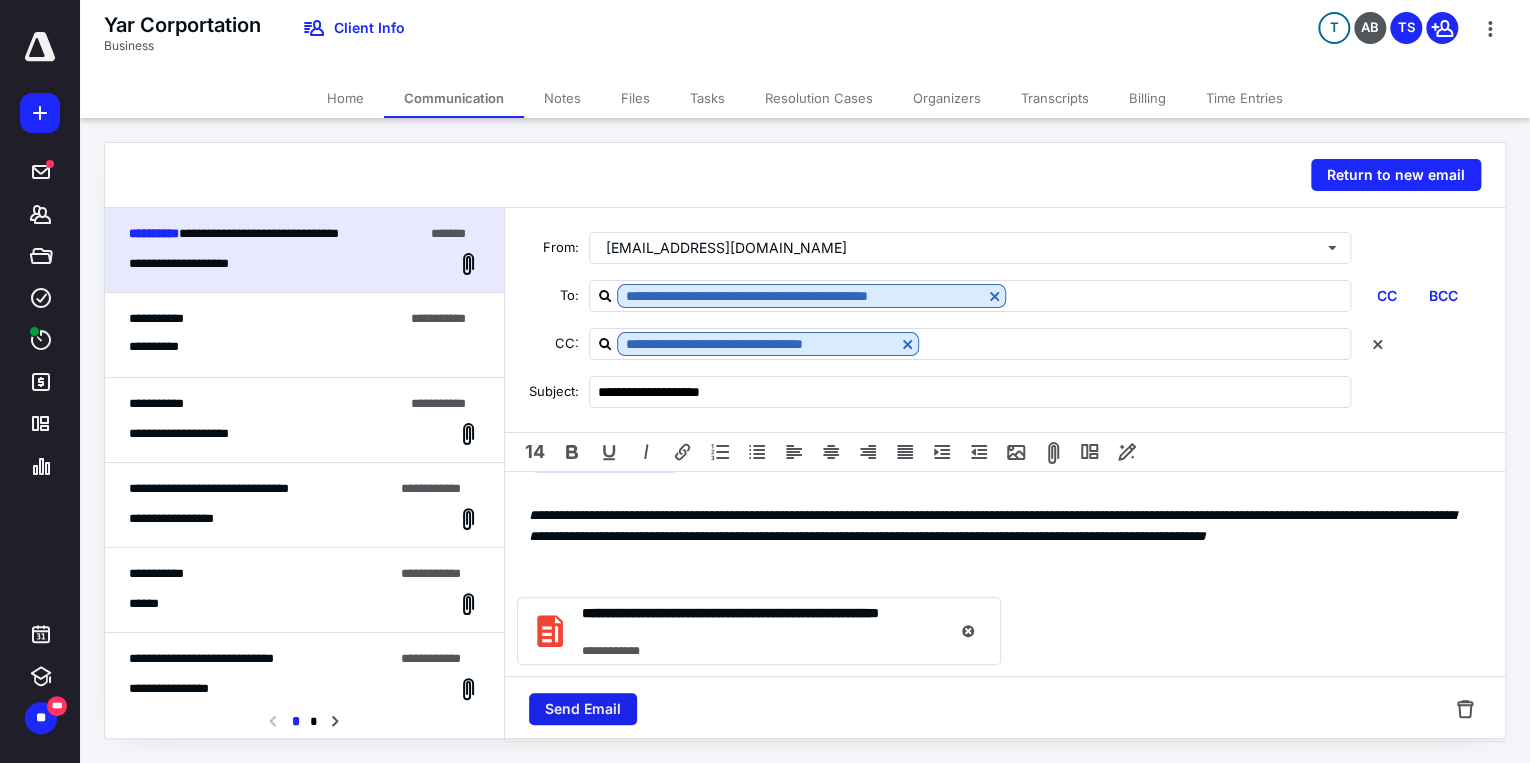 click on "Send Email" at bounding box center [583, 709] 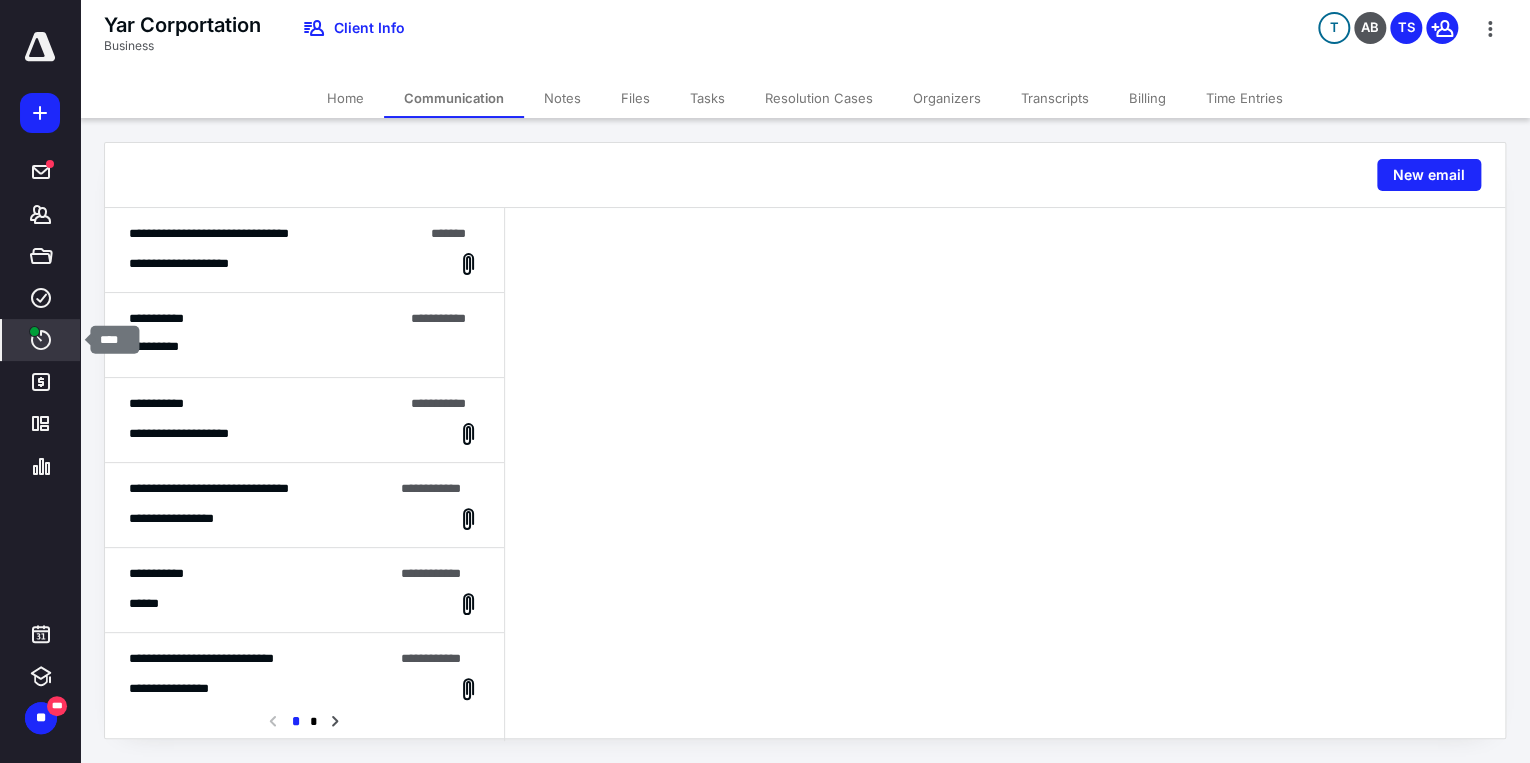 click on "****" at bounding box center [41, 340] 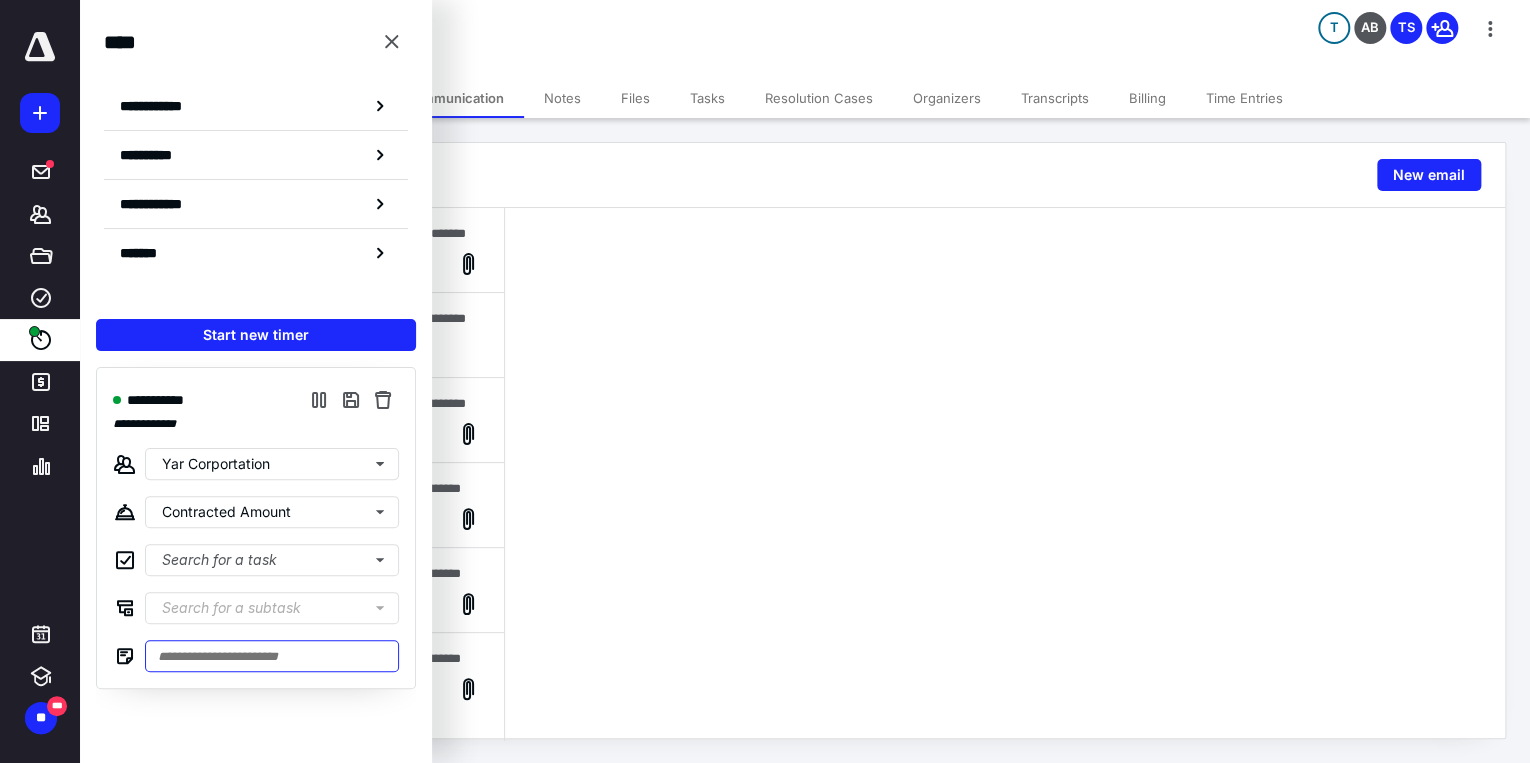 click at bounding box center (272, 656) 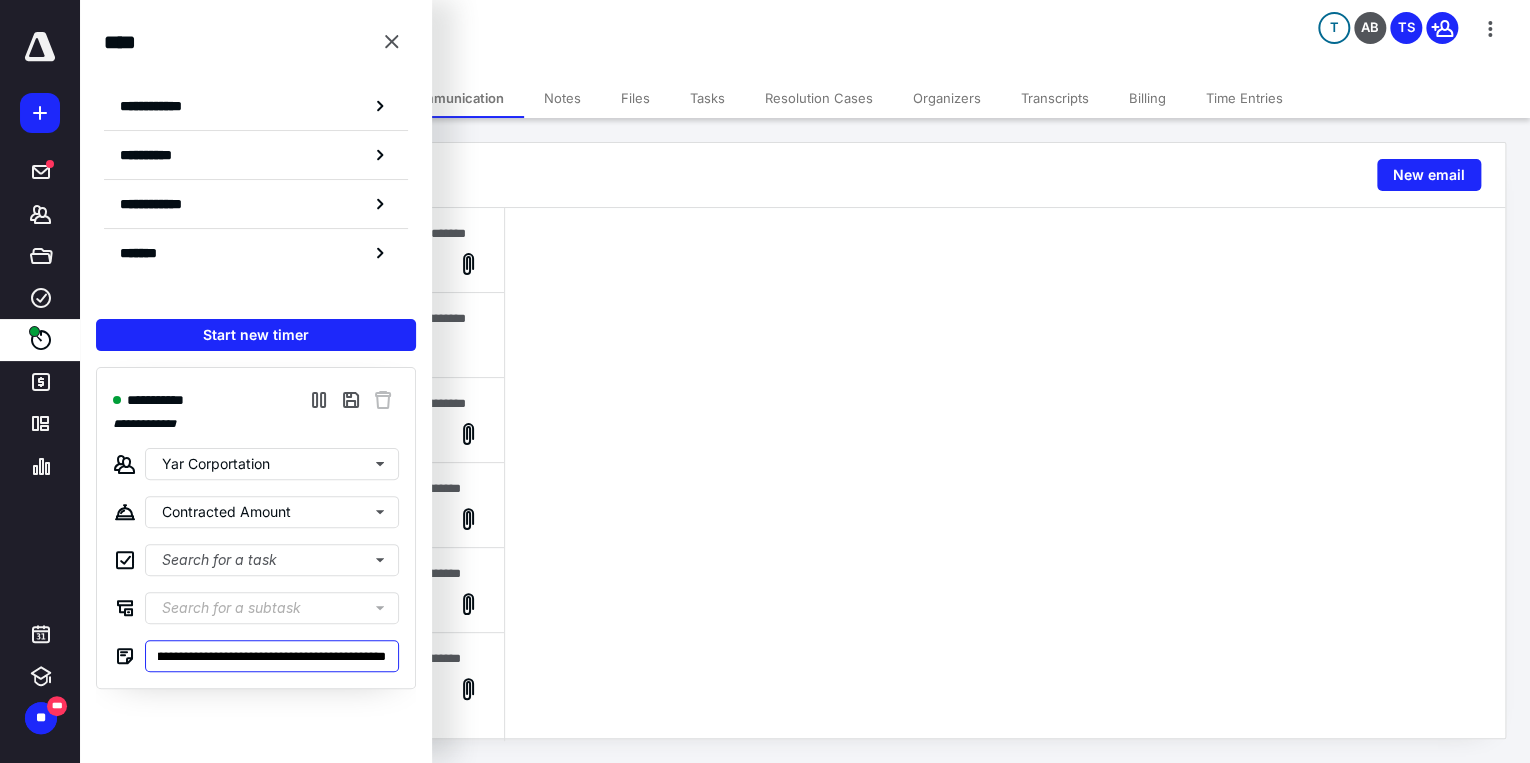 scroll, scrollTop: 0, scrollLeft: 667, axis: horizontal 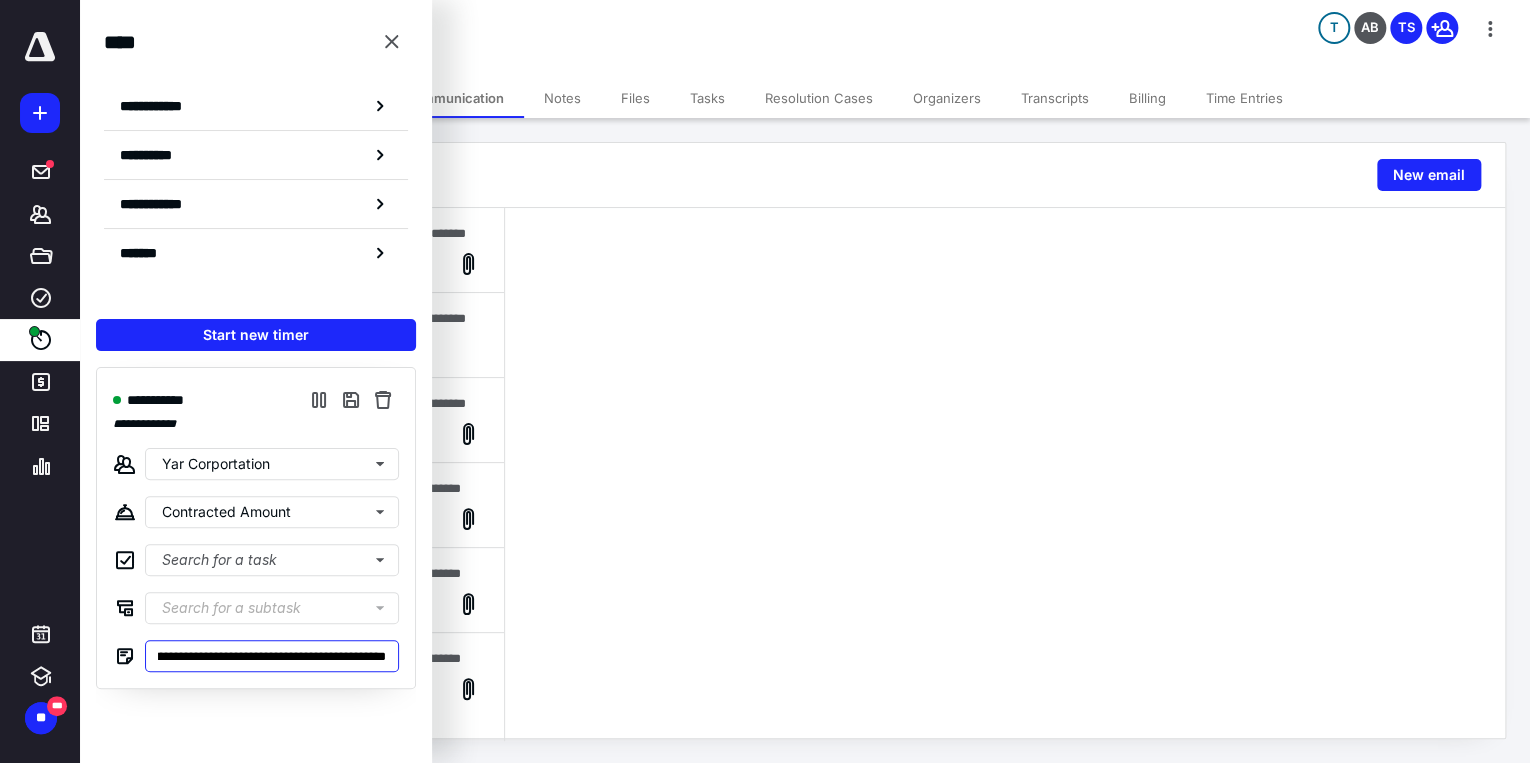 type on "**********" 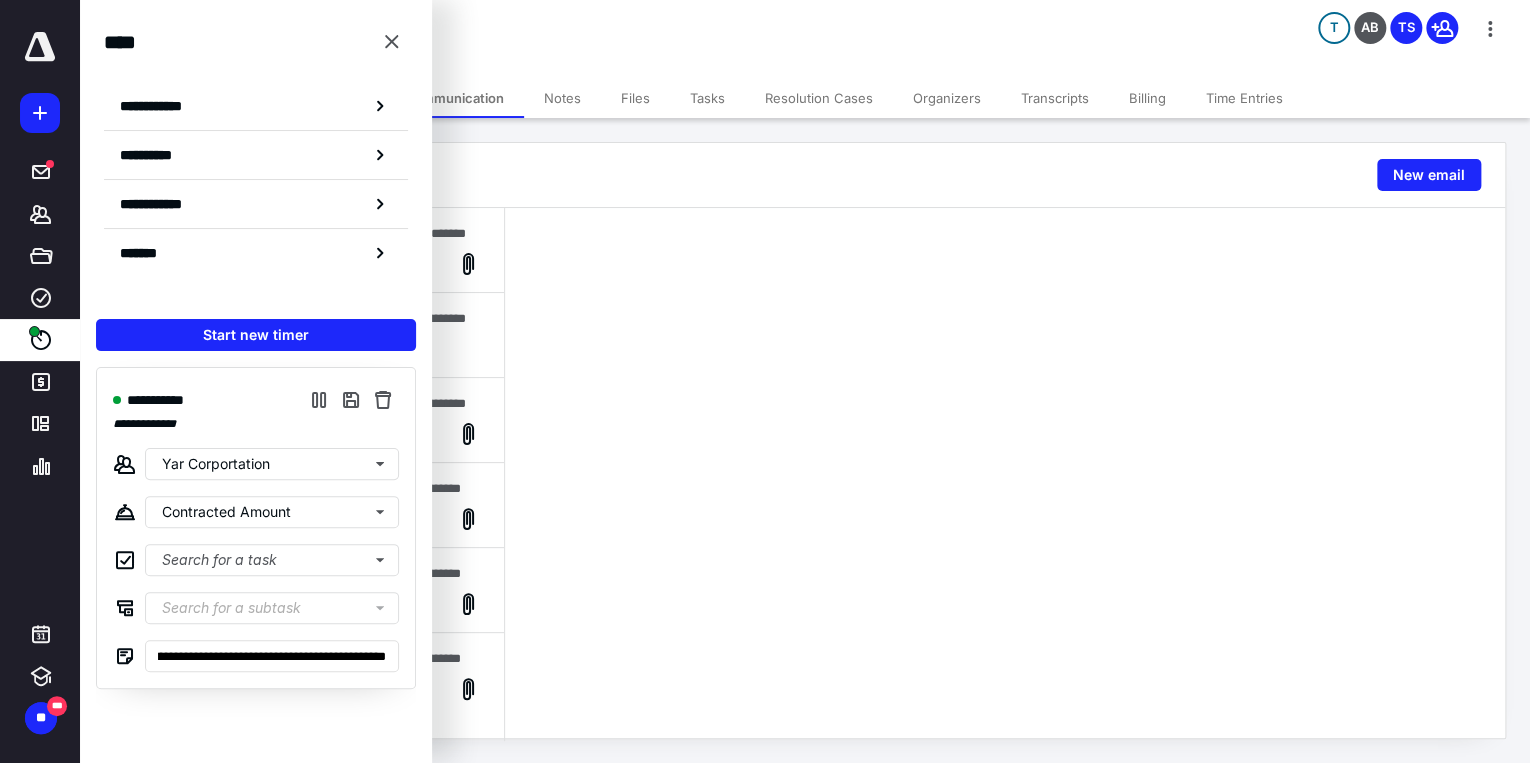 scroll, scrollTop: 0, scrollLeft: 0, axis: both 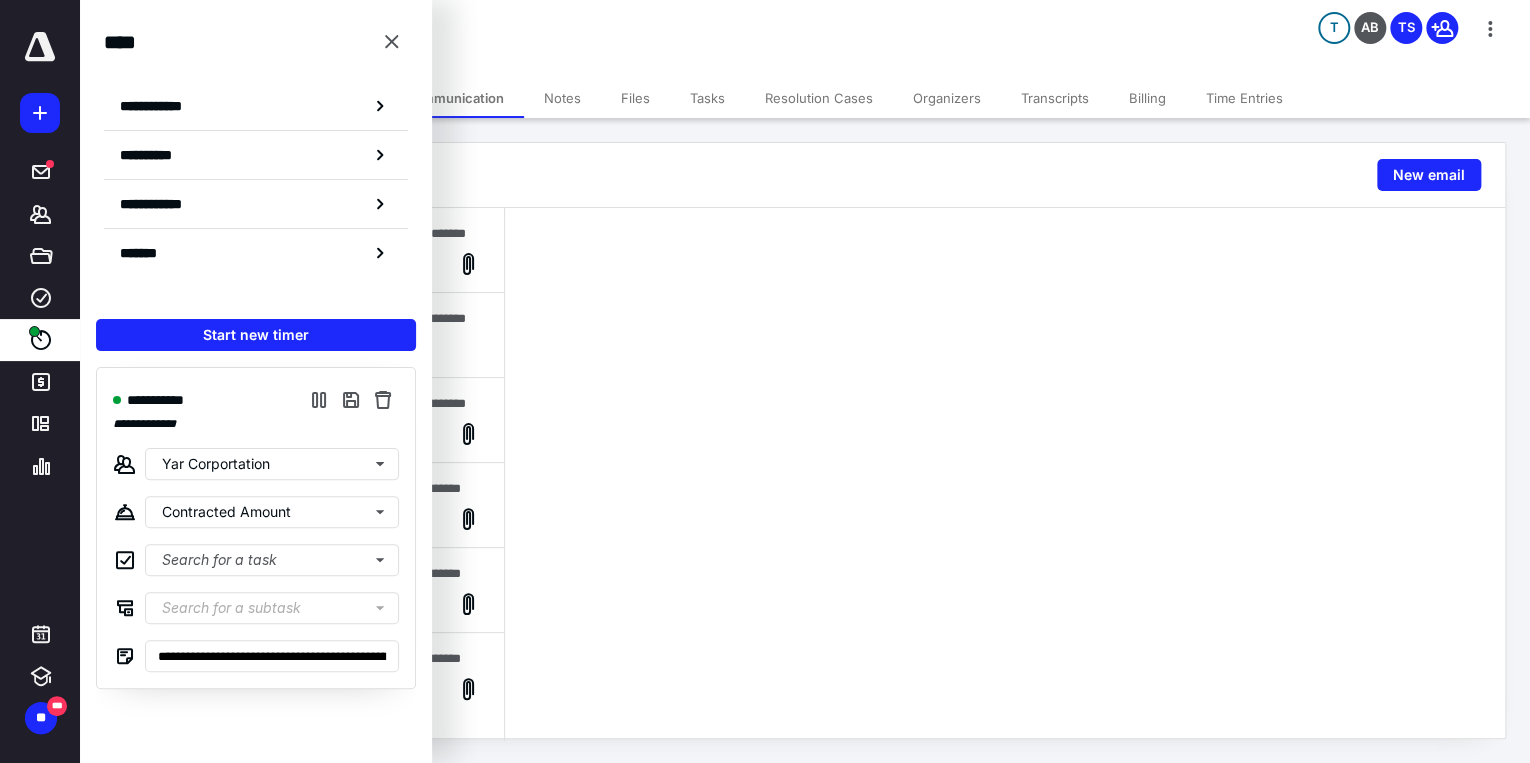 click on "**********" at bounding box center [256, 424] 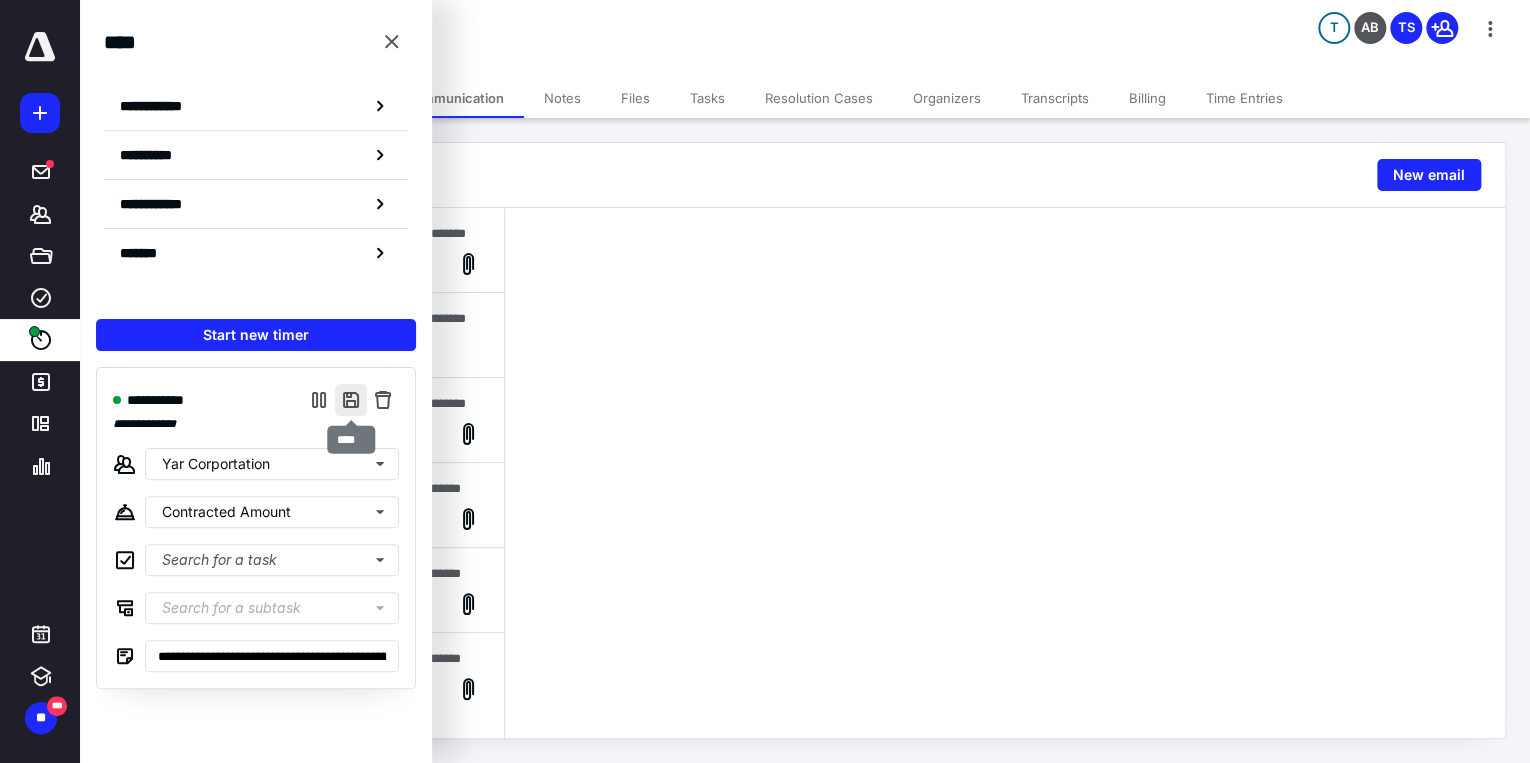 click at bounding box center (351, 400) 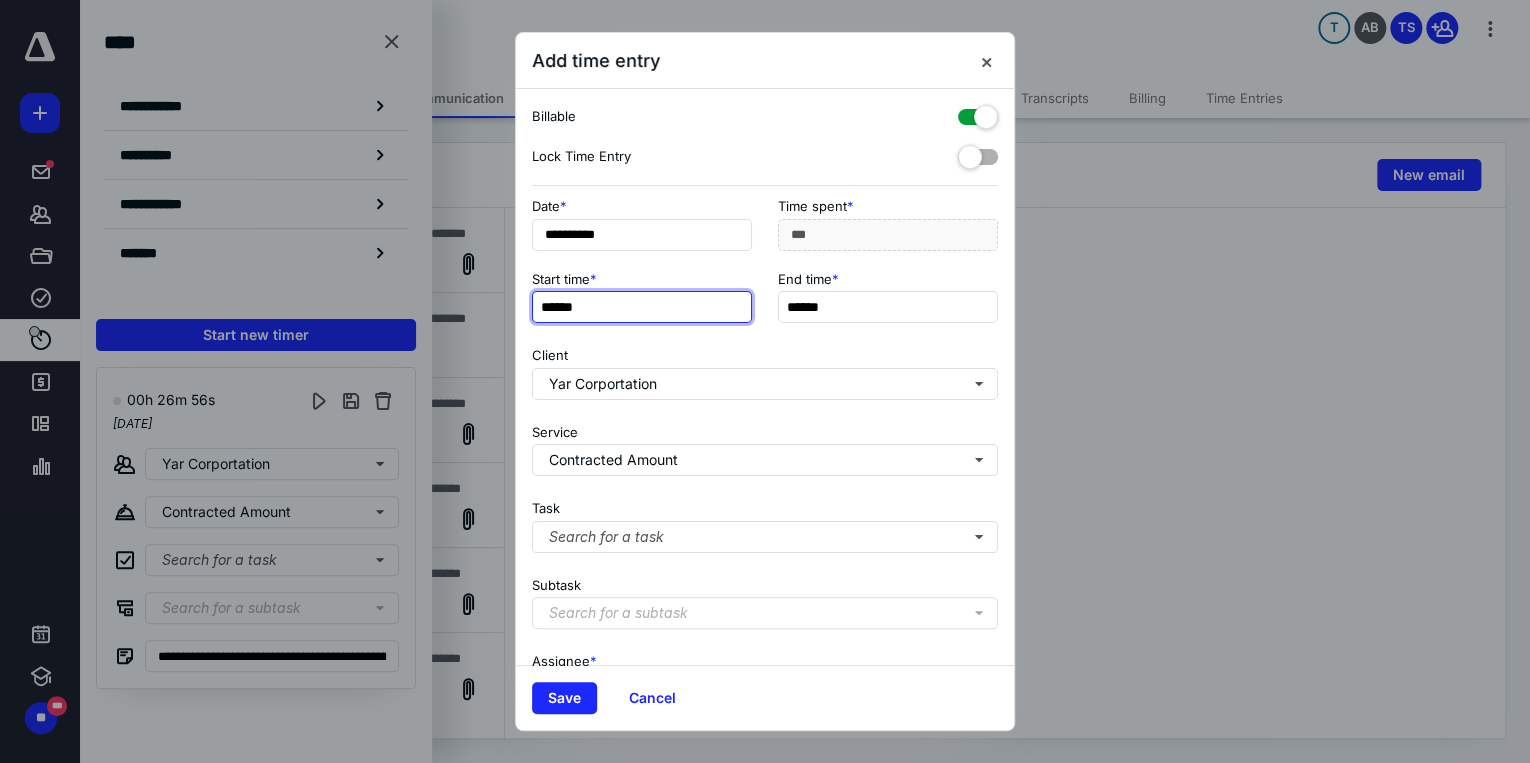 click on "******" at bounding box center [642, 307] 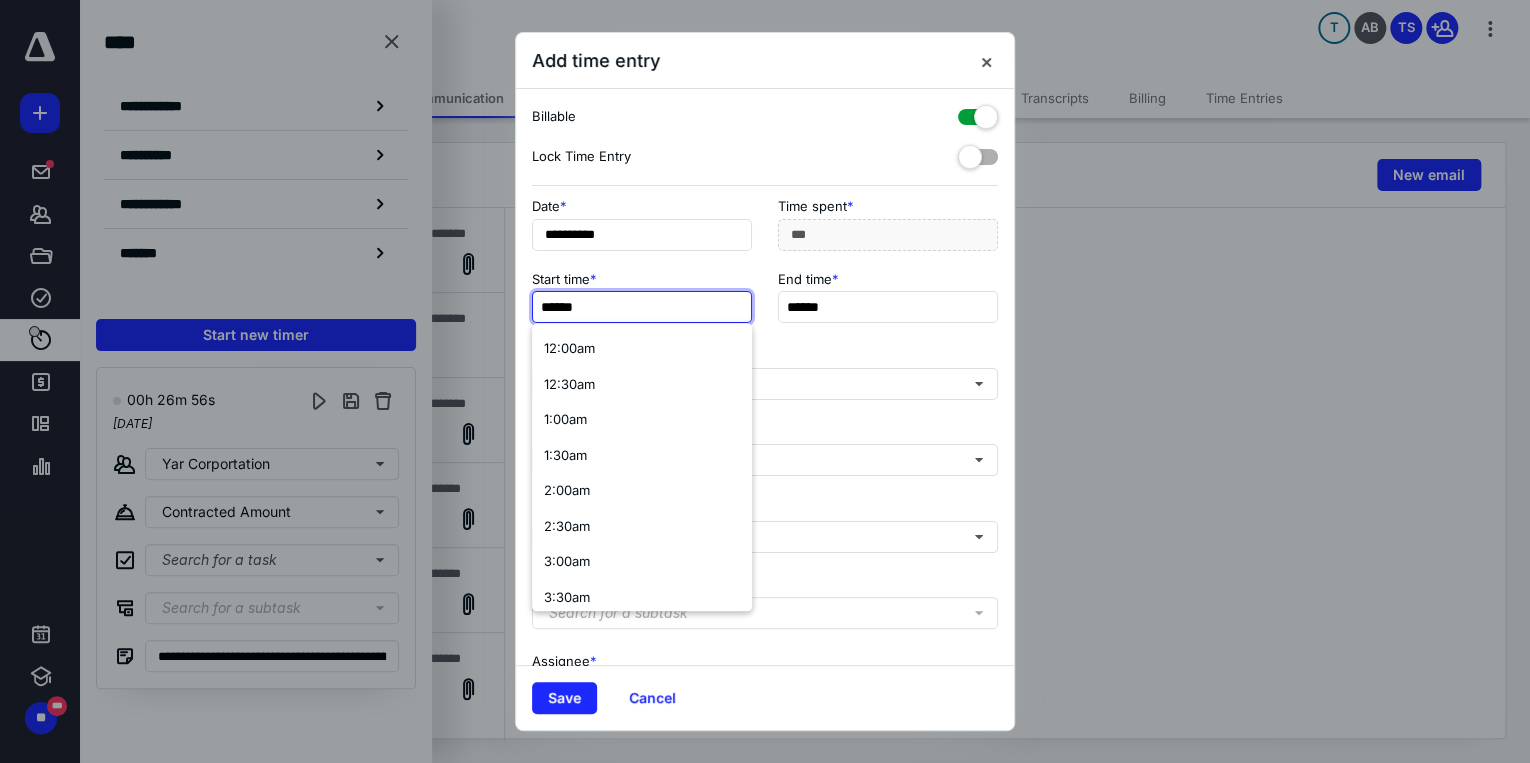 click on "******" at bounding box center (642, 307) 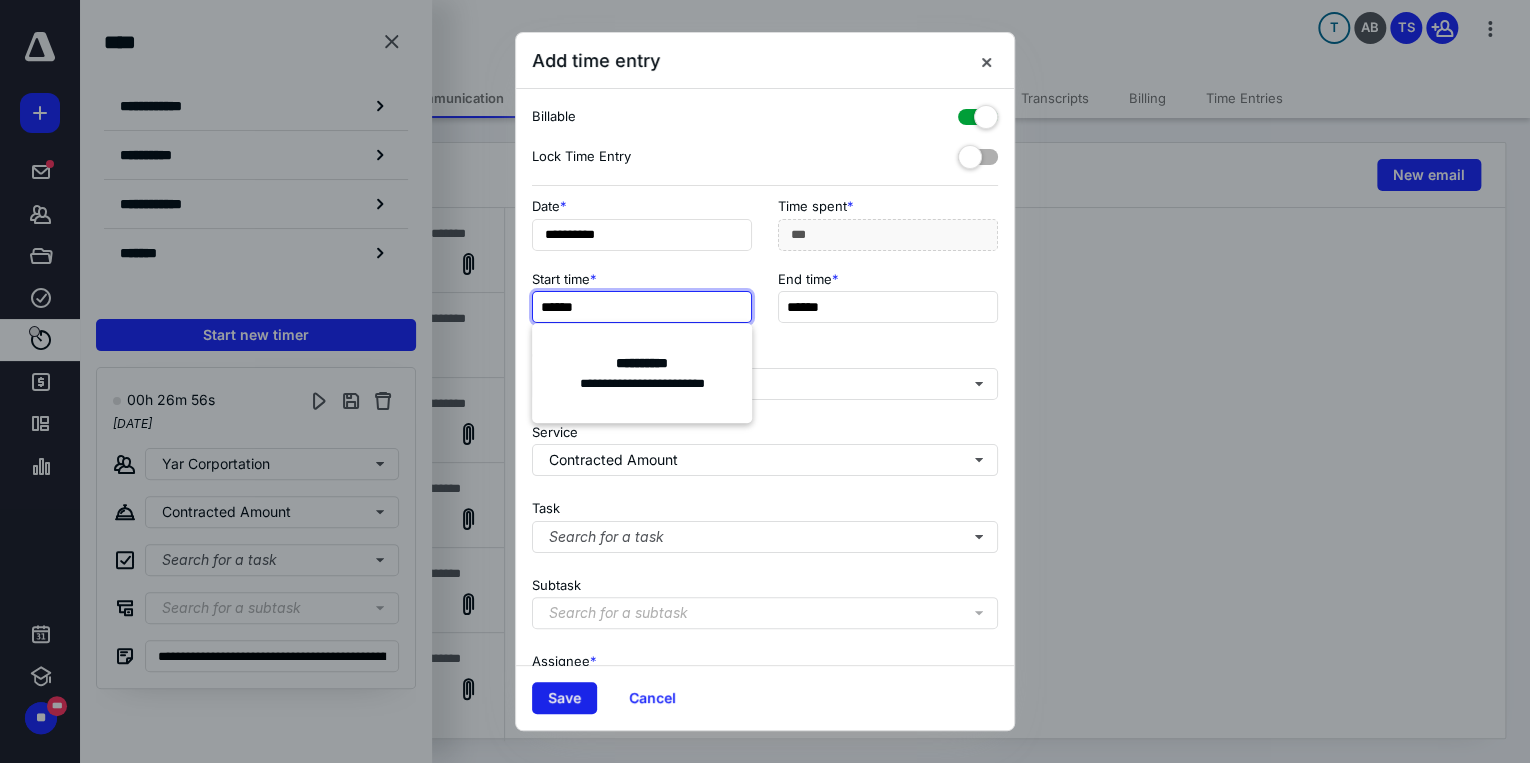 type on "******" 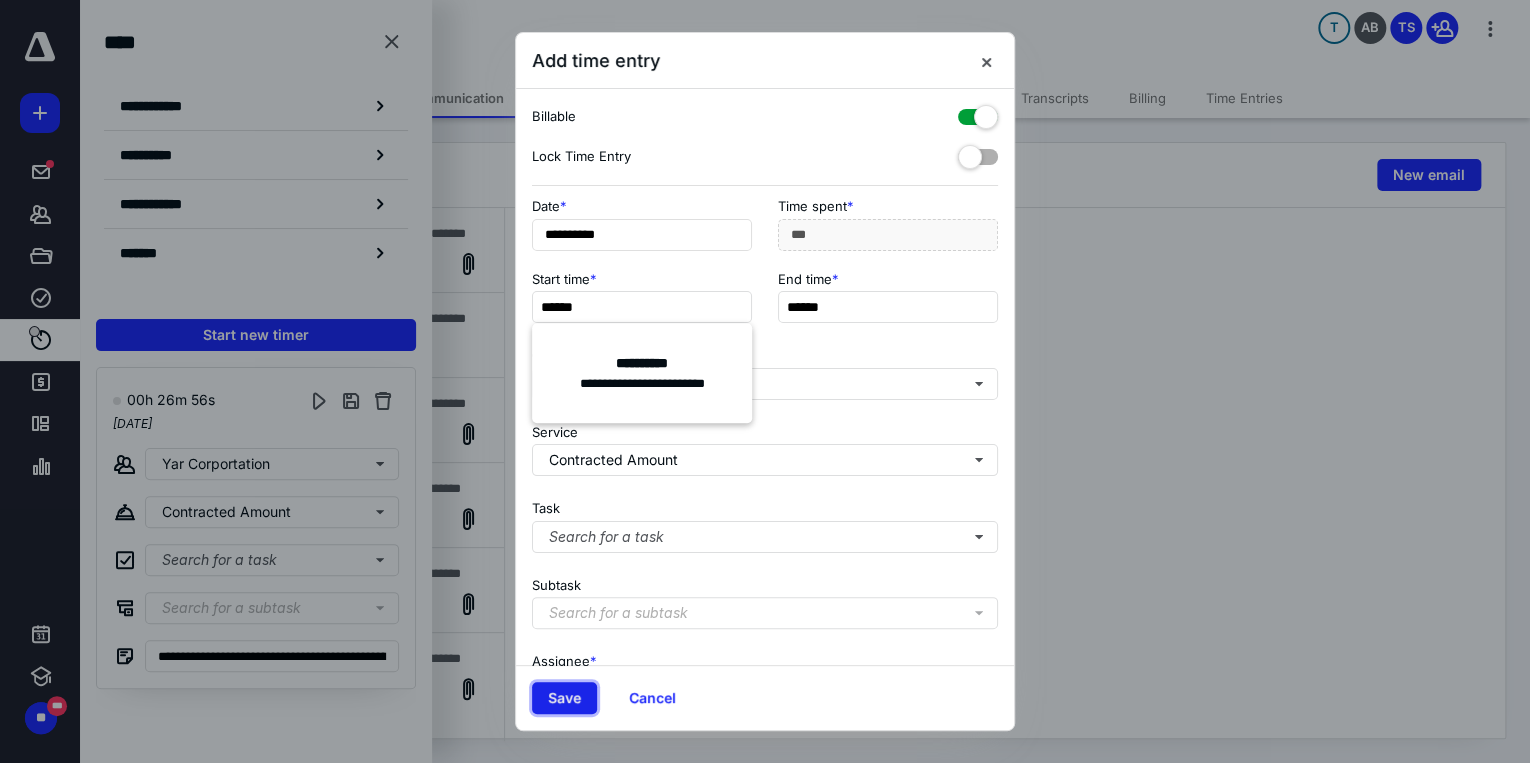 type on "***" 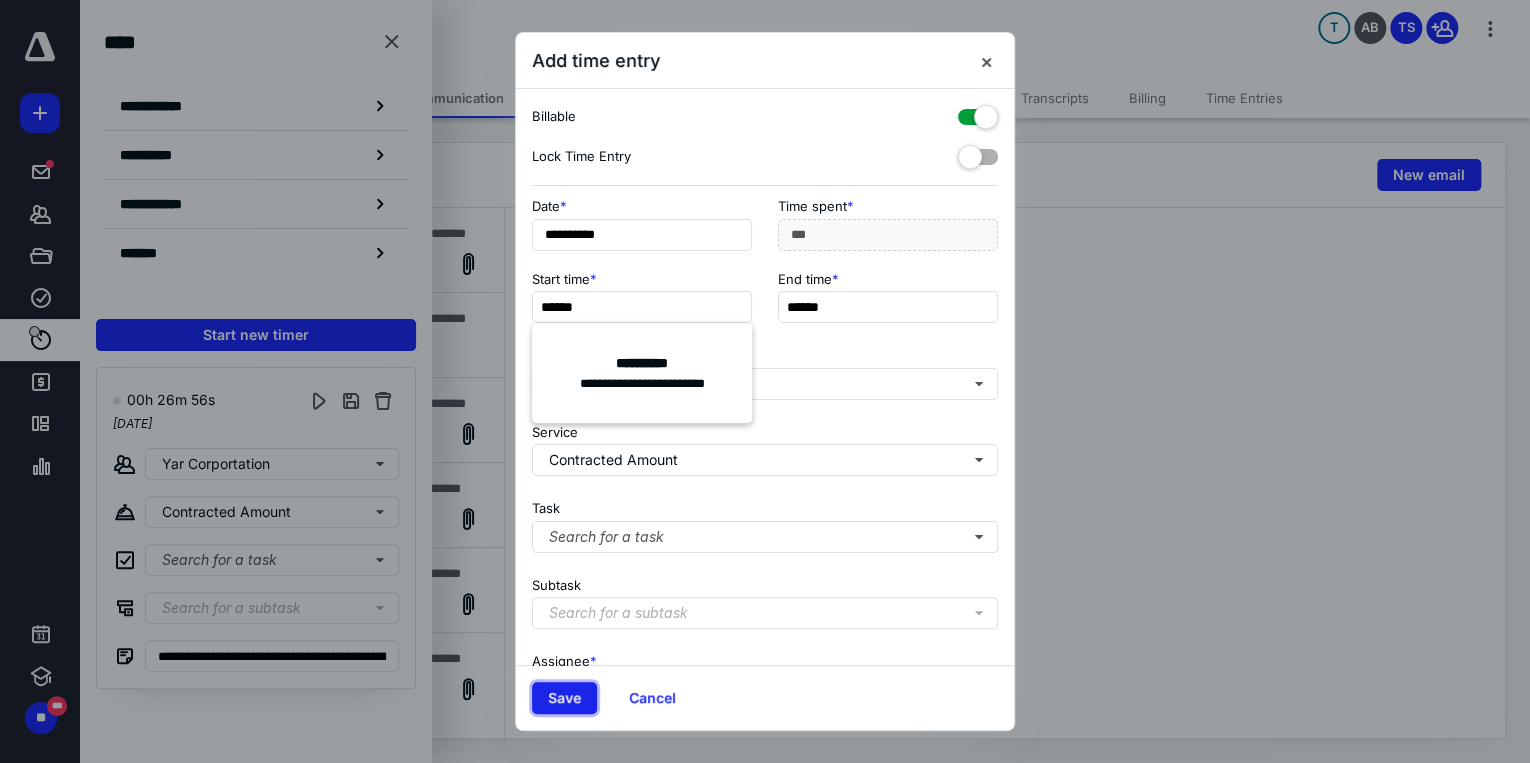 click on "Save" at bounding box center (564, 698) 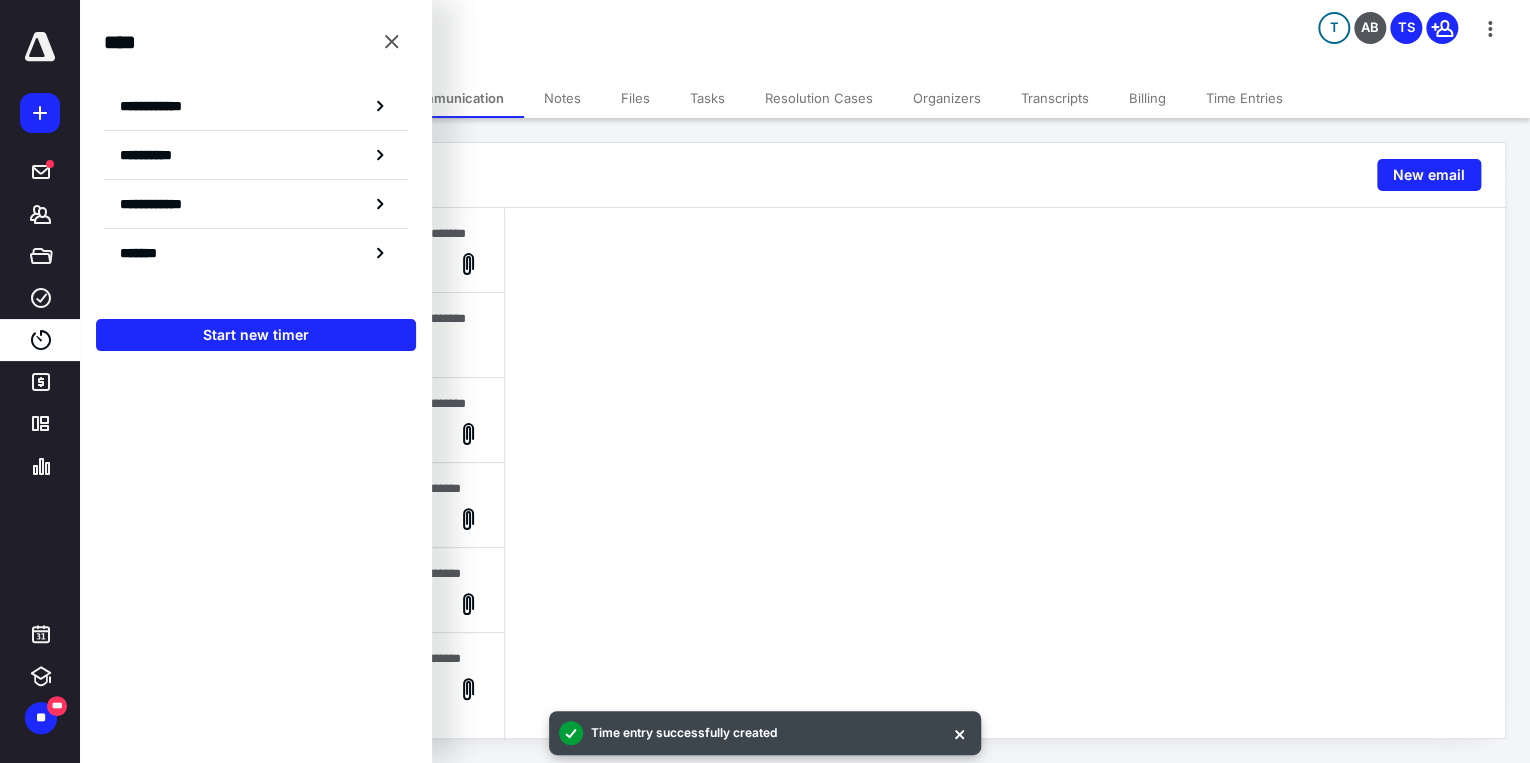 drag, startPoint x: 631, startPoint y: 92, endPoint x: 627, endPoint y: 103, distance: 11.7046995 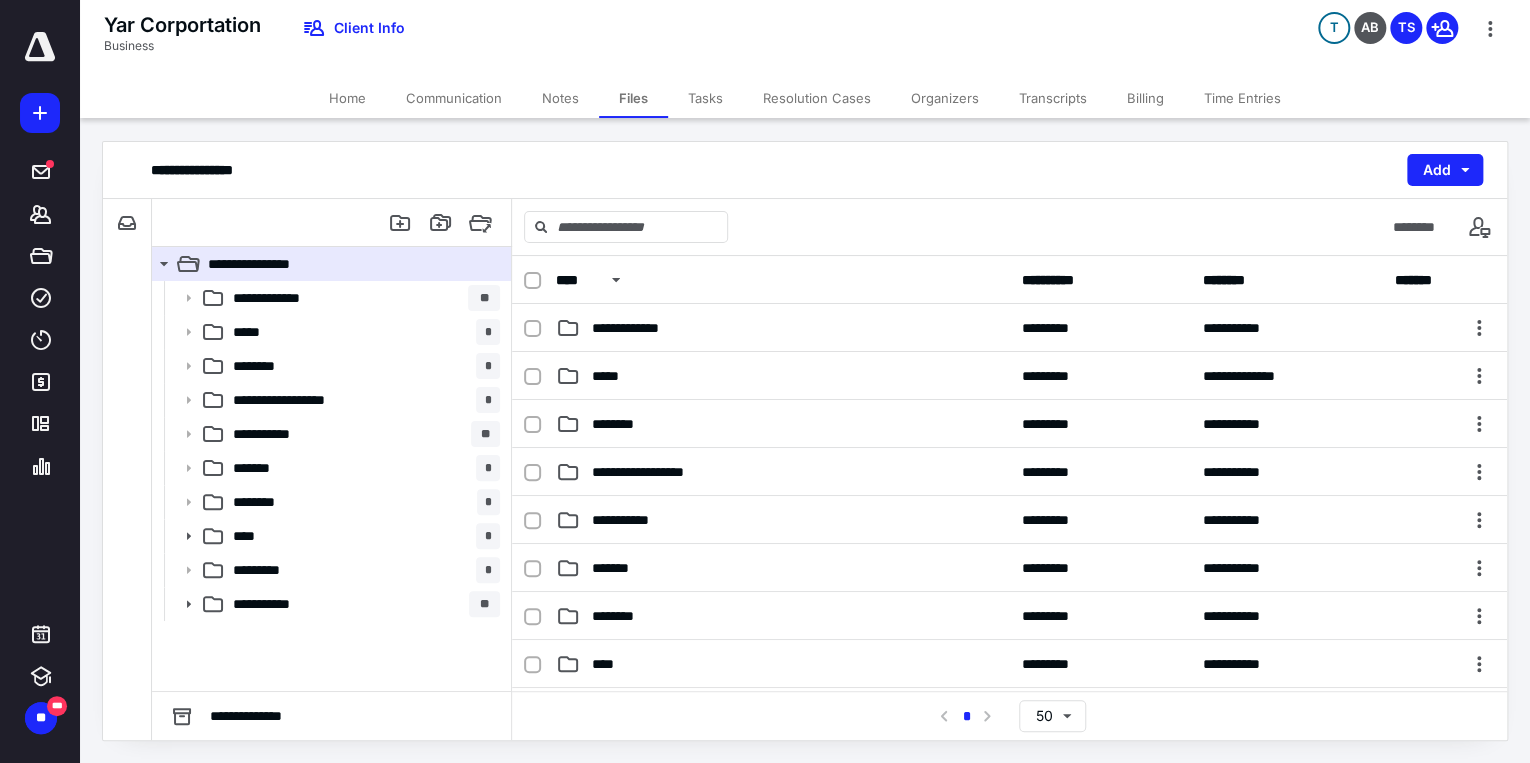 click on "Tasks" at bounding box center [705, 98] 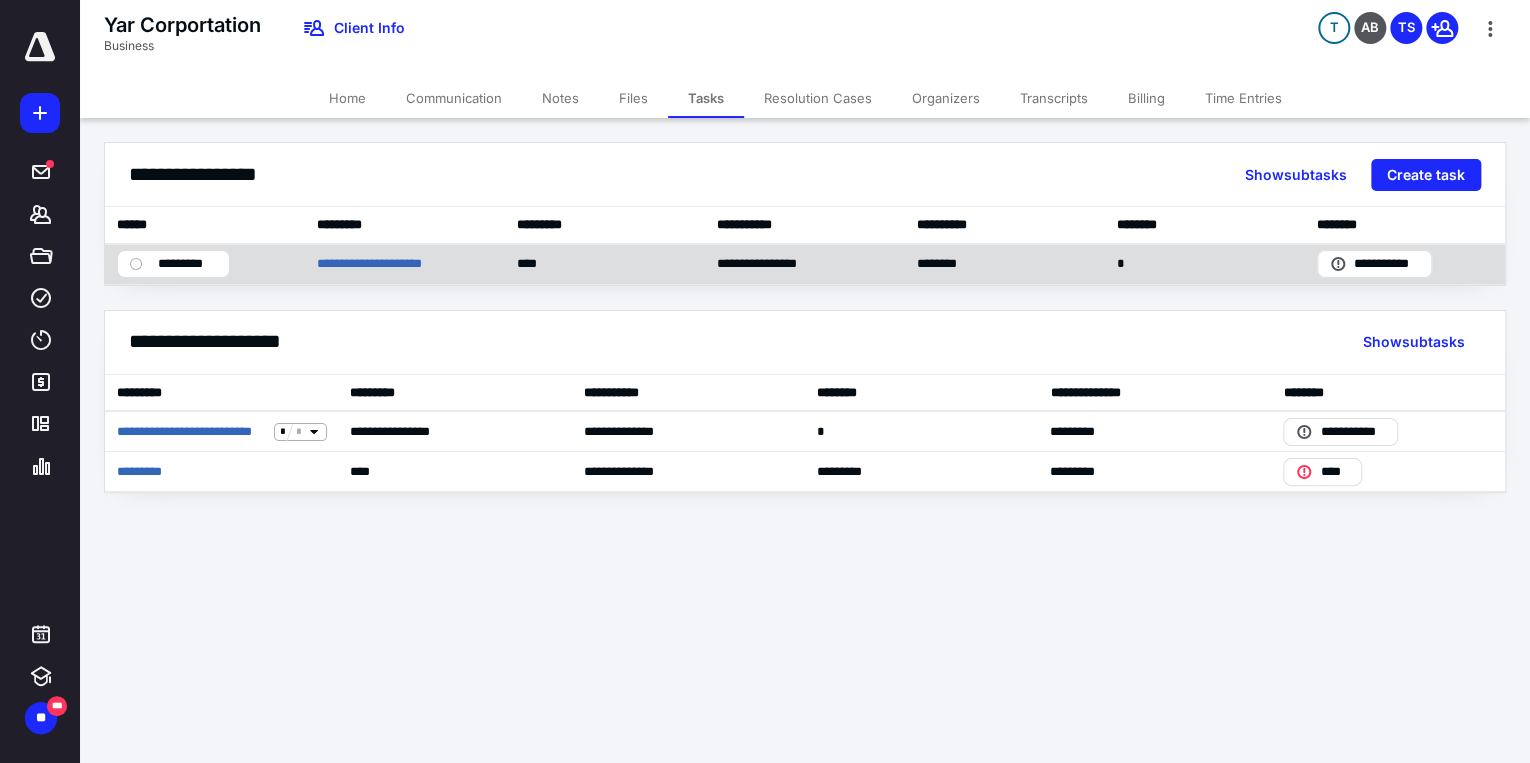 click on "*********" at bounding box center [187, 264] 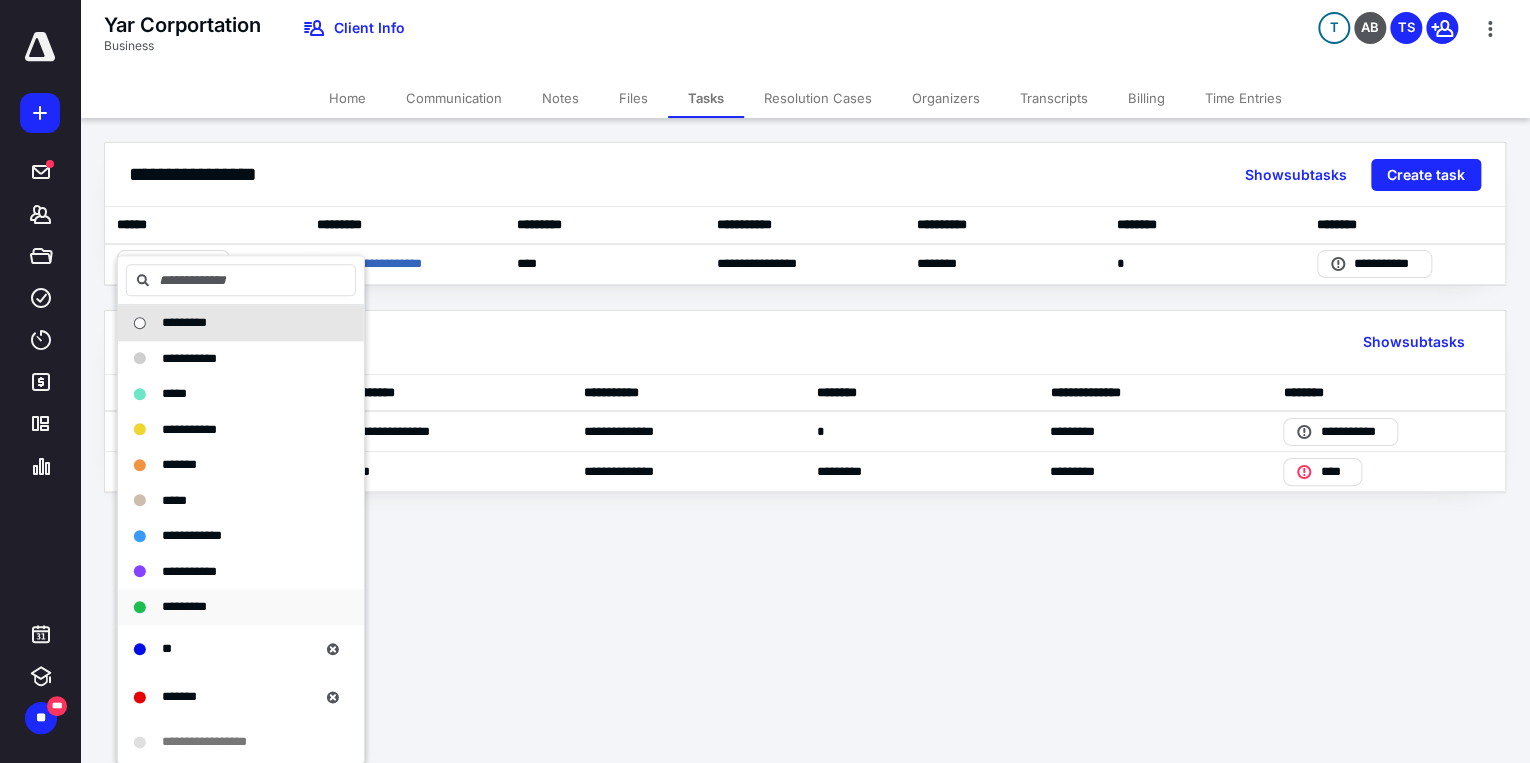 click on "*********" at bounding box center [184, 606] 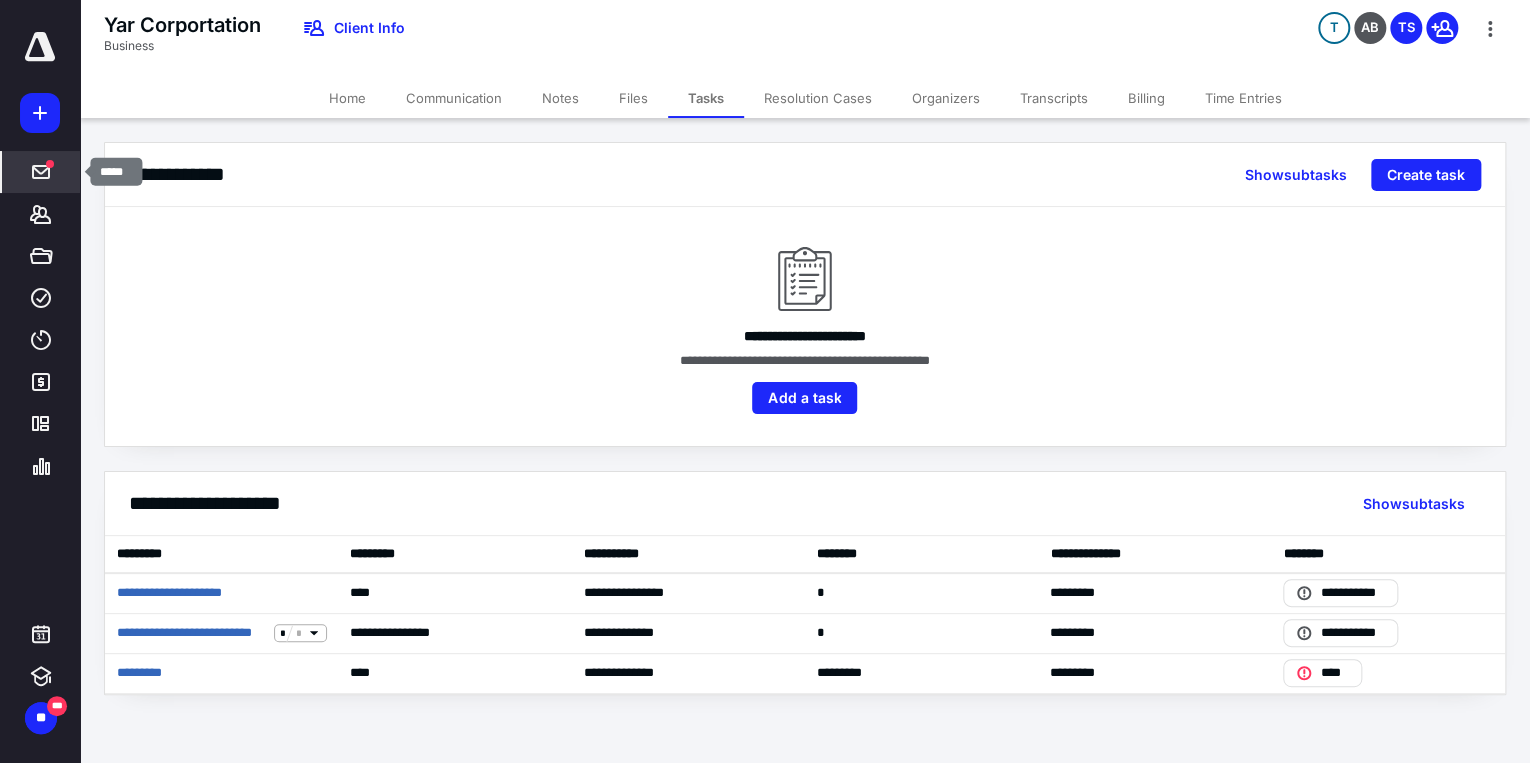 click at bounding box center (41, 172) 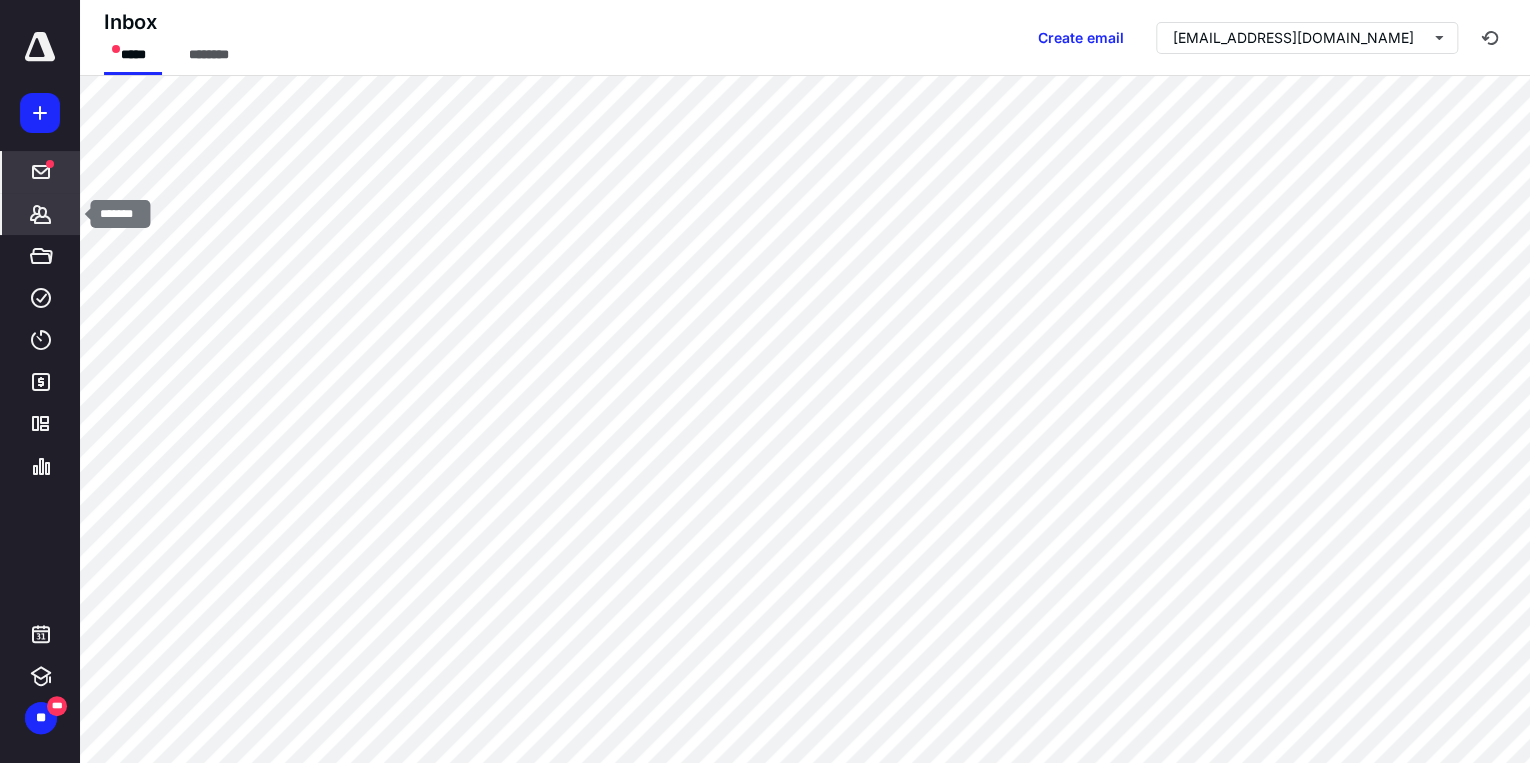 click on "*******" at bounding box center (41, 214) 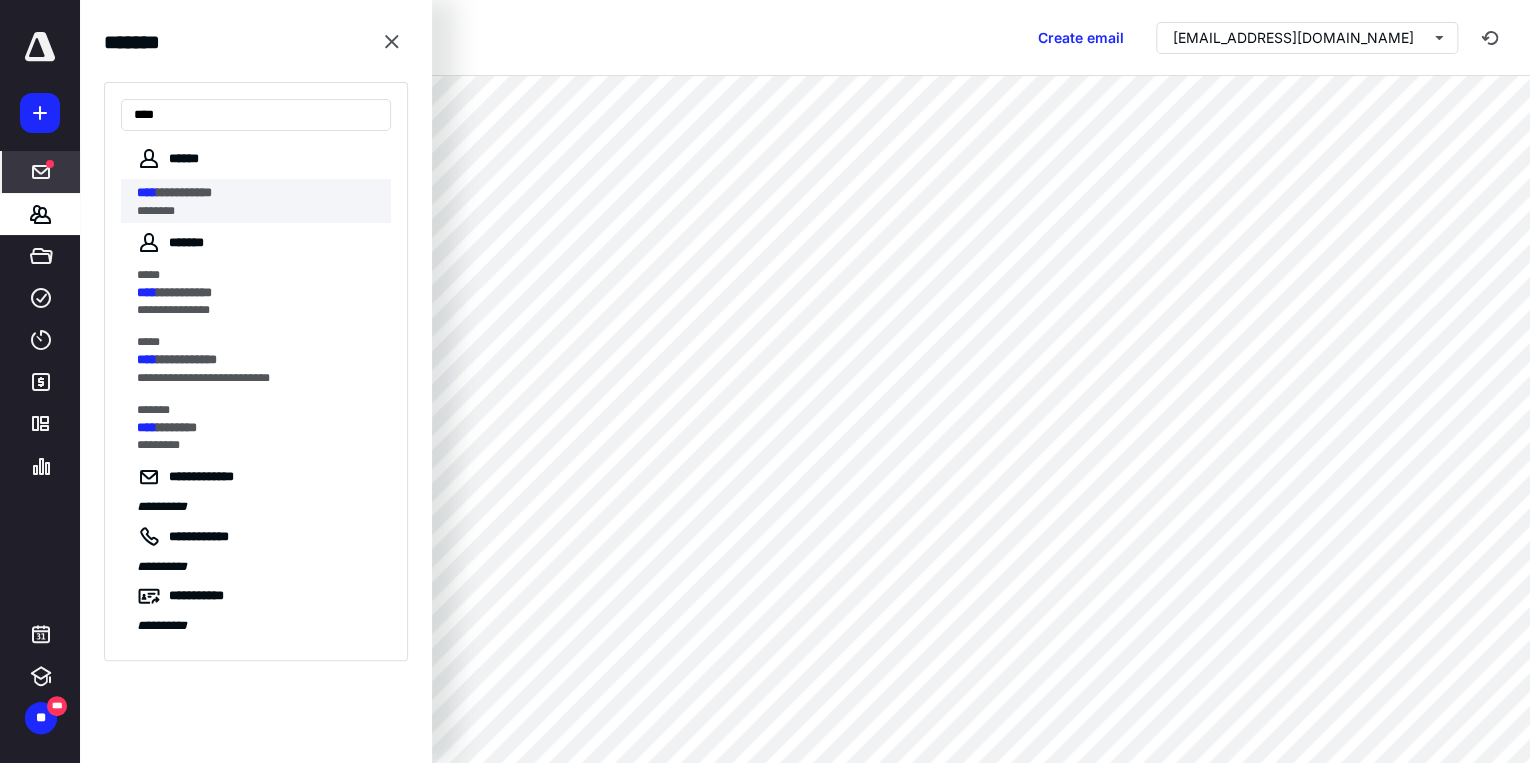type on "****" 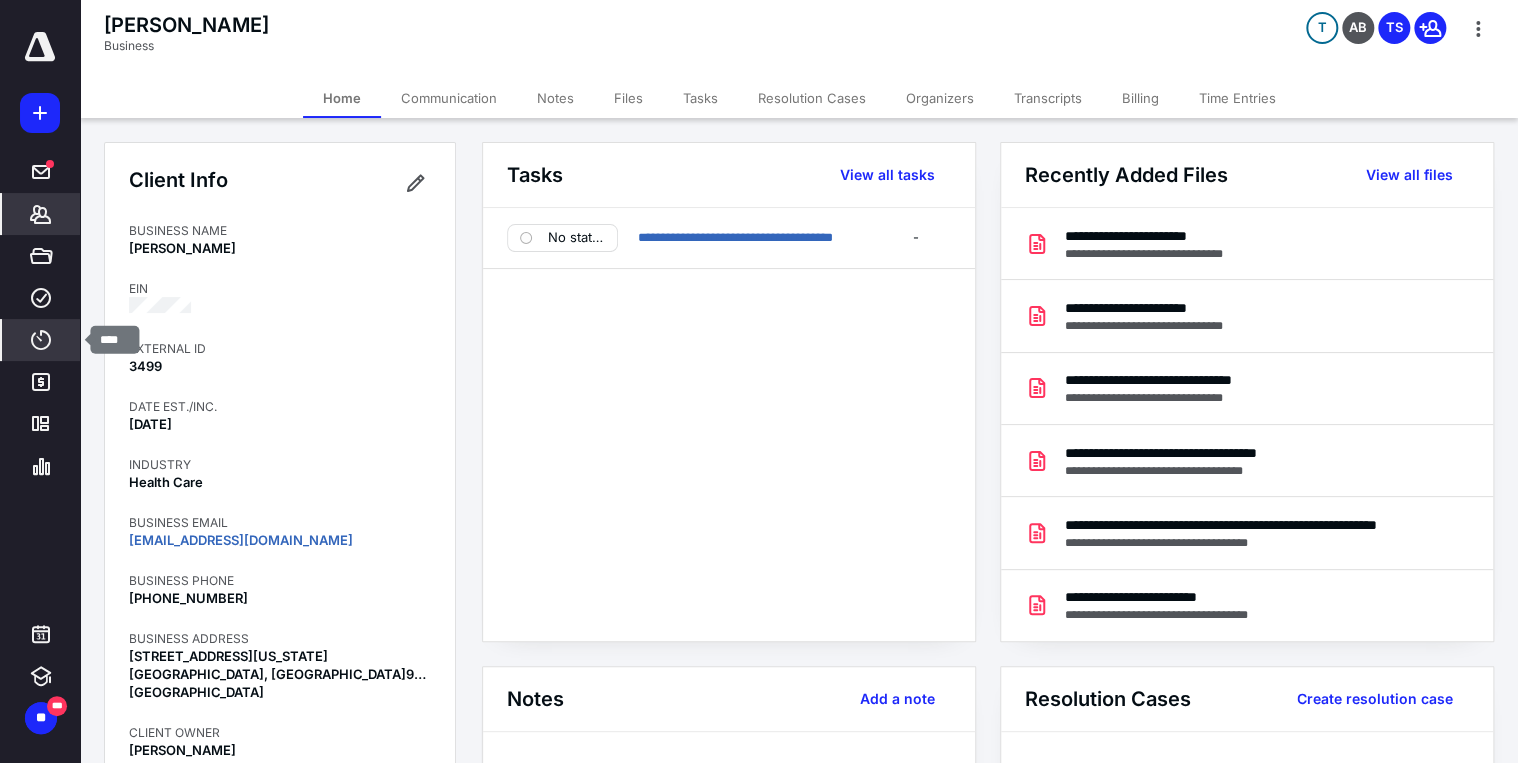 click 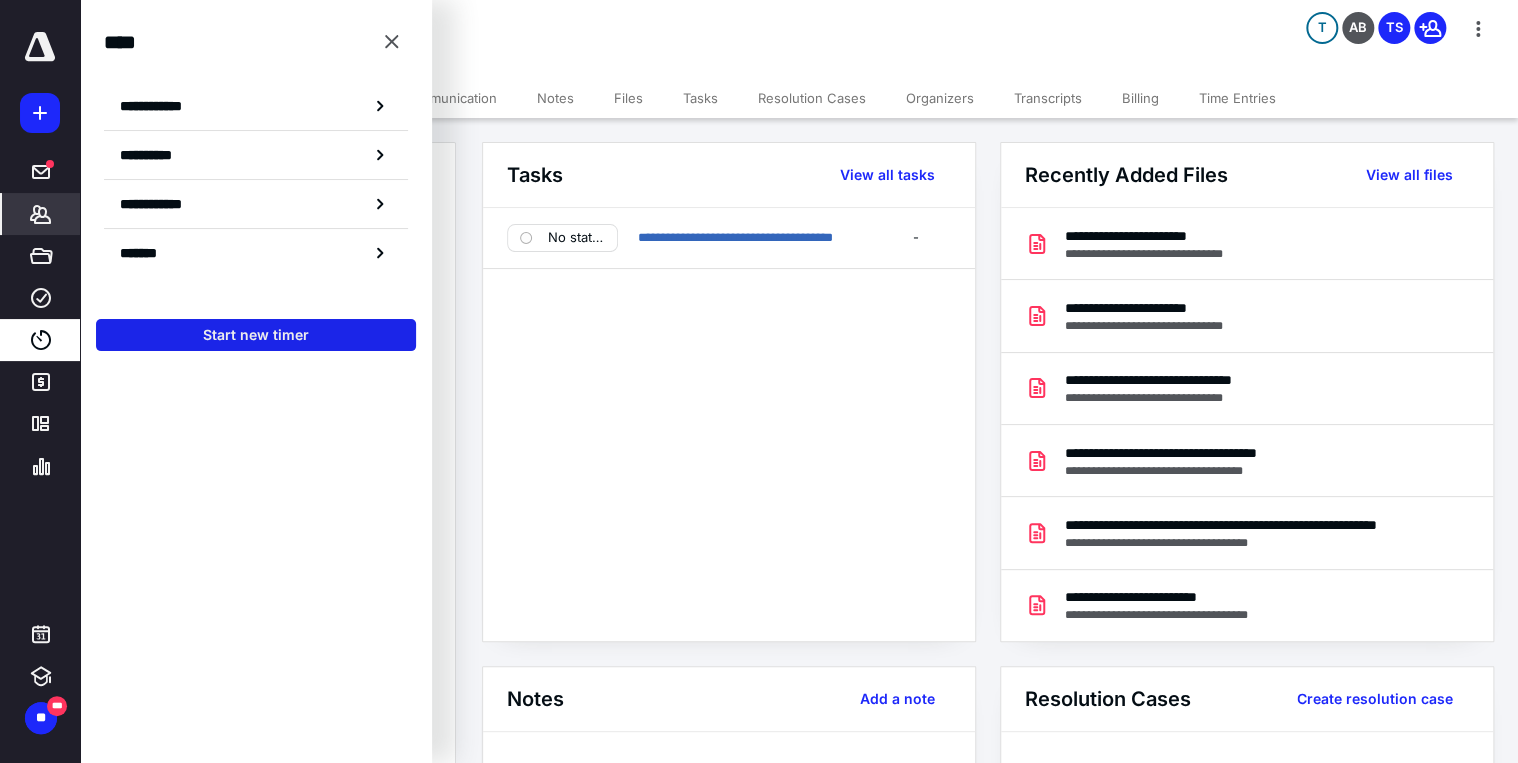click on "Start new timer" at bounding box center [256, 335] 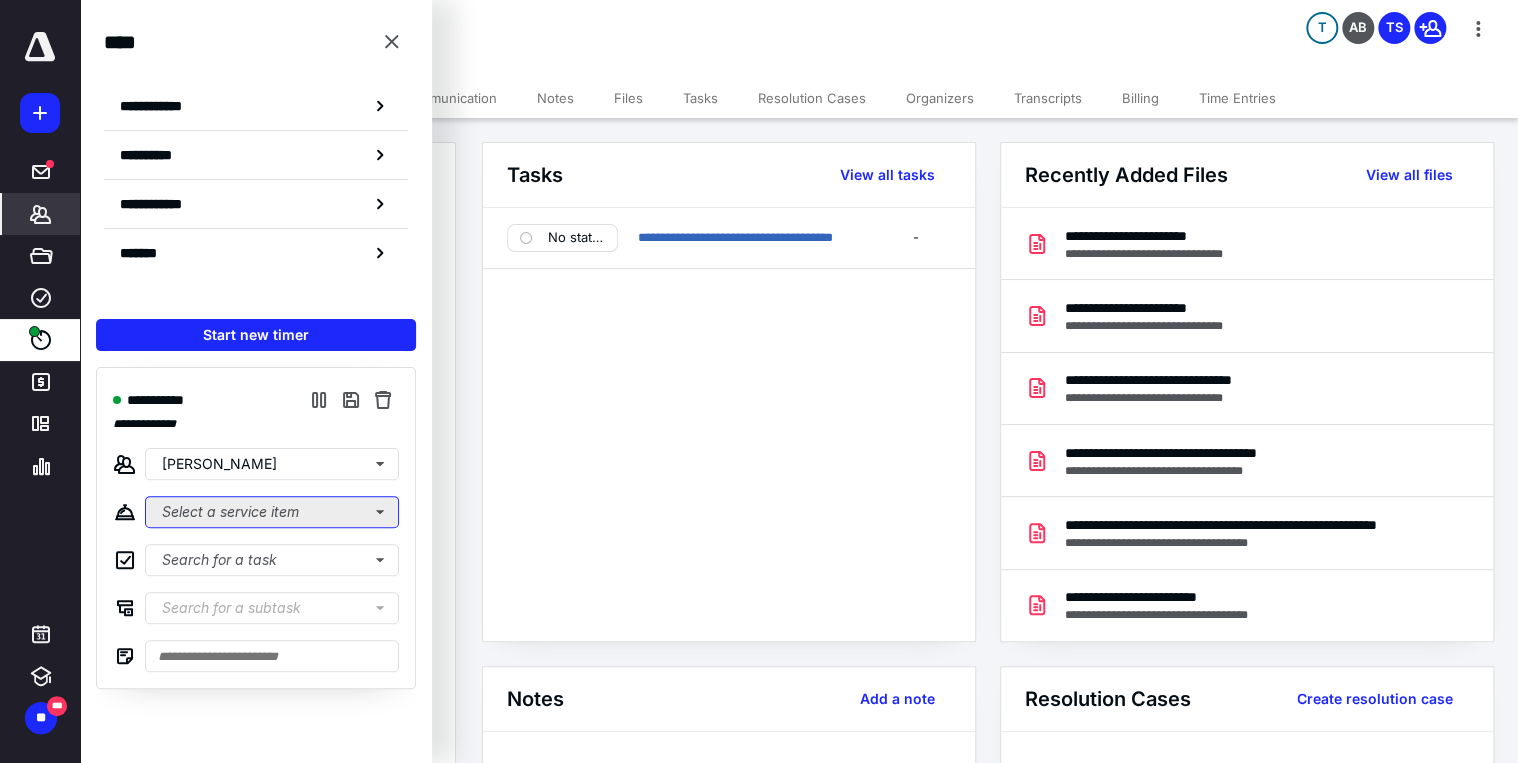 click on "Select a service item" at bounding box center [272, 512] 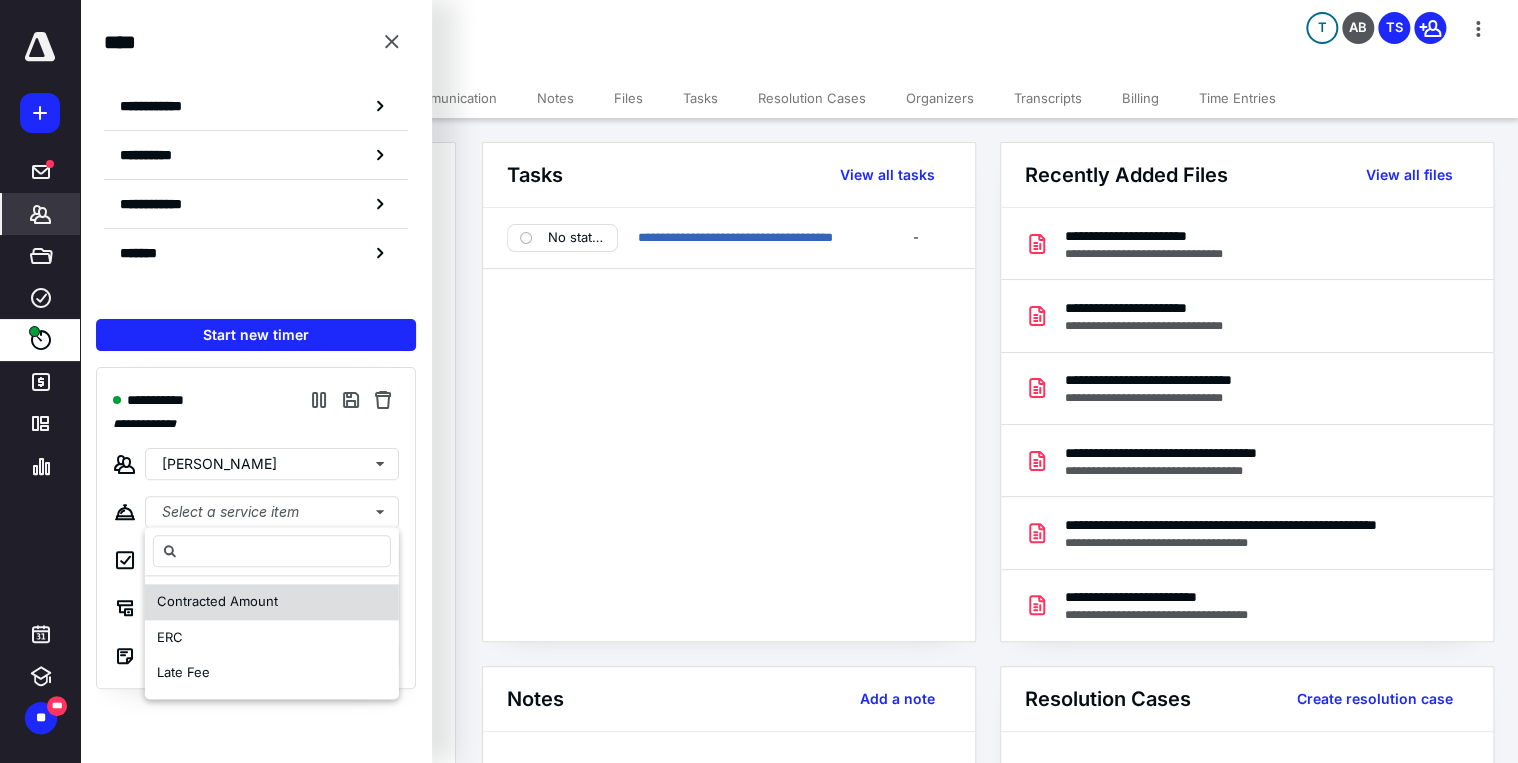 click on "Contracted Amount" at bounding box center (217, 601) 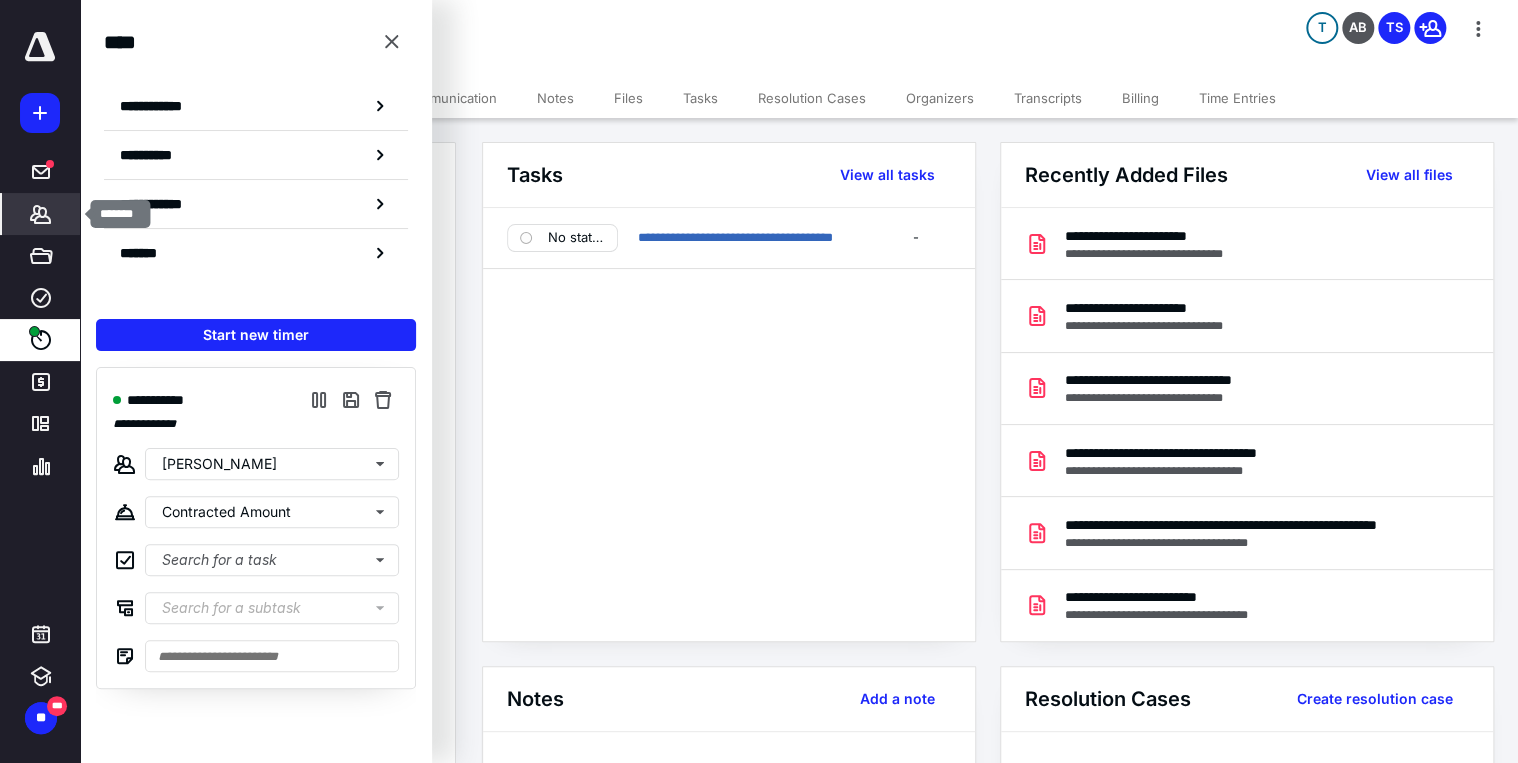 click 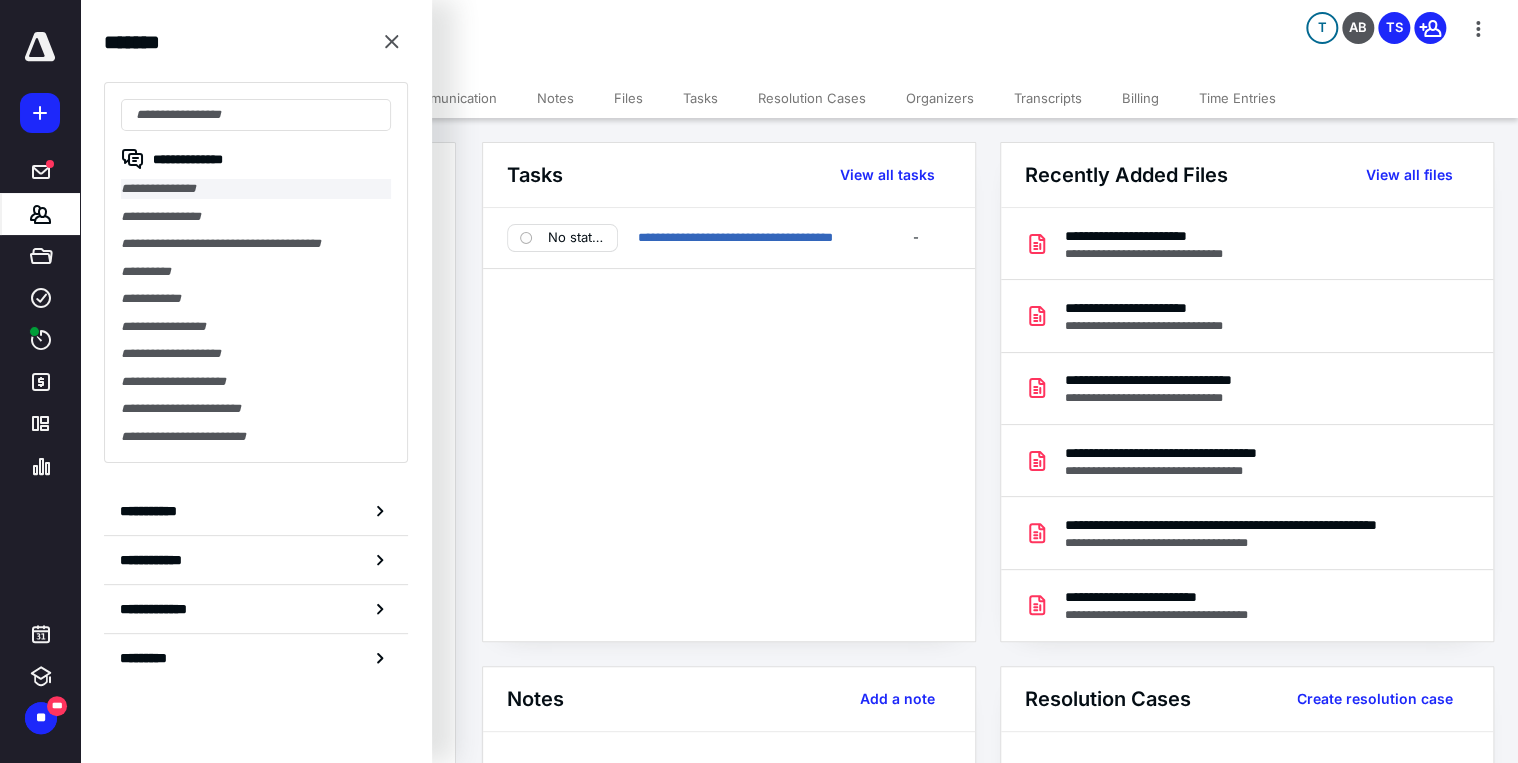 click on "**********" at bounding box center (256, 189) 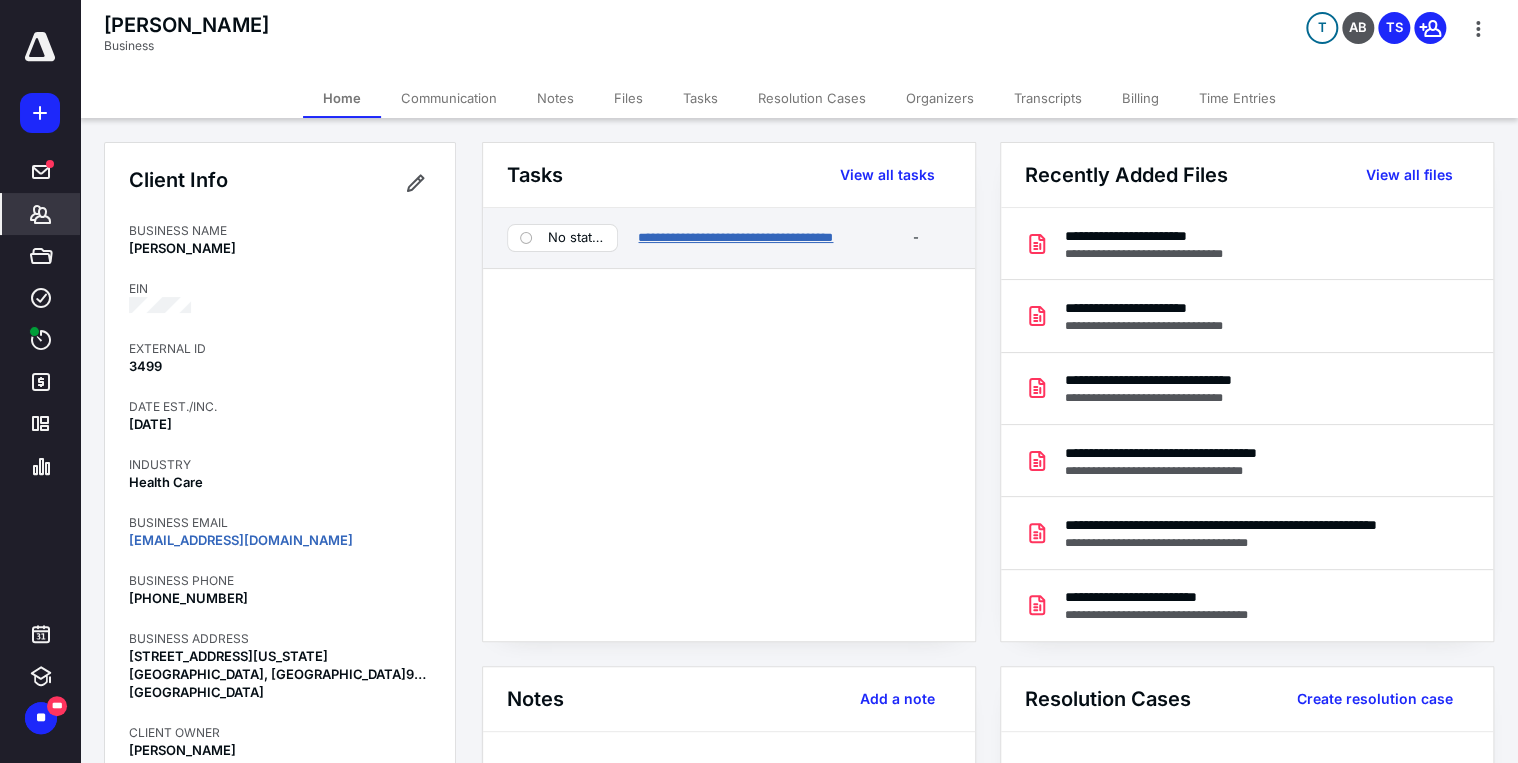 click on "**********" at bounding box center [735, 237] 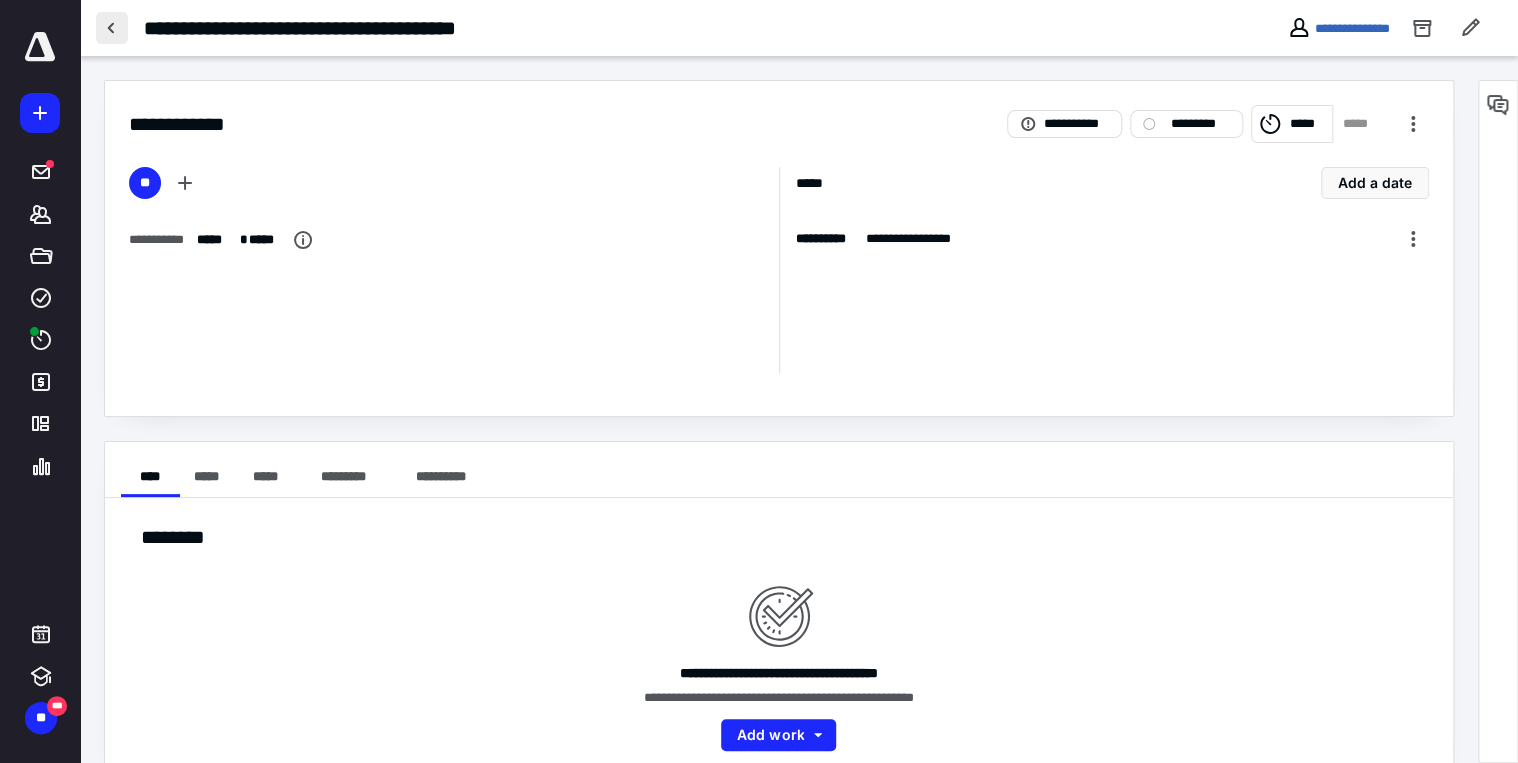 click at bounding box center [112, 28] 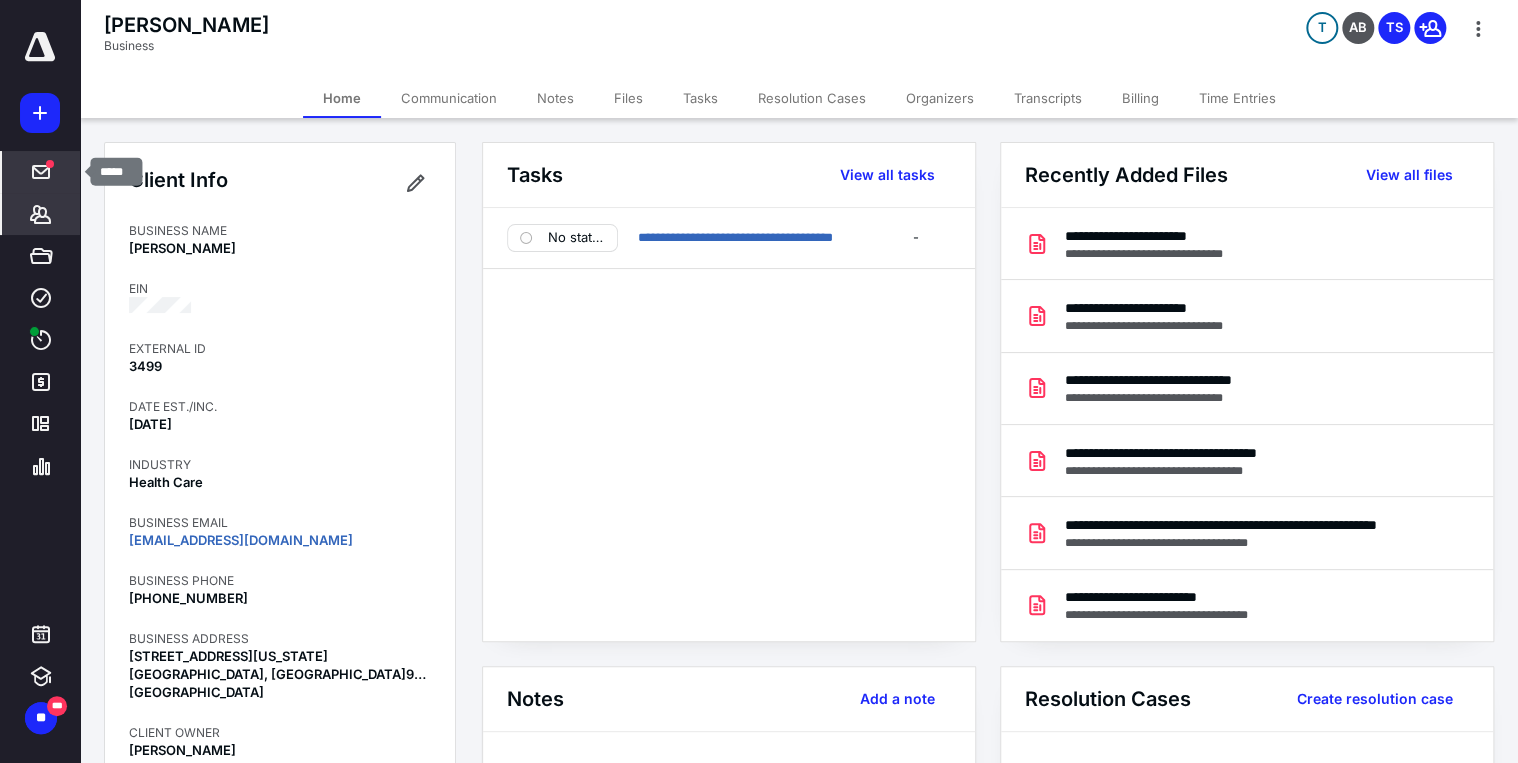 click 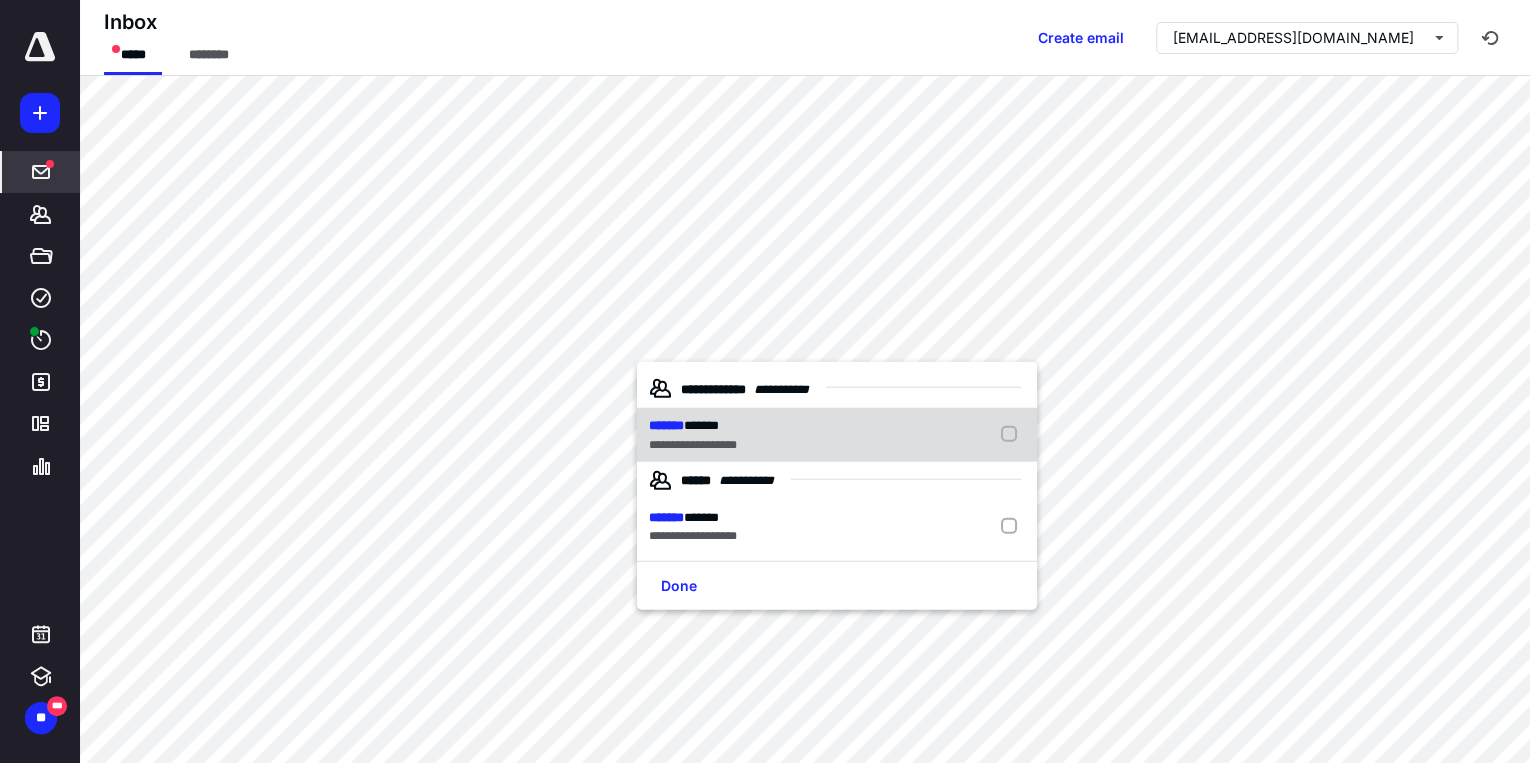 click on "**********" at bounding box center [693, 444] 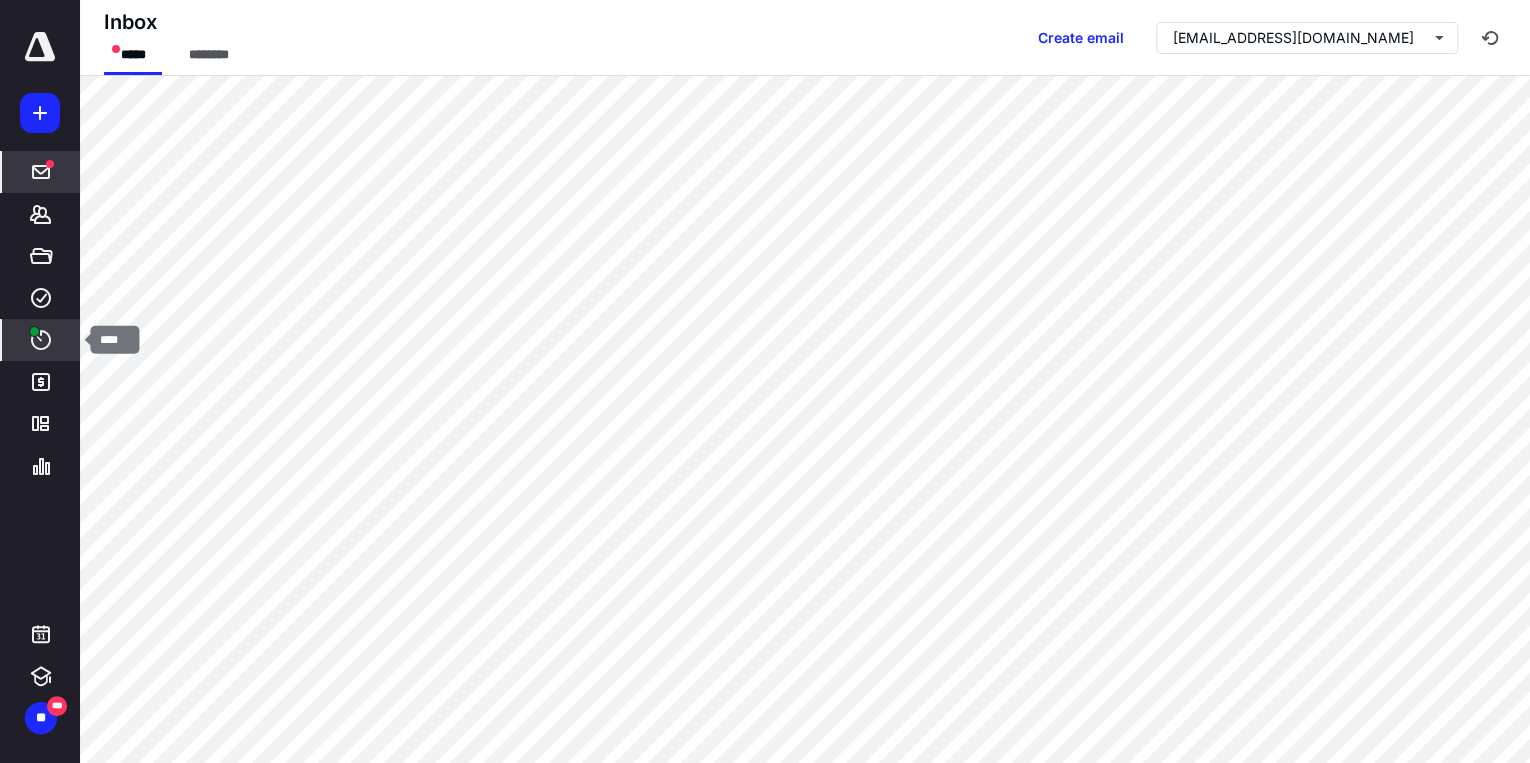 click 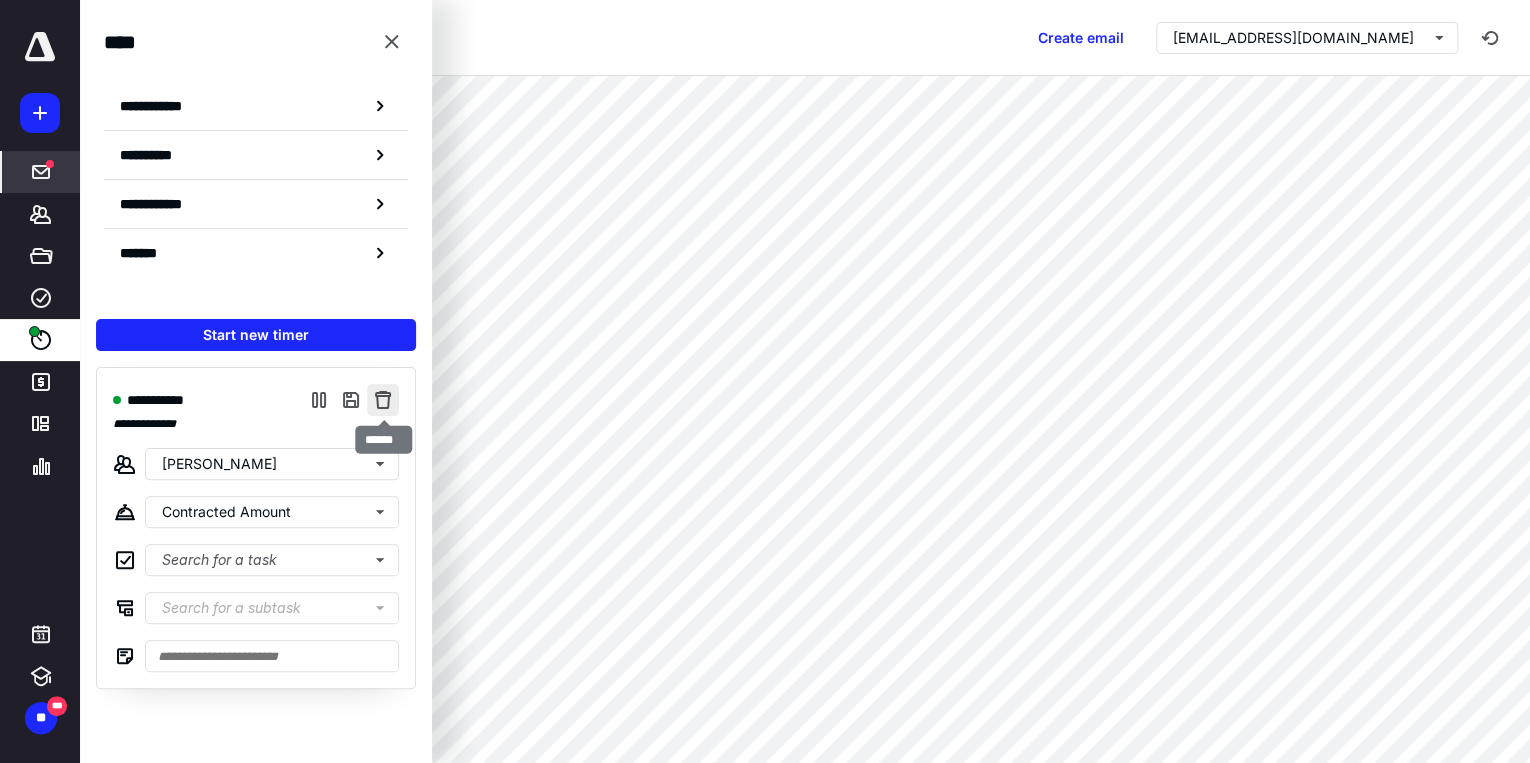click at bounding box center [383, 400] 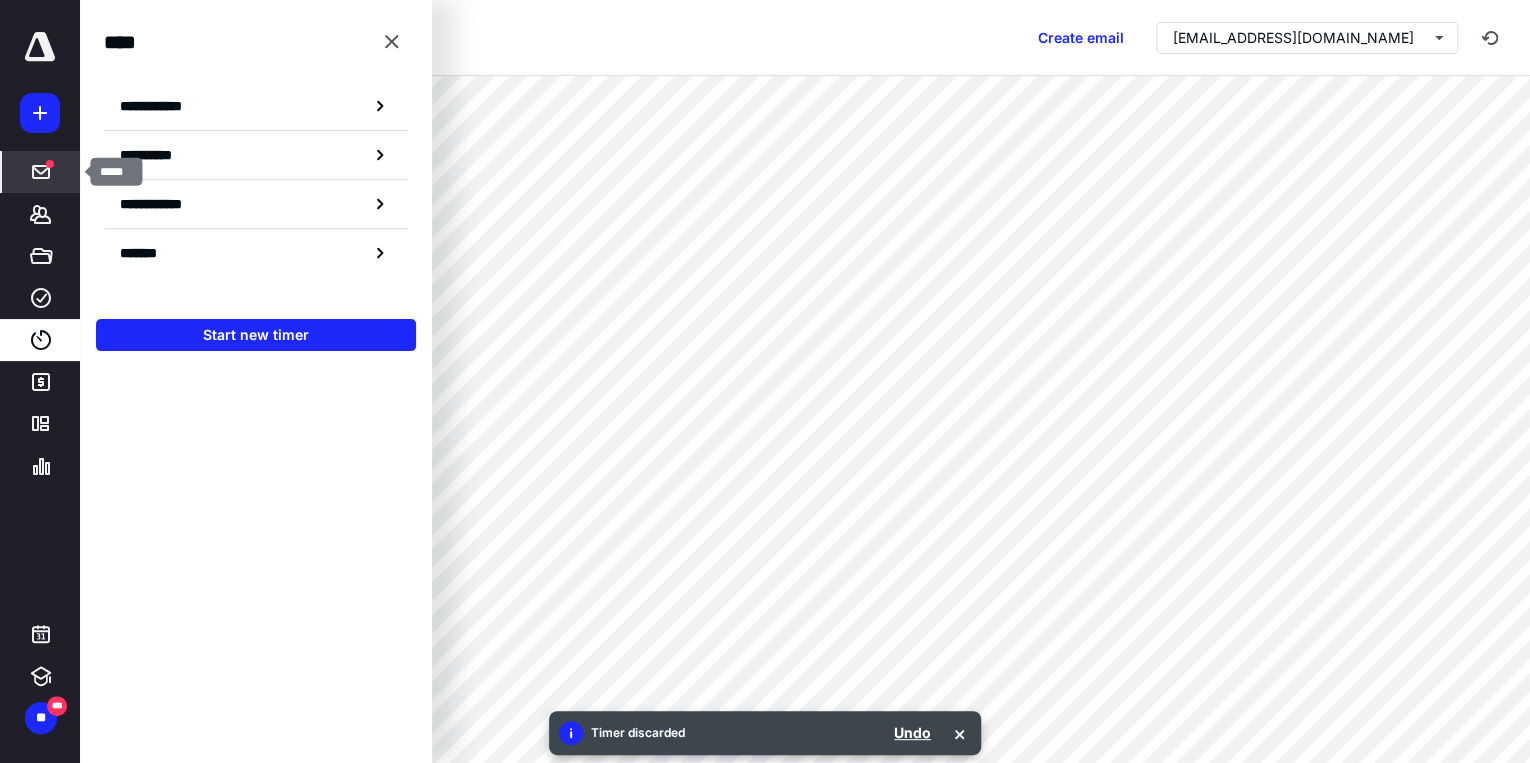 click on "*****" at bounding box center [41, 172] 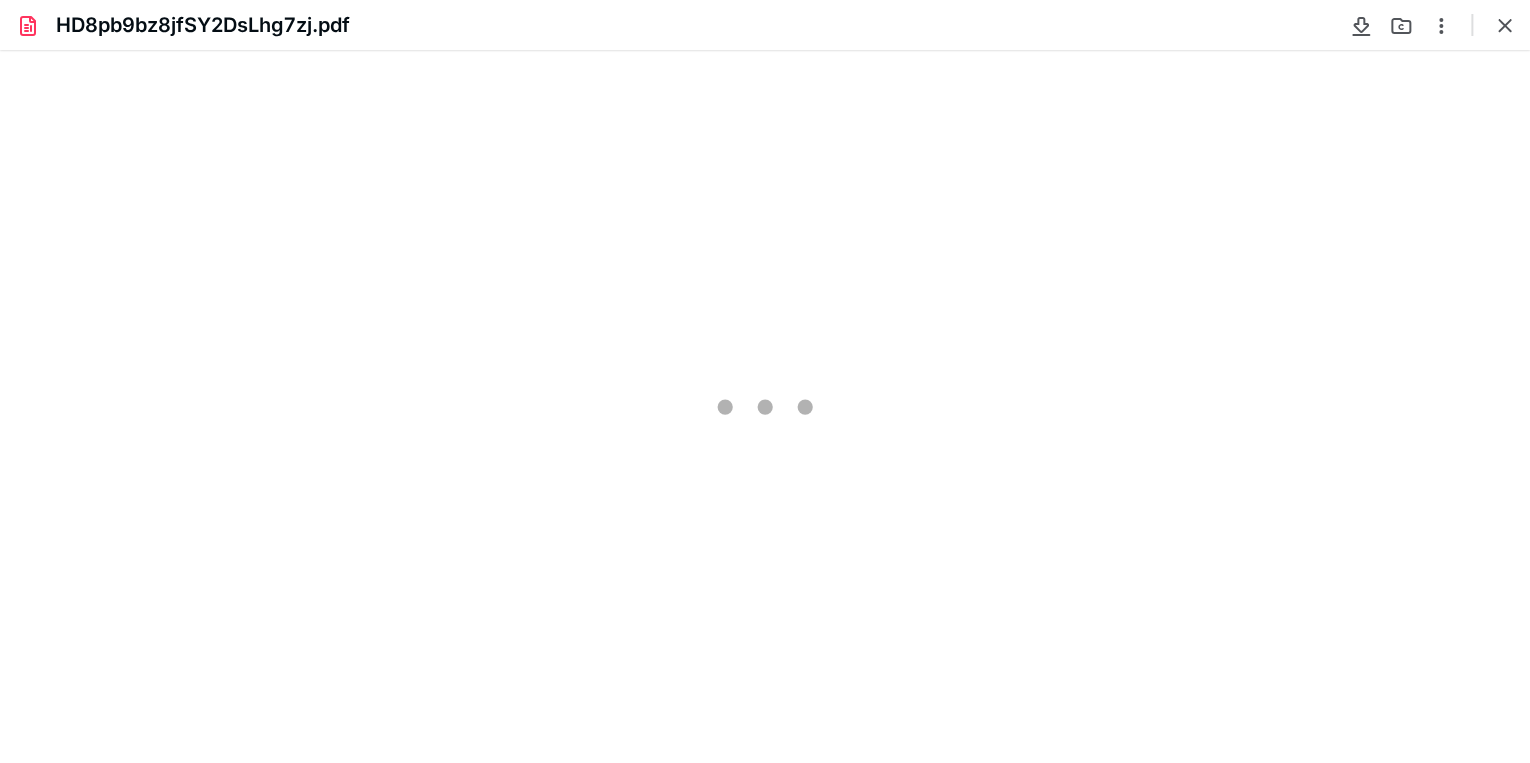 scroll, scrollTop: 0, scrollLeft: 0, axis: both 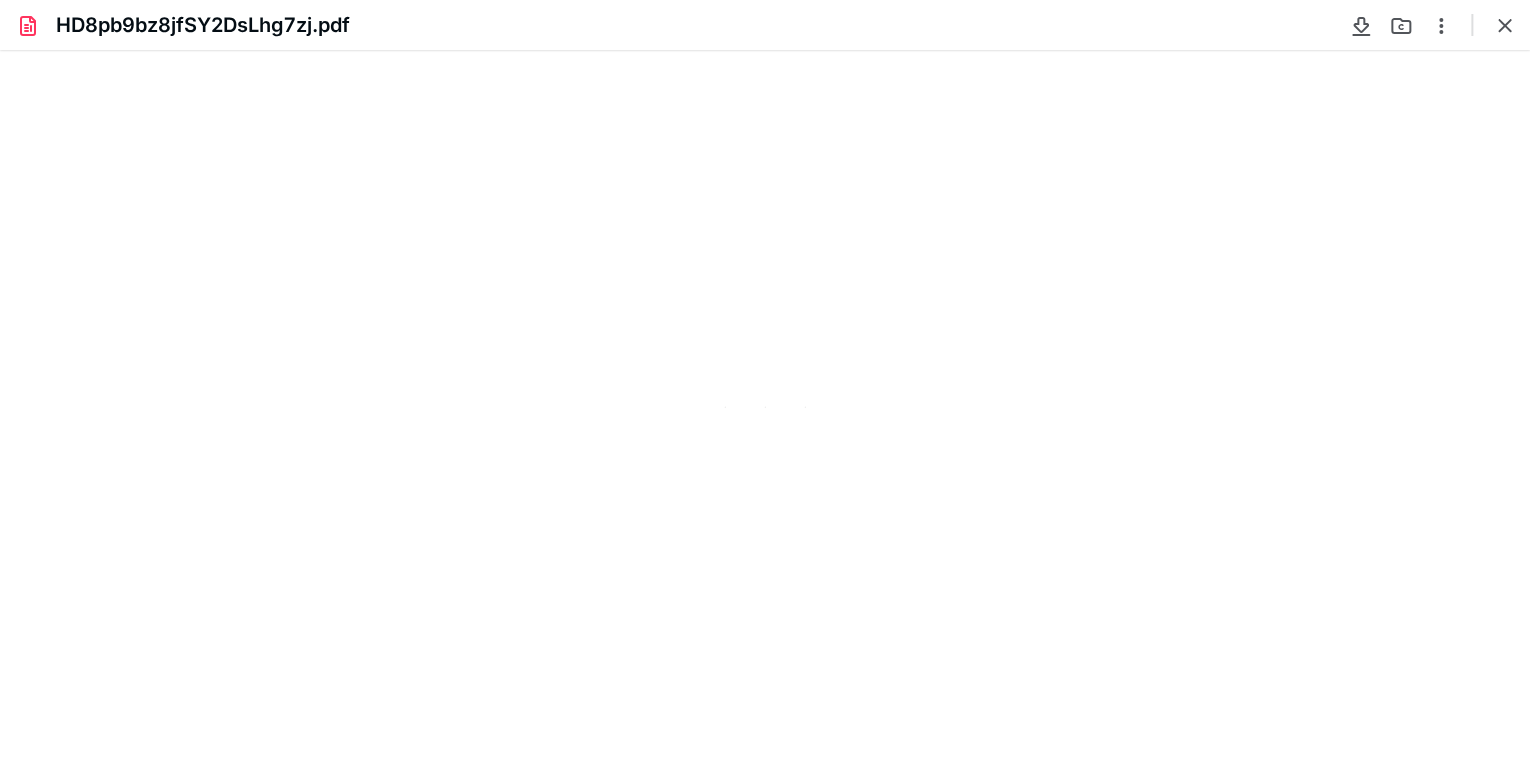 type on "86" 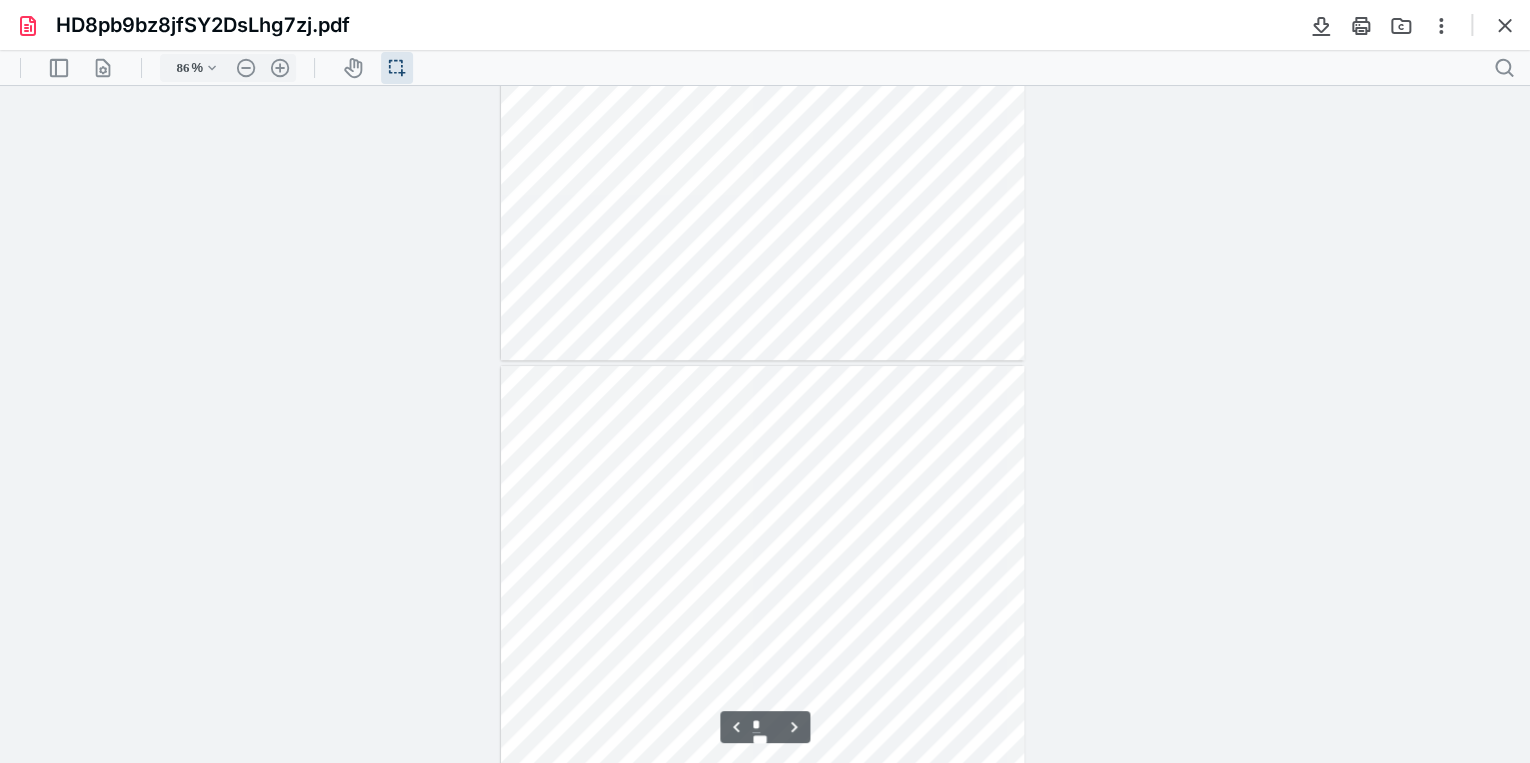 scroll, scrollTop: 720, scrollLeft: 0, axis: vertical 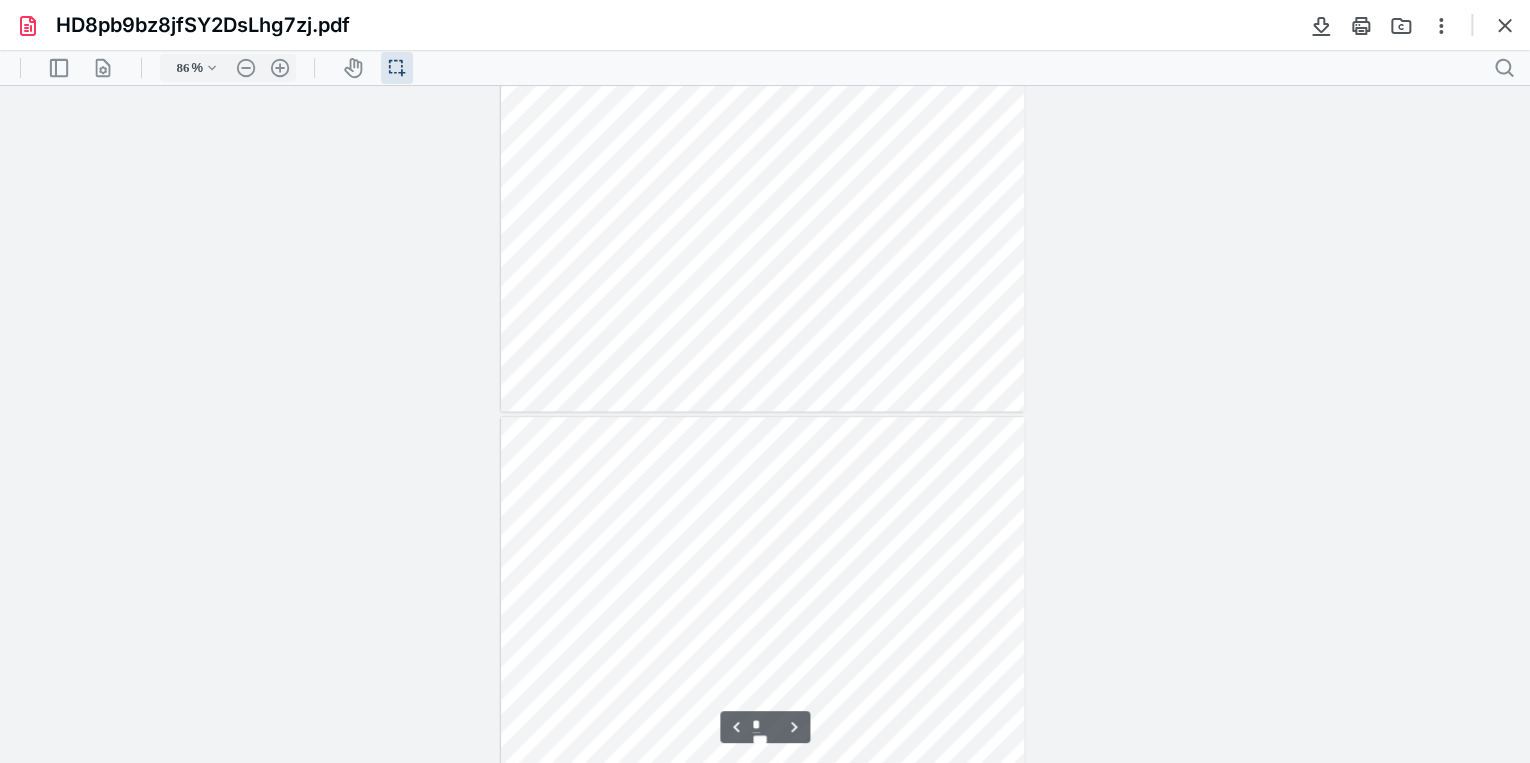type on "*" 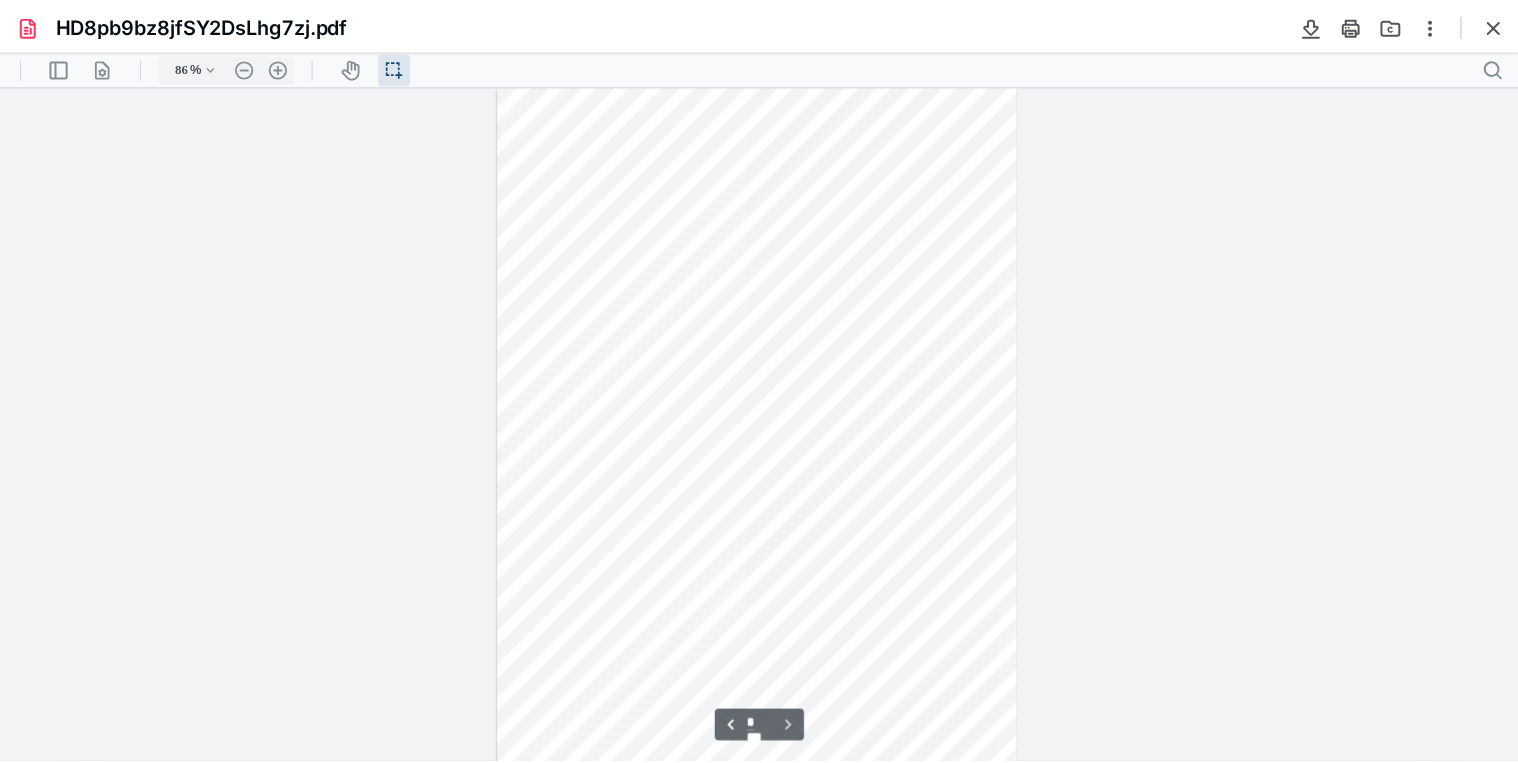 scroll, scrollTop: 1363, scrollLeft: 0, axis: vertical 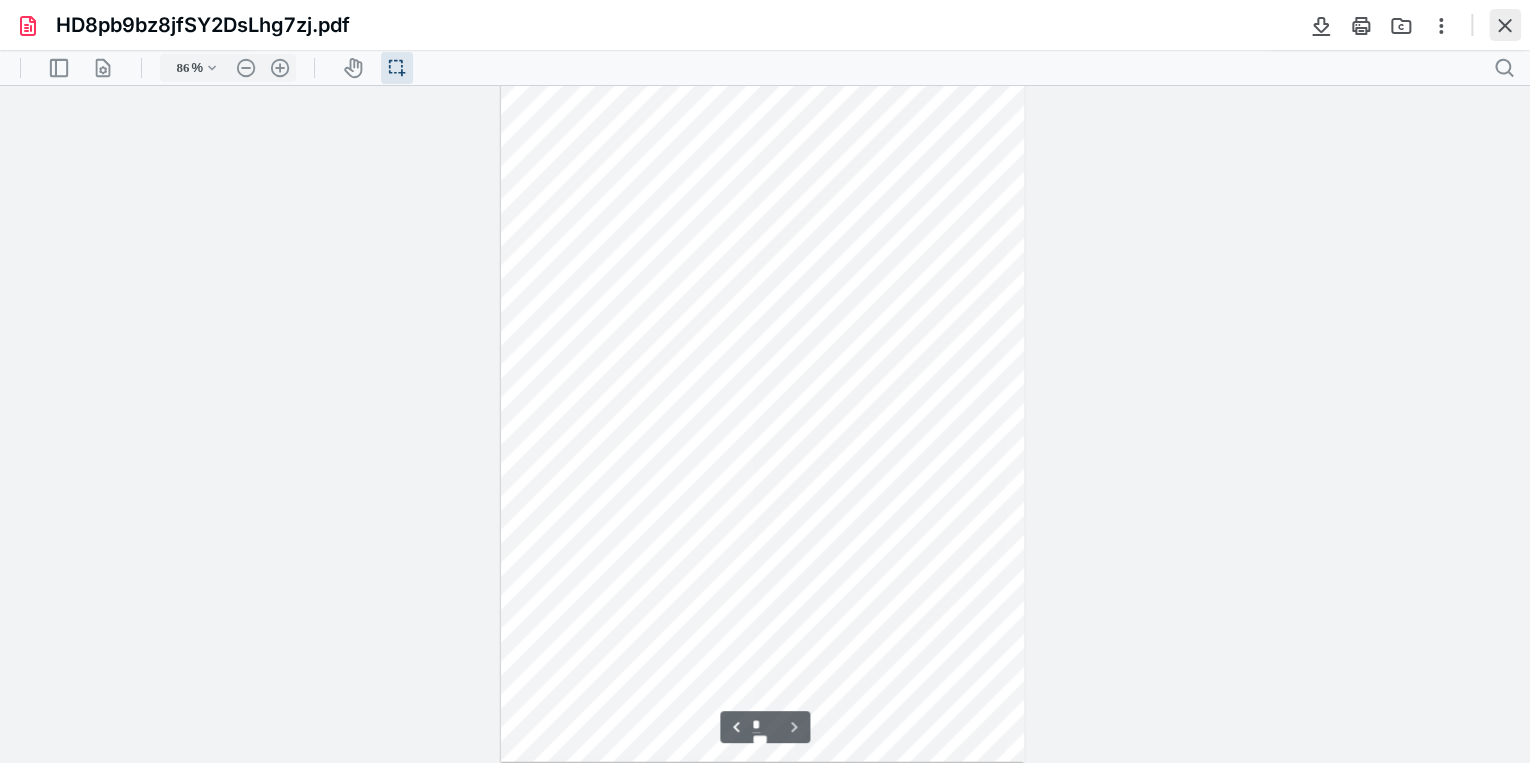 click at bounding box center (1505, 25) 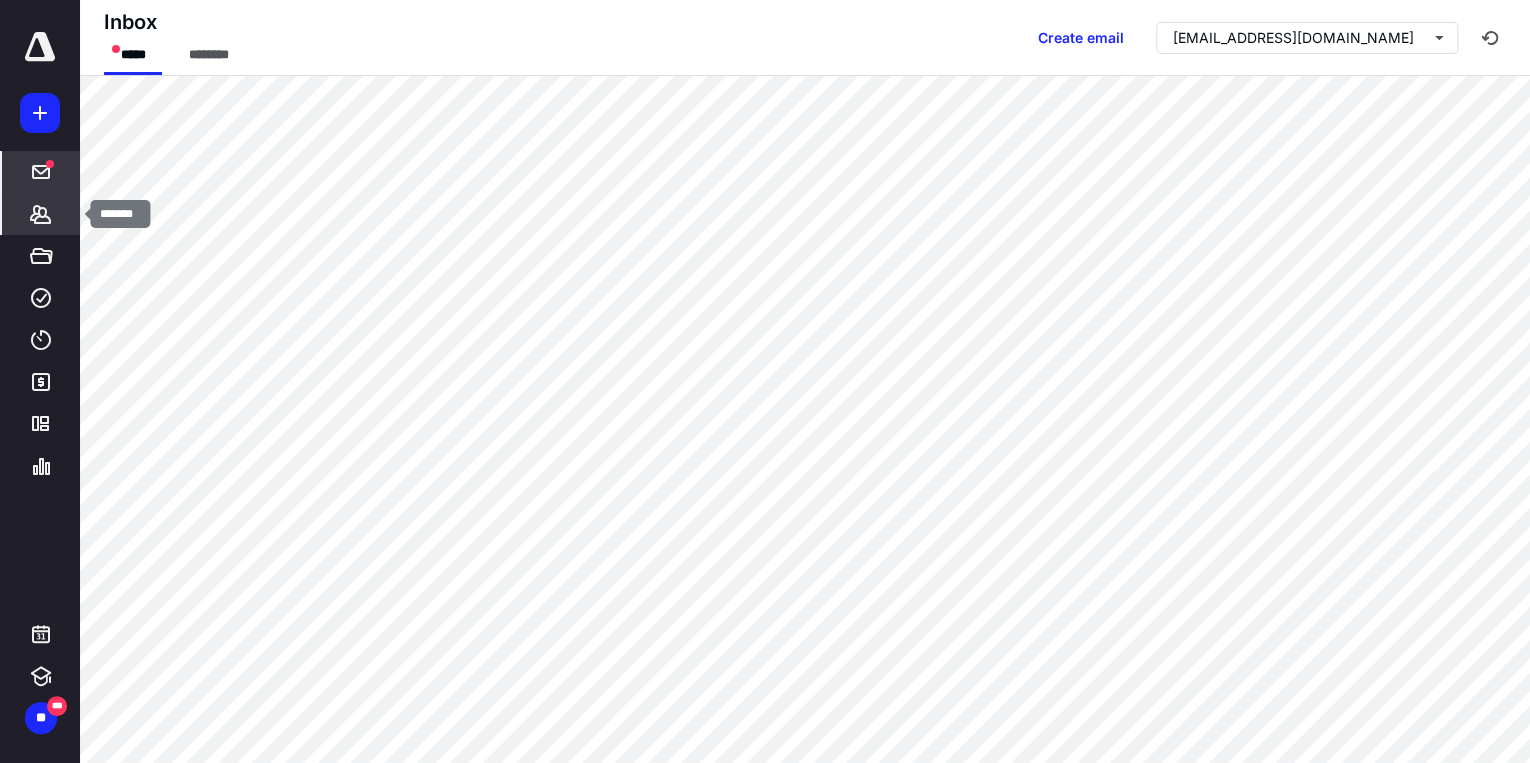click 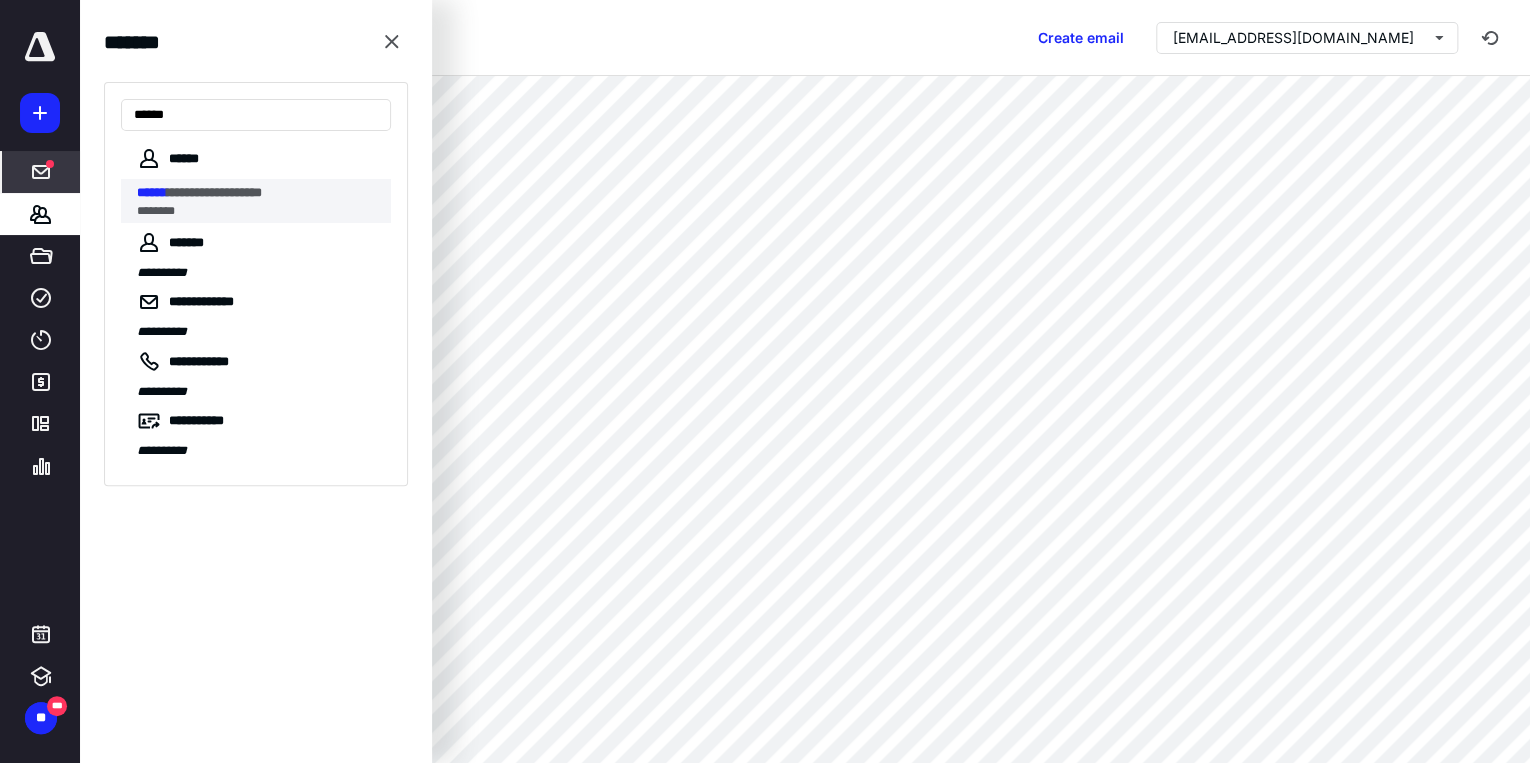 type on "******" 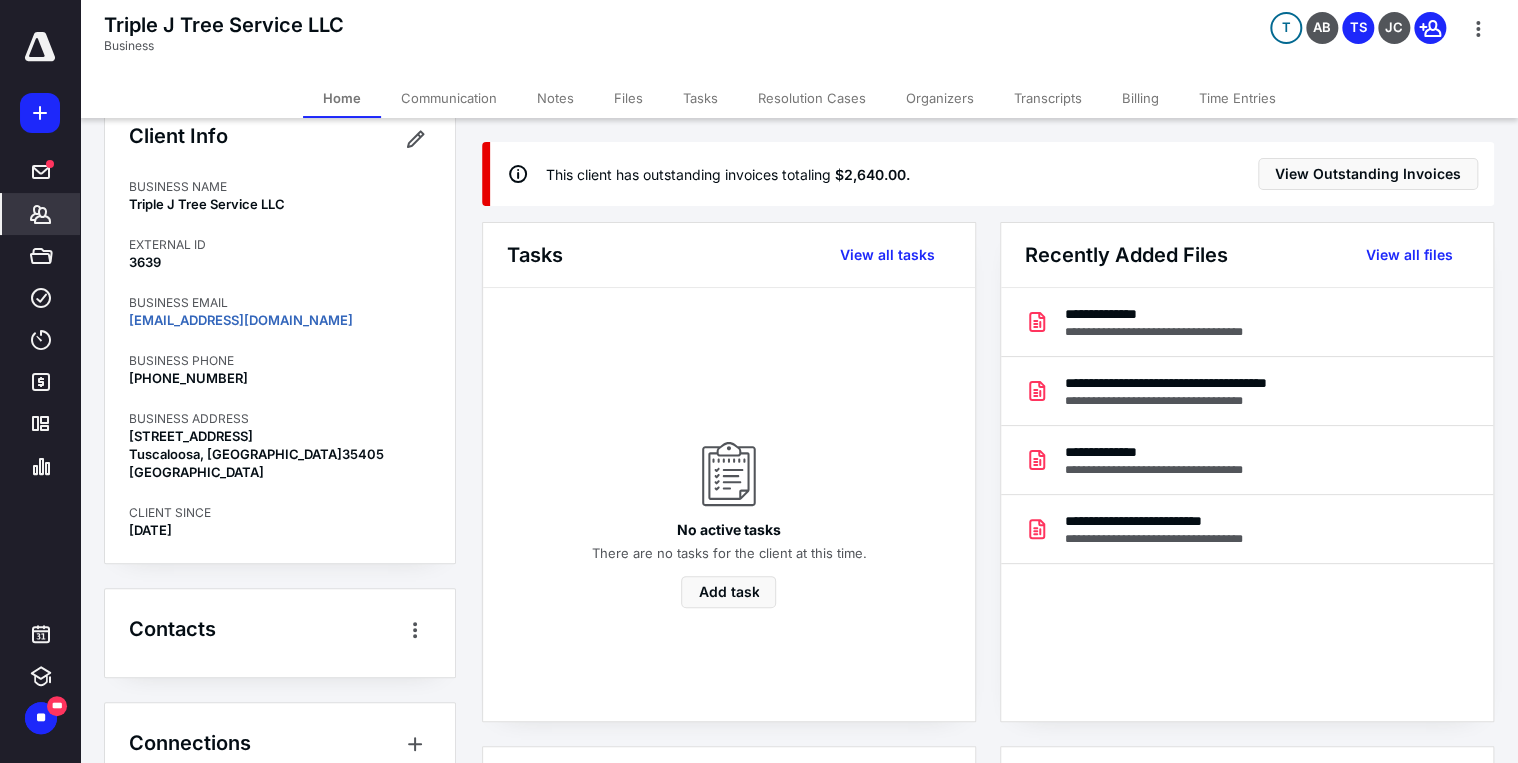 scroll, scrollTop: 87, scrollLeft: 0, axis: vertical 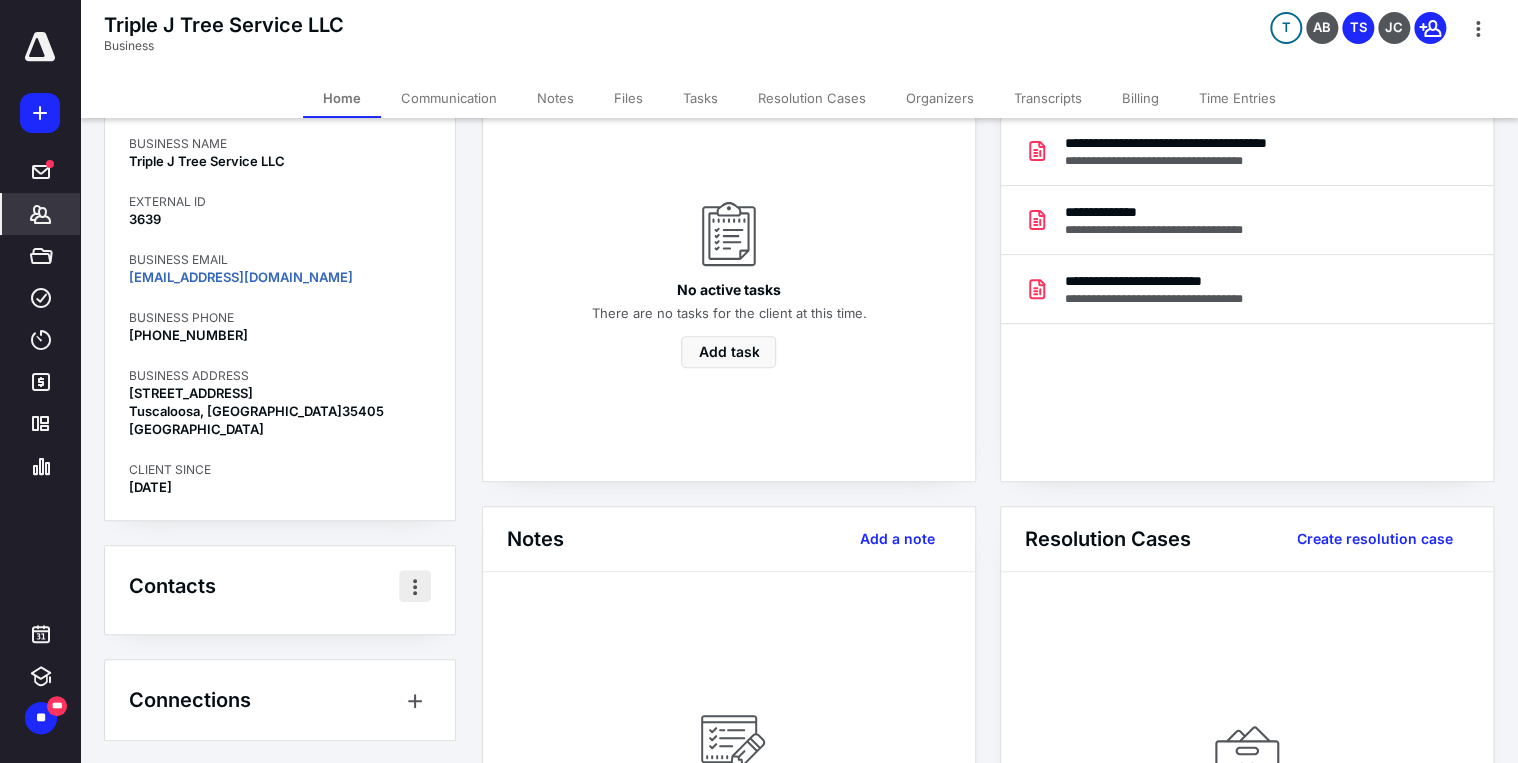 click at bounding box center [415, 586] 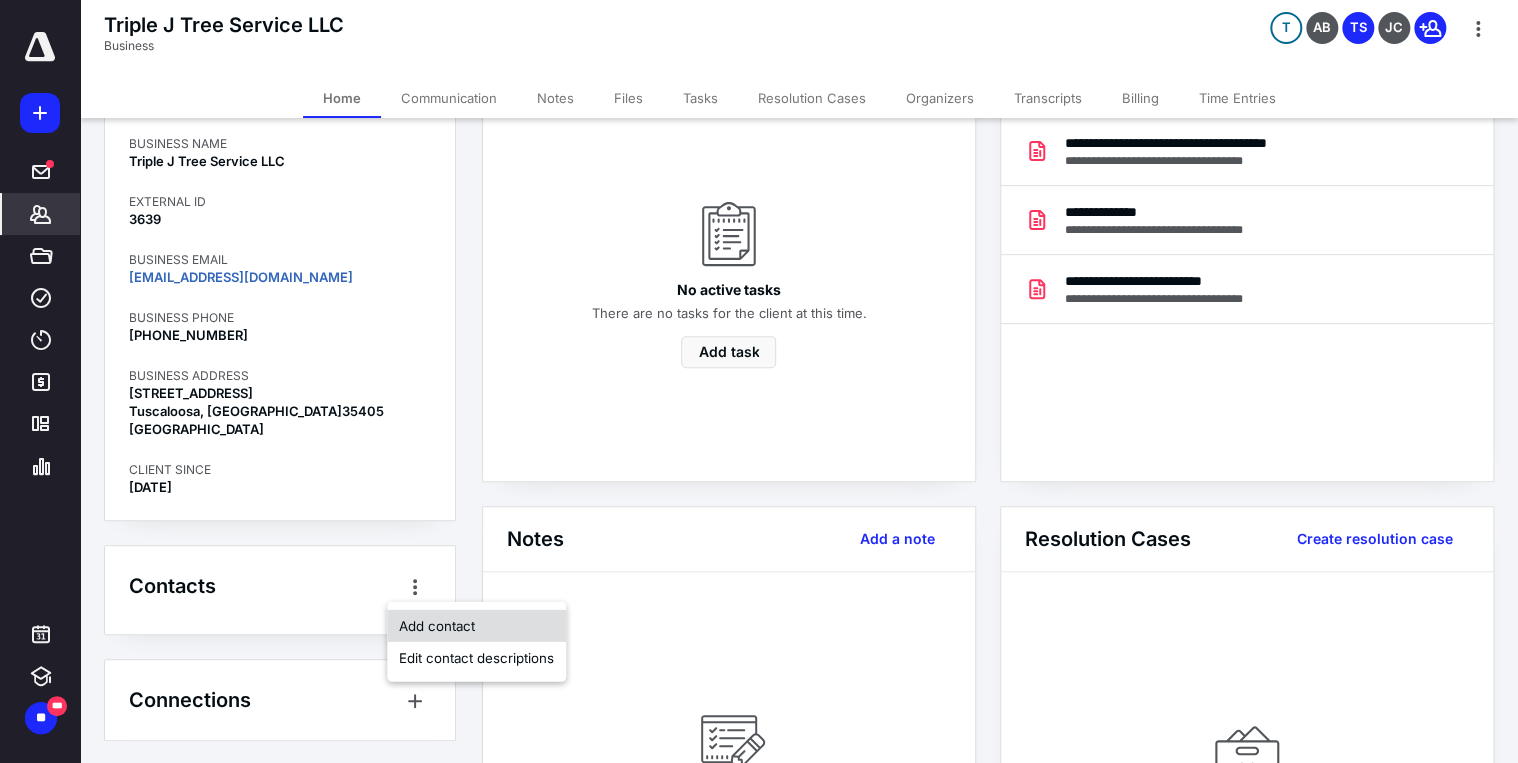 click on "Add contact" at bounding box center (476, 626) 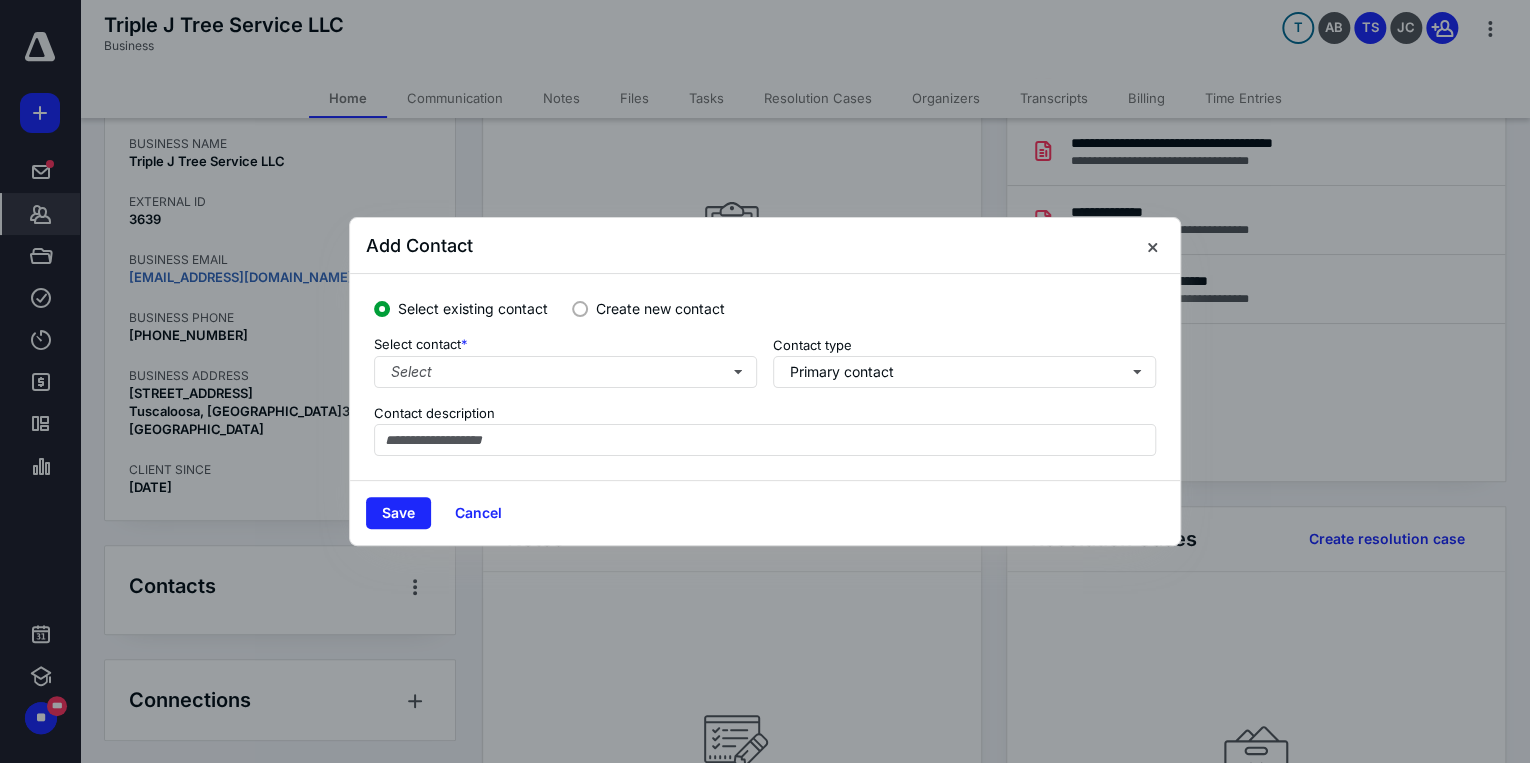 click on "Create new contact" at bounding box center [648, 308] 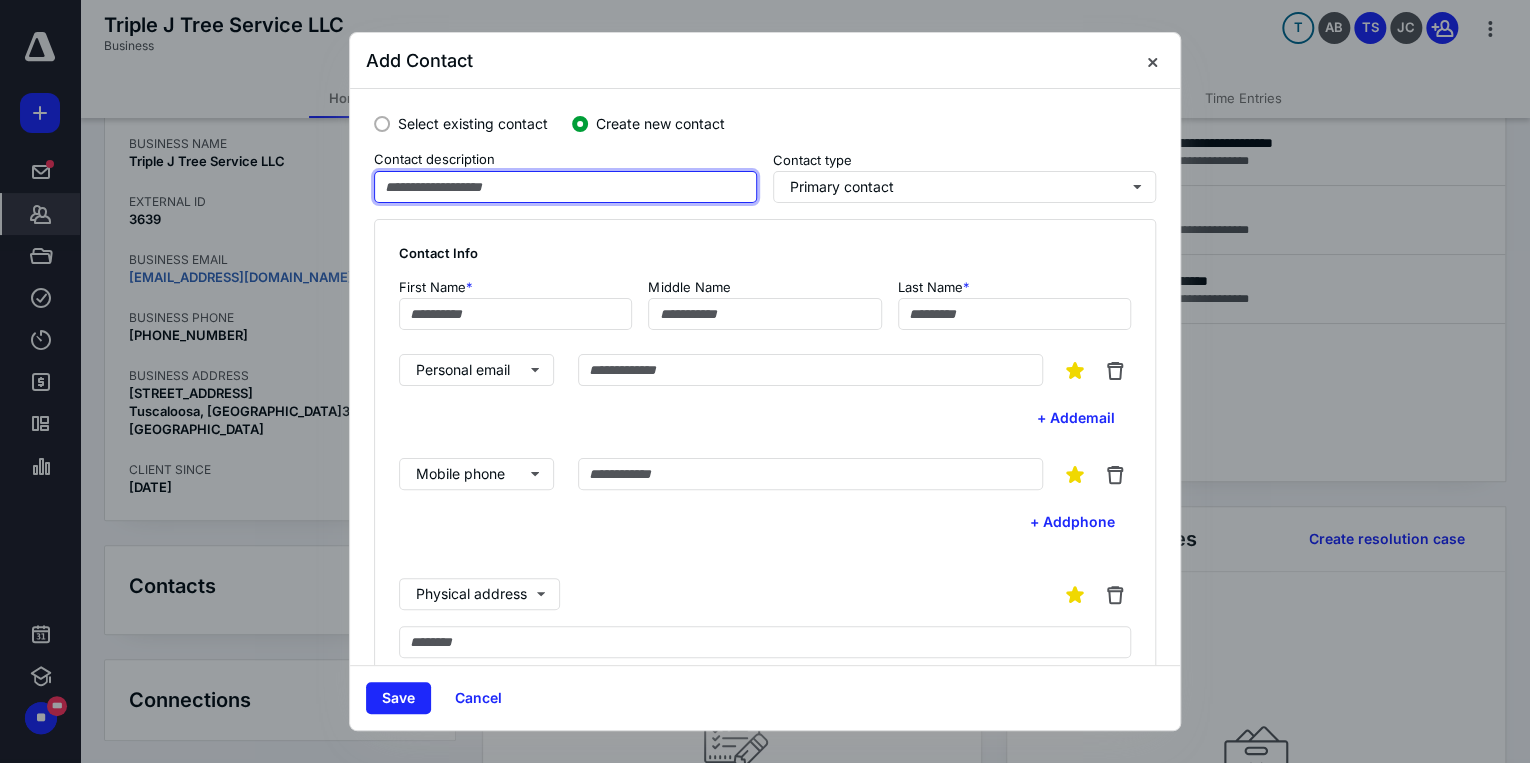 click at bounding box center [565, 187] 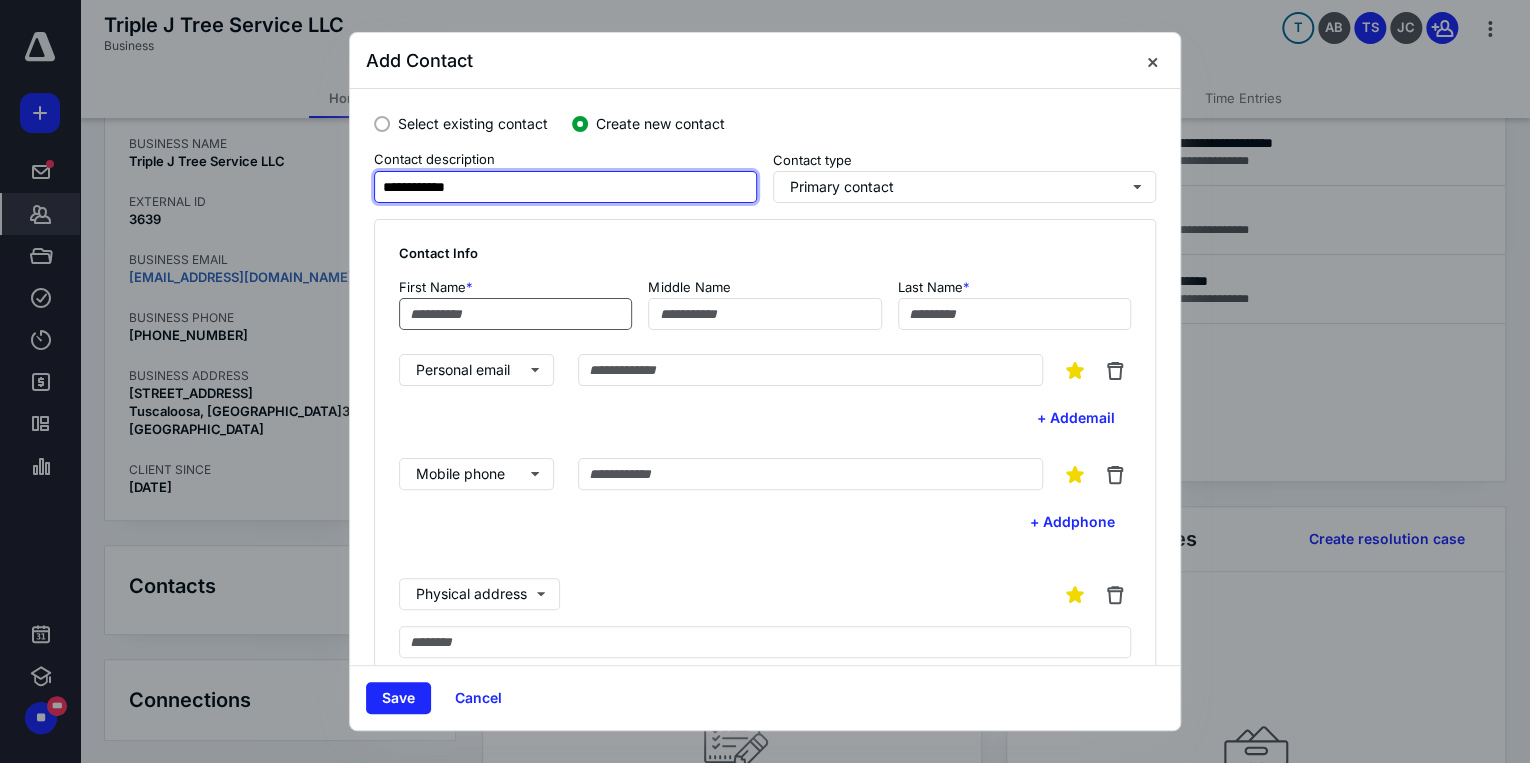type on "**********" 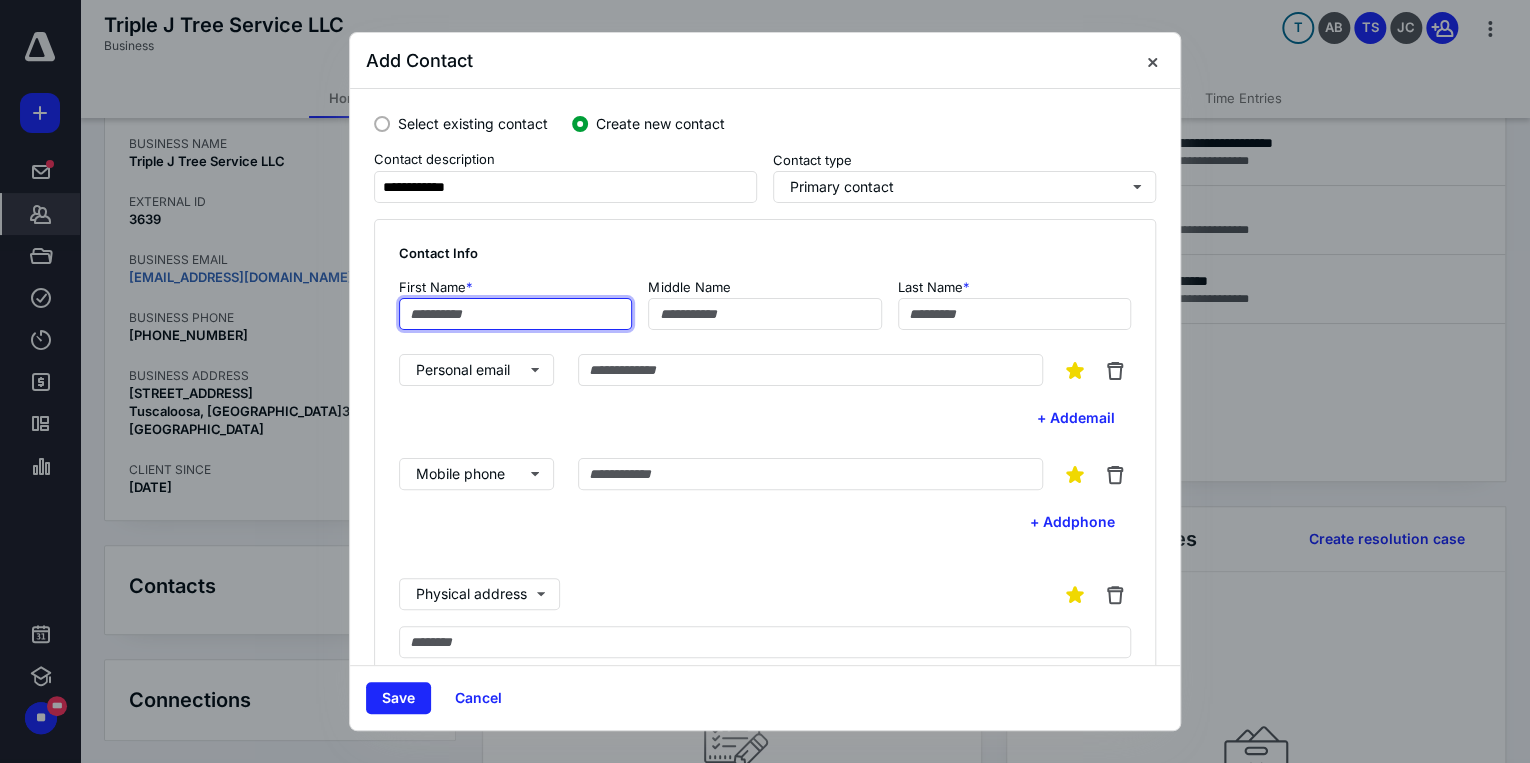 click at bounding box center [515, 314] 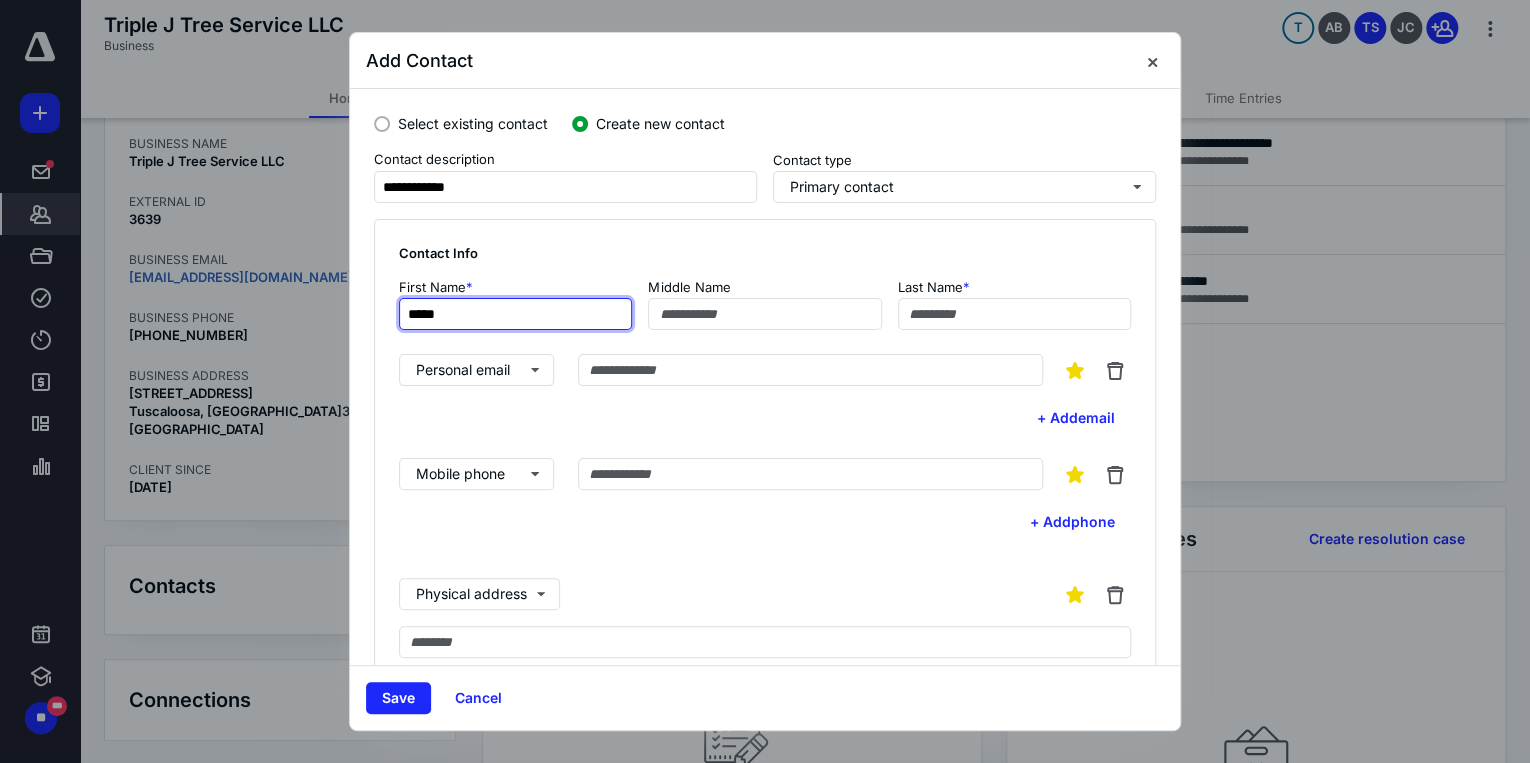 type on "*****" 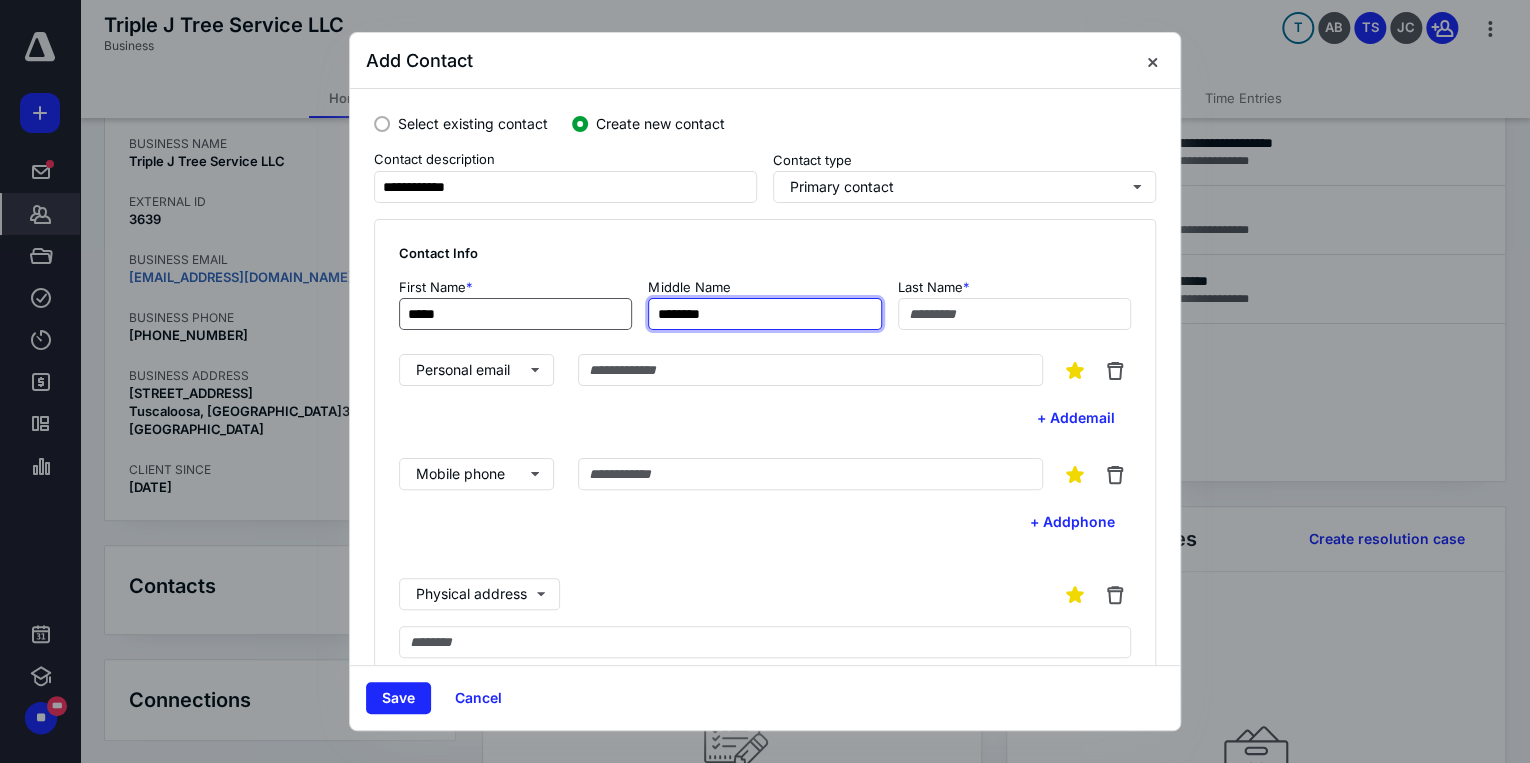 type on "********" 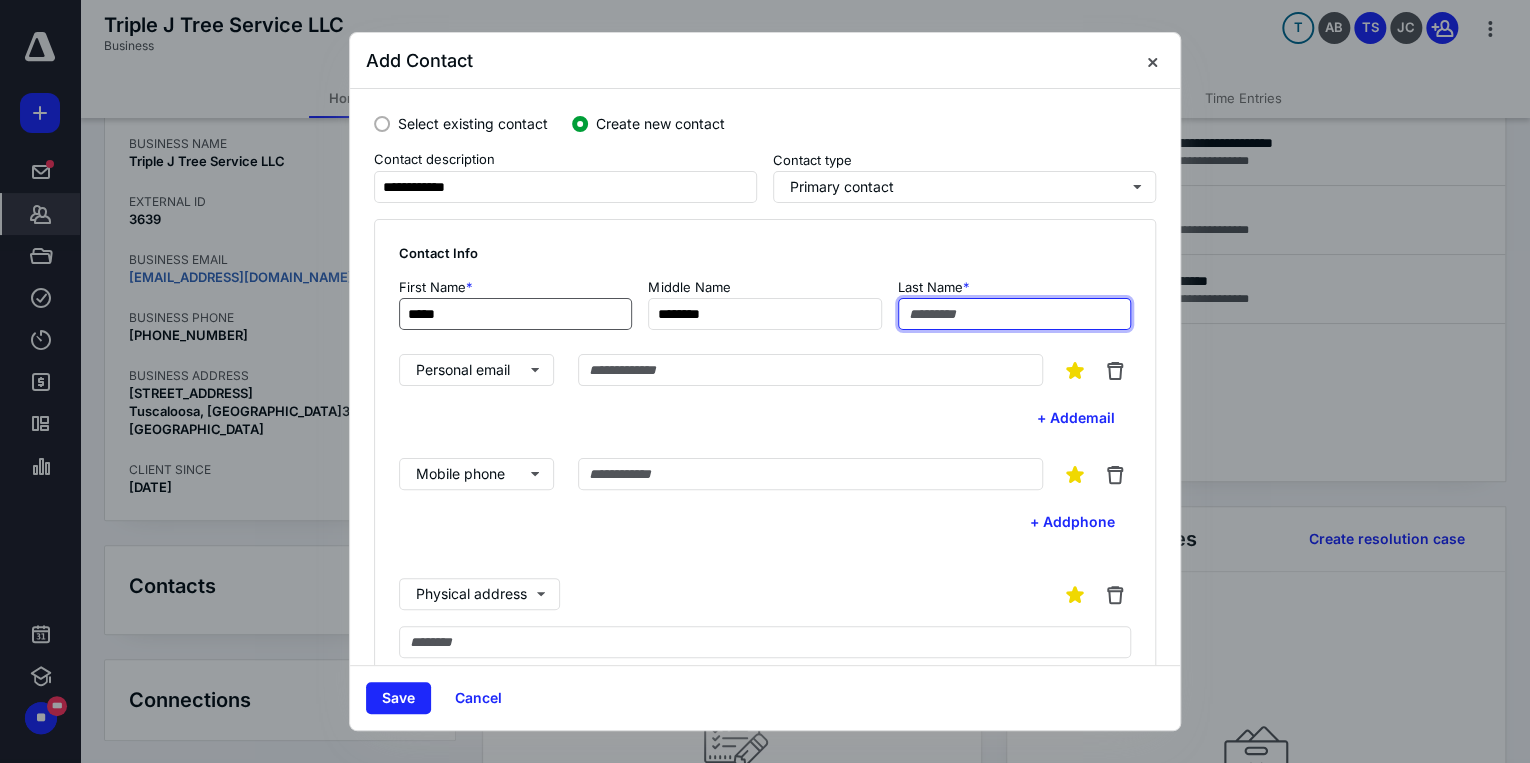 type on "*" 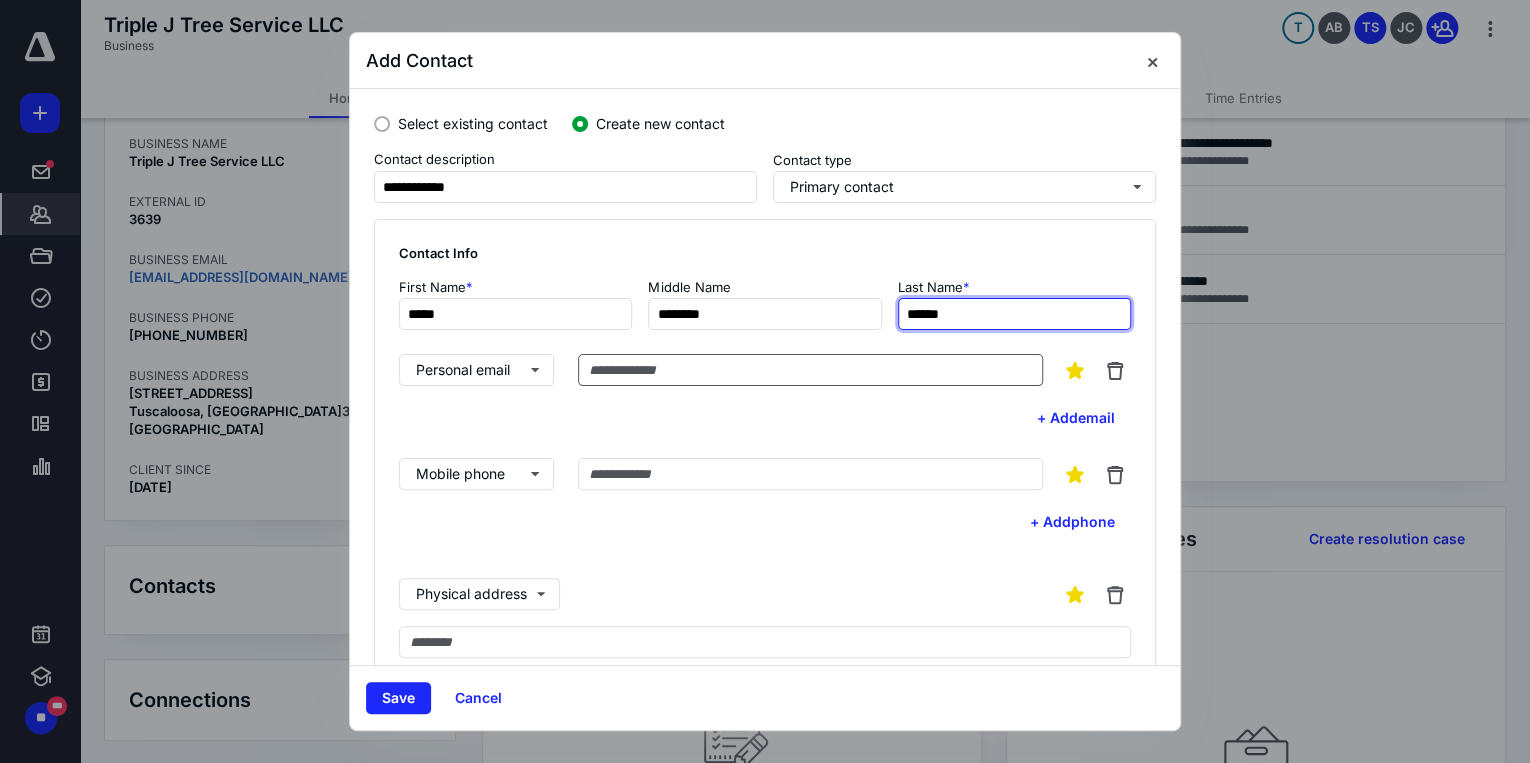 type on "******" 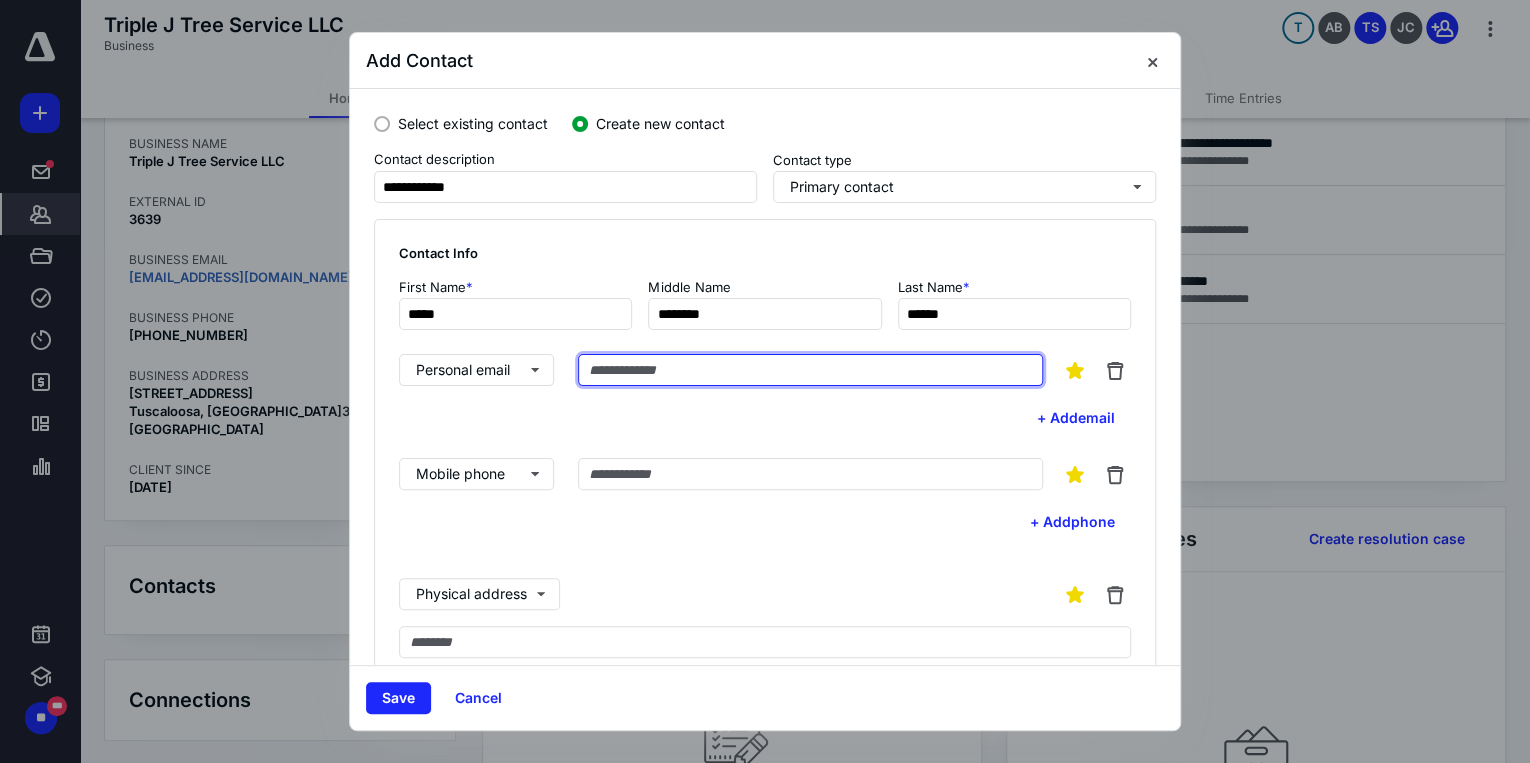 click at bounding box center [810, 370] 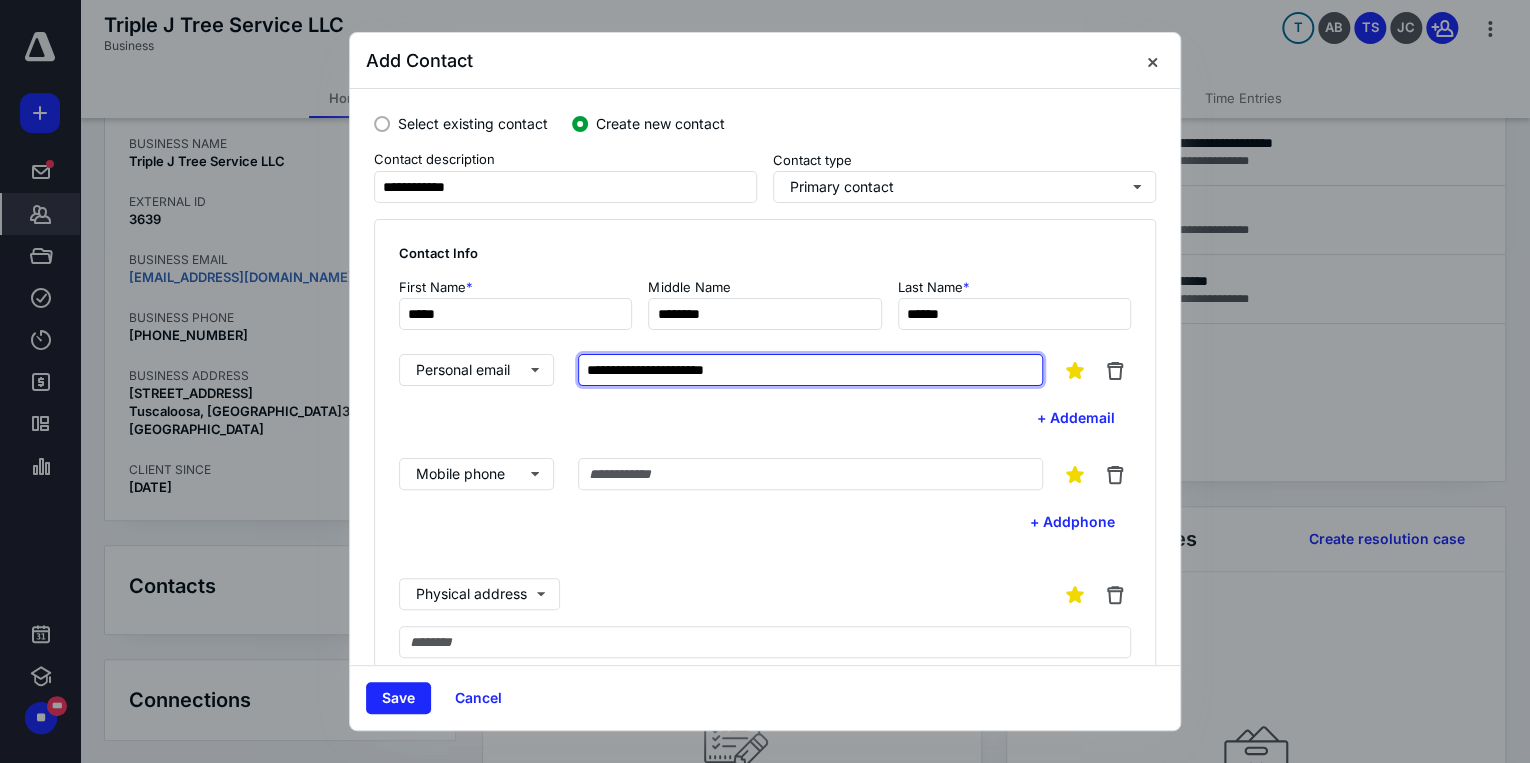 type on "**********" 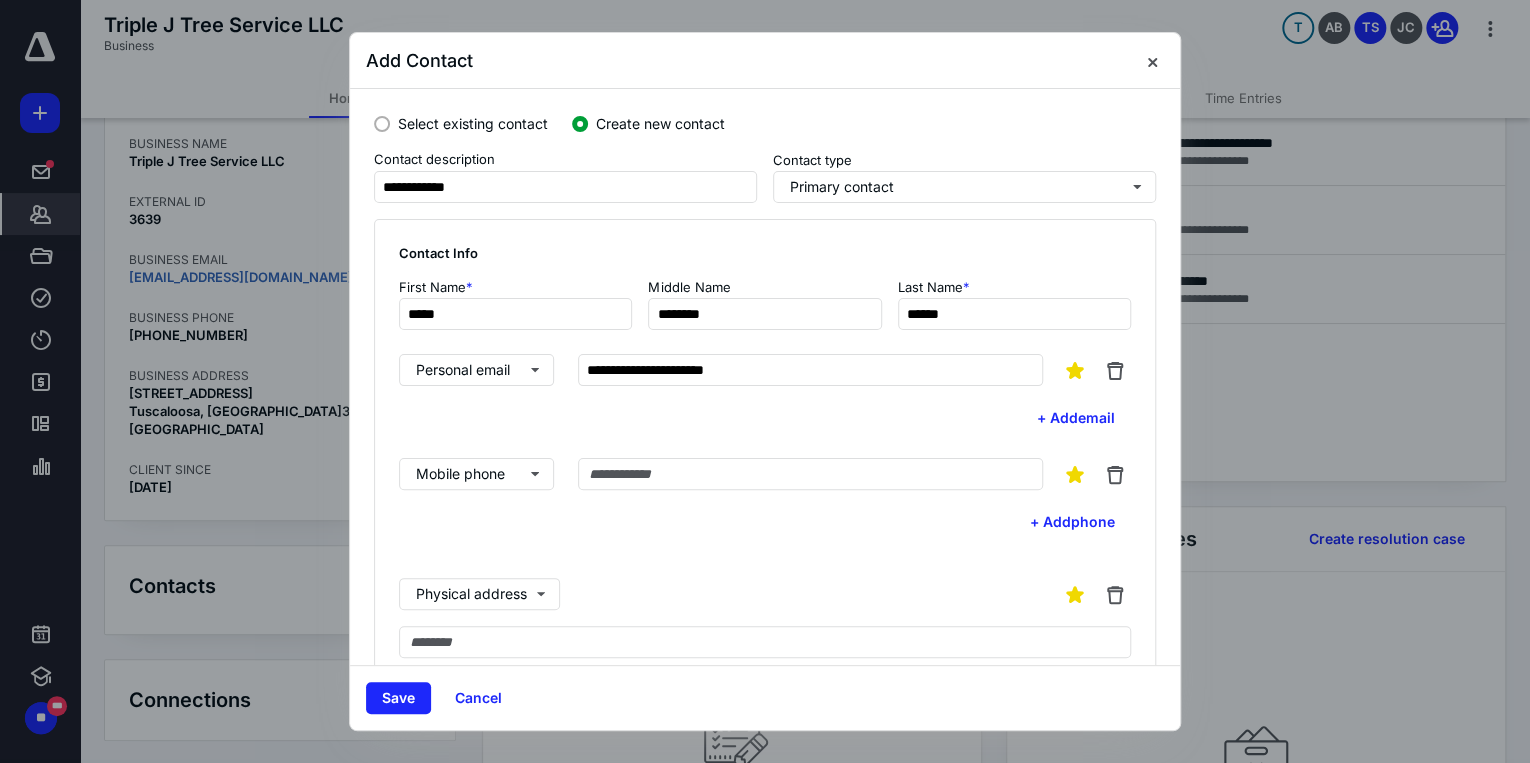click on "**********" at bounding box center [765, 641] 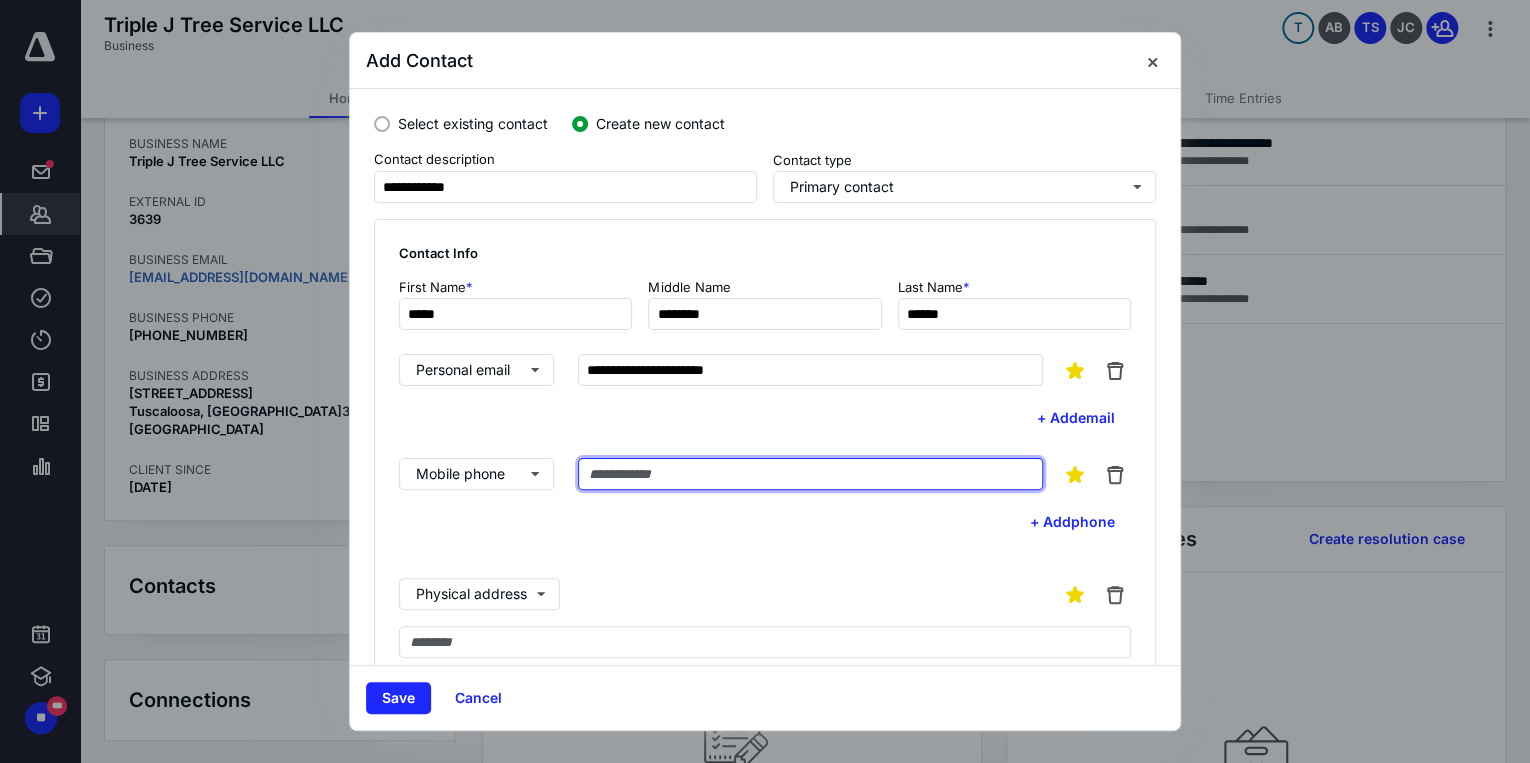 click at bounding box center [810, 474] 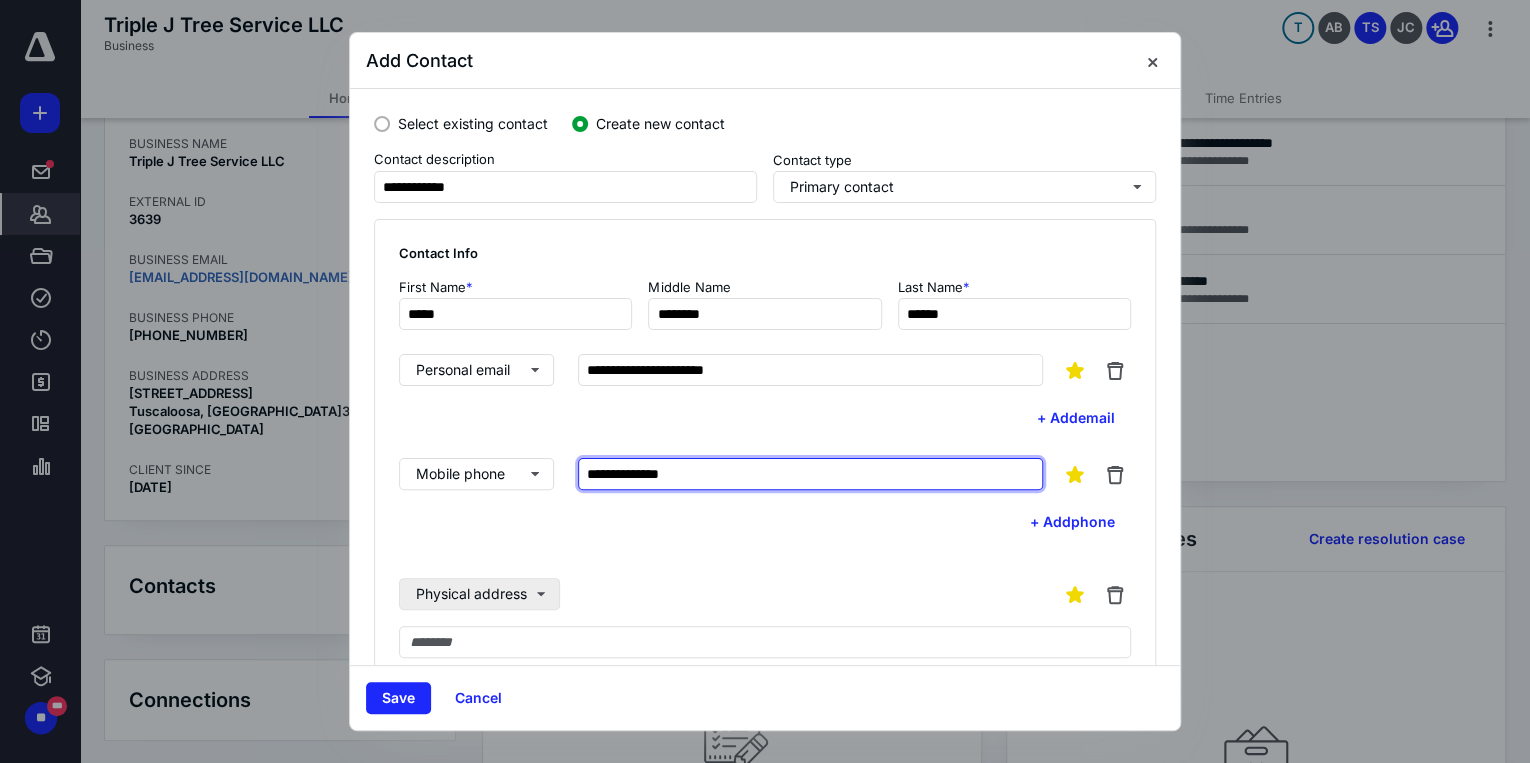 type on "**********" 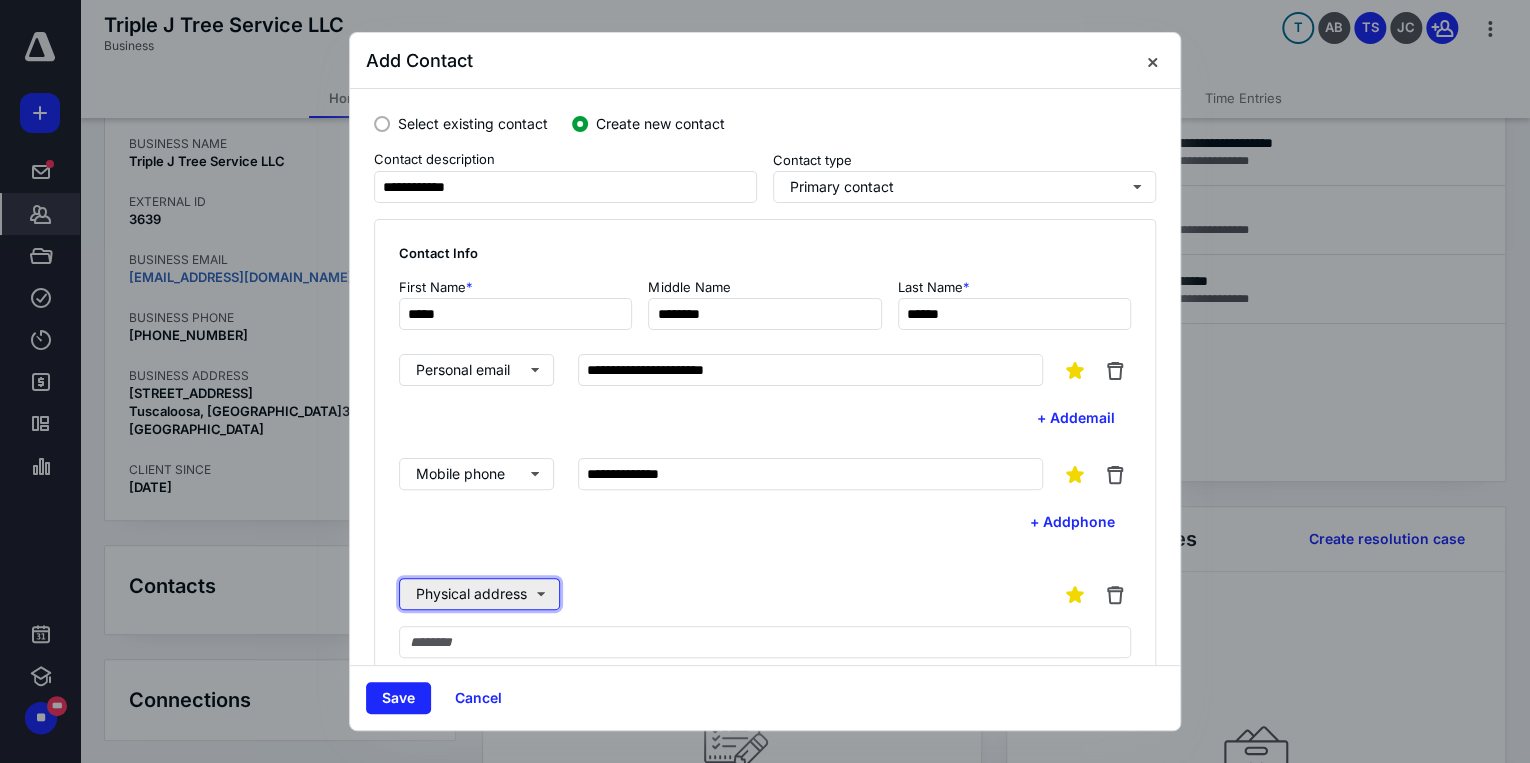 click on "Physical address" at bounding box center [479, 594] 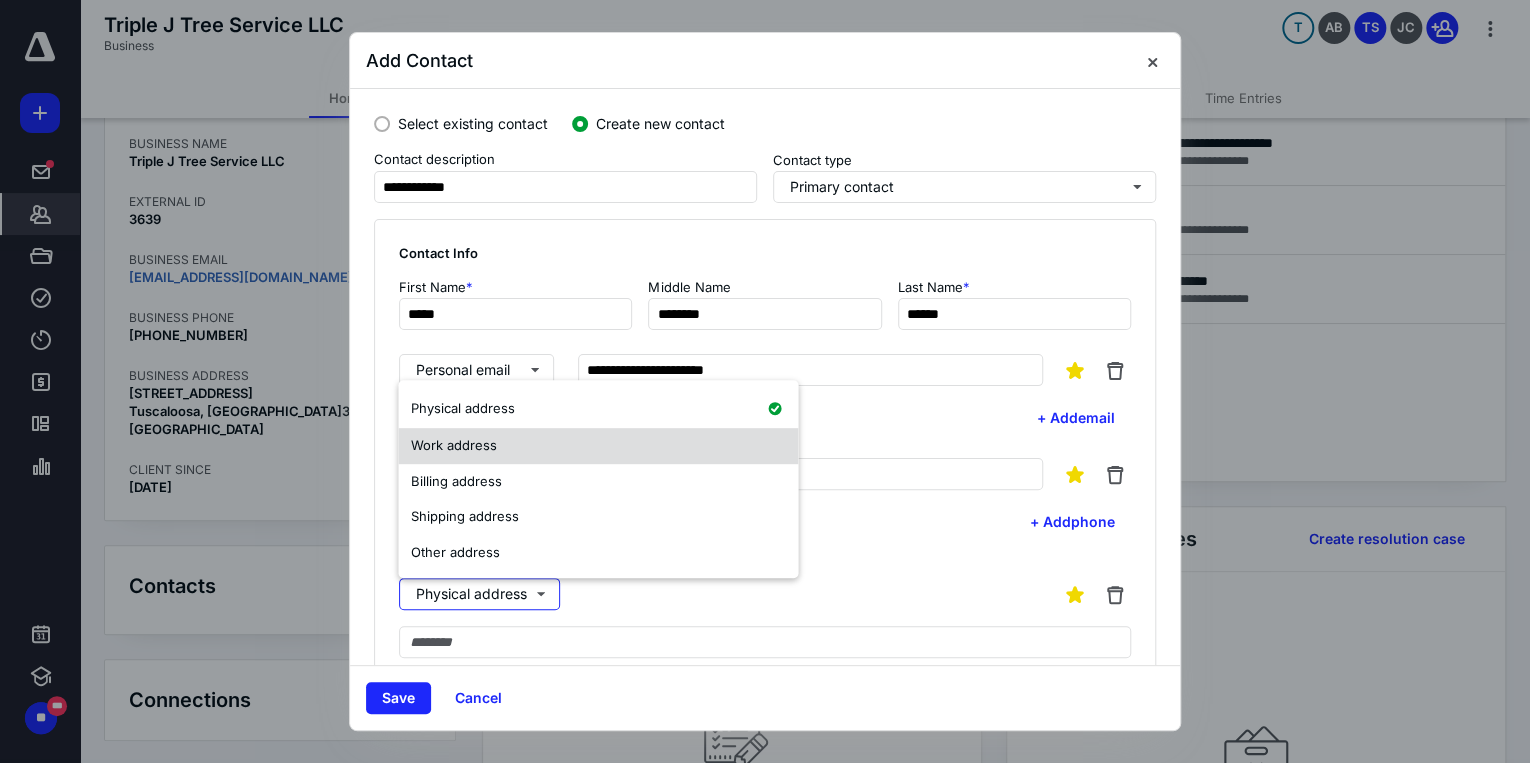 click on "Work address" at bounding box center (598, 446) 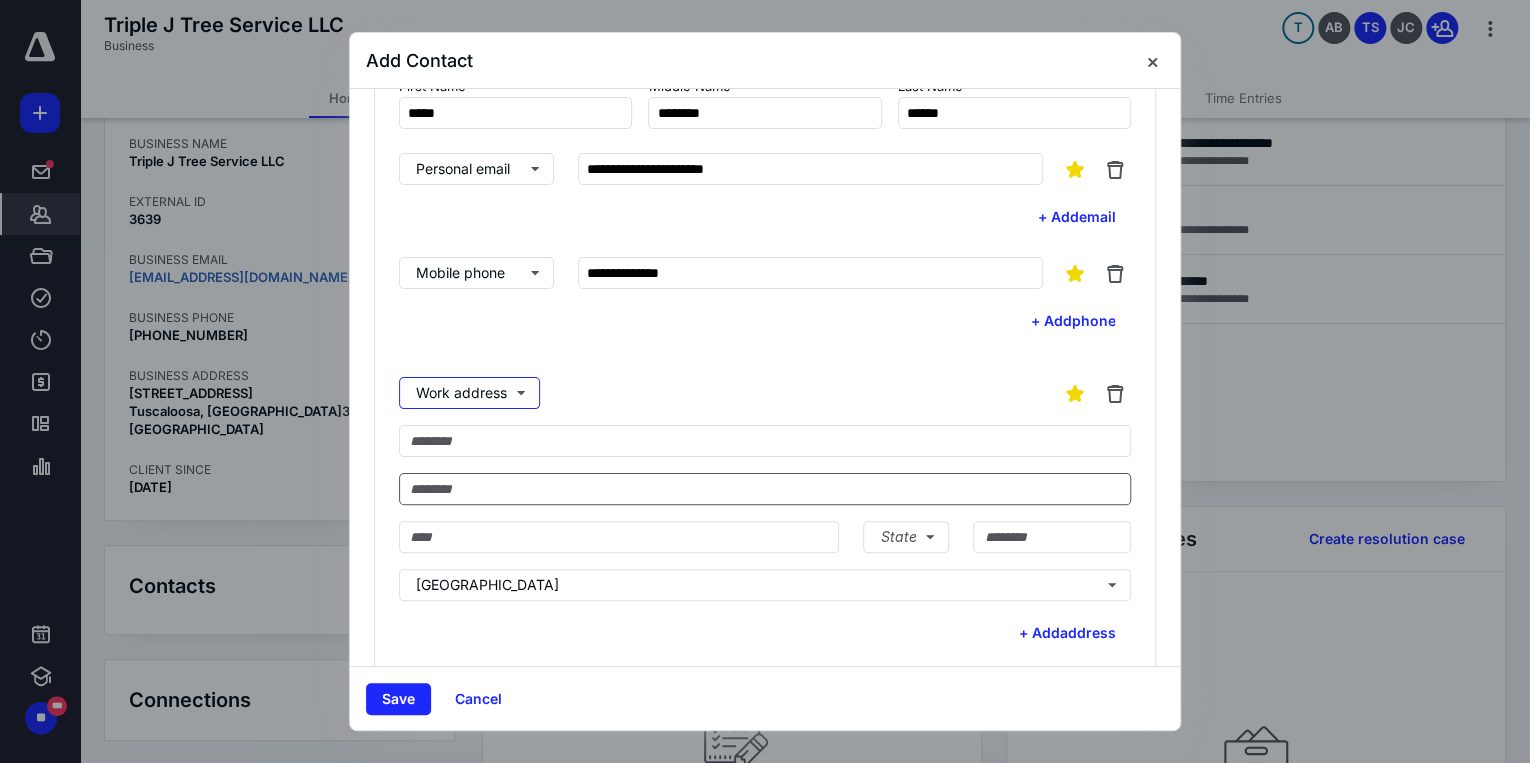 scroll, scrollTop: 240, scrollLeft: 0, axis: vertical 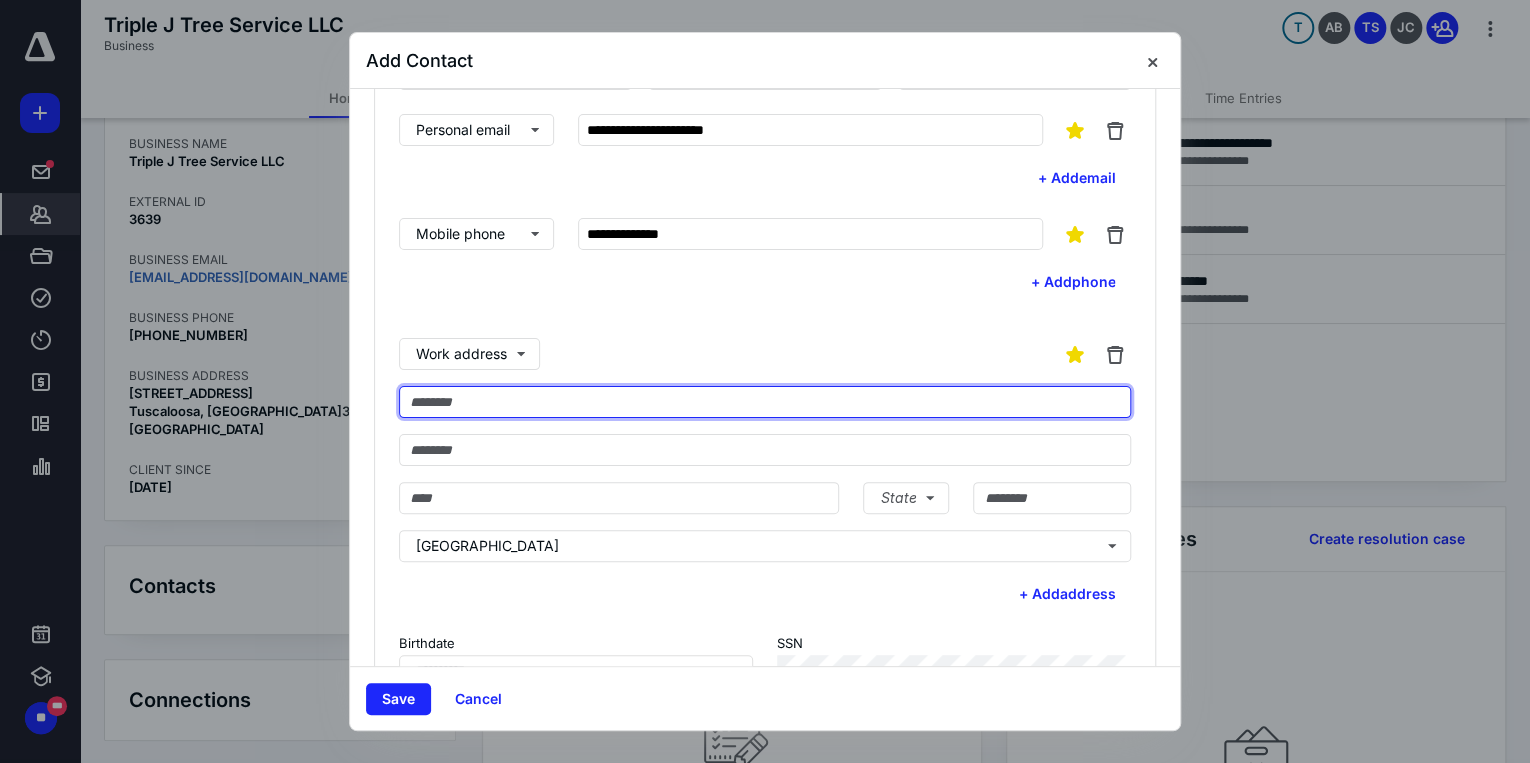 click at bounding box center [765, 402] 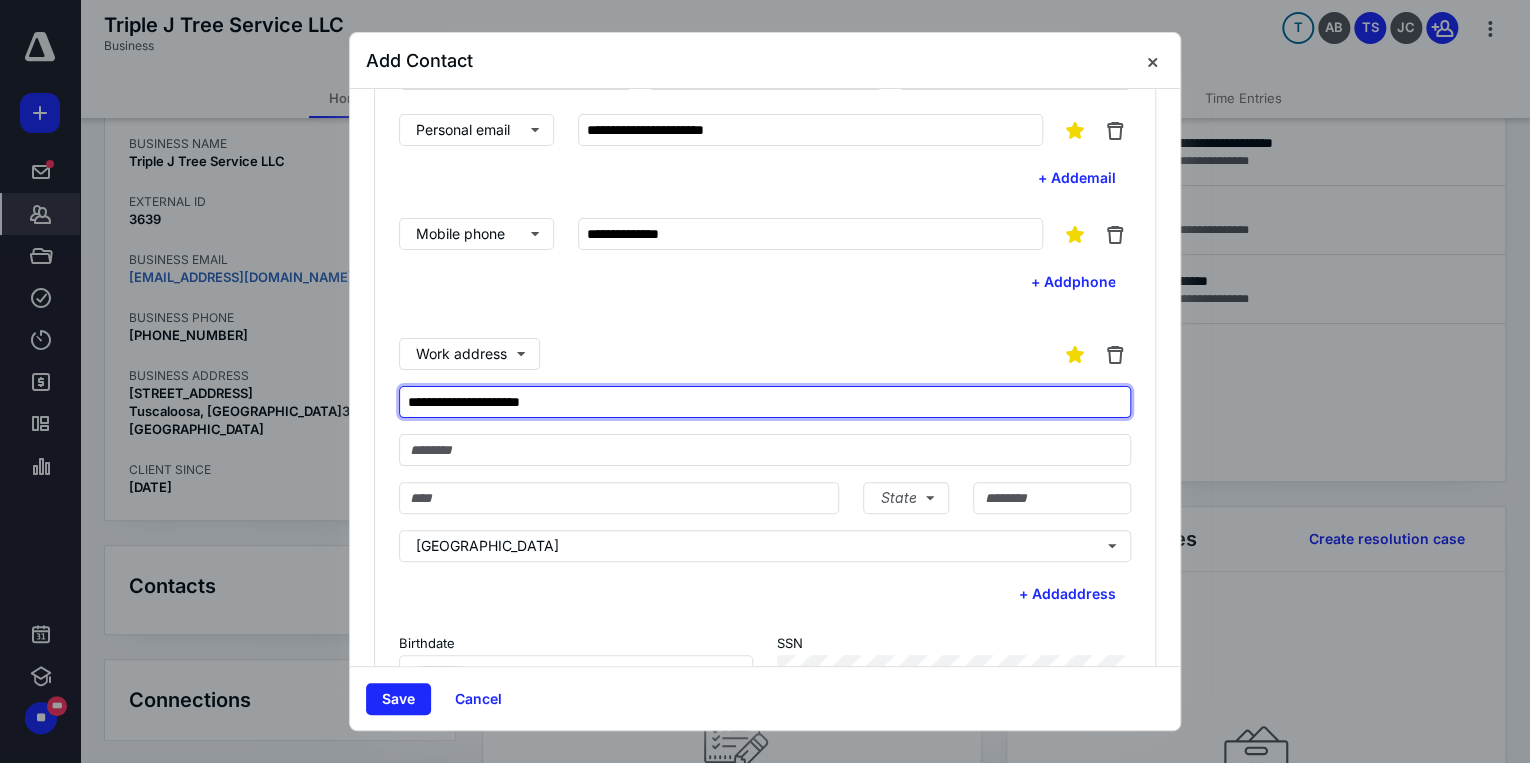 type on "**********" 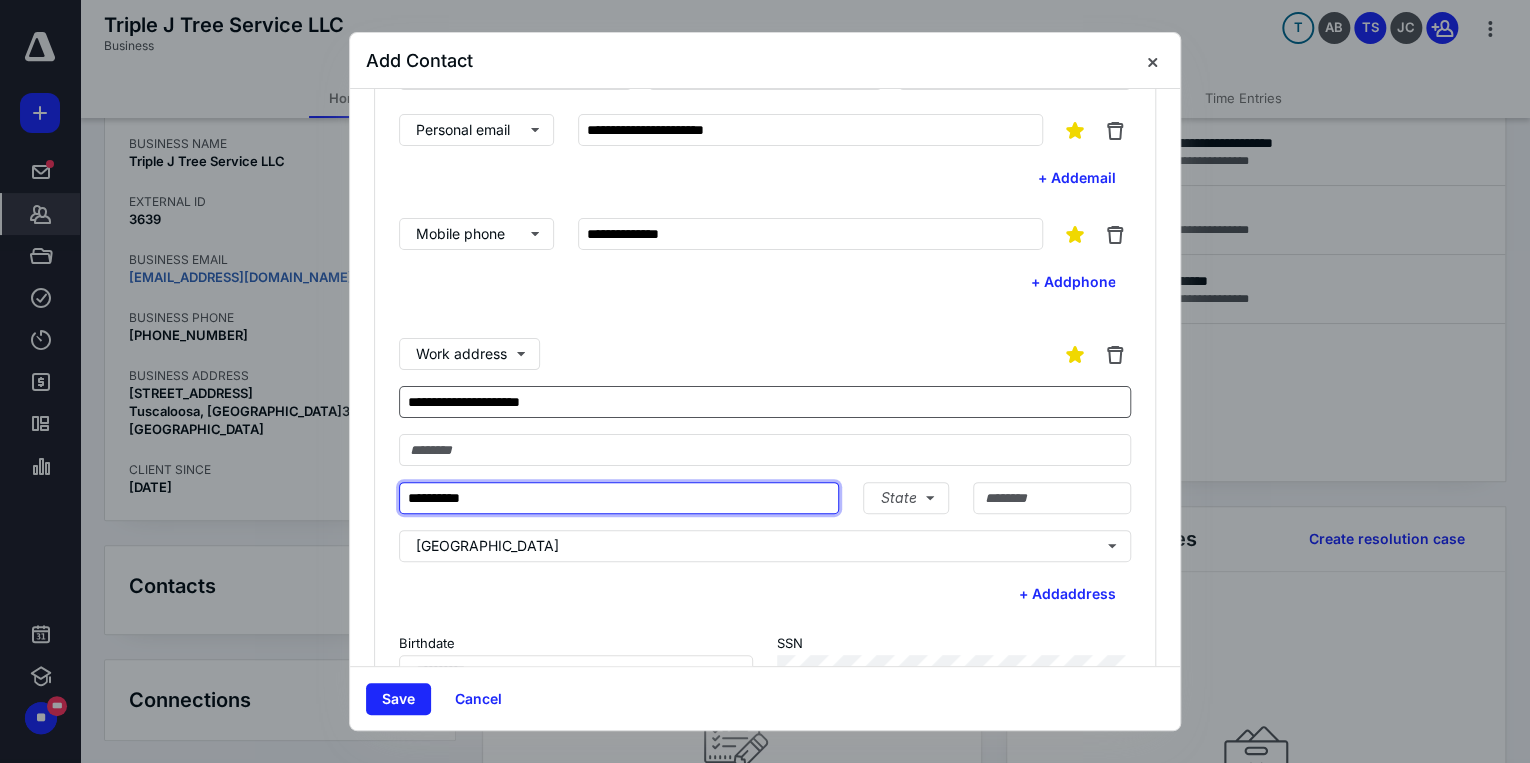 type on "**********" 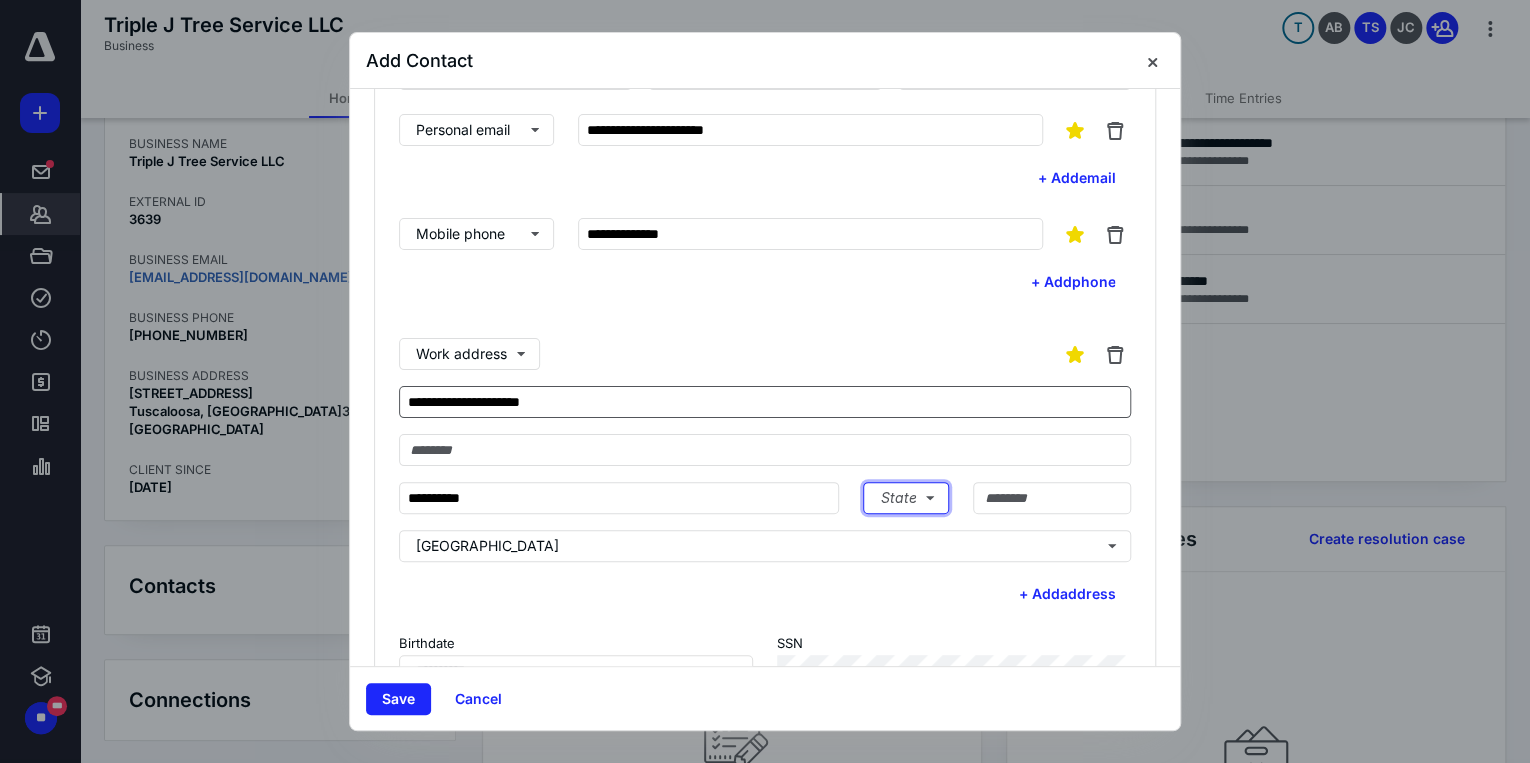 type 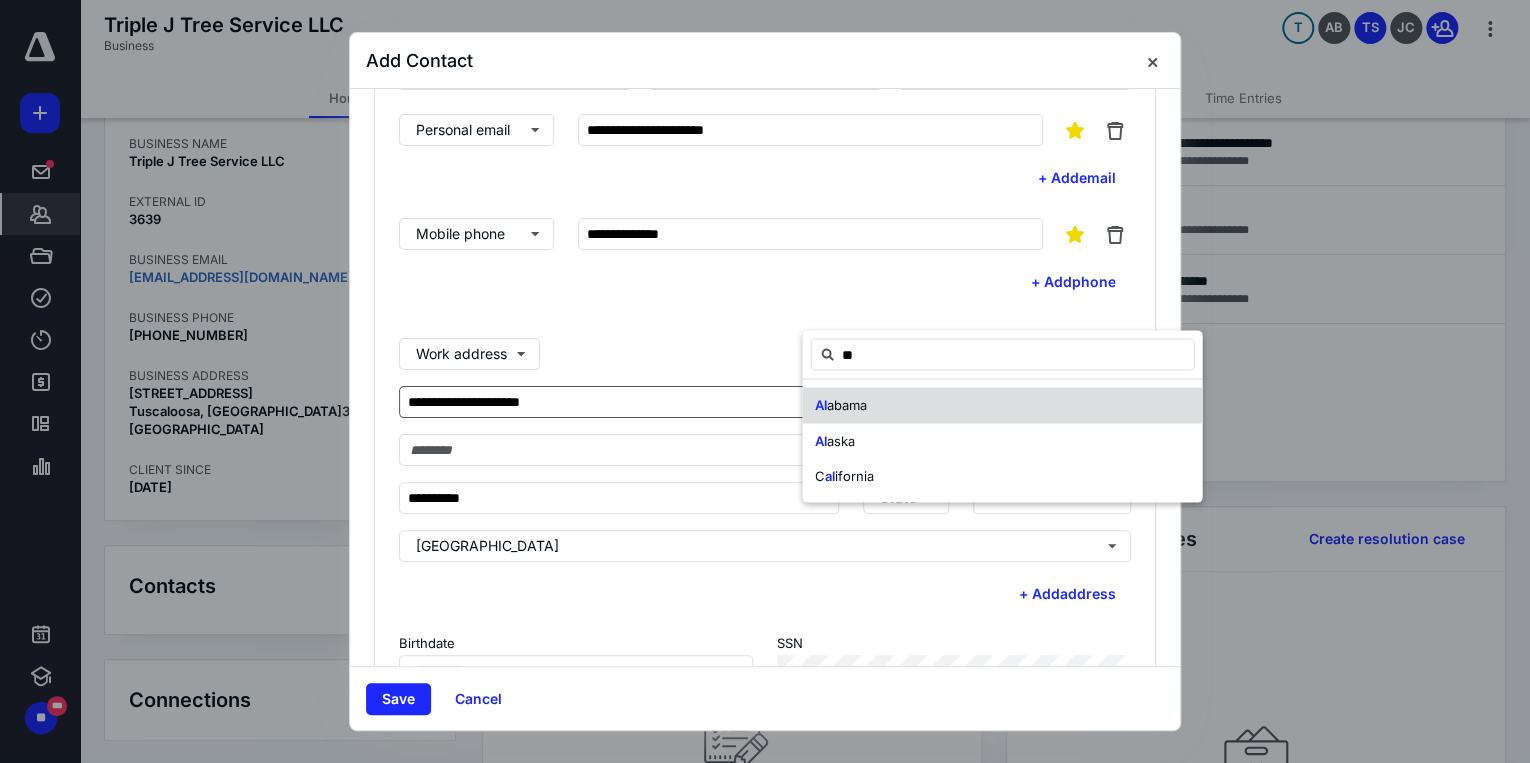 scroll, scrollTop: 56, scrollLeft: 0, axis: vertical 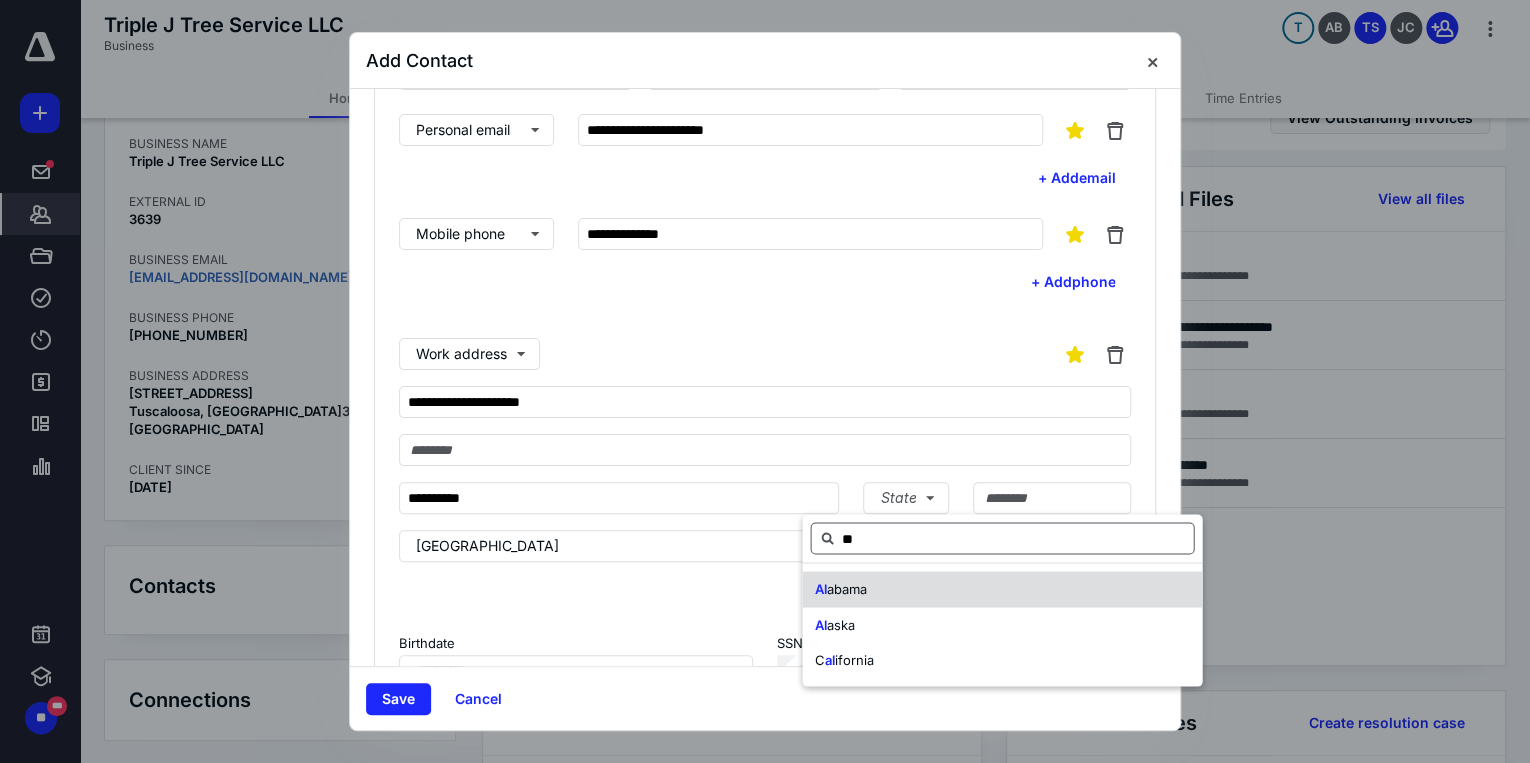 drag, startPoint x: 845, startPoint y: 594, endPoint x: 889, endPoint y: 540, distance: 69.656296 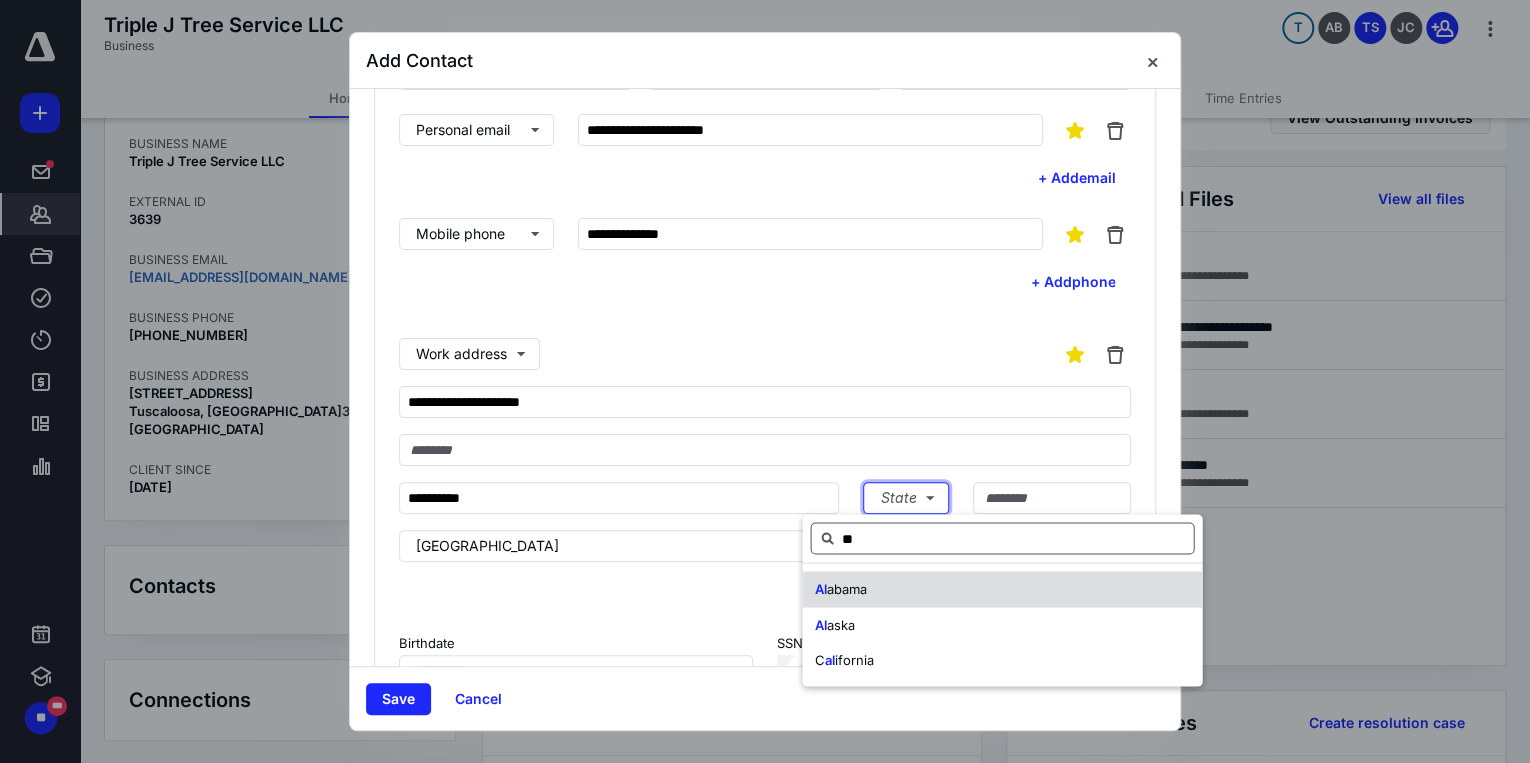 type 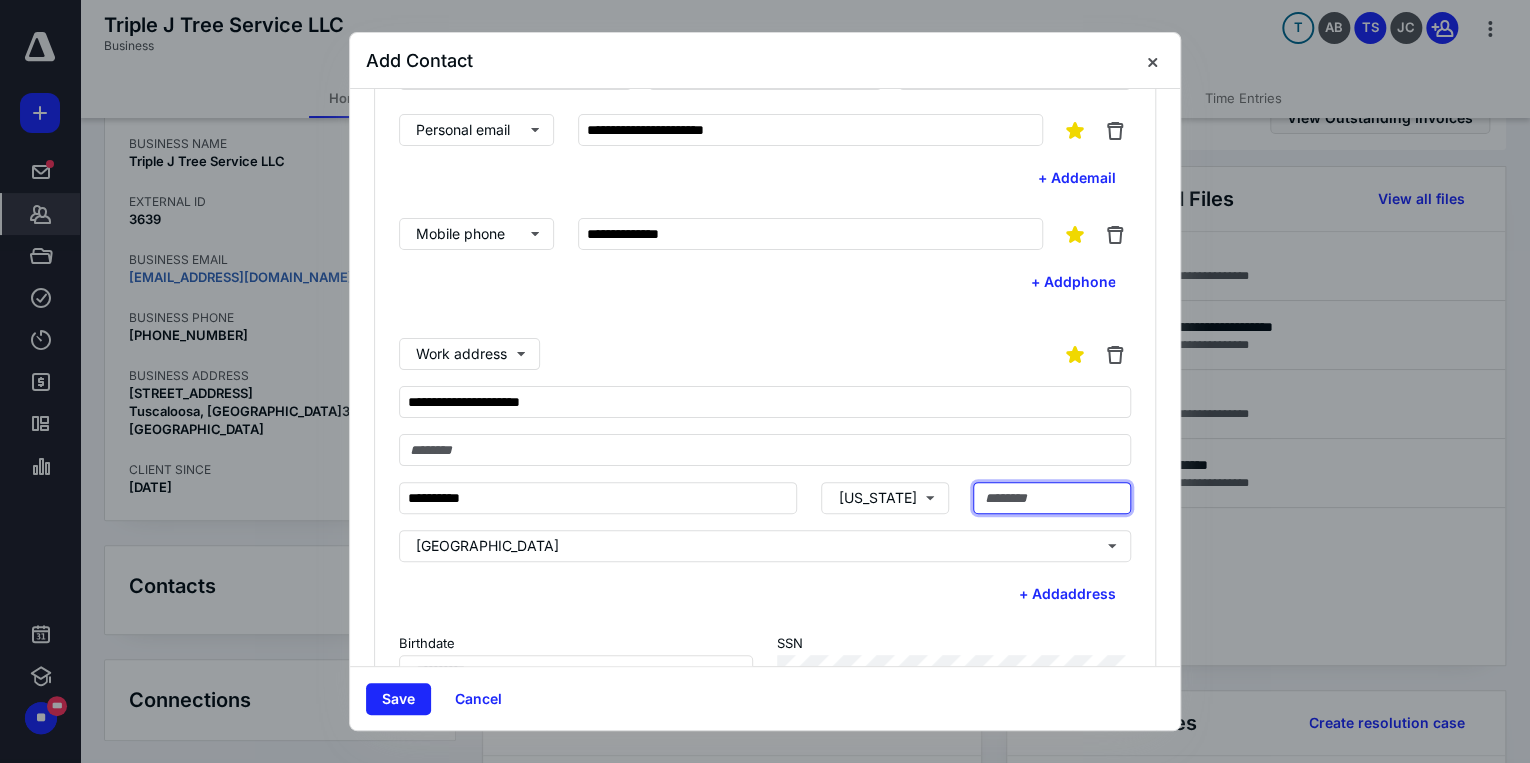click at bounding box center [1052, 498] 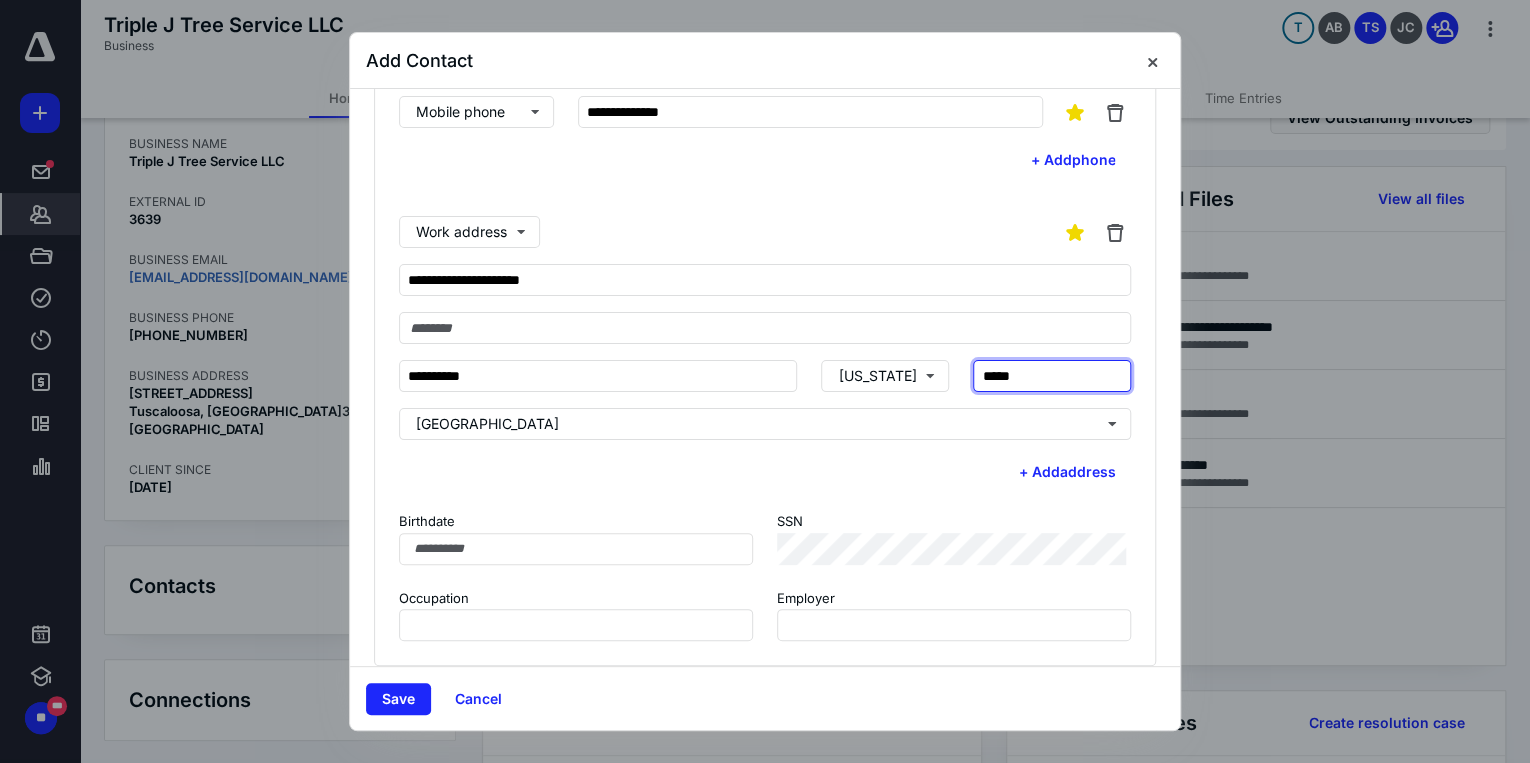 scroll, scrollTop: 385, scrollLeft: 0, axis: vertical 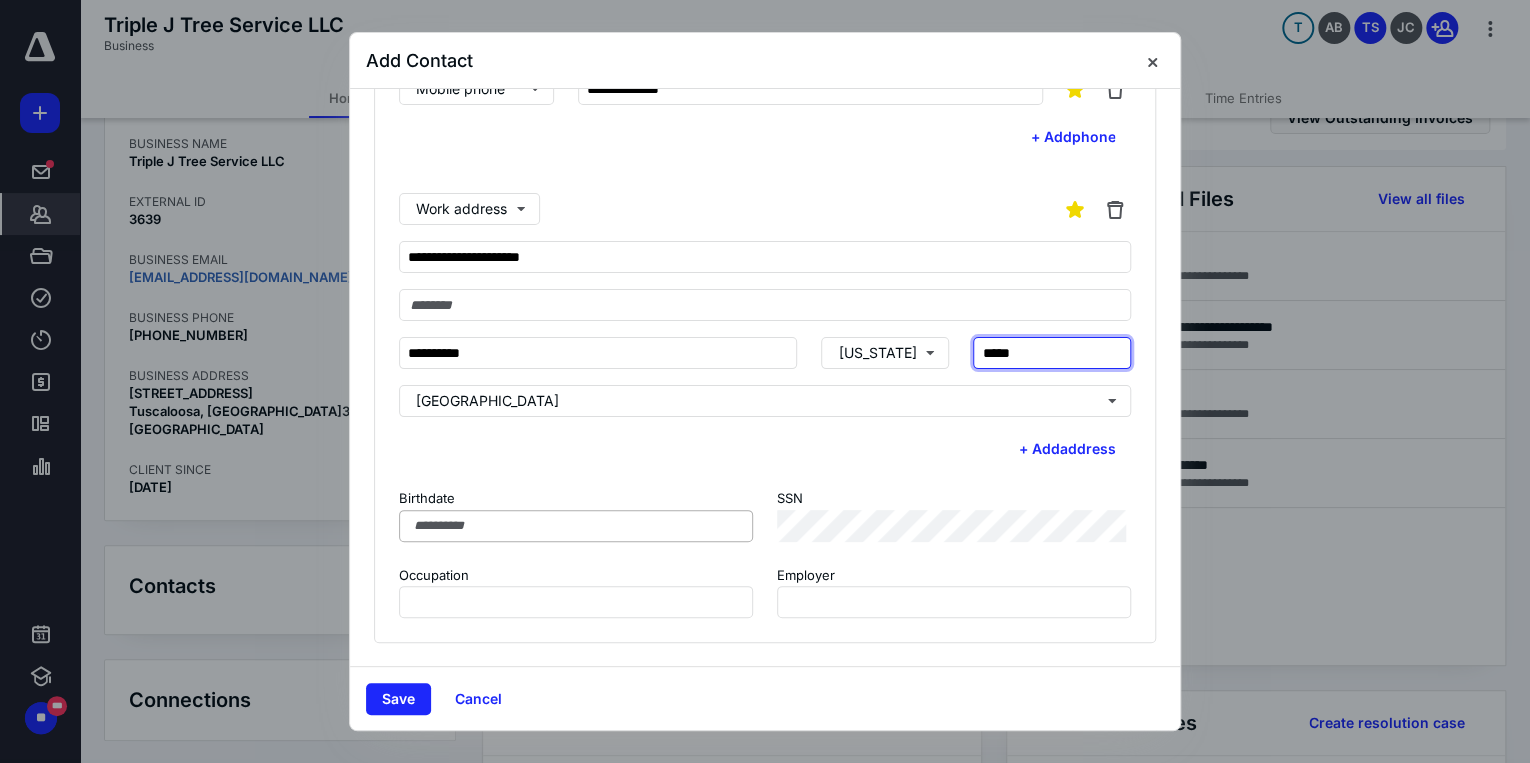 type on "*****" 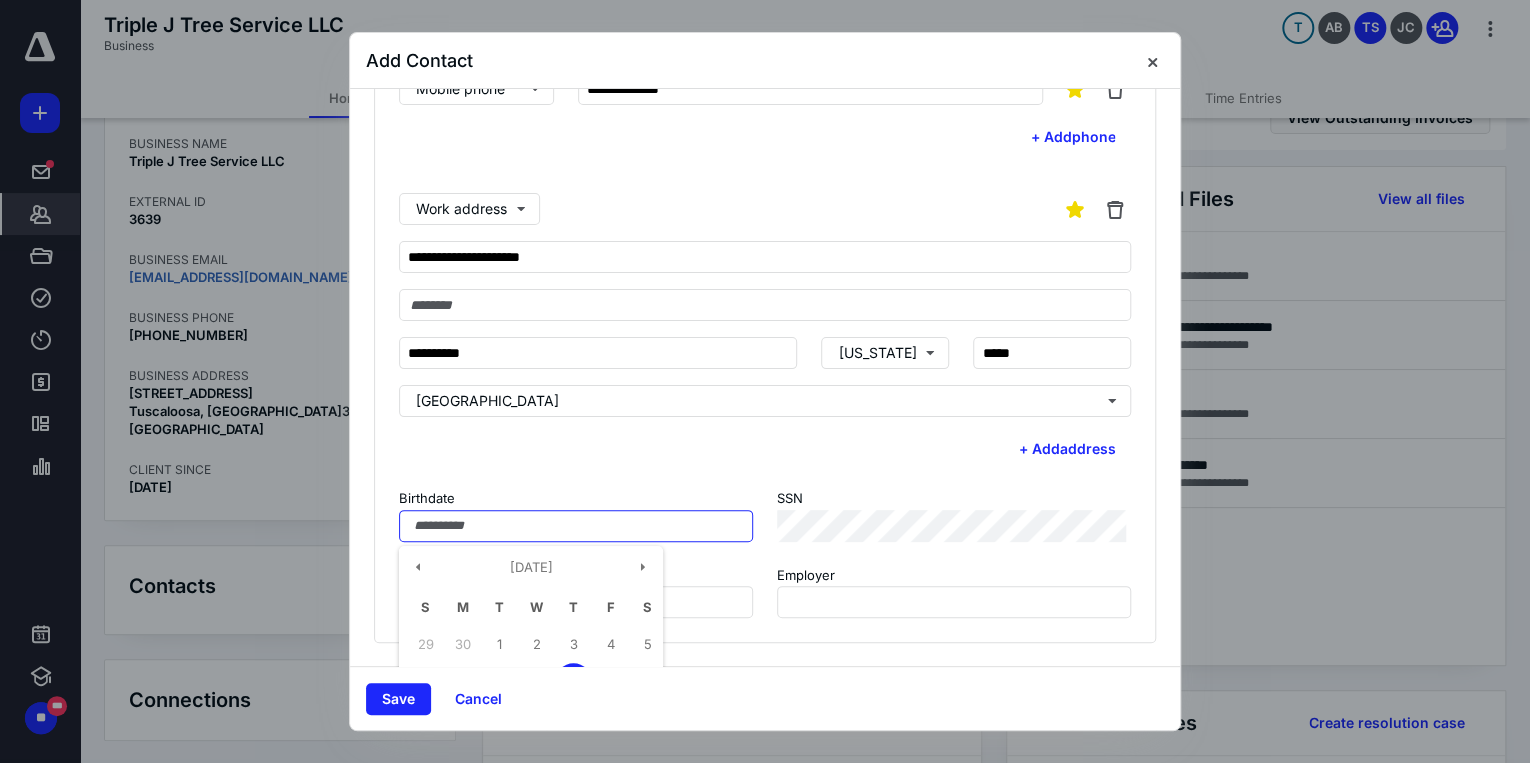 click on "Birthdate" at bounding box center (576, 526) 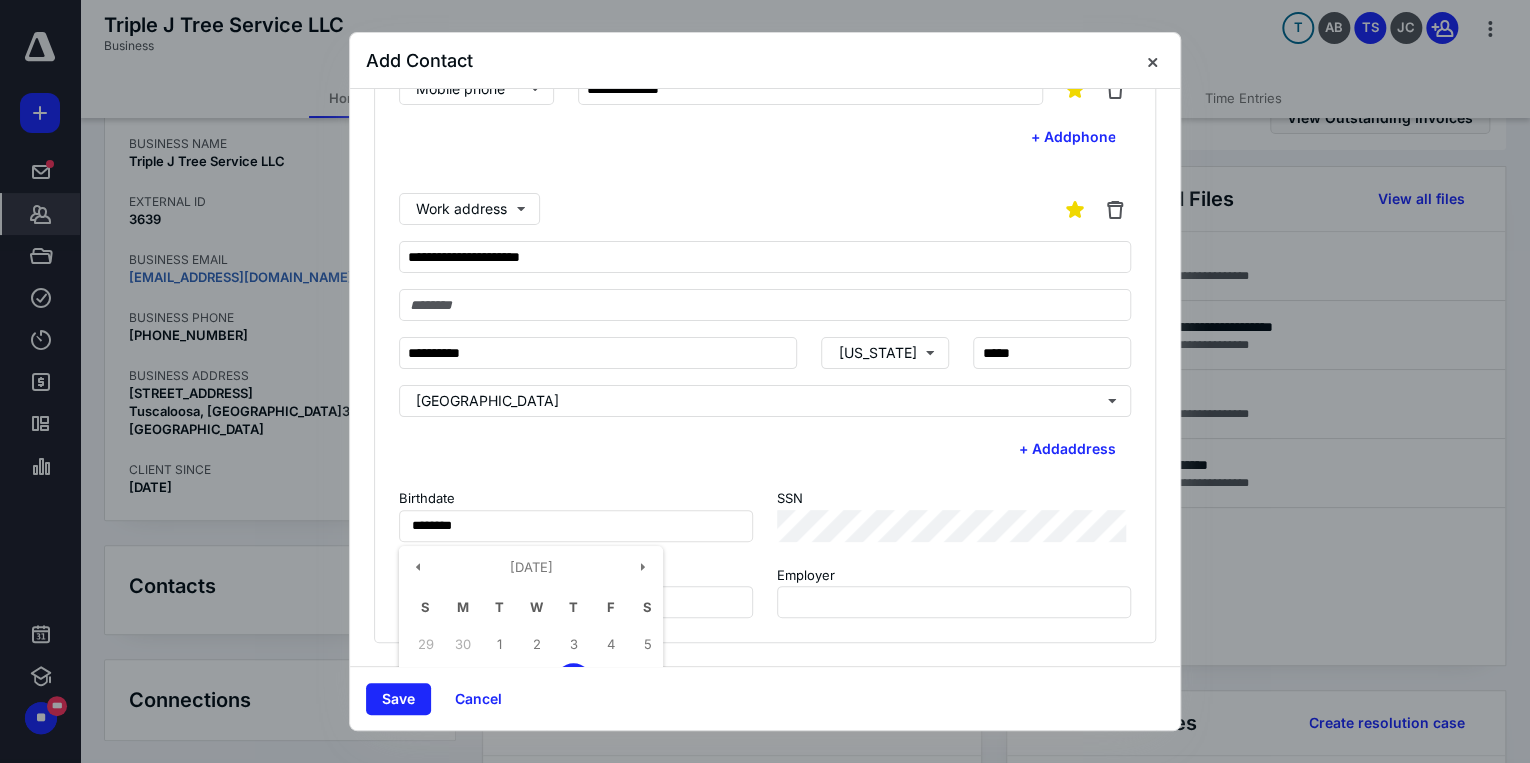 type on "**********" 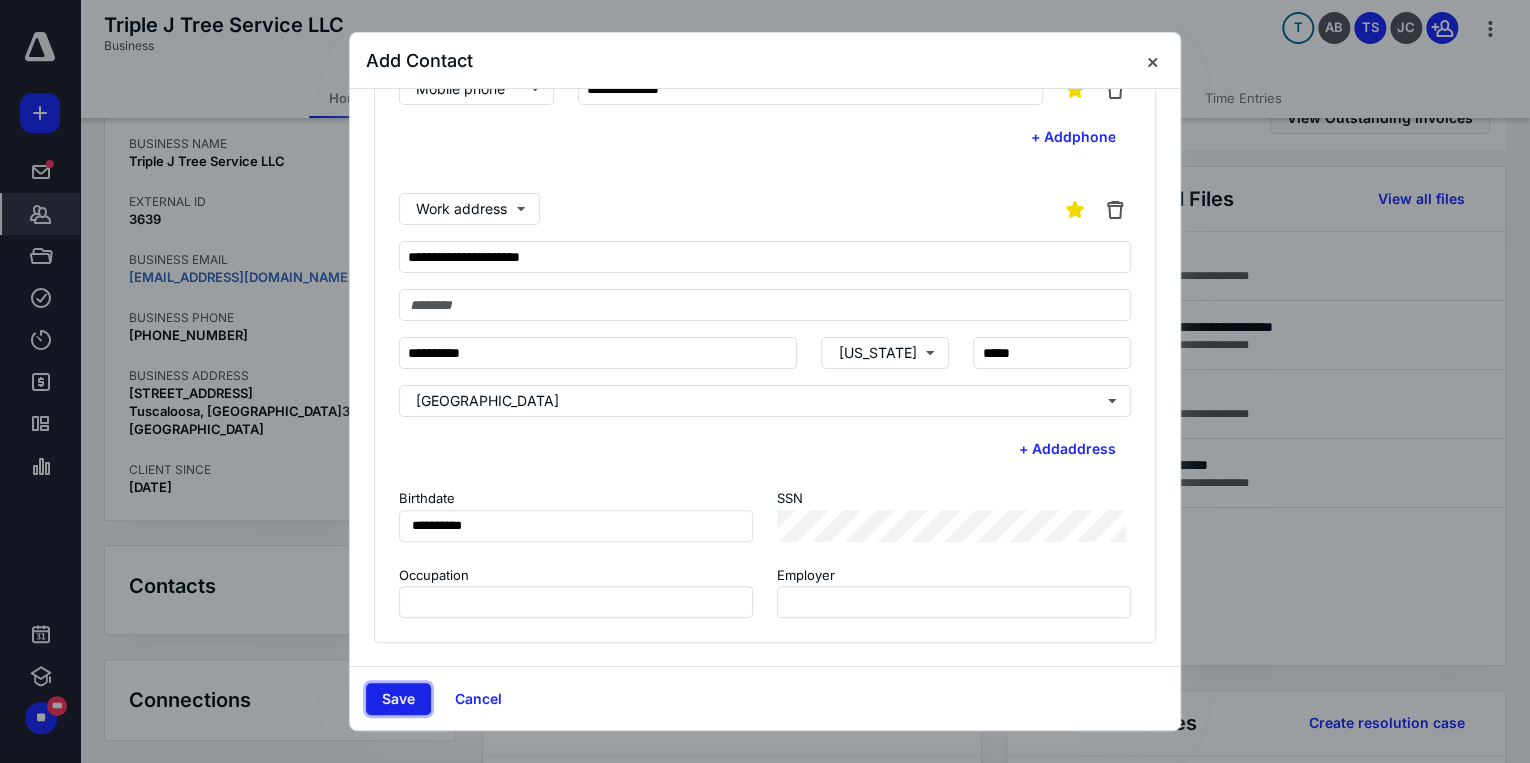 click on "Save" at bounding box center (398, 699) 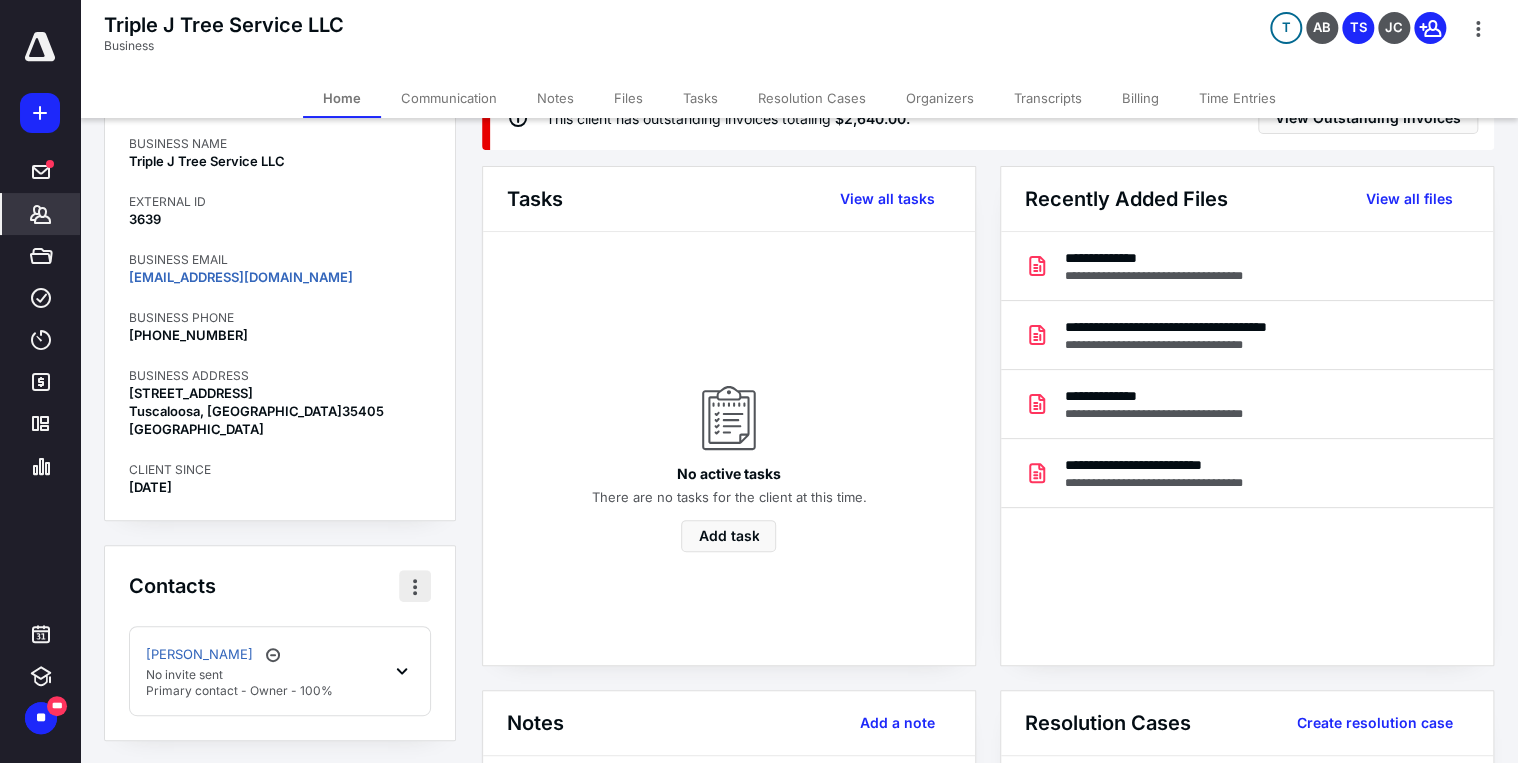click at bounding box center [415, 586] 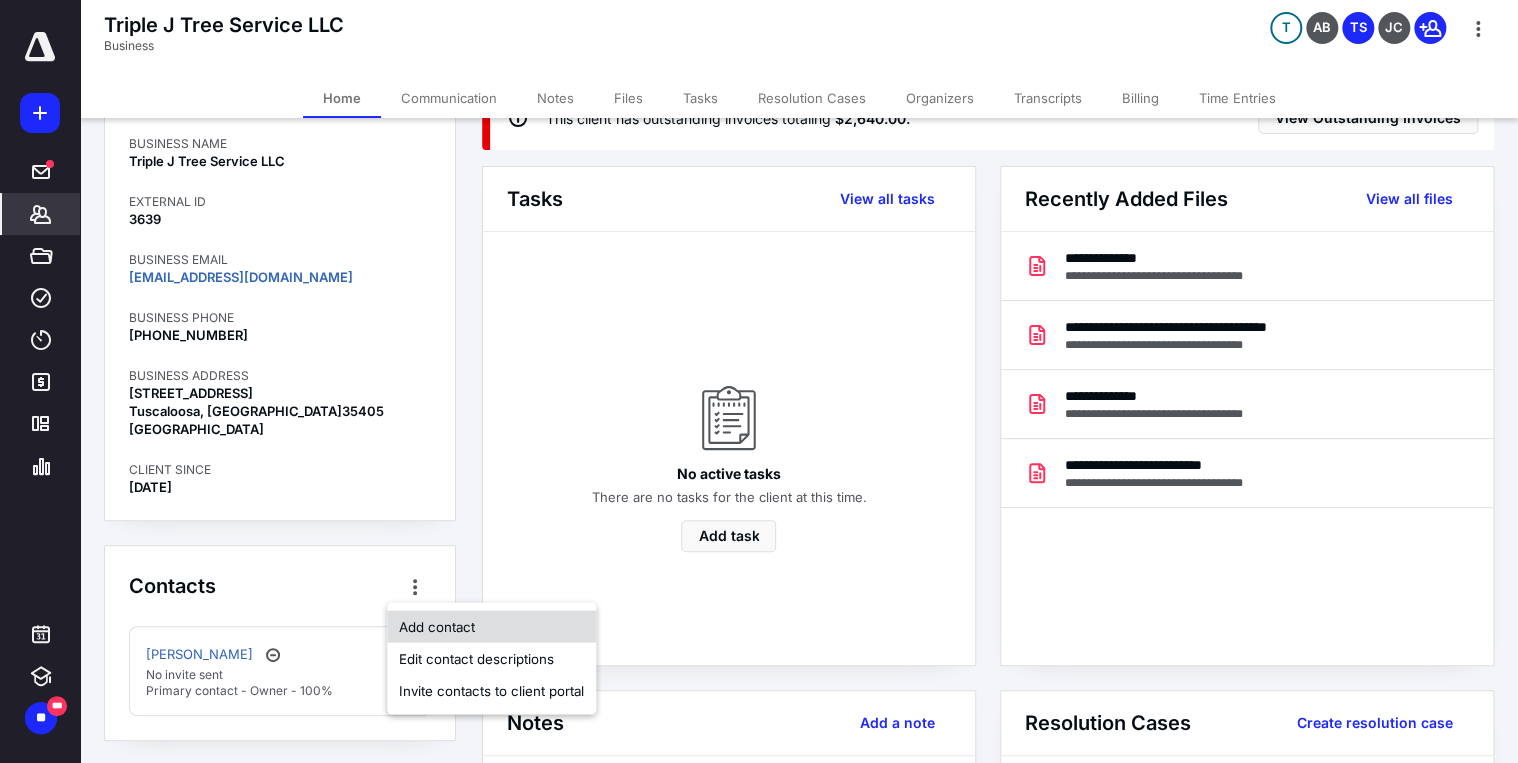 click on "Add contact" at bounding box center (491, 626) 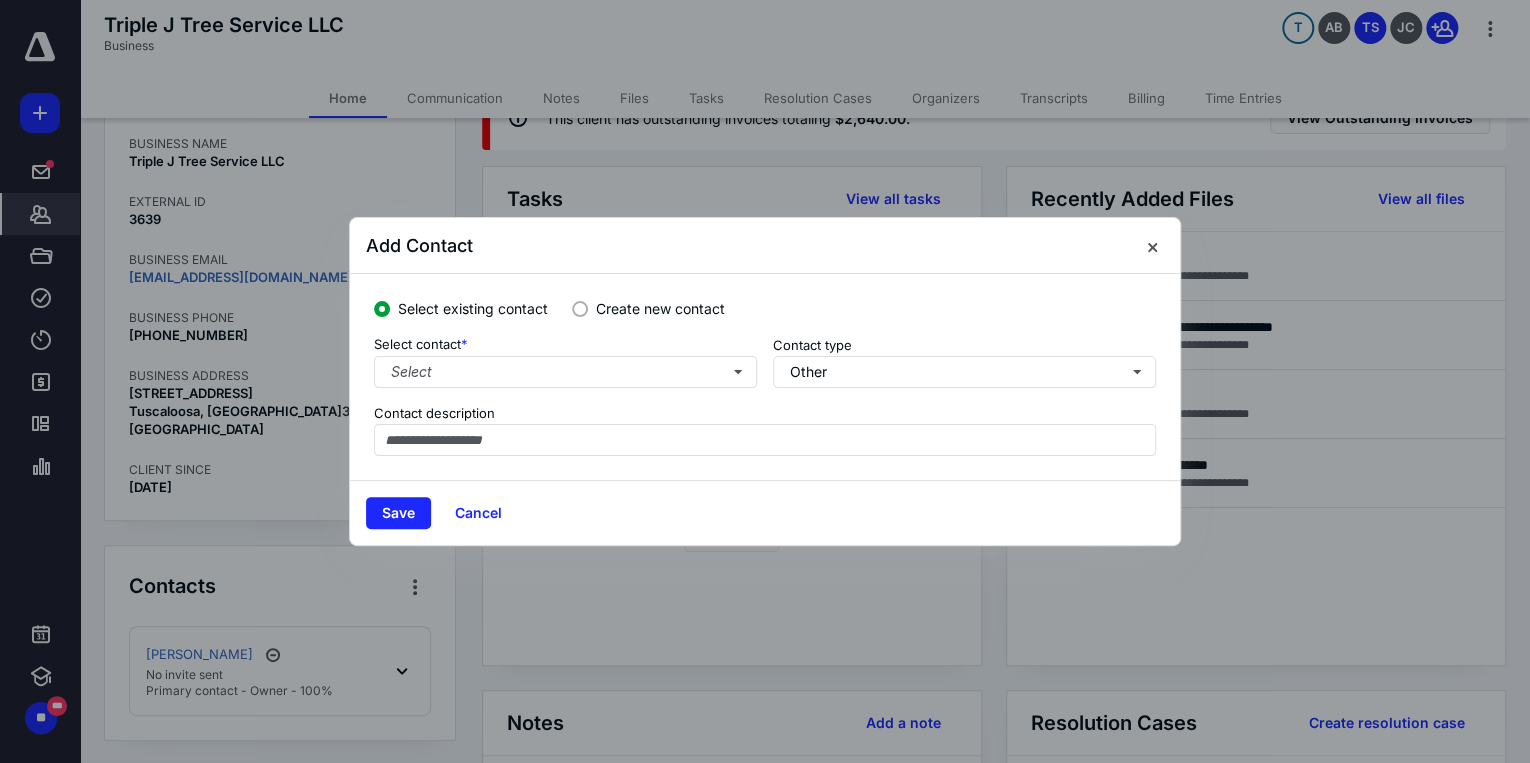 click at bounding box center (580, 309) 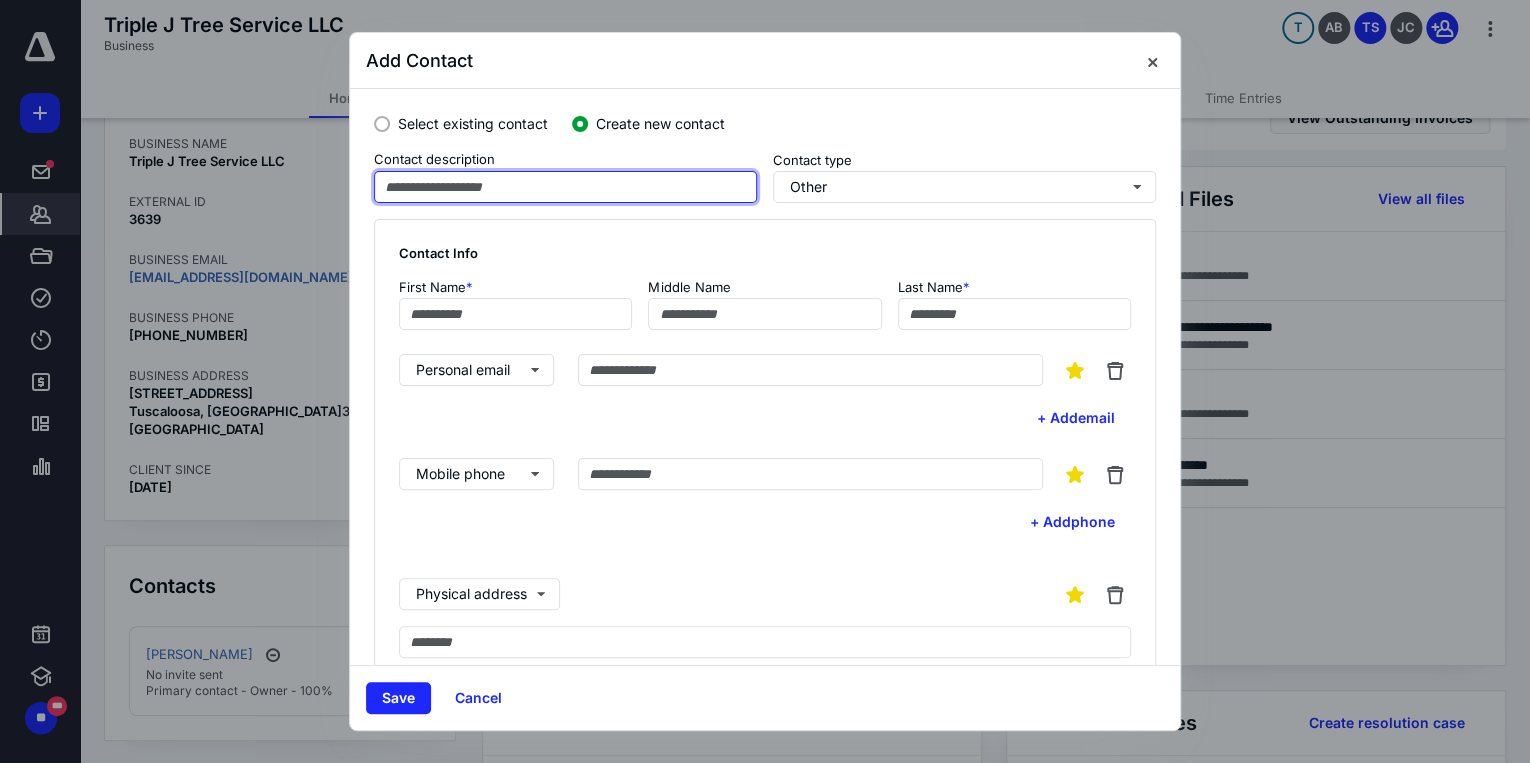 click at bounding box center (565, 187) 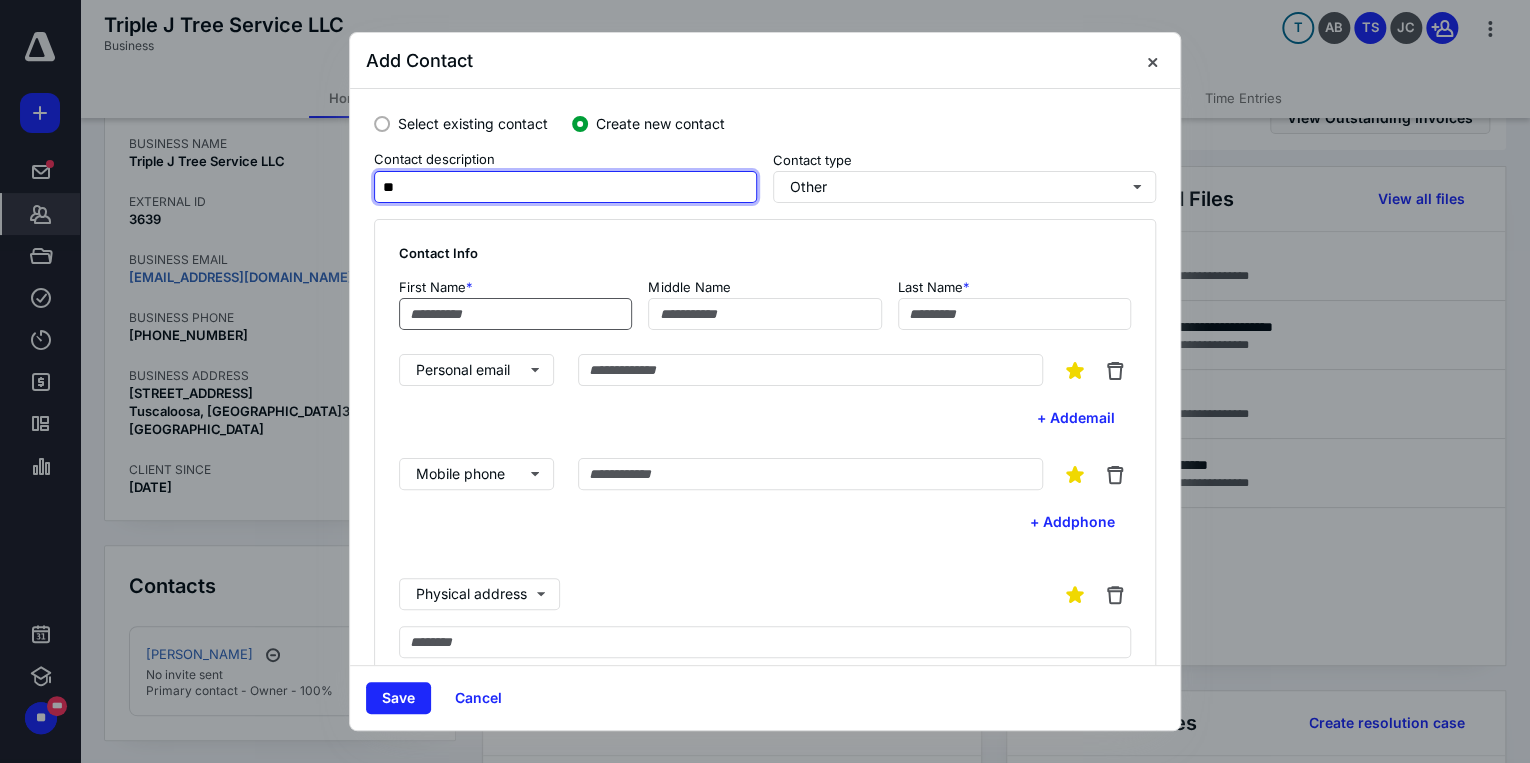 type on "**" 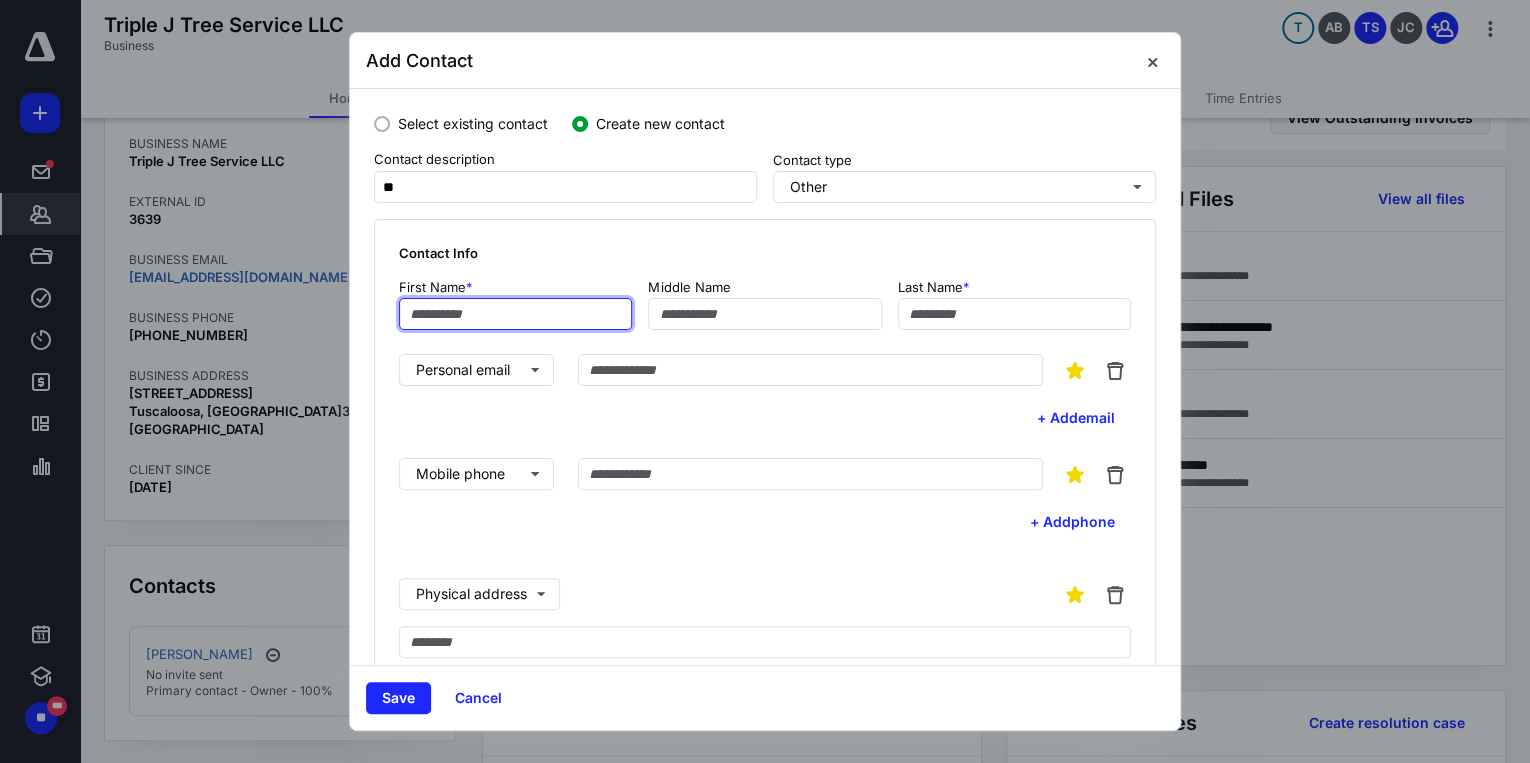 click at bounding box center [515, 314] 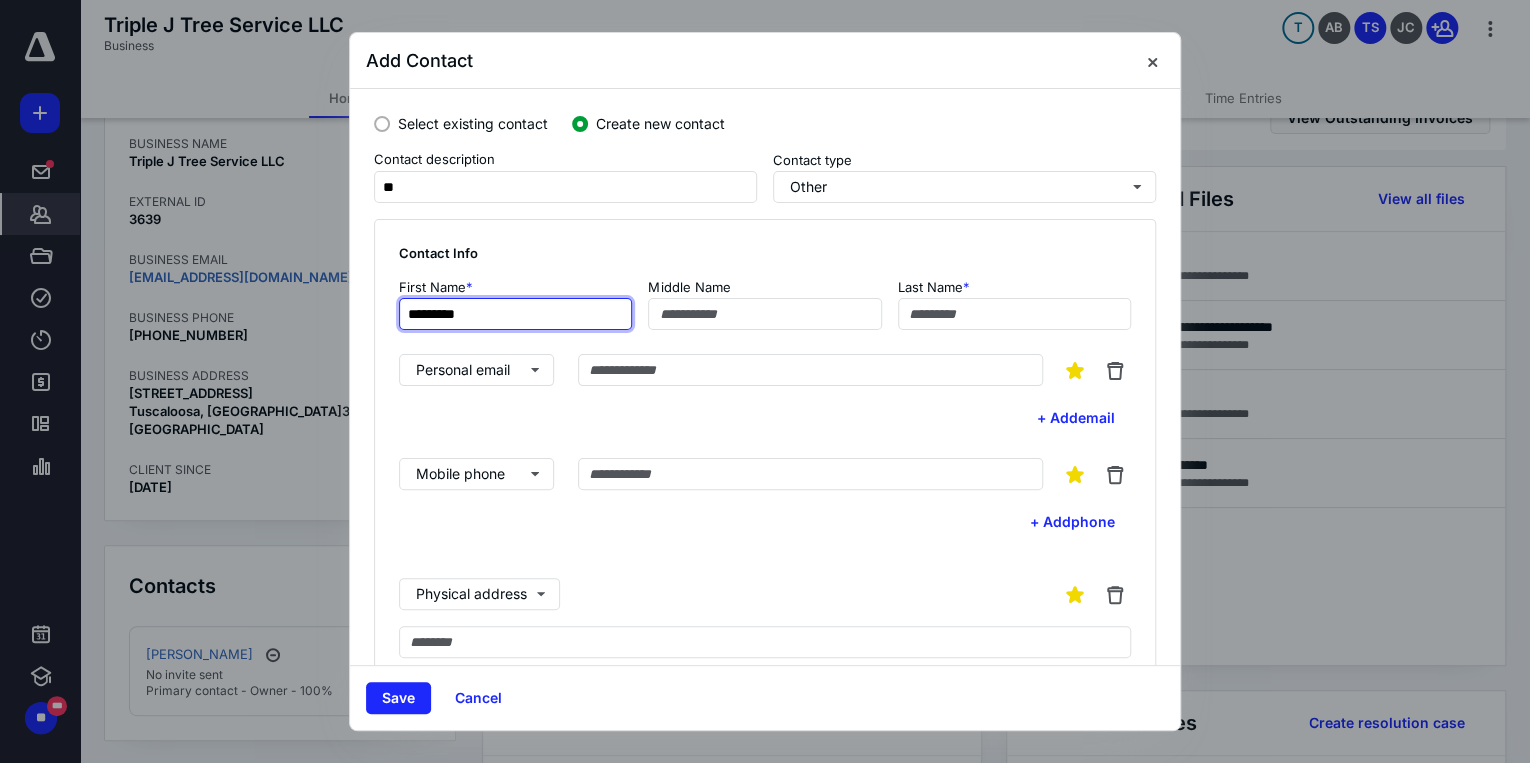 type on "*********" 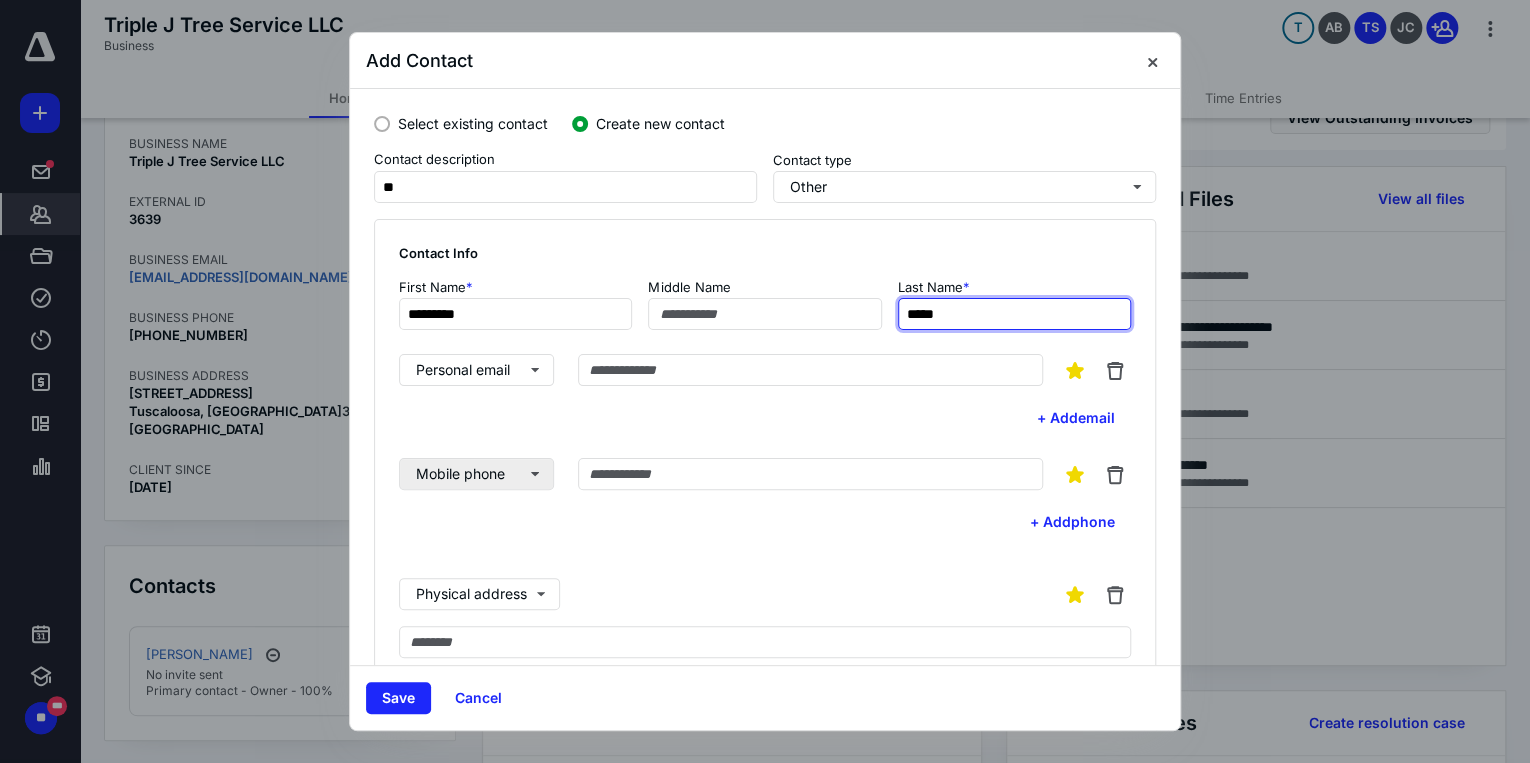 type on "*****" 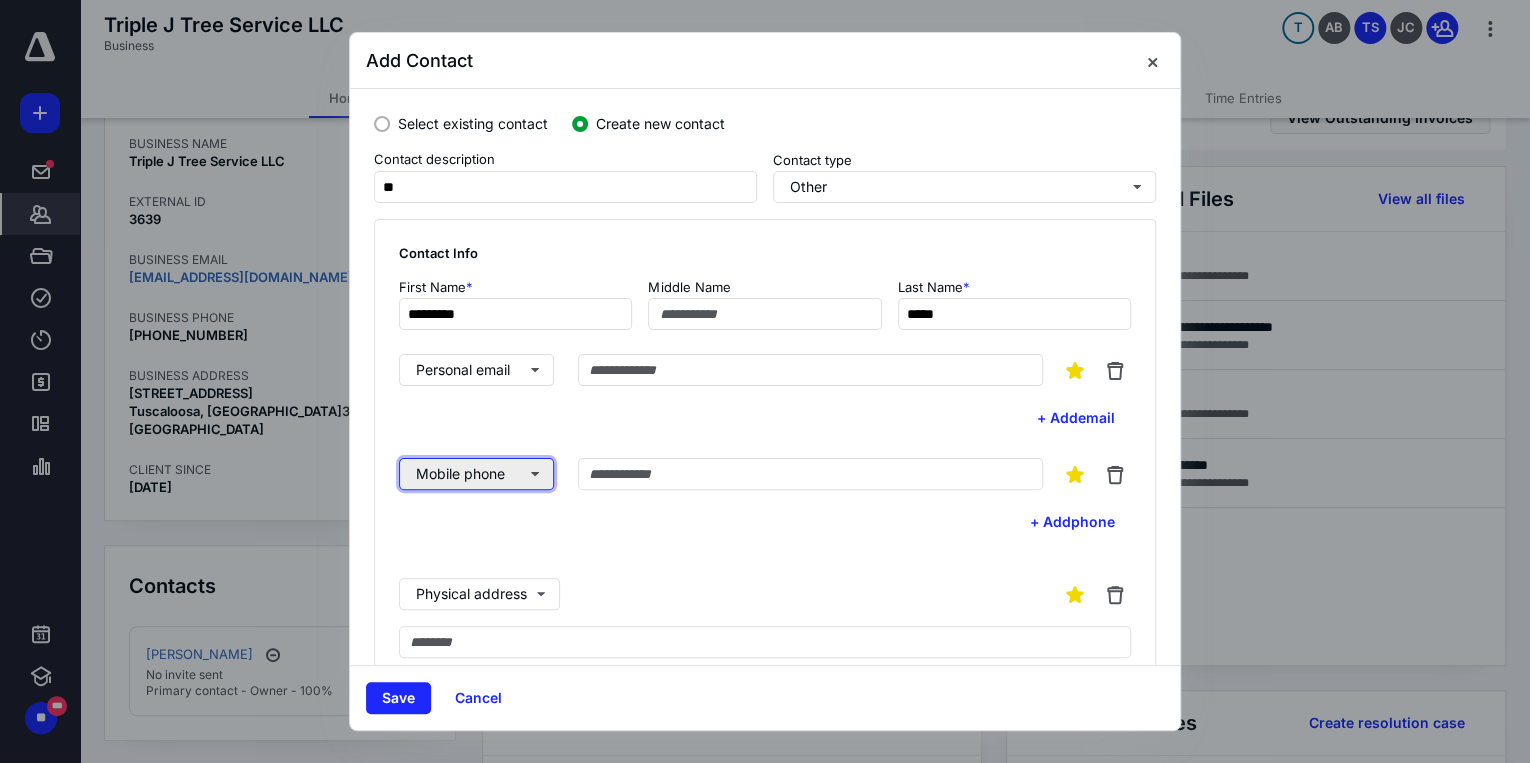 click on "Mobile phone" at bounding box center (476, 474) 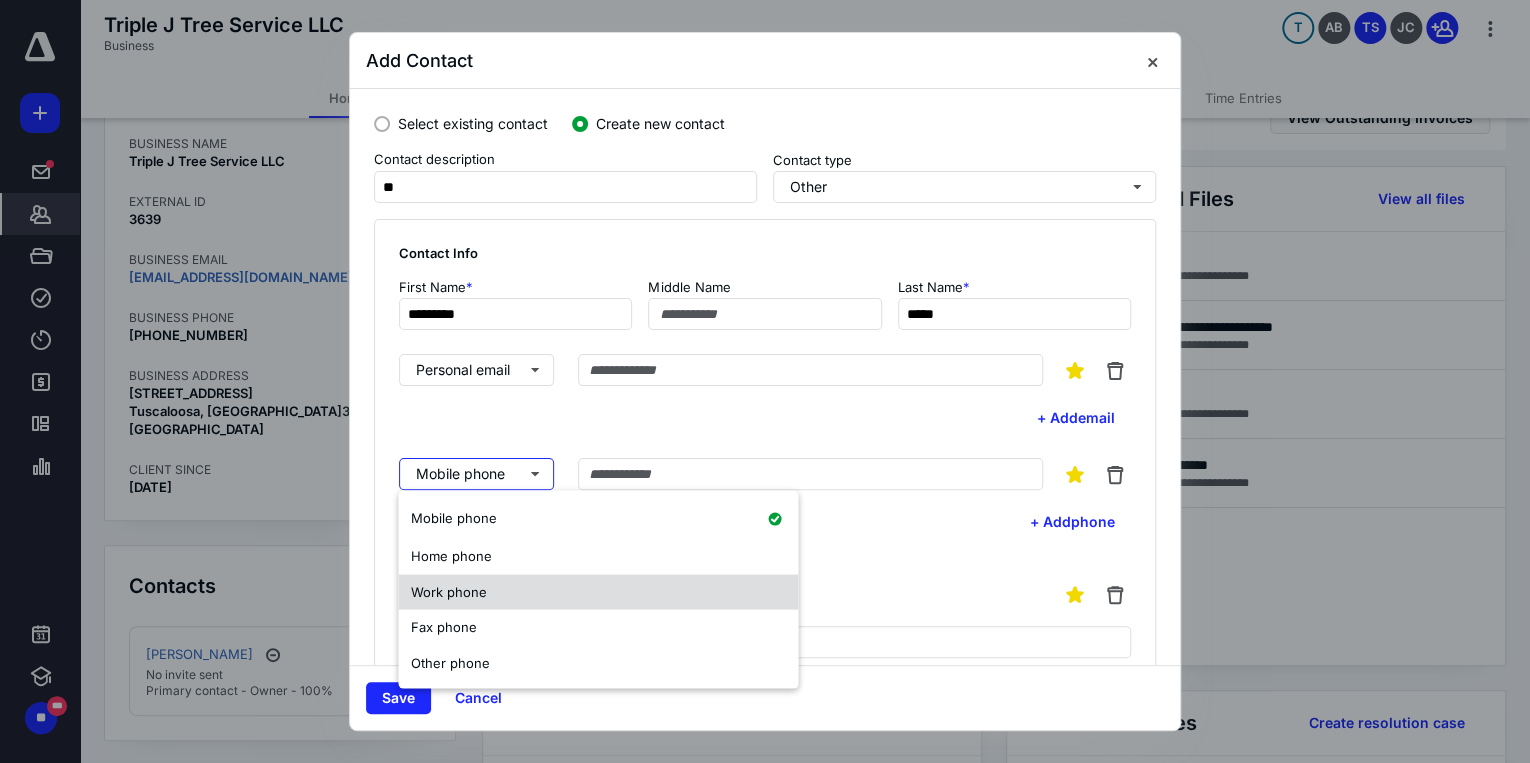 click on "Work phone" at bounding box center (448, 591) 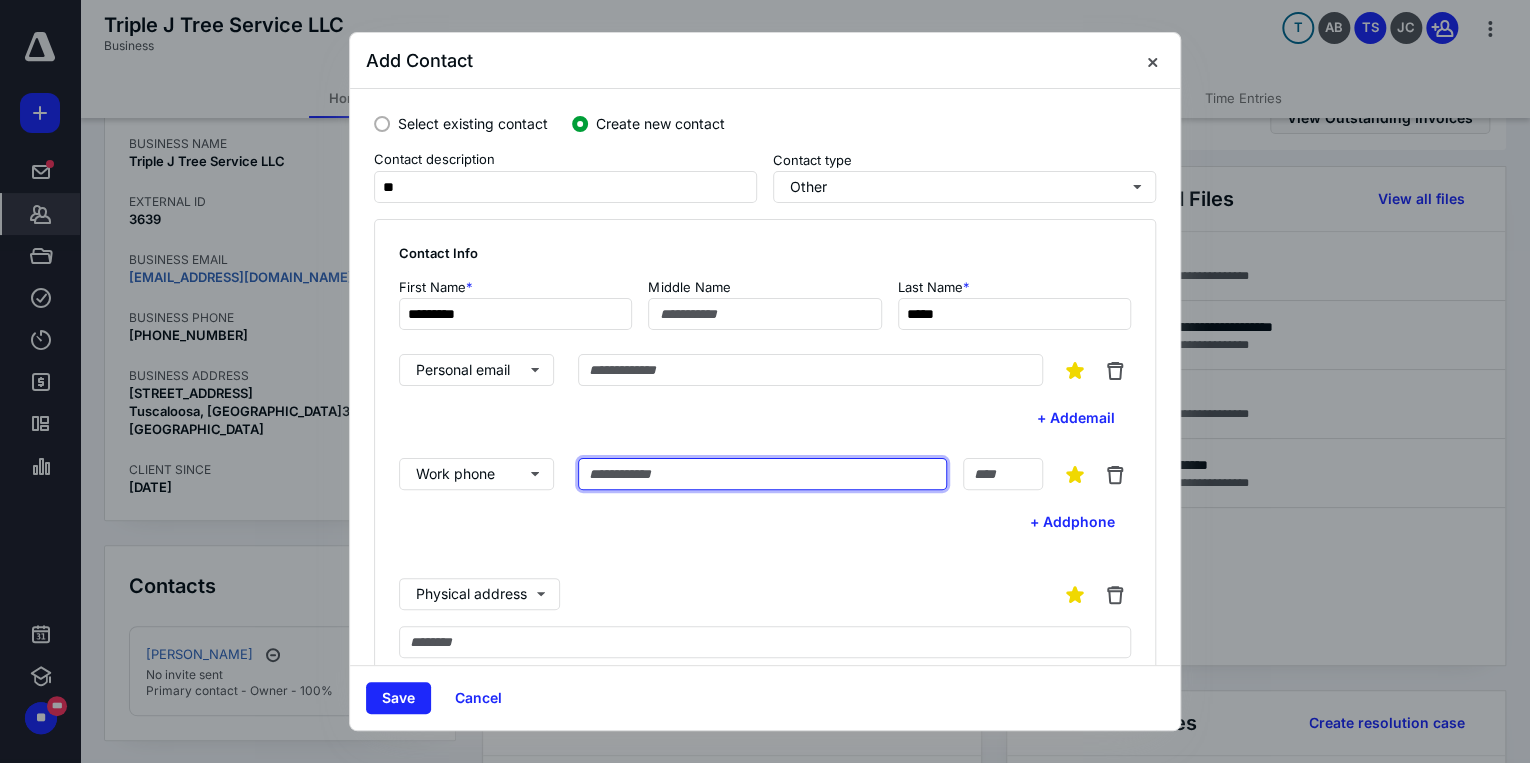 click at bounding box center (762, 474) 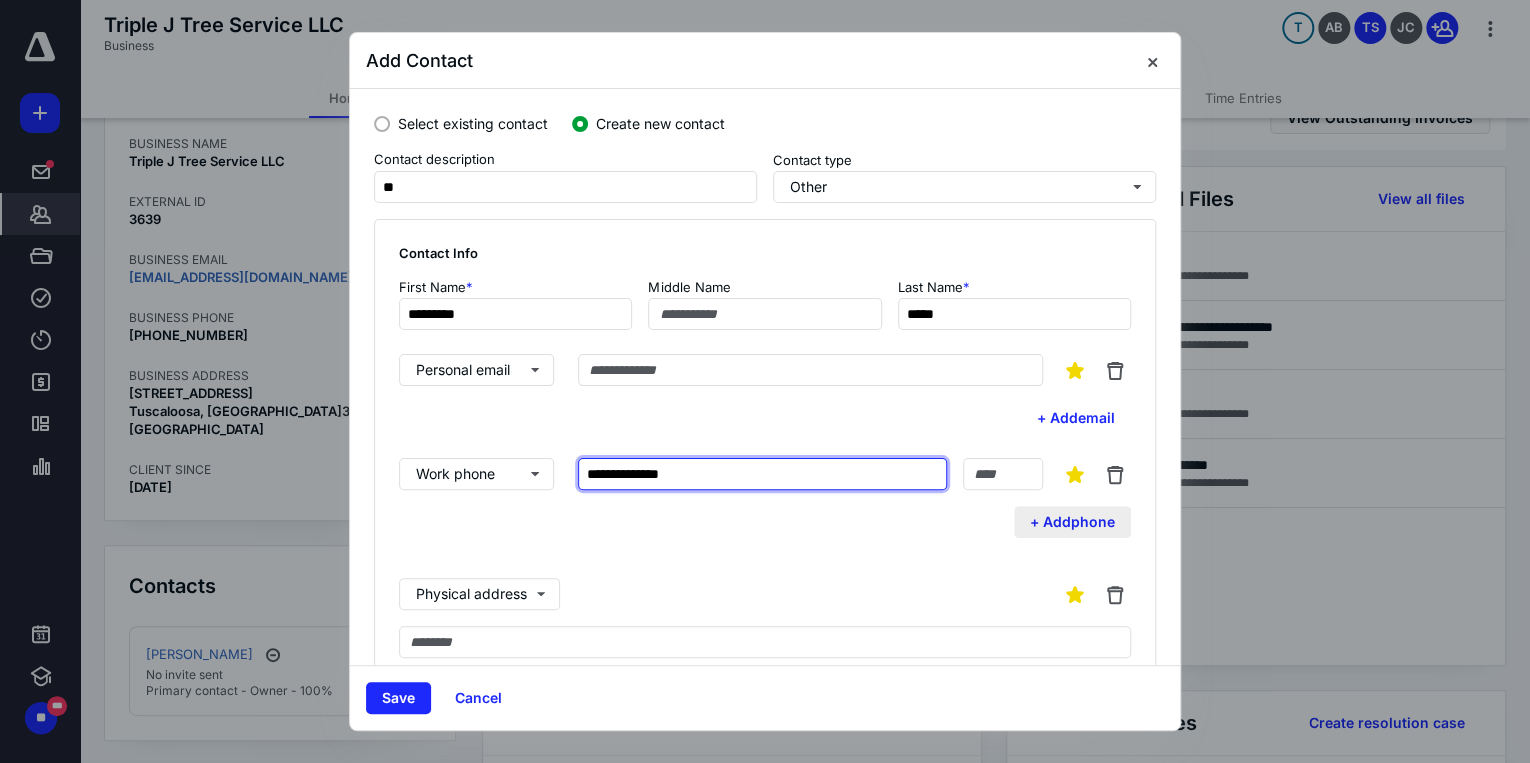 type on "**********" 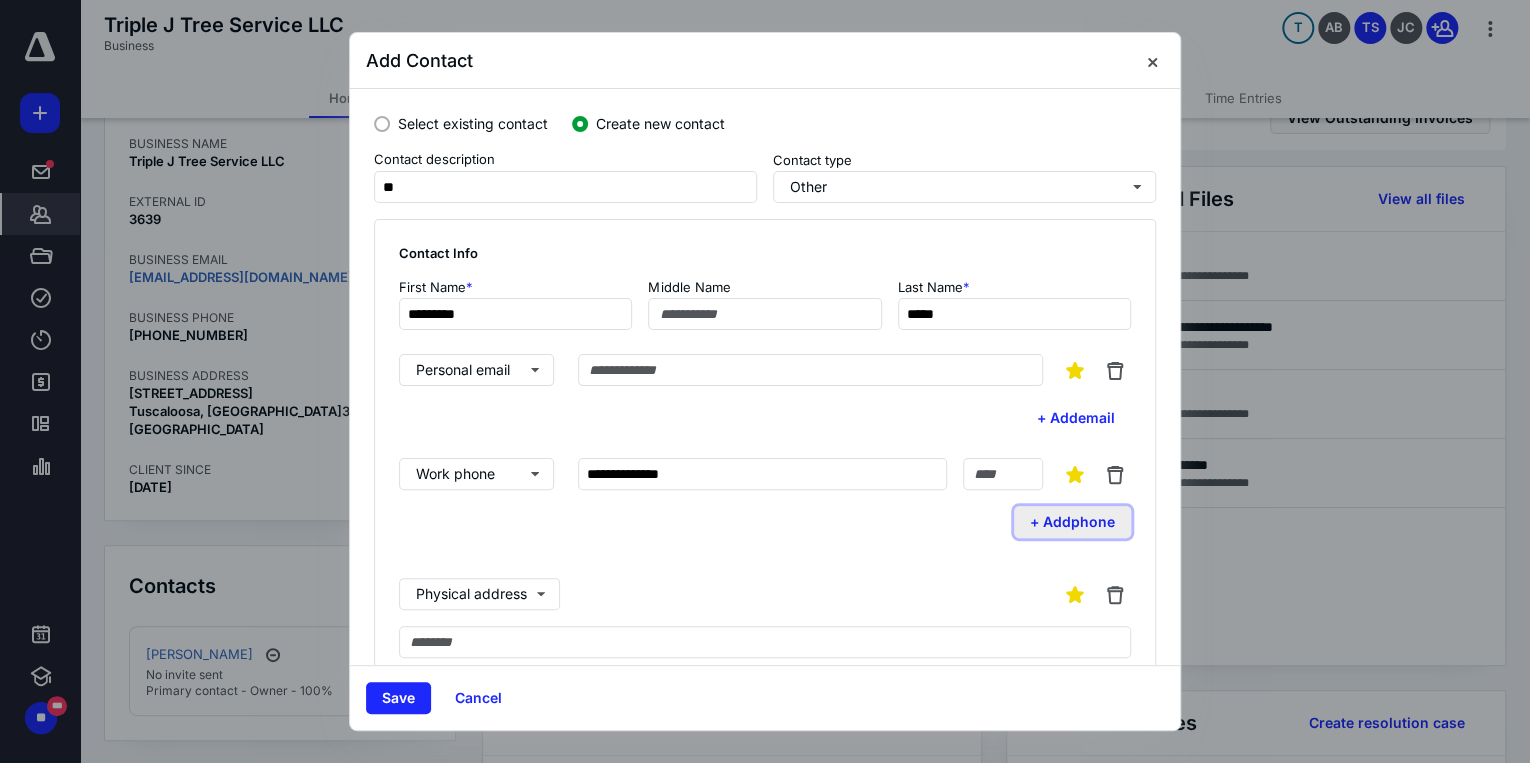 click on "+ Add  phone" at bounding box center (1072, 522) 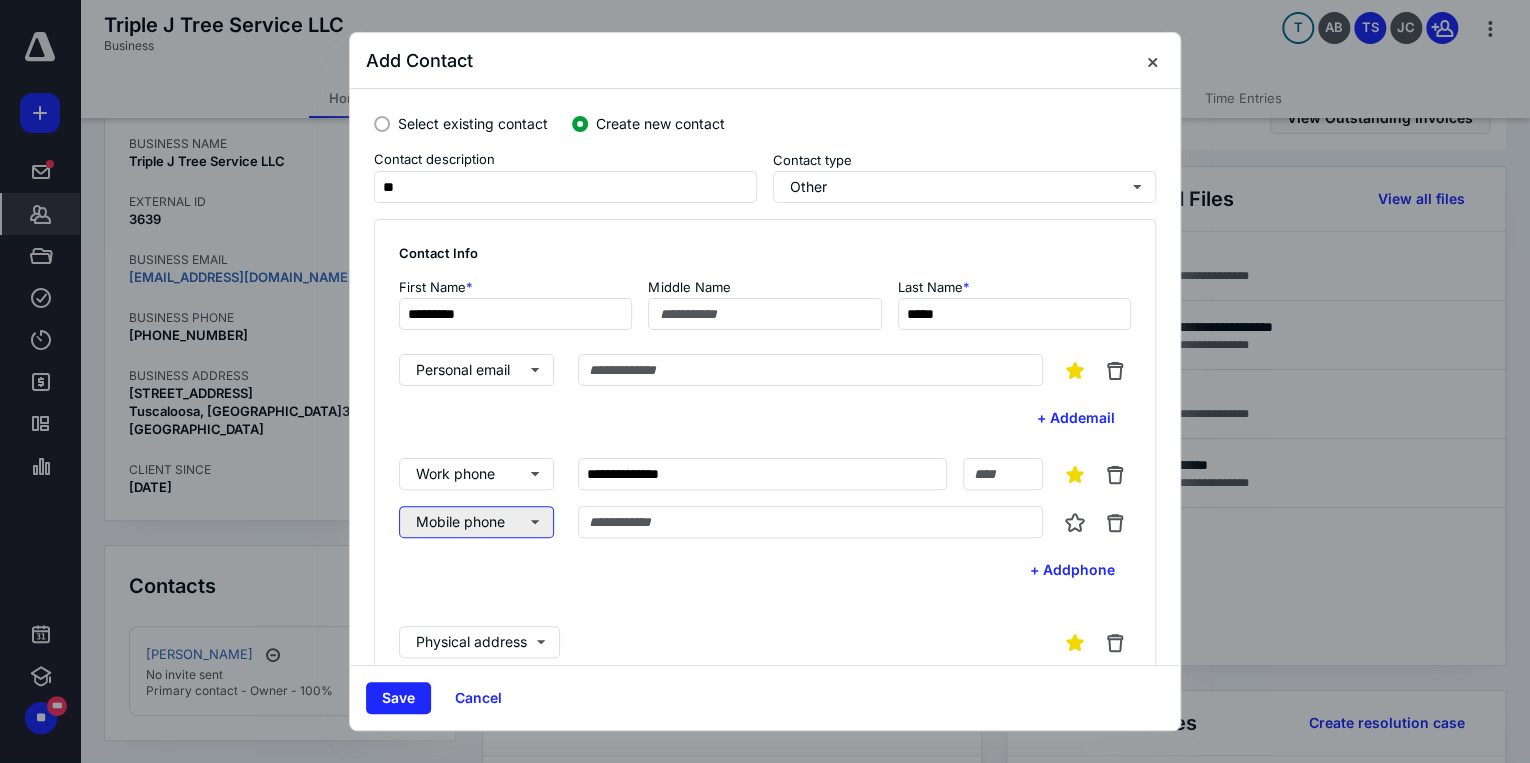 click on "Mobile phone" at bounding box center [476, 522] 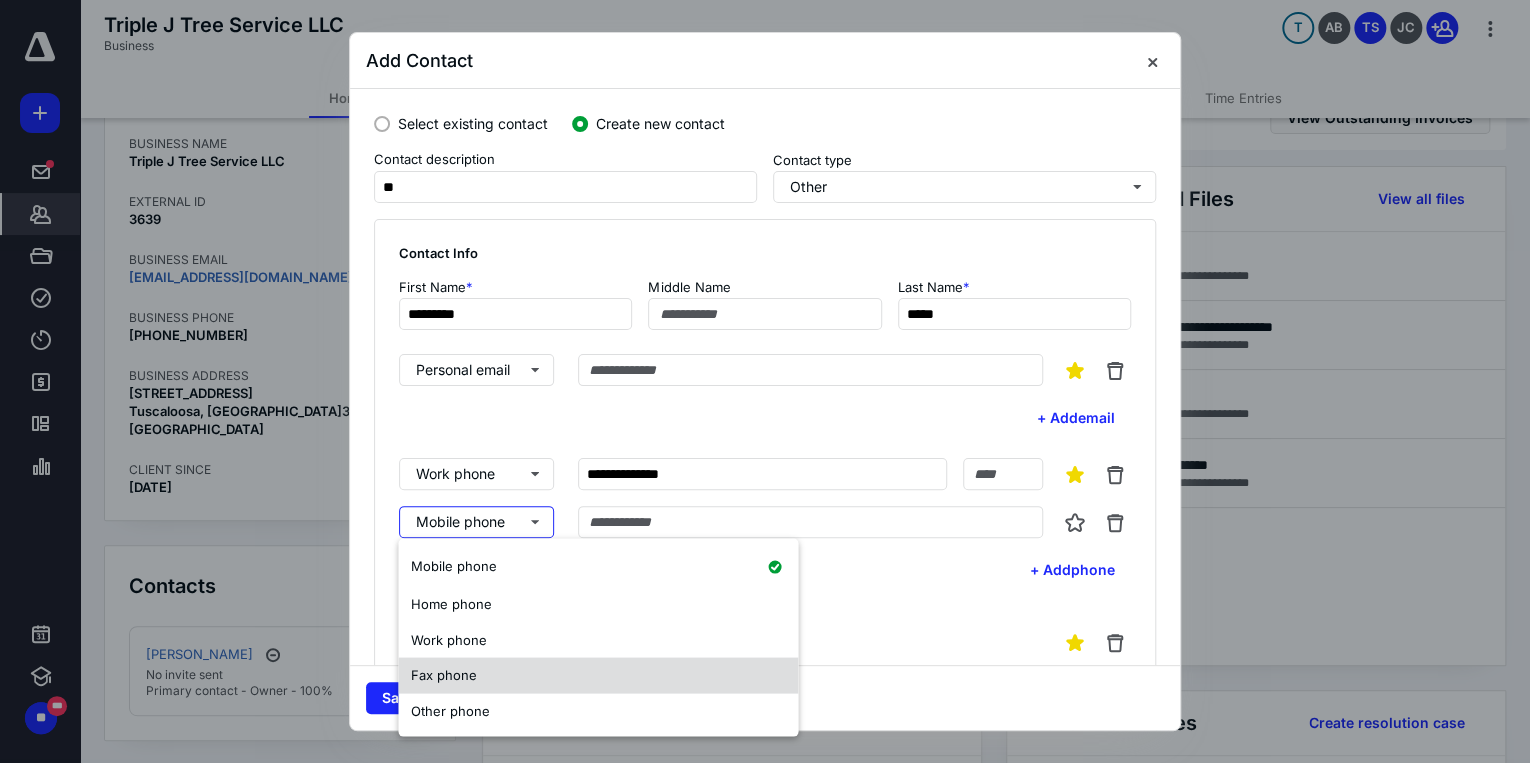 click on "Fax phone" at bounding box center (443, 674) 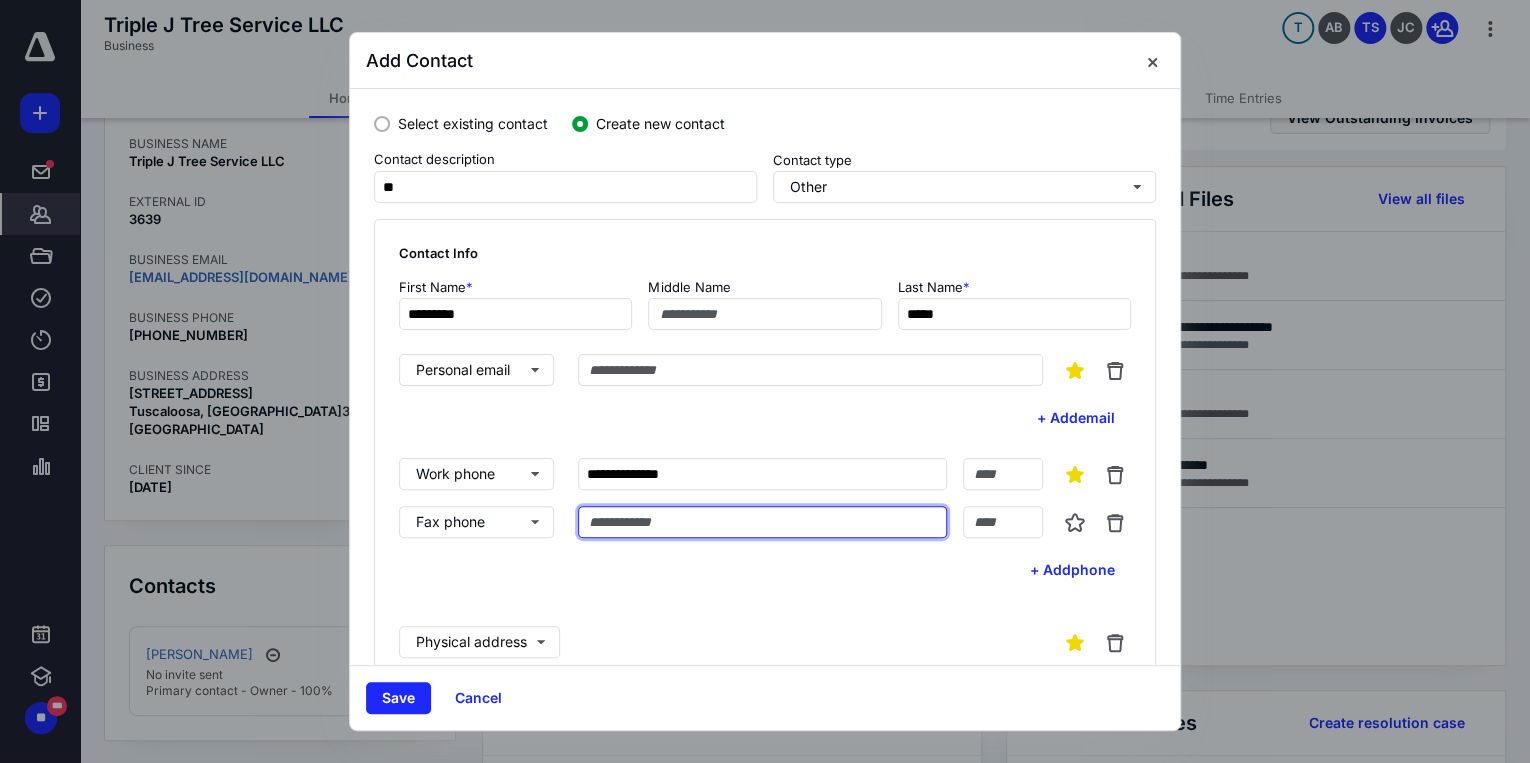 click at bounding box center [762, 522] 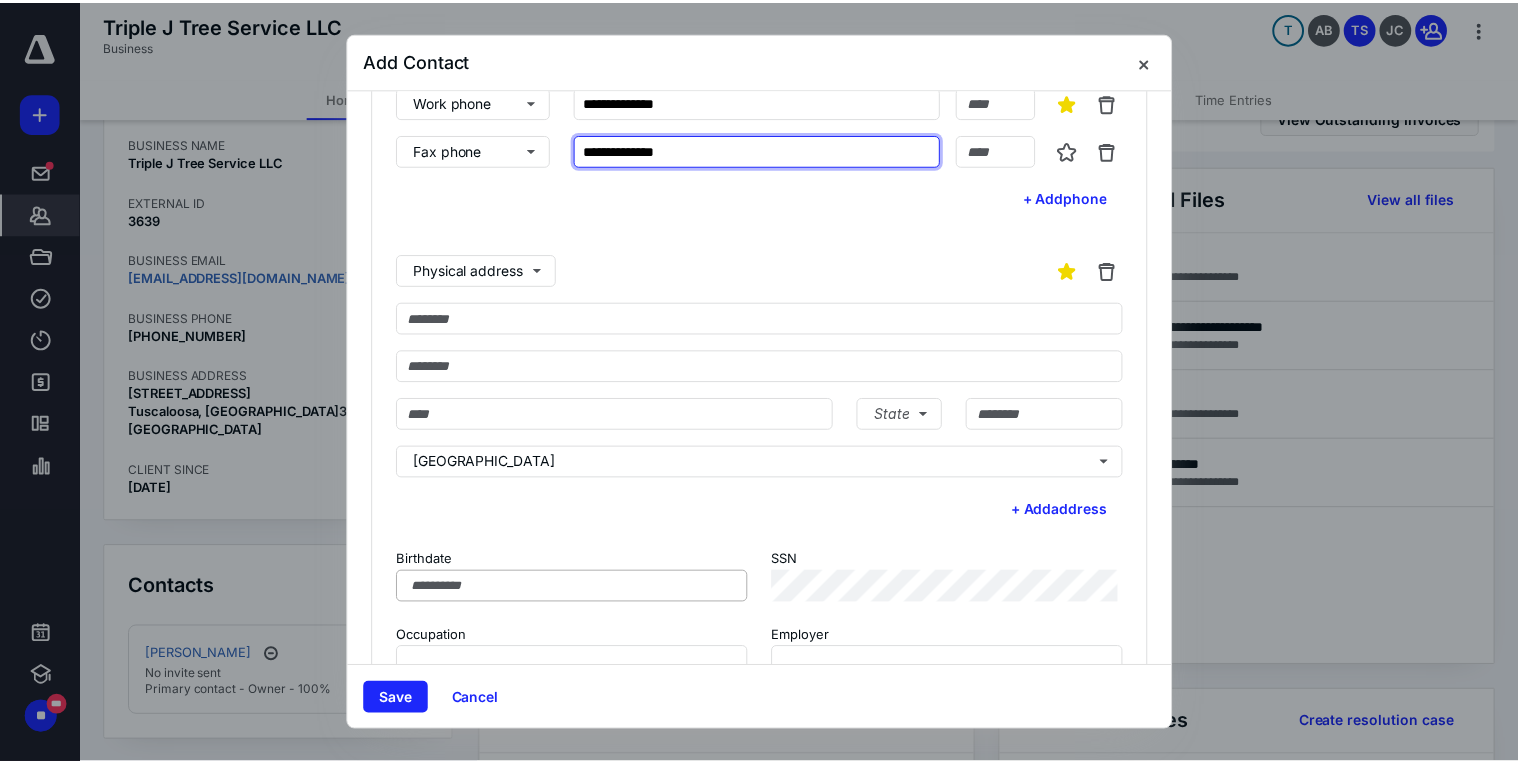scroll, scrollTop: 400, scrollLeft: 0, axis: vertical 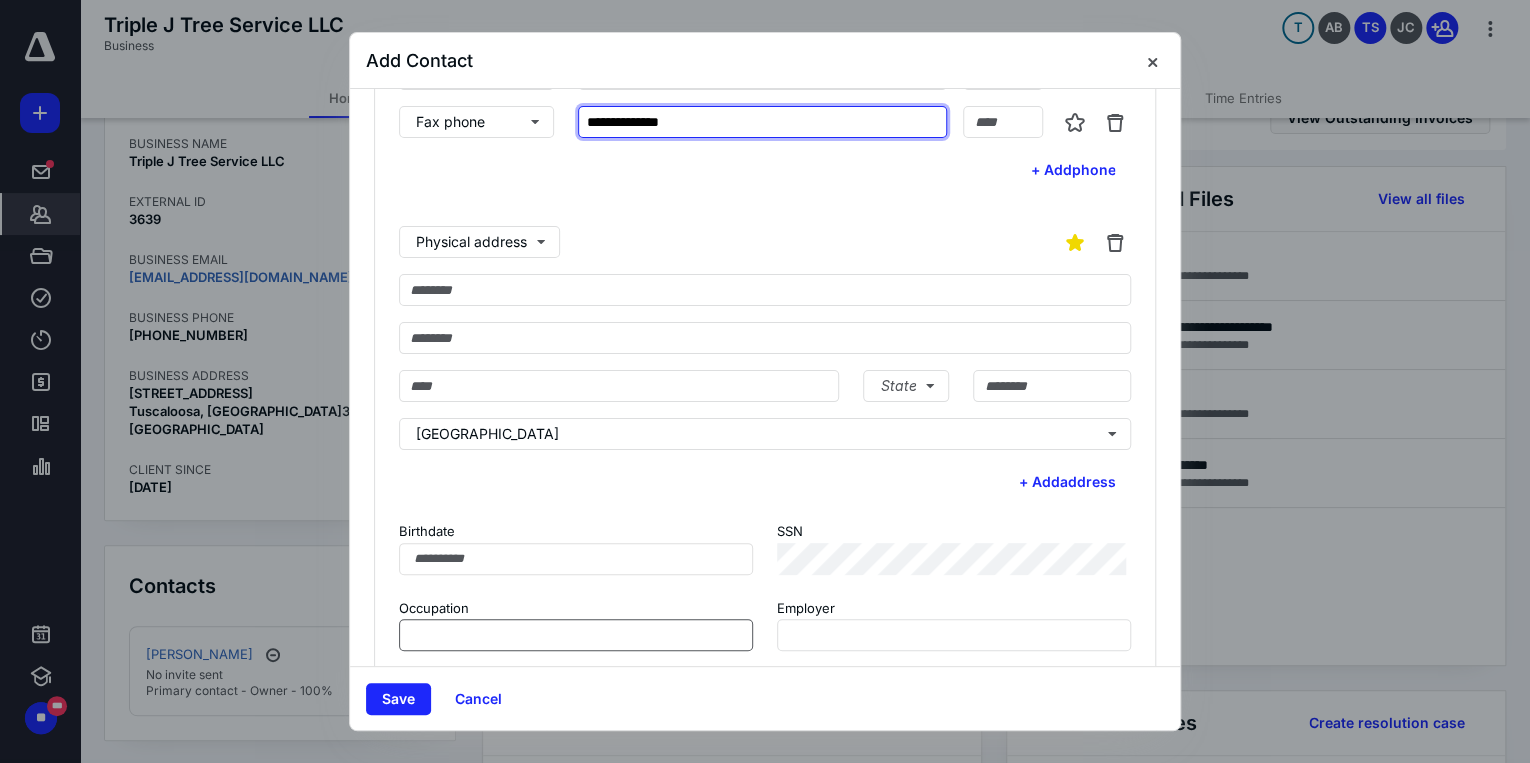 type on "**********" 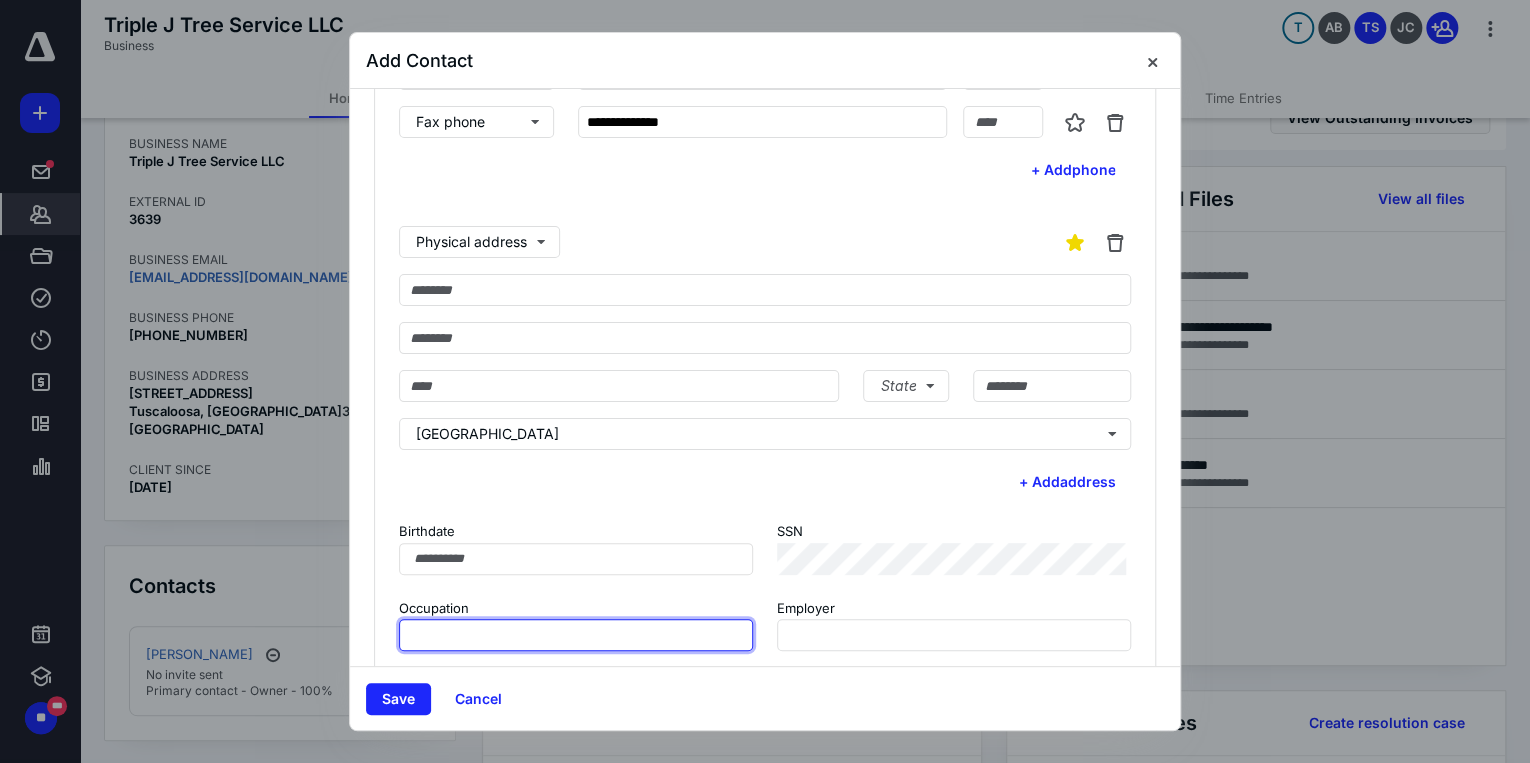 click at bounding box center [576, 635] 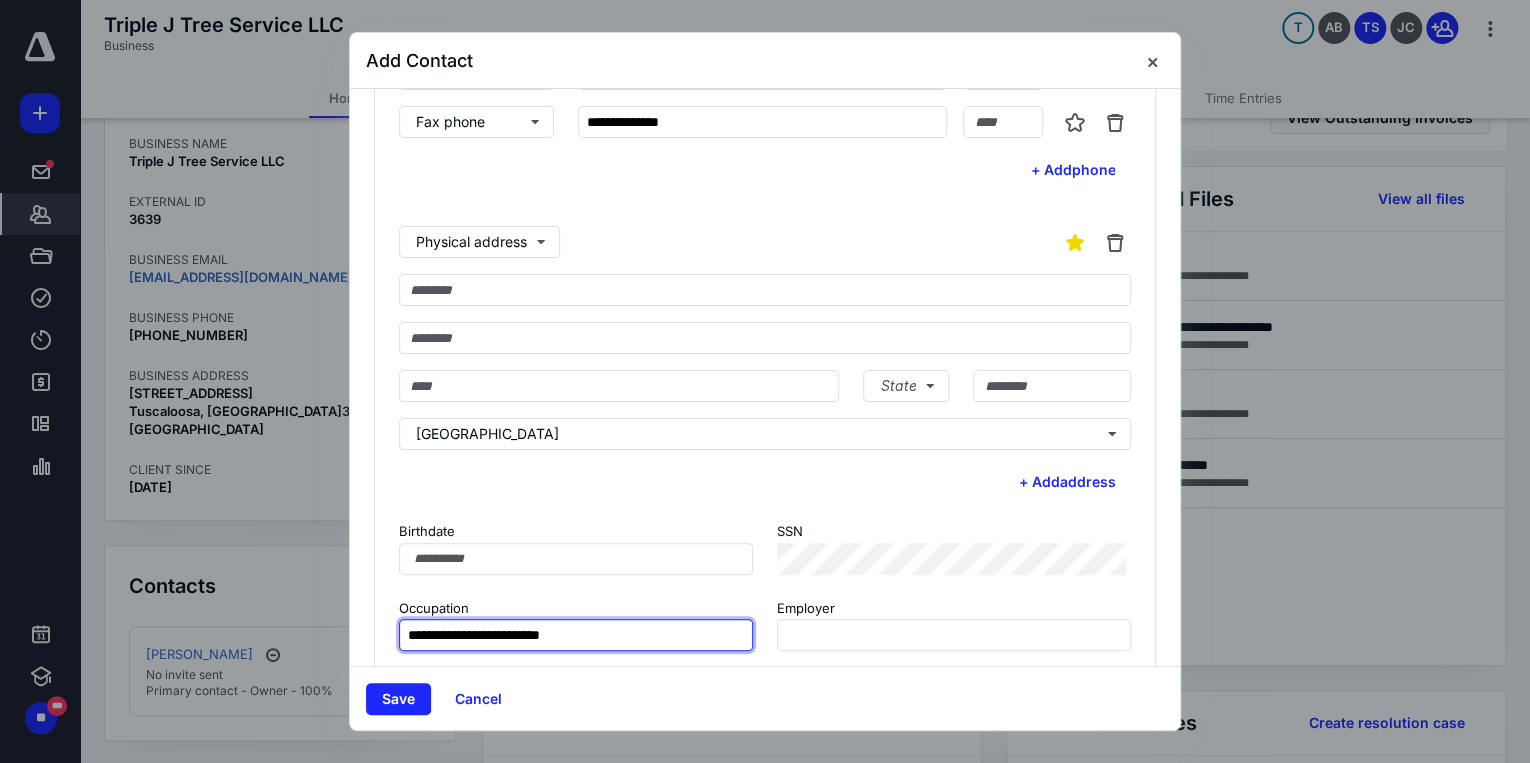 type on "**********" 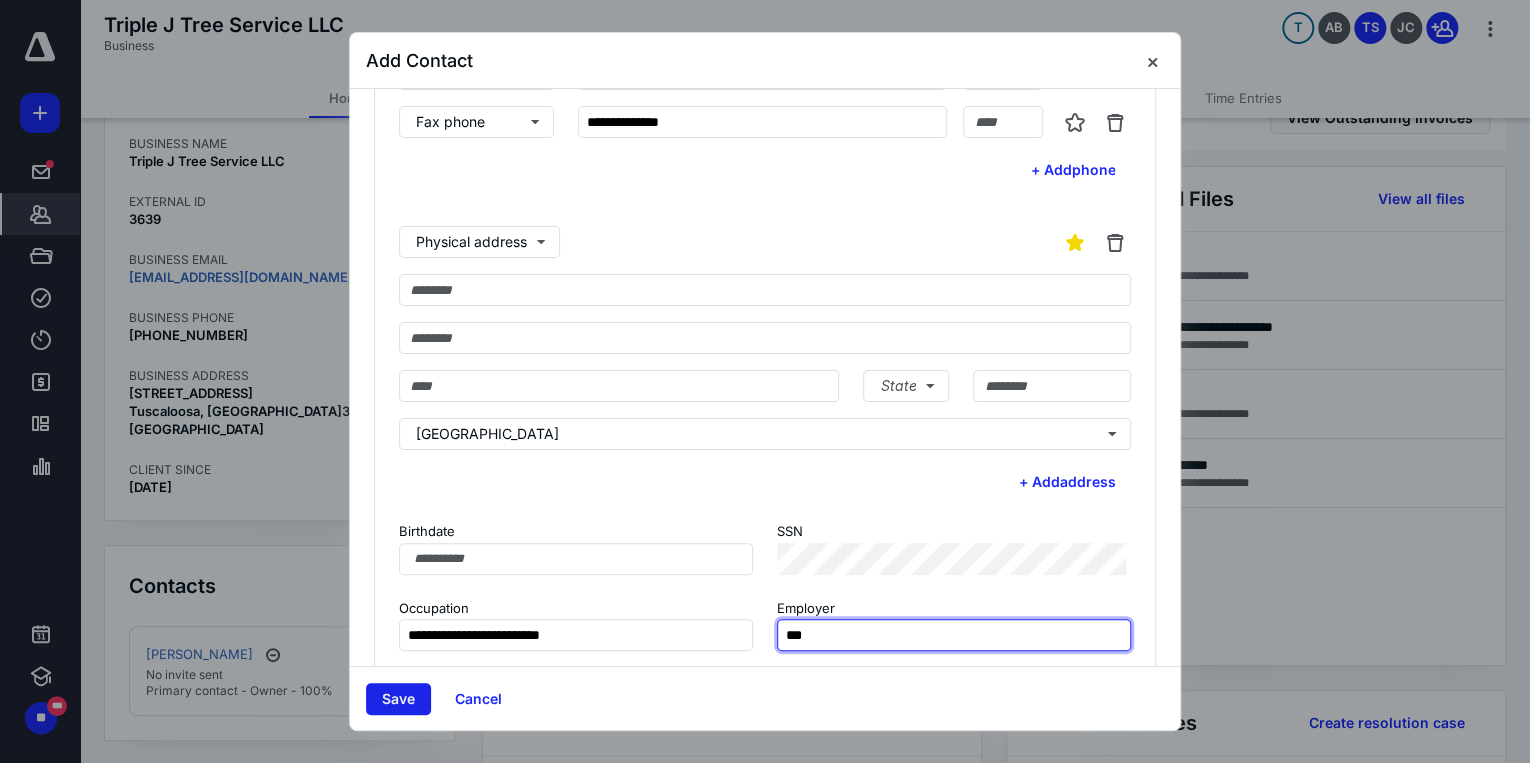 type on "***" 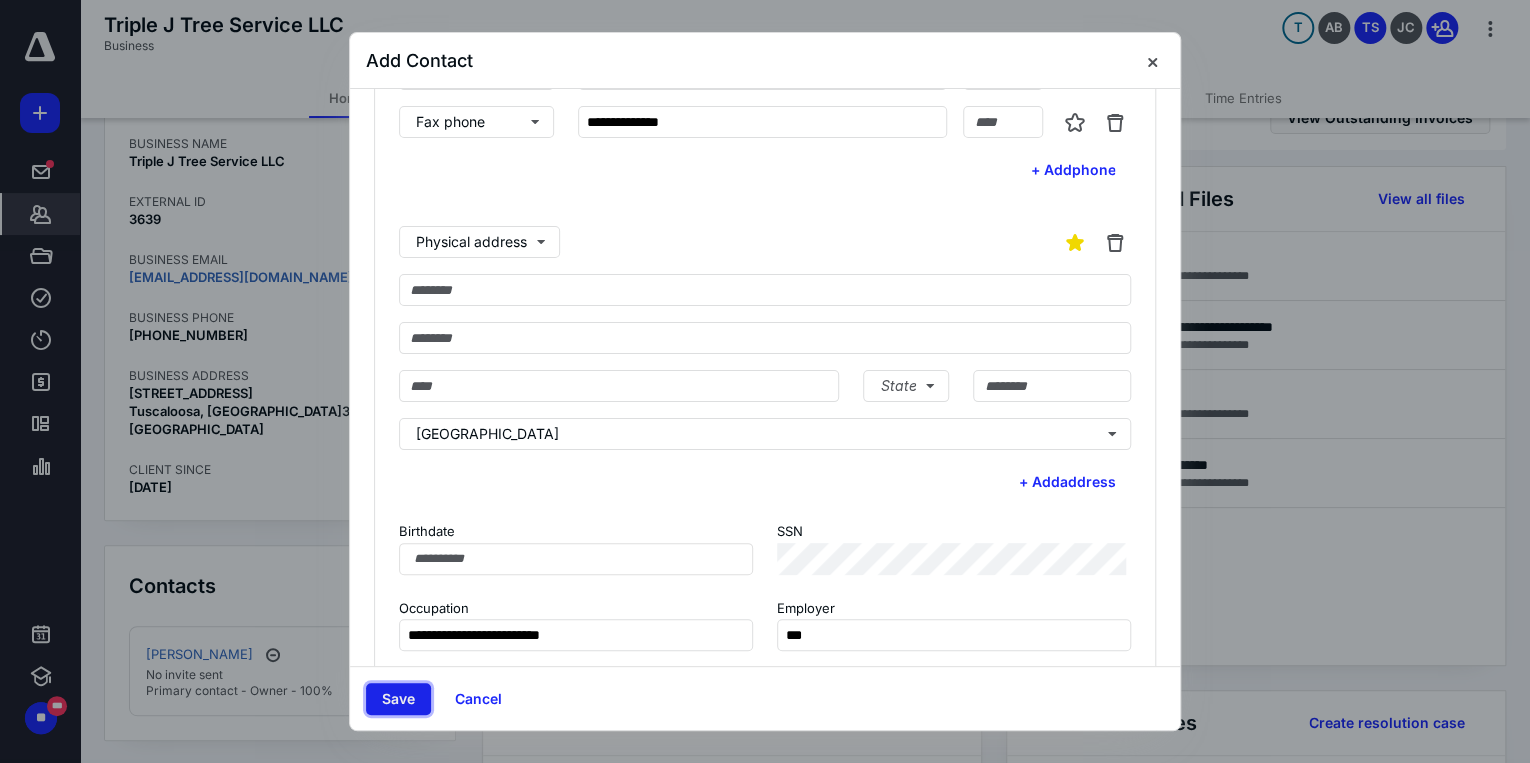 click on "Save" at bounding box center (398, 699) 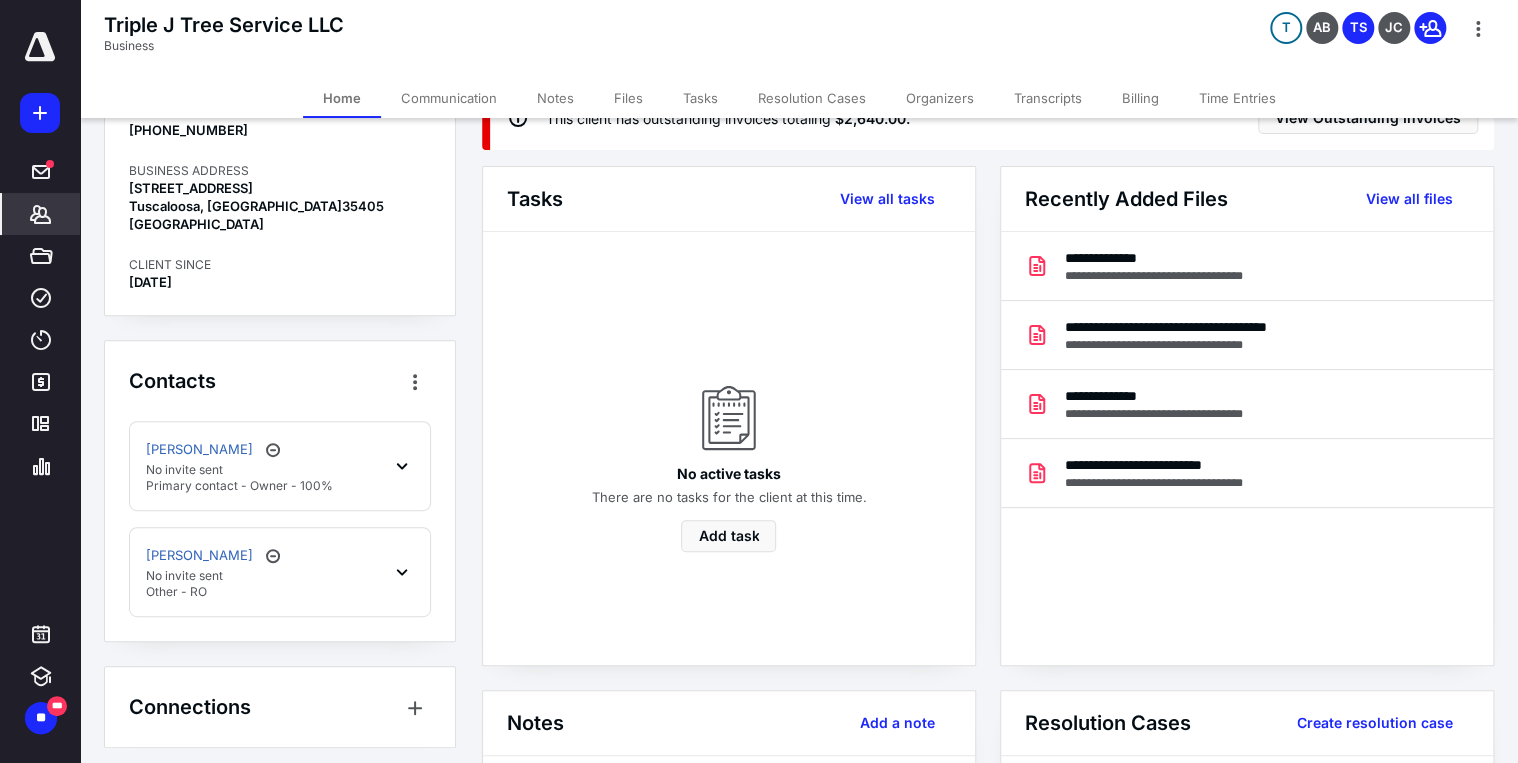 scroll, scrollTop: 298, scrollLeft: 0, axis: vertical 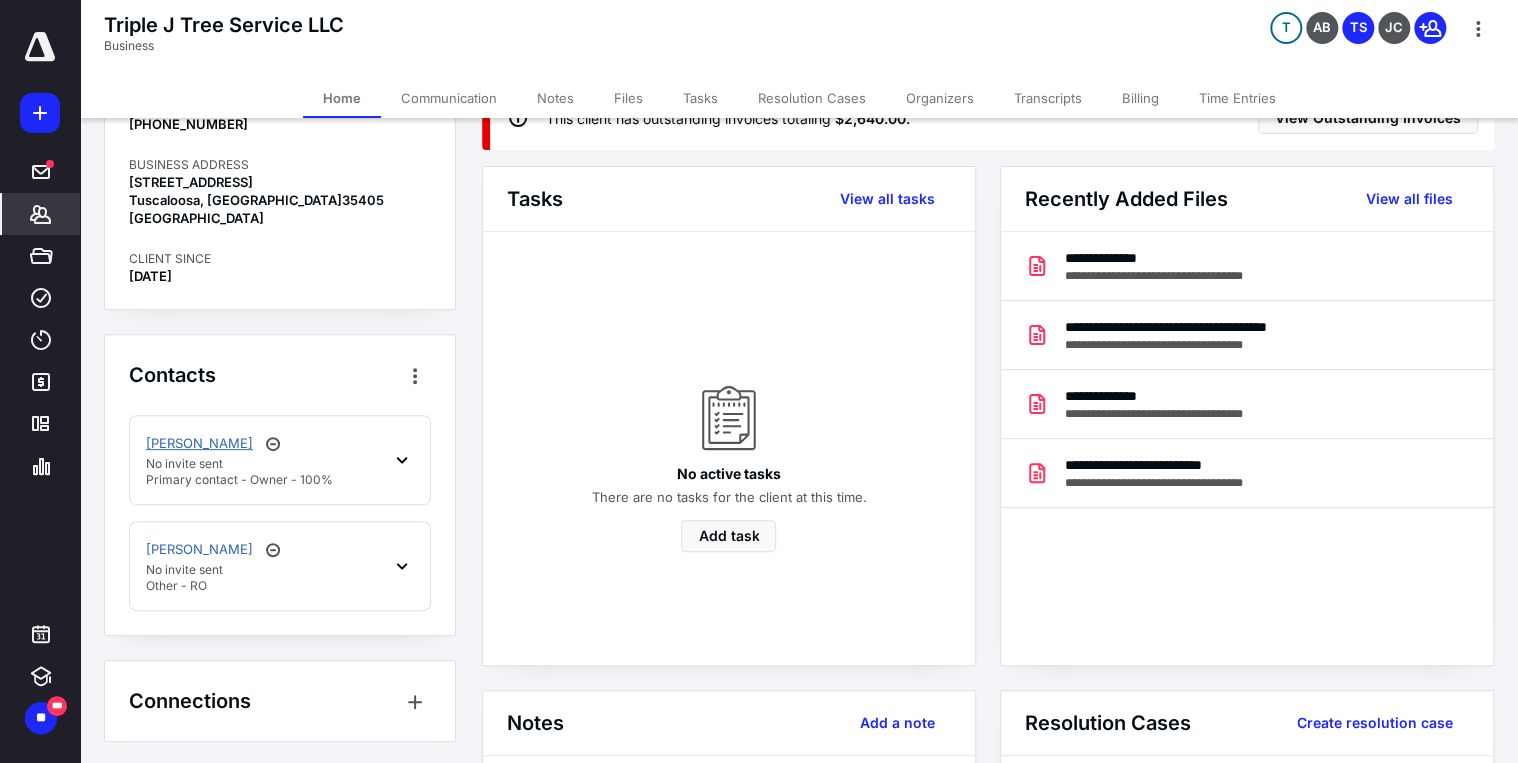 click on "Donna Hoggle" at bounding box center (199, 444) 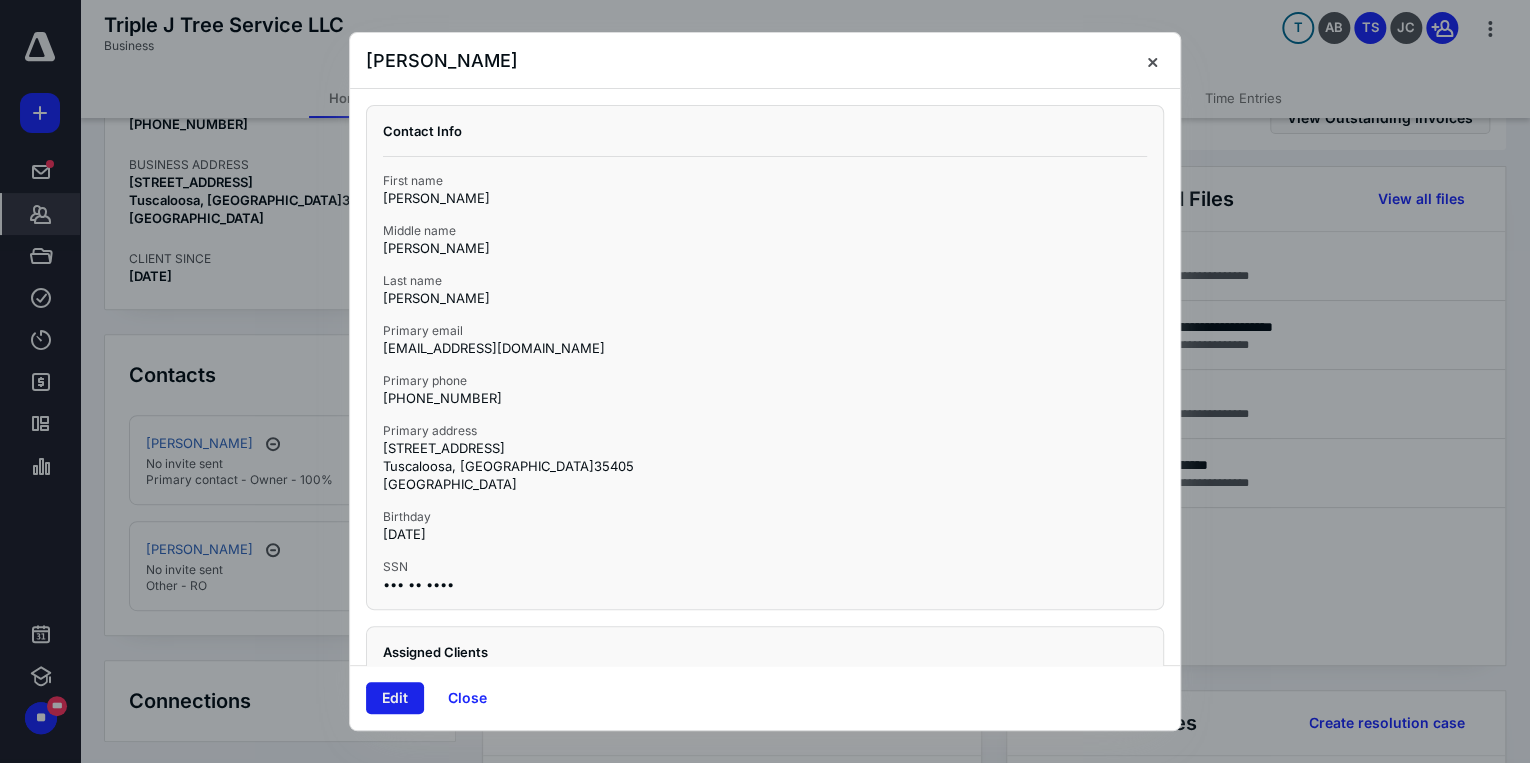 click on "Edit" at bounding box center (395, 698) 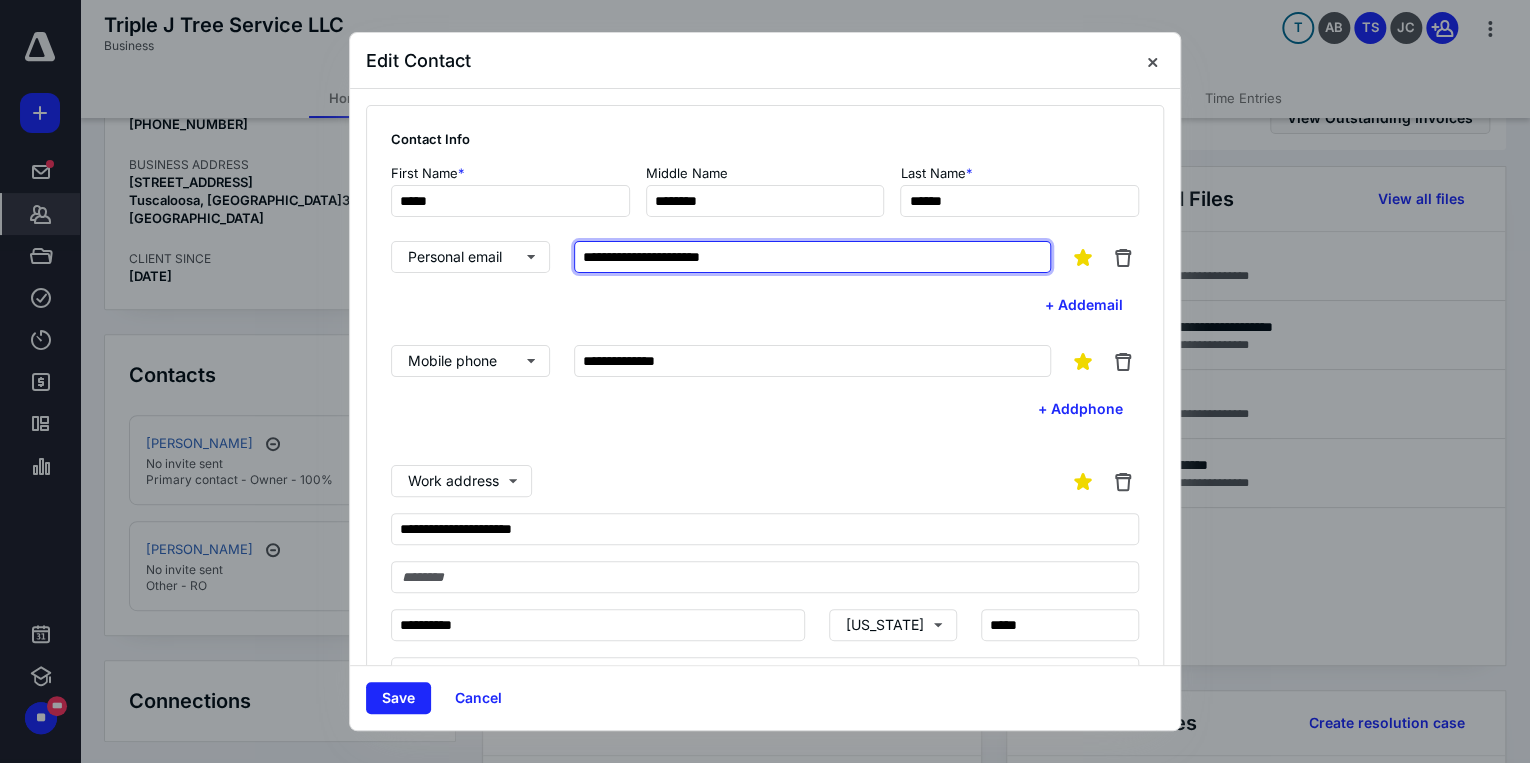 click on "**********" at bounding box center [812, 257] 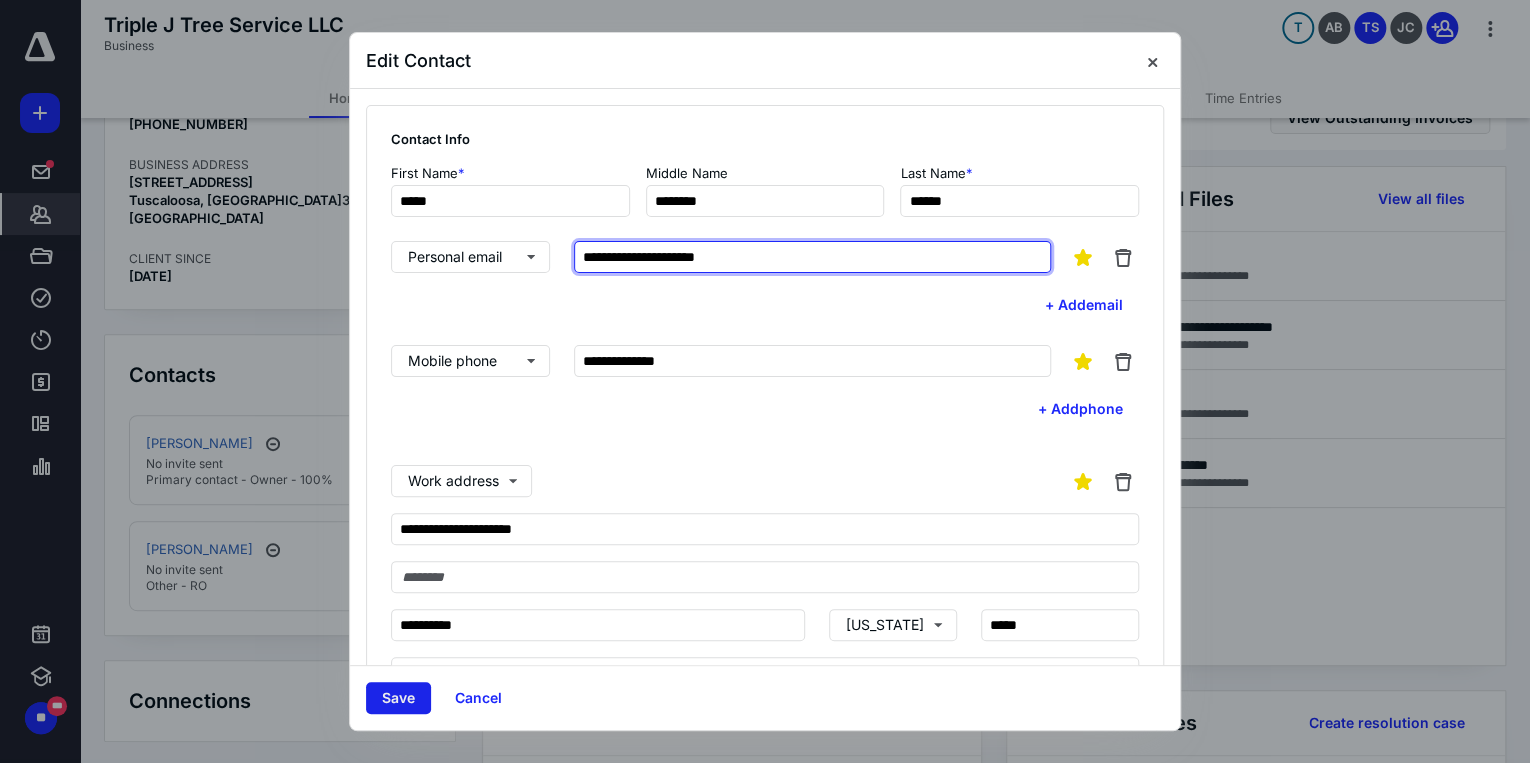 type on "**********" 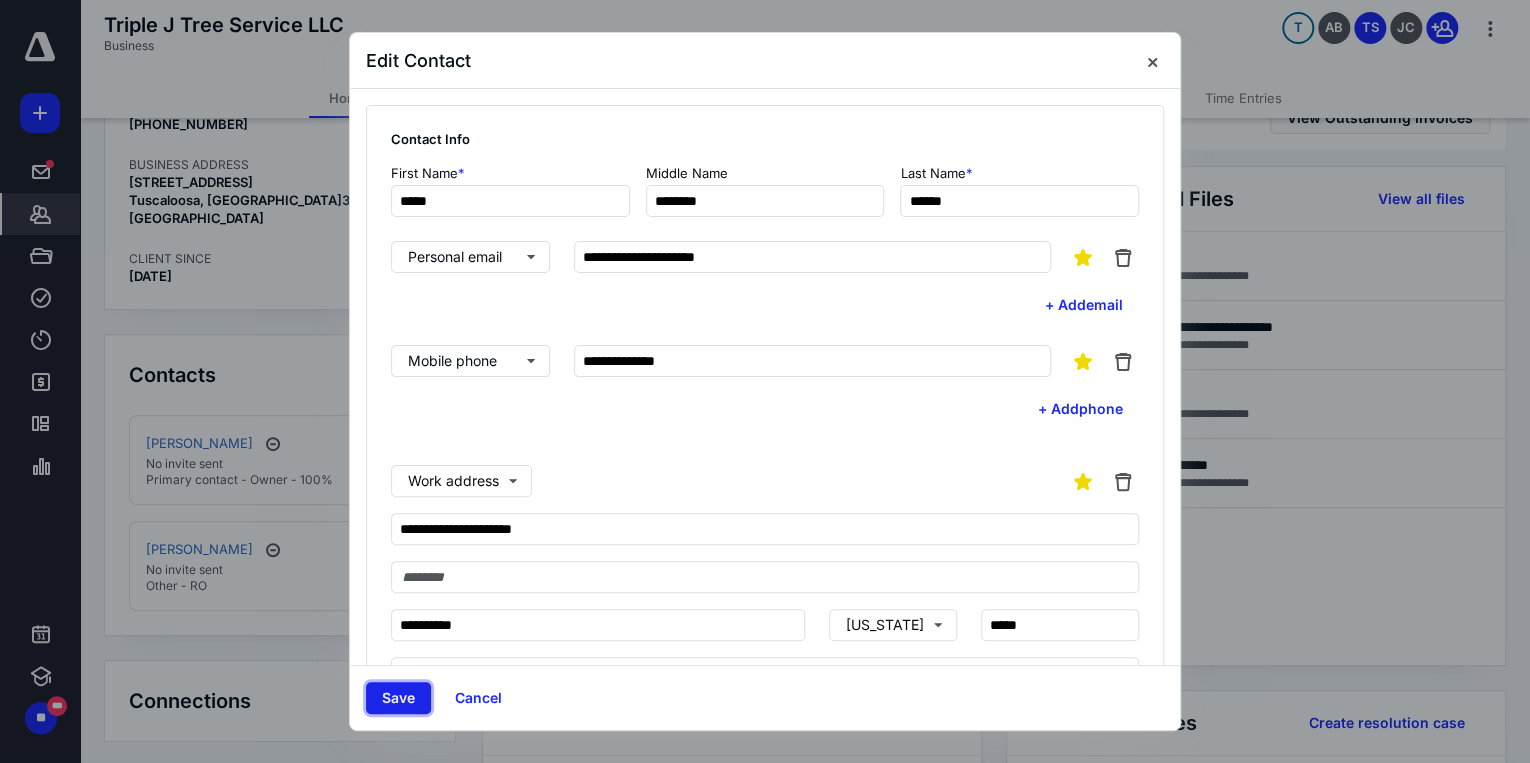 click on "Save" at bounding box center [398, 698] 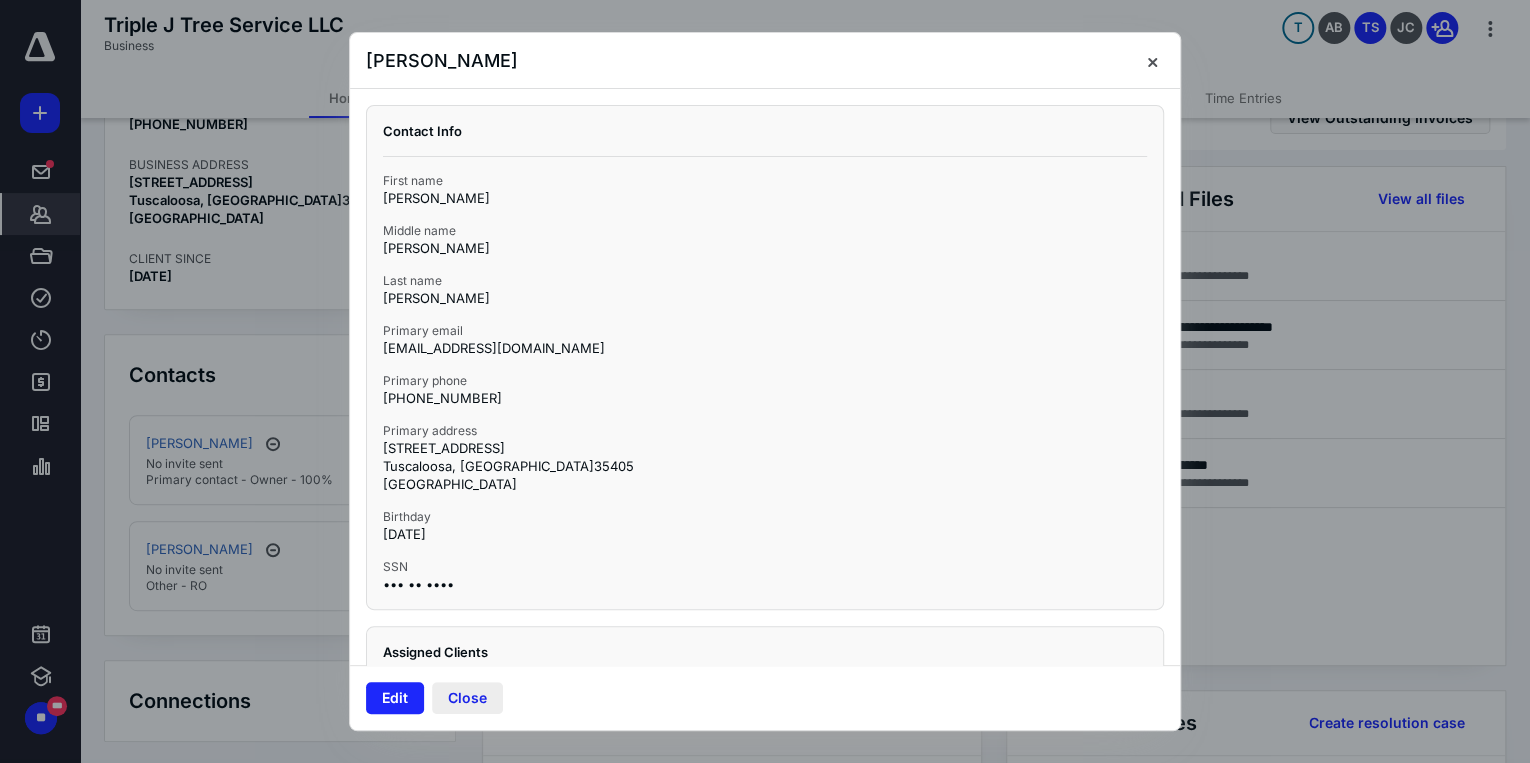 click on "Close" at bounding box center (467, 698) 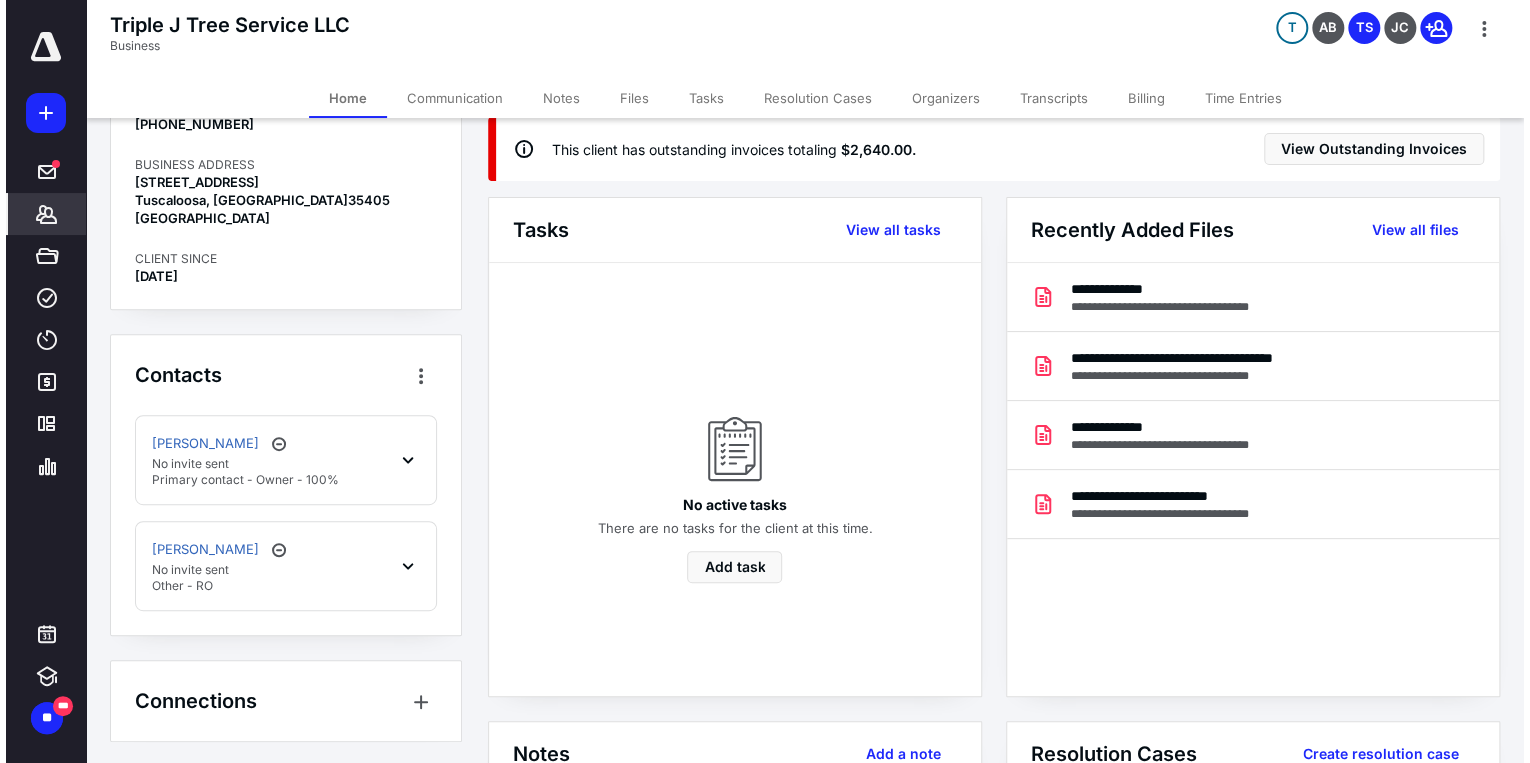 scroll, scrollTop: 0, scrollLeft: 0, axis: both 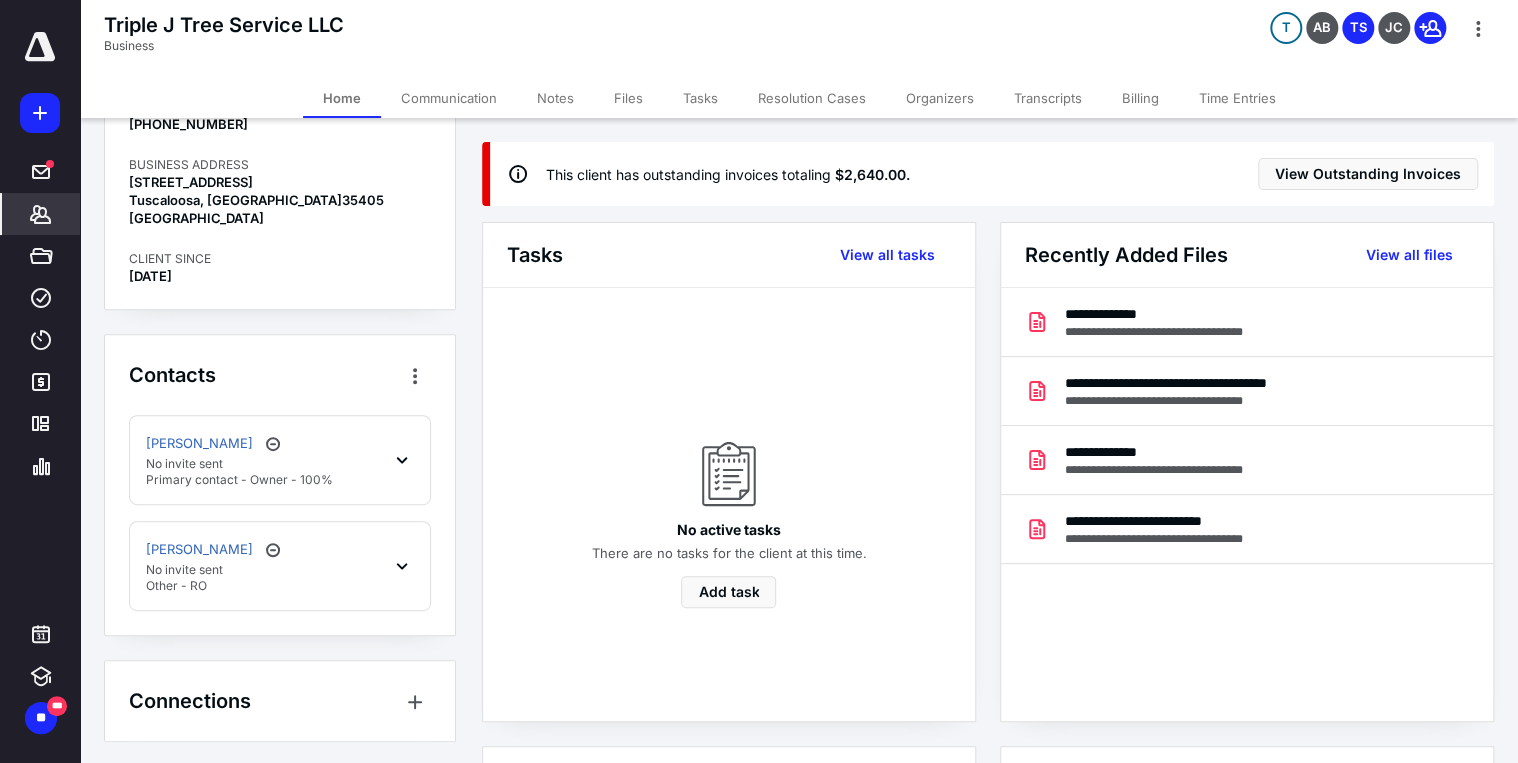 click on "Tasks" at bounding box center [700, 98] 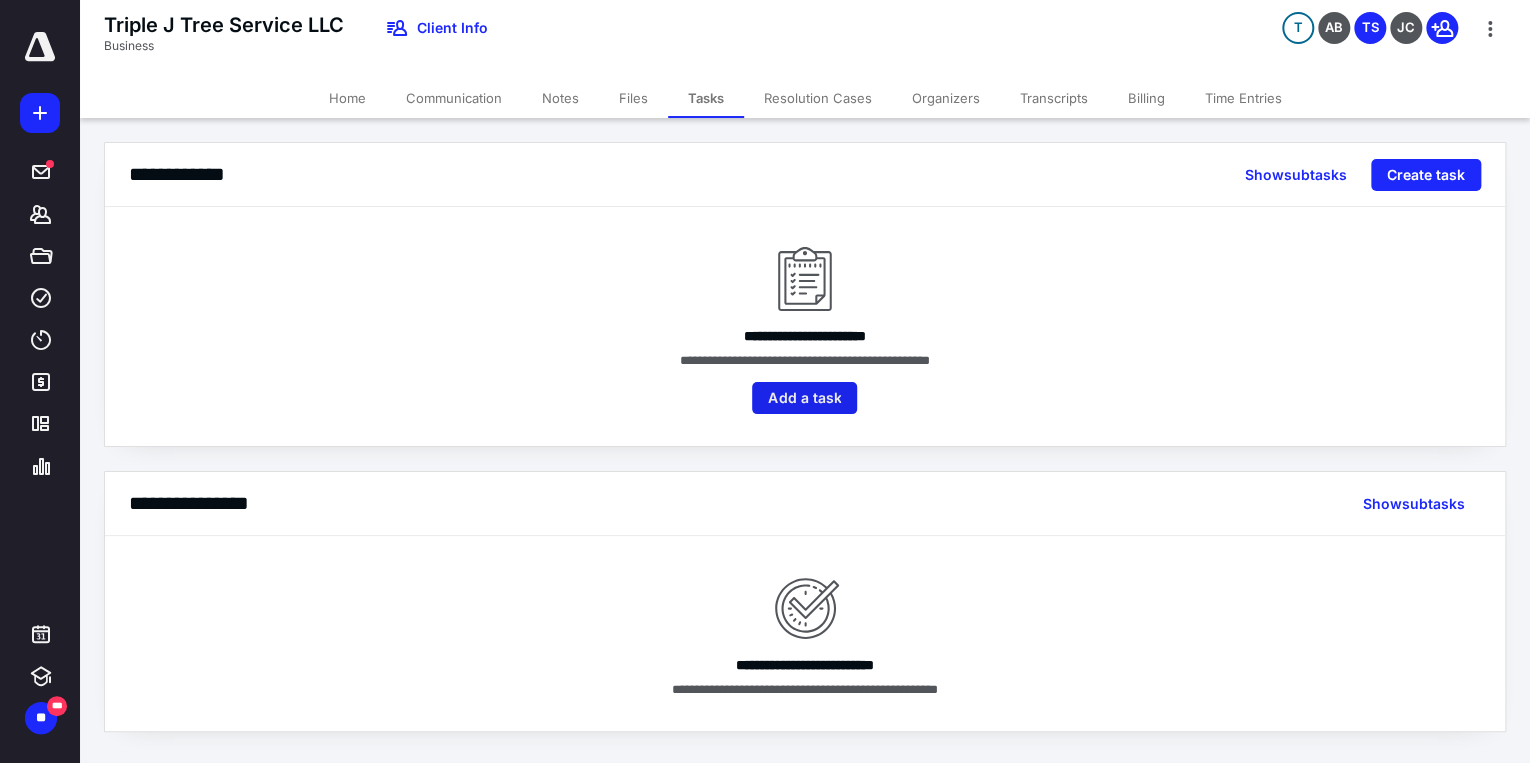 click on "Add a task" at bounding box center (804, 398) 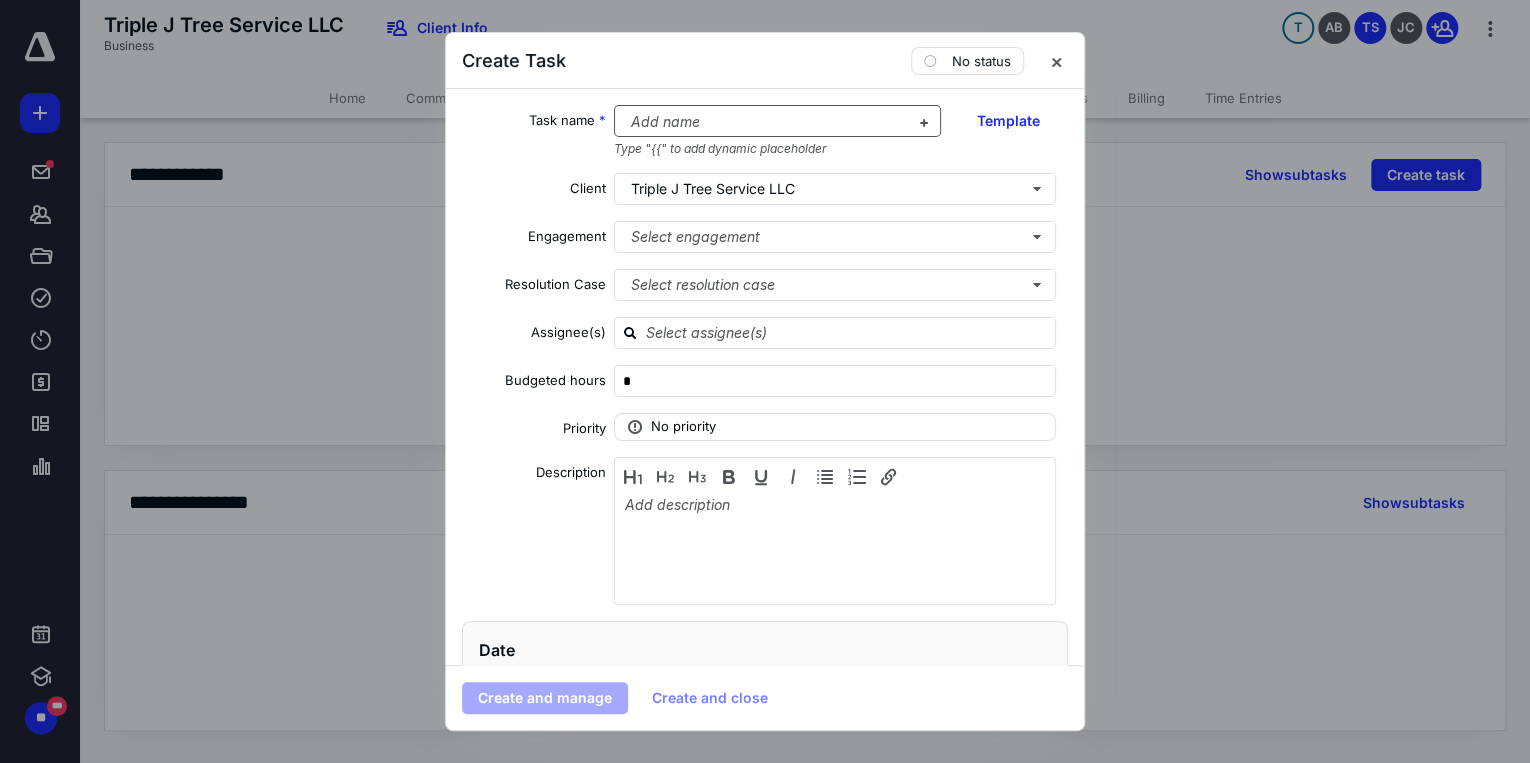 click at bounding box center [766, 122] 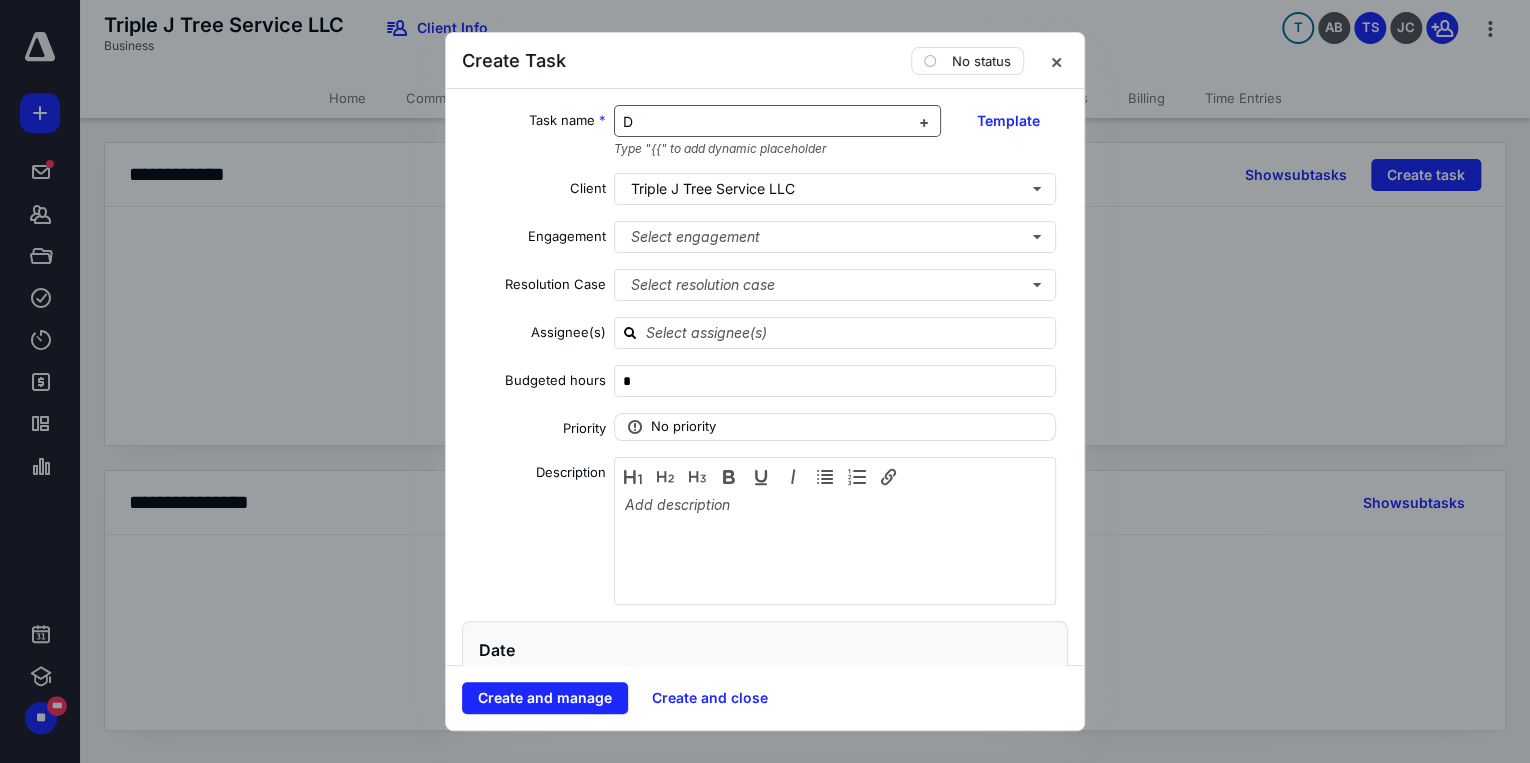 type 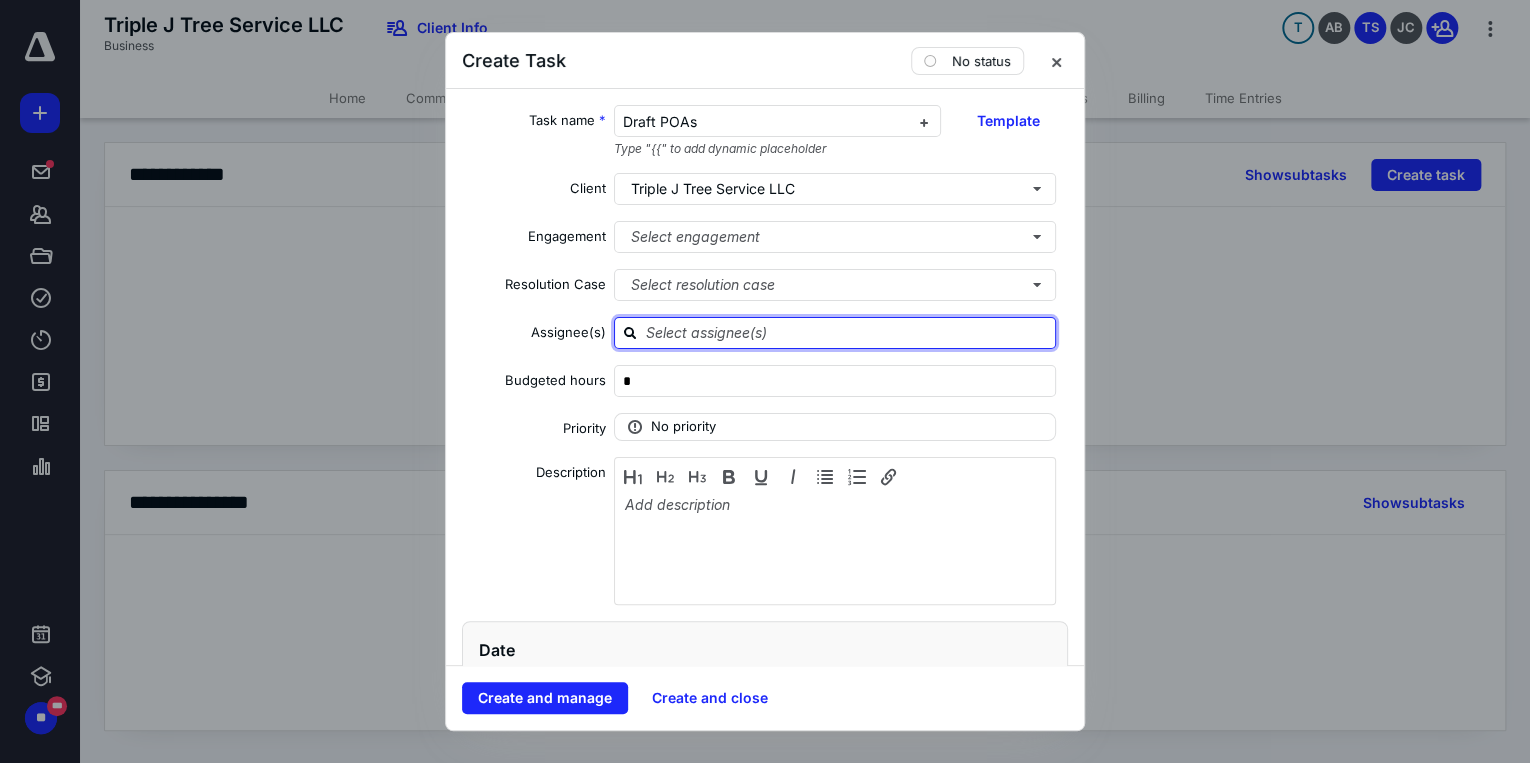 click at bounding box center (847, 332) 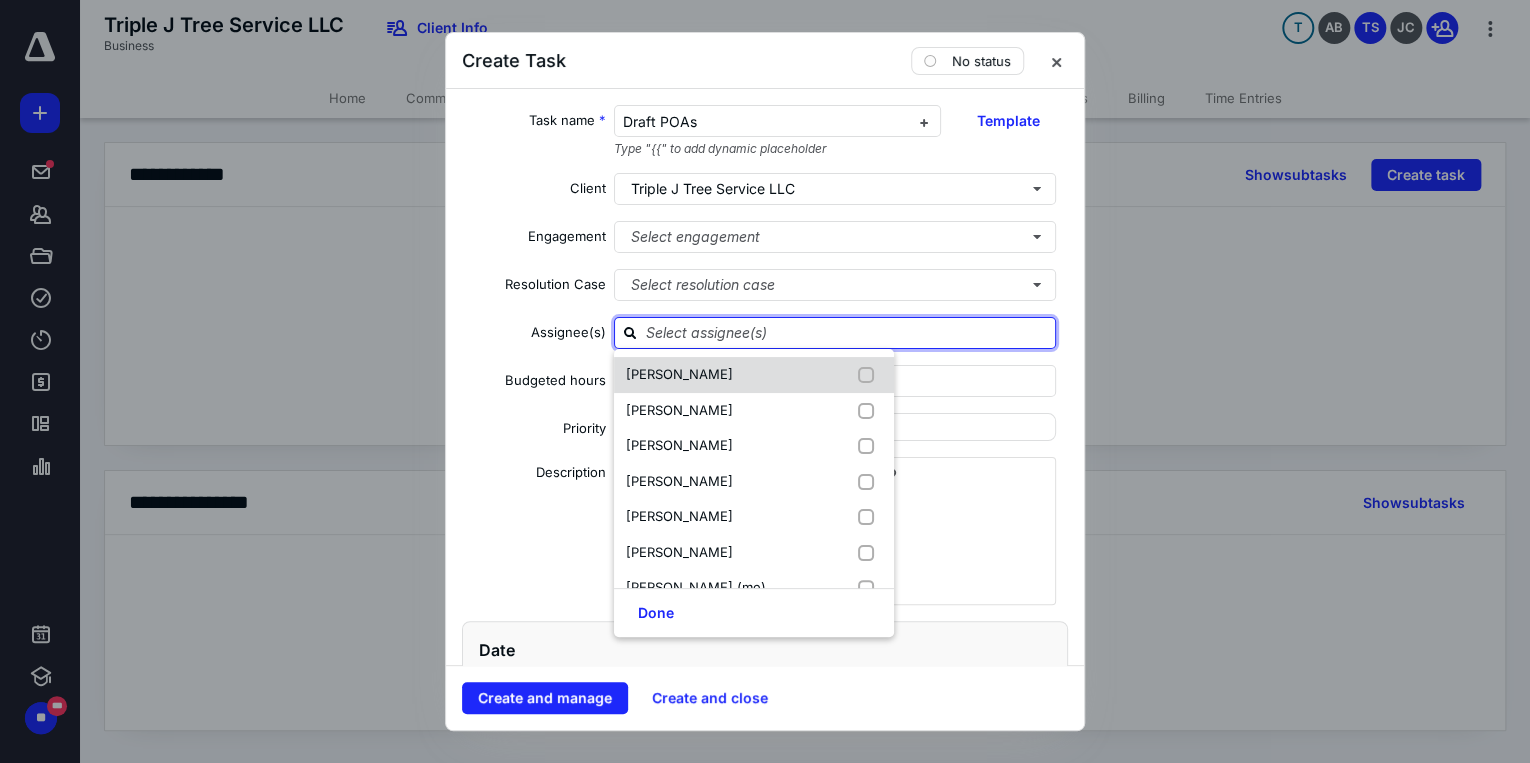 click on "[PERSON_NAME]" at bounding box center (679, 374) 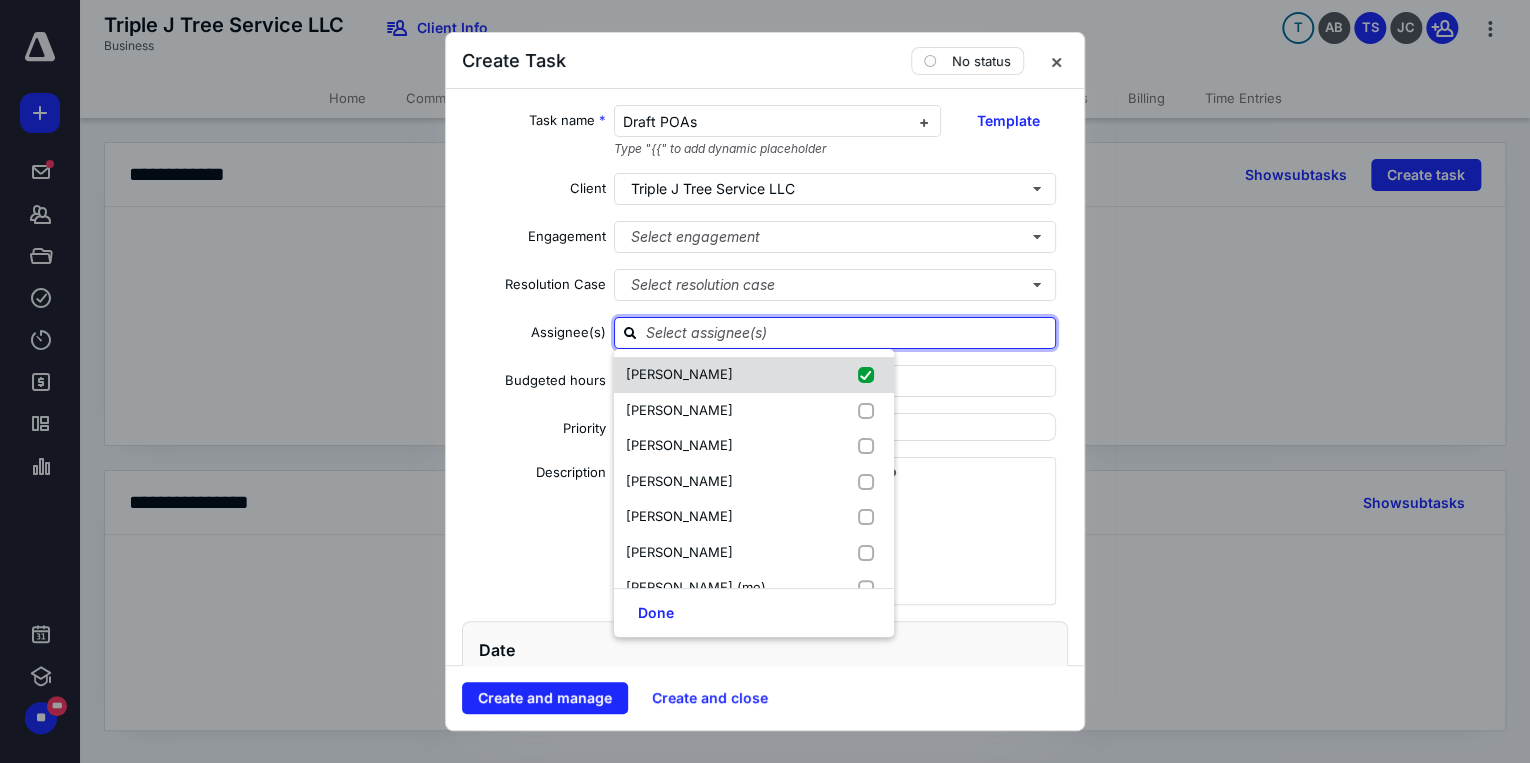 checkbox on "true" 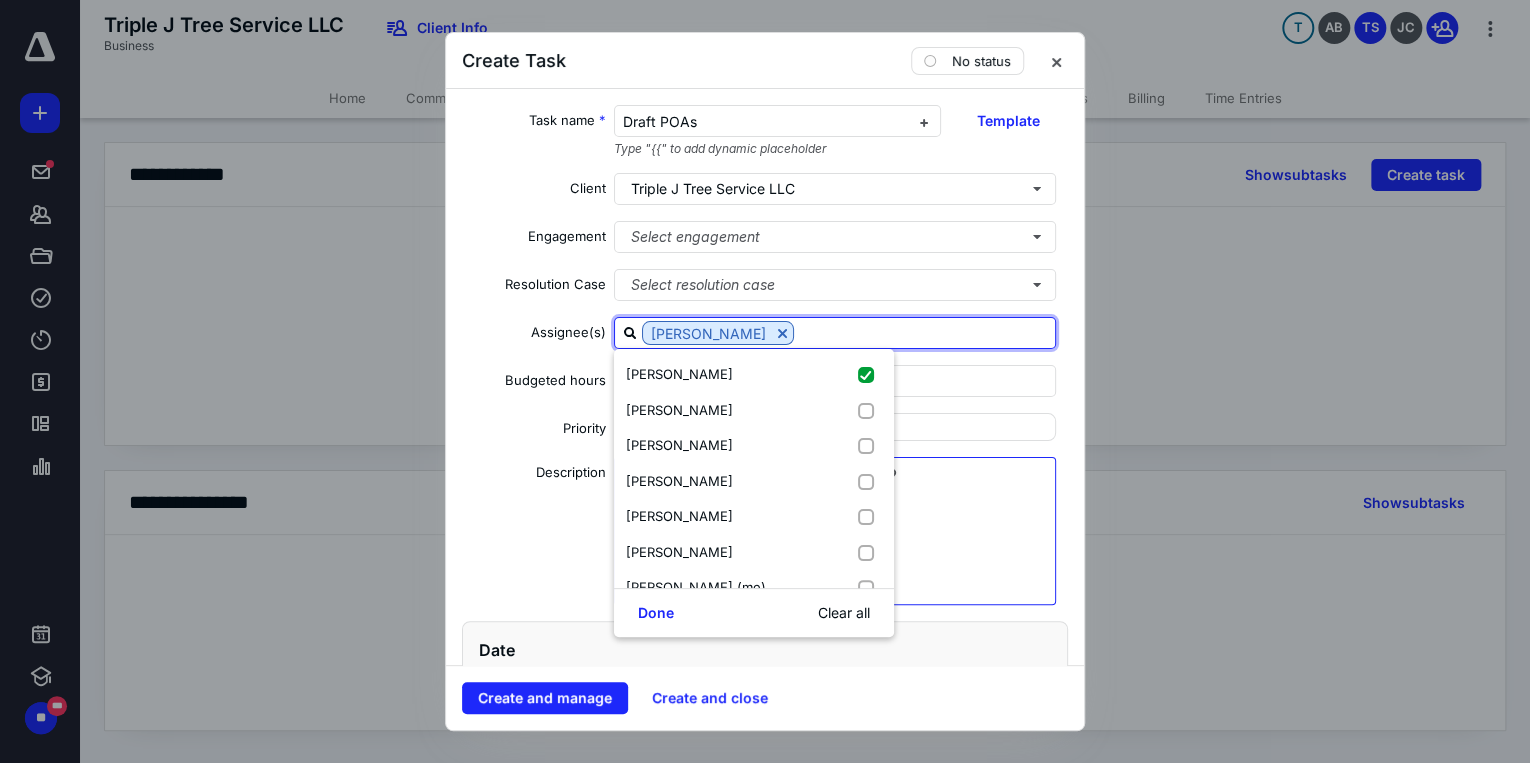 click at bounding box center (835, 546) 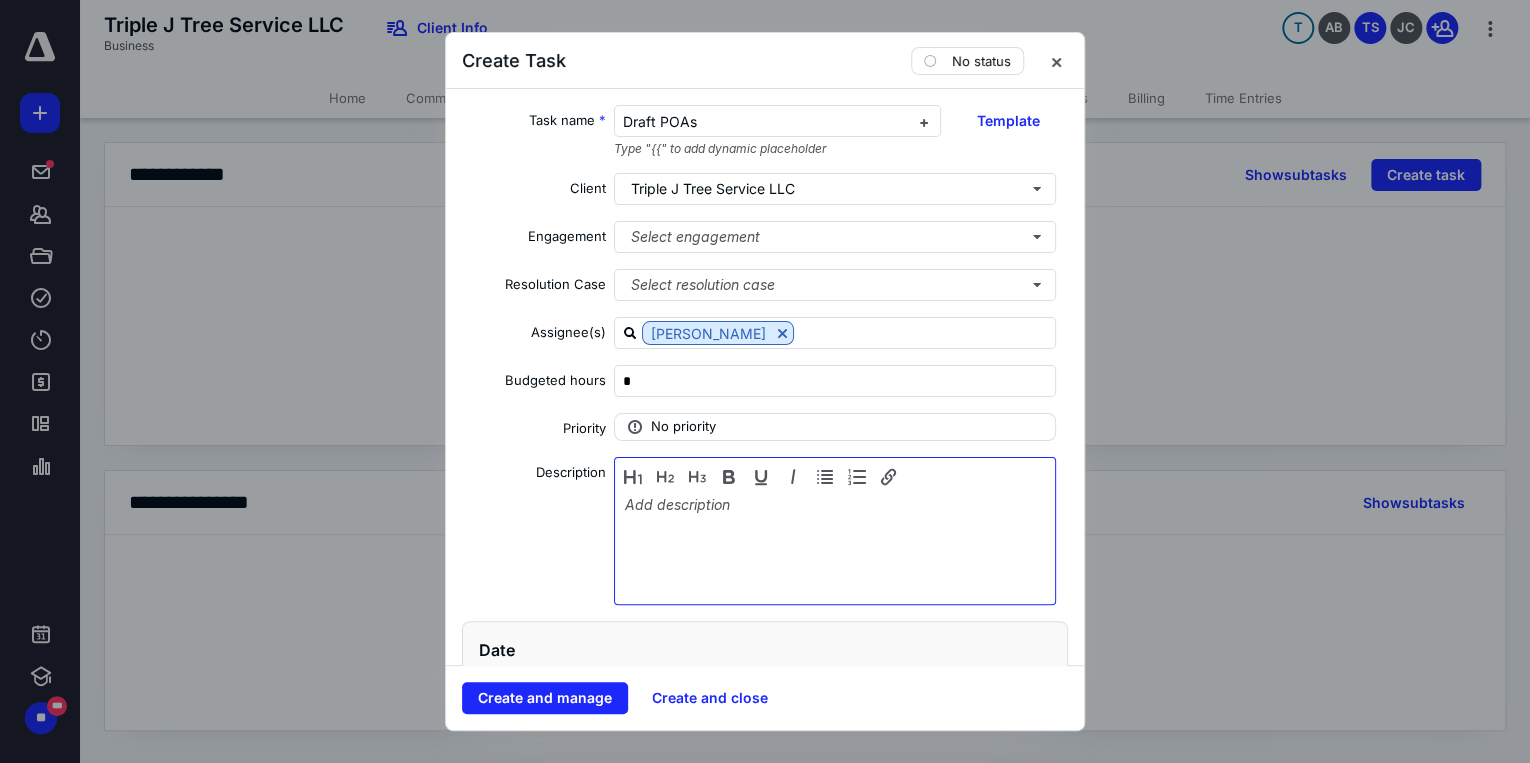 type 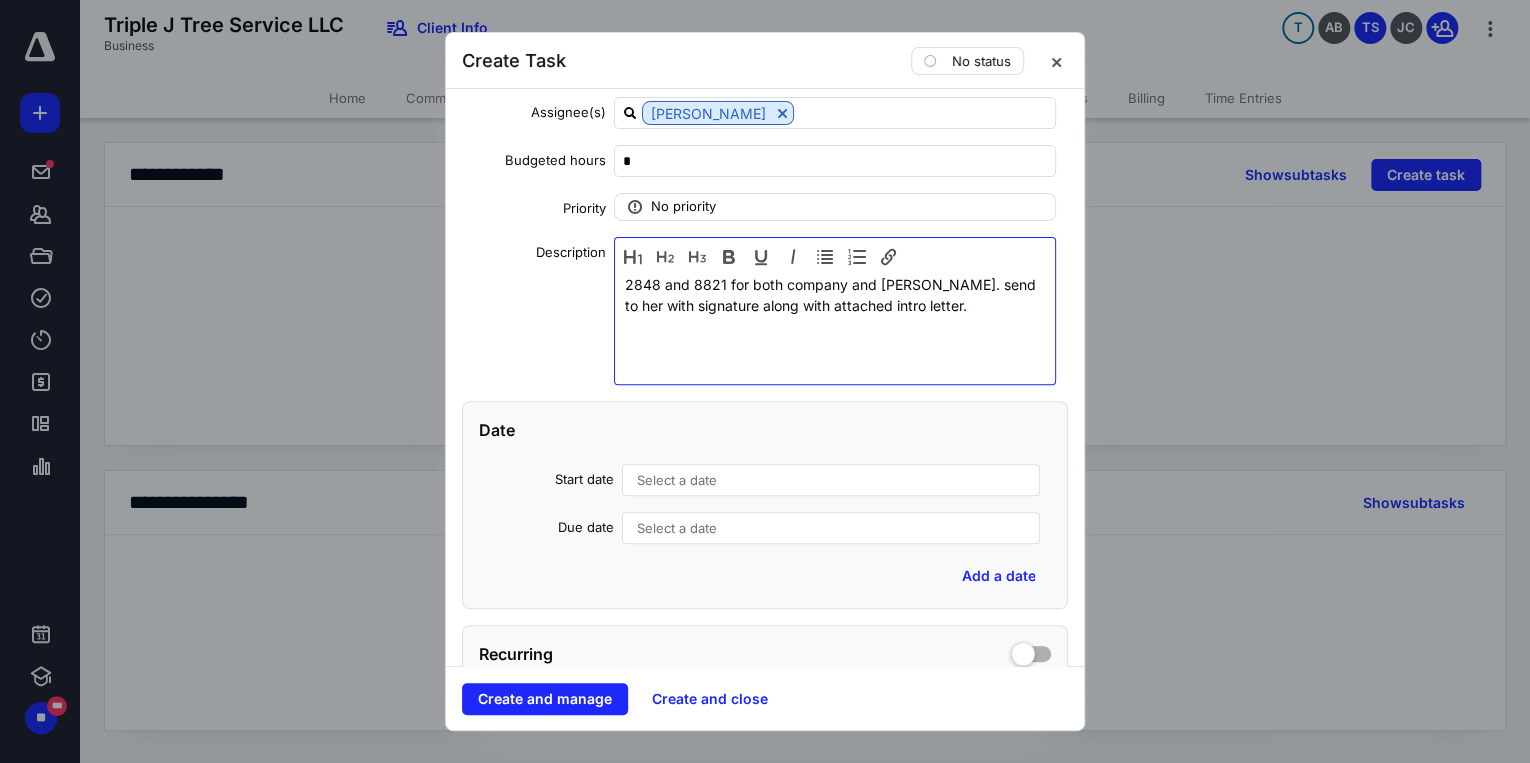 scroll, scrollTop: 320, scrollLeft: 0, axis: vertical 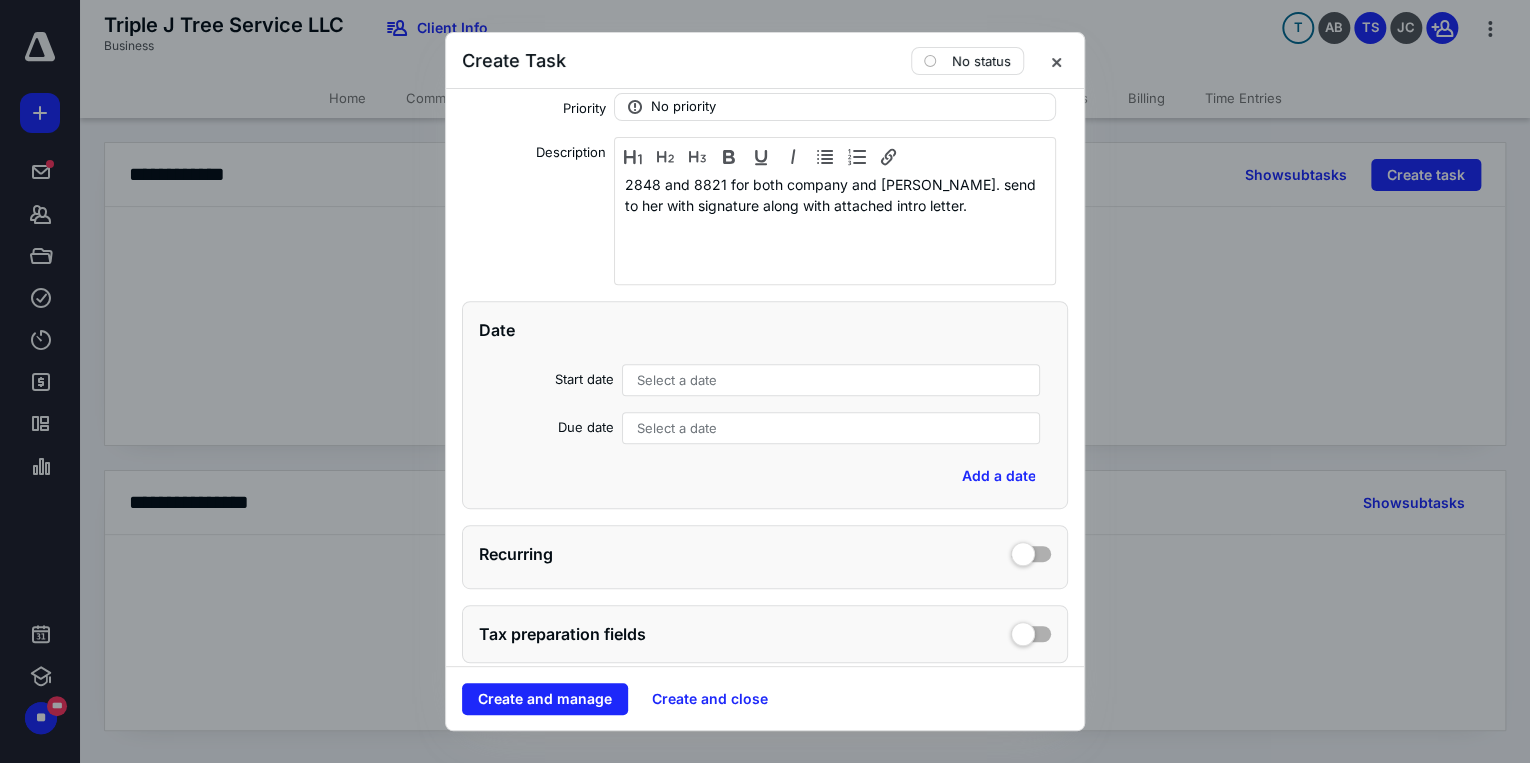 click on "Select a date" at bounding box center (831, 380) 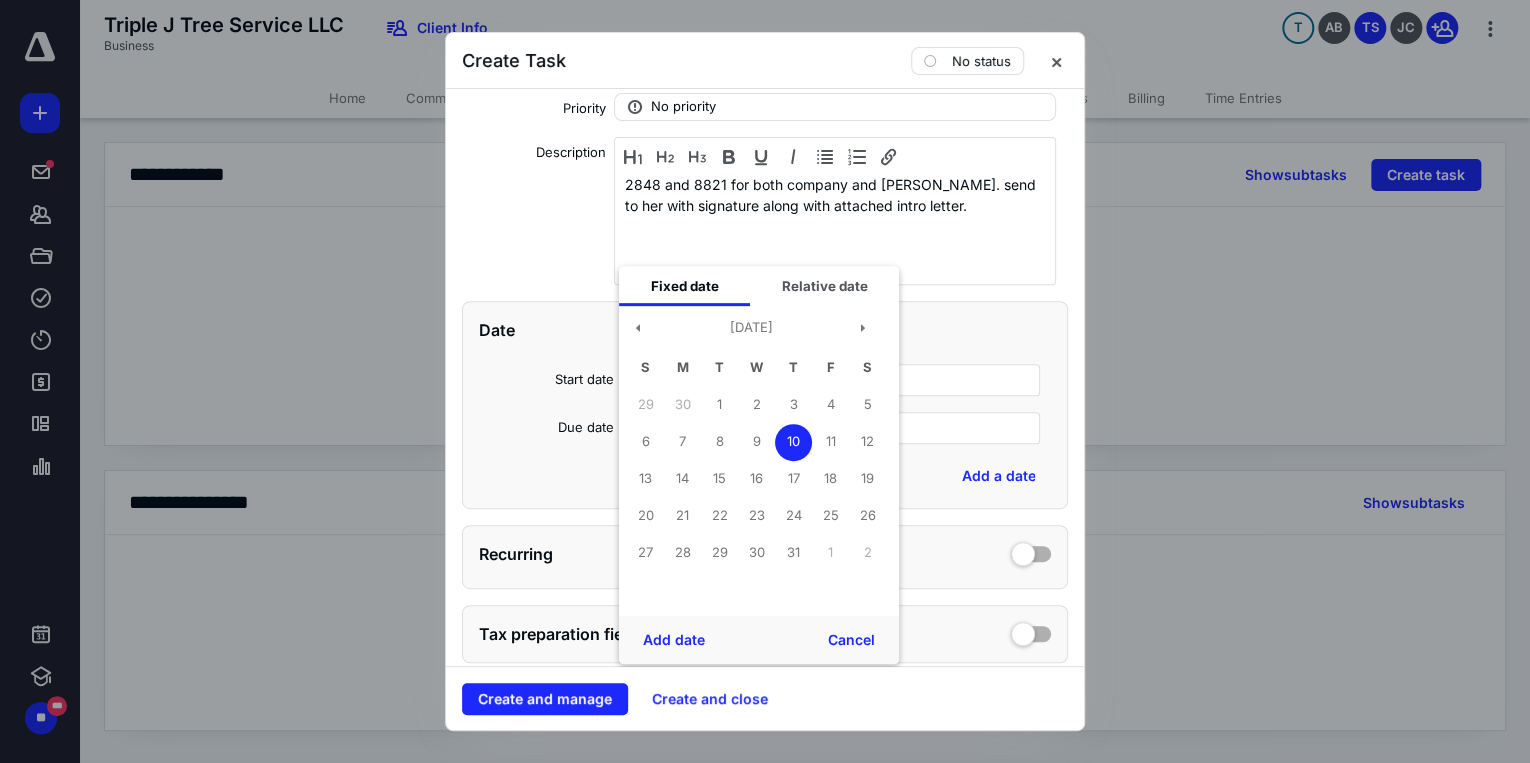 click on "10" at bounding box center (793, 442) 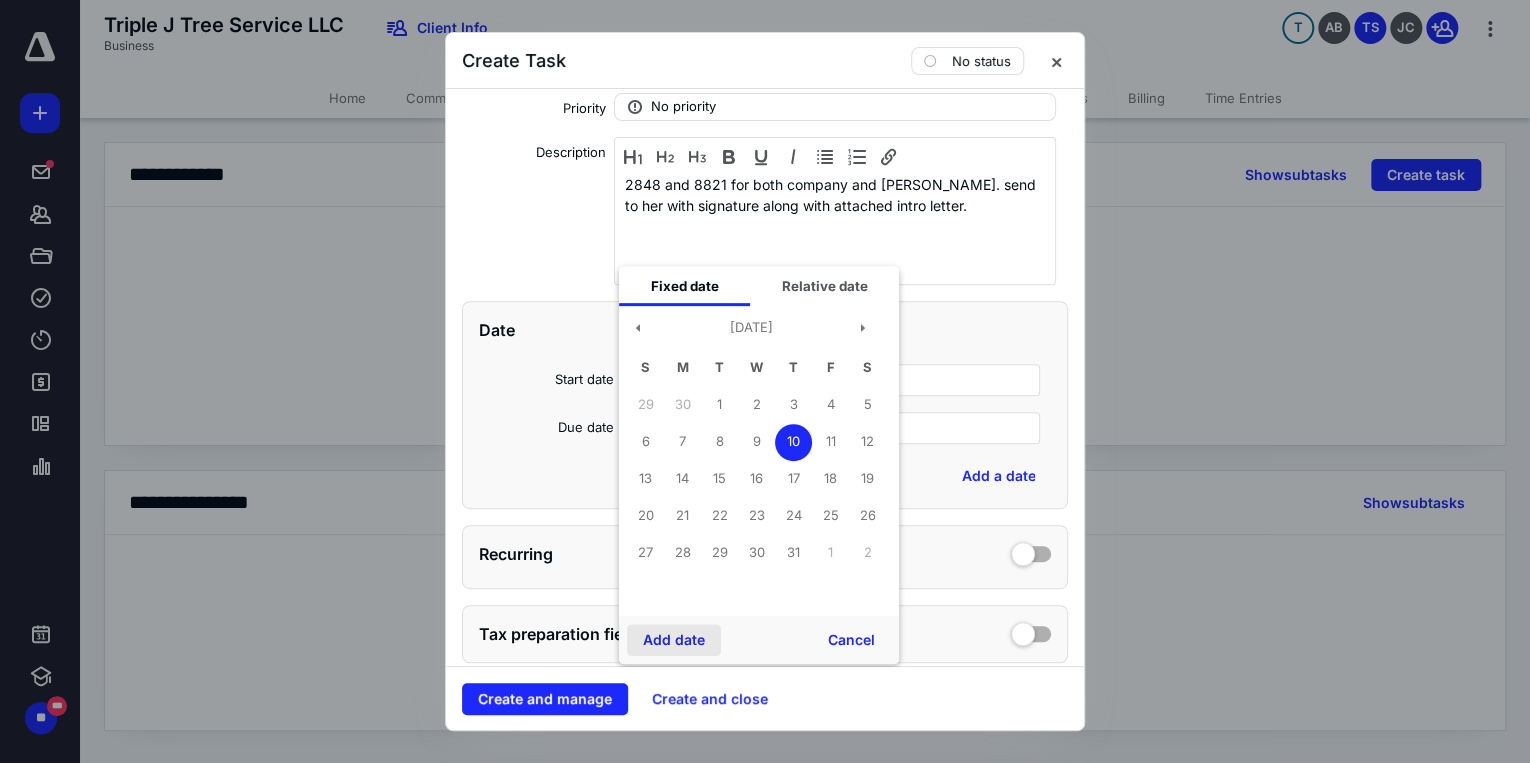 click on "Add date" at bounding box center [674, 640] 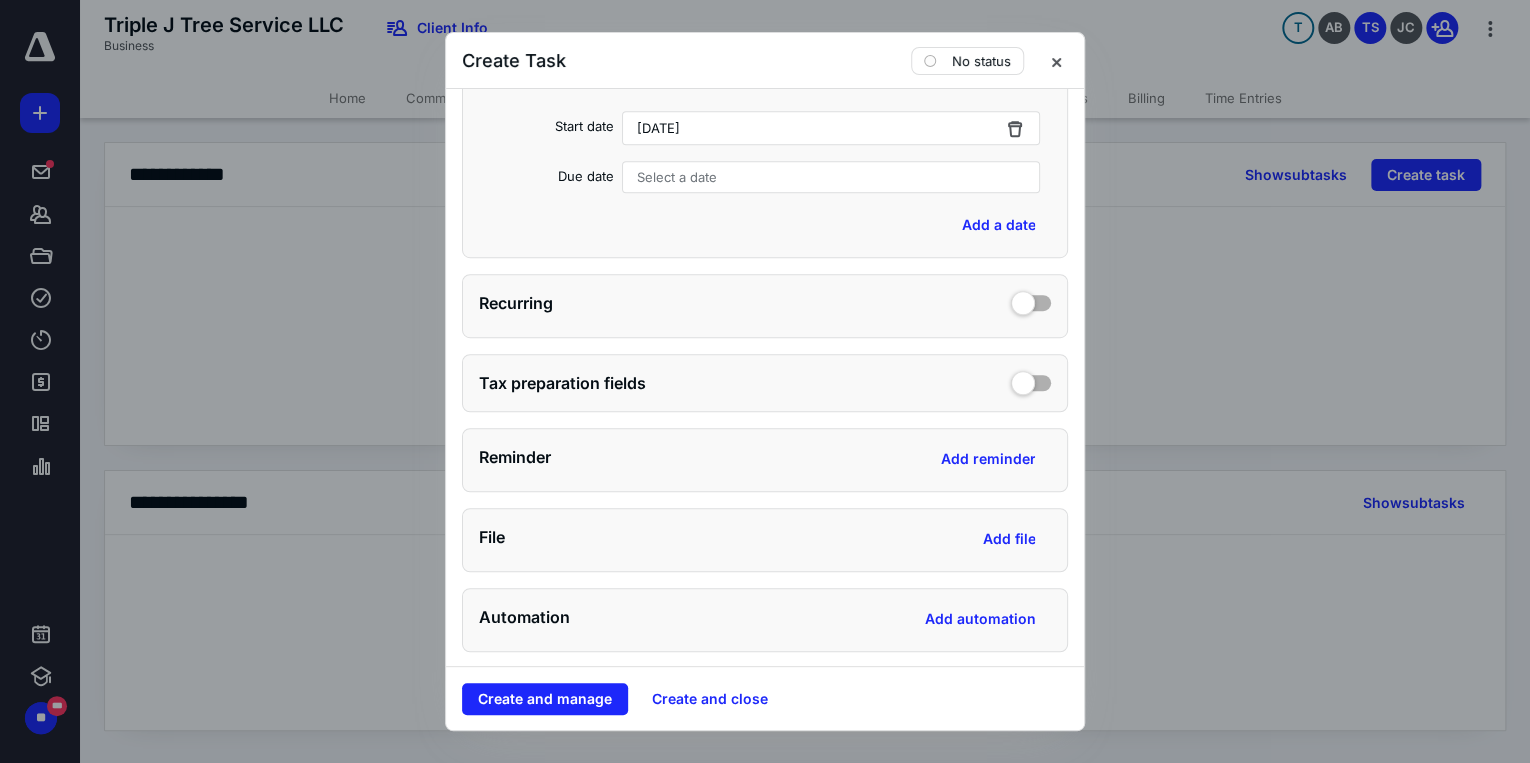 scroll, scrollTop: 640, scrollLeft: 0, axis: vertical 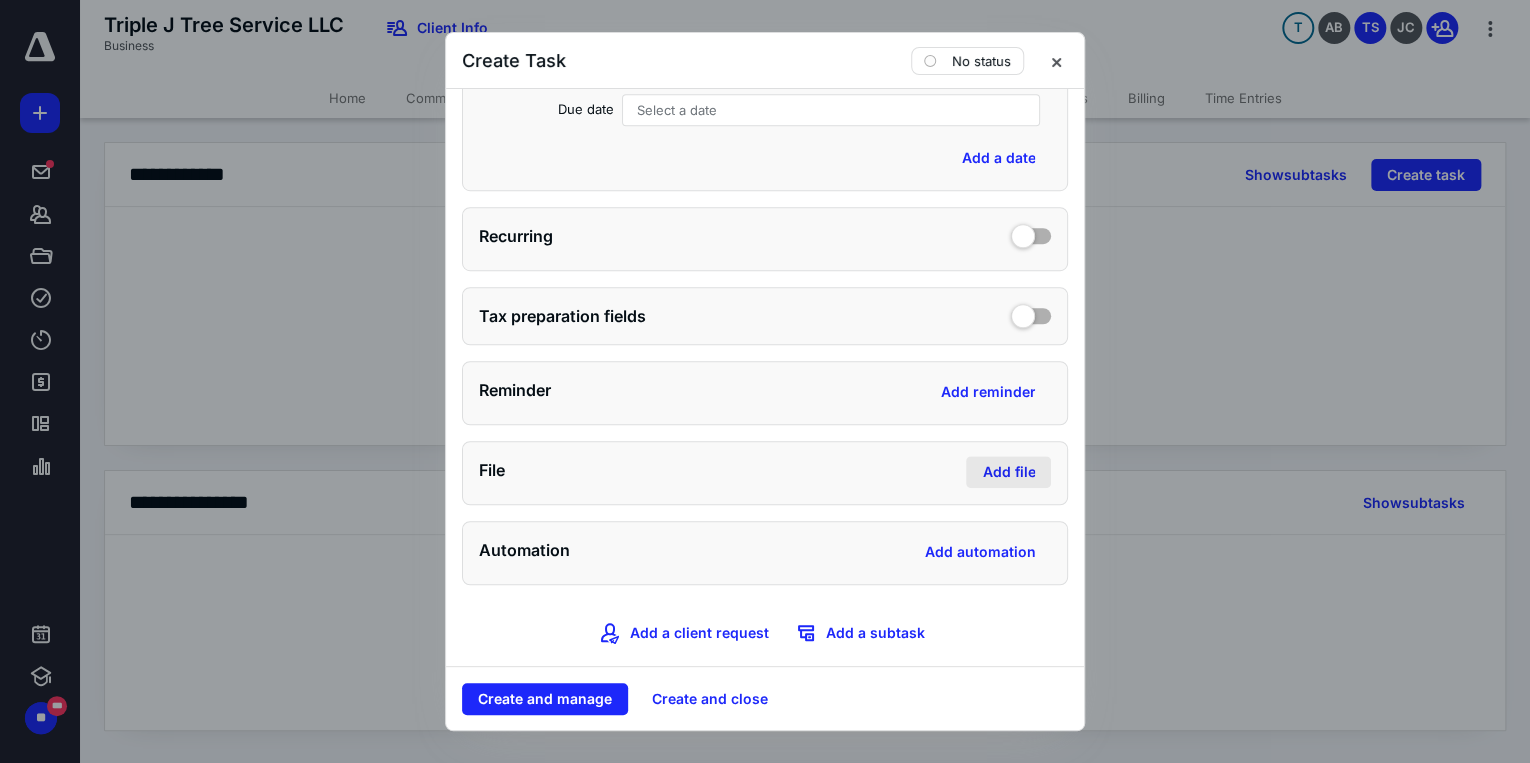 click on "Add file" at bounding box center [1008, 472] 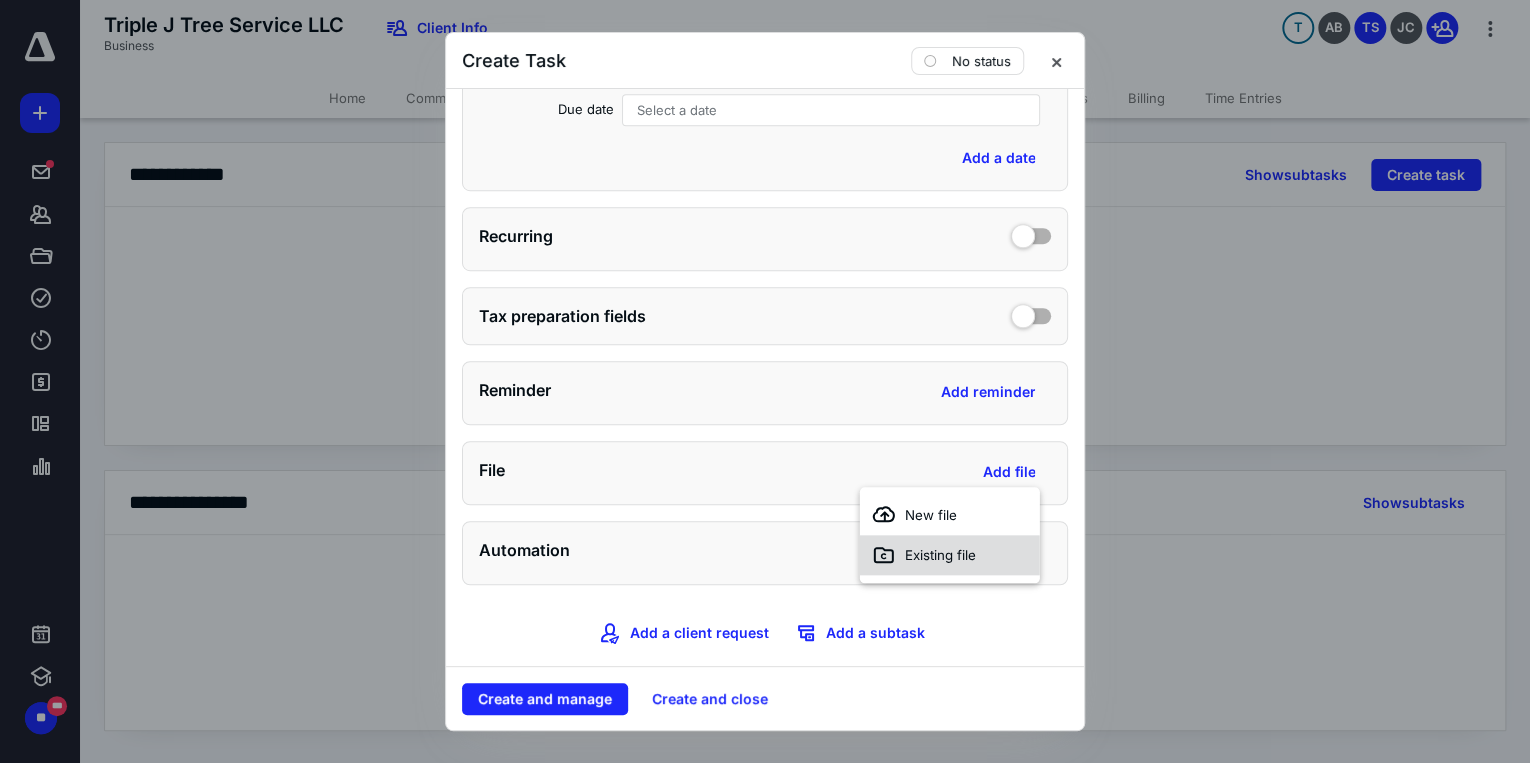 click on "Existing file" at bounding box center (949, 555) 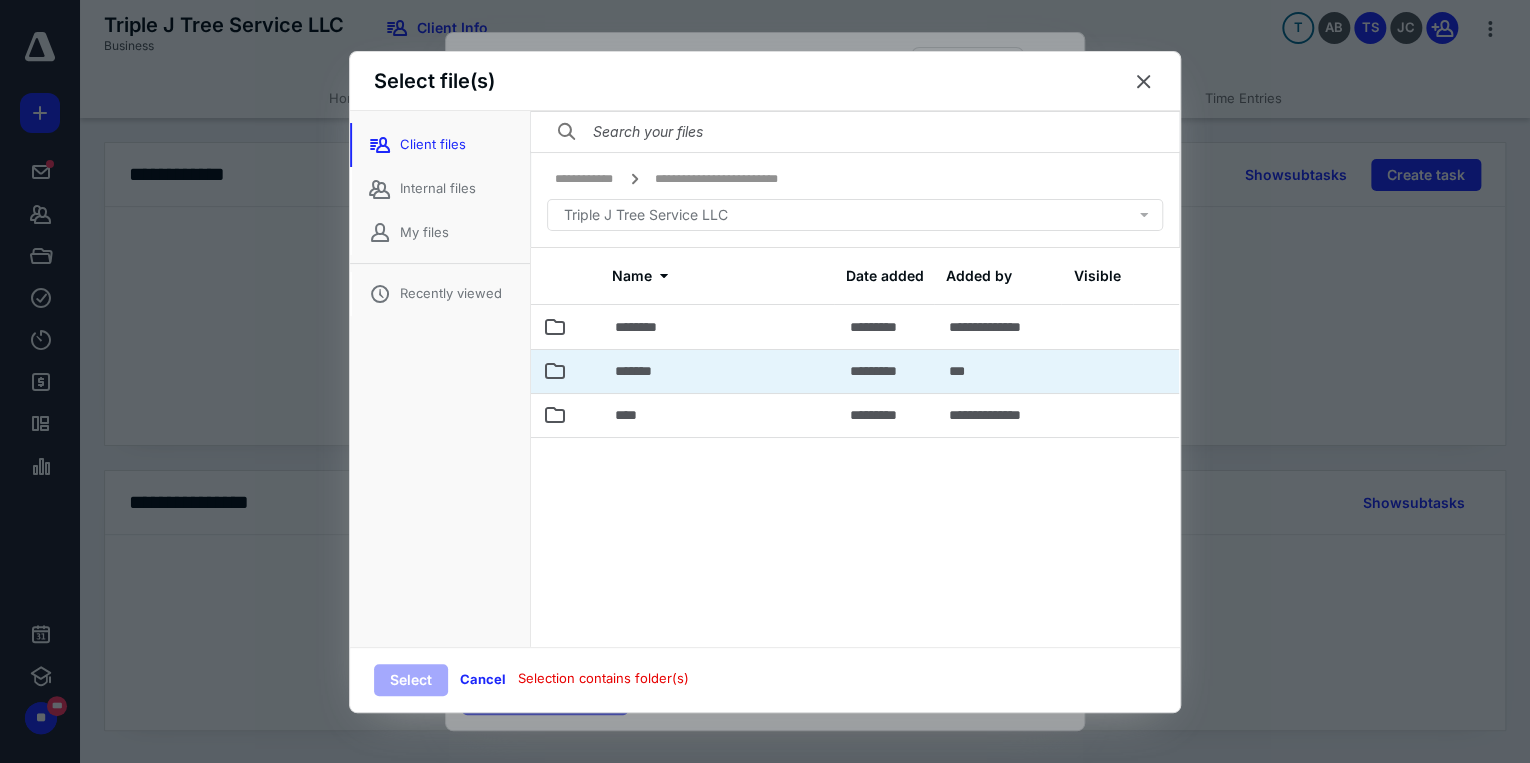 click on "*******" at bounding box center [720, 371] 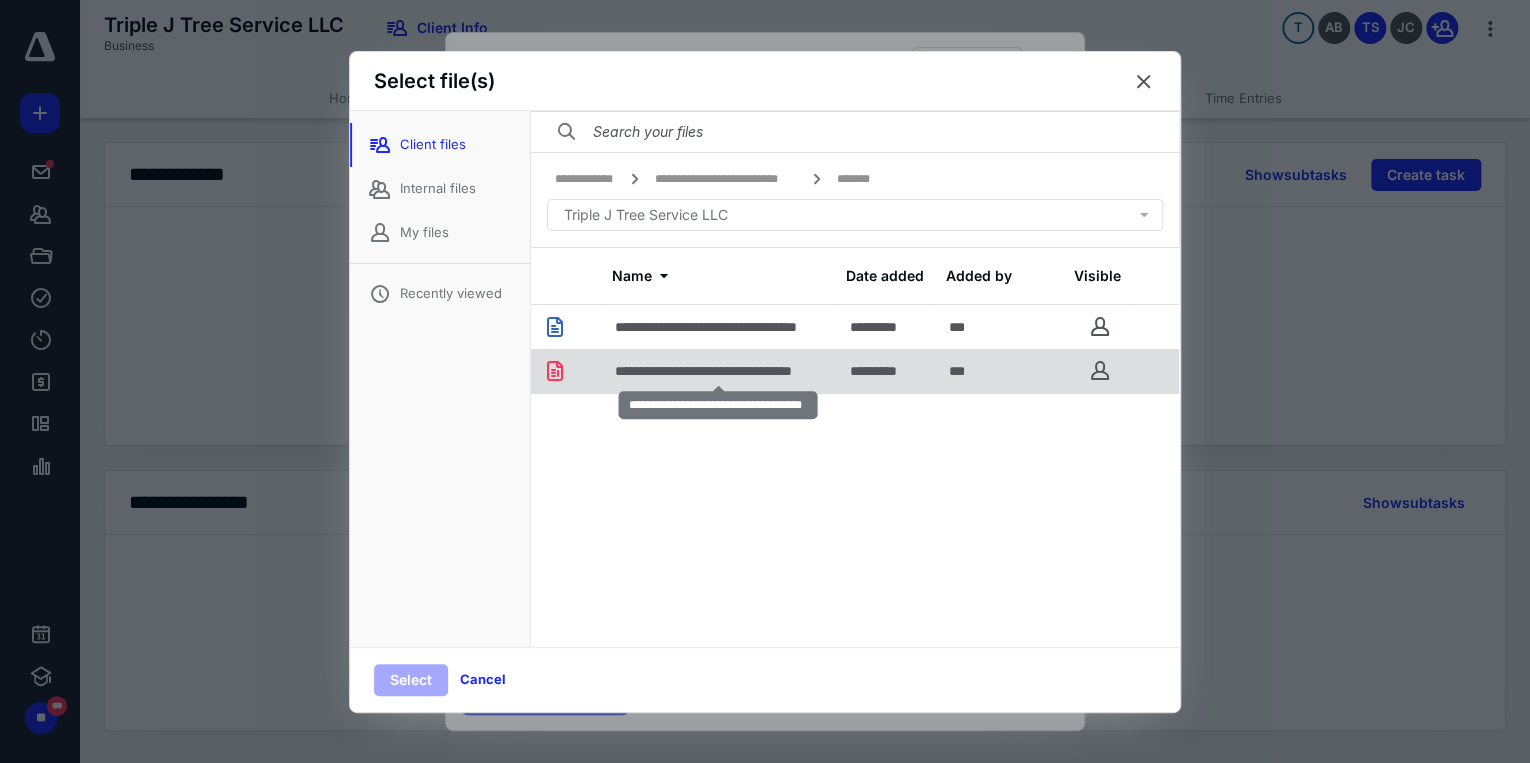click on "**********" at bounding box center (718, 371) 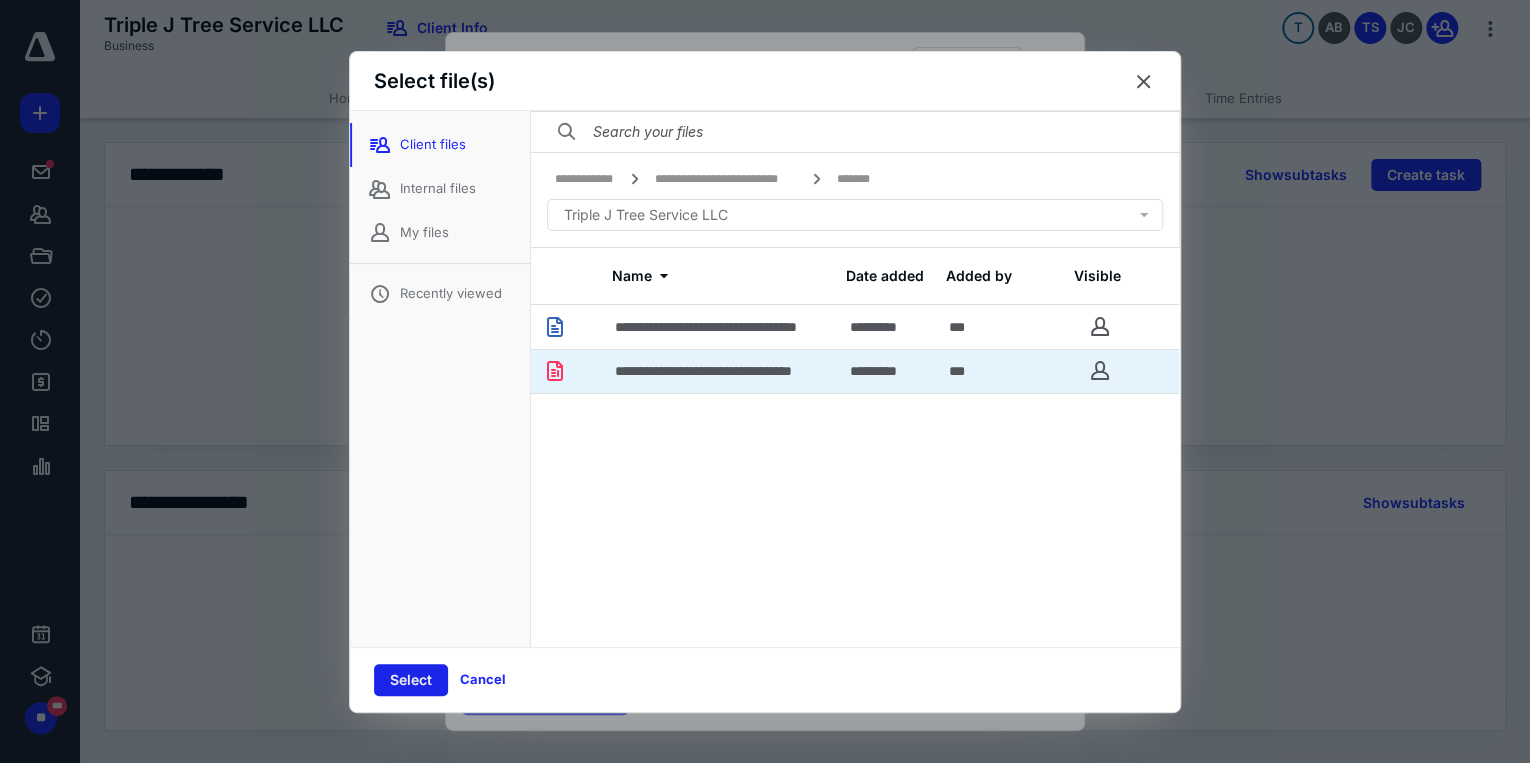 click on "Select" at bounding box center (411, 680) 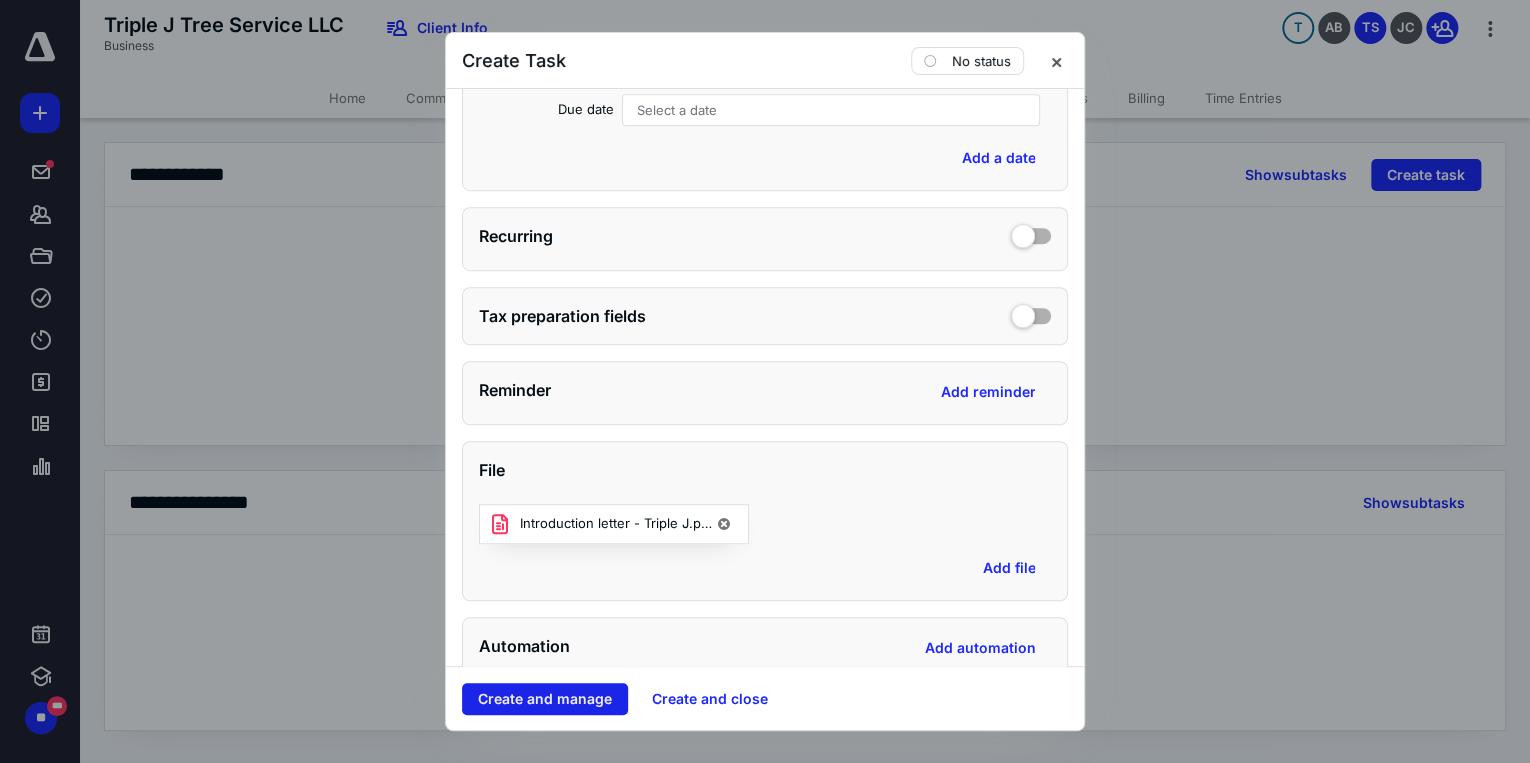 click on "Create and manage" at bounding box center (545, 699) 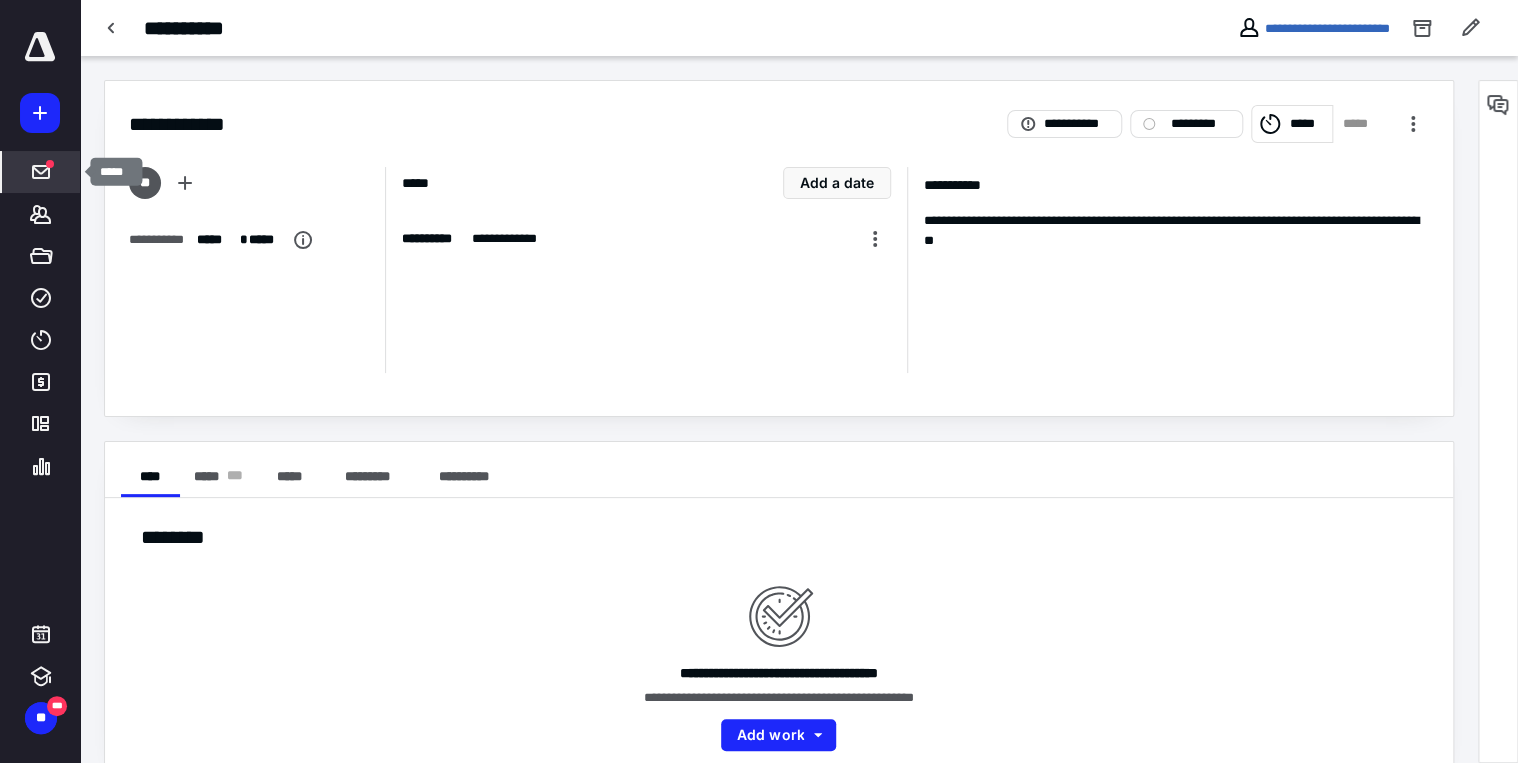 click 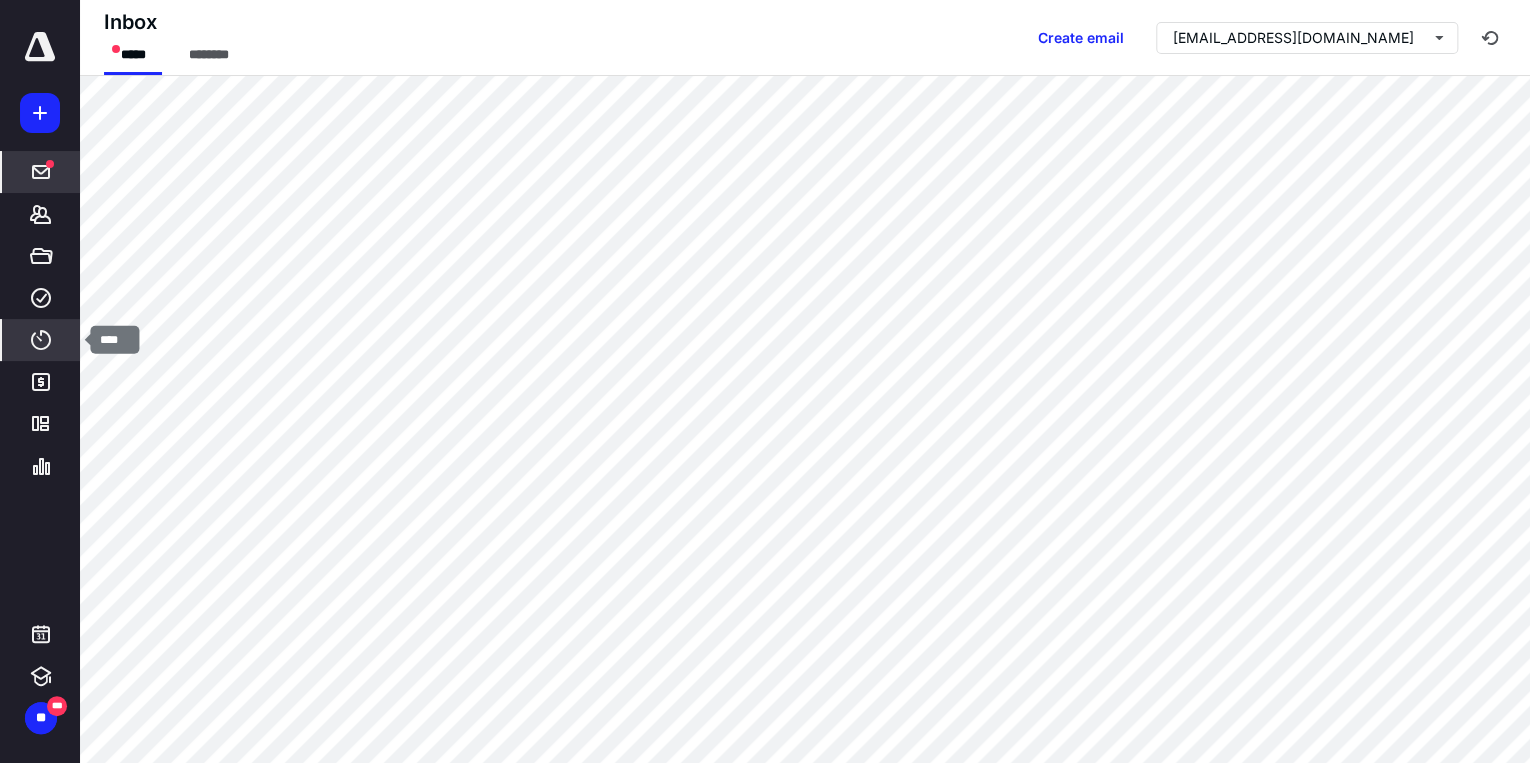 click 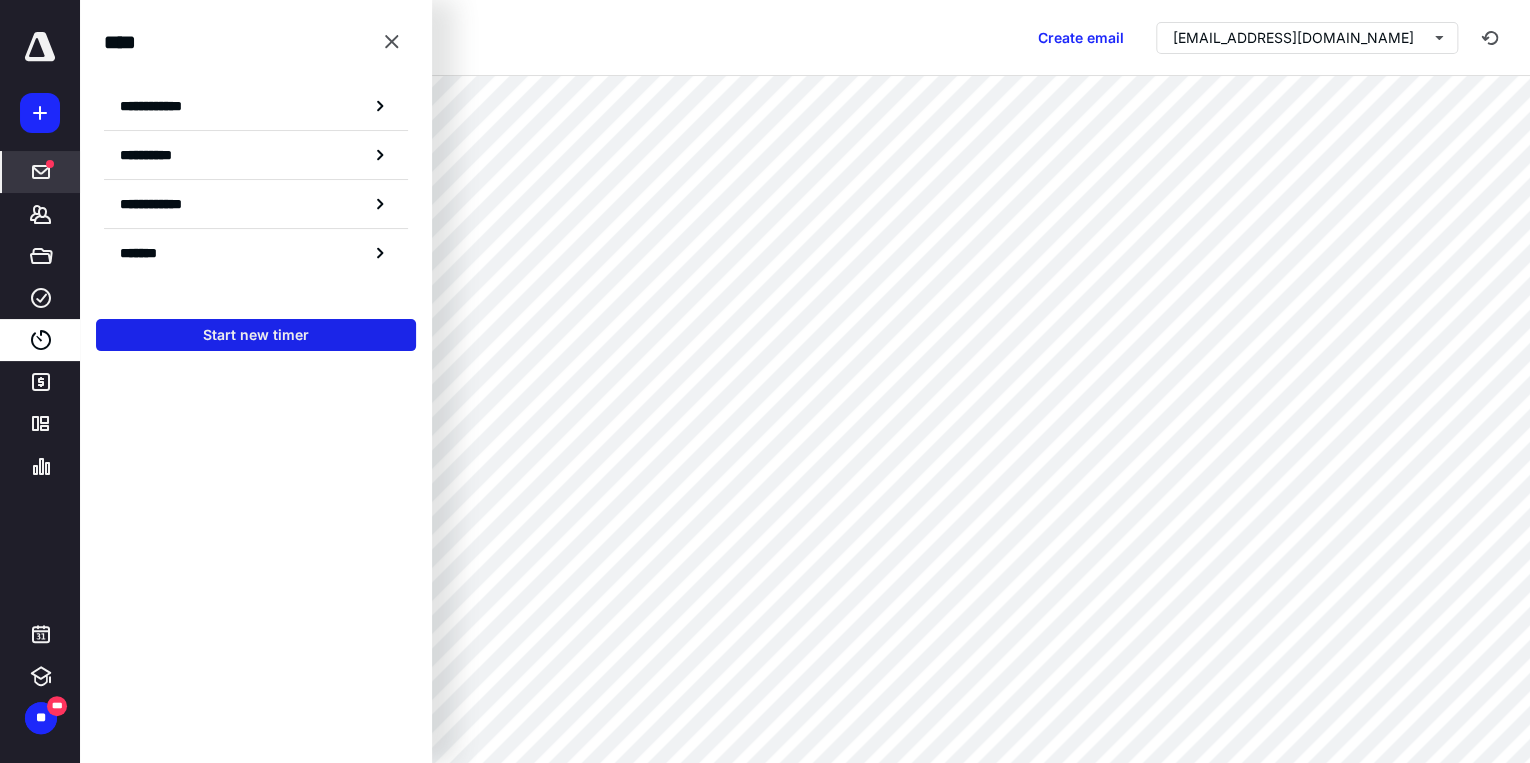 click on "Start new timer" at bounding box center (256, 335) 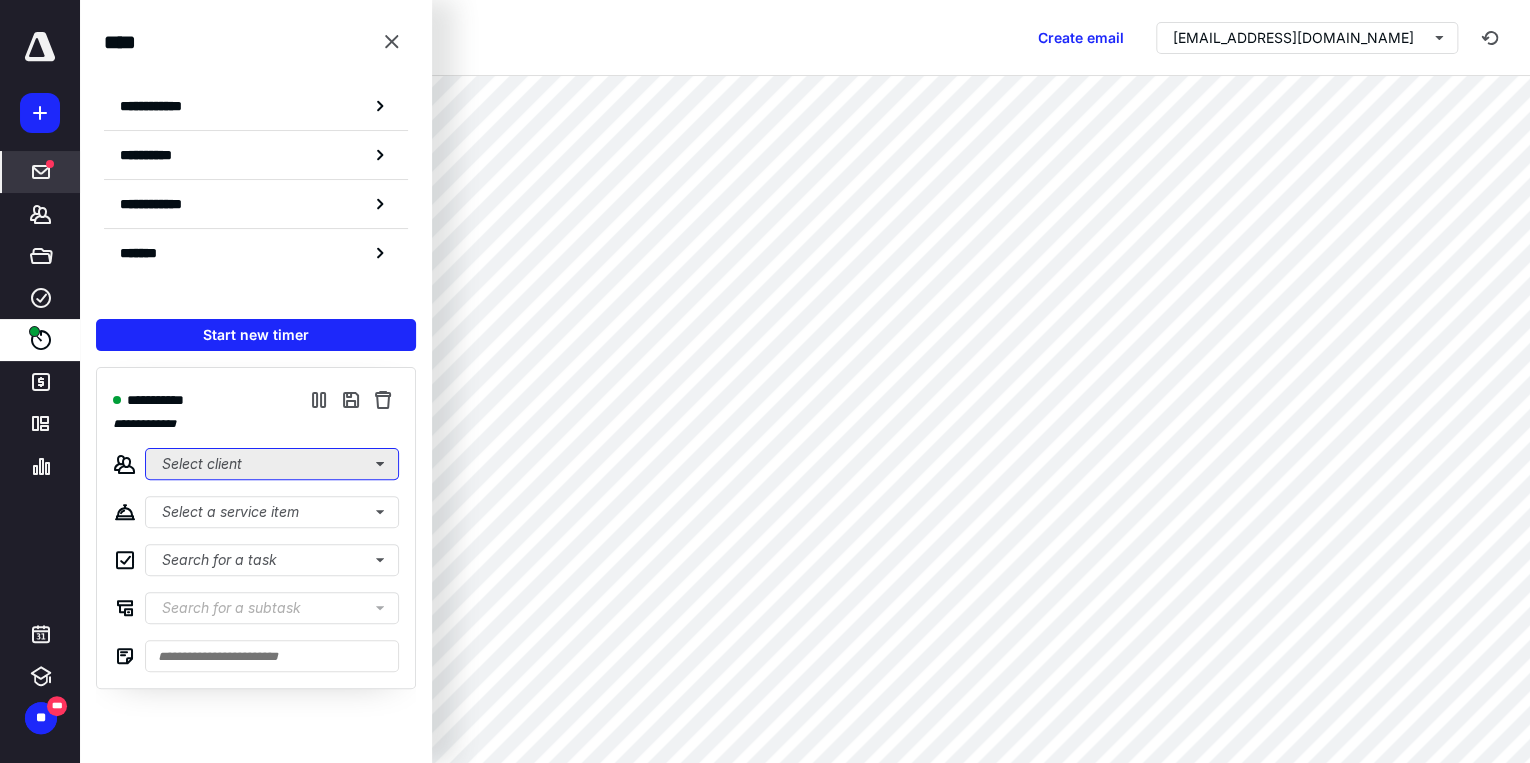 click on "Select client" at bounding box center (272, 464) 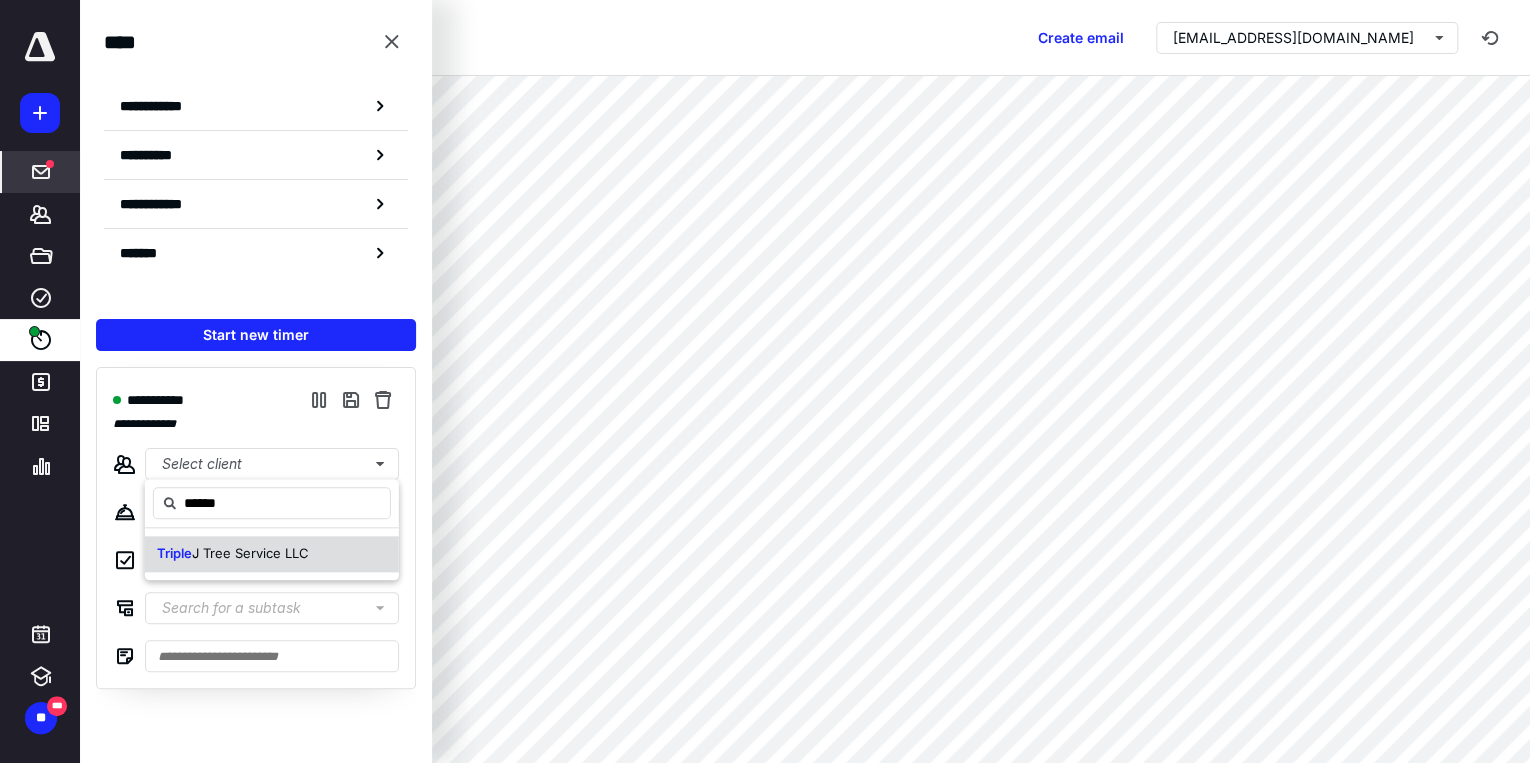 click on "J Tree Service LLC" at bounding box center [250, 553] 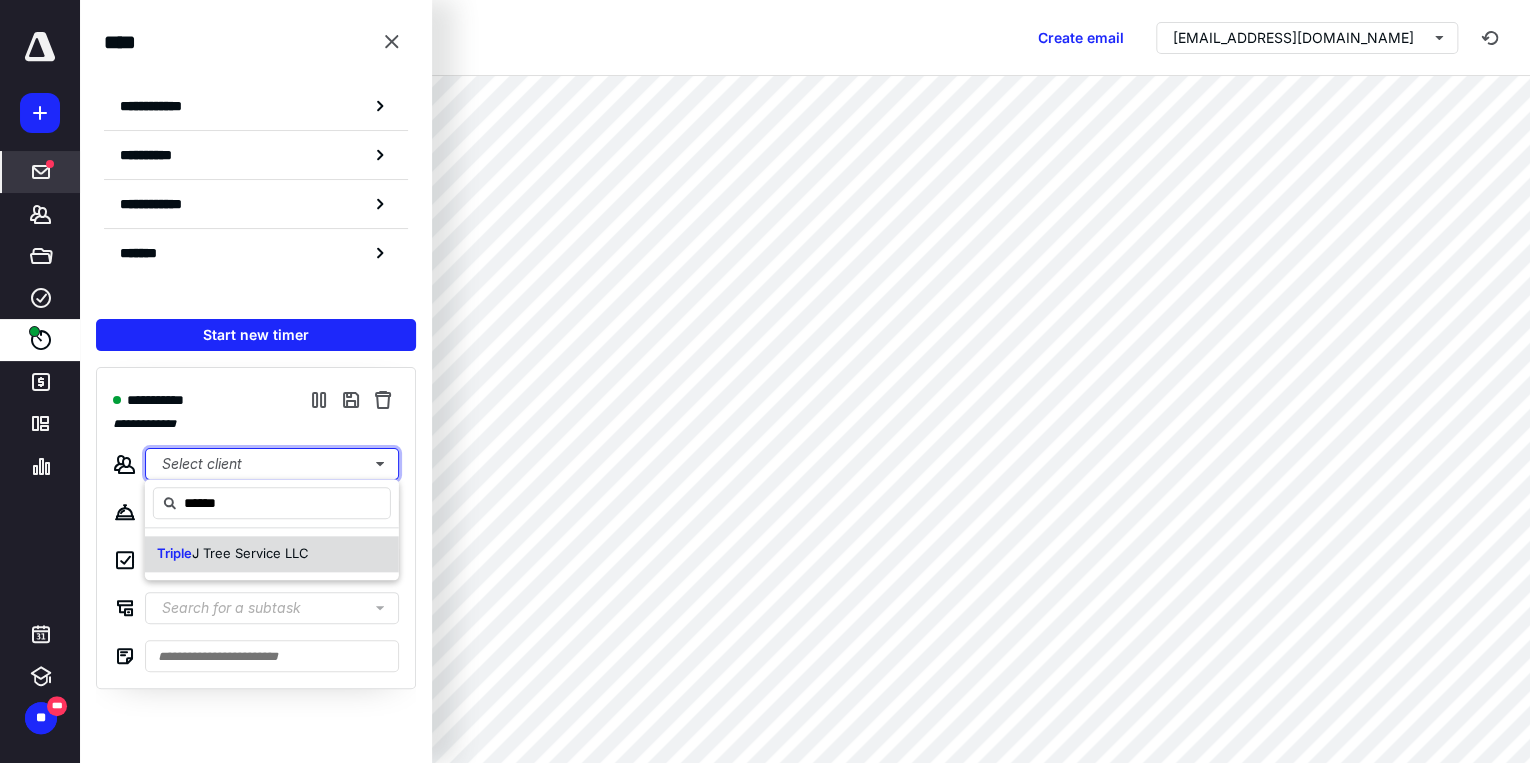 type 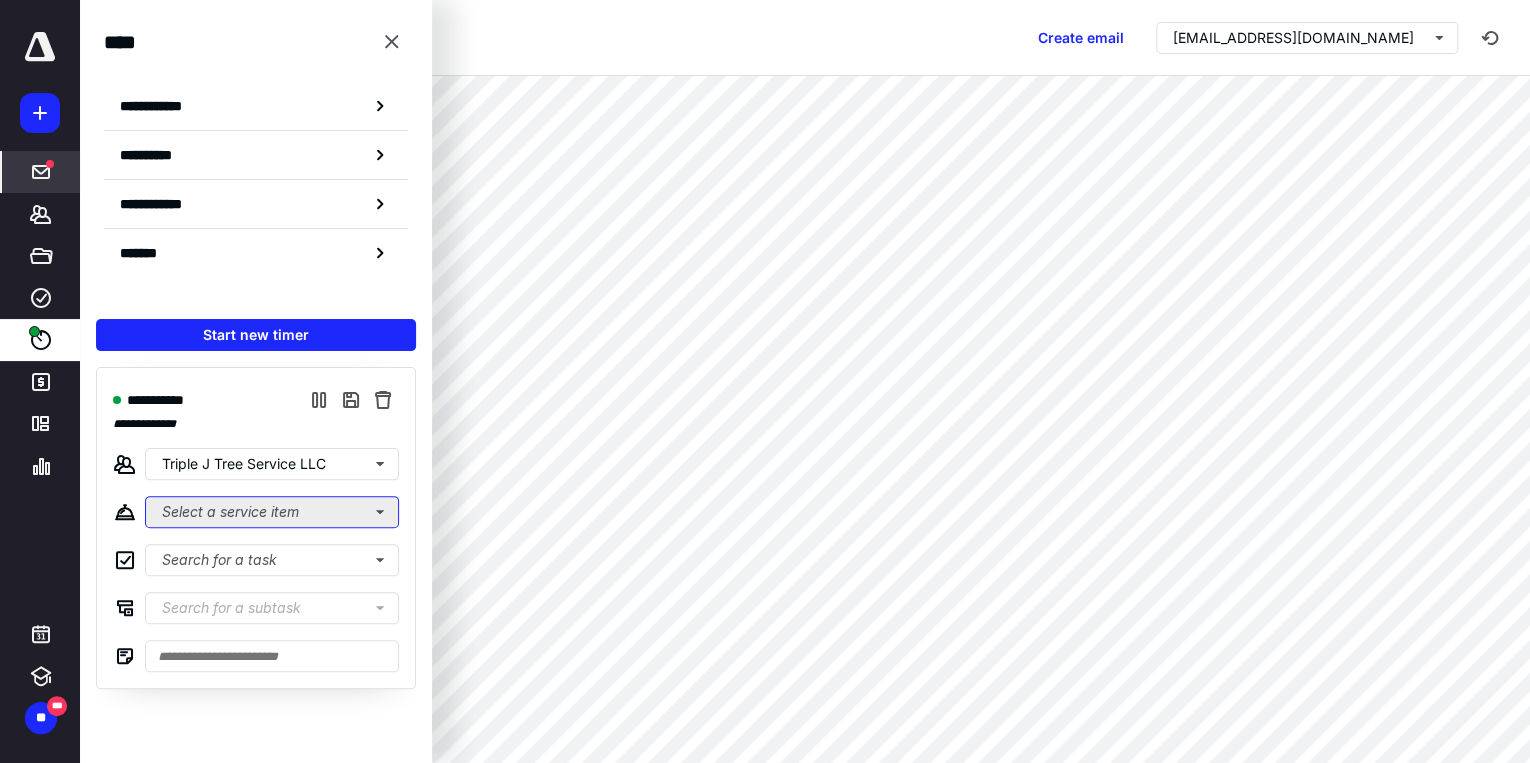 click on "Select a service item" at bounding box center [272, 512] 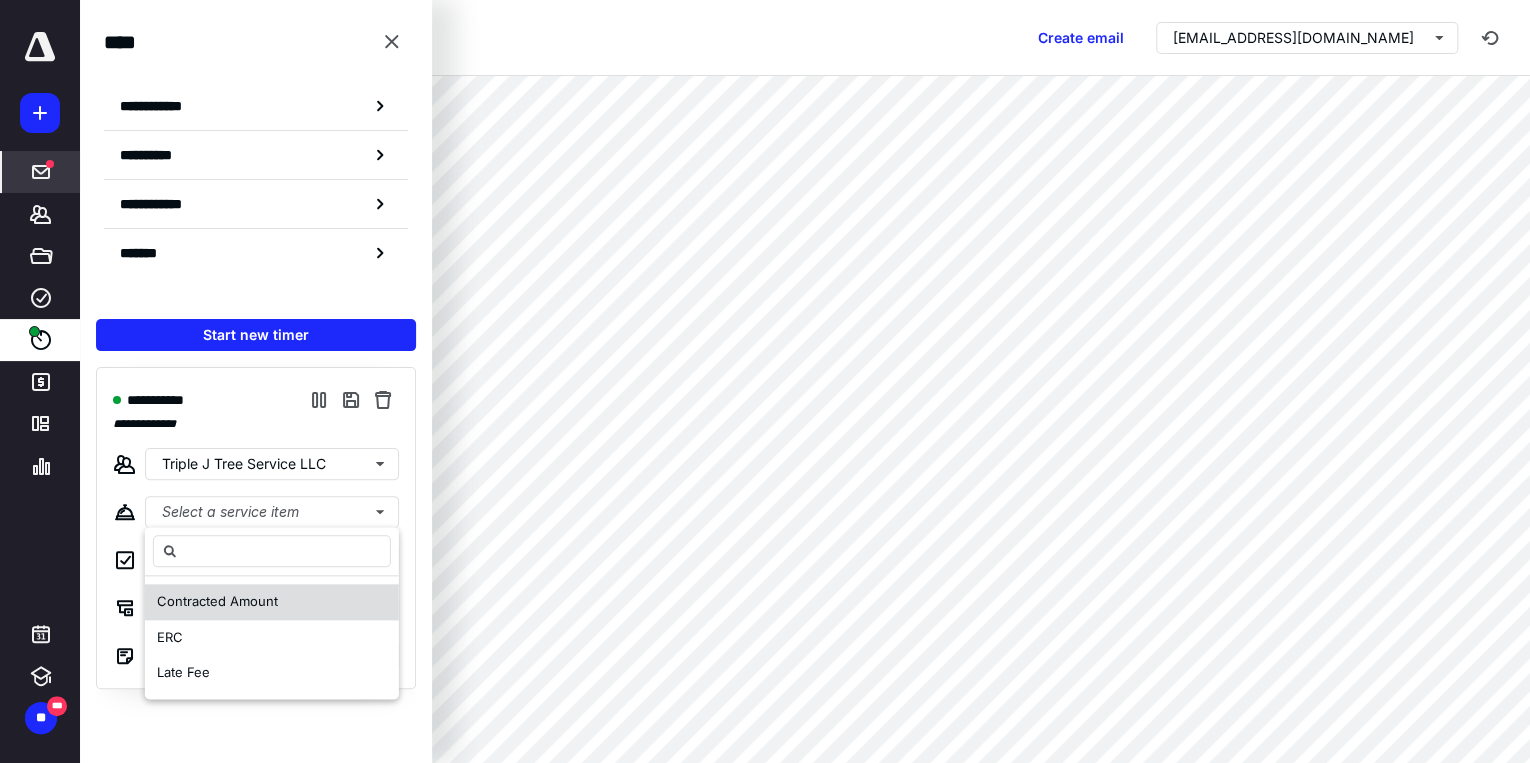 click on "Contracted Amount" at bounding box center (217, 601) 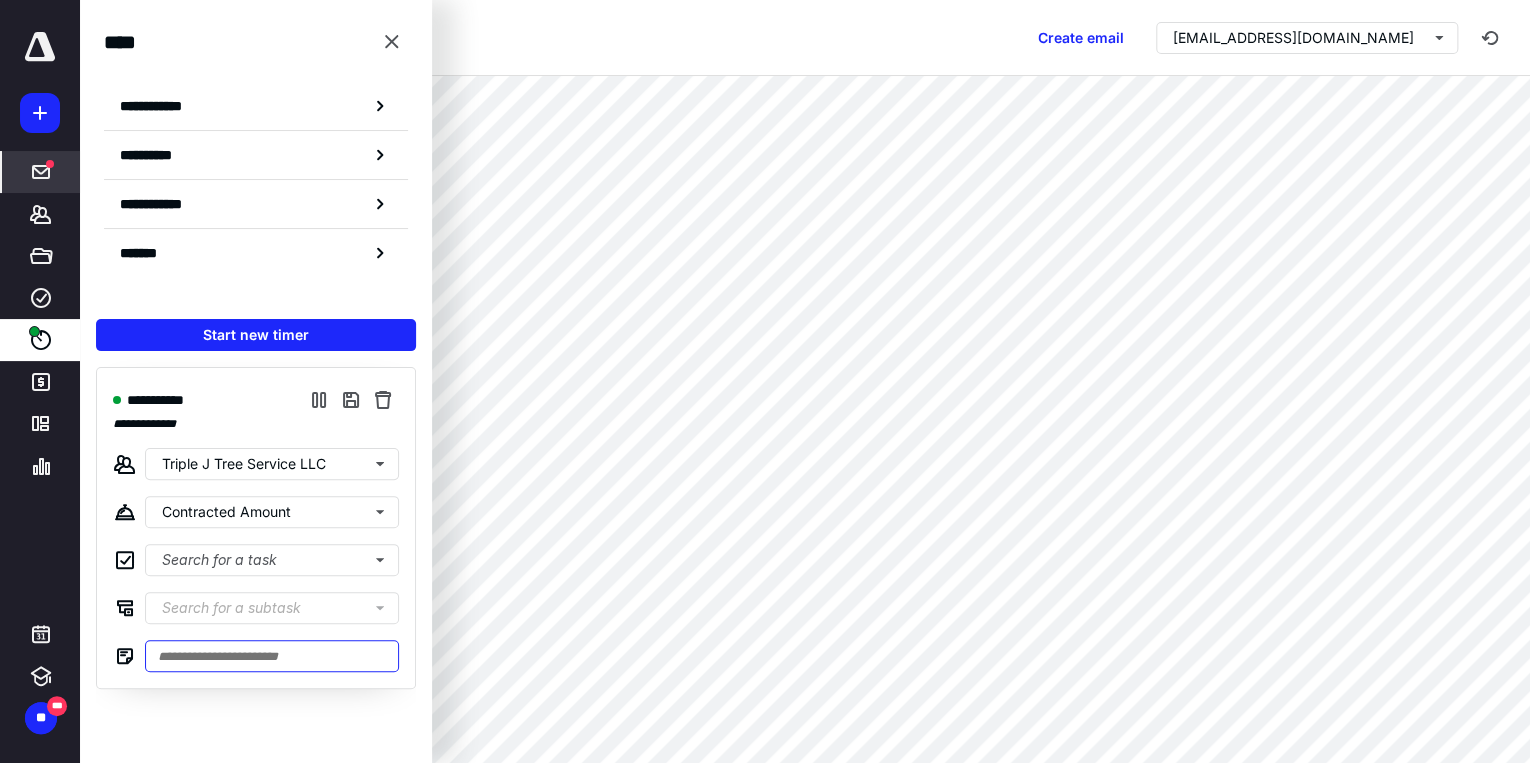 click at bounding box center (272, 656) 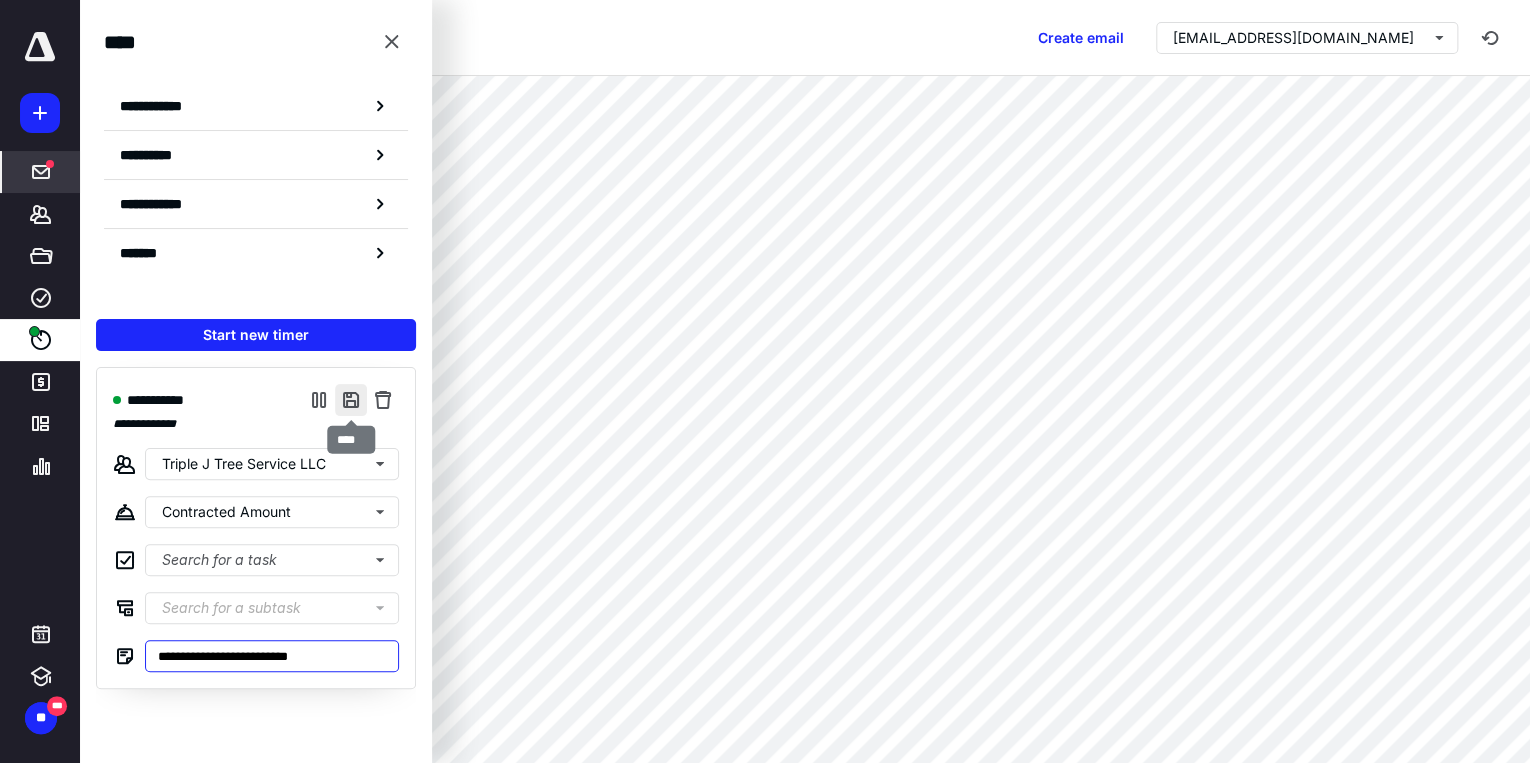 type on "**********" 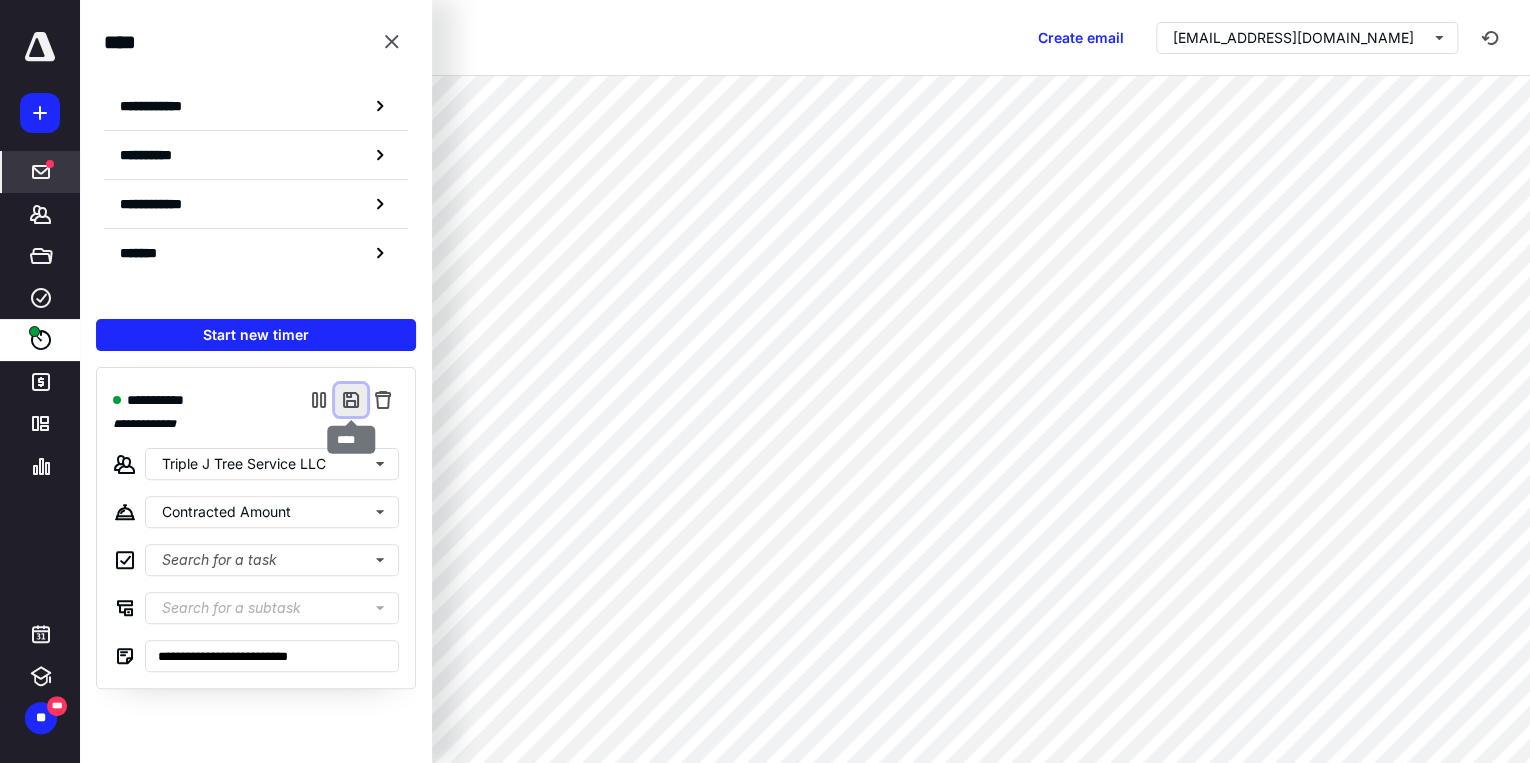 click at bounding box center [351, 400] 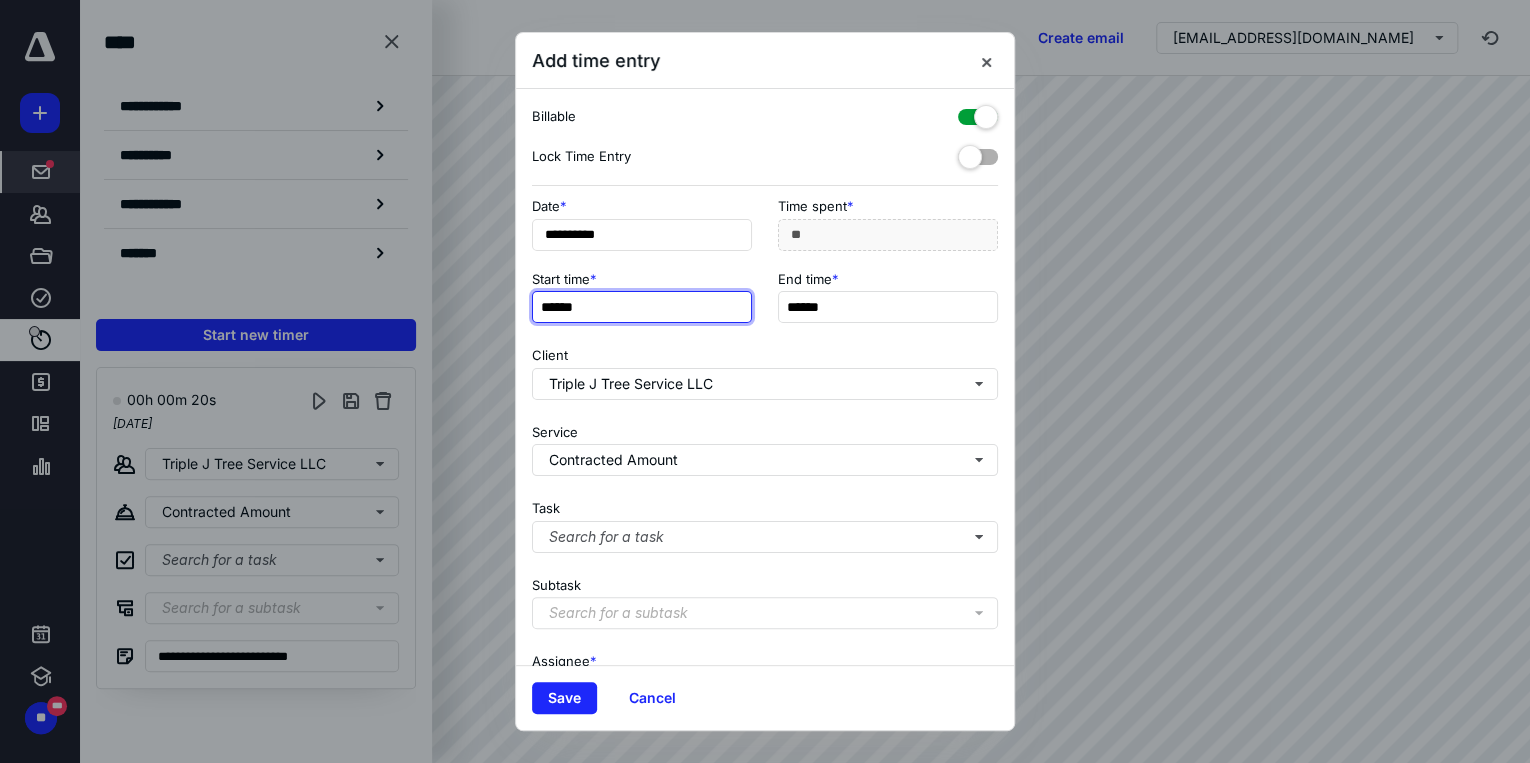 click on "******" at bounding box center [642, 307] 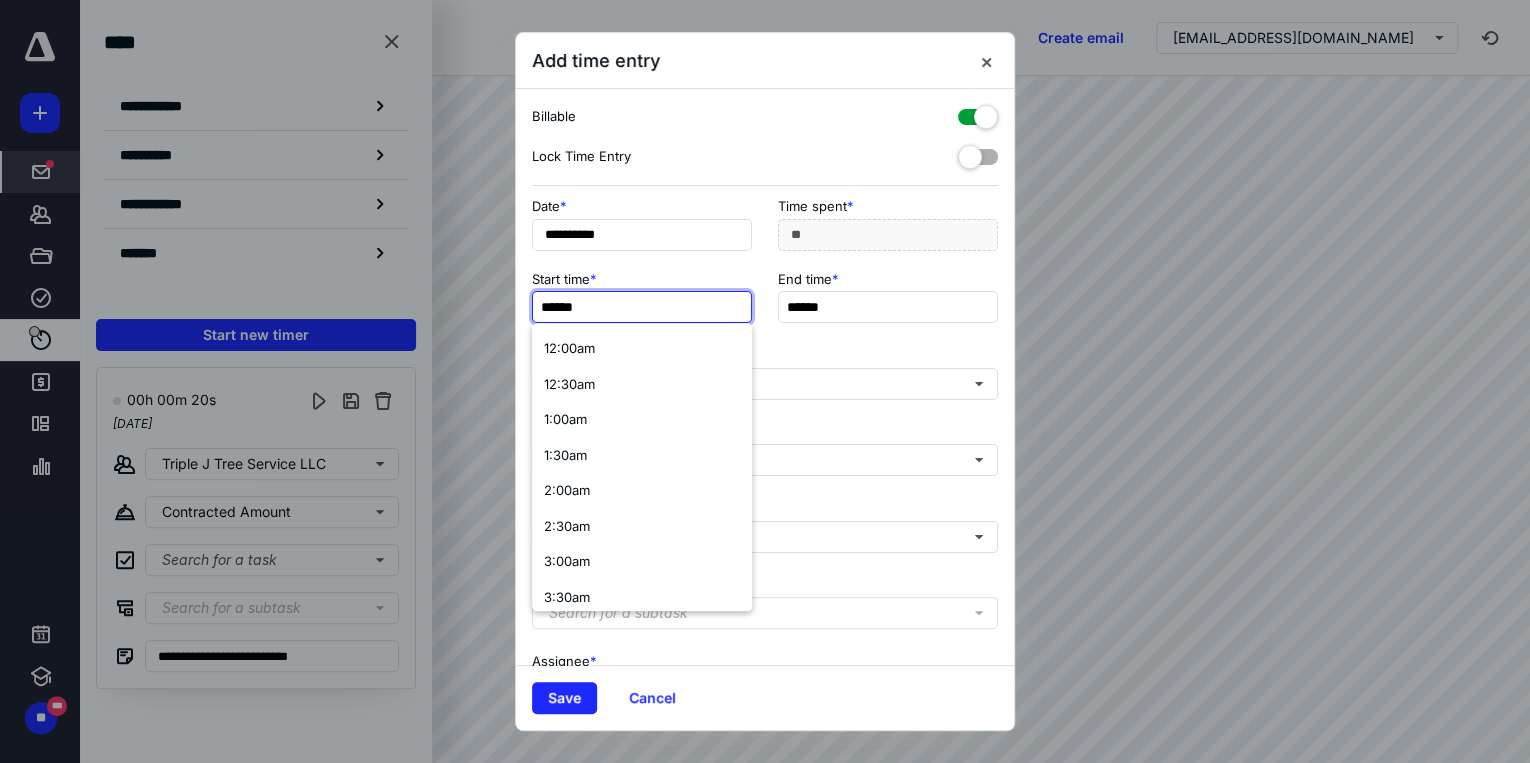 click on "******" at bounding box center (642, 307) 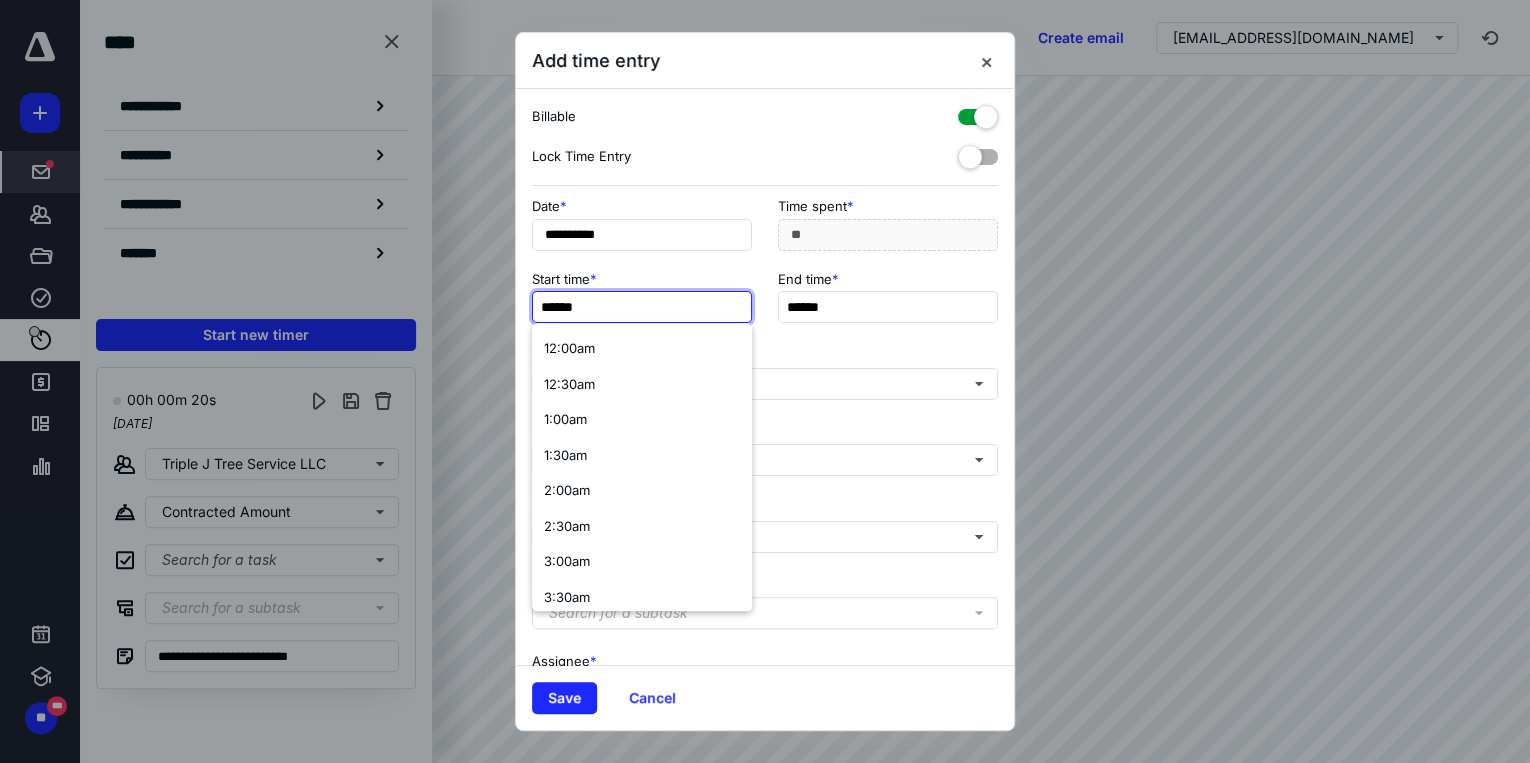drag, startPoint x: 564, startPoint y: 306, endPoint x: 538, endPoint y: 308, distance: 26.076809 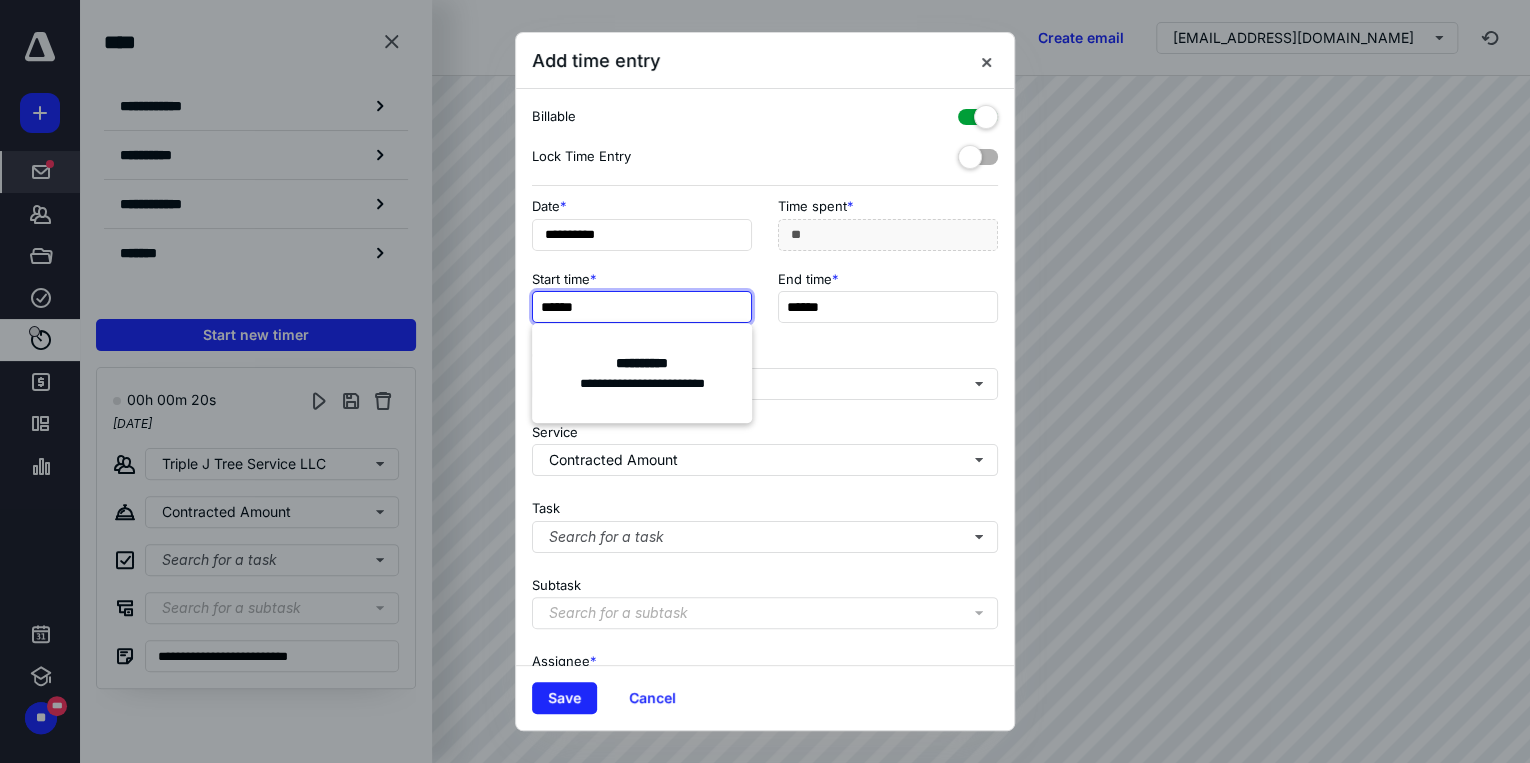 type on "******" 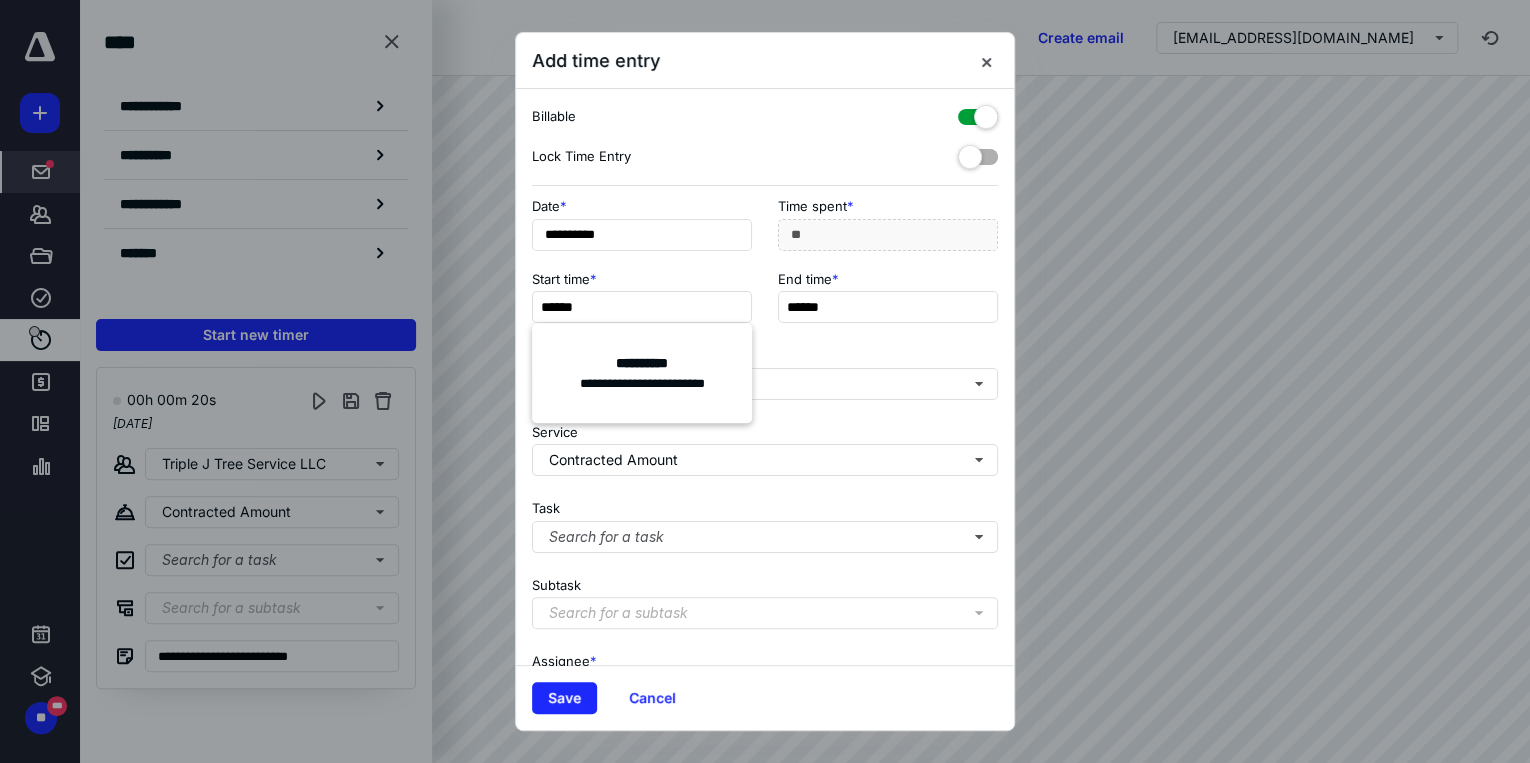 type on "***" 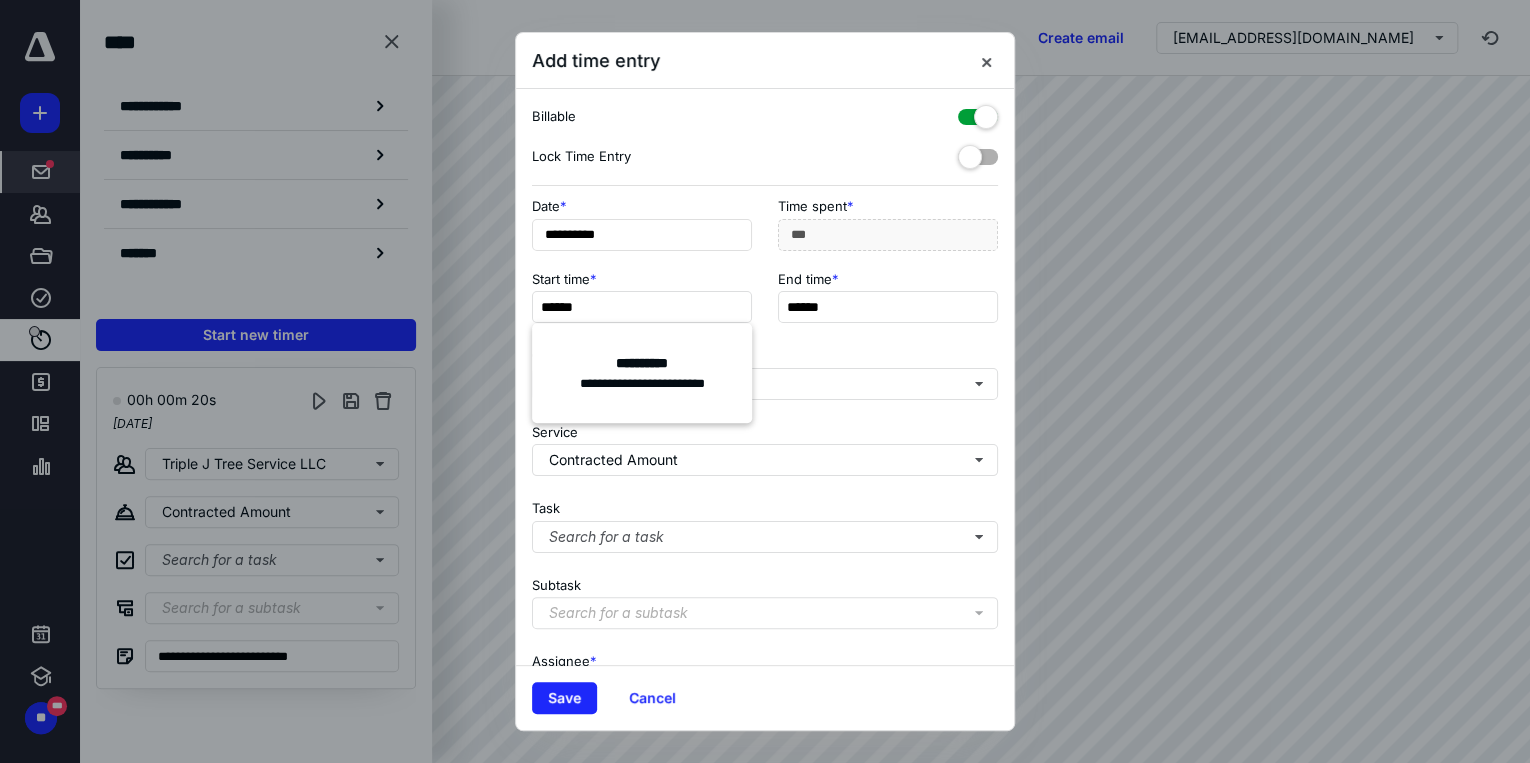 click on "Task Search for a task" at bounding box center (765, 522) 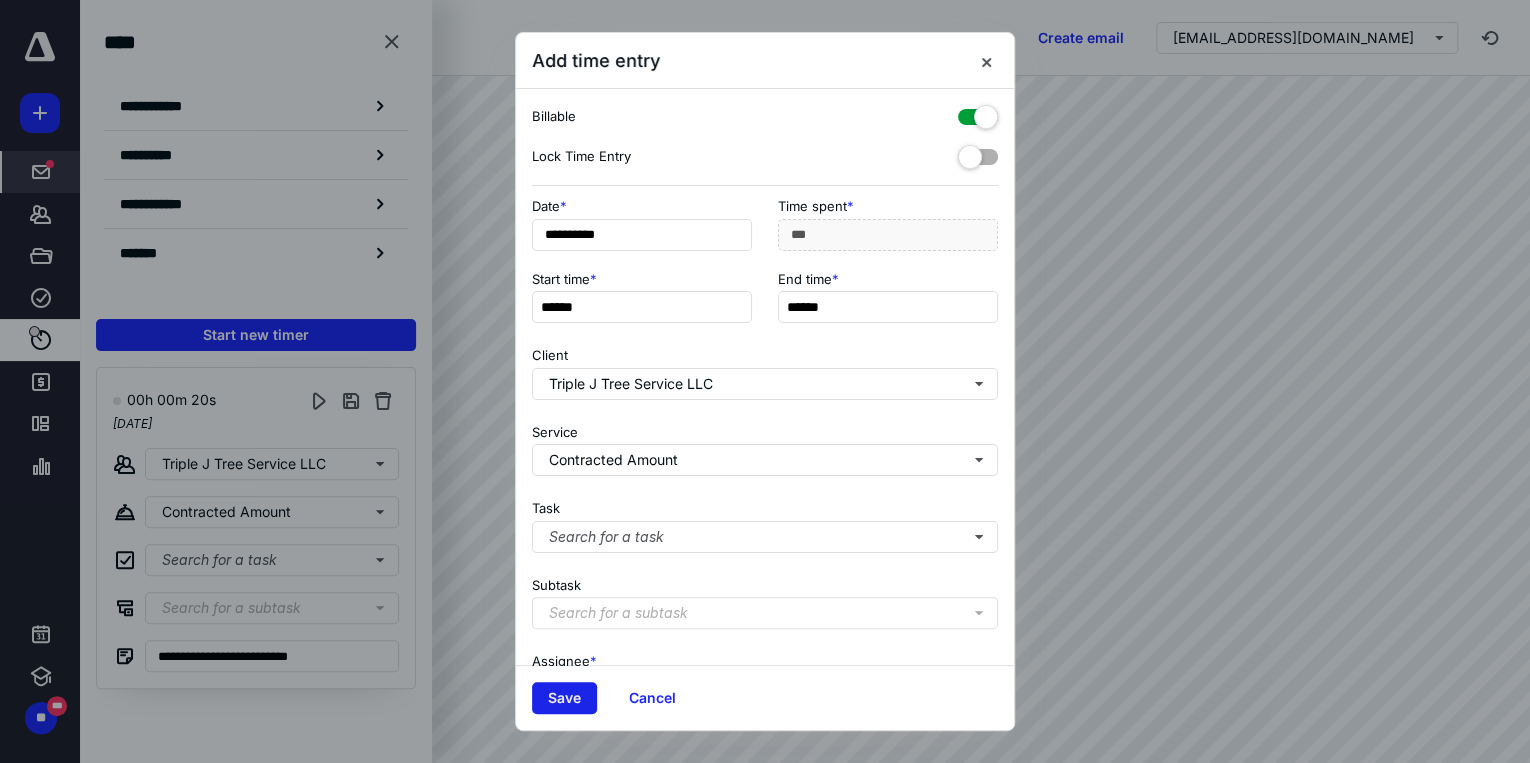 click on "Save" at bounding box center [564, 698] 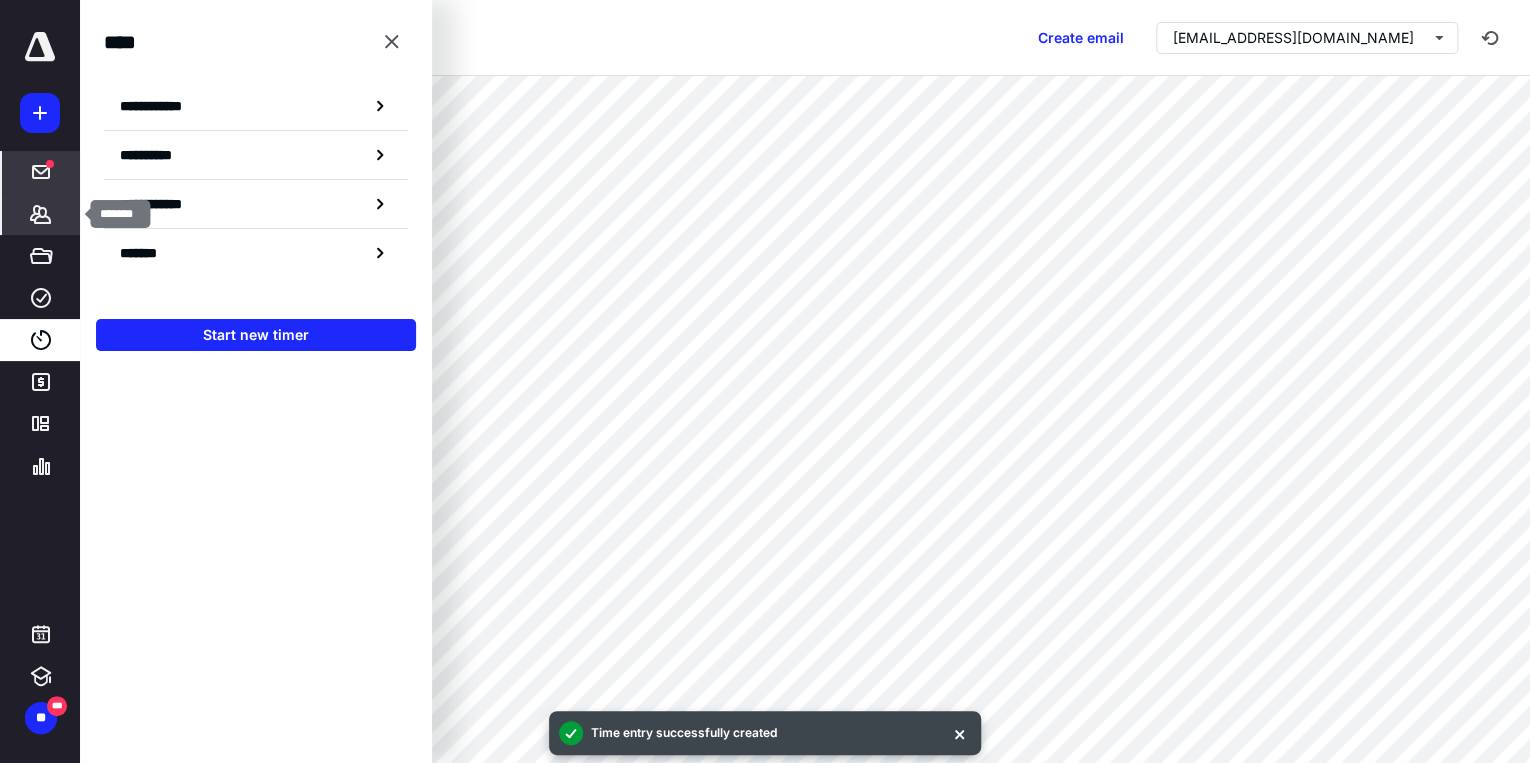 click on "*******" at bounding box center (41, 214) 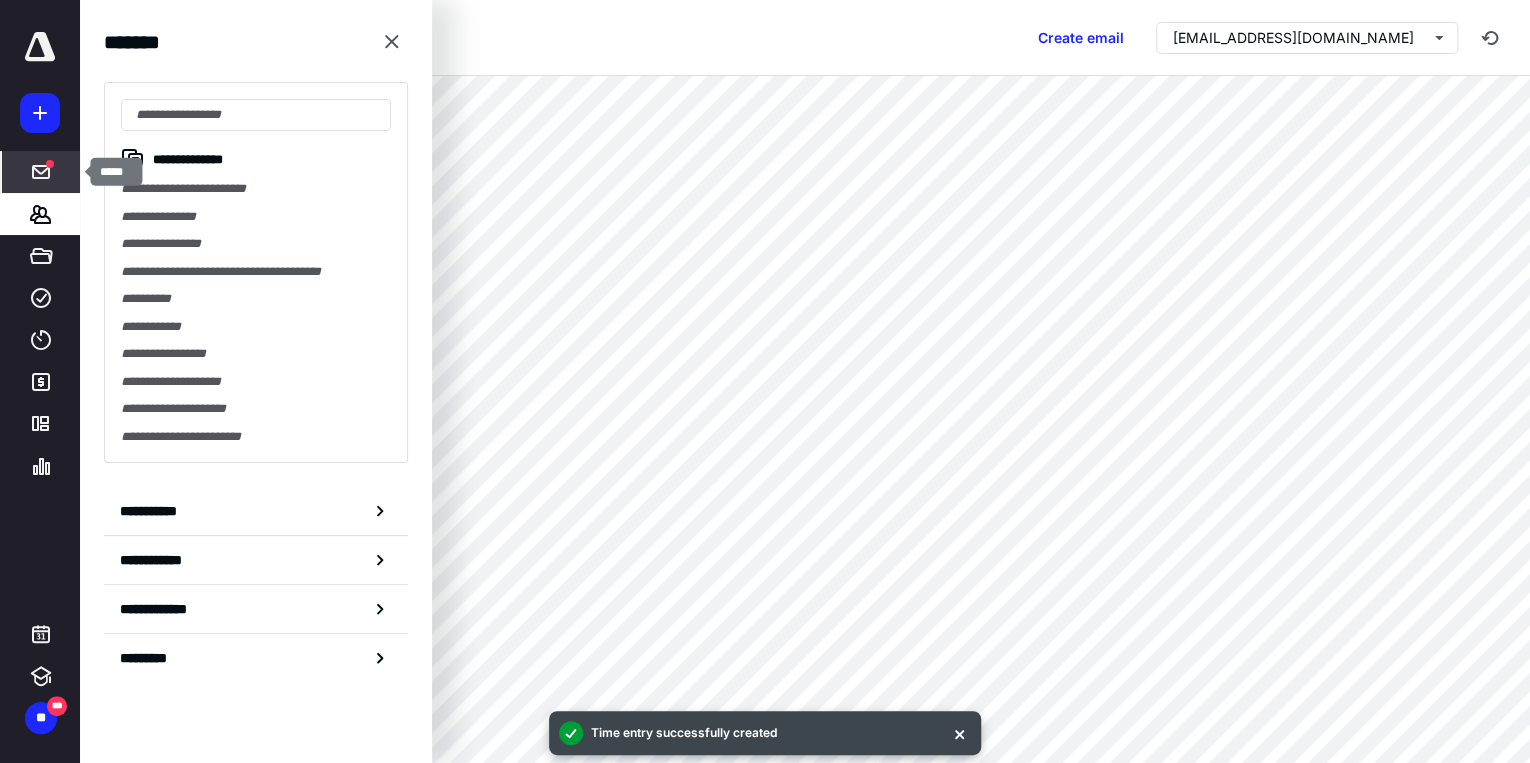 click 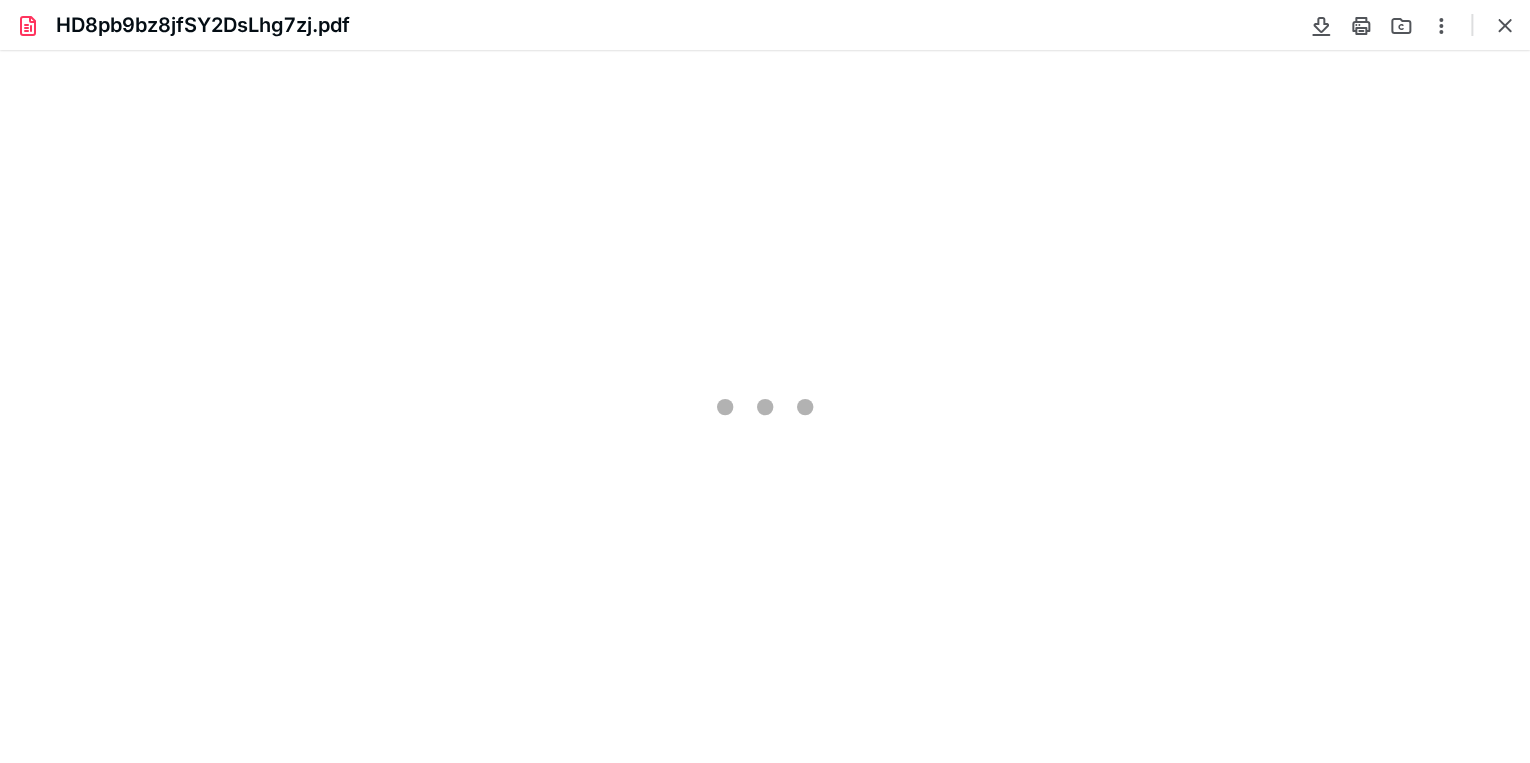 scroll, scrollTop: 0, scrollLeft: 0, axis: both 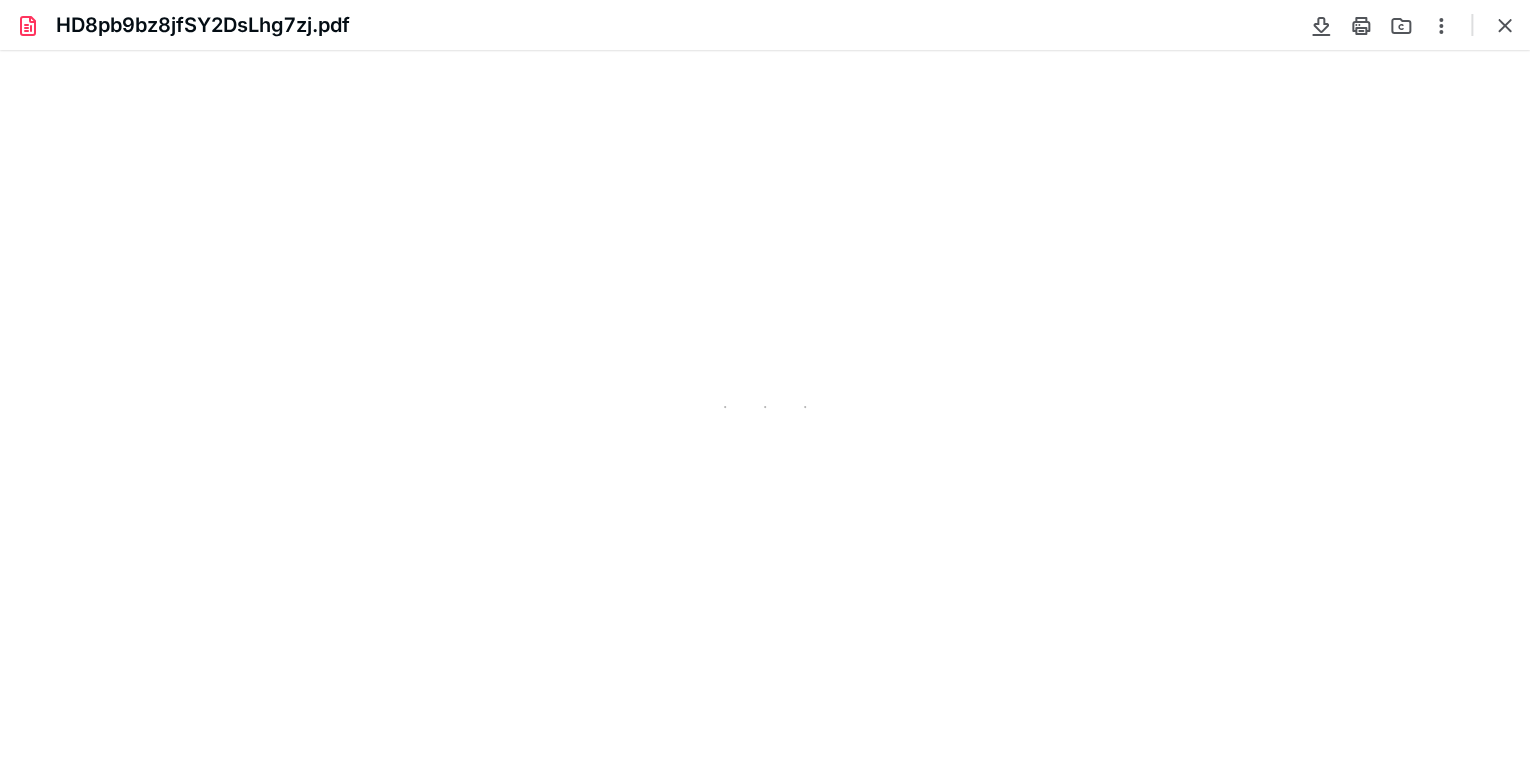 type on "86" 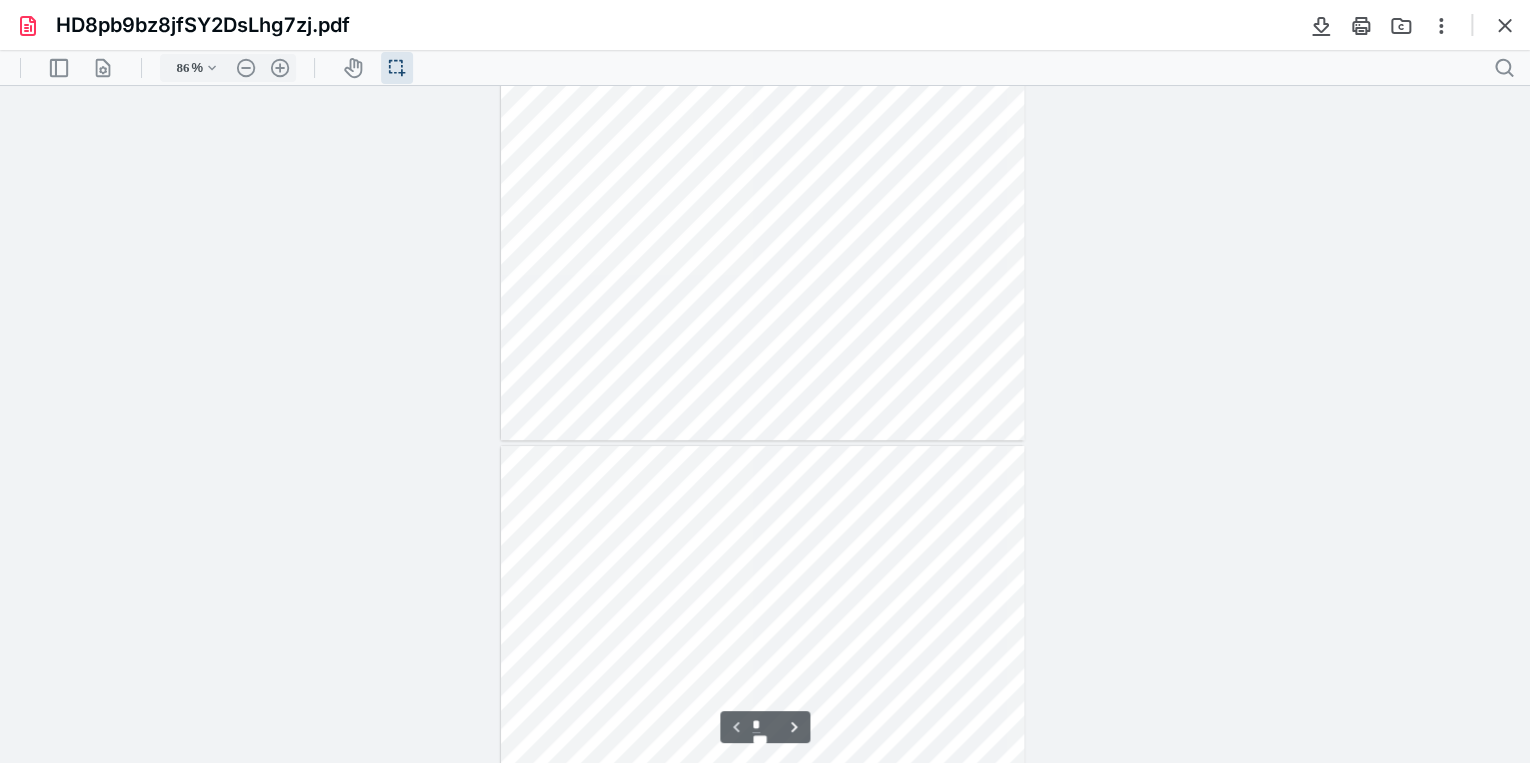 type on "*" 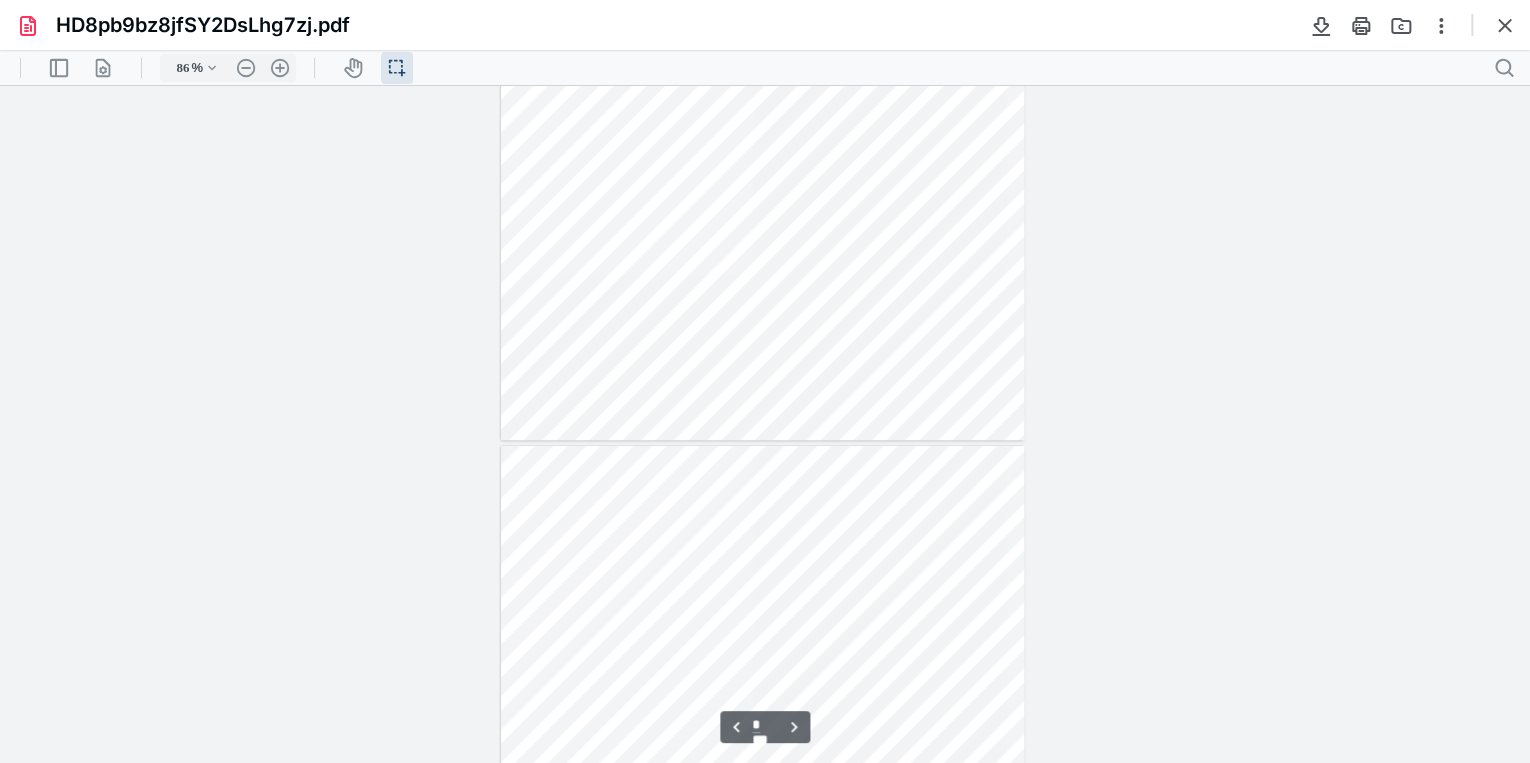 scroll, scrollTop: 560, scrollLeft: 0, axis: vertical 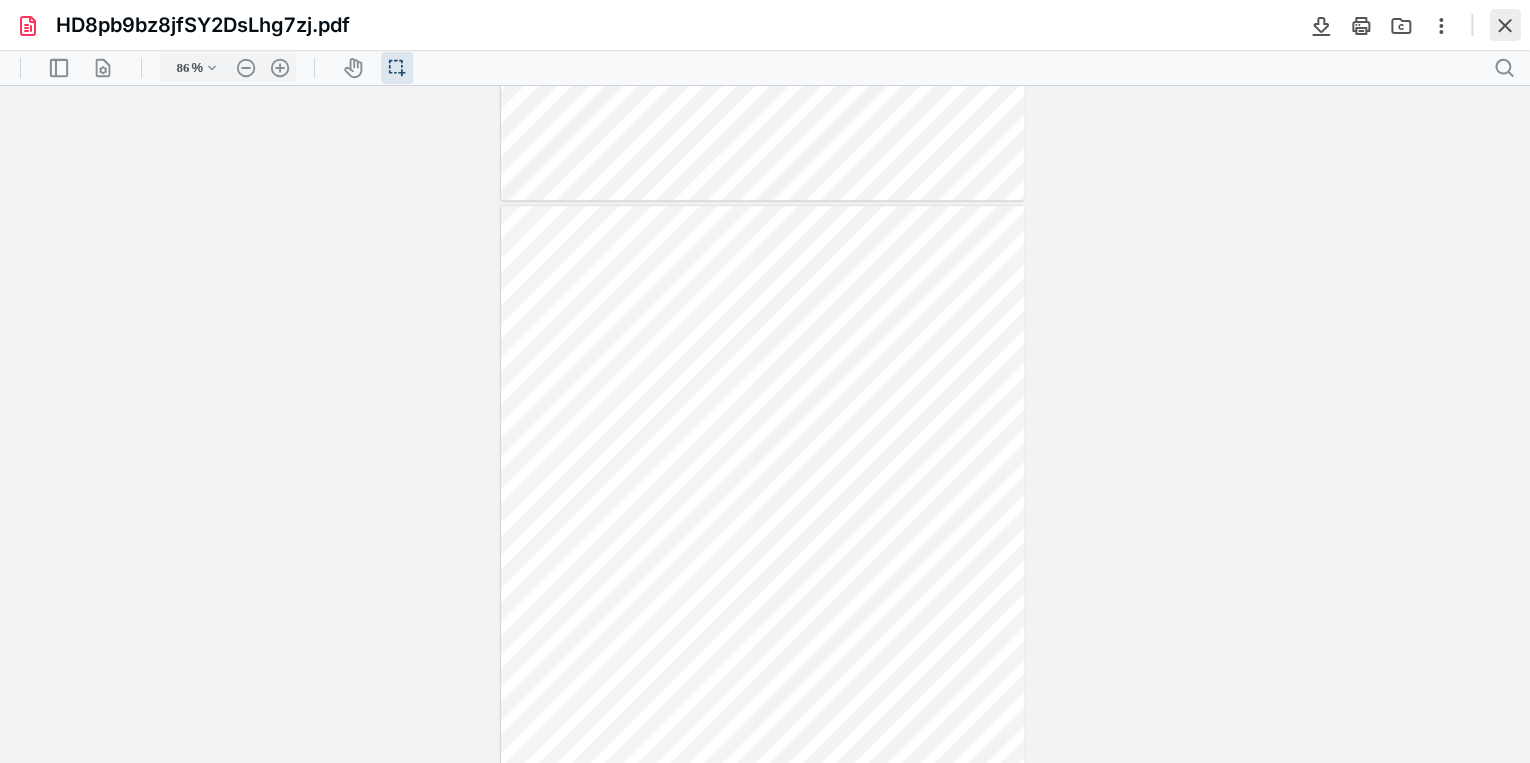 click at bounding box center (1505, 25) 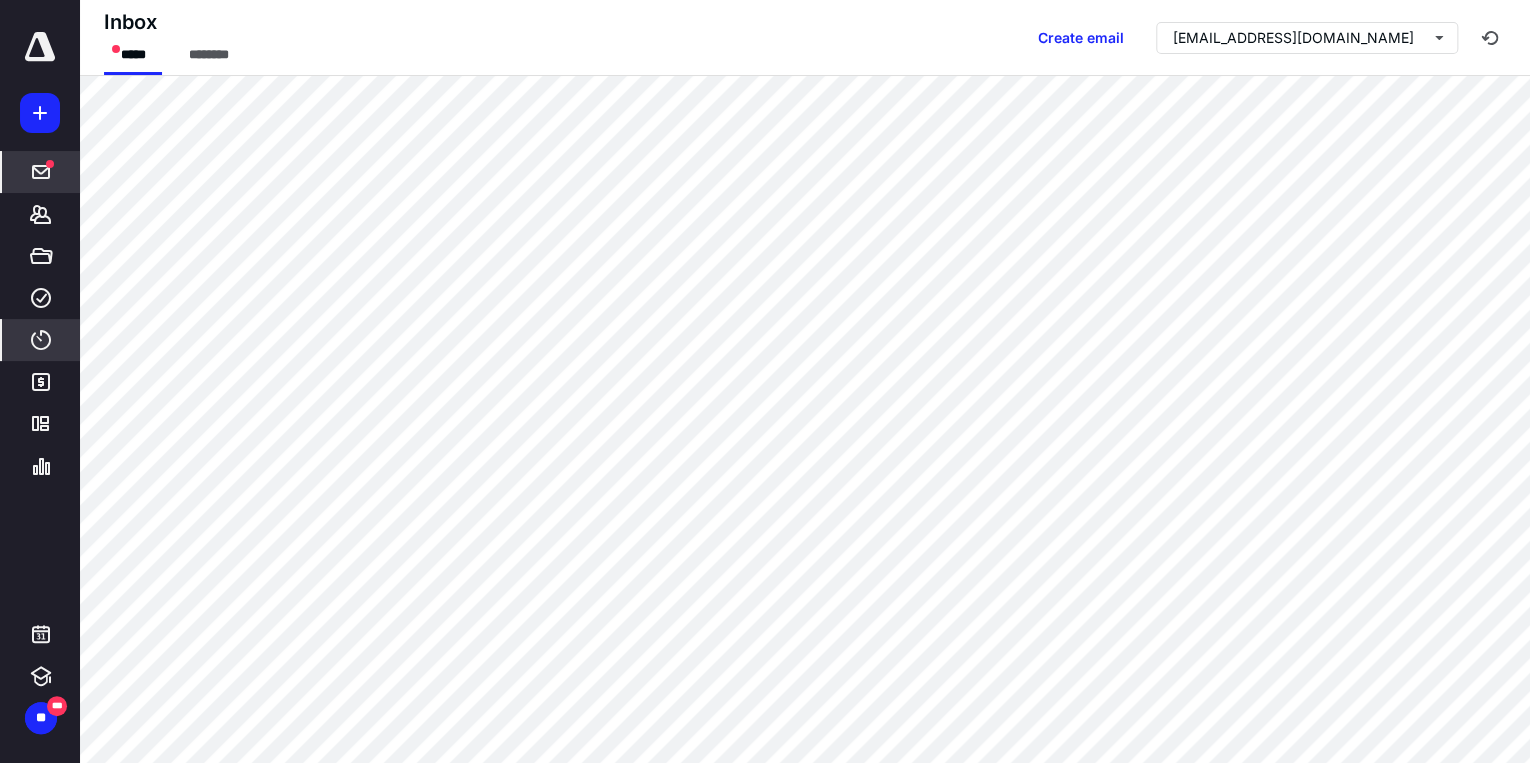 click 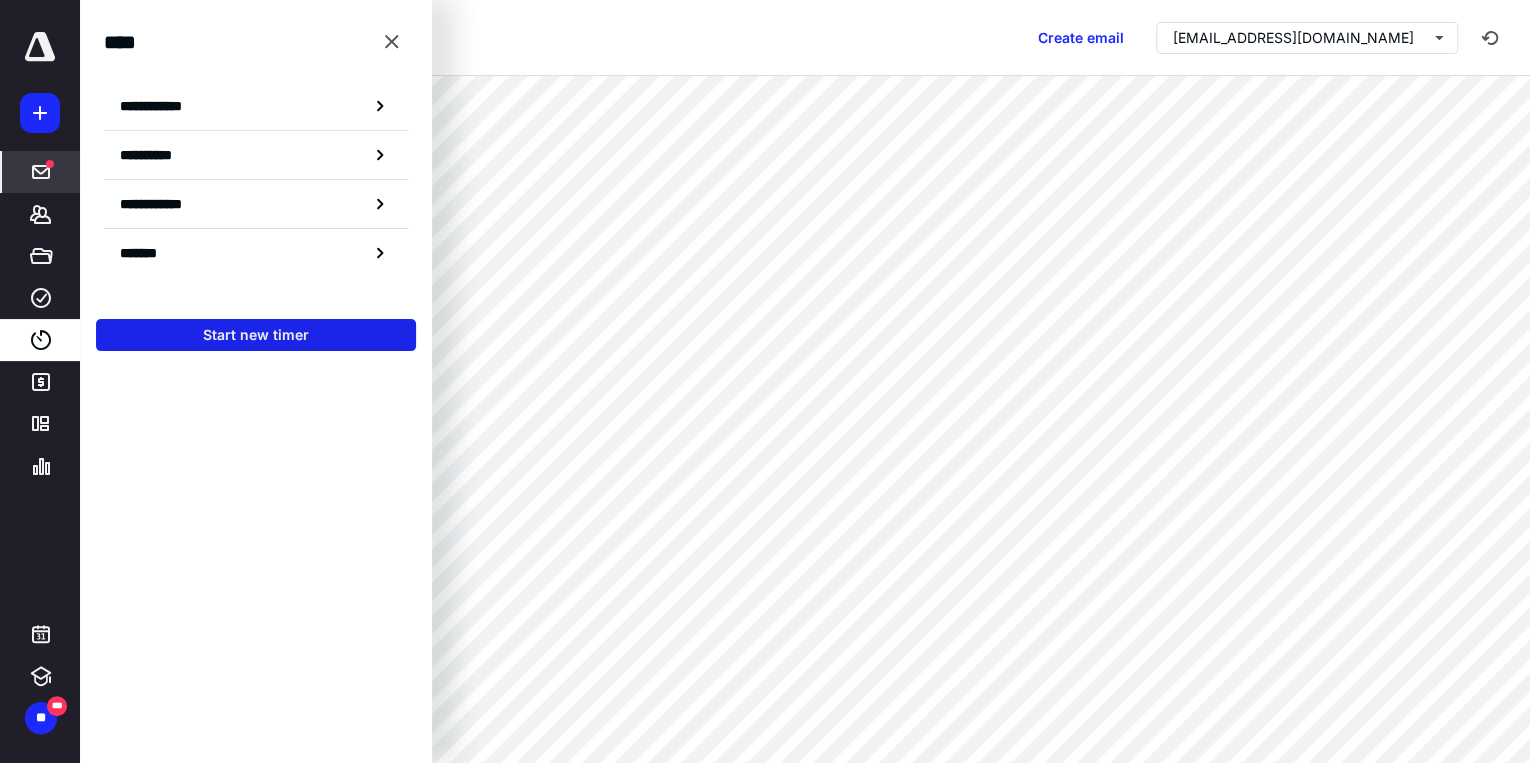 click on "Start new timer" at bounding box center [256, 335] 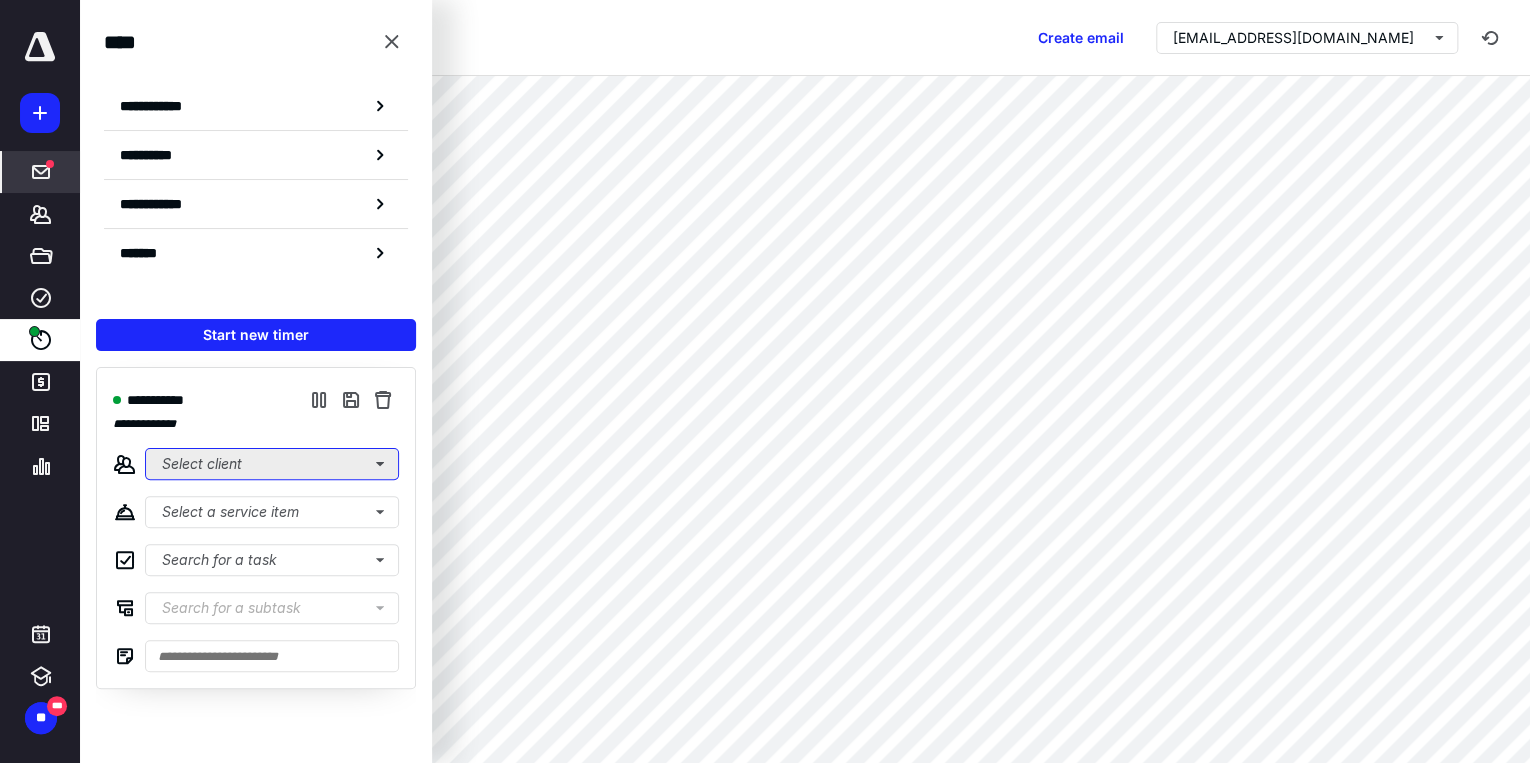 click on "Select client" at bounding box center [272, 464] 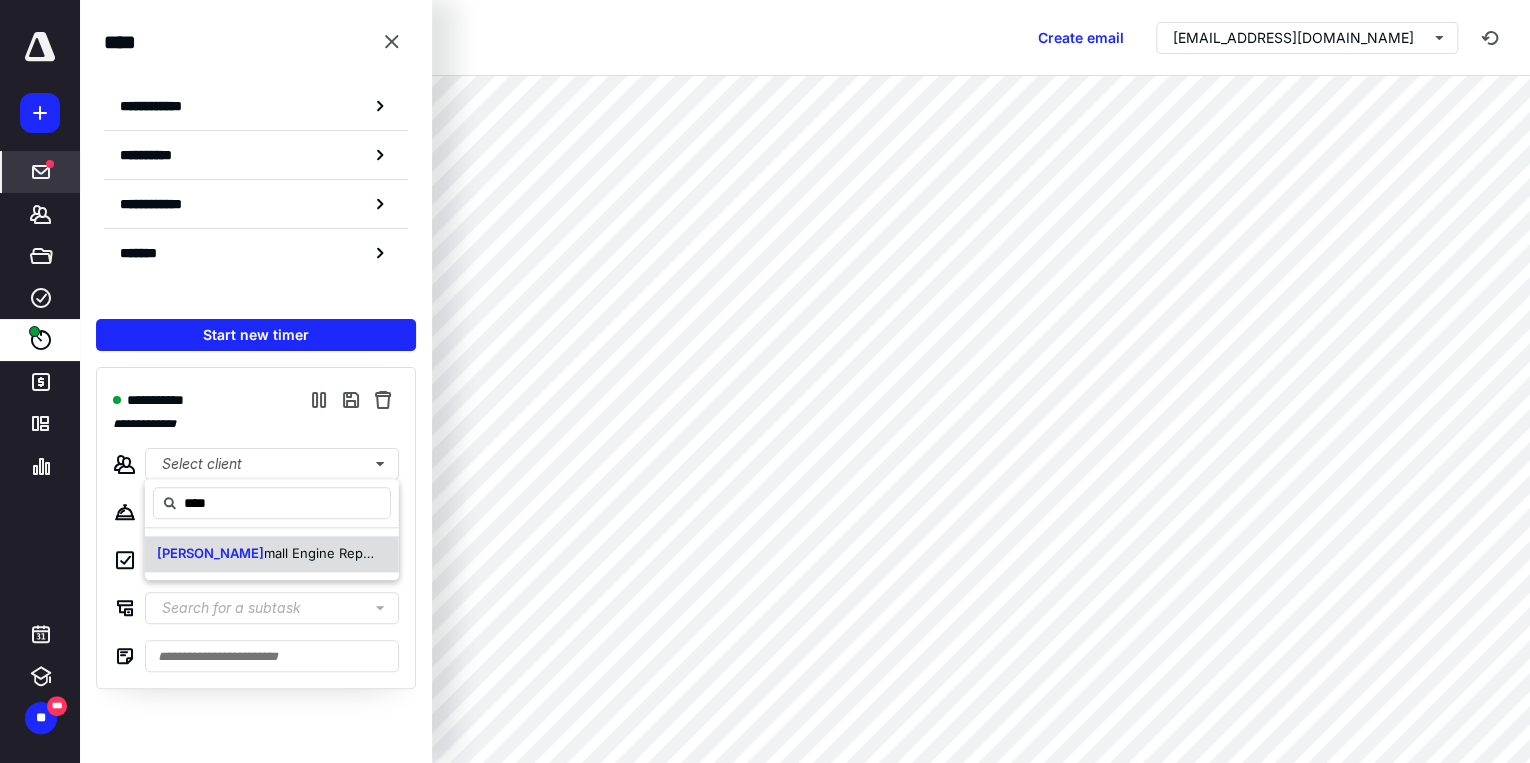 click on "JI S mall Engine  Repair LLC" at bounding box center (268, 554) 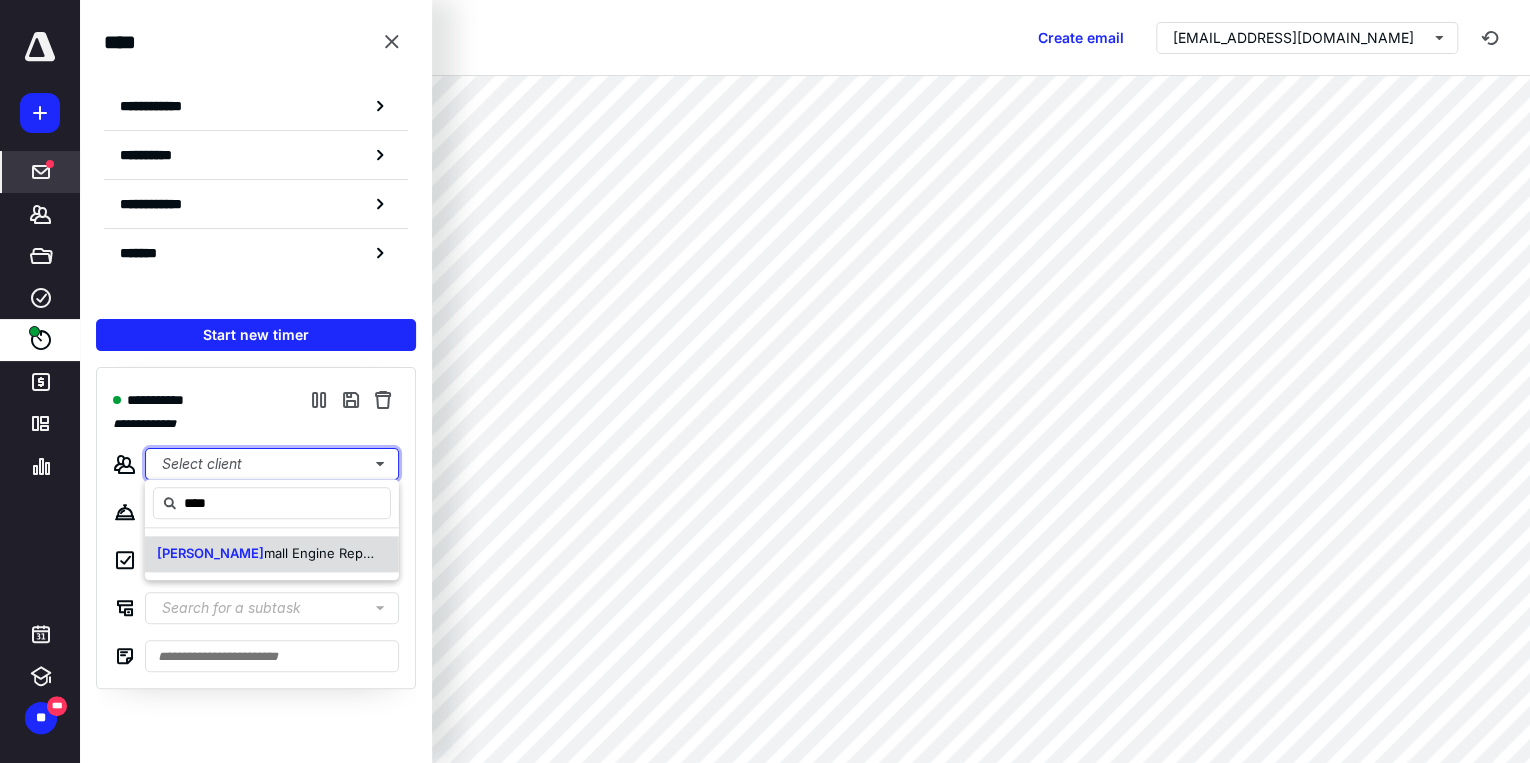 type 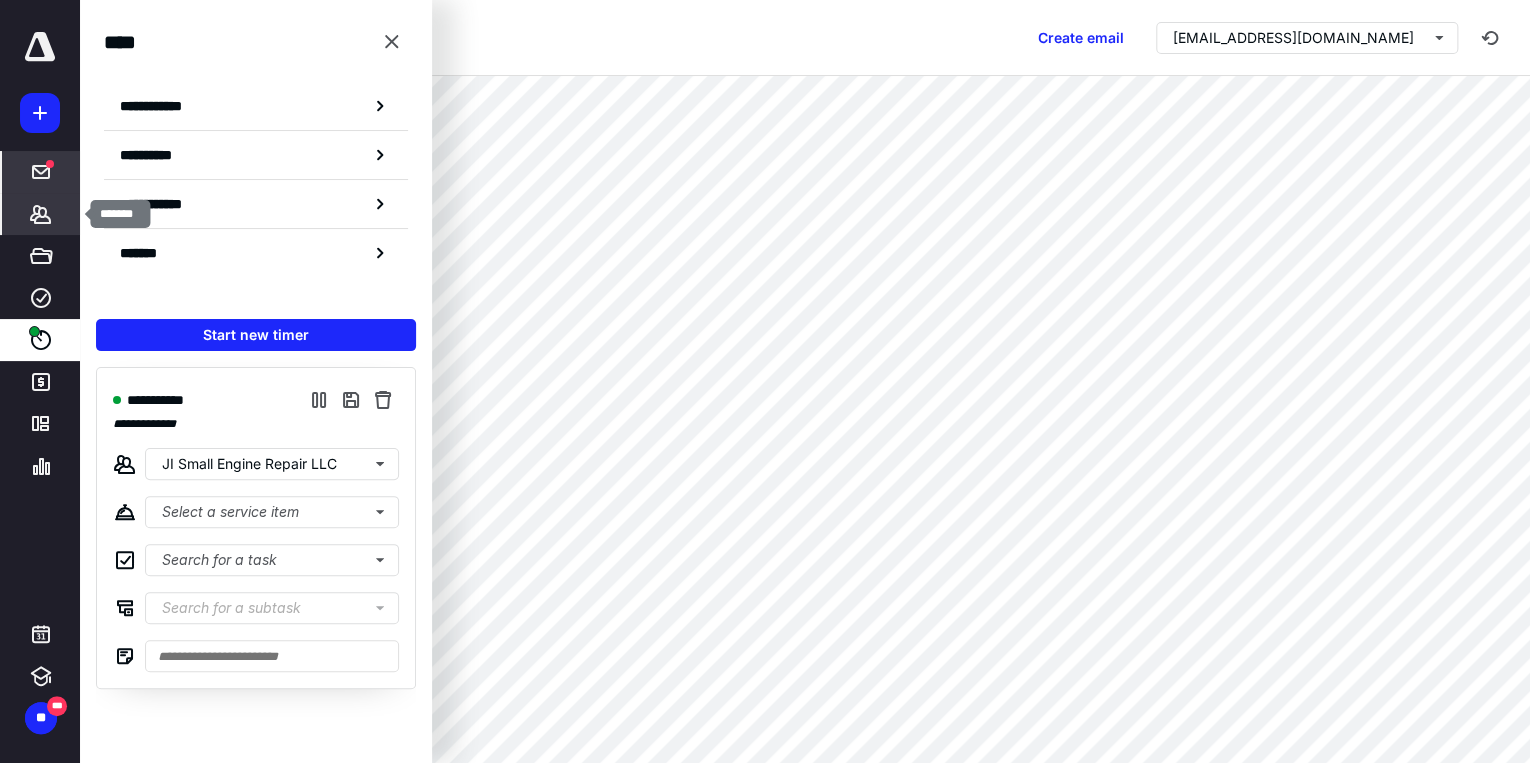 click on "*******" at bounding box center (41, 214) 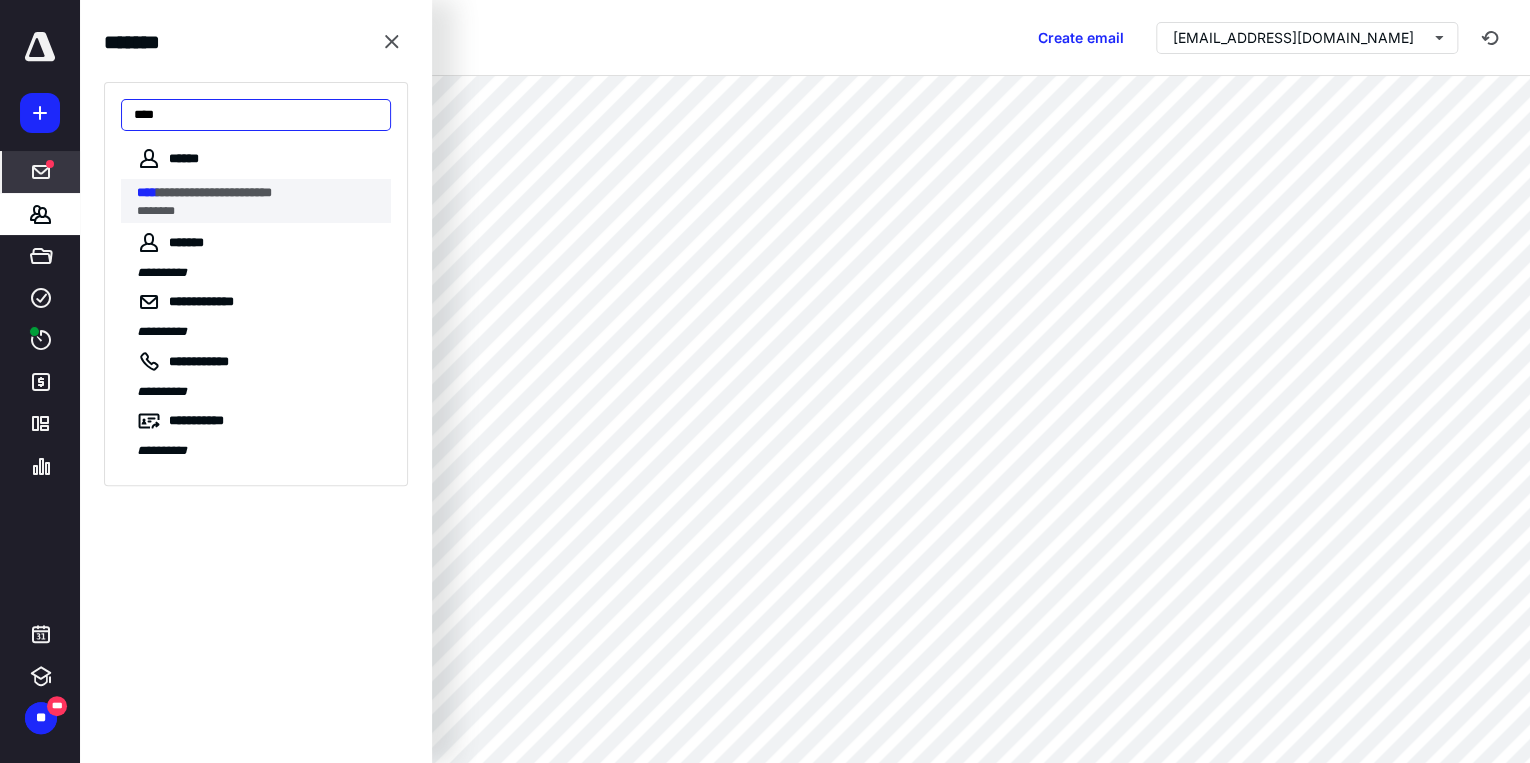 type on "****" 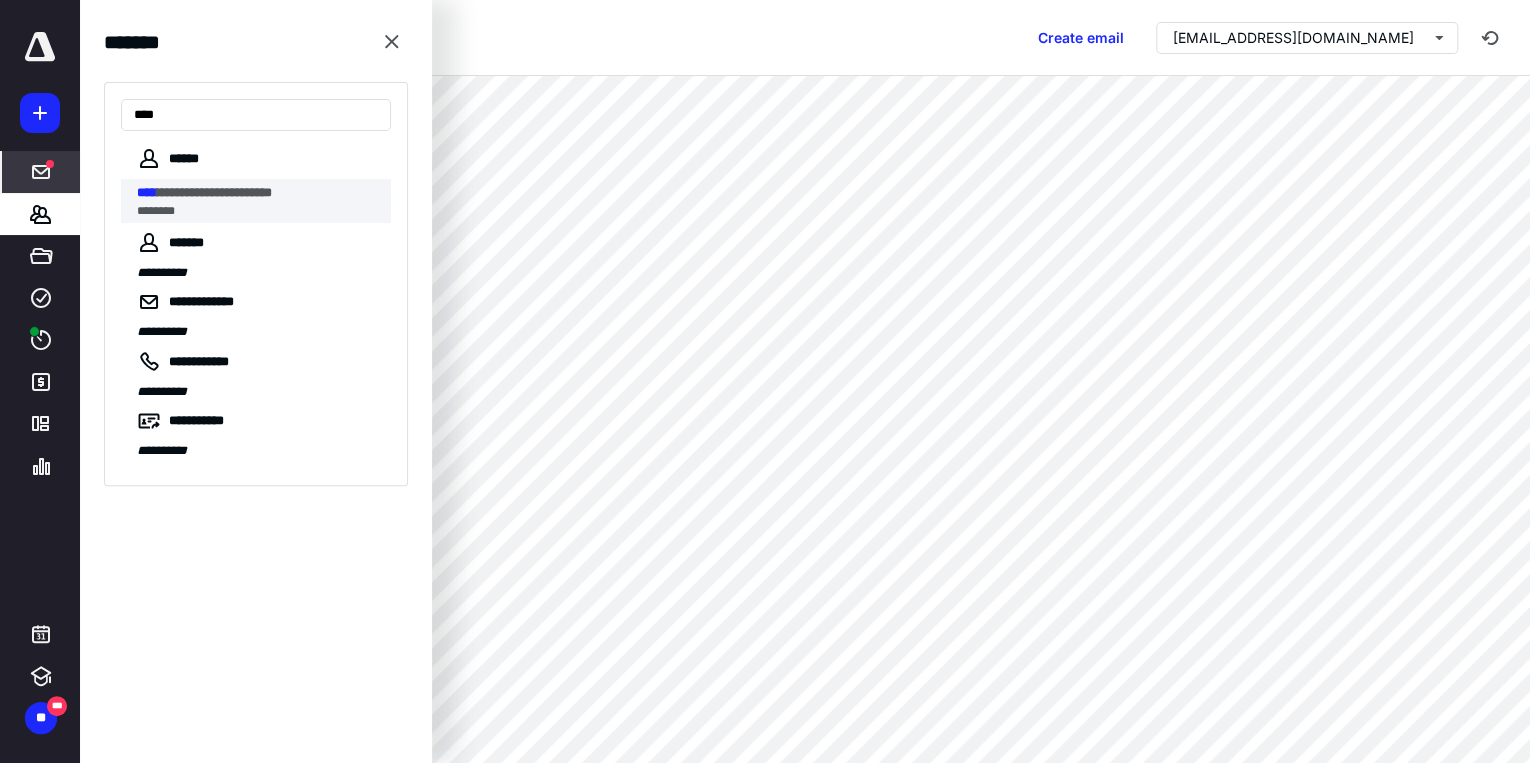 click on "**********" at bounding box center [214, 192] 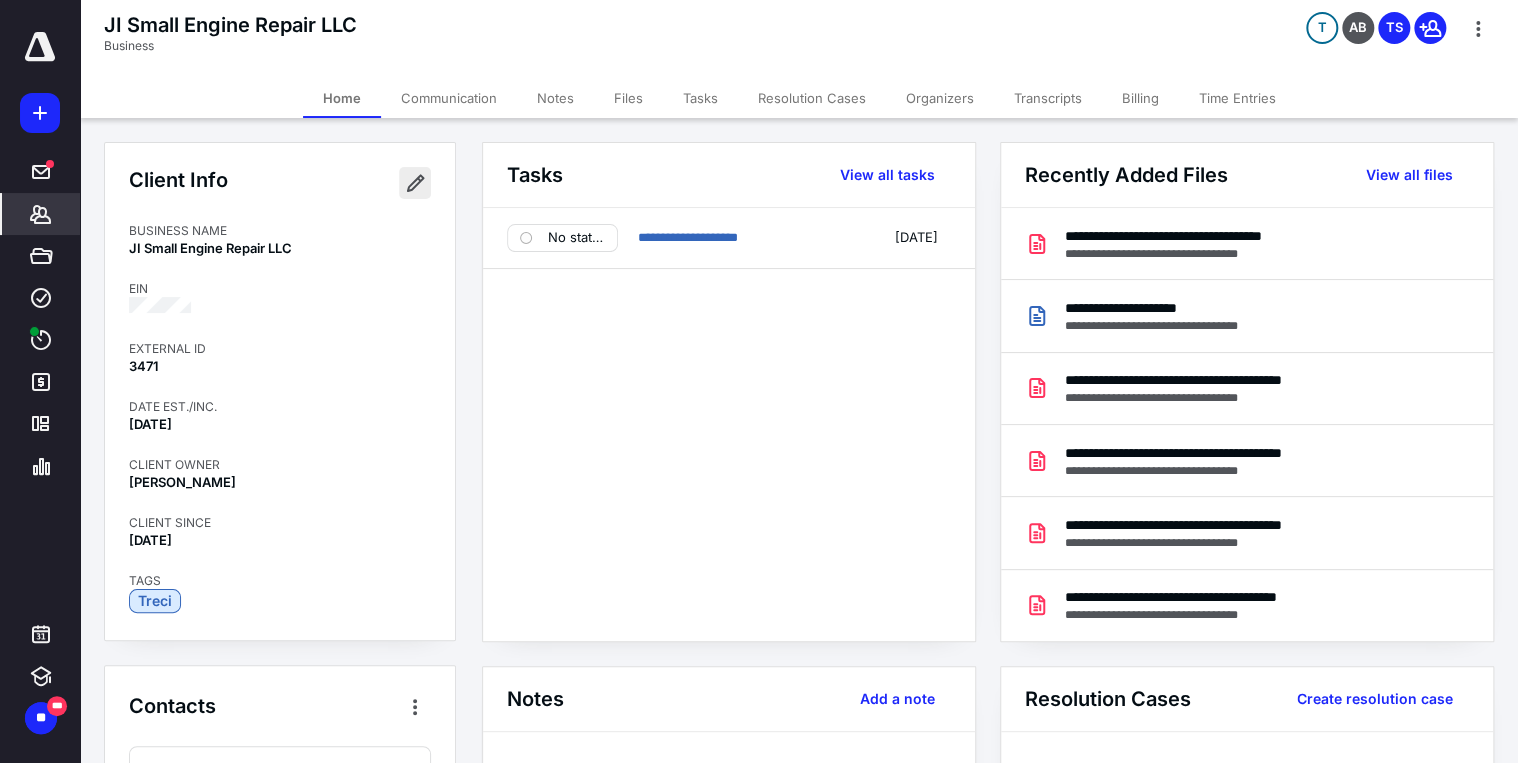 click at bounding box center [415, 183] 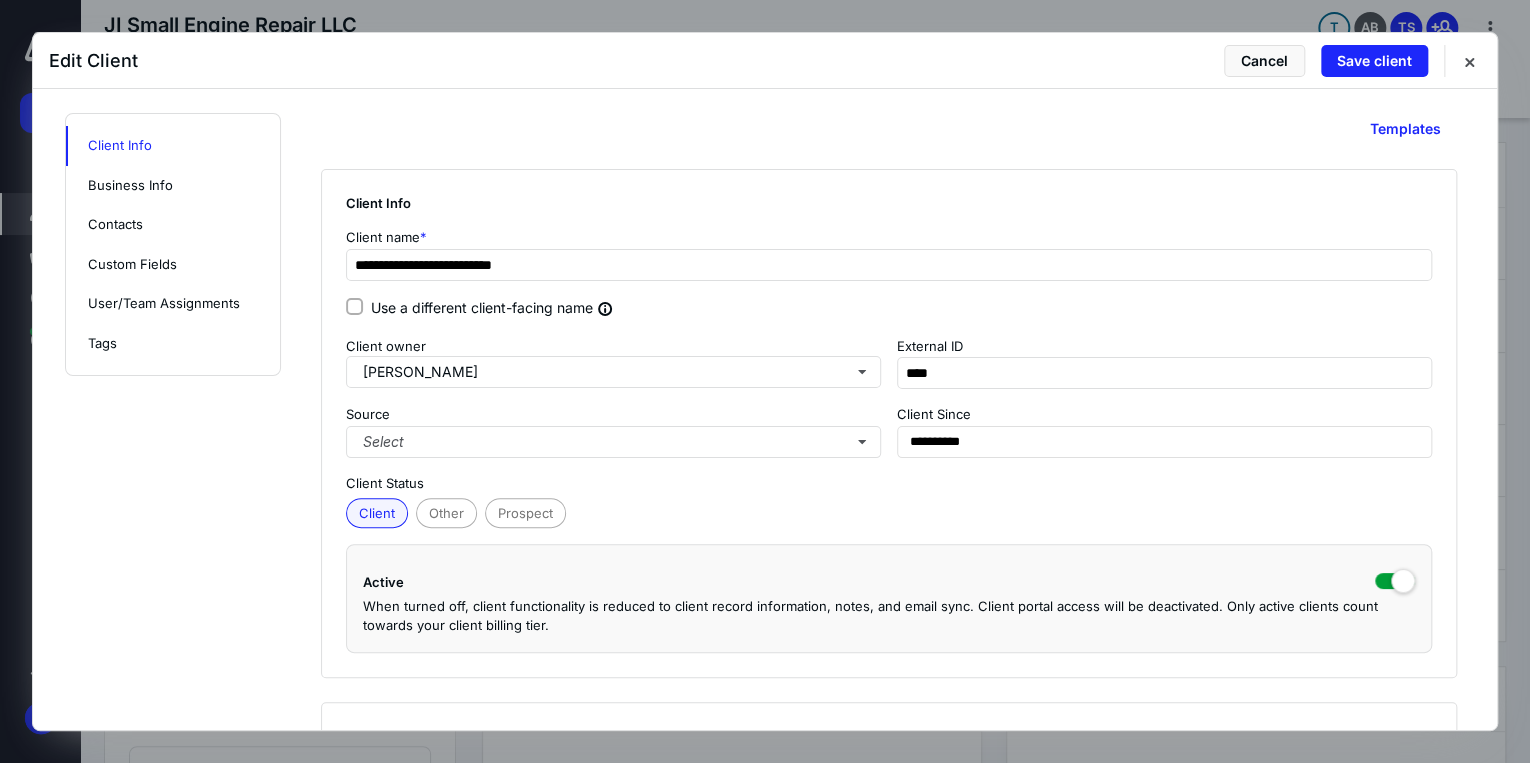 scroll, scrollTop: 320, scrollLeft: 0, axis: vertical 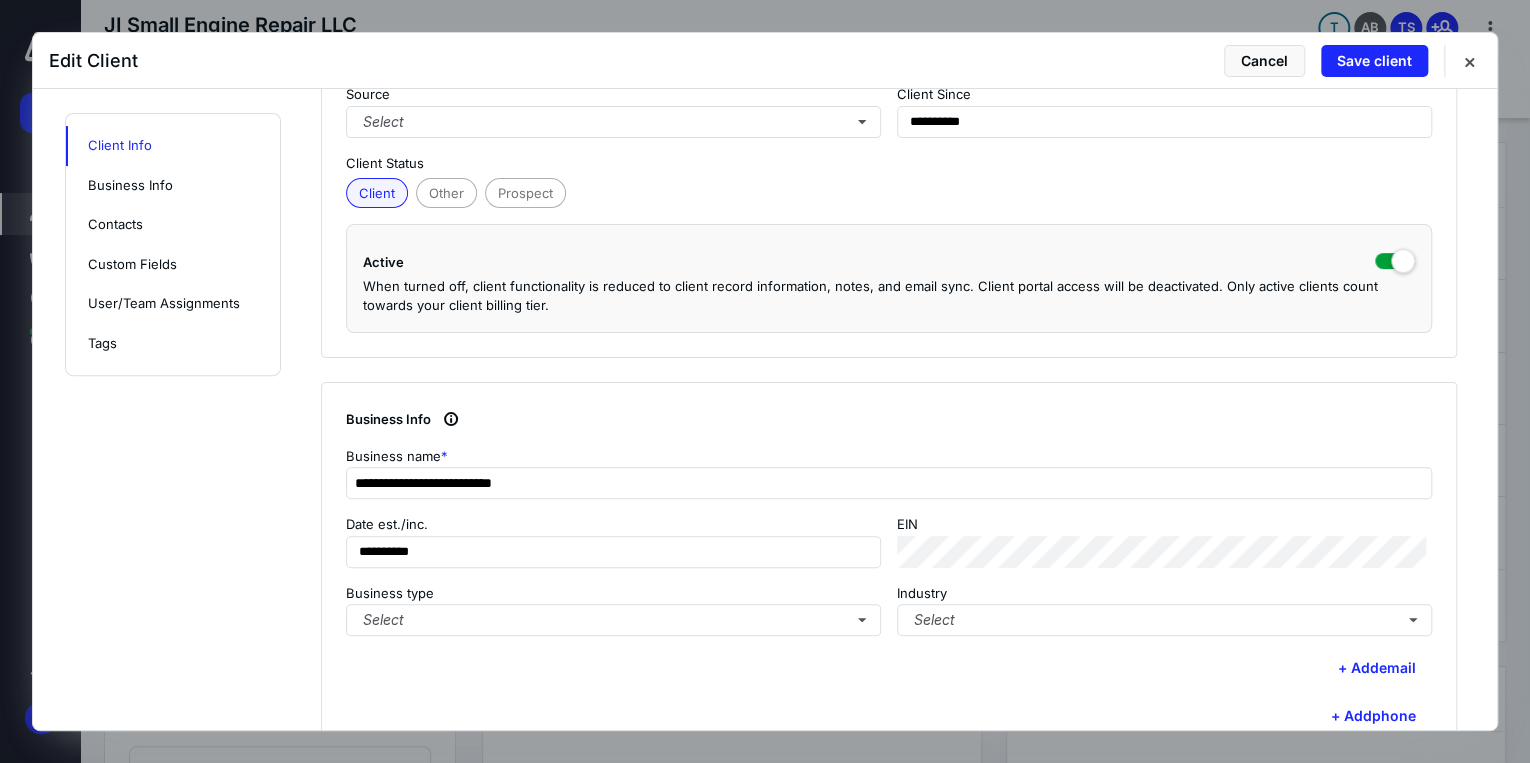 click on "**********" at bounding box center [889, 575] 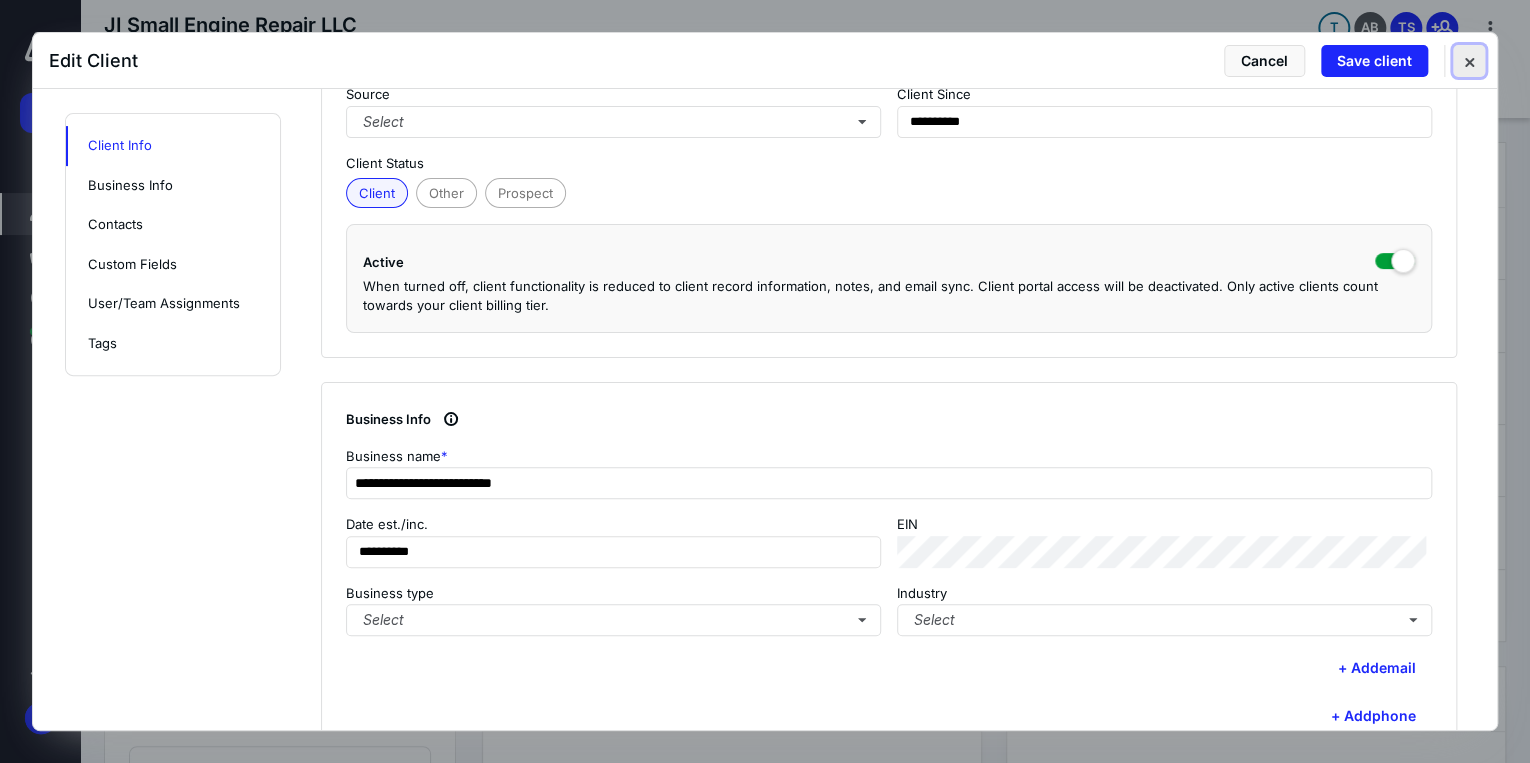 click at bounding box center (1469, 61) 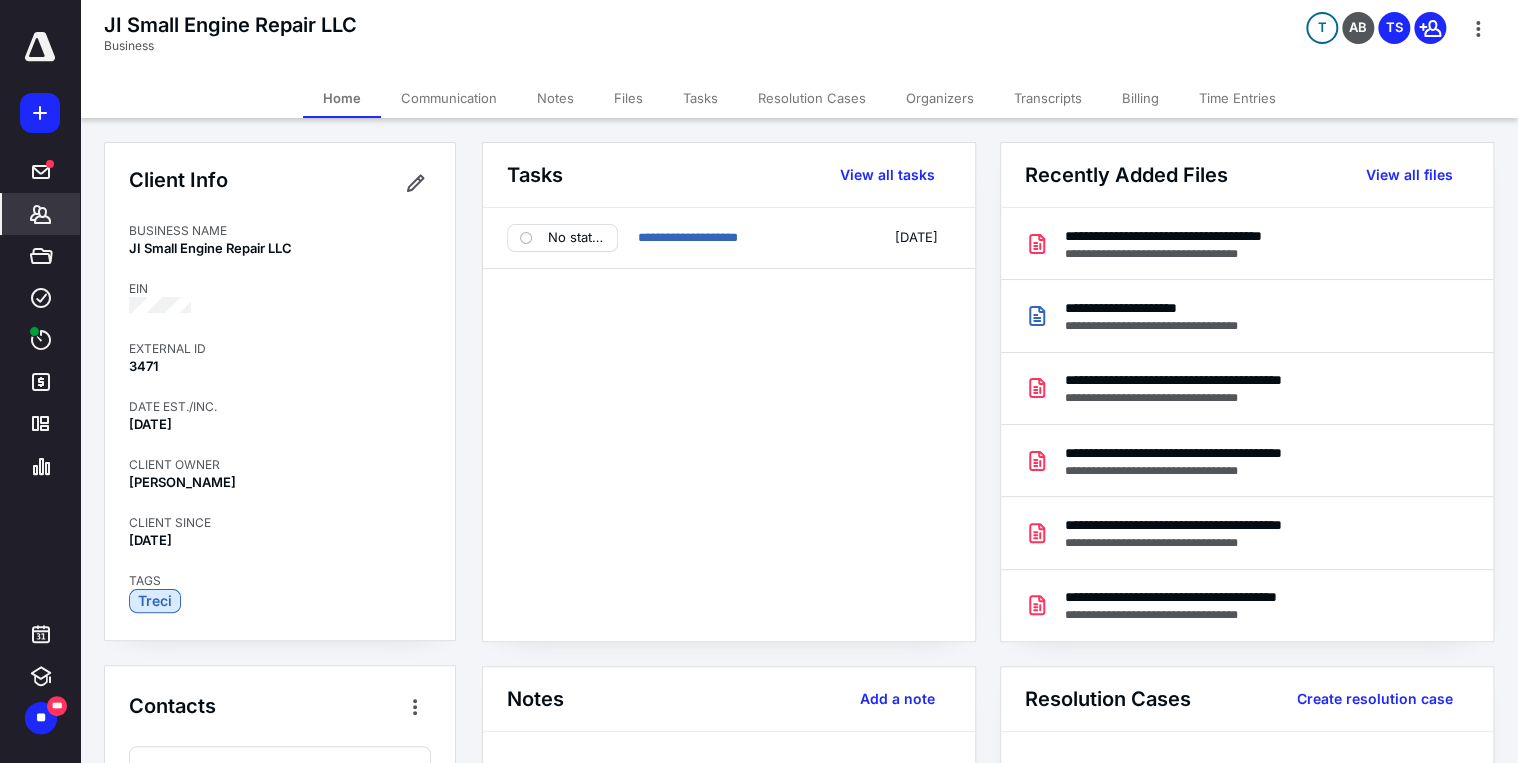 click on "Communication" at bounding box center (449, 98) 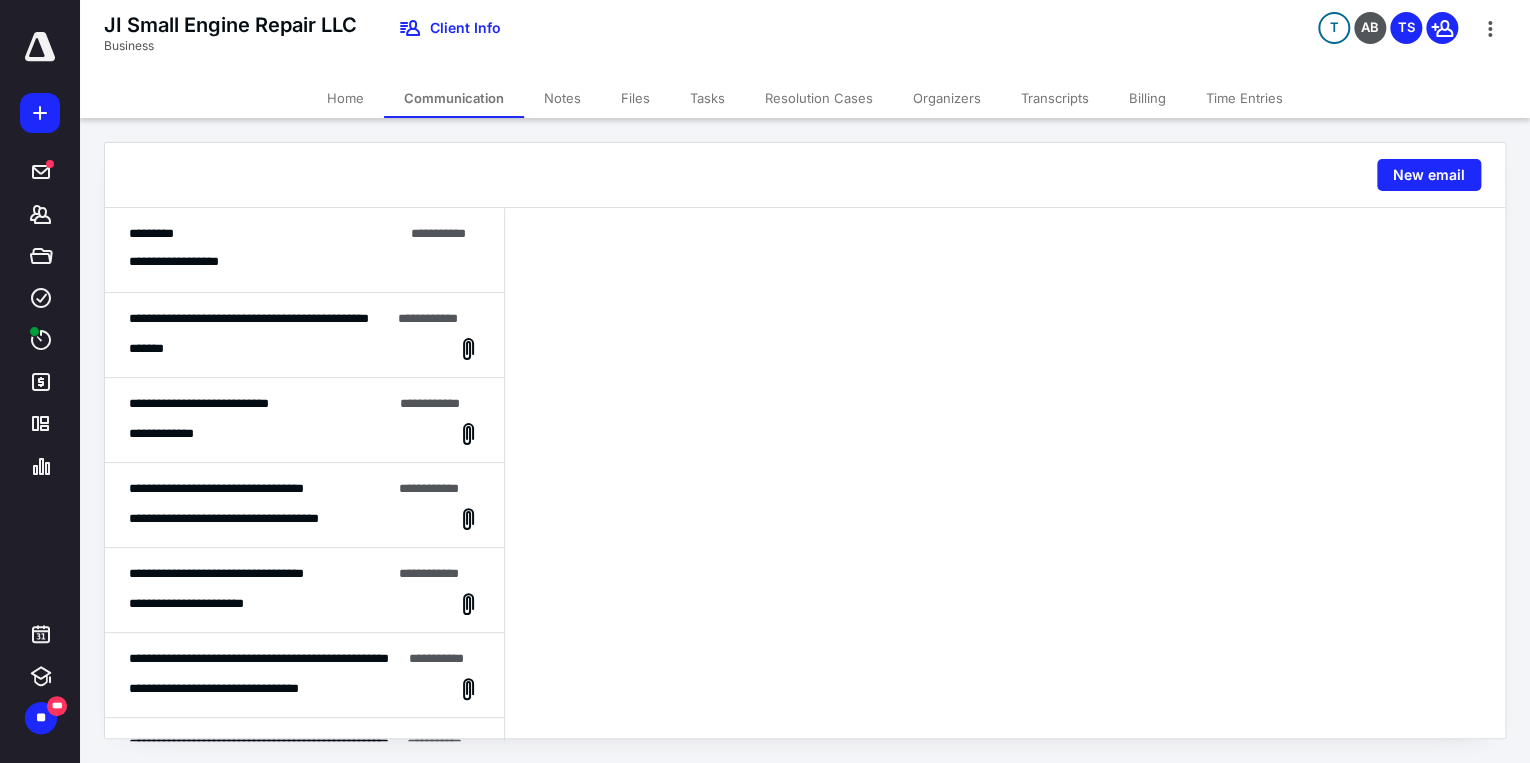 click on "**********" at bounding box center (304, 262) 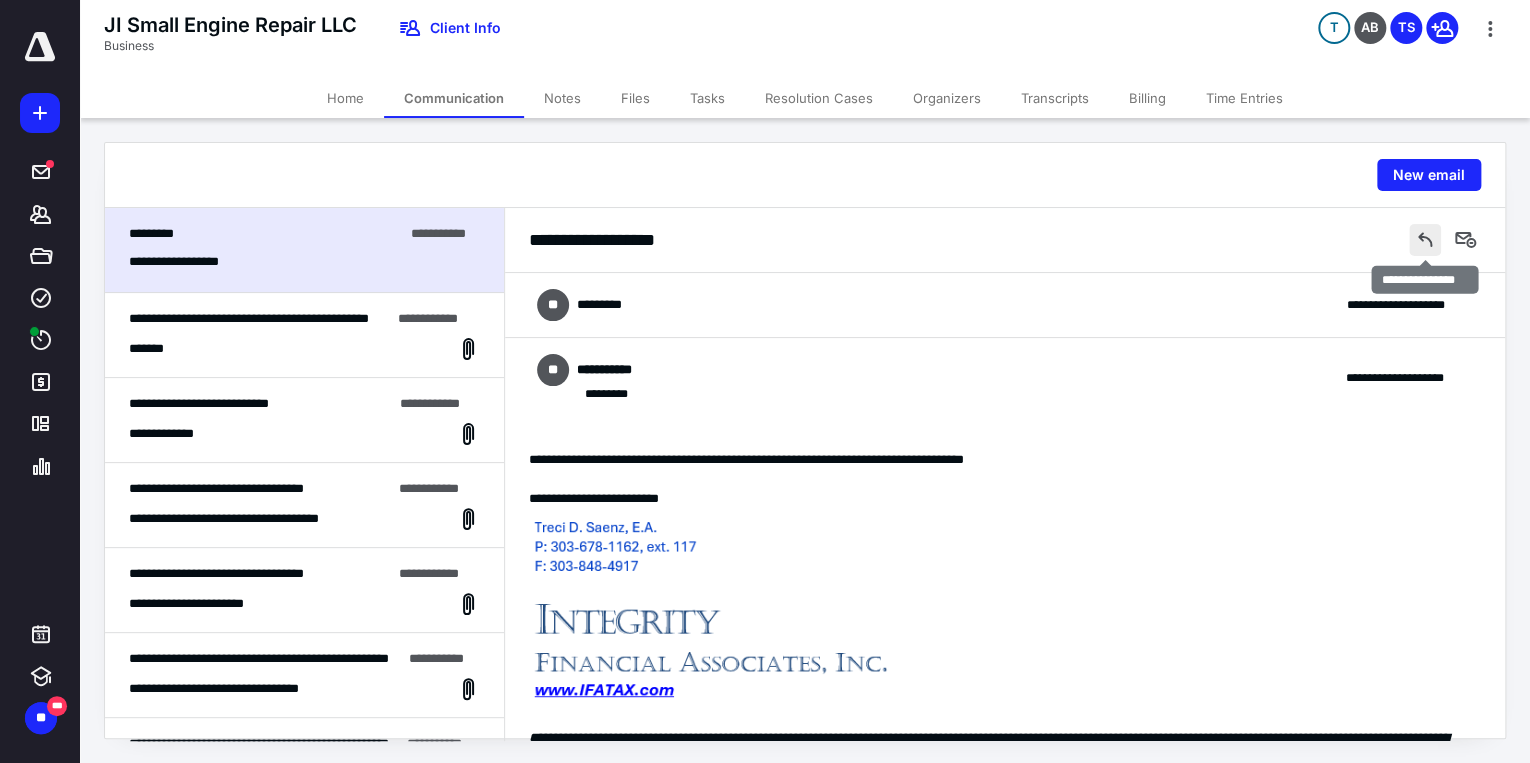 click at bounding box center (1425, 240) 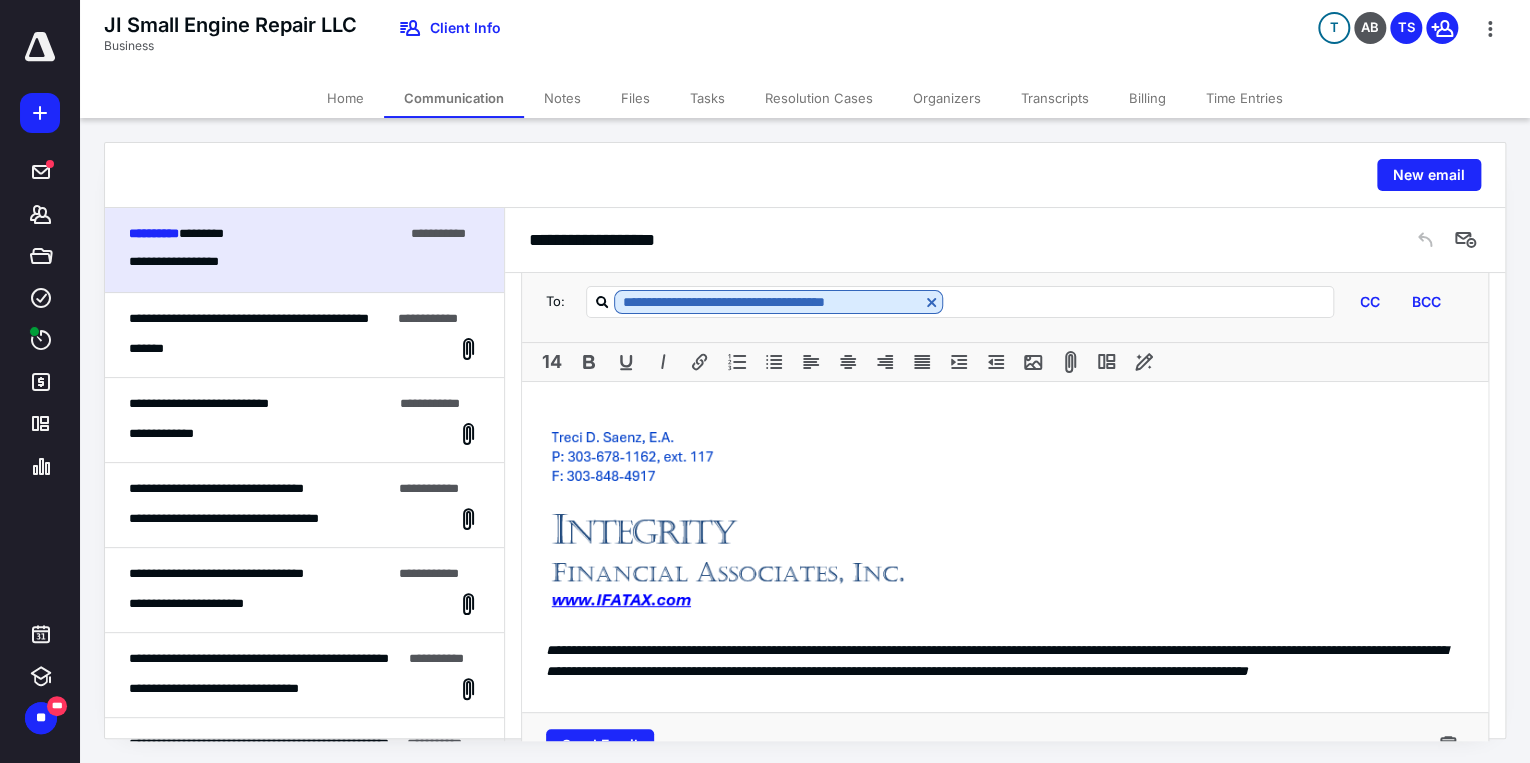 click on "Files" at bounding box center (635, 98) 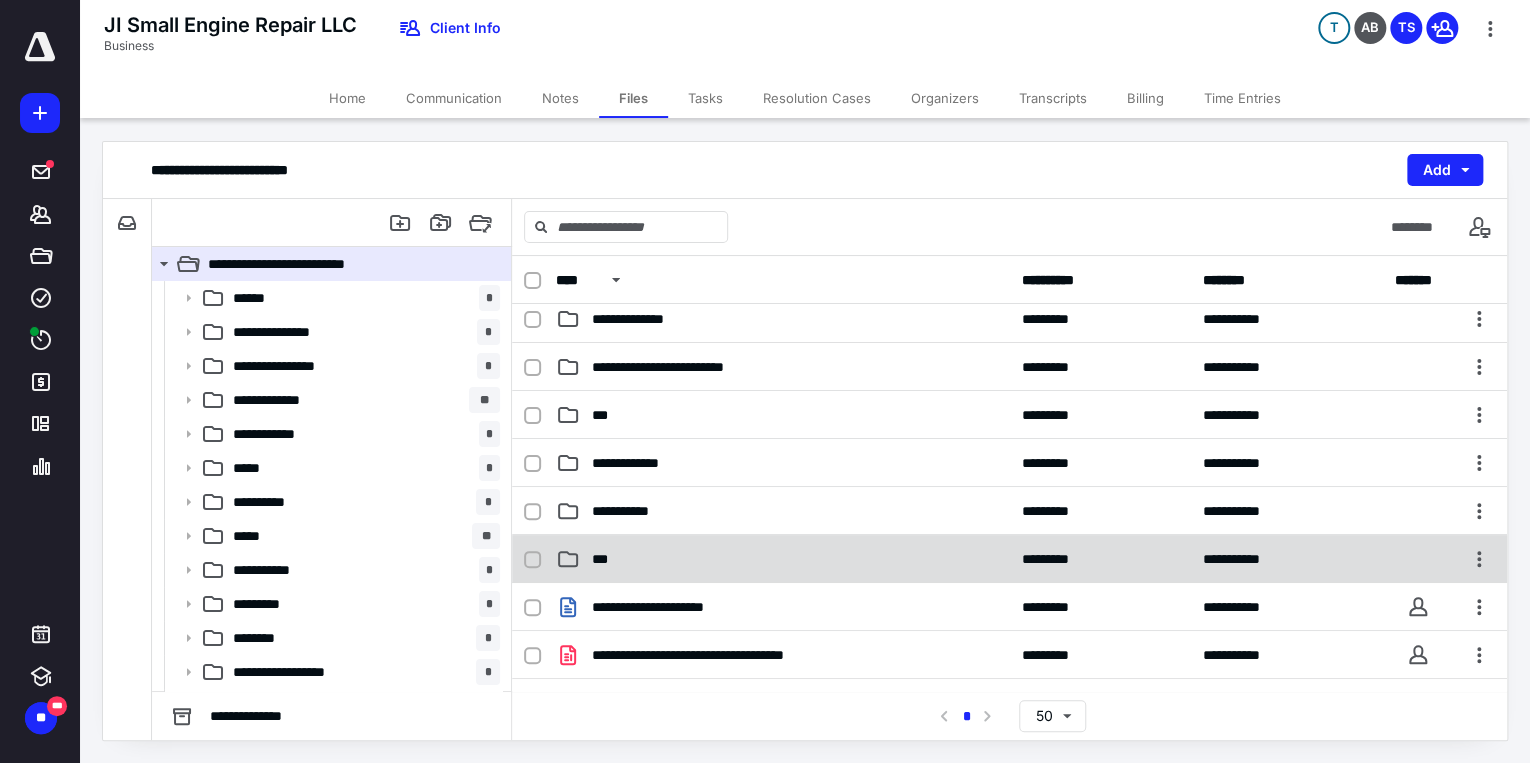 scroll, scrollTop: 720, scrollLeft: 0, axis: vertical 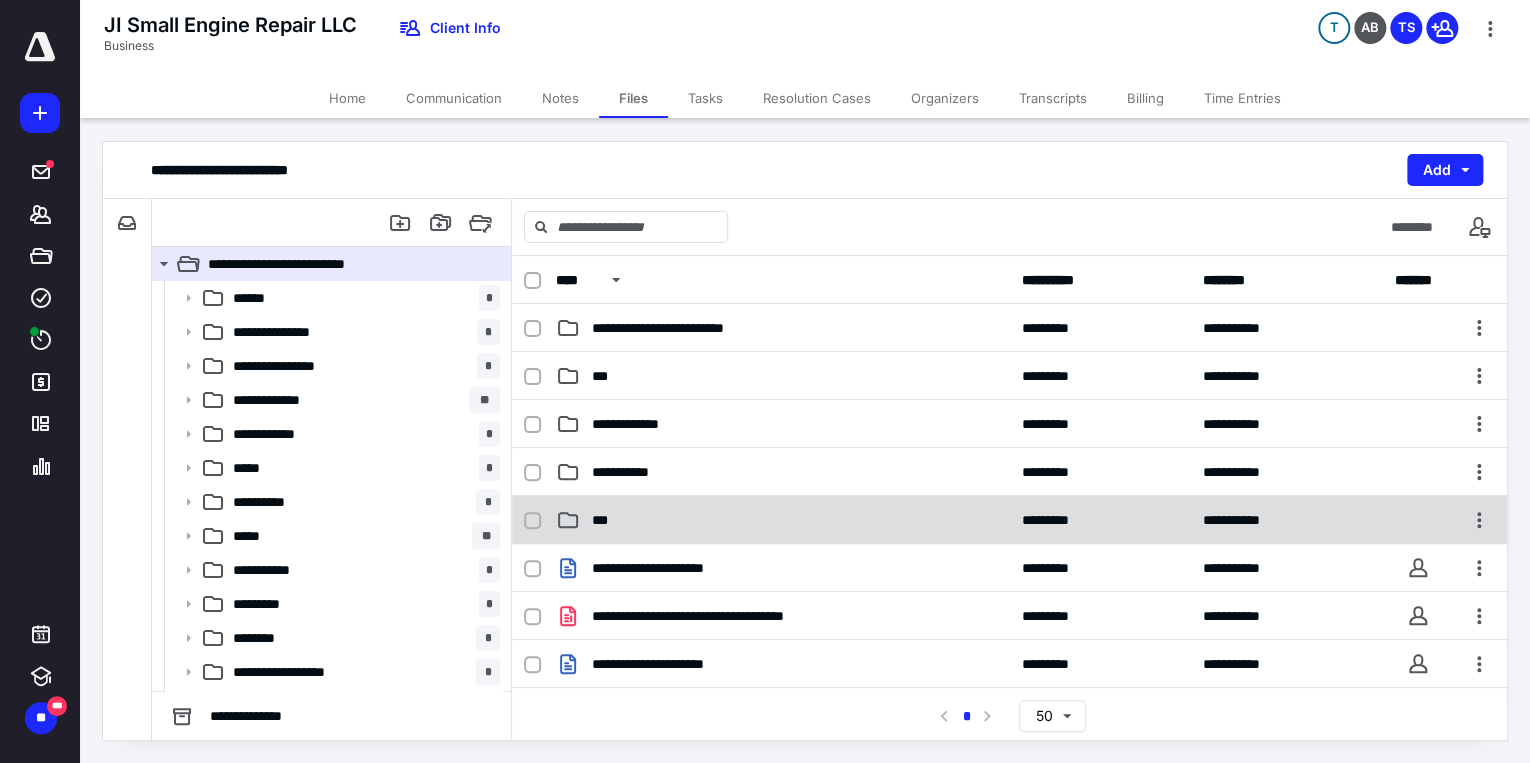 click on "***" at bounding box center (783, 520) 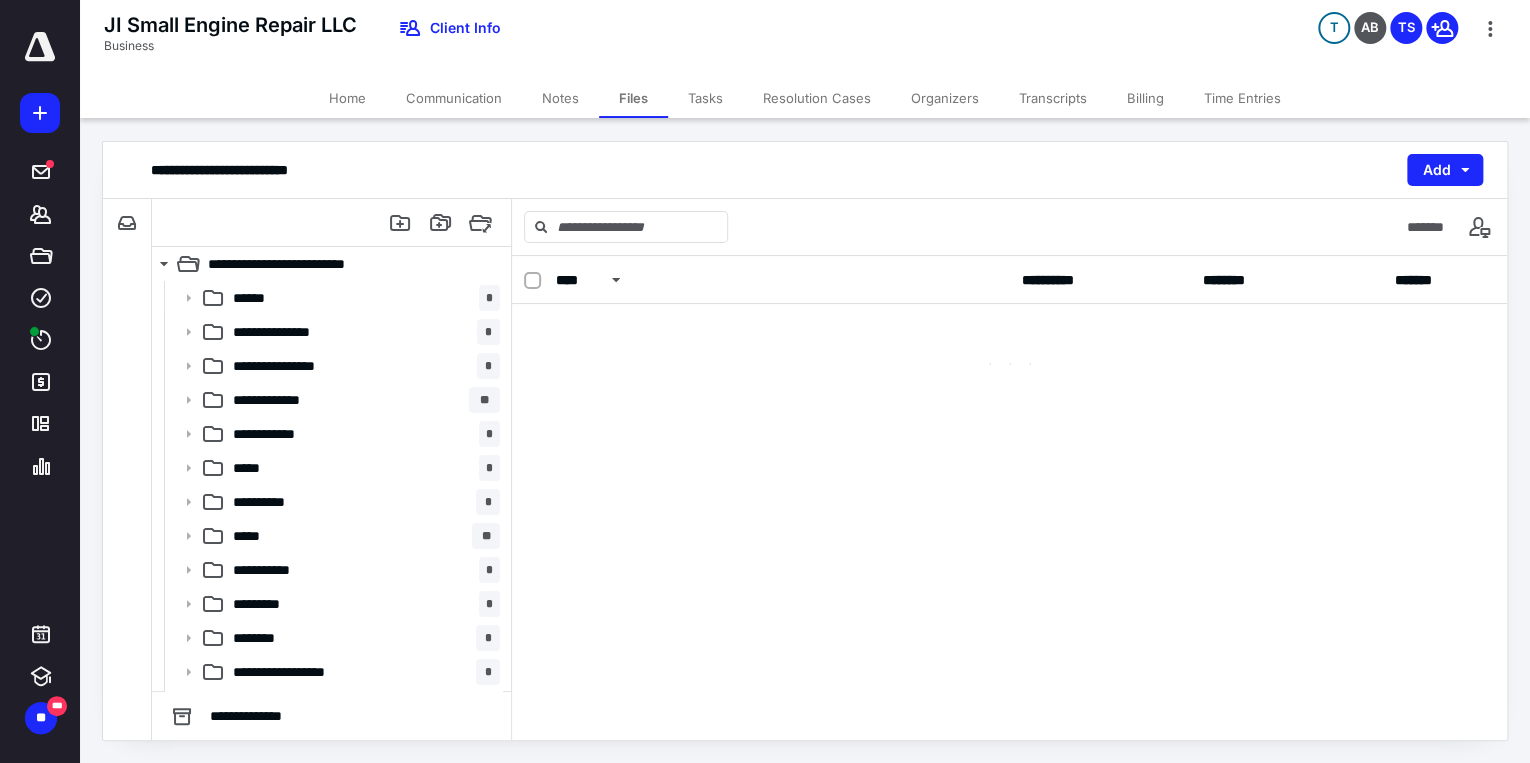 scroll, scrollTop: 0, scrollLeft: 0, axis: both 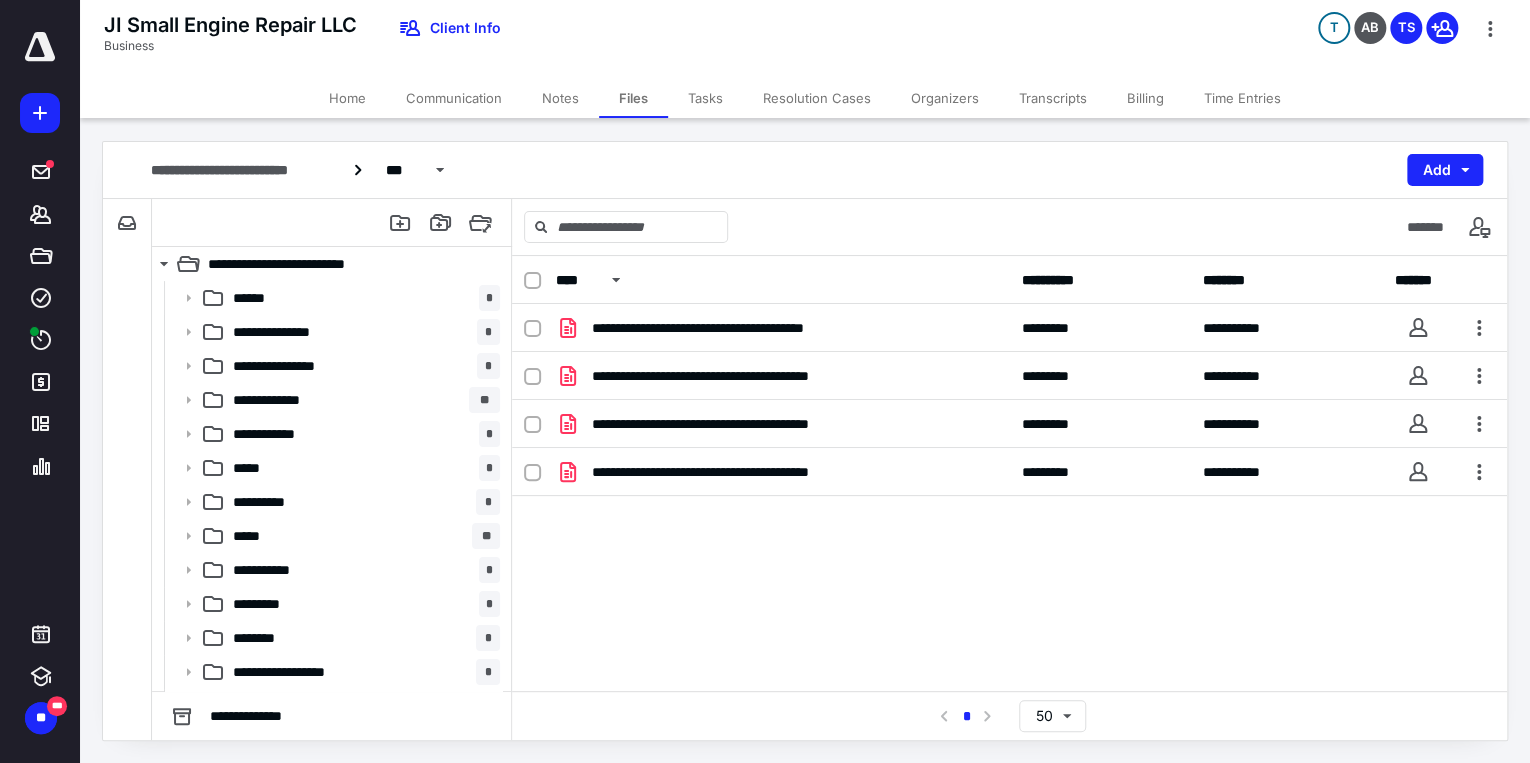 click on "Communication" at bounding box center [454, 98] 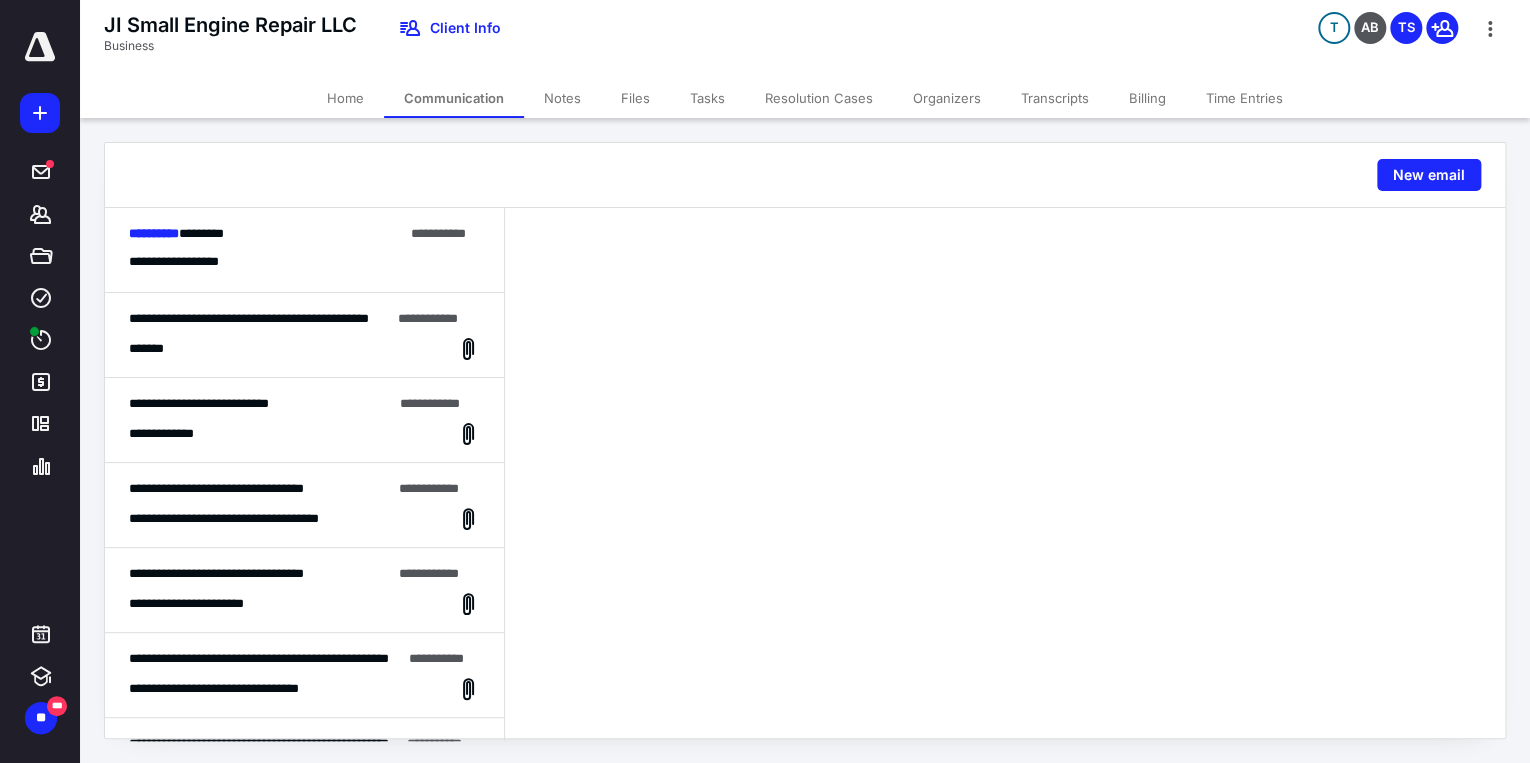 click on "********* *********" at bounding box center (266, 234) 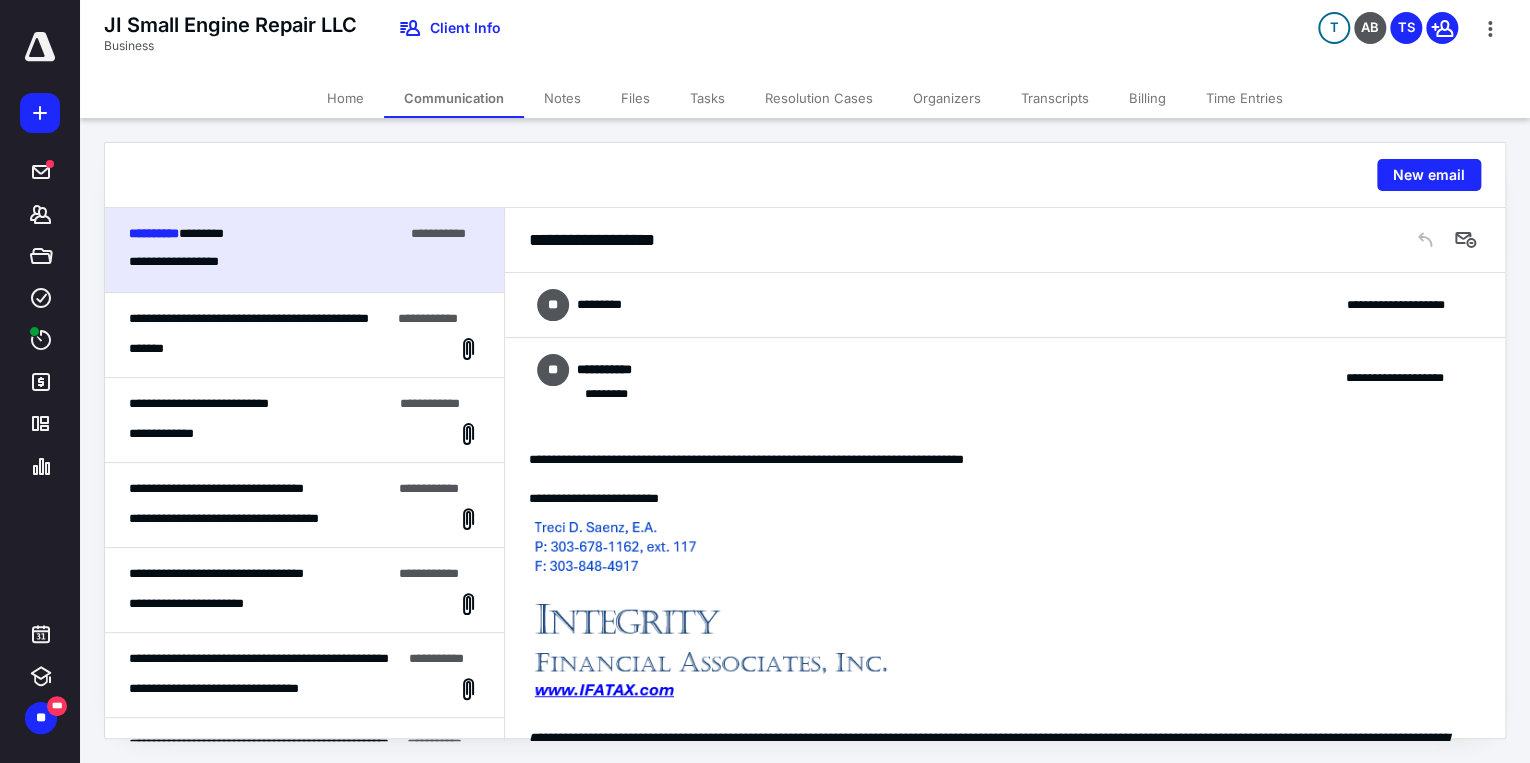 scroll, scrollTop: 656, scrollLeft: 0, axis: vertical 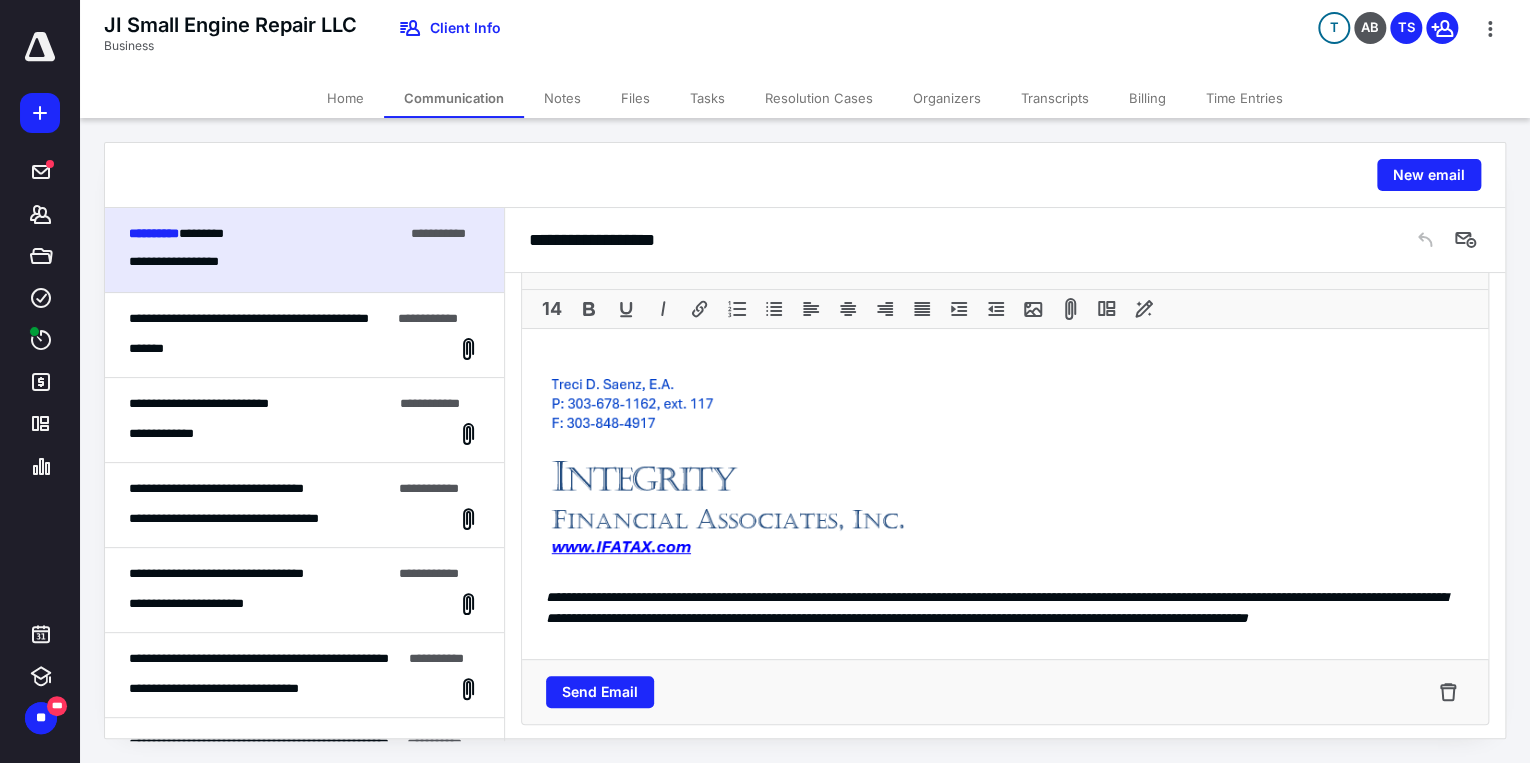 click on "**********" at bounding box center (1005, 494) 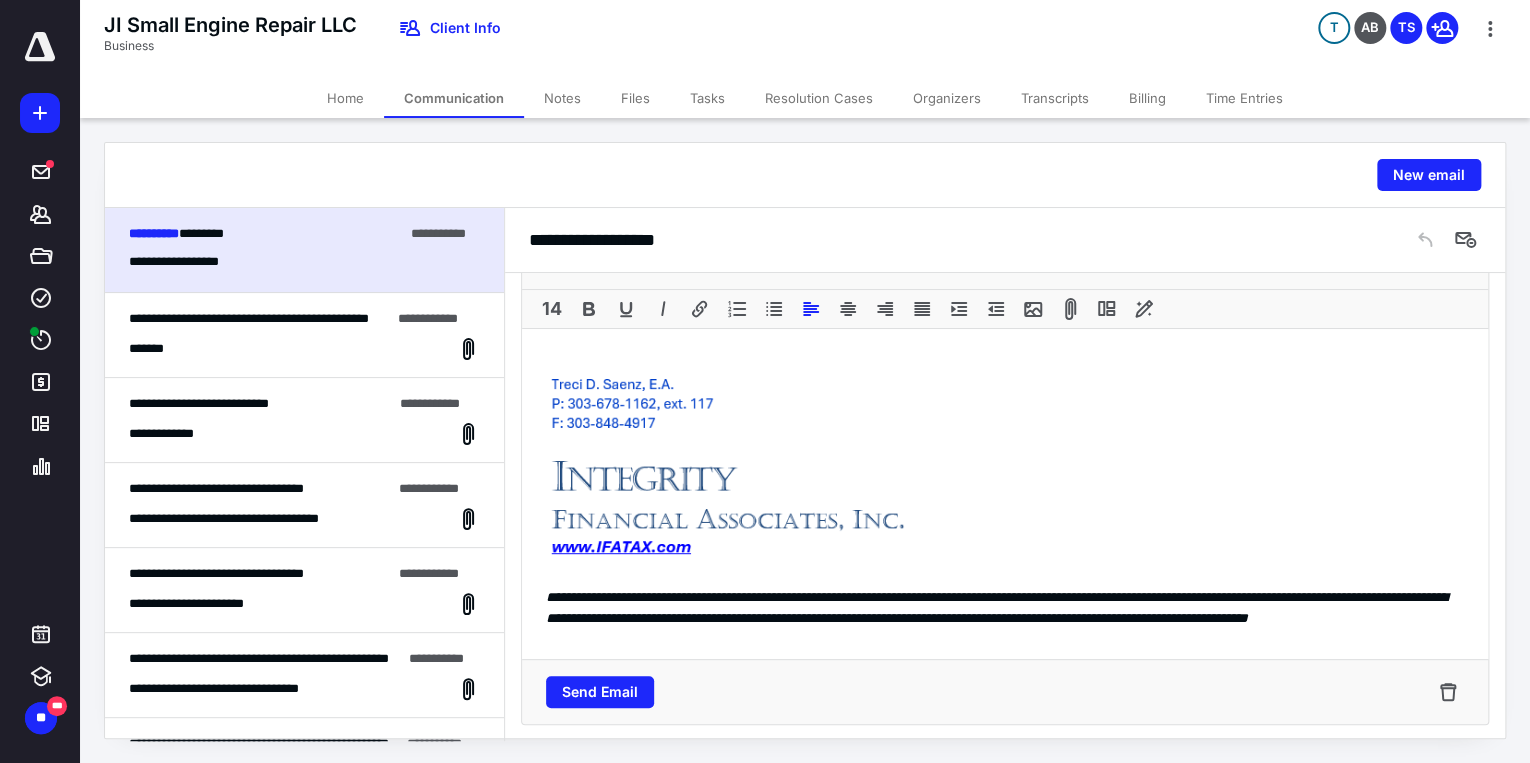 type 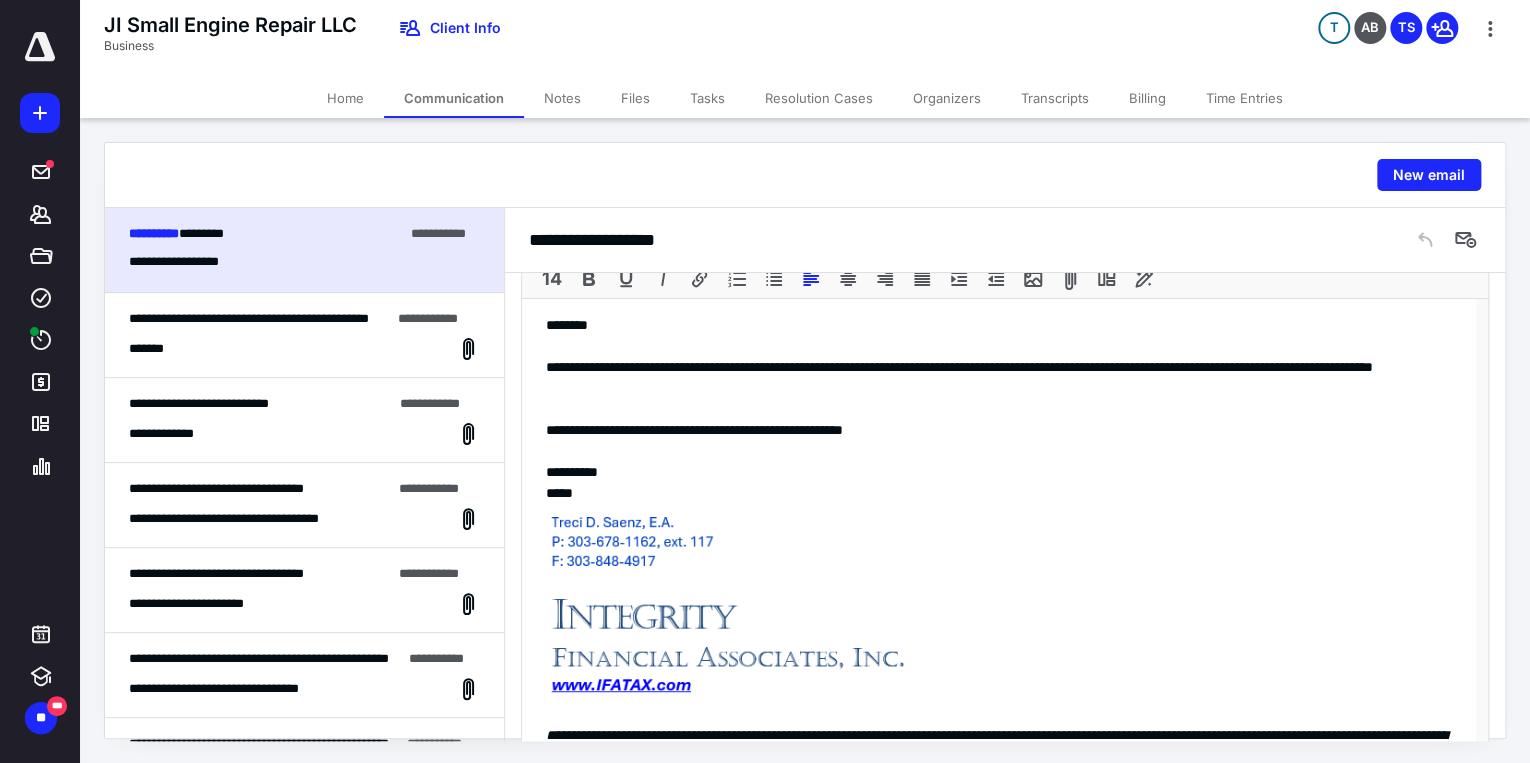 click on "**********" at bounding box center (999, 430) 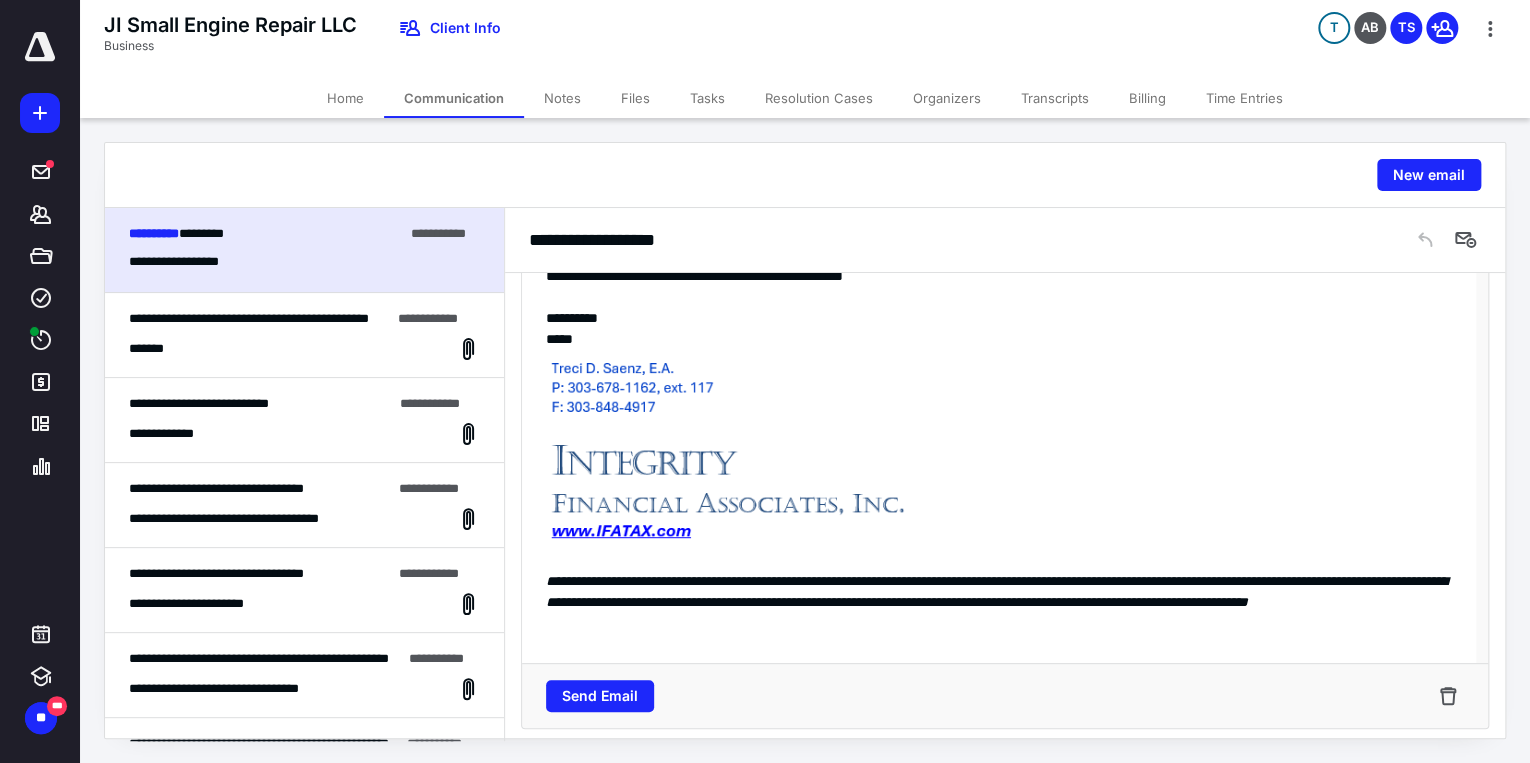 scroll, scrollTop: 824, scrollLeft: 0, axis: vertical 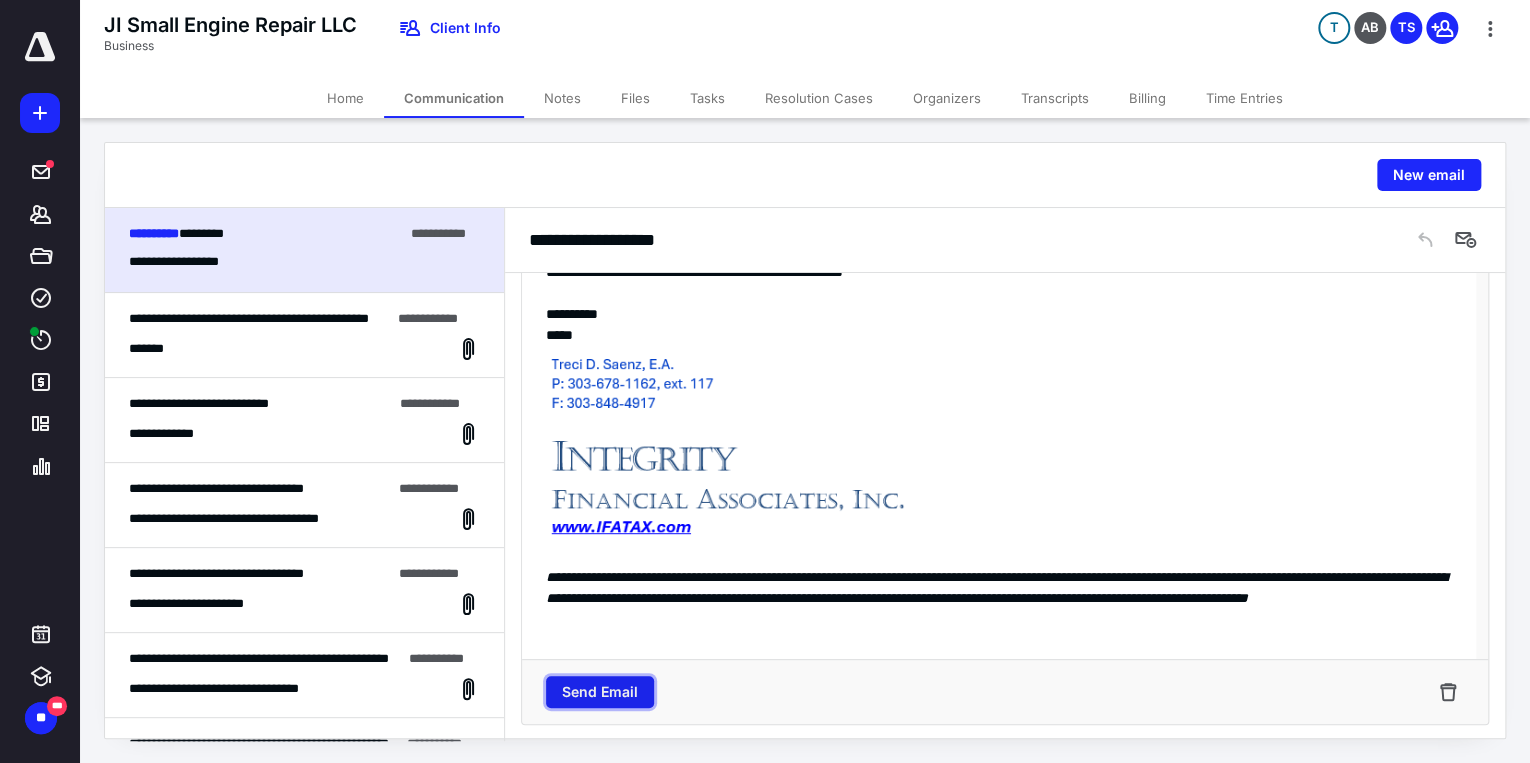 click on "Send Email" at bounding box center (600, 692) 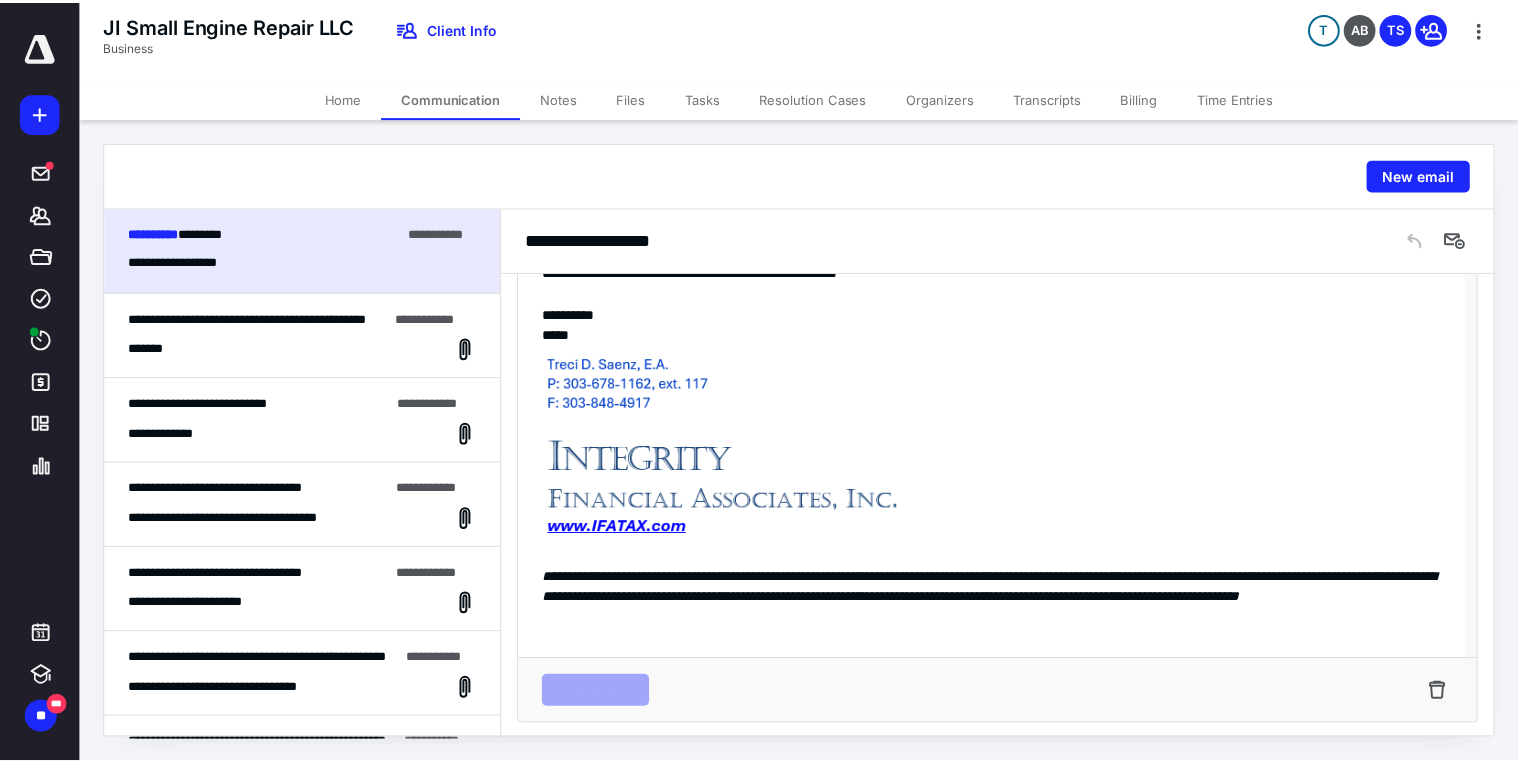 scroll, scrollTop: 88, scrollLeft: 0, axis: vertical 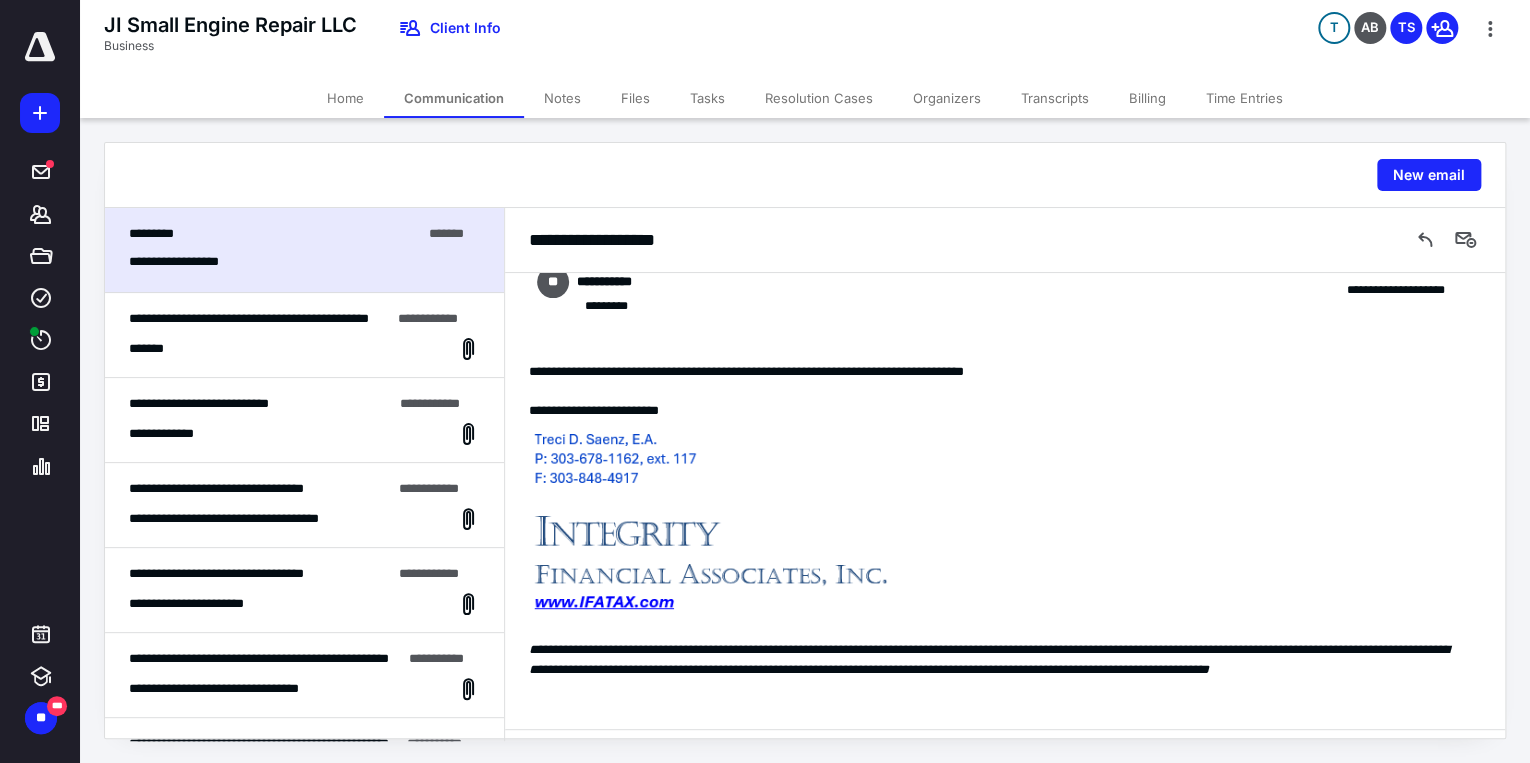 click on "Home" at bounding box center (345, 98) 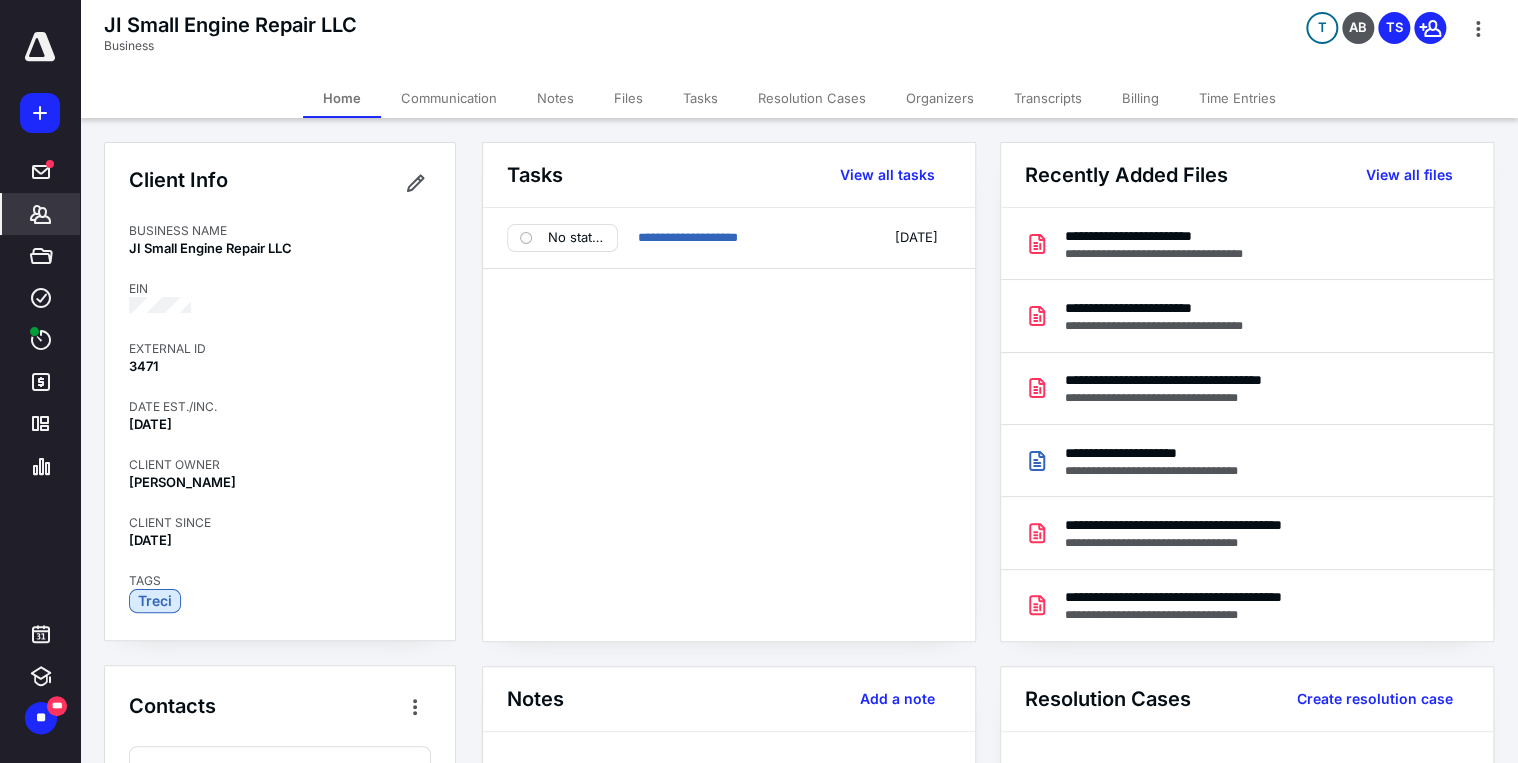 scroll, scrollTop: 240, scrollLeft: 0, axis: vertical 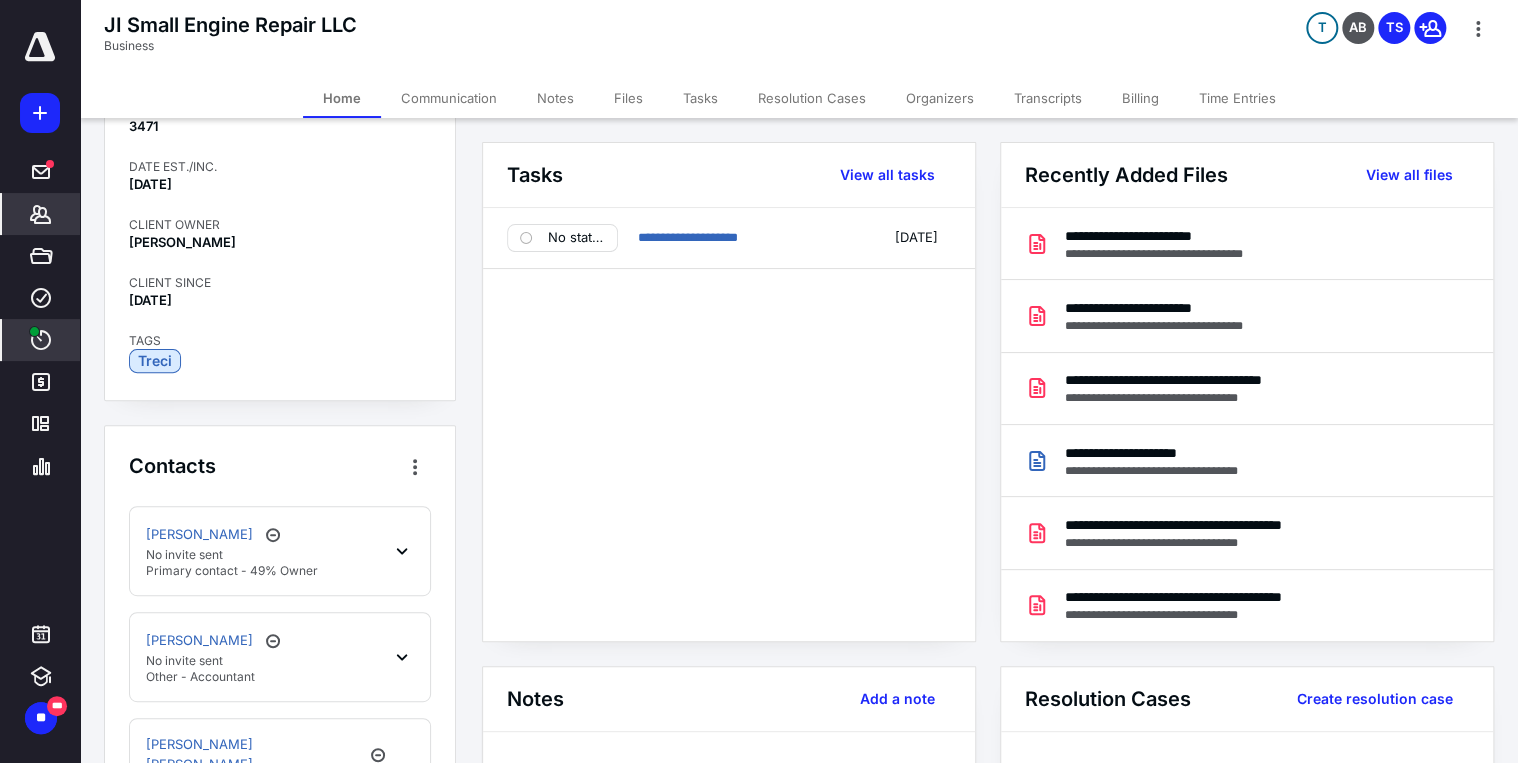 click on "****" at bounding box center [41, 340] 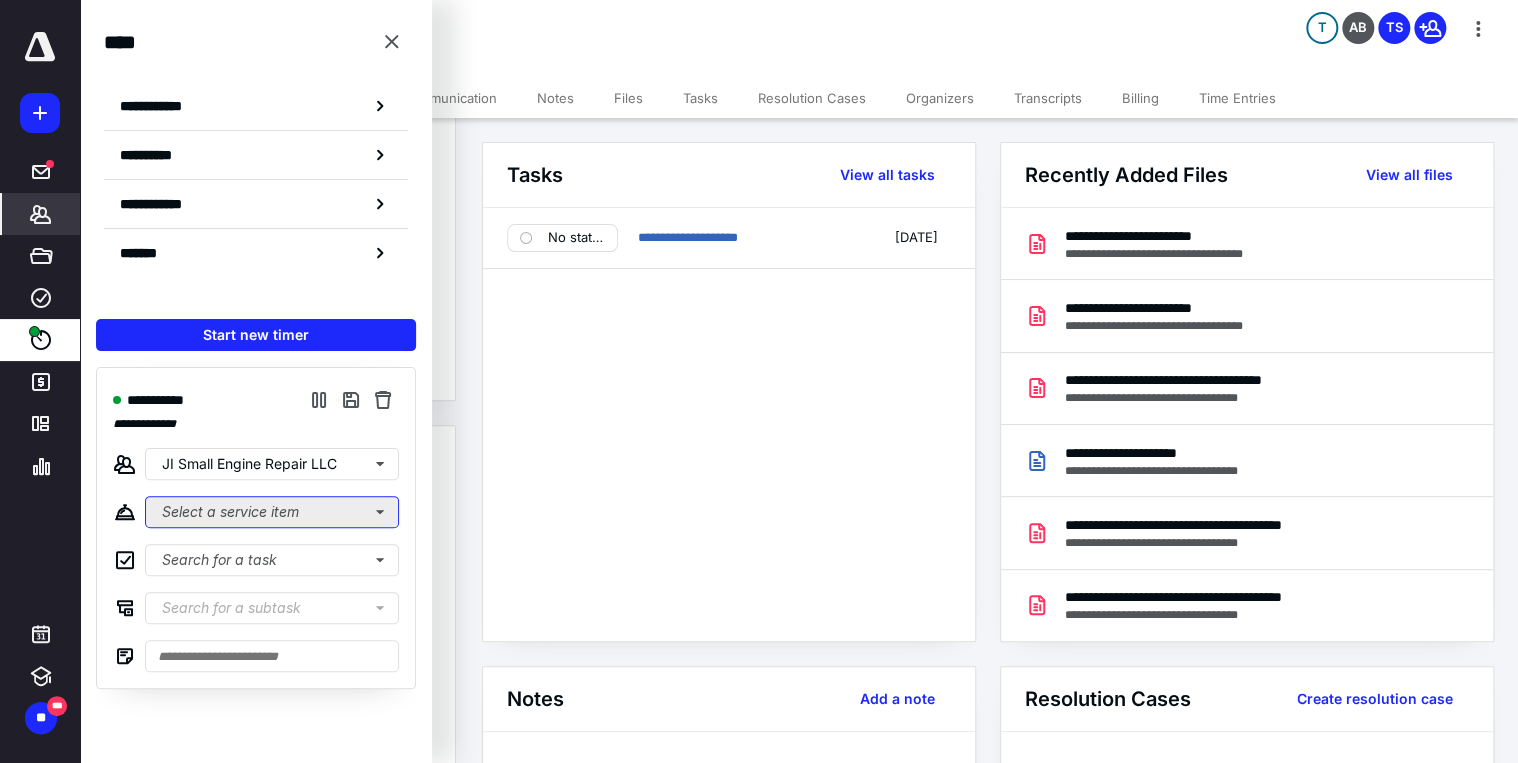 click on "Select a service item" at bounding box center (272, 512) 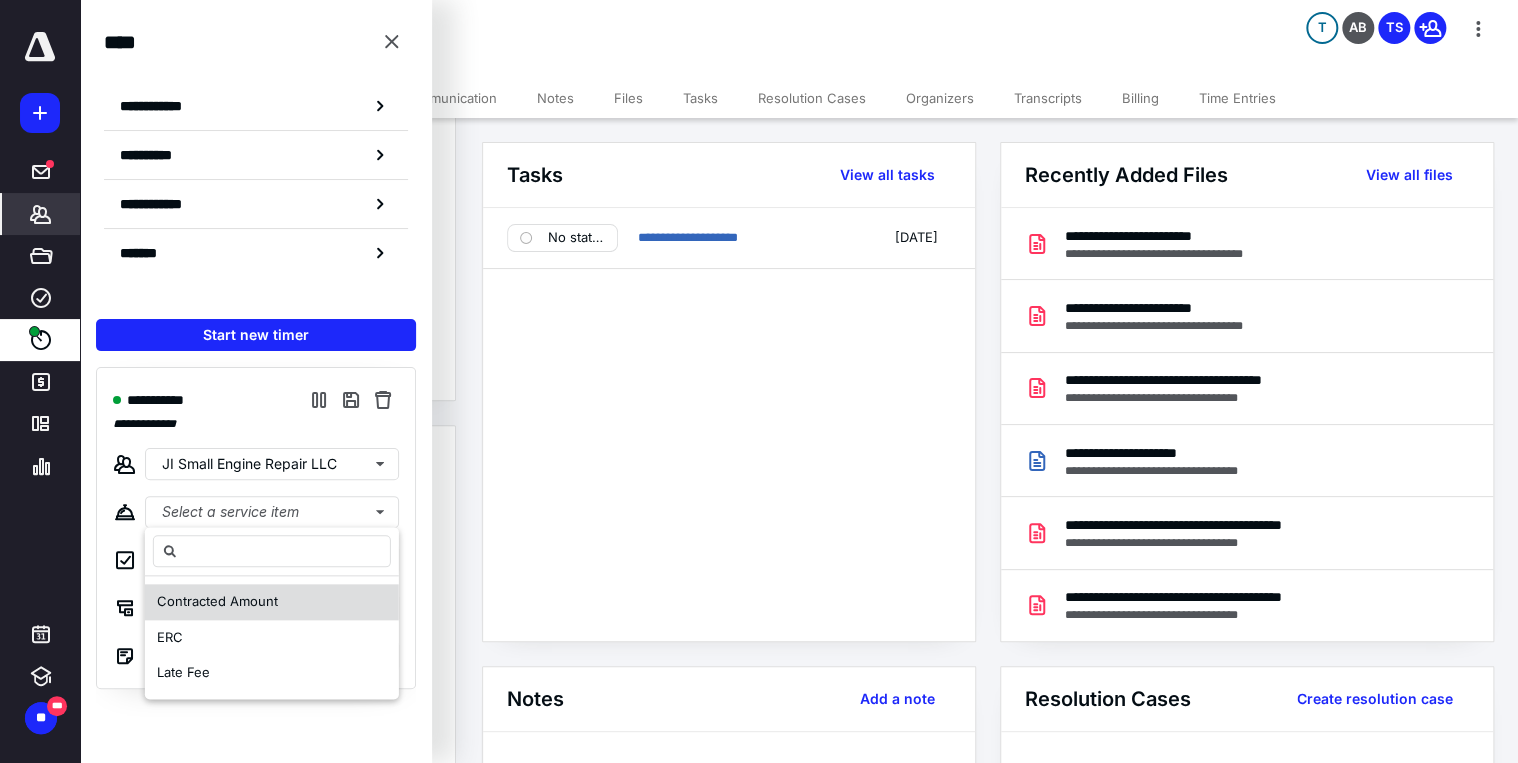 click on "Contracted Amount" at bounding box center [217, 601] 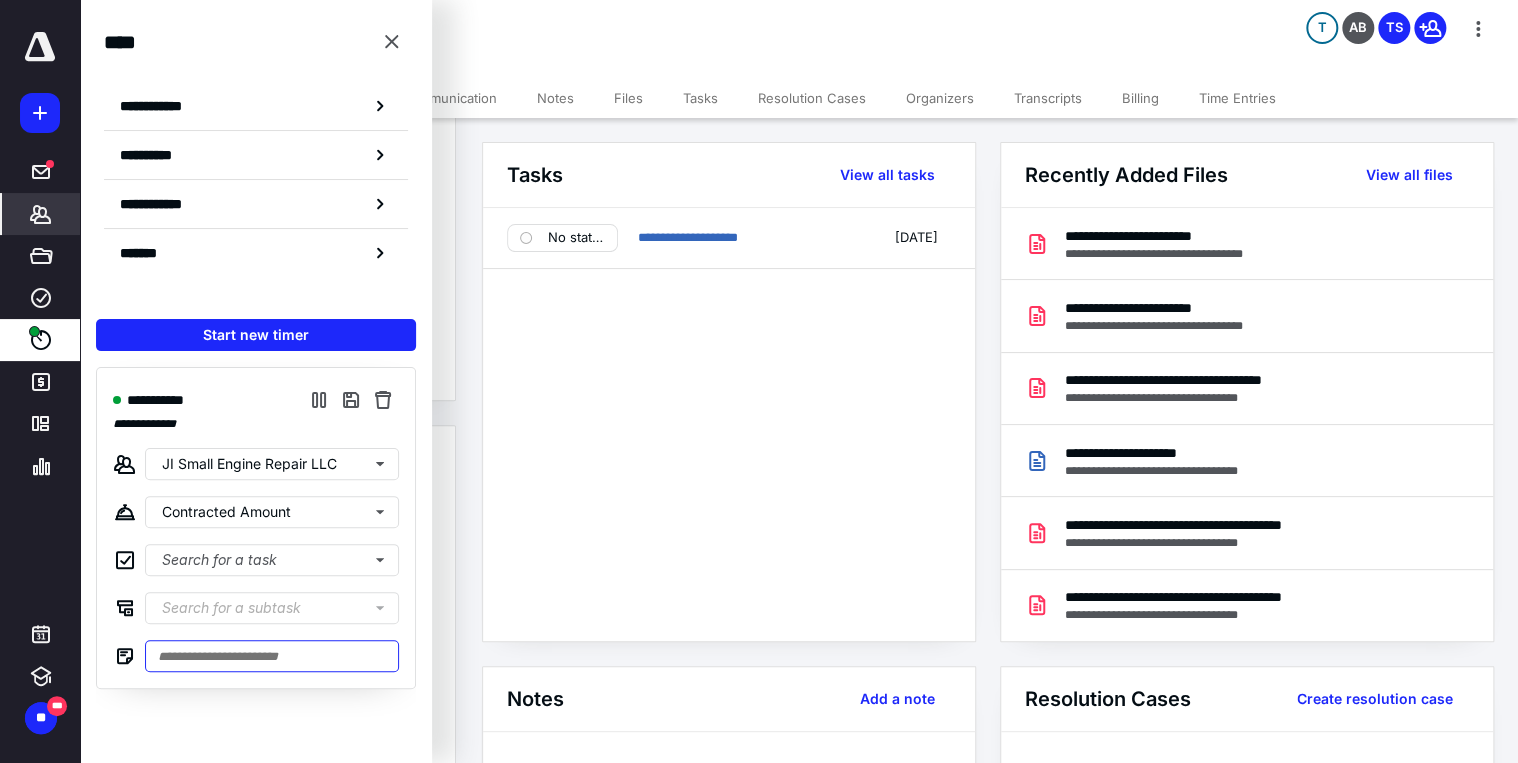 click at bounding box center (272, 656) 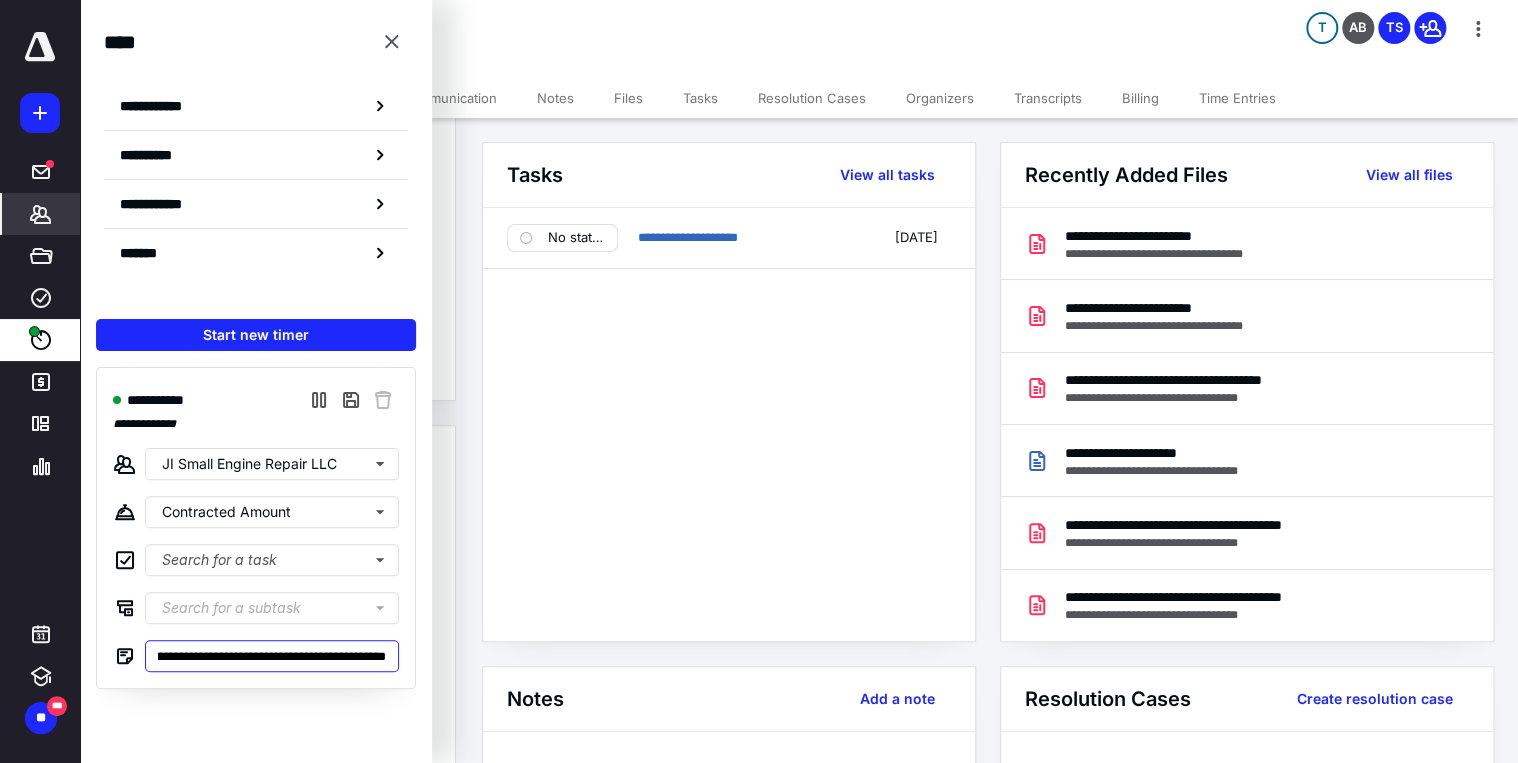 scroll, scrollTop: 0, scrollLeft: 170, axis: horizontal 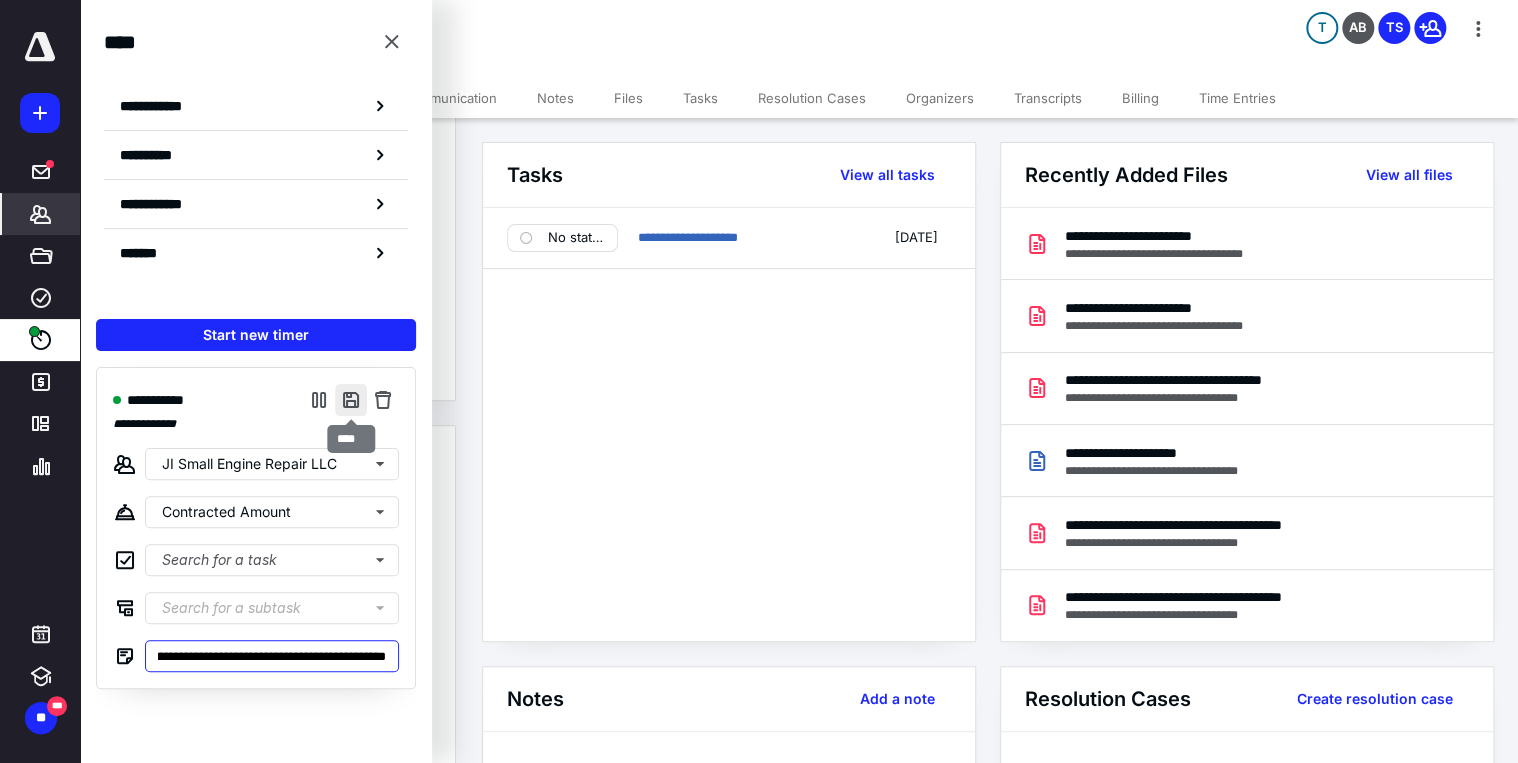 type on "**********" 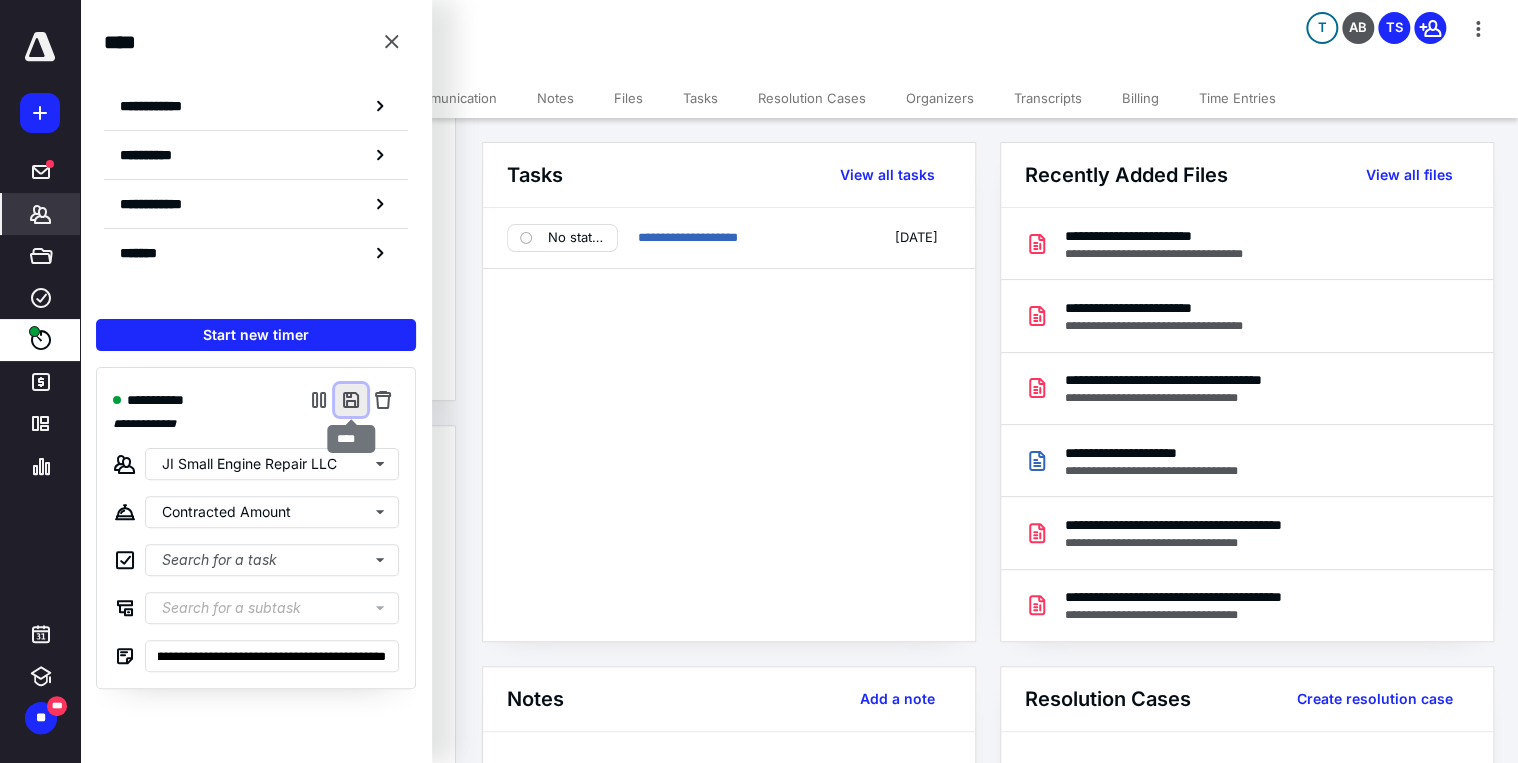 click at bounding box center (351, 400) 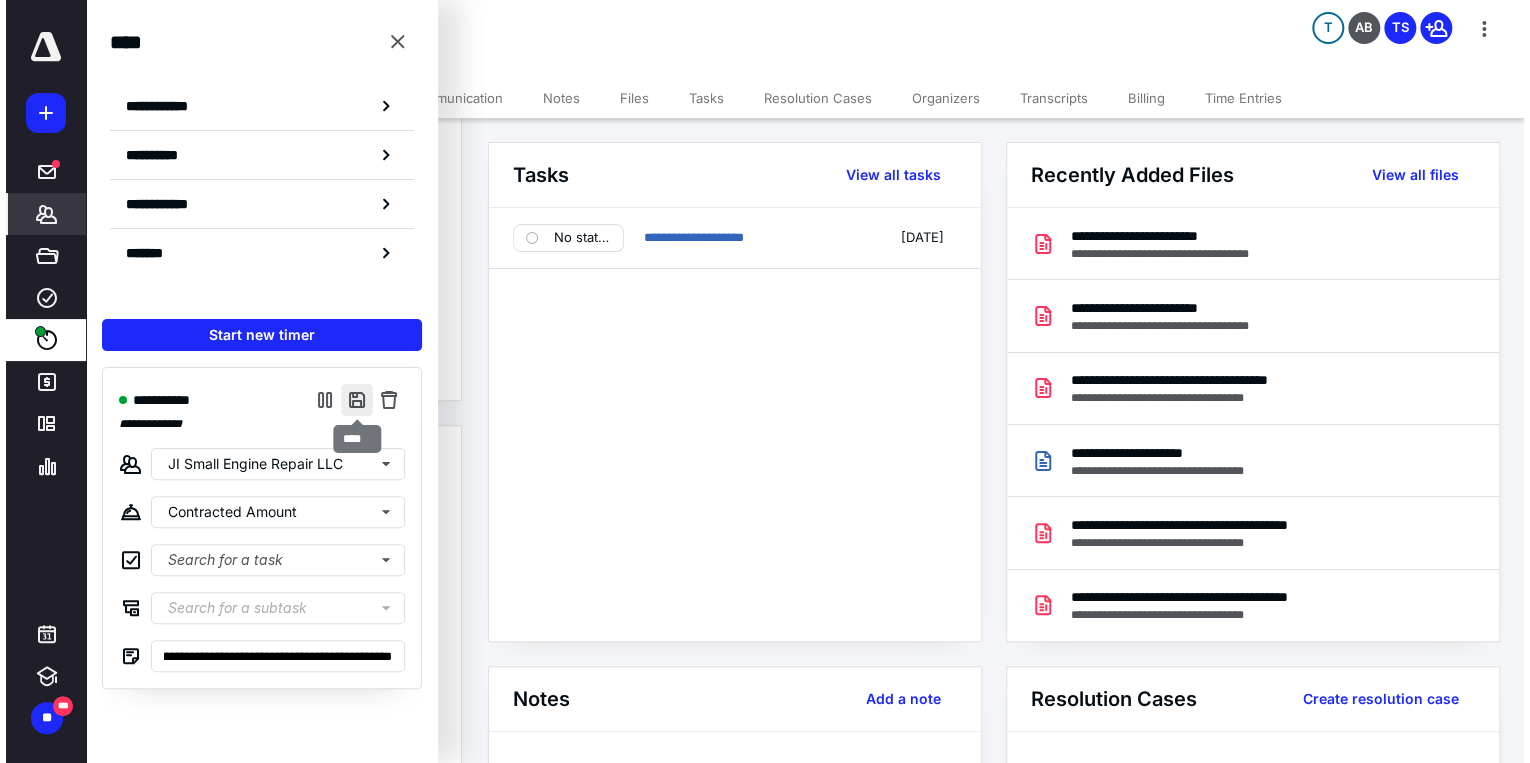 scroll, scrollTop: 0, scrollLeft: 0, axis: both 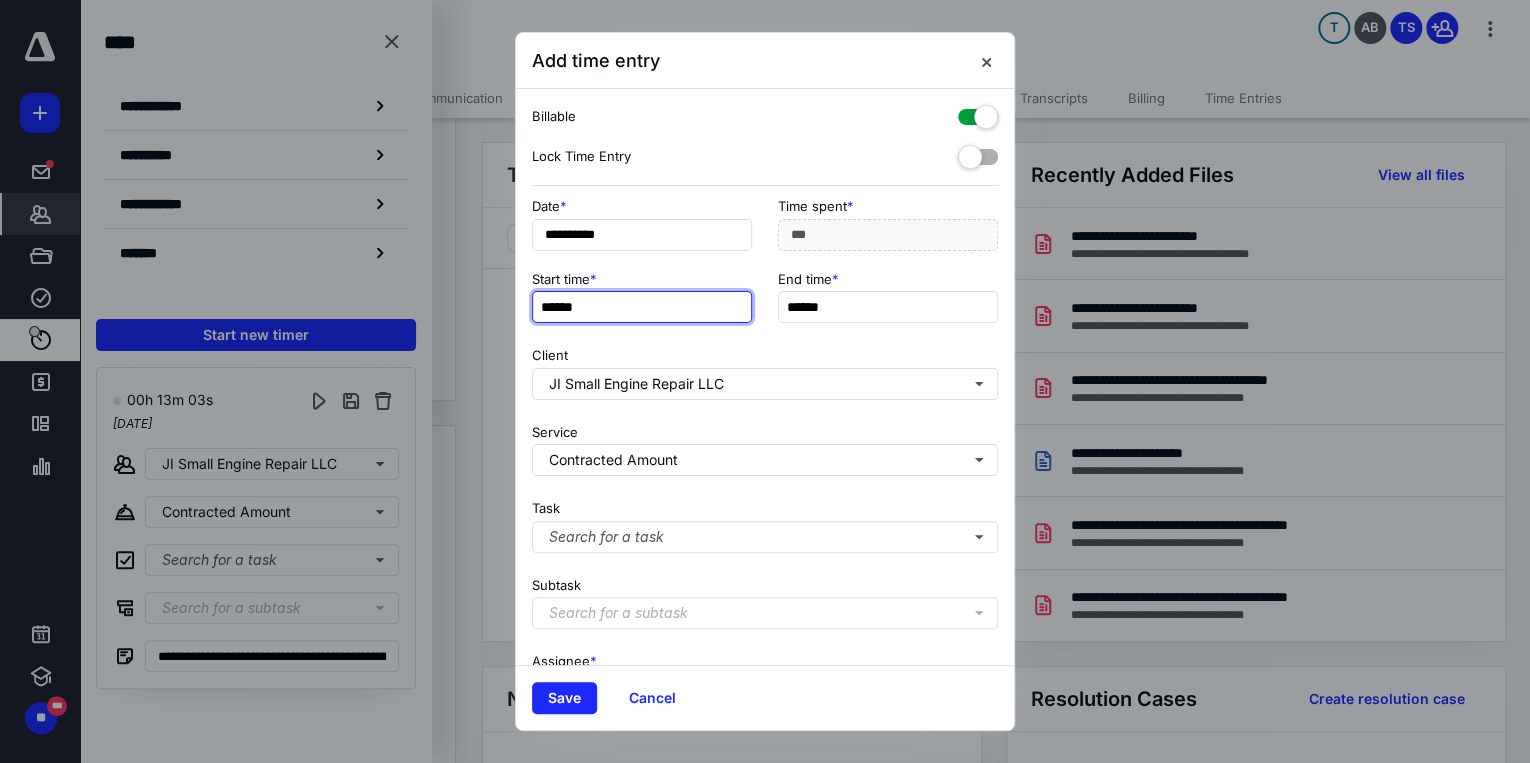click on "******" at bounding box center (642, 307) 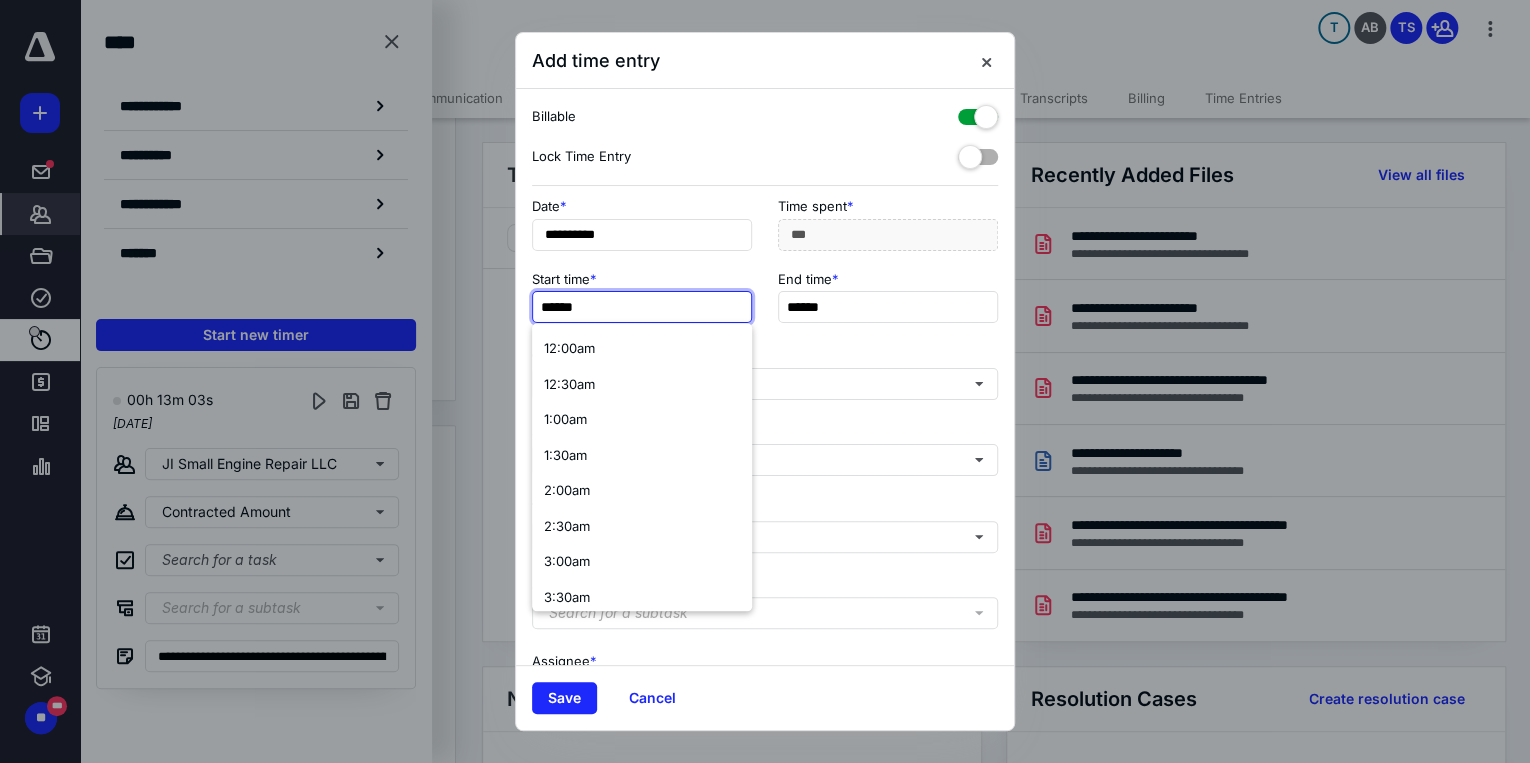 click on "******" at bounding box center (642, 307) 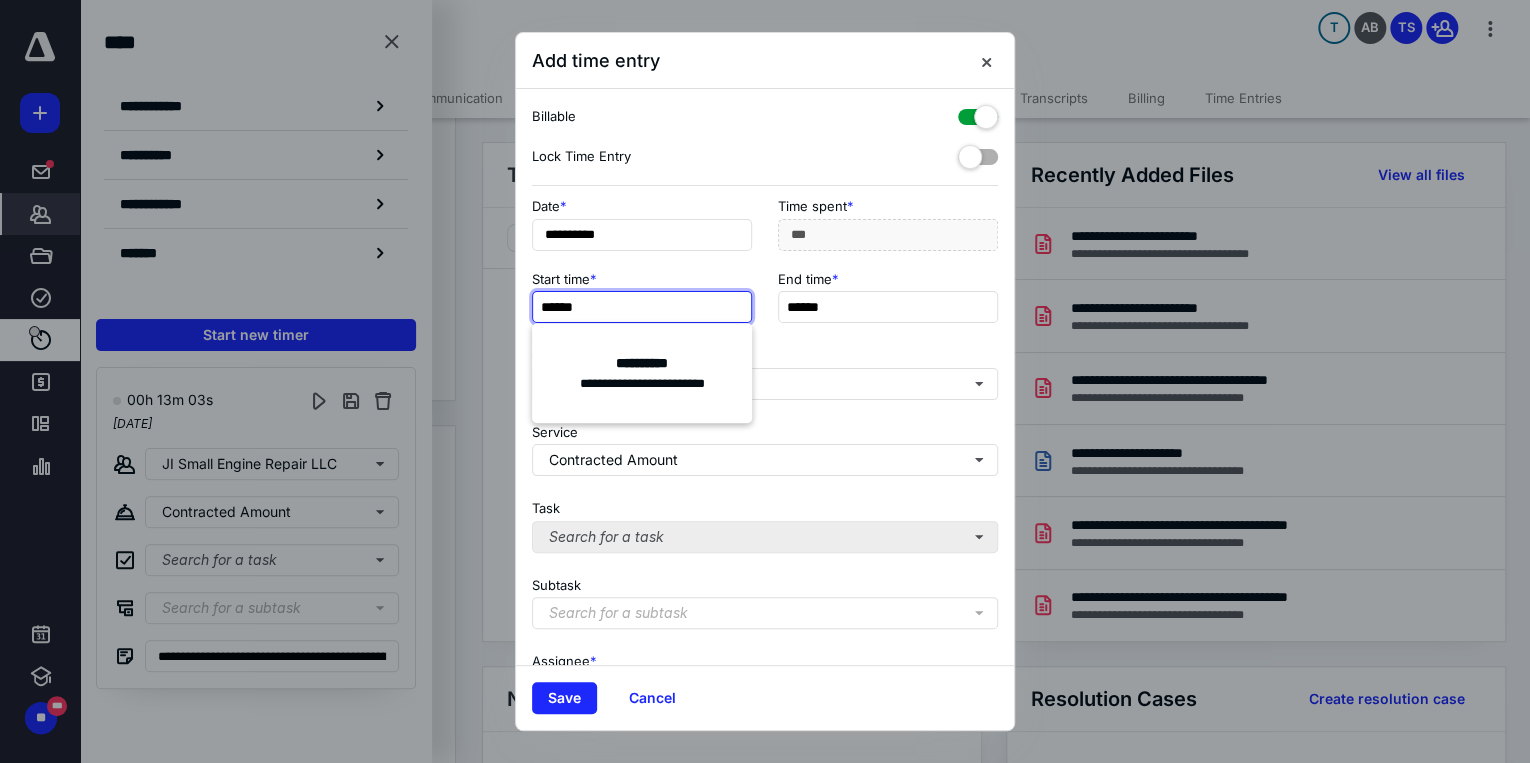 type on "******" 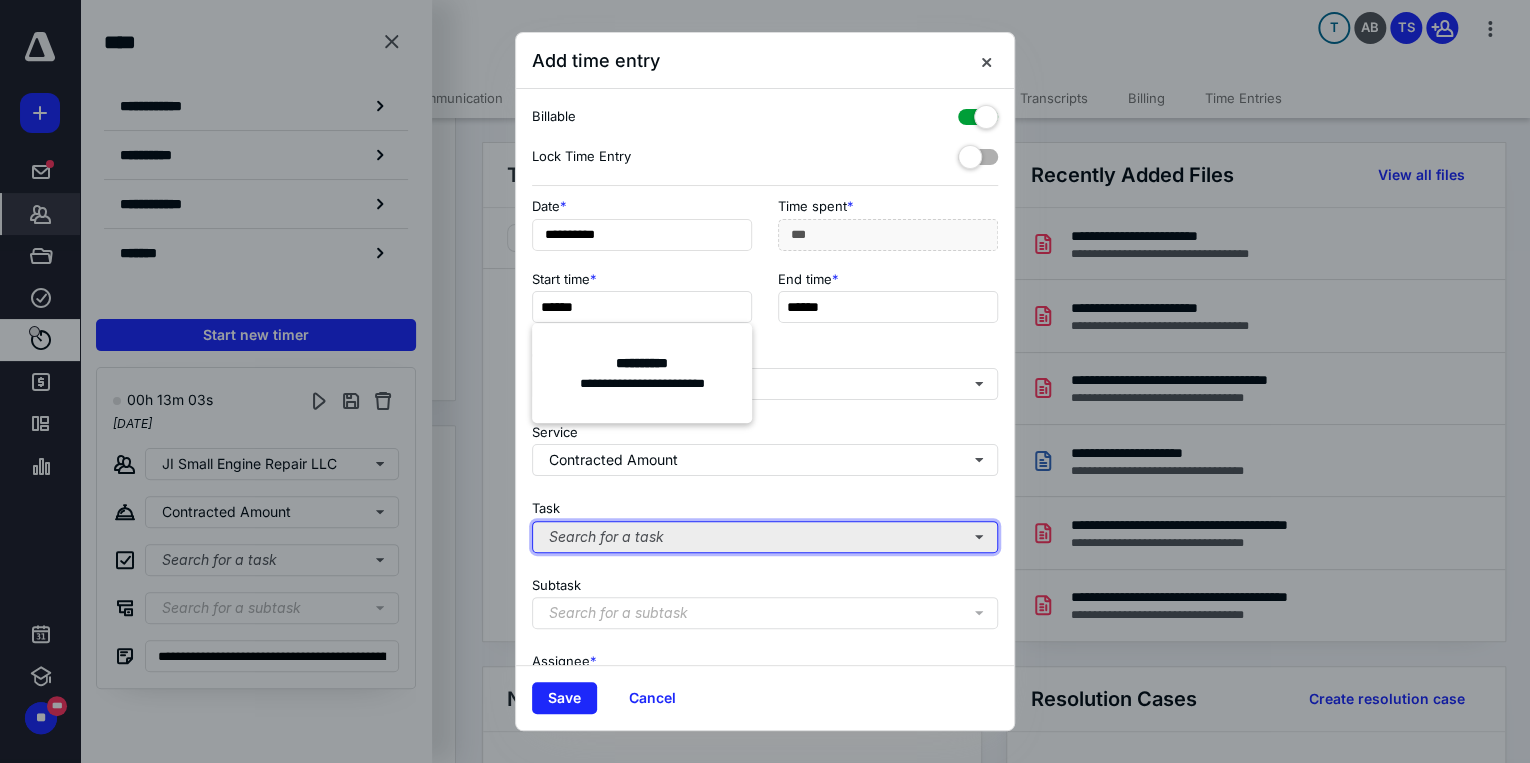 type on "***" 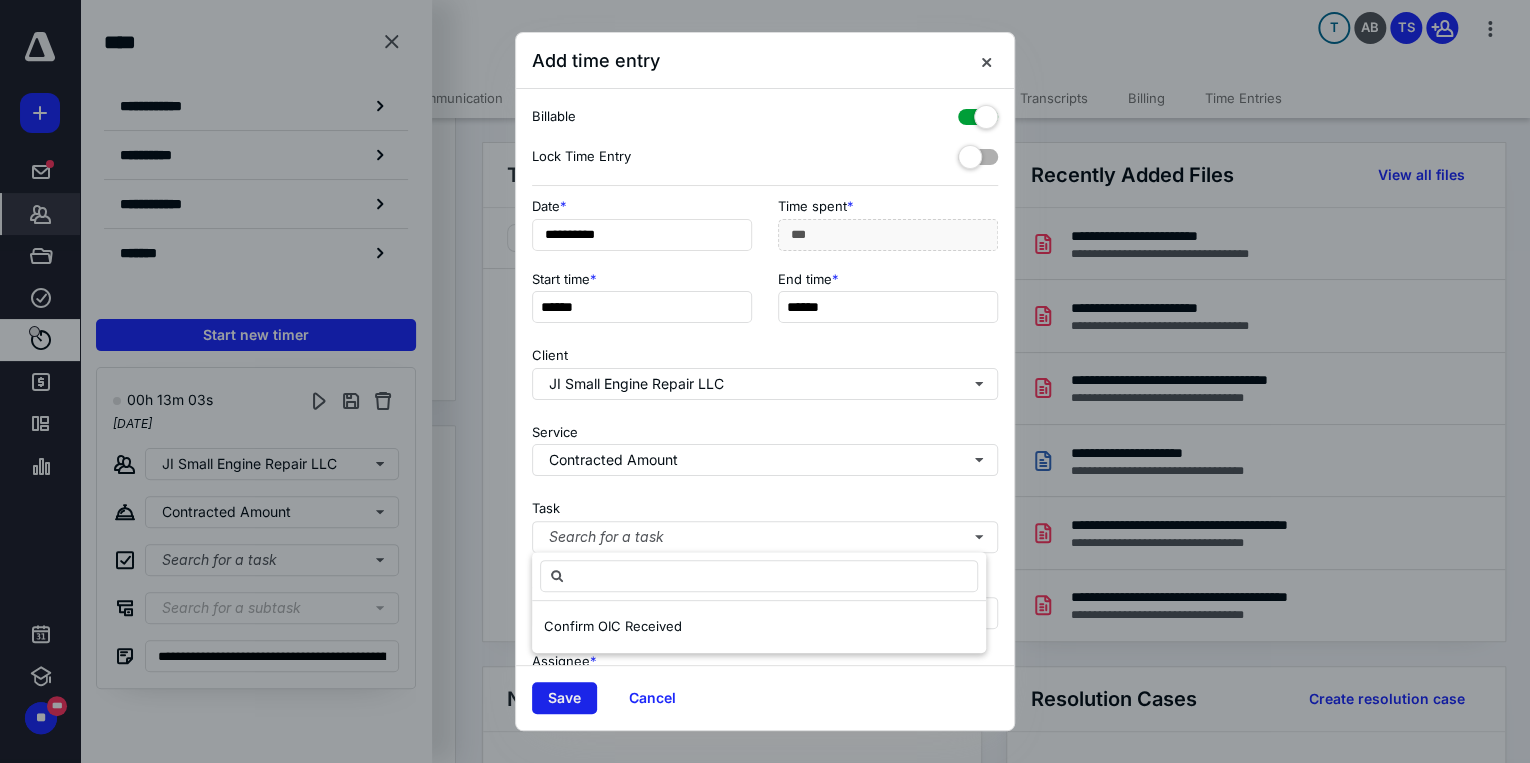 click on "Save" at bounding box center (564, 698) 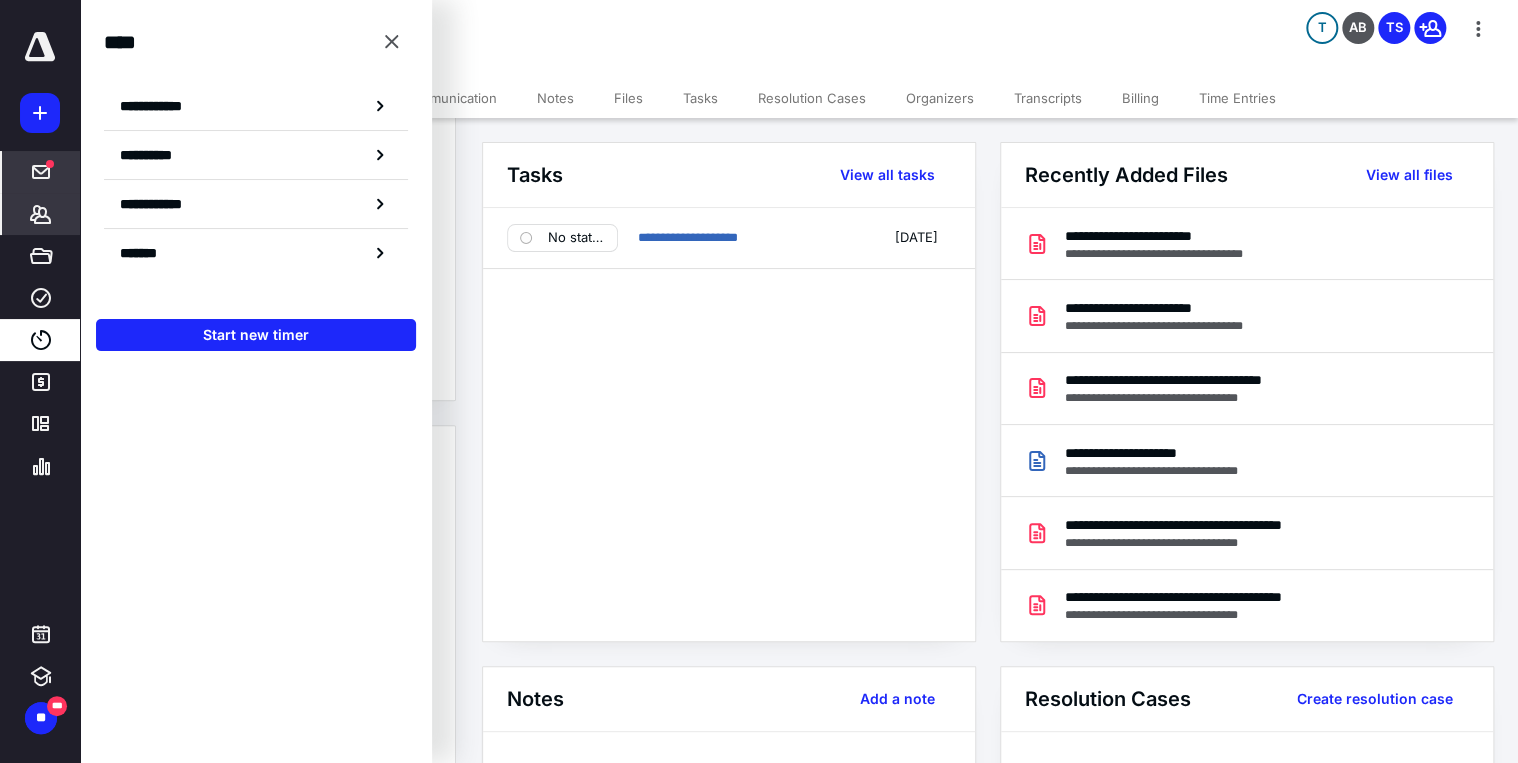 click 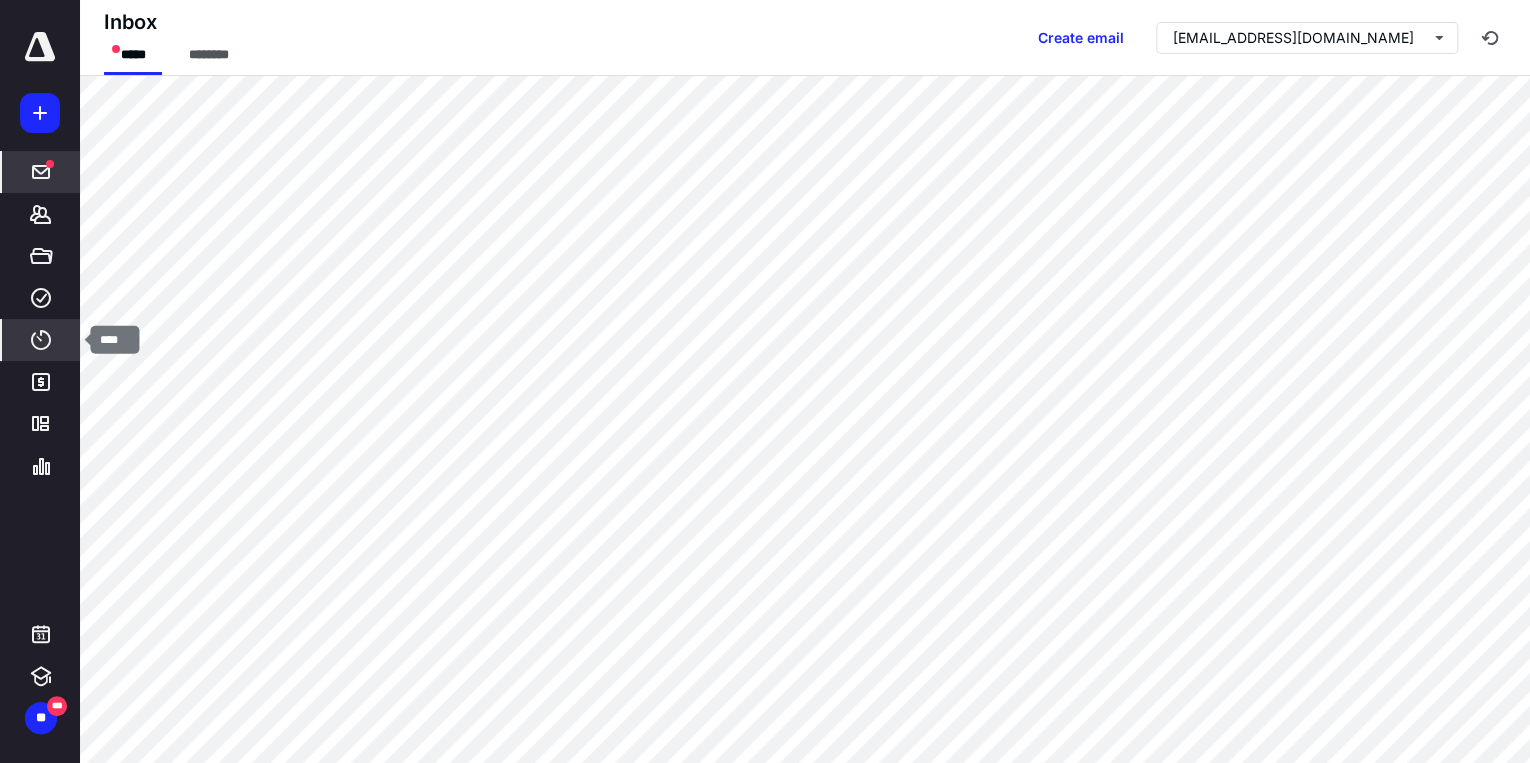 click on "****" at bounding box center (41, 340) 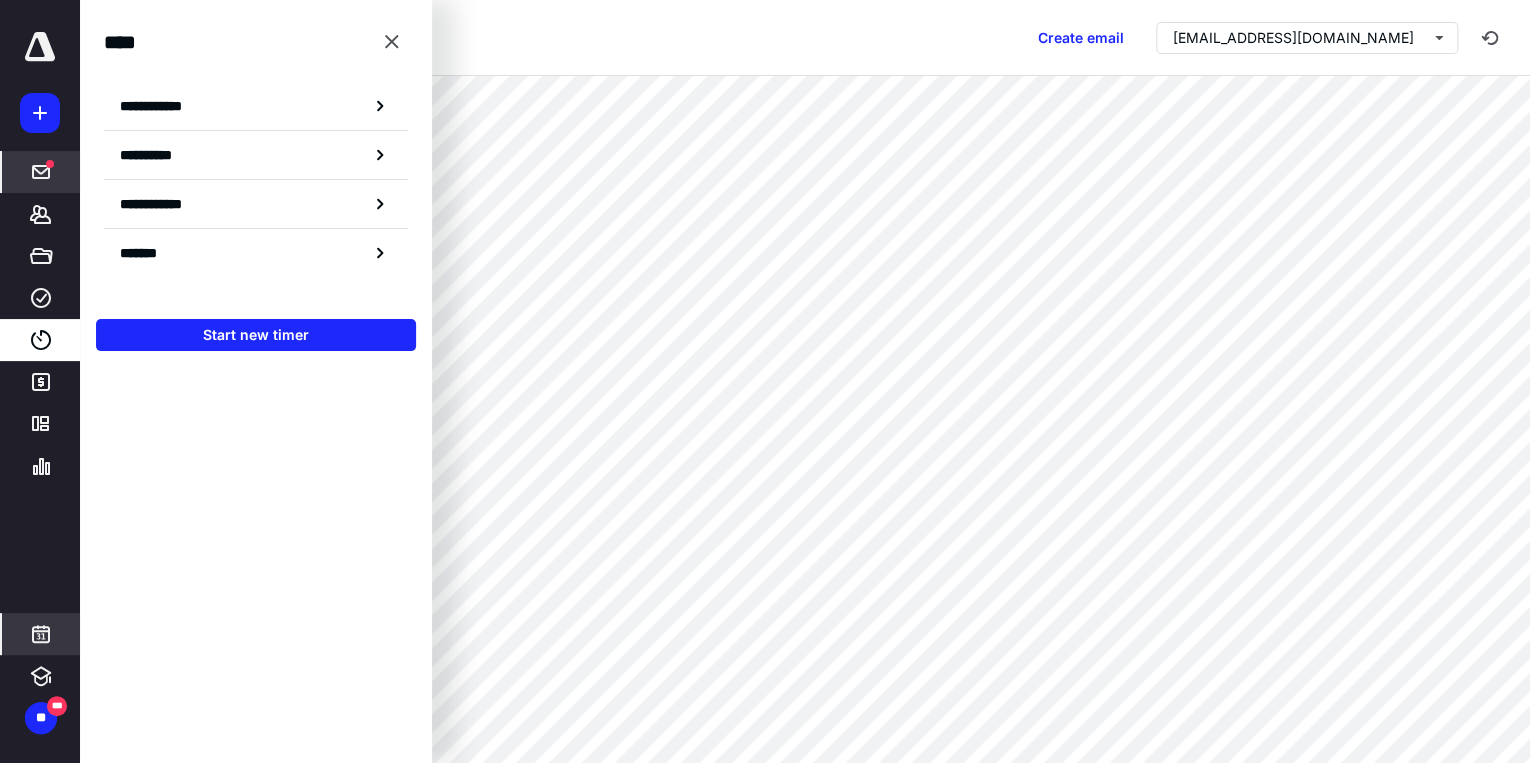 click at bounding box center (41, 634) 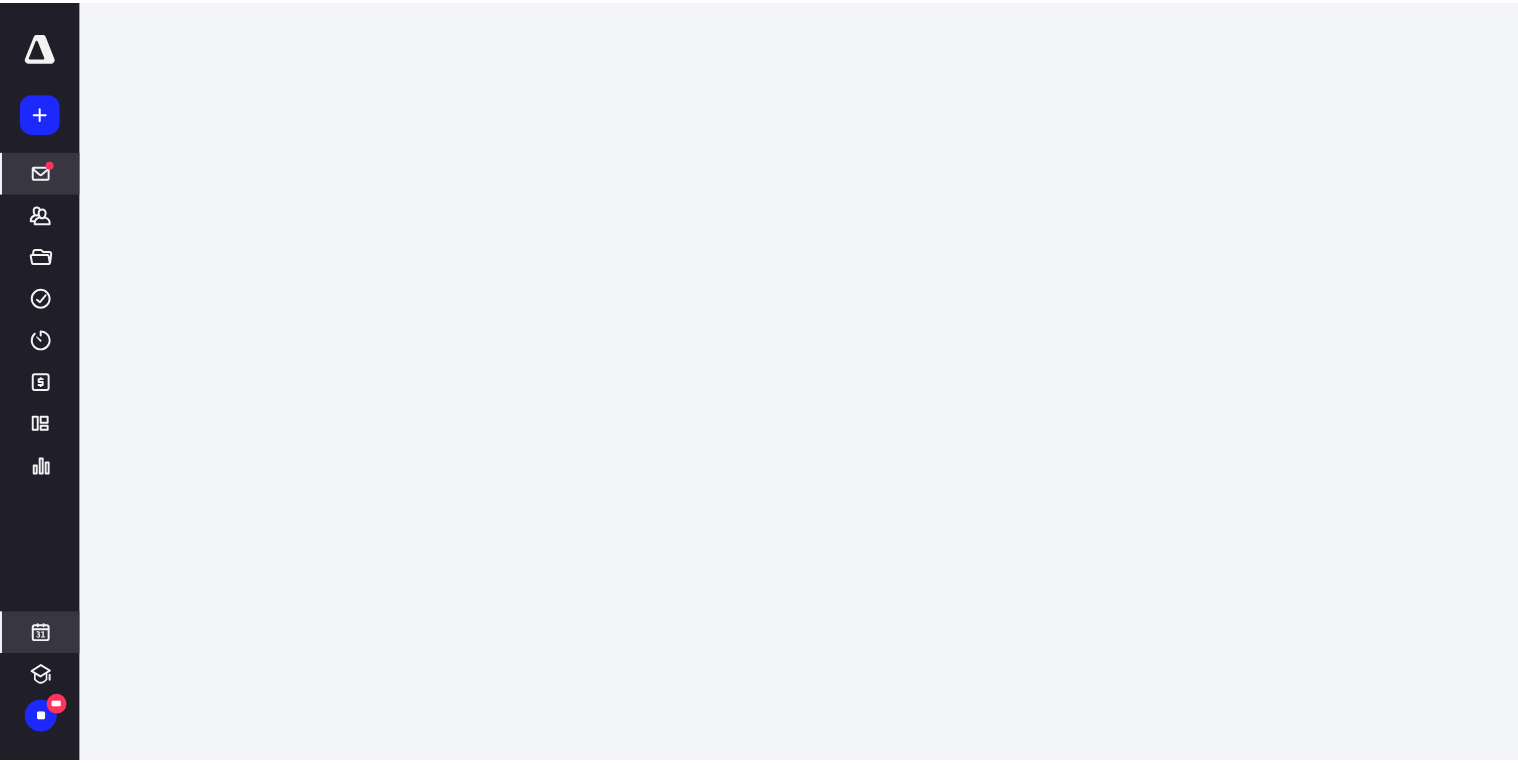 scroll, scrollTop: 384, scrollLeft: 0, axis: vertical 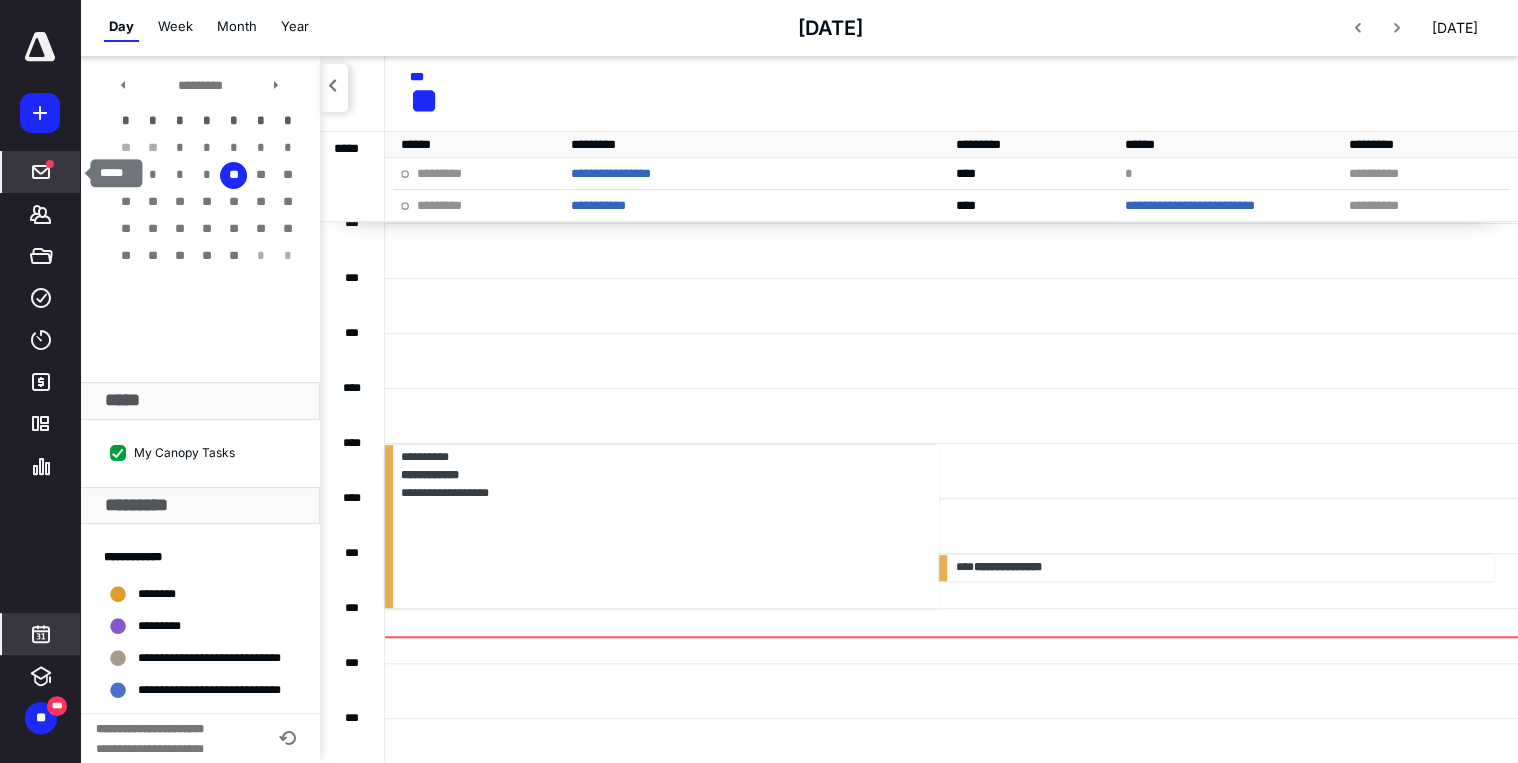 click at bounding box center [41, 172] 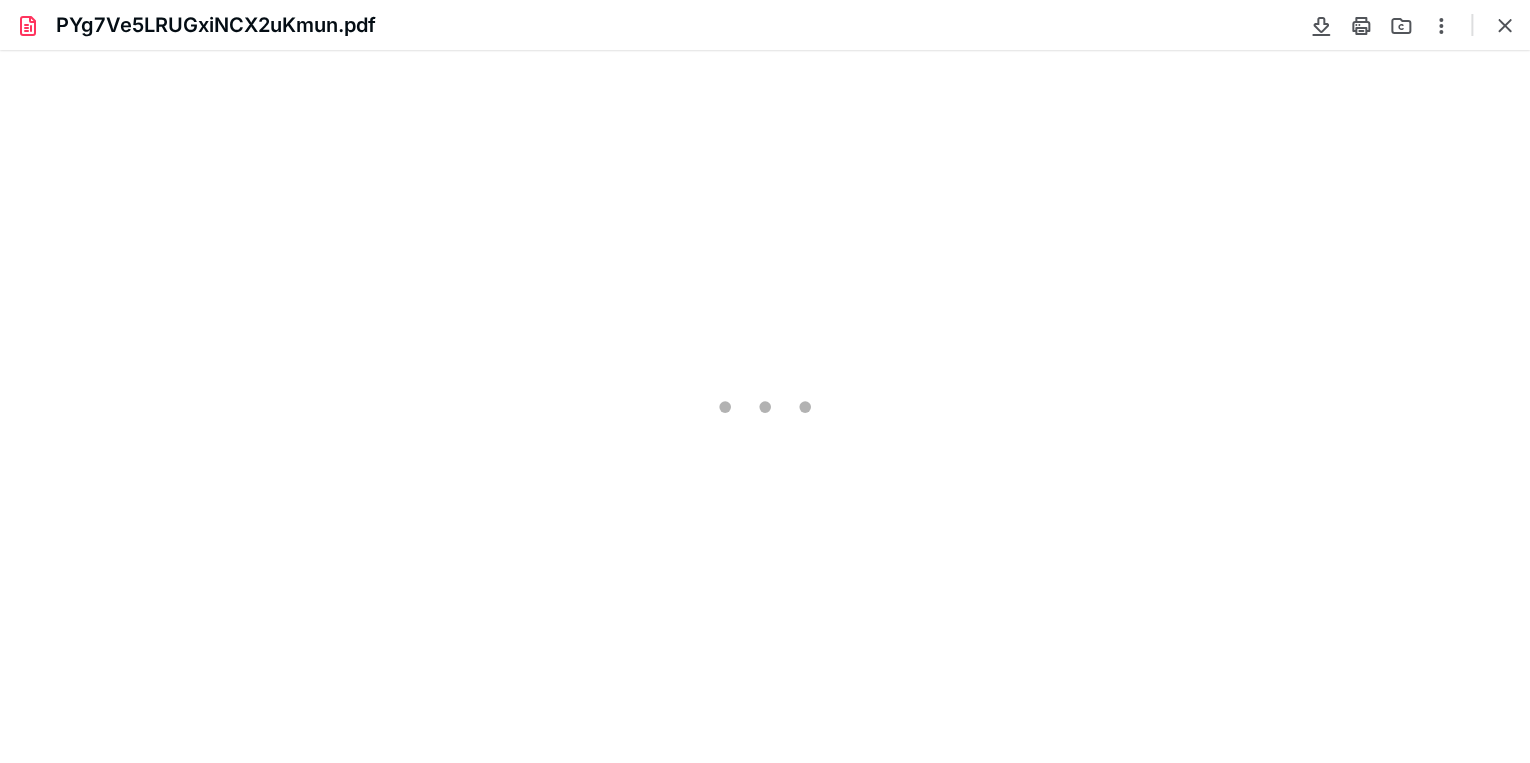 scroll, scrollTop: 0, scrollLeft: 0, axis: both 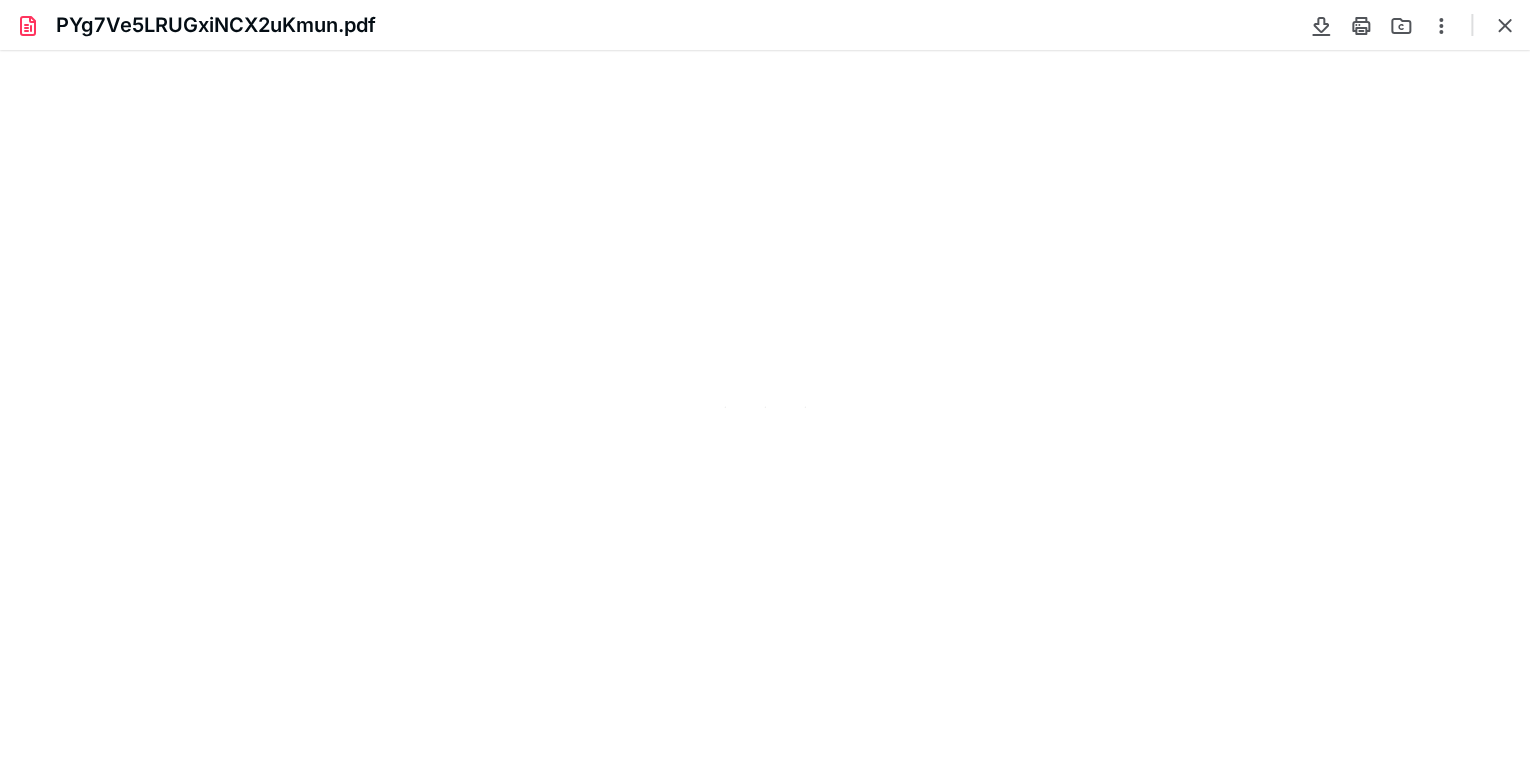 type on "81" 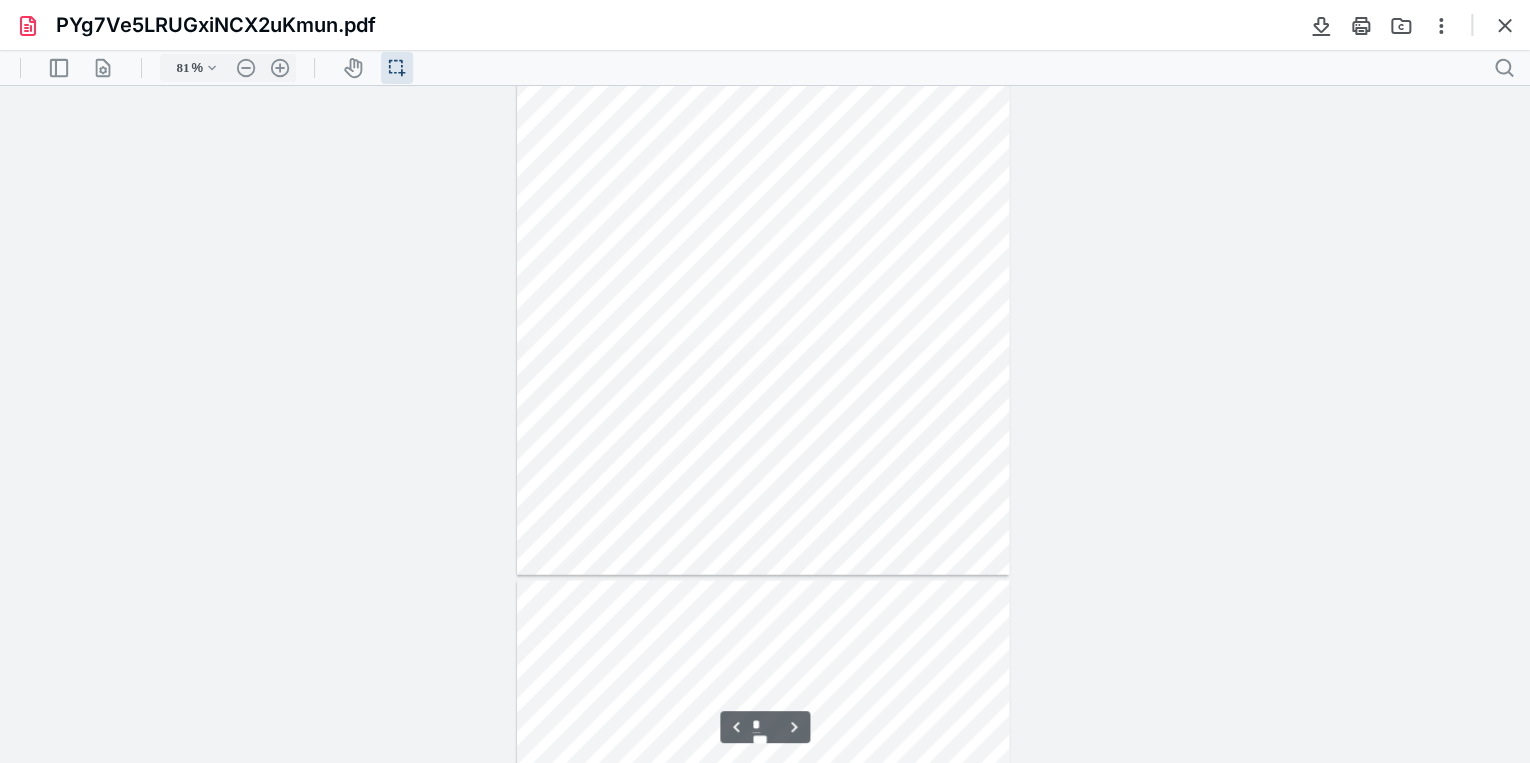 scroll, scrollTop: 1440, scrollLeft: 0, axis: vertical 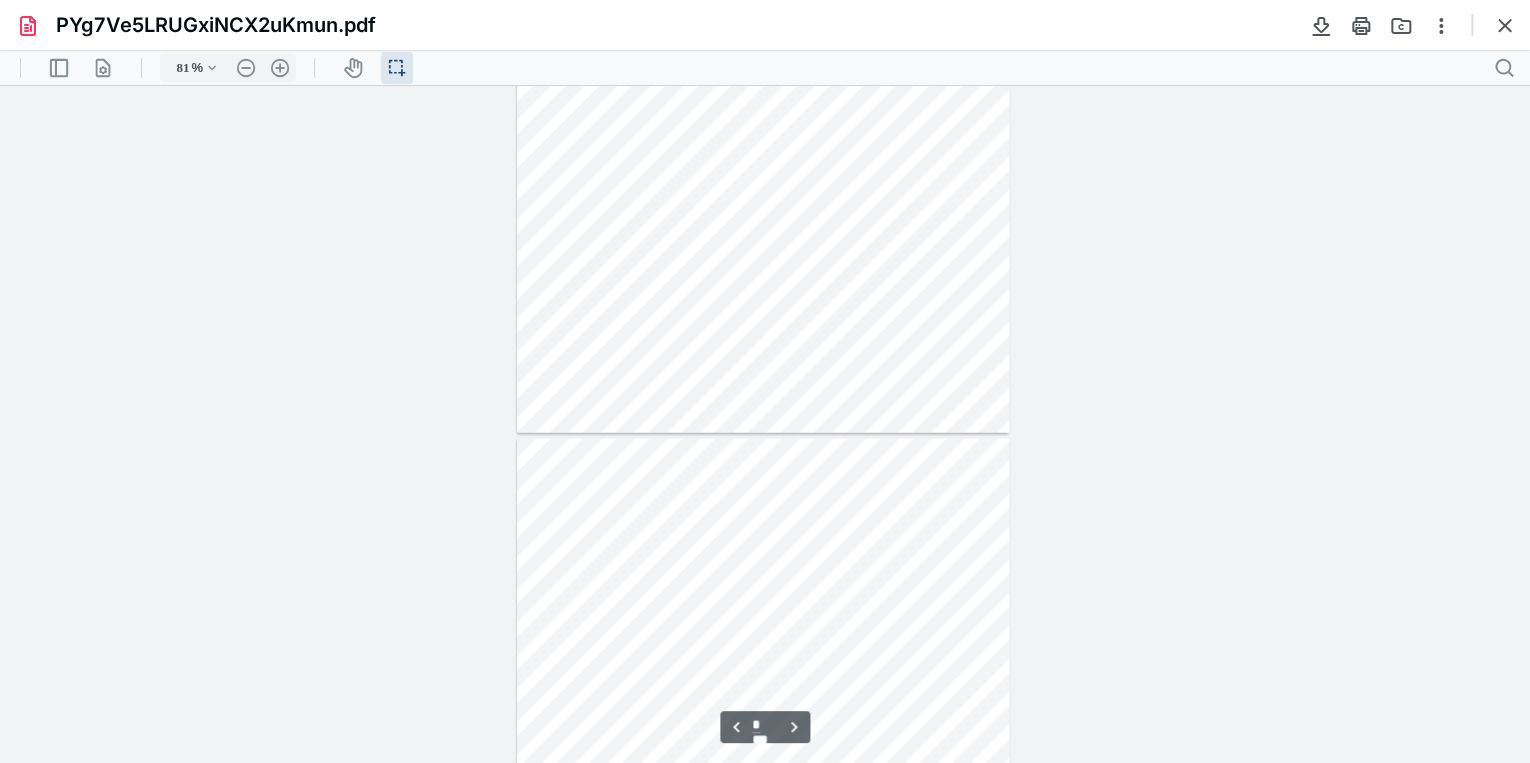 type on "*" 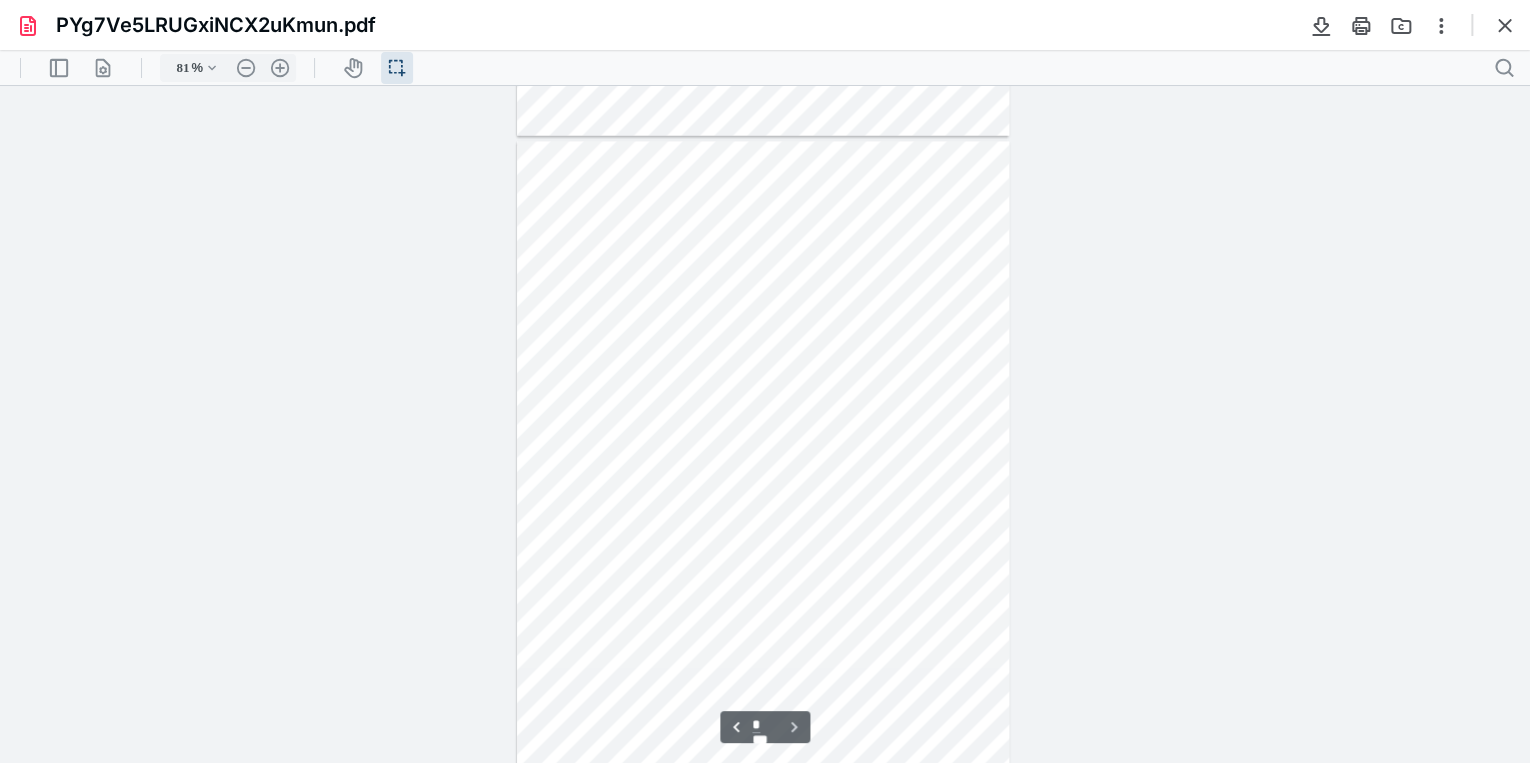 scroll, scrollTop: 2000, scrollLeft: 0, axis: vertical 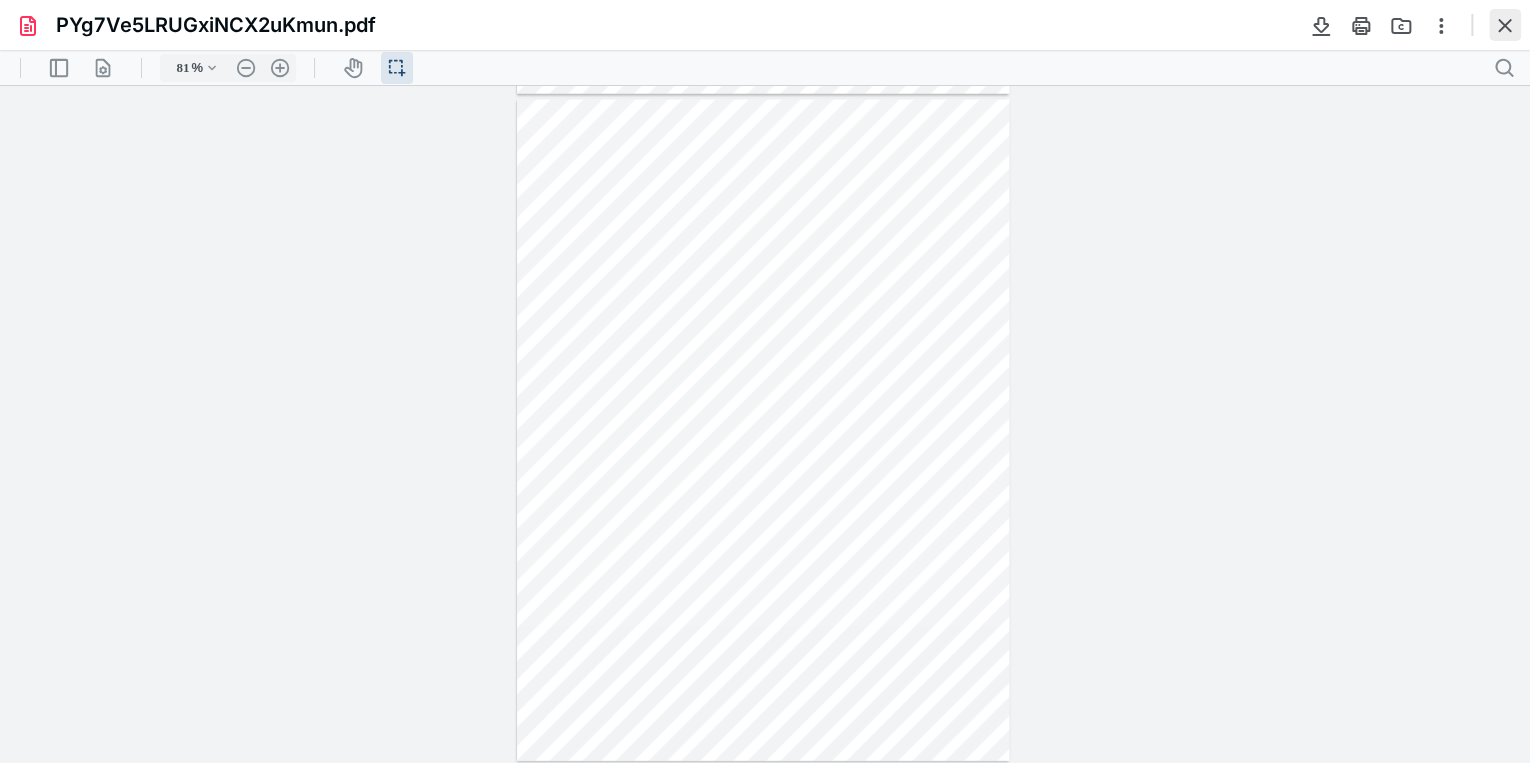 click at bounding box center (1505, 25) 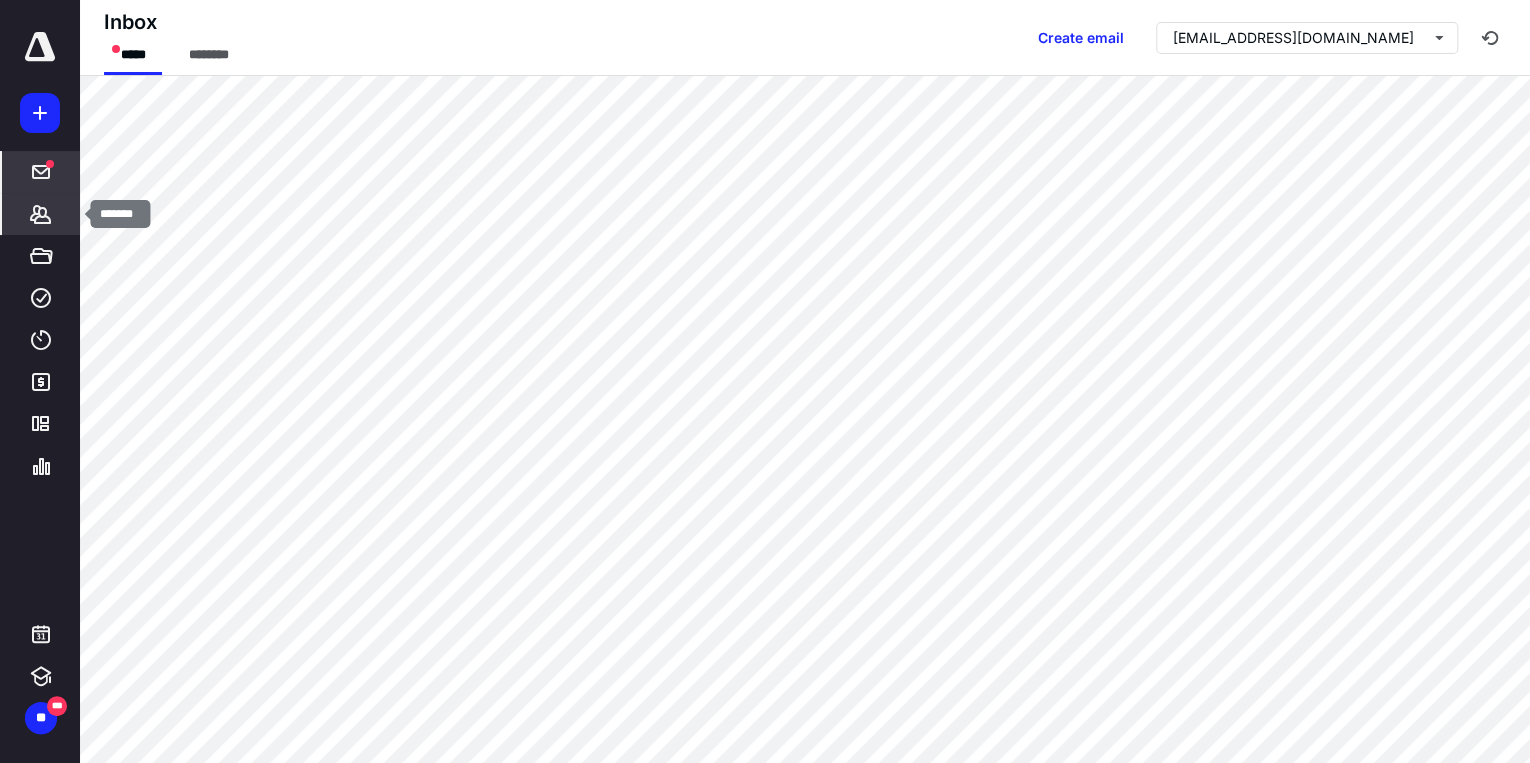 click 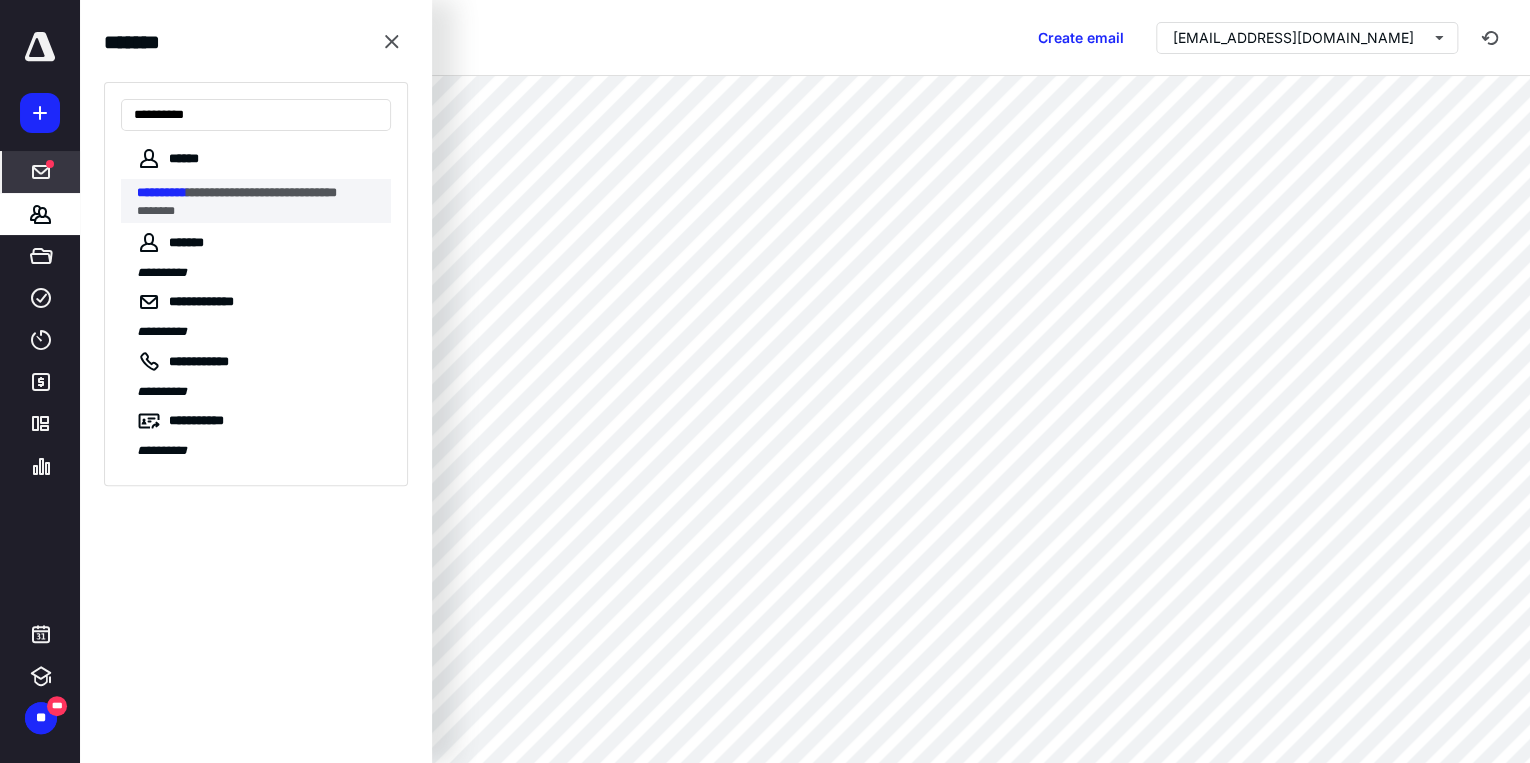 type on "**********" 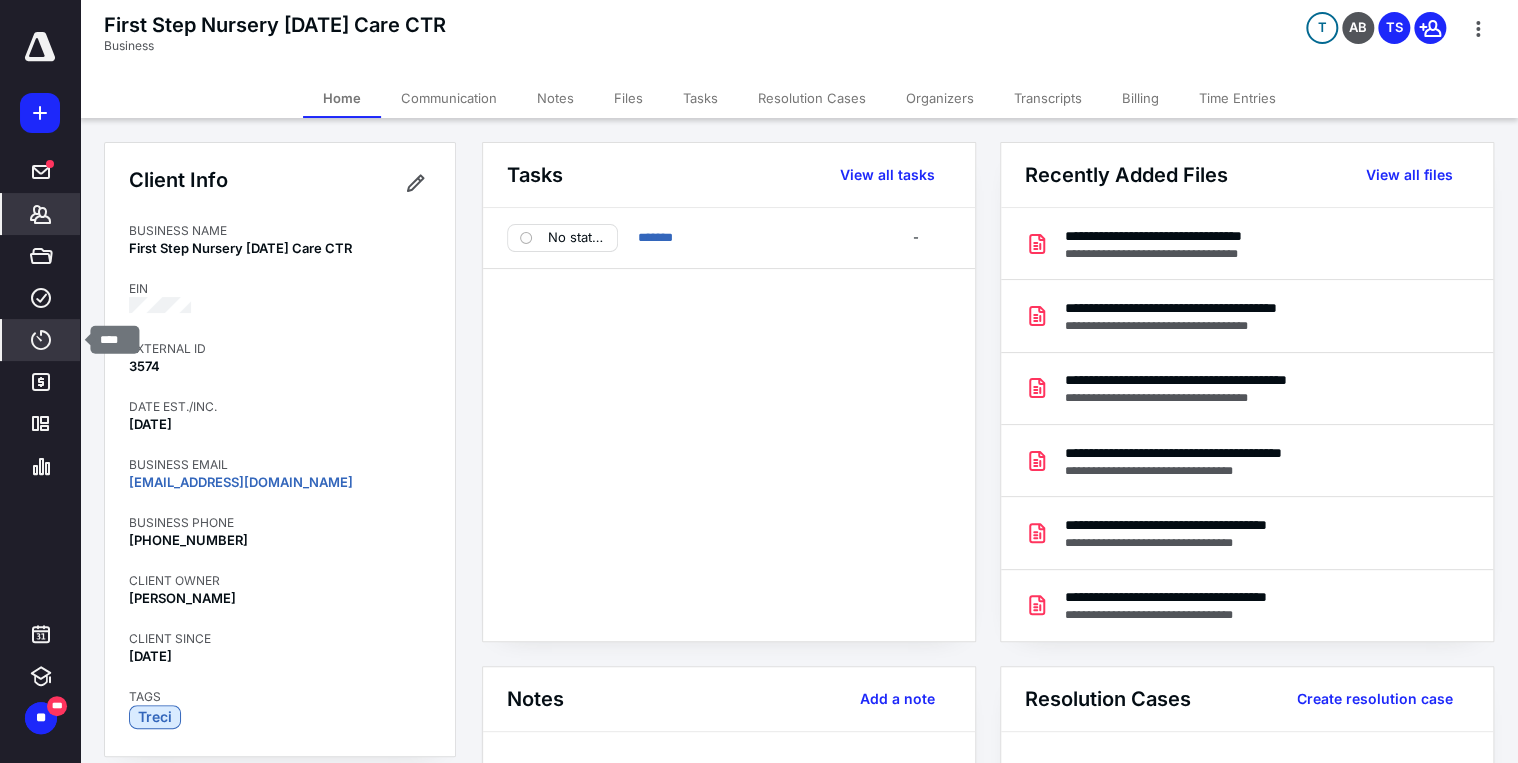 click on "****" at bounding box center (41, 340) 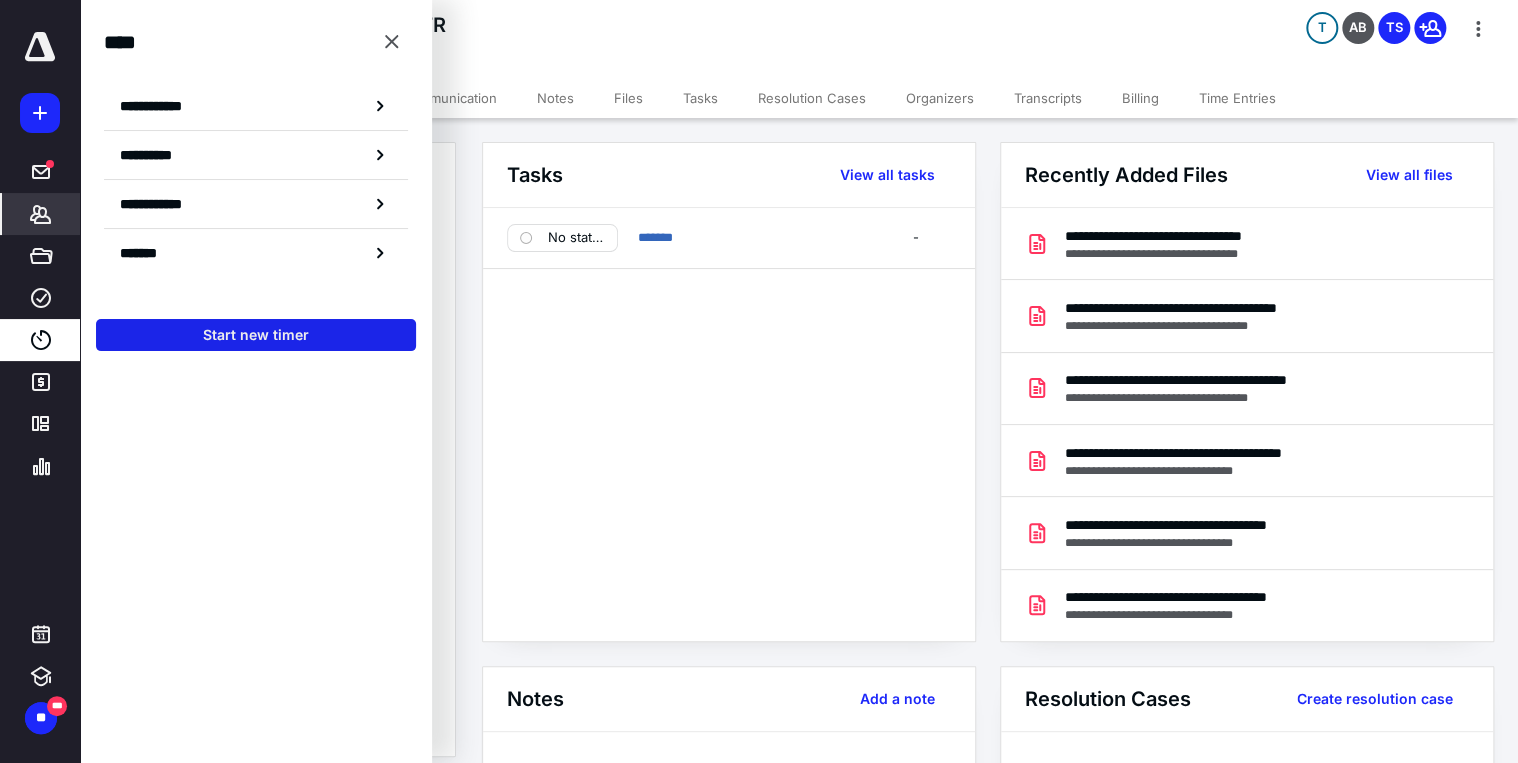 click on "Start new timer" at bounding box center [256, 335] 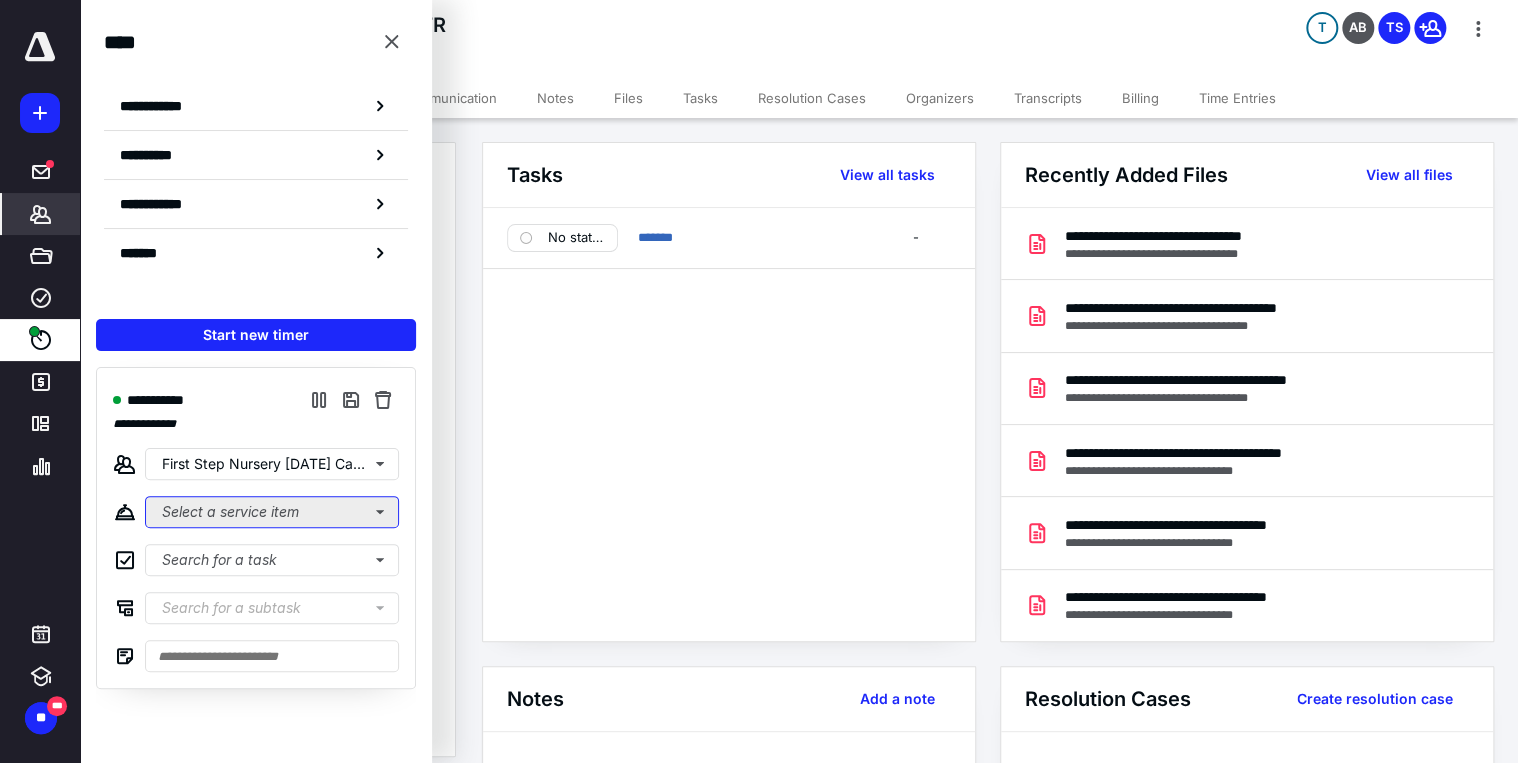 click on "Select a service item" at bounding box center (272, 512) 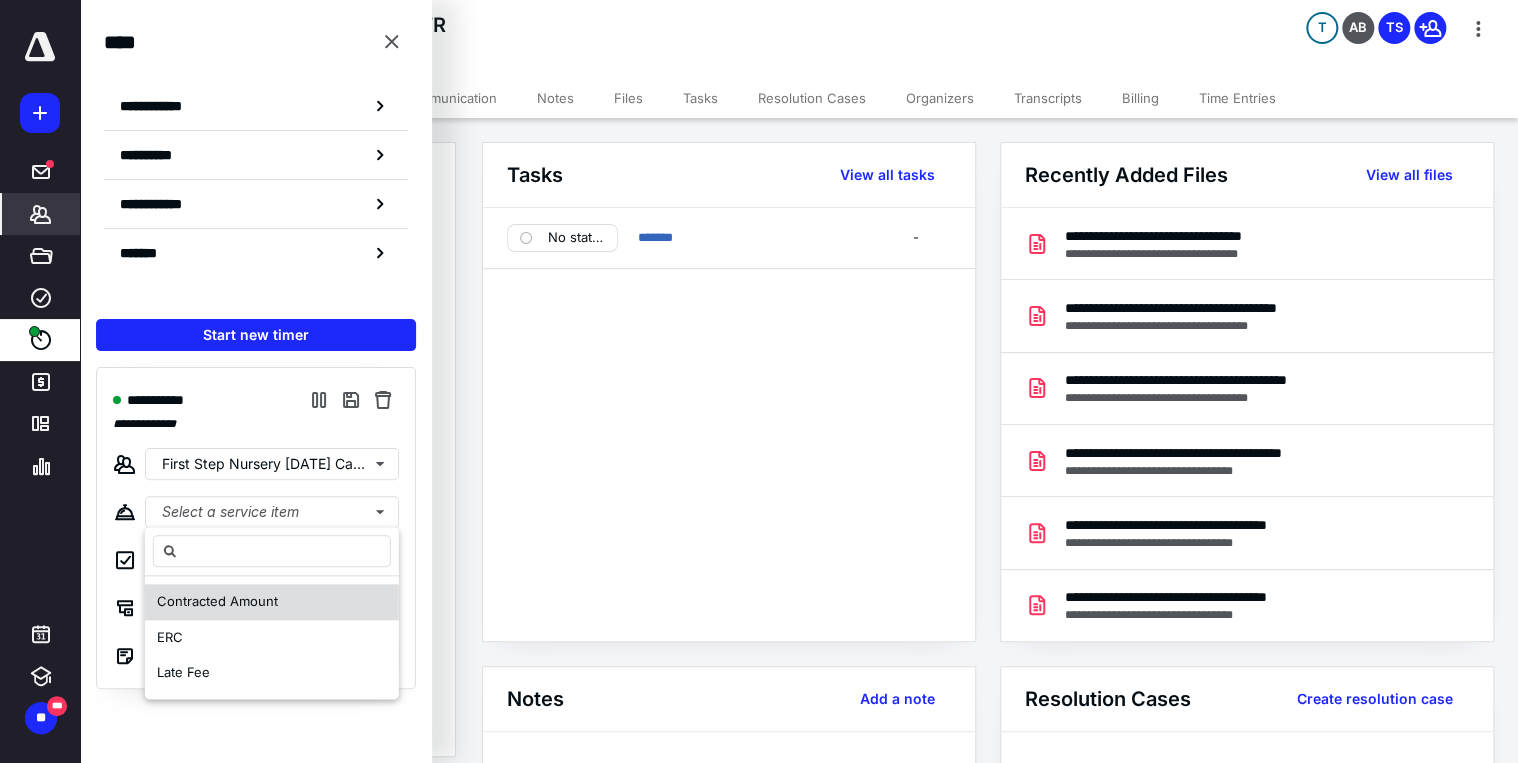 click on "Contracted Amount" at bounding box center (217, 601) 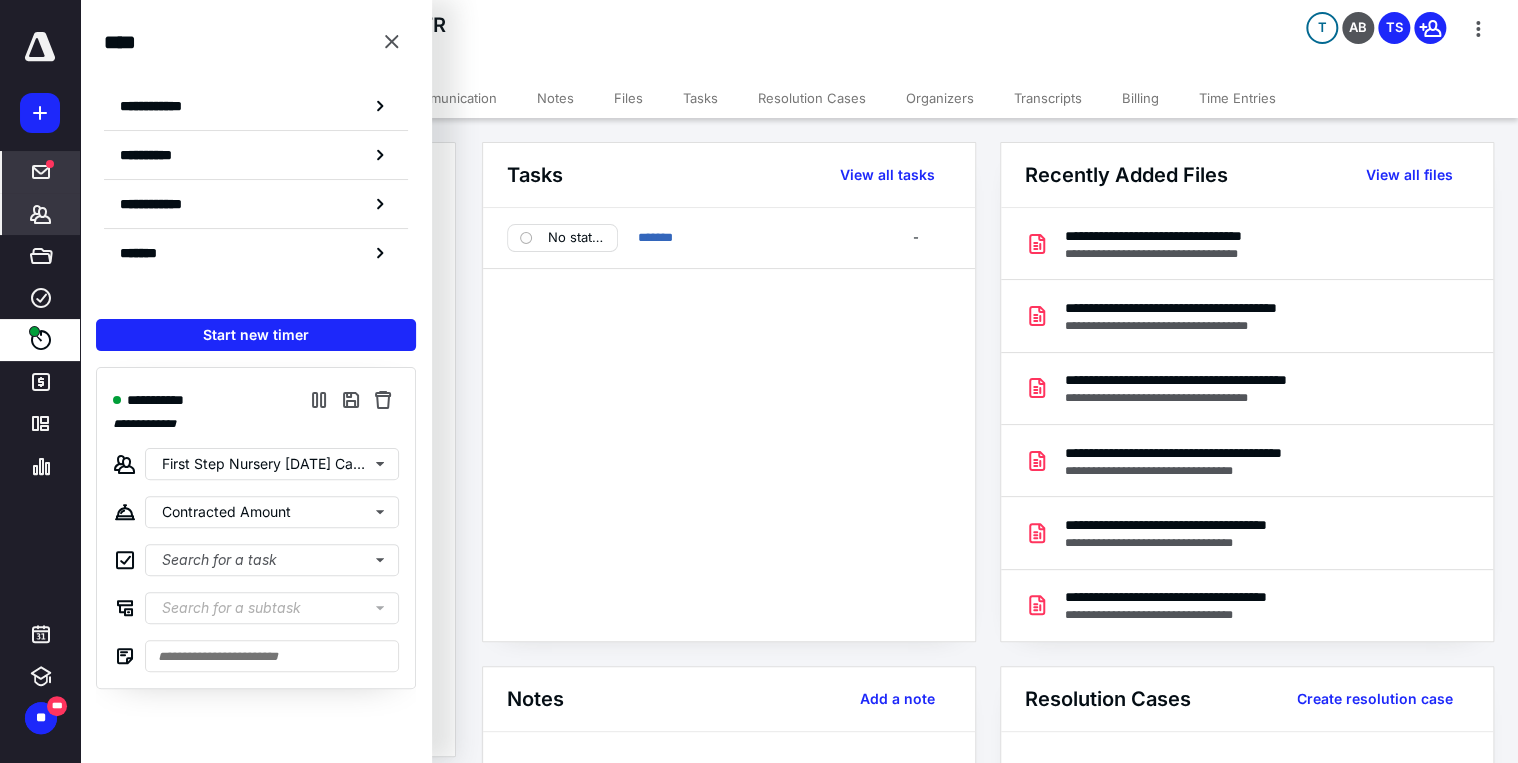 click 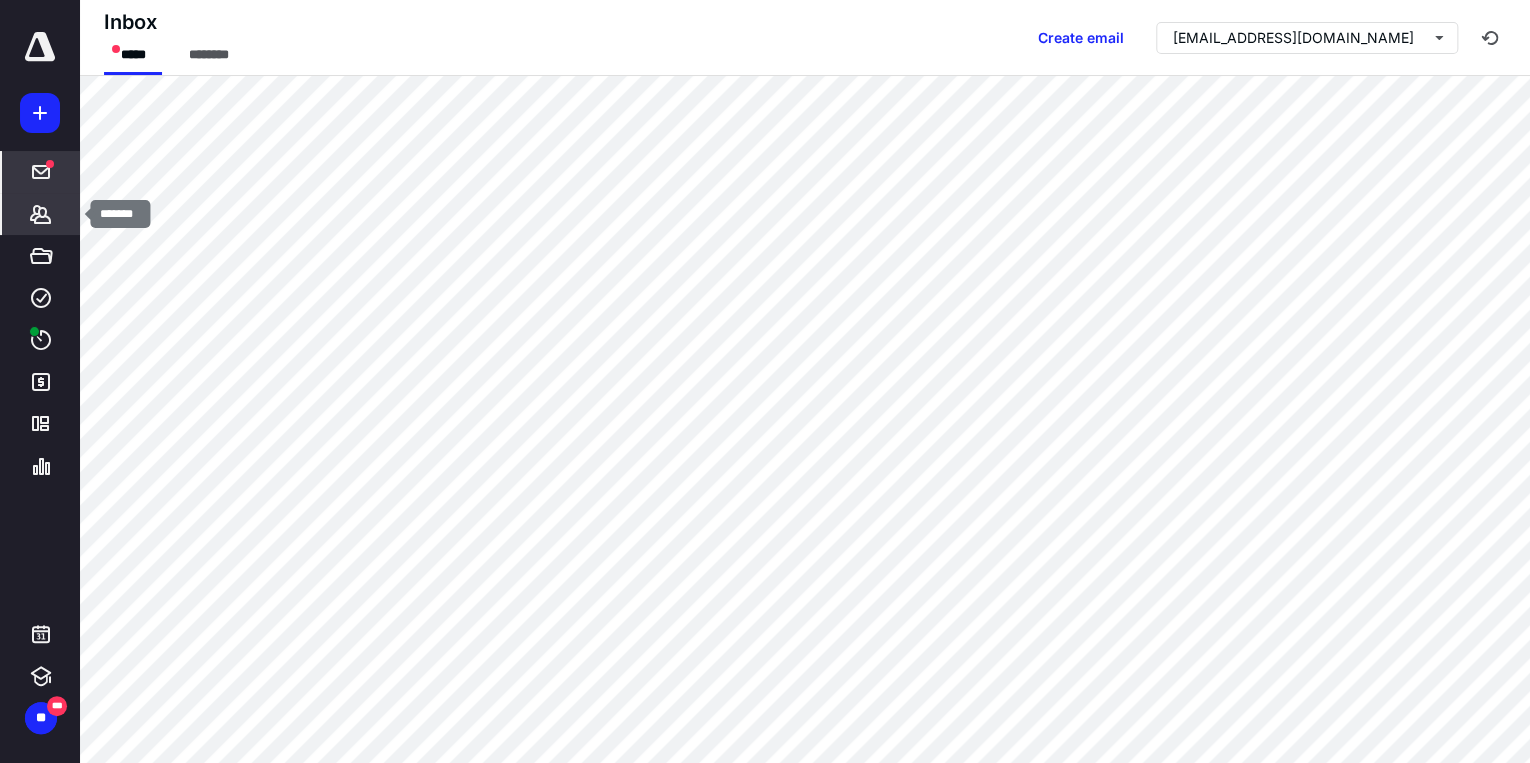 click on "*******" at bounding box center (41, 214) 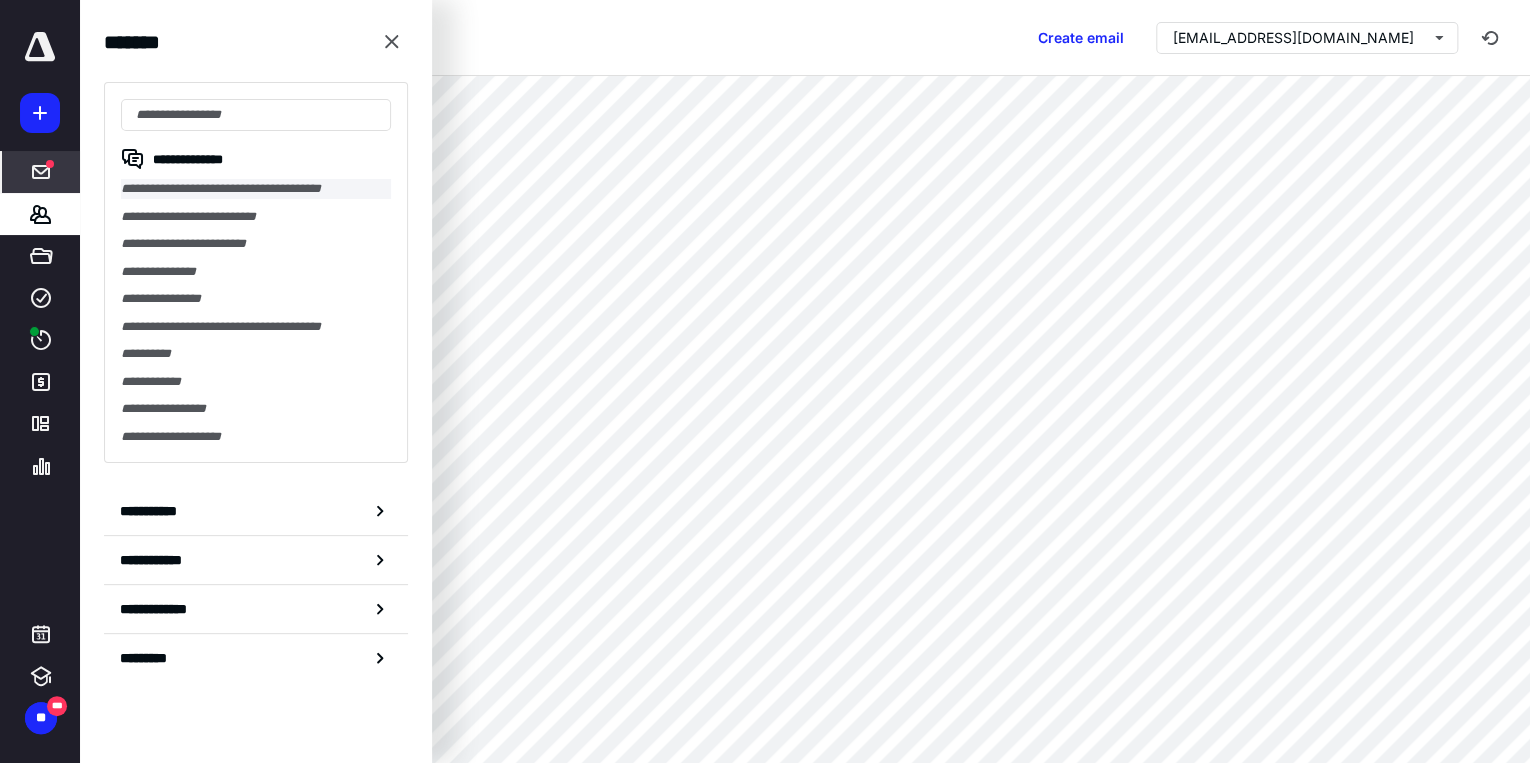click on "**********" at bounding box center (256, 189) 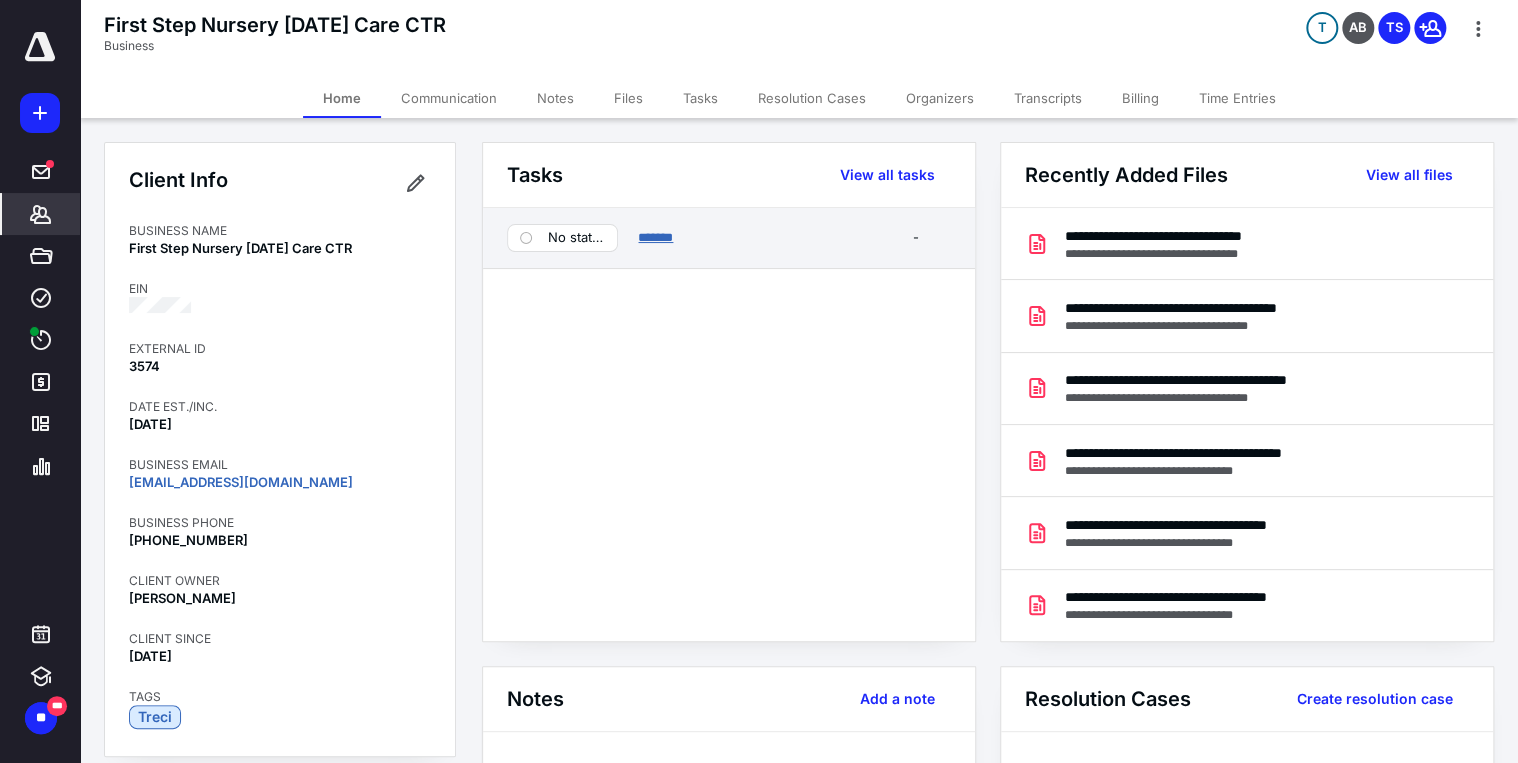 click on "*******" at bounding box center [655, 237] 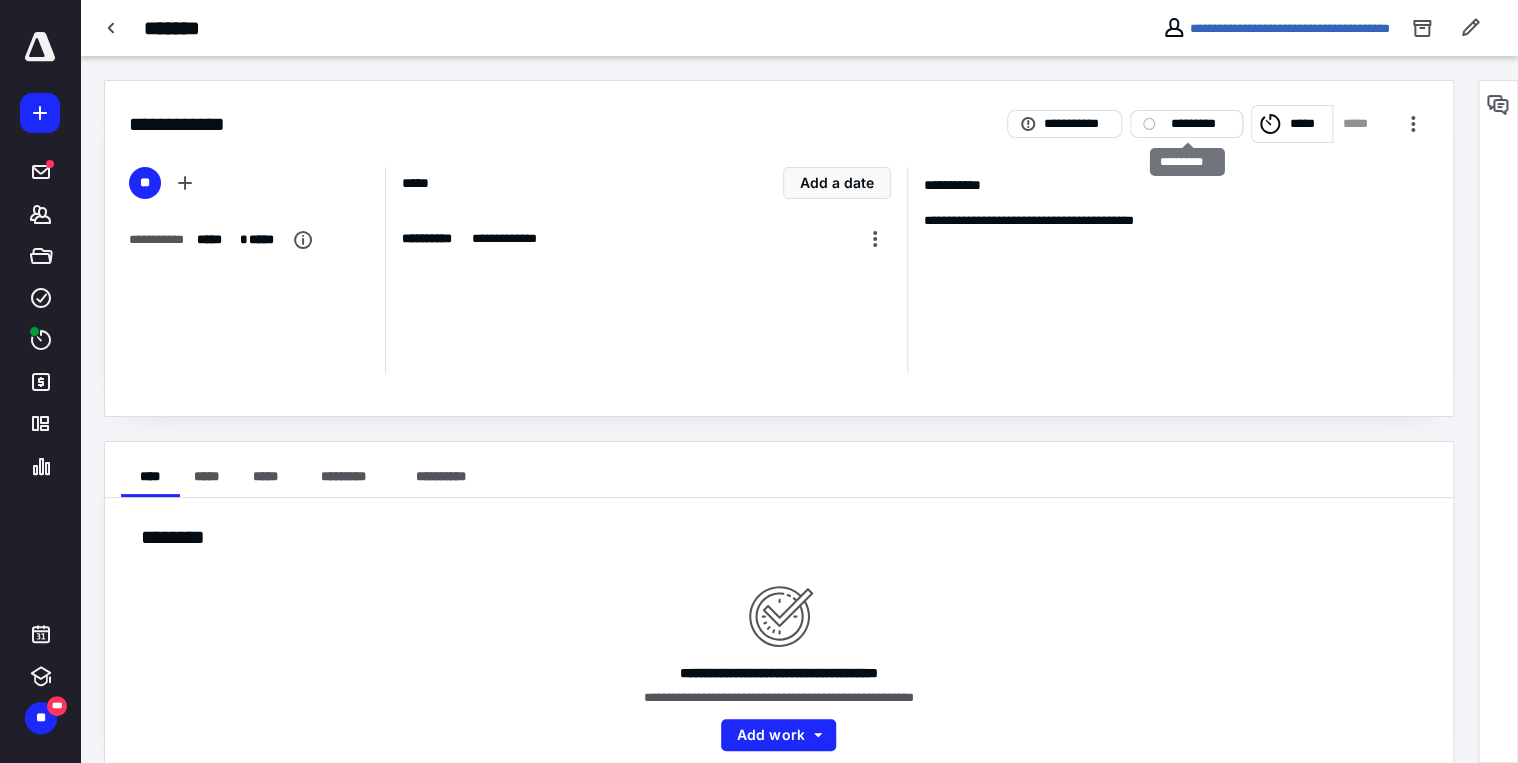 click on "*********" at bounding box center (1186, 124) 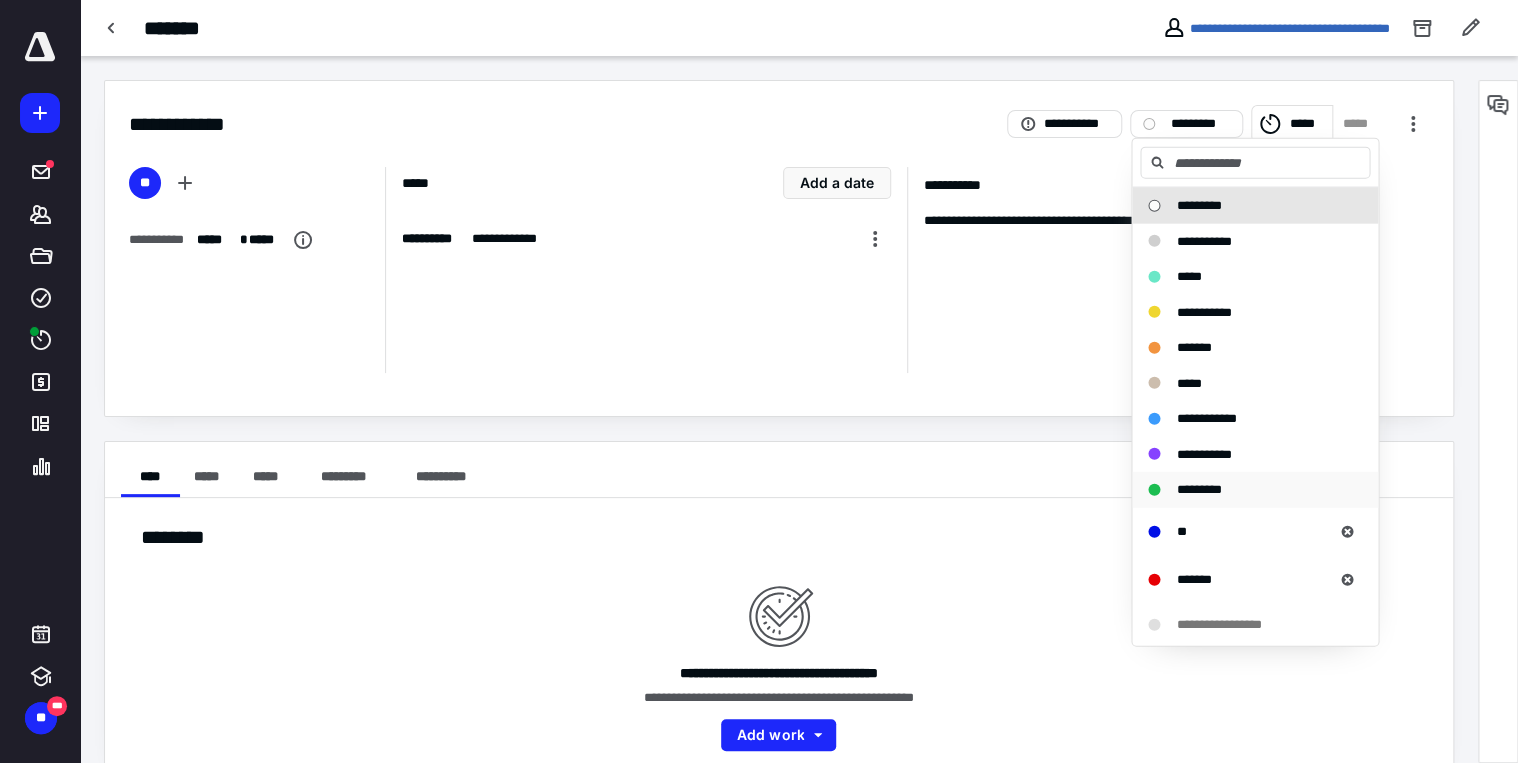 click on "*********" at bounding box center (1198, 489) 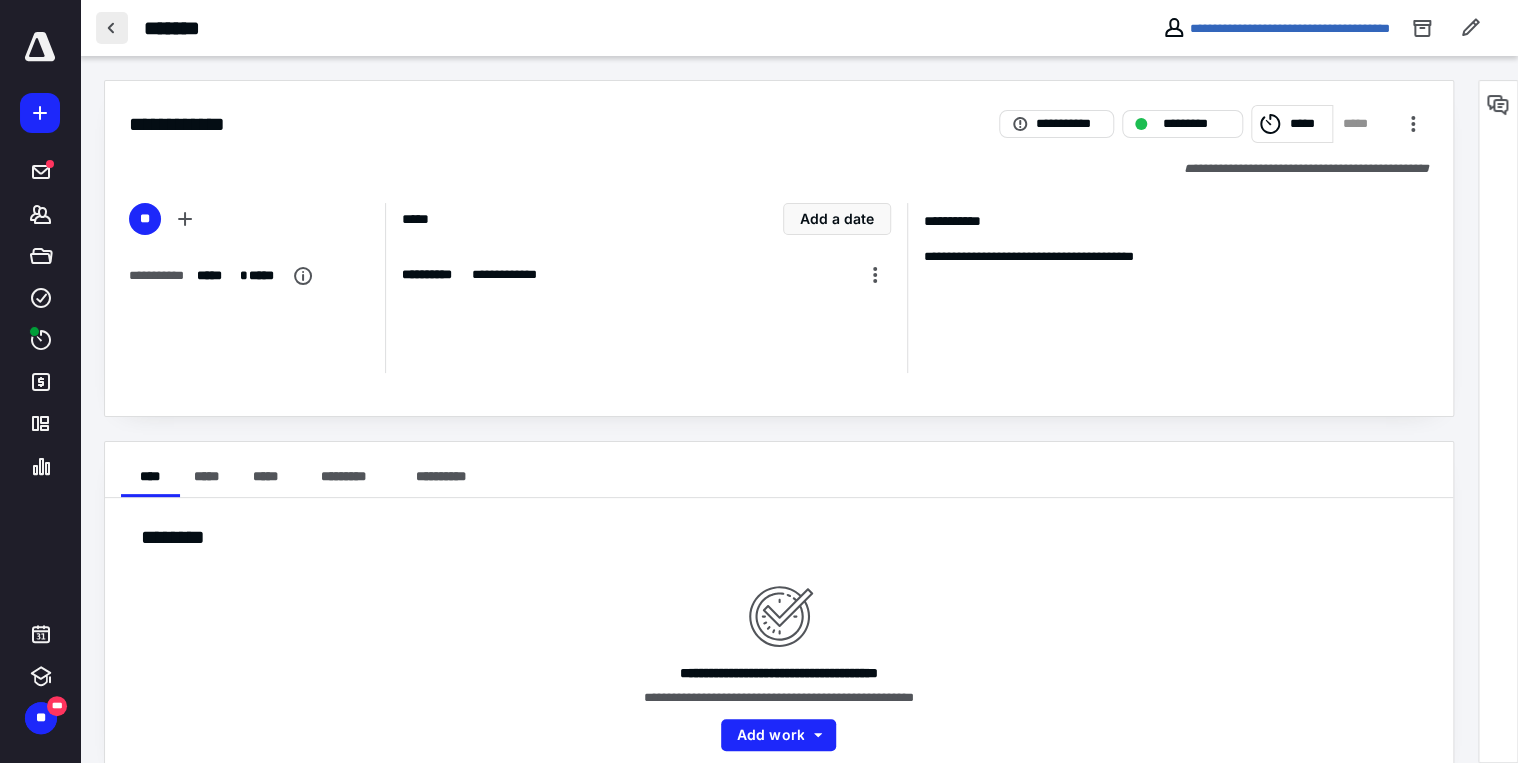 click at bounding box center [112, 28] 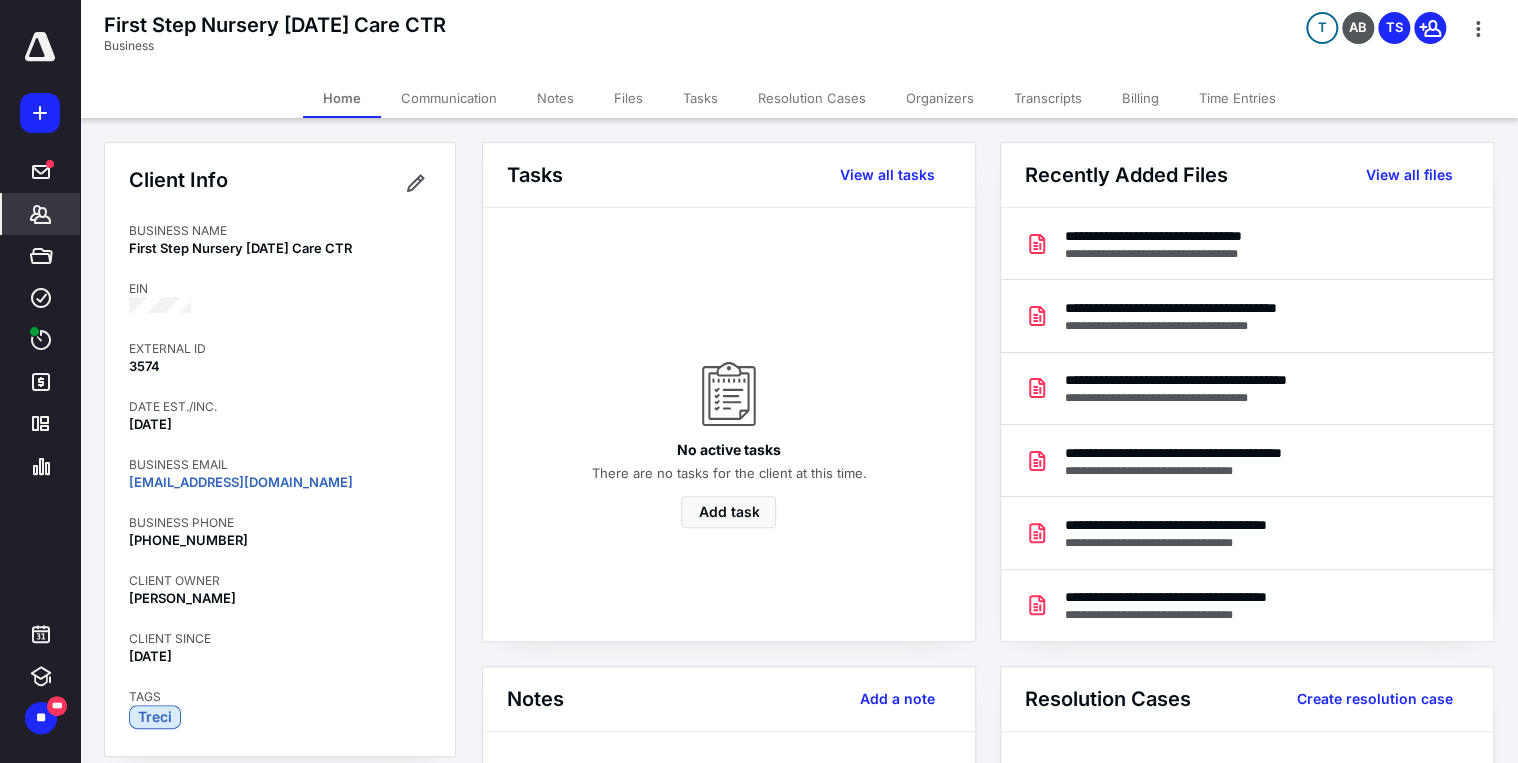 click on "Communication" at bounding box center [449, 98] 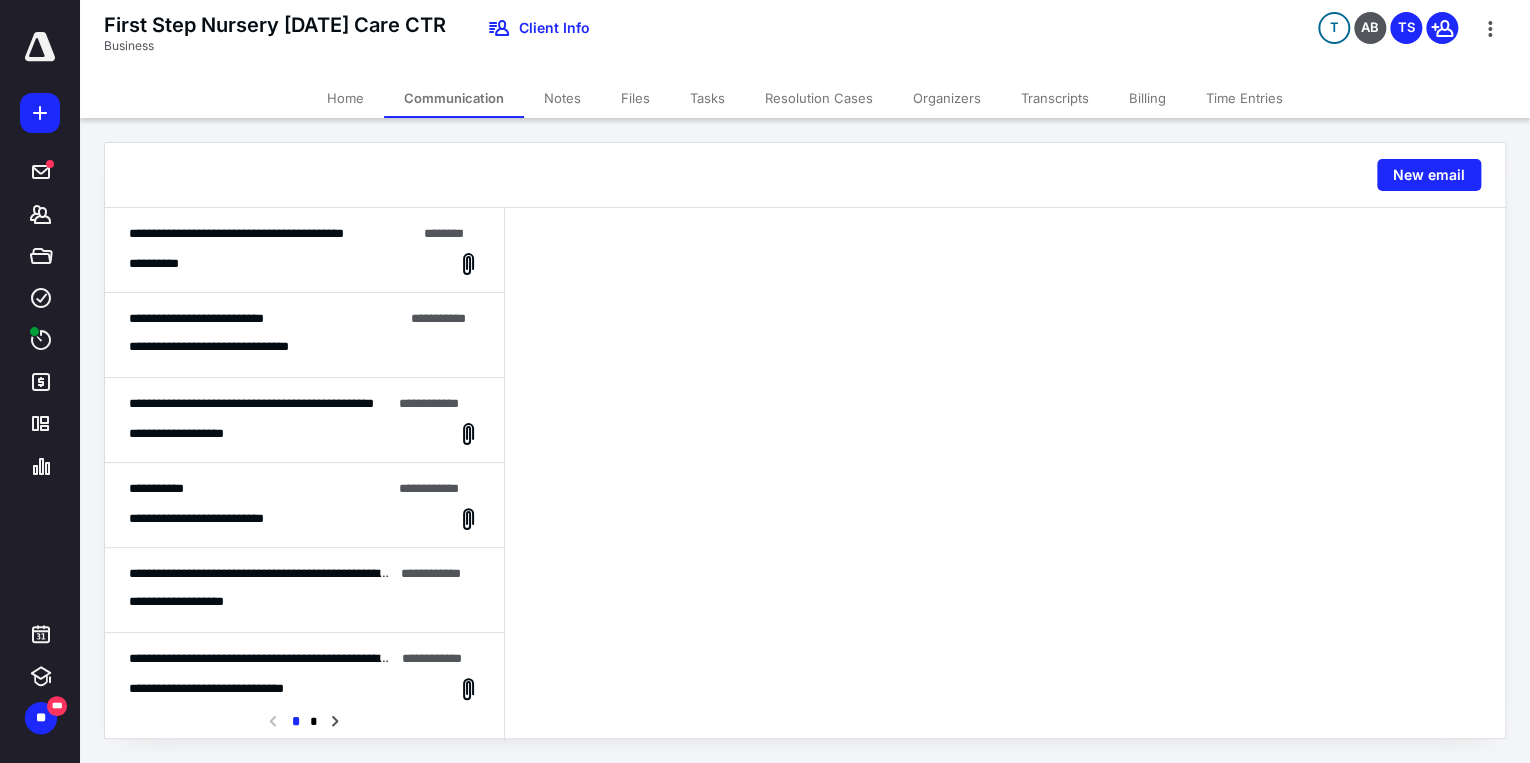 click on "**********" at bounding box center (304, 264) 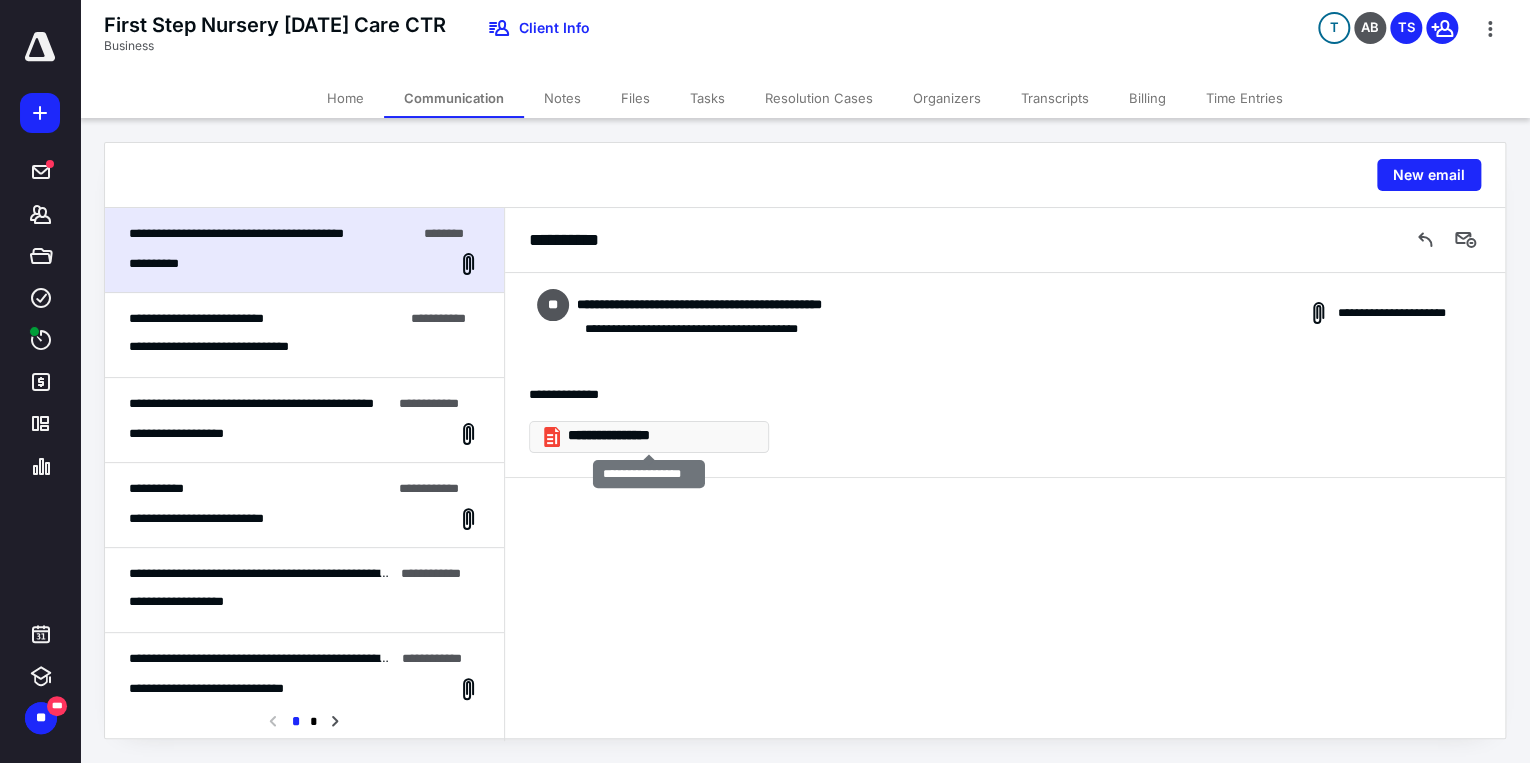 click on "**********" at bounding box center [649, 437] 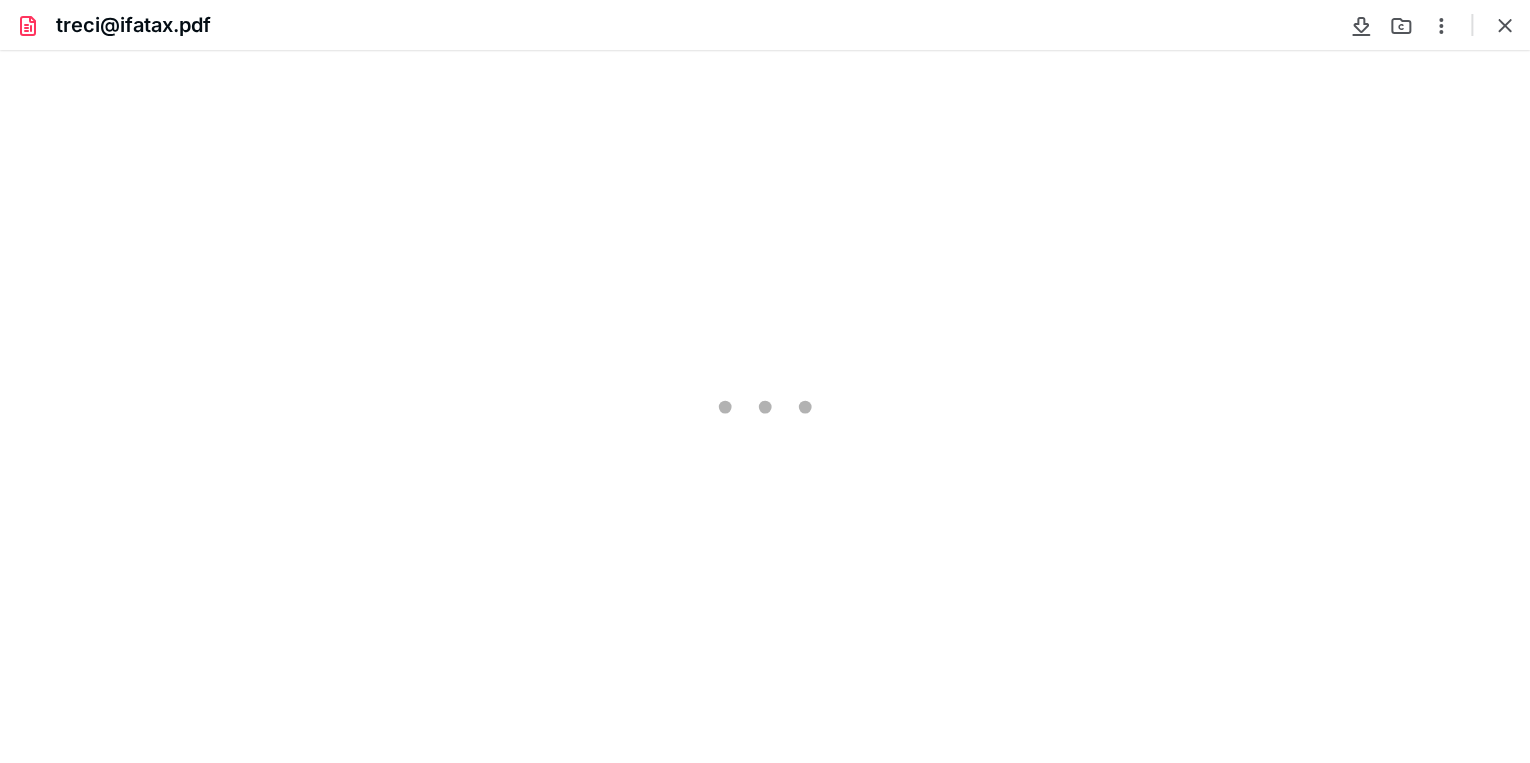 scroll, scrollTop: 0, scrollLeft: 0, axis: both 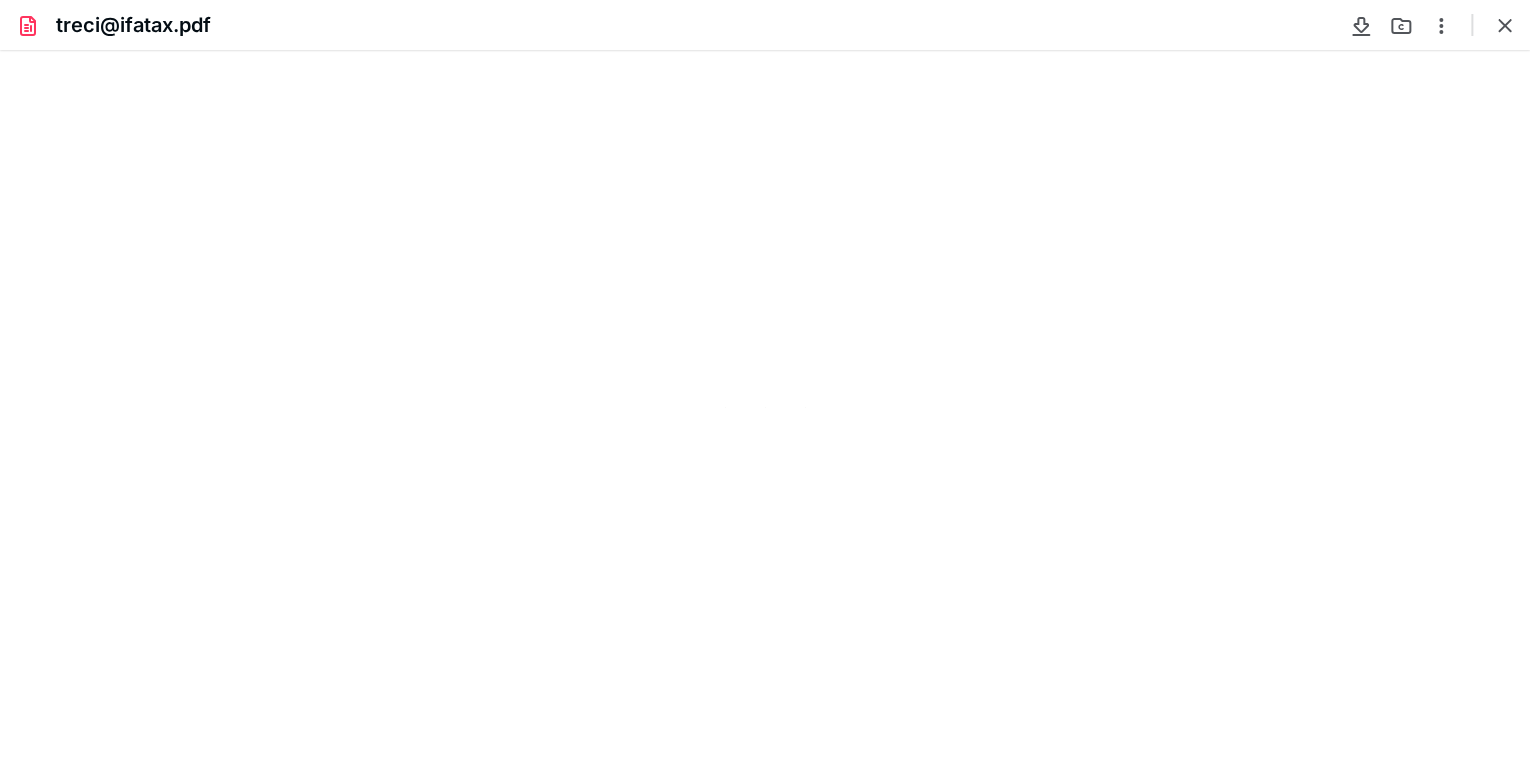 type on "85" 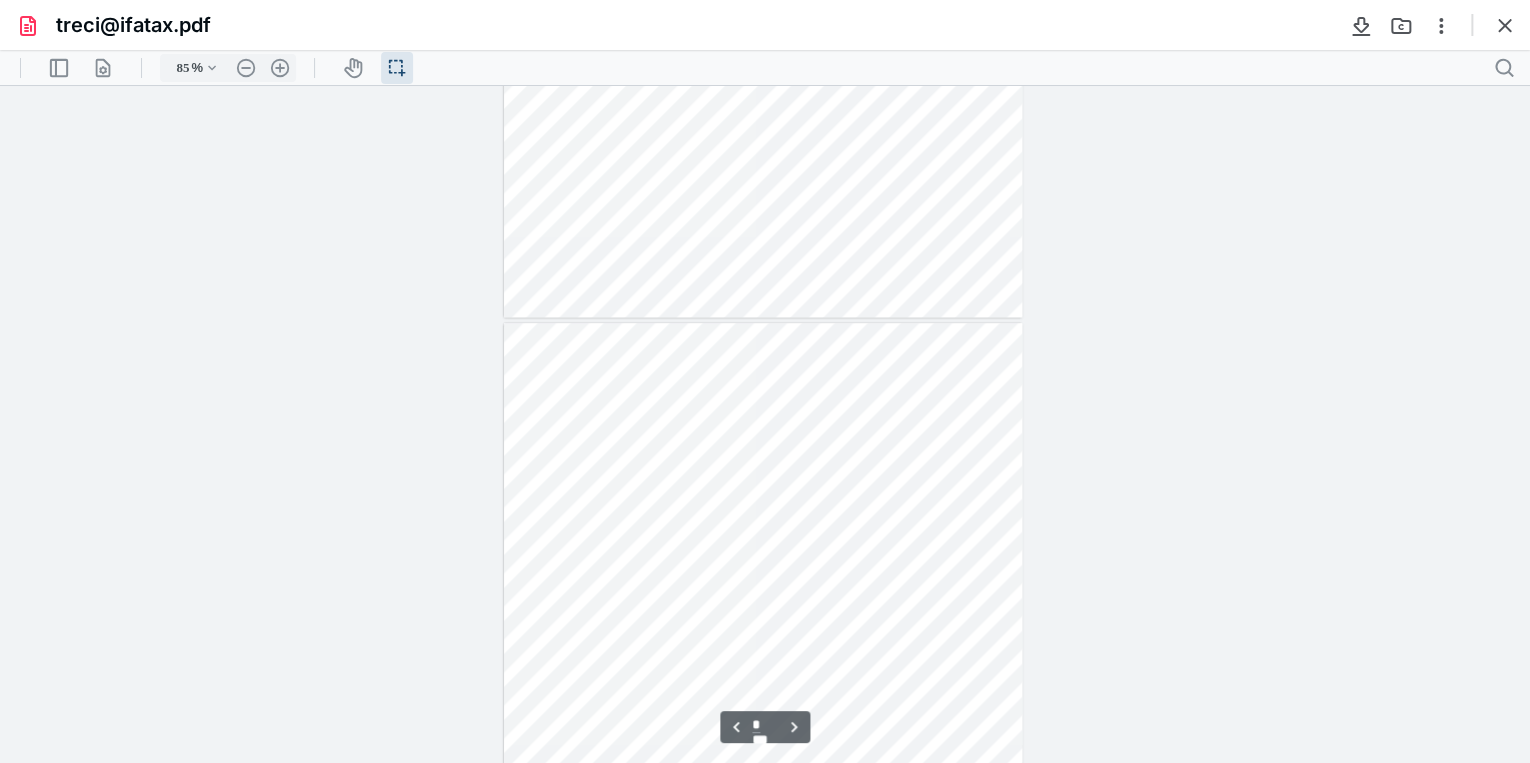 scroll, scrollTop: 1440, scrollLeft: 0, axis: vertical 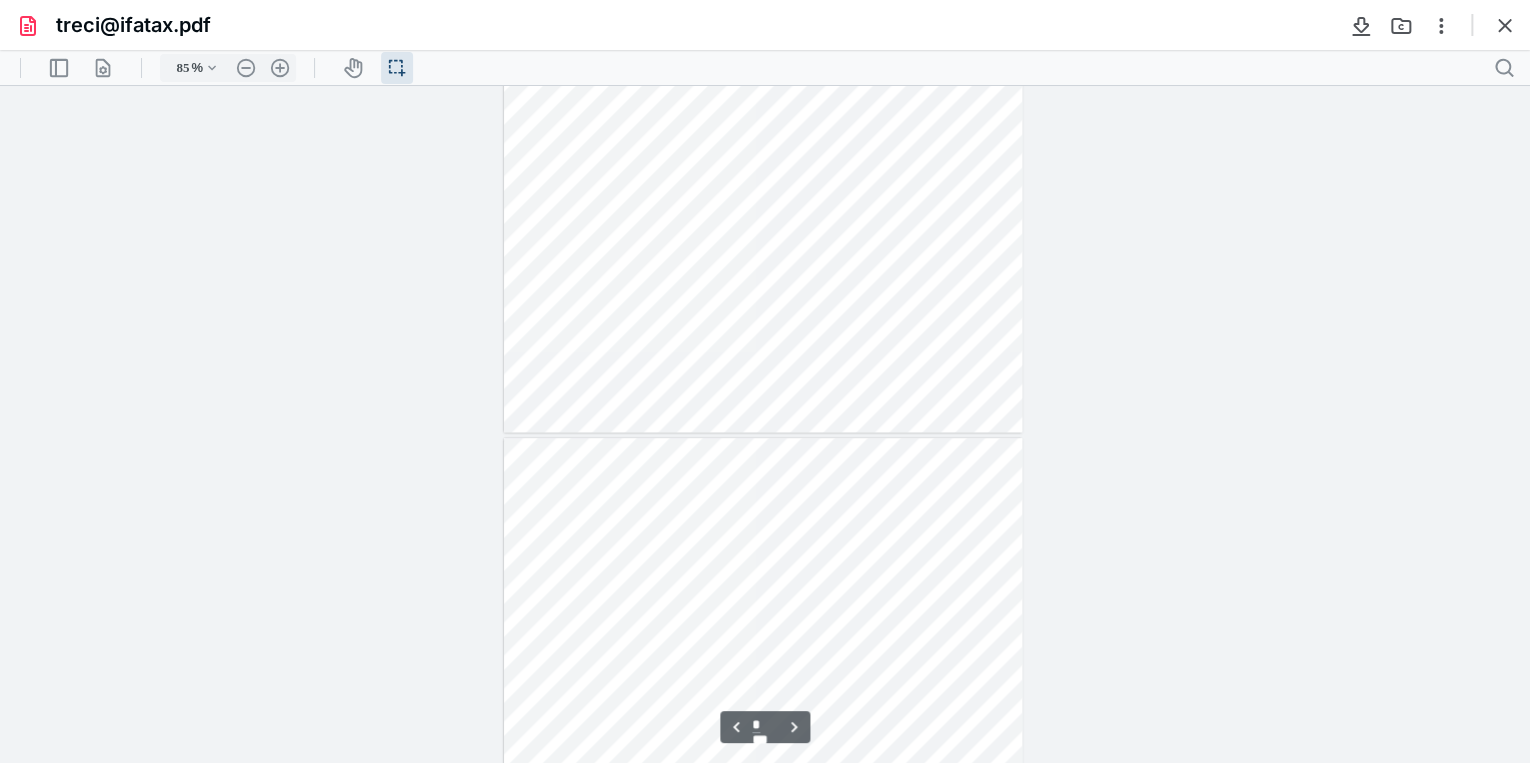 type on "*" 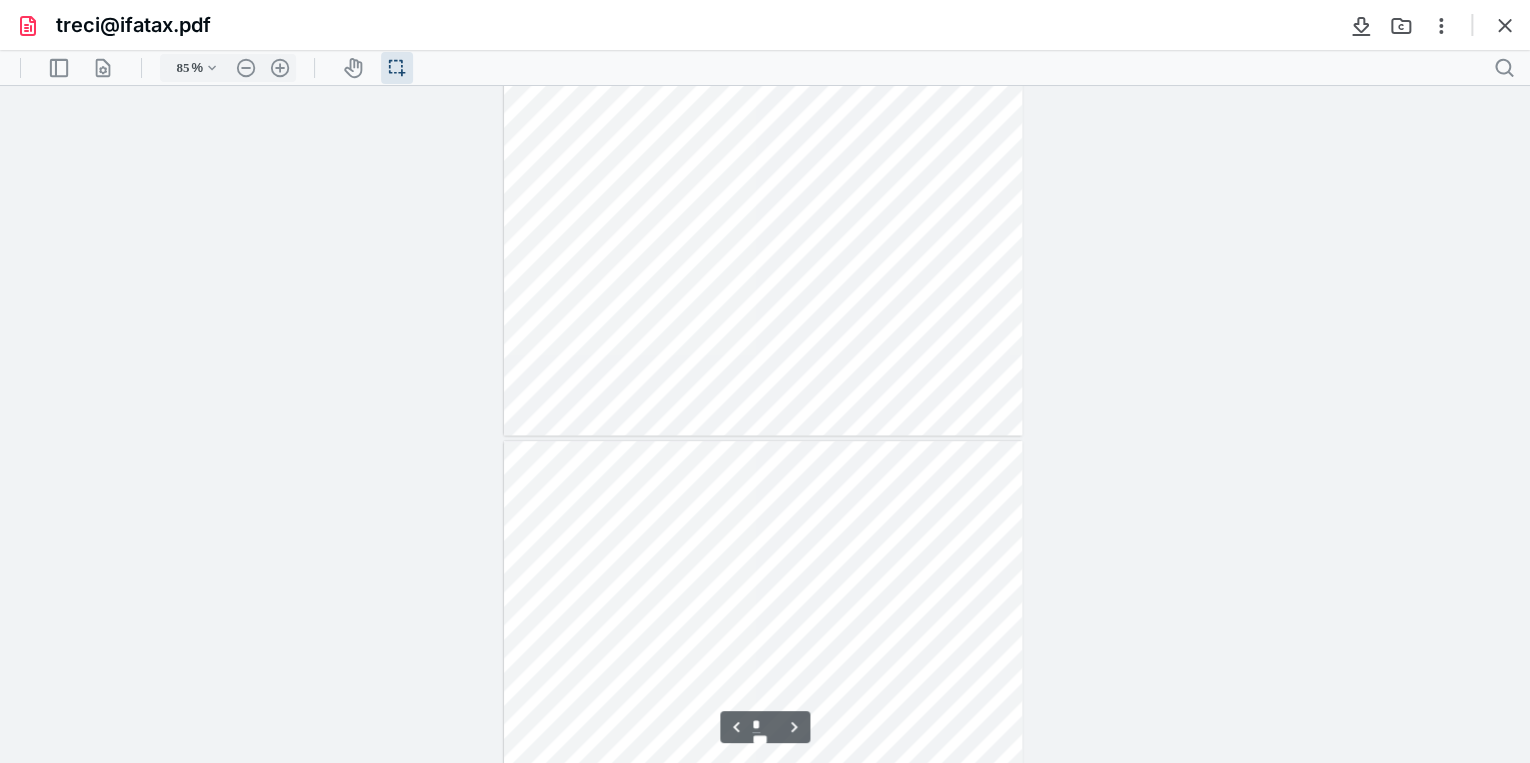 scroll, scrollTop: 990, scrollLeft: 0, axis: vertical 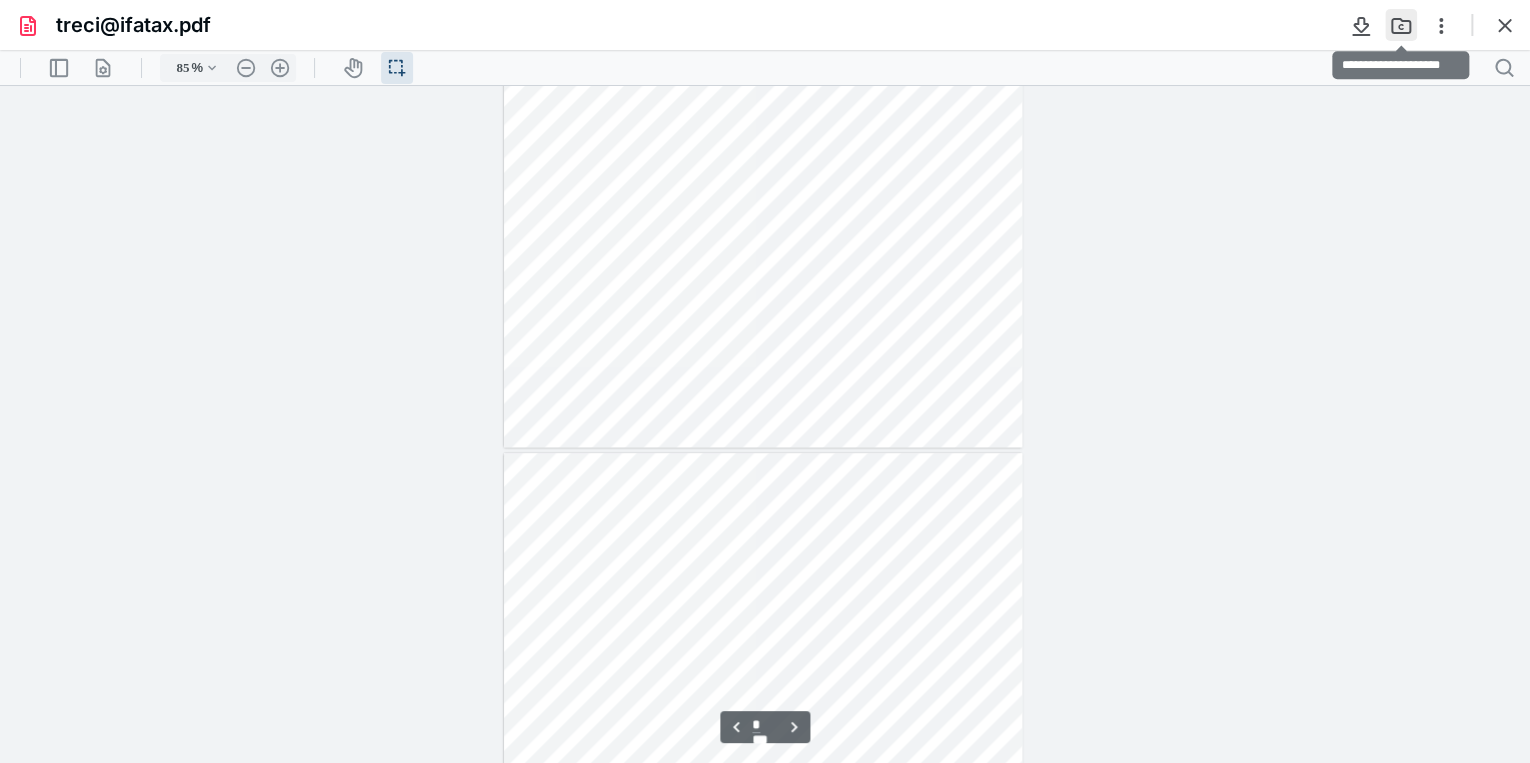 click at bounding box center (1401, 25) 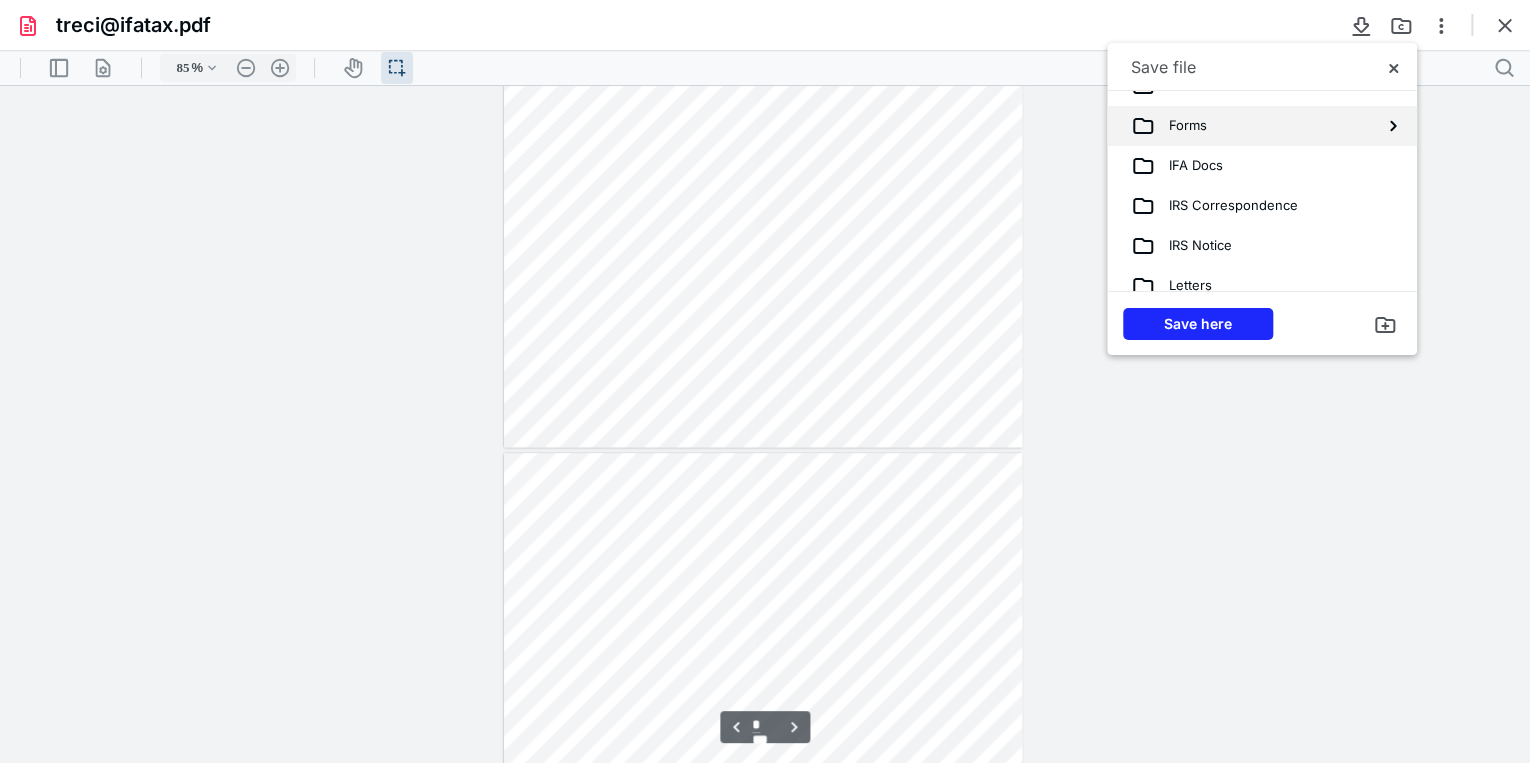 scroll, scrollTop: 400, scrollLeft: 0, axis: vertical 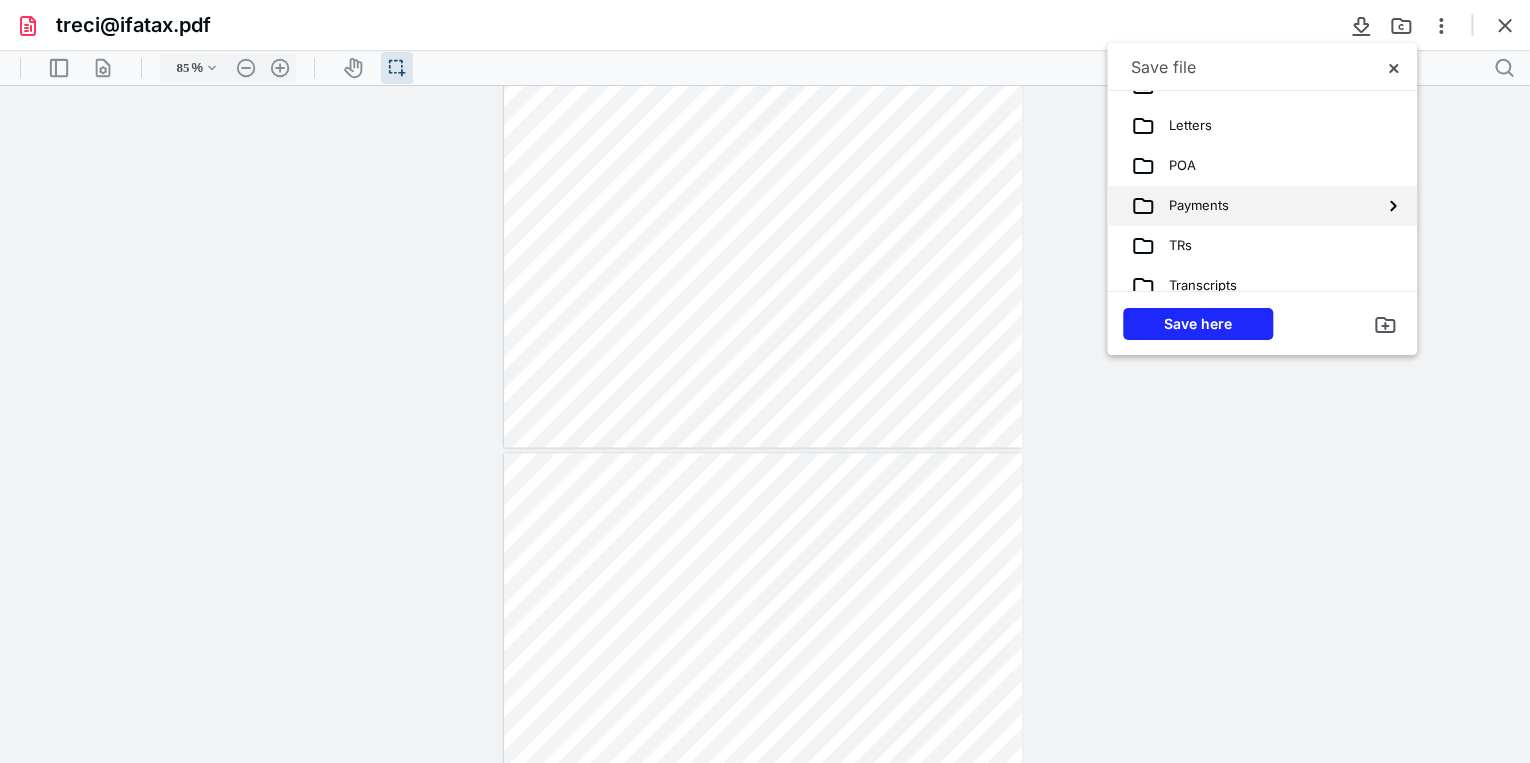 click on "Payments" at bounding box center [1246, 206] 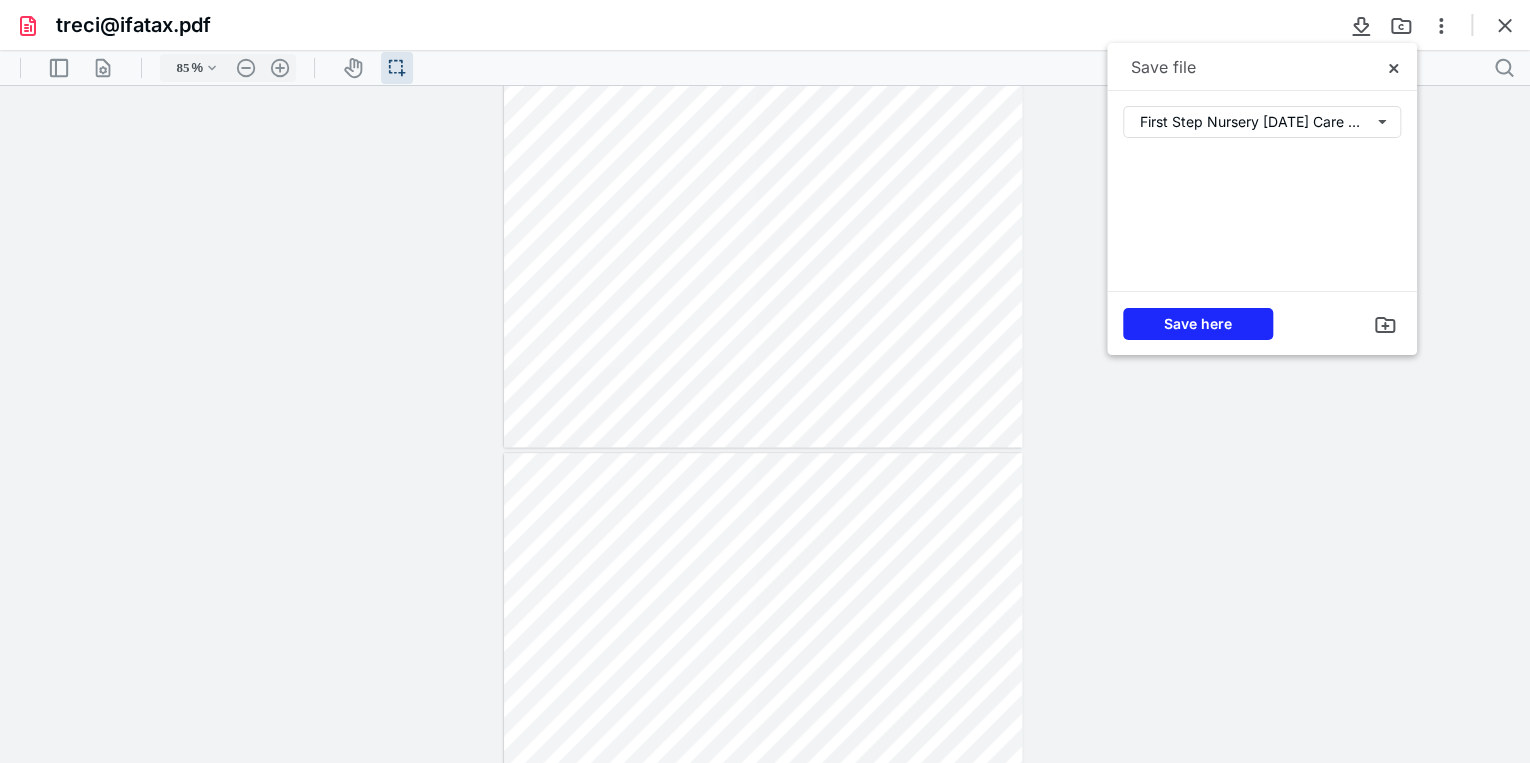 scroll, scrollTop: 0, scrollLeft: 0, axis: both 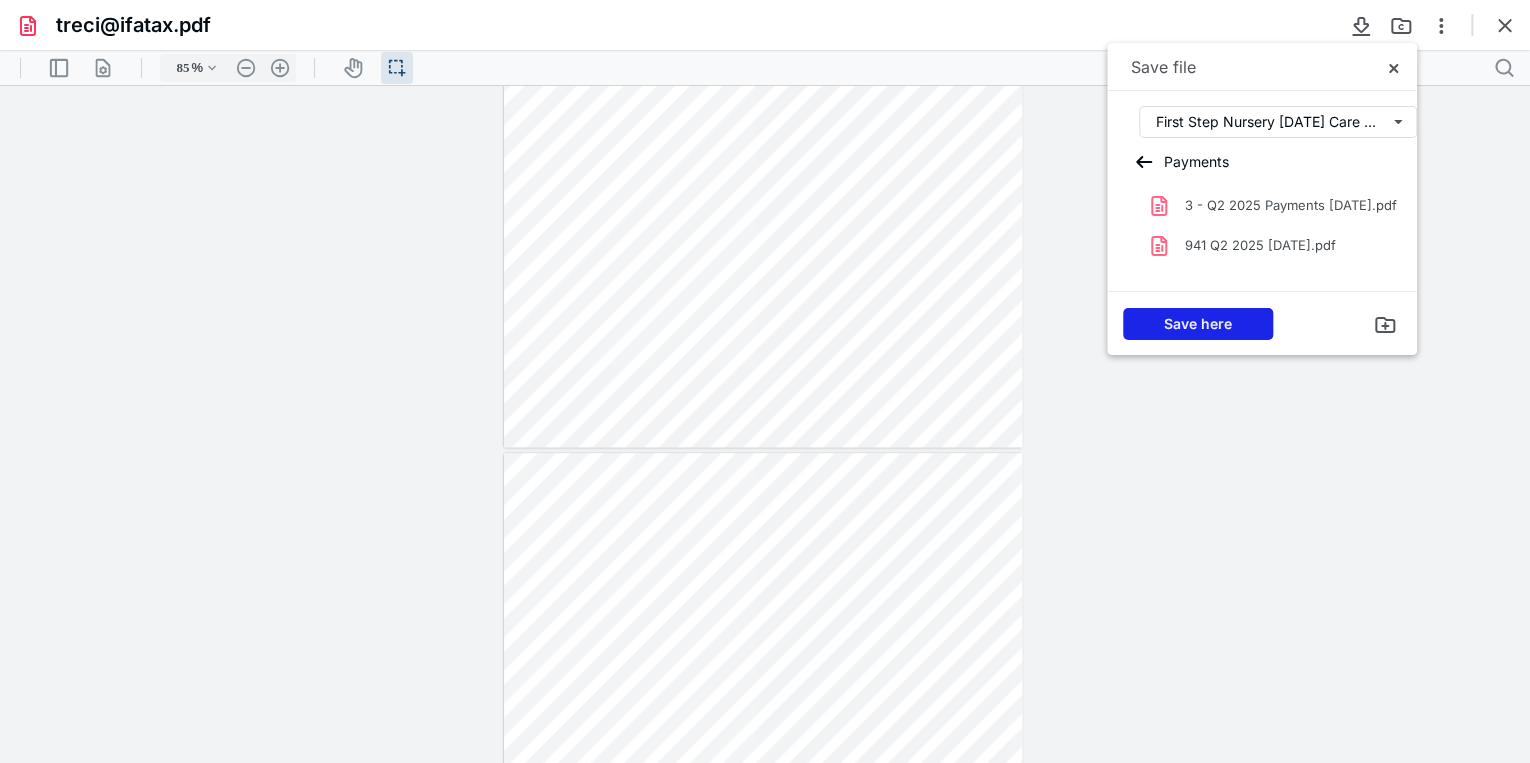 click on "Save here" at bounding box center (1198, 324) 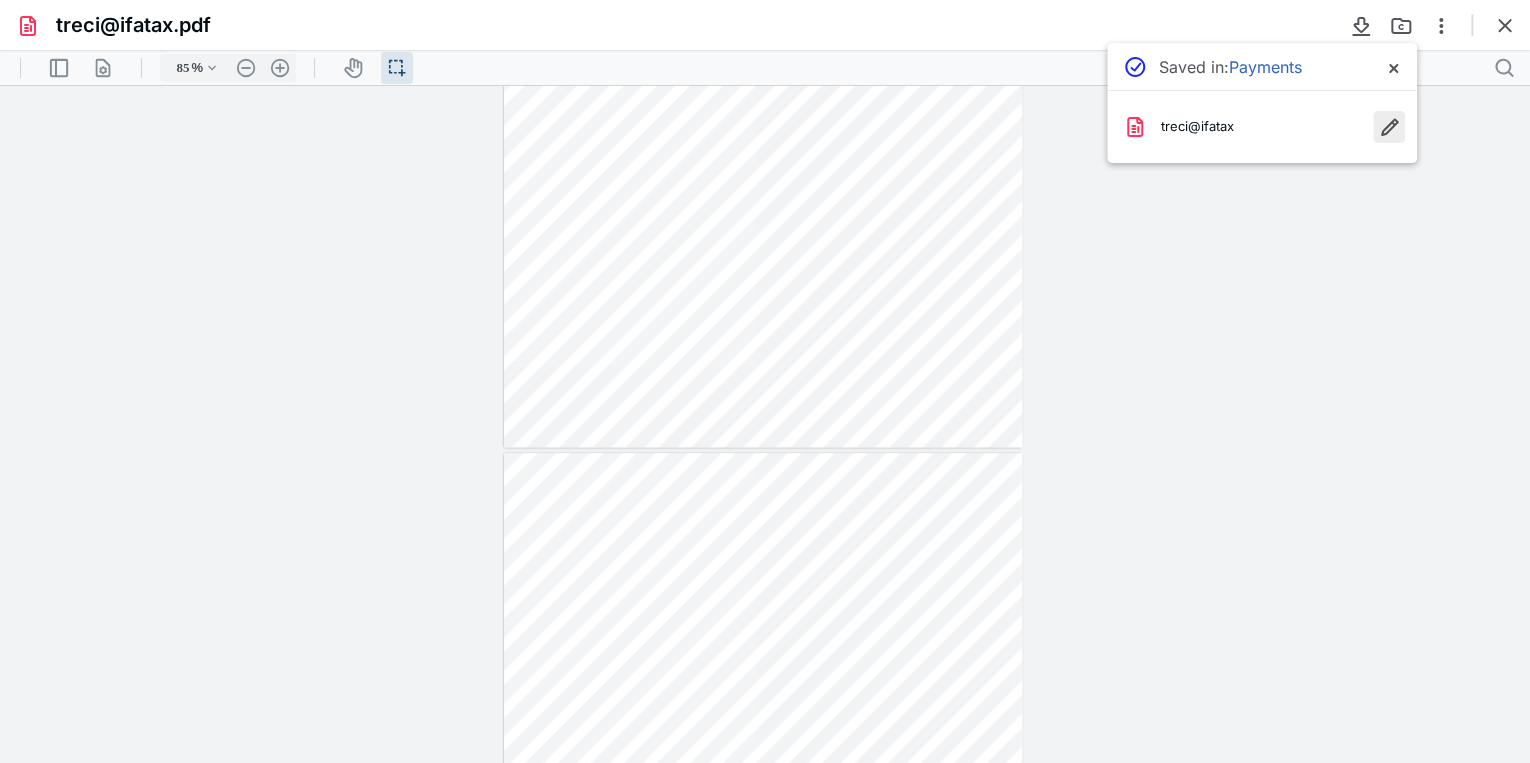 click at bounding box center [1389, 127] 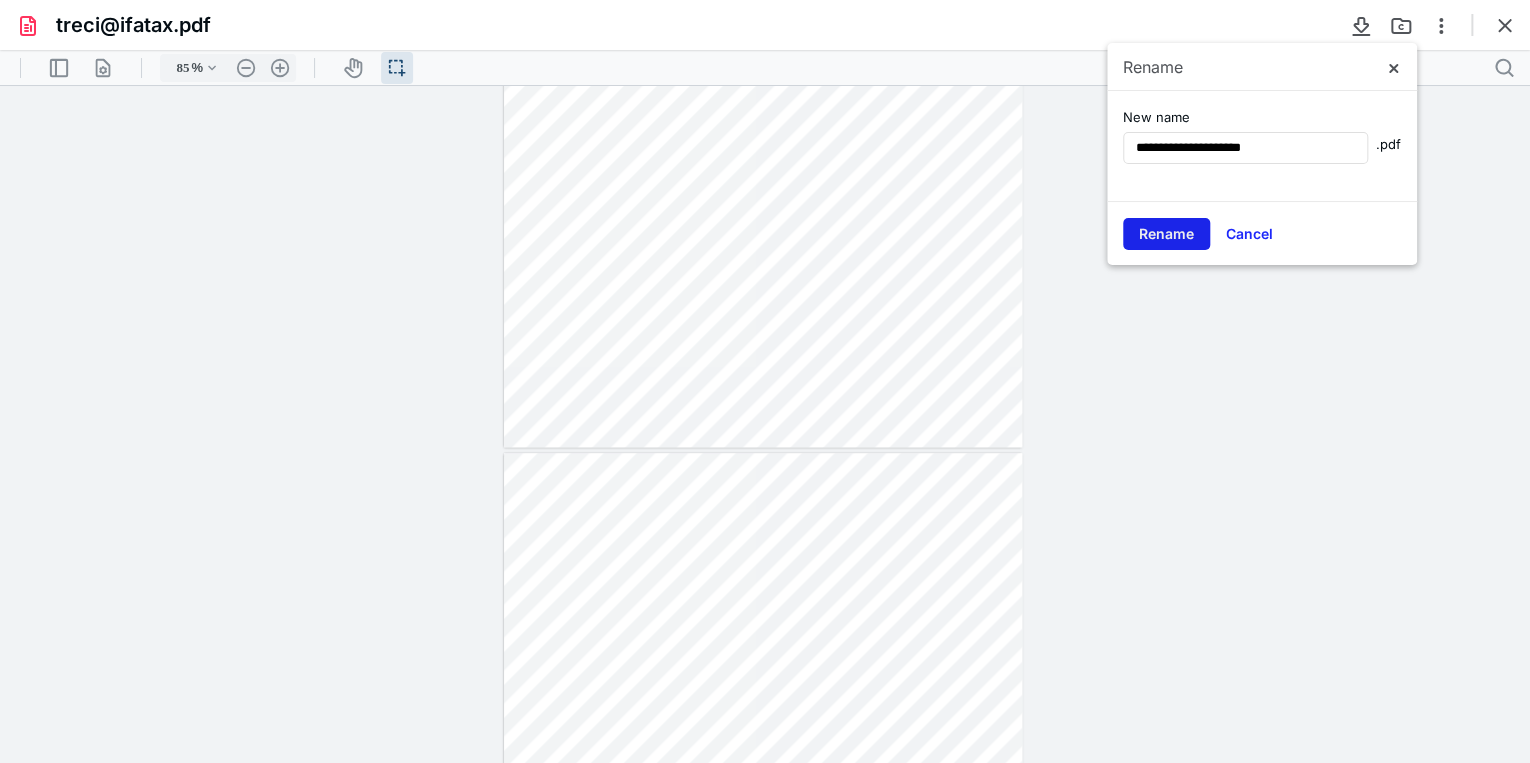type on "**********" 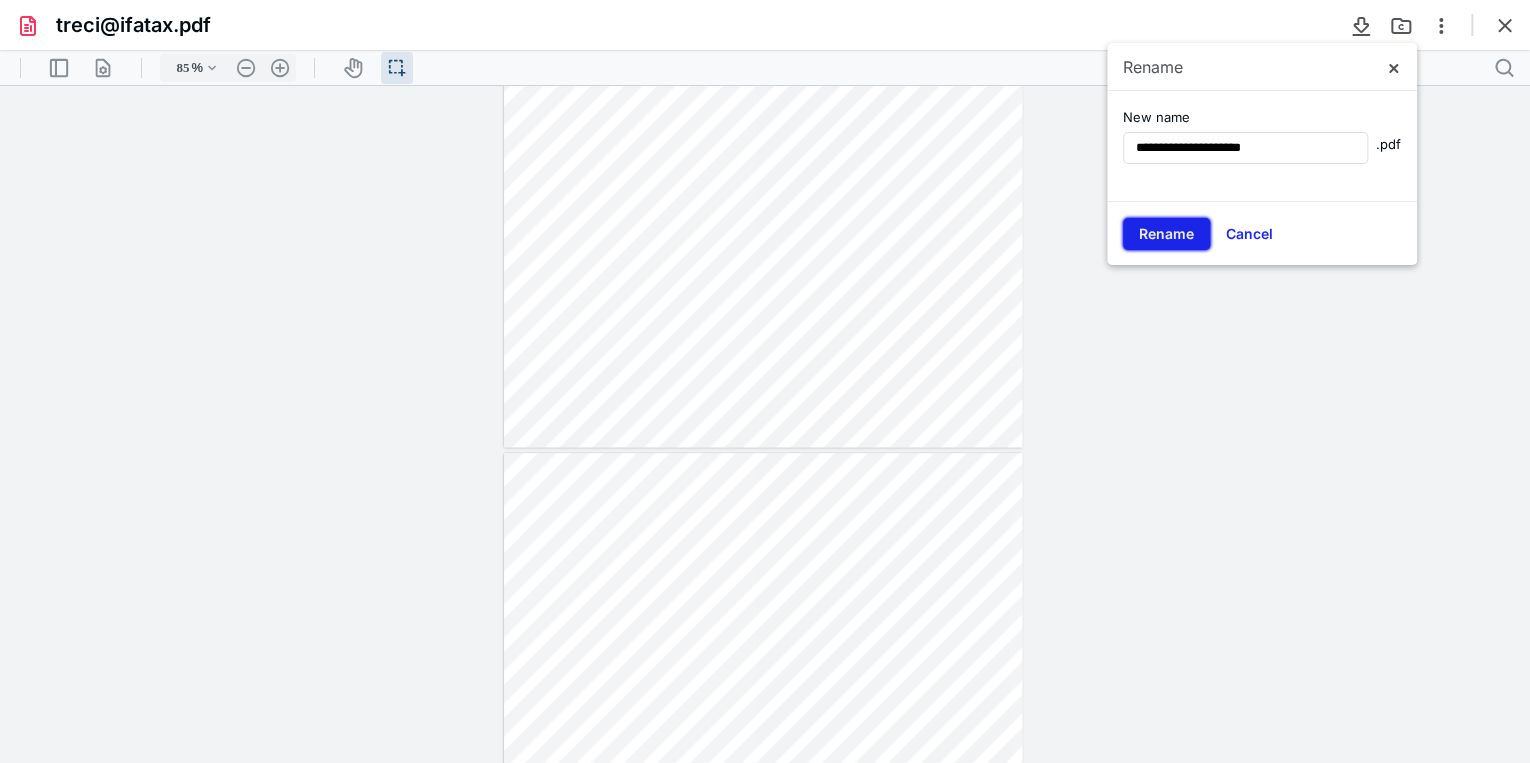 click on "Rename" at bounding box center [1166, 234] 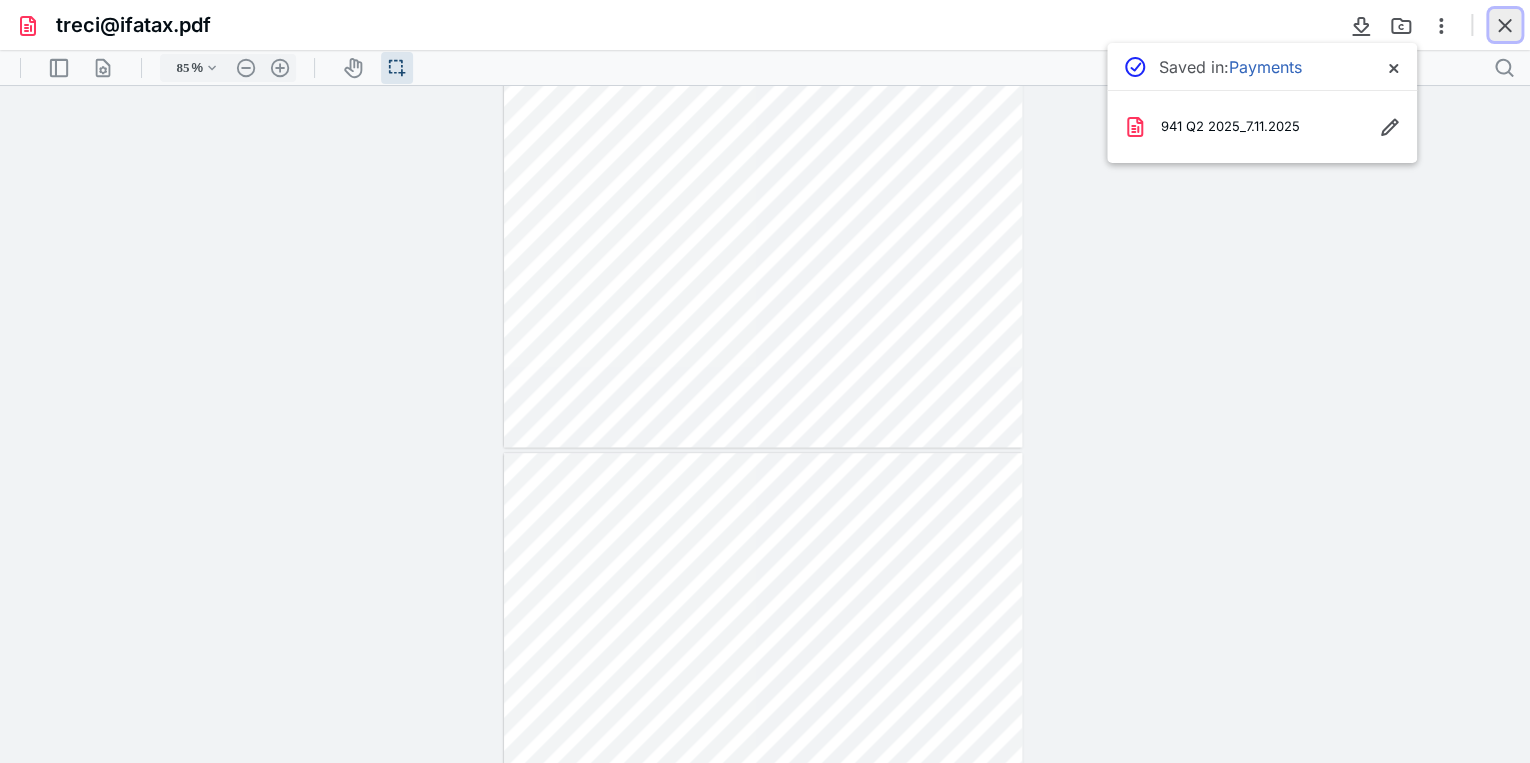 click at bounding box center (1505, 25) 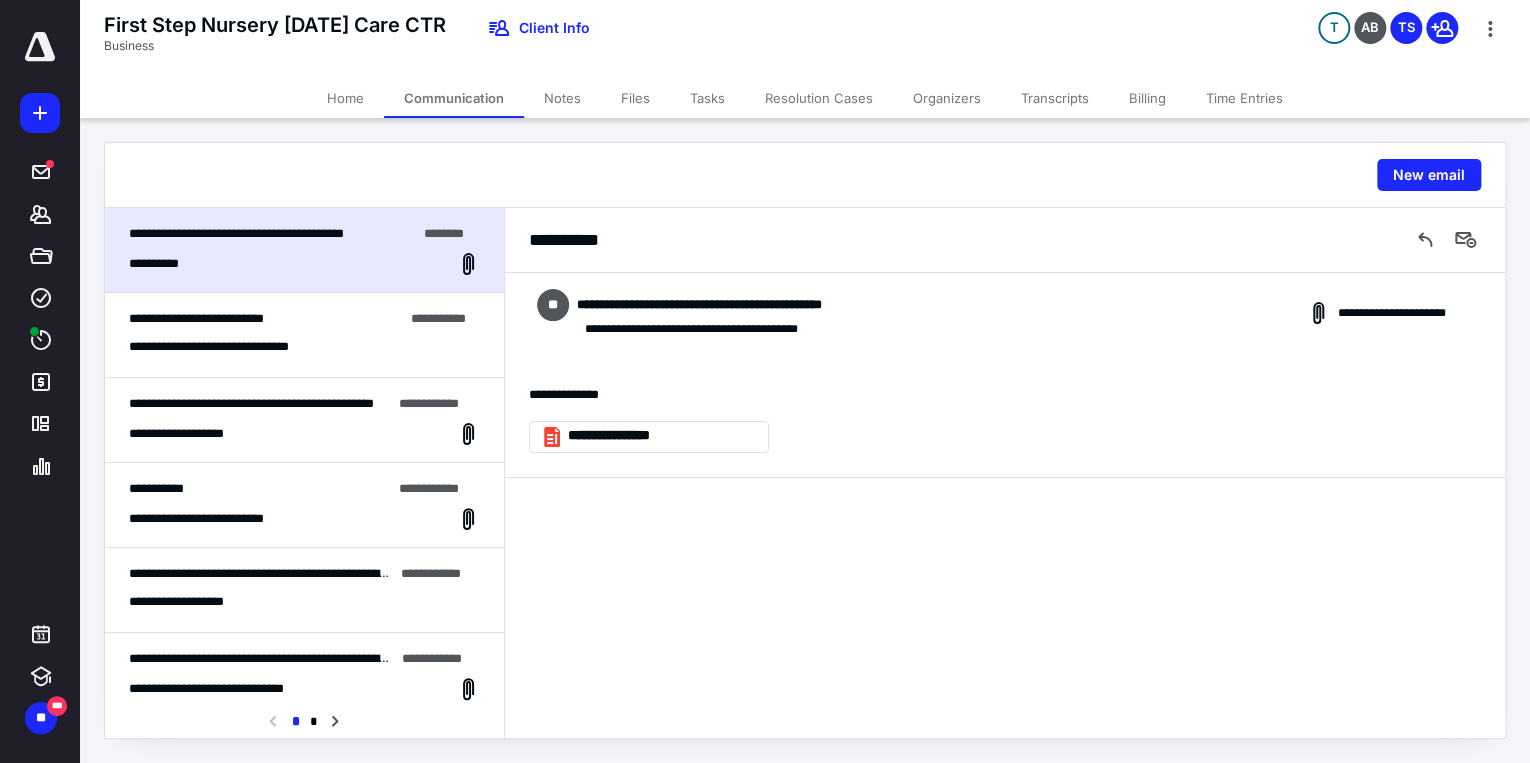 click on "Tasks" at bounding box center (707, 98) 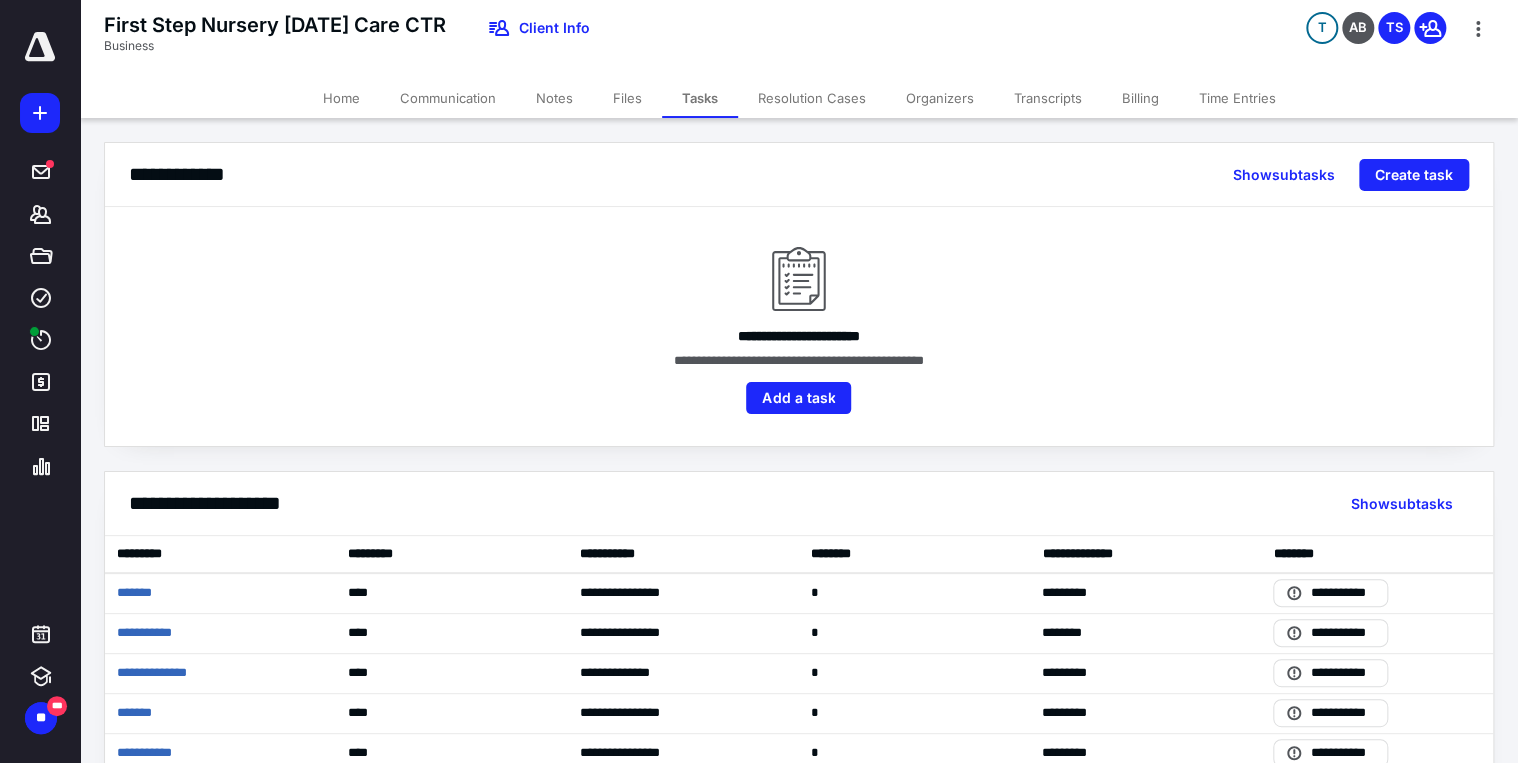 click on "Files" at bounding box center [627, 98] 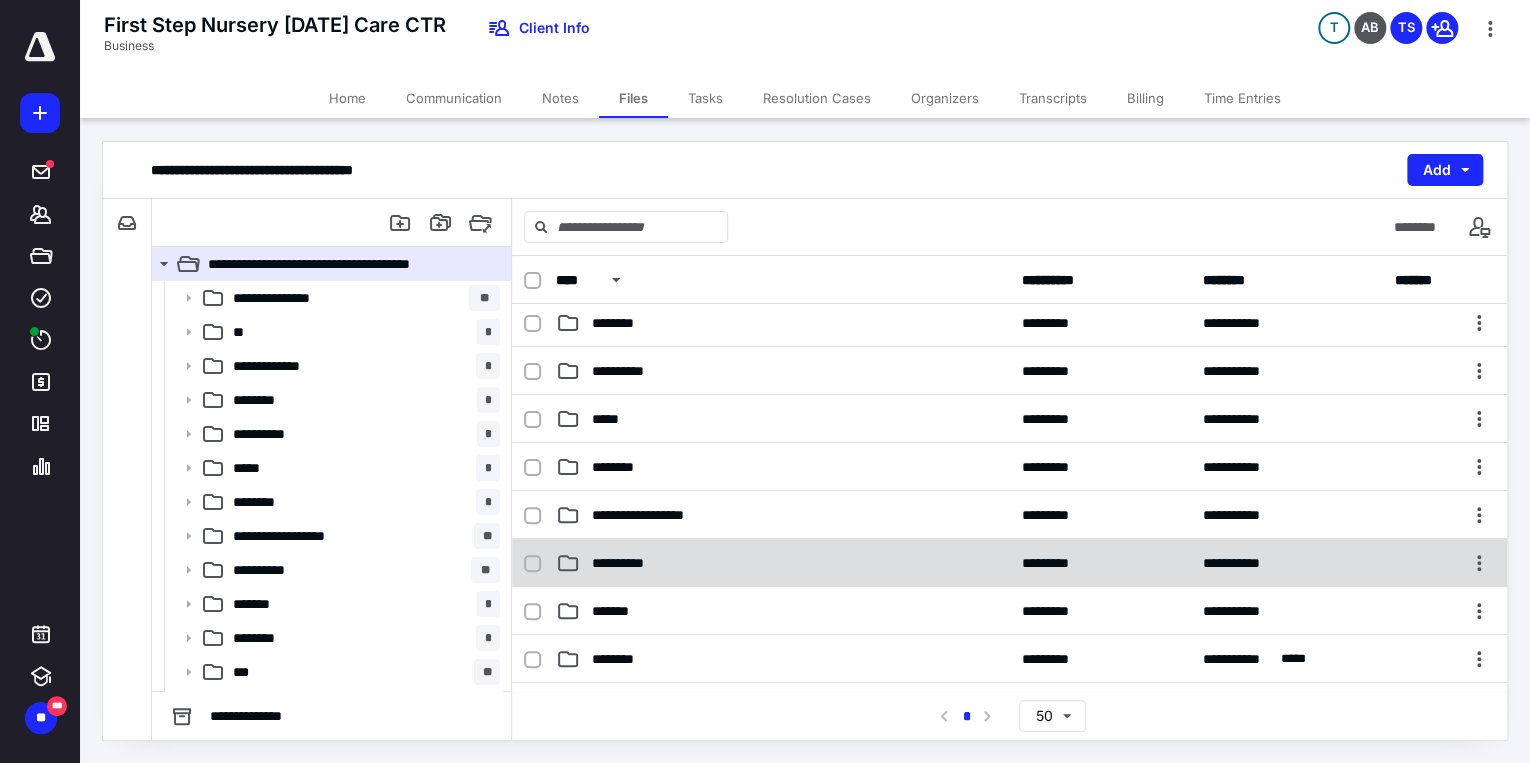 scroll, scrollTop: 160, scrollLeft: 0, axis: vertical 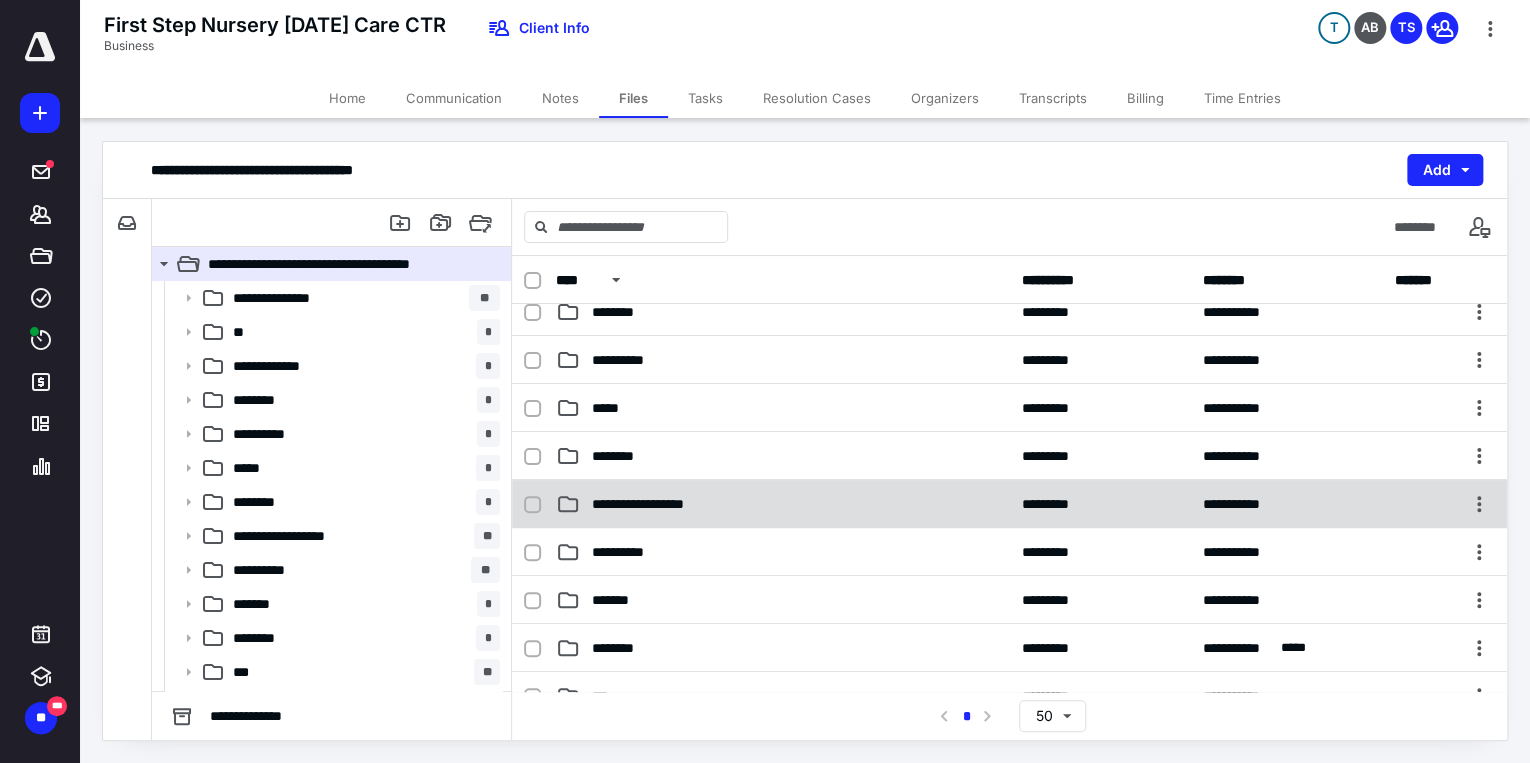 click on "**********" at bounding box center (1009, 504) 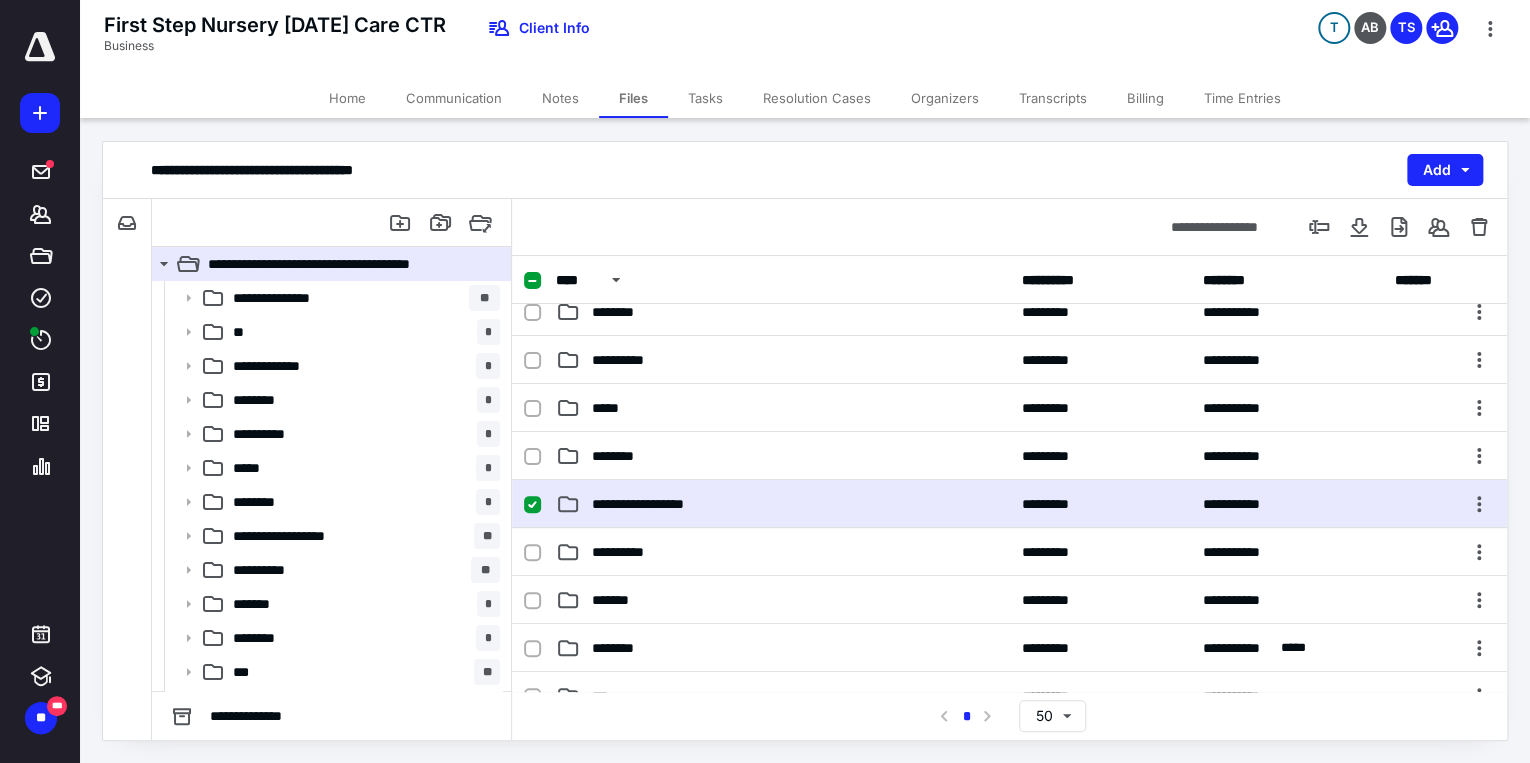 click on "**********" at bounding box center (1009, 504) 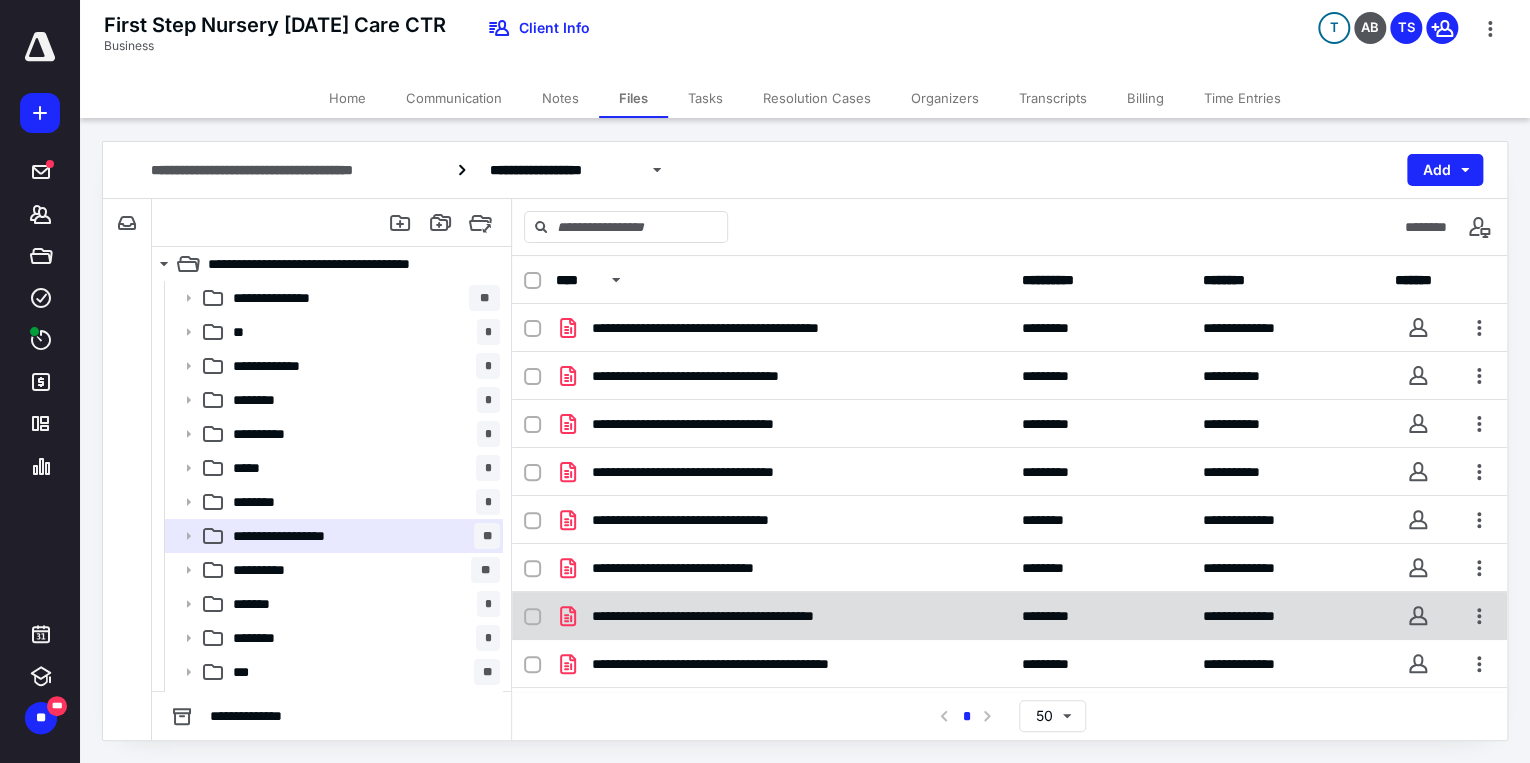 scroll, scrollTop: 137, scrollLeft: 0, axis: vertical 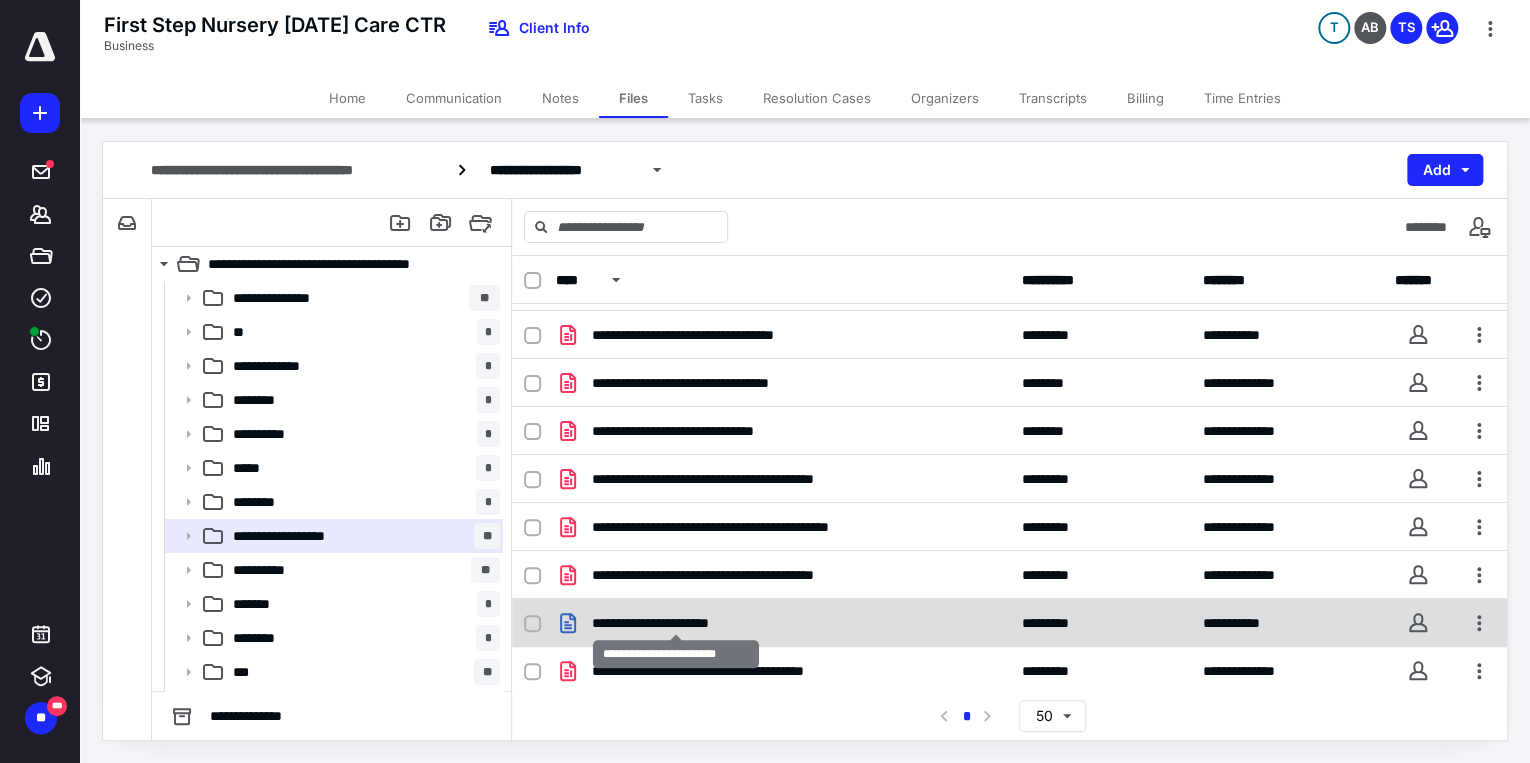 click on "**********" at bounding box center [676, 623] 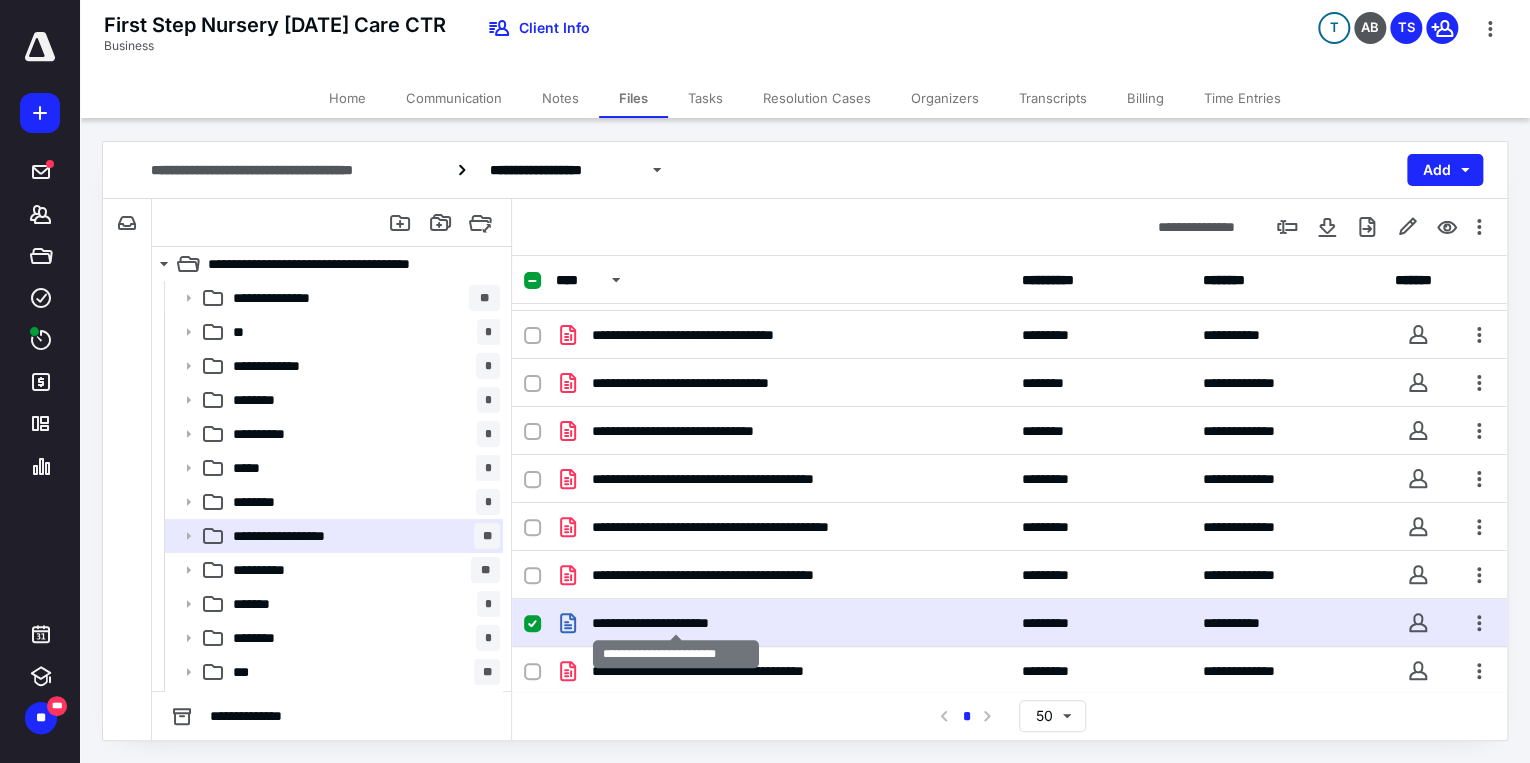 click on "**********" at bounding box center (676, 623) 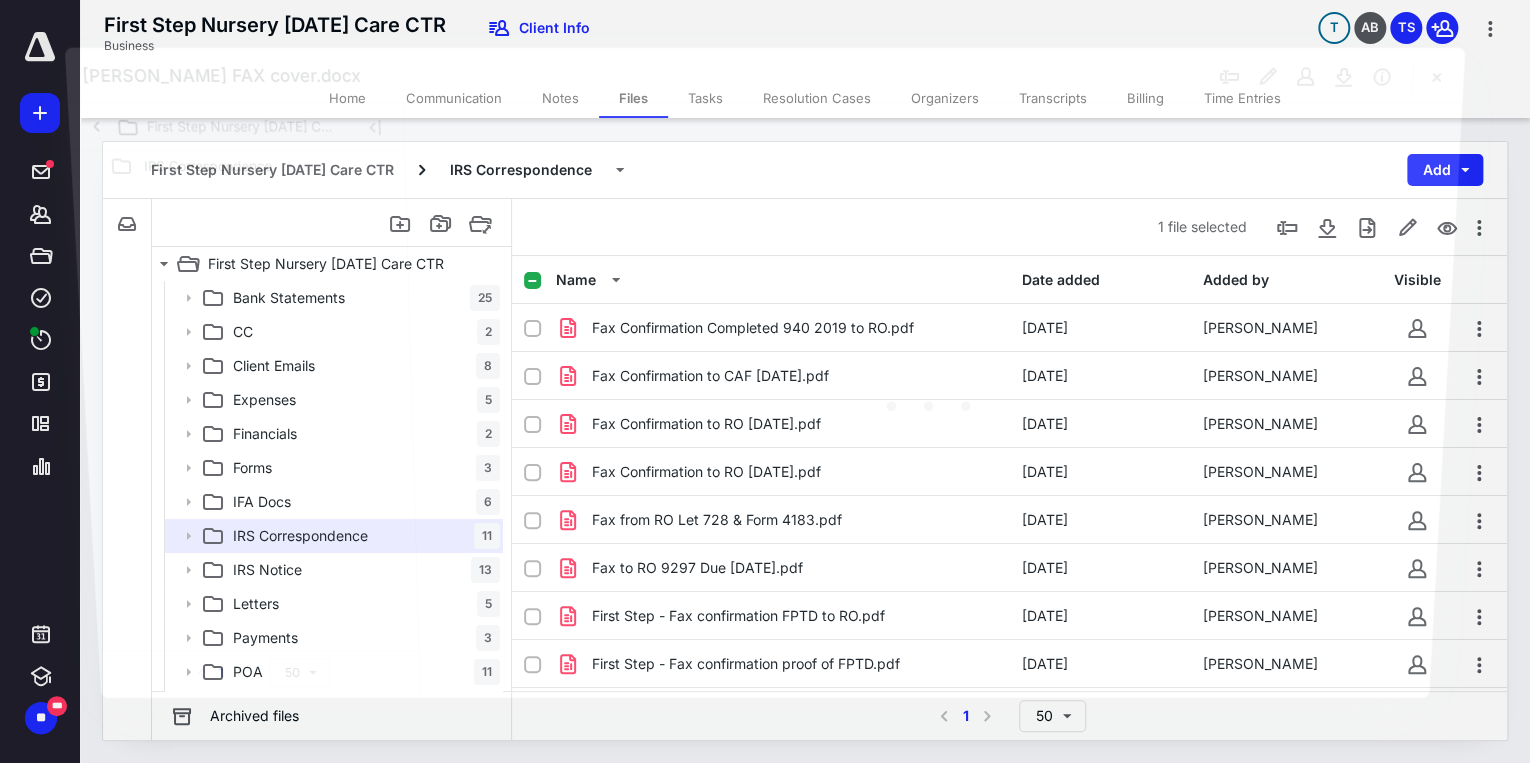 scroll, scrollTop: 137, scrollLeft: 0, axis: vertical 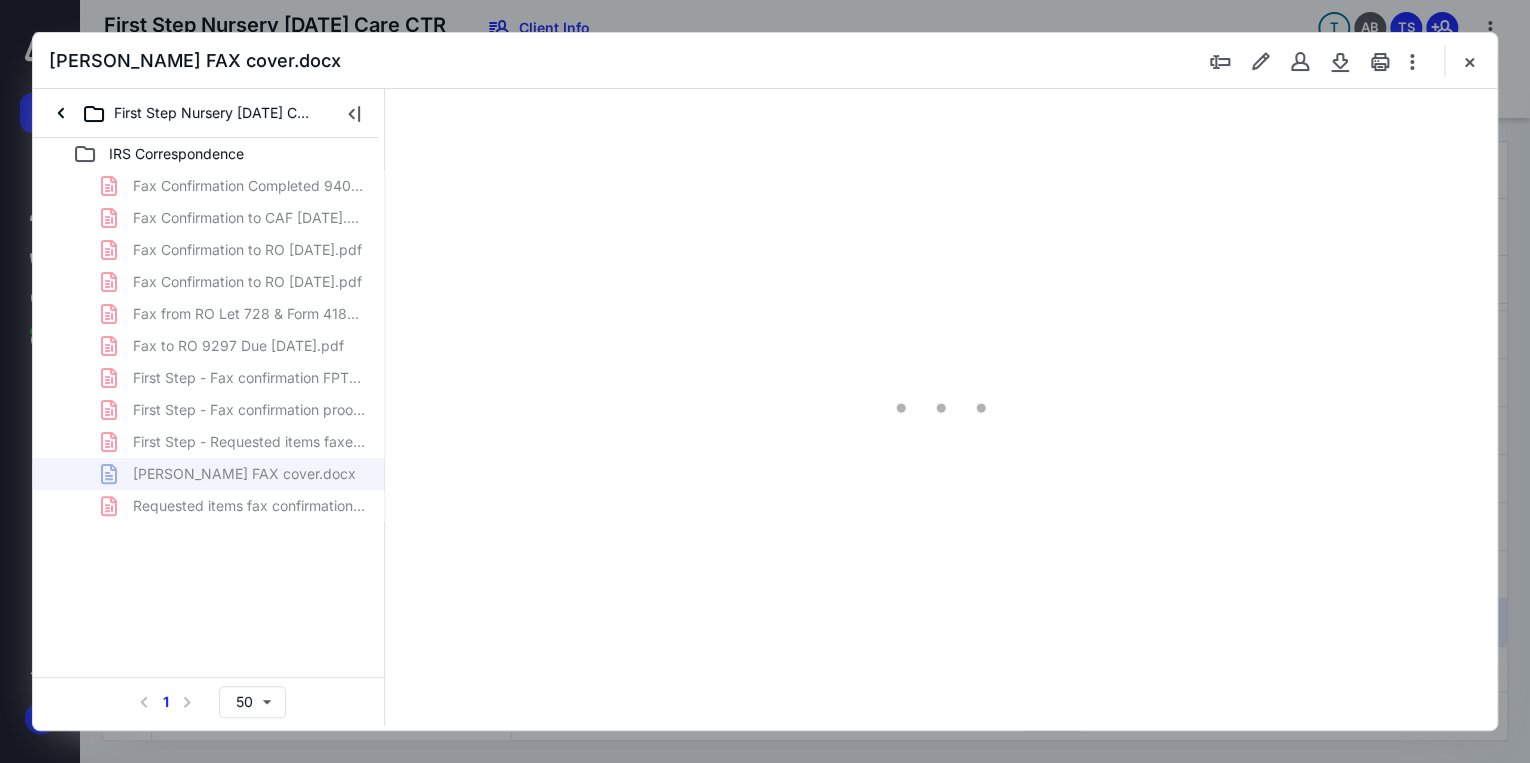 type on "71" 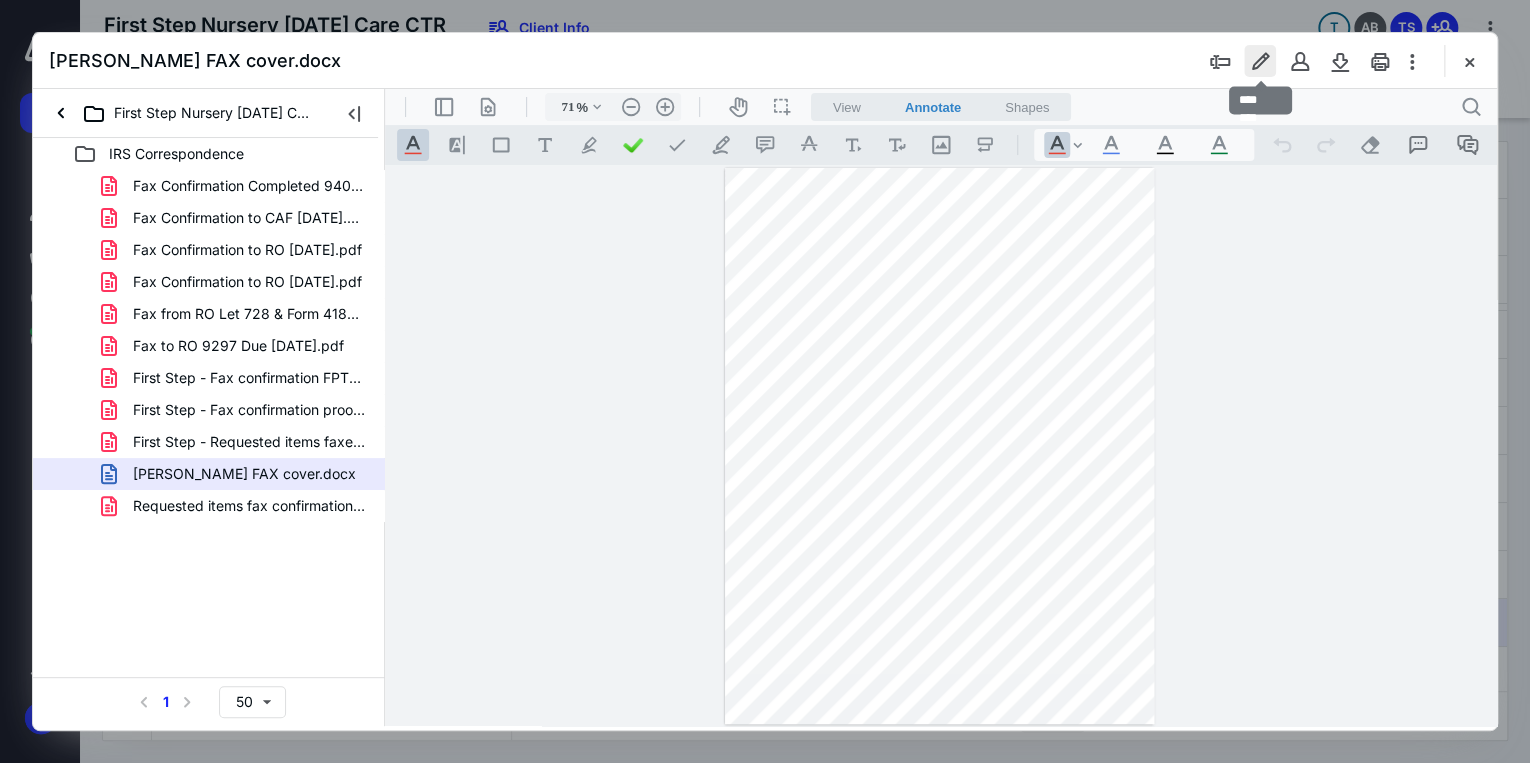 click at bounding box center [1260, 61] 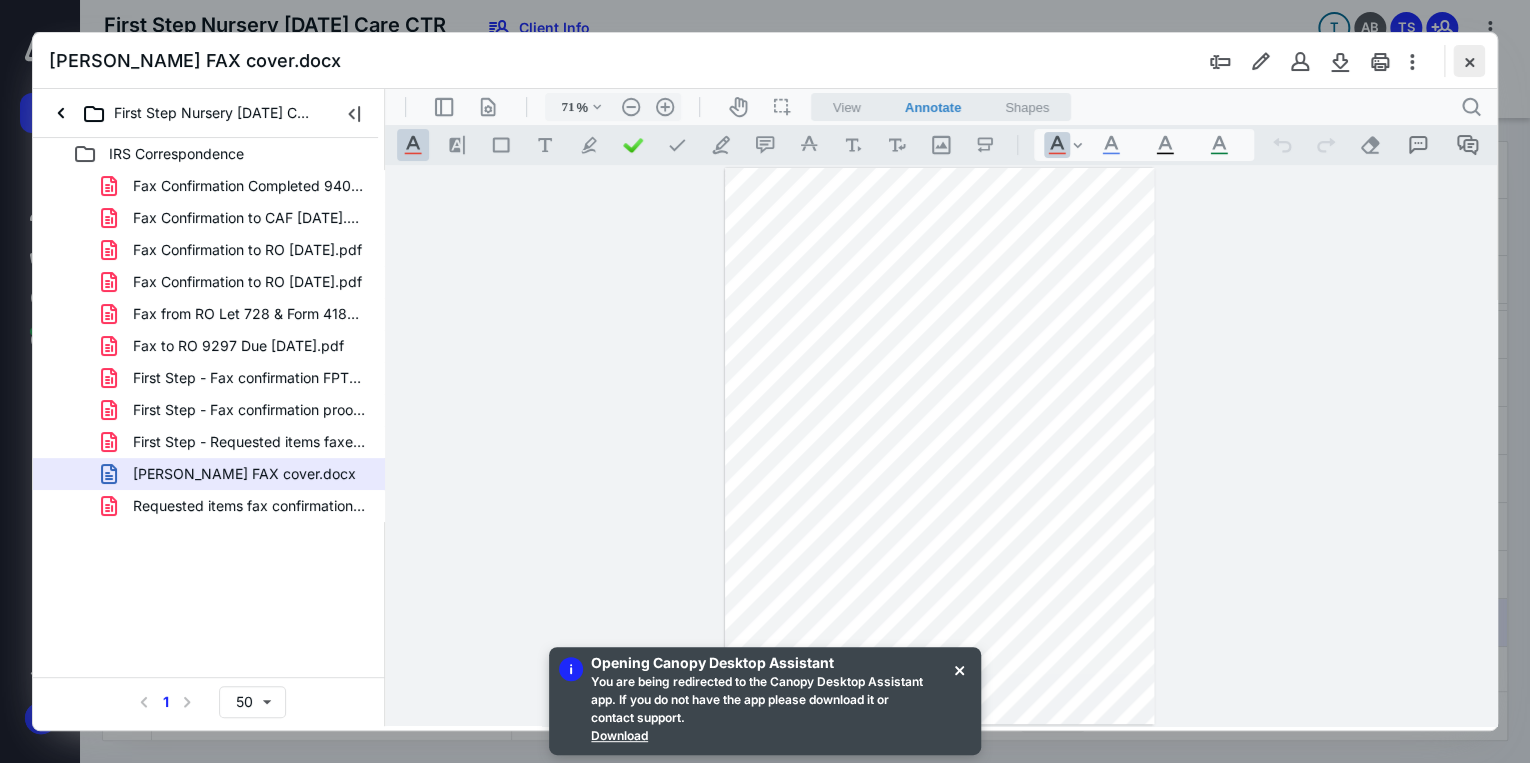 click at bounding box center (1469, 61) 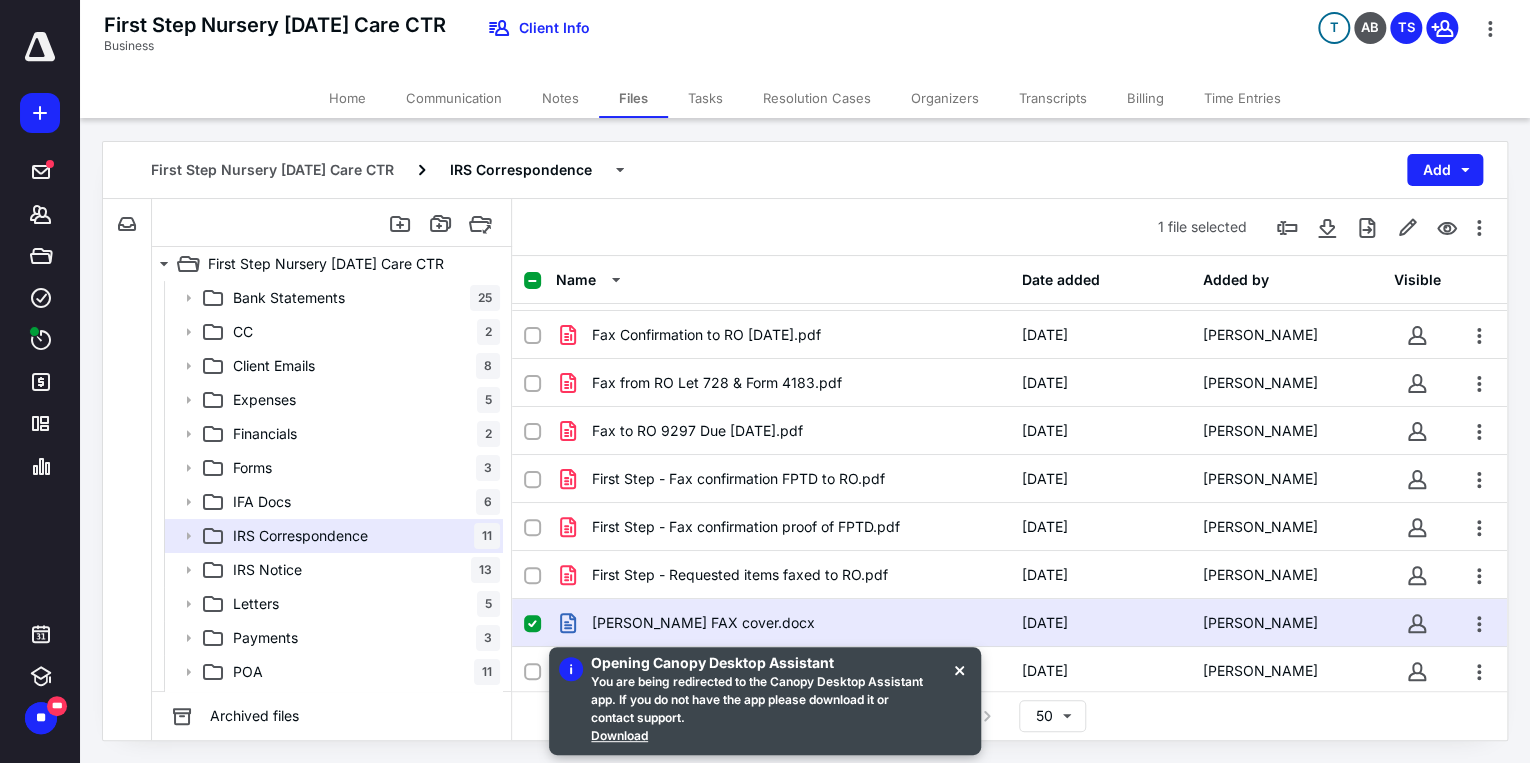 click on "Tasks" at bounding box center (705, 98) 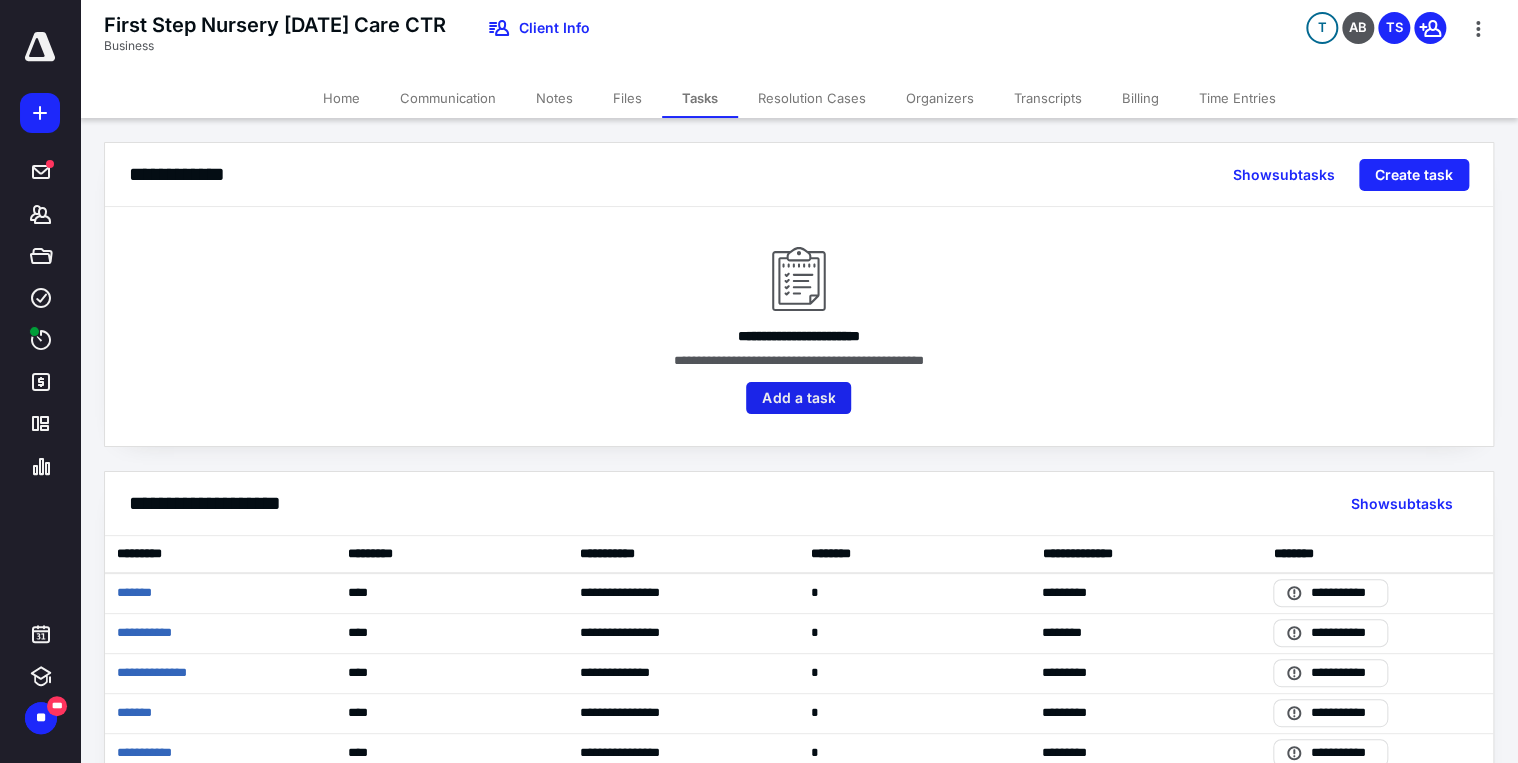 click on "Add a task" at bounding box center (798, 398) 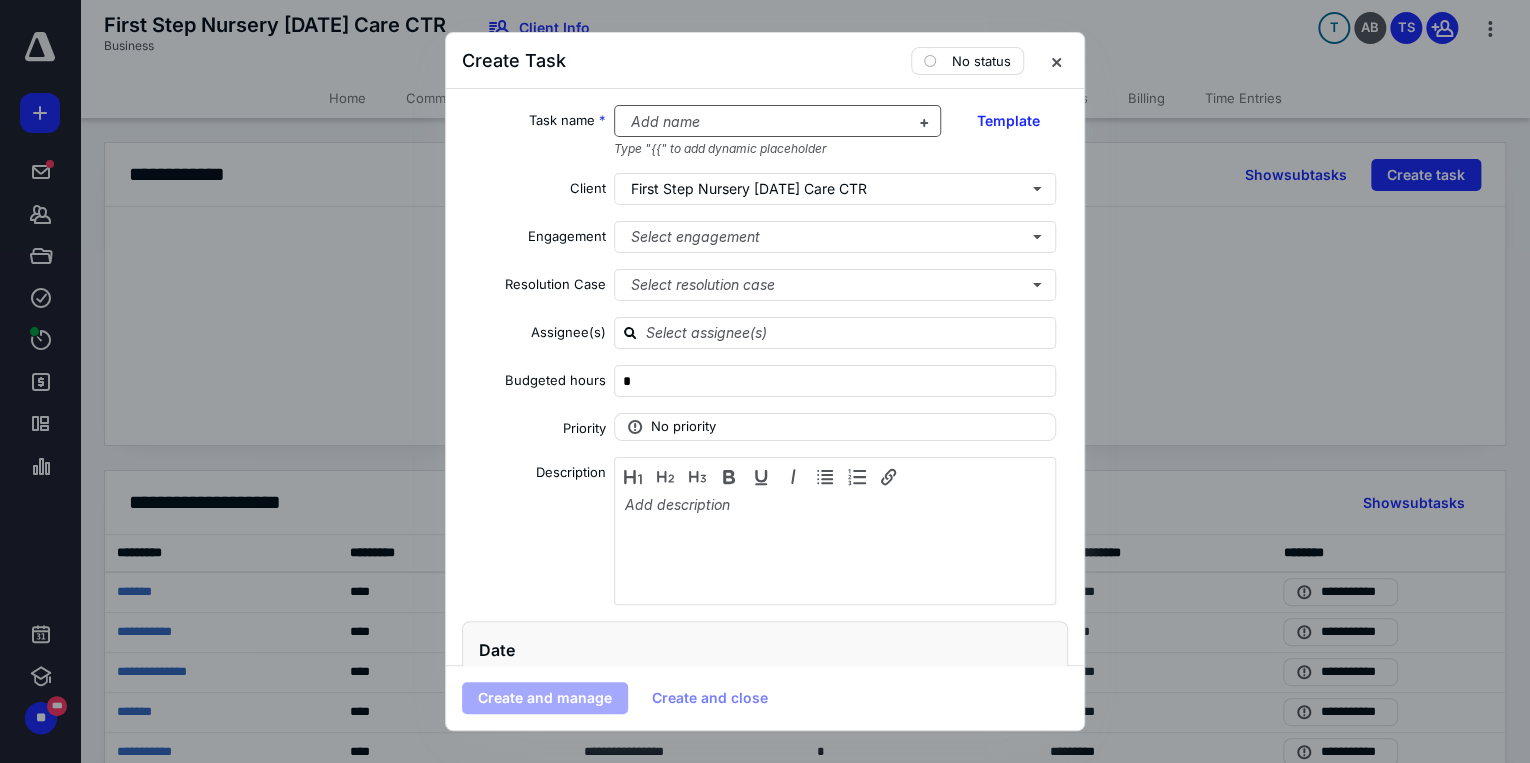 click at bounding box center (766, 122) 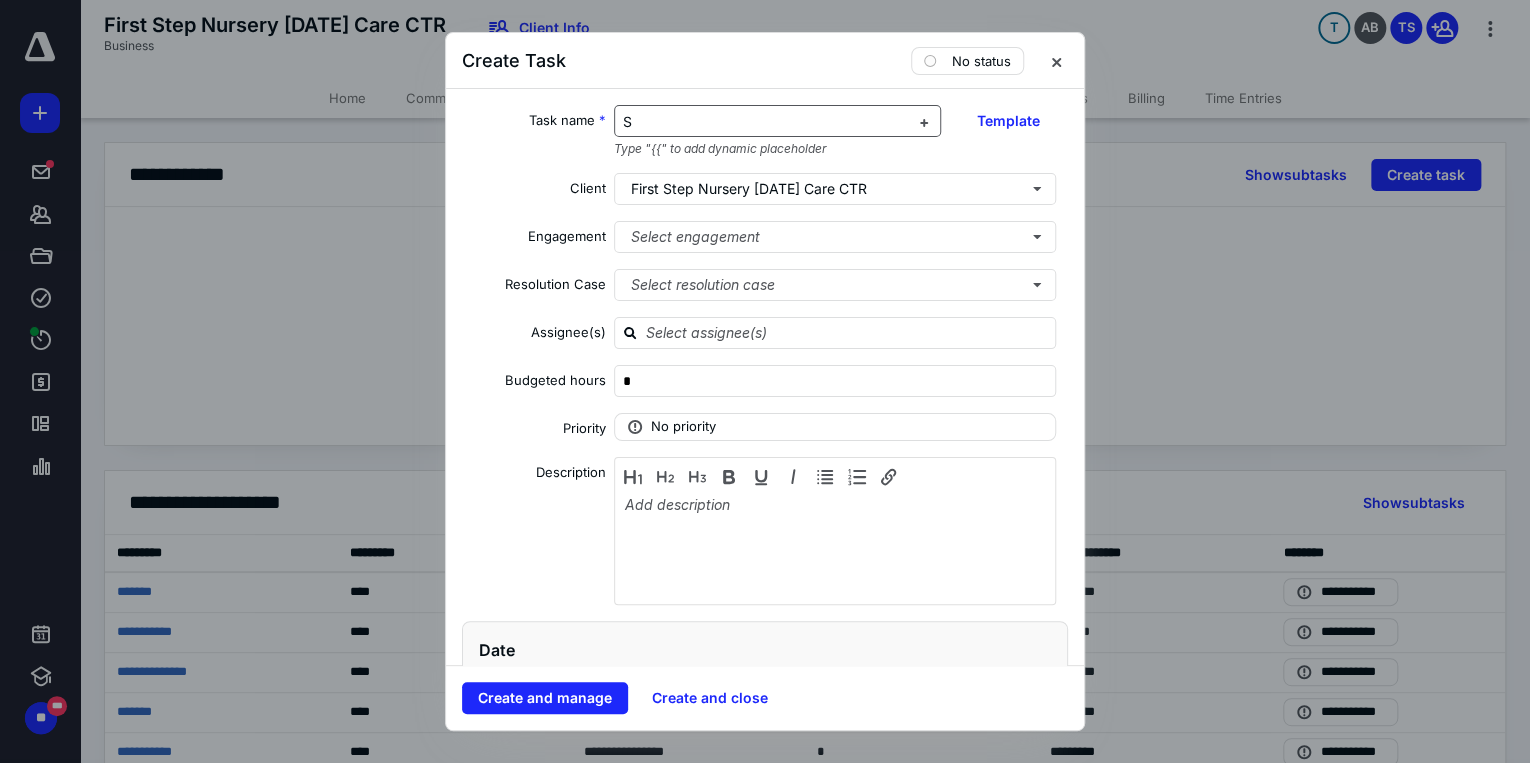 type 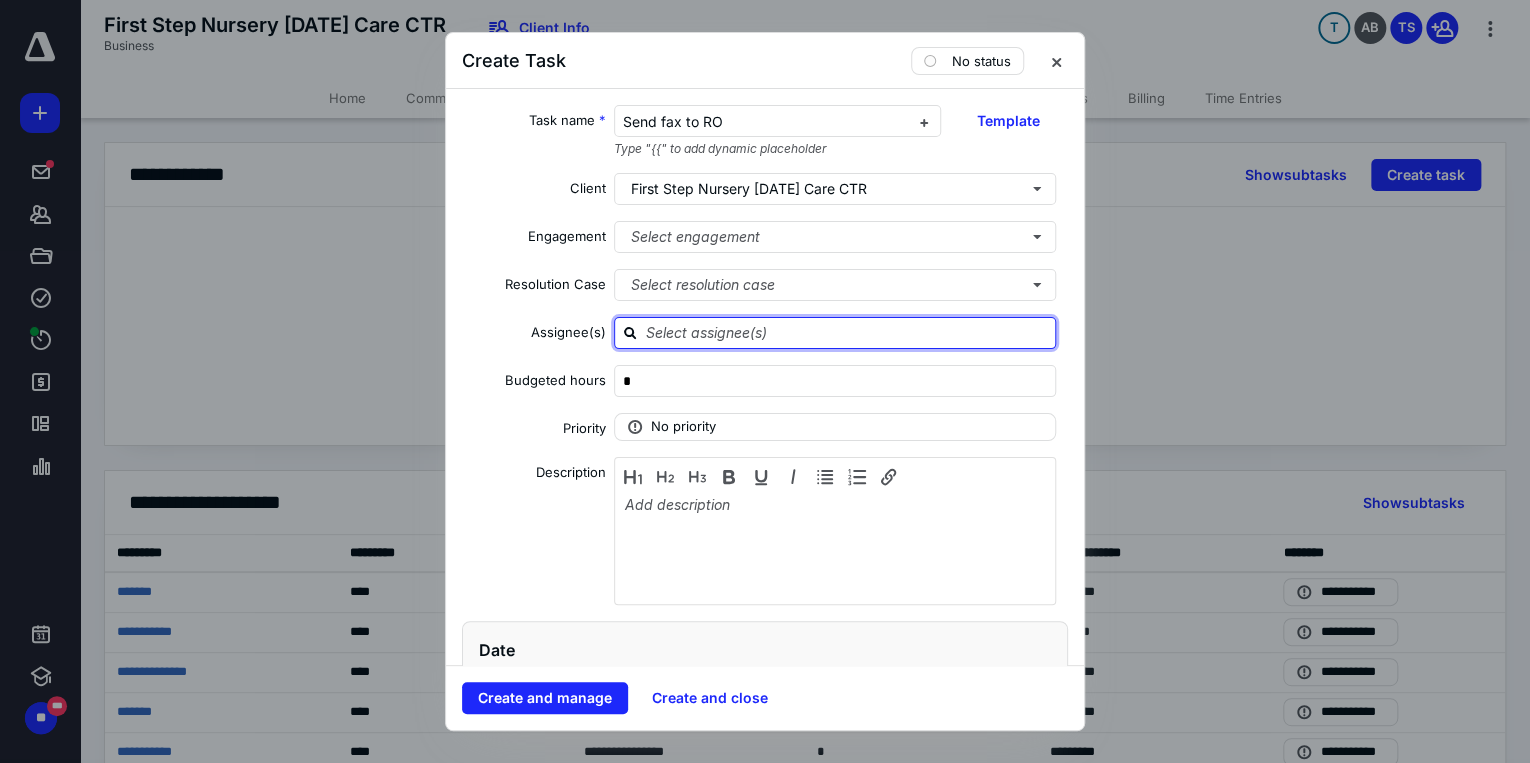 click at bounding box center (847, 332) 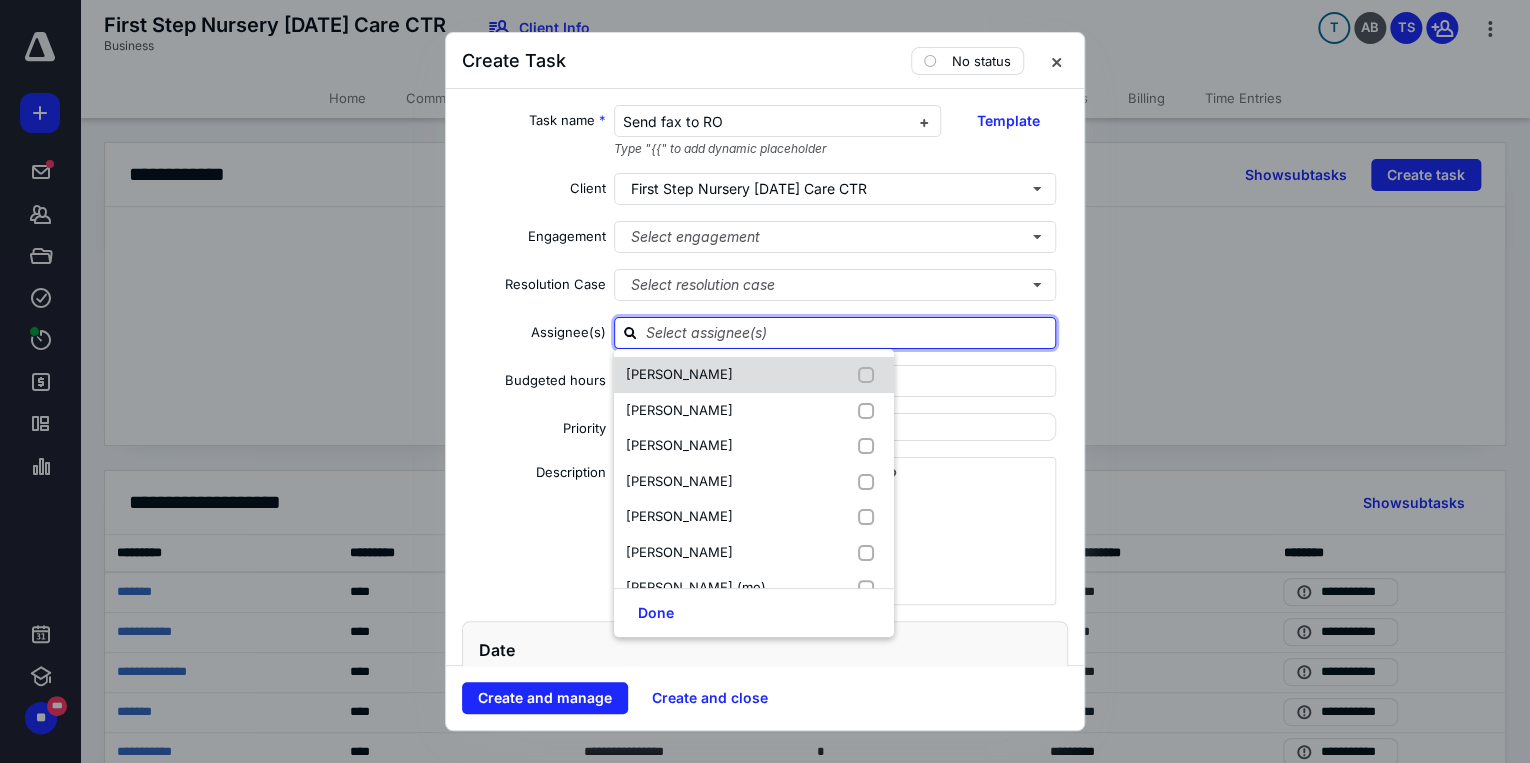 click at bounding box center (870, 375) 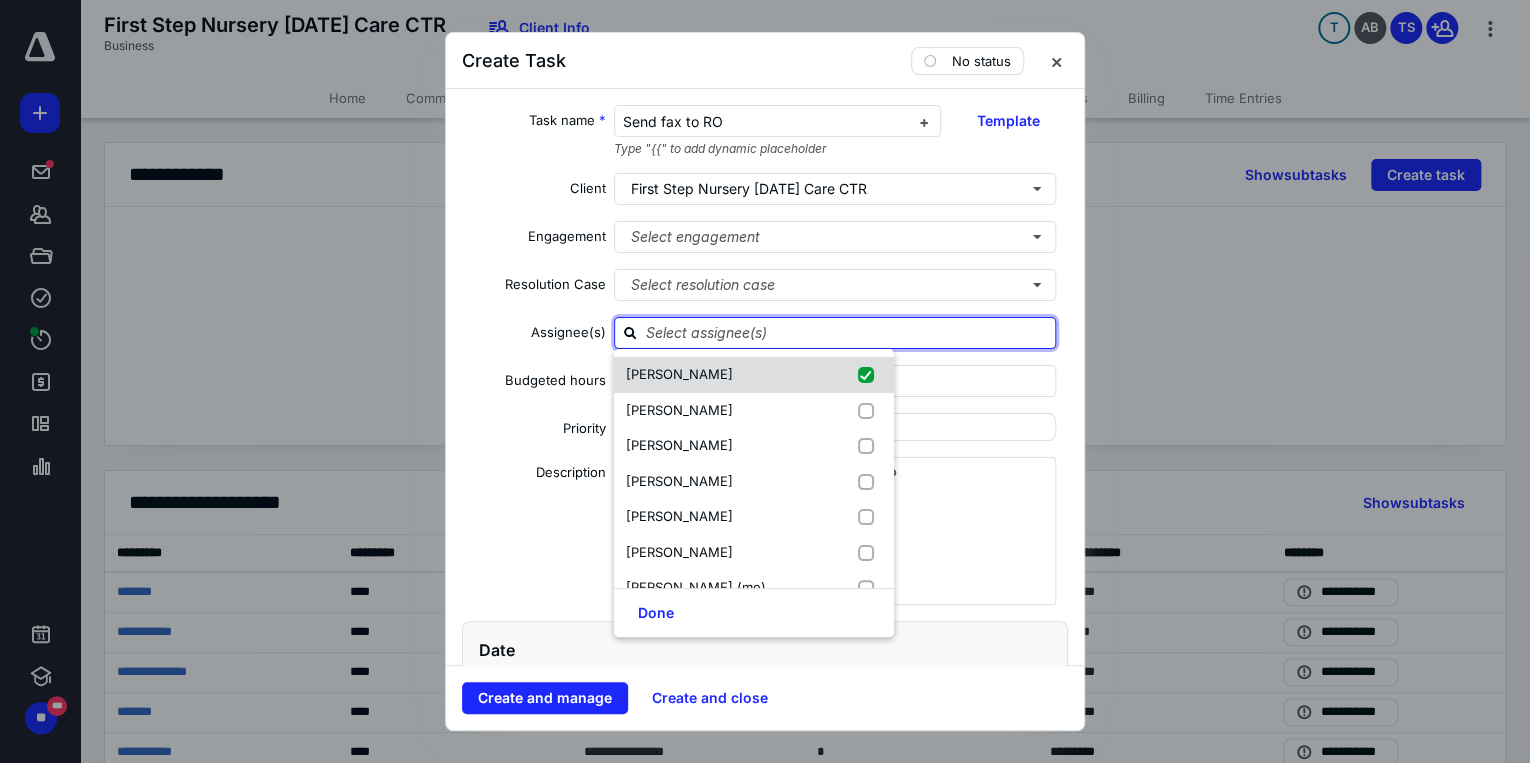checkbox on "true" 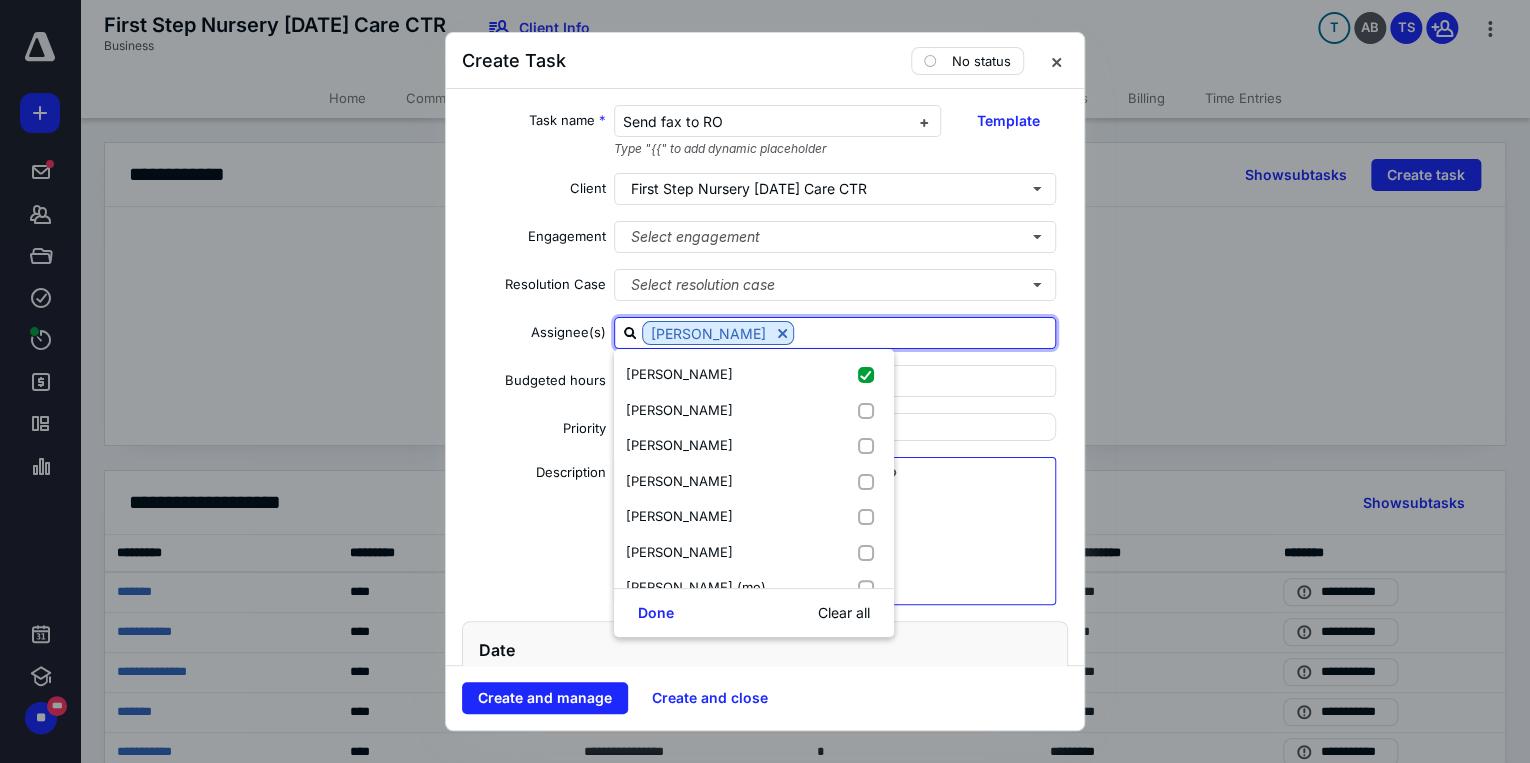 click at bounding box center [835, 546] 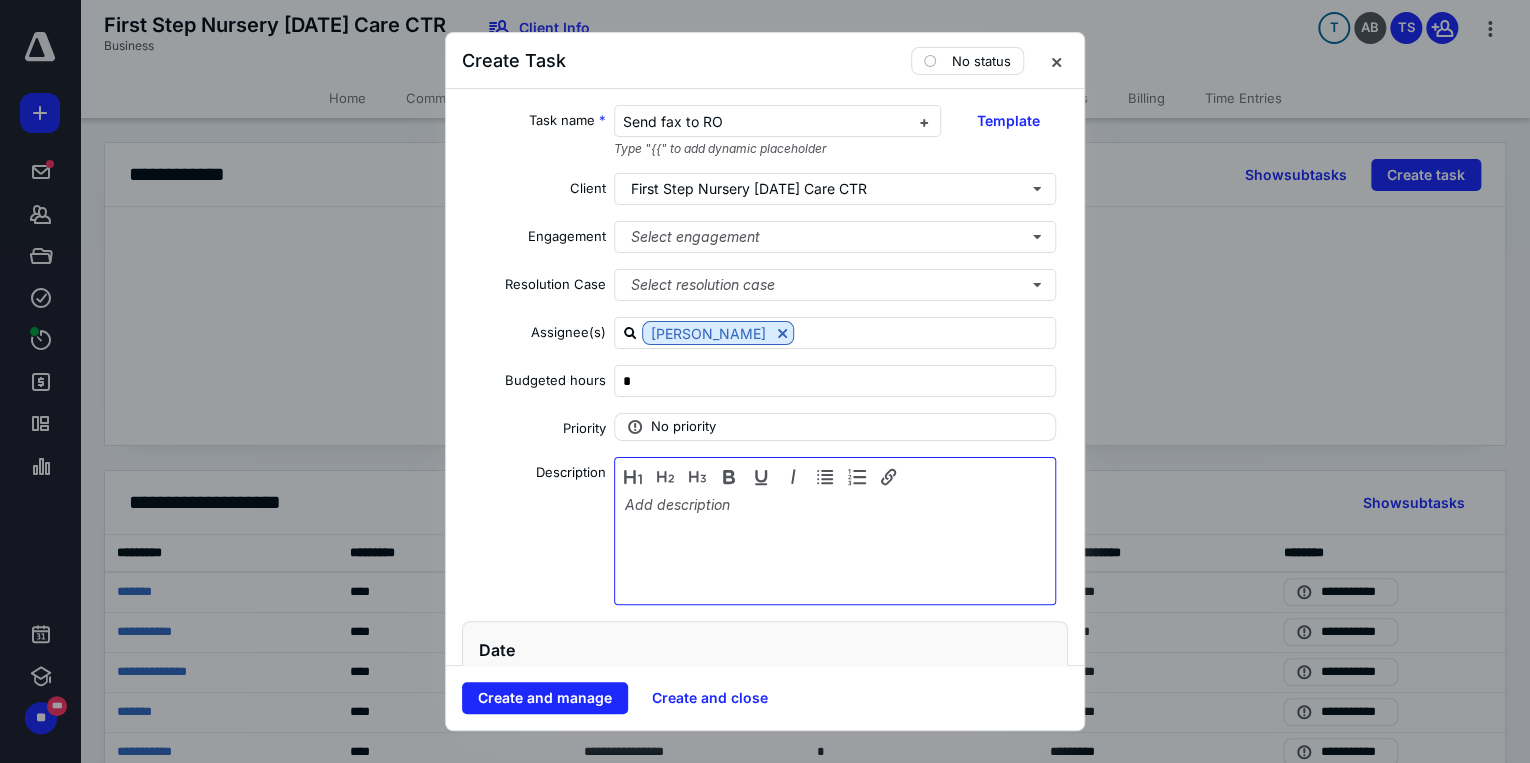 type 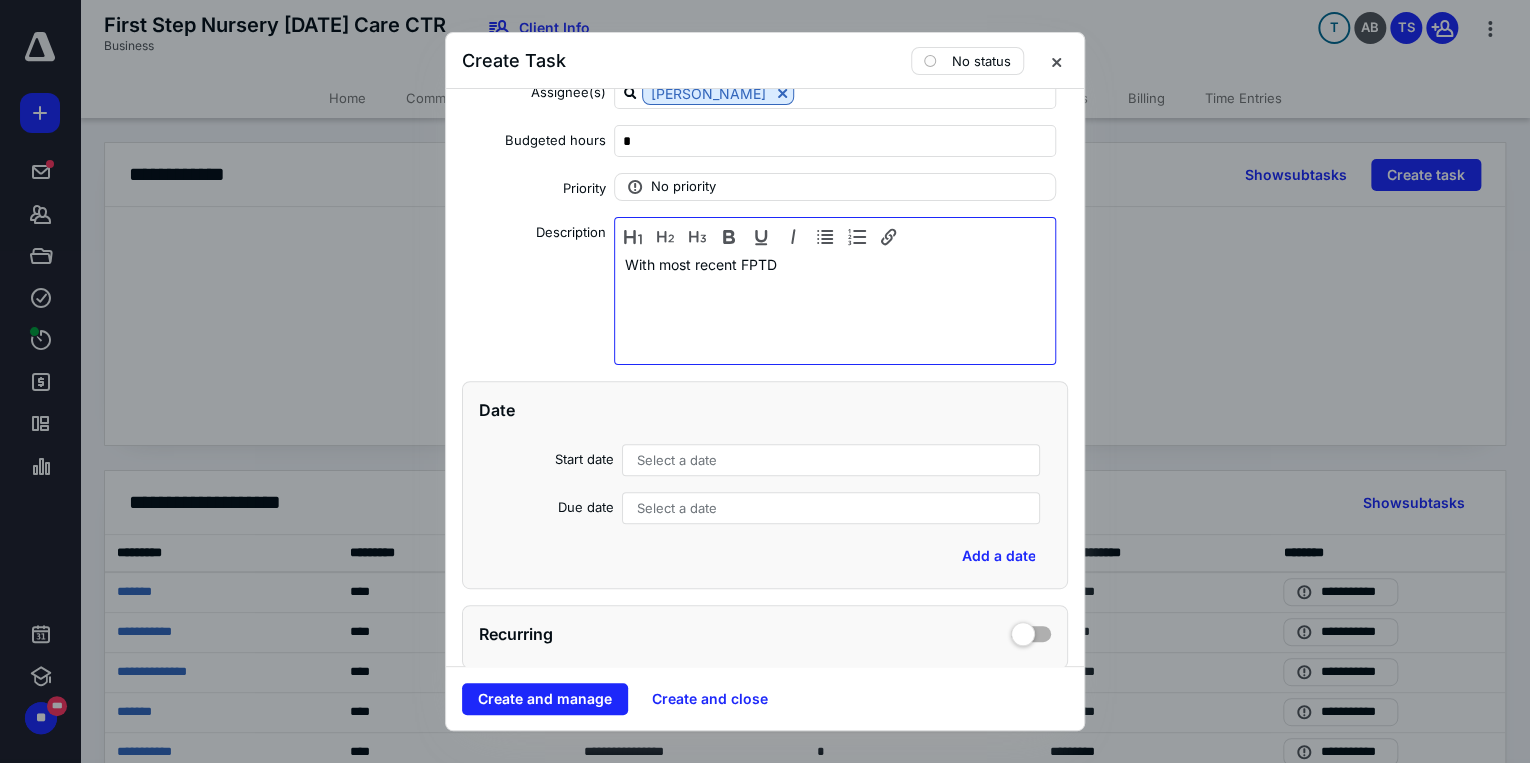 scroll, scrollTop: 320, scrollLeft: 0, axis: vertical 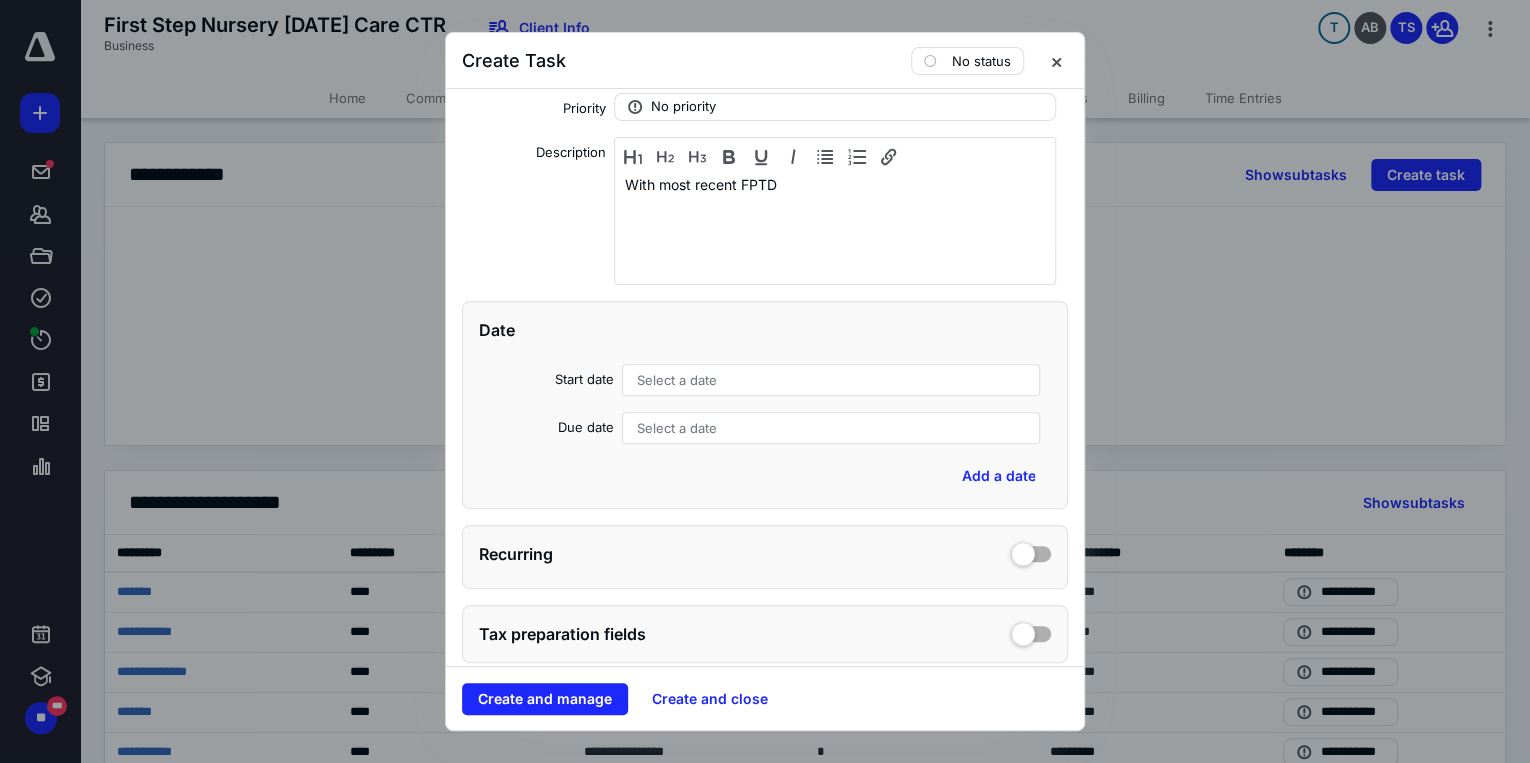 click on "Select a date" at bounding box center (677, 380) 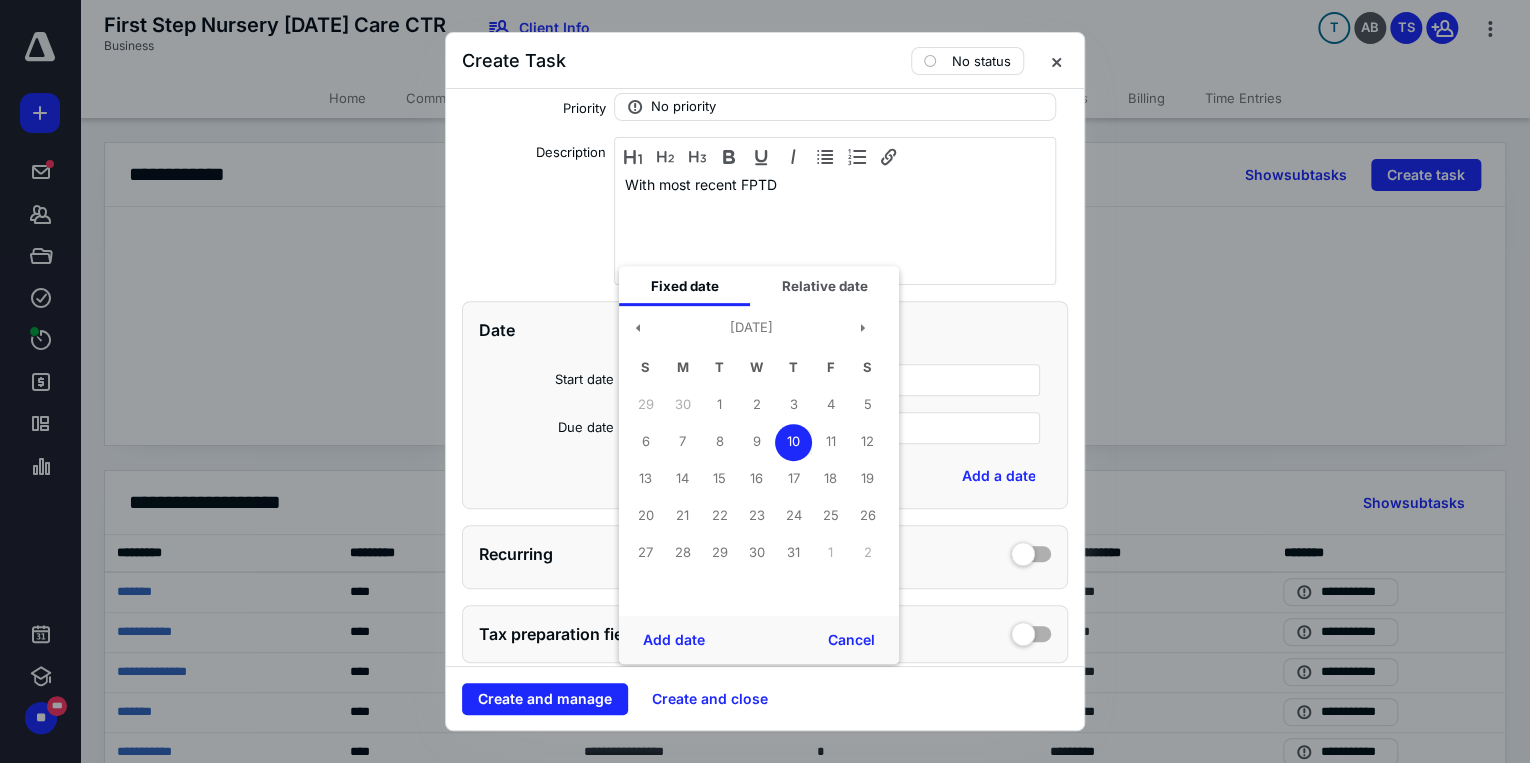 click on "10" at bounding box center (793, 442) 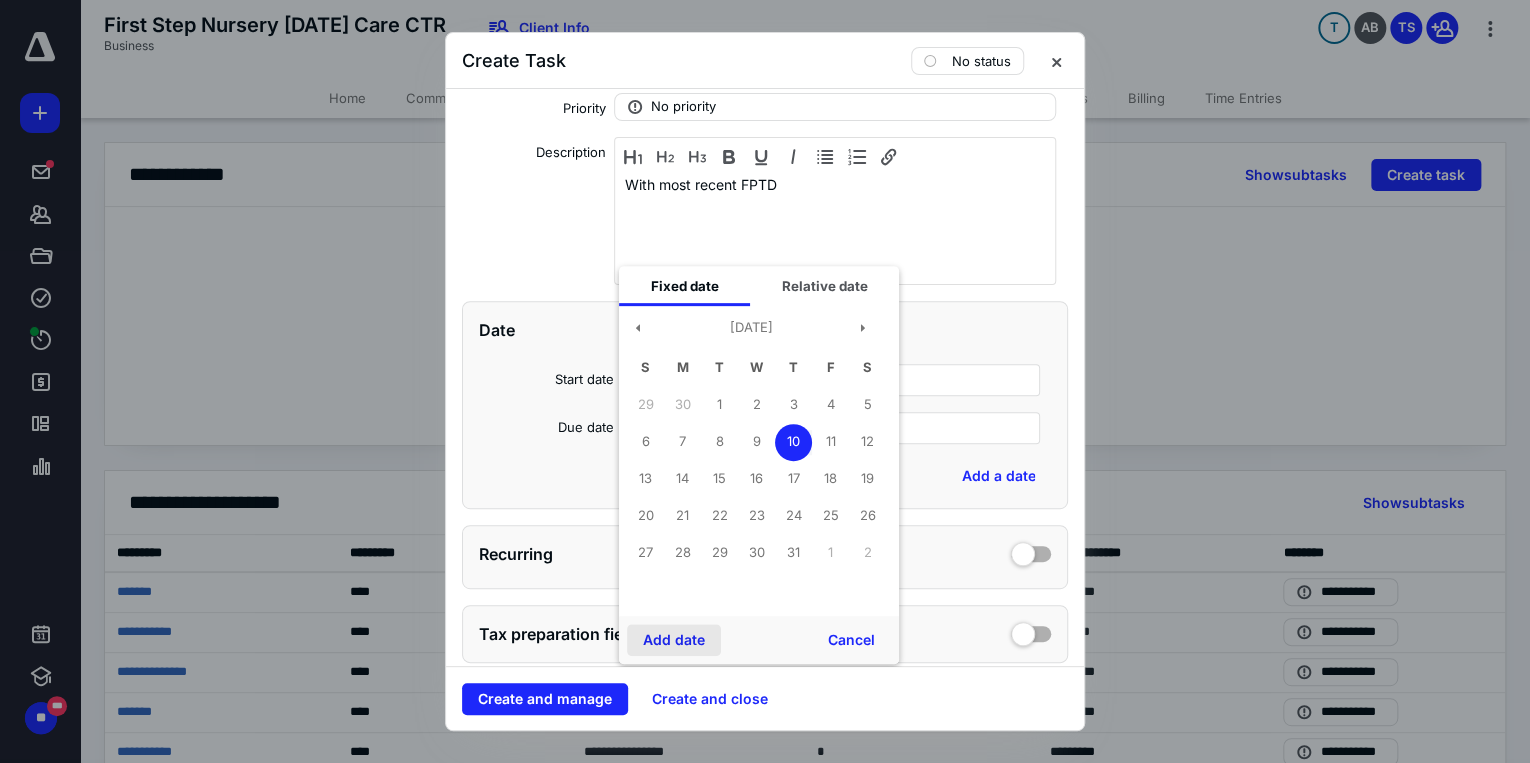 click on "Add date" at bounding box center (674, 640) 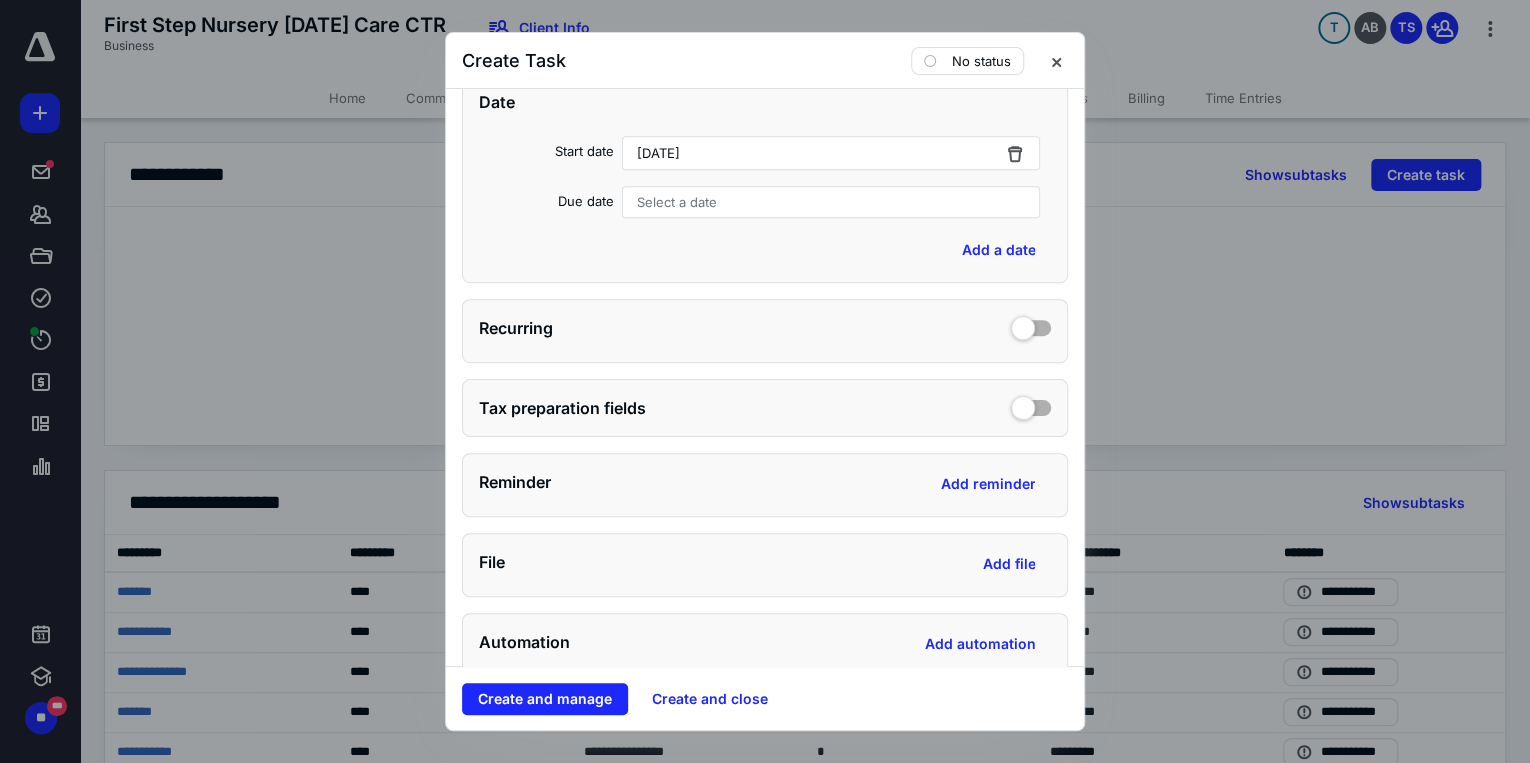 scroll, scrollTop: 640, scrollLeft: 0, axis: vertical 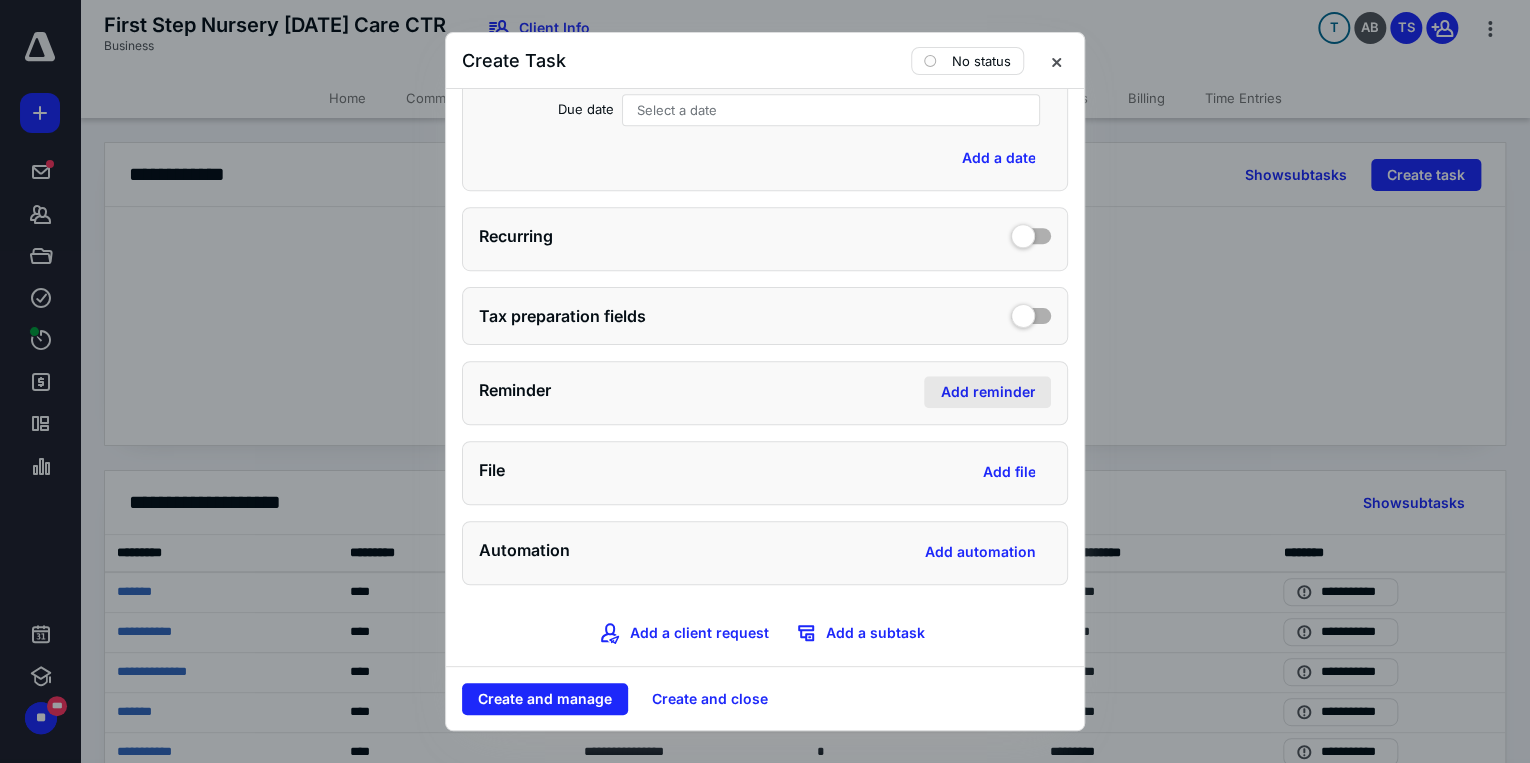 click on "Add reminder" at bounding box center [987, 392] 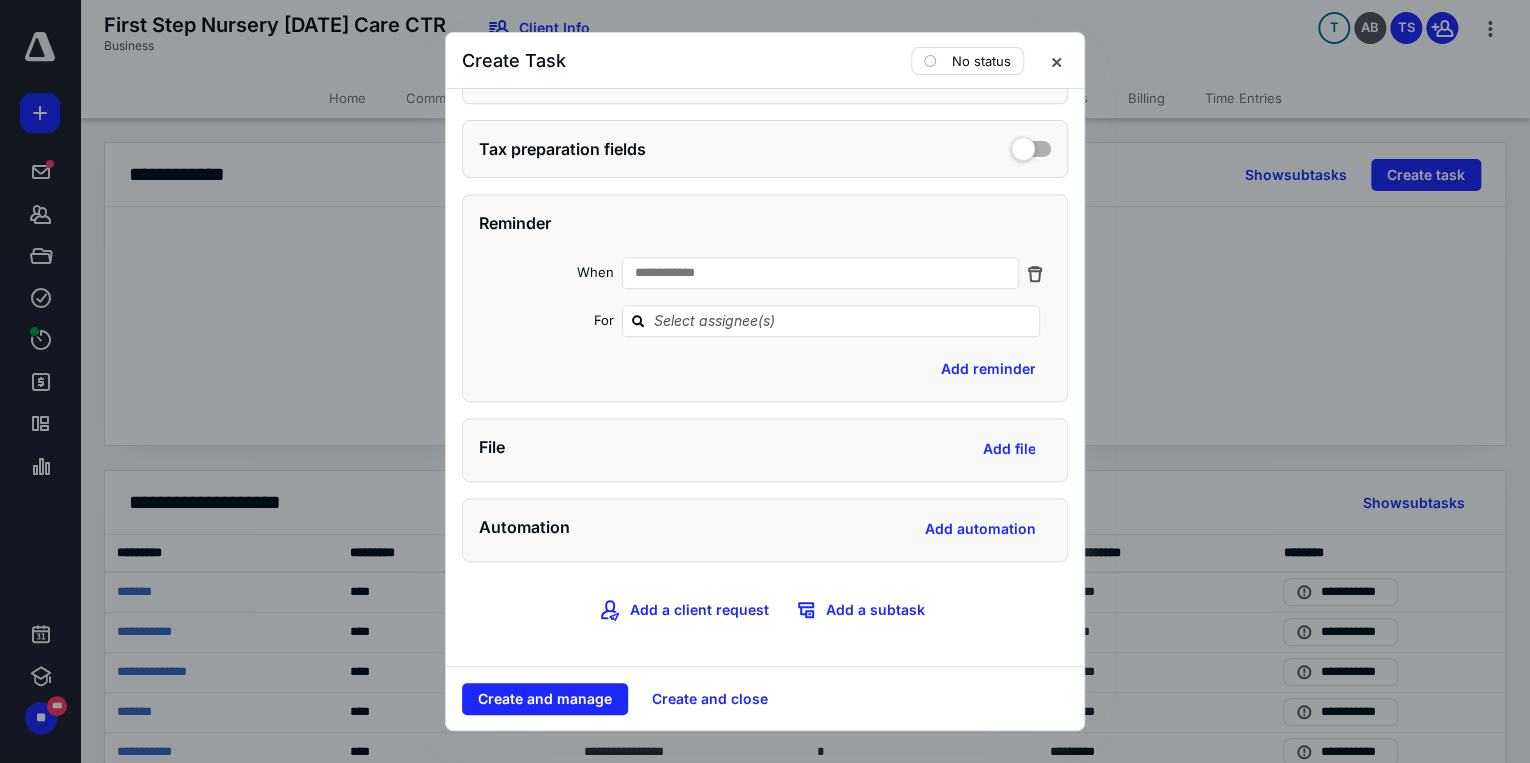 scroll, scrollTop: 834, scrollLeft: 0, axis: vertical 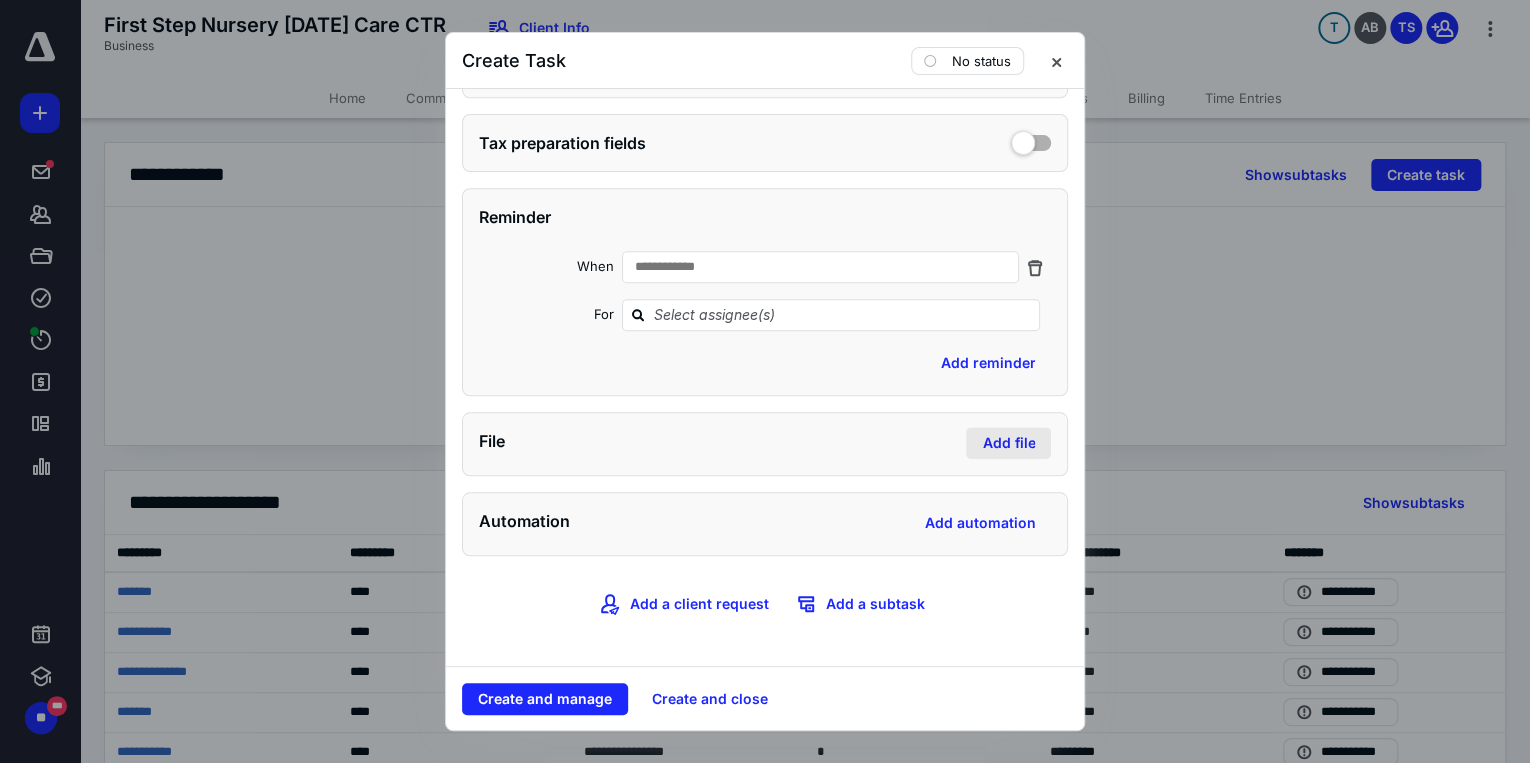 click on "Add file" at bounding box center [1008, 443] 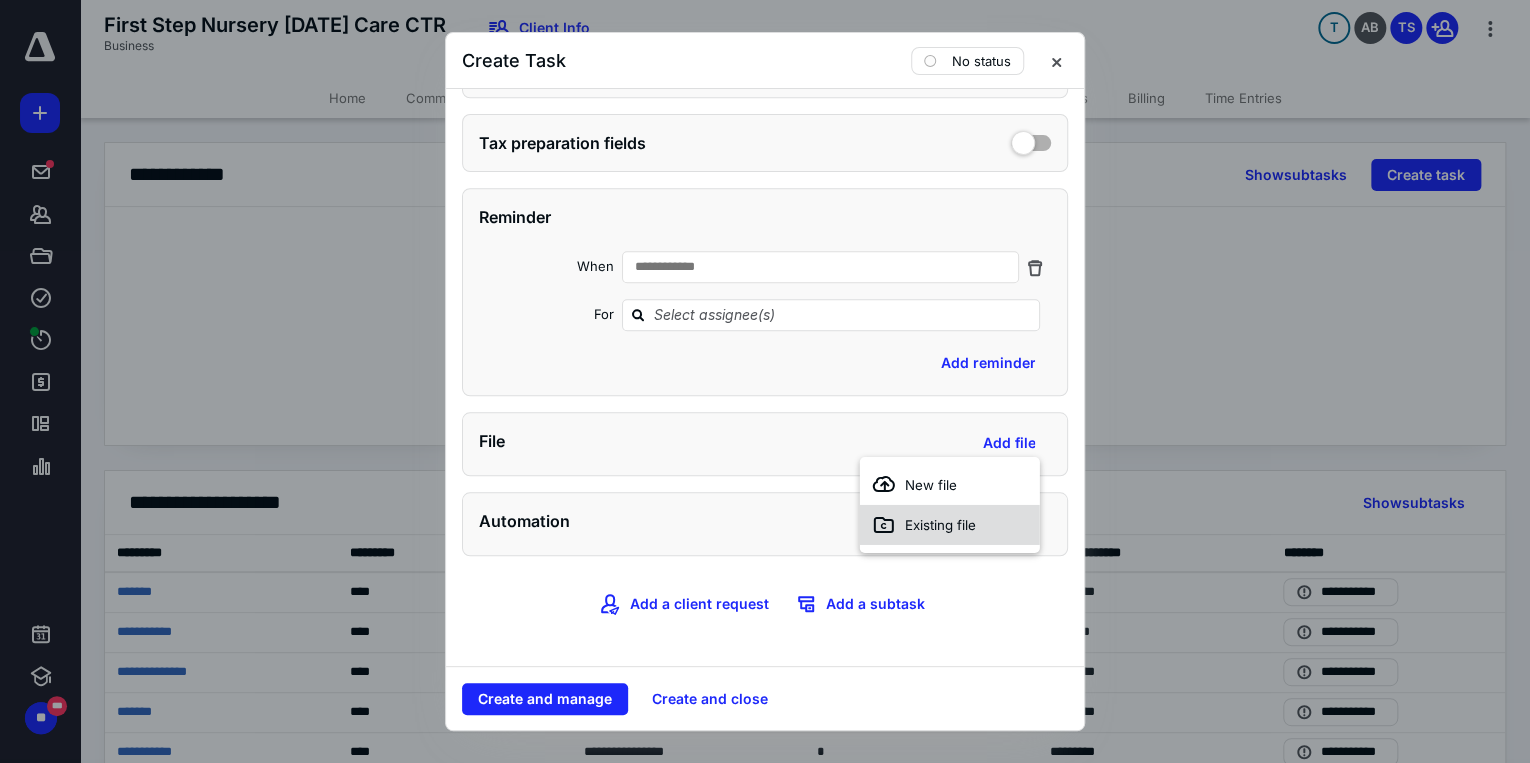 click on "Existing file" at bounding box center (940, 525) 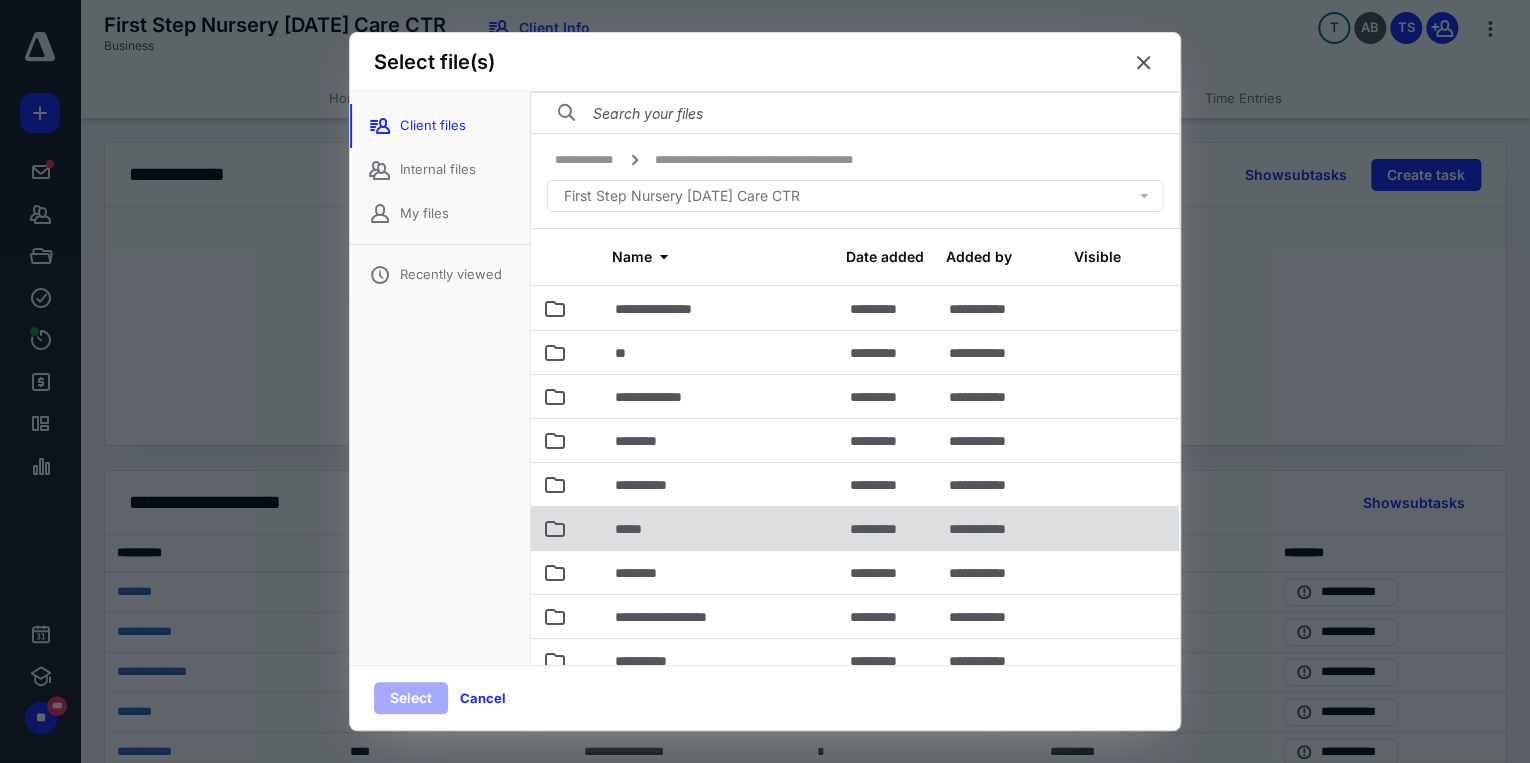 scroll, scrollTop: 160, scrollLeft: 0, axis: vertical 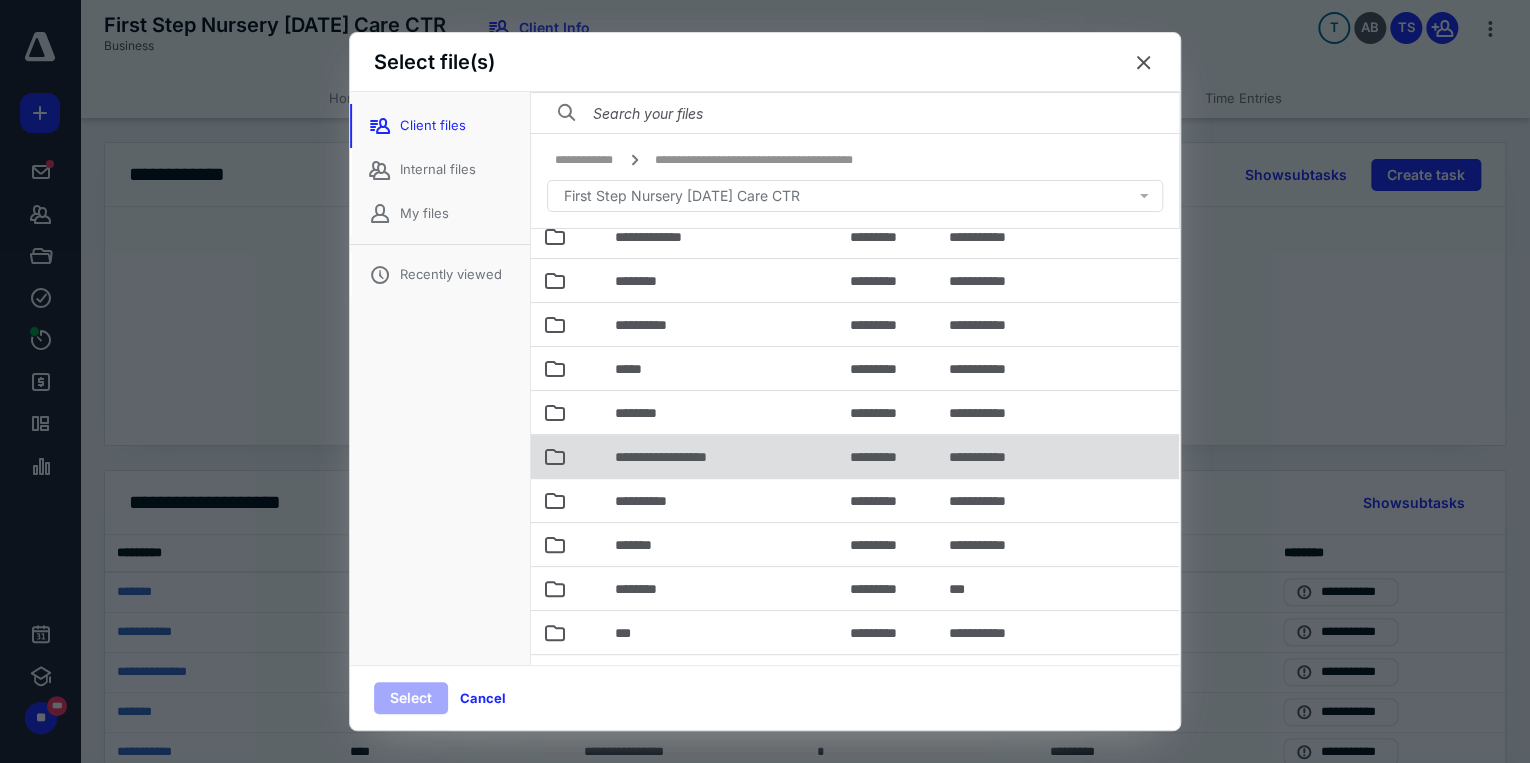 click on "**********" at bounding box center [683, 457] 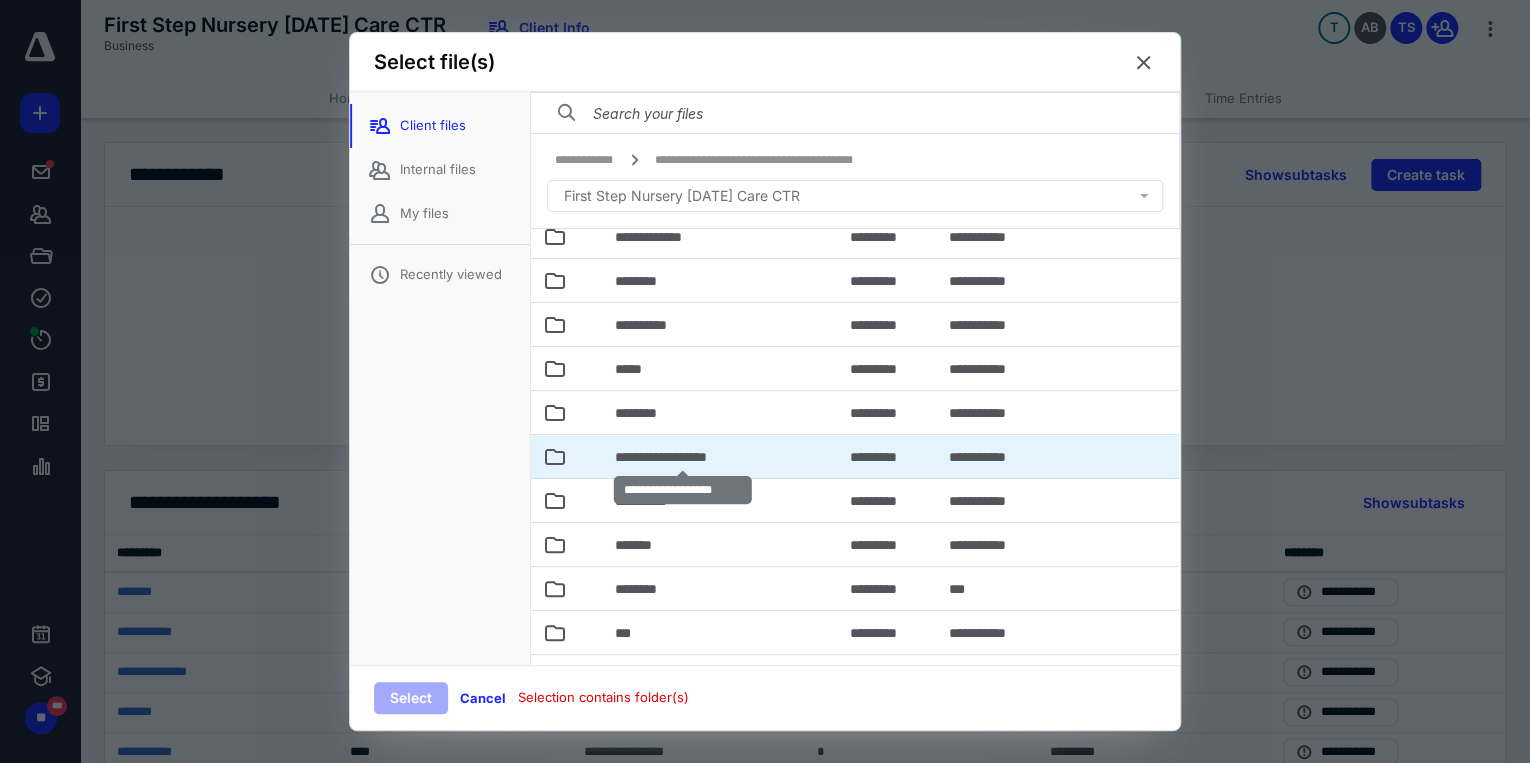 click on "**********" at bounding box center [683, 457] 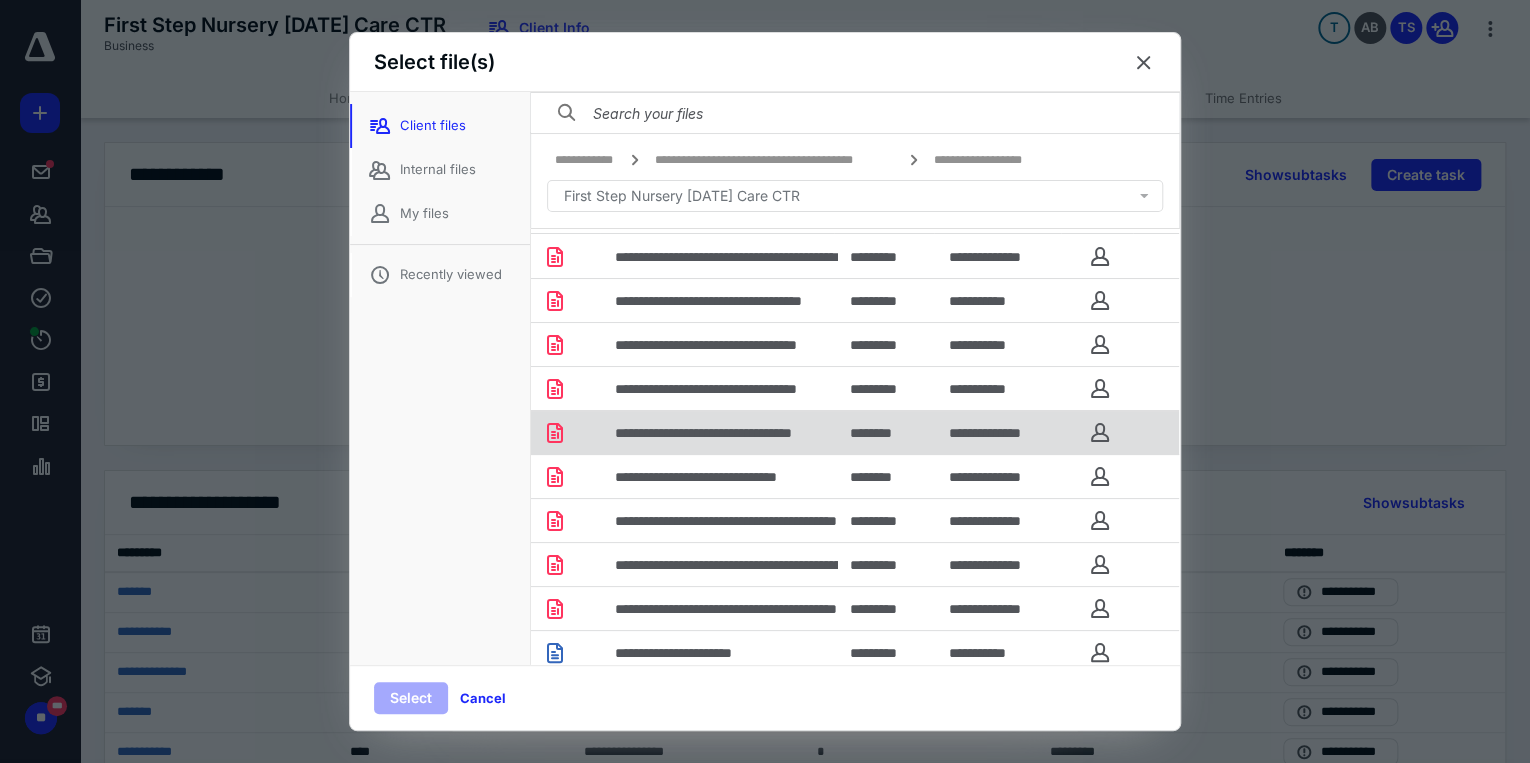 scroll, scrollTop: 104, scrollLeft: 0, axis: vertical 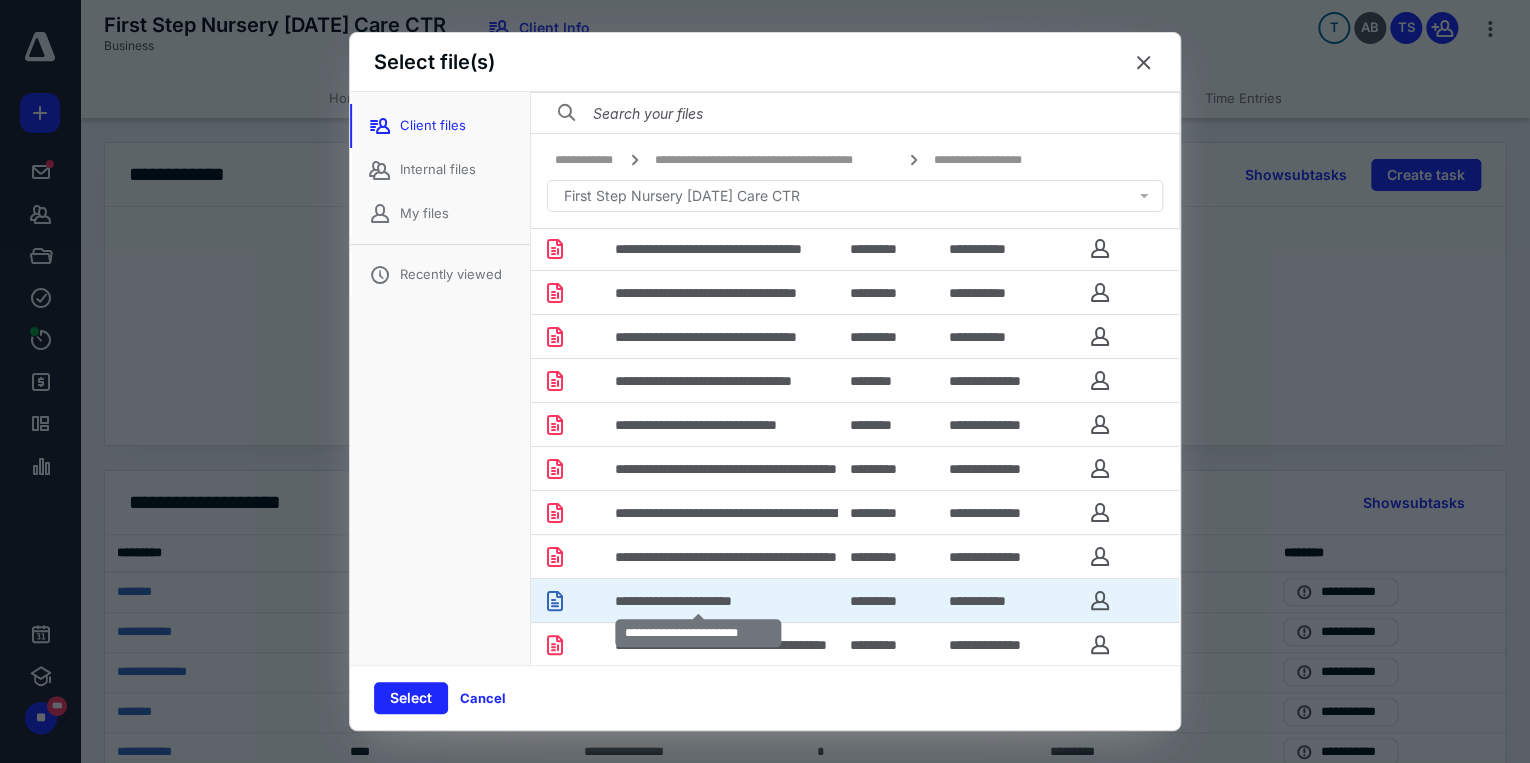 click on "**********" at bounding box center (699, 601) 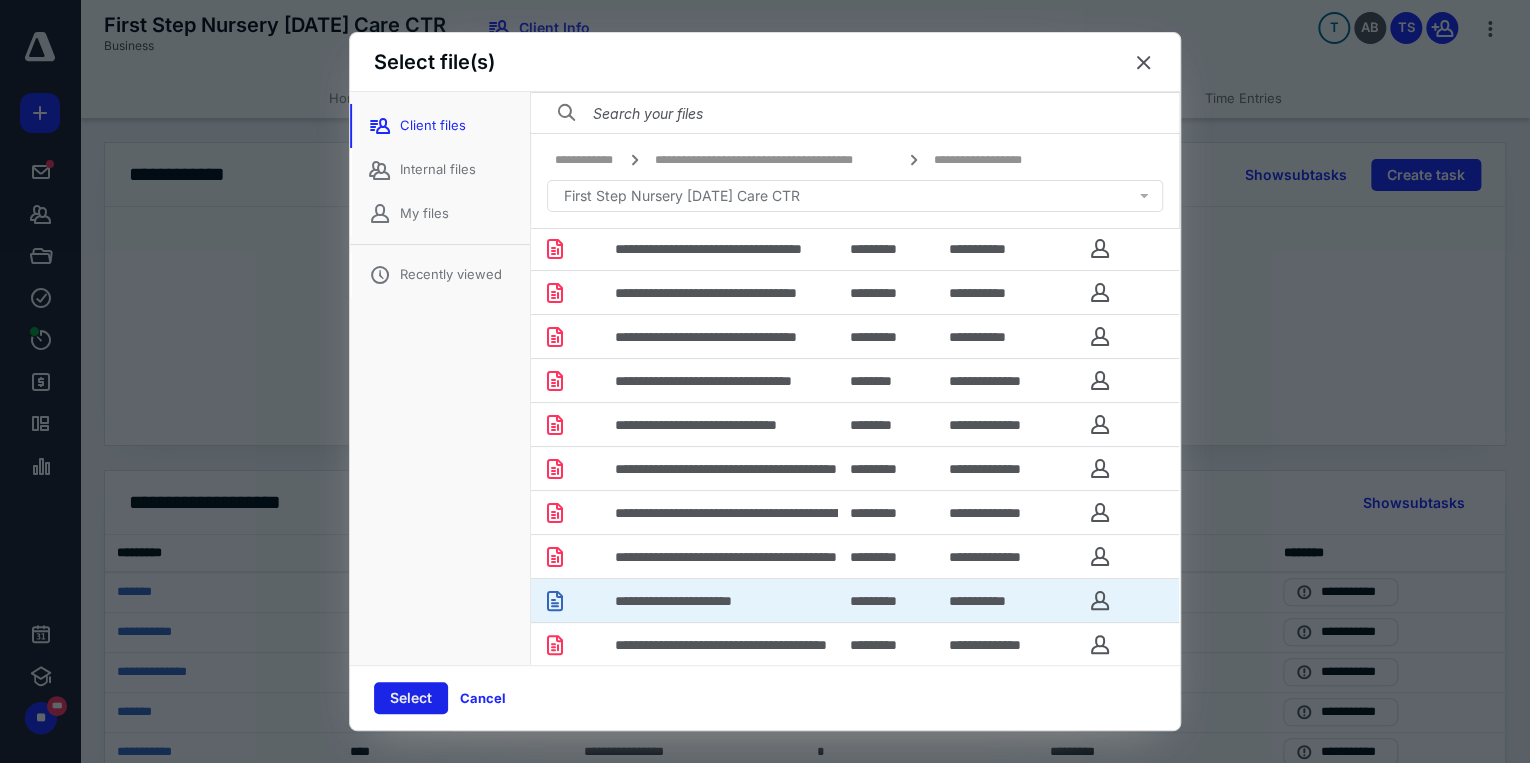 click on "Select" at bounding box center (411, 698) 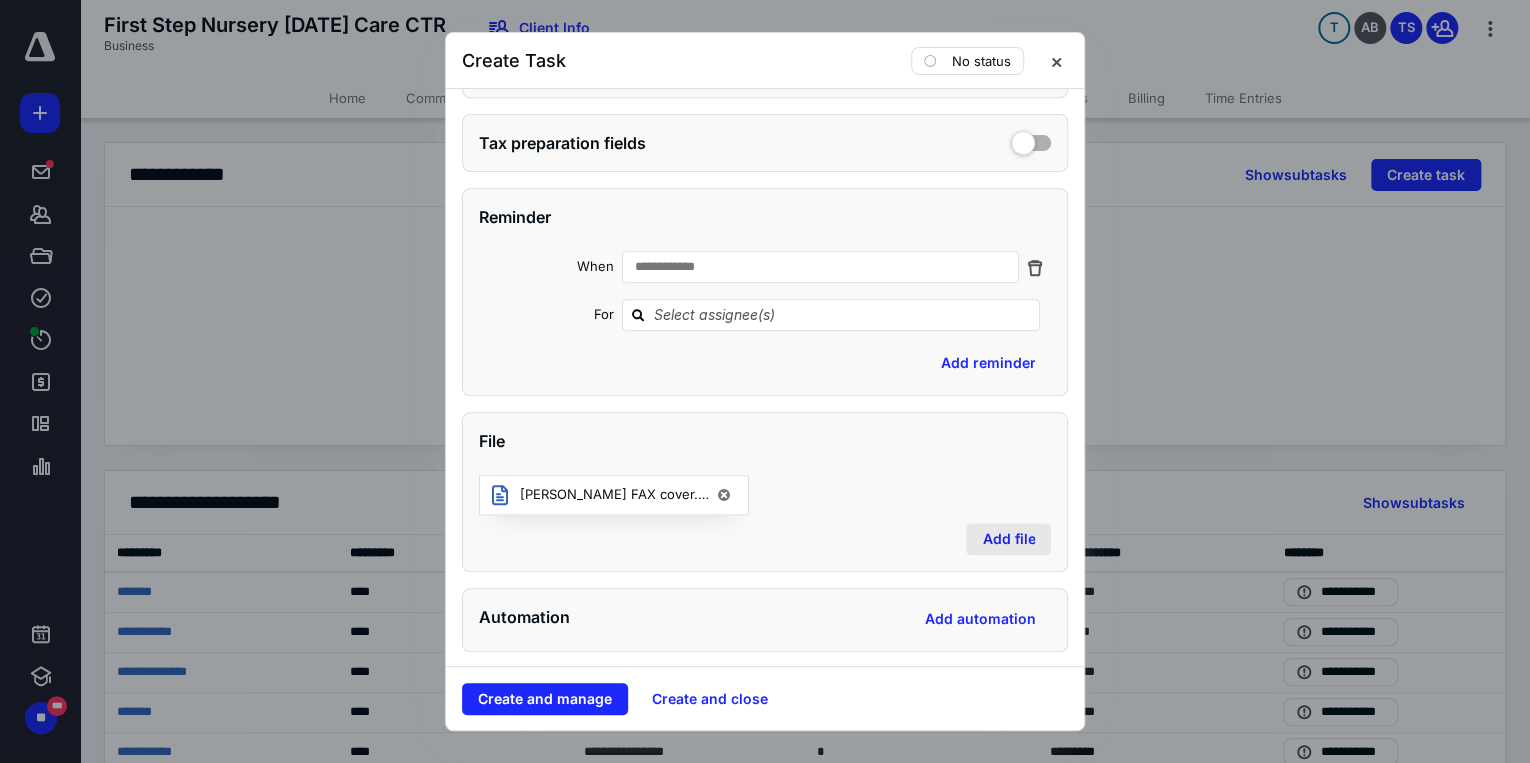click on "Add file" at bounding box center [1008, 539] 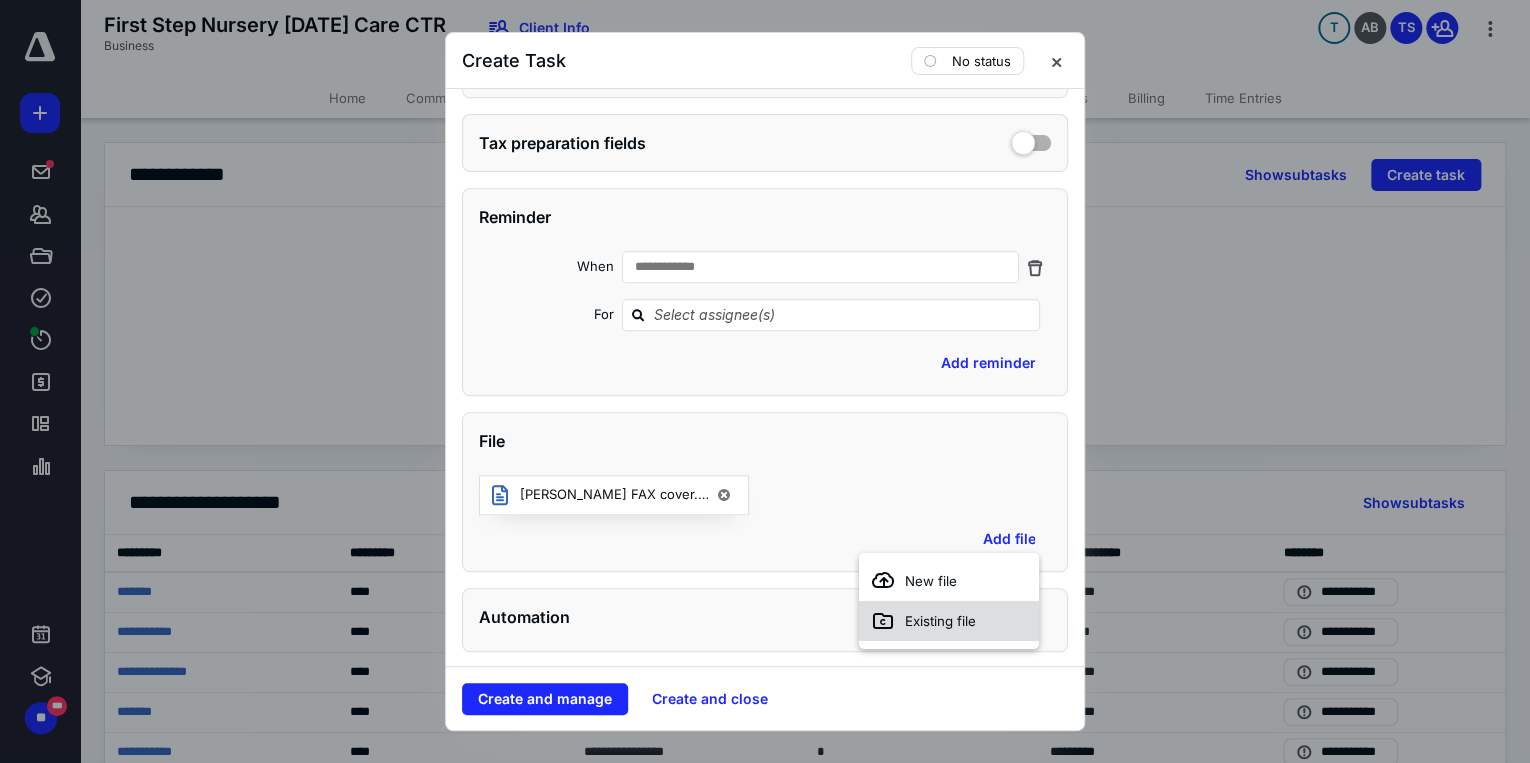 click on "Existing file" at bounding box center [948, 621] 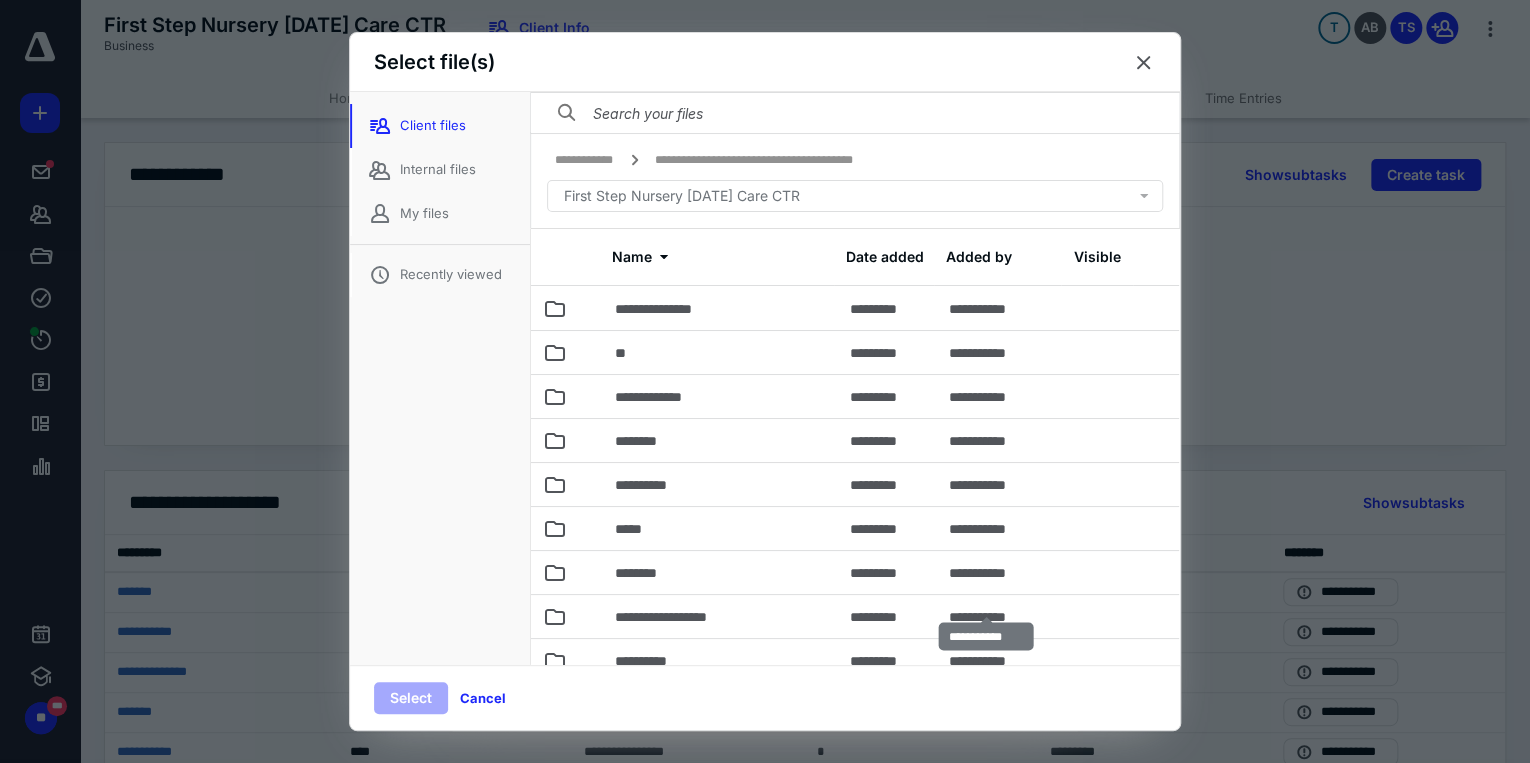 scroll, scrollTop: 320, scrollLeft: 0, axis: vertical 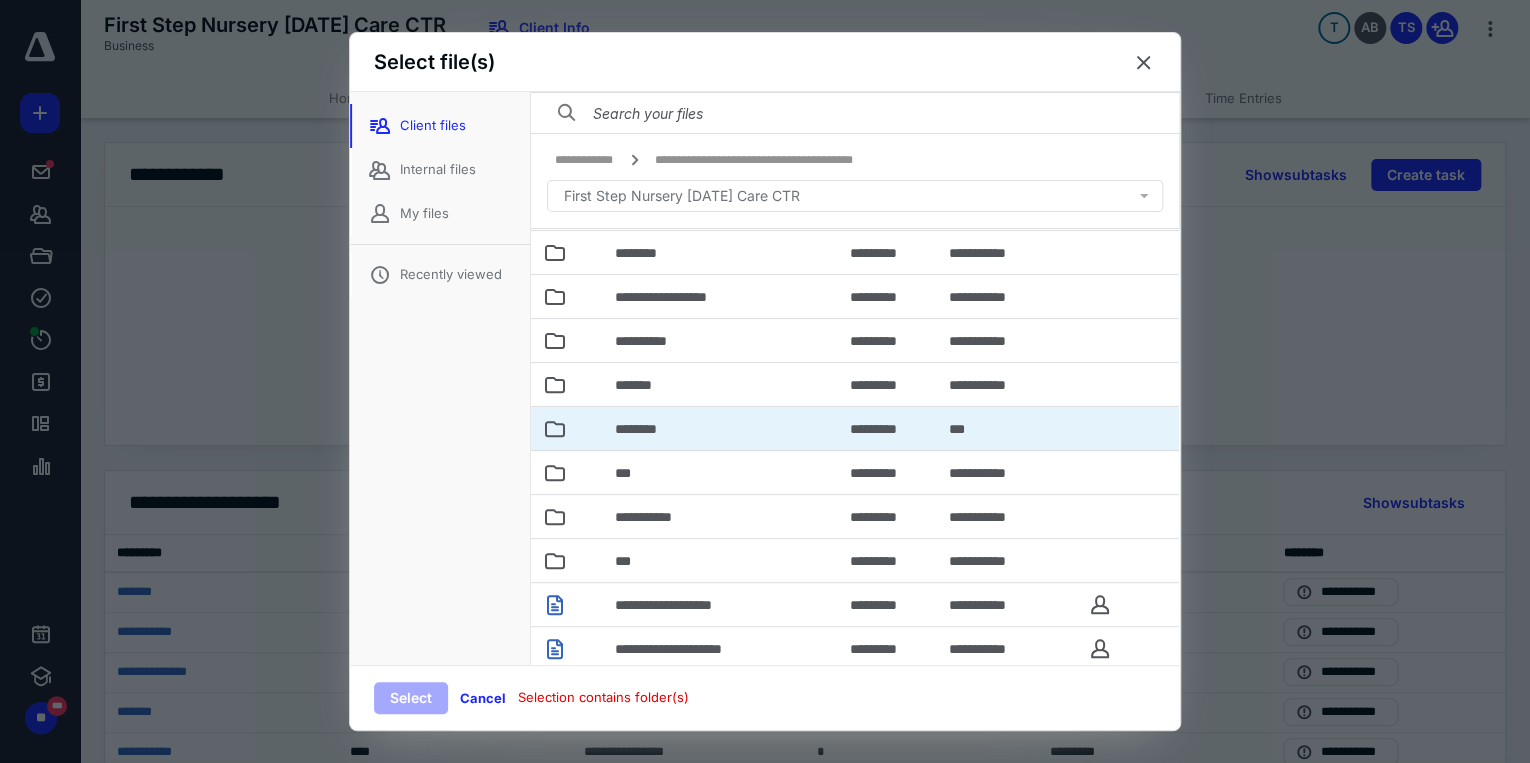click on "********" at bounding box center [647, 429] 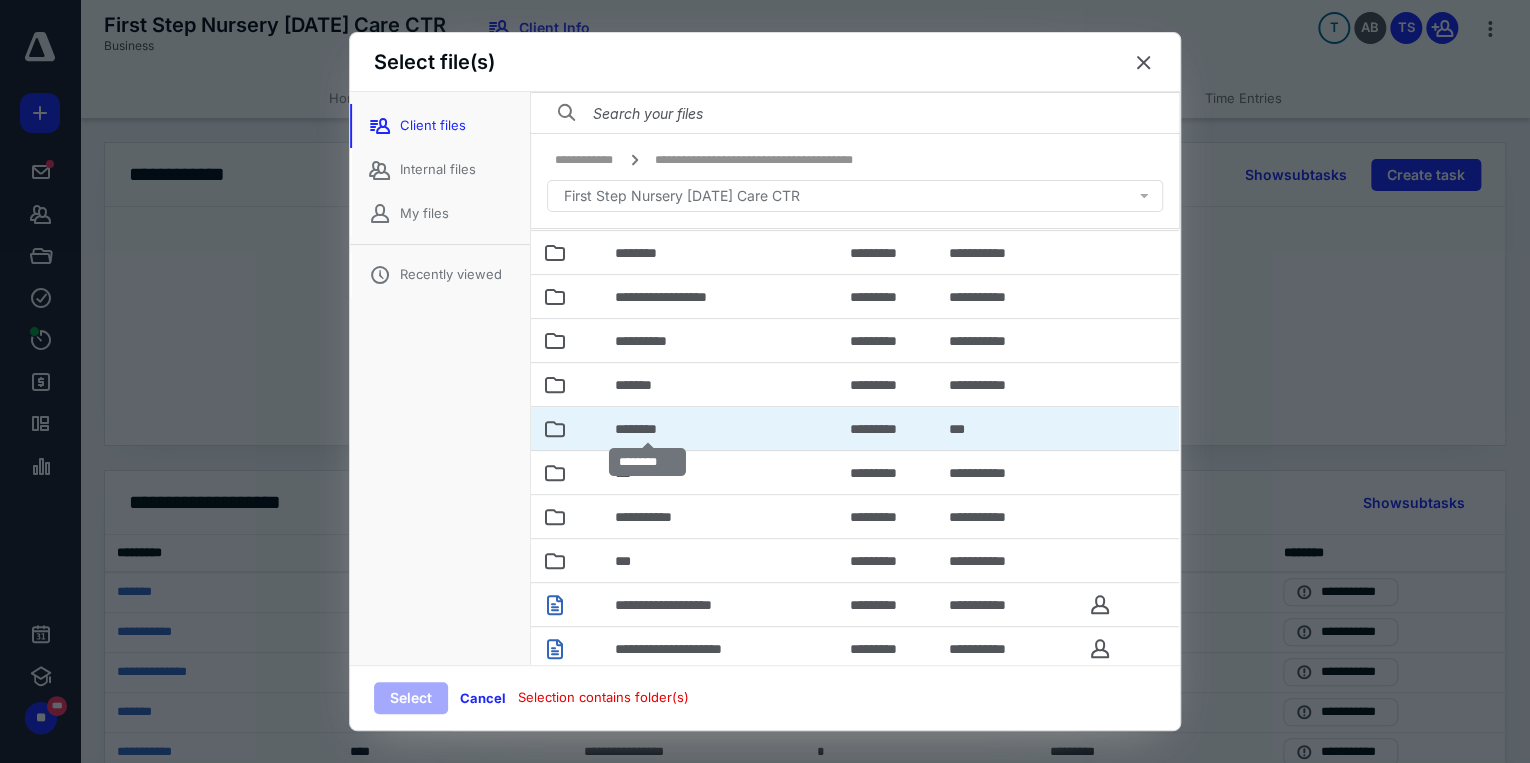 click on "********" at bounding box center (647, 429) 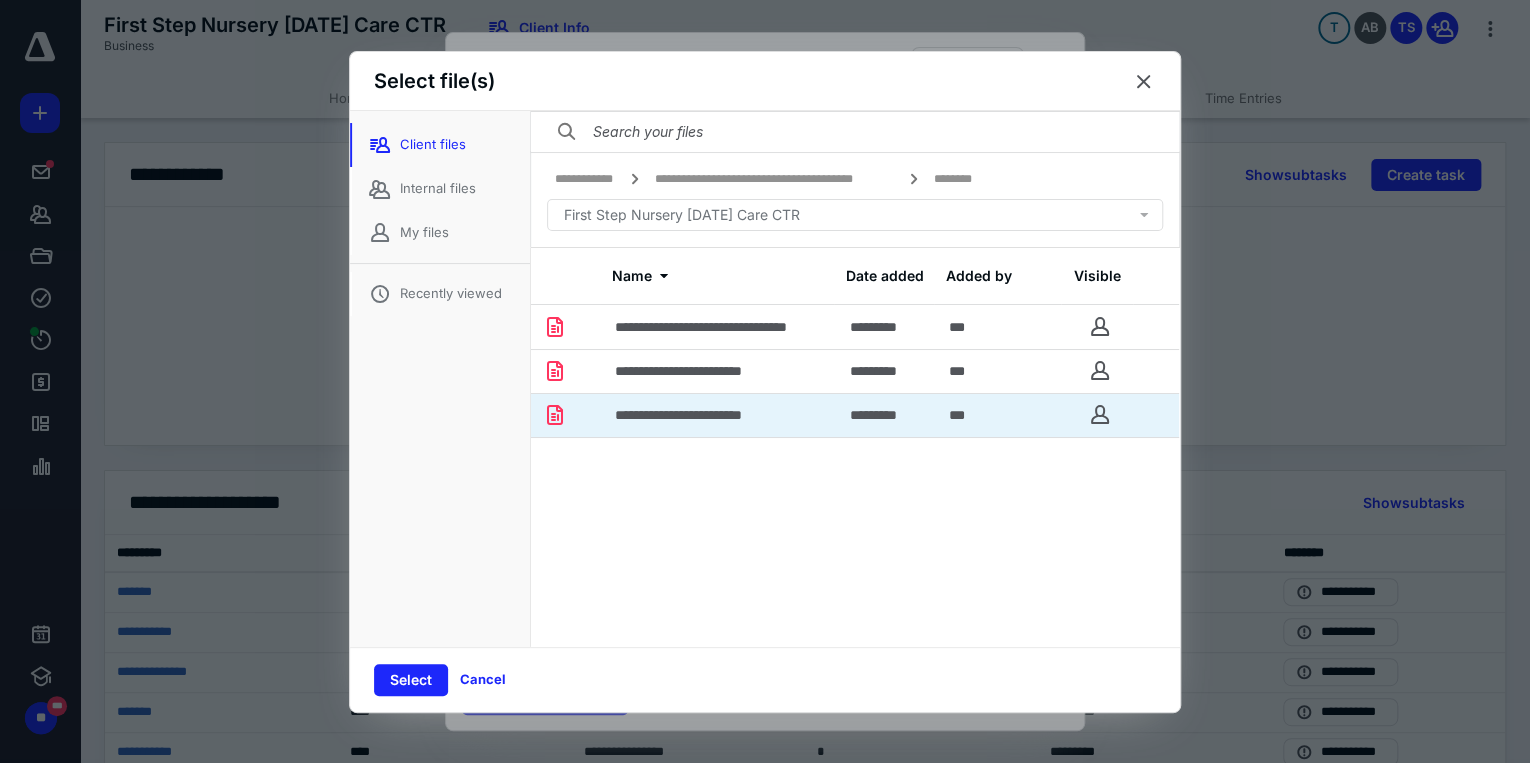 click on "**********" at bounding box center (720, 415) 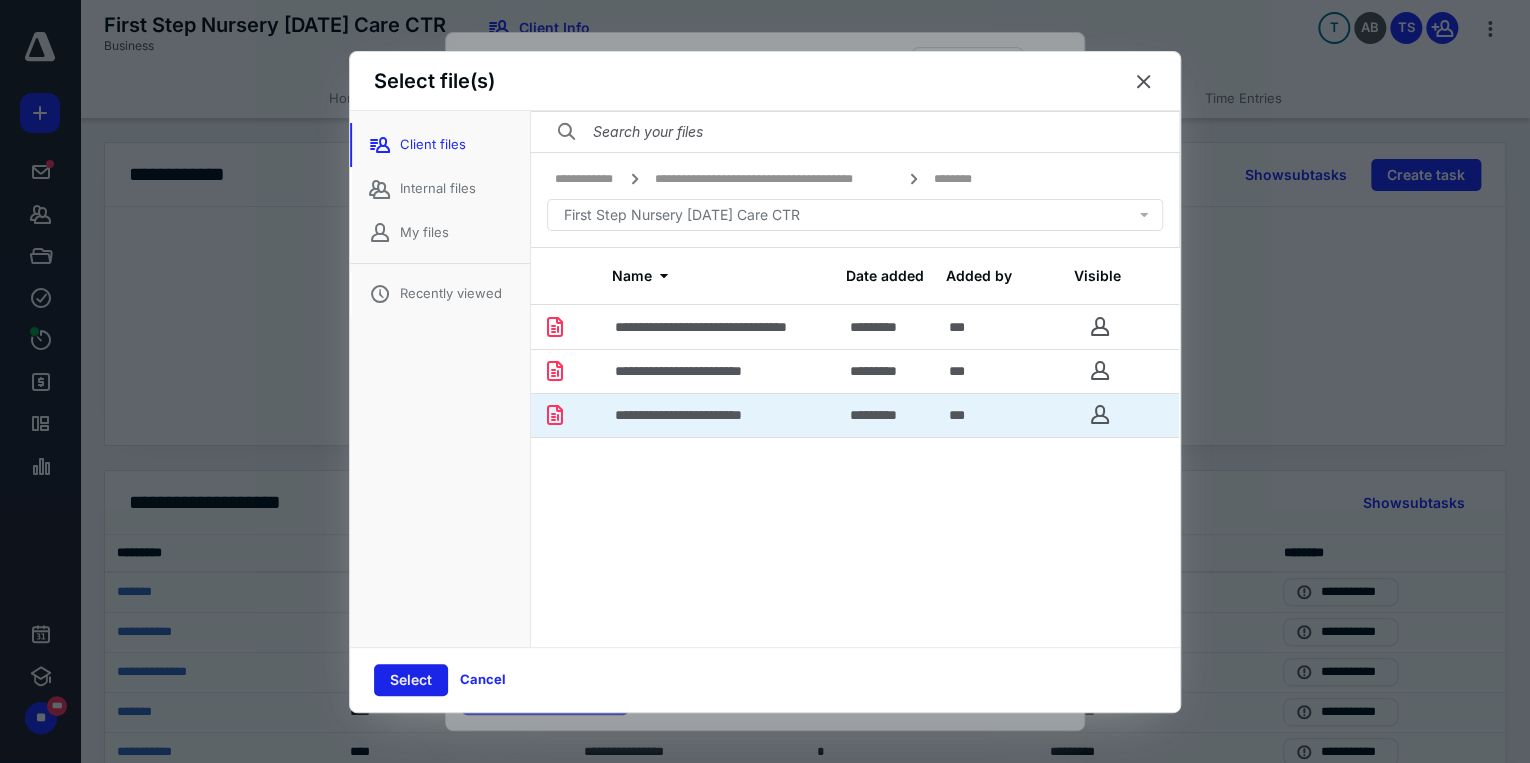 click on "Select" at bounding box center [411, 680] 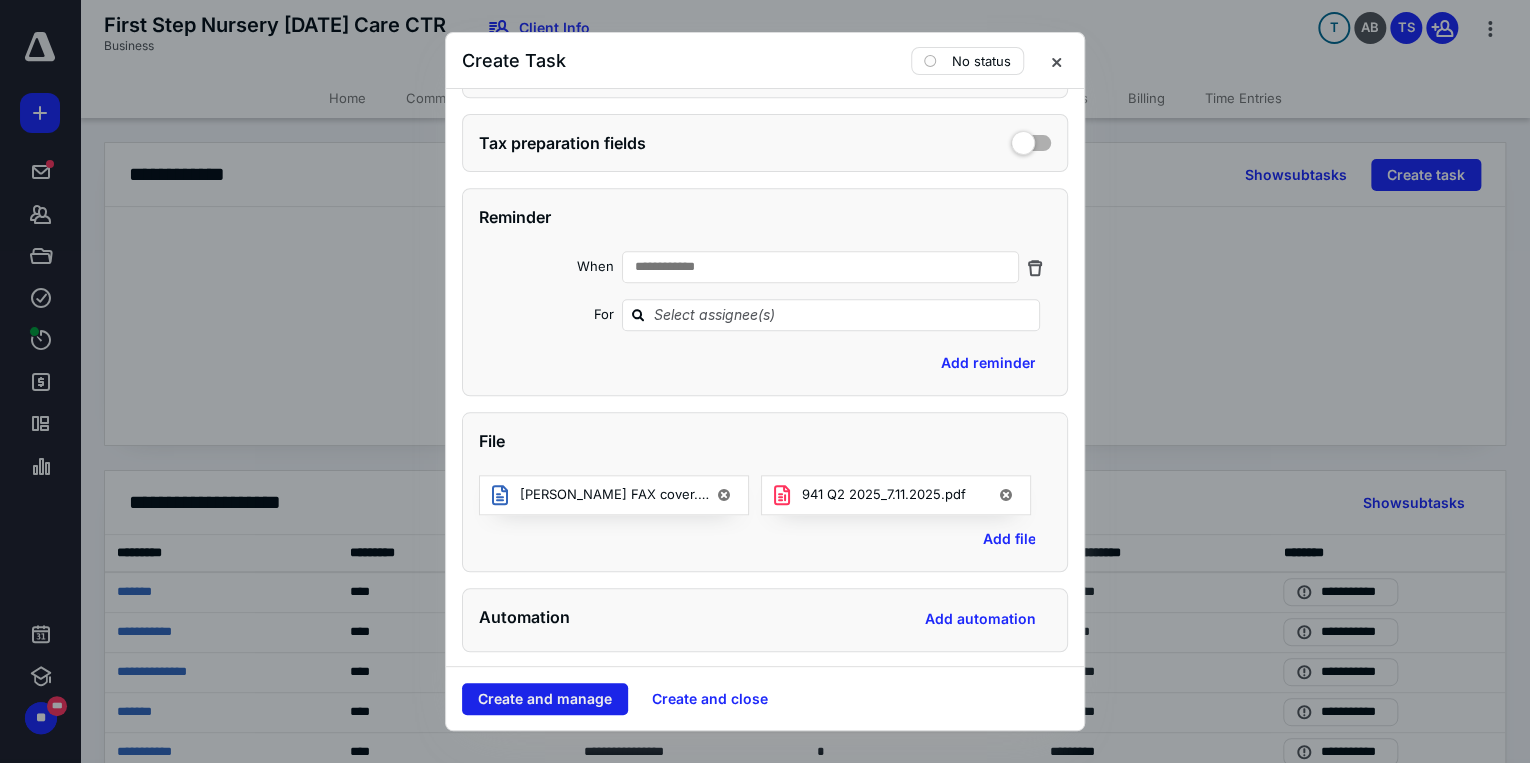 click on "Create and manage" at bounding box center (545, 699) 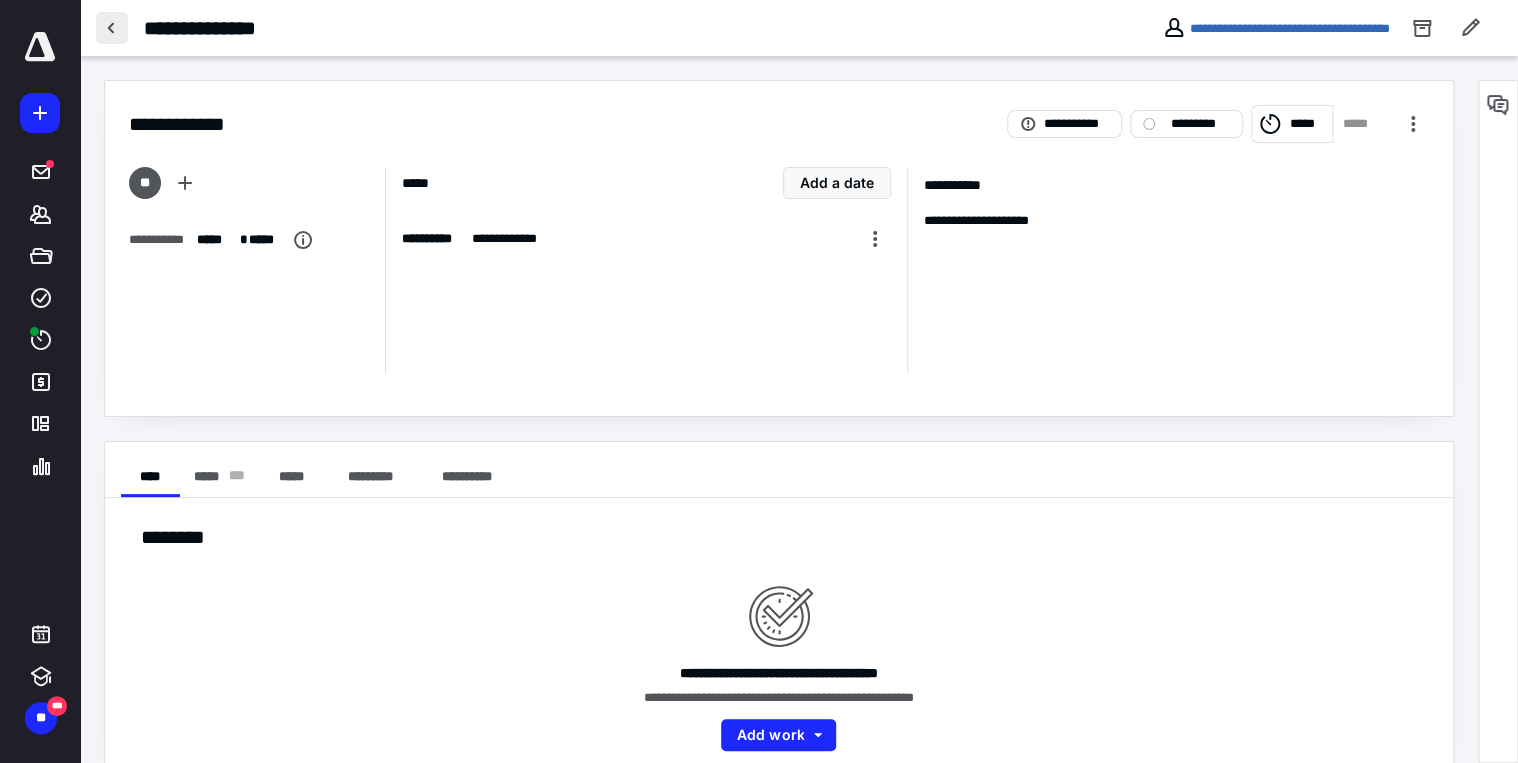 click at bounding box center [112, 28] 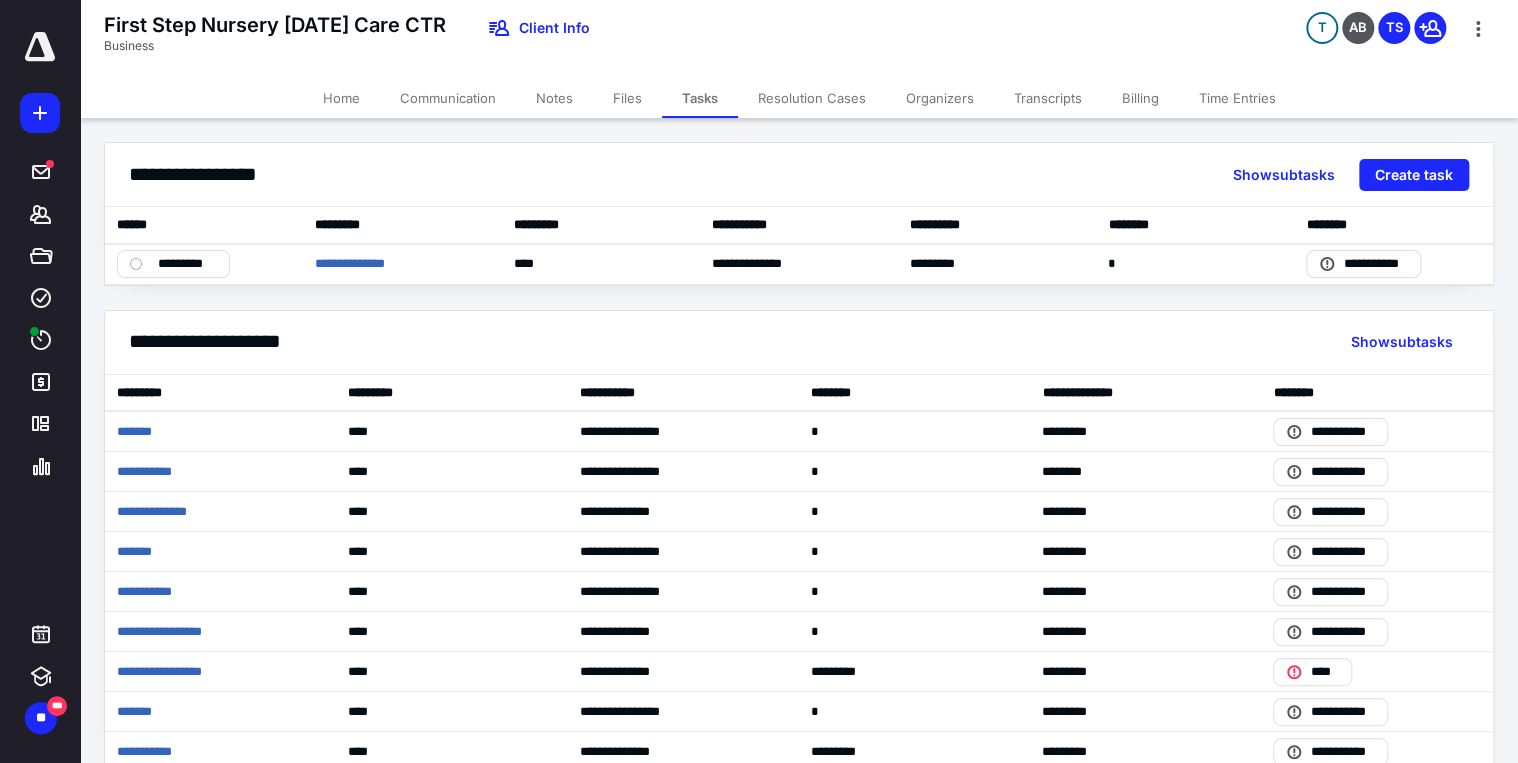 click on "Files" at bounding box center (627, 98) 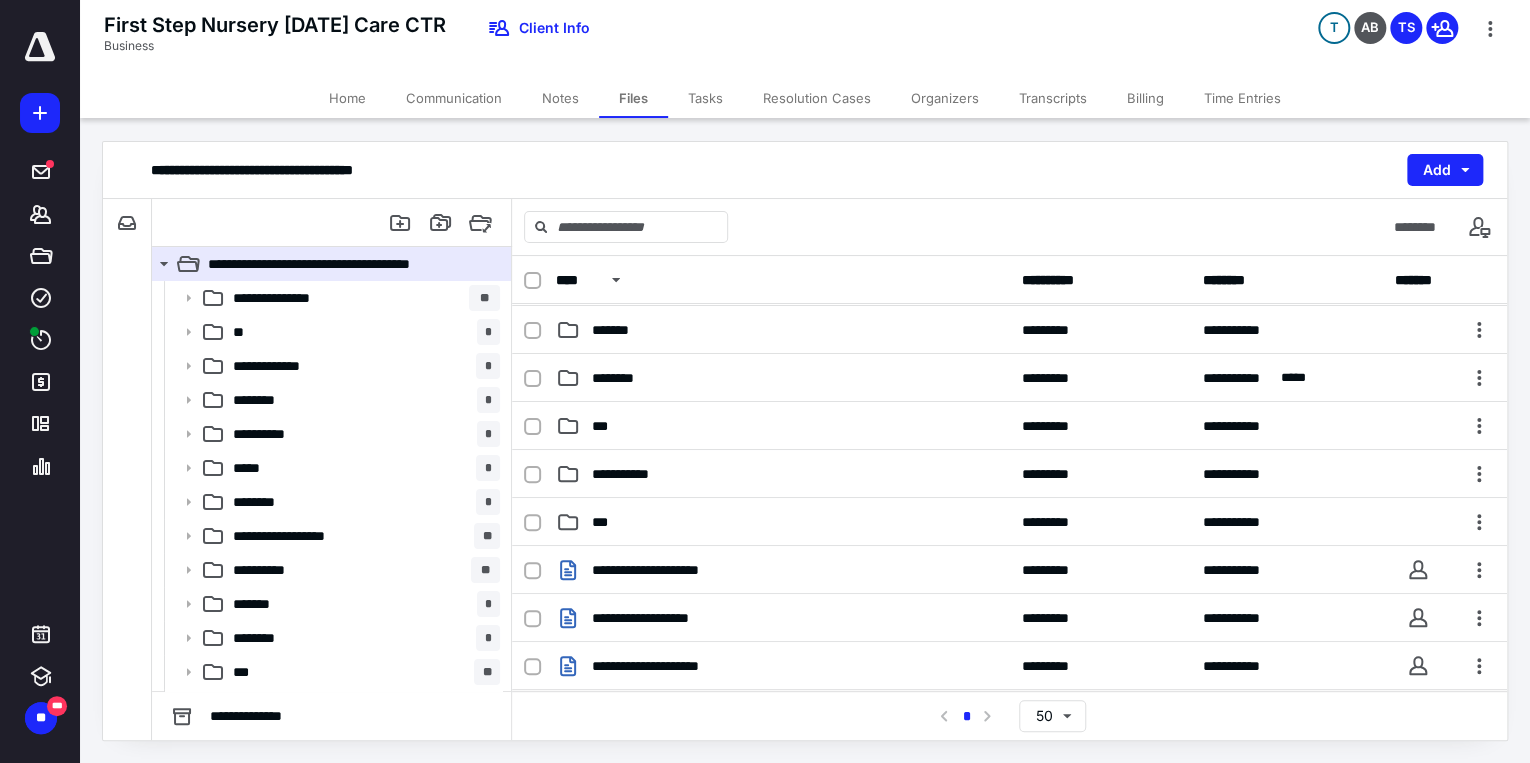 scroll, scrollTop: 581, scrollLeft: 0, axis: vertical 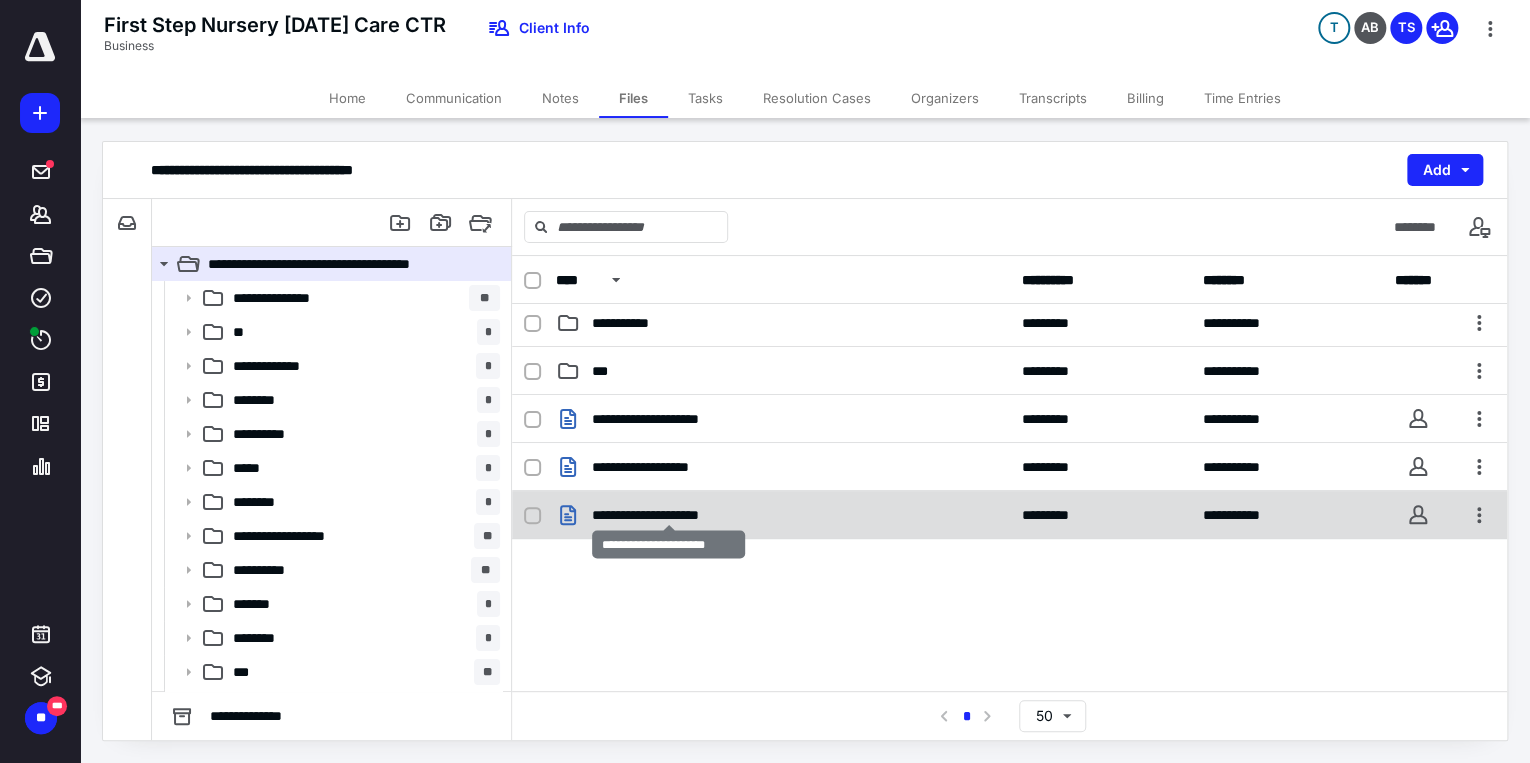click on "**********" at bounding box center [668, 515] 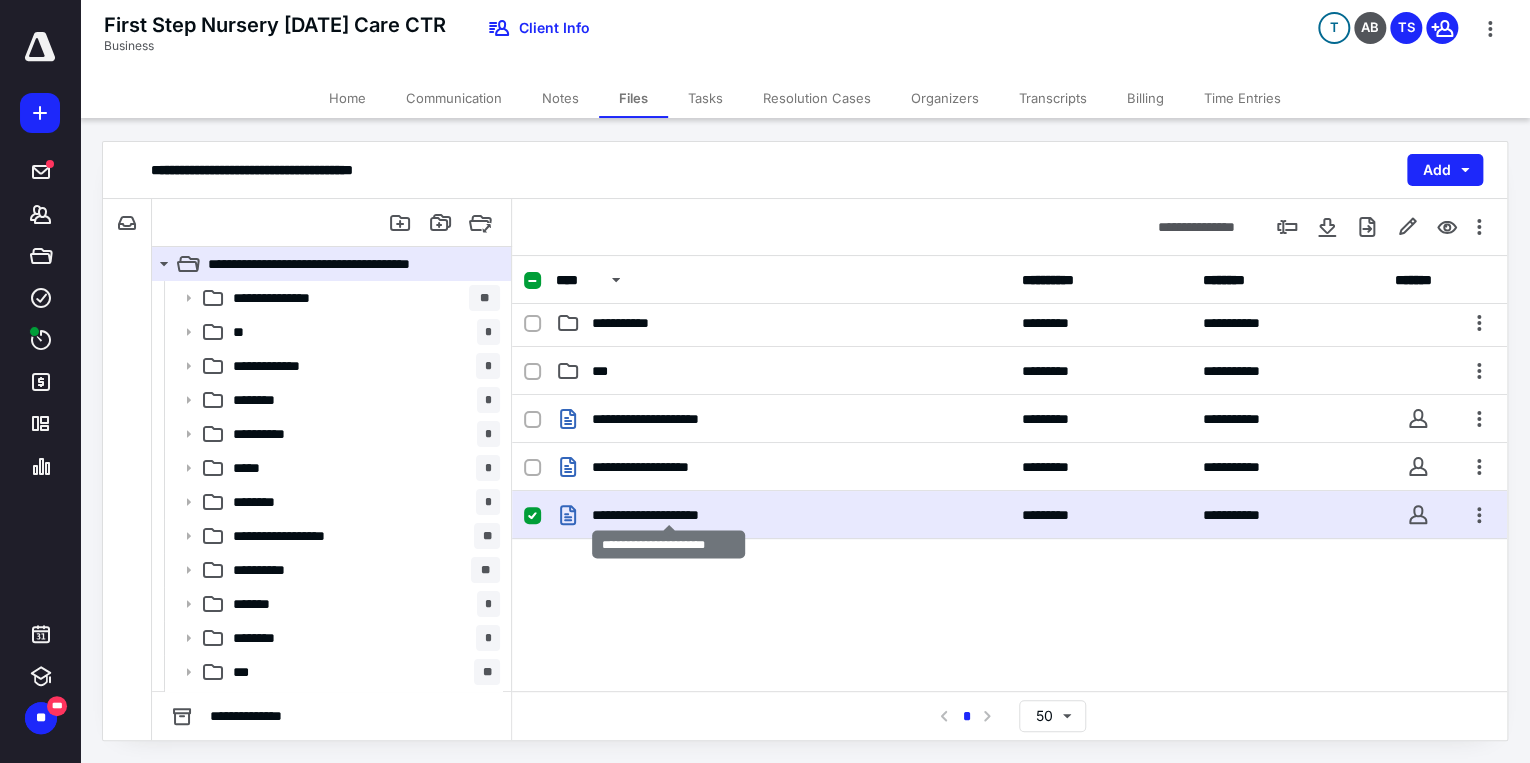 click on "**********" at bounding box center (668, 515) 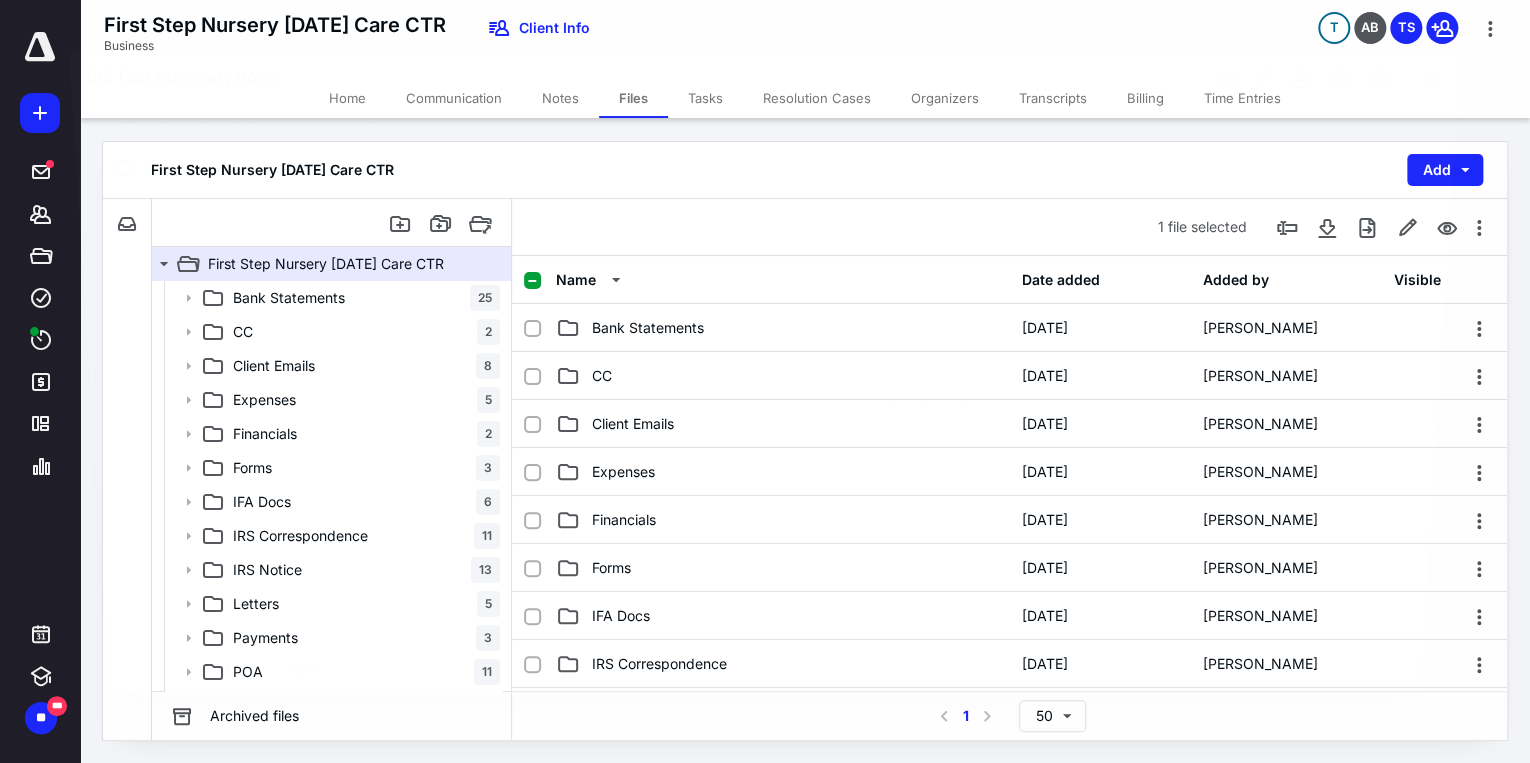 scroll, scrollTop: 581, scrollLeft: 0, axis: vertical 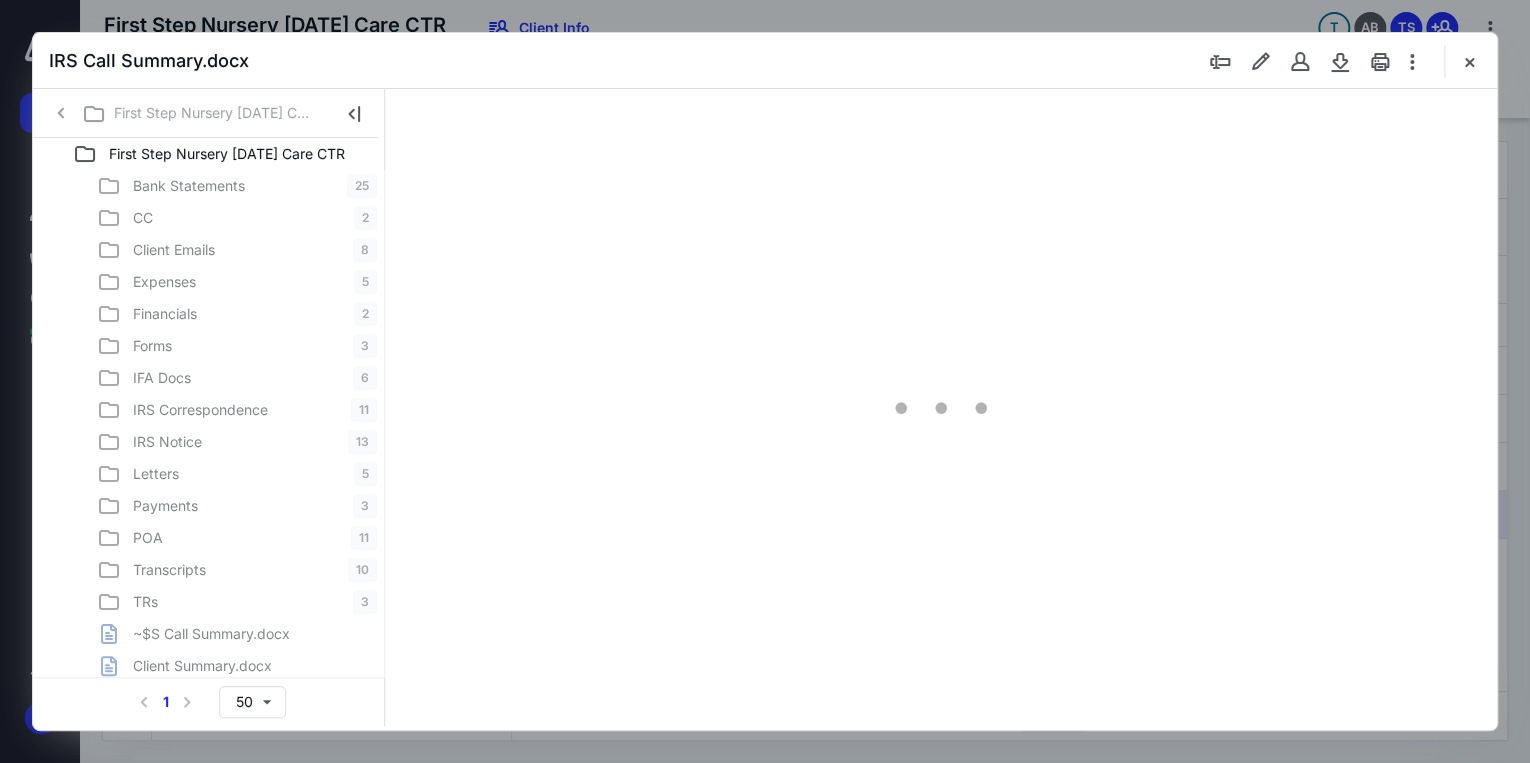 type on "71" 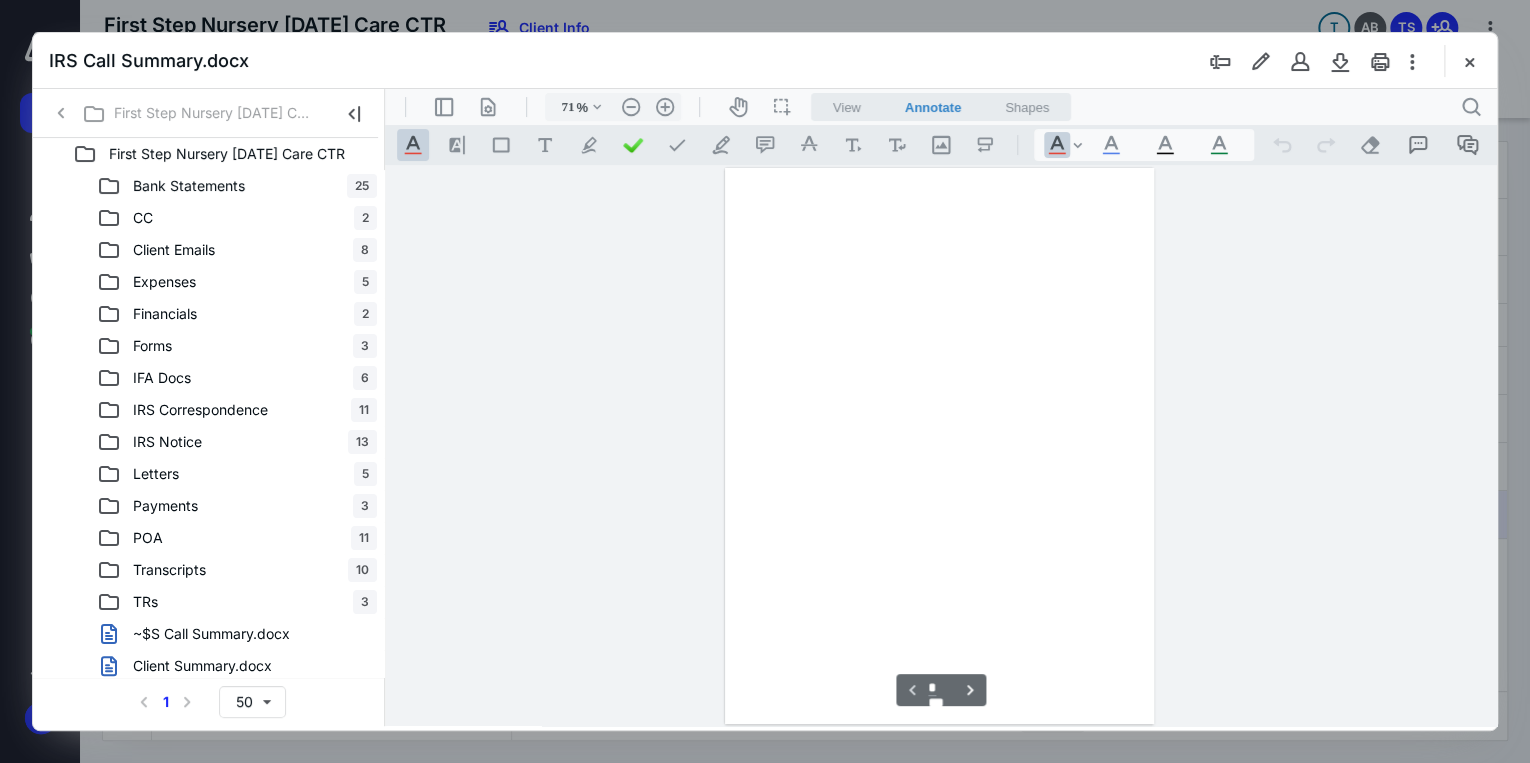 scroll, scrollTop: 79, scrollLeft: 0, axis: vertical 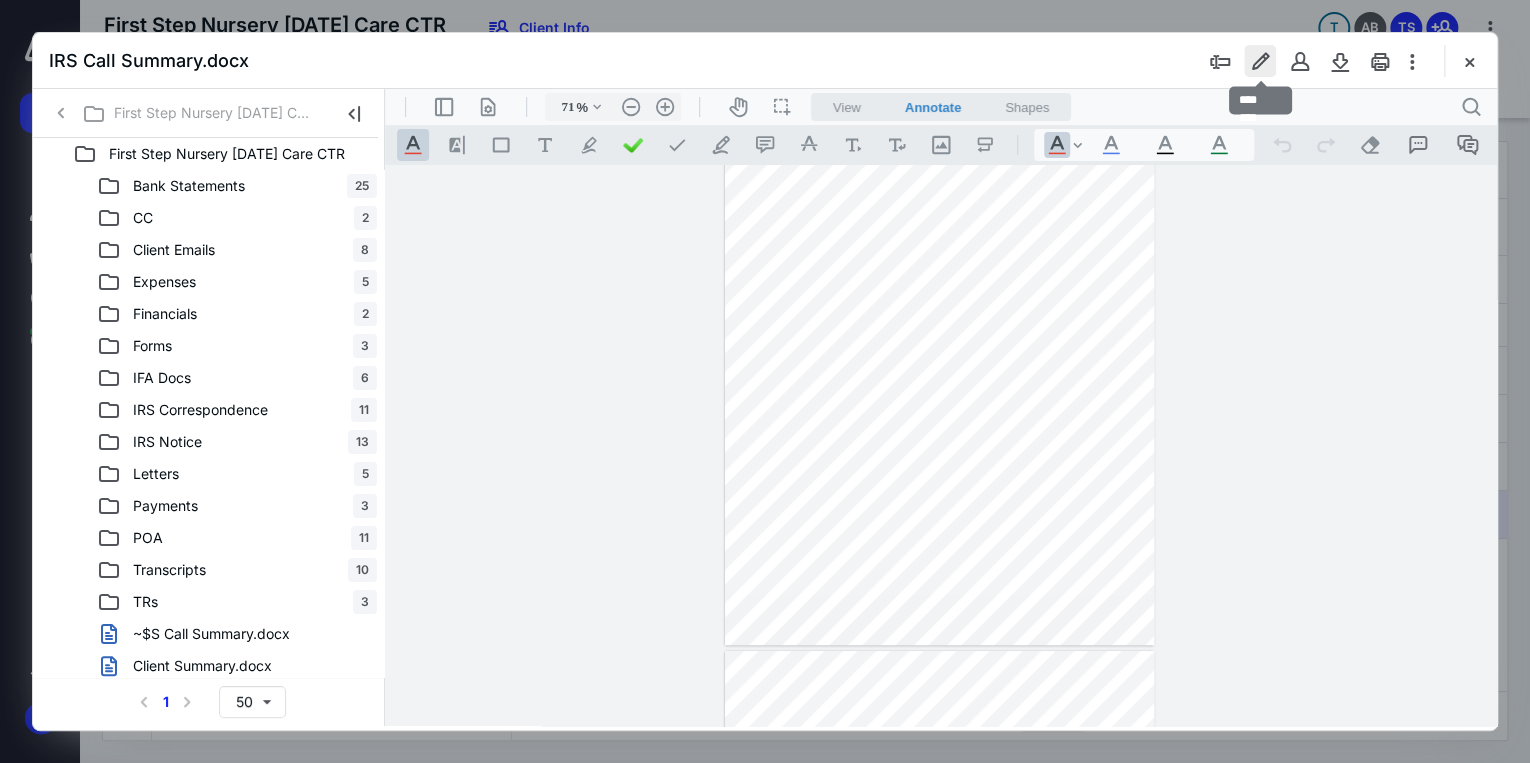 click at bounding box center [1260, 61] 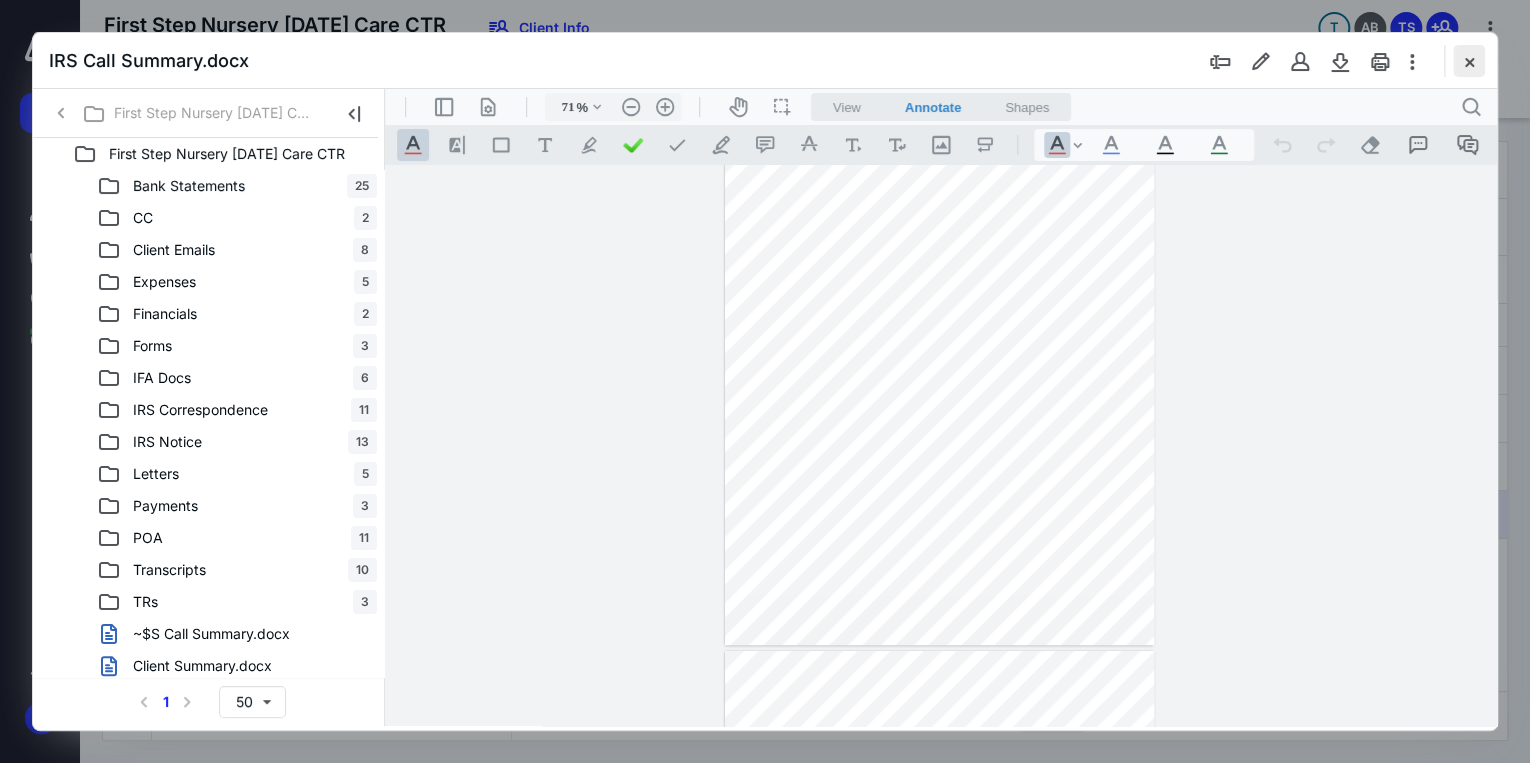 click at bounding box center (1469, 61) 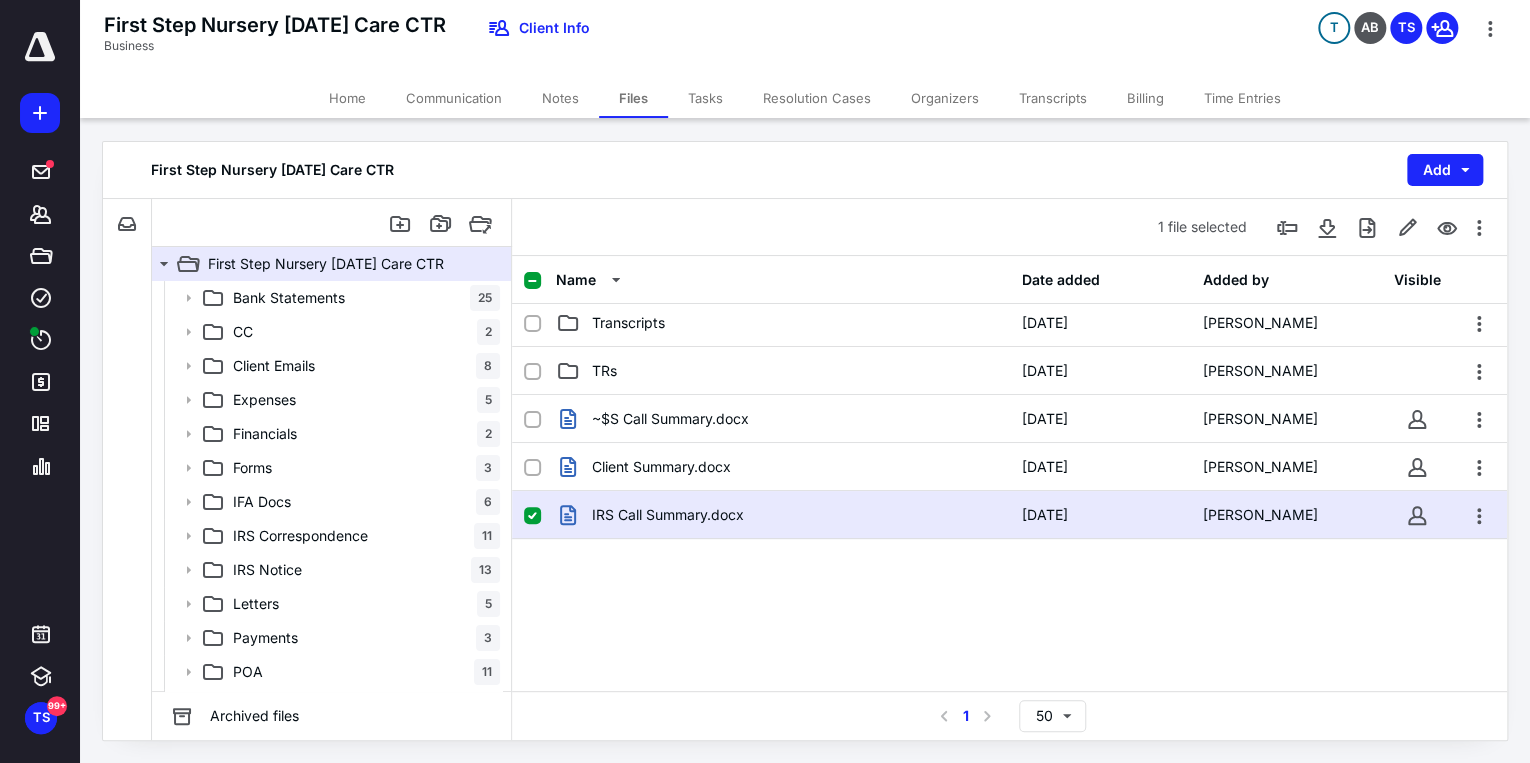 click on "Communication" at bounding box center (454, 98) 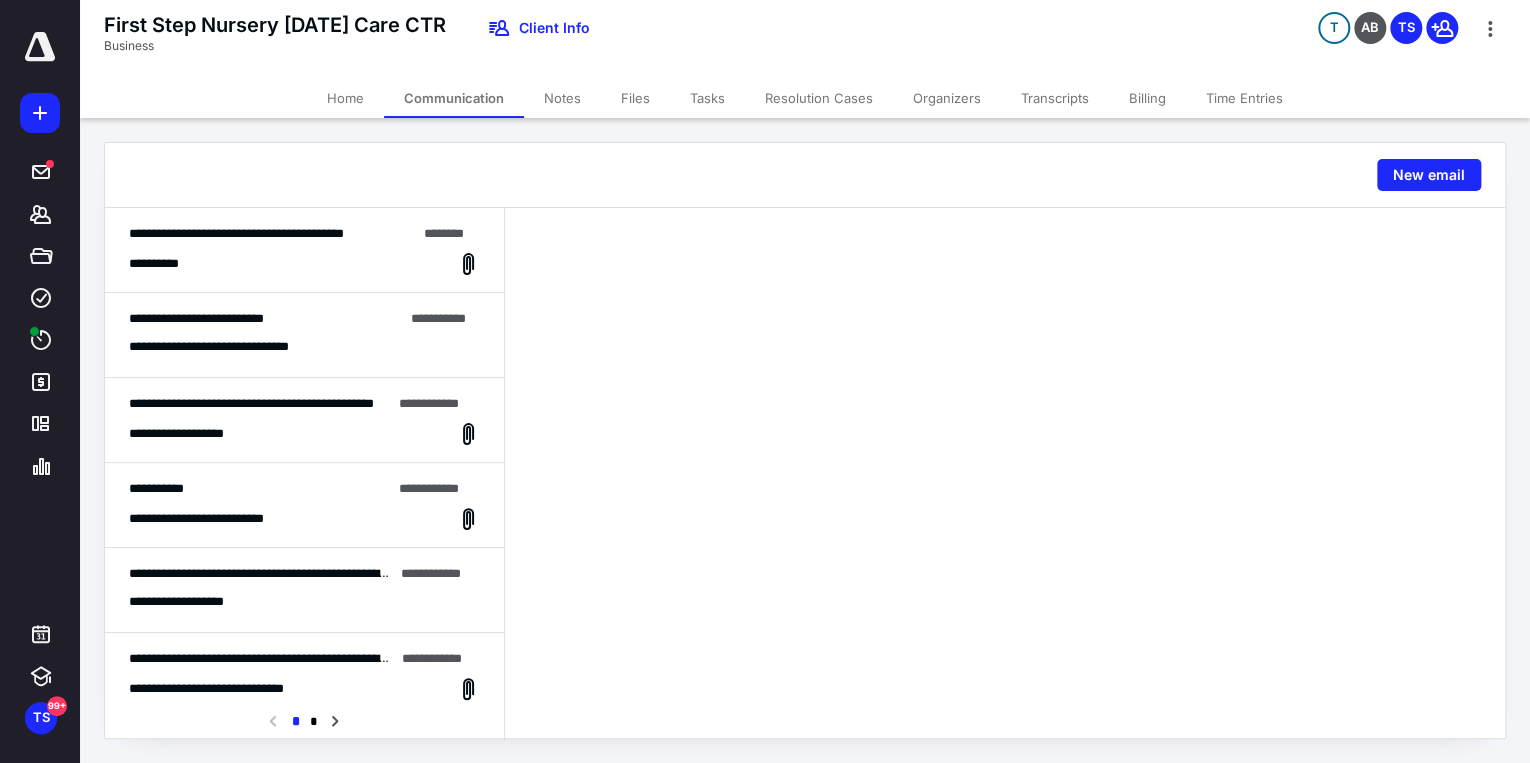 click on "**********" at bounding box center (304, 250) 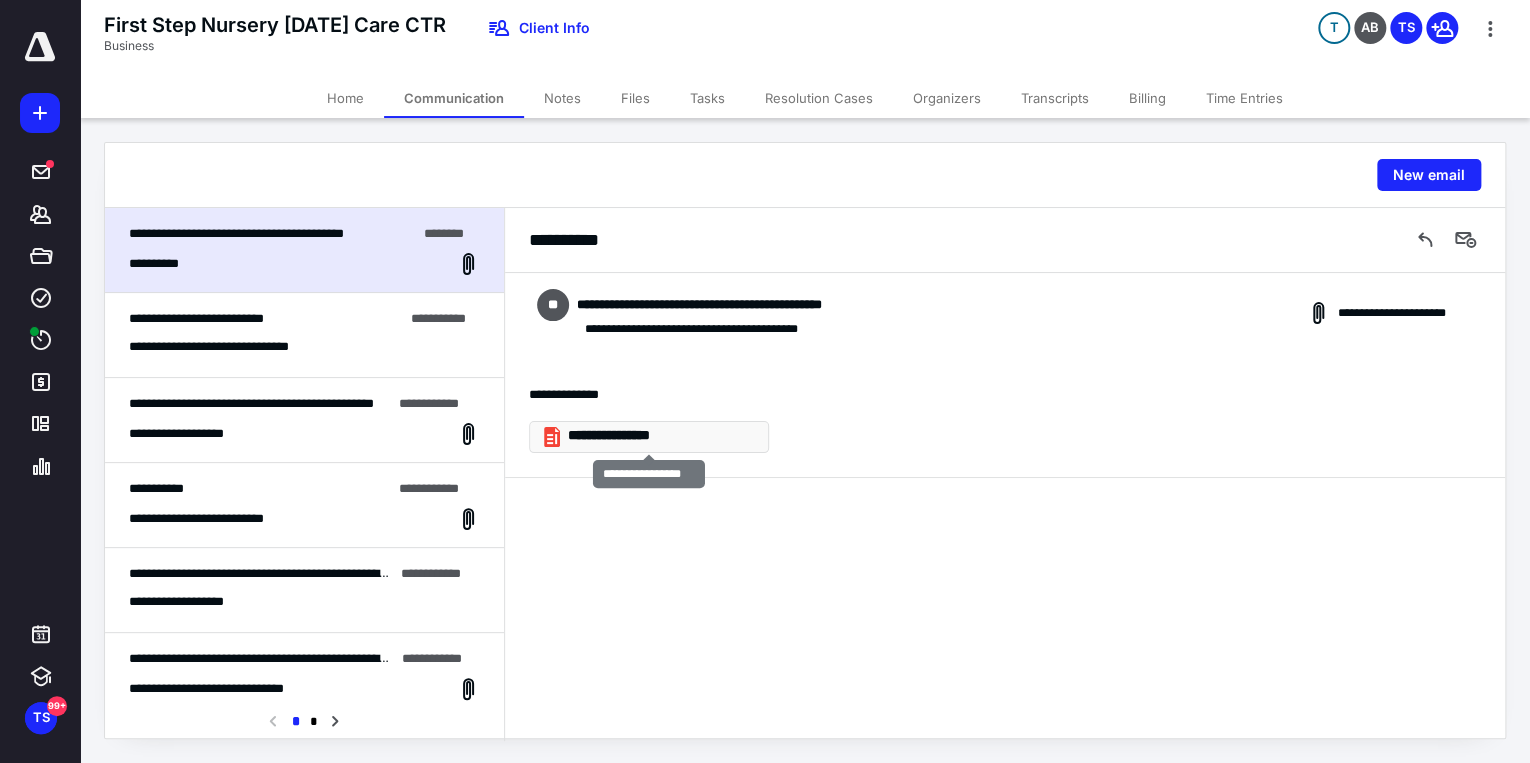 click on "**********" at bounding box center [657, 436] 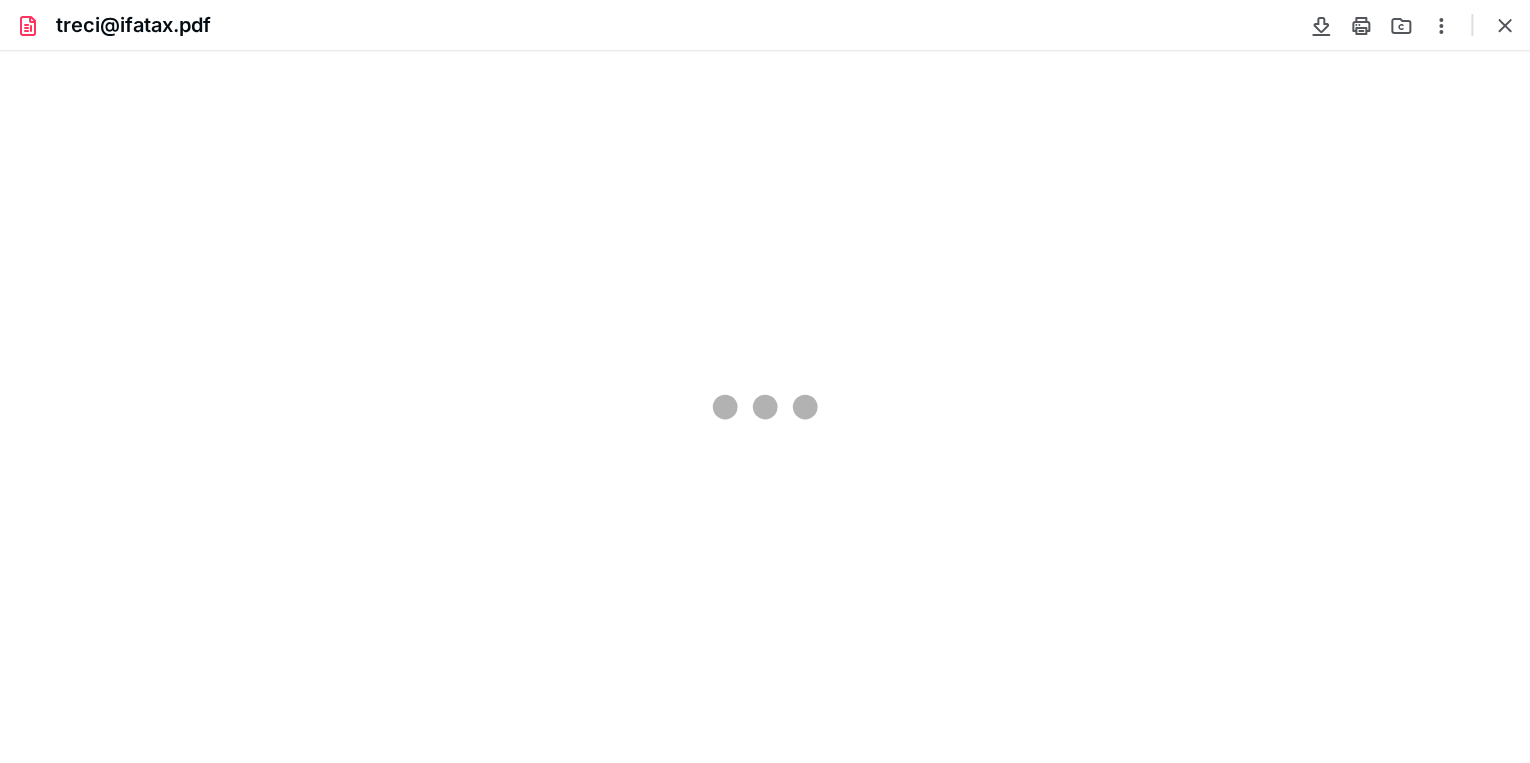 scroll, scrollTop: 0, scrollLeft: 0, axis: both 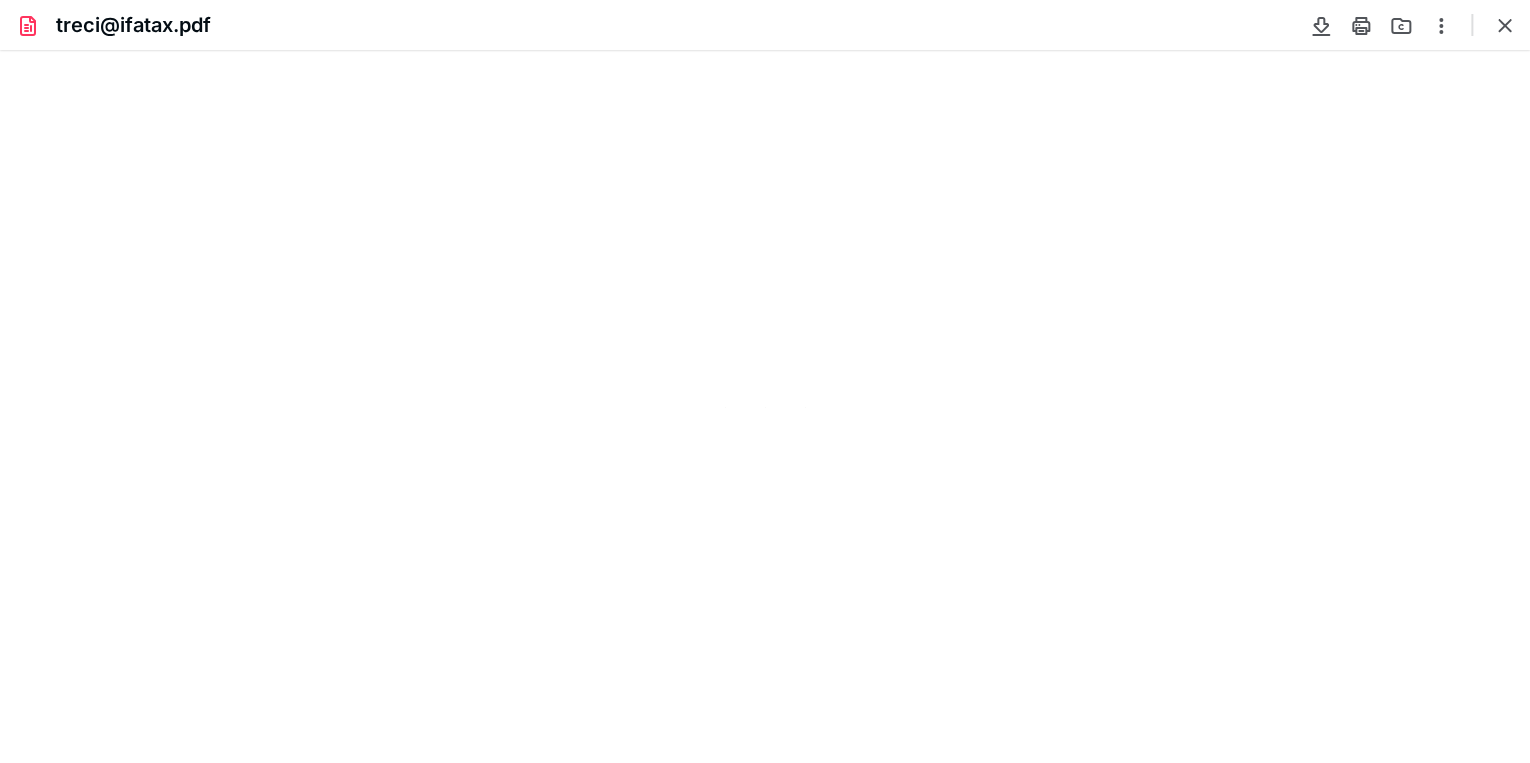 type on "85" 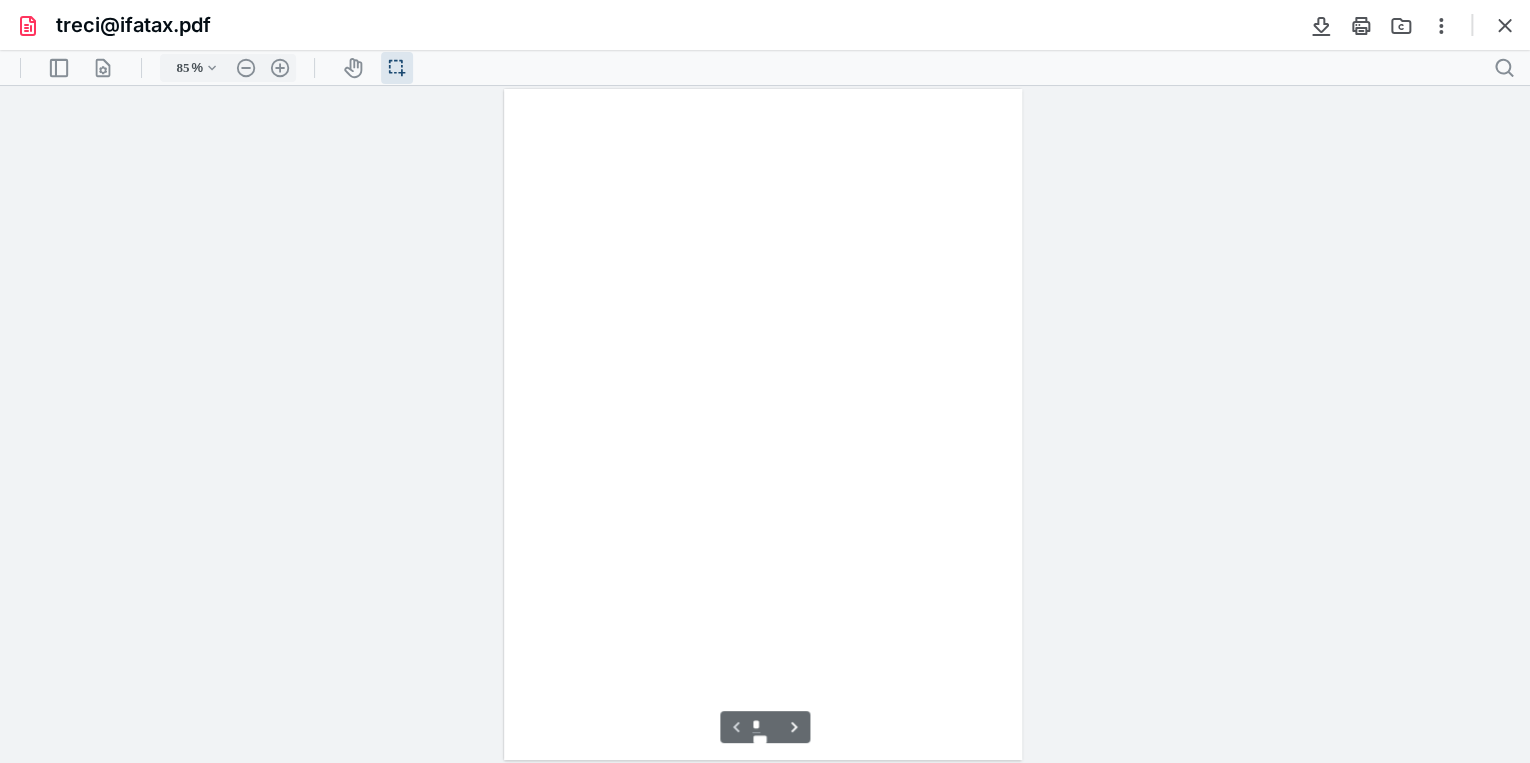 scroll, scrollTop: 39, scrollLeft: 0, axis: vertical 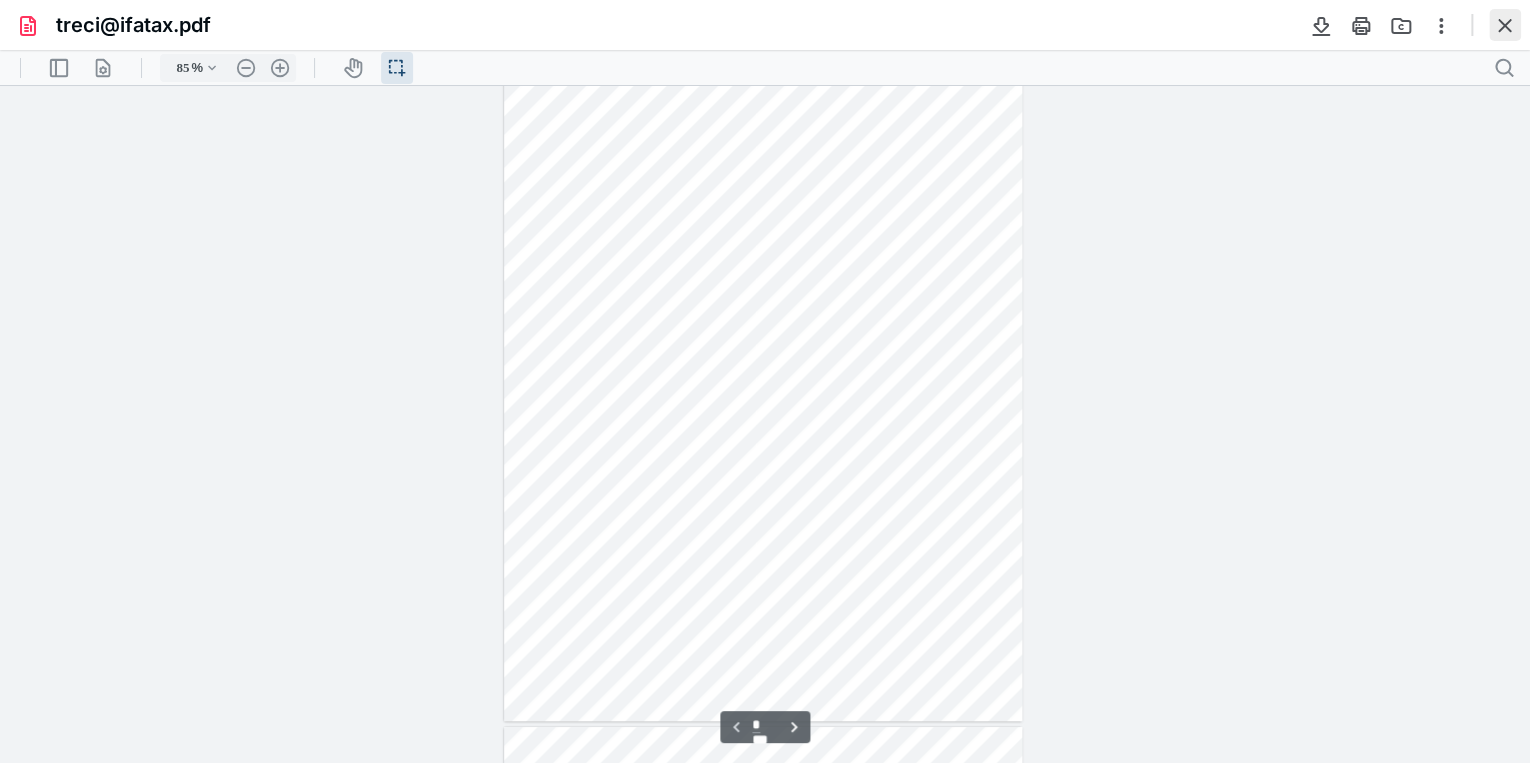click at bounding box center (1505, 25) 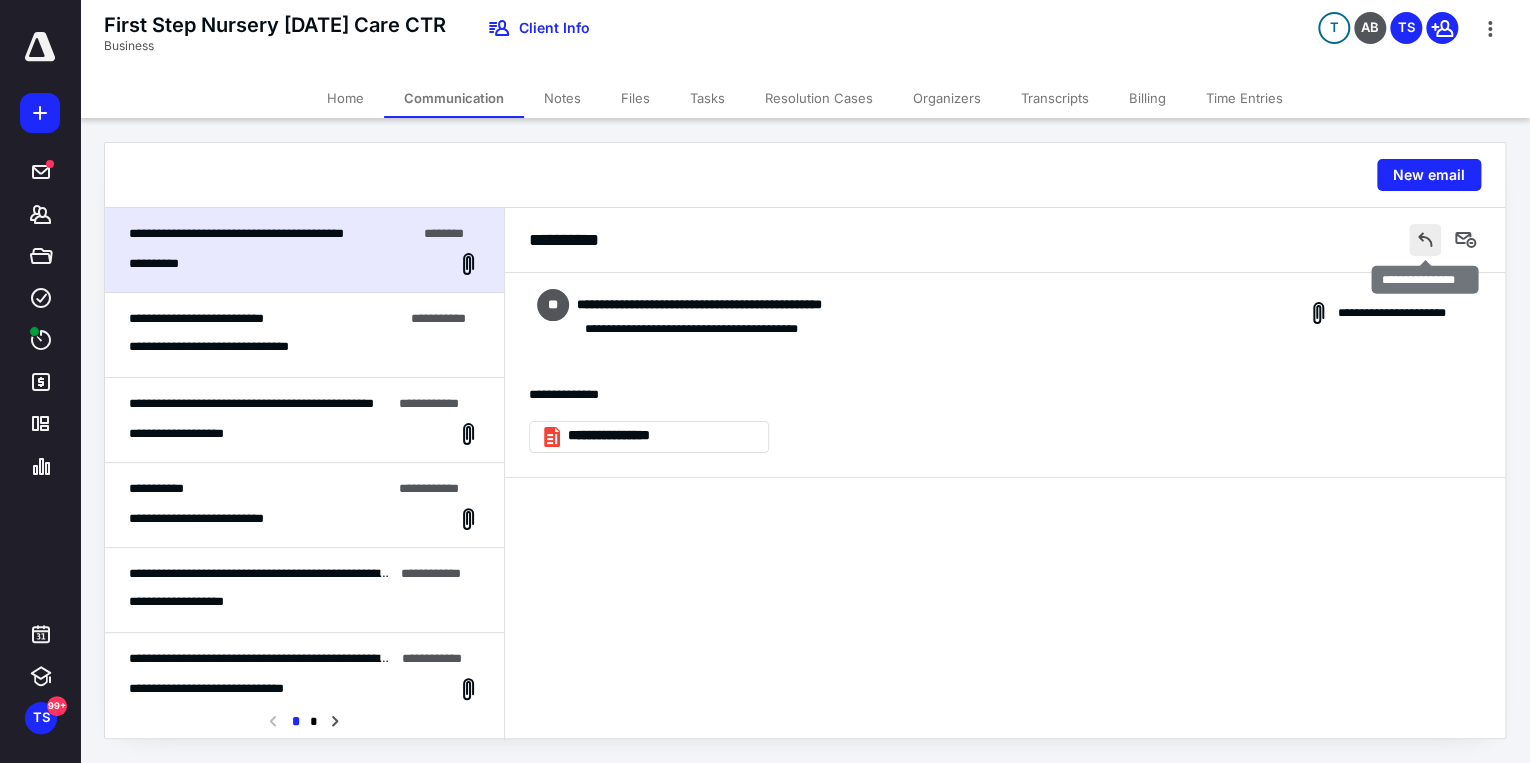 click at bounding box center (1425, 240) 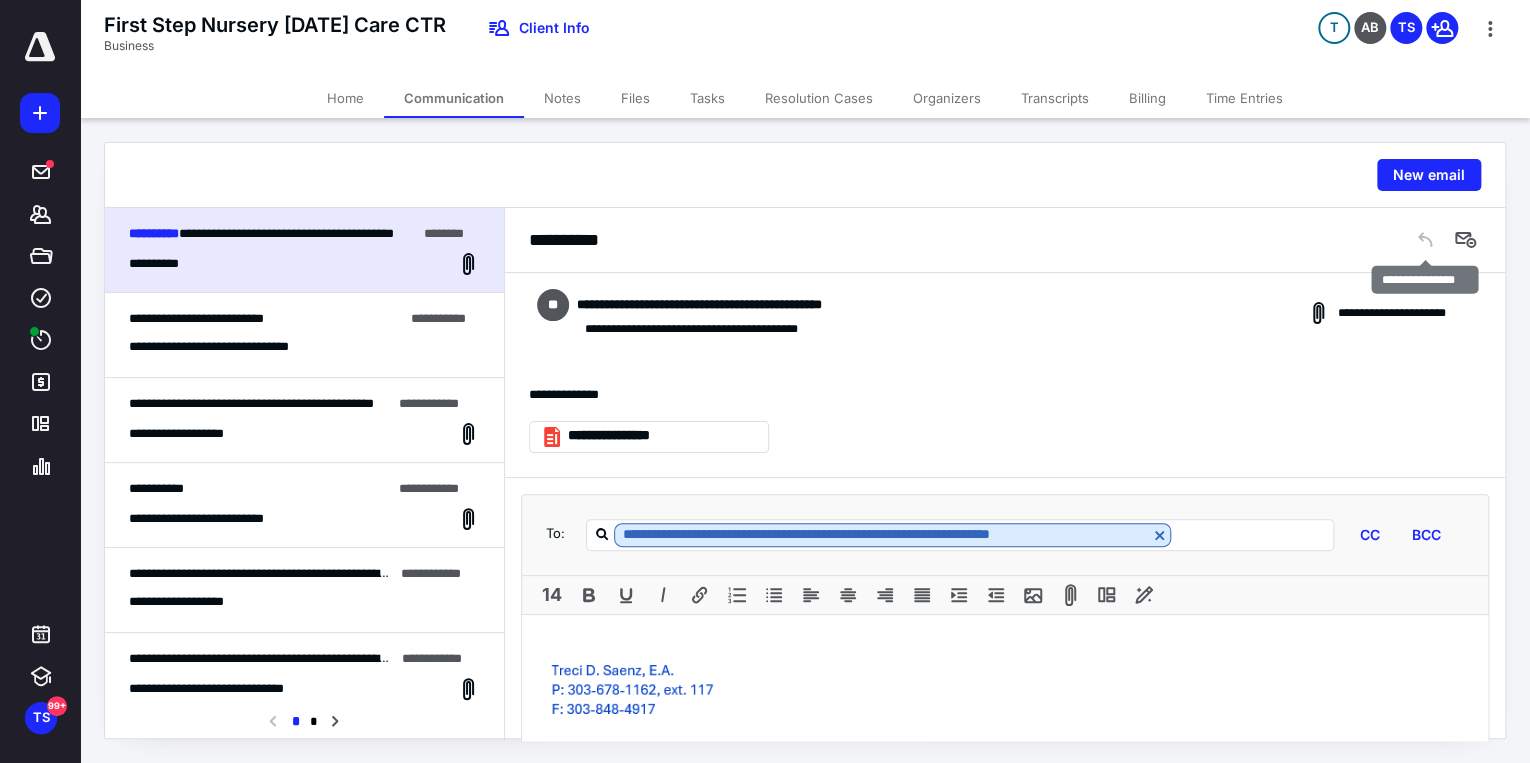scroll, scrollTop: 118, scrollLeft: 0, axis: vertical 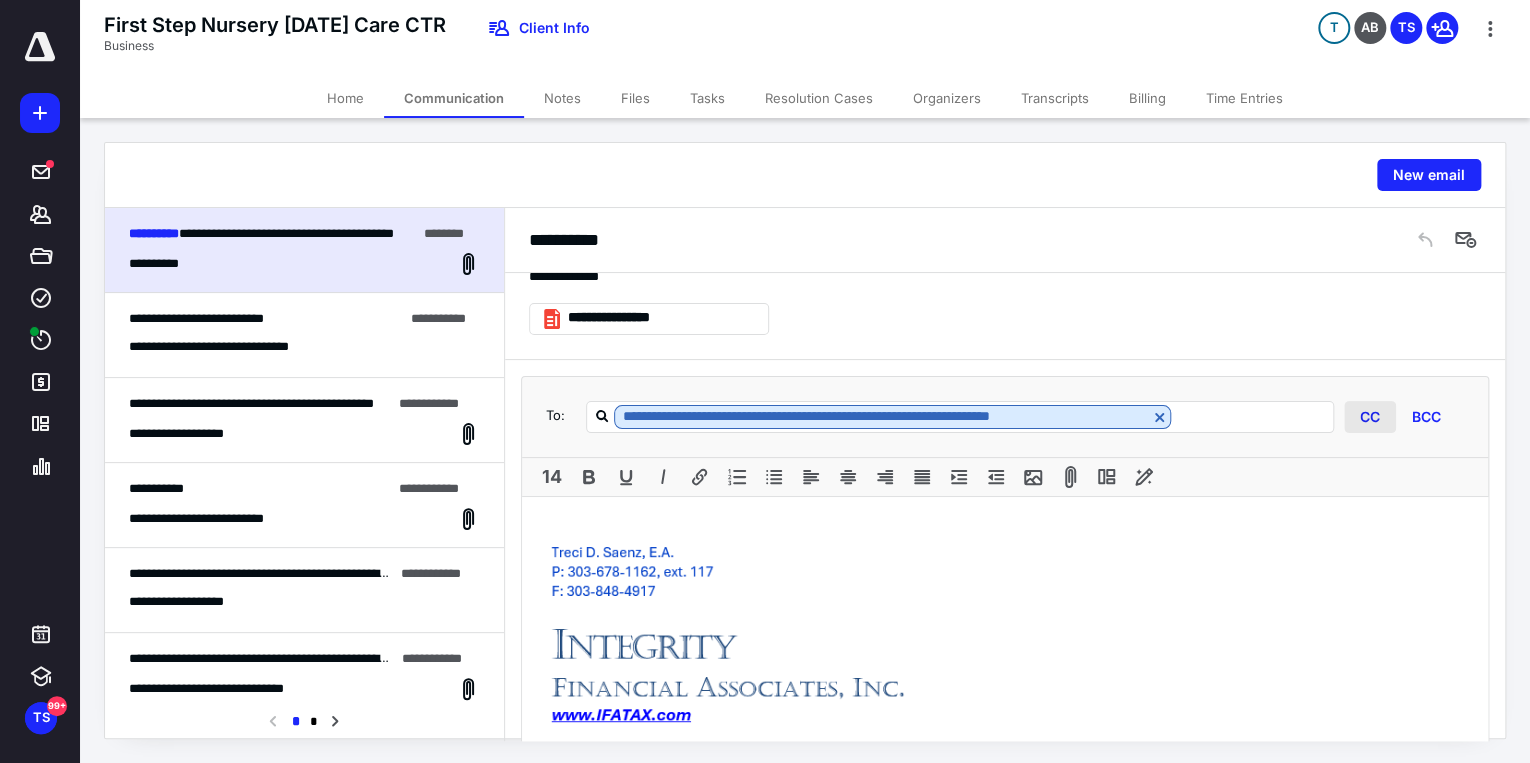 click on "CC" at bounding box center (1370, 417) 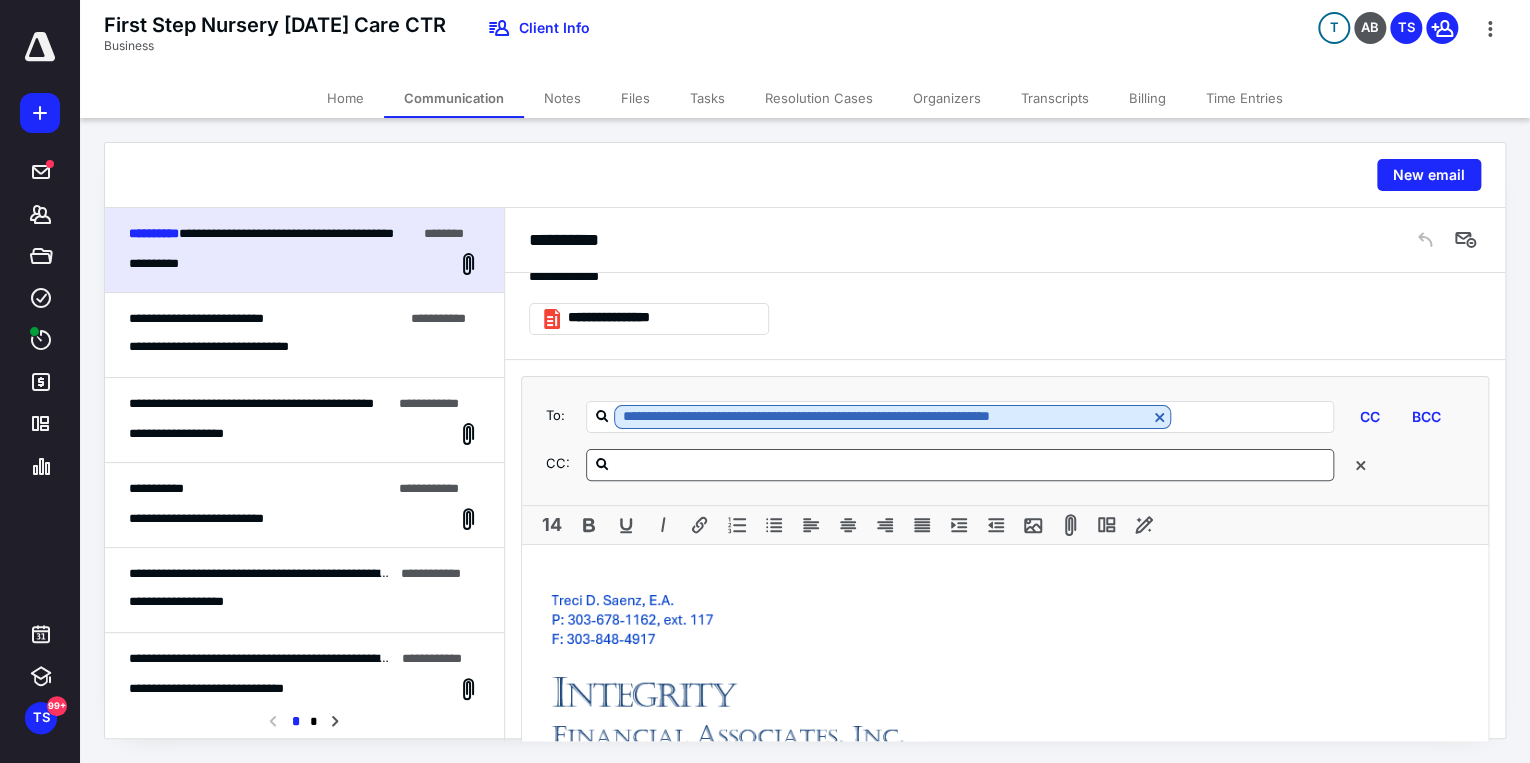 click at bounding box center (960, 465) 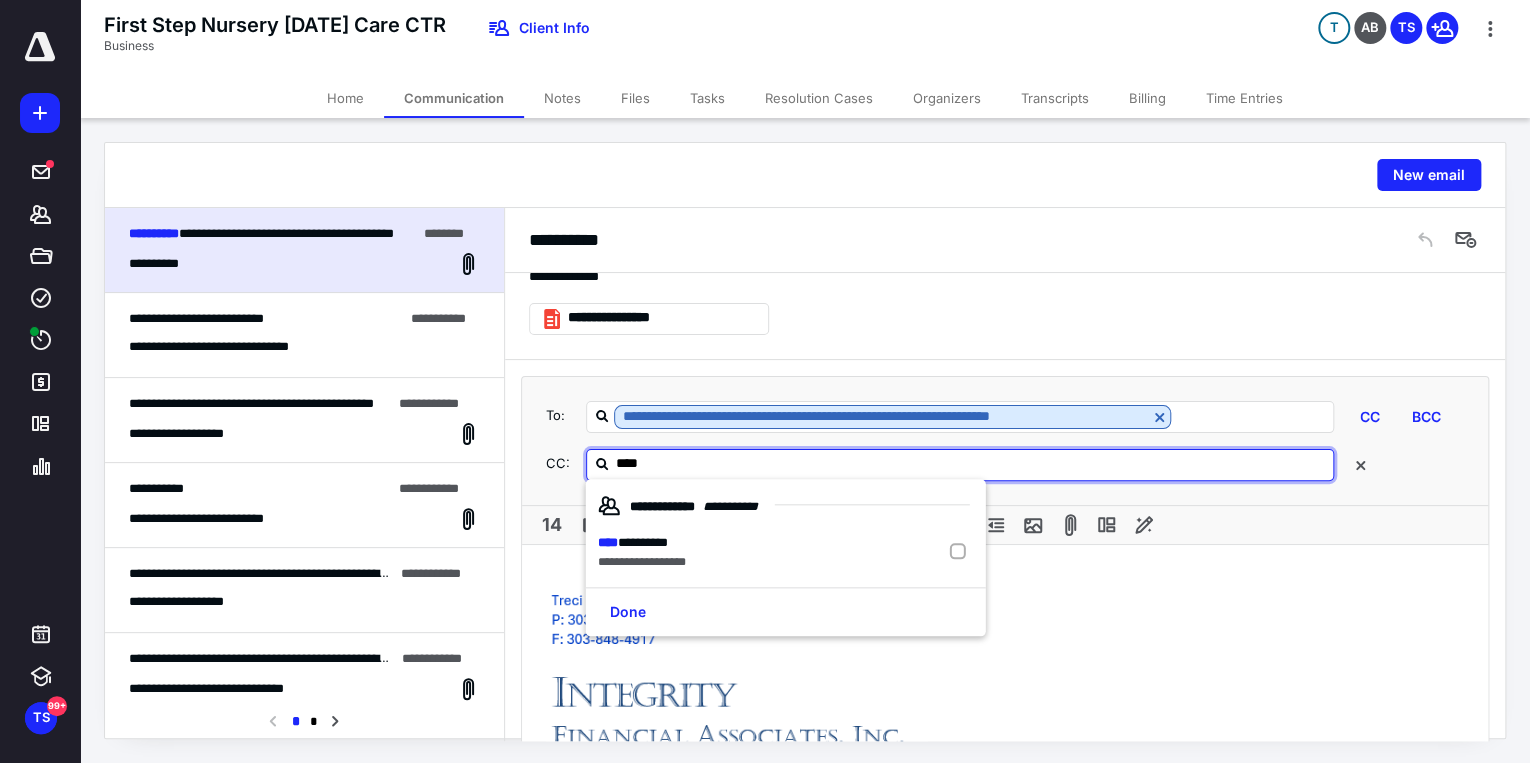 type on "*****" 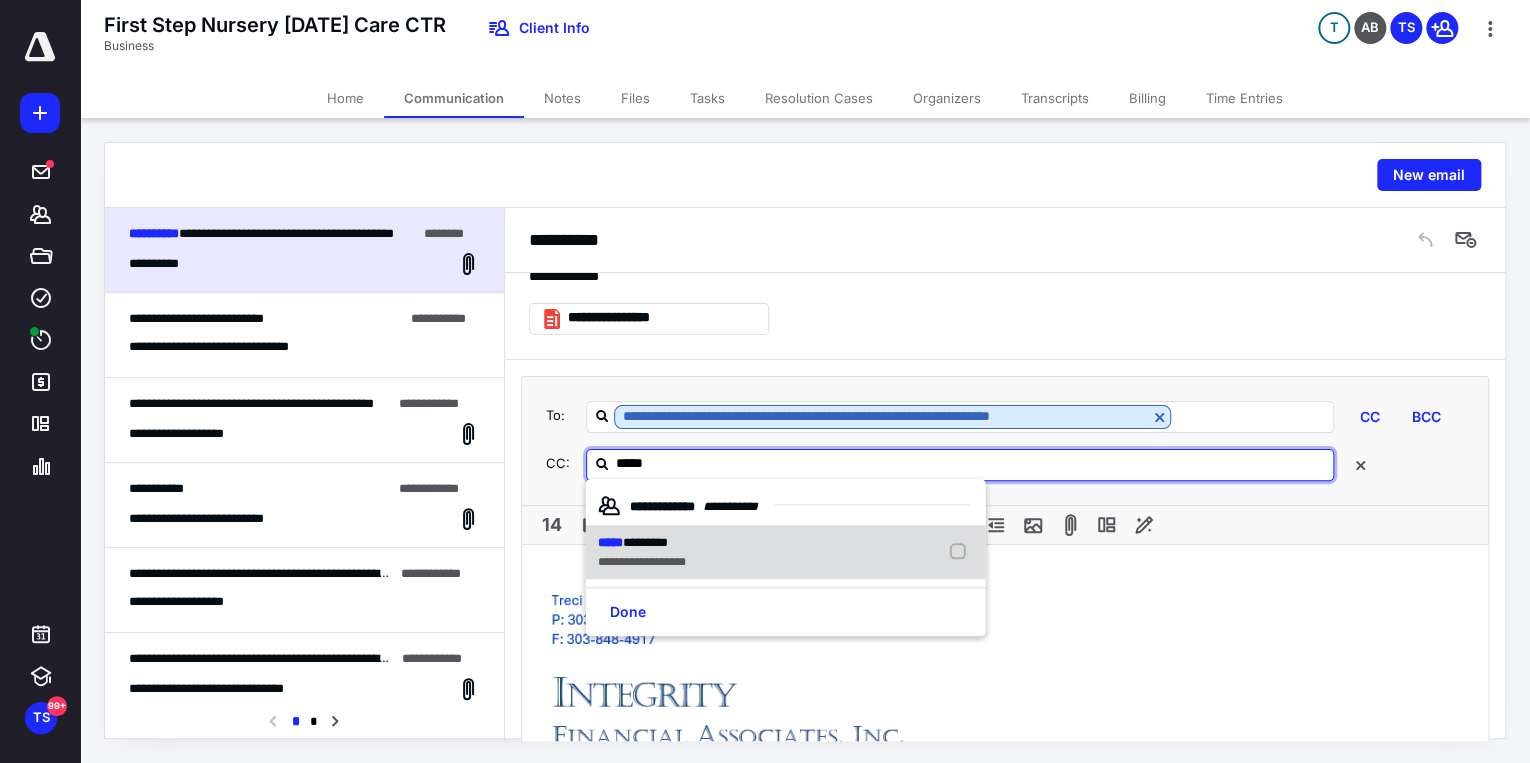 click on "**********" at bounding box center [642, 562] 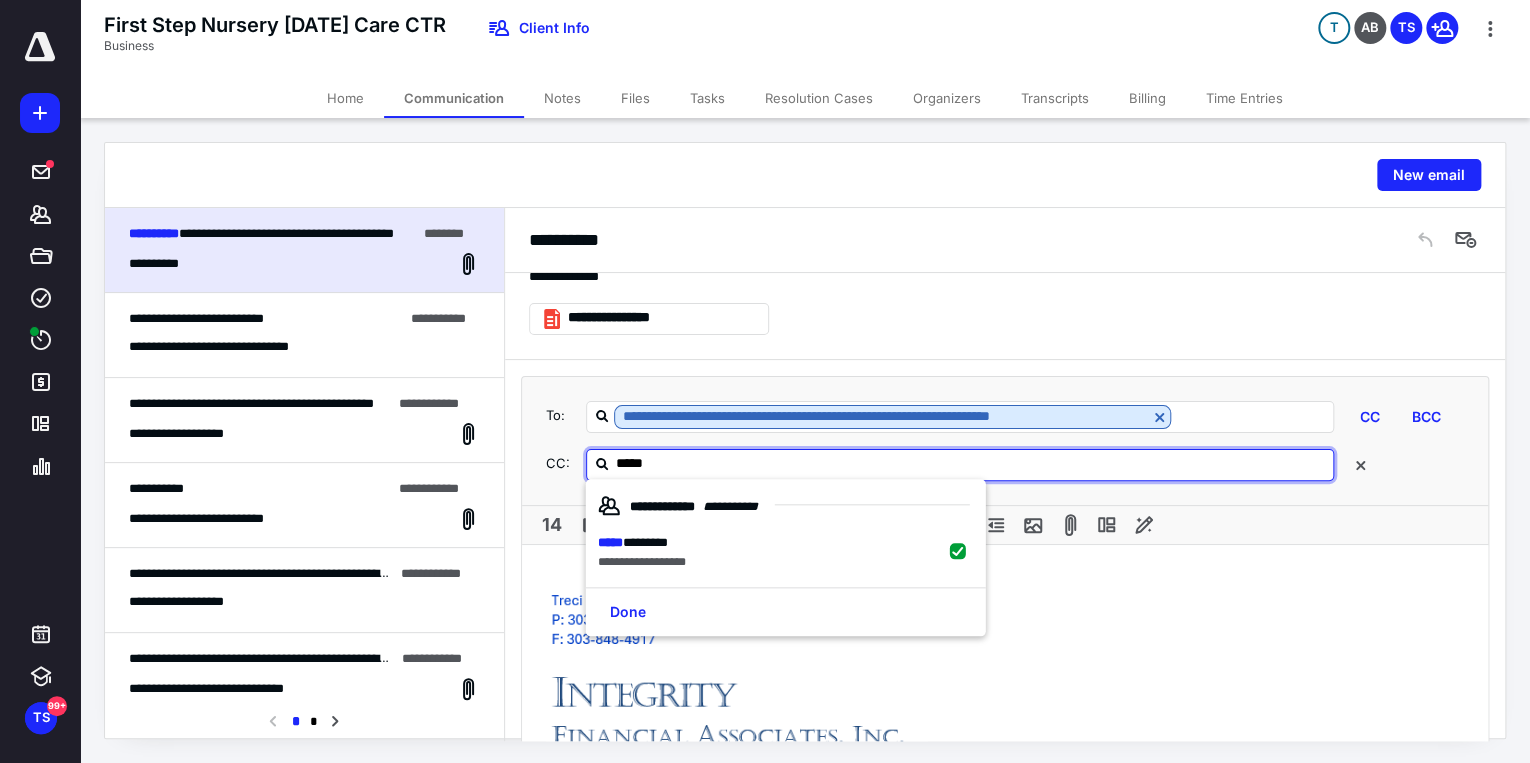 checkbox on "true" 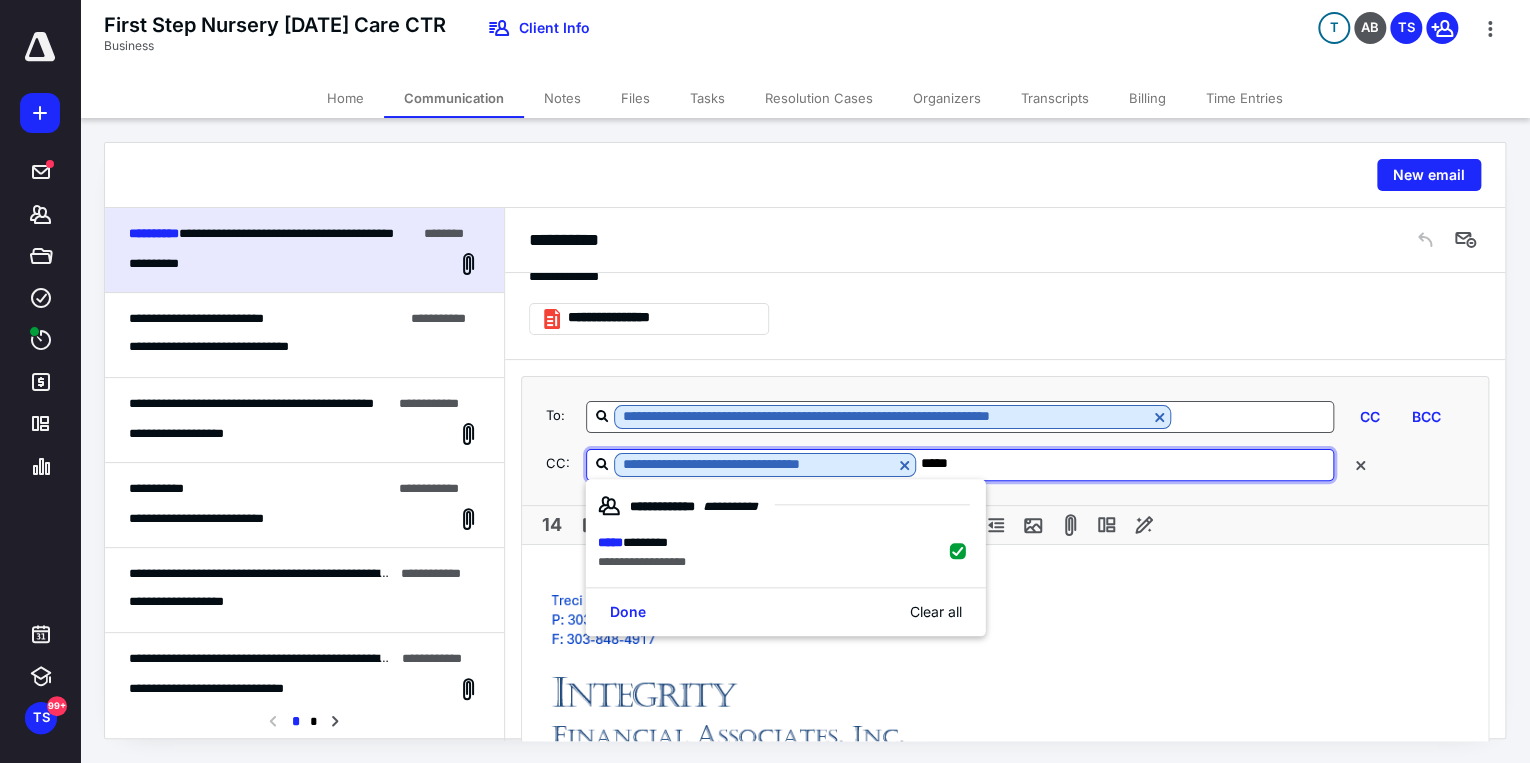 type on "*****" 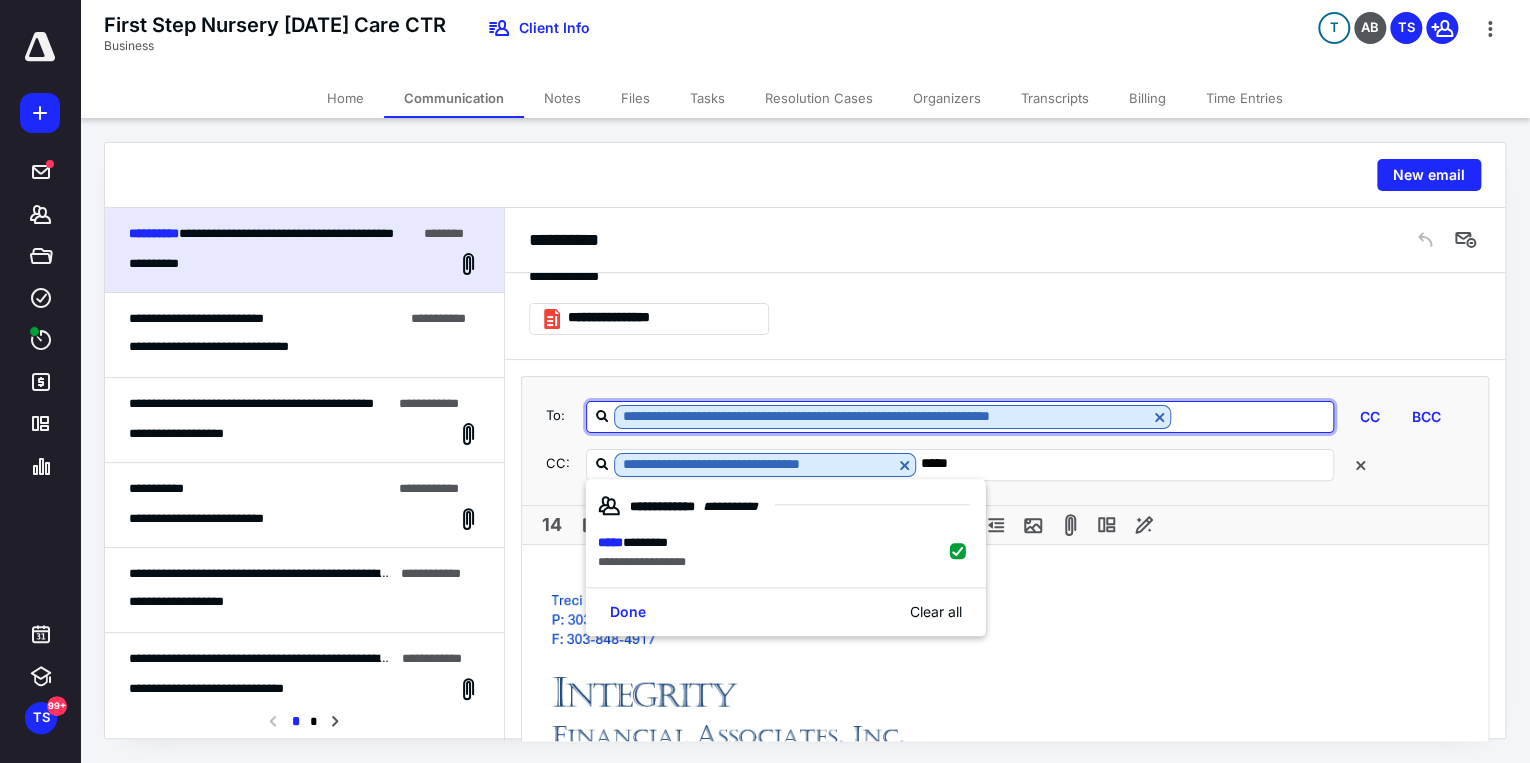 click at bounding box center [1252, 416] 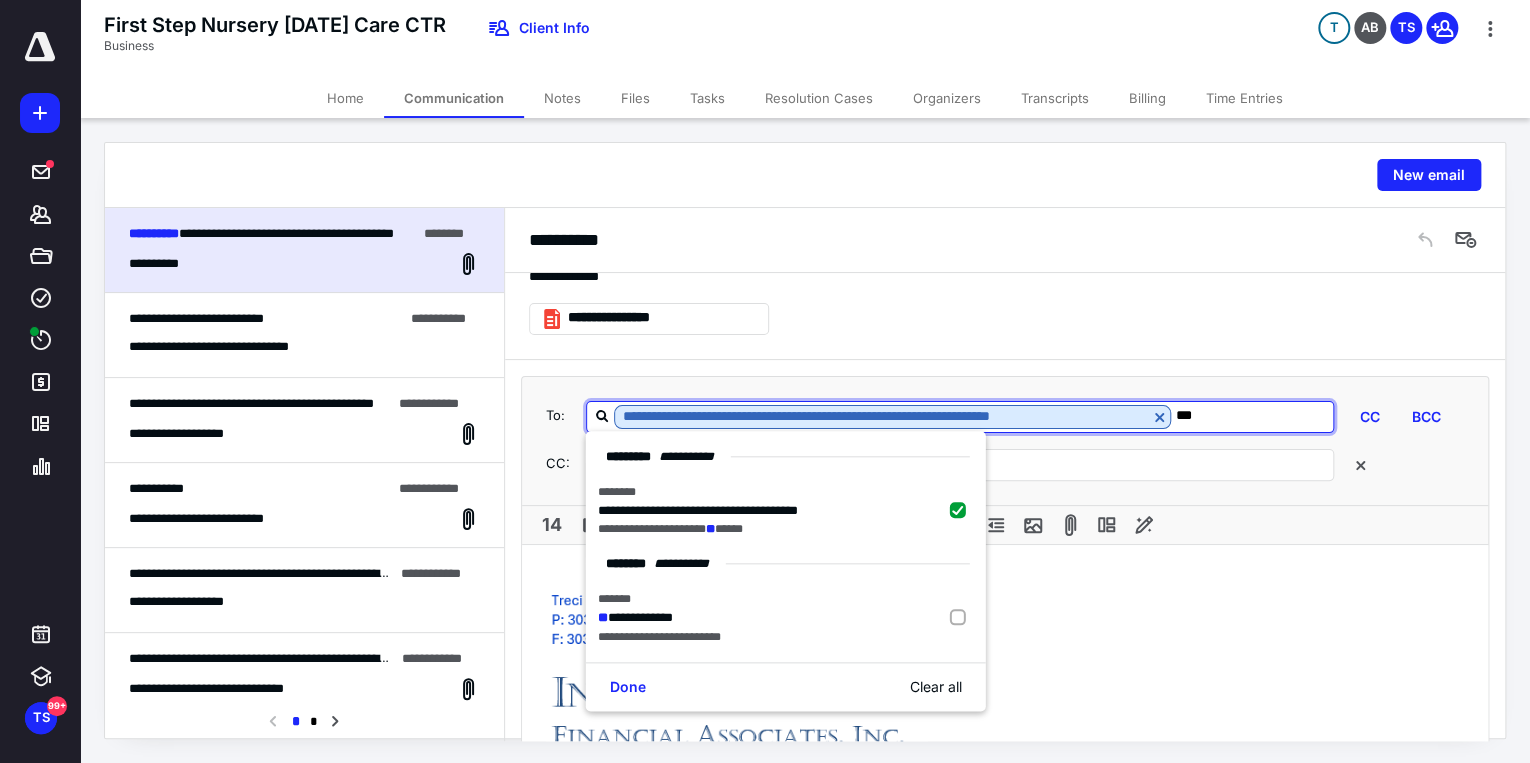 type on "****" 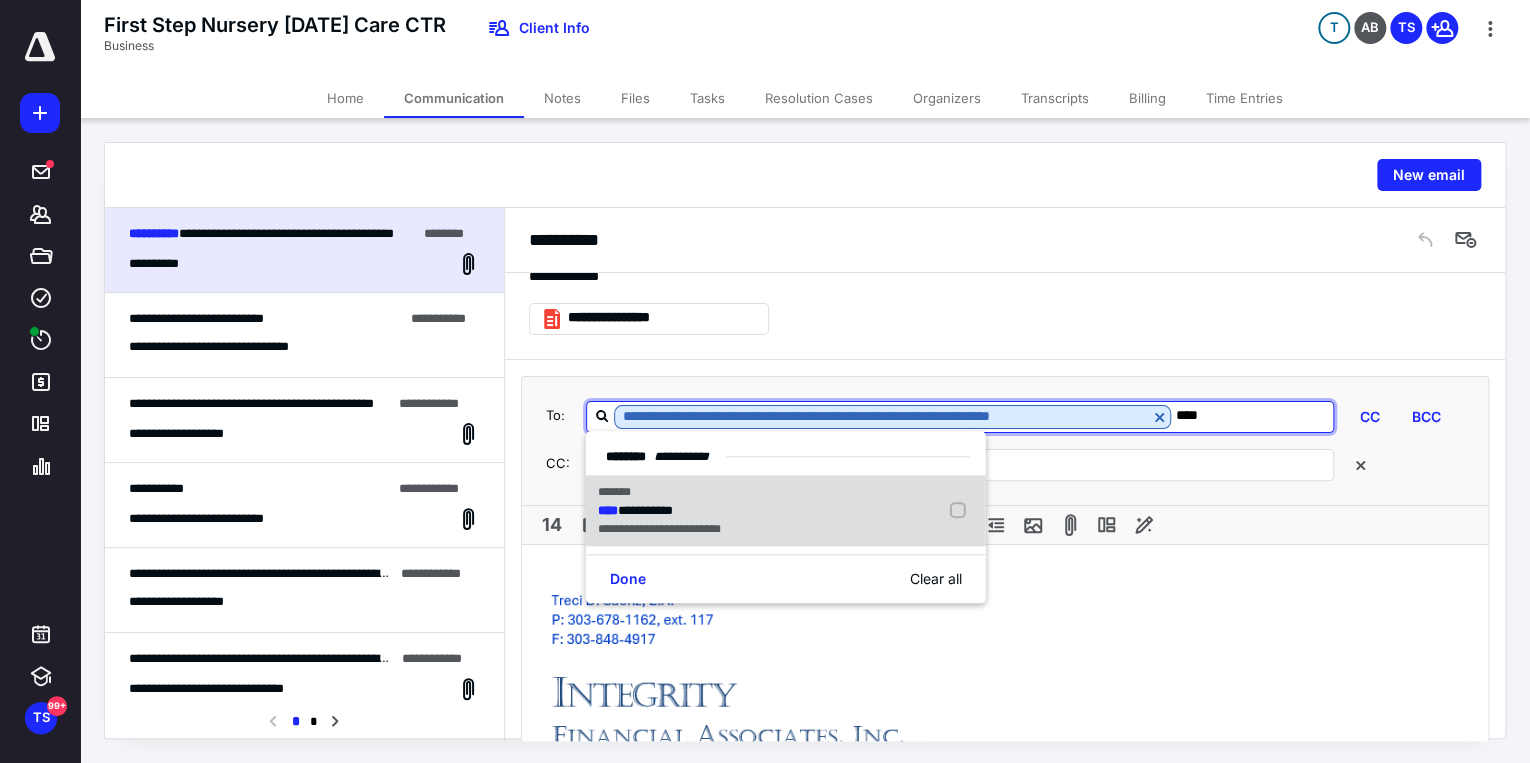 click on "**********" at bounding box center [786, 511] 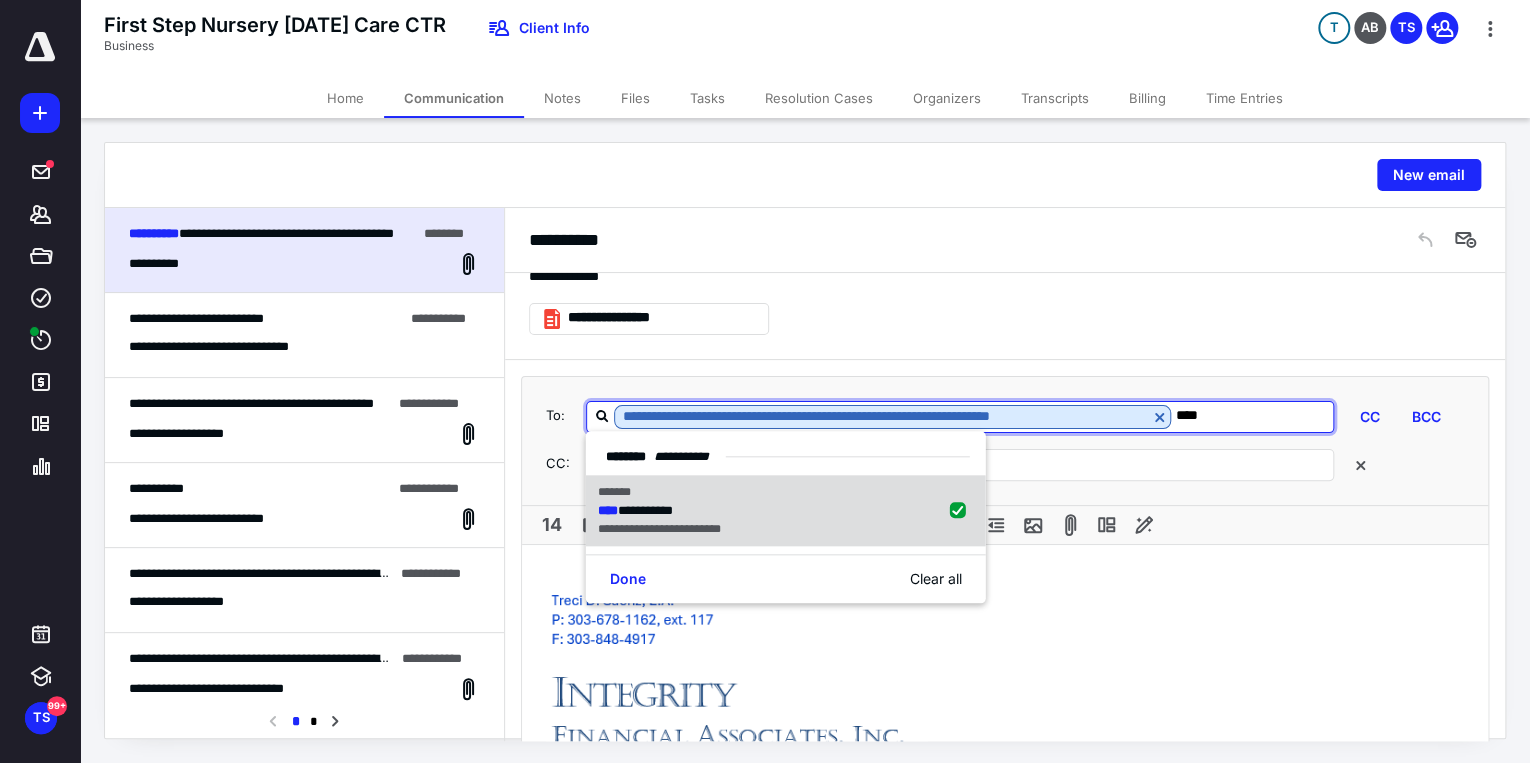 checkbox on "true" 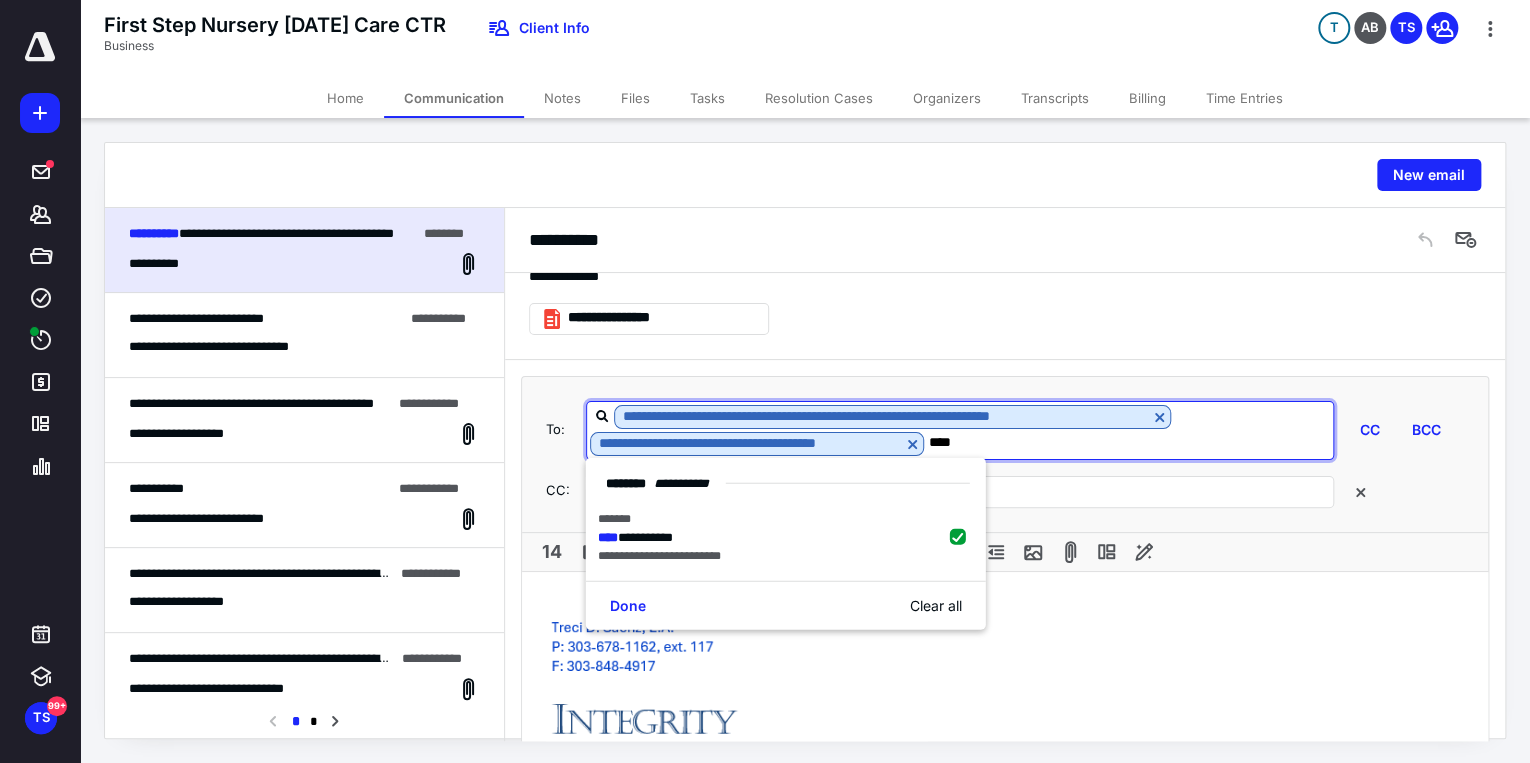 type on "****" 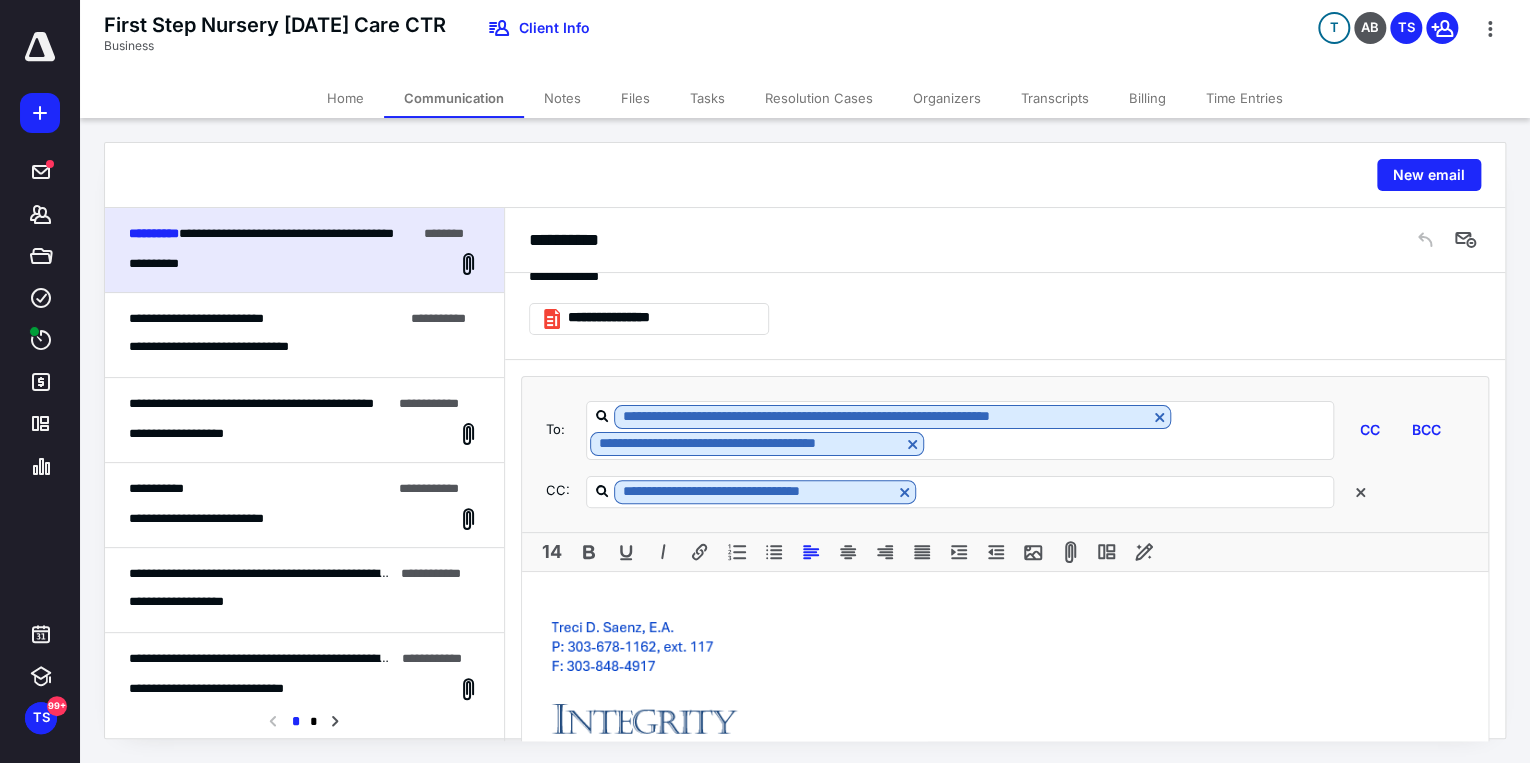 click on "**********" at bounding box center (1005, 737) 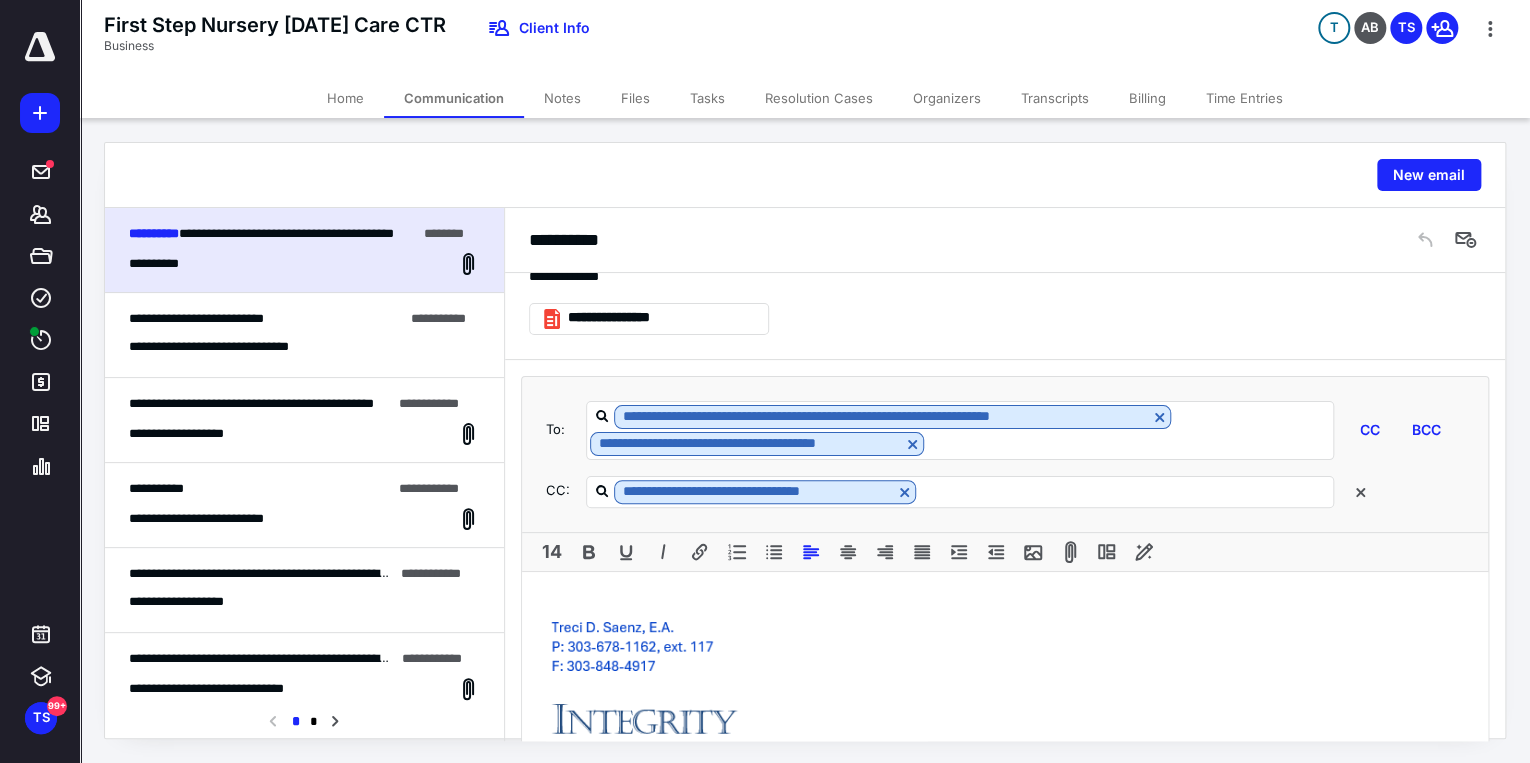 type 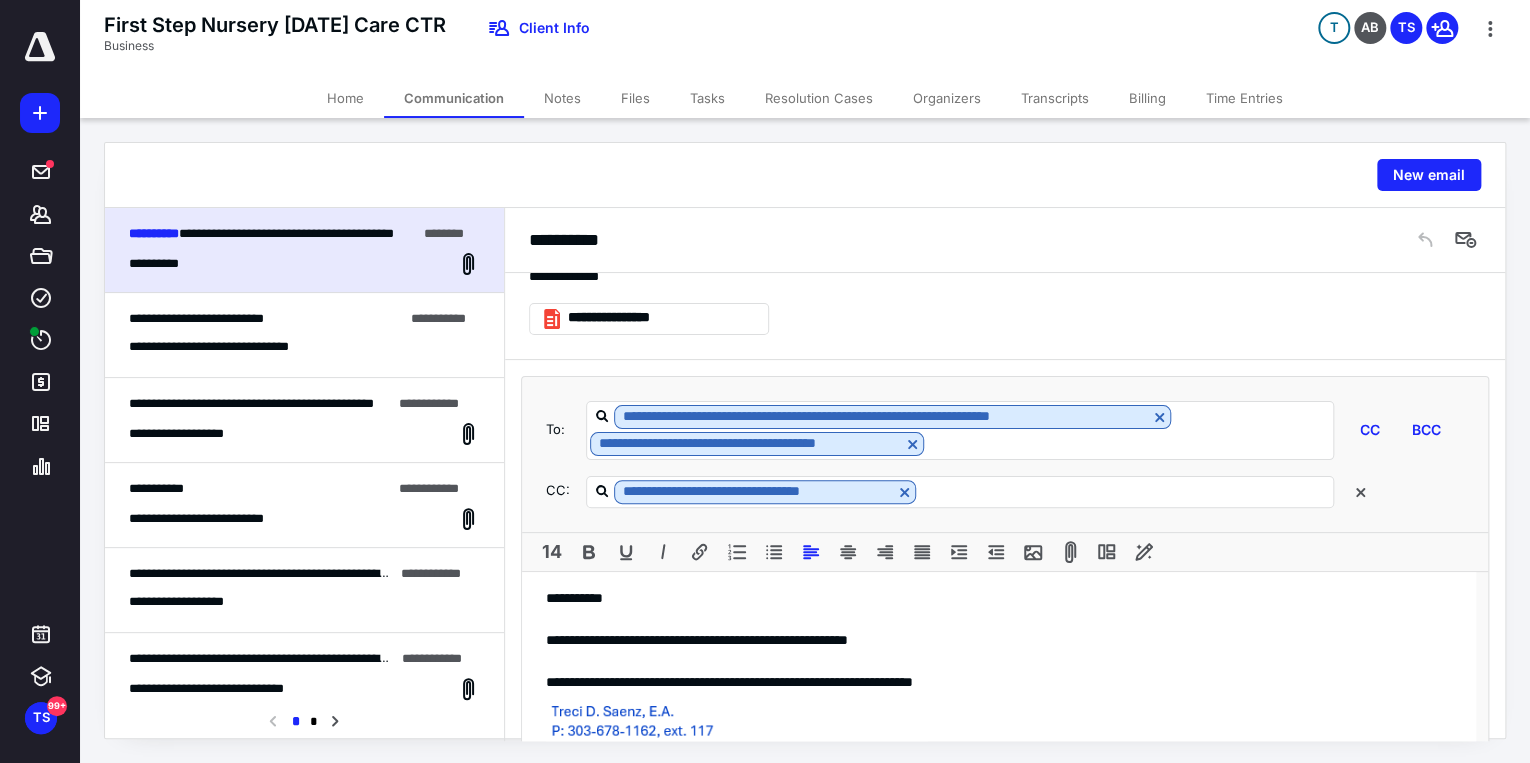 click on "**********" at bounding box center [999, 824] 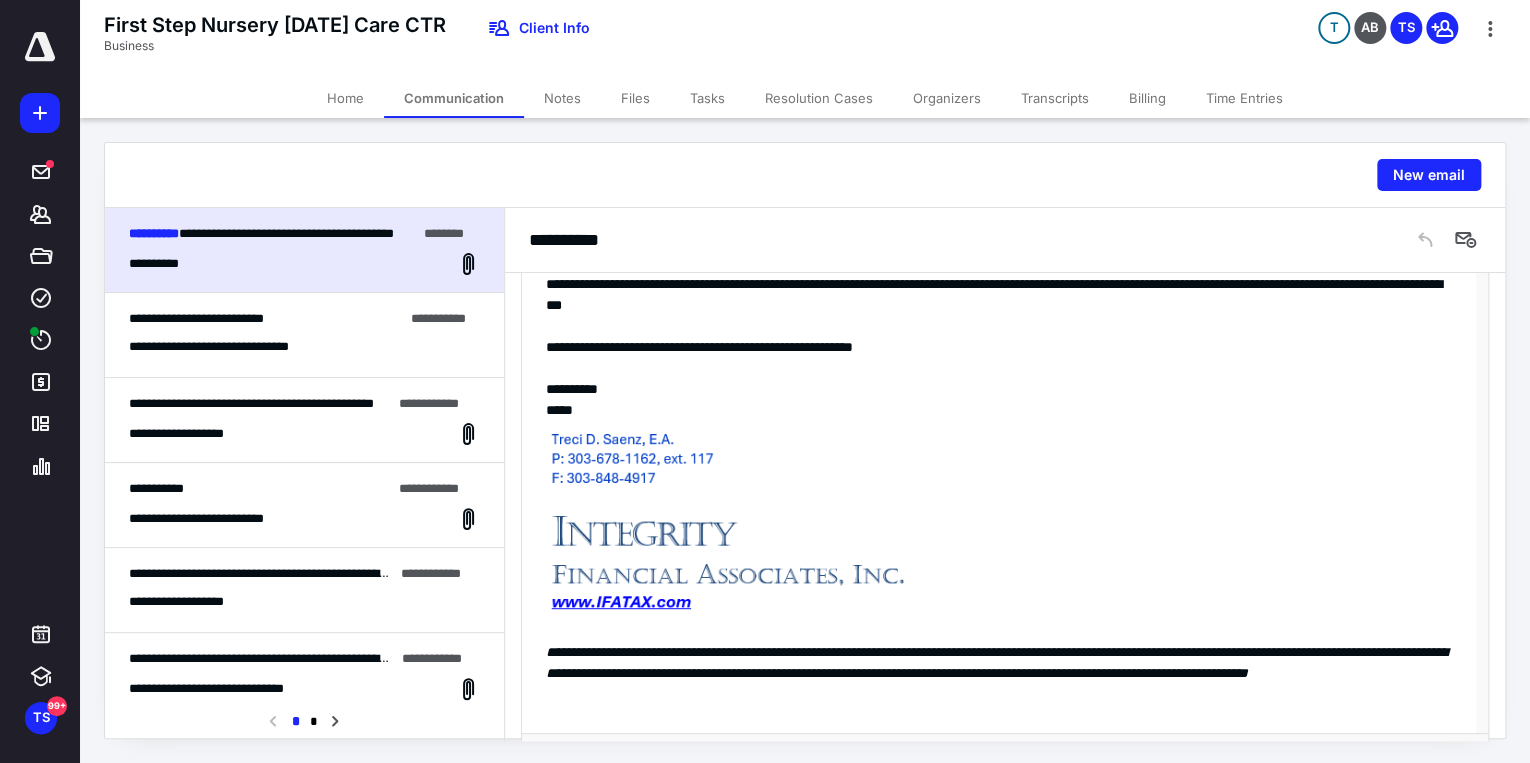 scroll, scrollTop: 348, scrollLeft: 0, axis: vertical 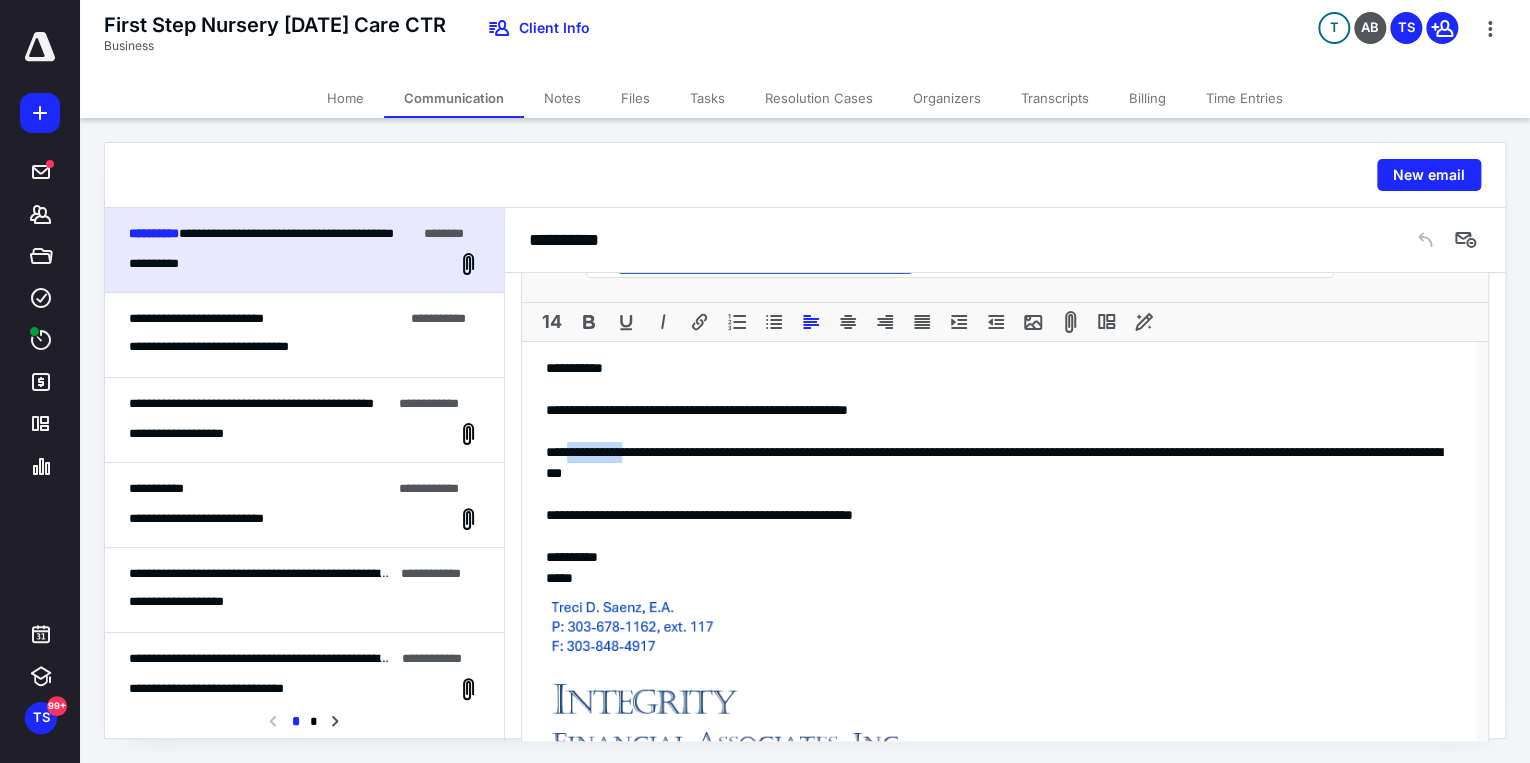 drag, startPoint x: 576, startPoint y: 448, endPoint x: 648, endPoint y: 454, distance: 72.249565 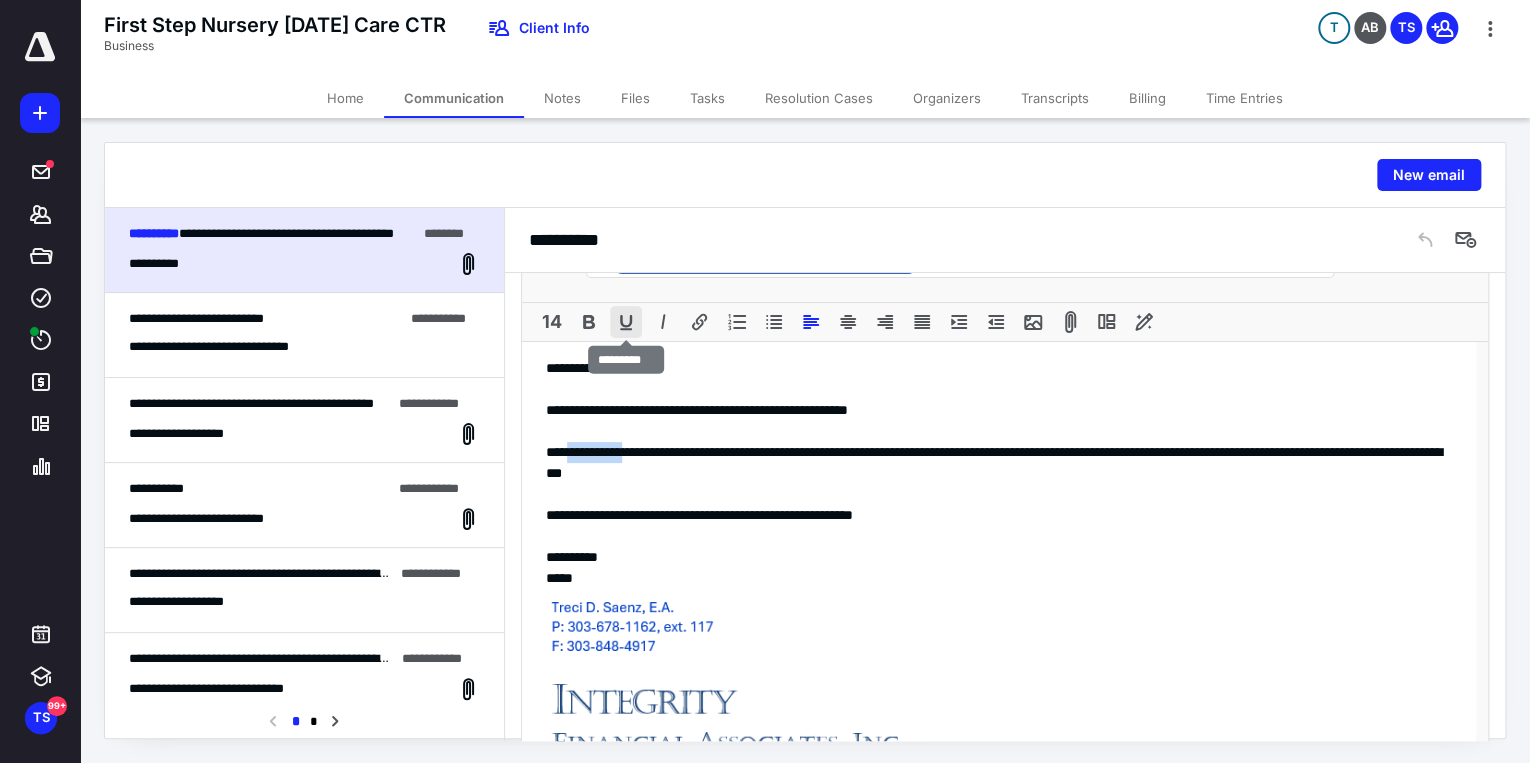 click at bounding box center [626, 322] 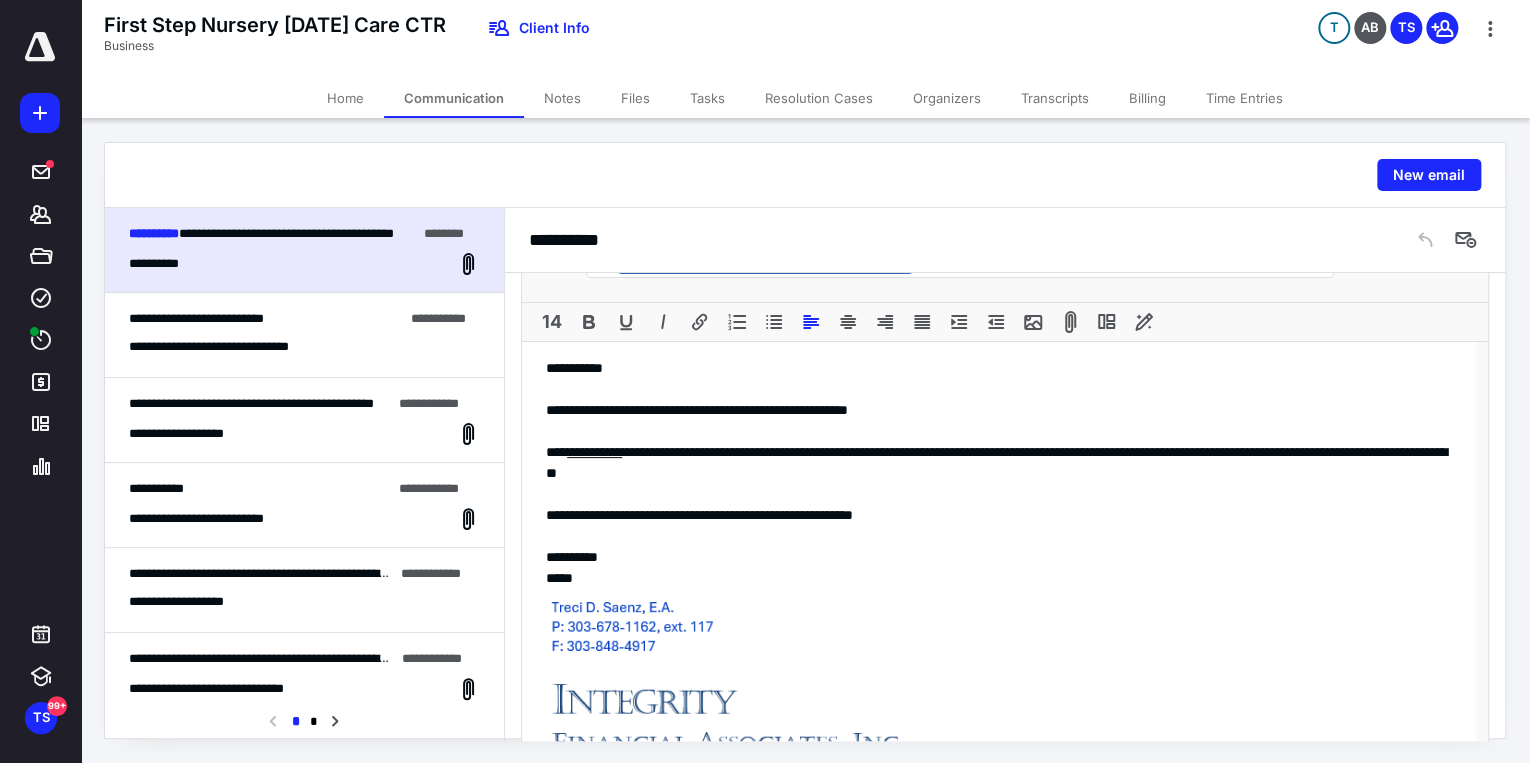 click on "**********" at bounding box center [999, 463] 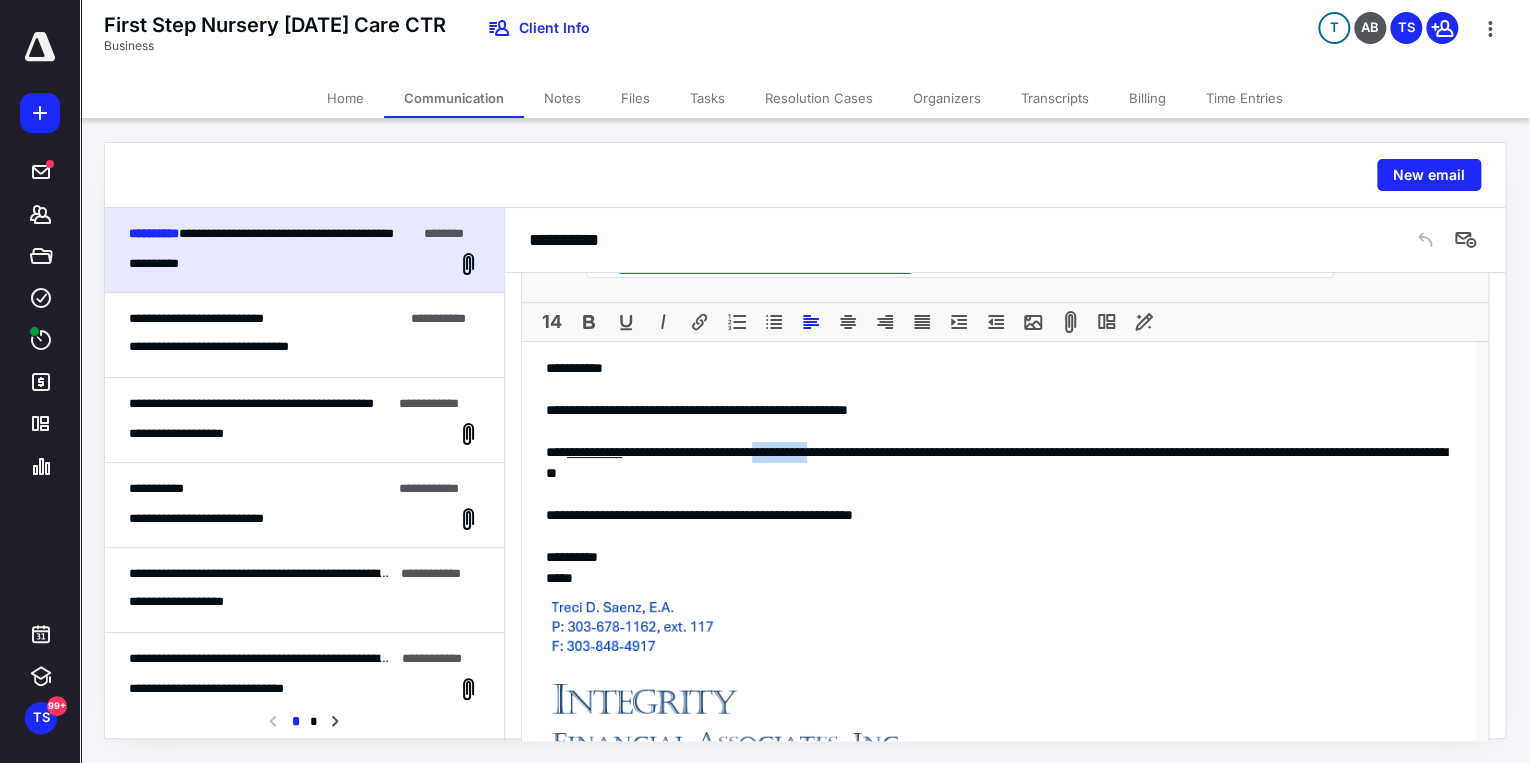drag, startPoint x: 816, startPoint y: 450, endPoint x: 887, endPoint y: 448, distance: 71.02816 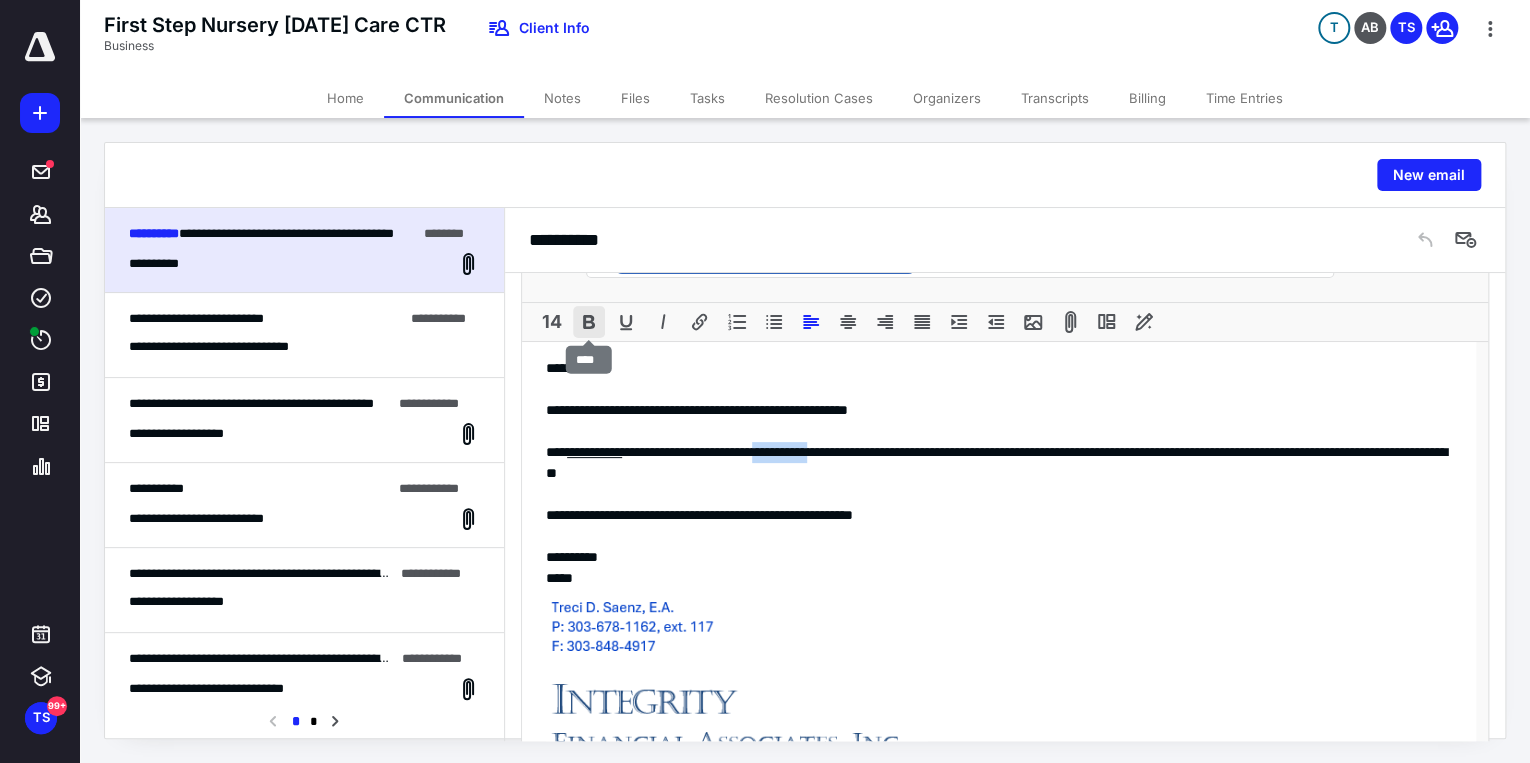 click at bounding box center [589, 322] 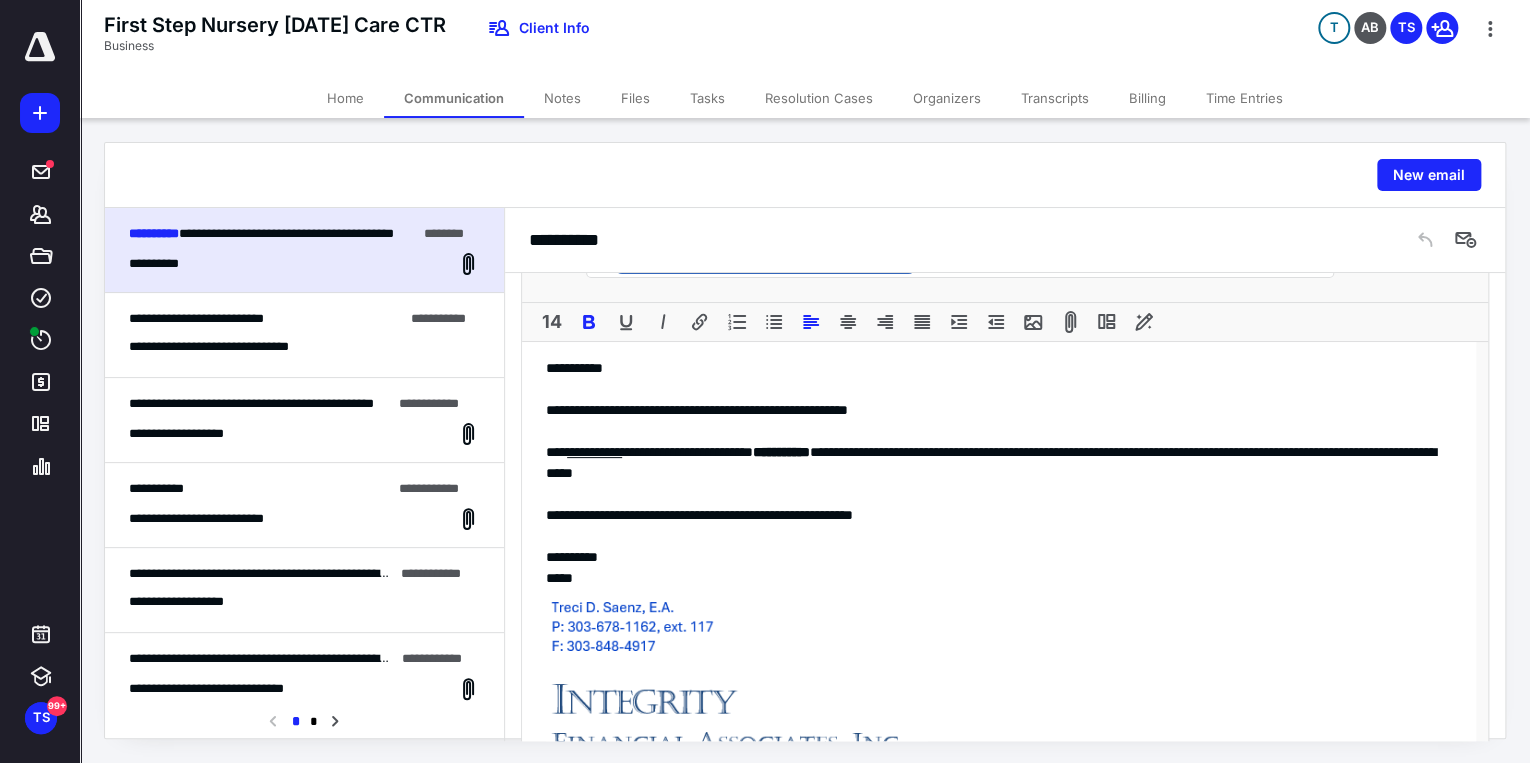 click on "**********" at bounding box center [999, 463] 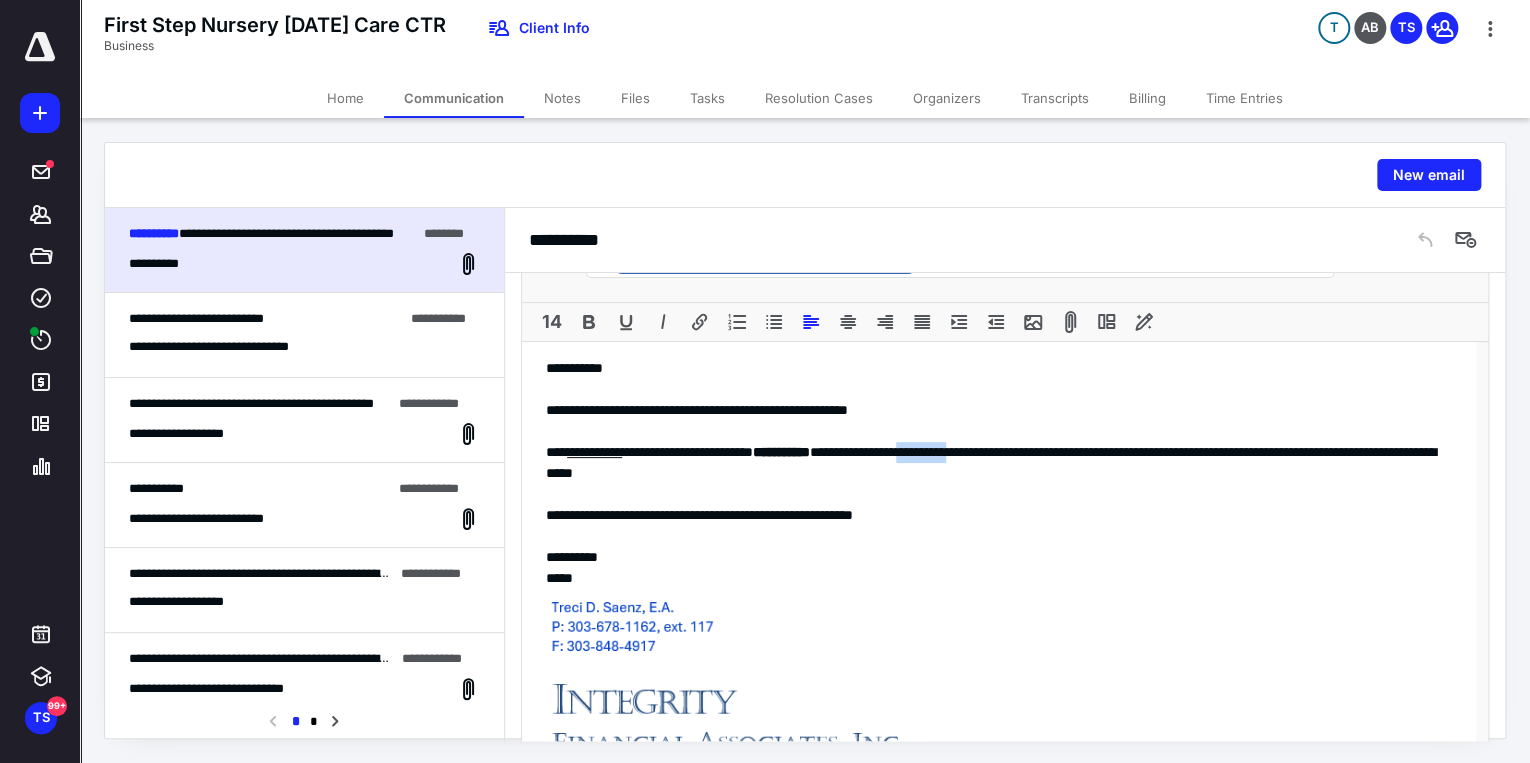 drag, startPoint x: 1002, startPoint y: 450, endPoint x: 1074, endPoint y: 449, distance: 72.00694 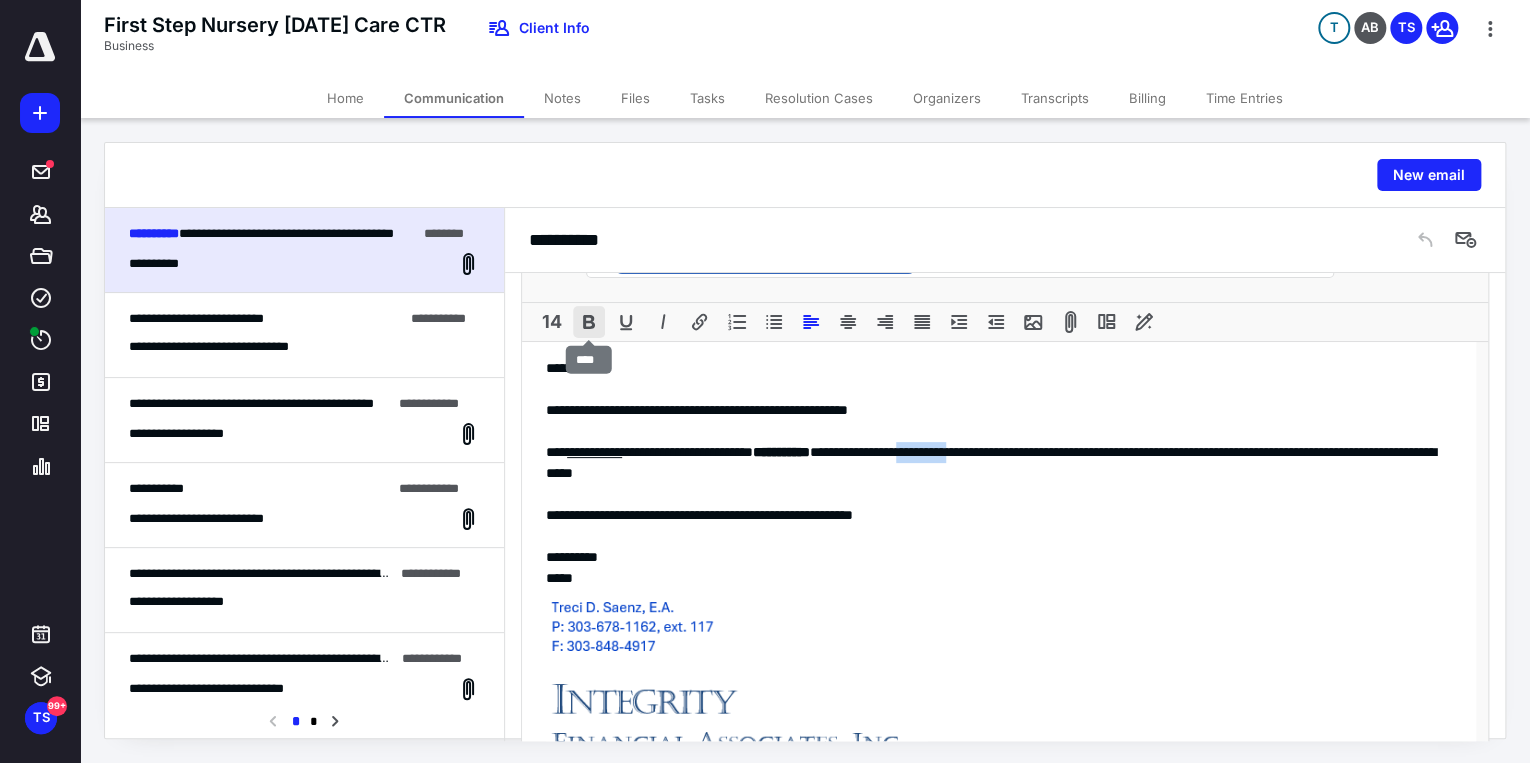 click at bounding box center (589, 322) 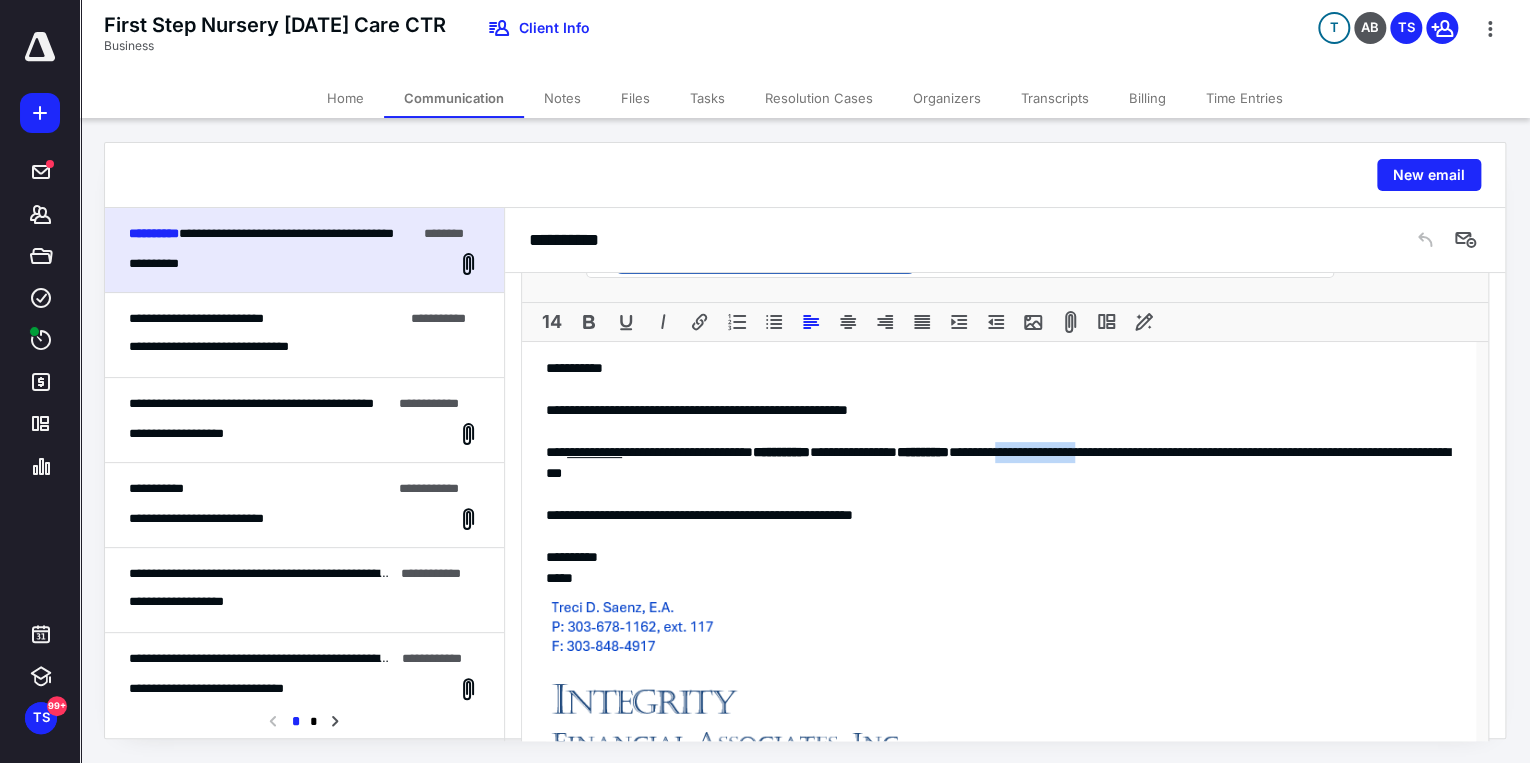 drag, startPoint x: 1124, startPoint y: 450, endPoint x: 1226, endPoint y: 449, distance: 102.0049 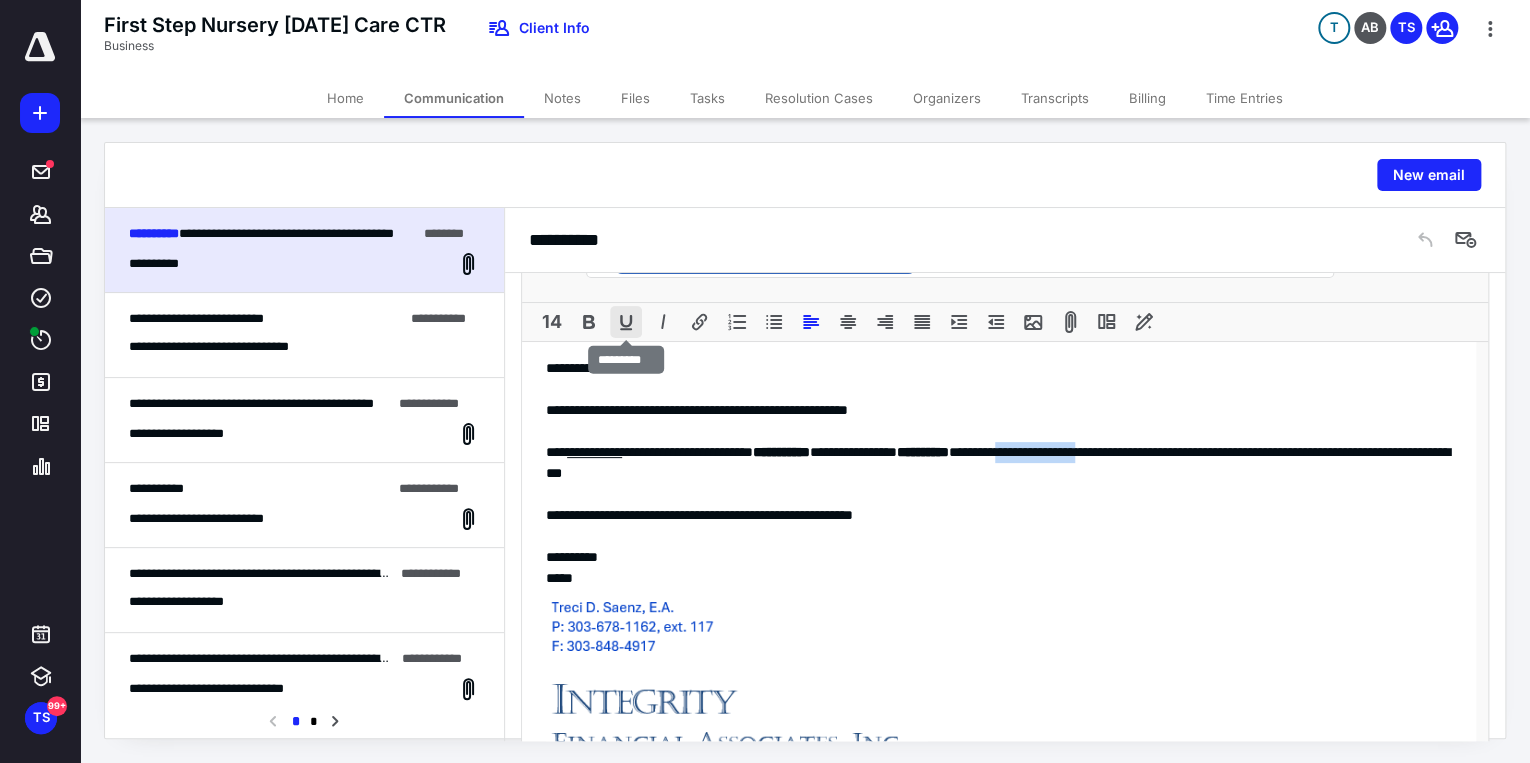 click at bounding box center (626, 322) 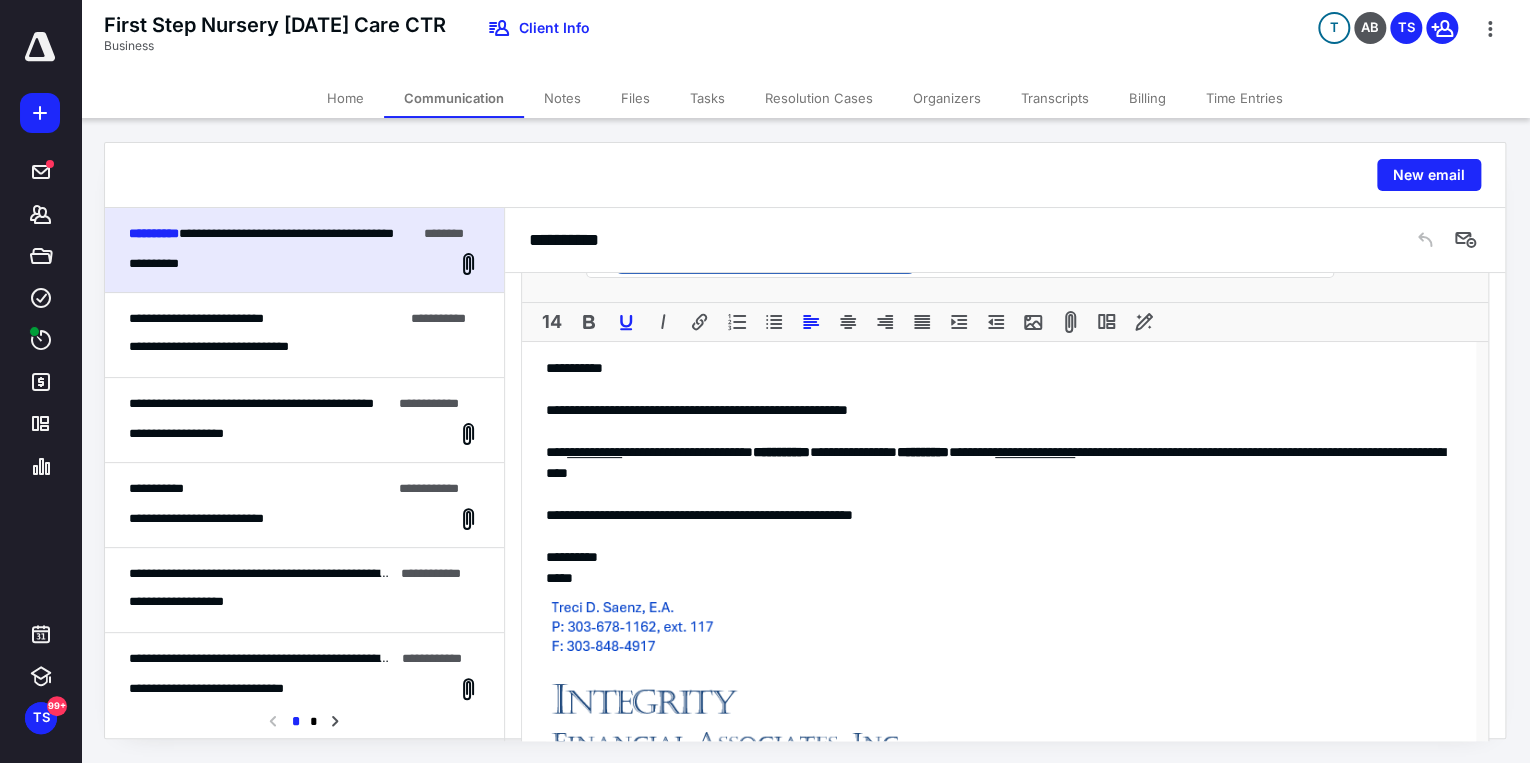 click on "**********" at bounding box center (999, 720) 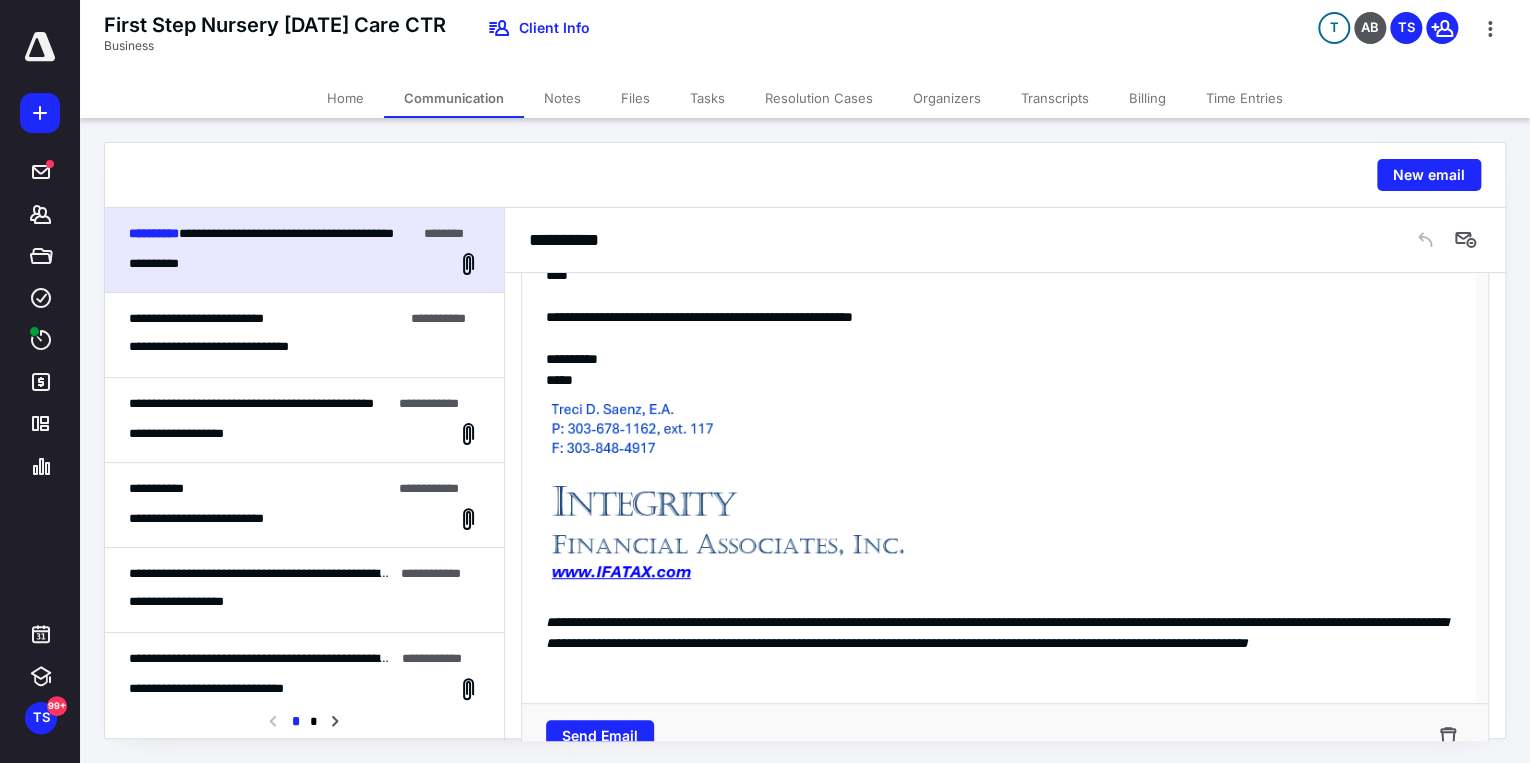 scroll, scrollTop: 588, scrollLeft: 0, axis: vertical 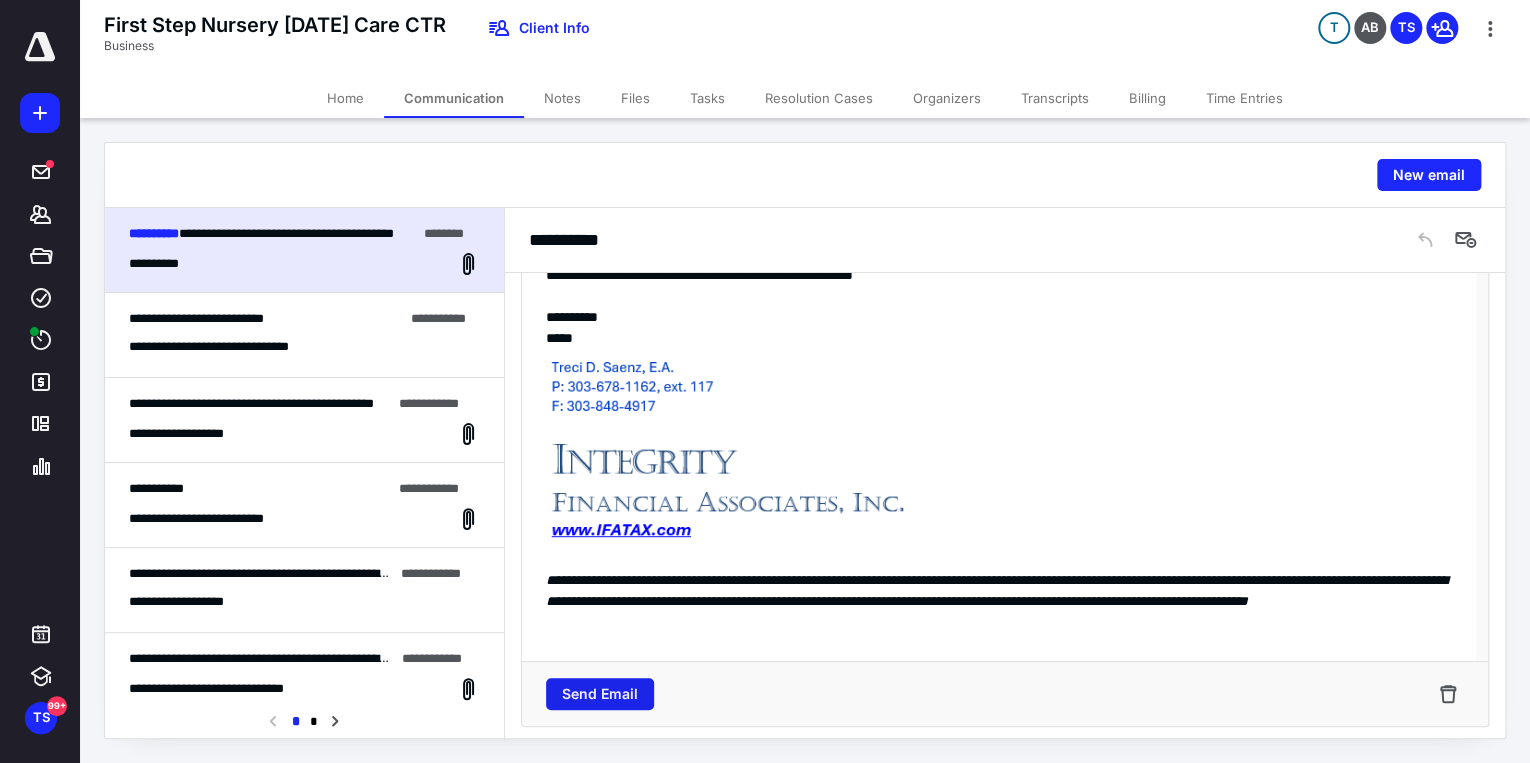 click on "Send Email" at bounding box center (600, 694) 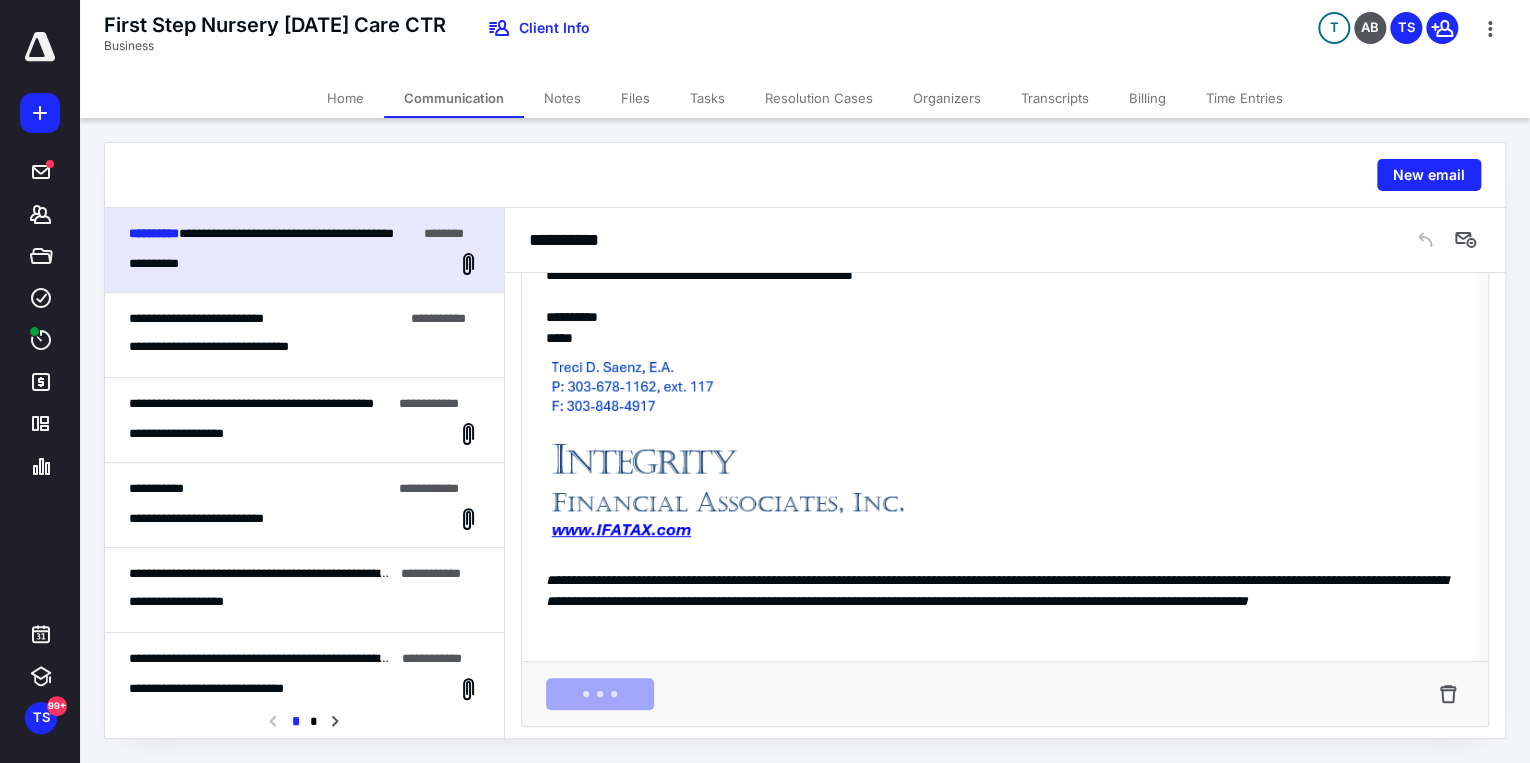 scroll, scrollTop: 0, scrollLeft: 0, axis: both 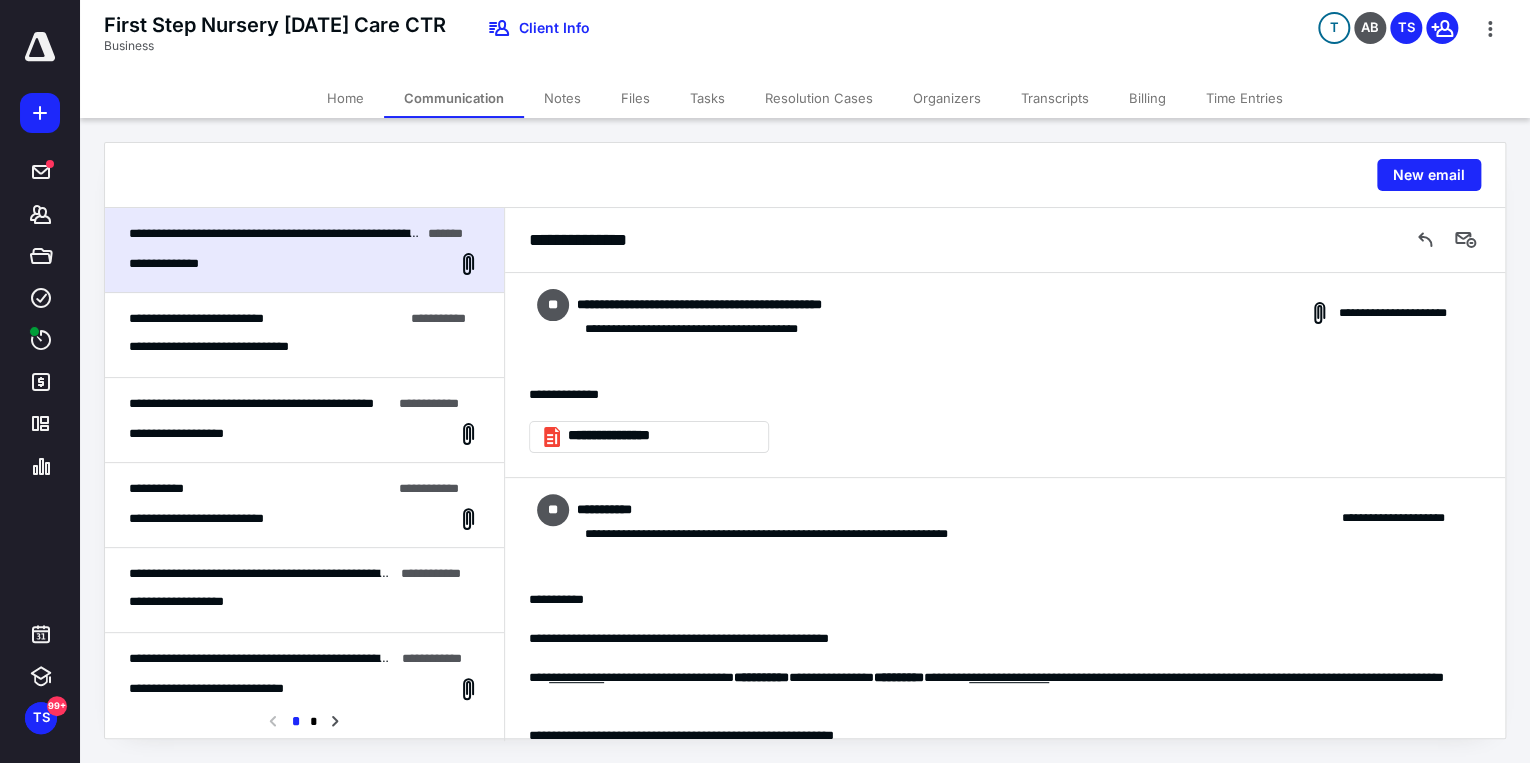 click on "Tasks" at bounding box center [707, 98] 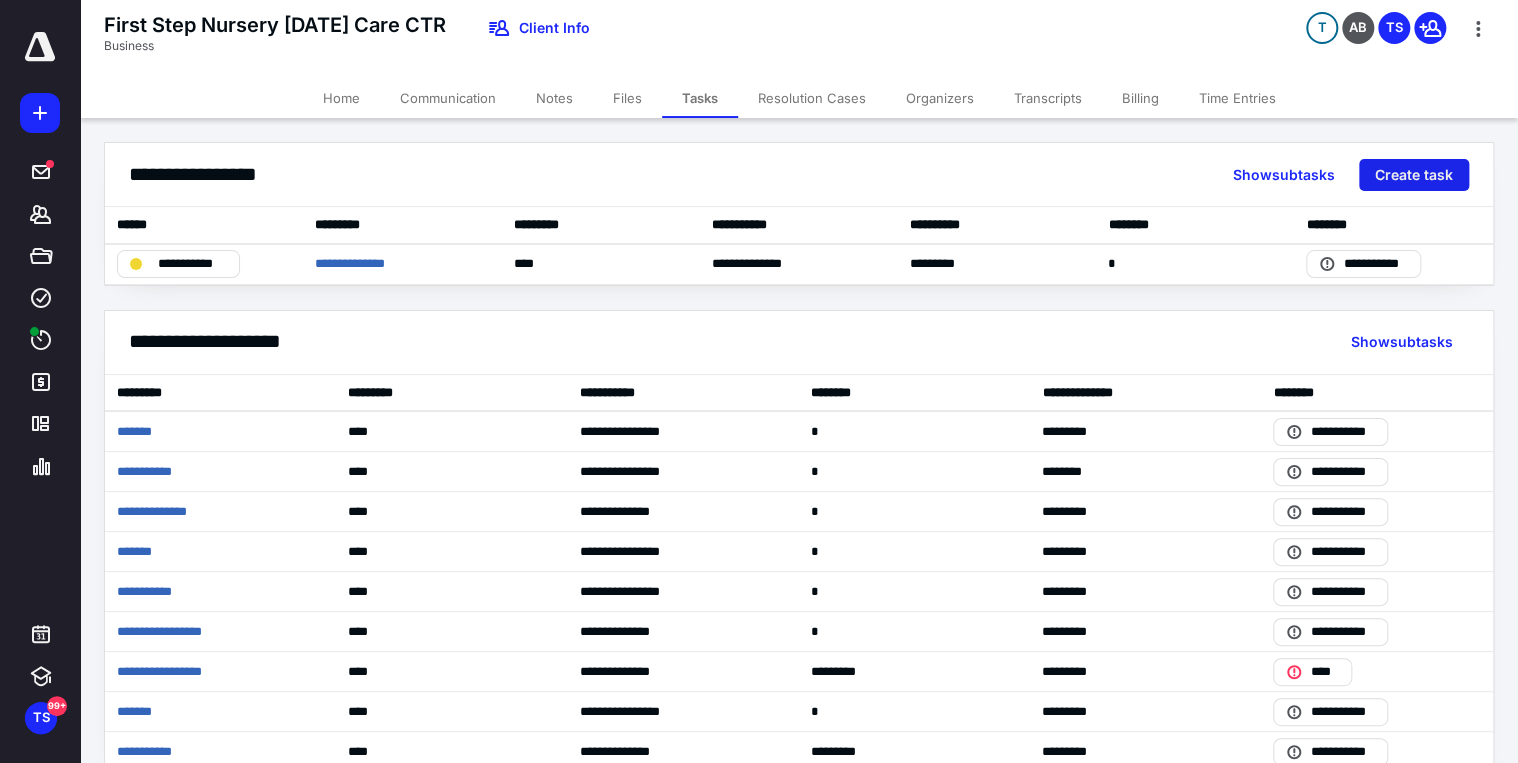 click on "Create task" at bounding box center [1414, 175] 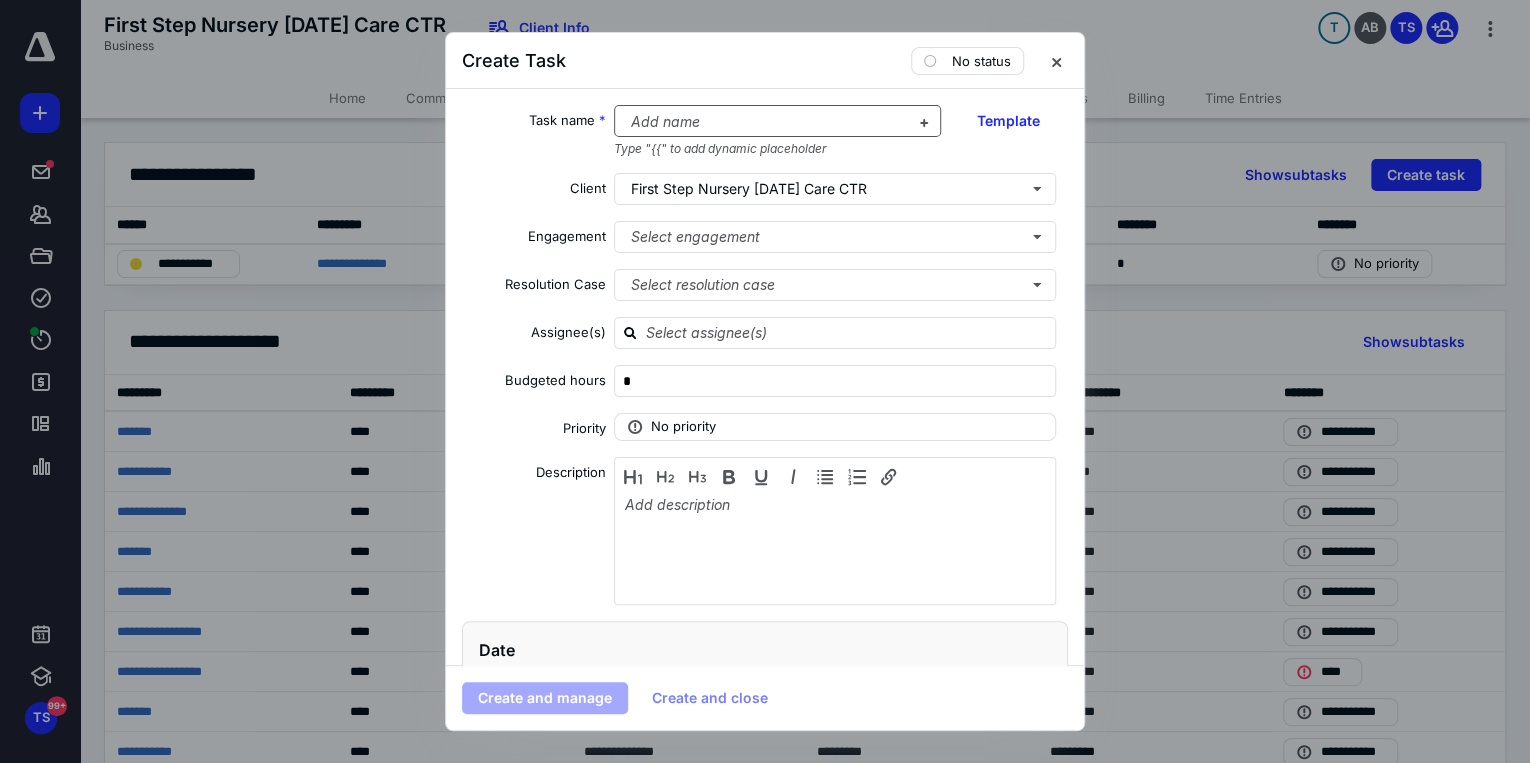 click at bounding box center [766, 122] 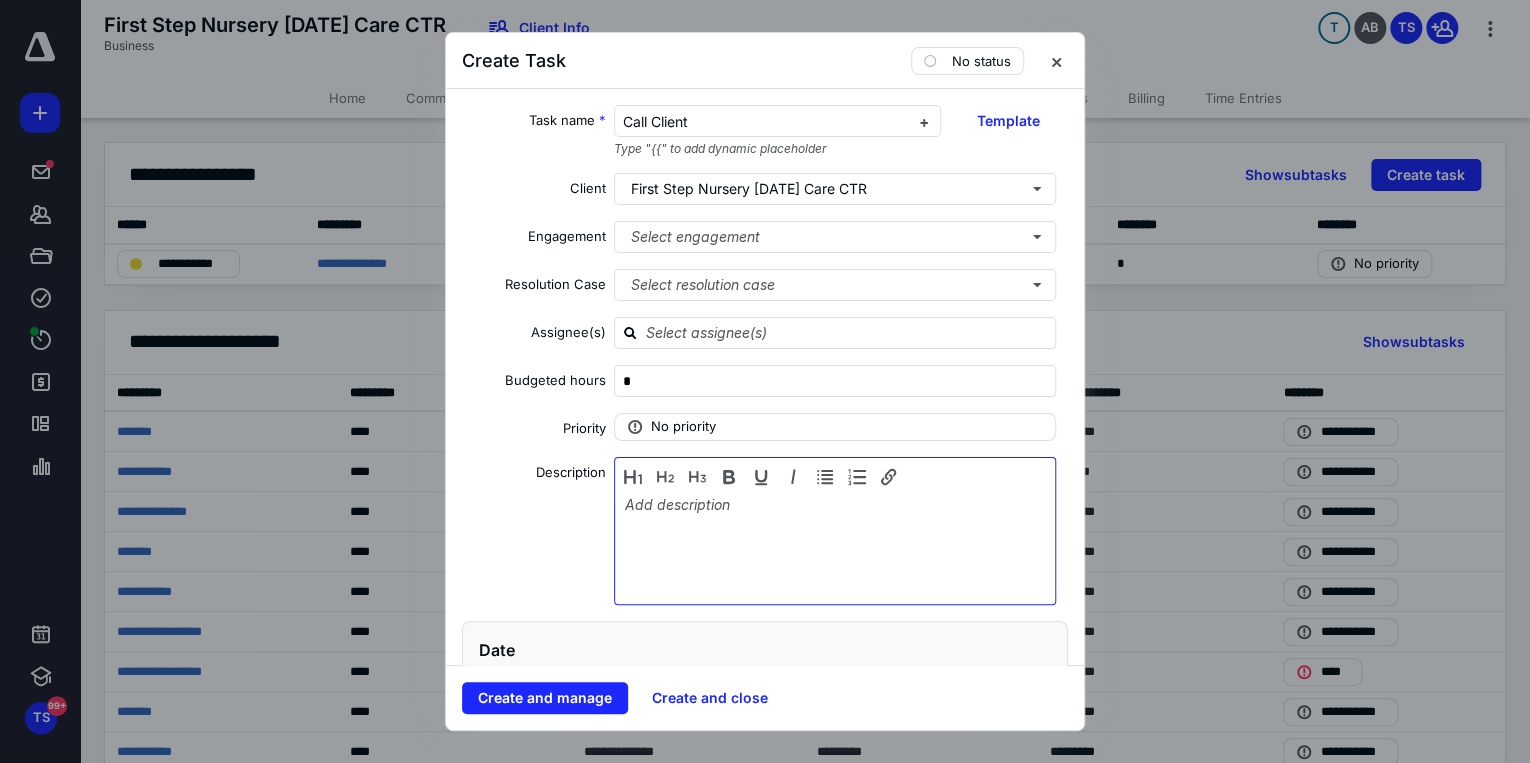 click at bounding box center [835, 546] 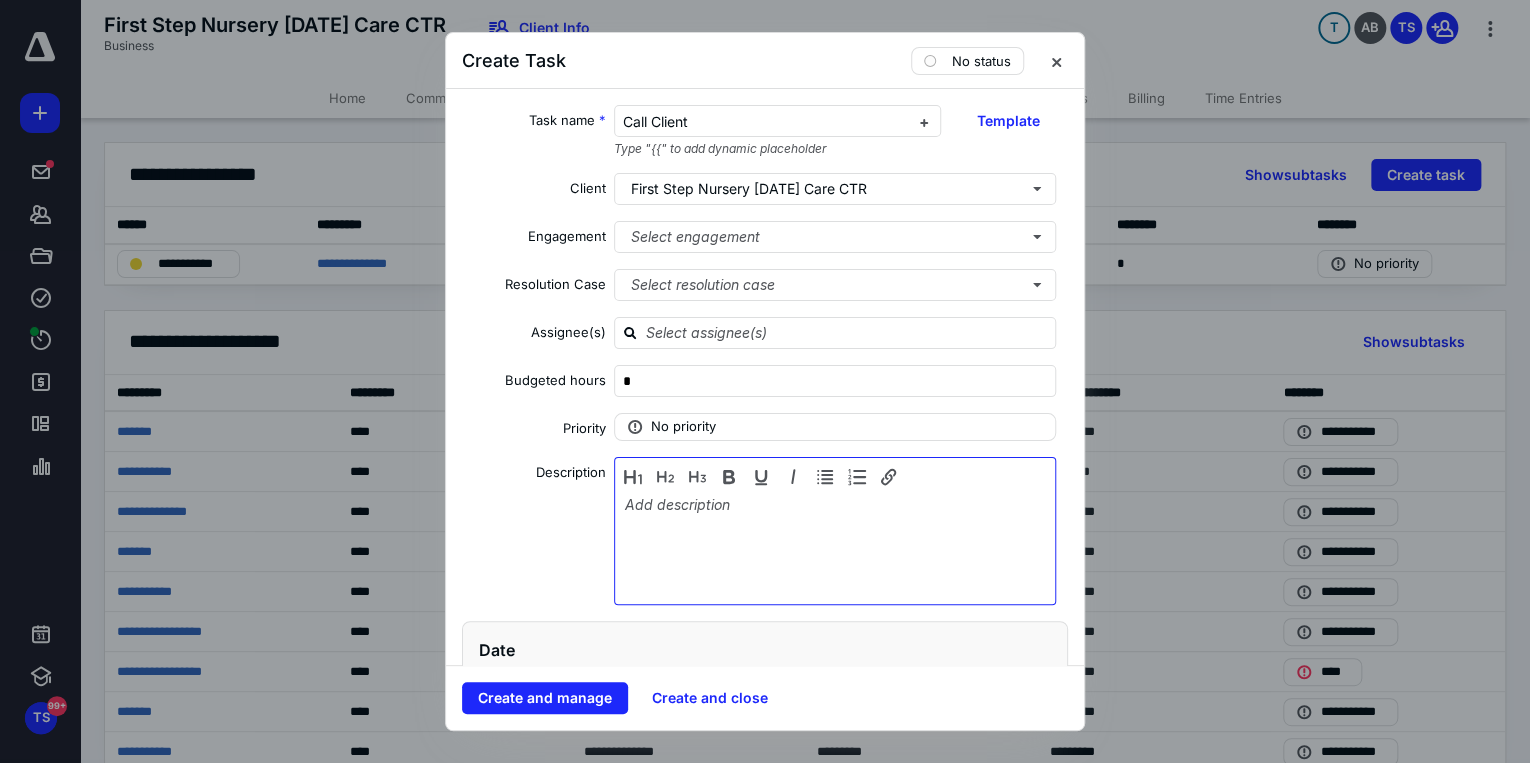 type 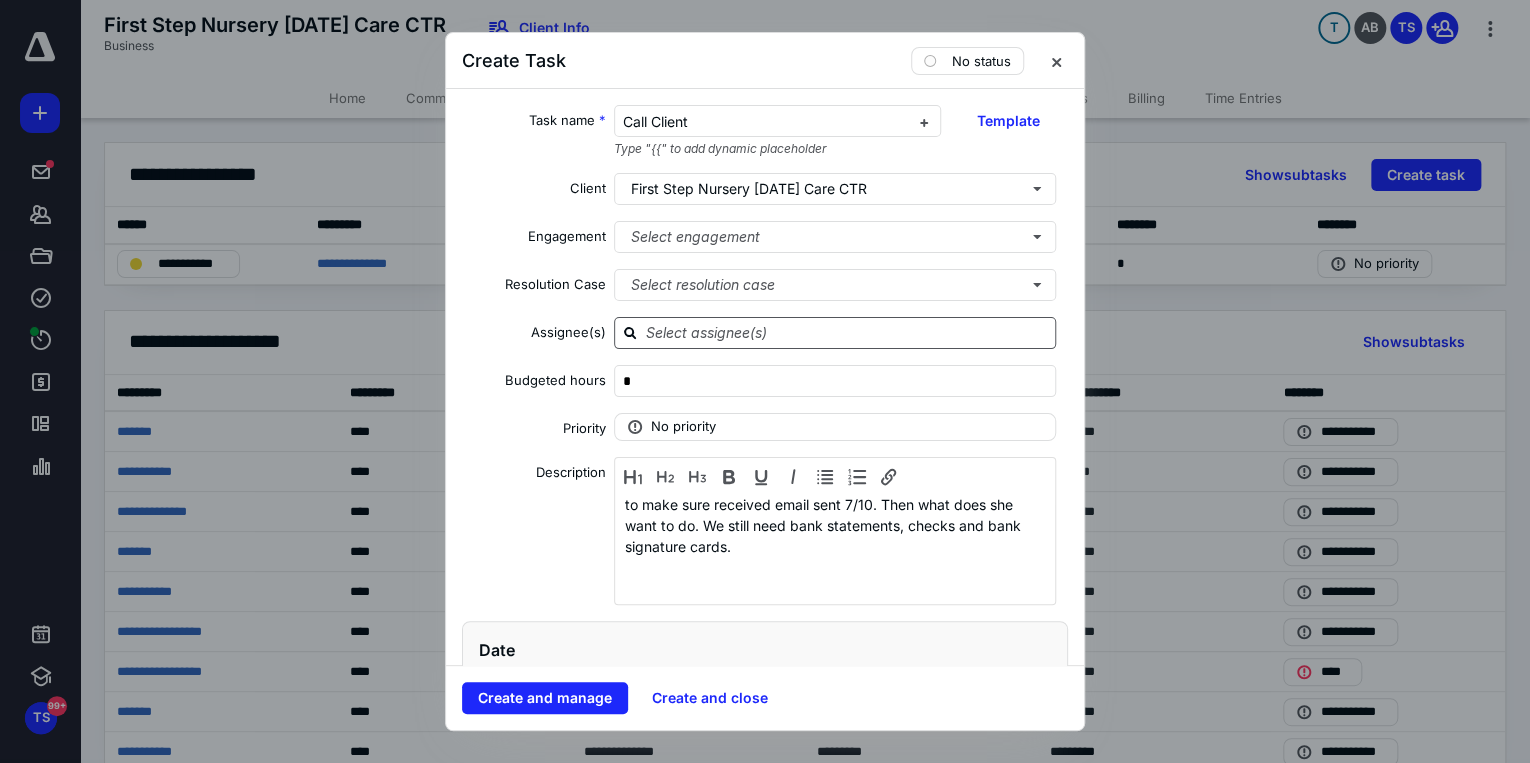 click at bounding box center (835, 333) 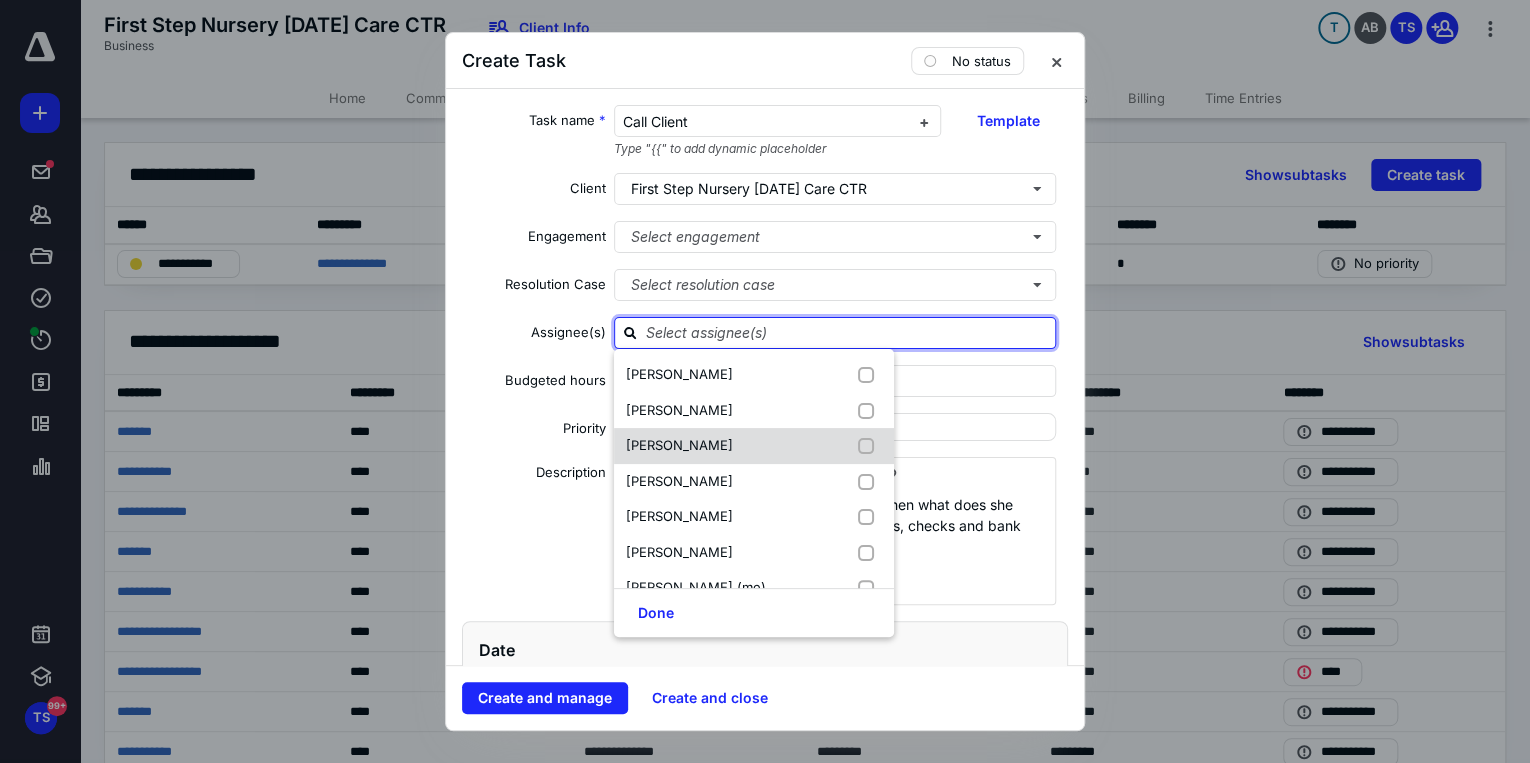 scroll, scrollTop: 26, scrollLeft: 0, axis: vertical 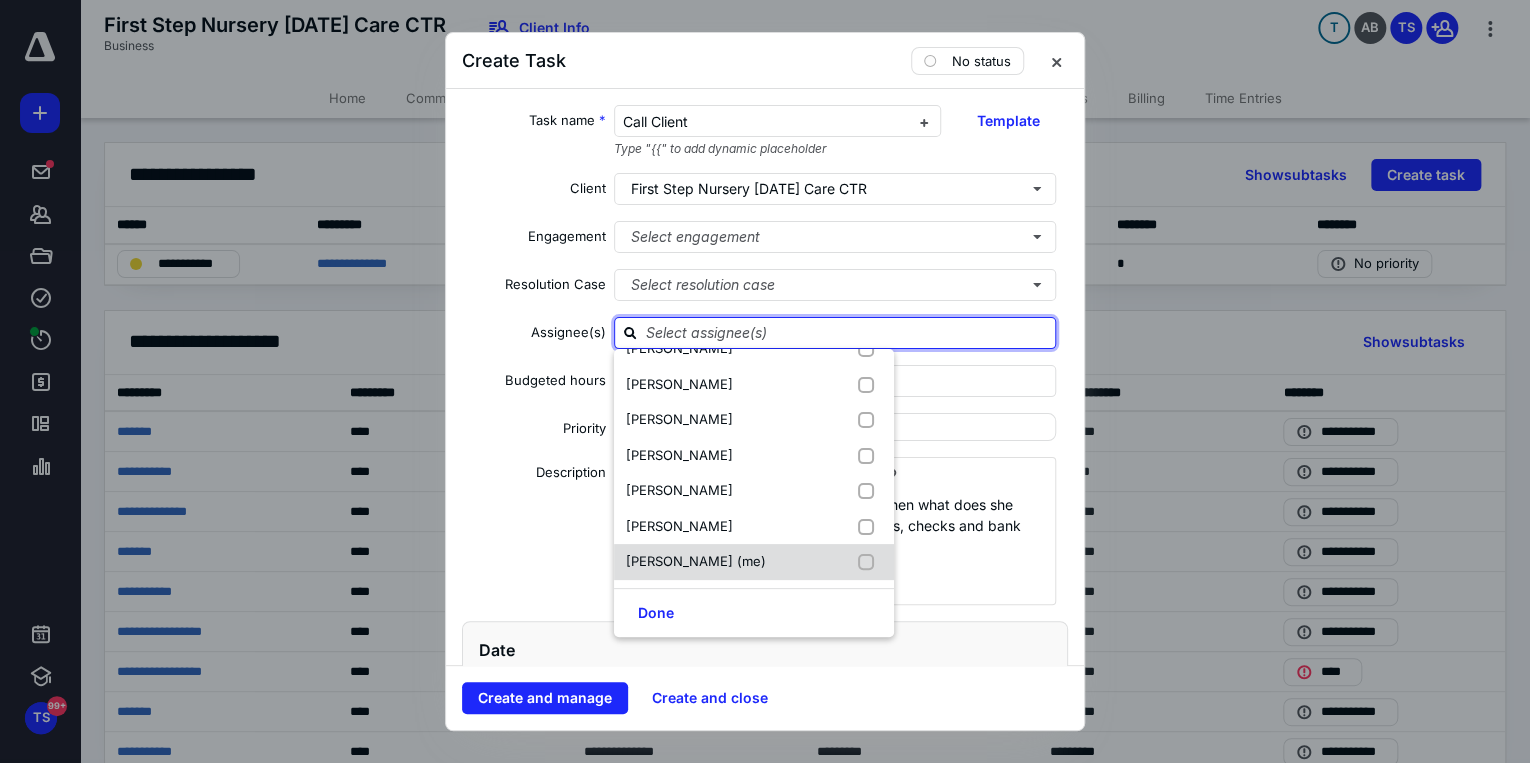 click at bounding box center (870, 562) 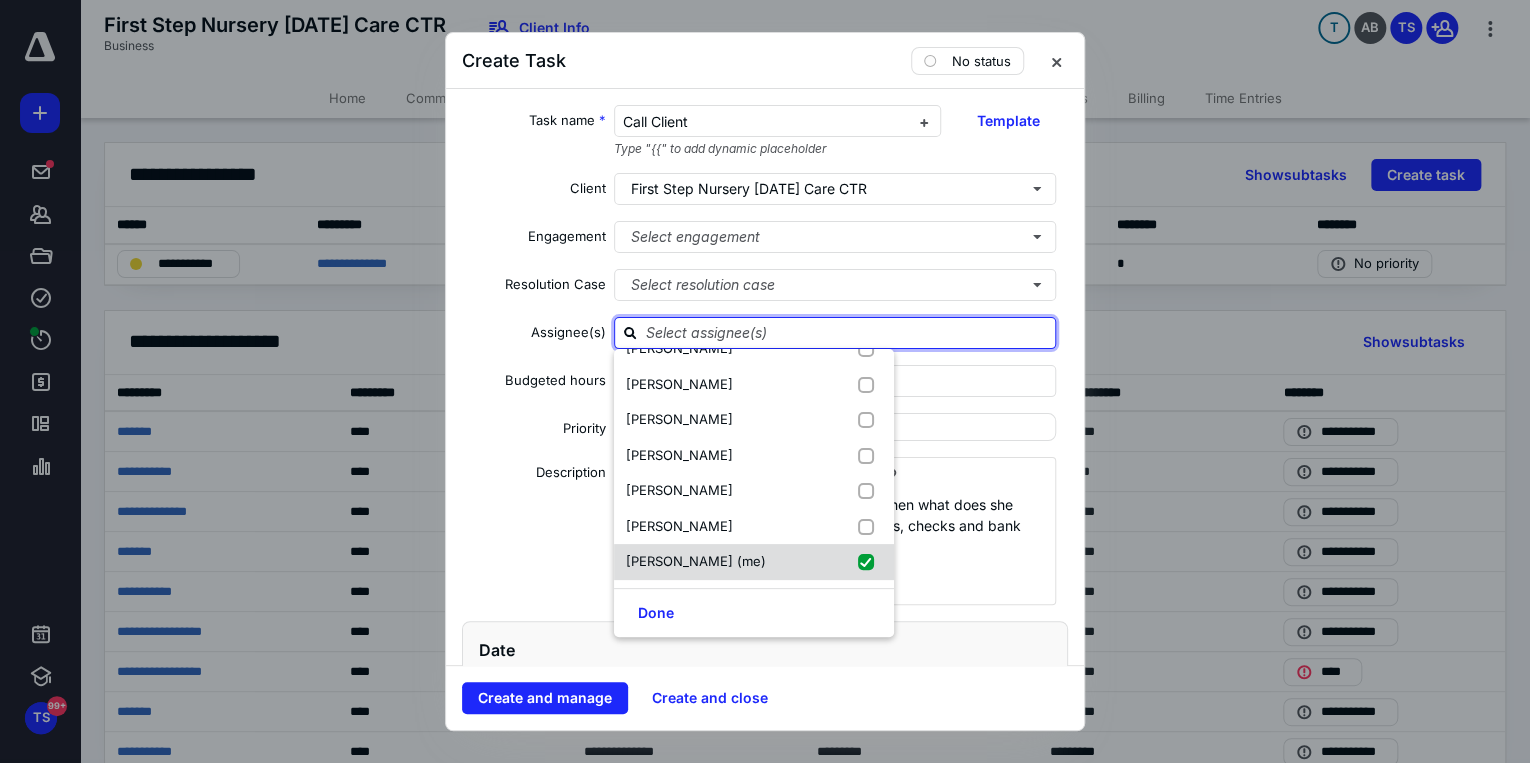 checkbox on "true" 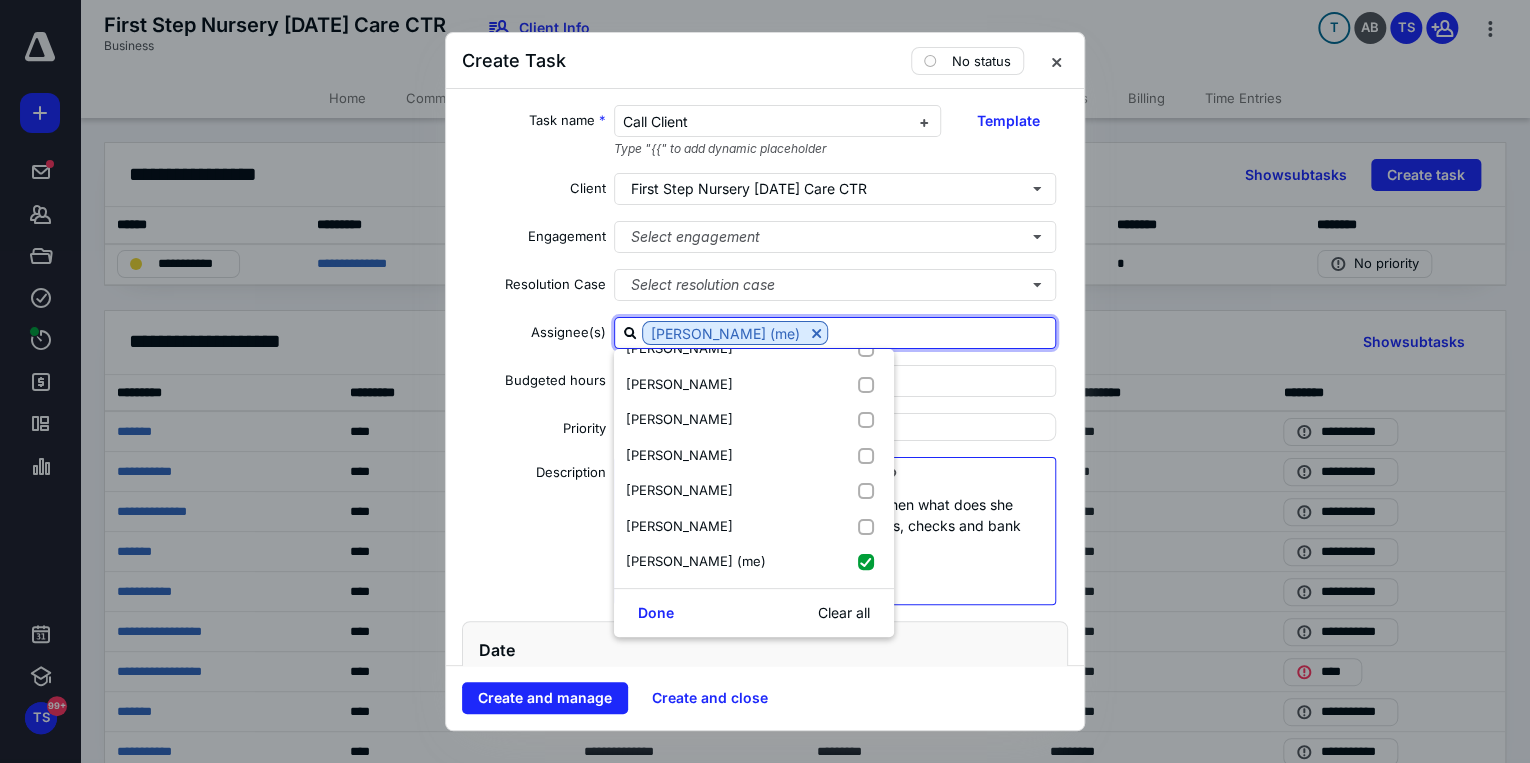 click on "to make sure received email sent 7/10. Then what does she want to do. We still need bank statements, checks and bank signature cards." at bounding box center (835, 546) 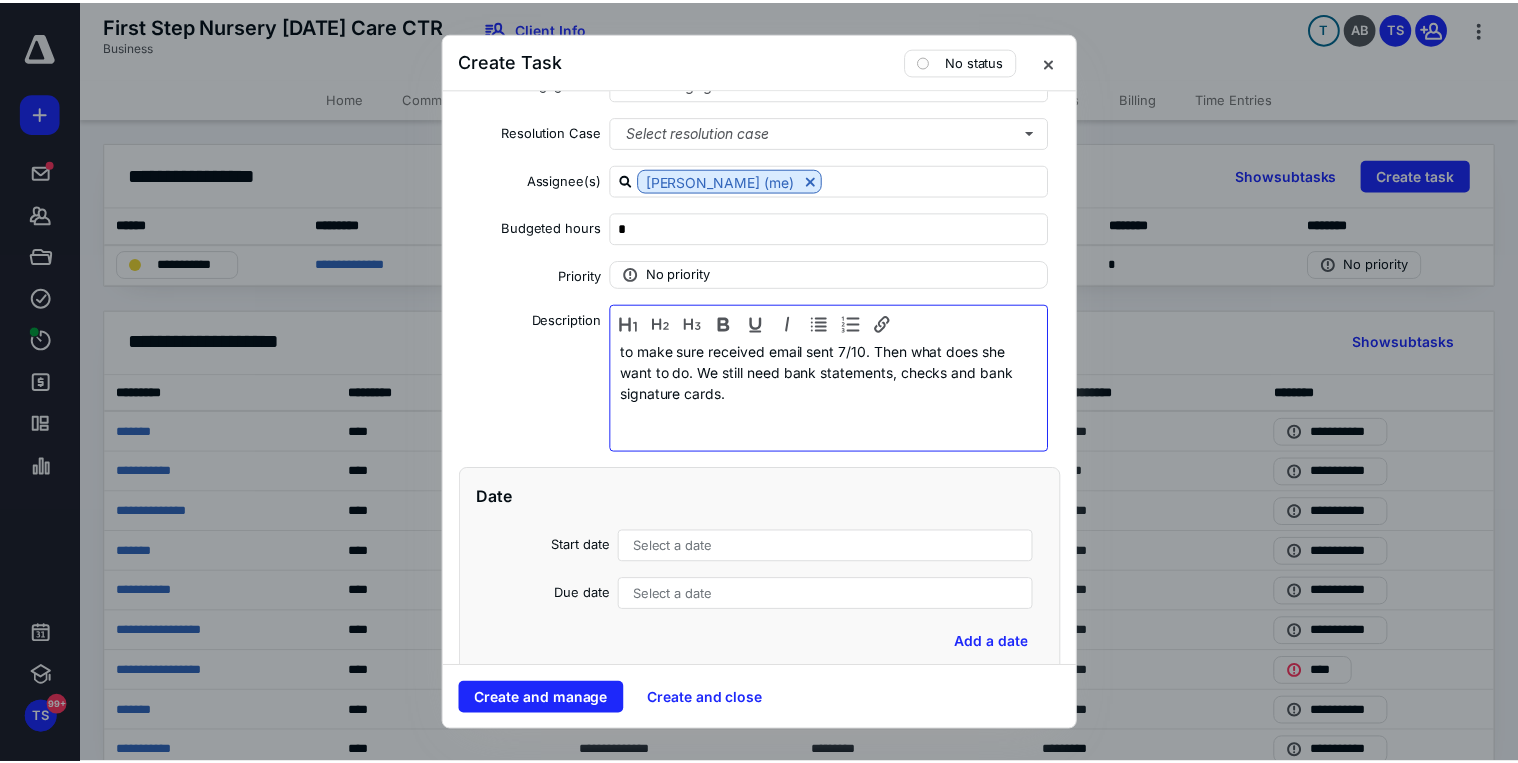 scroll, scrollTop: 160, scrollLeft: 0, axis: vertical 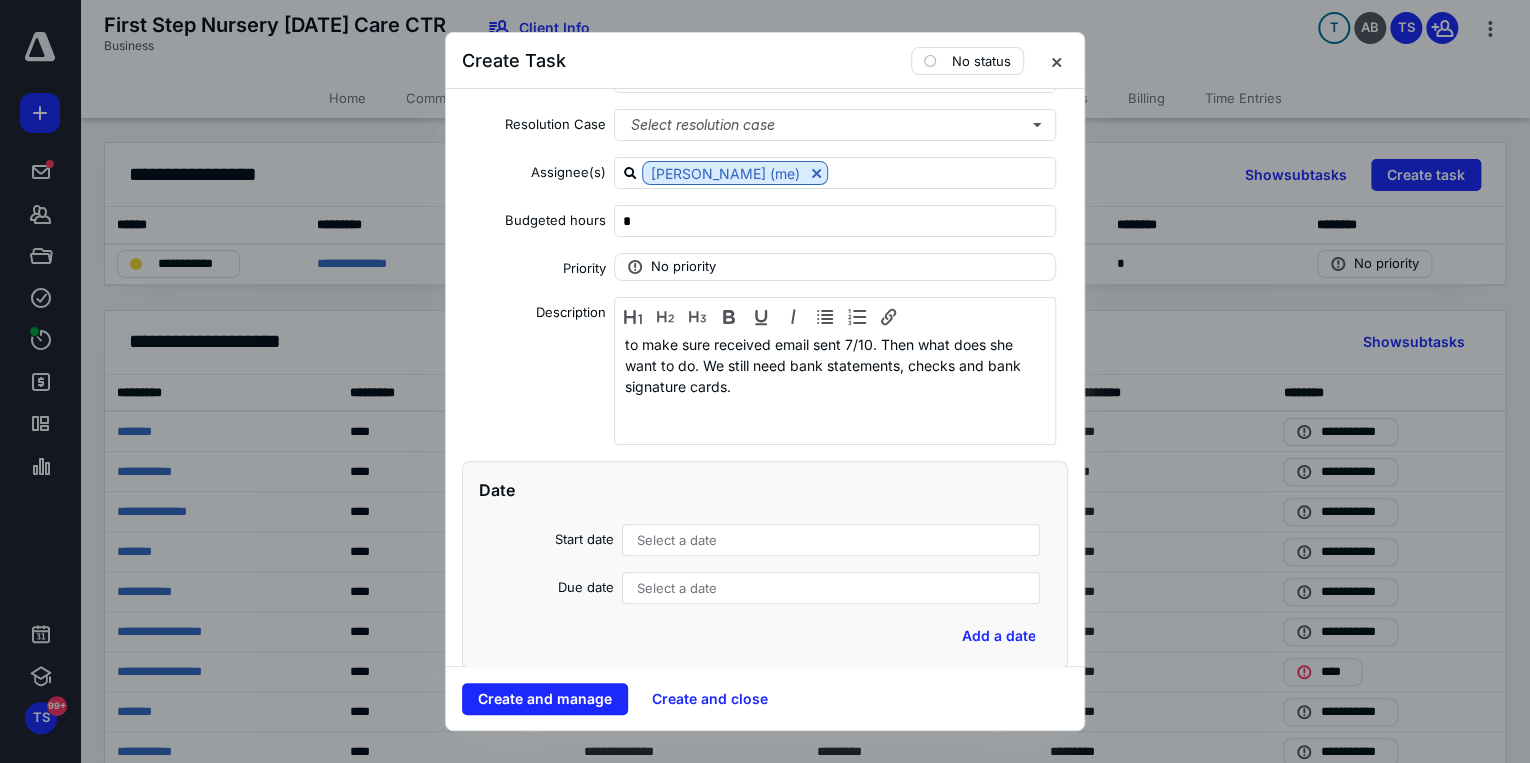click on "Select a date" at bounding box center [677, 540] 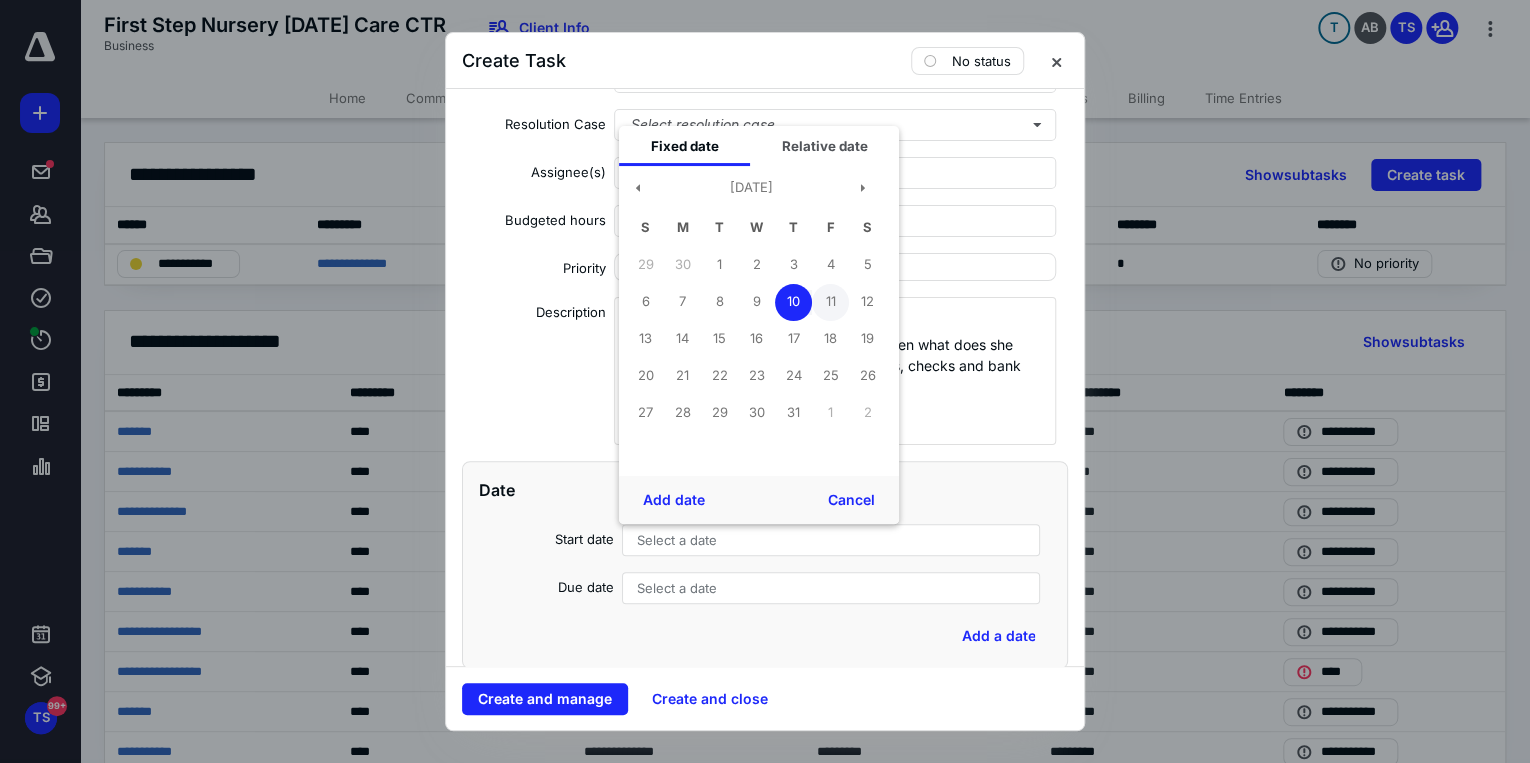 click on "11" at bounding box center [830, 302] 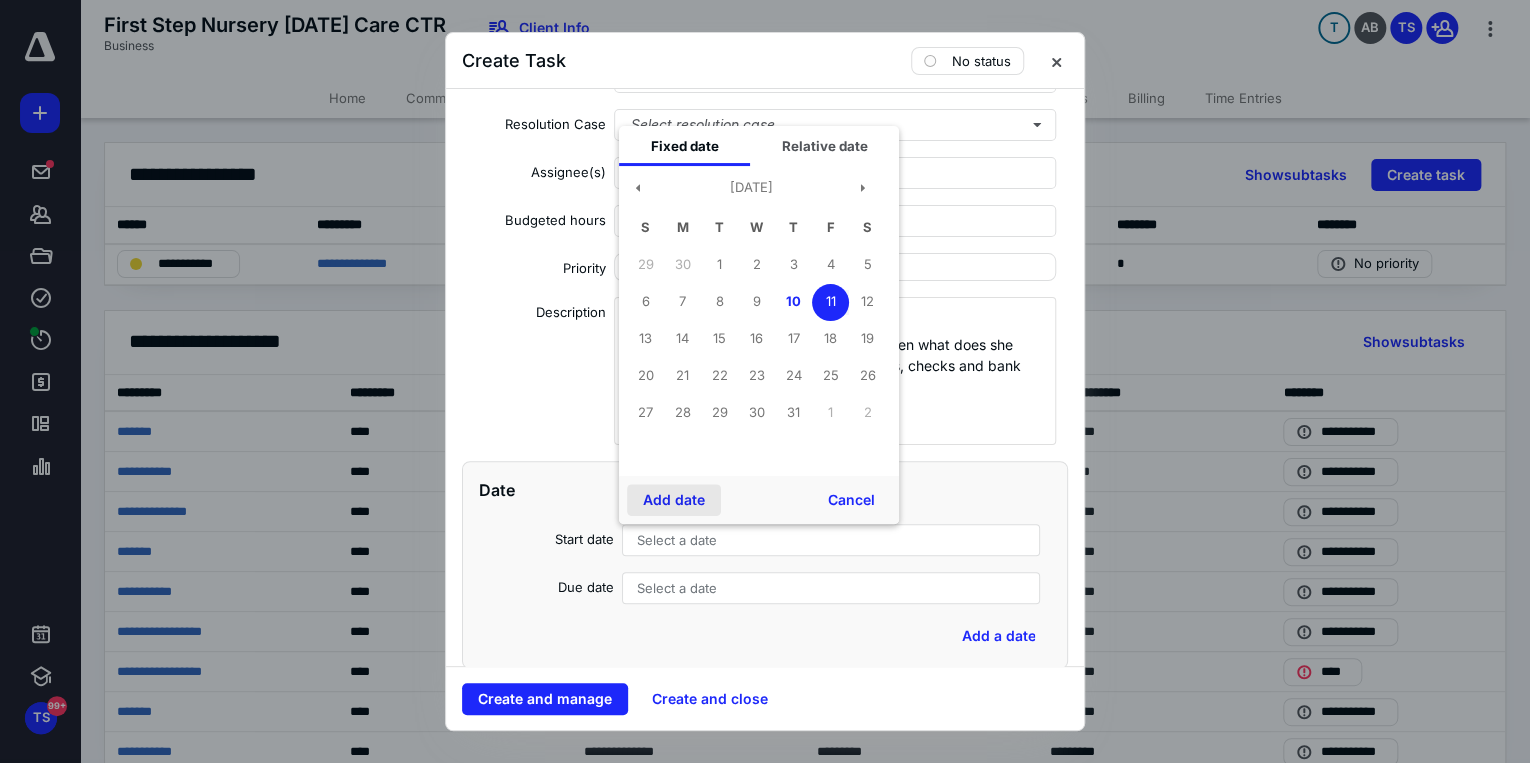 click on "Add date" at bounding box center (674, 500) 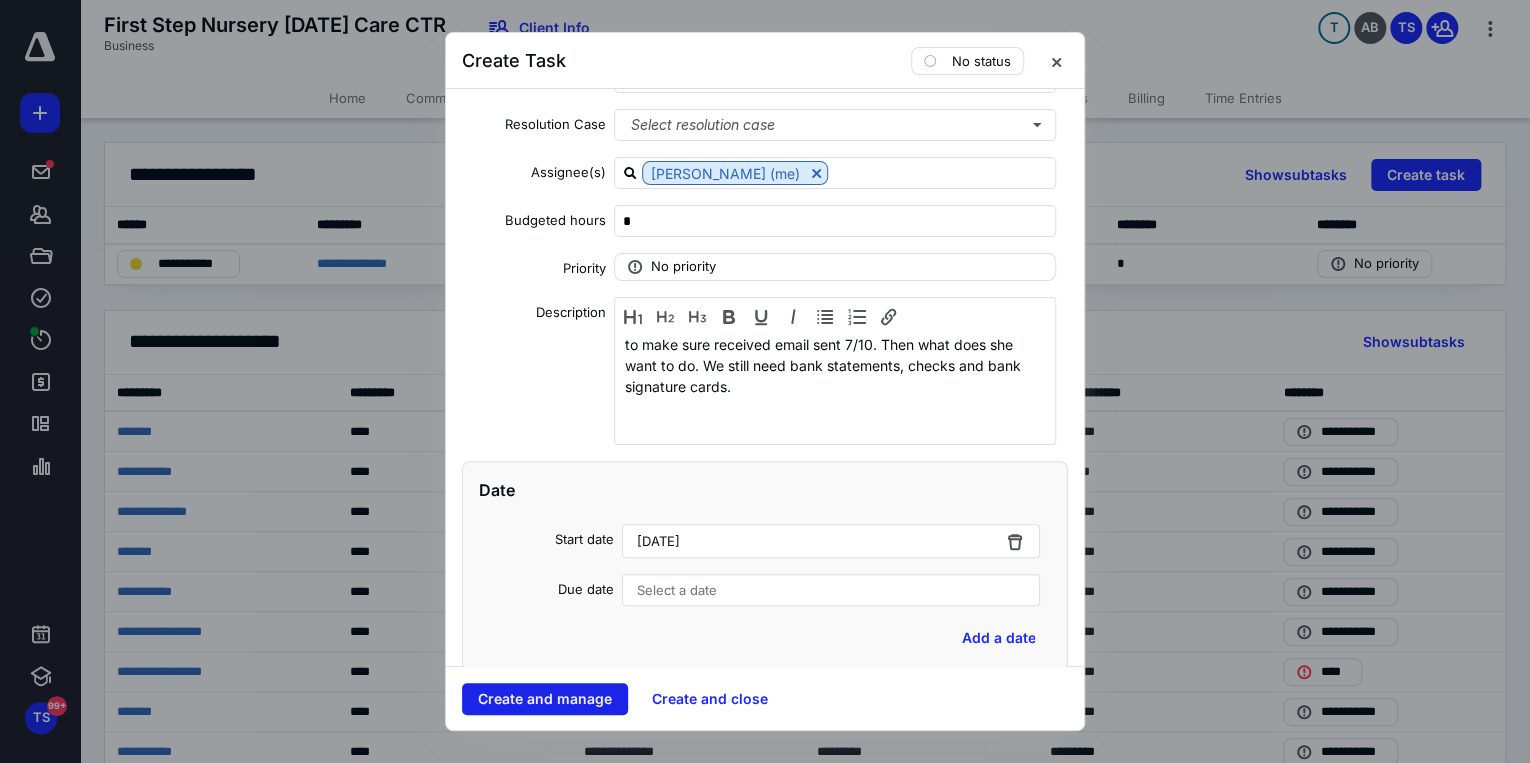 click on "Create and manage" at bounding box center [545, 699] 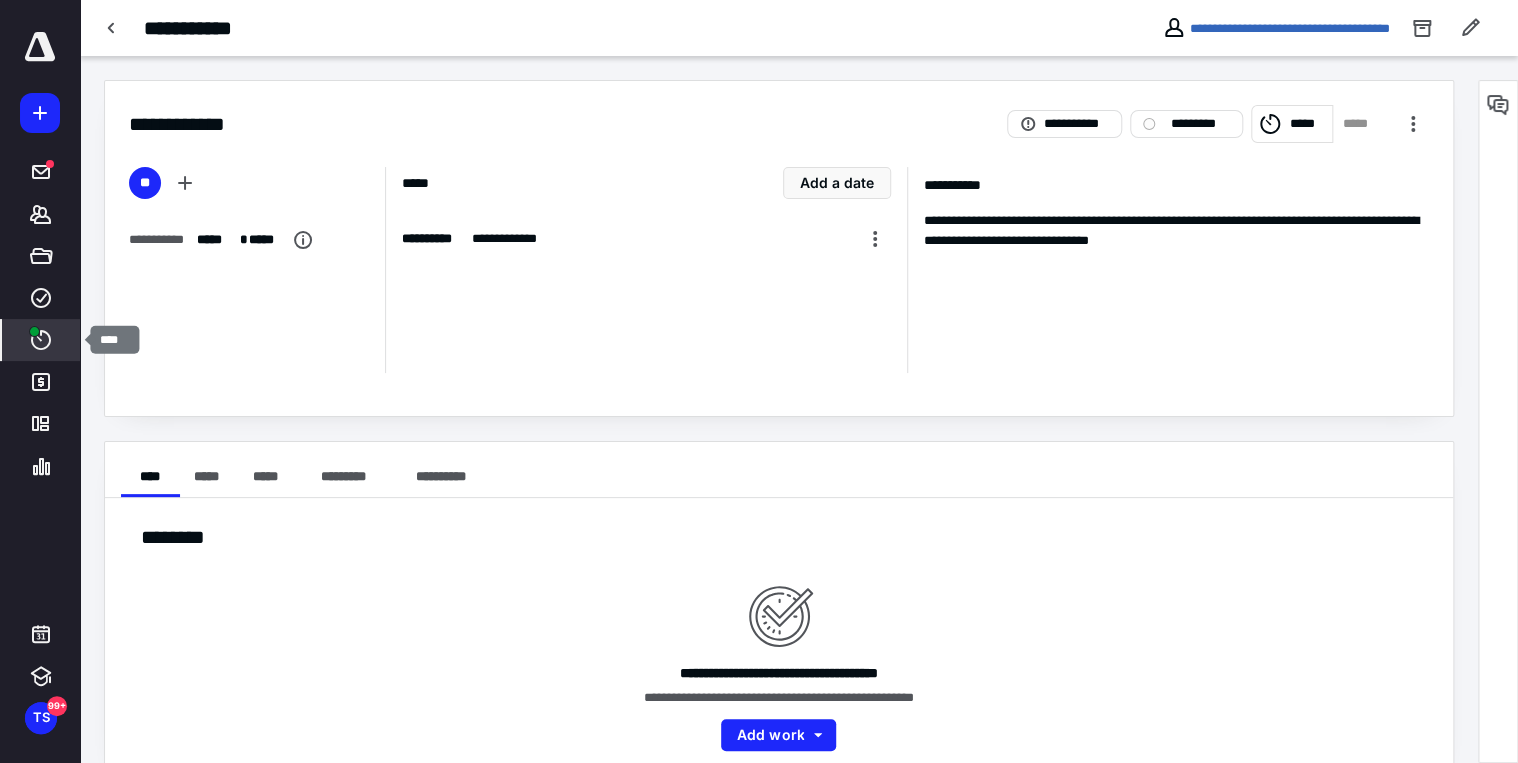 click 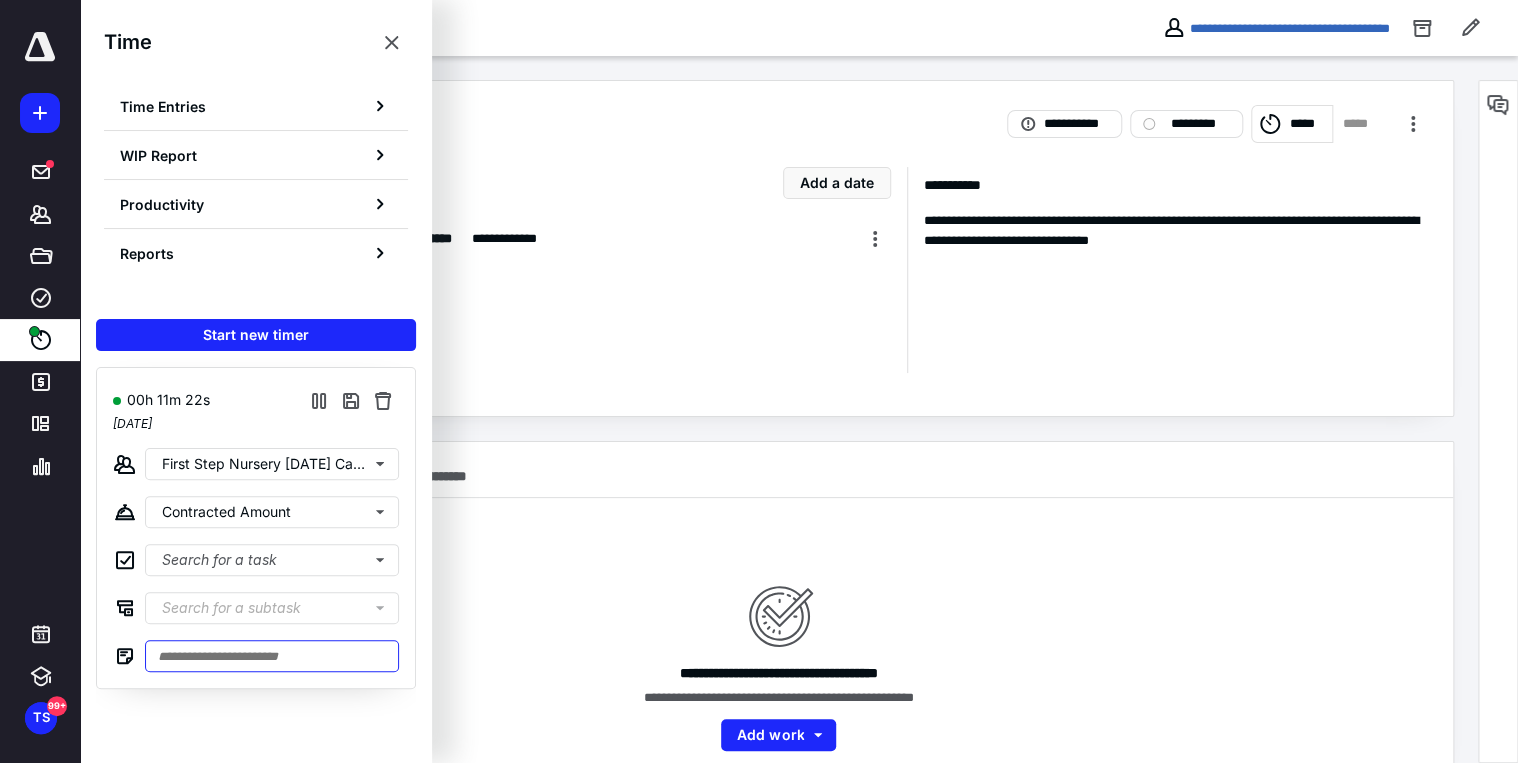 click at bounding box center (272, 656) 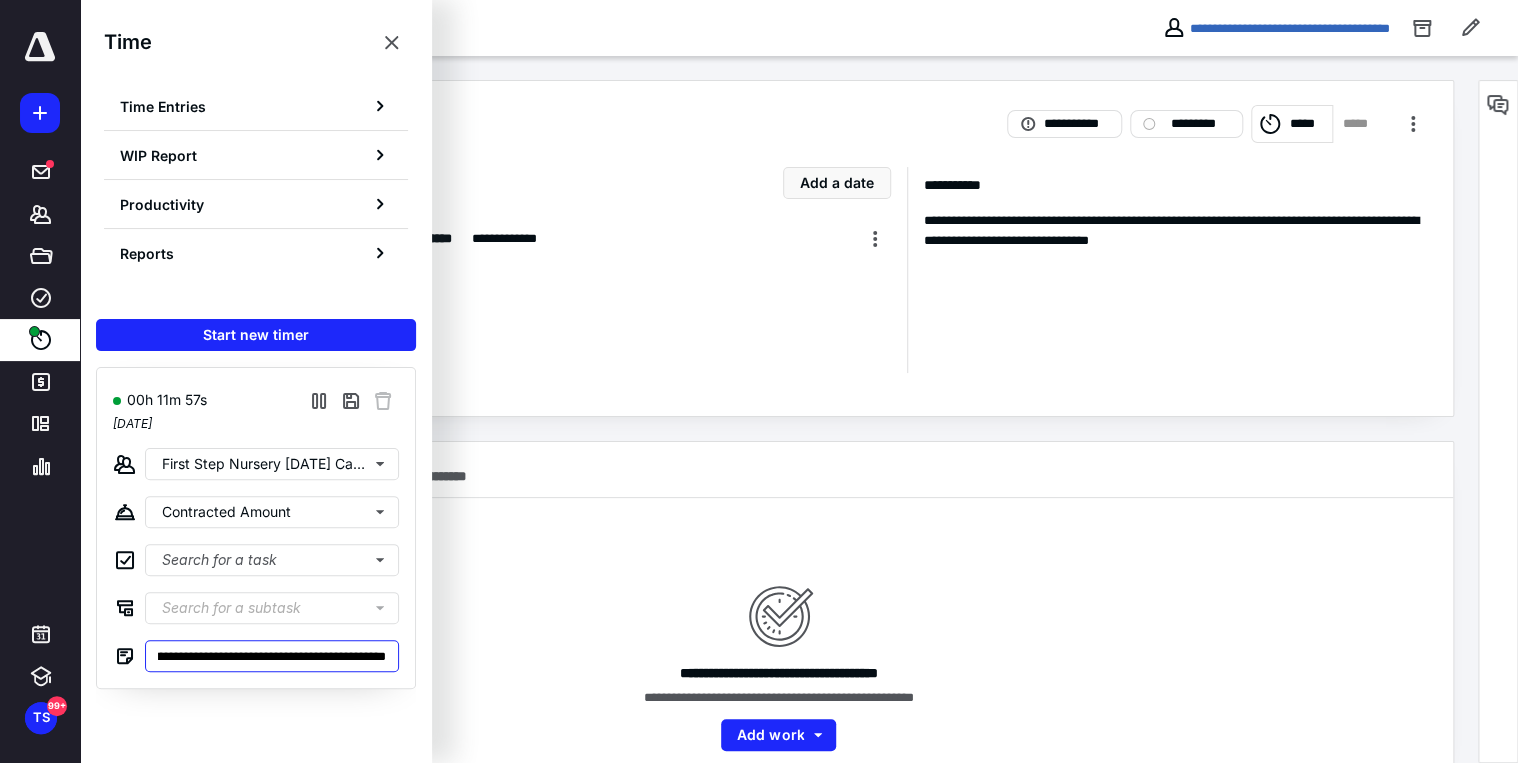 scroll, scrollTop: 0, scrollLeft: 443, axis: horizontal 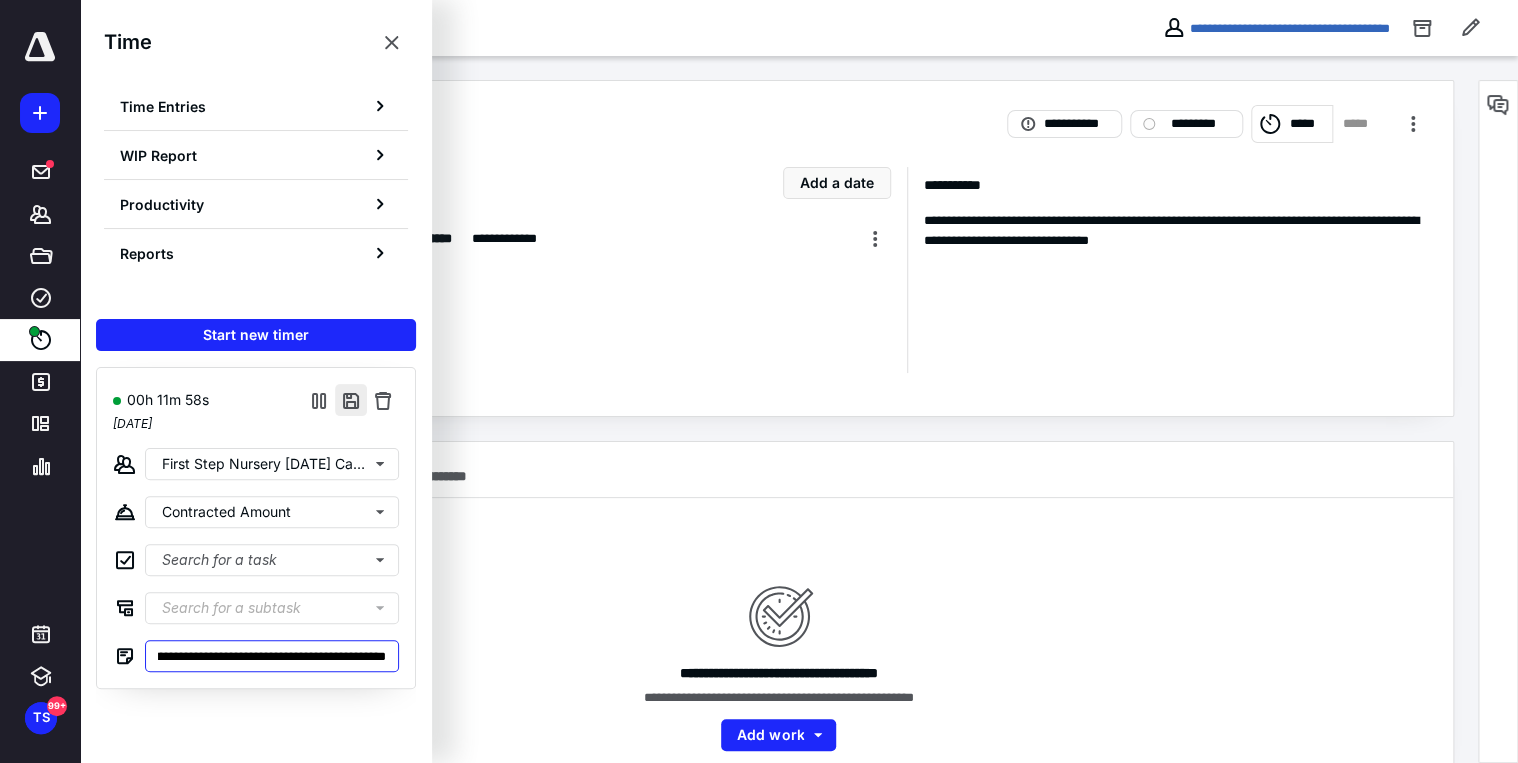 type on "**********" 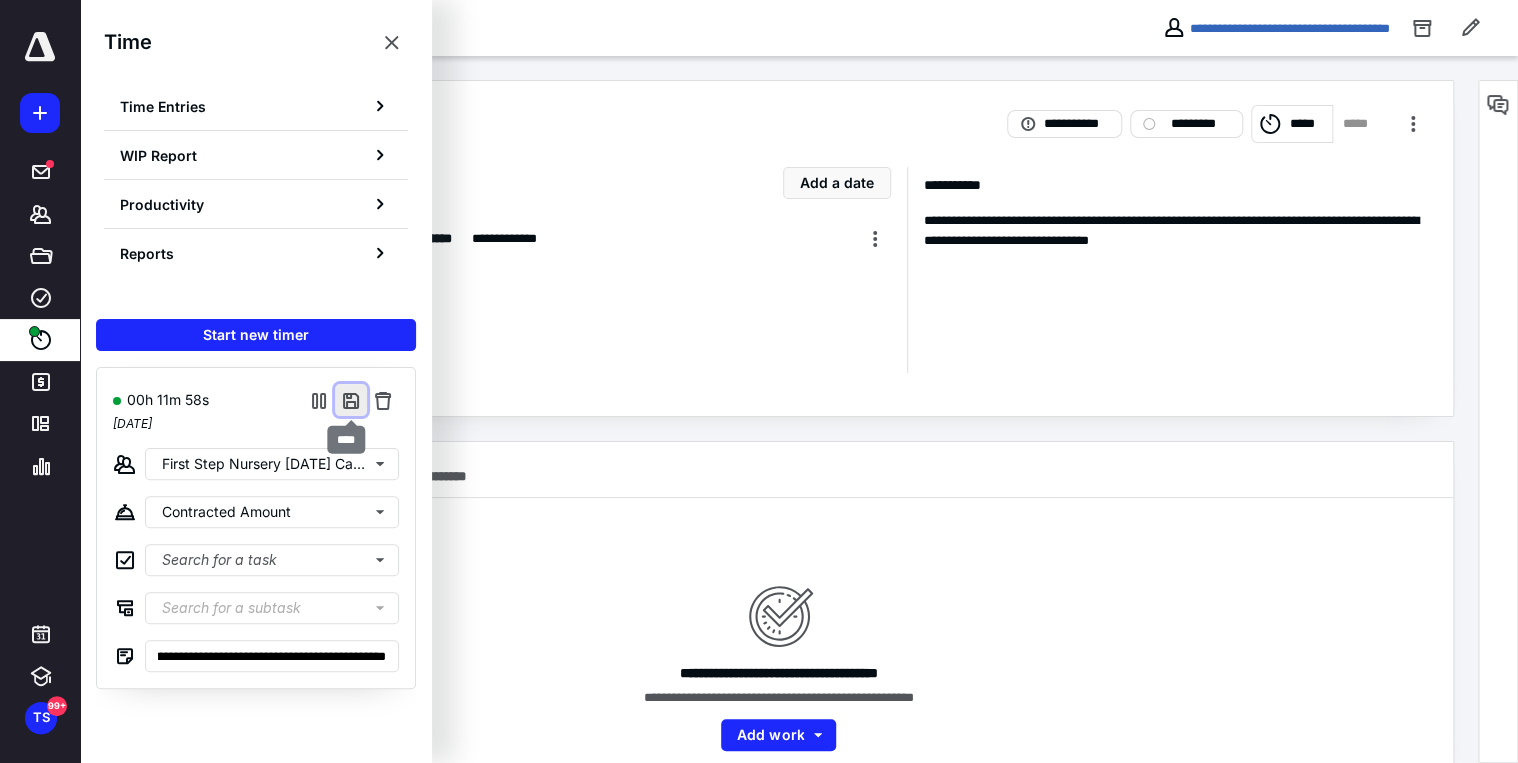 scroll, scrollTop: 0, scrollLeft: 0, axis: both 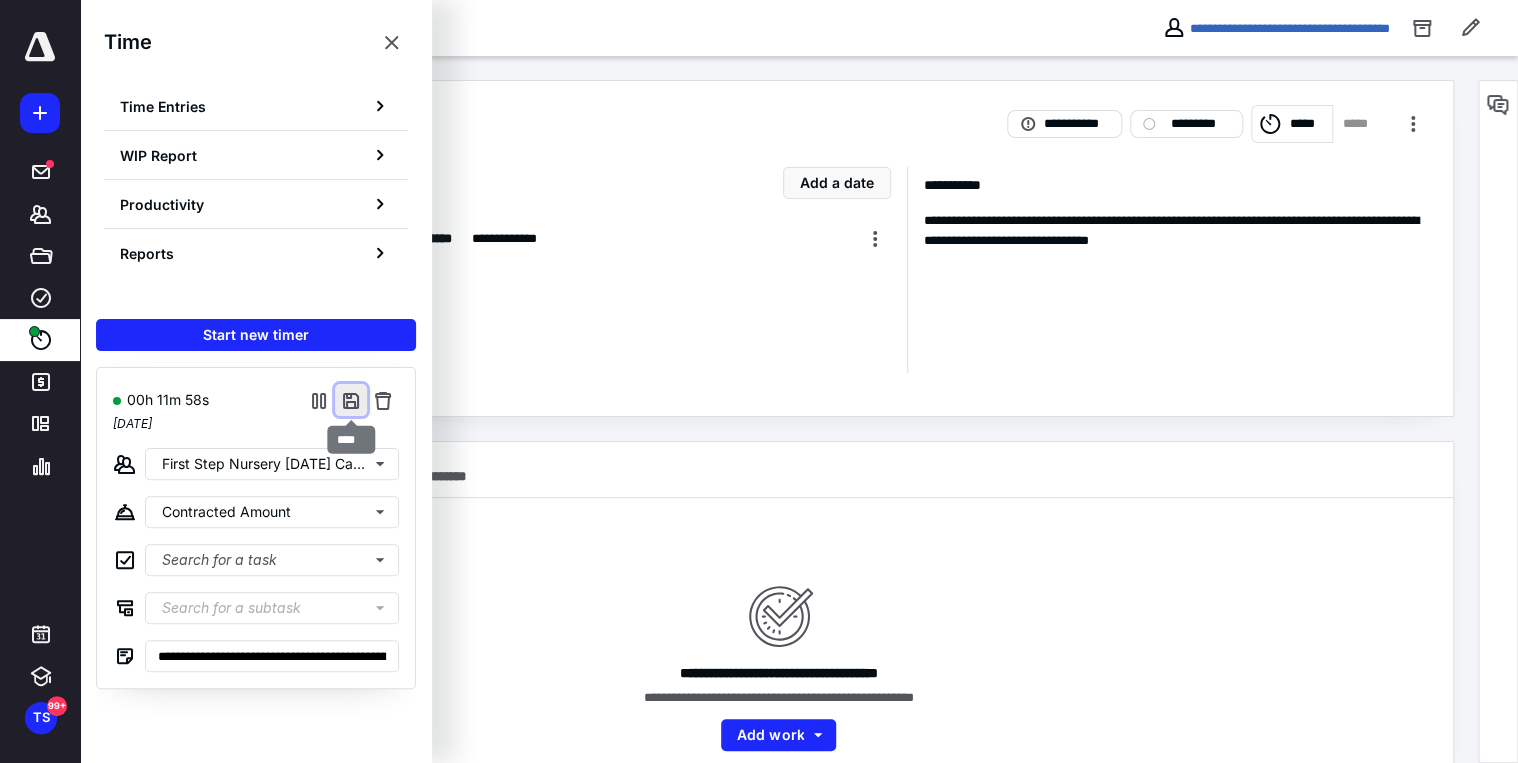 click at bounding box center (351, 400) 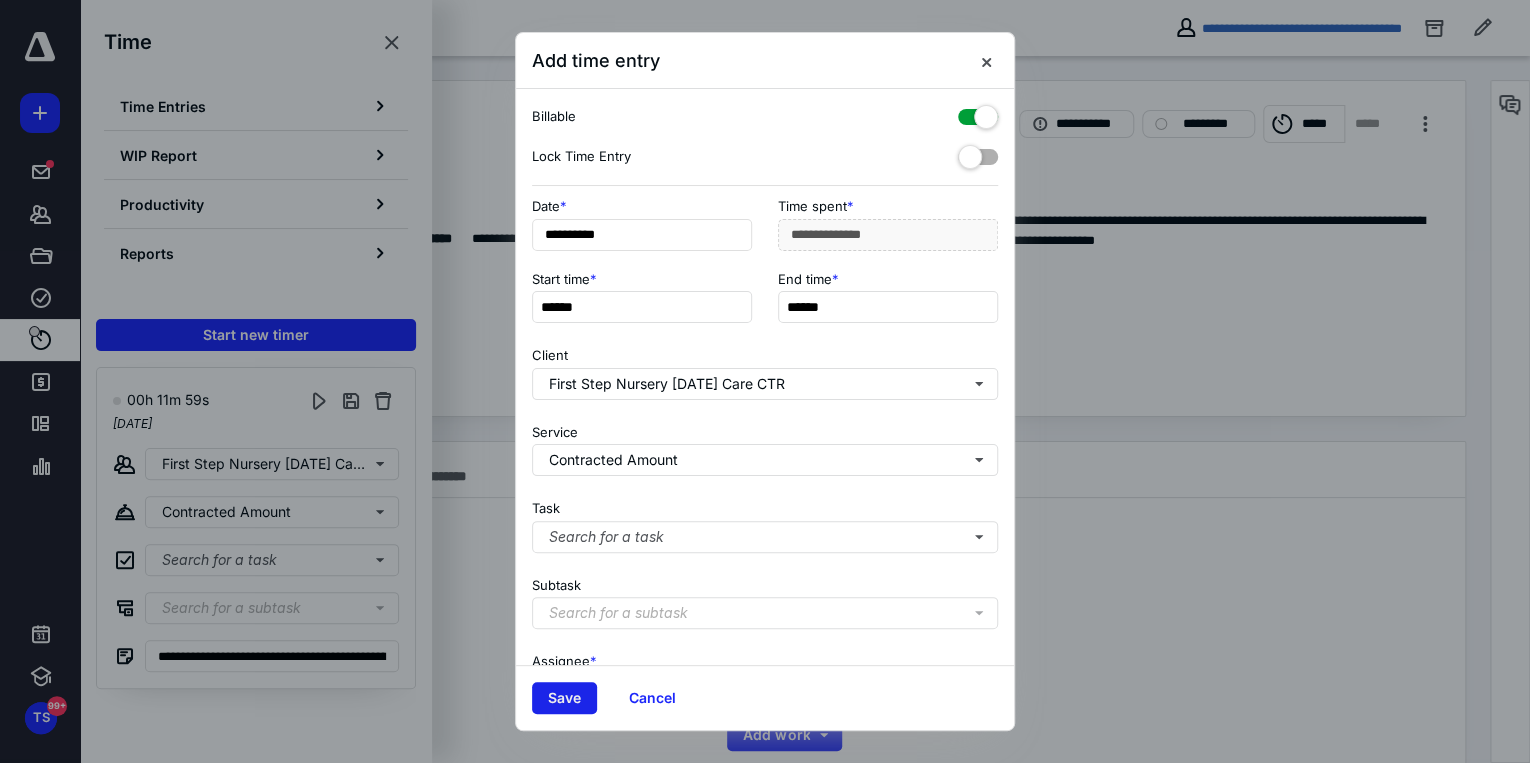 click on "Save" at bounding box center [564, 698] 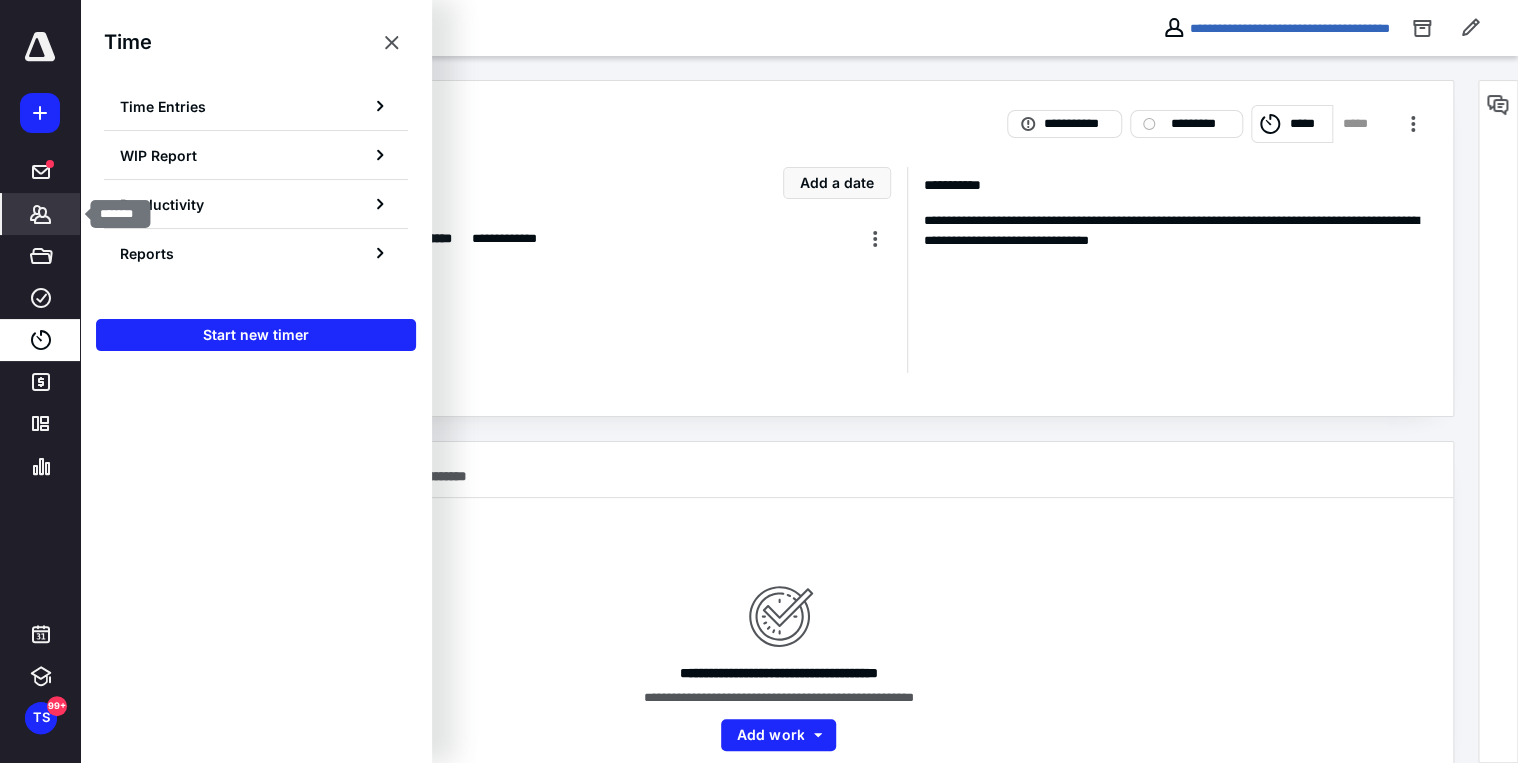 click 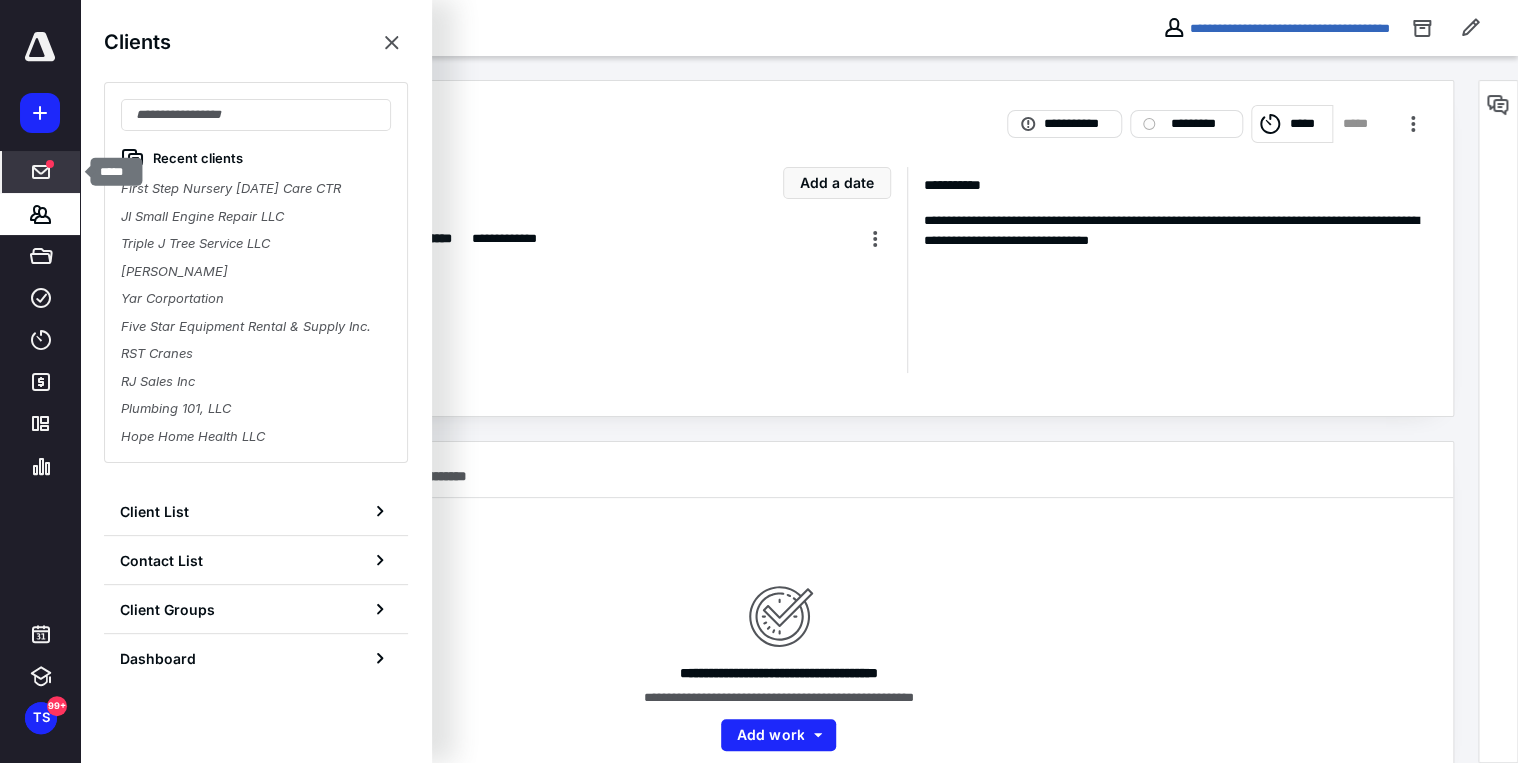 click 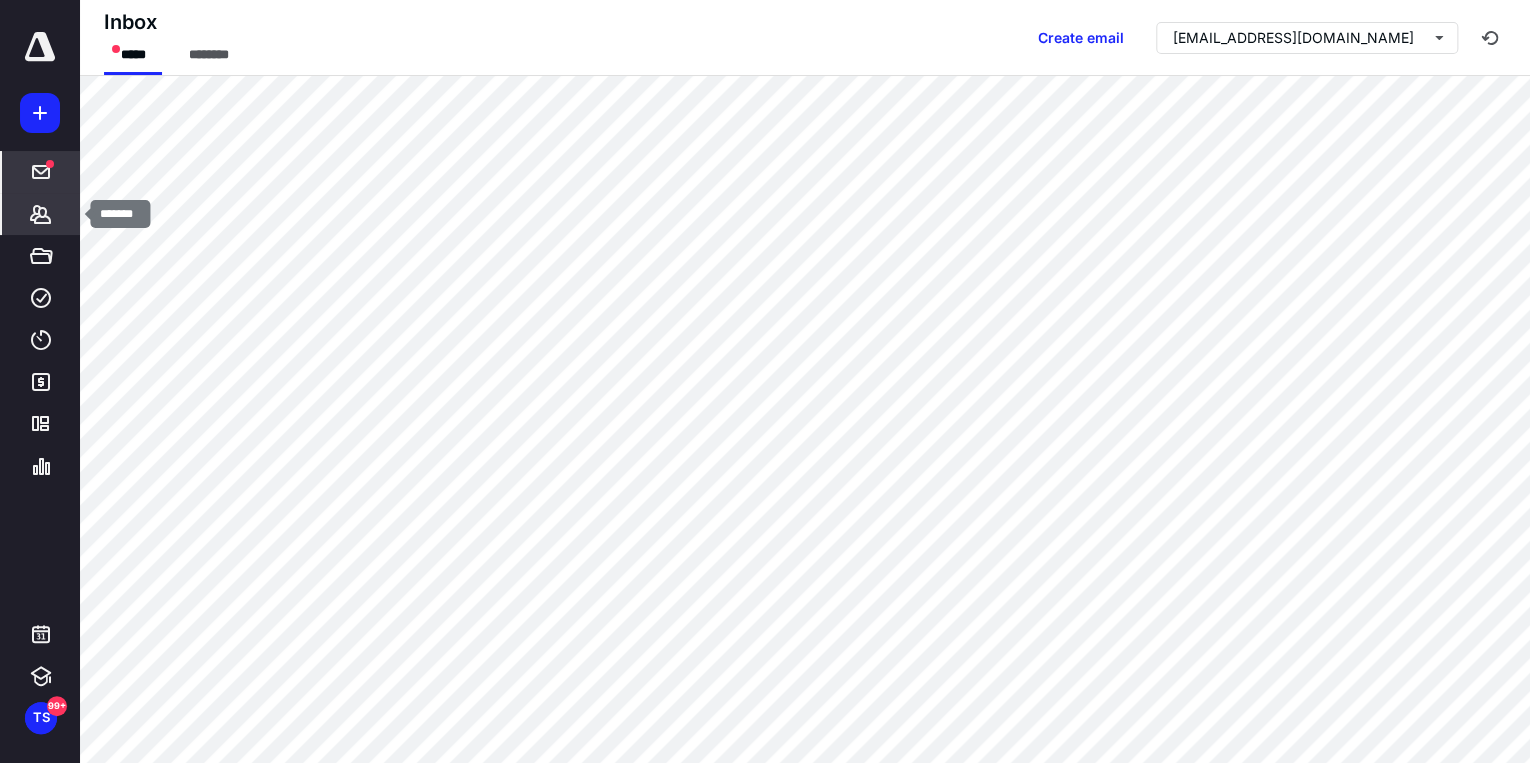 click on "Clients" at bounding box center (41, 214) 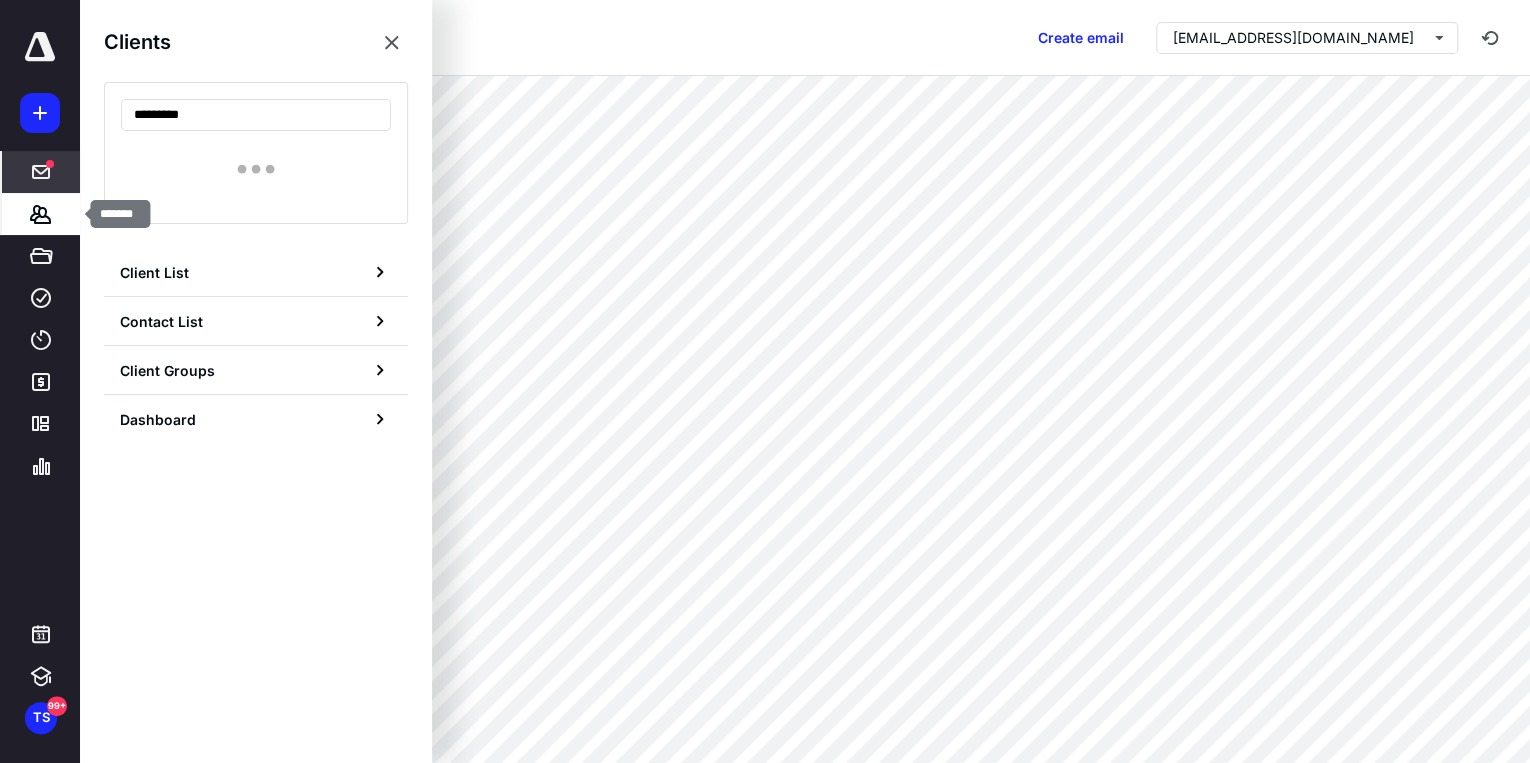 type on "*********" 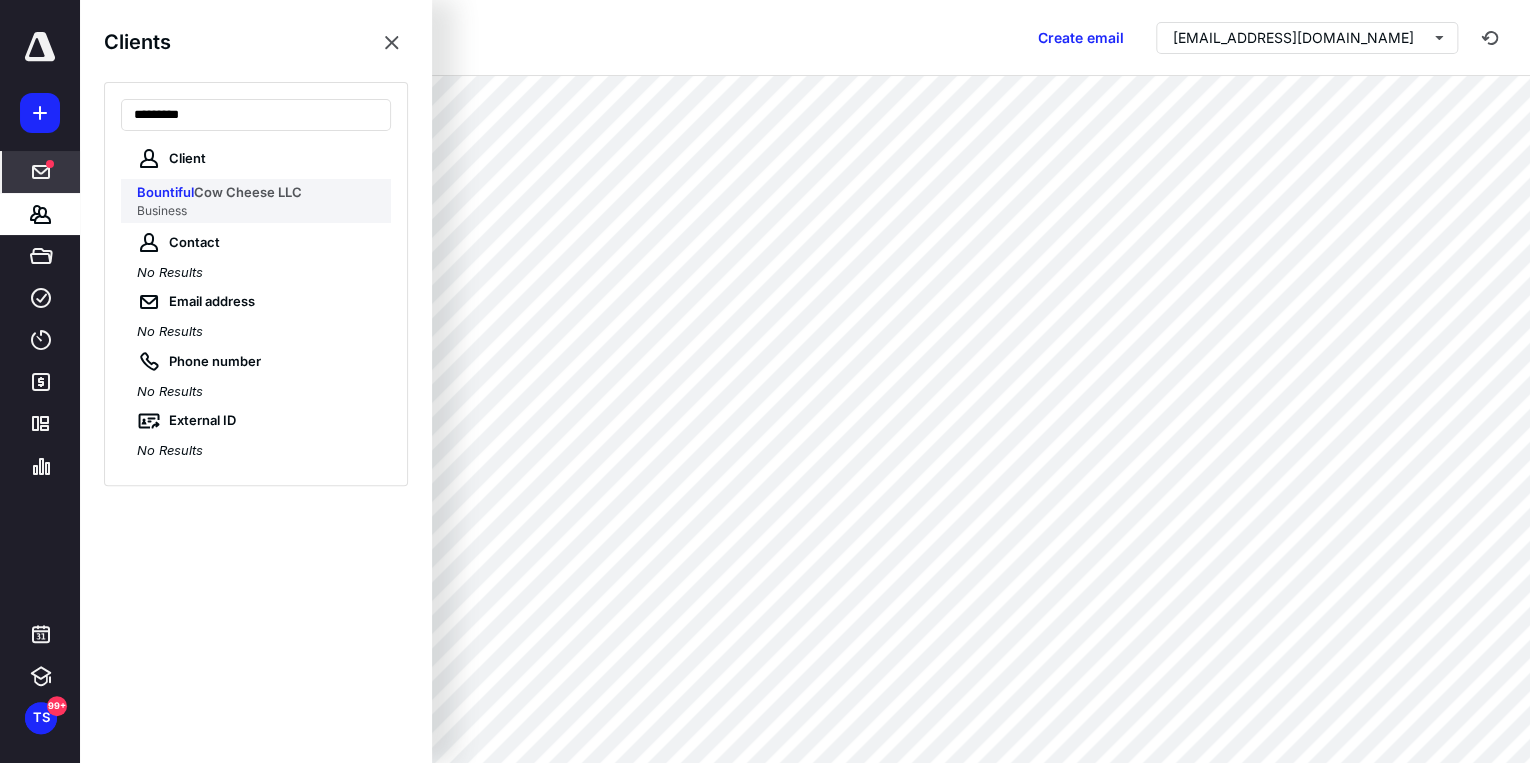 click on "Business" at bounding box center (258, 211) 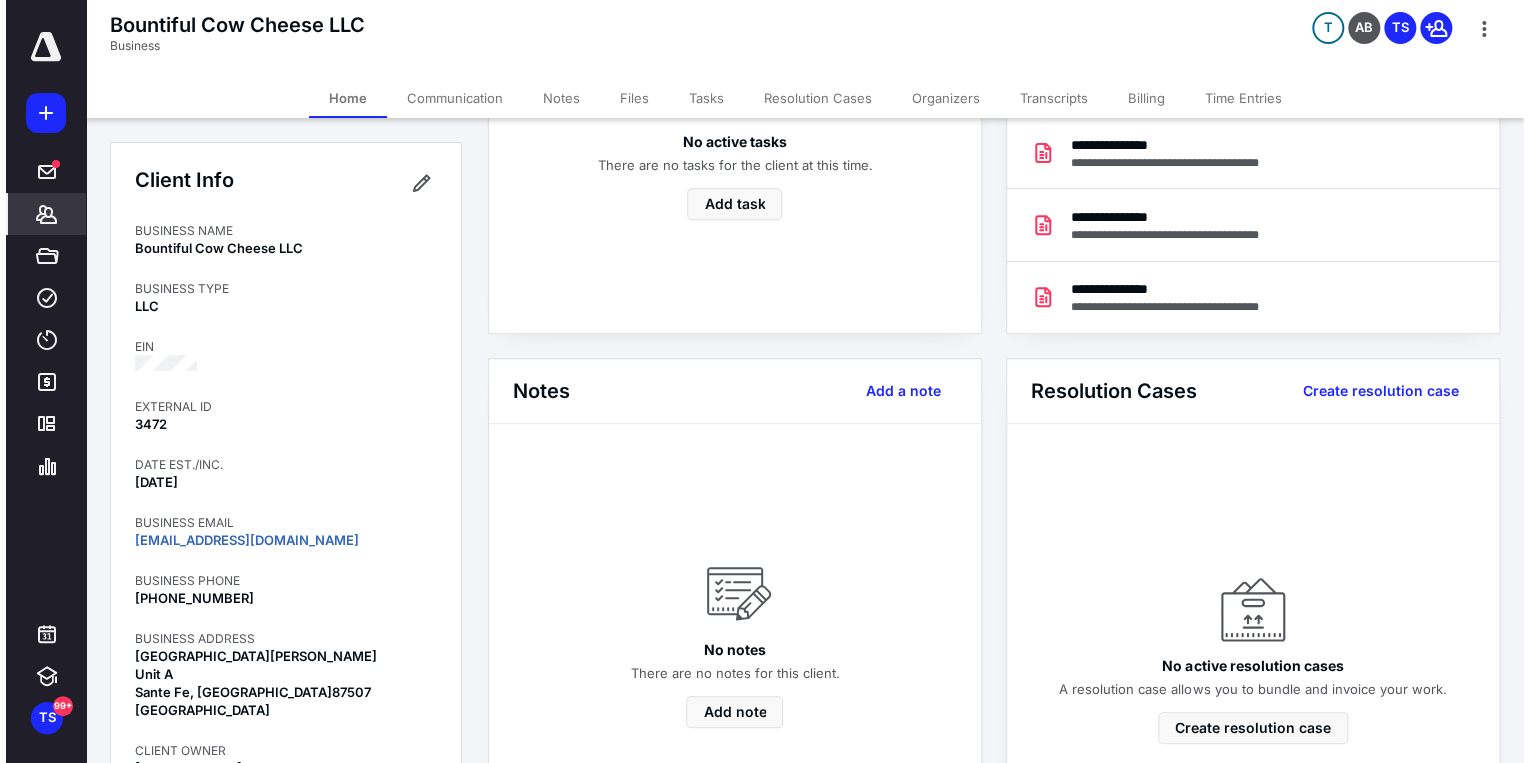 scroll, scrollTop: 0, scrollLeft: 0, axis: both 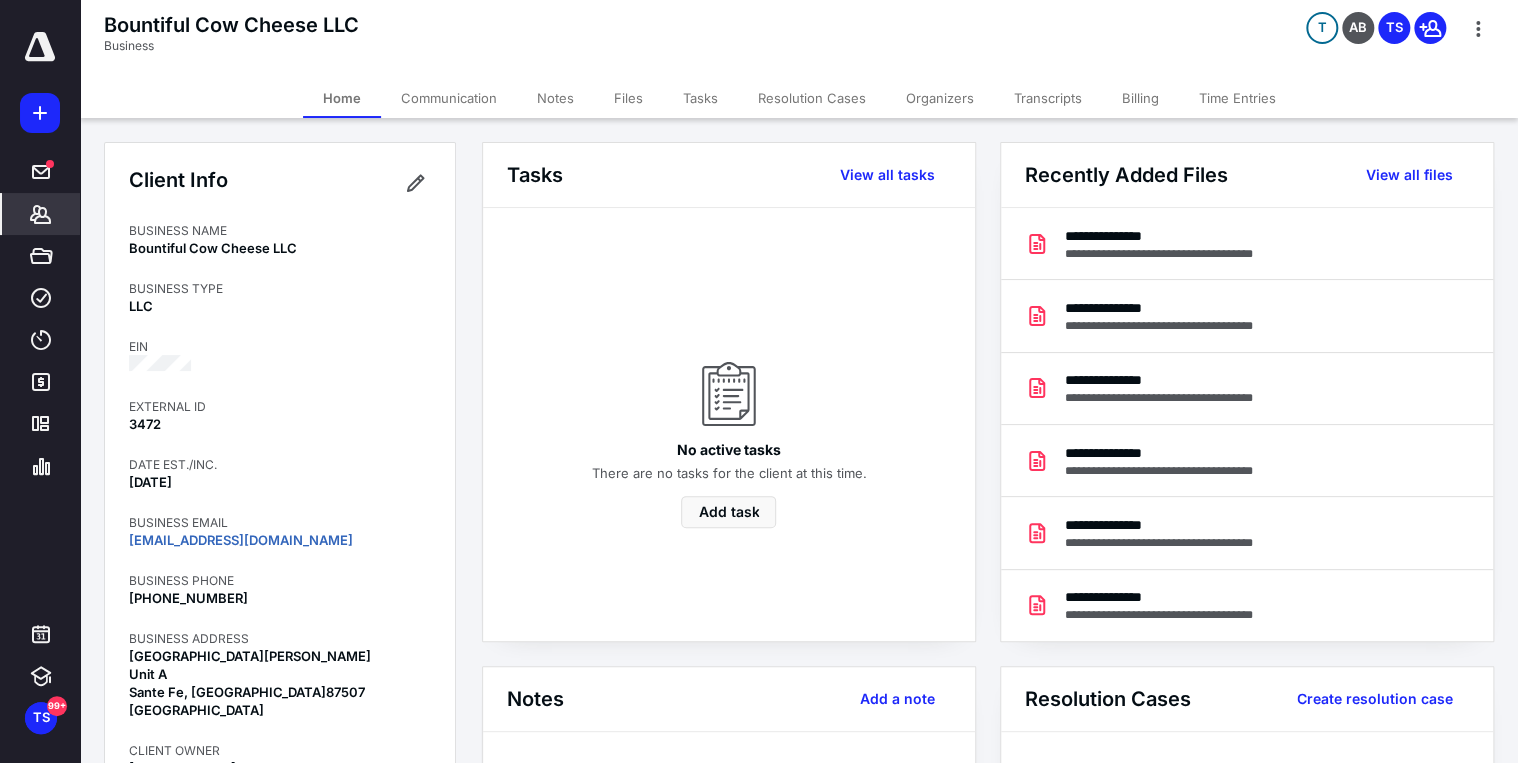 click on "Tasks" at bounding box center (700, 98) 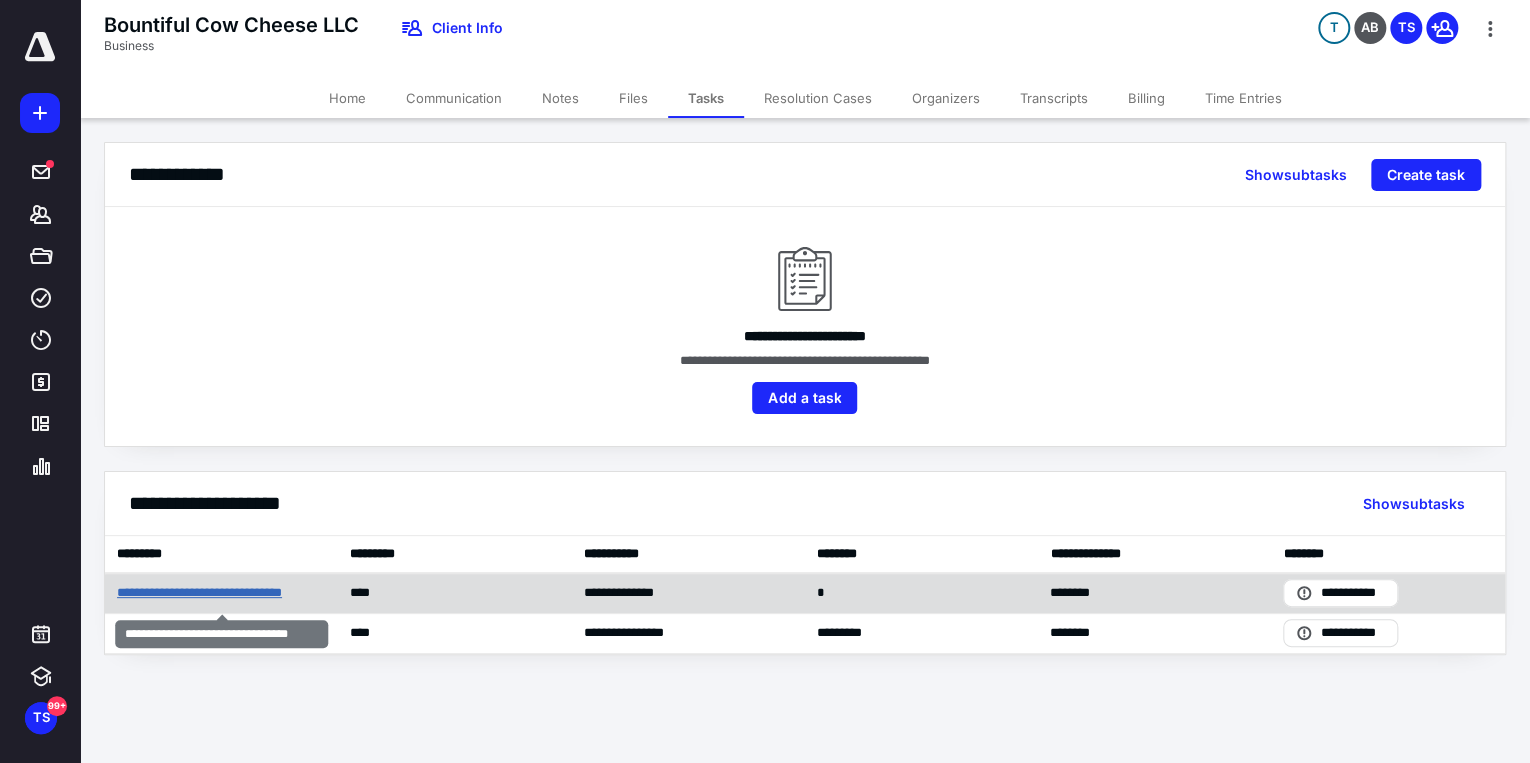 click on "**********" at bounding box center [220, 593] 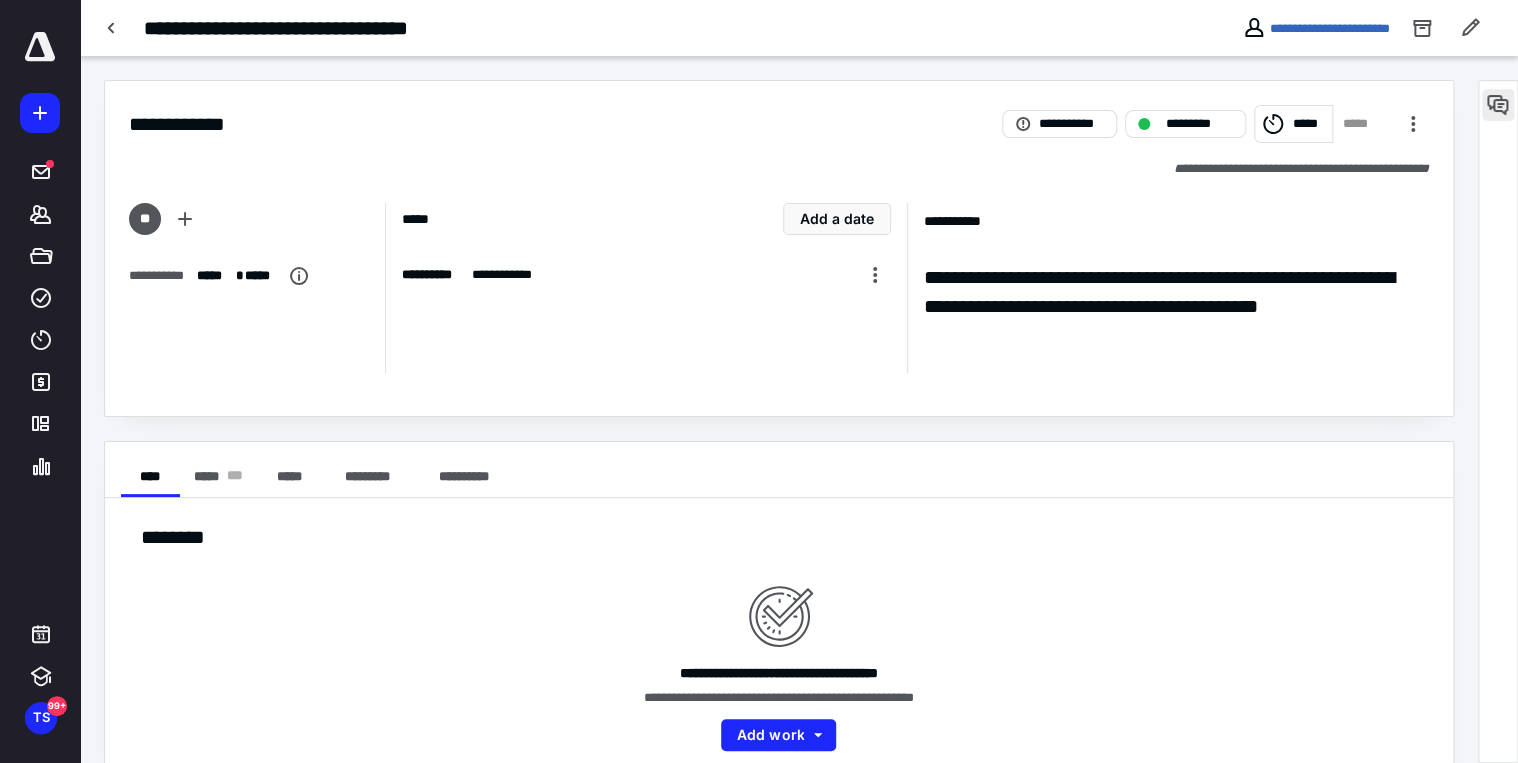 click at bounding box center [1498, 105] 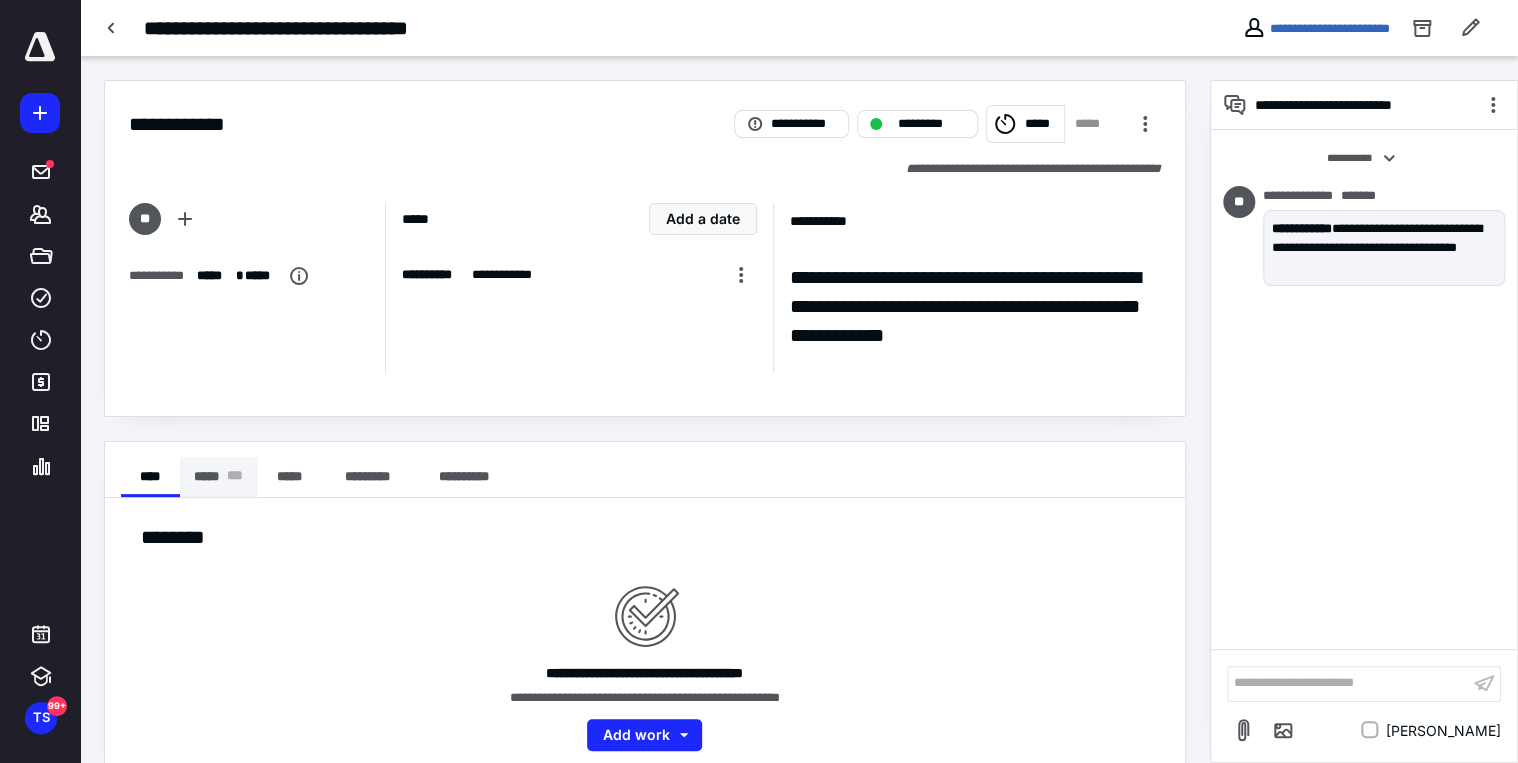 click on "***** * * *" at bounding box center (219, 477) 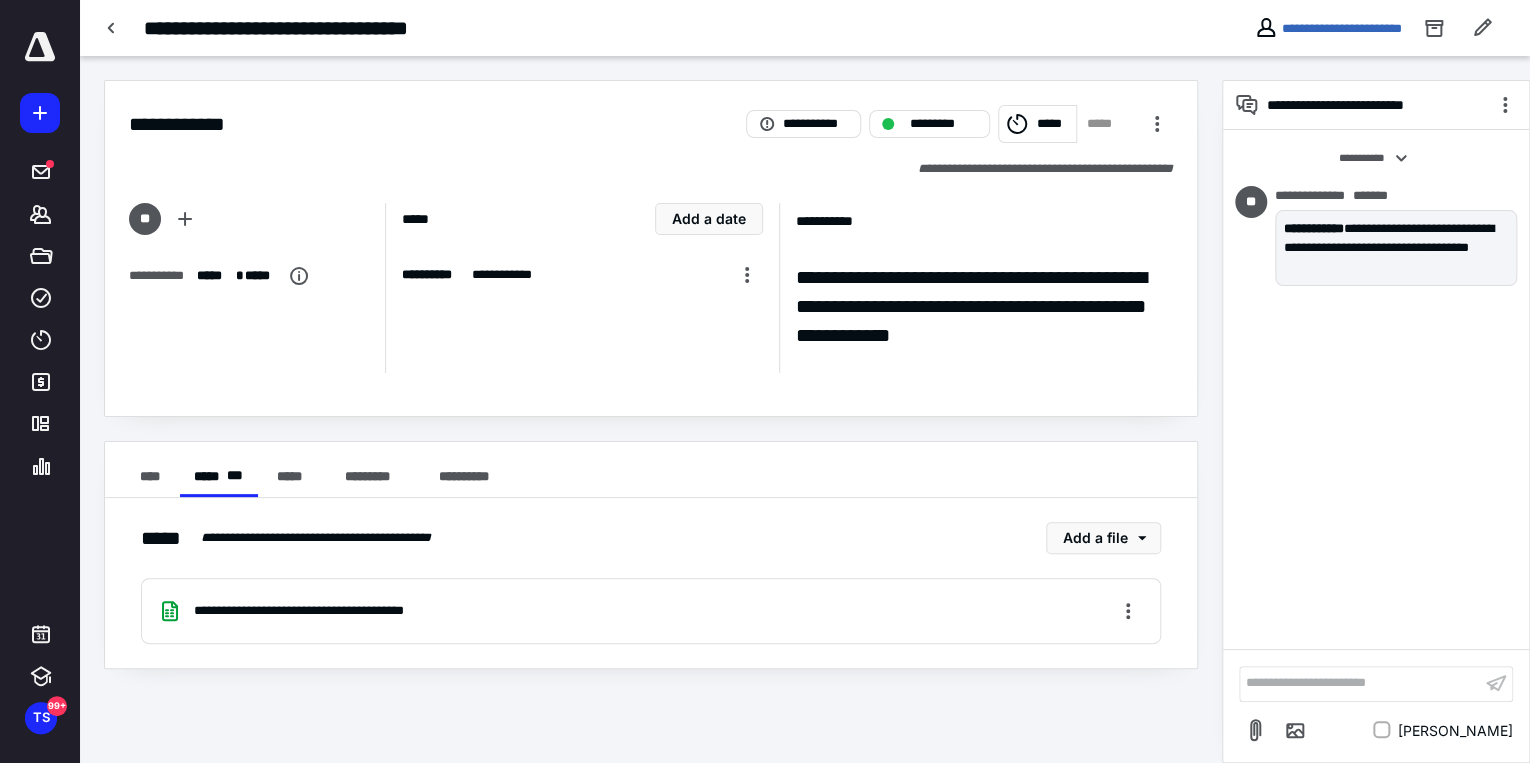 click on "**********" at bounding box center [329, 611] 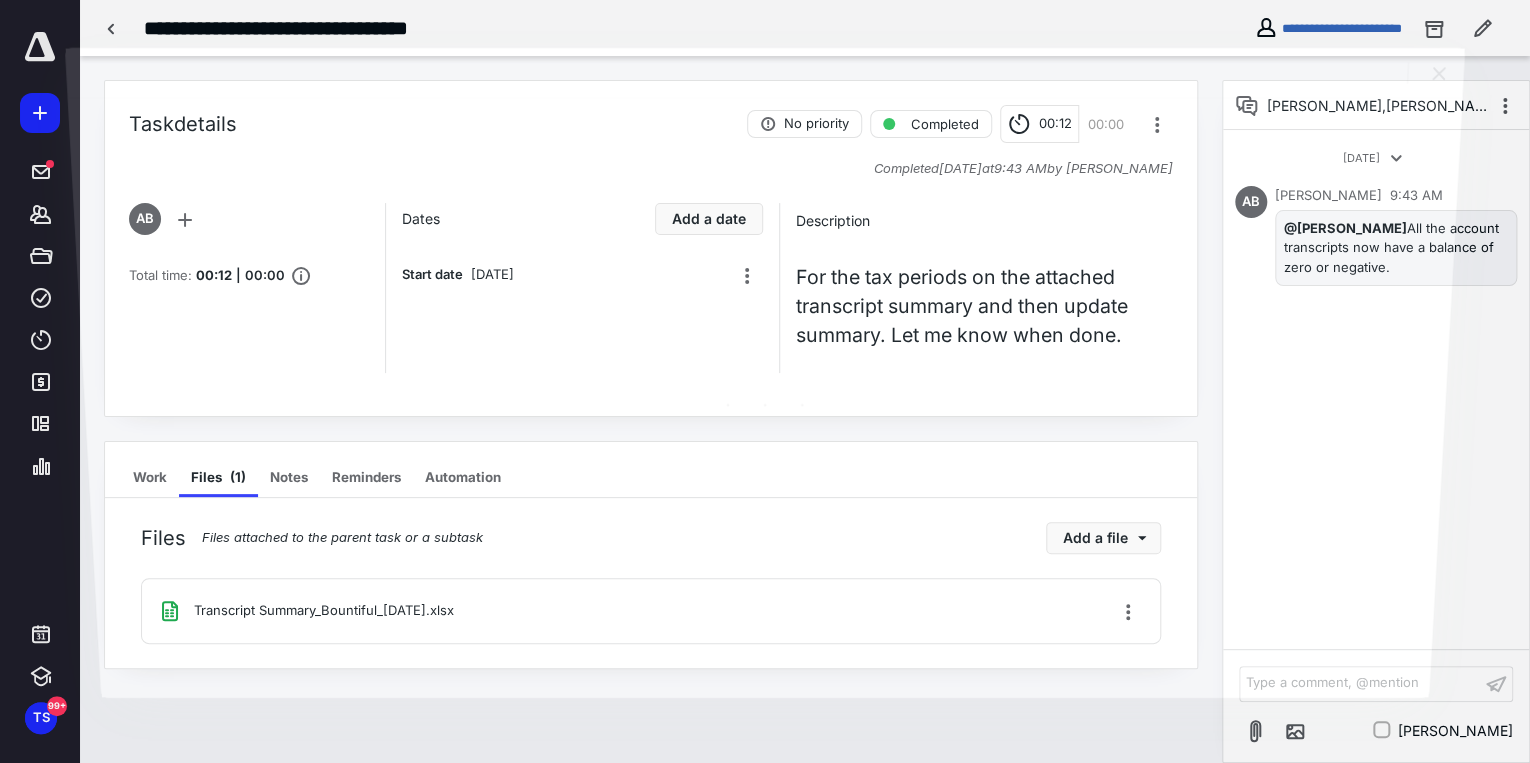 click at bounding box center [764, 397] 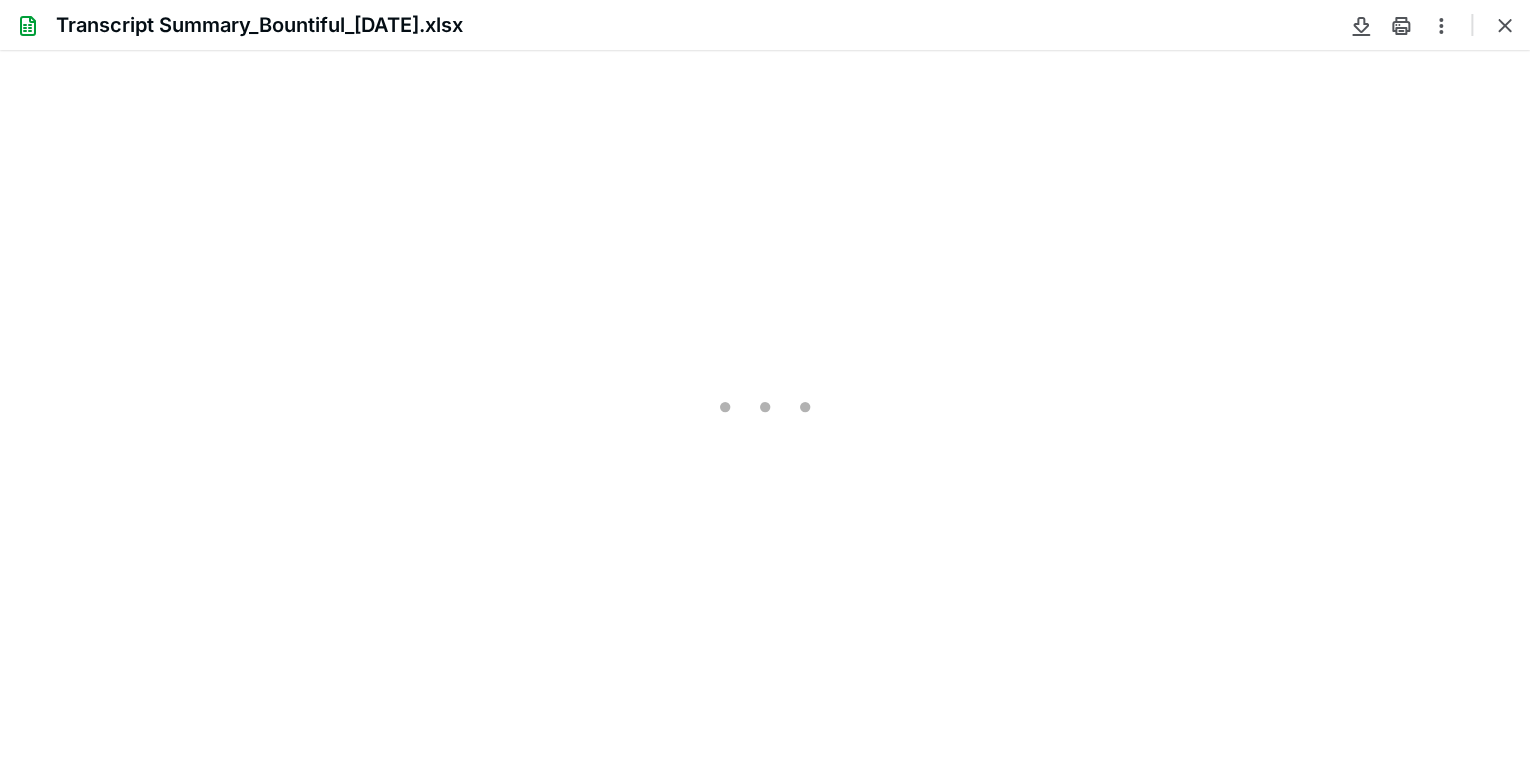 scroll, scrollTop: 0, scrollLeft: 0, axis: both 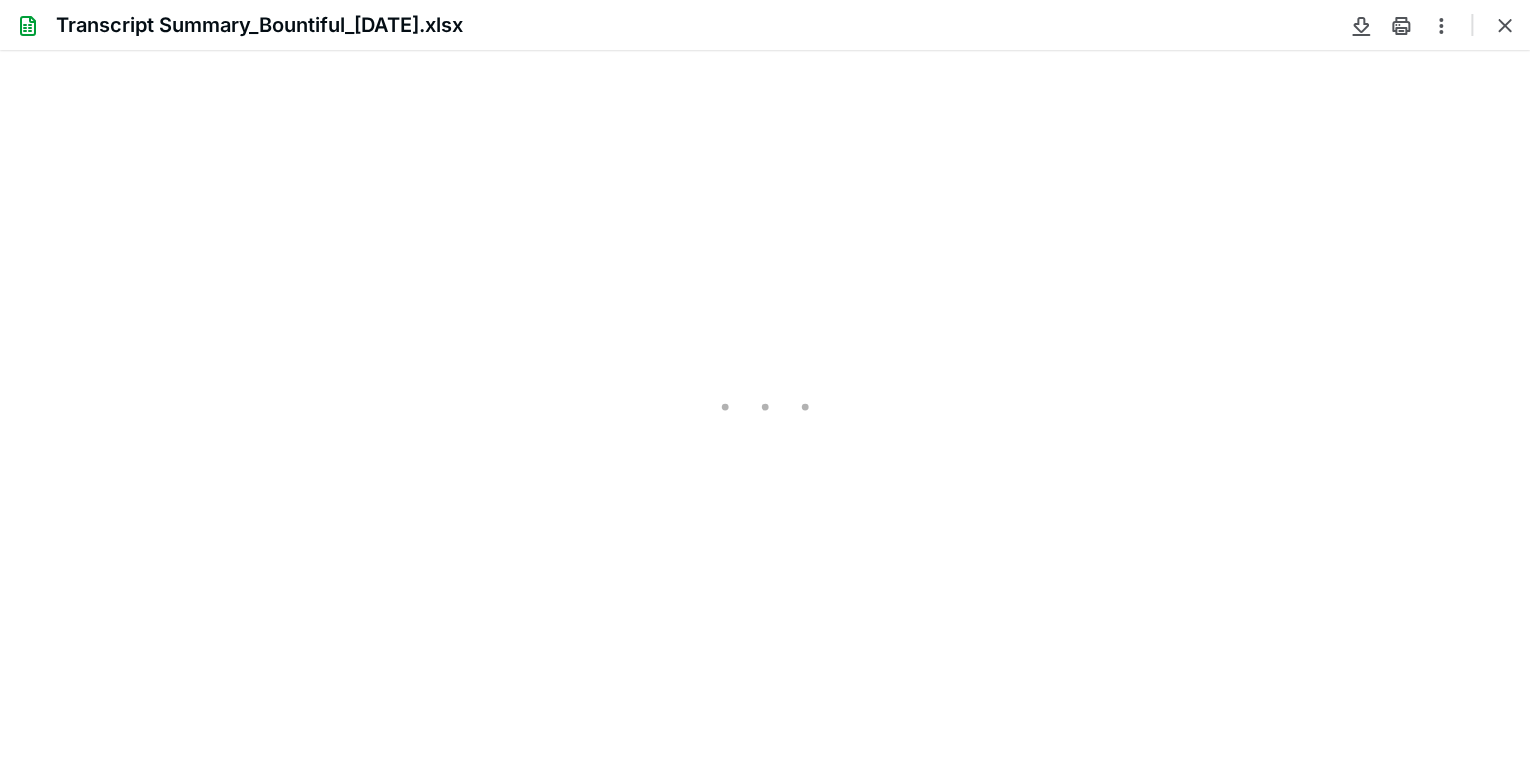 type on "126" 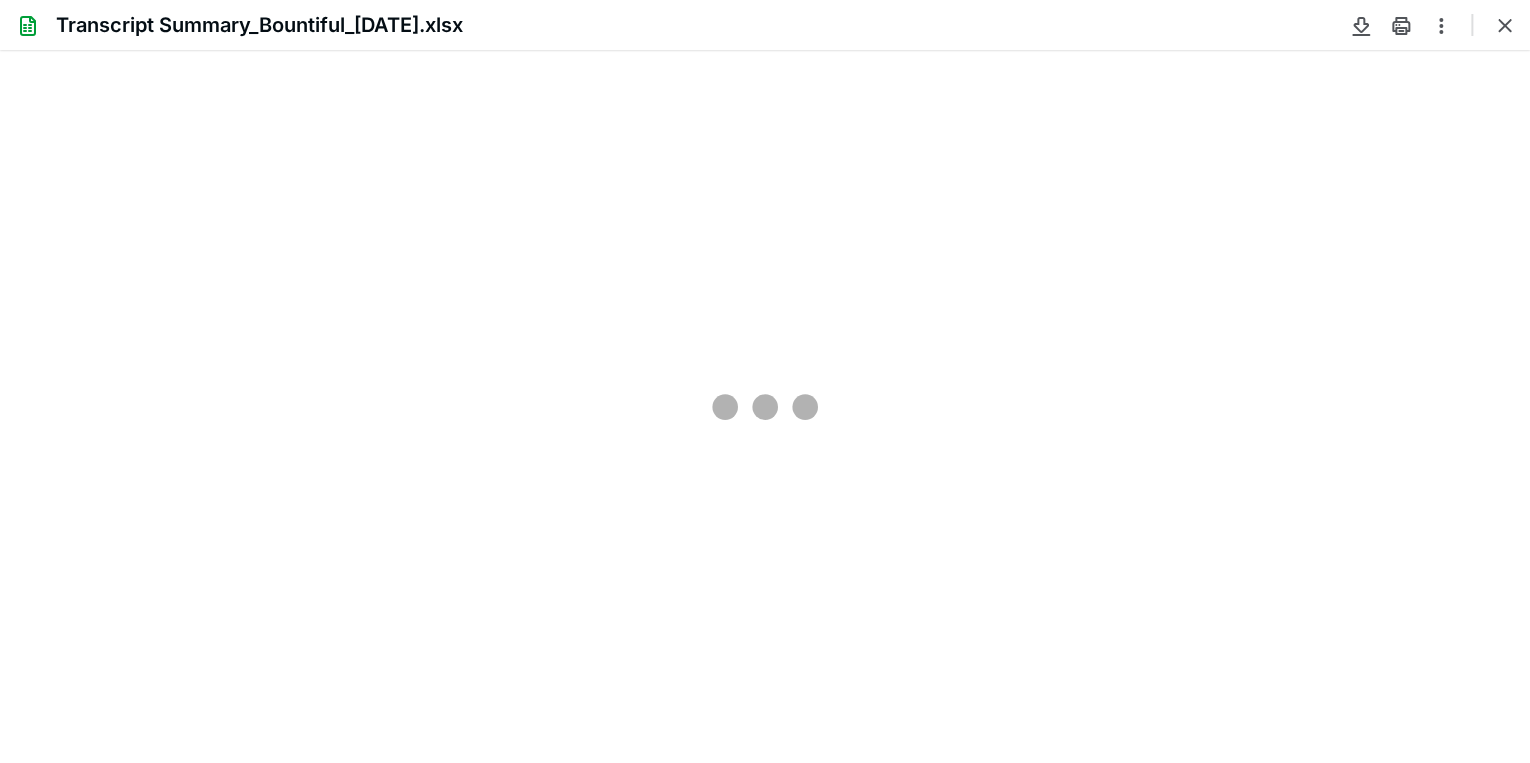 scroll, scrollTop: 80, scrollLeft: 0, axis: vertical 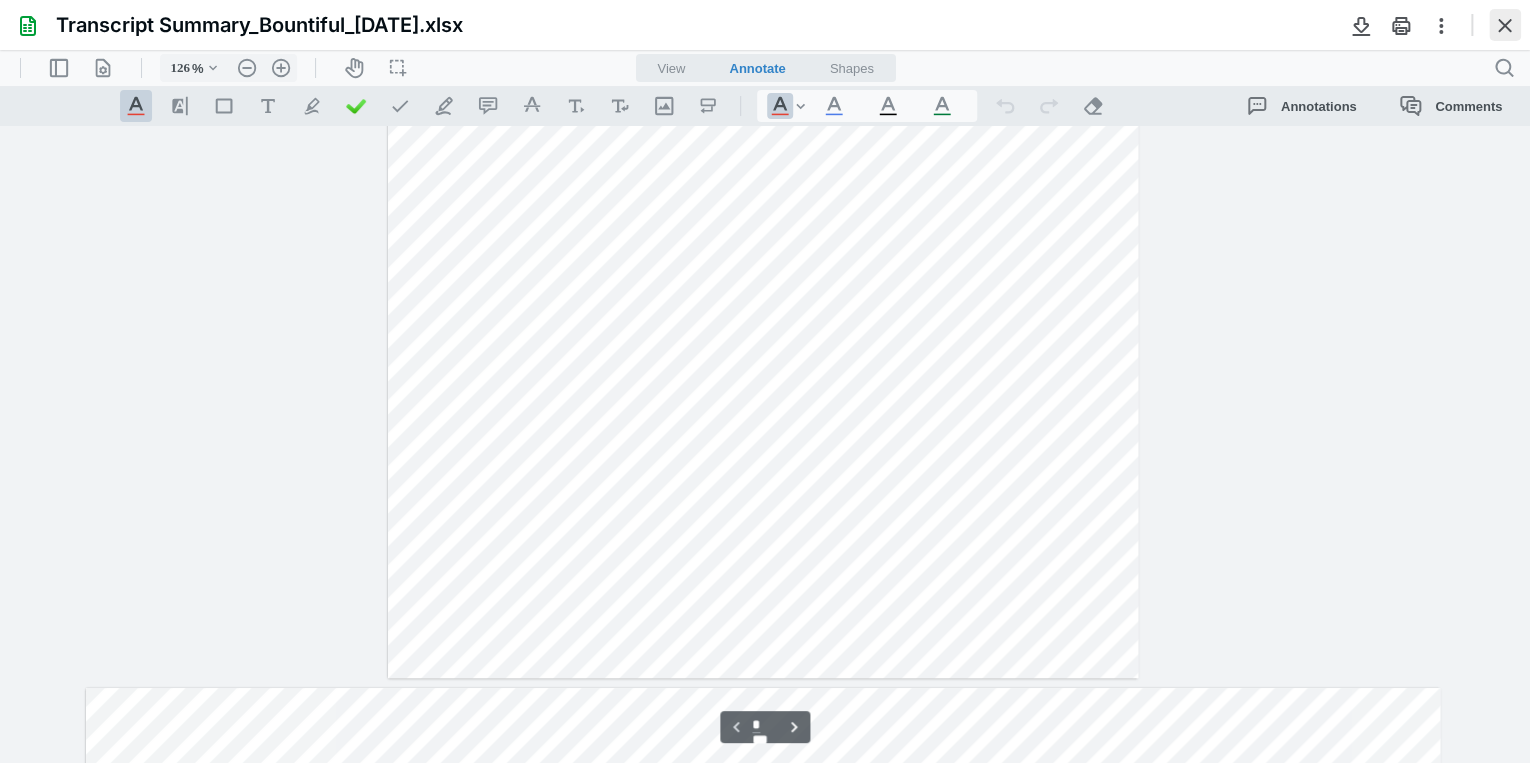 click at bounding box center (1505, 25) 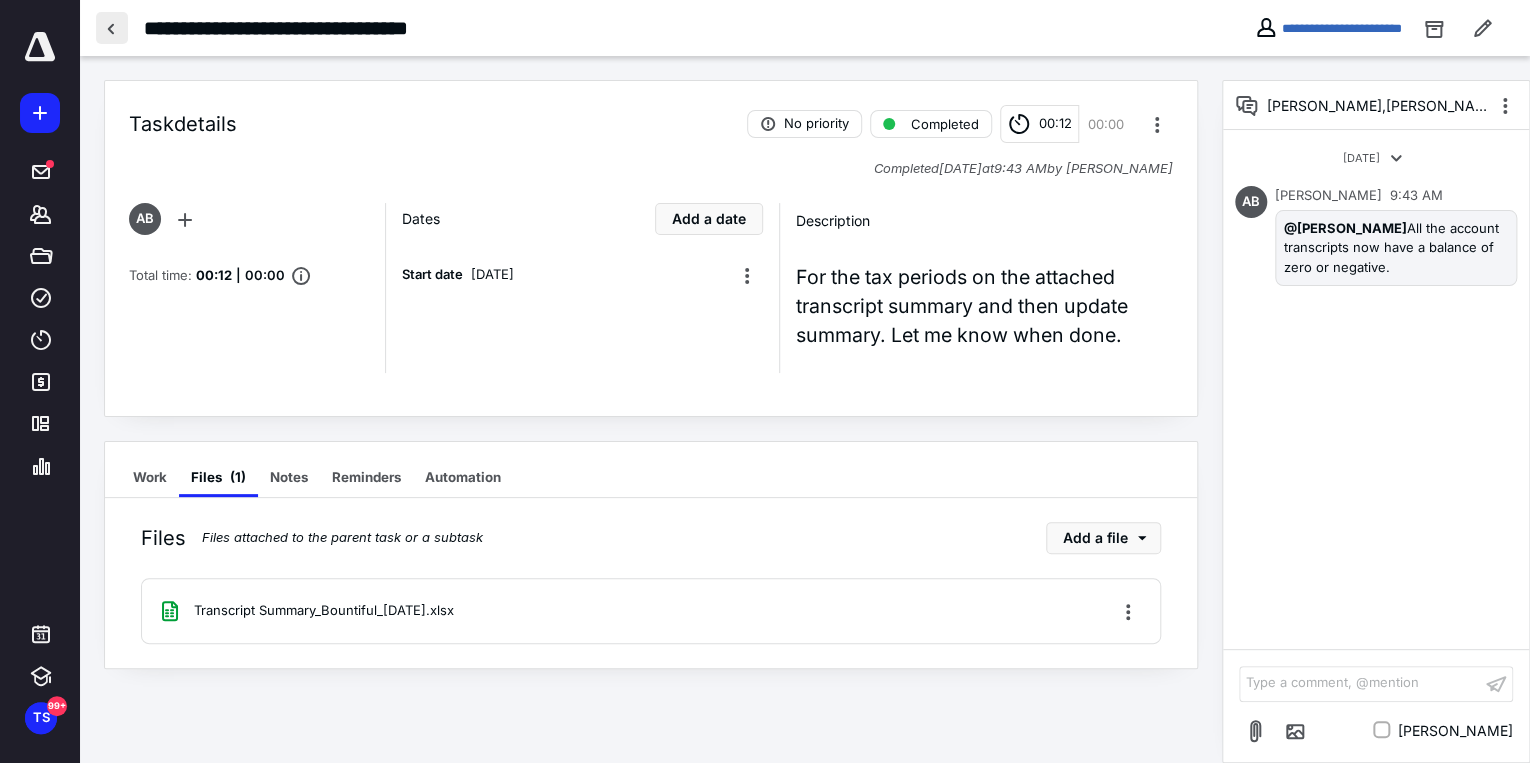 click at bounding box center (112, 28) 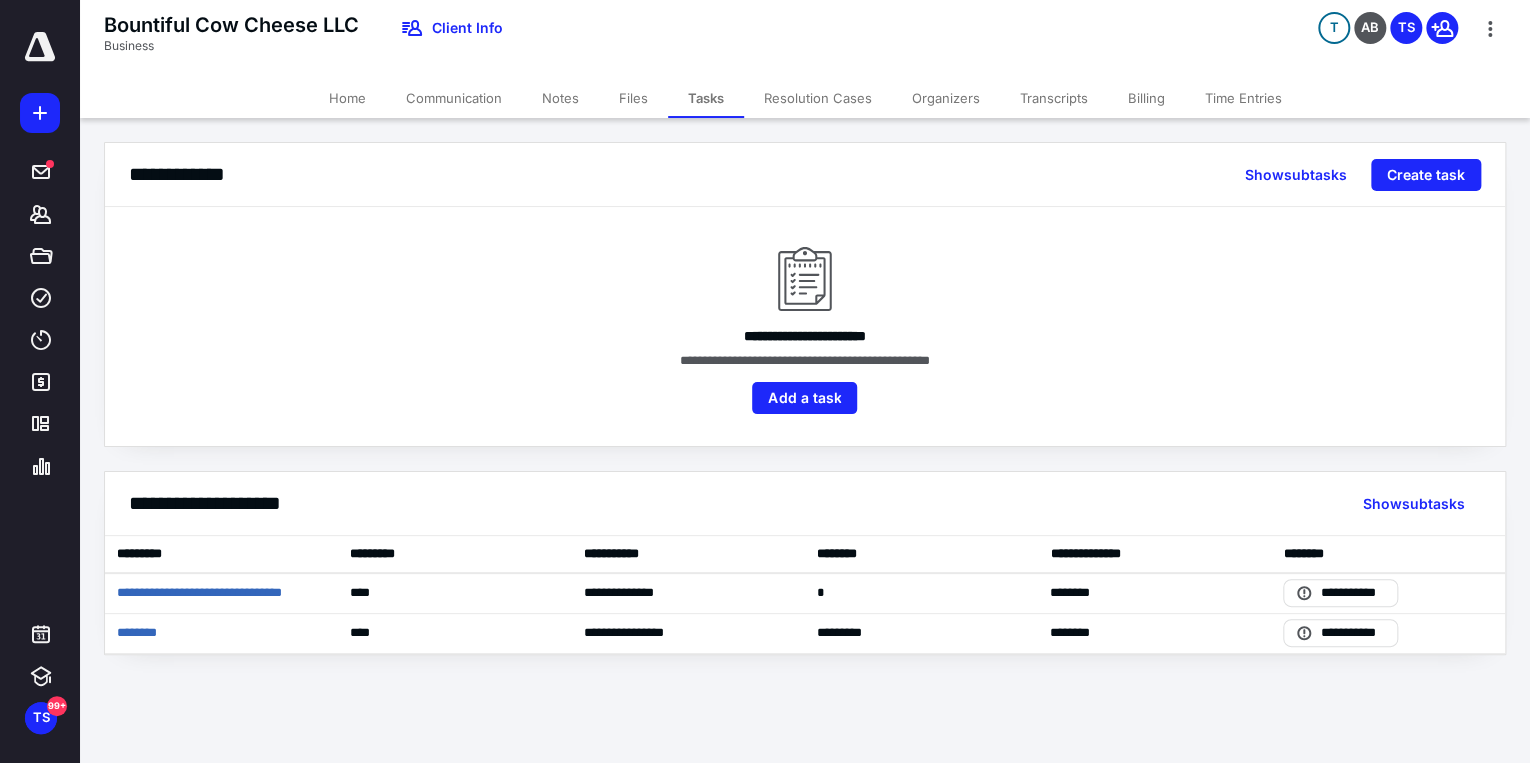 click on "Files" at bounding box center [633, 98] 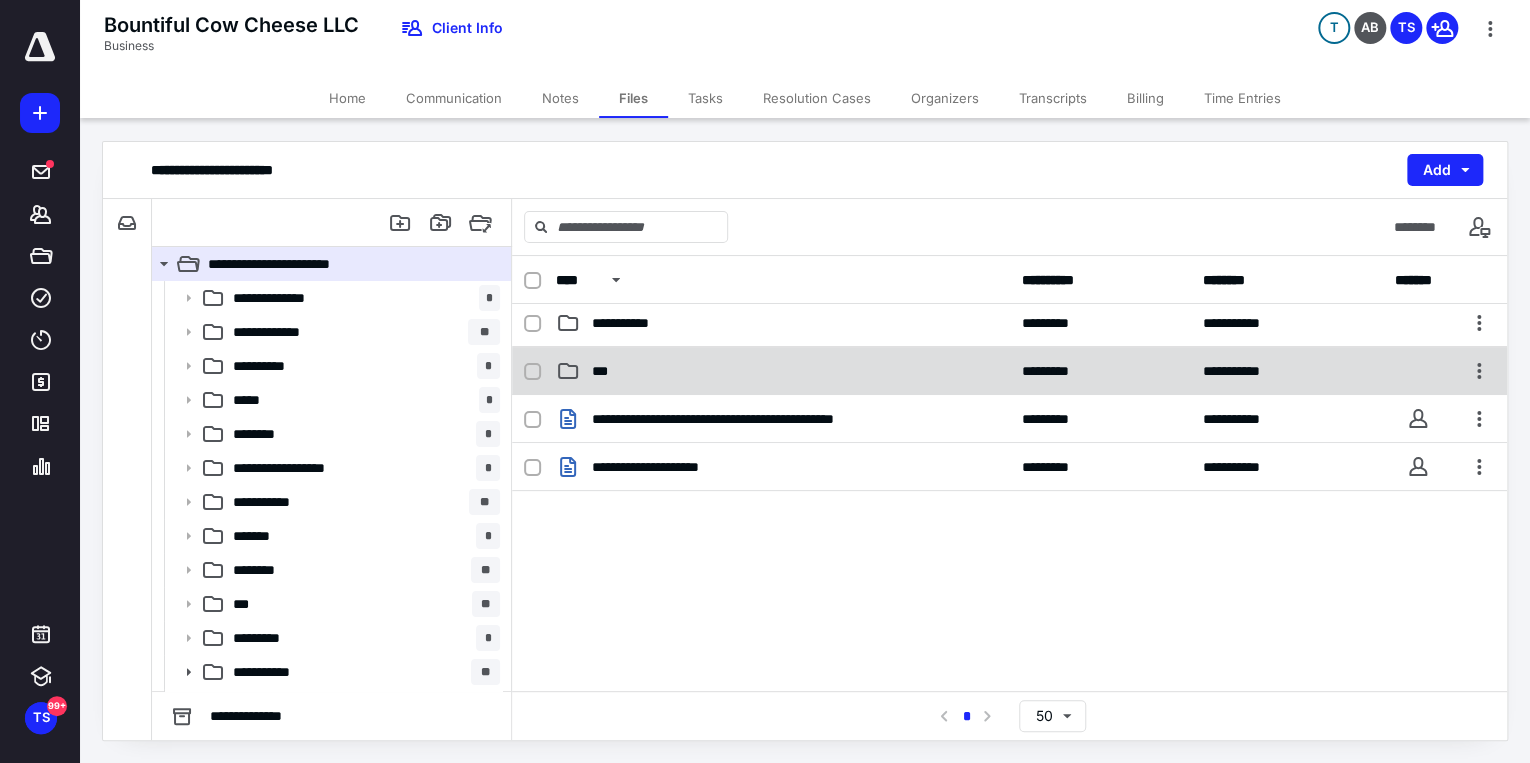 scroll, scrollTop: 453, scrollLeft: 0, axis: vertical 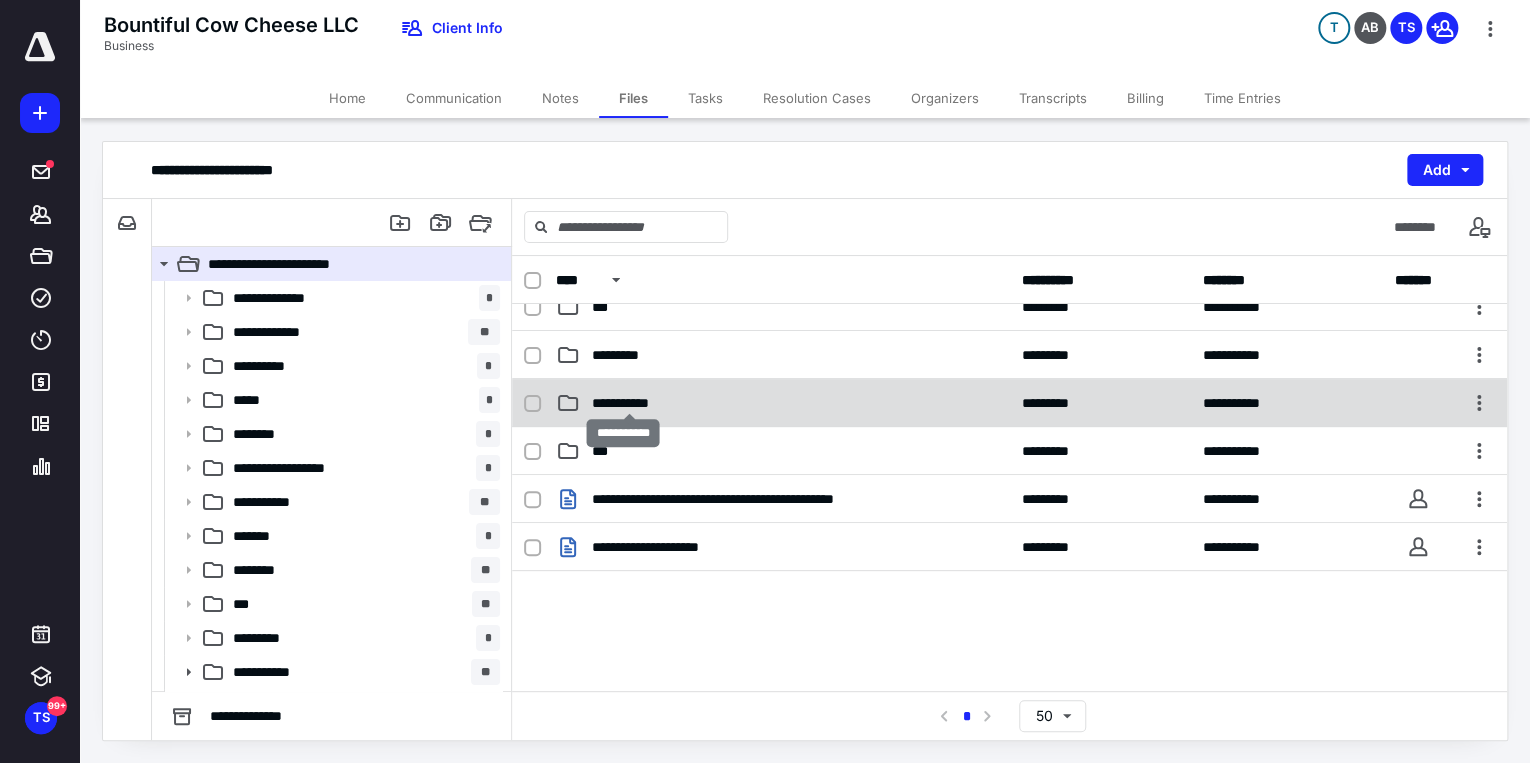 click on "**********" at bounding box center (629, 403) 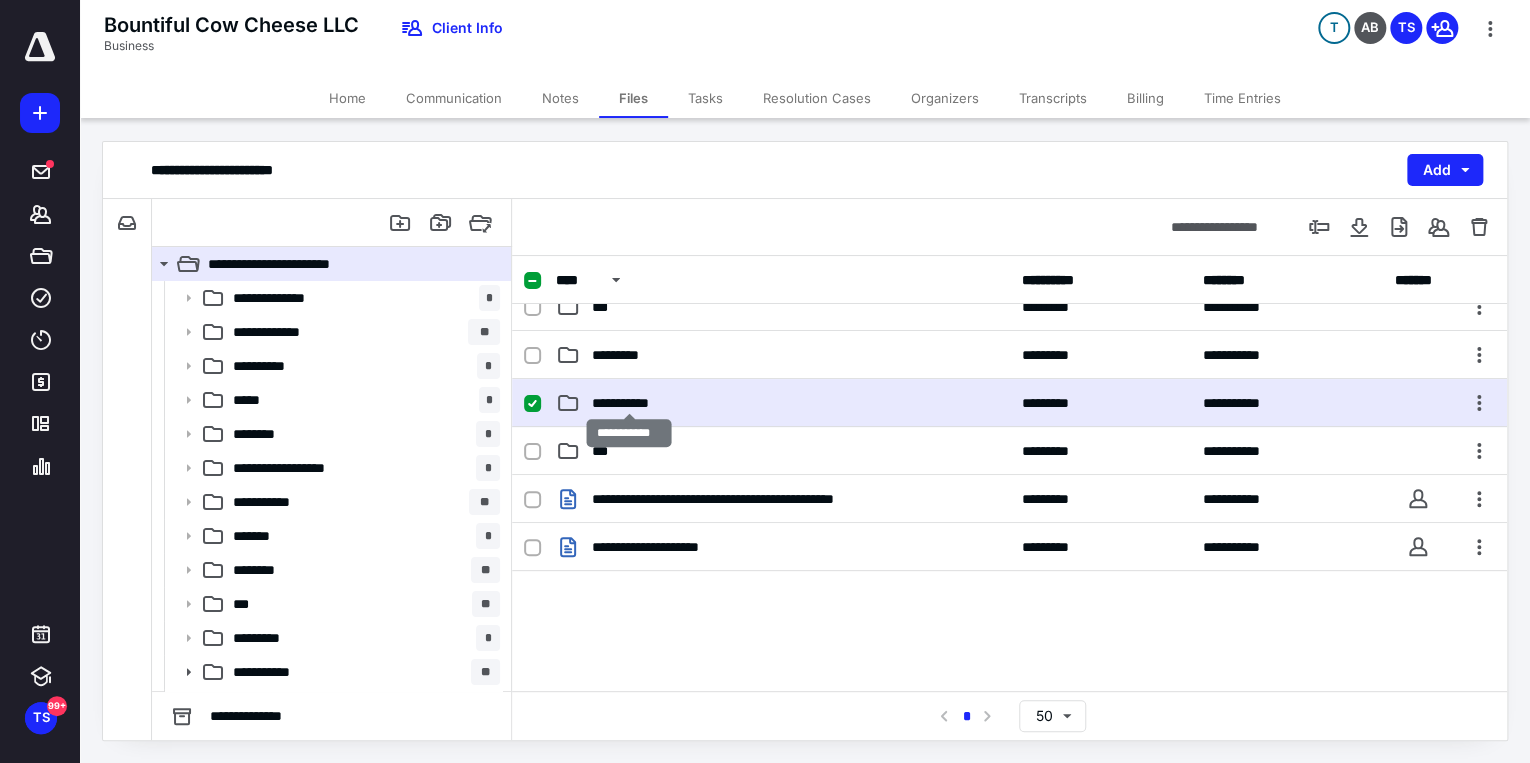 click on "**********" at bounding box center (629, 403) 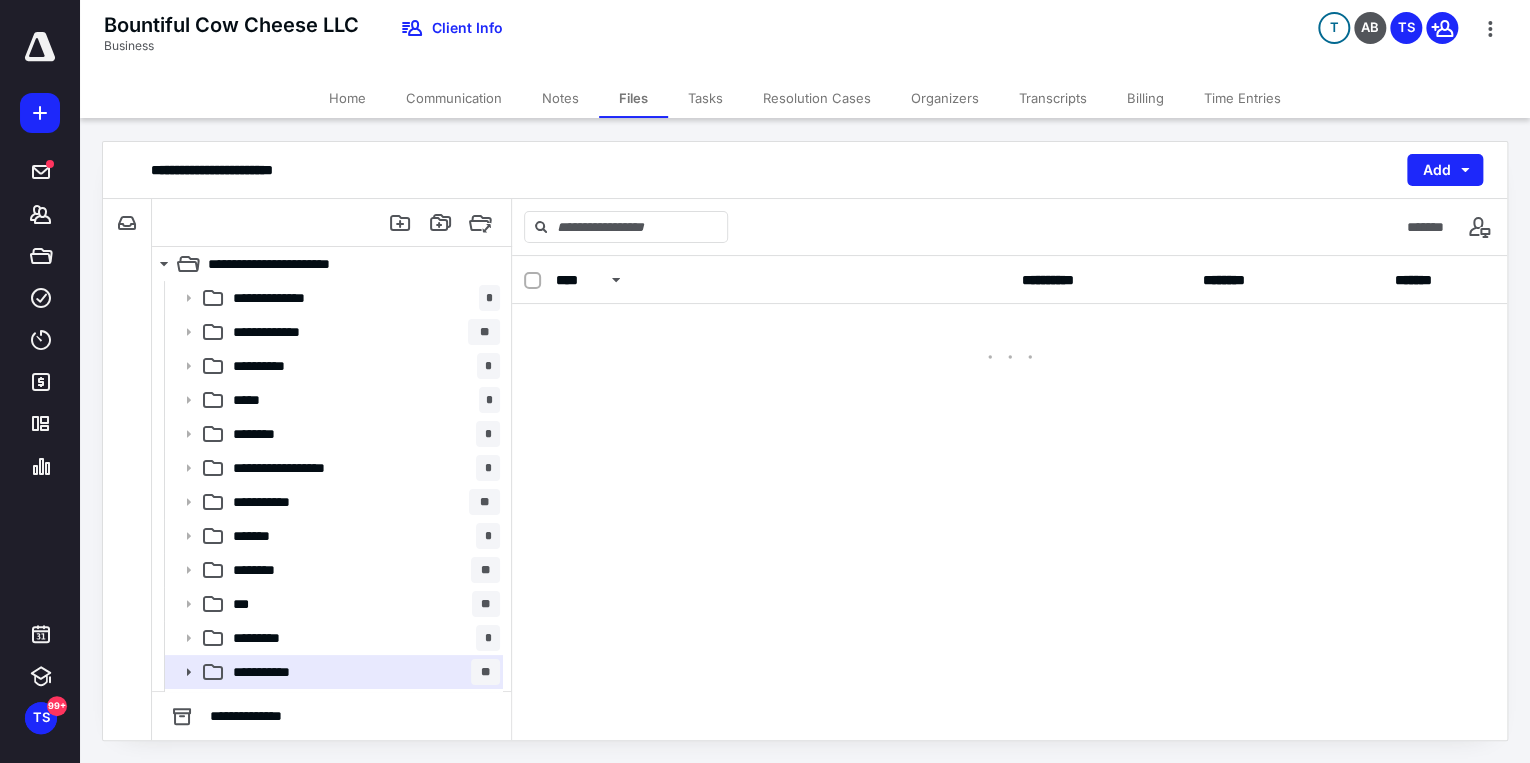 scroll, scrollTop: 0, scrollLeft: 0, axis: both 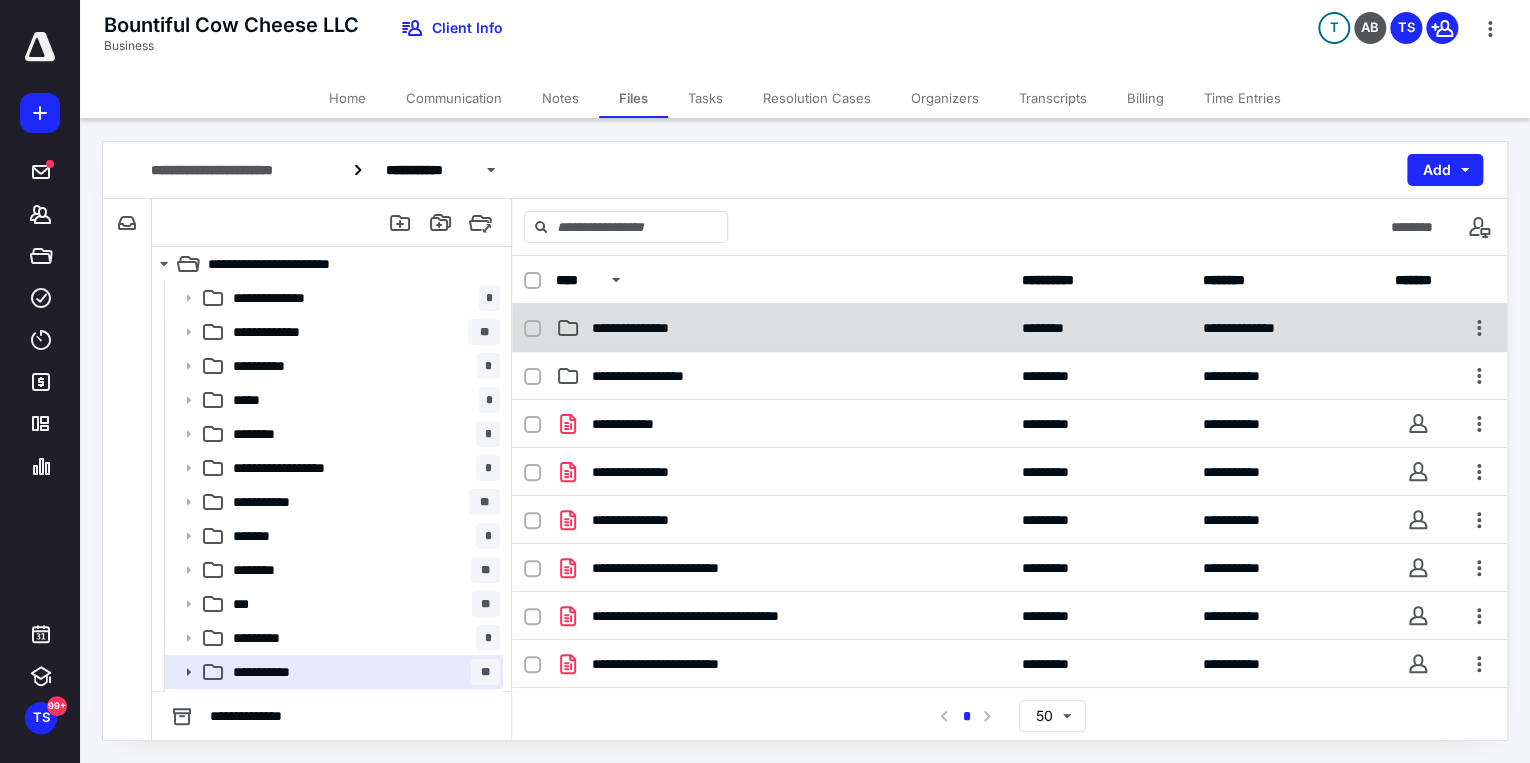 click on "**********" at bounding box center [783, 328] 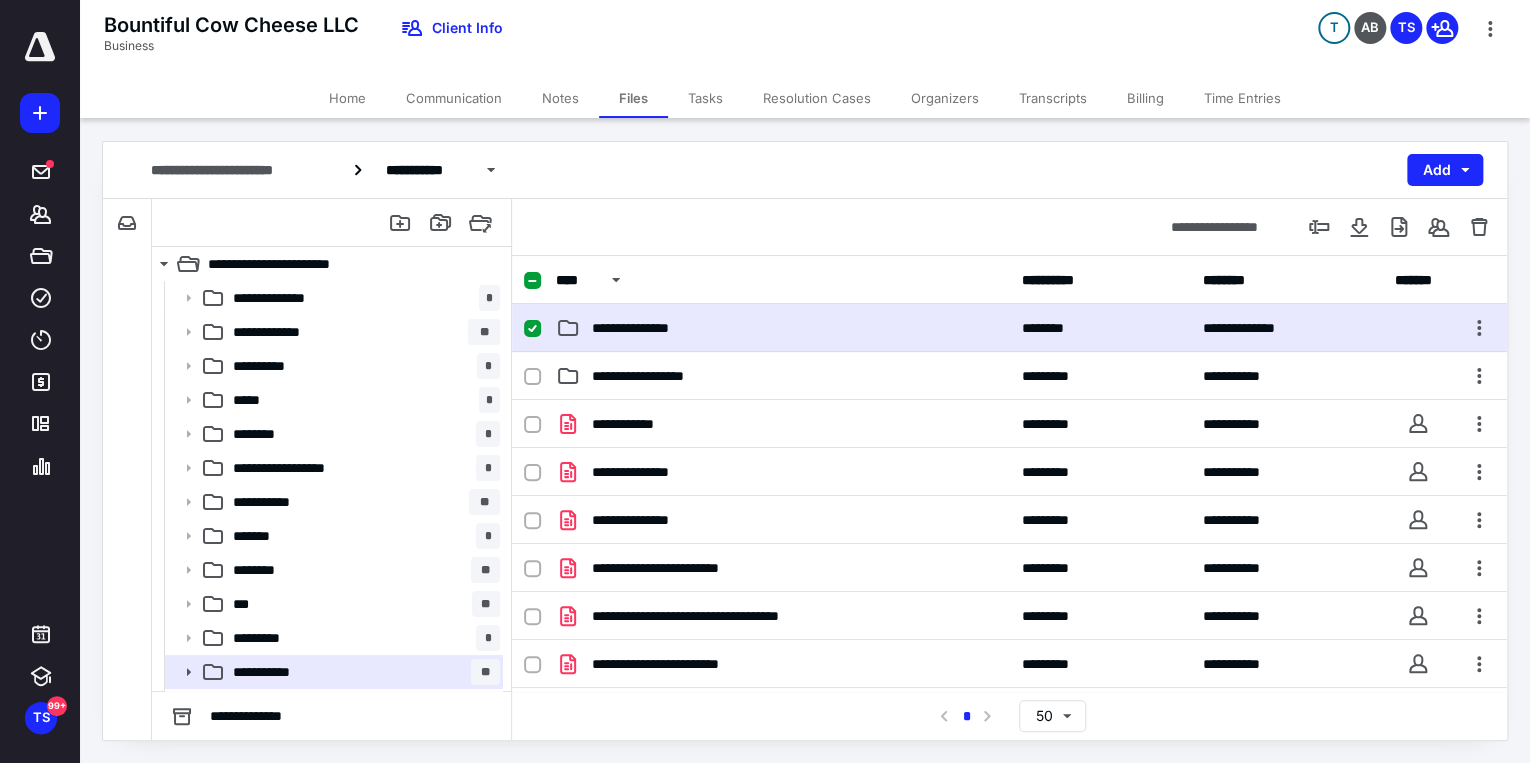 click on "**********" at bounding box center [783, 328] 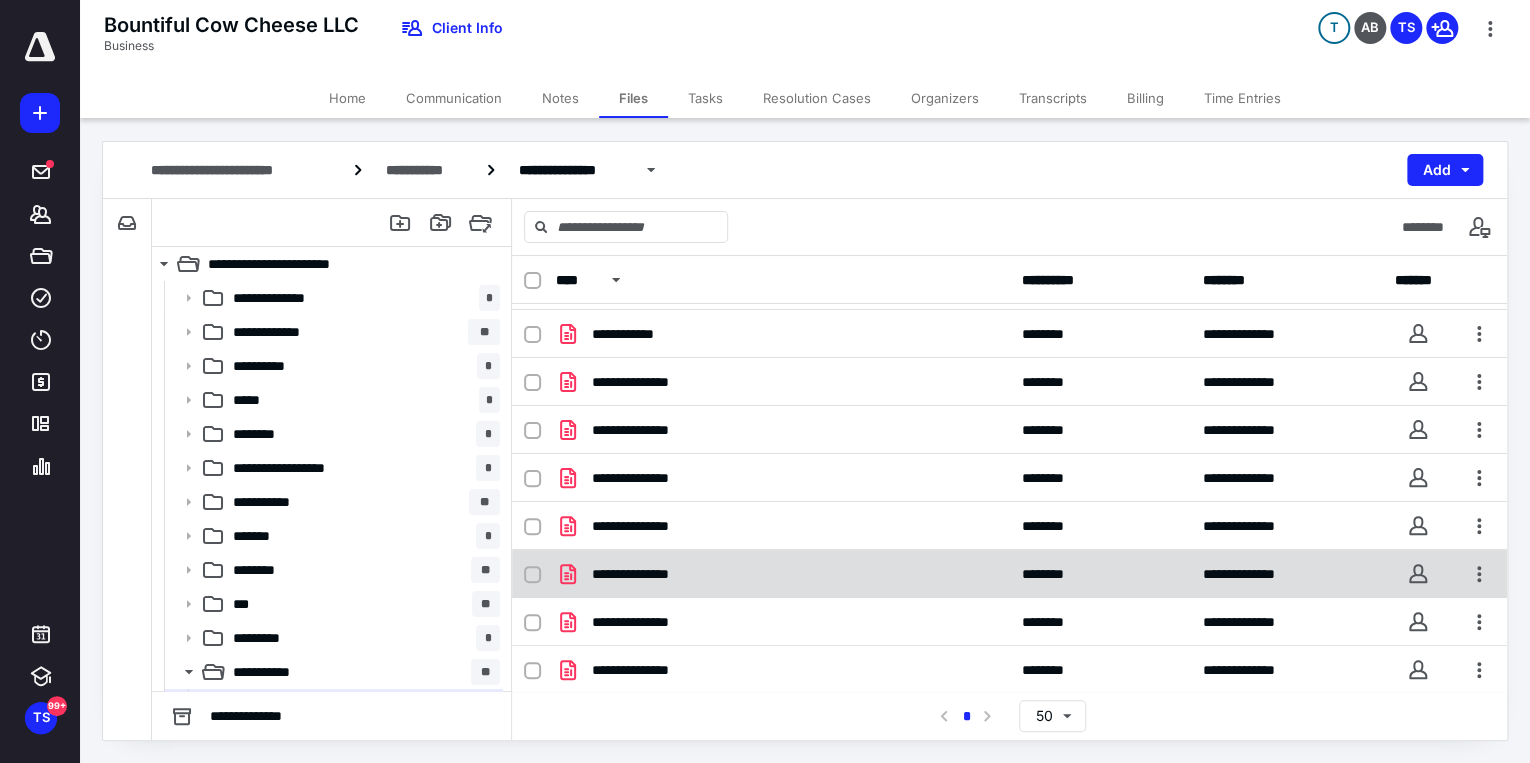 scroll, scrollTop: 0, scrollLeft: 0, axis: both 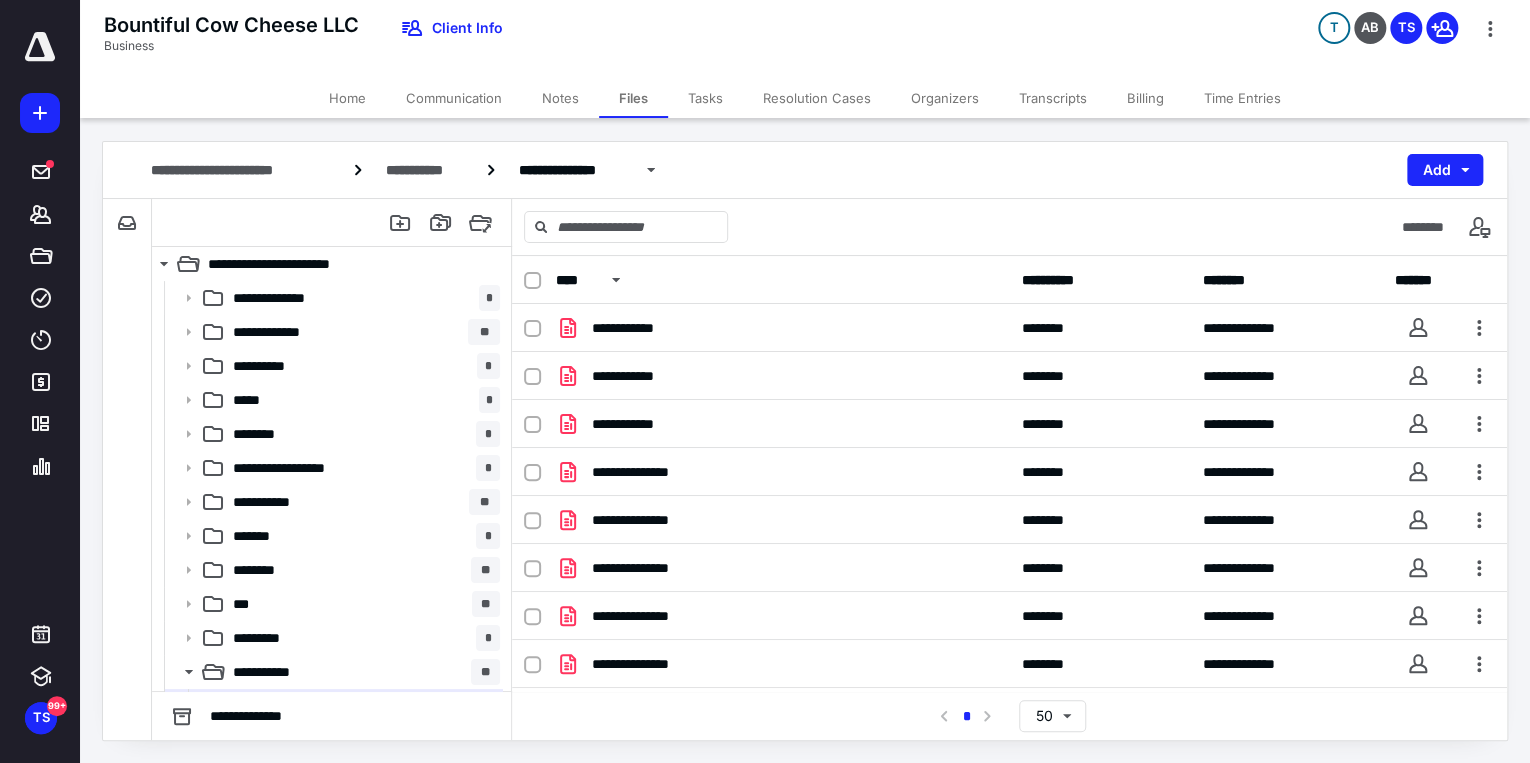 click on "Communication" at bounding box center [454, 98] 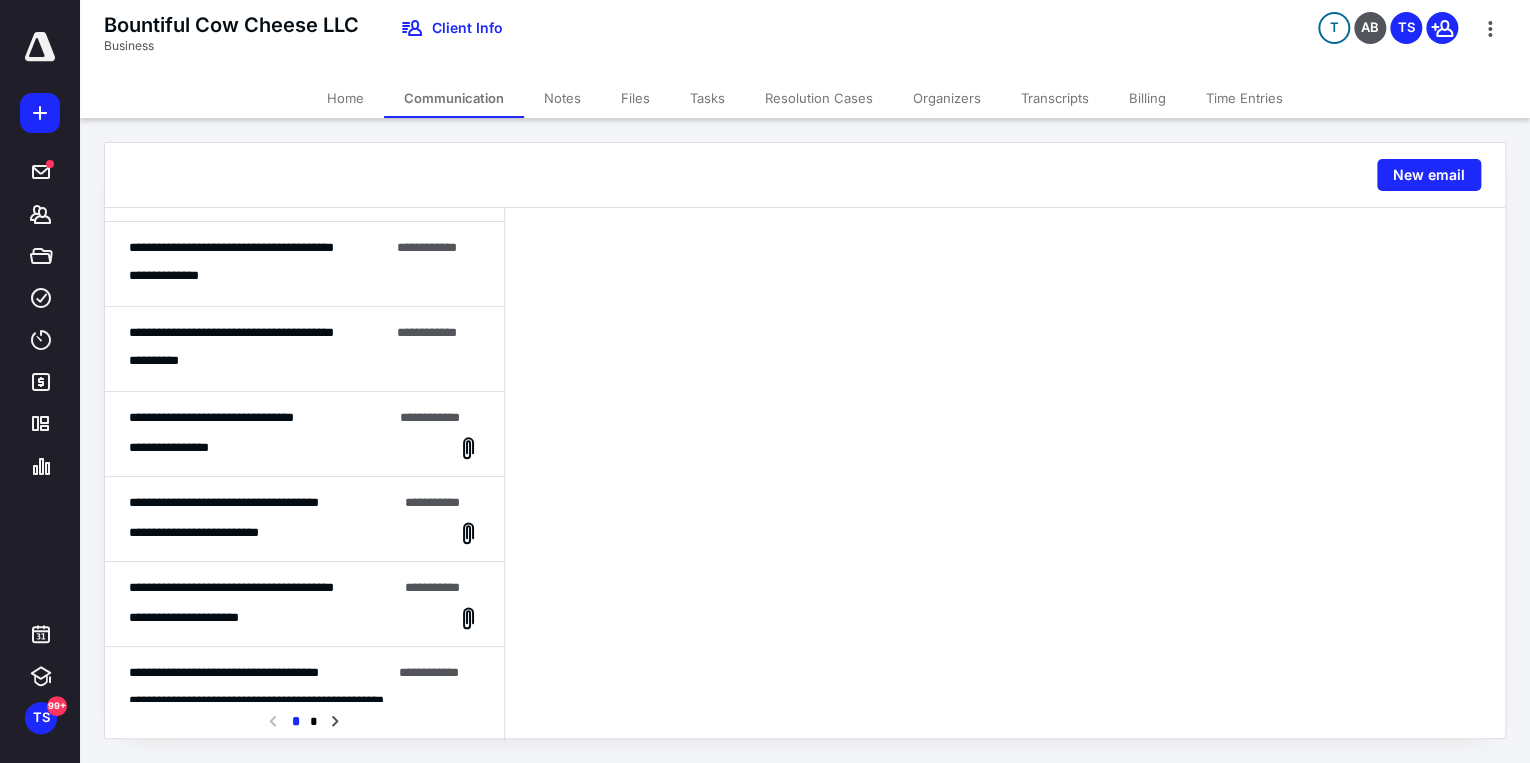 scroll, scrollTop: 1206, scrollLeft: 0, axis: vertical 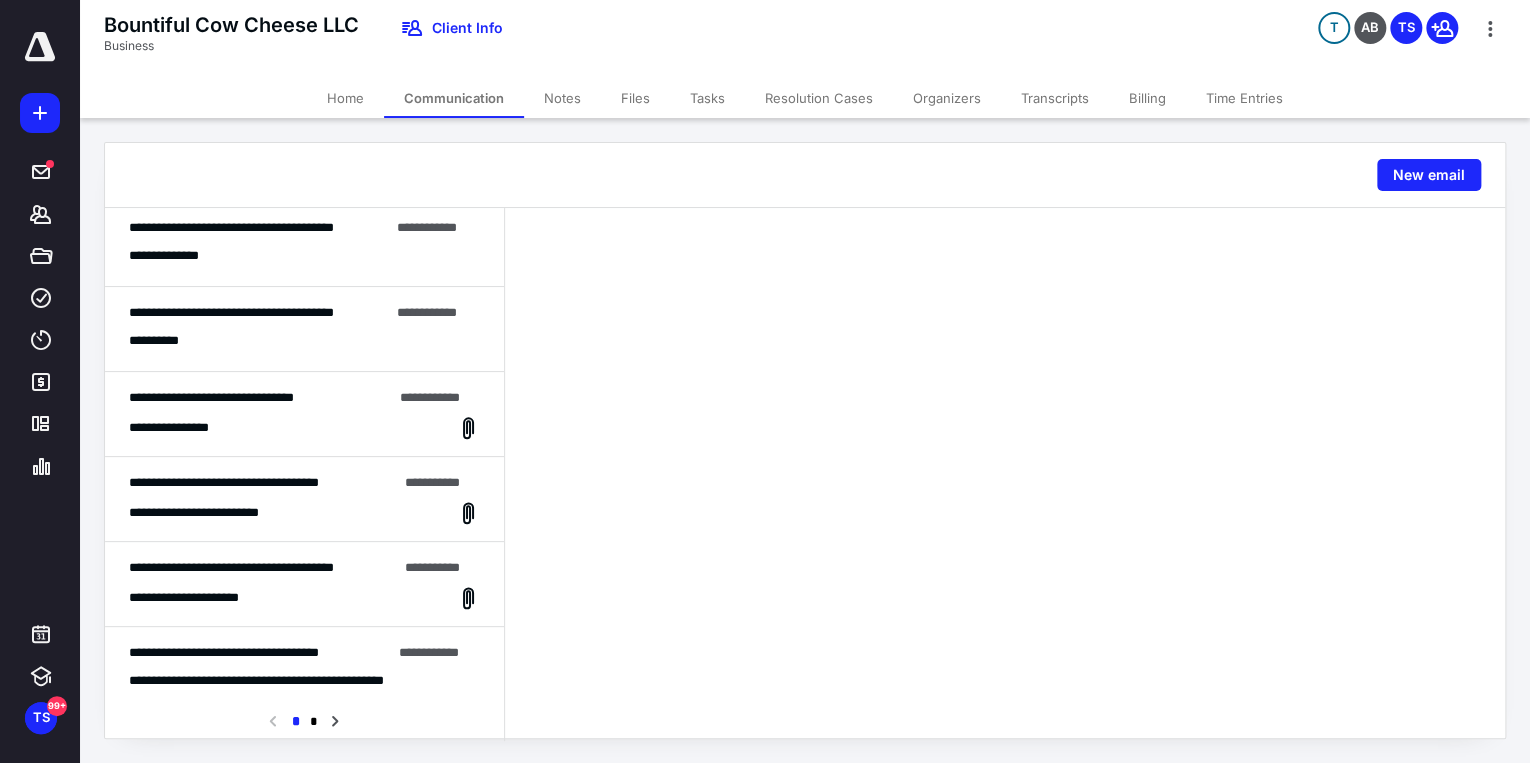 drag, startPoint x: 488, startPoint y: 648, endPoint x: 494, endPoint y: 618, distance: 30.594116 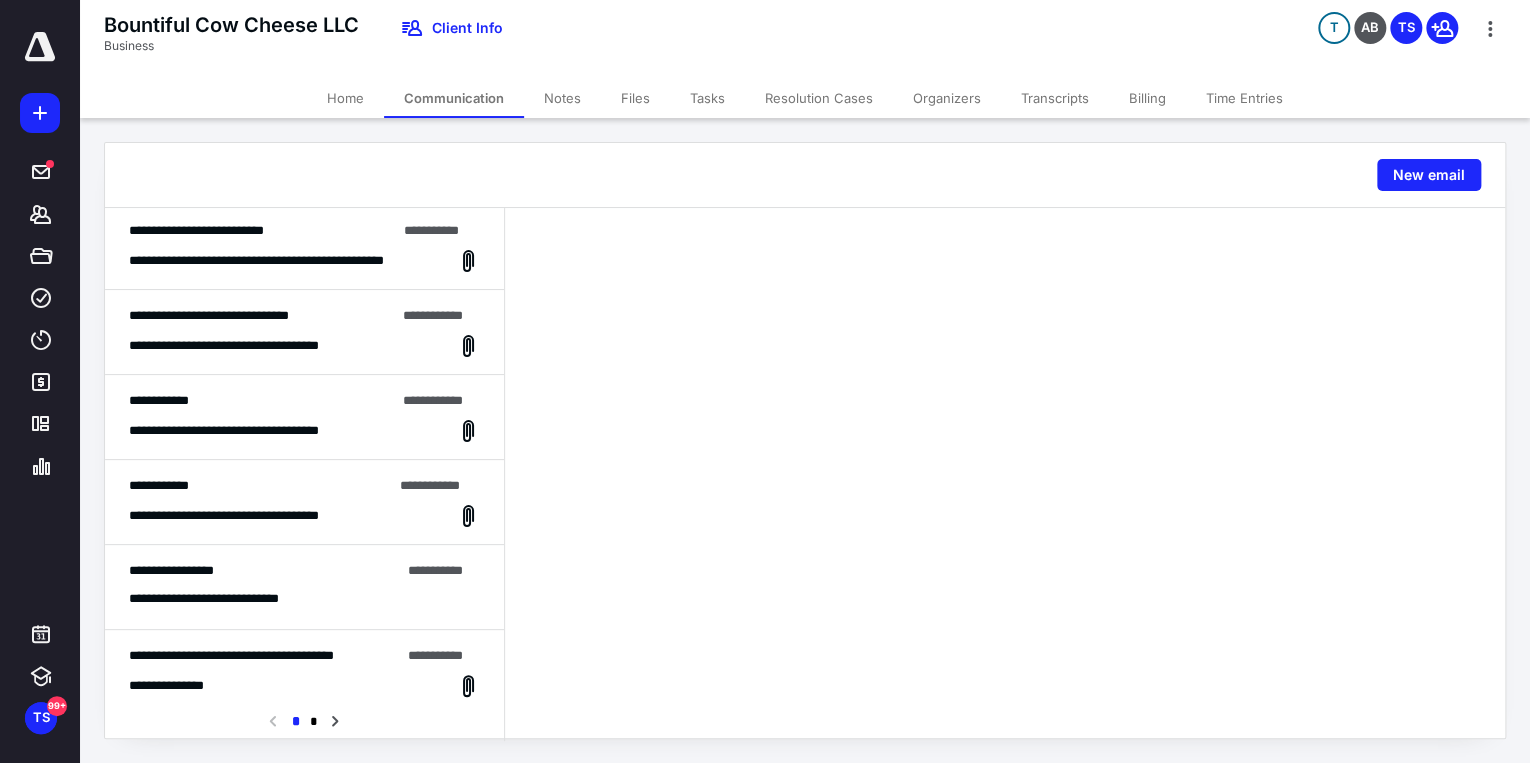 scroll, scrollTop: 0, scrollLeft: 0, axis: both 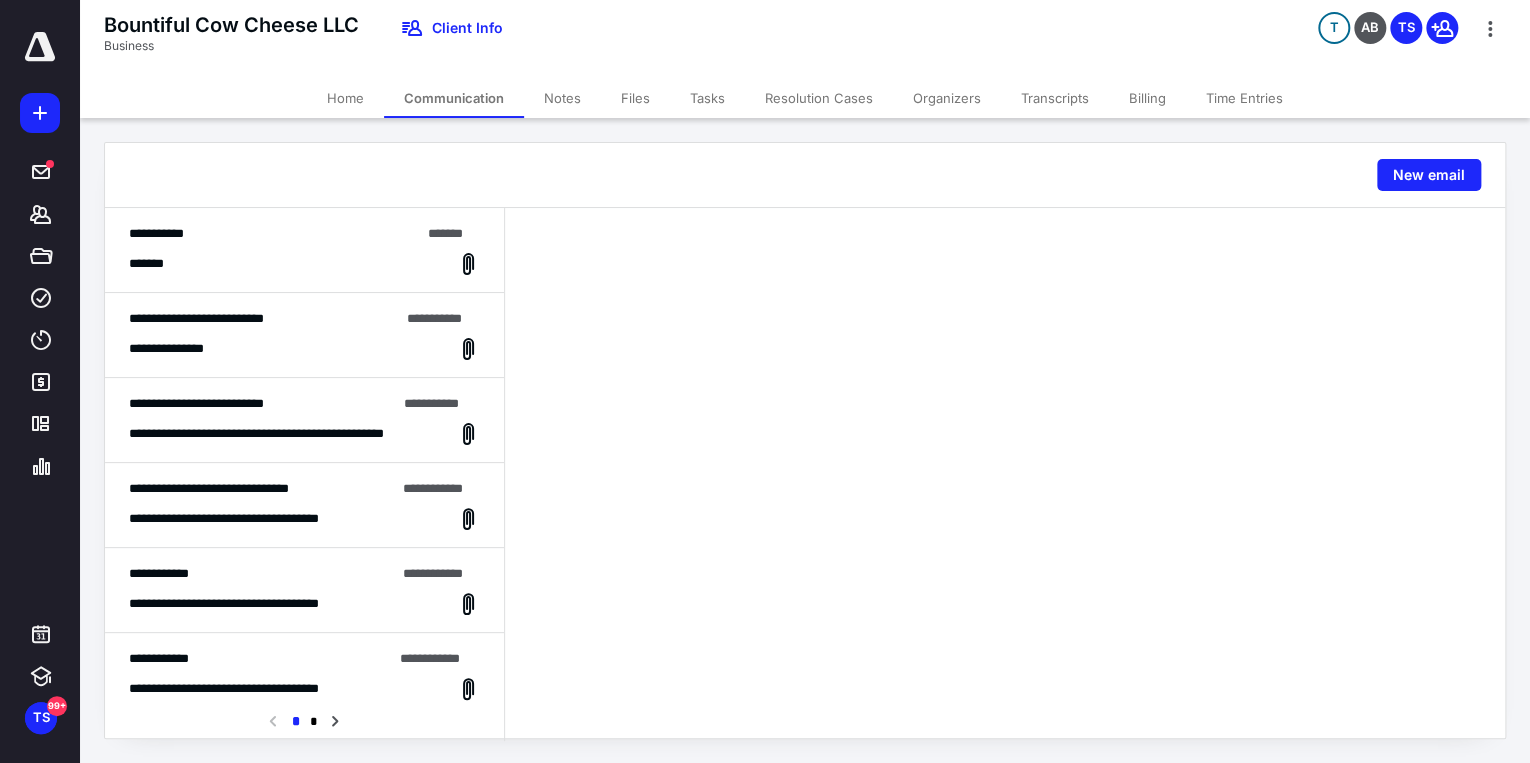 click on "**********" at bounding box center [304, 250] 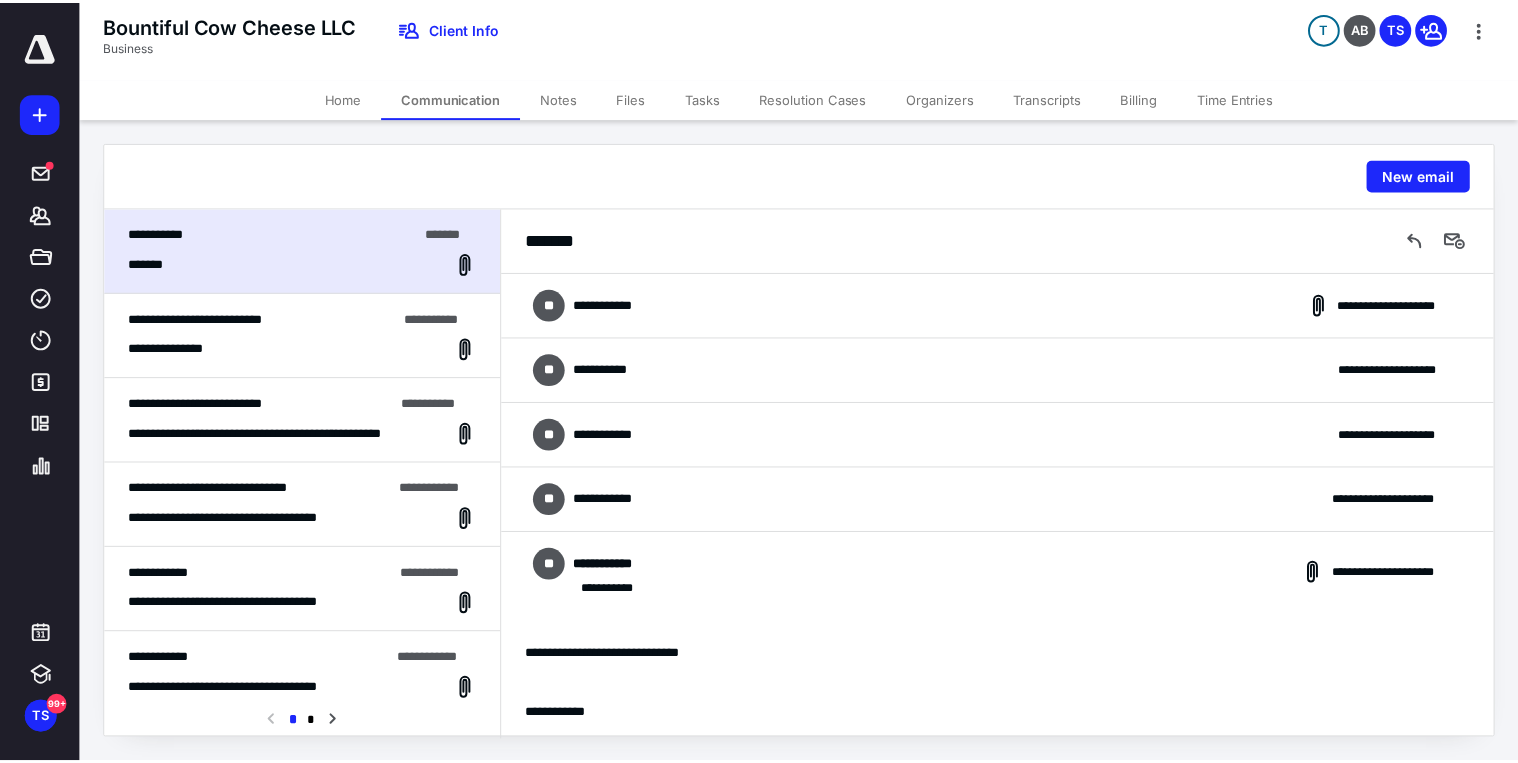 scroll, scrollTop: 1701, scrollLeft: 0, axis: vertical 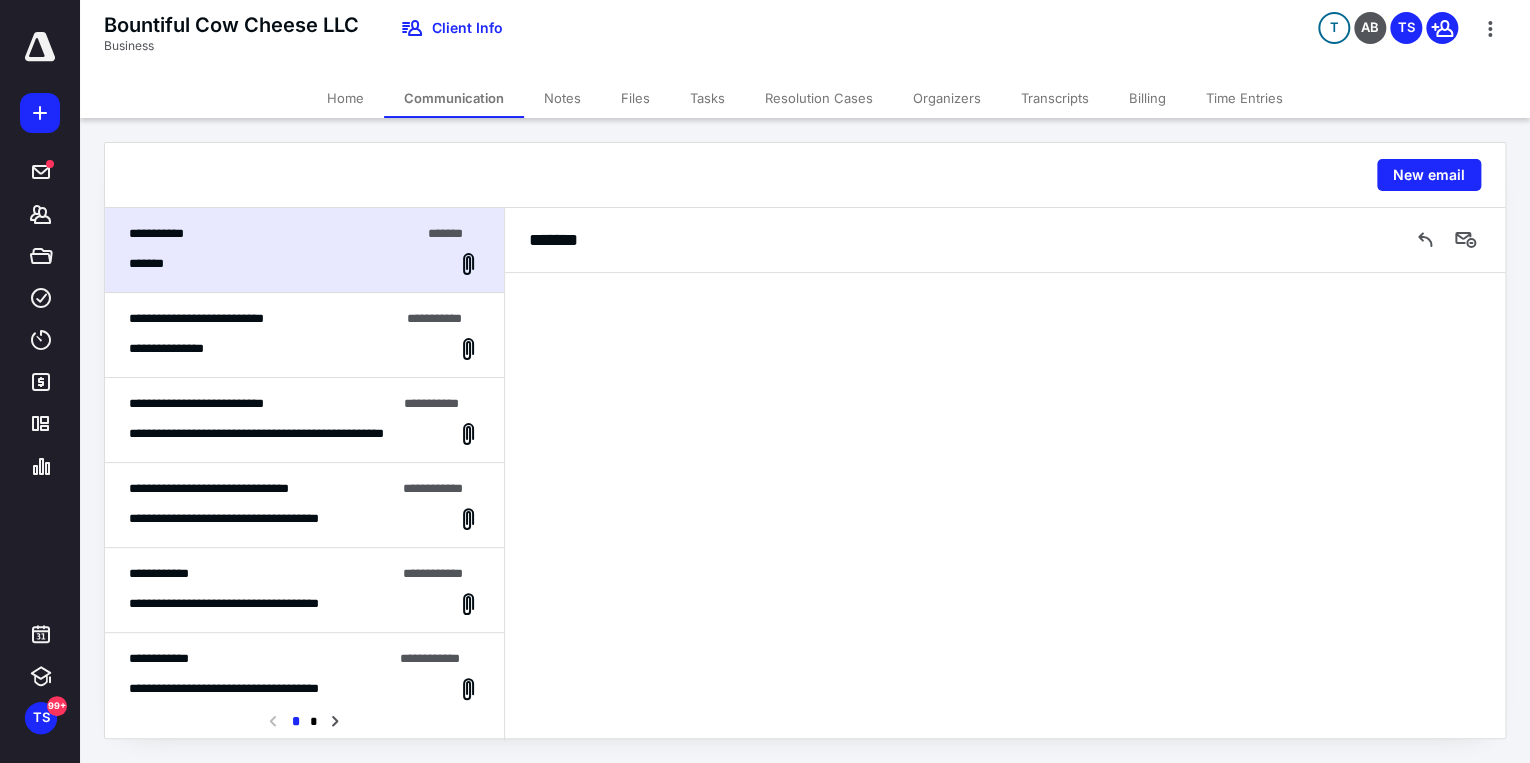 click on "Home" at bounding box center (345, 98) 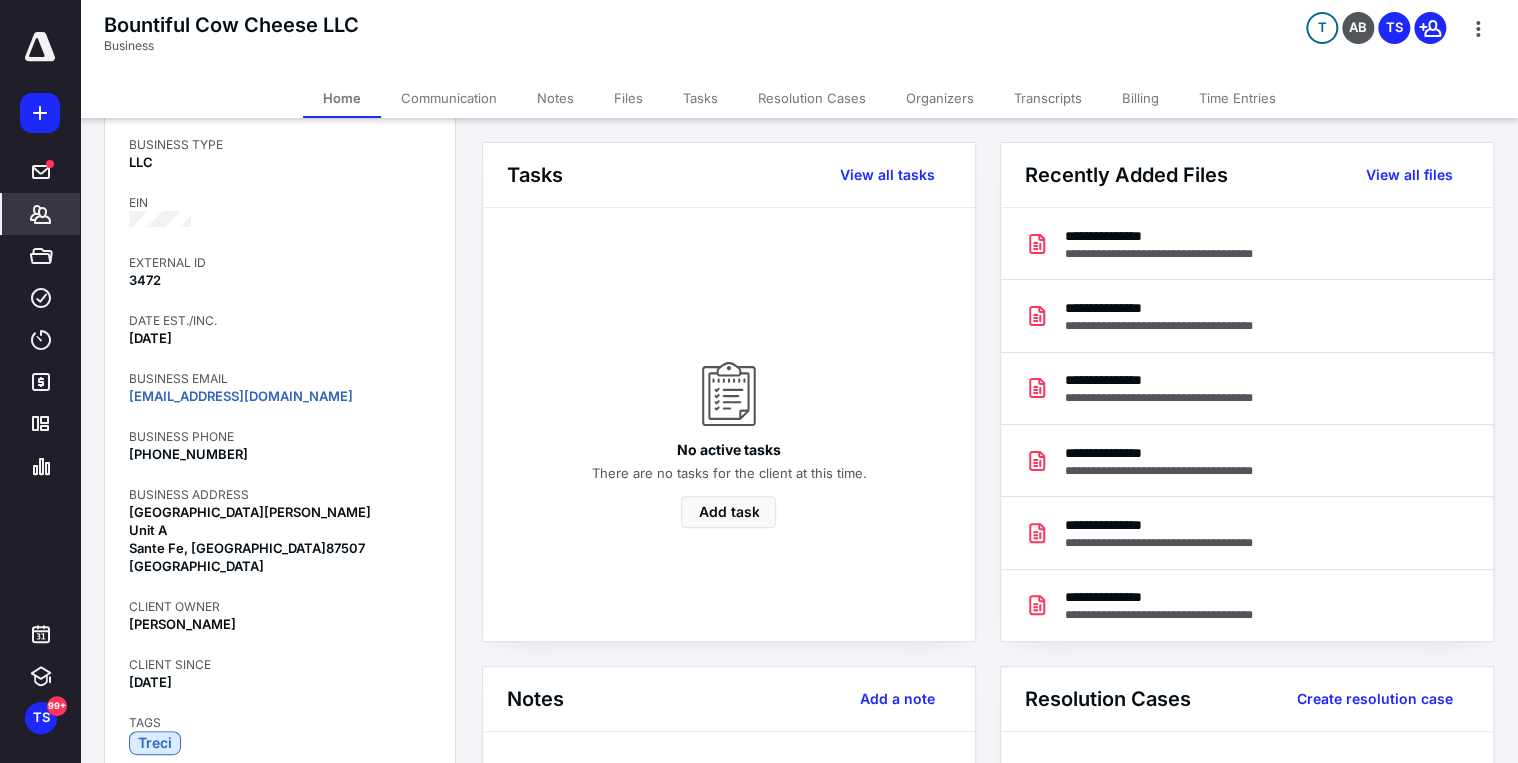 scroll, scrollTop: 0, scrollLeft: 0, axis: both 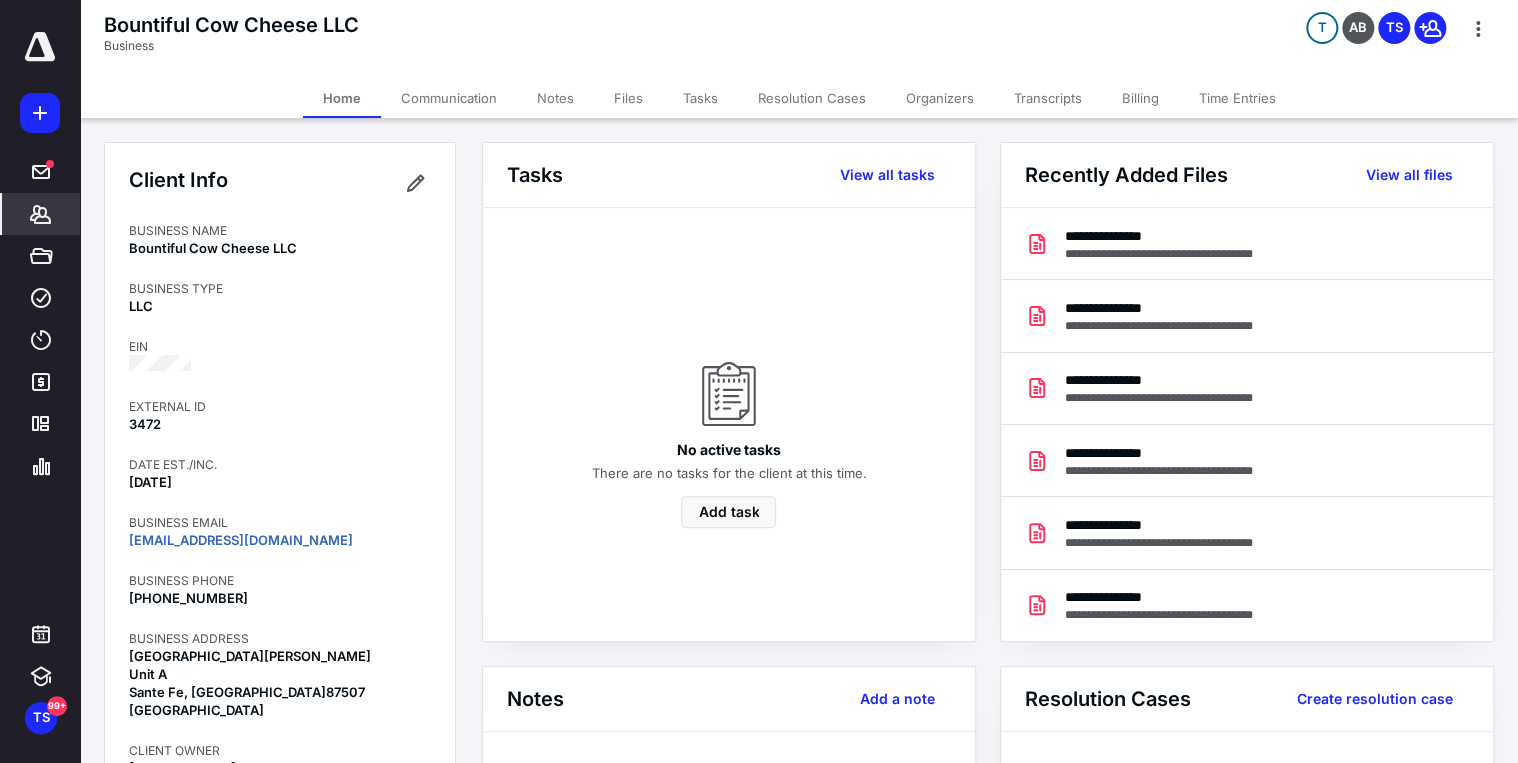 click on "Communication" at bounding box center [449, 98] 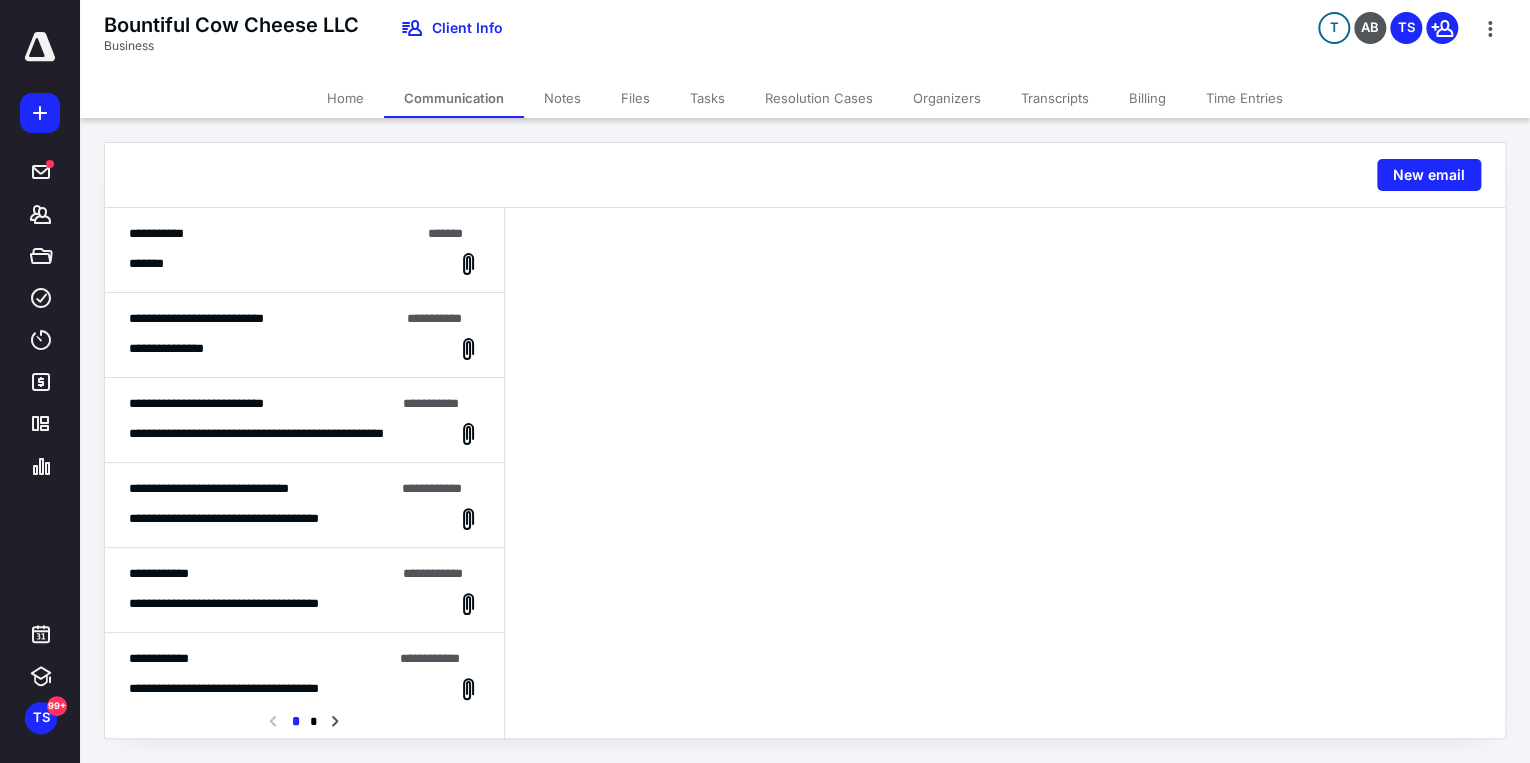 click on "*******" at bounding box center [304, 264] 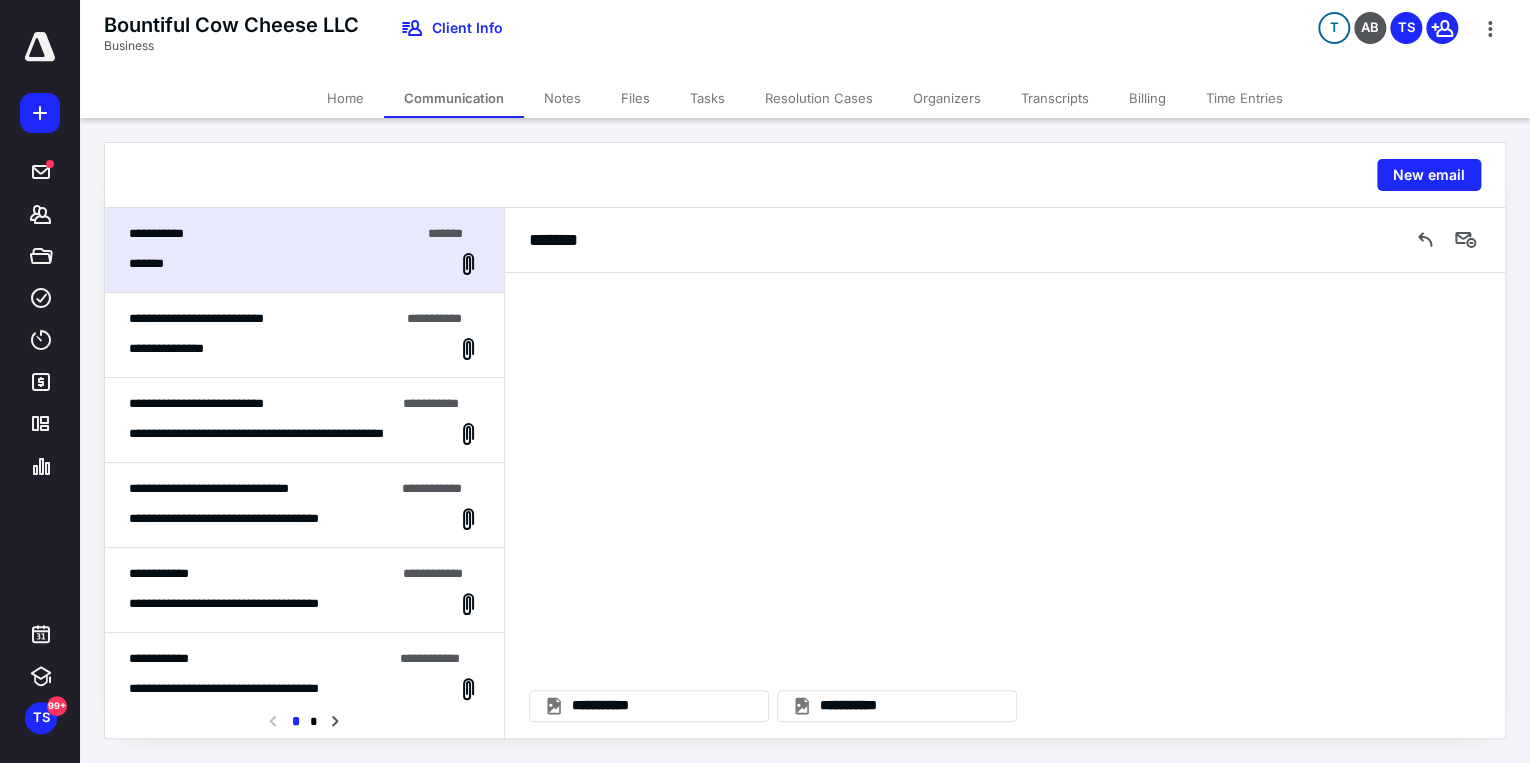 scroll, scrollTop: 1886, scrollLeft: 0, axis: vertical 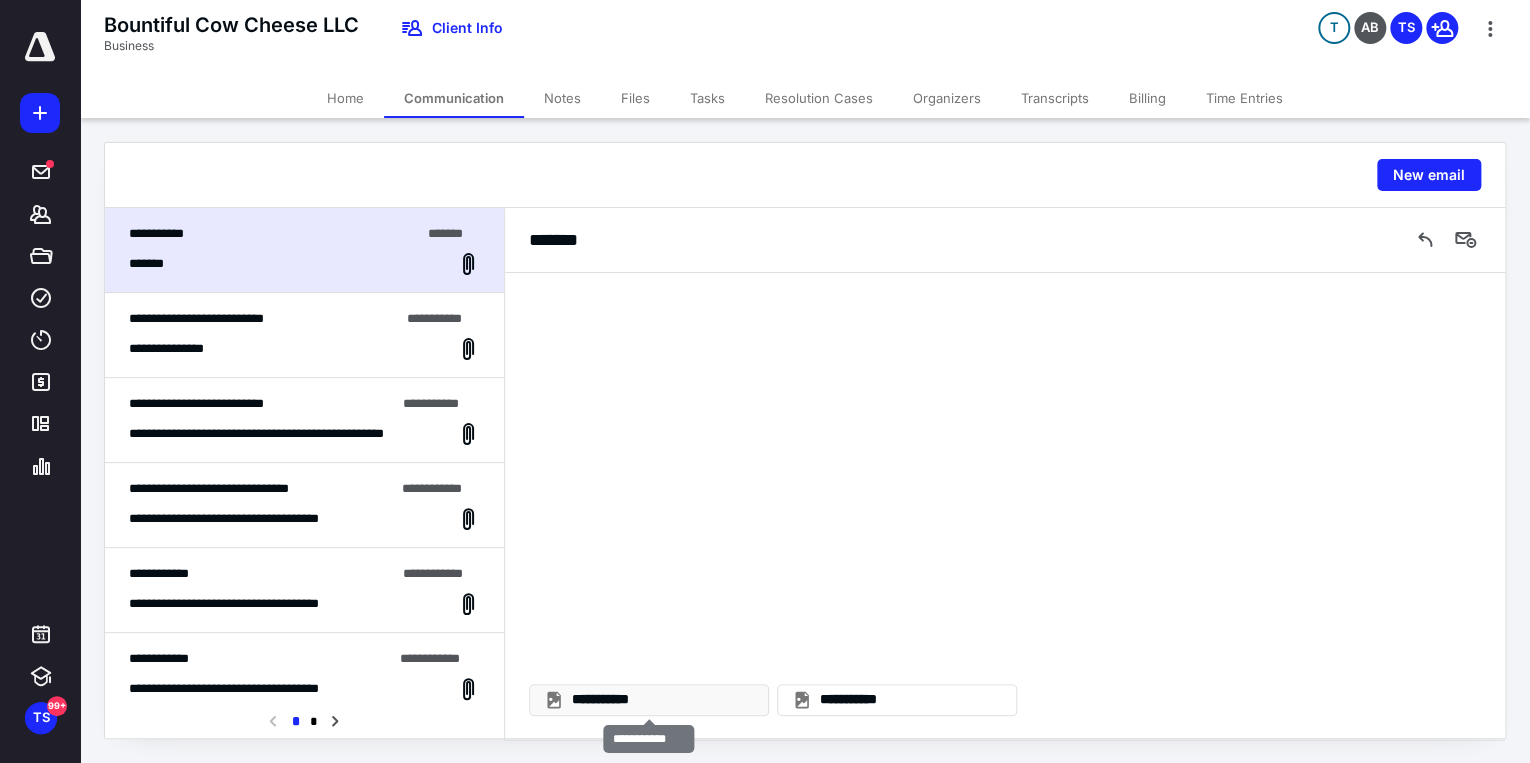 click on "**********" at bounding box center [661, 700] 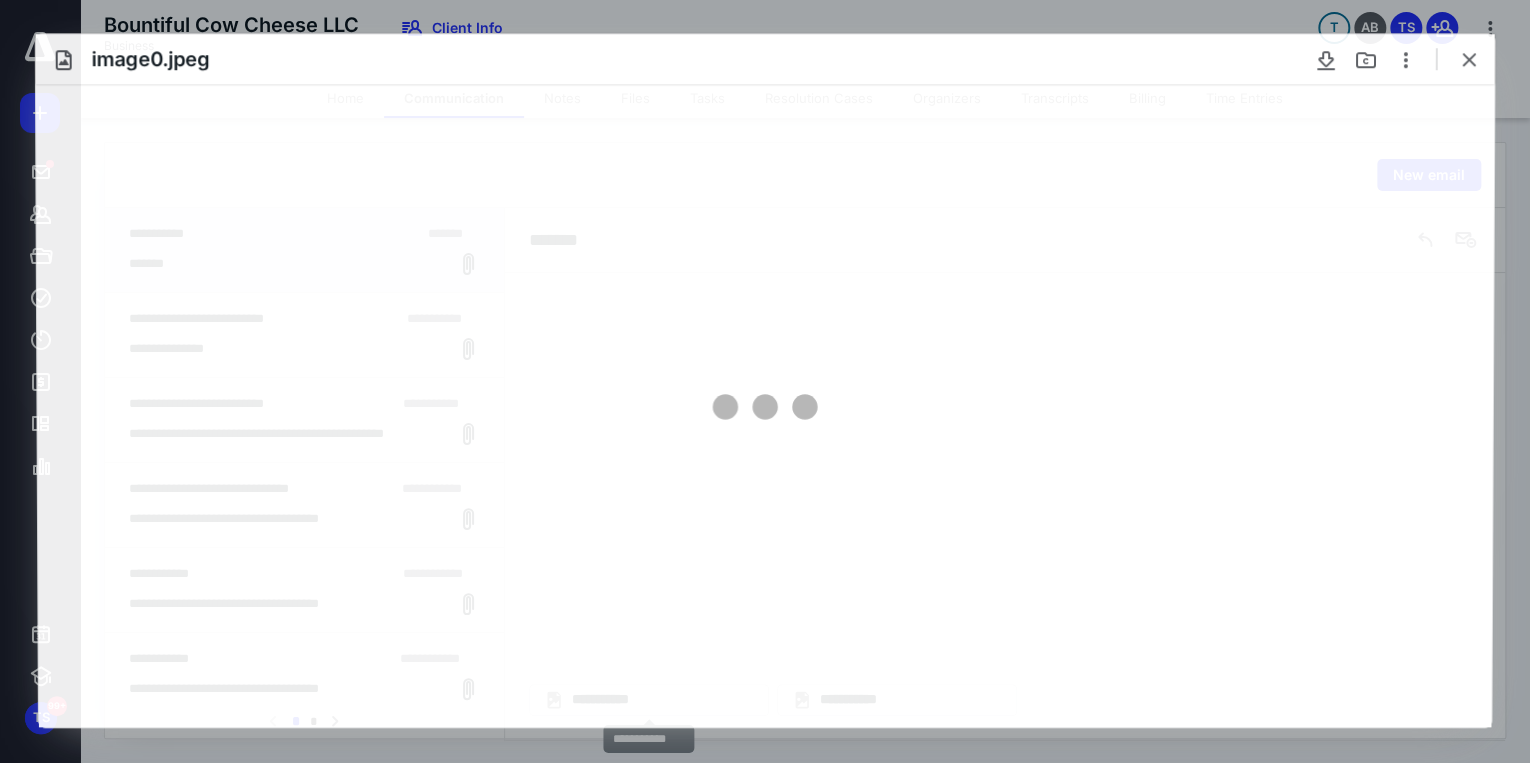 scroll, scrollTop: 0, scrollLeft: 0, axis: both 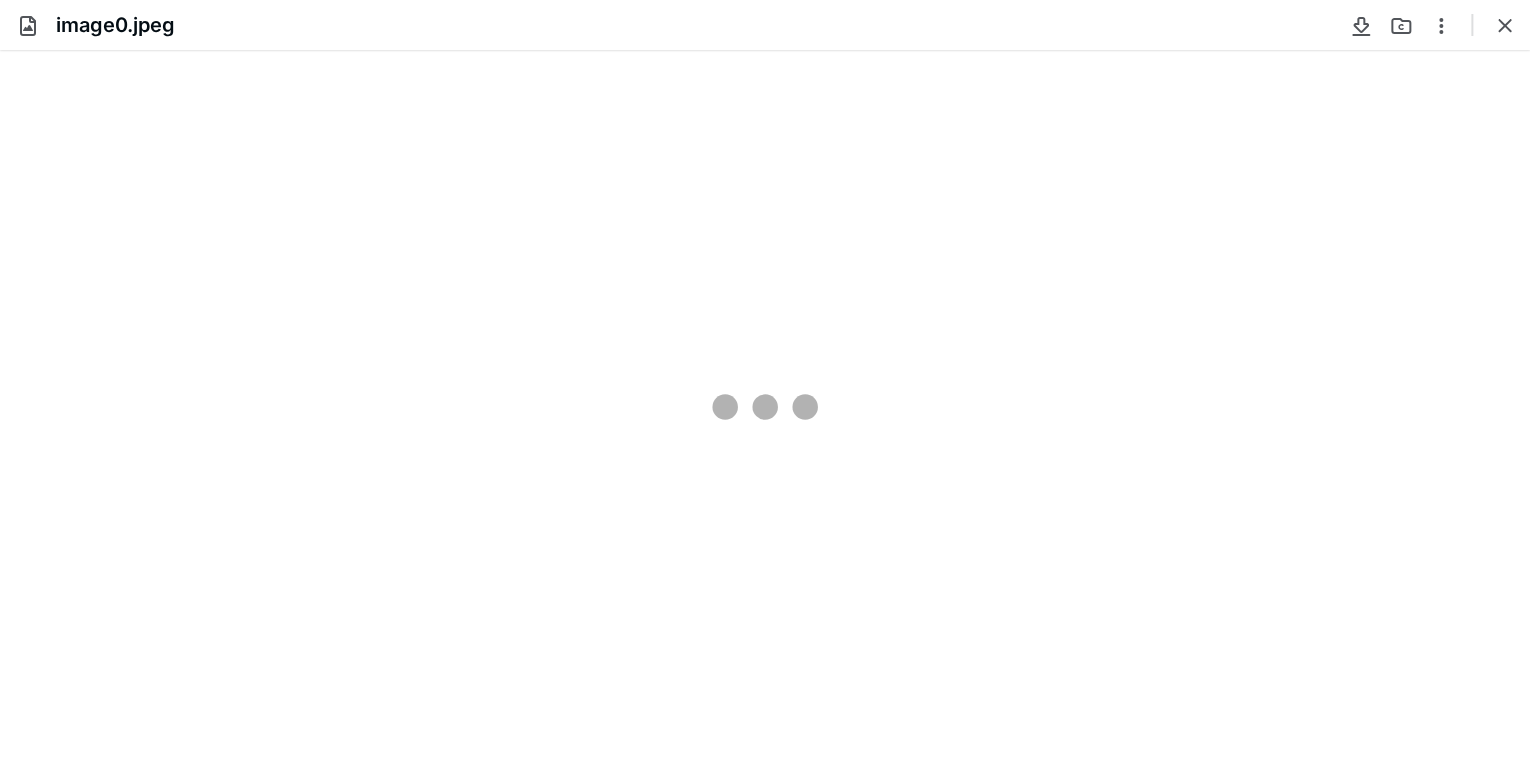 type on "85" 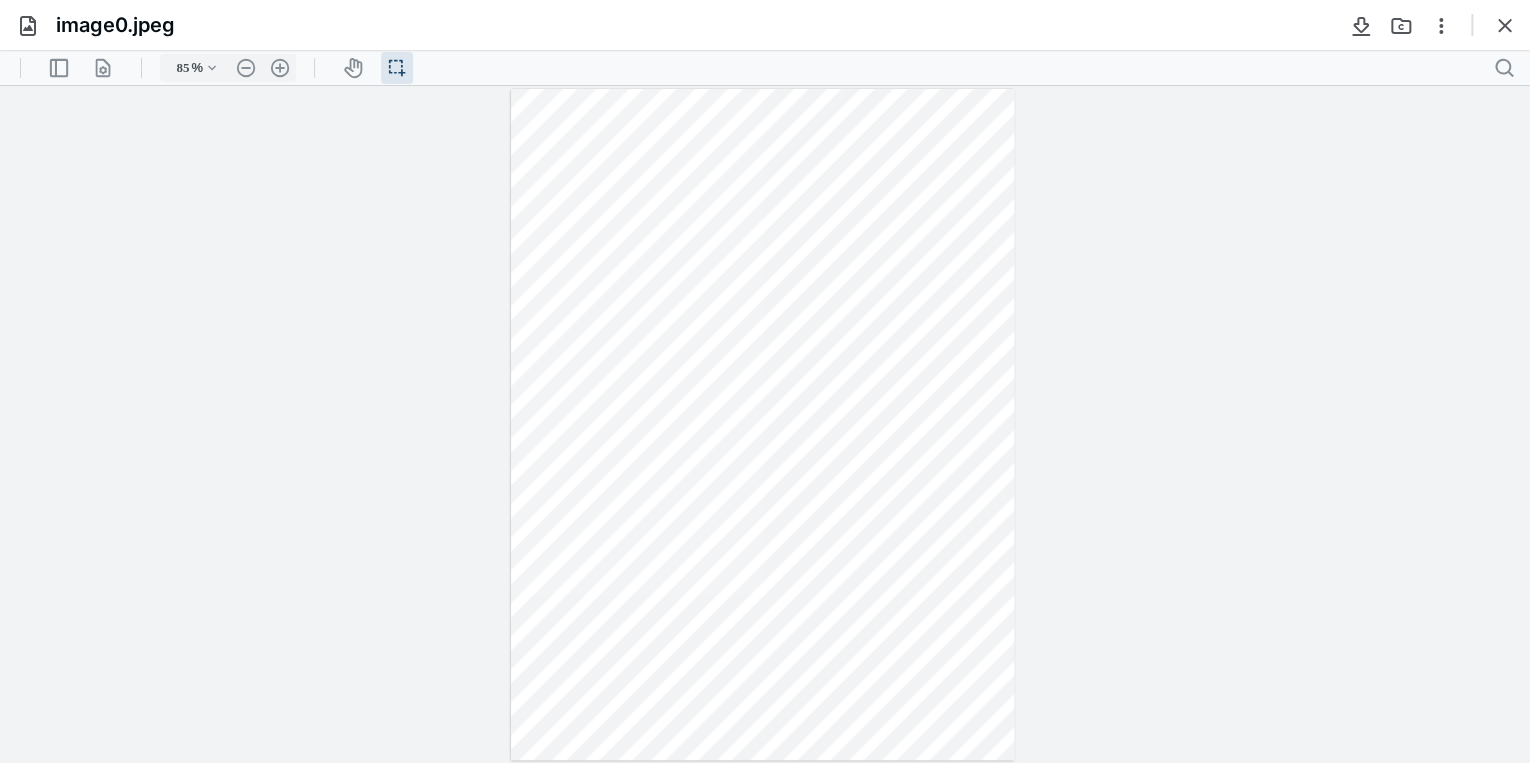 scroll, scrollTop: 1646, scrollLeft: 0, axis: vertical 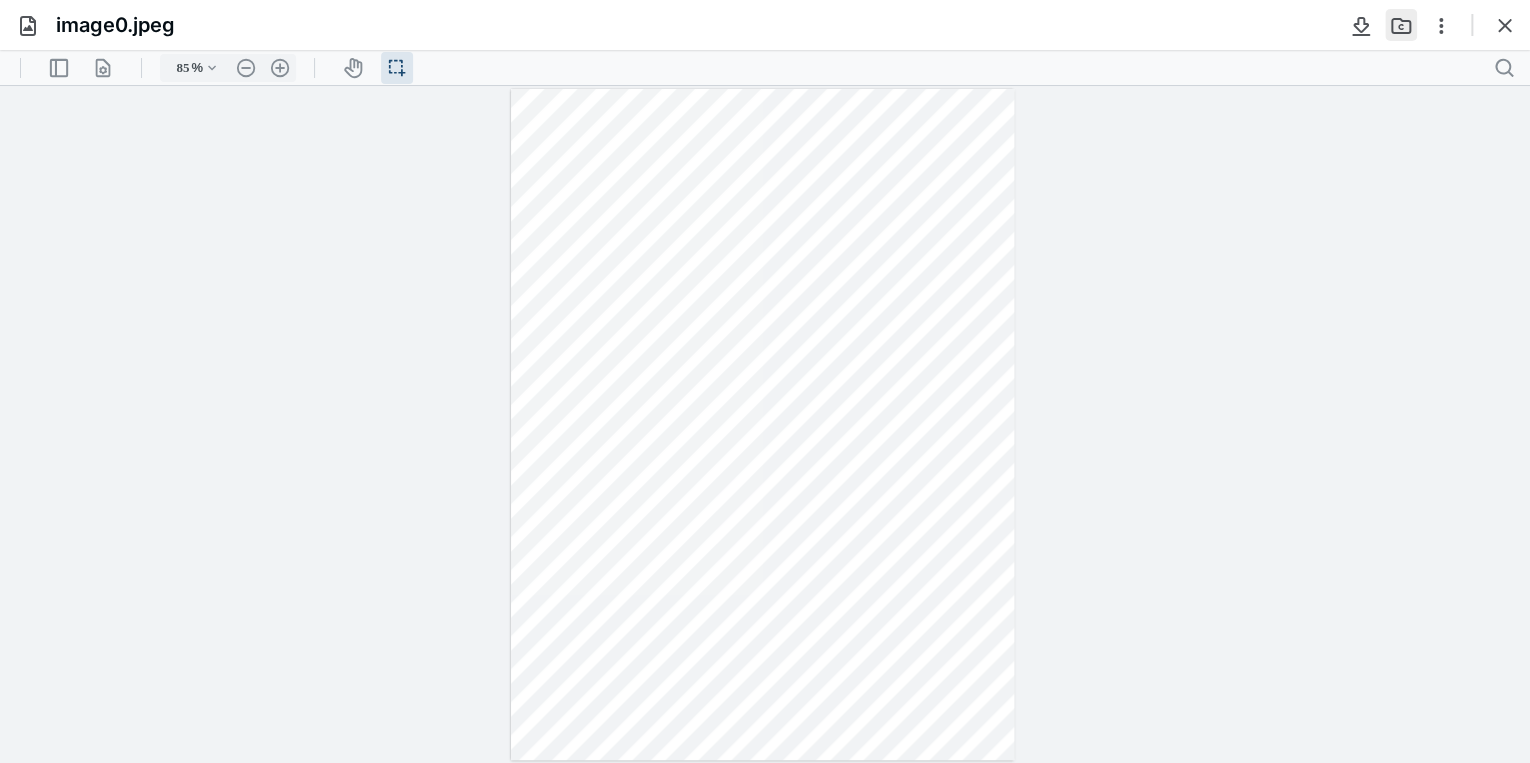 click at bounding box center (1401, 25) 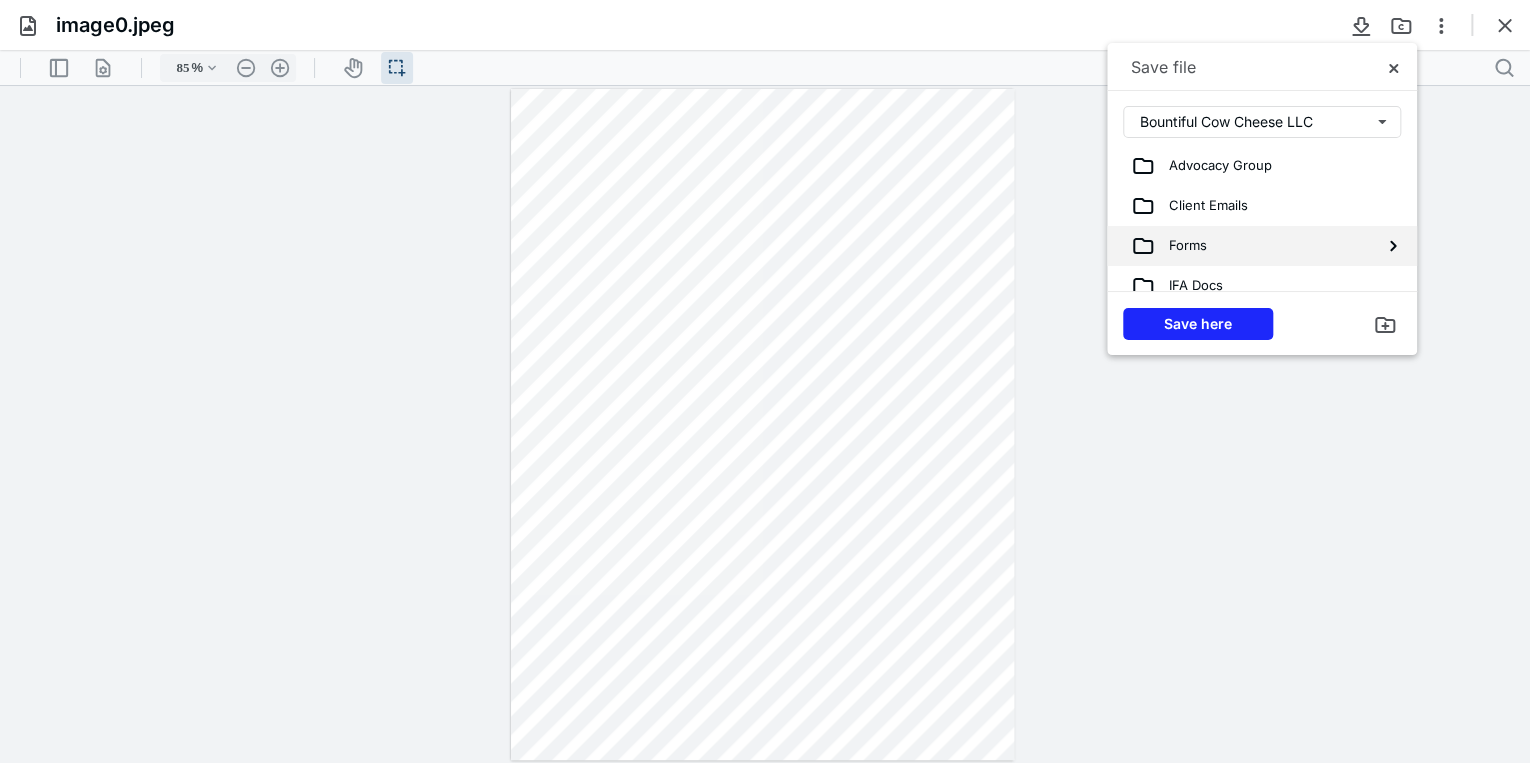 scroll, scrollTop: 160, scrollLeft: 0, axis: vertical 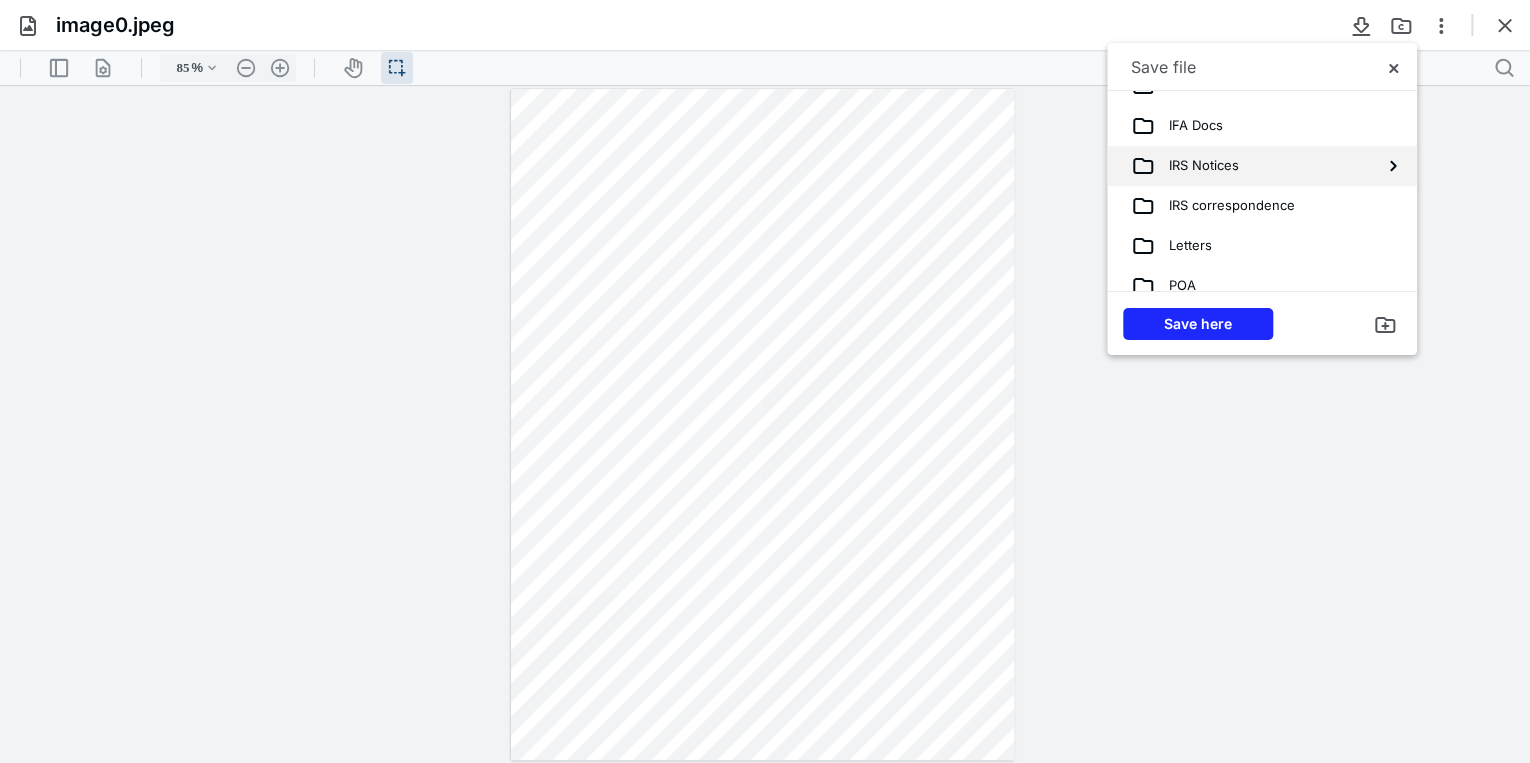 click on "IRS Notices" at bounding box center (1246, 166) 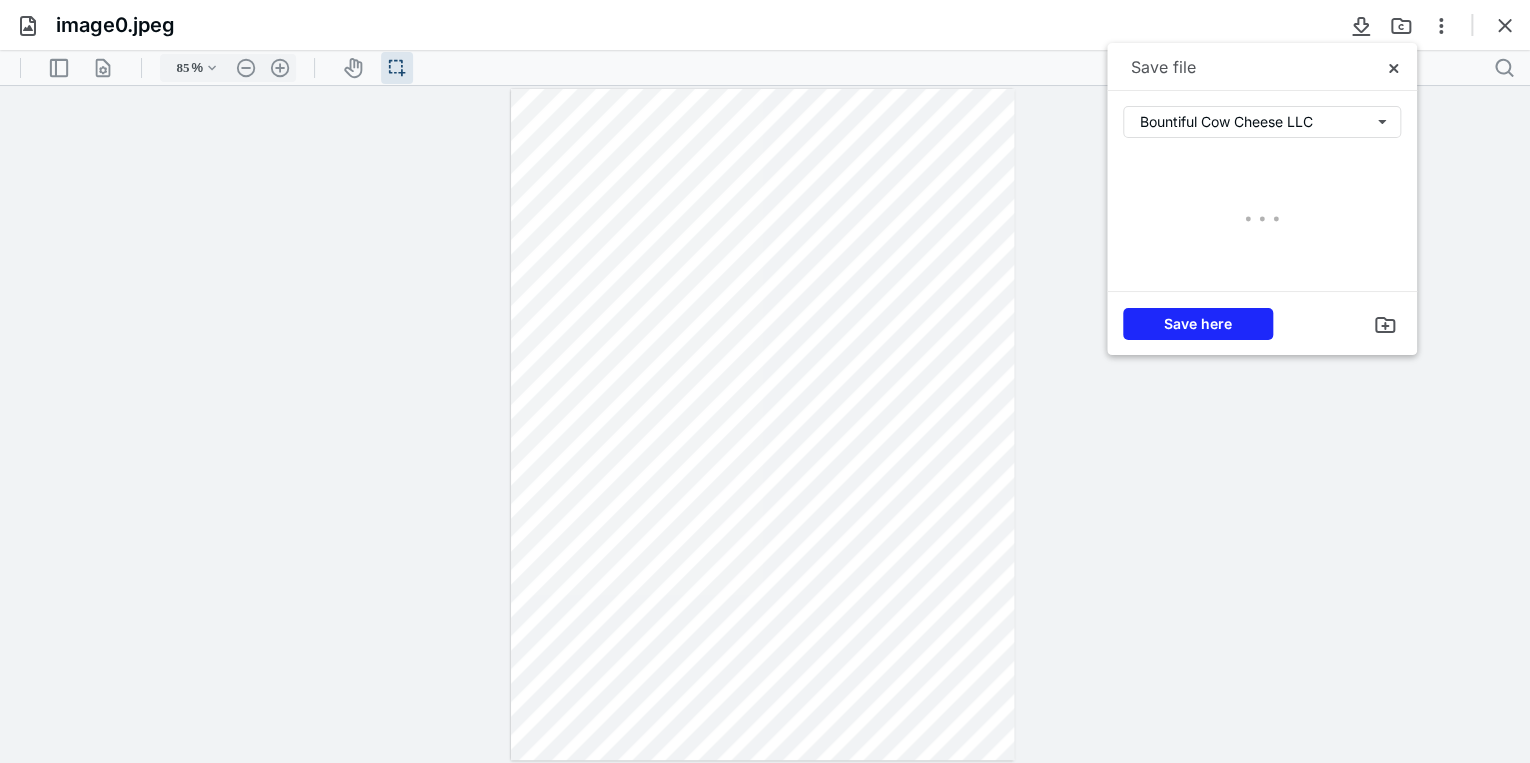 scroll, scrollTop: 0, scrollLeft: 0, axis: both 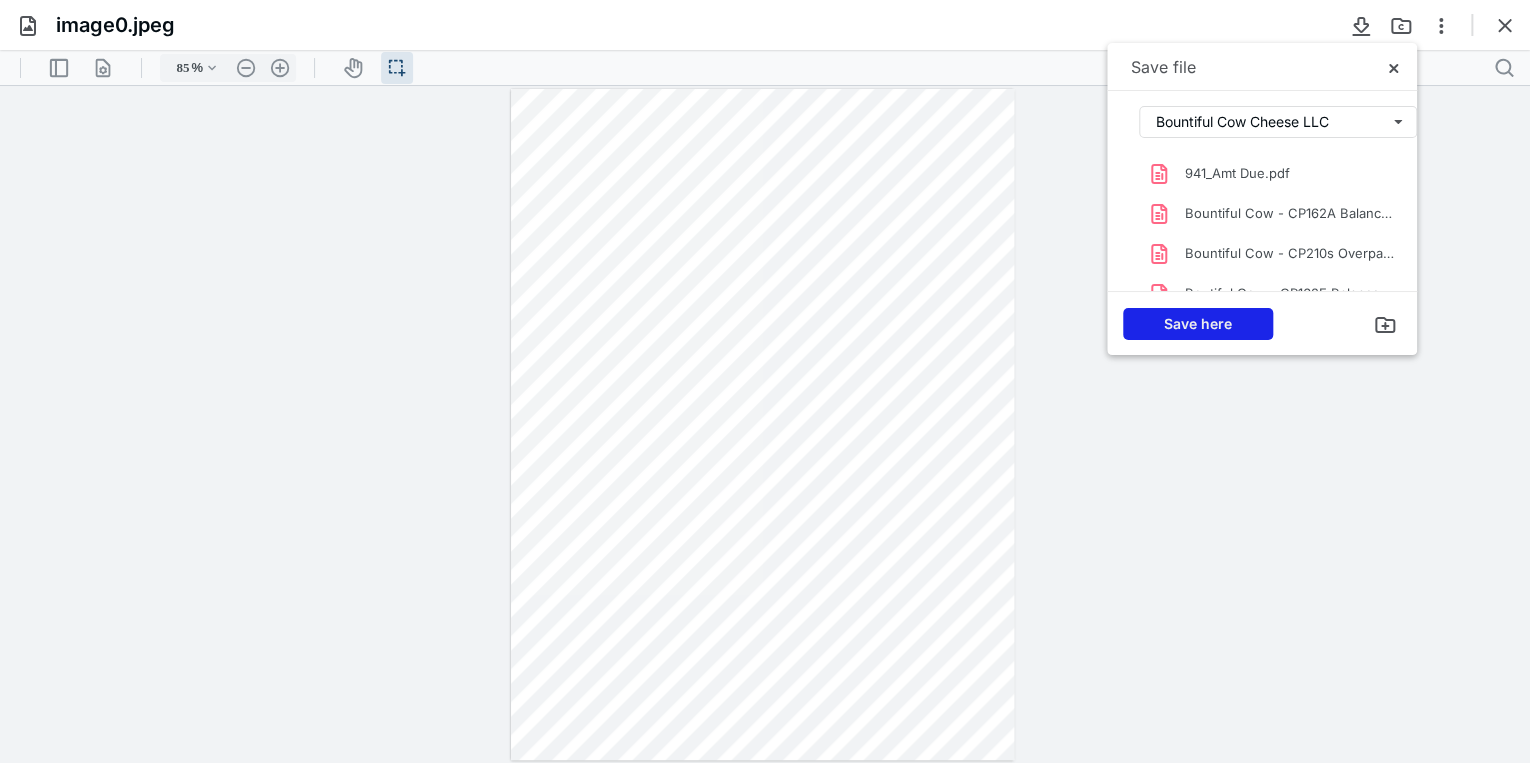 click on "Save here" at bounding box center (1198, 324) 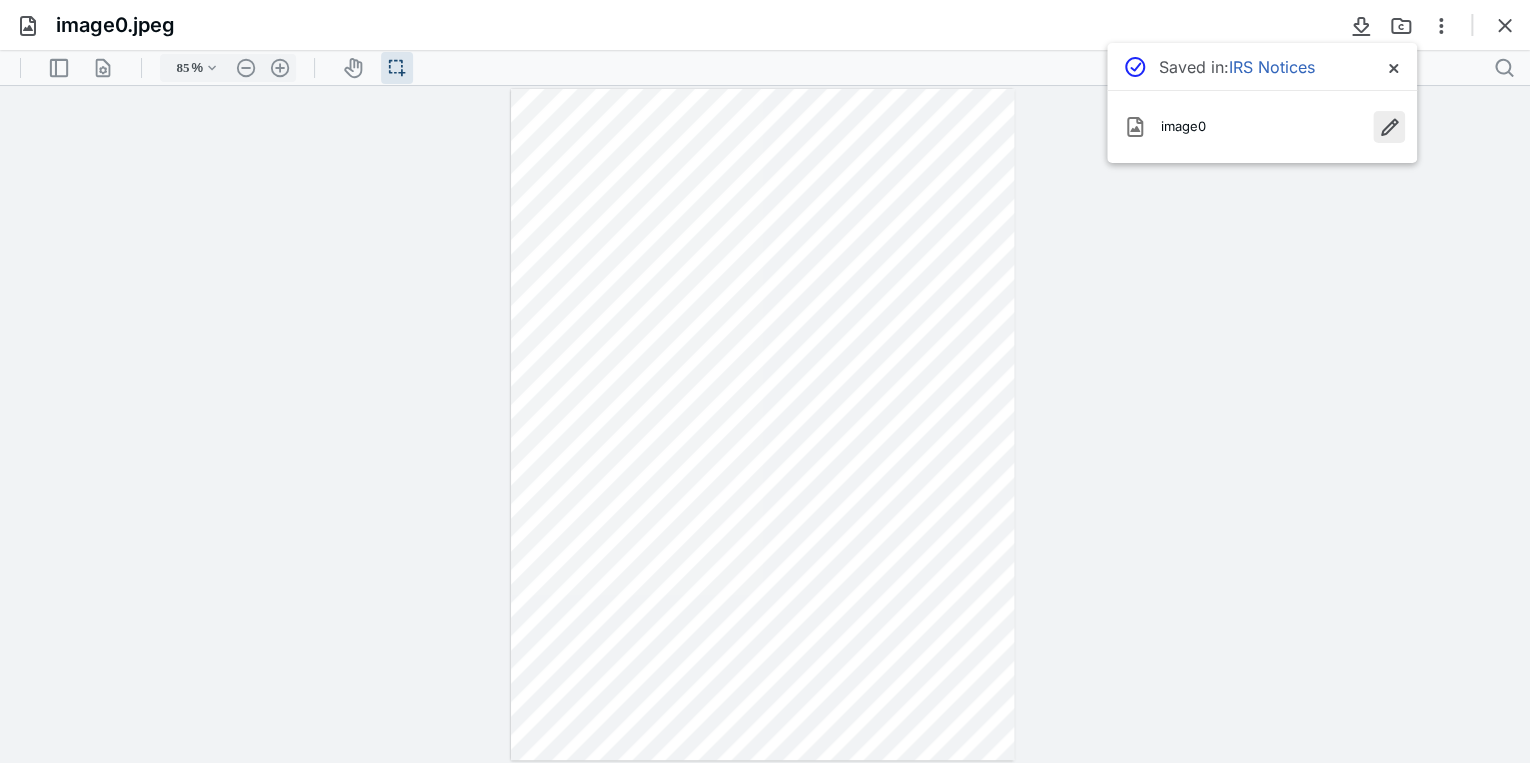 click at bounding box center [1389, 127] 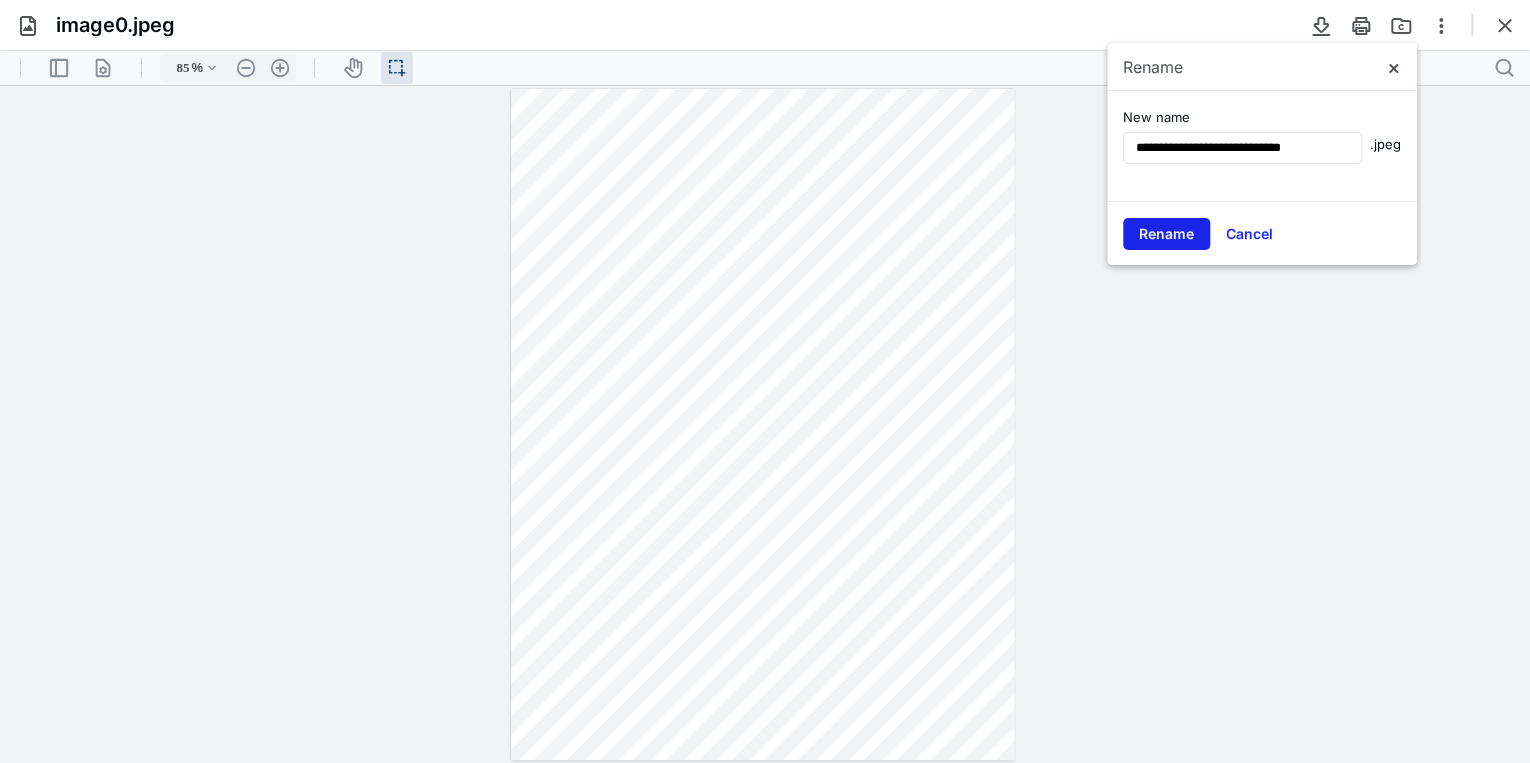 type on "**********" 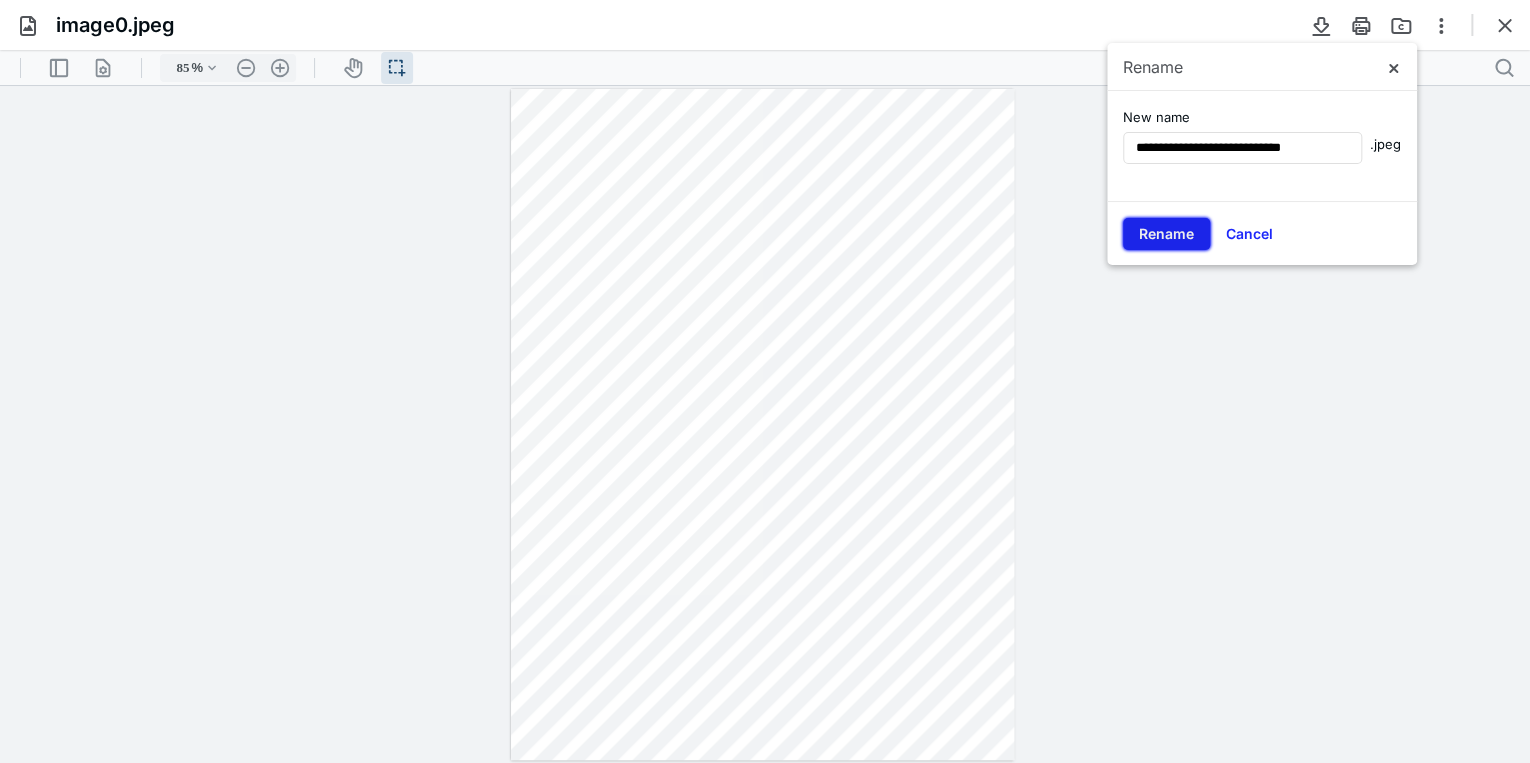click on "Rename" at bounding box center (1166, 234) 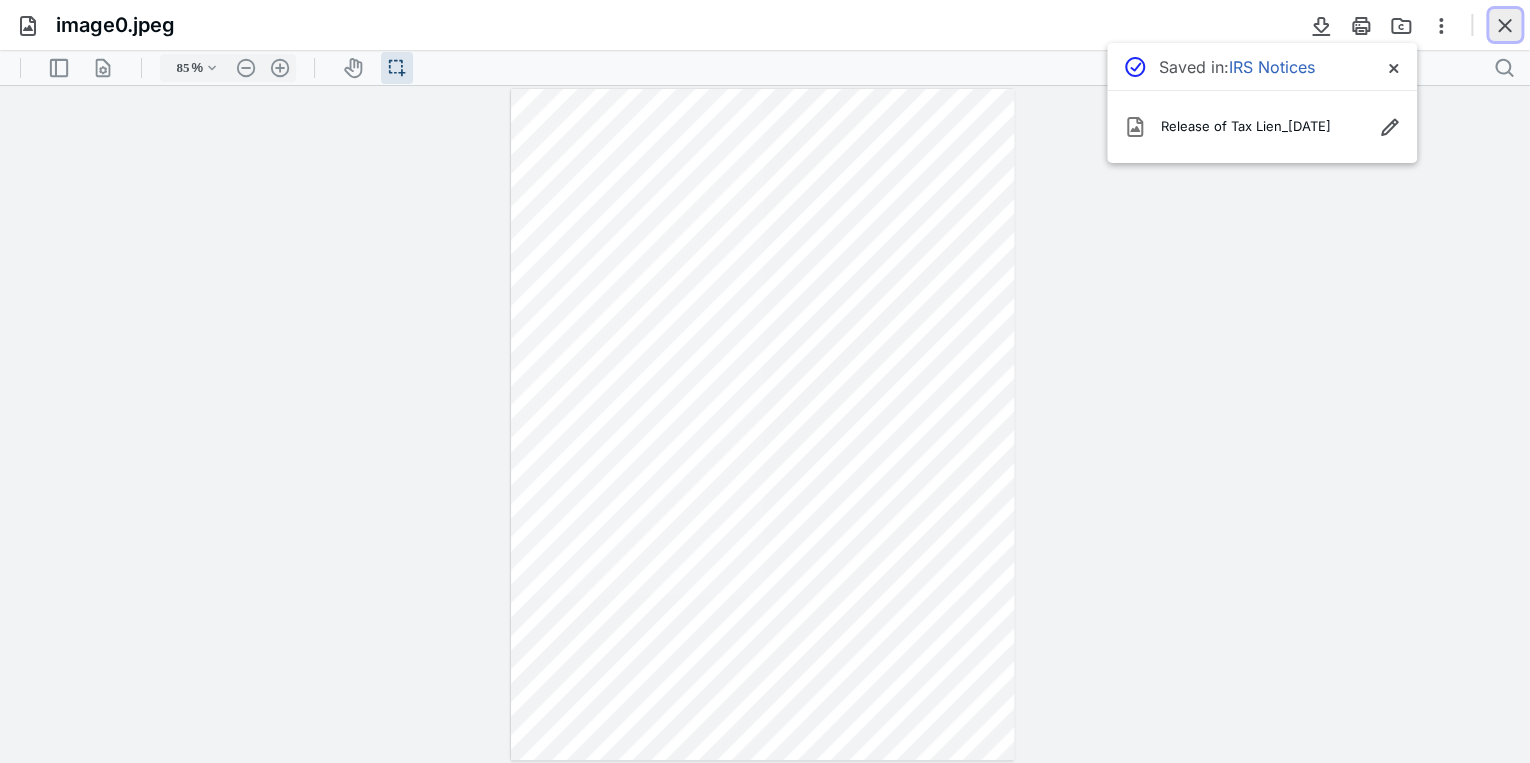 click at bounding box center [1505, 25] 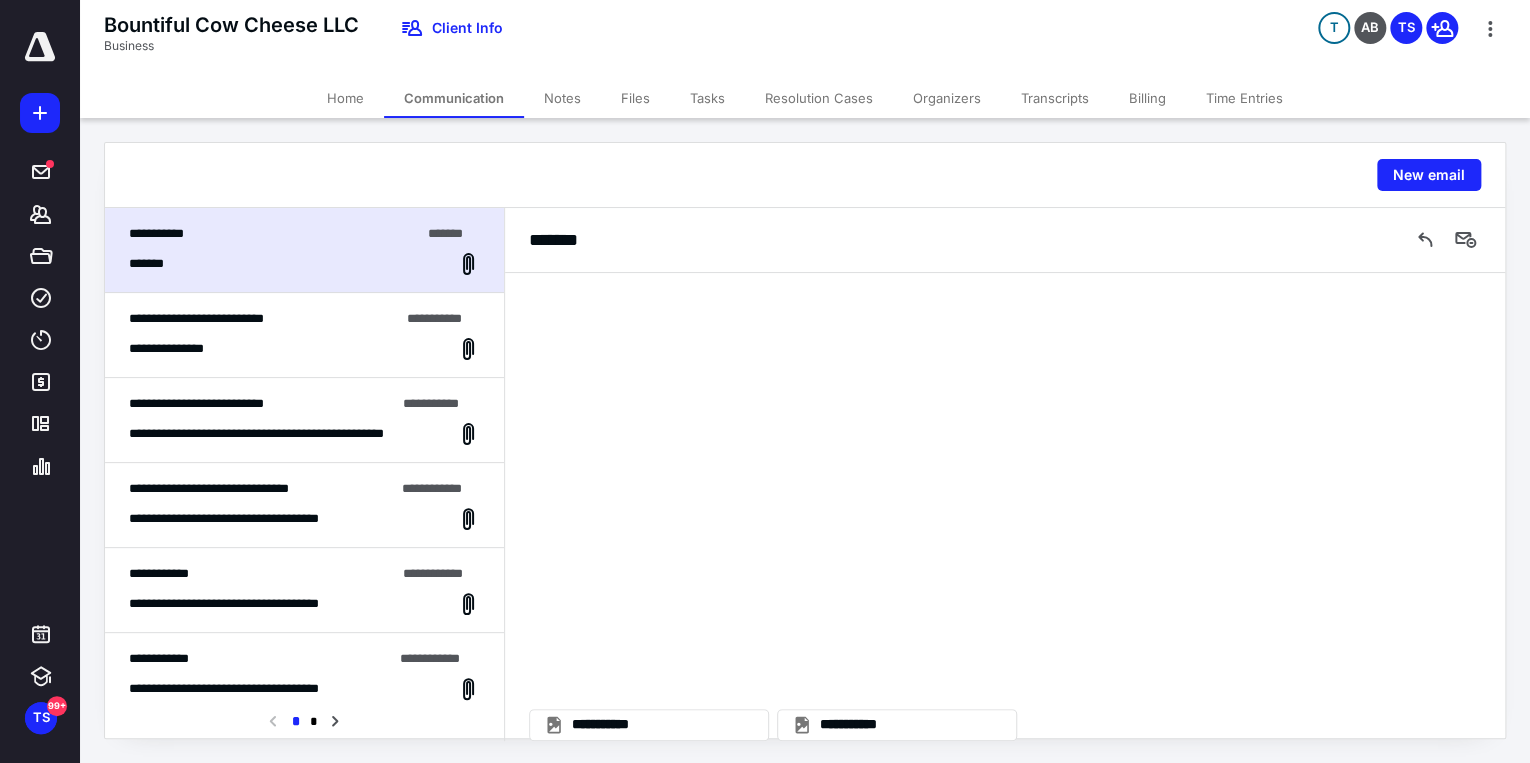 scroll, scrollTop: 1886, scrollLeft: 0, axis: vertical 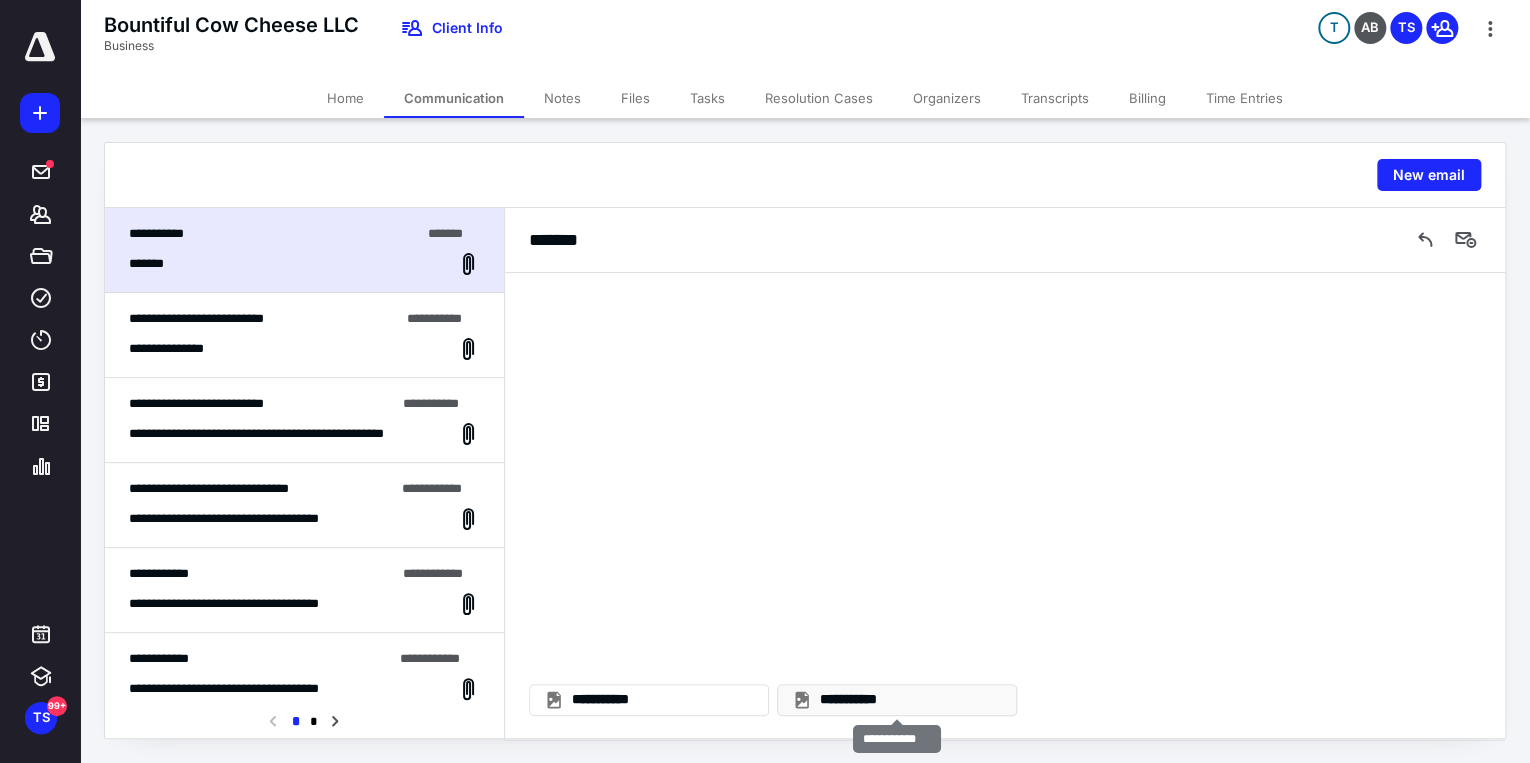 click on "**********" at bounding box center (909, 700) 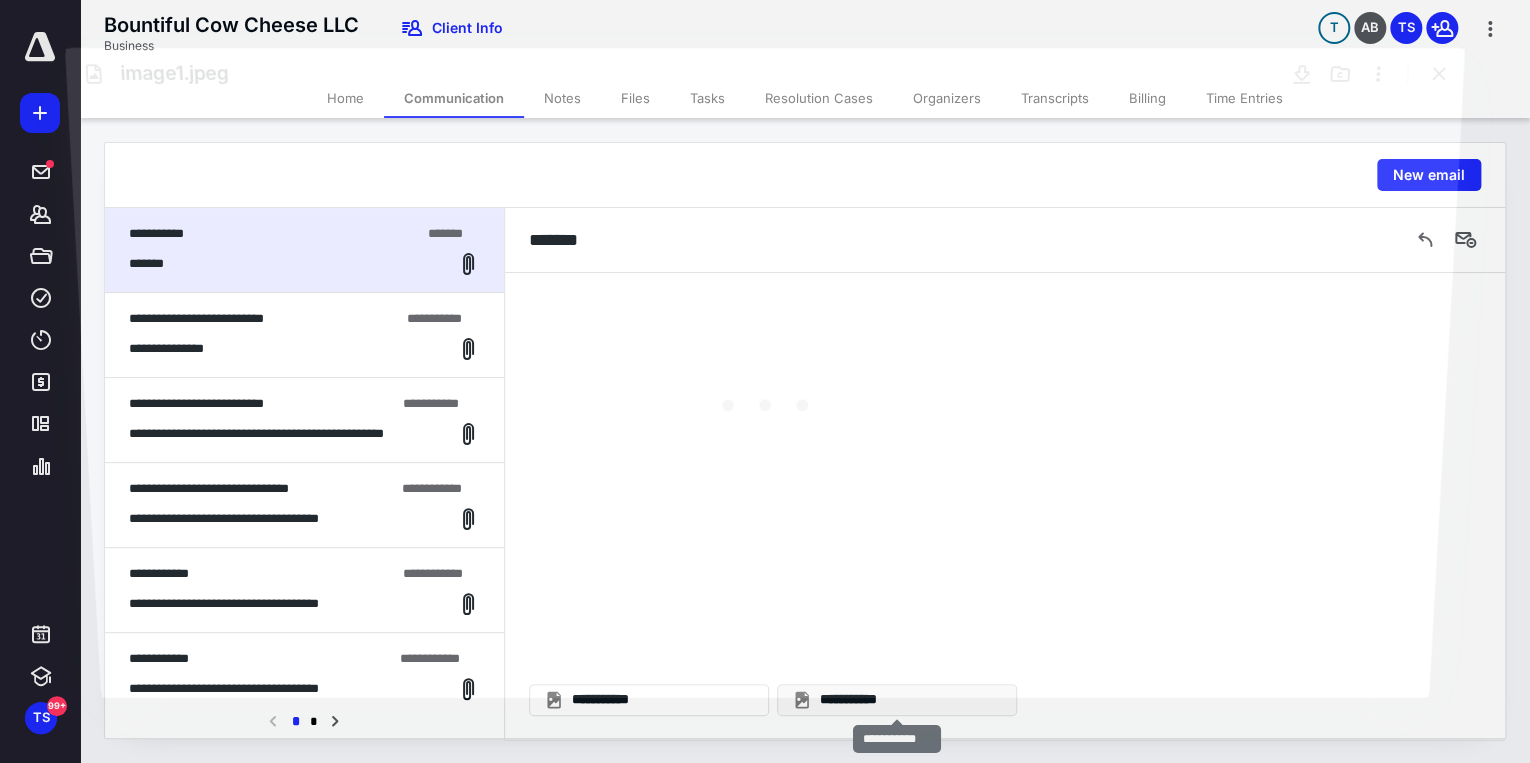 scroll, scrollTop: 0, scrollLeft: 0, axis: both 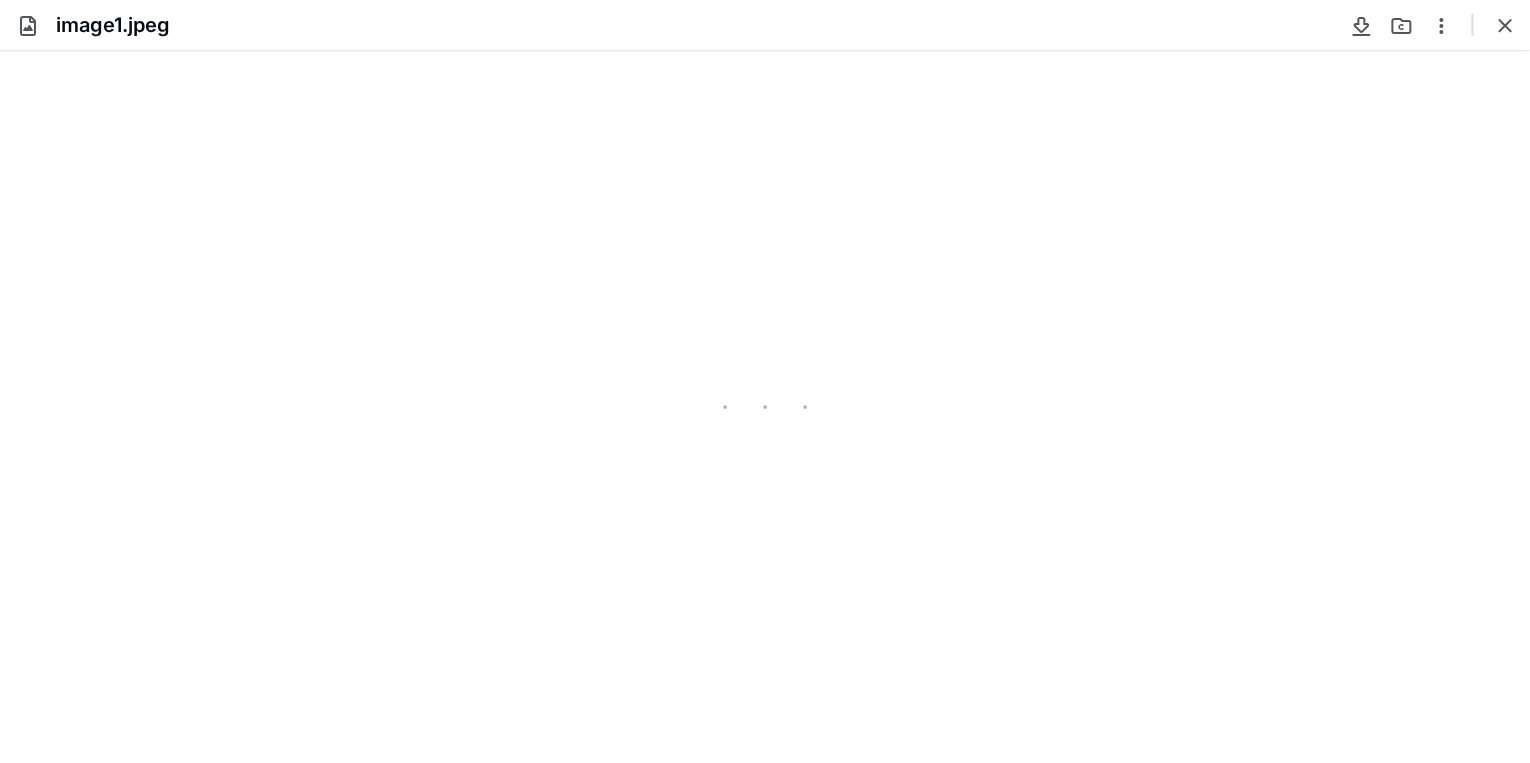 type on "85" 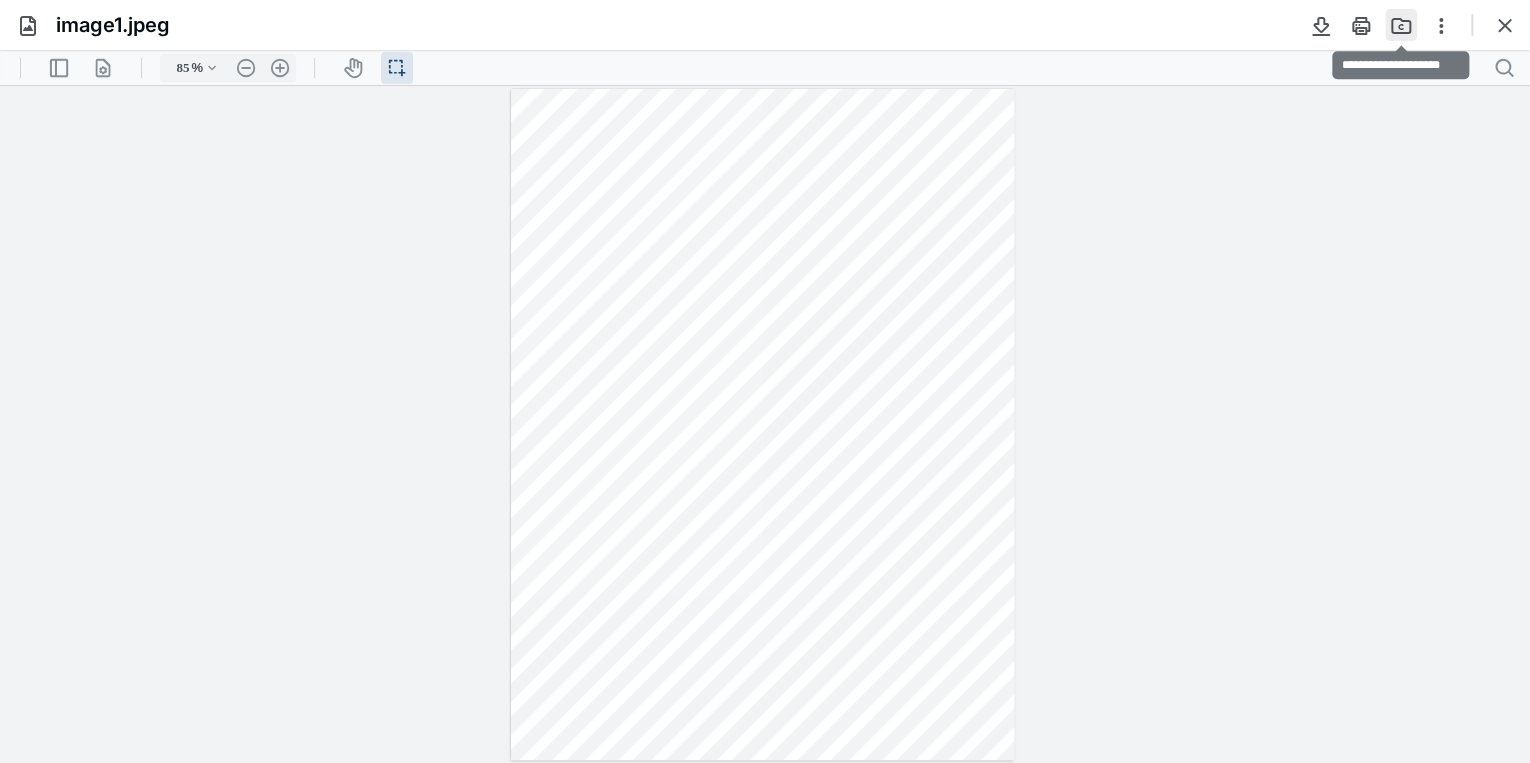 click at bounding box center [1401, 25] 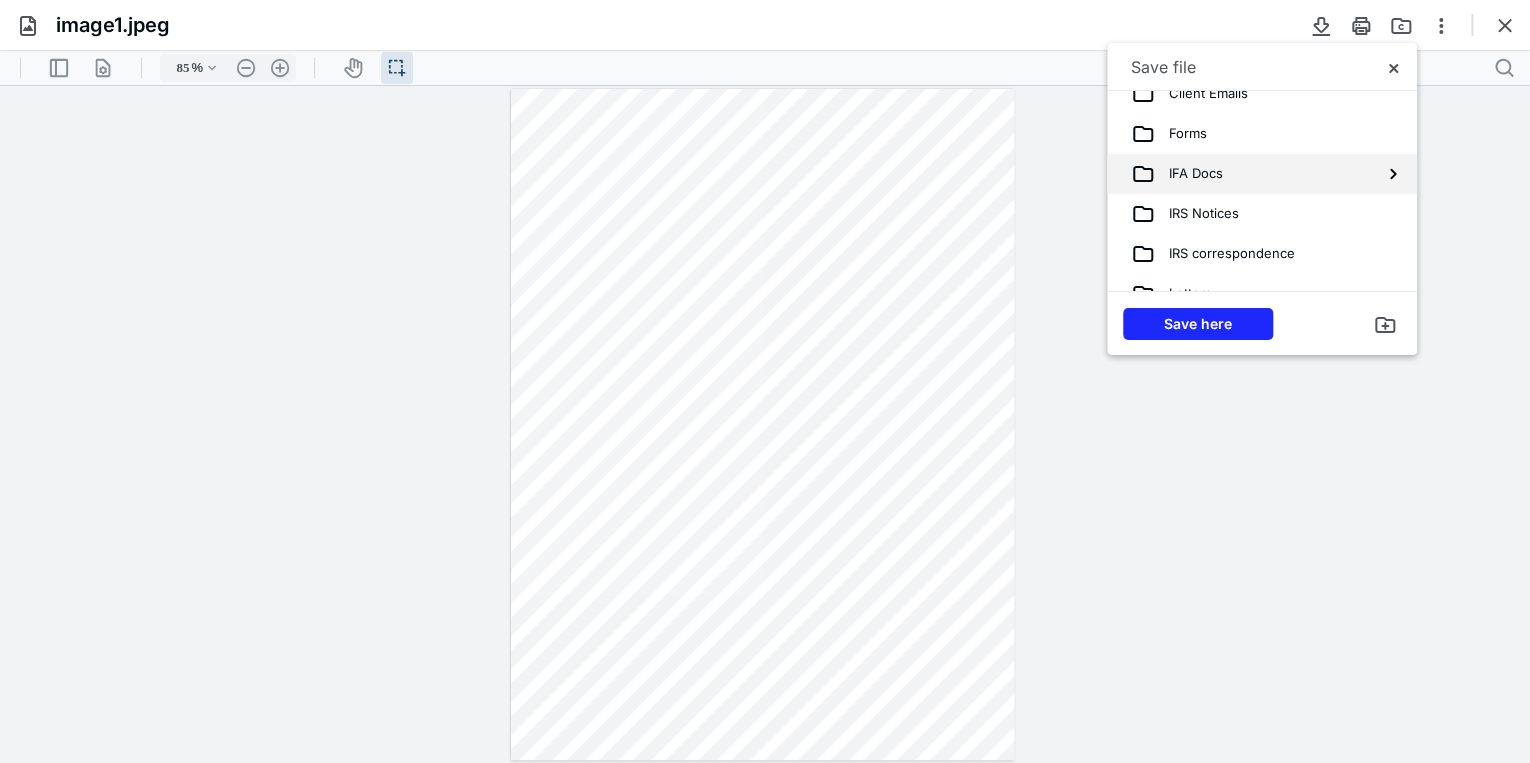 scroll, scrollTop: 135, scrollLeft: 0, axis: vertical 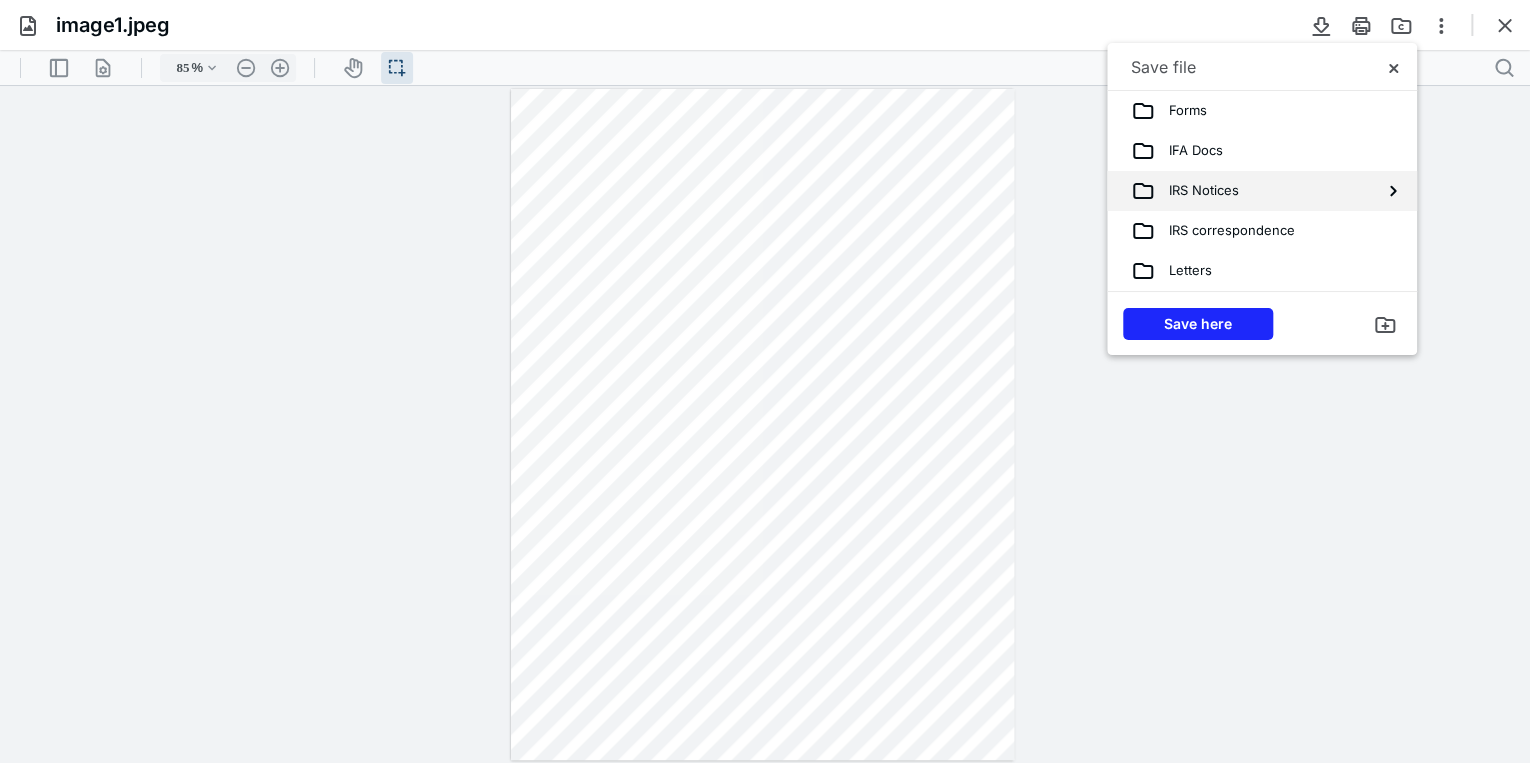 click on "IRS Notices" at bounding box center [1197, 191] 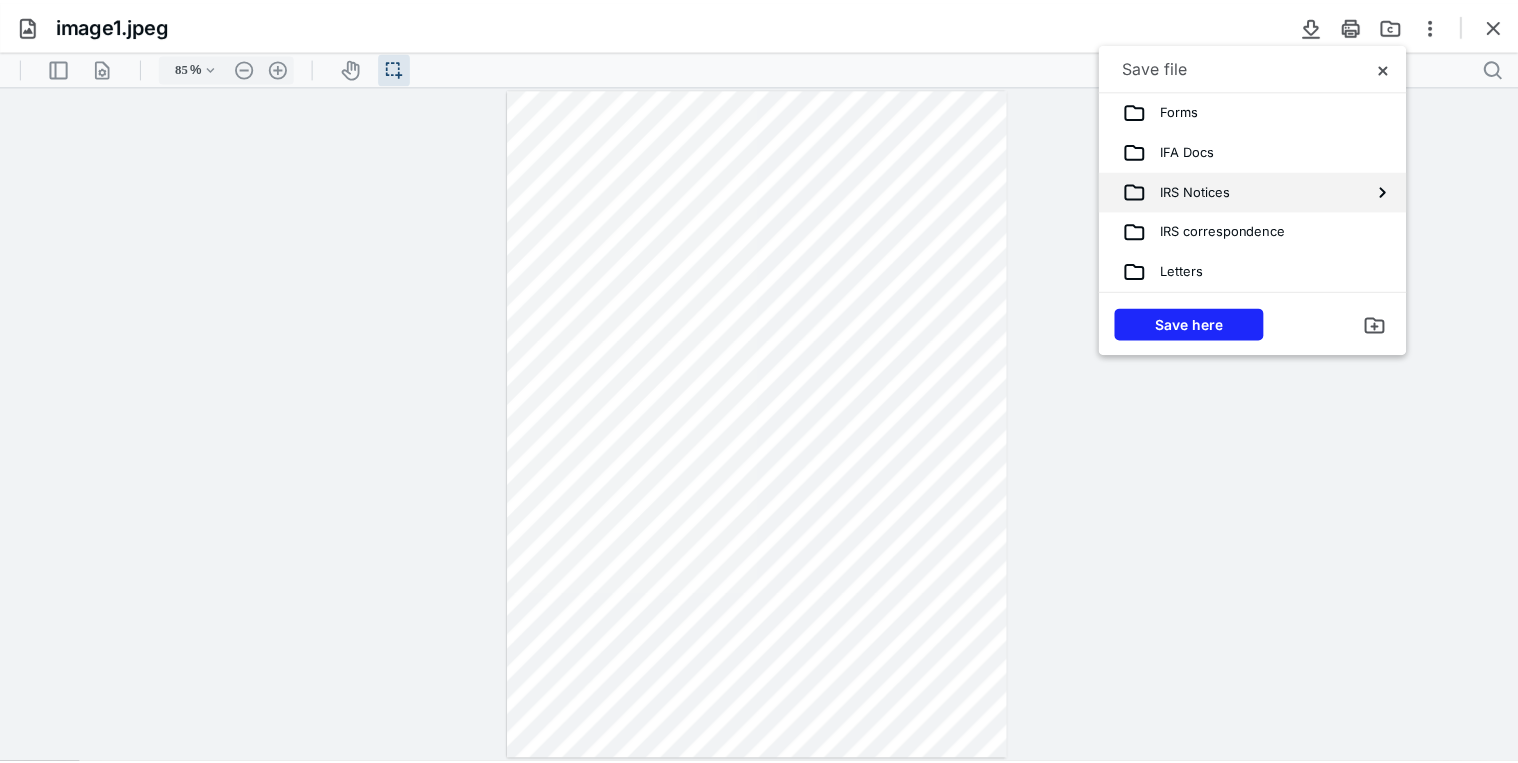 scroll, scrollTop: 0, scrollLeft: 0, axis: both 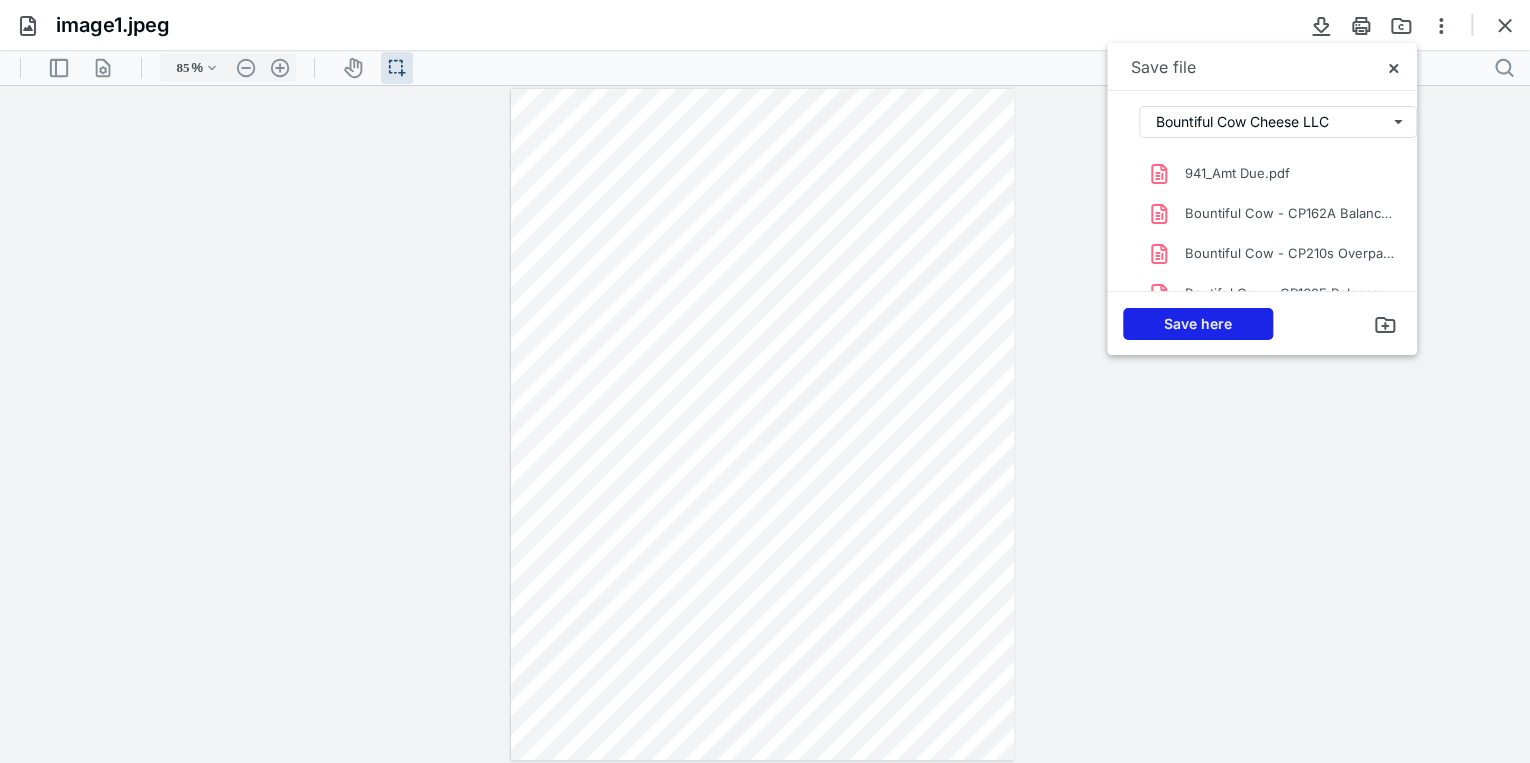 click on "Save here" at bounding box center (1198, 324) 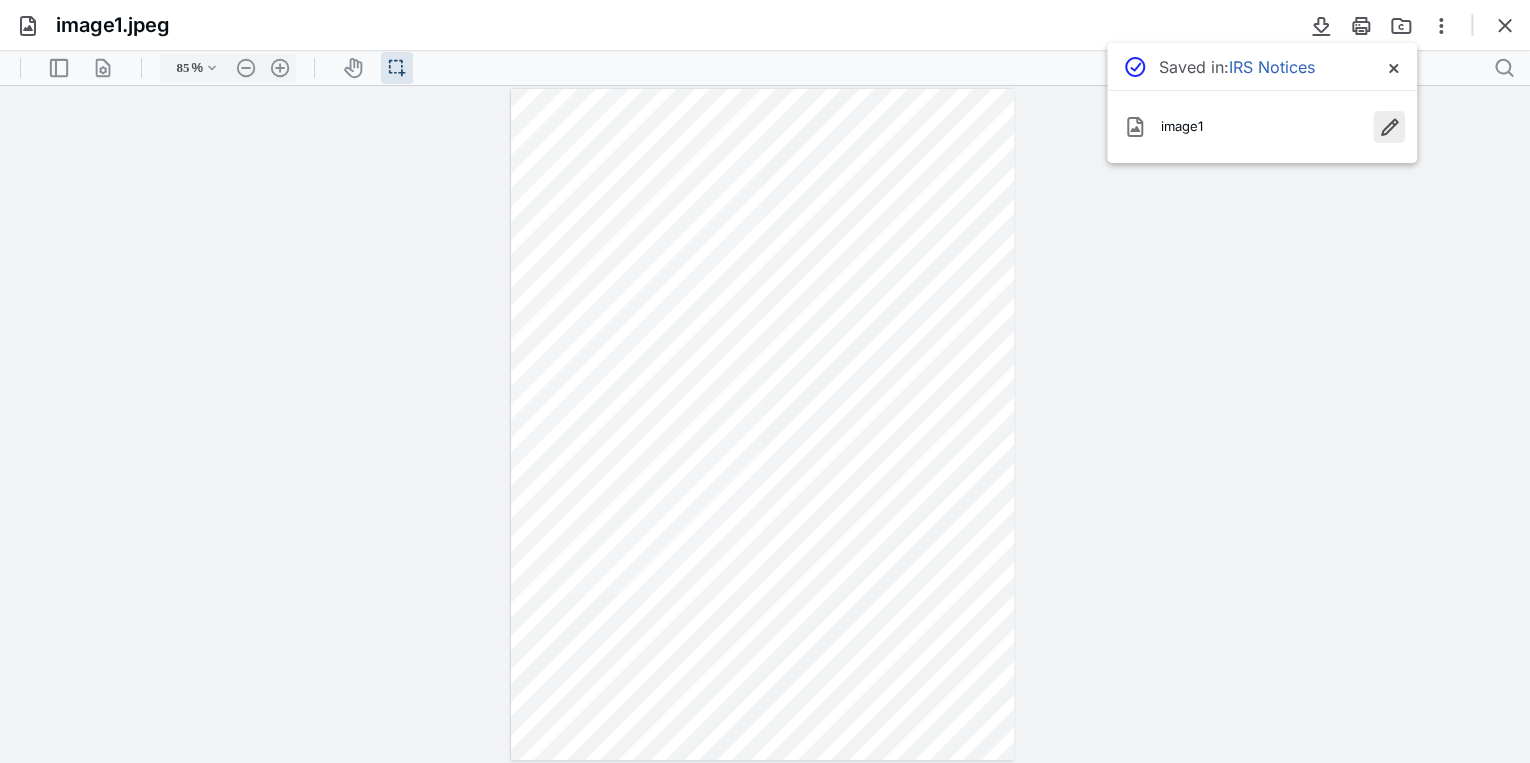 click at bounding box center (1389, 127) 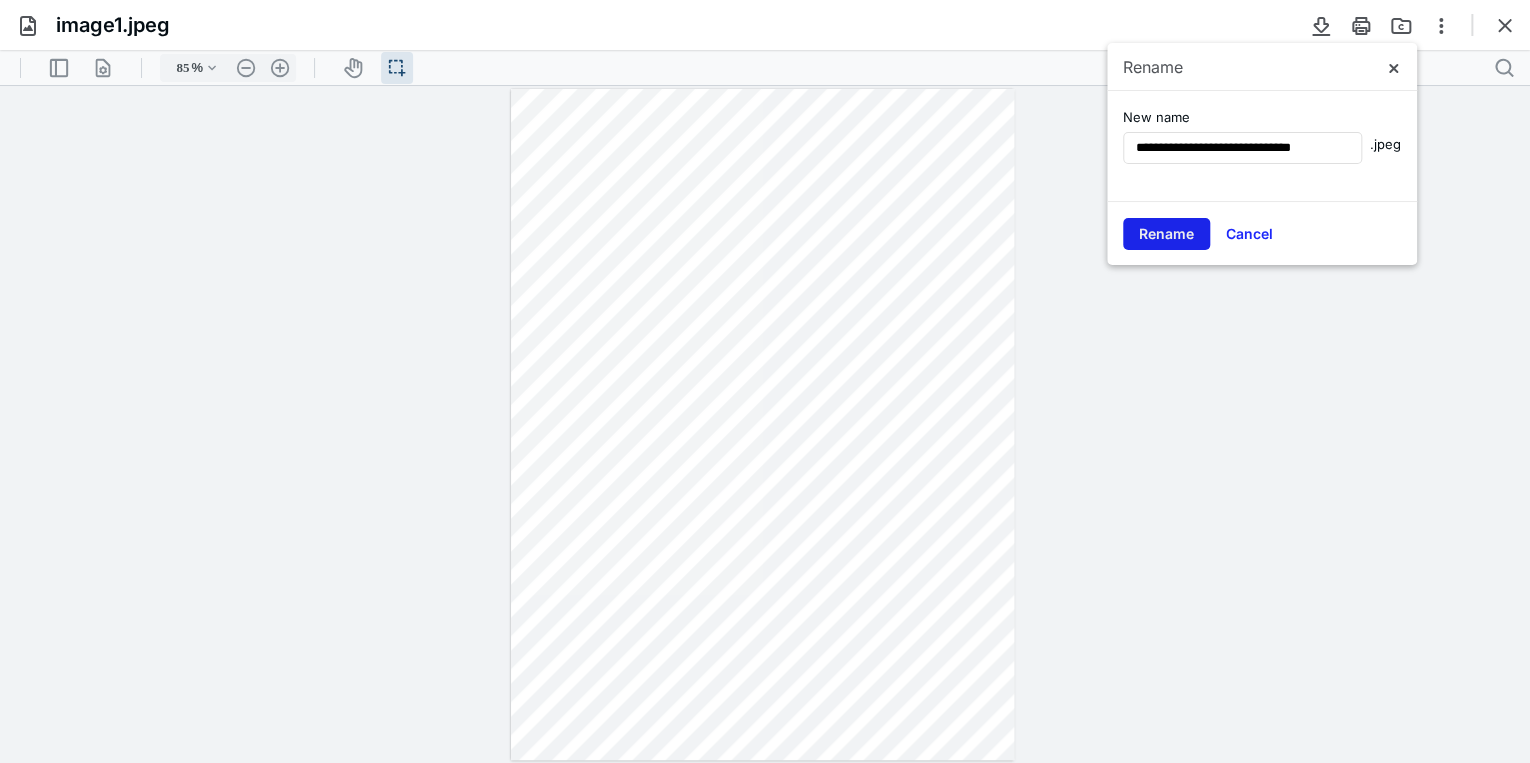 type on "**********" 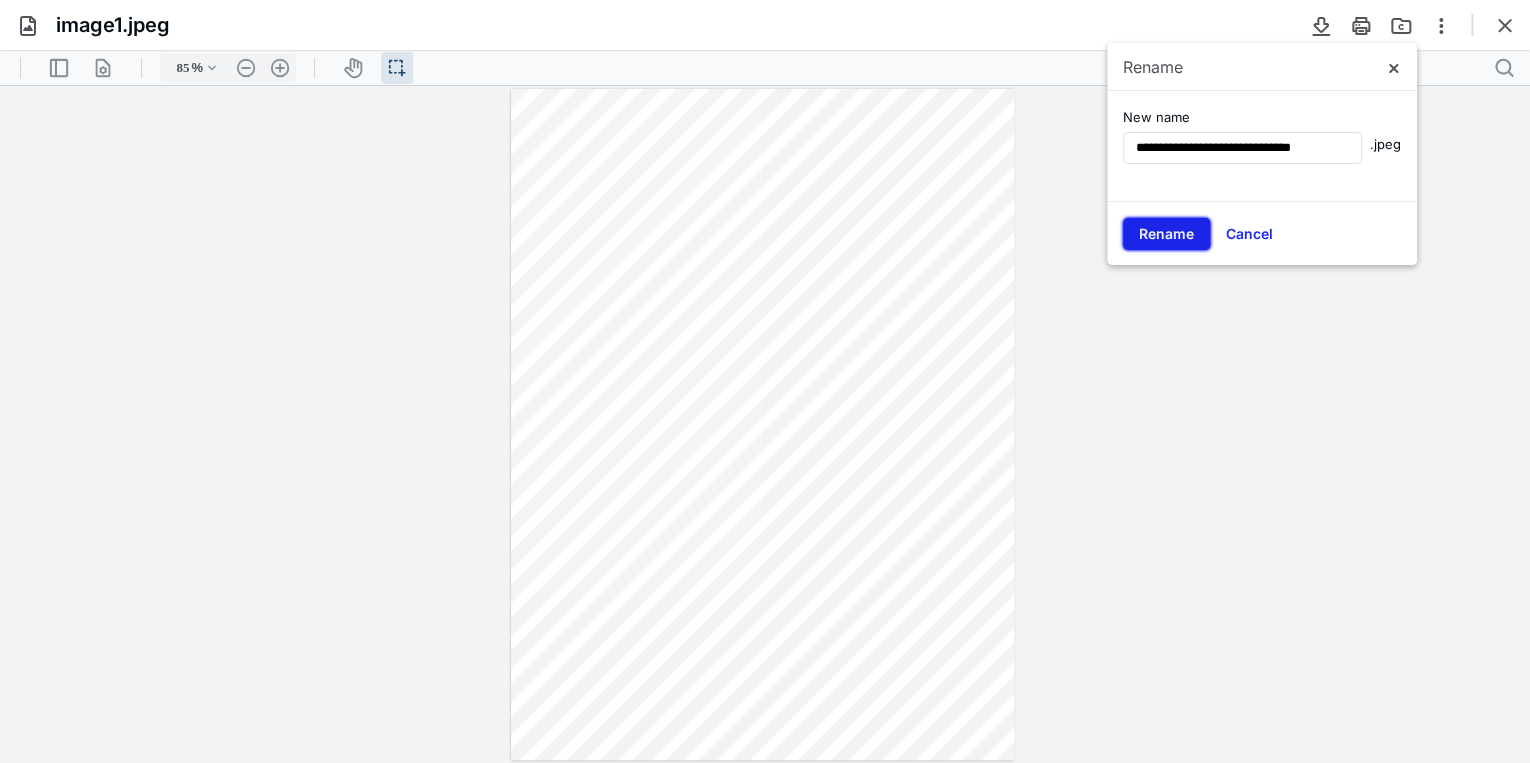 click on "Rename" at bounding box center (1166, 234) 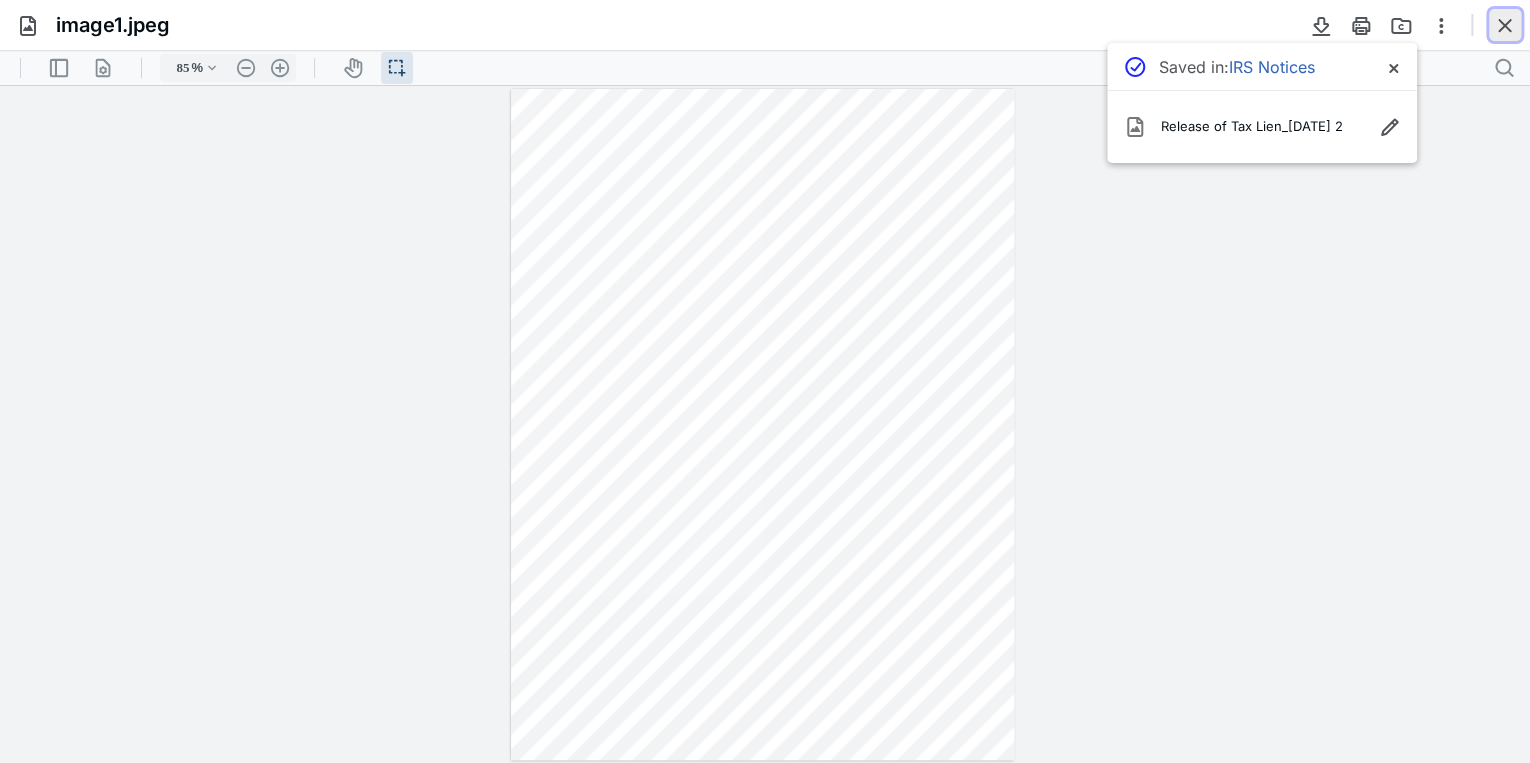 click at bounding box center (1505, 25) 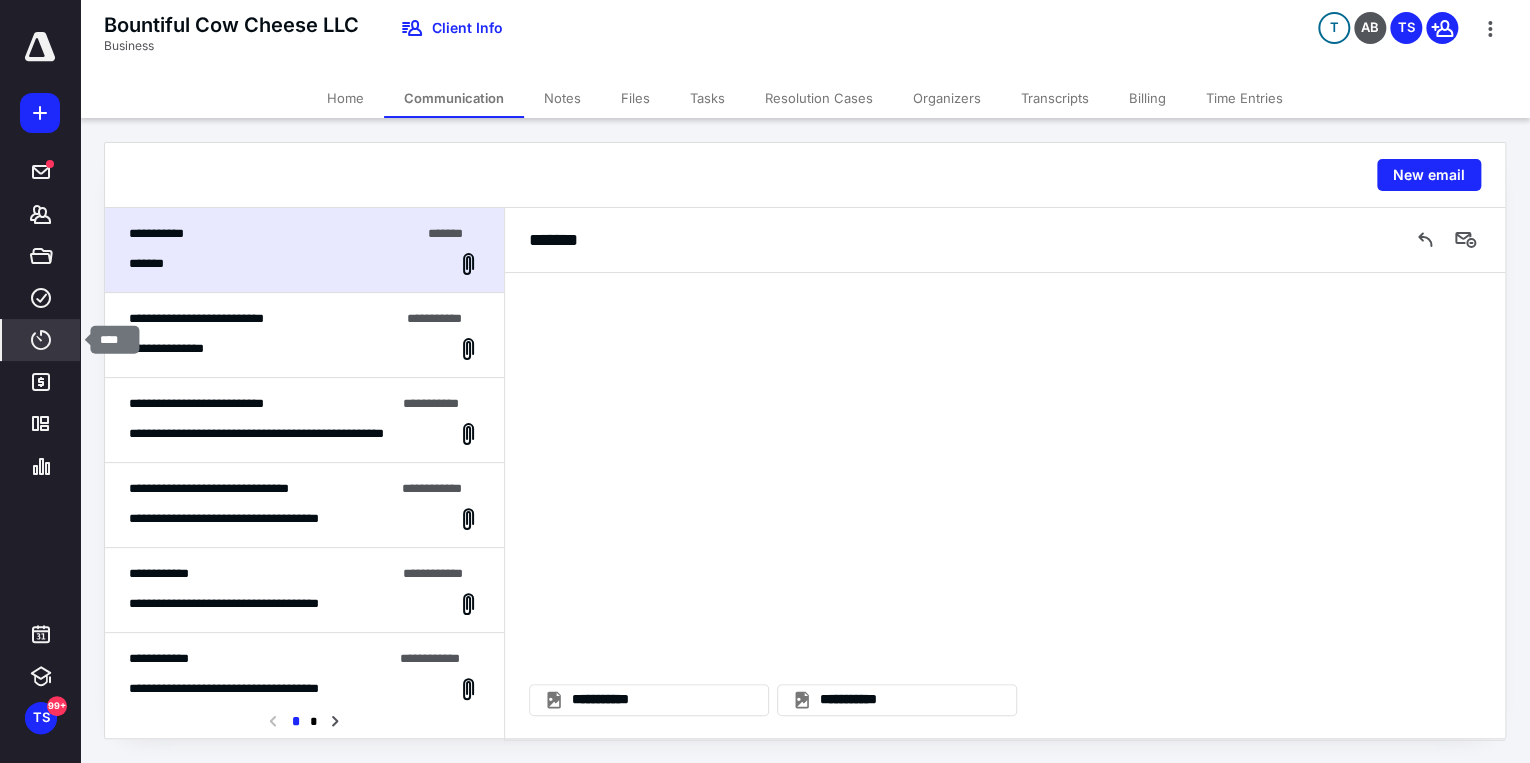 click 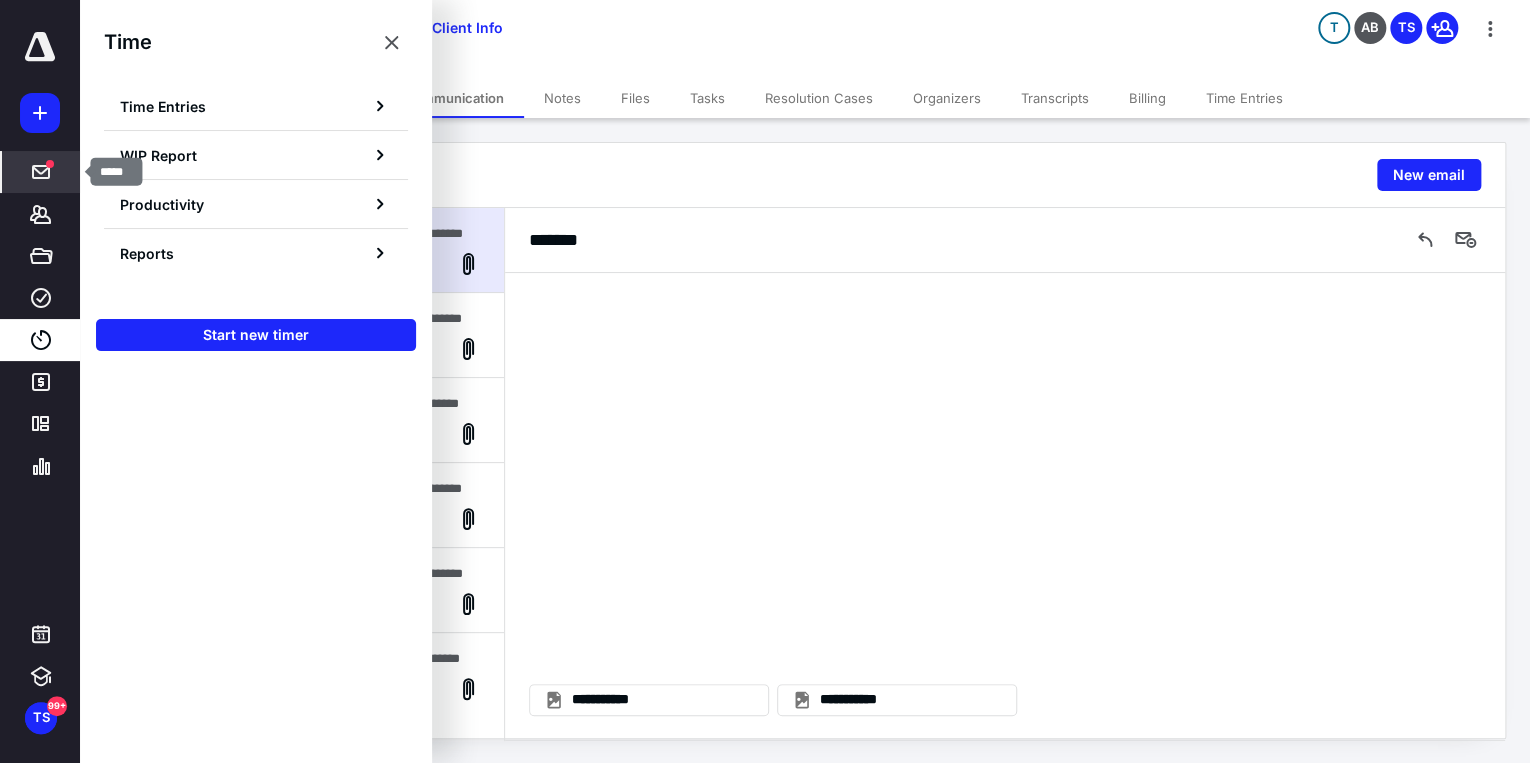 click 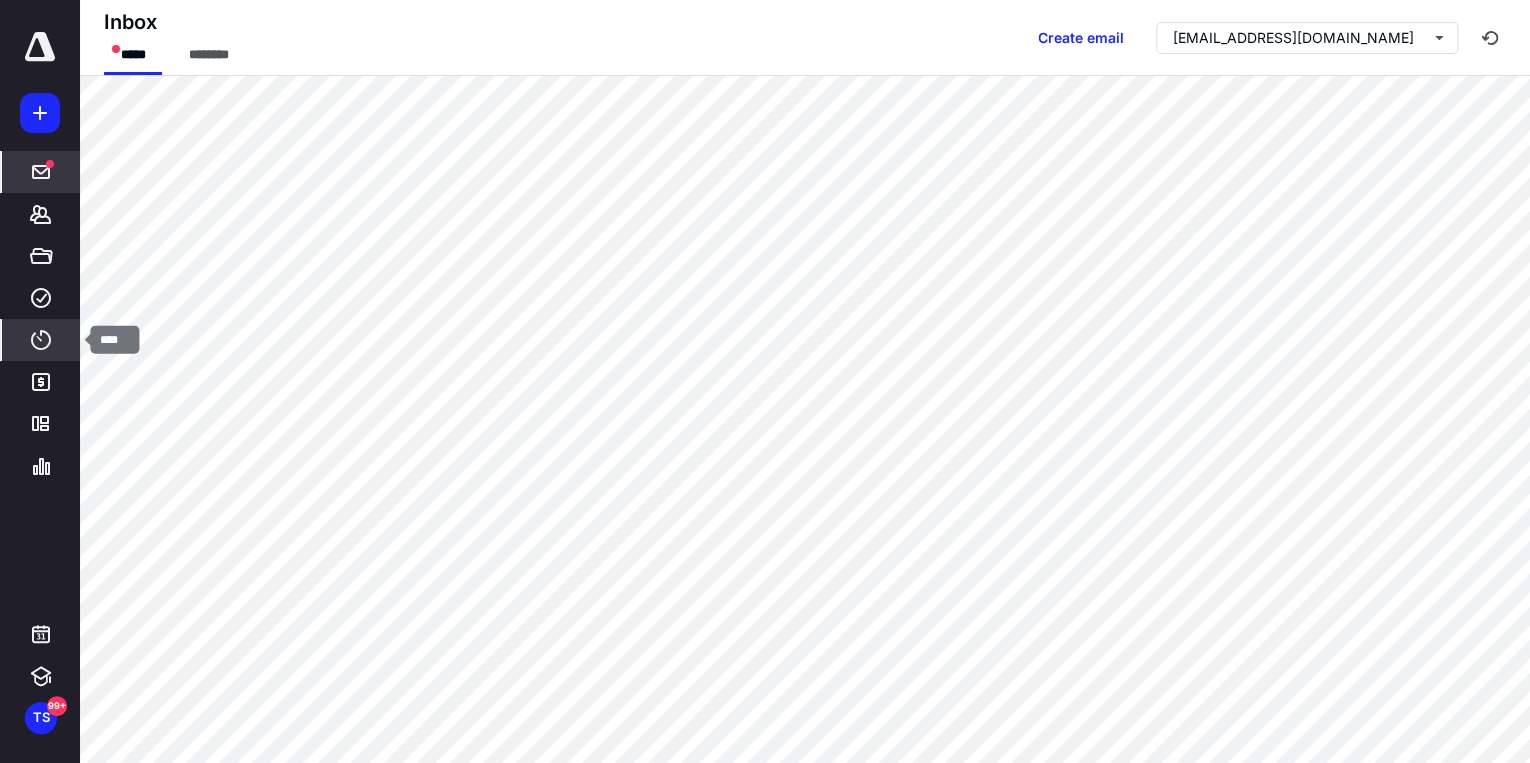 click 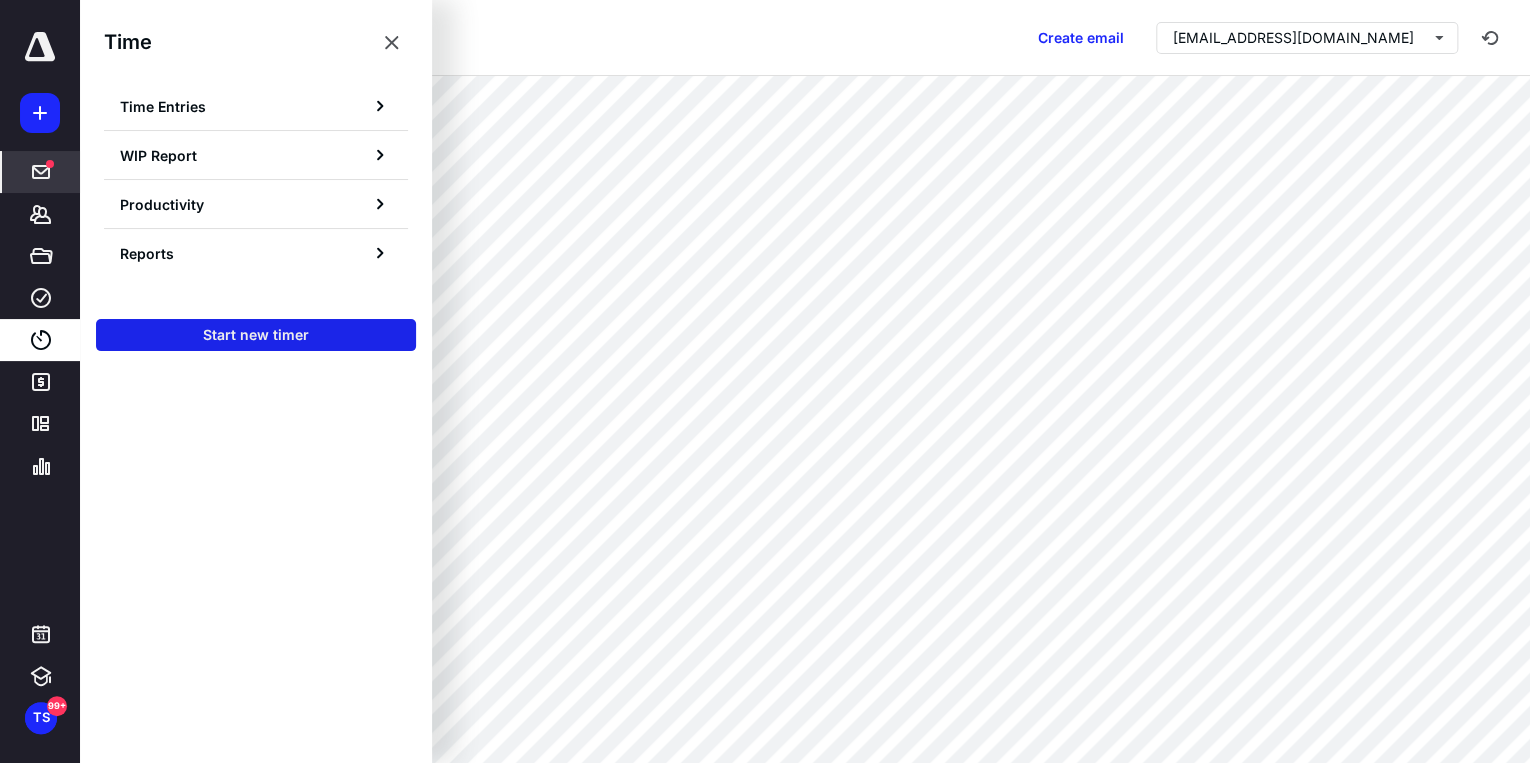 click on "Start new timer" at bounding box center (256, 335) 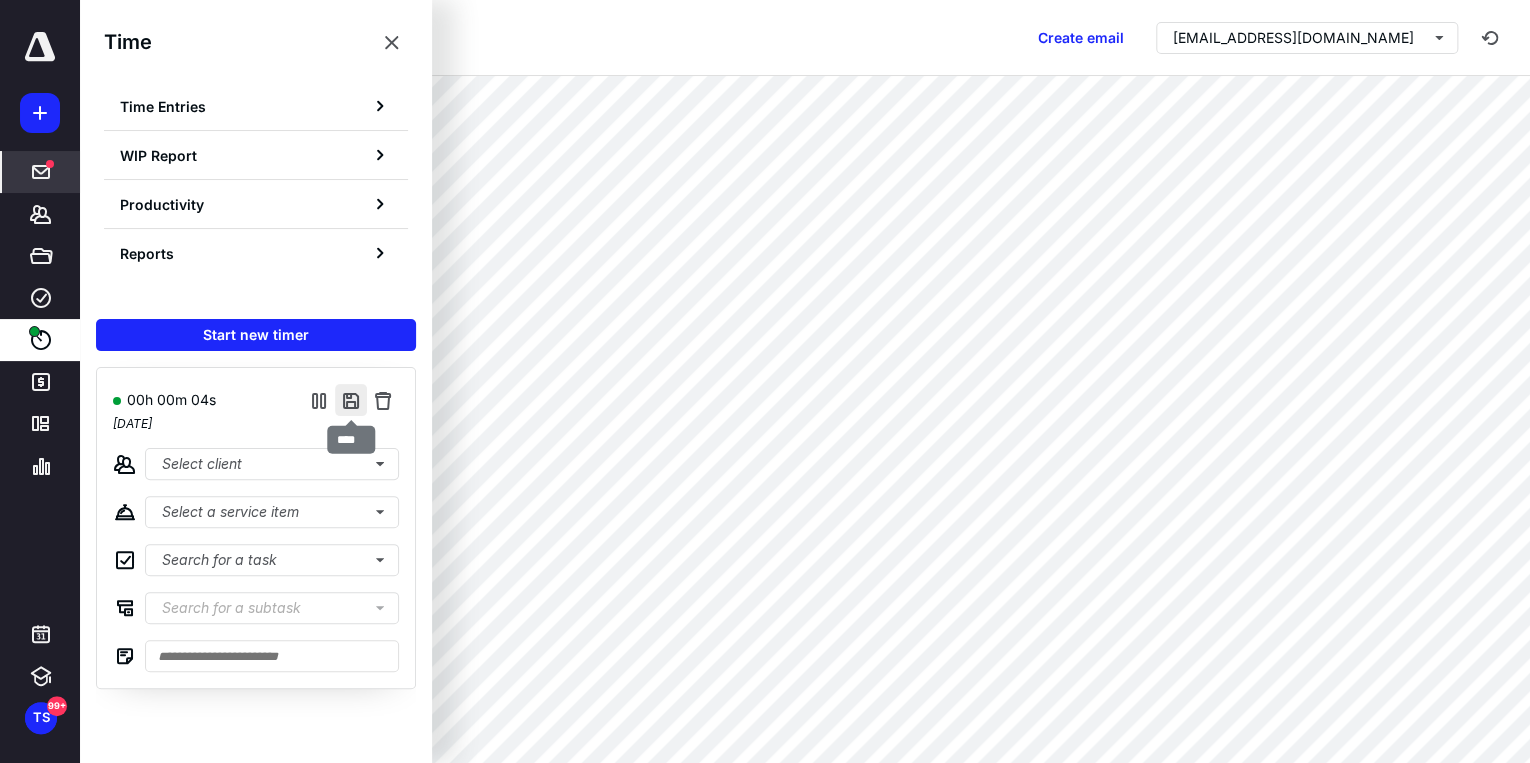 click at bounding box center (351, 400) 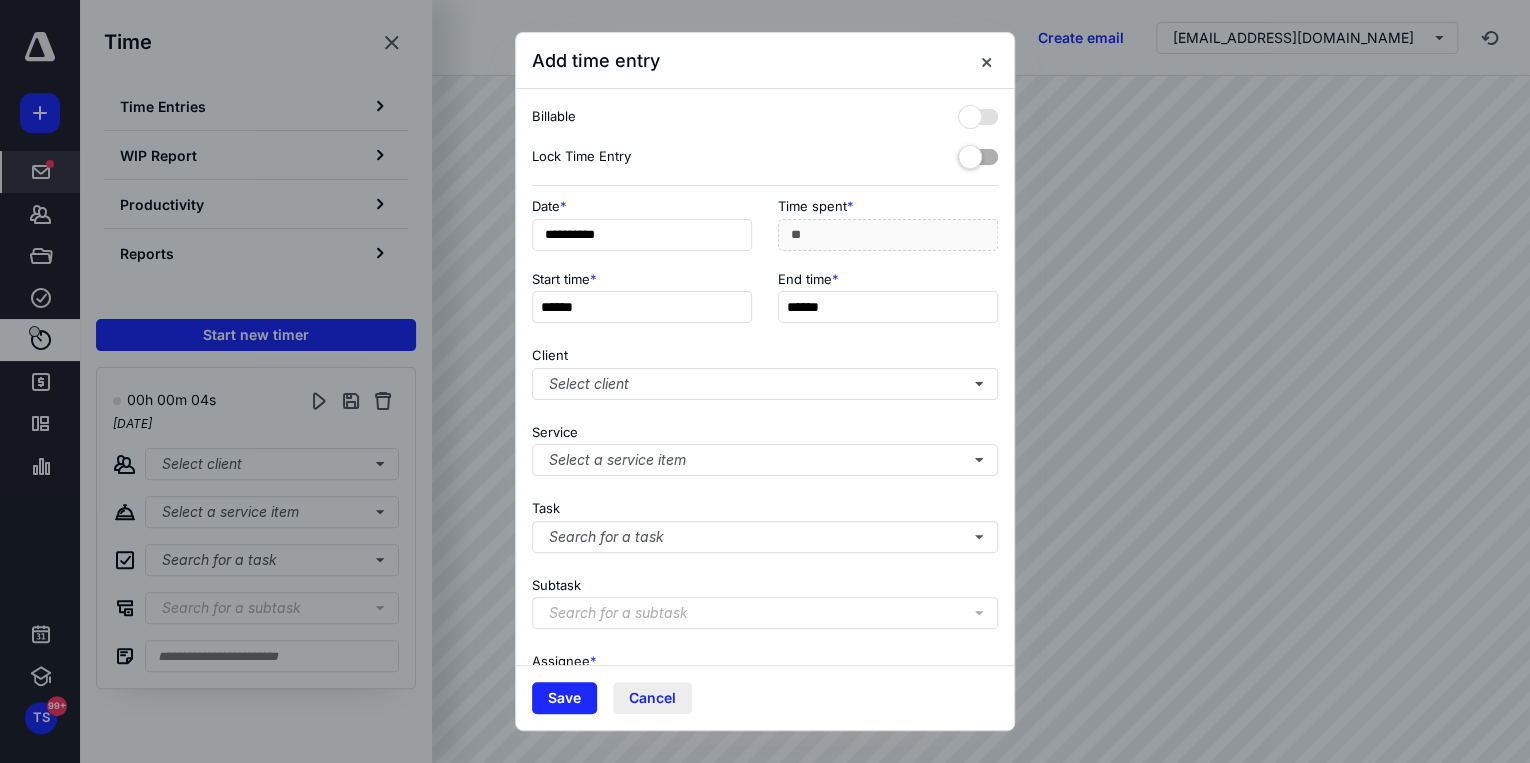 click on "Cancel" at bounding box center [652, 698] 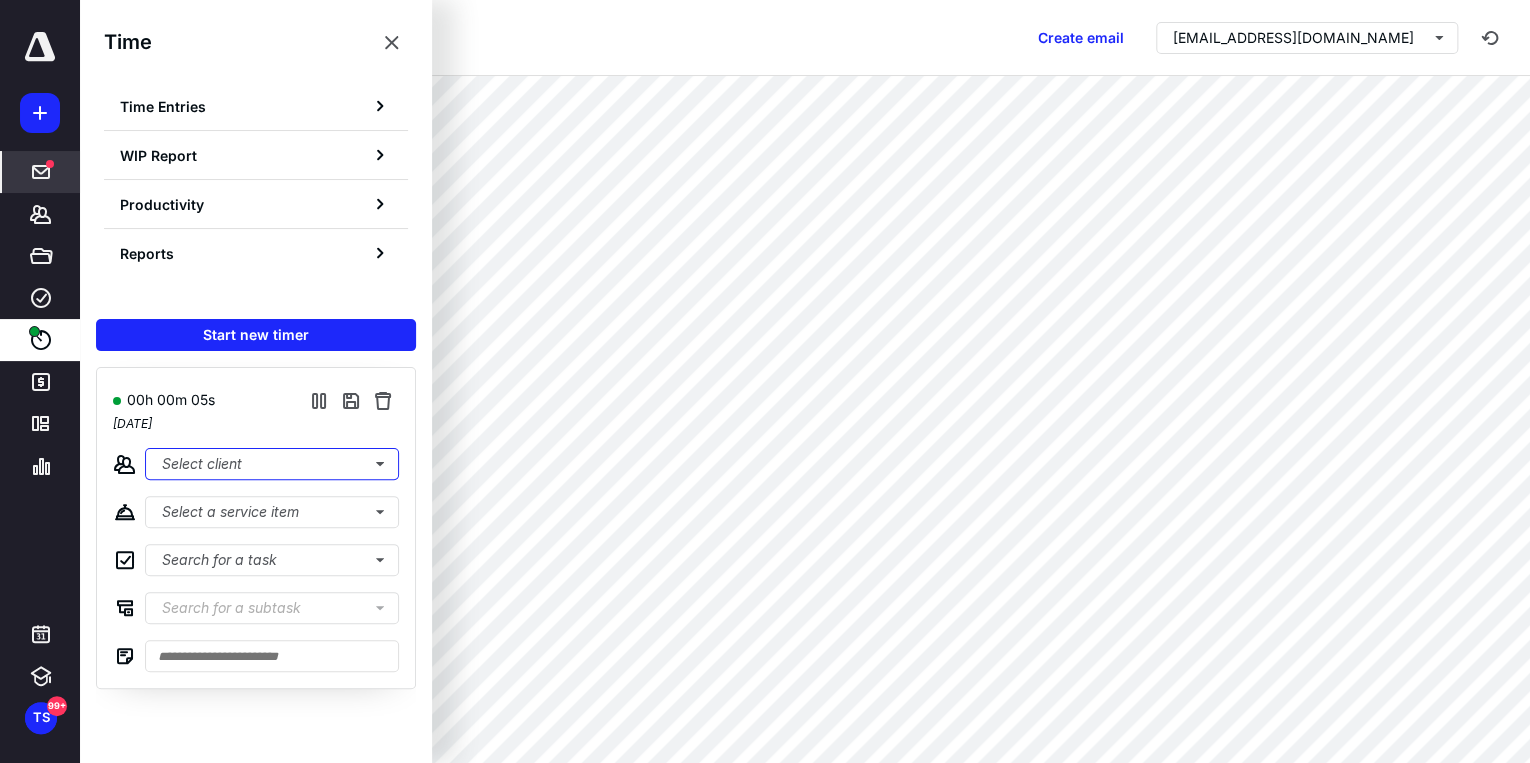 click on "Select client" at bounding box center [272, 464] 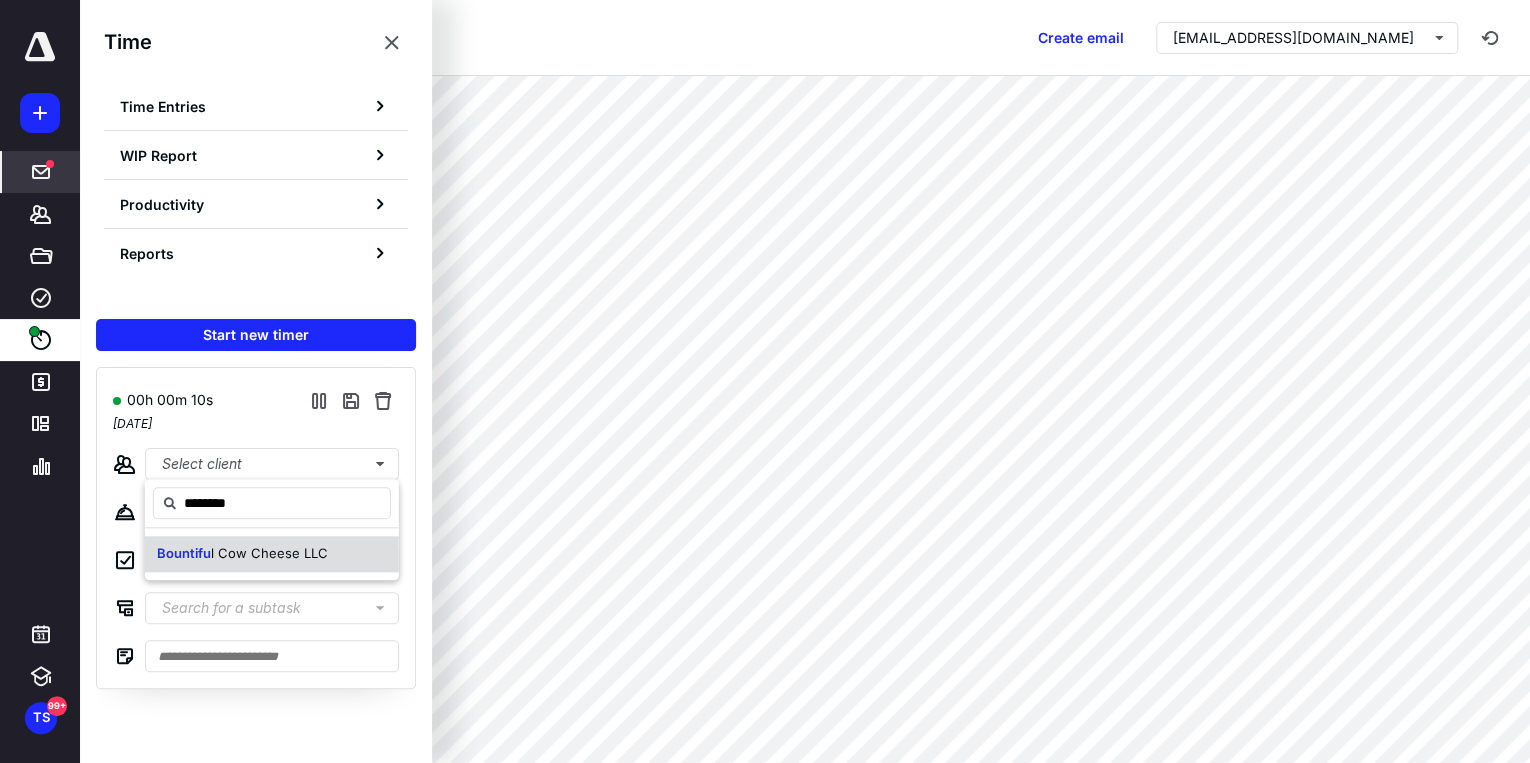 click on "Bountifu l Cow Cheese LLC" at bounding box center (272, 554) 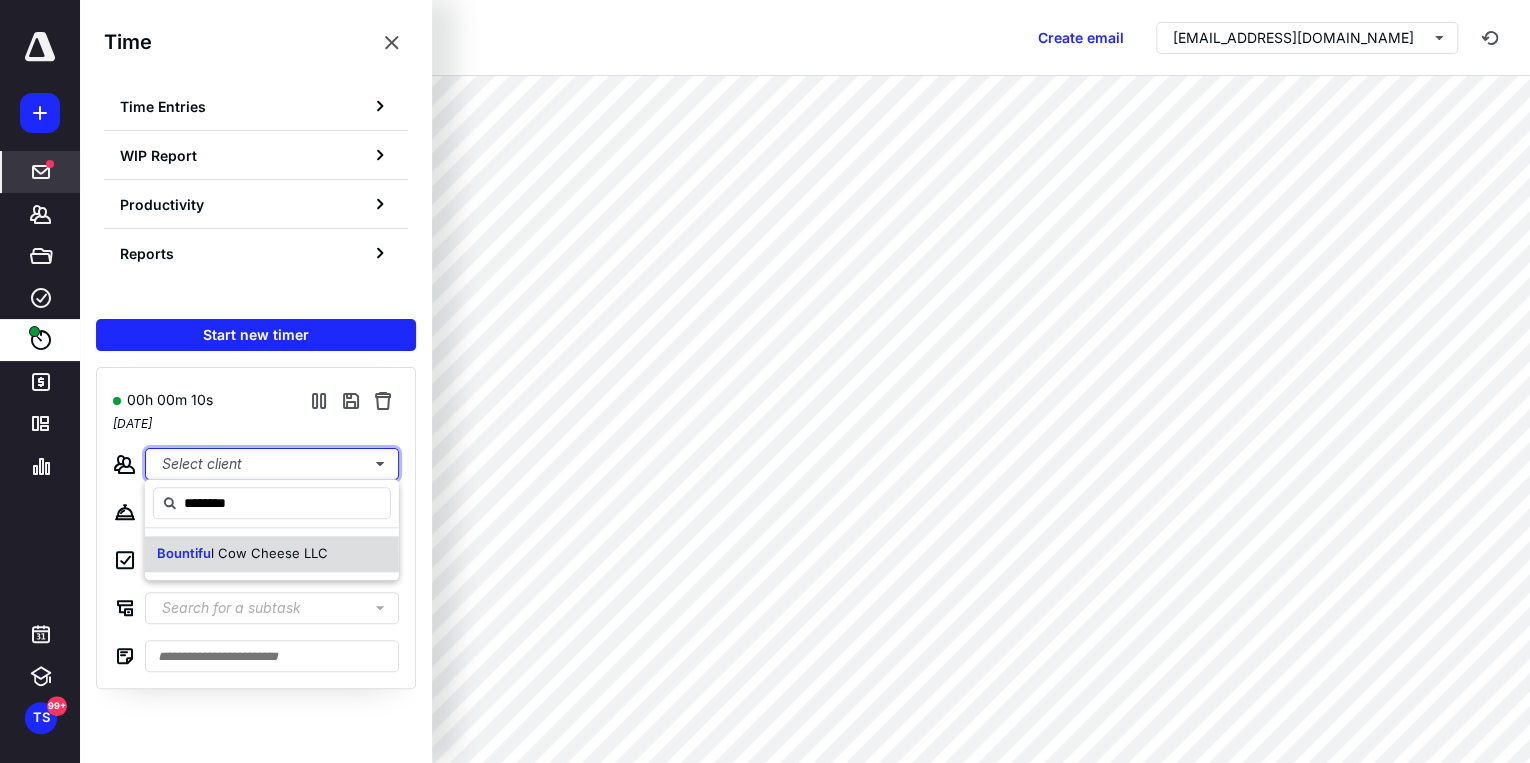 type 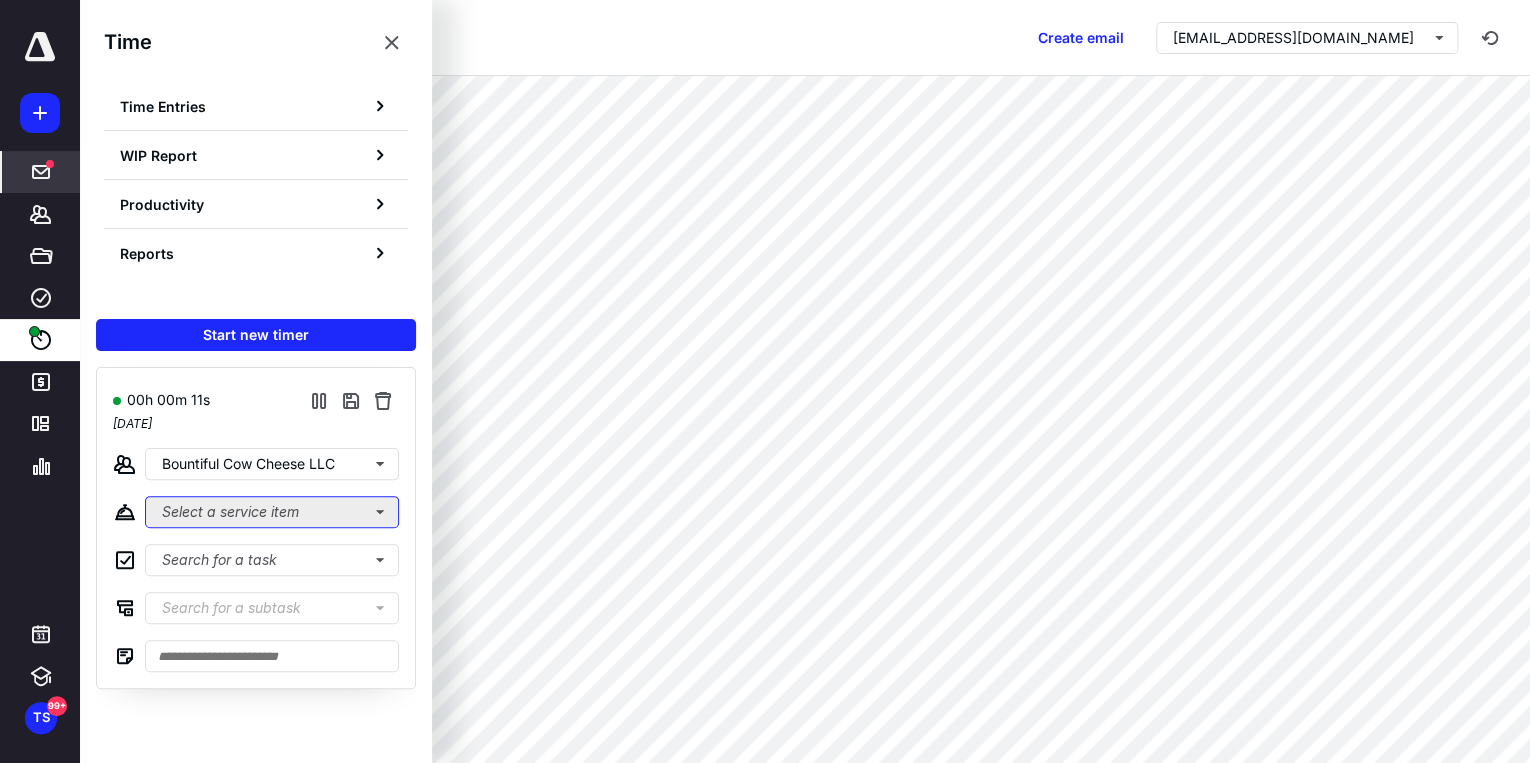 click on "Select a service item" at bounding box center (272, 512) 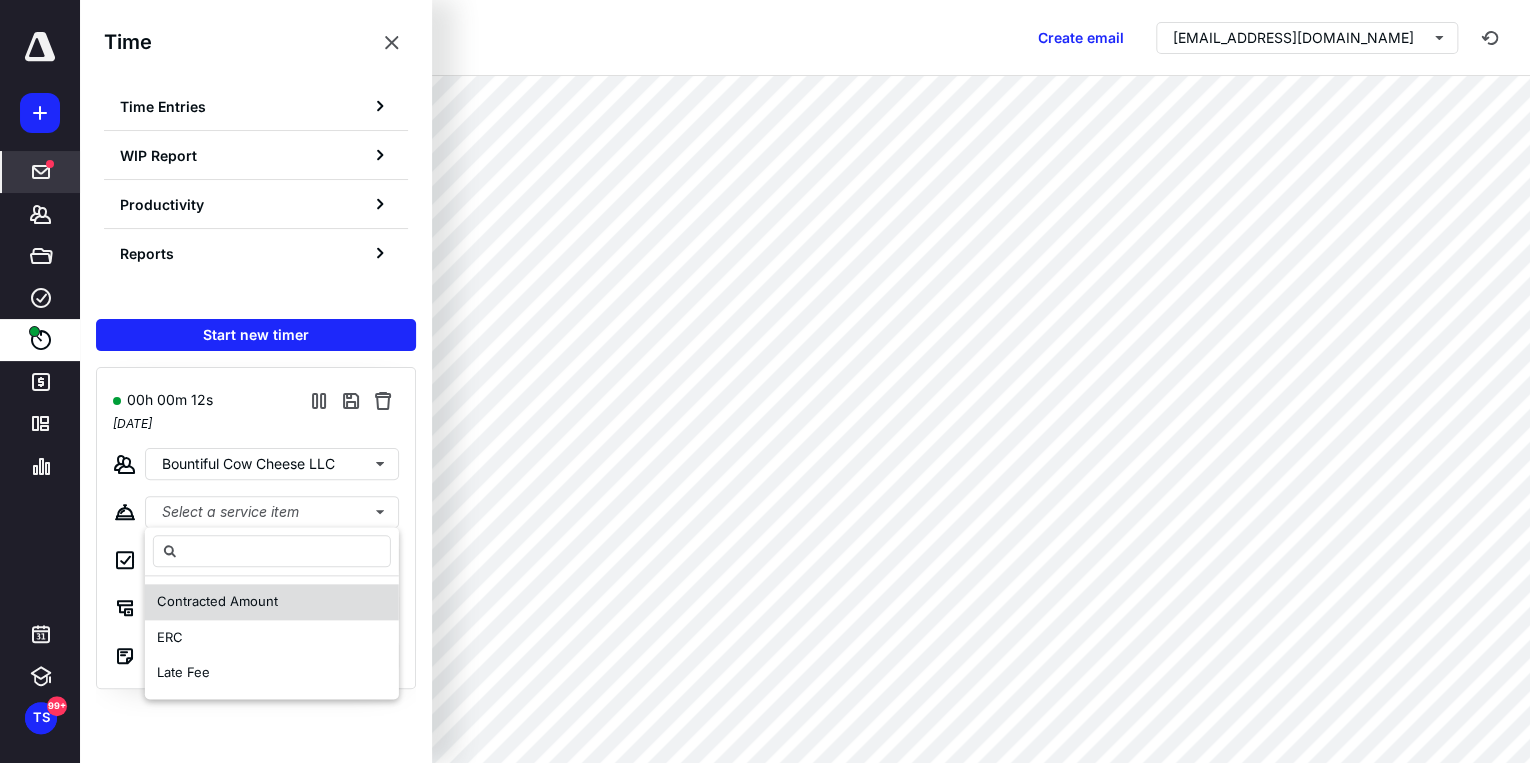 click on "Contracted Amount" at bounding box center (217, 601) 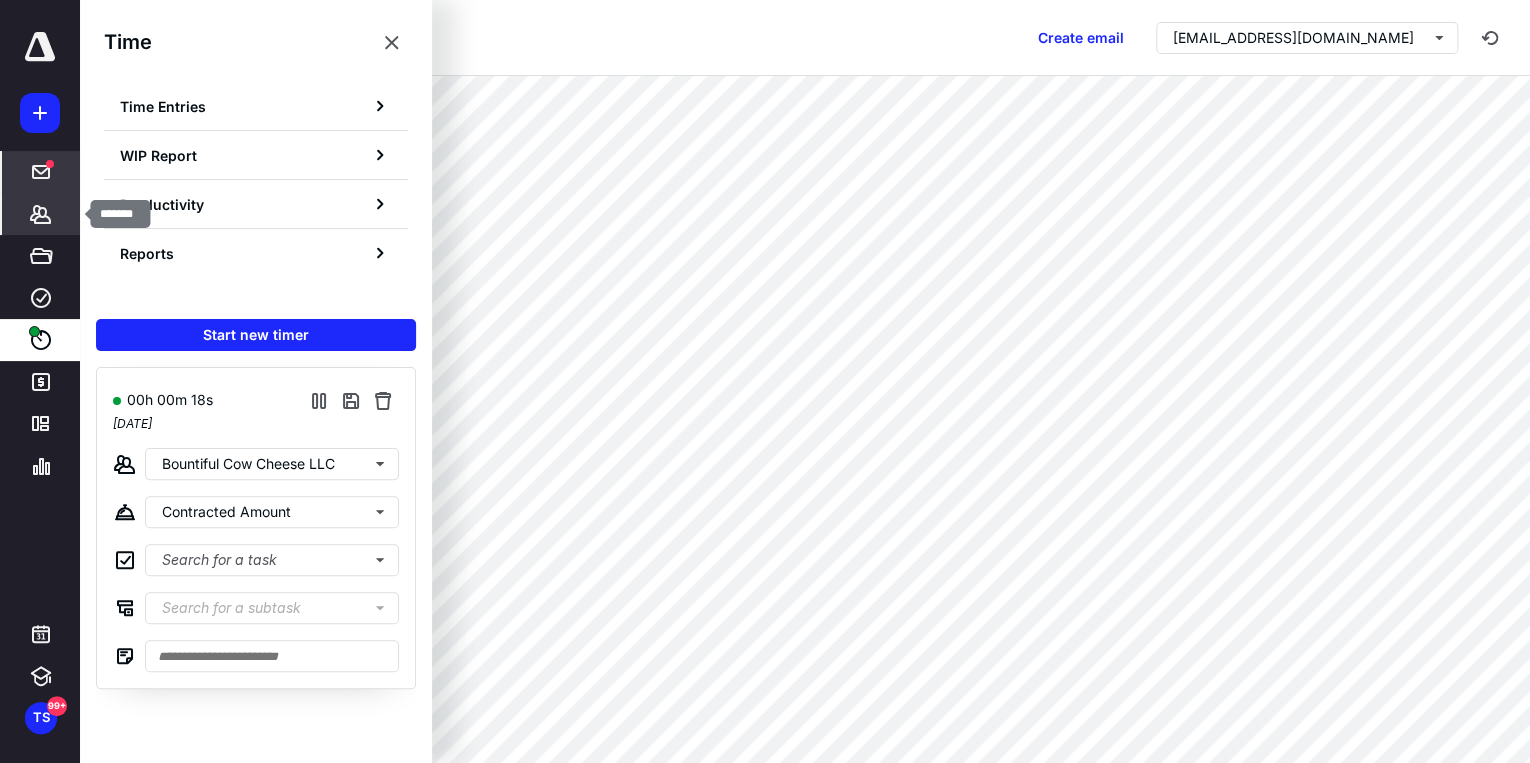 click 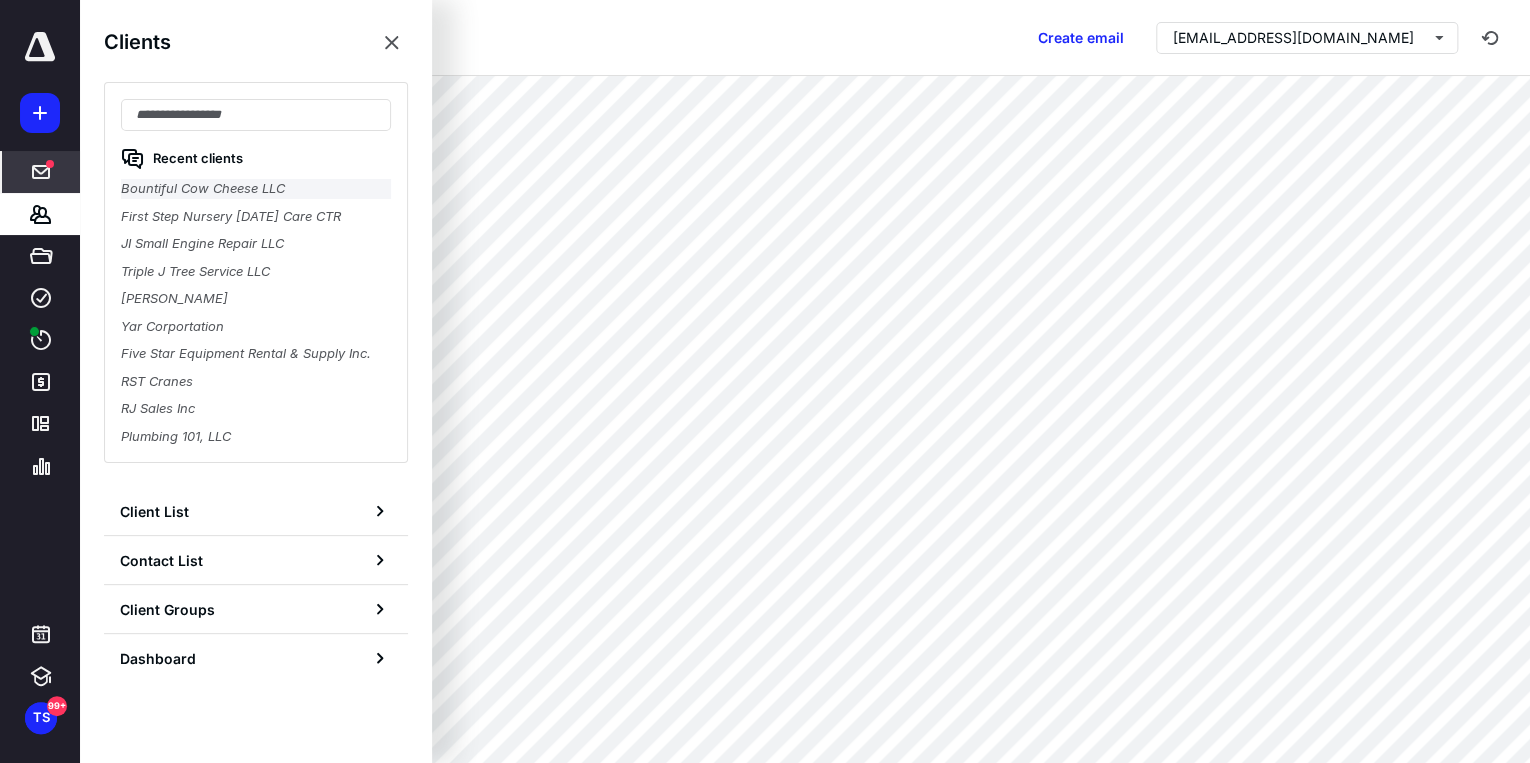 click on "Bountiful Cow Cheese LLC" at bounding box center (256, 189) 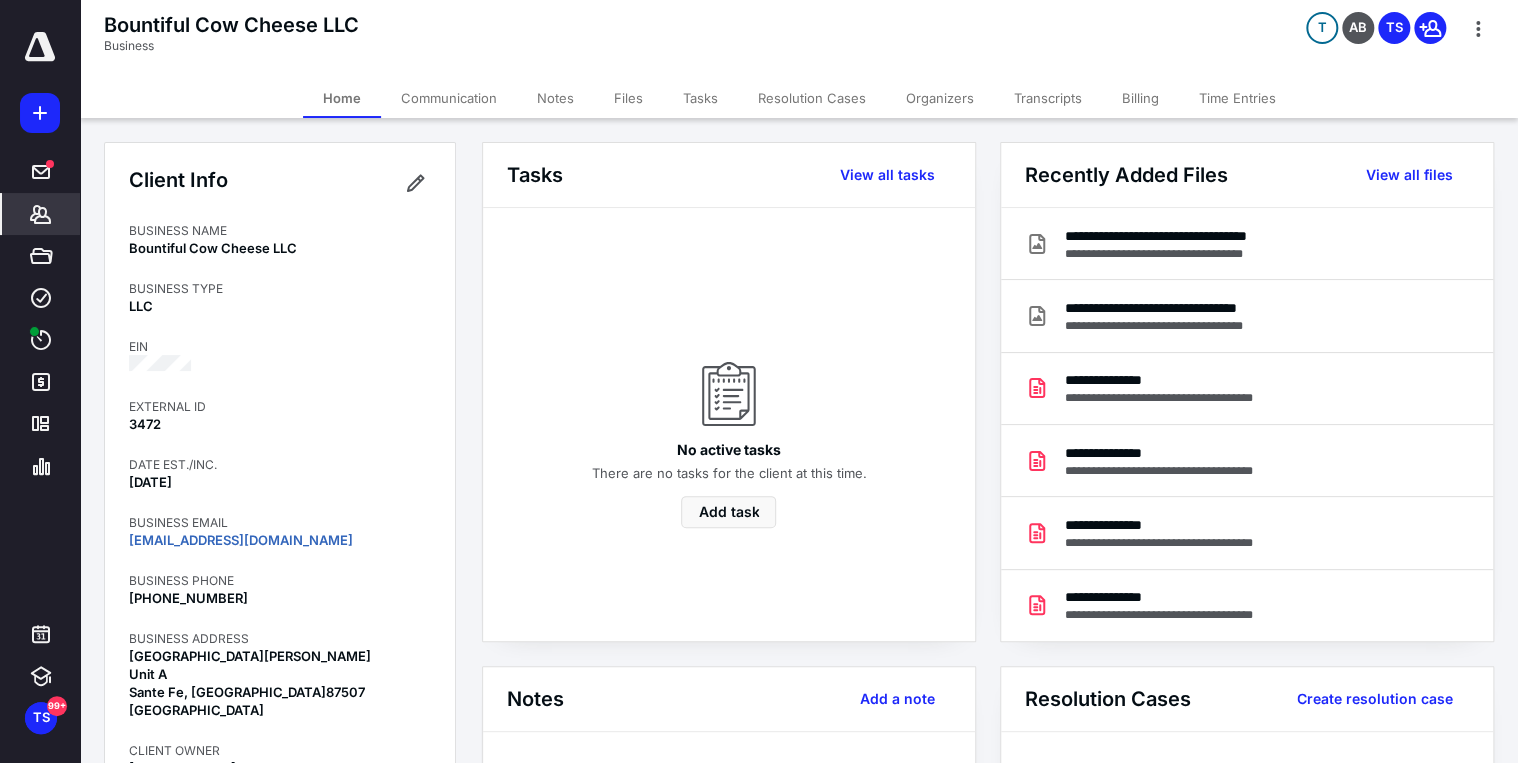 click on "Time Entries" at bounding box center [1237, 98] 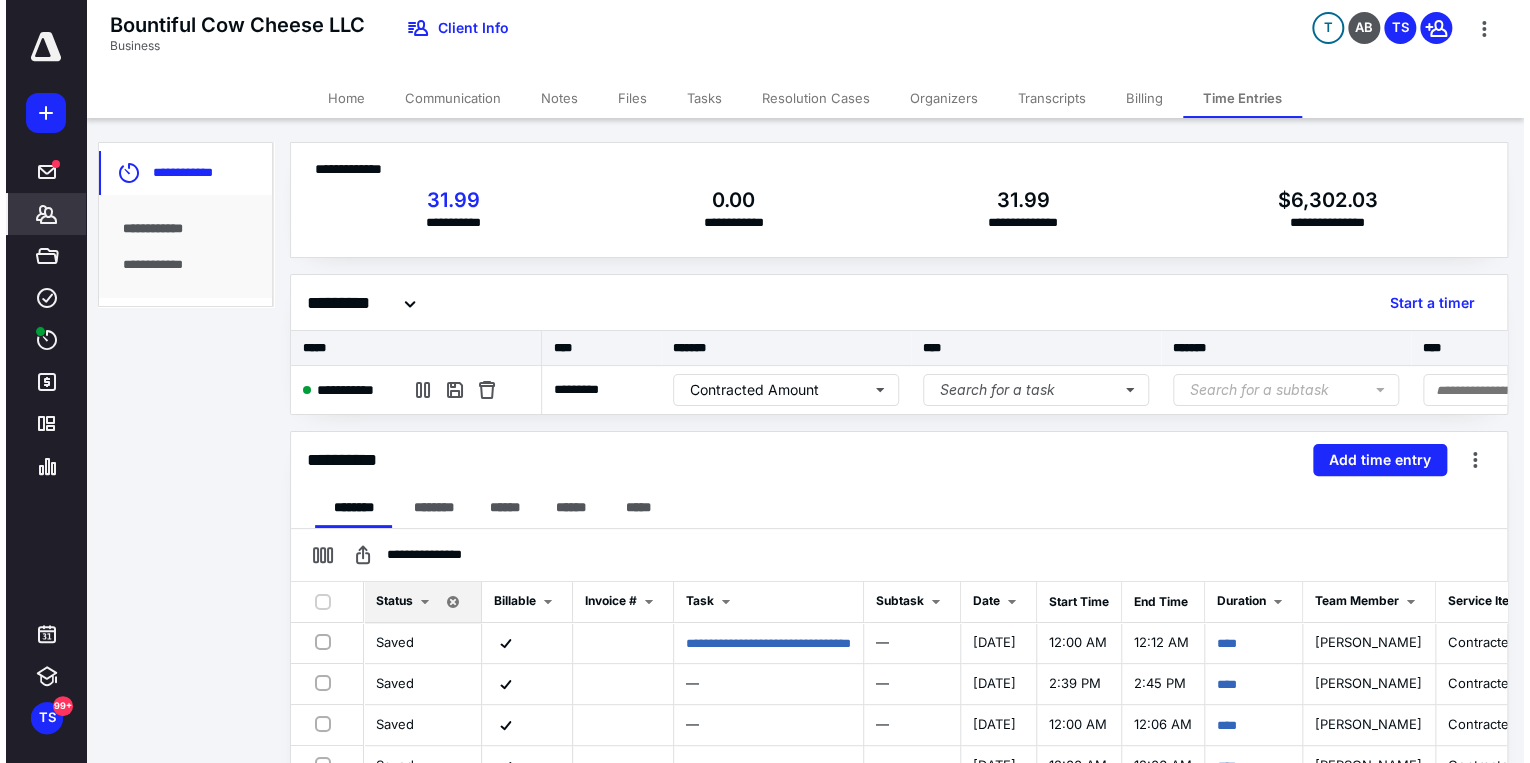 scroll, scrollTop: 0, scrollLeft: 0, axis: both 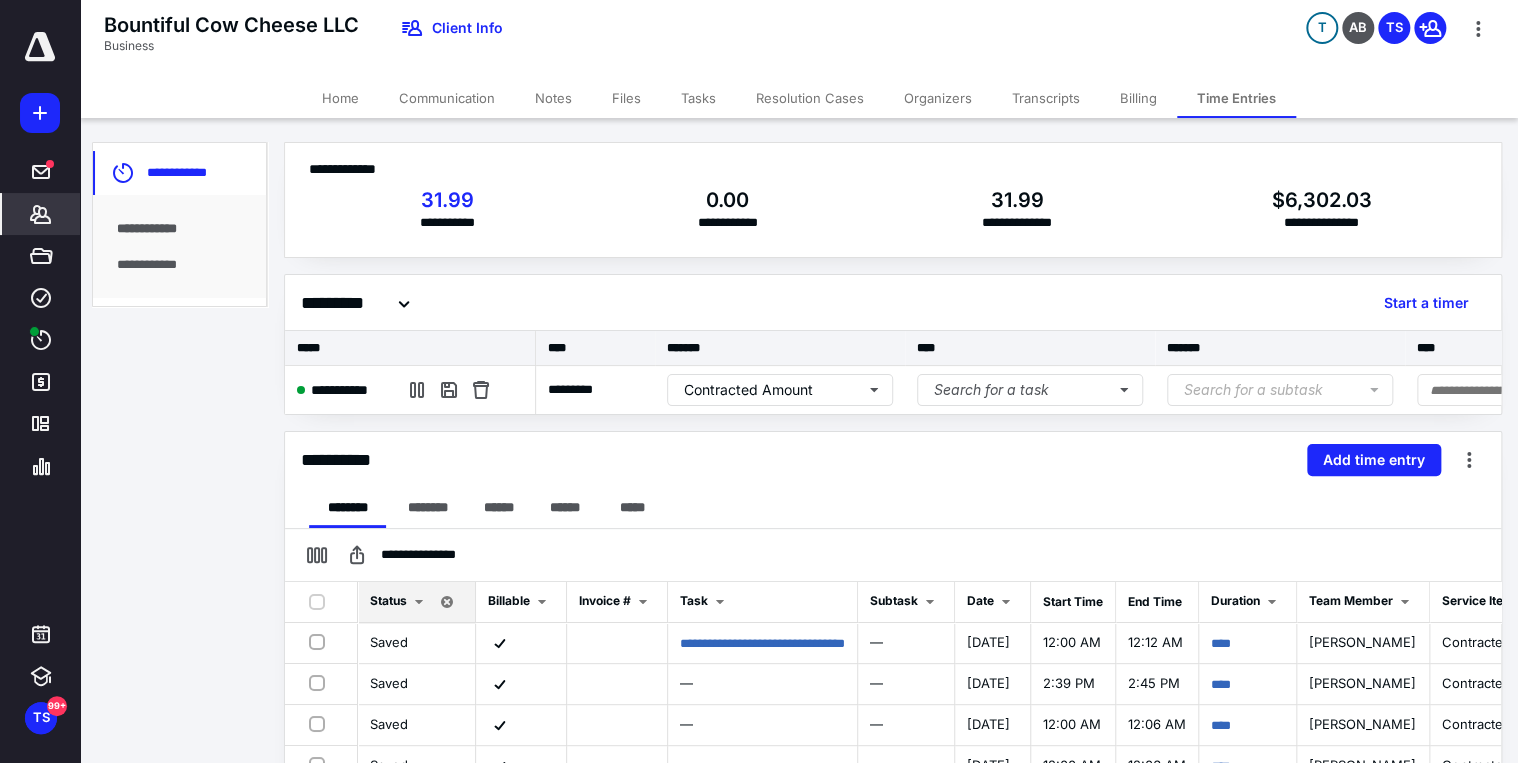 click on "Tasks" at bounding box center [698, 98] 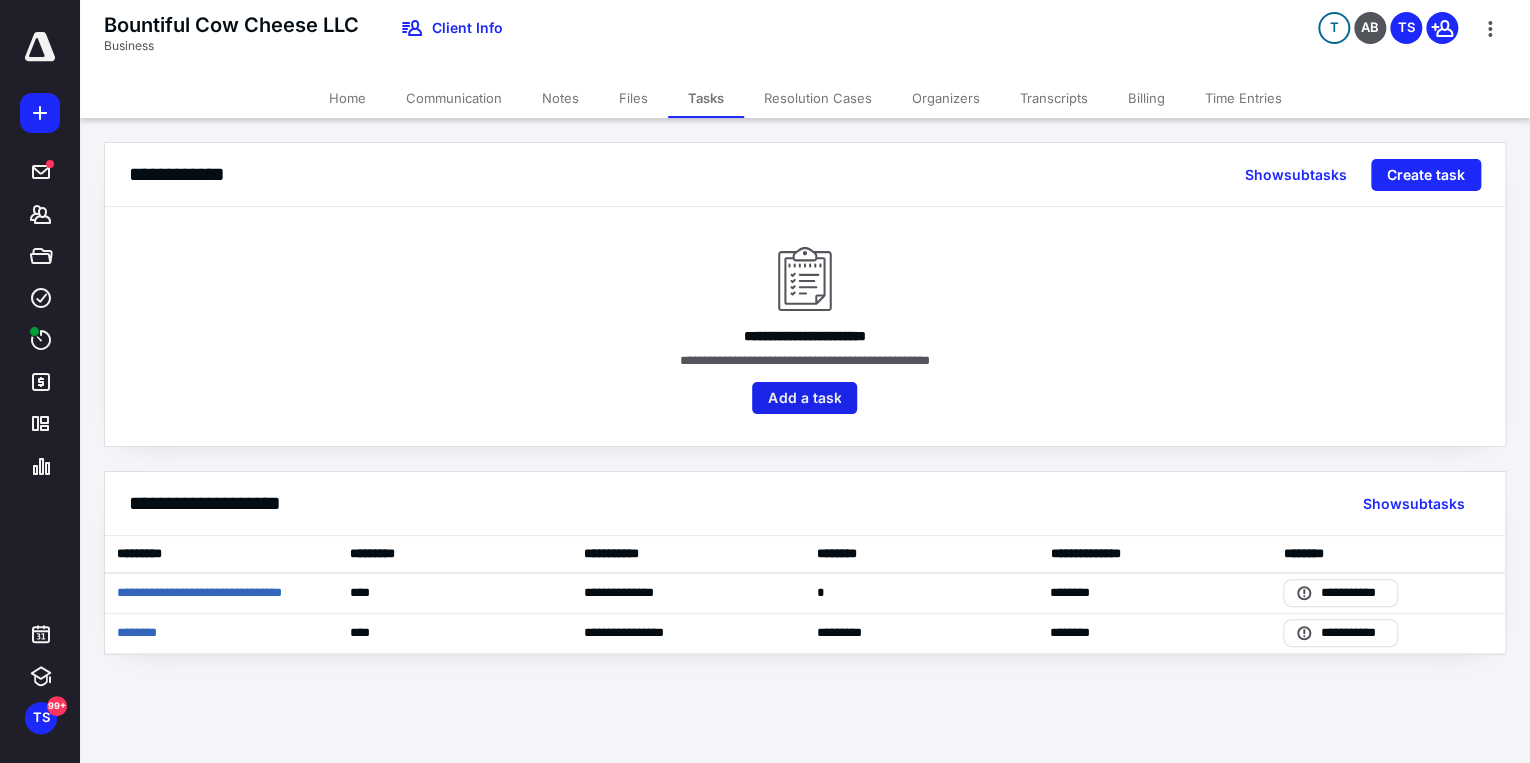 click on "Add a task" at bounding box center [804, 398] 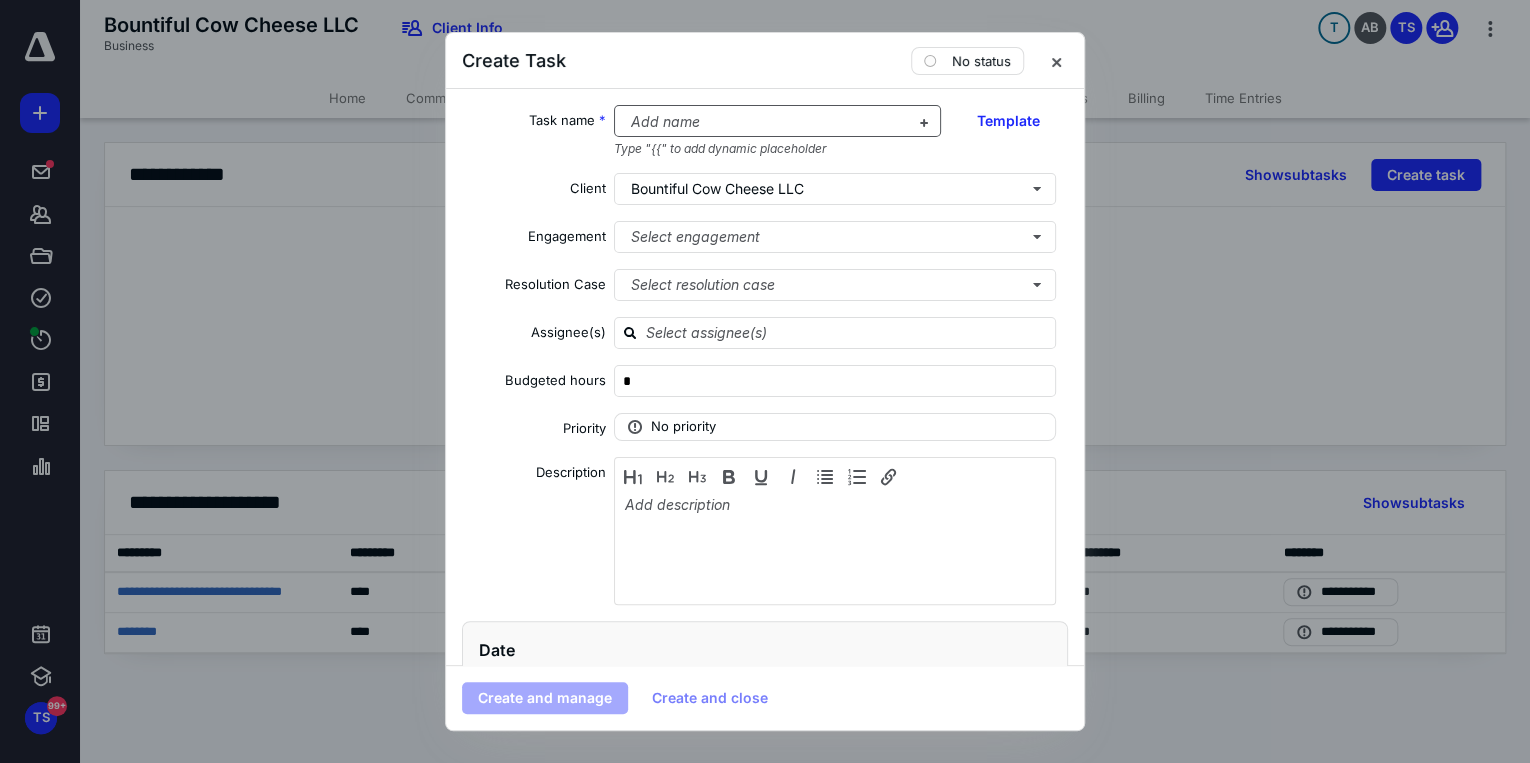 click at bounding box center [766, 122] 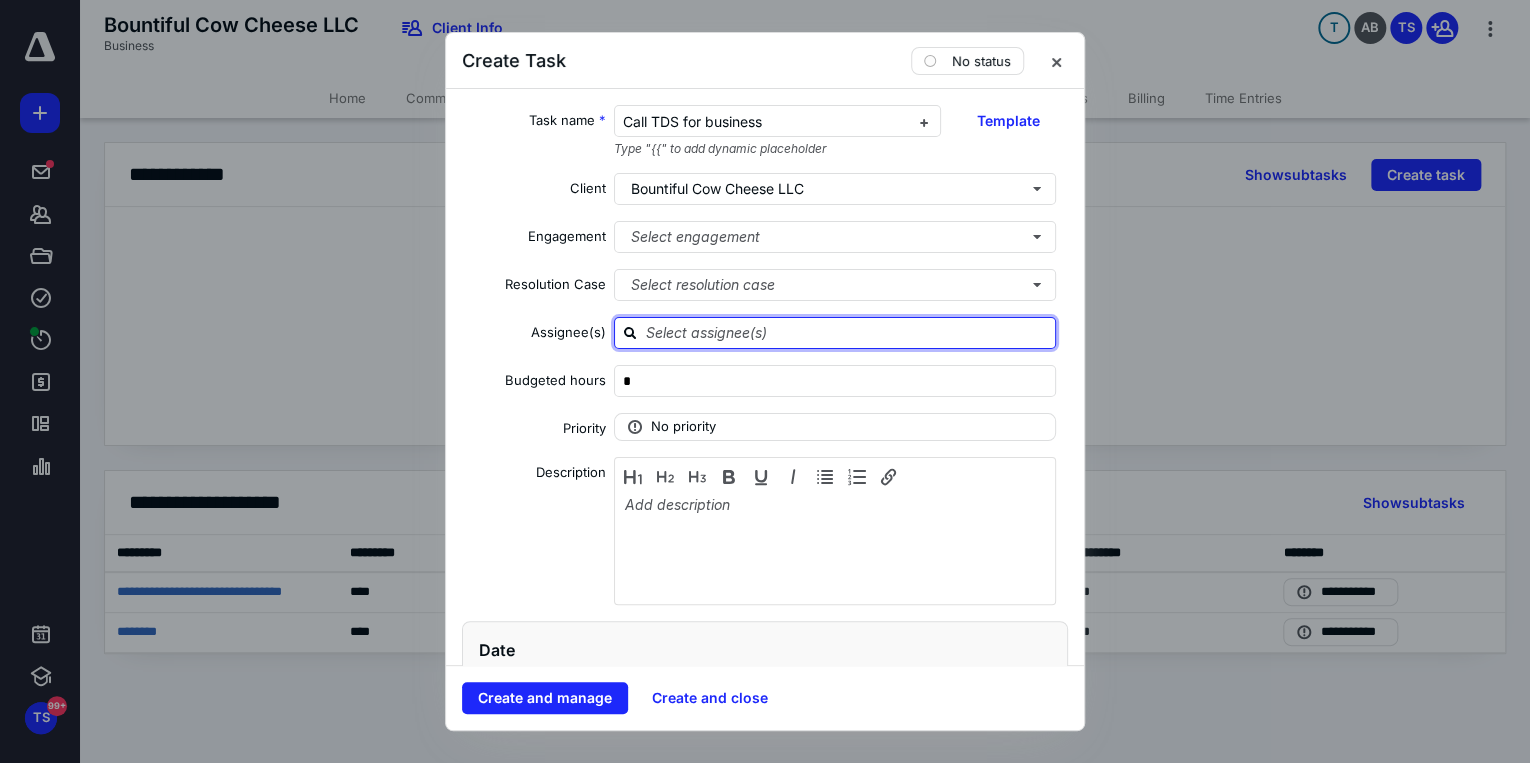 click at bounding box center (847, 332) 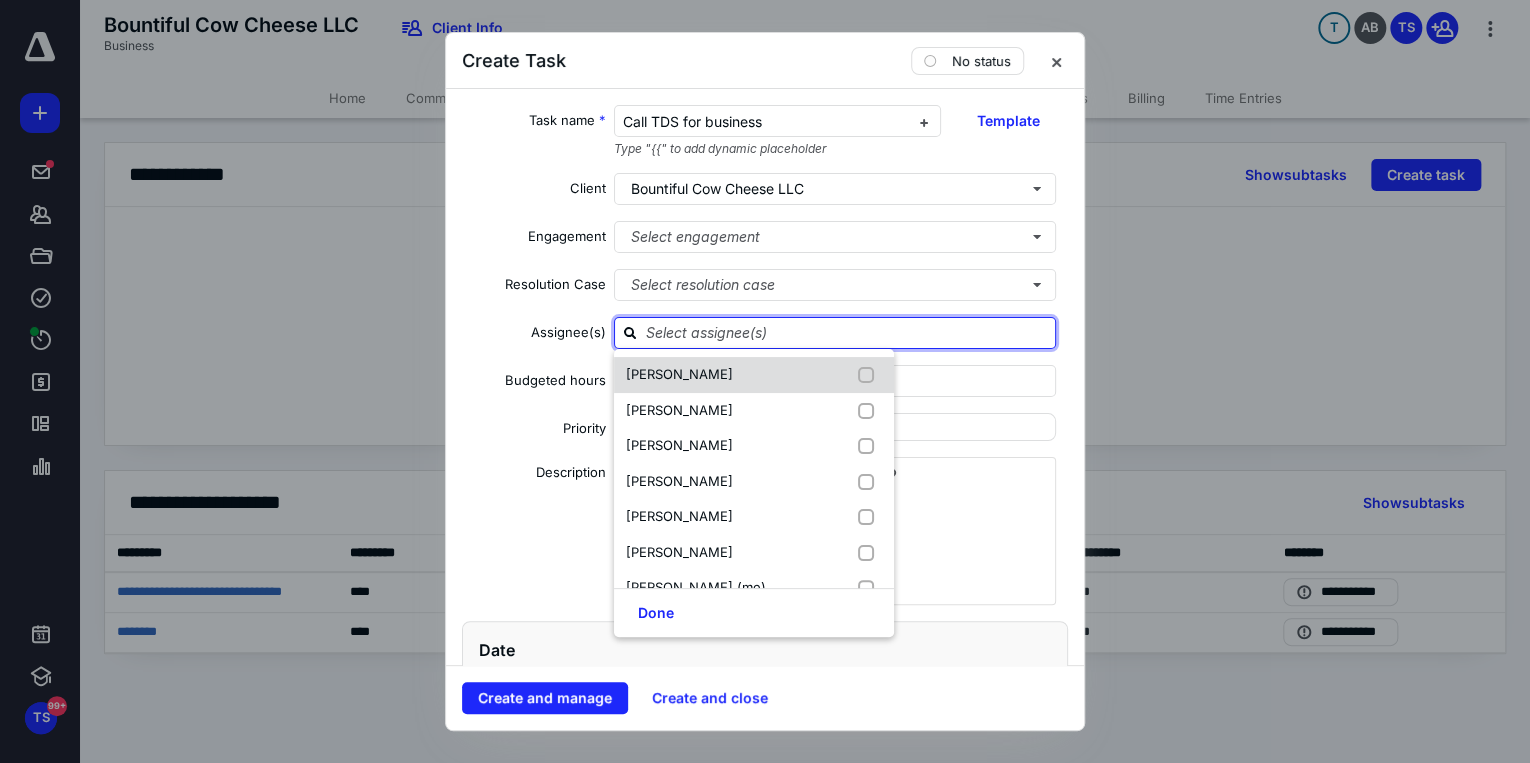 click at bounding box center (870, 375) 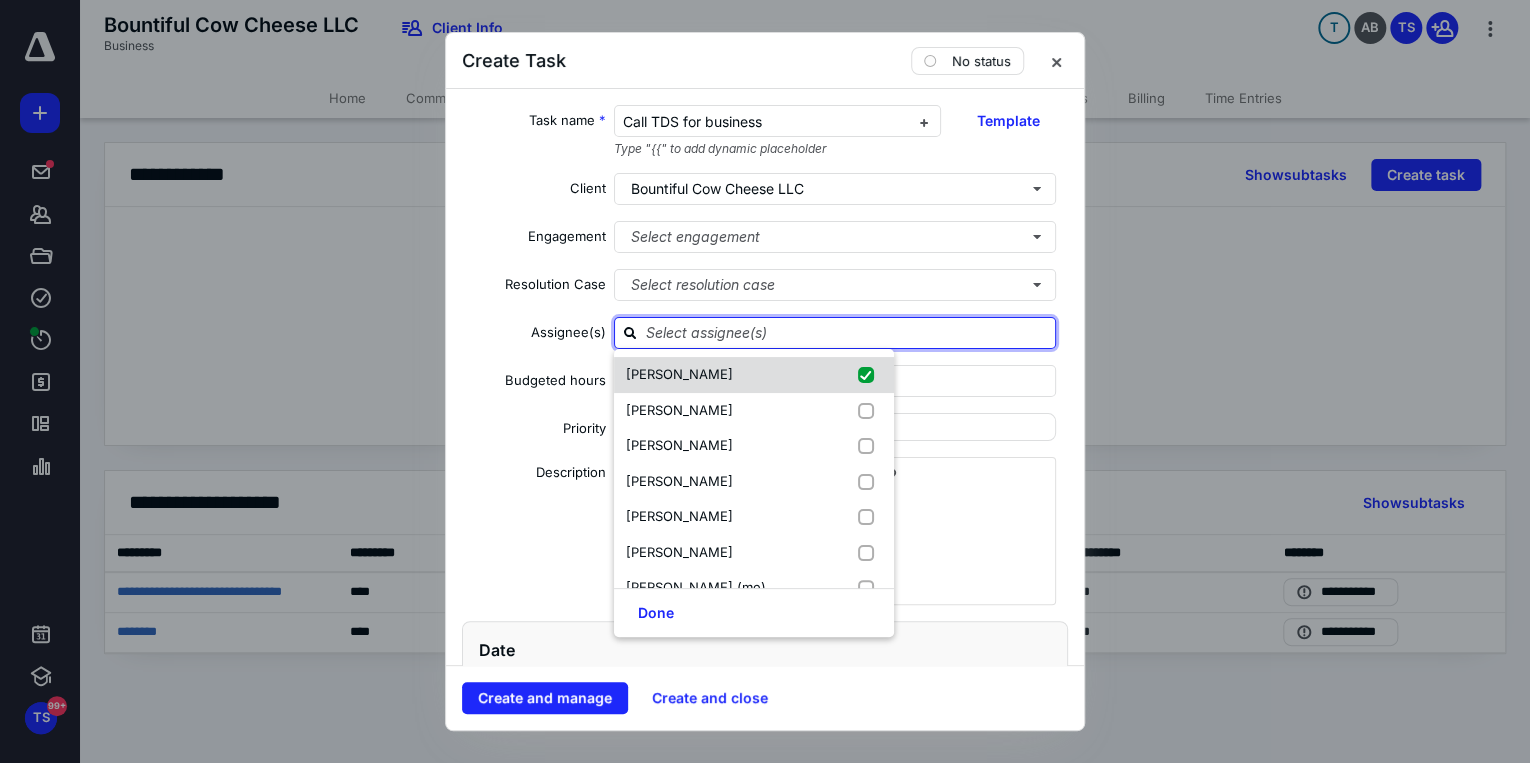 checkbox on "true" 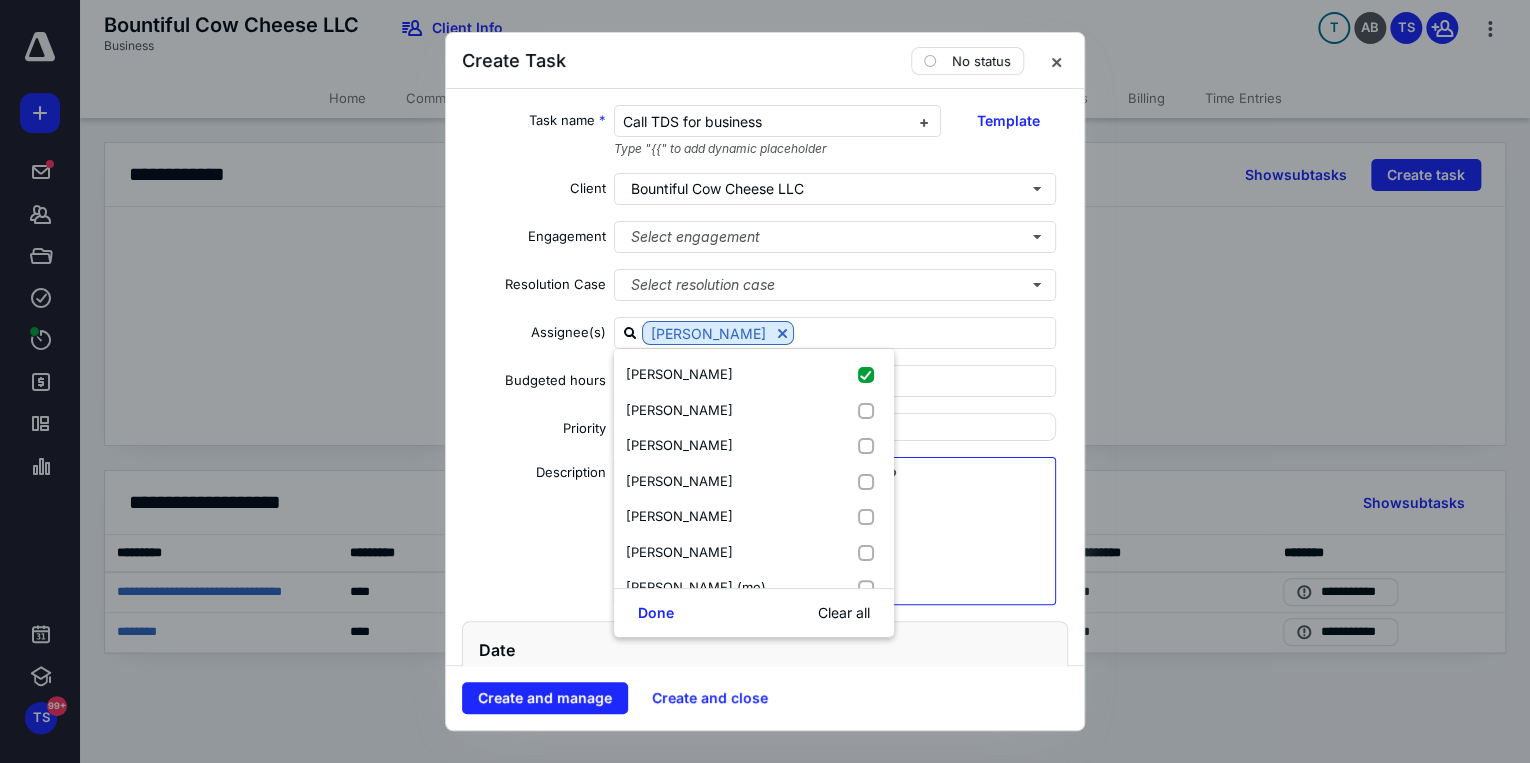 click at bounding box center [835, 546] 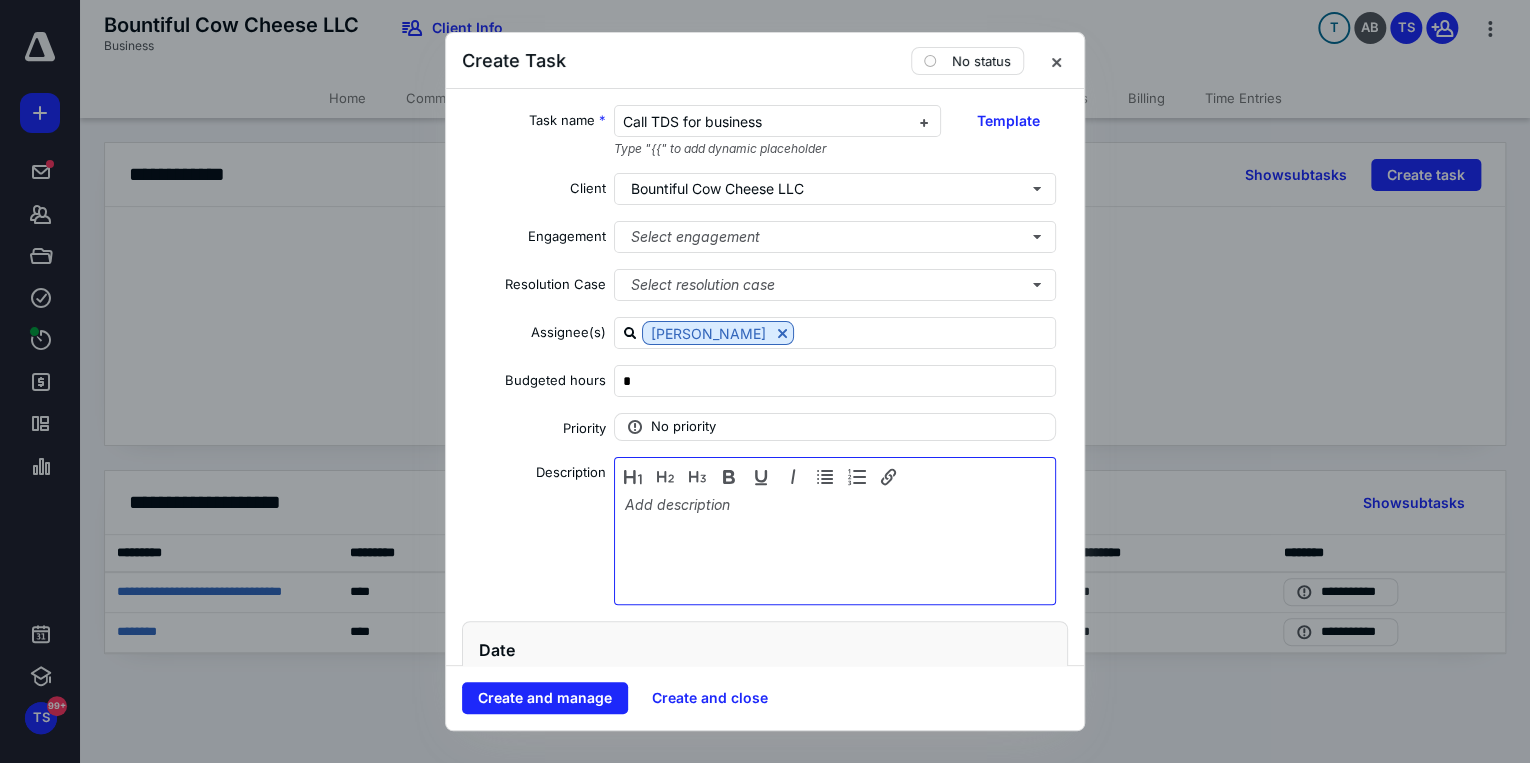 type 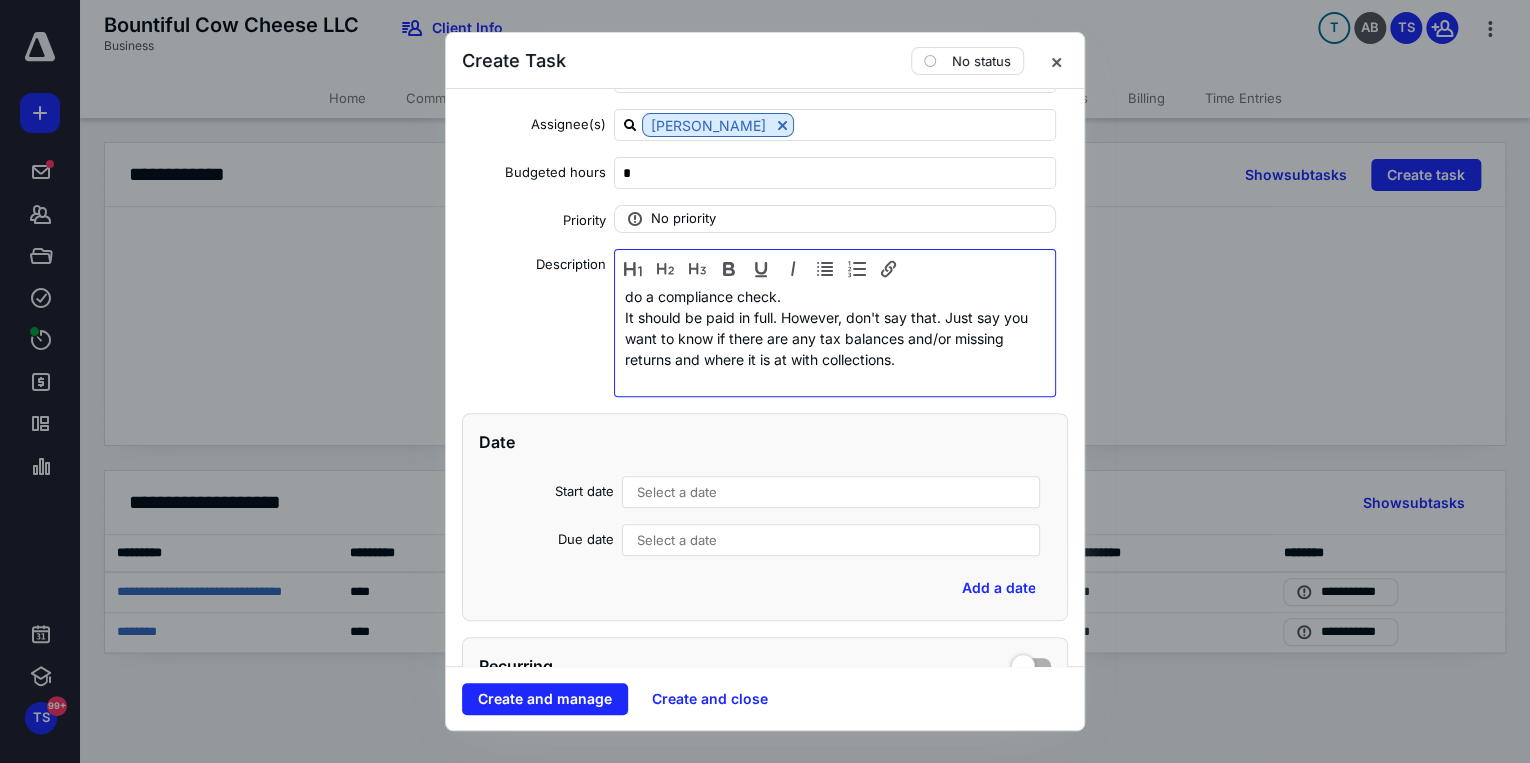 scroll, scrollTop: 320, scrollLeft: 0, axis: vertical 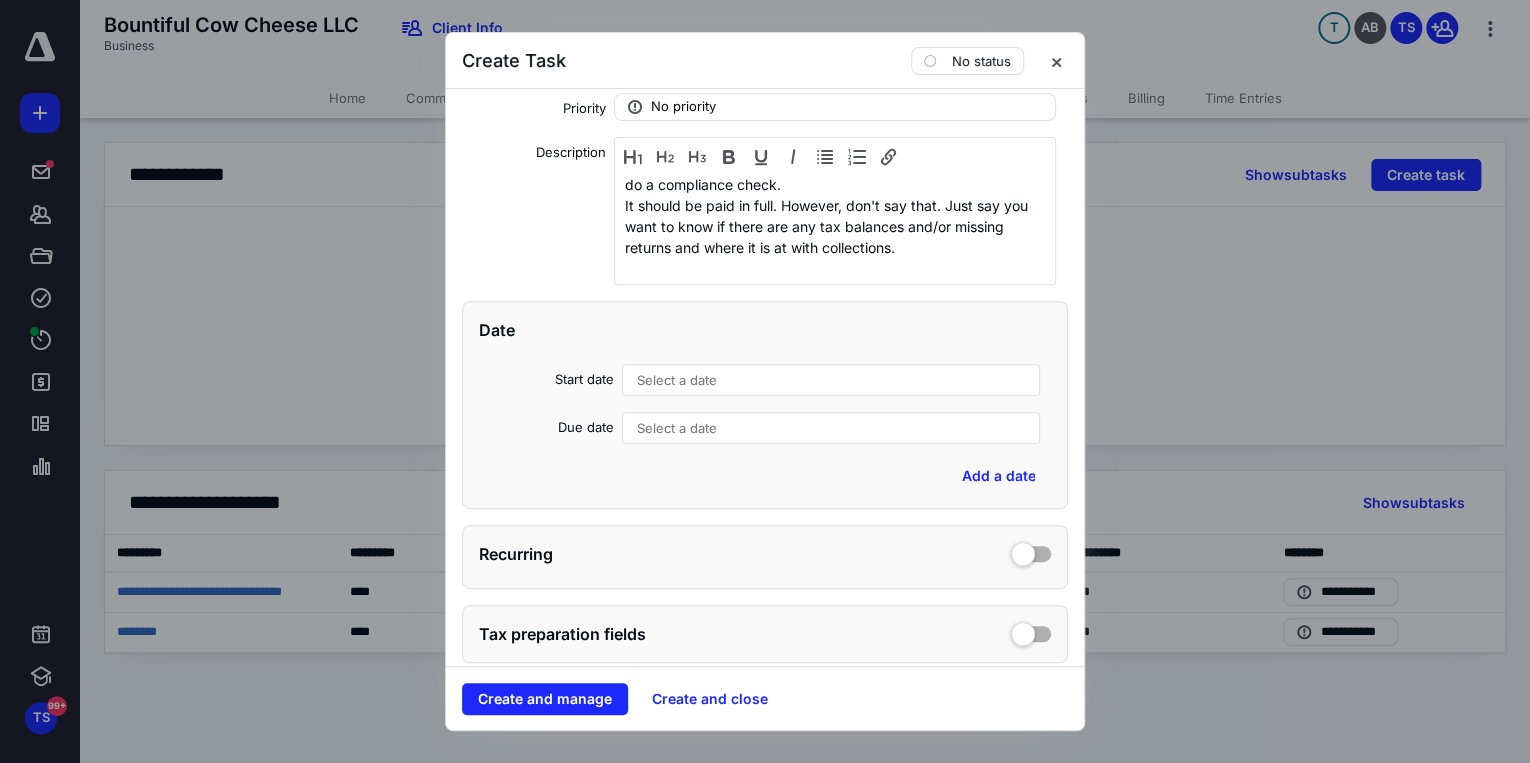 click on "Select a date" at bounding box center [677, 380] 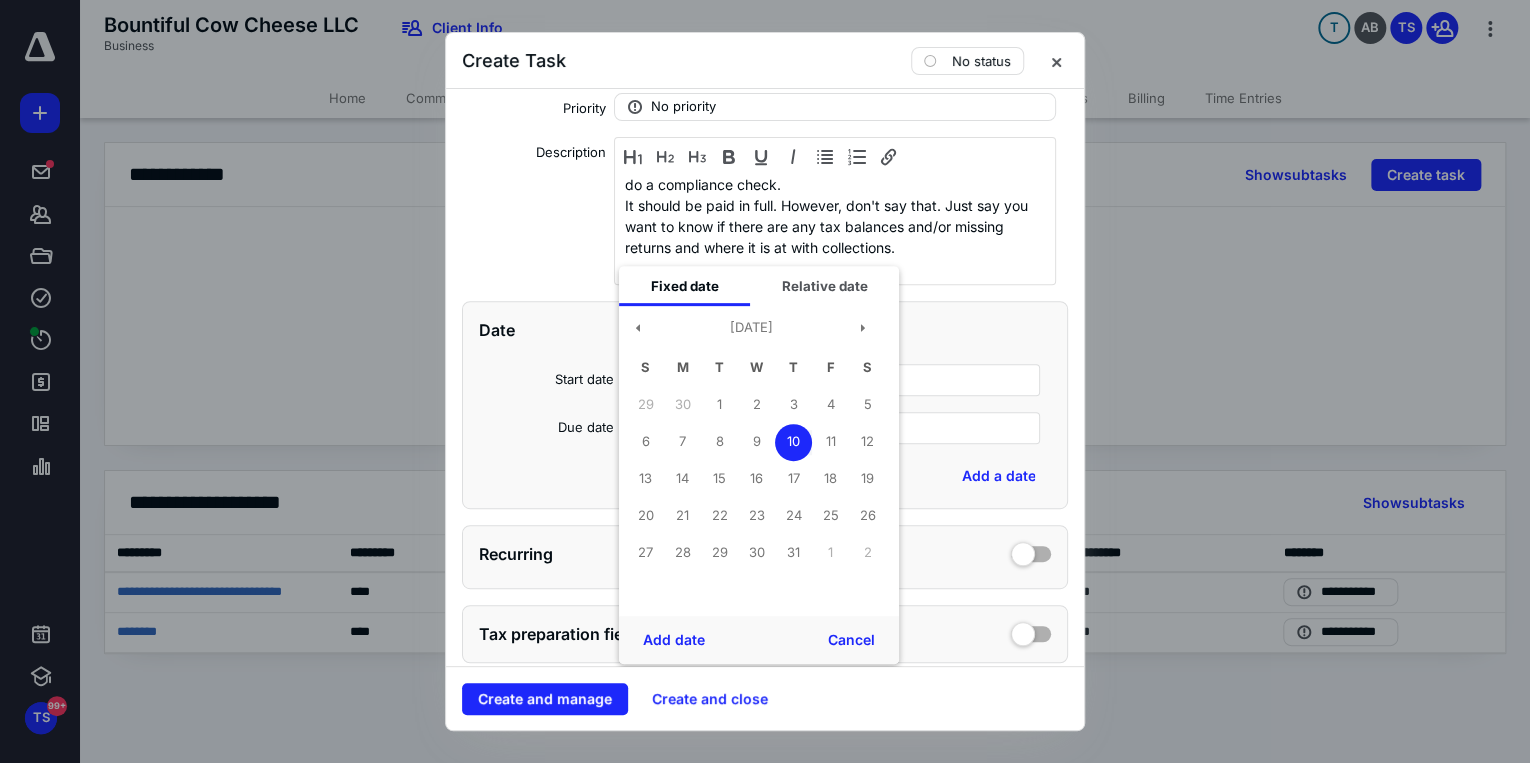 click on "10" at bounding box center (793, 442) 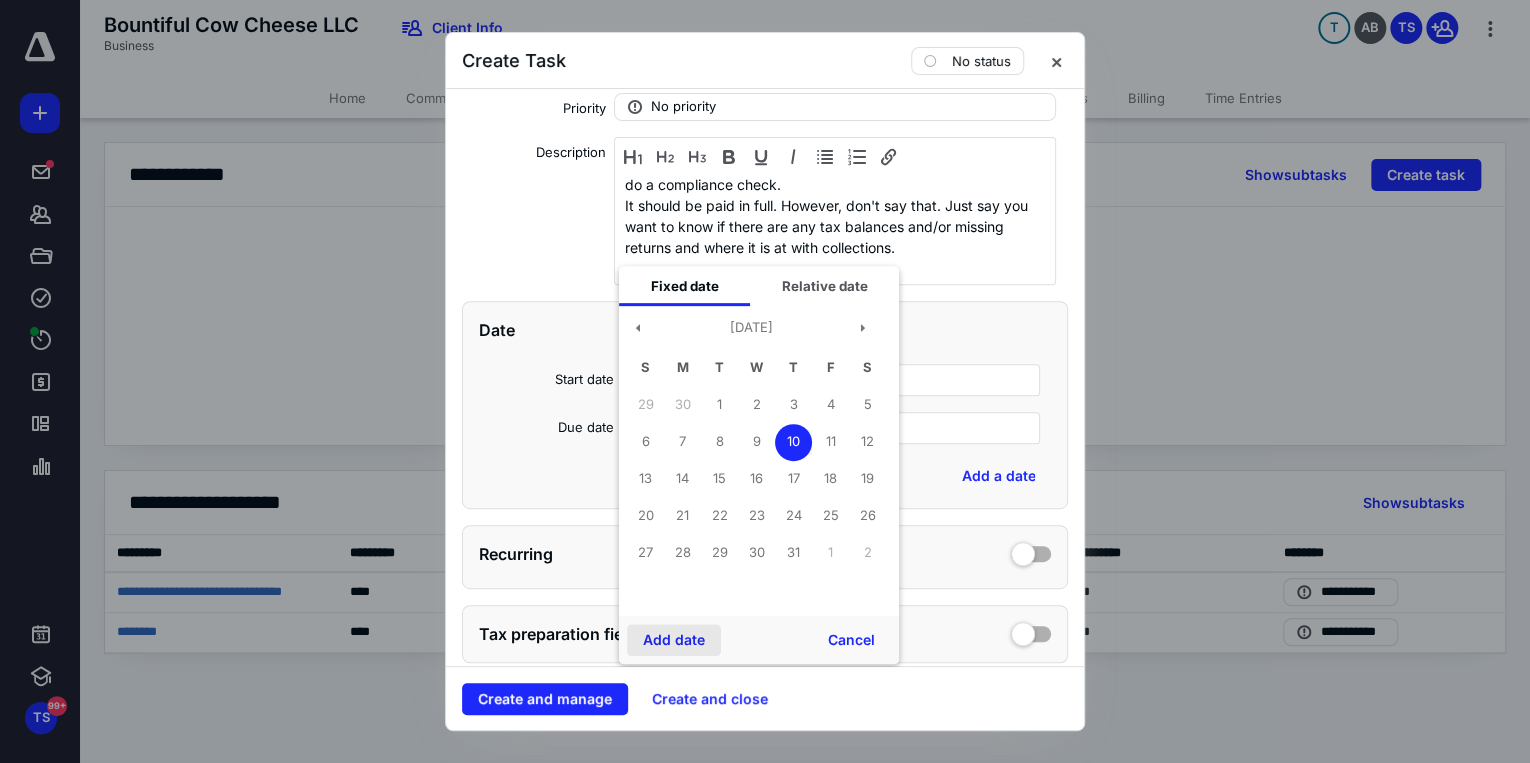 click on "Add date" at bounding box center (674, 640) 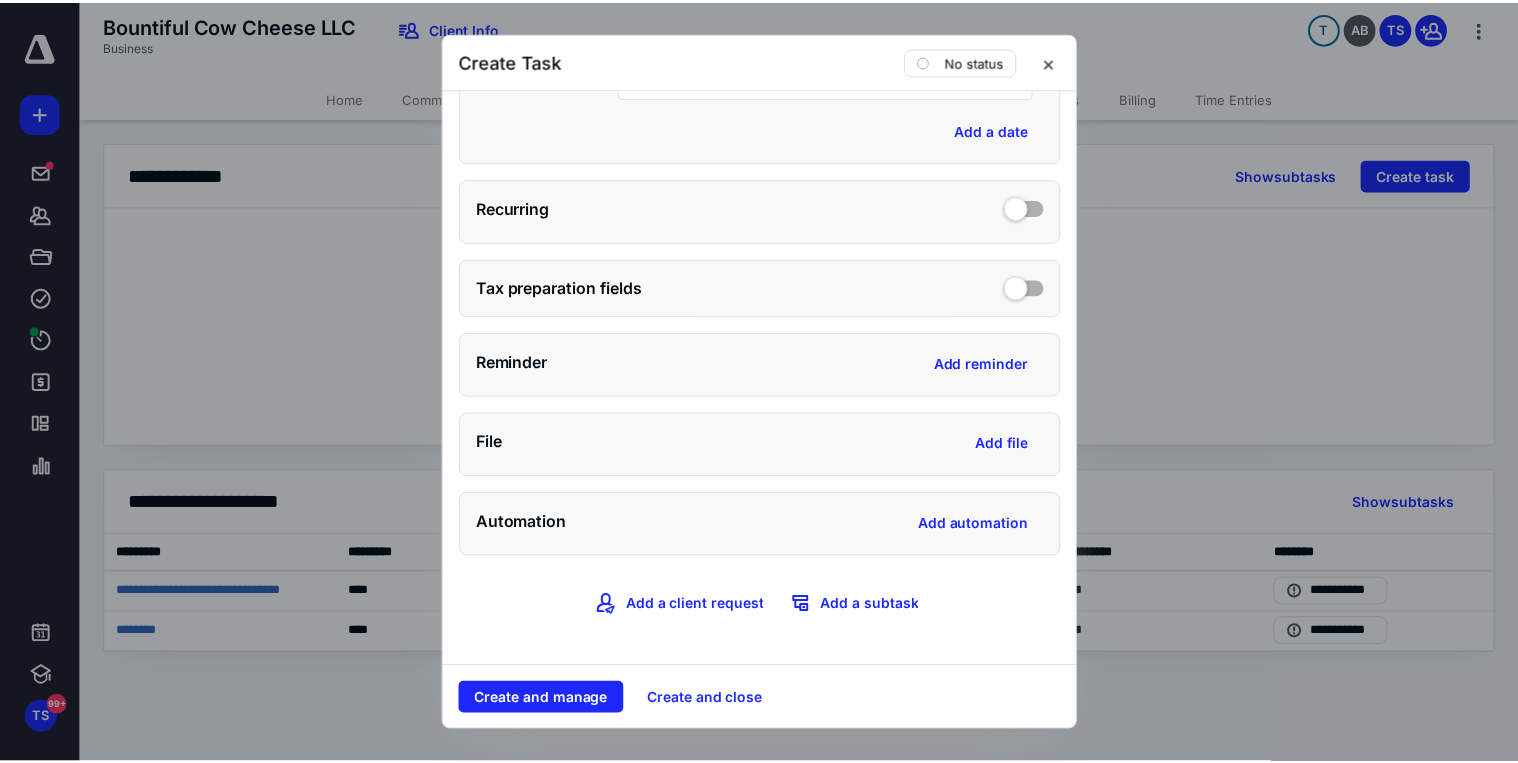 scroll, scrollTop: 670, scrollLeft: 0, axis: vertical 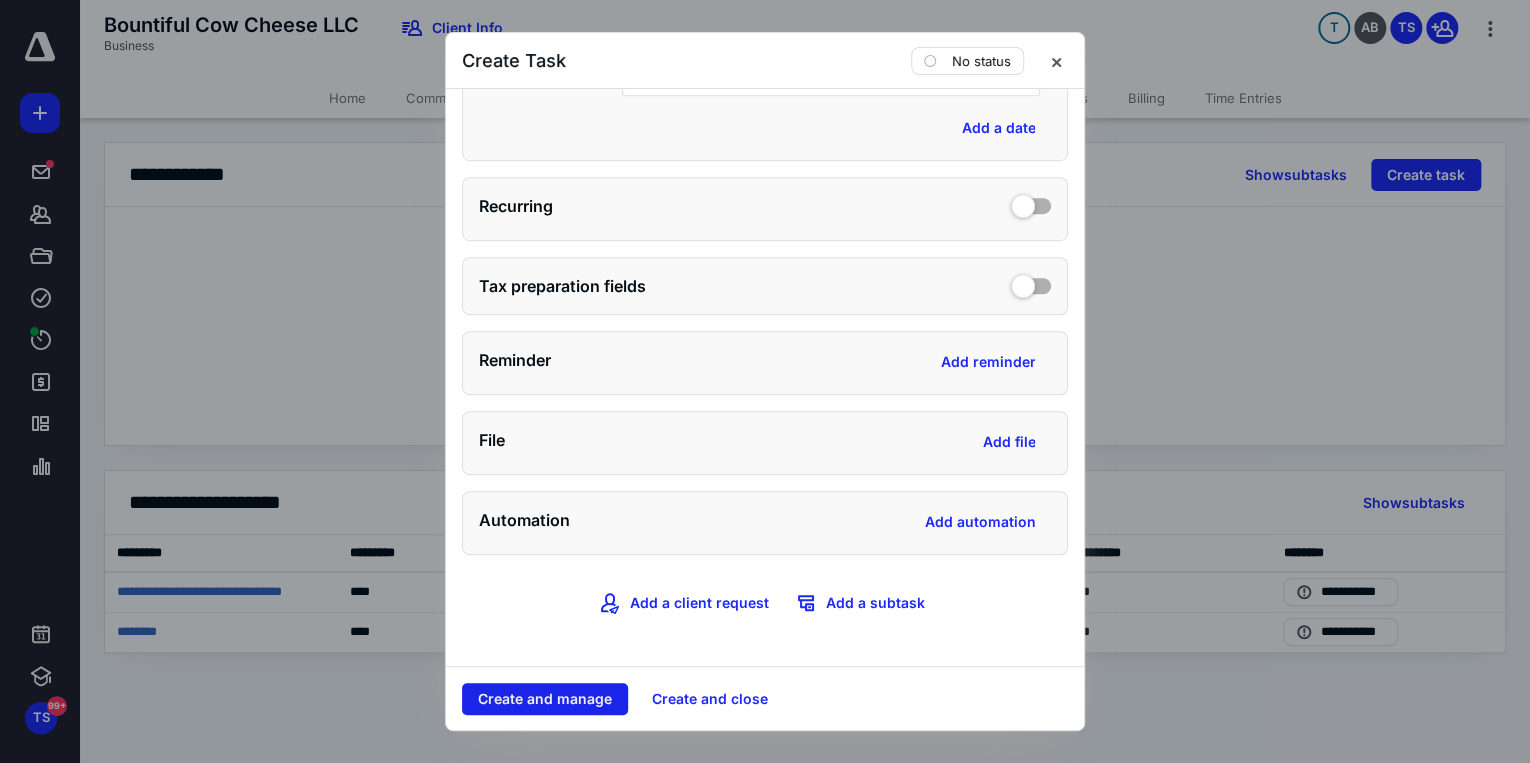 click on "Create and manage" at bounding box center (545, 699) 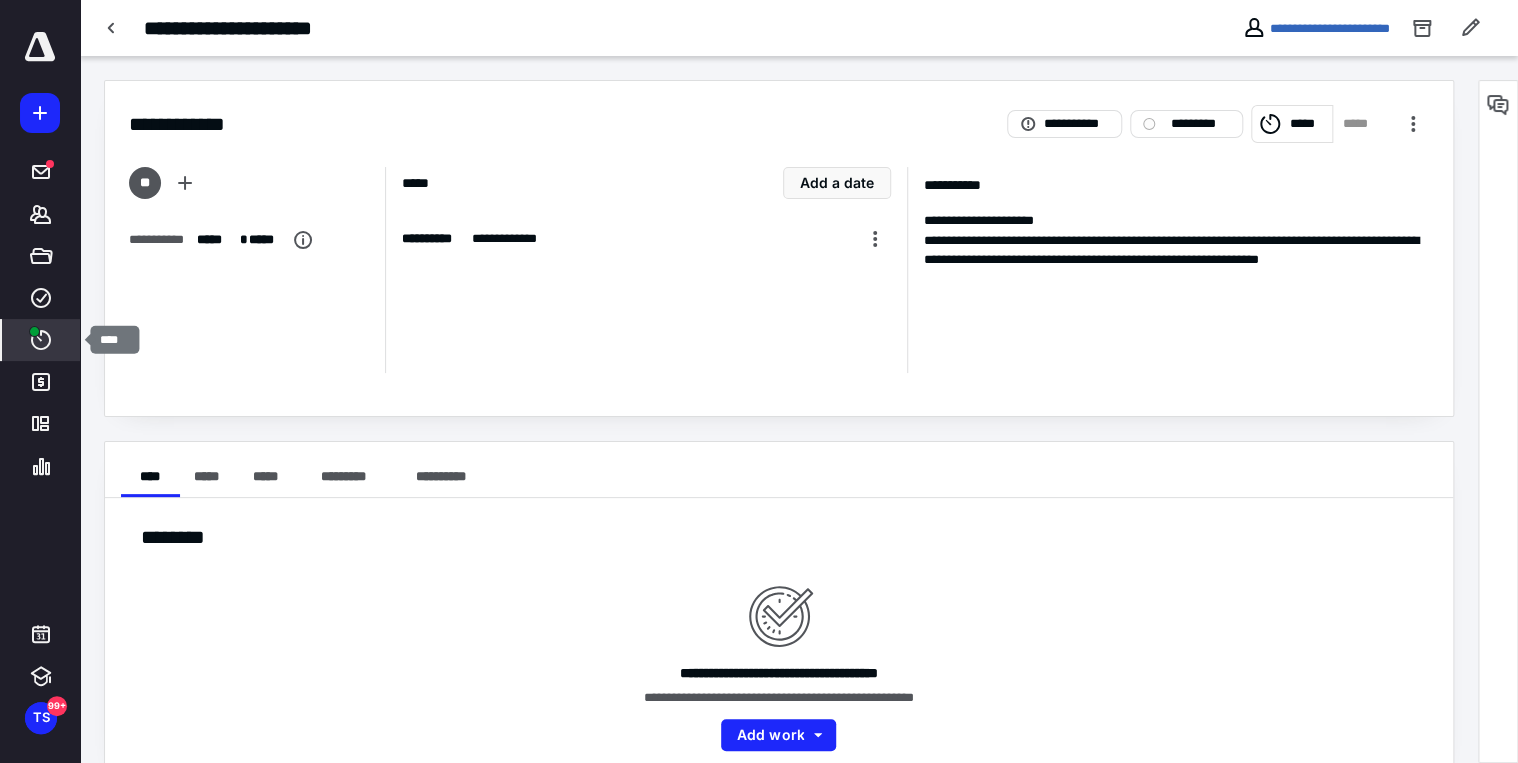 click 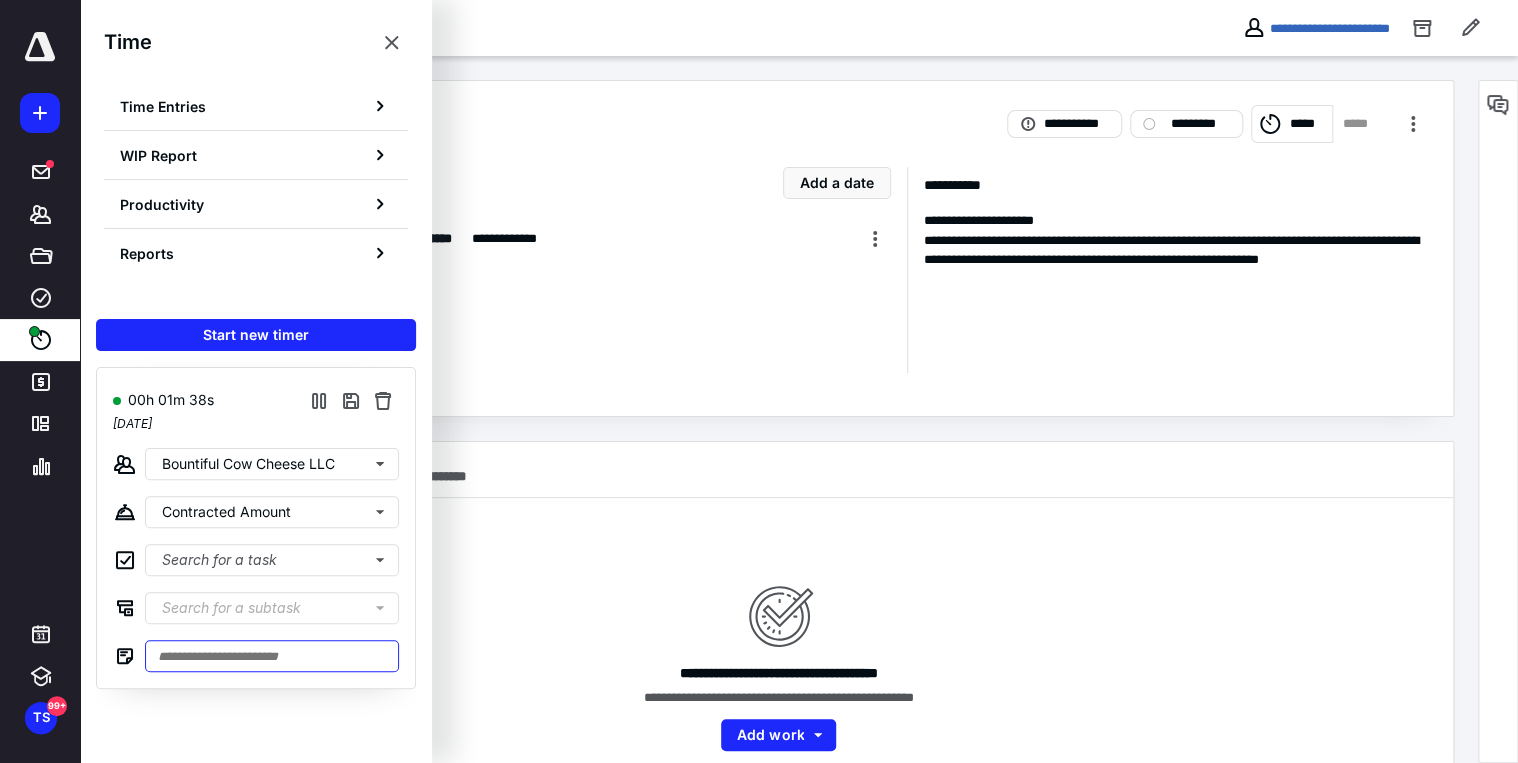 click at bounding box center [272, 656] 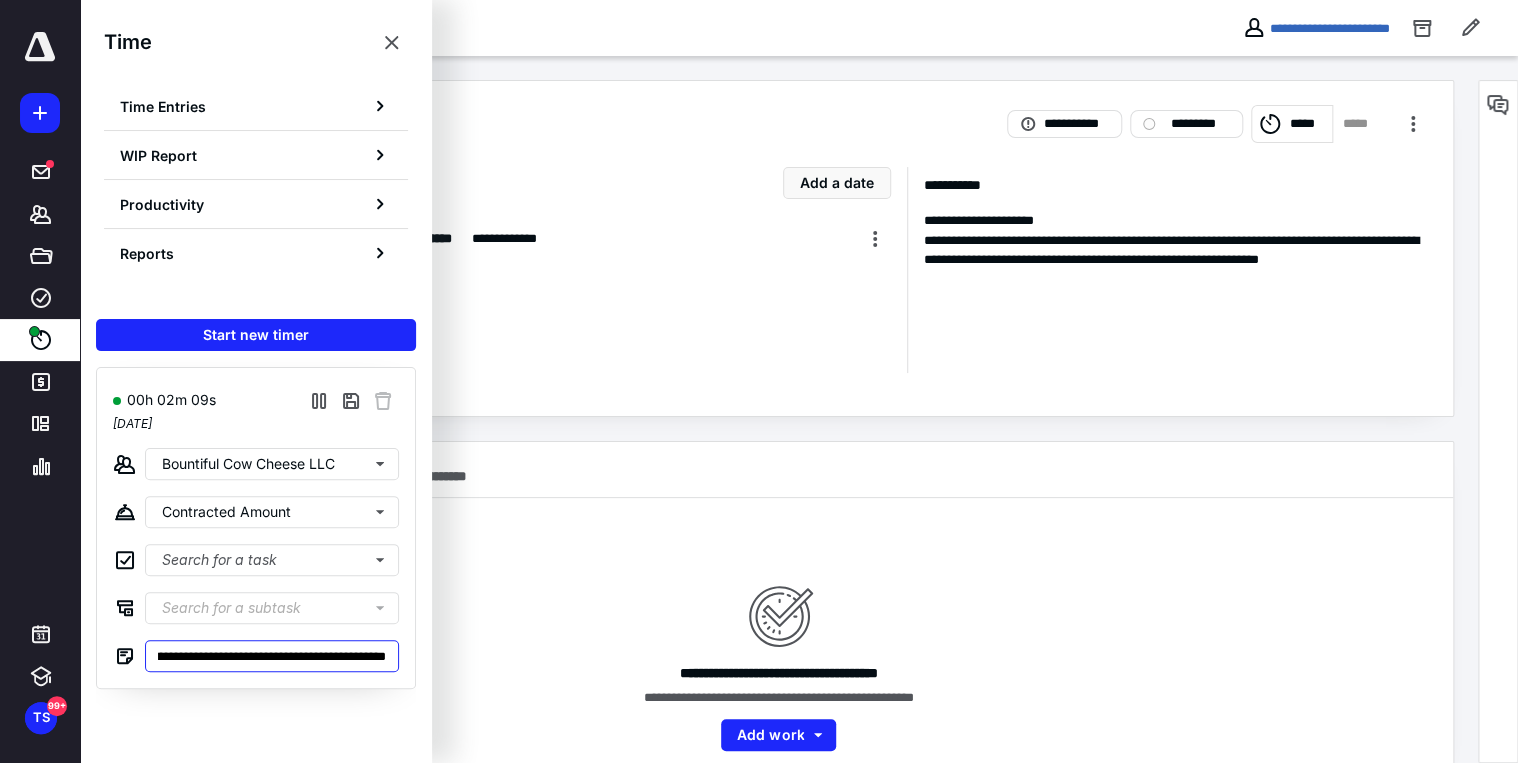 scroll, scrollTop: 0, scrollLeft: 762, axis: horizontal 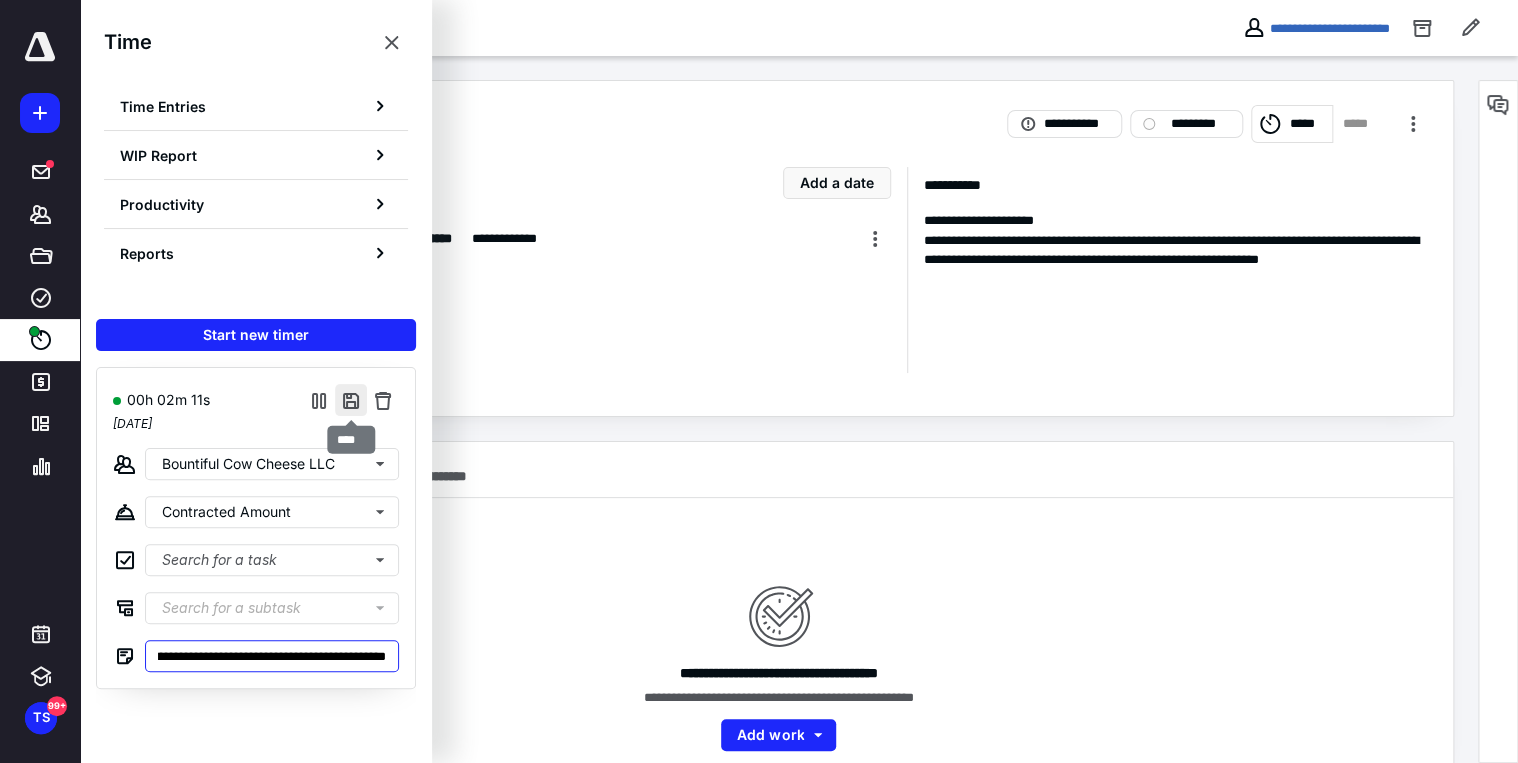type on "**********" 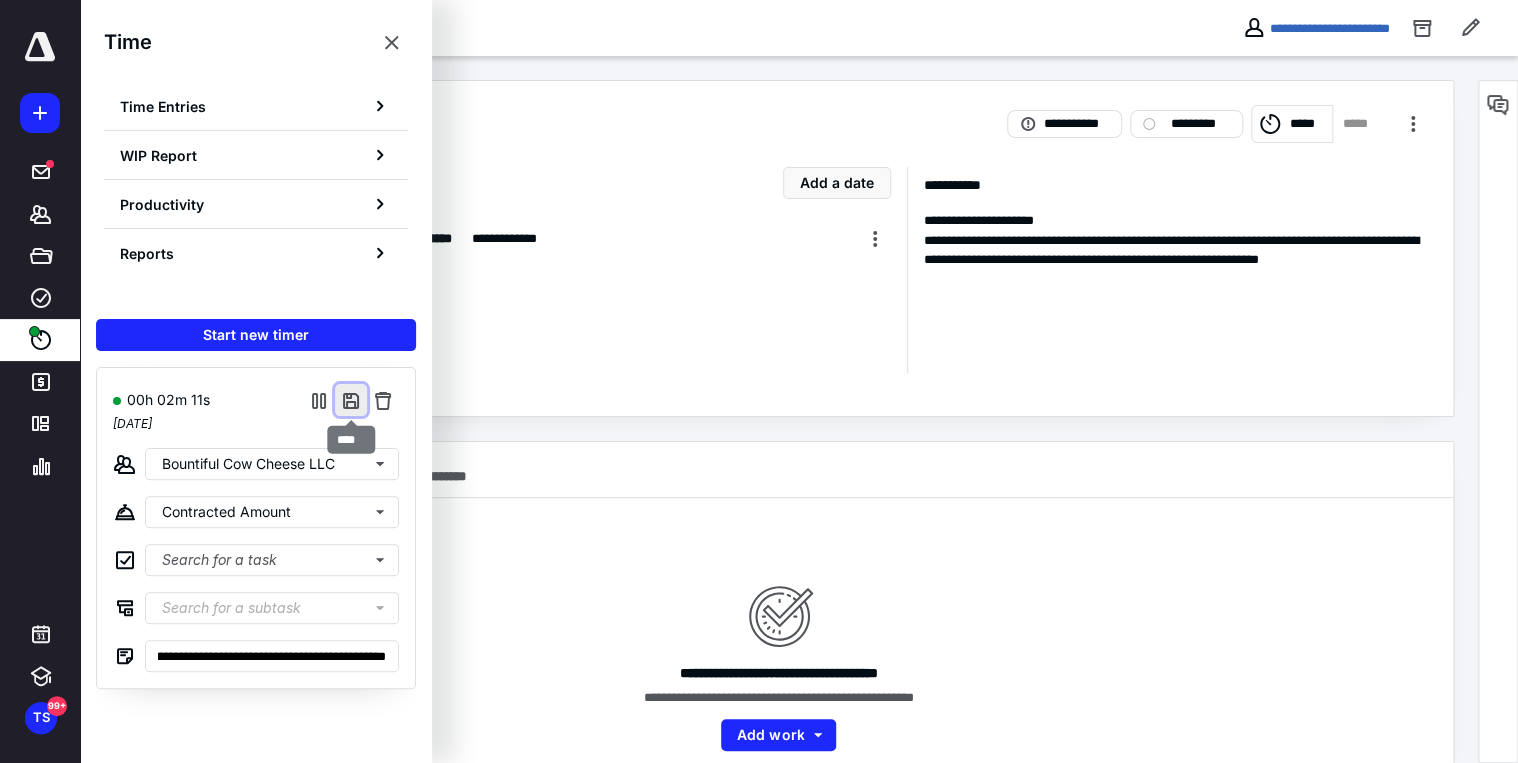 click at bounding box center (351, 400) 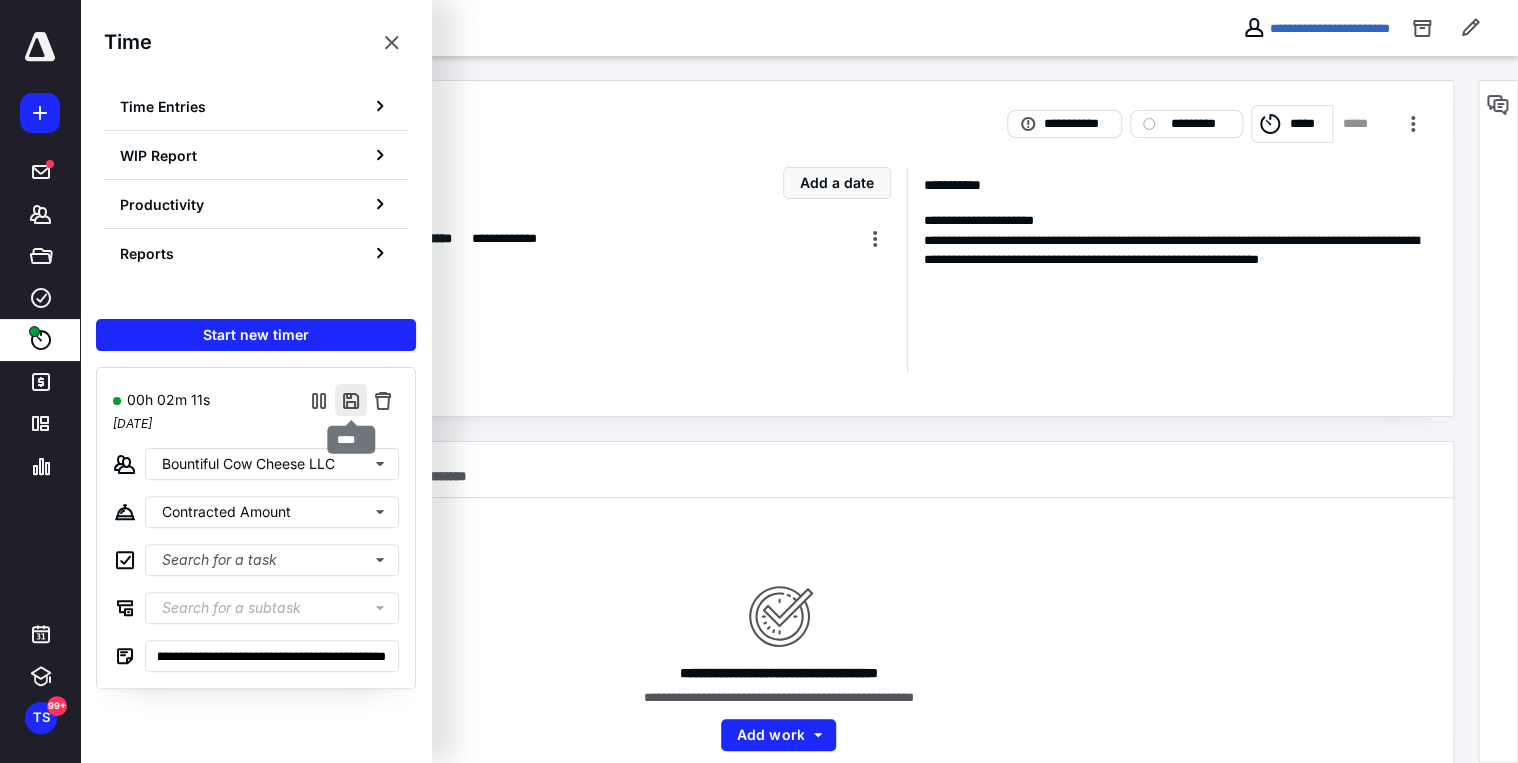 scroll, scrollTop: 0, scrollLeft: 0, axis: both 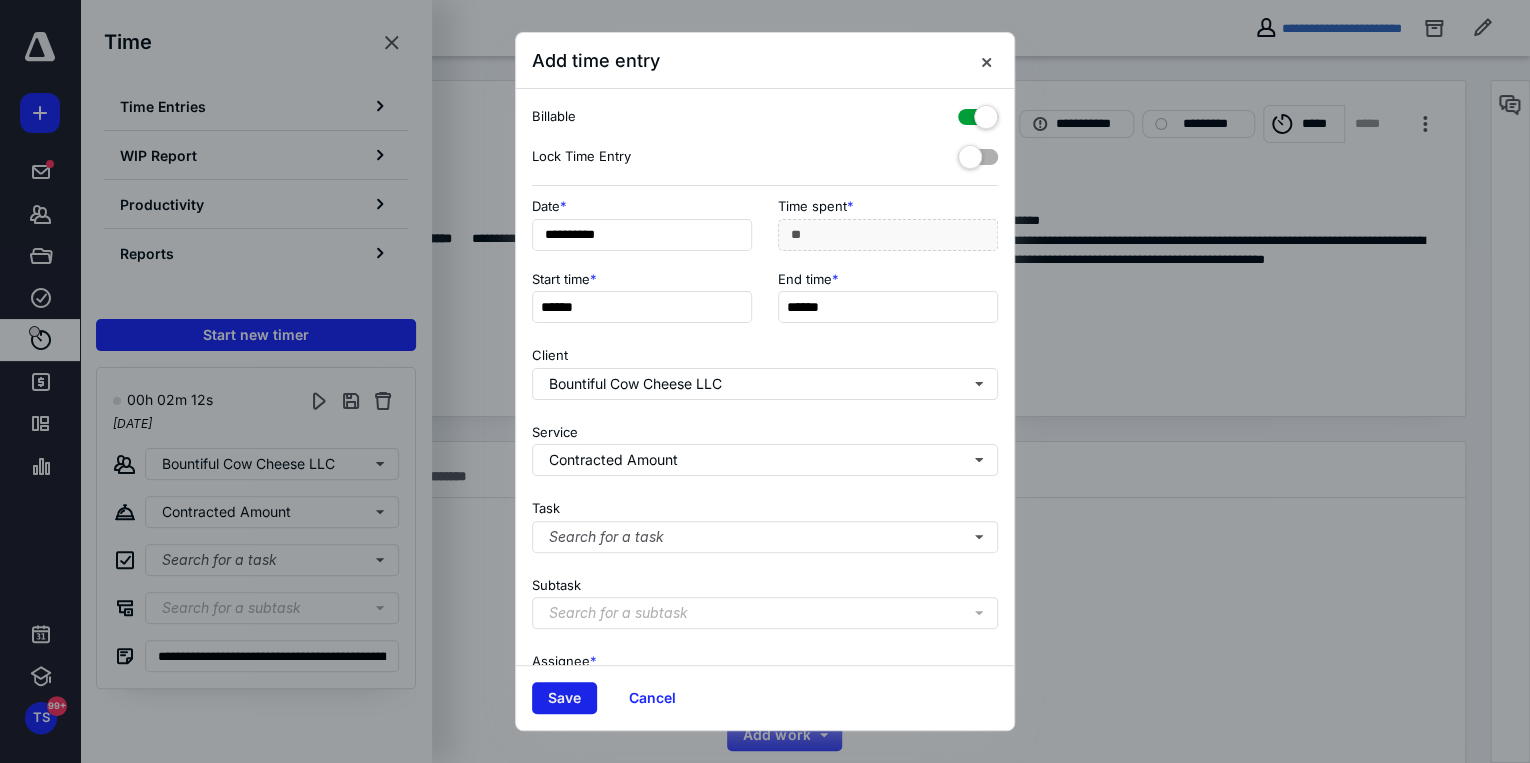 click on "Save" at bounding box center (564, 698) 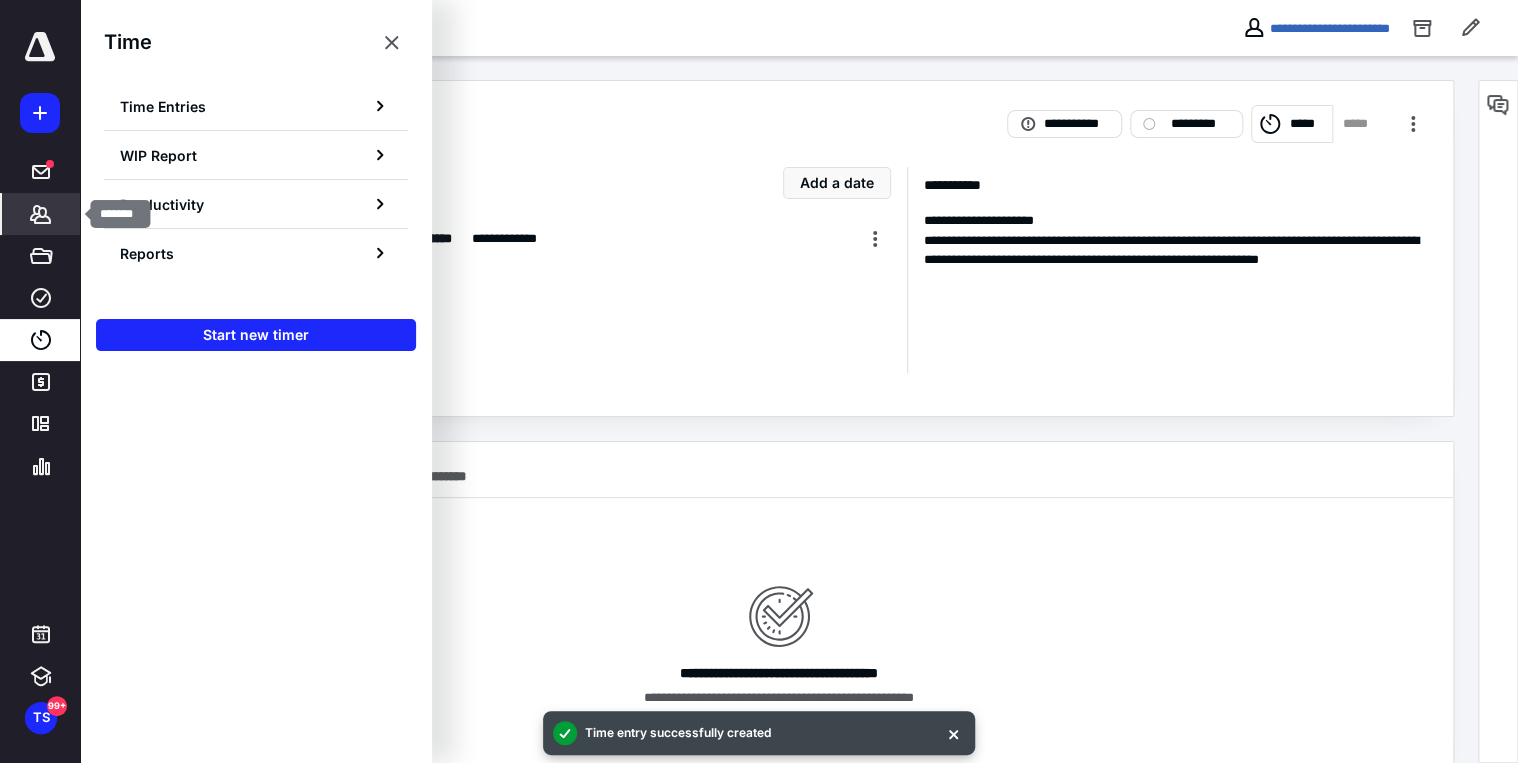 click on "Clients" at bounding box center (41, 214) 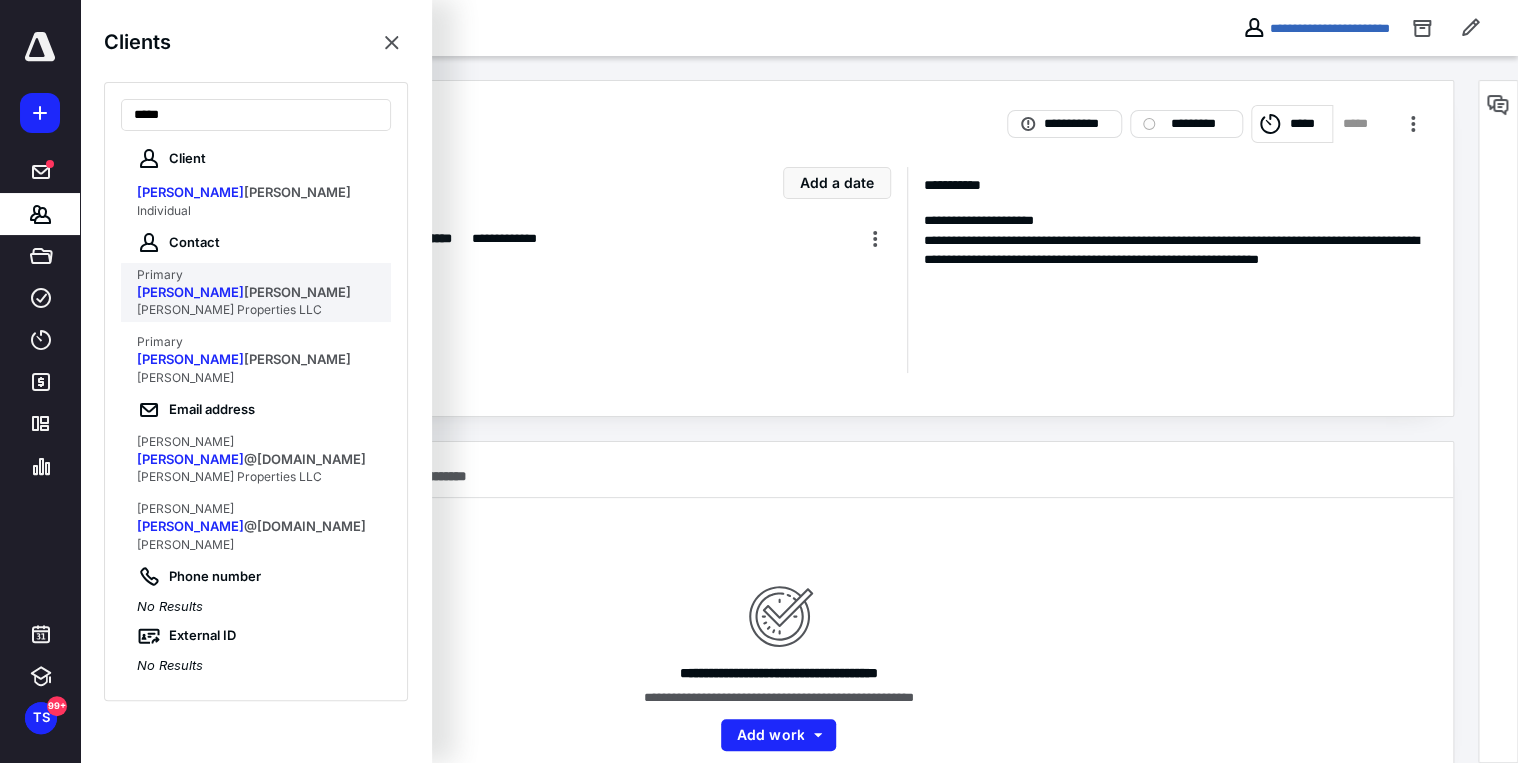 type on "*****" 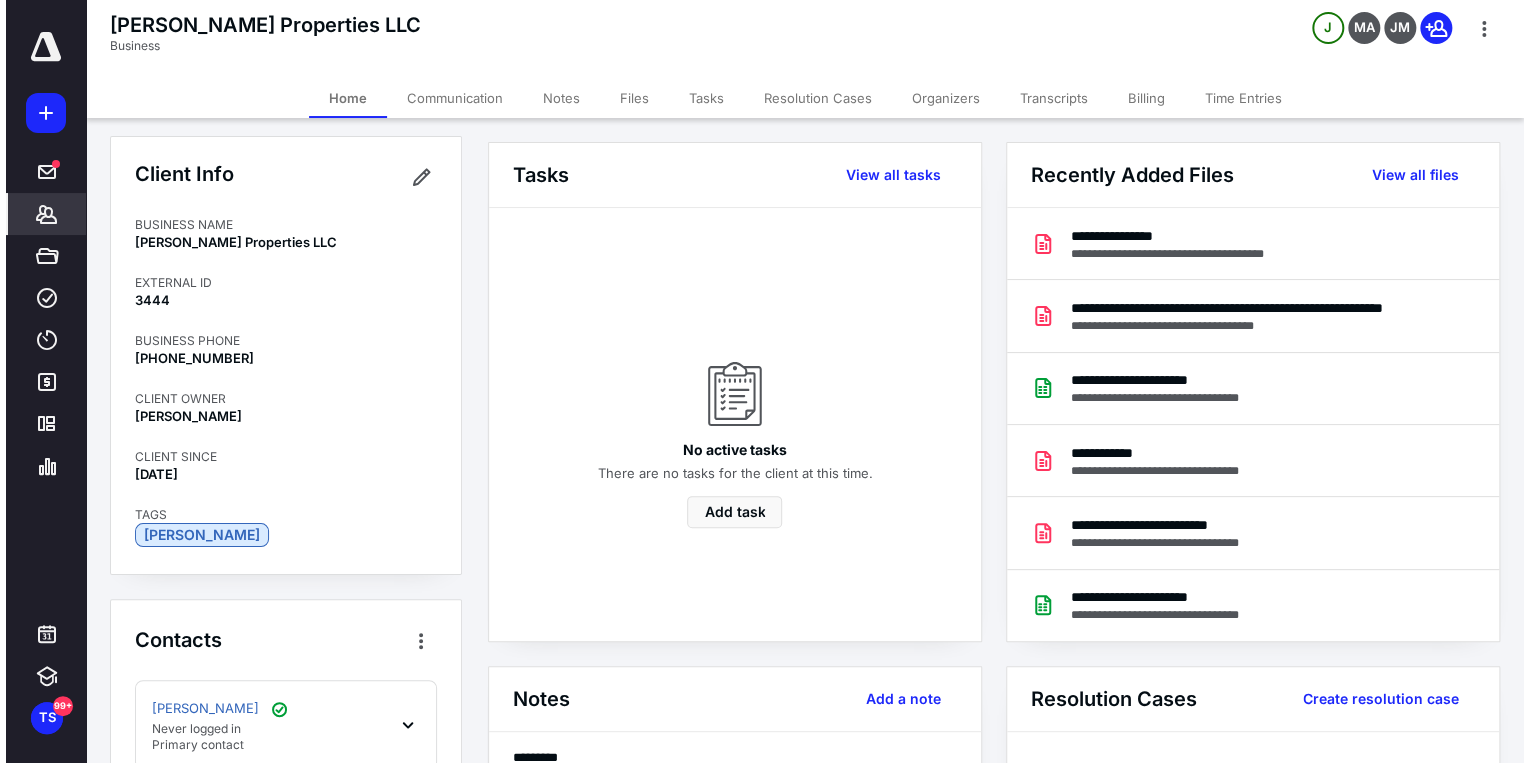 scroll, scrollTop: 0, scrollLeft: 0, axis: both 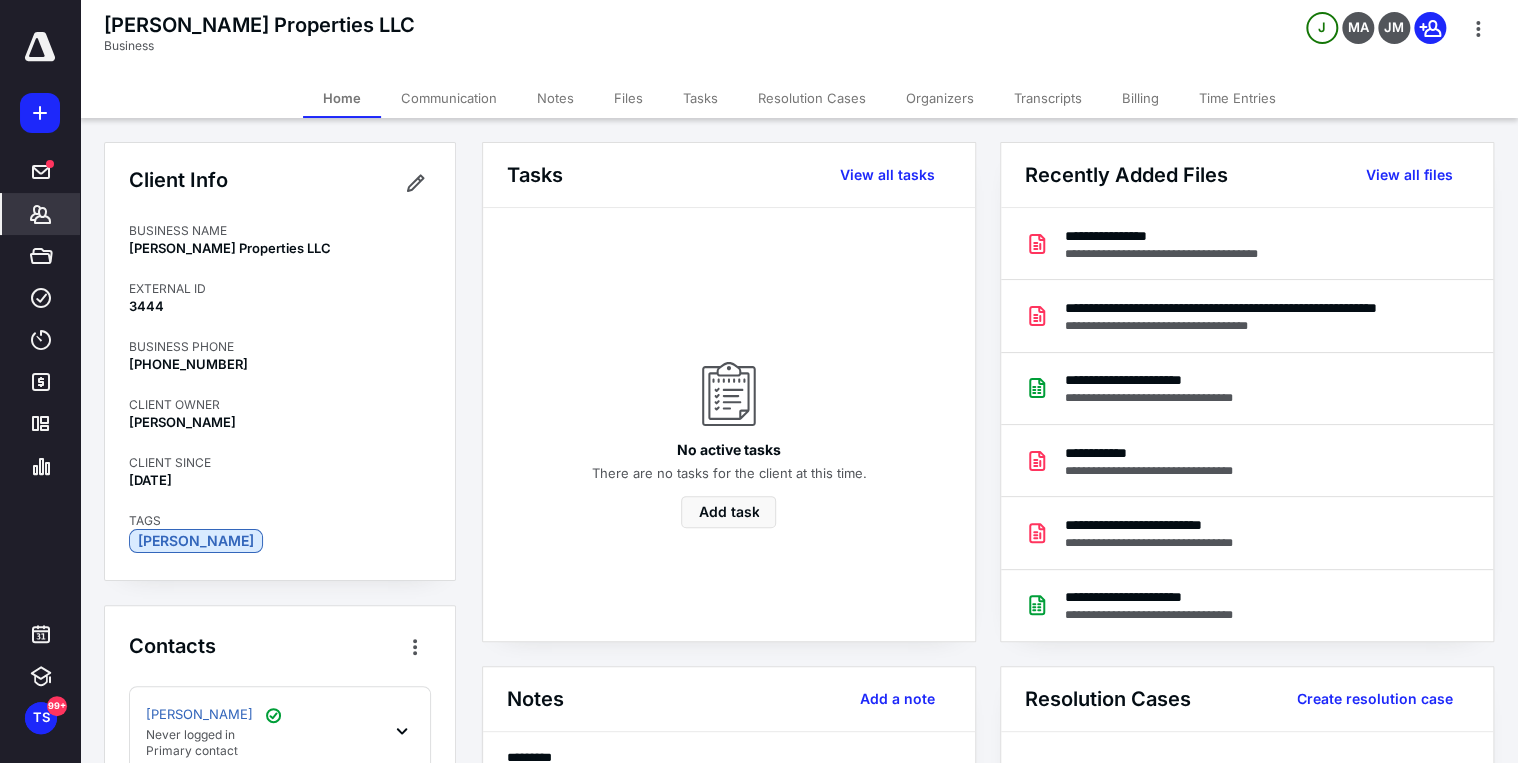 click on "Communication" at bounding box center (449, 98) 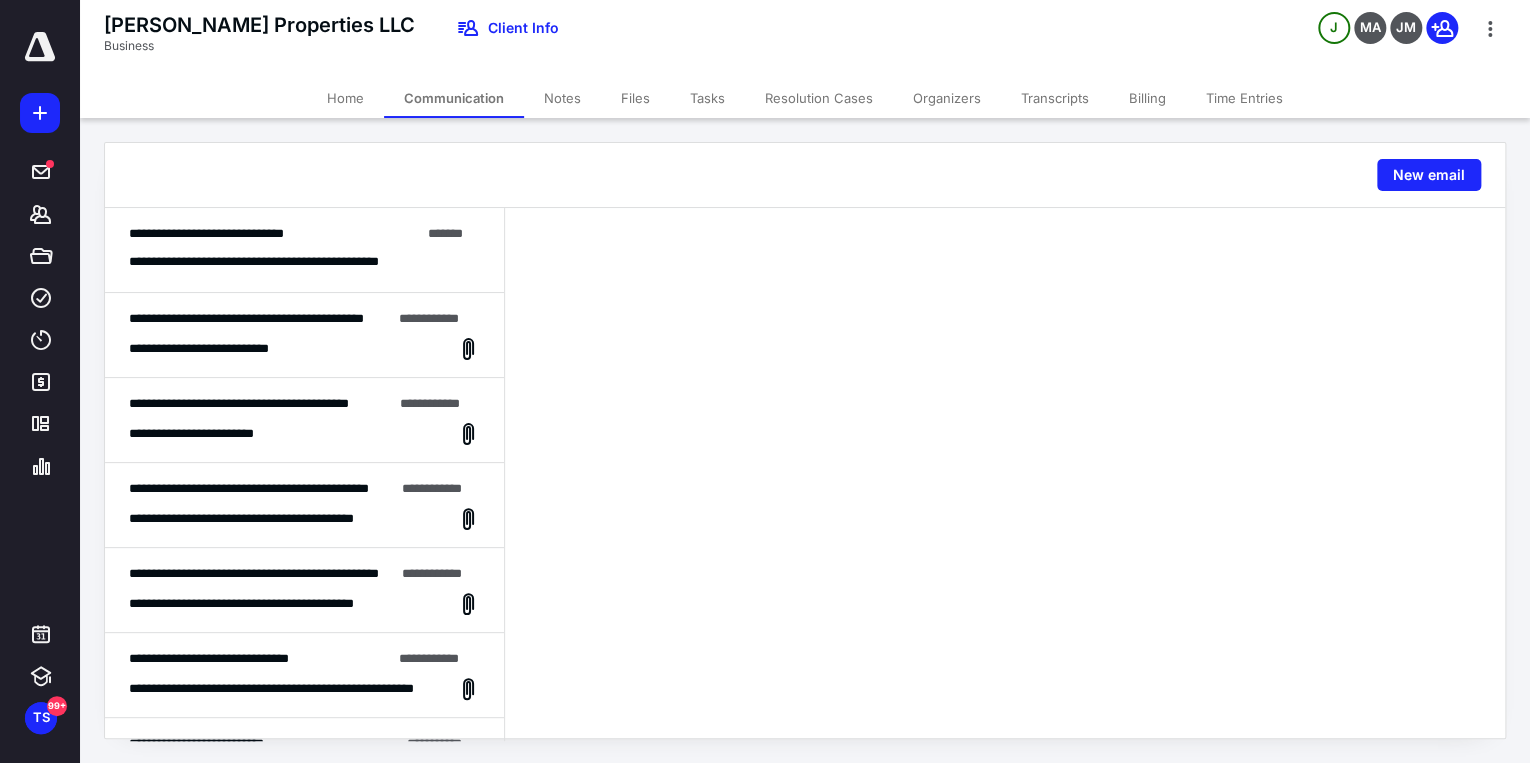 click on "**********" at bounding box center (271, 262) 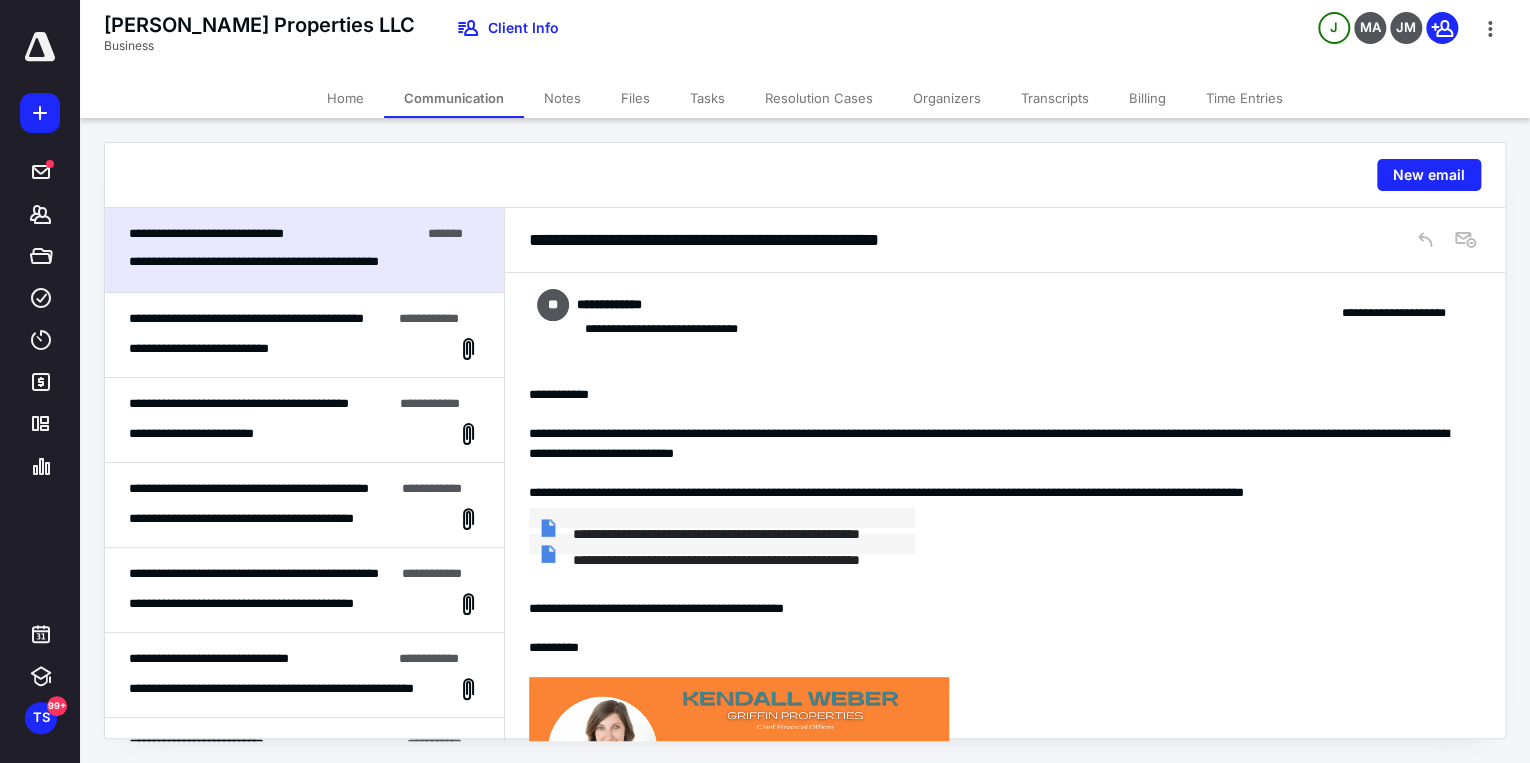 scroll, scrollTop: 0, scrollLeft: 0, axis: both 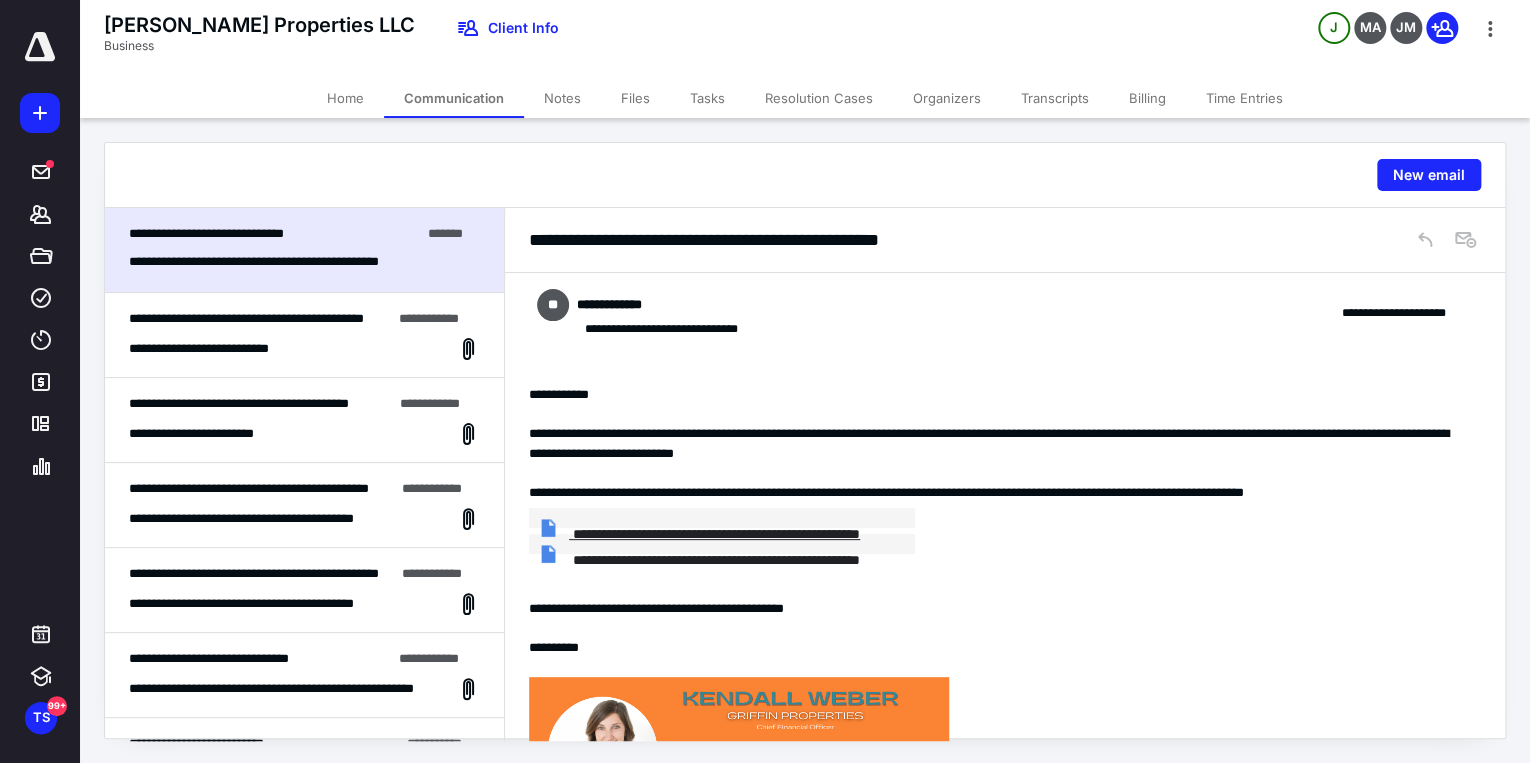 click on "**********" at bounding box center (716, 534) 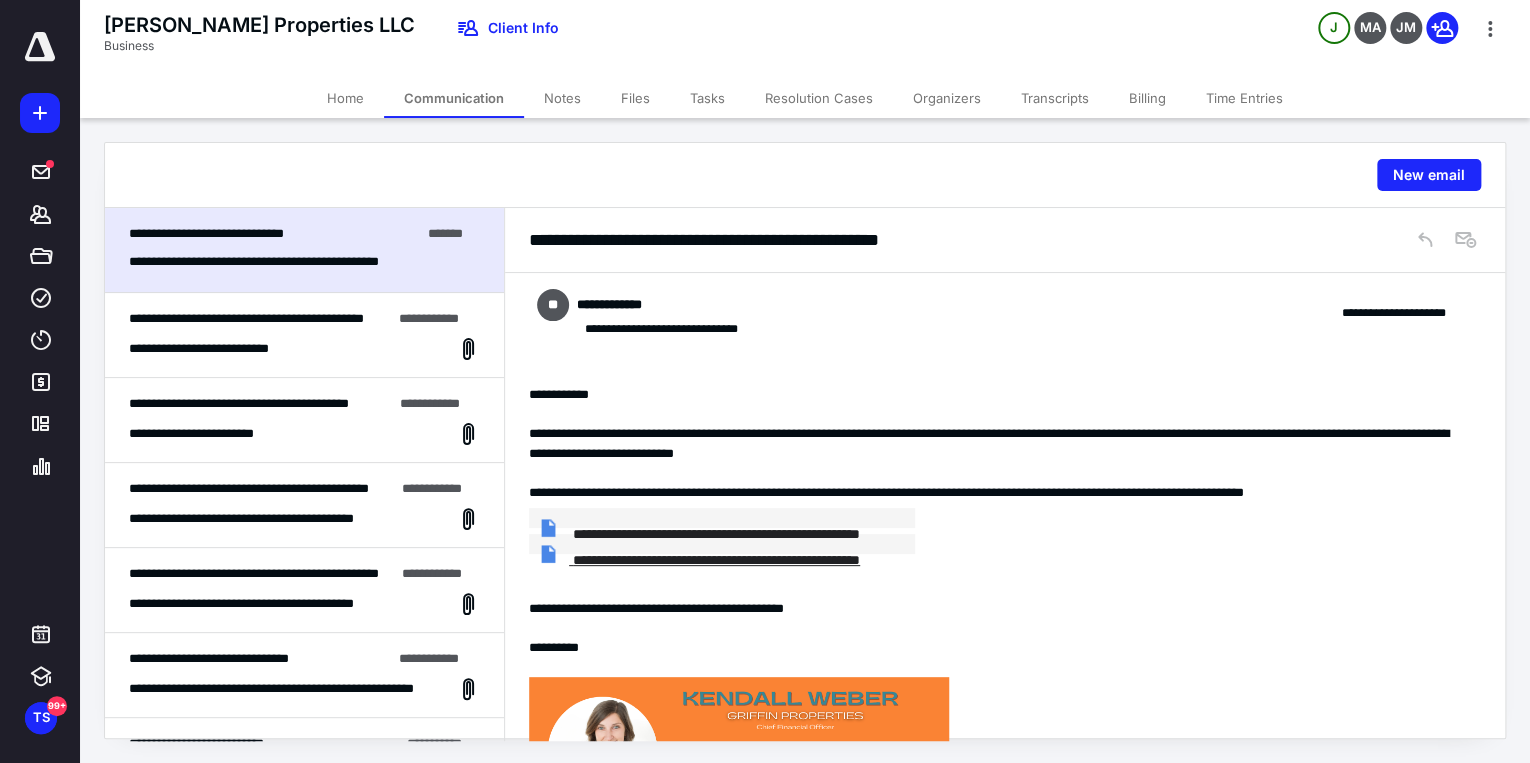 click on "**********" at bounding box center [716, 560] 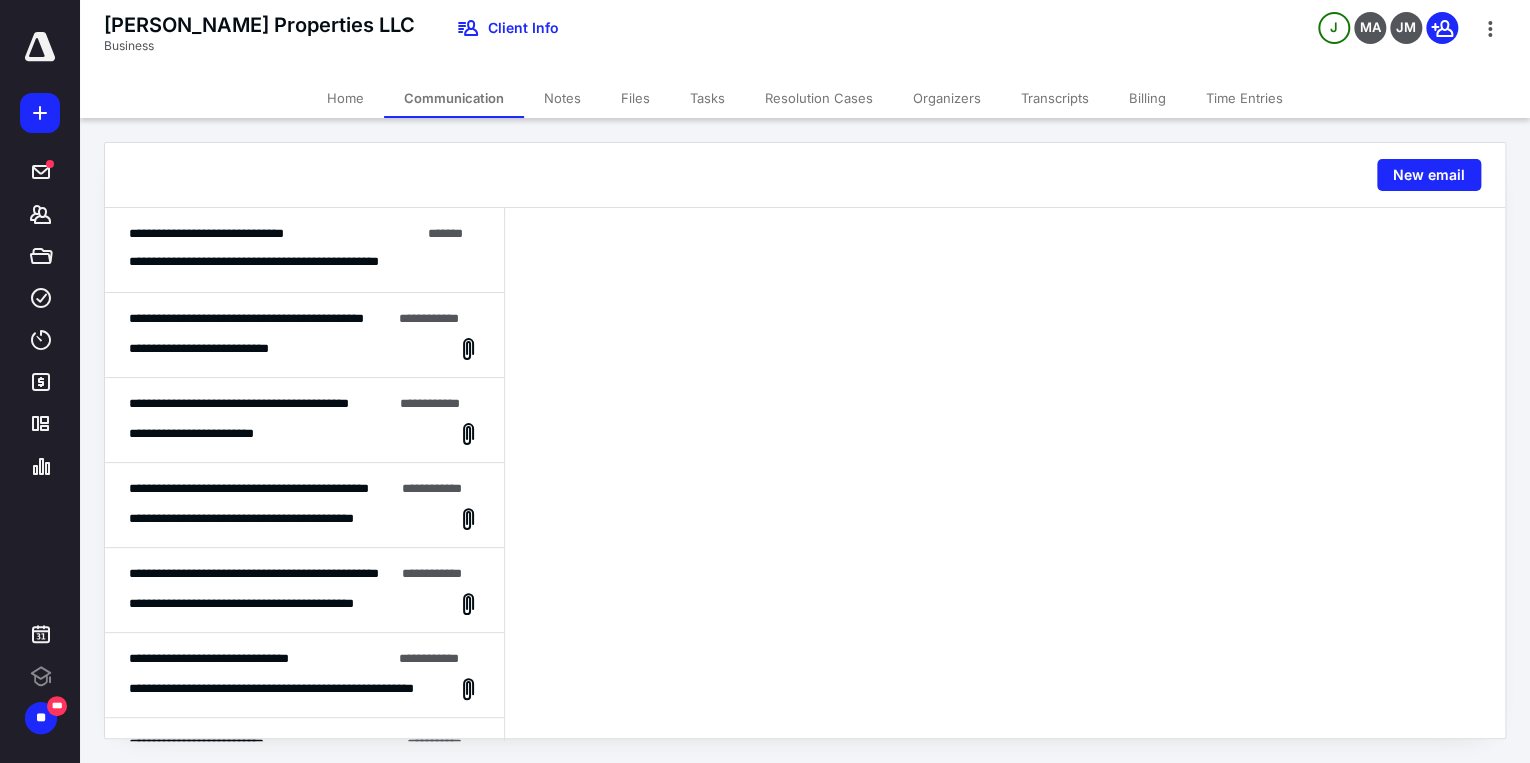 scroll, scrollTop: 0, scrollLeft: 0, axis: both 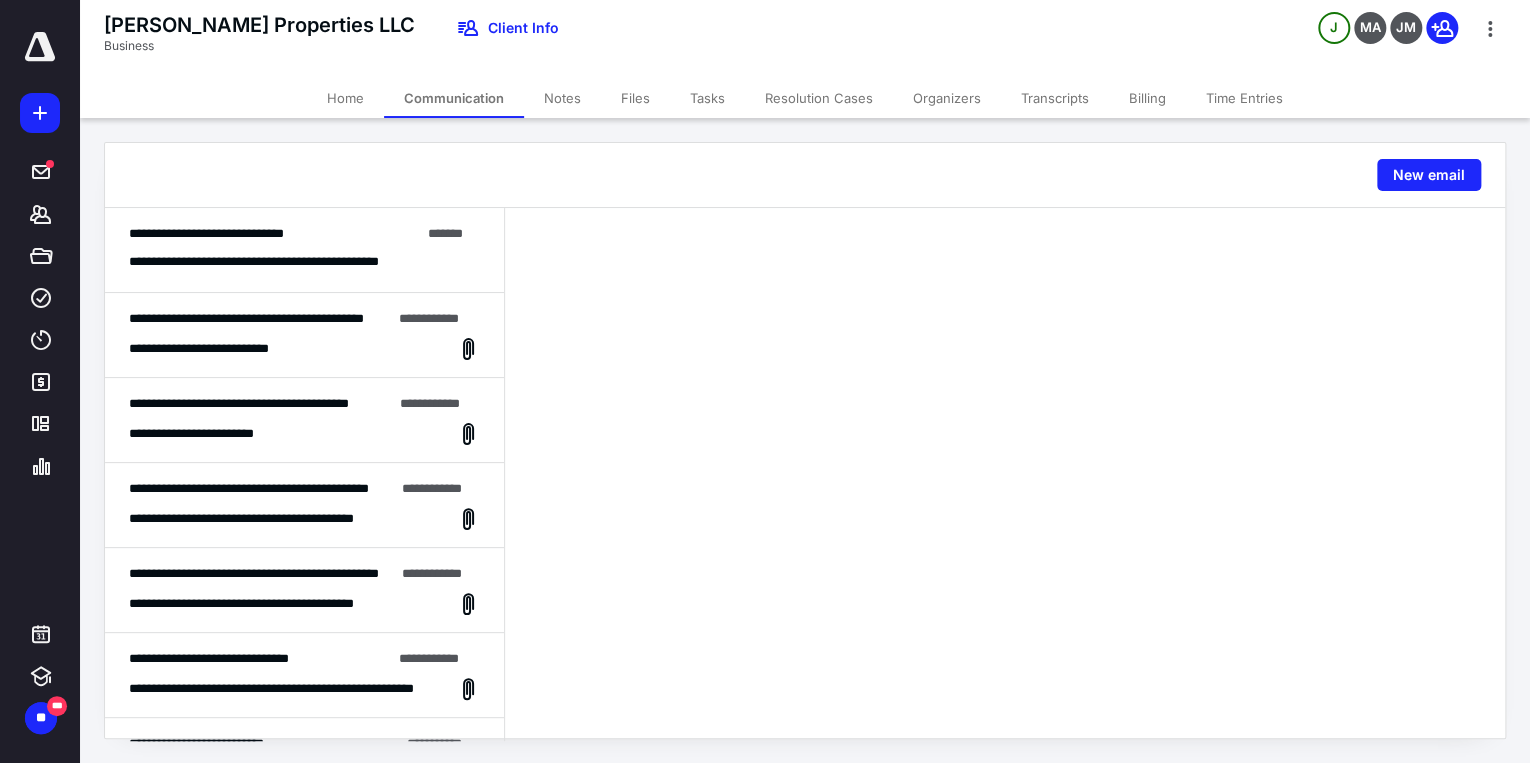 click on "**********" at bounding box center [271, 262] 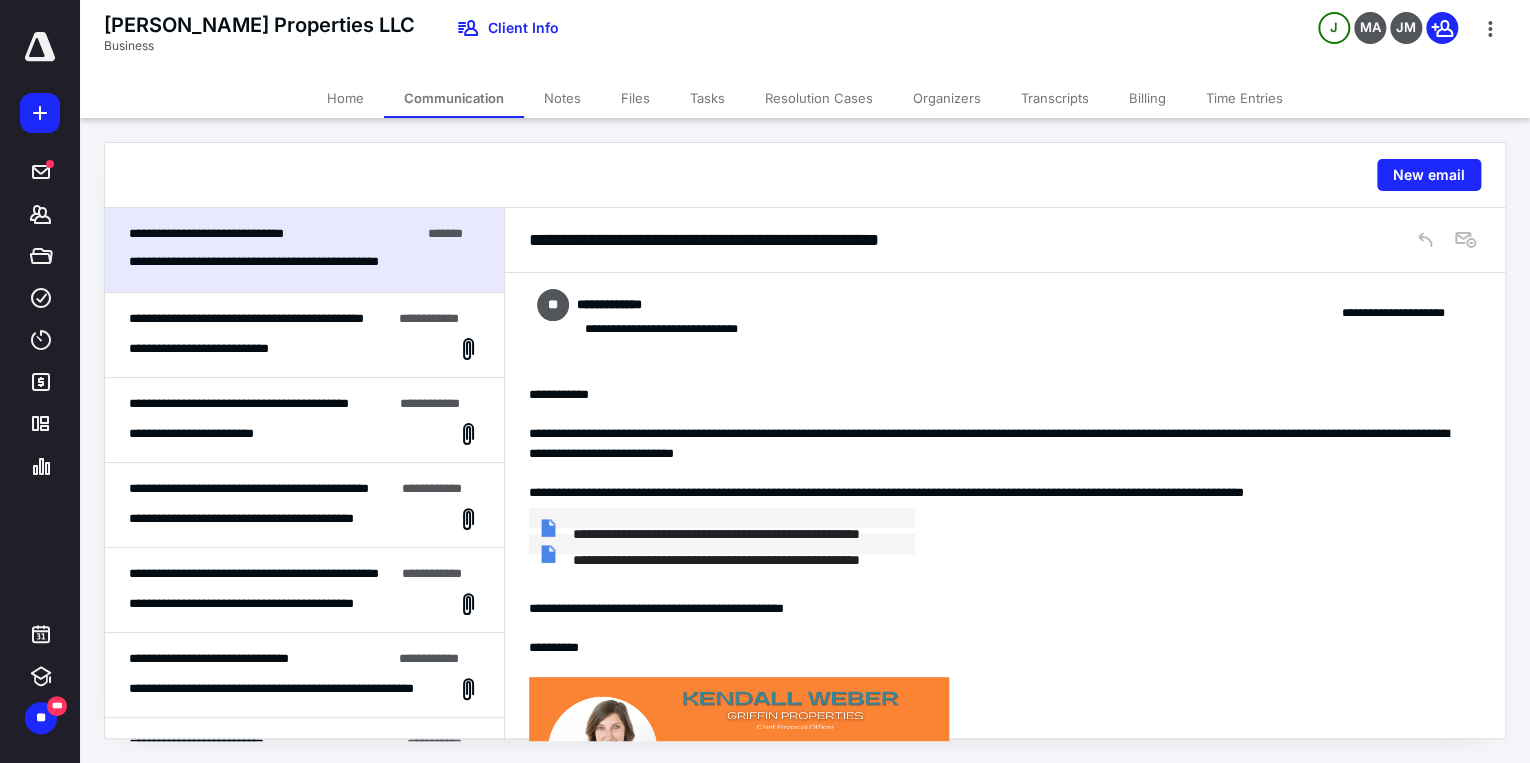 scroll, scrollTop: 160, scrollLeft: 0, axis: vertical 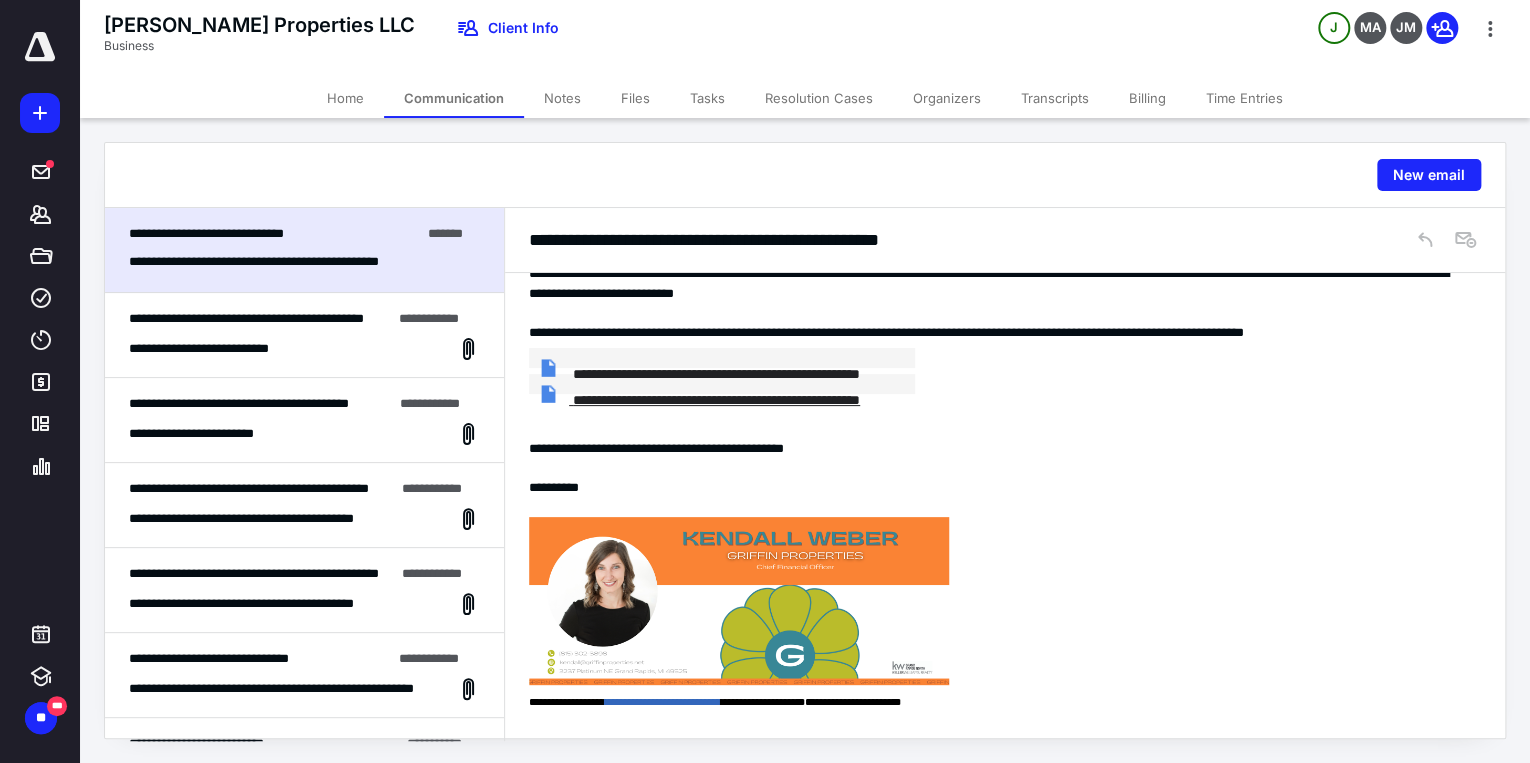 click on "**********" at bounding box center (716, 400) 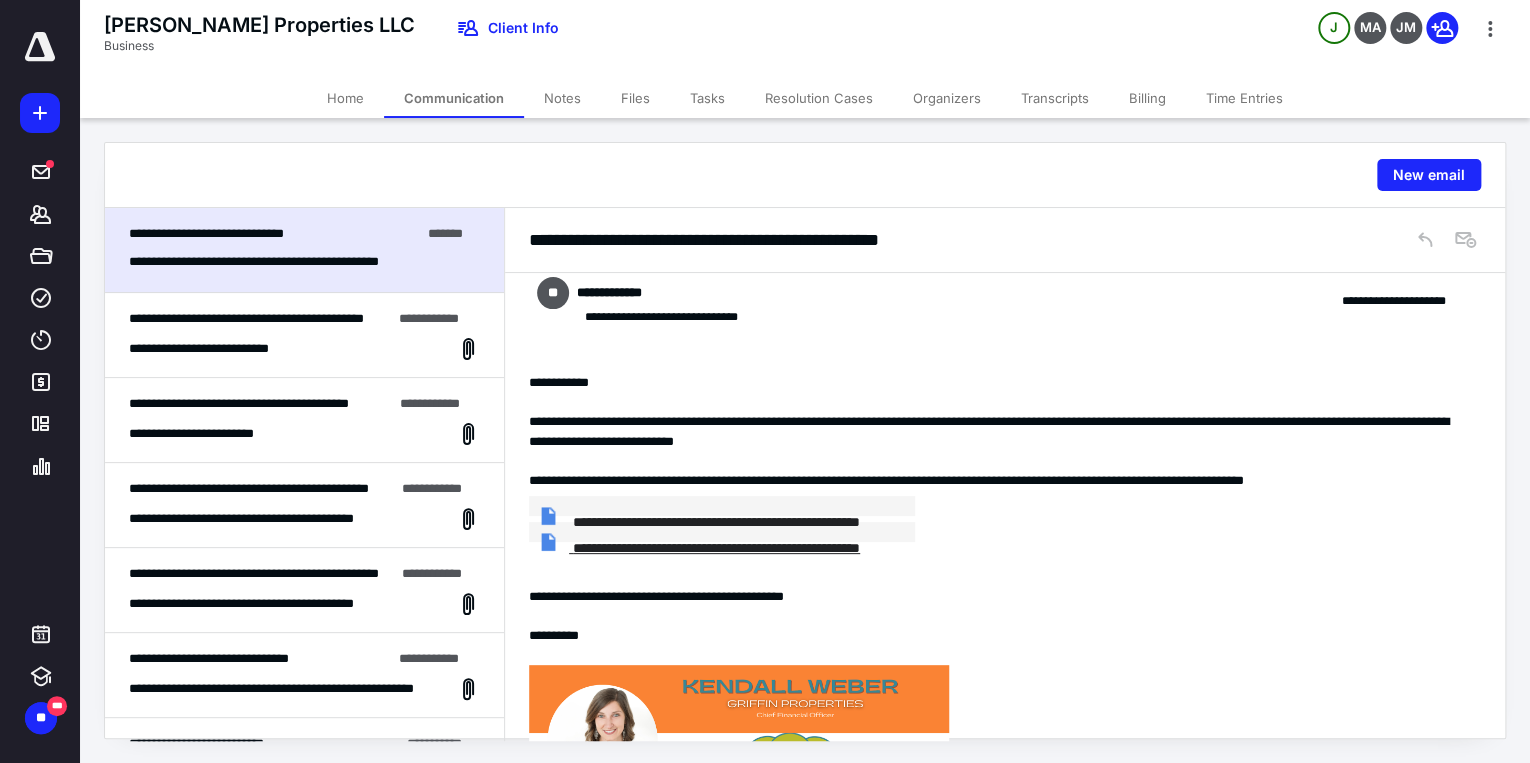 scroll, scrollTop: 0, scrollLeft: 0, axis: both 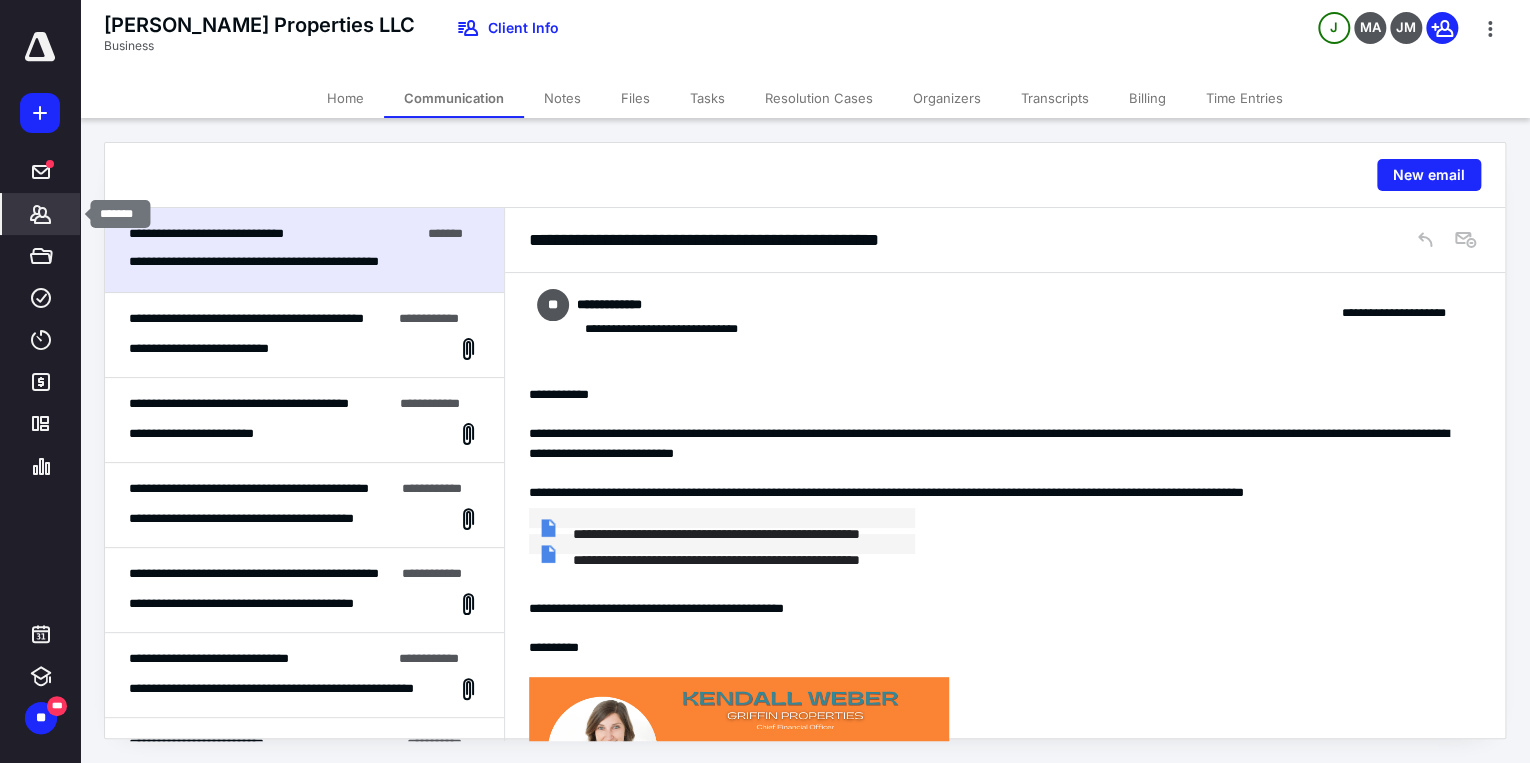 click 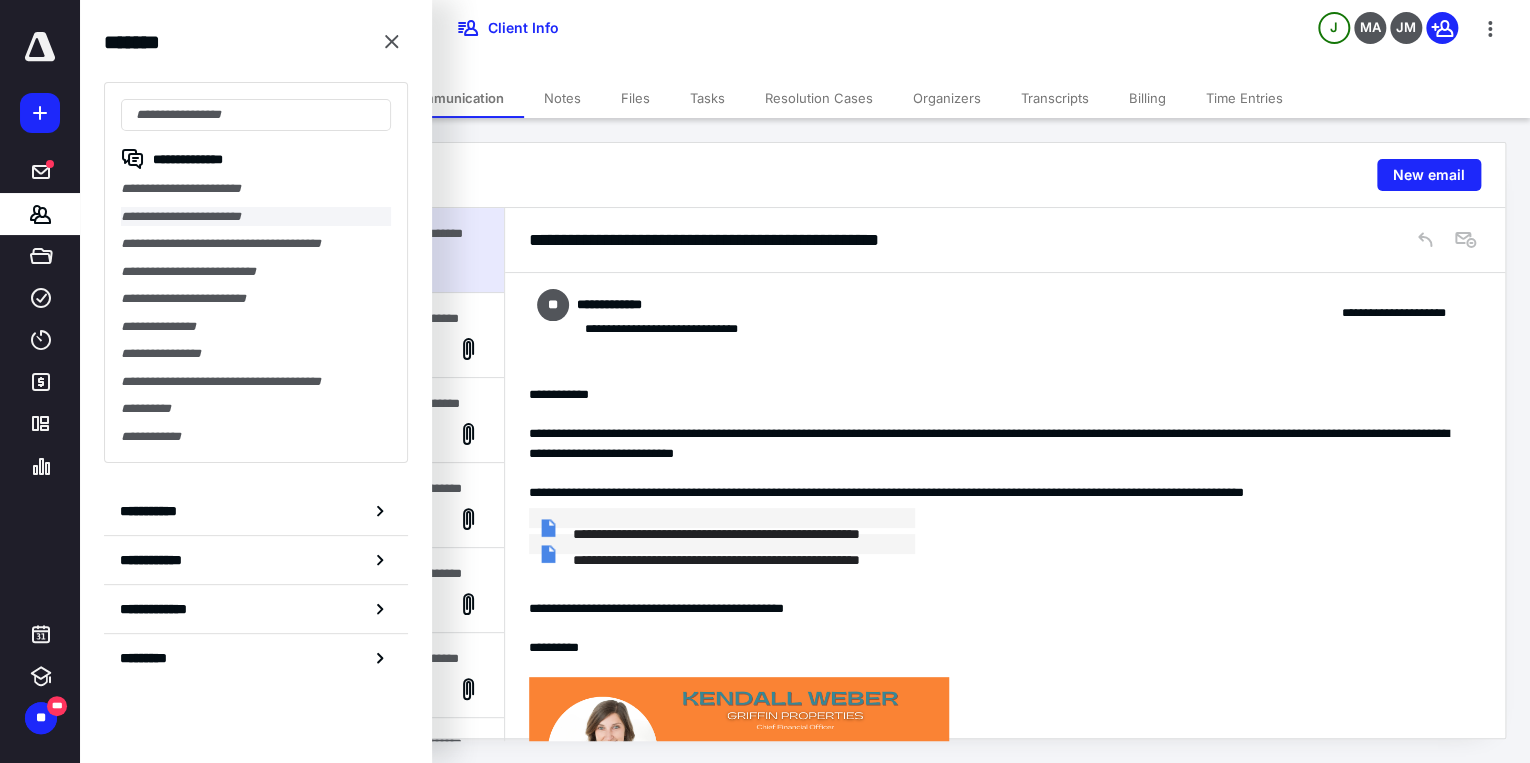click on "**********" at bounding box center (256, 217) 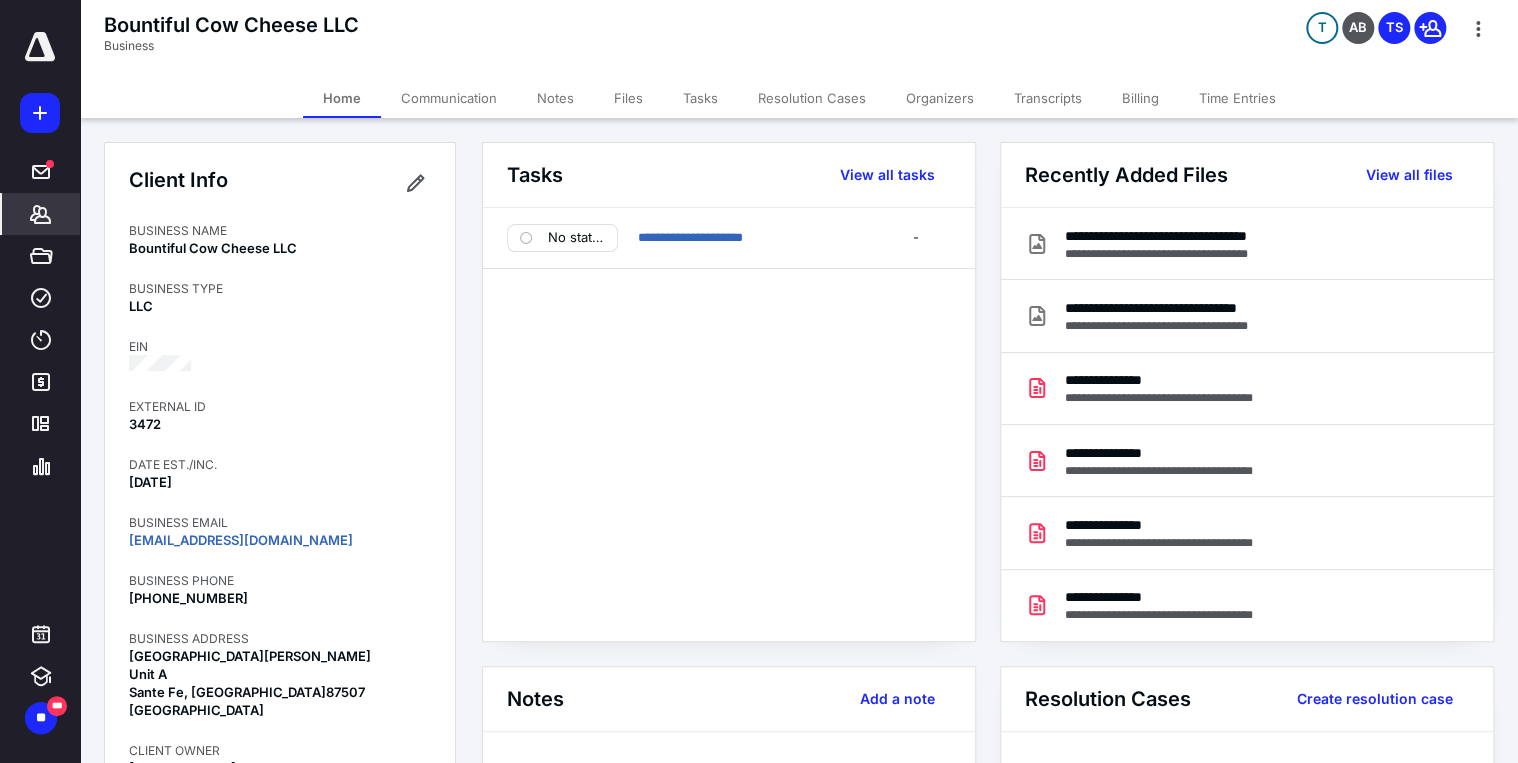 click on "Files" at bounding box center [628, 98] 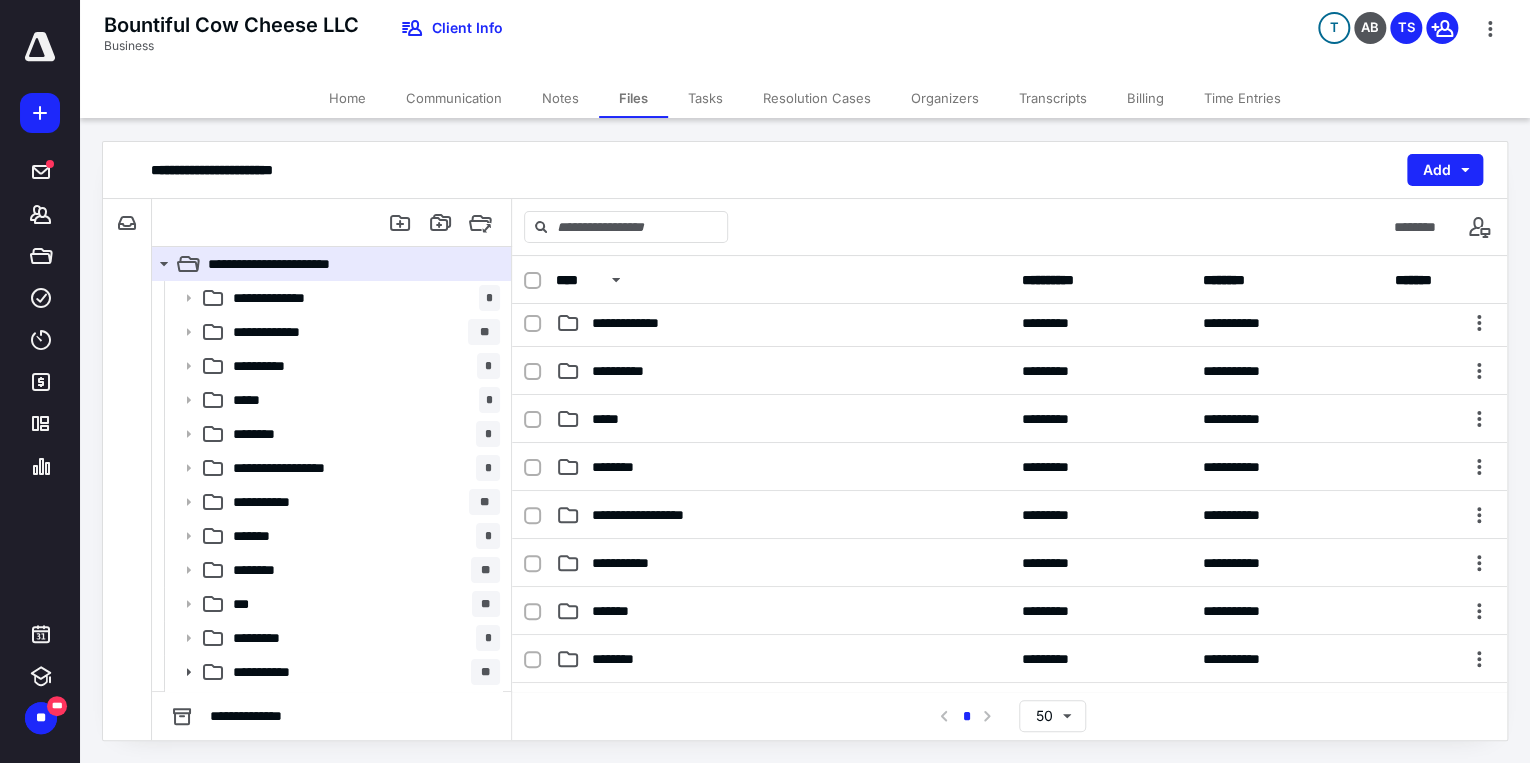 scroll, scrollTop: 160, scrollLeft: 0, axis: vertical 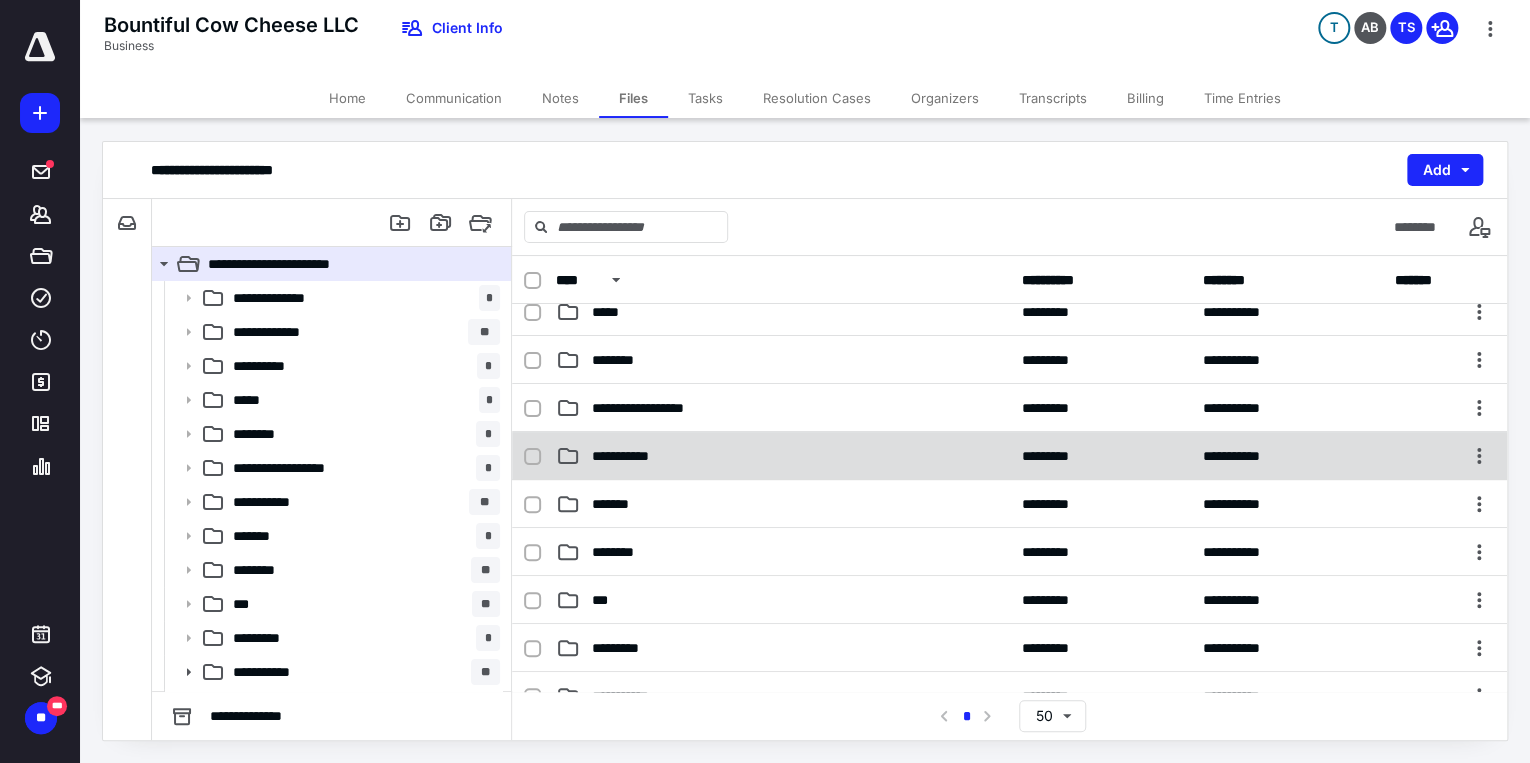 click on "**********" at bounding box center (783, 456) 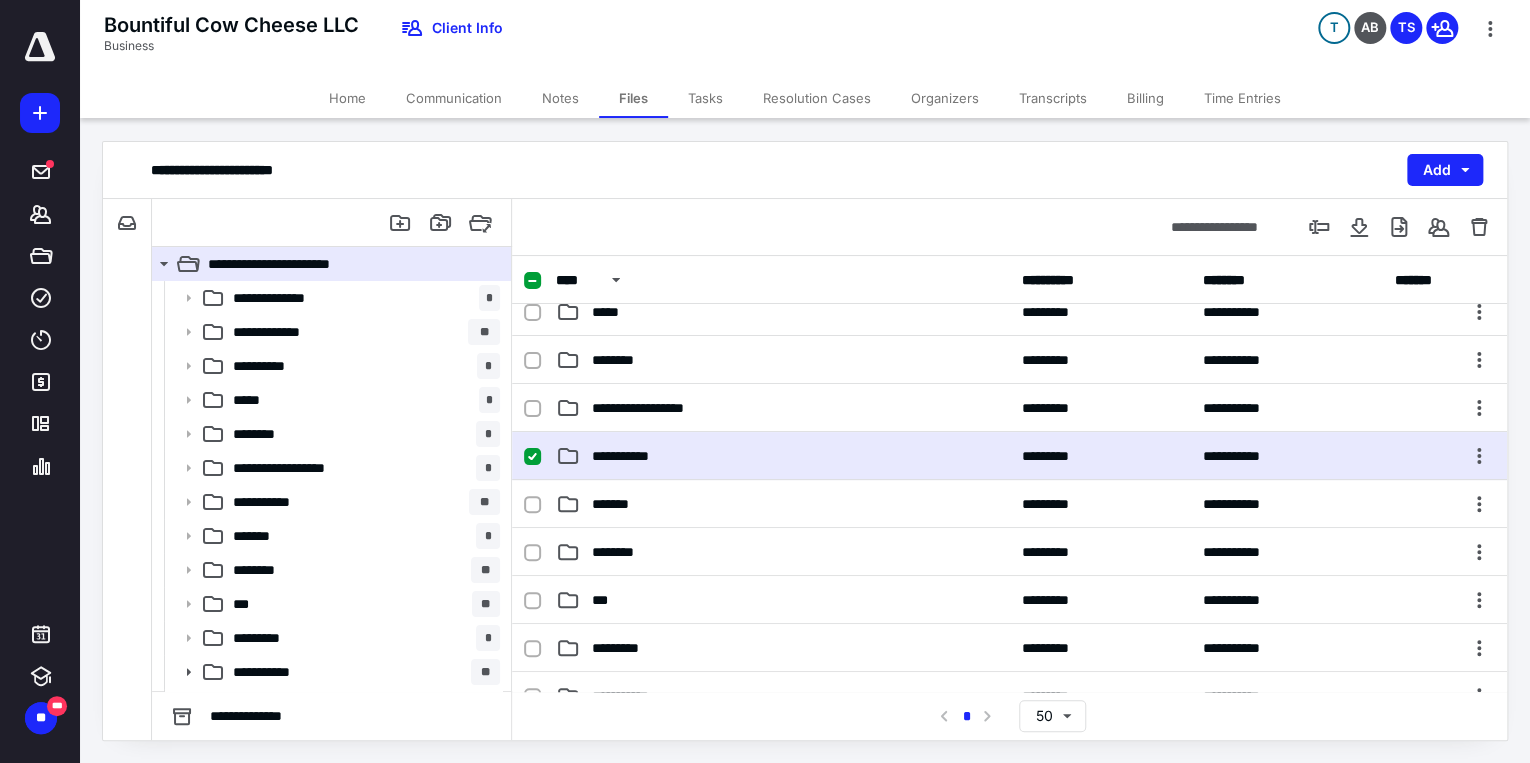 click on "**********" at bounding box center [783, 456] 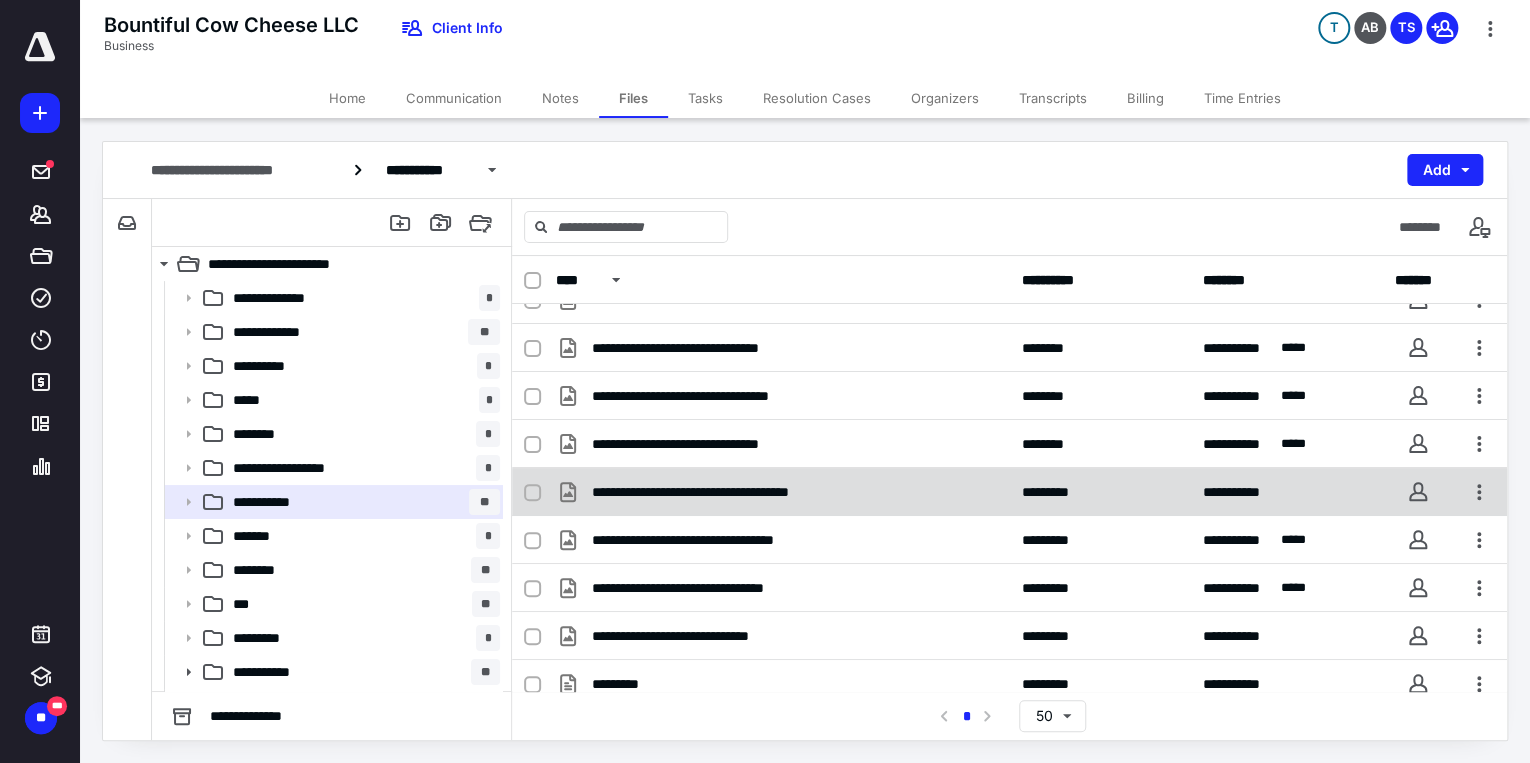 scroll, scrollTop: 664, scrollLeft: 0, axis: vertical 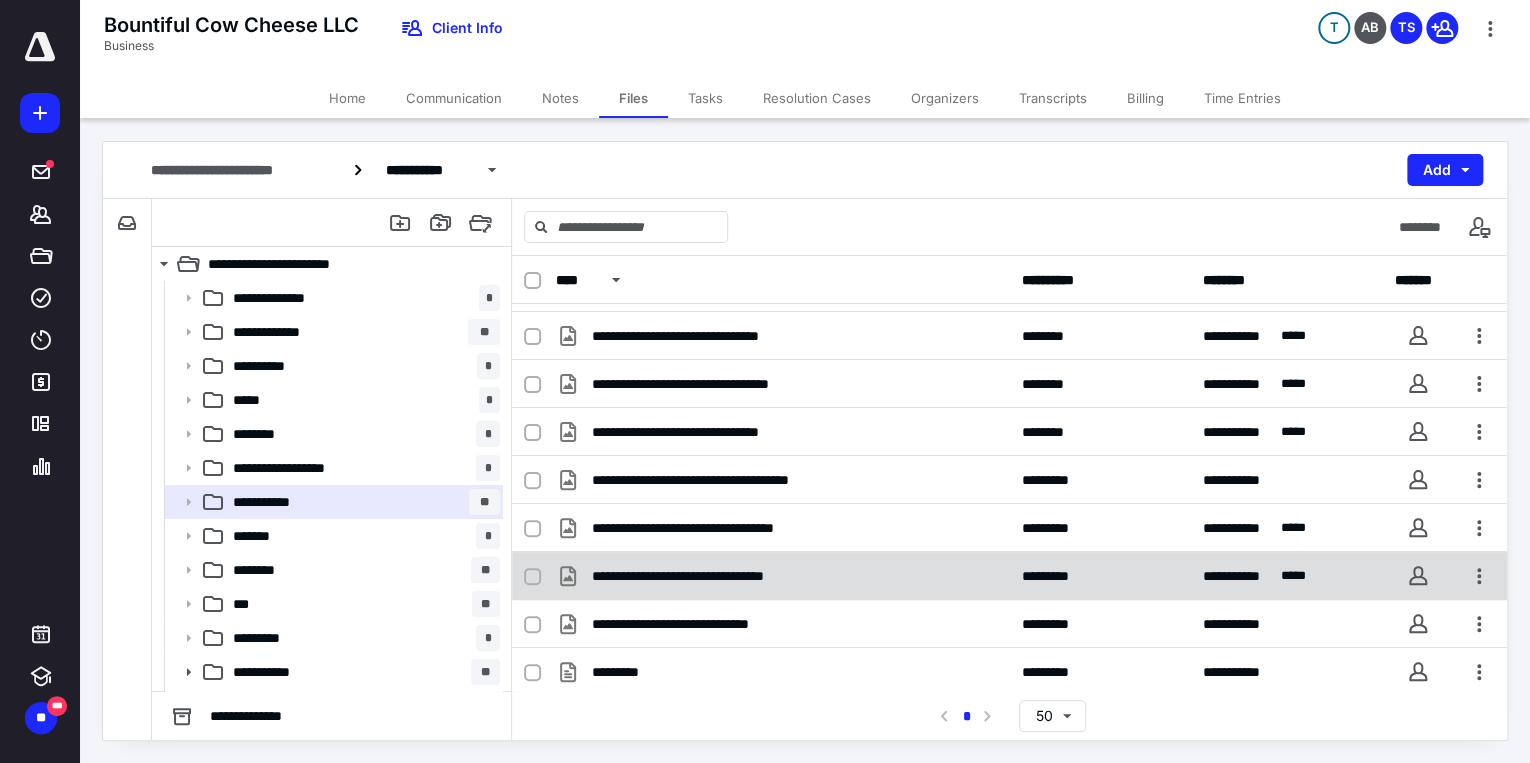 click on "**********" at bounding box center [1009, 576] 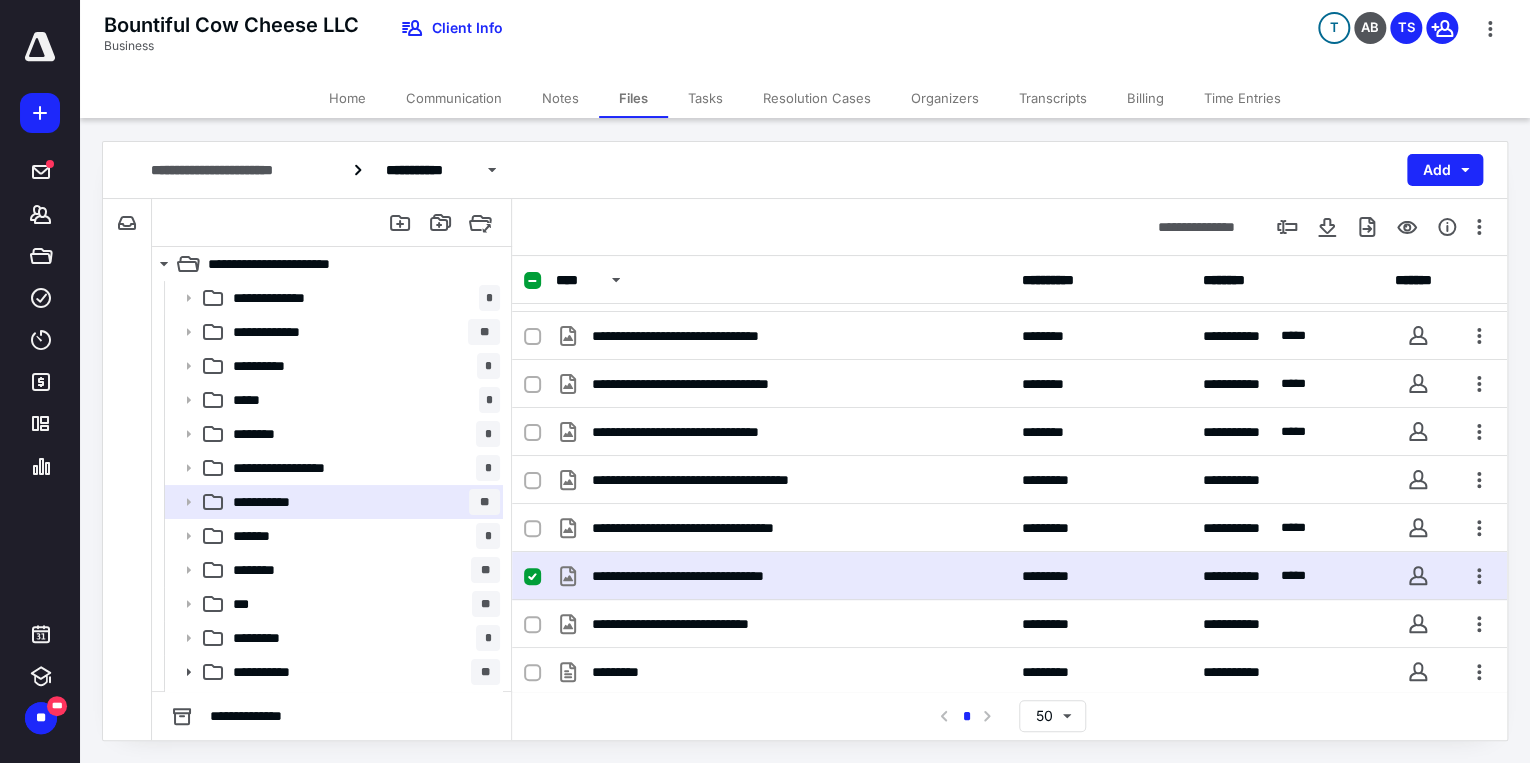 click on "**********" at bounding box center [1009, 576] 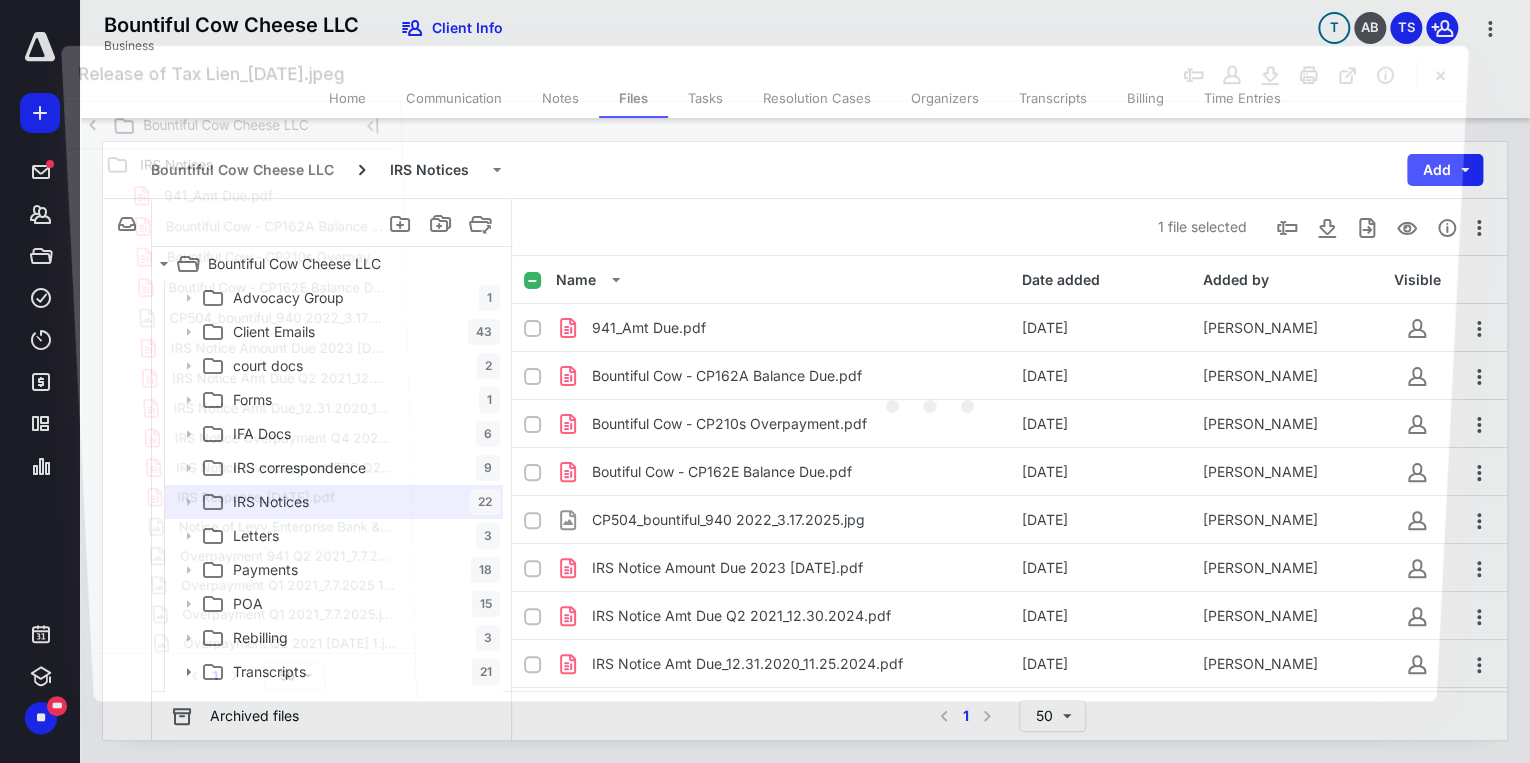 scroll, scrollTop: 0, scrollLeft: 0, axis: both 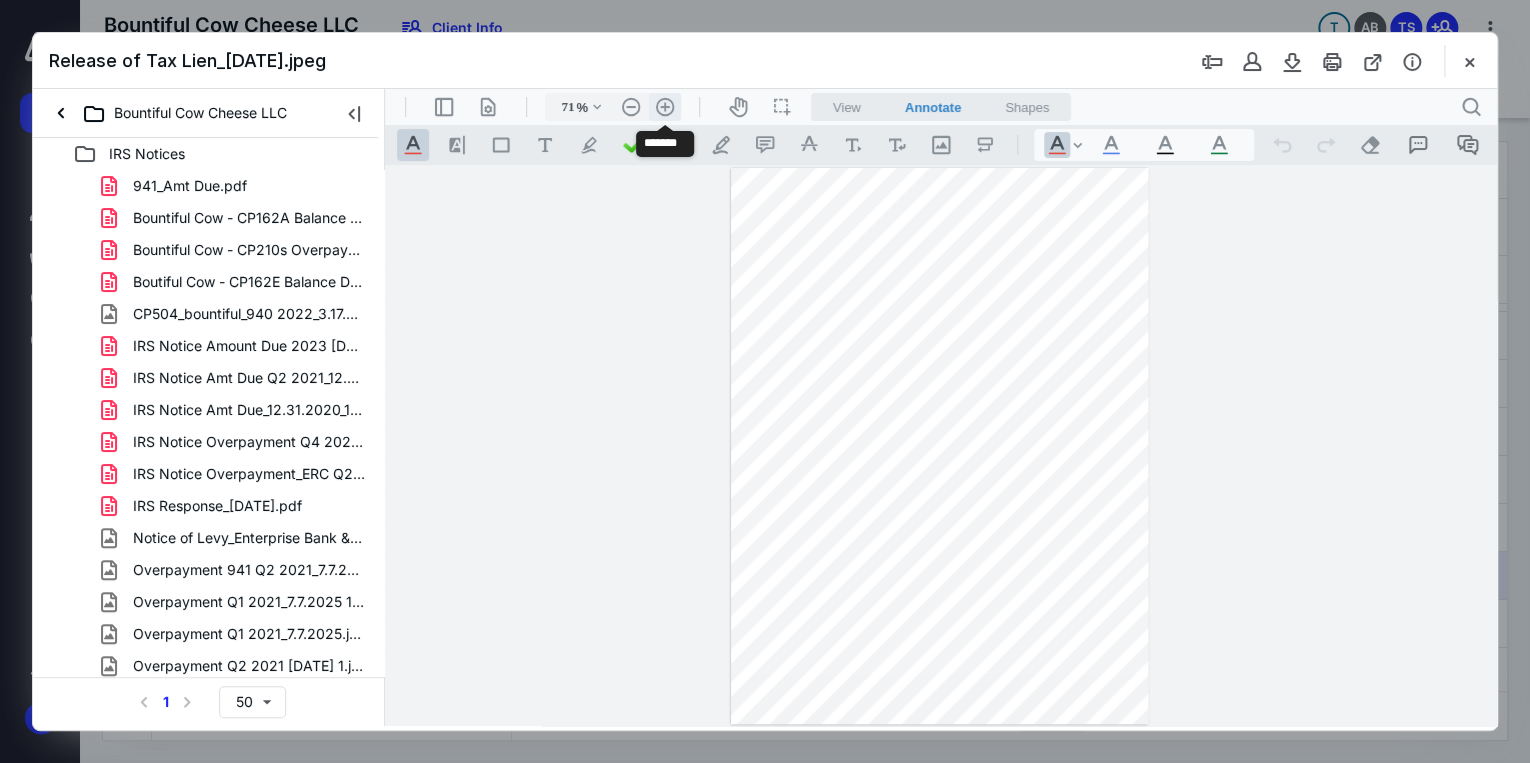 click on ".cls-1{fill:#abb0c4;} icon - header - zoom - in - line" at bounding box center (665, 107) 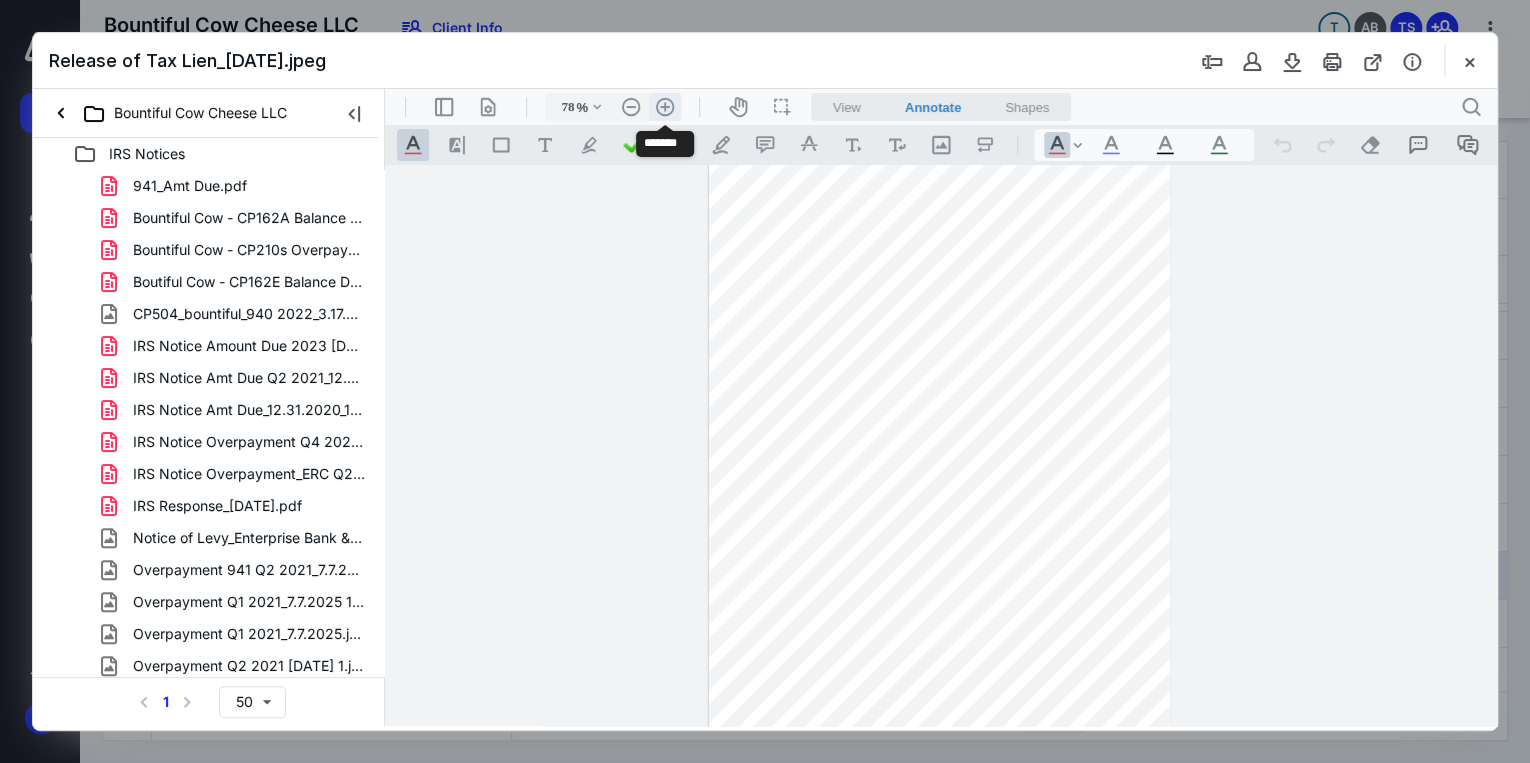 click on ".cls-1{fill:#abb0c4;} icon - header - zoom - in - line" at bounding box center (665, 107) 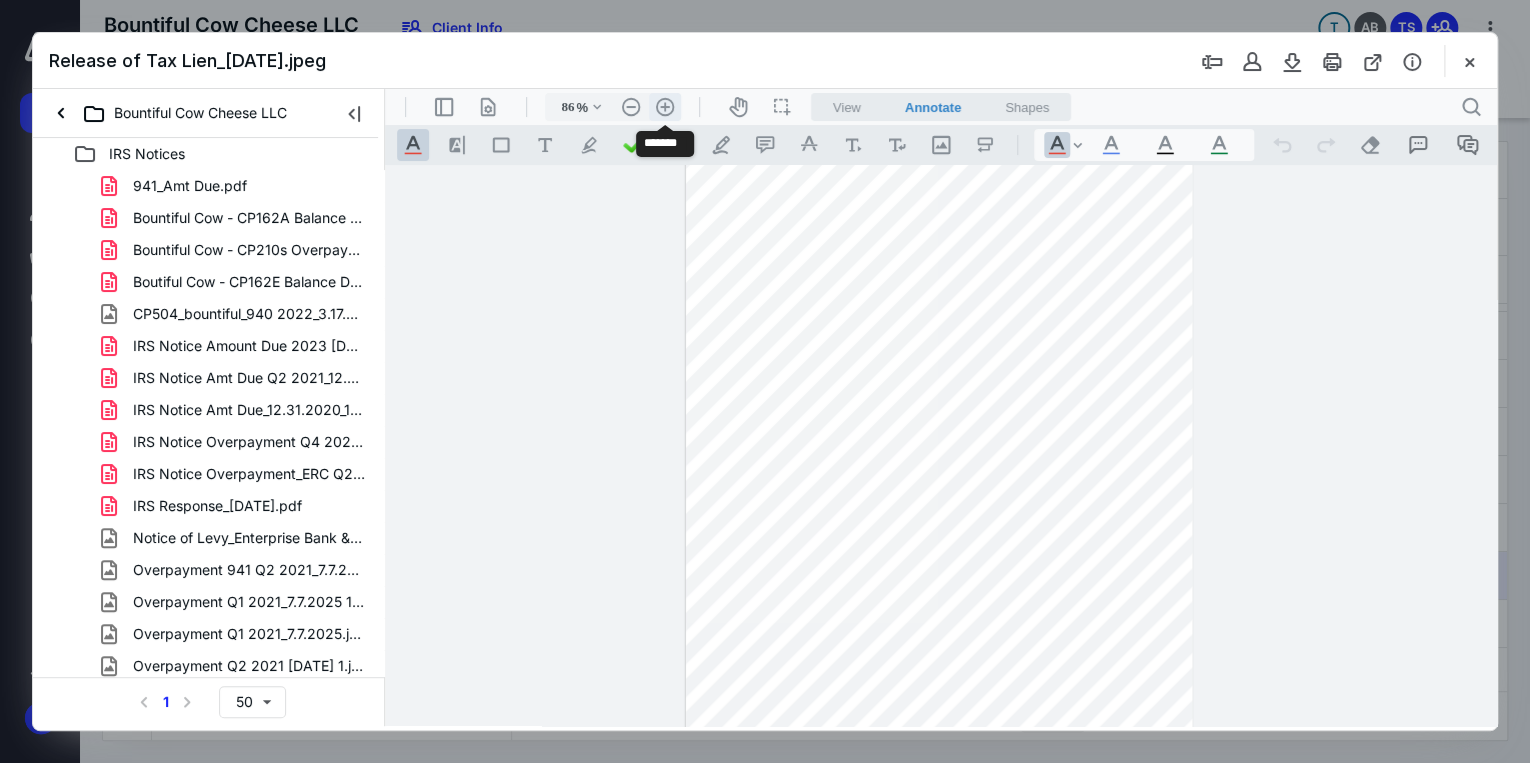 click on ".cls-1{fill:#abb0c4;} icon - header - zoom - in - line" at bounding box center (665, 107) 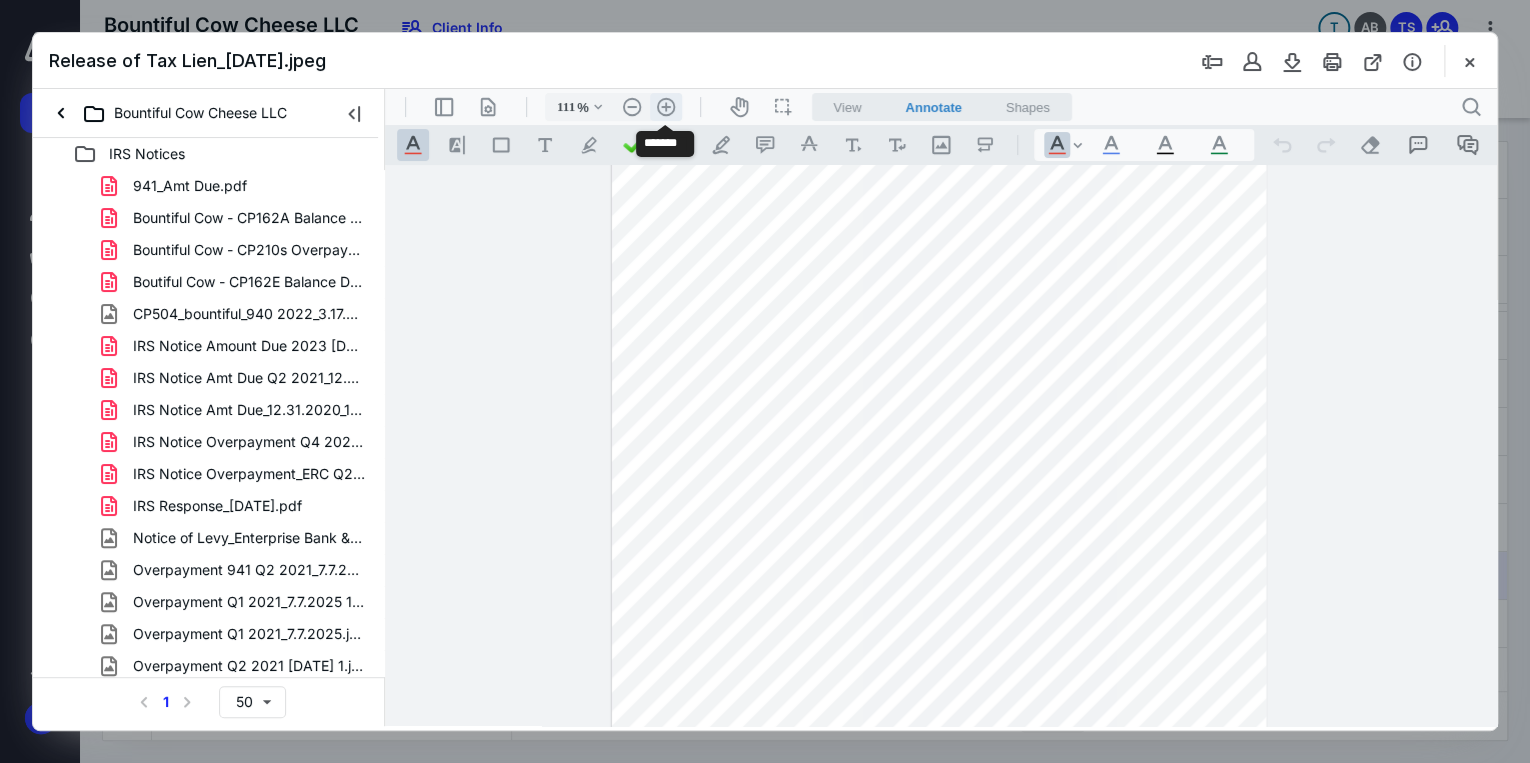 click on ".cls-1{fill:#abb0c4;} icon - header - zoom - in - line" at bounding box center [666, 107] 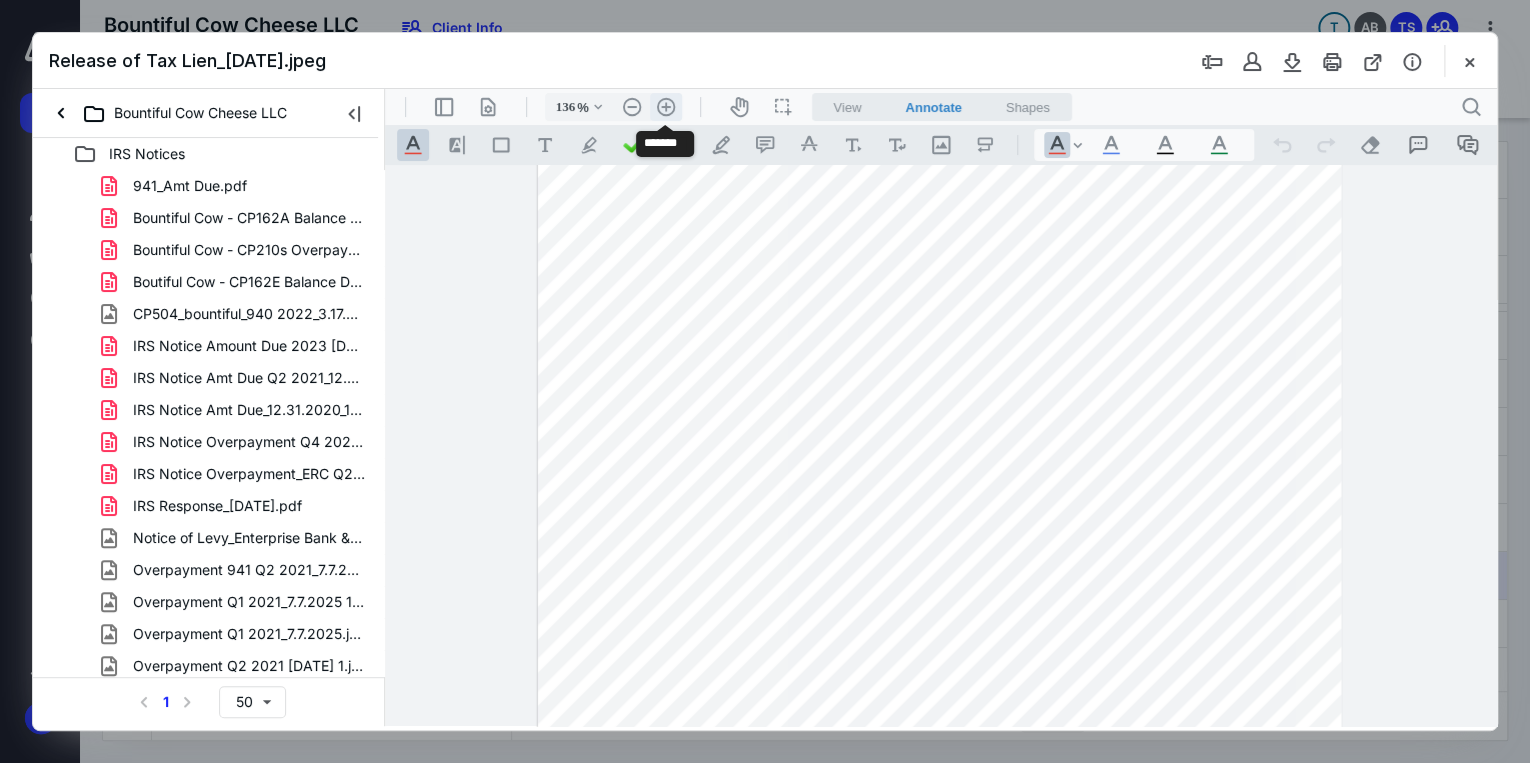 click on ".cls-1{fill:#abb0c4;} icon - header - zoom - in - line" at bounding box center [666, 107] 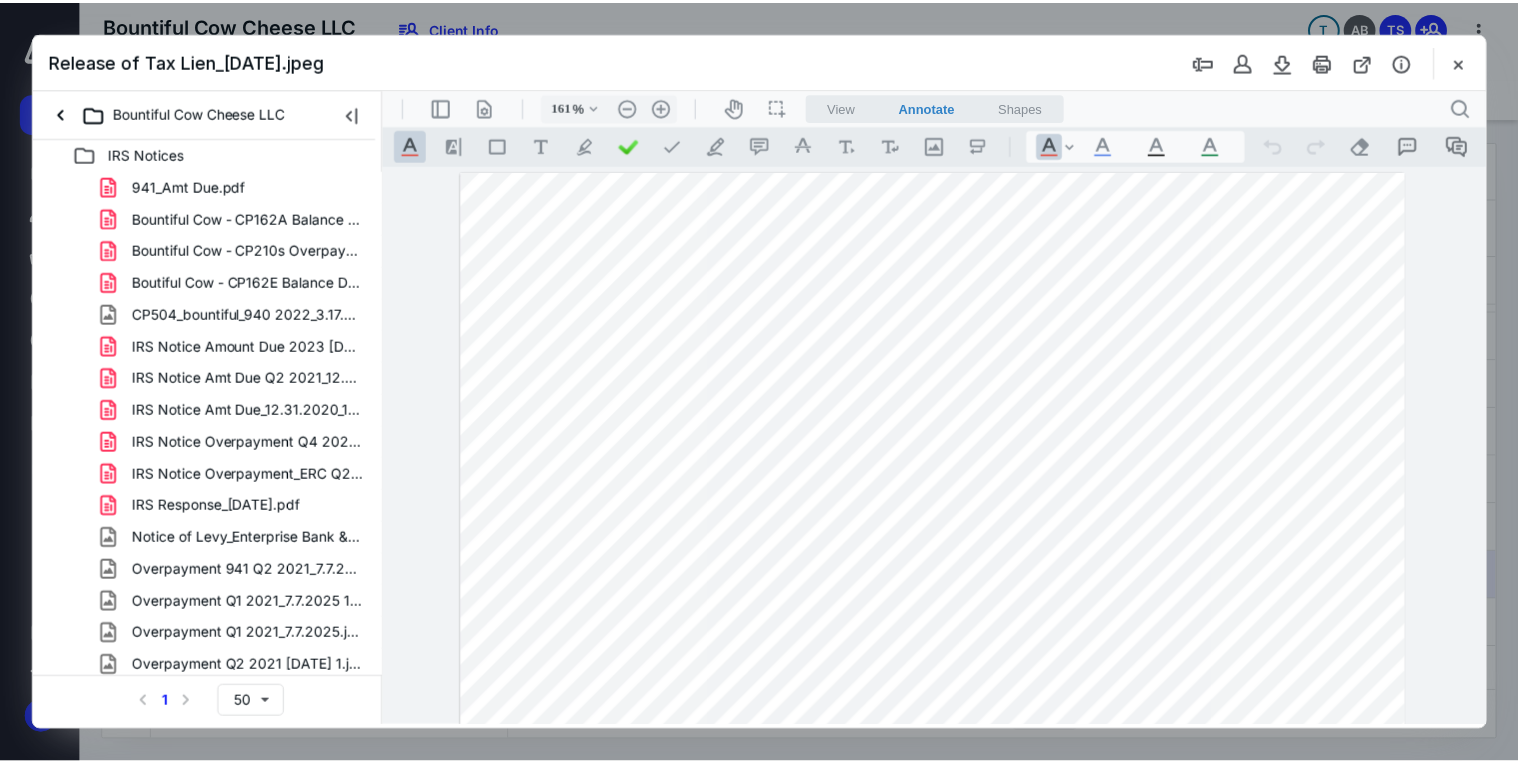 scroll, scrollTop: 0, scrollLeft: 0, axis: both 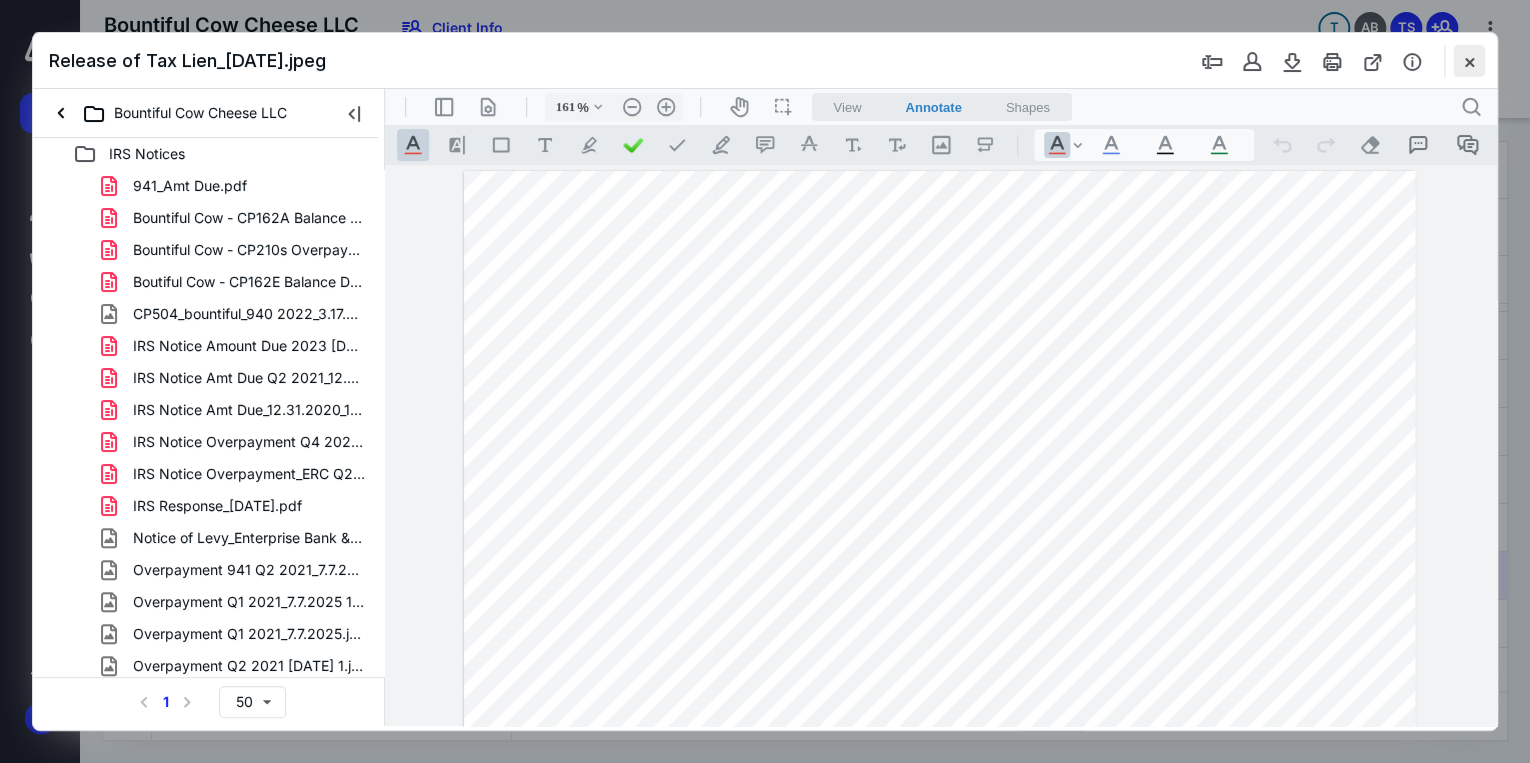 click at bounding box center (1469, 61) 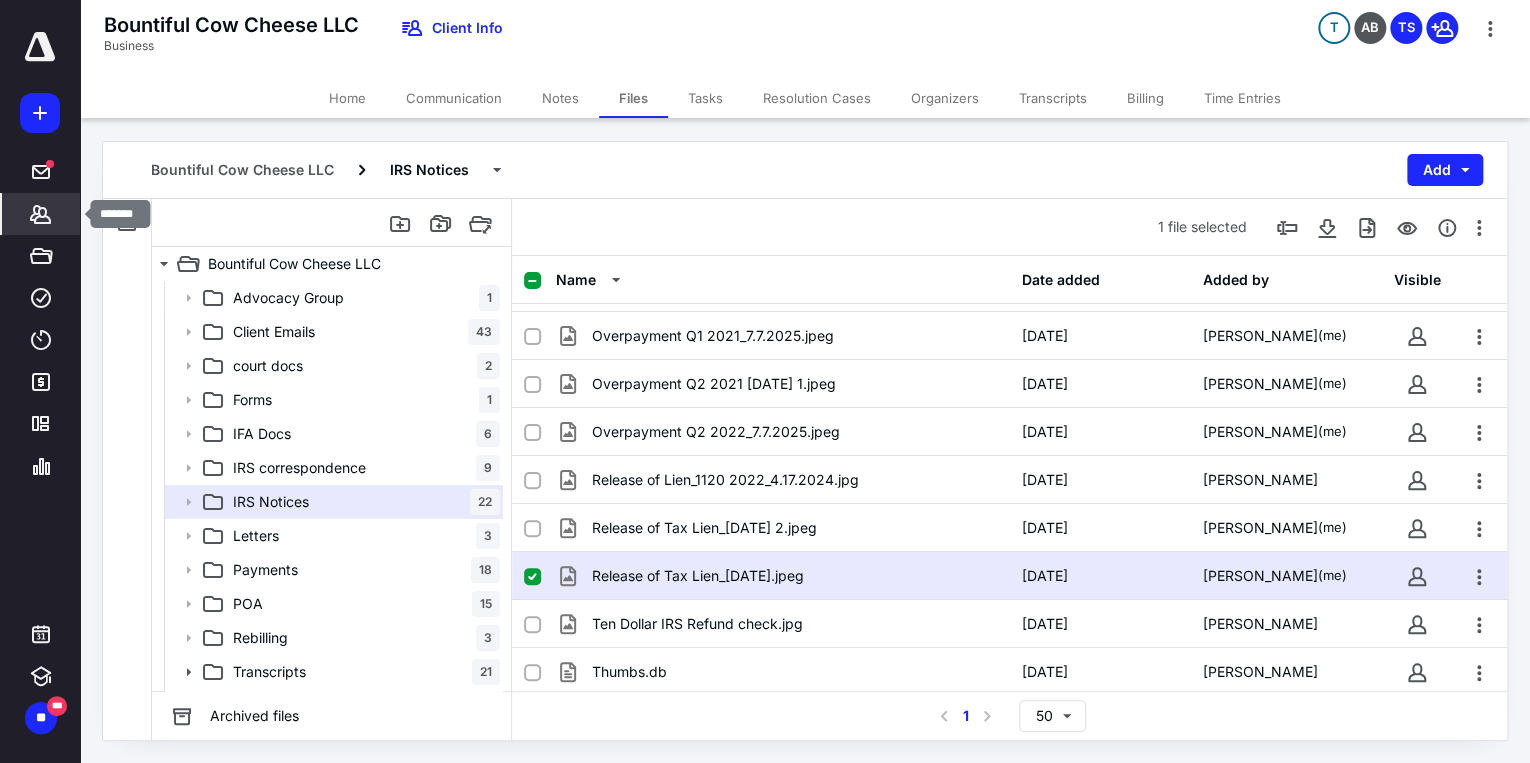 click 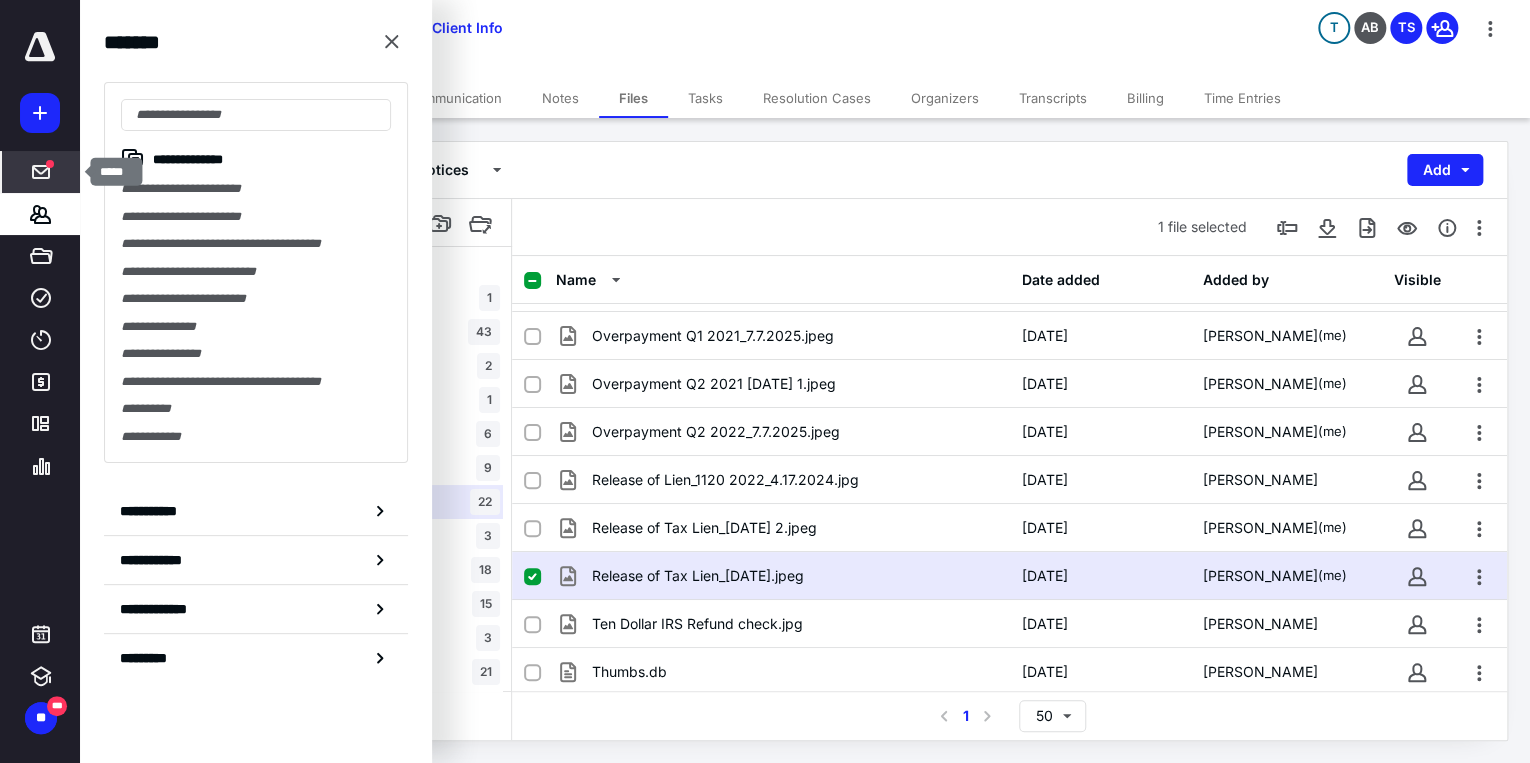 click on "*****" at bounding box center [41, 172] 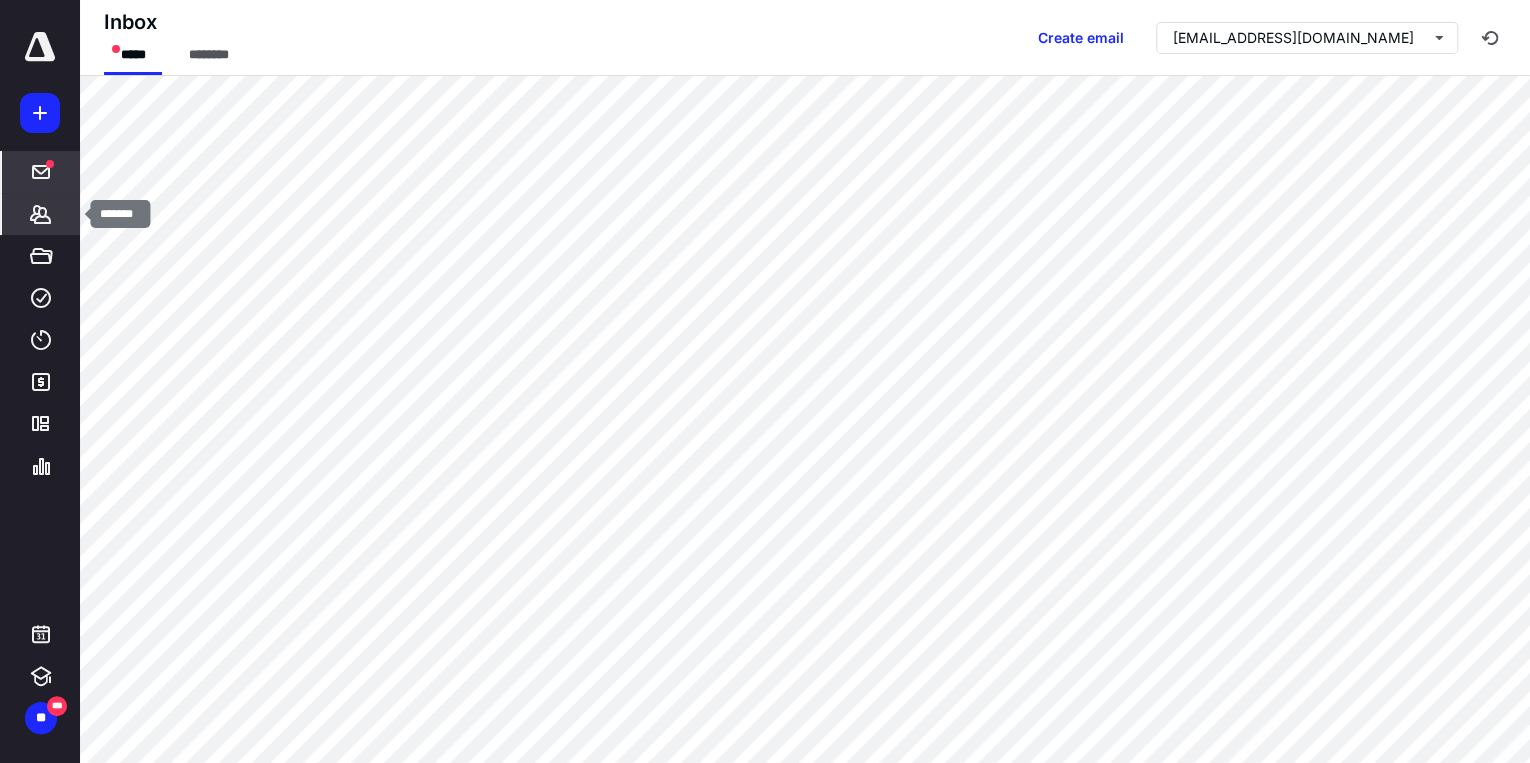 click 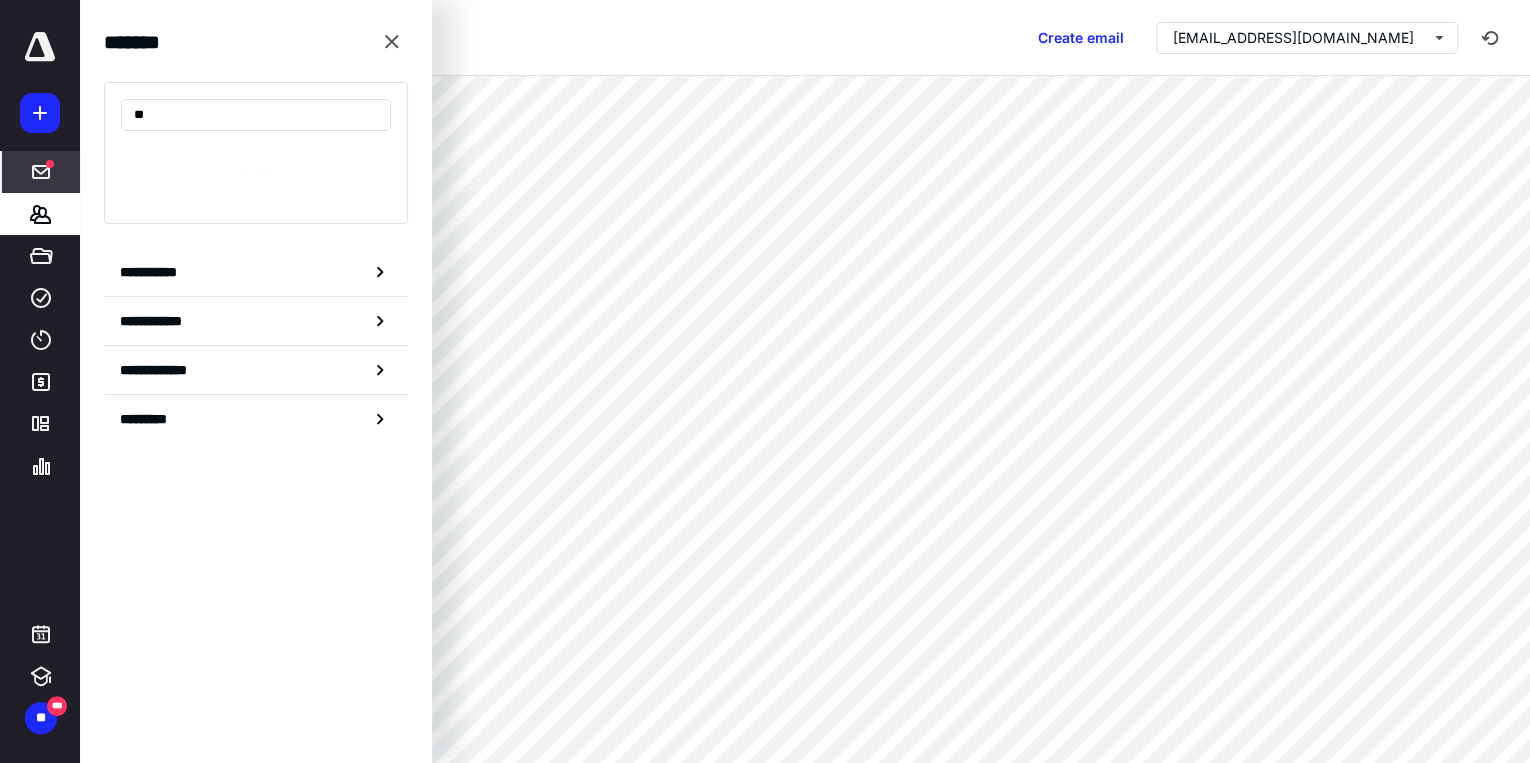 type on "*" 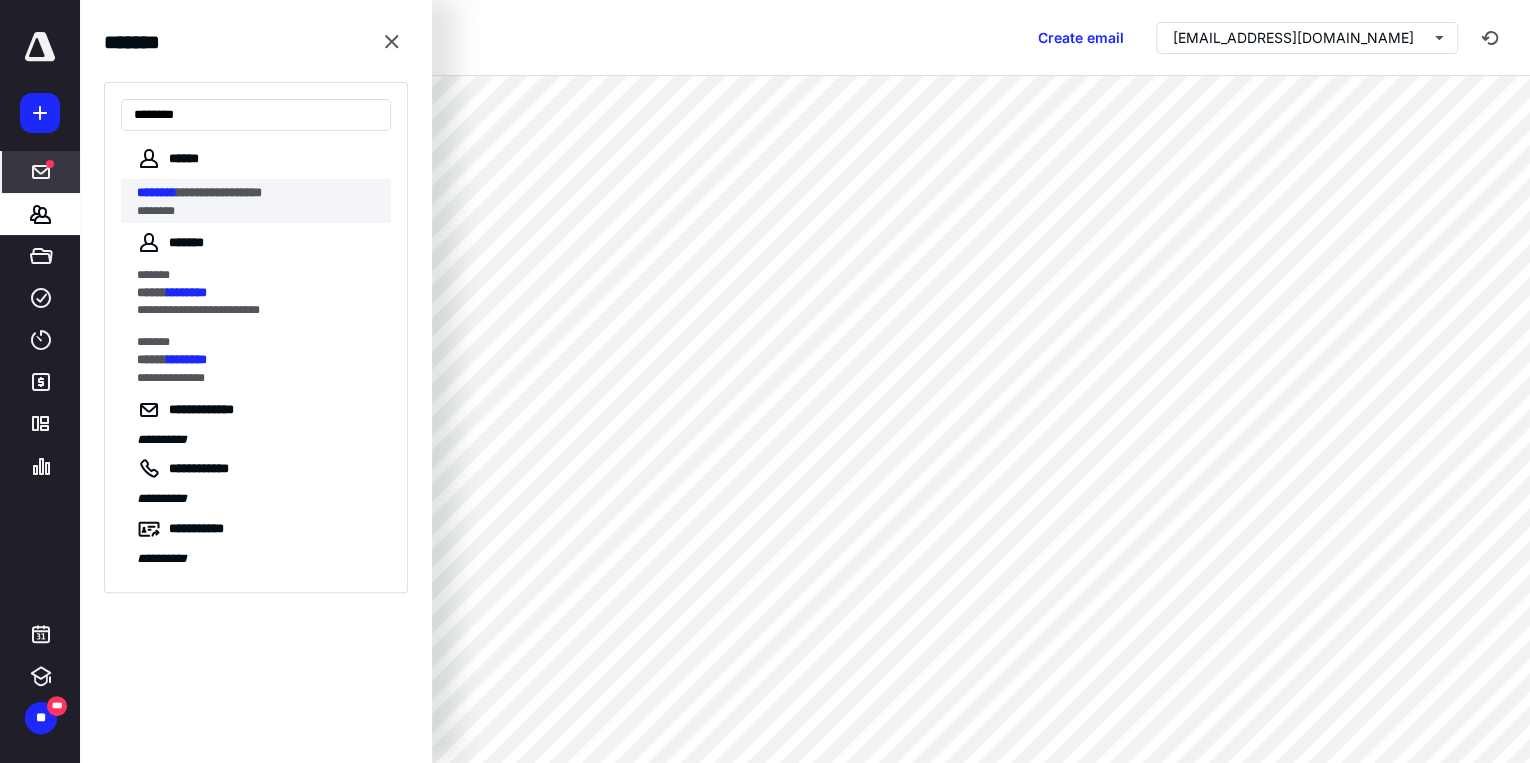 type on "********" 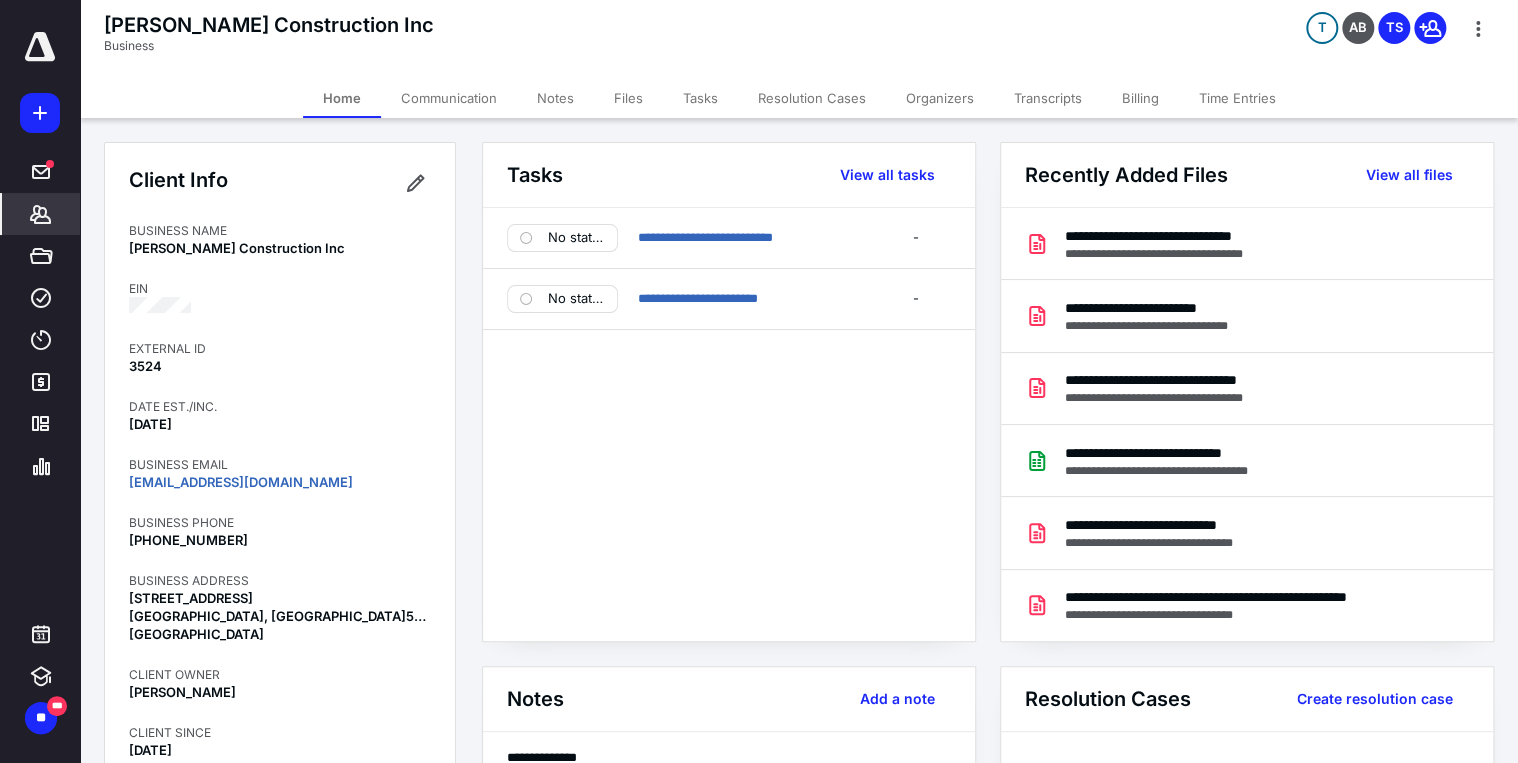 click at bounding box center (40, 113) 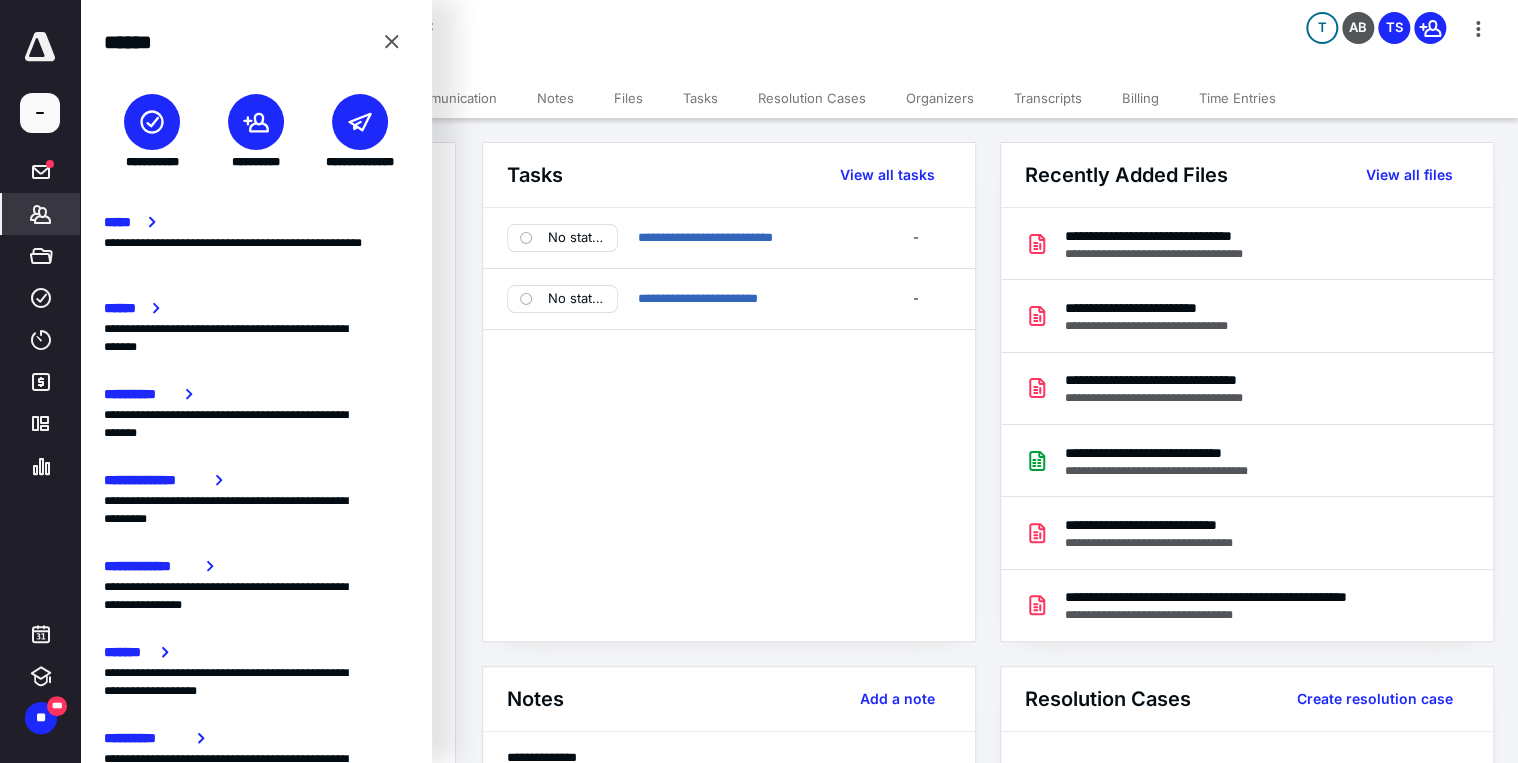 click at bounding box center [256, 122] 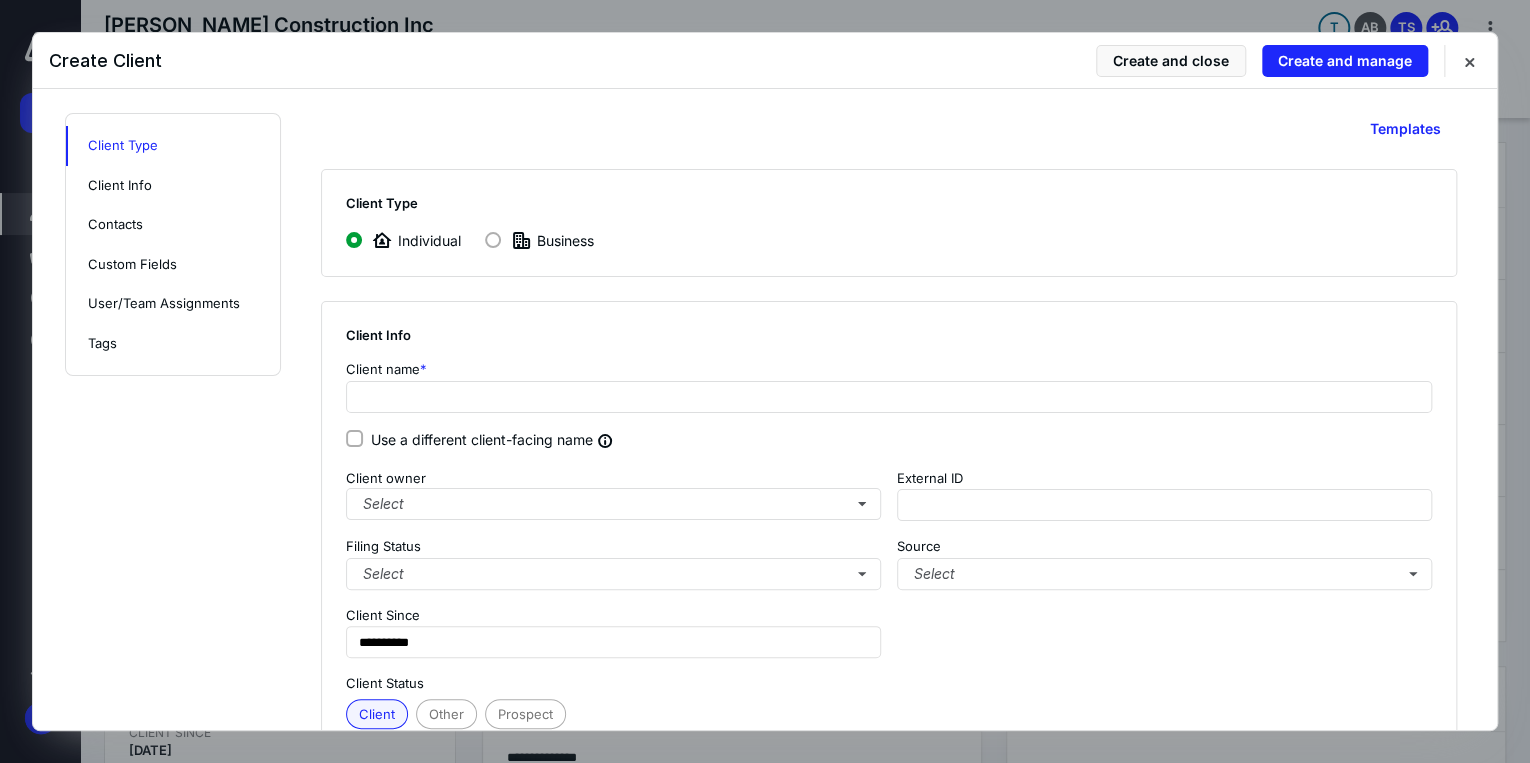 click at bounding box center (493, 240) 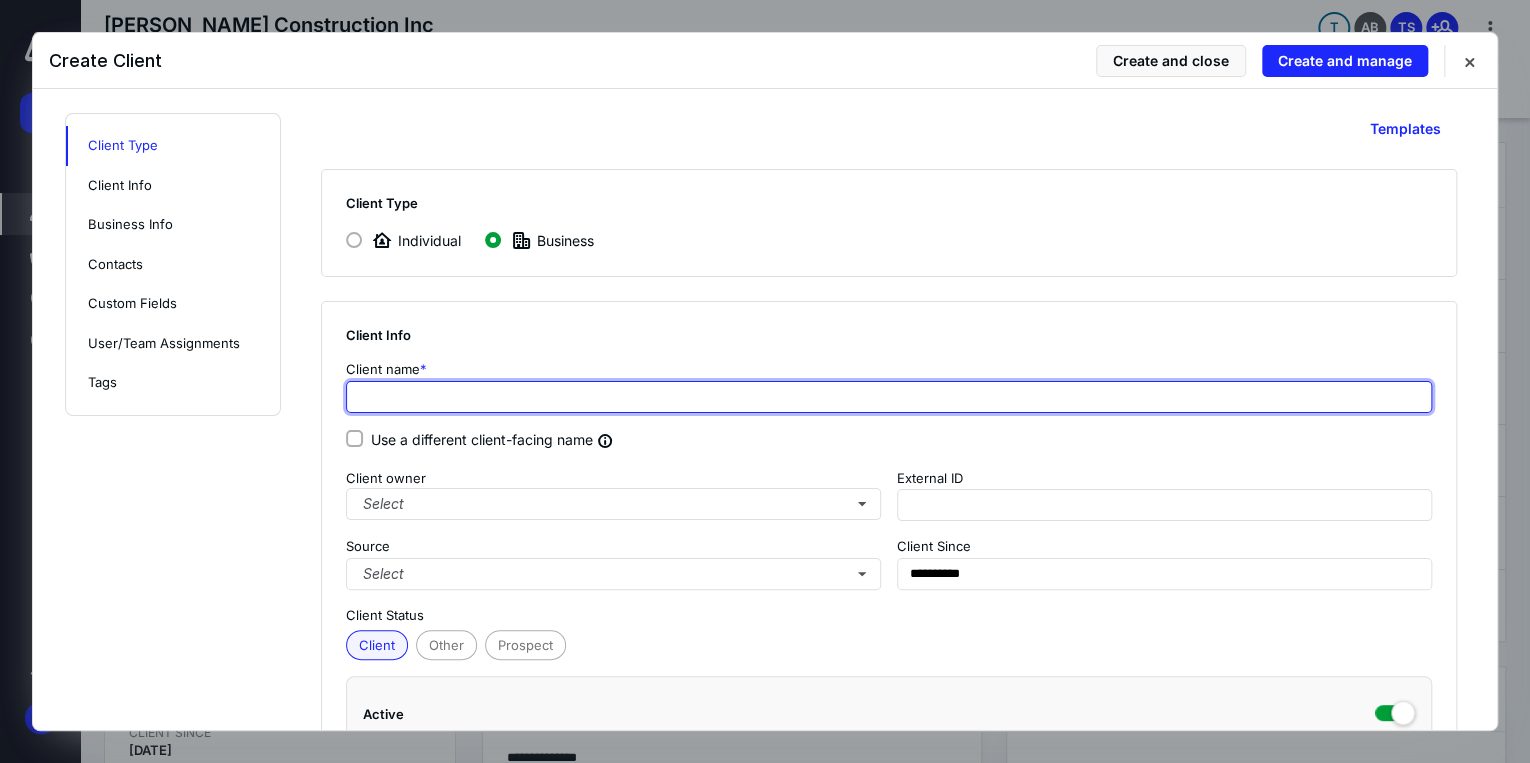 click at bounding box center (889, 397) 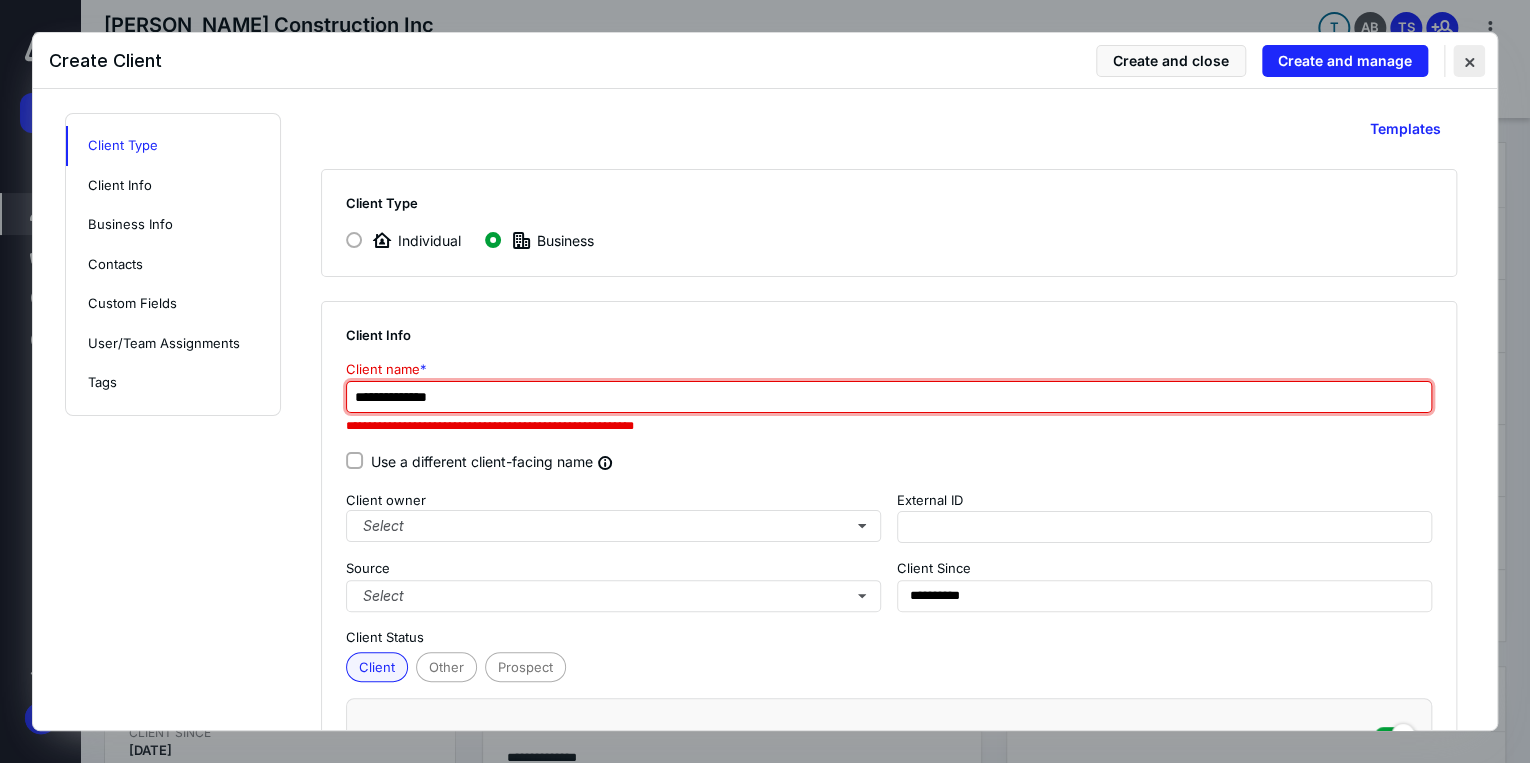 type on "**********" 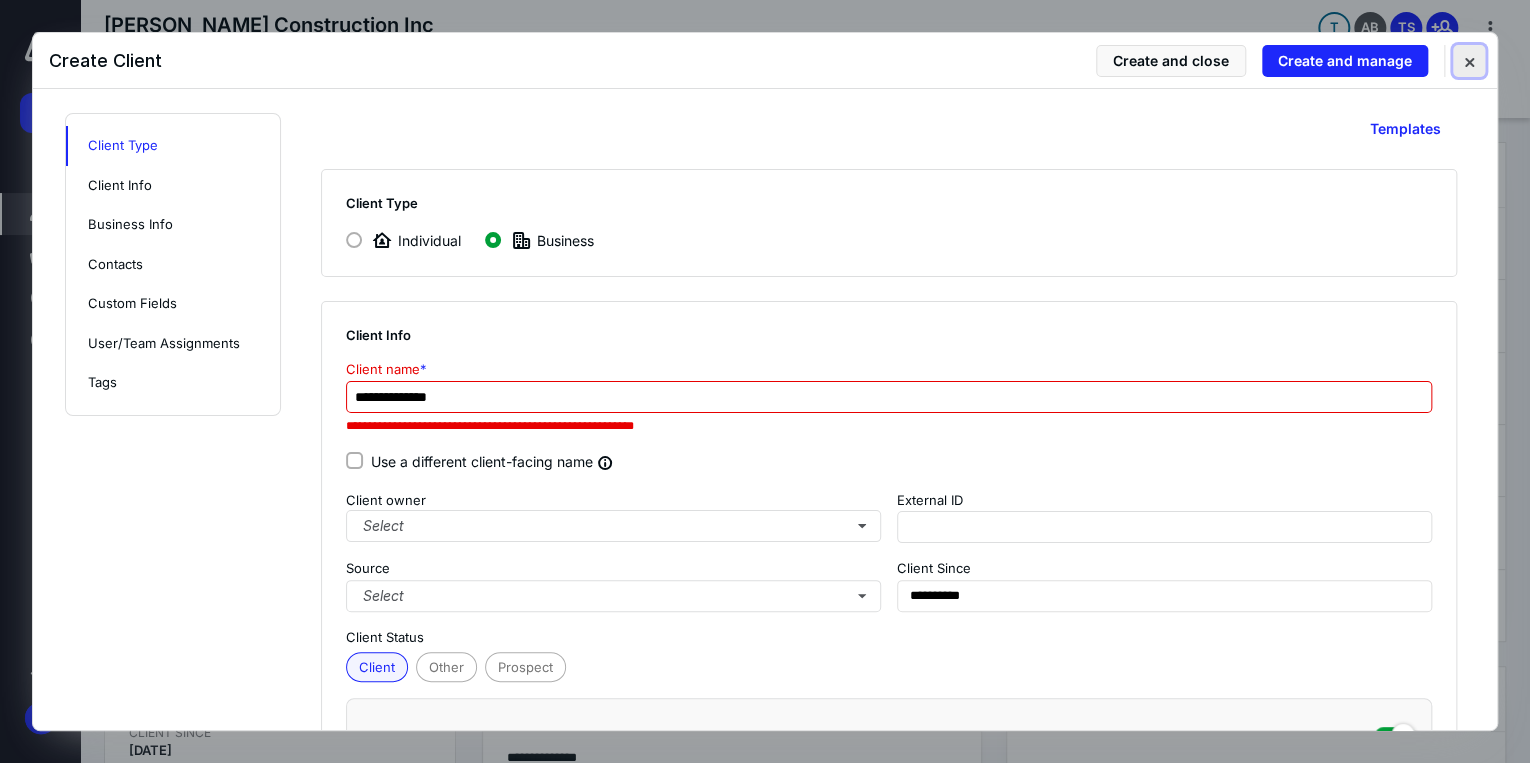 type on "**********" 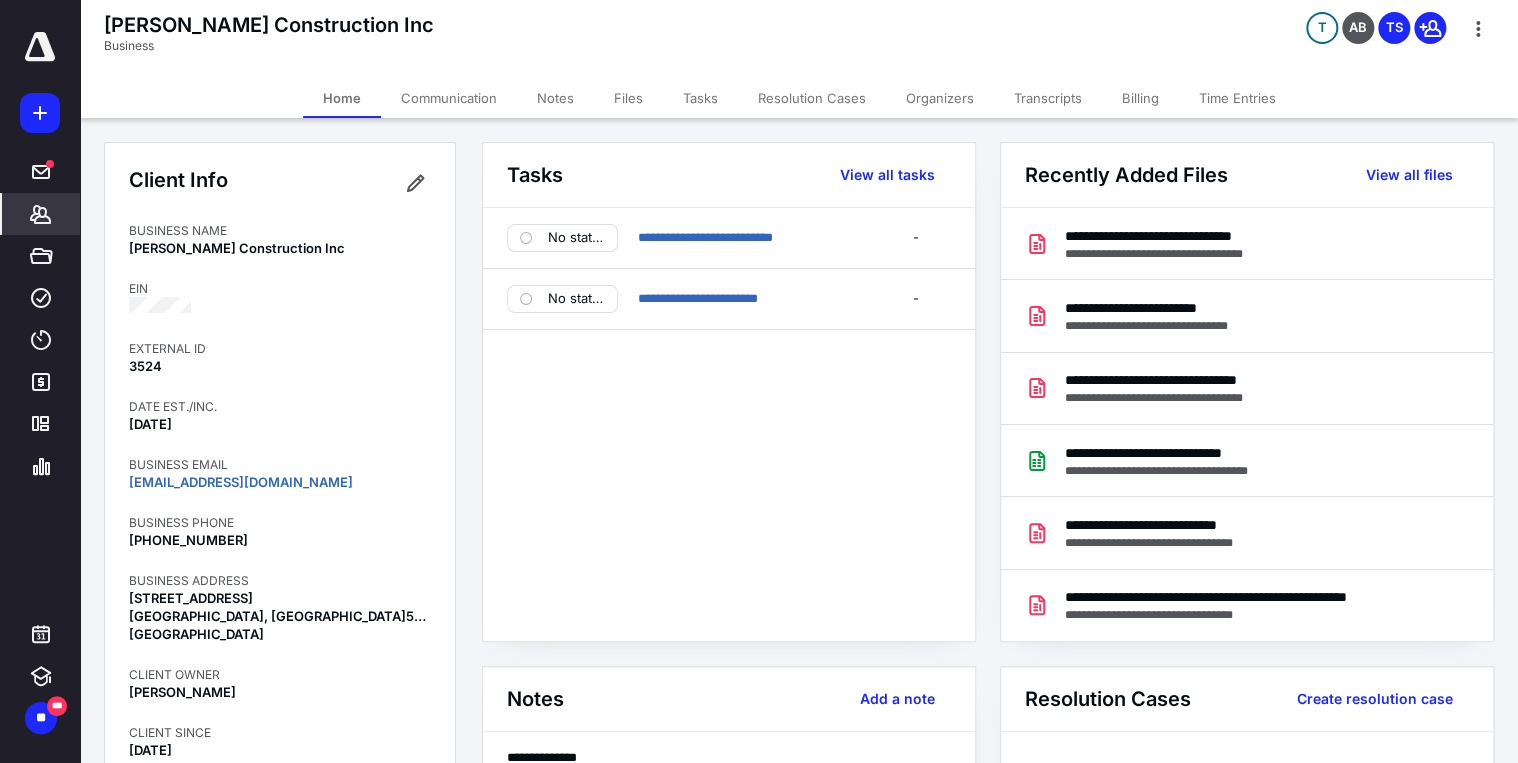 click 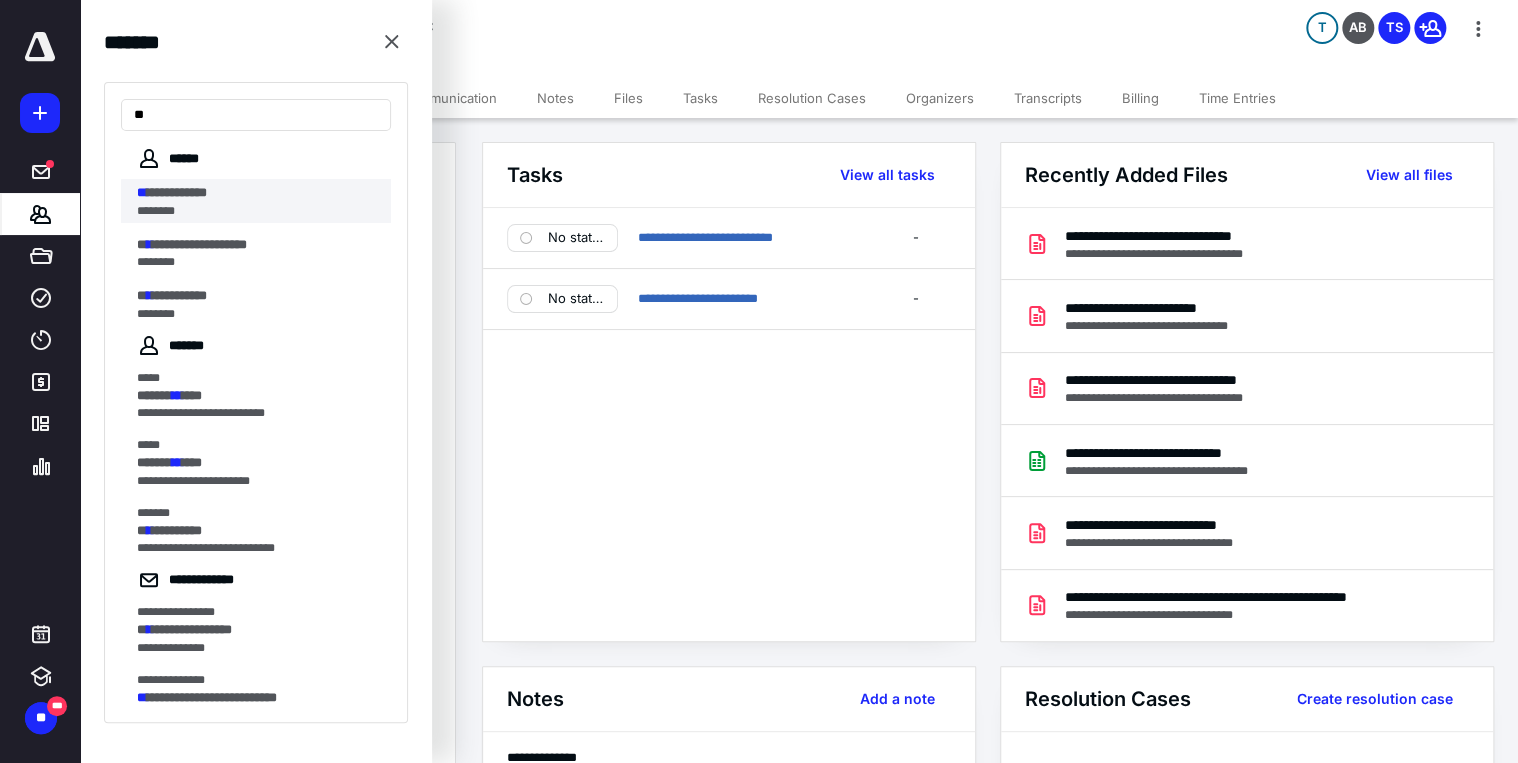 type on "**" 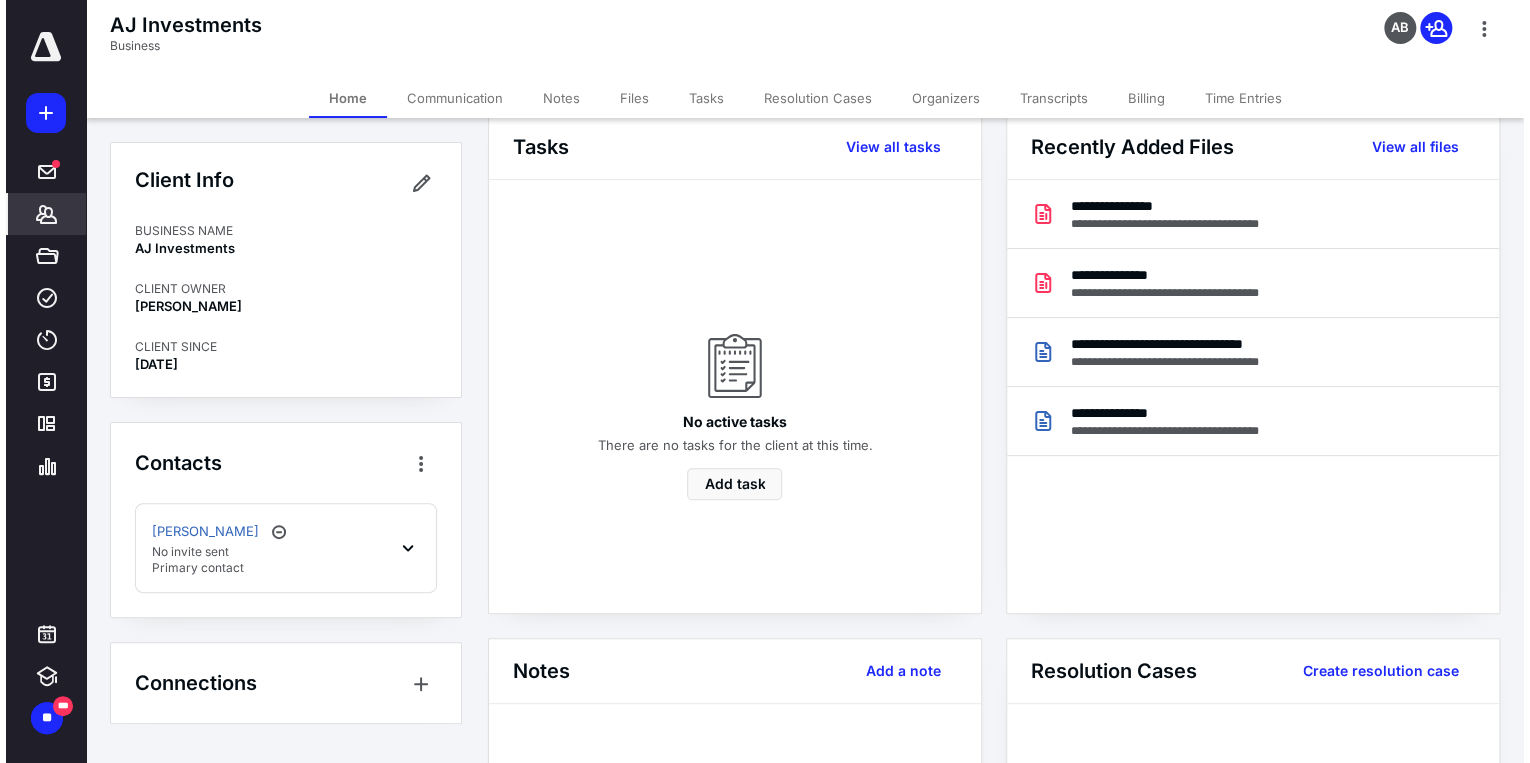 scroll, scrollTop: 0, scrollLeft: 0, axis: both 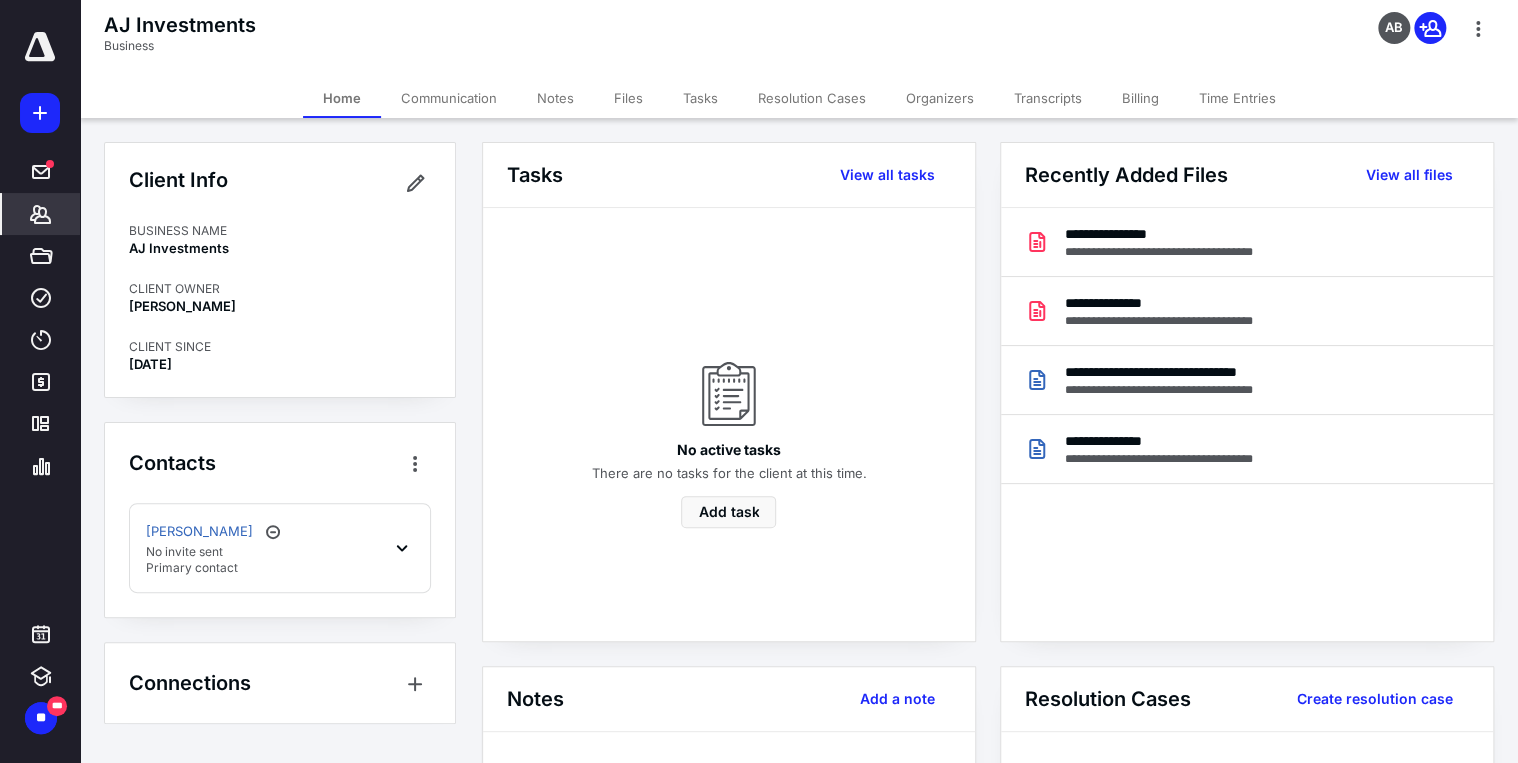 click on "Files" at bounding box center [628, 98] 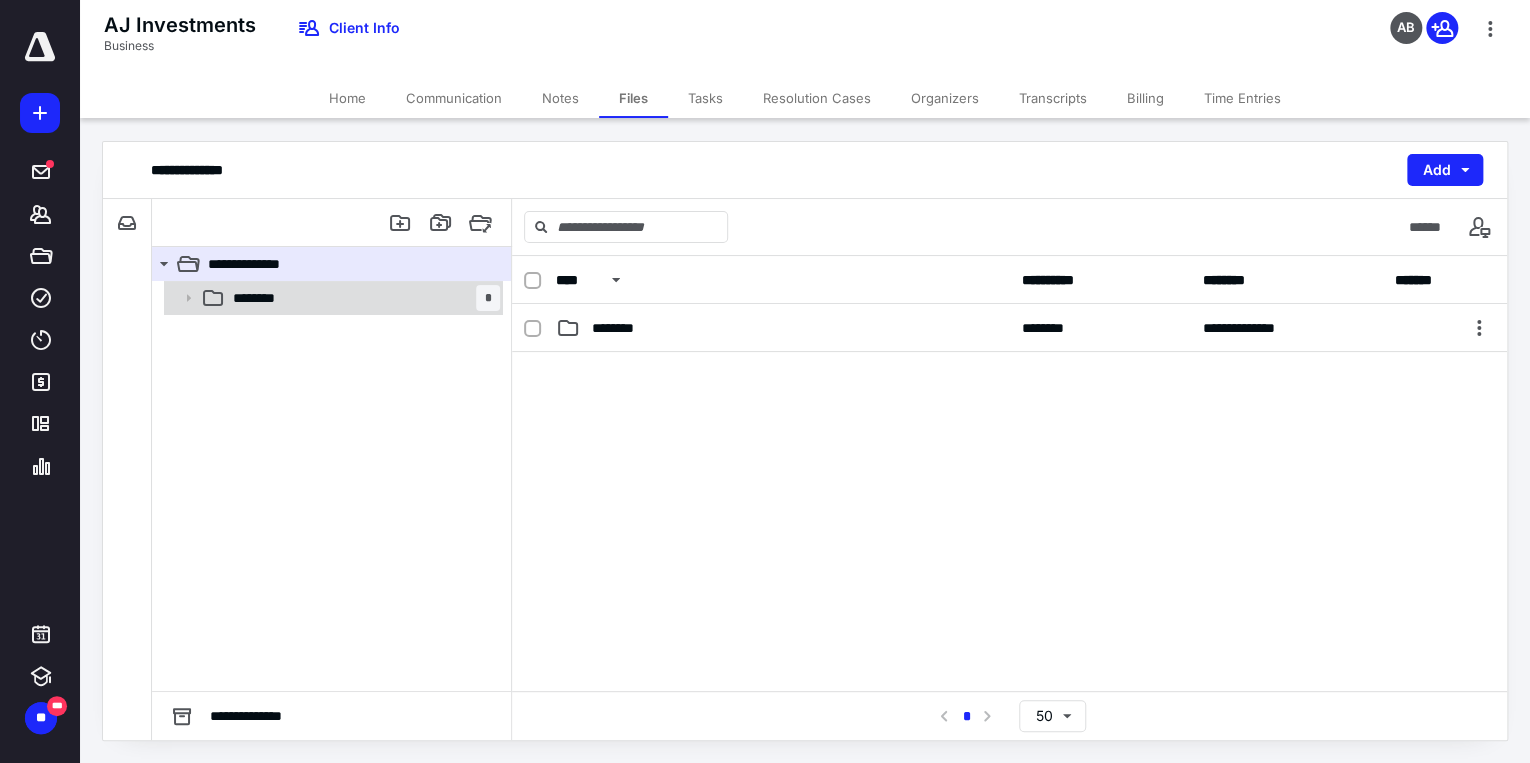 click on "******** *" at bounding box center (362, 298) 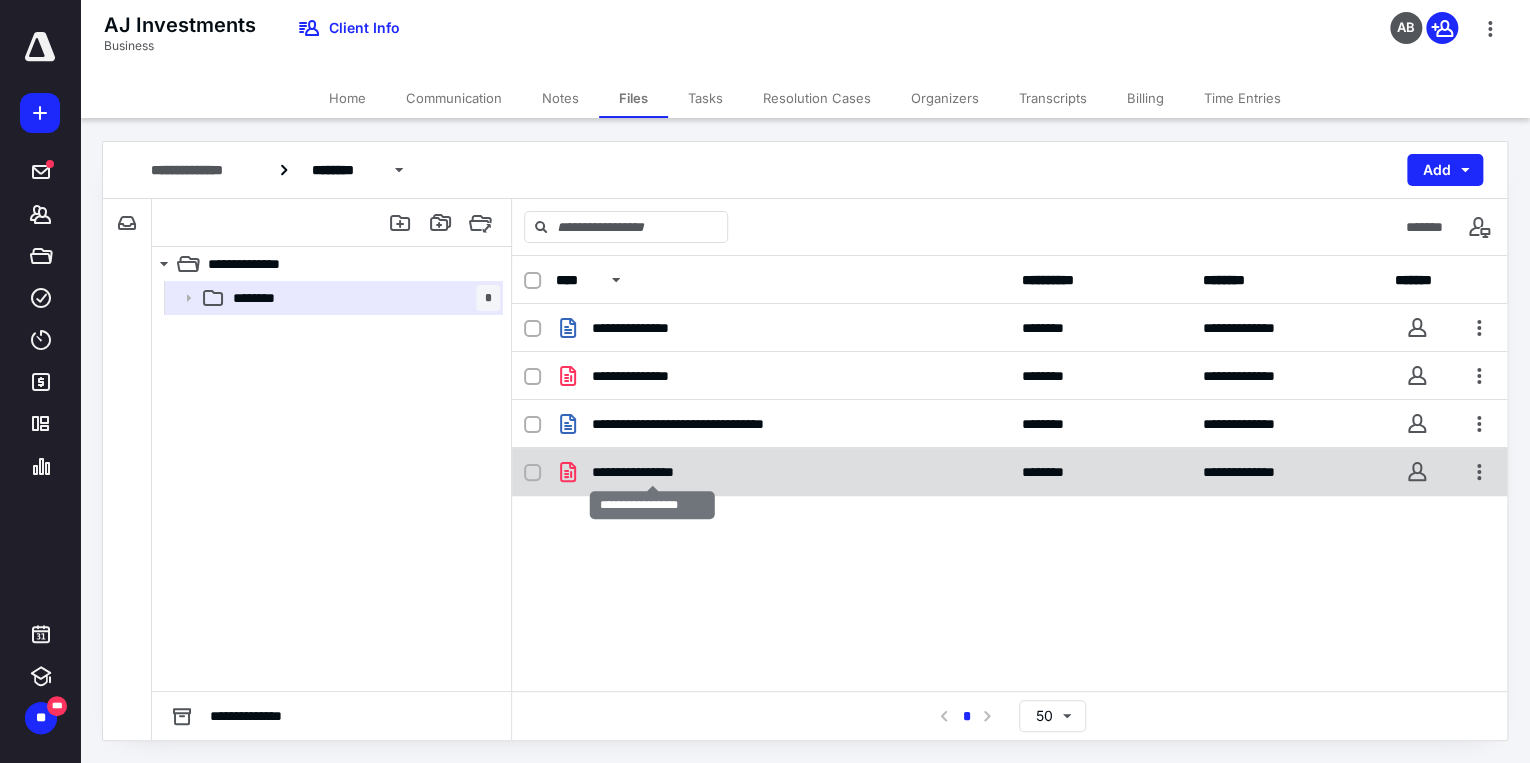 click on "**********" at bounding box center (652, 472) 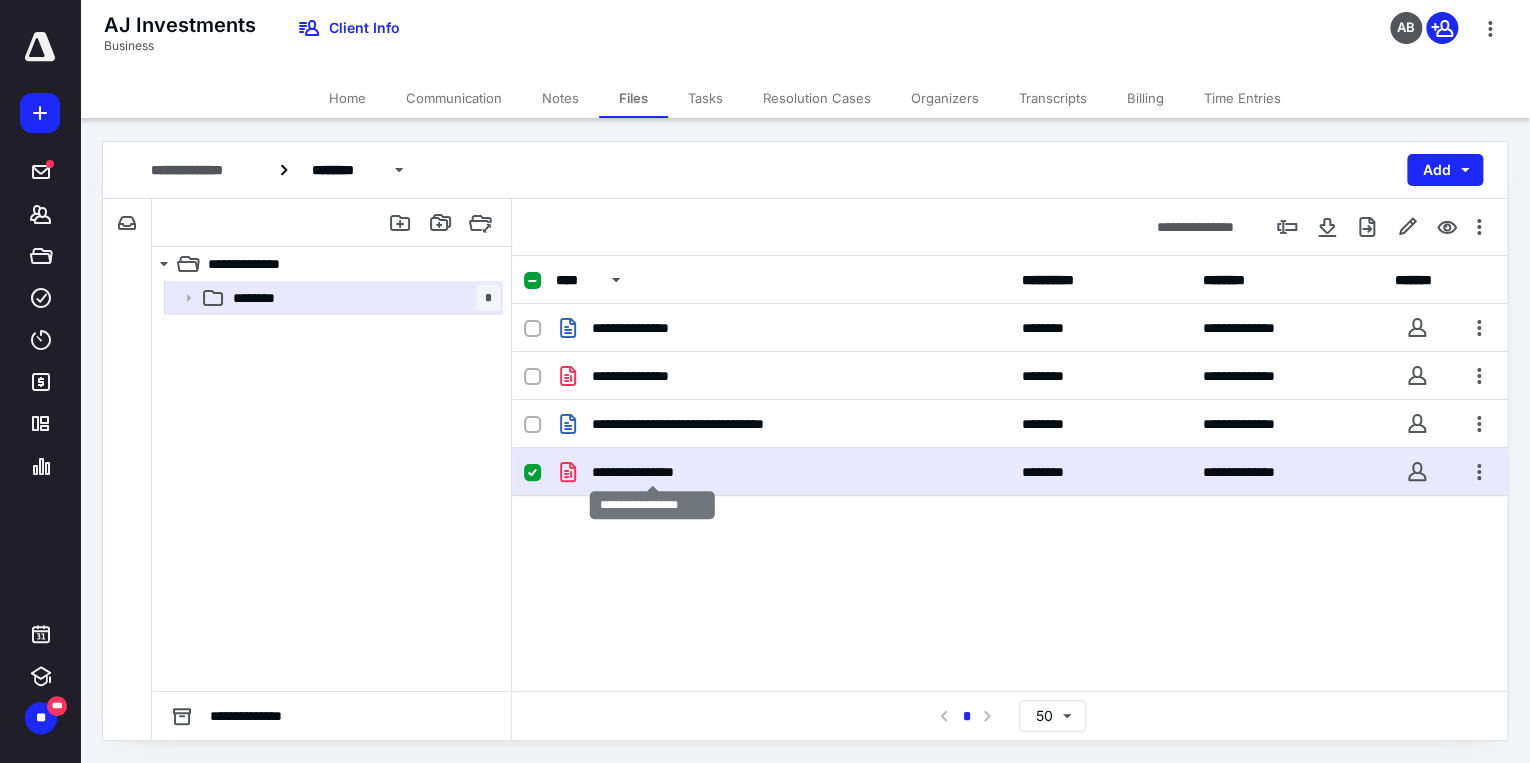 click on "**********" at bounding box center [652, 472] 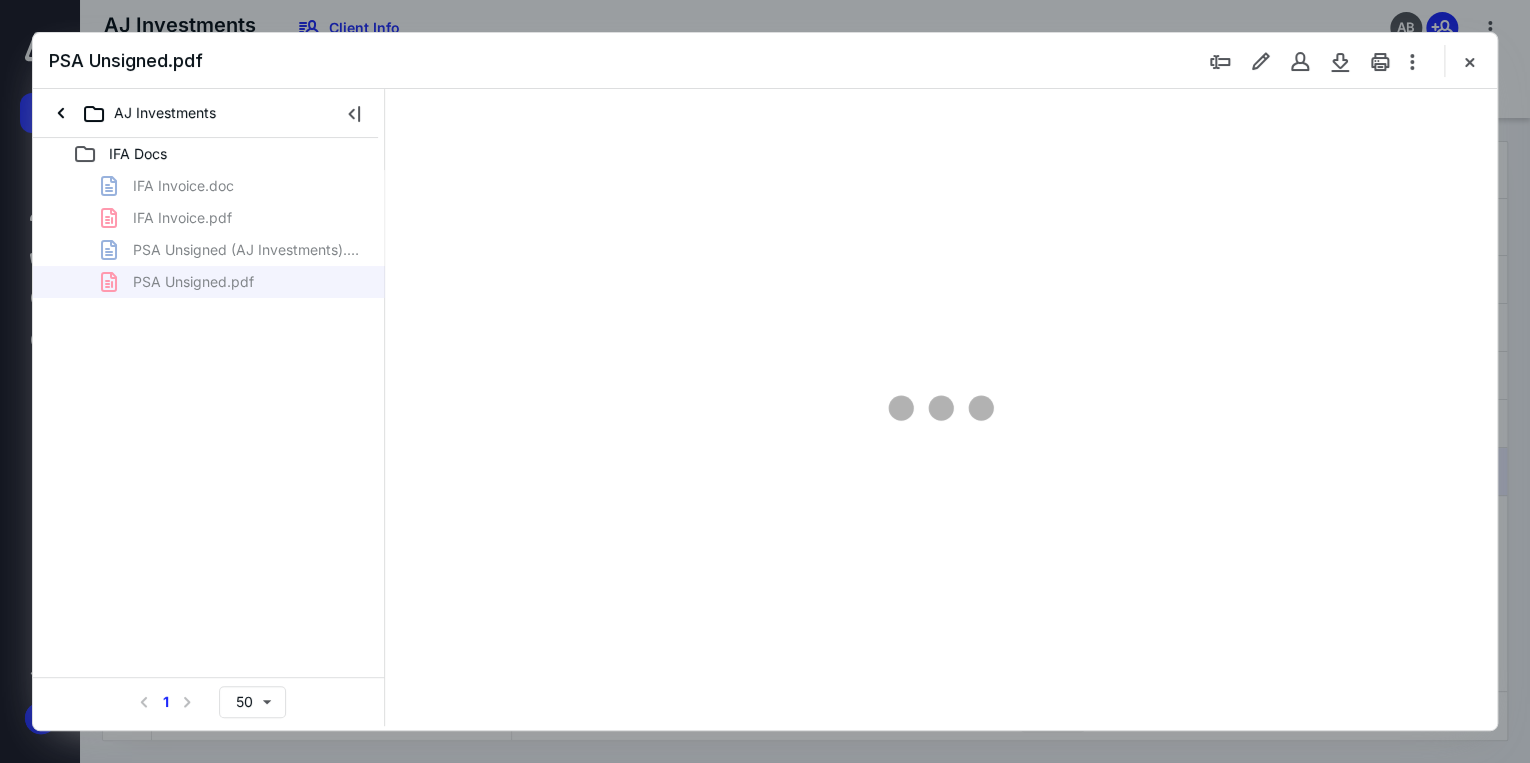 scroll, scrollTop: 0, scrollLeft: 0, axis: both 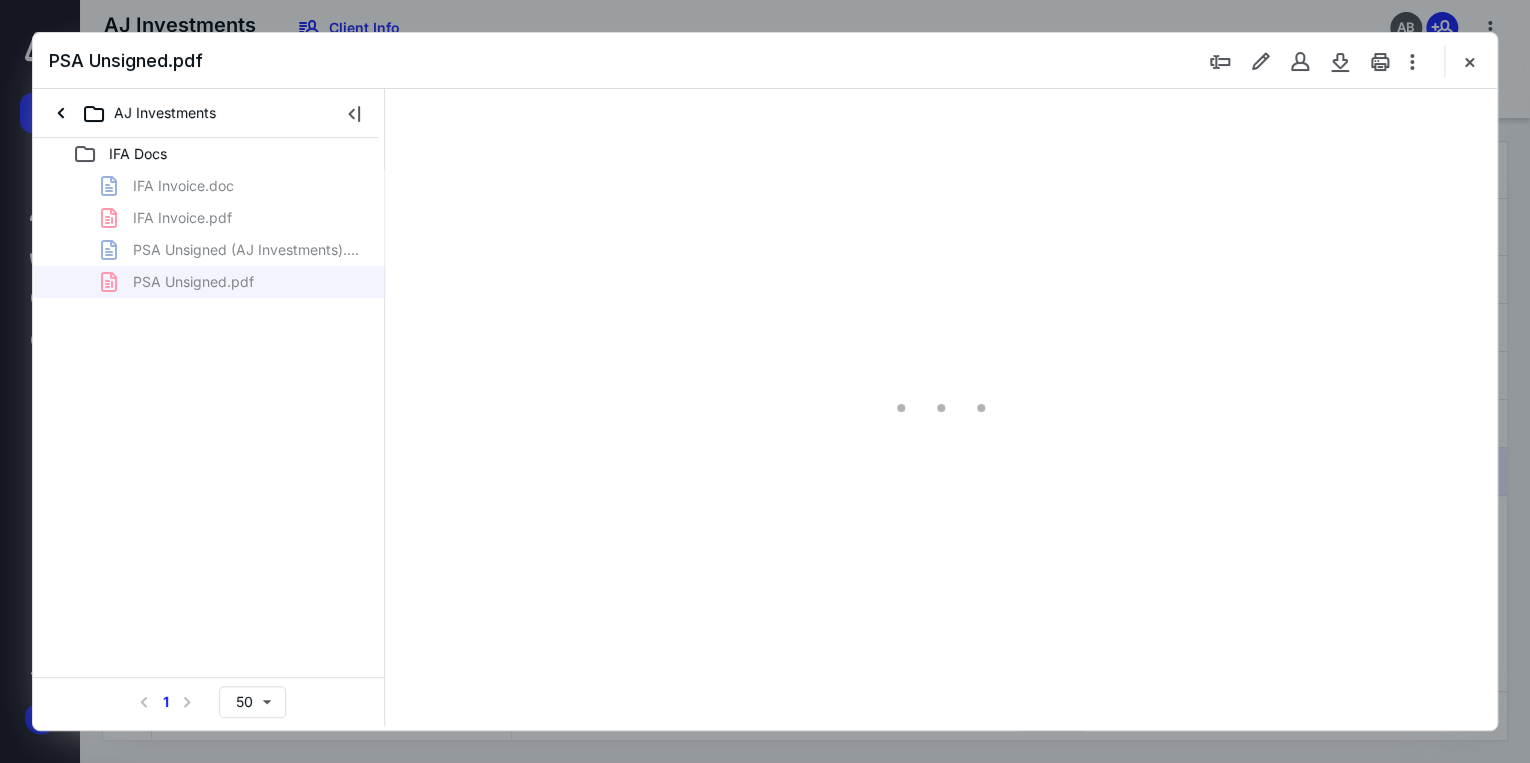 type on "71" 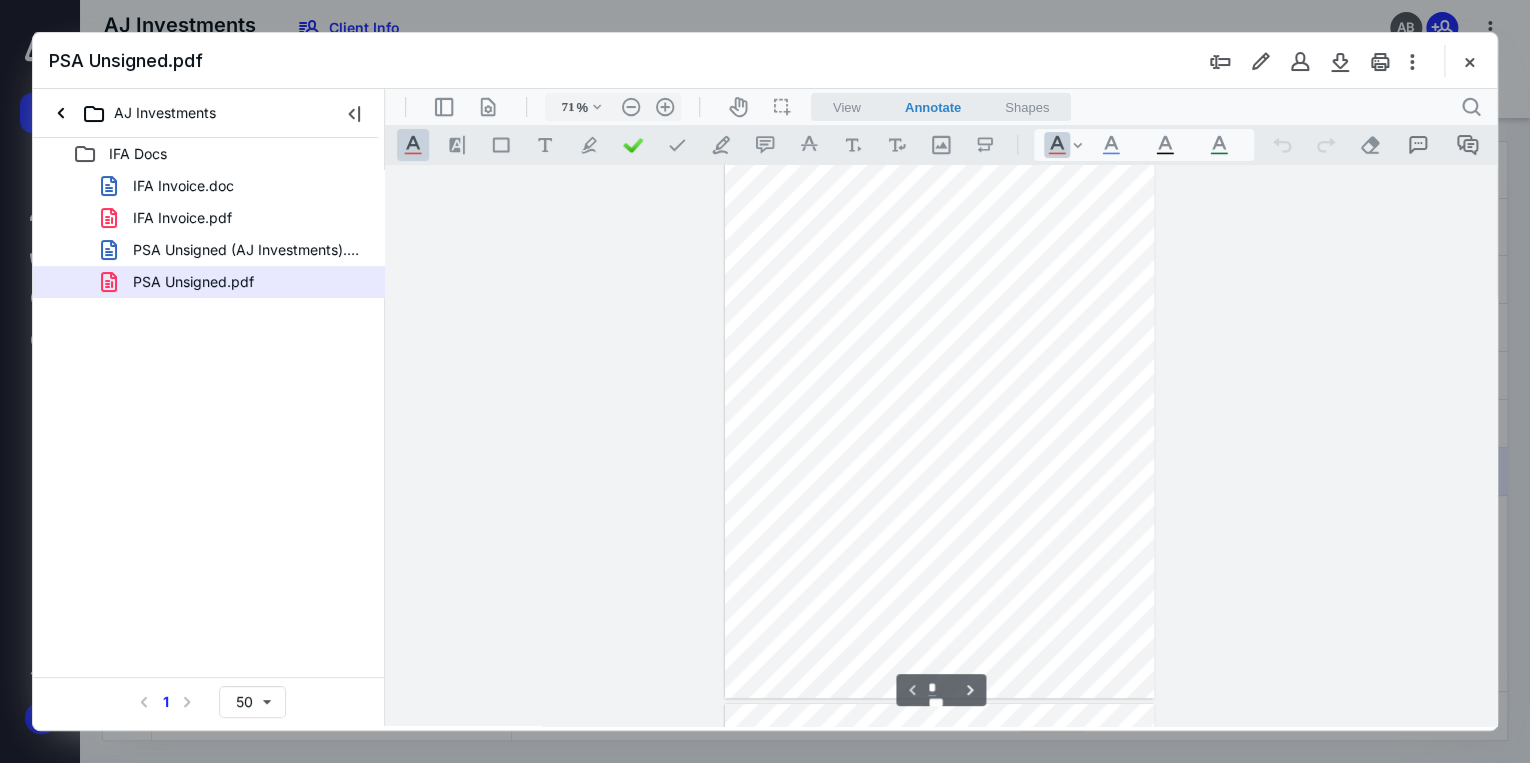 scroll, scrollTop: 0, scrollLeft: 0, axis: both 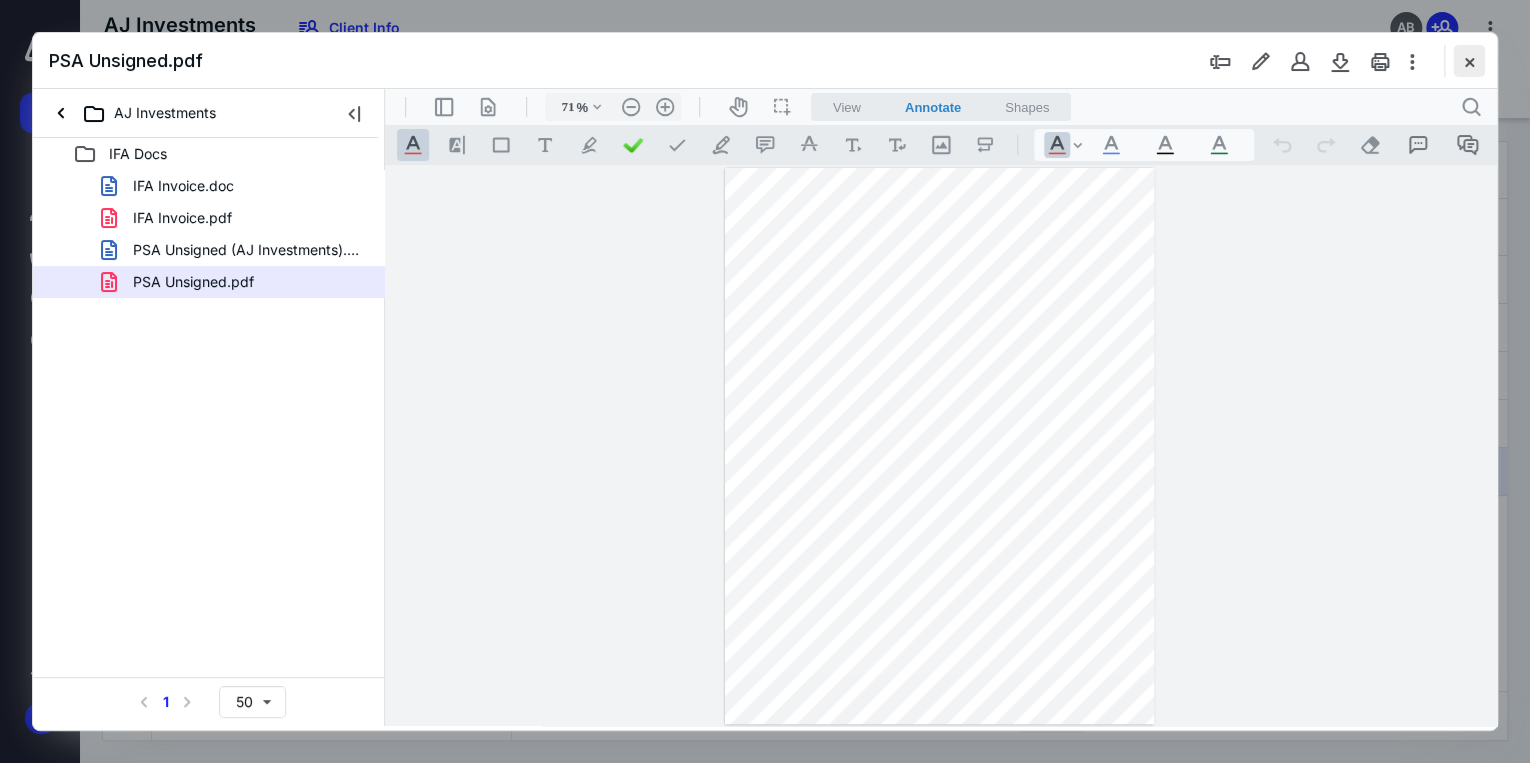 click at bounding box center (1469, 61) 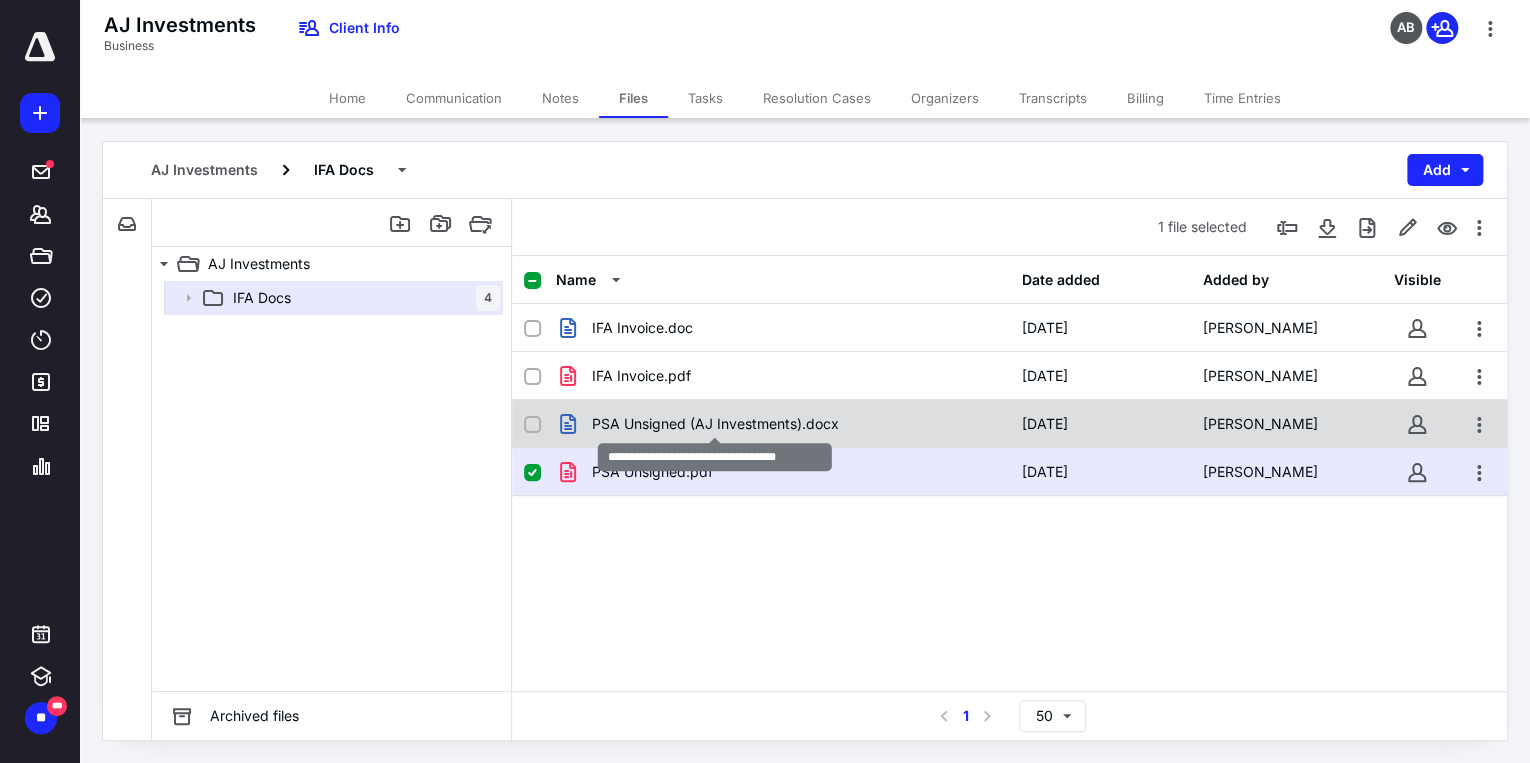 click on "PSA Unsigned (AJ Investments).docx" at bounding box center (715, 424) 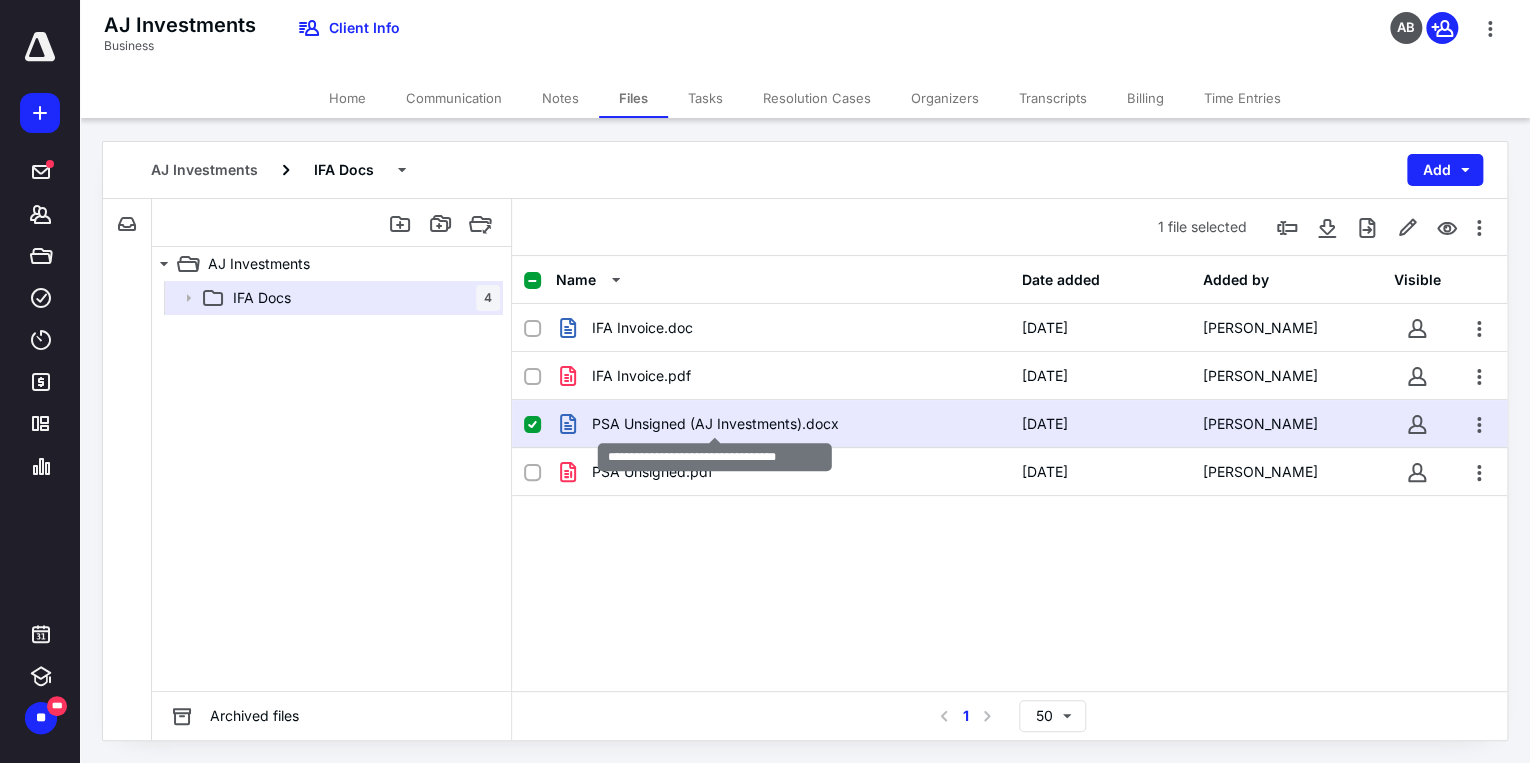 click on "PSA Unsigned (AJ Investments).docx" at bounding box center (715, 424) 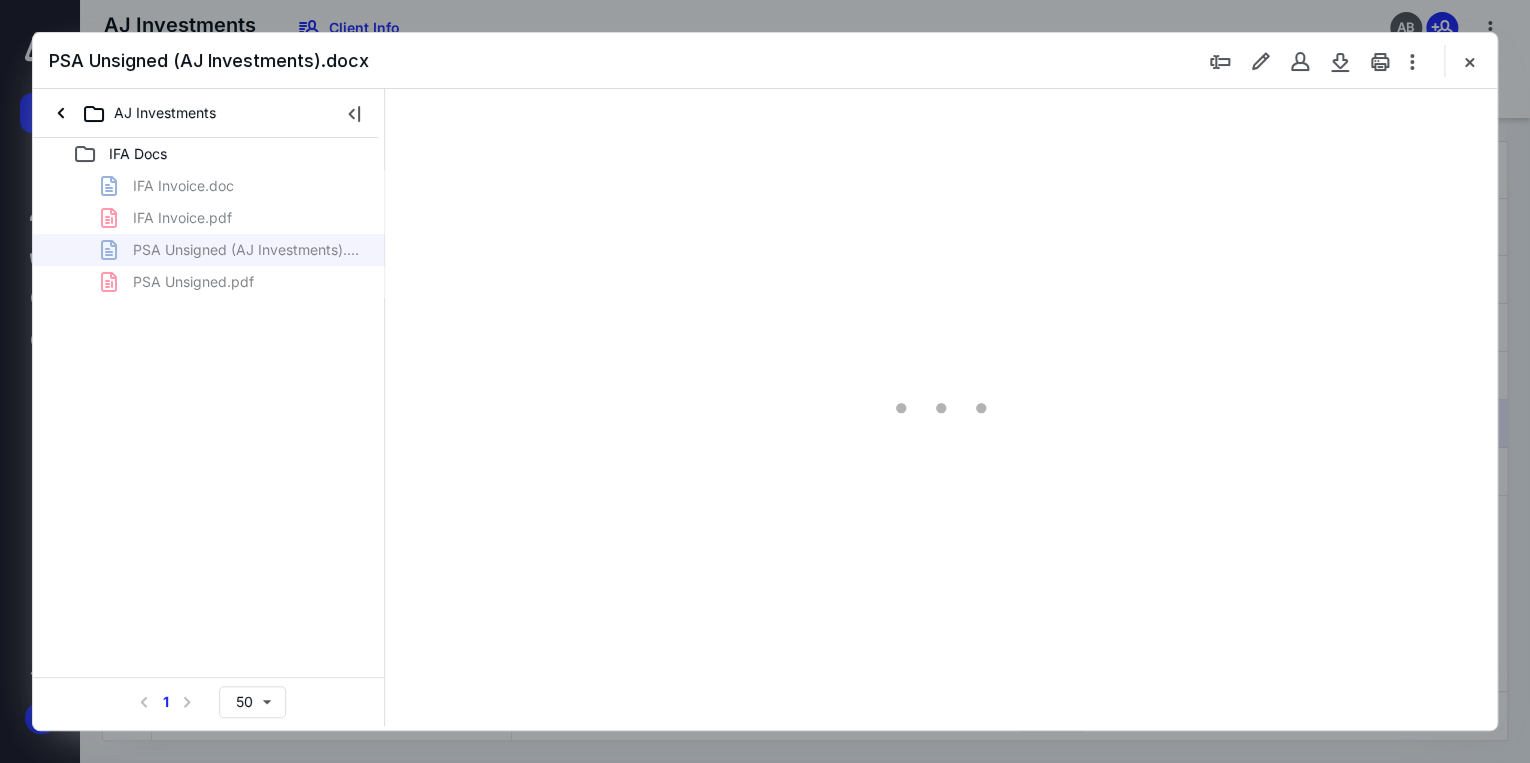 scroll, scrollTop: 0, scrollLeft: 0, axis: both 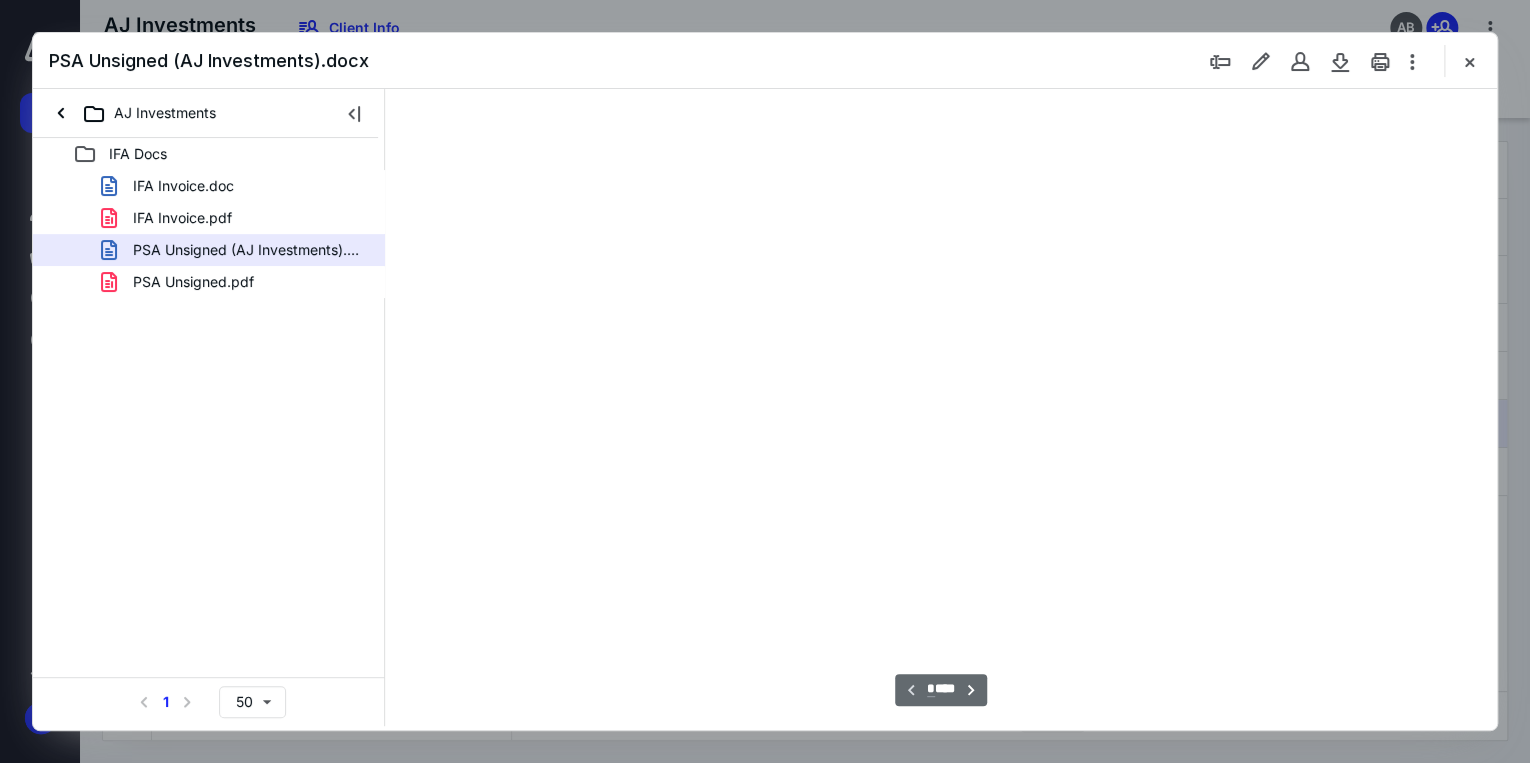 type on "71" 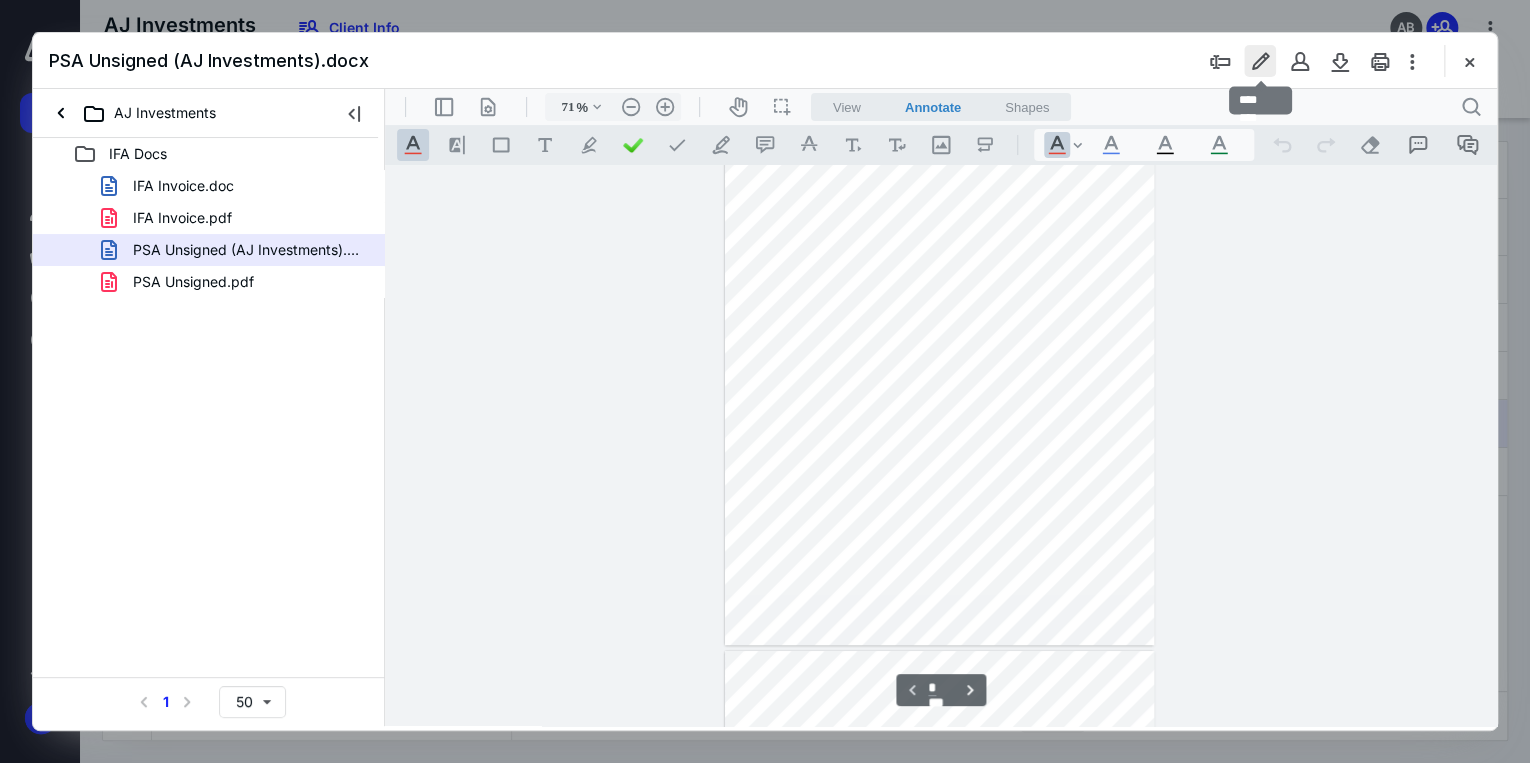 click at bounding box center [1260, 61] 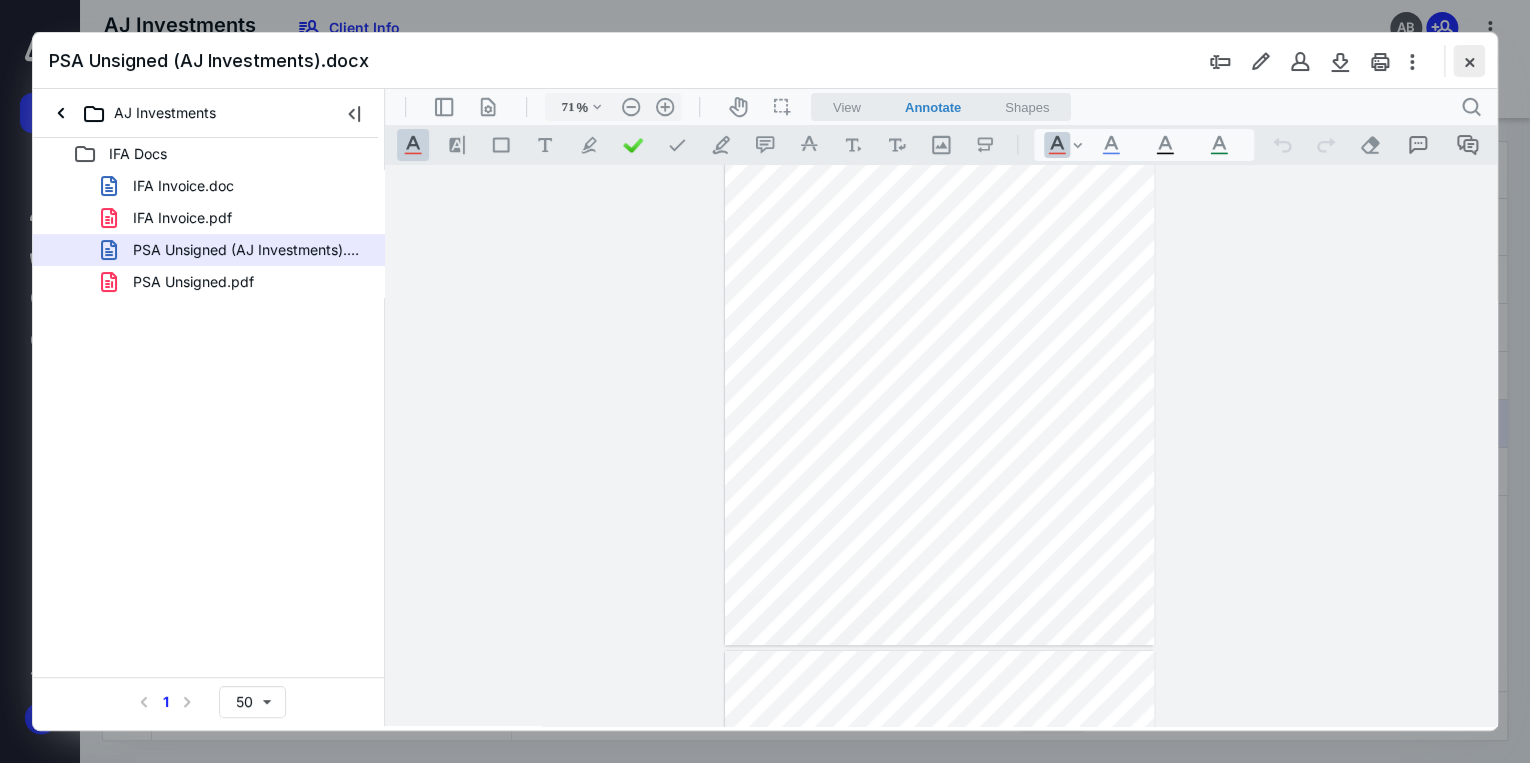 click at bounding box center [1469, 61] 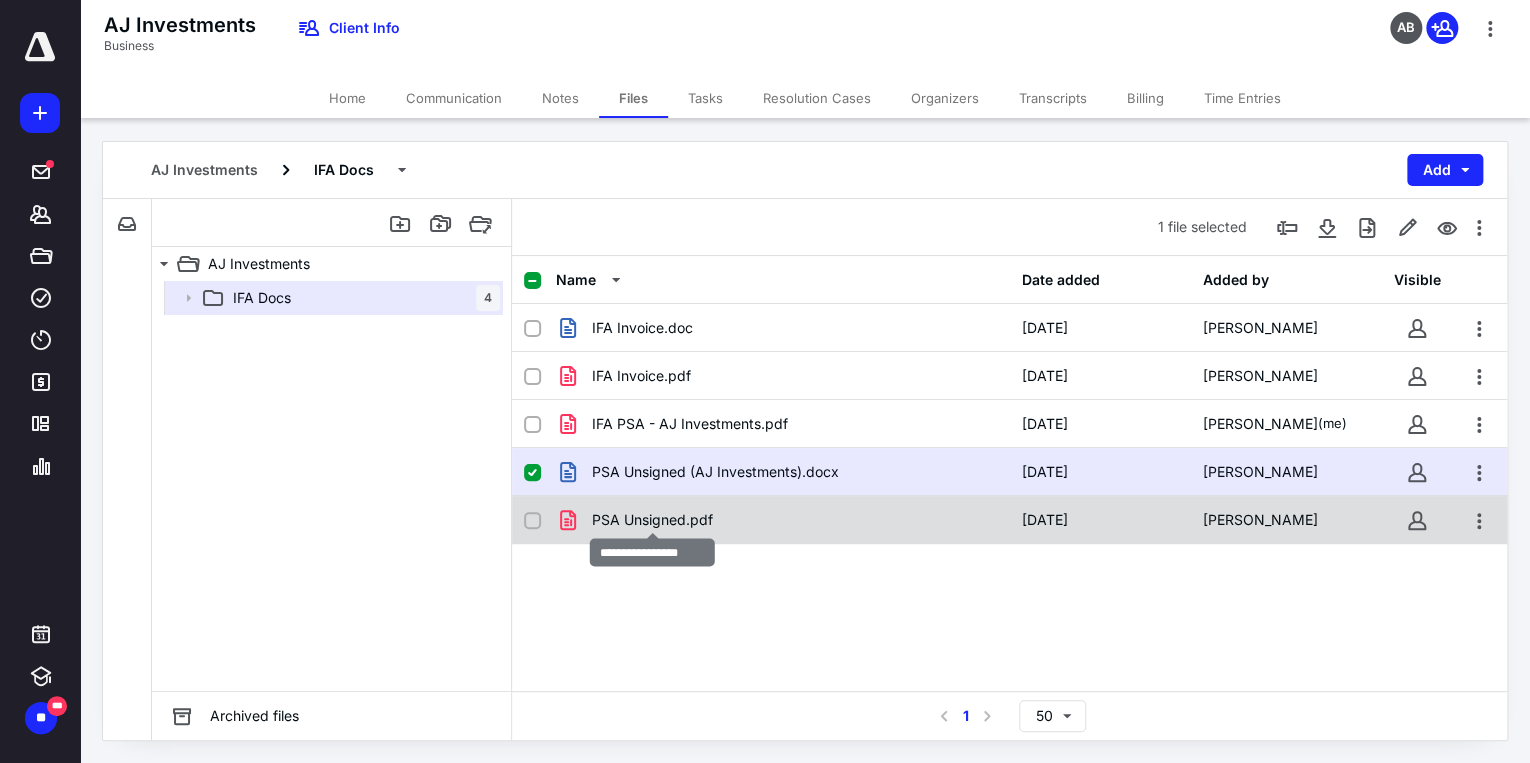 checkbox on "false" 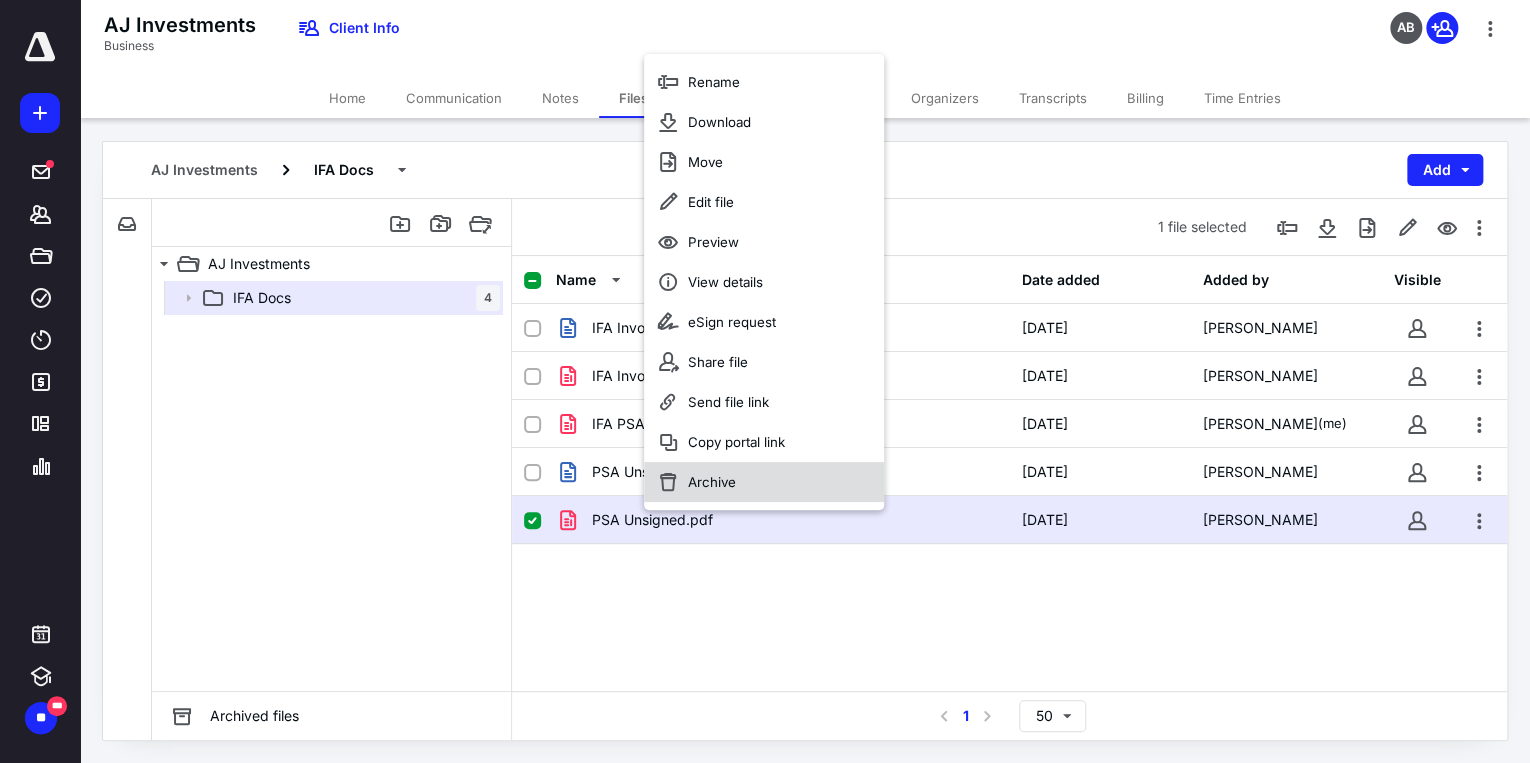 click on "Archive" at bounding box center (764, 482) 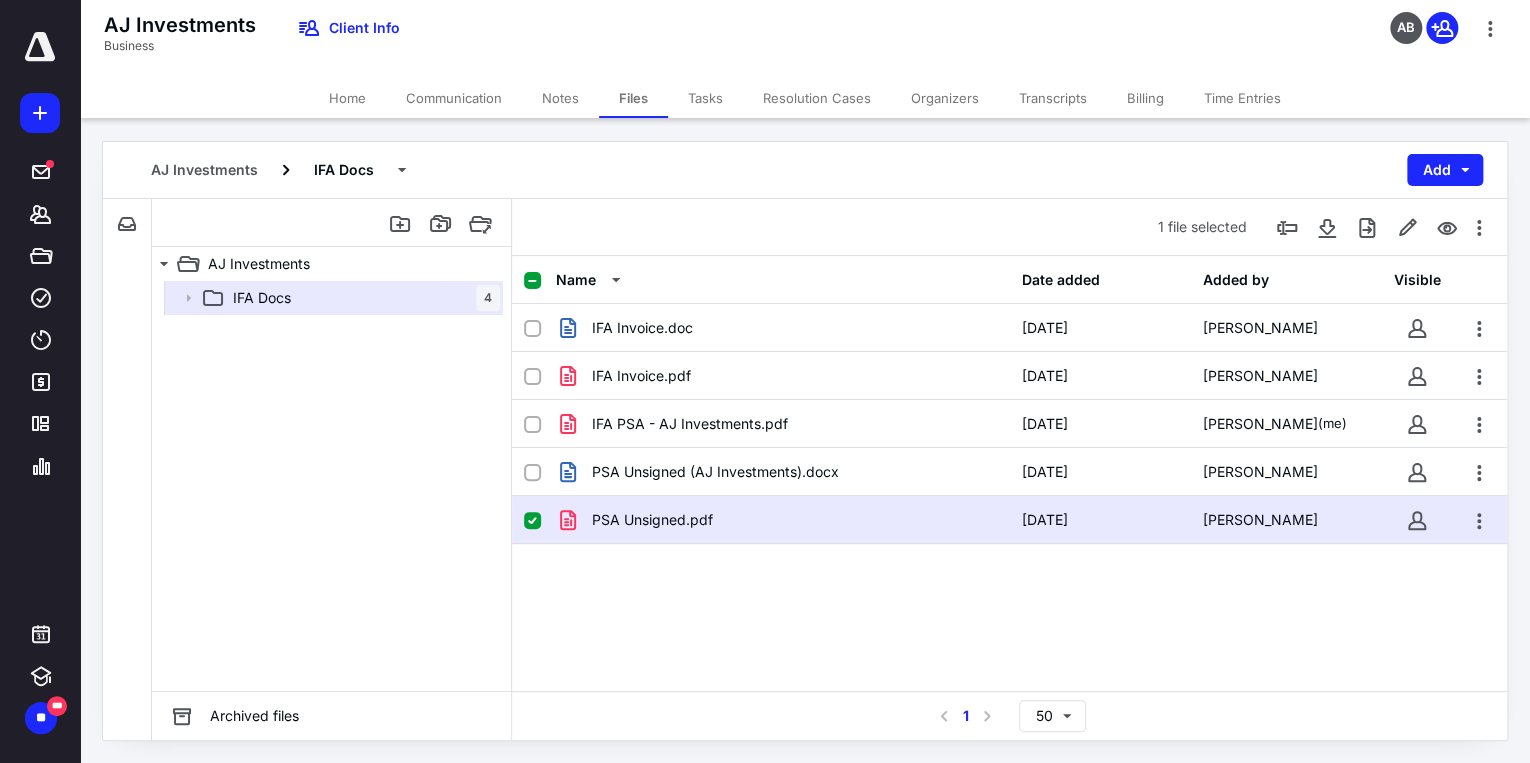 checkbox on "false" 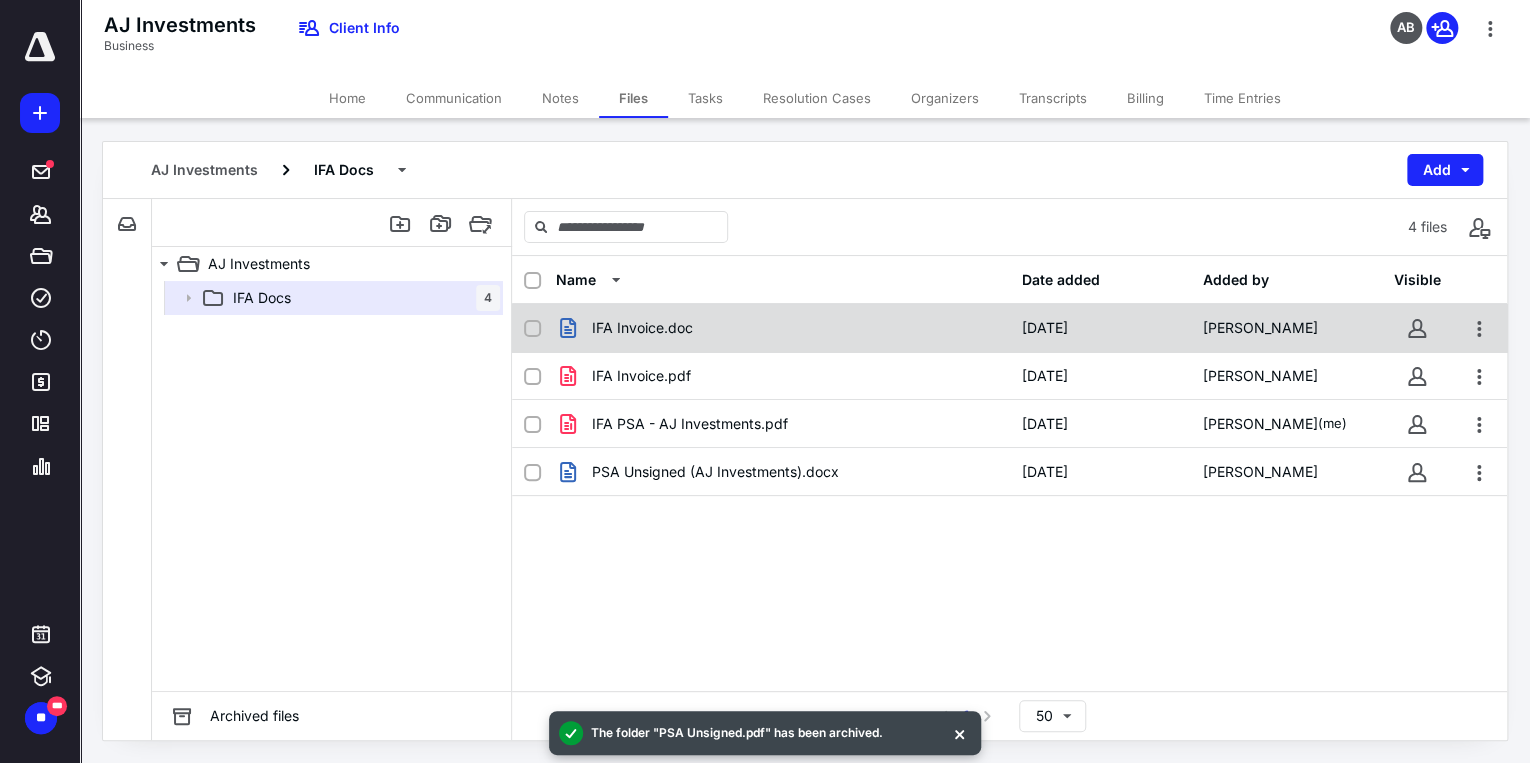 click on "IFA Invoice.doc [DATE] [PERSON_NAME]" at bounding box center (1009, 328) 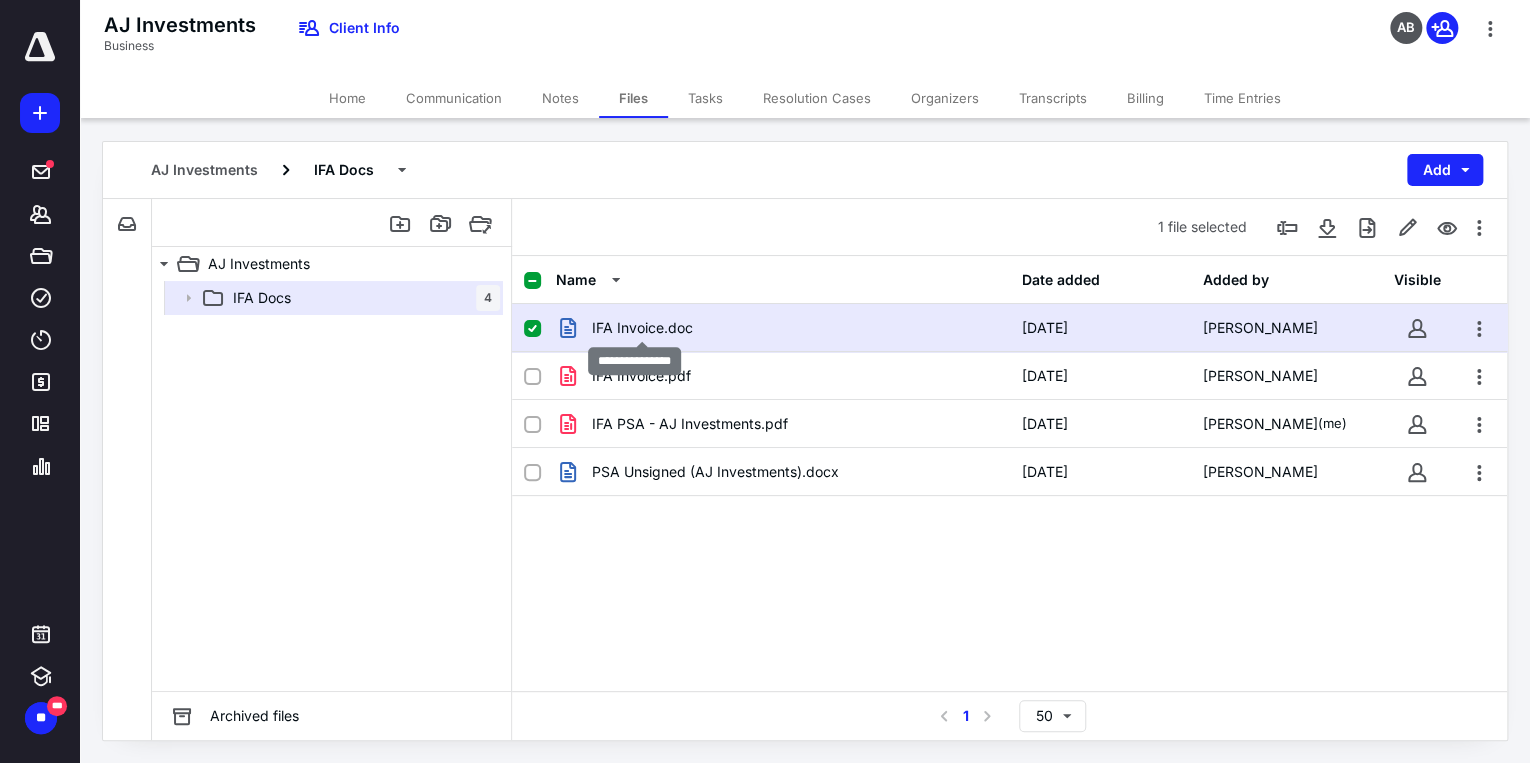 click on "IFA Invoice.doc" at bounding box center (642, 328) 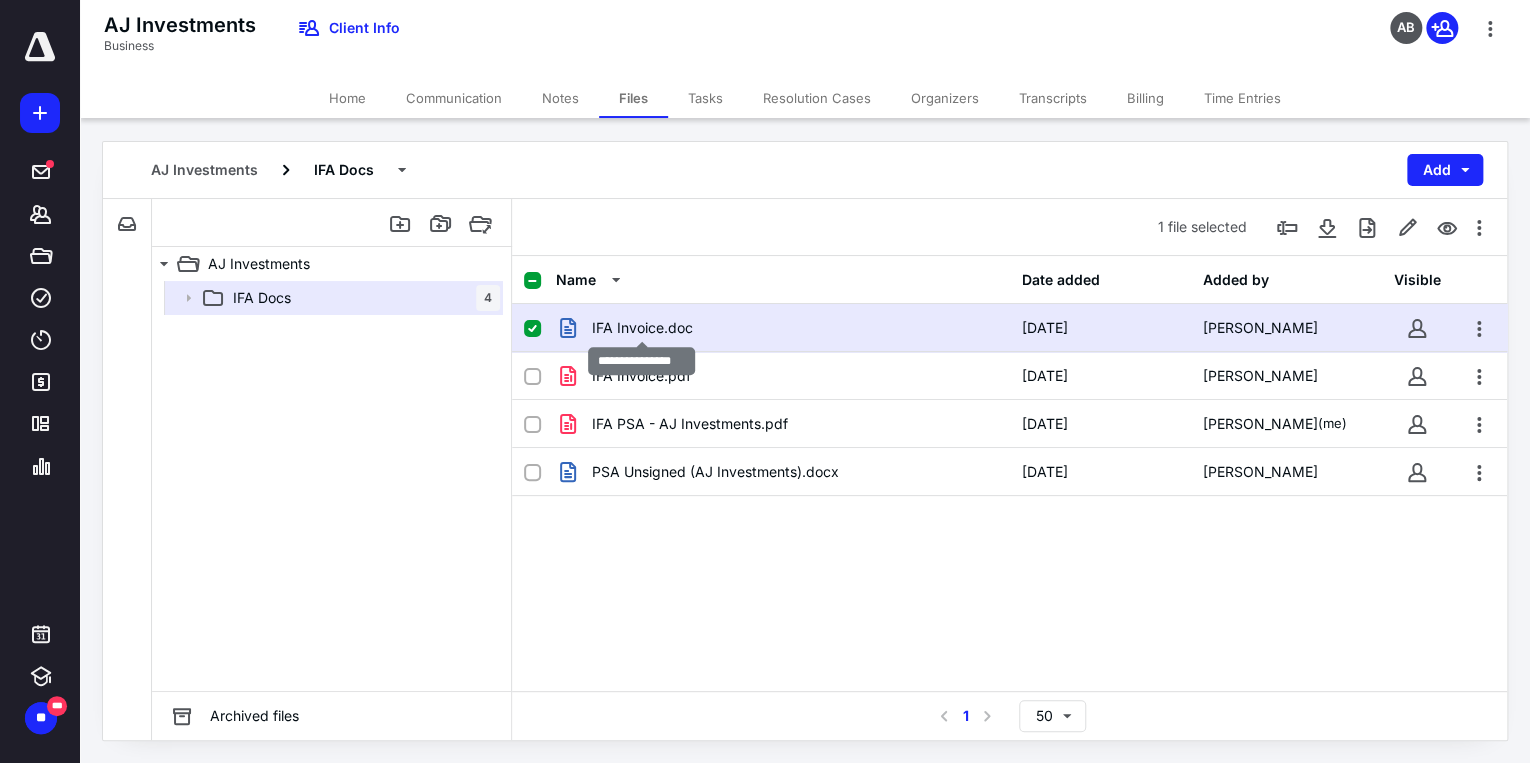 click on "IFA Invoice.doc" at bounding box center (642, 328) 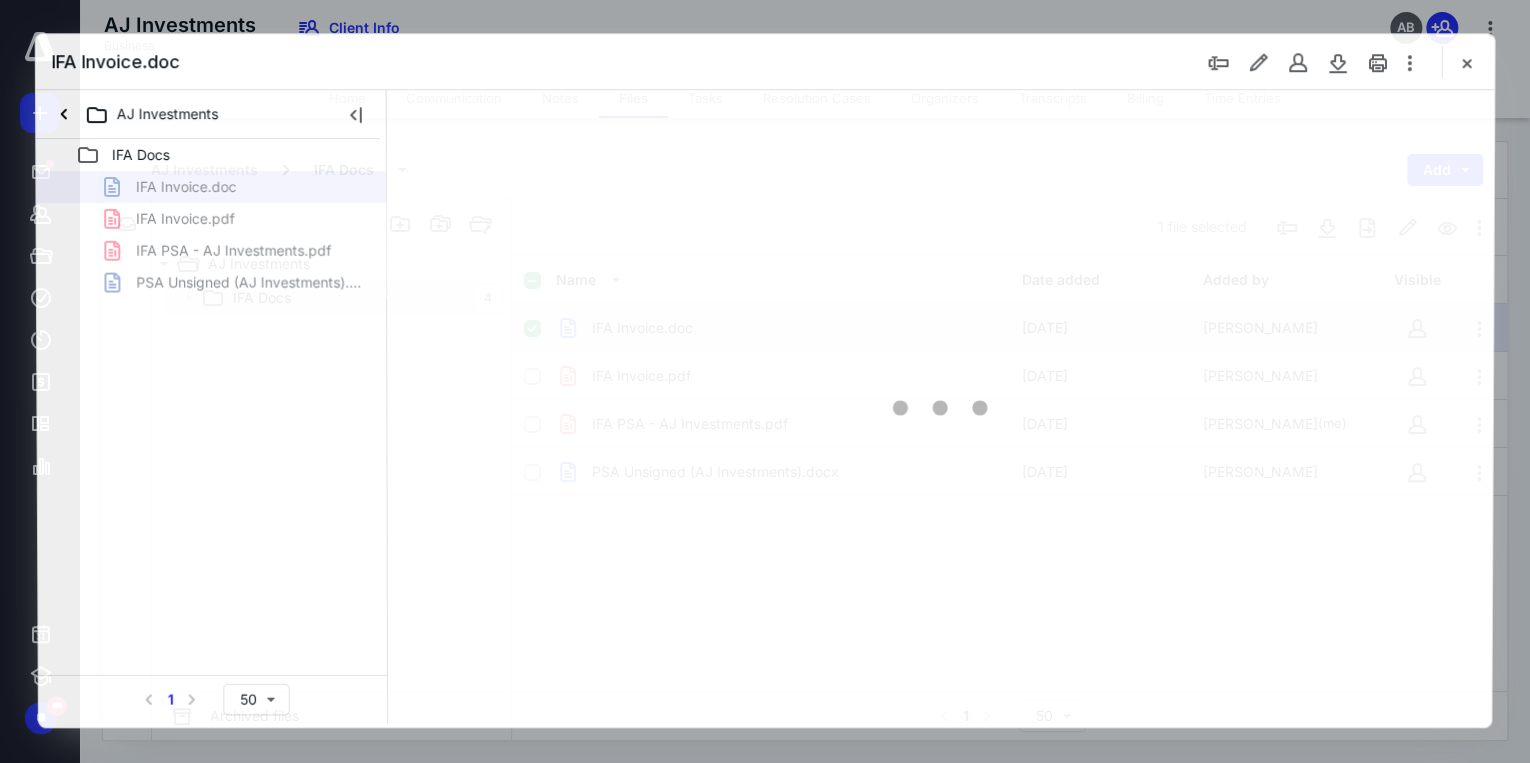 scroll, scrollTop: 0, scrollLeft: 0, axis: both 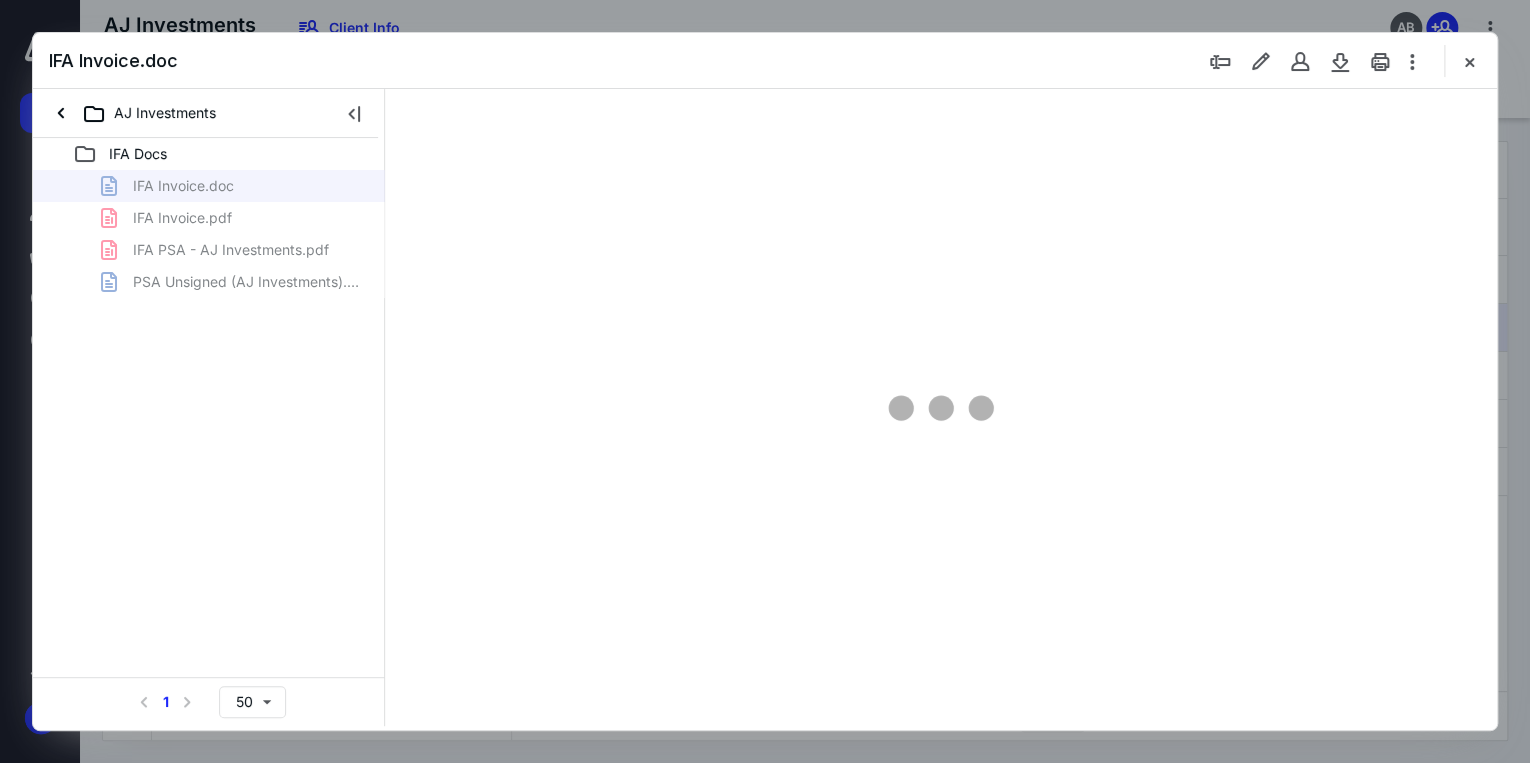 type on "71" 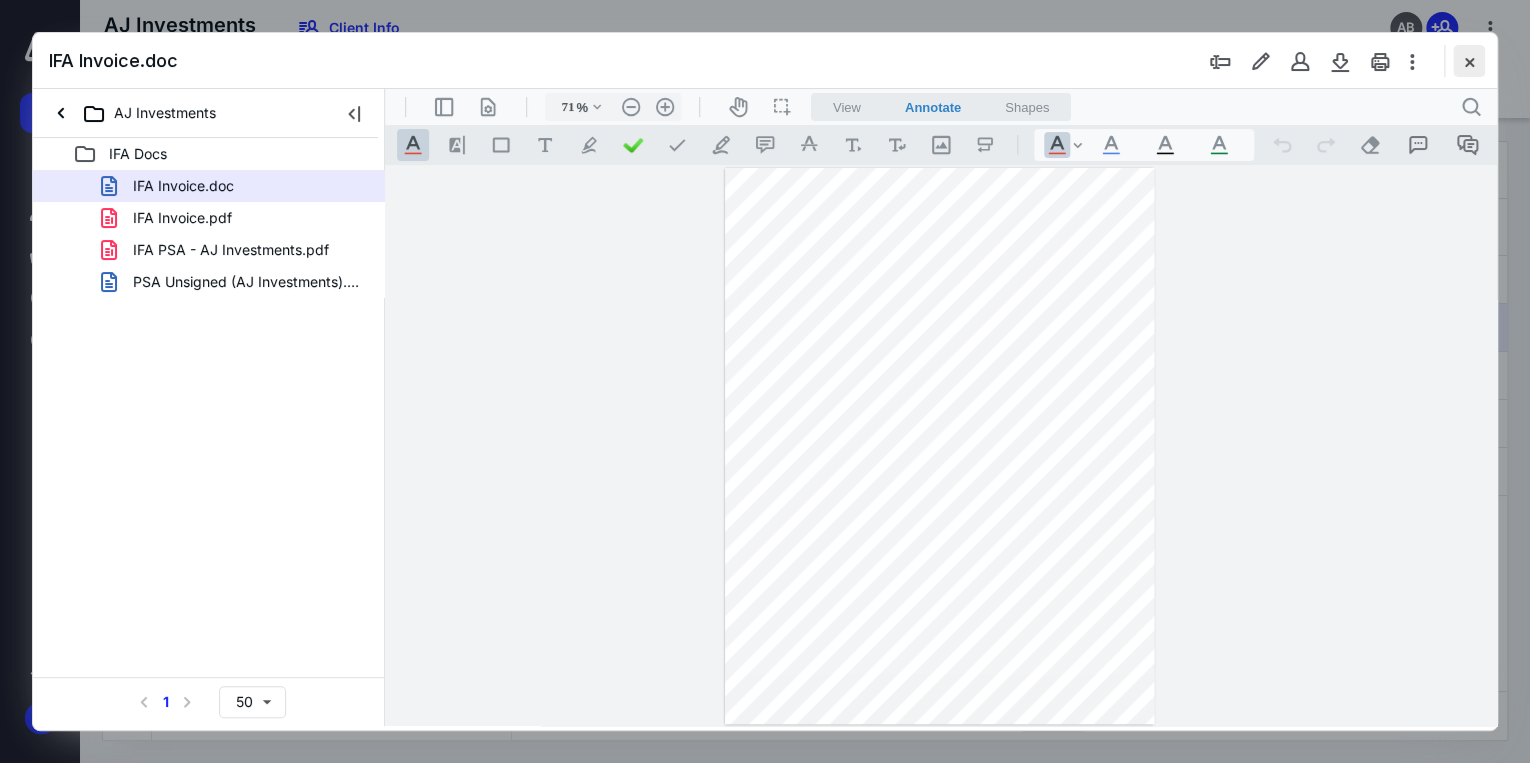 click at bounding box center (1469, 61) 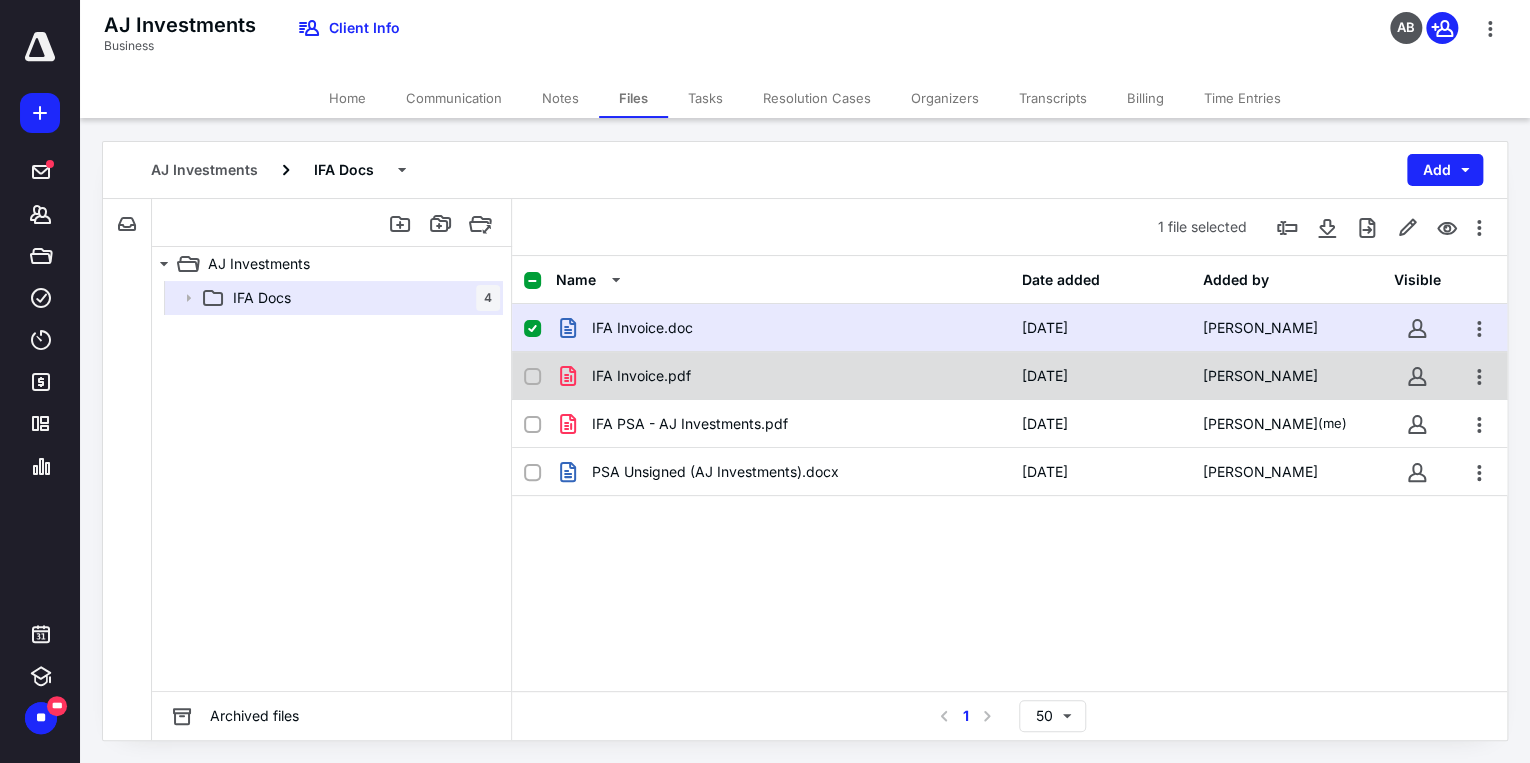 click at bounding box center (532, 377) 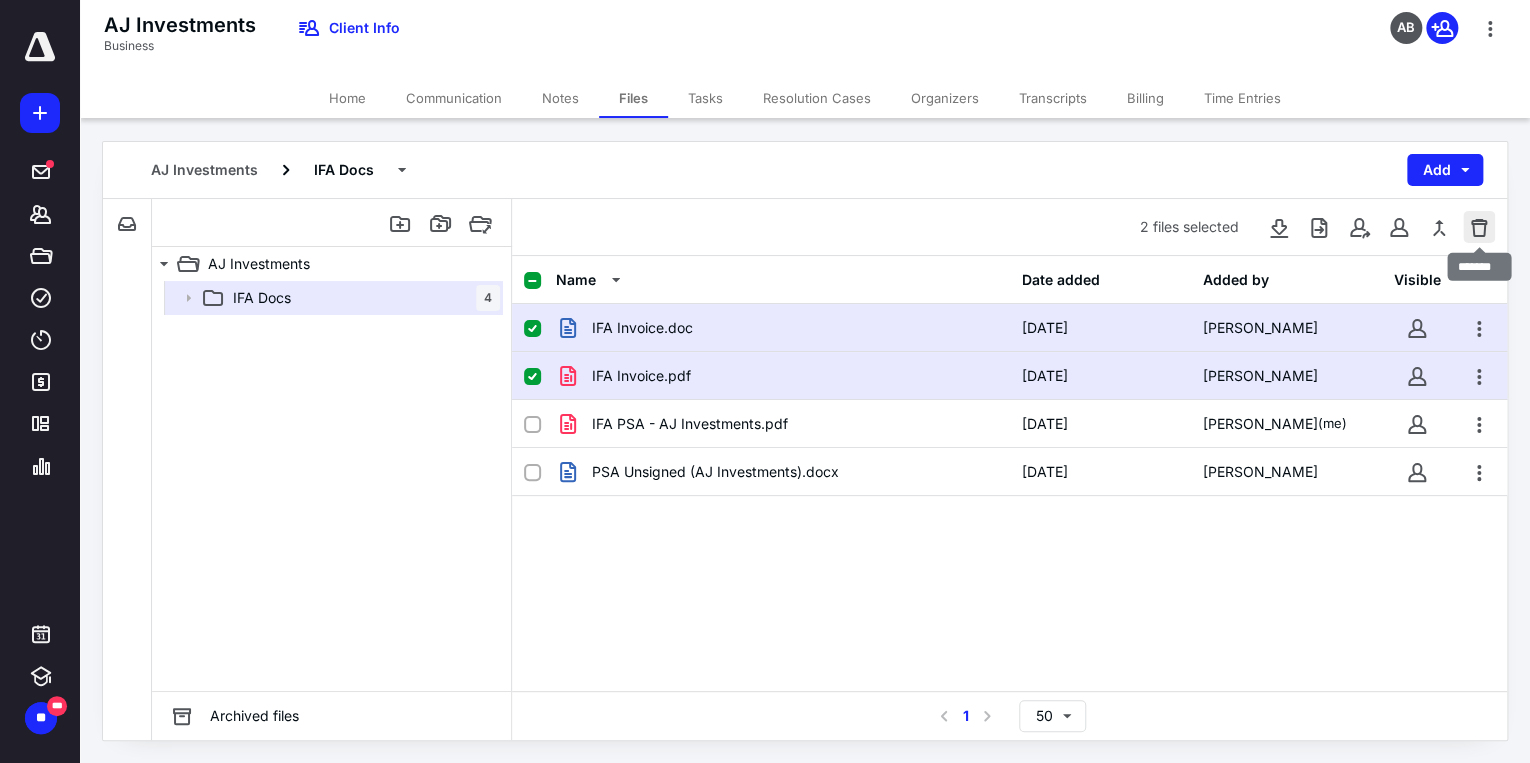 click at bounding box center (1479, 227) 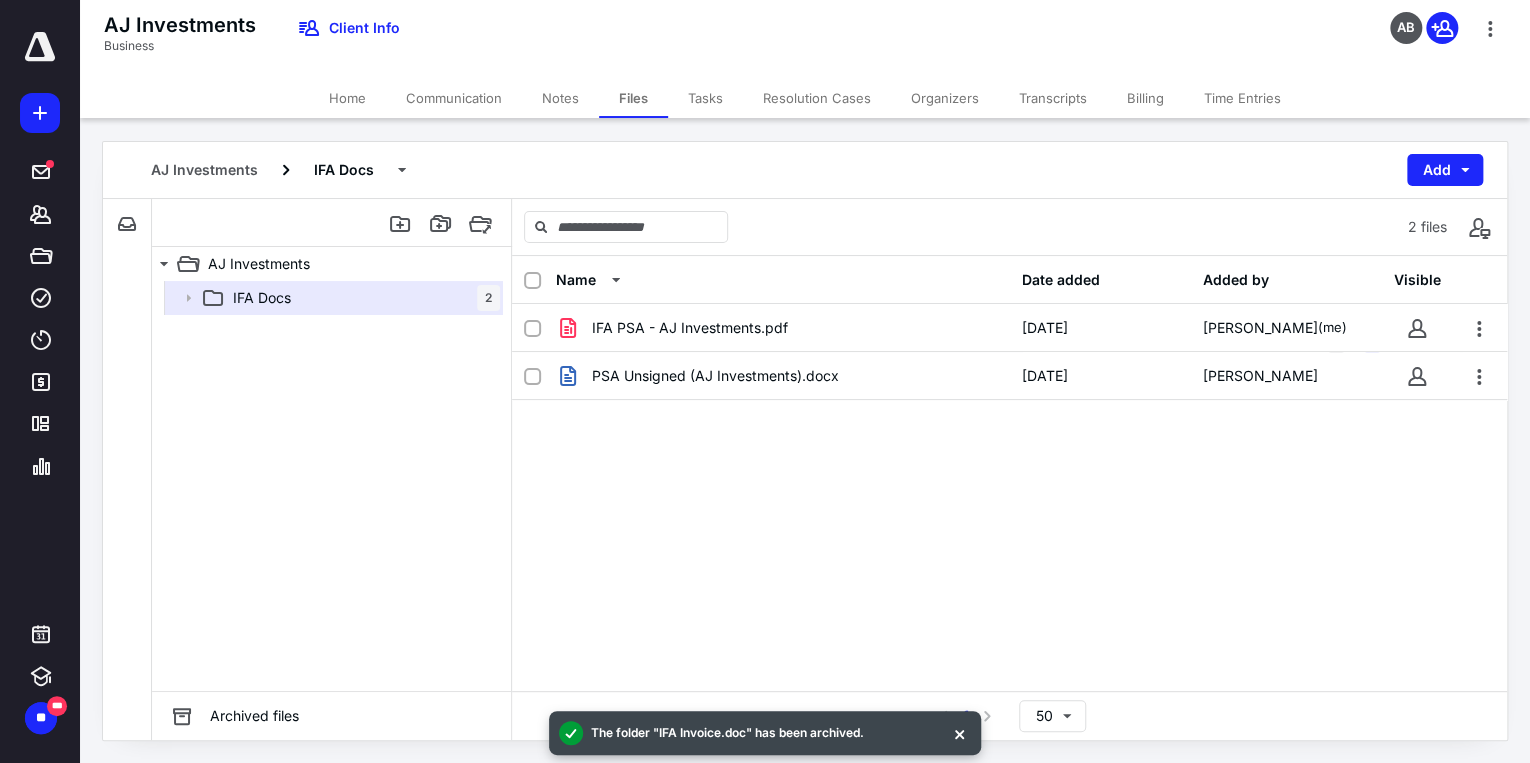 click on "Billing" at bounding box center [1145, 98] 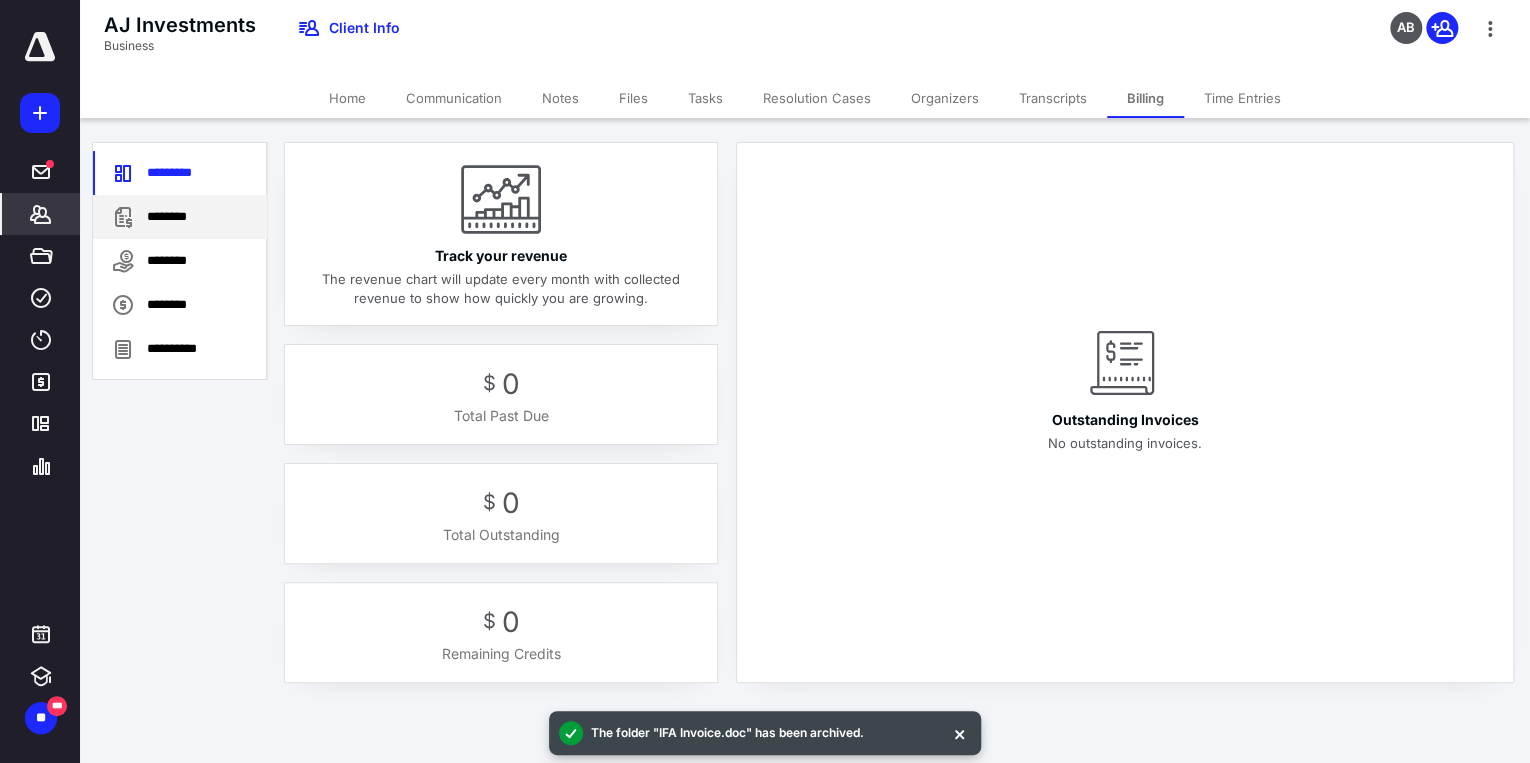 click on "********" at bounding box center (180, 217) 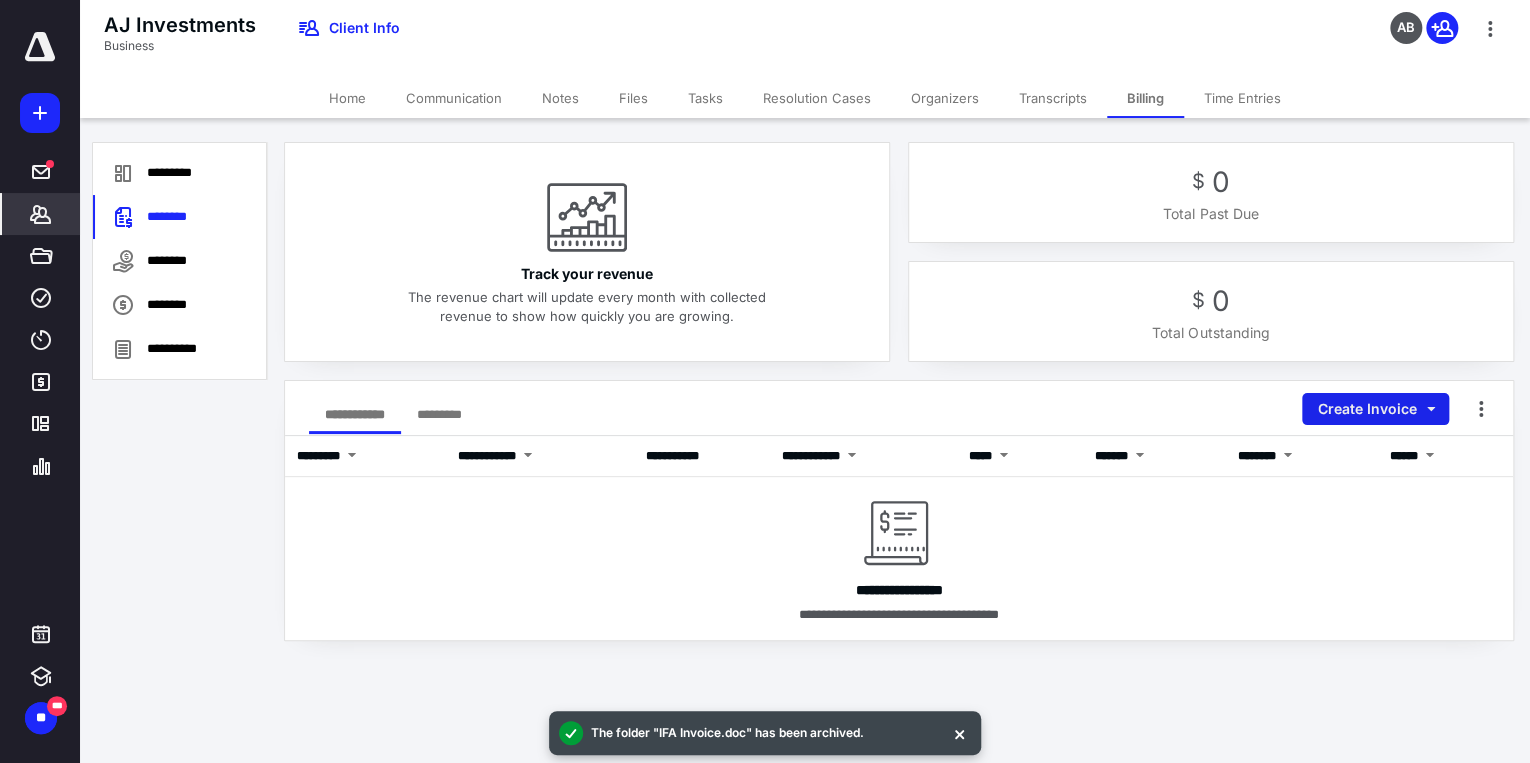 click on "Create Invoice" at bounding box center (1375, 409) 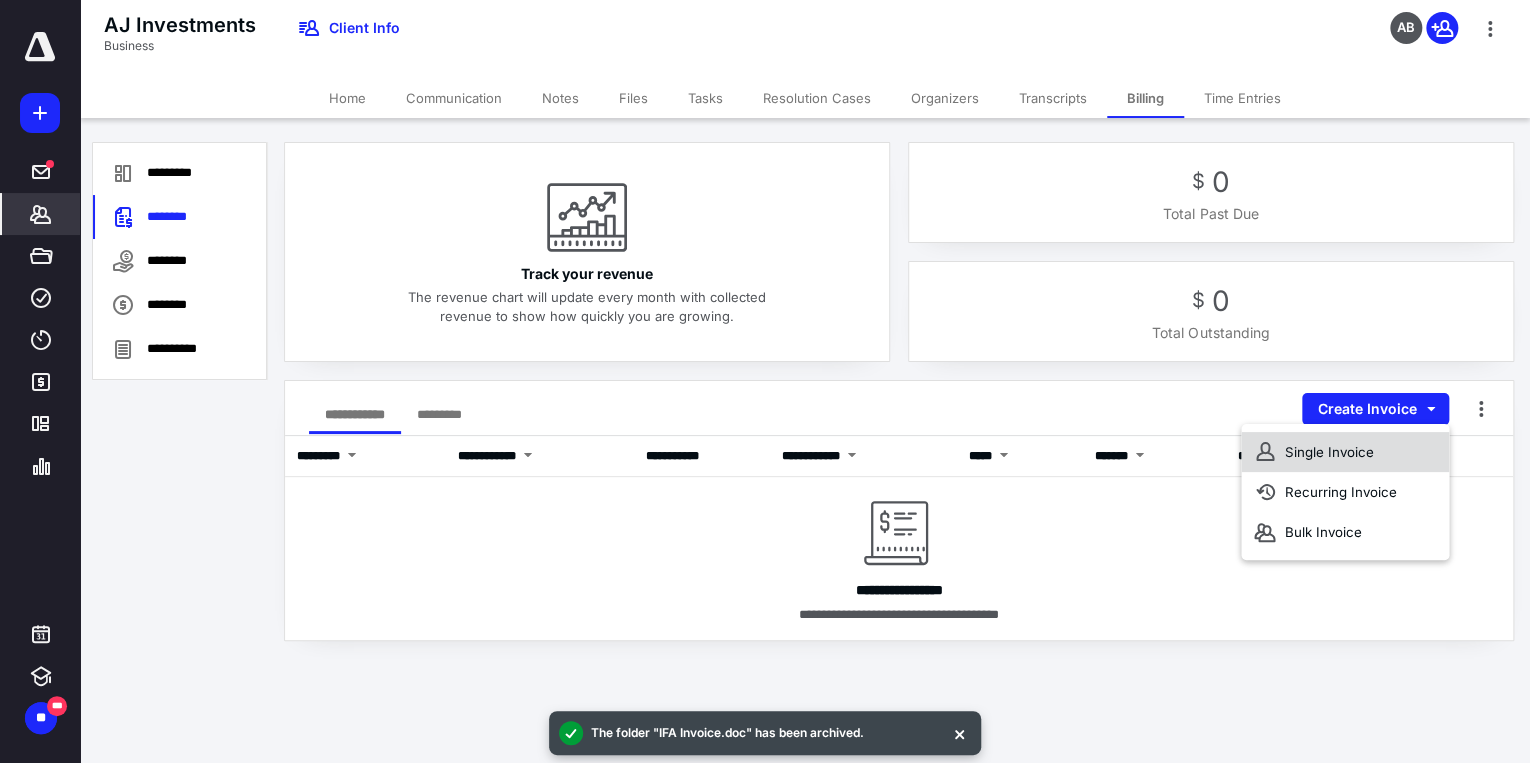 click on "Single Invoice" at bounding box center [1345, 452] 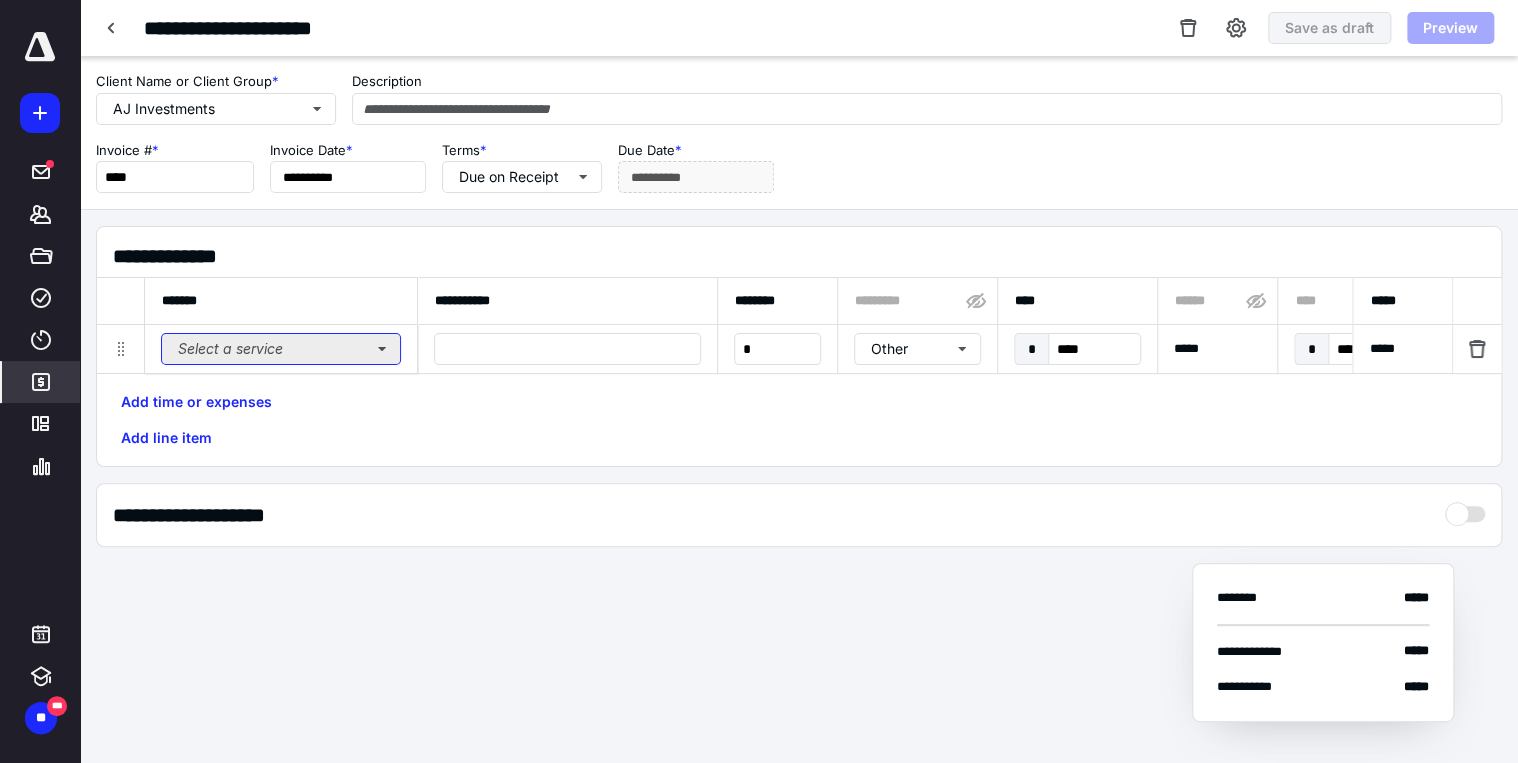 click on "Select a service" at bounding box center (281, 349) 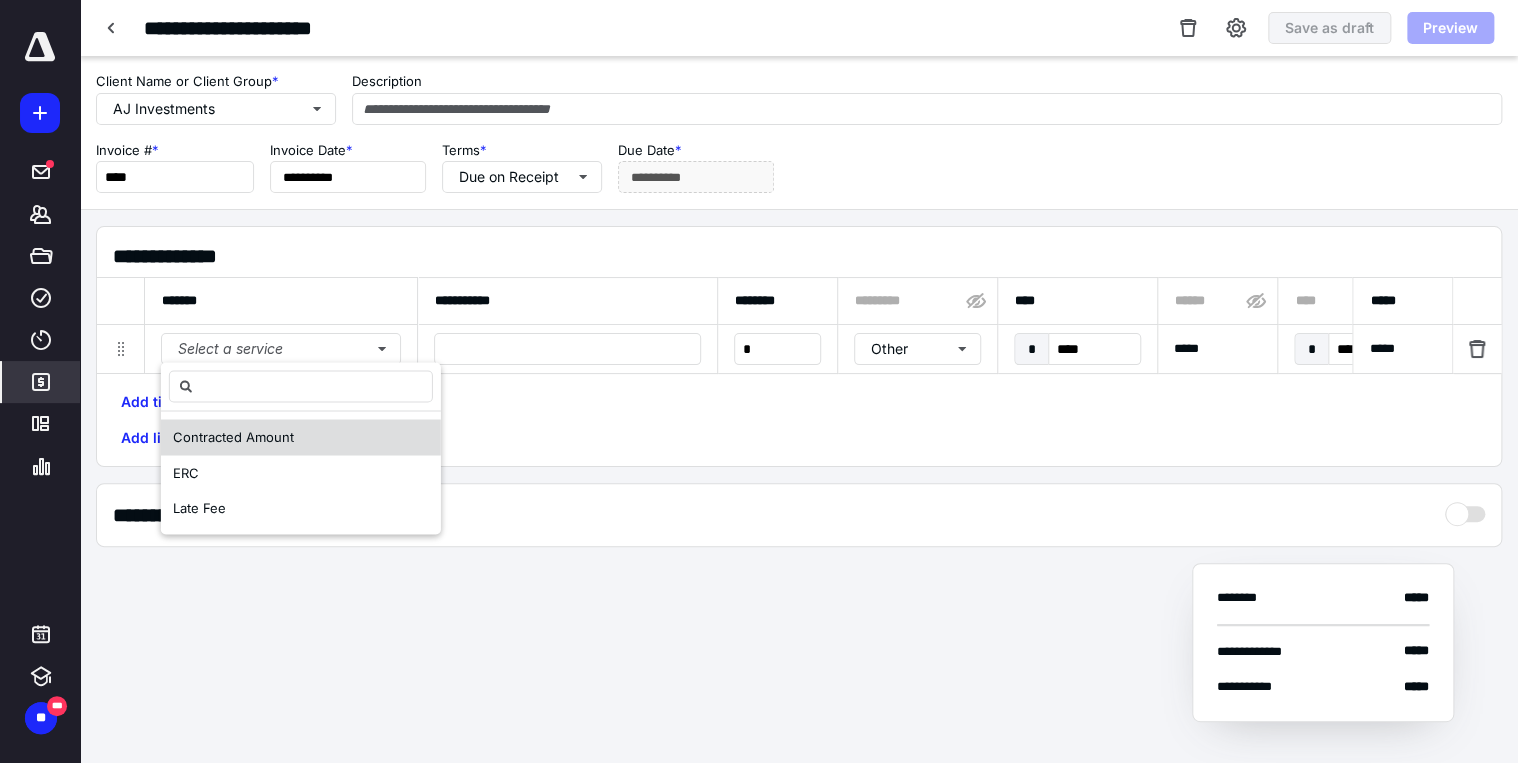 click on "Contracted Amount" at bounding box center (301, 437) 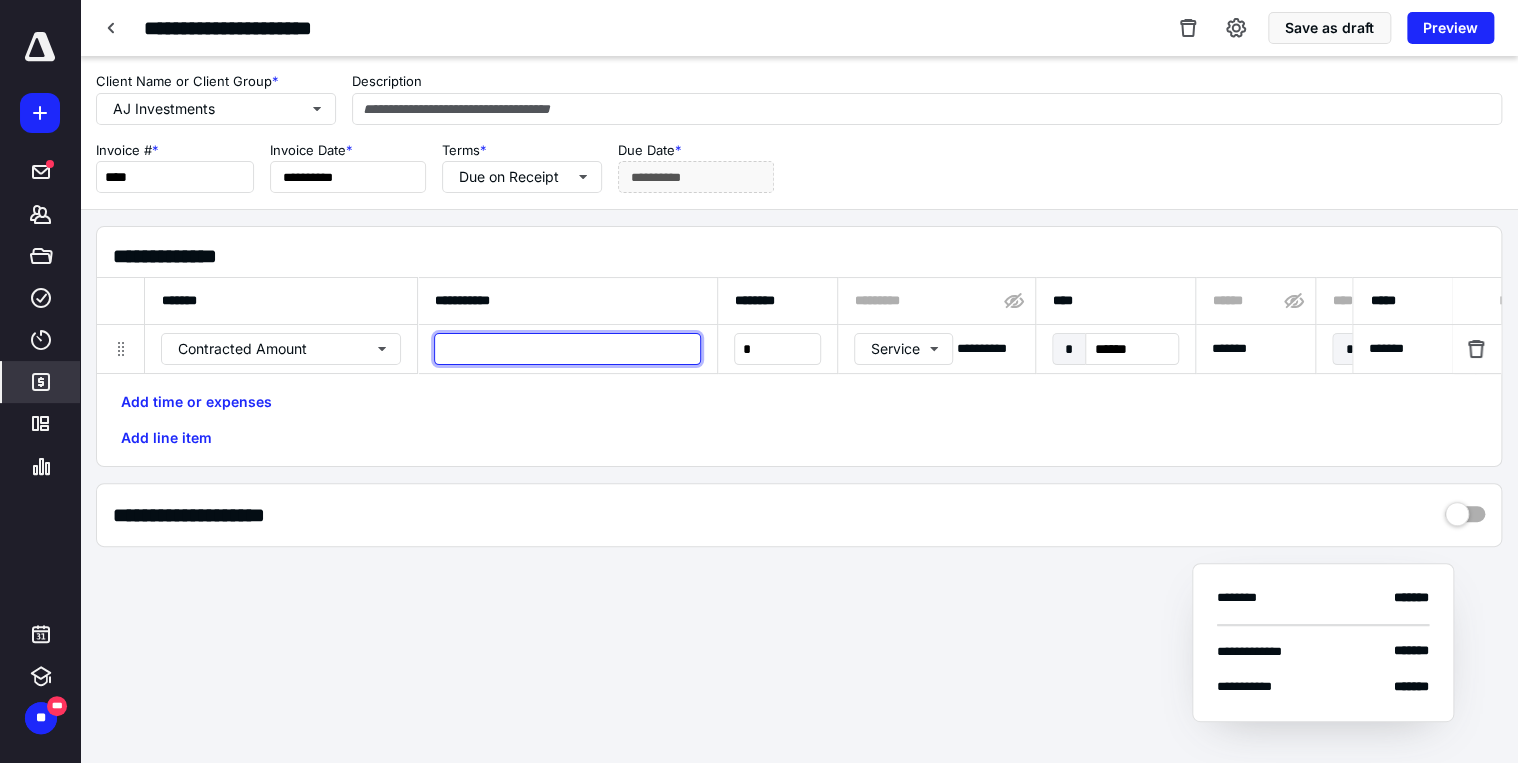click at bounding box center (567, 349) 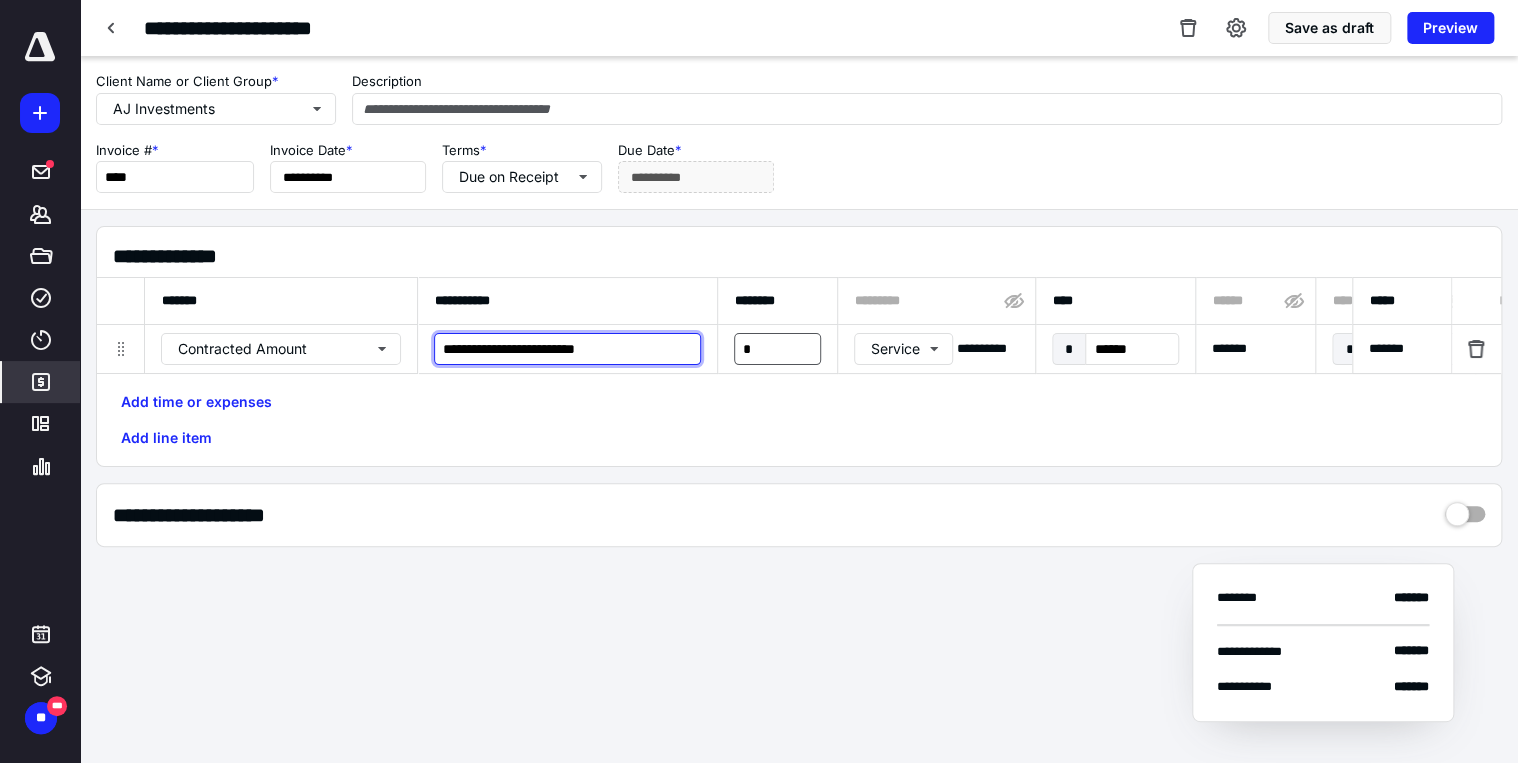 type on "**********" 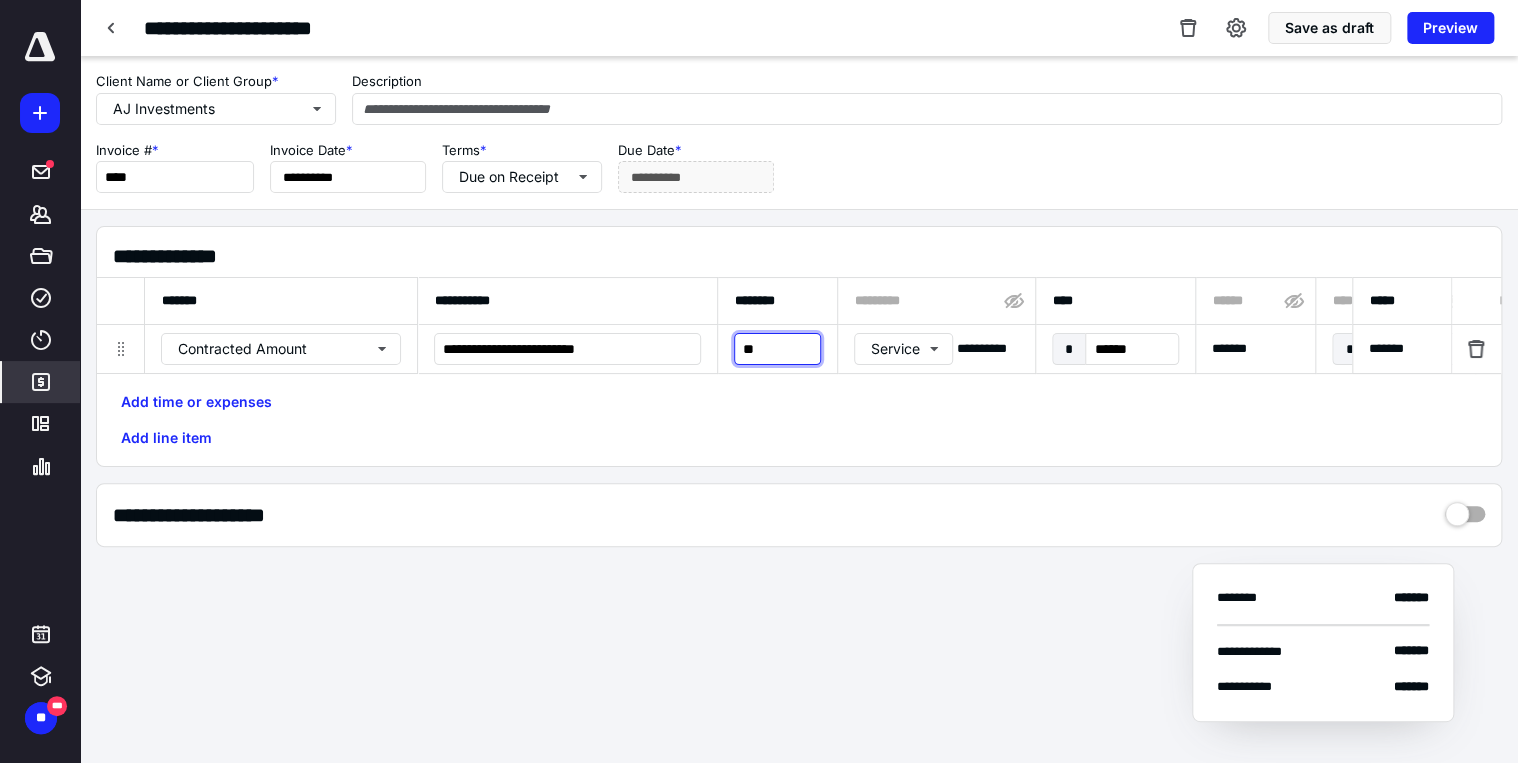 type on "**" 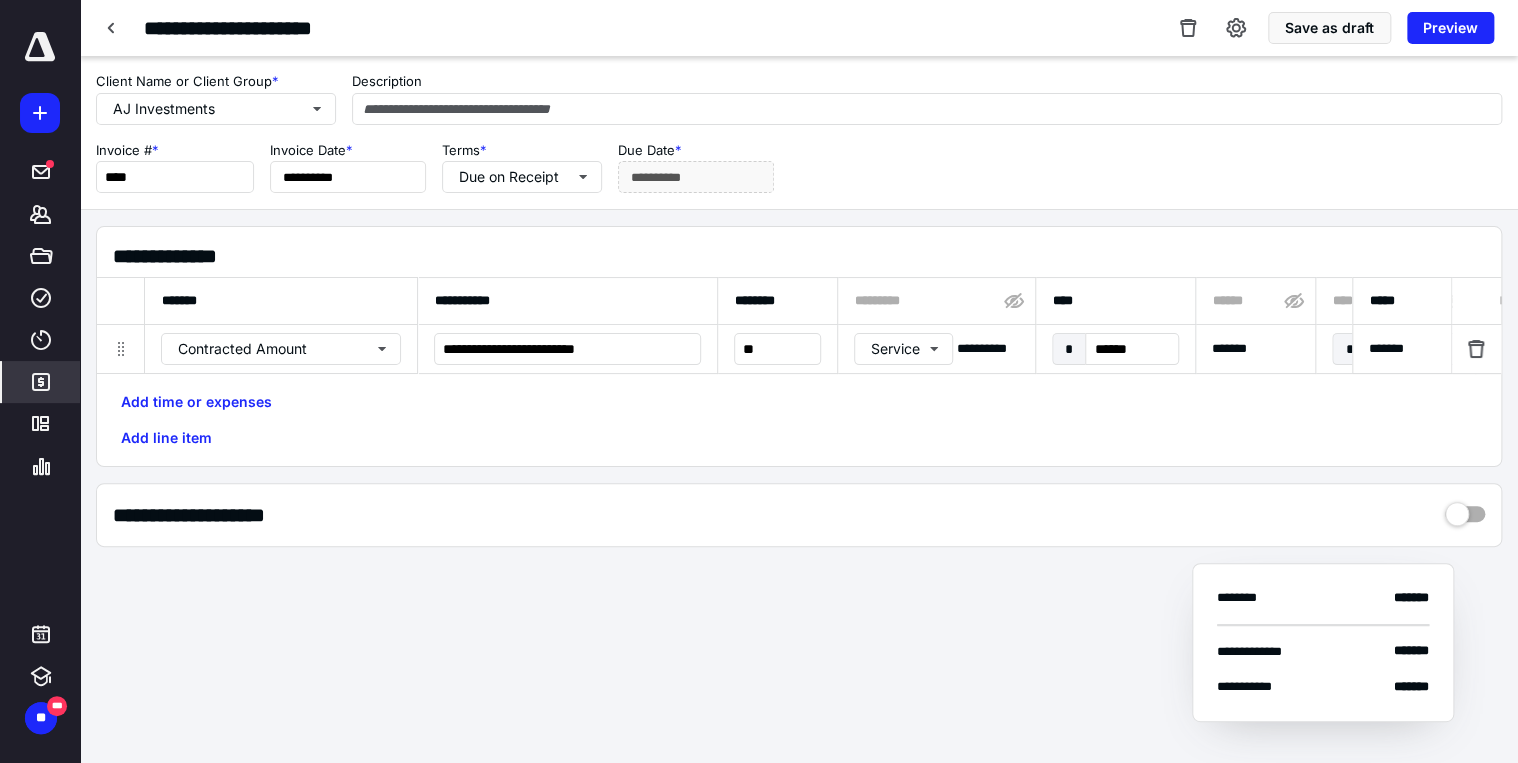 click on "Add time or expenses Add line item" at bounding box center (799, 420) 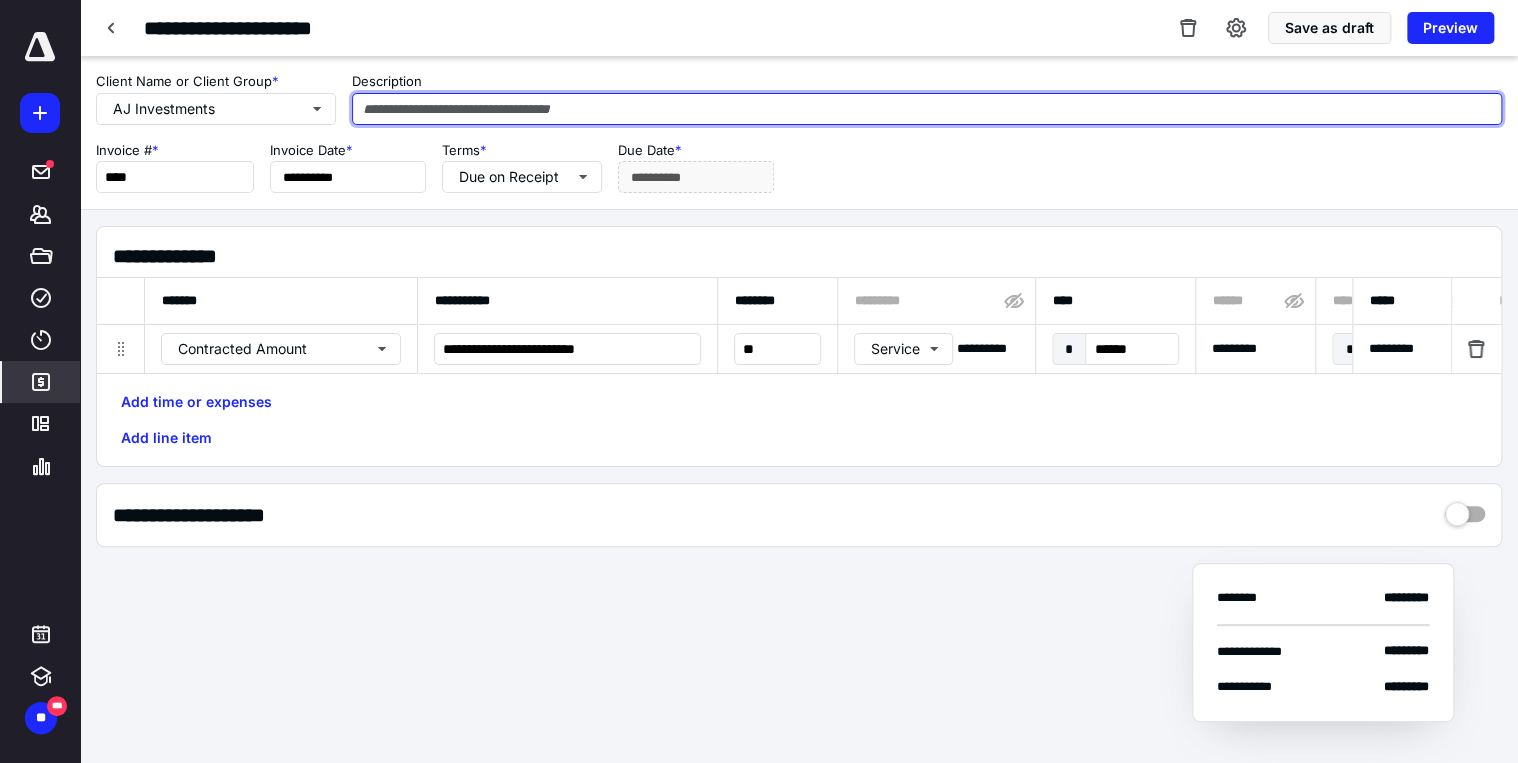 click at bounding box center (927, 109) 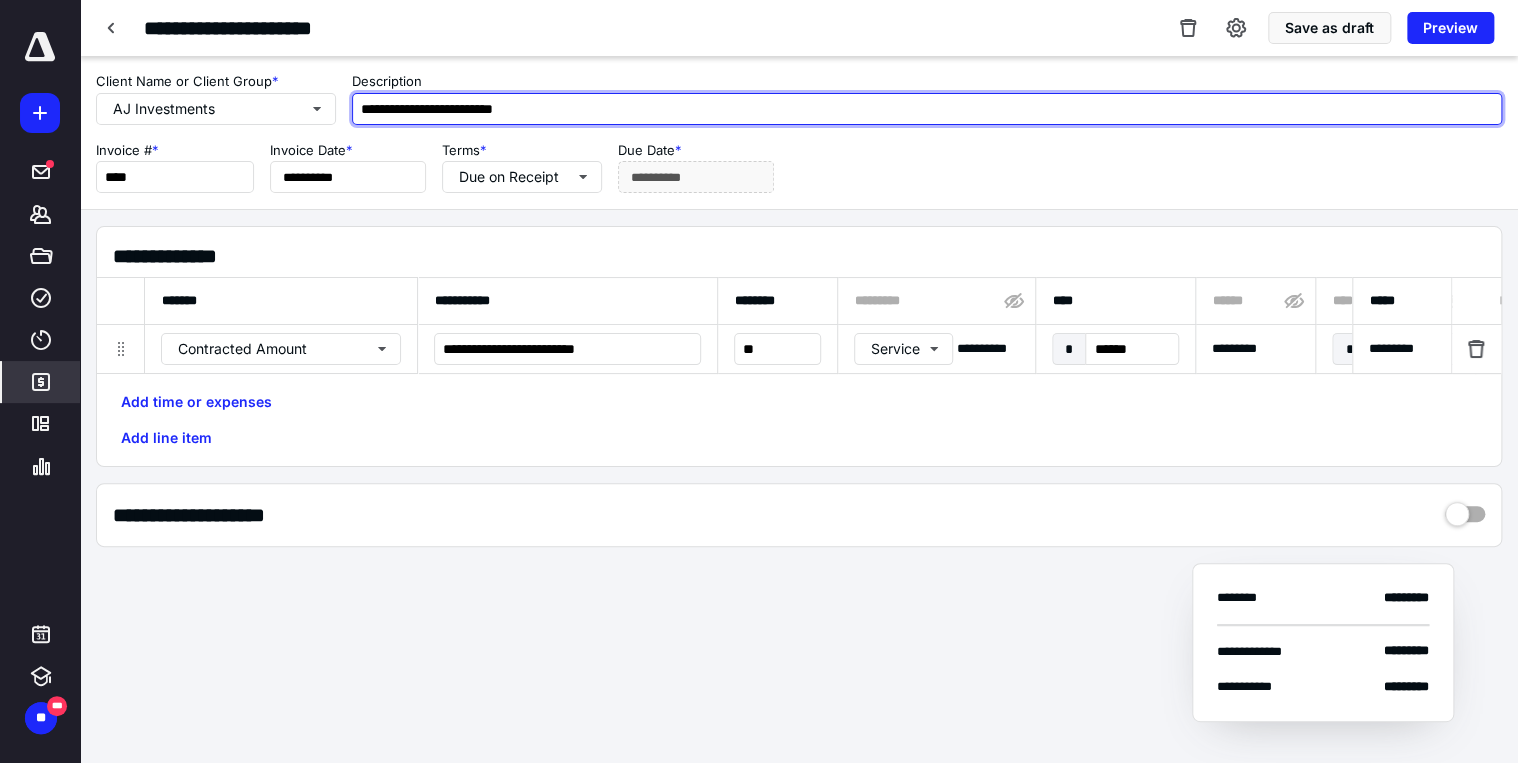 type on "**********" 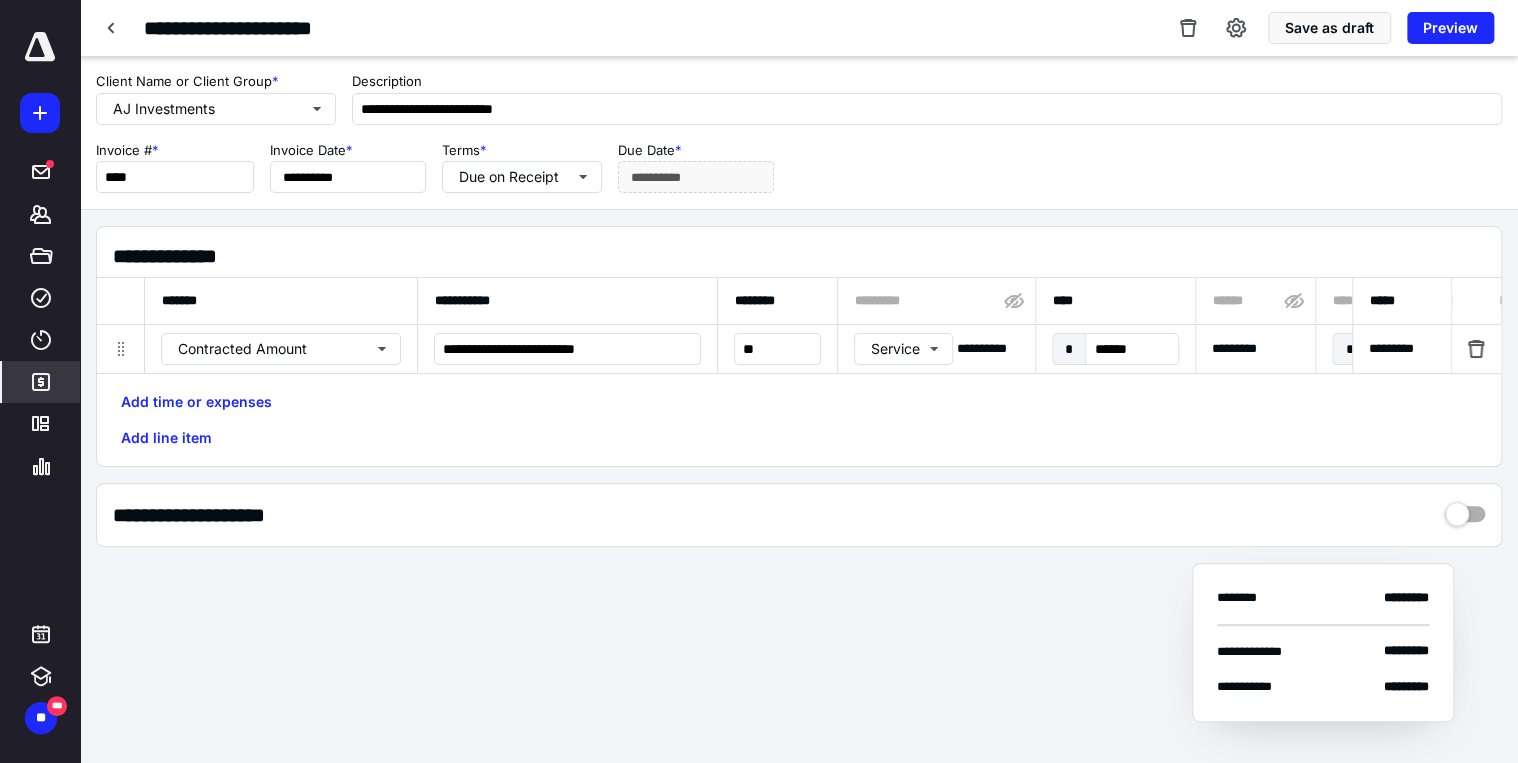 click on "**********" at bounding box center [799, 515] 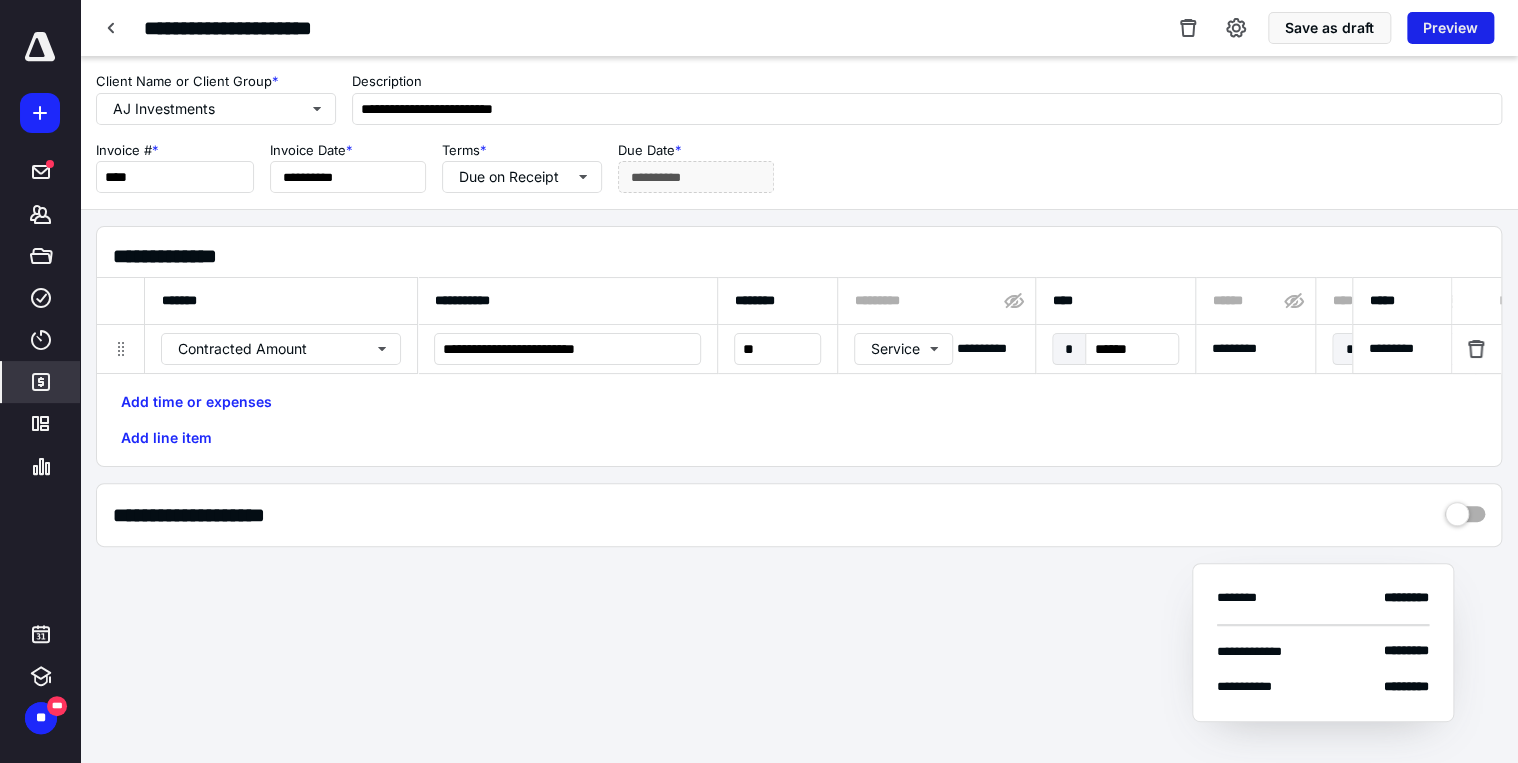 click on "Preview" at bounding box center [1450, 28] 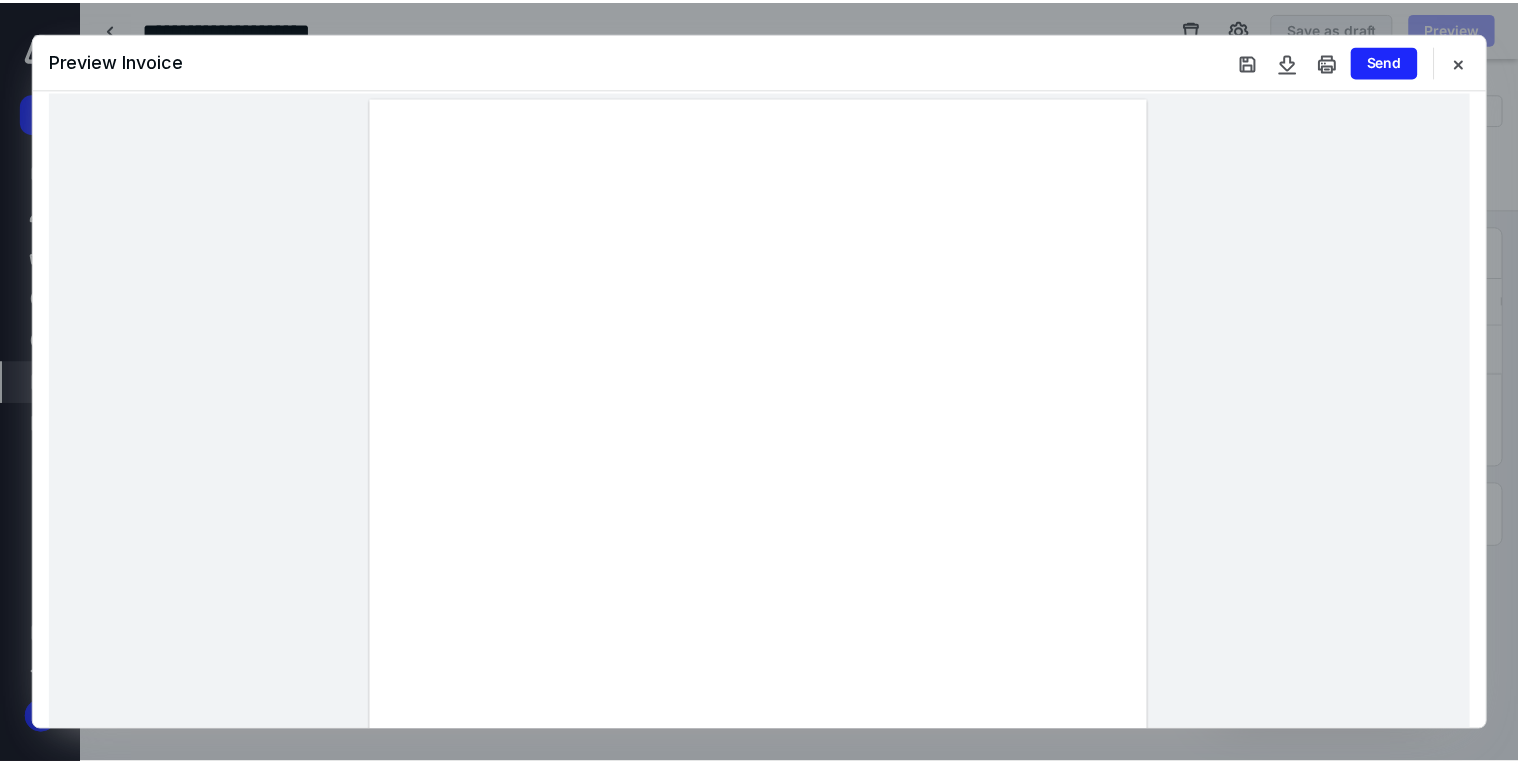 scroll, scrollTop: 0, scrollLeft: 0, axis: both 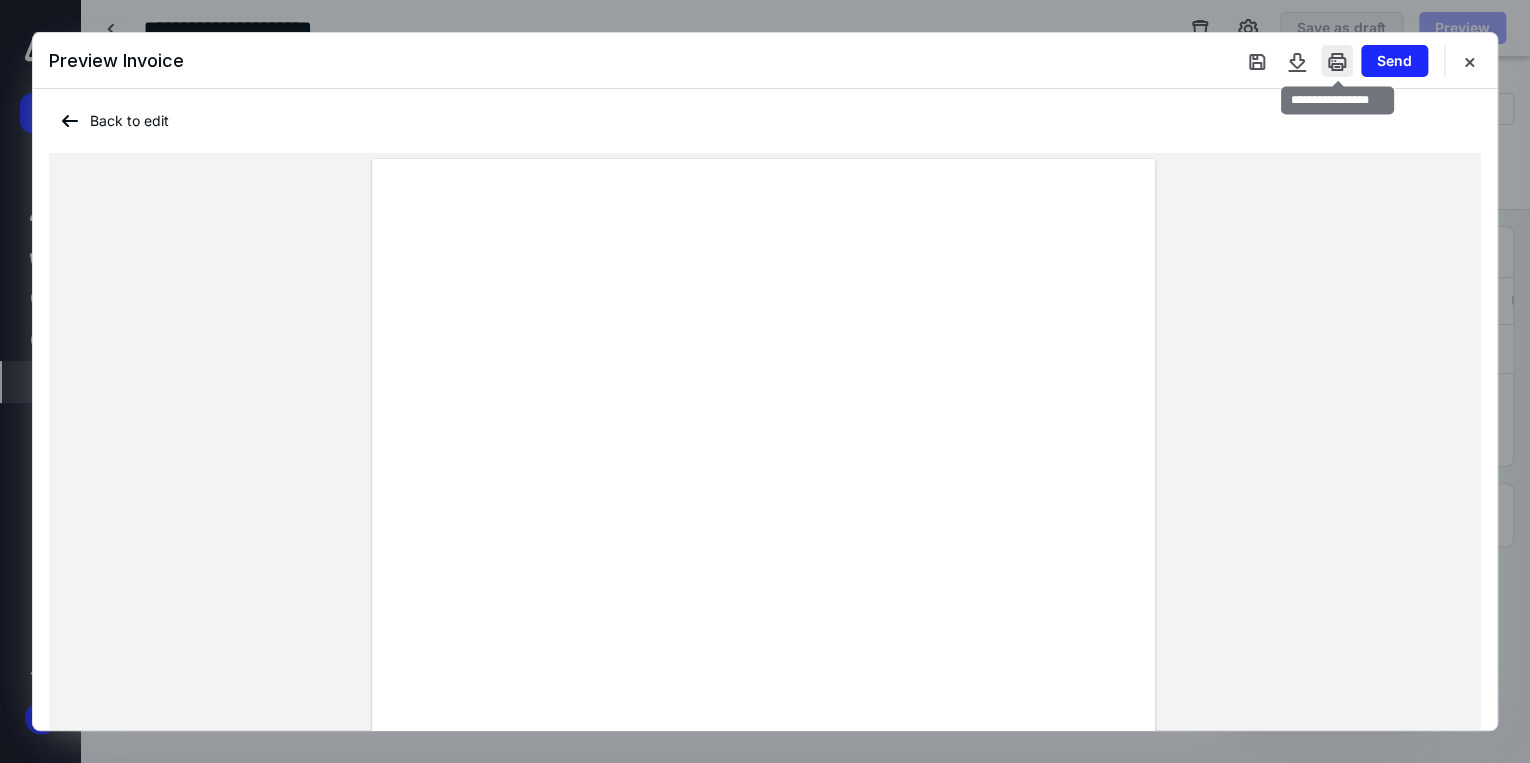 click at bounding box center [1337, 61] 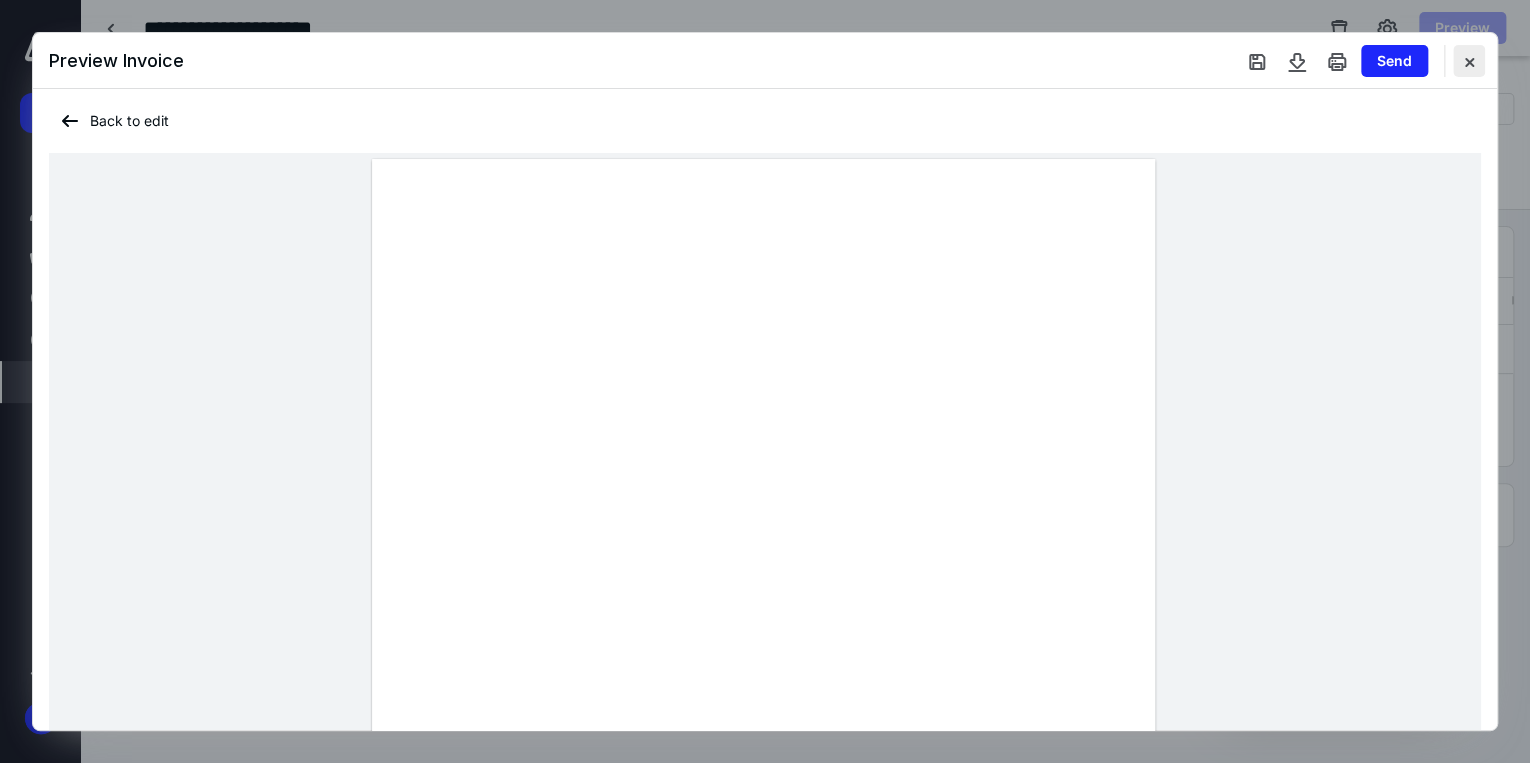 click at bounding box center [1469, 61] 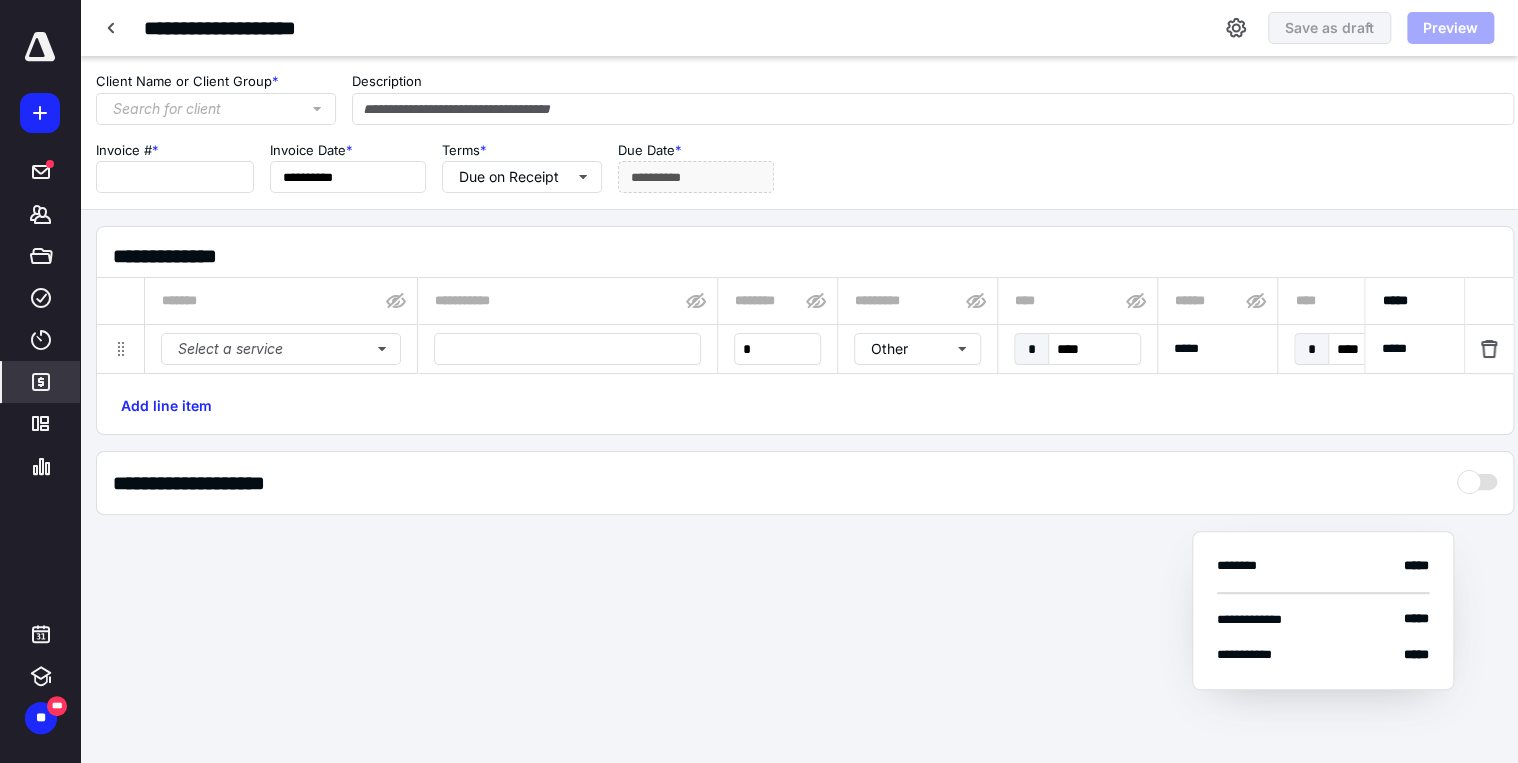 type on "**********" 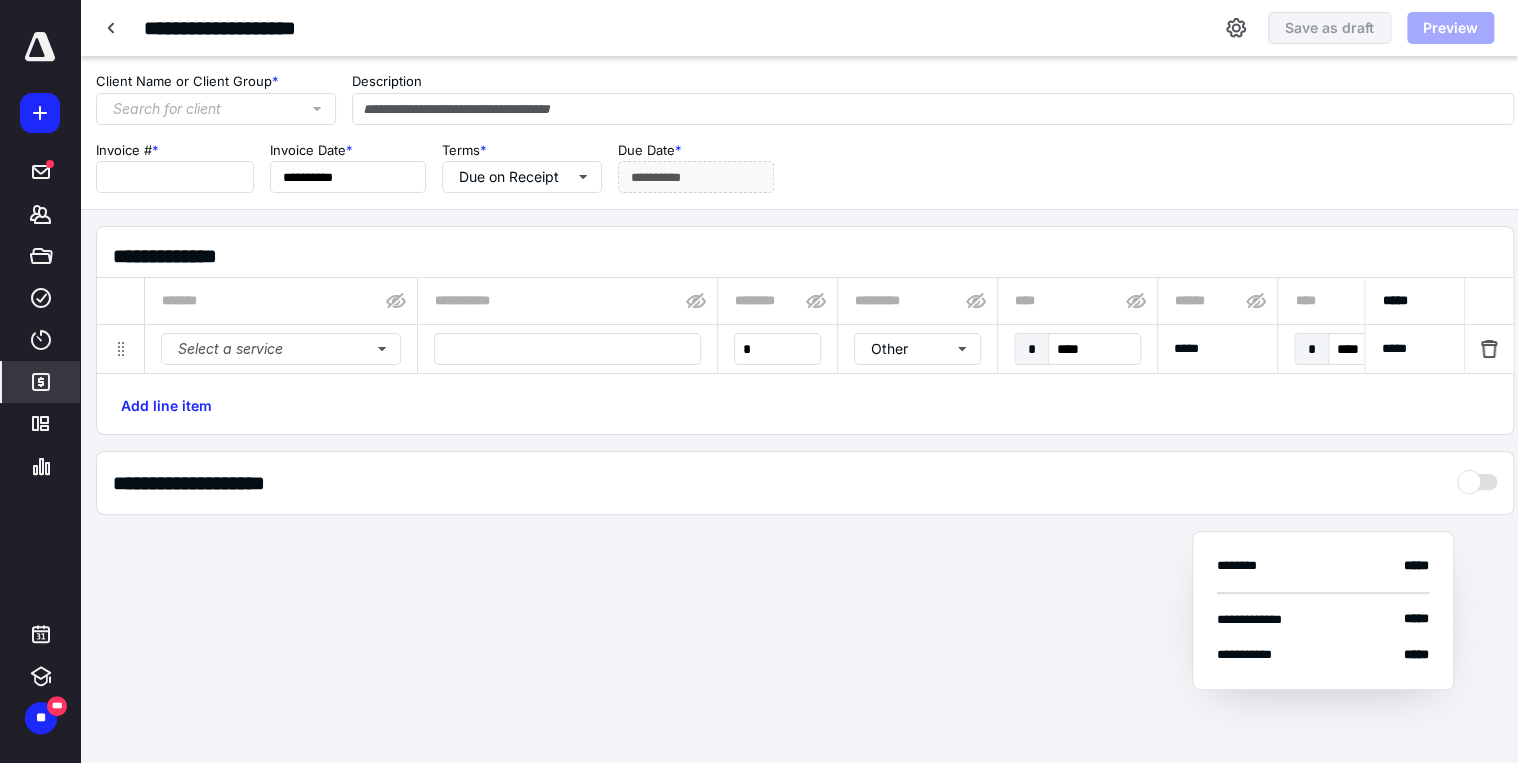 type on "****" 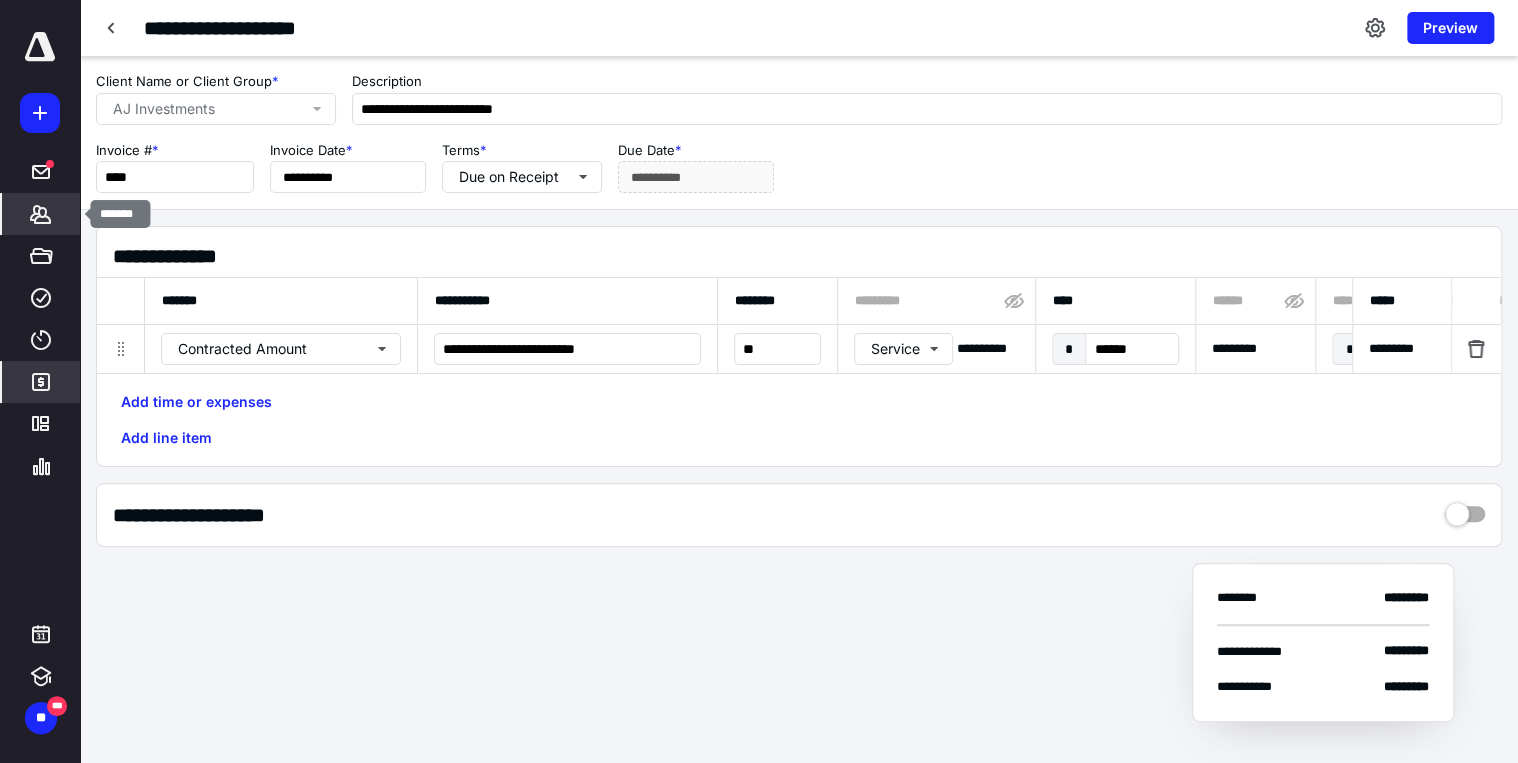 click 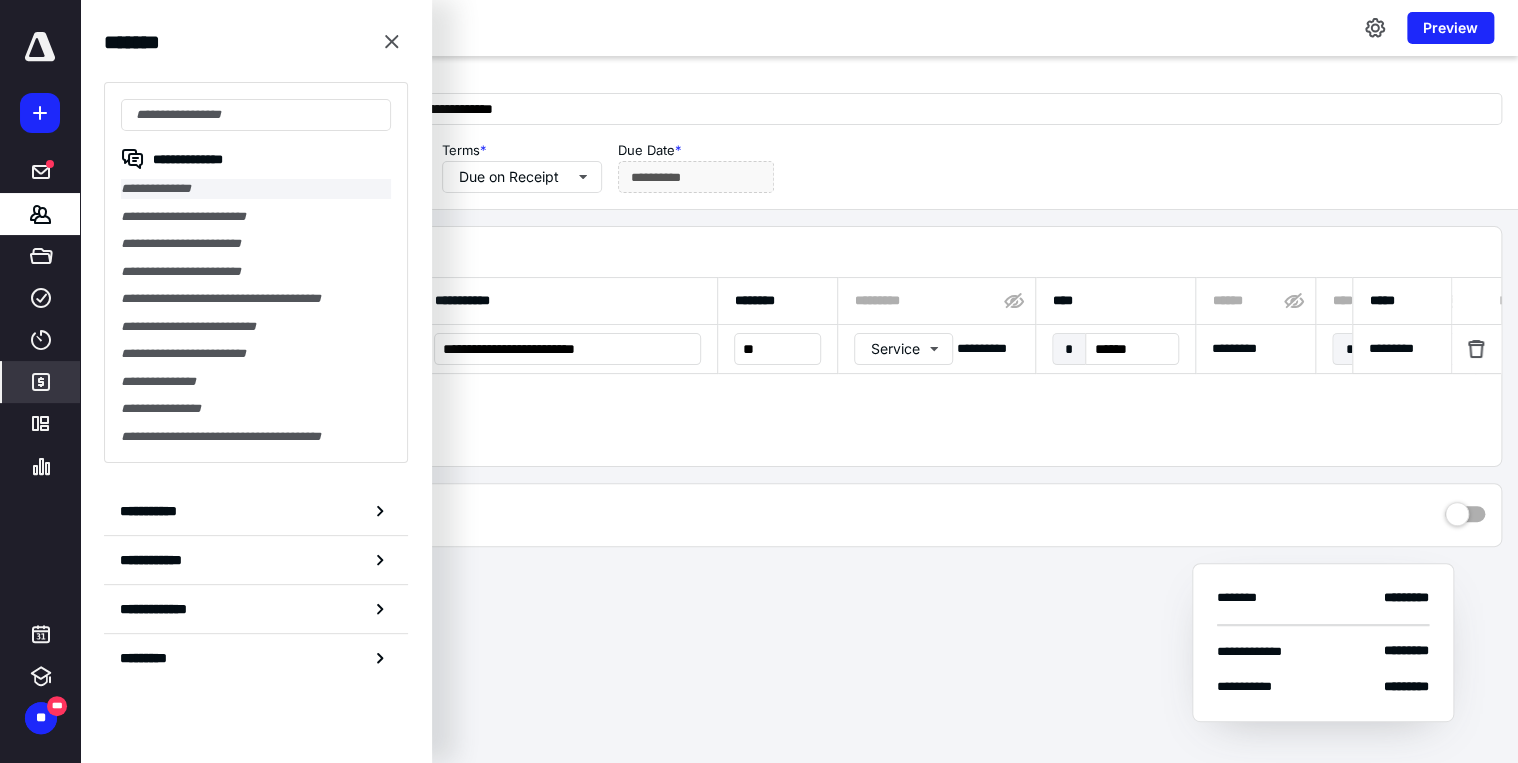 click on "**********" at bounding box center (256, 189) 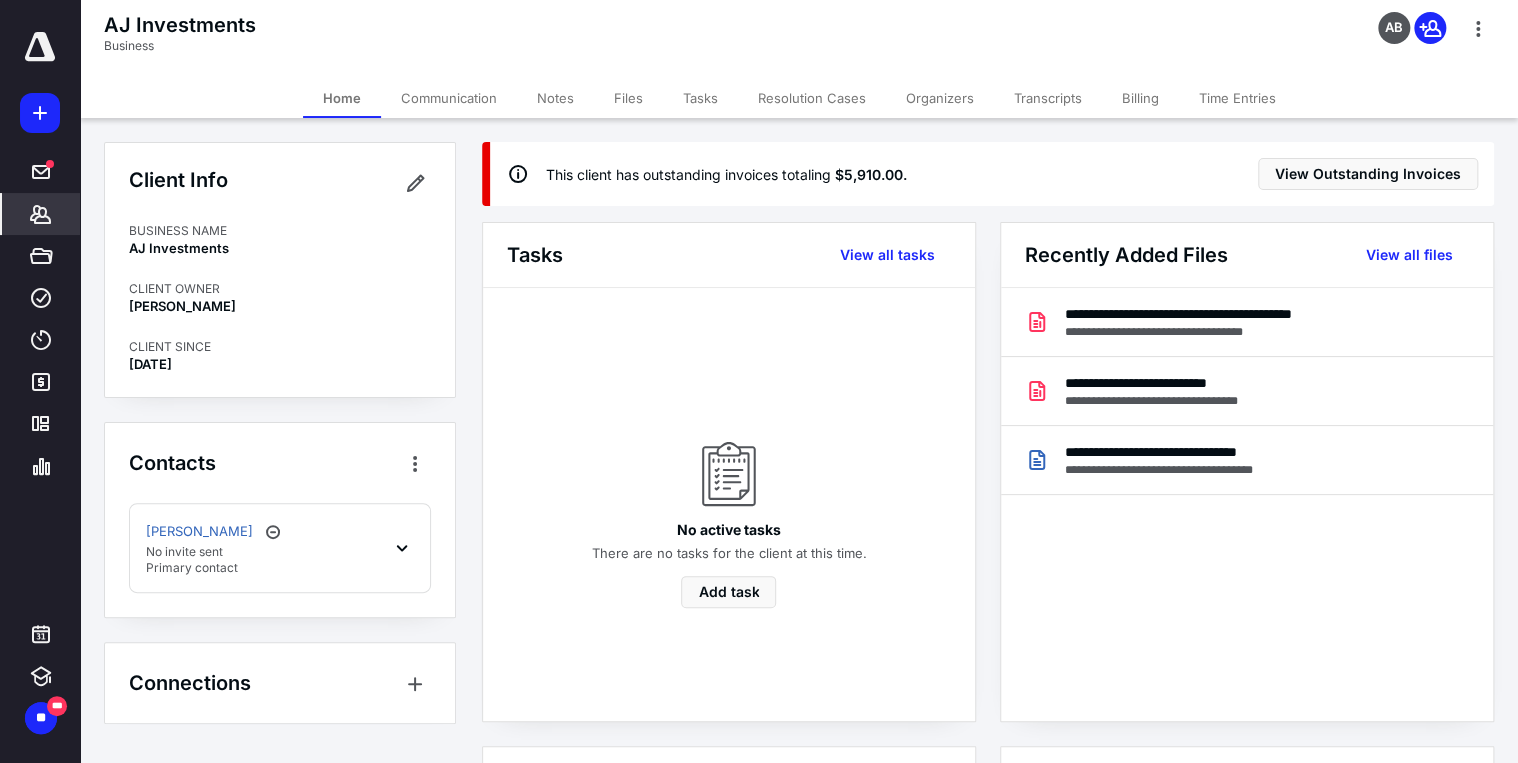 click on "Communication" at bounding box center [449, 98] 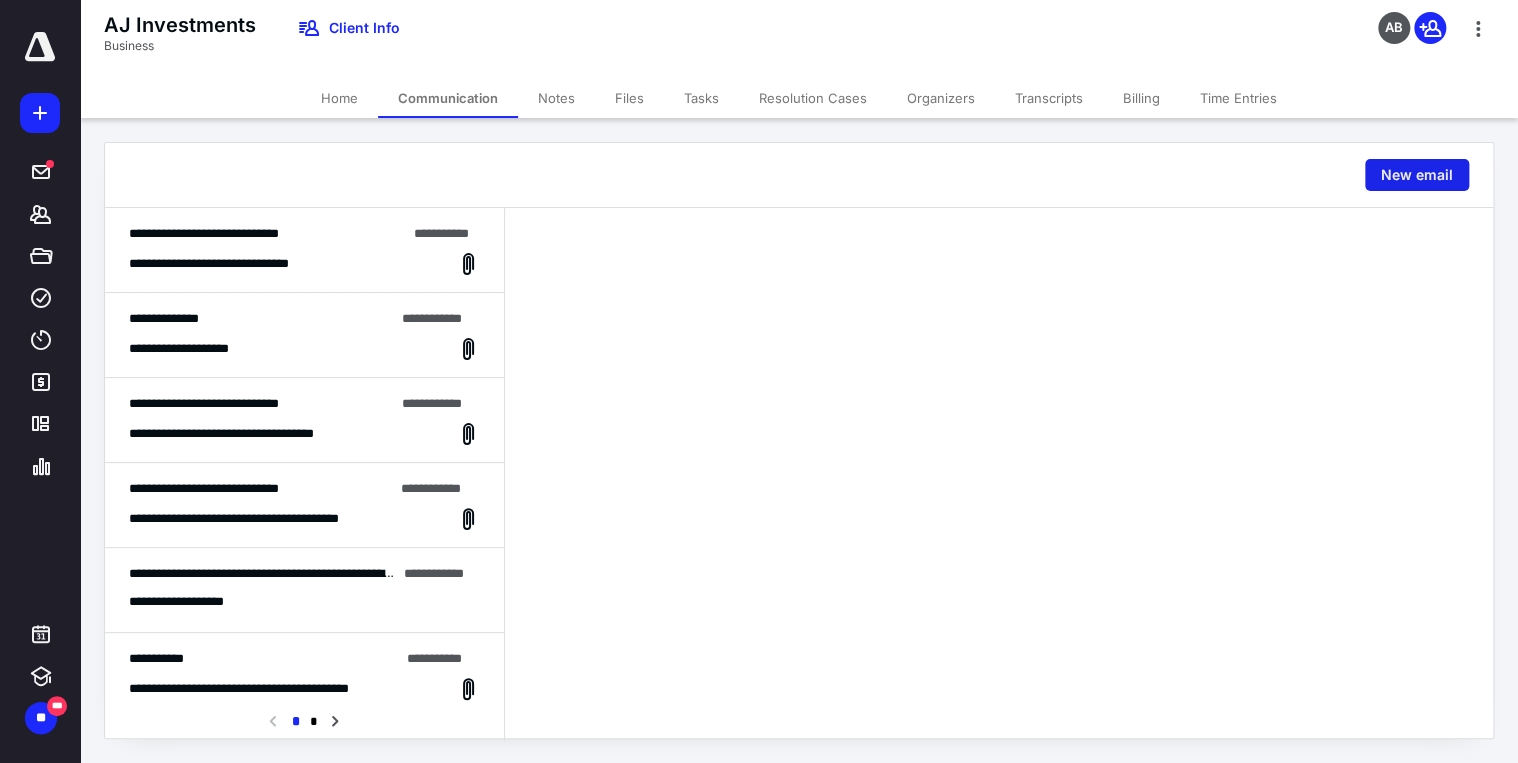 click on "New email" at bounding box center [1417, 175] 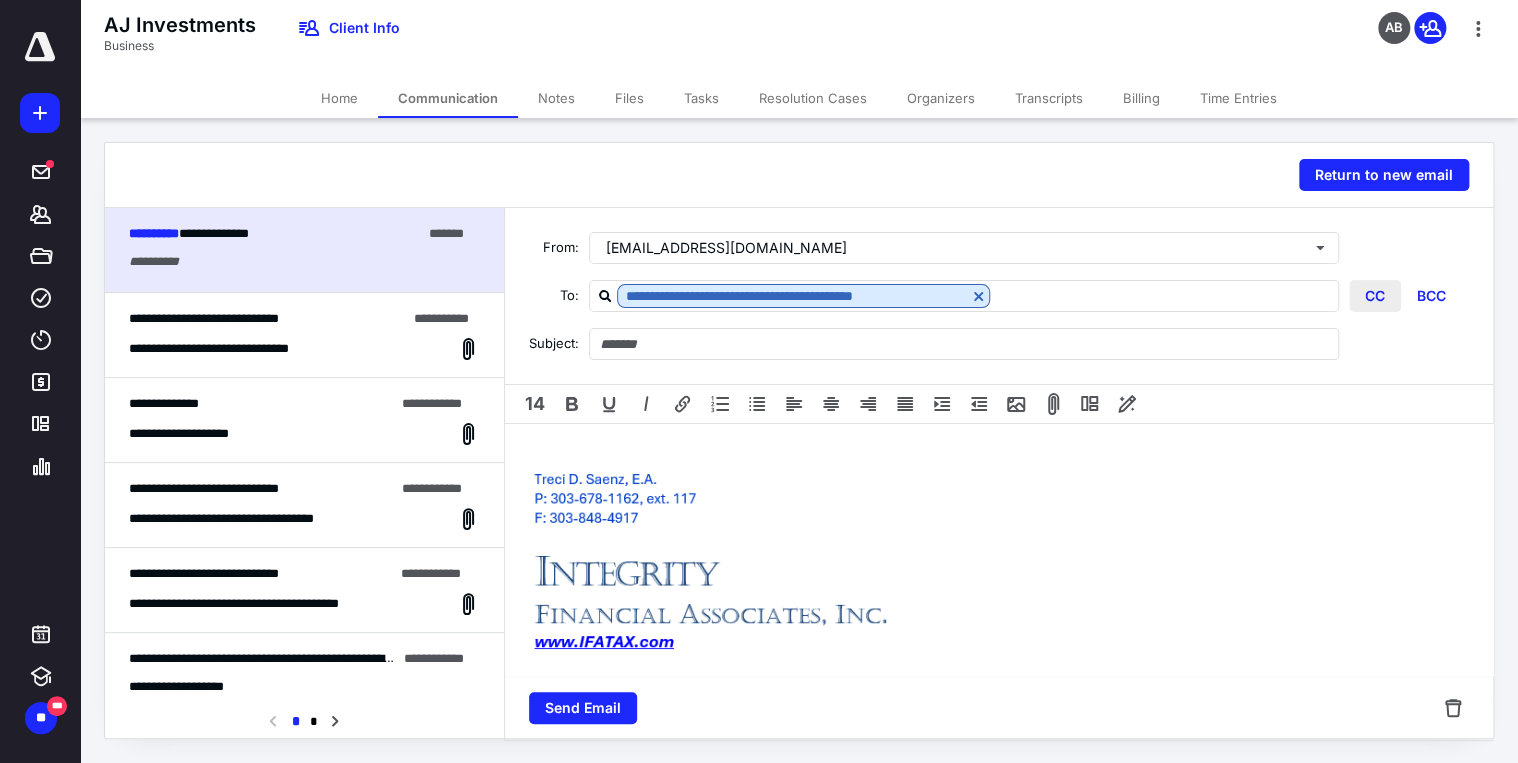 click on "CC" at bounding box center [1375, 296] 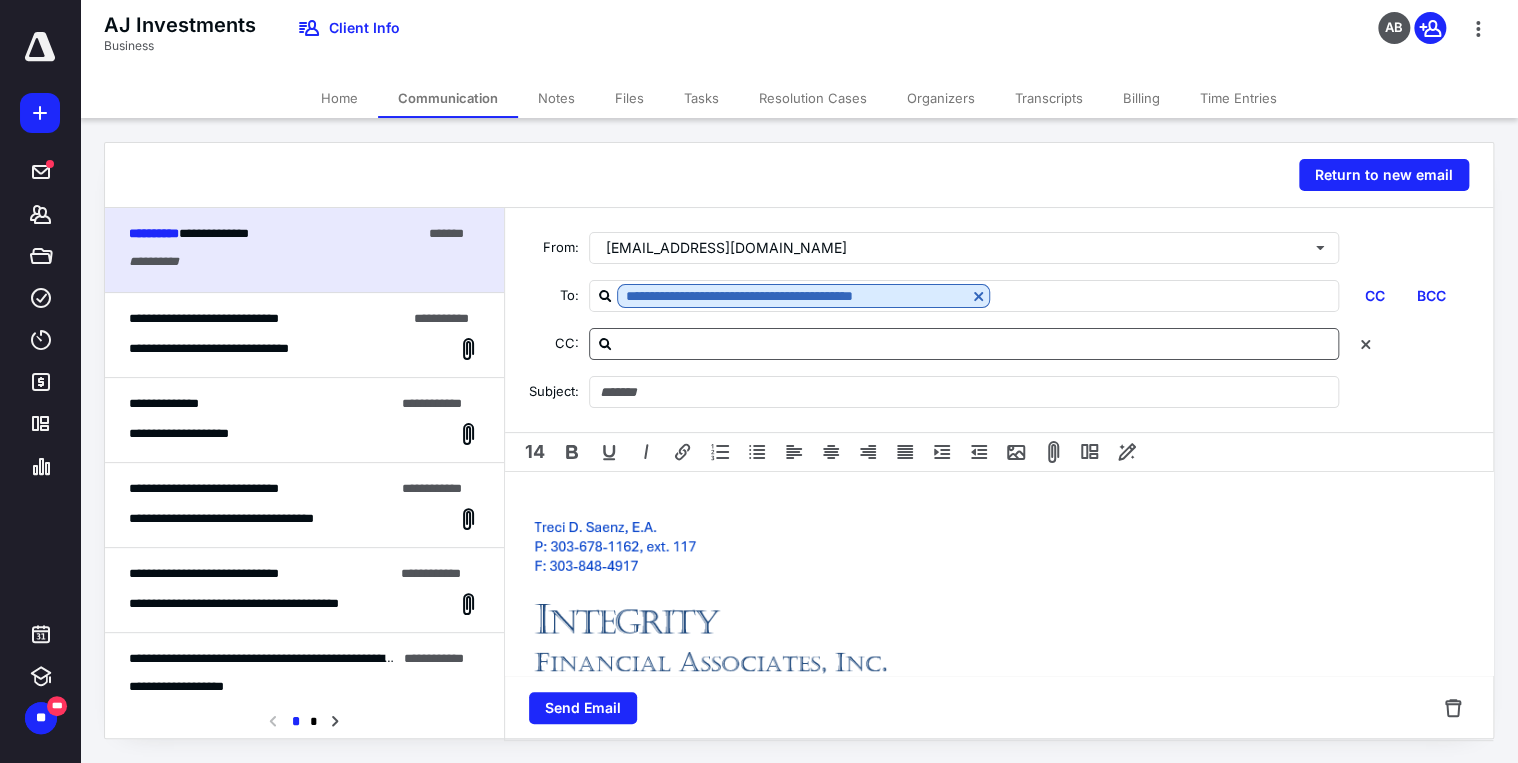 click at bounding box center [976, 343] 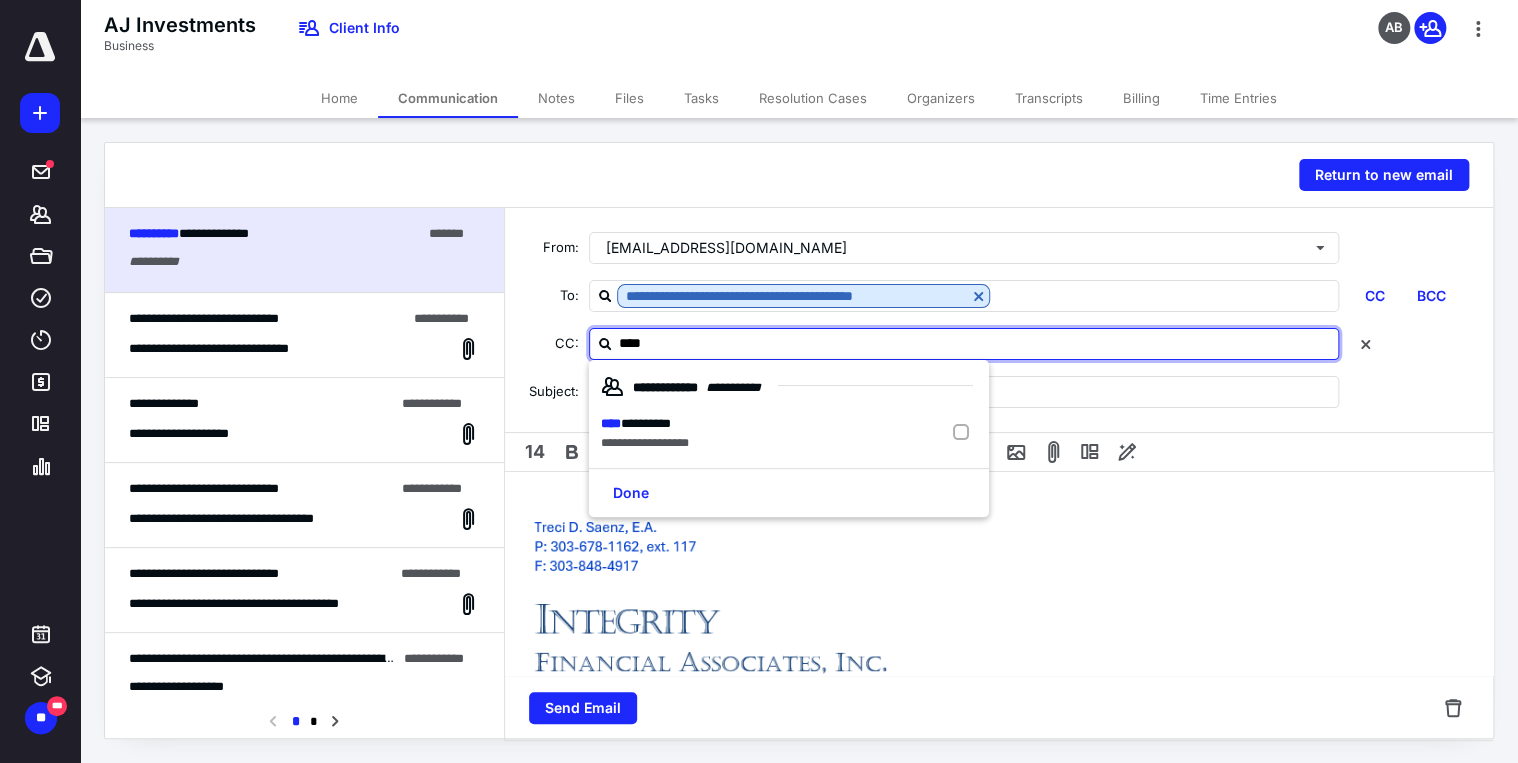 type on "*****" 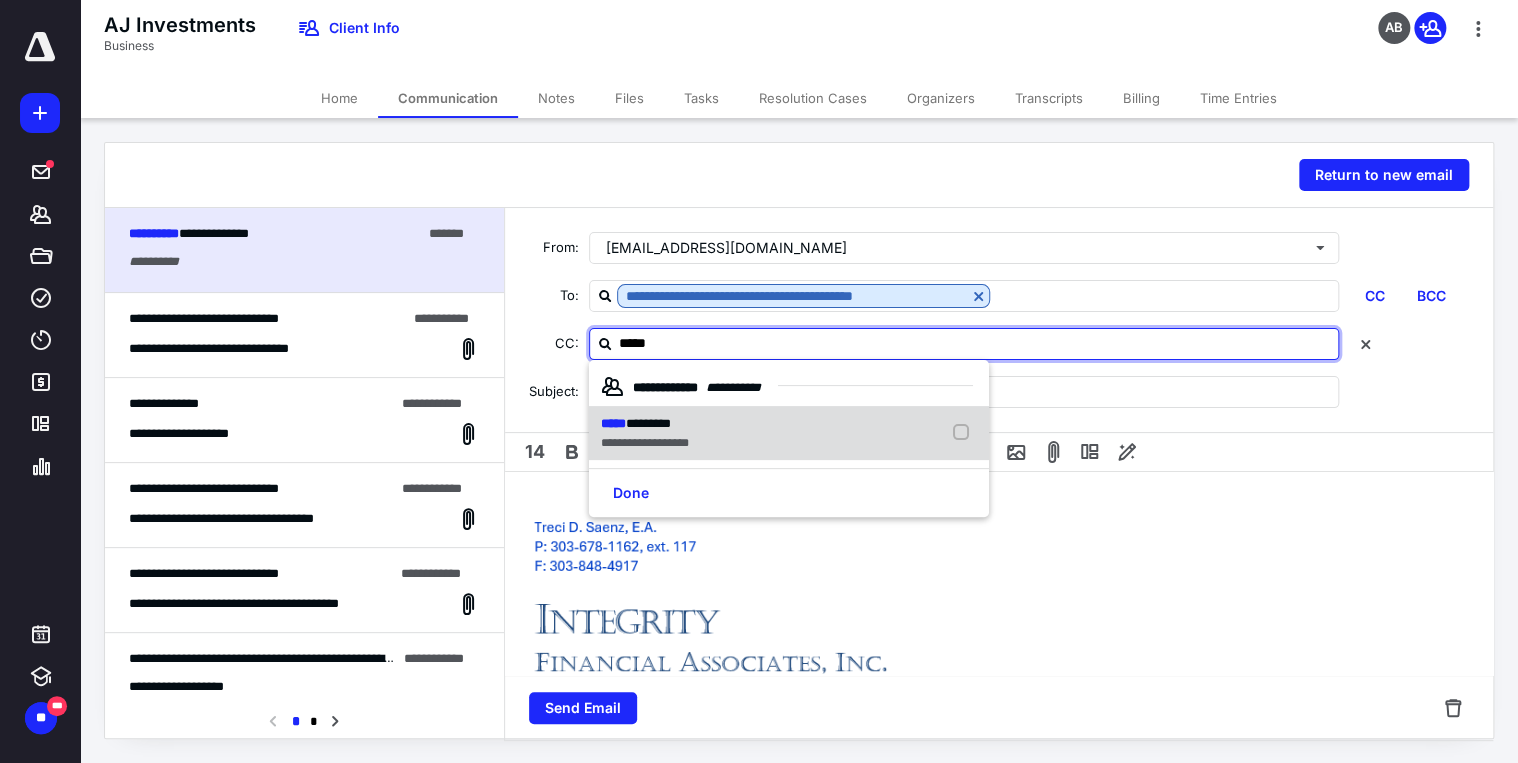 click on "*********" at bounding box center [648, 423] 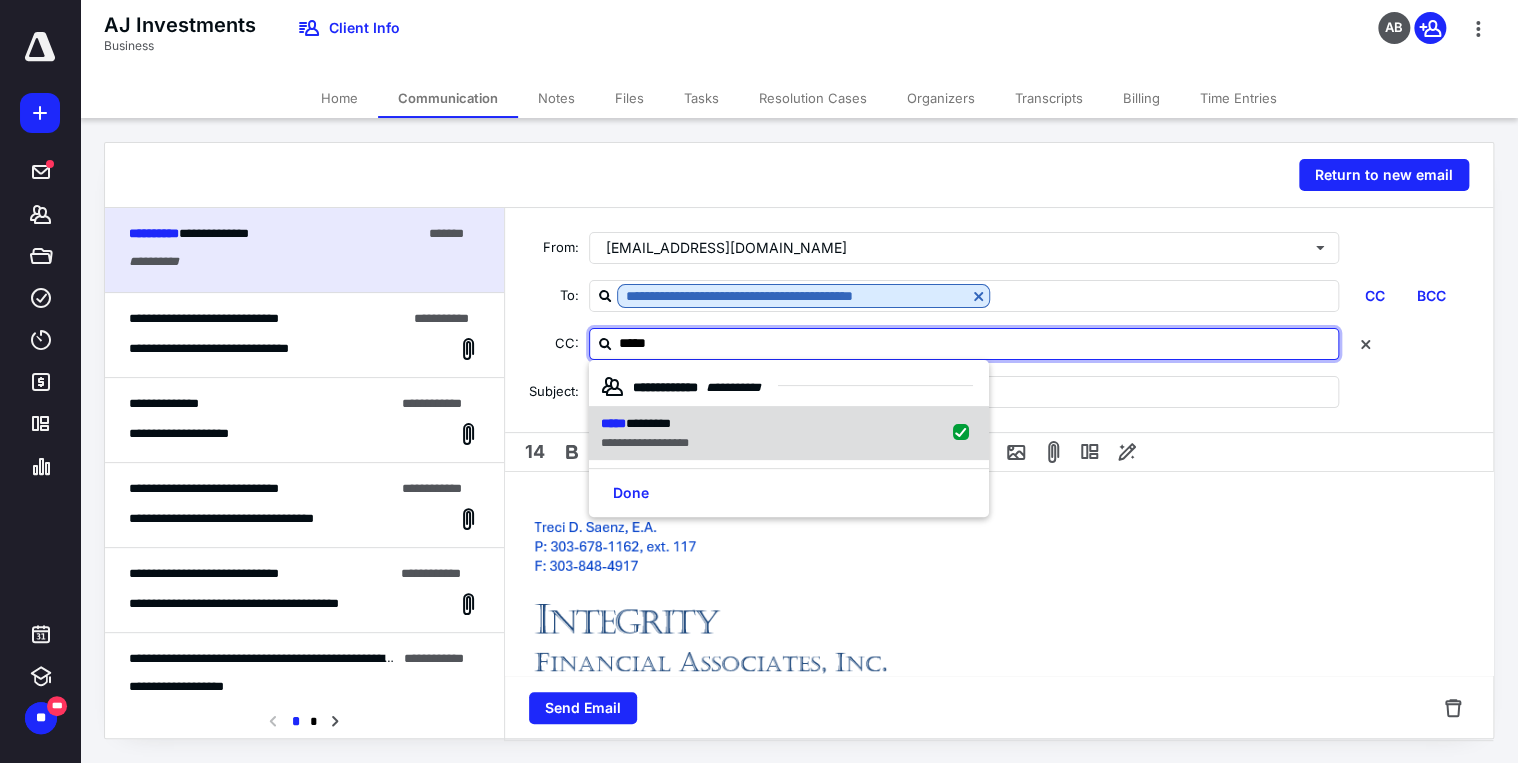 checkbox on "true" 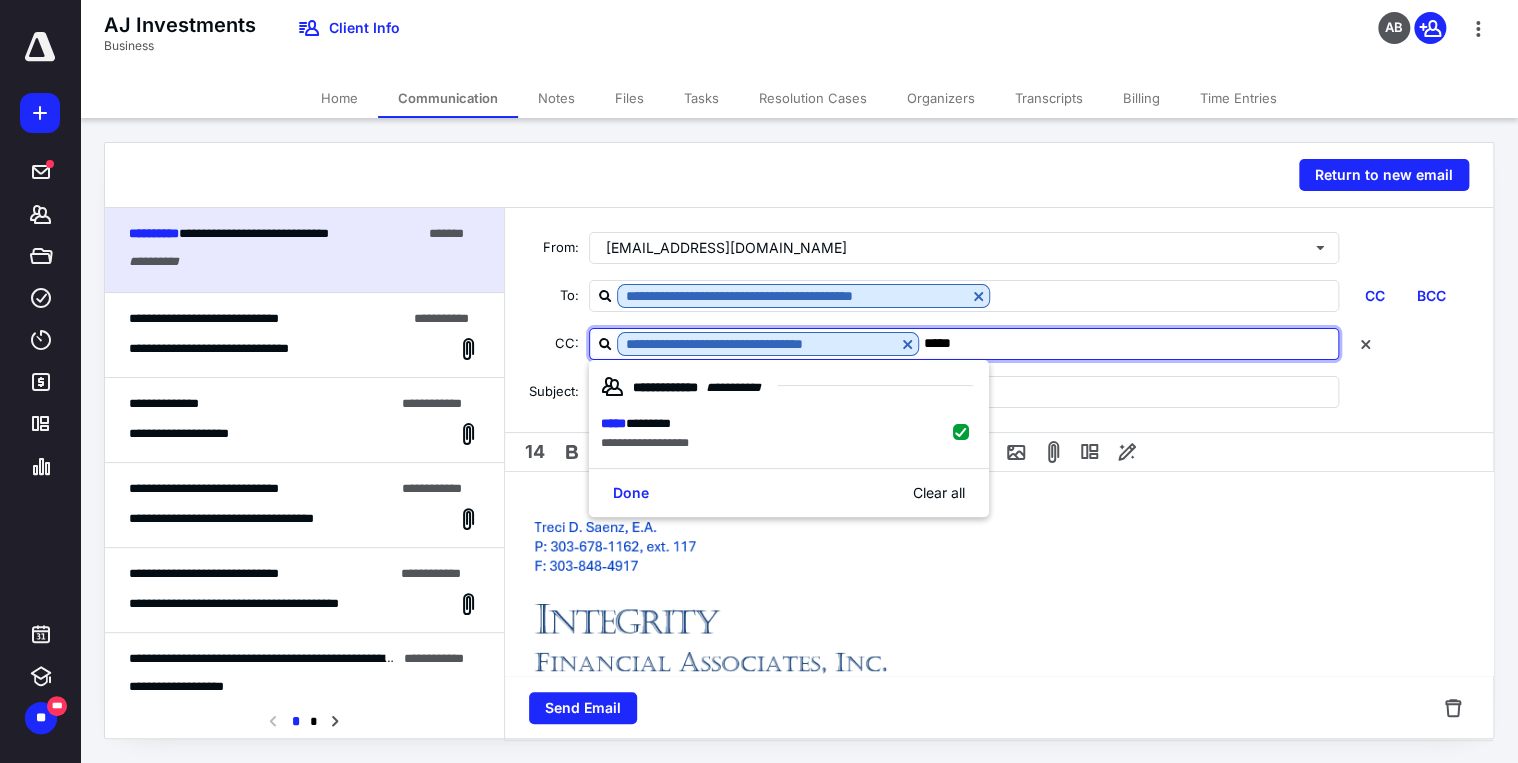 type on "*****" 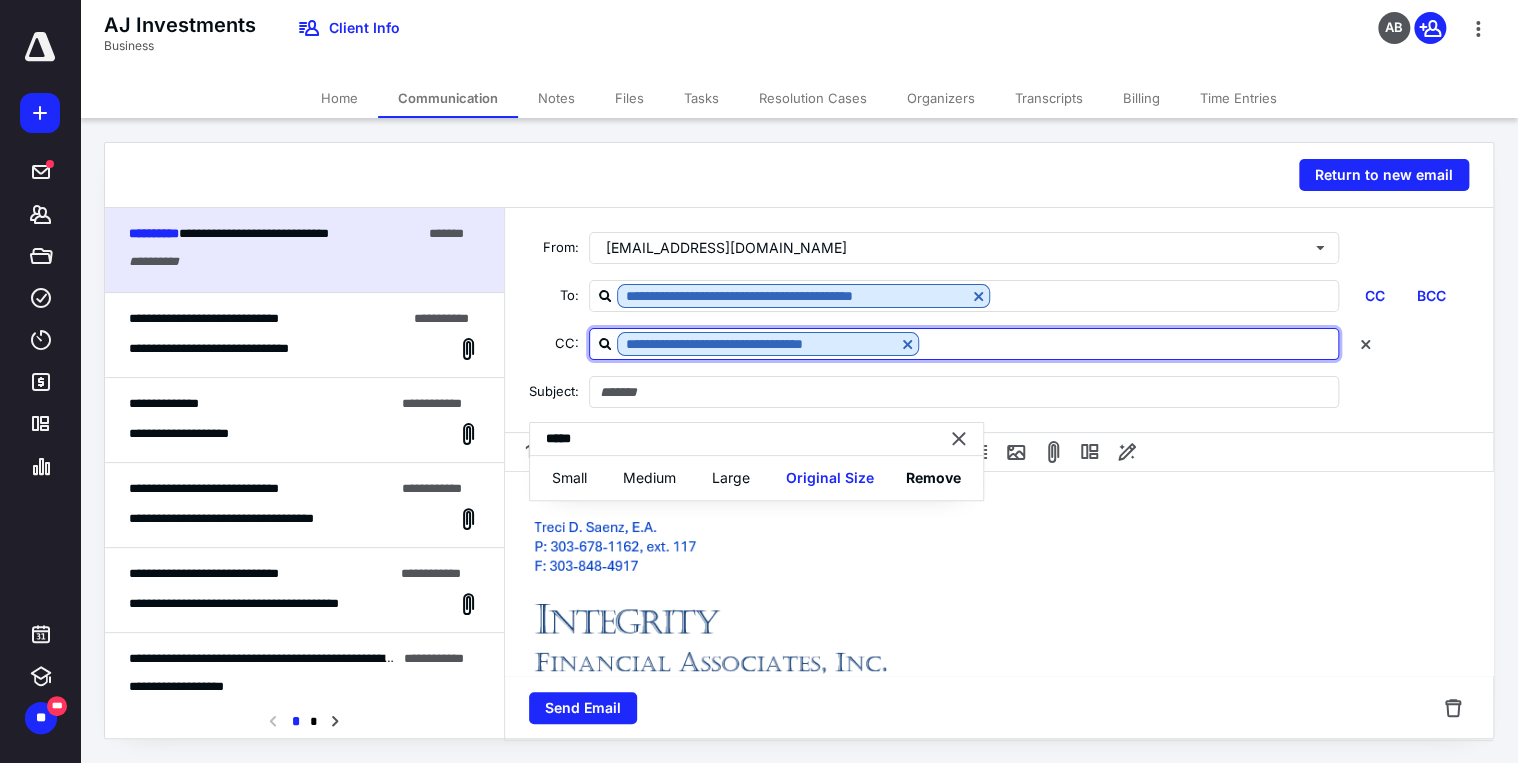 click at bounding box center (1128, 343) 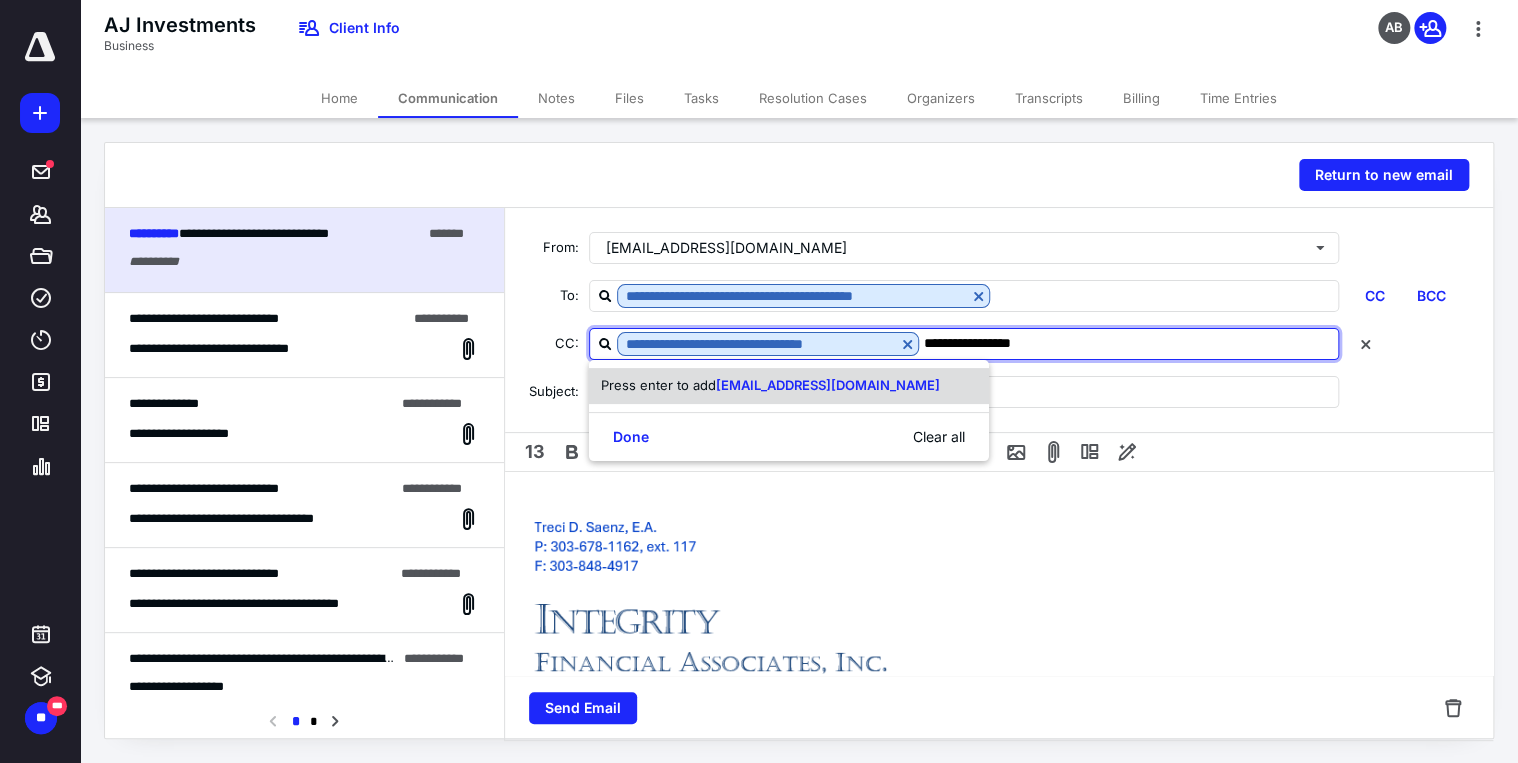 type on "**********" 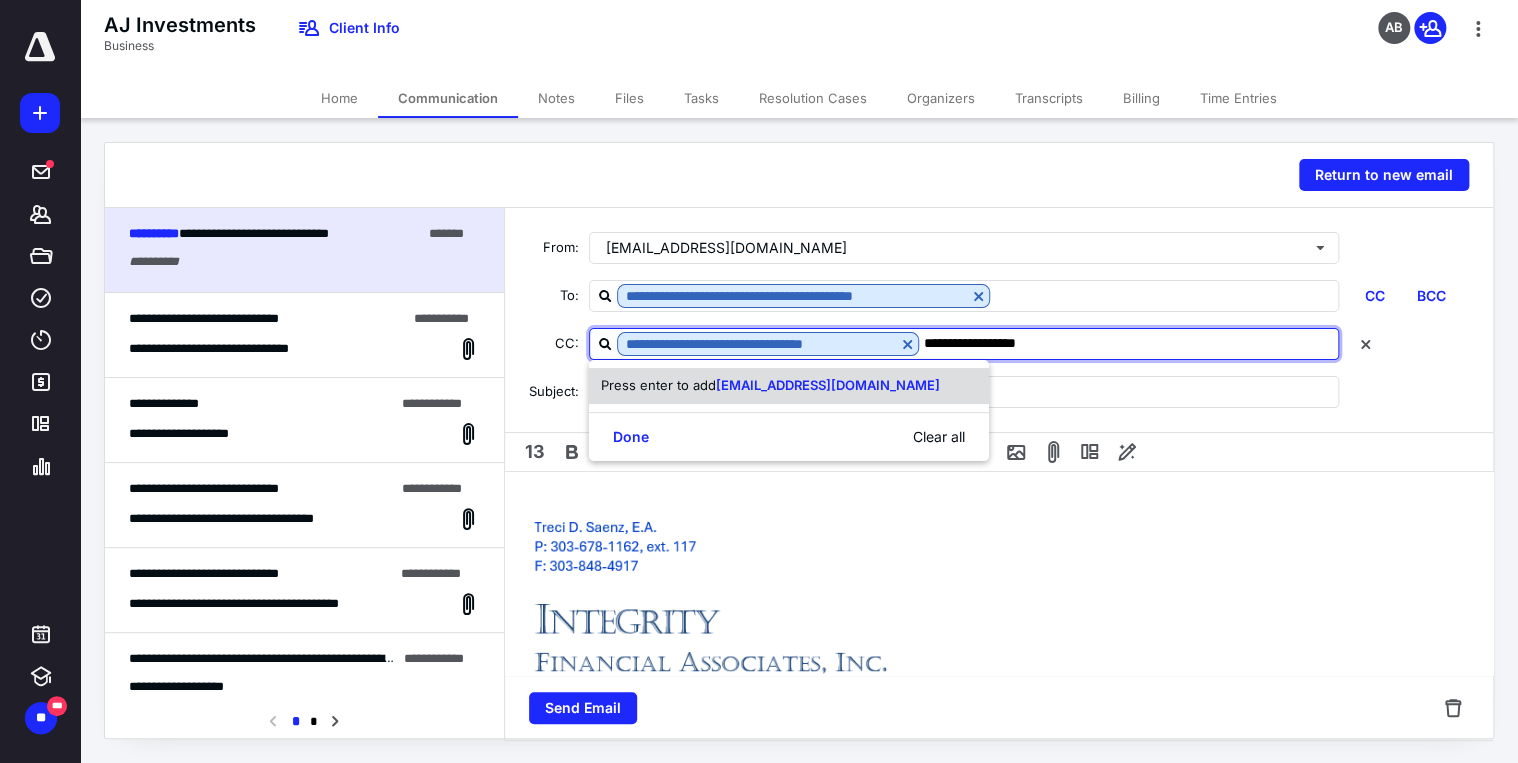 click on "[EMAIL_ADDRESS][DOMAIN_NAME]" at bounding box center [828, 385] 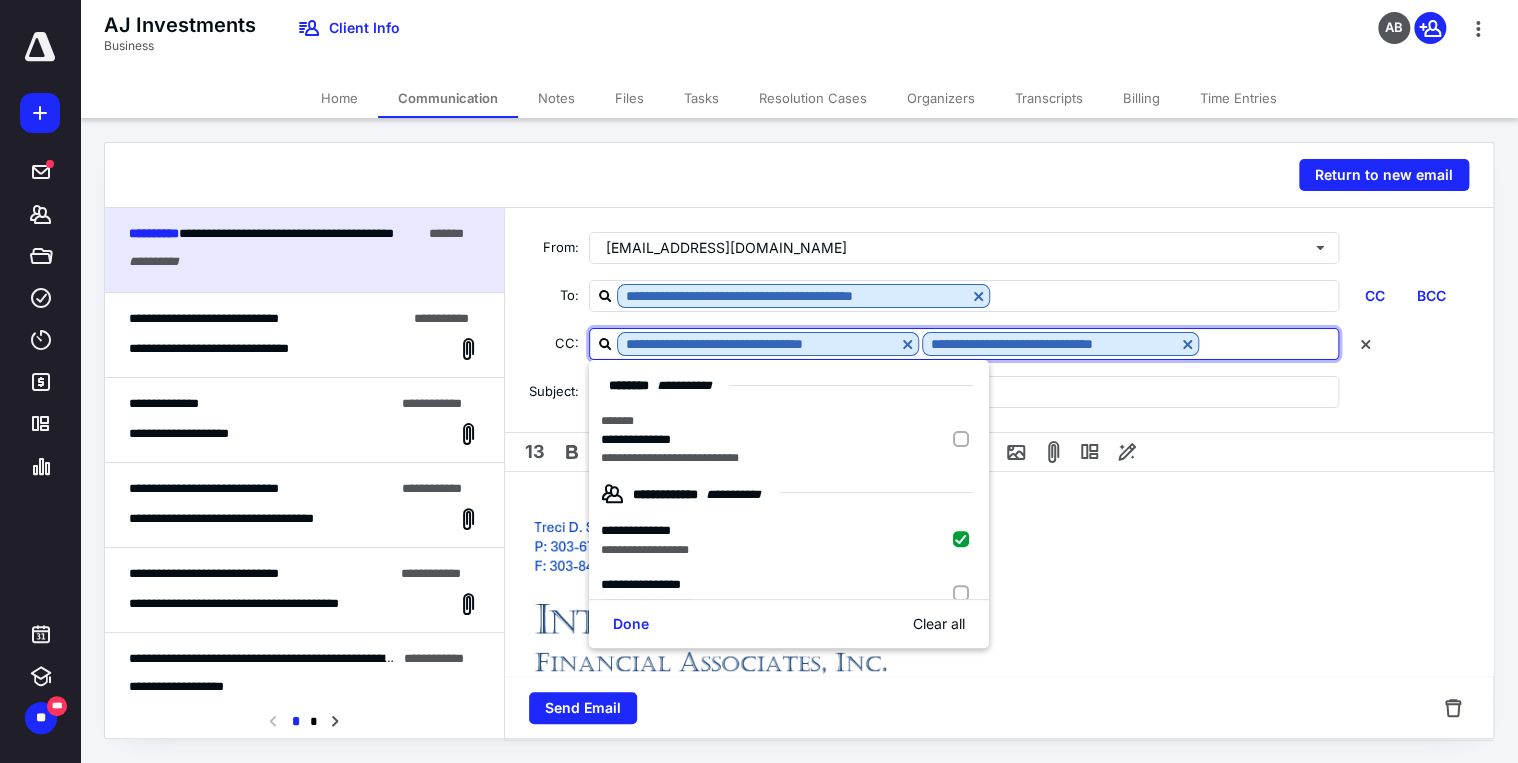 click on "**********" at bounding box center [999, 637] 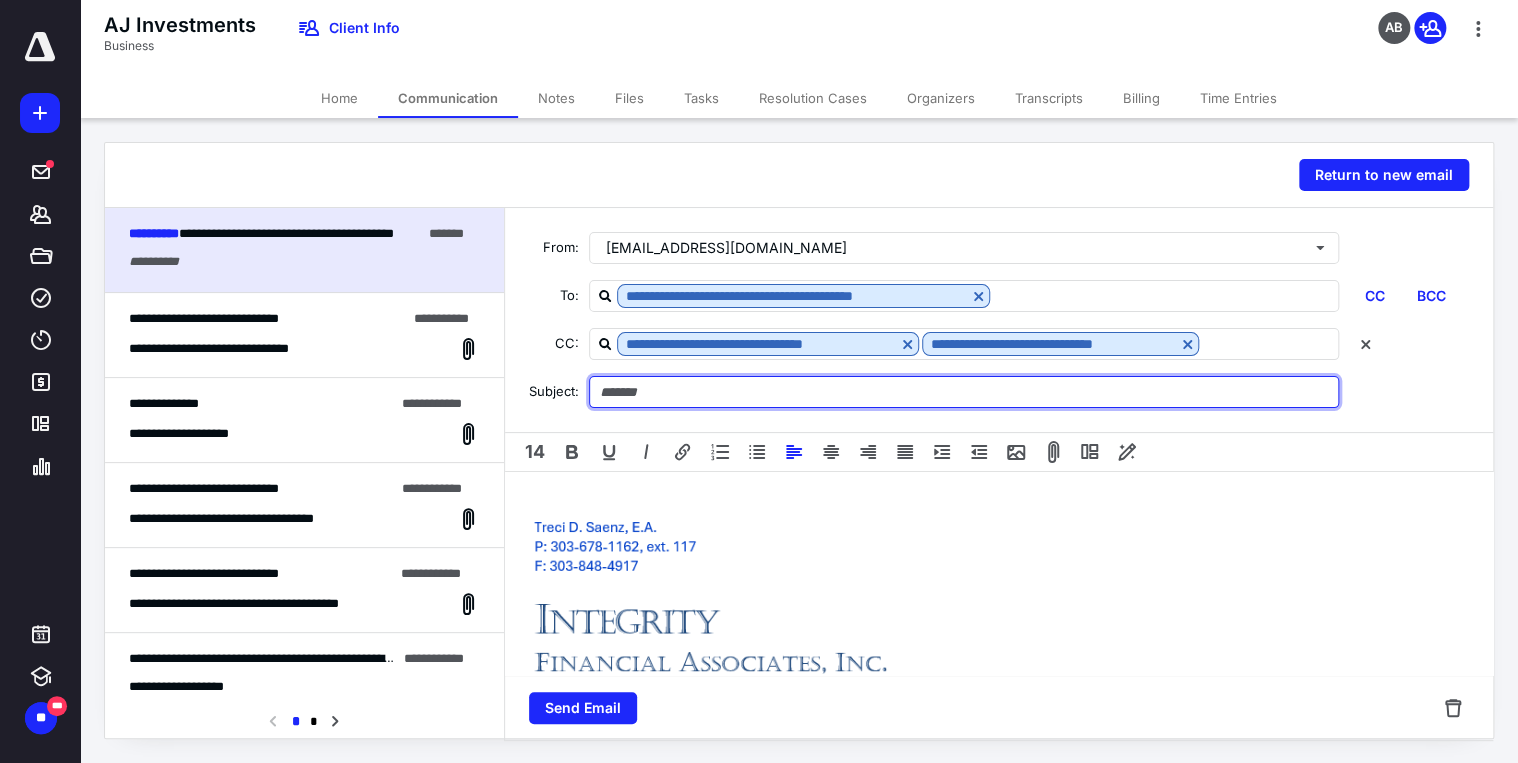 click at bounding box center (964, 392) 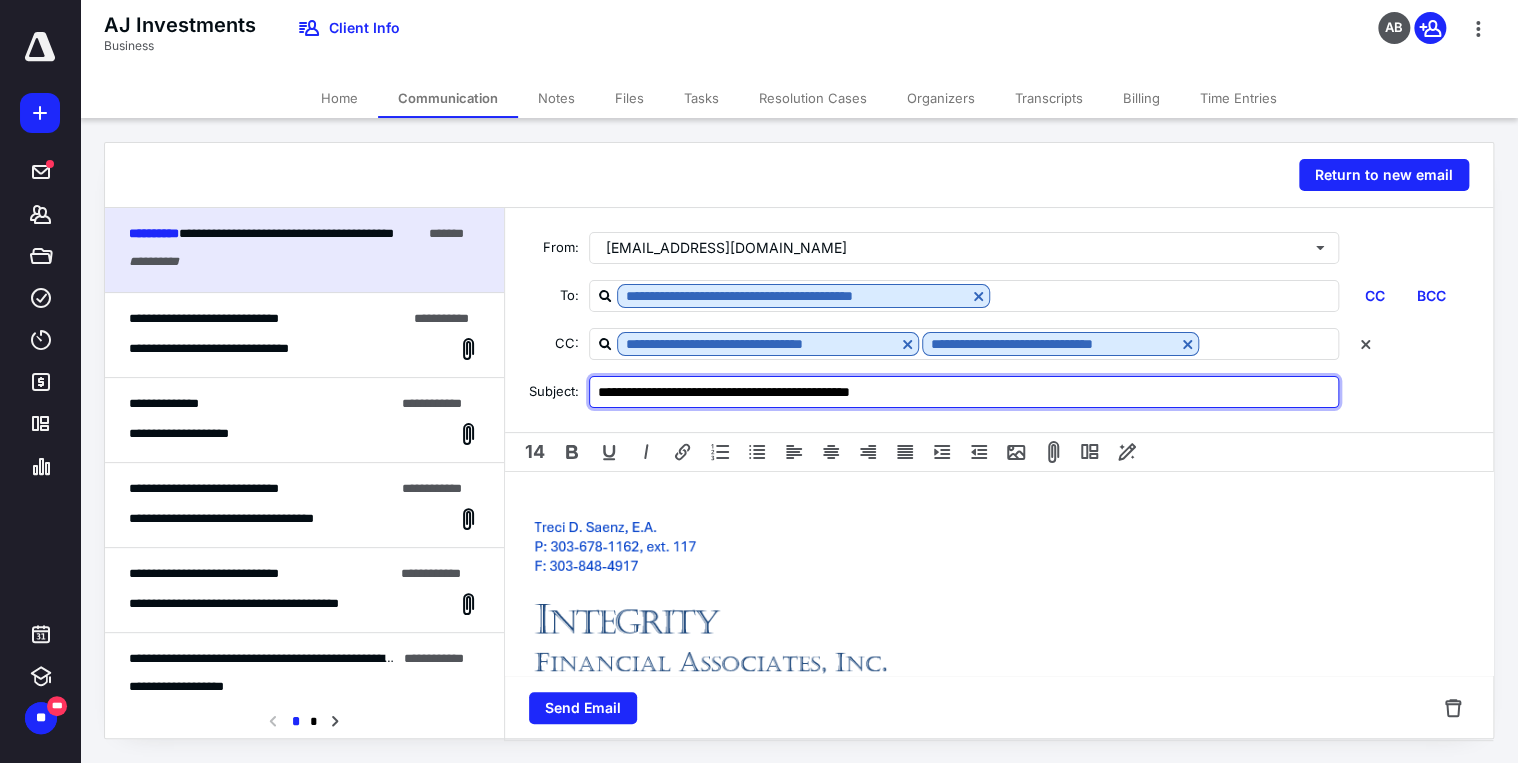 type on "**********" 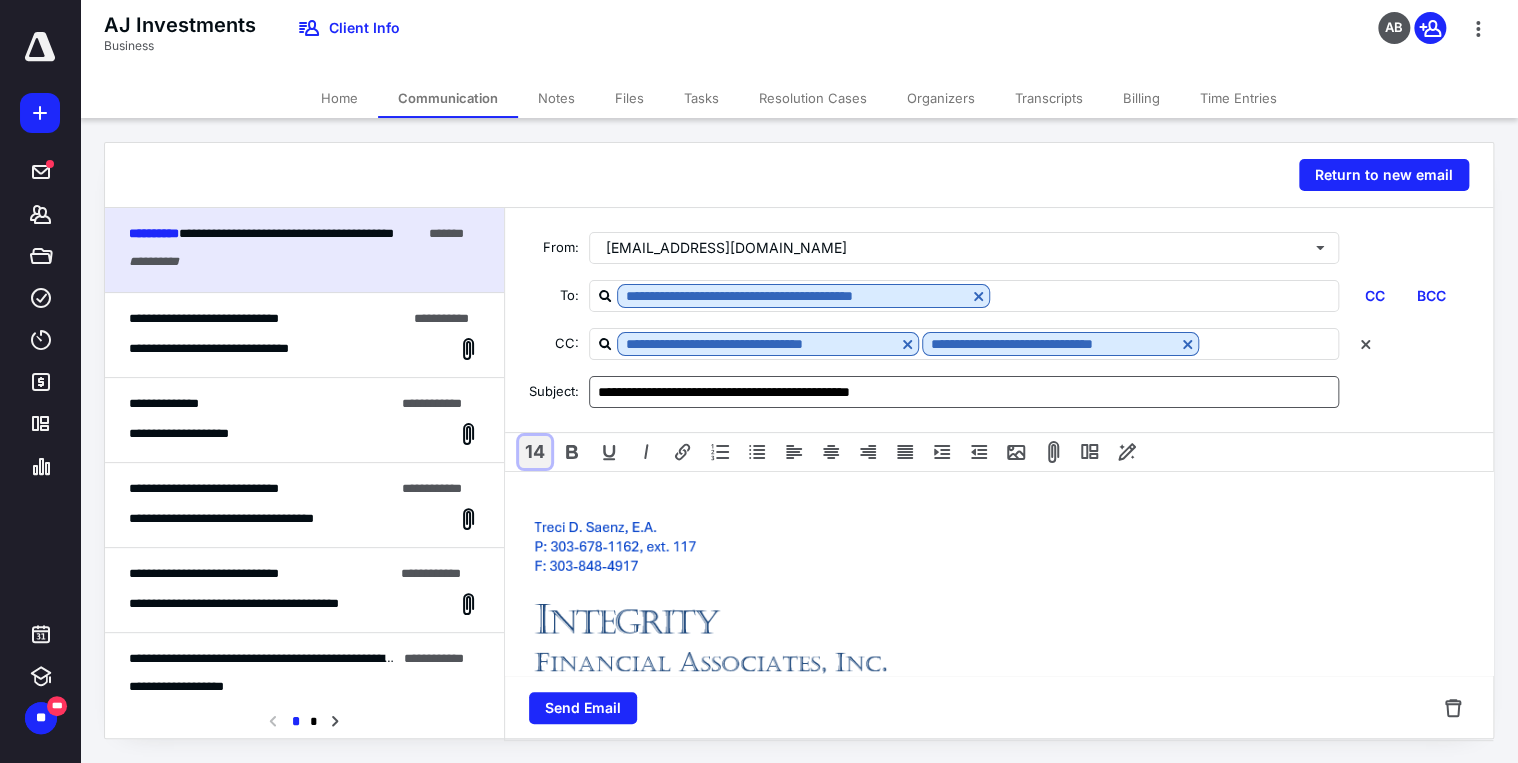 type 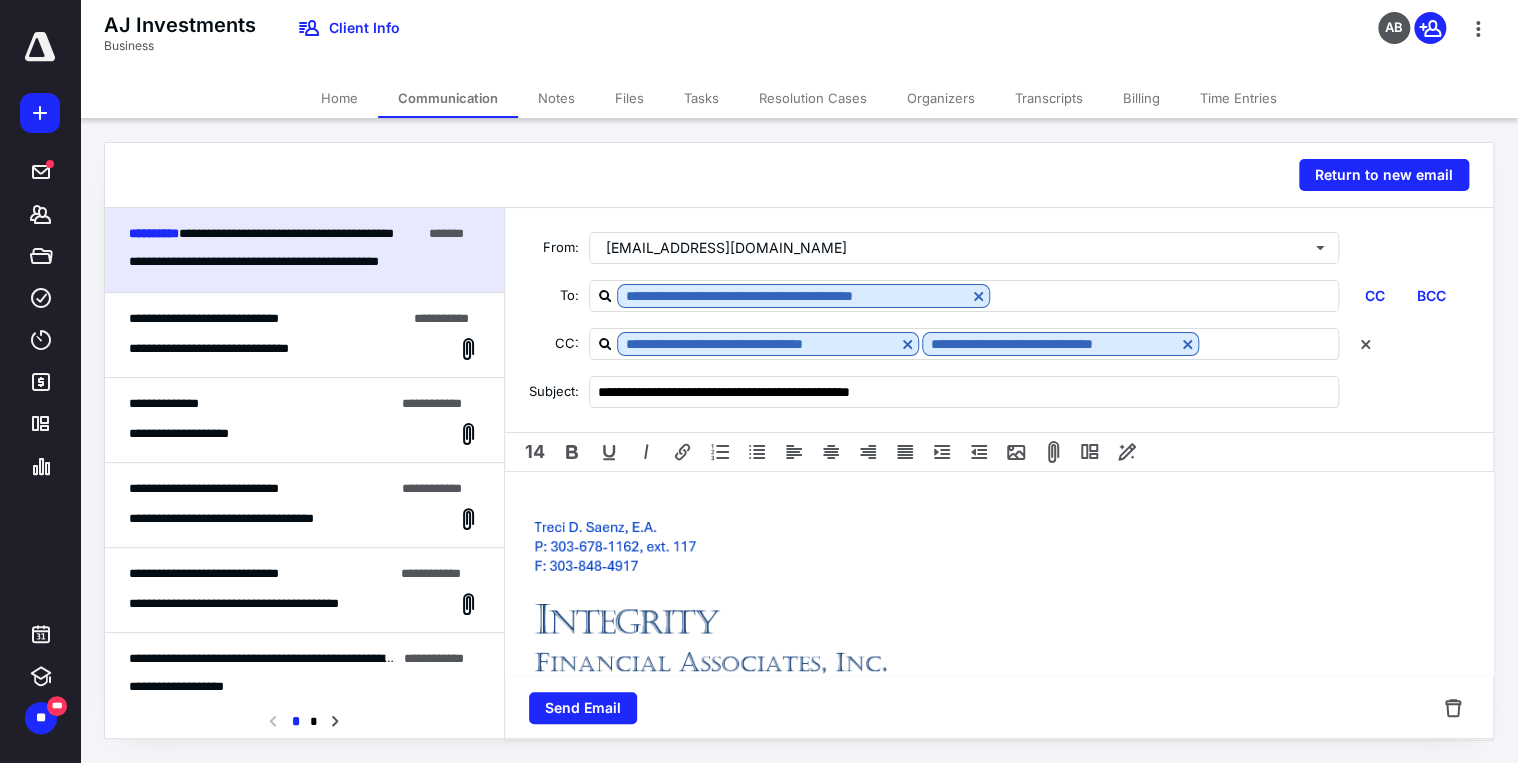 click on "**********" at bounding box center [999, 637] 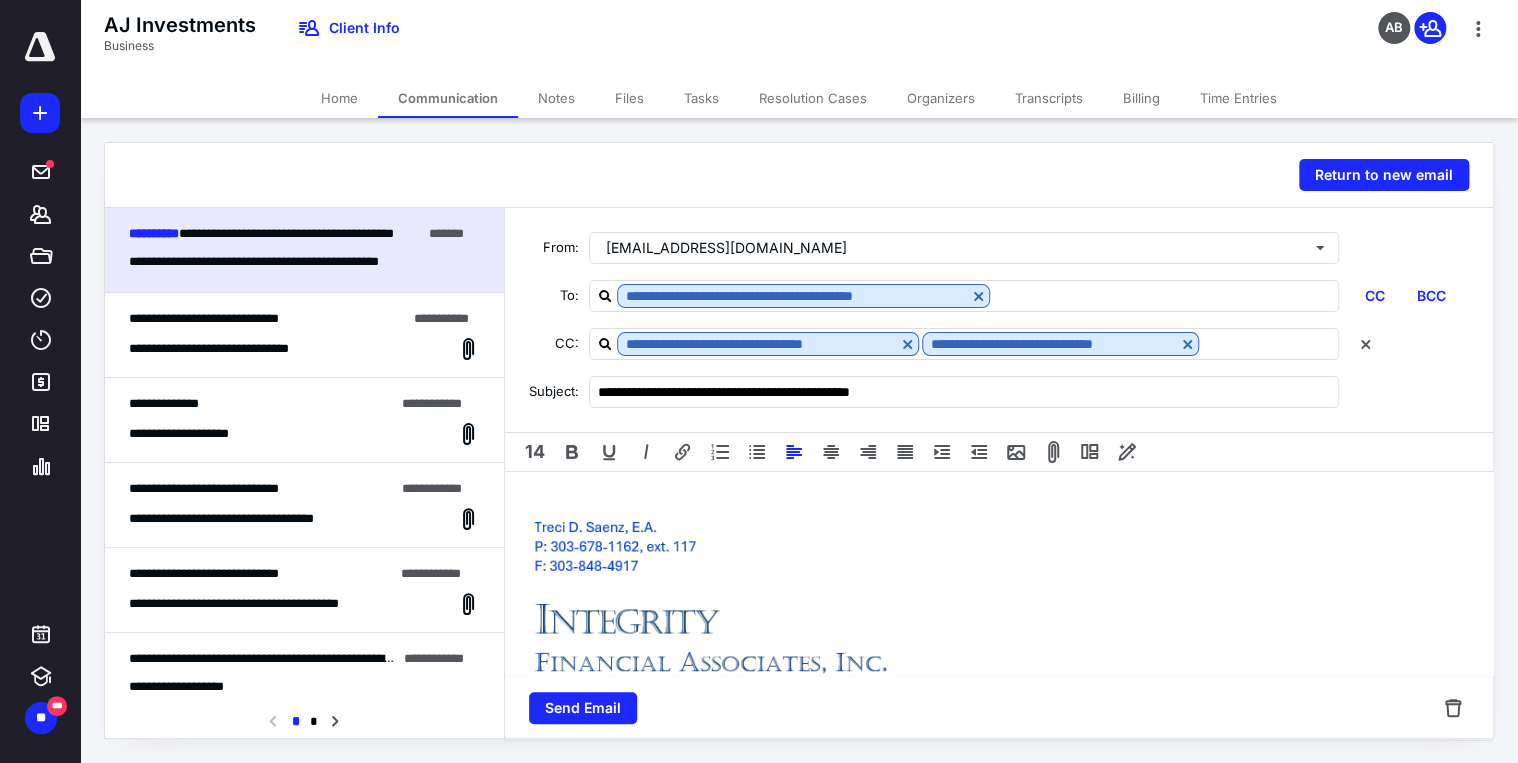 type 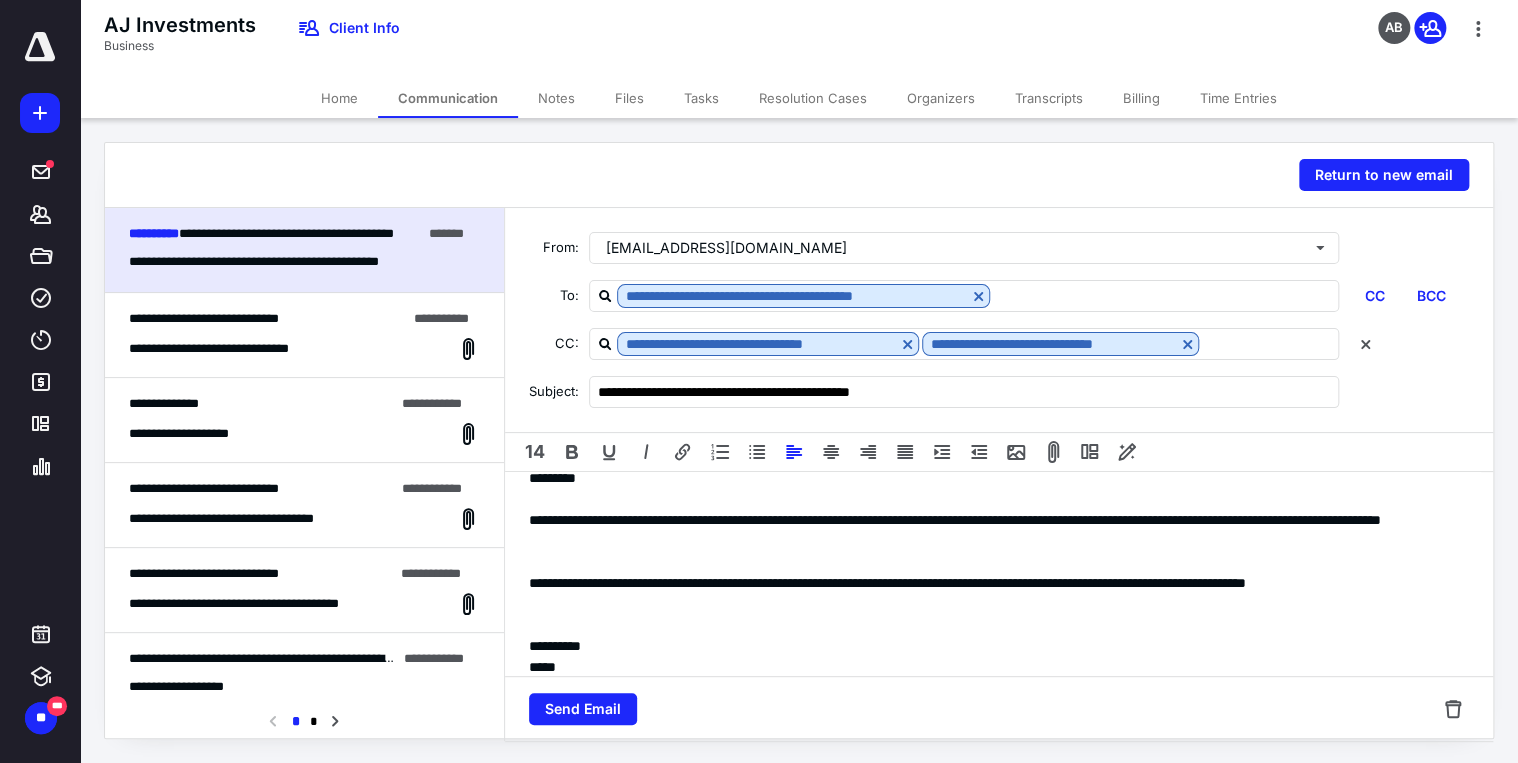 scroll, scrollTop: 40, scrollLeft: 0, axis: vertical 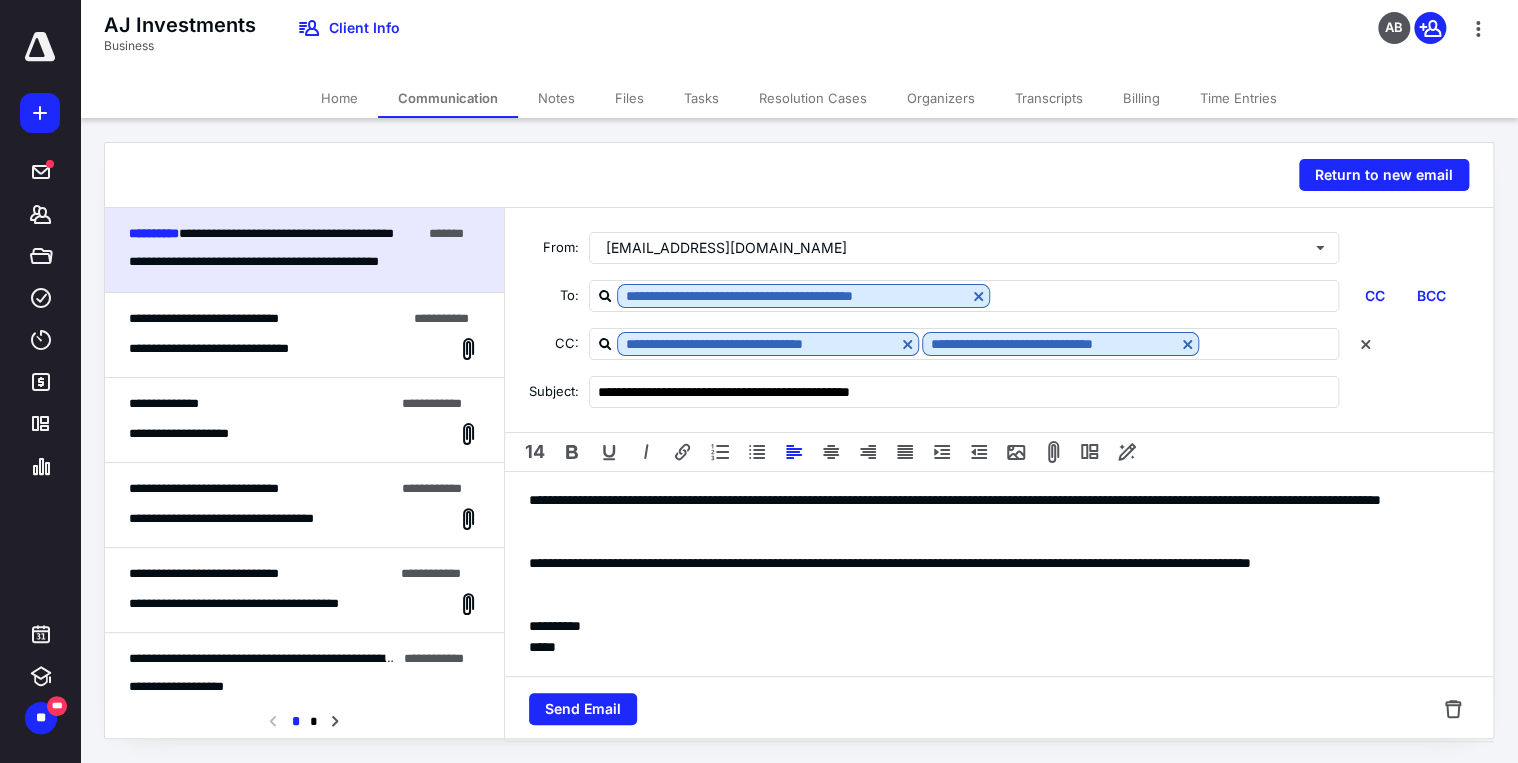 click at bounding box center (993, 605) 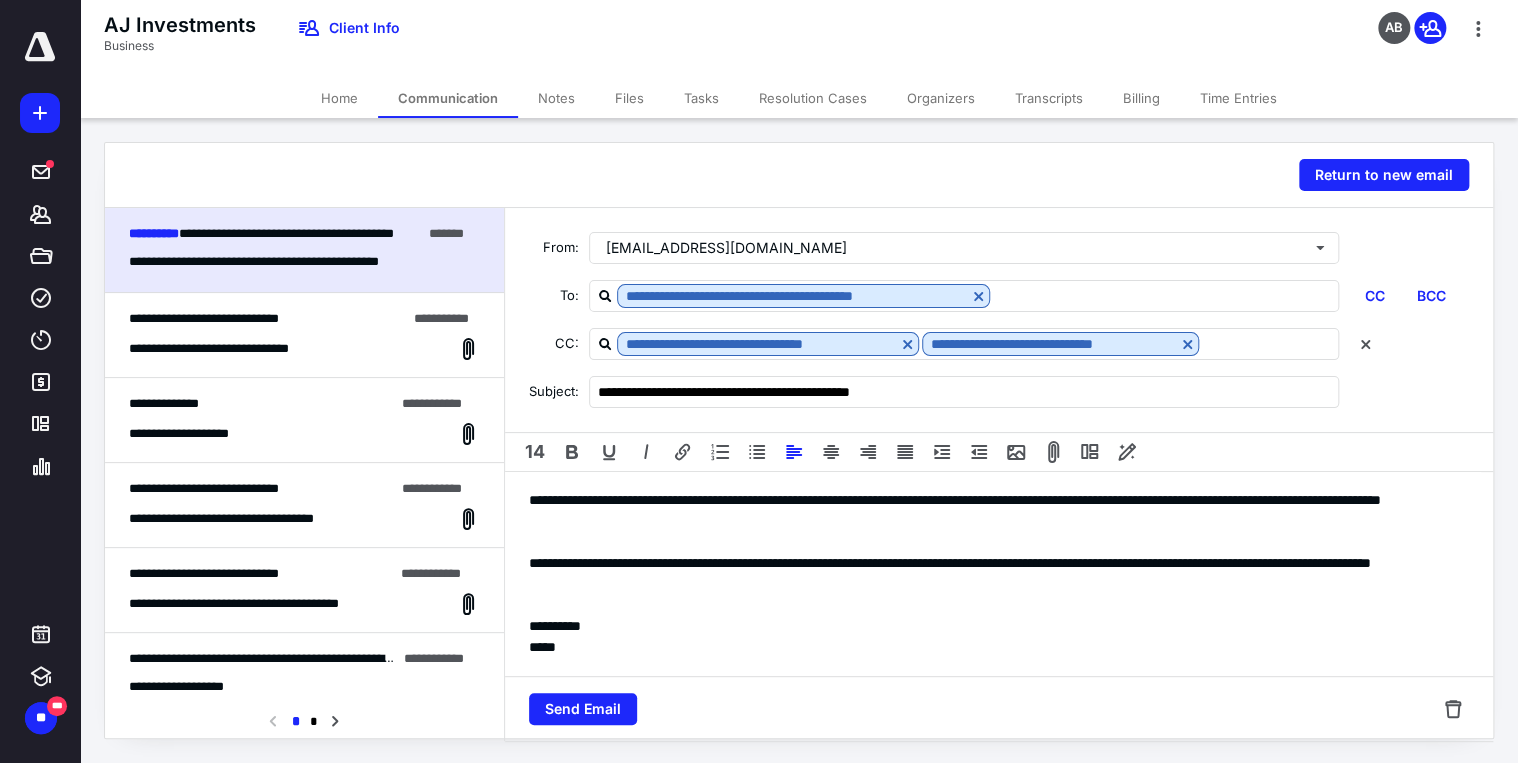 click on "**********" at bounding box center (993, 574) 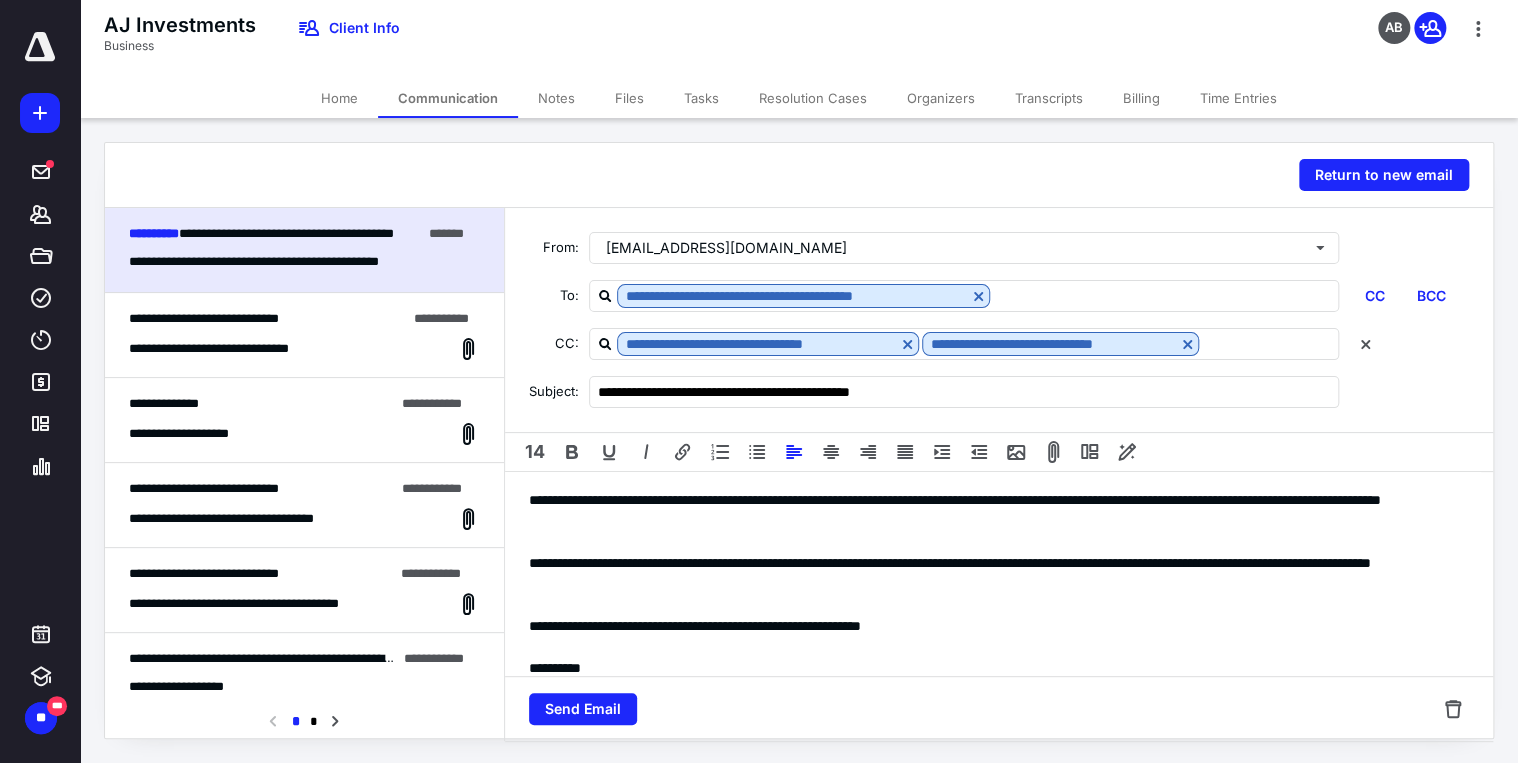 click on "**********" at bounding box center (993, 733) 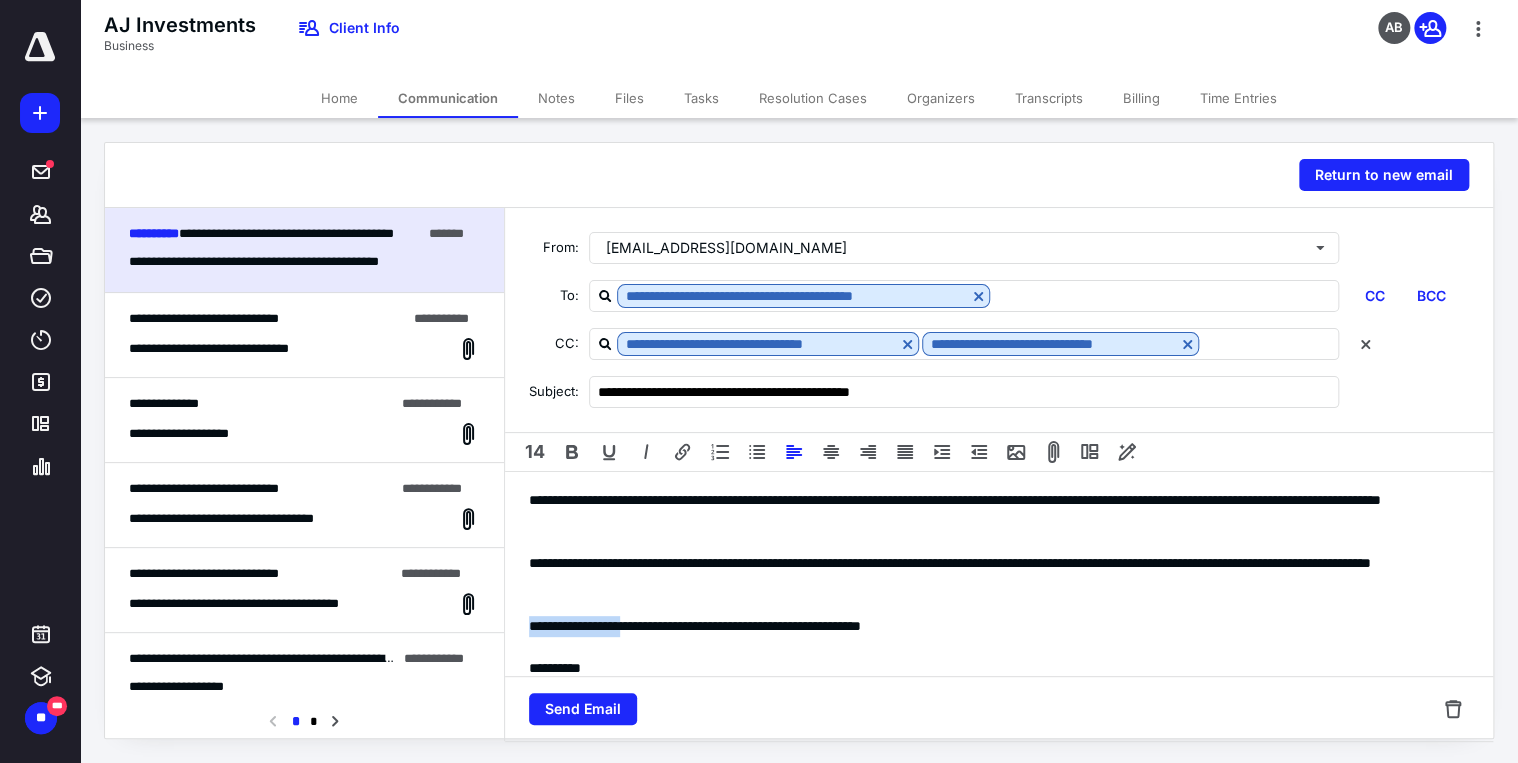 drag, startPoint x: 524, startPoint y: 624, endPoint x: 660, endPoint y: 618, distance: 136.1323 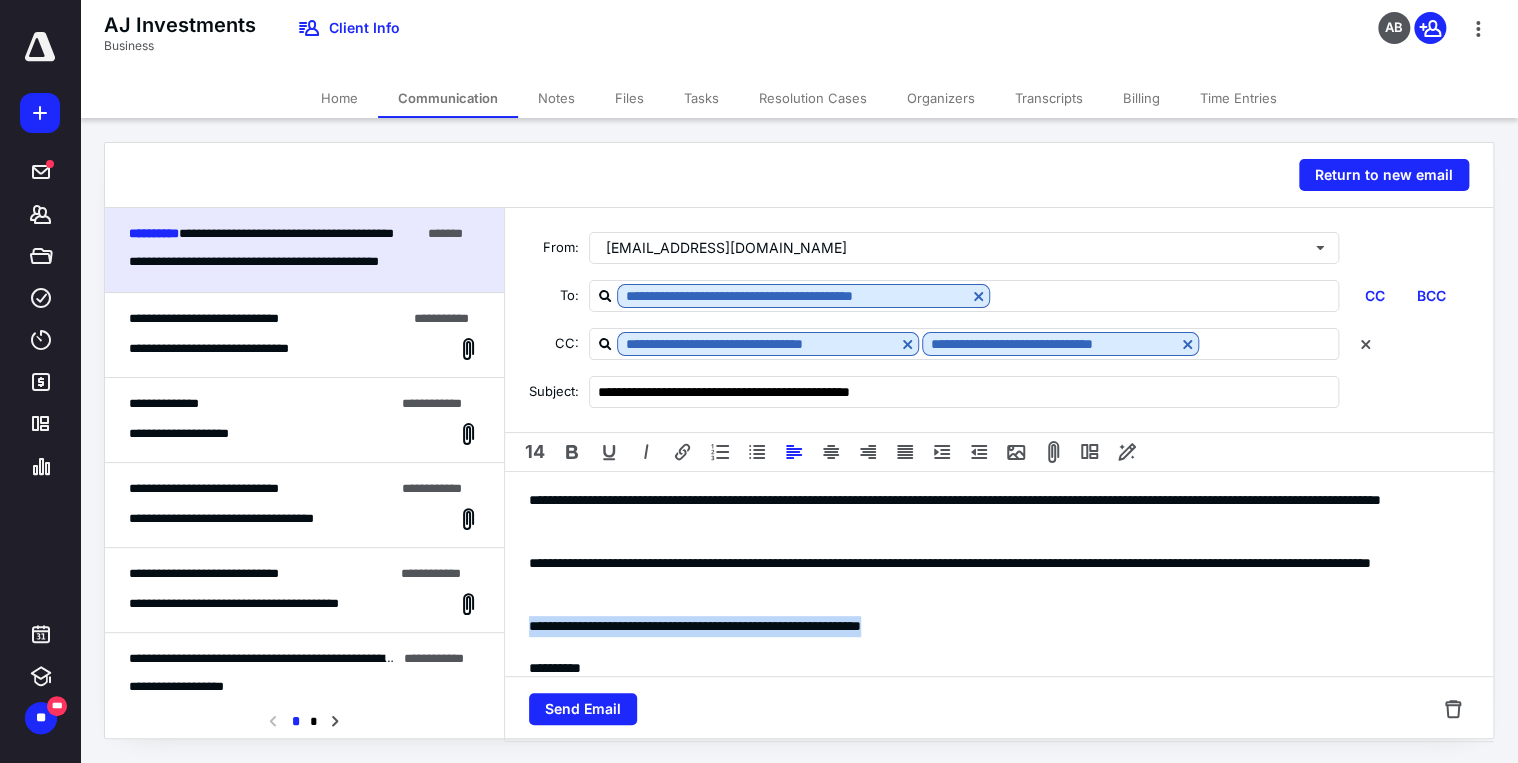 drag, startPoint x: 528, startPoint y: 623, endPoint x: 1045, endPoint y: 624, distance: 517.001 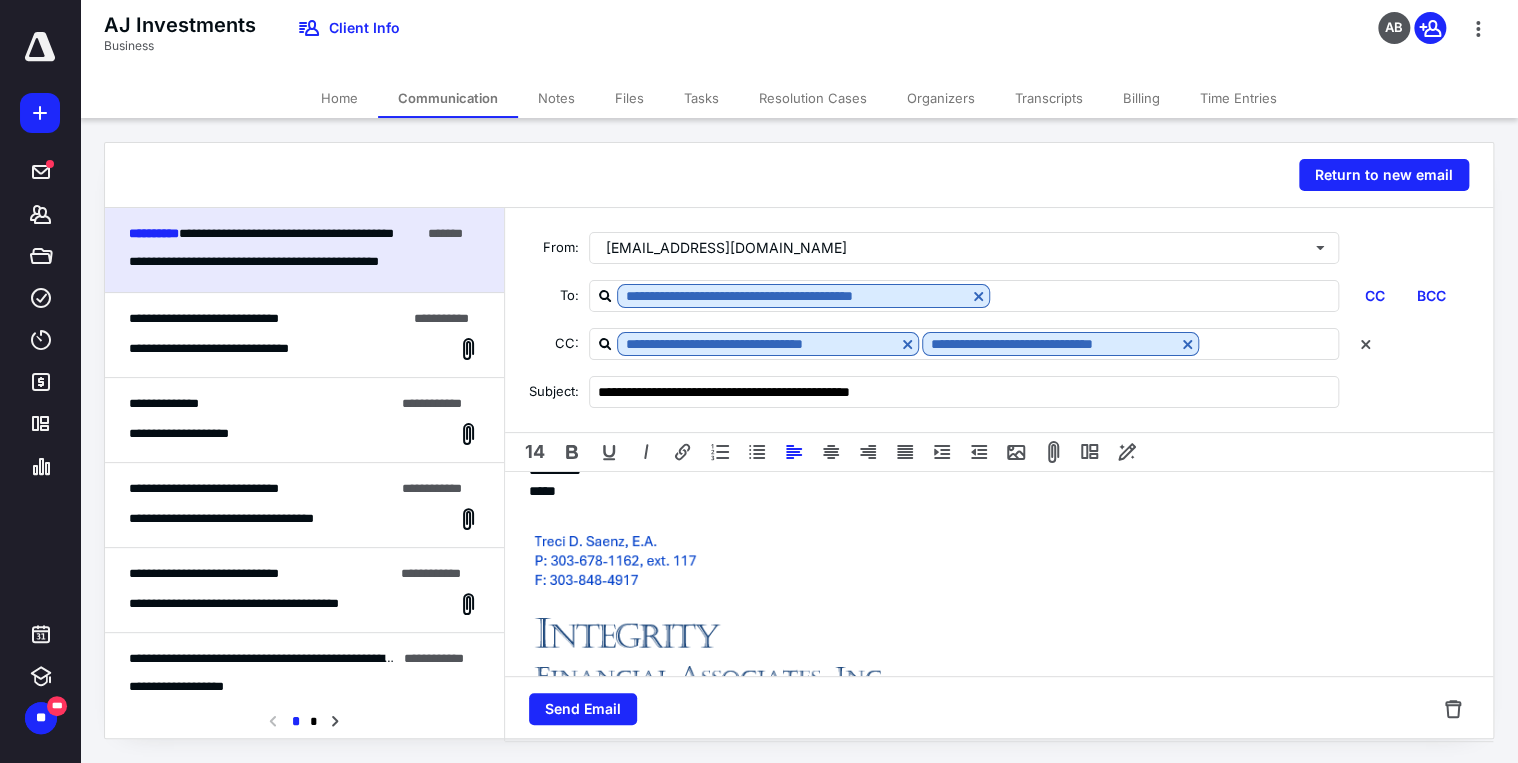 scroll, scrollTop: 242, scrollLeft: 0, axis: vertical 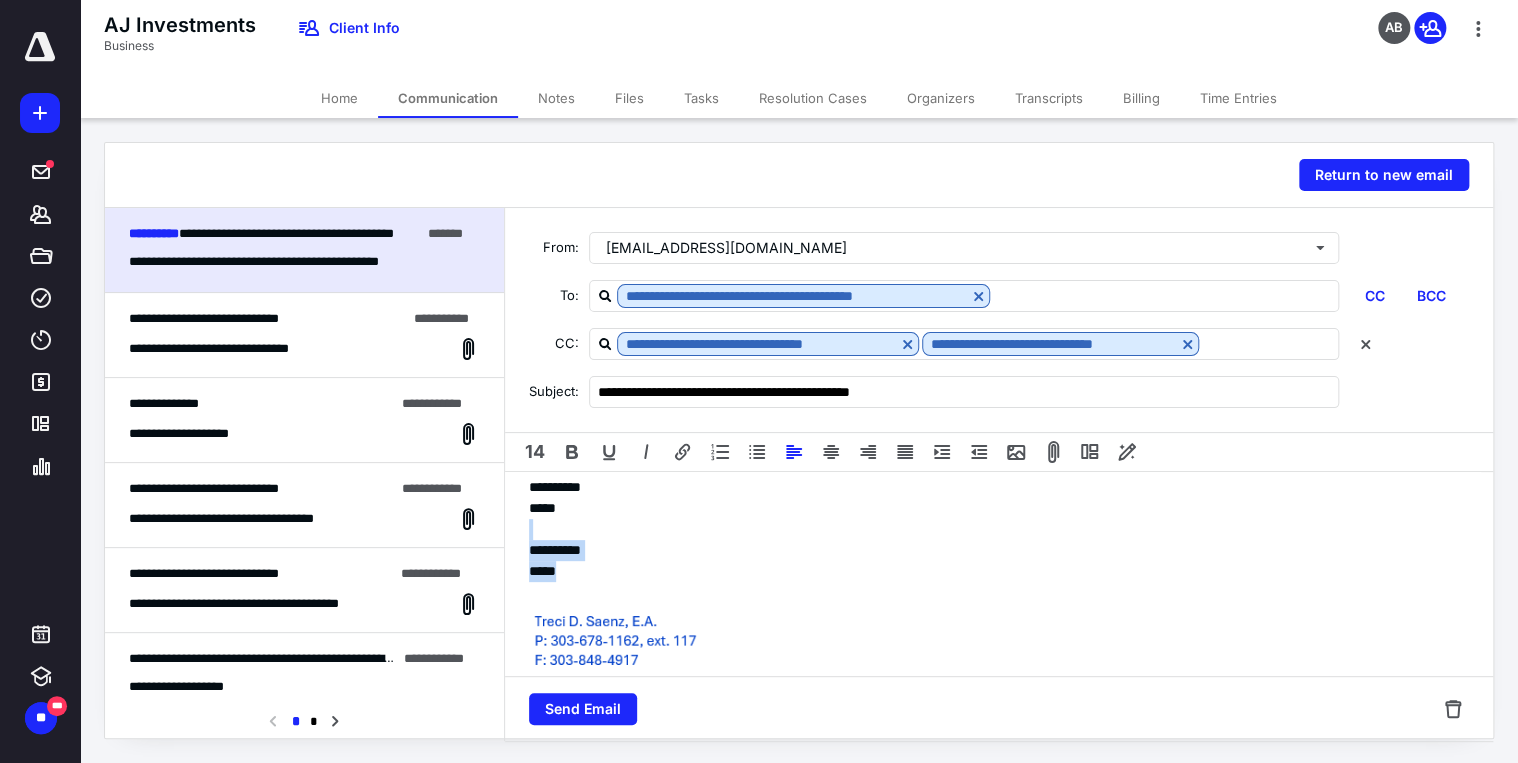 drag, startPoint x: 533, startPoint y: 533, endPoint x: 572, endPoint y: 576, distance: 58.0517 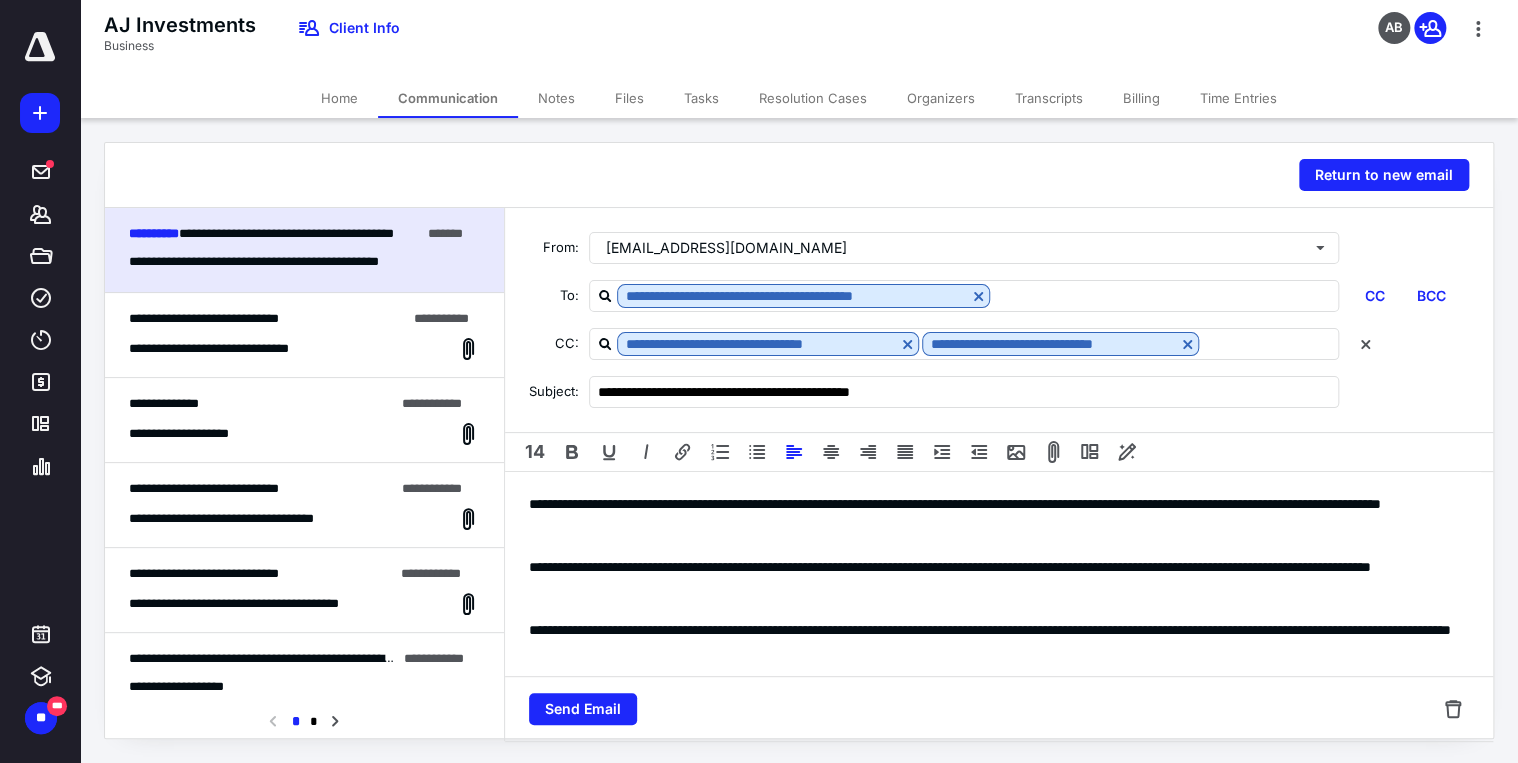 scroll, scrollTop: 0, scrollLeft: 0, axis: both 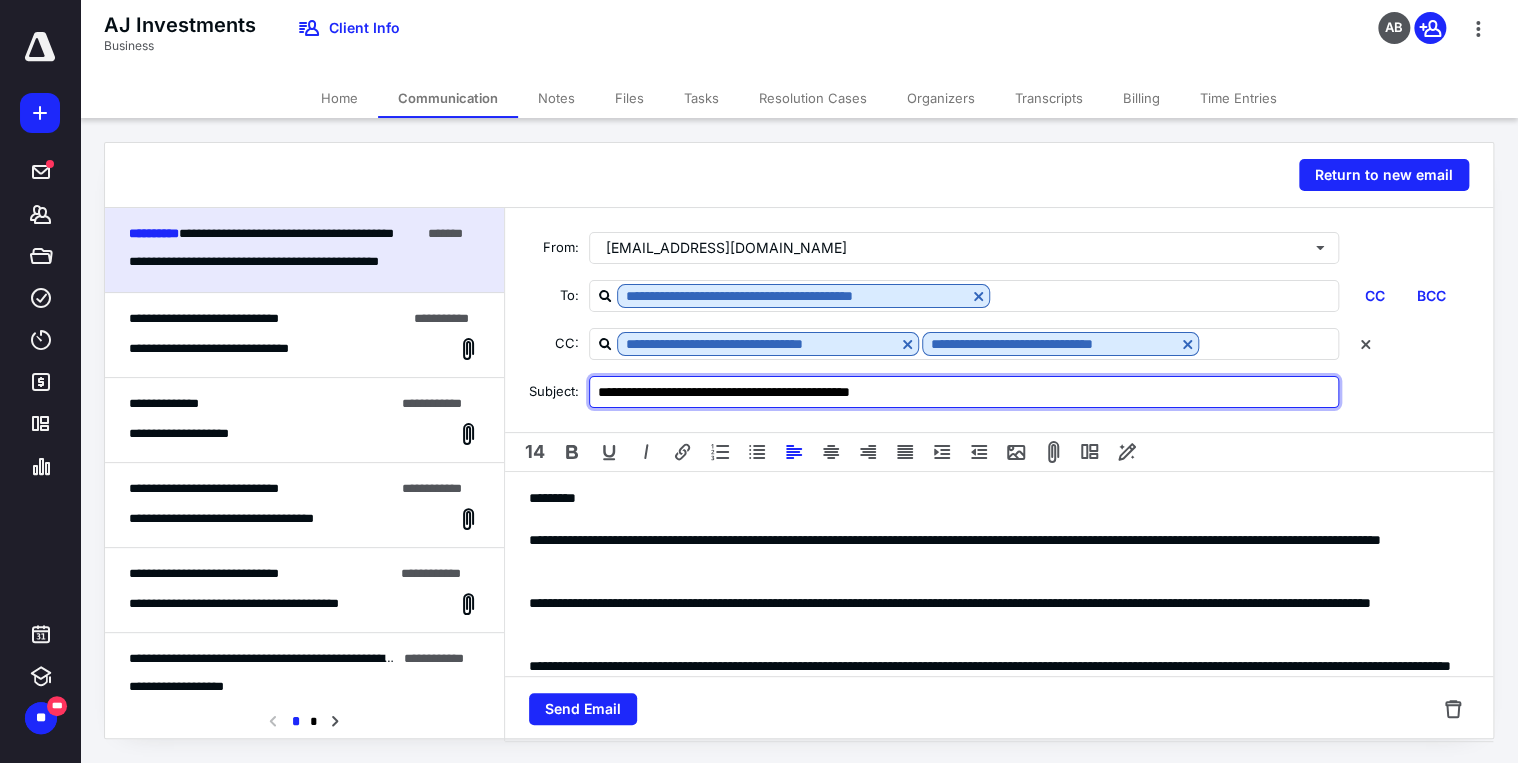 click on "**********" at bounding box center (964, 392) 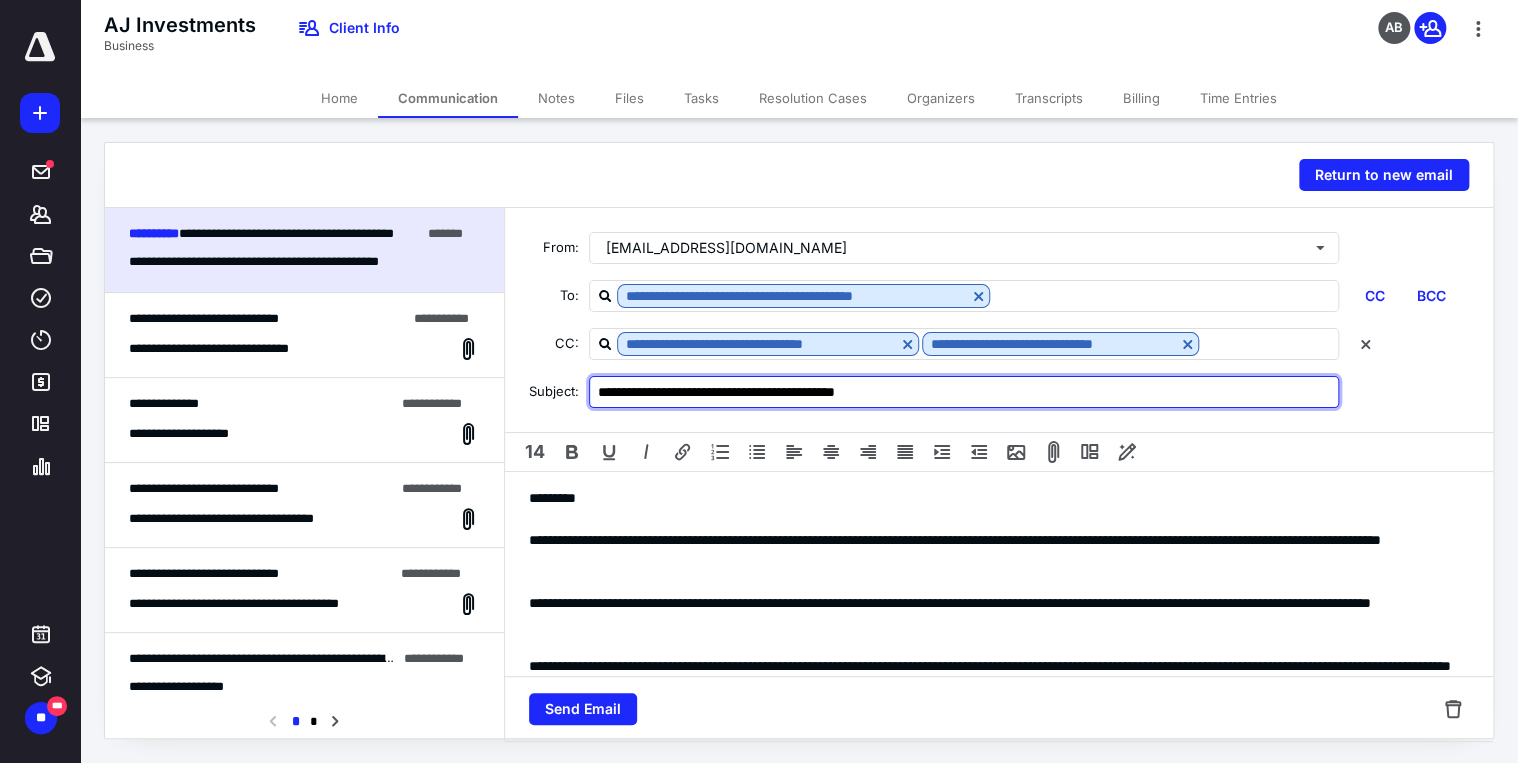 click on "**********" at bounding box center [964, 392] 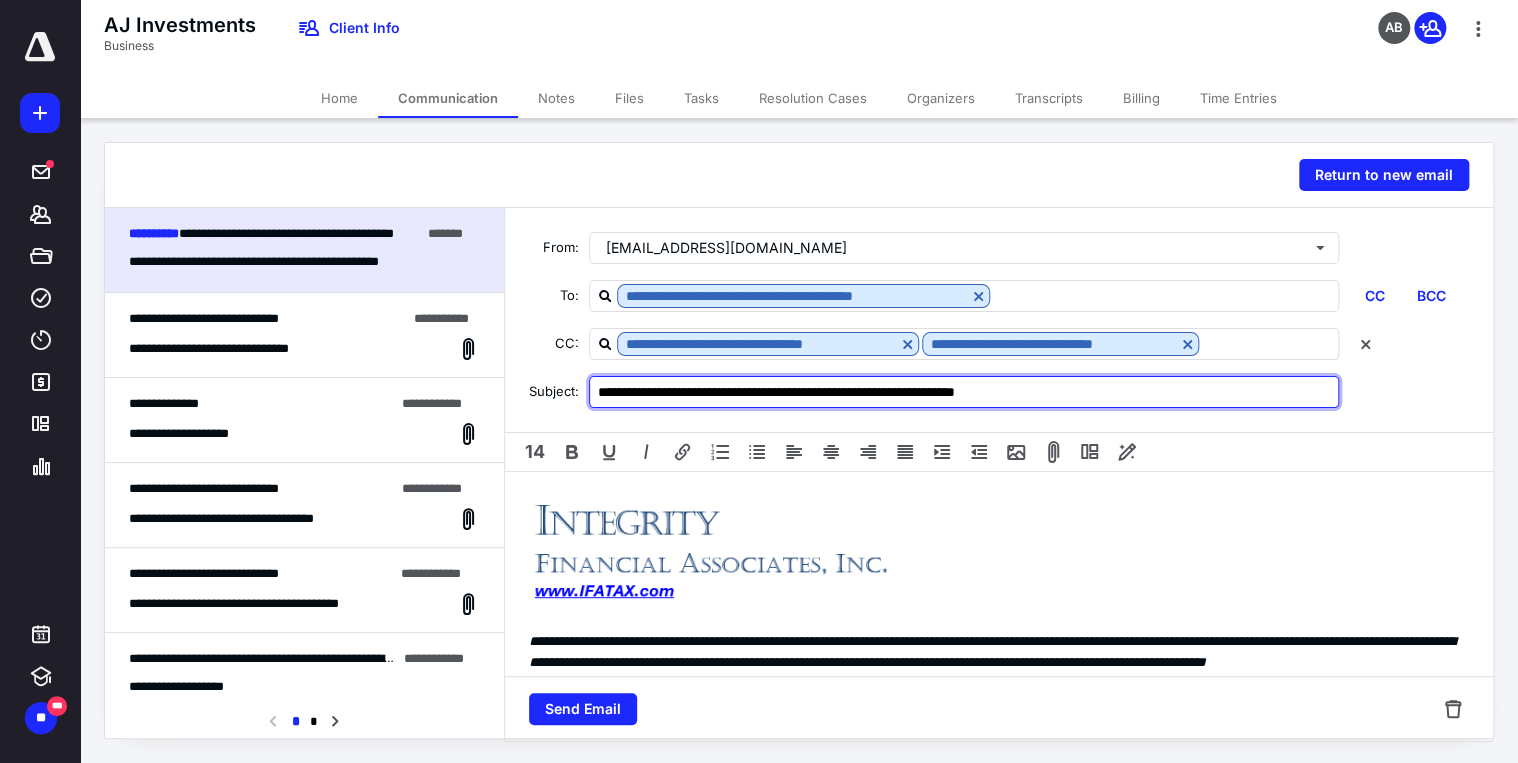 scroll, scrollTop: 419, scrollLeft: 0, axis: vertical 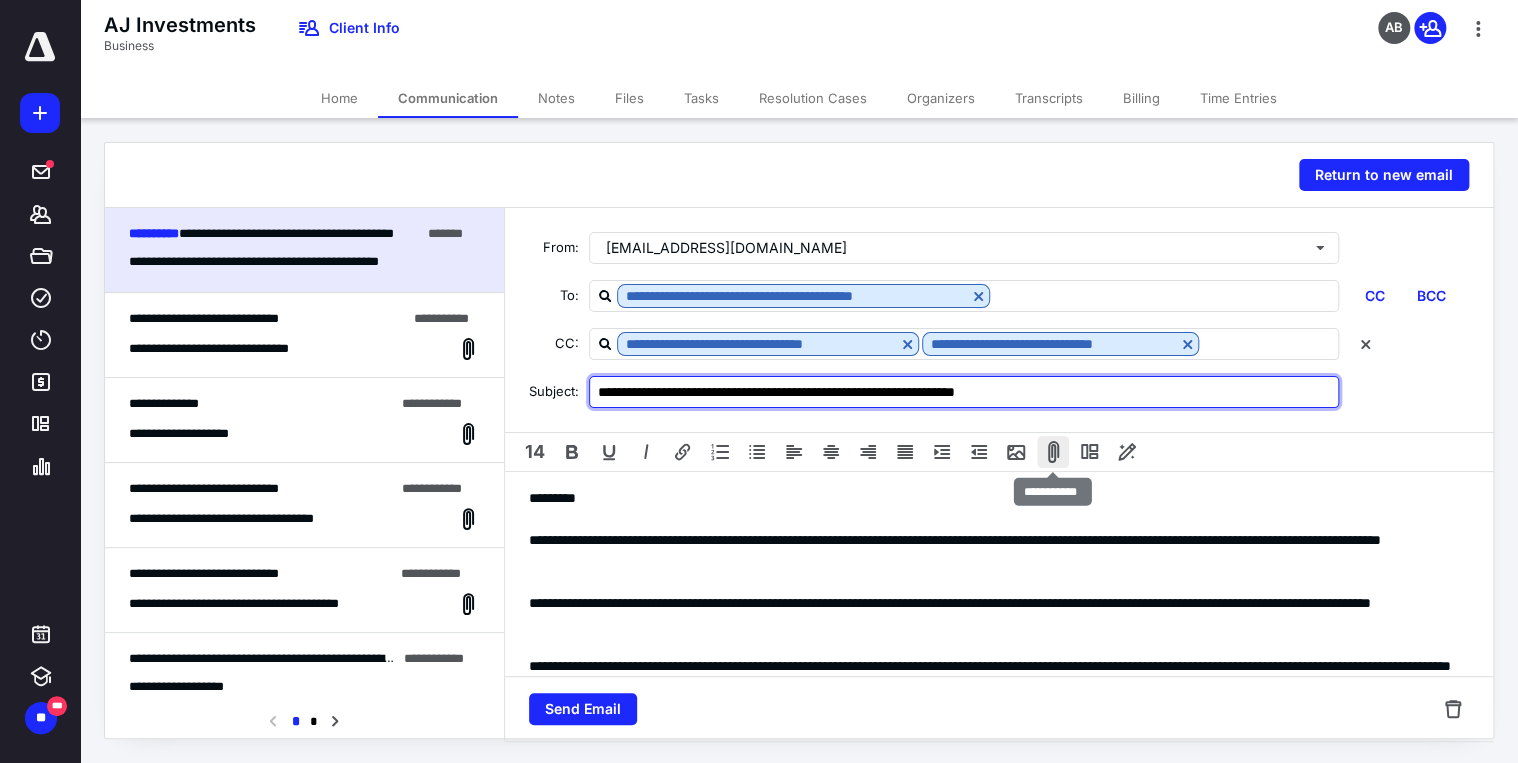 type on "**********" 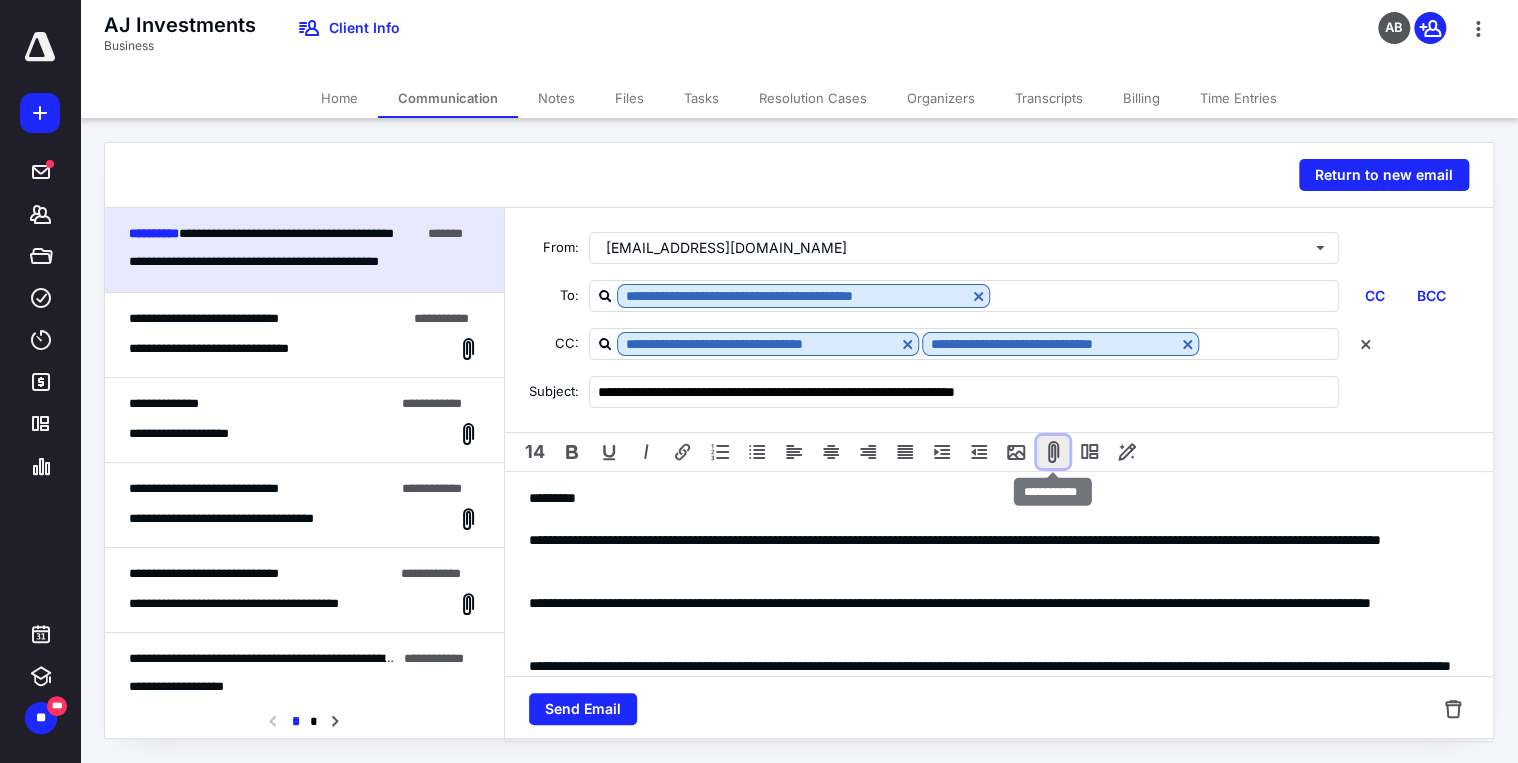 click at bounding box center [1053, 452] 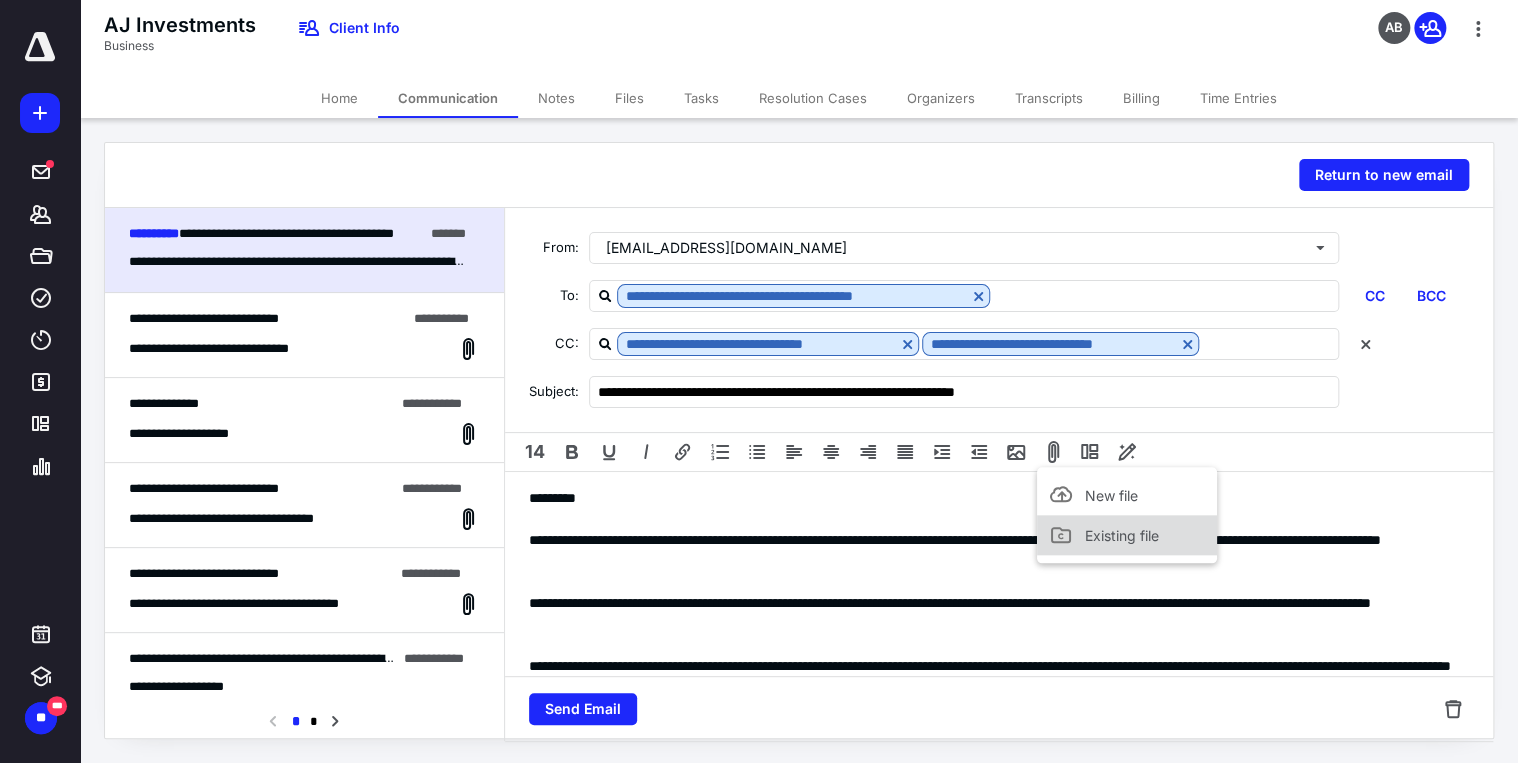 click on "Existing file" at bounding box center [1122, 535] 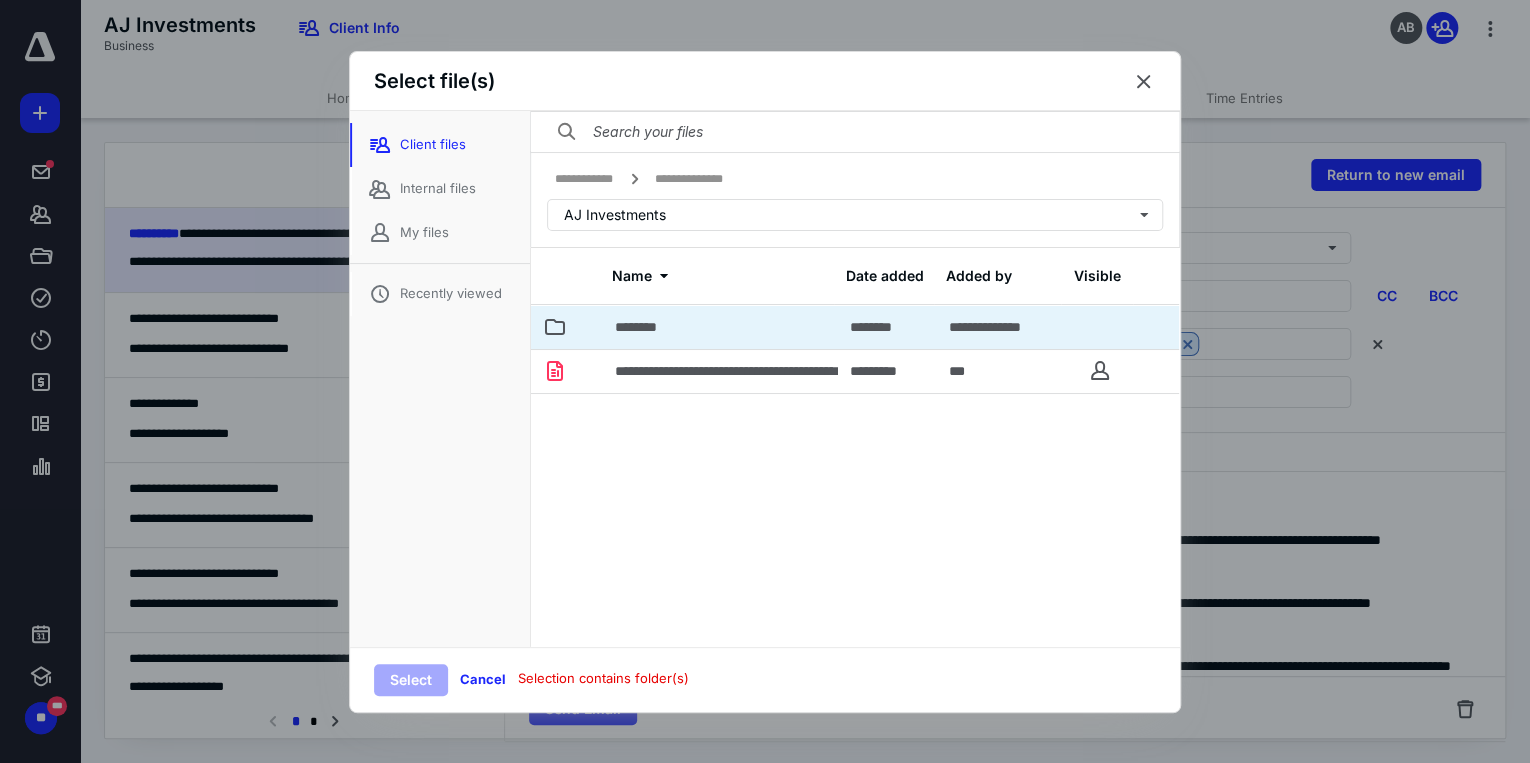 click on "********" at bounding box center (720, 327) 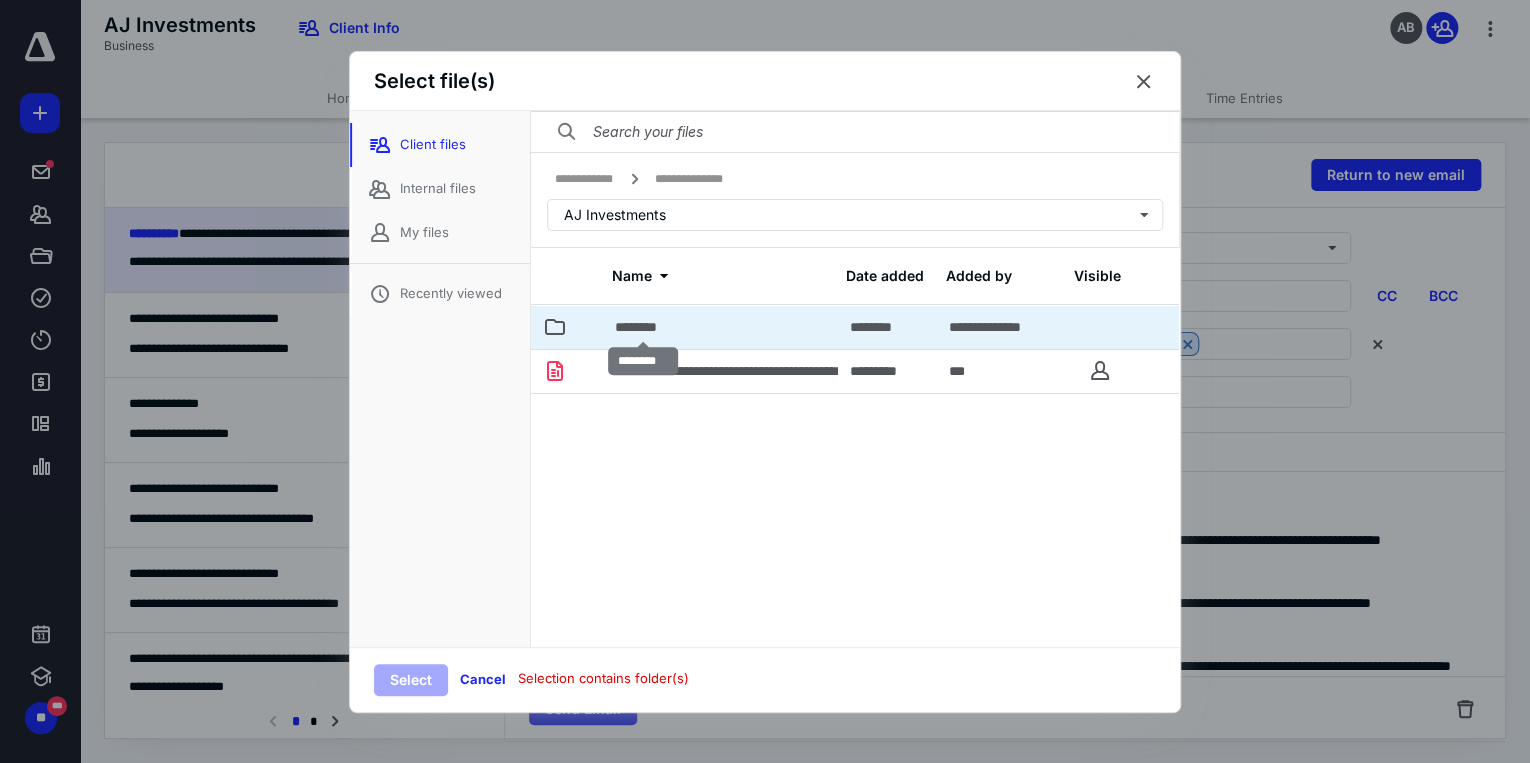 click on "********" at bounding box center (644, 327) 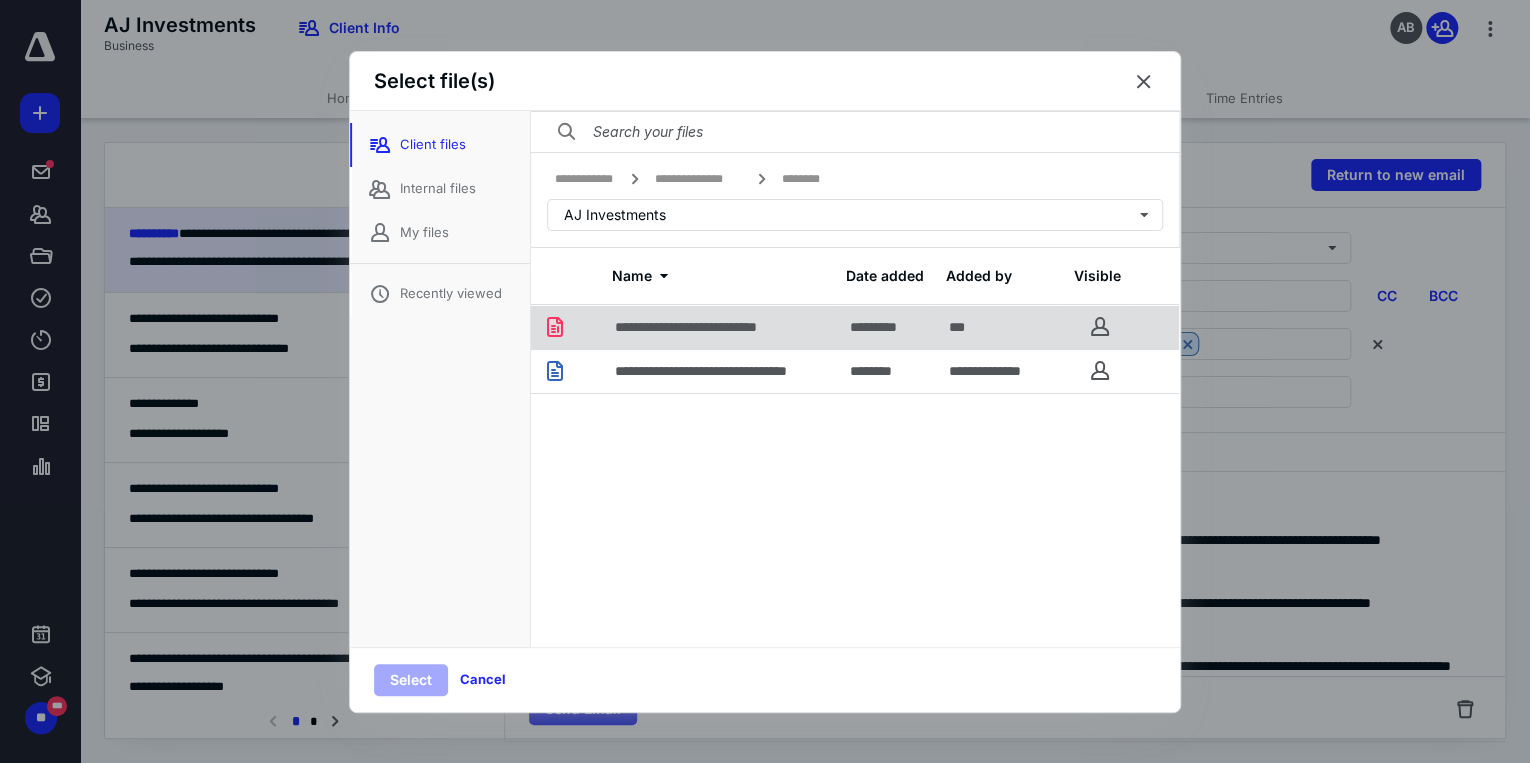 click on "**********" at bounding box center (712, 327) 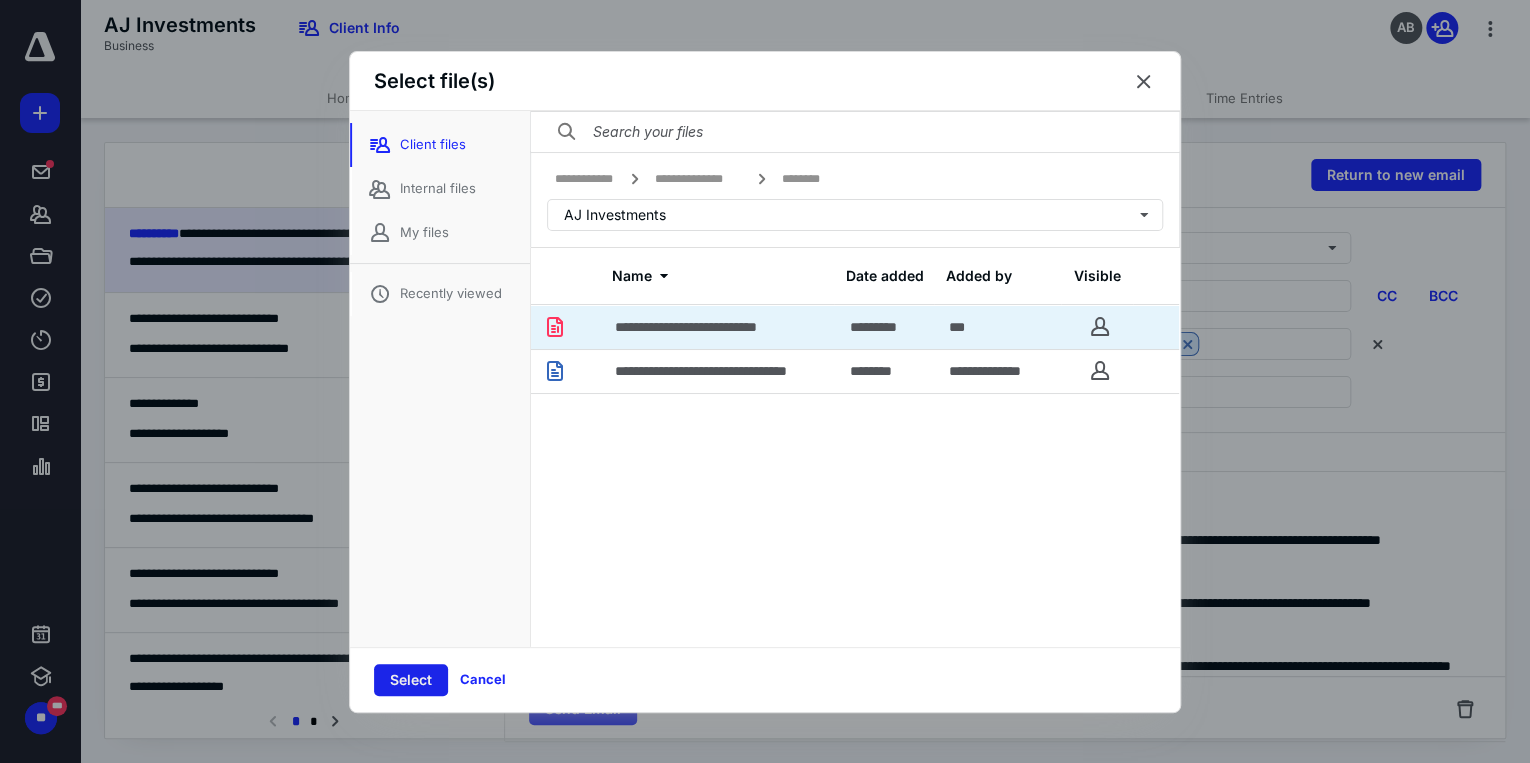 click on "Select" at bounding box center (411, 680) 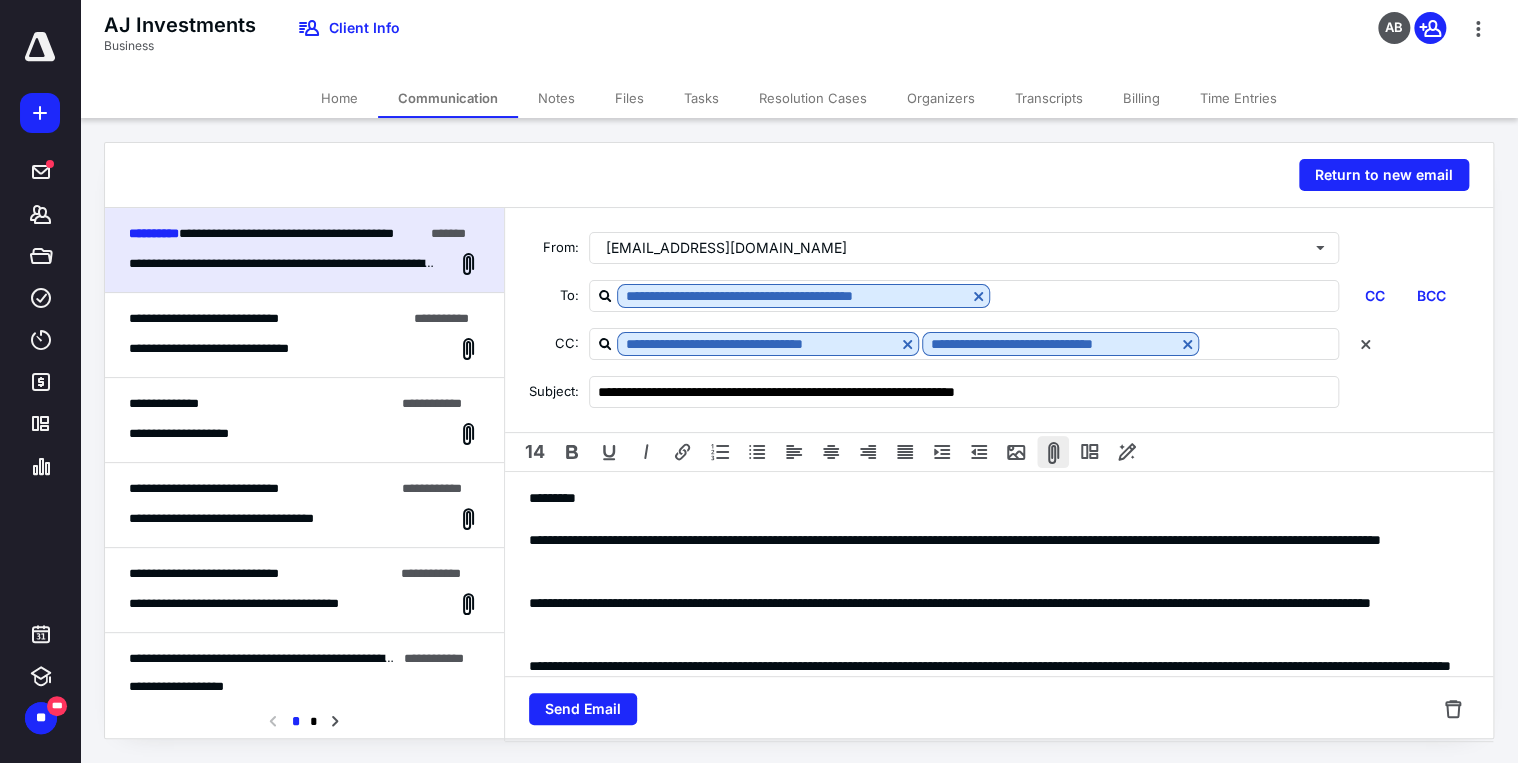 click at bounding box center (1053, 452) 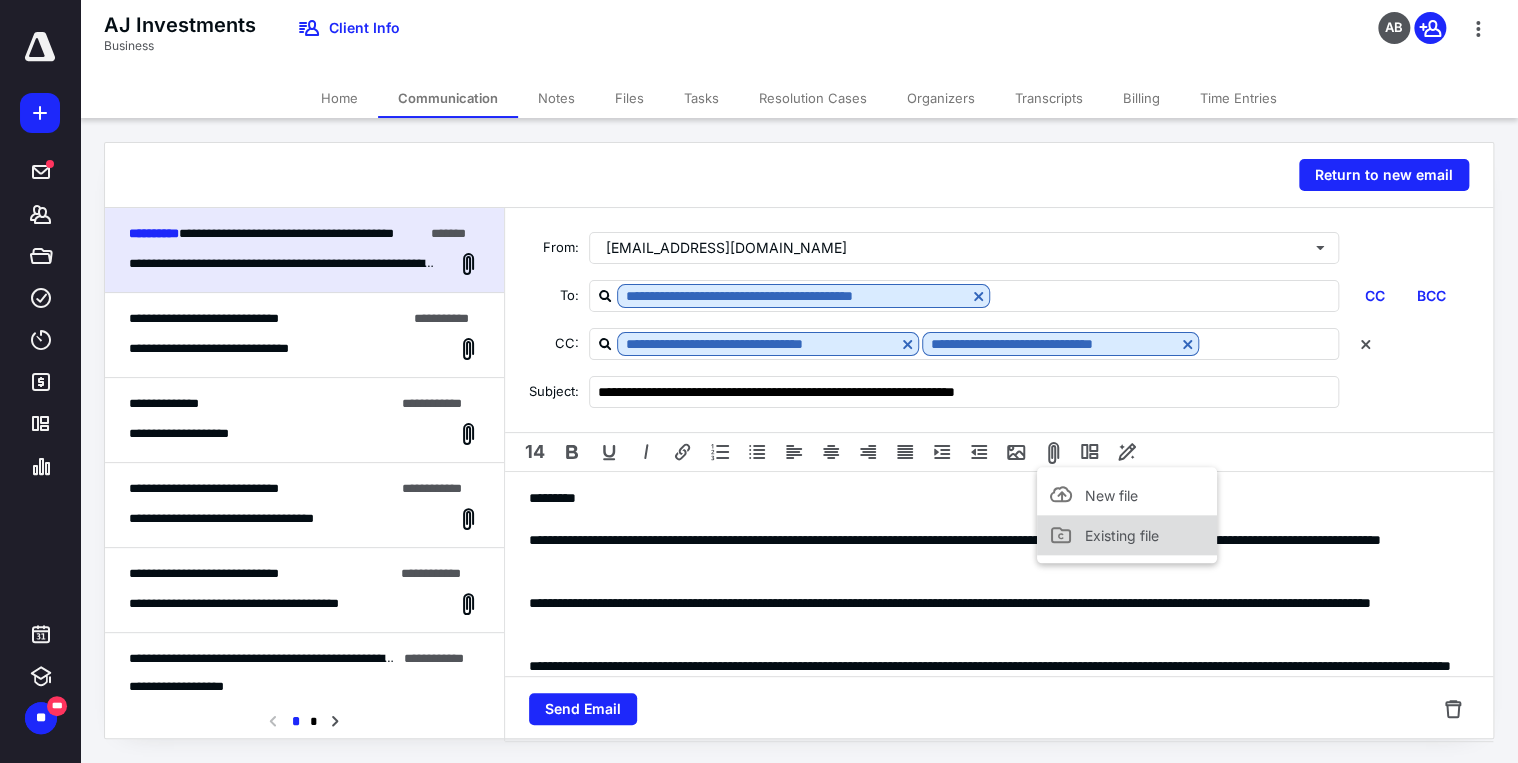 click on "Existing file" at bounding box center (1127, 535) 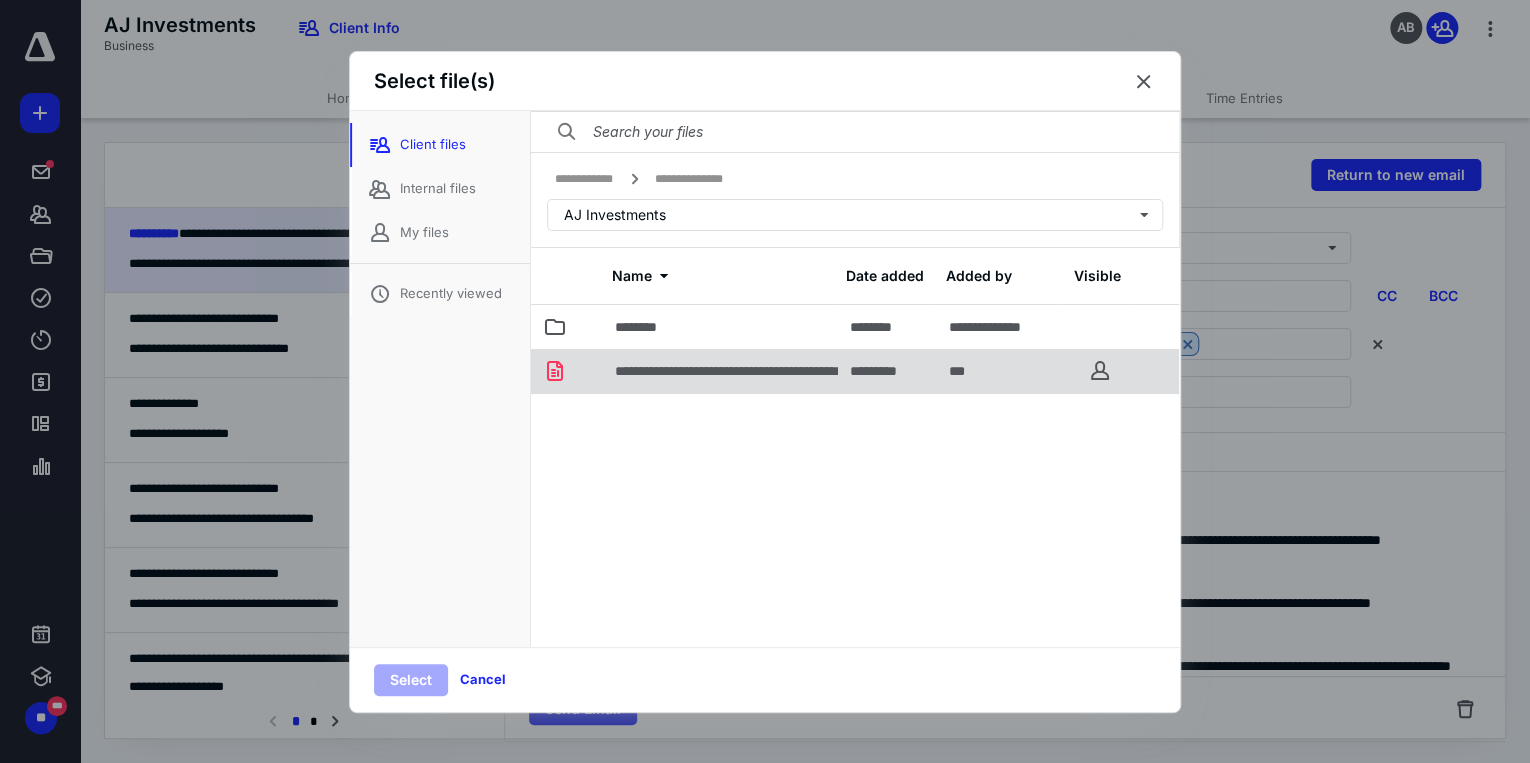 click on "**********" at bounding box center [769, 371] 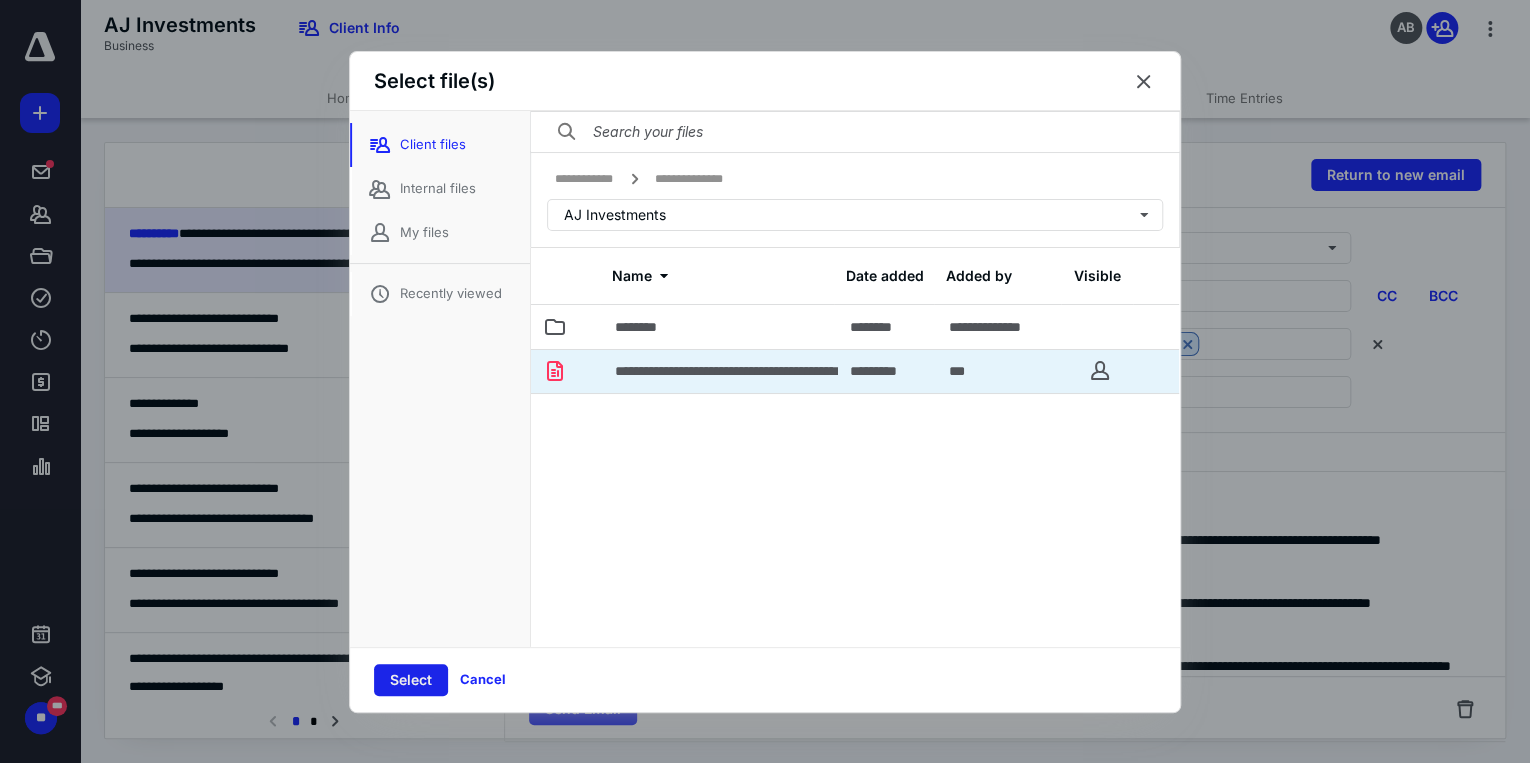 click on "Select" at bounding box center (411, 680) 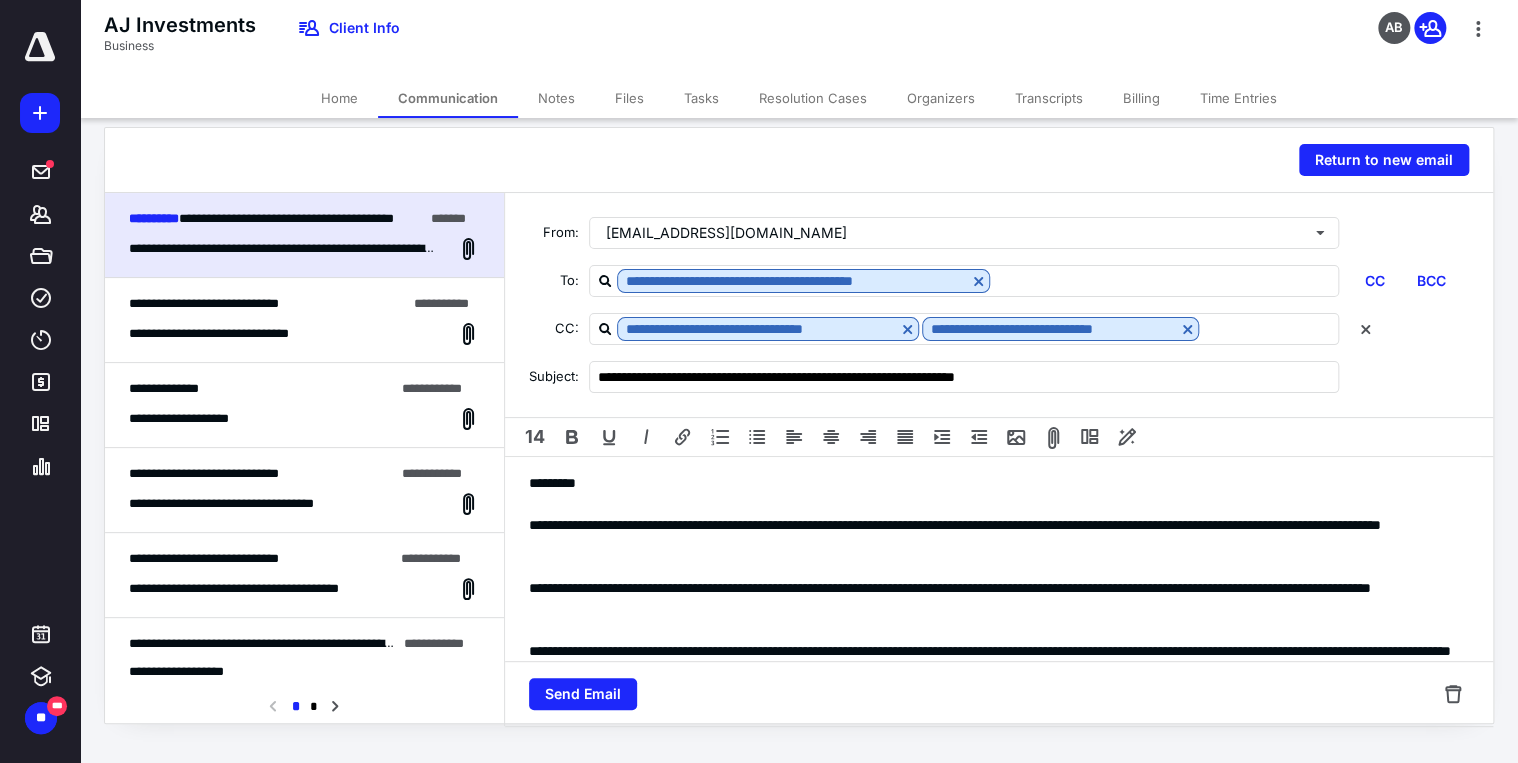 scroll, scrollTop: 19, scrollLeft: 0, axis: vertical 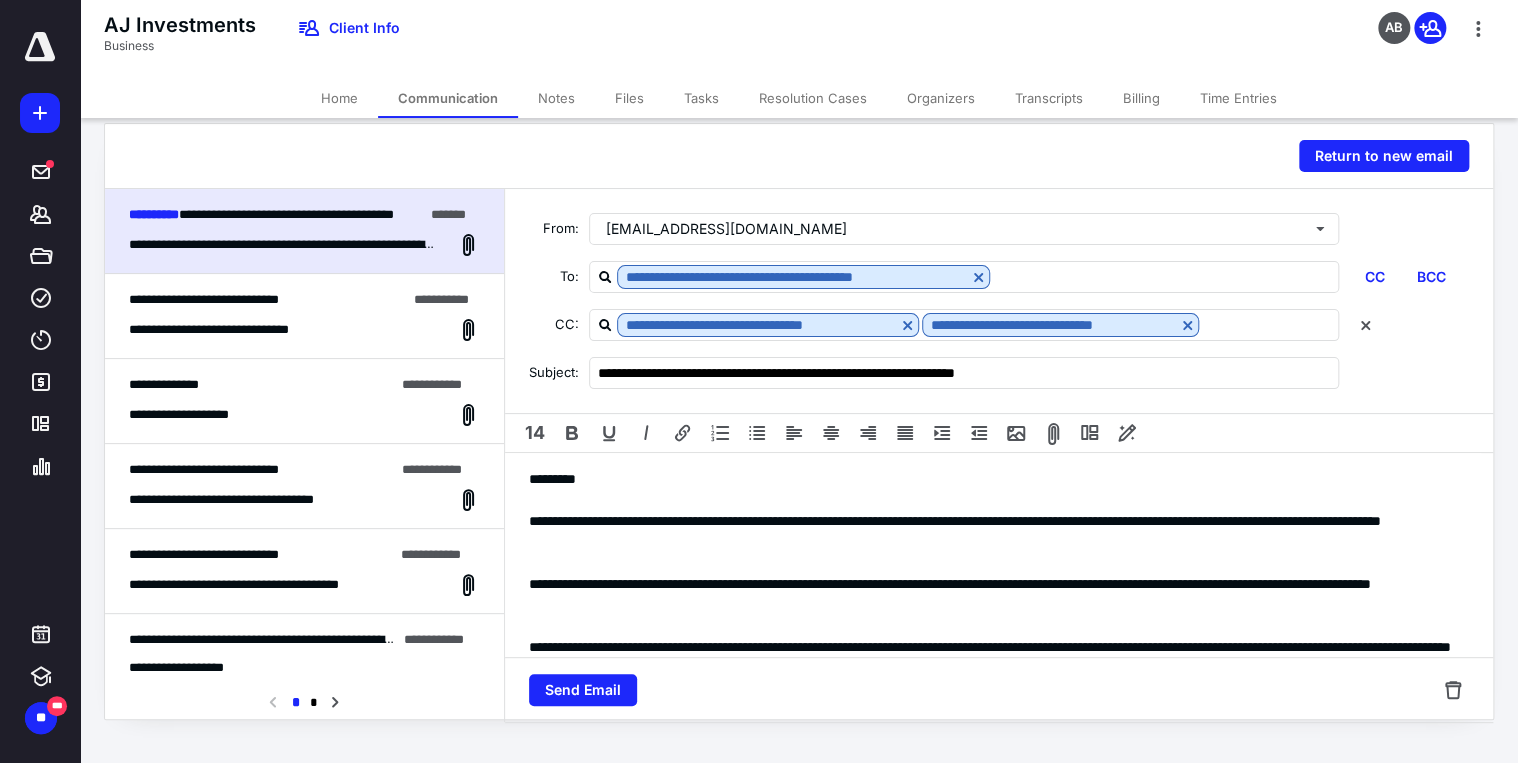 click on "14" at bounding box center (999, 433) 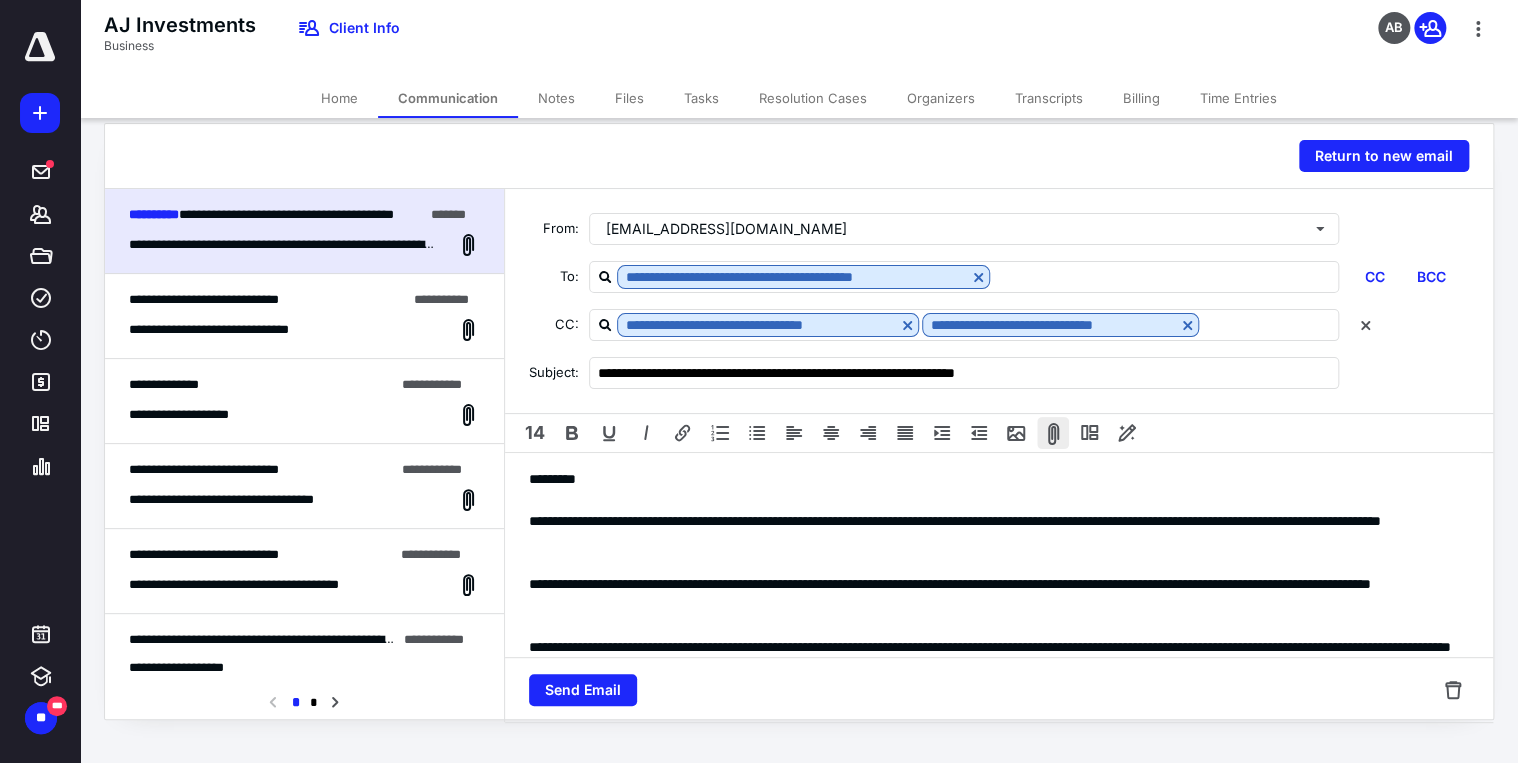 click at bounding box center [1053, 433] 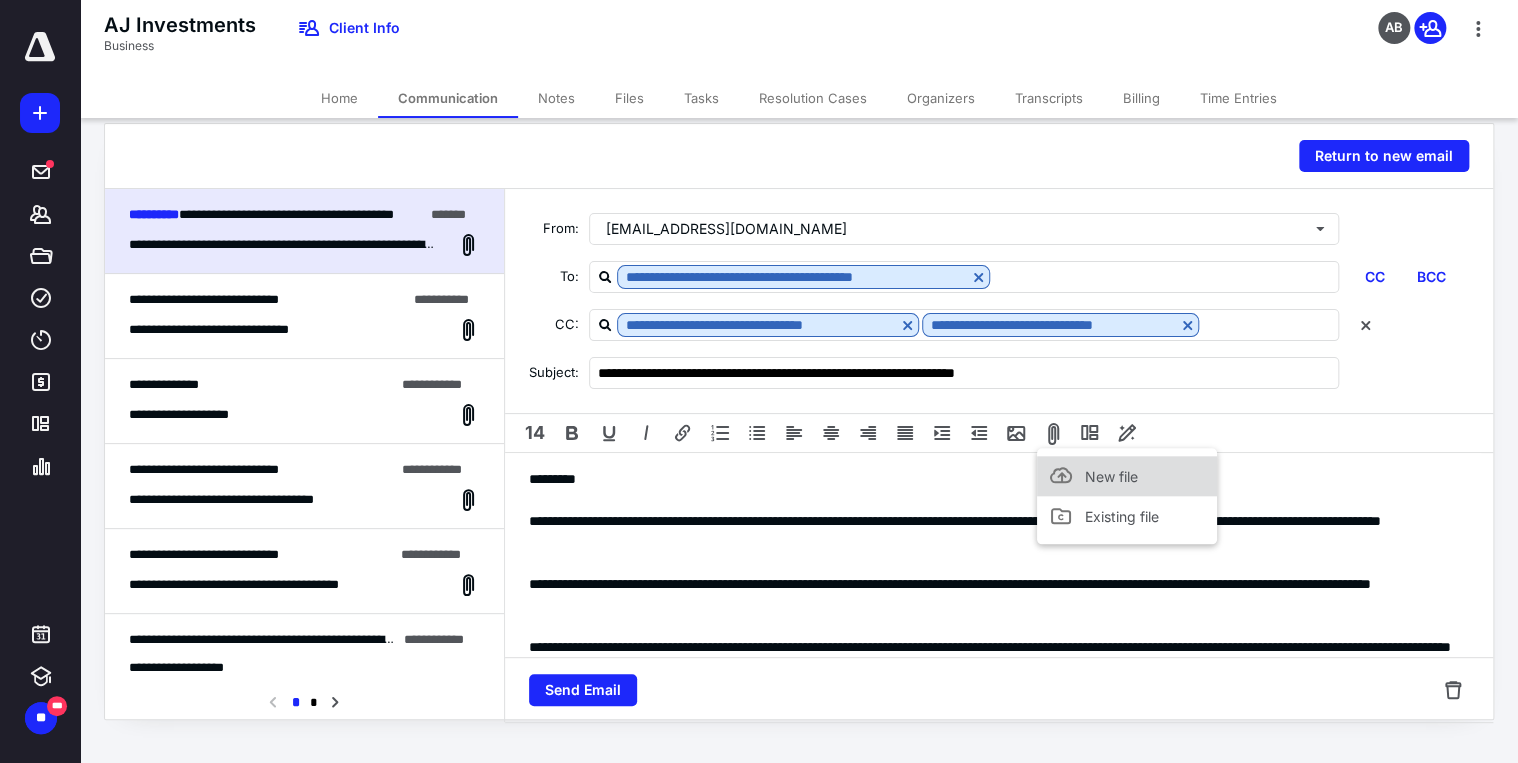 click on "New file" at bounding box center (1127, 476) 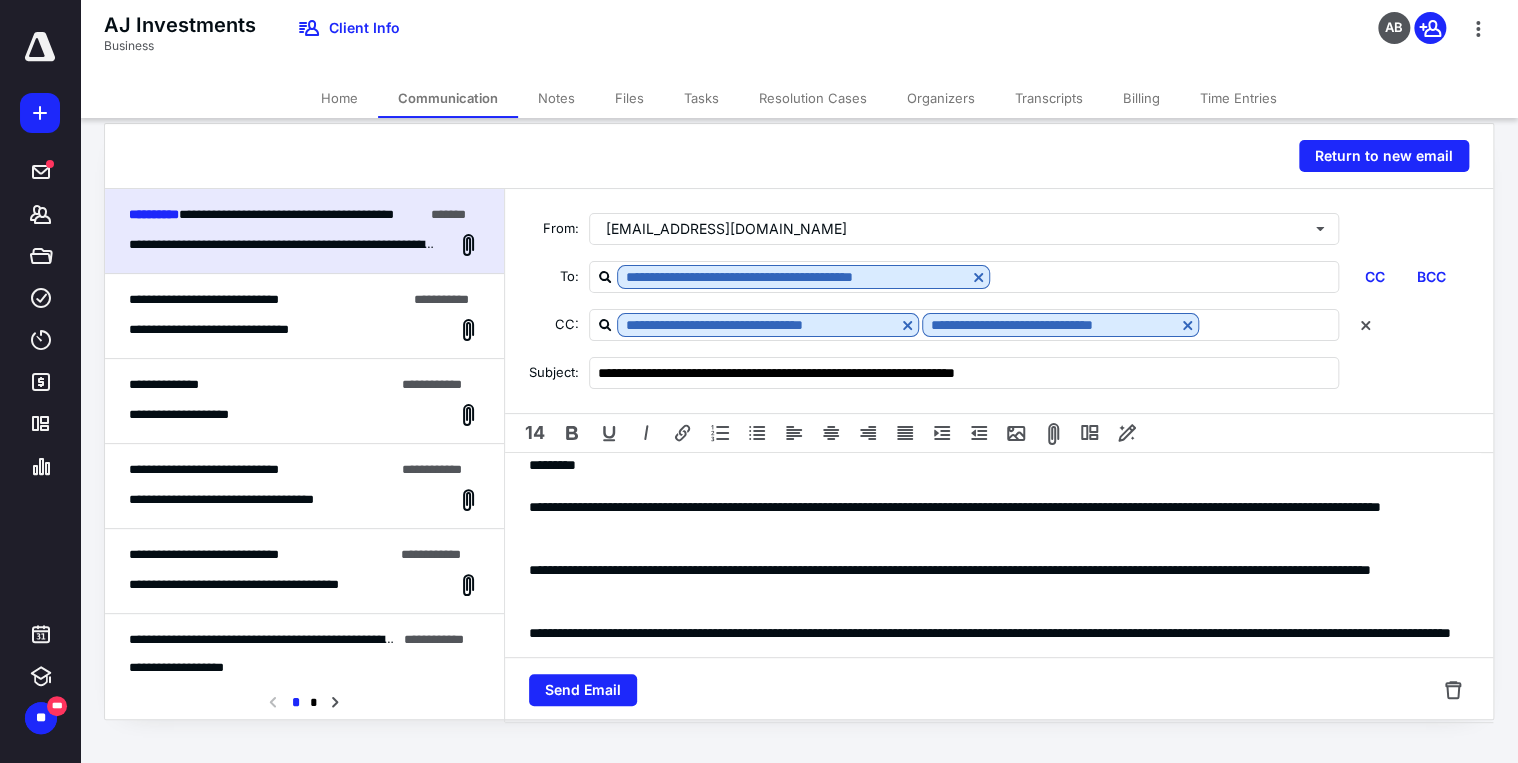 scroll, scrollTop: 0, scrollLeft: 0, axis: both 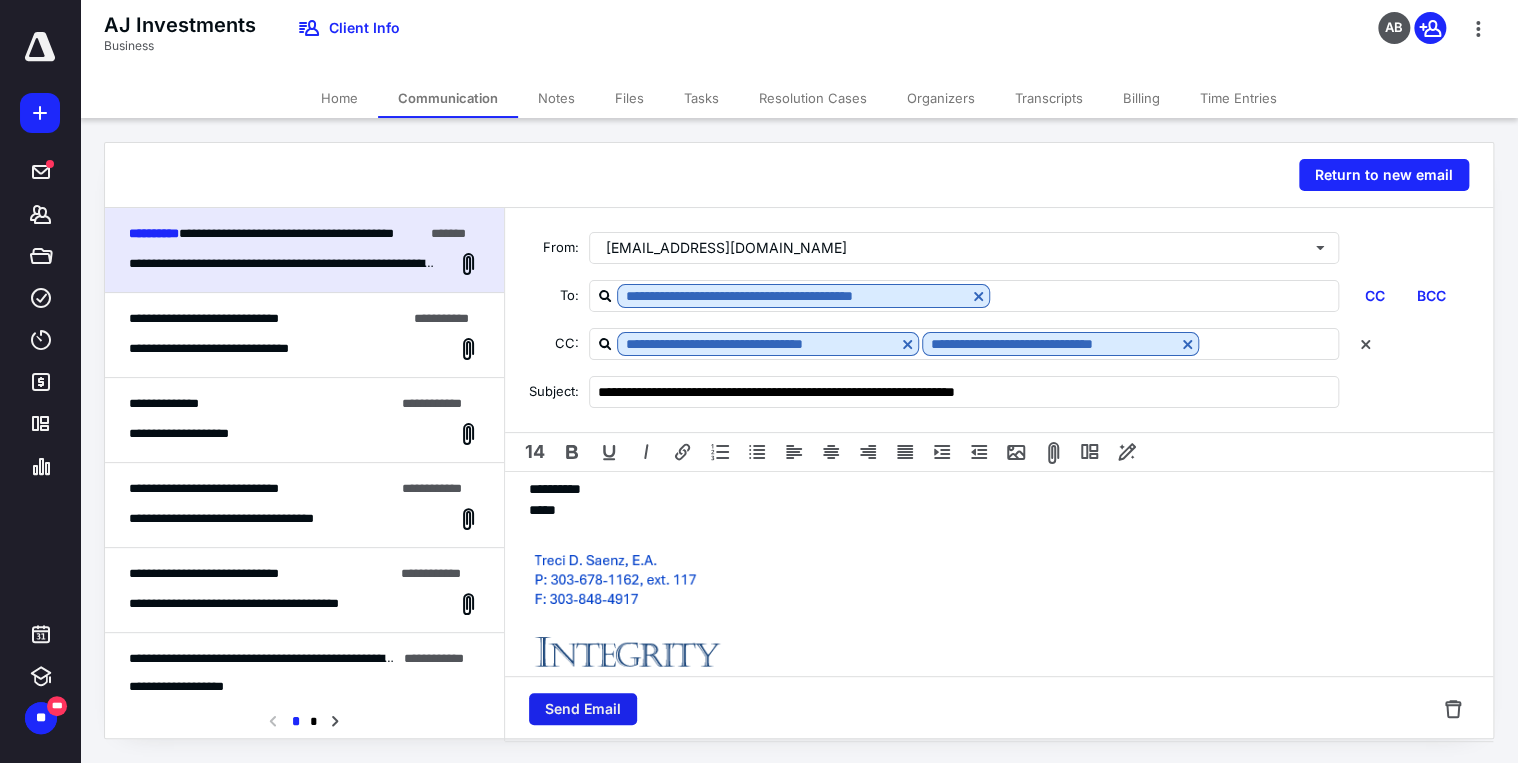 click on "Send Email" at bounding box center [583, 709] 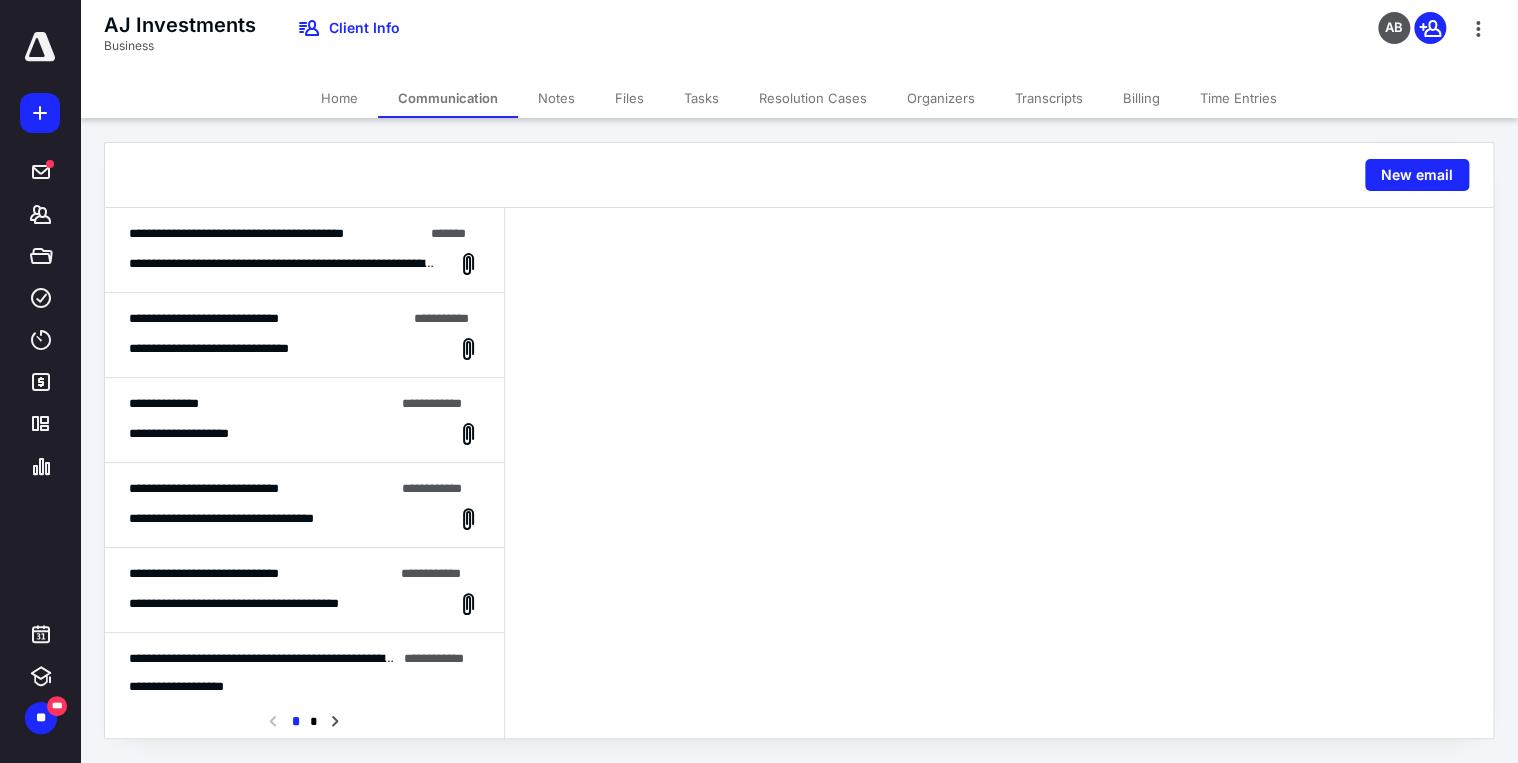click on "Home" at bounding box center [339, 98] 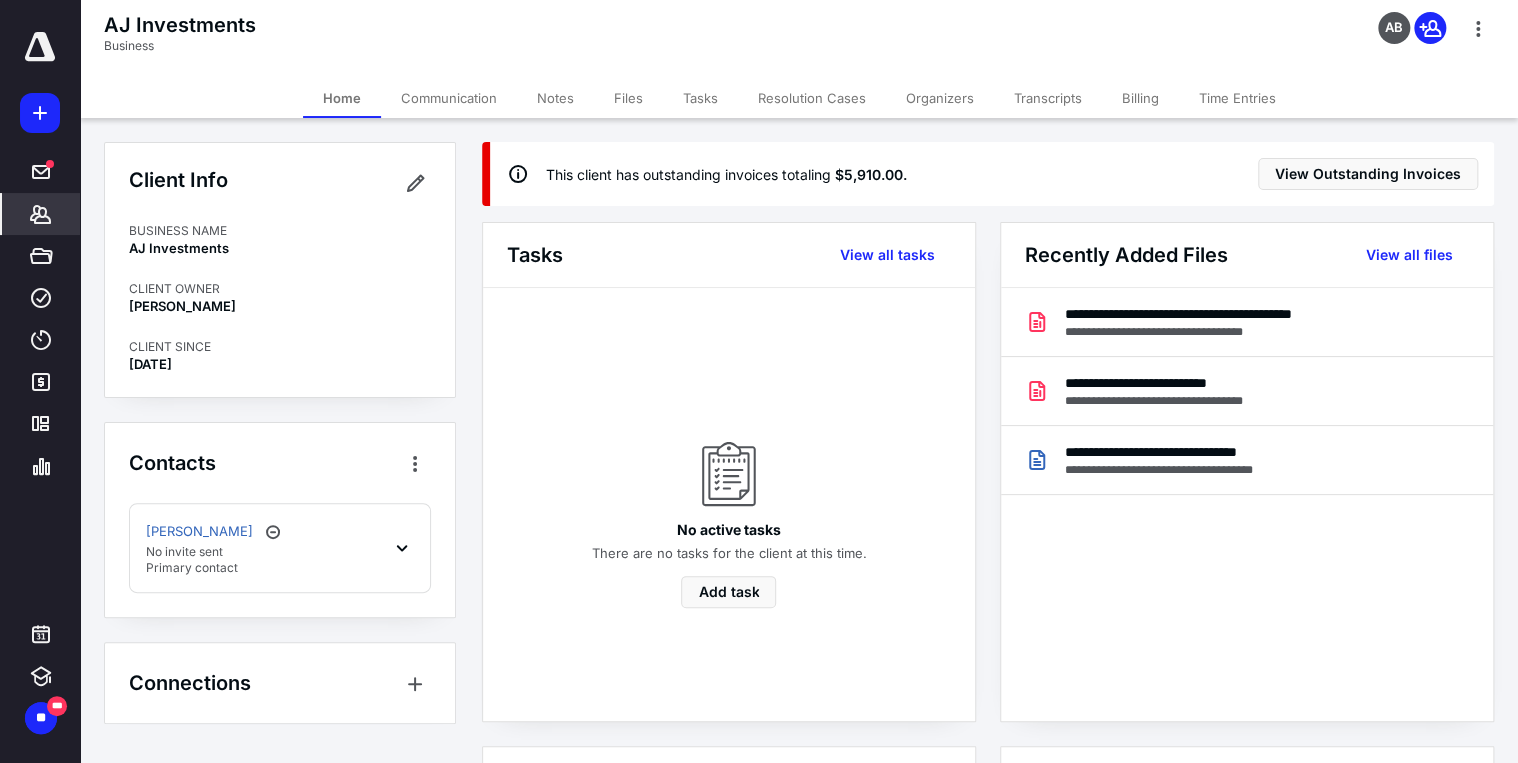 click on "Tasks" at bounding box center [700, 98] 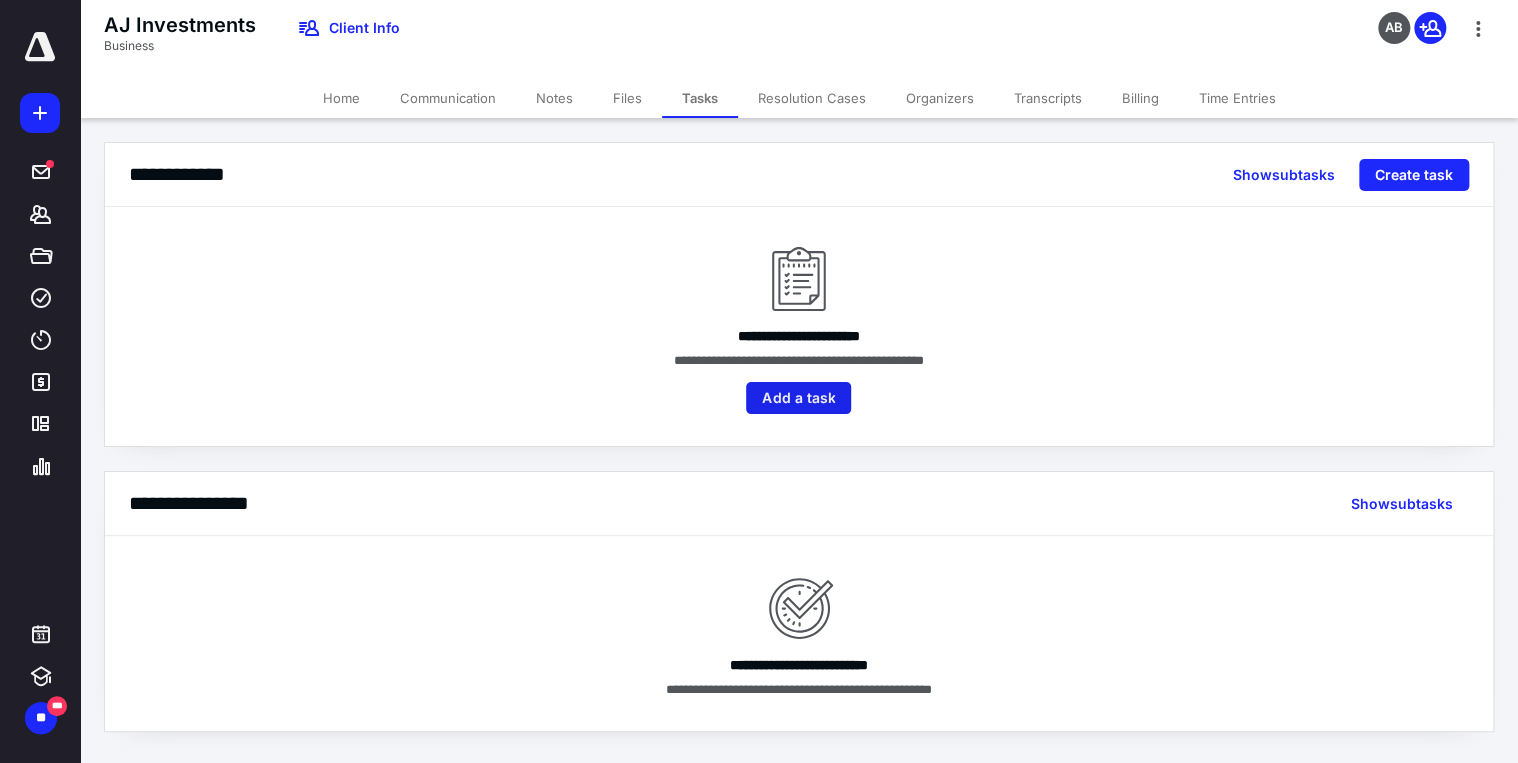 click on "Add a task" at bounding box center [798, 398] 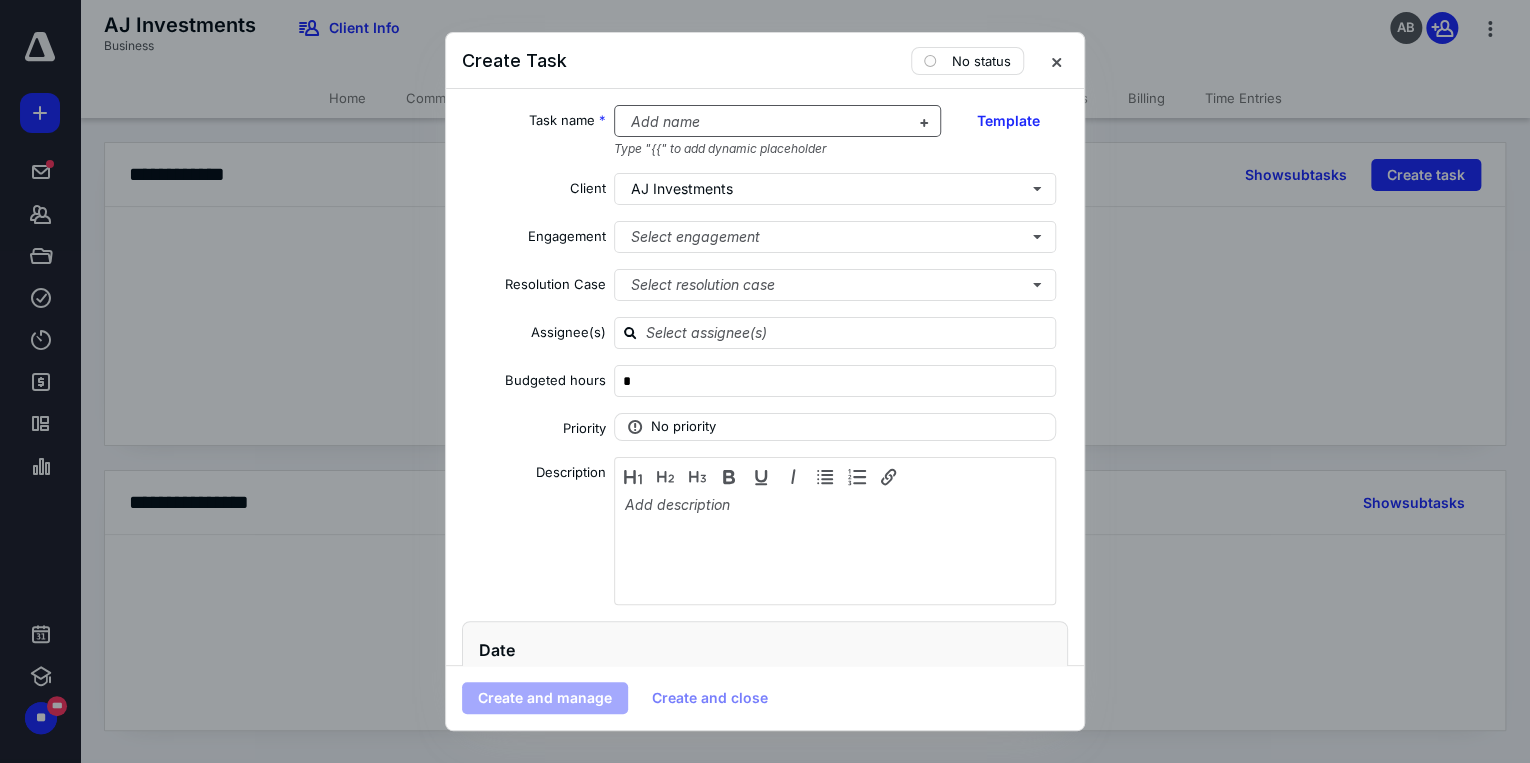 click at bounding box center [766, 122] 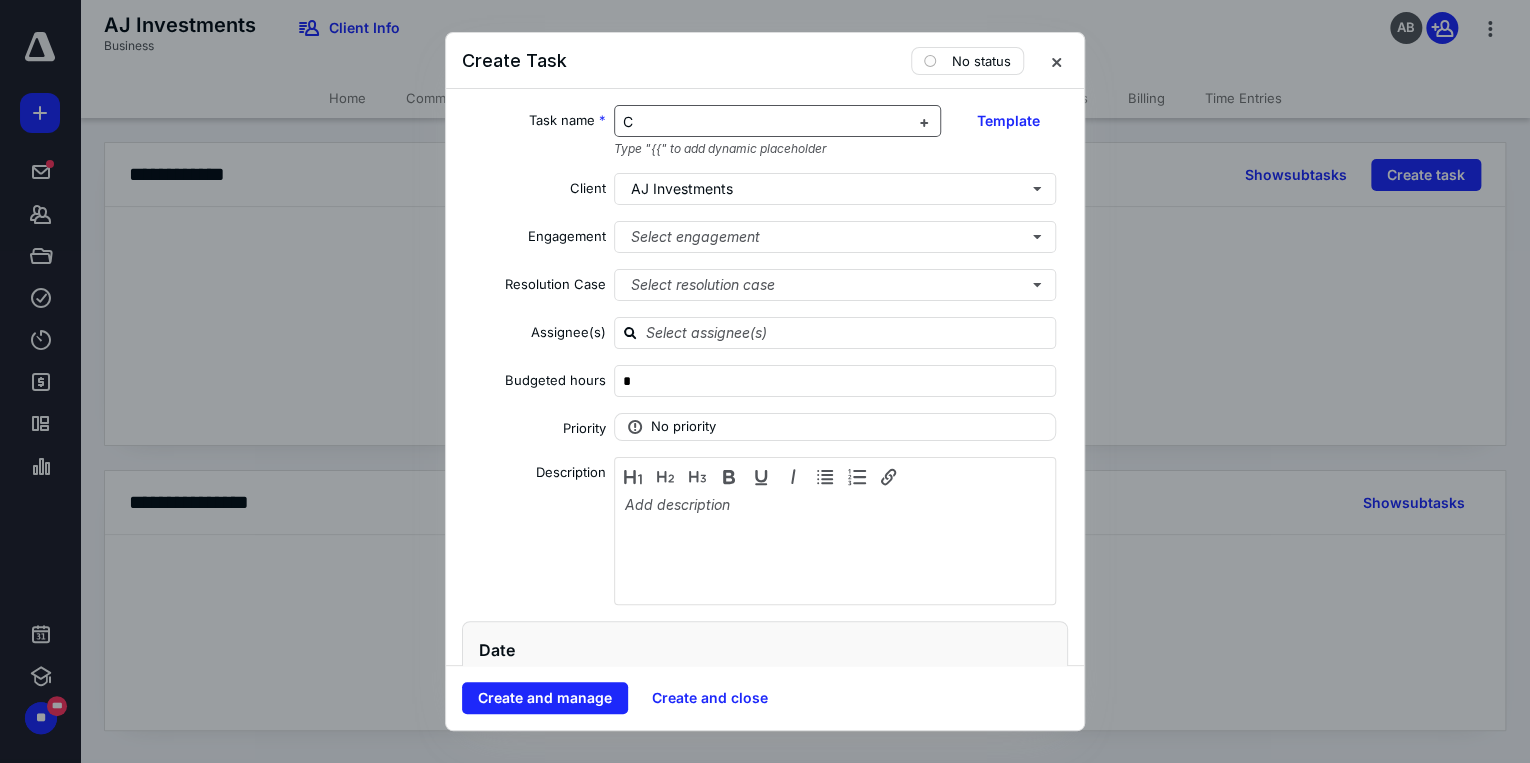 type 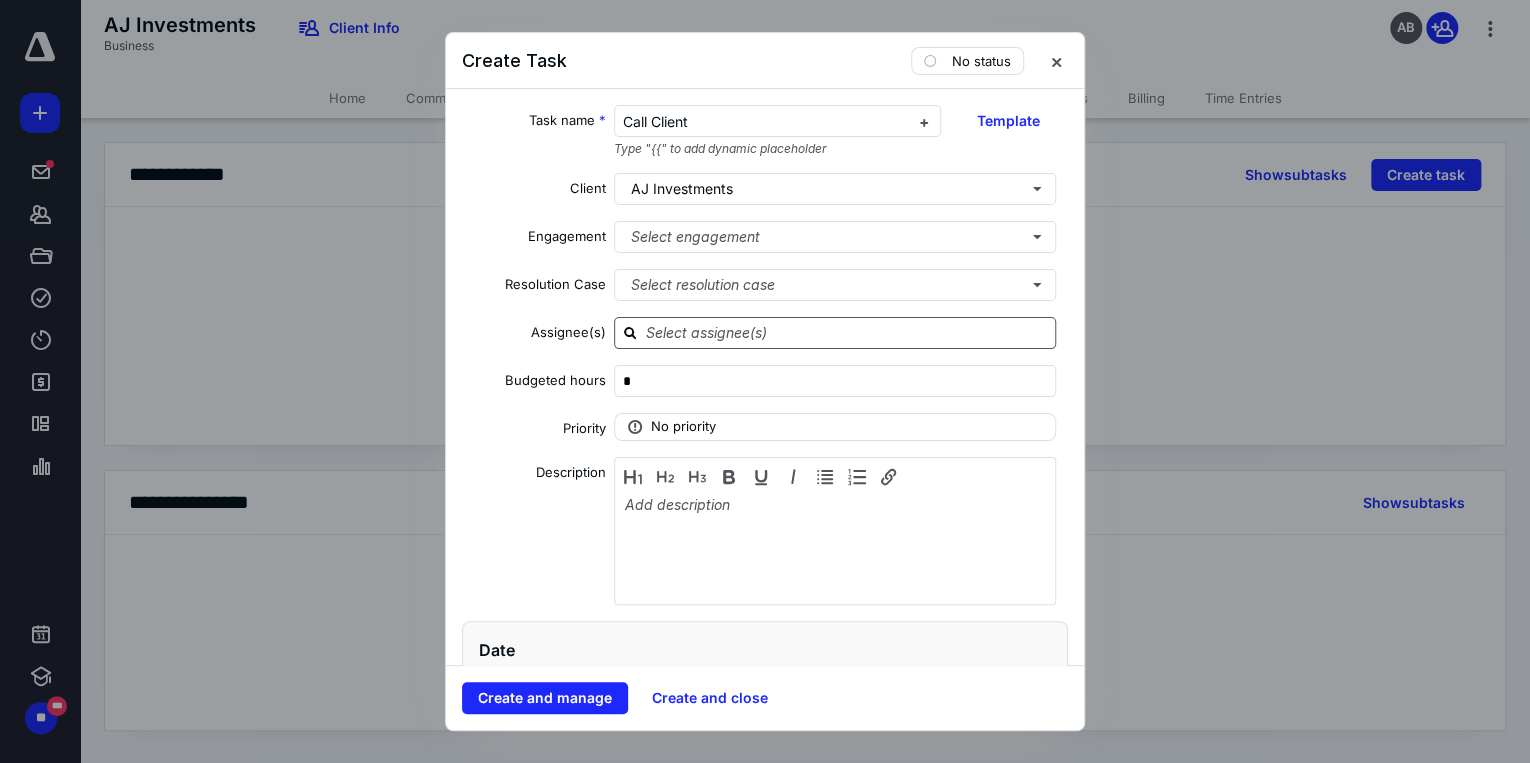 click at bounding box center [847, 332] 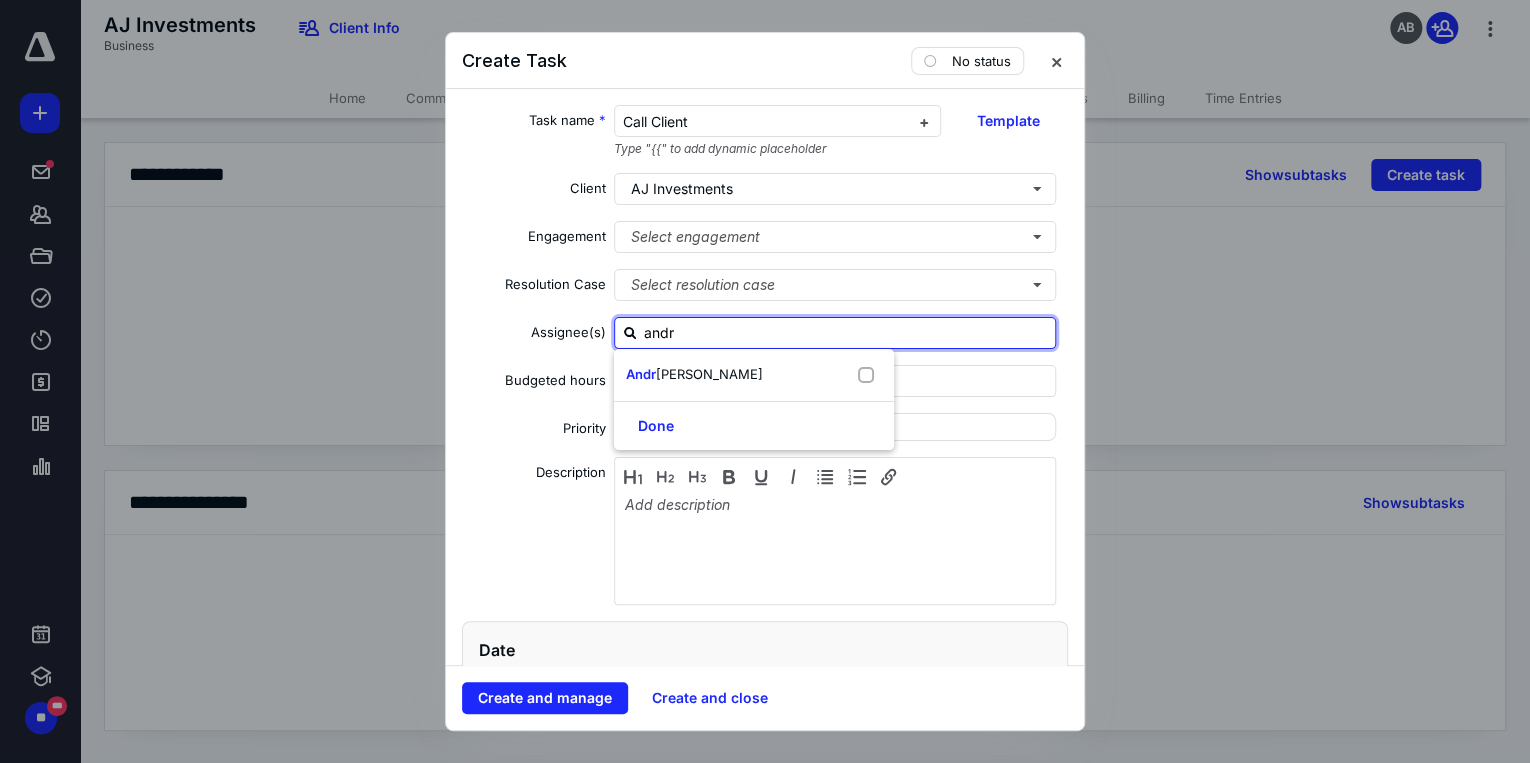 type on "[PERSON_NAME]" 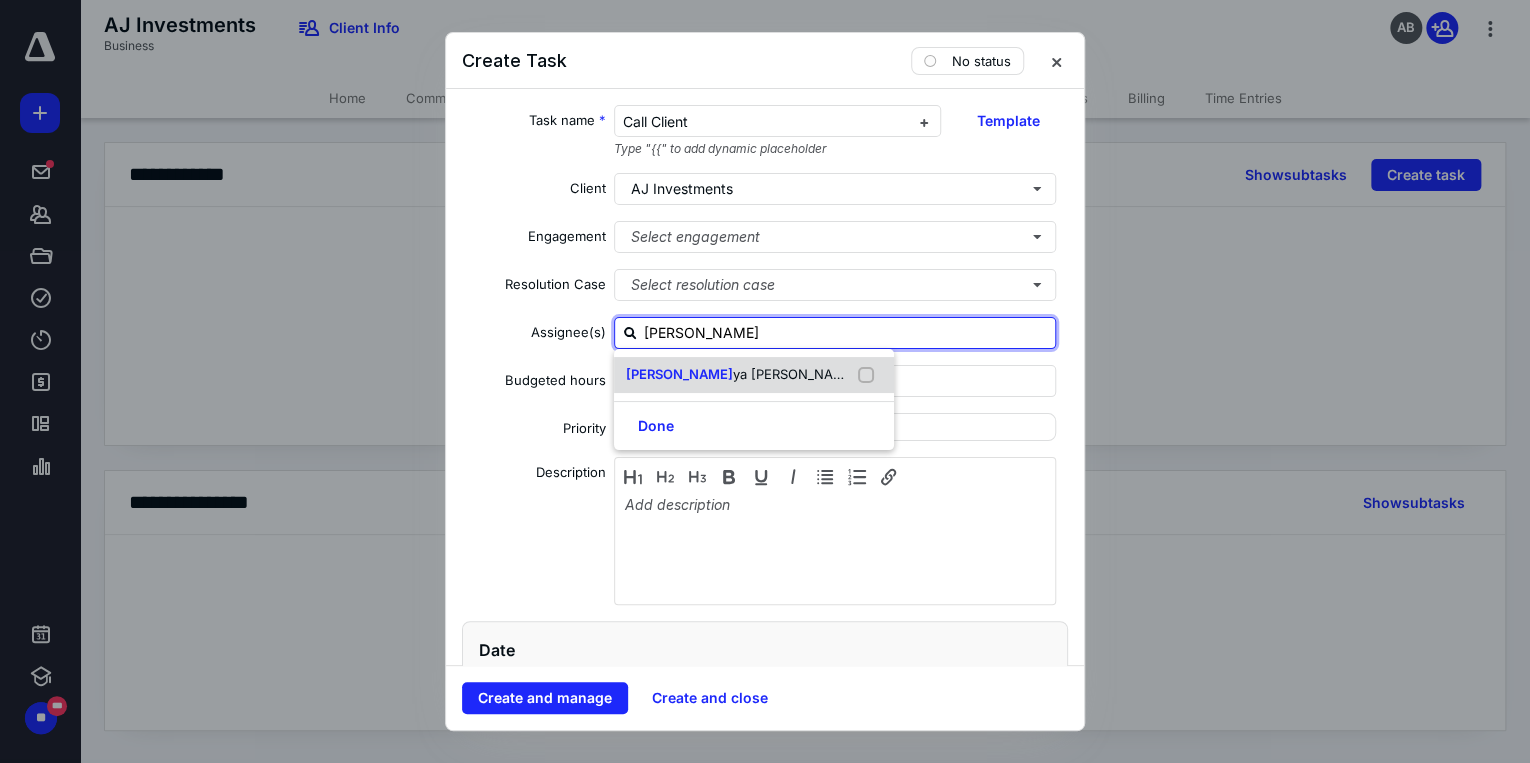 click on "[PERSON_NAME]" at bounding box center (679, 374) 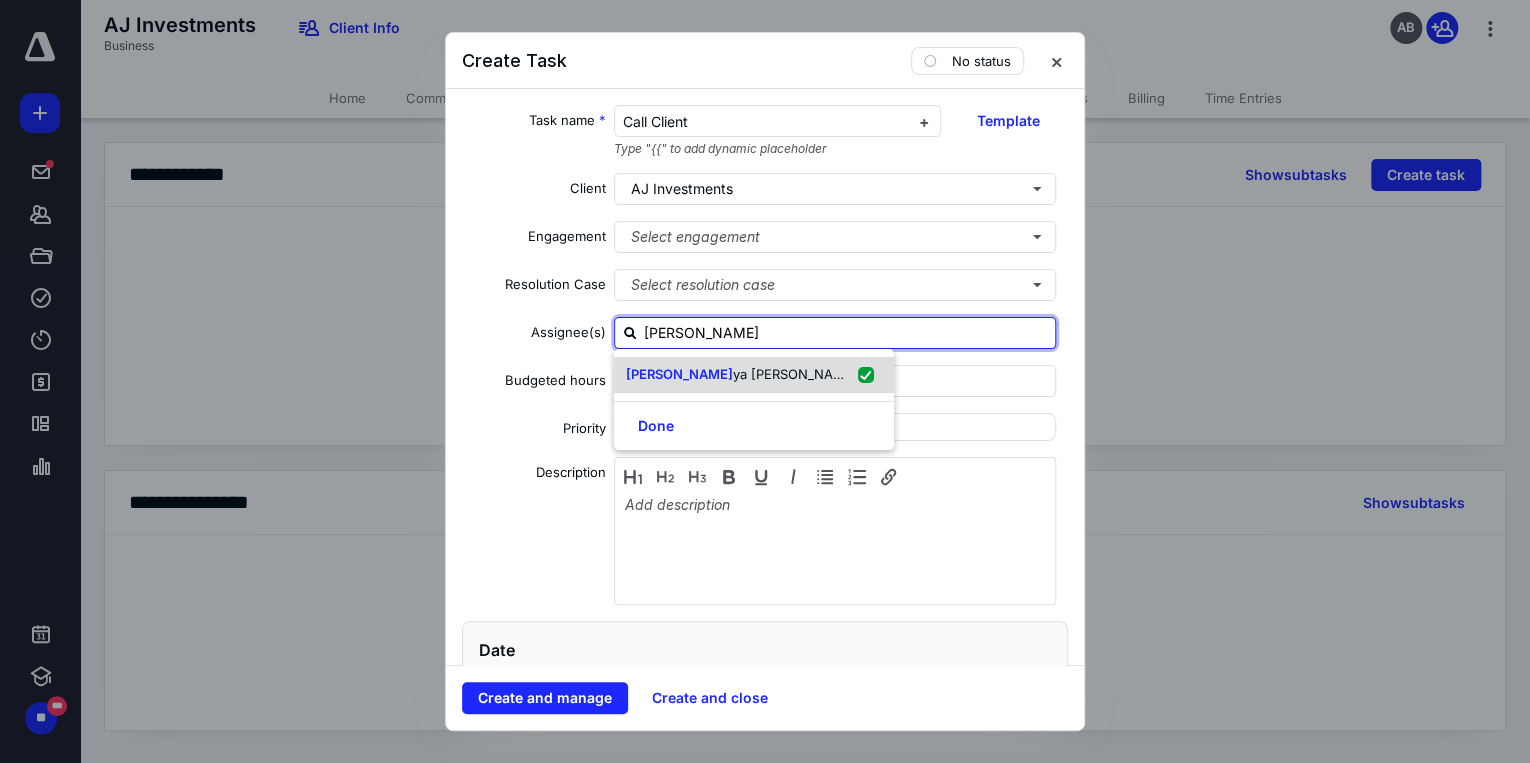 checkbox on "true" 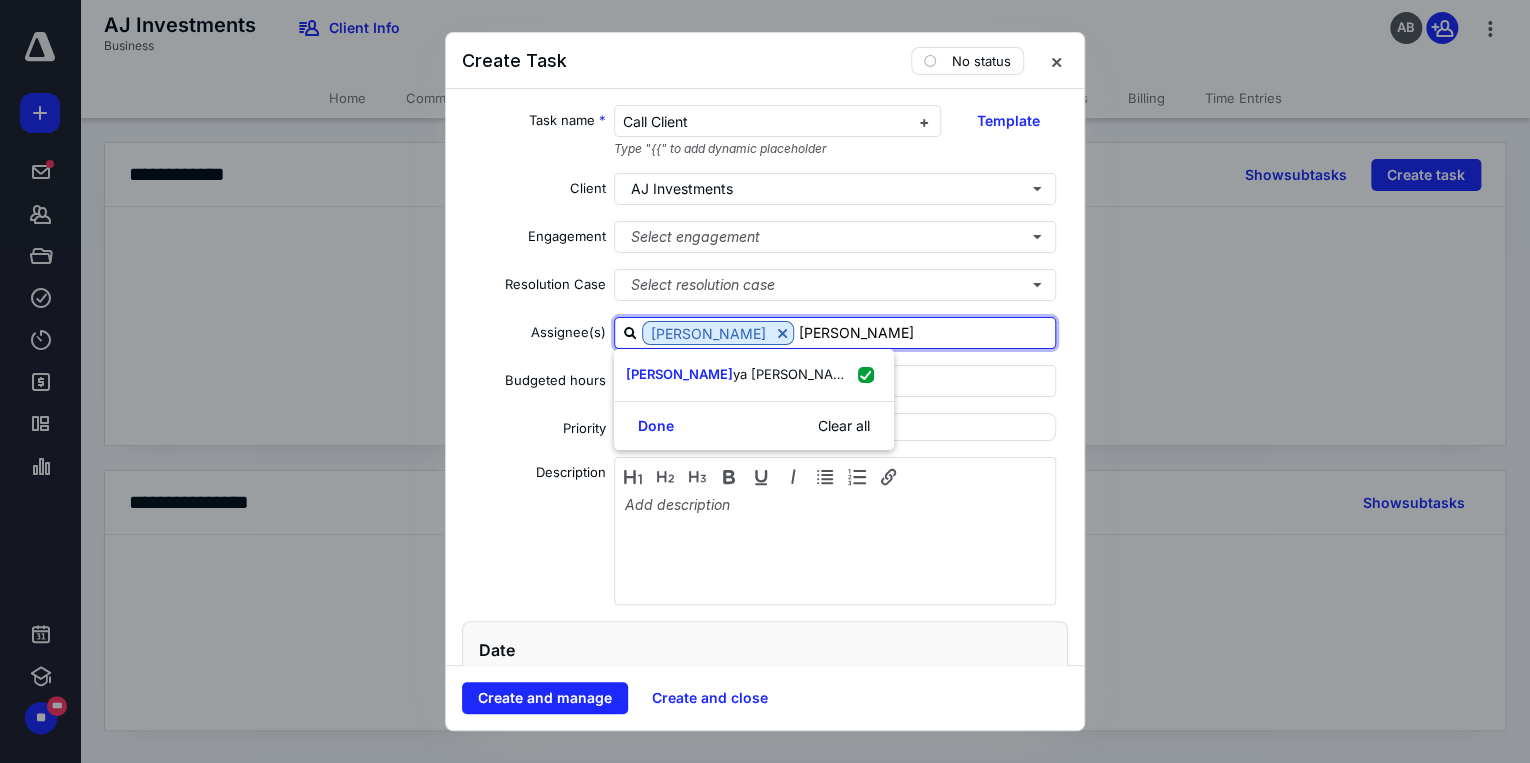 type on "[PERSON_NAME]" 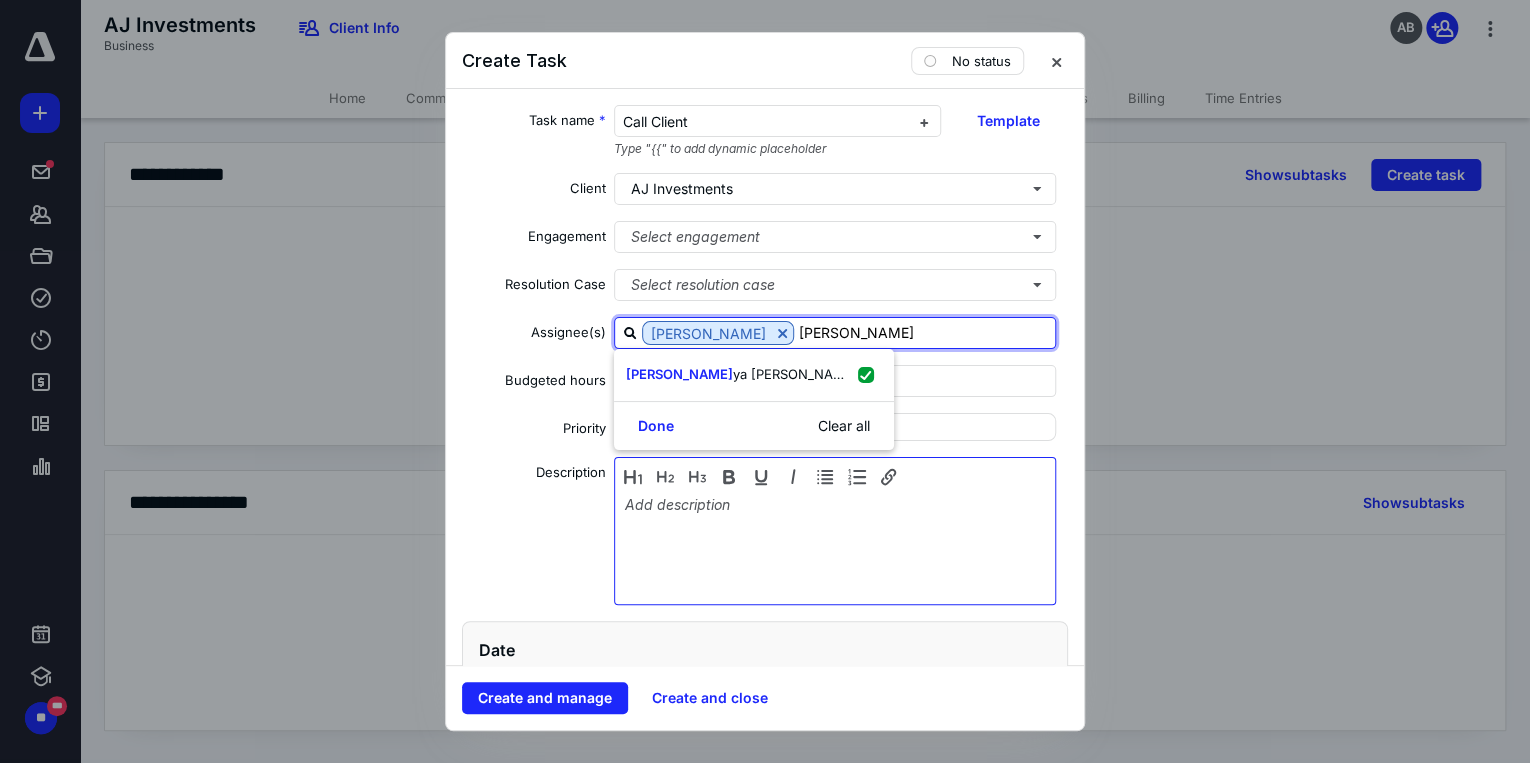 click at bounding box center [835, 546] 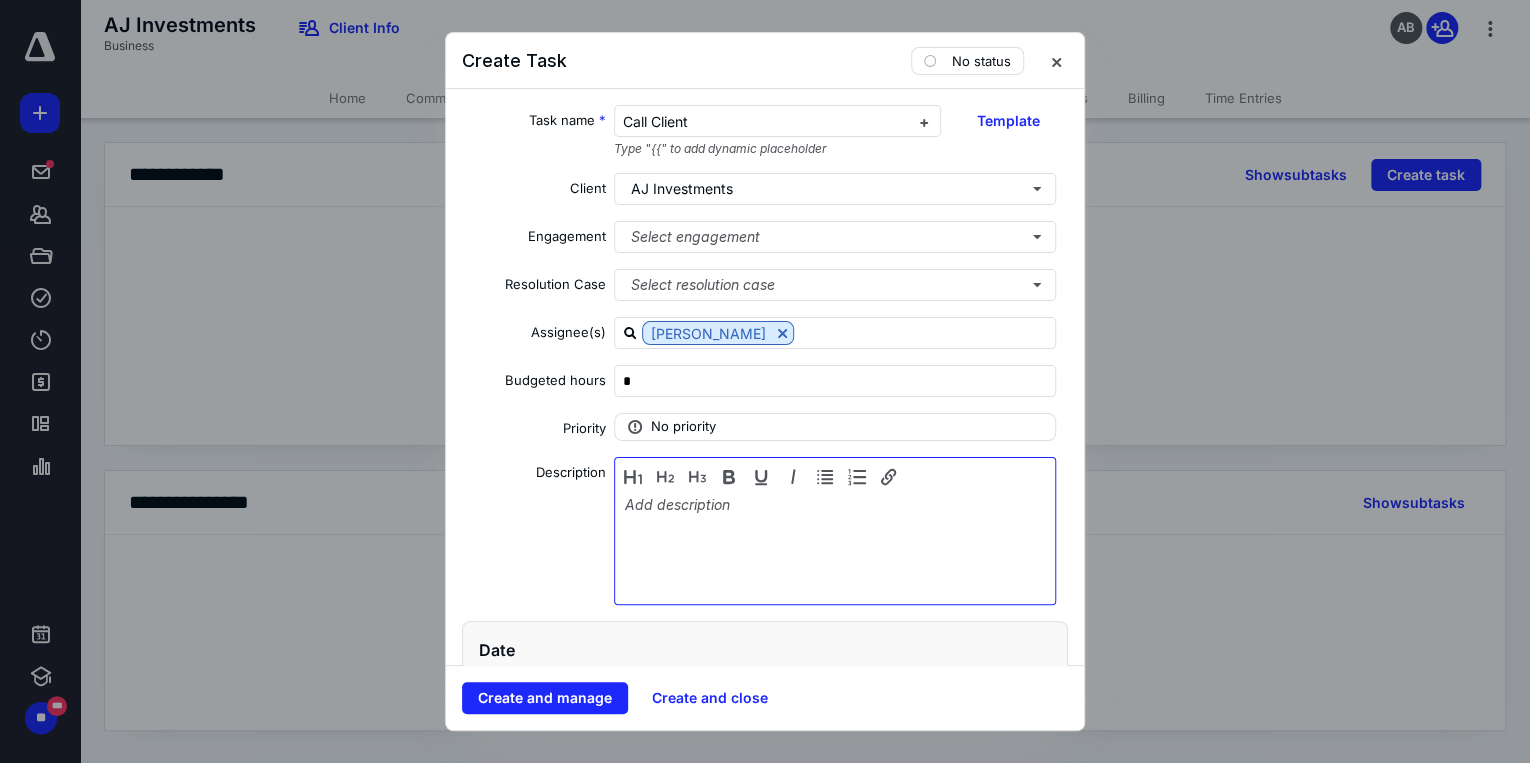 type 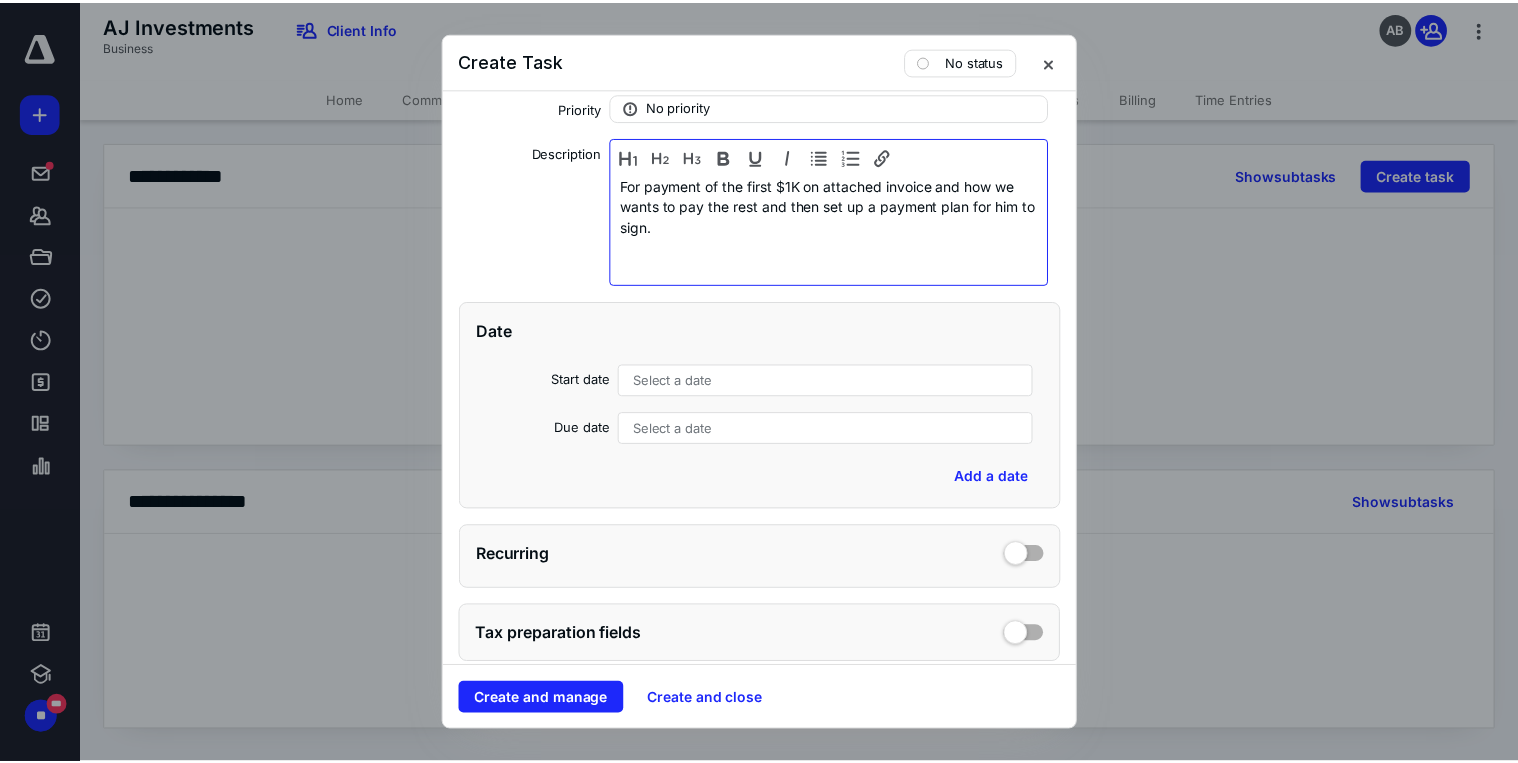 scroll, scrollTop: 640, scrollLeft: 0, axis: vertical 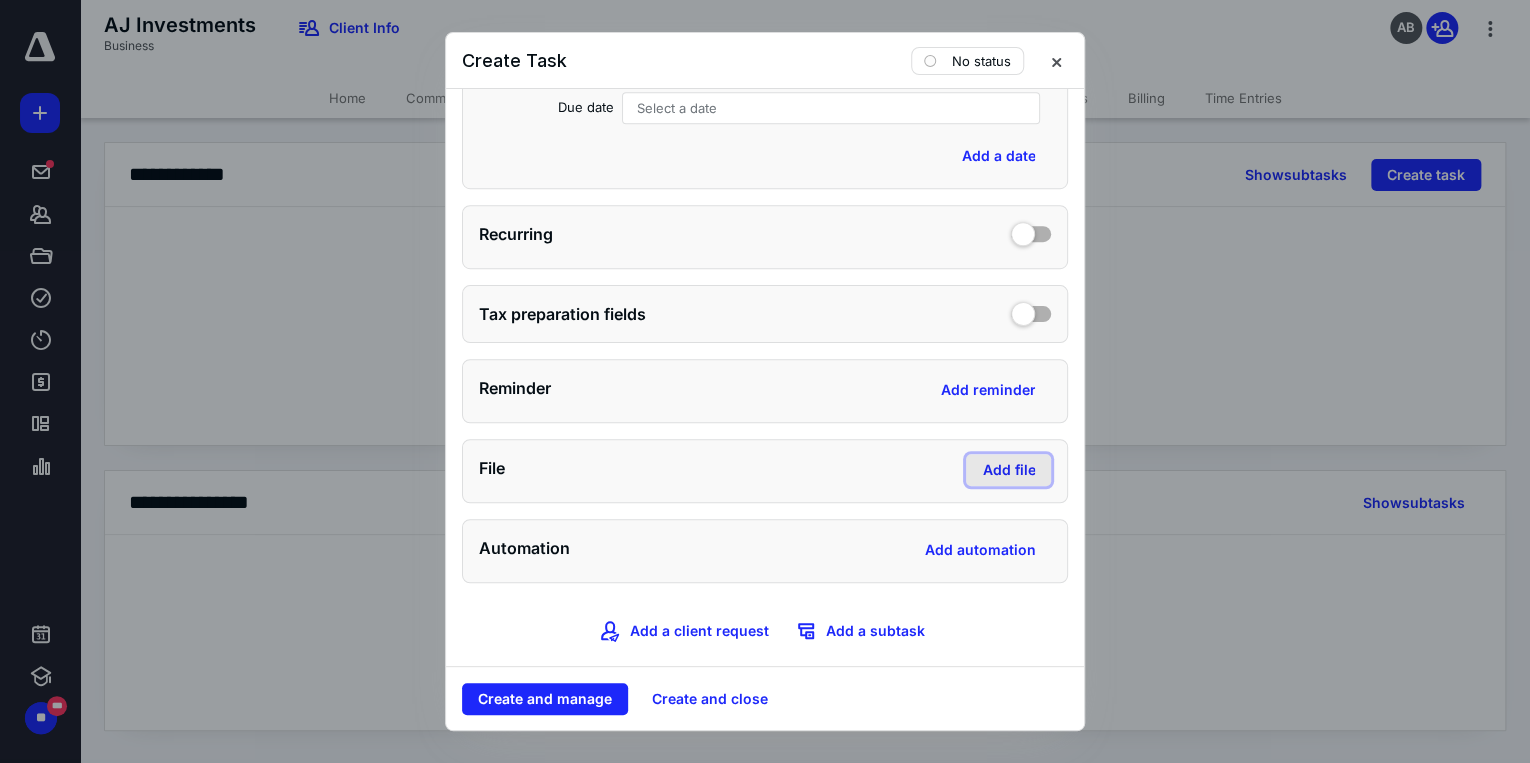 click on "Add file" at bounding box center (1008, 470) 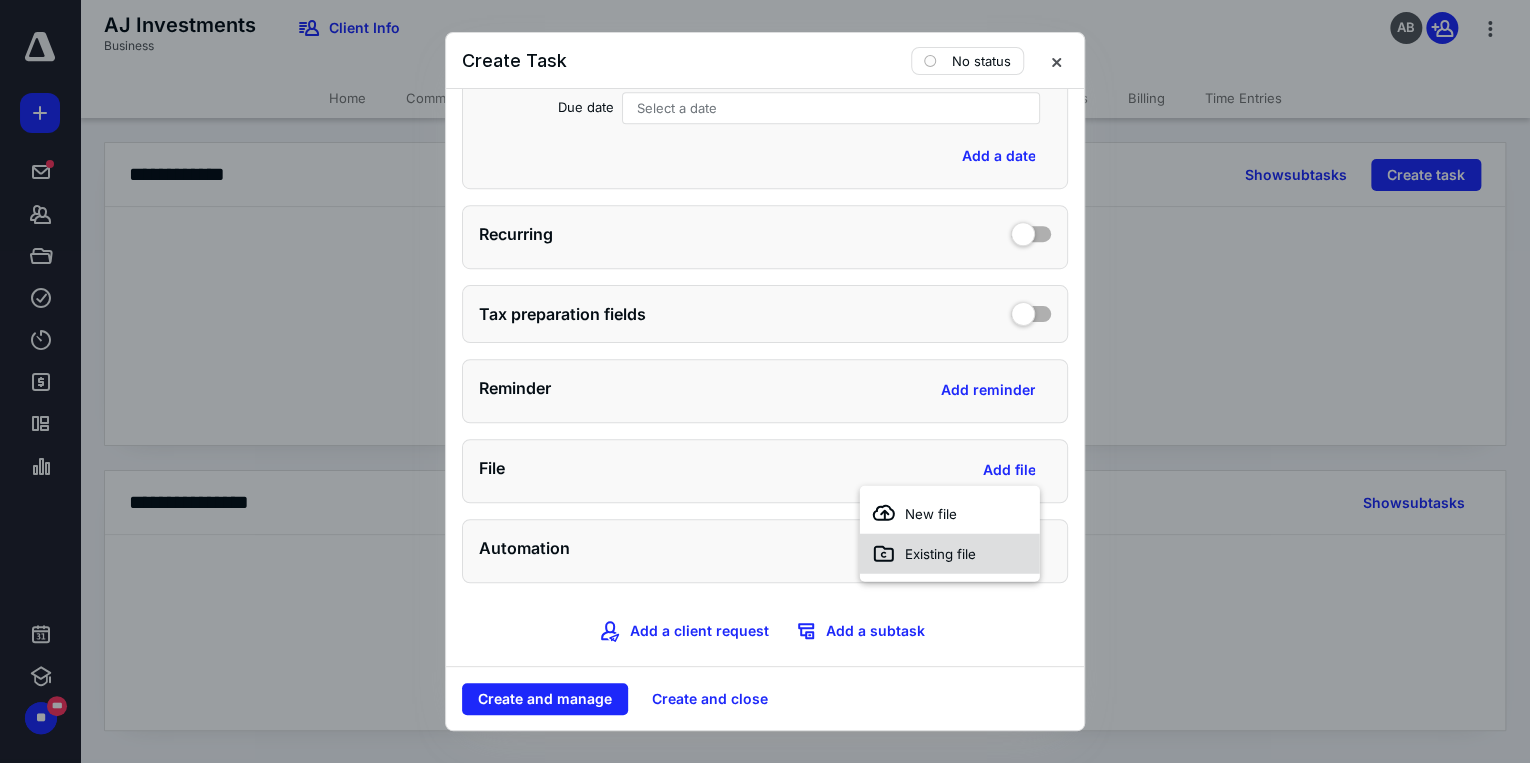 click on "Existing file" at bounding box center [940, 554] 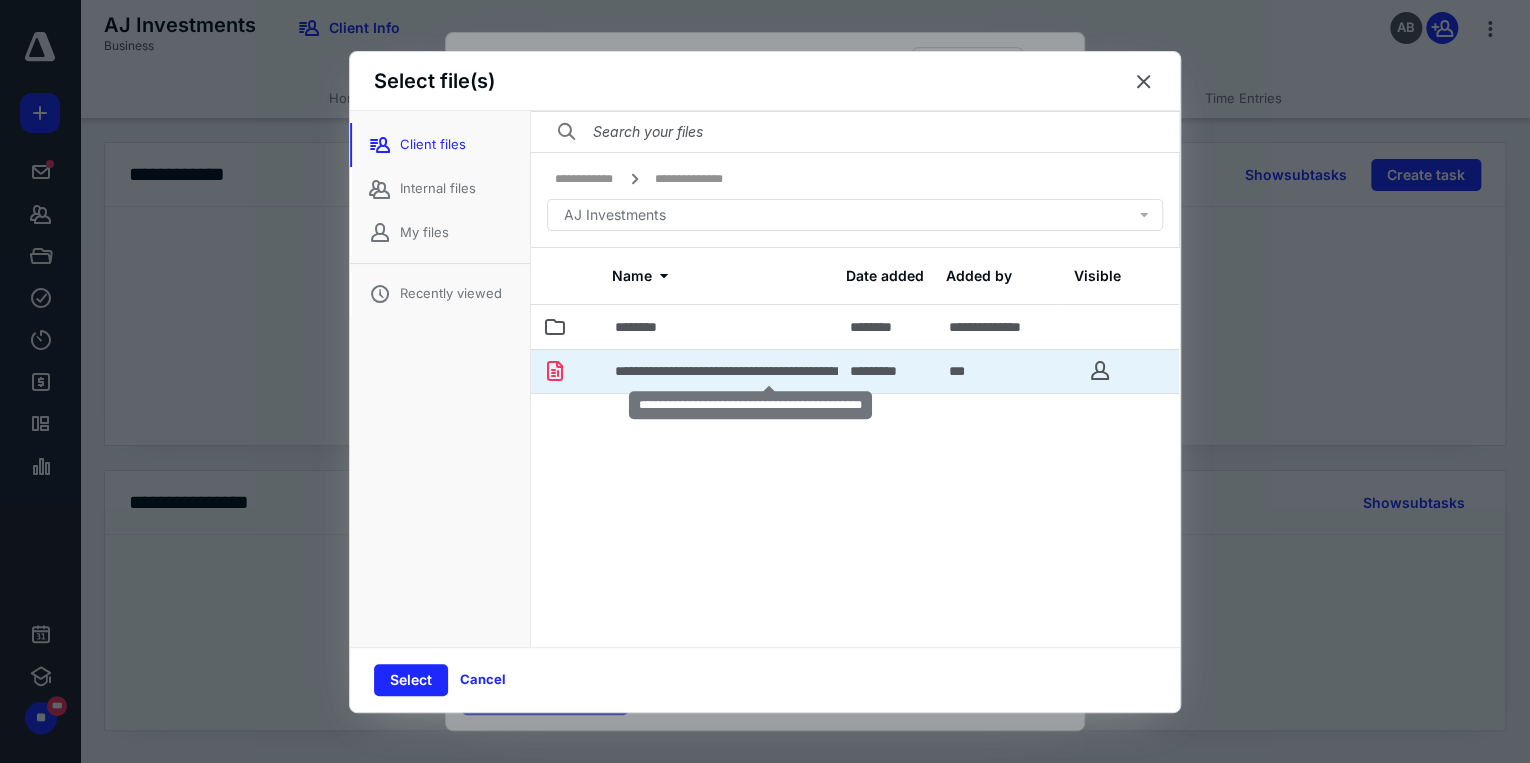 click on "**********" at bounding box center [769, 371] 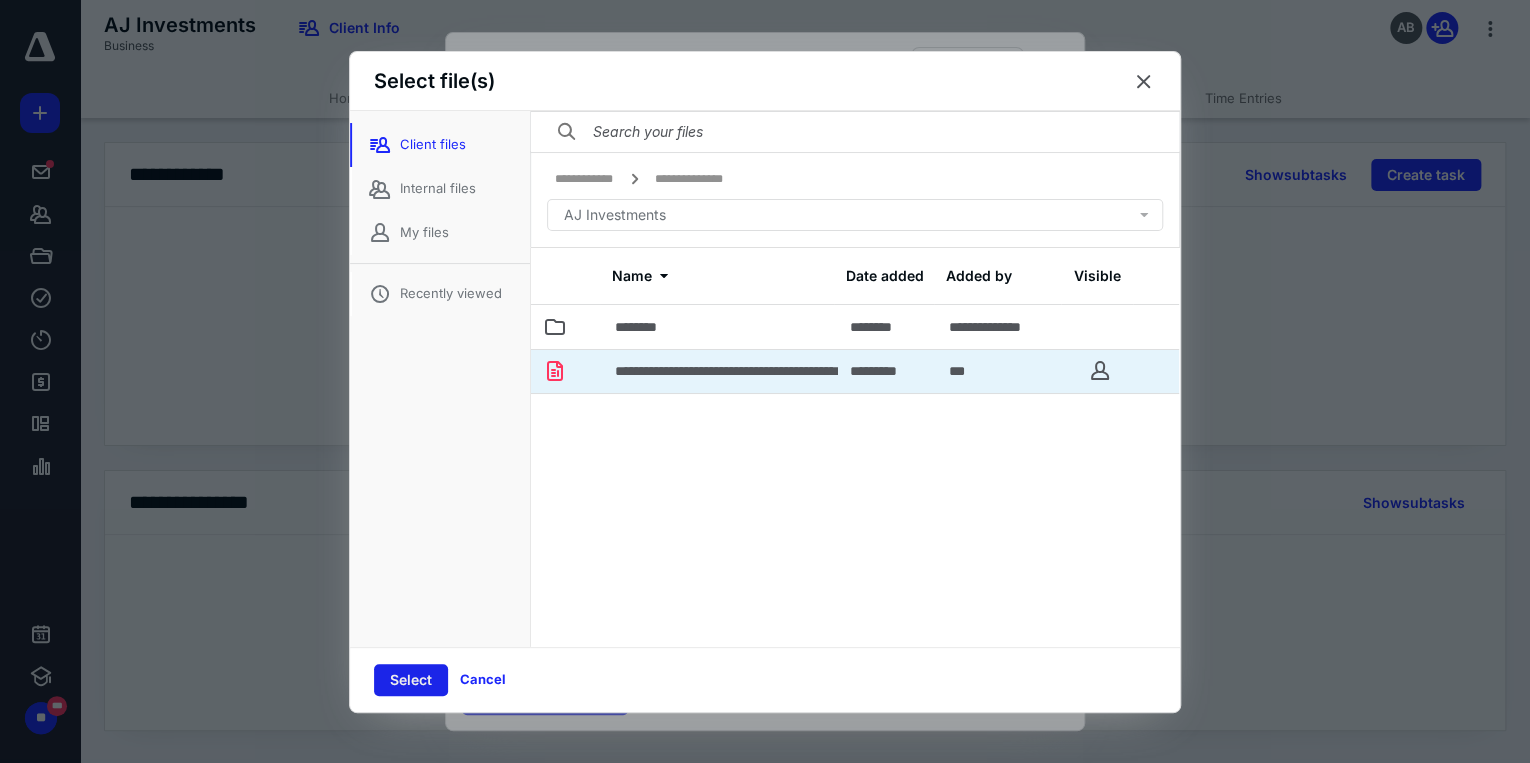 click on "Select" at bounding box center (411, 680) 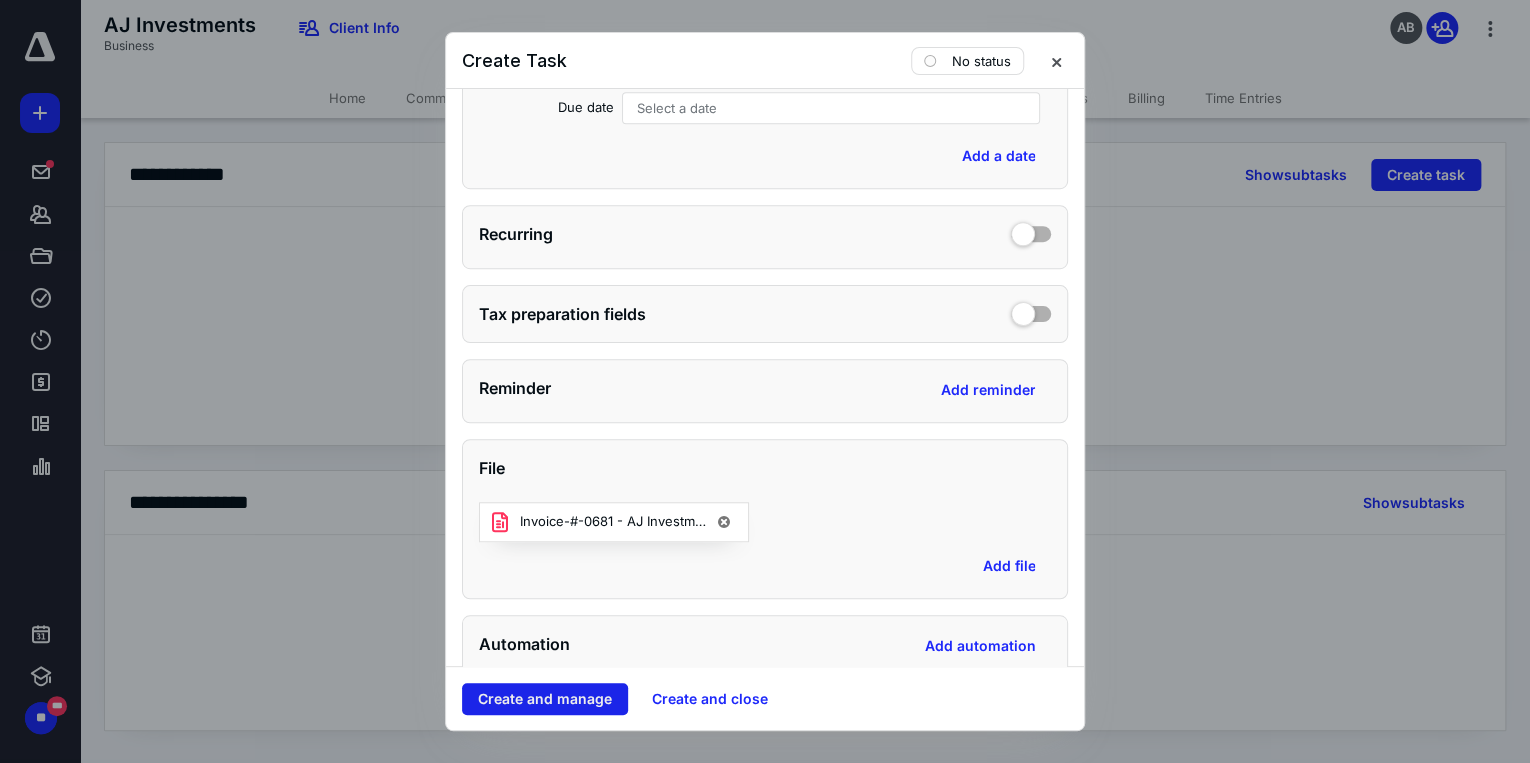 click on "Create and manage" at bounding box center [545, 699] 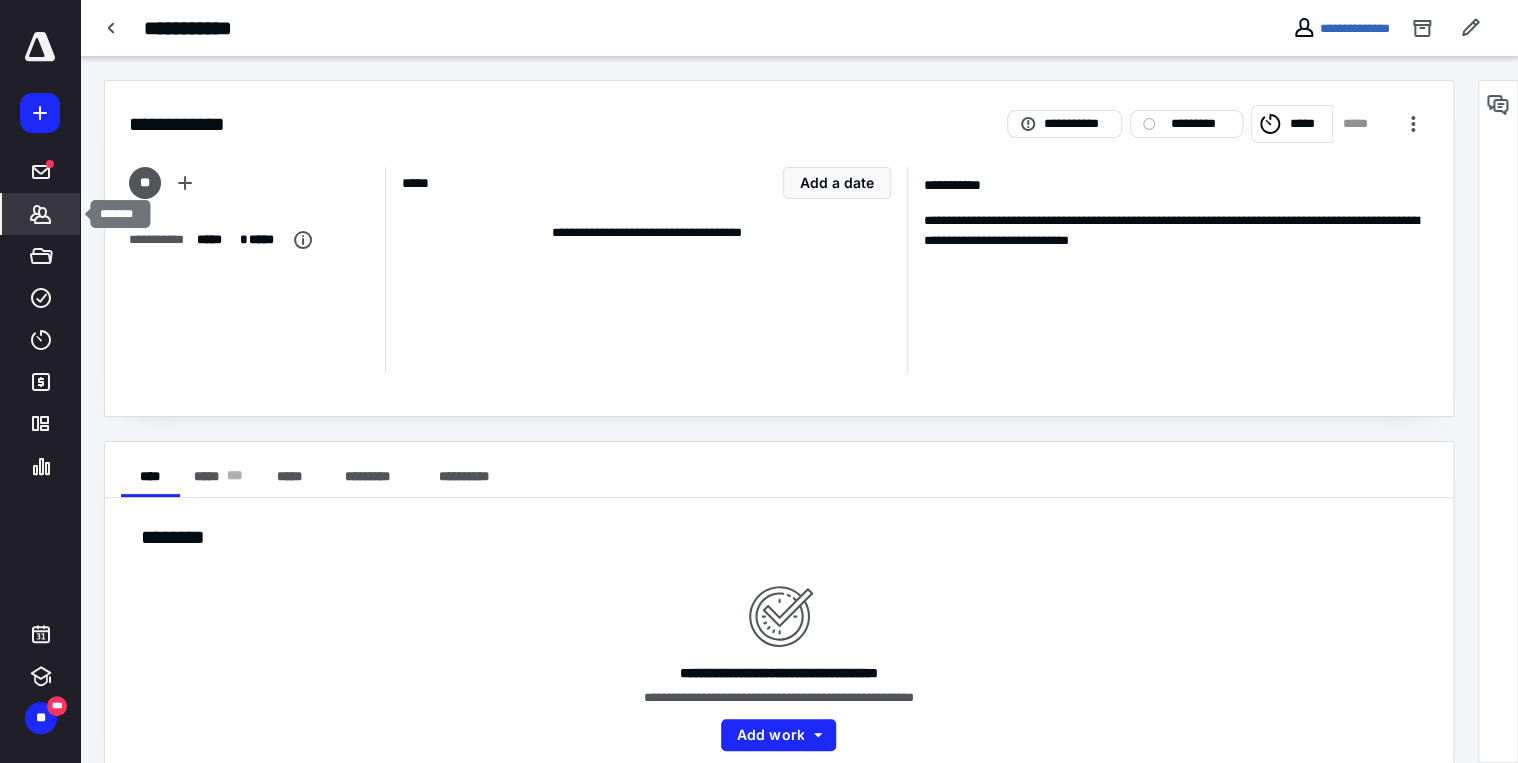 click 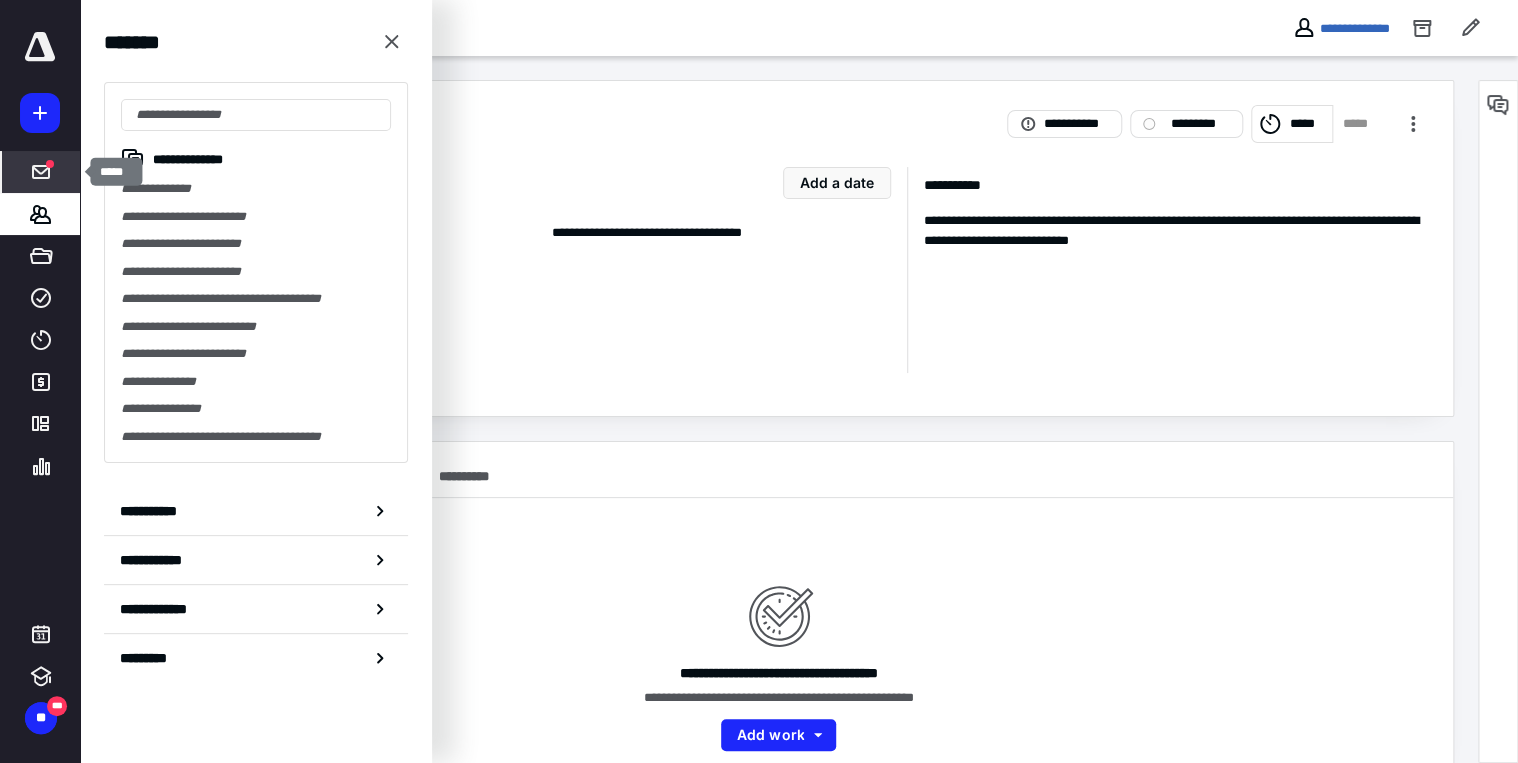 click on "*****" at bounding box center (41, 172) 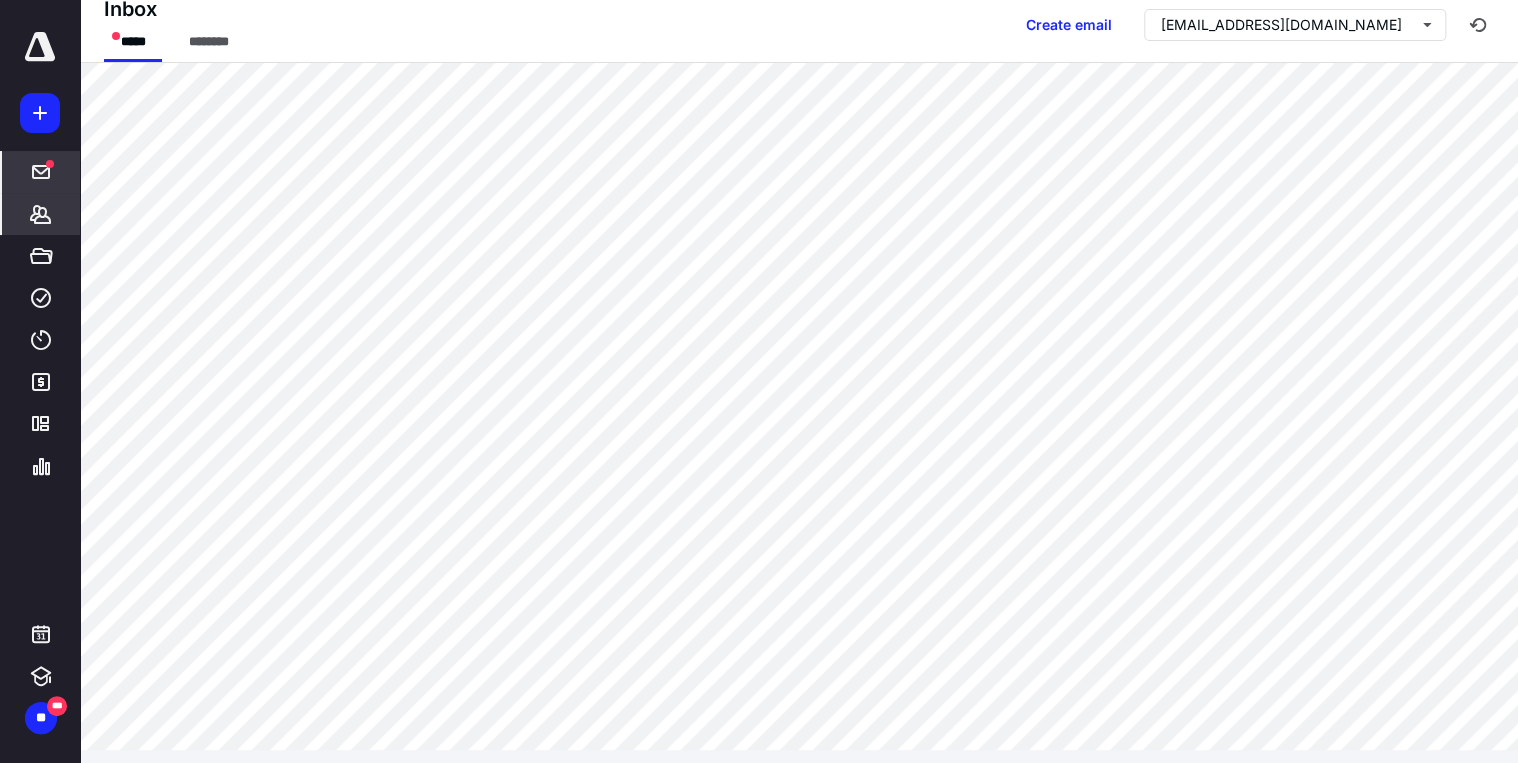 scroll, scrollTop: 19, scrollLeft: 0, axis: vertical 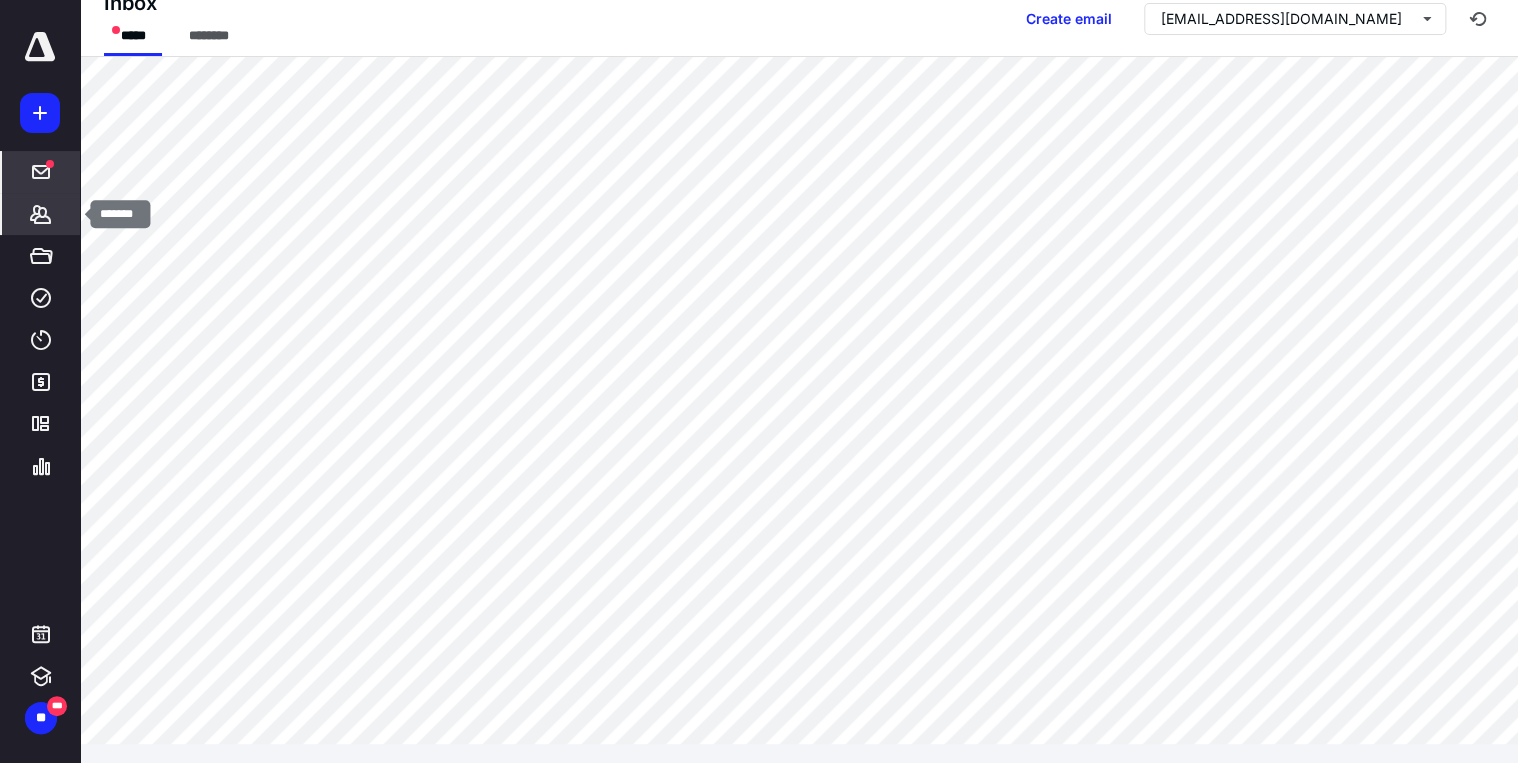 click 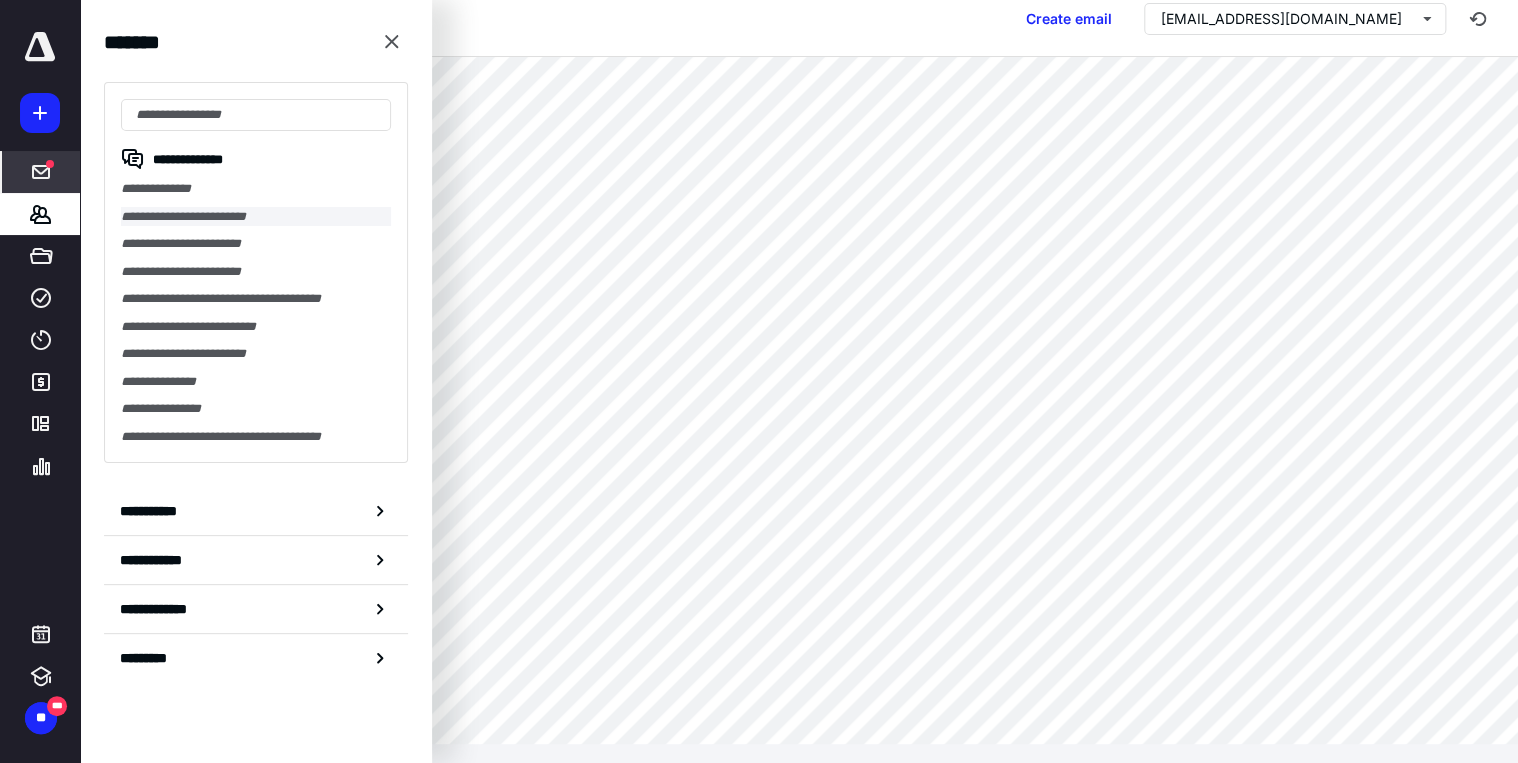 click on "**********" at bounding box center (256, 217) 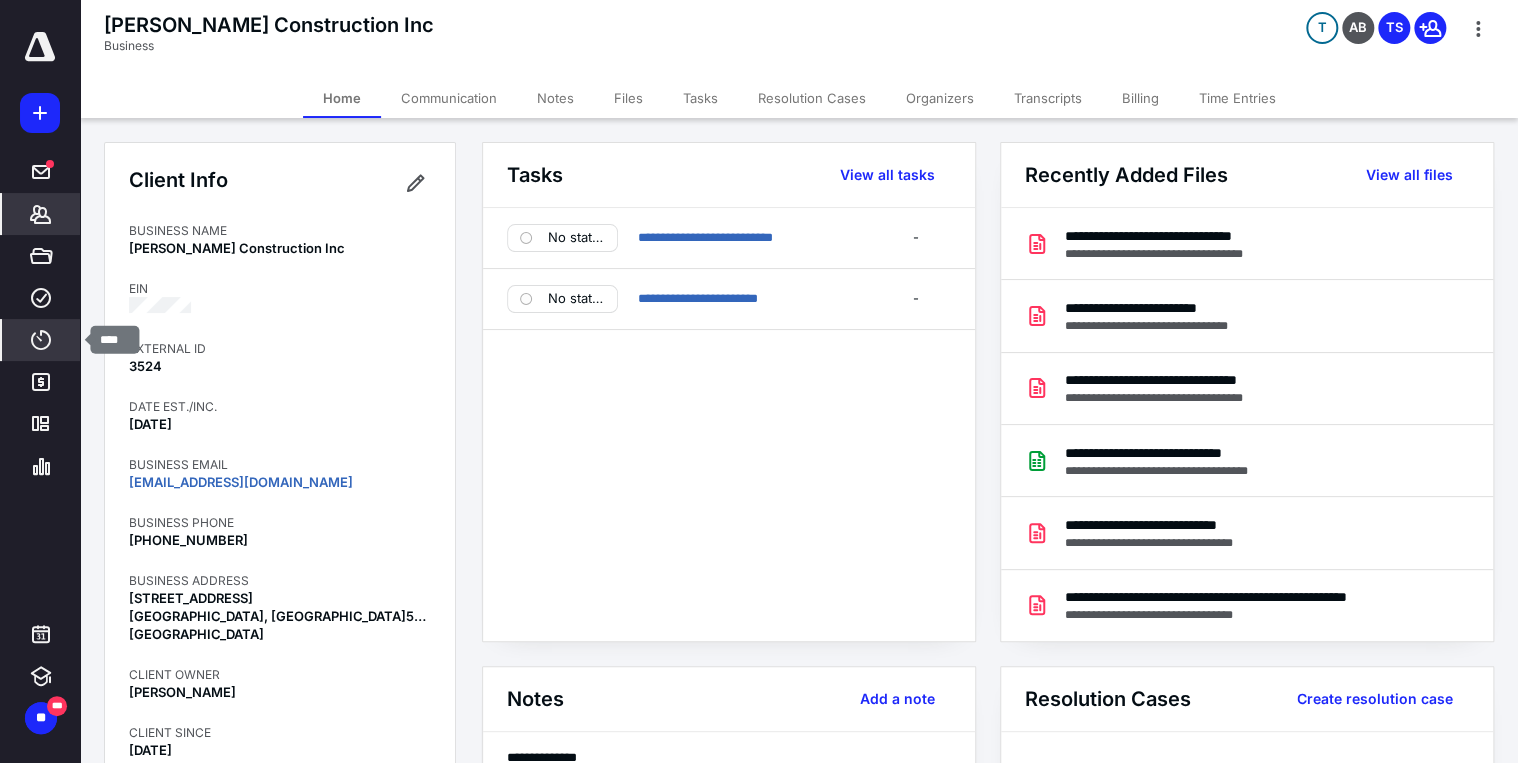 click on "****" at bounding box center (41, 340) 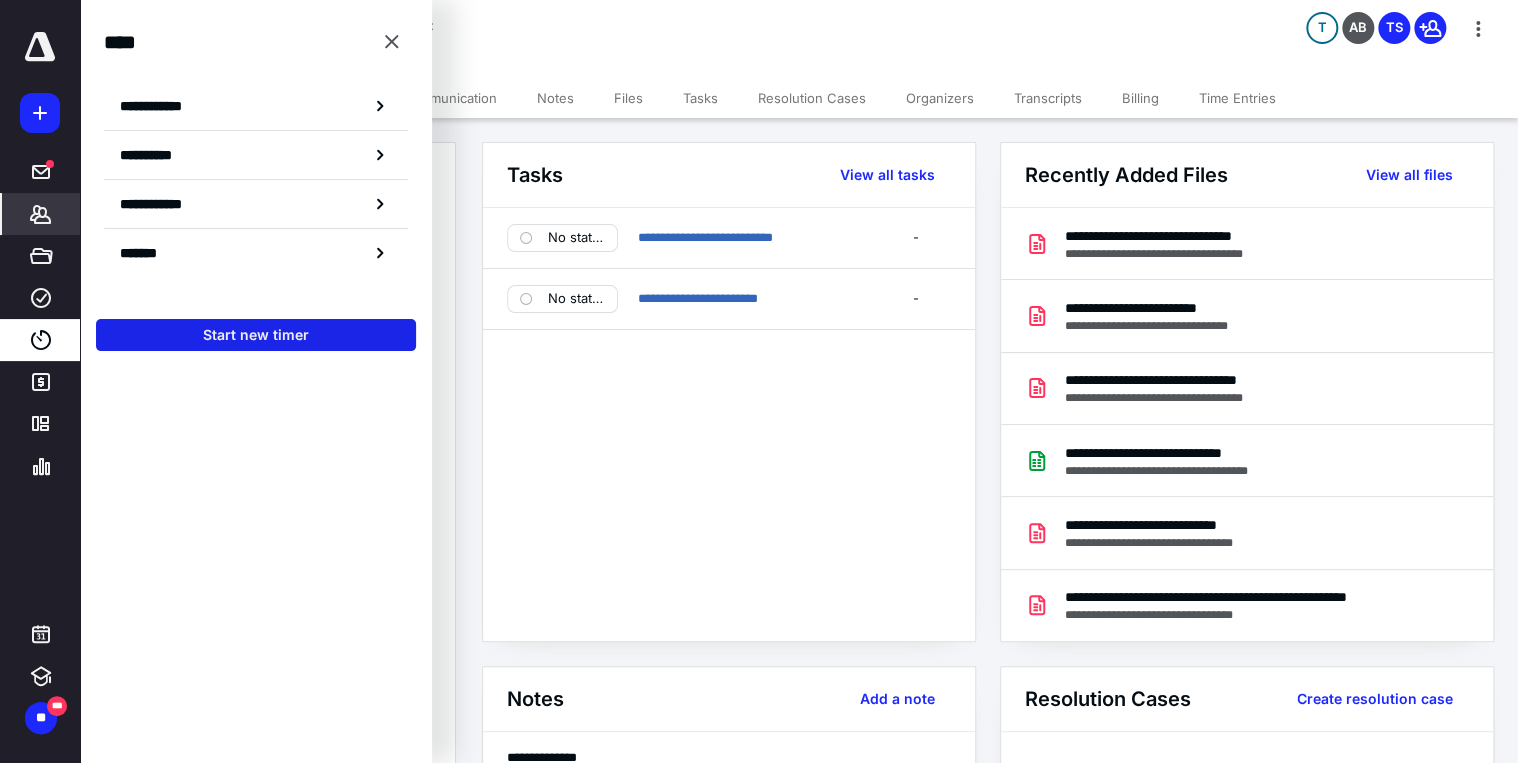 click on "Start new timer" at bounding box center [256, 335] 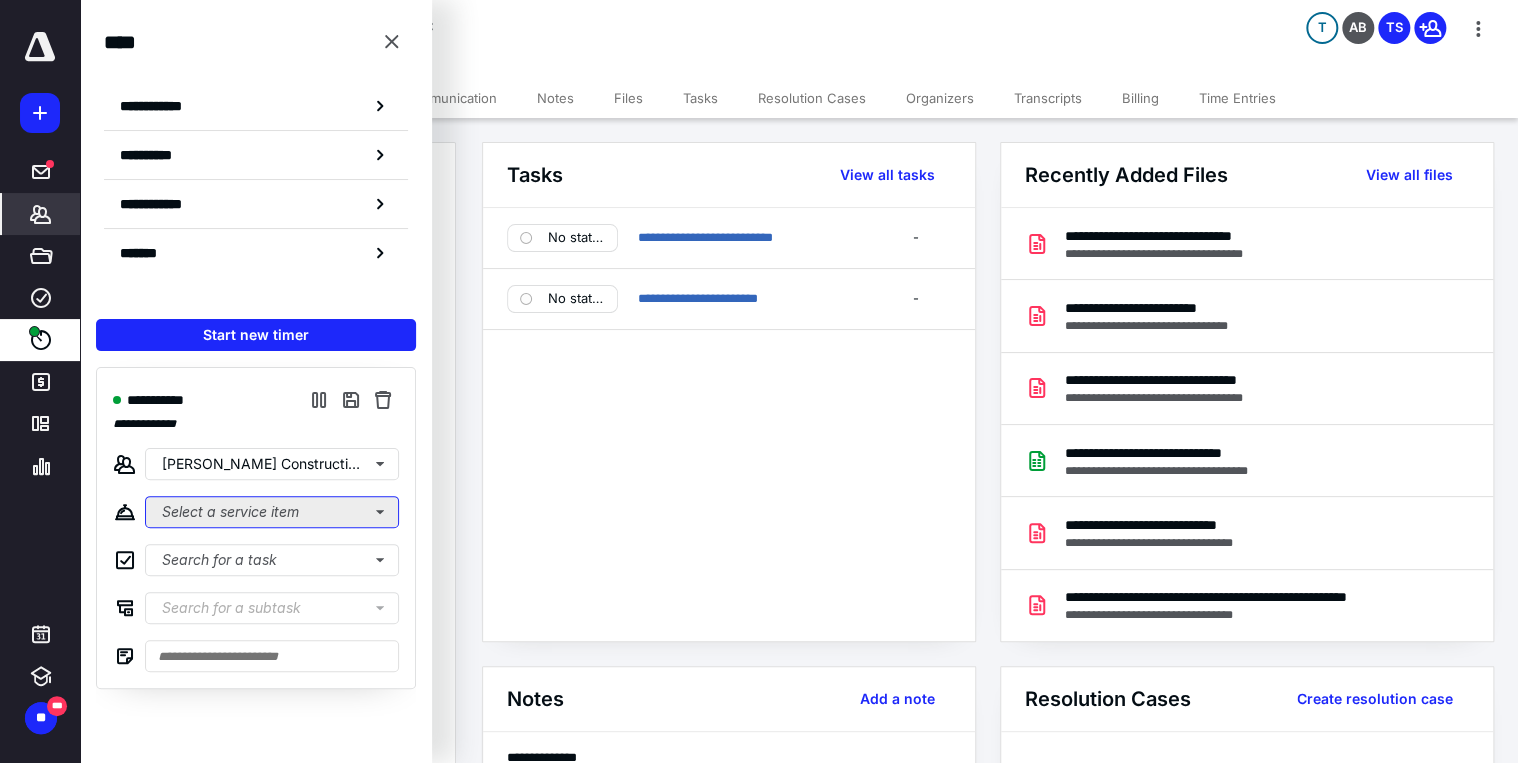 click on "Select a service item" at bounding box center [272, 512] 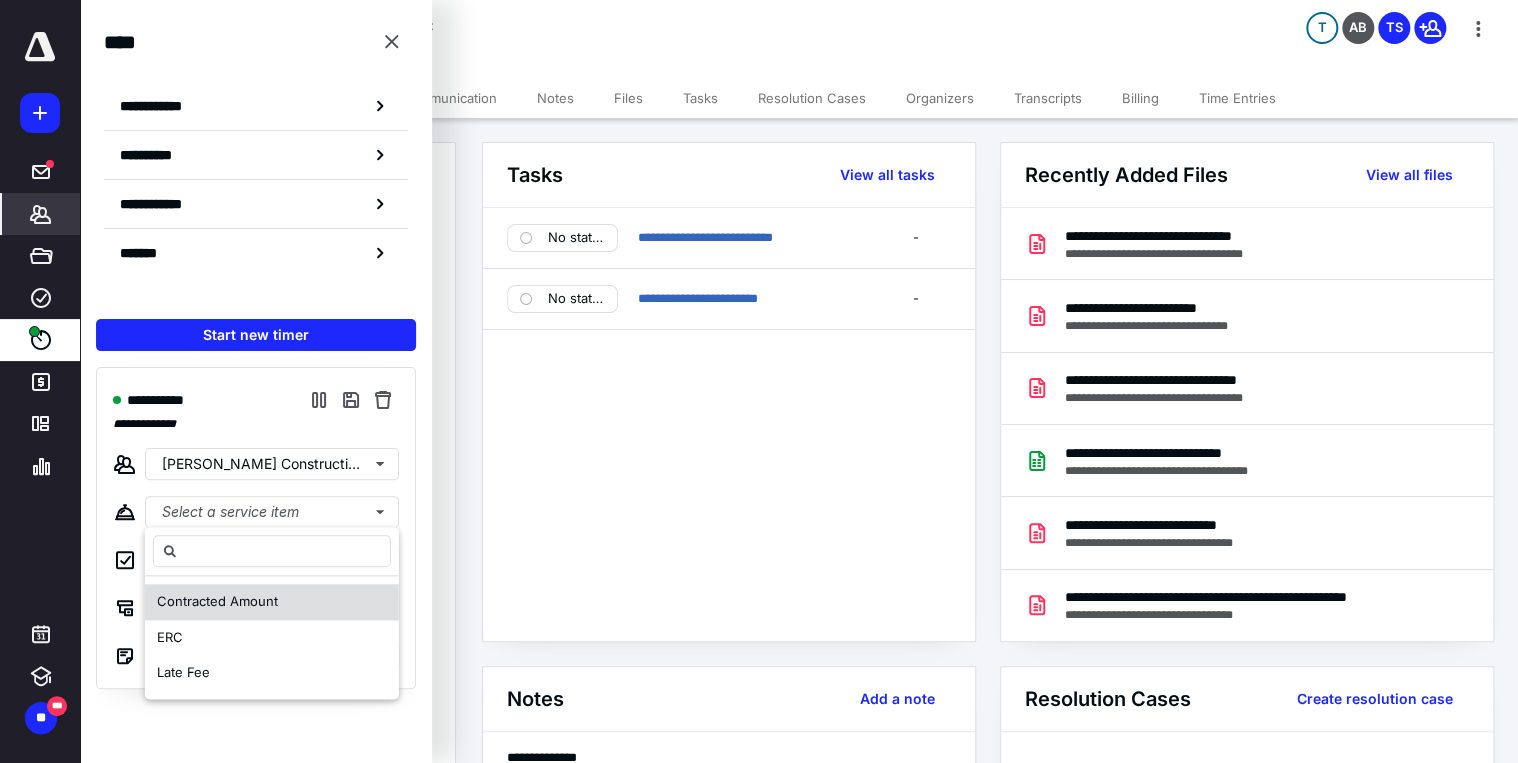 click on "Contracted Amount" at bounding box center [272, 602] 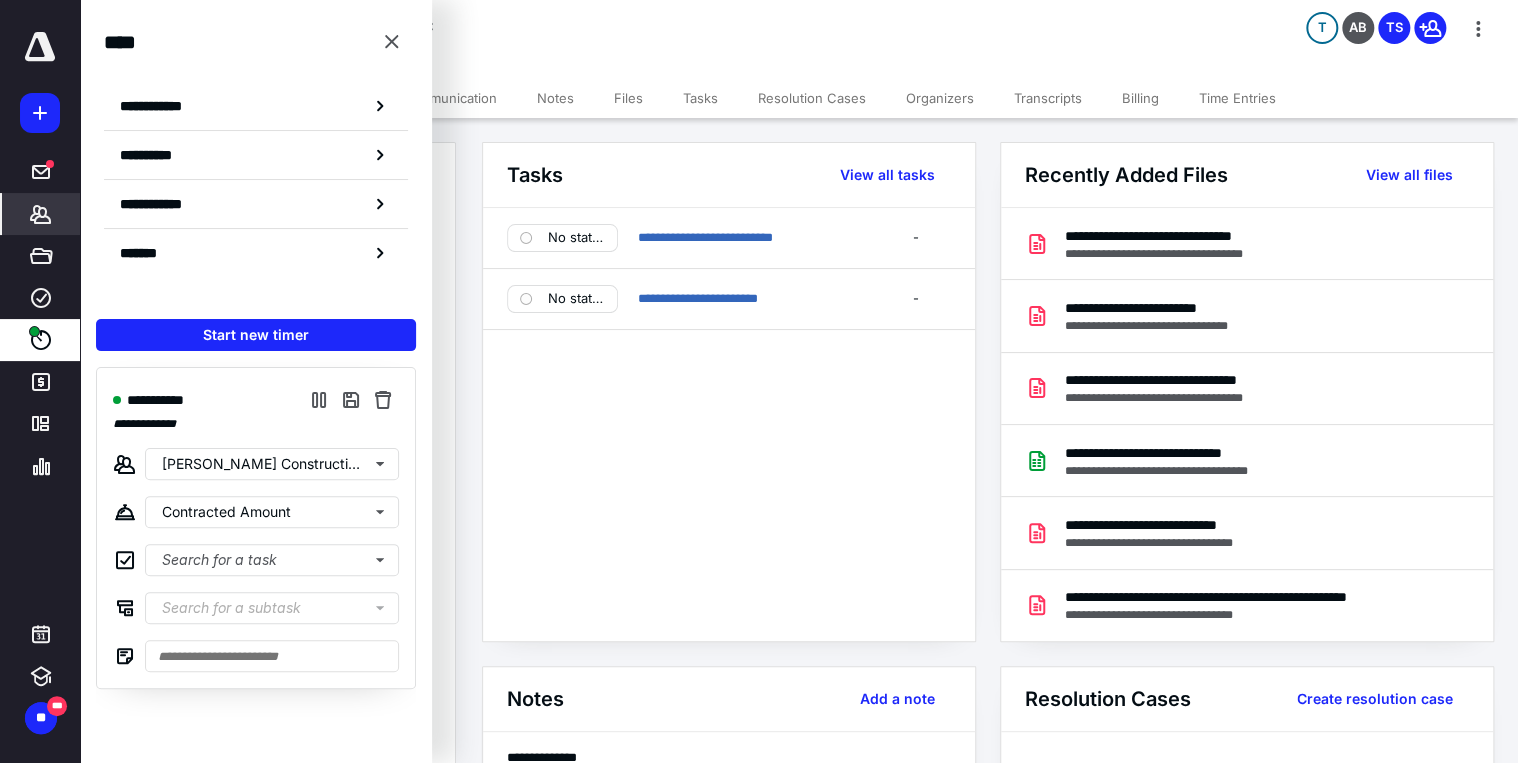 click on "Files" at bounding box center (628, 98) 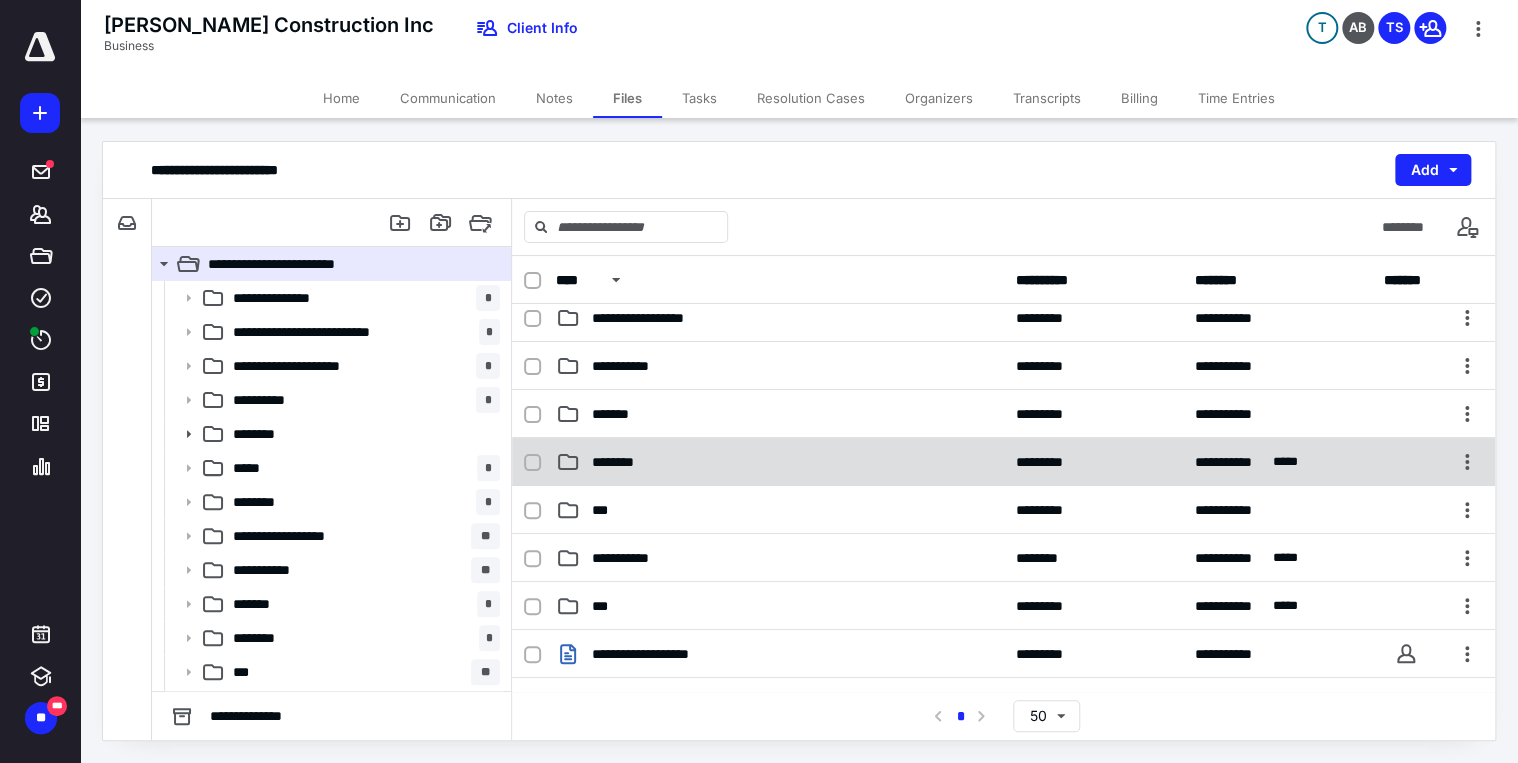 scroll, scrollTop: 320, scrollLeft: 0, axis: vertical 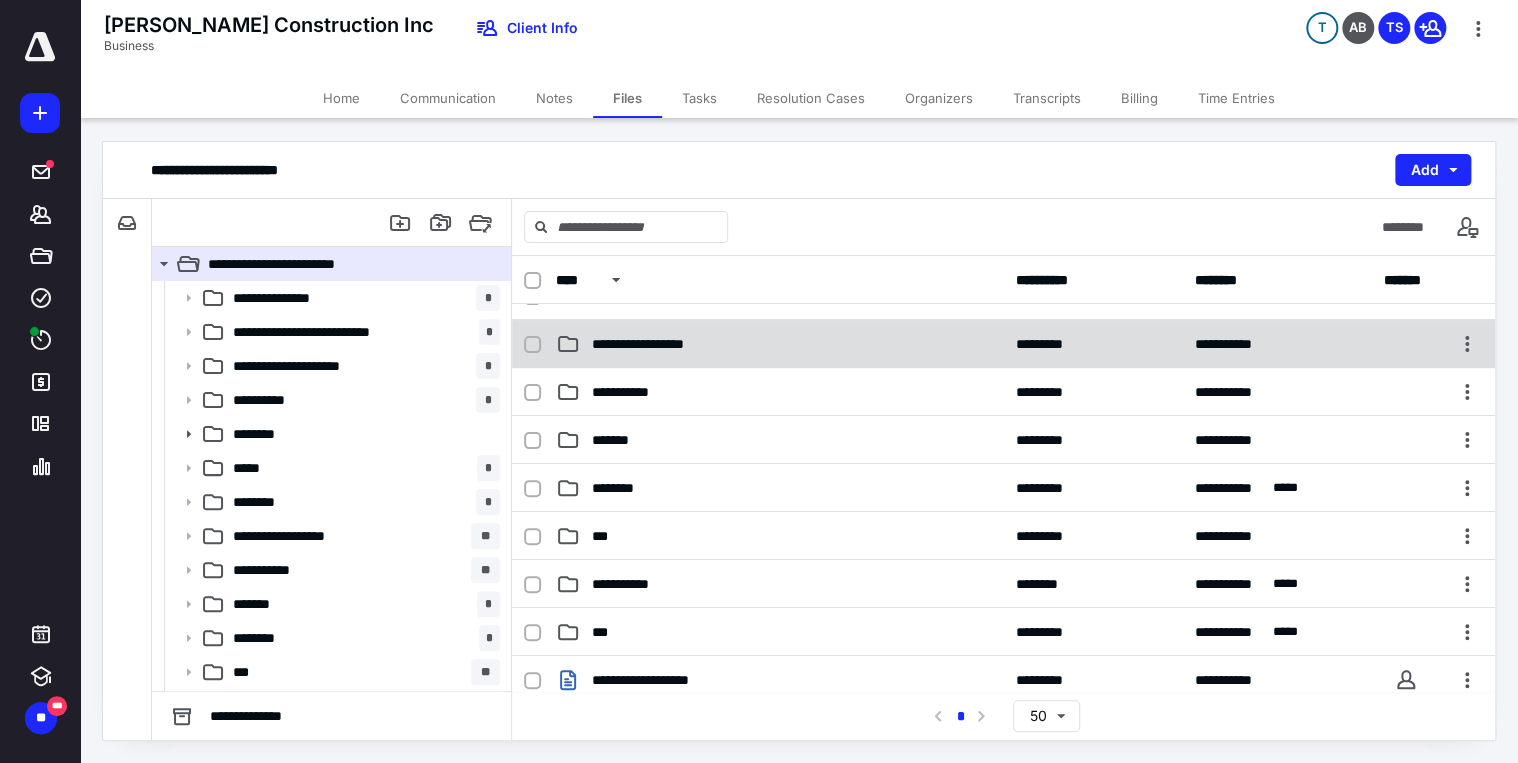 click on "**********" at bounding box center [660, 344] 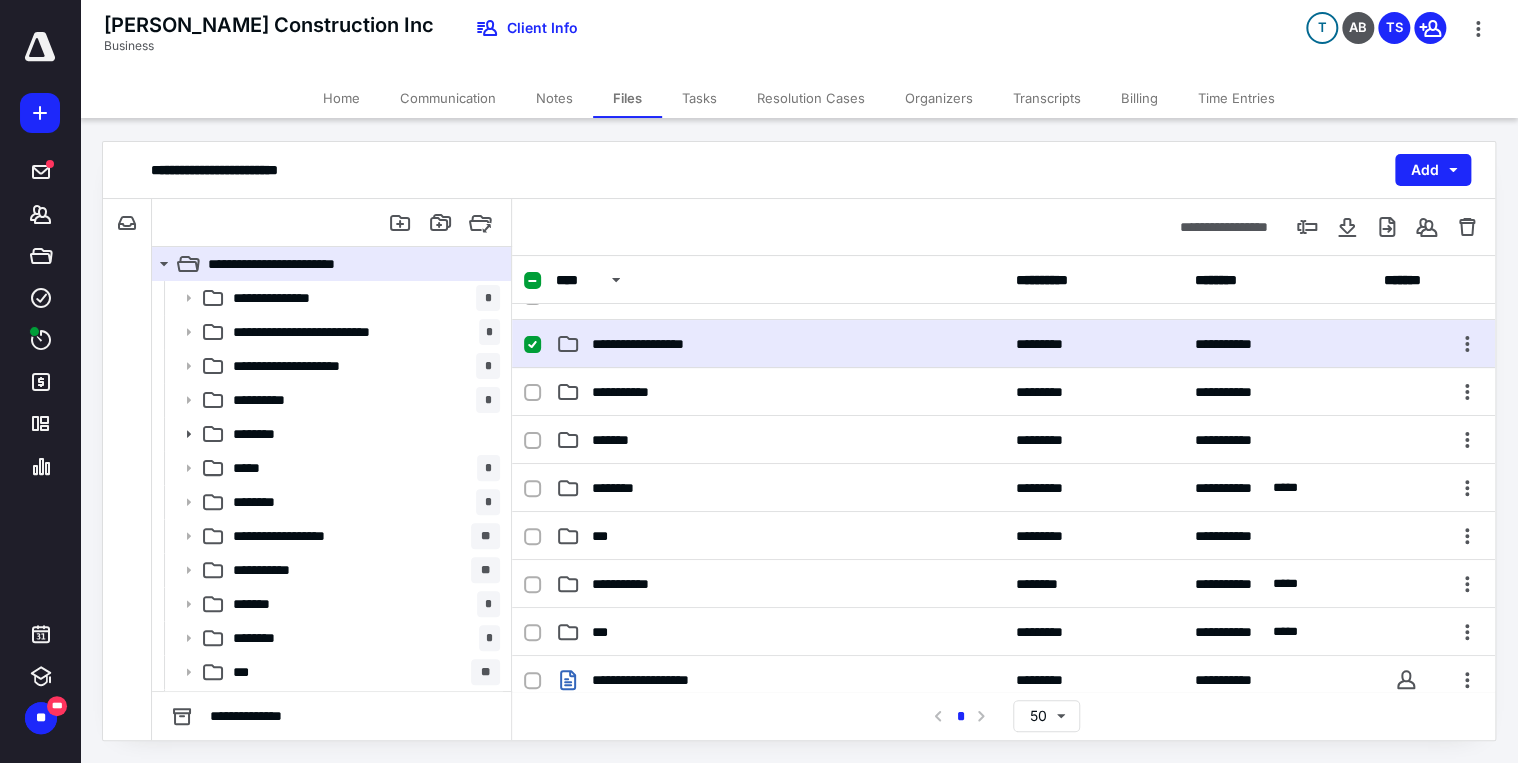 click on "**********" at bounding box center (660, 344) 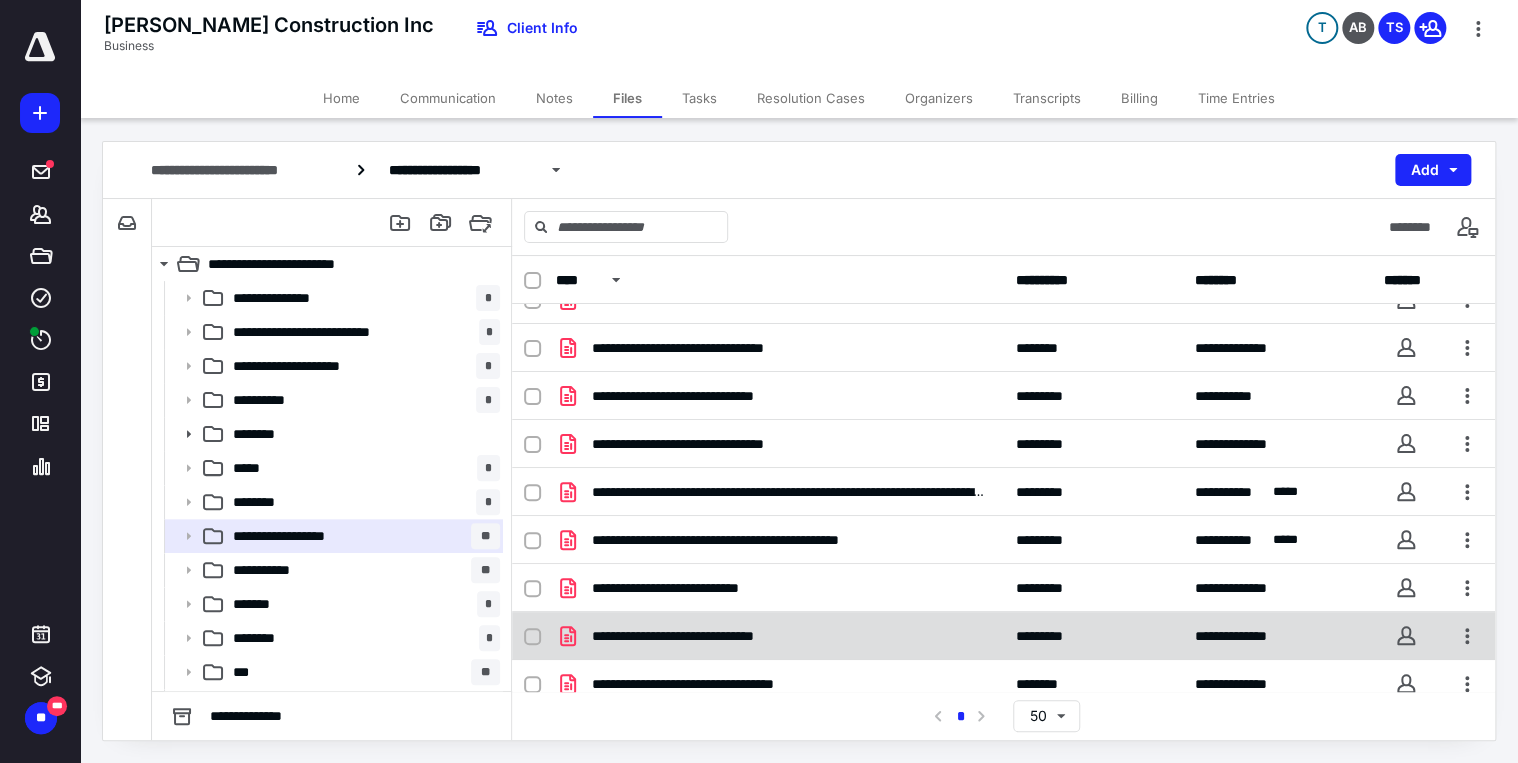 scroll, scrollTop: 281, scrollLeft: 0, axis: vertical 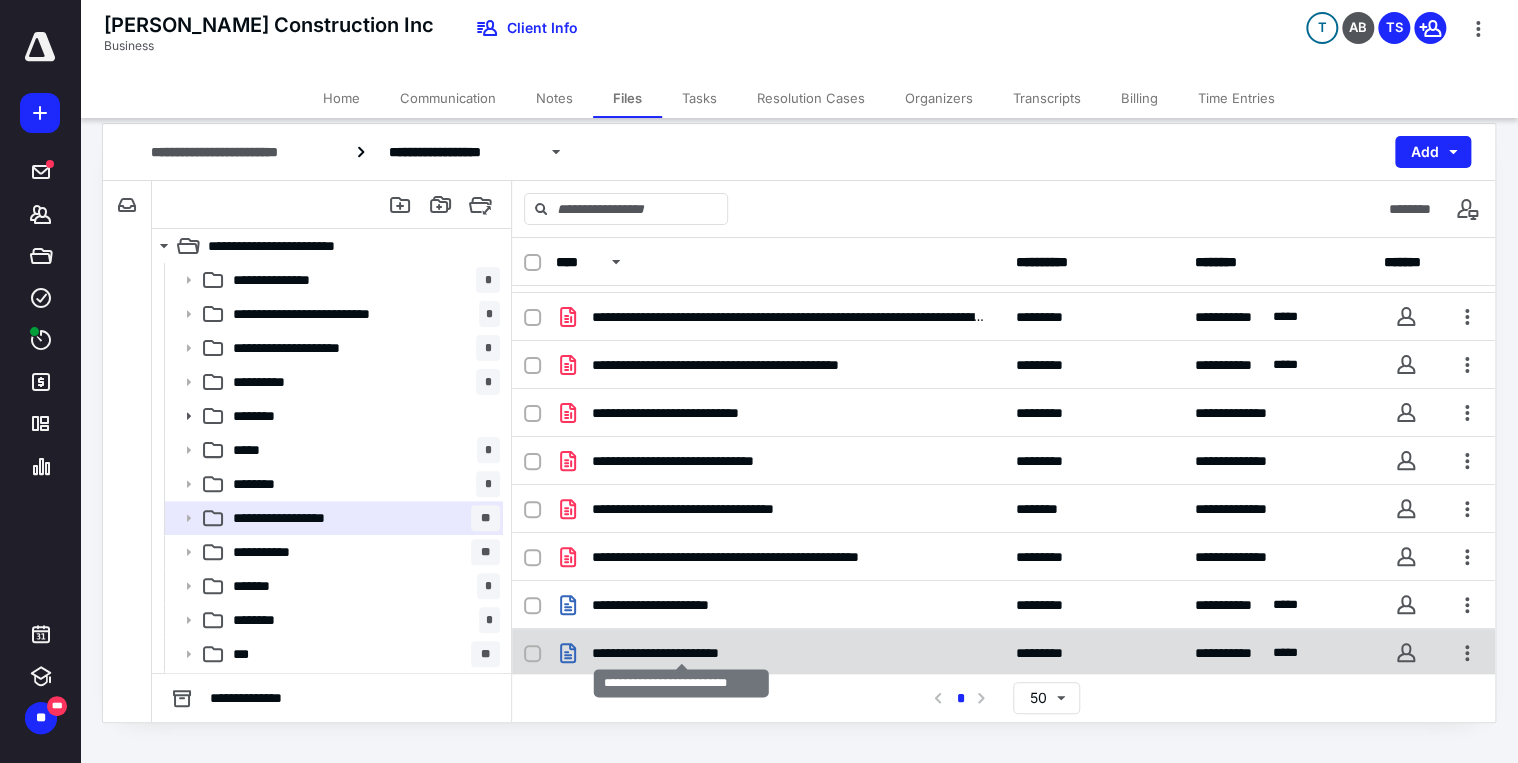 click on "**********" at bounding box center [681, 653] 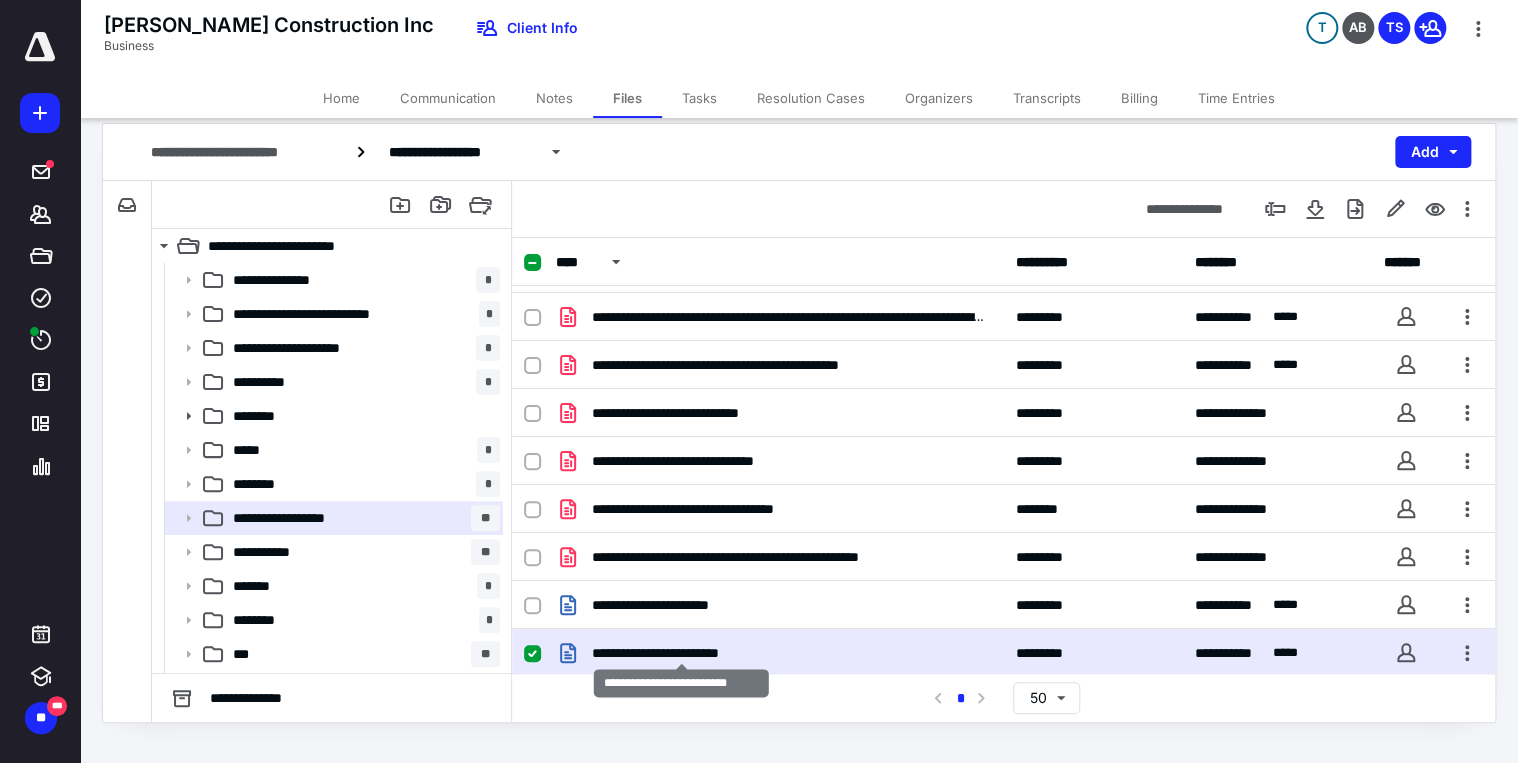 click on "**********" at bounding box center (681, 653) 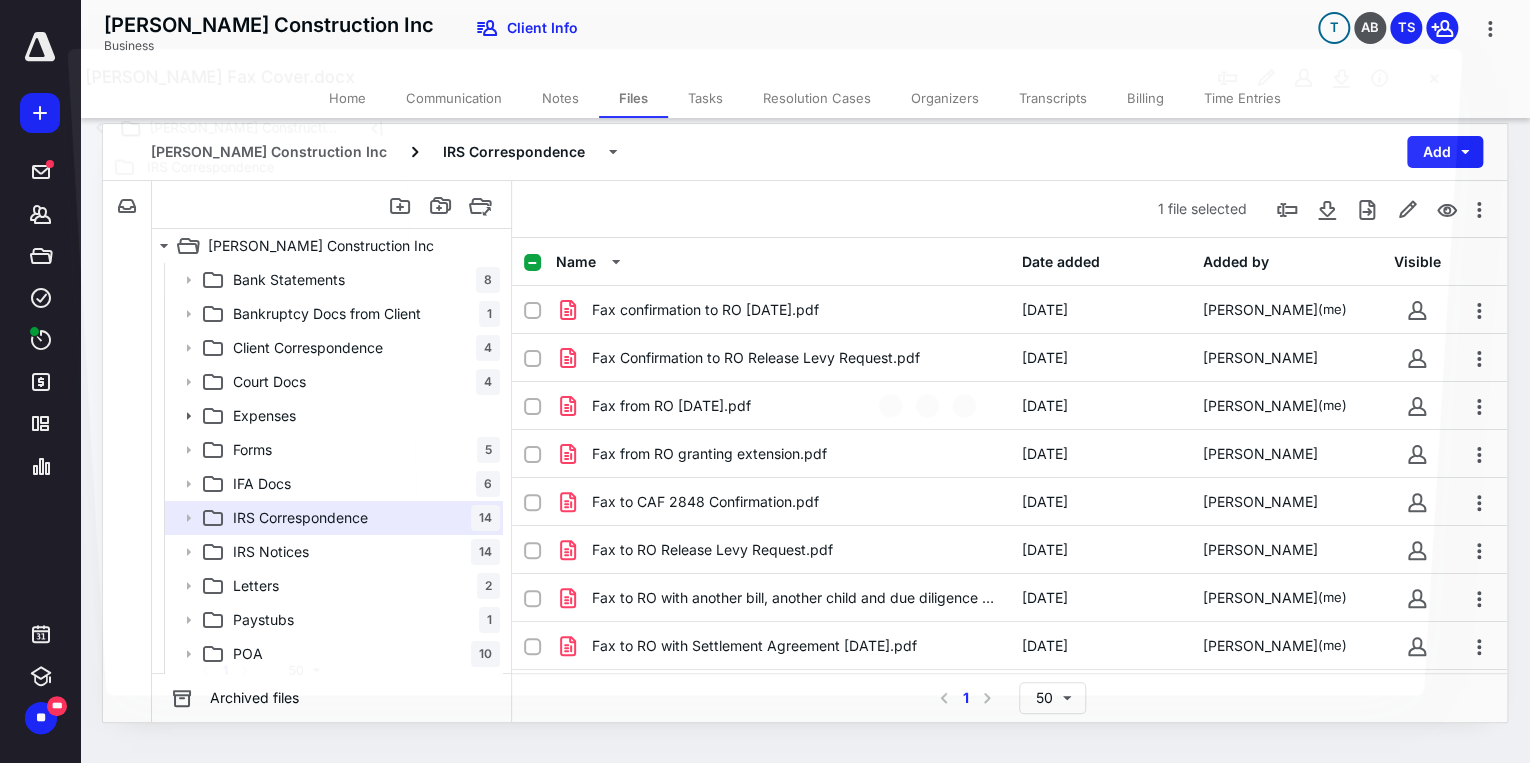 scroll, scrollTop: 281, scrollLeft: 0, axis: vertical 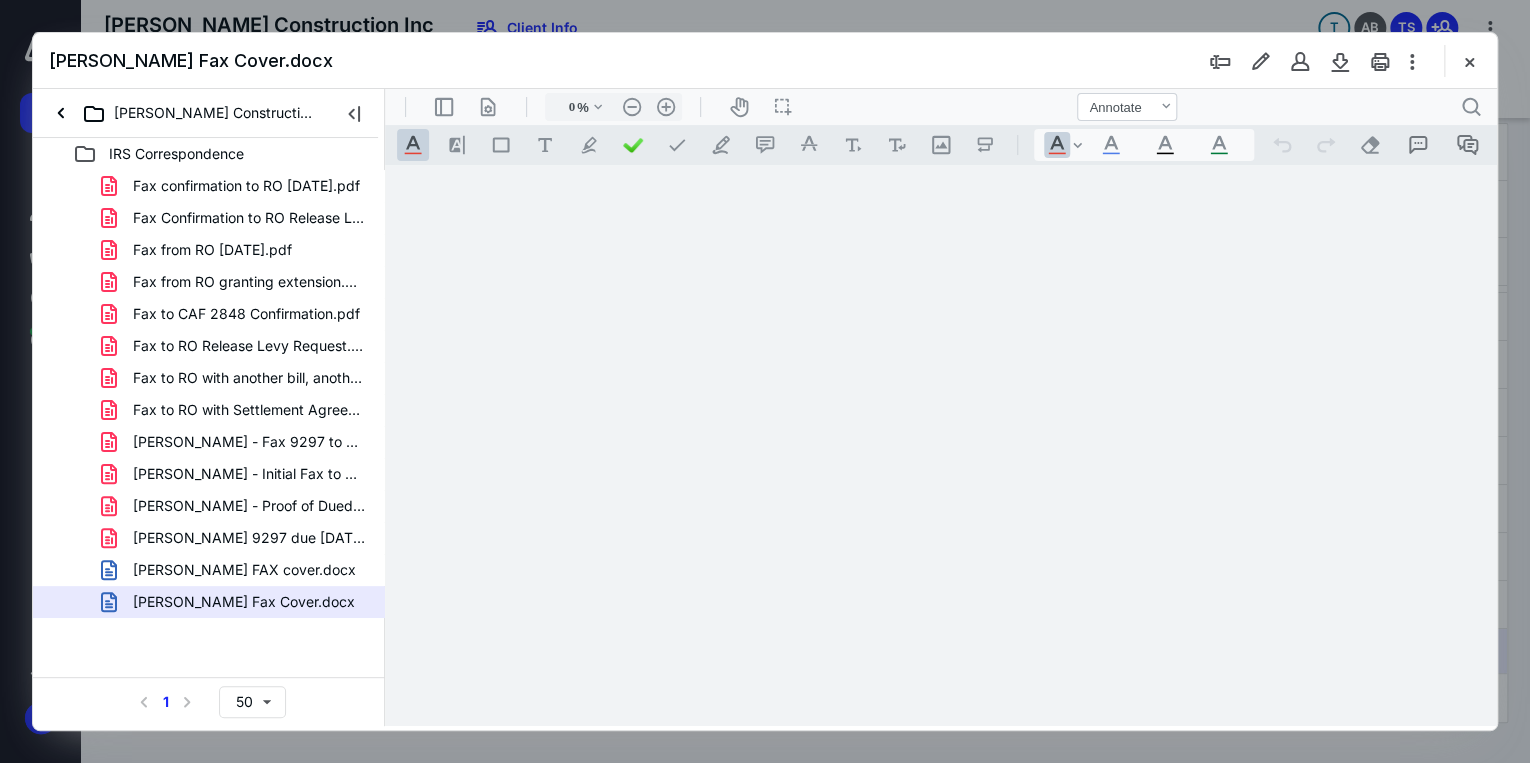 type on "71" 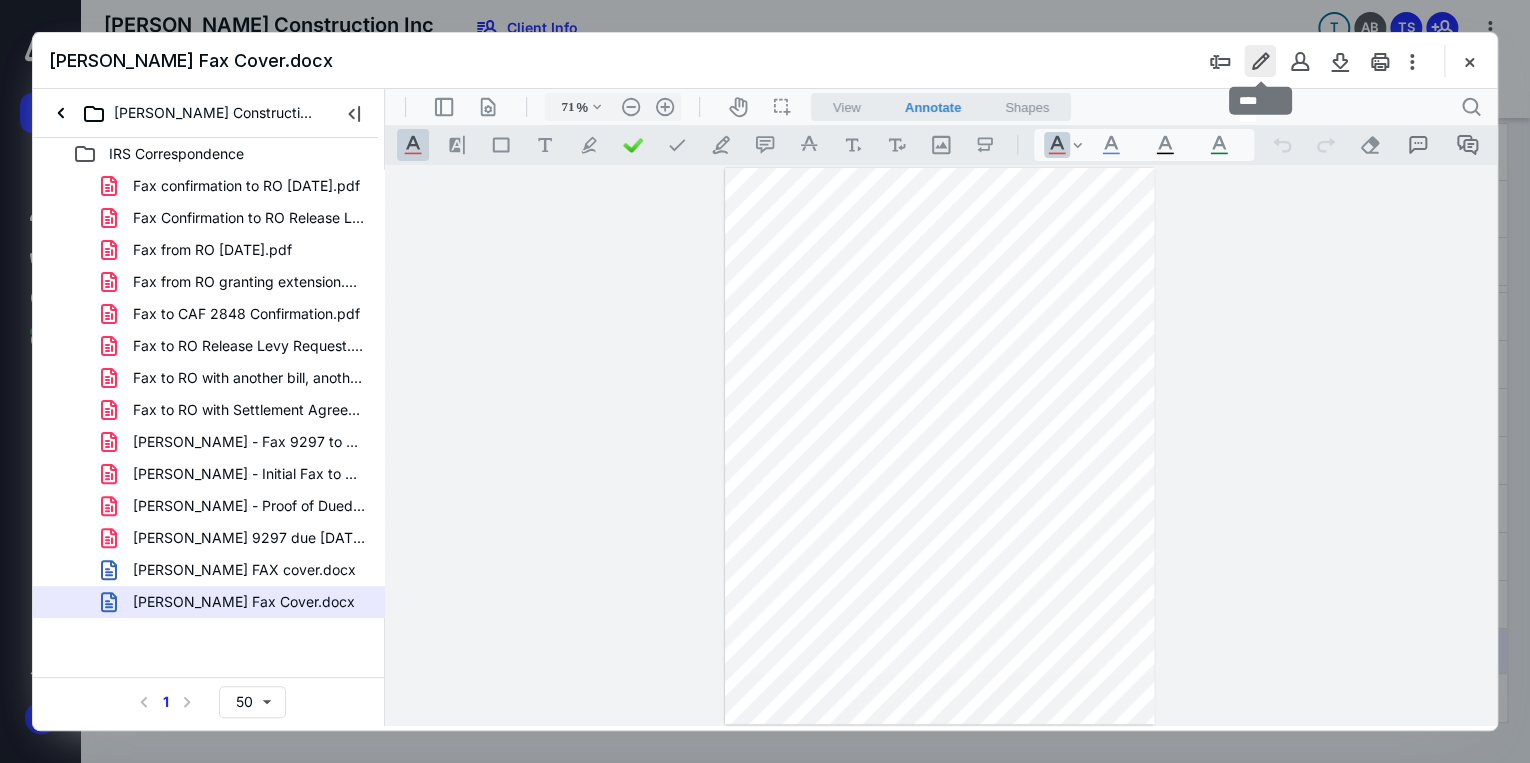 click at bounding box center [1260, 61] 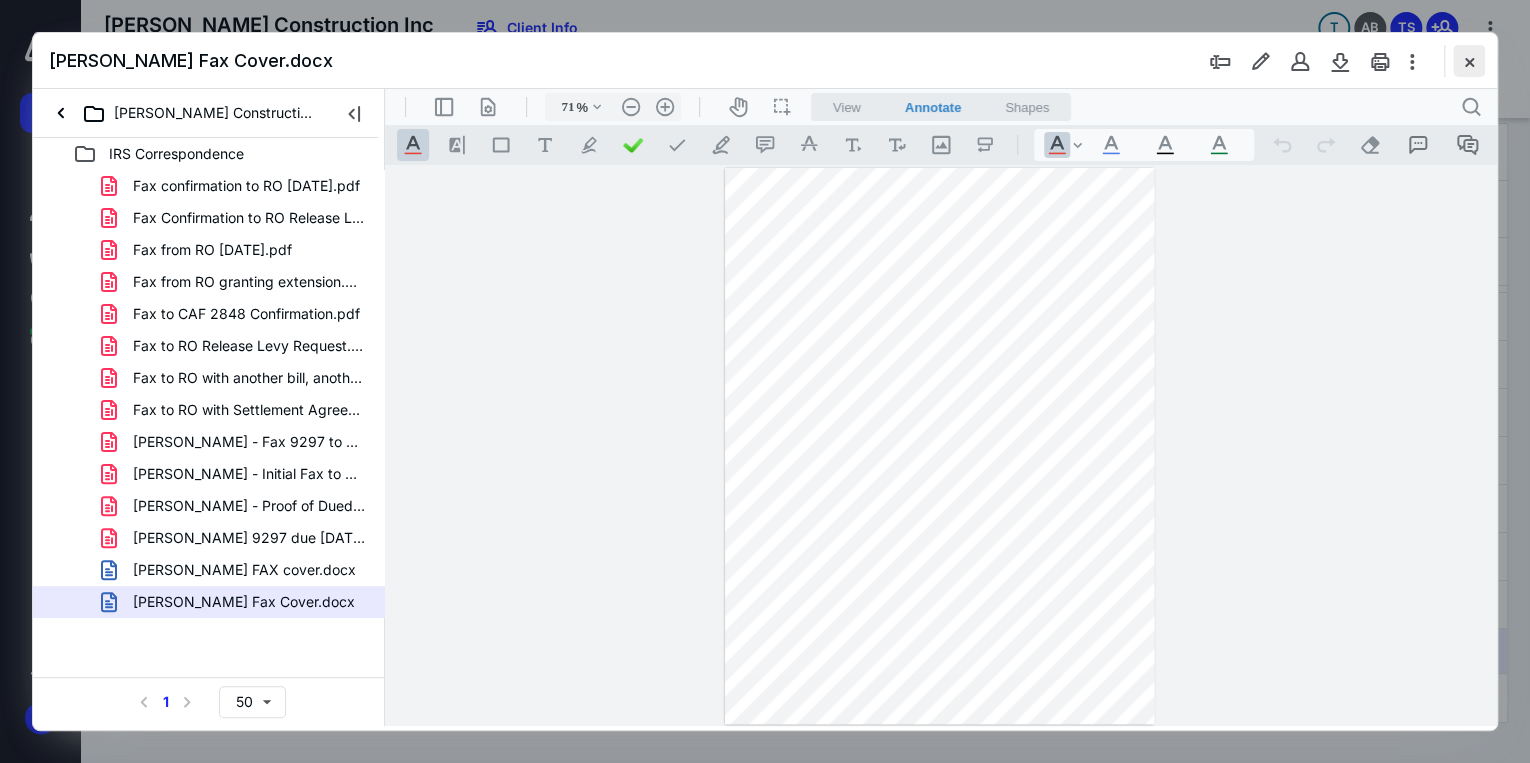 click at bounding box center [1469, 61] 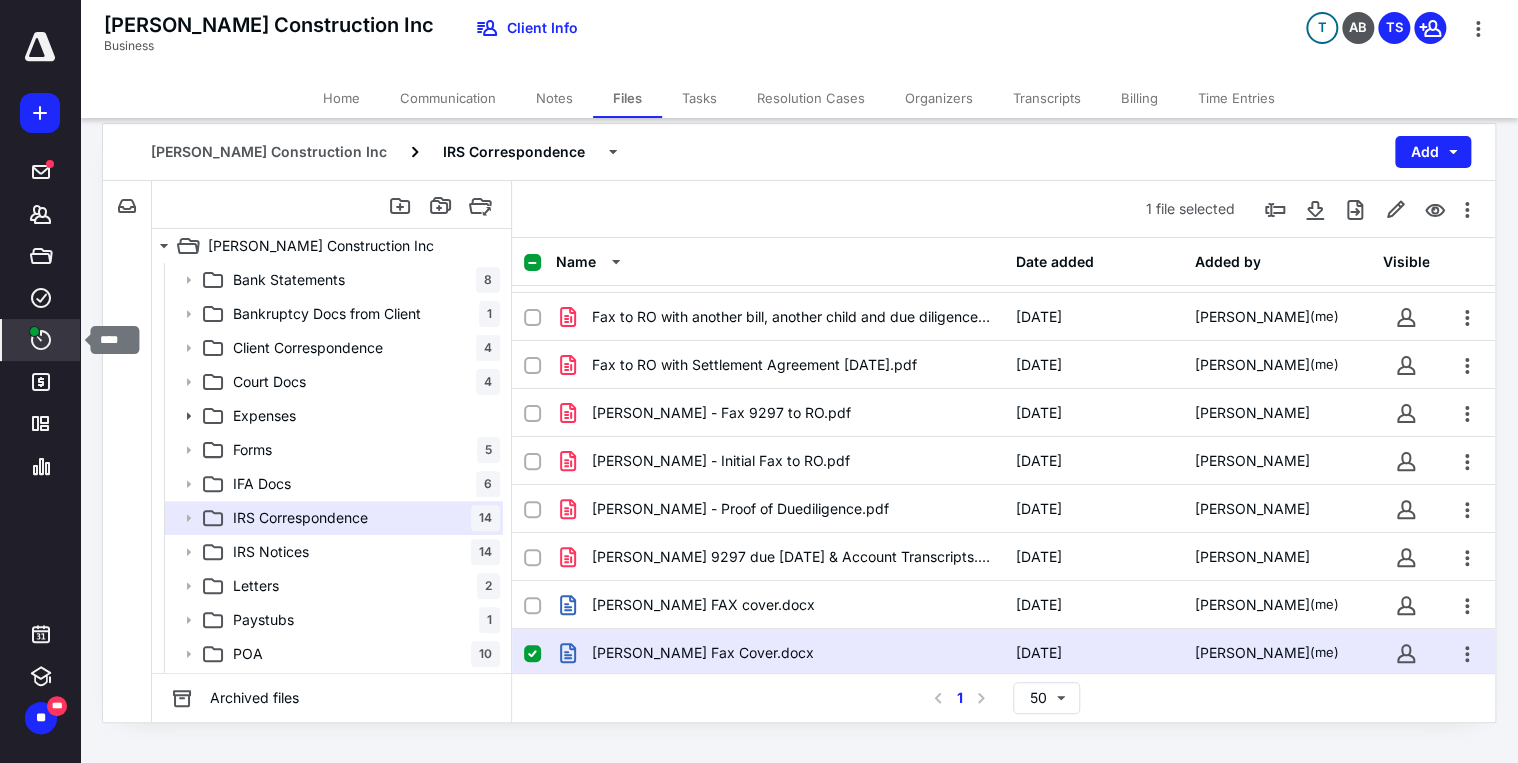 click on "****" at bounding box center (41, 340) 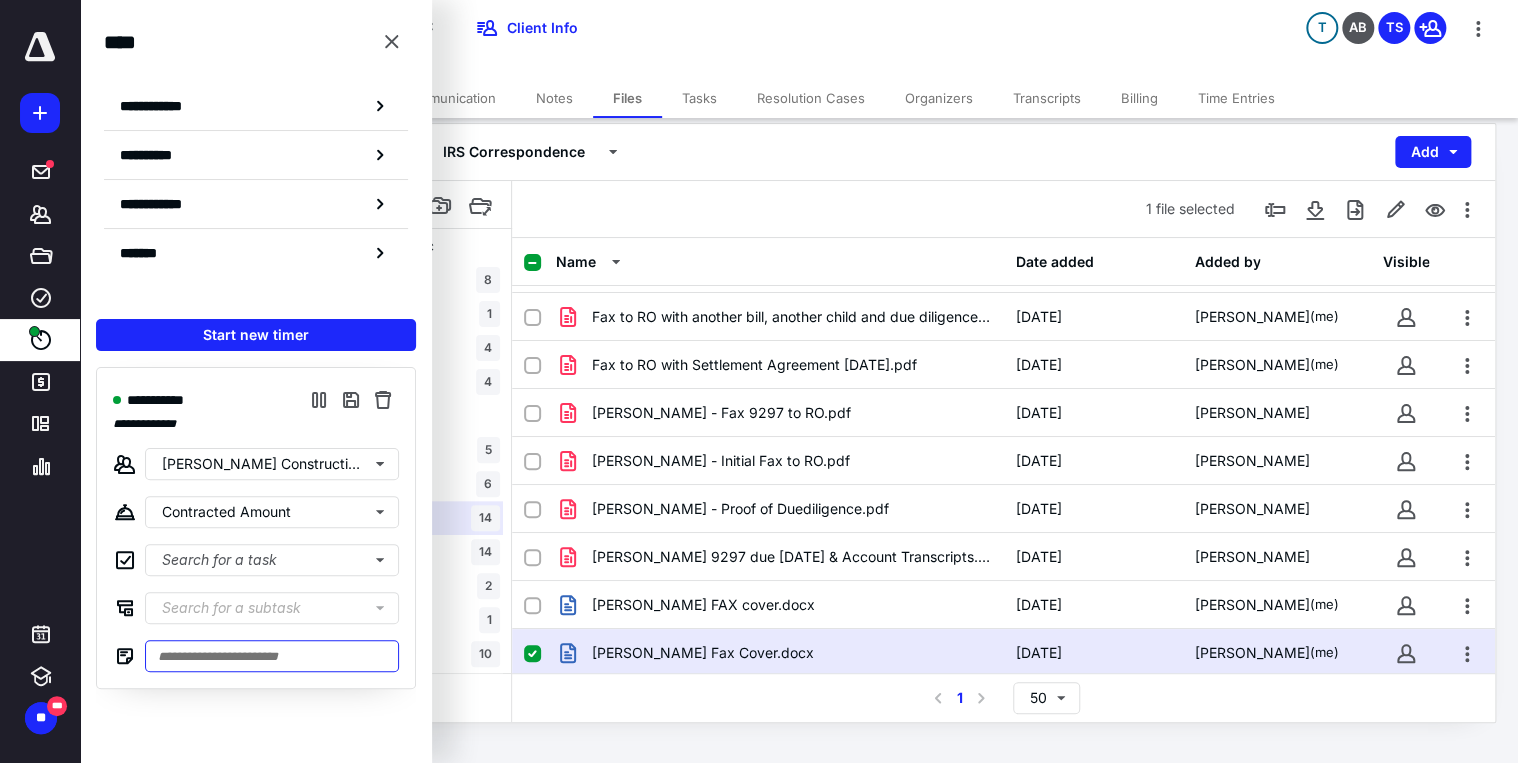 click at bounding box center [272, 656] 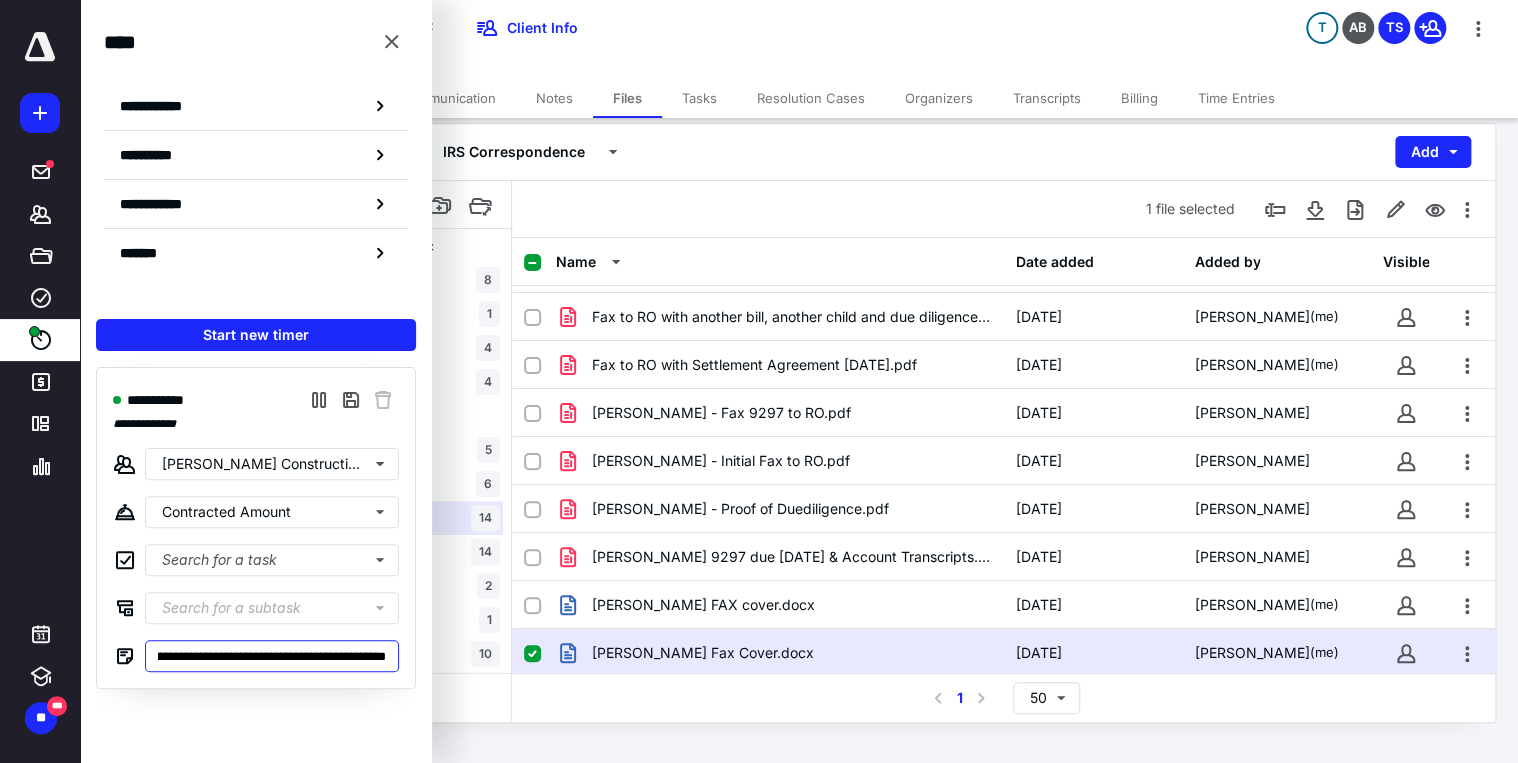 scroll, scrollTop: 0, scrollLeft: 388, axis: horizontal 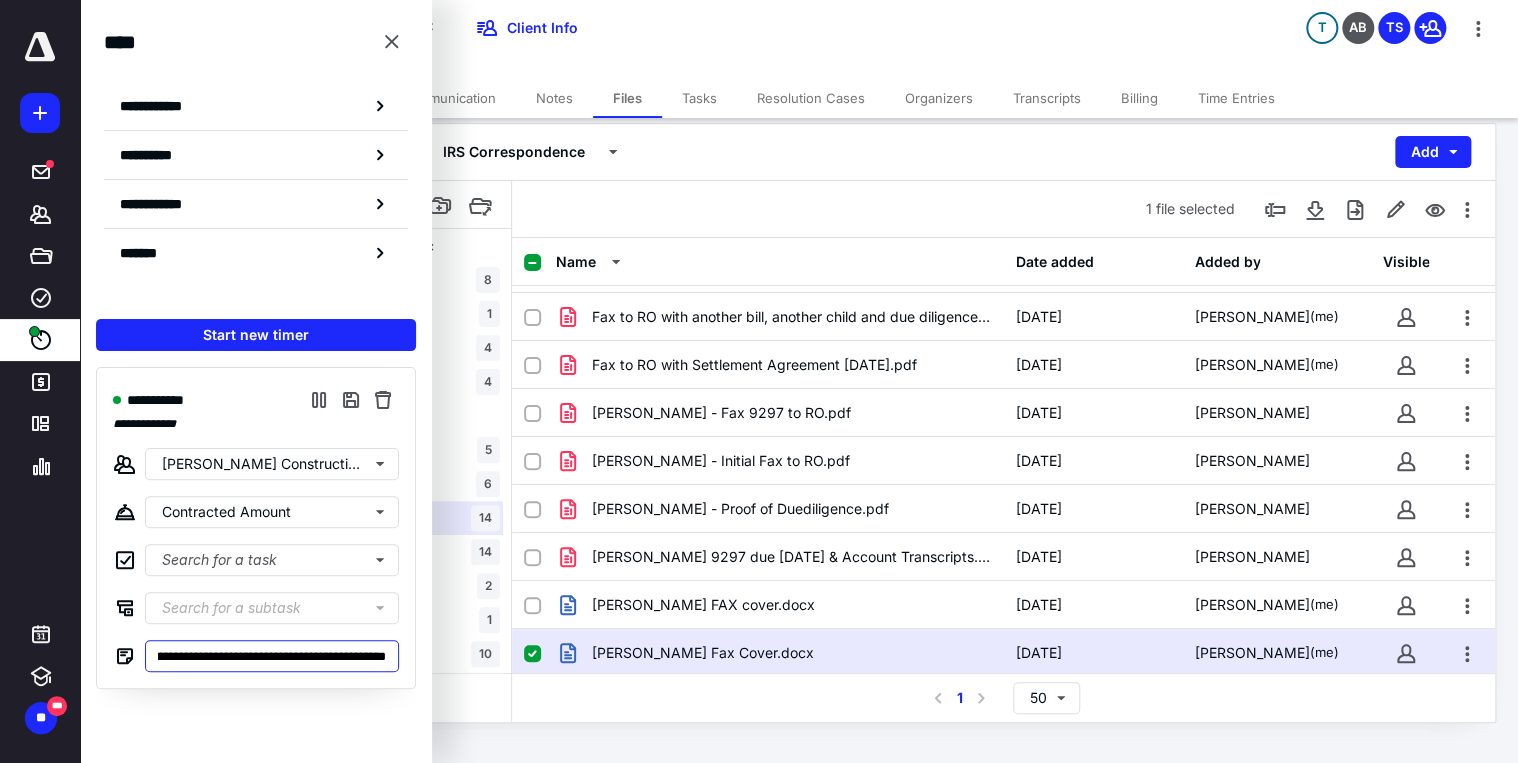type on "**********" 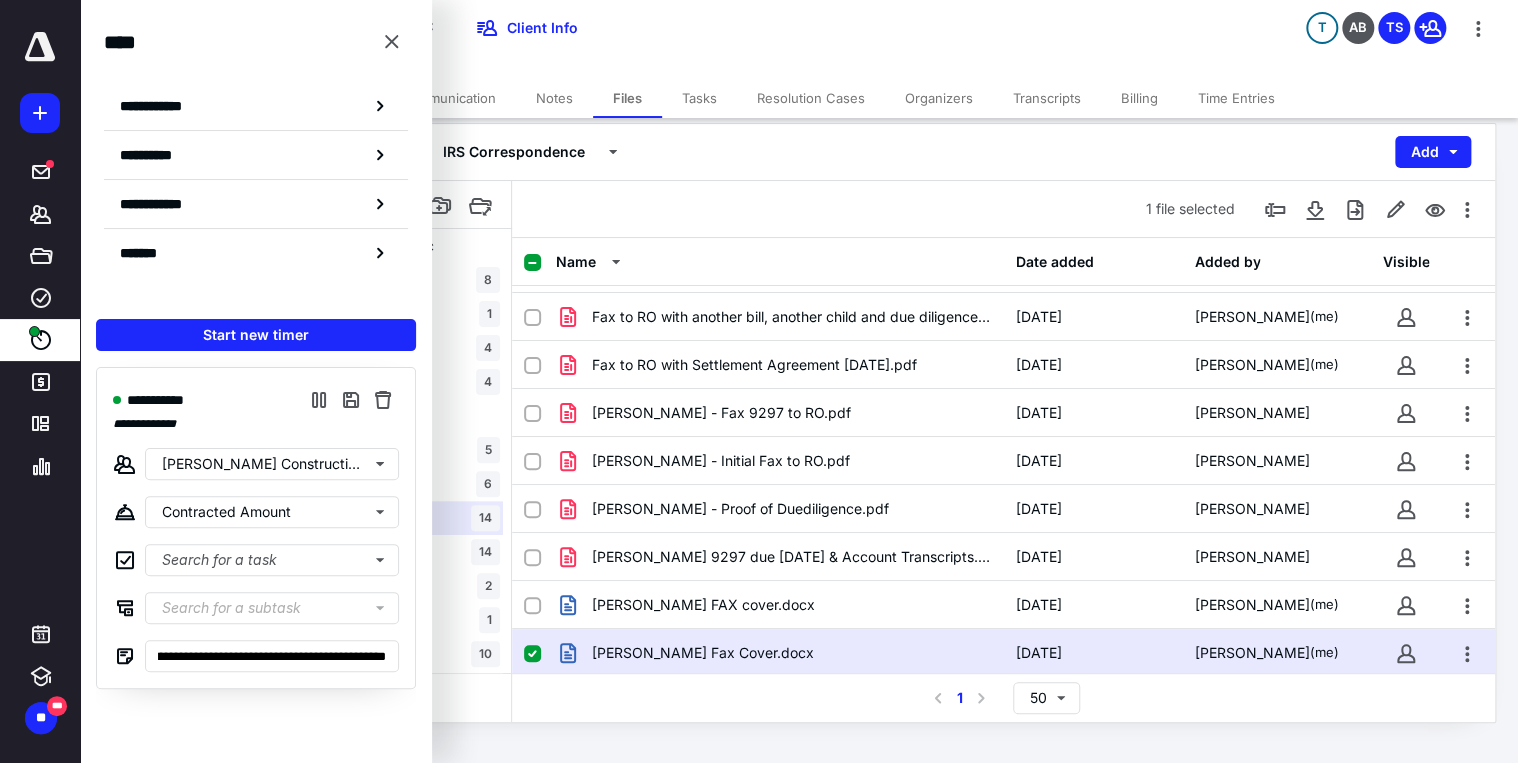click on "Tasks" at bounding box center (699, 98) 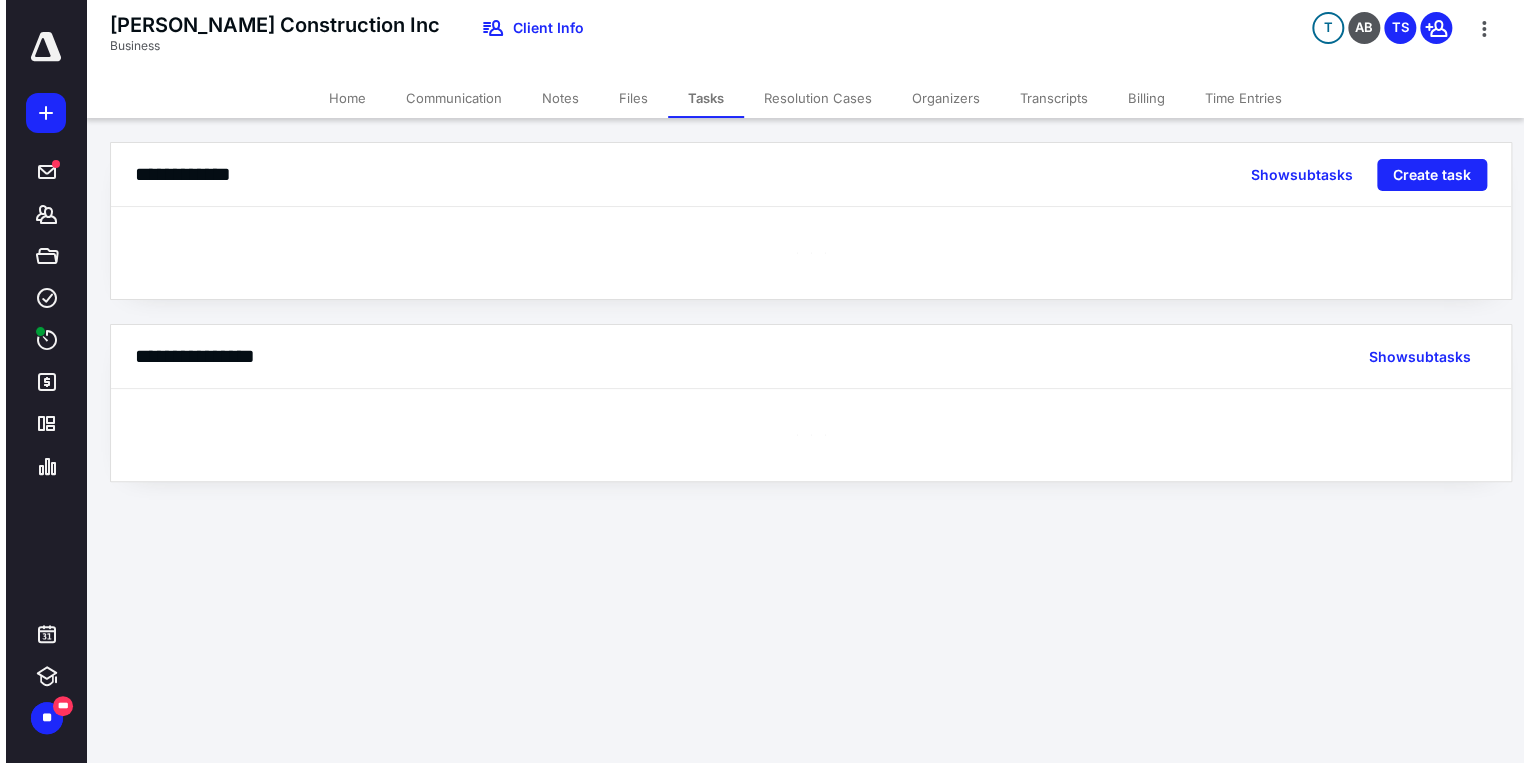 scroll, scrollTop: 0, scrollLeft: 0, axis: both 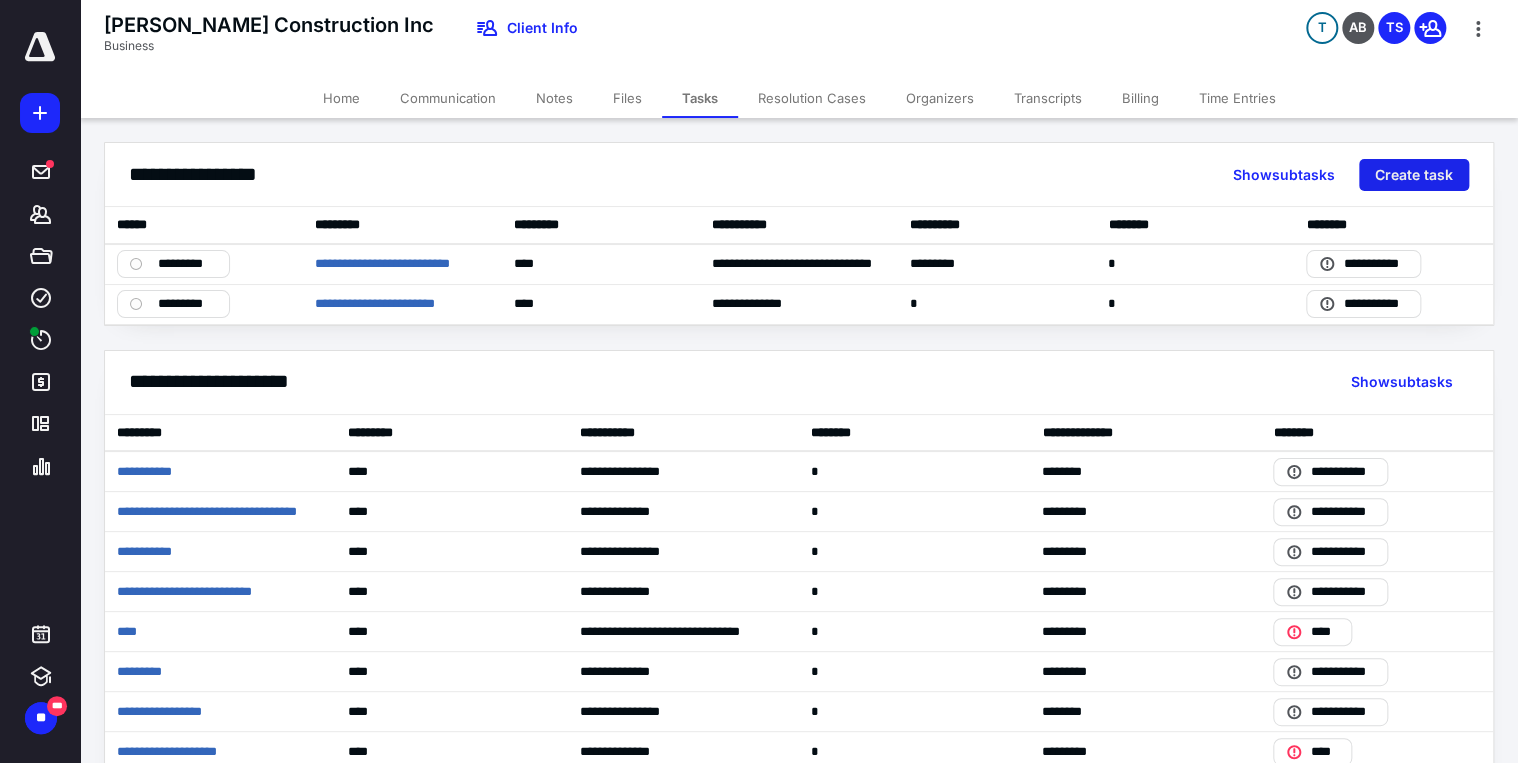 click on "Create task" at bounding box center (1414, 175) 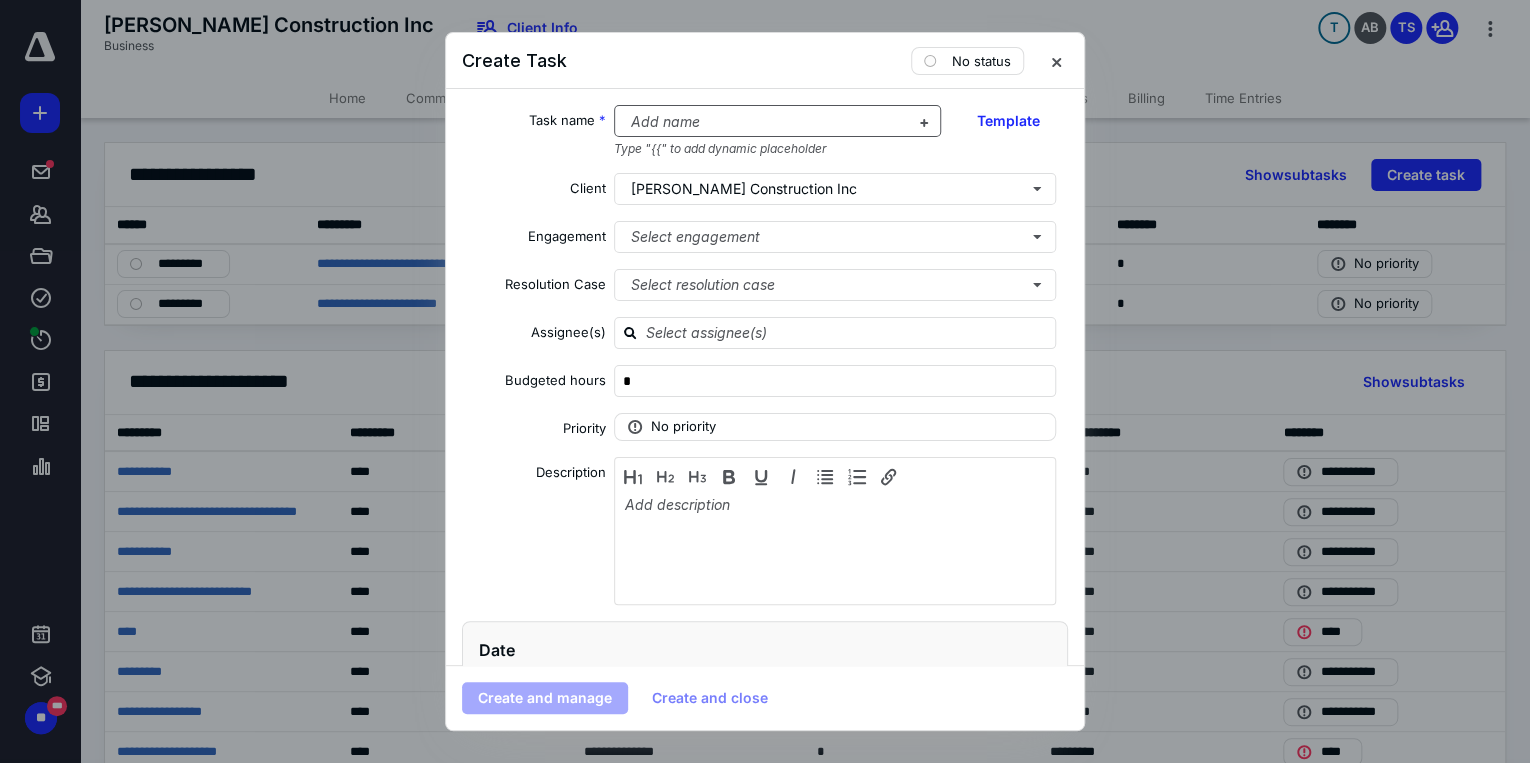 click at bounding box center (766, 122) 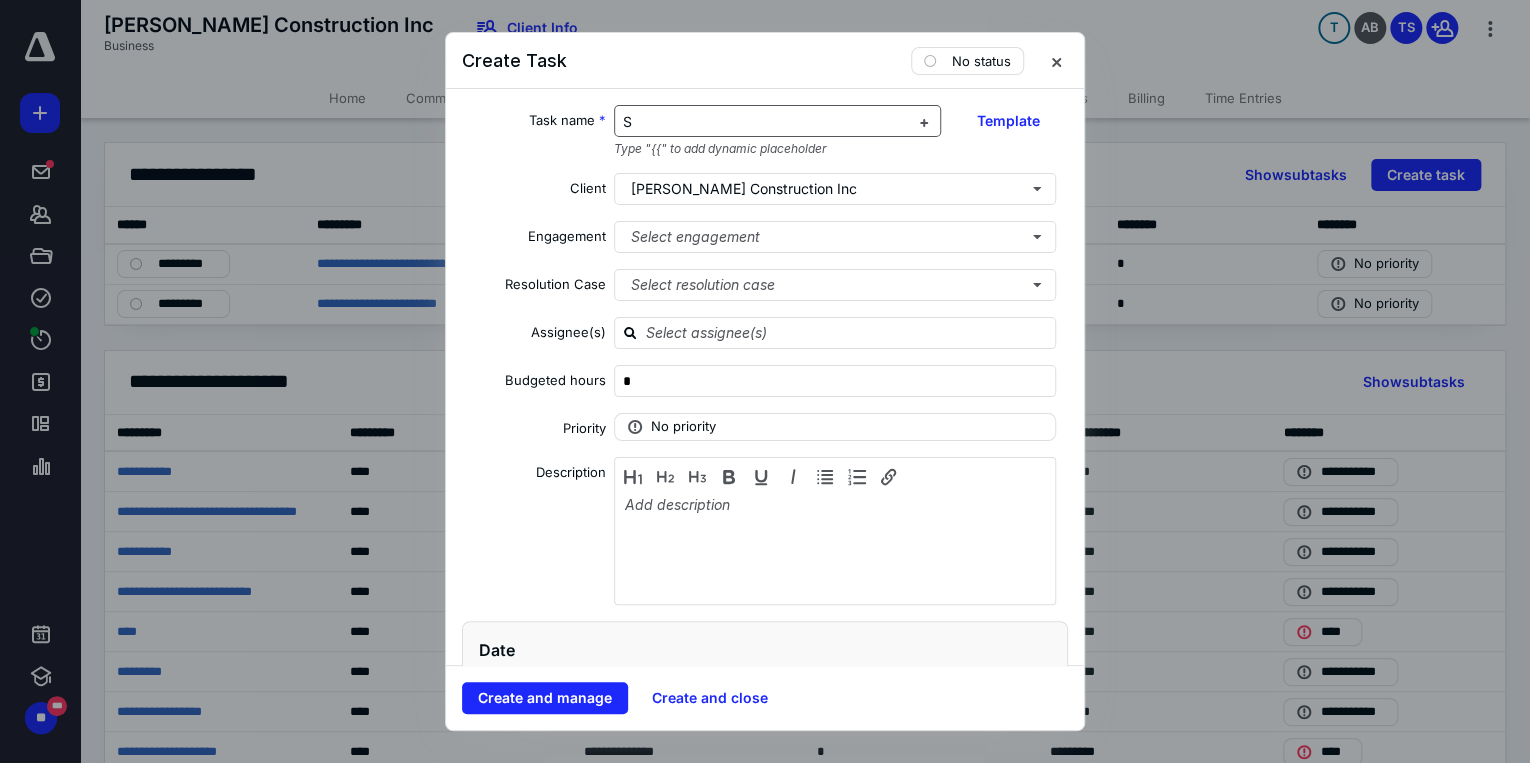 type 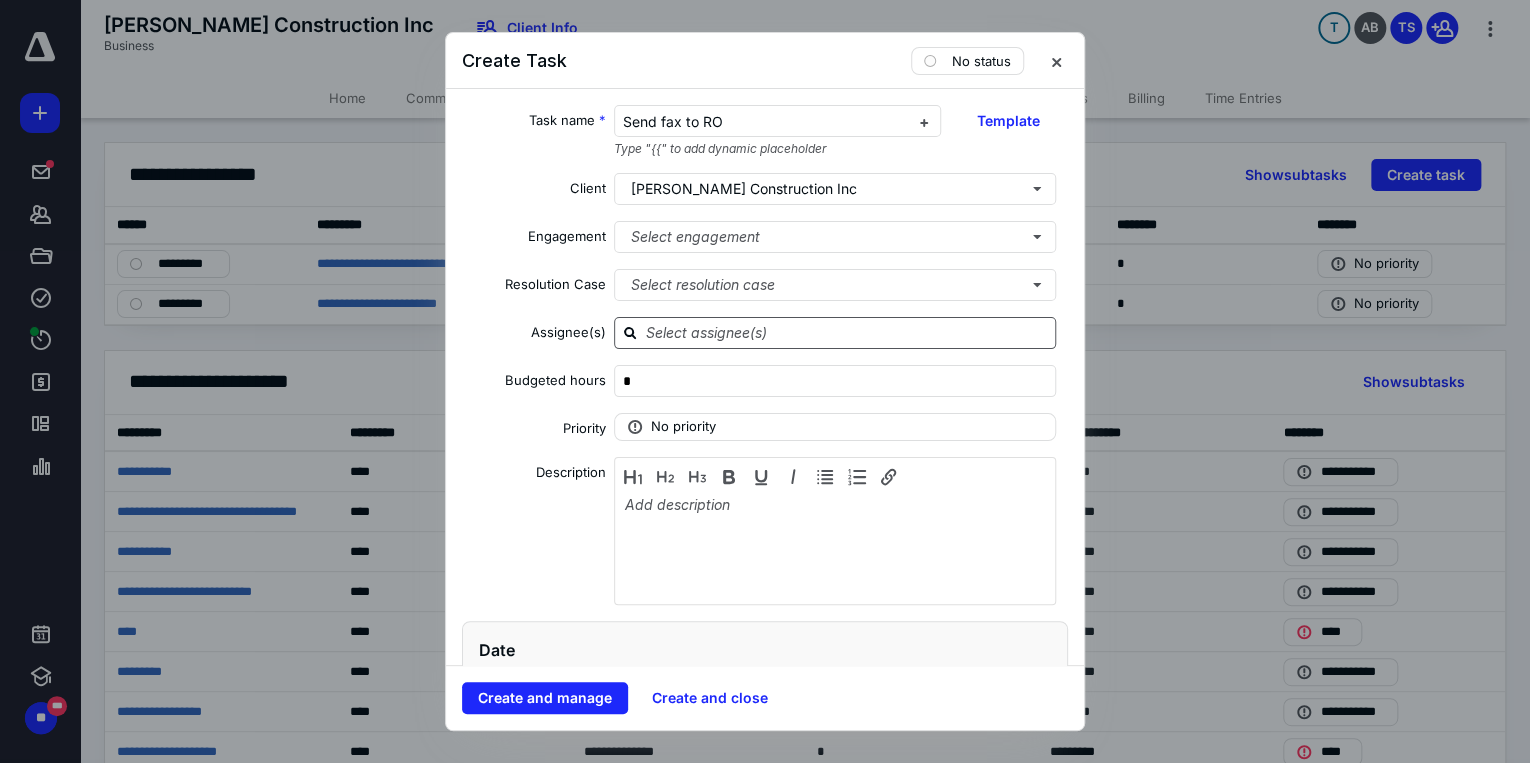 click 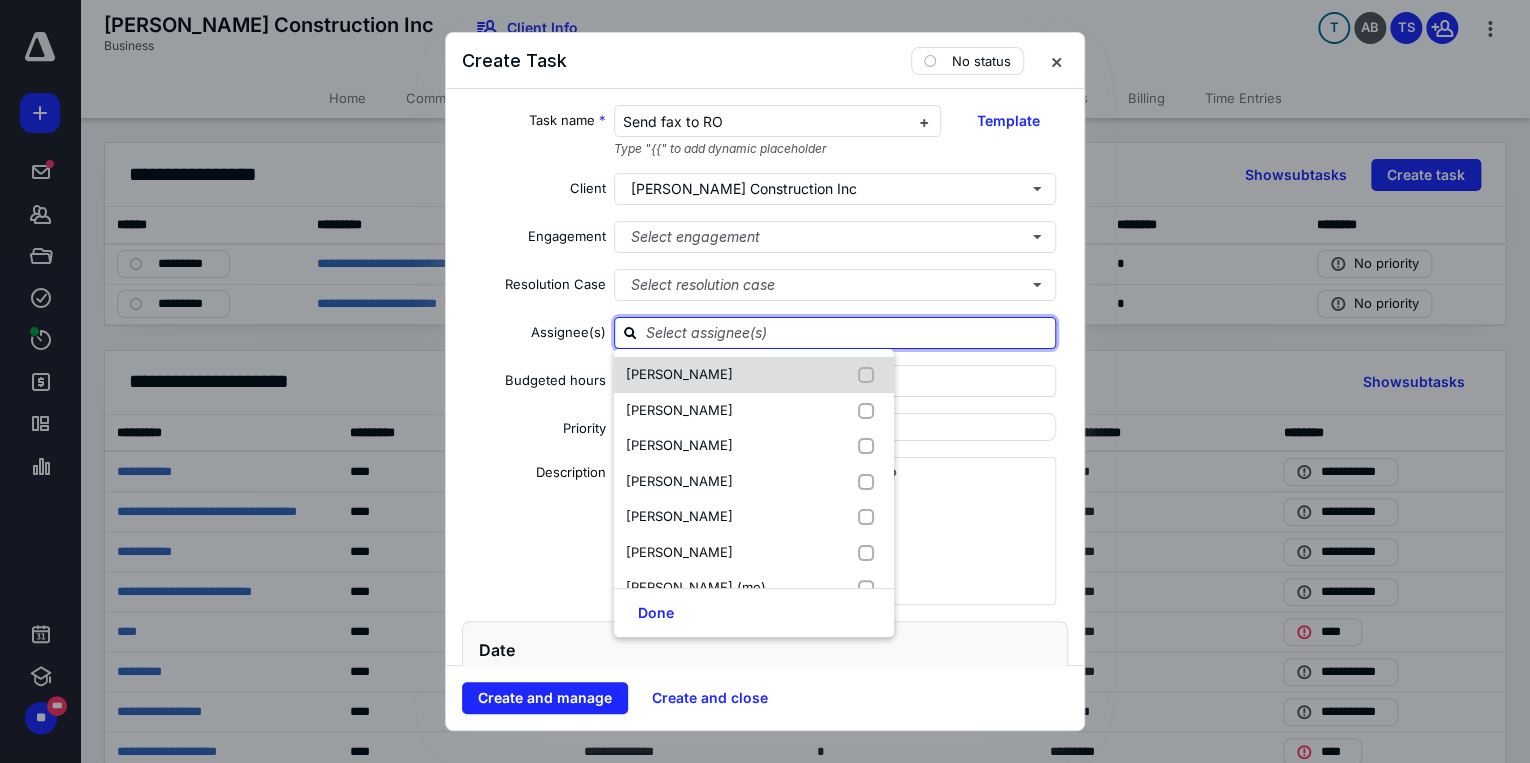 click on "[PERSON_NAME]" at bounding box center (679, 374) 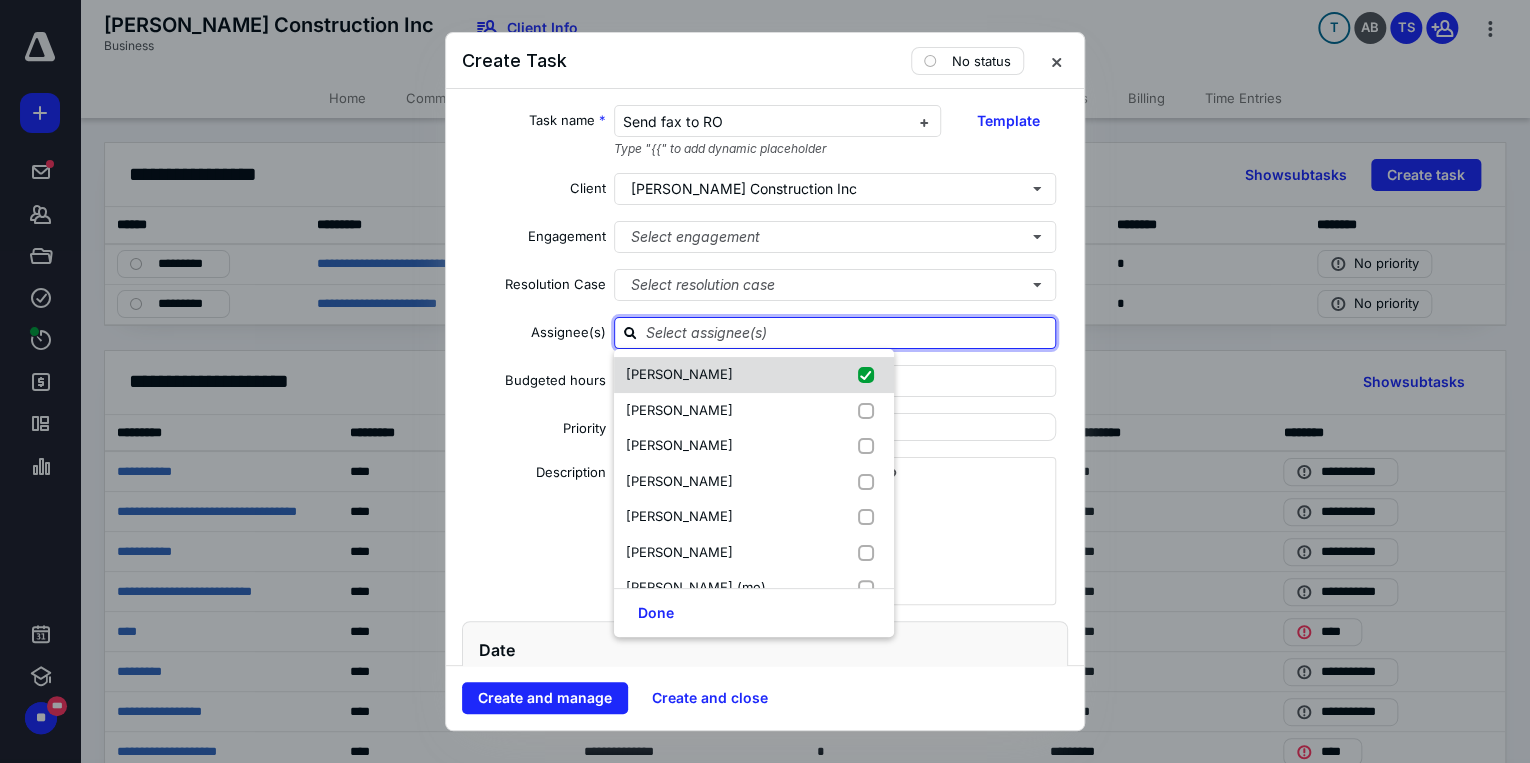 checkbox on "true" 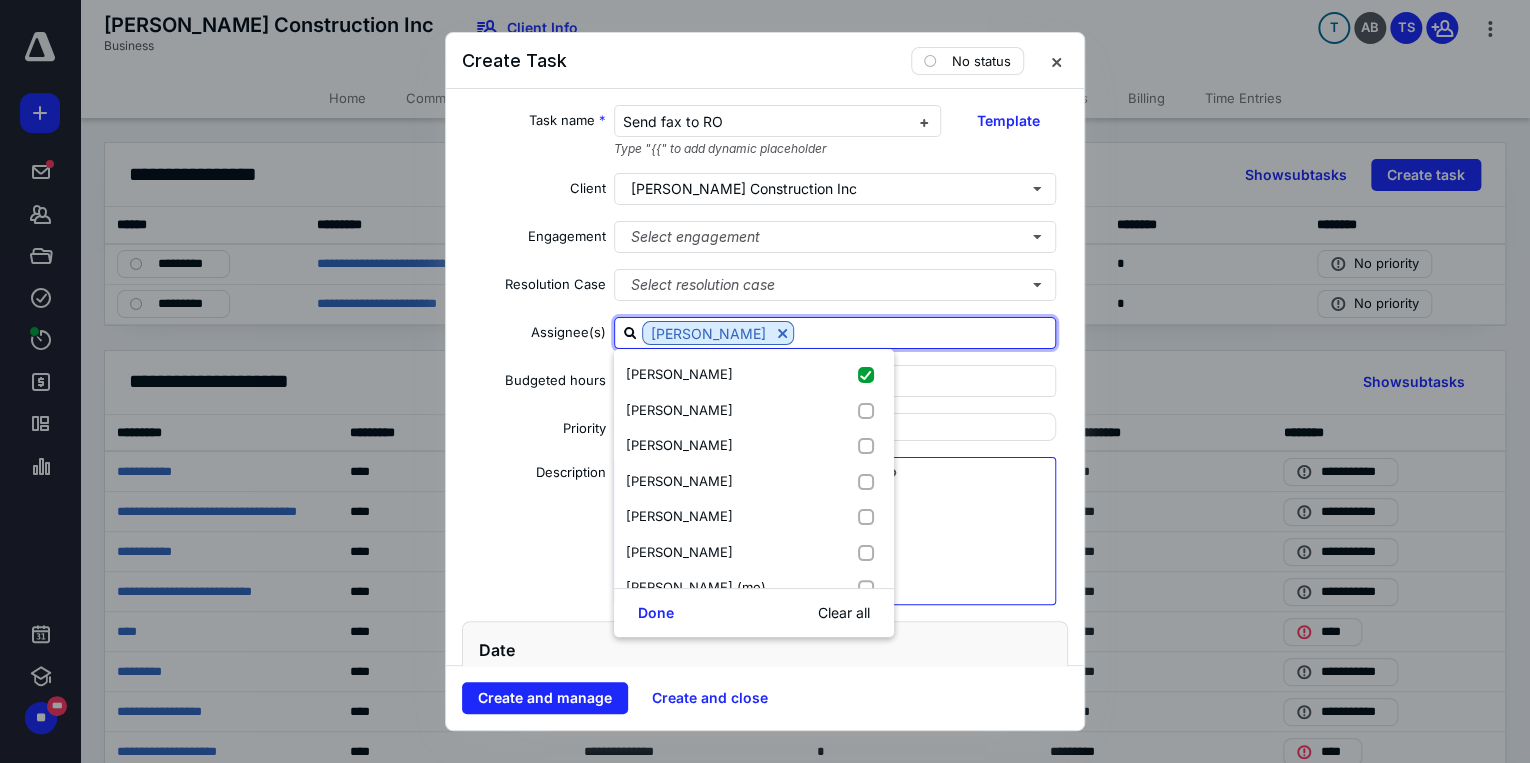 click at bounding box center (835, 546) 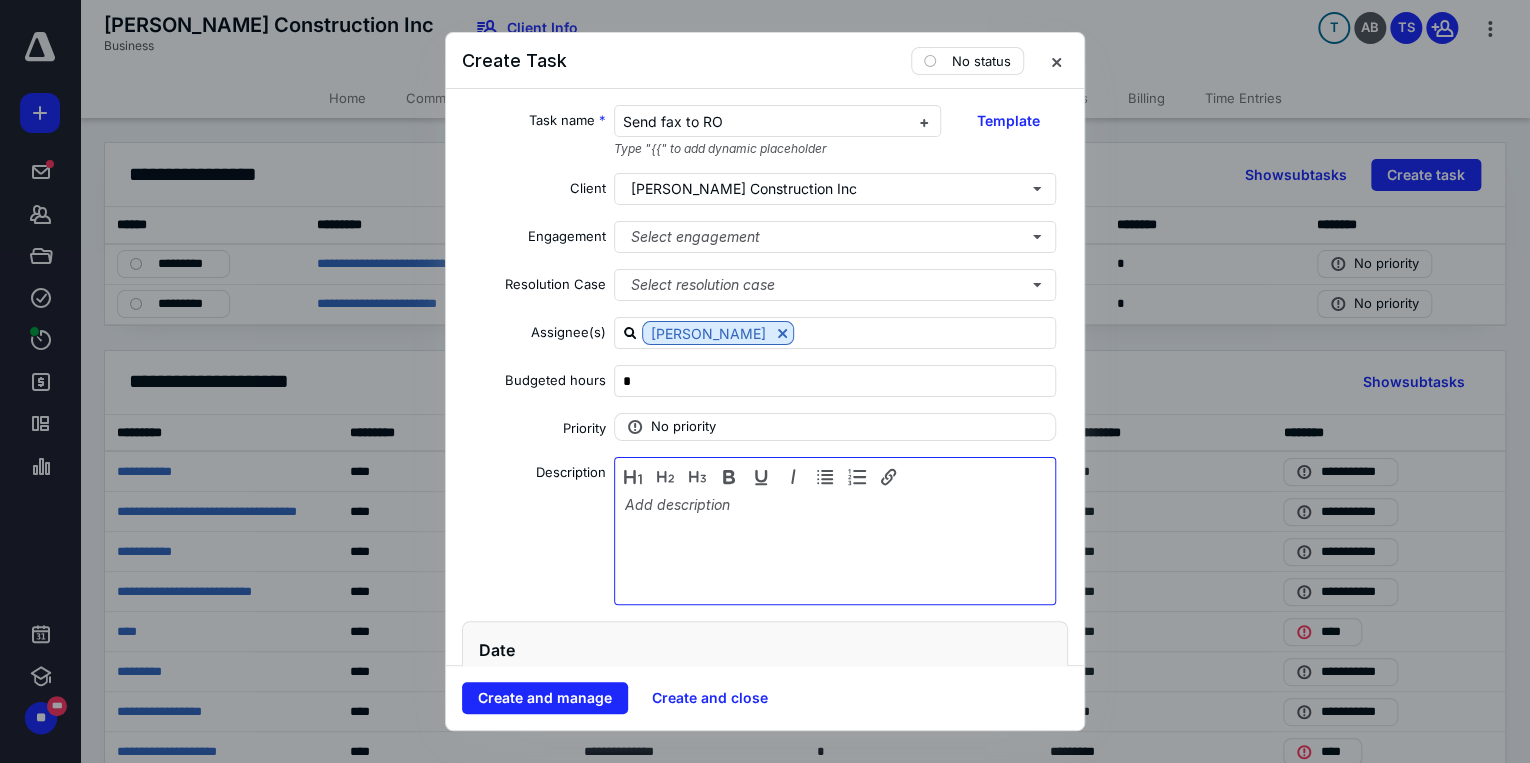 type 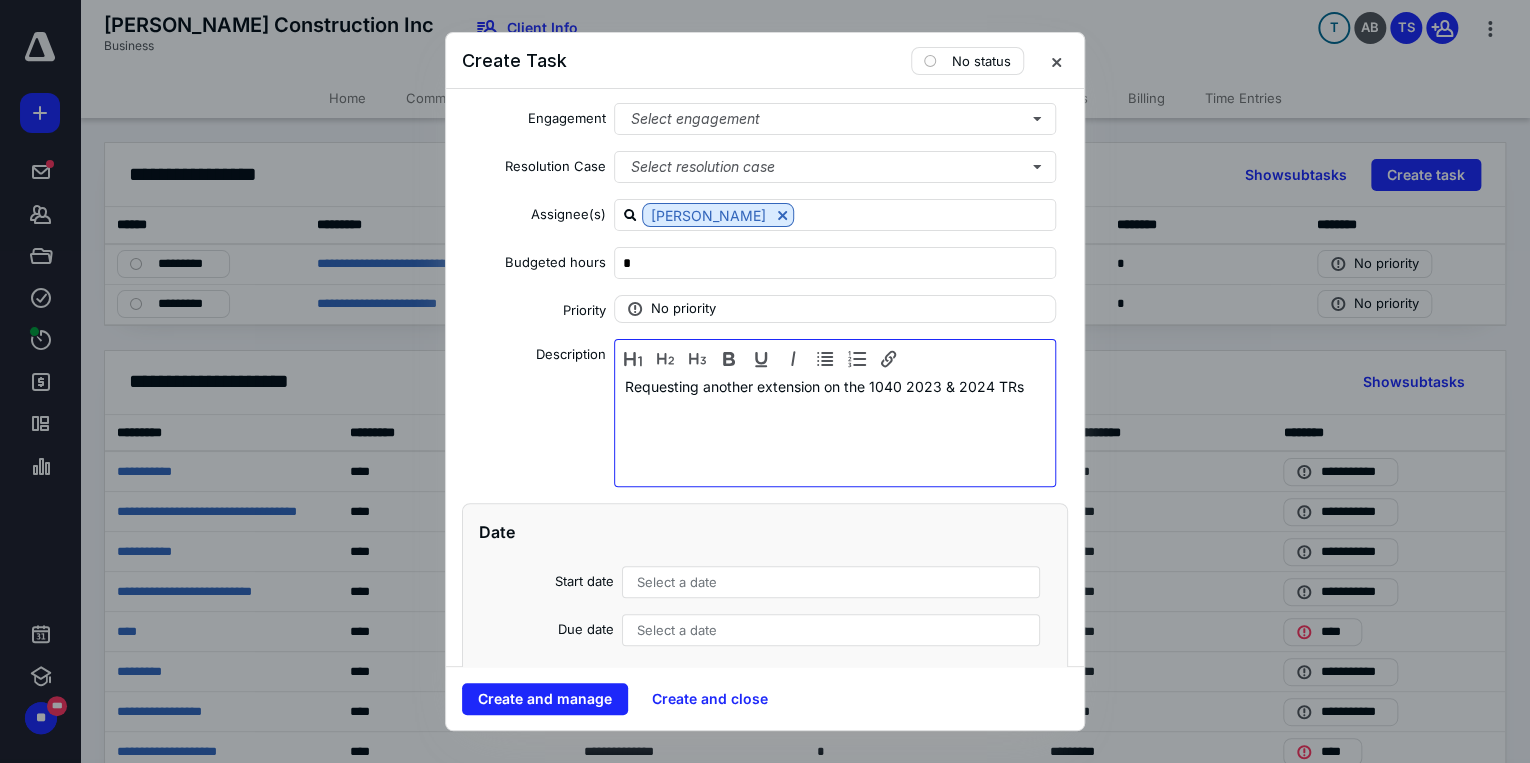 scroll, scrollTop: 160, scrollLeft: 0, axis: vertical 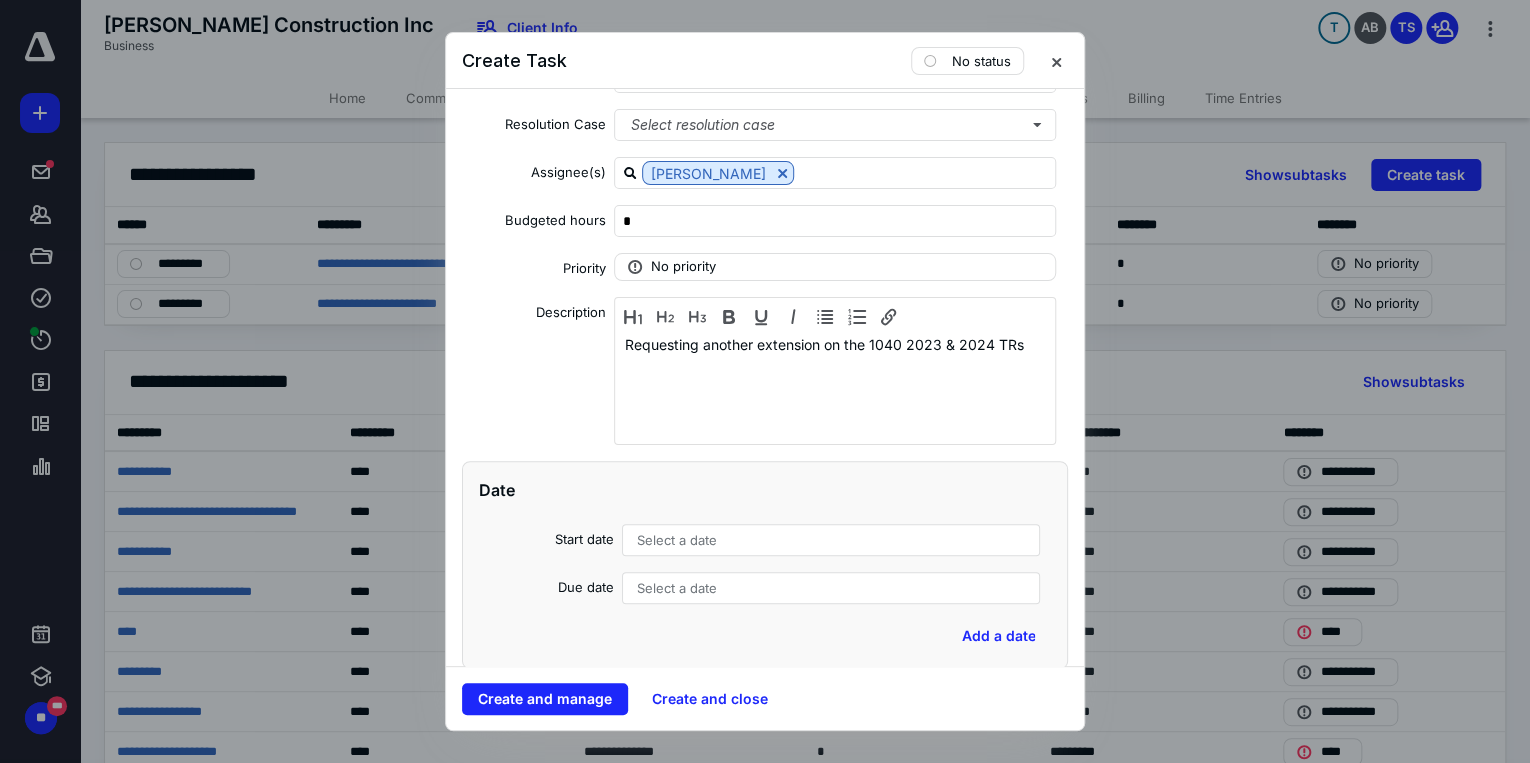click on "Select a date" at bounding box center (677, 540) 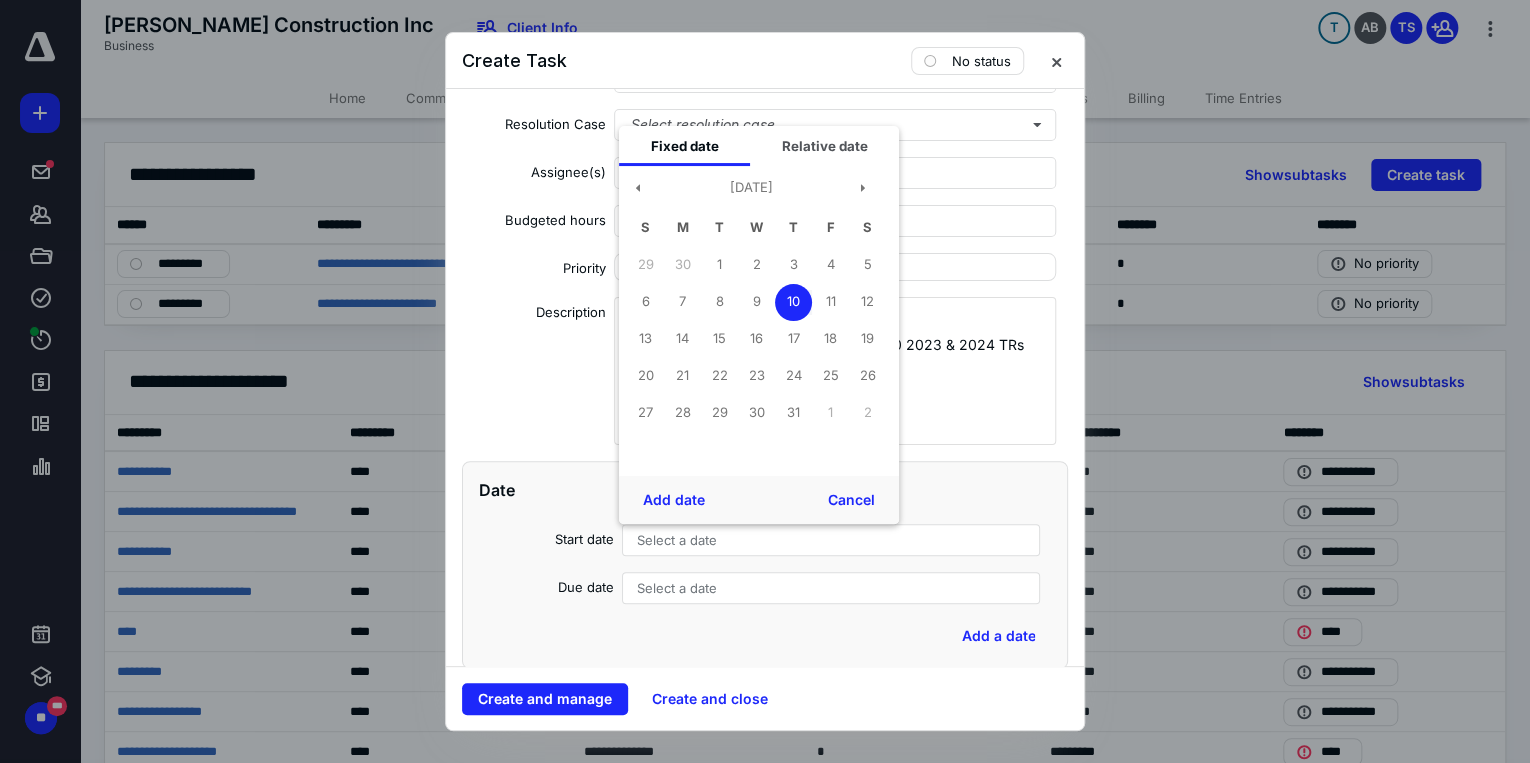 click on "10" at bounding box center (793, 302) 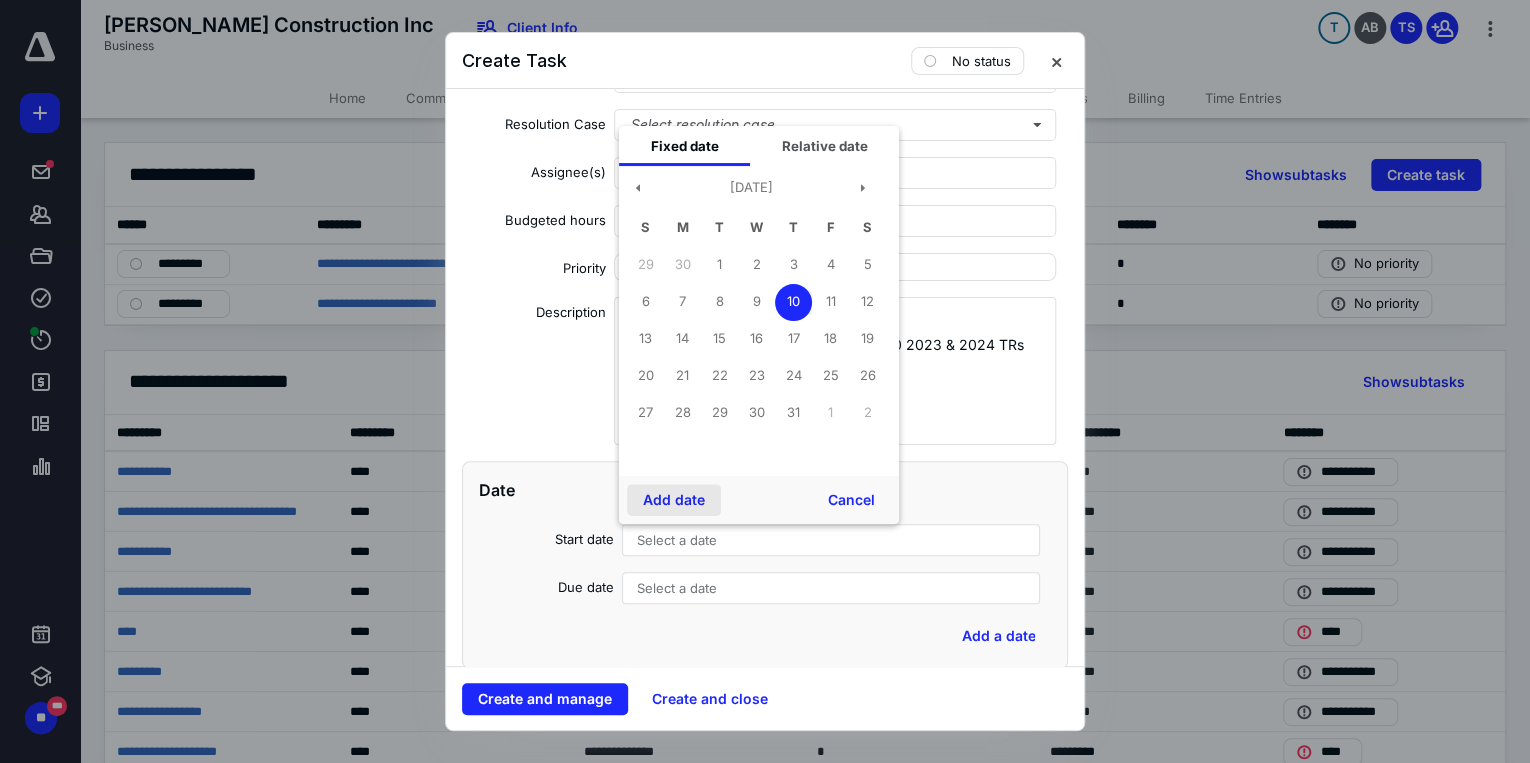 click on "Add date" at bounding box center (674, 500) 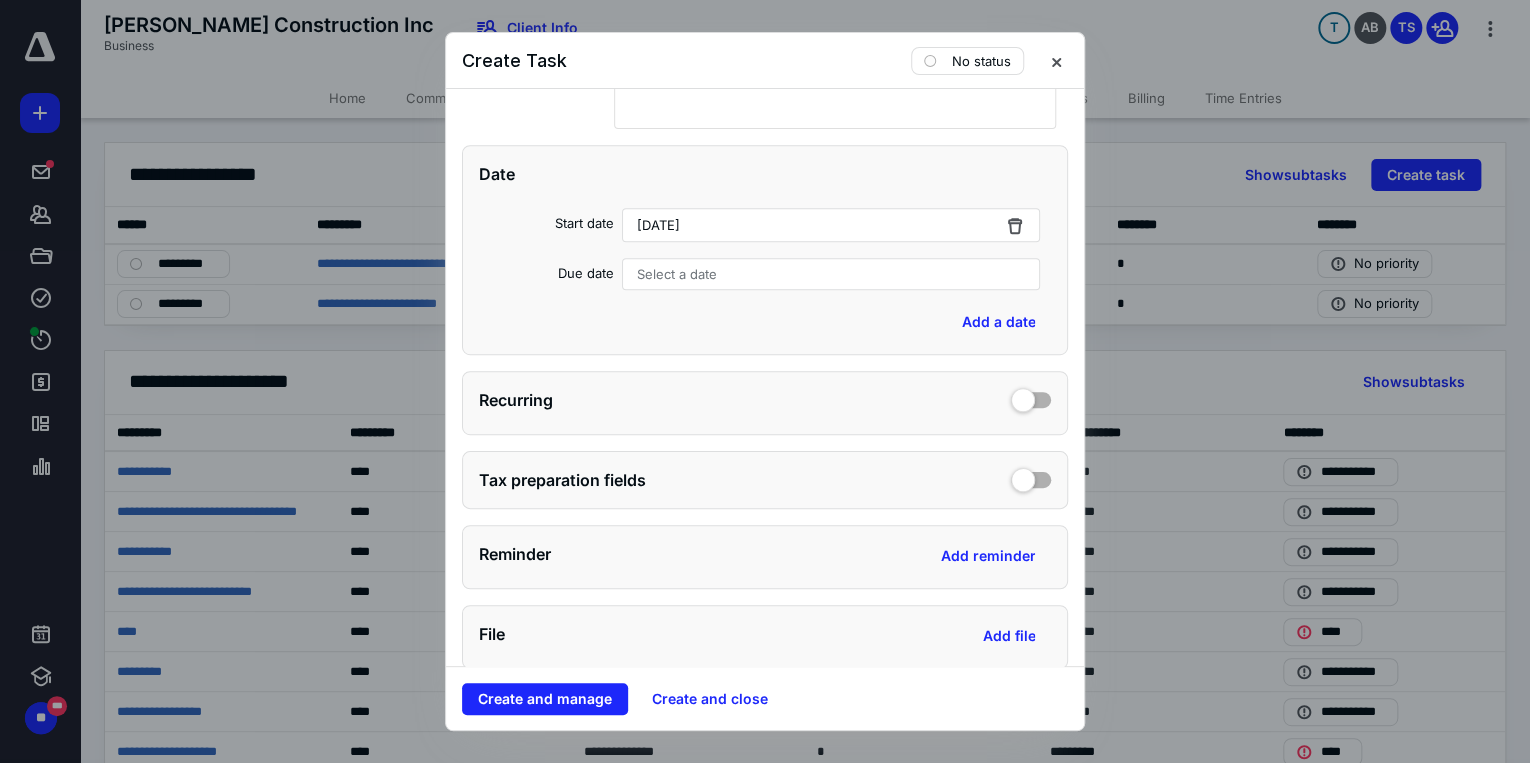 scroll, scrollTop: 640, scrollLeft: 0, axis: vertical 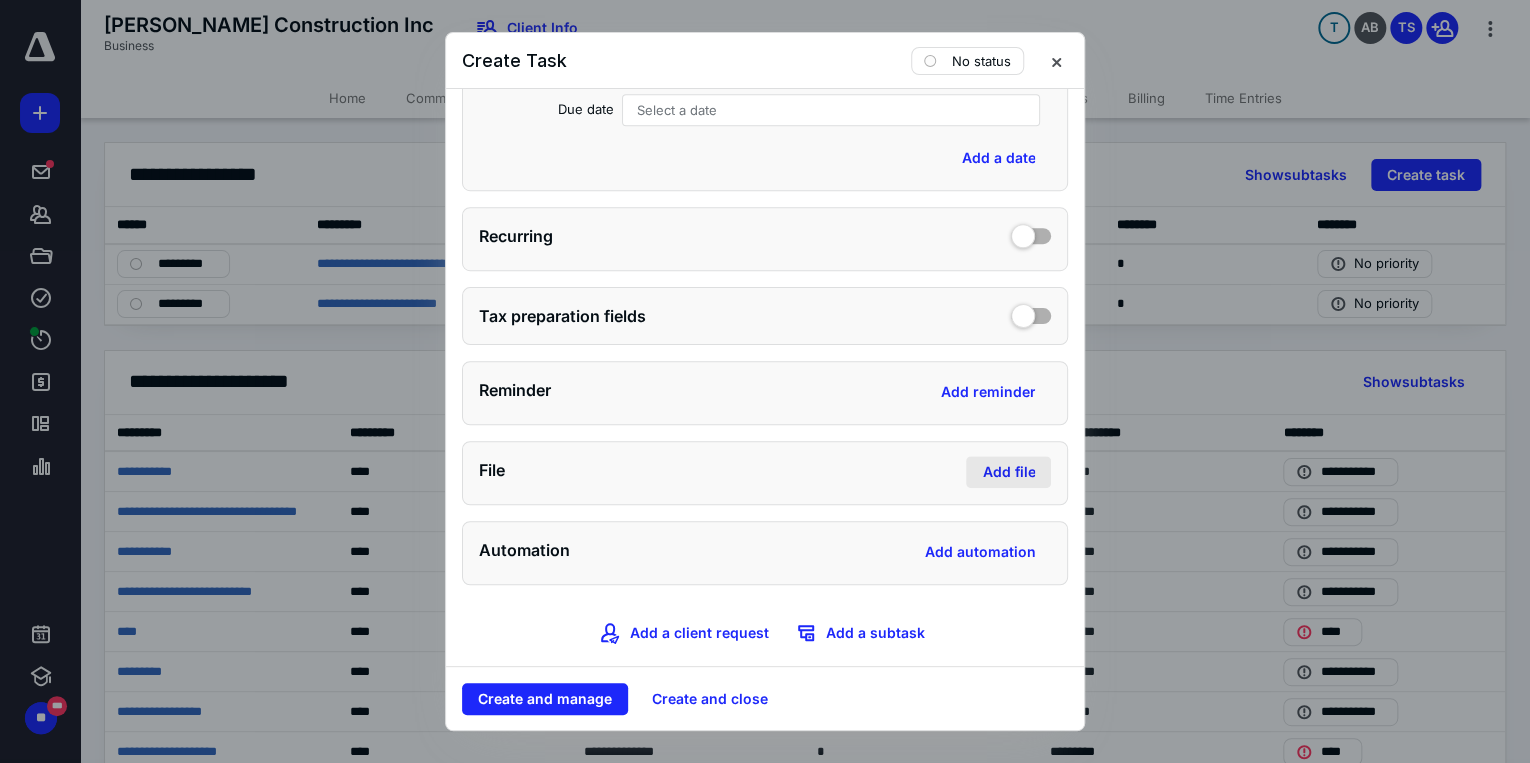 click on "Add file" at bounding box center (1008, 472) 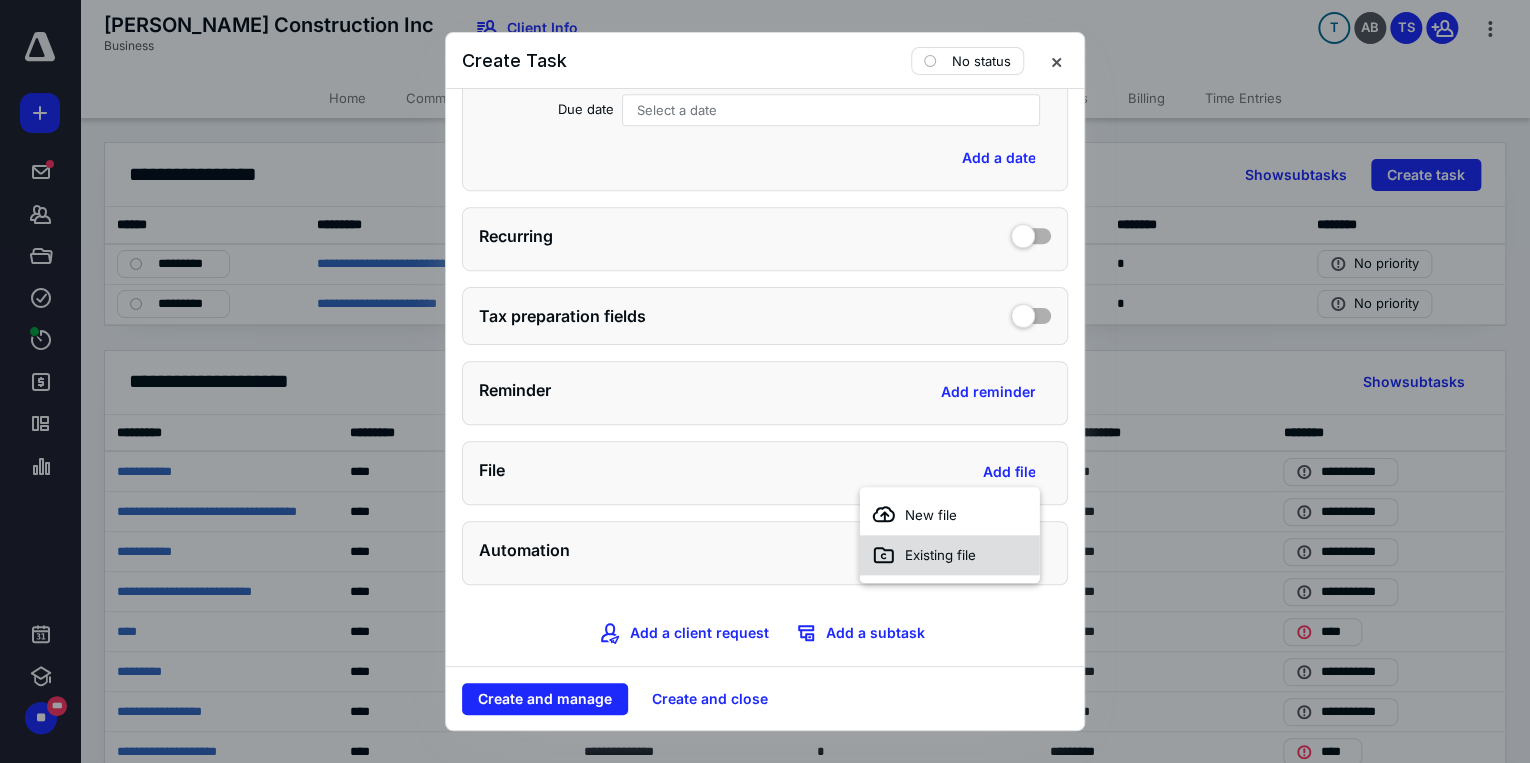 click on "Existing file" at bounding box center [940, 555] 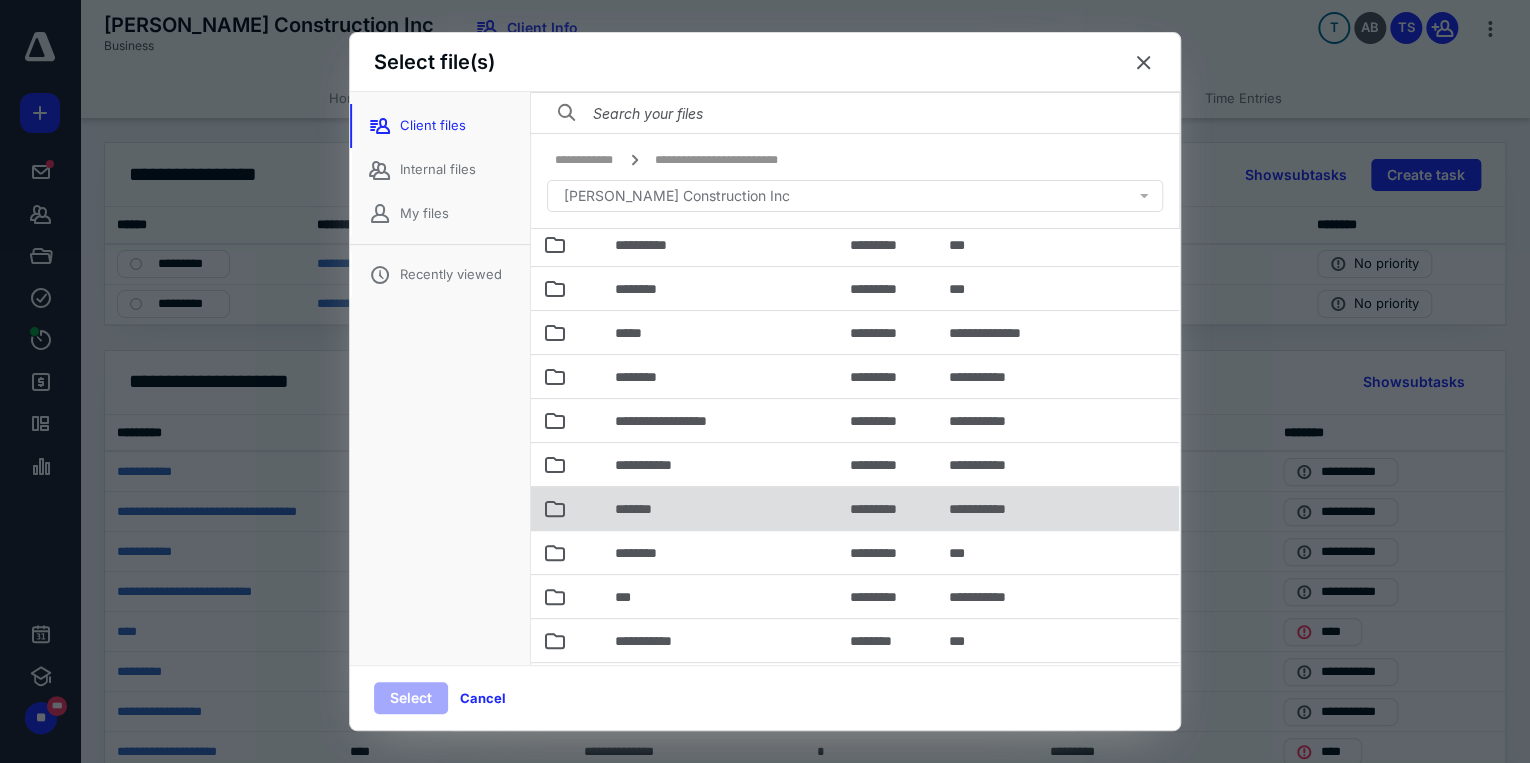 scroll, scrollTop: 240, scrollLeft: 0, axis: vertical 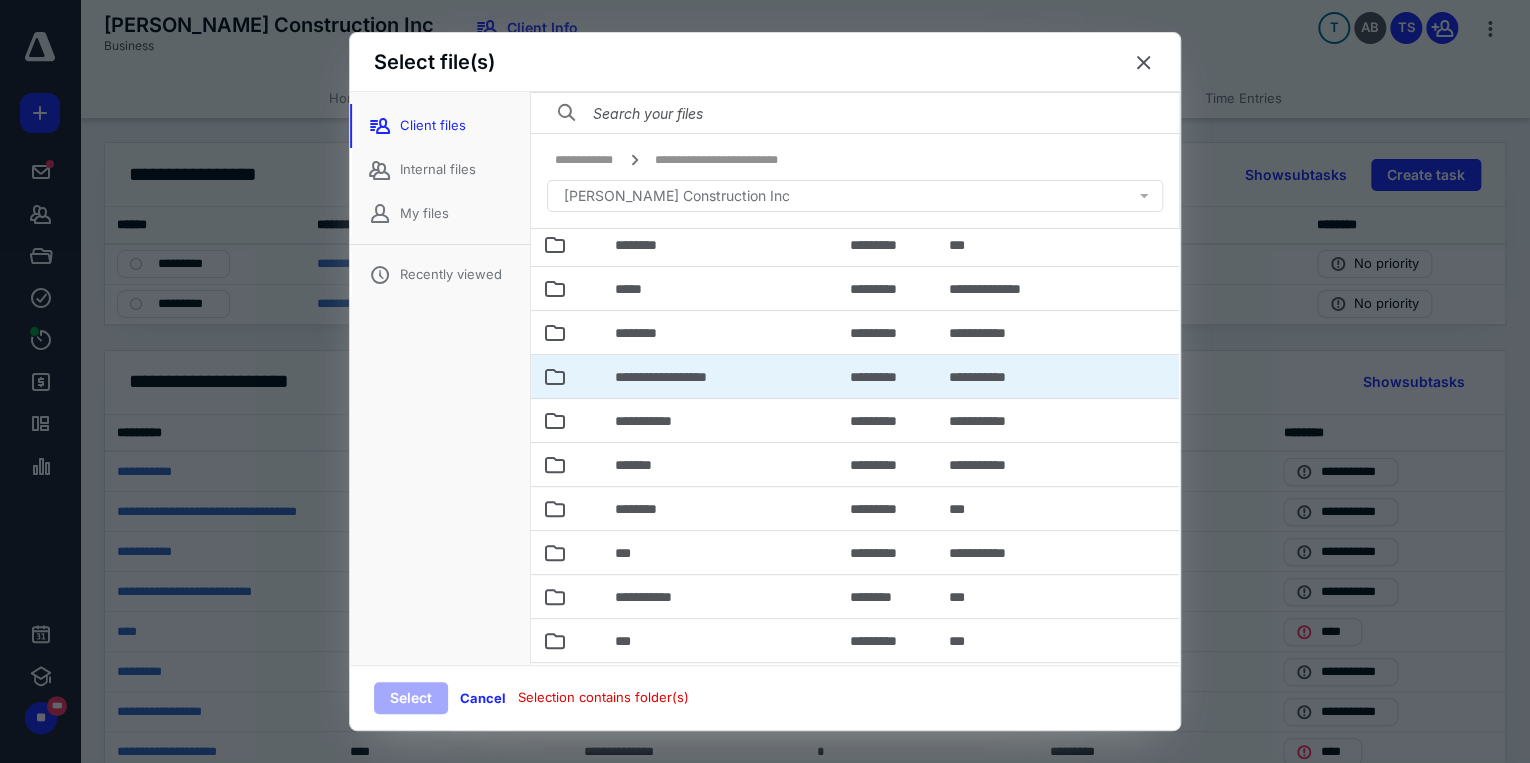 click on "**********" at bounding box center (720, 376) 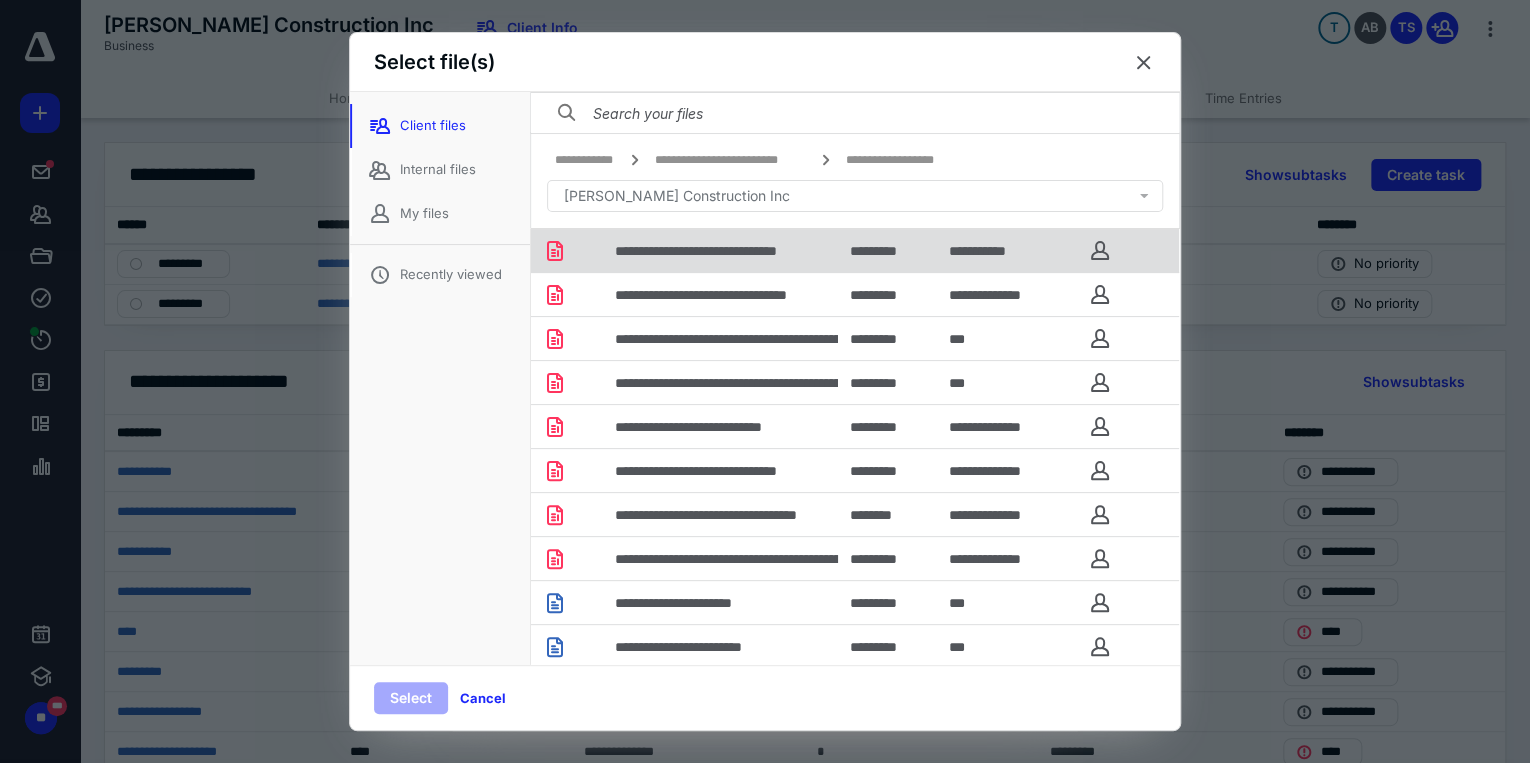 scroll, scrollTop: 236, scrollLeft: 0, axis: vertical 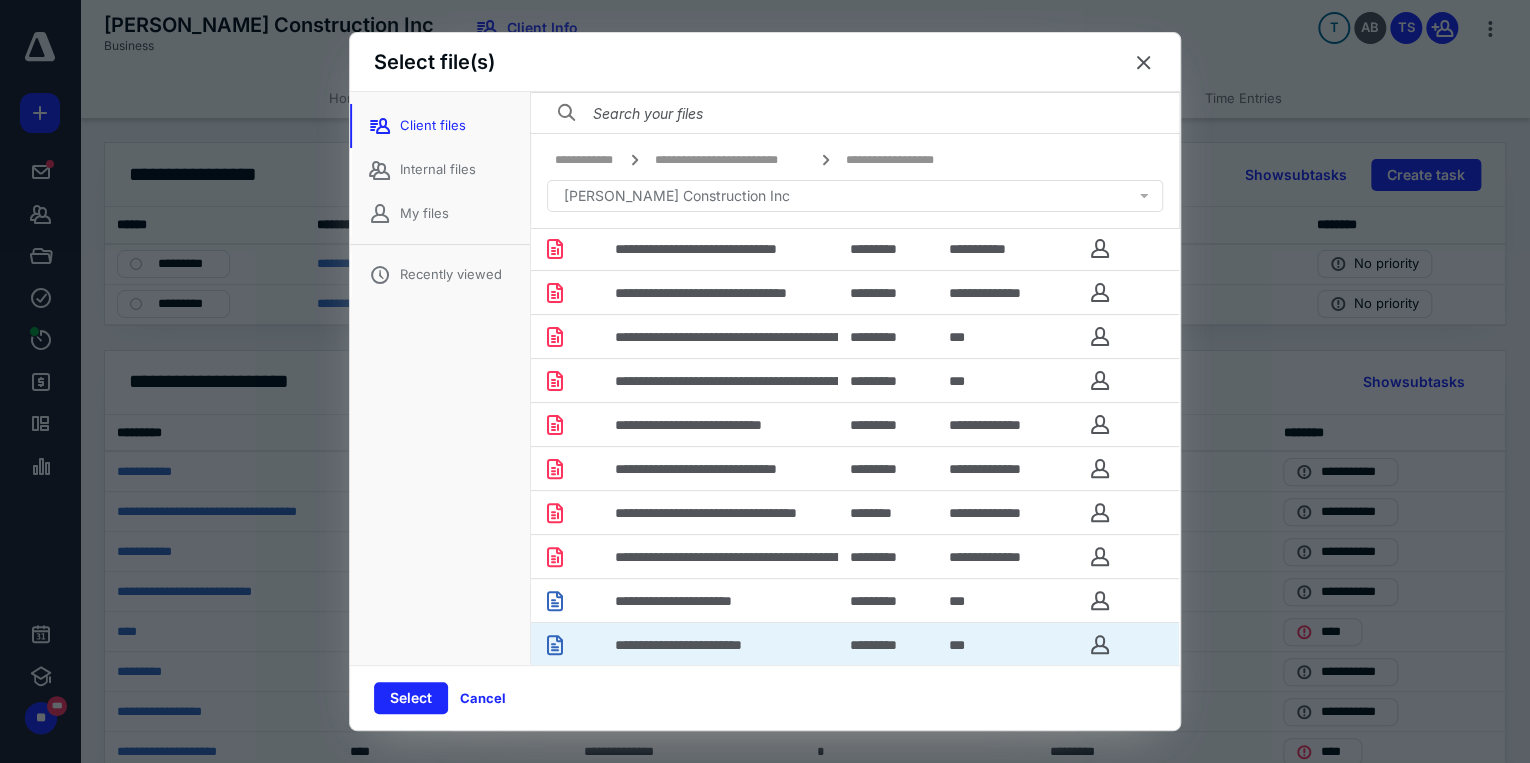 click on "**********" at bounding box center [720, 644] 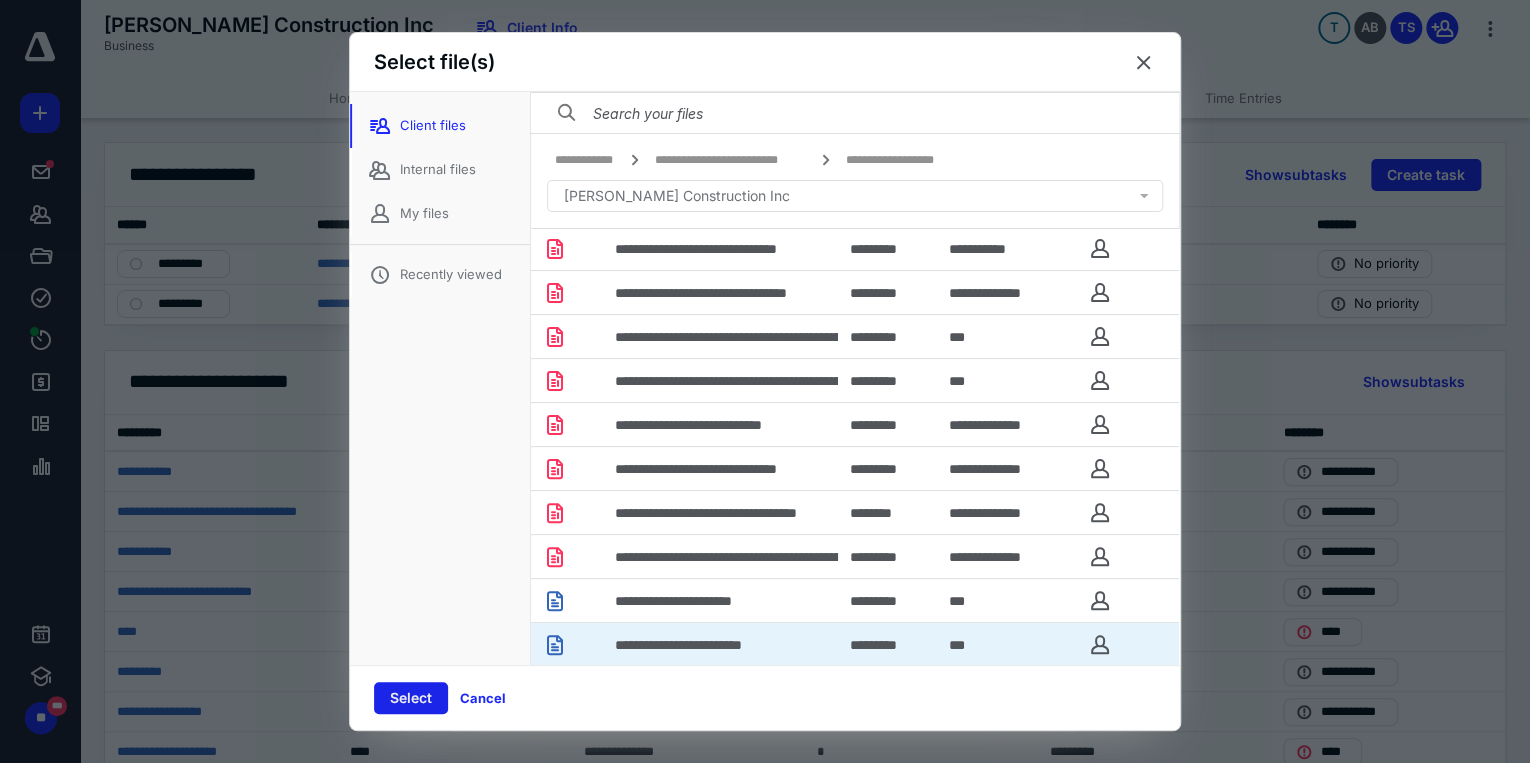 click on "Select" at bounding box center (411, 698) 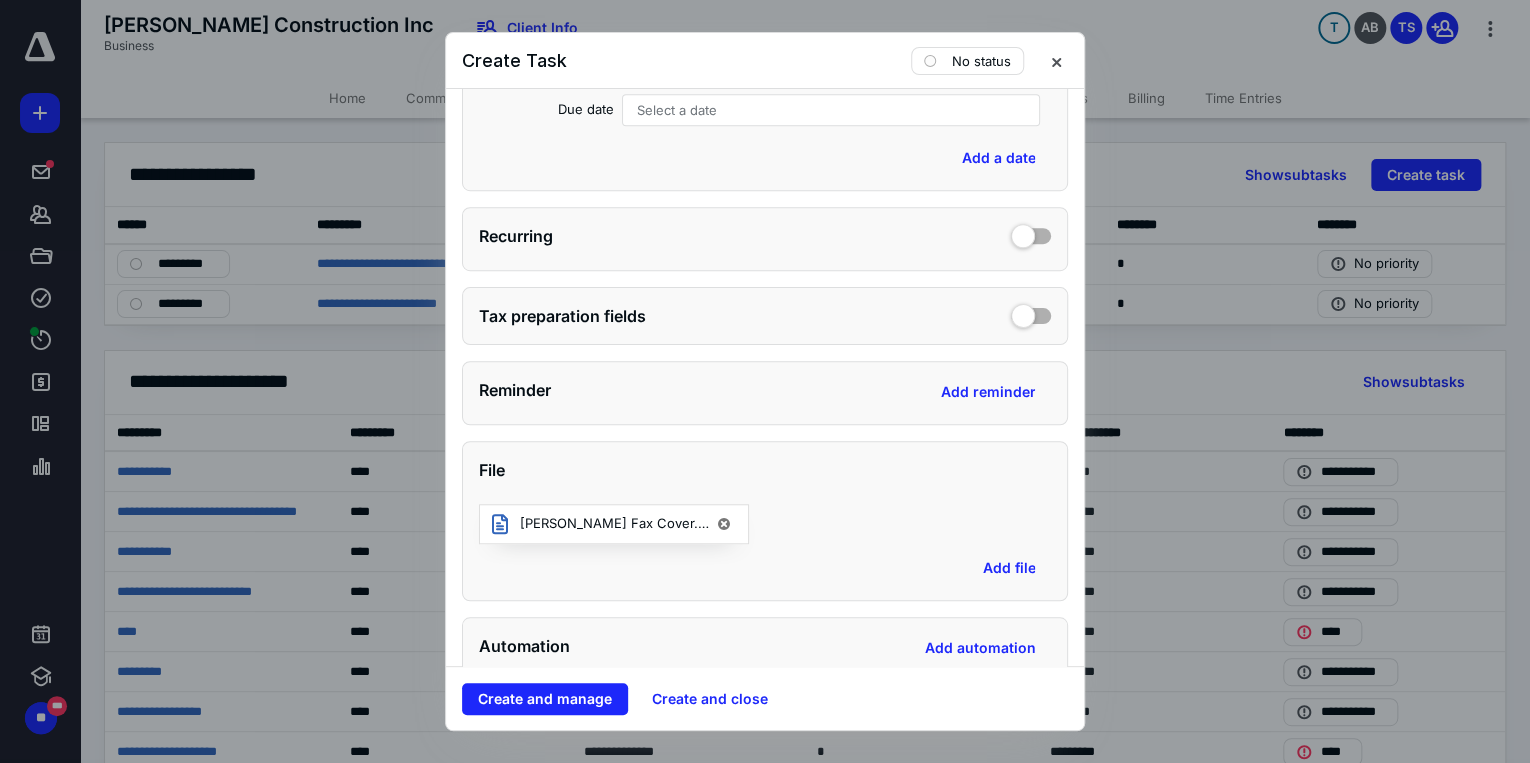 click on "[PERSON_NAME] Fax Cover.docx" at bounding box center [616, 524] 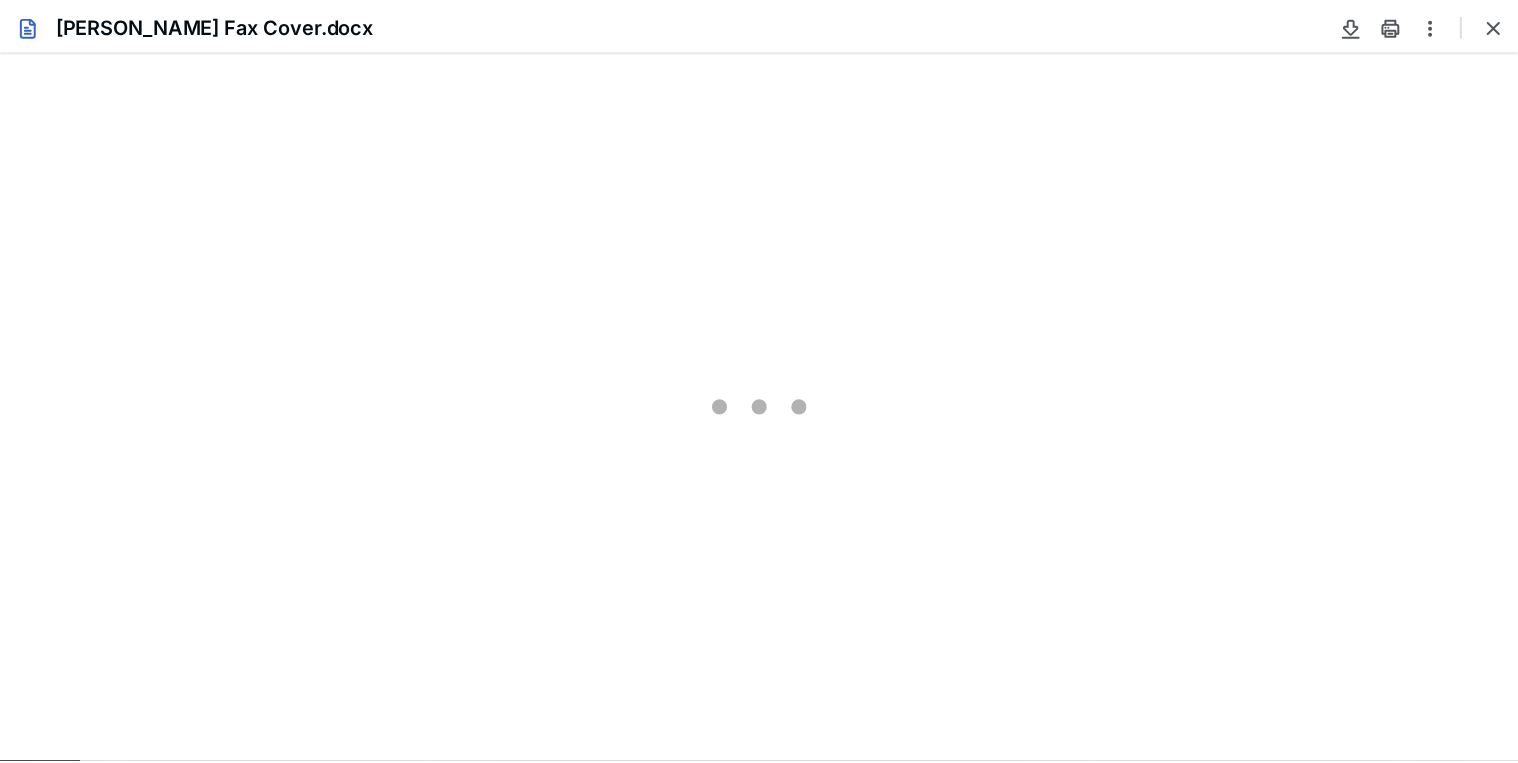 scroll, scrollTop: 0, scrollLeft: 0, axis: both 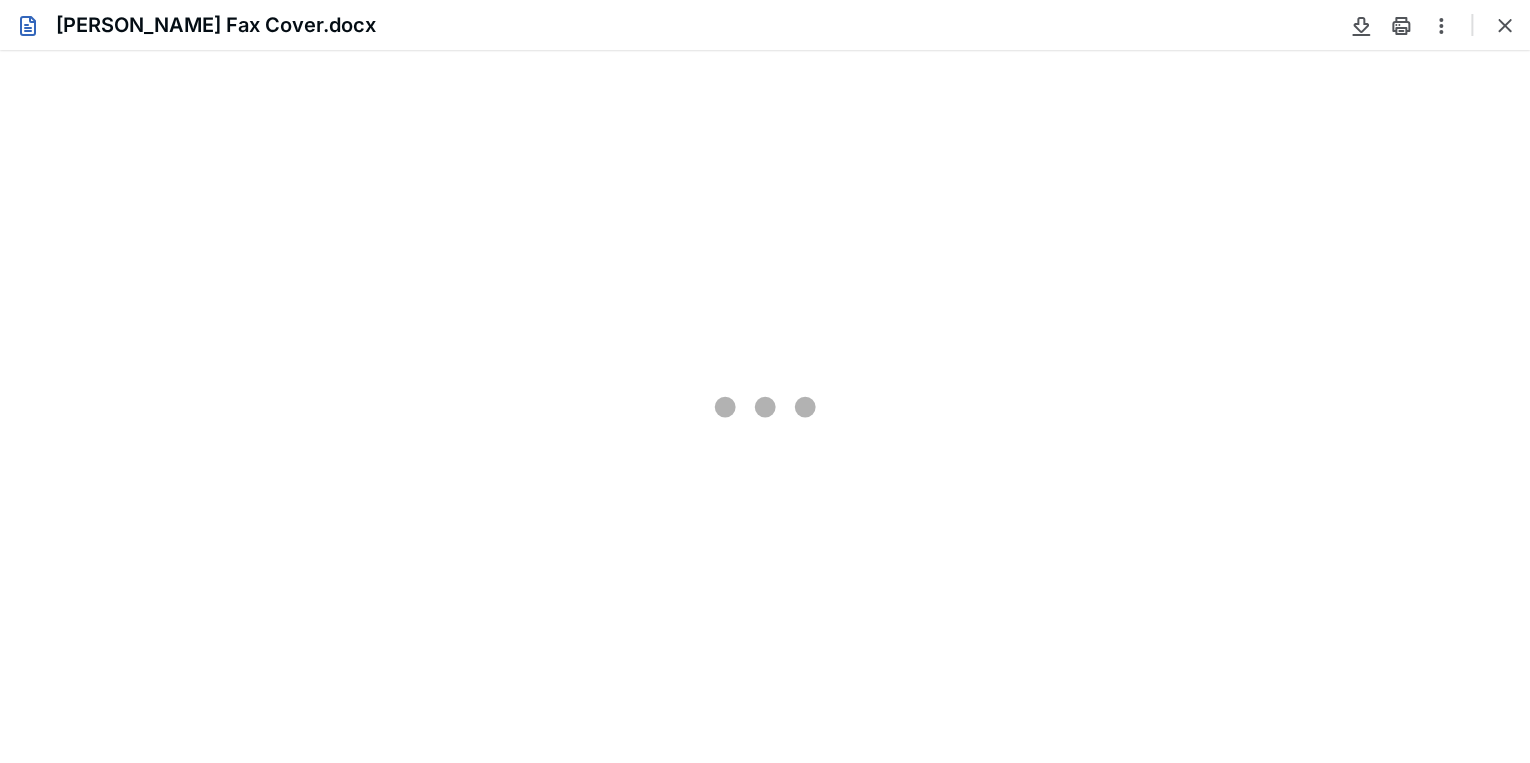 type on "80" 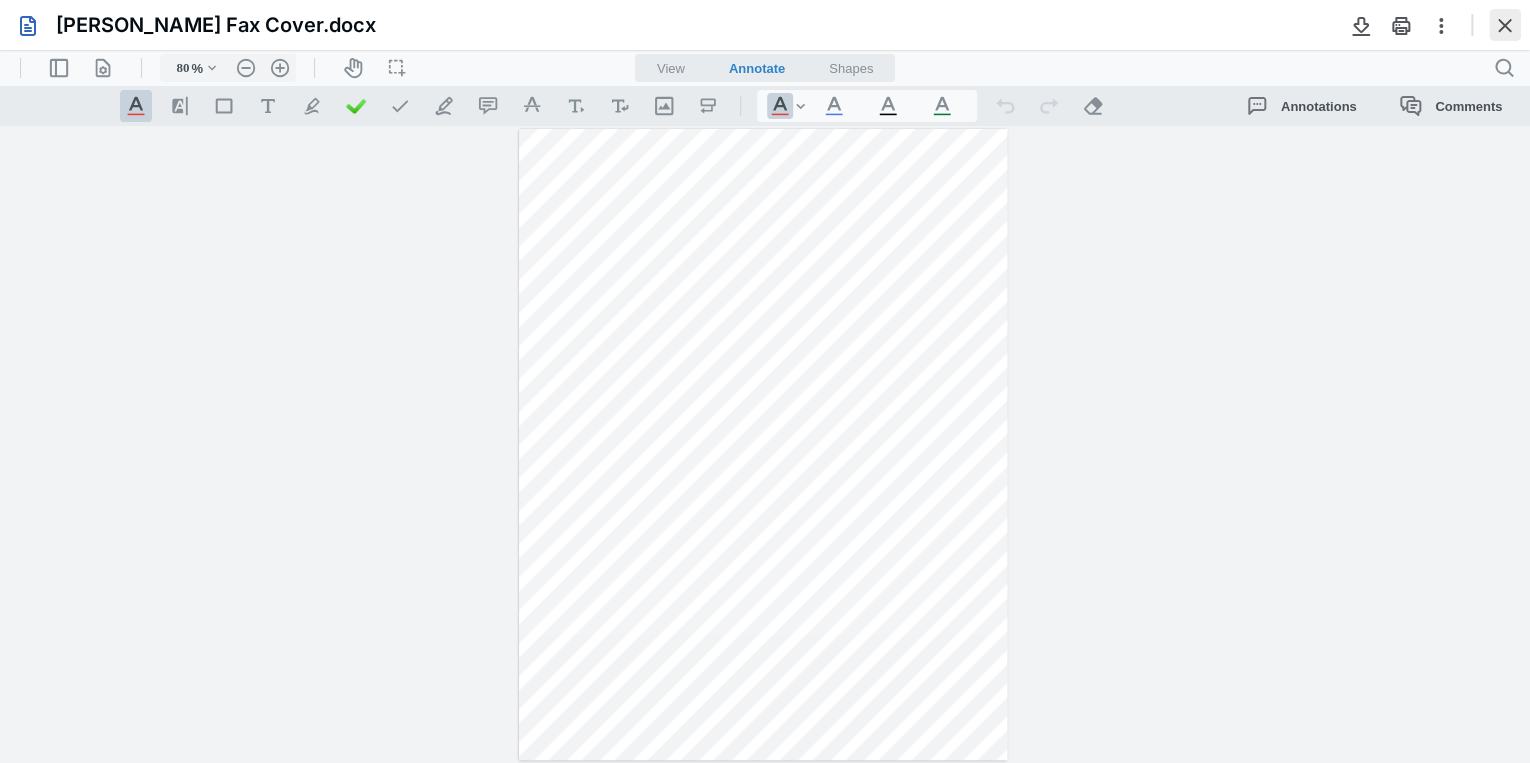click at bounding box center [1505, 25] 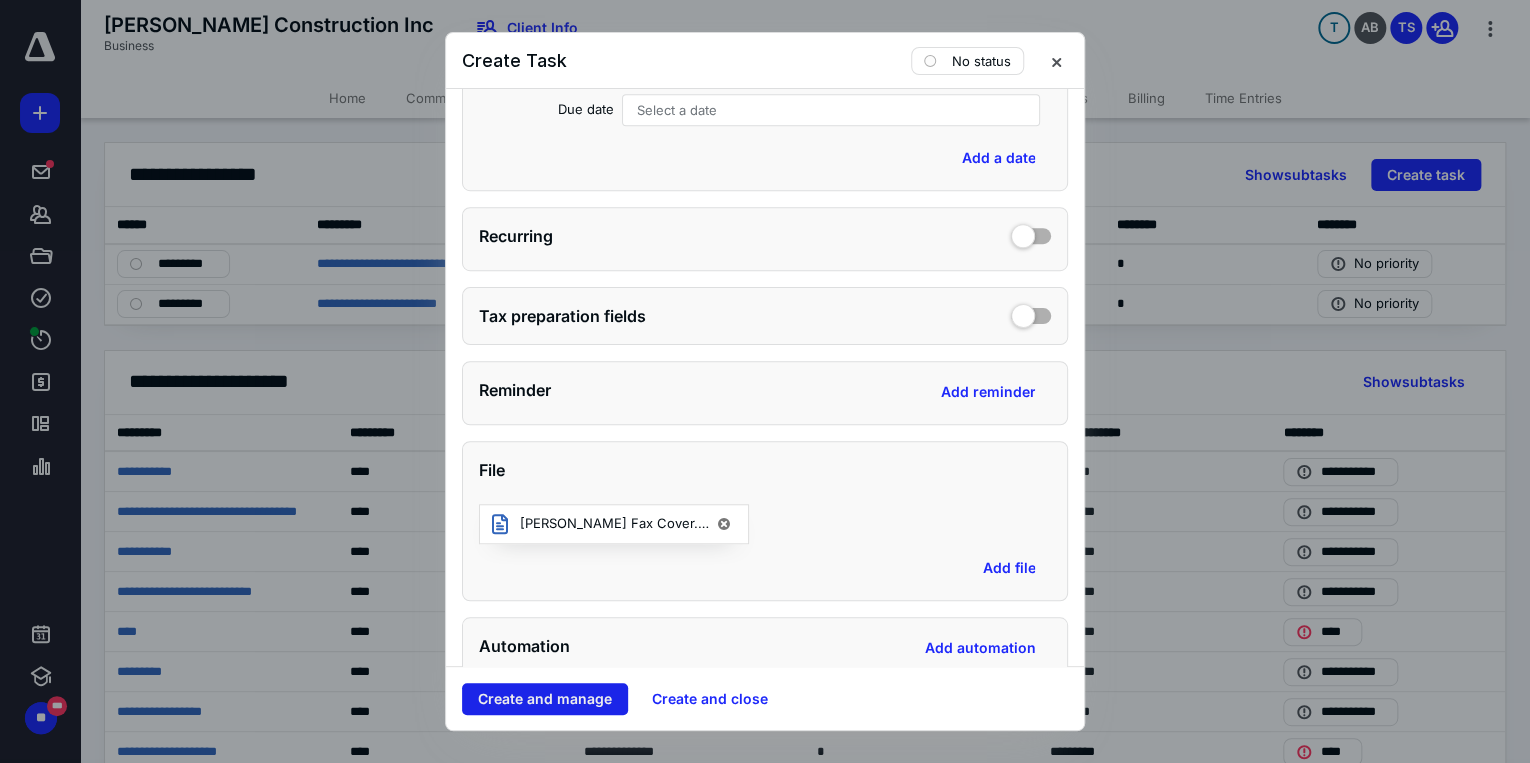 click on "Create and manage" at bounding box center [545, 699] 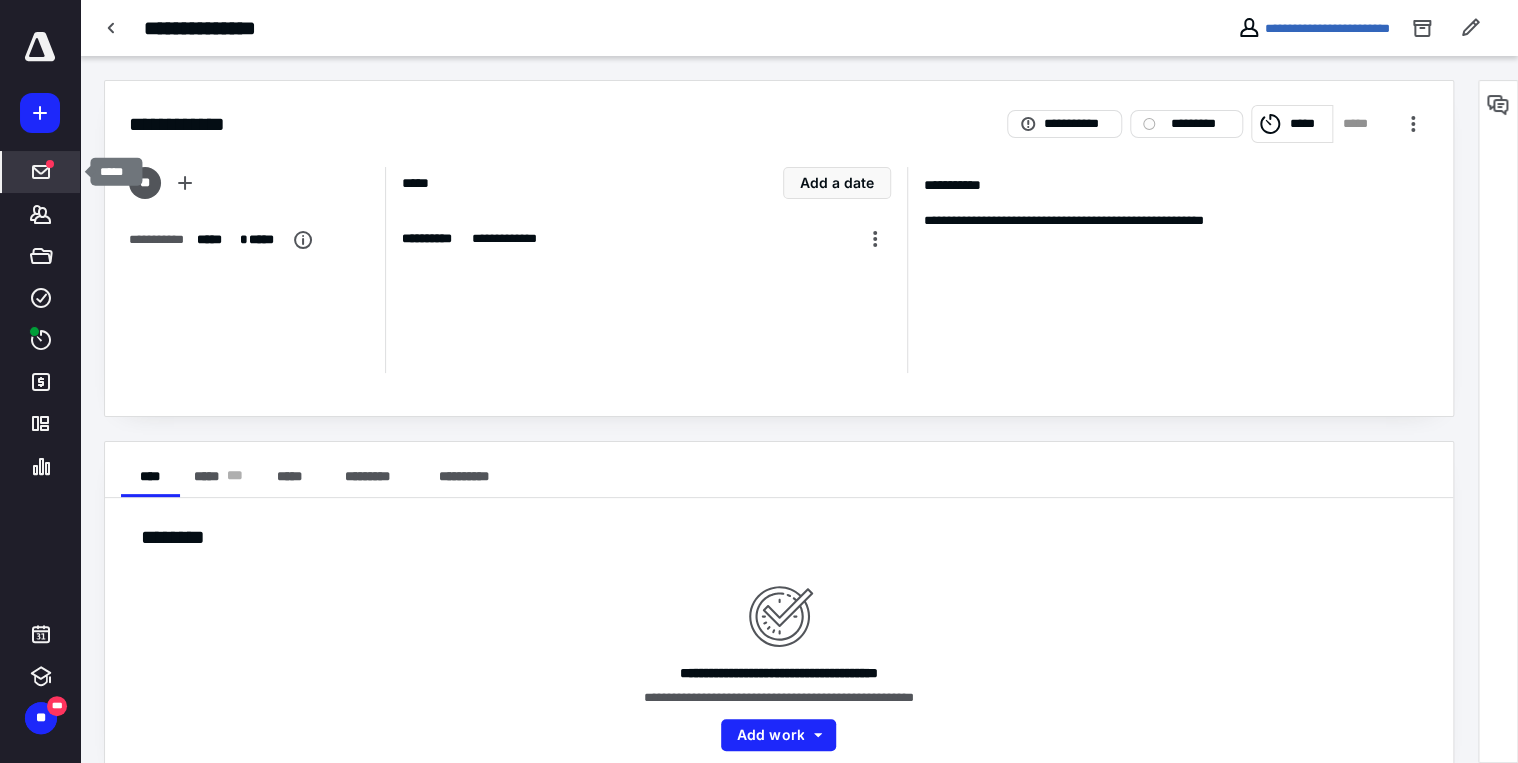 click 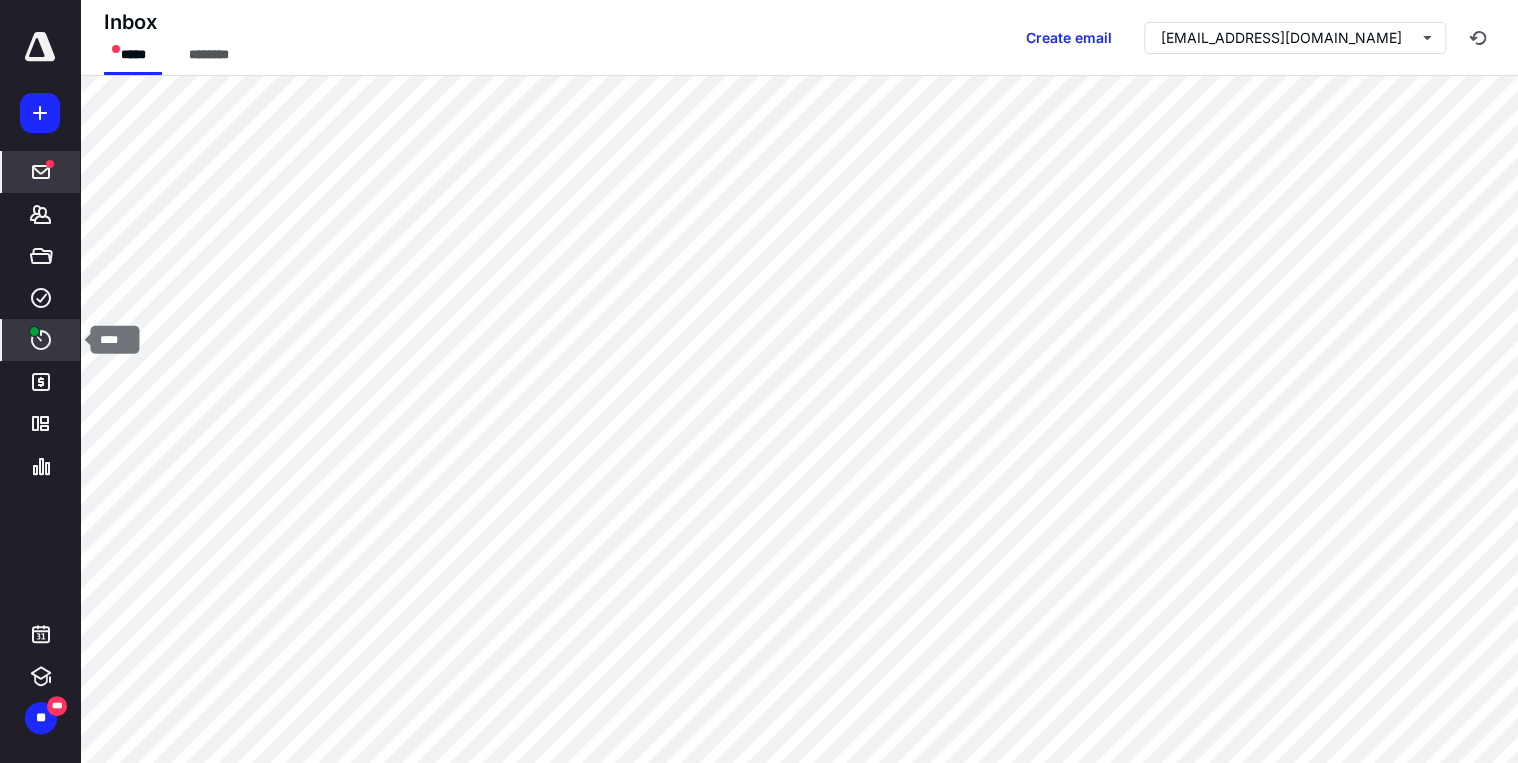 click 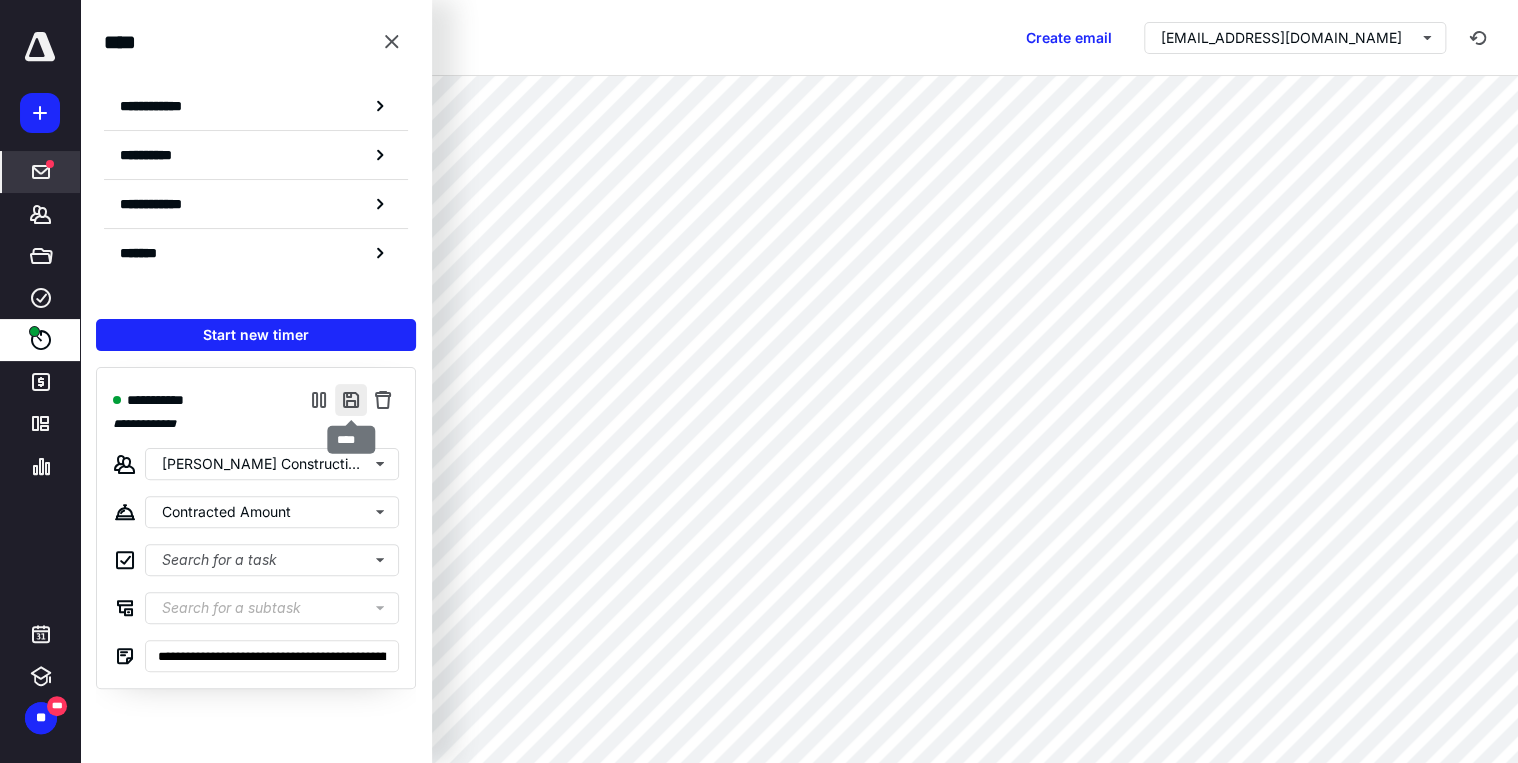 click at bounding box center (351, 400) 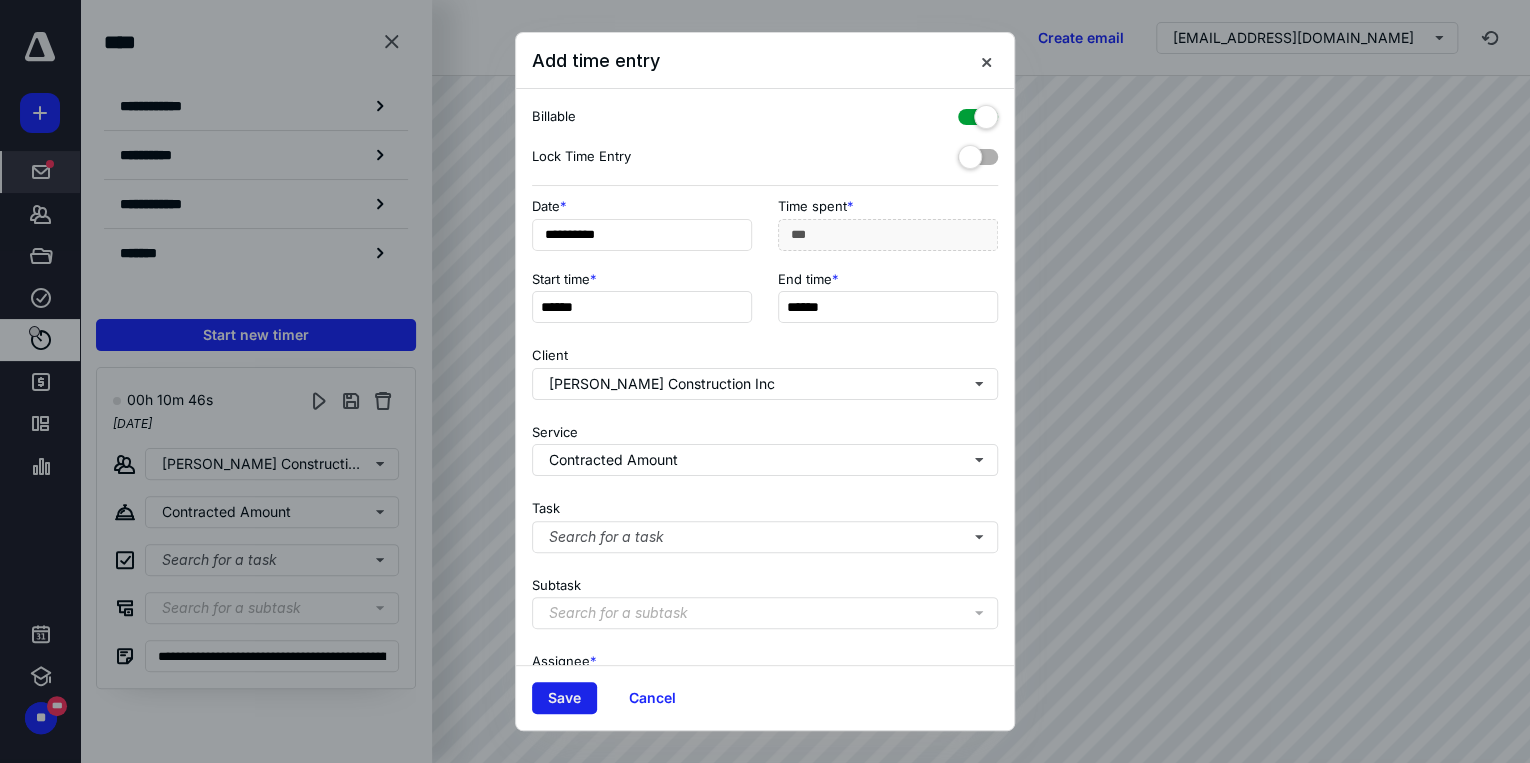 click on "Save" at bounding box center [564, 698] 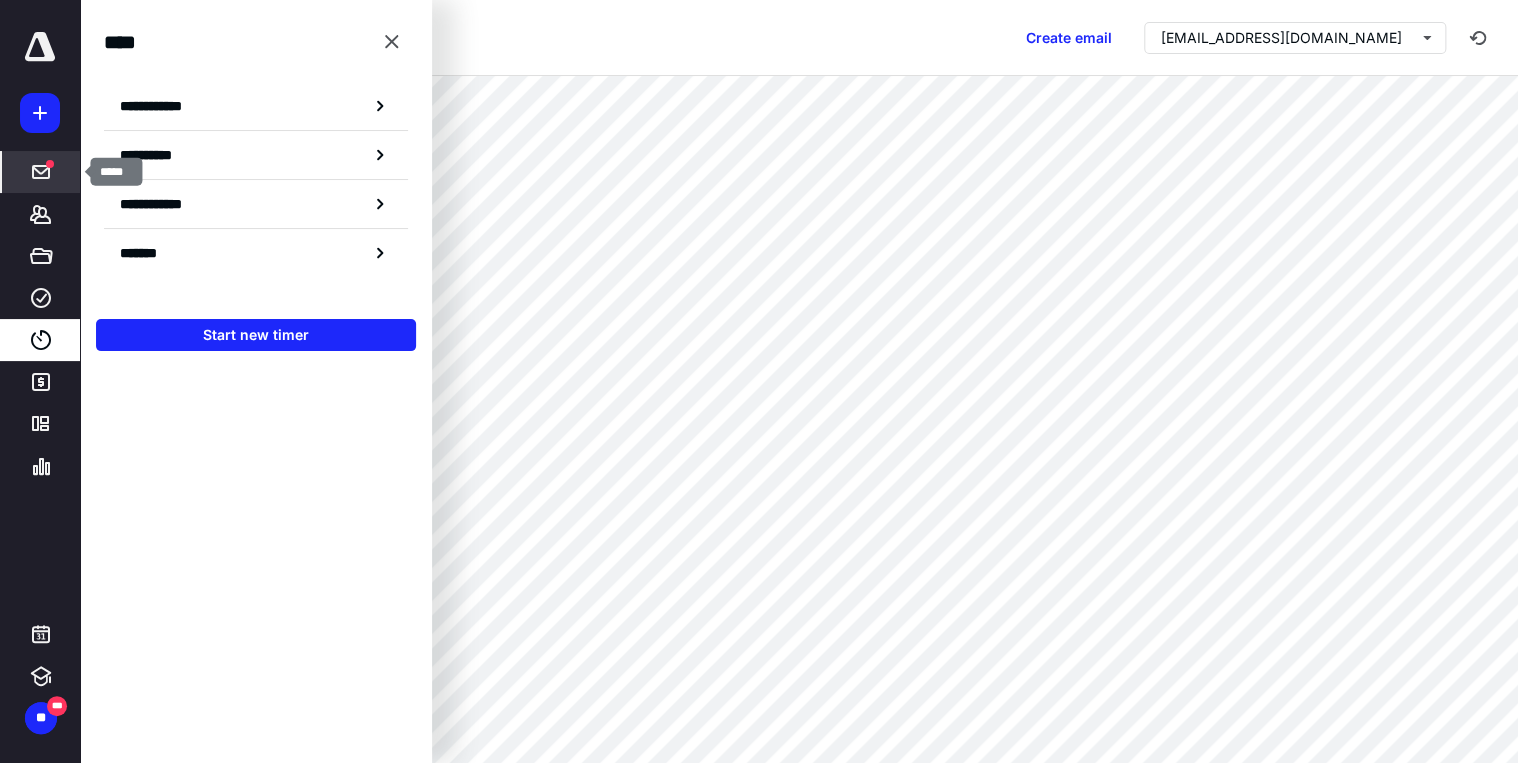 click on "*****" at bounding box center (41, 172) 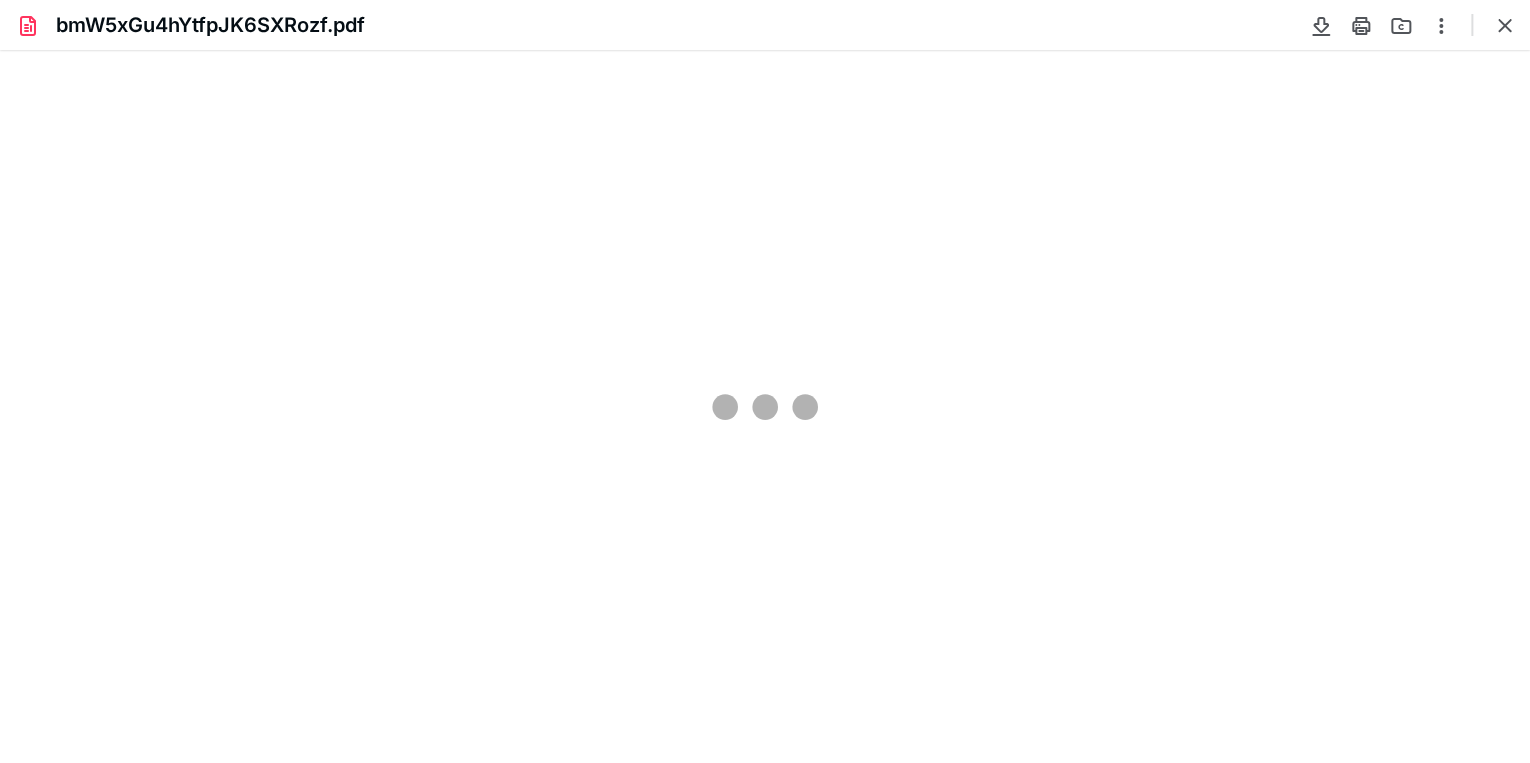 scroll, scrollTop: 0, scrollLeft: 0, axis: both 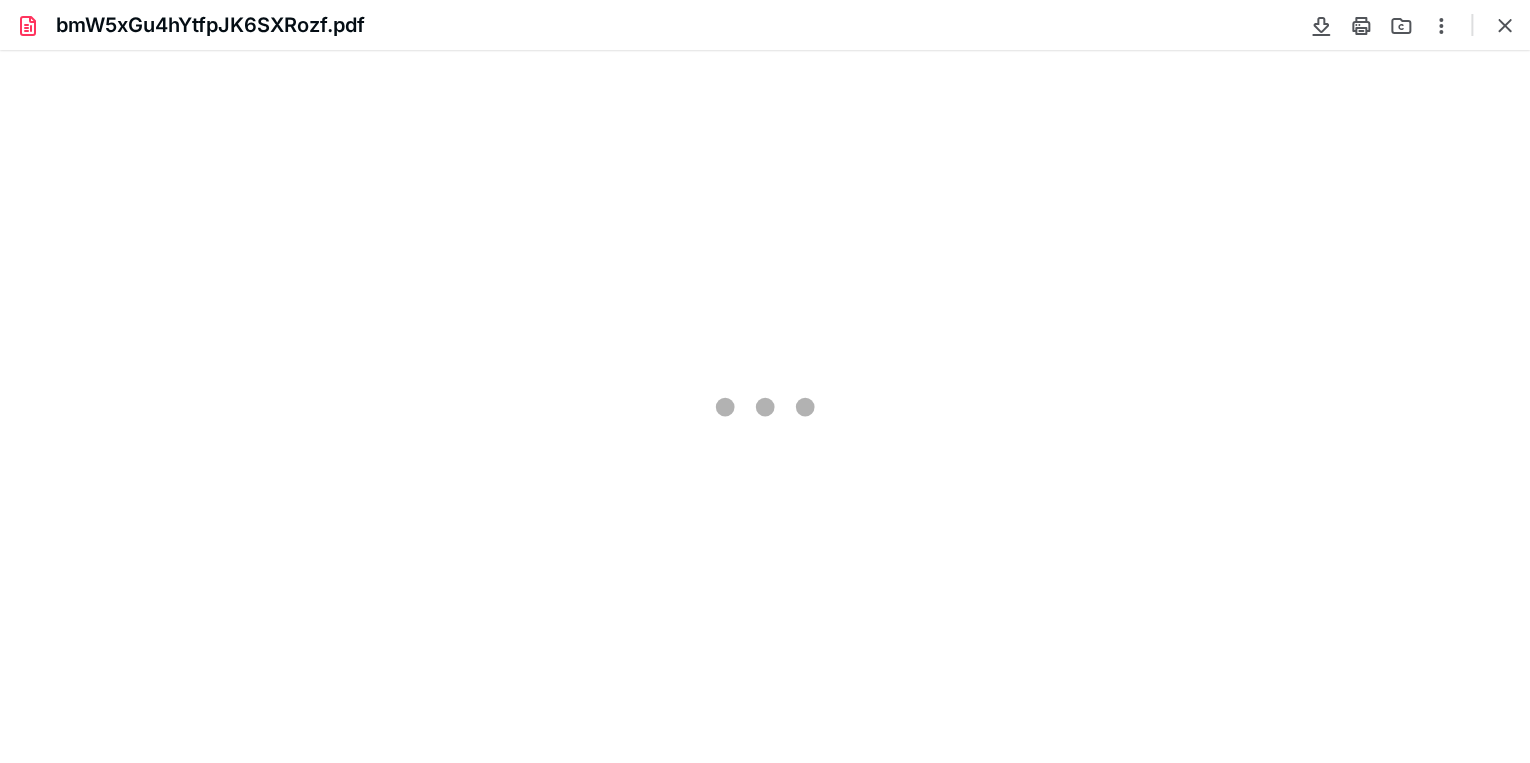 type on "81" 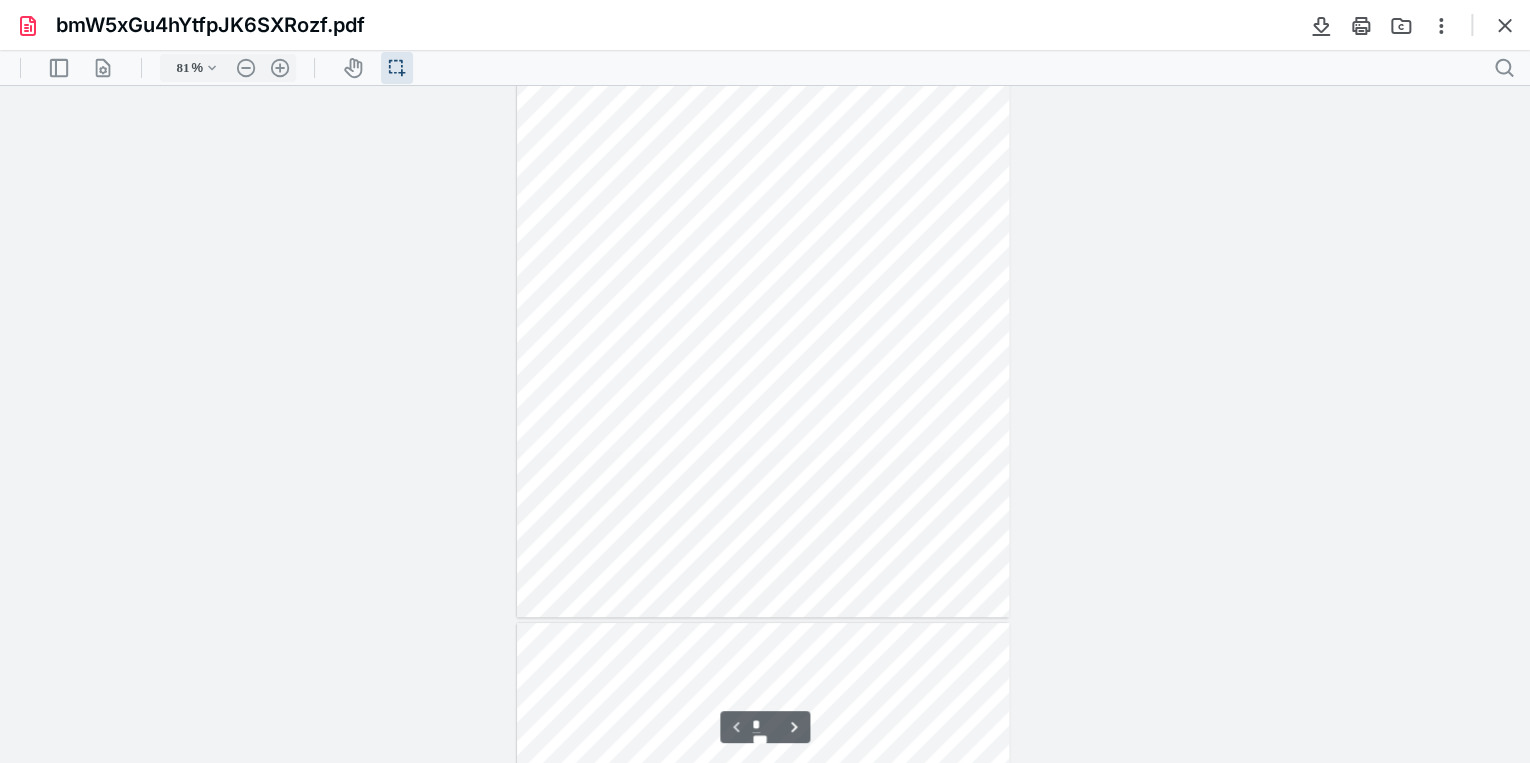 scroll, scrollTop: 0, scrollLeft: 0, axis: both 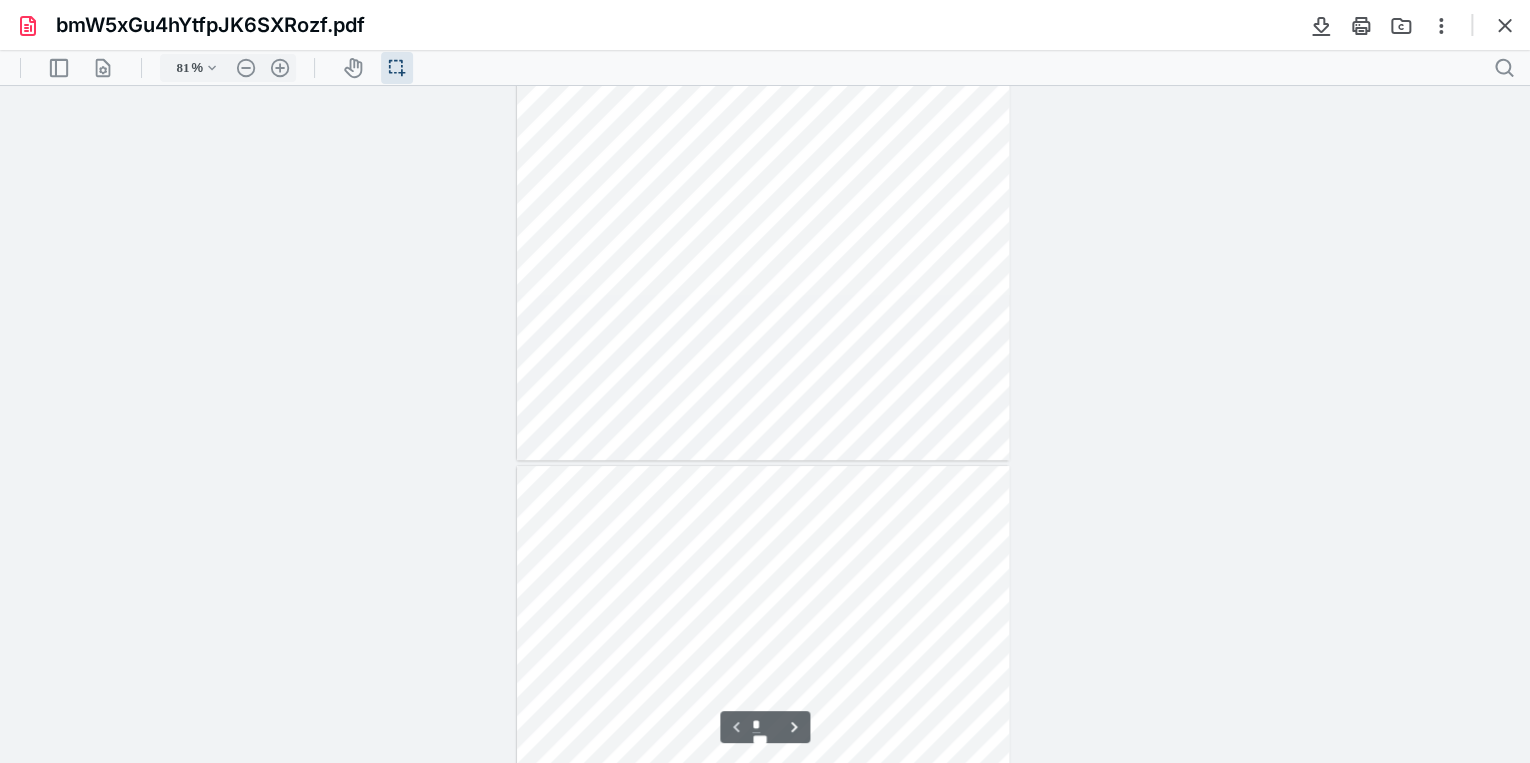 type on "*" 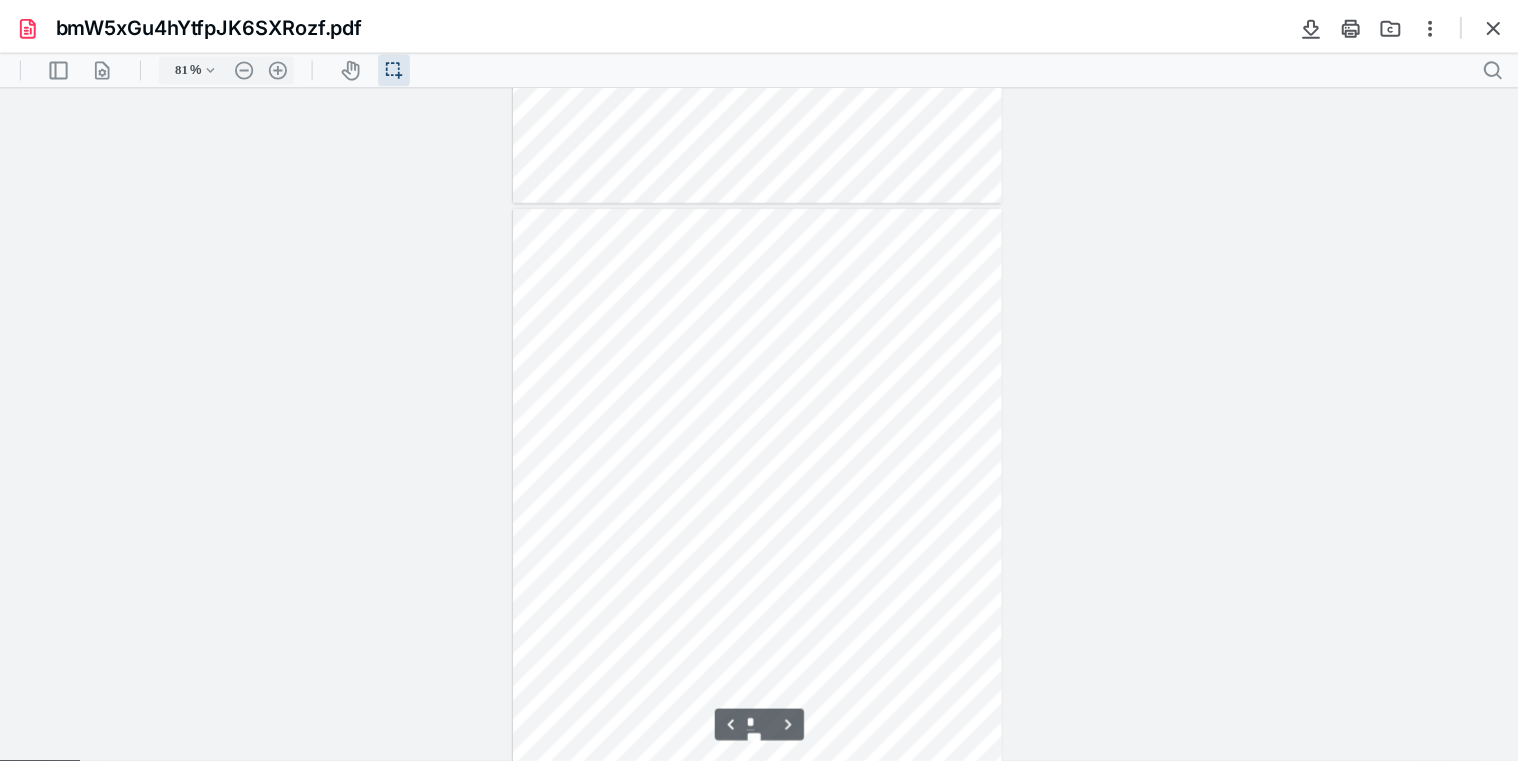 scroll, scrollTop: 560, scrollLeft: 0, axis: vertical 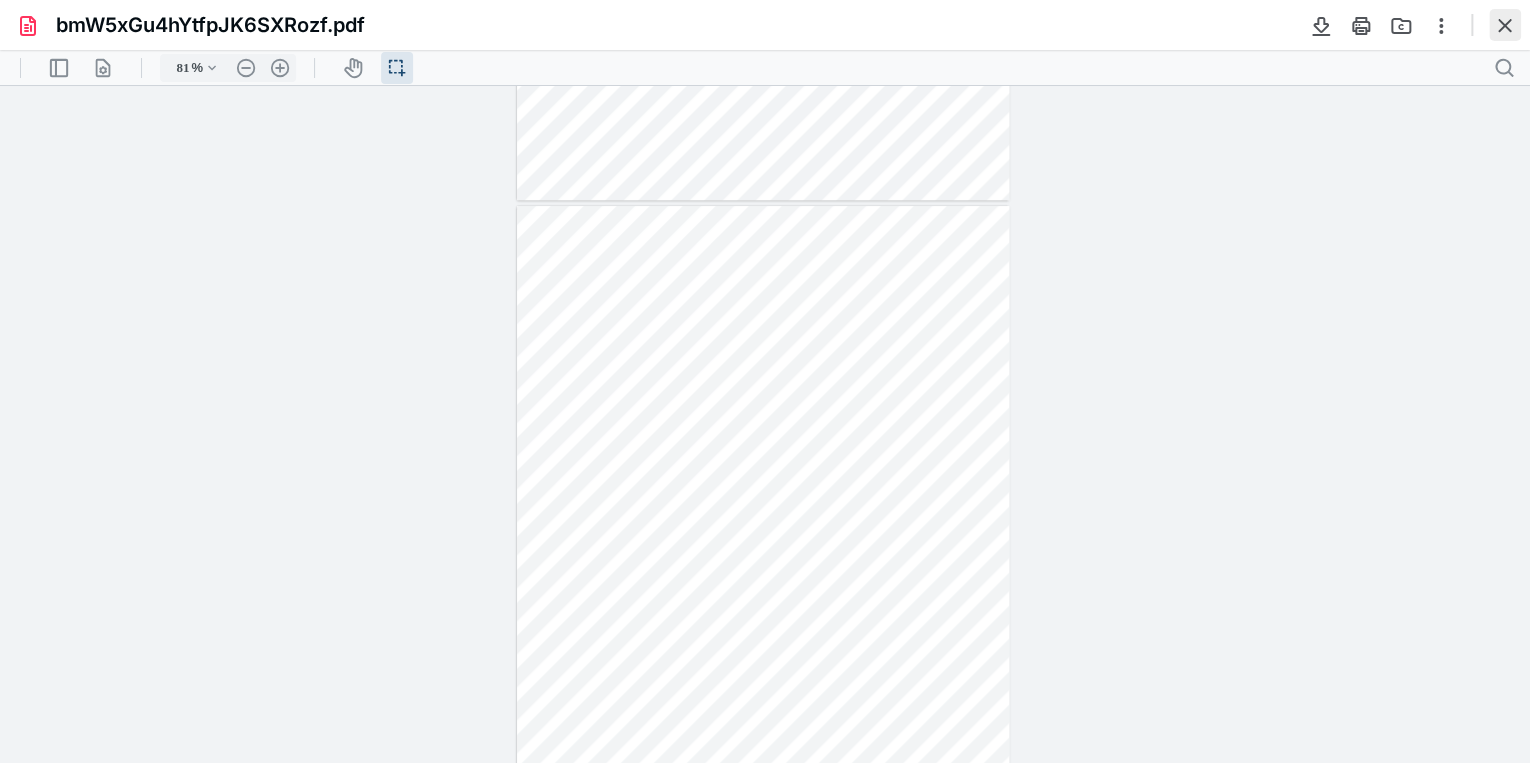 click at bounding box center [1505, 25] 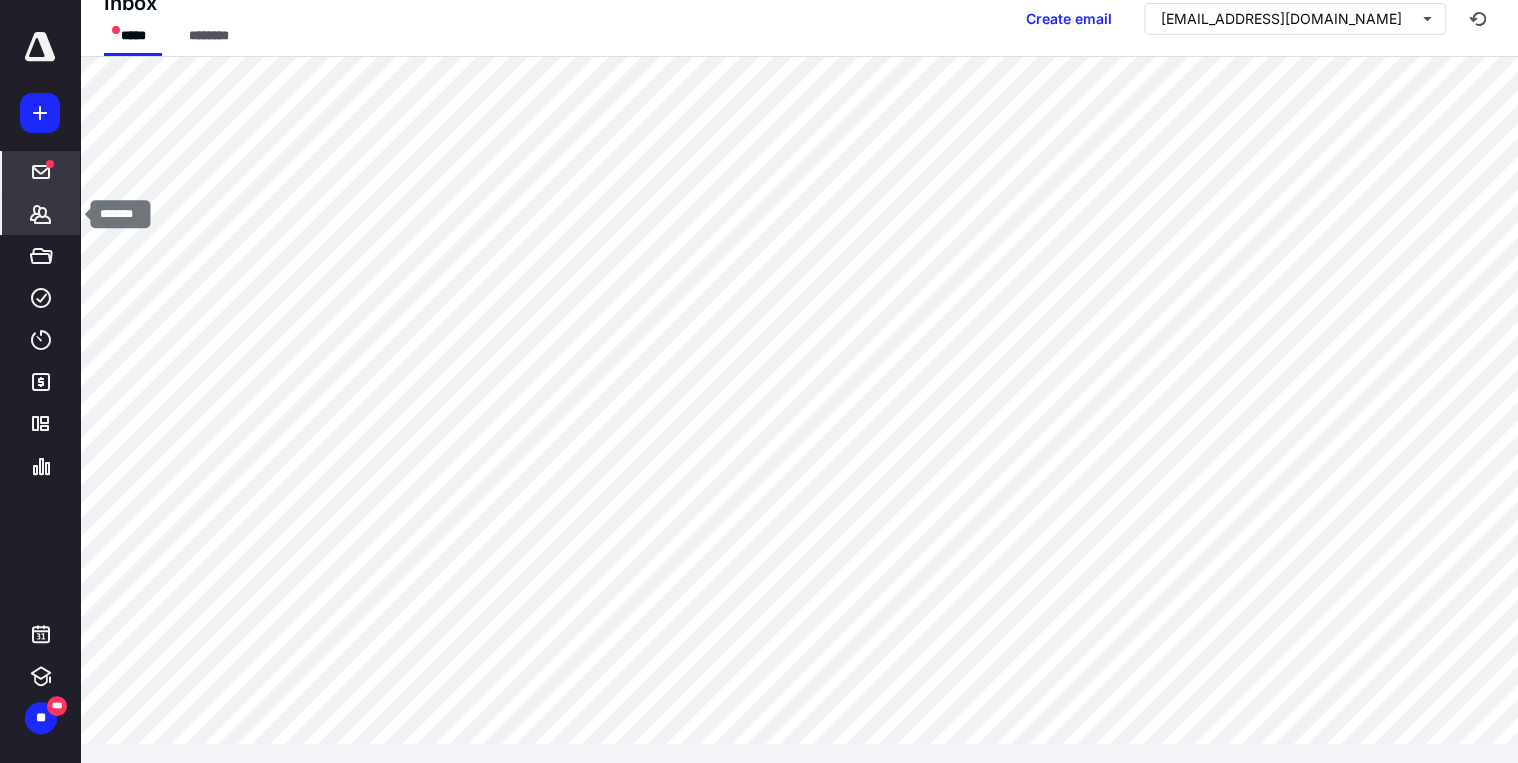 click 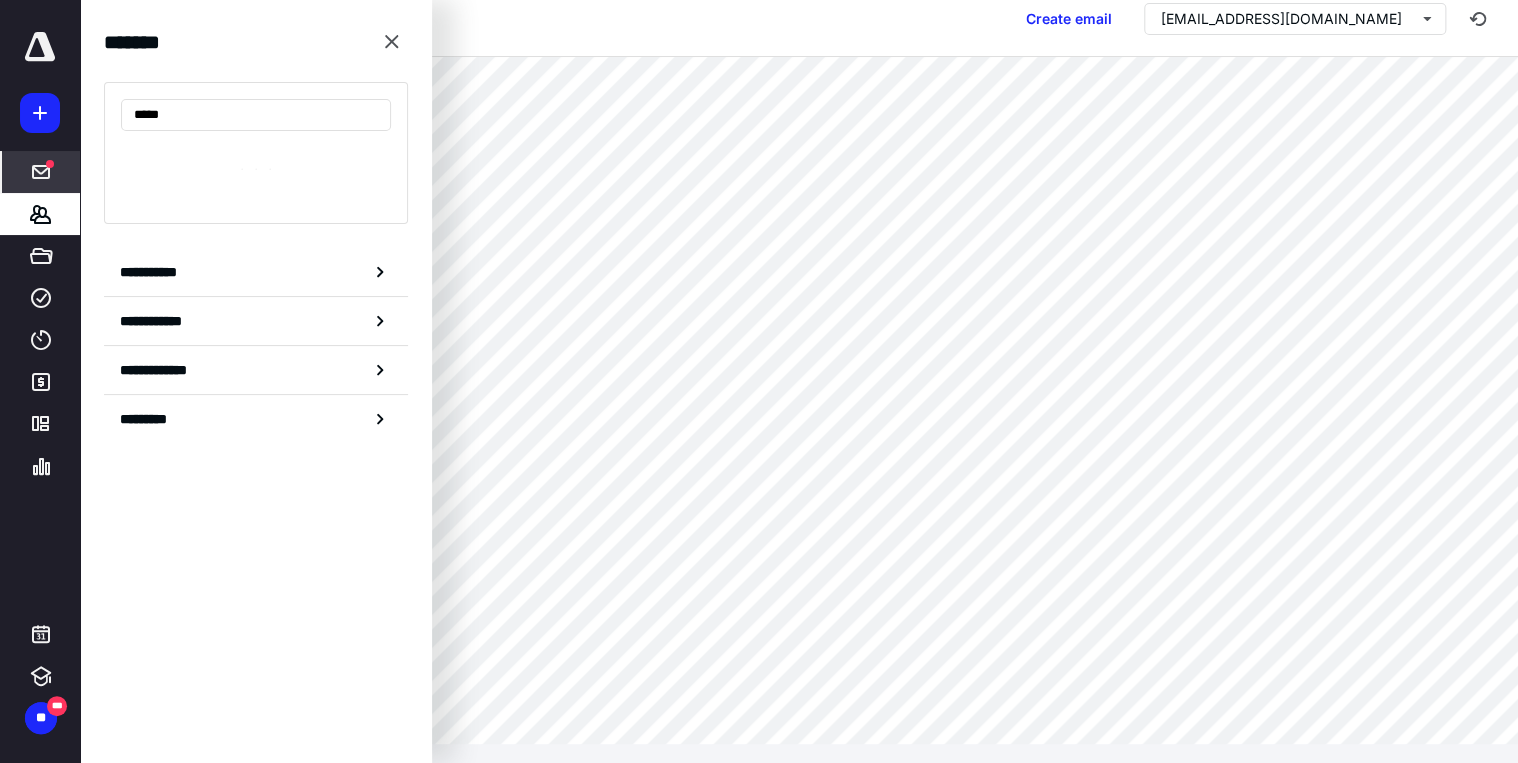 type on "*****" 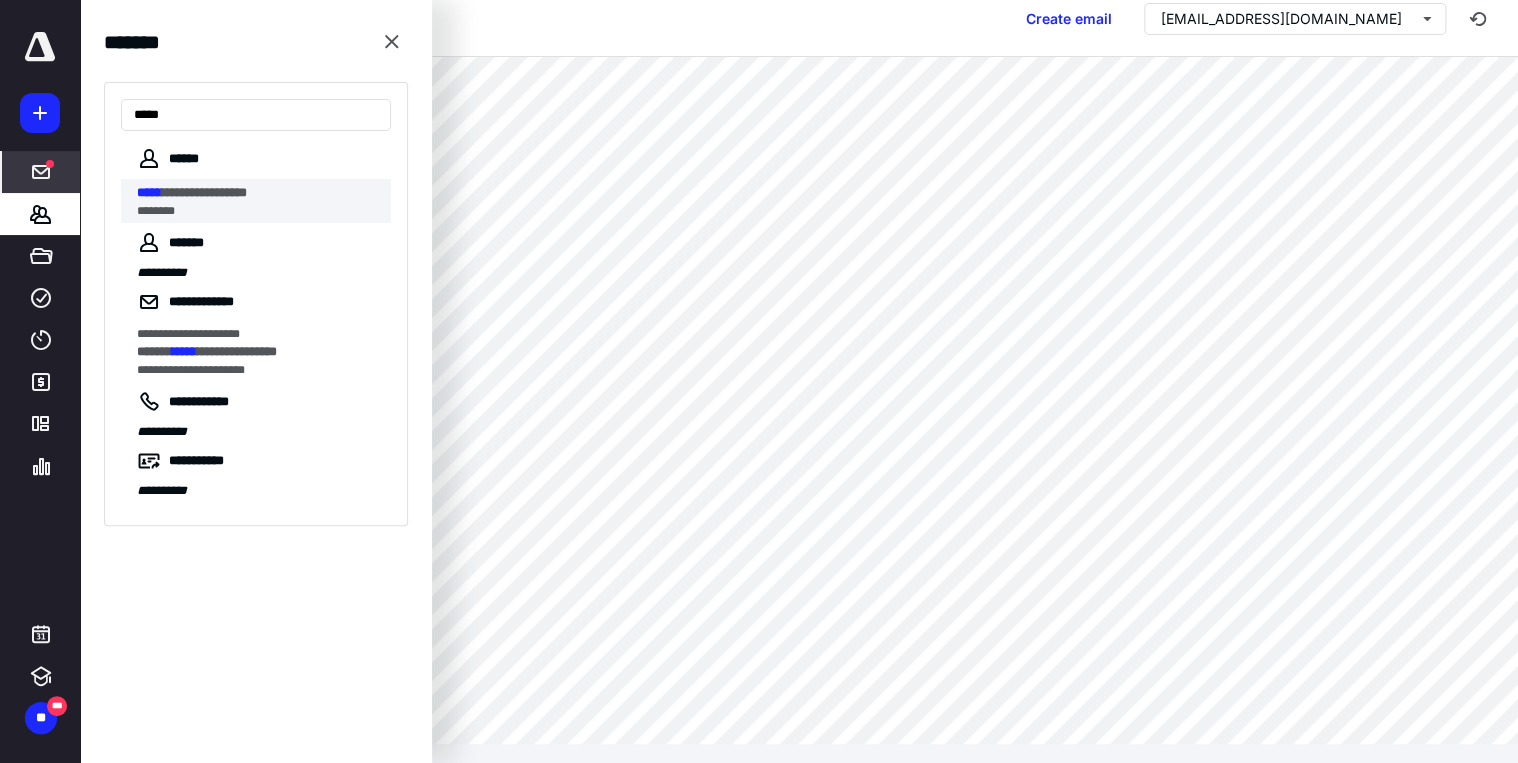 click on "**********" at bounding box center [258, 193] 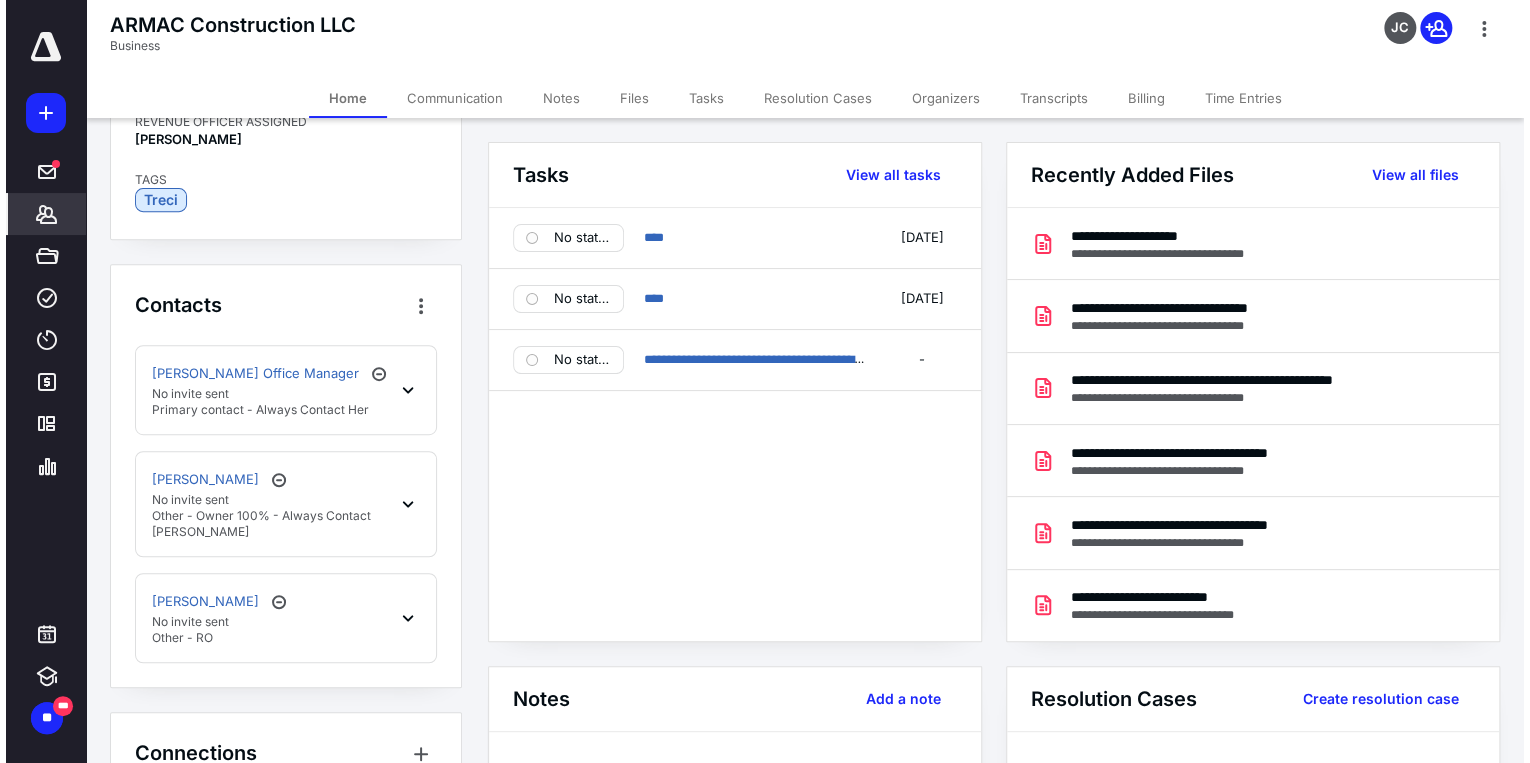 scroll, scrollTop: 400, scrollLeft: 0, axis: vertical 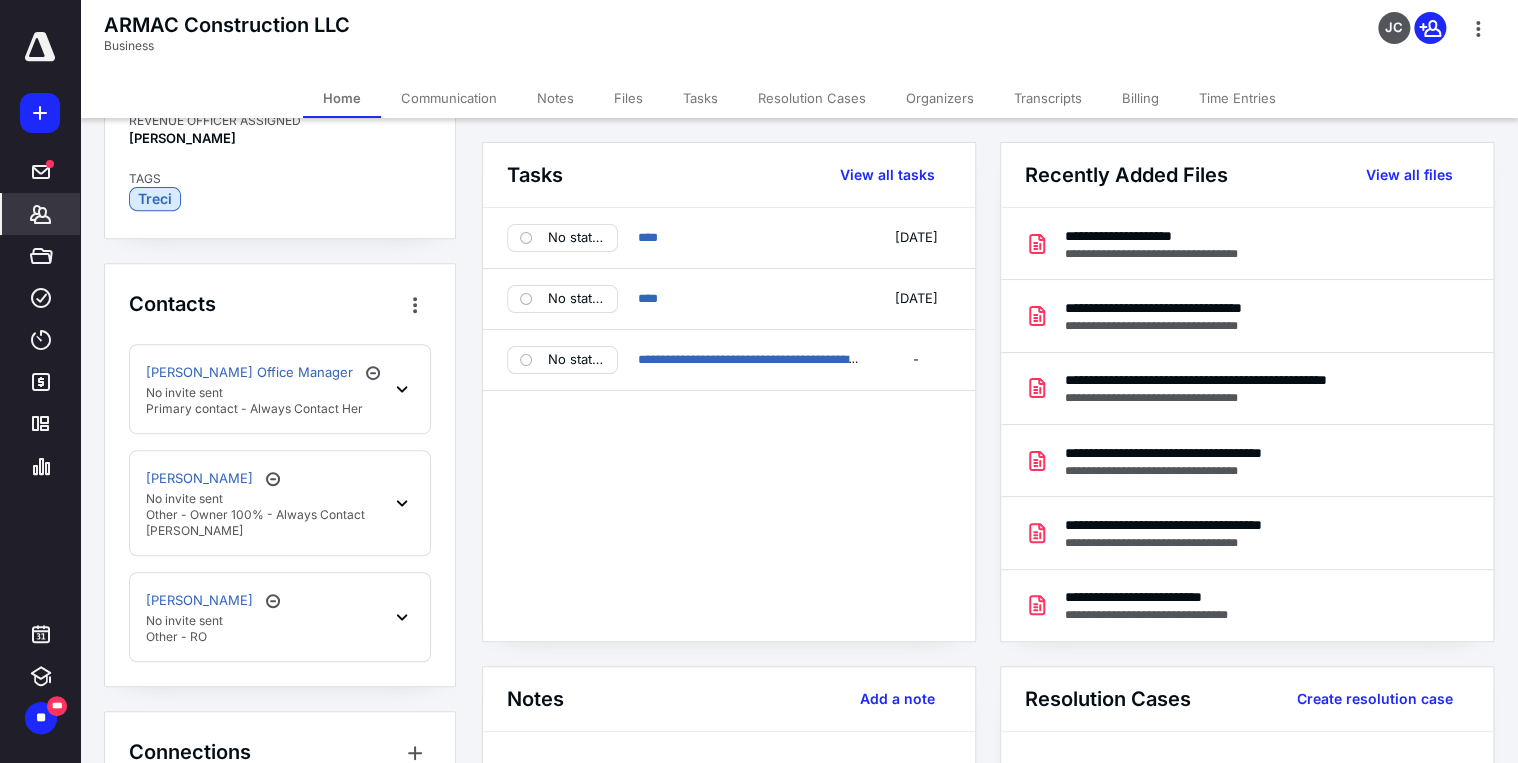 click on "Tasks" at bounding box center (700, 98) 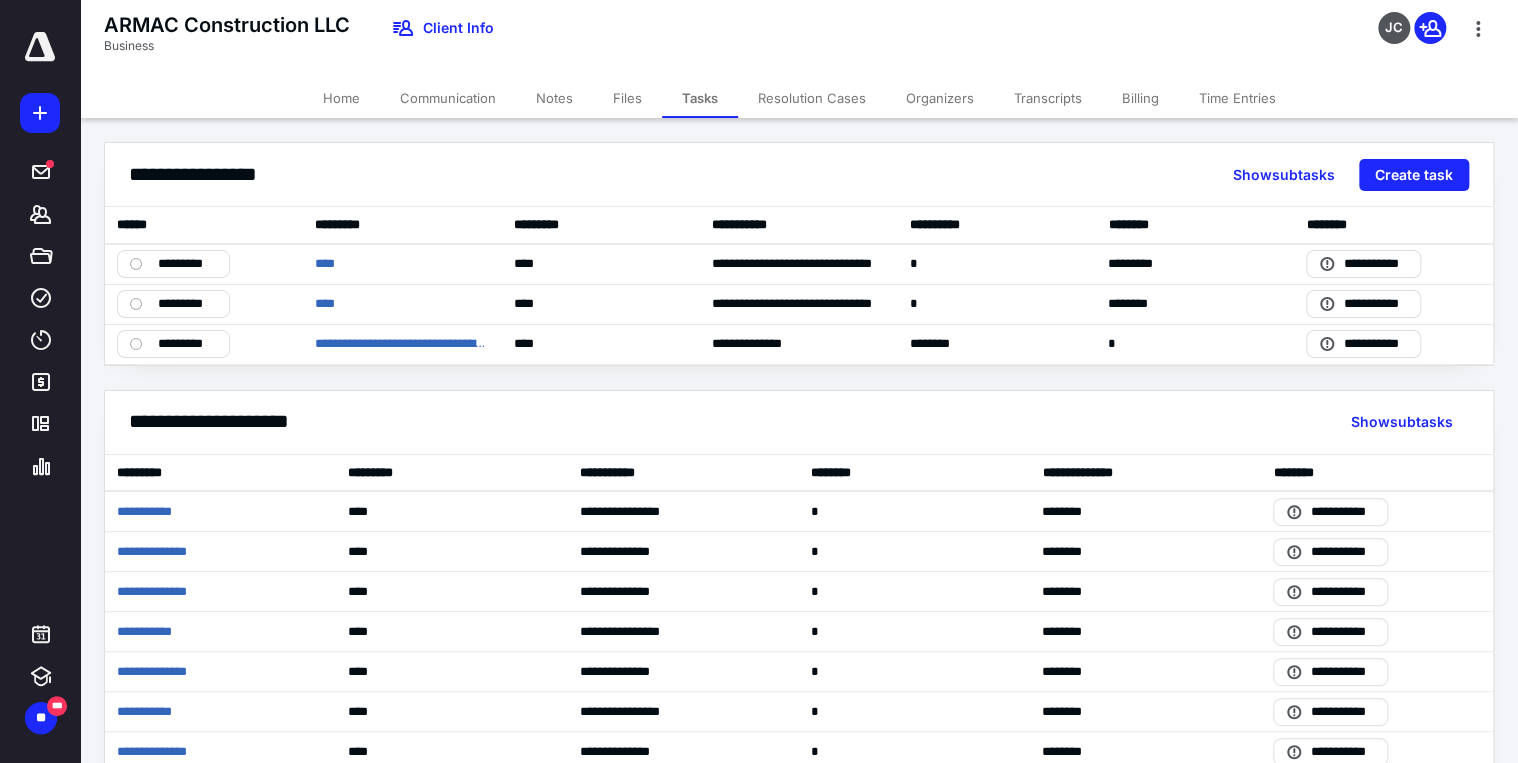 click on "Communication" at bounding box center (448, 98) 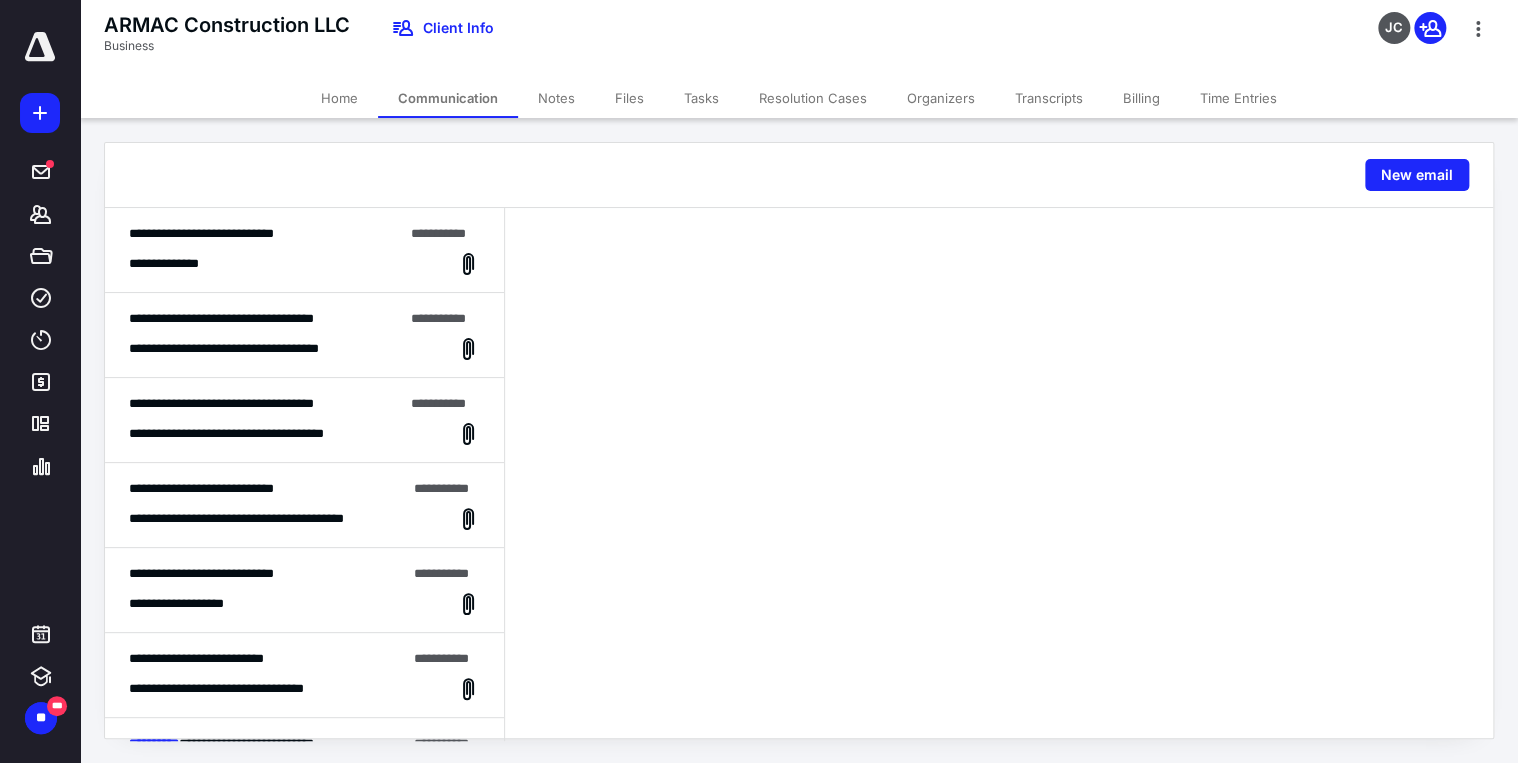 click on "**********" at bounding box center (304, 250) 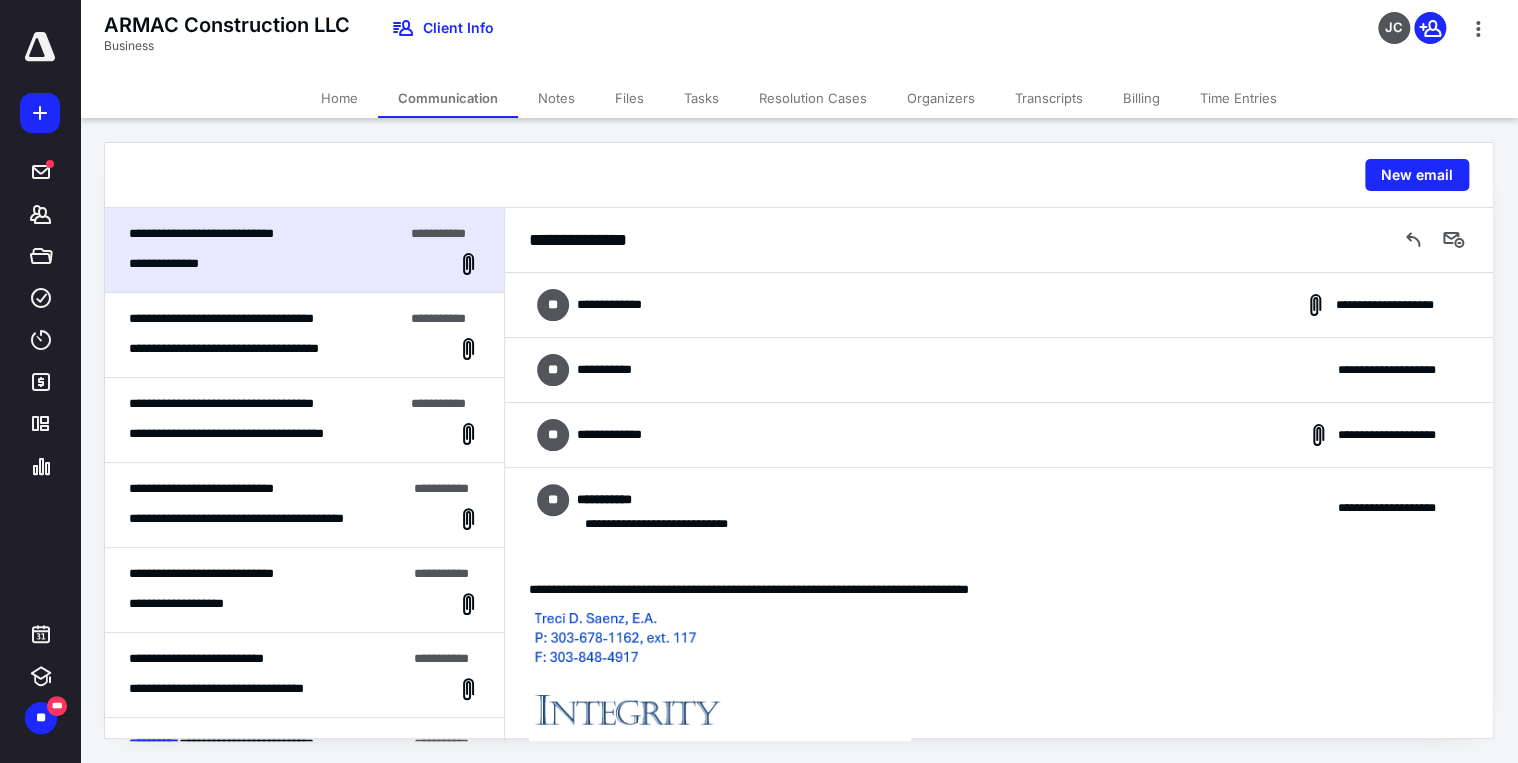 click on "Files" at bounding box center (629, 98) 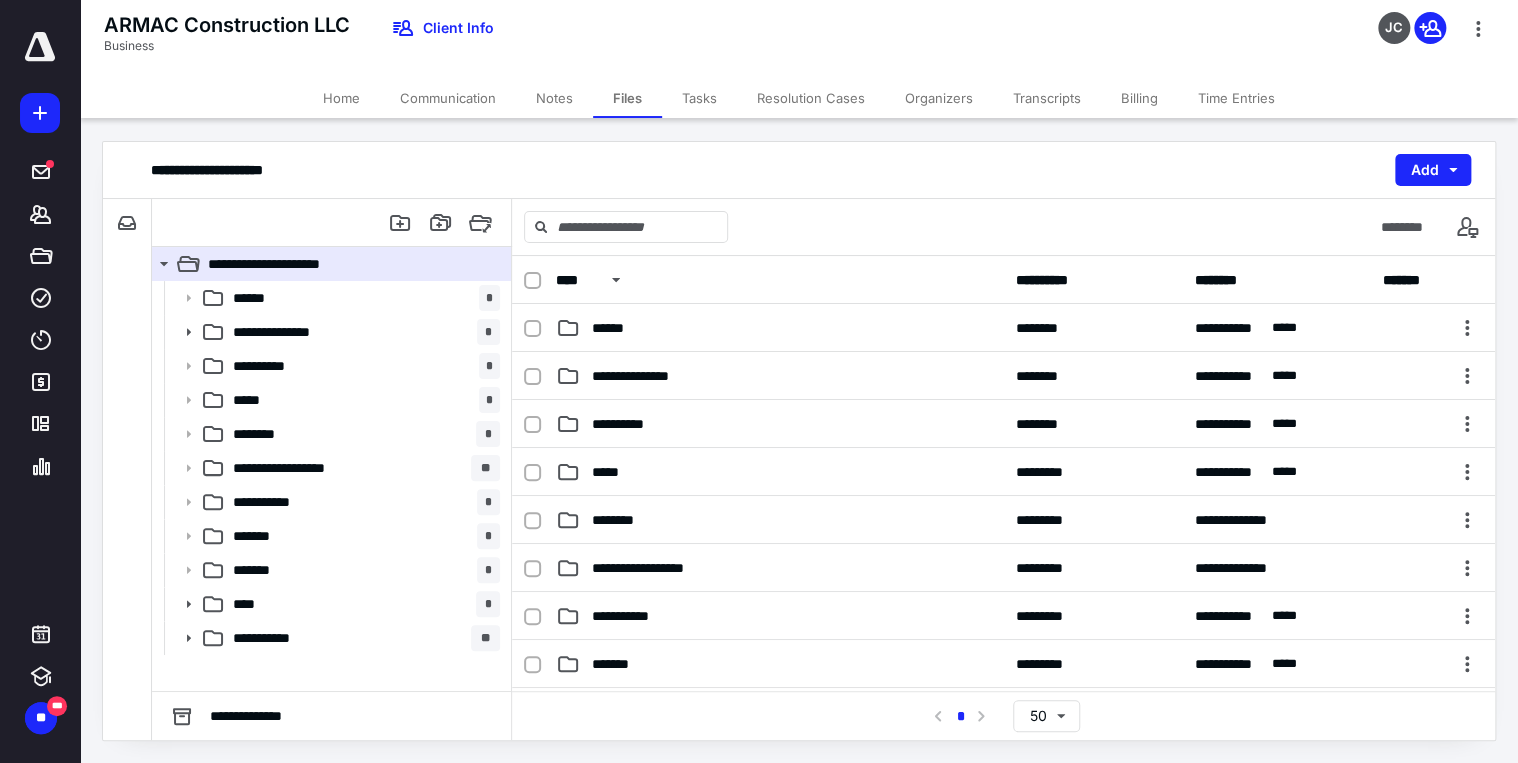 click on "Tasks" at bounding box center [699, 98] 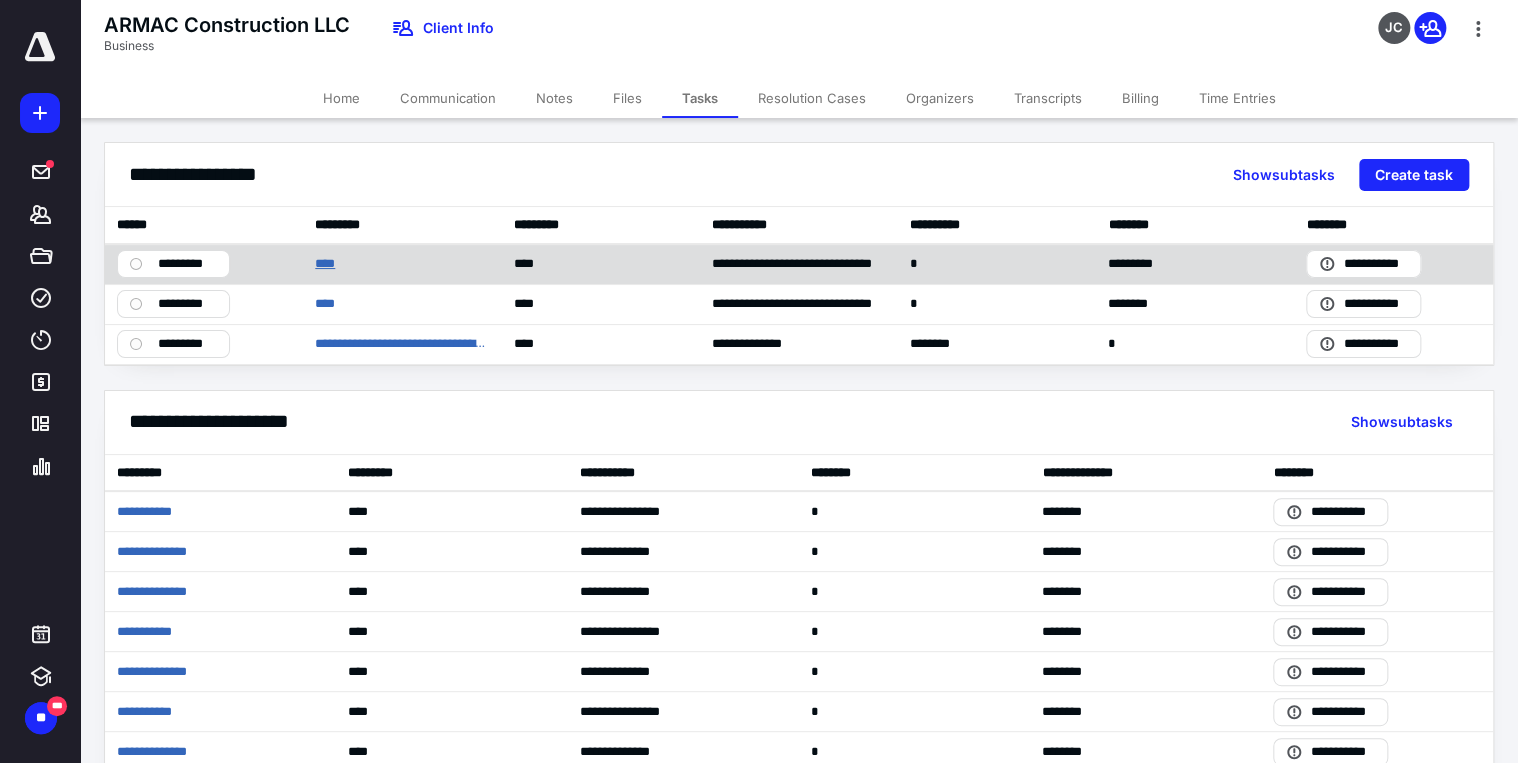 click on "****" at bounding box center [330, 264] 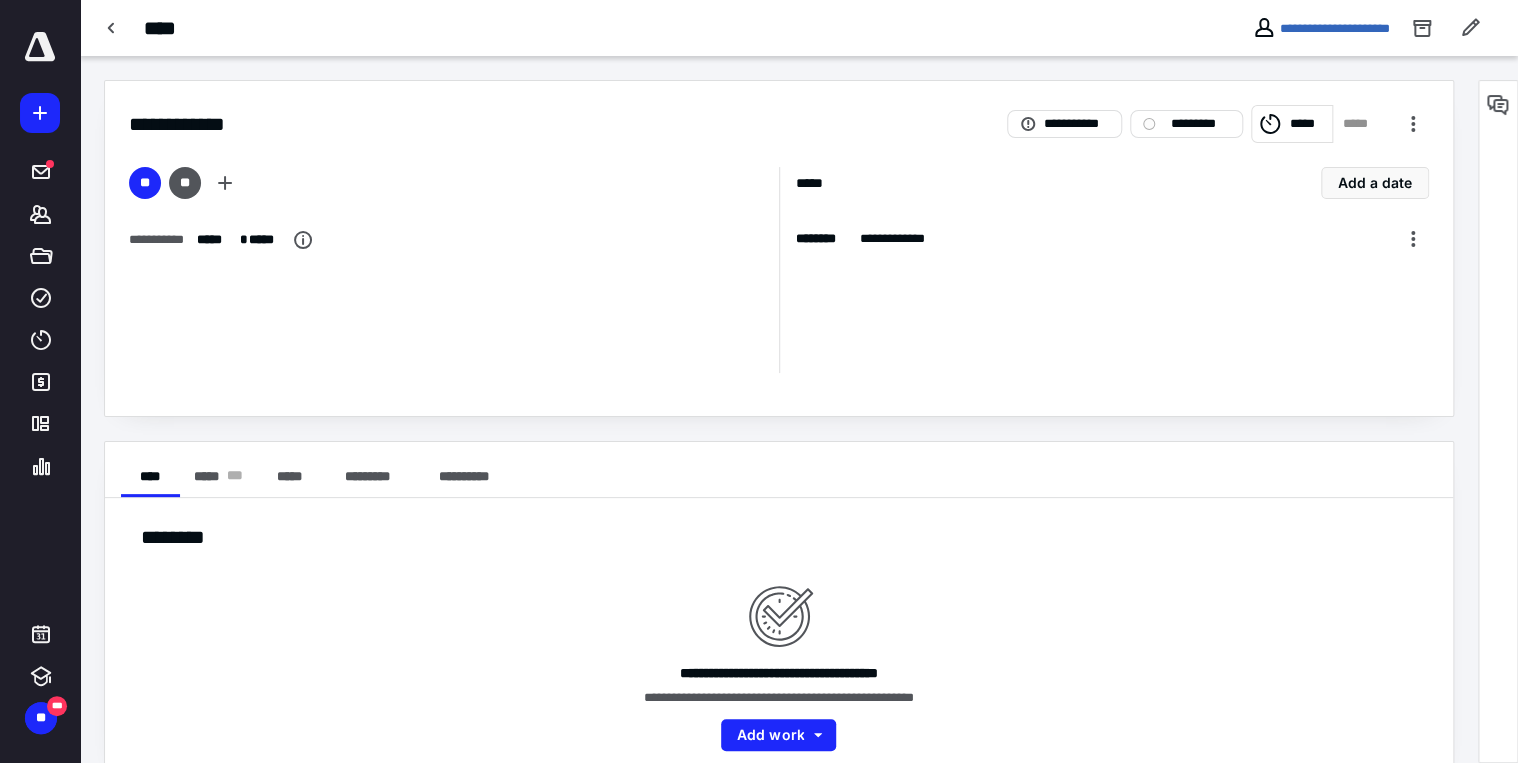 click on "**********" at bounding box center [779, 636] 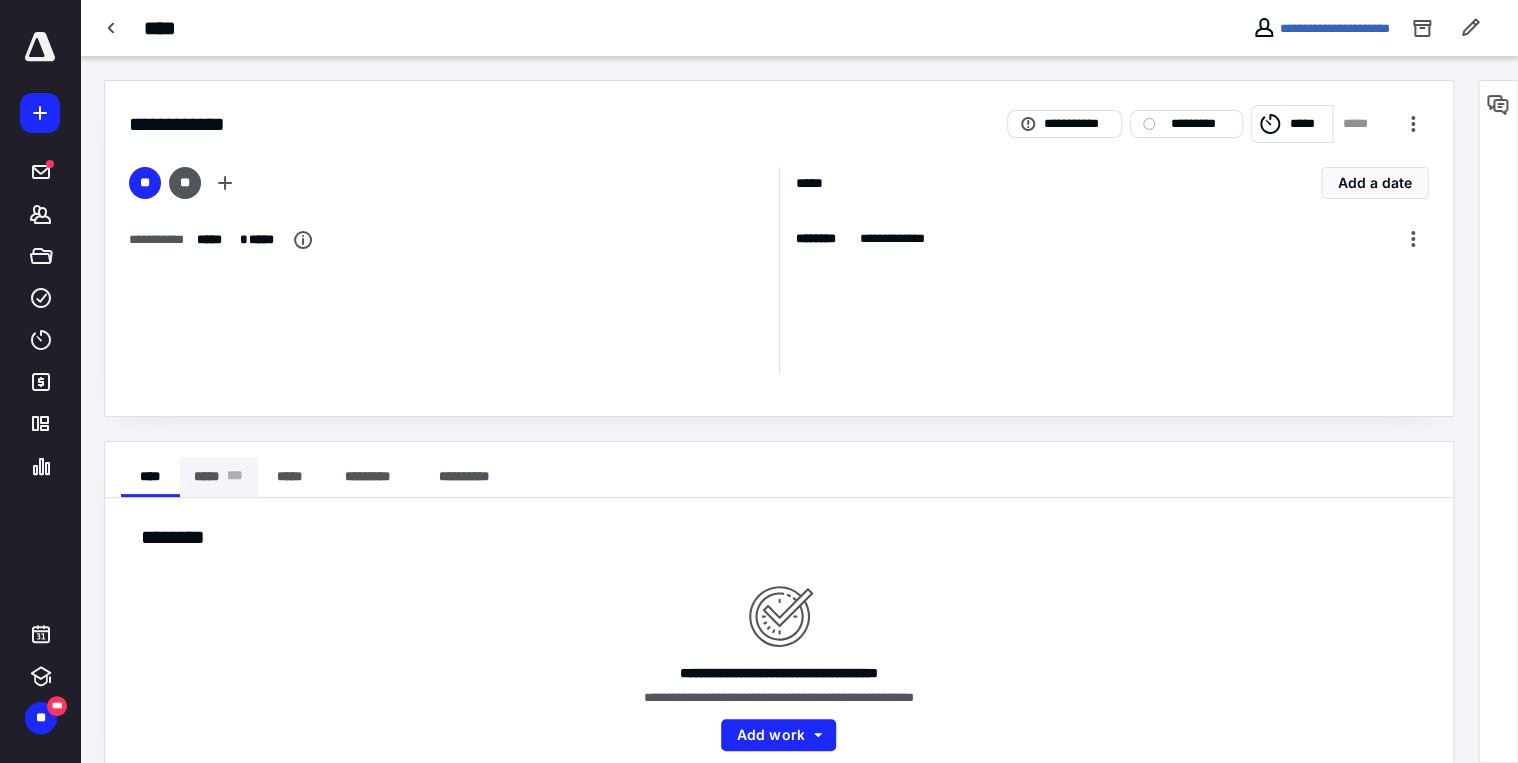 click on "***** * * *" at bounding box center [219, 477] 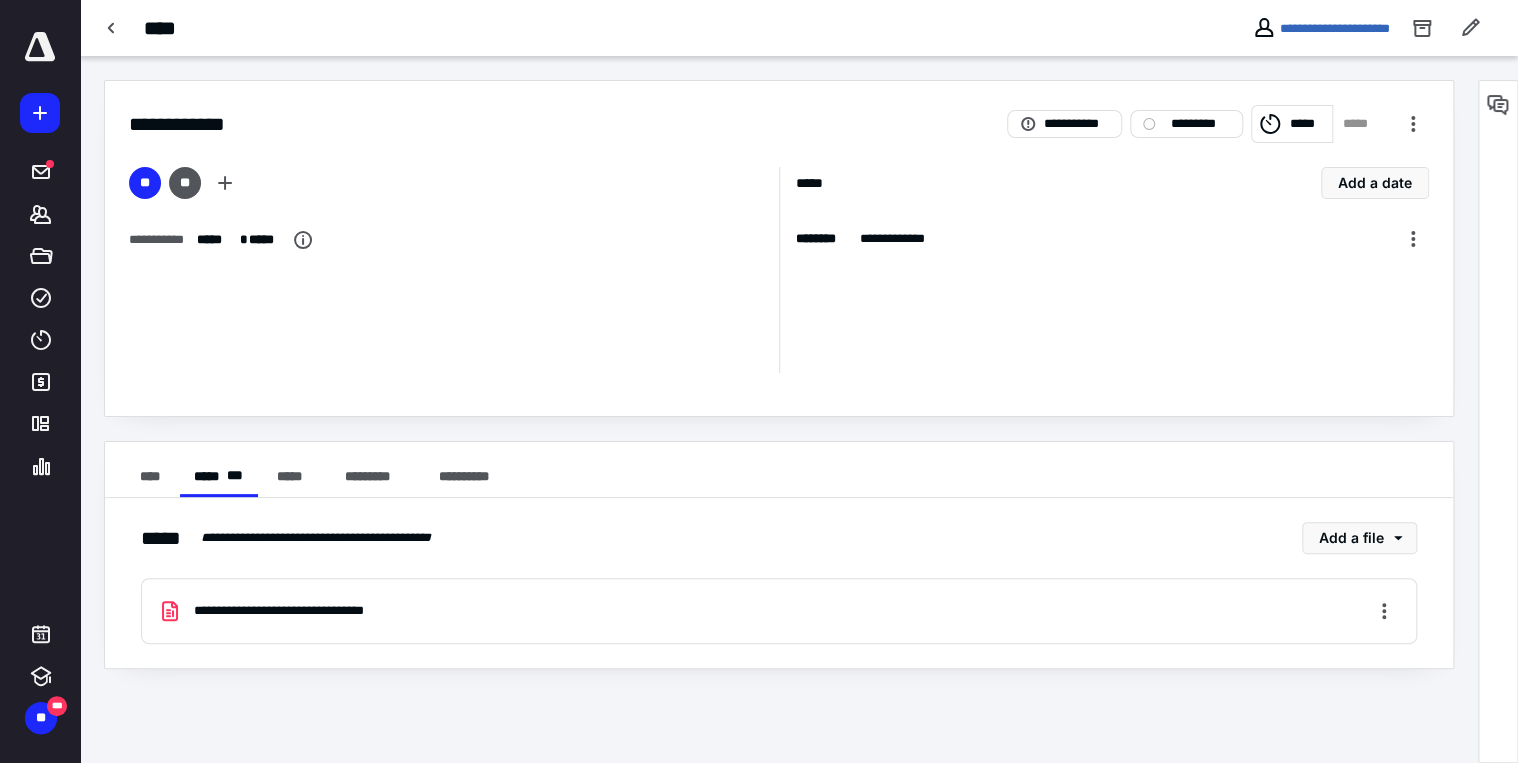 click on "**********" at bounding box center [307, 611] 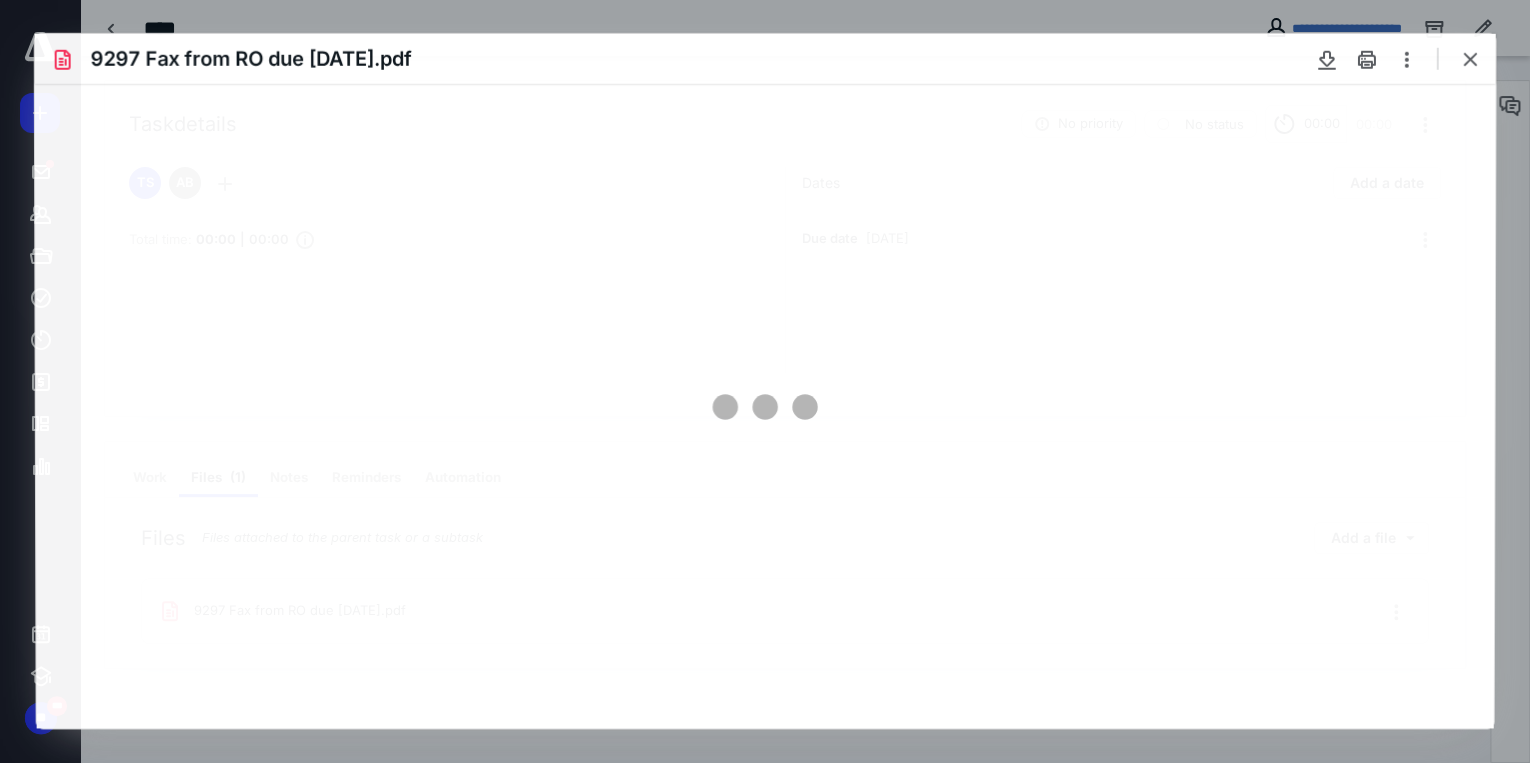 scroll, scrollTop: 0, scrollLeft: 0, axis: both 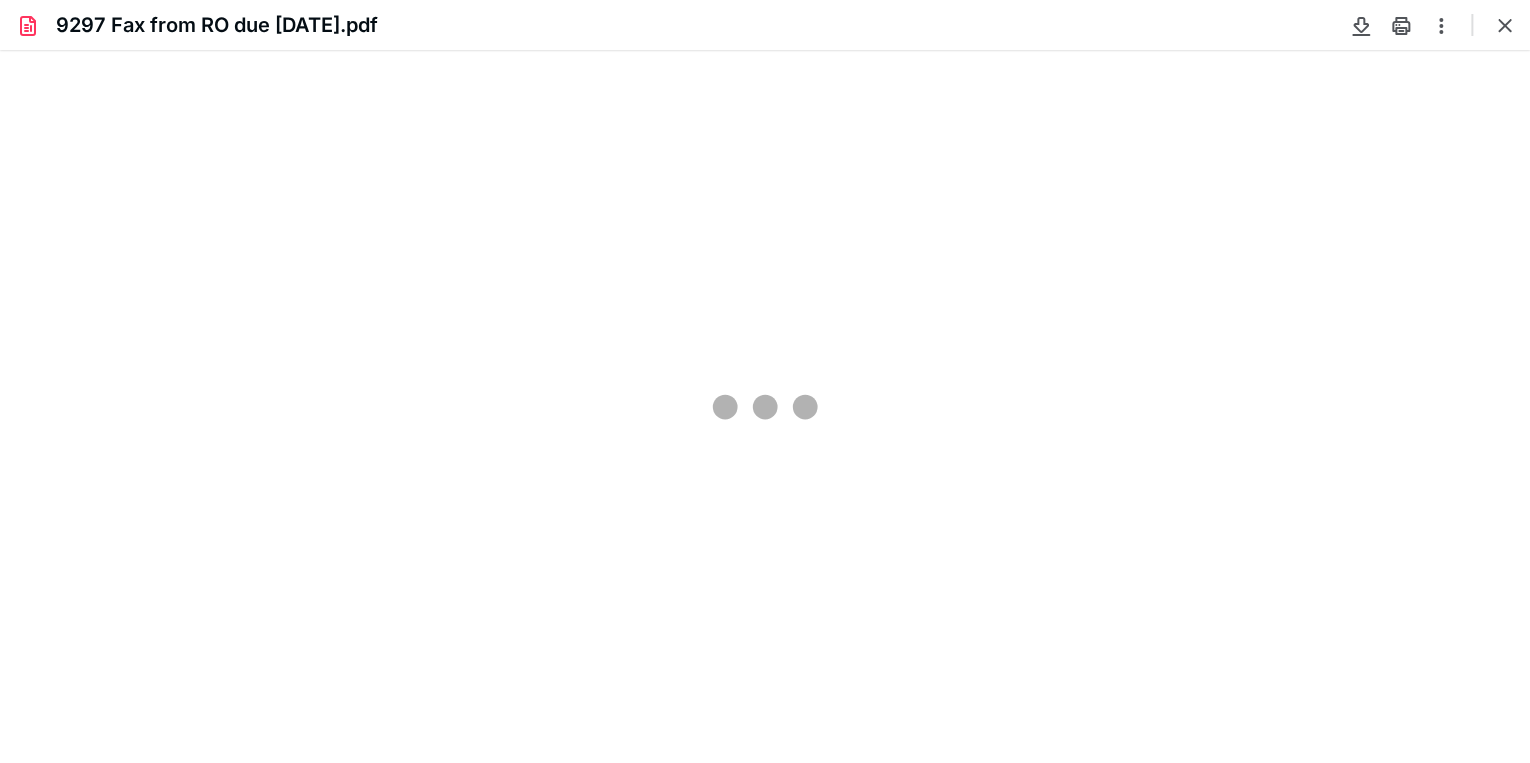 type on "77" 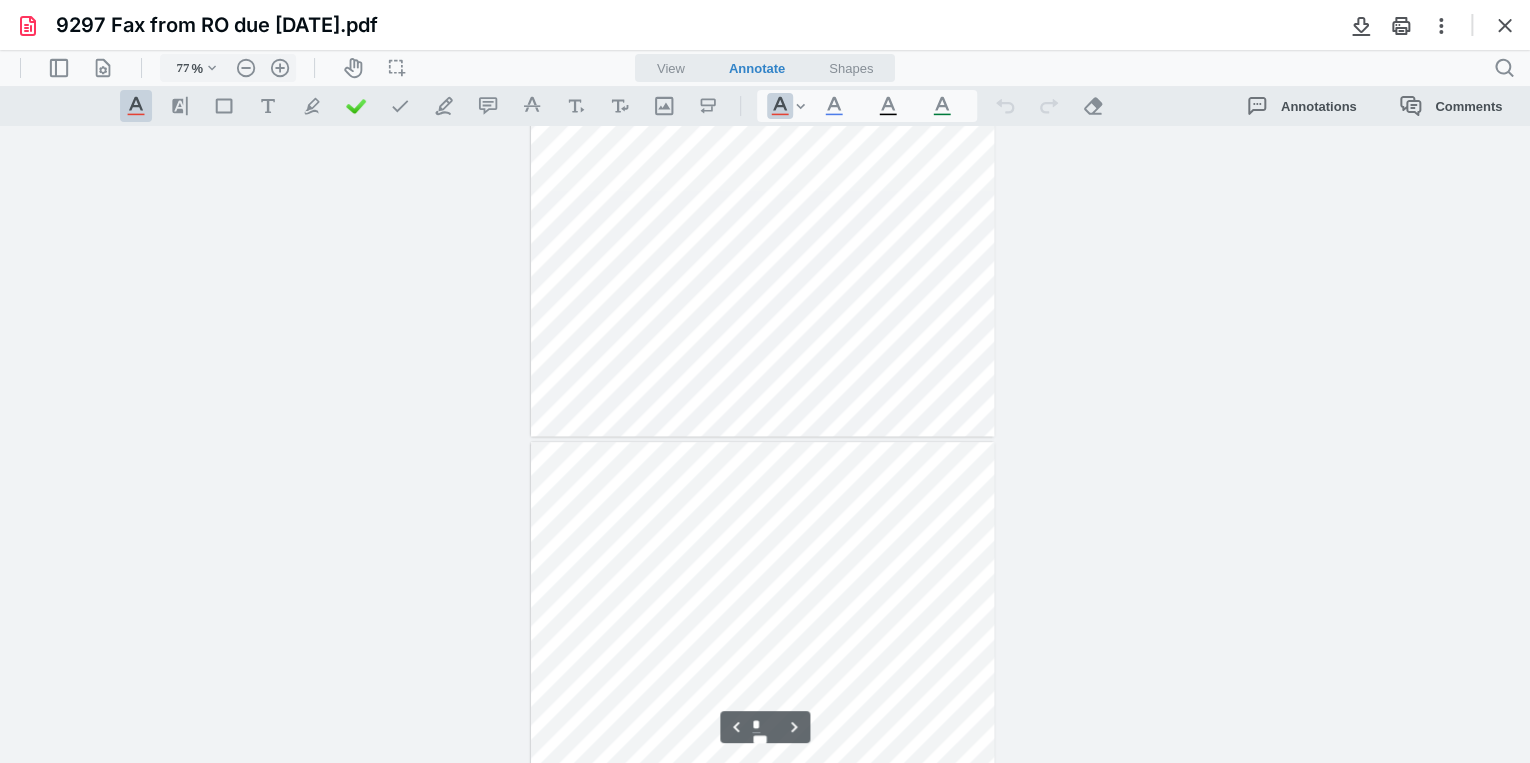 scroll, scrollTop: 959, scrollLeft: 0, axis: vertical 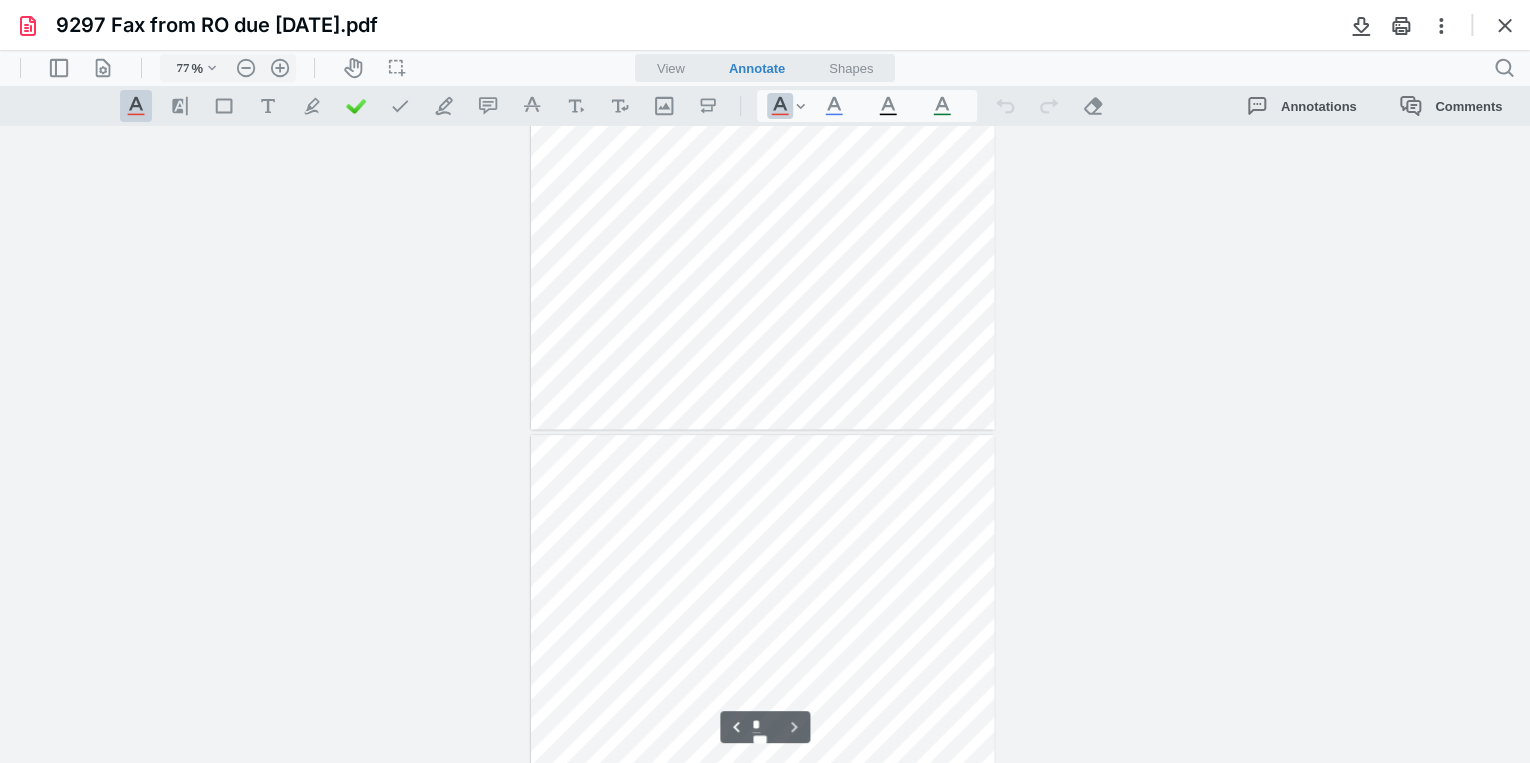 type on "*" 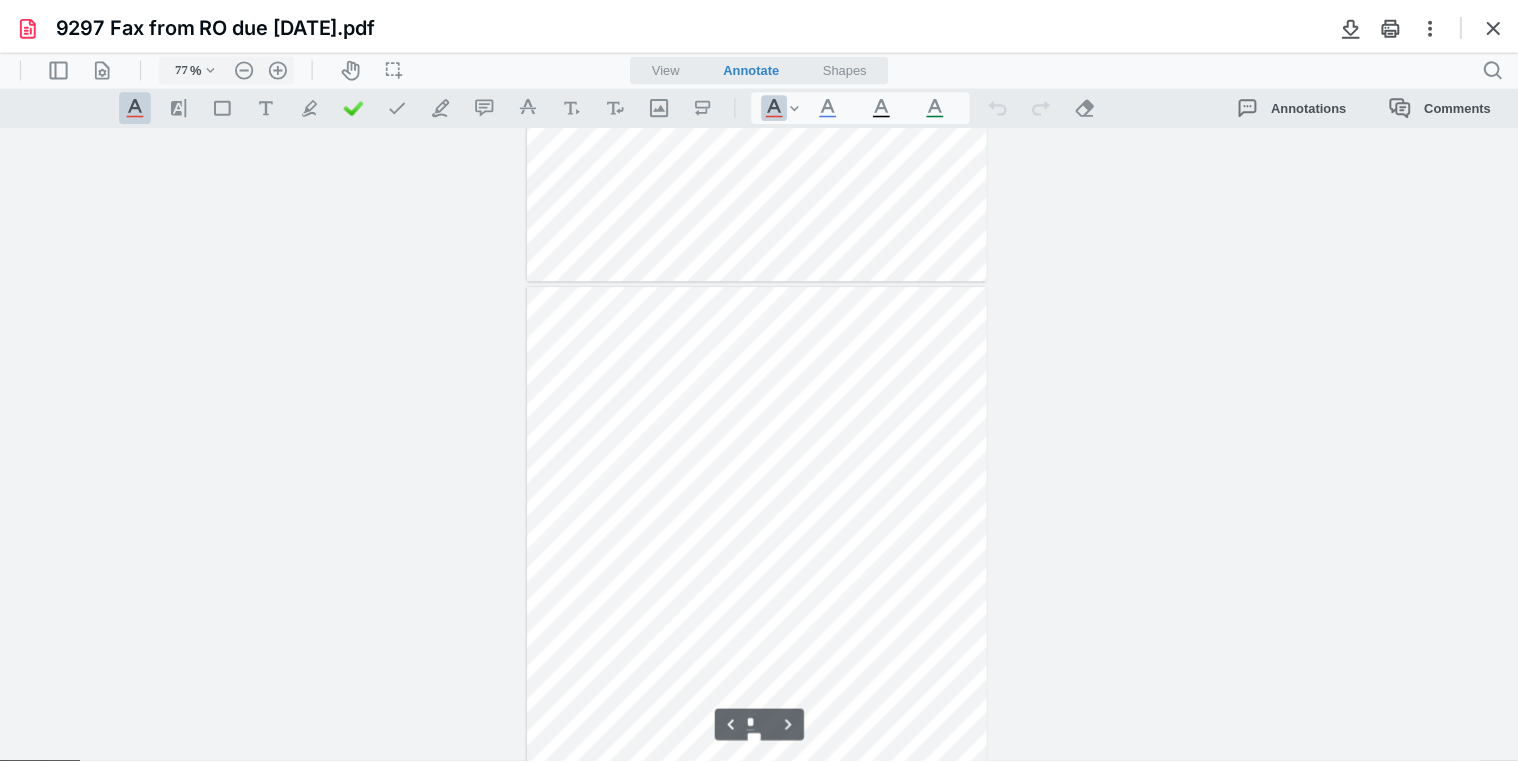scroll, scrollTop: 479, scrollLeft: 0, axis: vertical 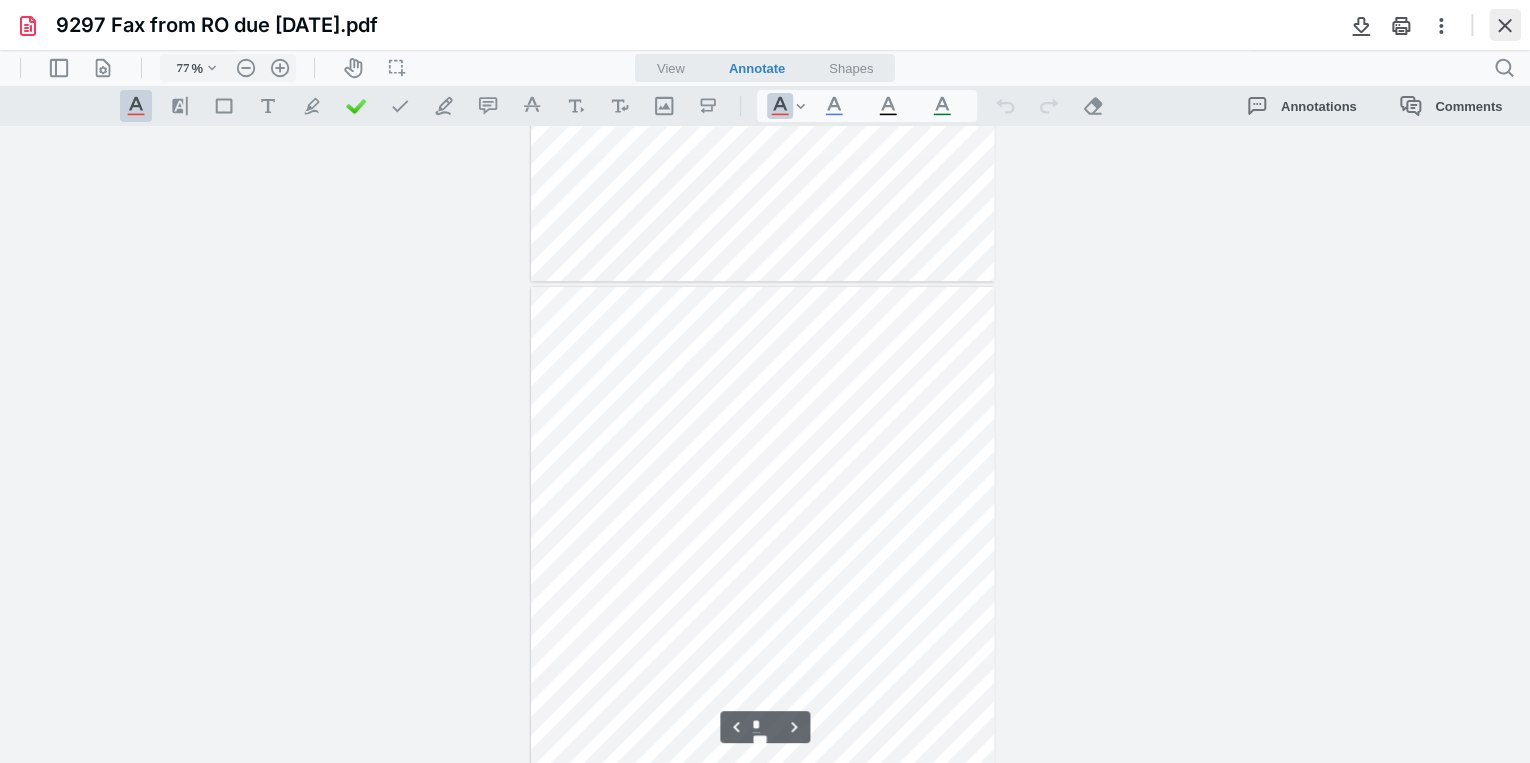 click at bounding box center [1505, 25] 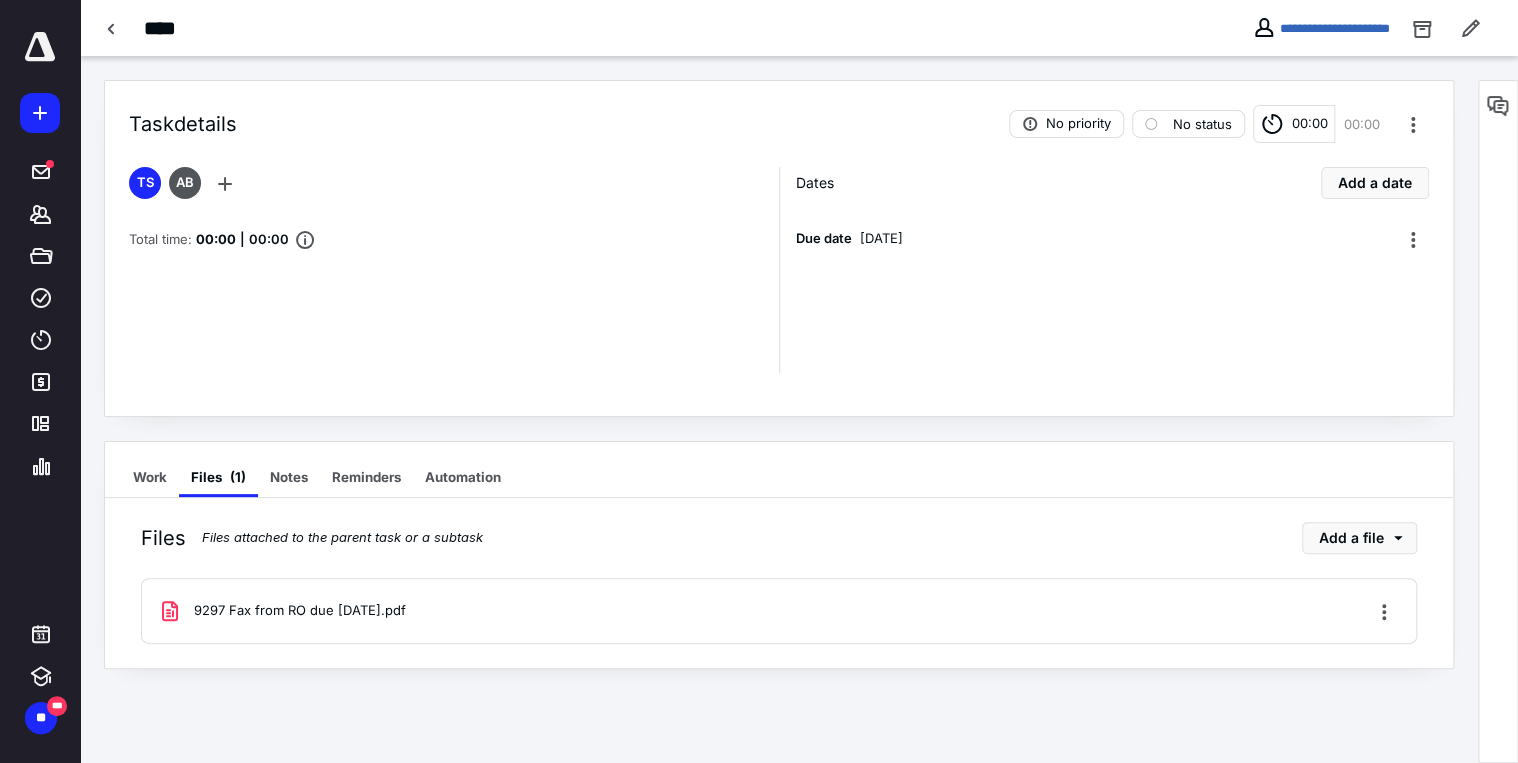 click on "**********" at bounding box center [799, 28] 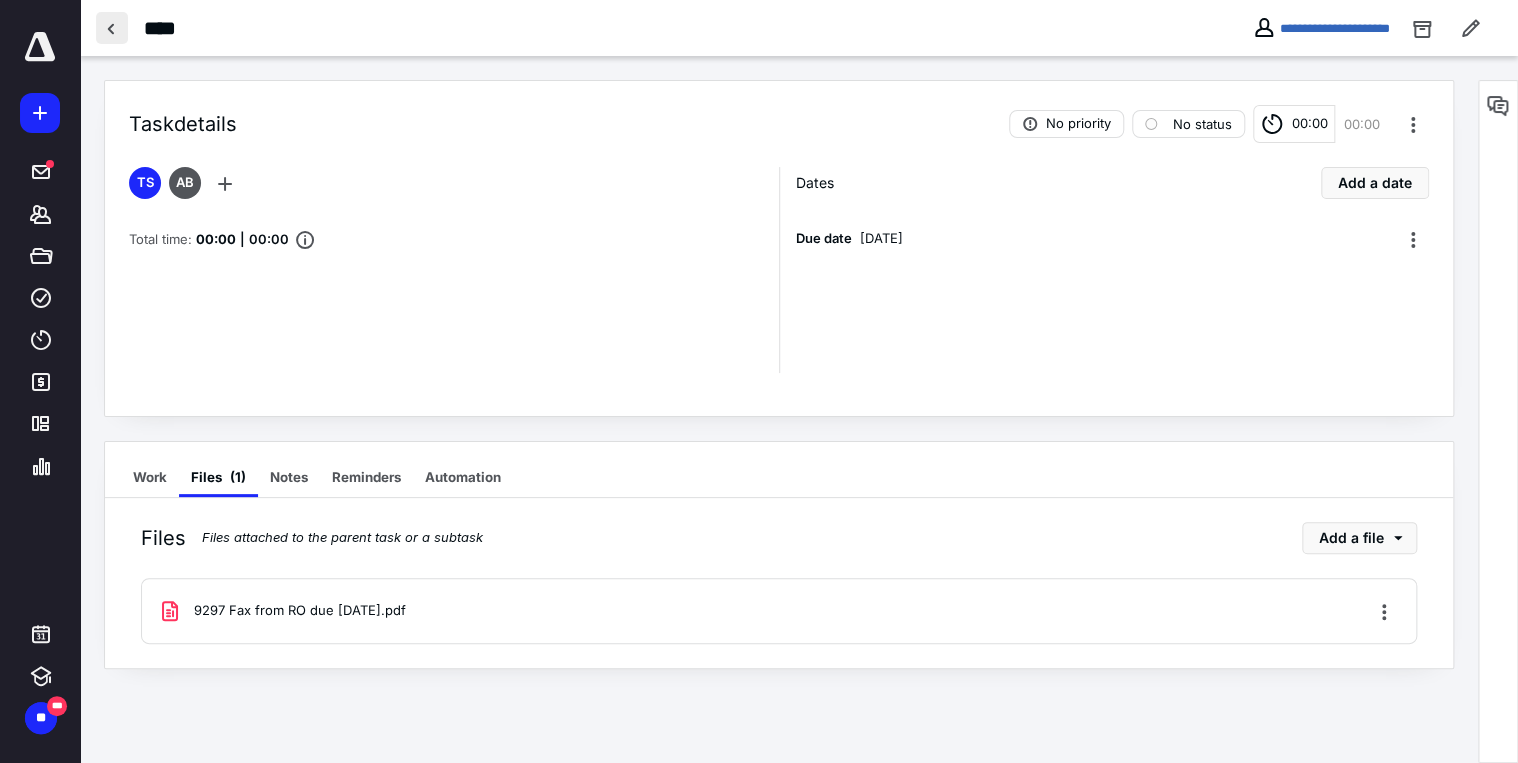 click at bounding box center [112, 28] 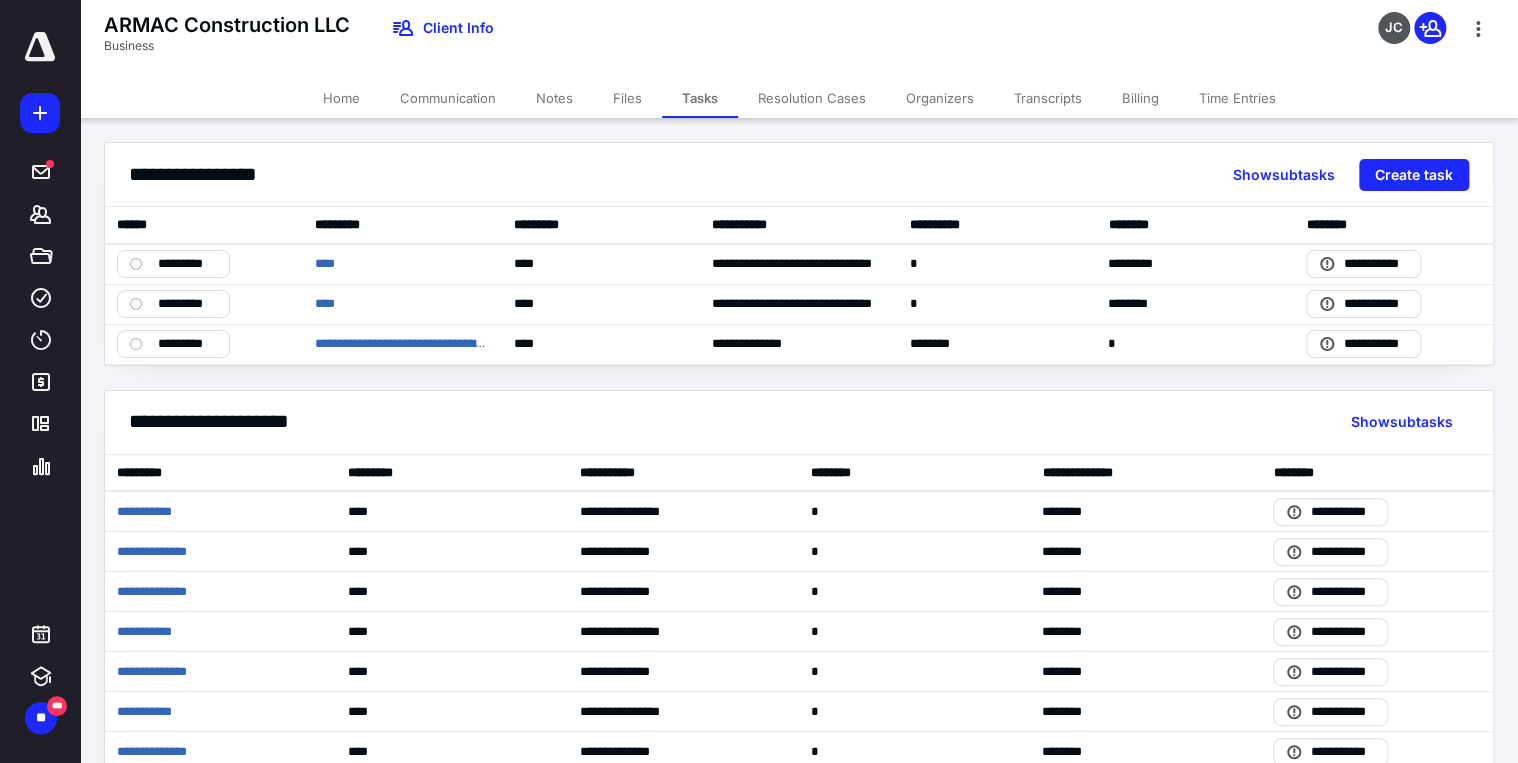 click on "Communication" at bounding box center [448, 98] 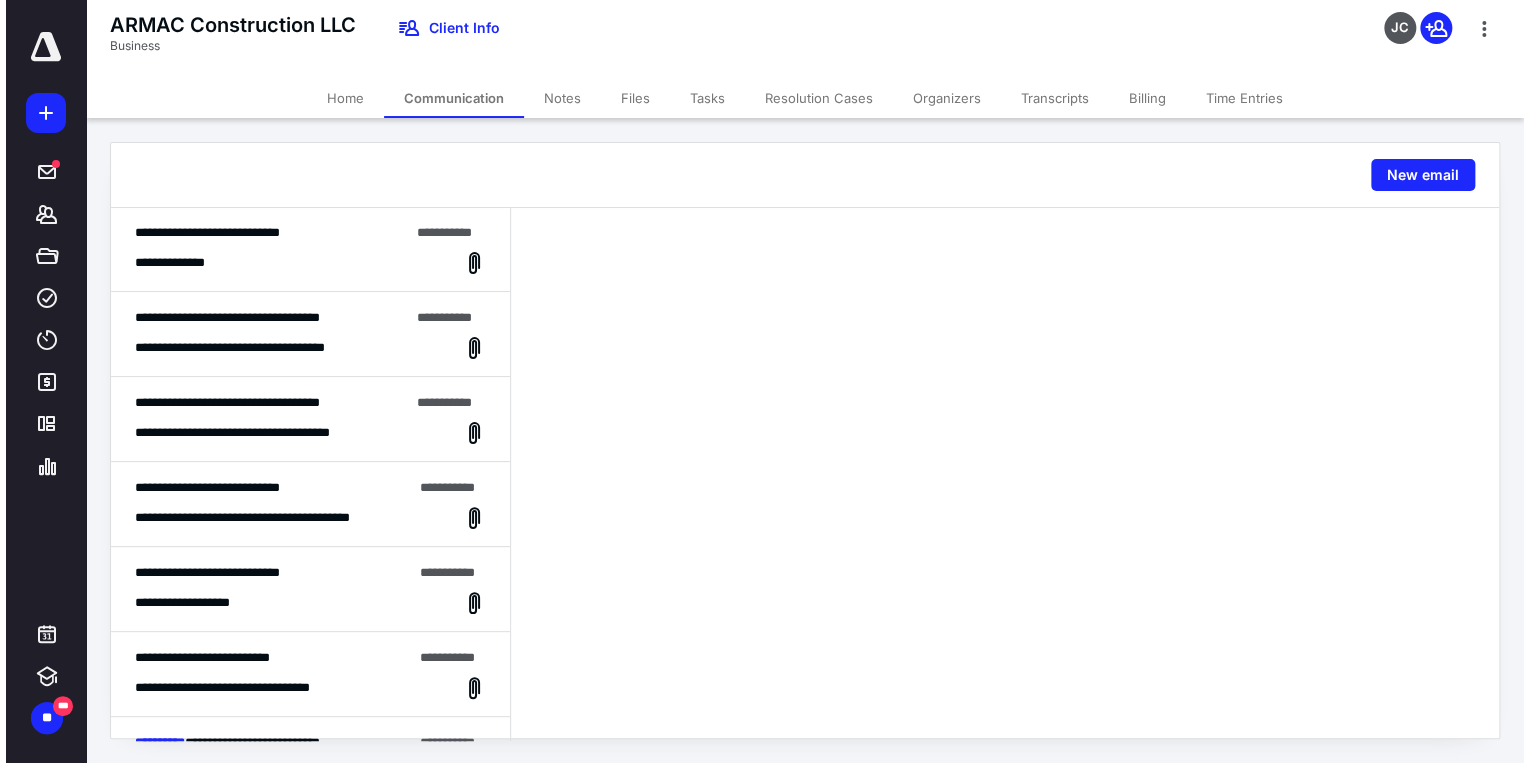 scroll, scrollTop: 0, scrollLeft: 0, axis: both 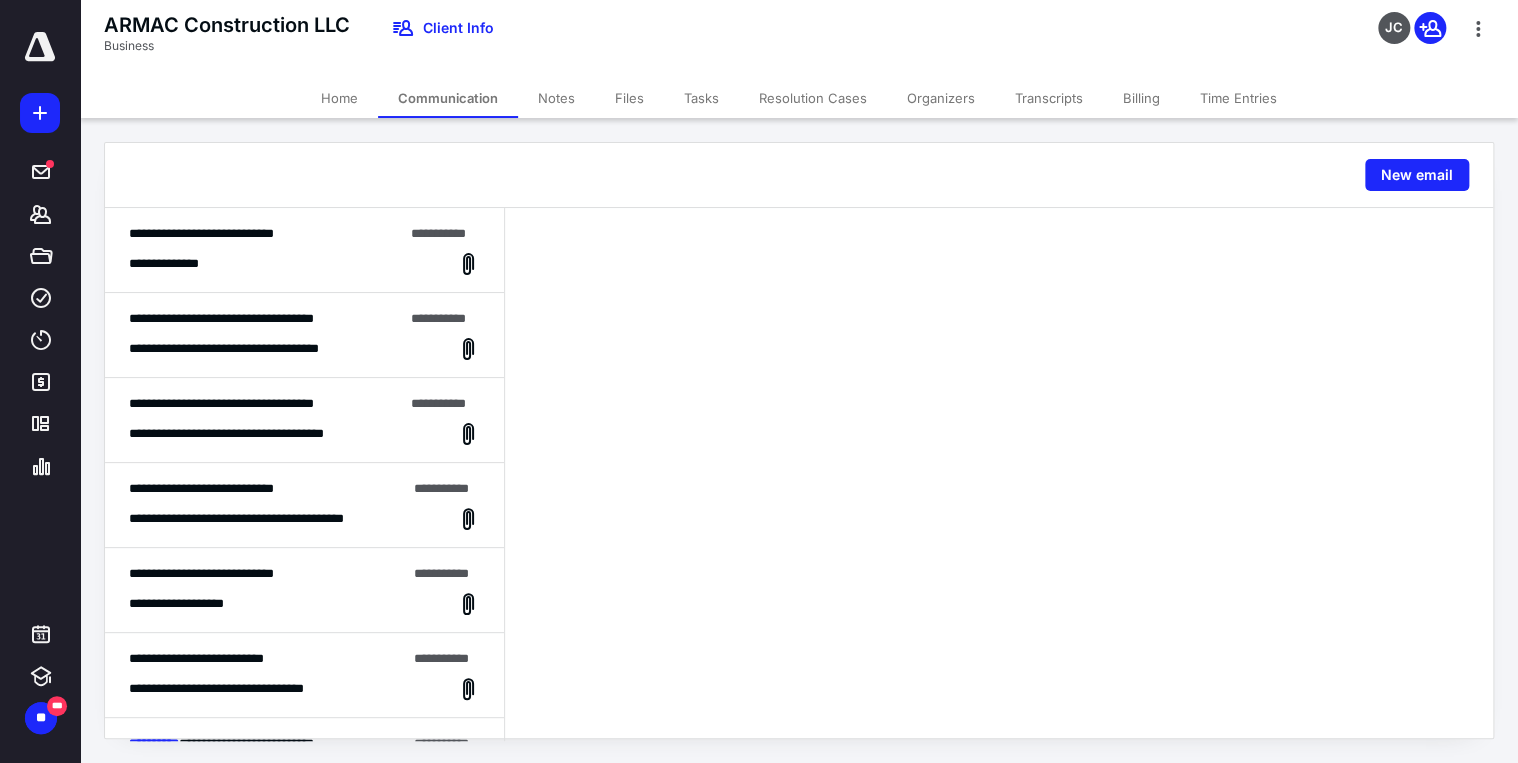 click on "Files" at bounding box center (629, 98) 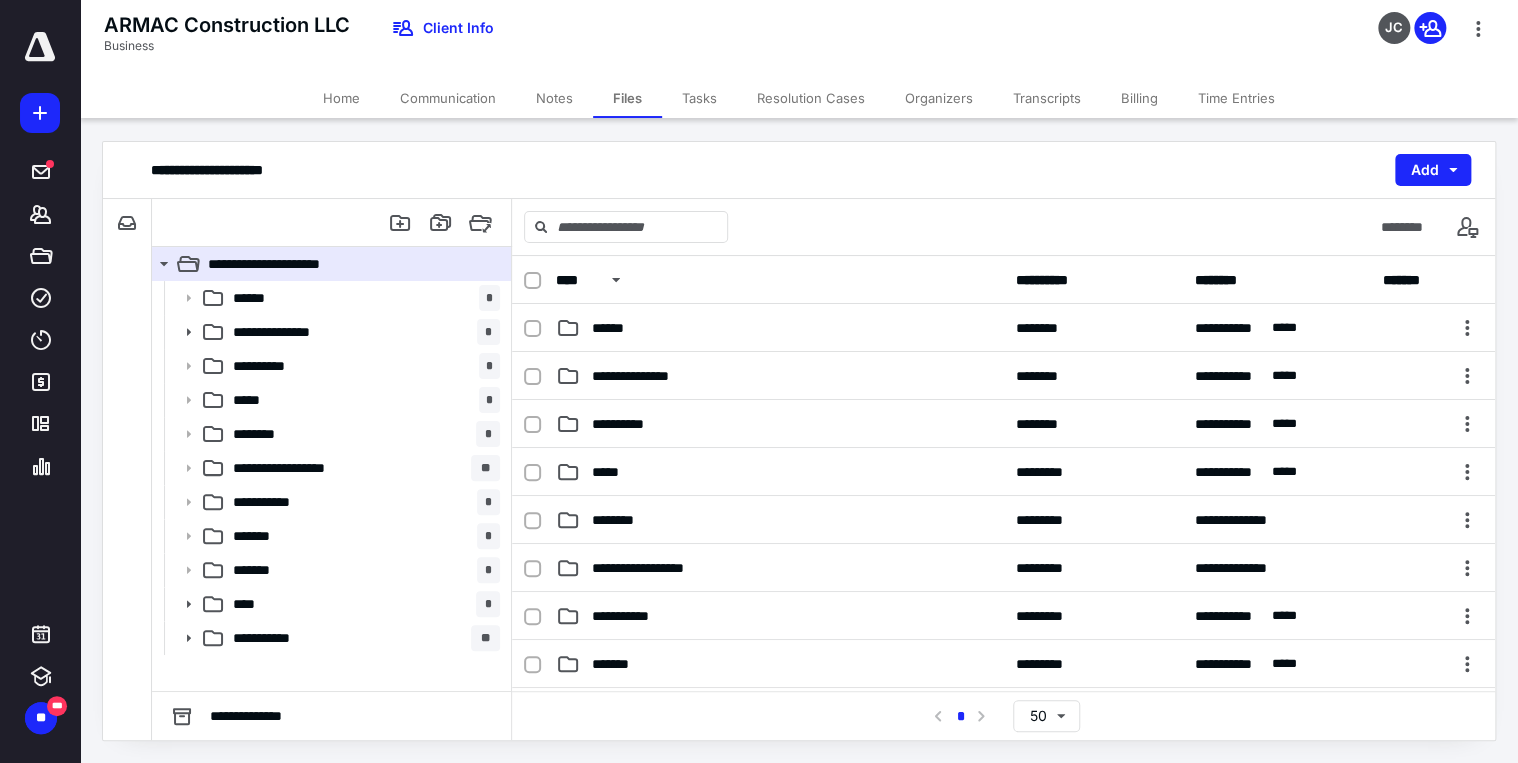 click on "Tasks" at bounding box center (699, 98) 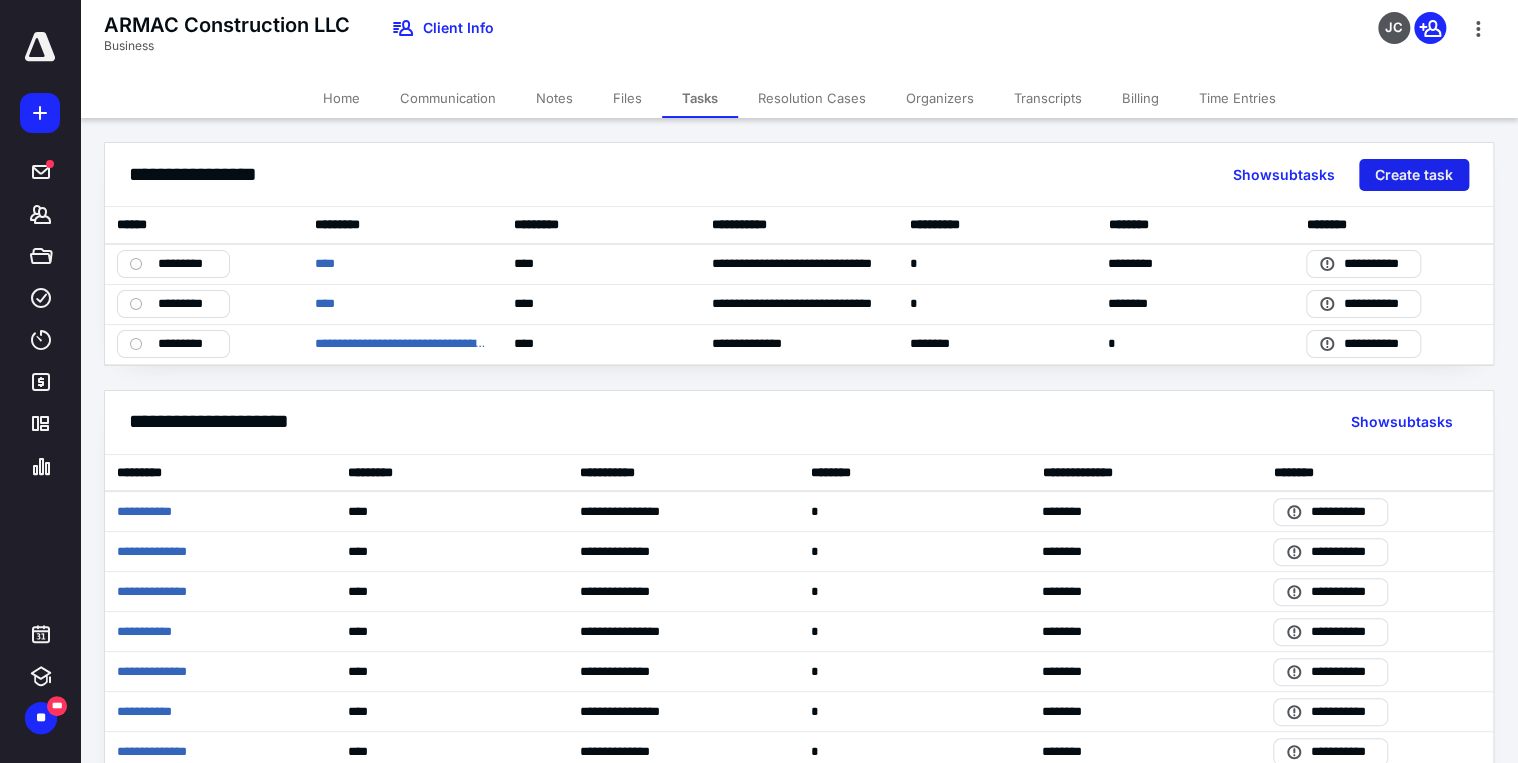 click on "Create task" at bounding box center (1414, 175) 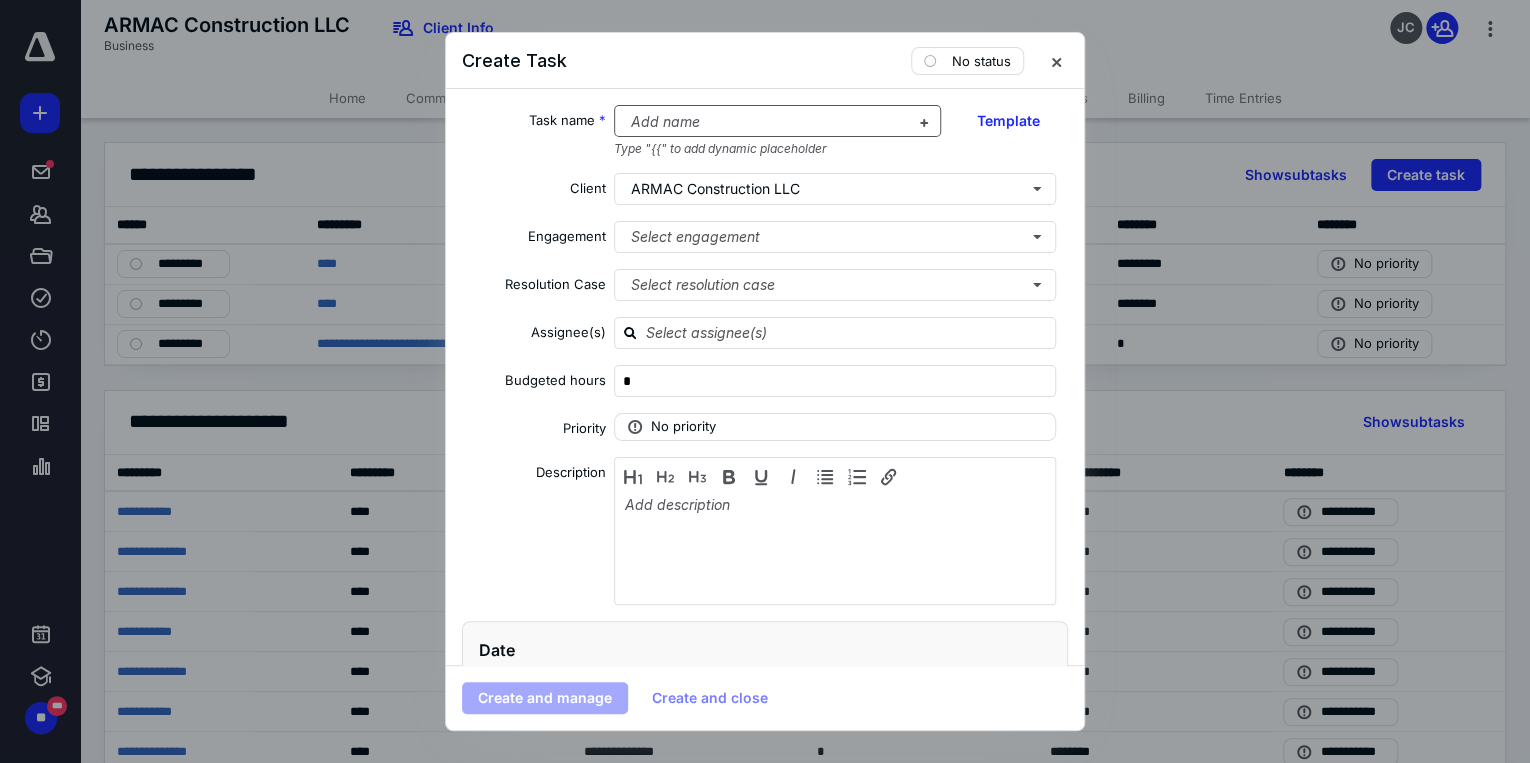 click at bounding box center [766, 122] 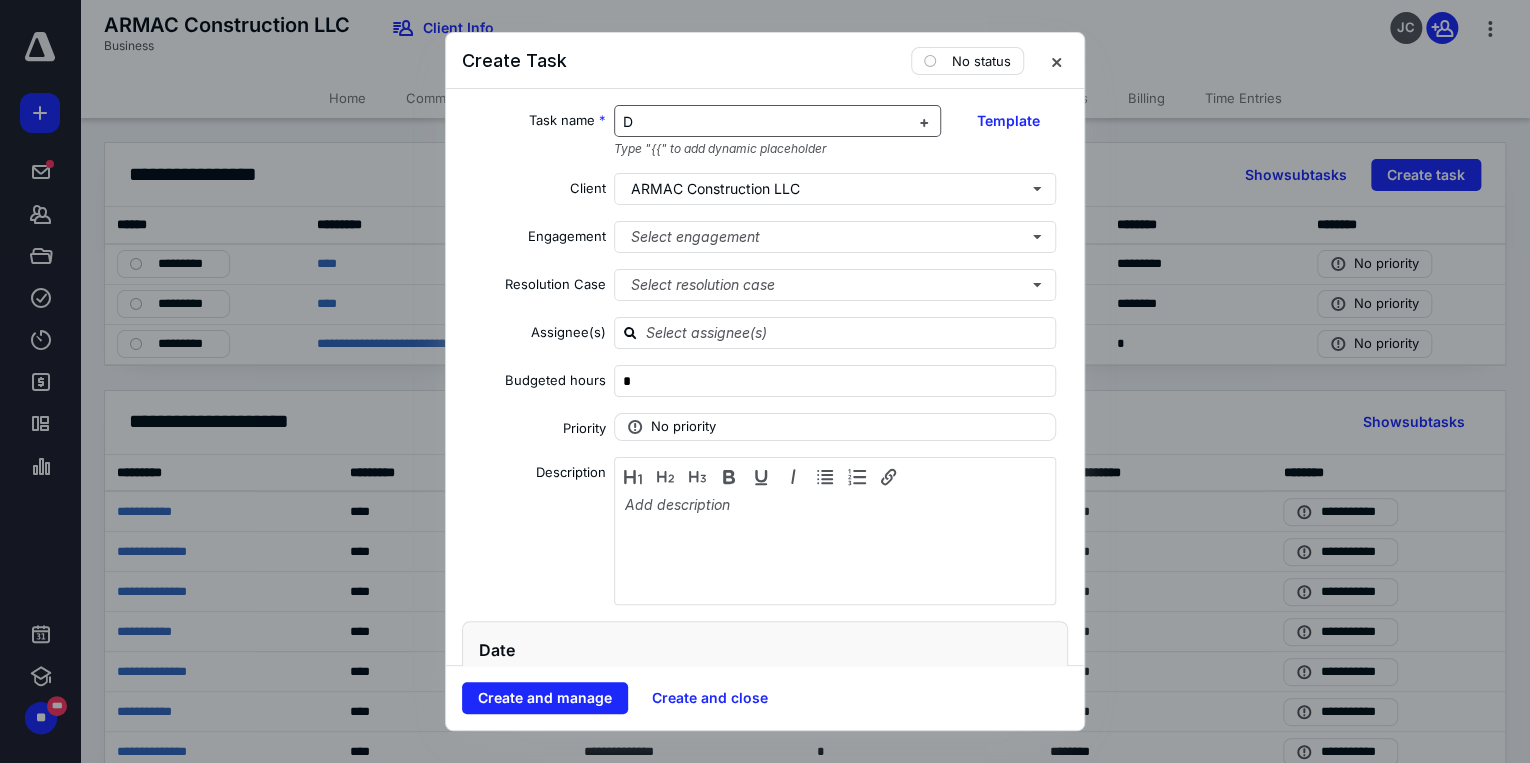 type 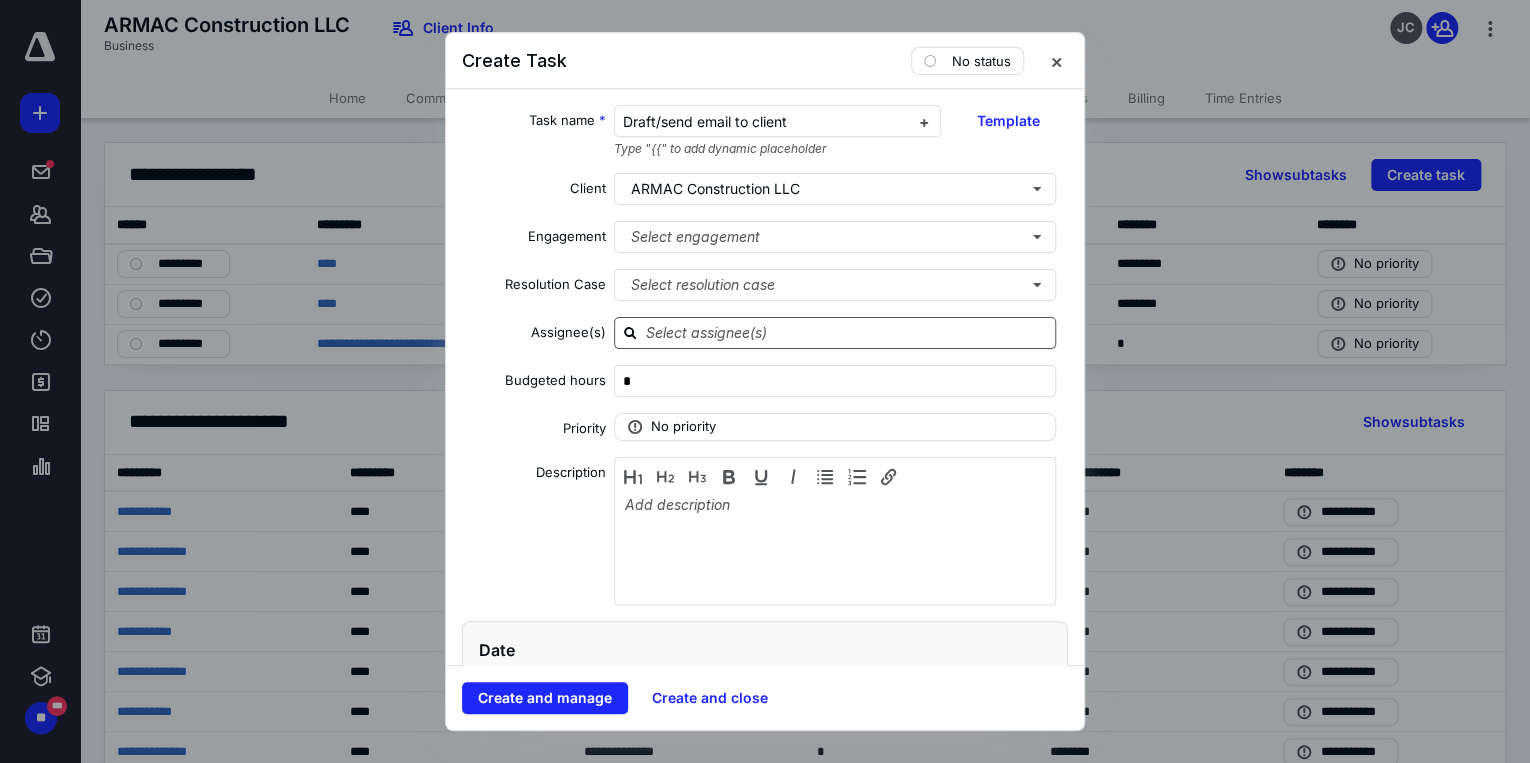 click at bounding box center [847, 332] 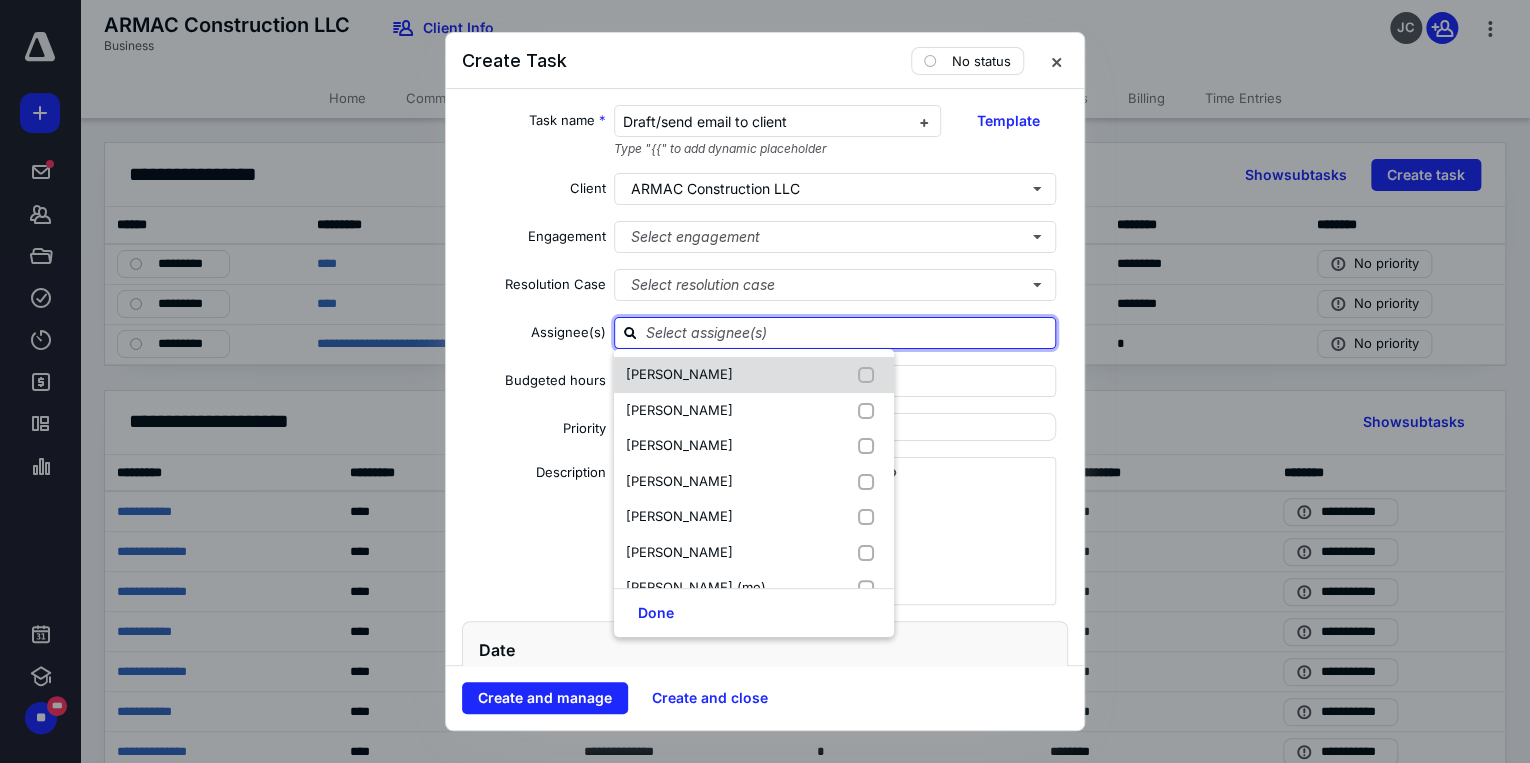click at bounding box center (870, 375) 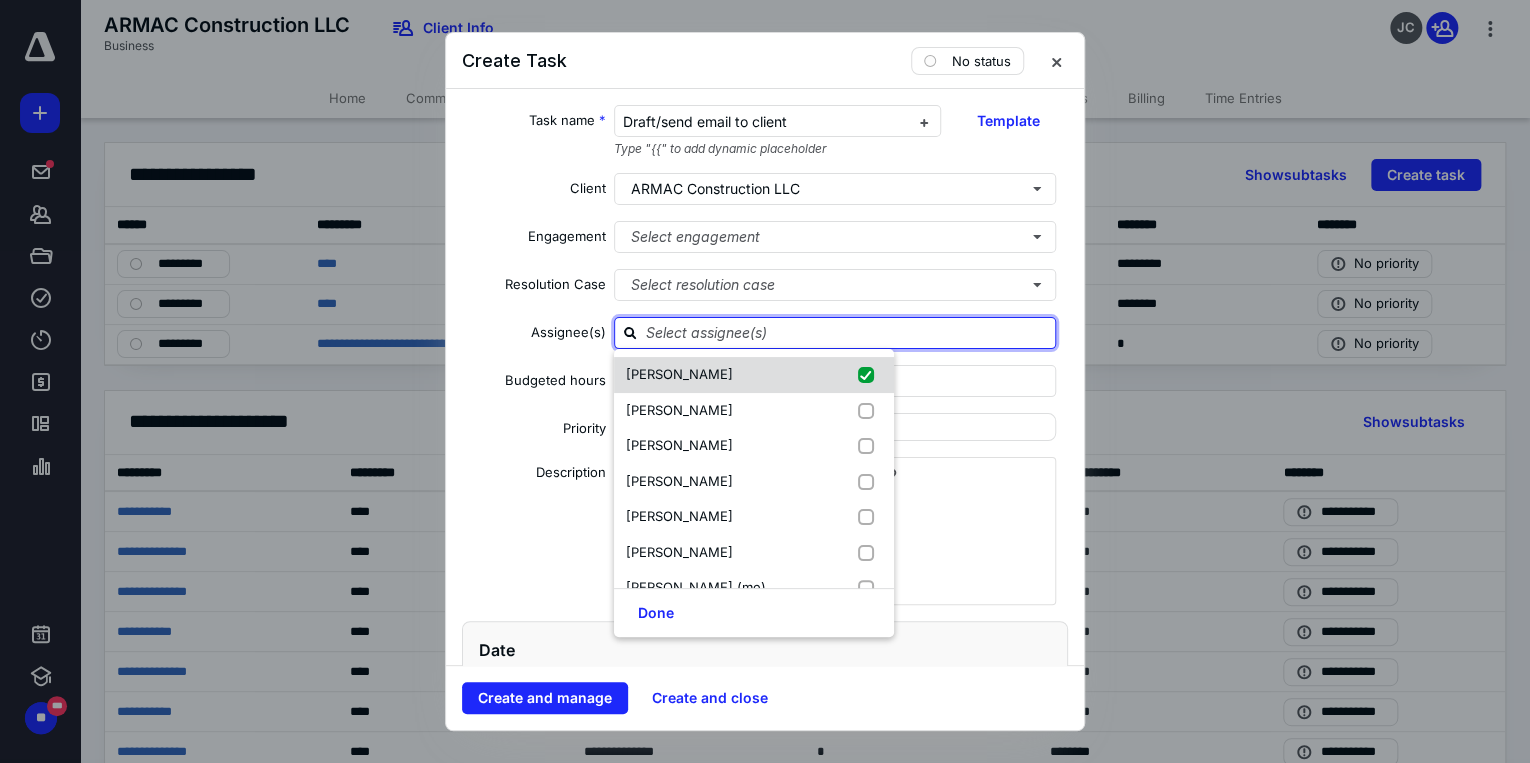 checkbox on "true" 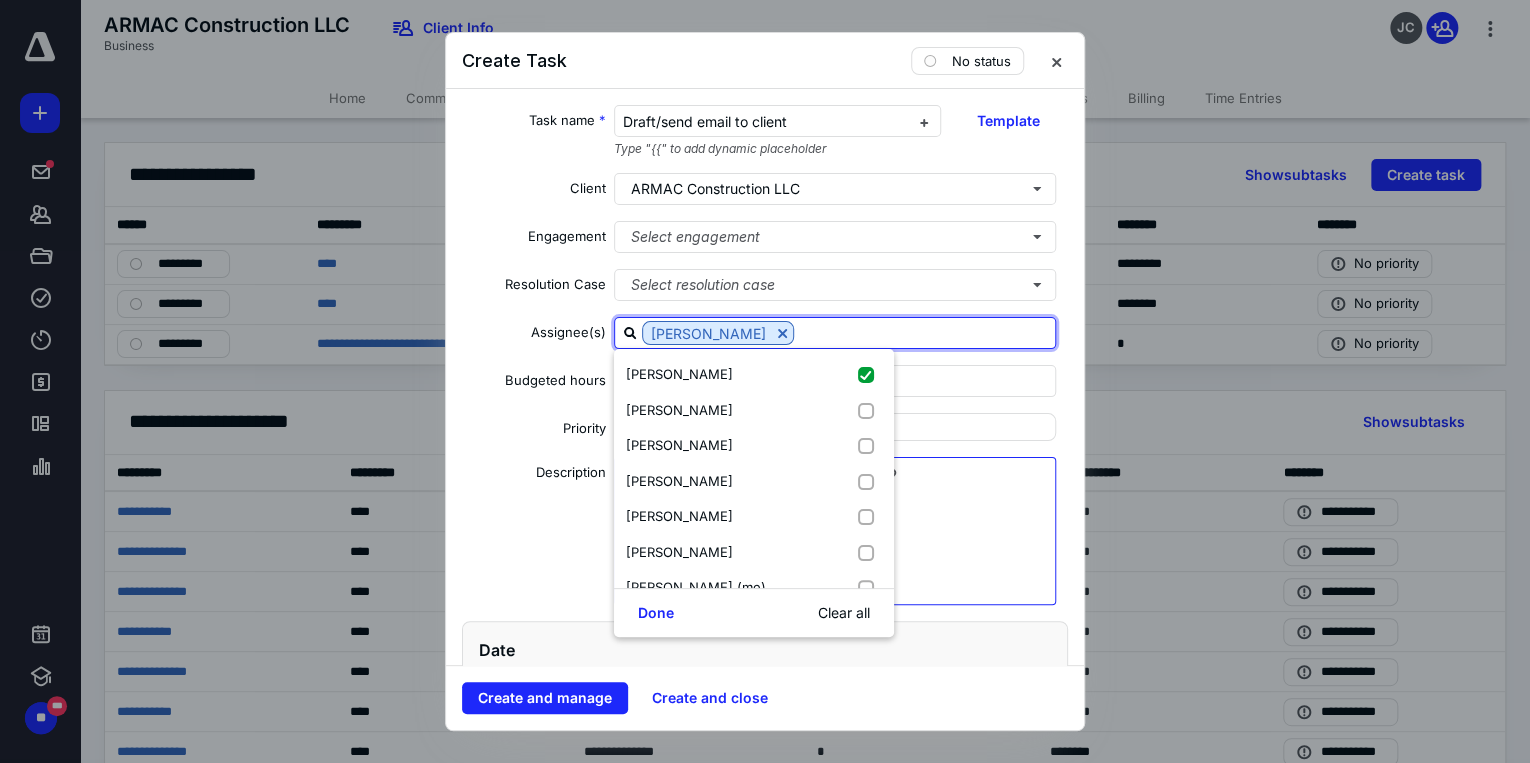 click at bounding box center (835, 546) 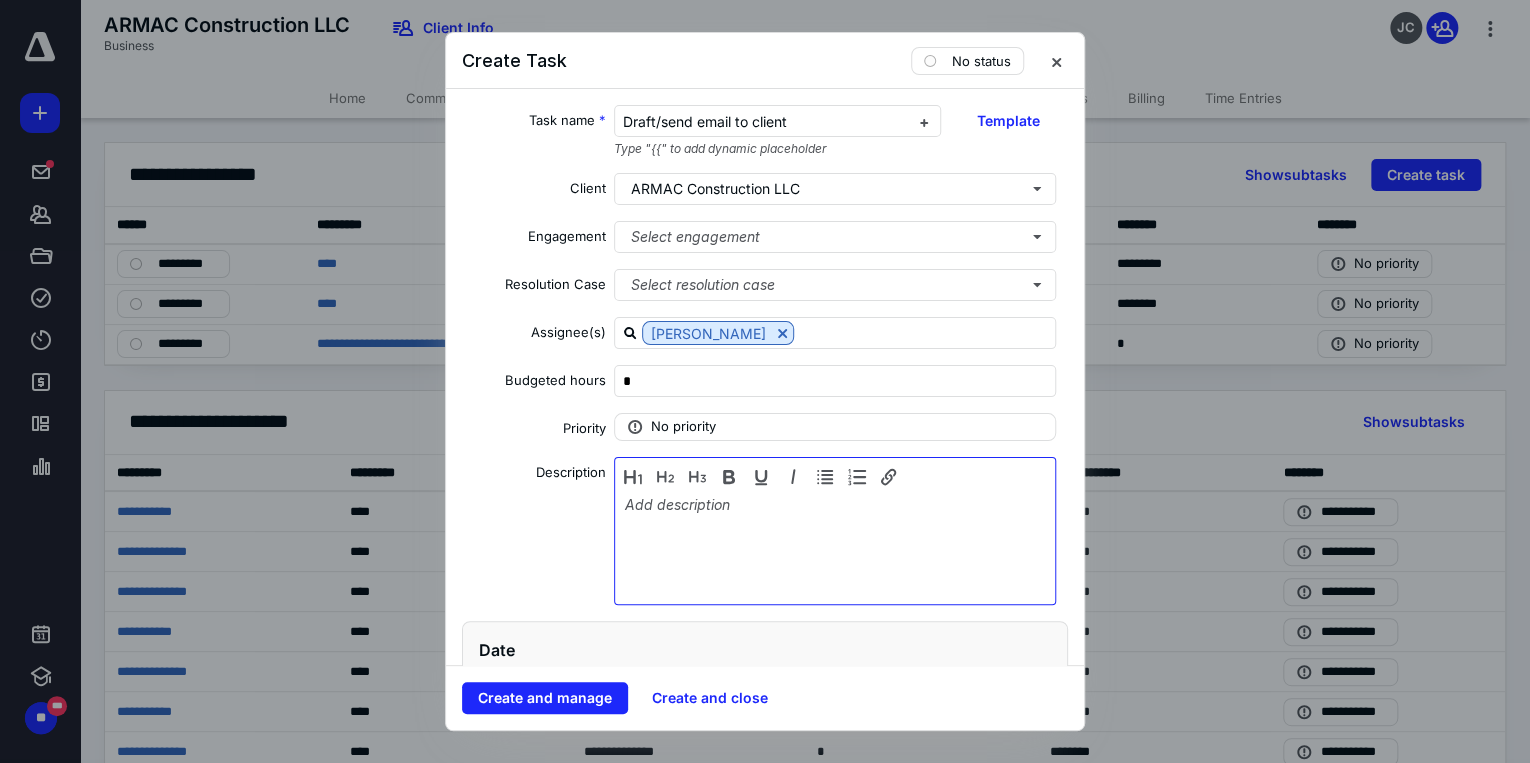 type 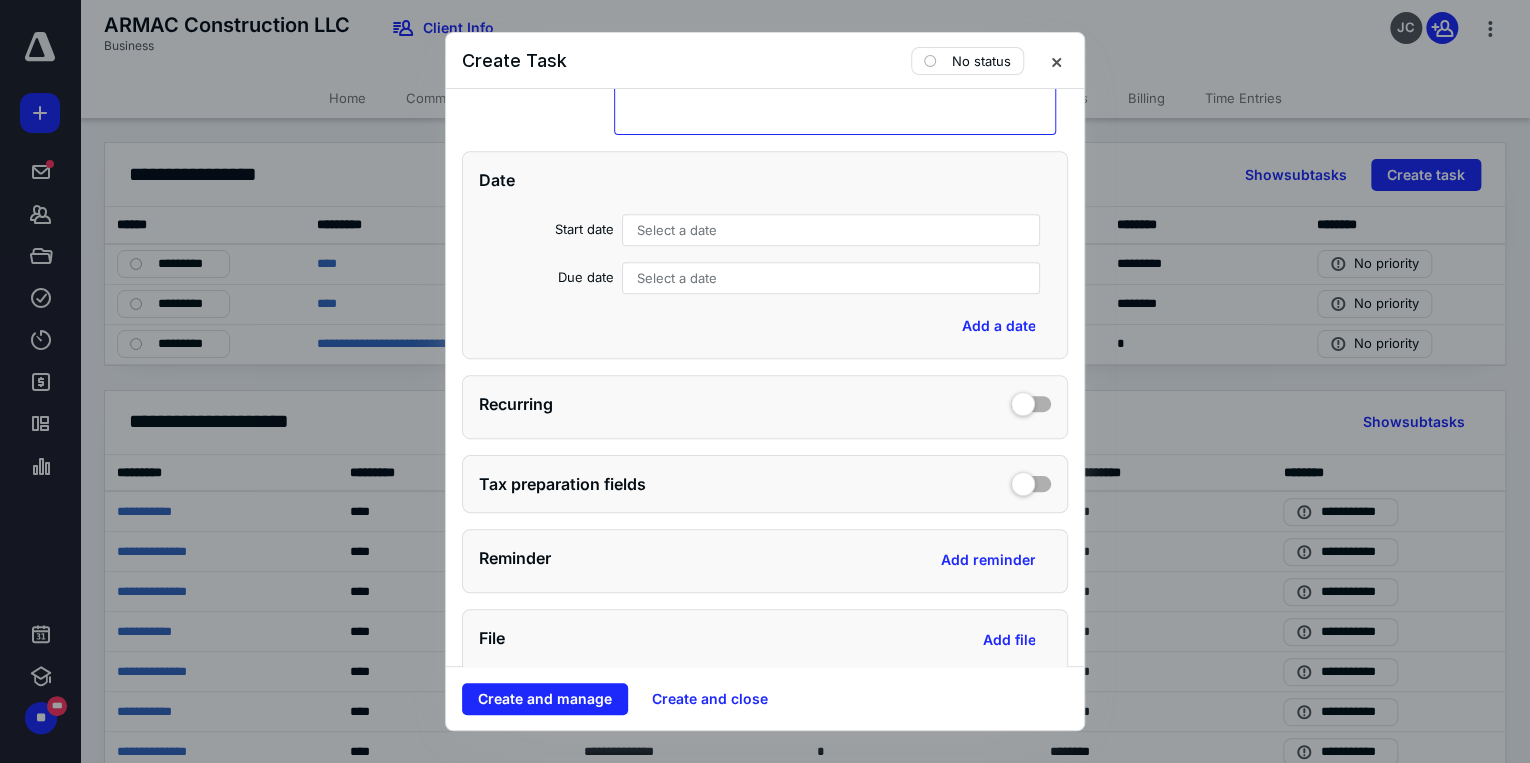scroll, scrollTop: 480, scrollLeft: 0, axis: vertical 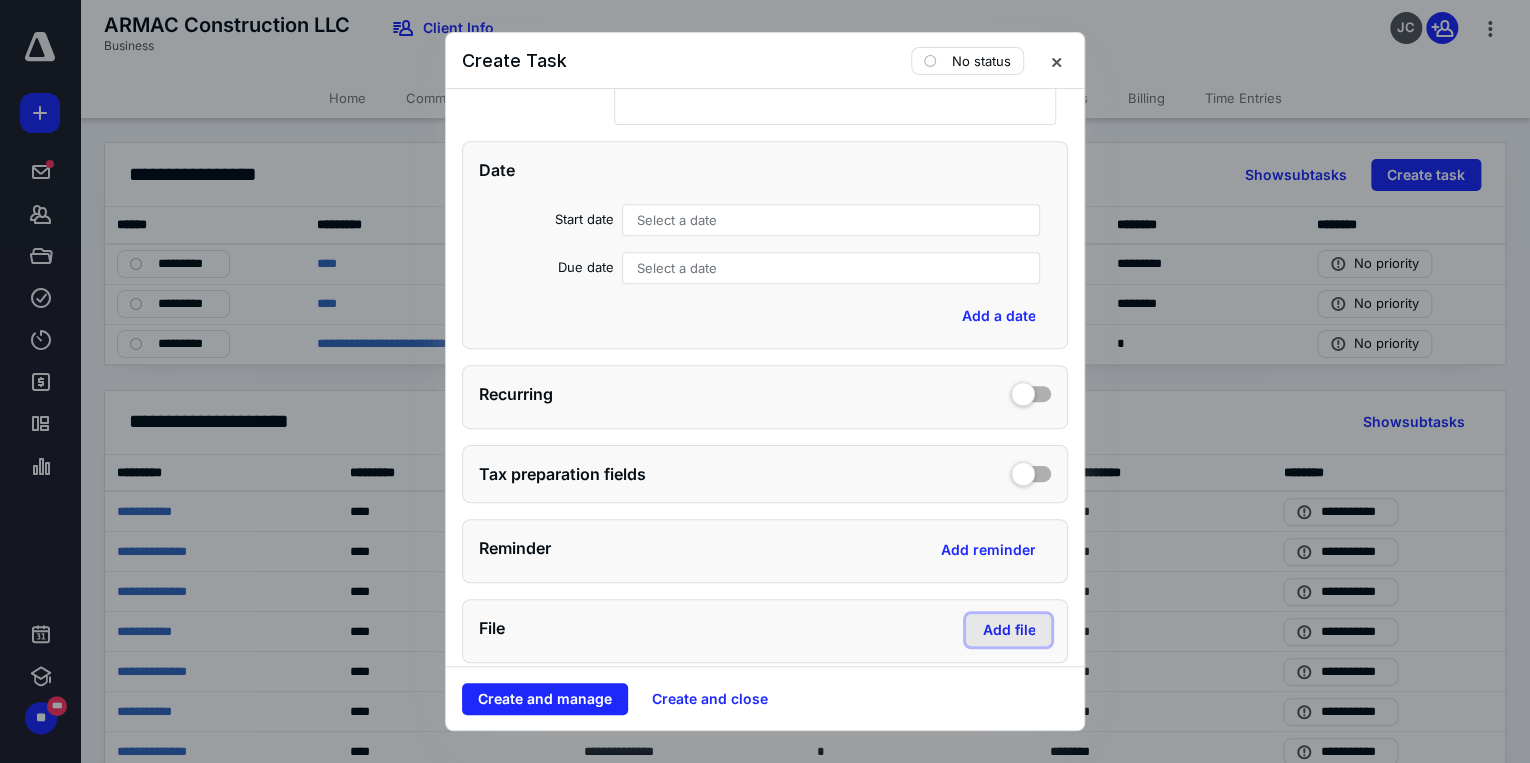 click on "Add file" at bounding box center [1008, 630] 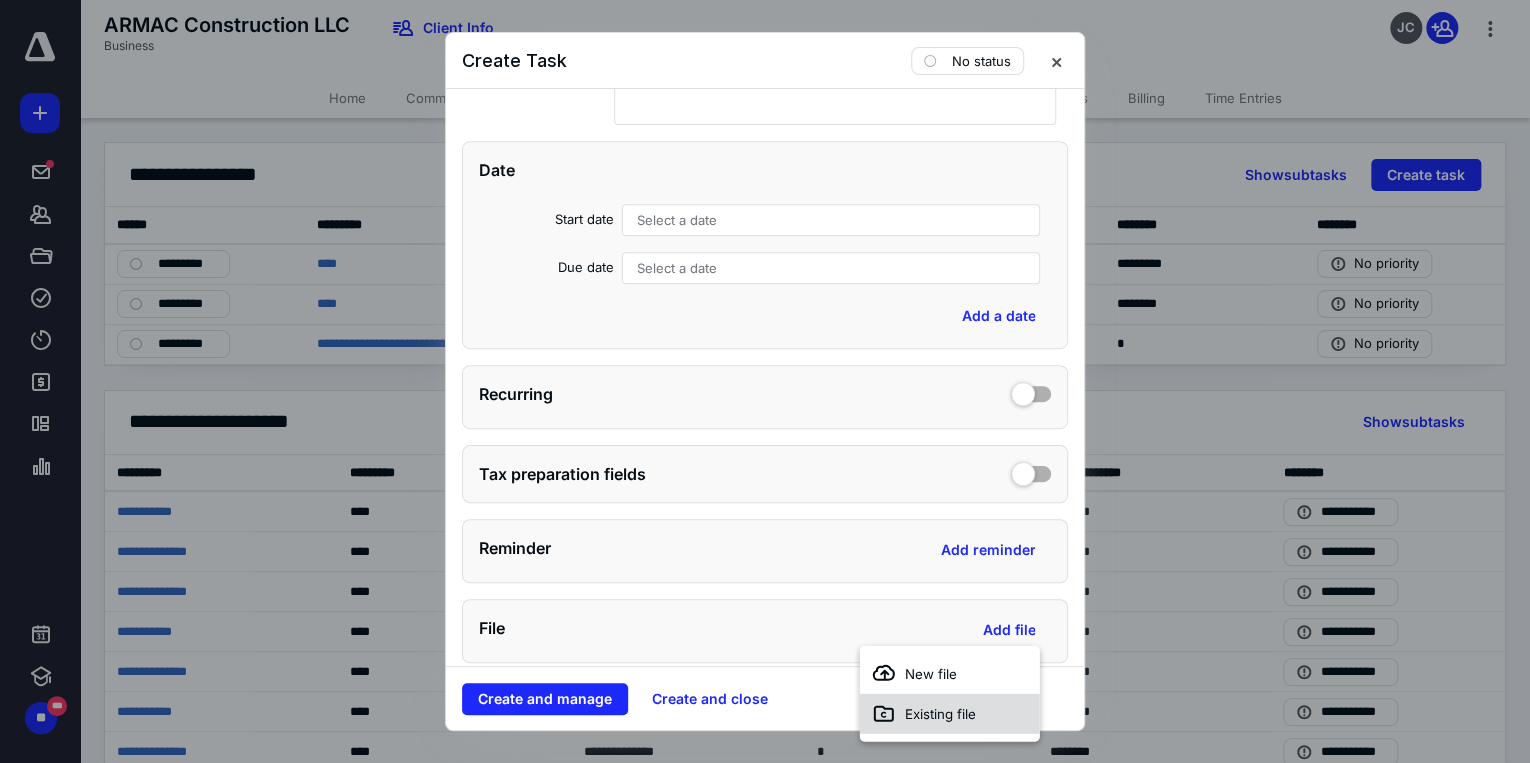 click on "Existing file" at bounding box center (940, 714) 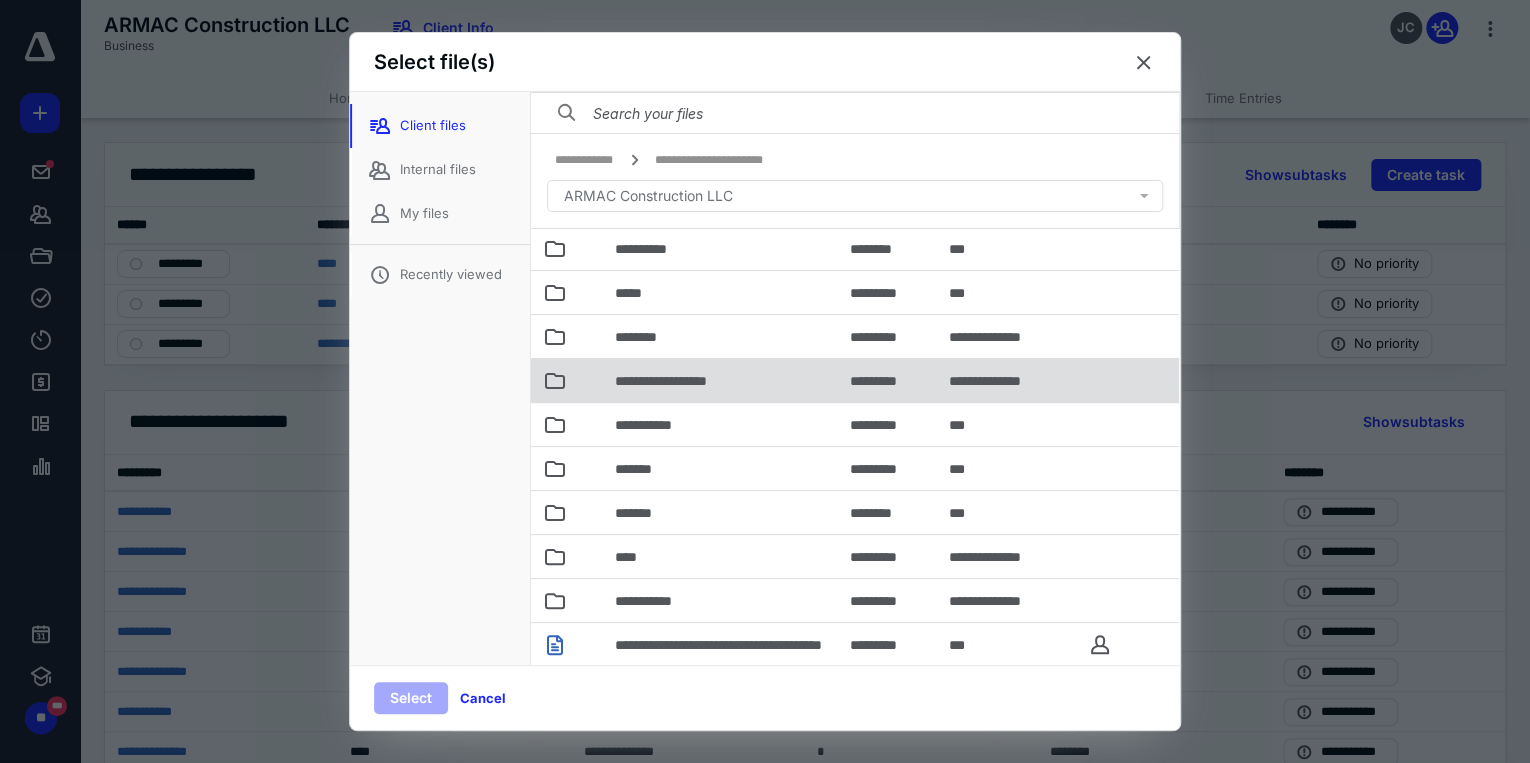 scroll, scrollTop: 148, scrollLeft: 0, axis: vertical 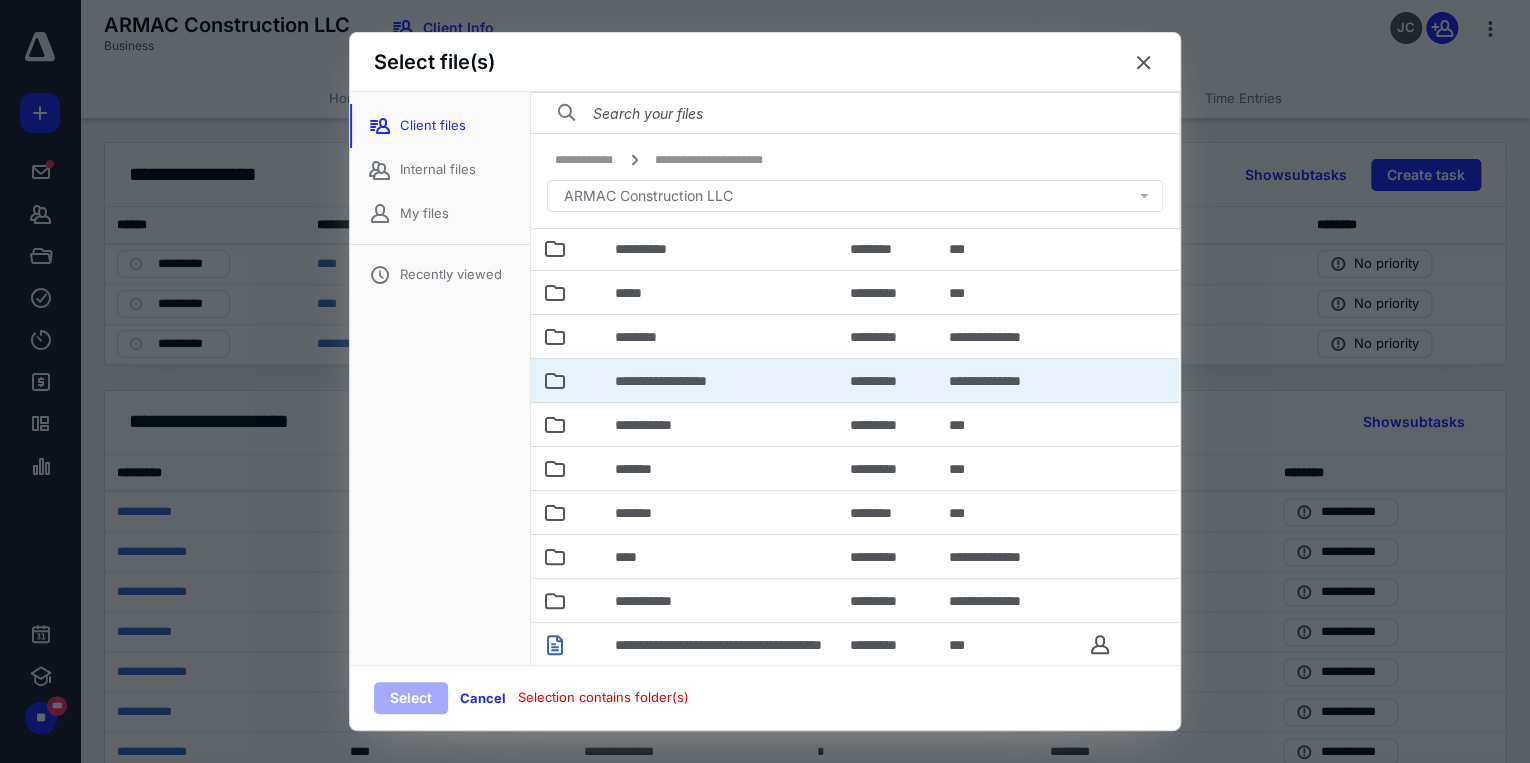 click on "**********" at bounding box center [720, 380] 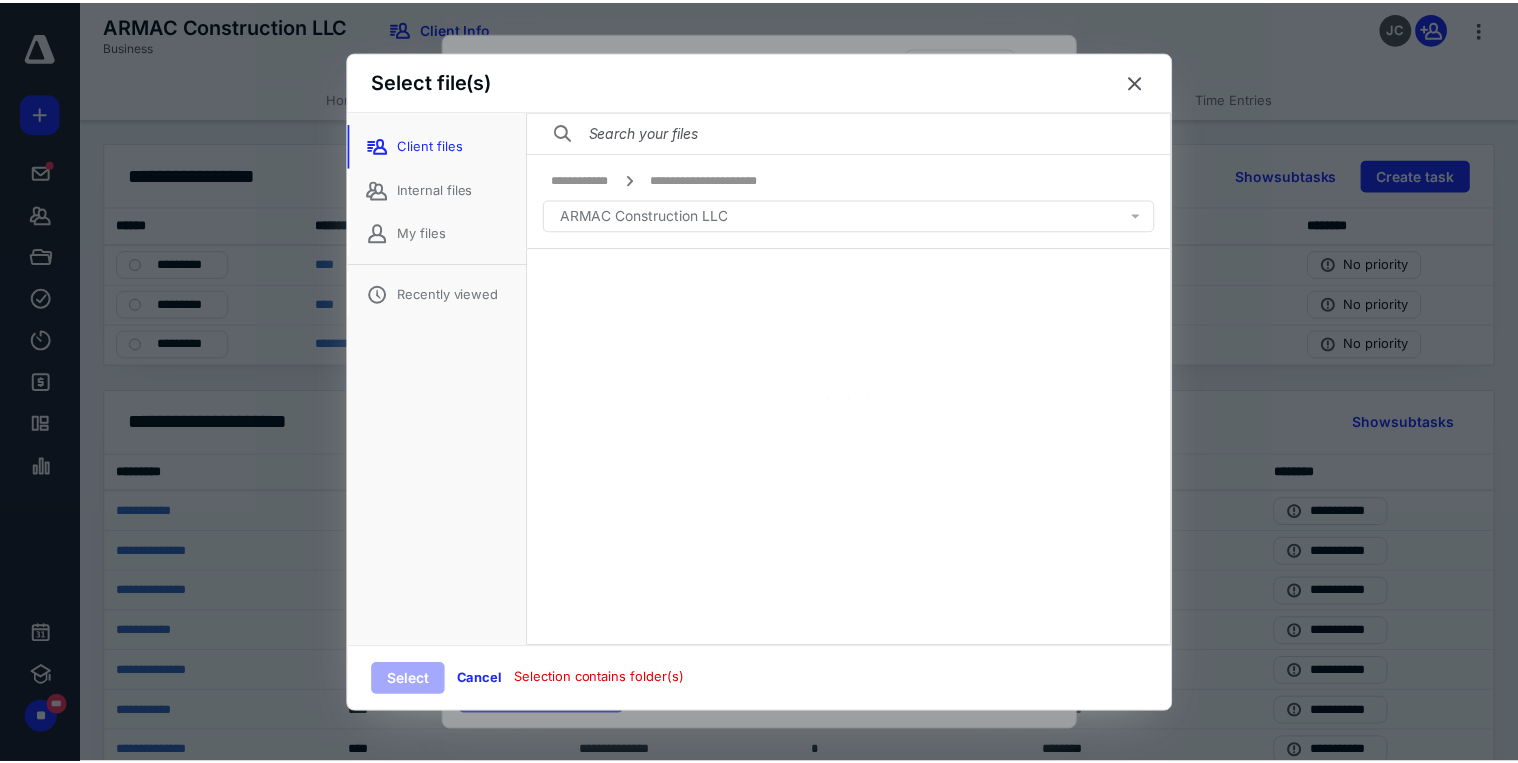 scroll, scrollTop: 0, scrollLeft: 0, axis: both 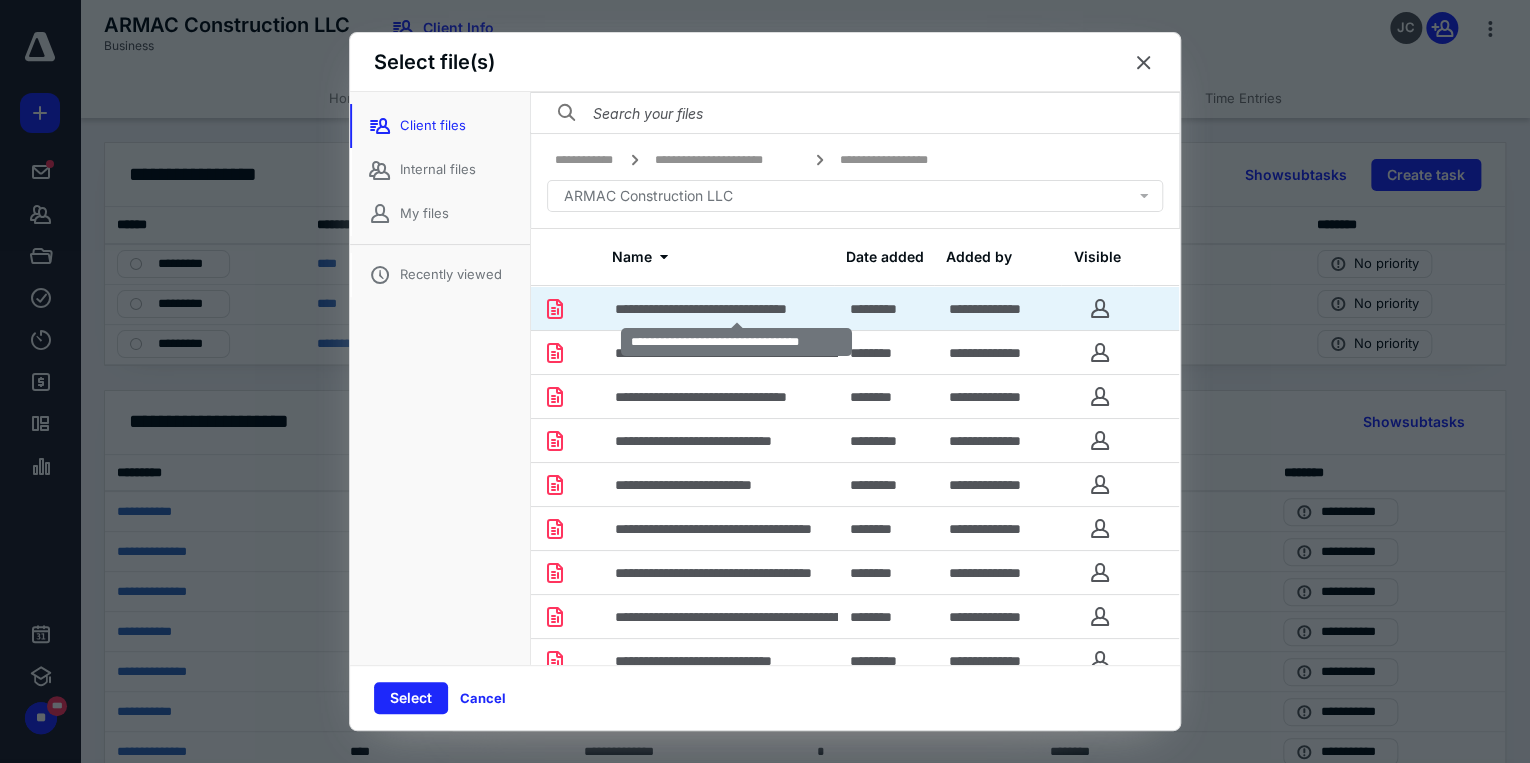 click on "**********" at bounding box center [736, 309] 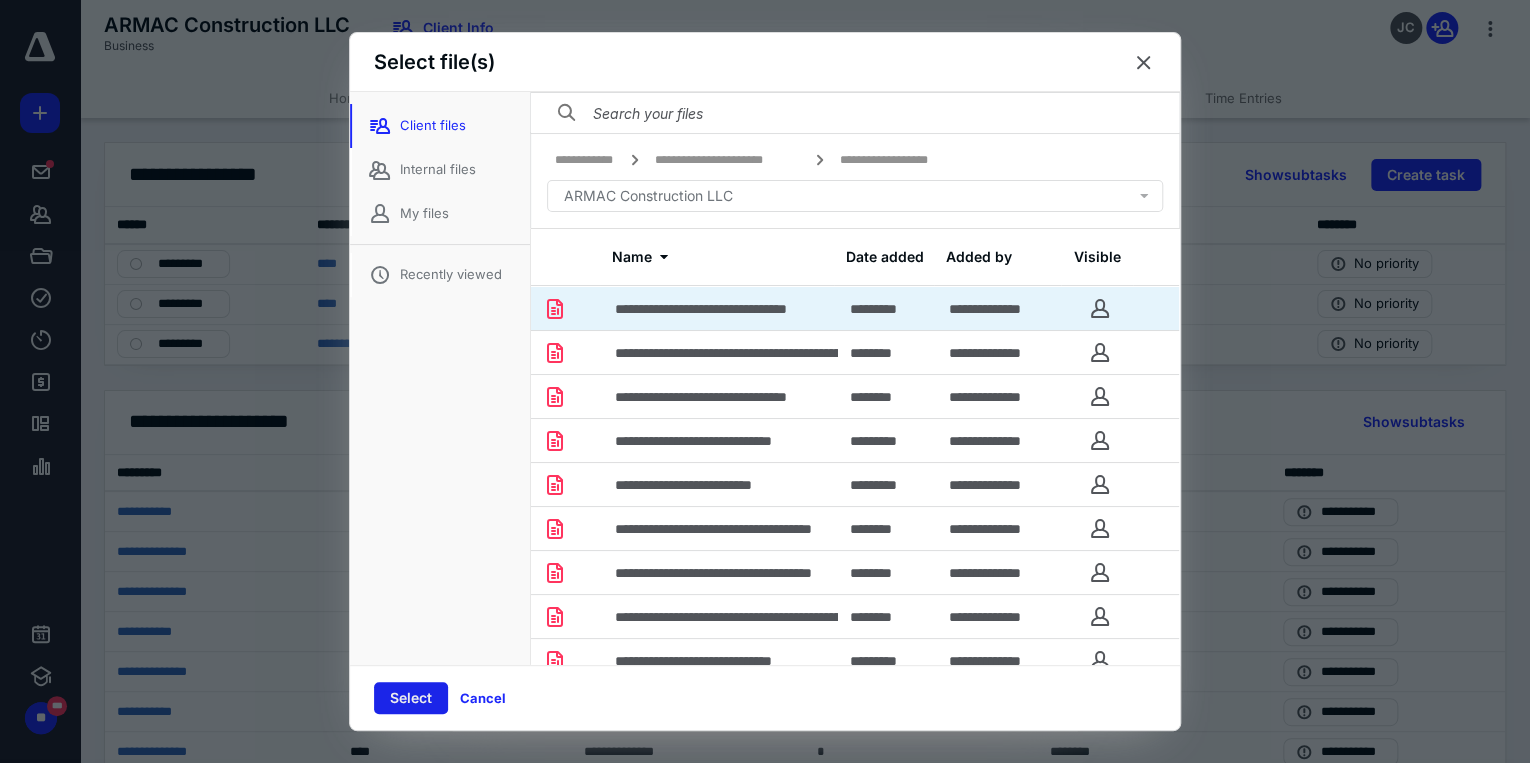 click on "Select" at bounding box center (411, 698) 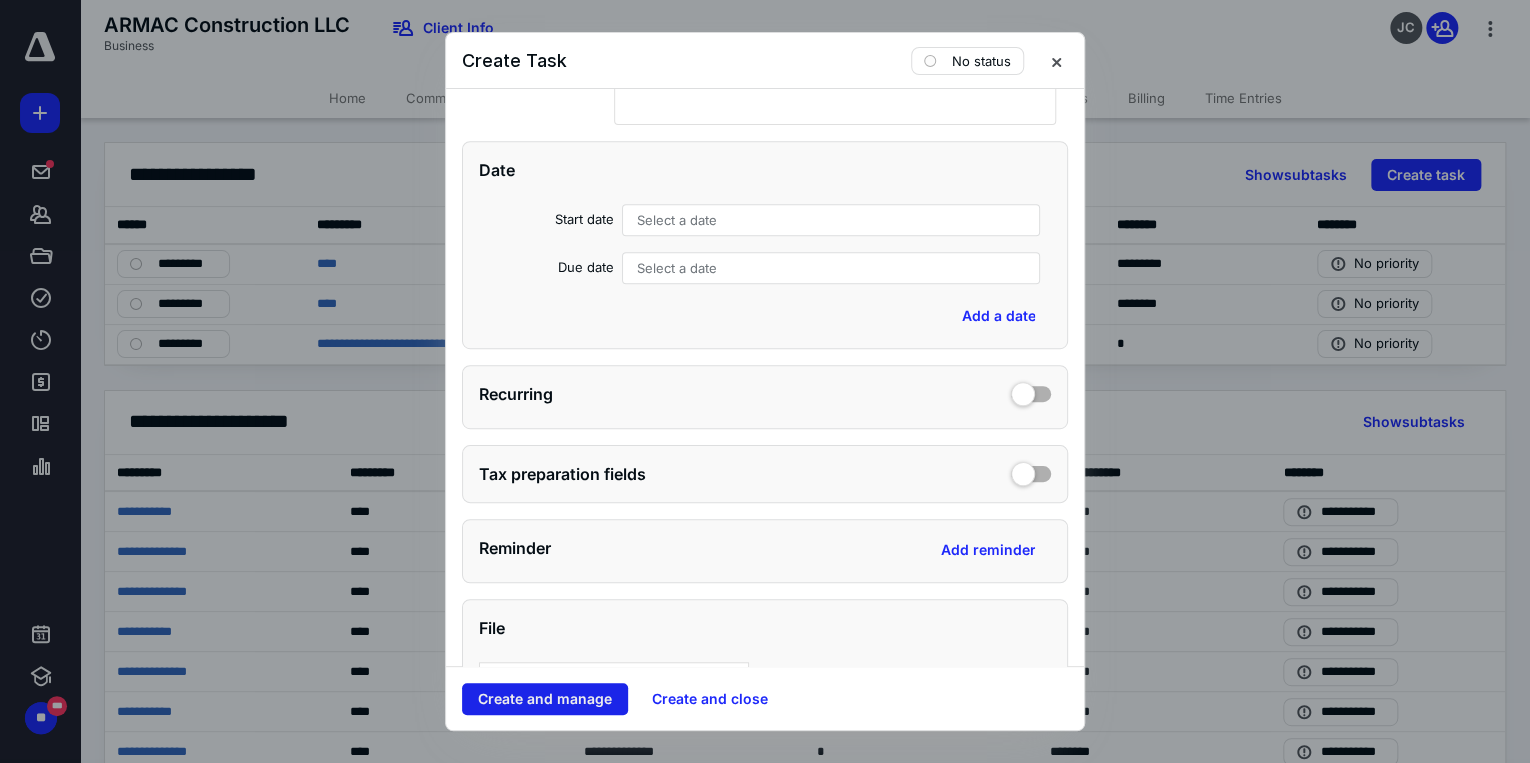 click on "Create and manage" at bounding box center (545, 699) 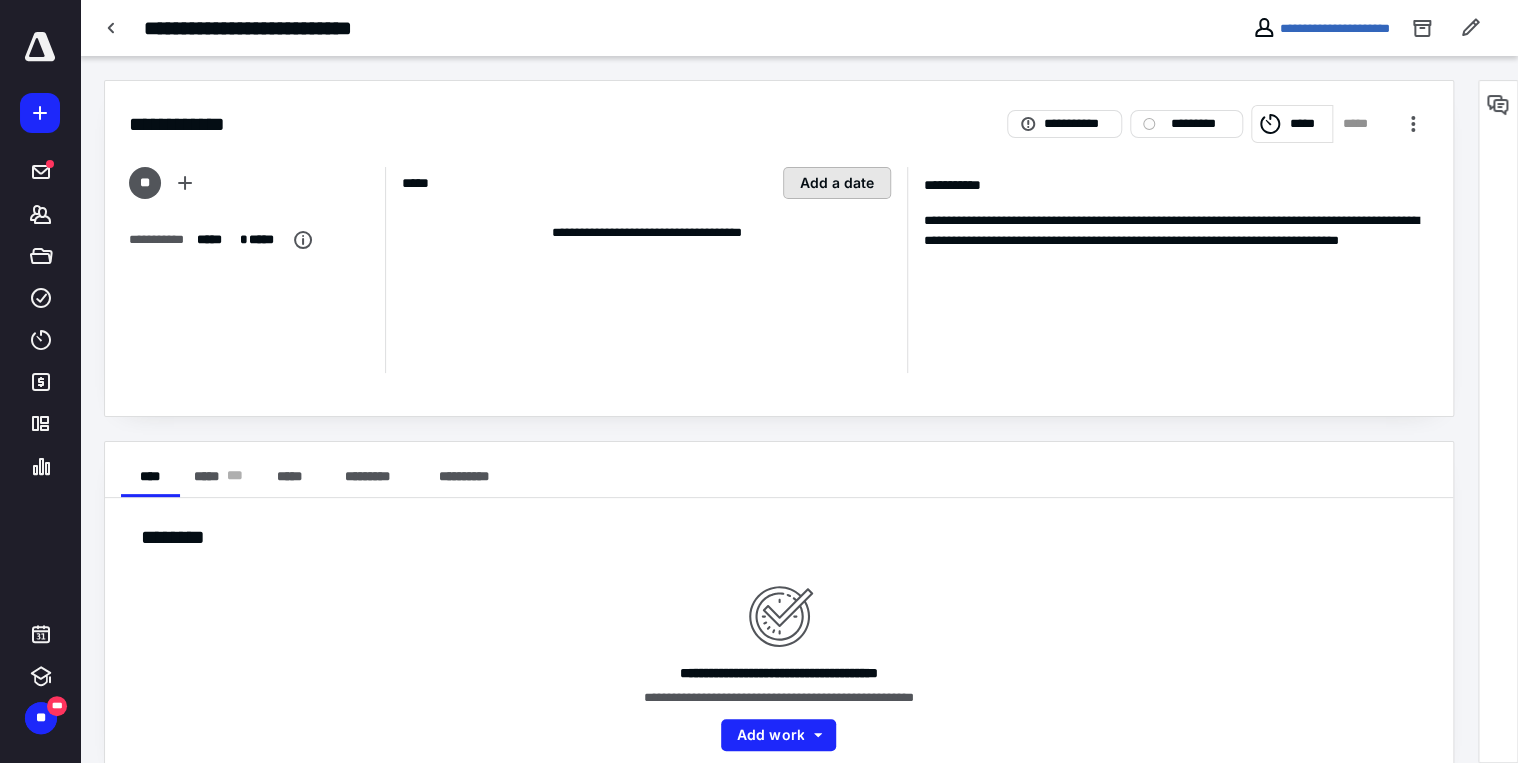 click on "Add a date" at bounding box center [837, 183] 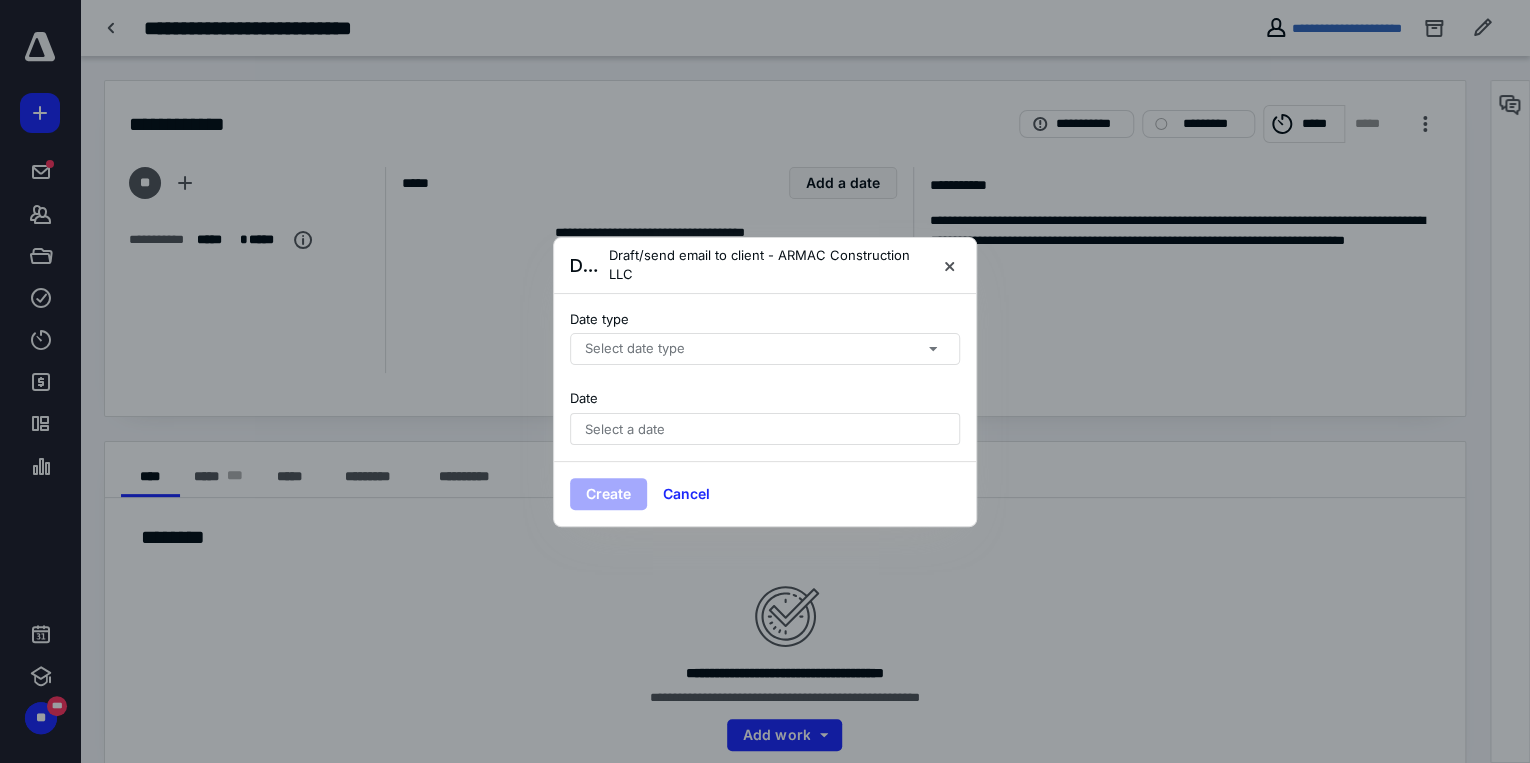 click on "Select date type" at bounding box center [635, 349] 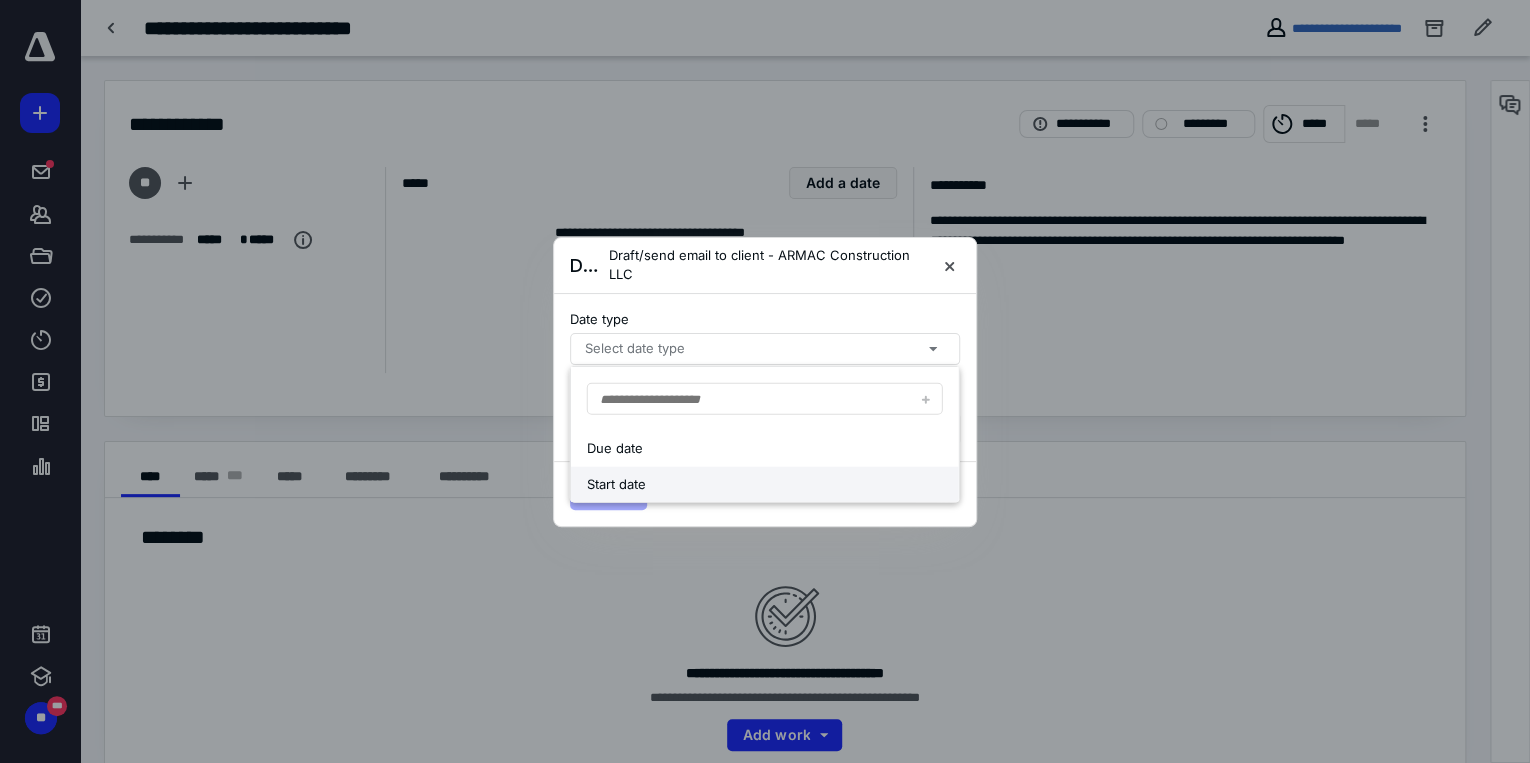 click on "Start date" at bounding box center [747, 484] 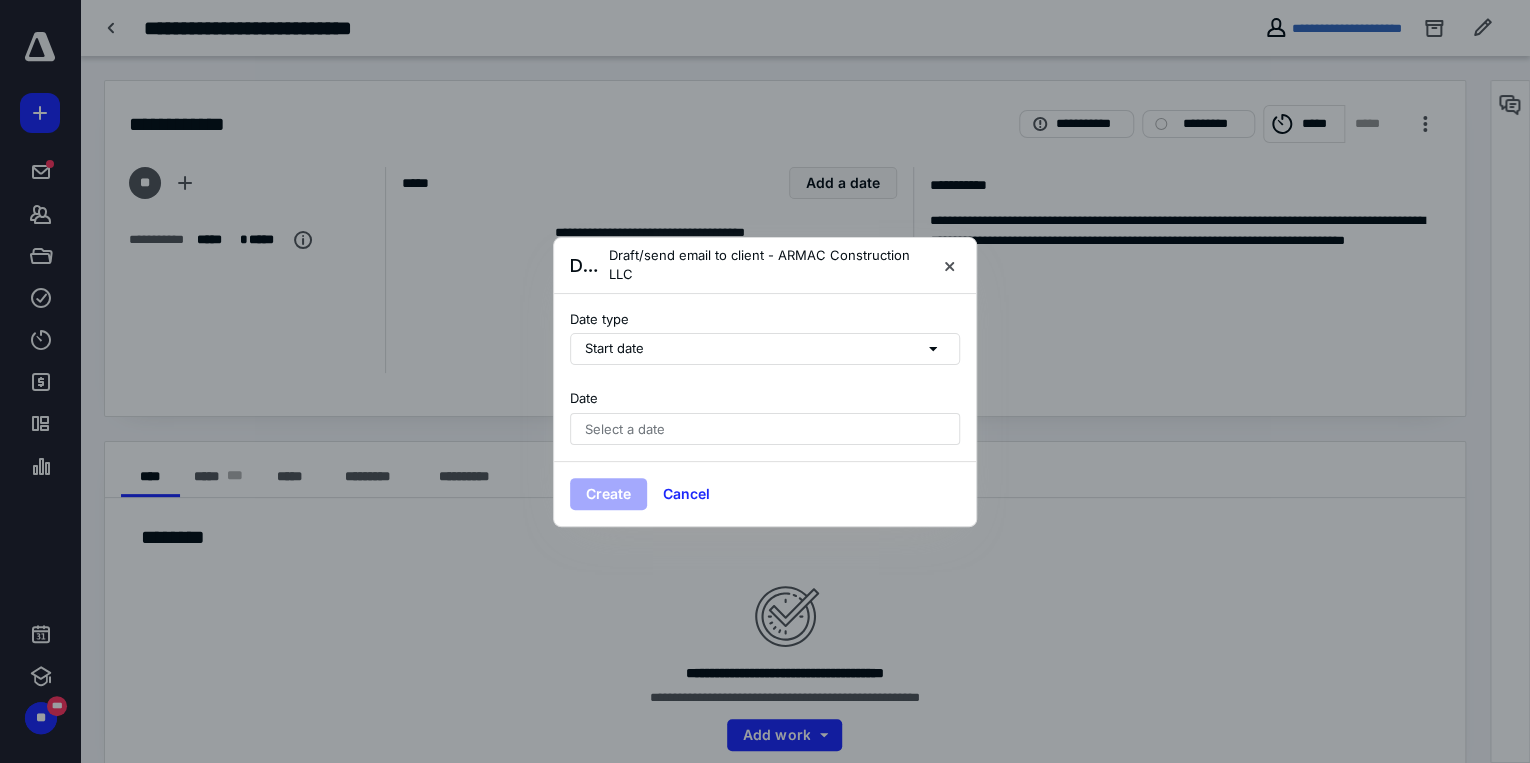 click on "Select a date" at bounding box center (625, 429) 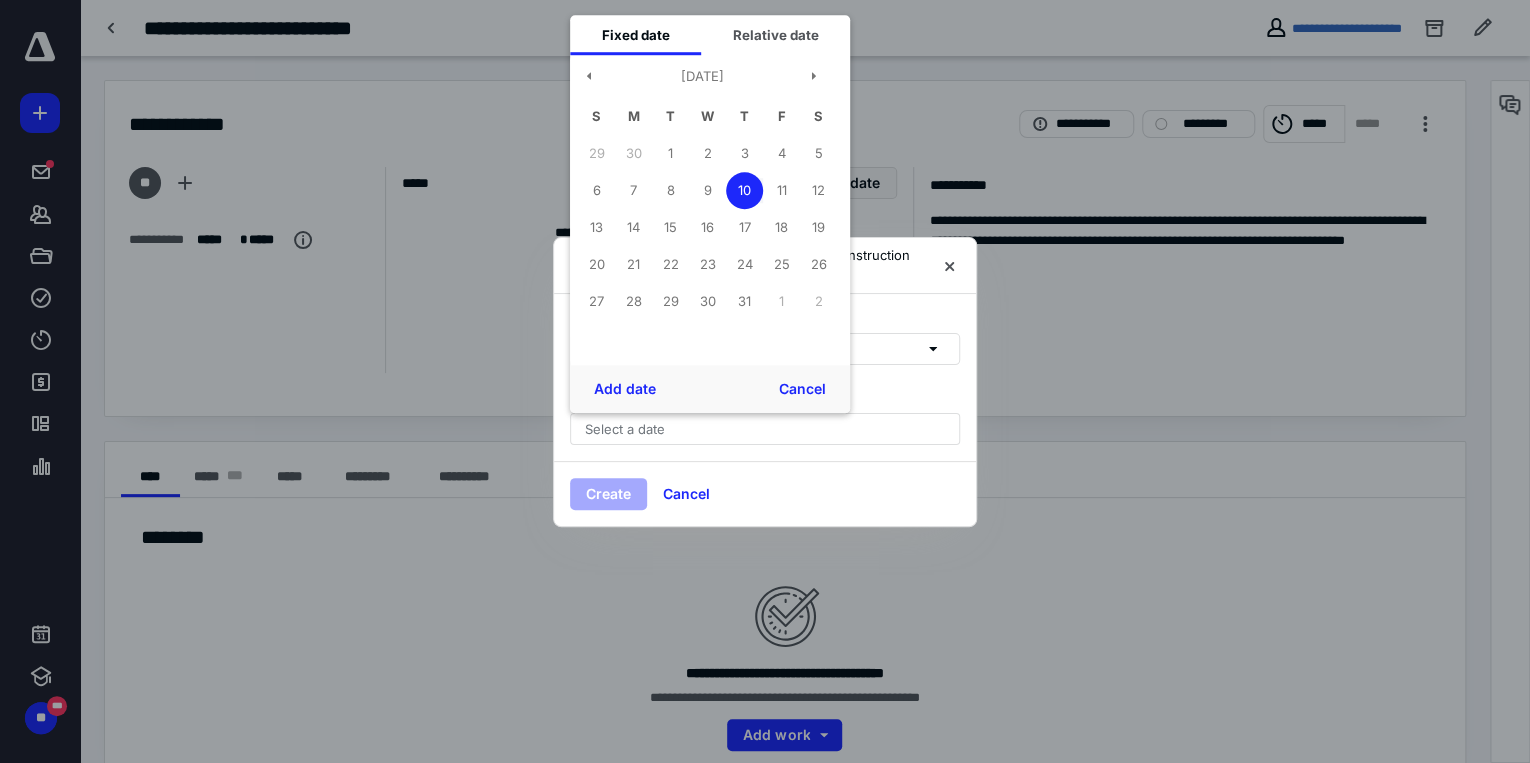 click on "10" at bounding box center [744, 190] 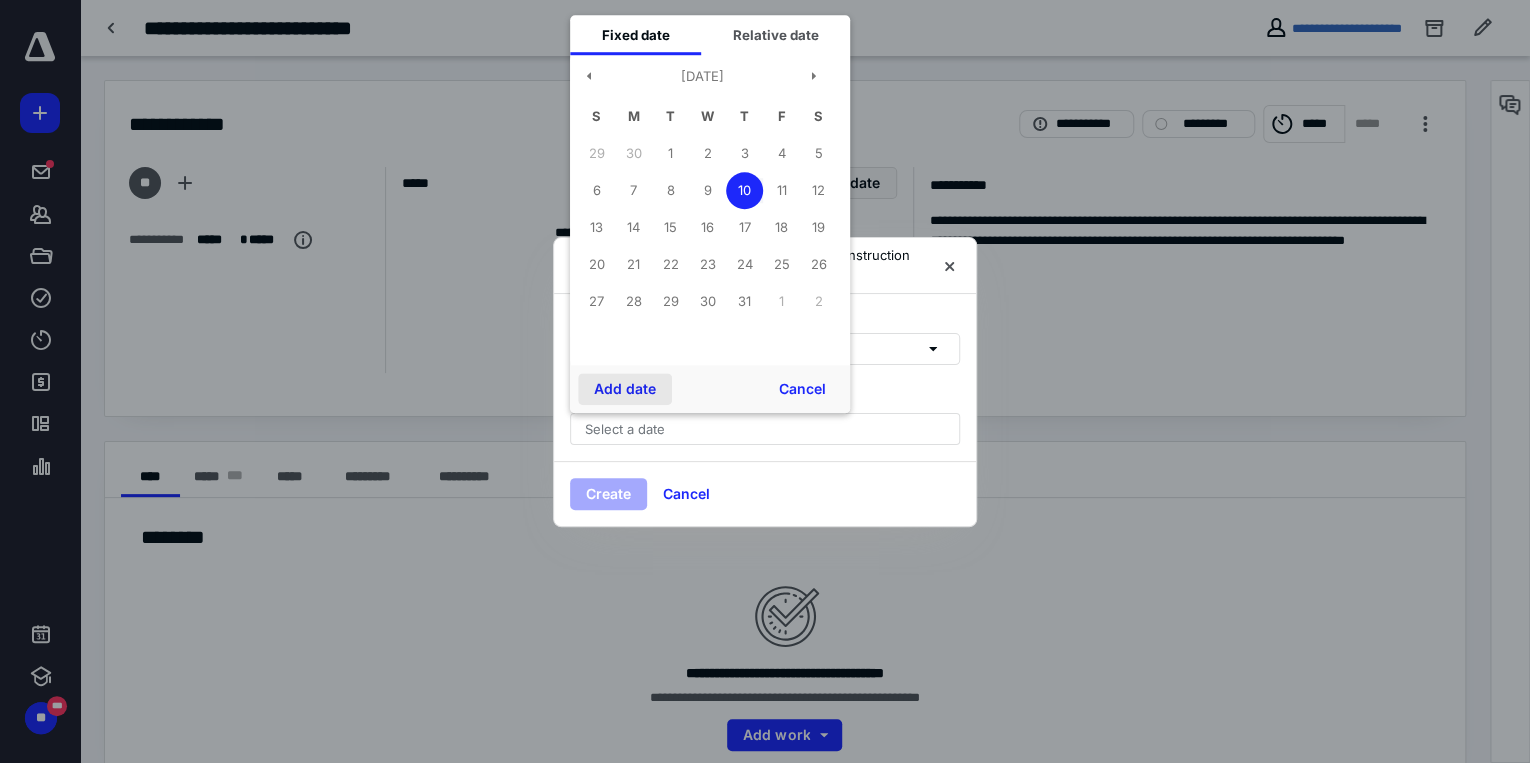 click on "Add date" at bounding box center (625, 389) 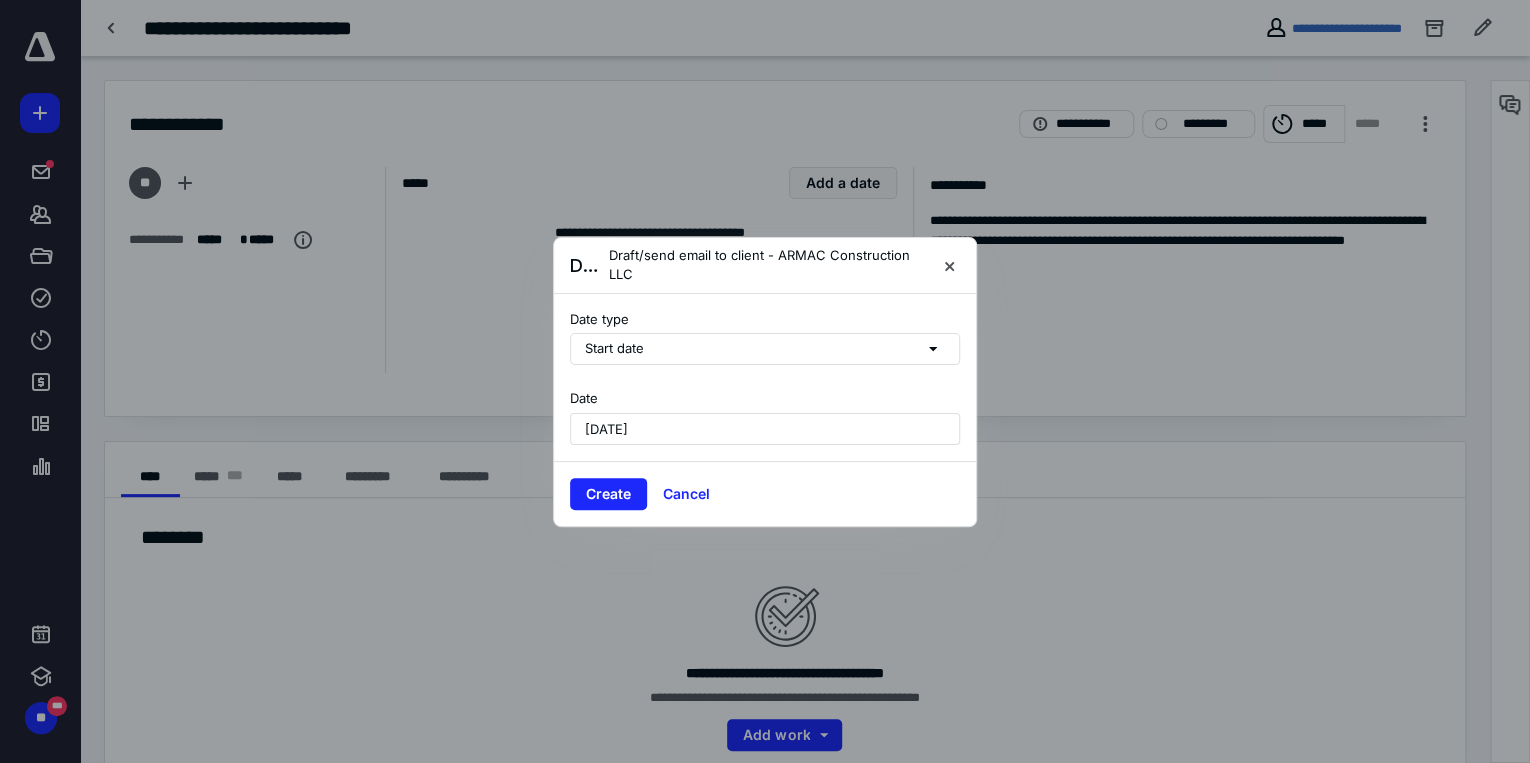 click on "Create Cancel" at bounding box center [765, 493] 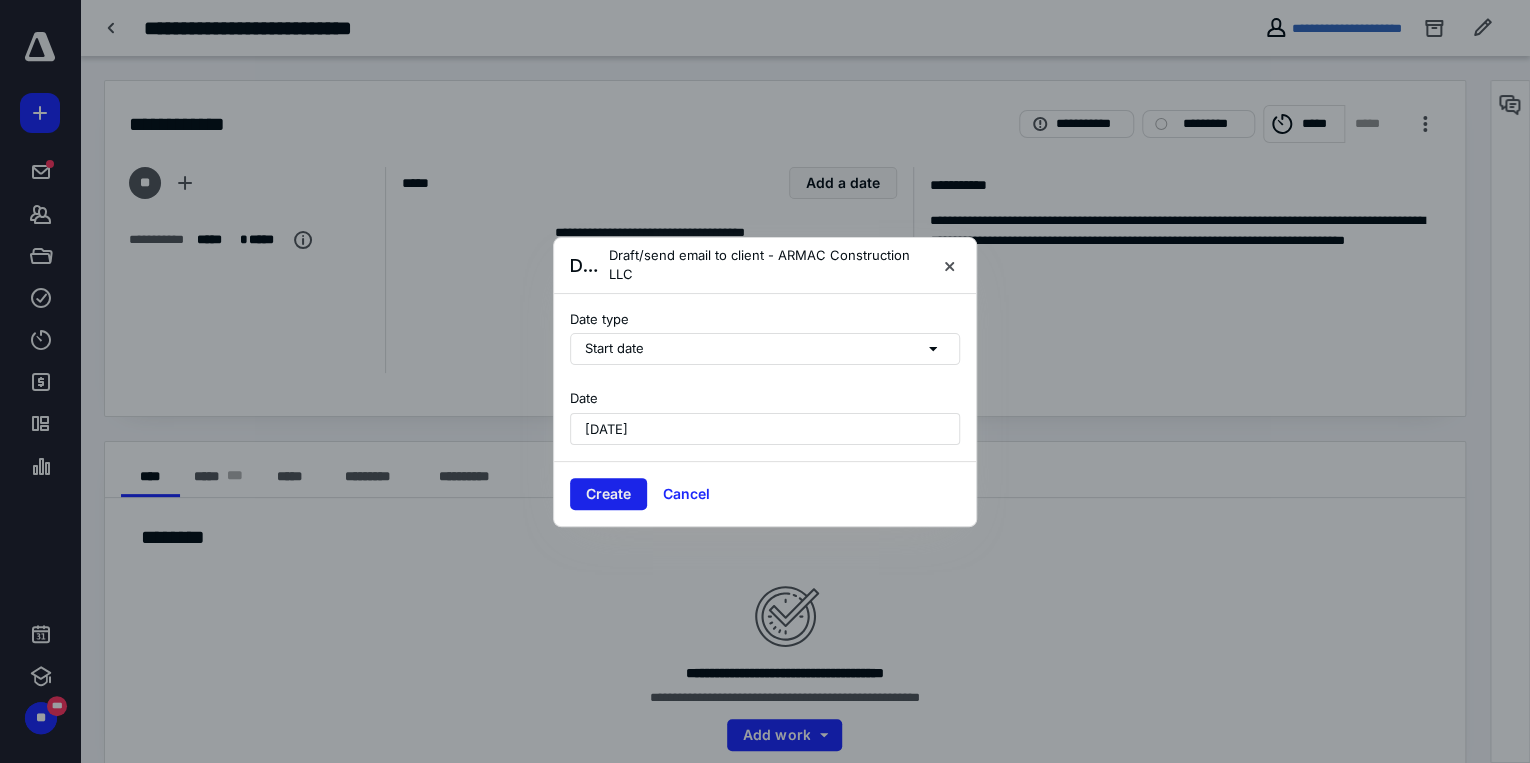 click on "Create" at bounding box center [608, 494] 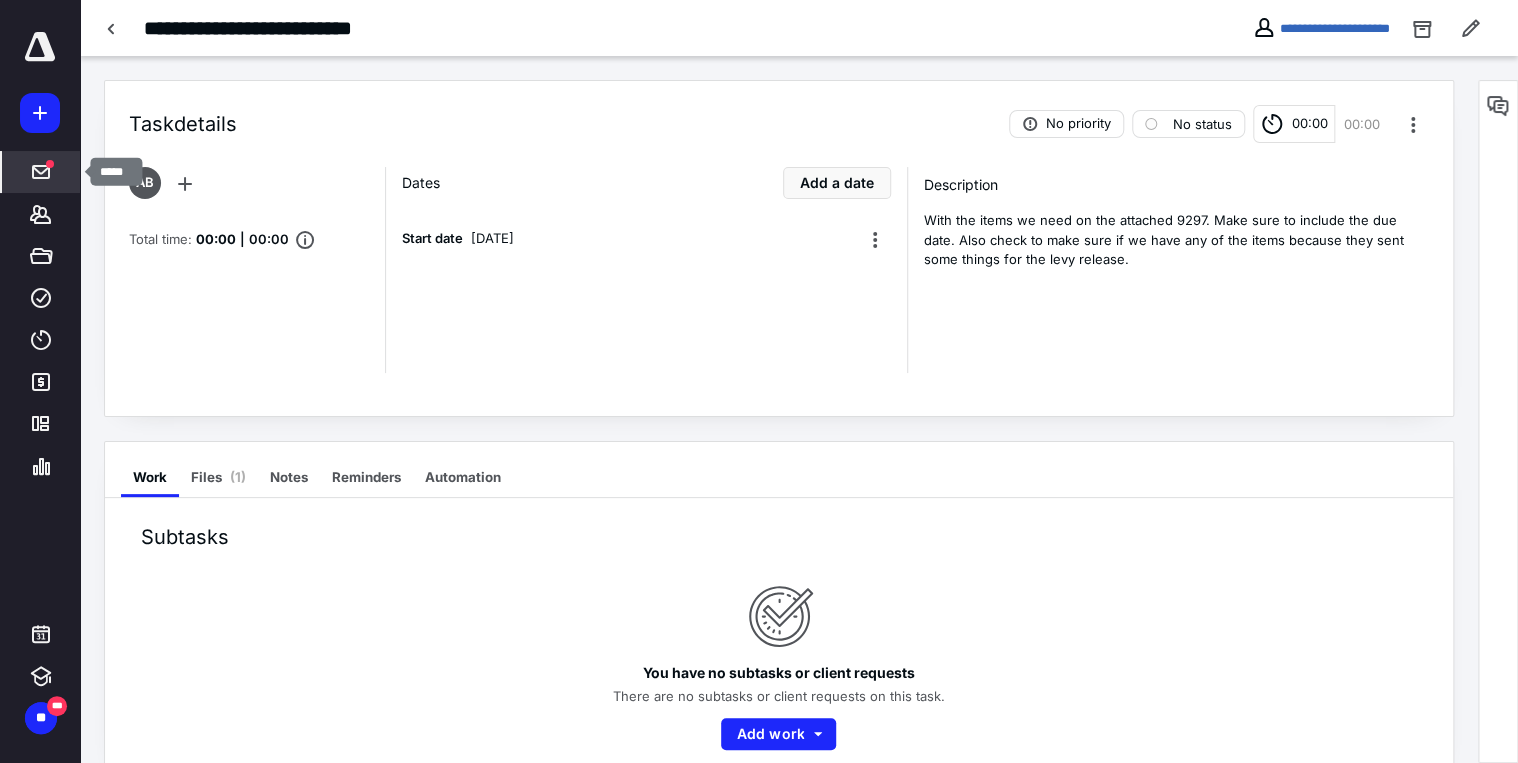 click at bounding box center [41, 172] 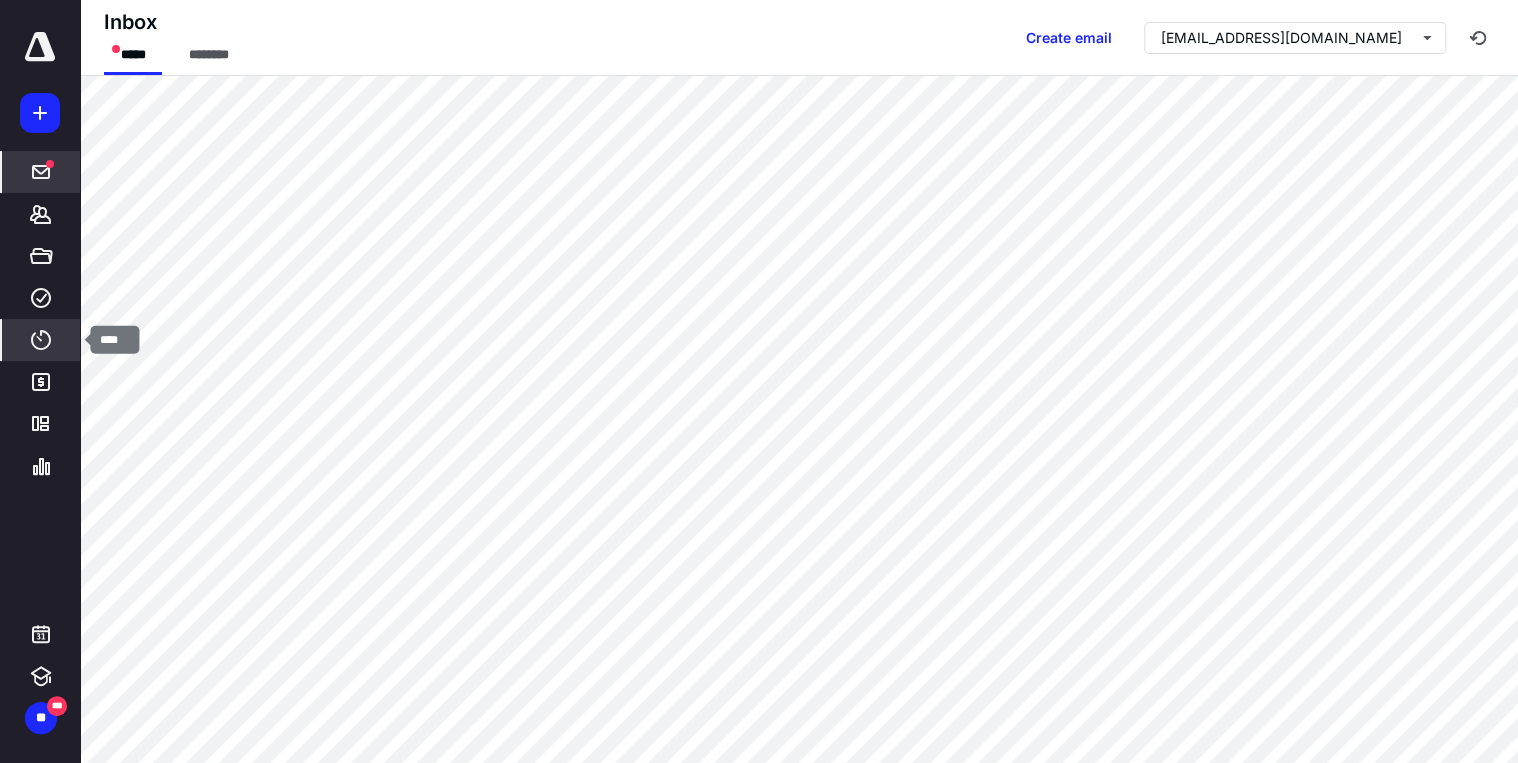 click 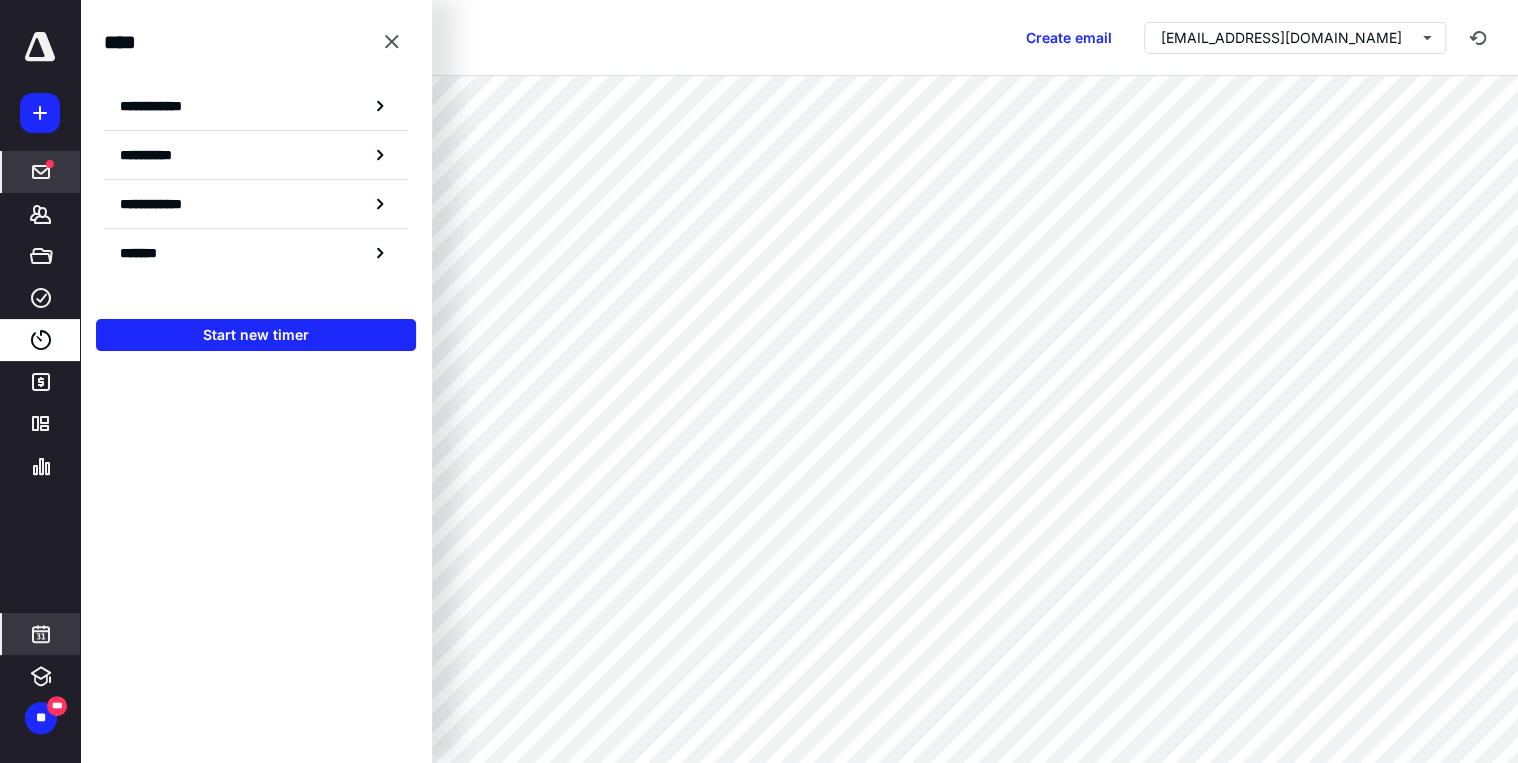 click at bounding box center (41, 634) 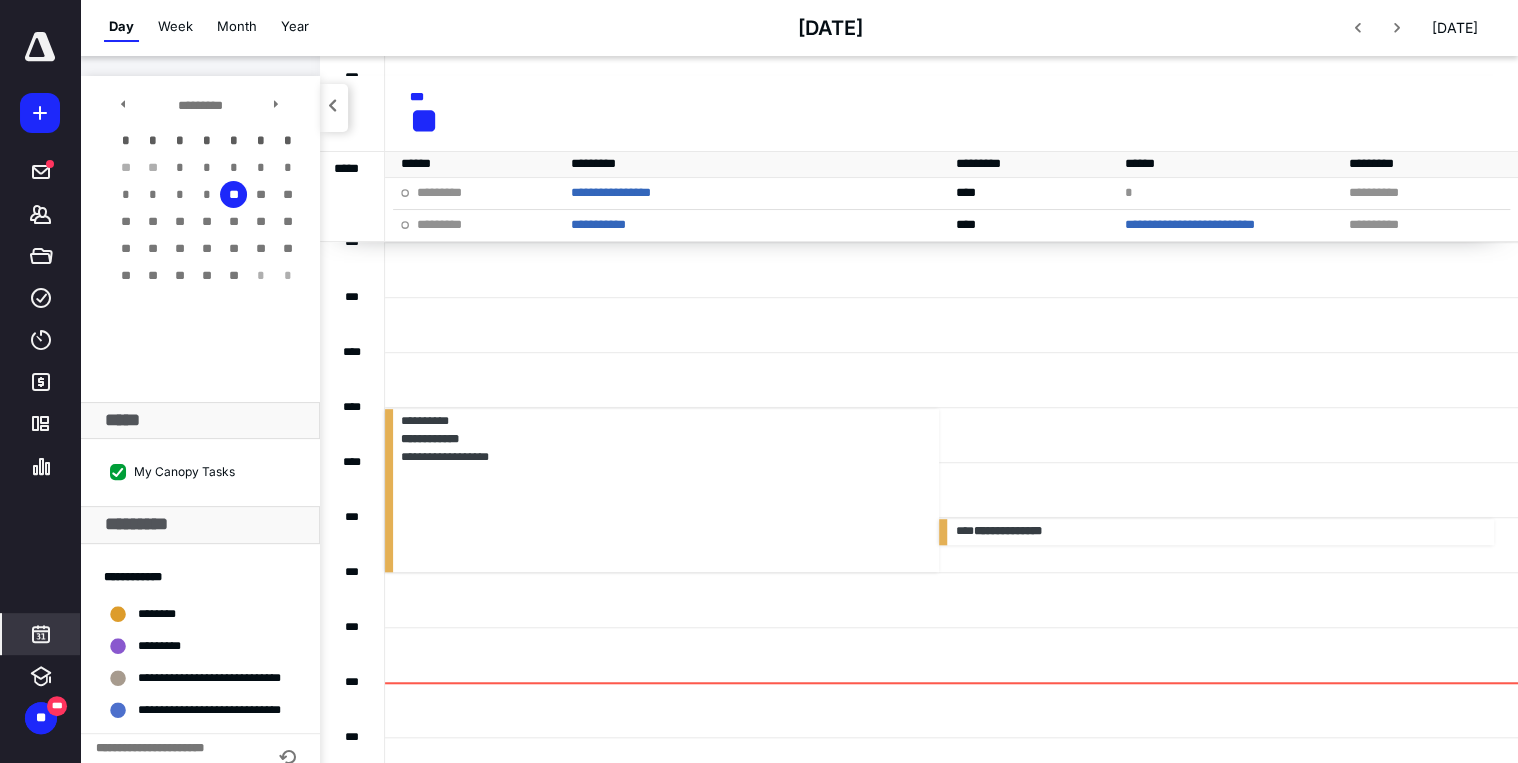 scroll, scrollTop: 544, scrollLeft: 0, axis: vertical 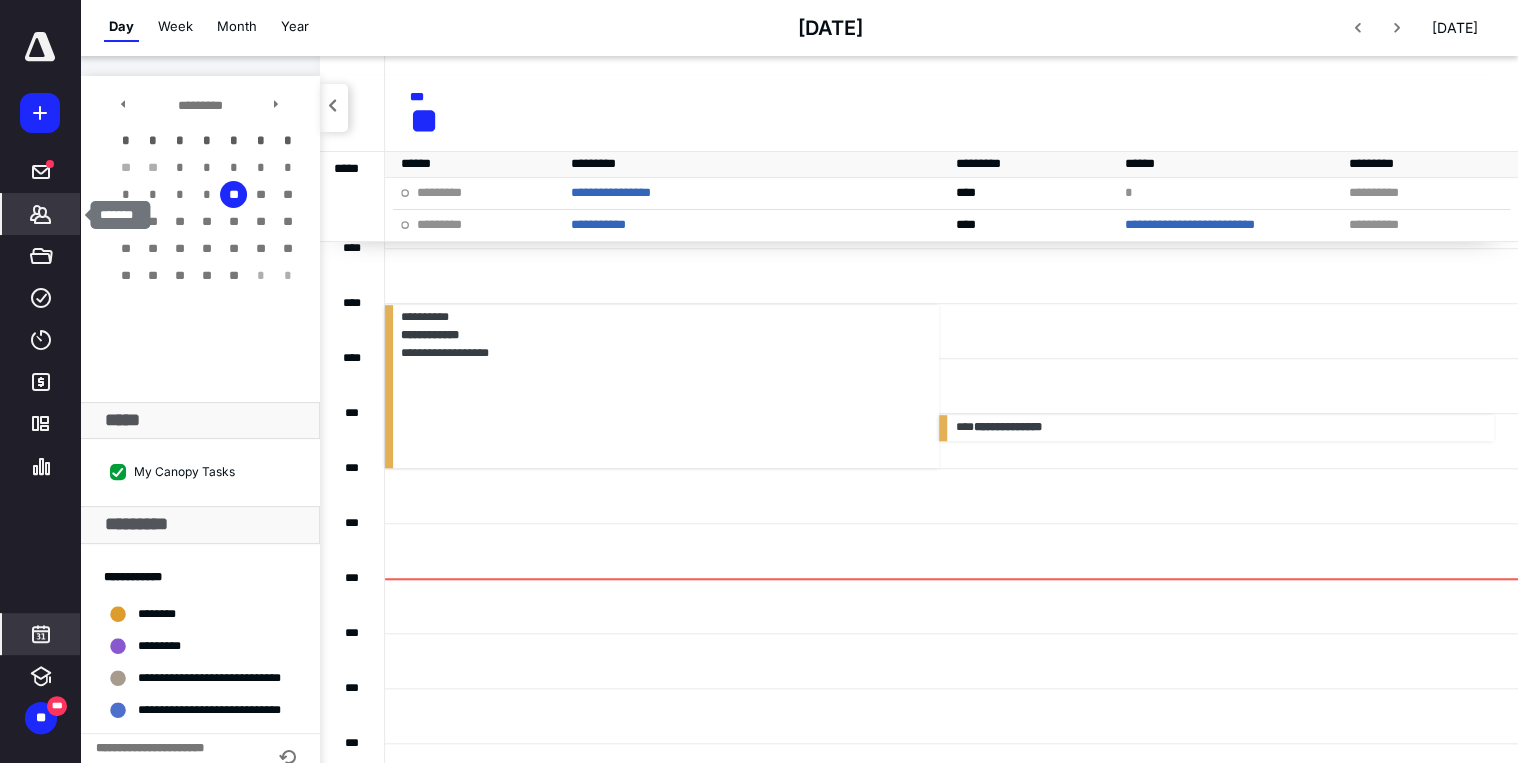 click on "*******" at bounding box center [41, 214] 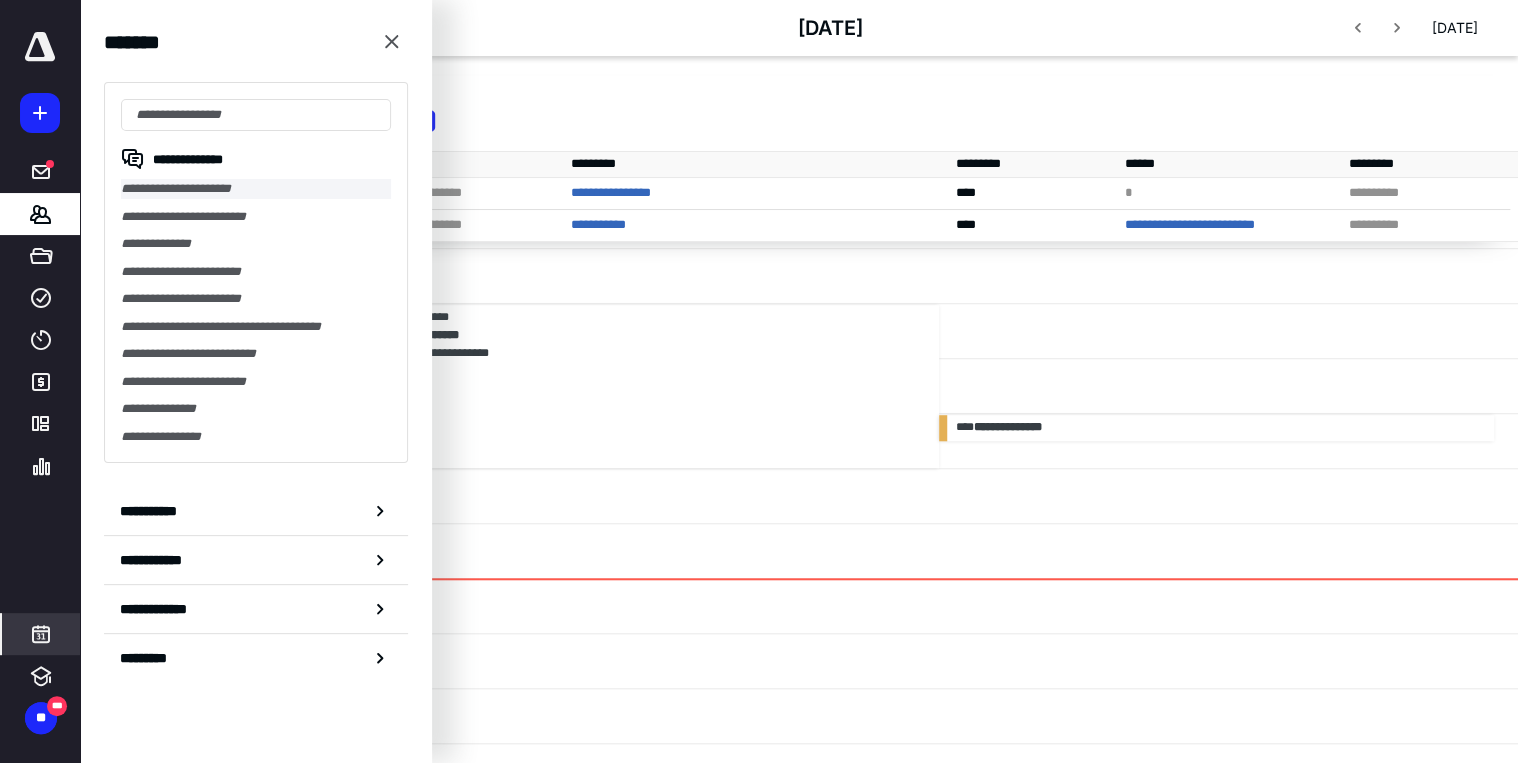 click on "**********" at bounding box center (256, 189) 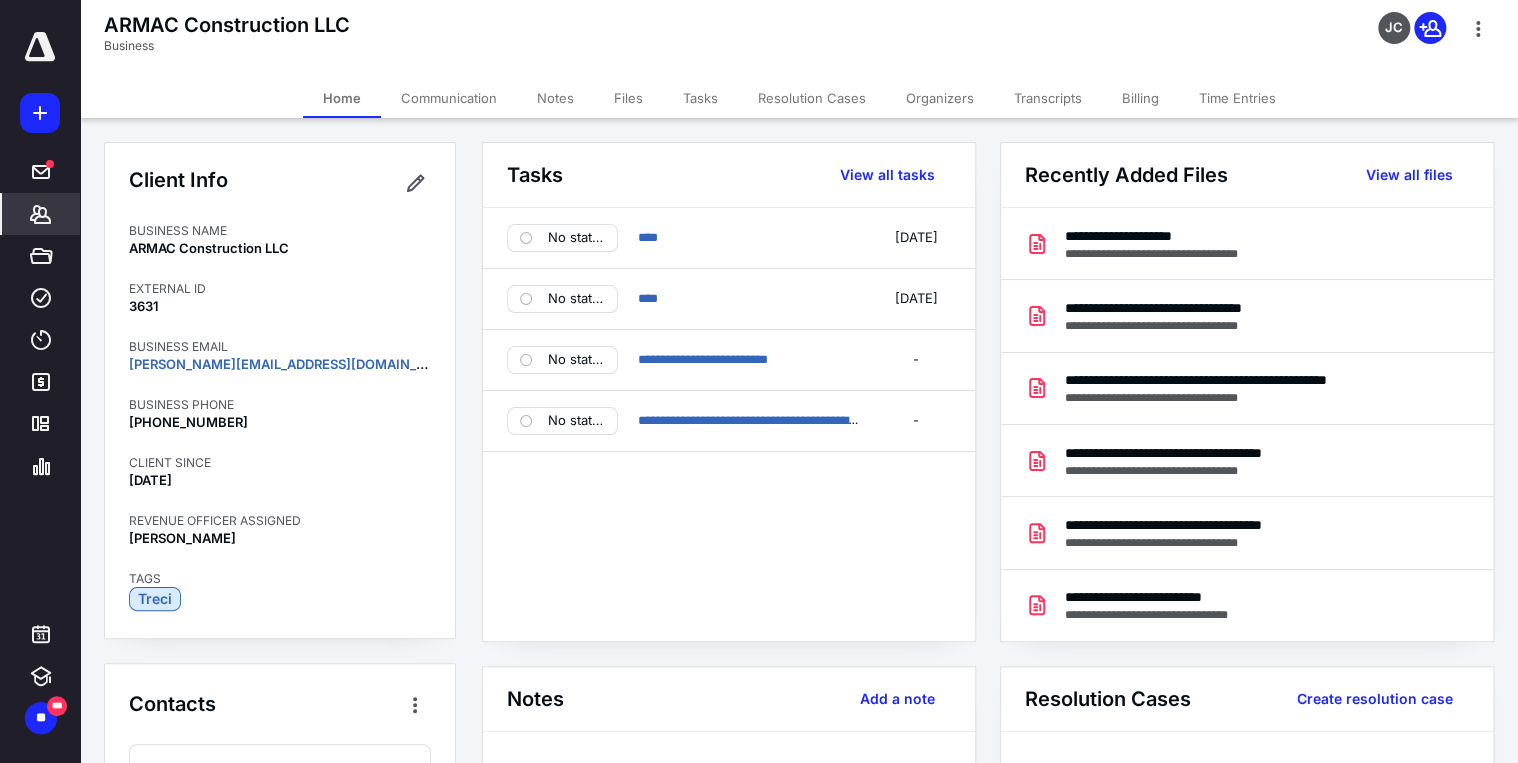 click on "Files" at bounding box center (628, 98) 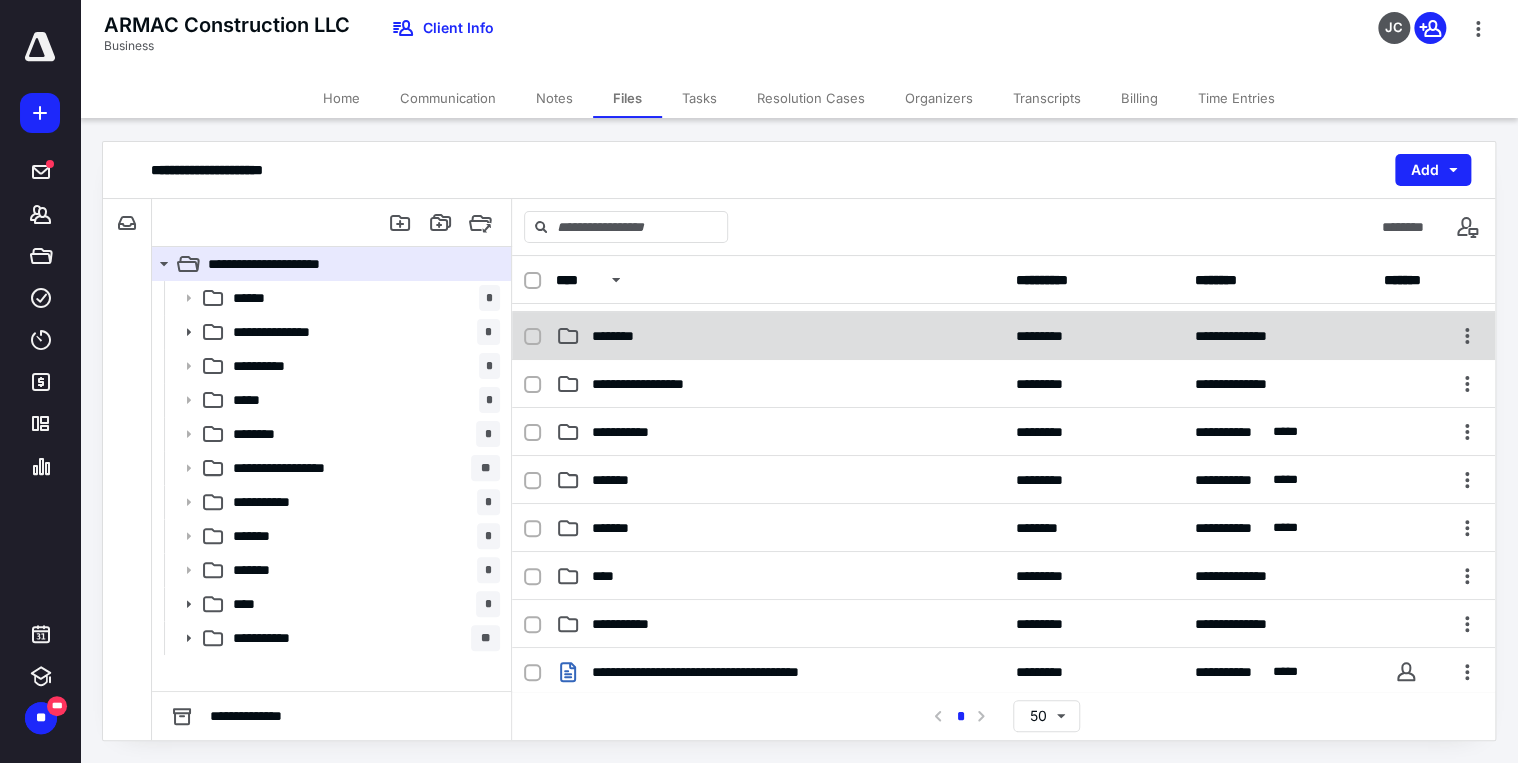 scroll, scrollTop: 240, scrollLeft: 0, axis: vertical 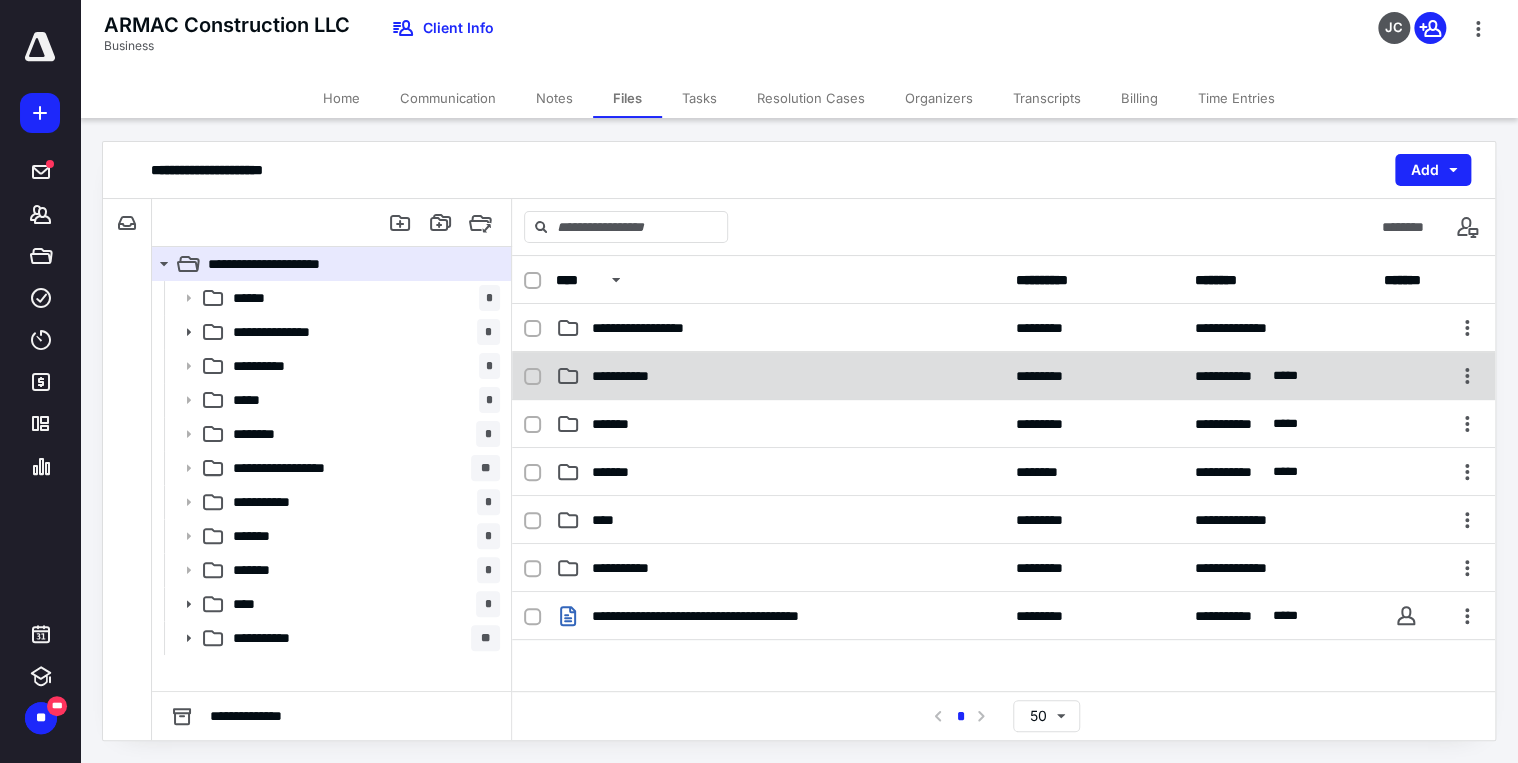 click on "**********" at bounding box center [630, 376] 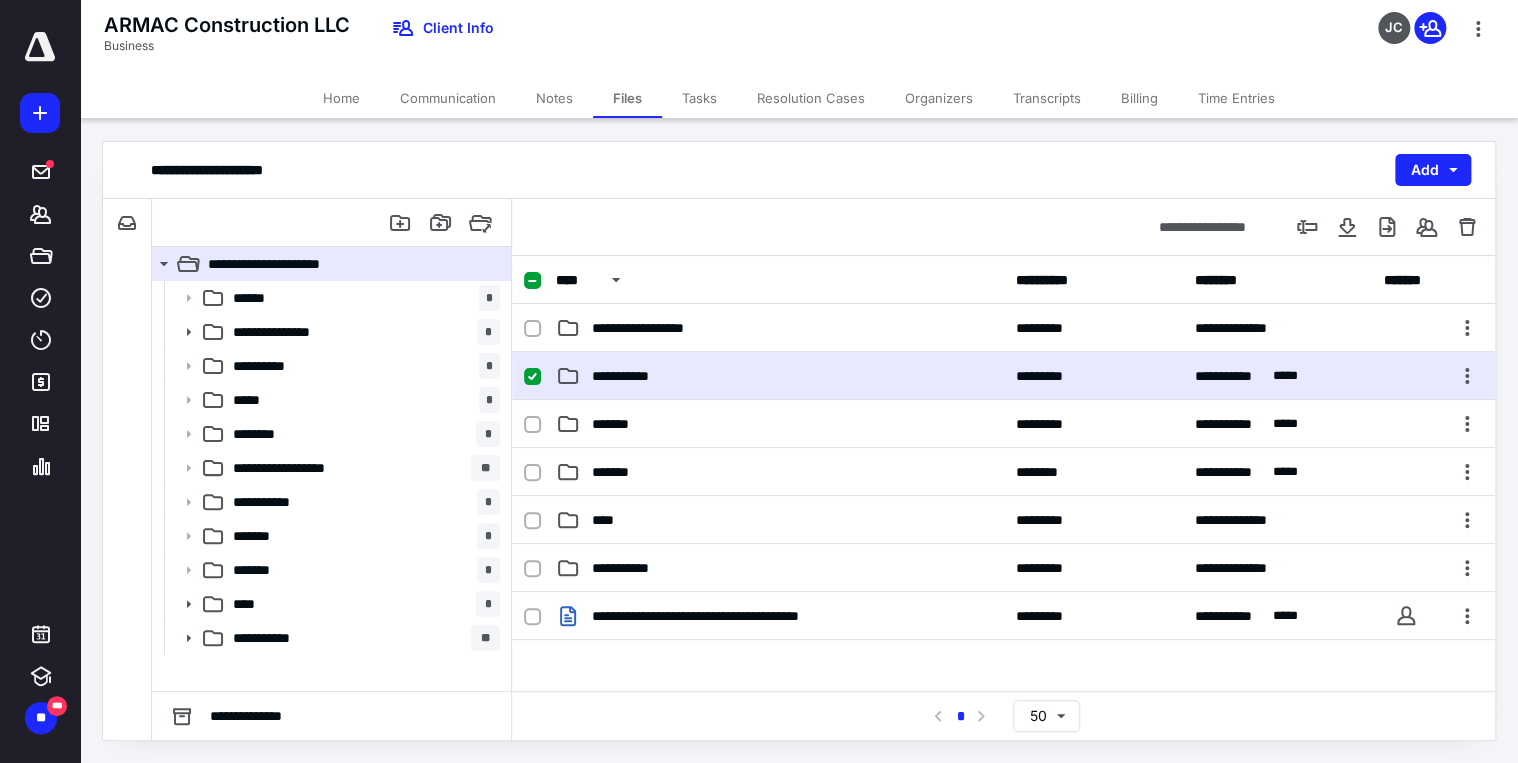 click on "Home" at bounding box center [341, 98] 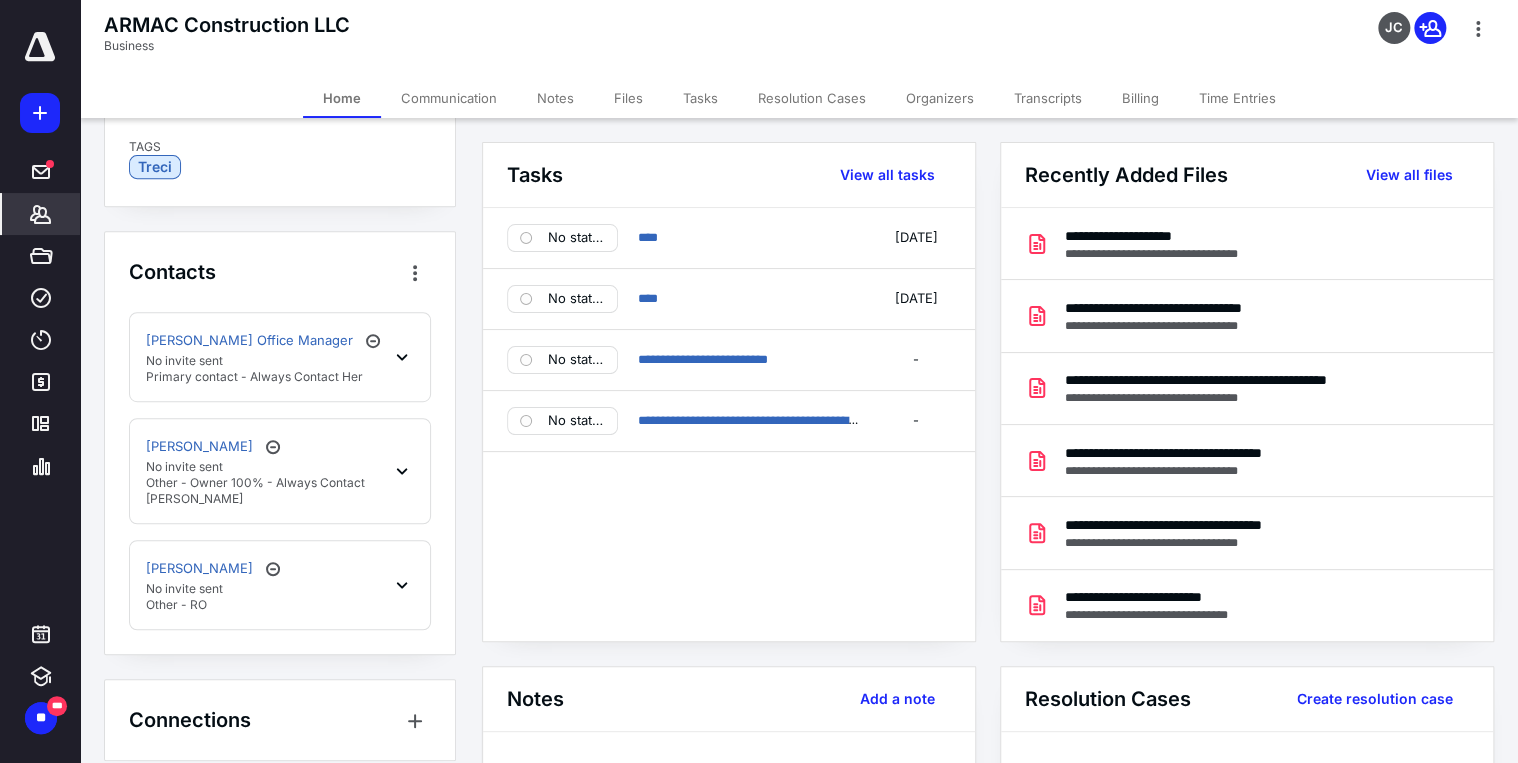 scroll, scrollTop: 451, scrollLeft: 0, axis: vertical 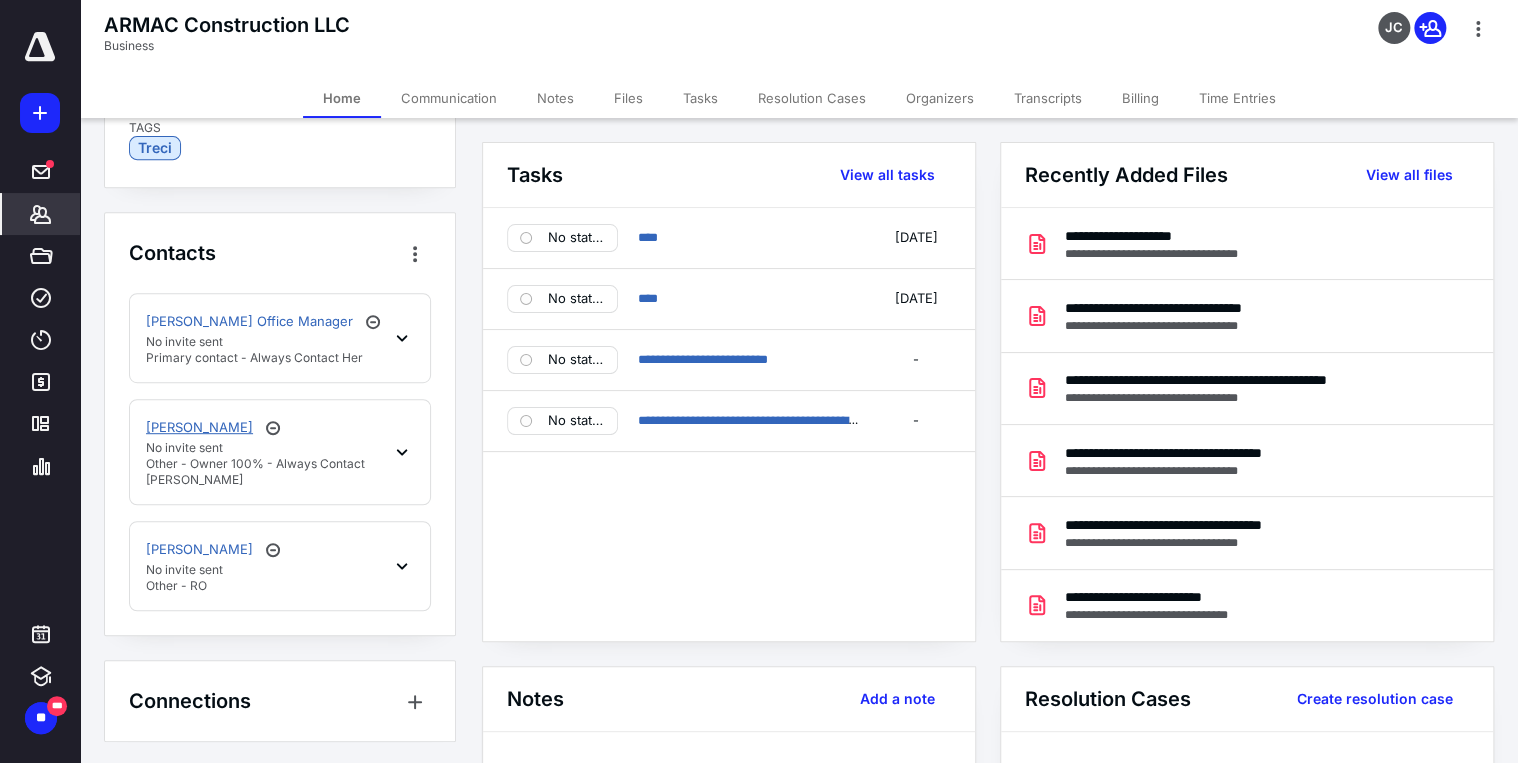 click on "[PERSON_NAME]" at bounding box center [199, 428] 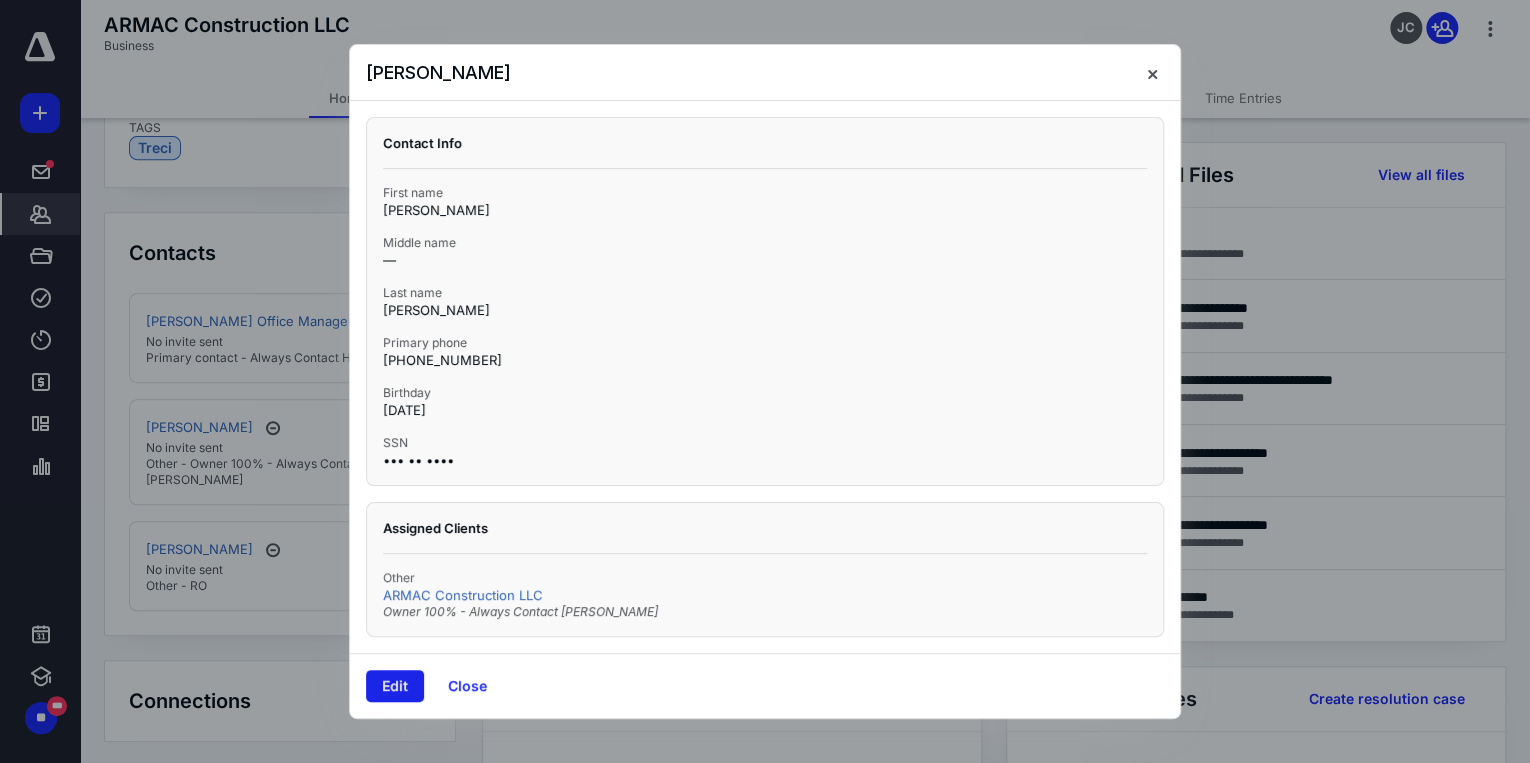 click on "Edit" at bounding box center (395, 686) 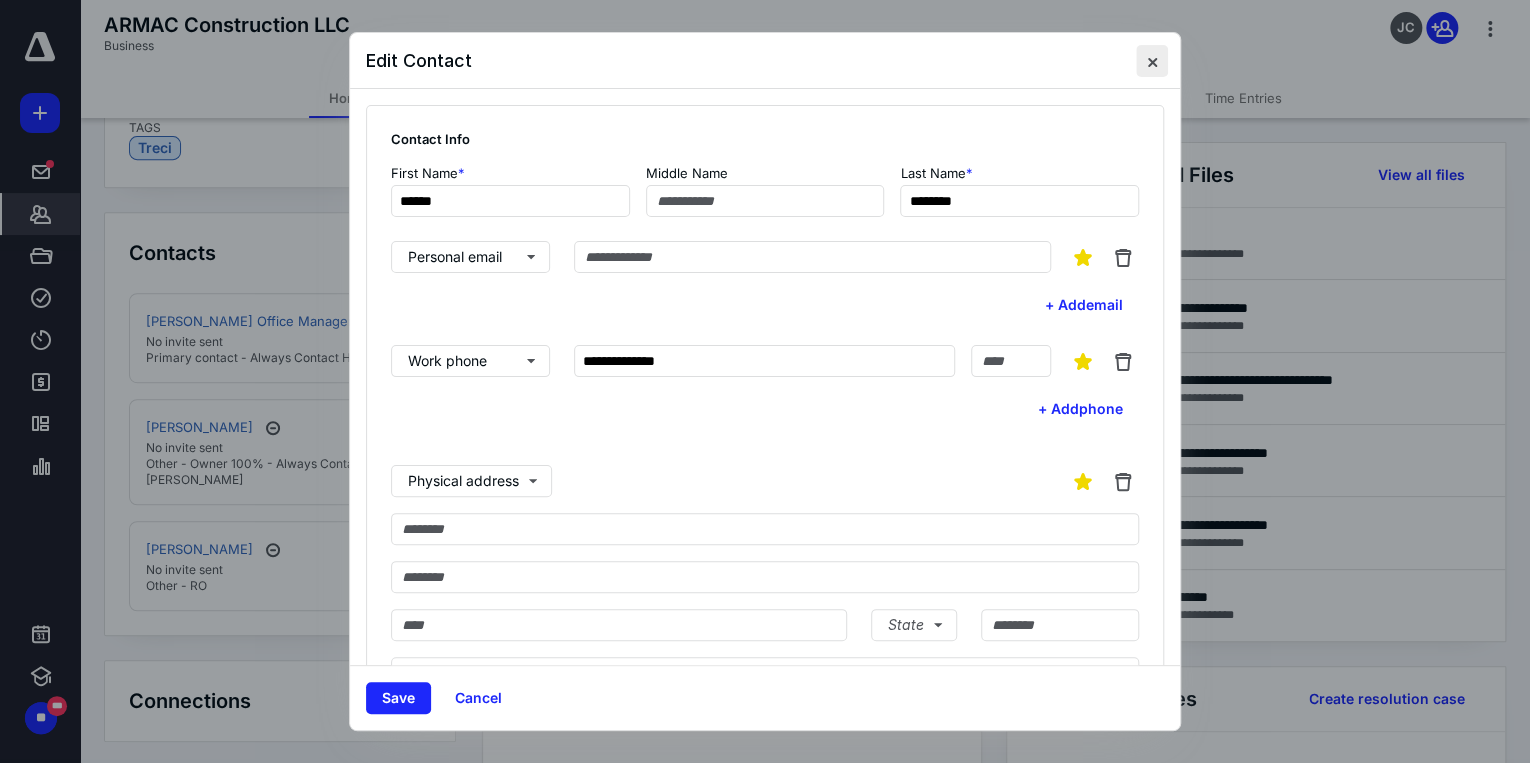 click at bounding box center [1152, 61] 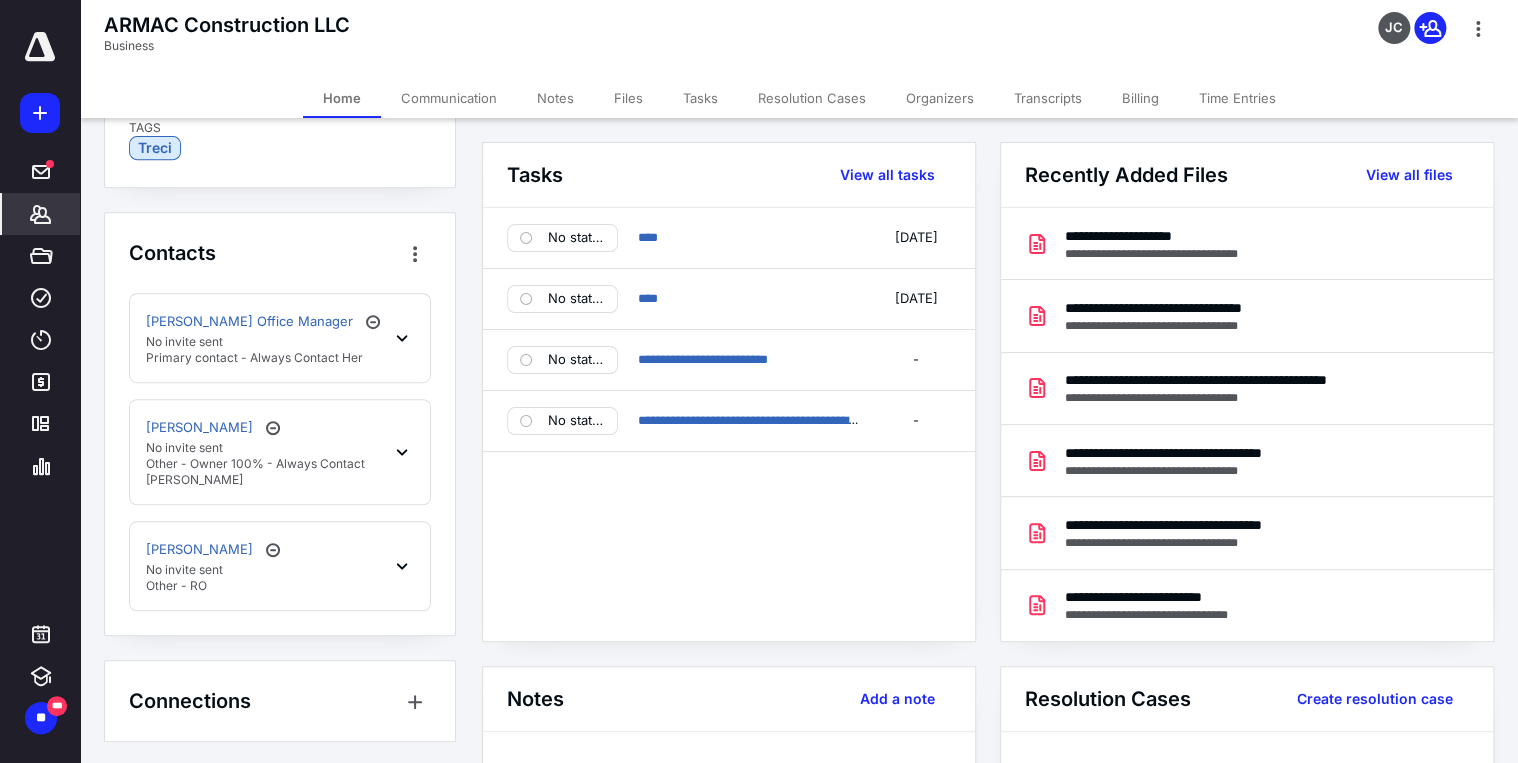 click on "Communication" at bounding box center (449, 98) 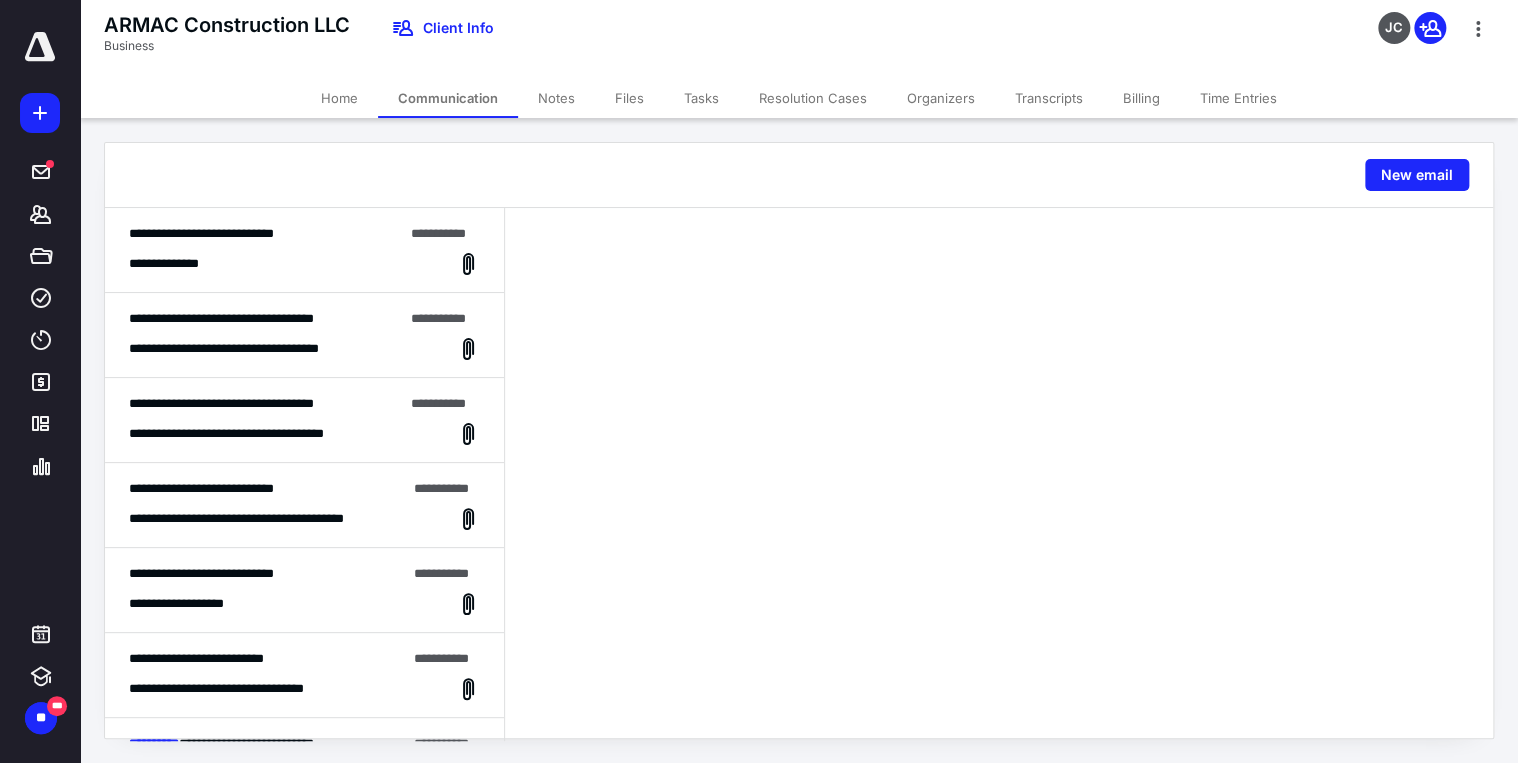 click on "Files" at bounding box center [629, 98] 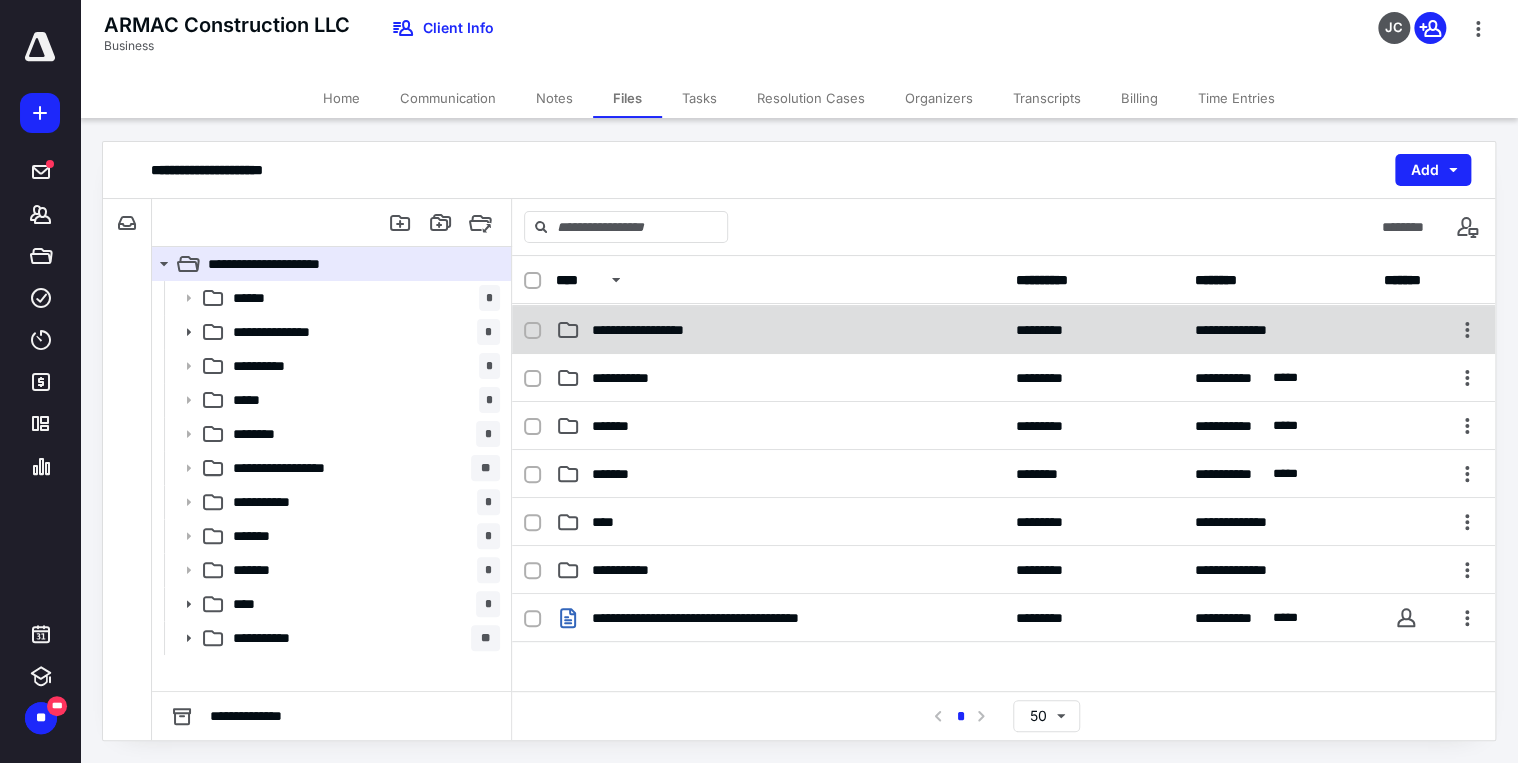 scroll, scrollTop: 240, scrollLeft: 0, axis: vertical 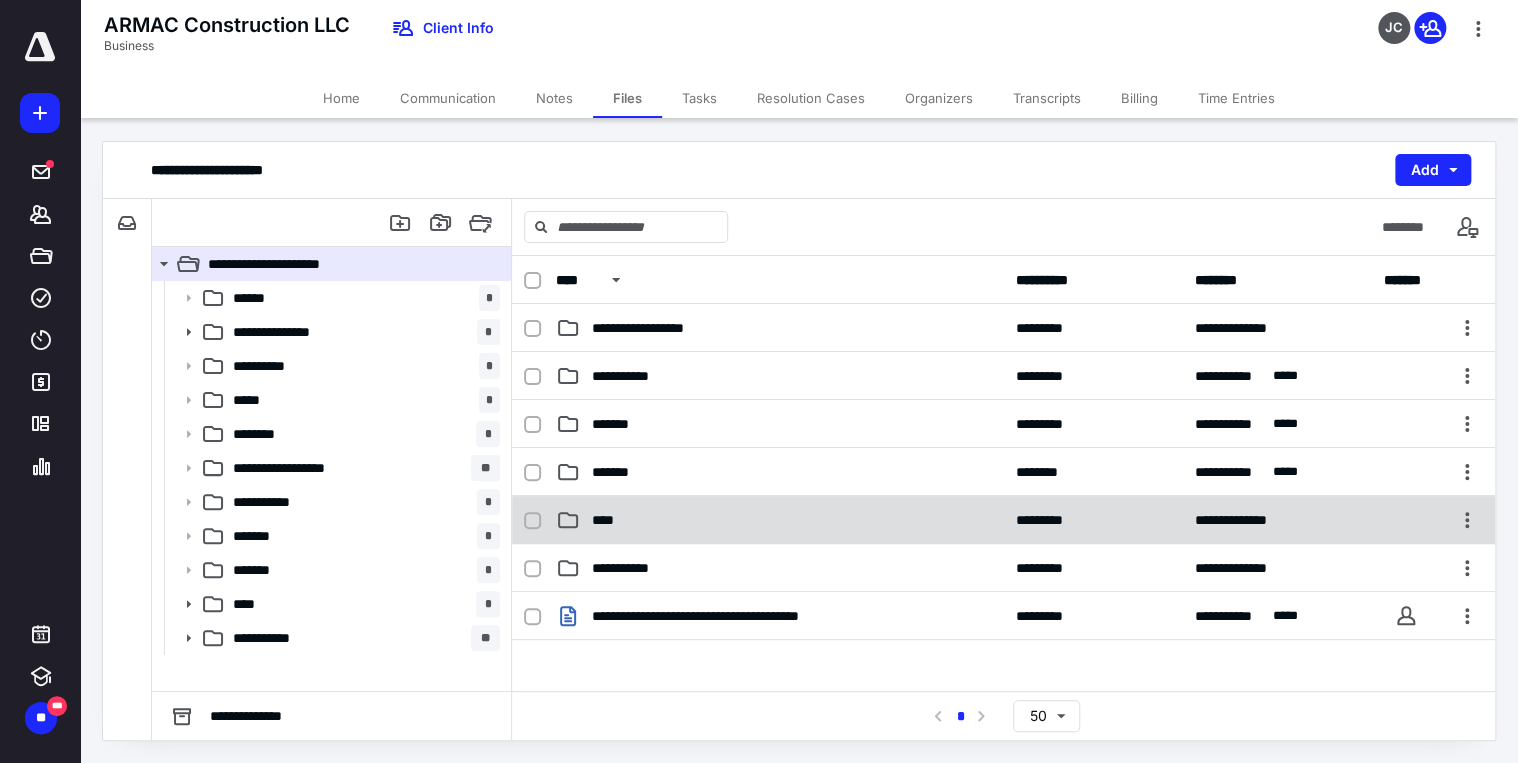 click on "****" at bounding box center [780, 520] 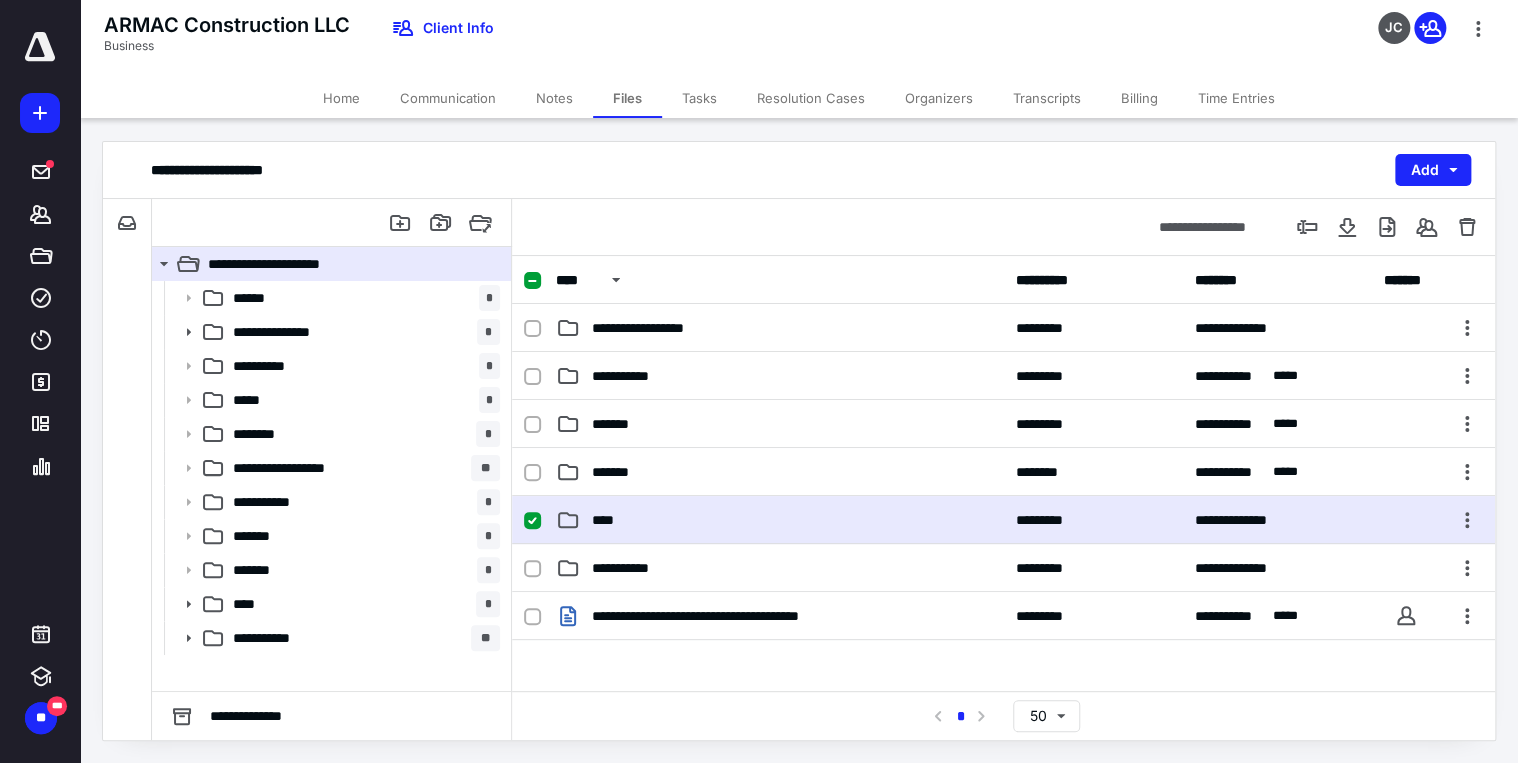 click on "****" at bounding box center (780, 520) 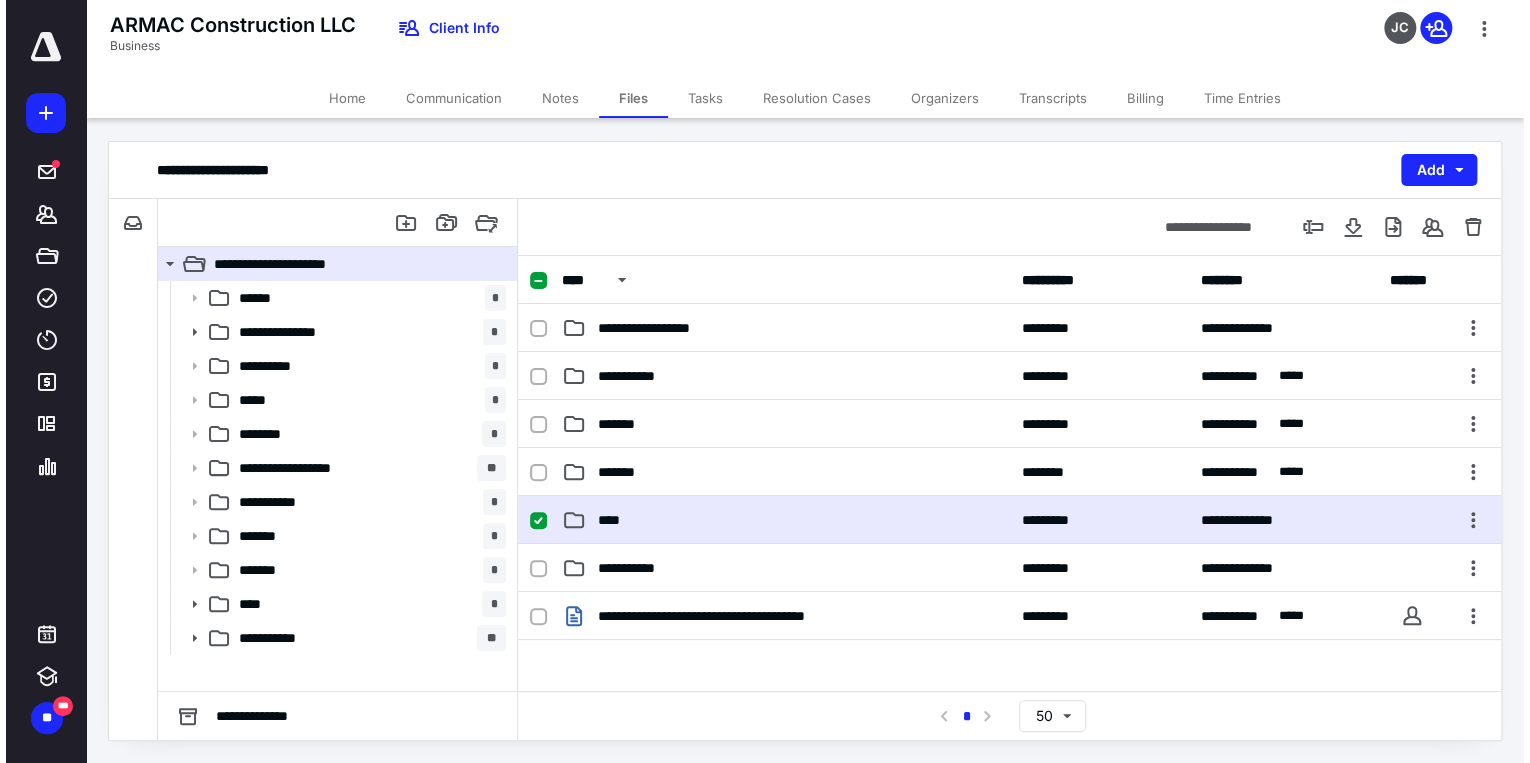 scroll, scrollTop: 0, scrollLeft: 0, axis: both 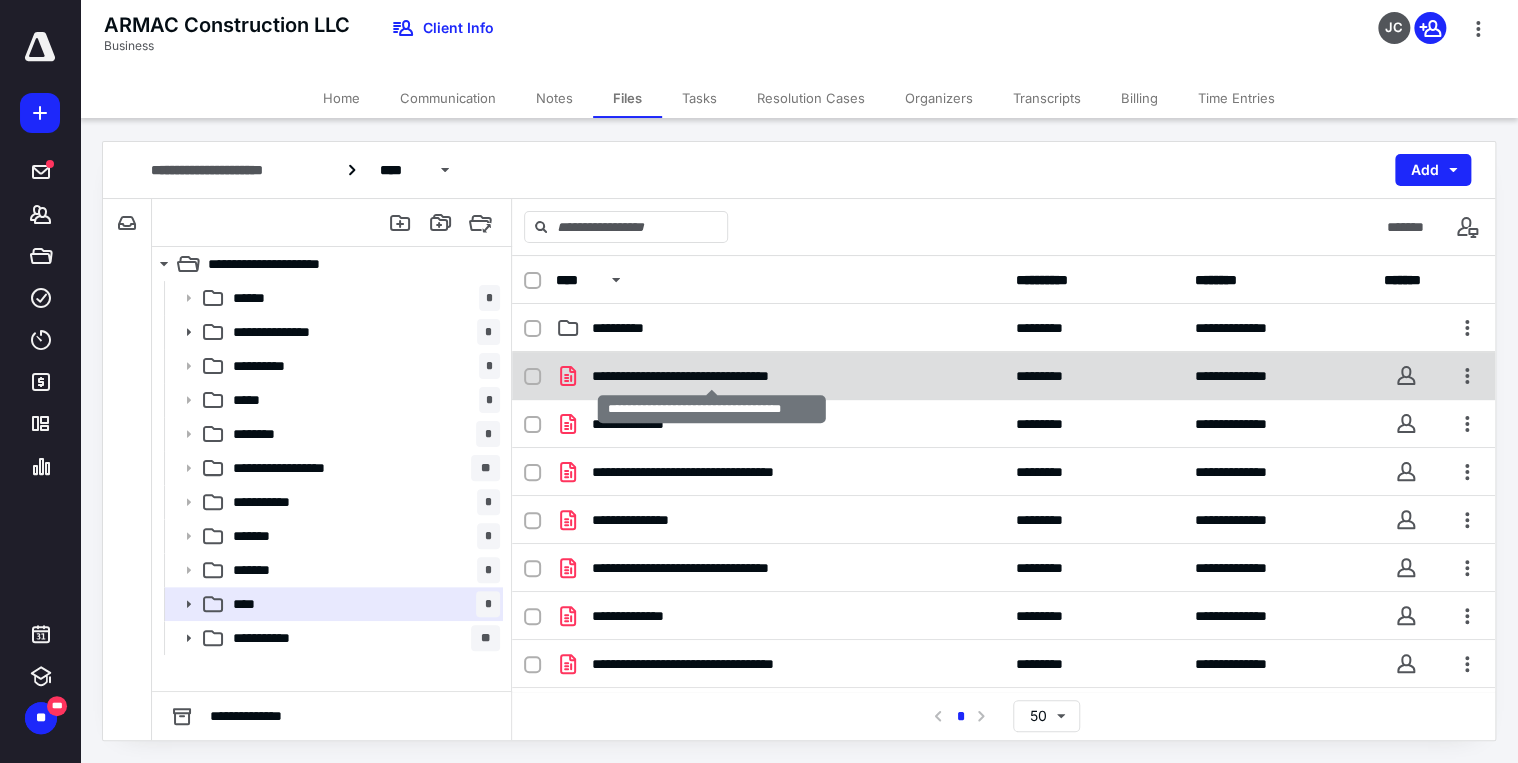 click on "**********" at bounding box center (712, 376) 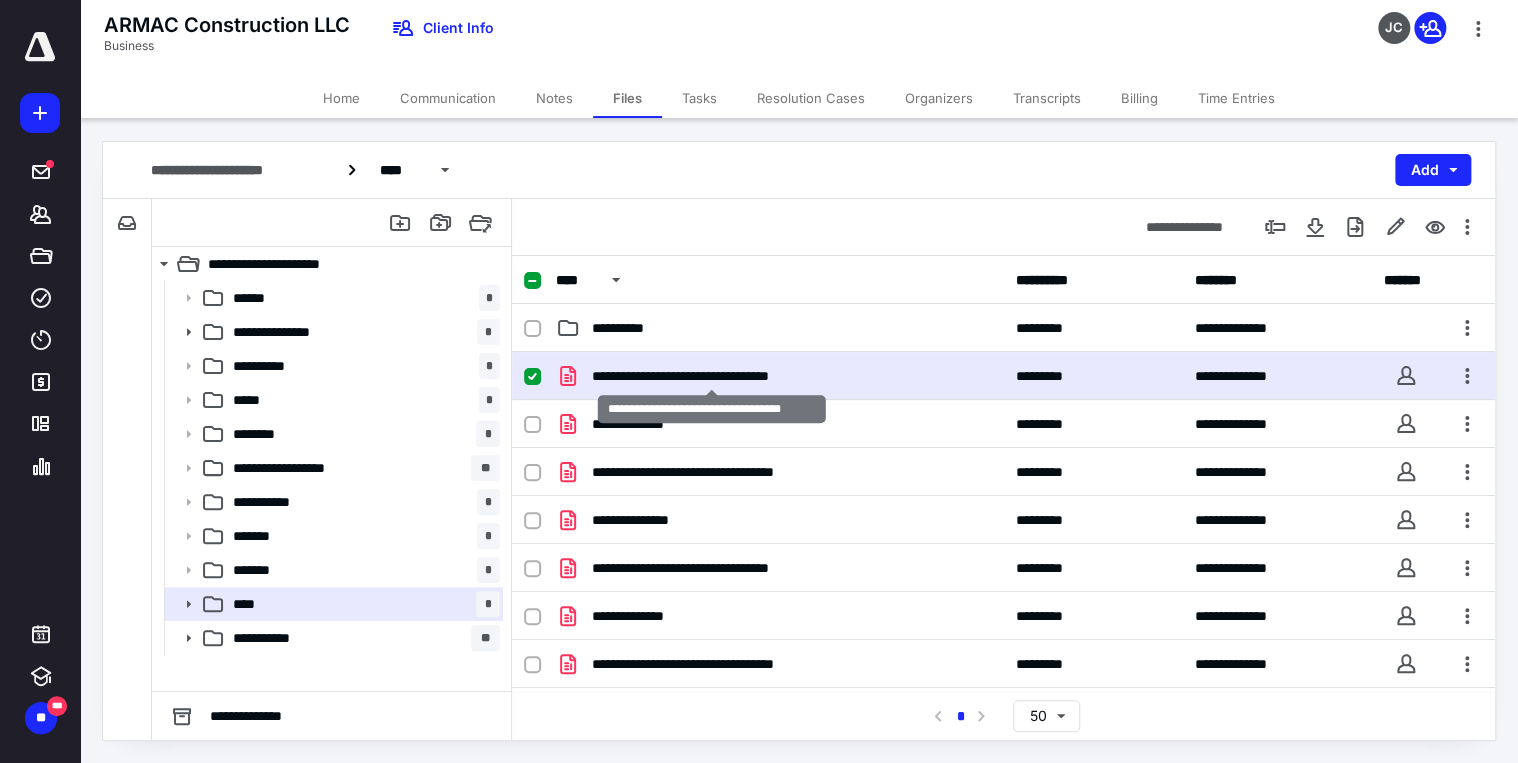 click on "**********" at bounding box center (712, 376) 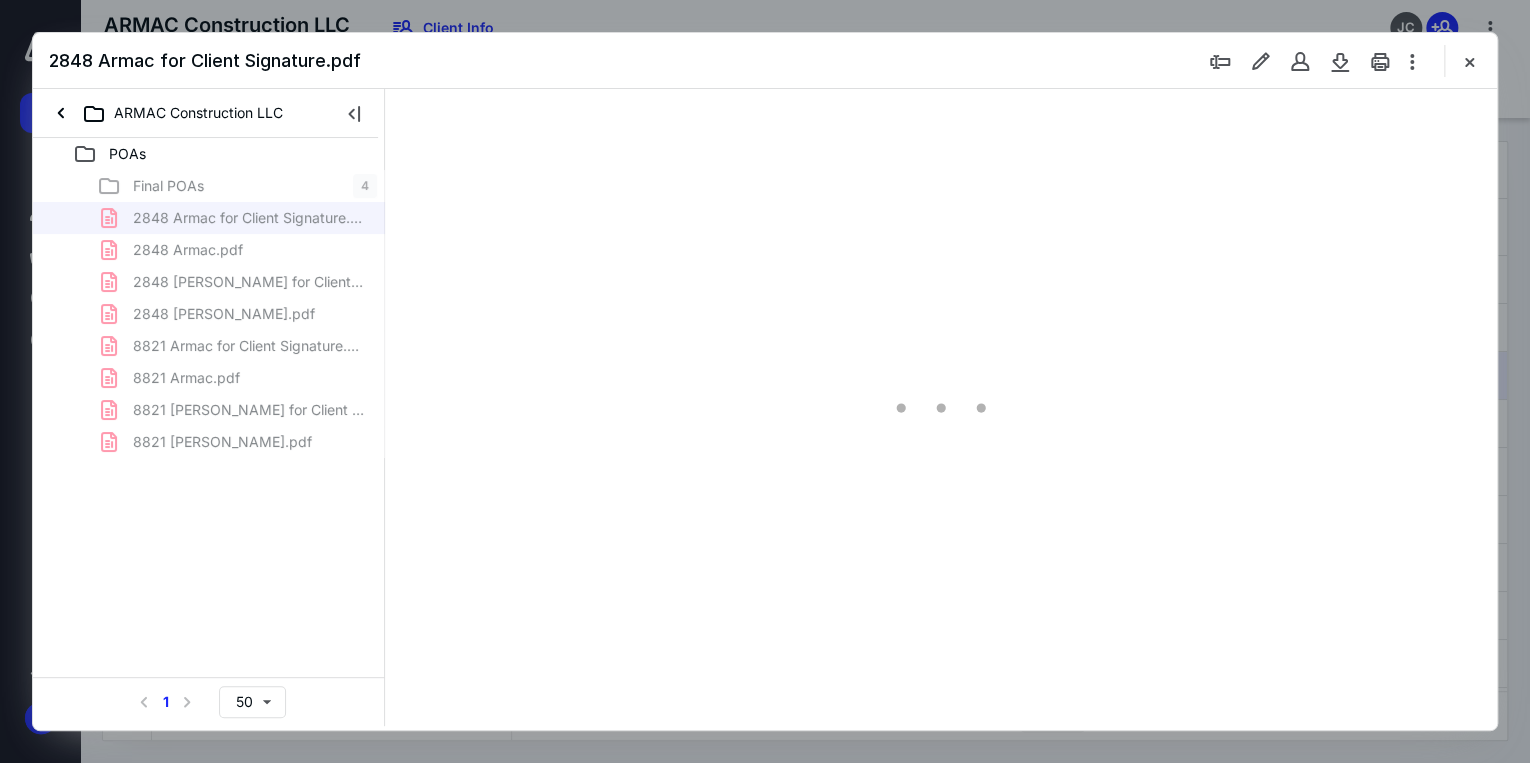 scroll, scrollTop: 0, scrollLeft: 0, axis: both 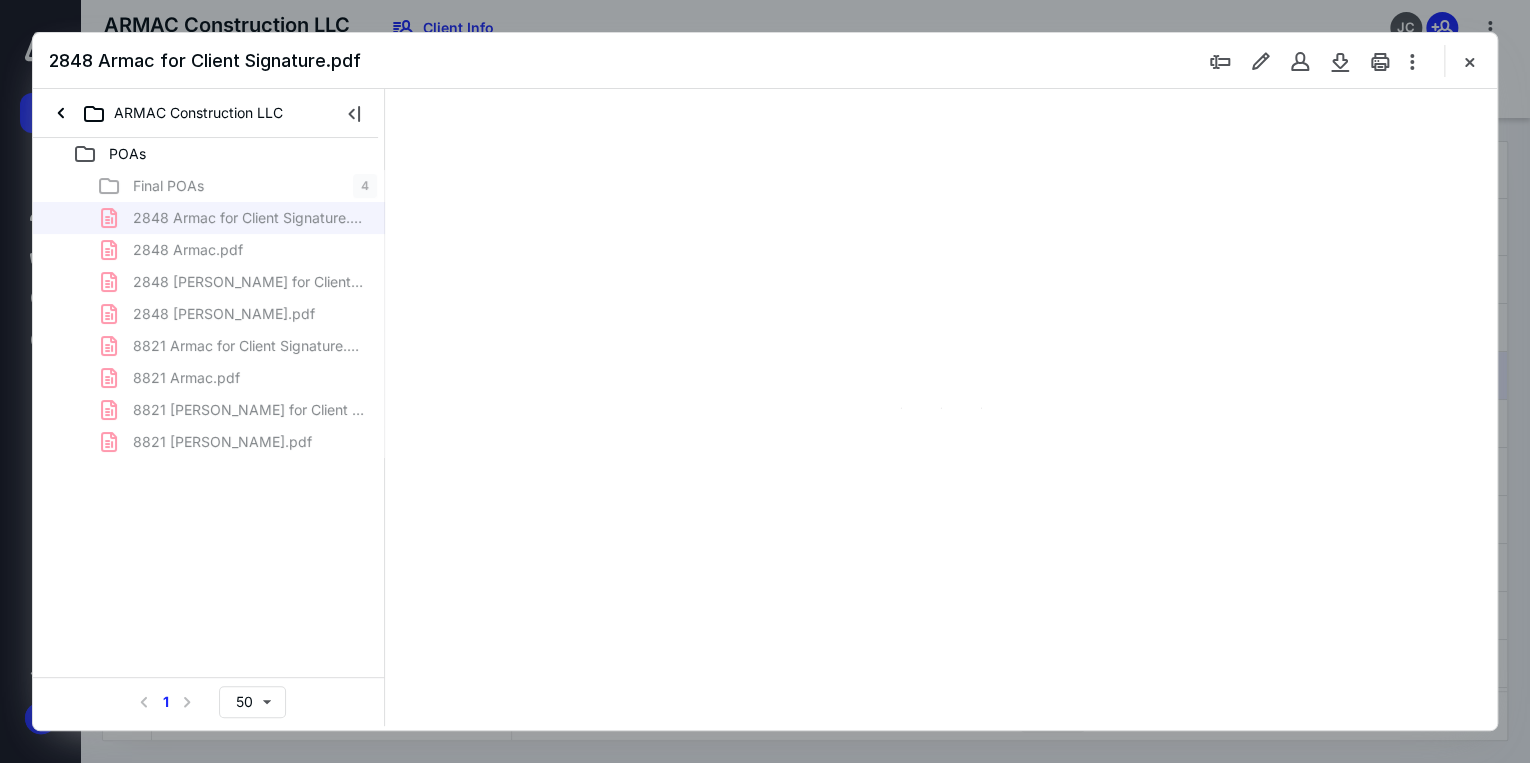 type on "71" 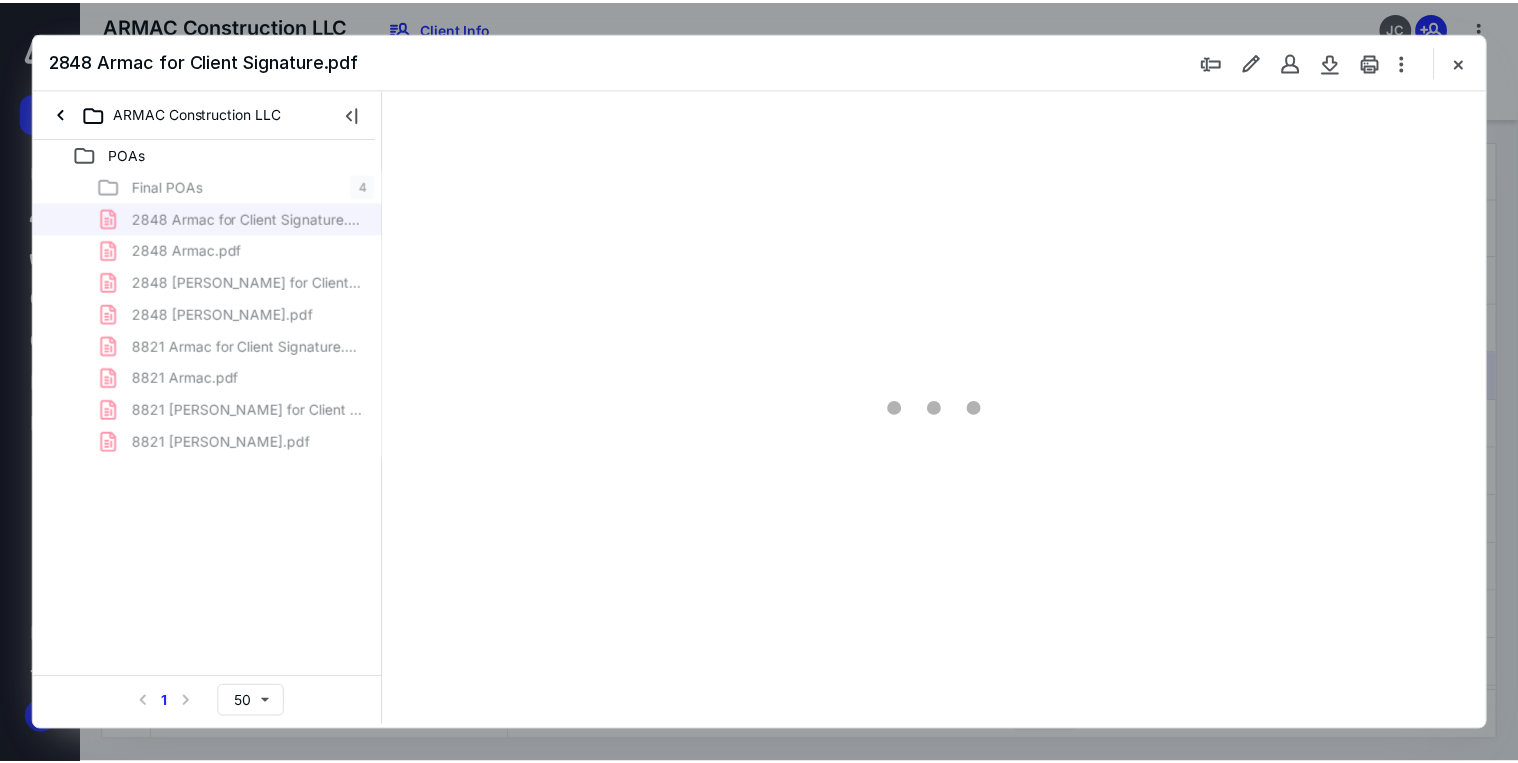 scroll, scrollTop: 79, scrollLeft: 0, axis: vertical 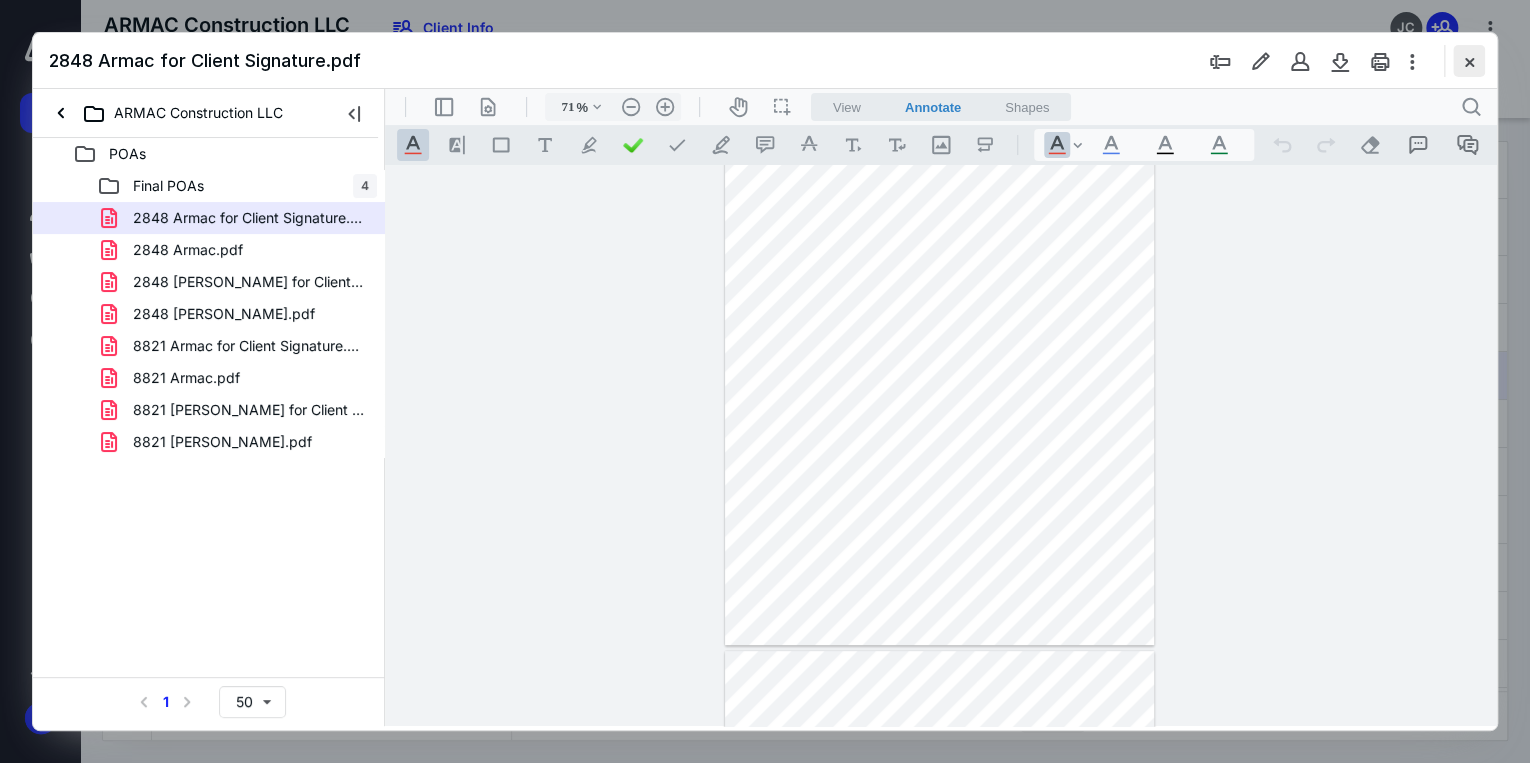 click at bounding box center (1469, 61) 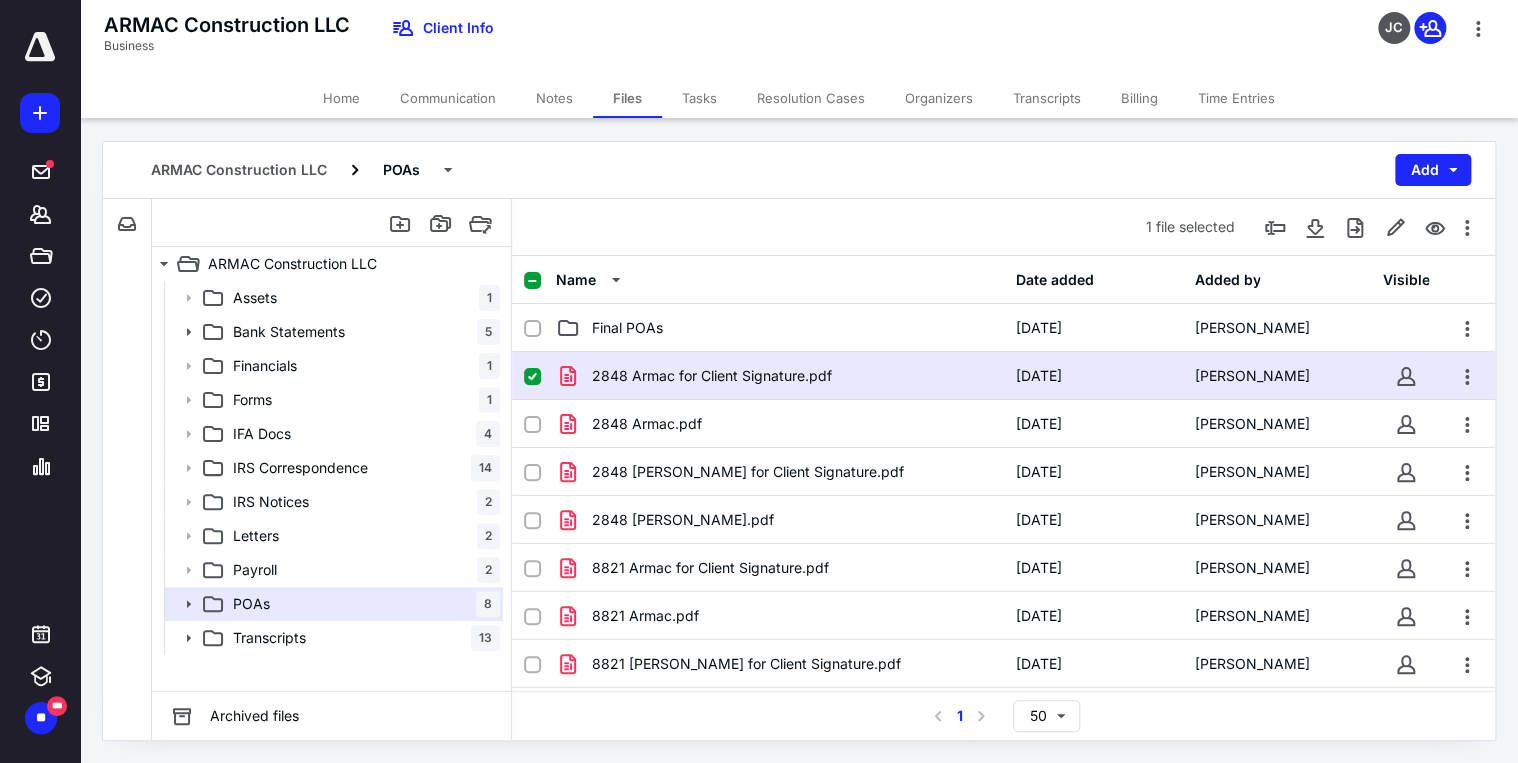 click on "Notes" at bounding box center (554, 98) 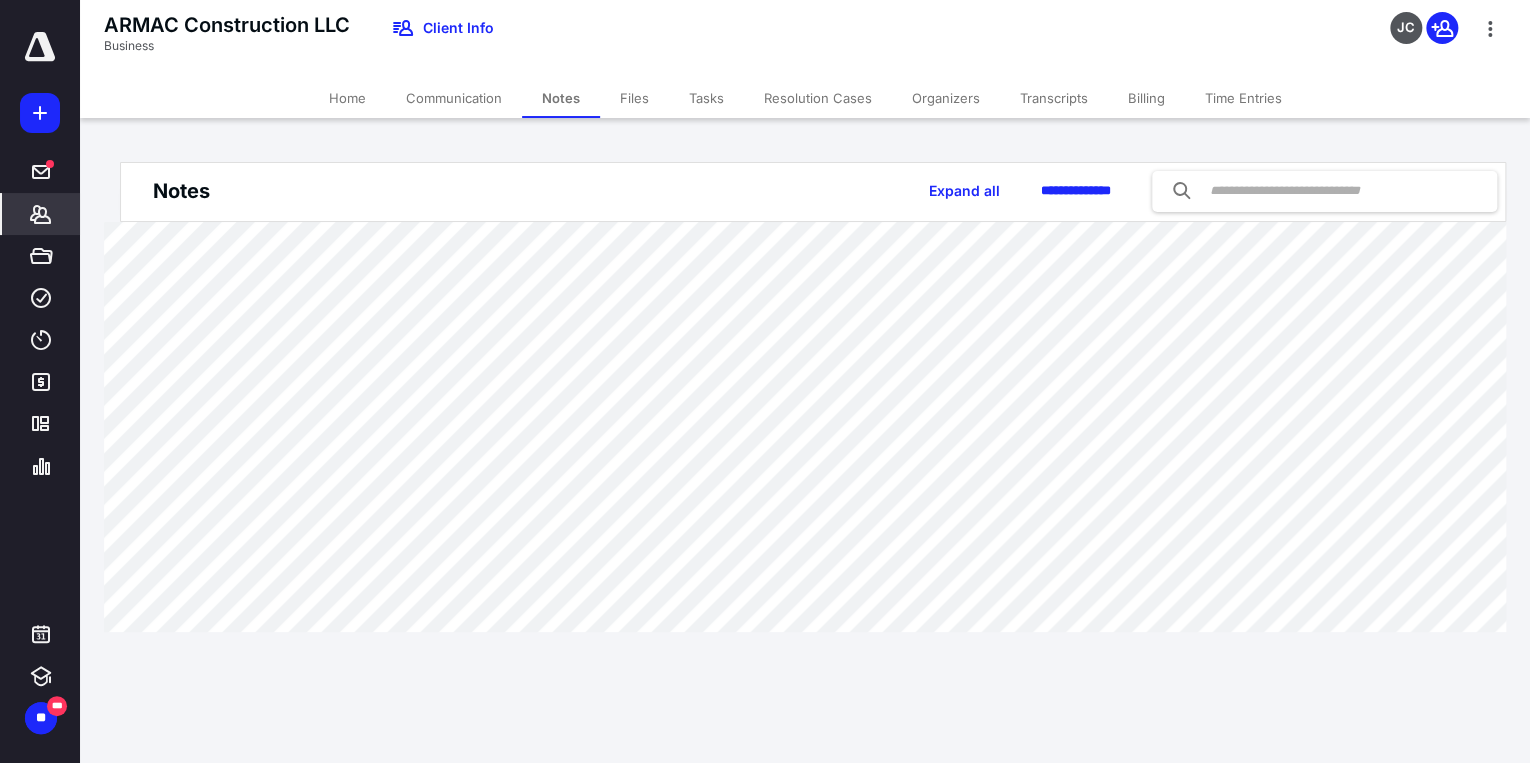 click on "Files" at bounding box center (634, 98) 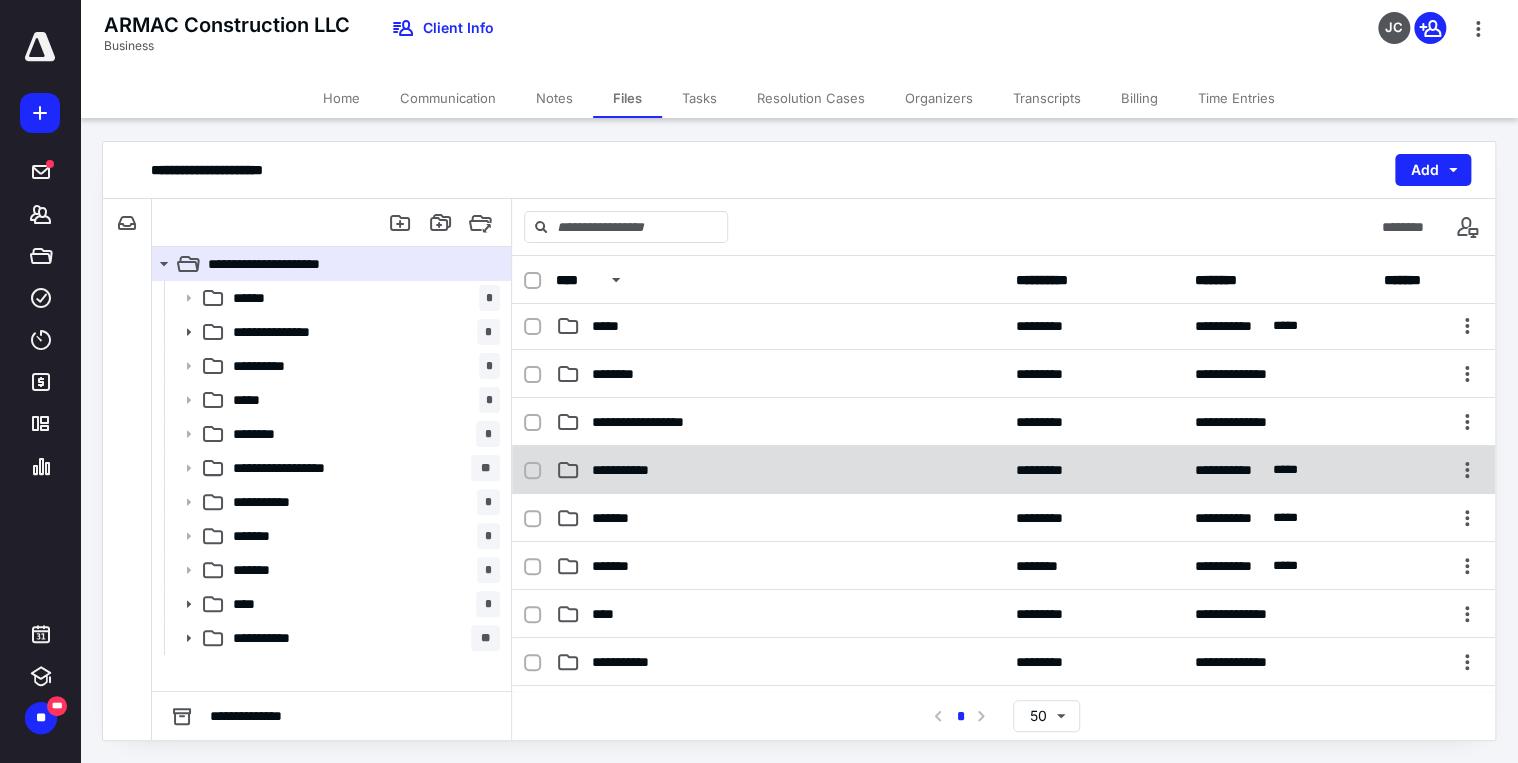 scroll, scrollTop: 240, scrollLeft: 0, axis: vertical 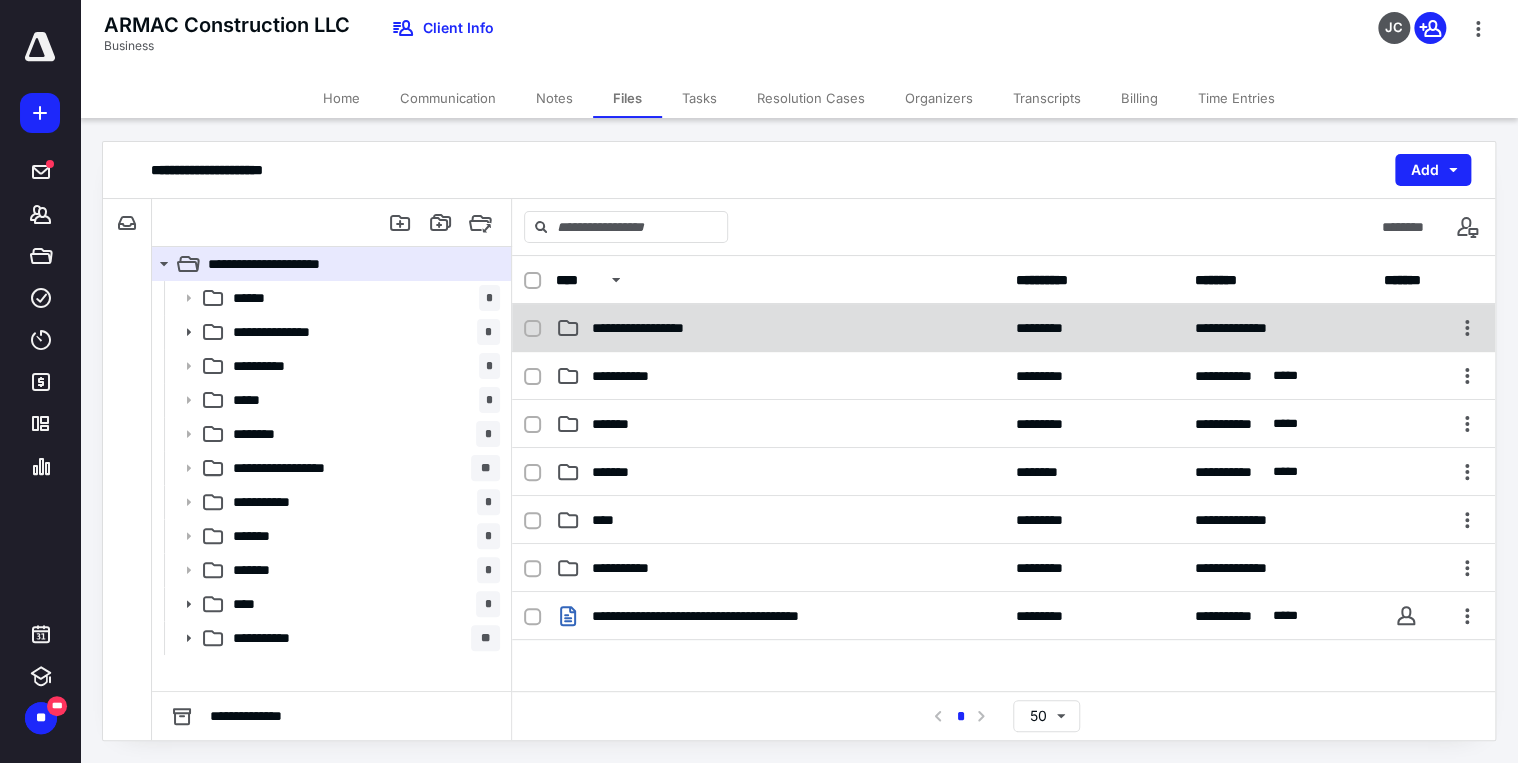 click on "**********" at bounding box center [1003, 328] 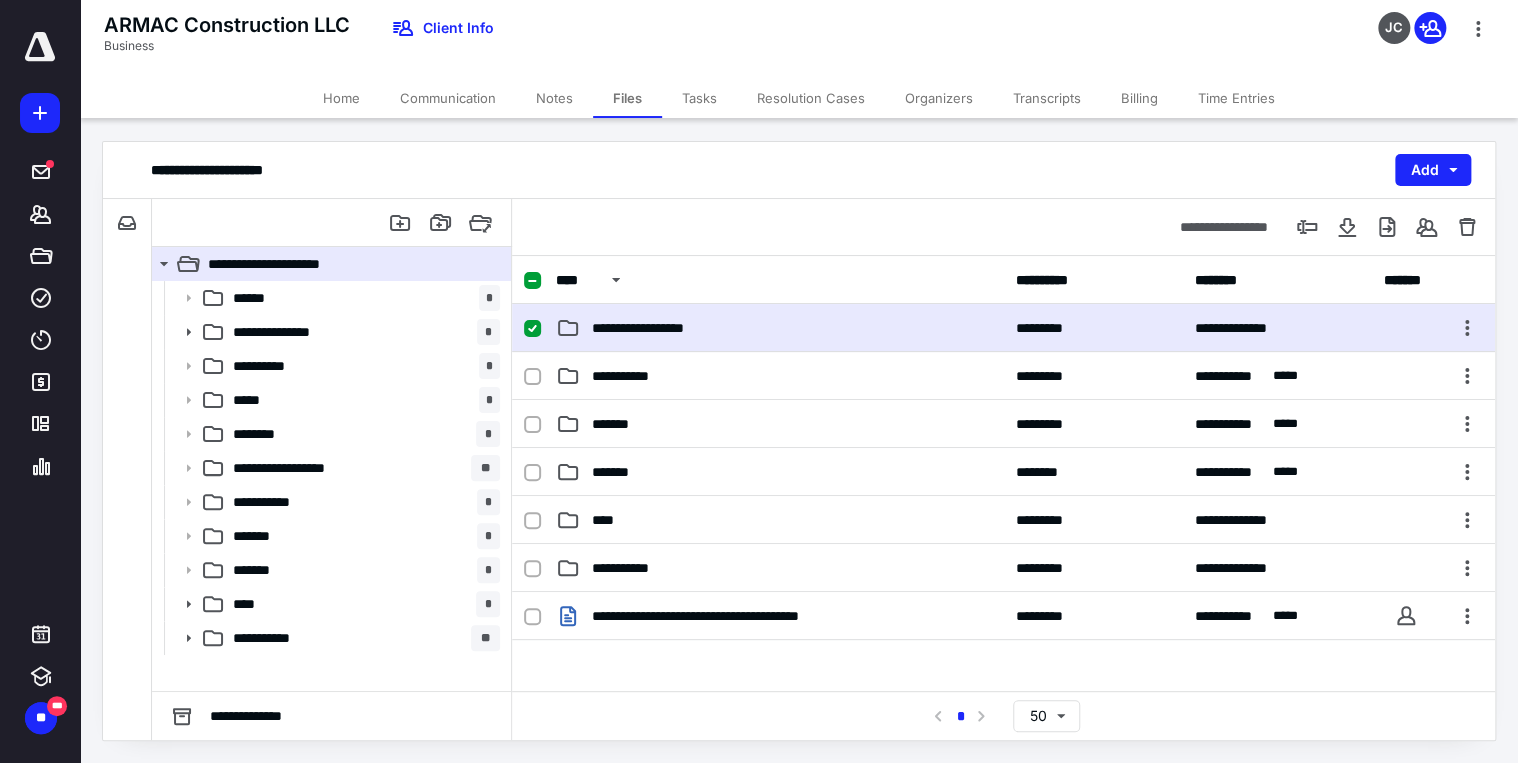 click on "**********" at bounding box center [1003, 328] 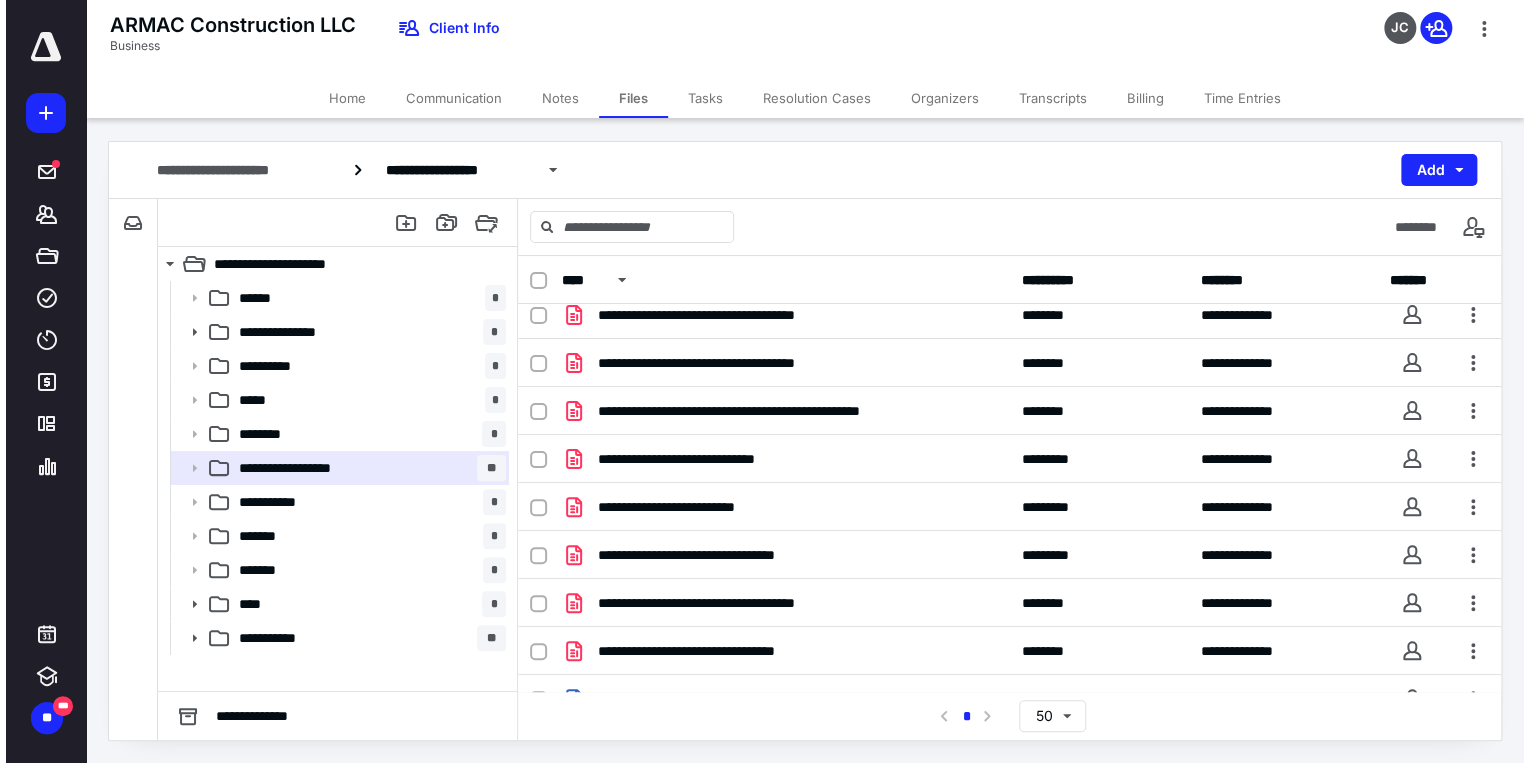 scroll, scrollTop: 281, scrollLeft: 0, axis: vertical 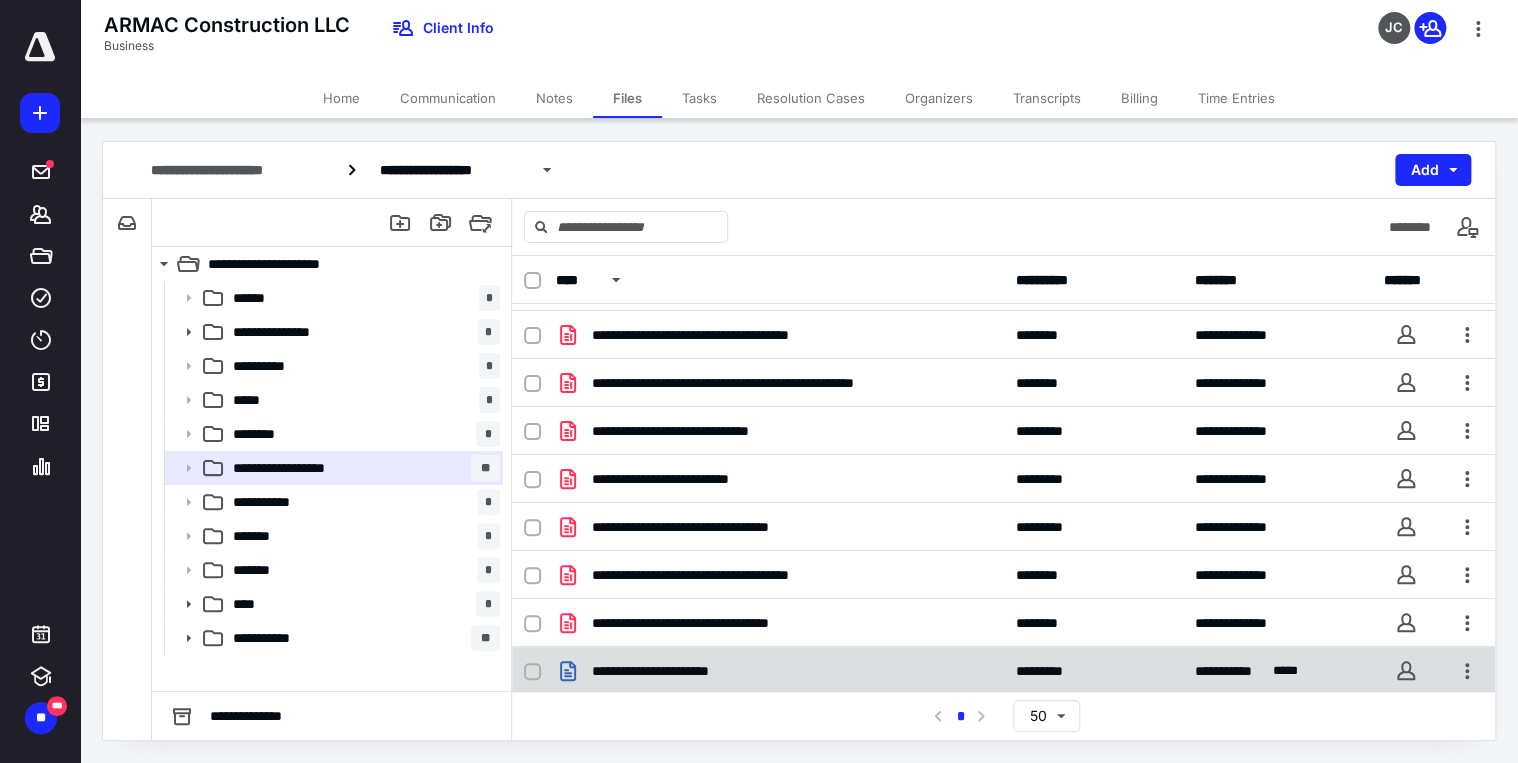 click on "**********" at bounding box center [673, 671] 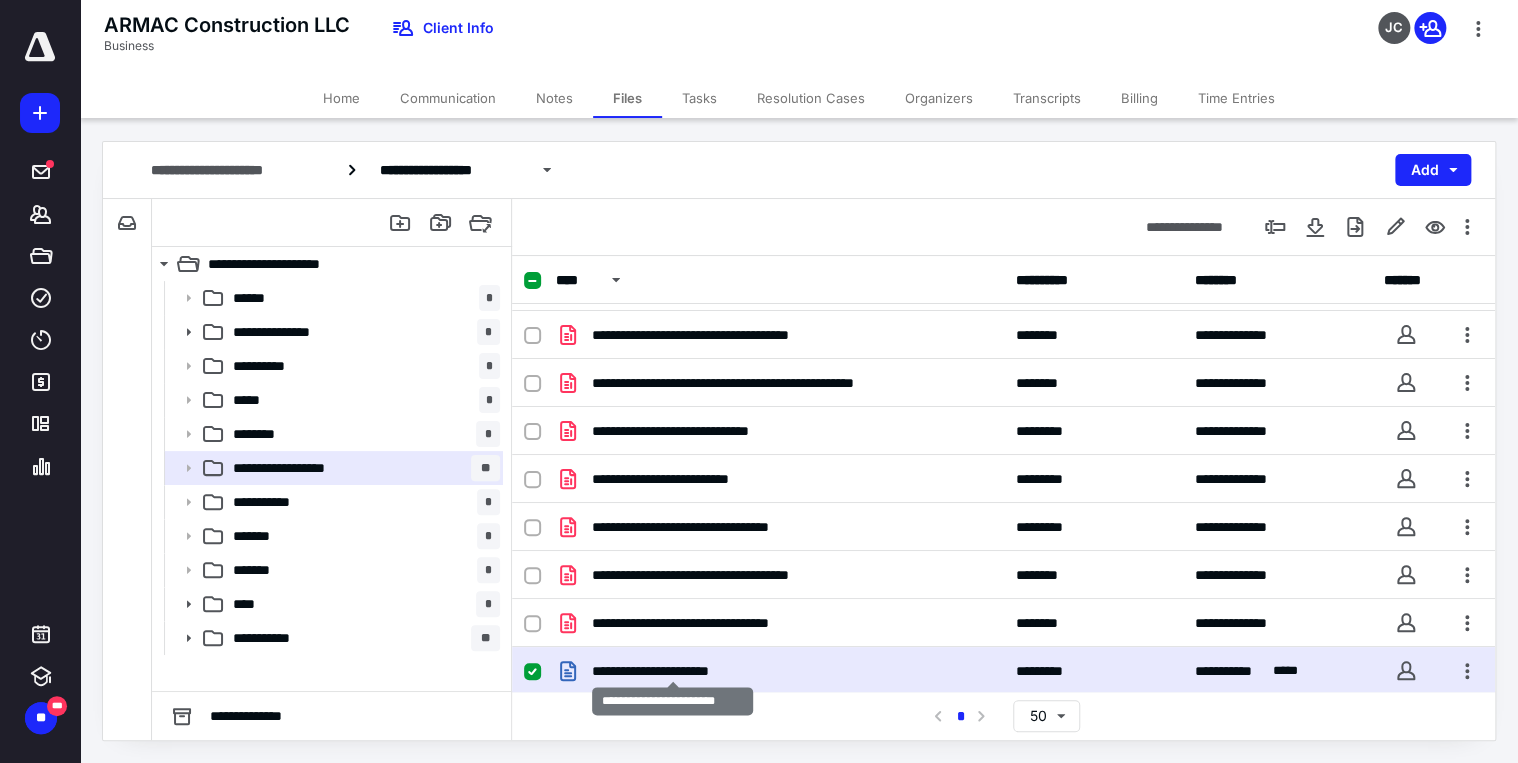 click on "**********" at bounding box center [673, 671] 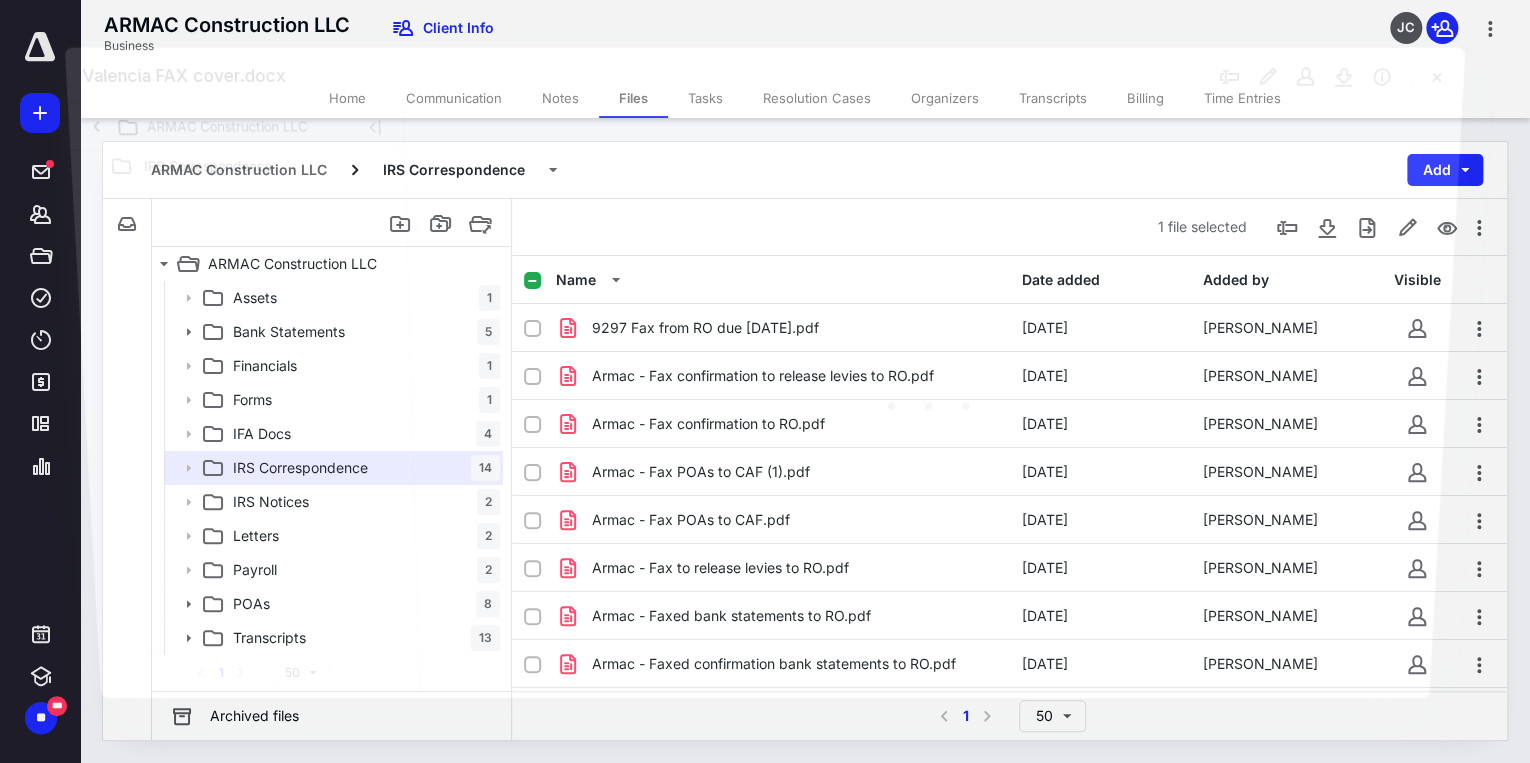 scroll, scrollTop: 281, scrollLeft: 0, axis: vertical 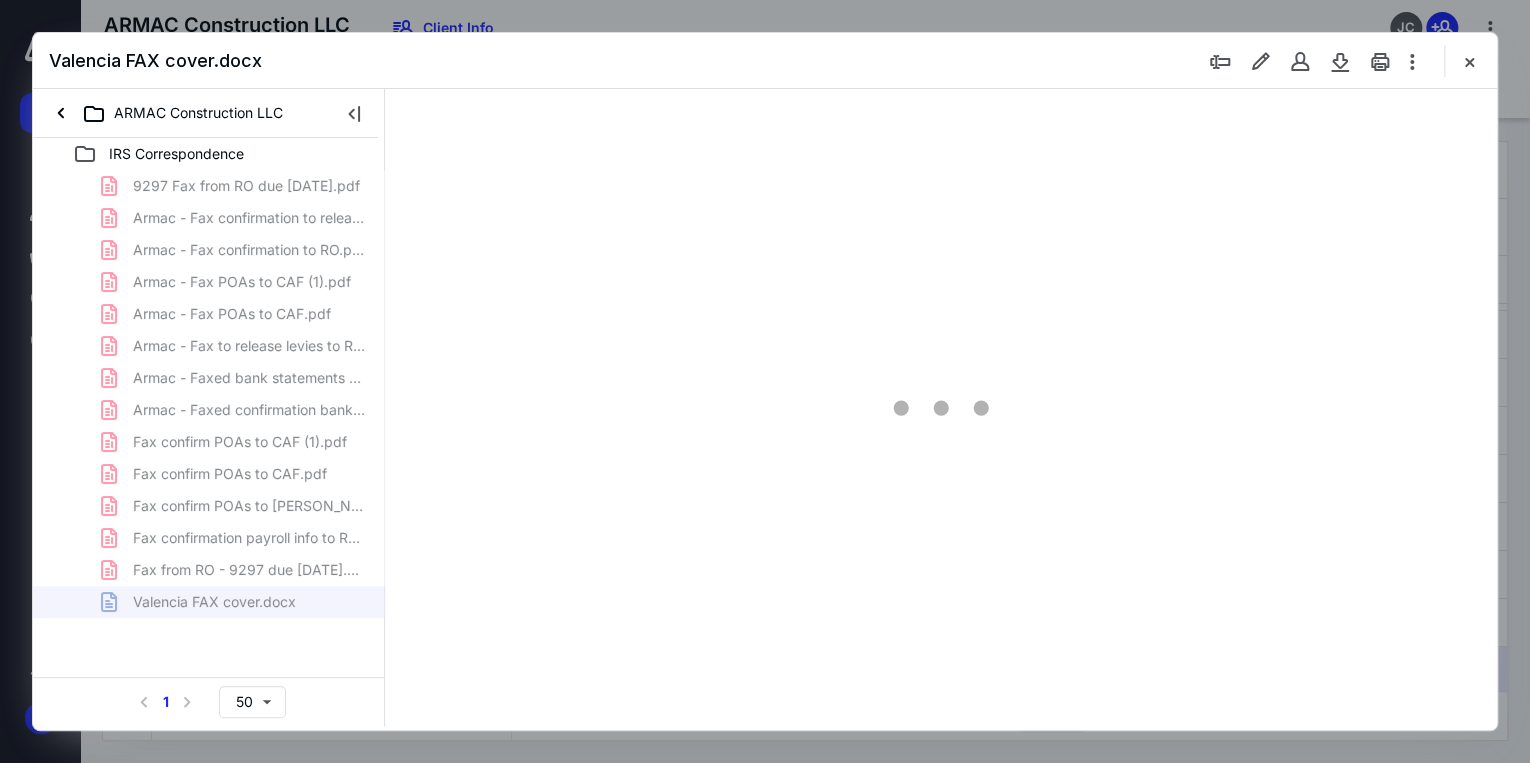 type on "71" 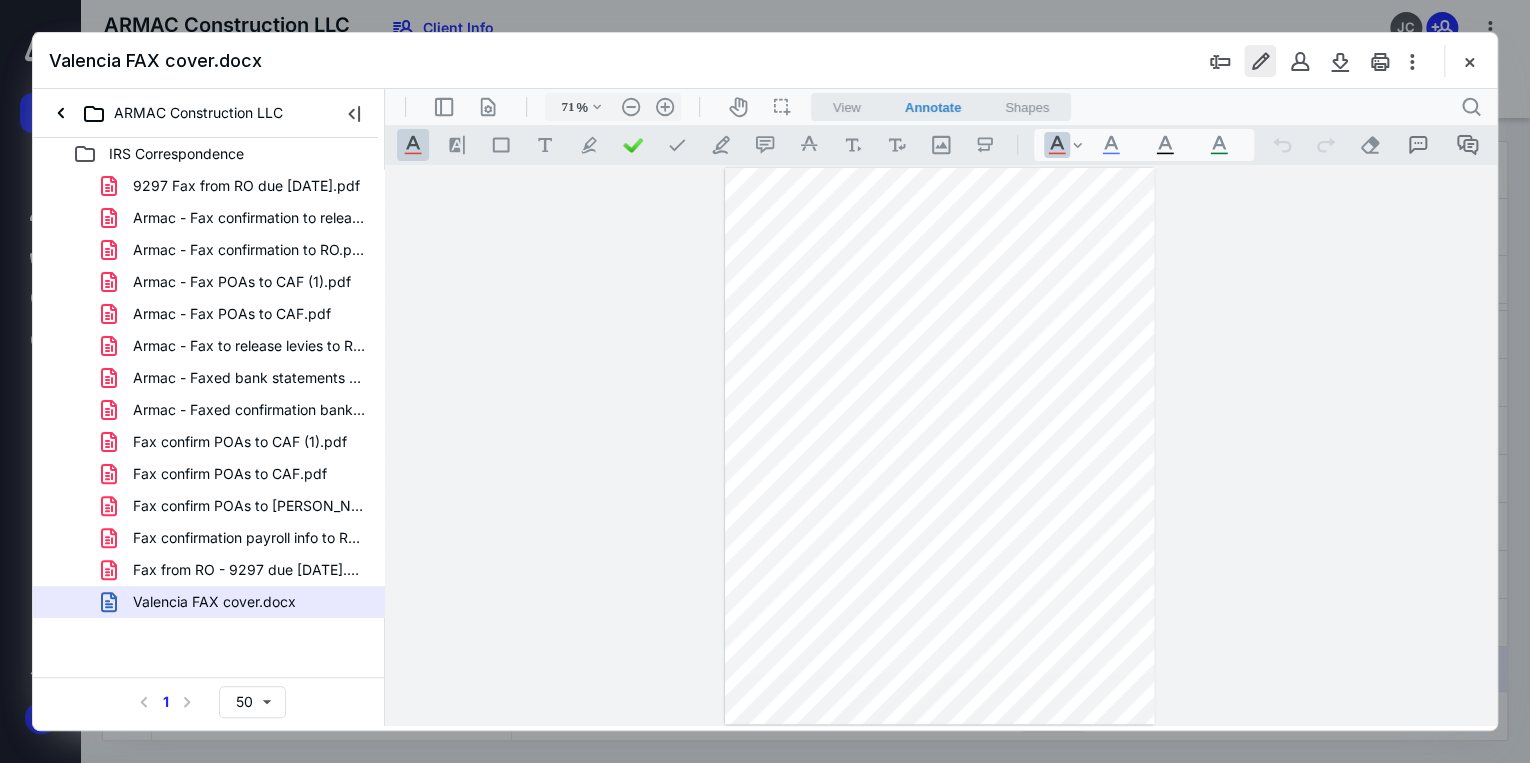 click at bounding box center [1260, 61] 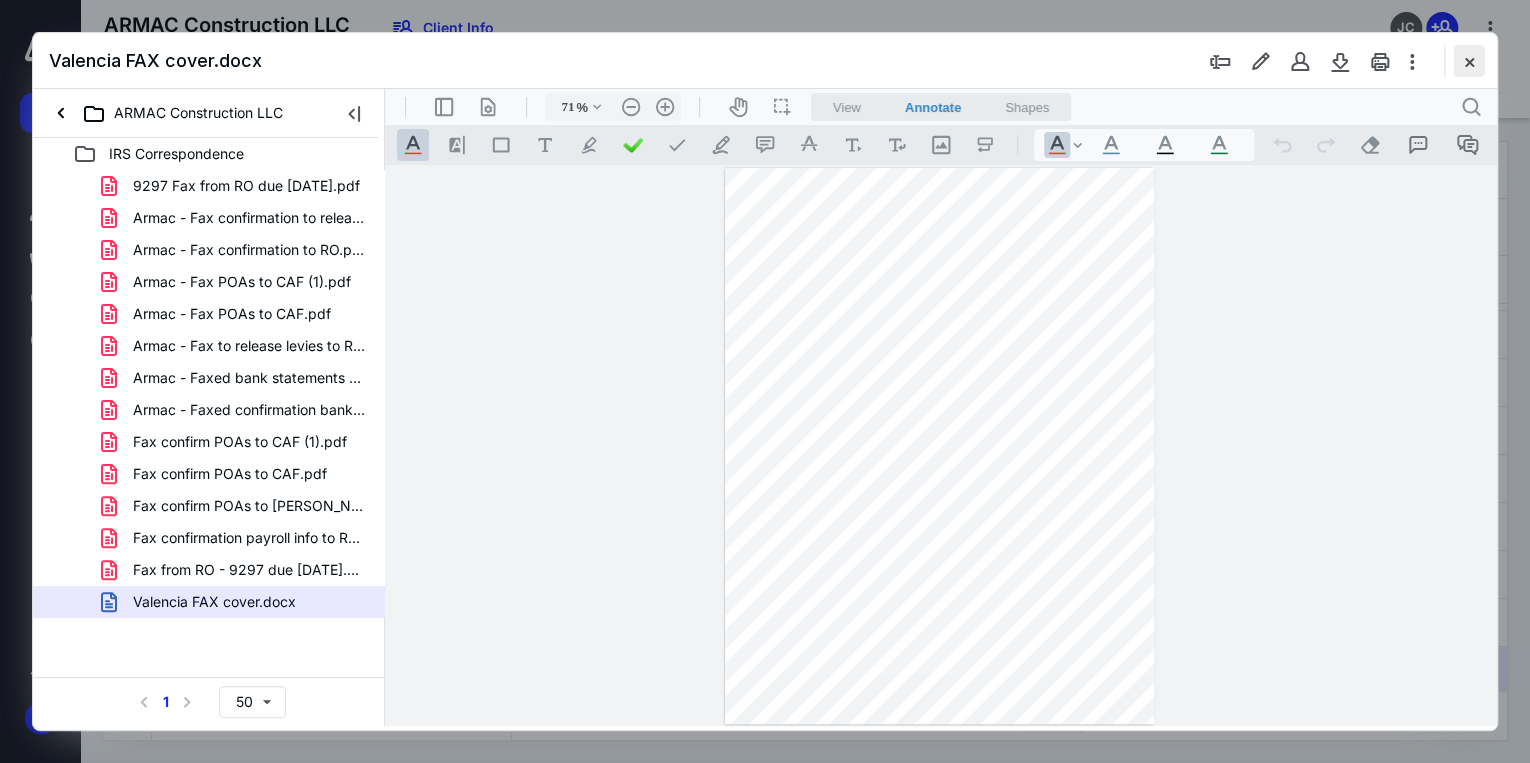 click at bounding box center [1469, 61] 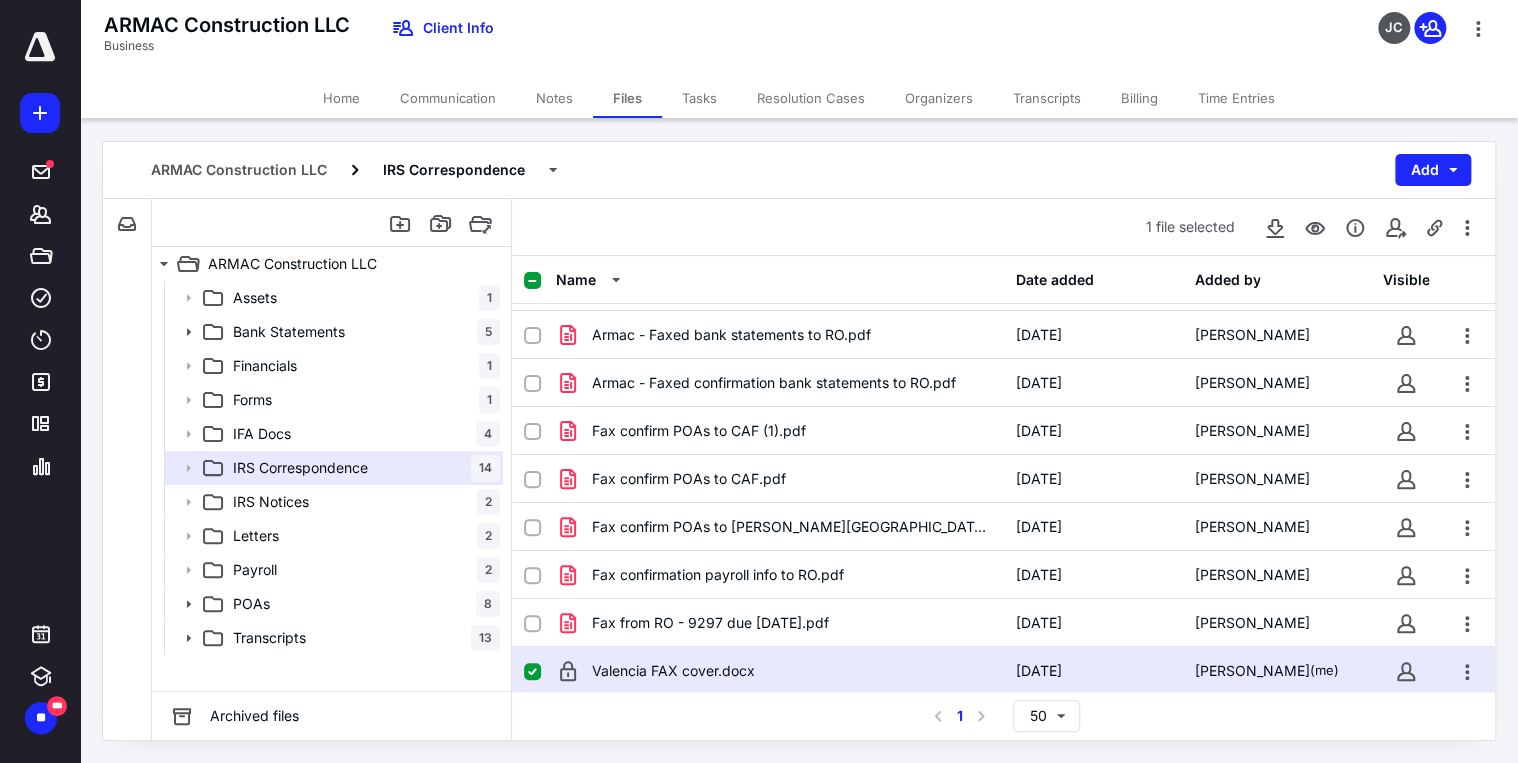 click on "Home" at bounding box center (341, 98) 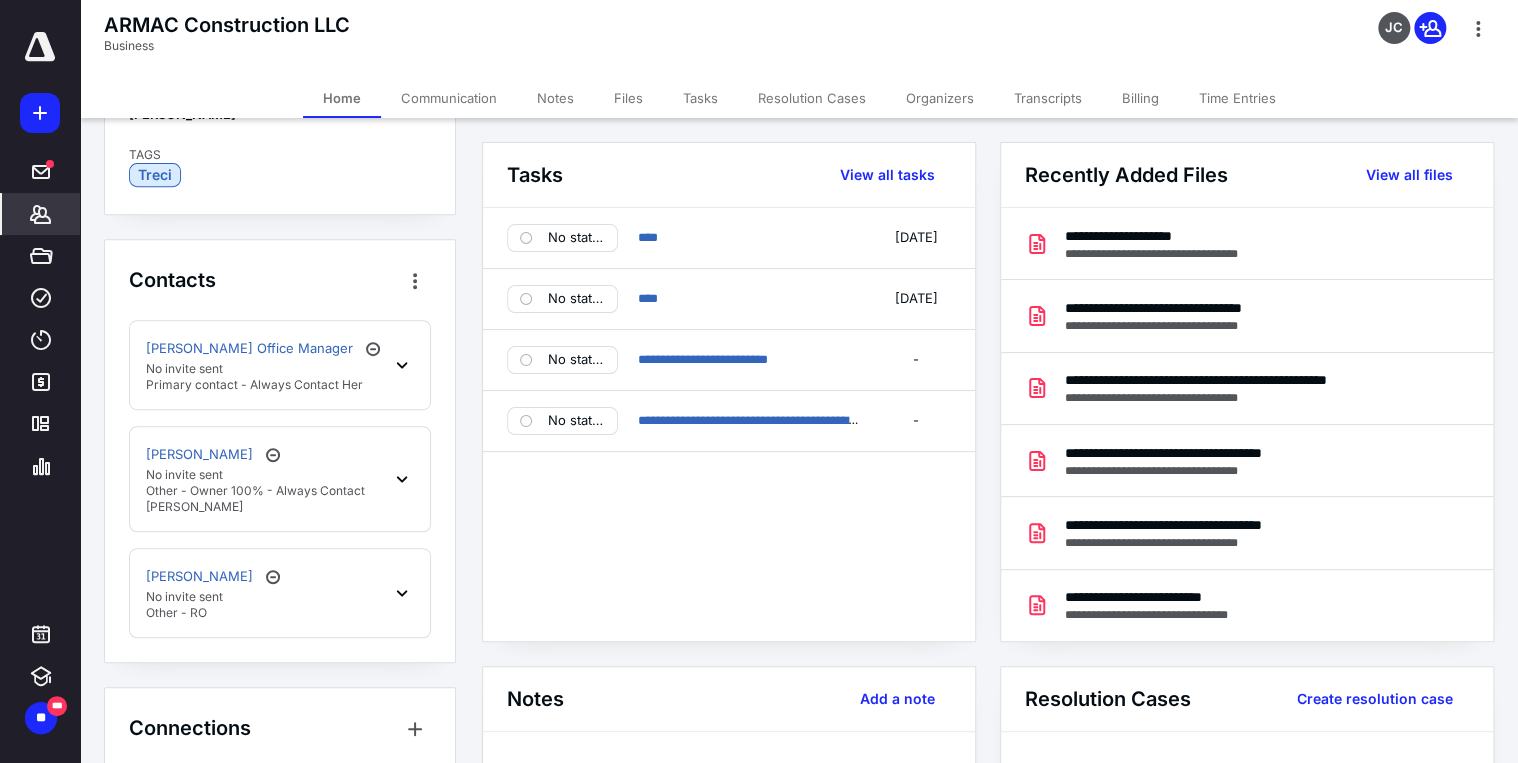 scroll, scrollTop: 451, scrollLeft: 0, axis: vertical 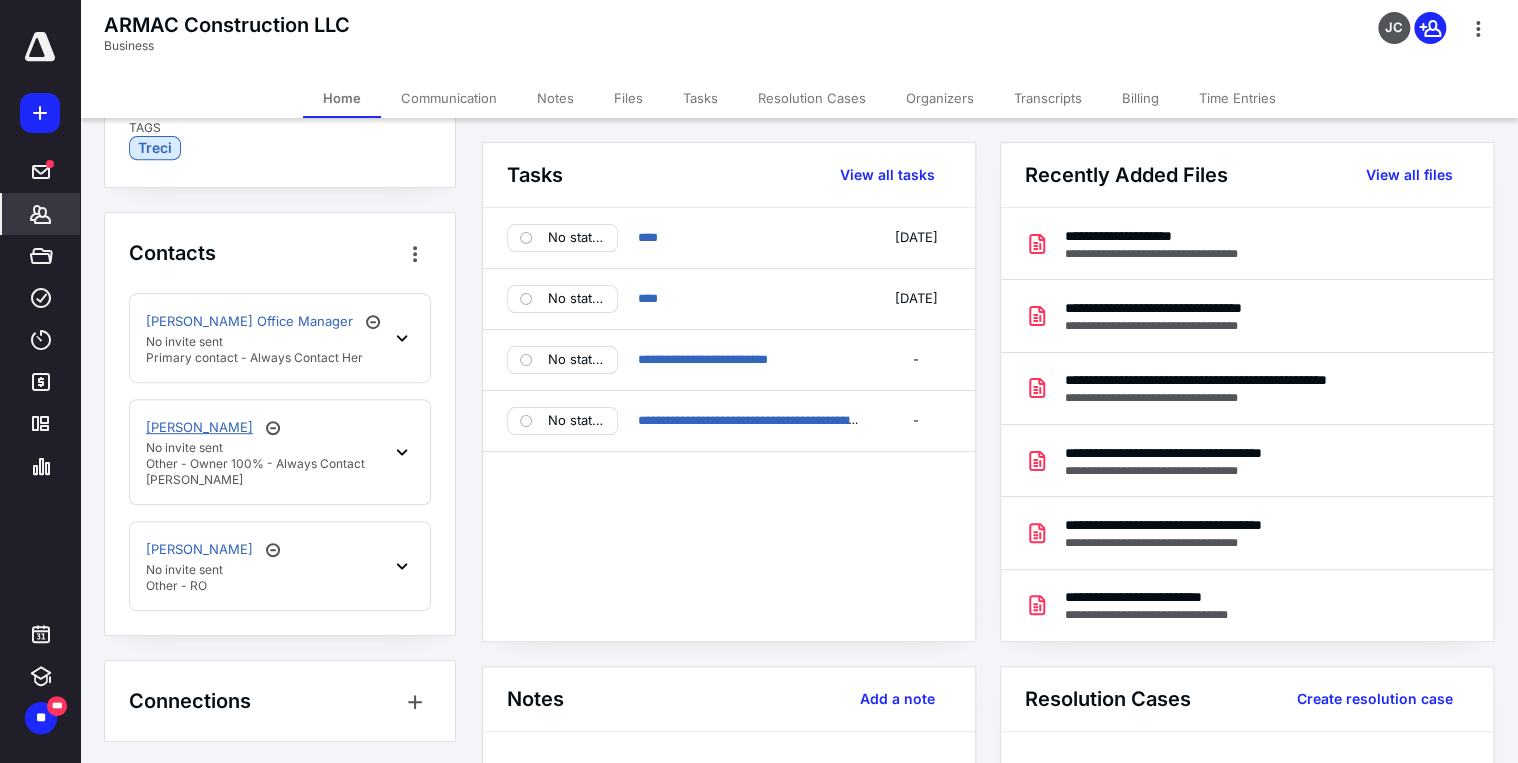 click on "Robert McQueary" at bounding box center (199, 428) 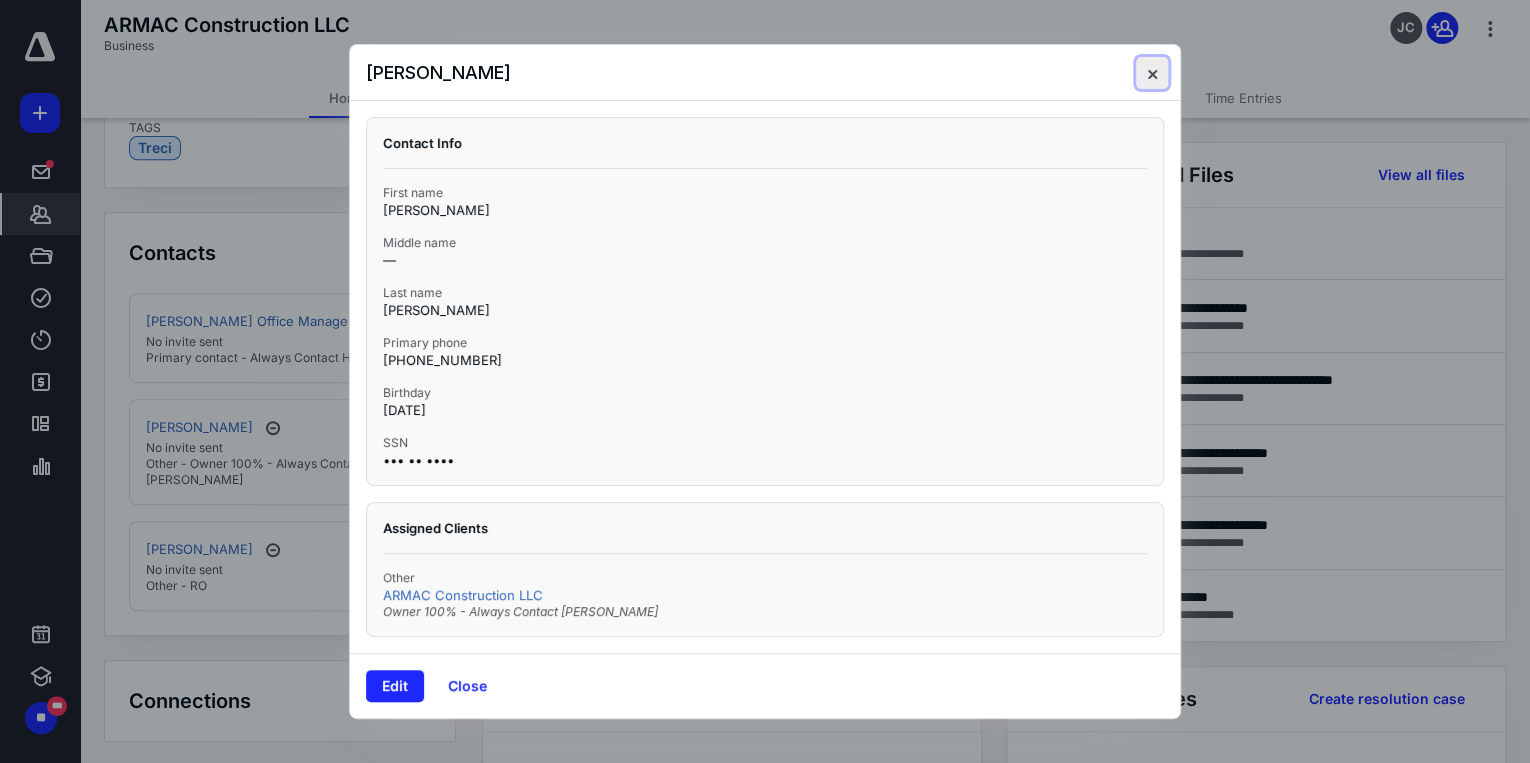 click at bounding box center (1152, 73) 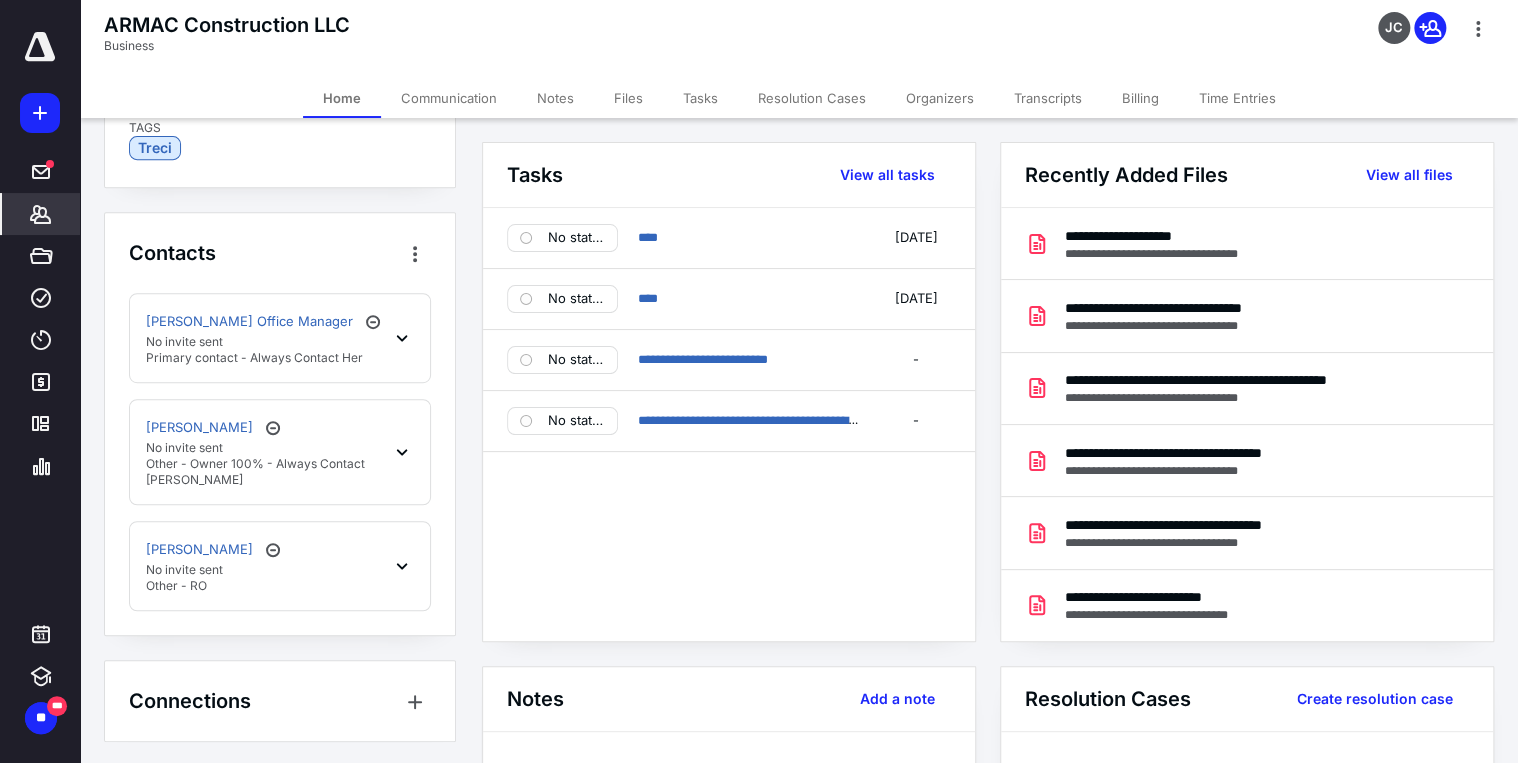 click on "Tasks" at bounding box center [700, 98] 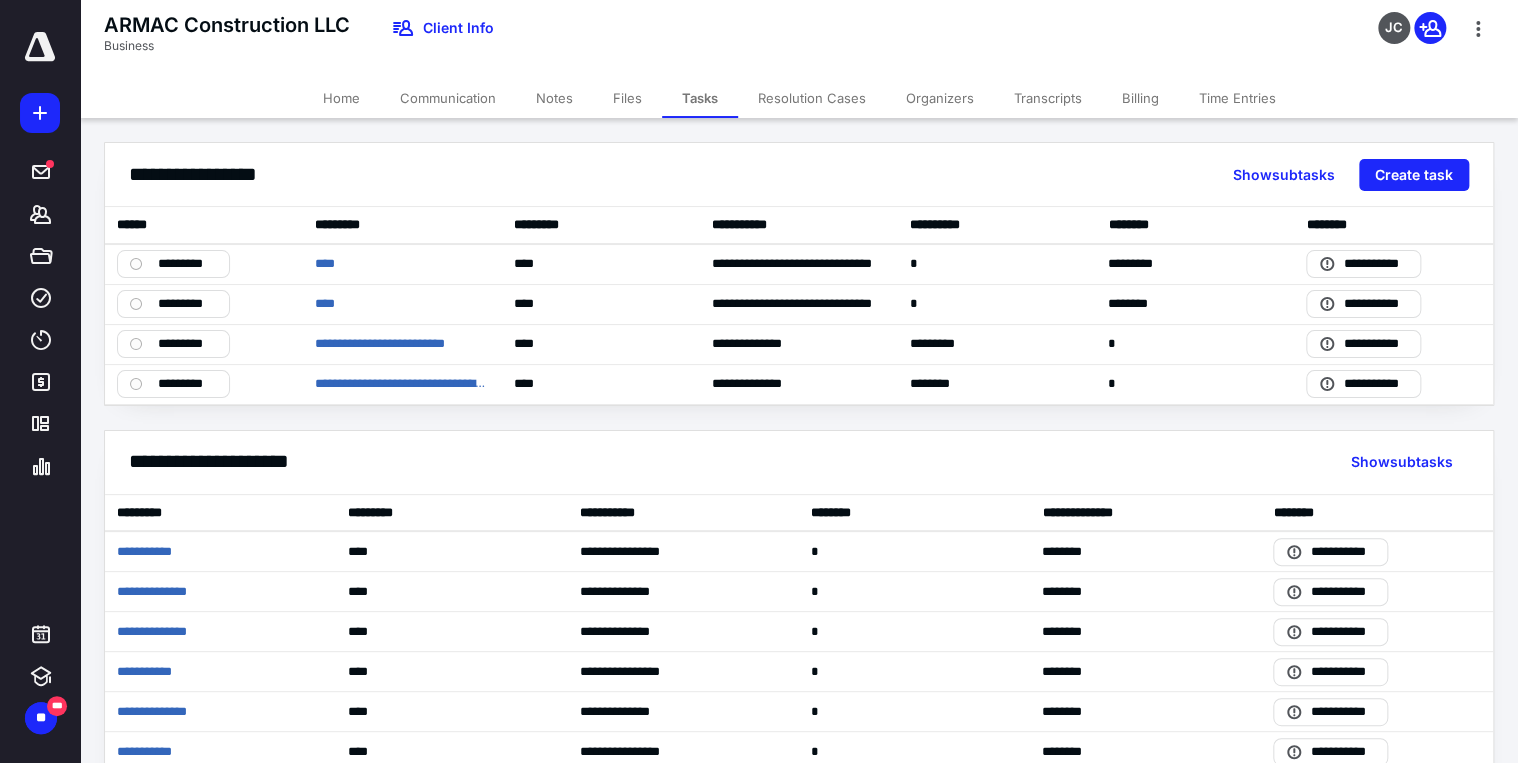 click on "Home" at bounding box center [341, 98] 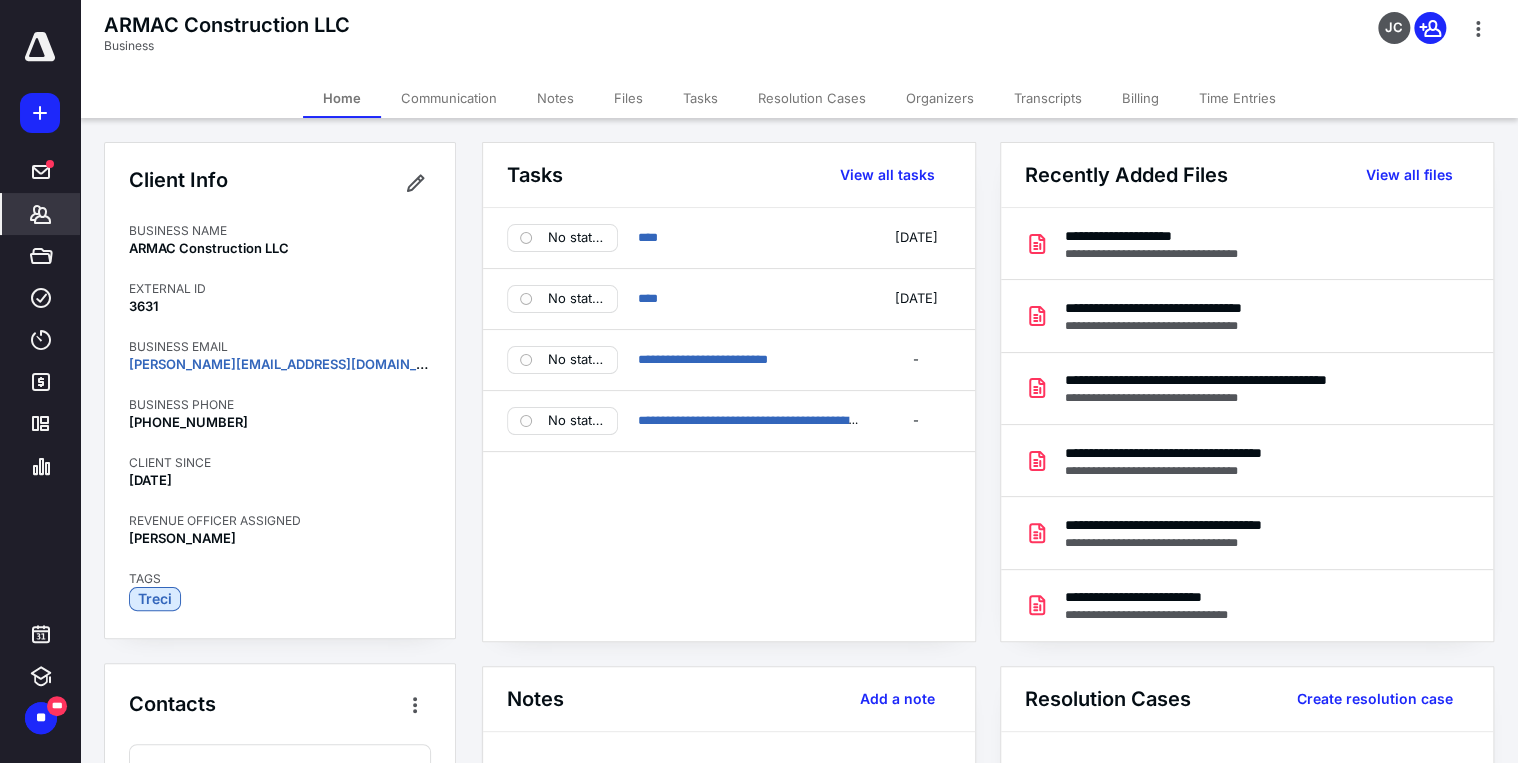 click on "Tasks" at bounding box center (700, 98) 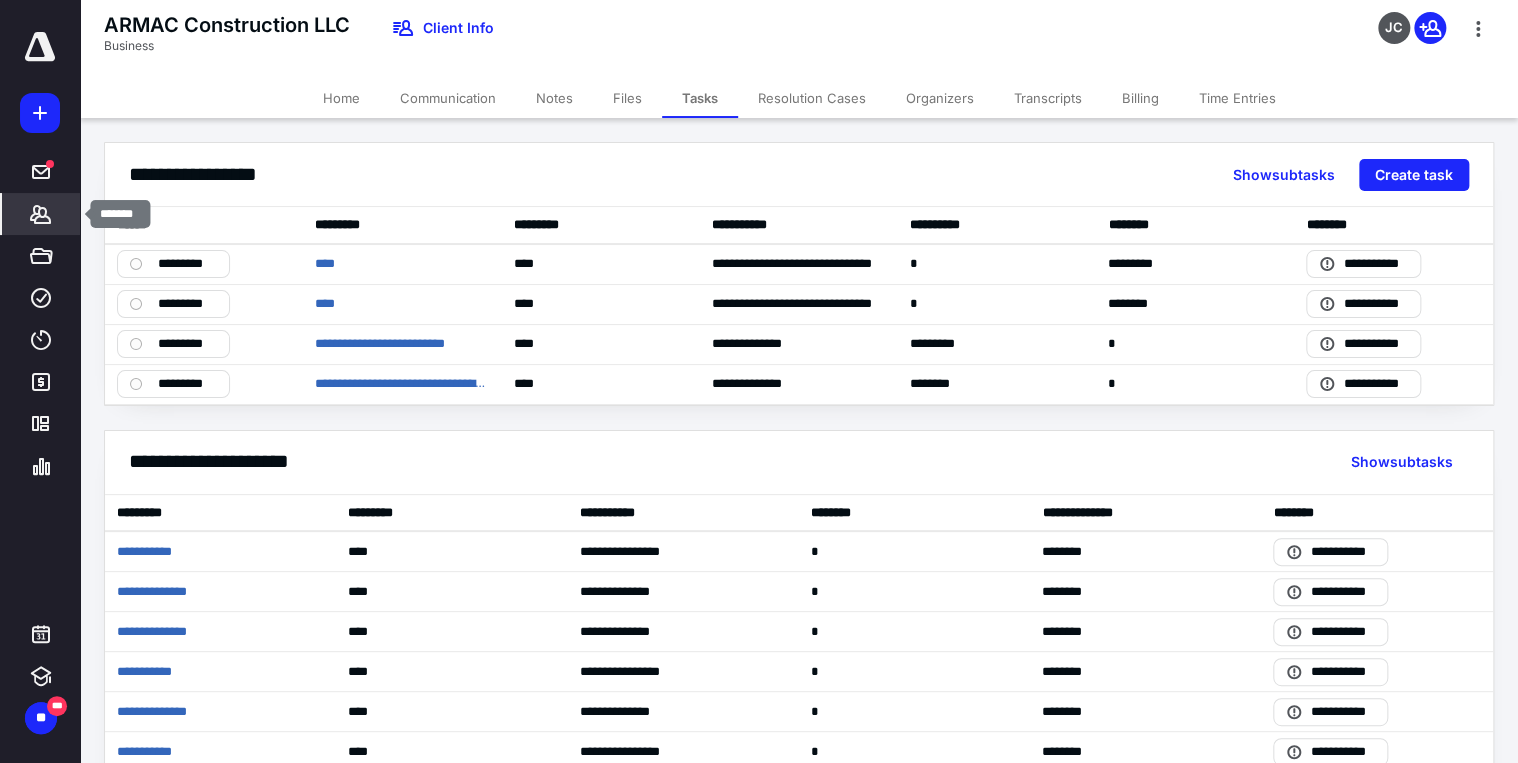 click 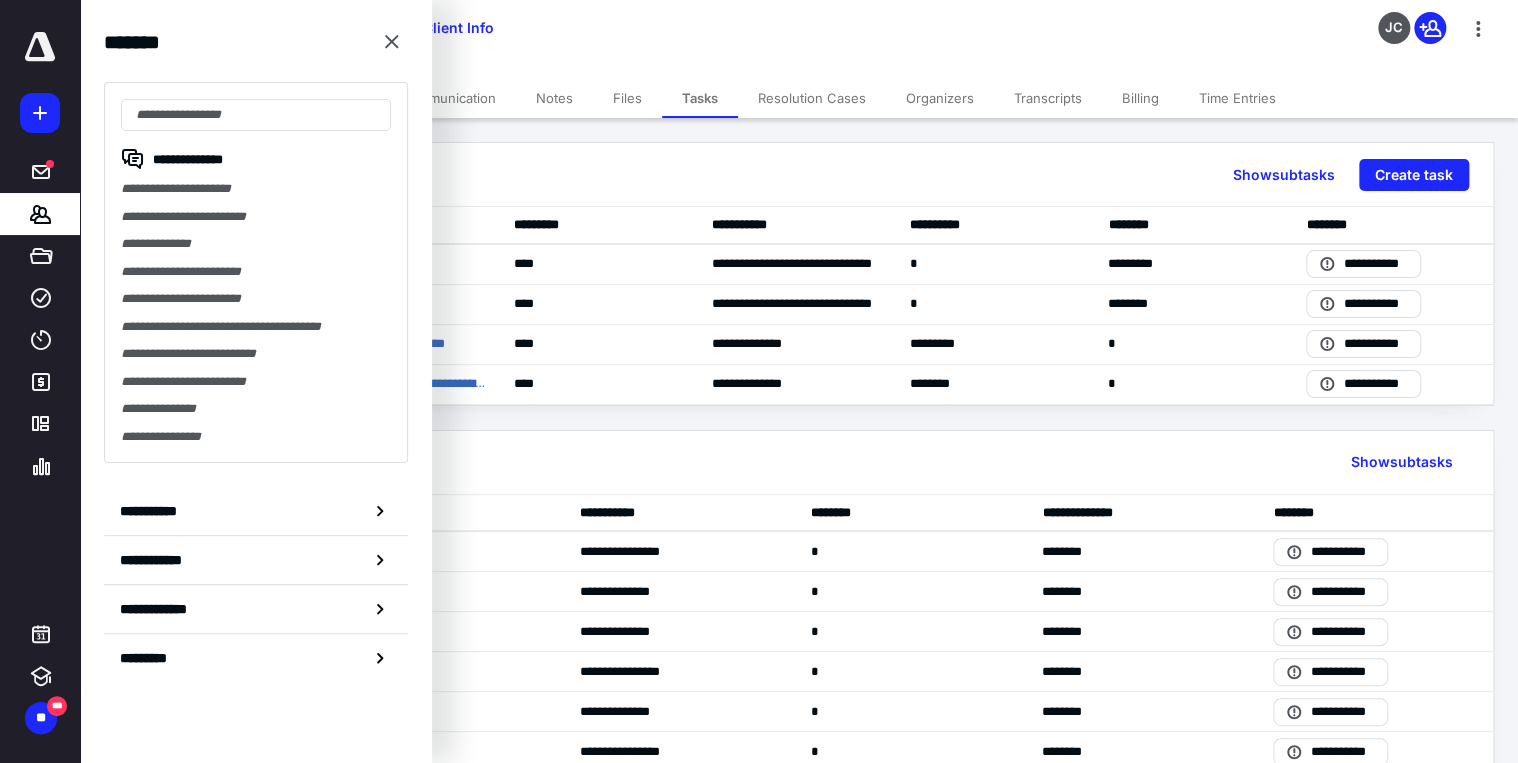 click on "Communication" at bounding box center [448, 98] 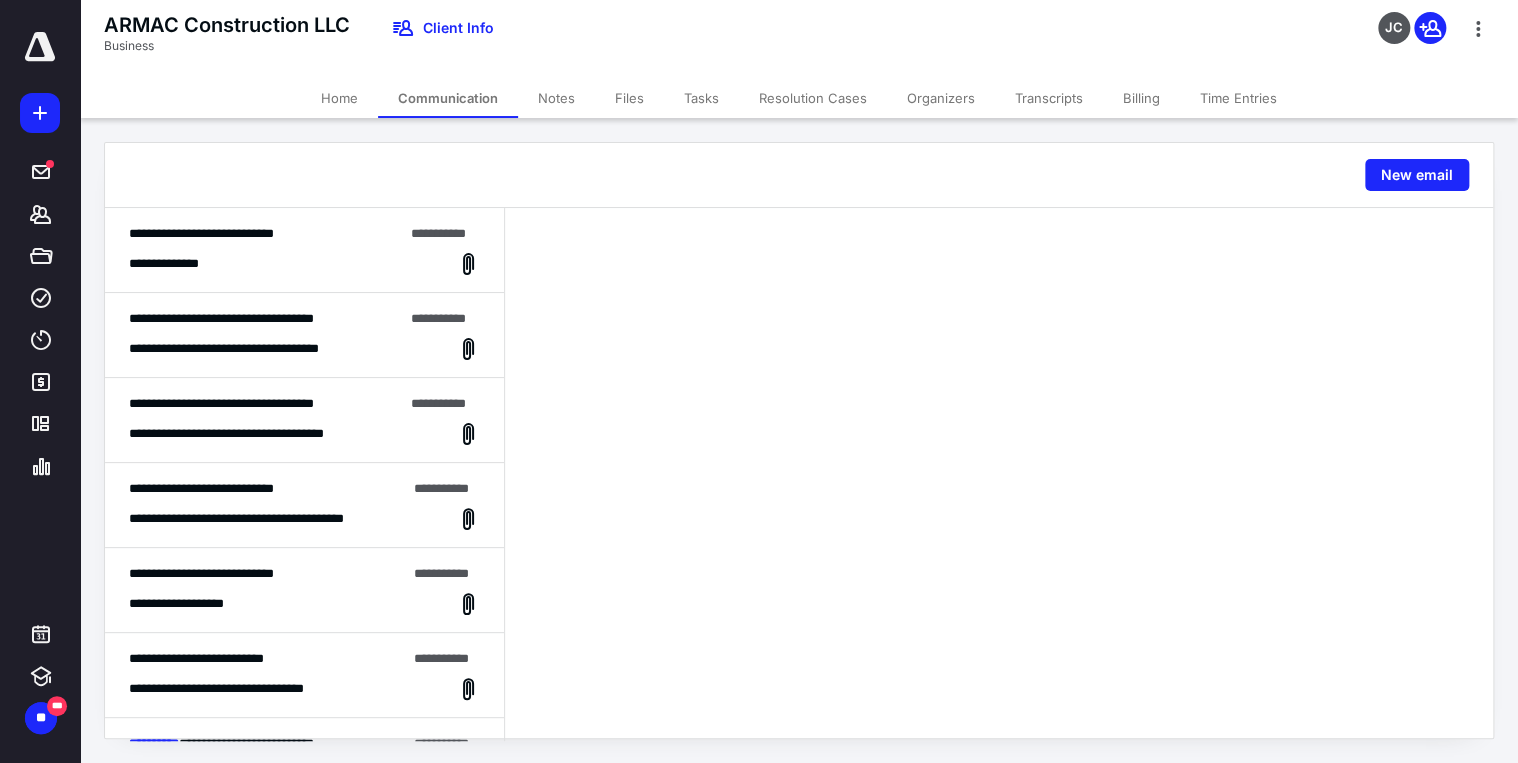 click on "Home" at bounding box center [339, 98] 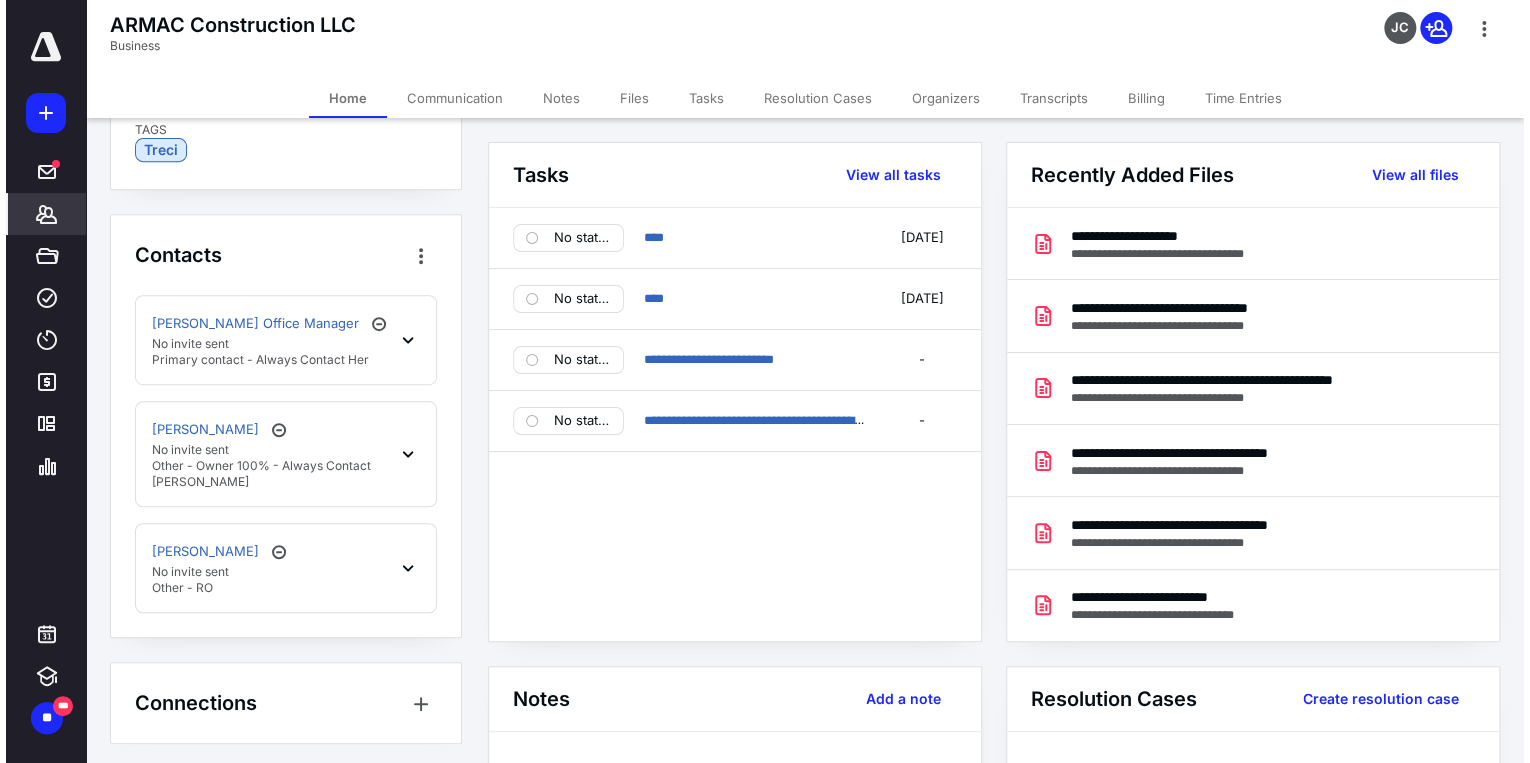 scroll, scrollTop: 451, scrollLeft: 0, axis: vertical 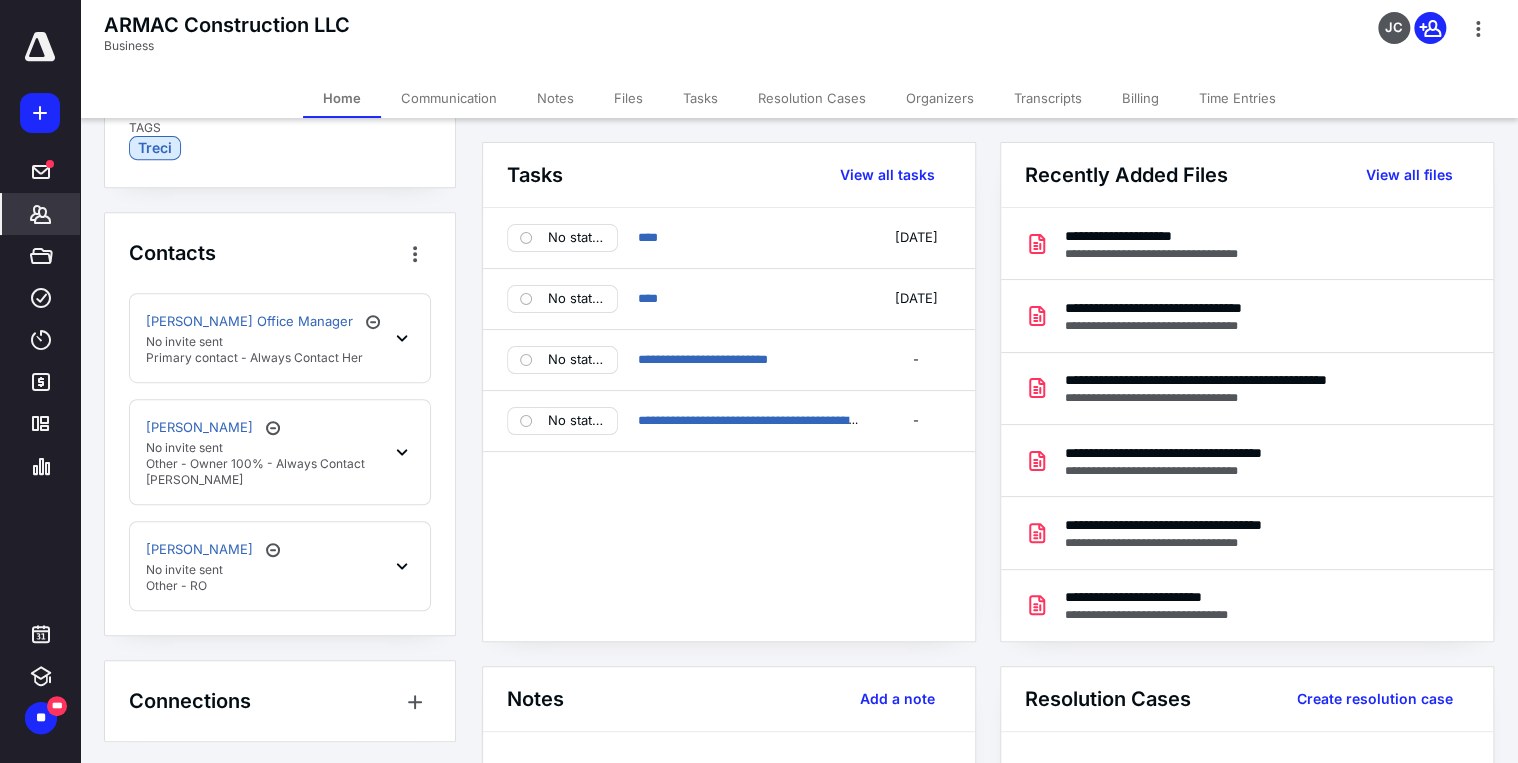 click on "Tasks" at bounding box center (700, 98) 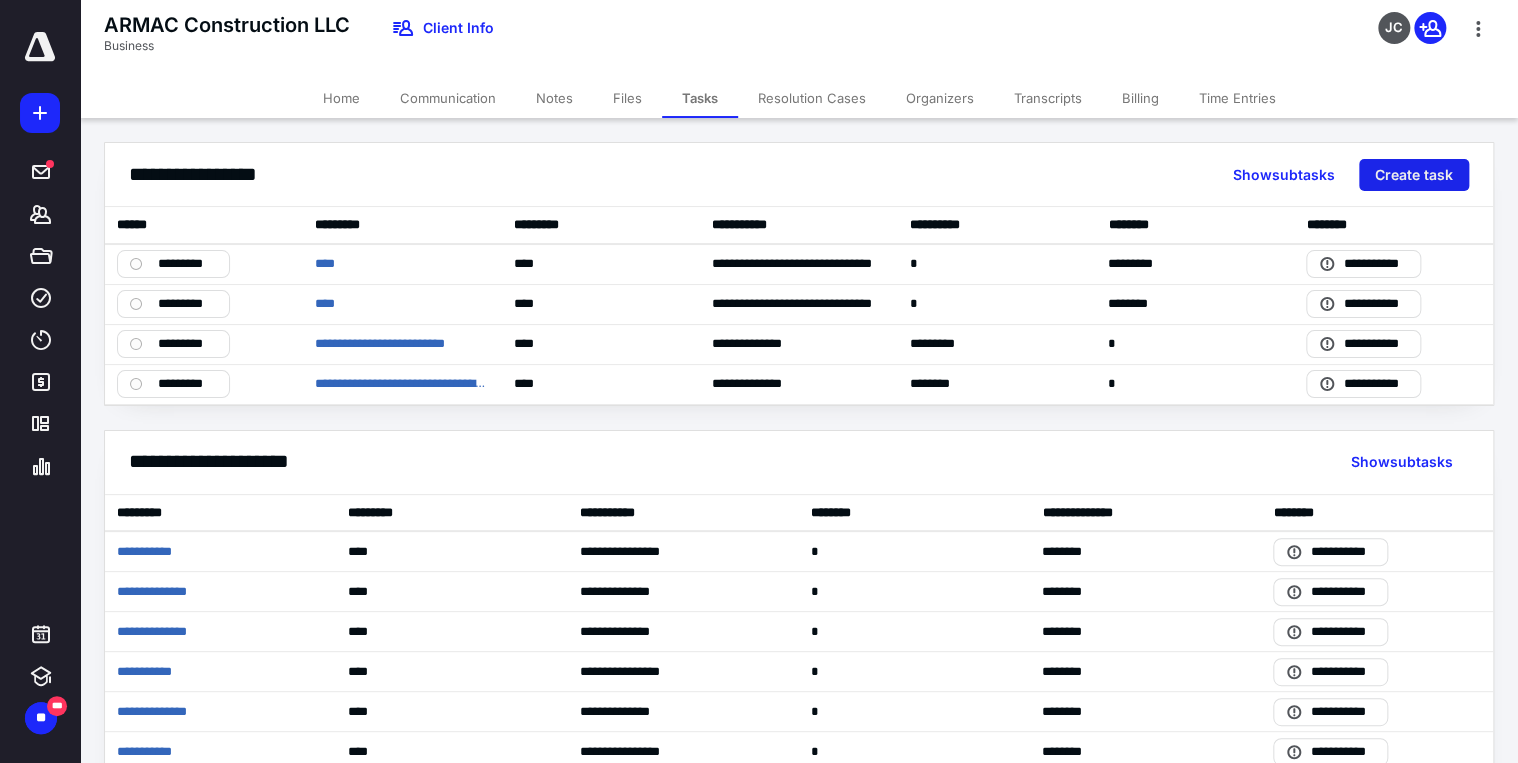 click on "Create task" at bounding box center (1414, 175) 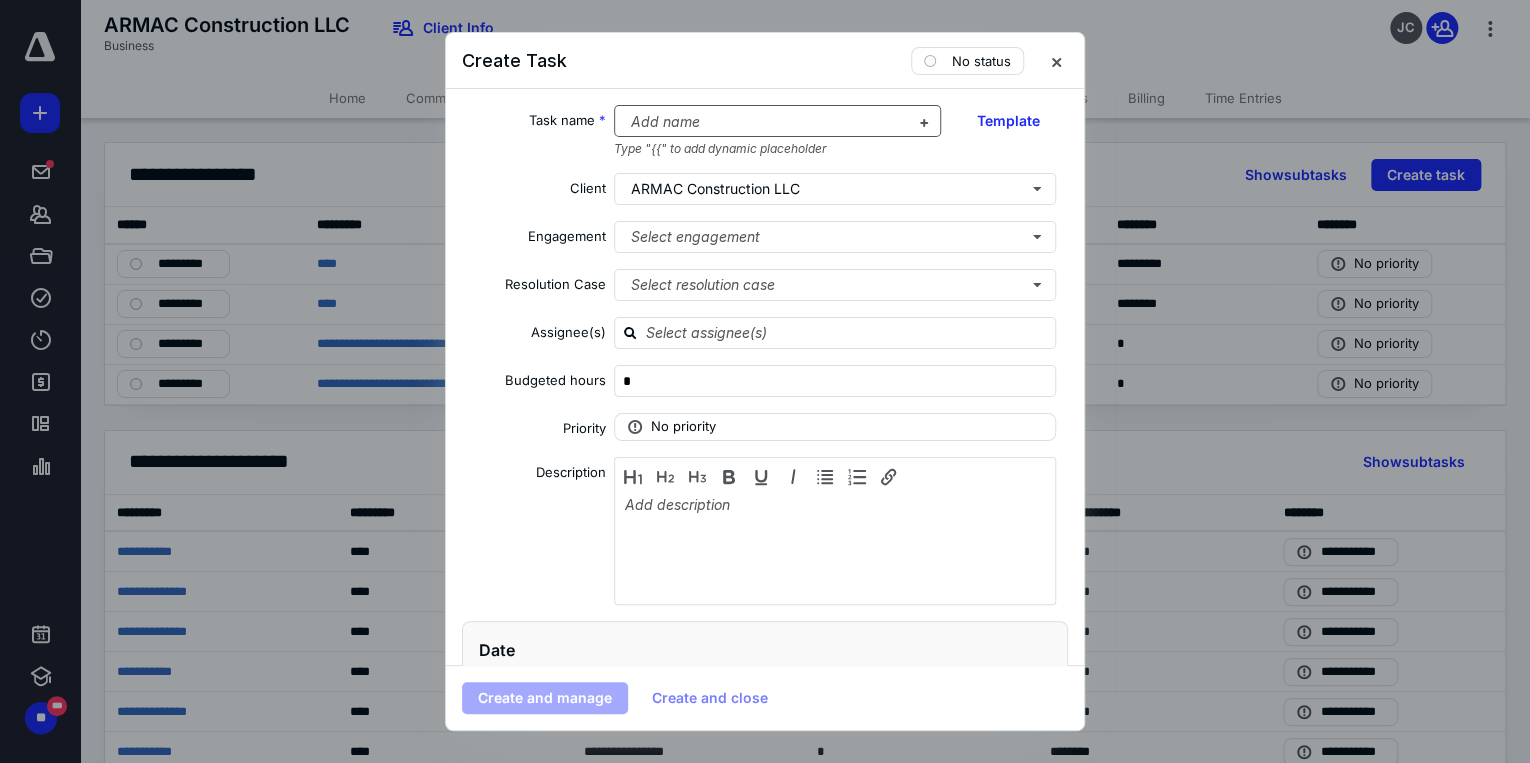 click at bounding box center [766, 122] 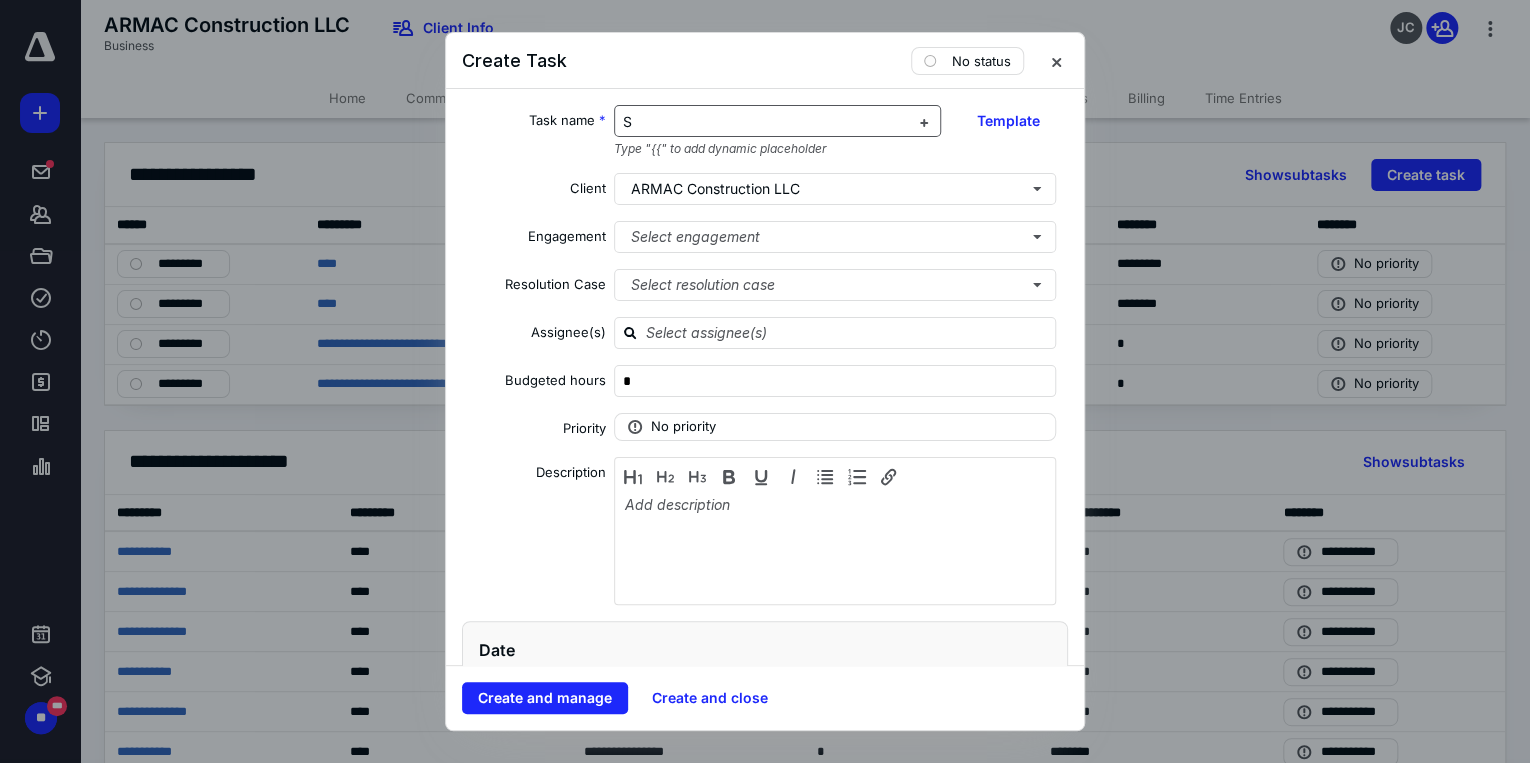 type 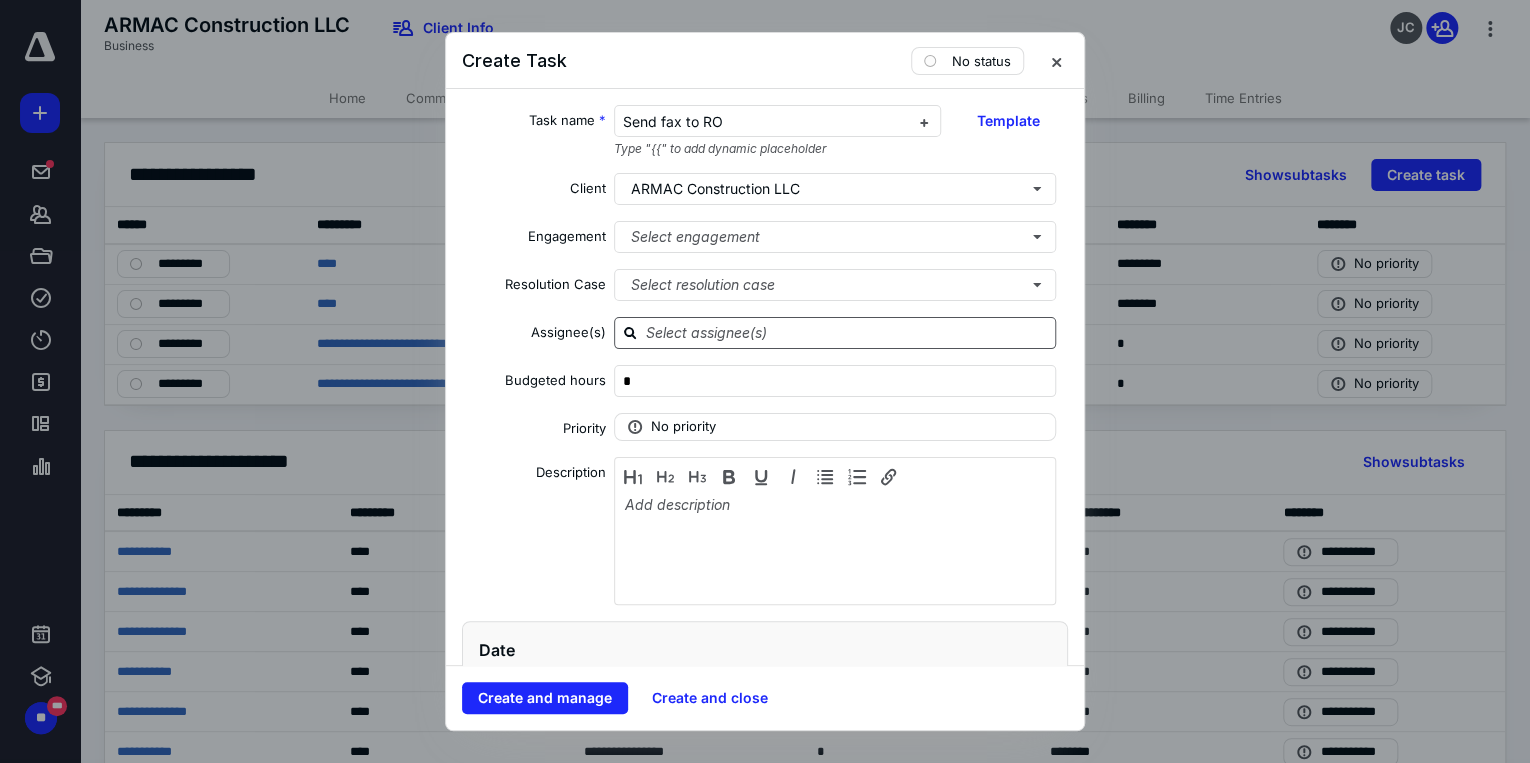 click 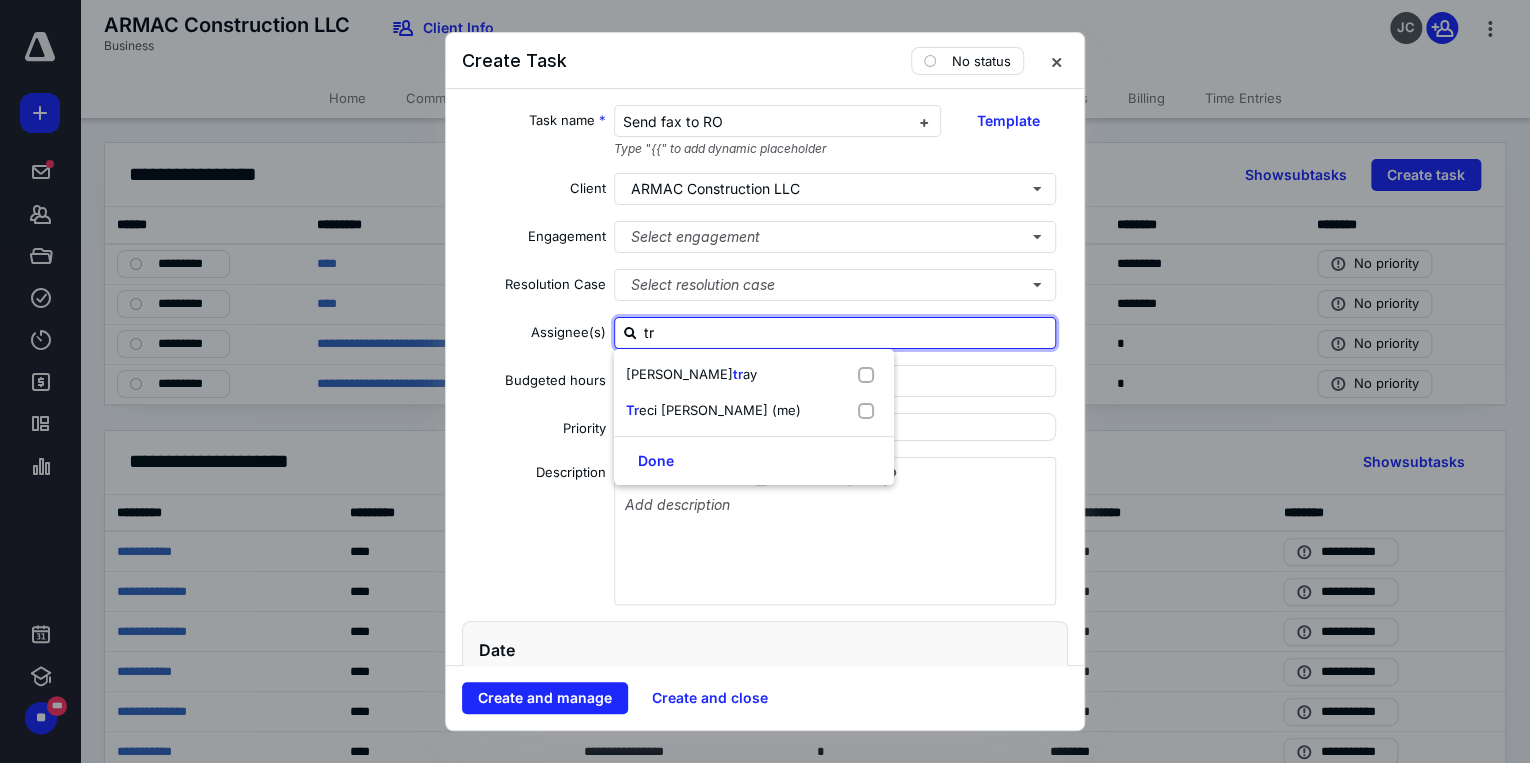 type on "t" 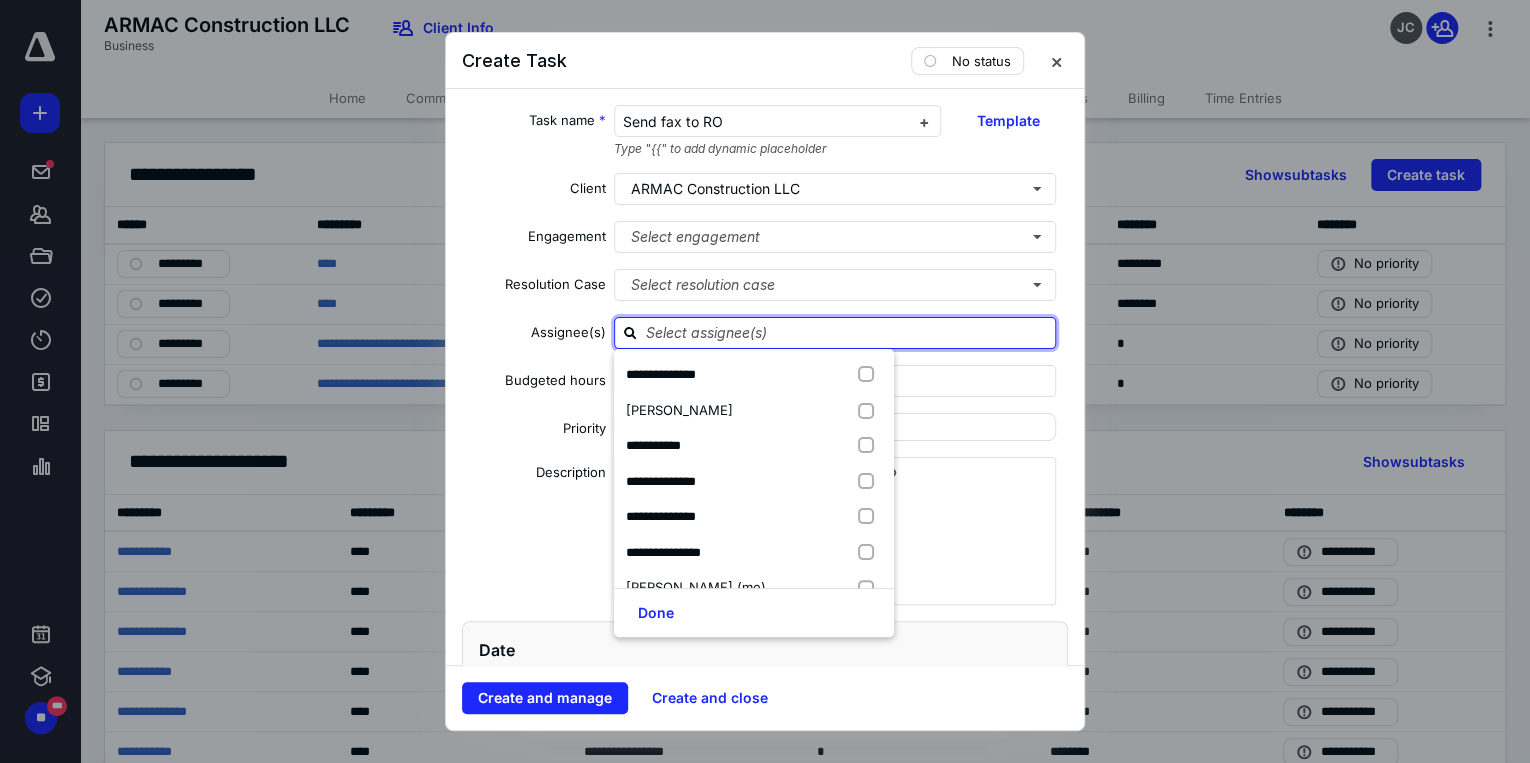 type on "a" 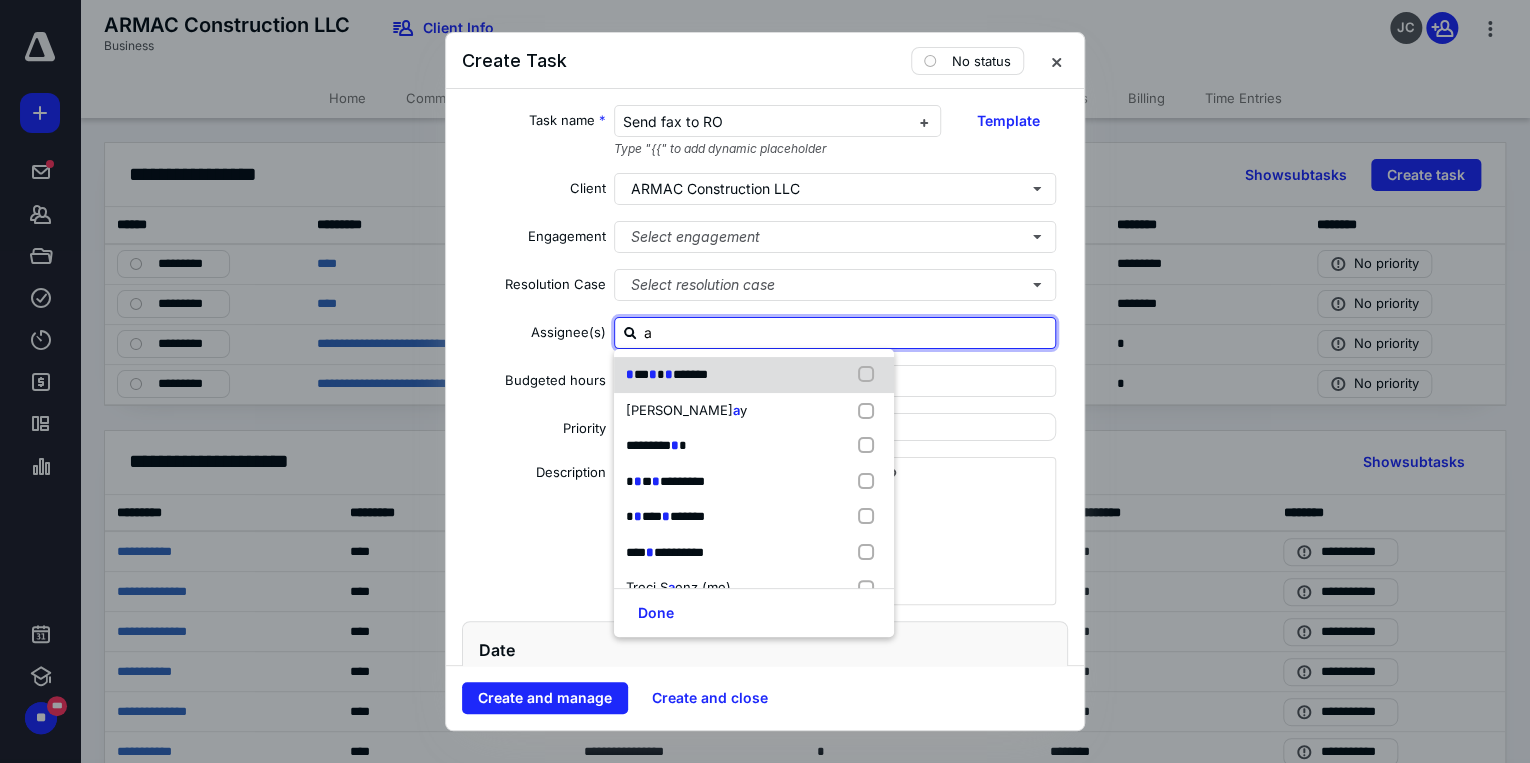 click at bounding box center (870, 375) 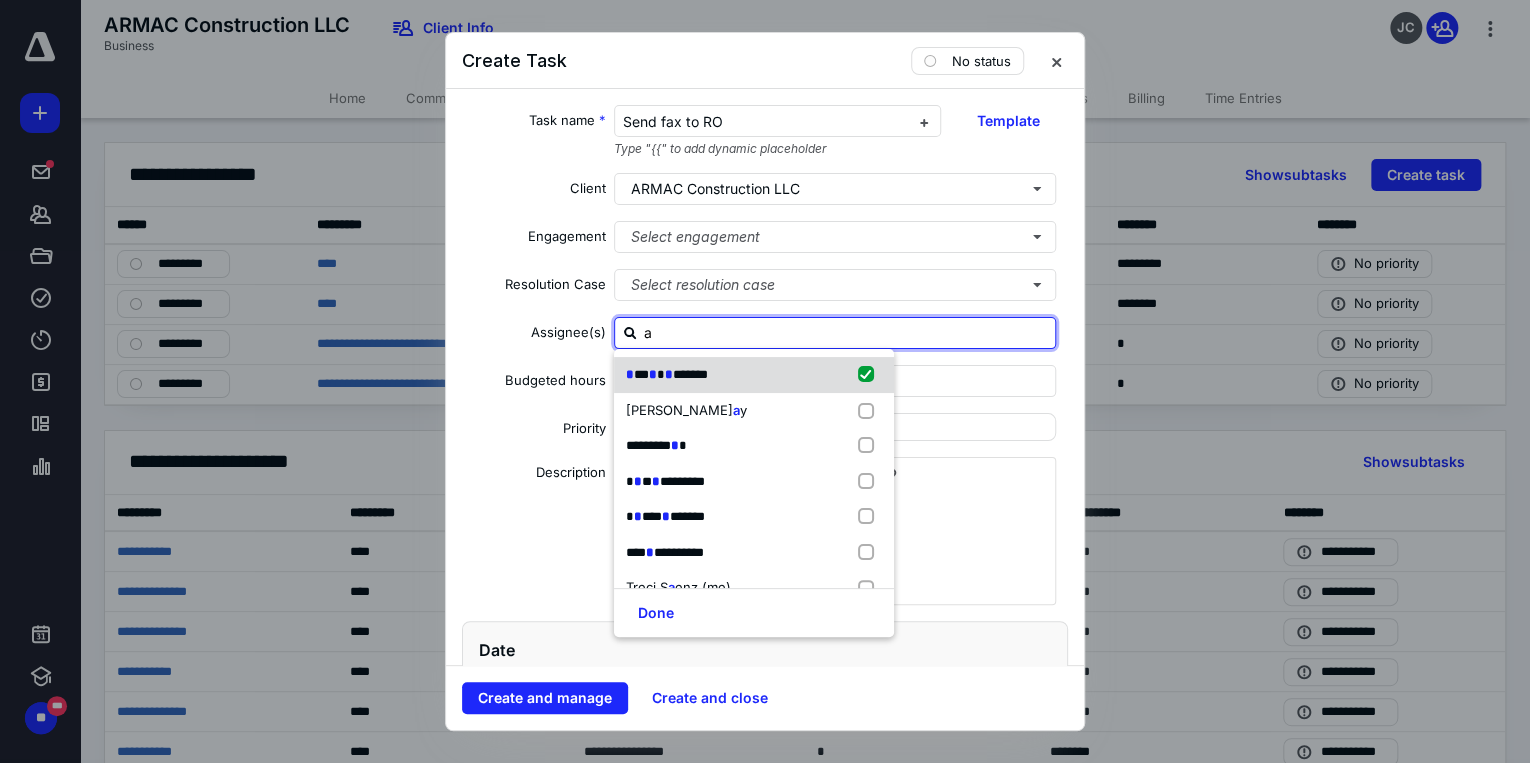 checkbox on "true" 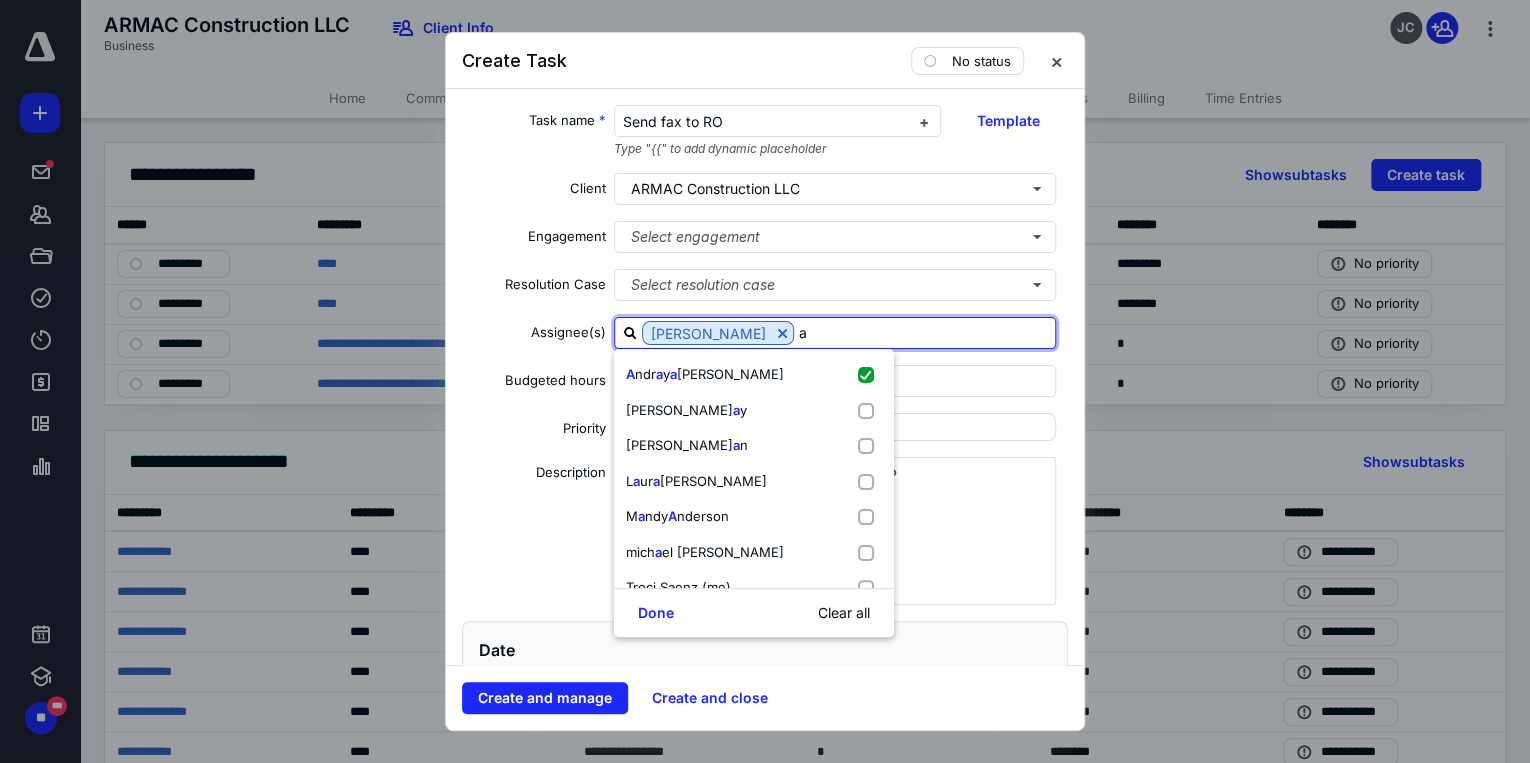 type on "a" 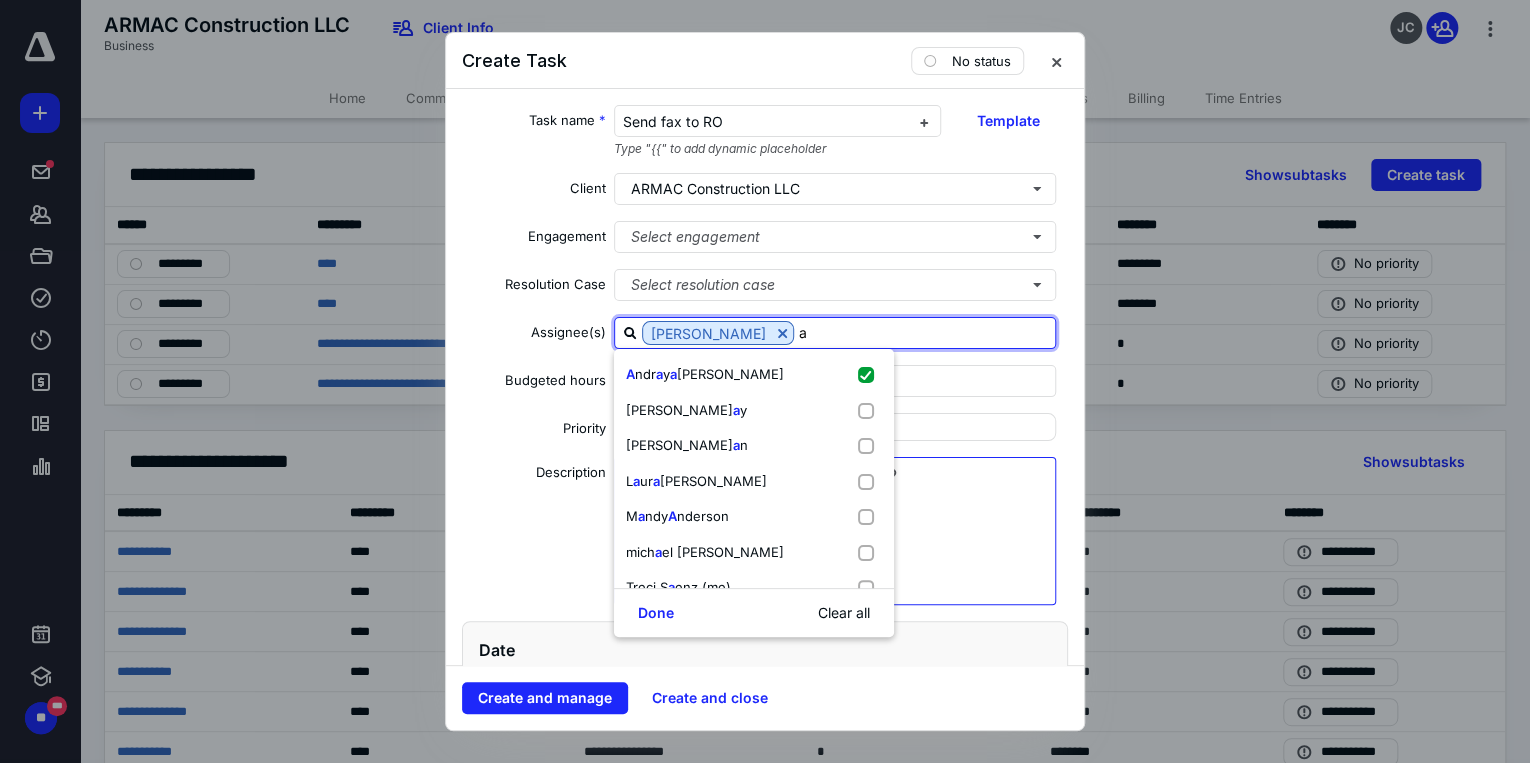 click at bounding box center [835, 546] 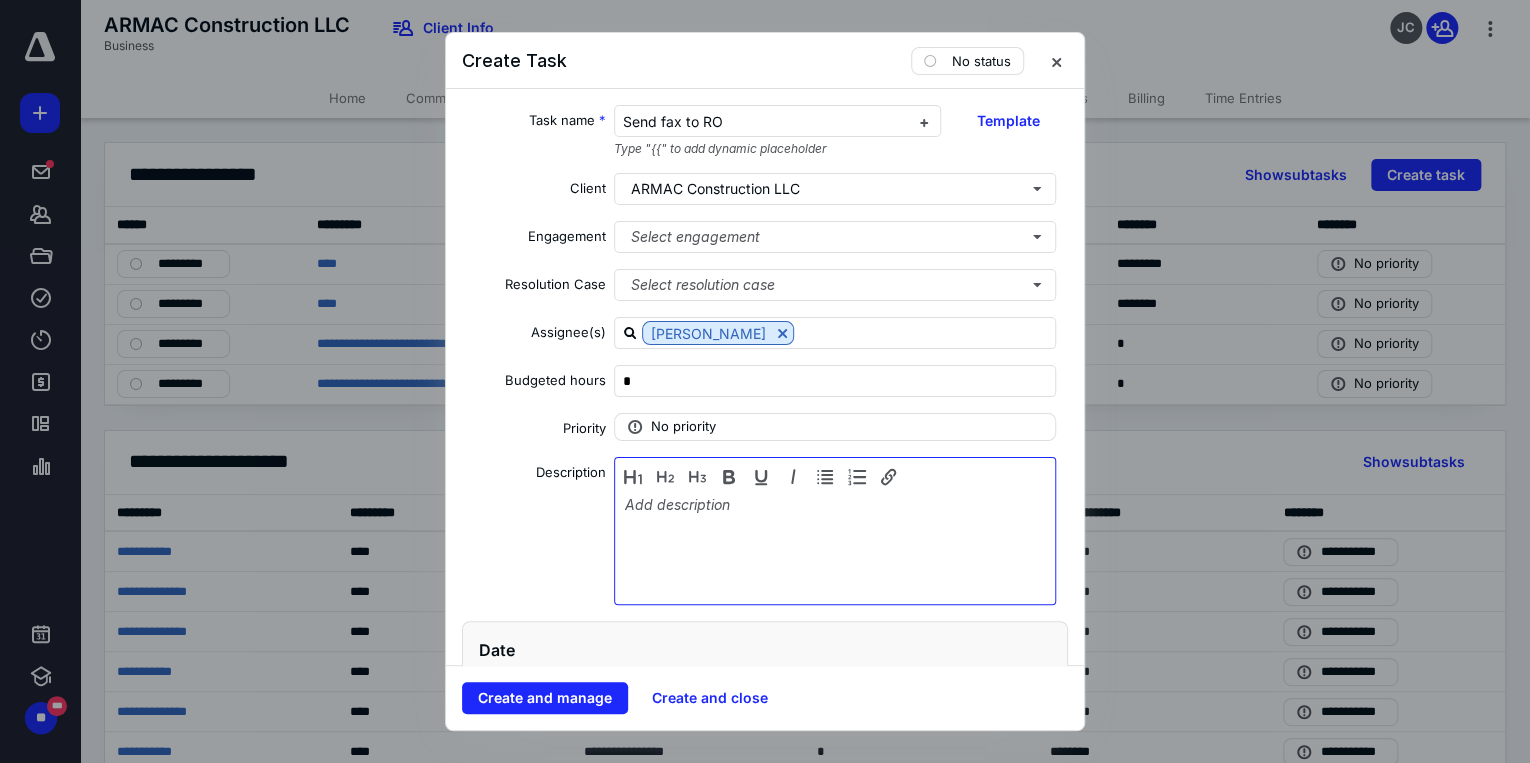 type 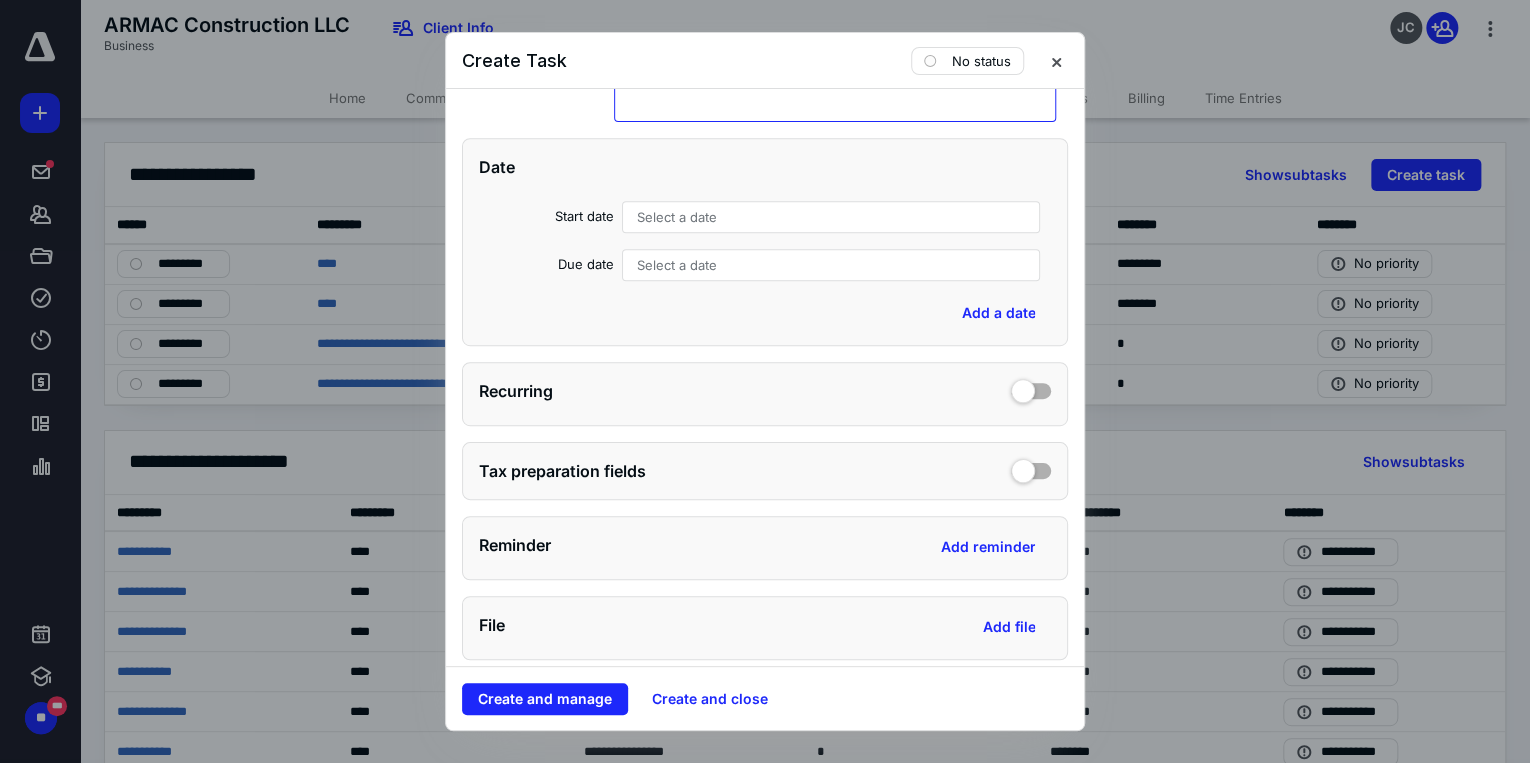 scroll, scrollTop: 640, scrollLeft: 0, axis: vertical 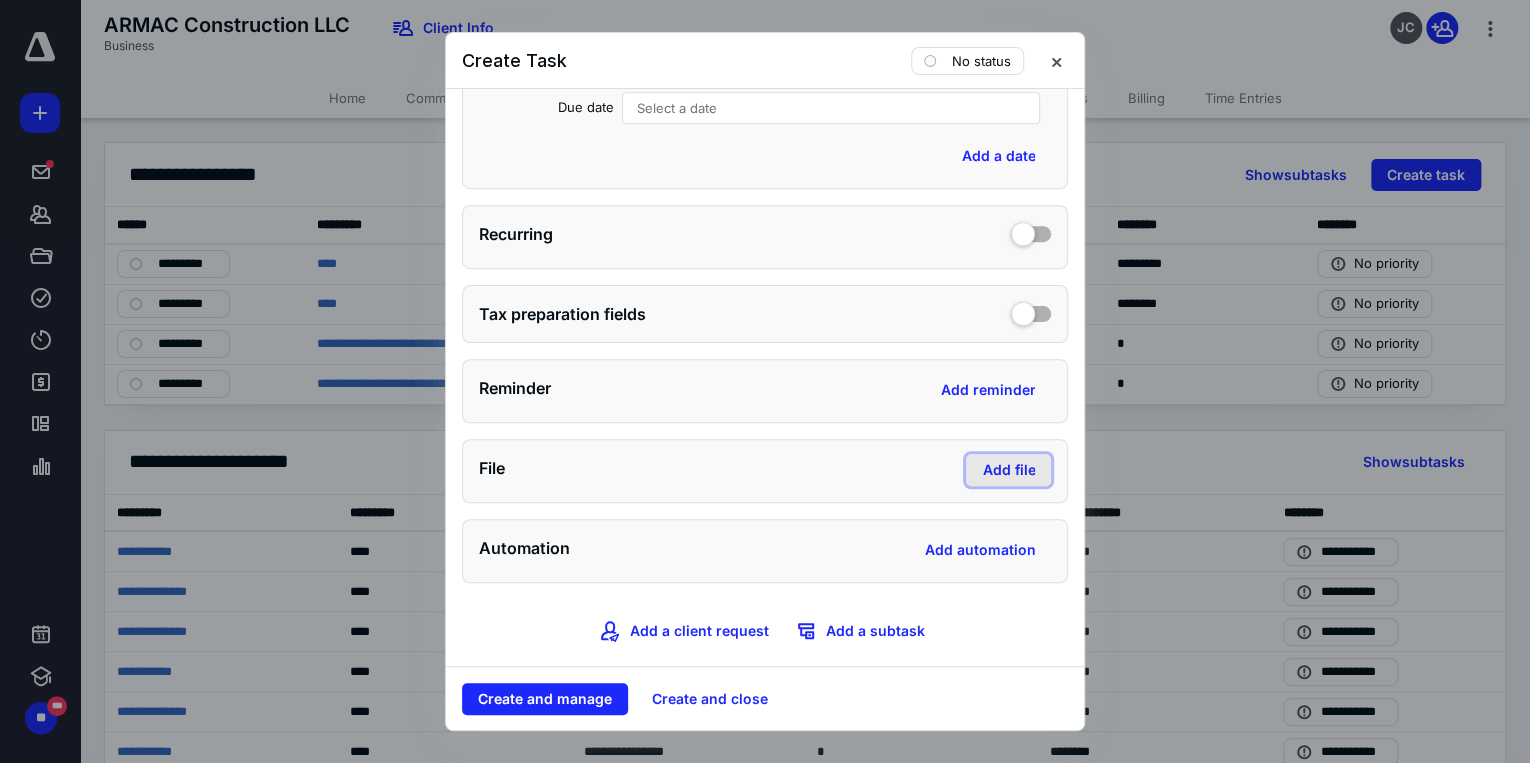click on "Add file" at bounding box center (1008, 470) 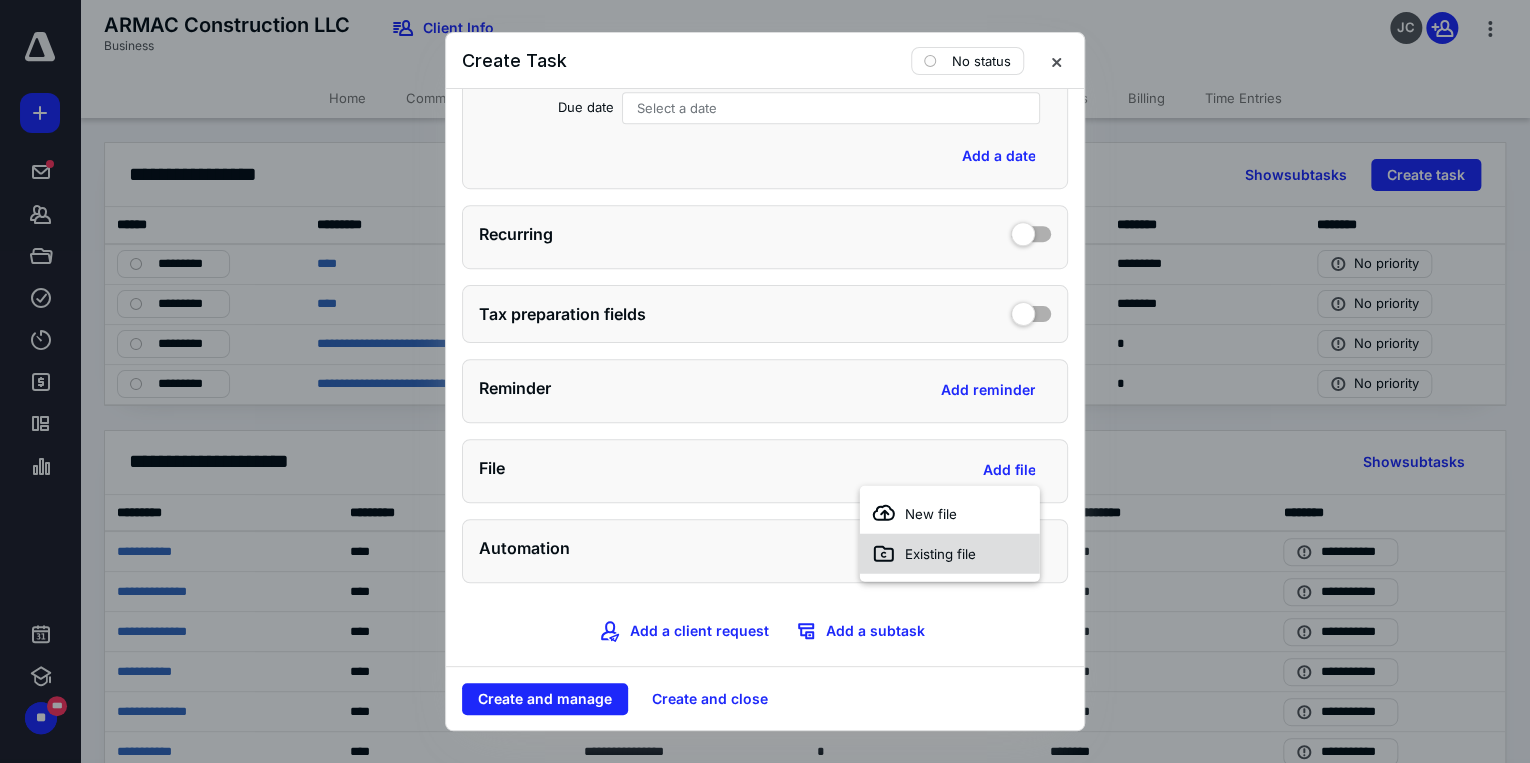 click on "Existing file" at bounding box center [949, 554] 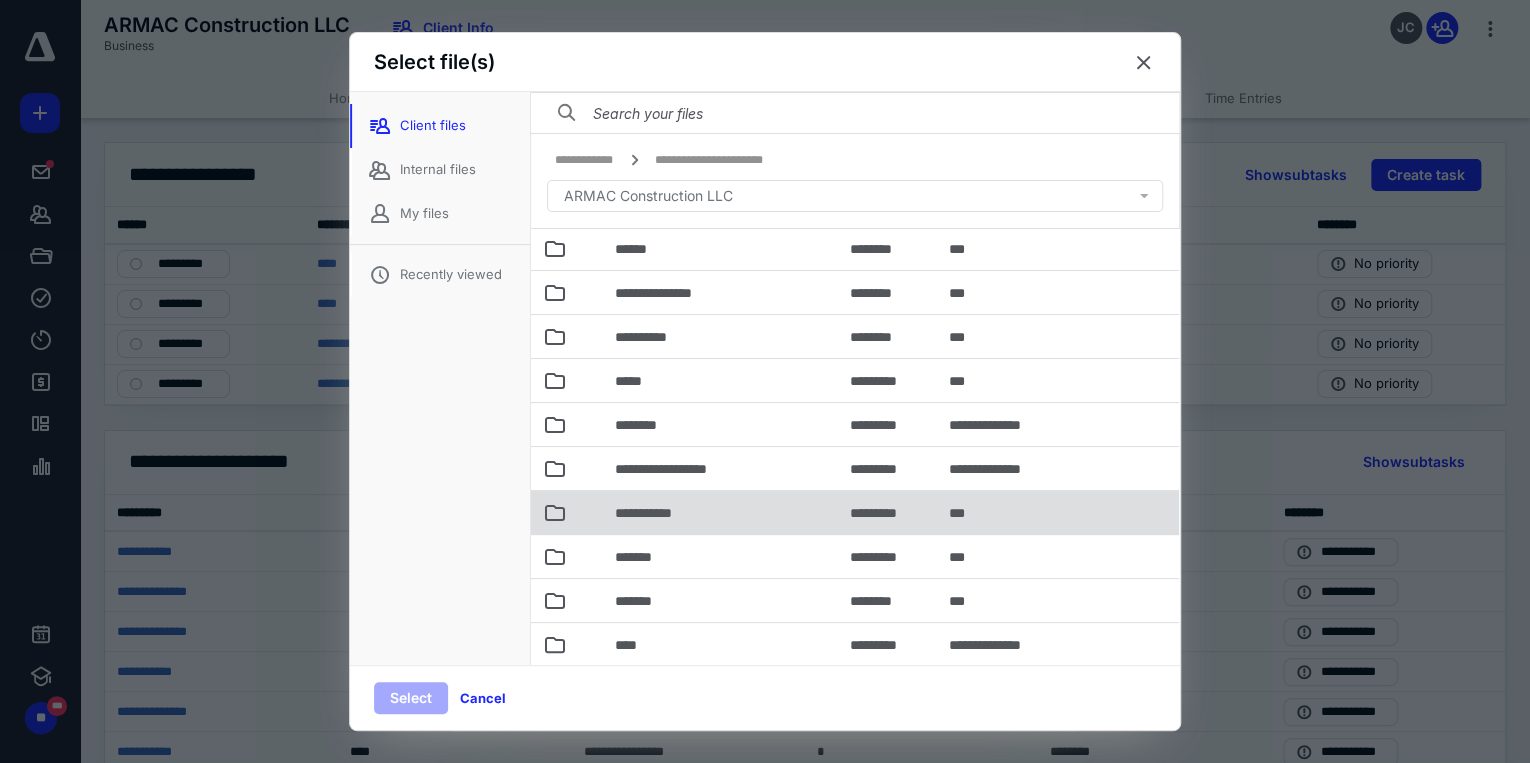 scroll, scrollTop: 148, scrollLeft: 0, axis: vertical 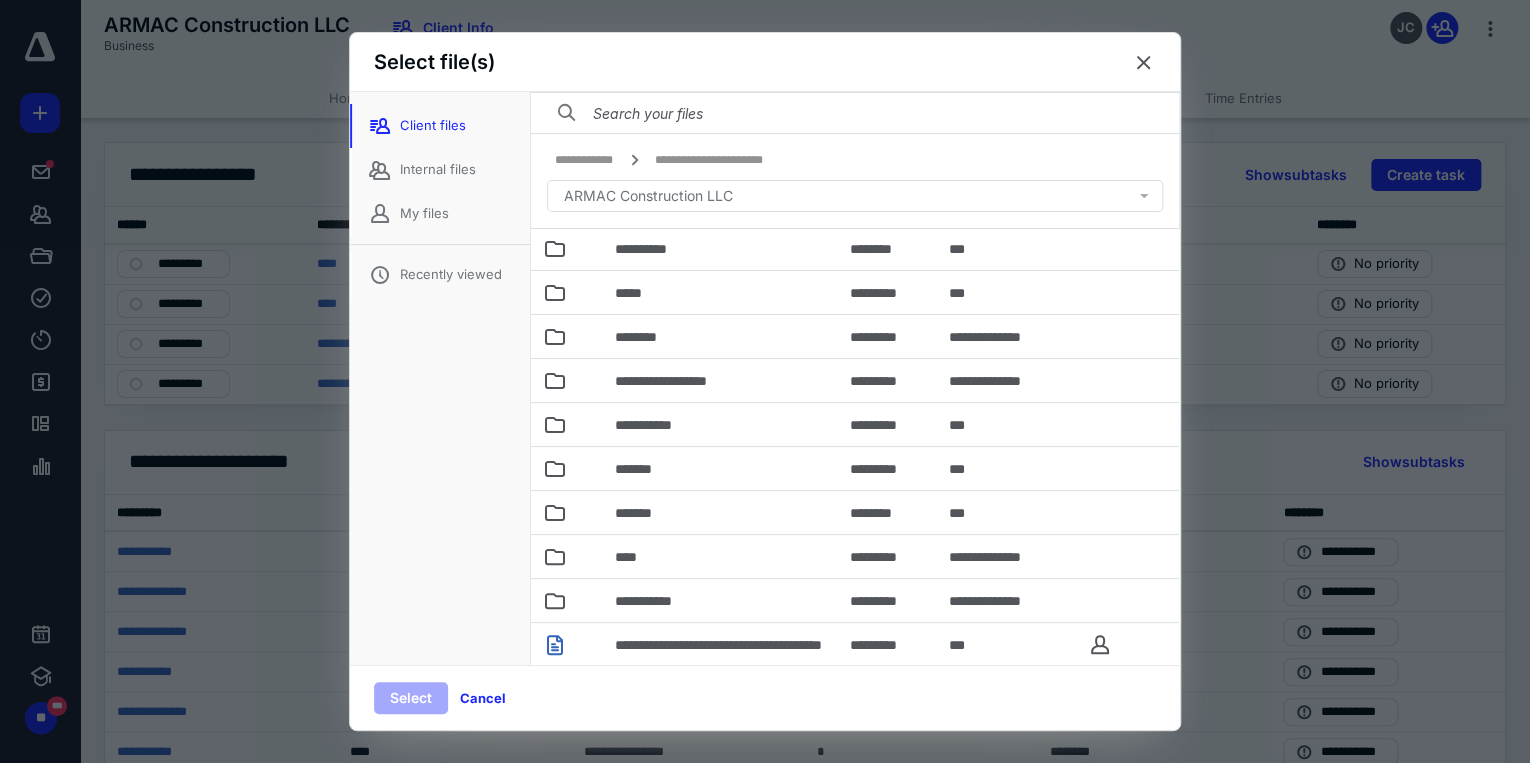 click on "**********" at bounding box center (720, 424) 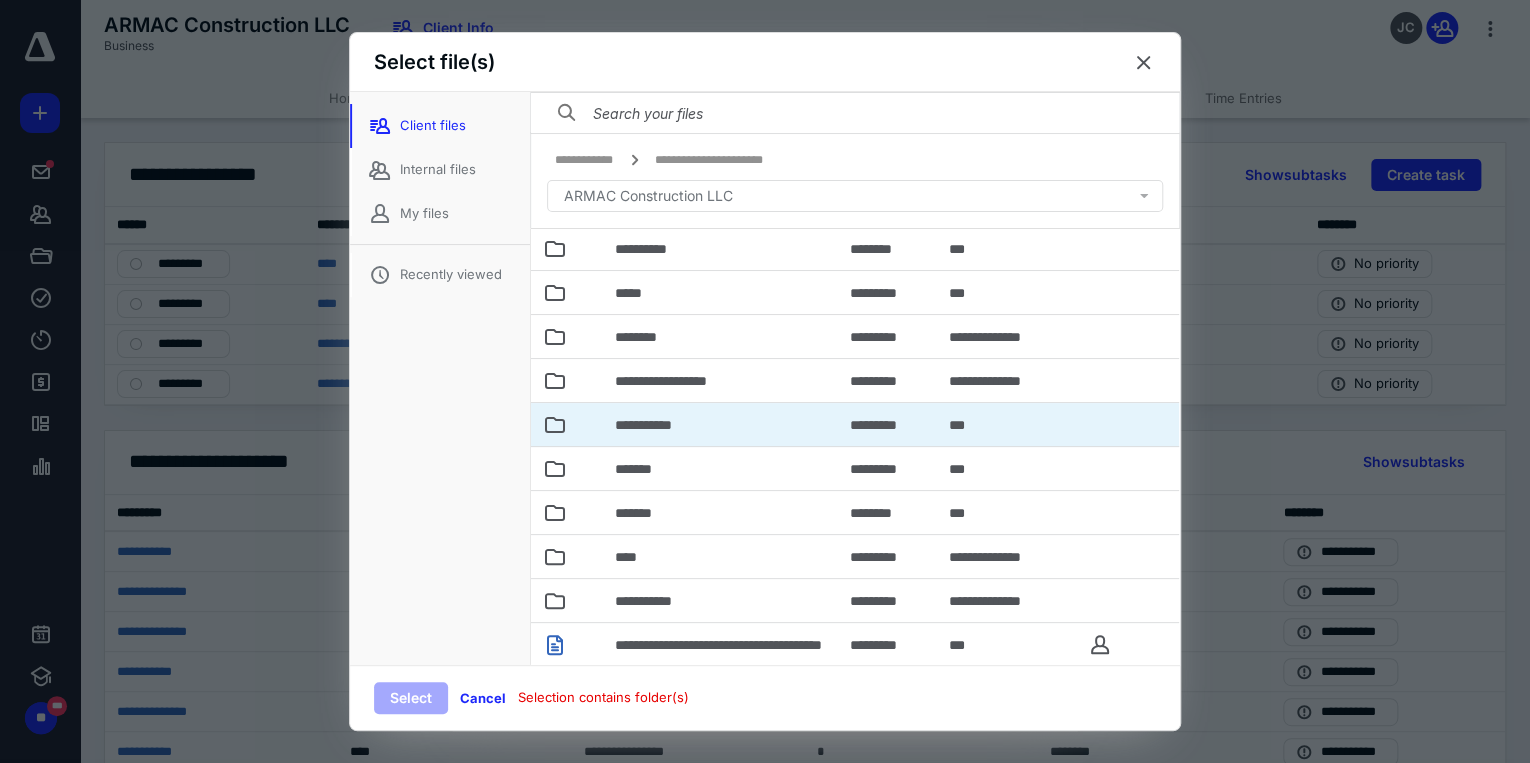 click on "**********" at bounding box center (720, 424) 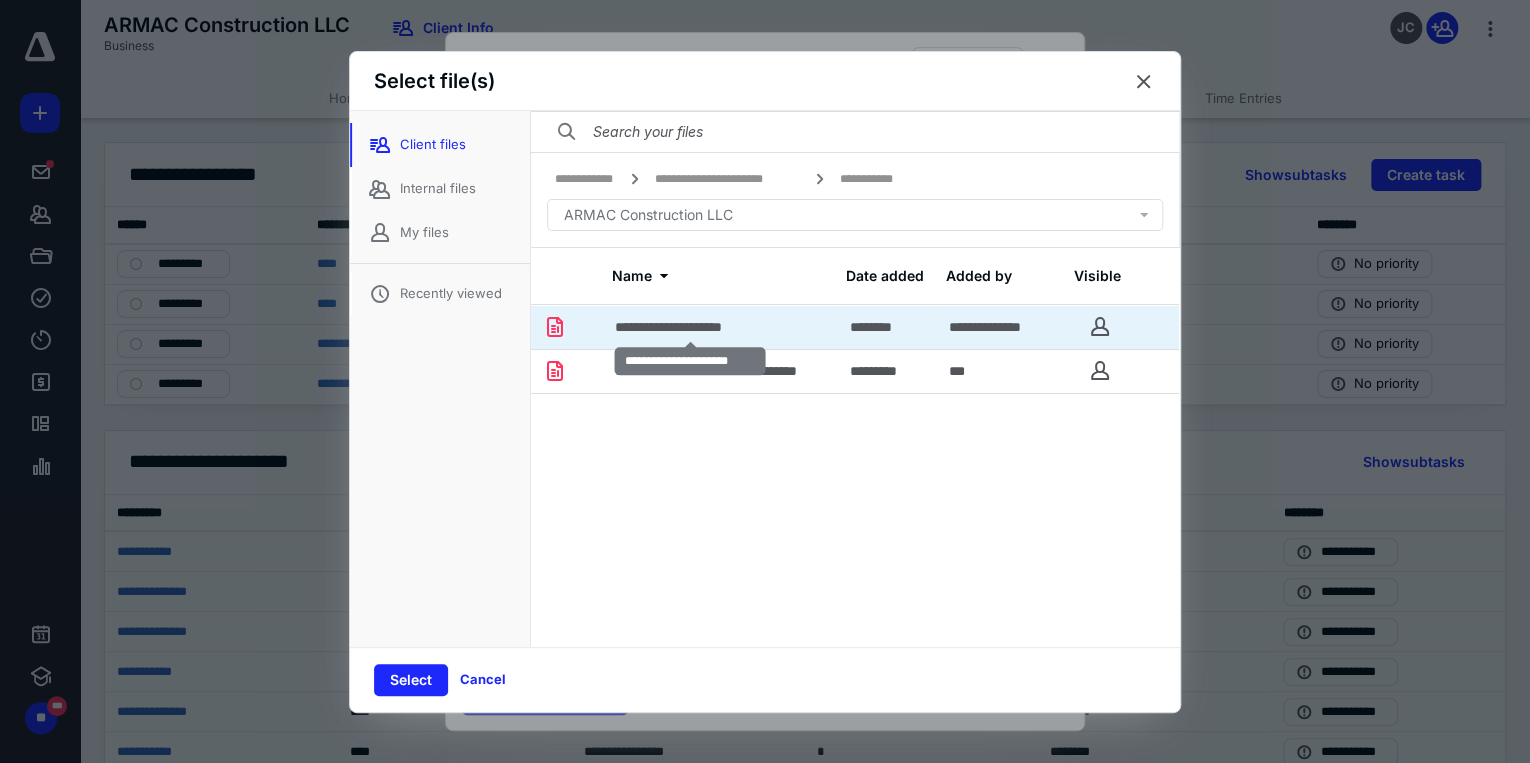 click on "**********" at bounding box center [690, 327] 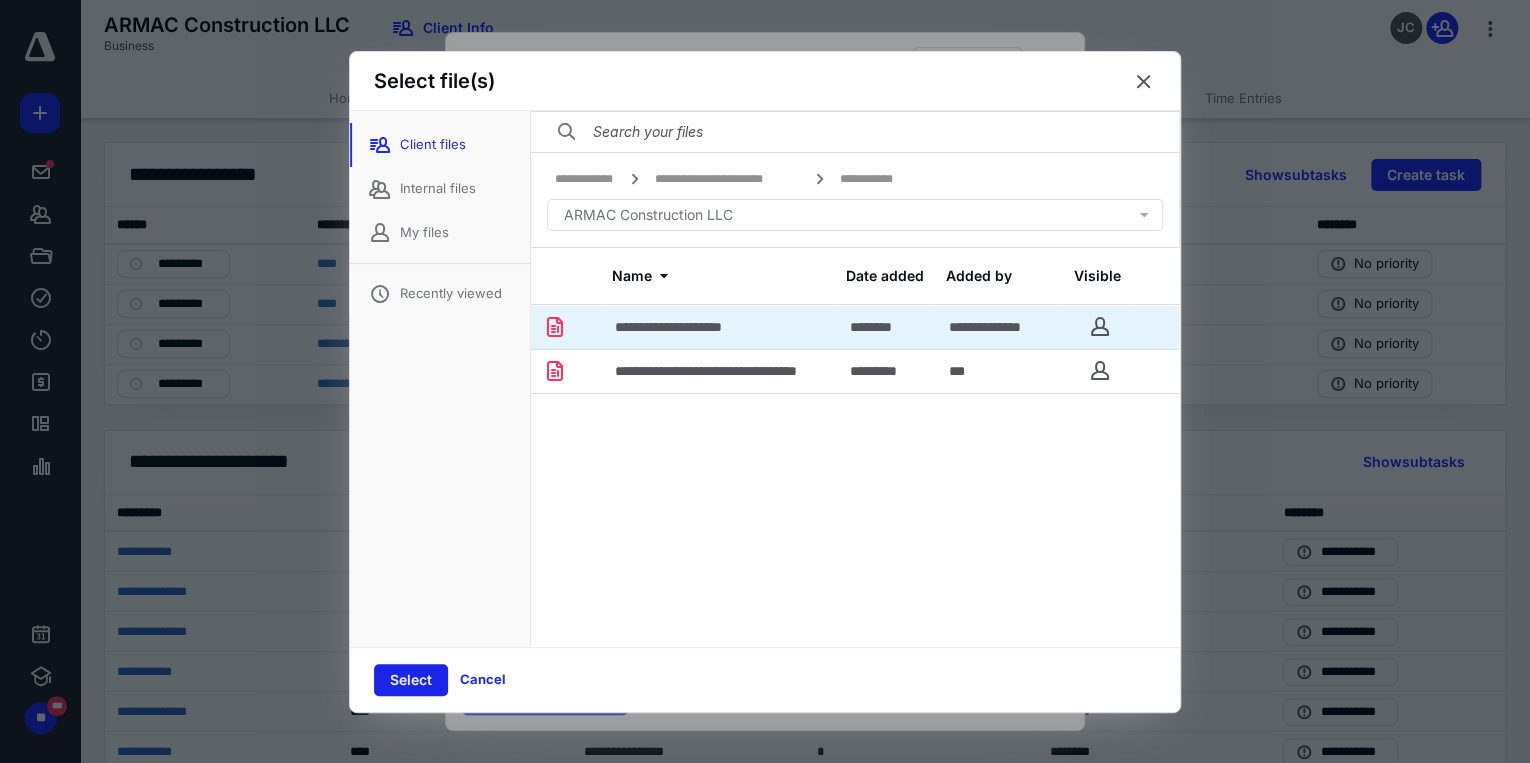 click on "Select" at bounding box center (411, 680) 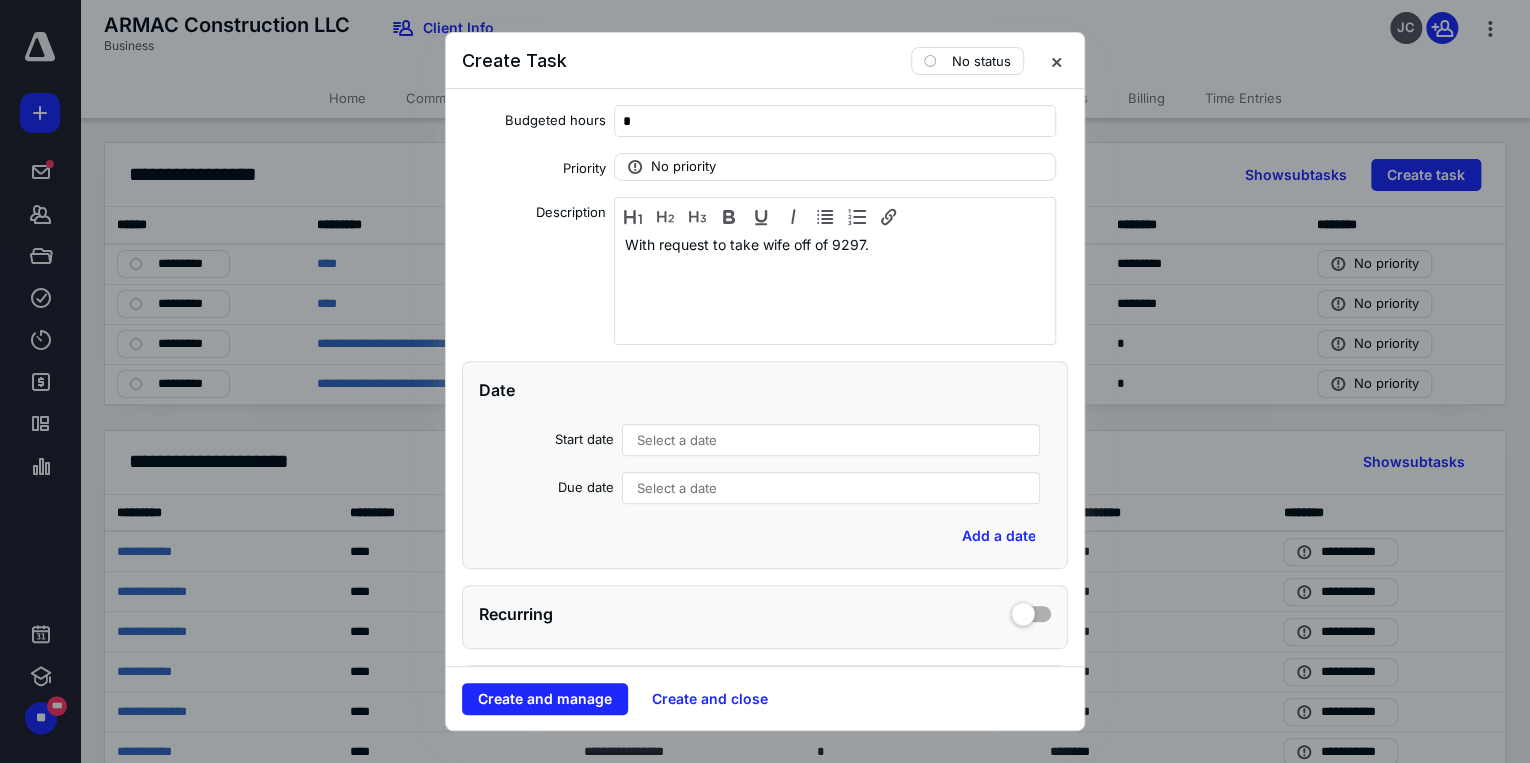 scroll, scrollTop: 160, scrollLeft: 0, axis: vertical 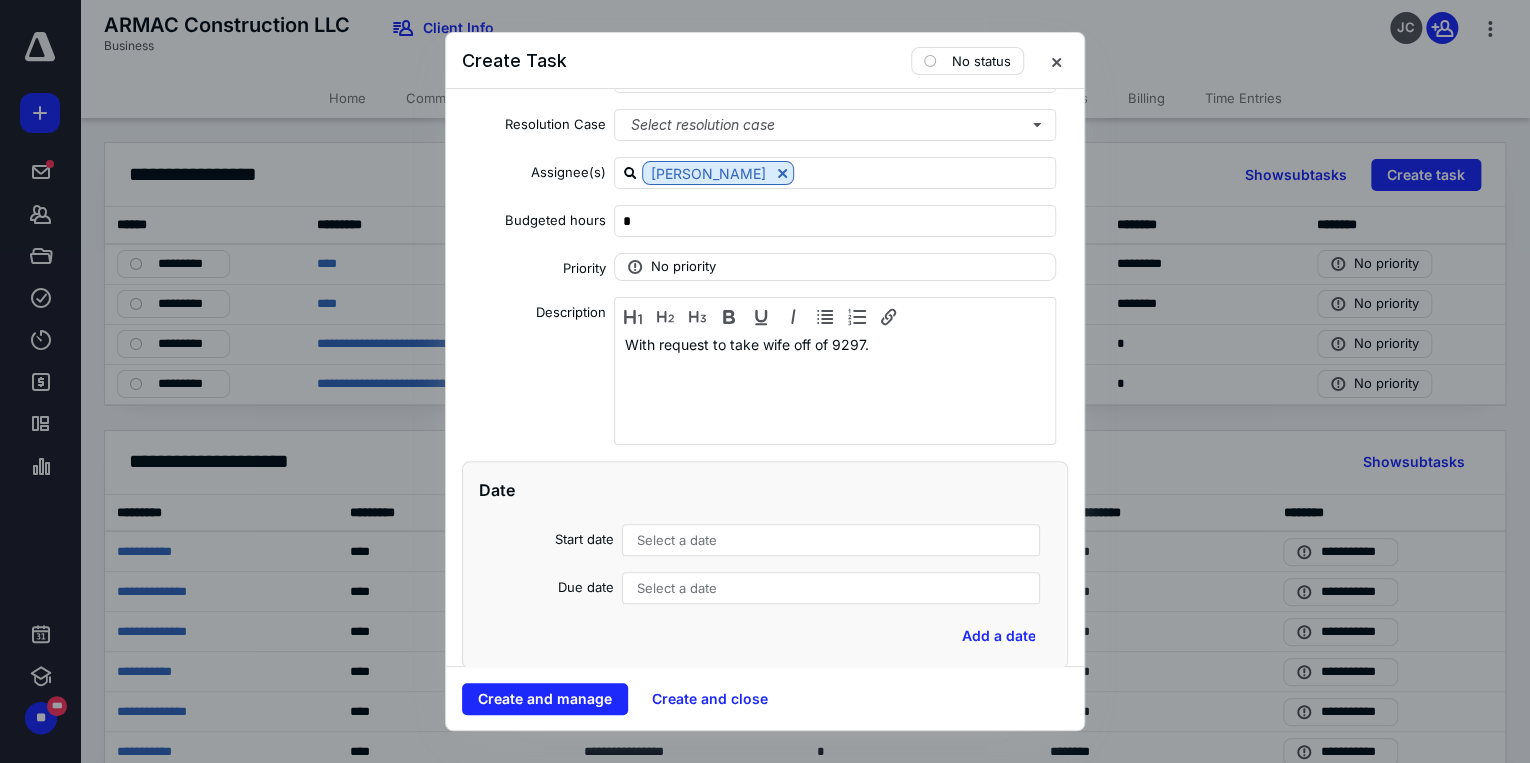 click on "Select a date" at bounding box center [677, 540] 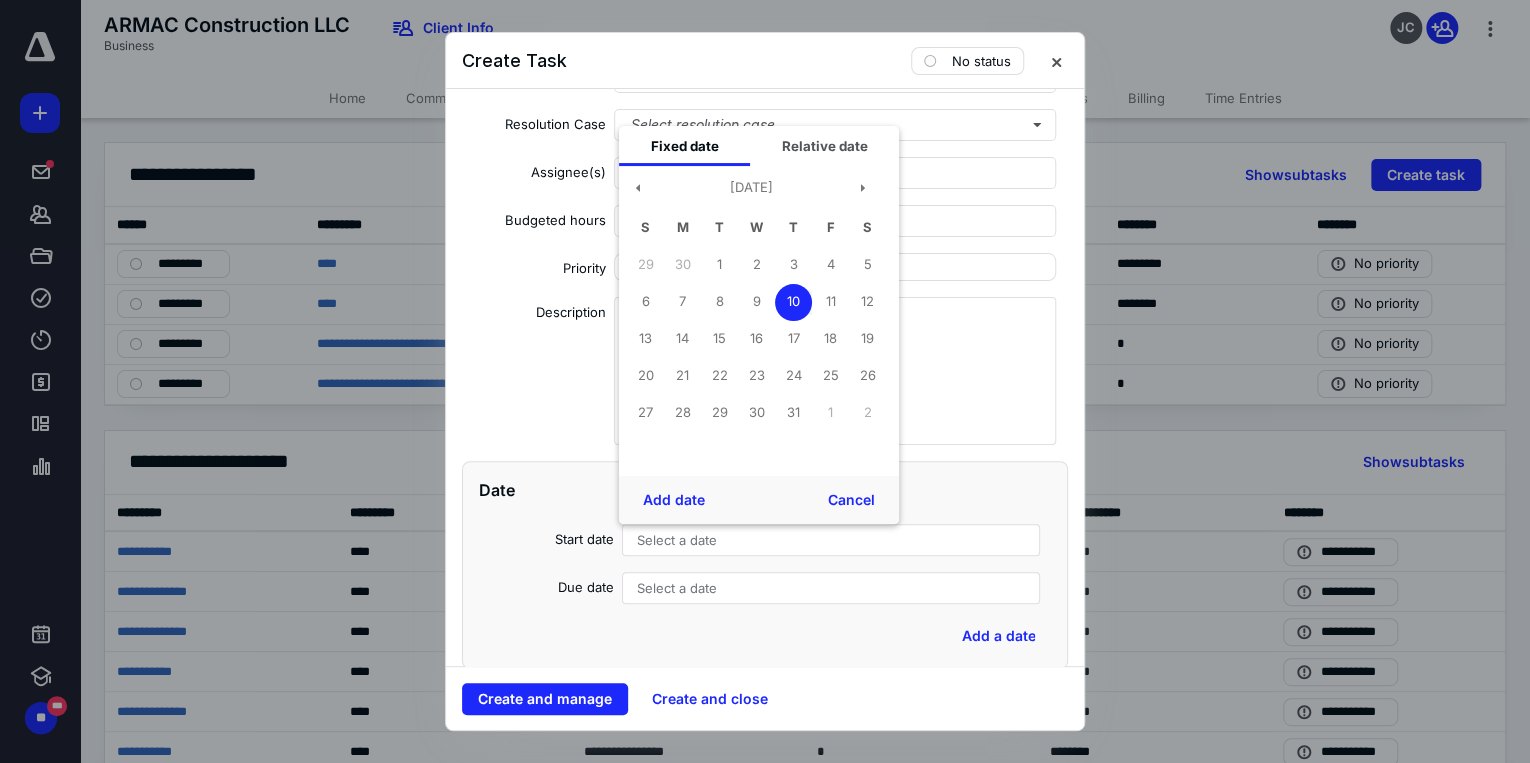 click on "10" at bounding box center (793, 302) 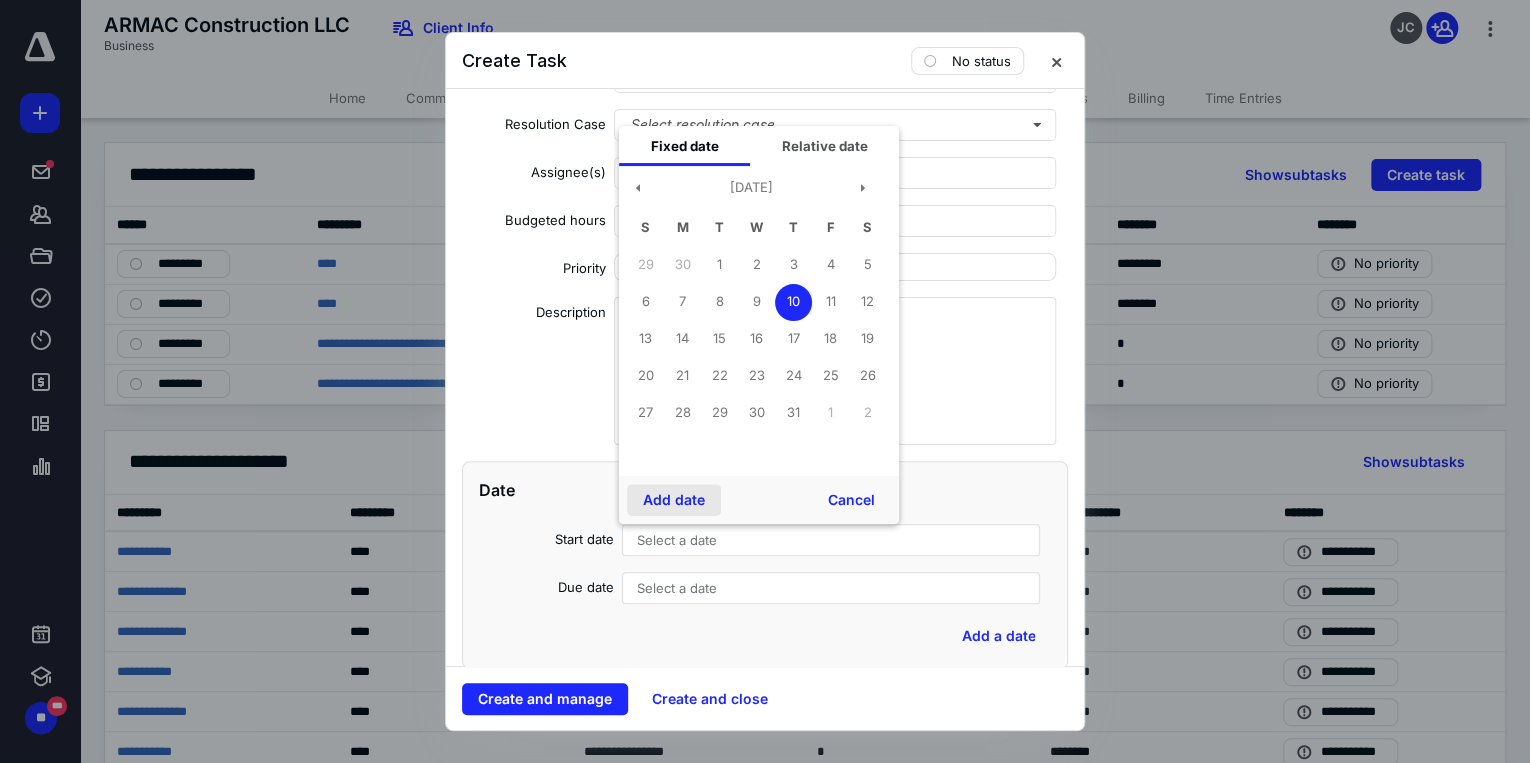 click on "Add date" at bounding box center (674, 500) 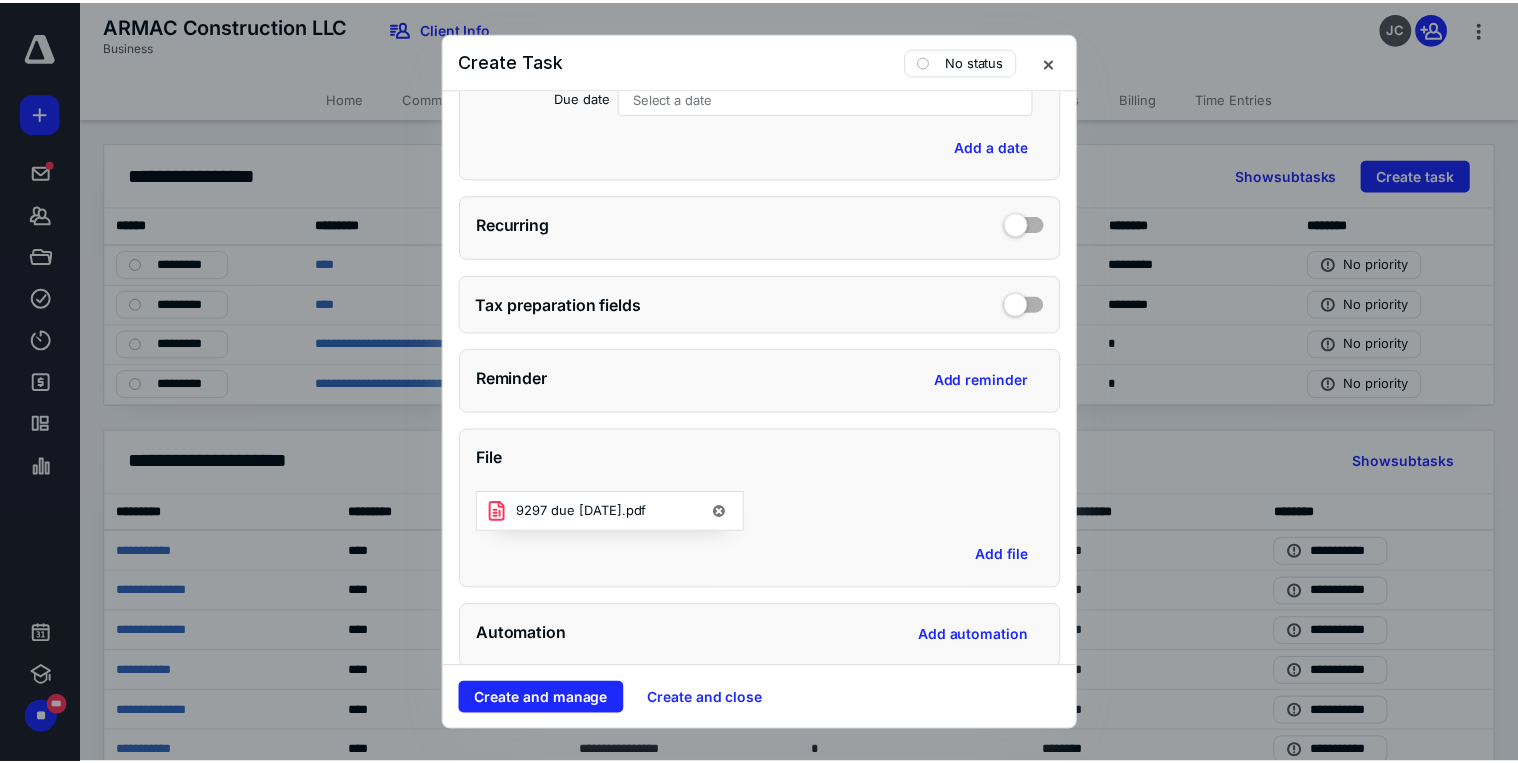 scroll, scrollTop: 720, scrollLeft: 0, axis: vertical 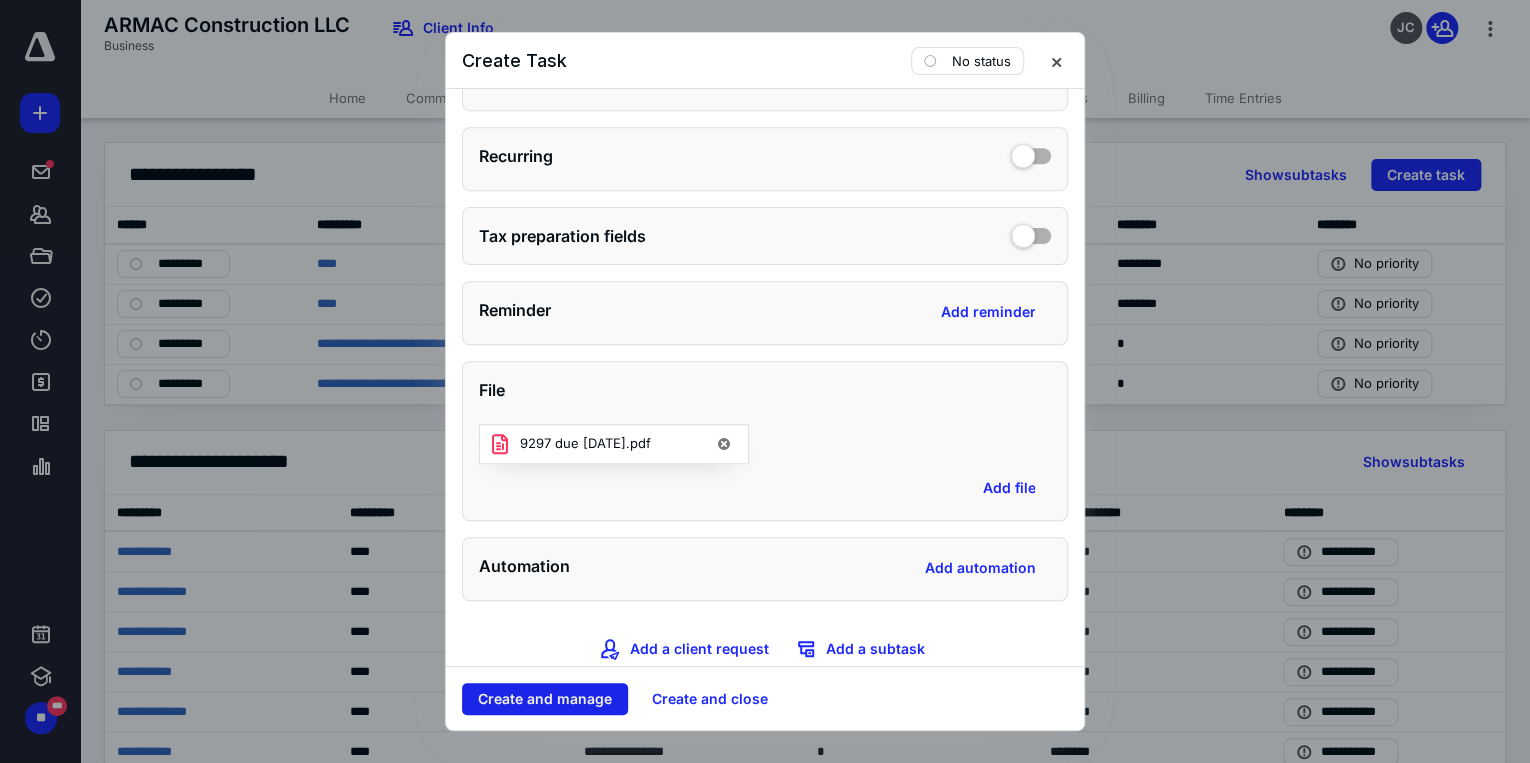 click on "Create and manage" at bounding box center (545, 699) 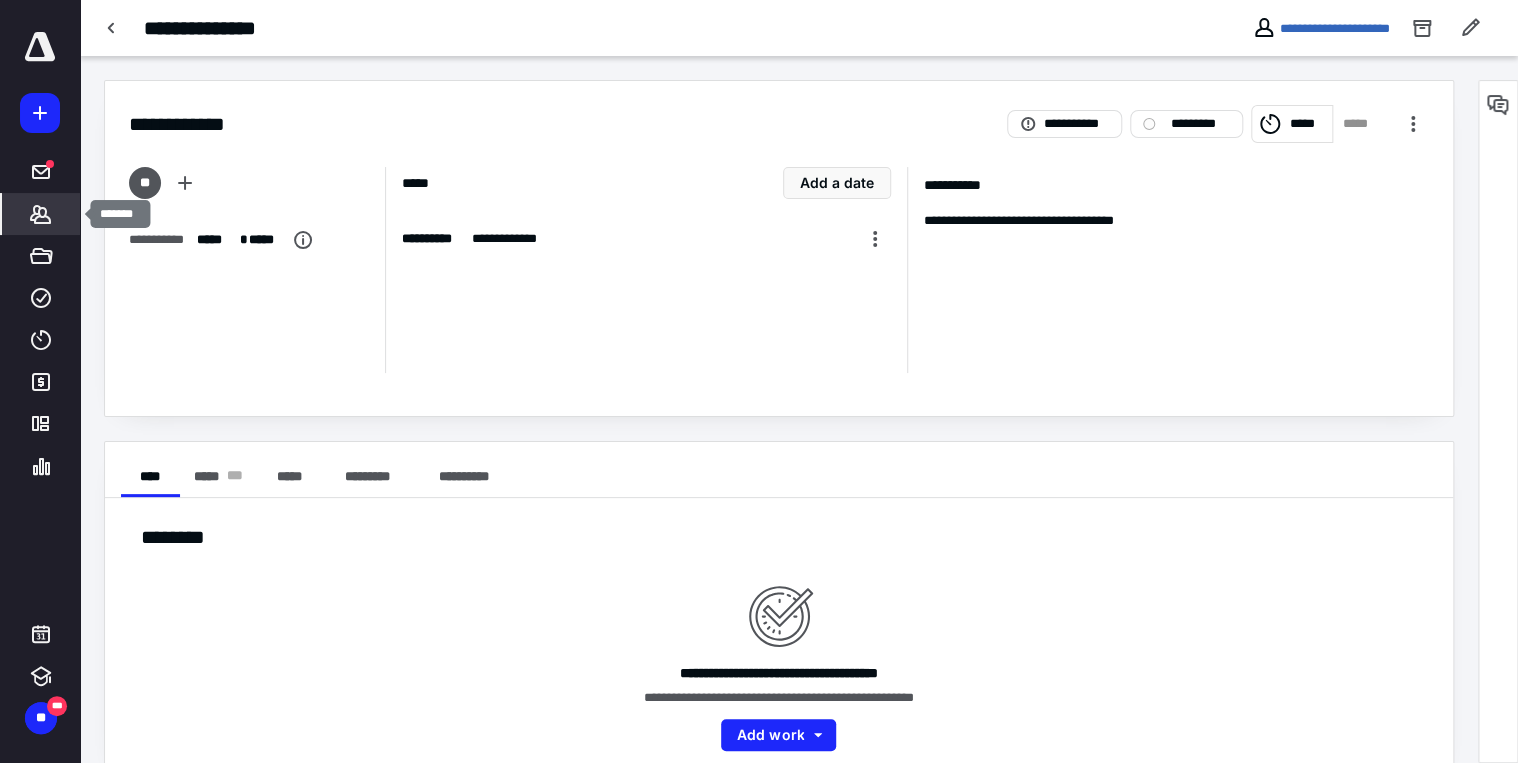 click on "*******" at bounding box center (41, 214) 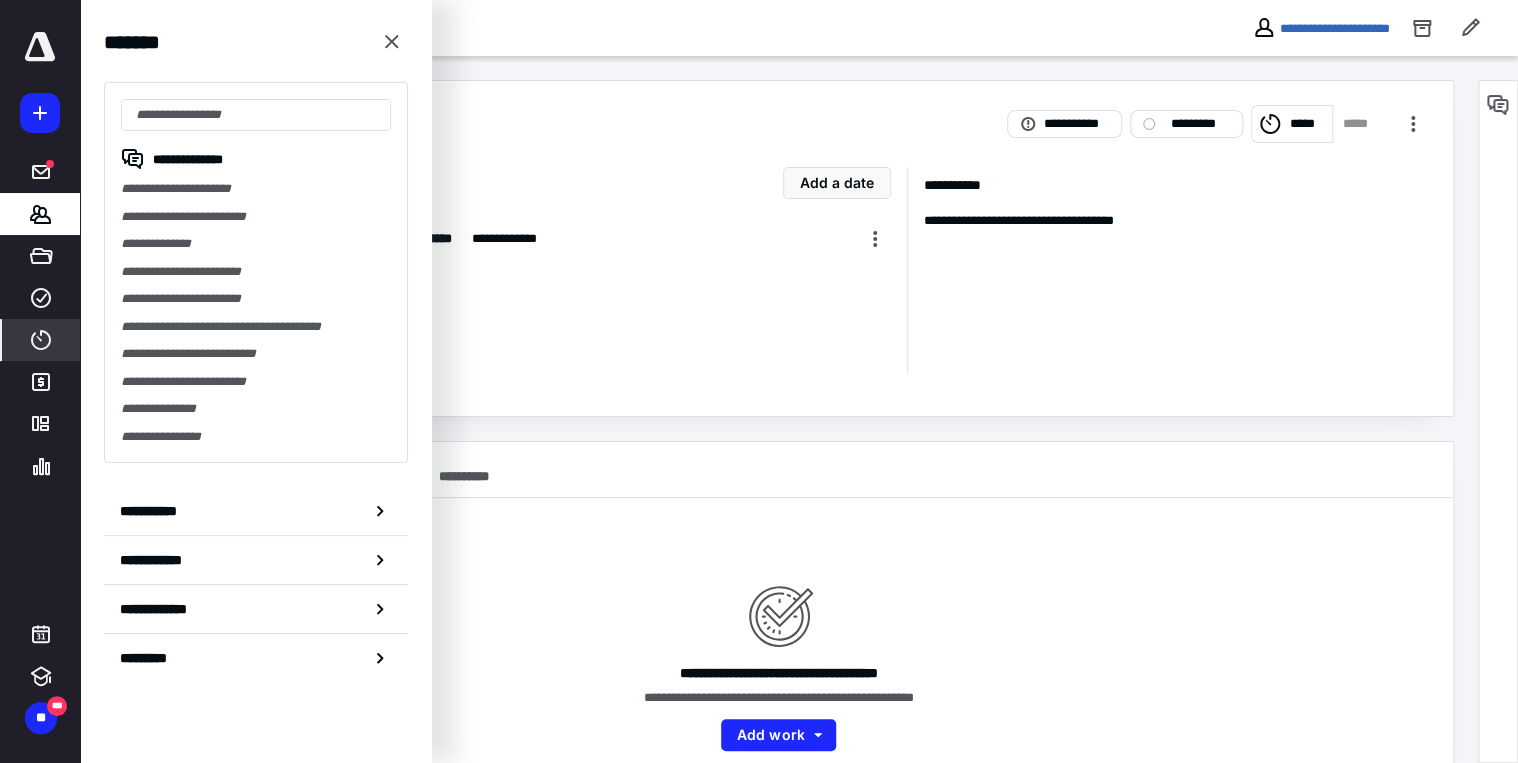 click on "****" at bounding box center (41, 340) 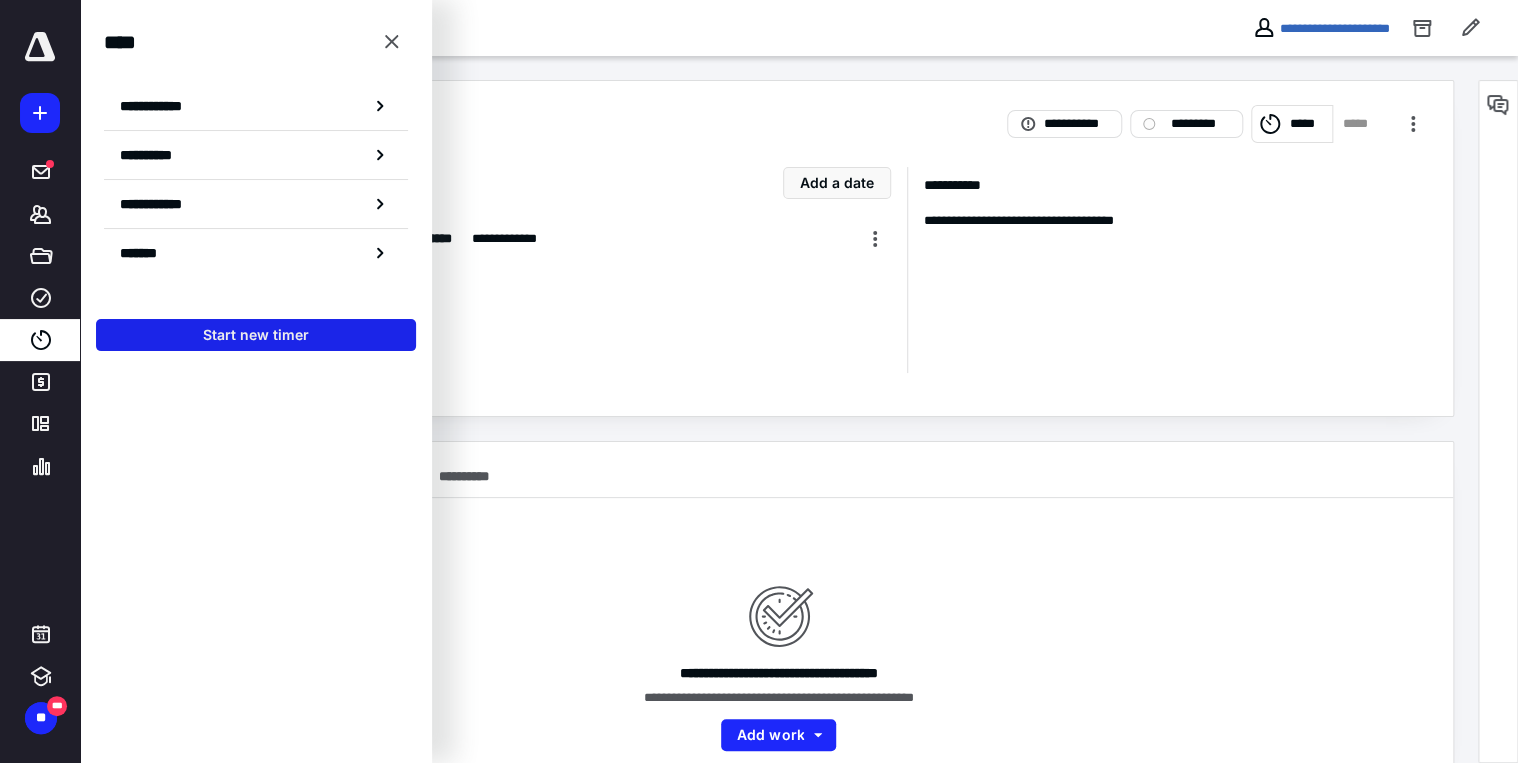click on "Start new timer" at bounding box center [256, 335] 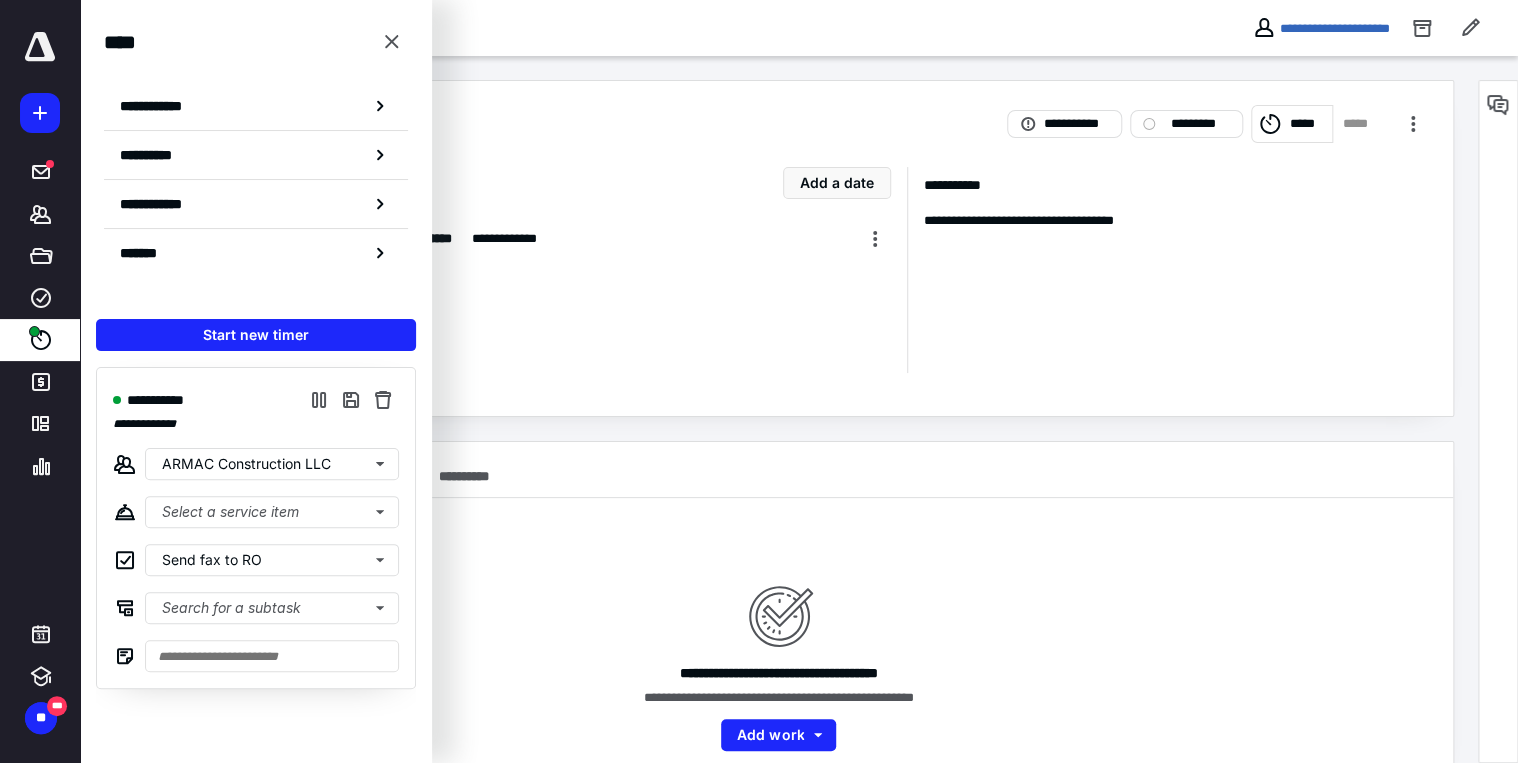 click on "**********" at bounding box center (256, 528) 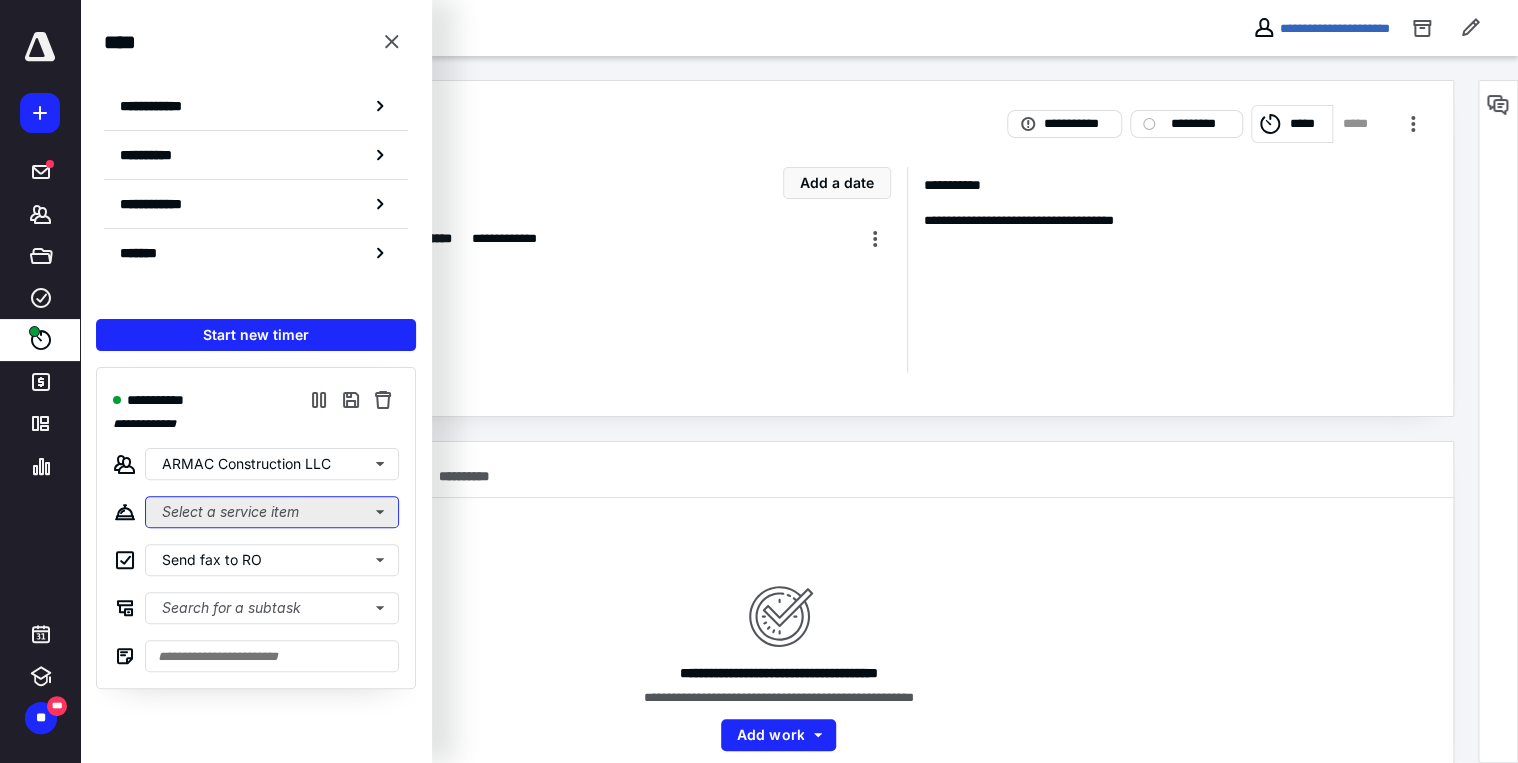click on "Select a service item" at bounding box center [272, 512] 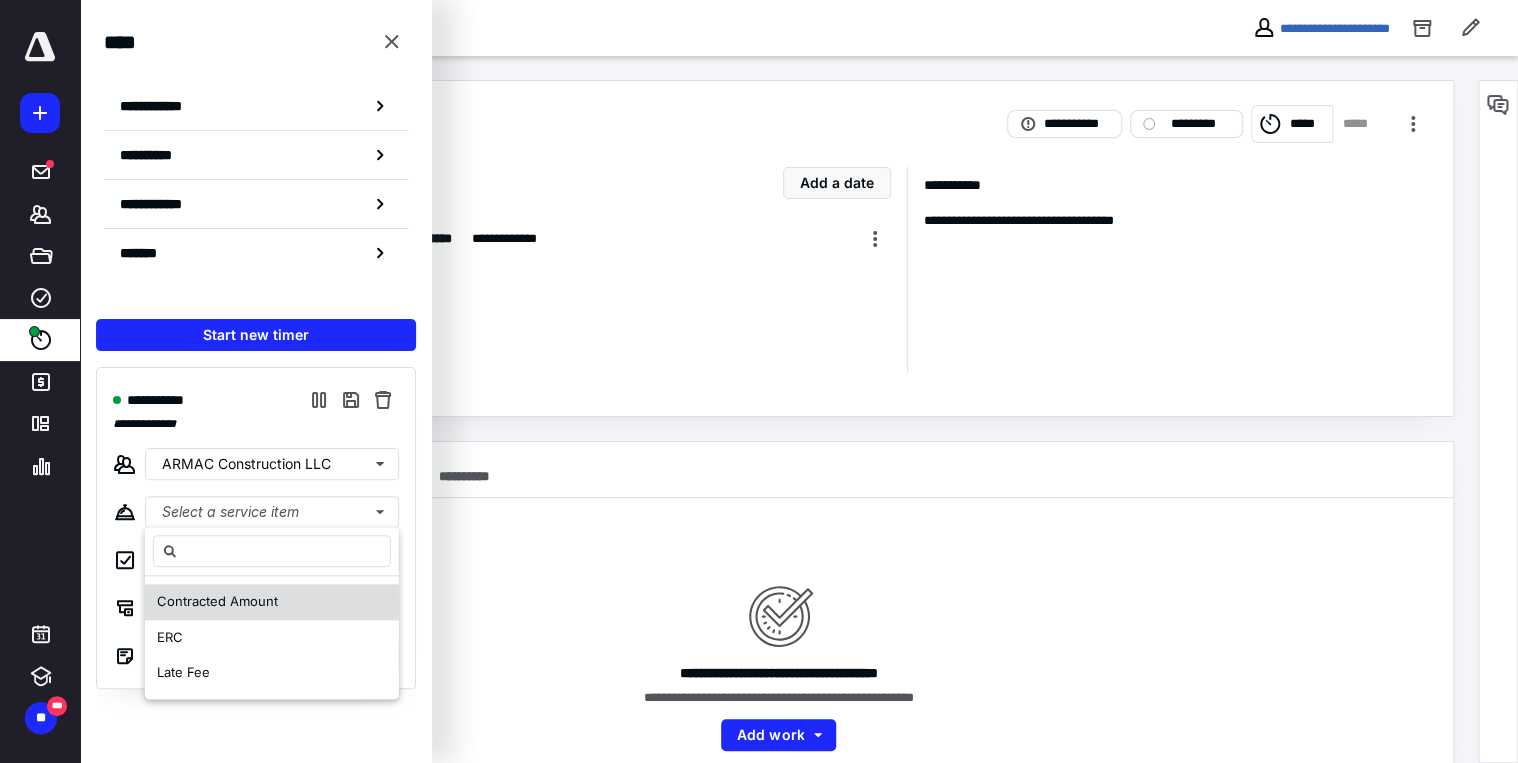 click on "Contracted Amount" at bounding box center [272, 602] 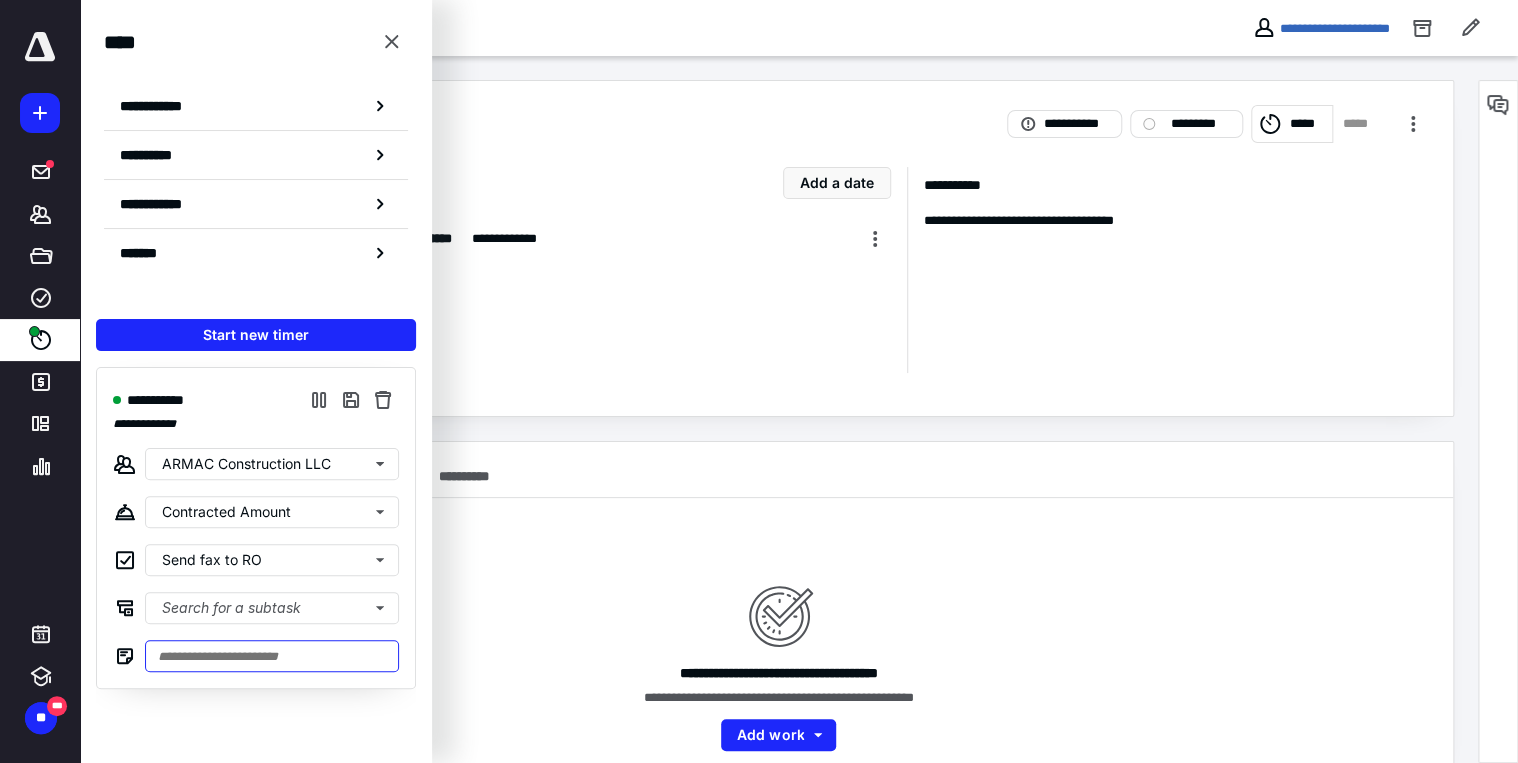 click at bounding box center (272, 656) 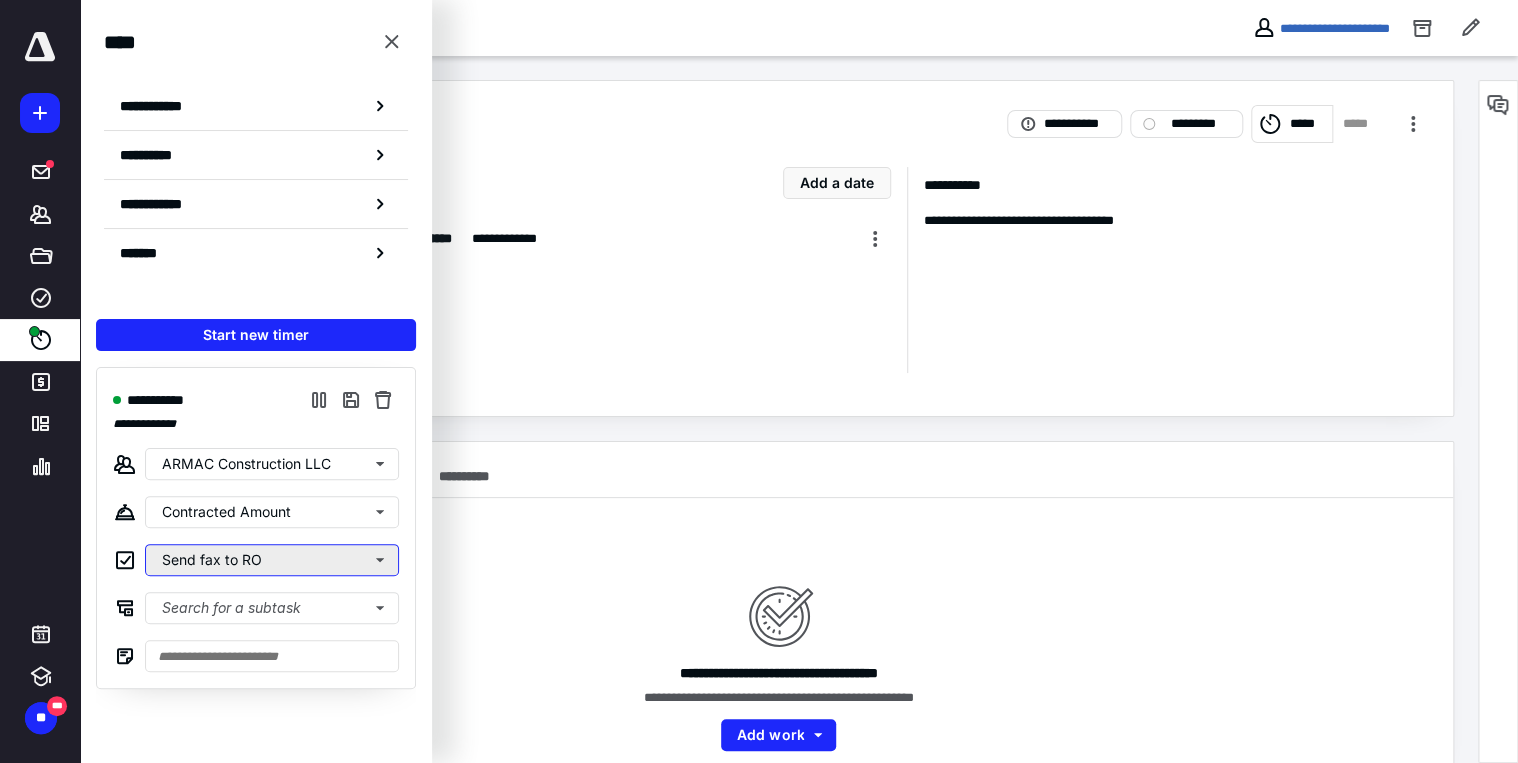 click on "Send fax to RO" at bounding box center [272, 560] 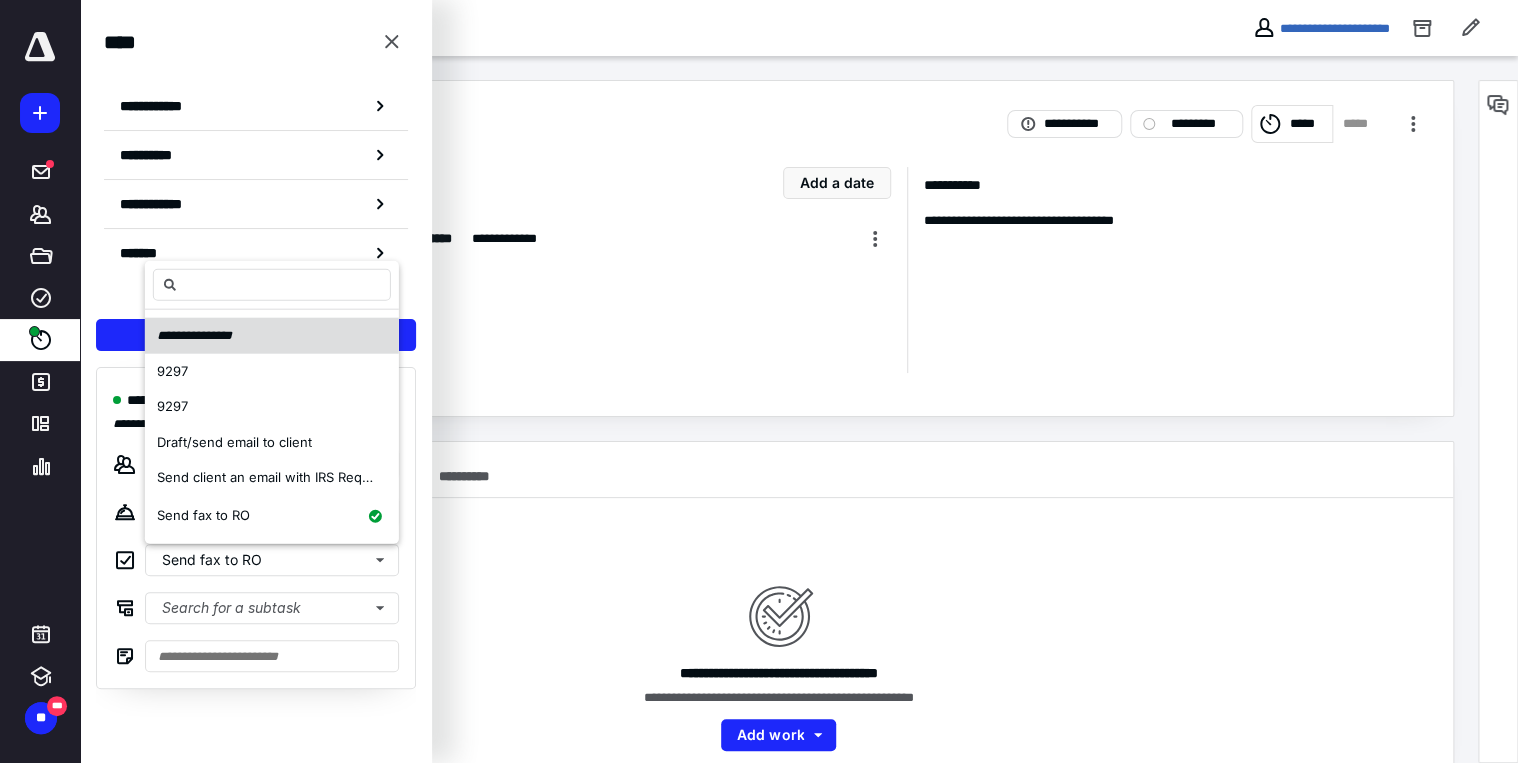 click on "**********" at bounding box center (203, 336) 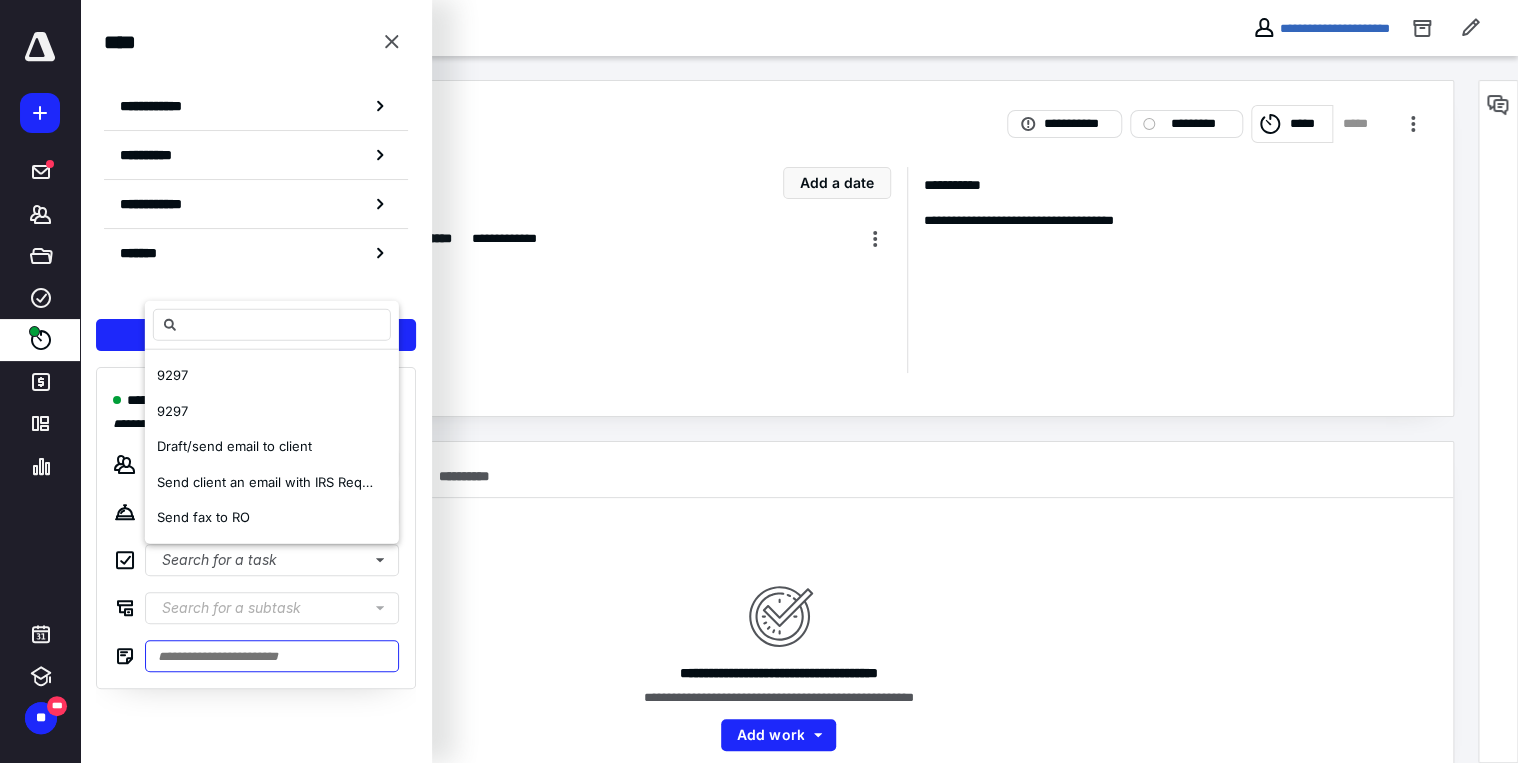 click at bounding box center [272, 656] 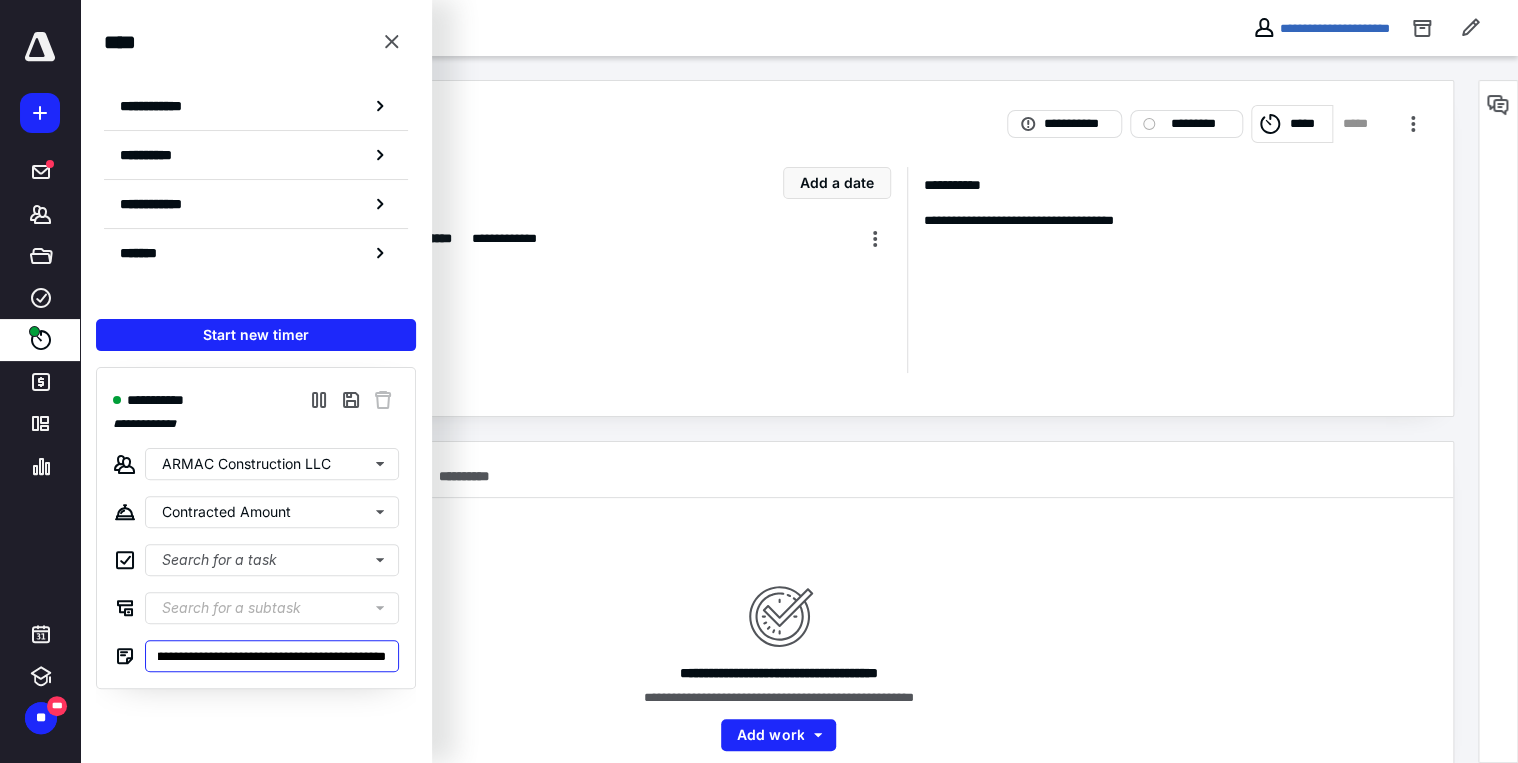scroll, scrollTop: 0, scrollLeft: 186, axis: horizontal 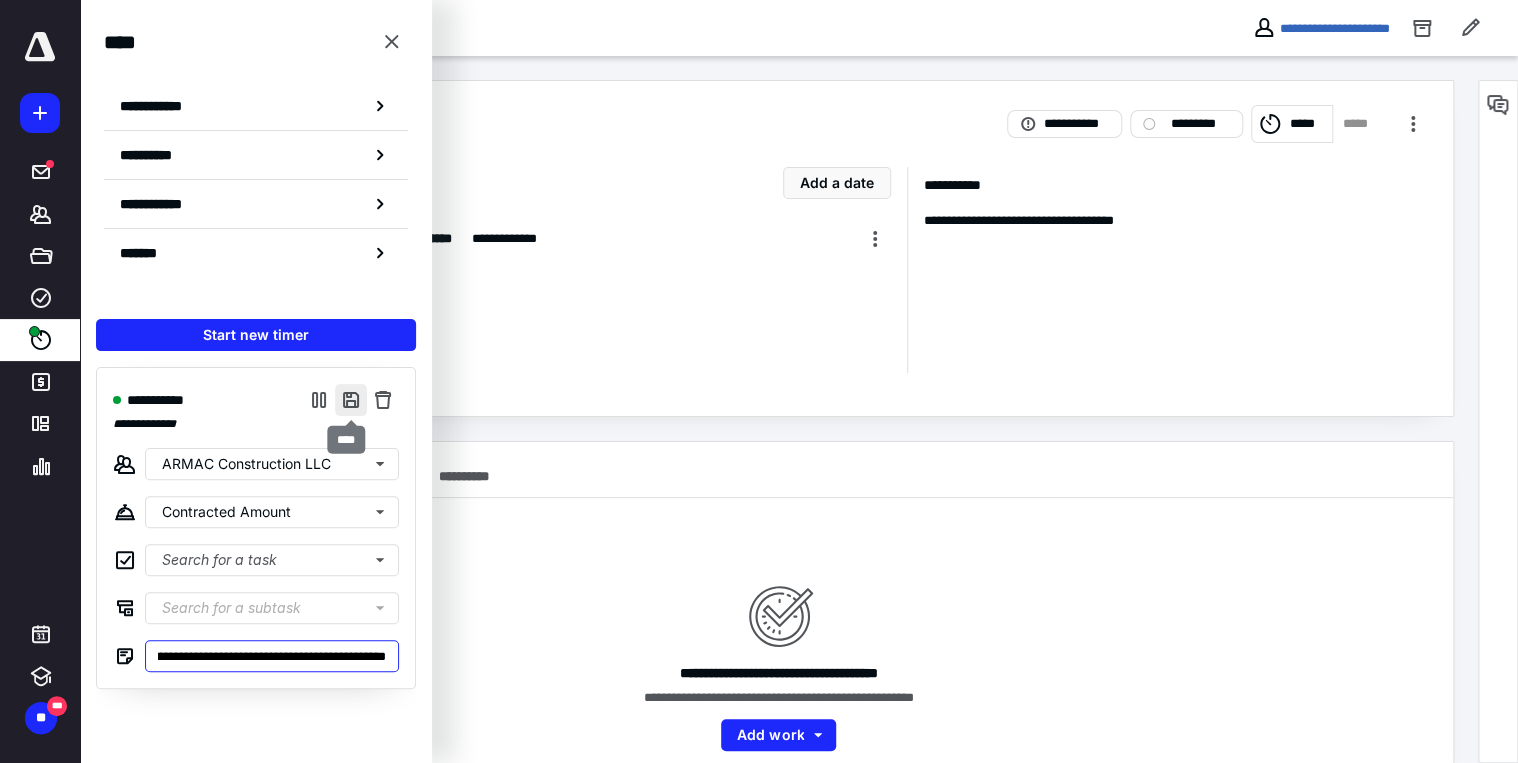 type on "**********" 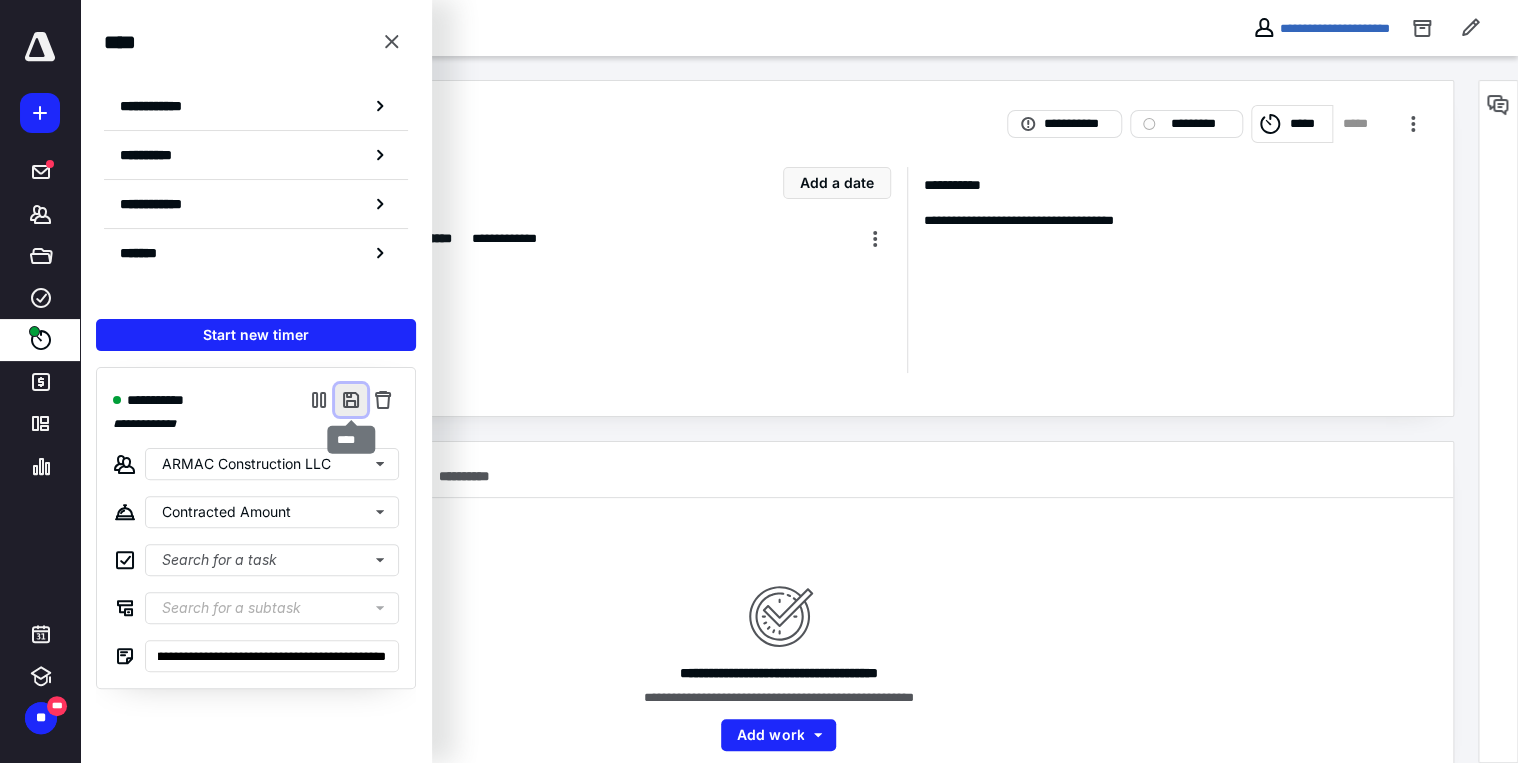 click at bounding box center (351, 400) 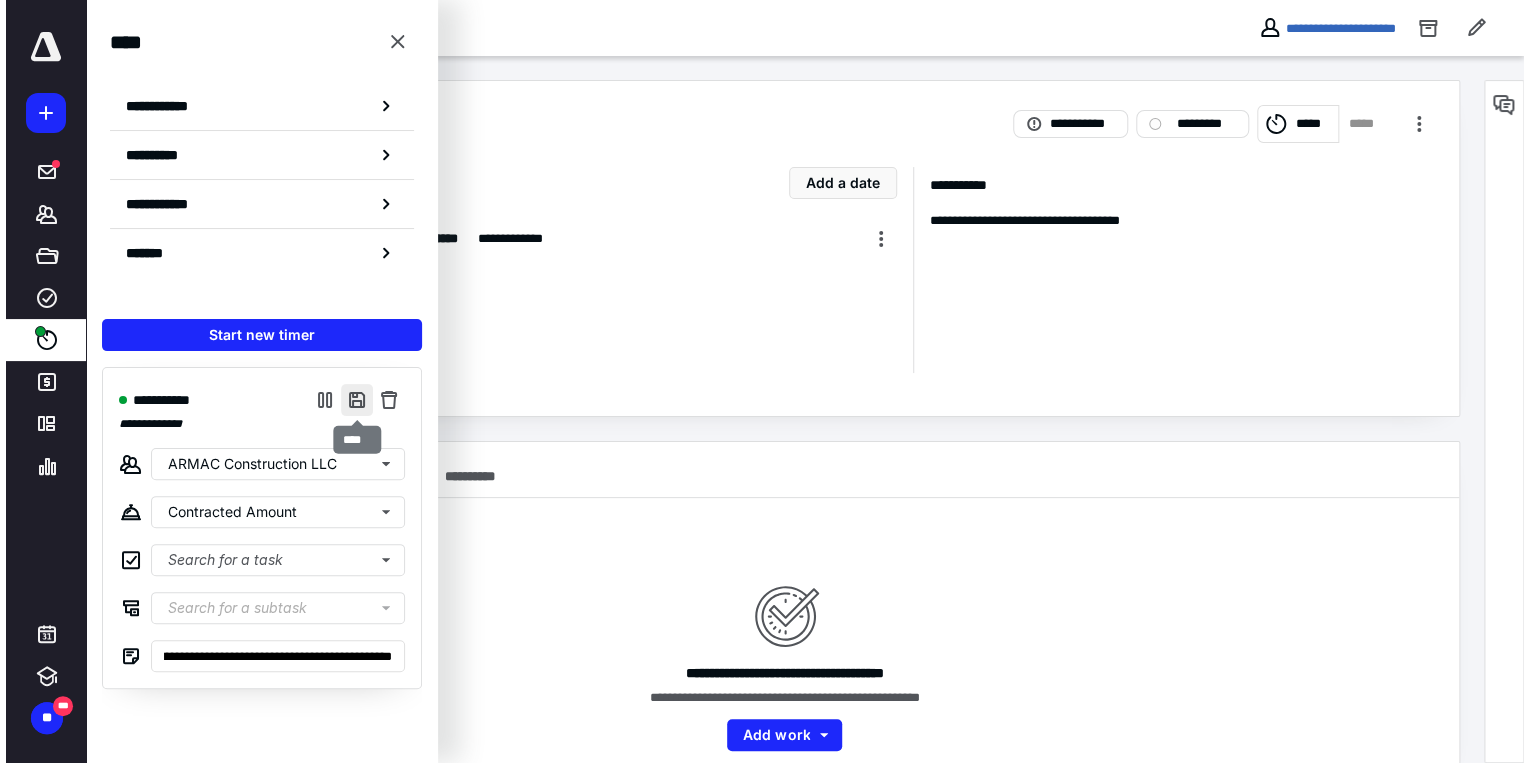 scroll, scrollTop: 0, scrollLeft: 0, axis: both 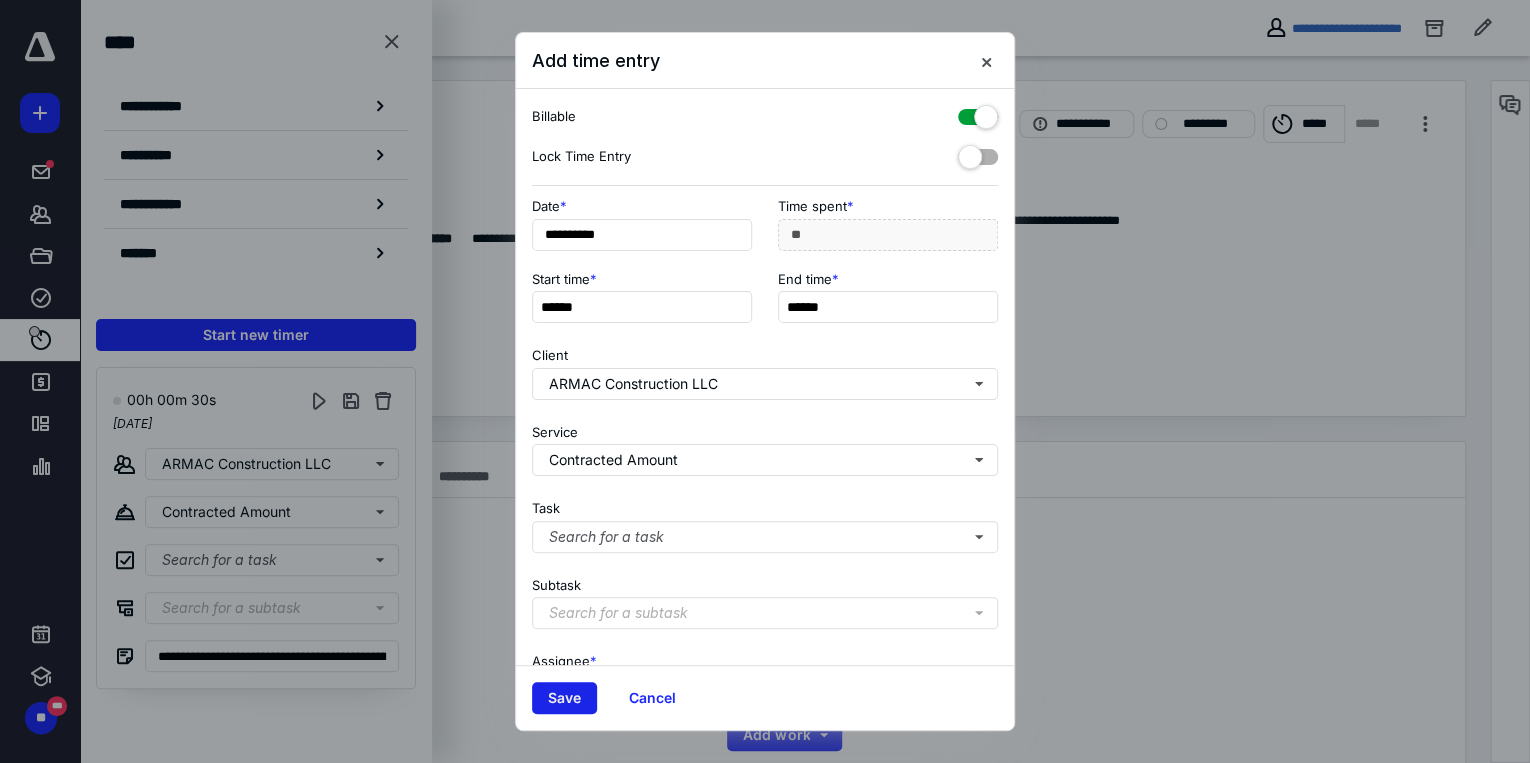 click on "Save" at bounding box center [564, 698] 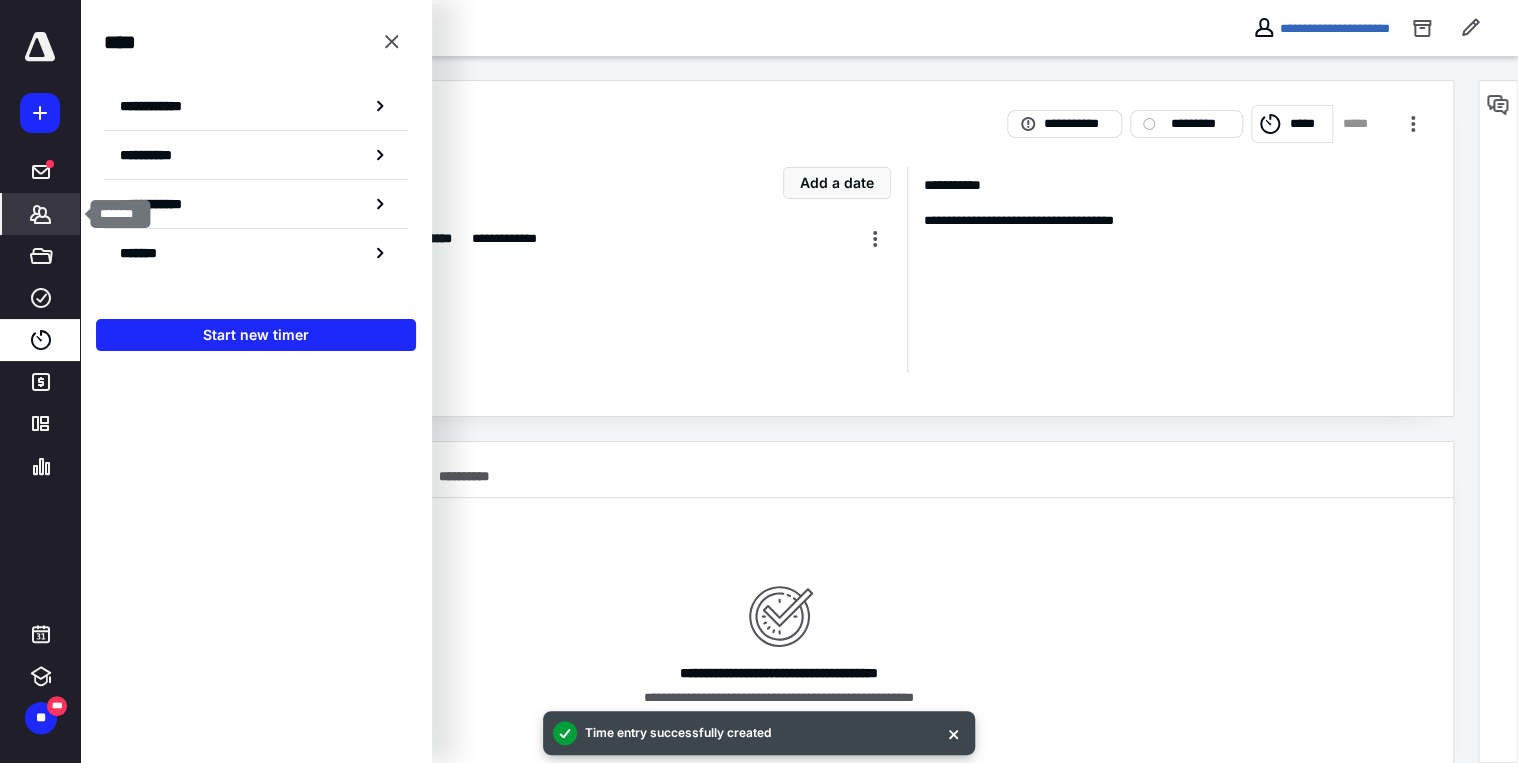 click 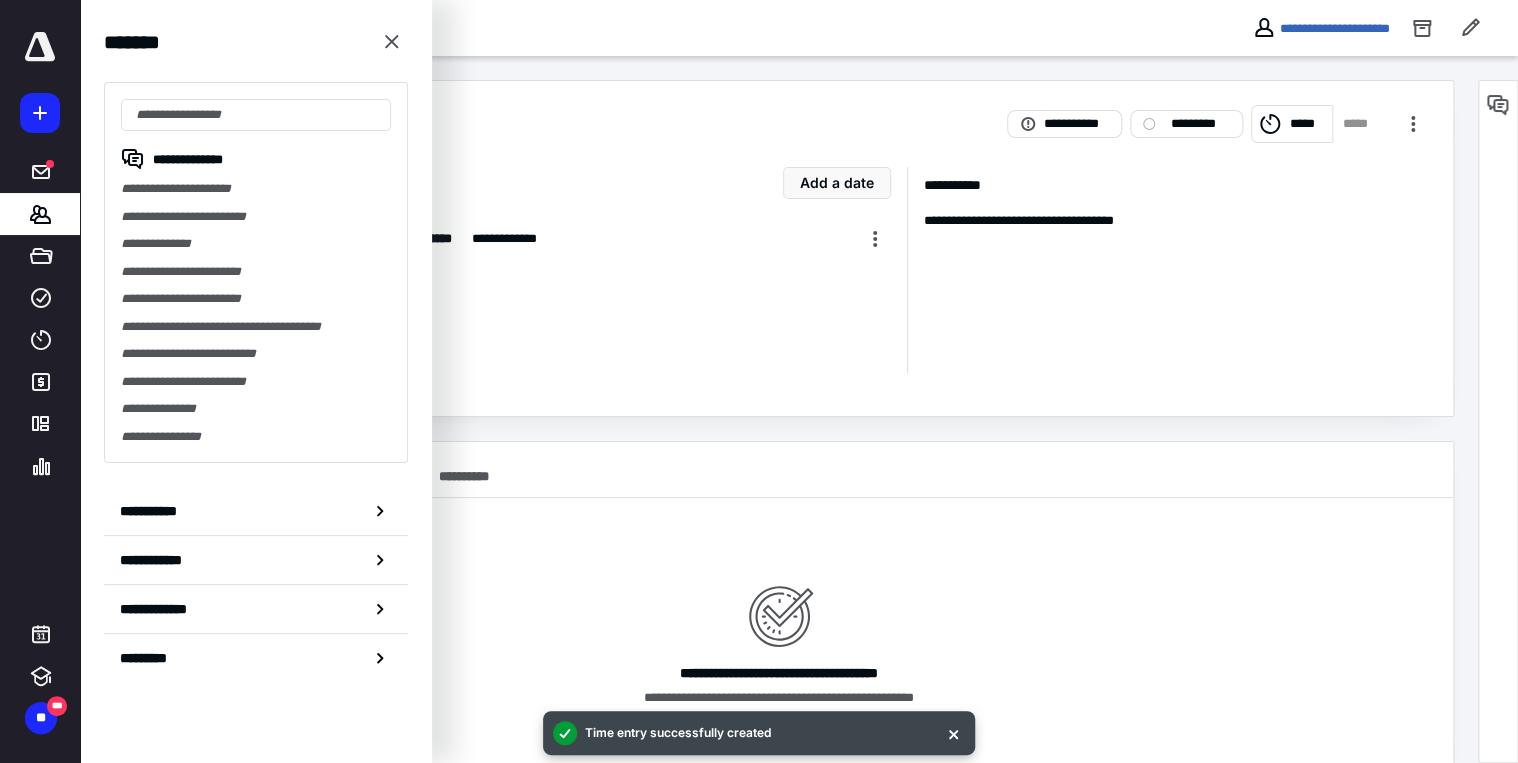 click on "**********" at bounding box center (630, 239) 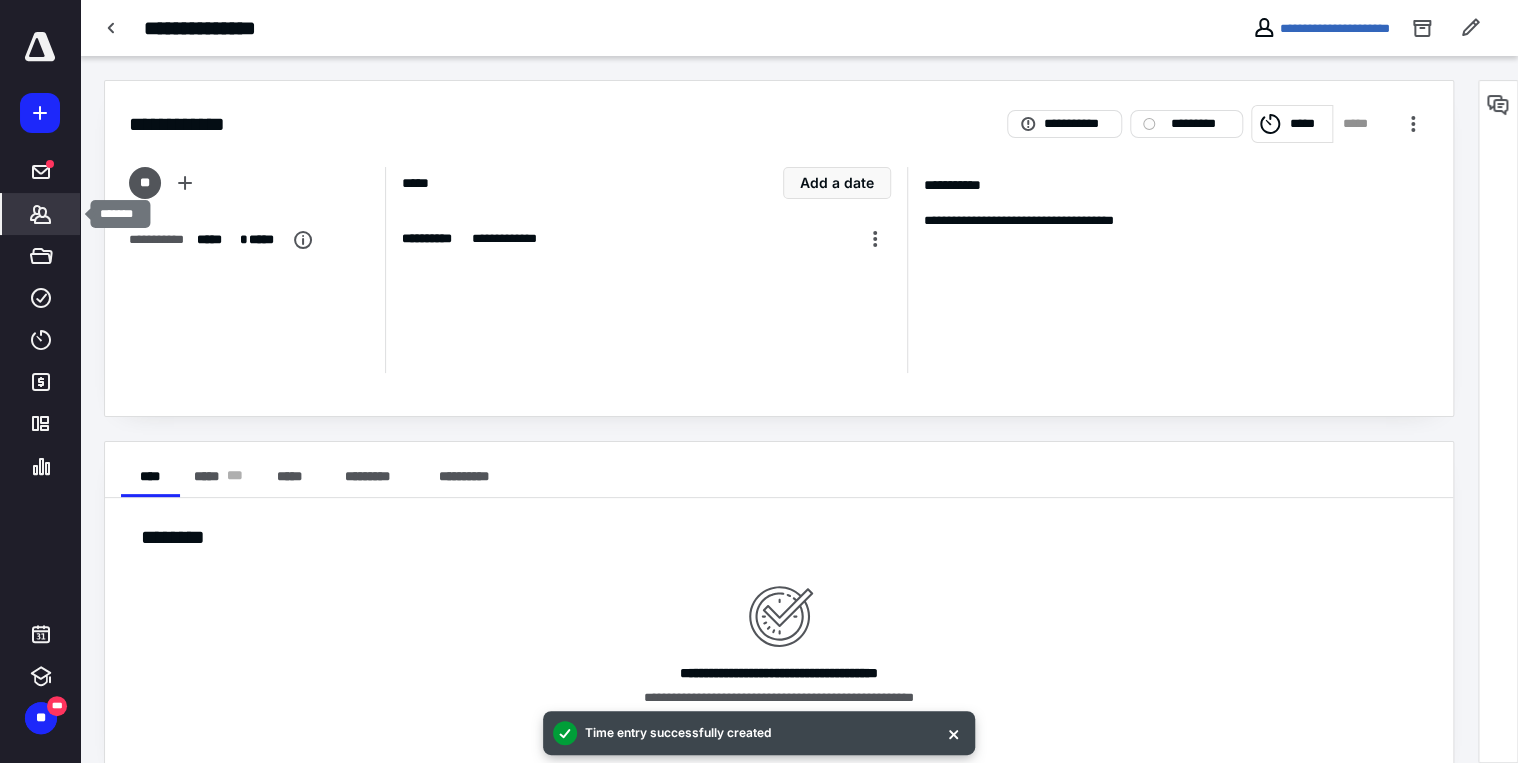 click on "*******" at bounding box center [41, 214] 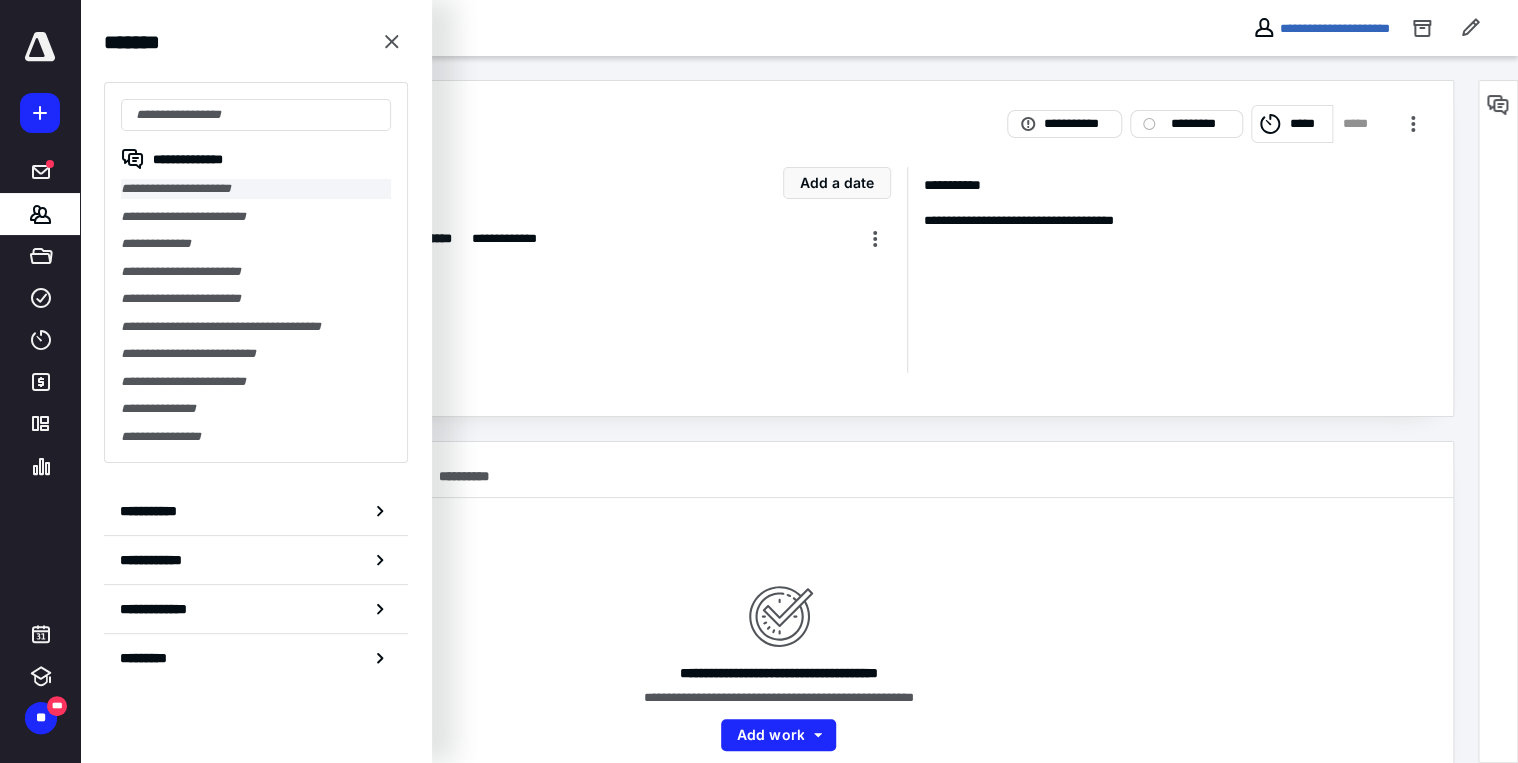 click on "**********" at bounding box center [256, 189] 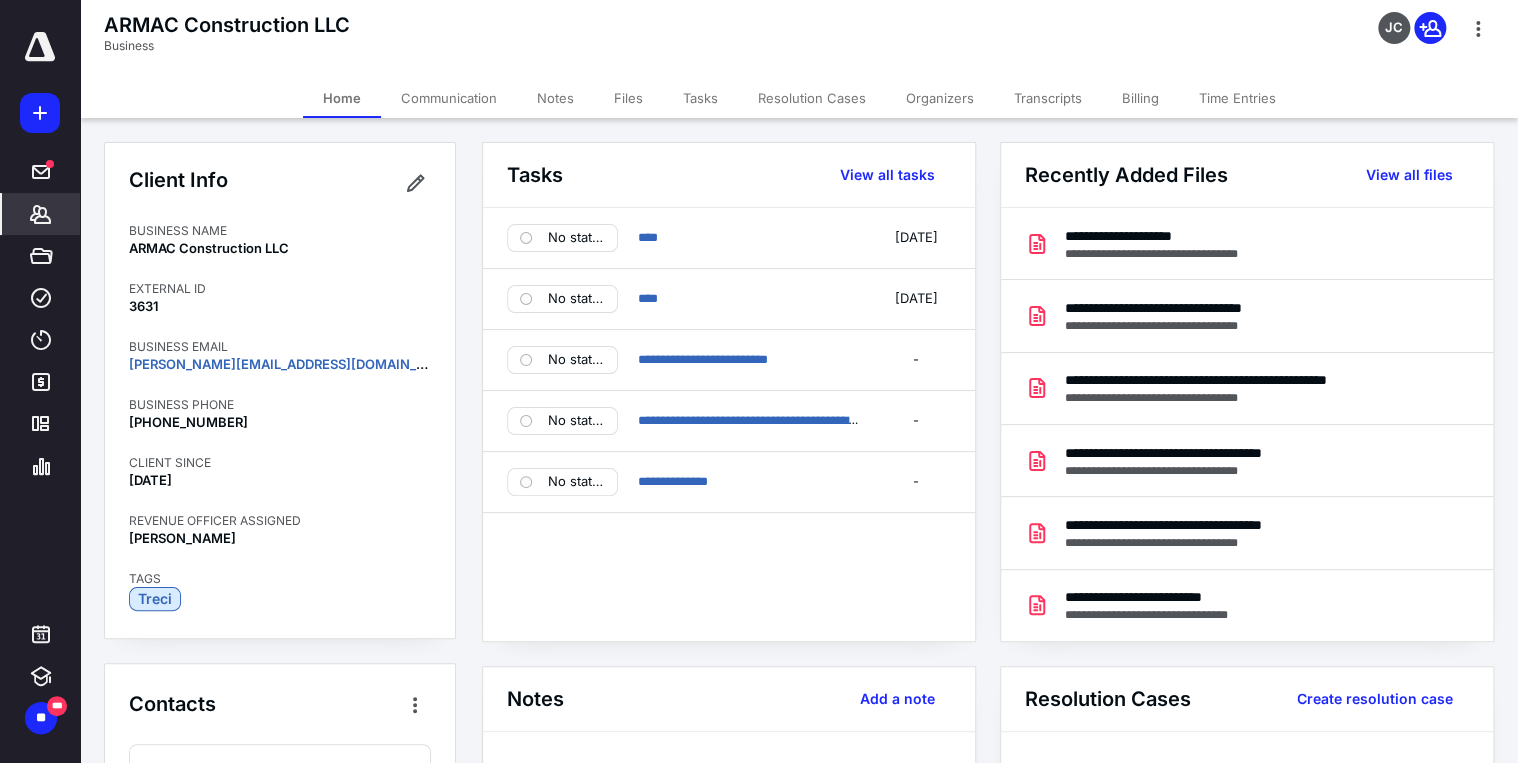 click on "Tasks" at bounding box center [700, 98] 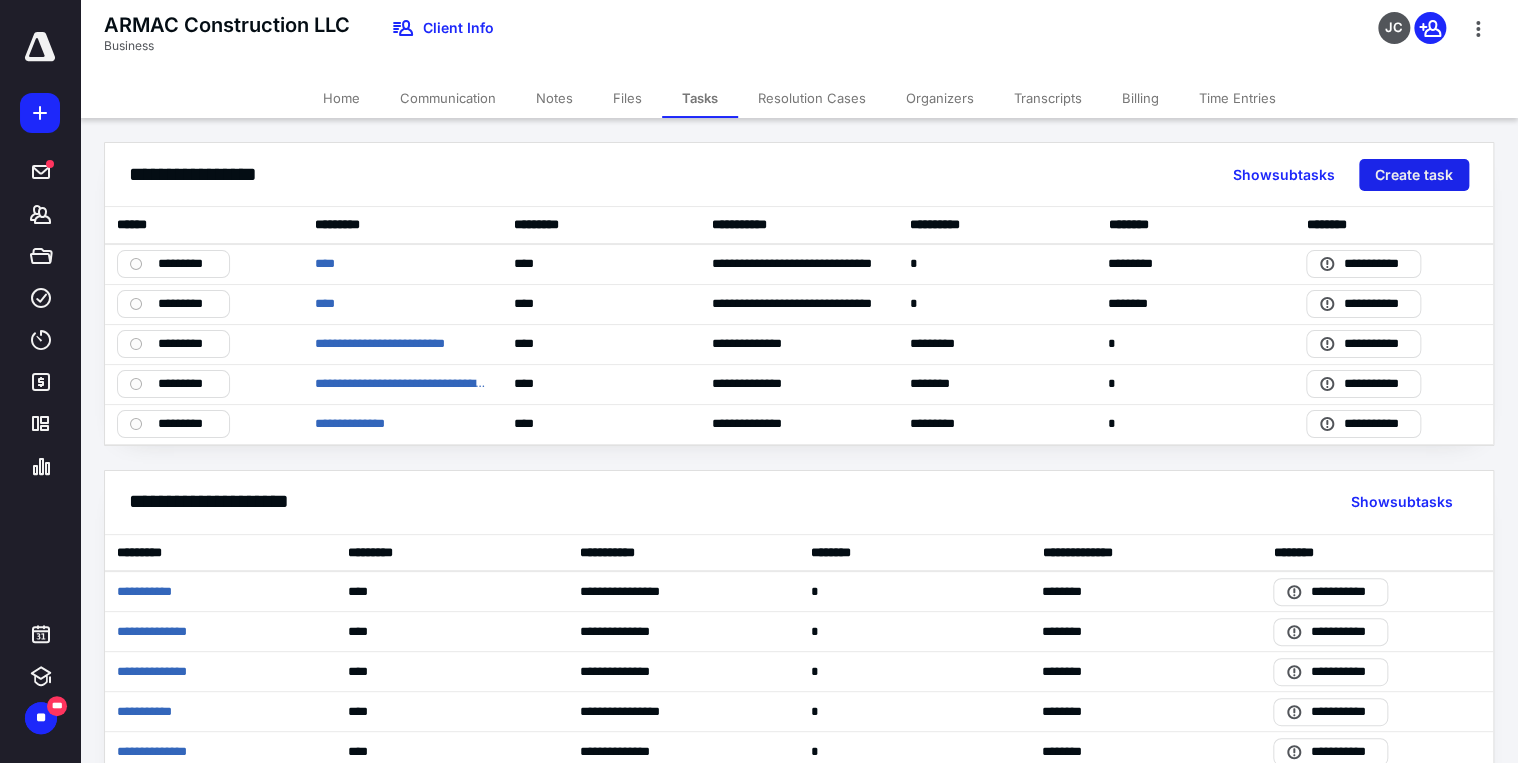 click on "Create task" at bounding box center [1414, 175] 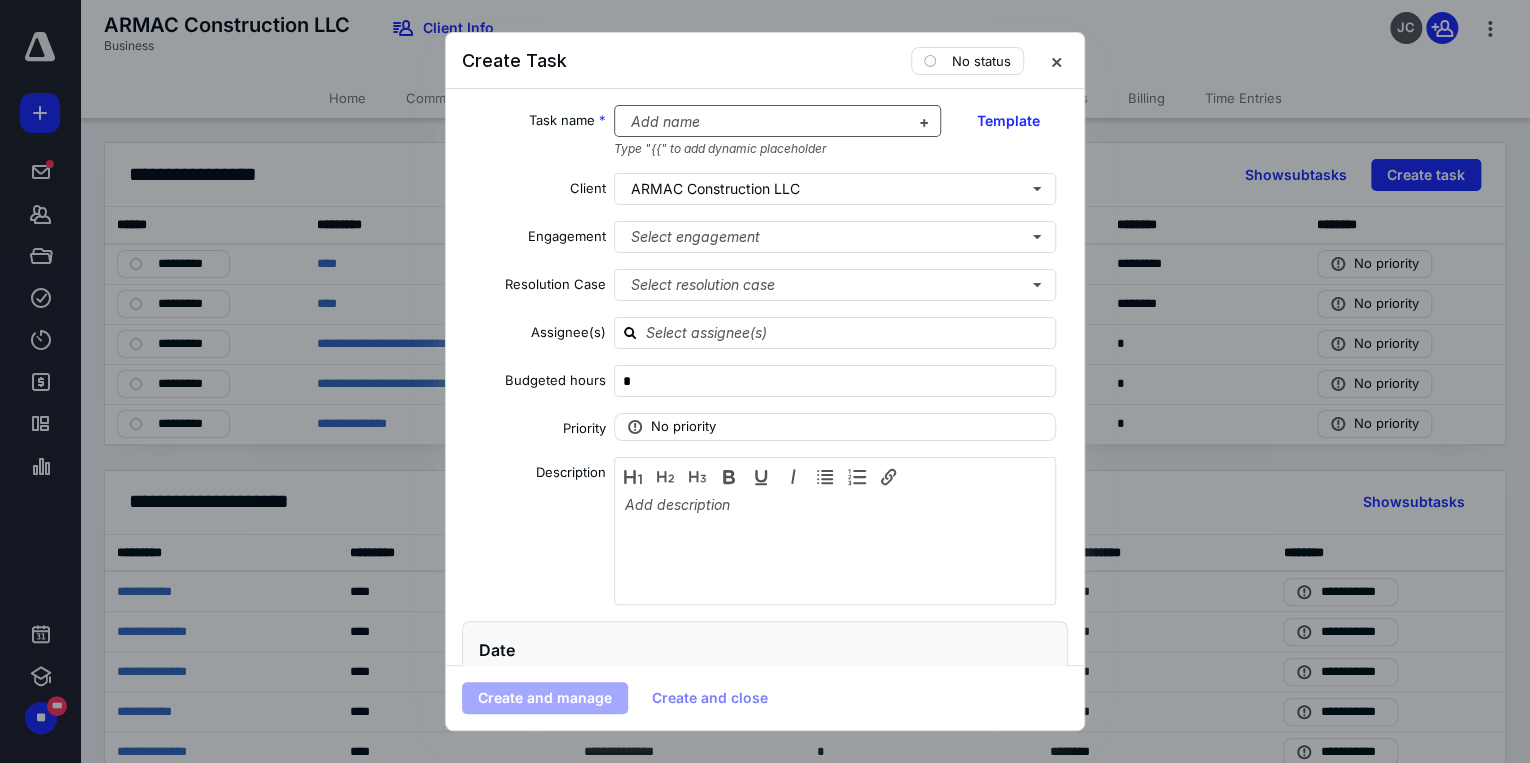 click at bounding box center [766, 122] 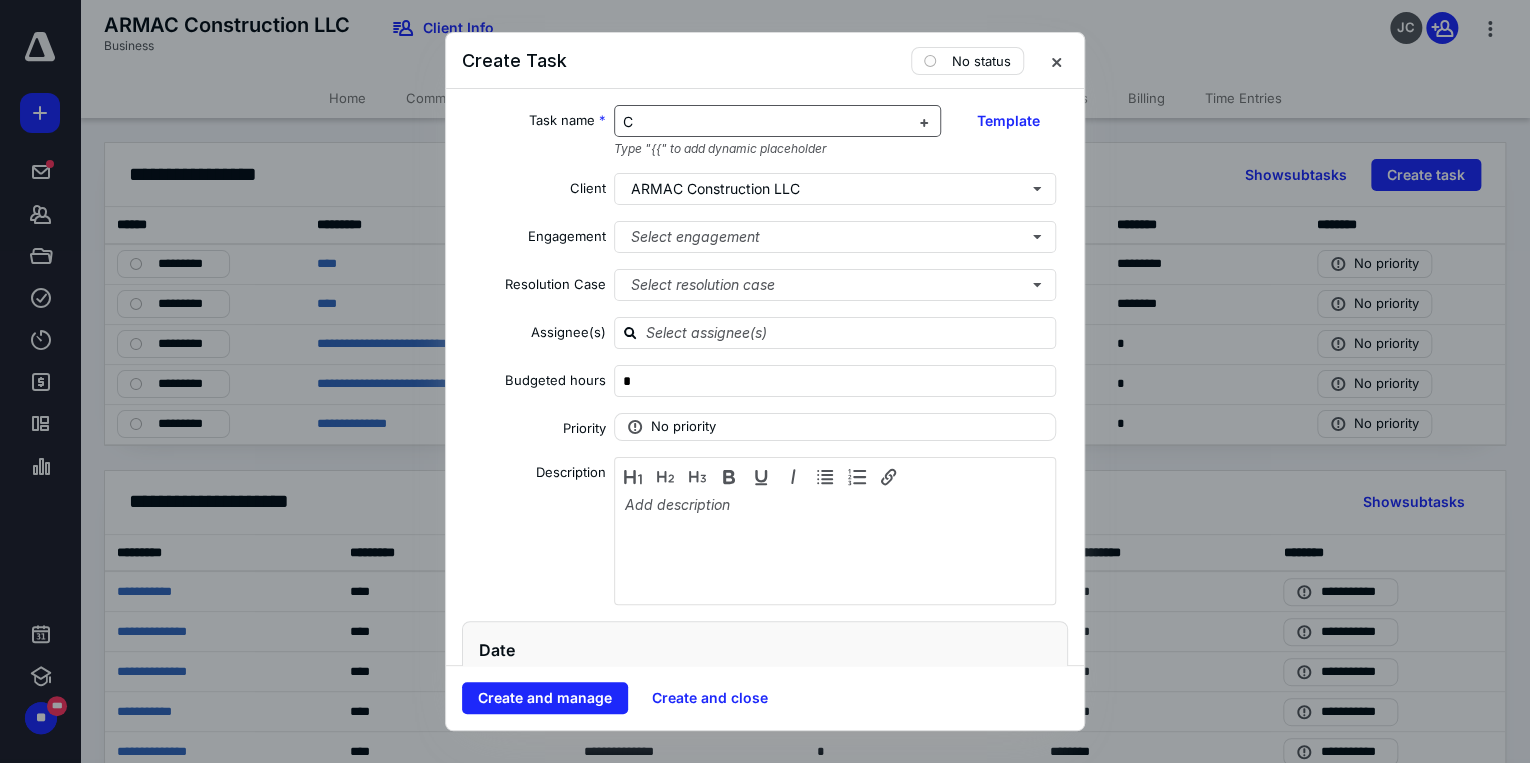 type 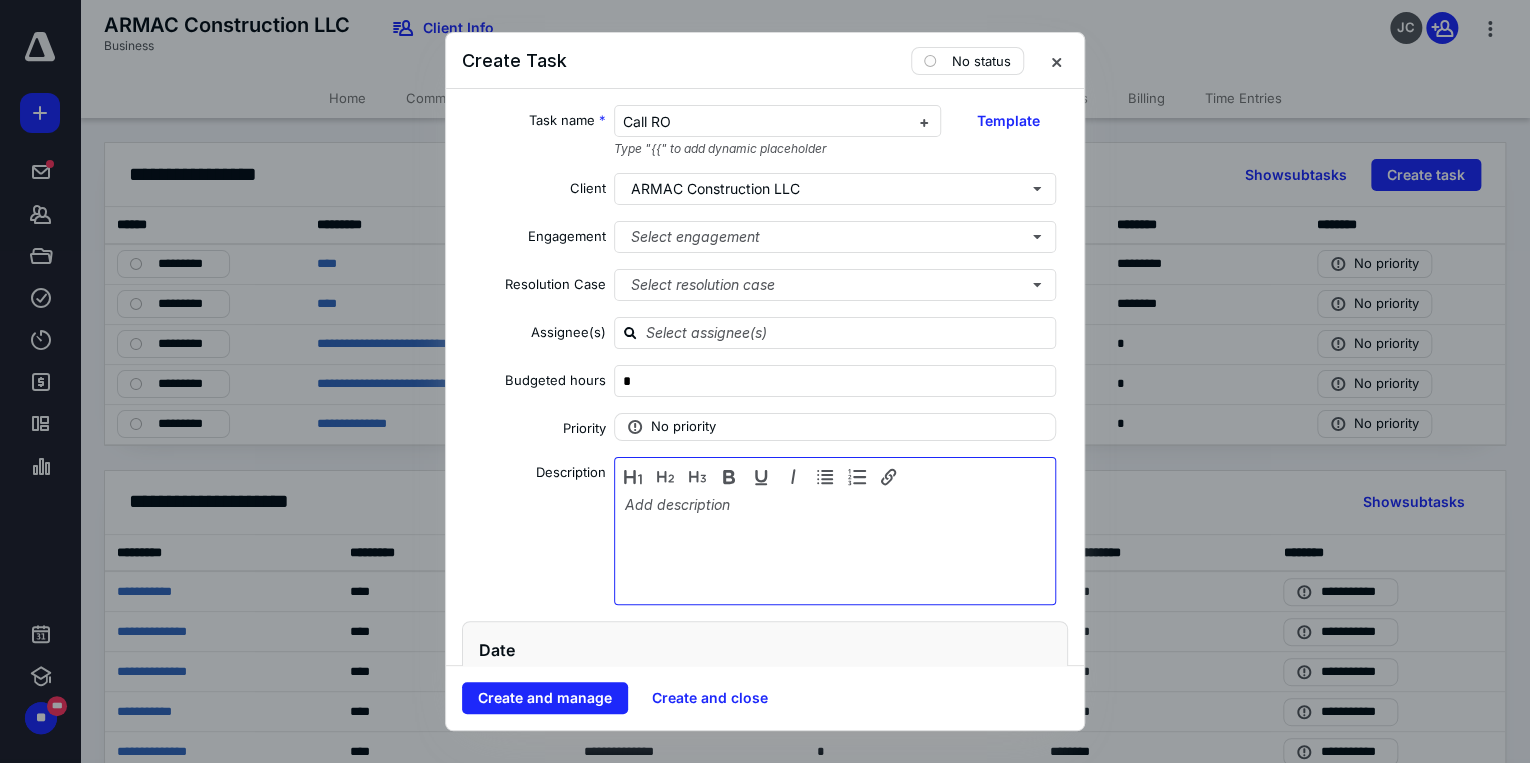 click at bounding box center [835, 546] 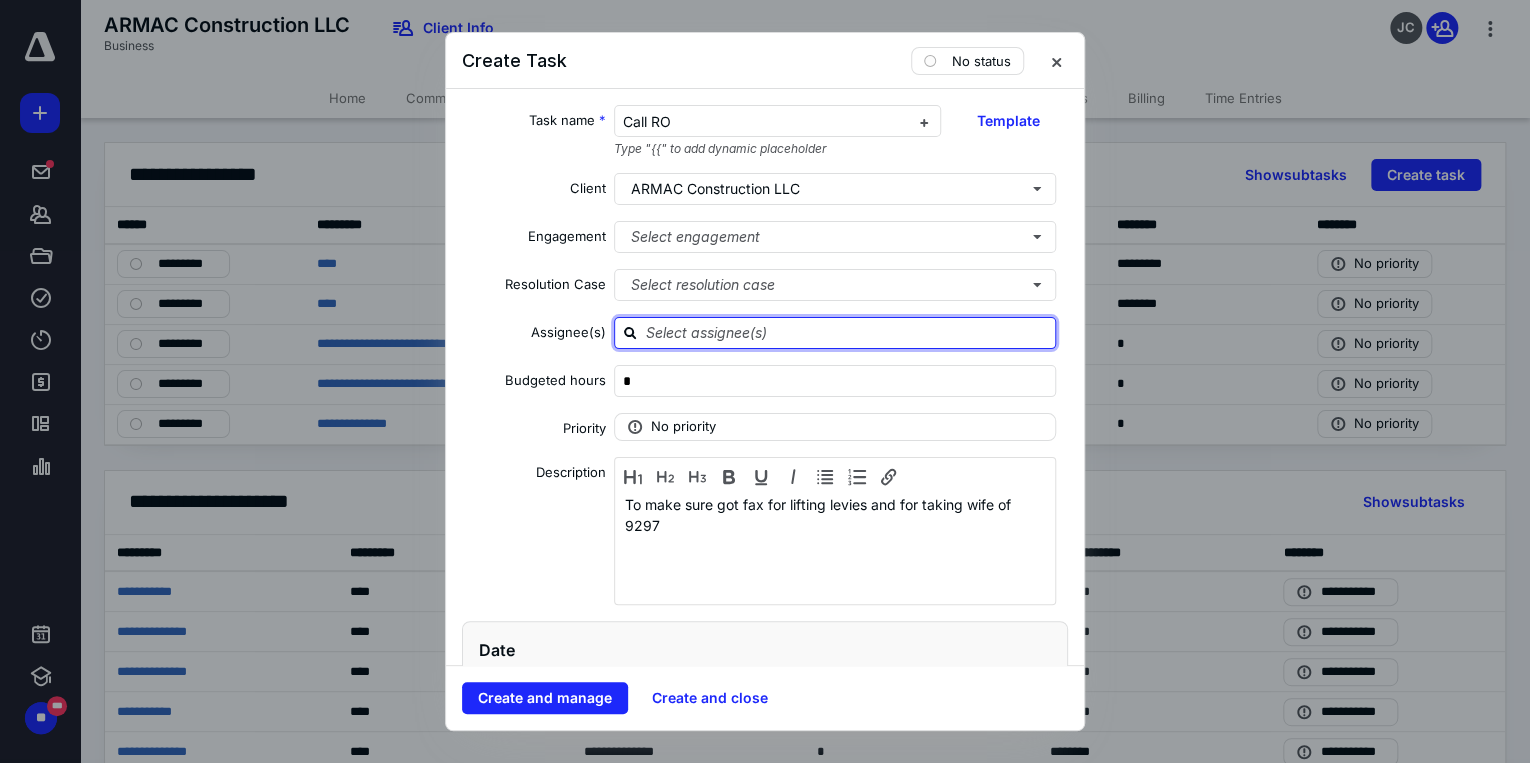 click at bounding box center (847, 332) 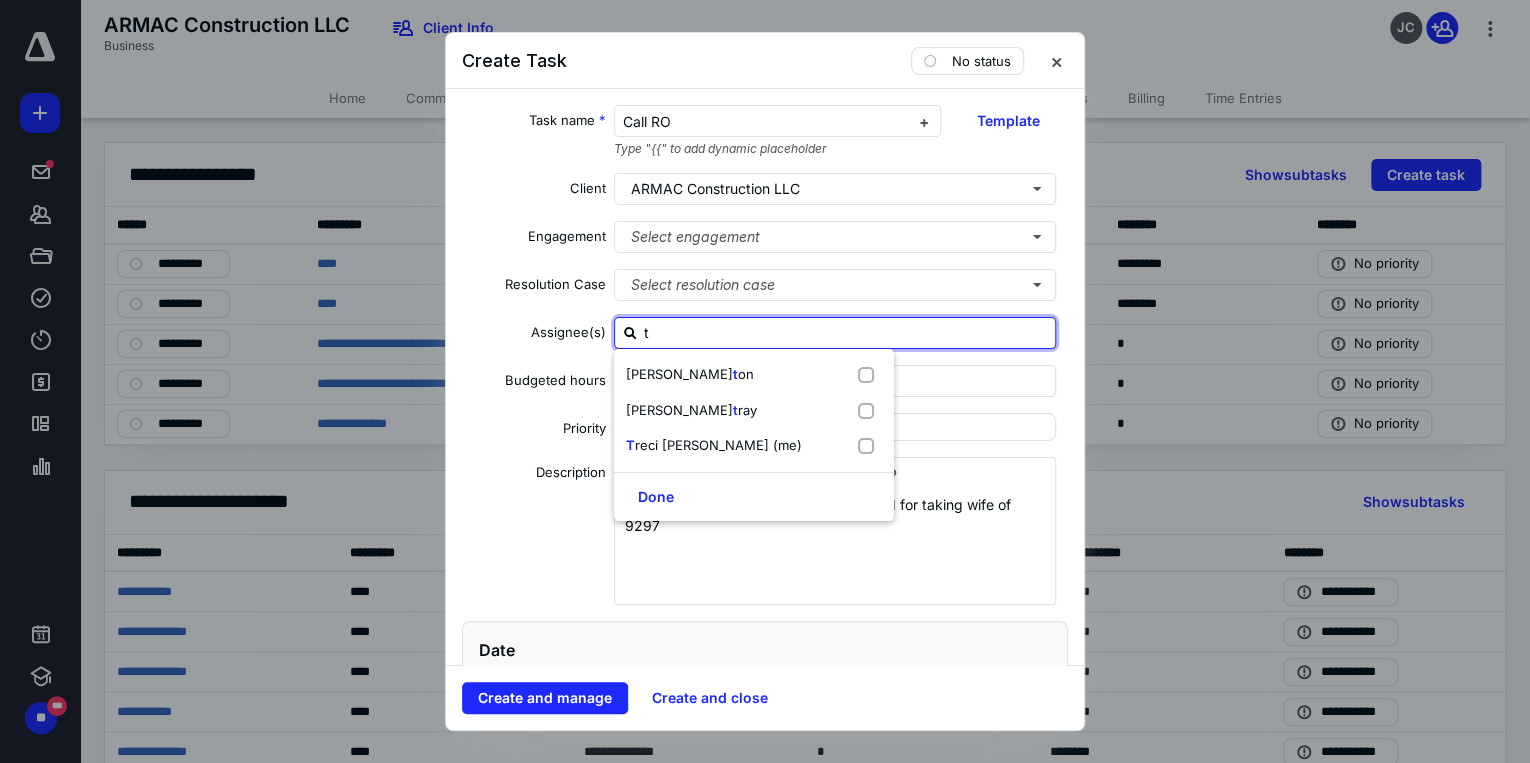 type on "tr" 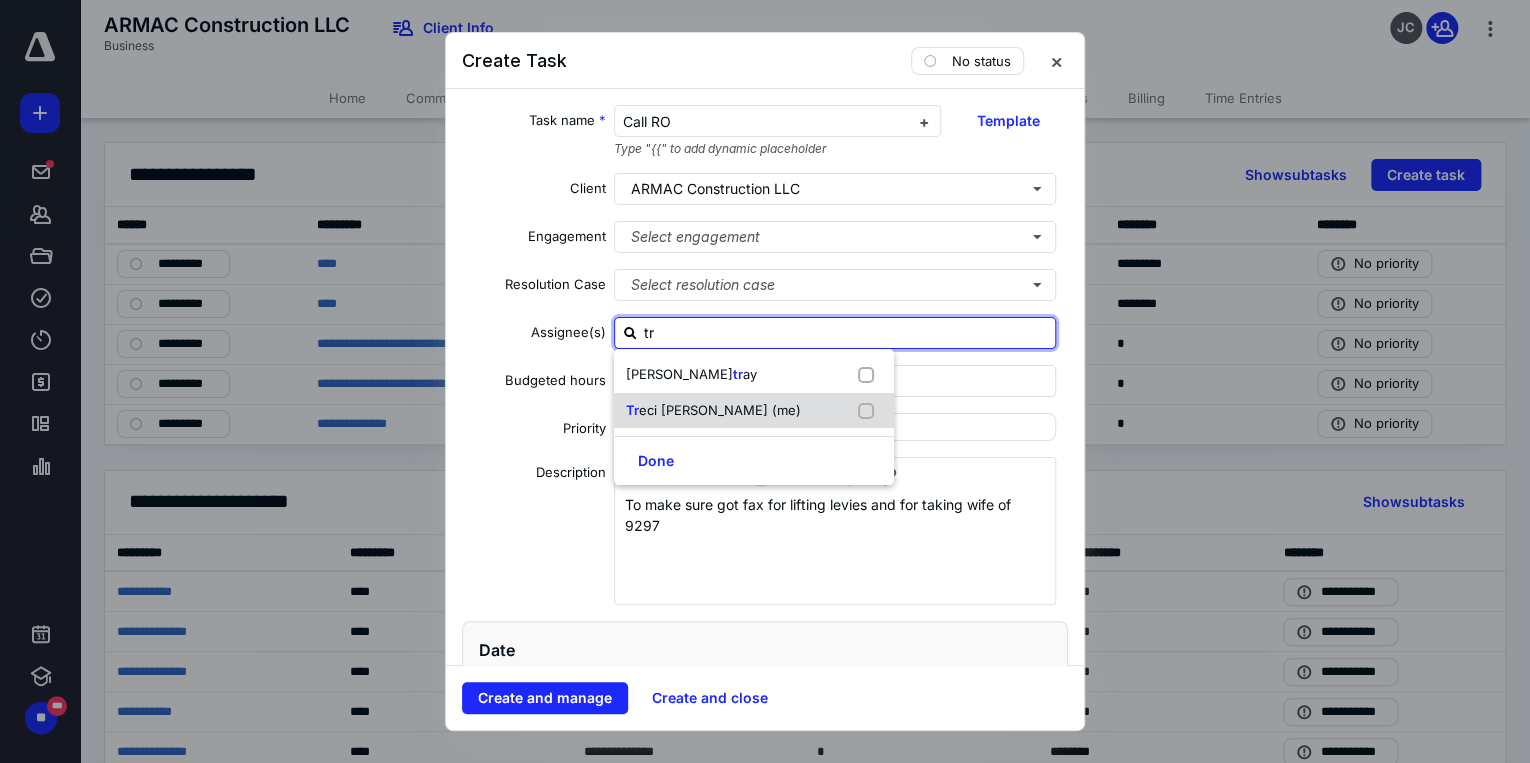 click on "eci Saenz (me)" at bounding box center (720, 410) 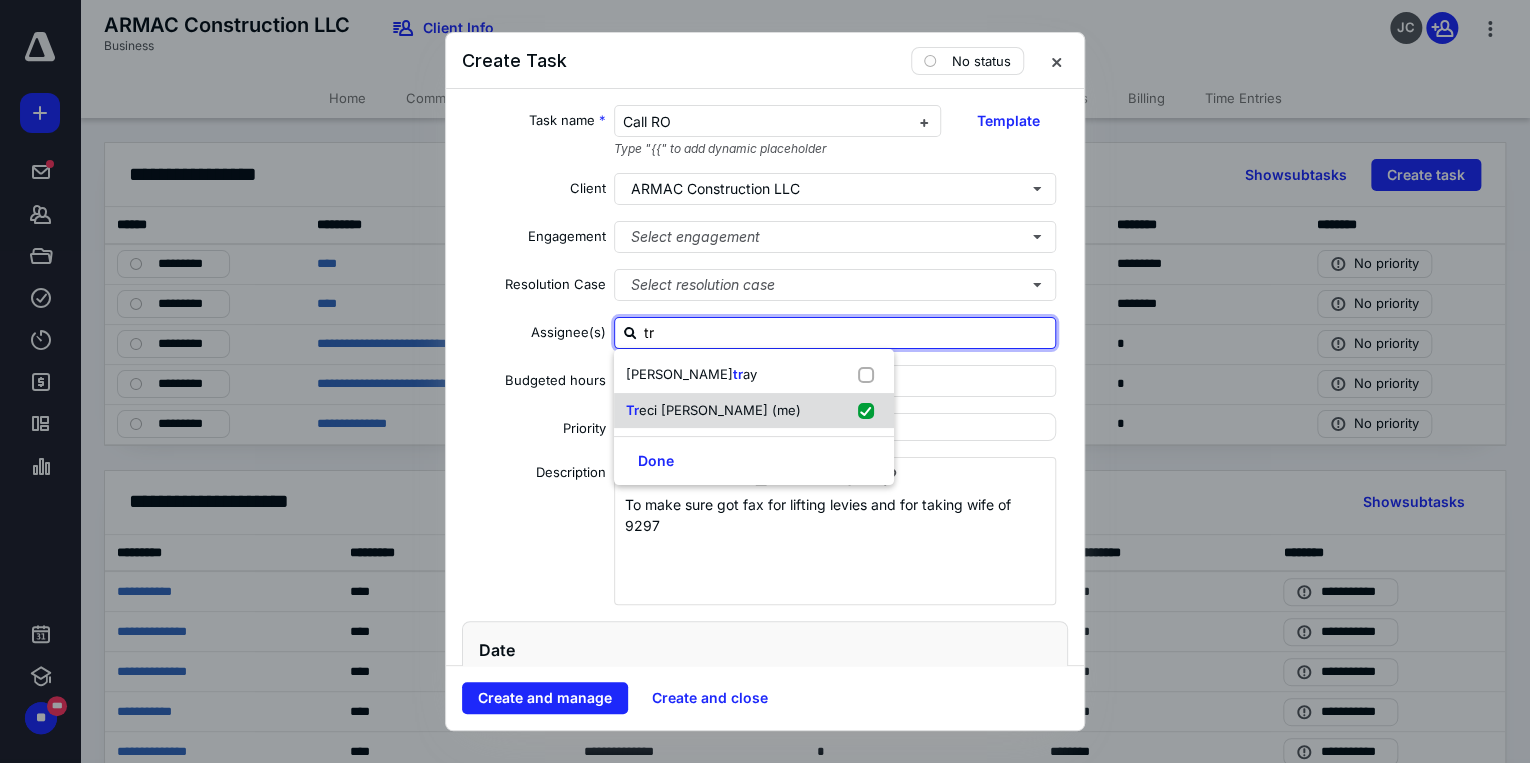 checkbox on "true" 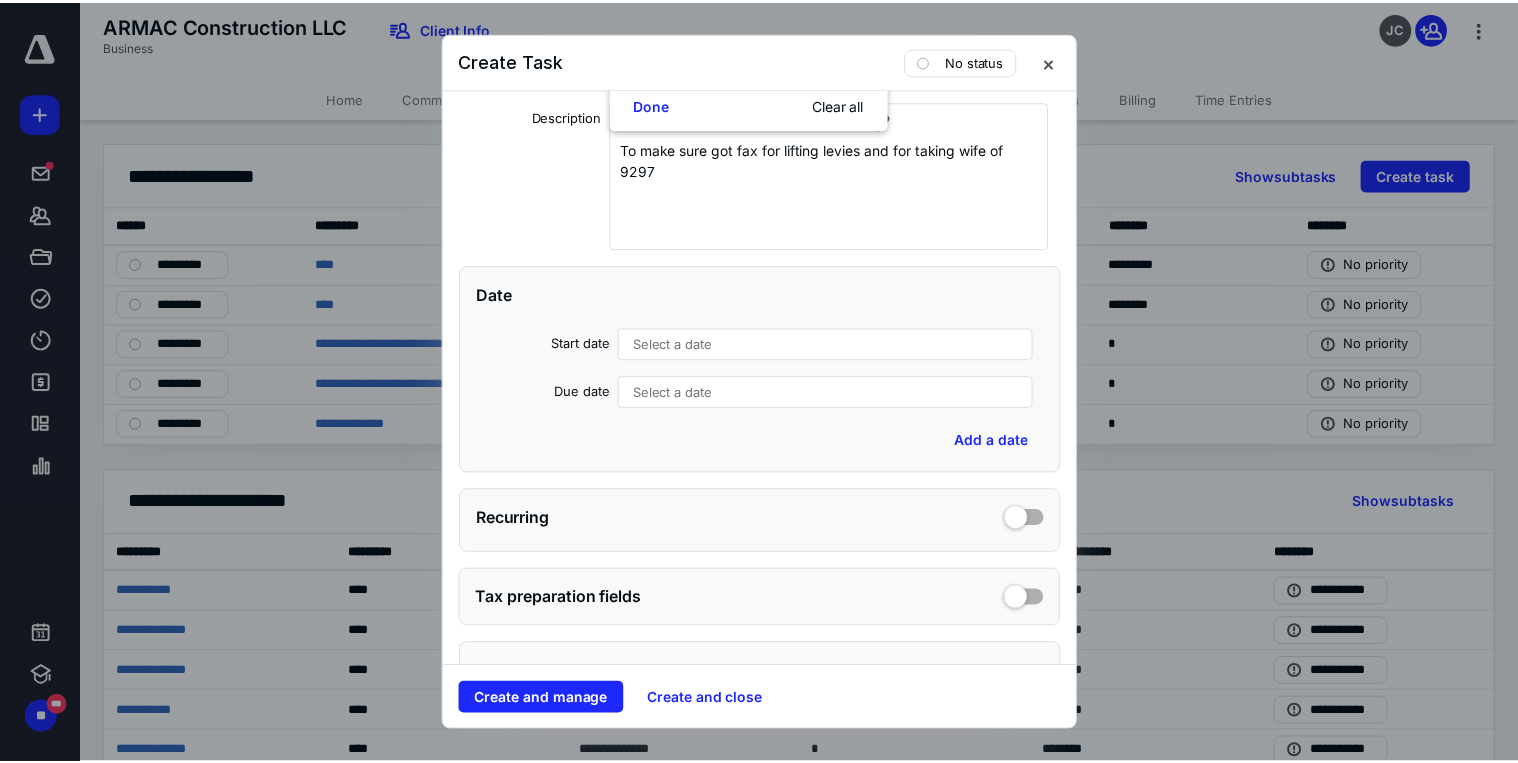 scroll, scrollTop: 400, scrollLeft: 0, axis: vertical 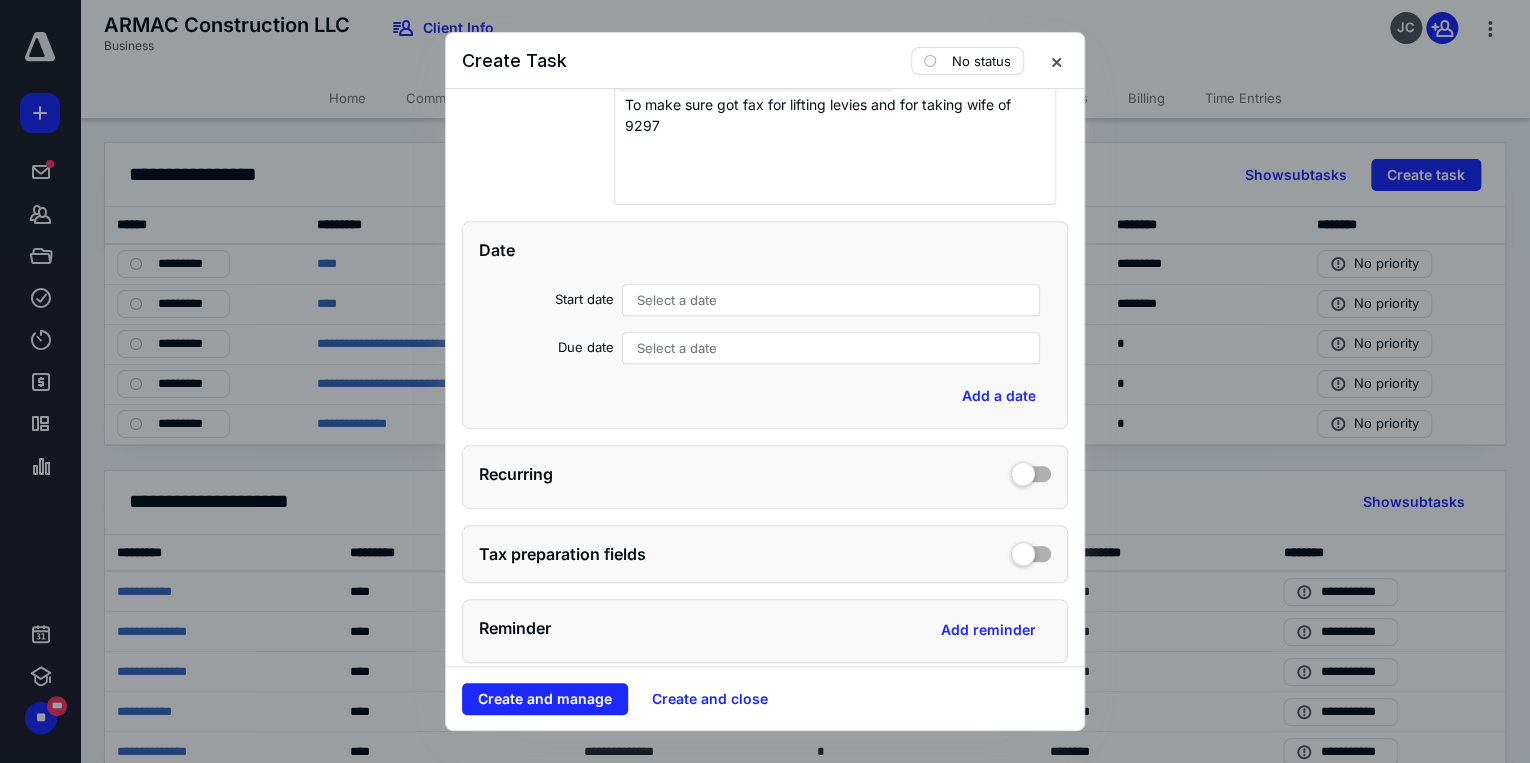 type on "tr" 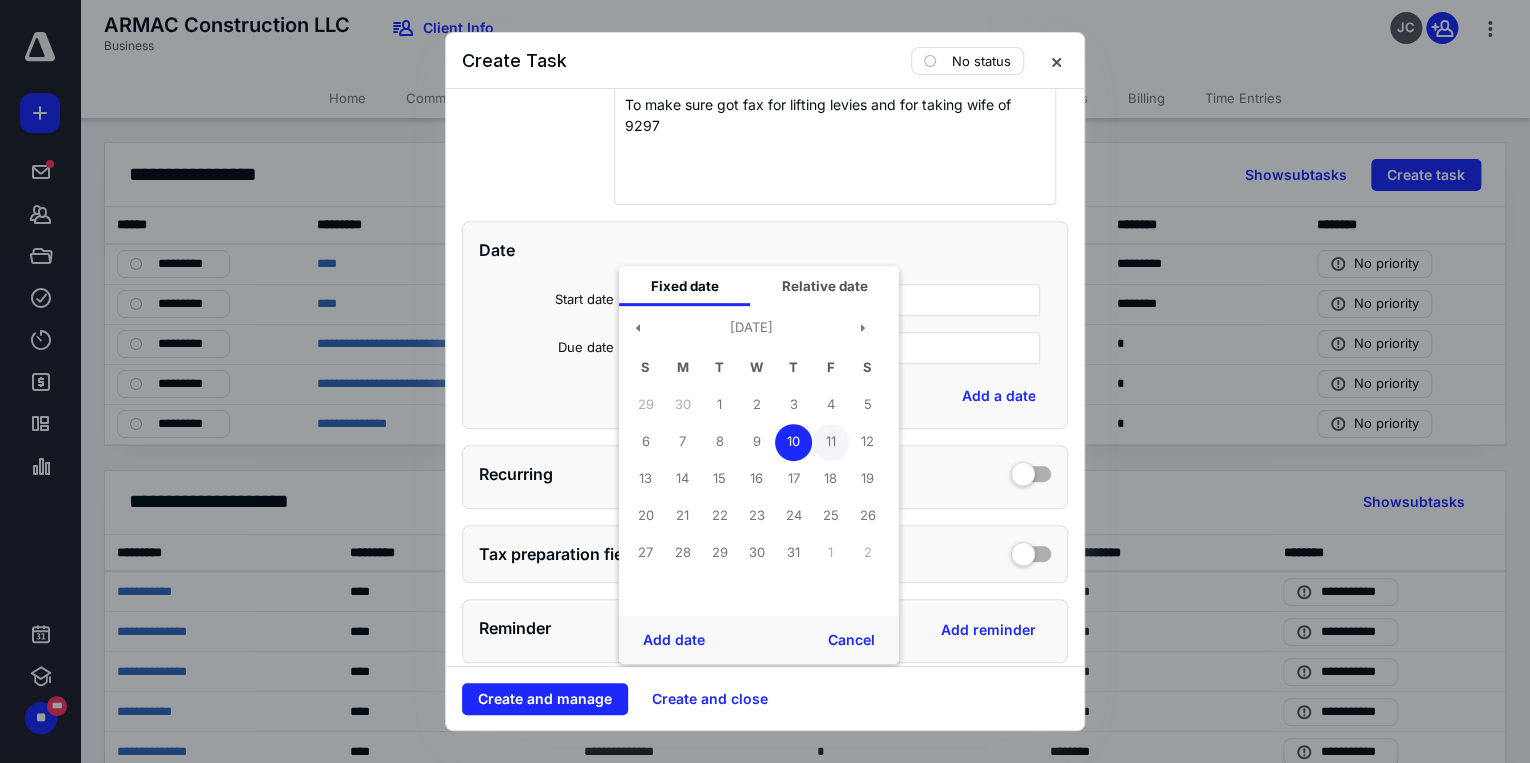 click on "11" at bounding box center (830, 442) 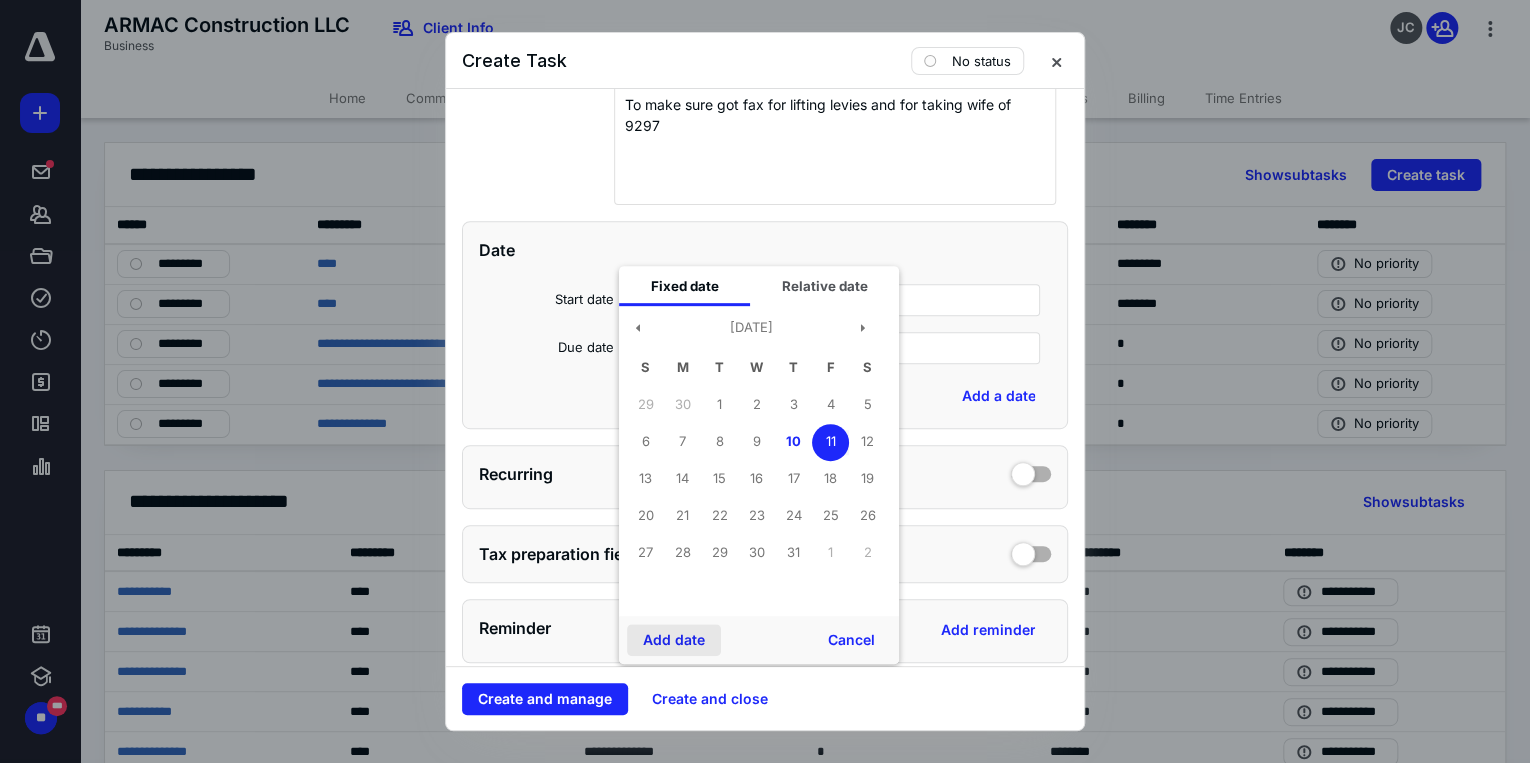 click on "Add date" at bounding box center [674, 640] 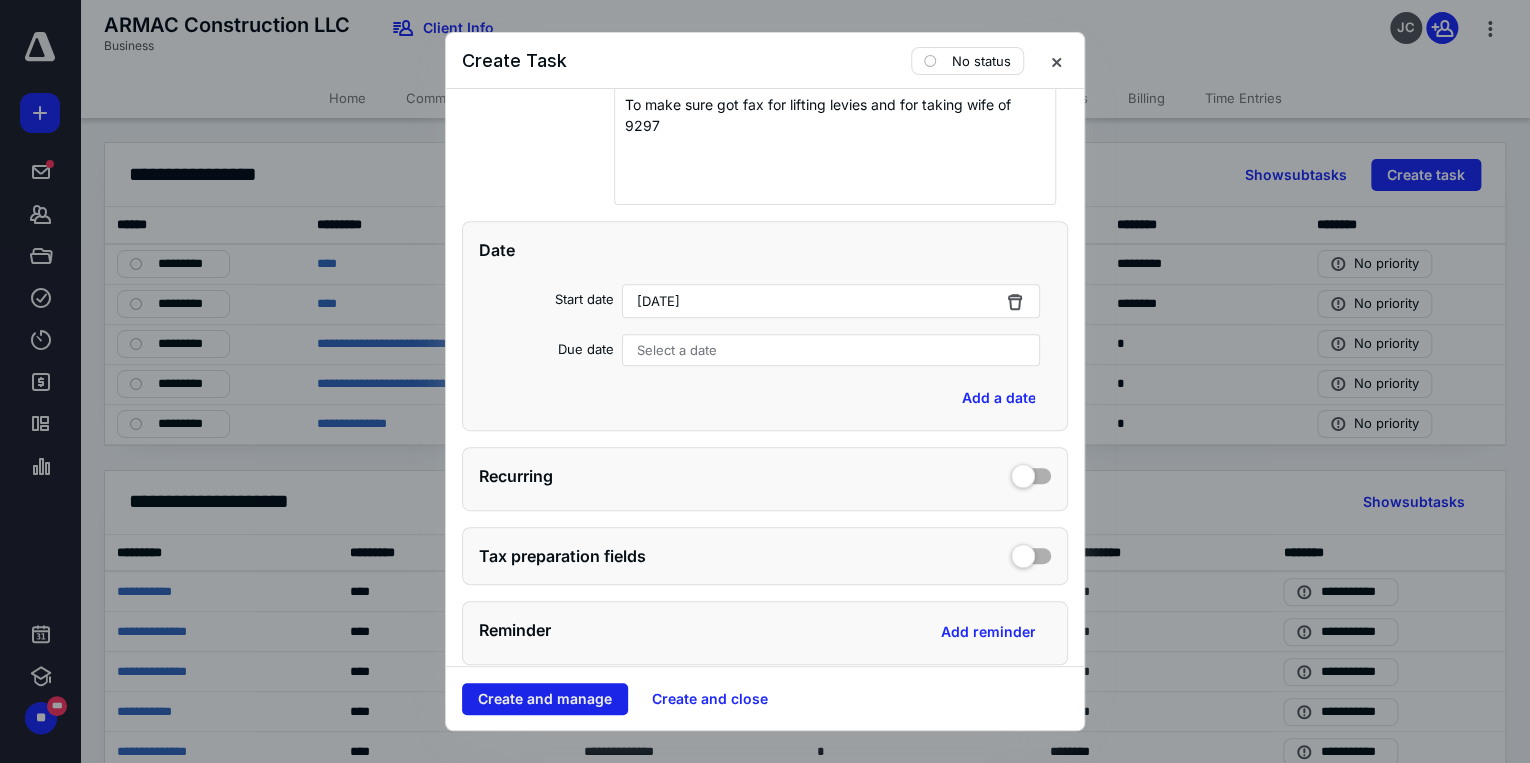 click on "Create and manage" at bounding box center (545, 699) 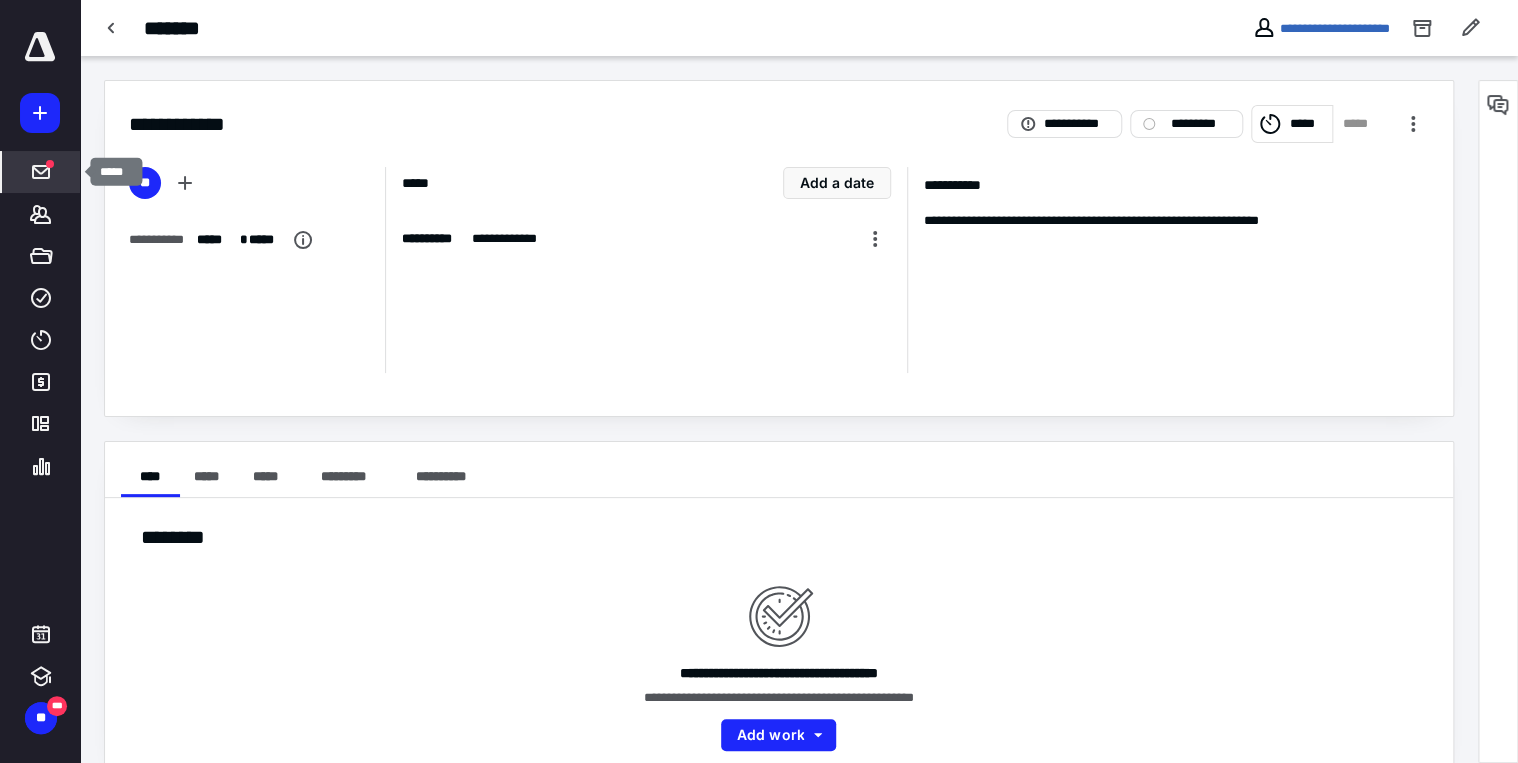 click at bounding box center (41, 172) 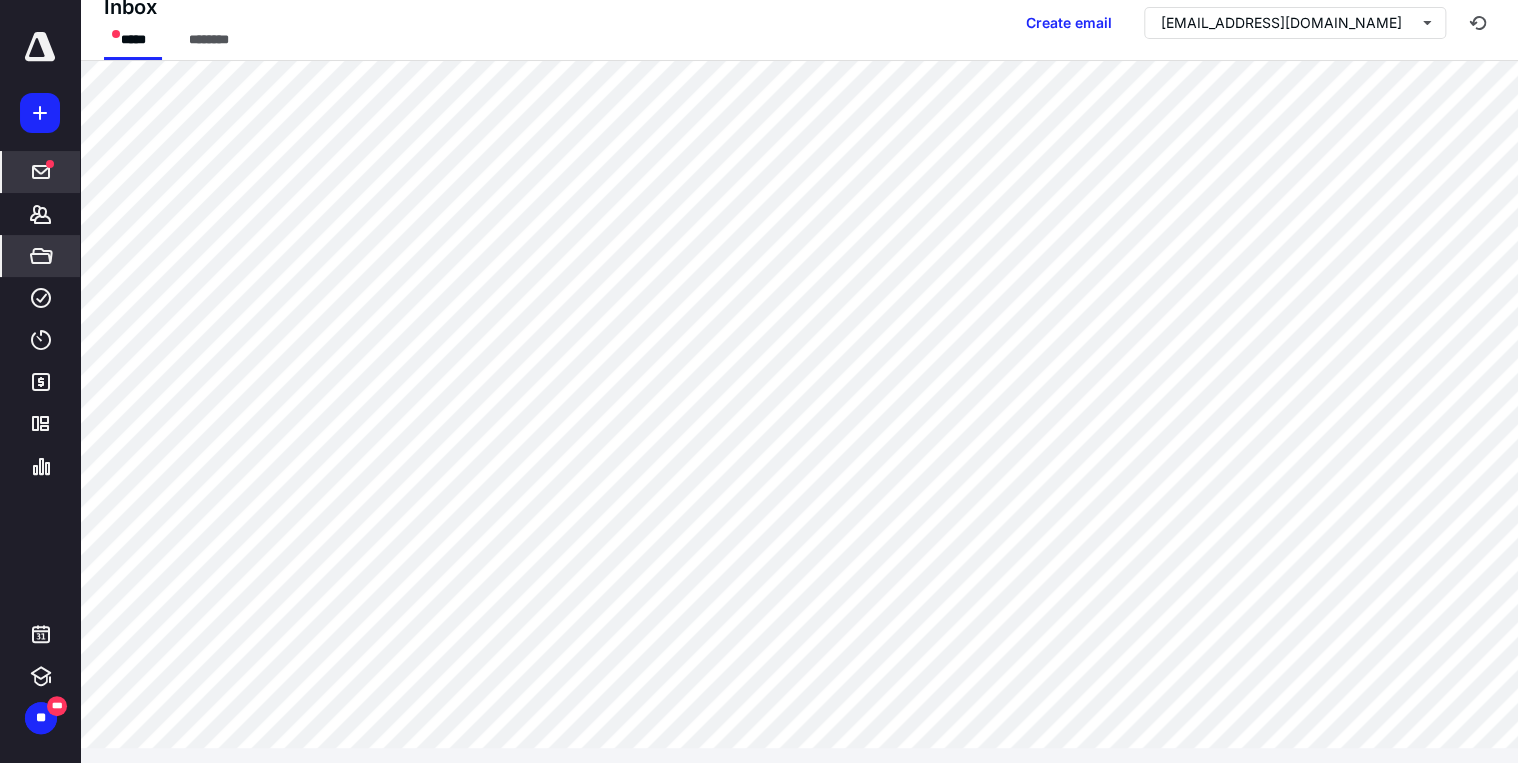 scroll, scrollTop: 19, scrollLeft: 0, axis: vertical 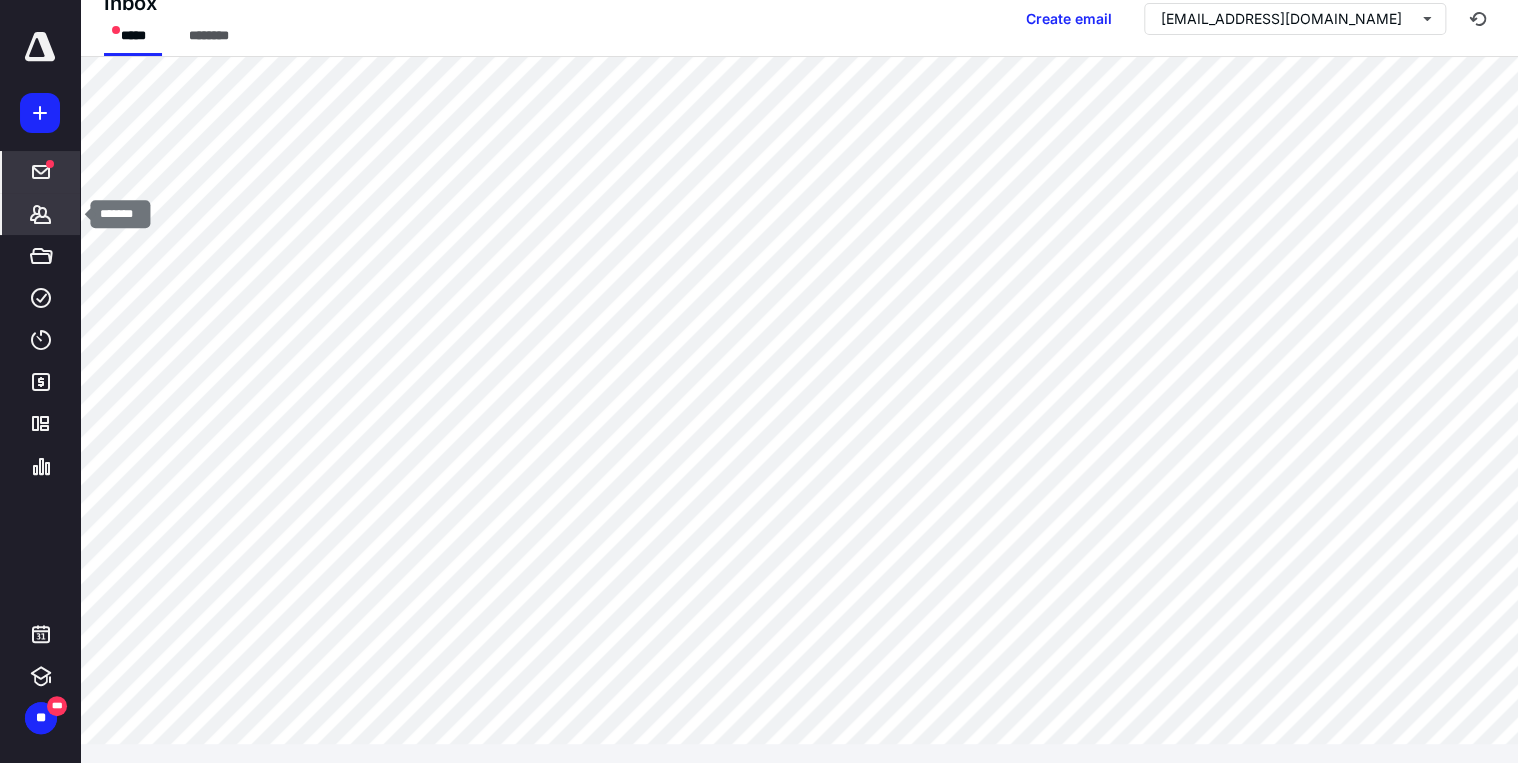 click on "*******" at bounding box center [41, 214] 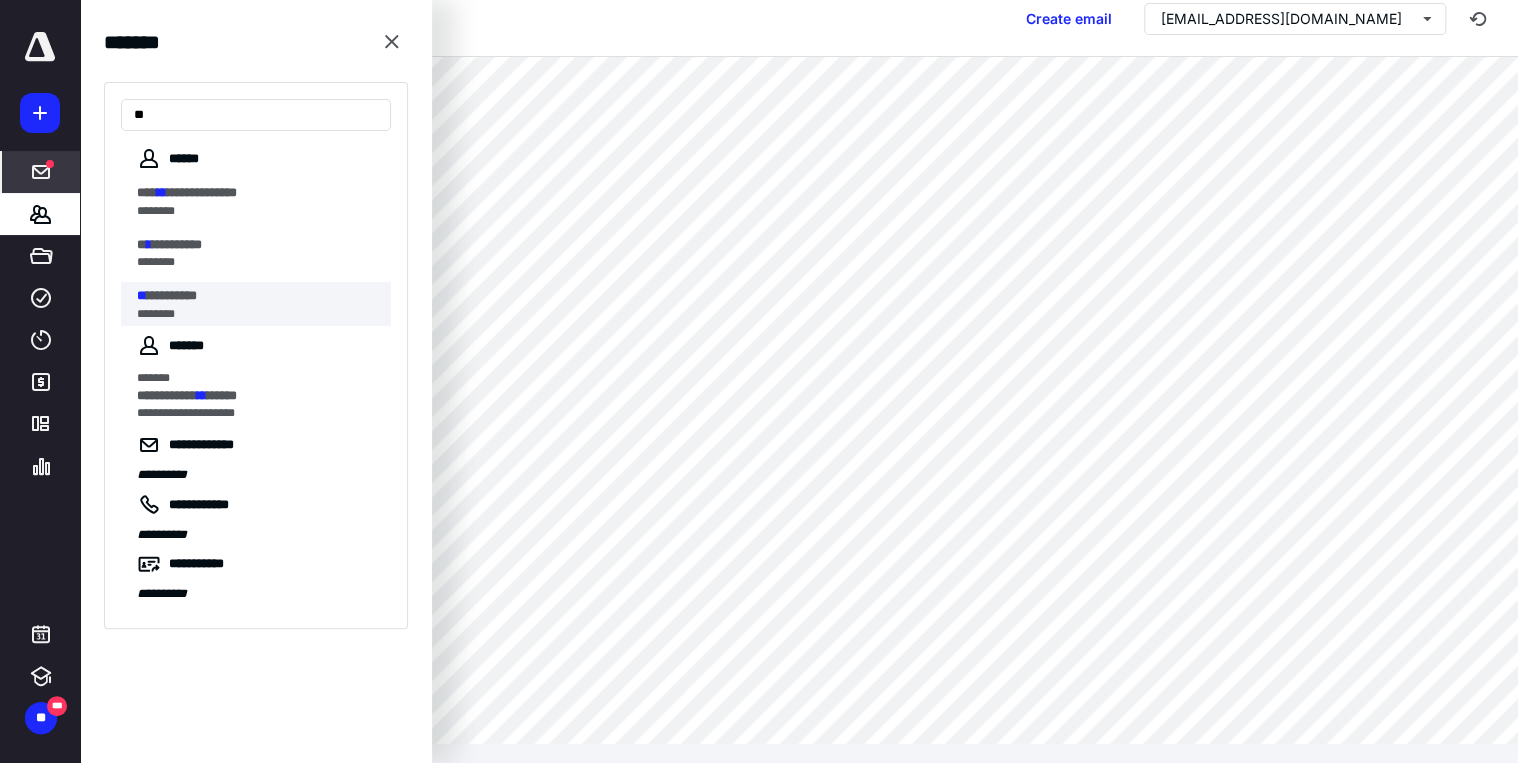 type on "**" 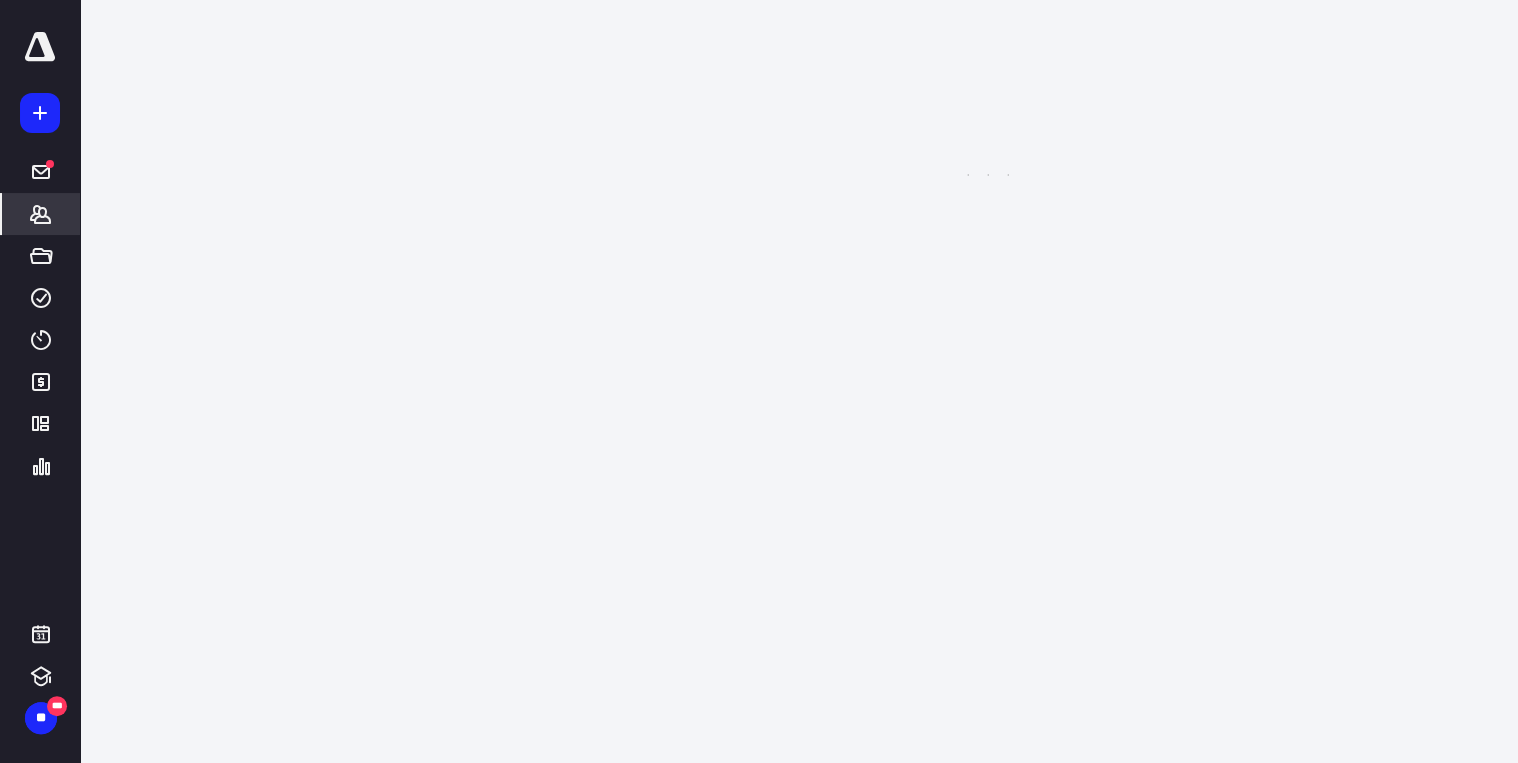 scroll, scrollTop: 0, scrollLeft: 0, axis: both 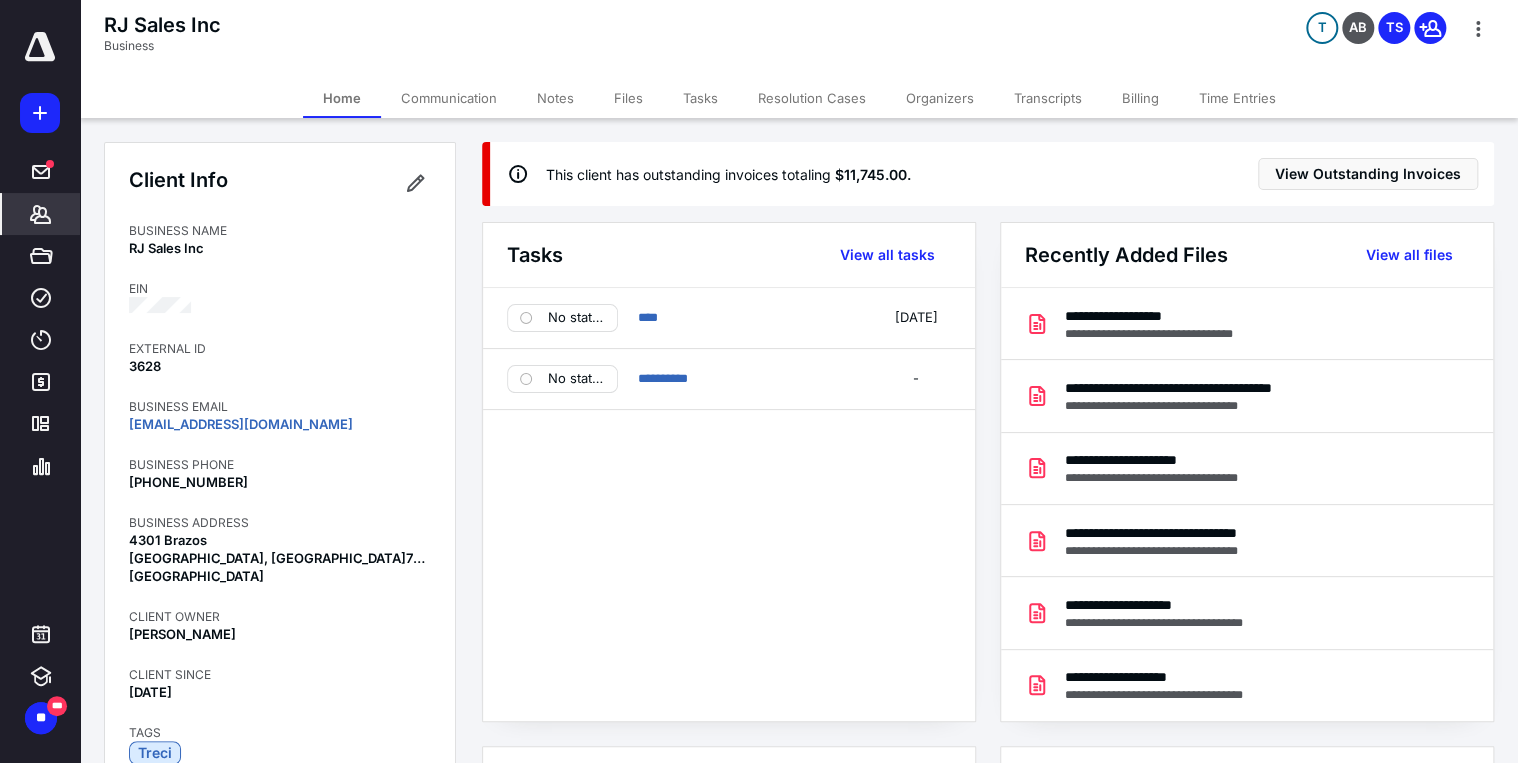 click on "Communication" at bounding box center [449, 98] 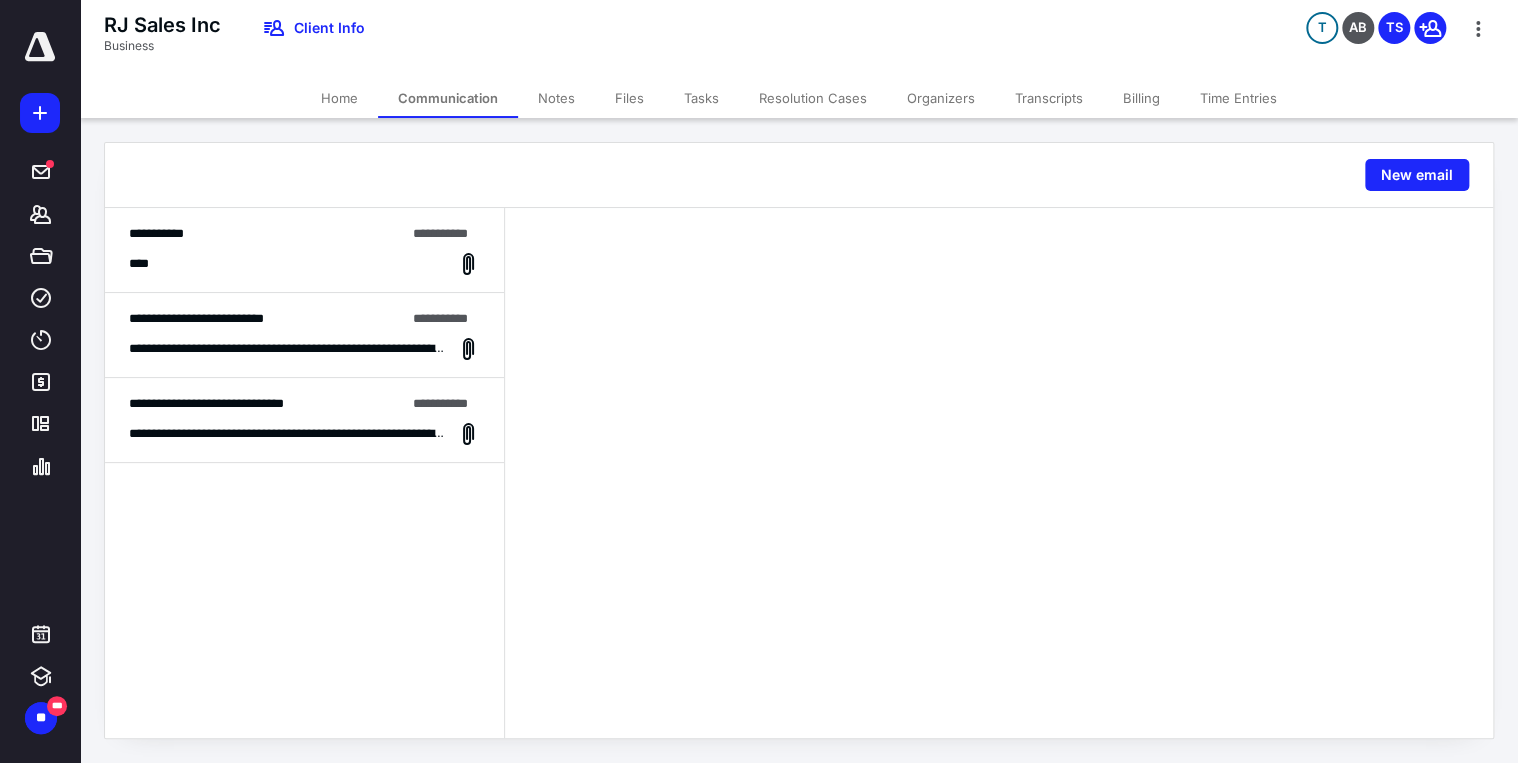 click on "Tasks" at bounding box center [701, 98] 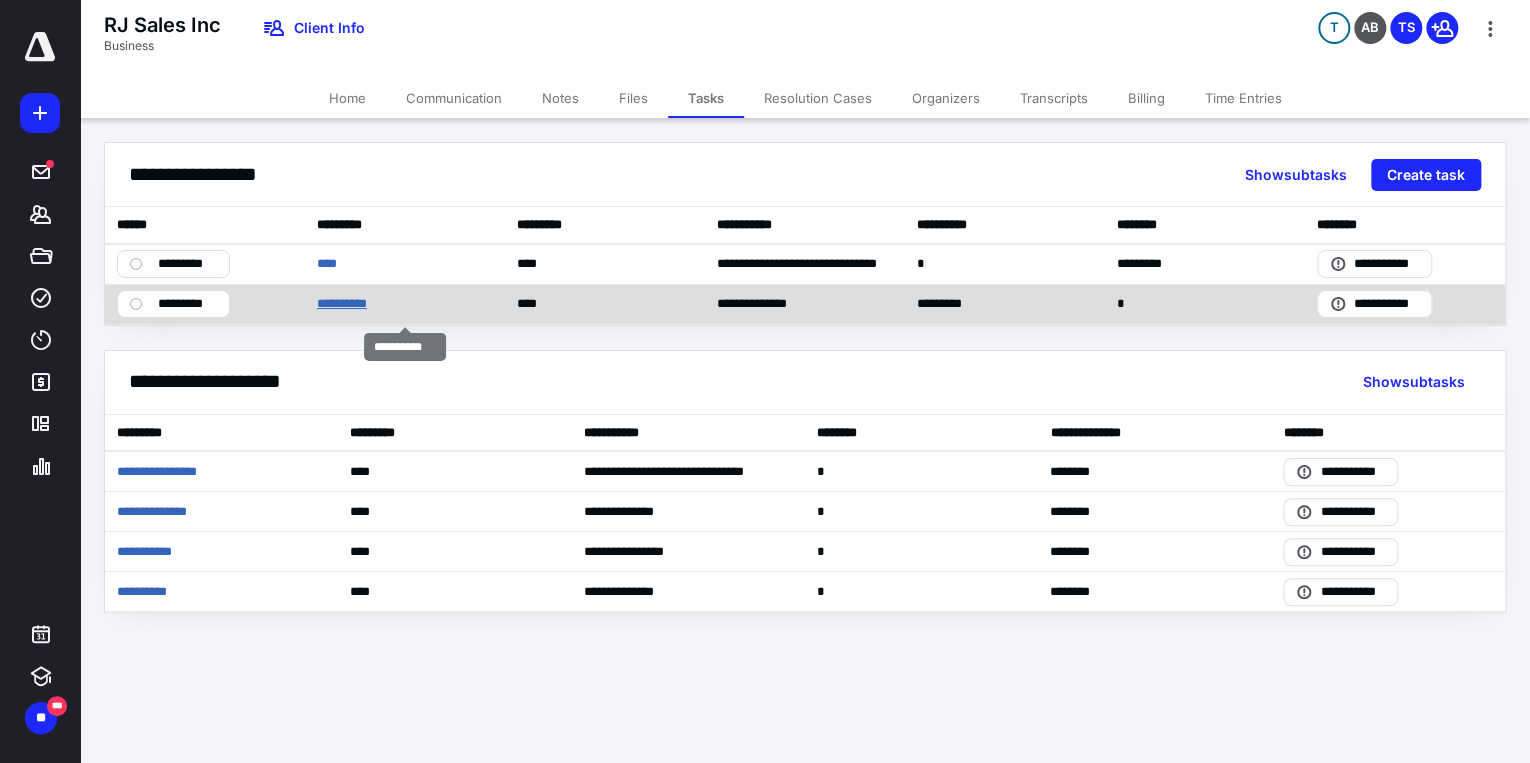 click on "**********" at bounding box center [350, 304] 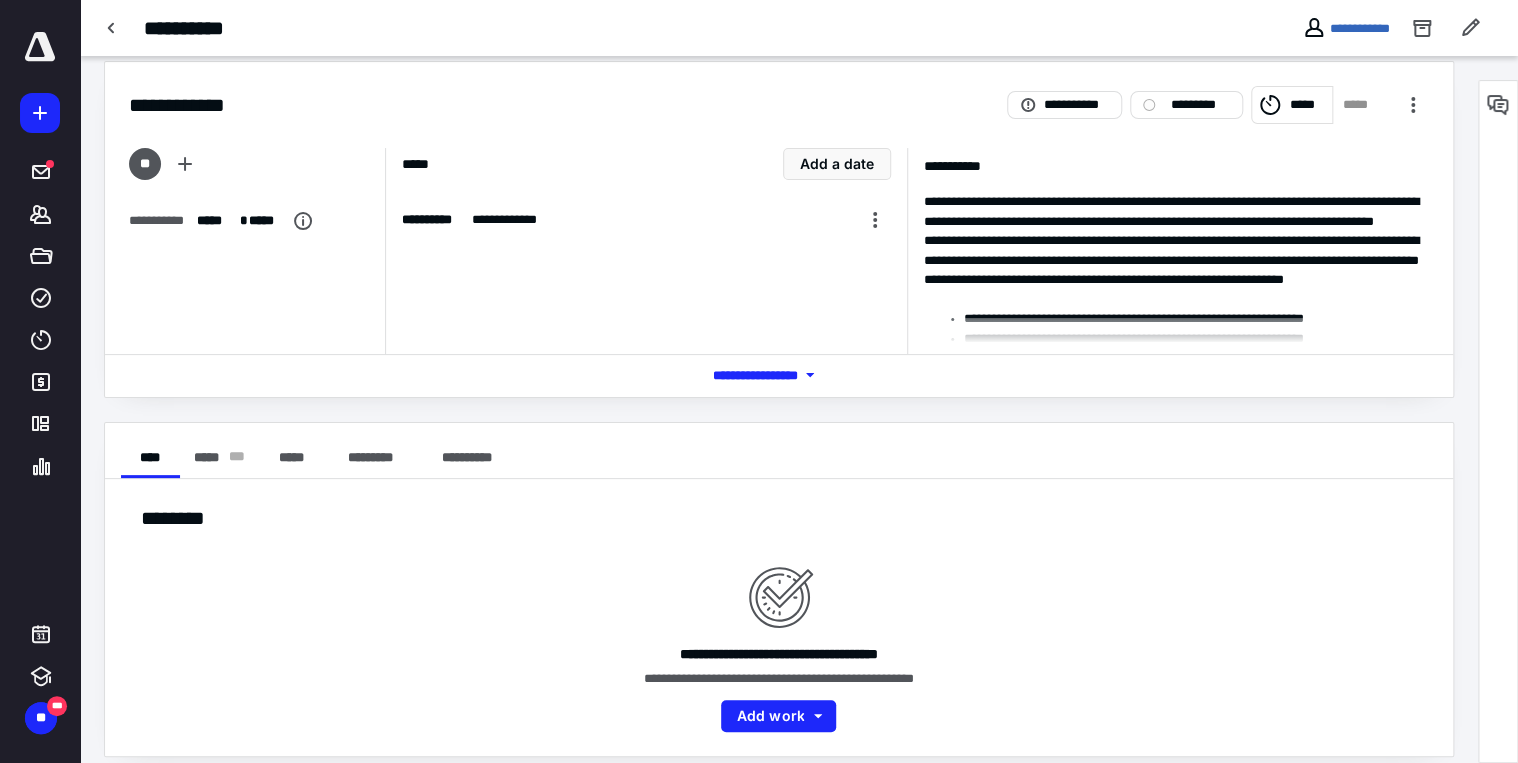scroll, scrollTop: 0, scrollLeft: 0, axis: both 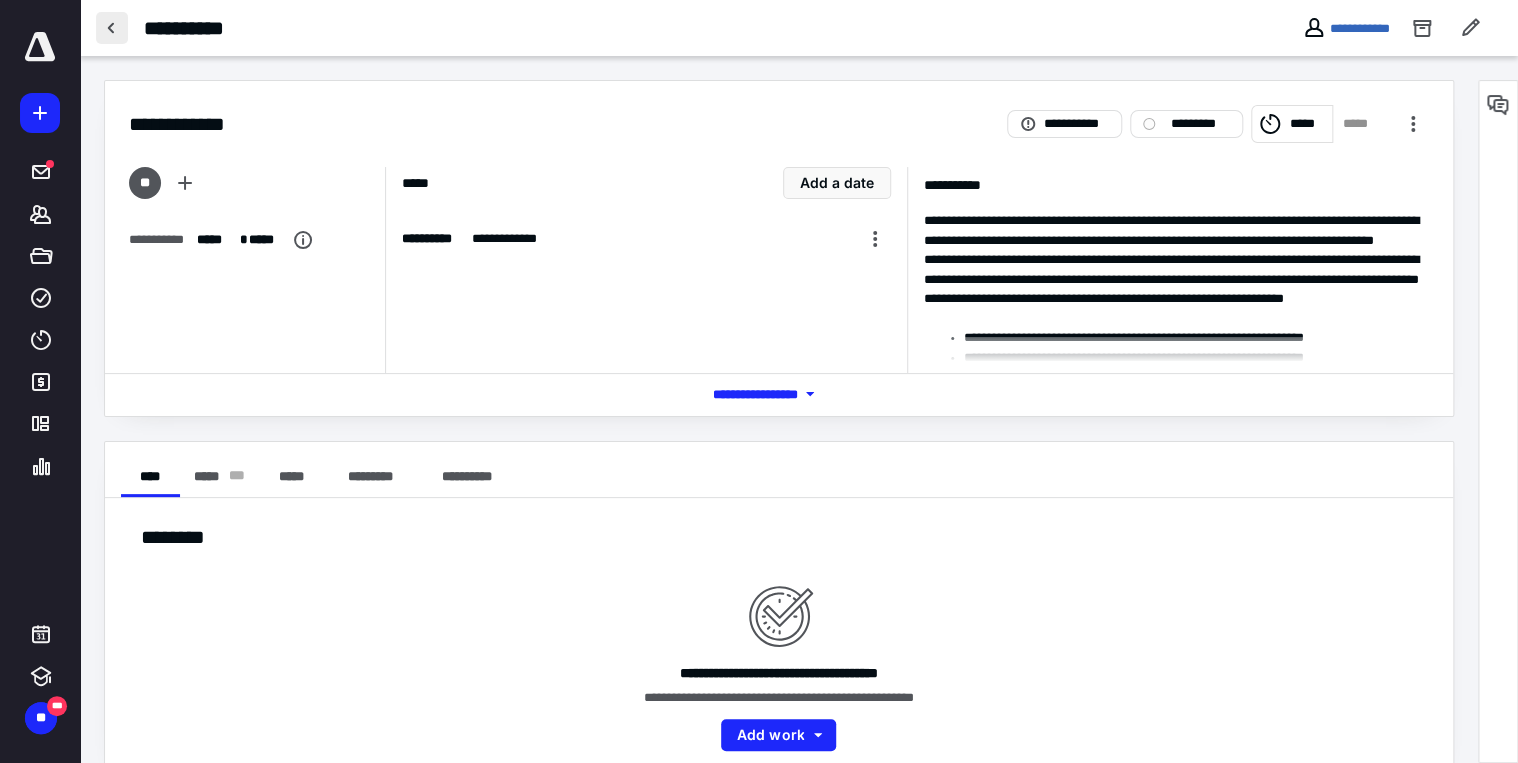 click at bounding box center [112, 28] 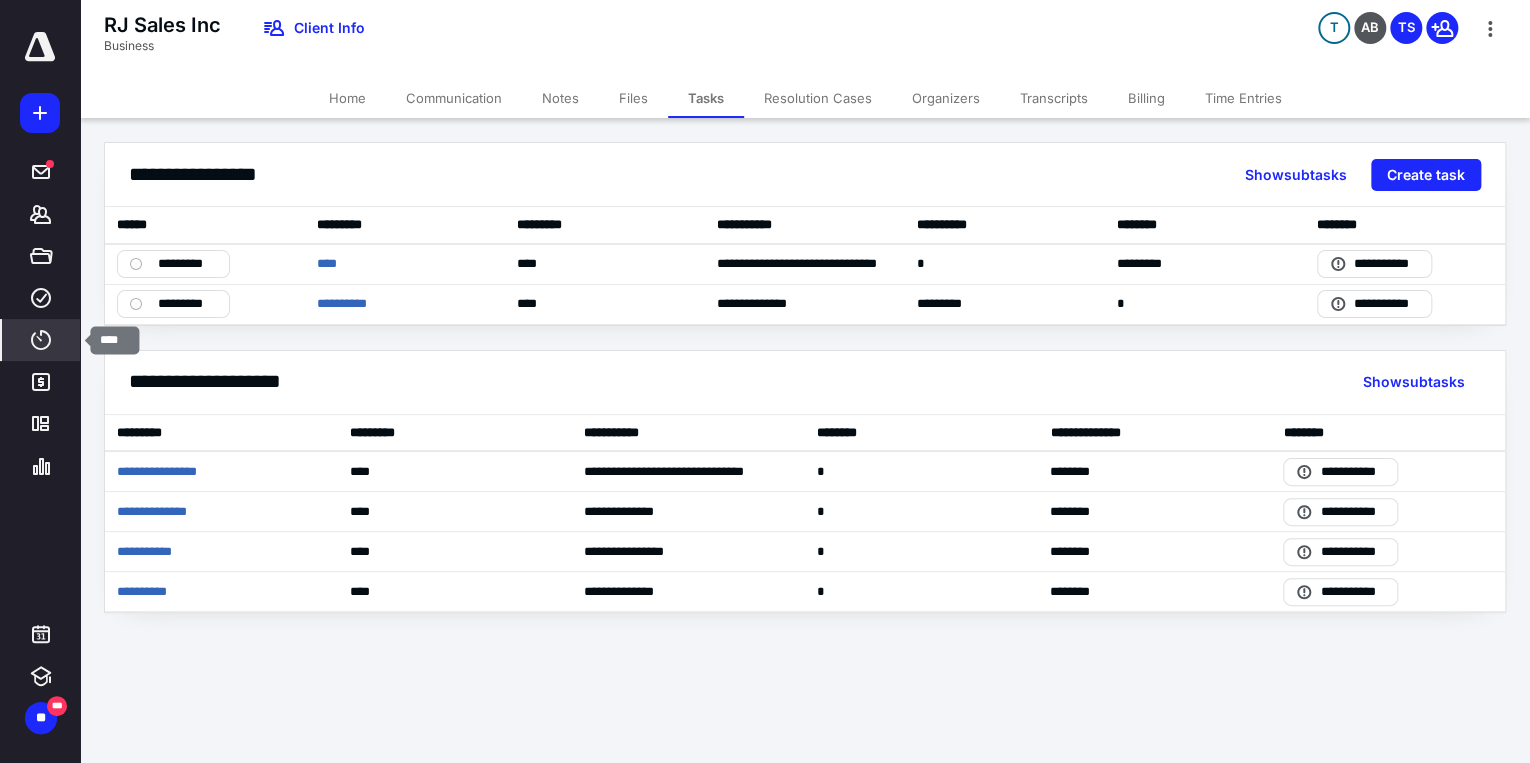 click 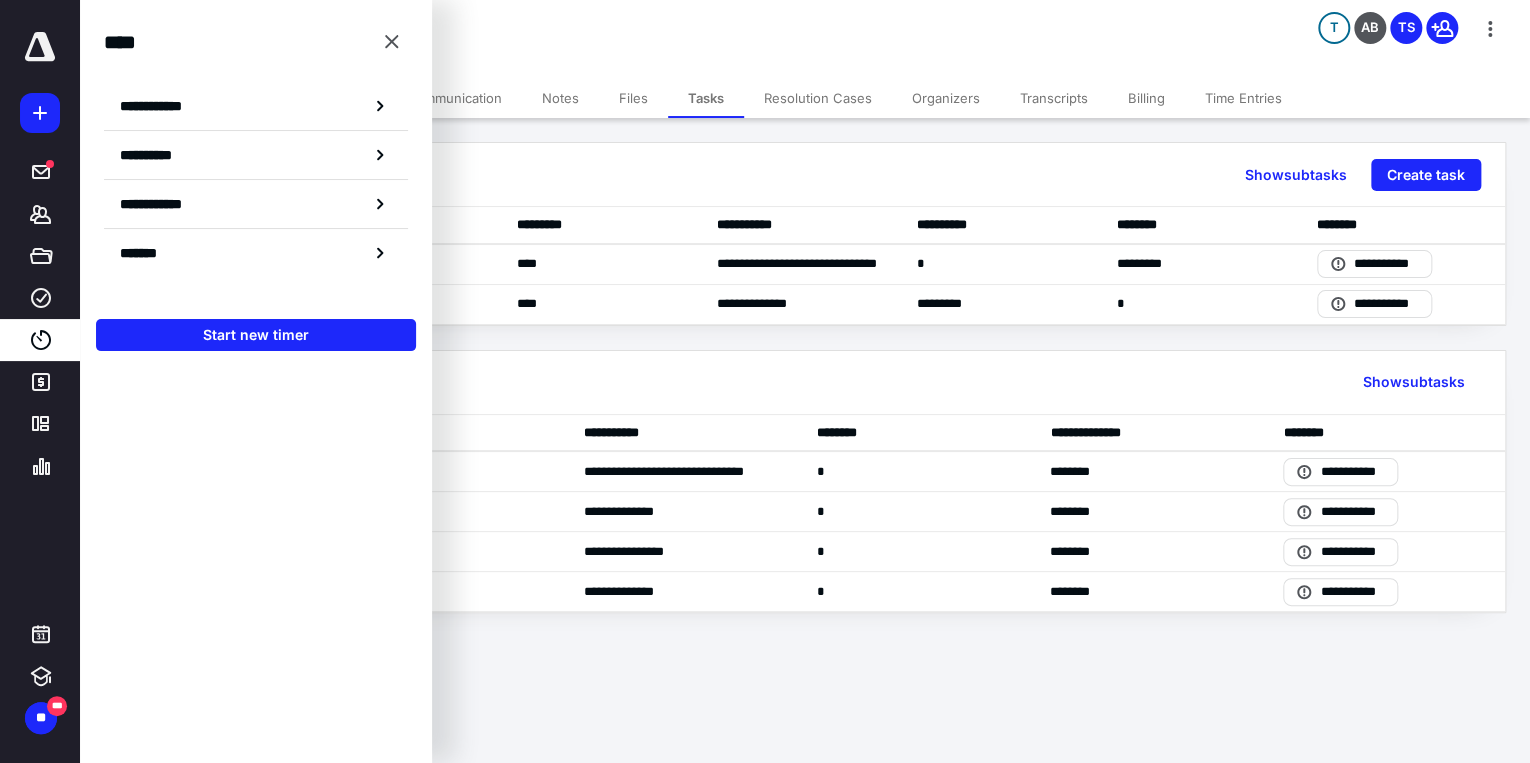click on "Communication" at bounding box center (454, 98) 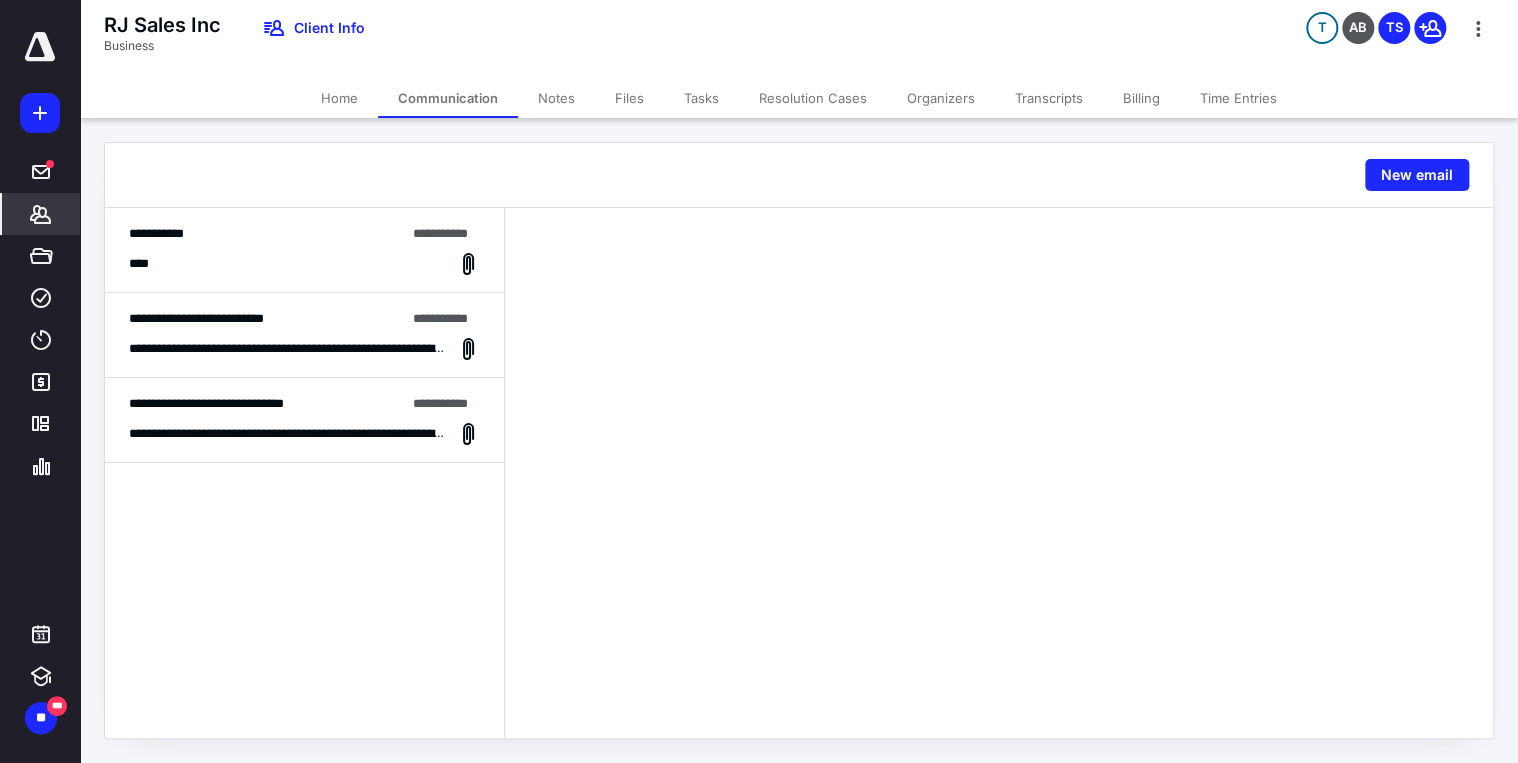 click 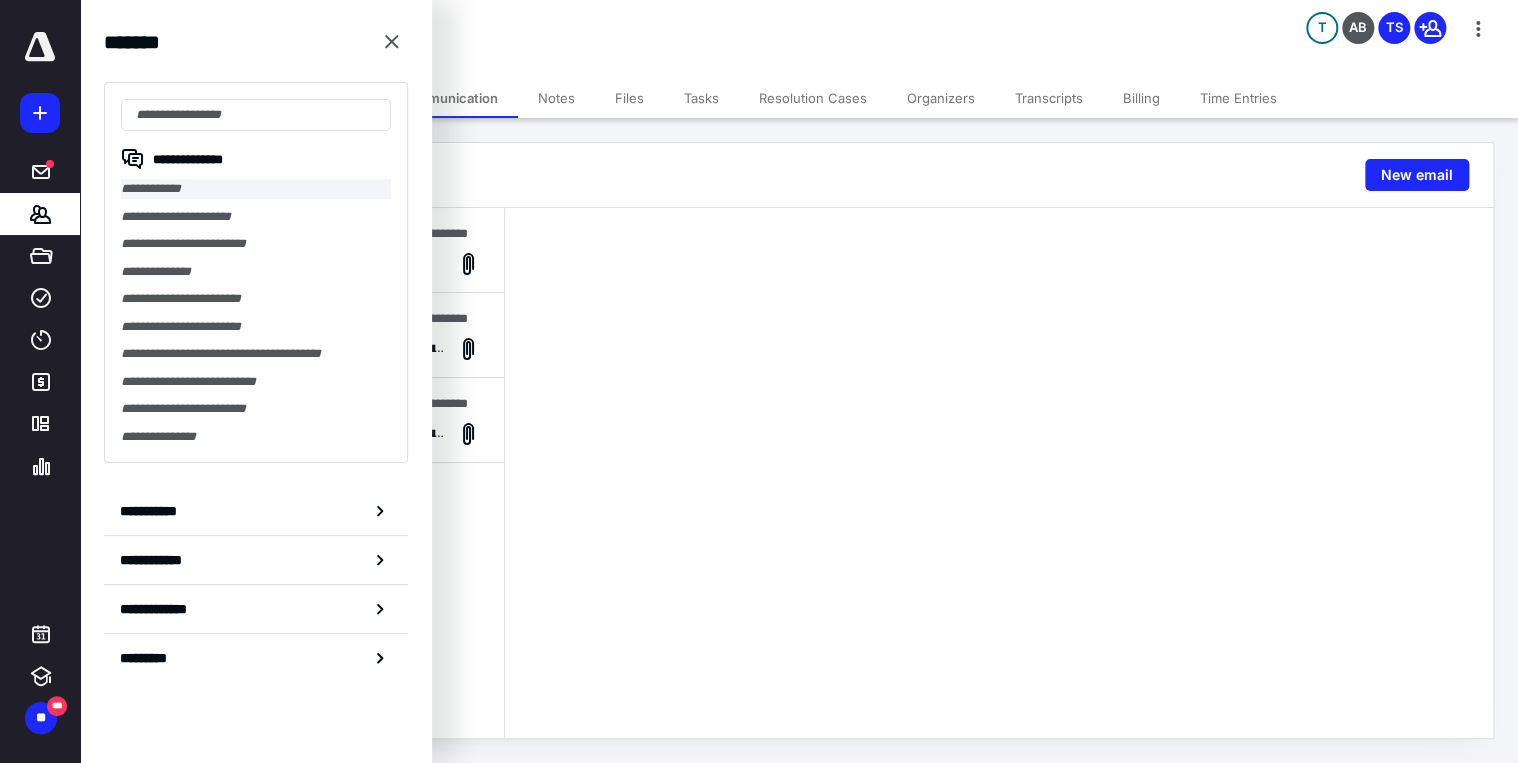 click on "**********" at bounding box center (256, 189) 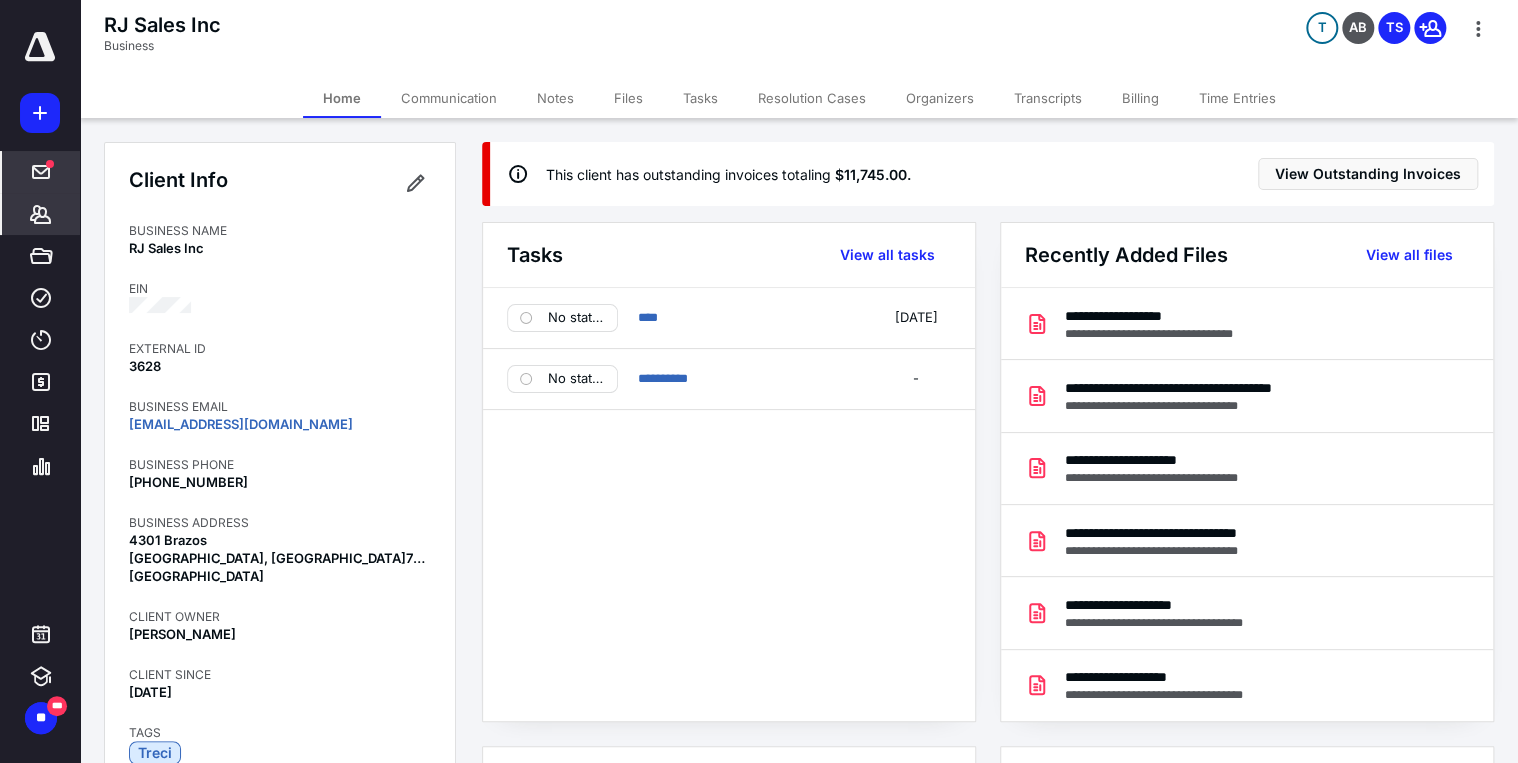 click 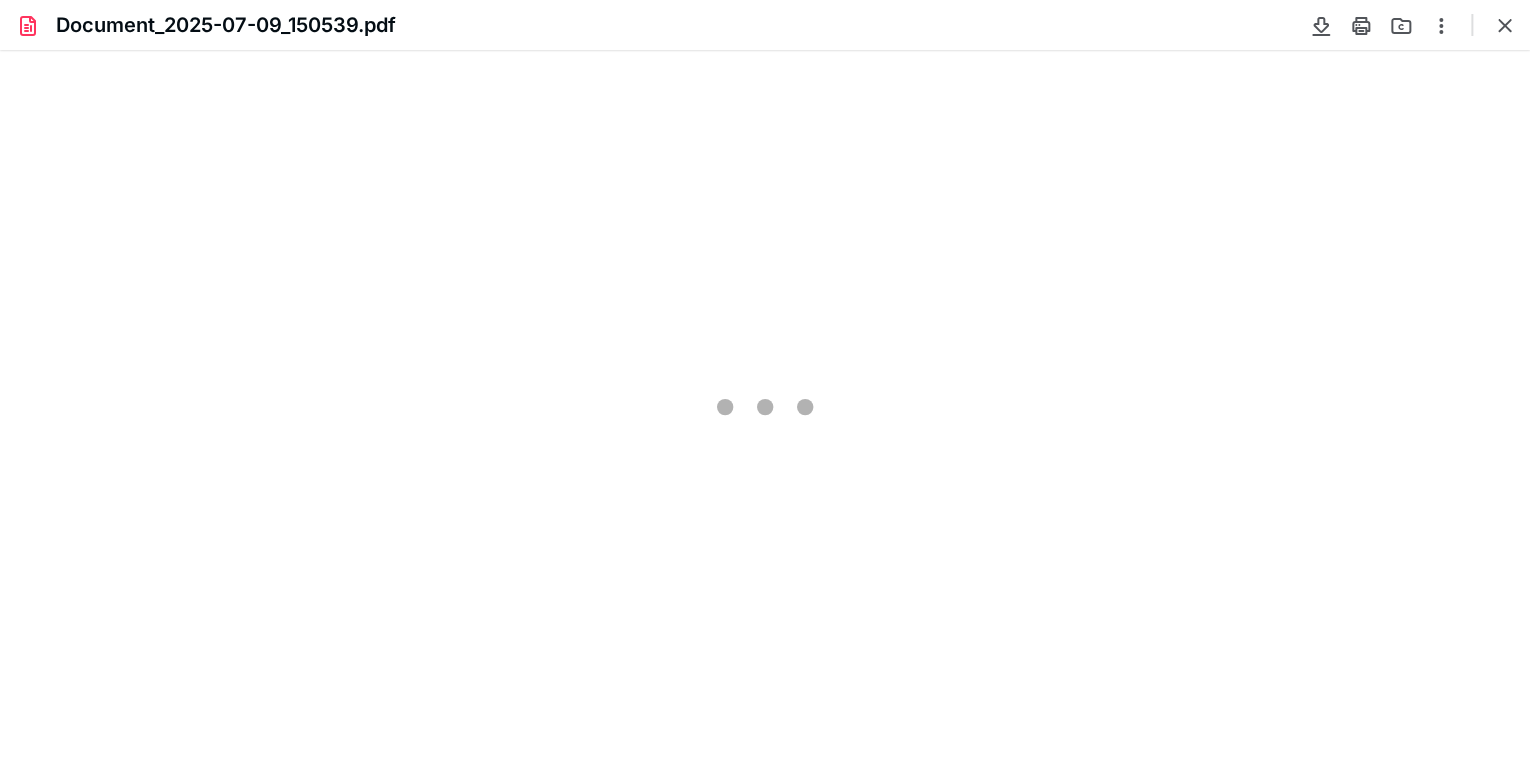 scroll, scrollTop: 0, scrollLeft: 0, axis: both 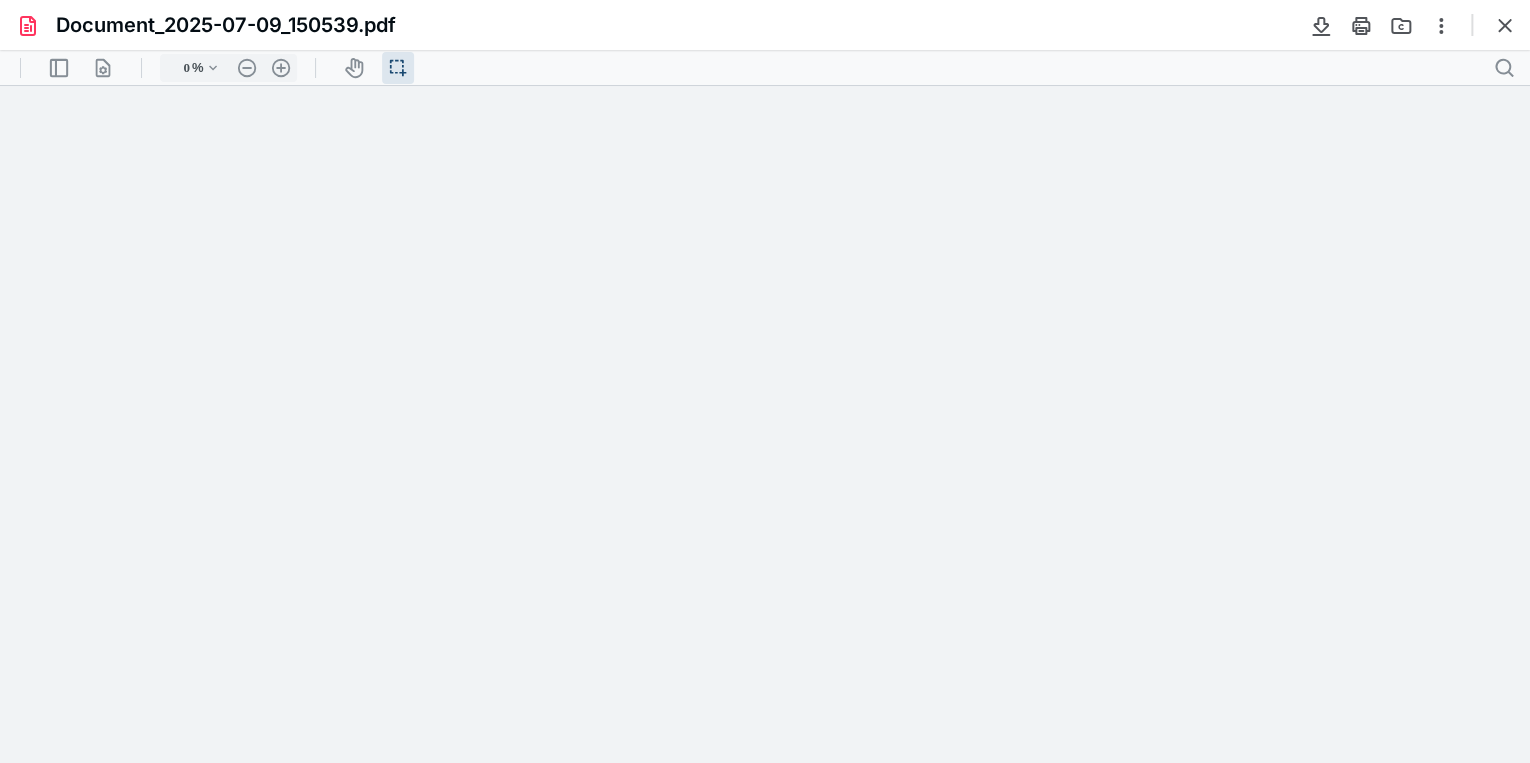 type on "80" 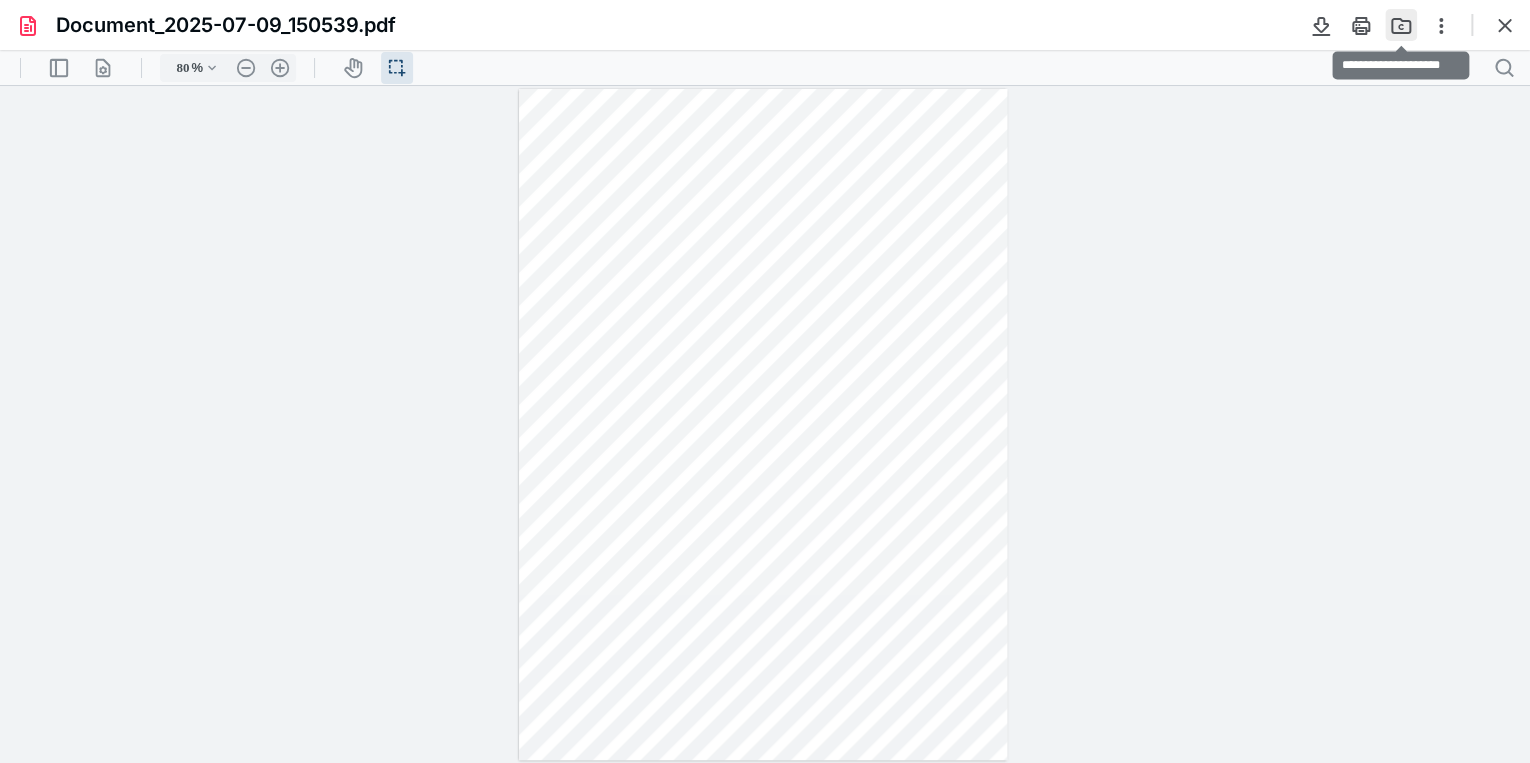 click at bounding box center (1401, 25) 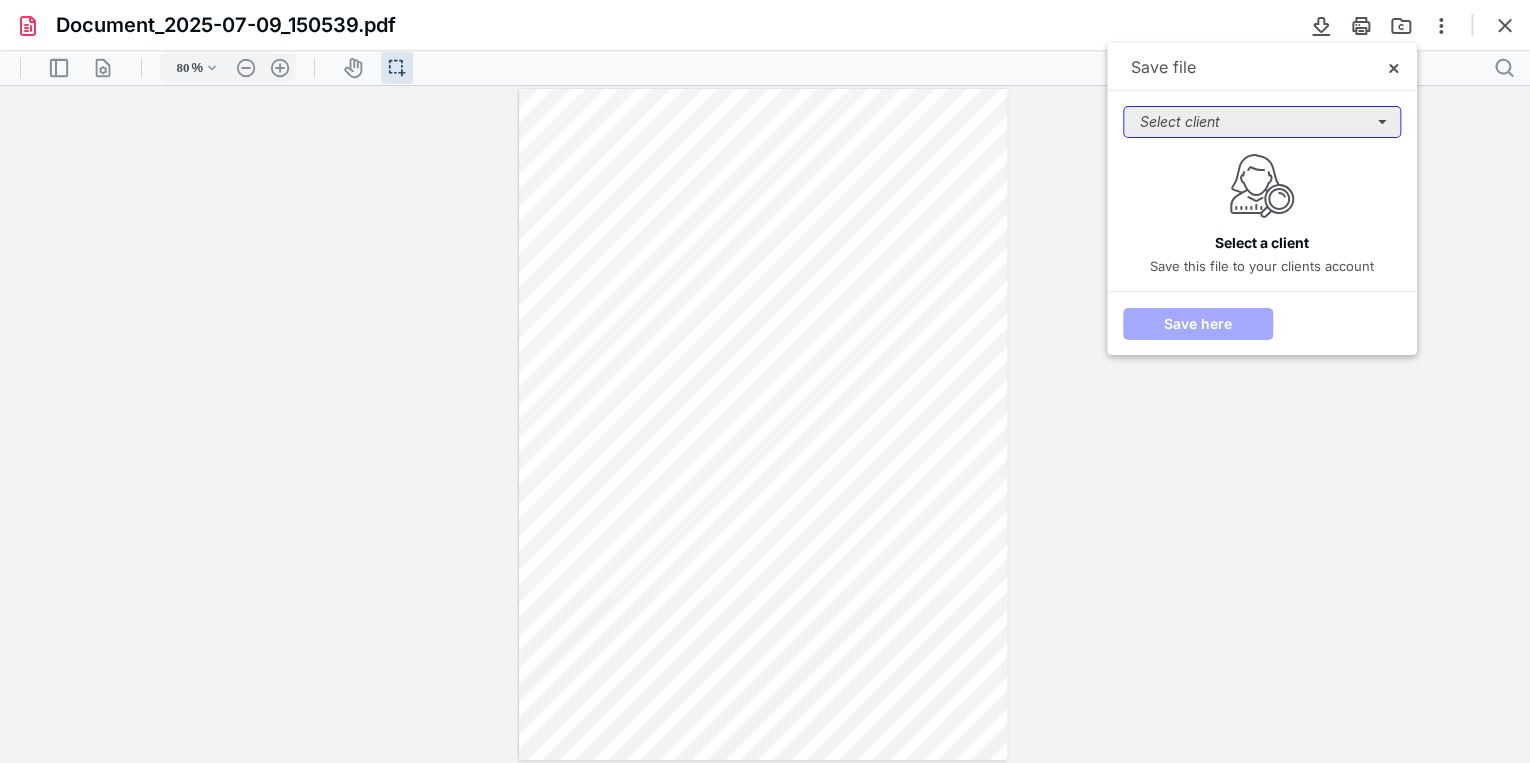click on "Select client" at bounding box center (1262, 122) 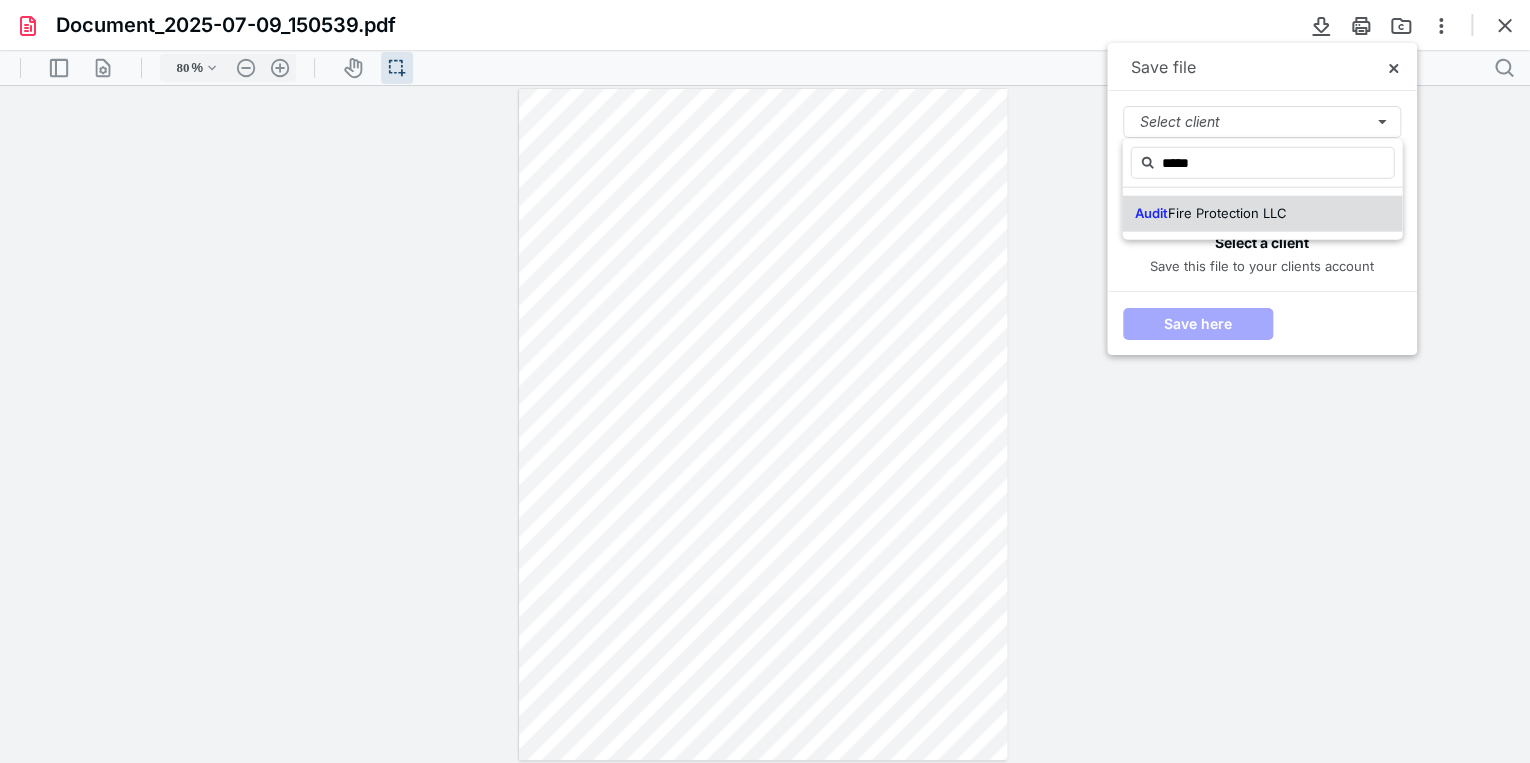 click on "Audit  Fire Protection LLC" at bounding box center [1262, 214] 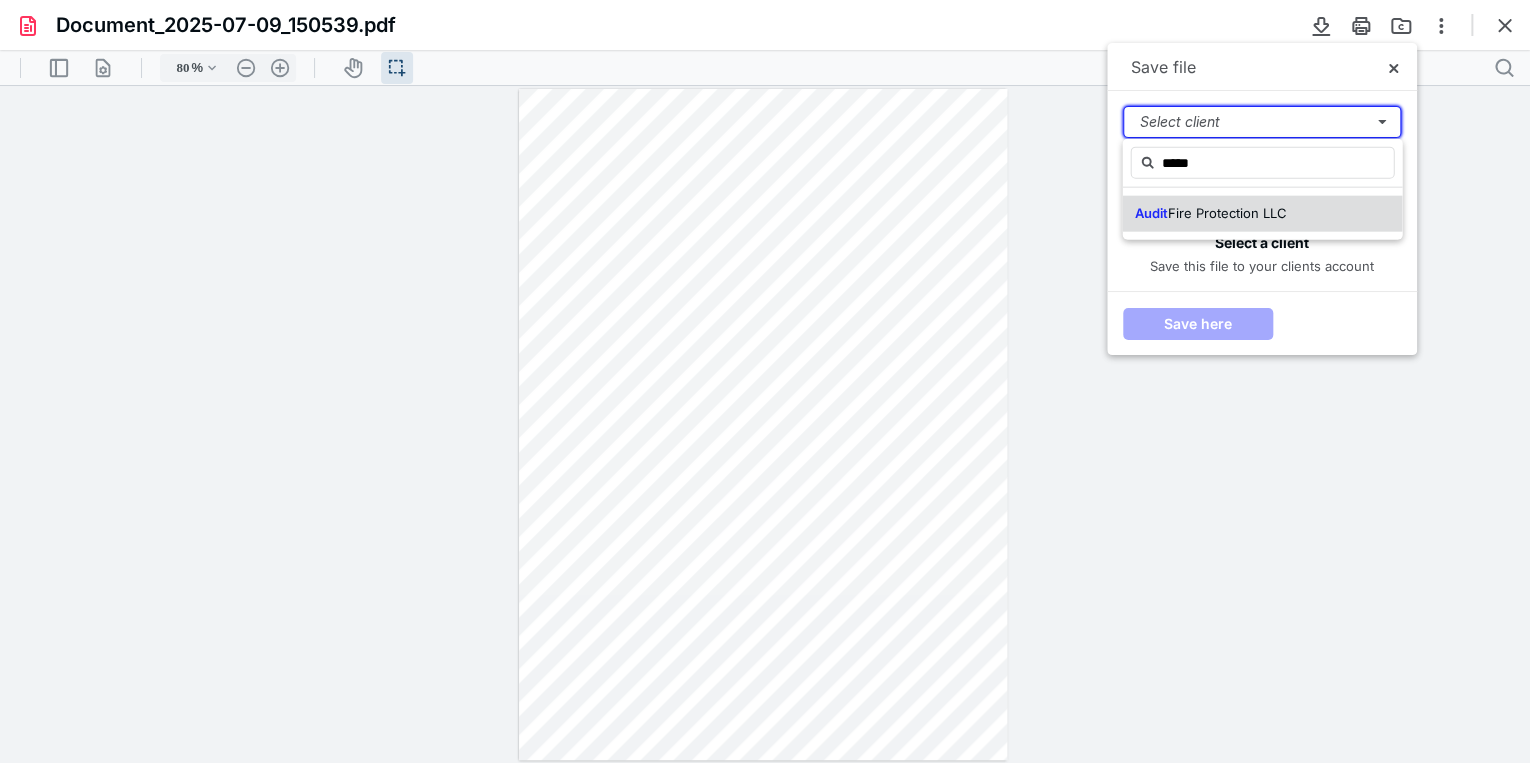 type 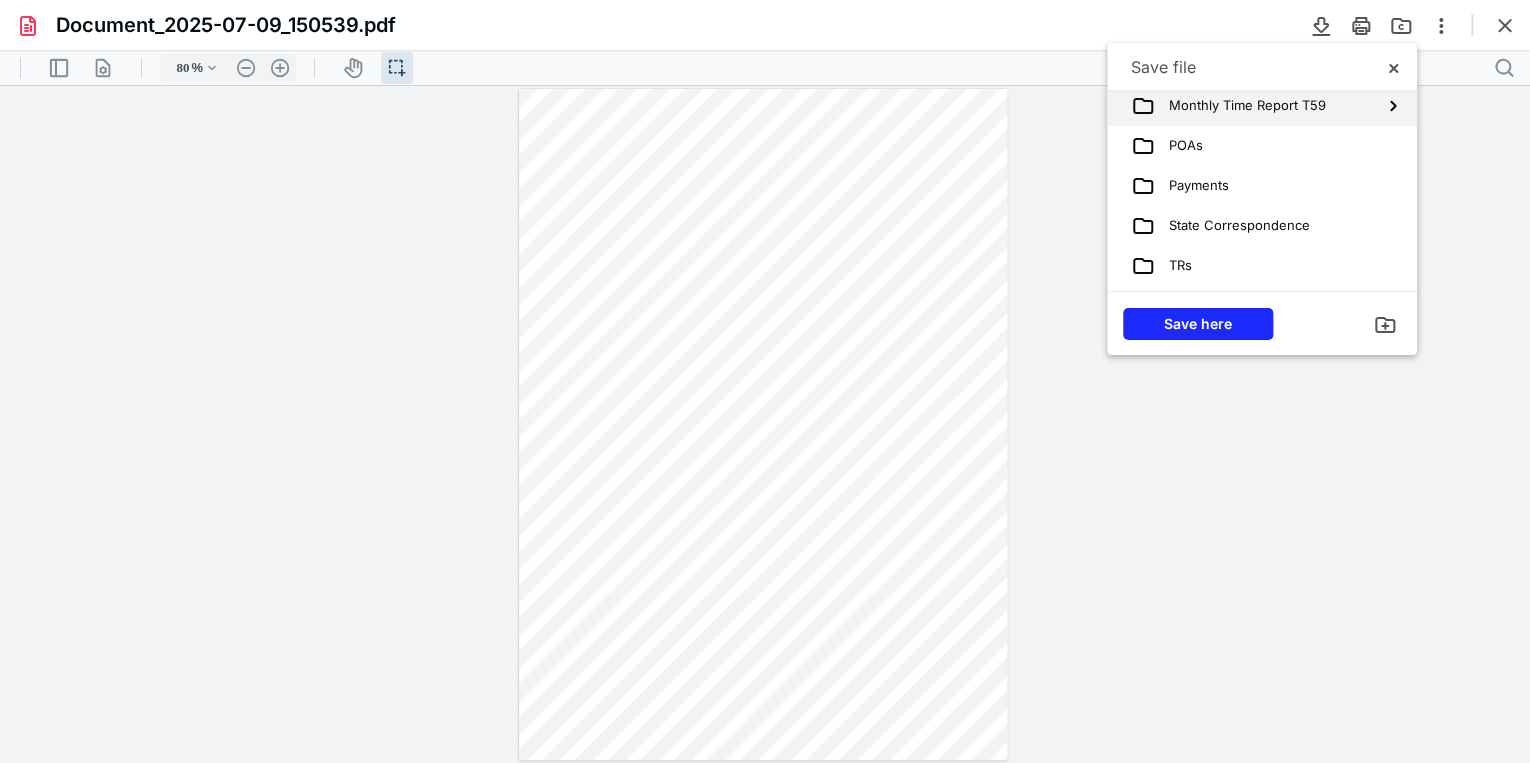 scroll, scrollTop: 640, scrollLeft: 0, axis: vertical 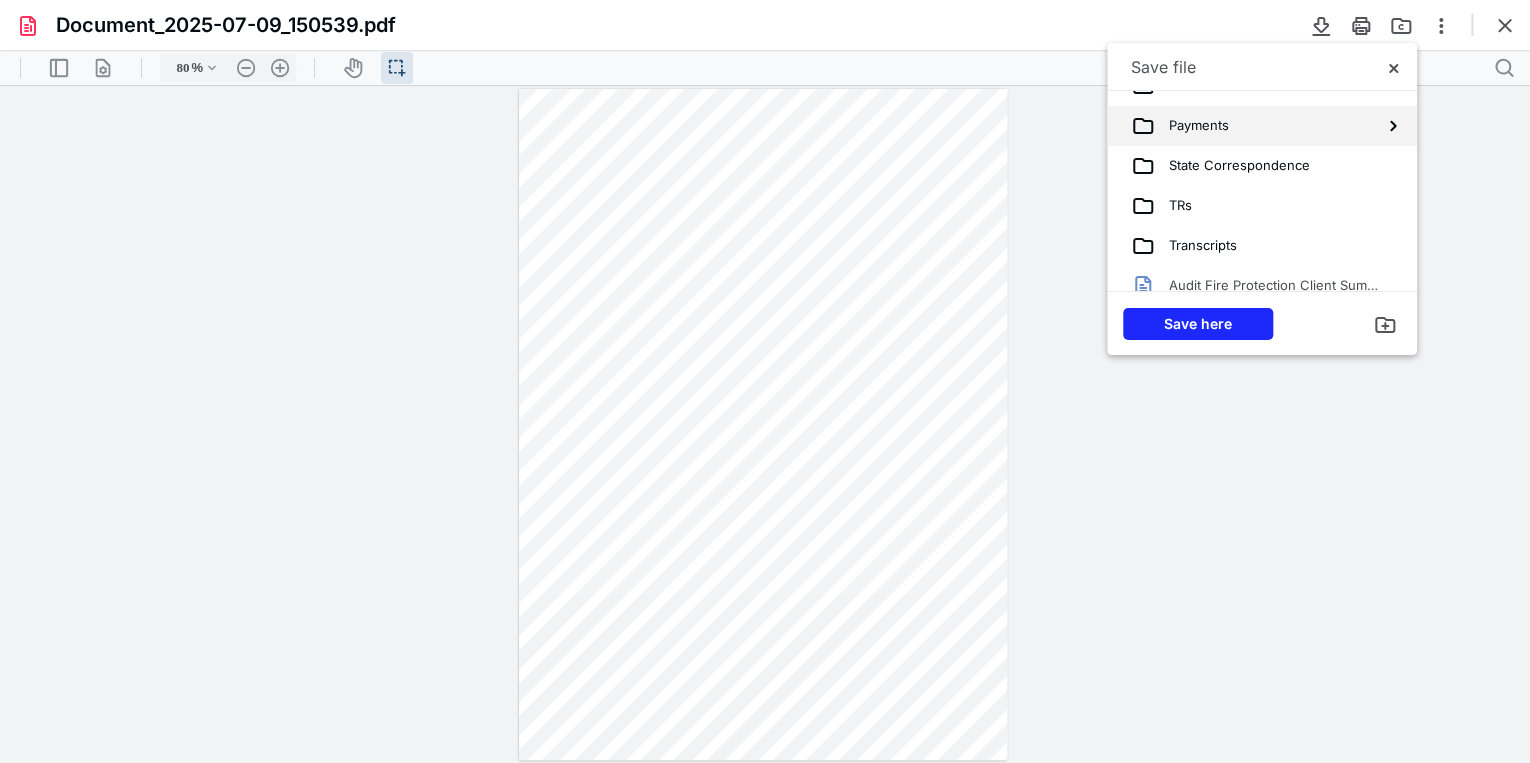 click on "Payments" at bounding box center [1192, 126] 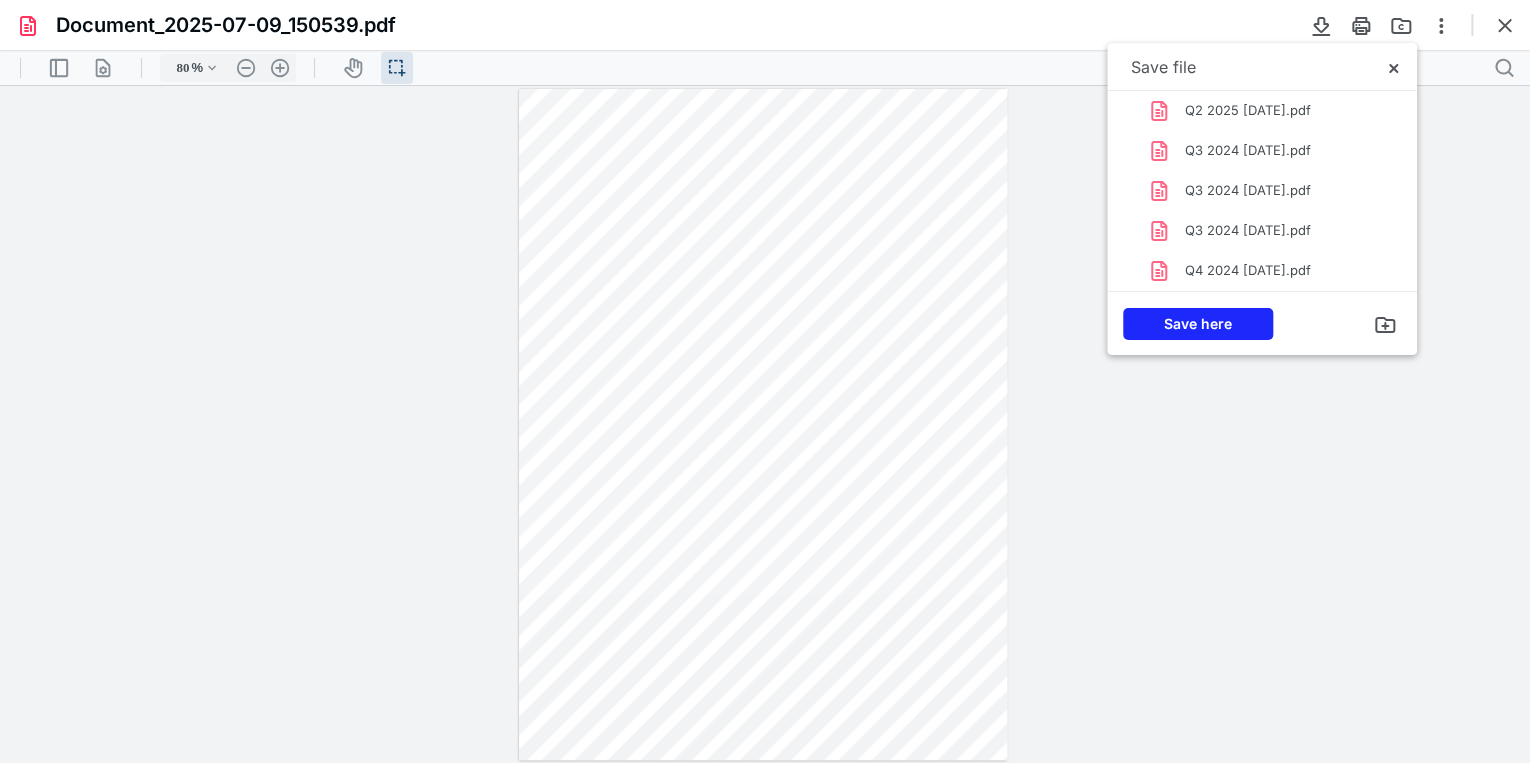 scroll, scrollTop: 0, scrollLeft: 0, axis: both 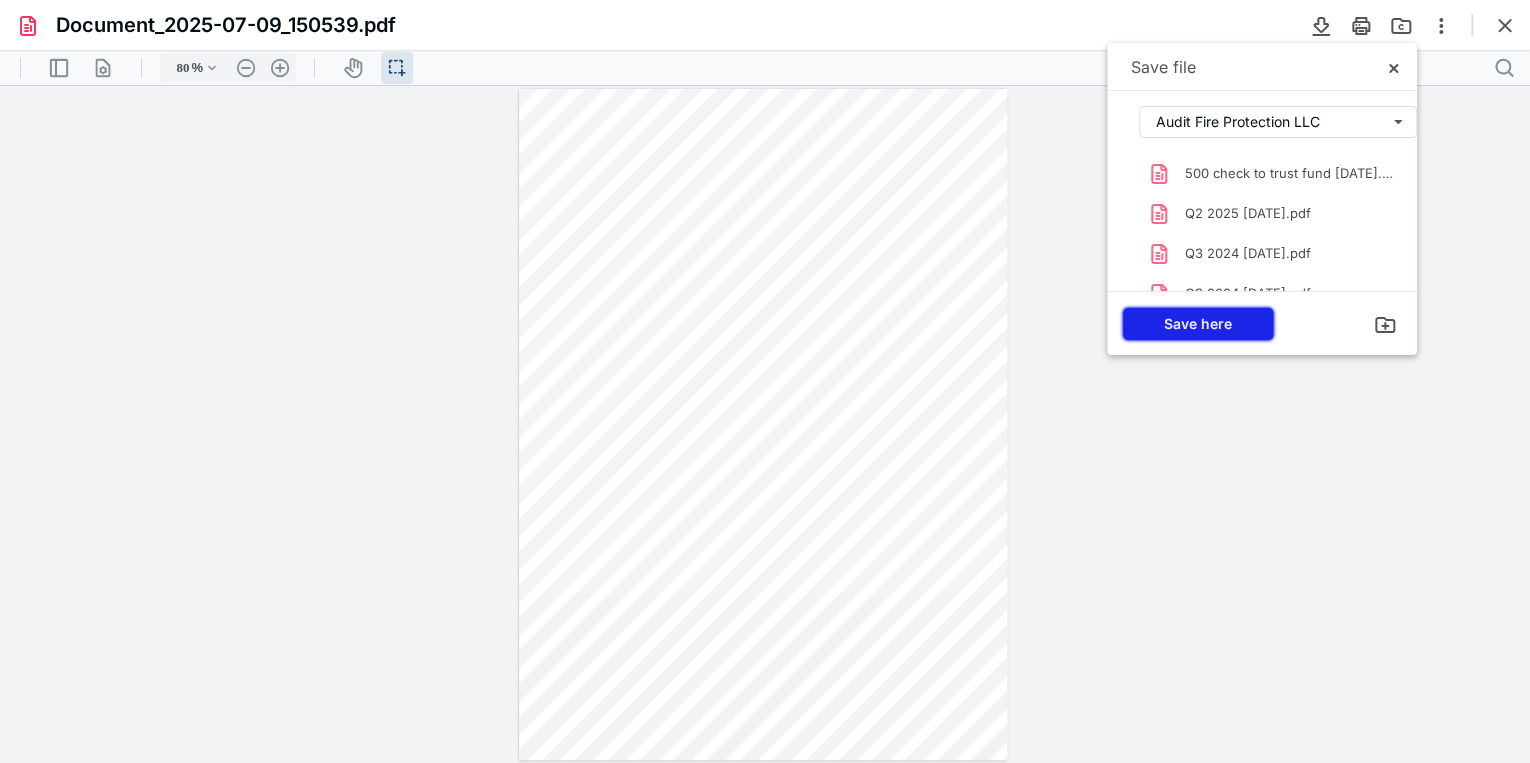 click on "Save here" at bounding box center [1198, 324] 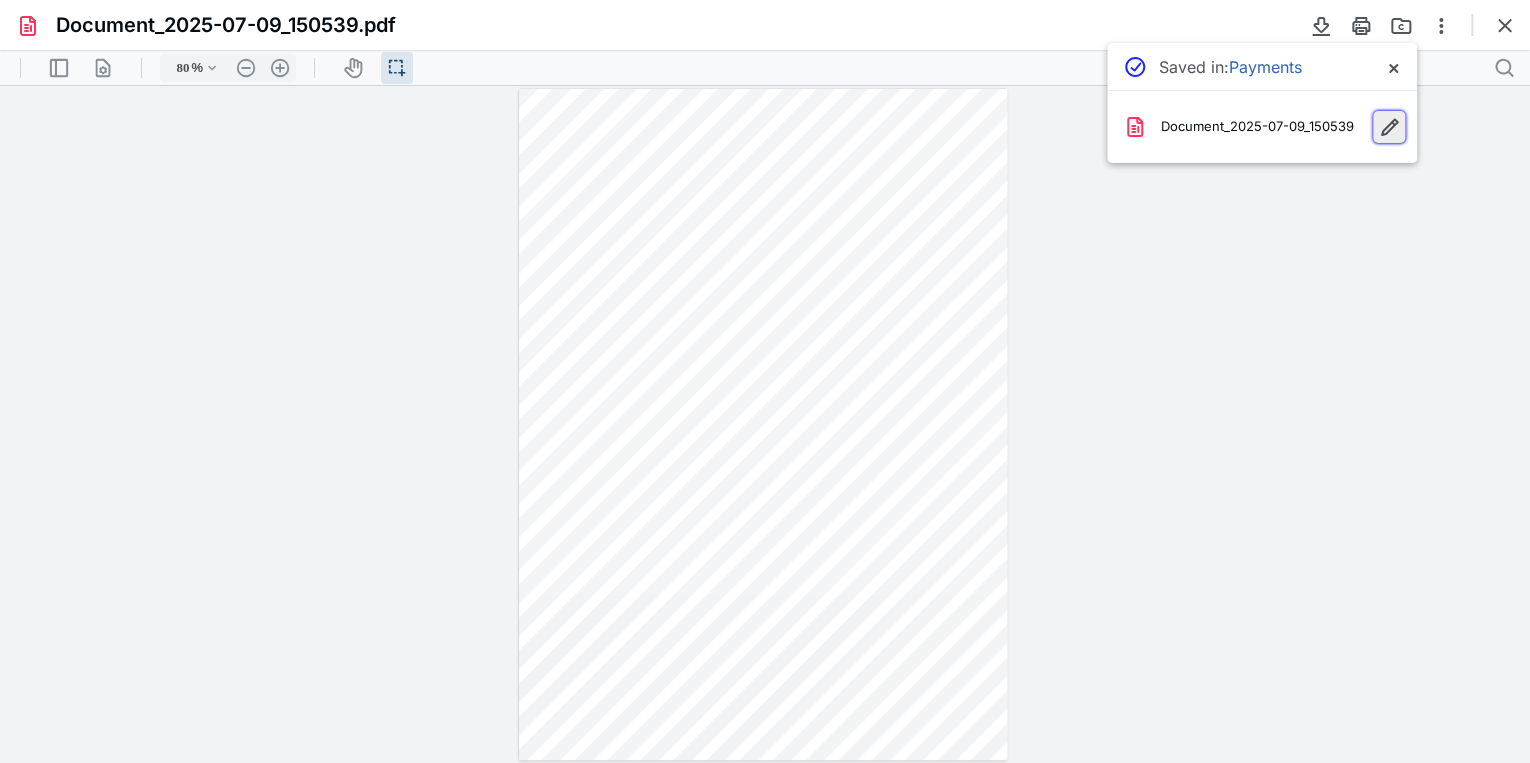 click at bounding box center [1389, 127] 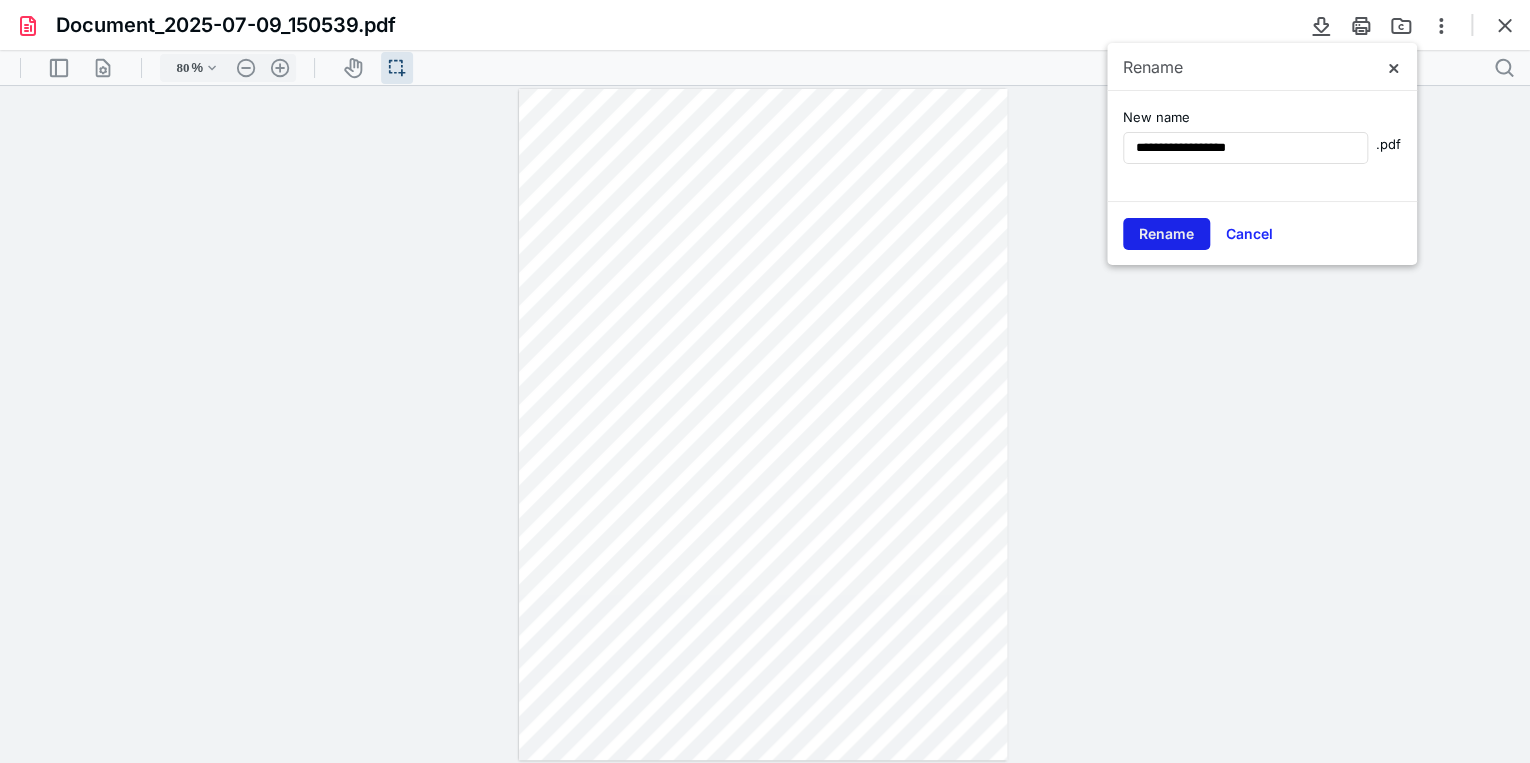 type on "**********" 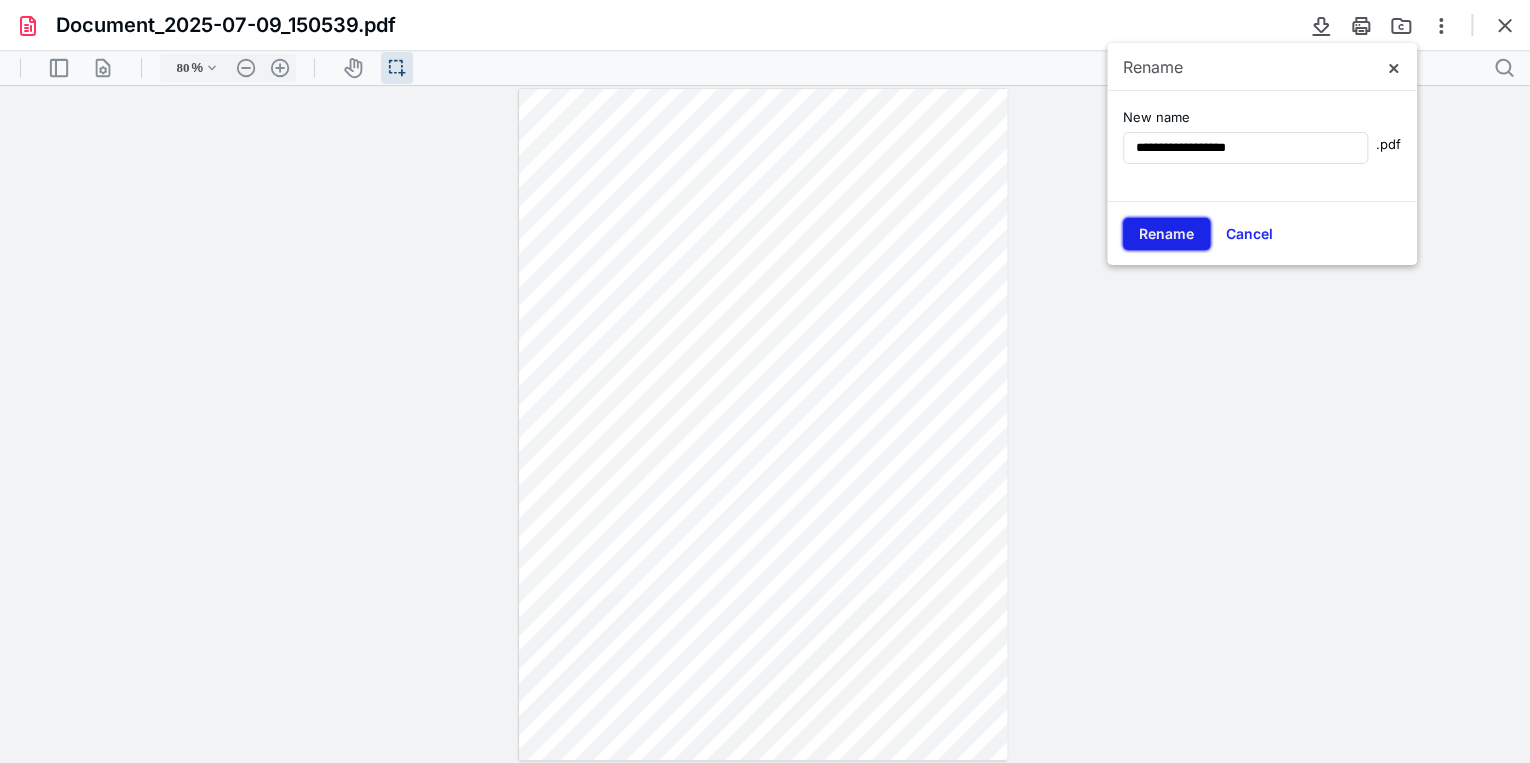 click on "Rename" at bounding box center [1166, 234] 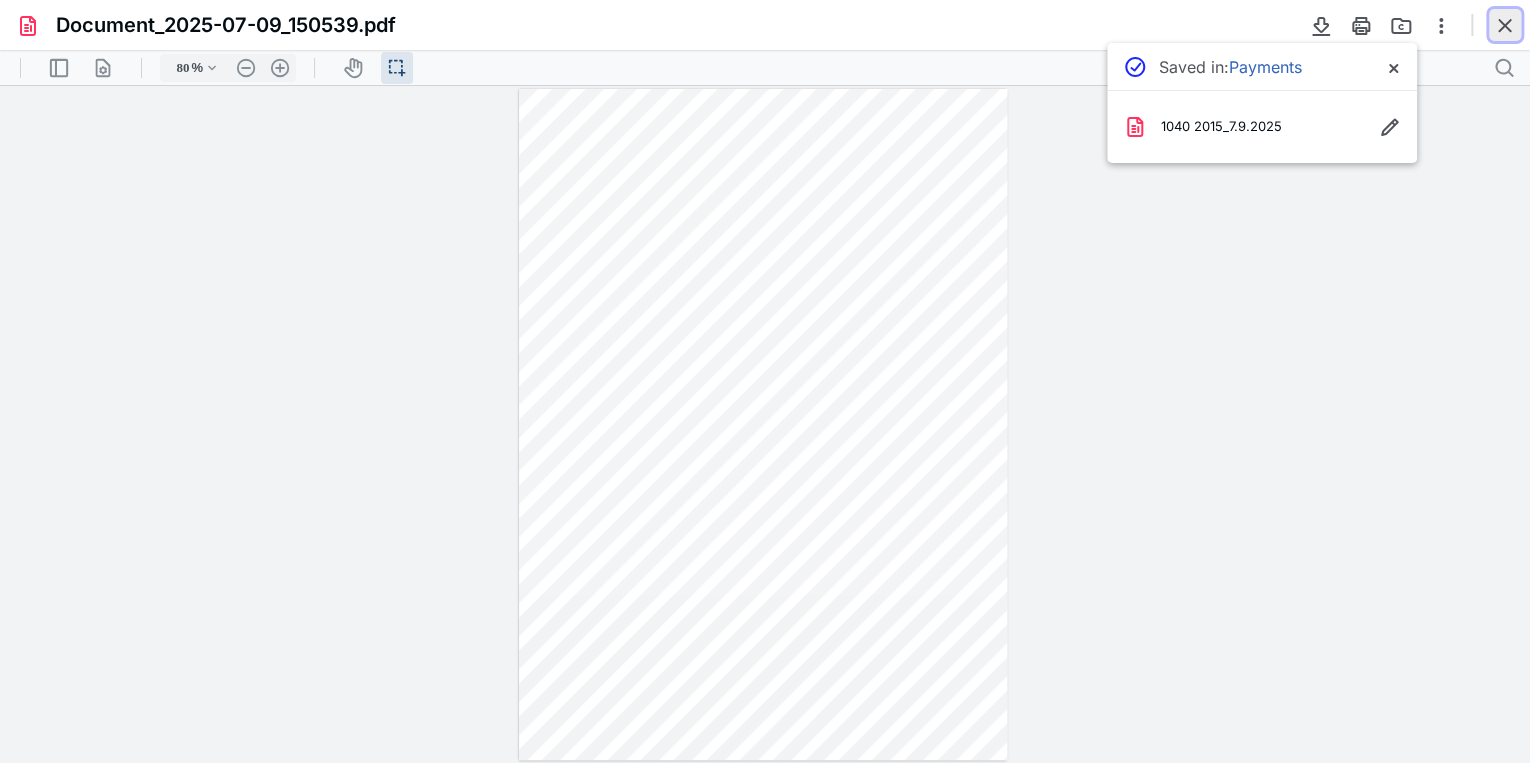 click at bounding box center (1505, 25) 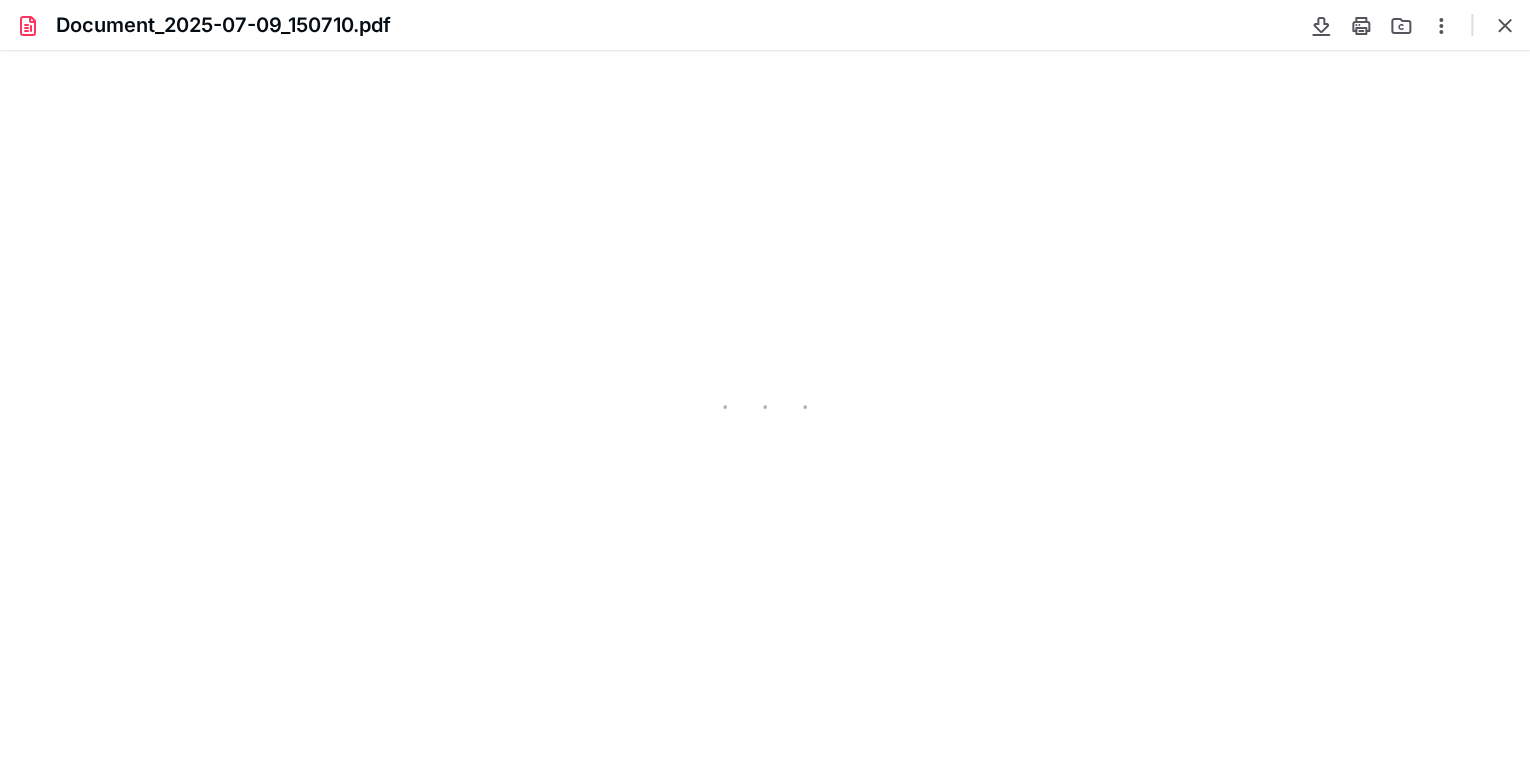 scroll, scrollTop: 0, scrollLeft: 0, axis: both 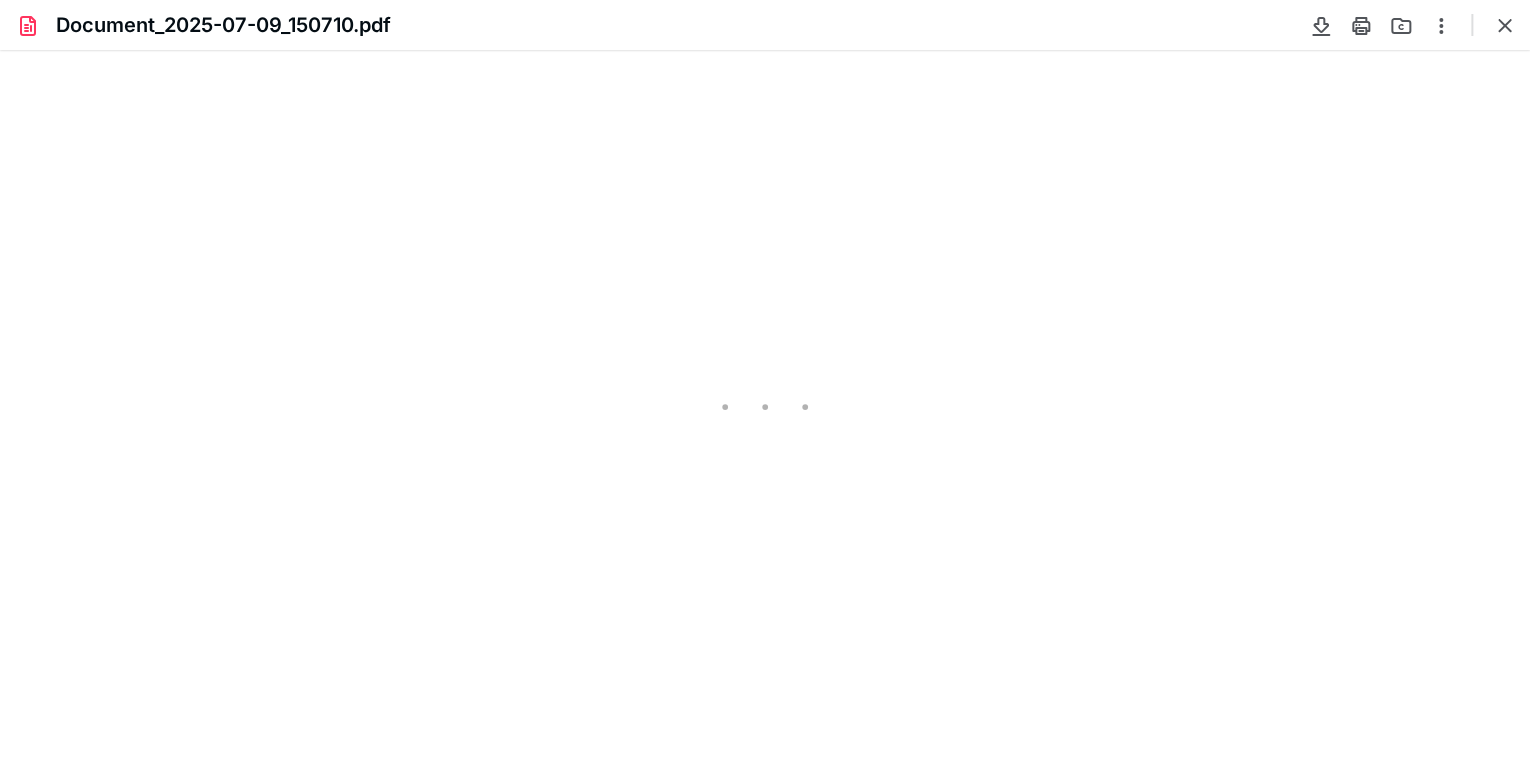 type on "80" 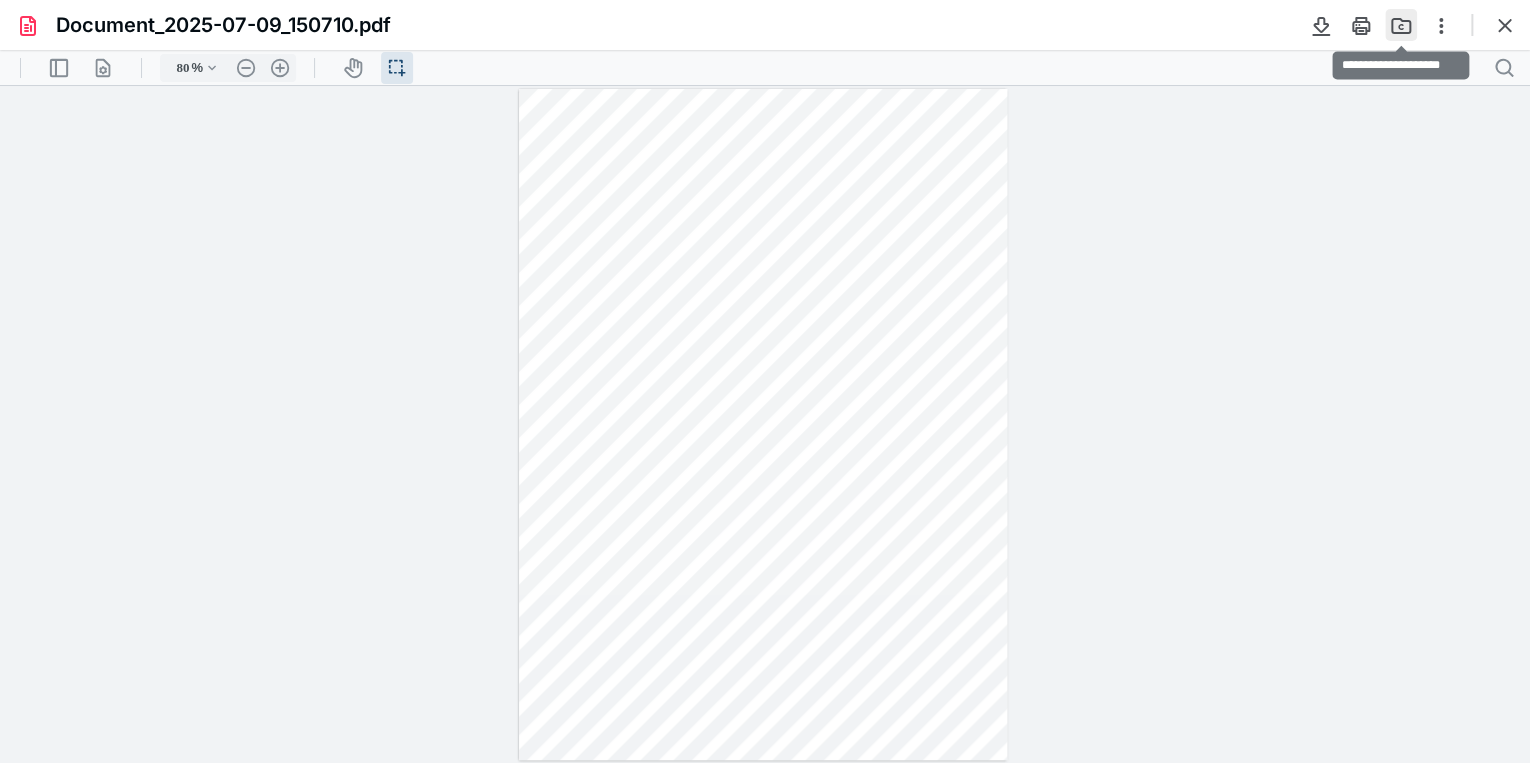 click at bounding box center (1401, 25) 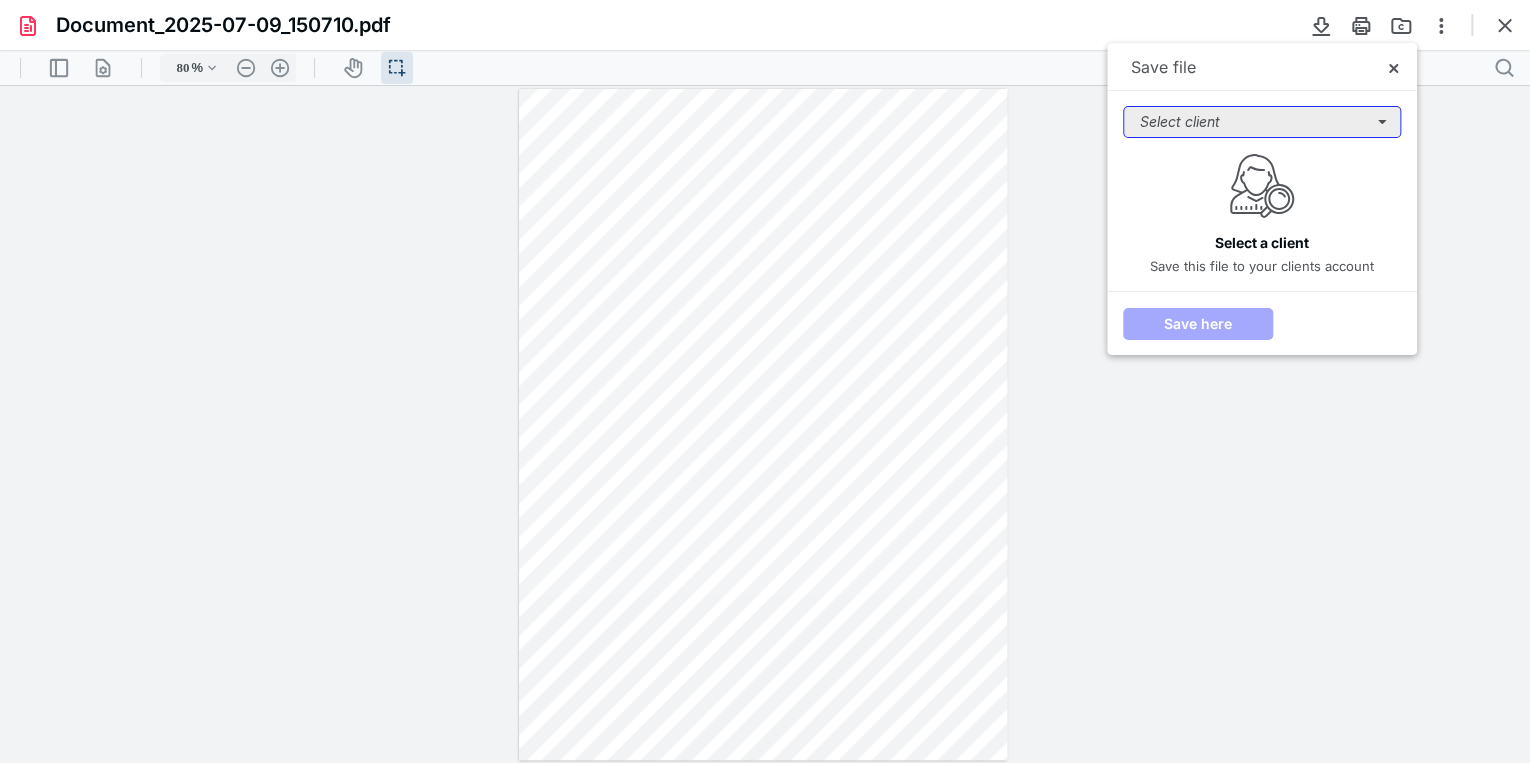 click on "Select client" at bounding box center [1262, 122] 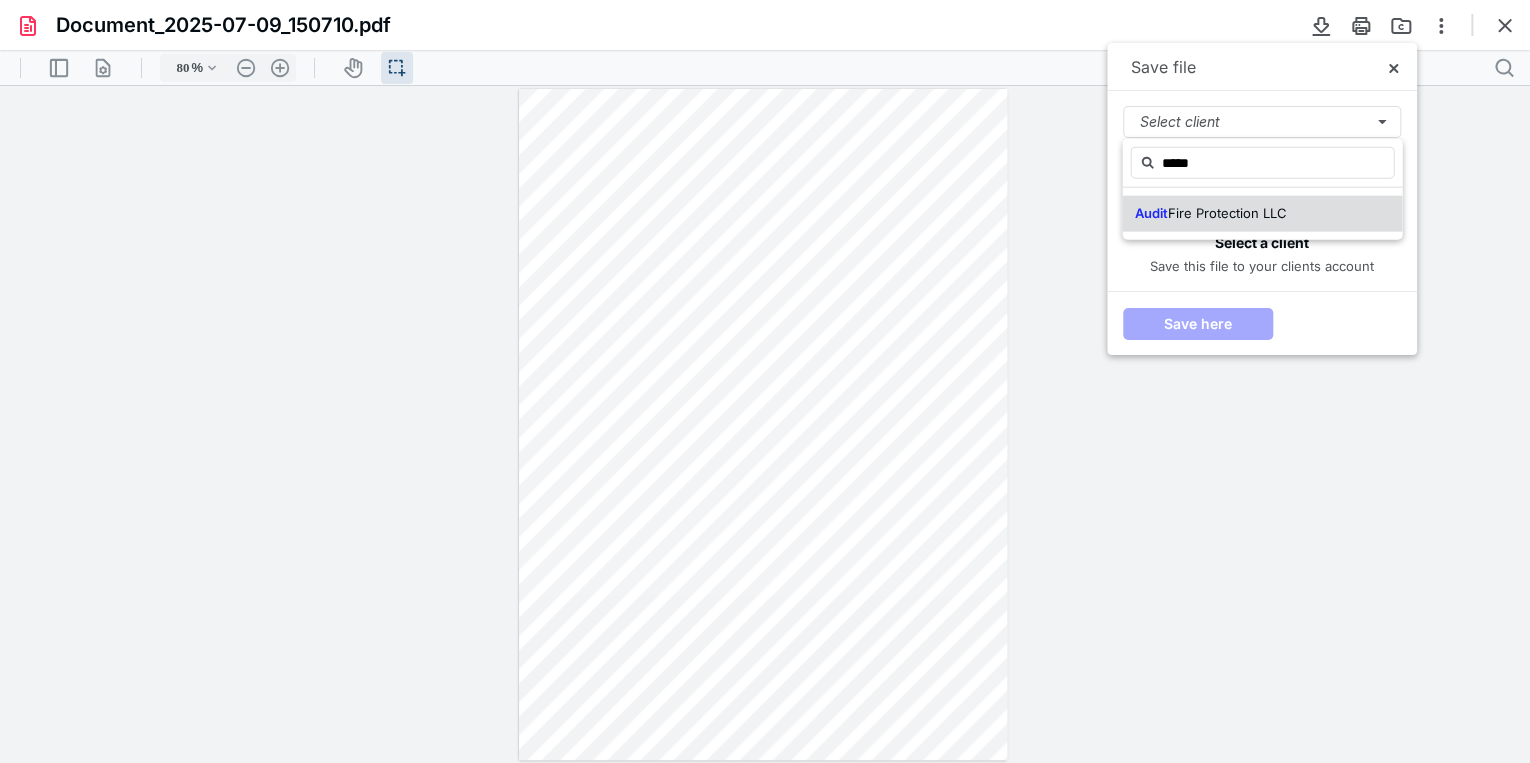 click on "Fire Protection LLC" at bounding box center (1226, 213) 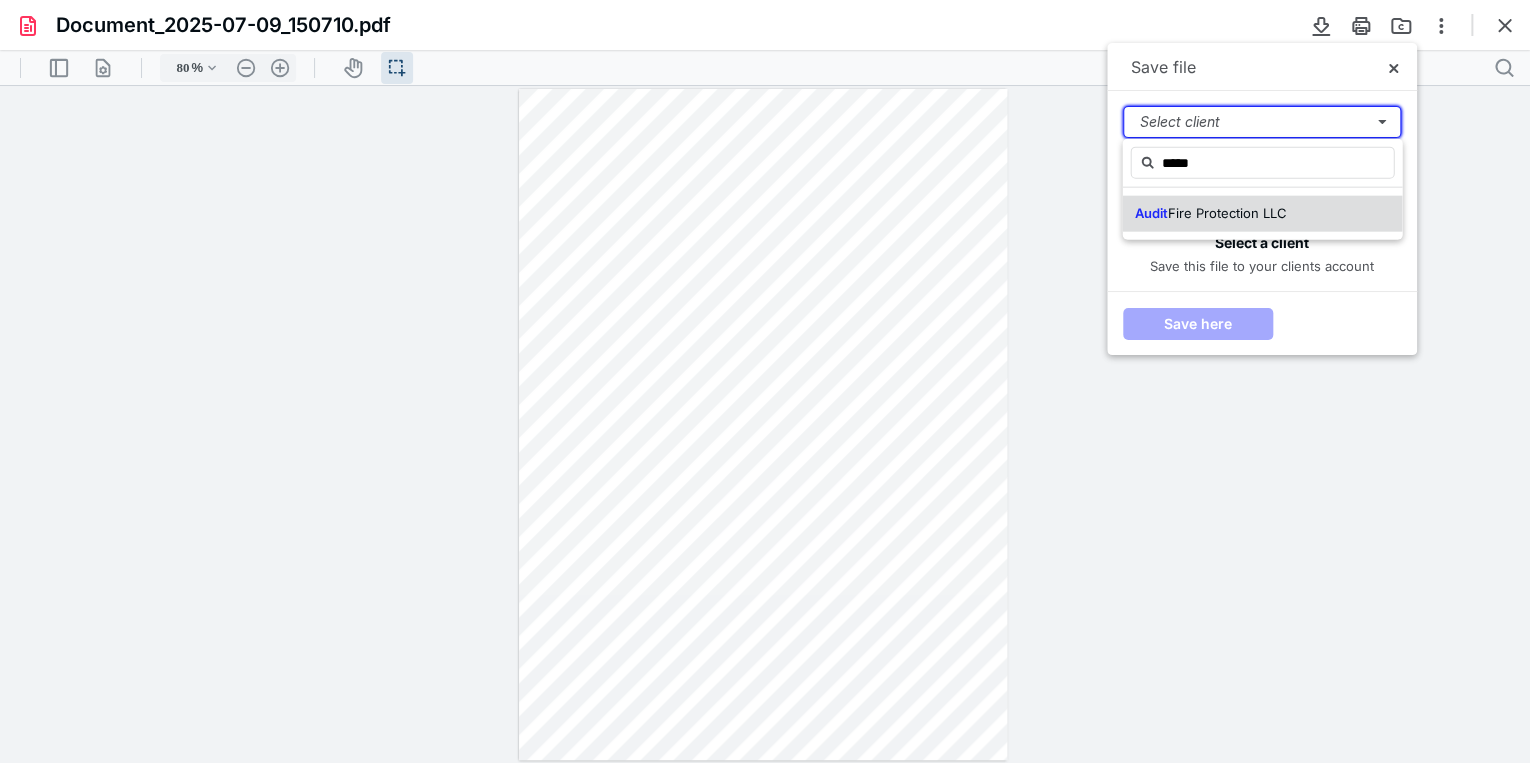 type 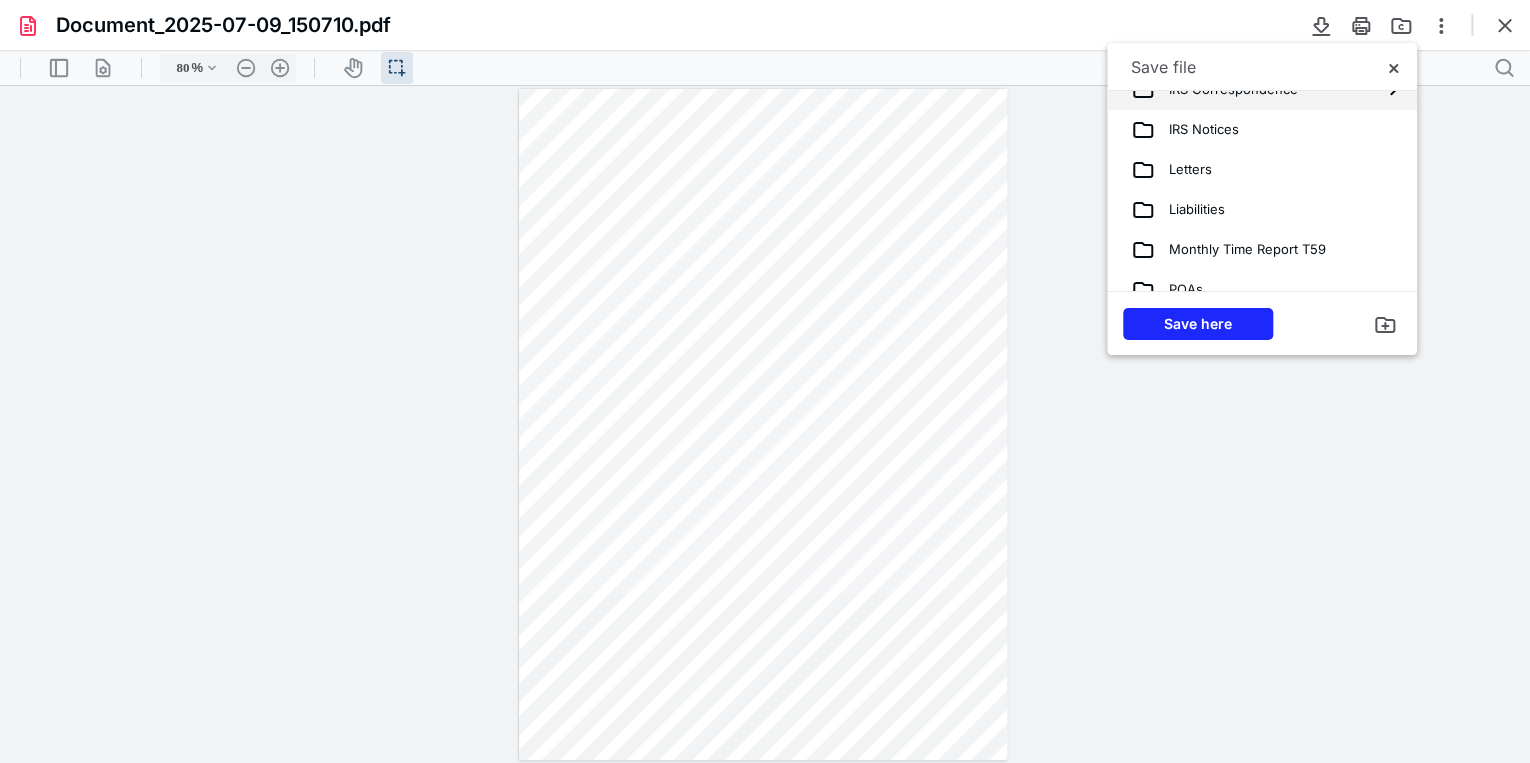 scroll, scrollTop: 560, scrollLeft: 0, axis: vertical 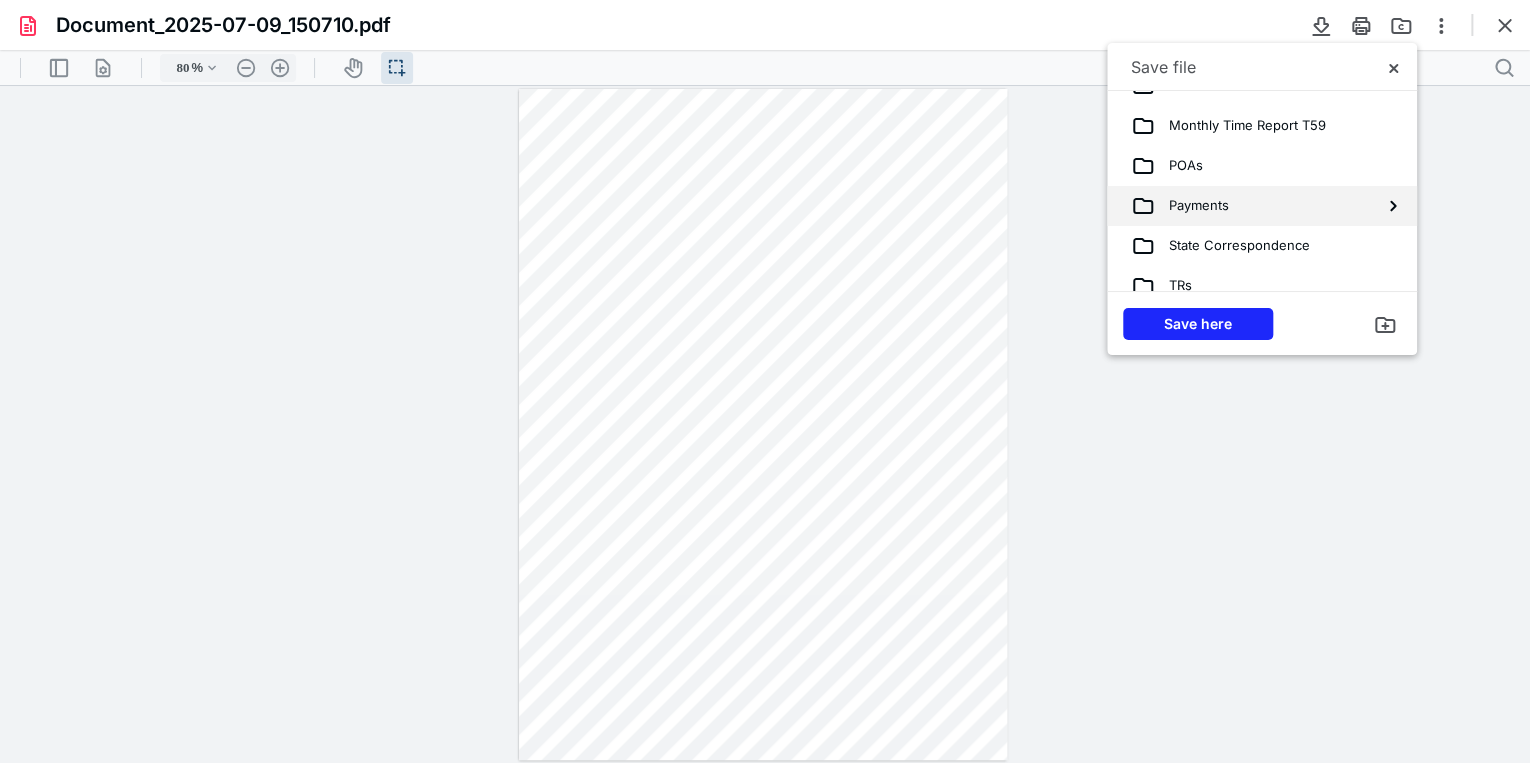 click on "Payments" at bounding box center [1192, 206] 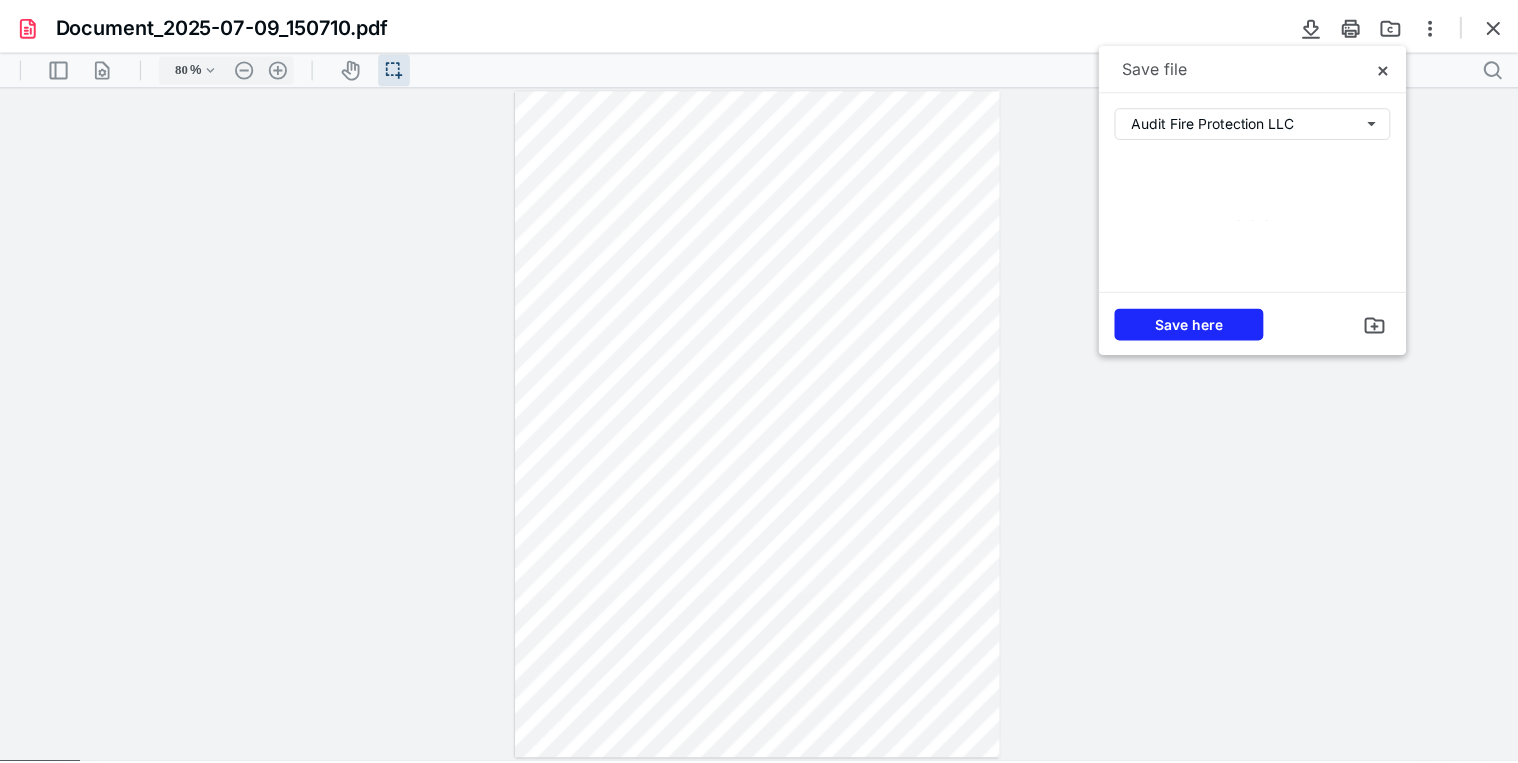 scroll, scrollTop: 0, scrollLeft: 0, axis: both 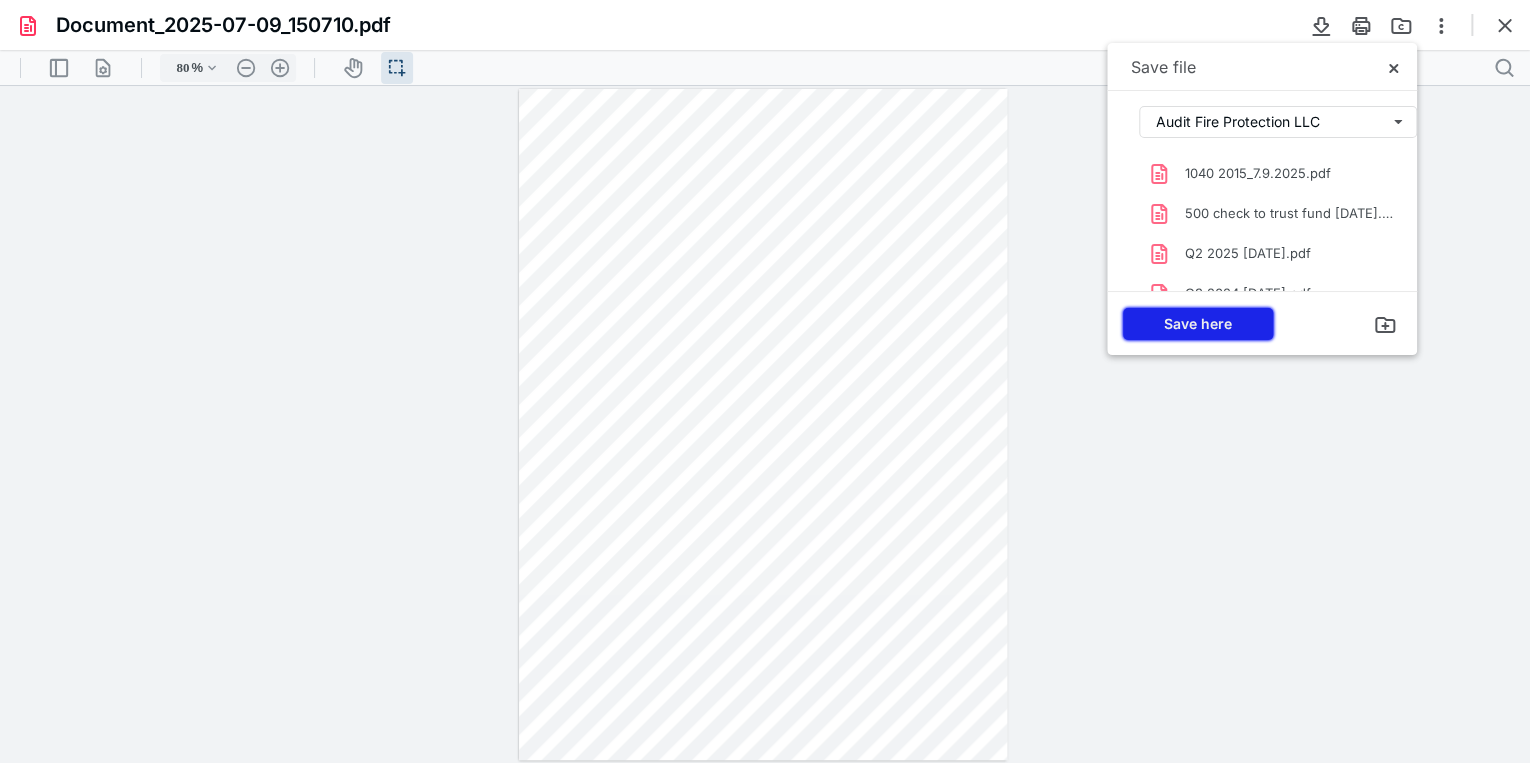click on "Save here" at bounding box center [1198, 324] 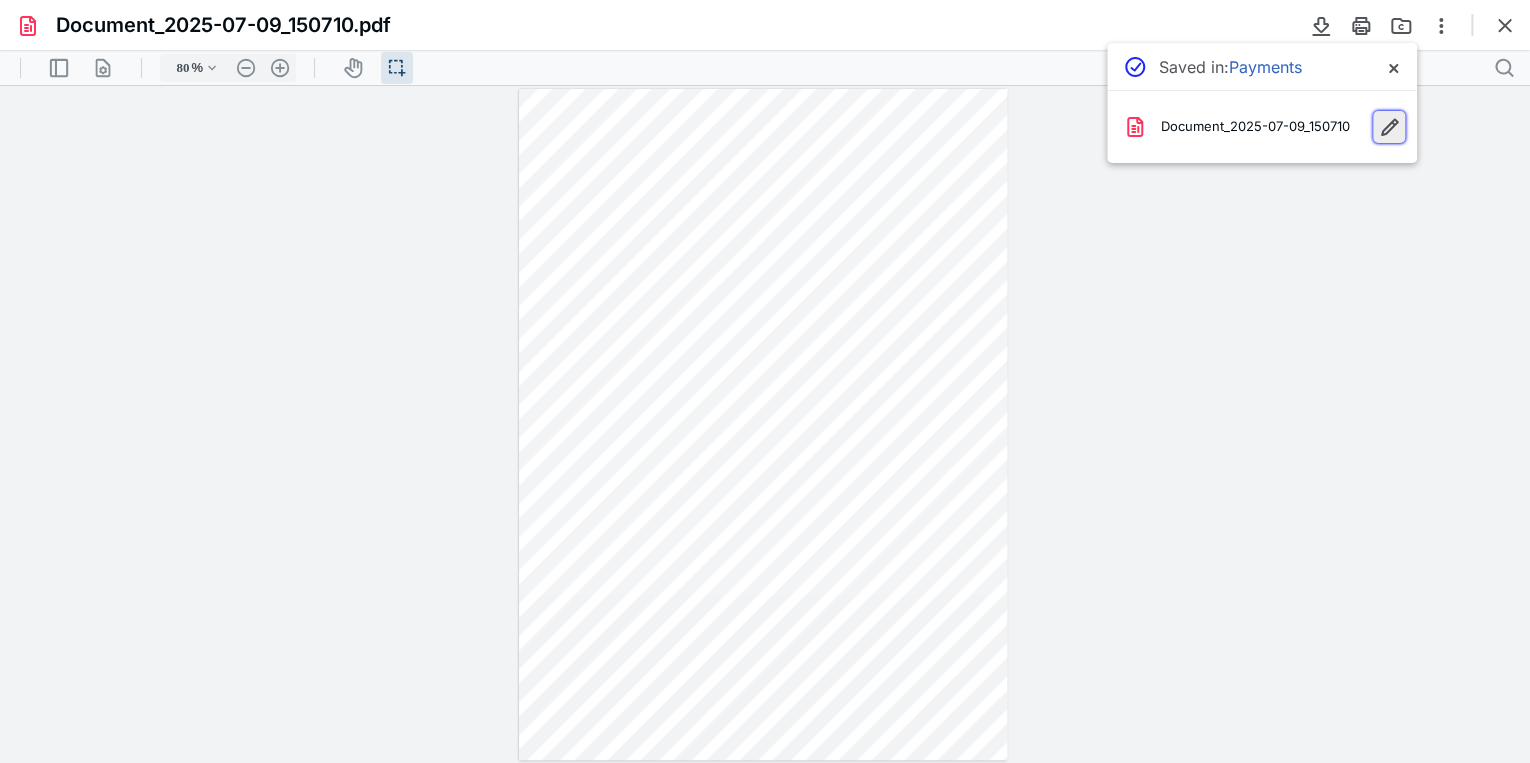 click at bounding box center (1389, 127) 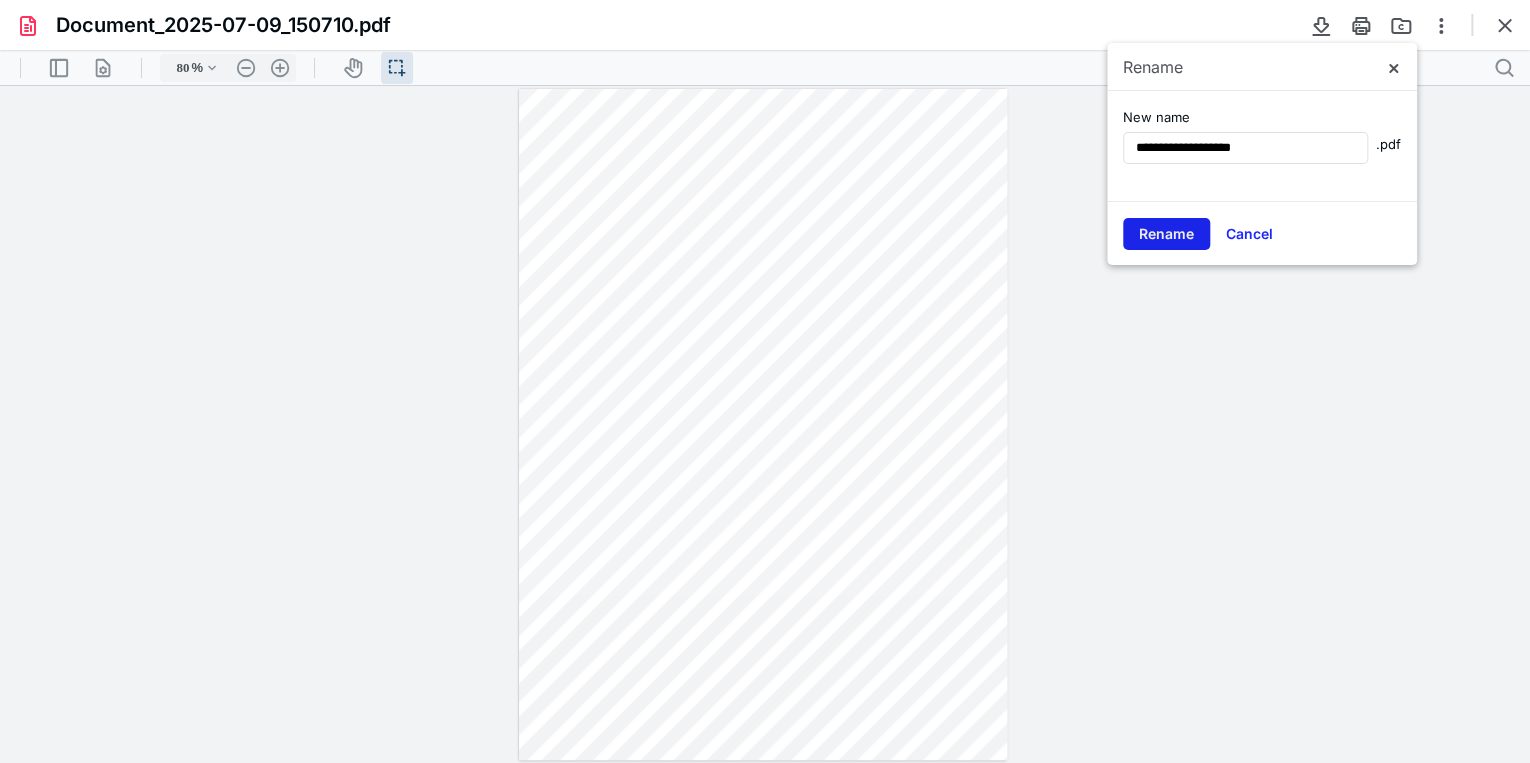 type on "**********" 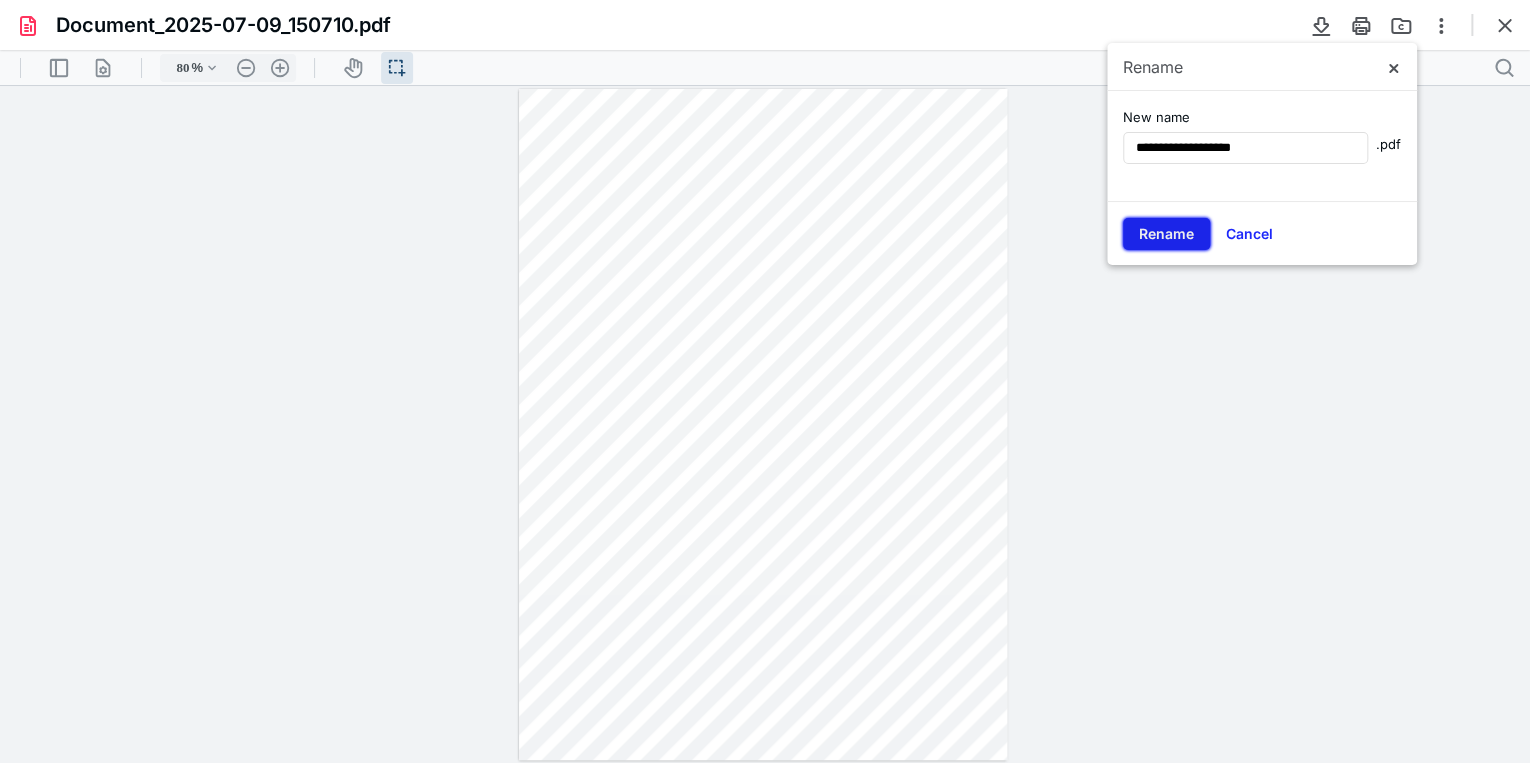 click on "Rename" at bounding box center [1166, 234] 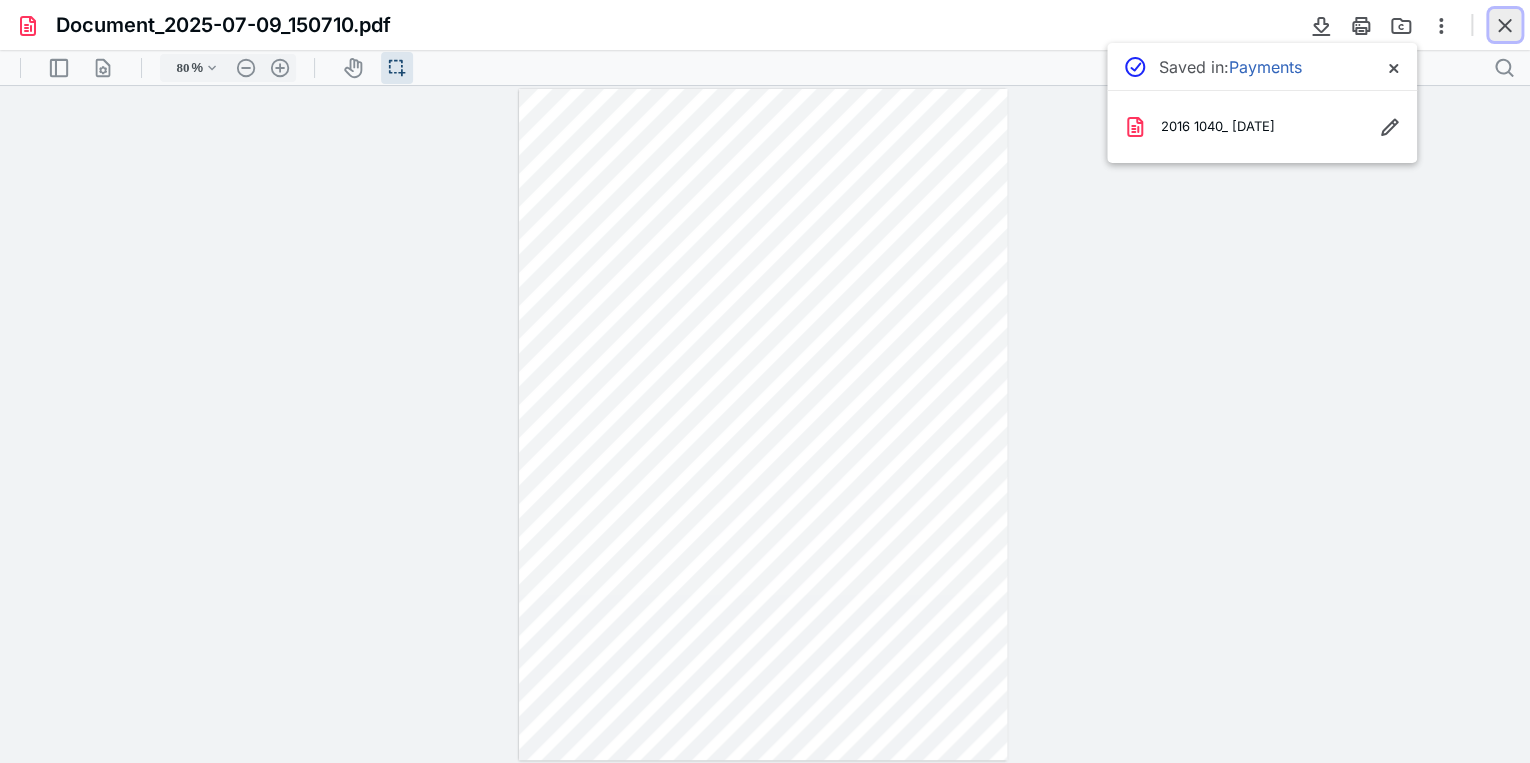 click at bounding box center [1505, 25] 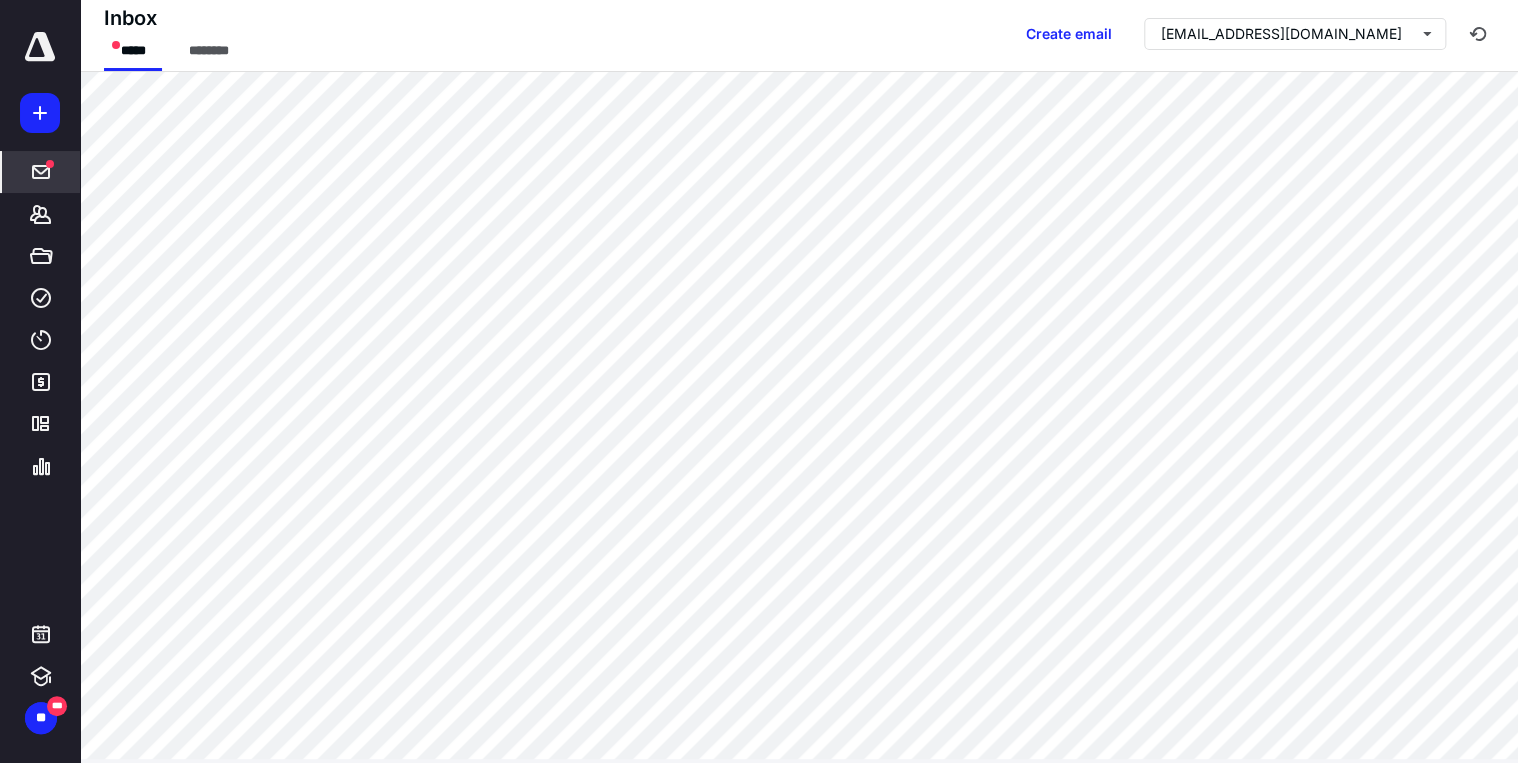 scroll, scrollTop: 0, scrollLeft: 0, axis: both 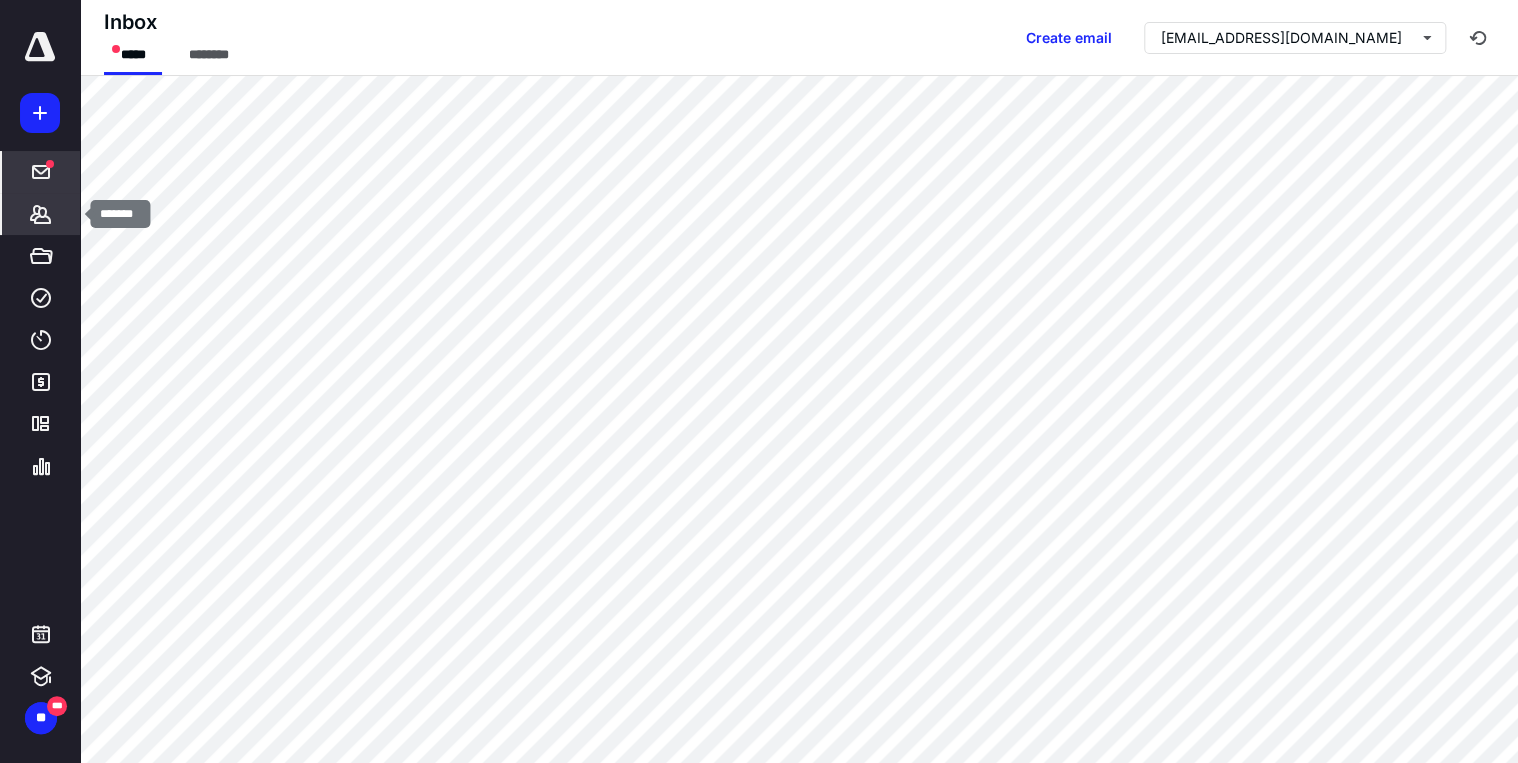 click 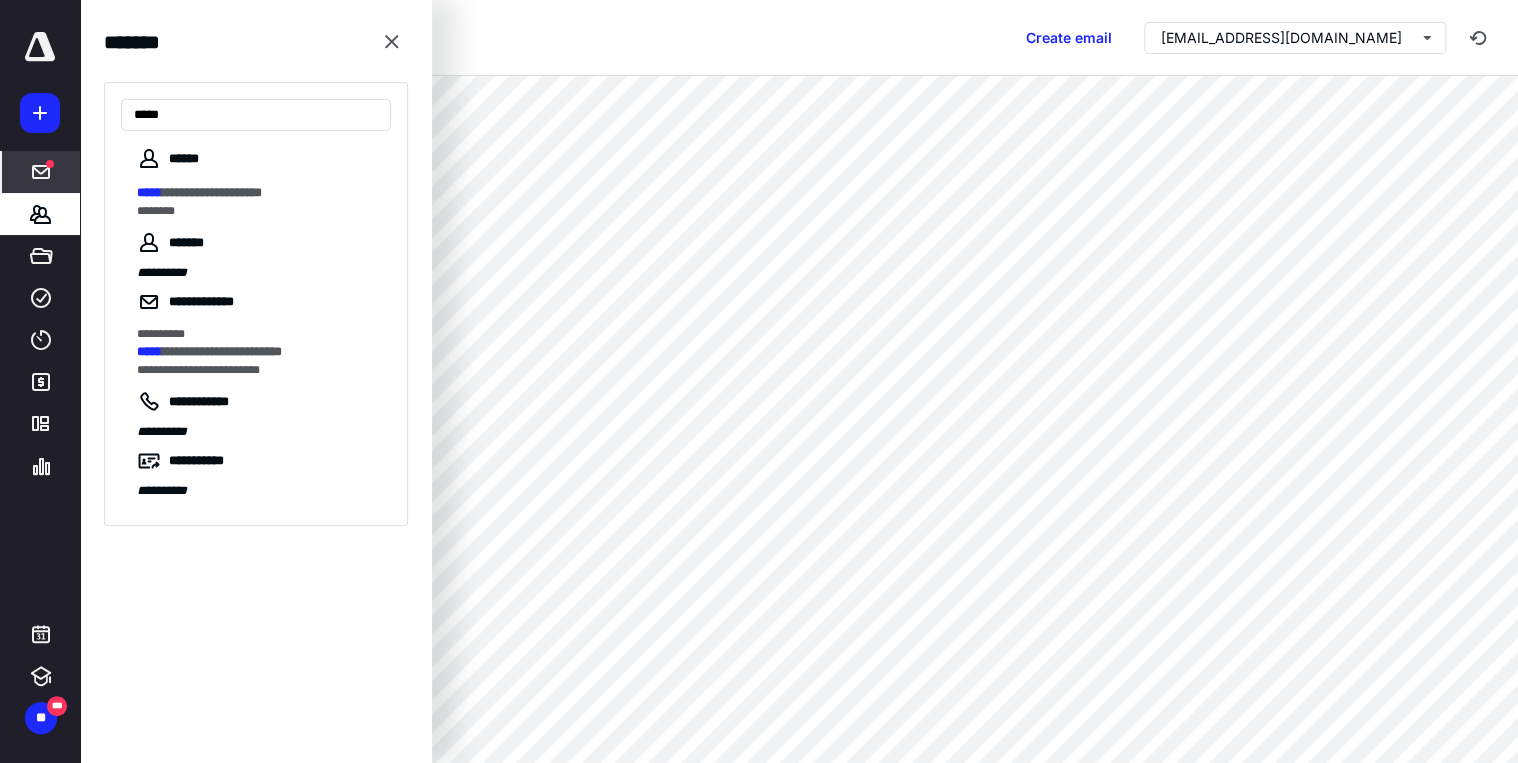 type on "*****" 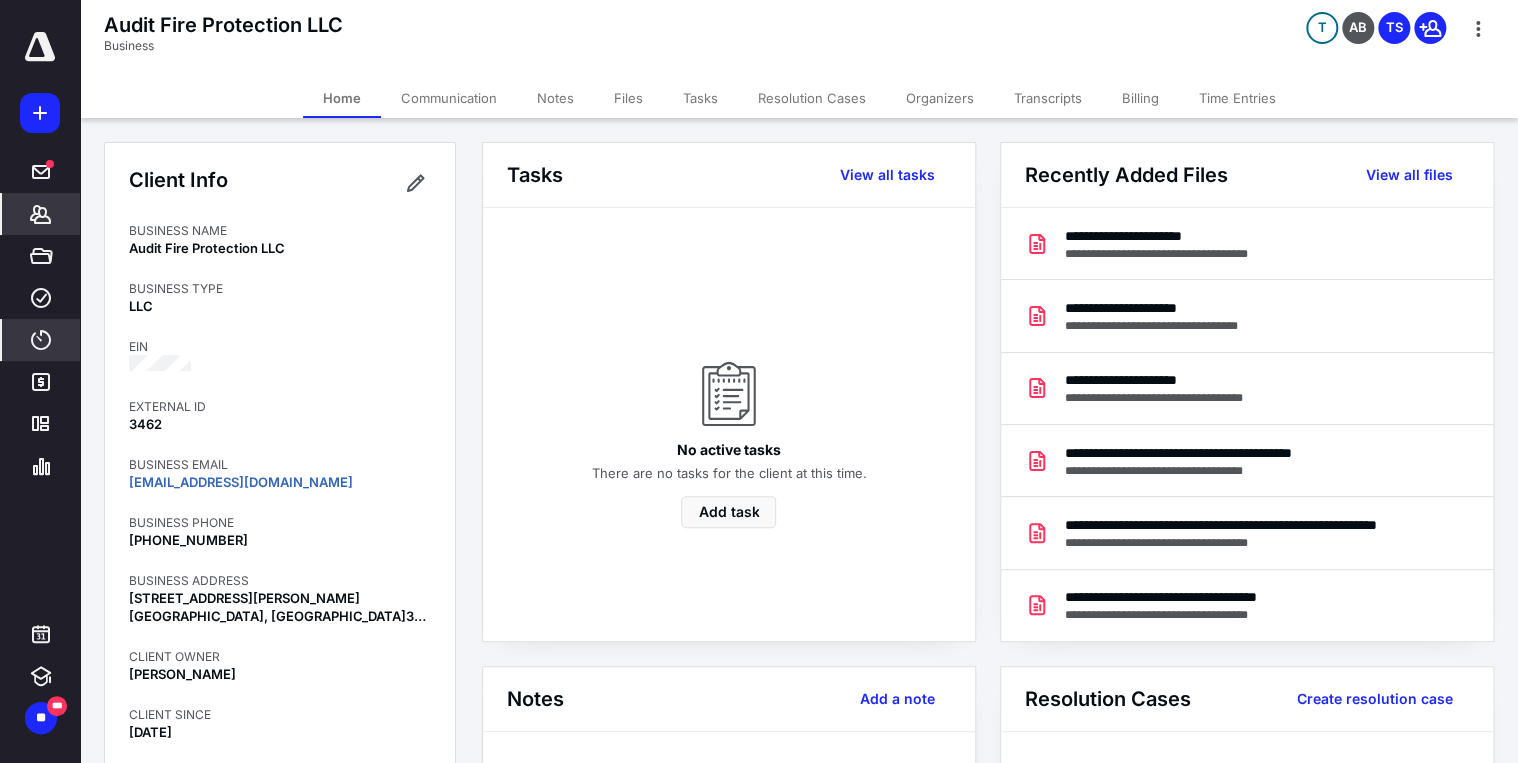 click on "****" at bounding box center [41, 340] 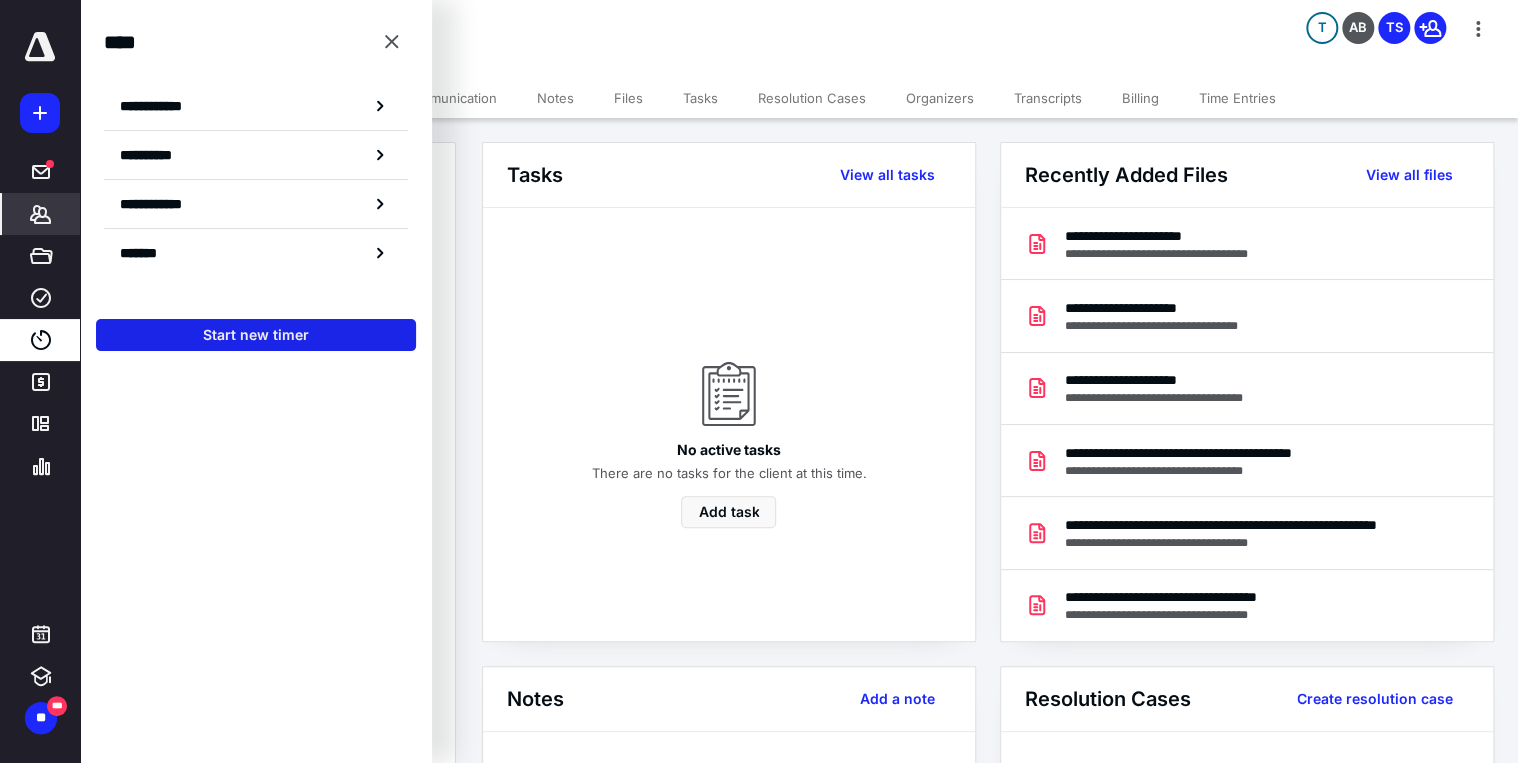 click on "Start new timer" at bounding box center [256, 335] 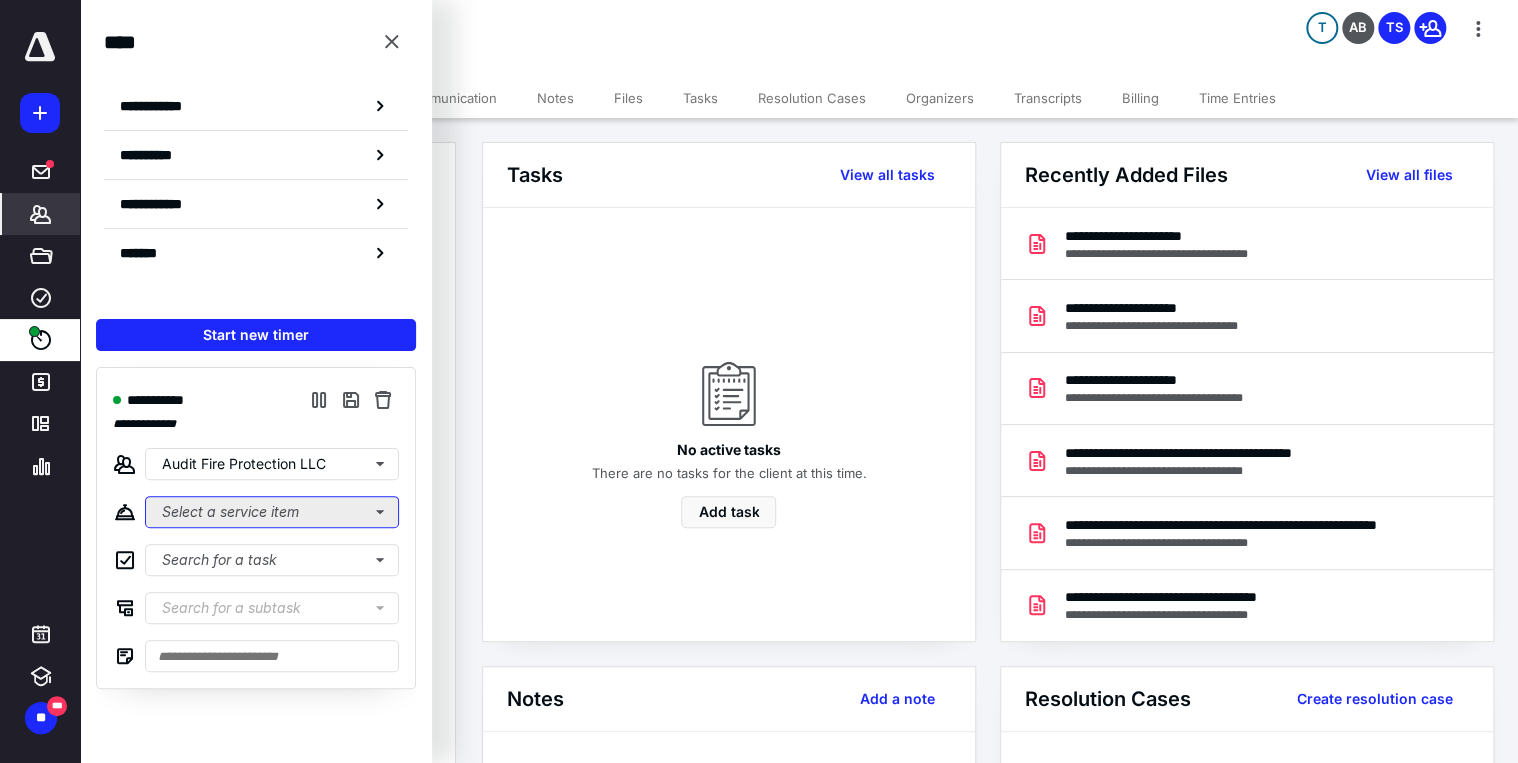 click on "Select a service item" at bounding box center (272, 512) 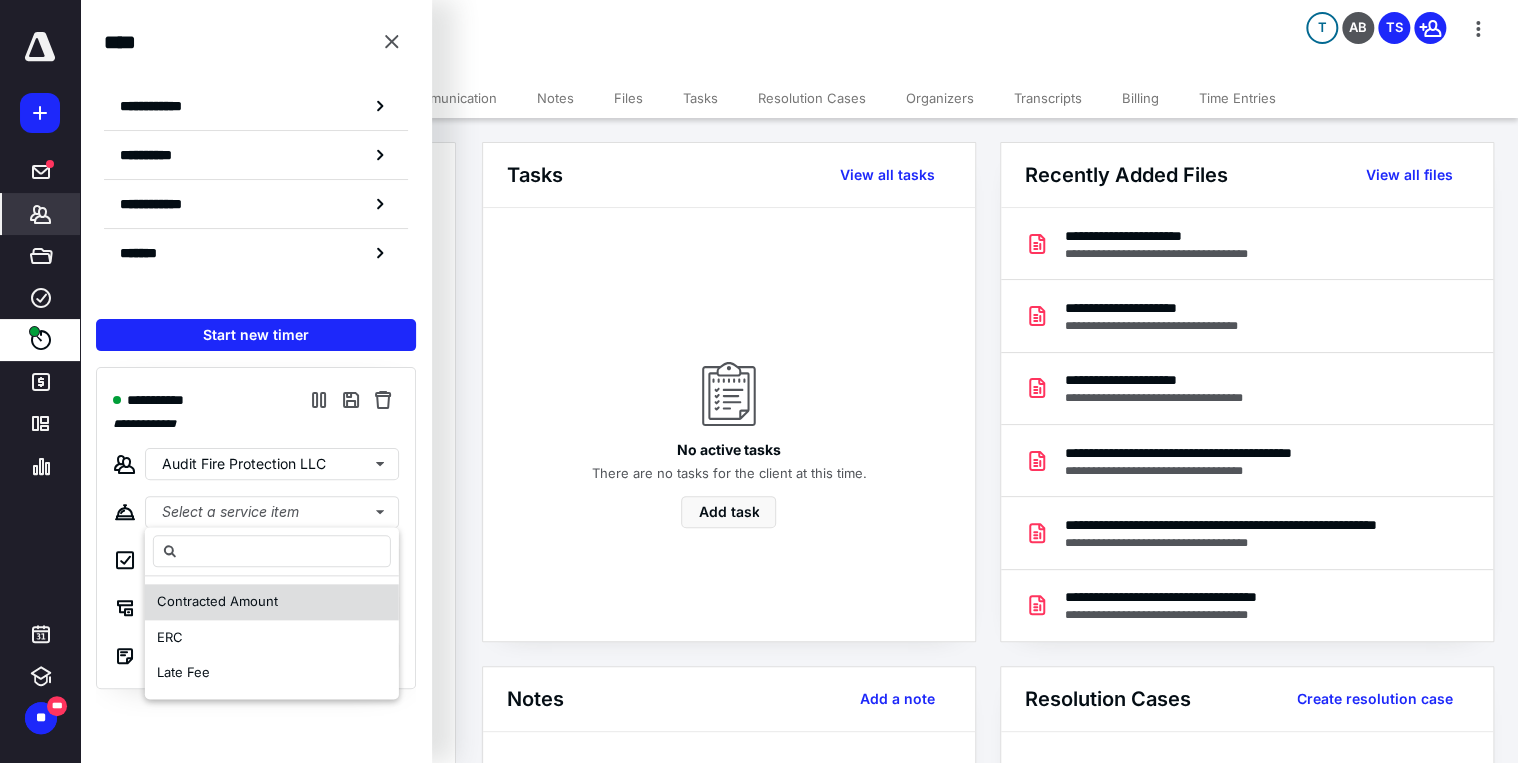 click on "Contracted Amount" at bounding box center [217, 601] 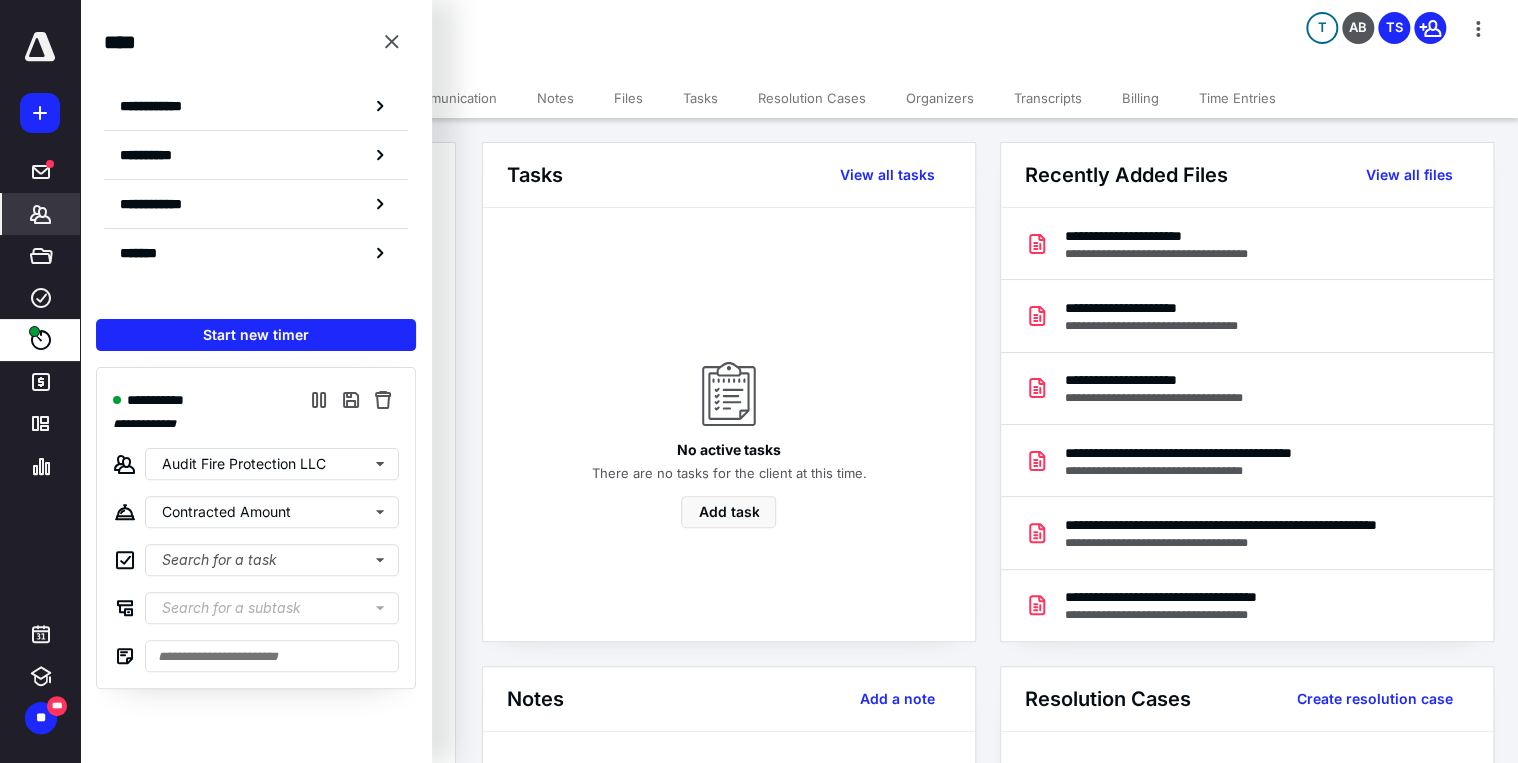 click on "Communication" at bounding box center [449, 98] 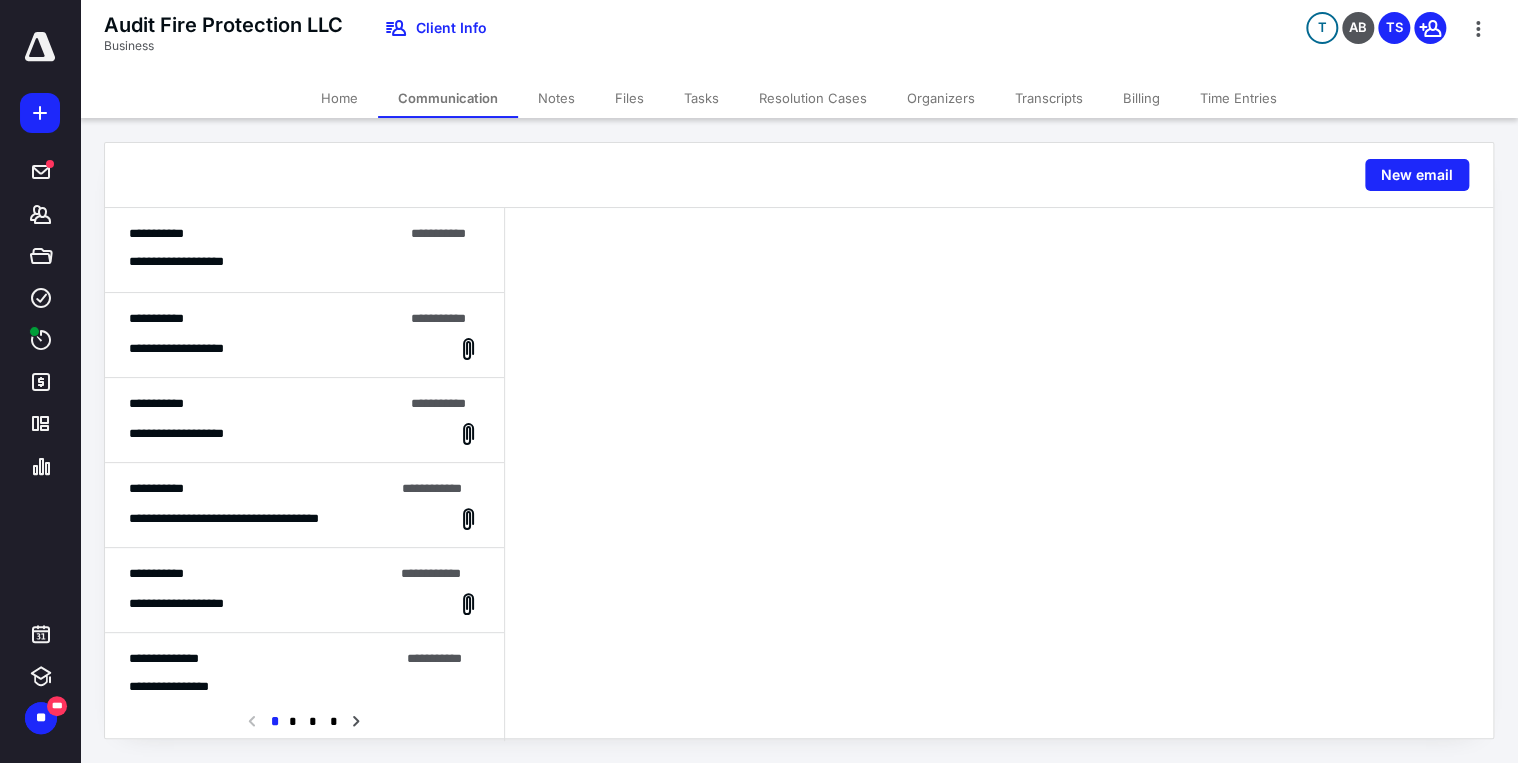 click on "**********" at bounding box center [304, 262] 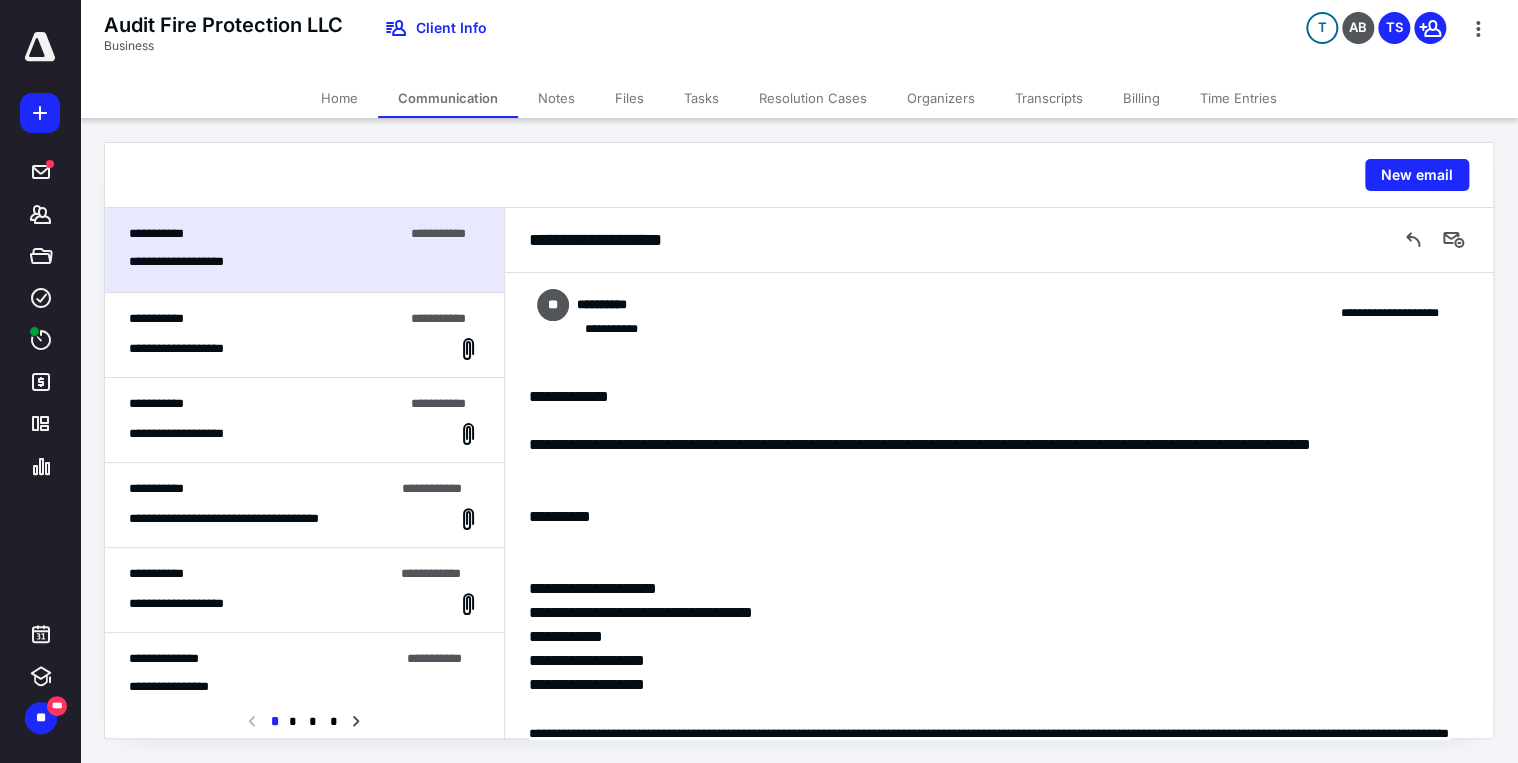 scroll, scrollTop: 108, scrollLeft: 0, axis: vertical 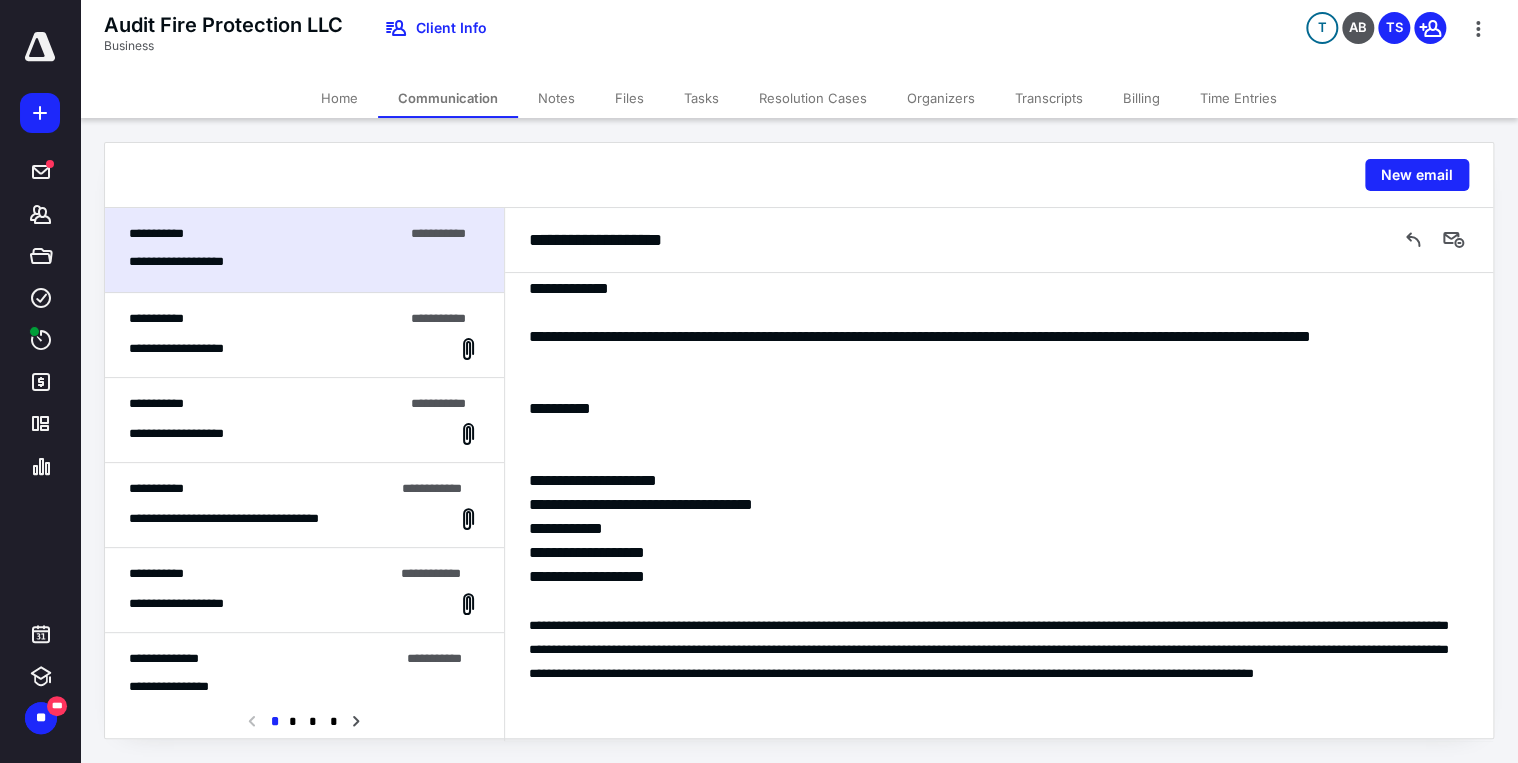 click on "Tasks" at bounding box center [701, 98] 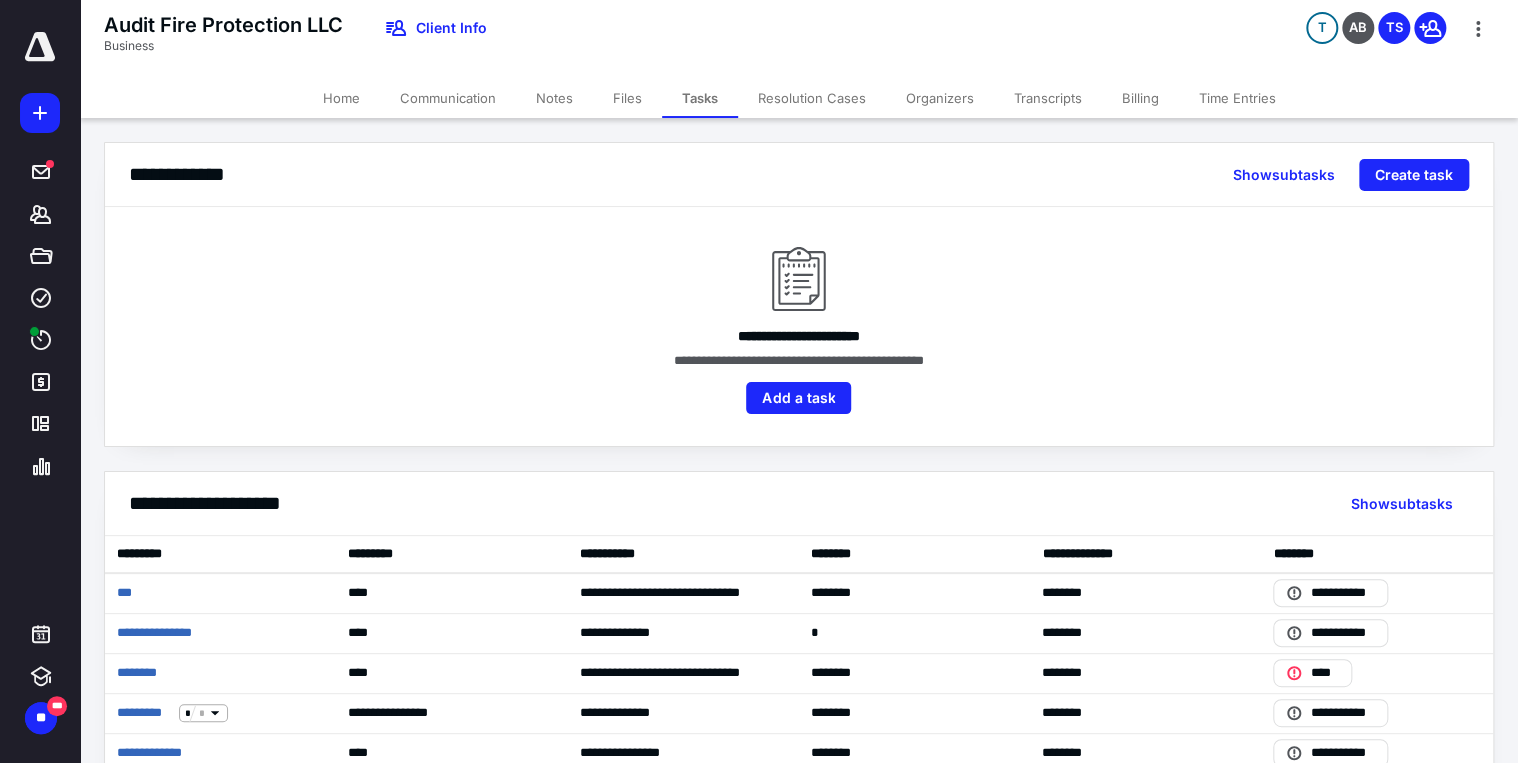 click on "Files" at bounding box center (627, 98) 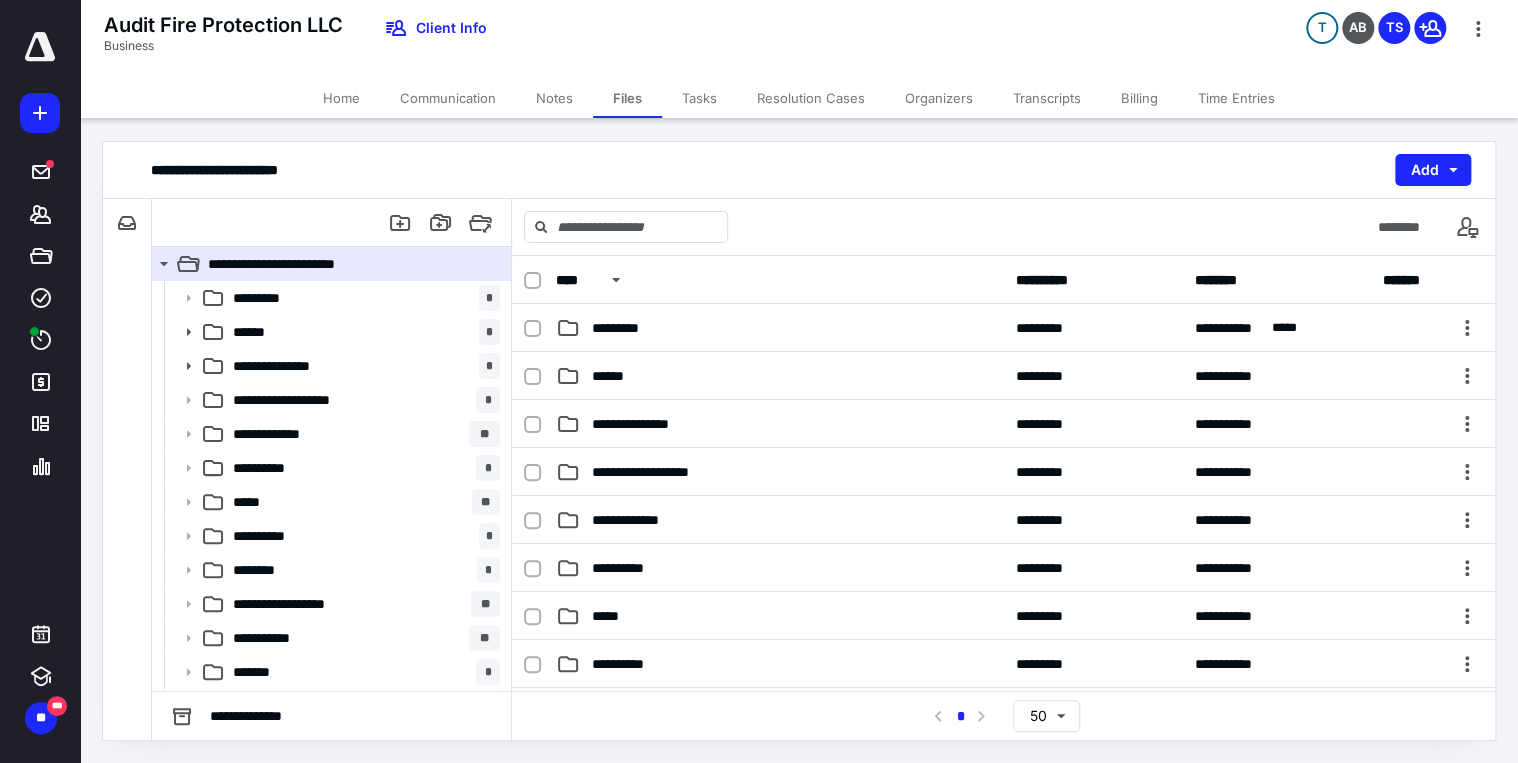 click on "Home" at bounding box center (341, 98) 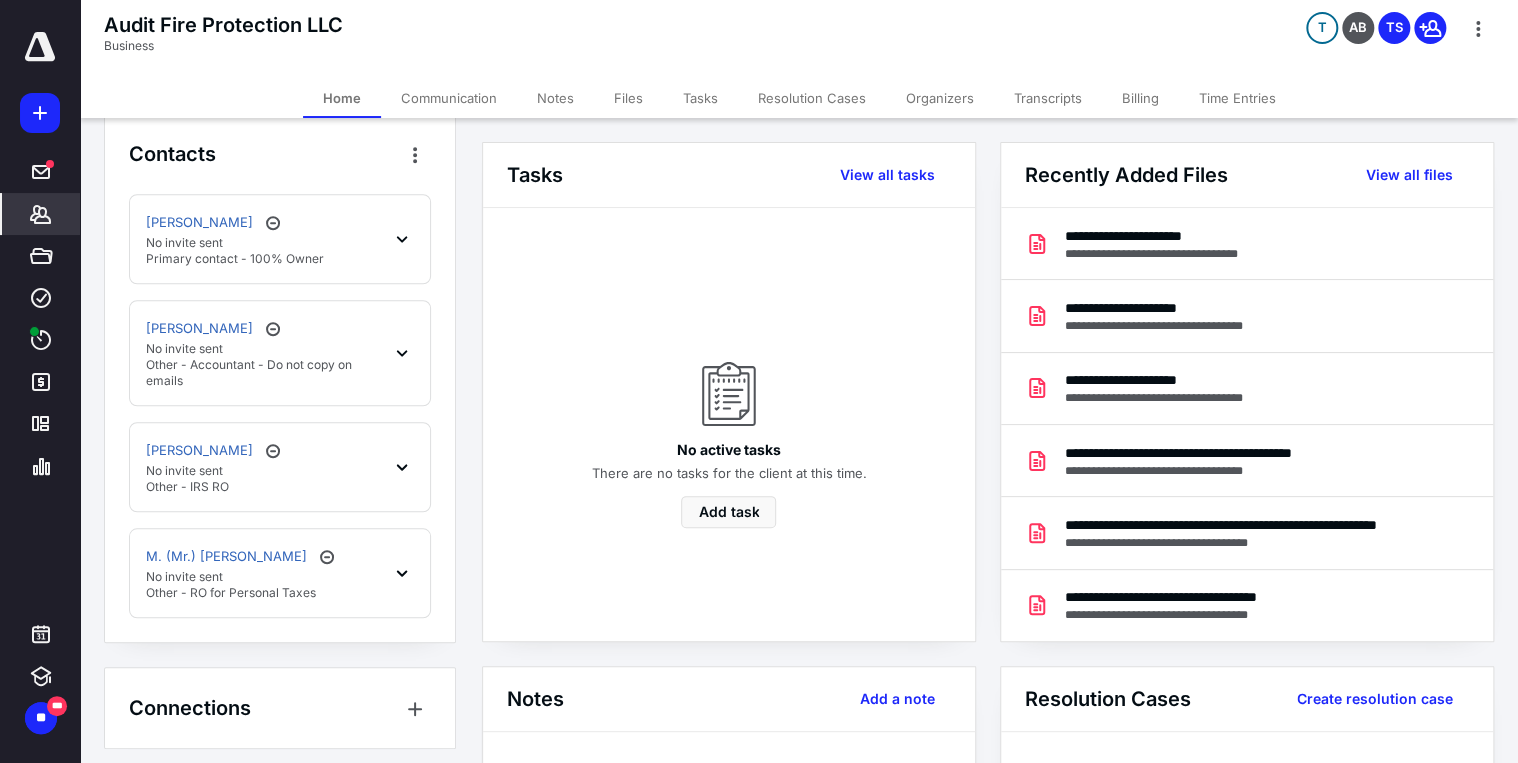 scroll, scrollTop: 748, scrollLeft: 0, axis: vertical 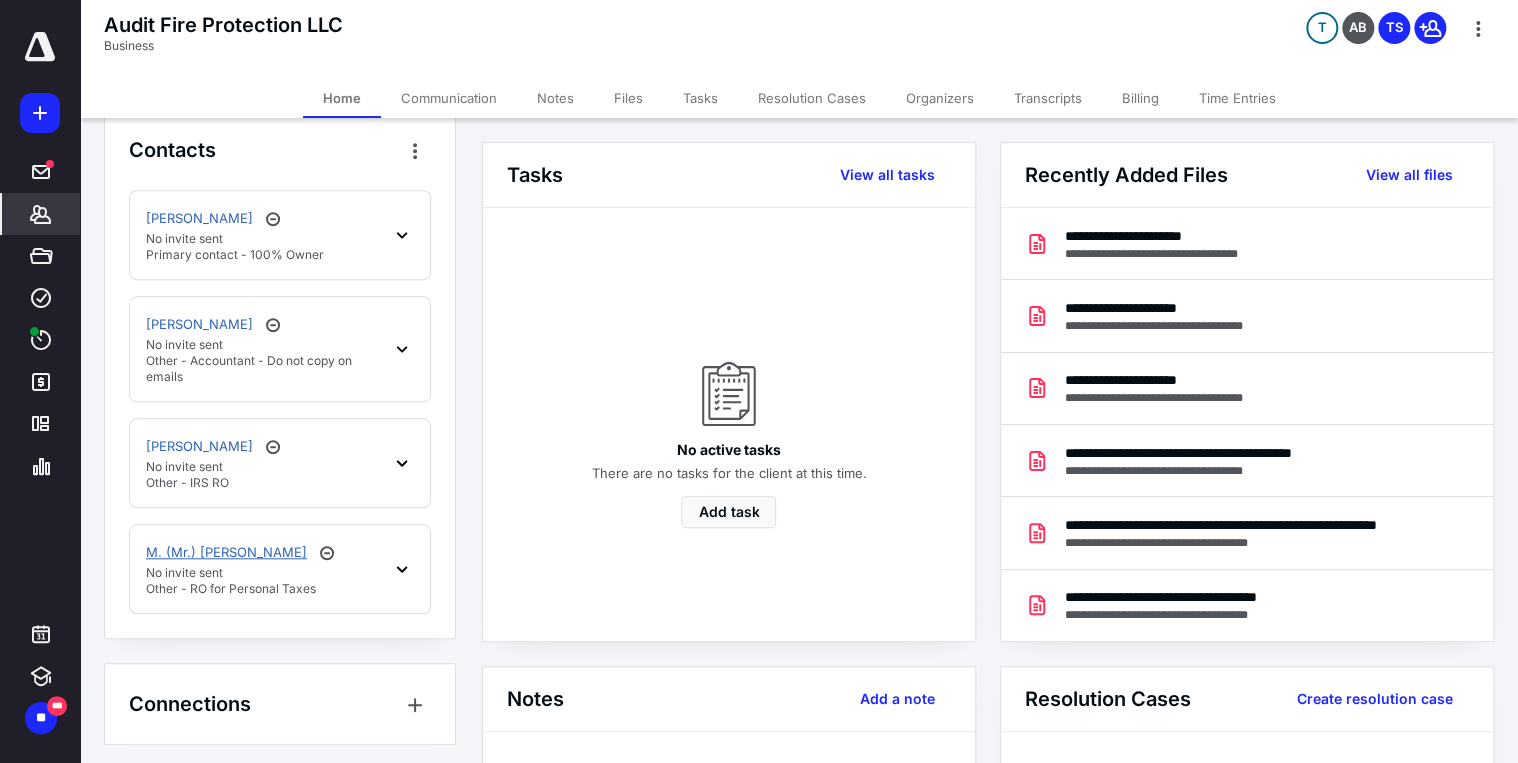 click on "M. (Mr.) Reese" at bounding box center (226, 553) 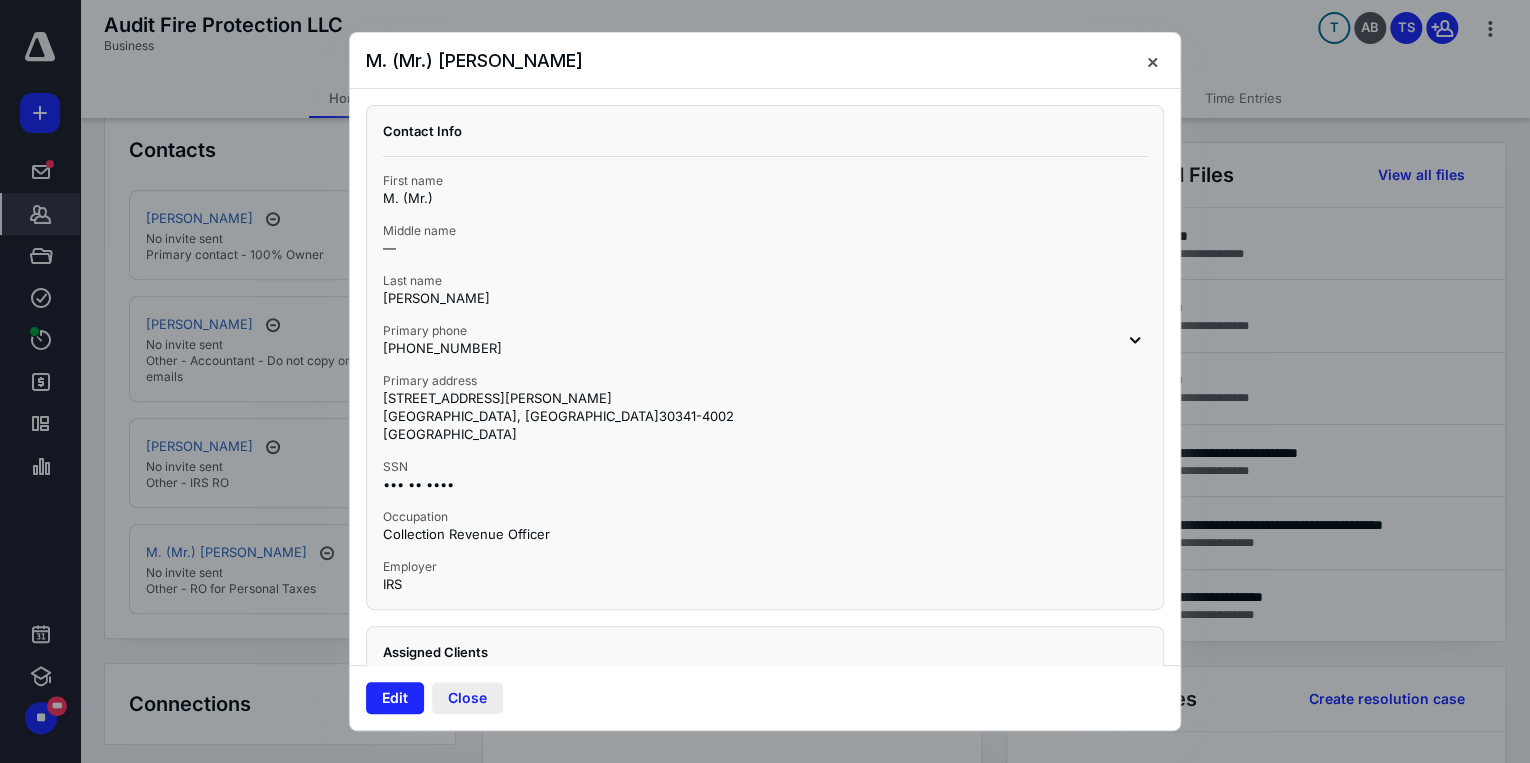 click on "Close" at bounding box center (467, 698) 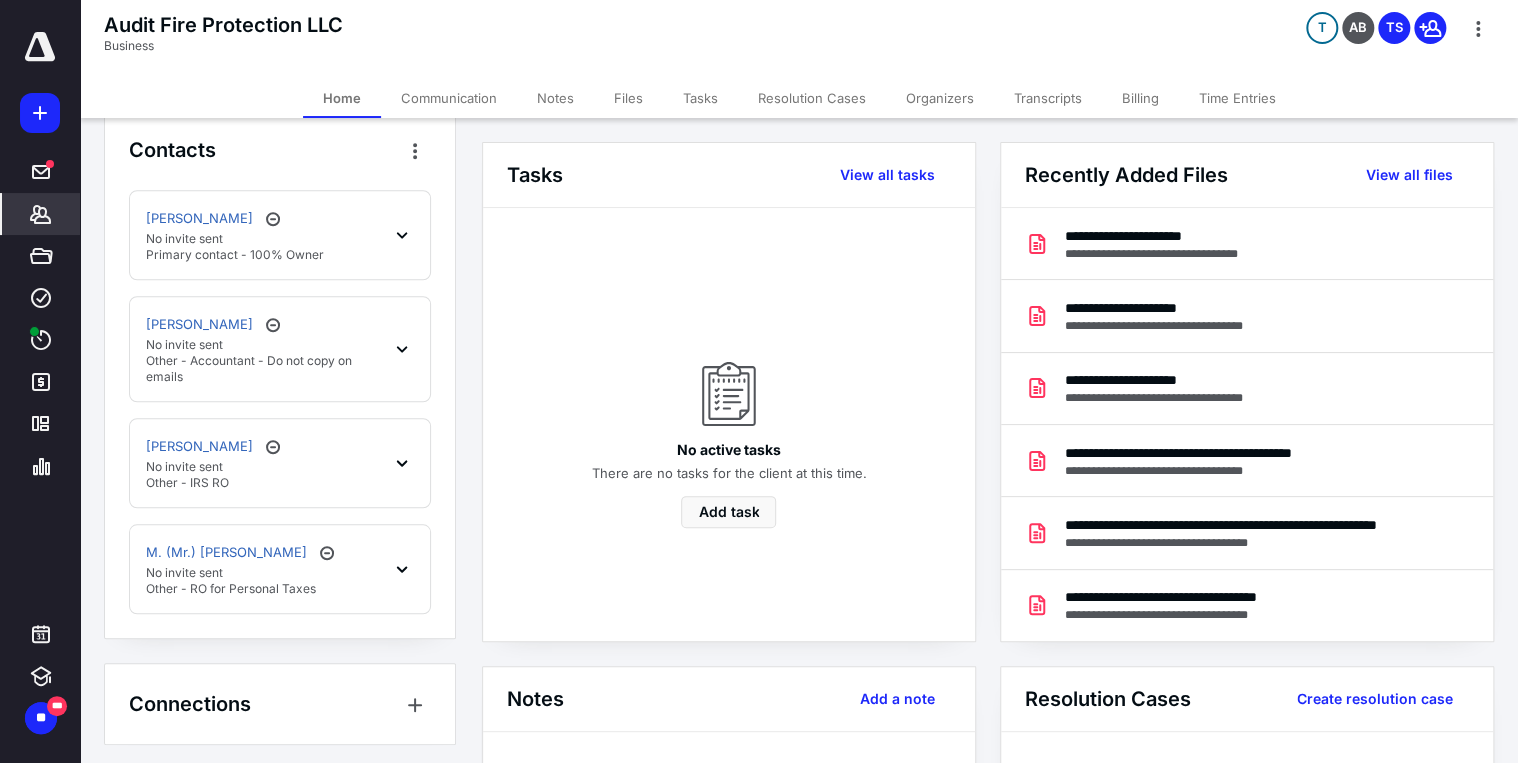 click on "Tasks" at bounding box center [700, 98] 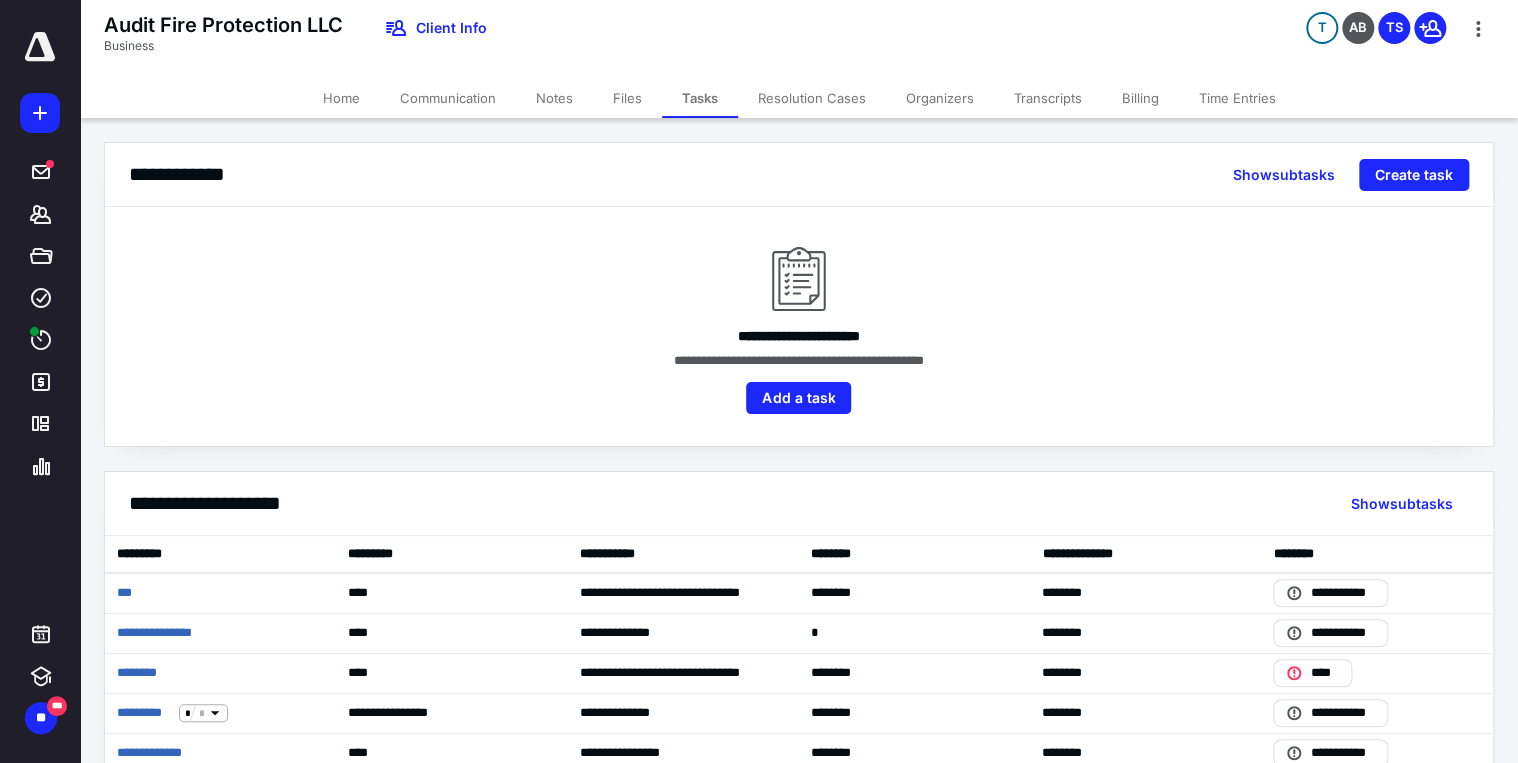 click on "Files" at bounding box center (627, 98) 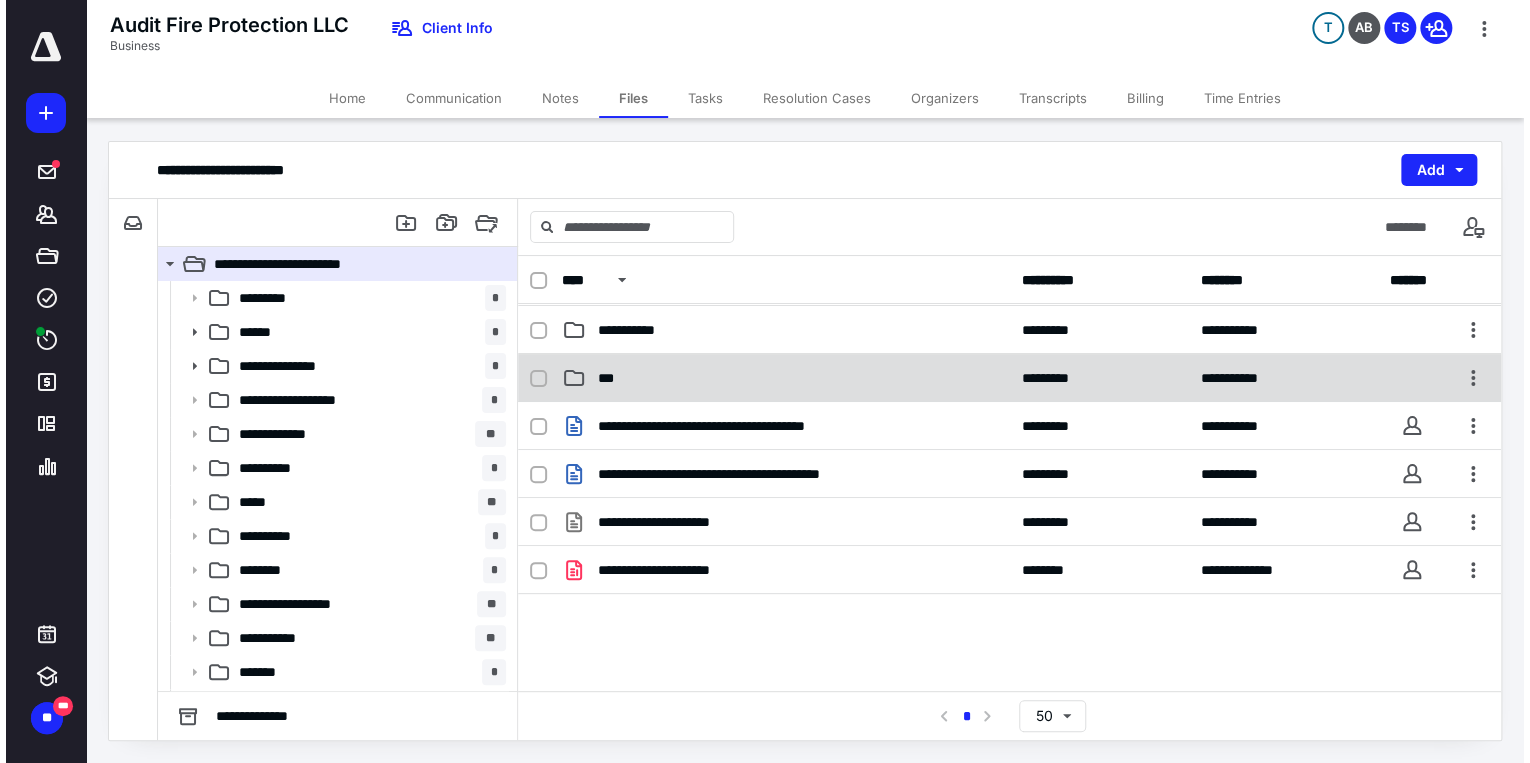 scroll, scrollTop: 820, scrollLeft: 0, axis: vertical 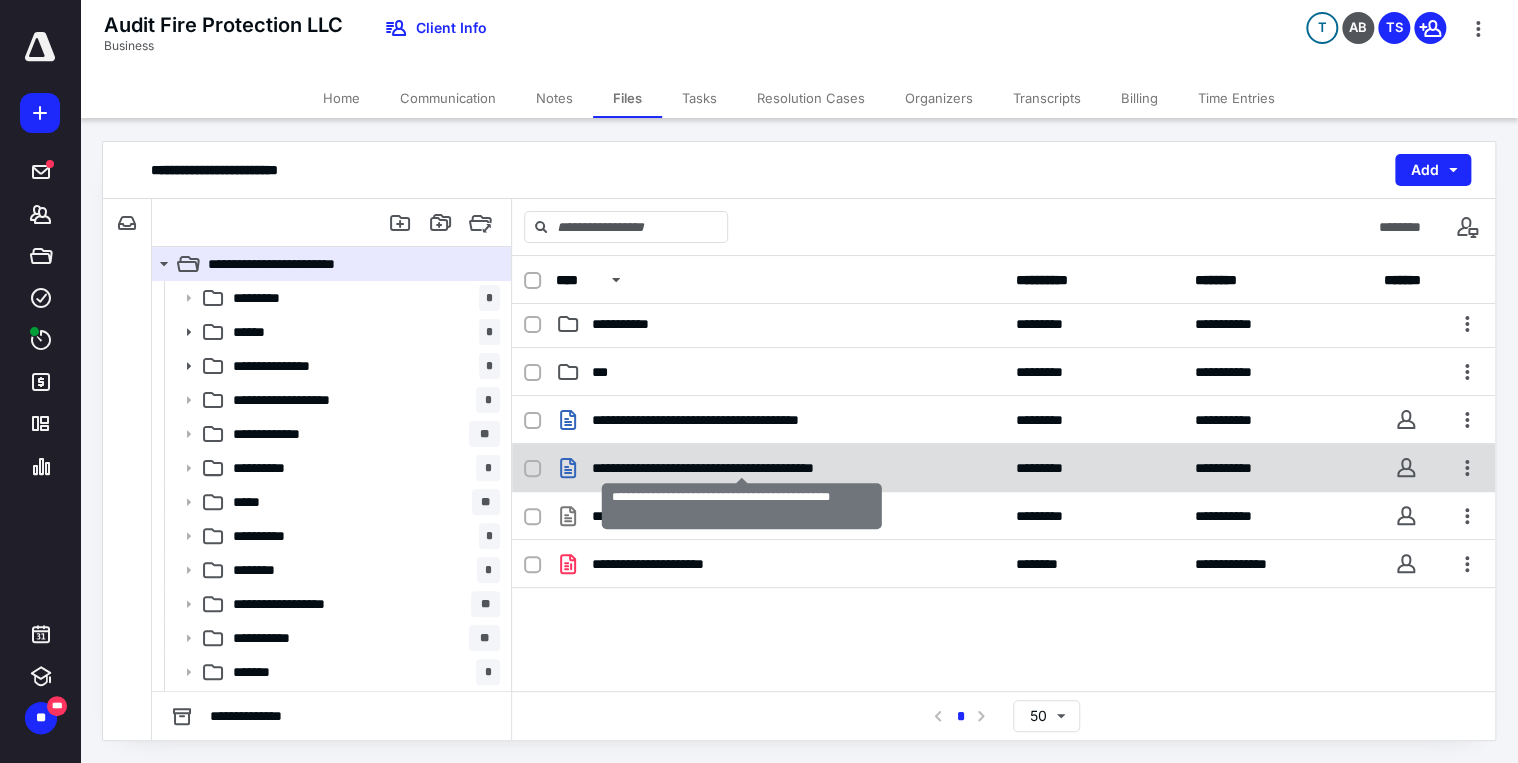 click on "**********" at bounding box center [742, 468] 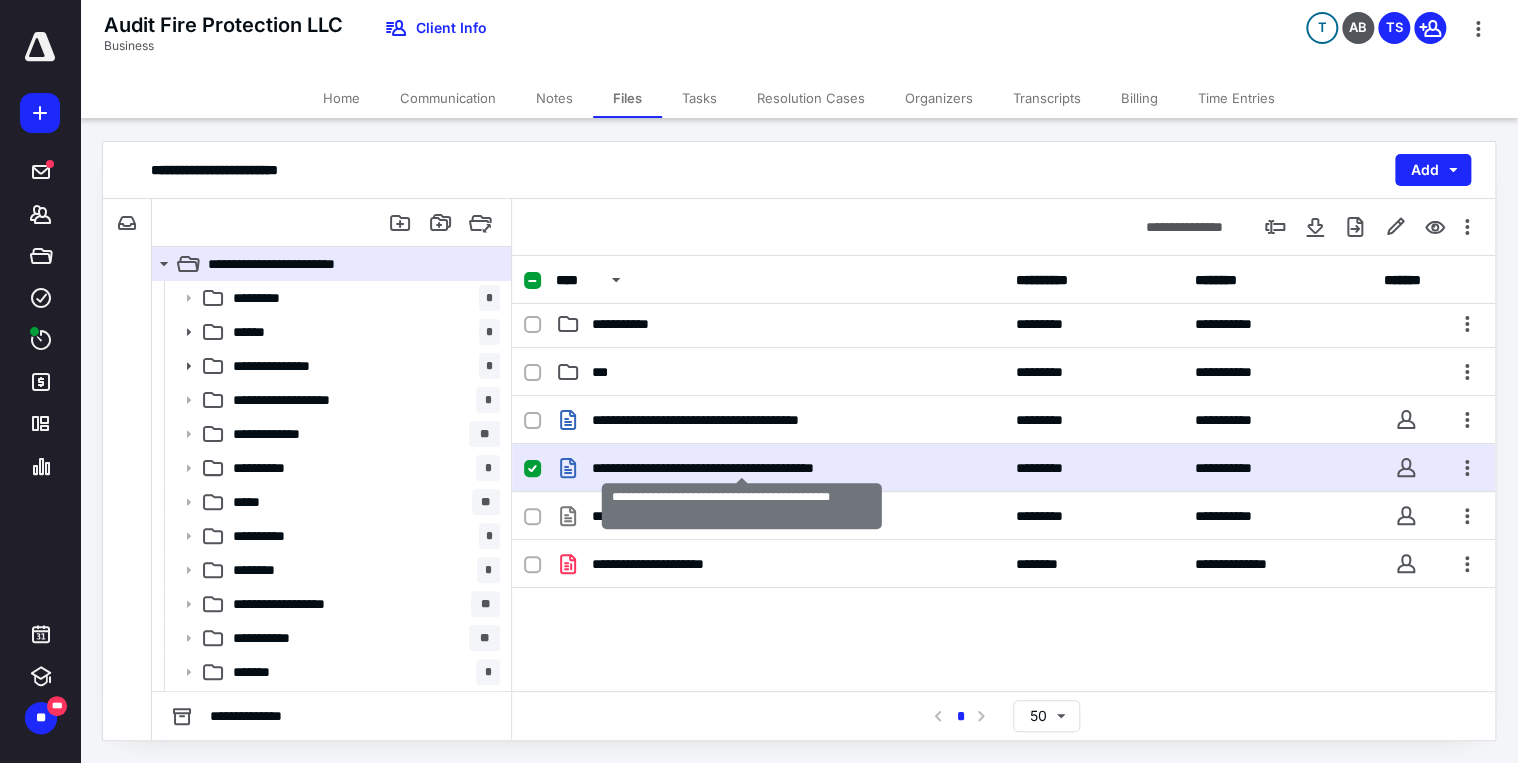 click on "**********" at bounding box center (742, 468) 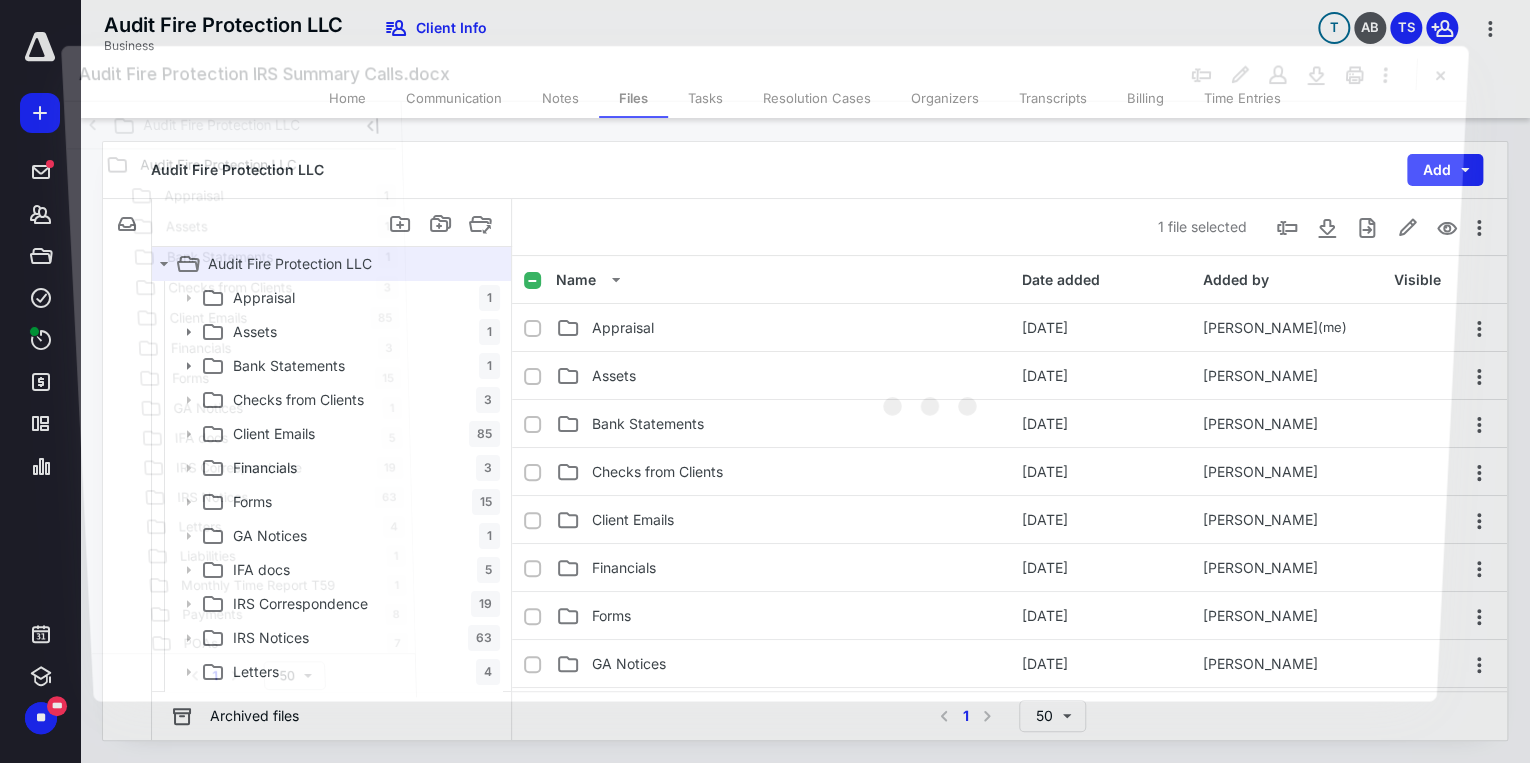 scroll, scrollTop: 0, scrollLeft: 0, axis: both 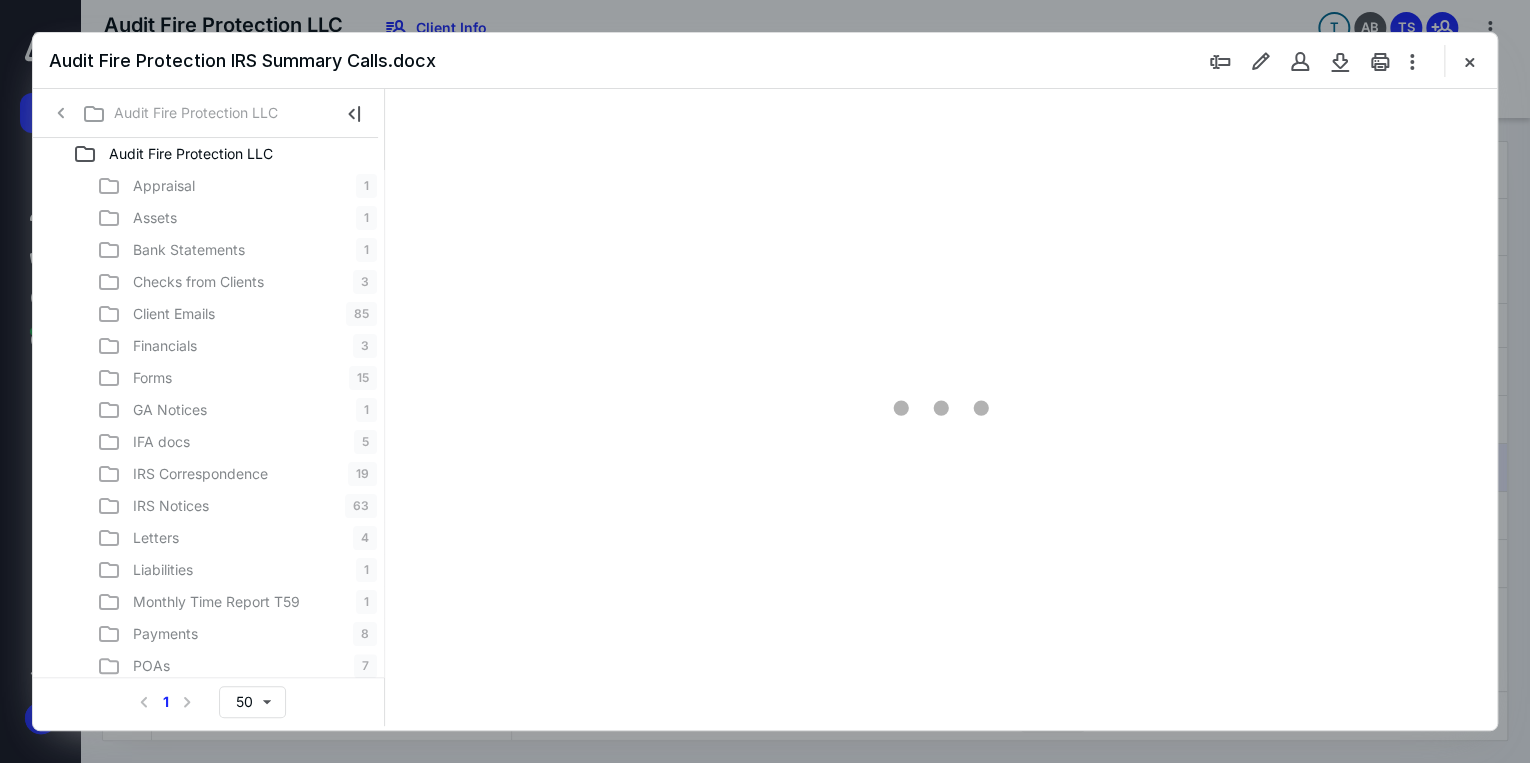type on "71" 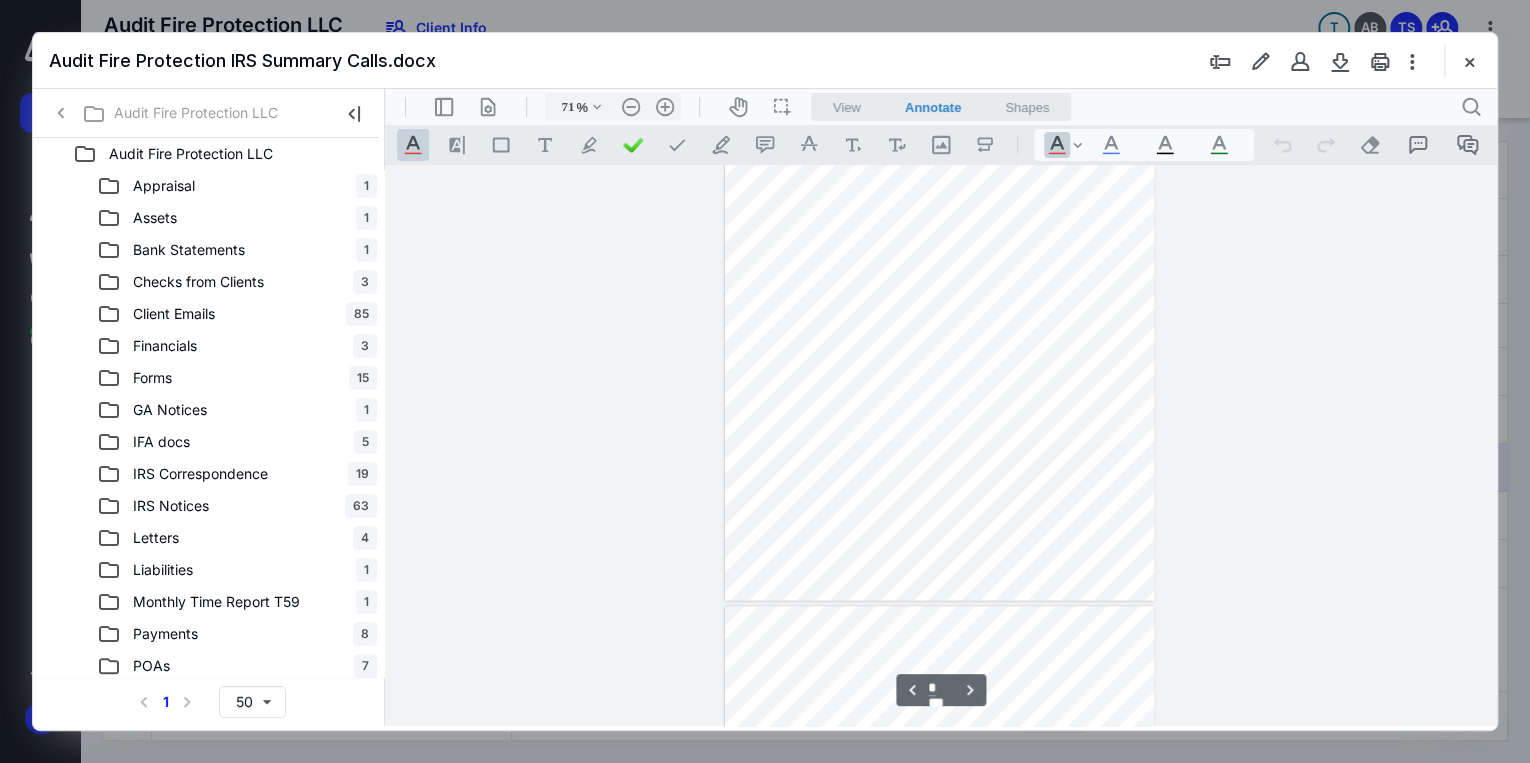 type on "*" 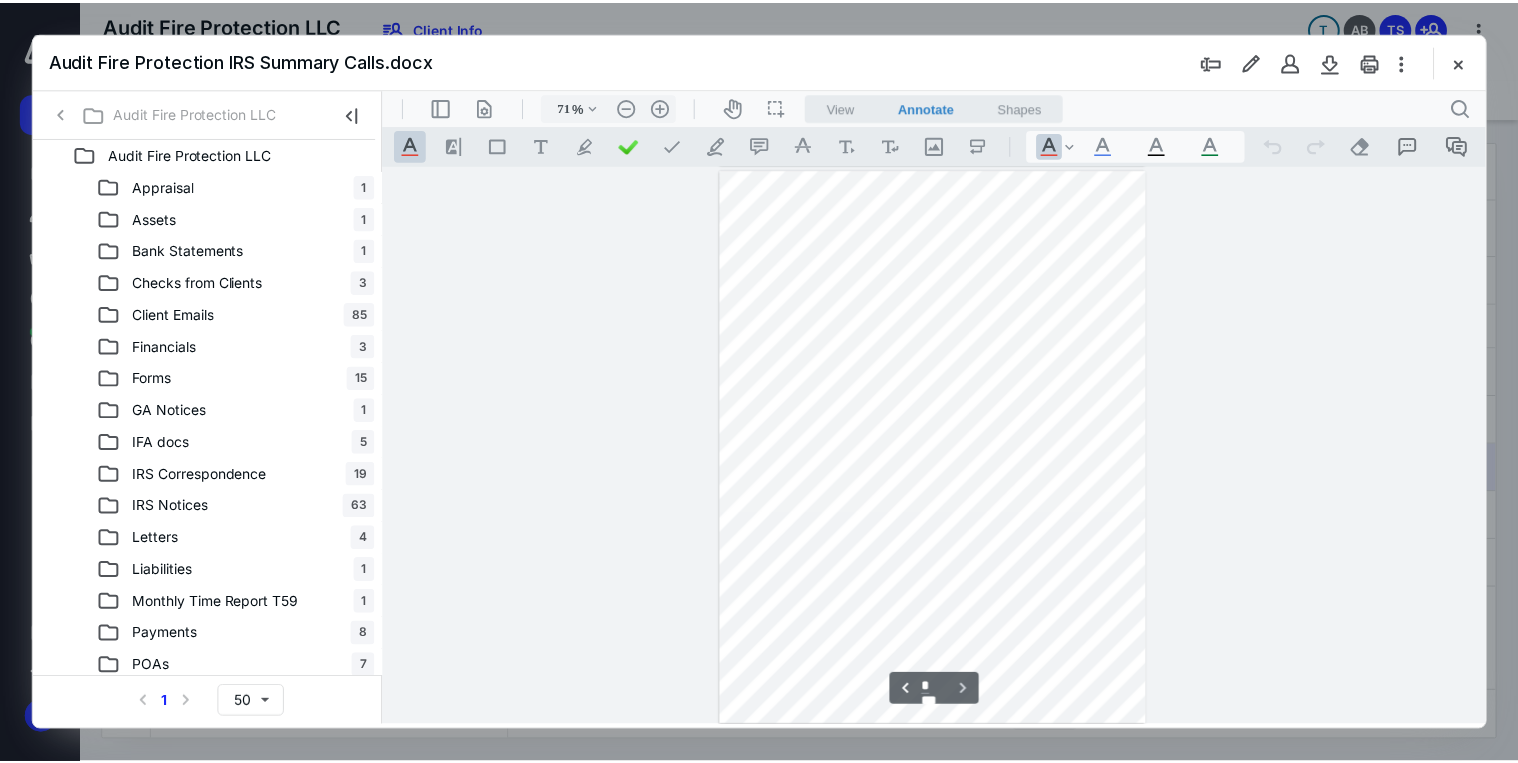 scroll, scrollTop: 1686, scrollLeft: 0, axis: vertical 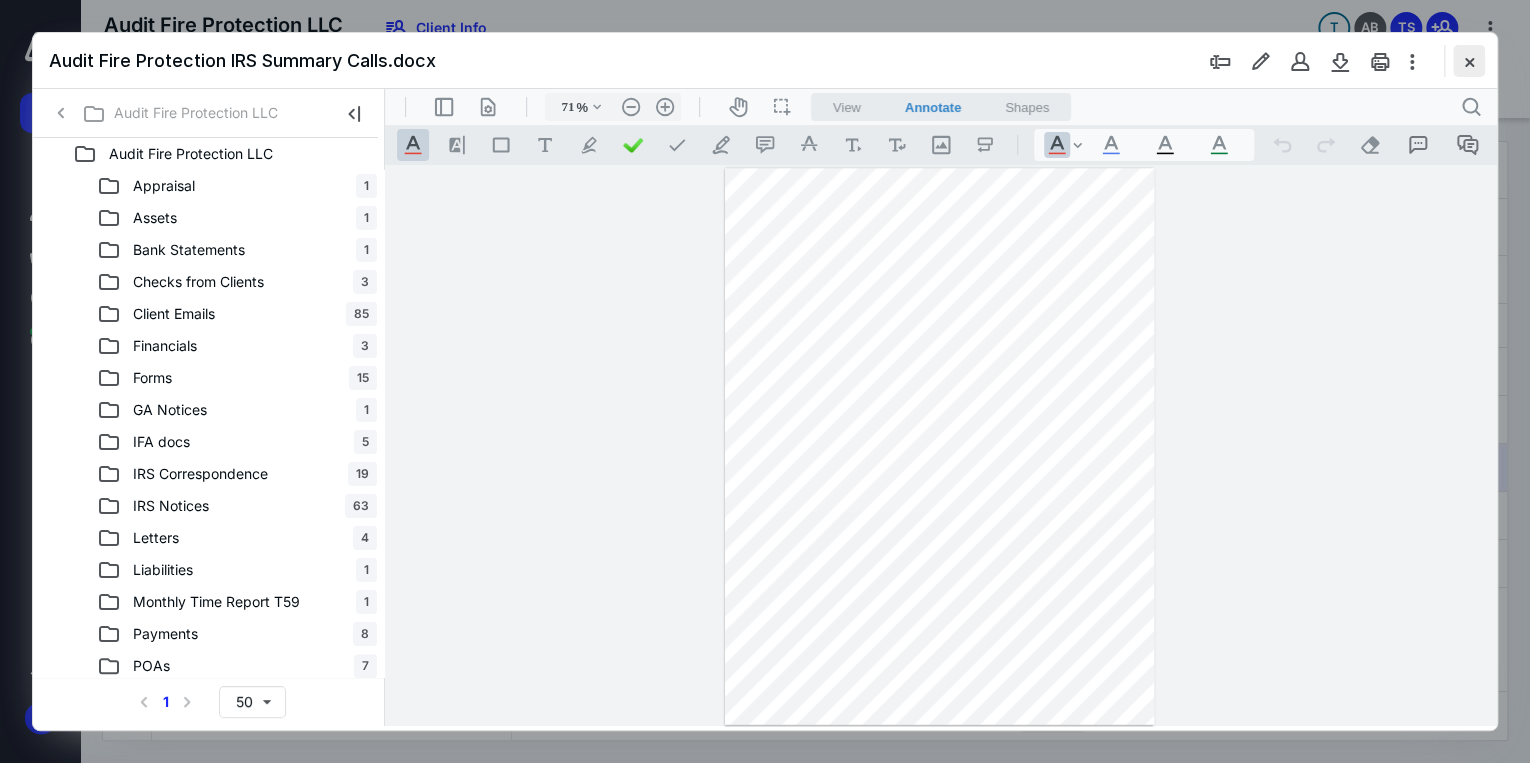 click at bounding box center [1469, 61] 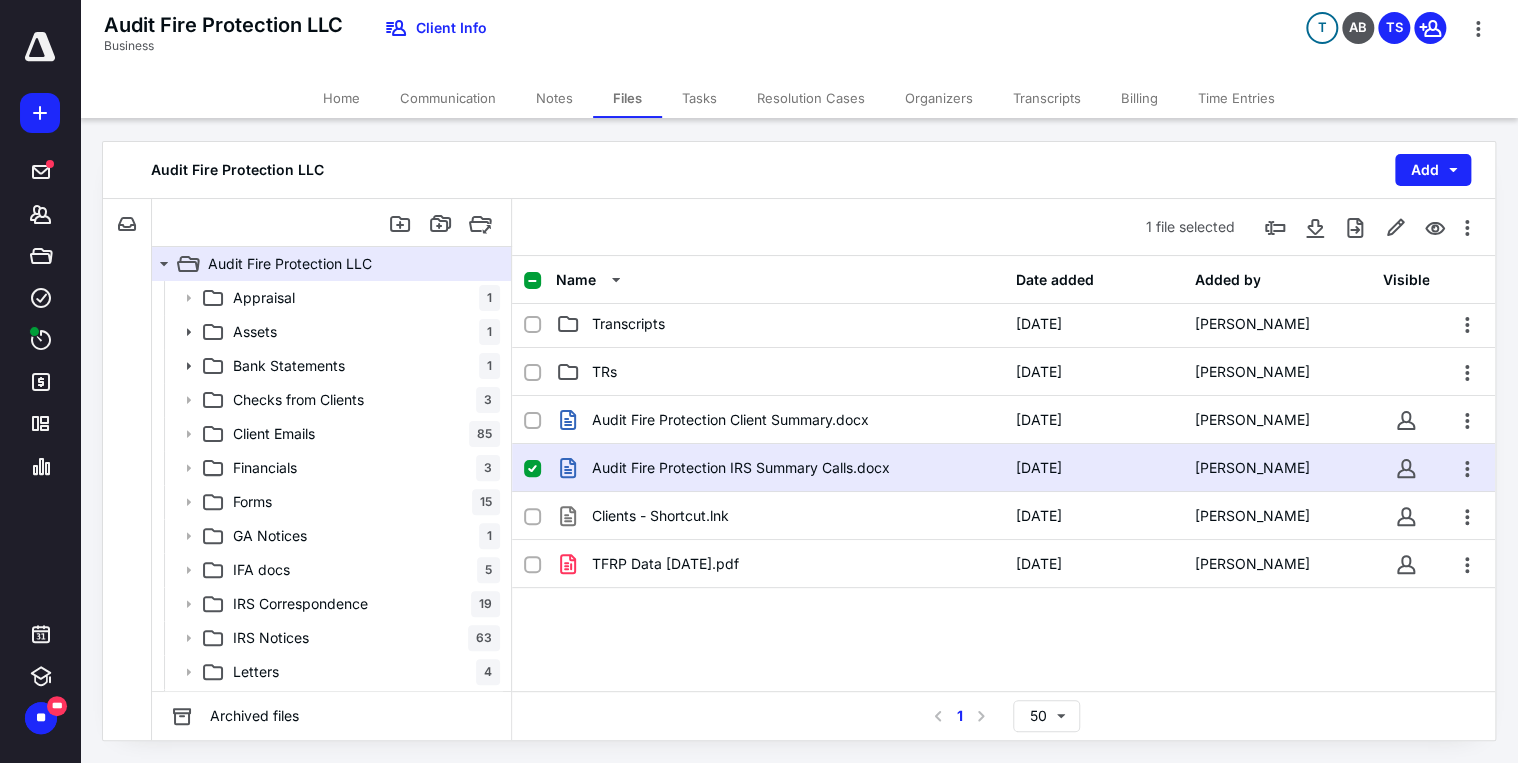click on "Home" at bounding box center (341, 98) 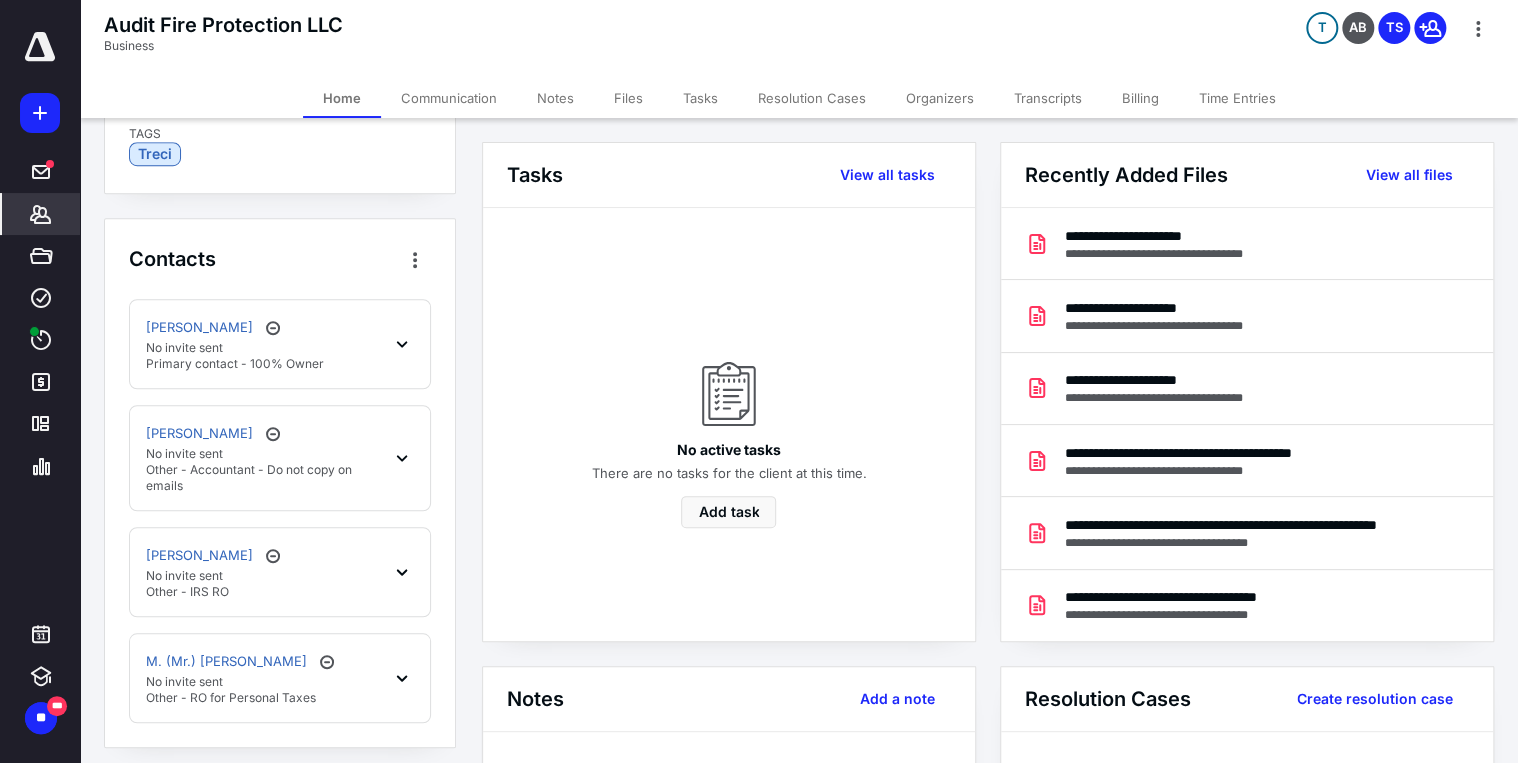 scroll, scrollTop: 640, scrollLeft: 0, axis: vertical 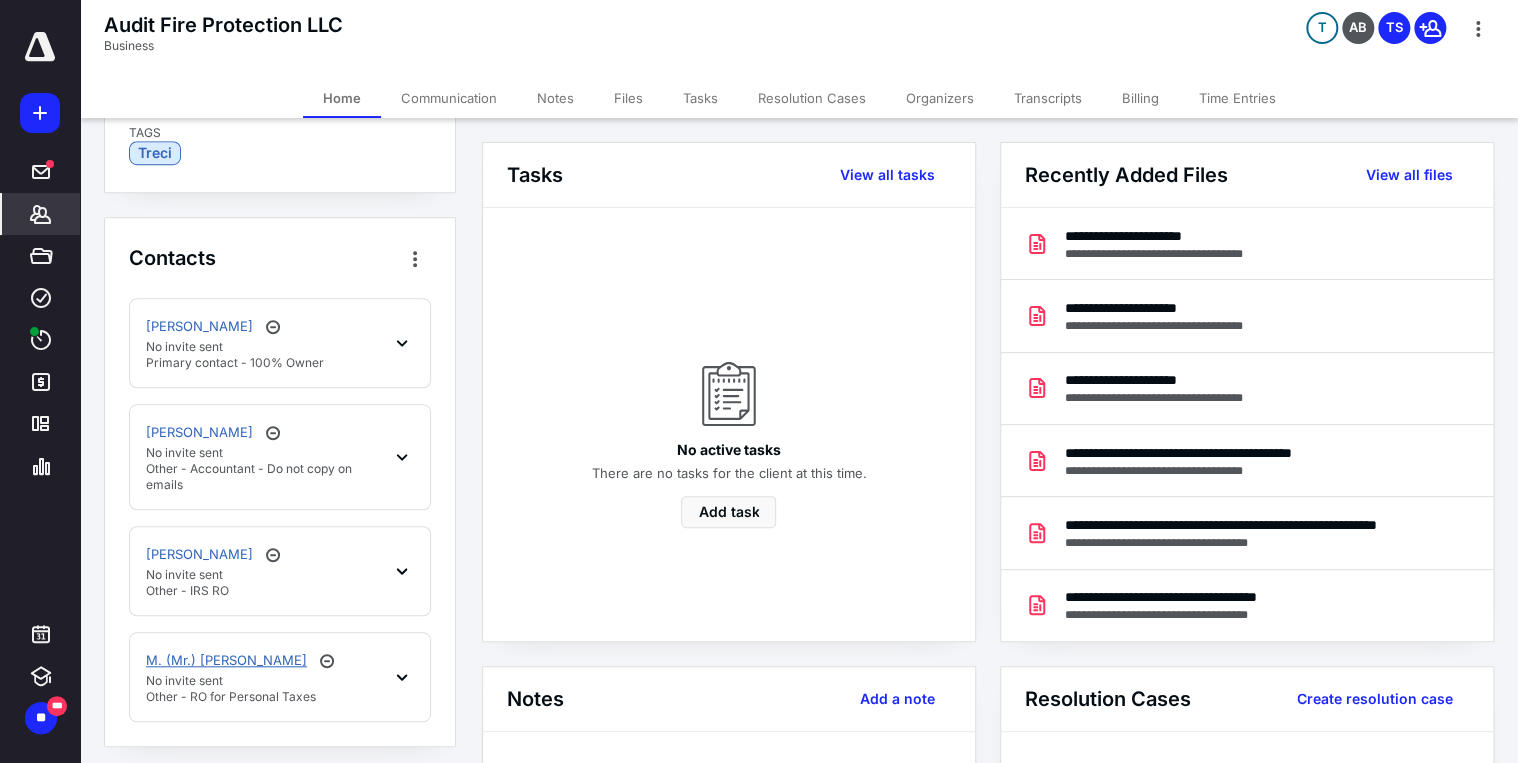 click on "M. (Mr.) Reese" at bounding box center (226, 661) 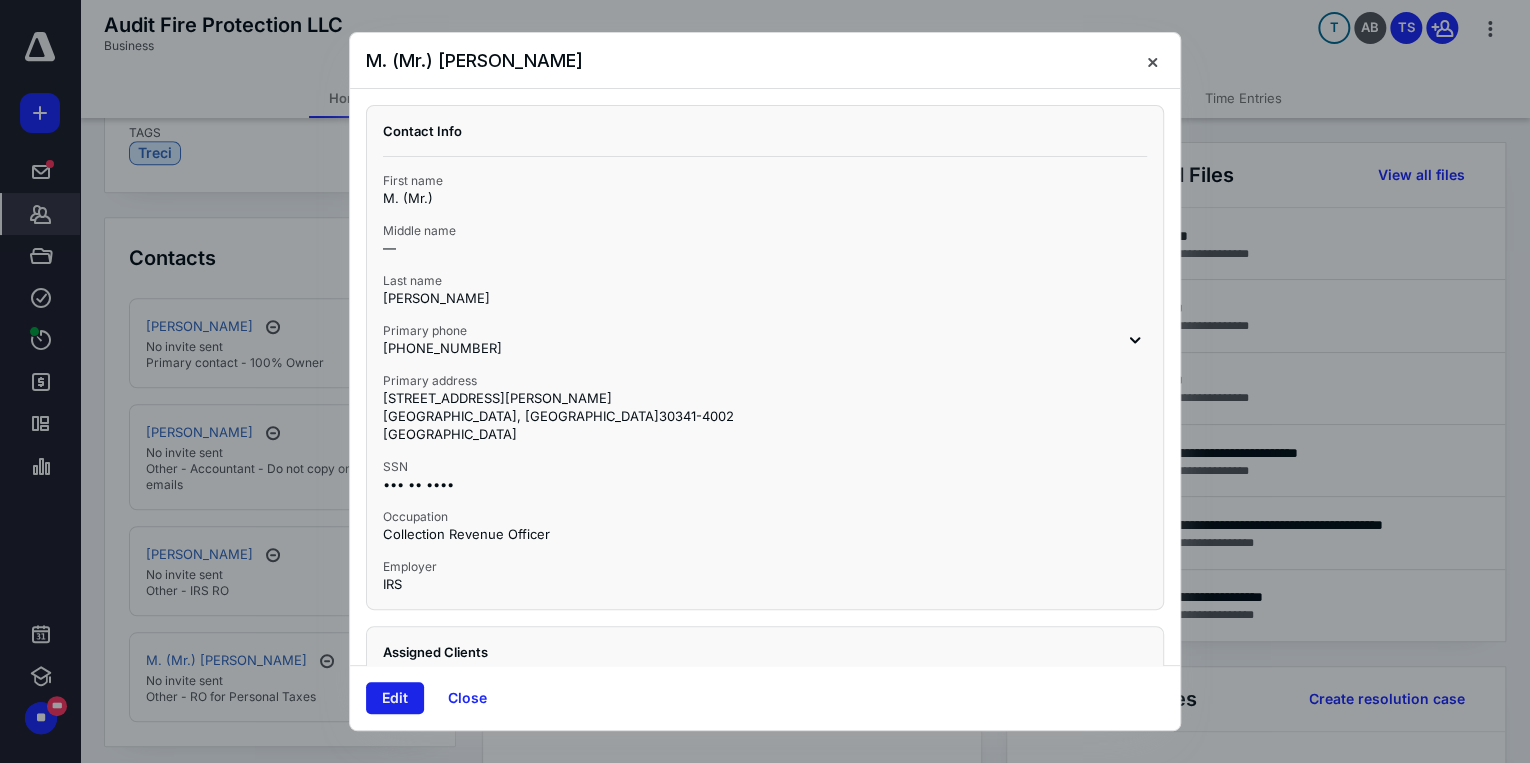 click on "Edit" at bounding box center [395, 698] 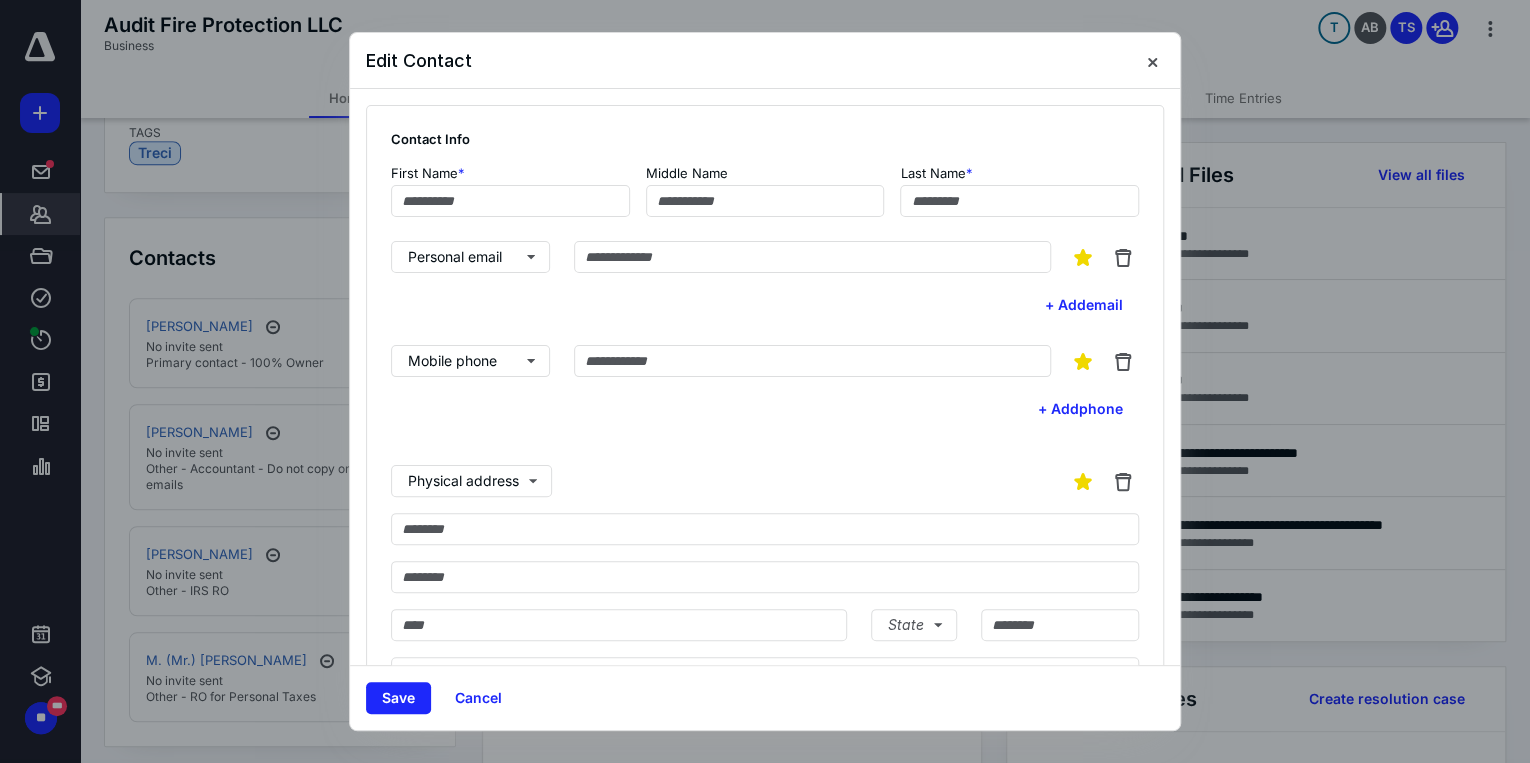 type on "********" 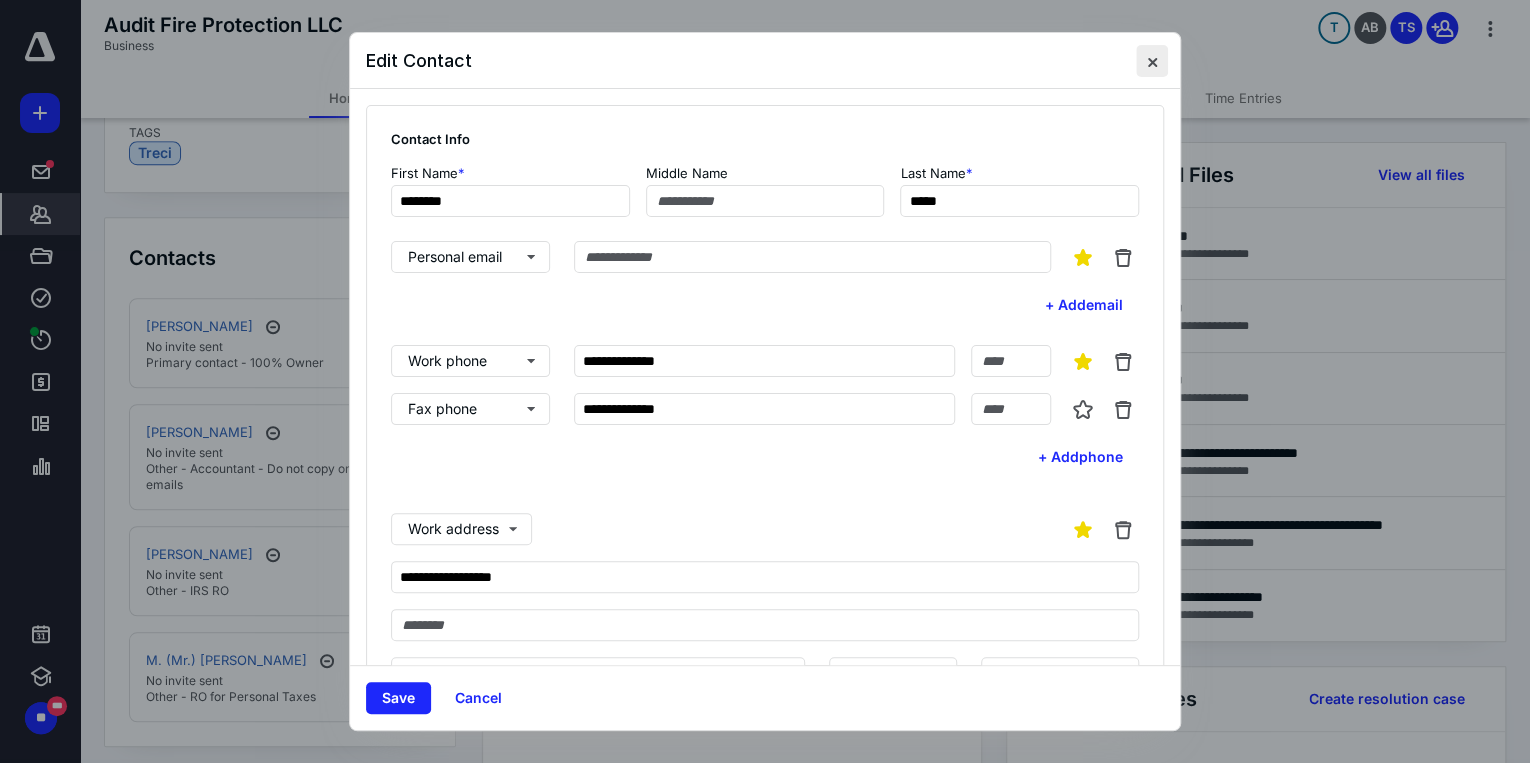 click at bounding box center (1152, 61) 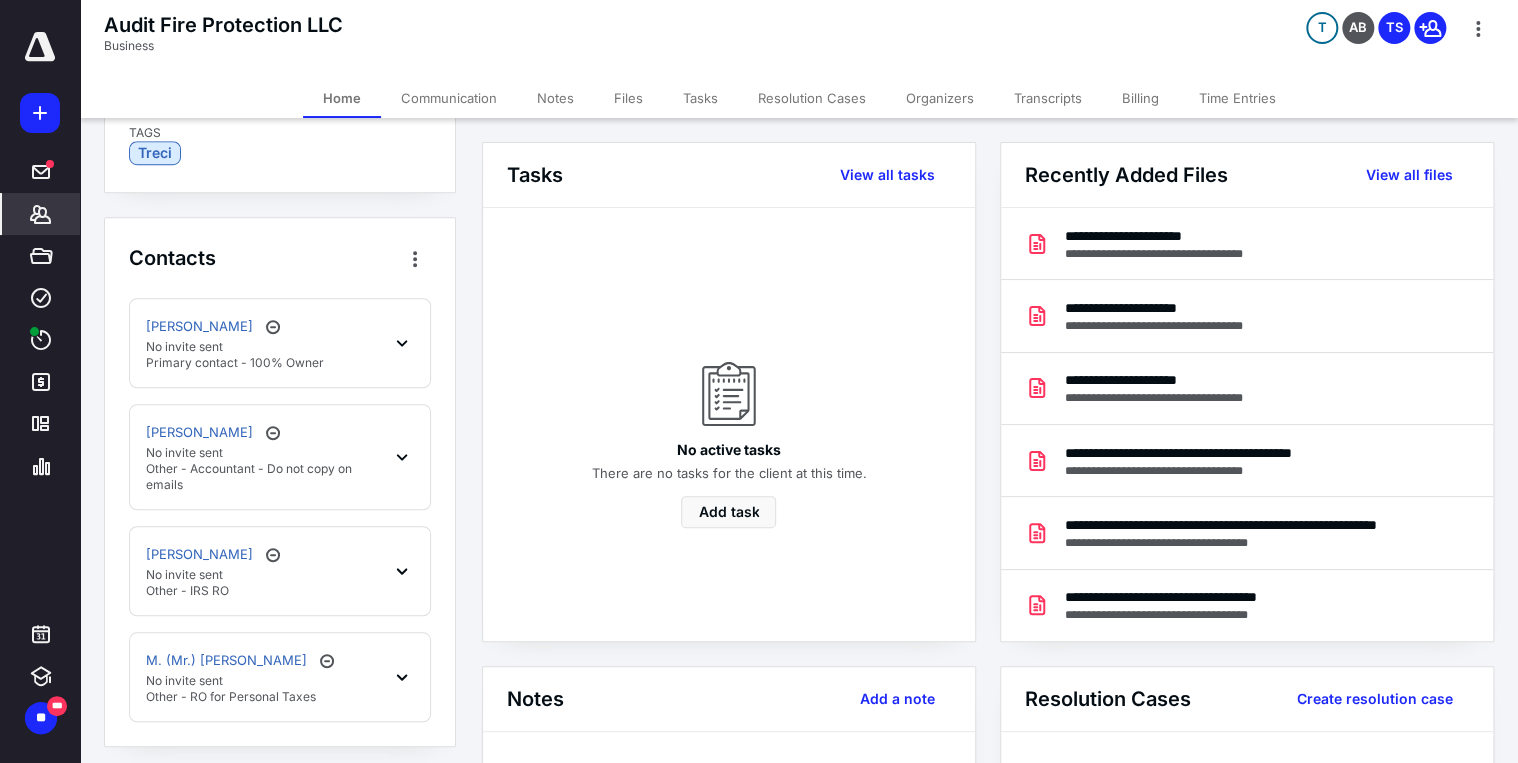 click on "Tasks" at bounding box center [700, 98] 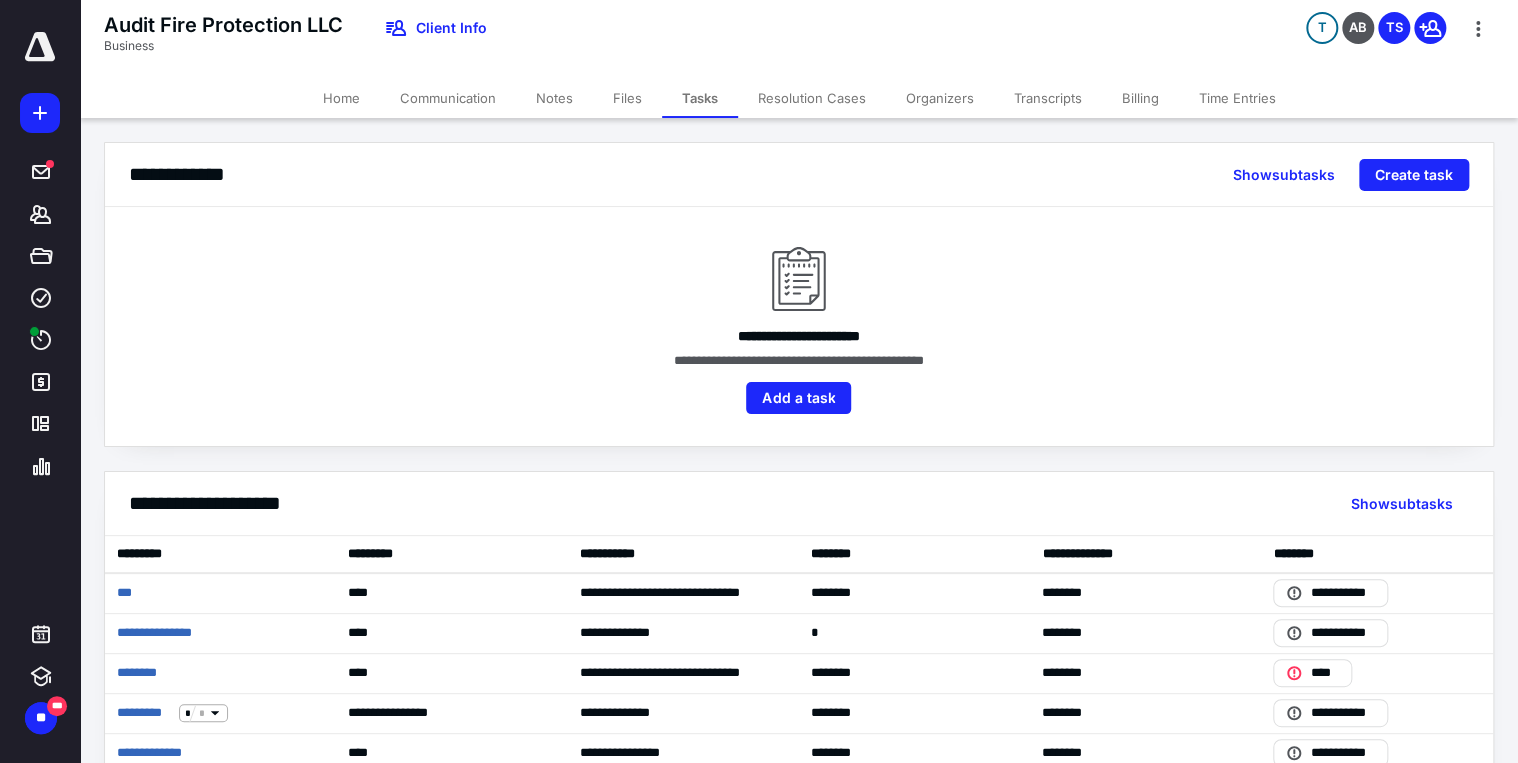 click on "Files" at bounding box center [627, 98] 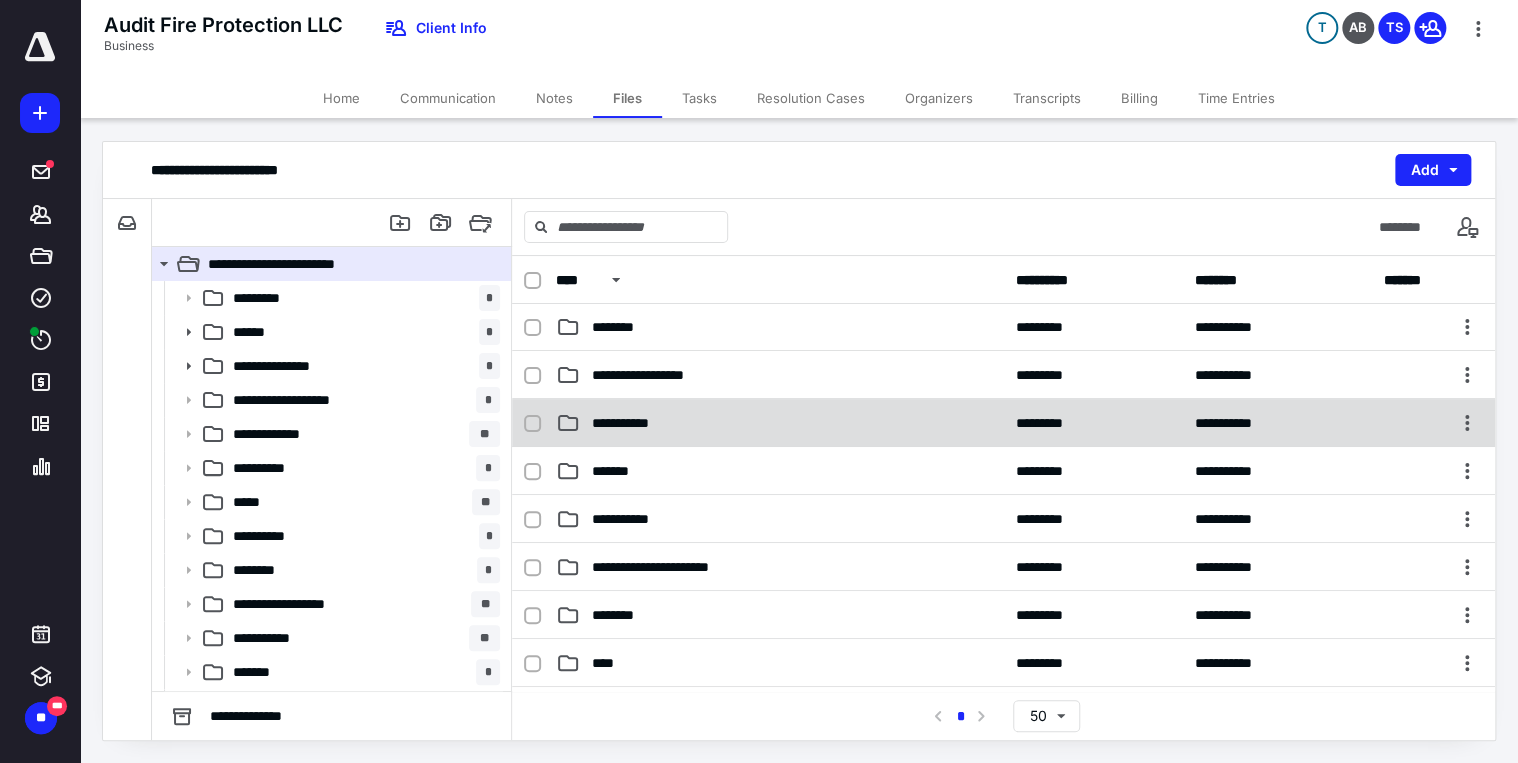 scroll, scrollTop: 400, scrollLeft: 0, axis: vertical 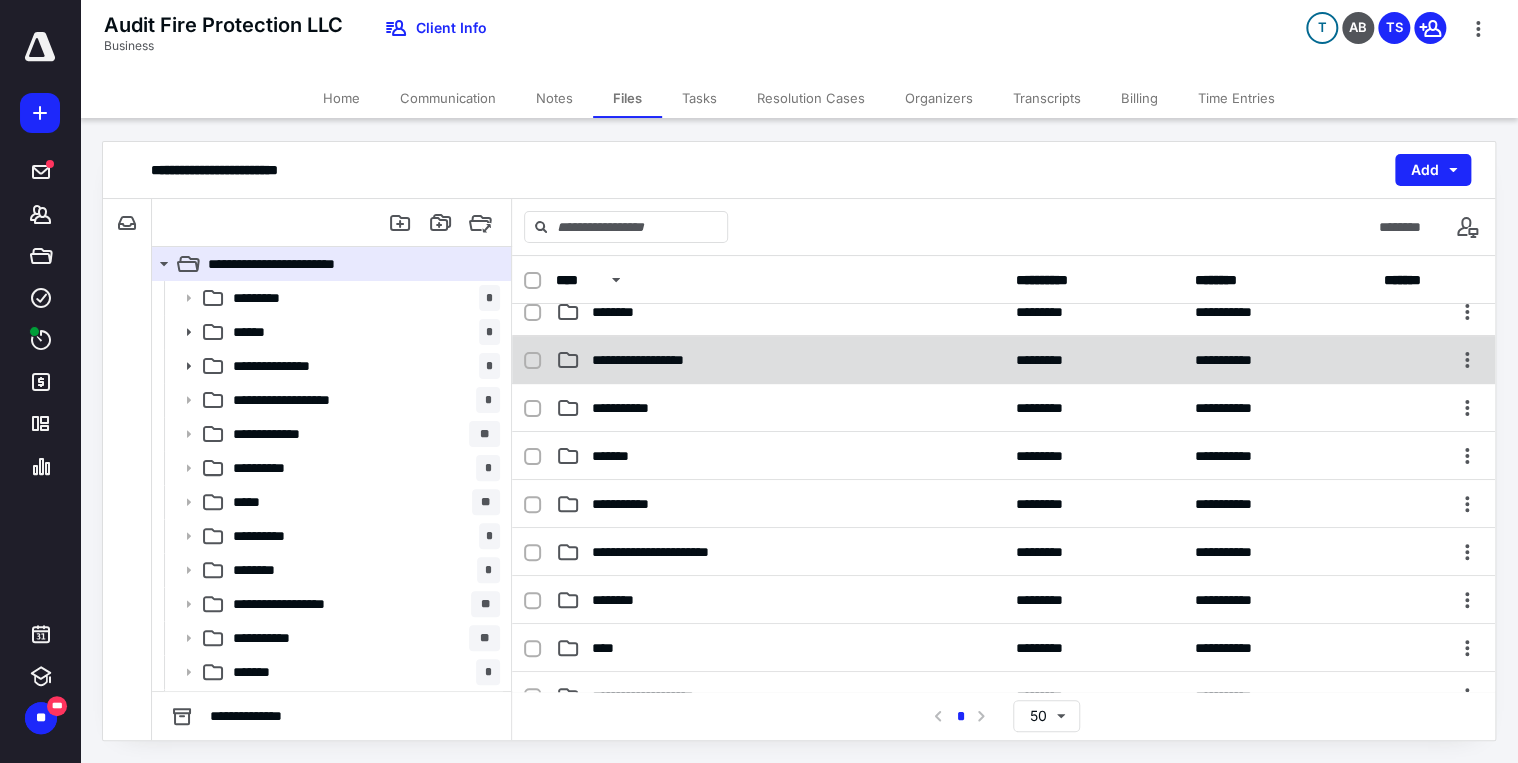 click on "**********" at bounding box center (1003, 360) 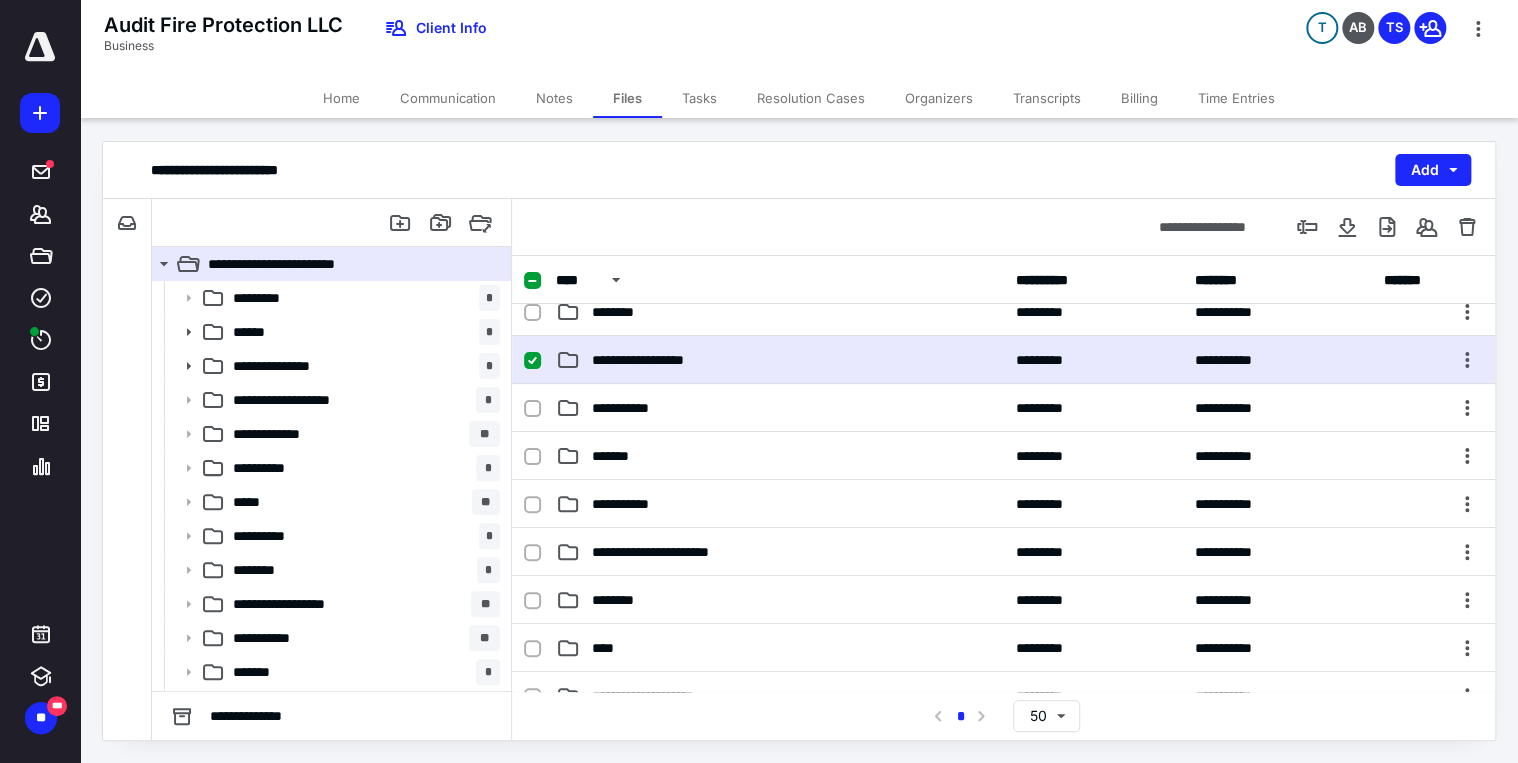 click on "**********" at bounding box center (1003, 360) 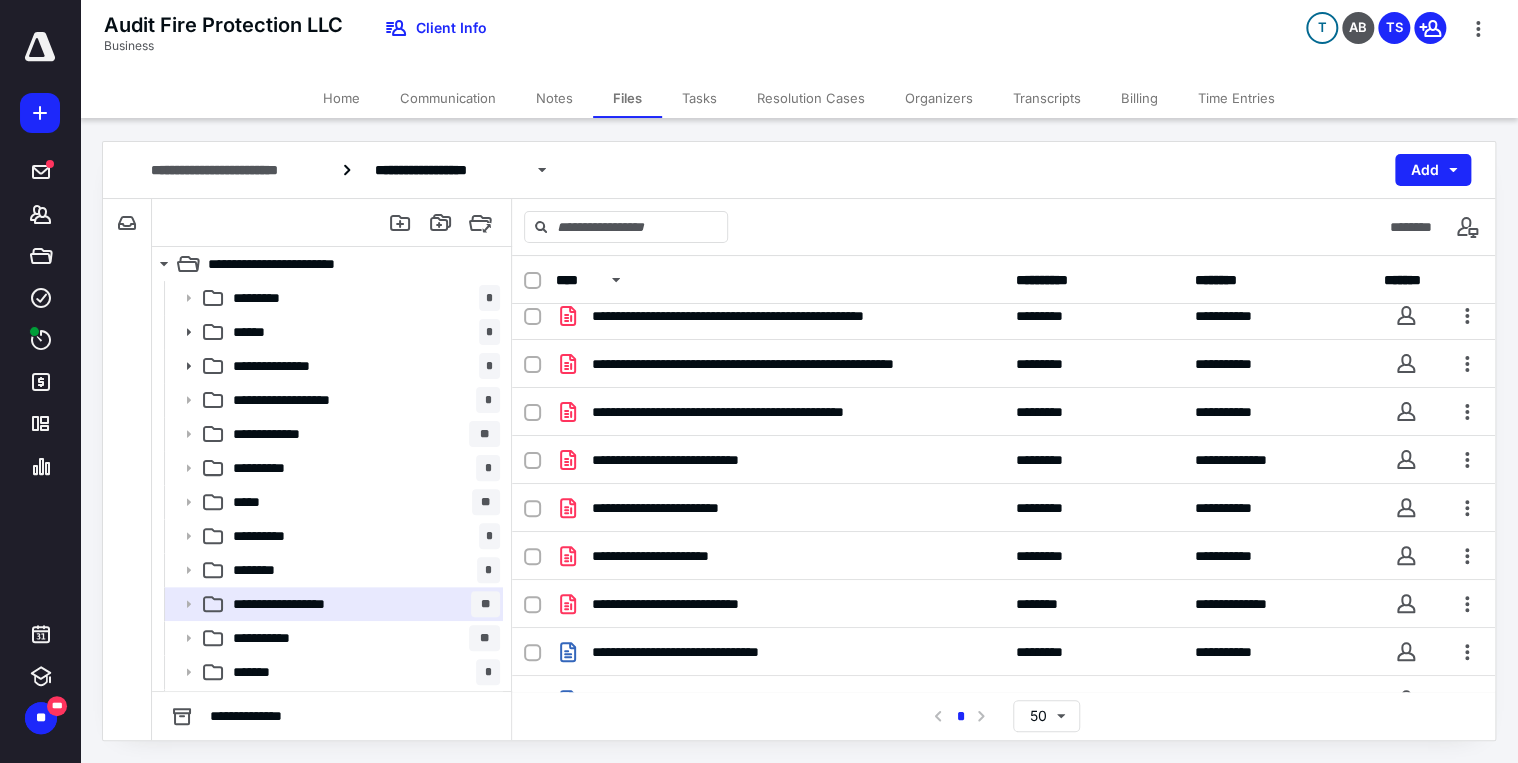 scroll, scrollTop: 520, scrollLeft: 0, axis: vertical 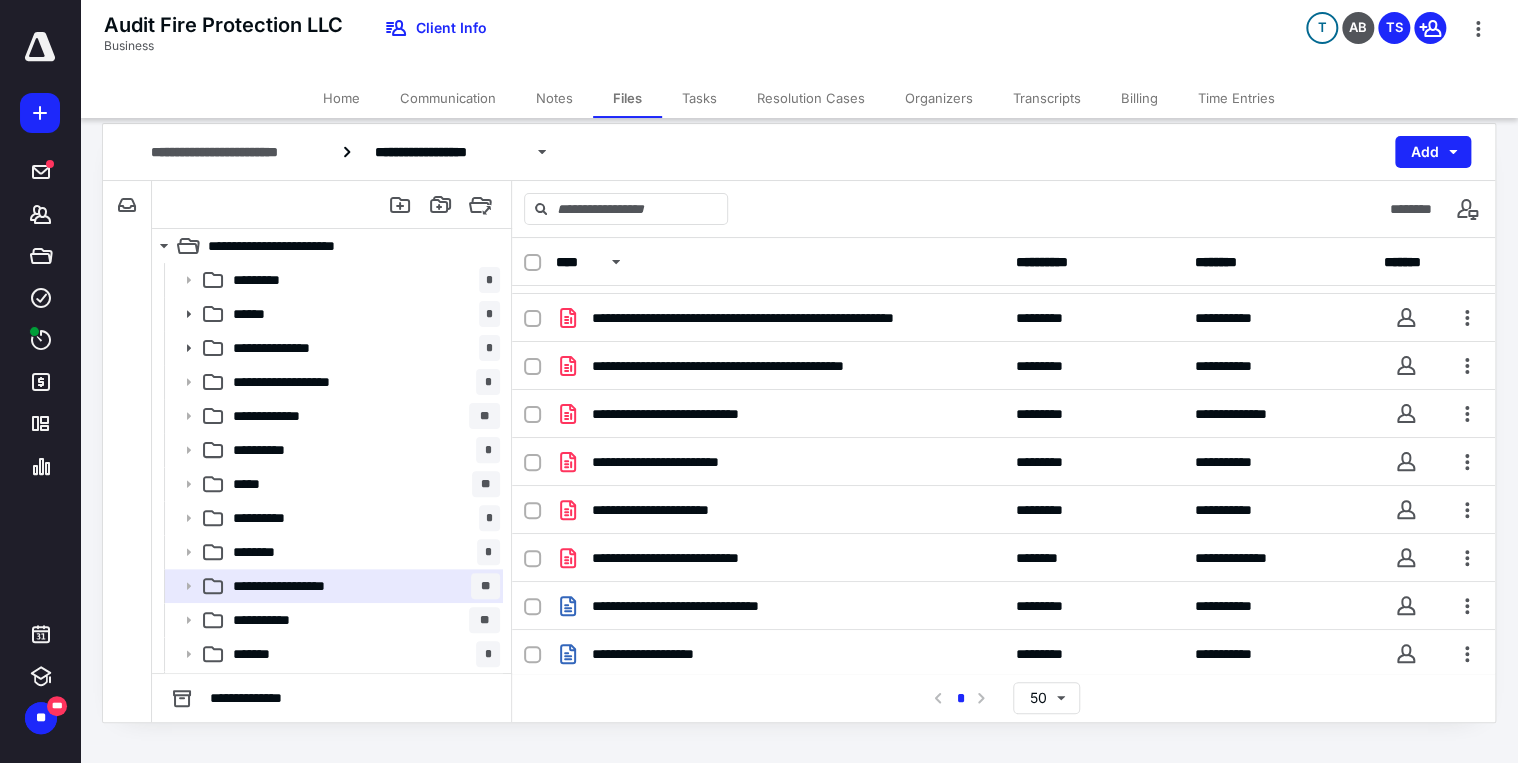 click on "Communication" at bounding box center [448, 98] 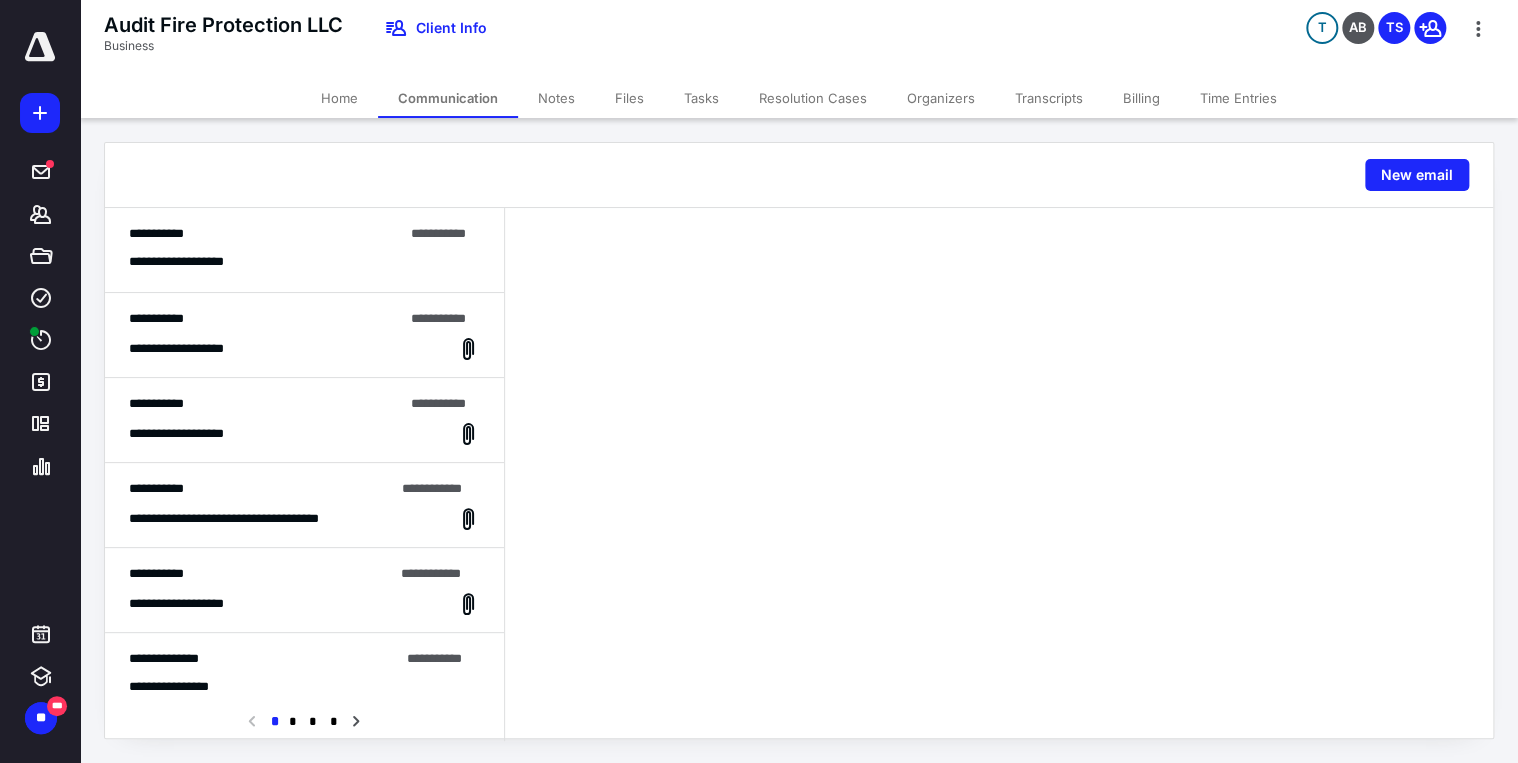 click on "Home" at bounding box center (339, 98) 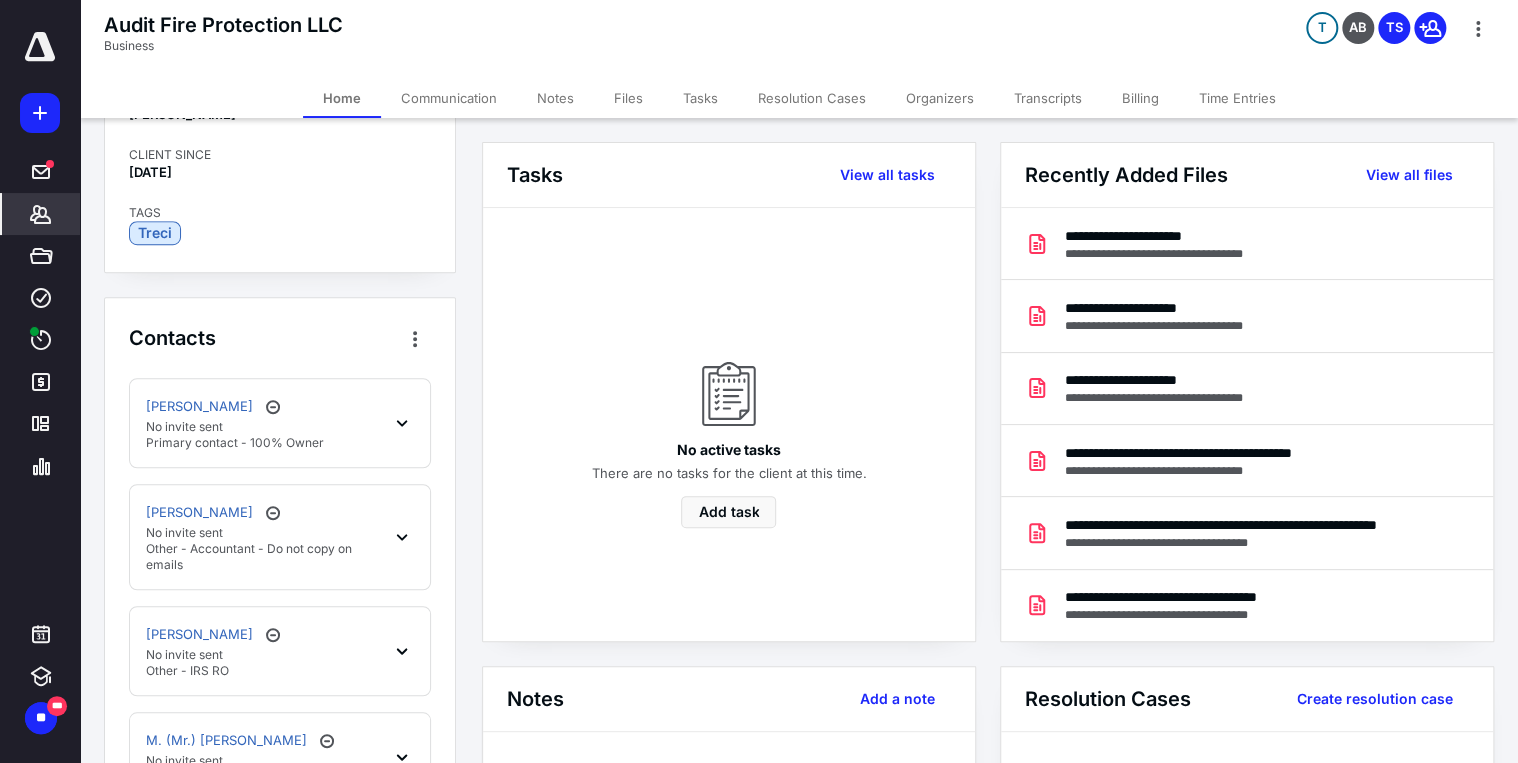 scroll, scrollTop: 720, scrollLeft: 0, axis: vertical 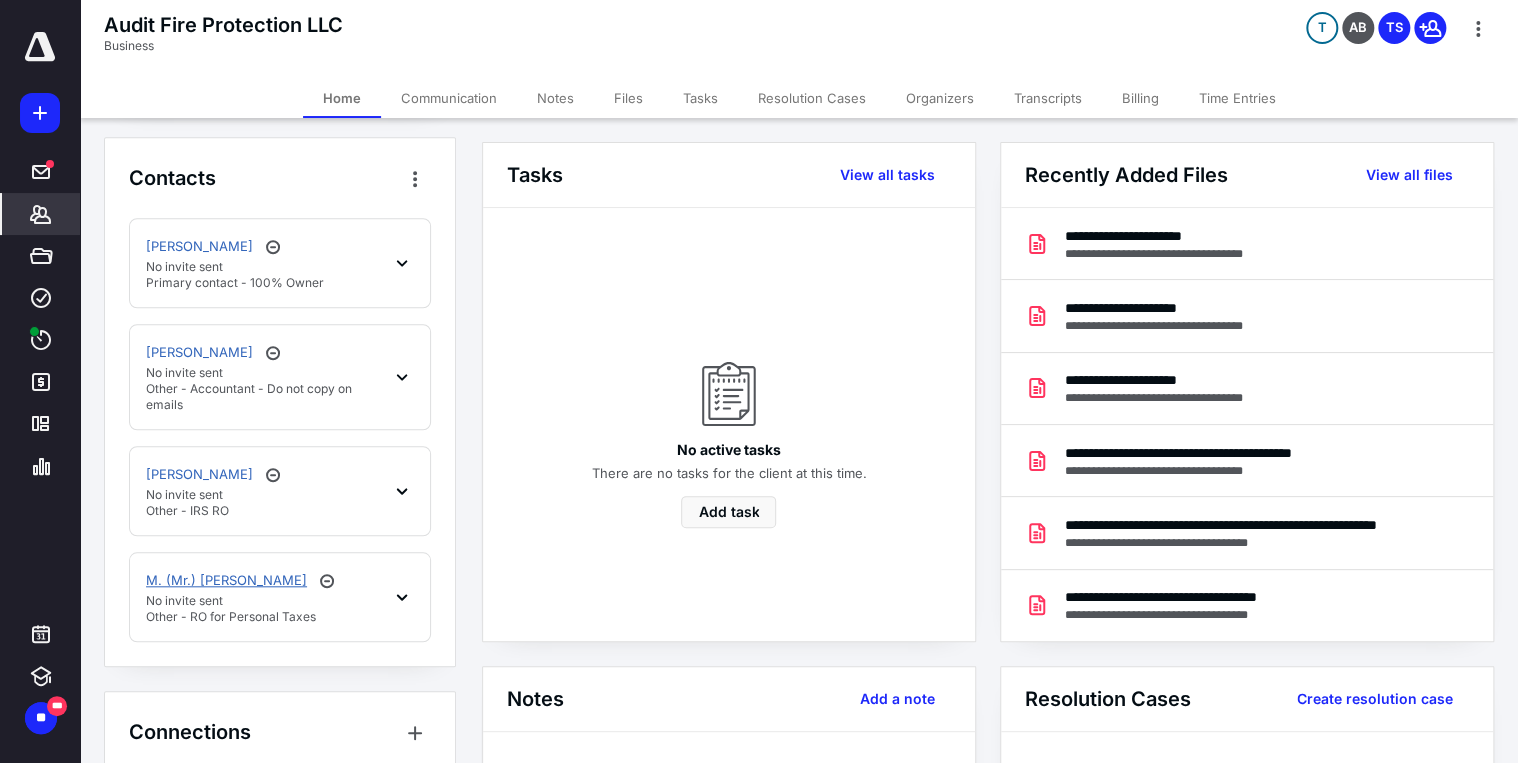 click on "M. (Mr.) Reese" at bounding box center [226, 581] 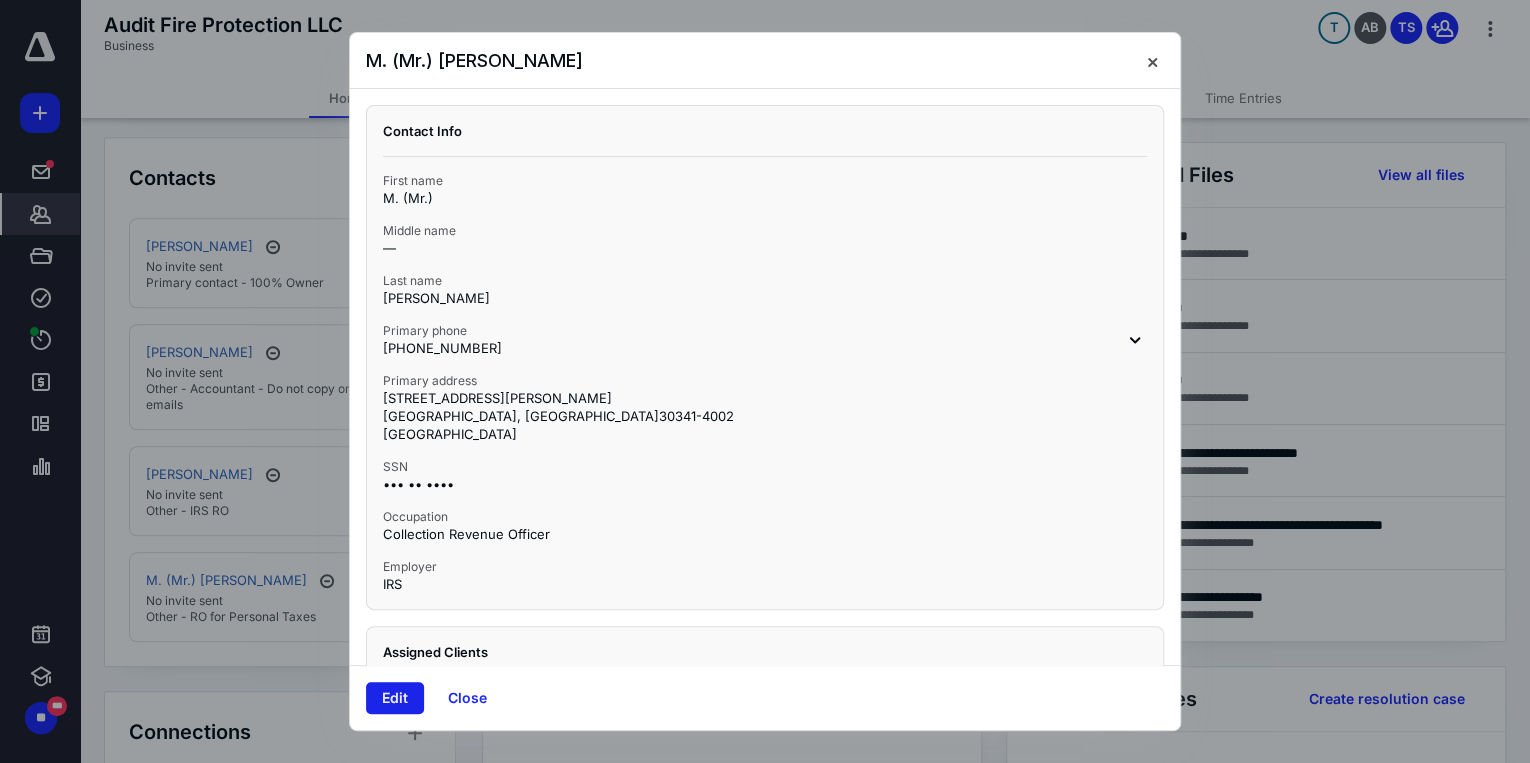 click on "Edit" at bounding box center (395, 698) 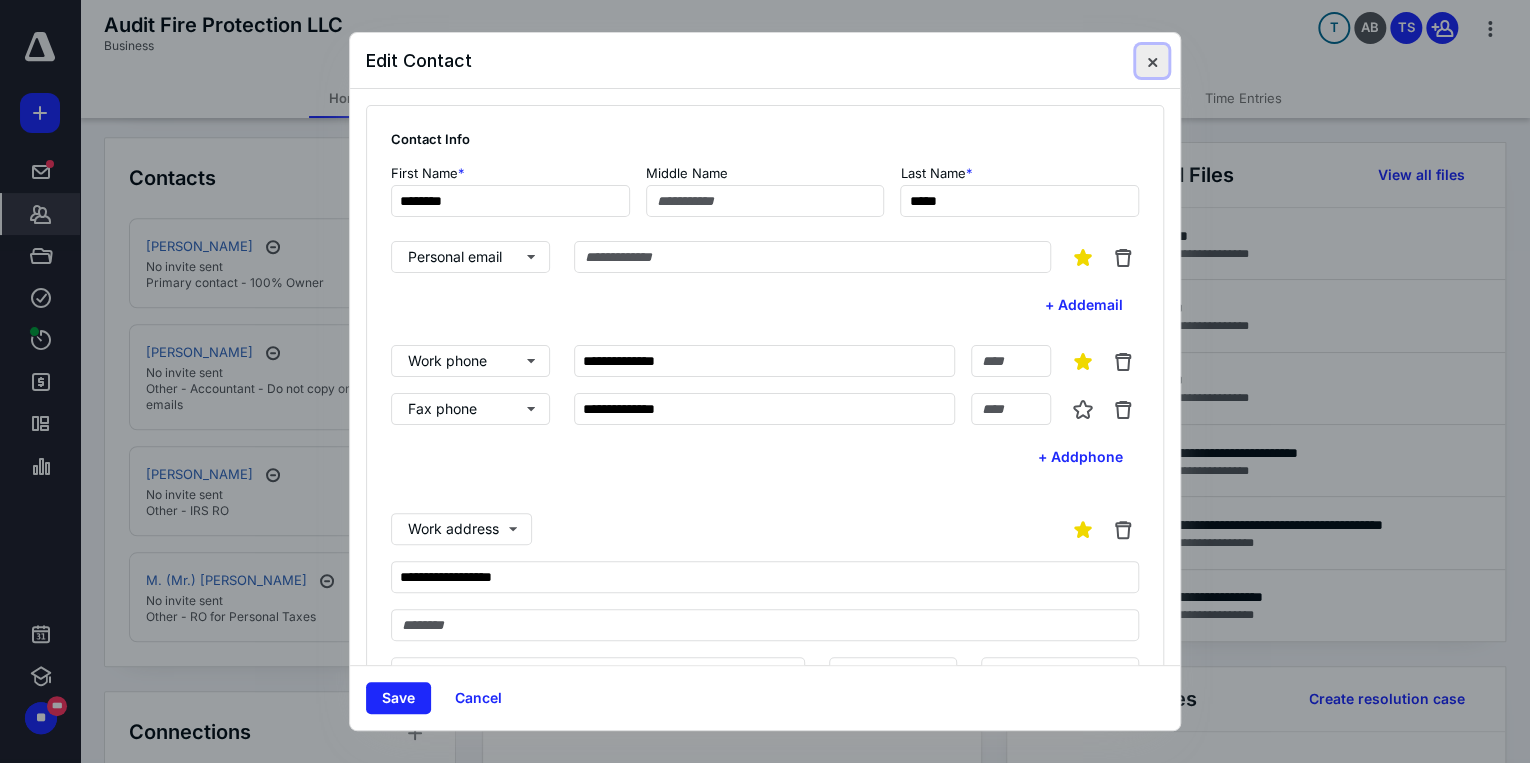 click at bounding box center (1152, 61) 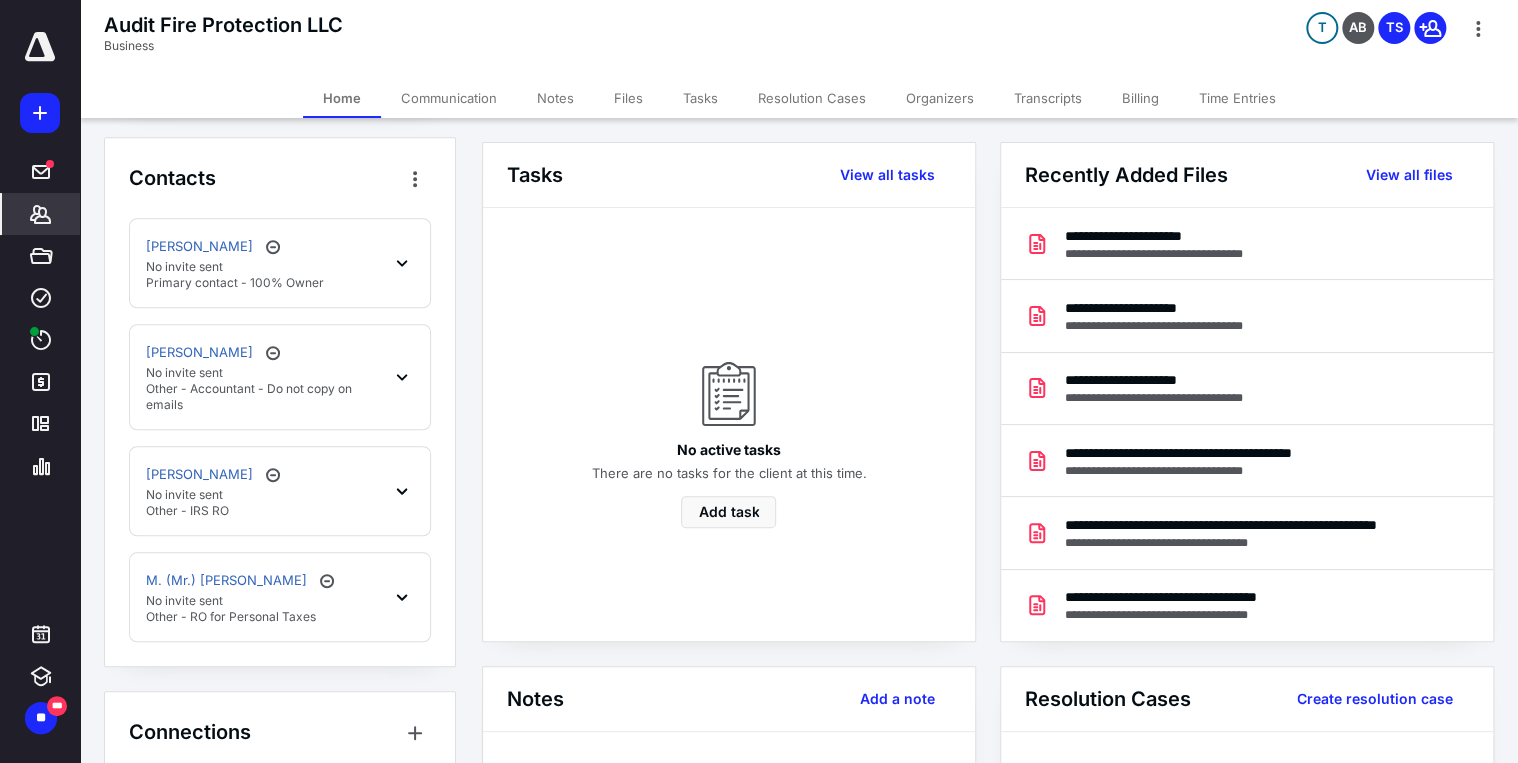 click on "Tasks" at bounding box center (700, 98) 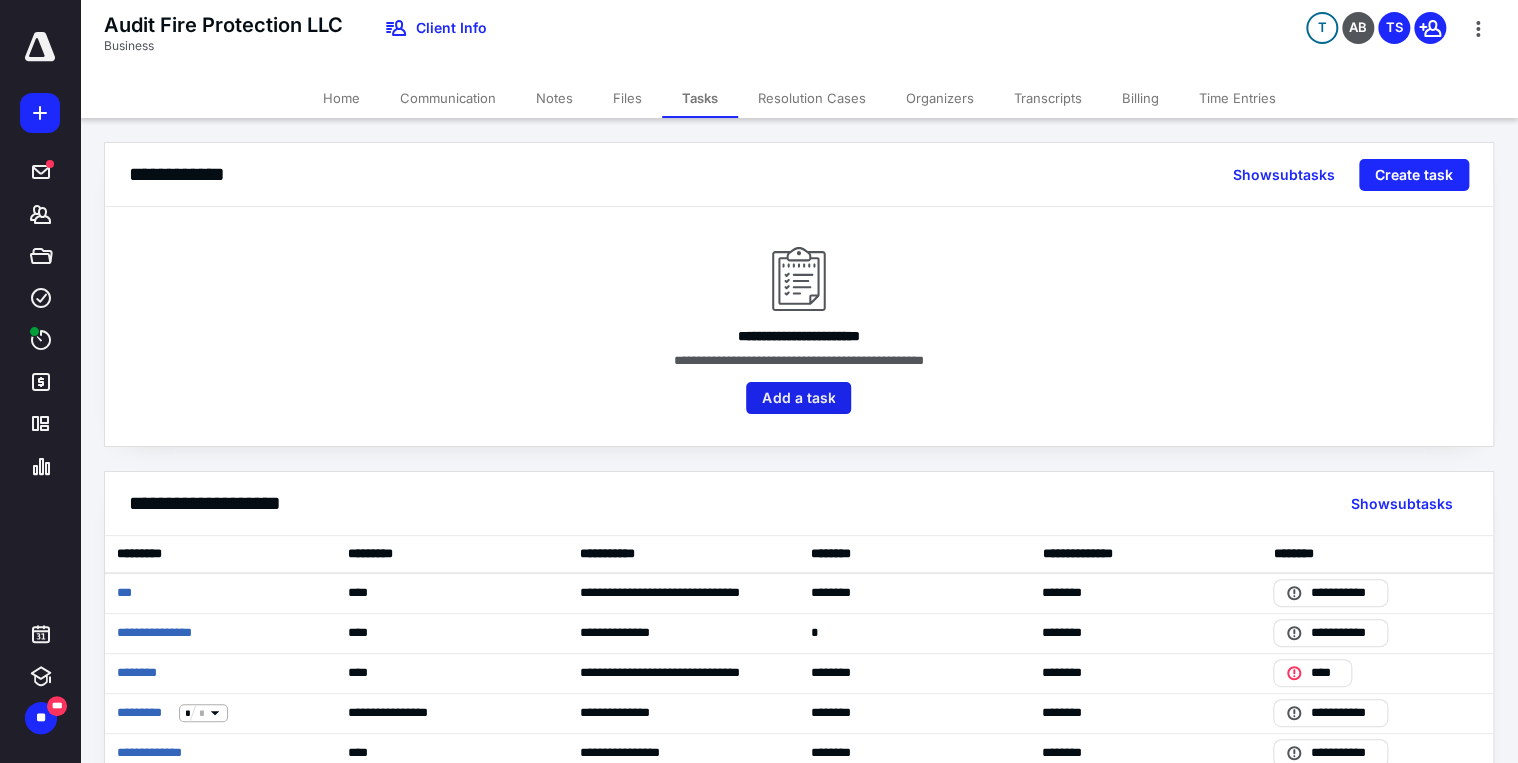 click on "Add a task" at bounding box center [798, 398] 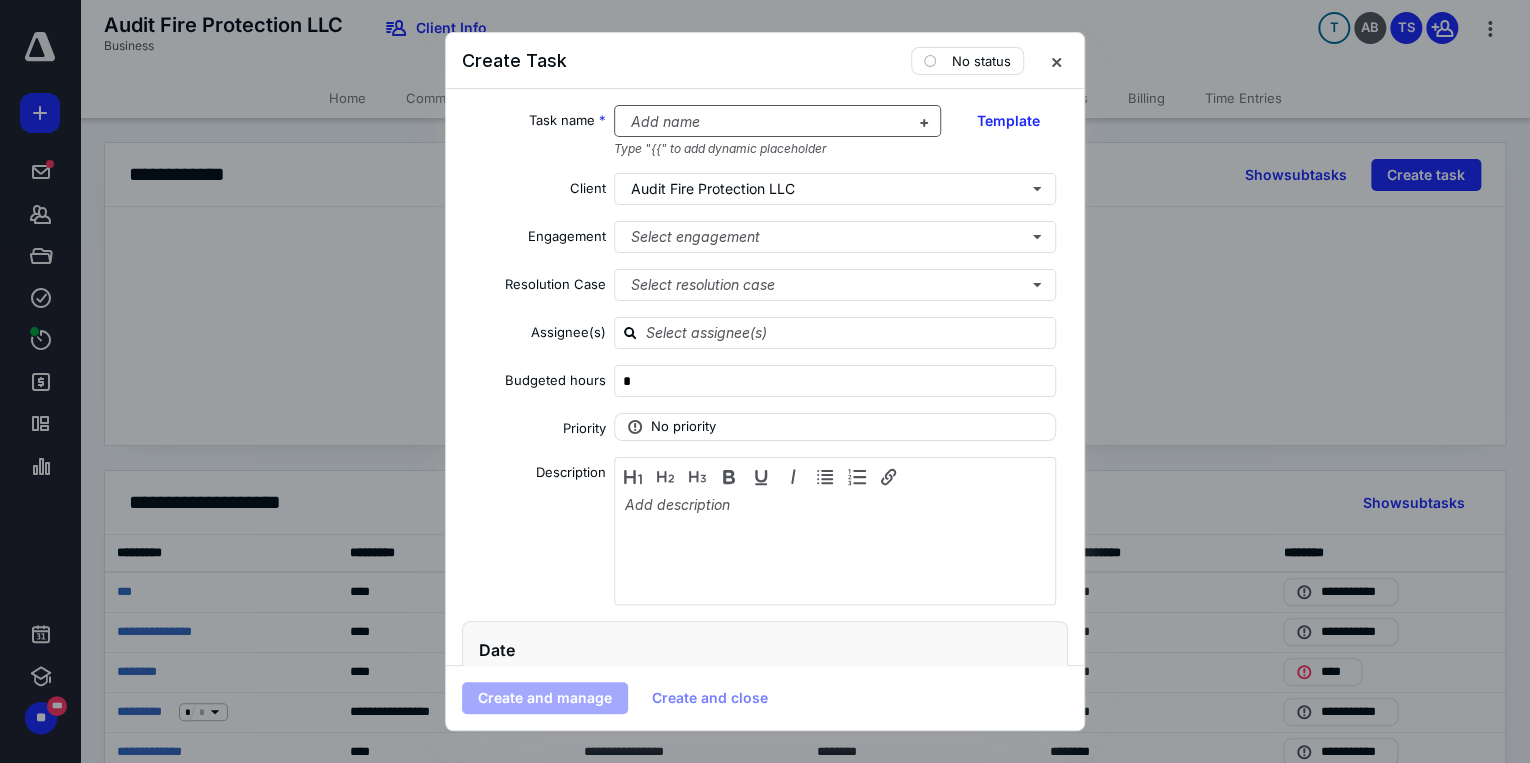 click at bounding box center [766, 122] 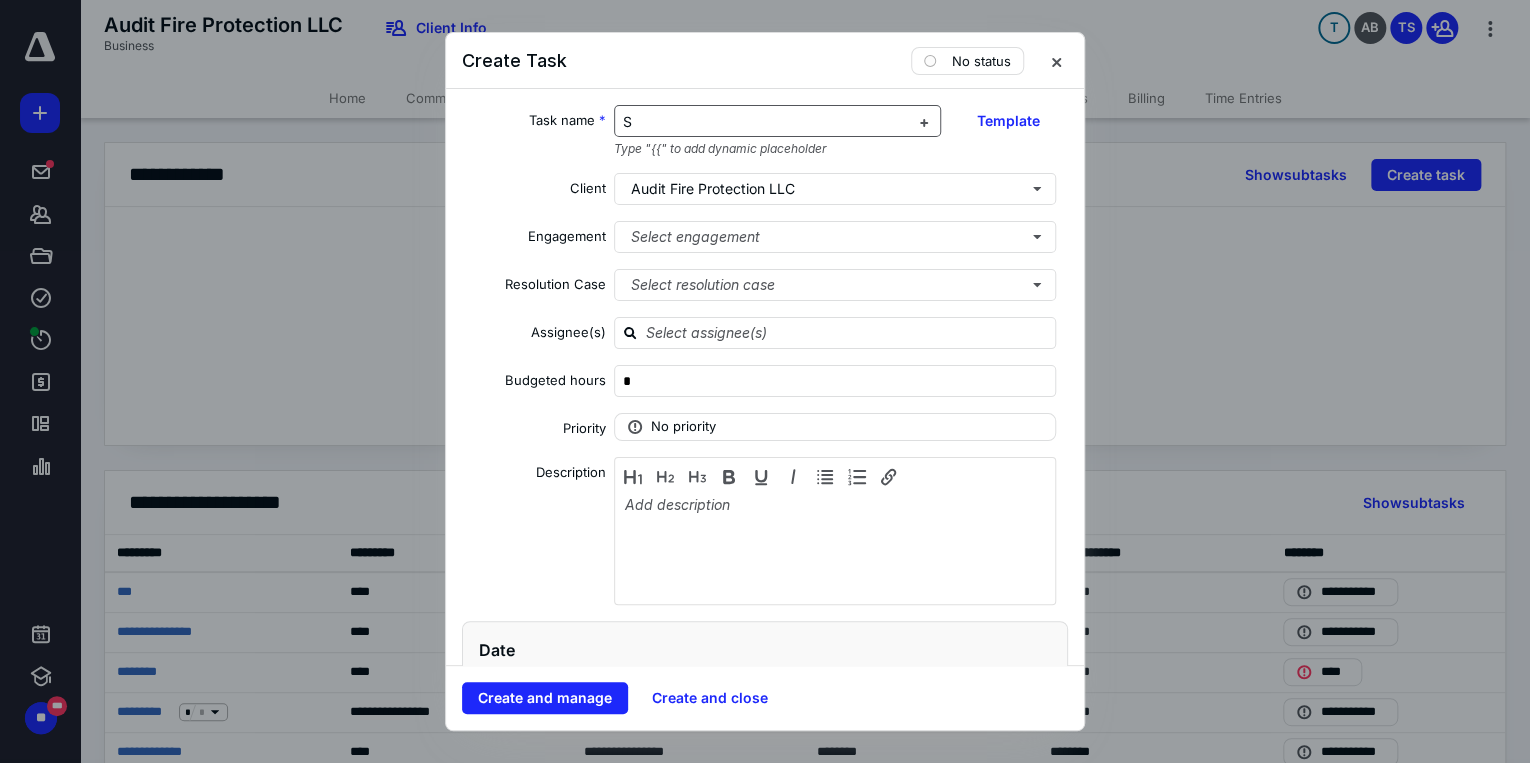 type 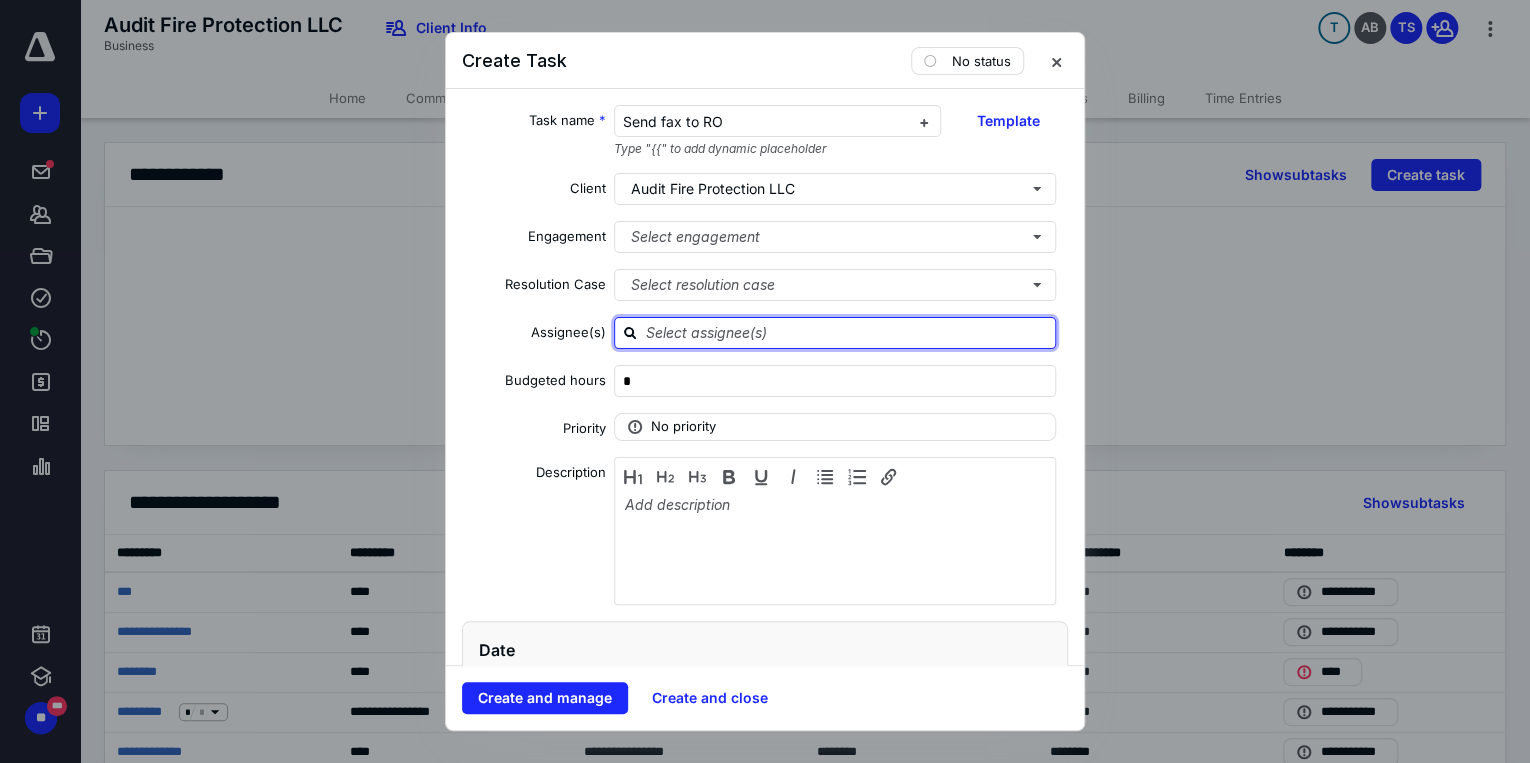 click at bounding box center (847, 332) 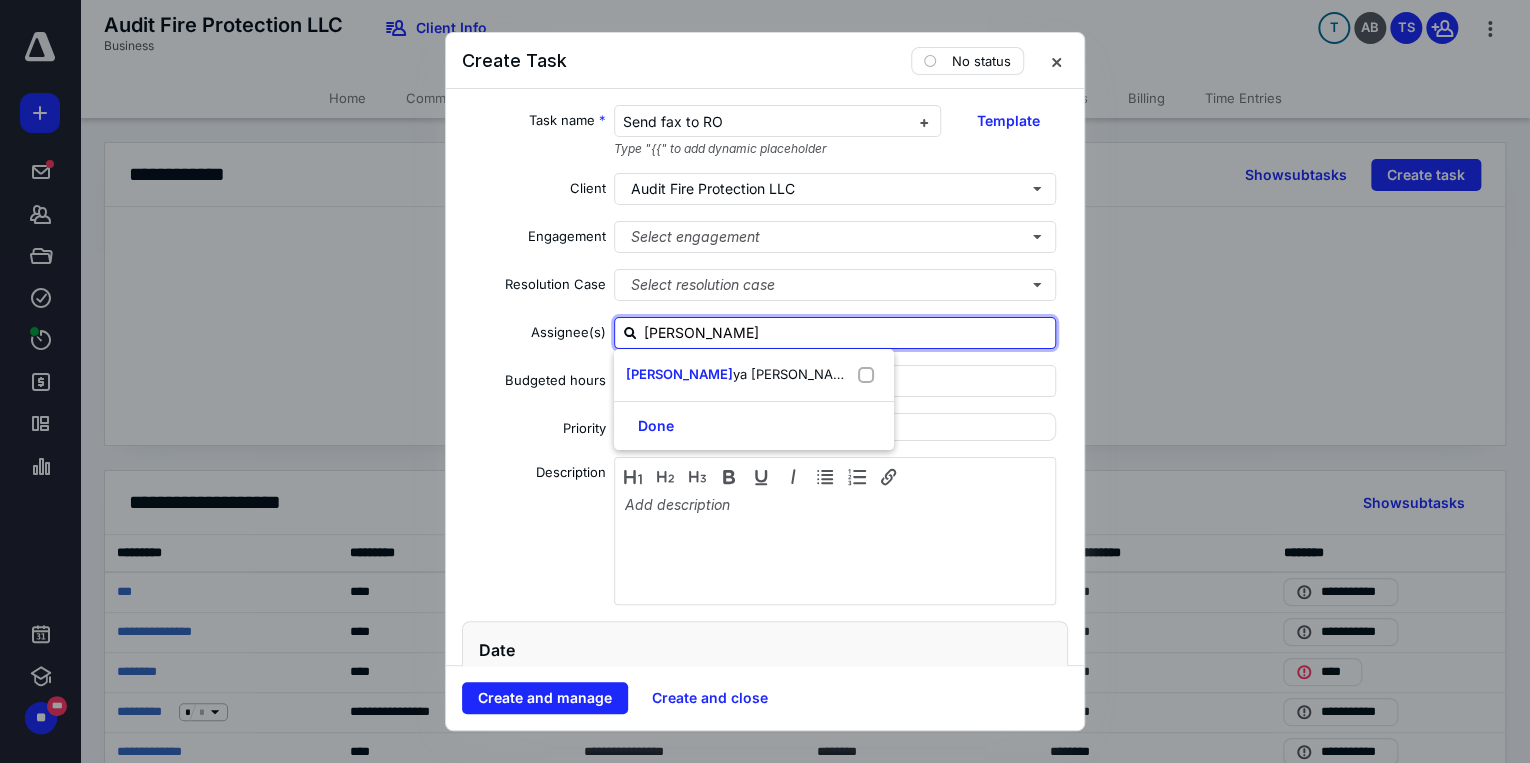 type on "andray" 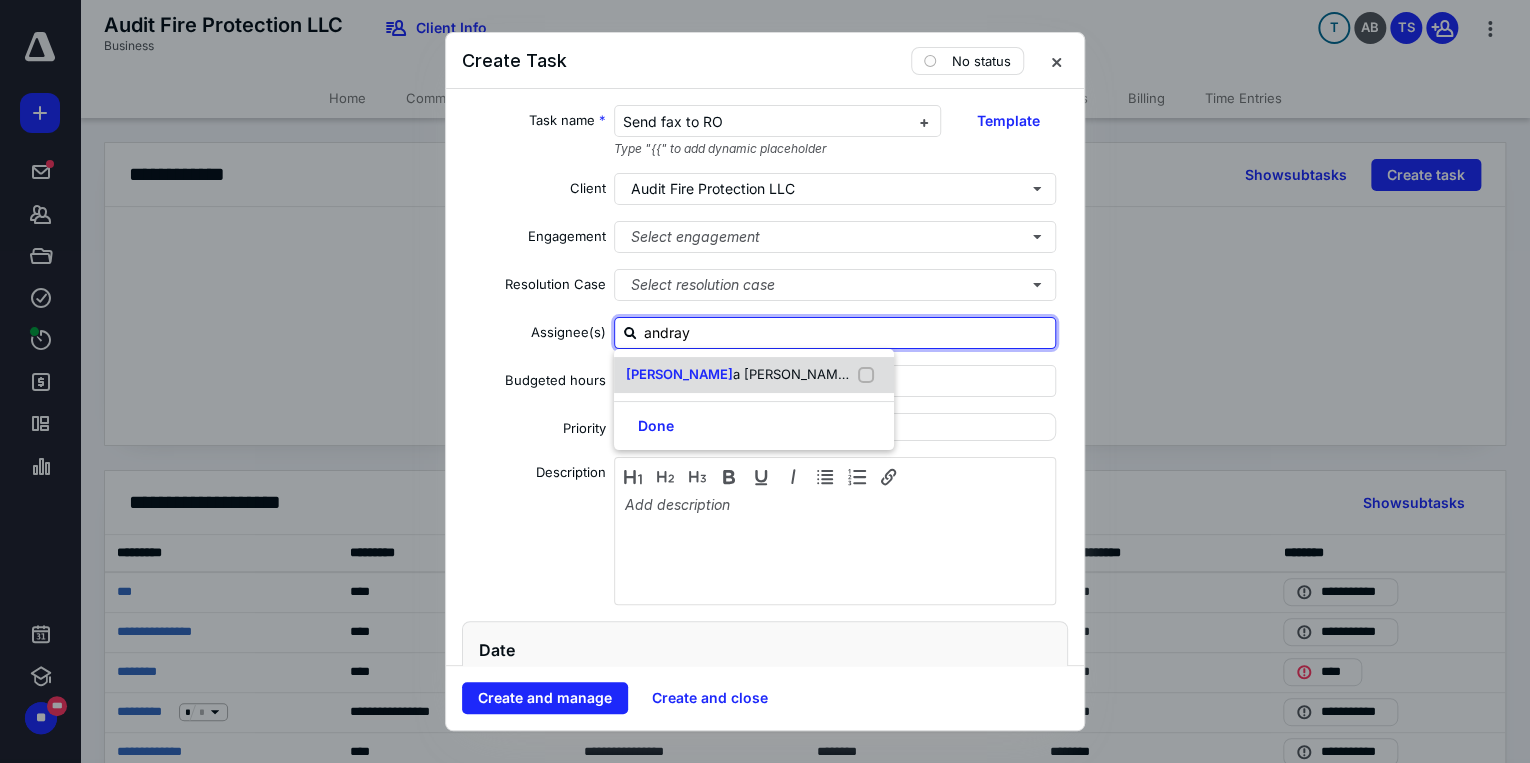 click on "Andray" at bounding box center (679, 374) 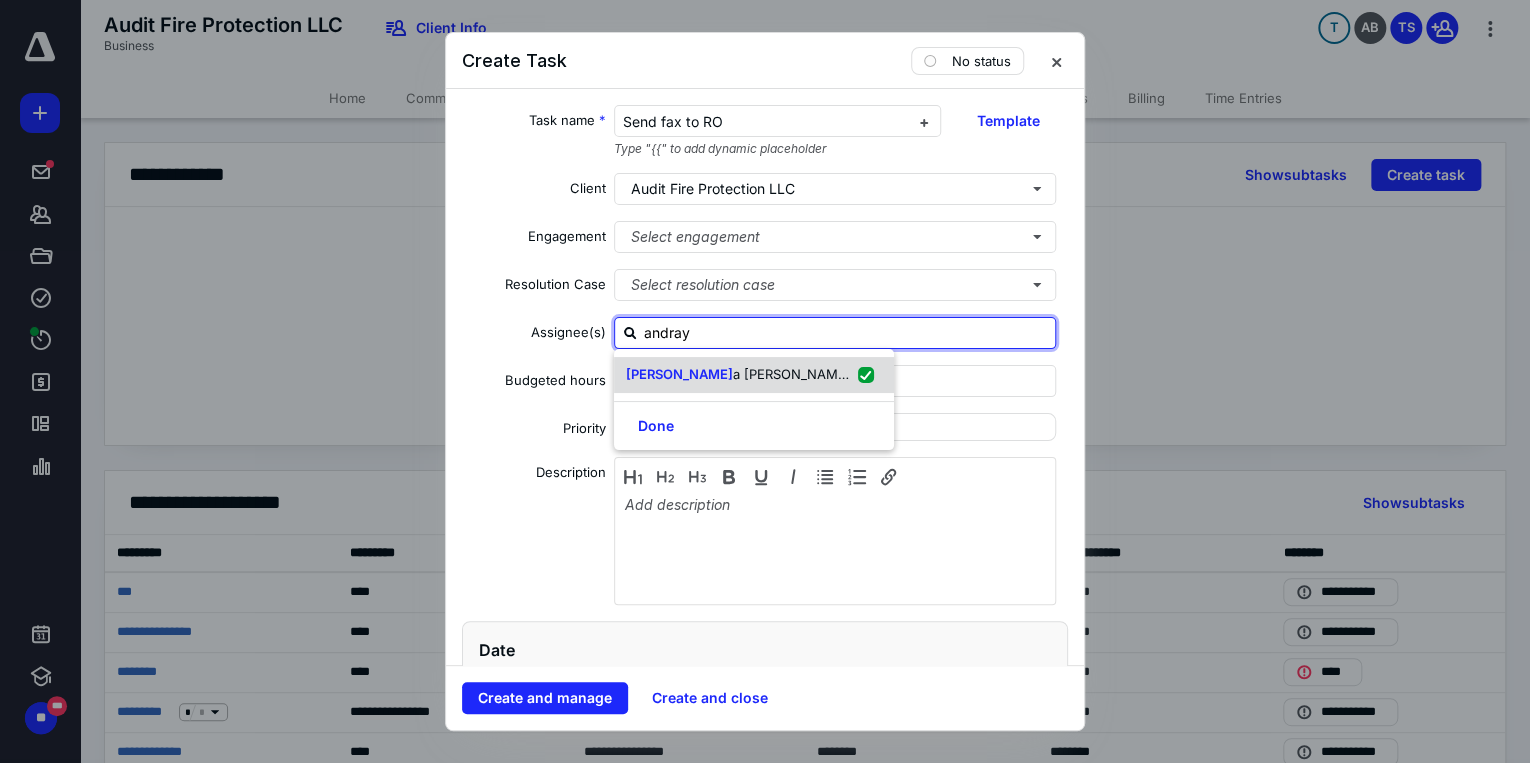 checkbox on "true" 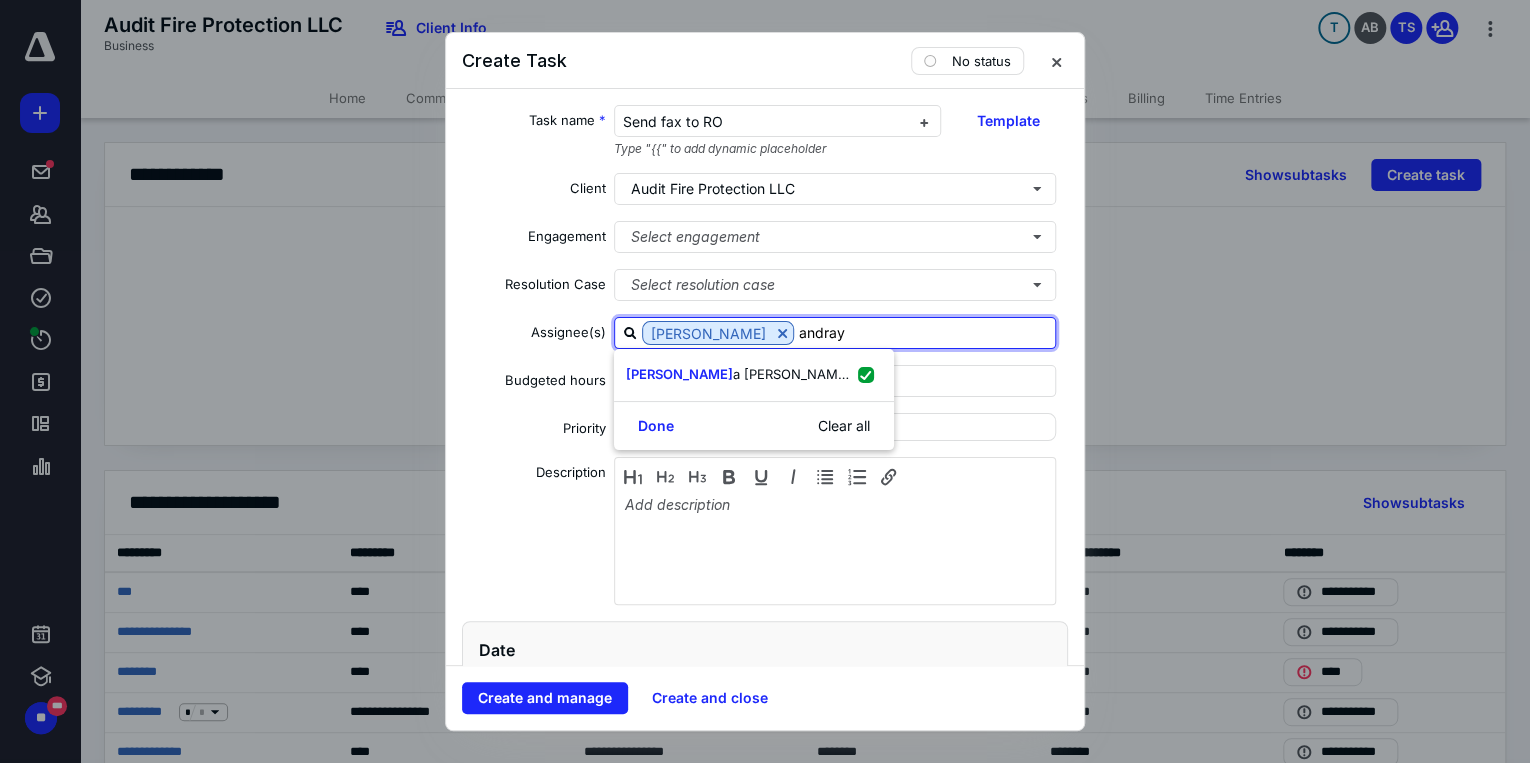 type on "andray" 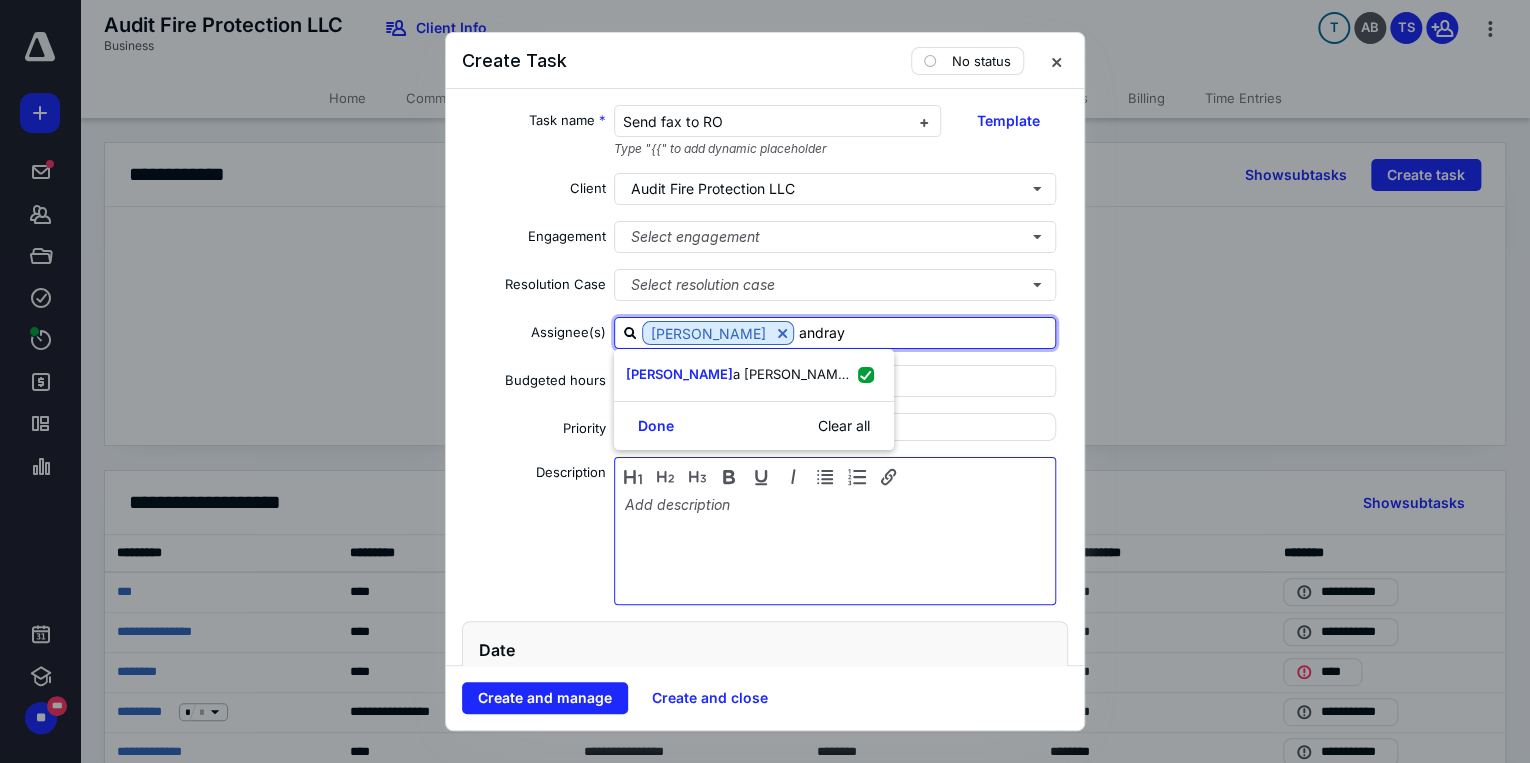 click at bounding box center (835, 546) 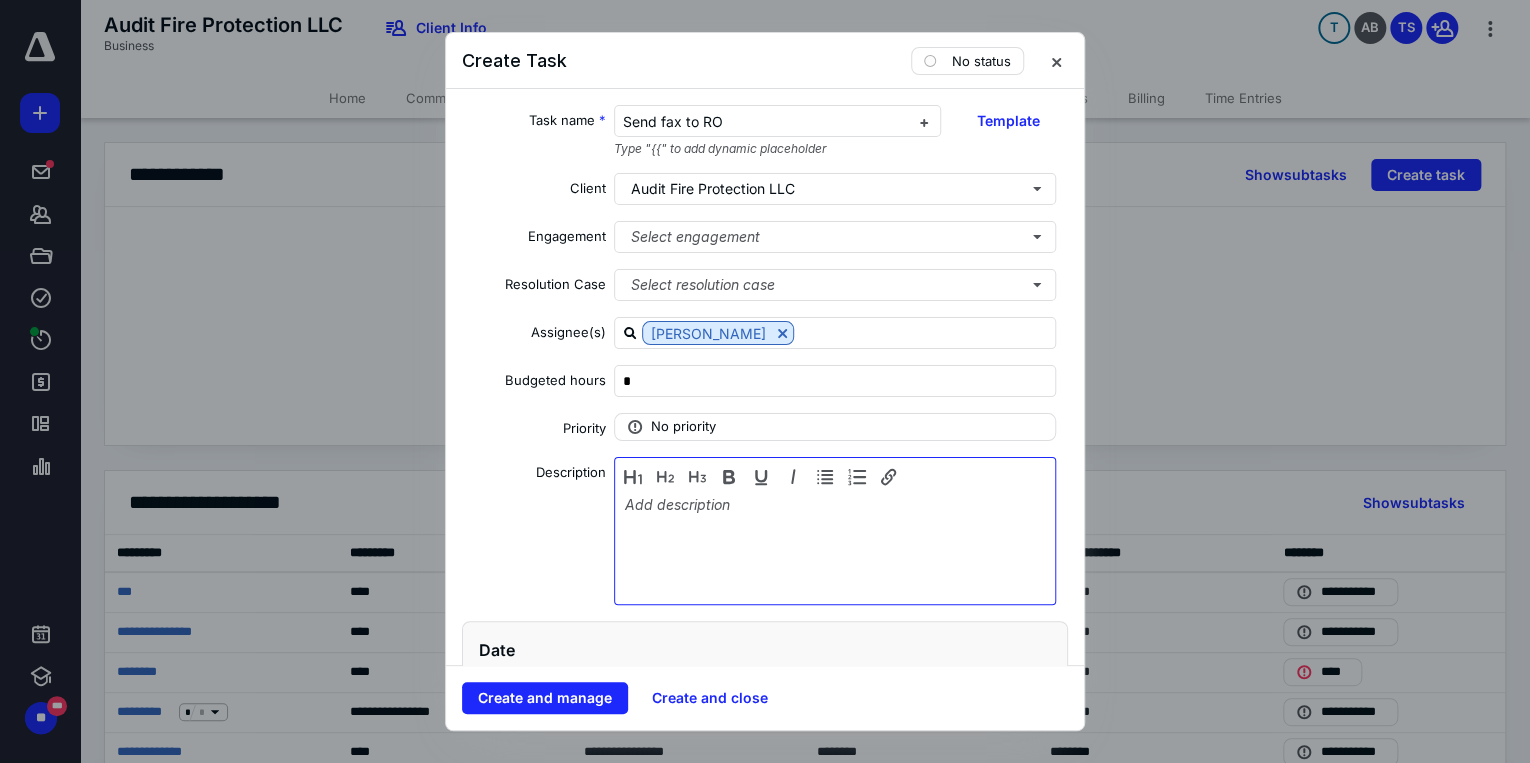 type 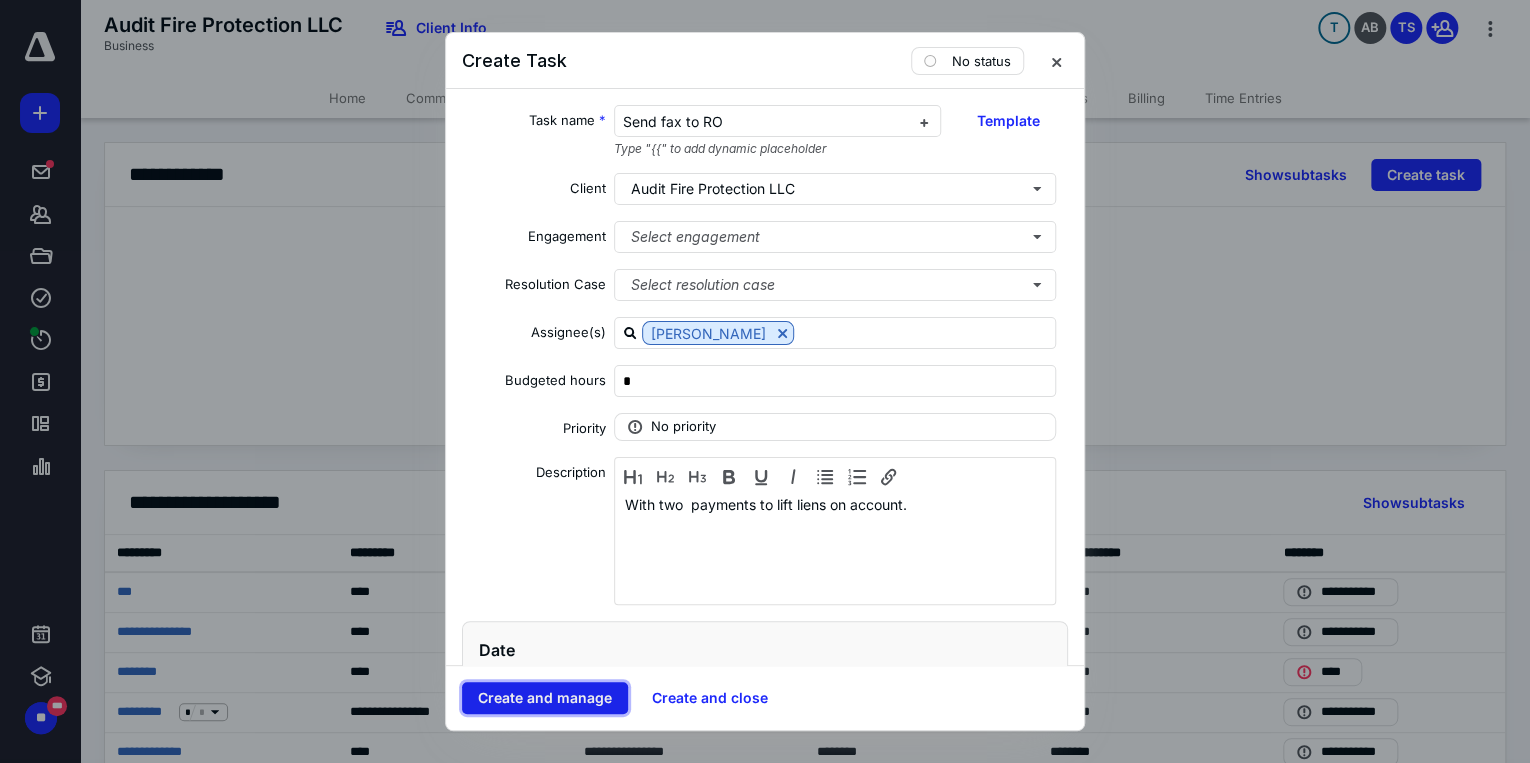 click on "Create and manage" at bounding box center (545, 698) 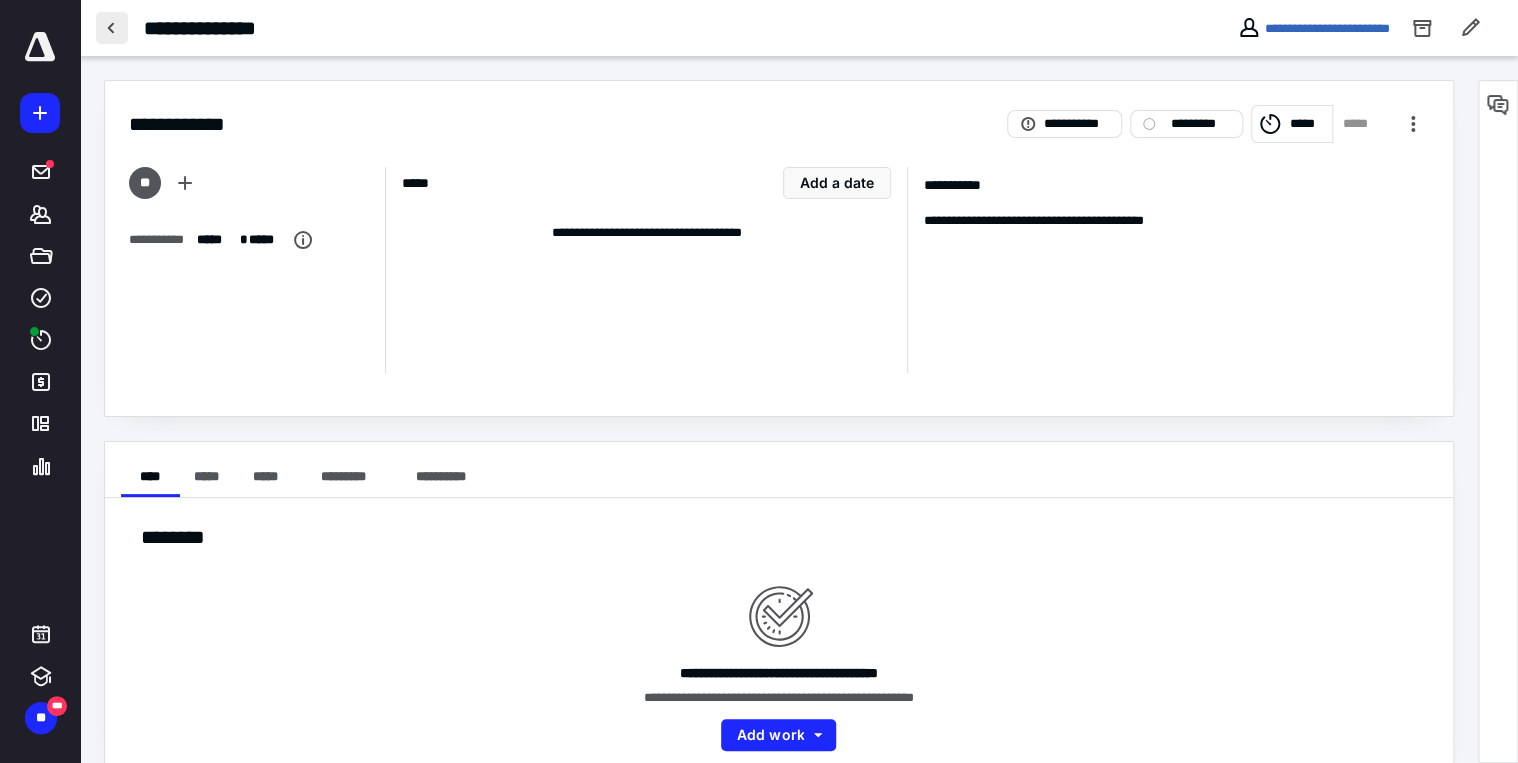 click at bounding box center (112, 28) 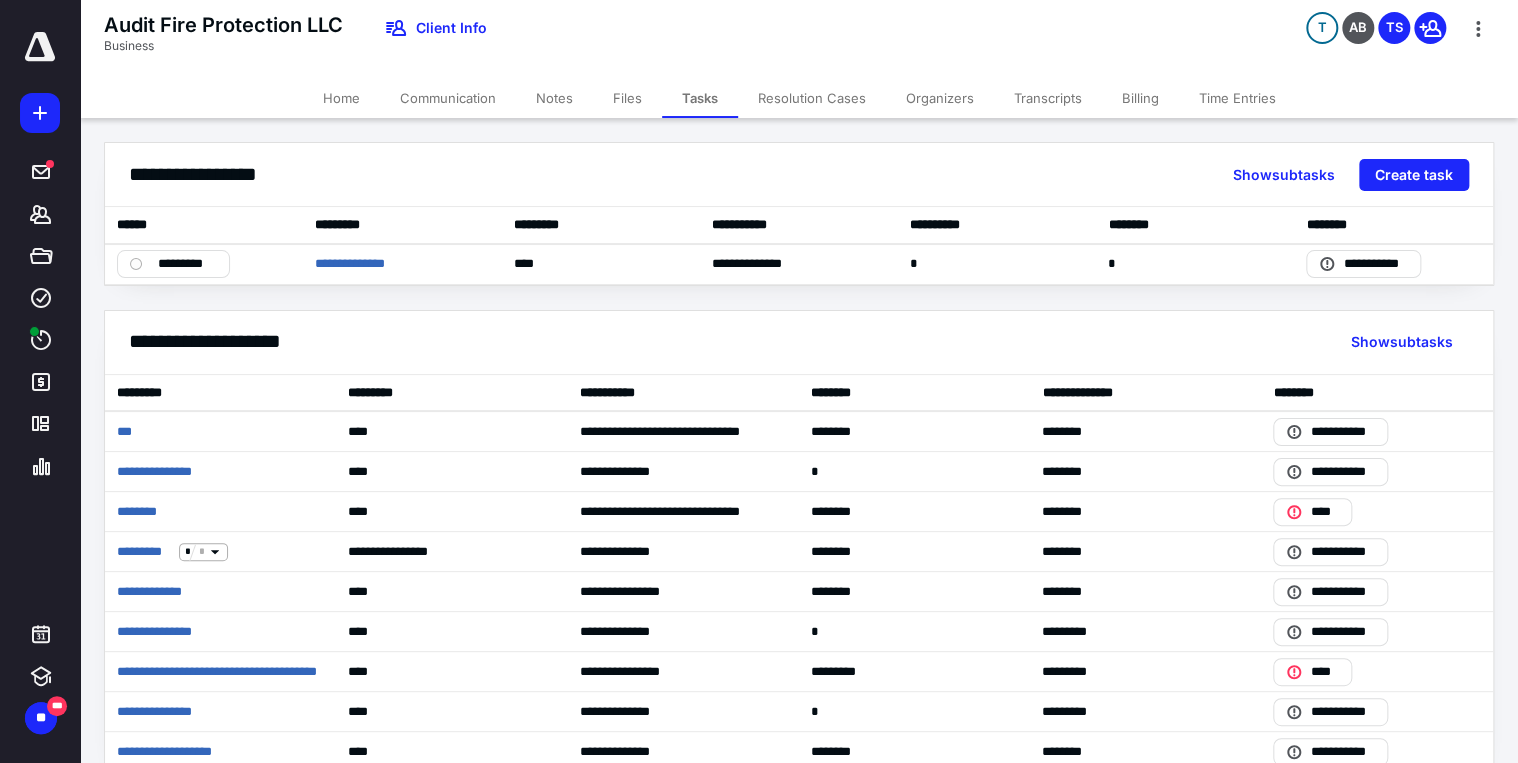 click on "Files" at bounding box center [627, 98] 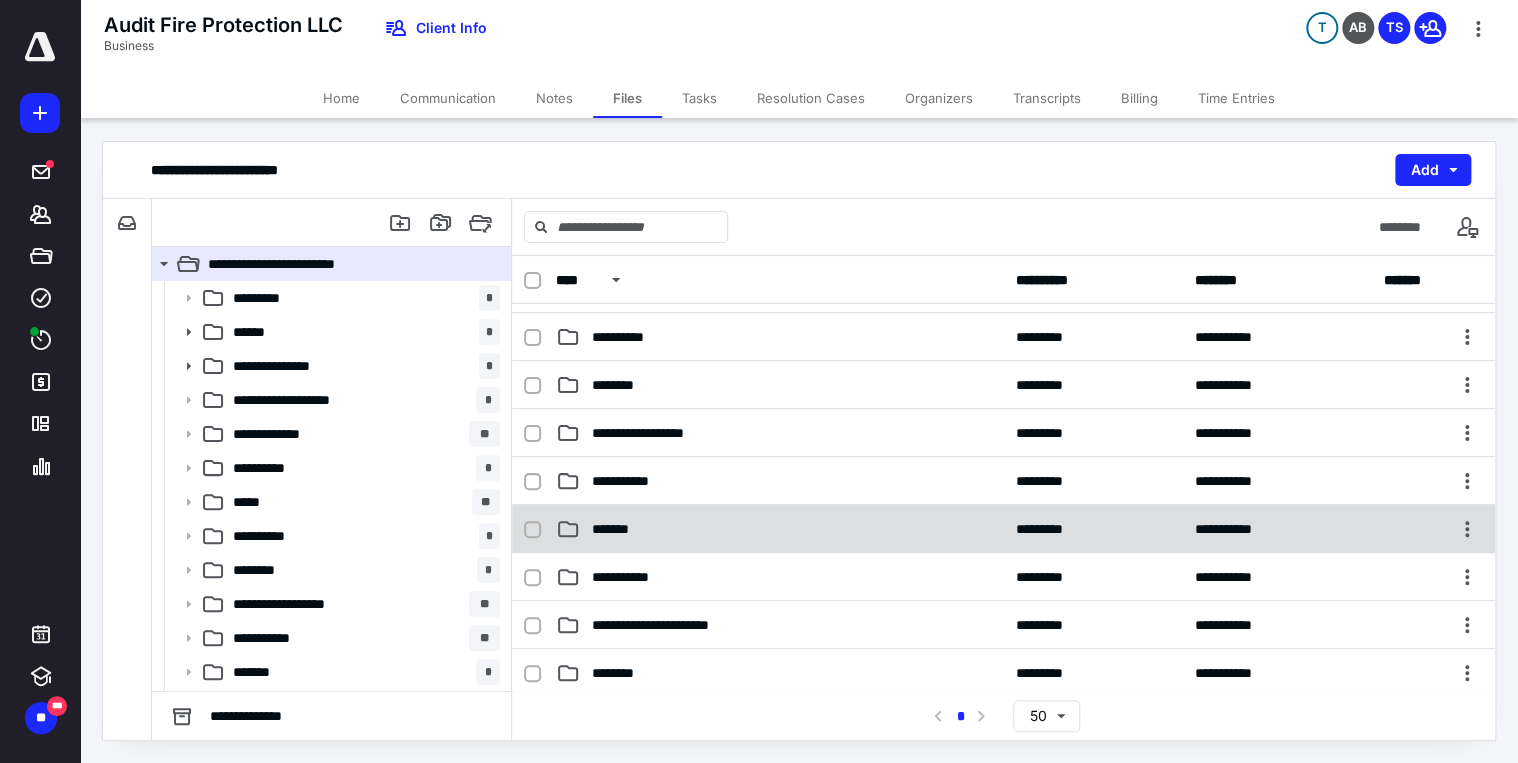 scroll, scrollTop: 320, scrollLeft: 0, axis: vertical 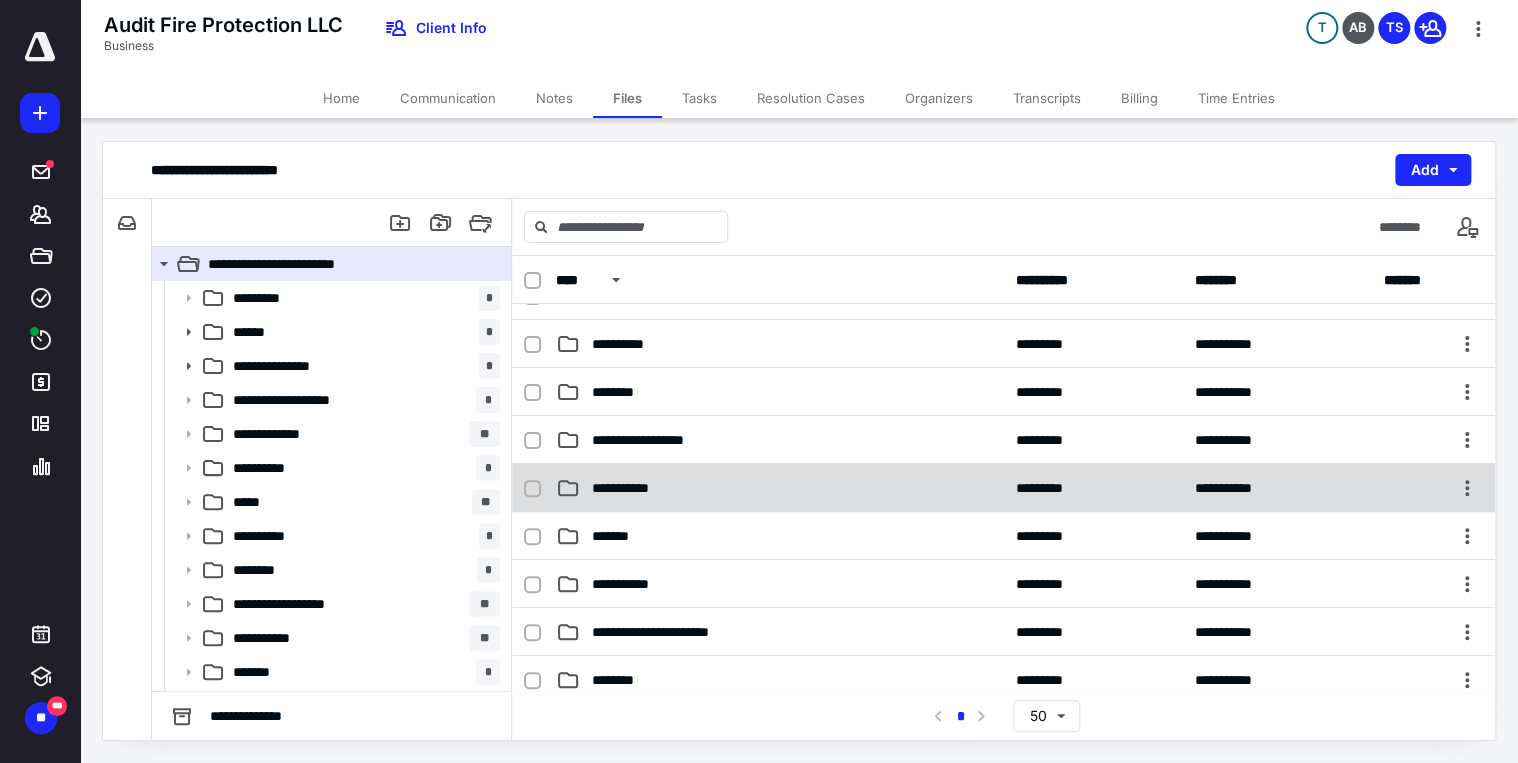 click on "**********" at bounding box center [780, 488] 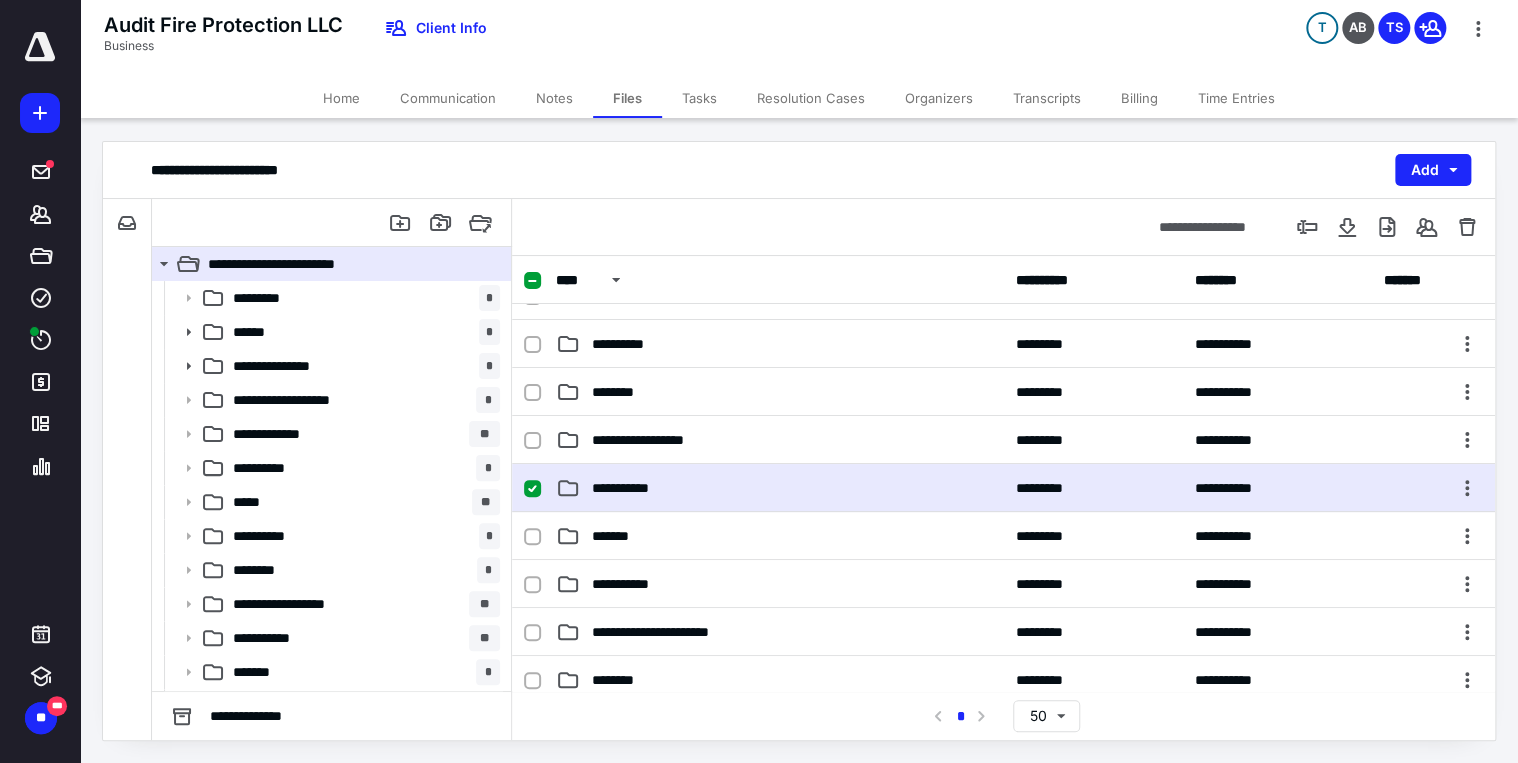 click on "**********" at bounding box center [780, 488] 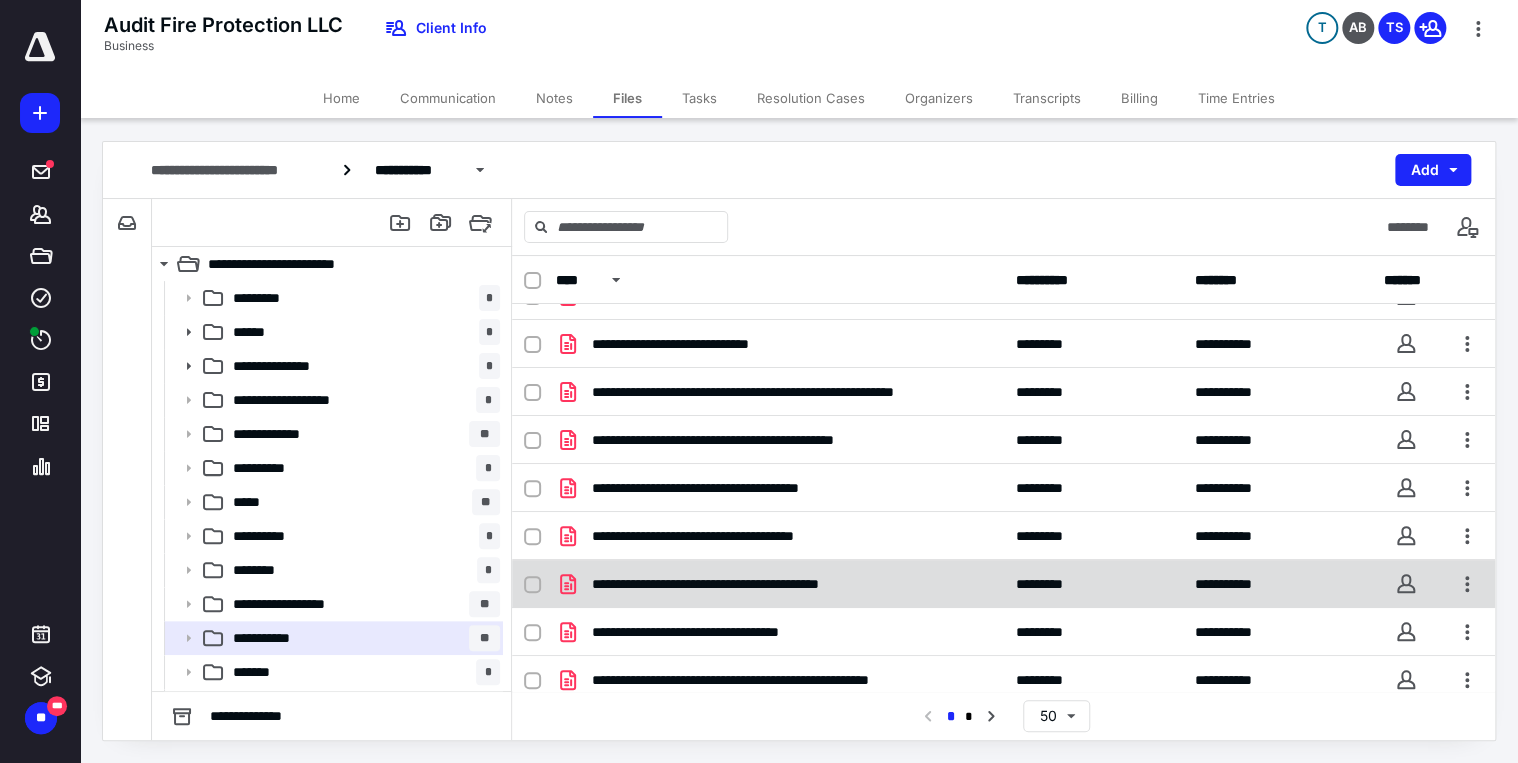 scroll, scrollTop: 2002, scrollLeft: 0, axis: vertical 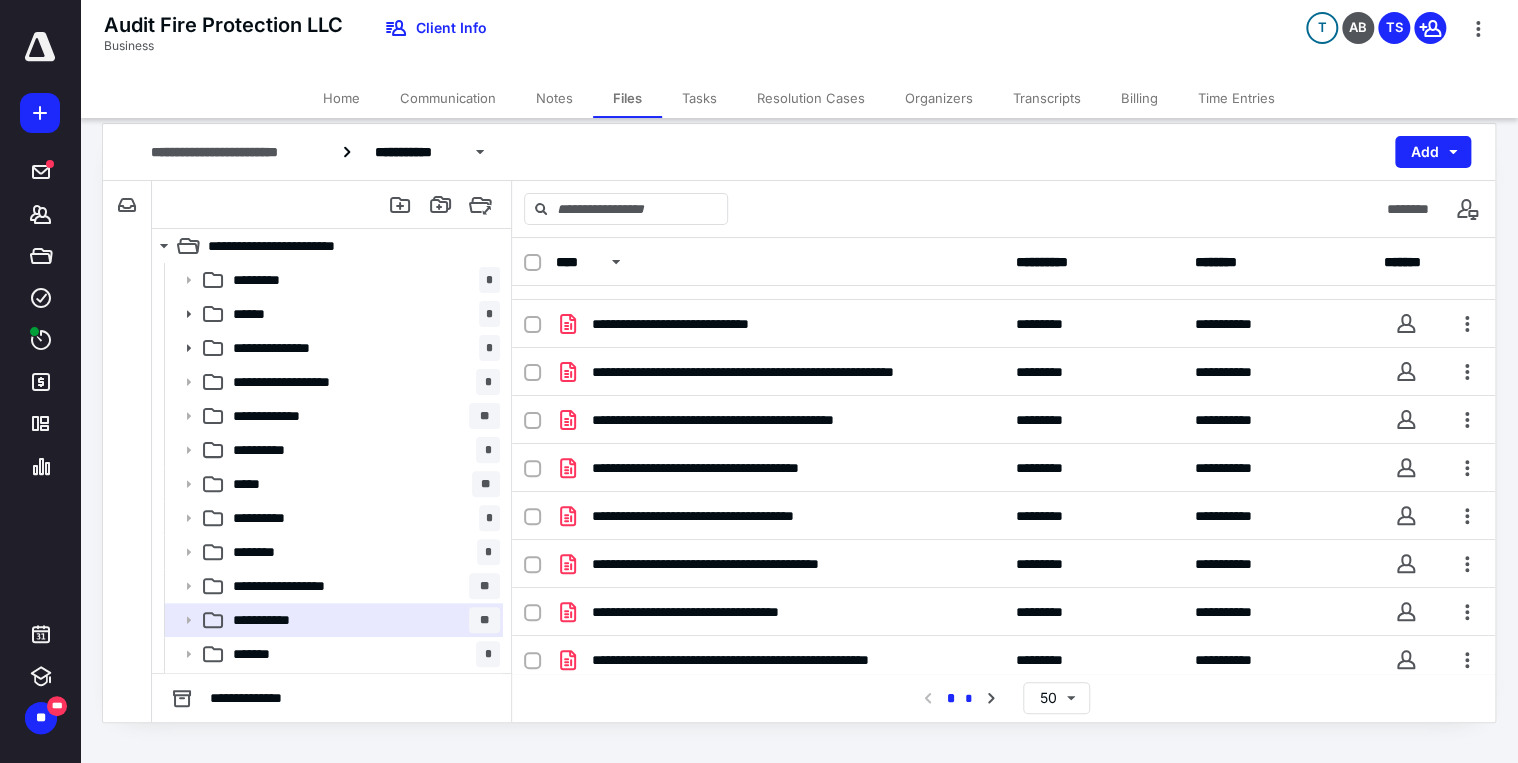 click on "*" at bounding box center (969, 699) 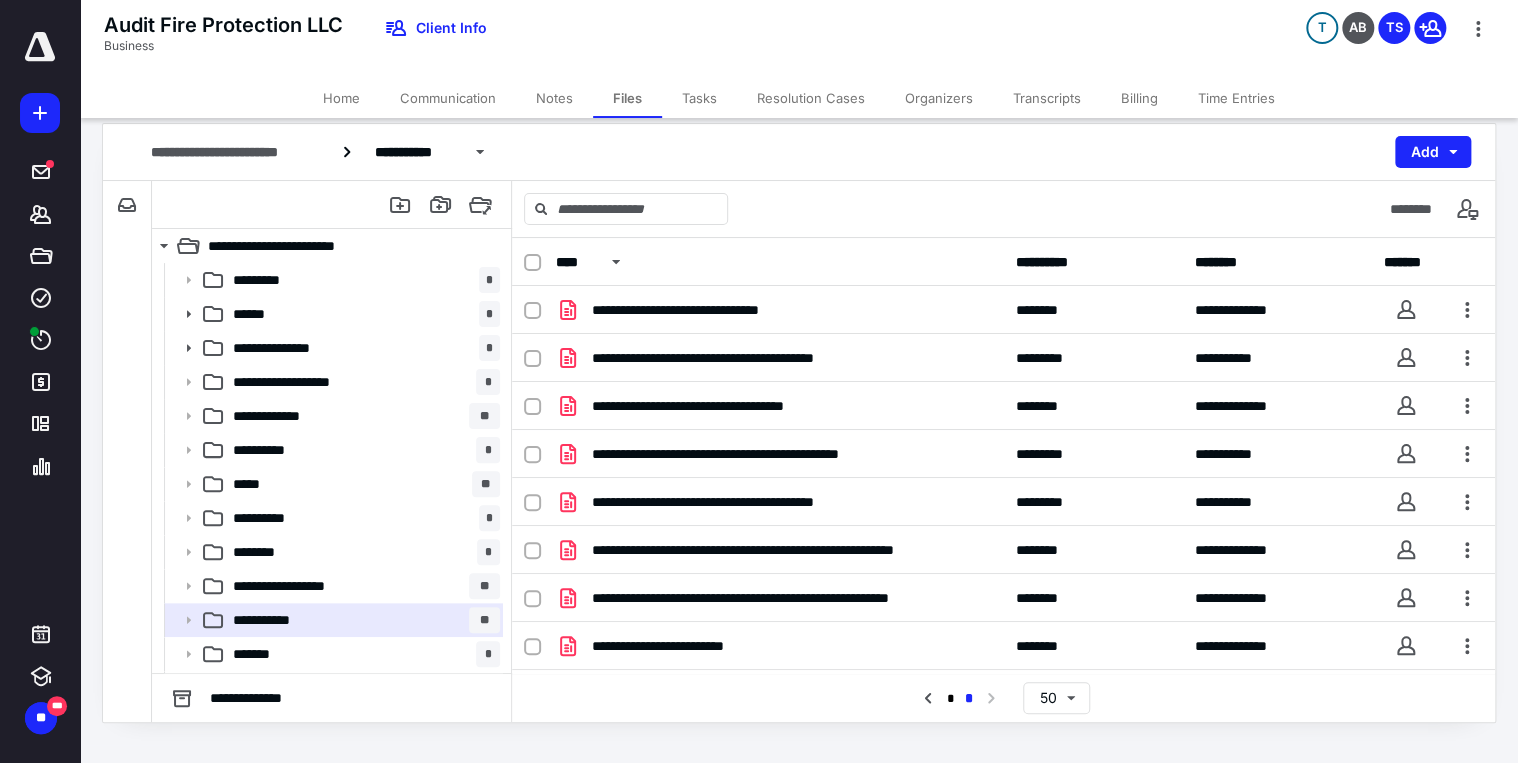 scroll, scrollTop: 233, scrollLeft: 0, axis: vertical 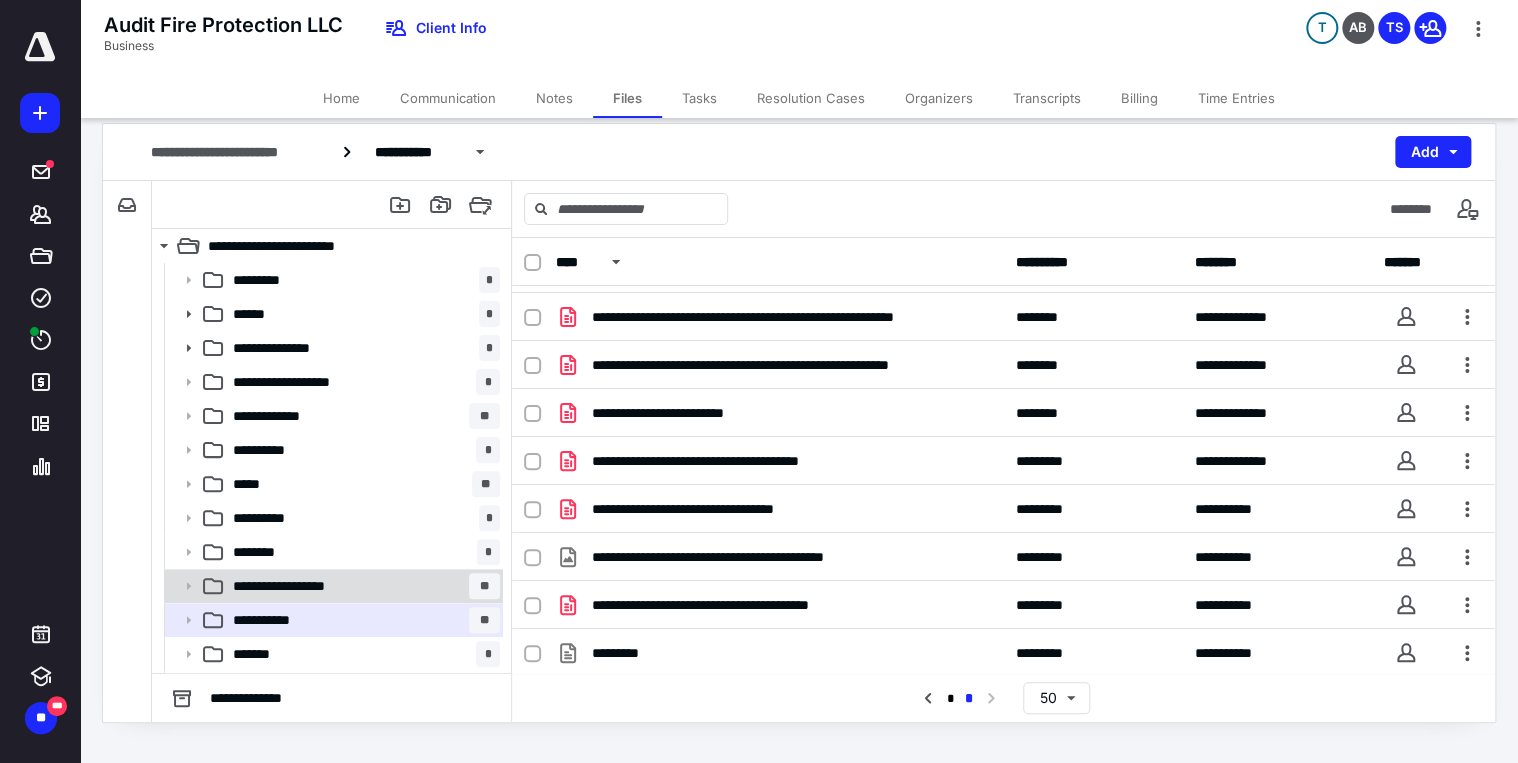 click on "**********" at bounding box center [301, 586] 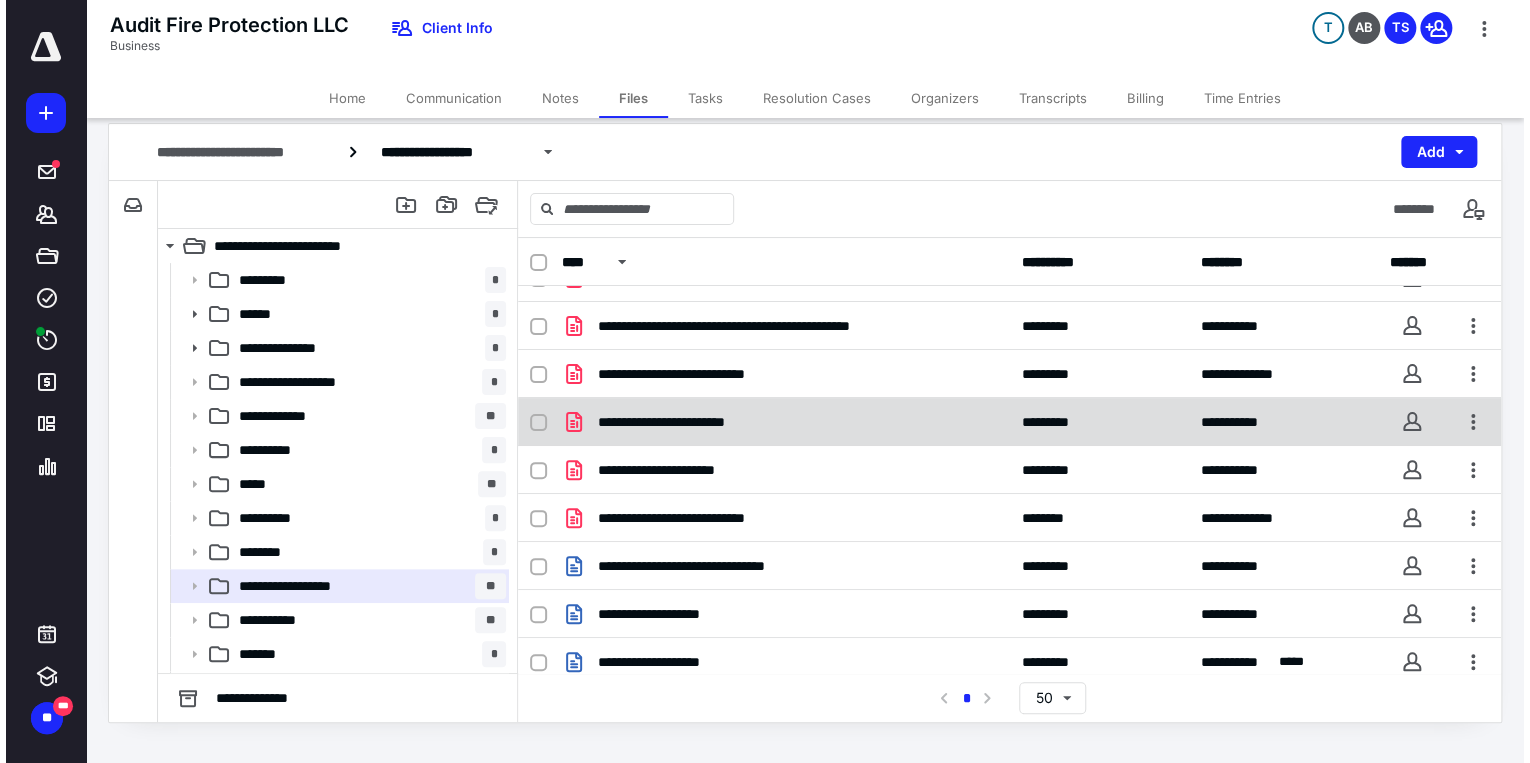 scroll, scrollTop: 568, scrollLeft: 0, axis: vertical 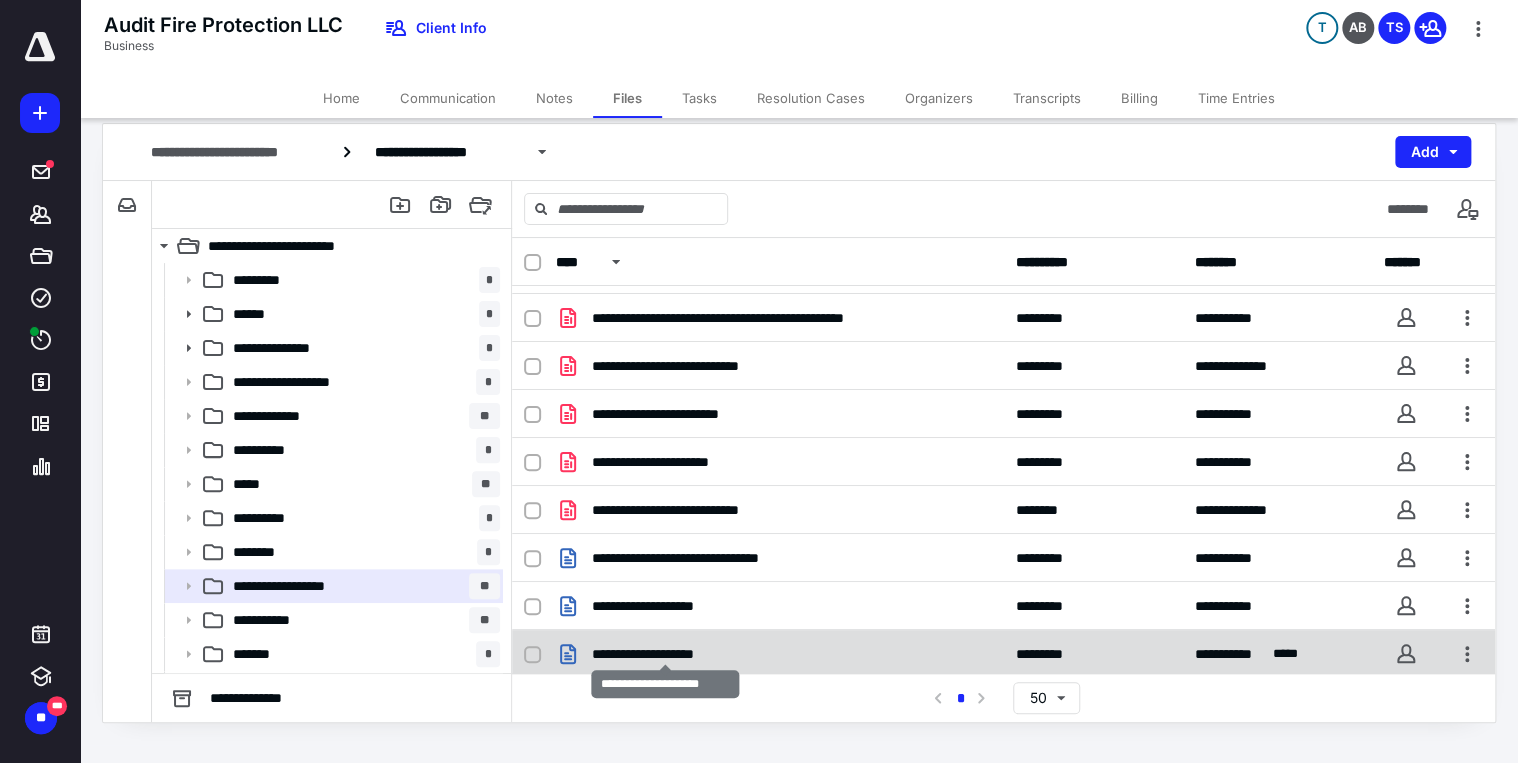 click on "**********" at bounding box center (665, 654) 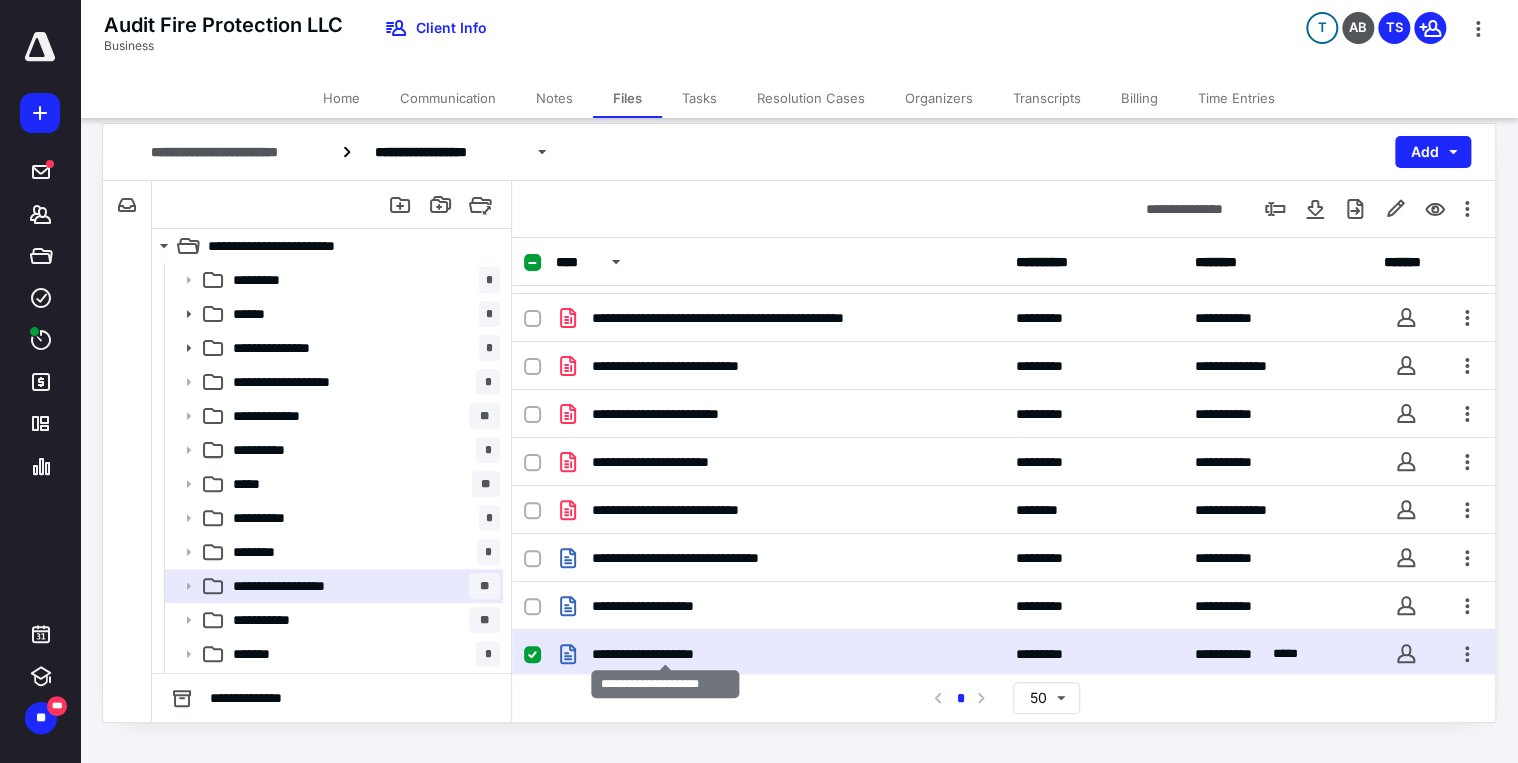 click on "**********" at bounding box center (665, 654) 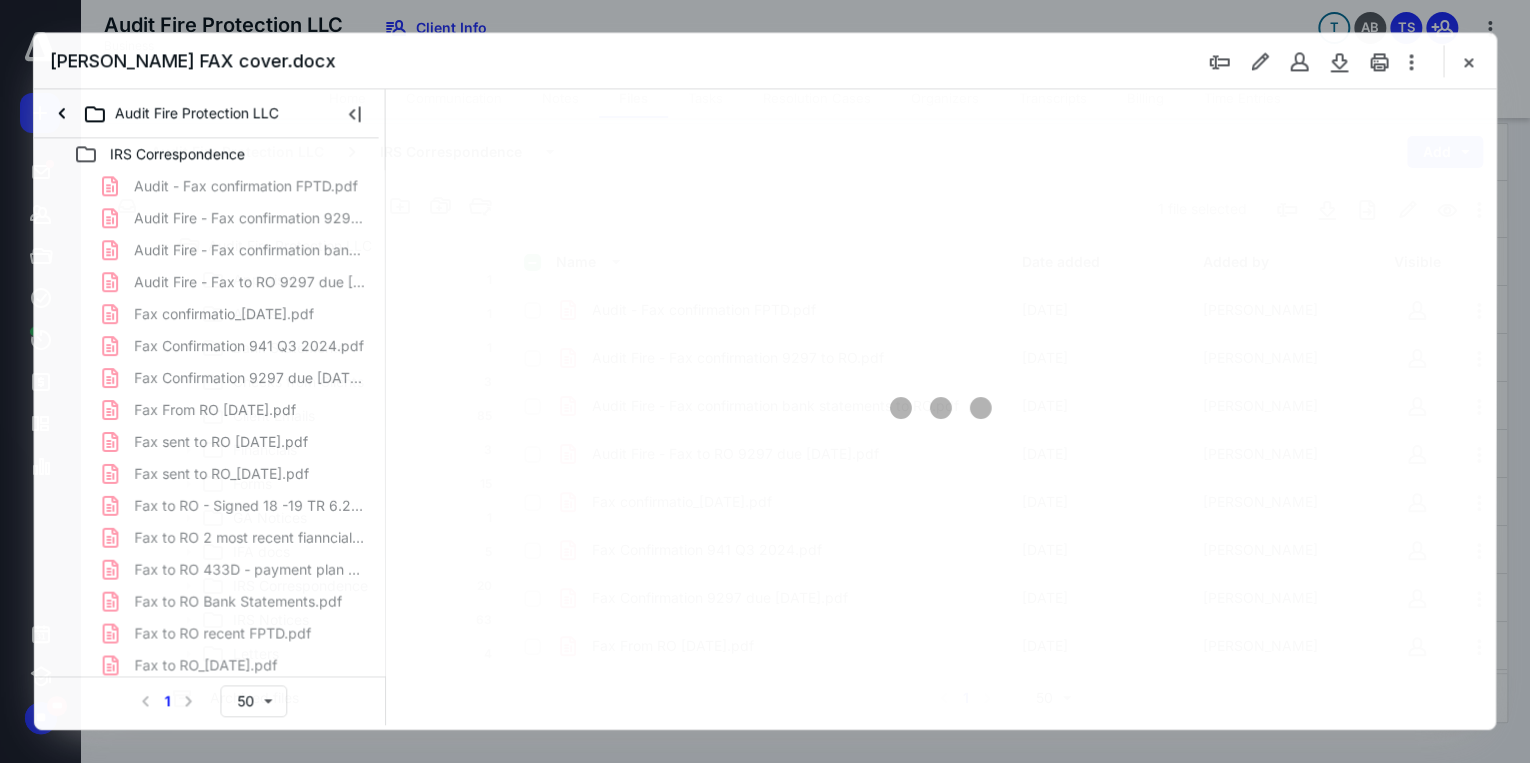 scroll, scrollTop: 568, scrollLeft: 0, axis: vertical 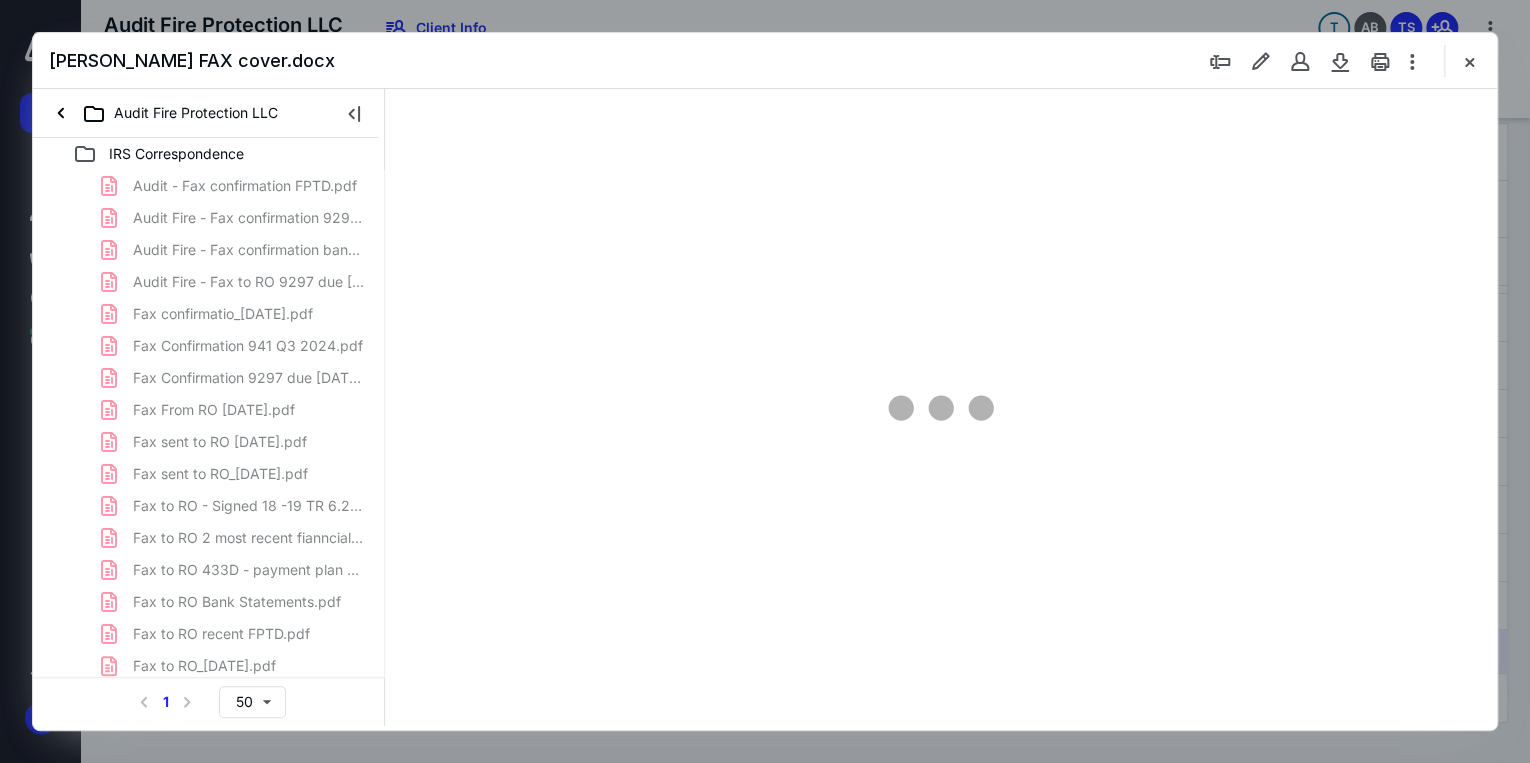 type on "71" 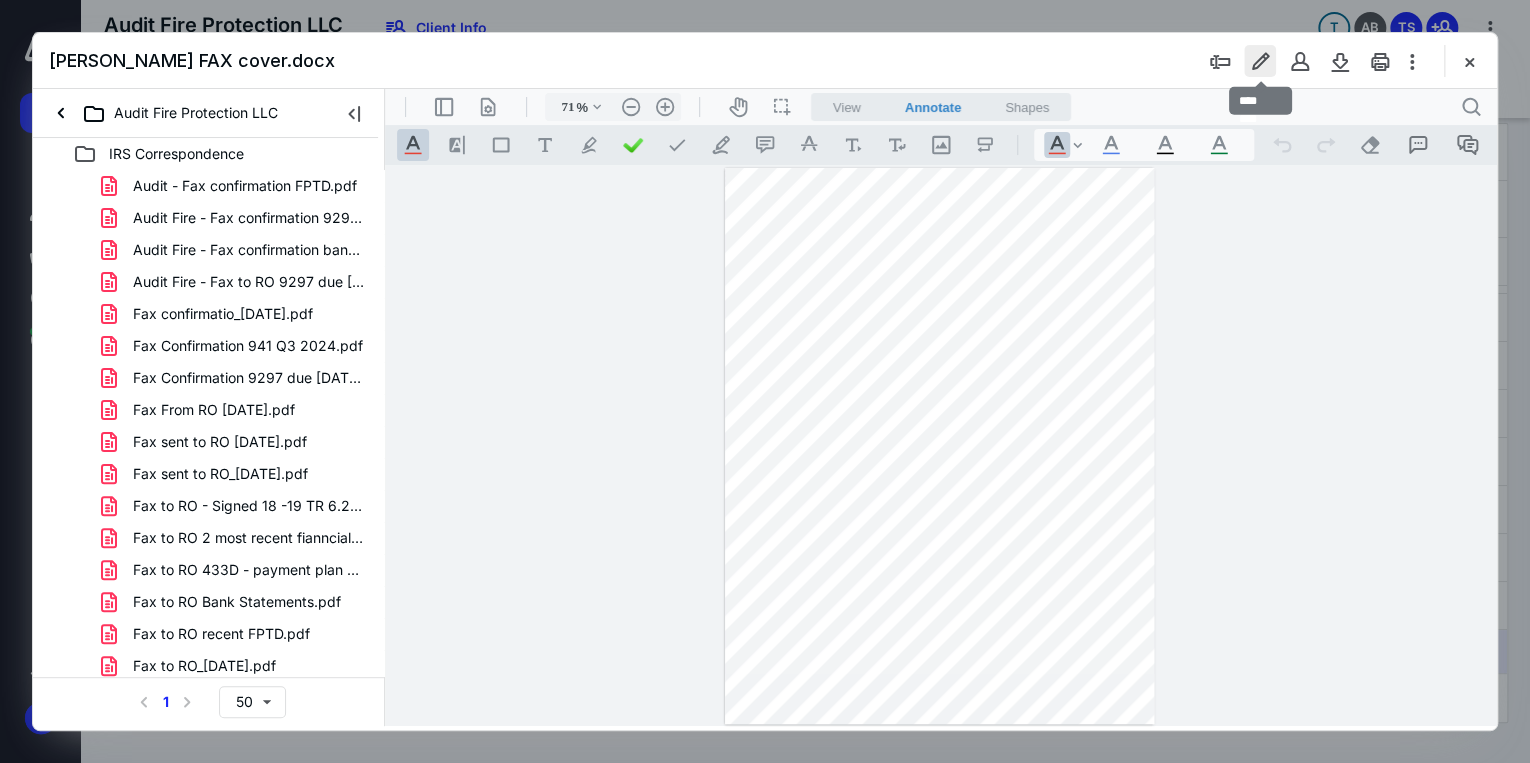 click at bounding box center (1260, 61) 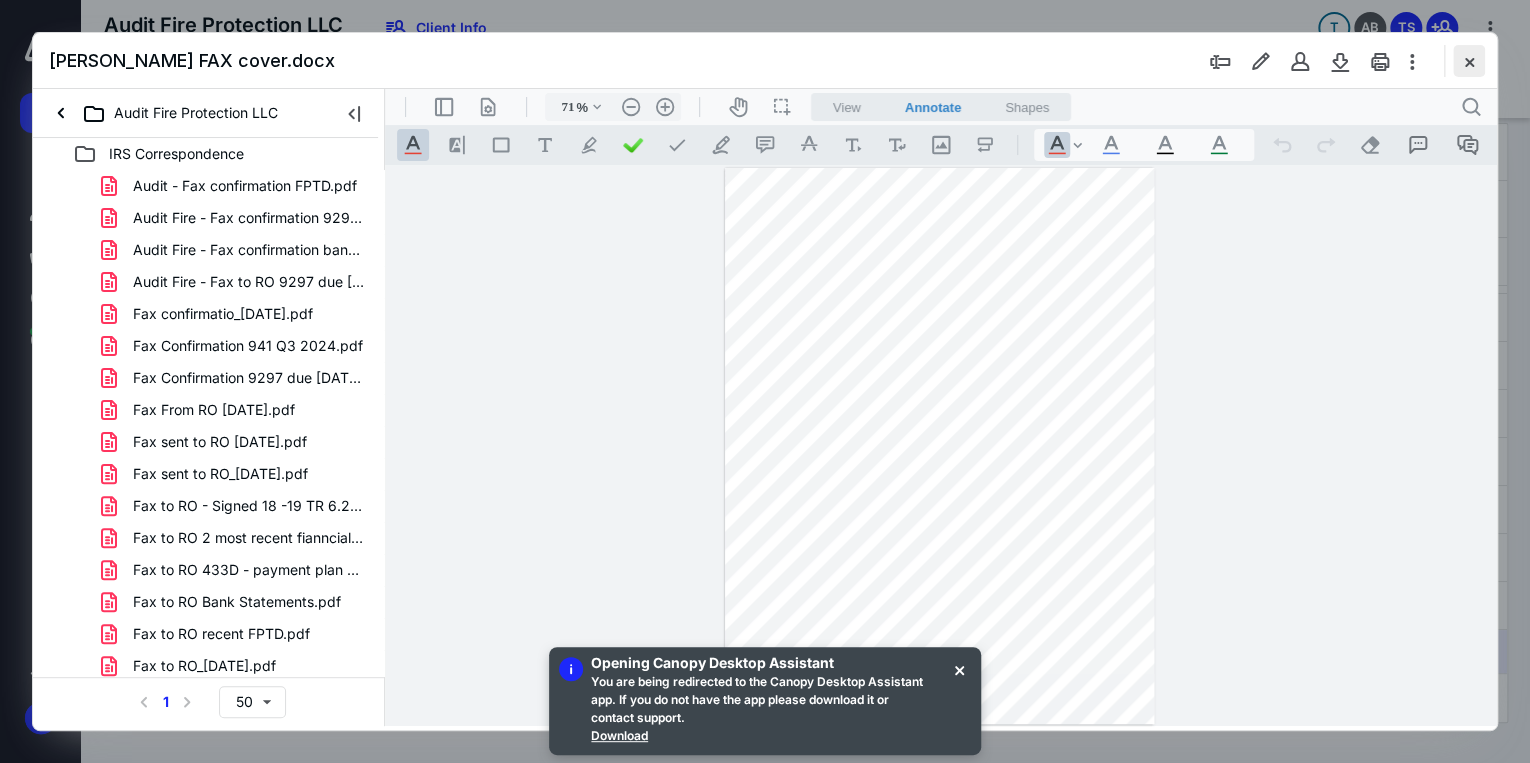 click at bounding box center (1469, 61) 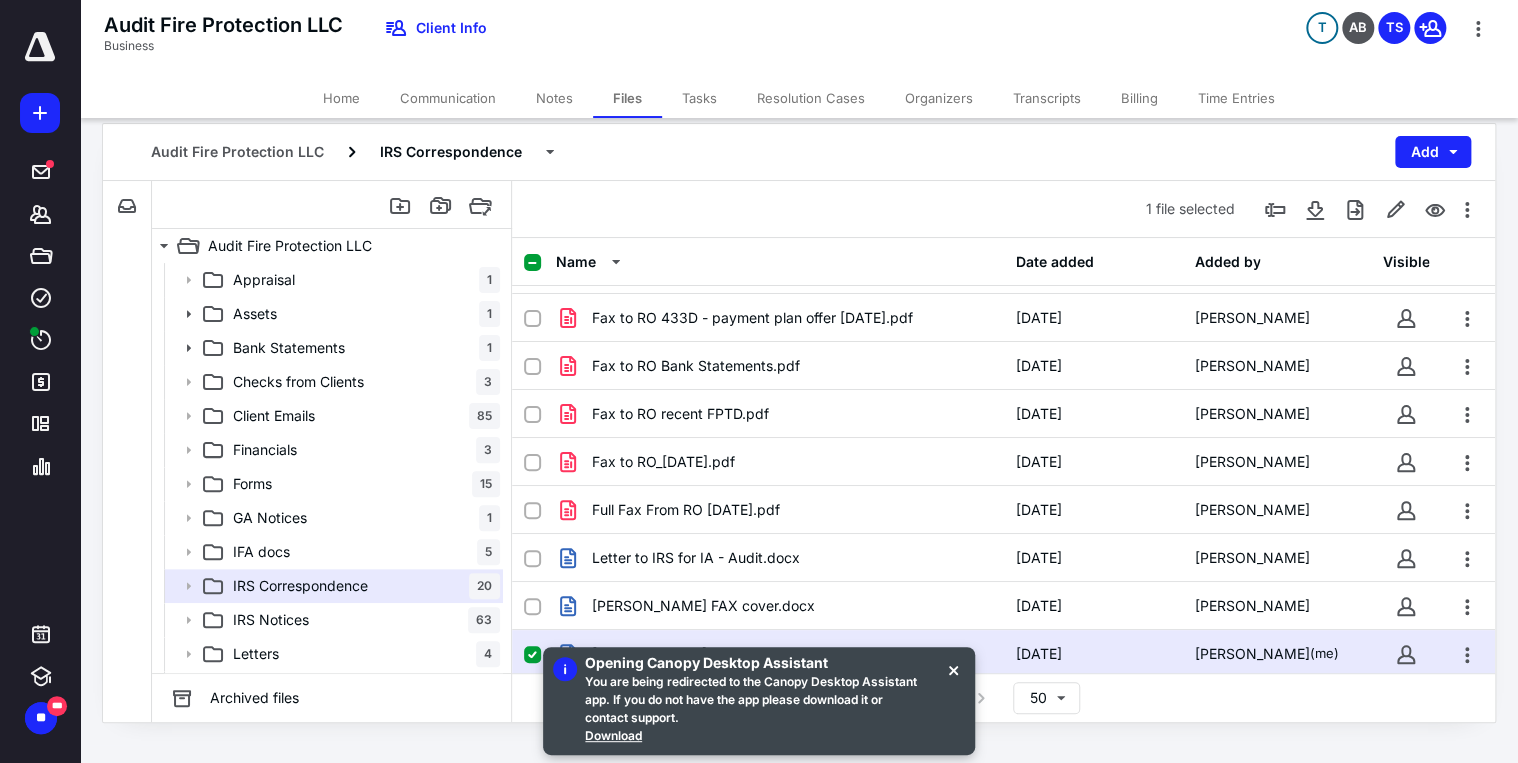 click on "Tasks" at bounding box center (699, 98) 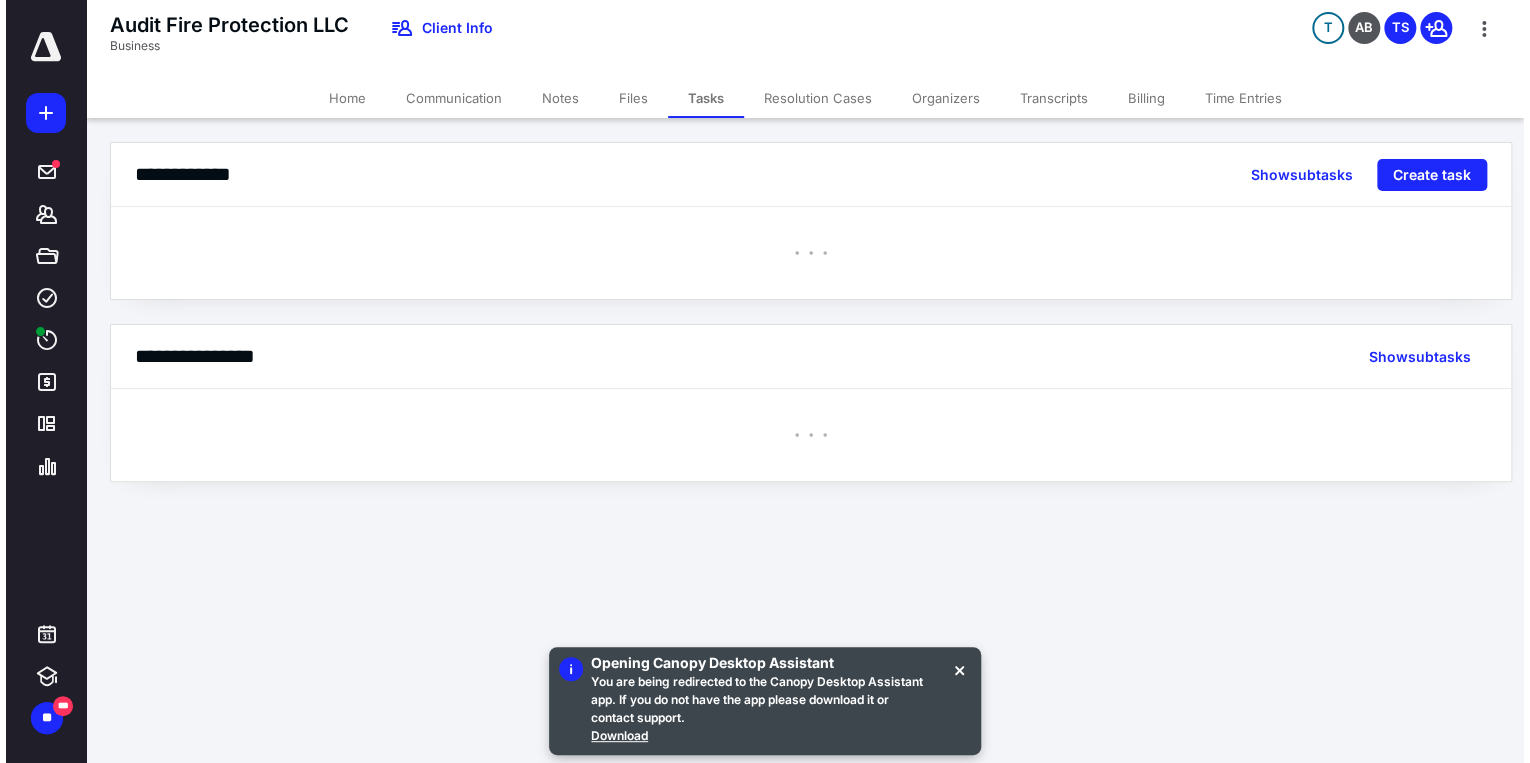 scroll, scrollTop: 0, scrollLeft: 0, axis: both 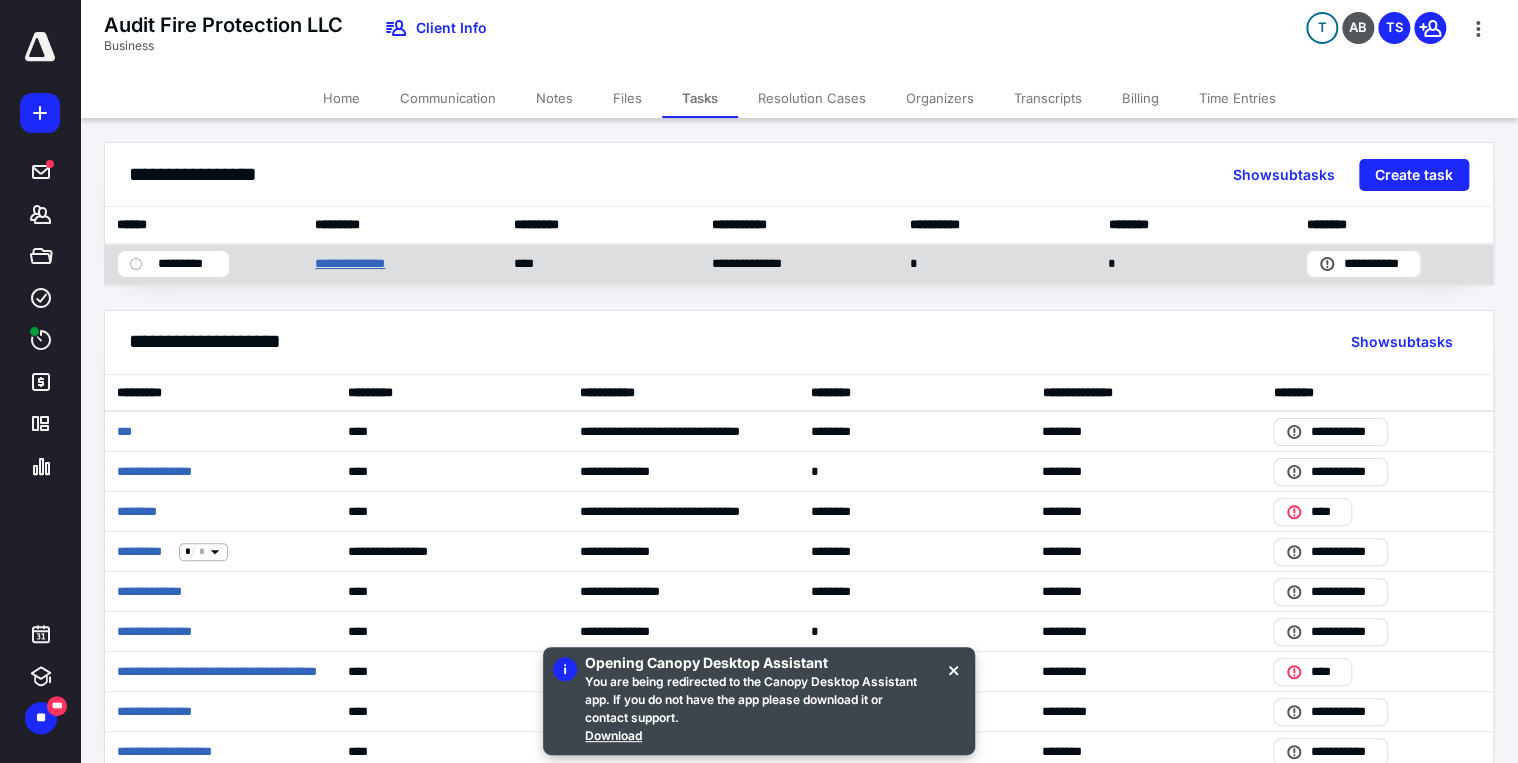 click on "**********" at bounding box center [361, 264] 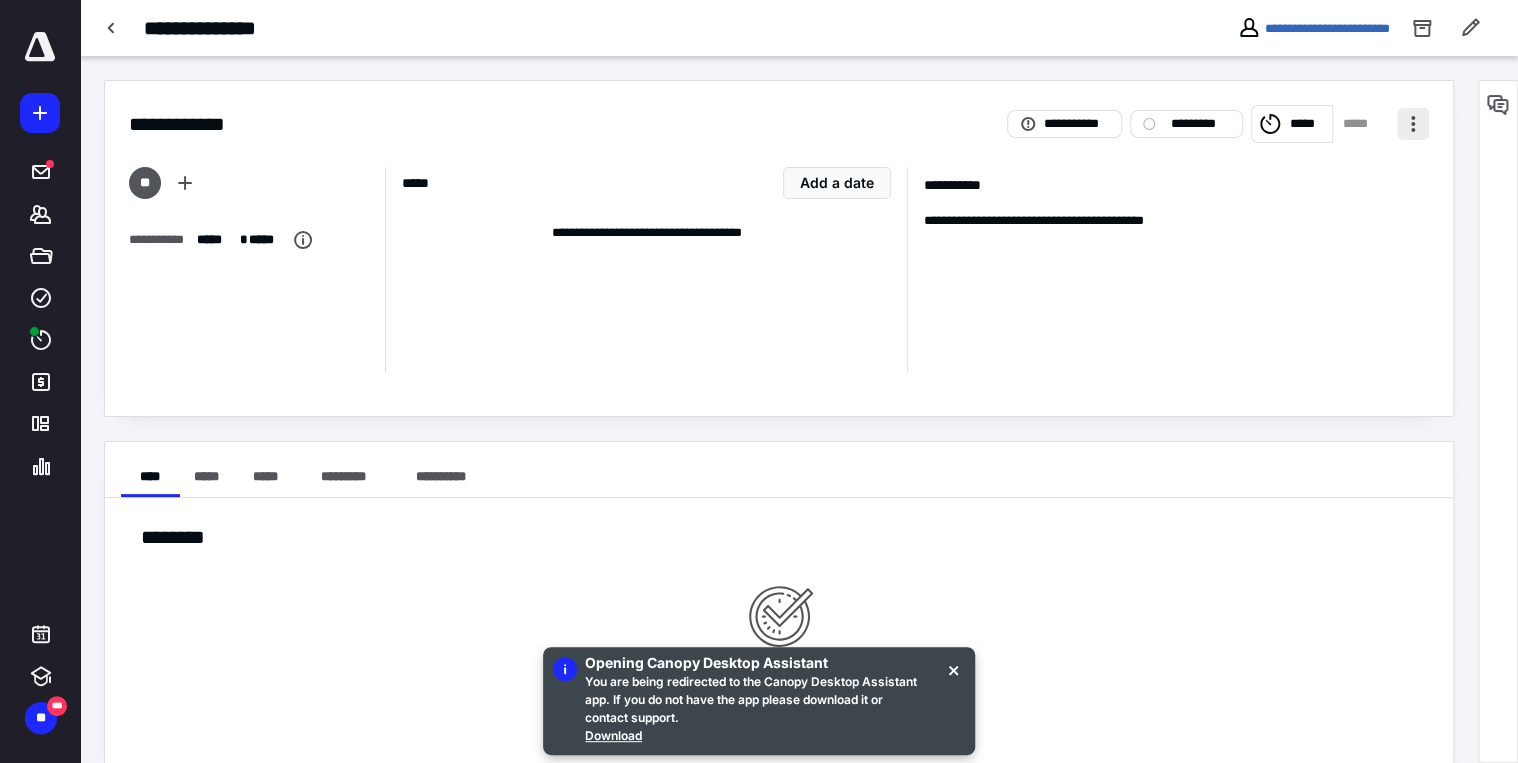 click at bounding box center (1413, 124) 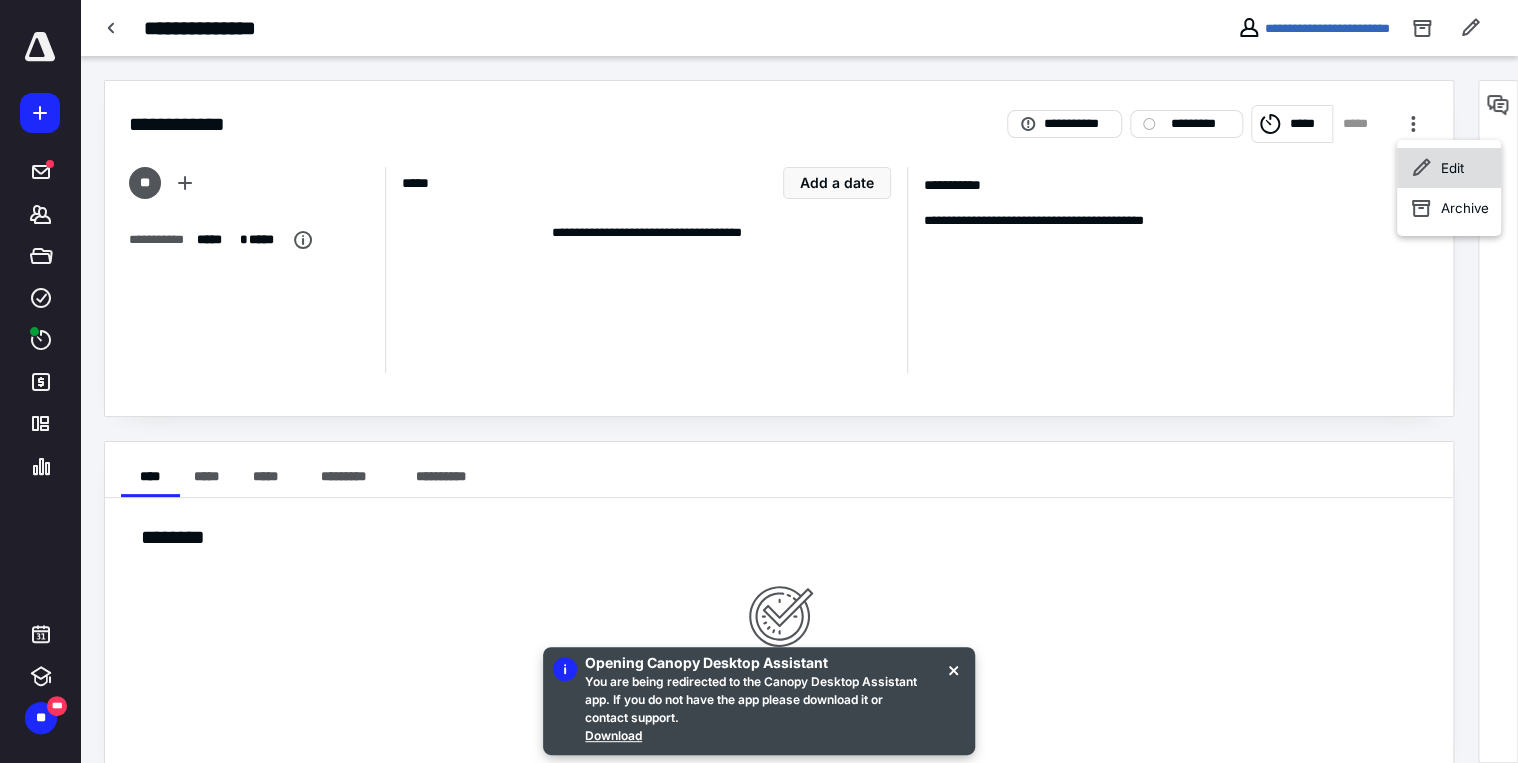 click on "Edit" at bounding box center (1449, 168) 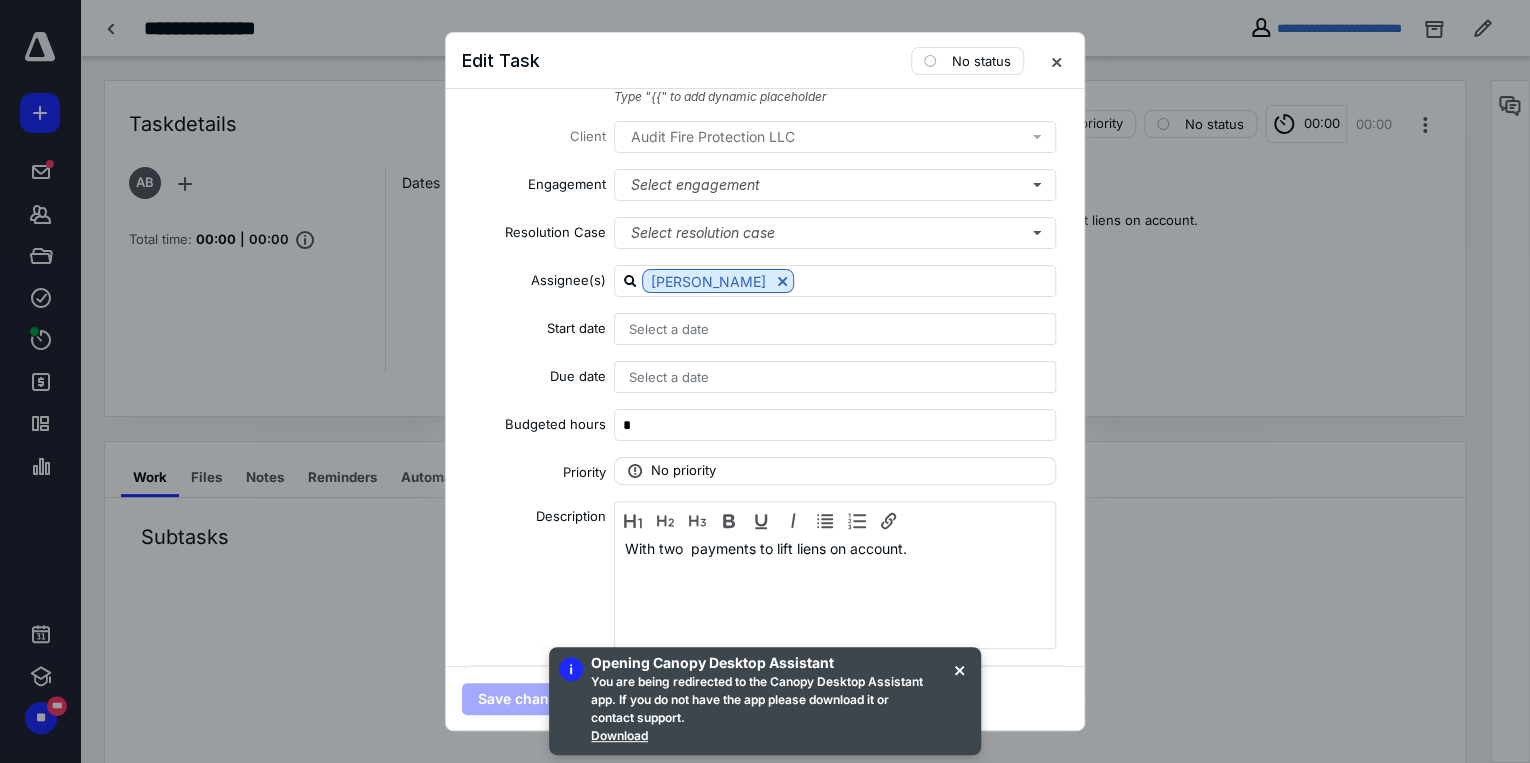 scroll, scrollTop: 80, scrollLeft: 0, axis: vertical 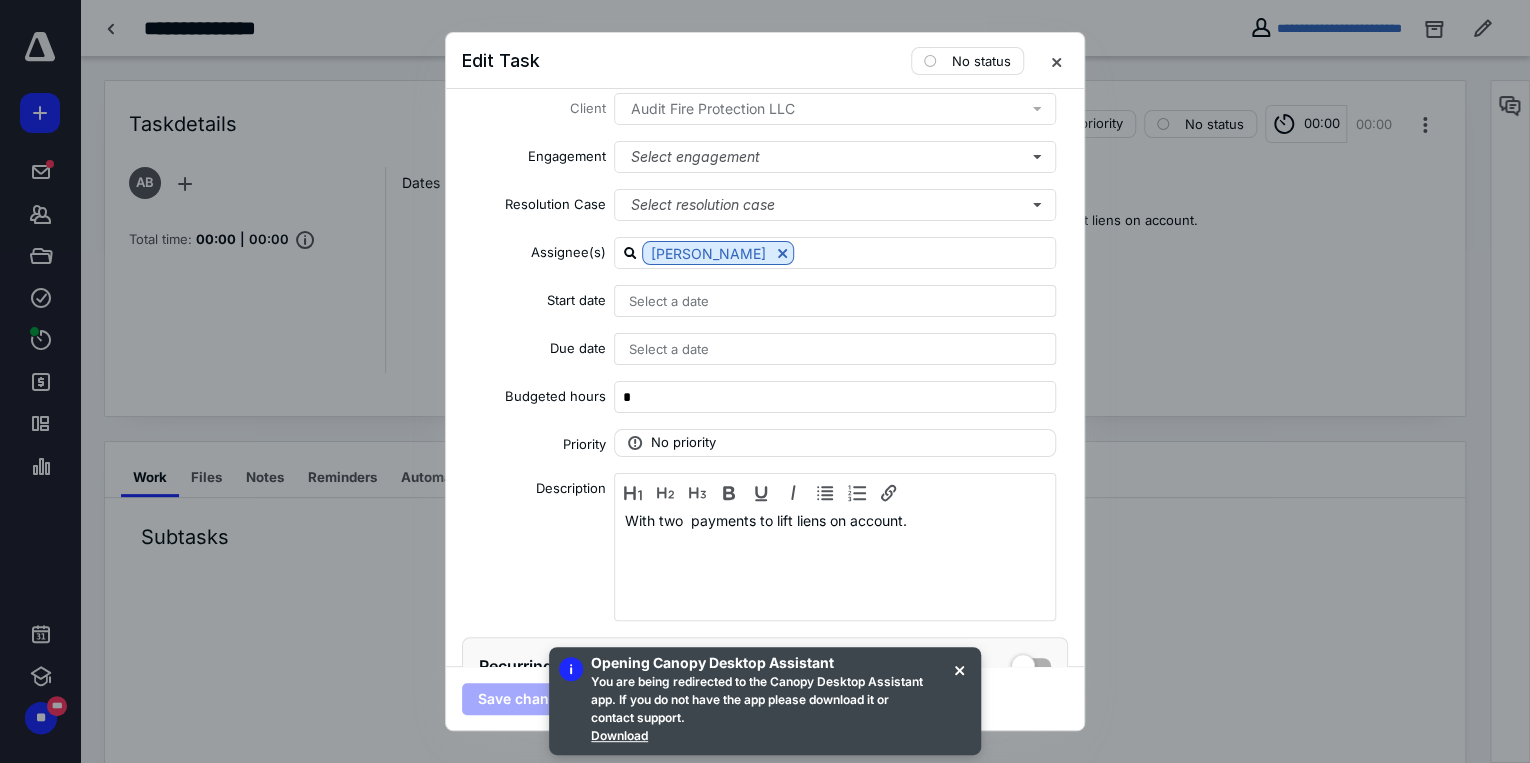 click on "Select a date" at bounding box center (669, 301) 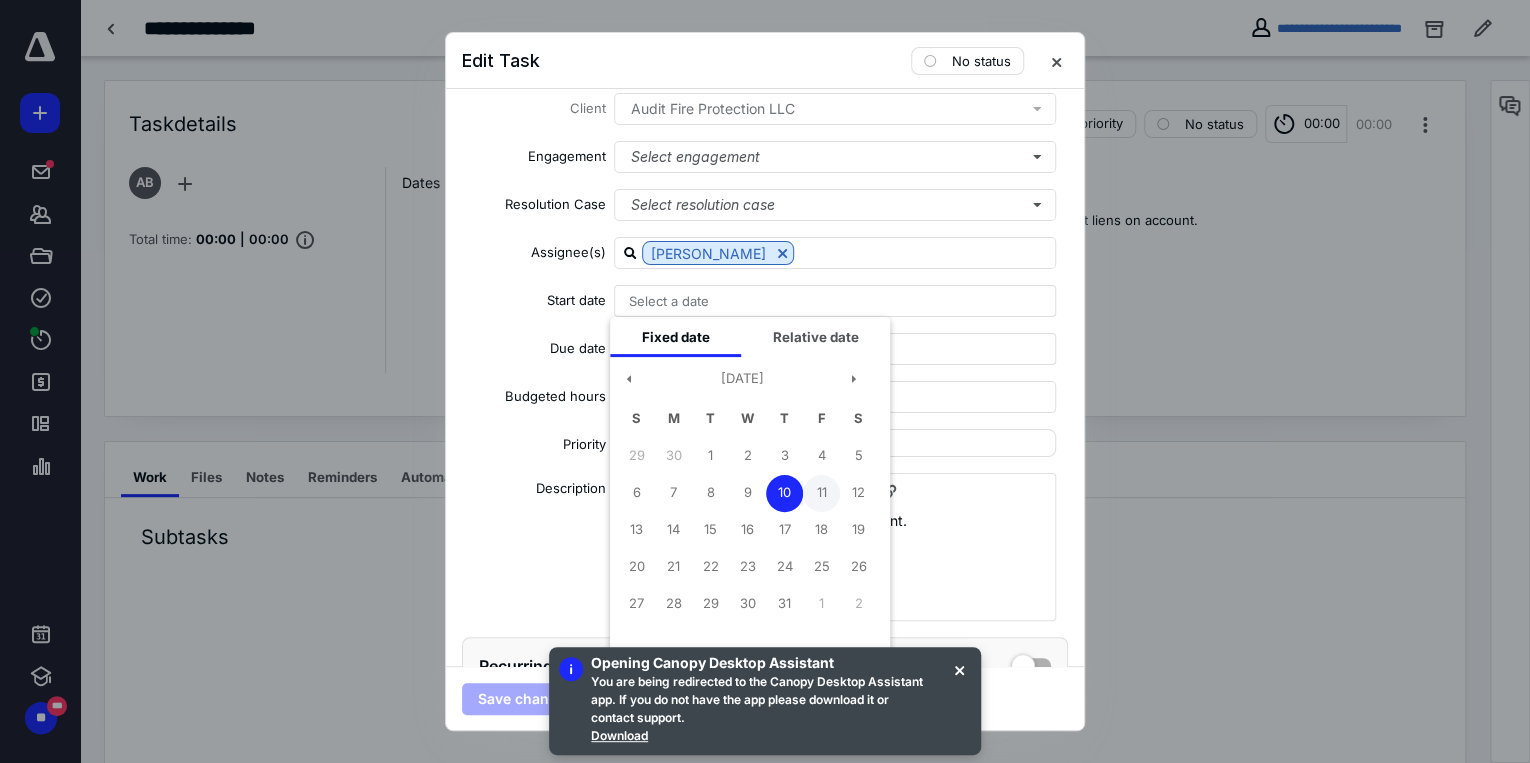 click on "11" at bounding box center (821, 493) 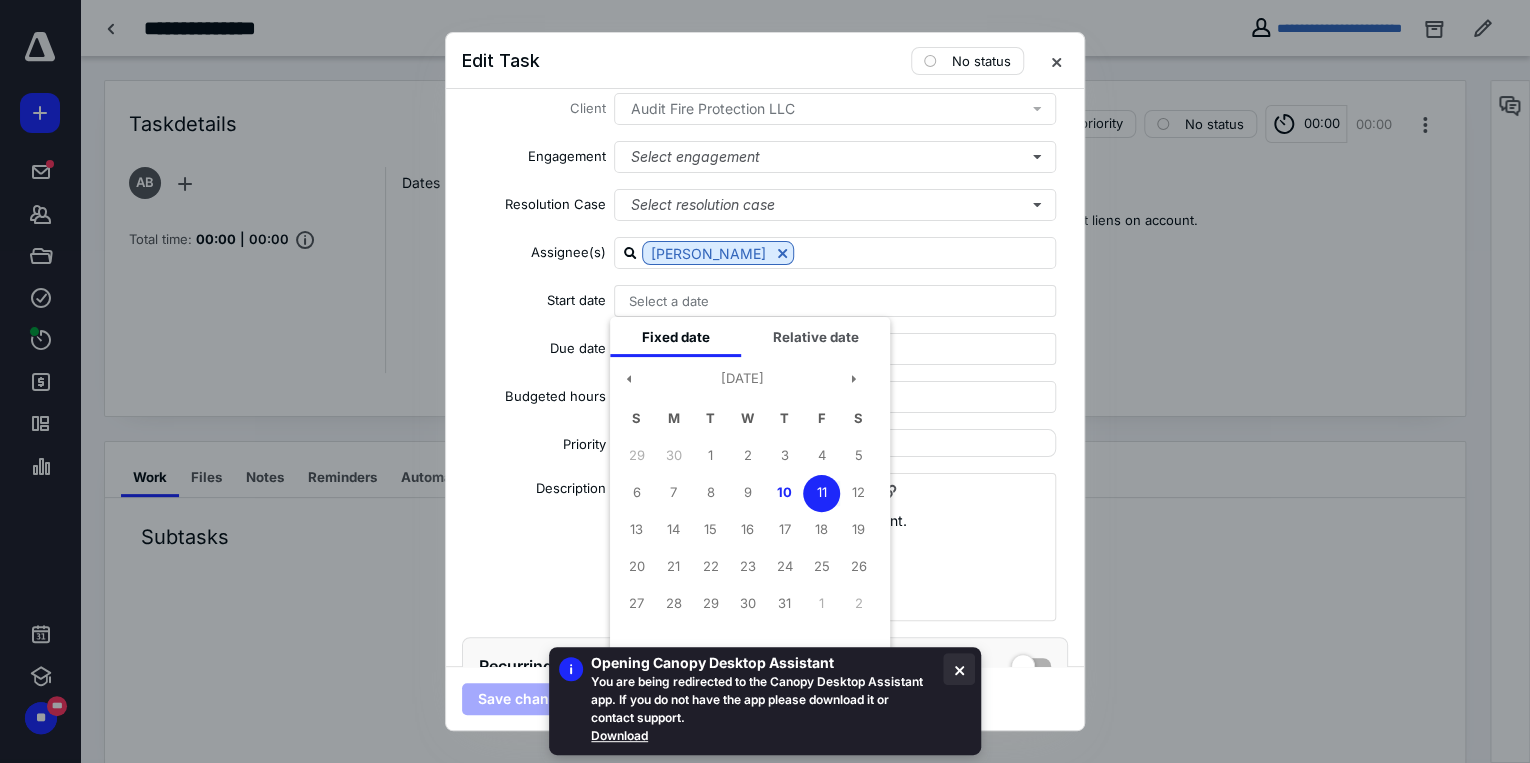 click at bounding box center [959, 669] 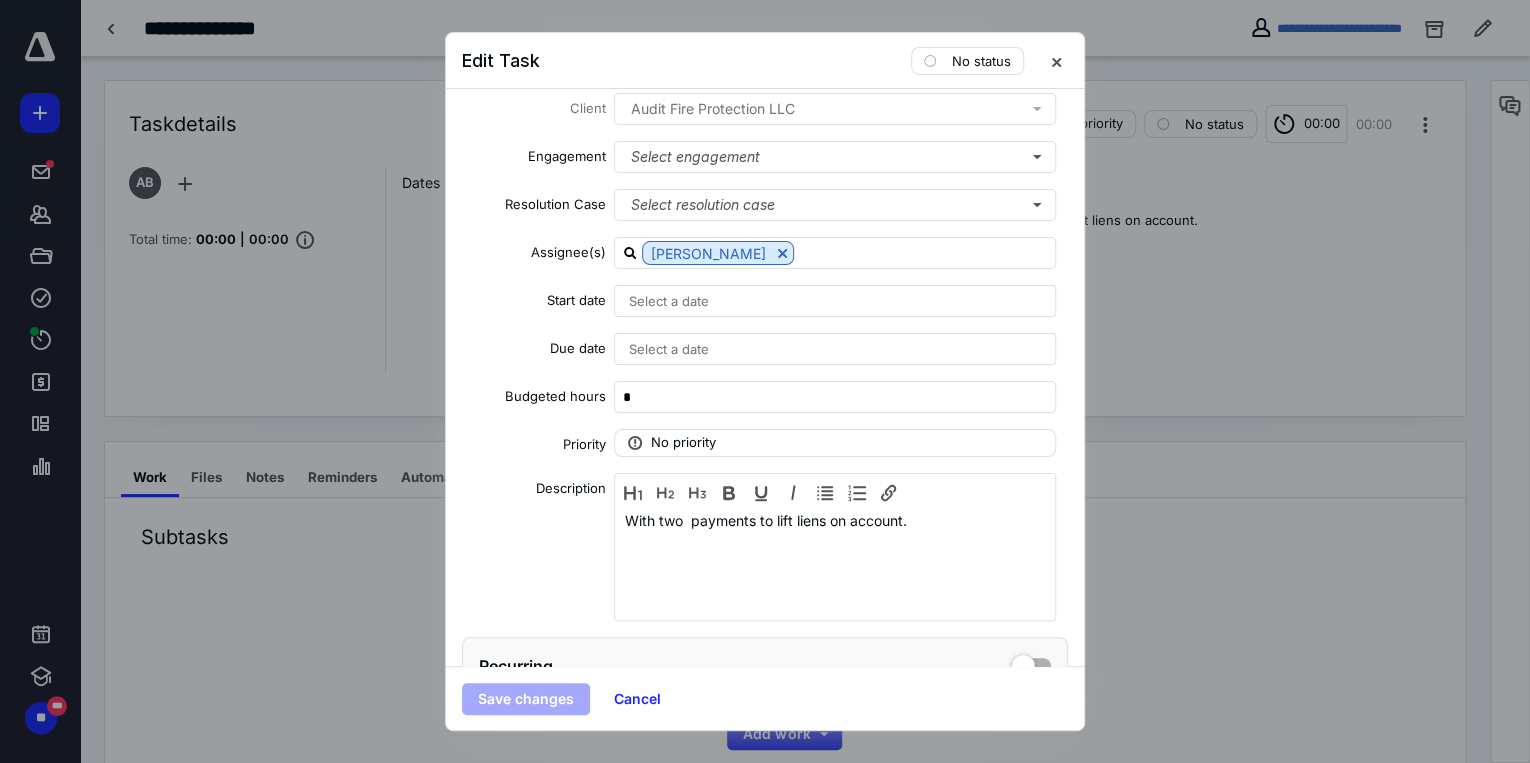 click on "Select a date" at bounding box center (669, 349) 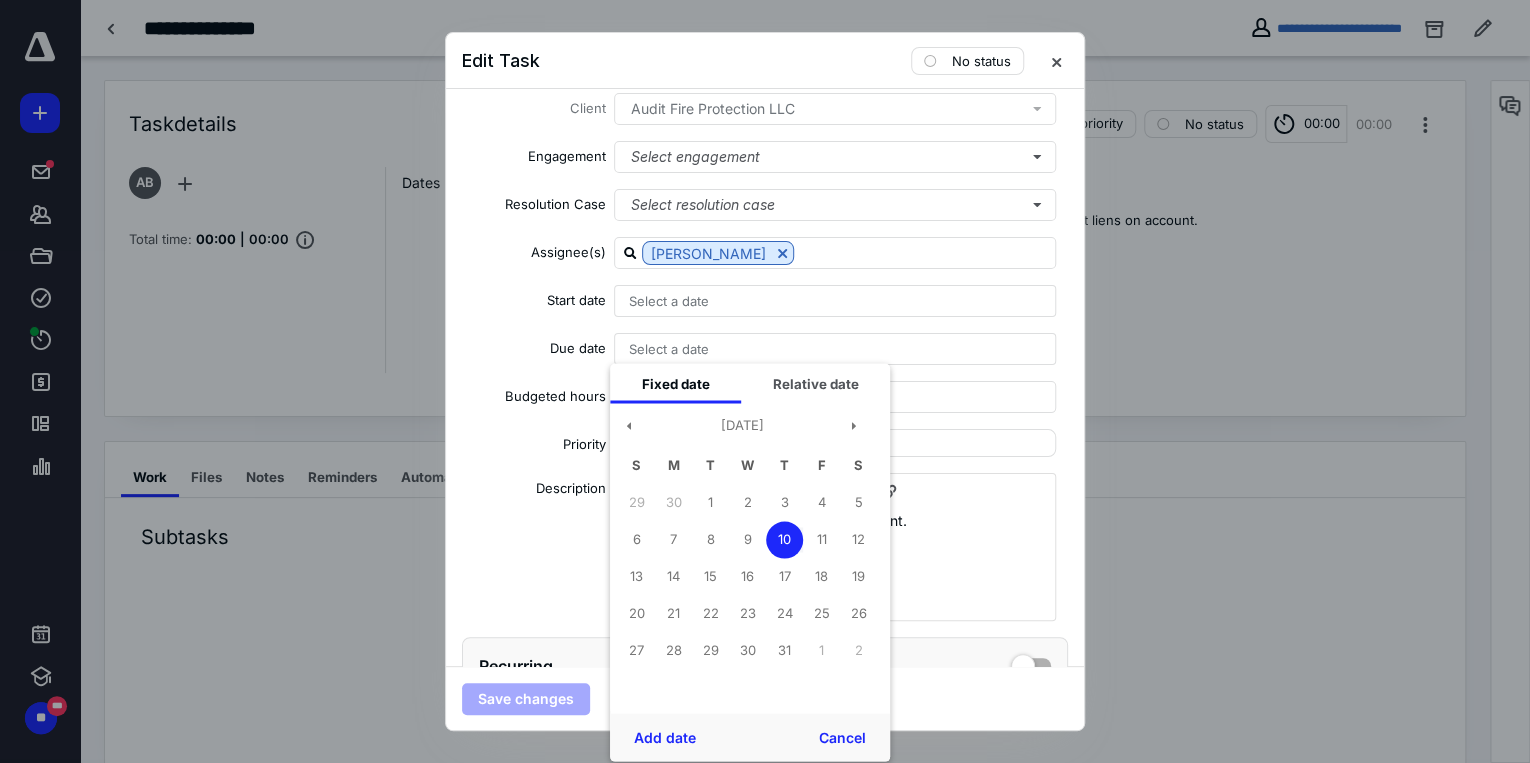 click on "Select a date" at bounding box center (669, 301) 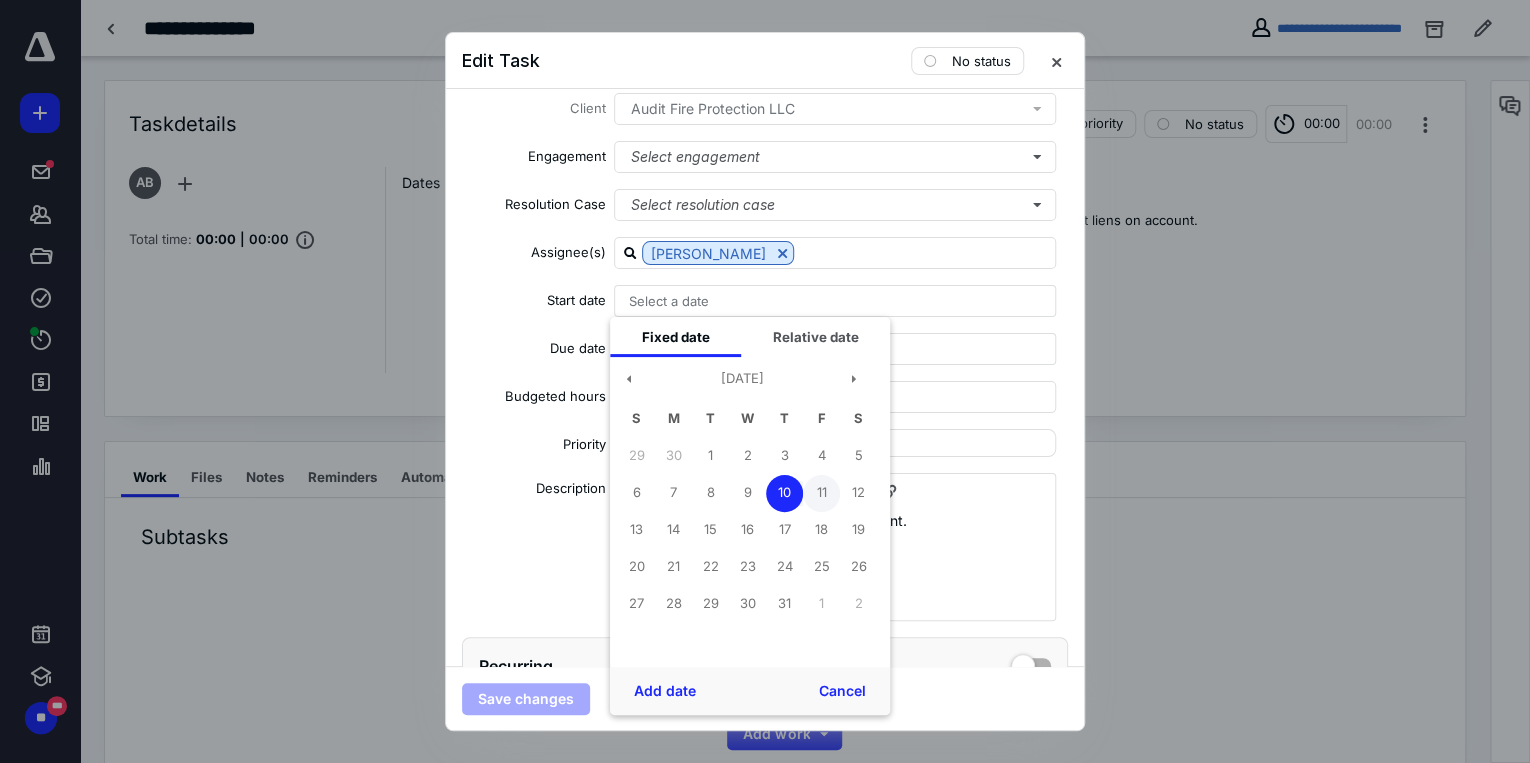 click on "11" at bounding box center (821, 493) 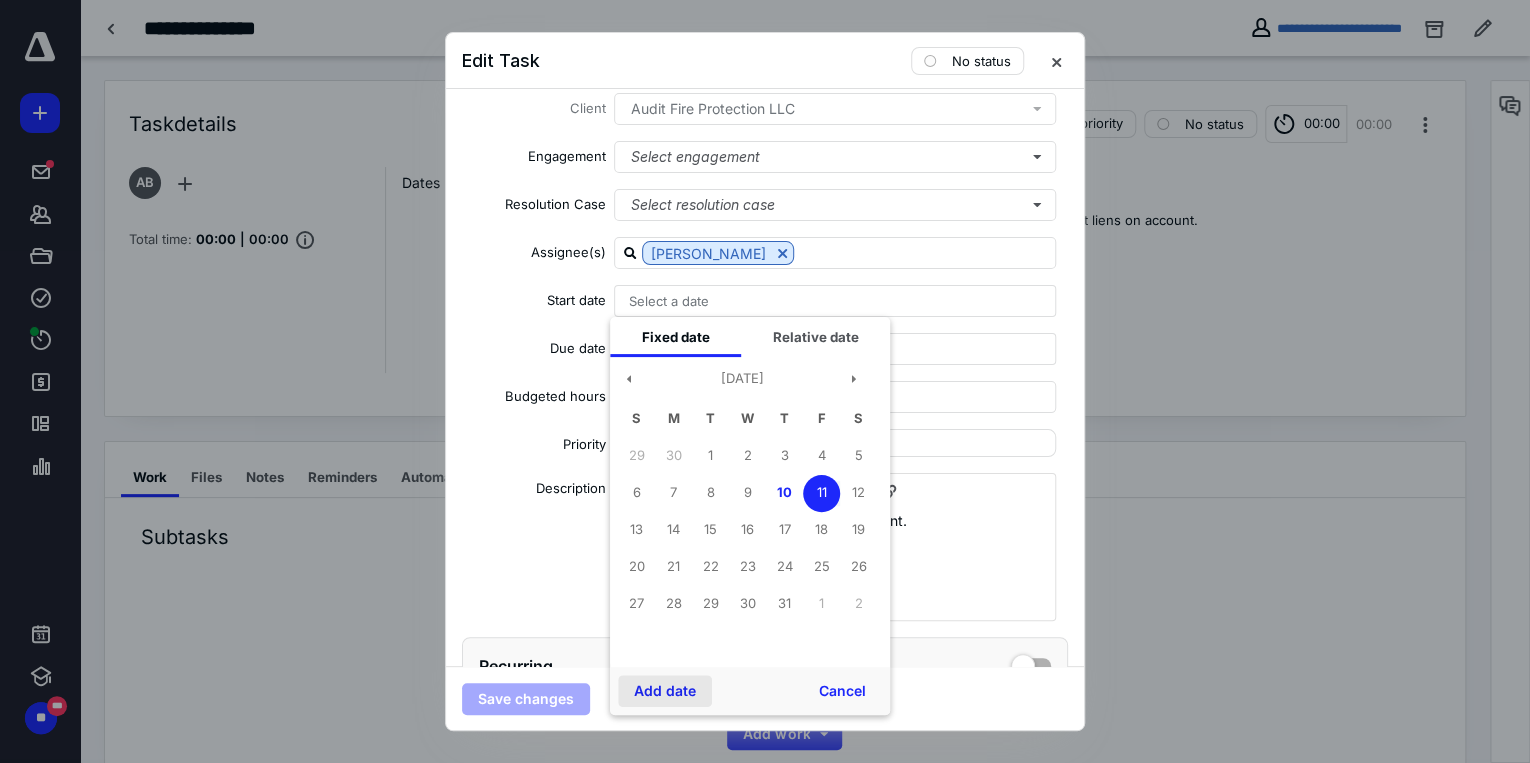 click on "Add date" at bounding box center [665, 691] 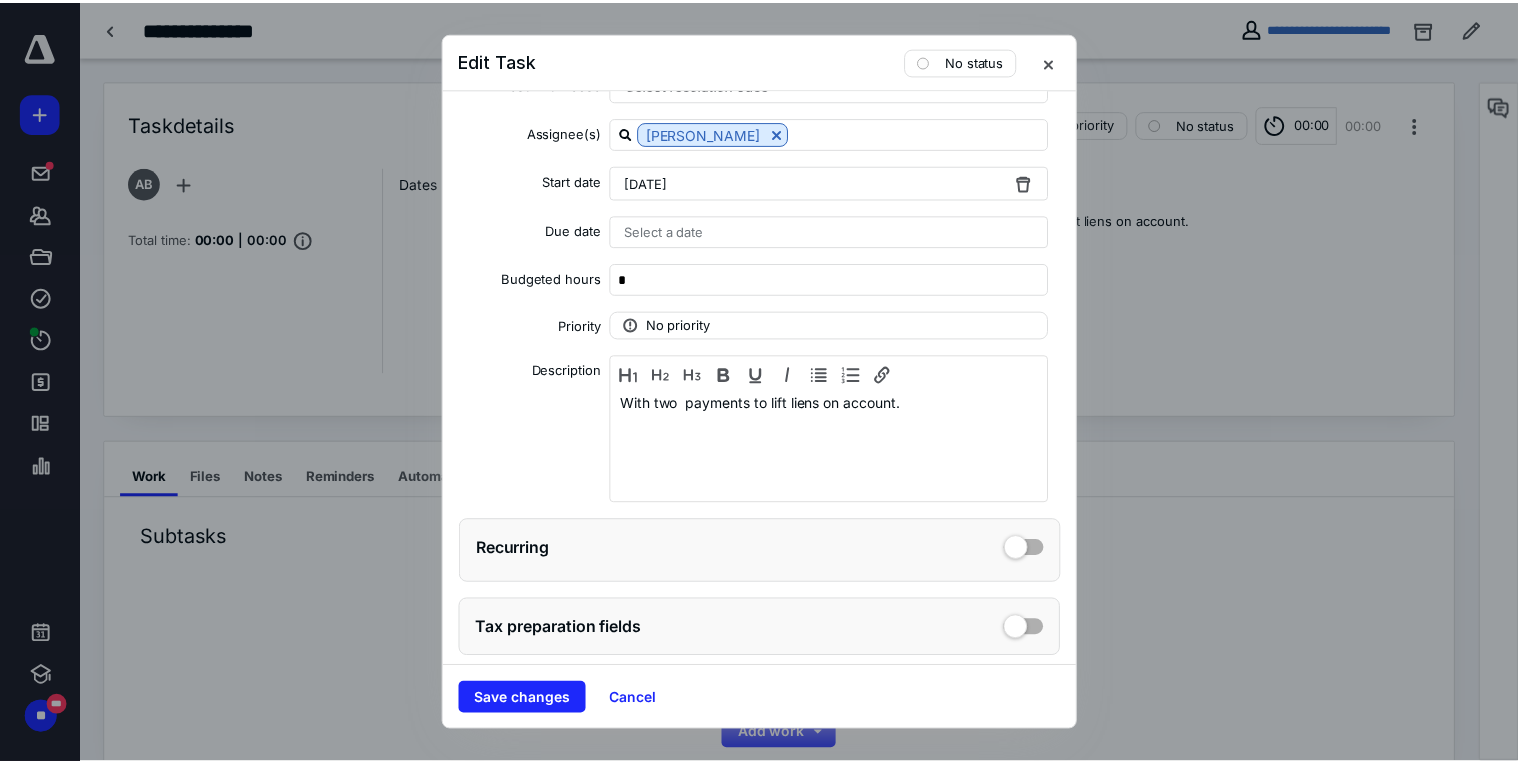 scroll, scrollTop: 222, scrollLeft: 0, axis: vertical 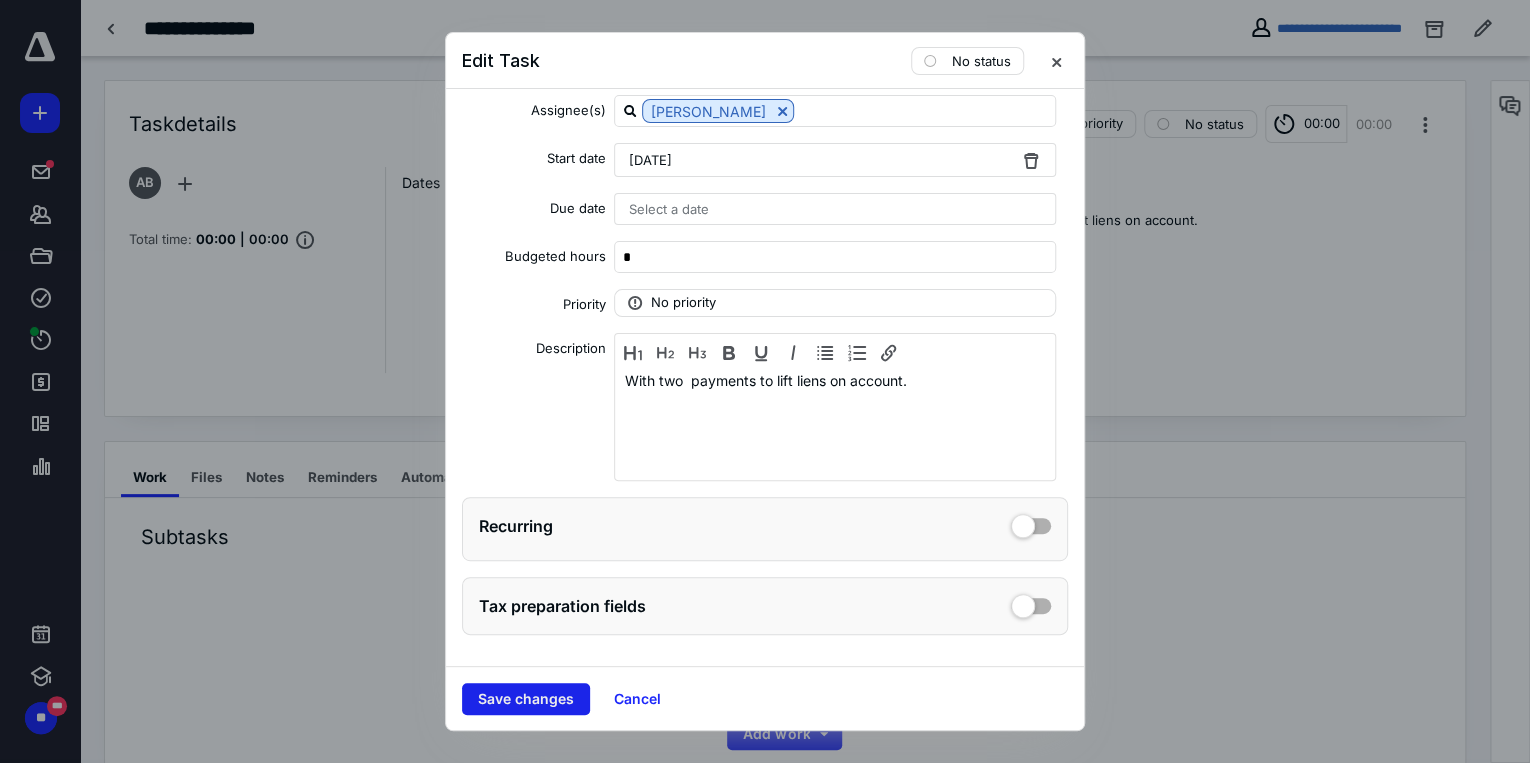 click on "Save changes" at bounding box center [526, 699] 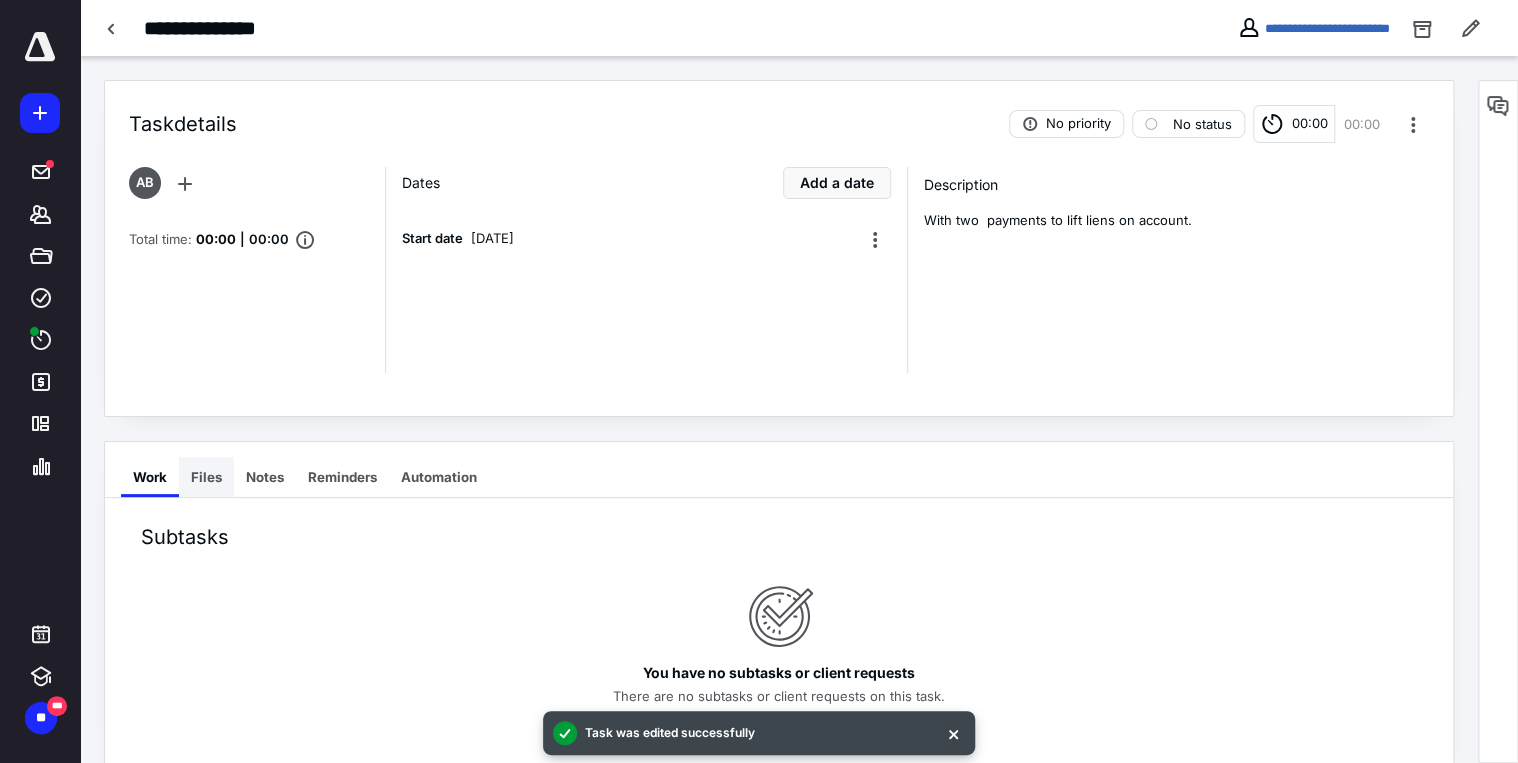 click on "Files" at bounding box center (206, 477) 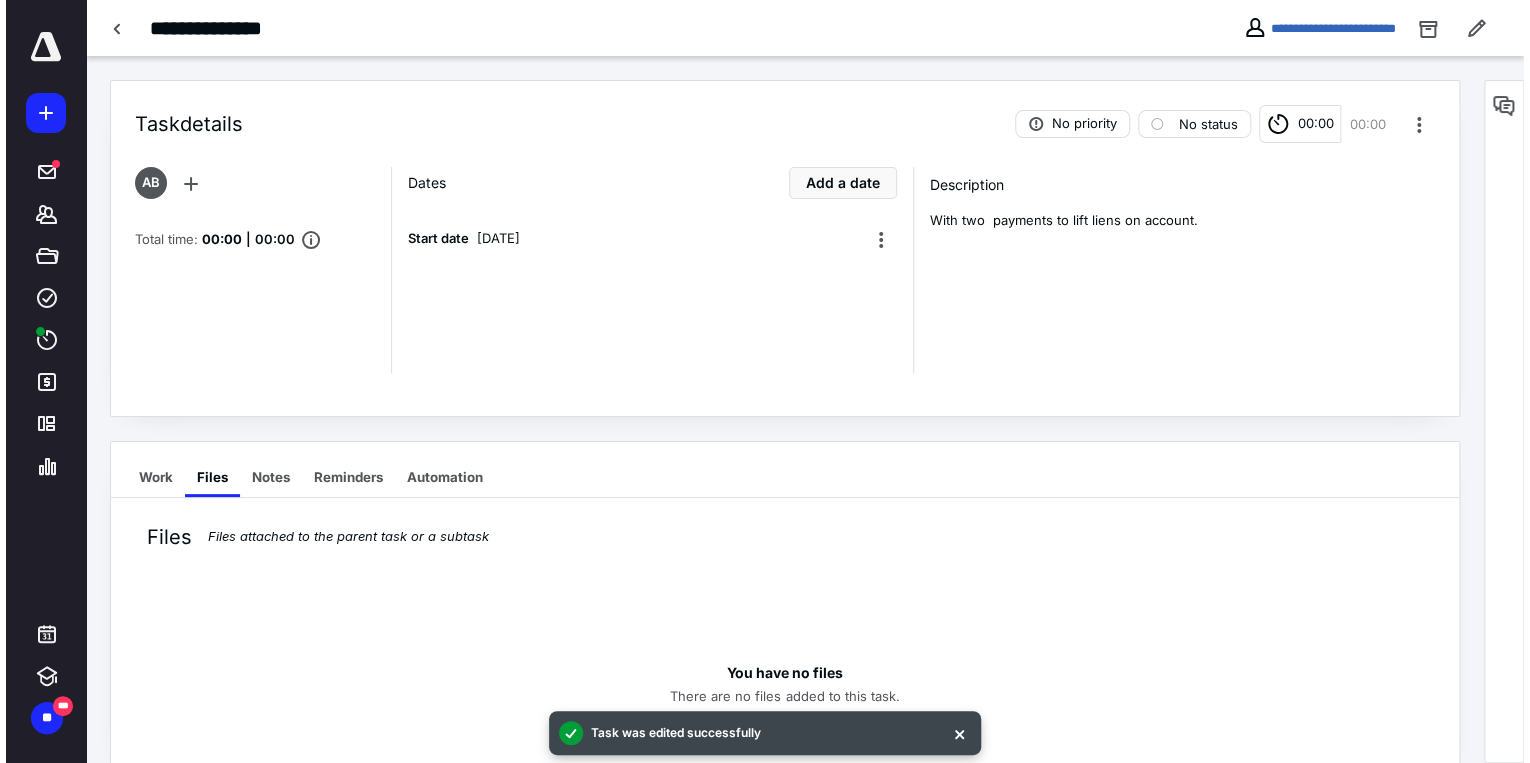 scroll, scrollTop: 54, scrollLeft: 0, axis: vertical 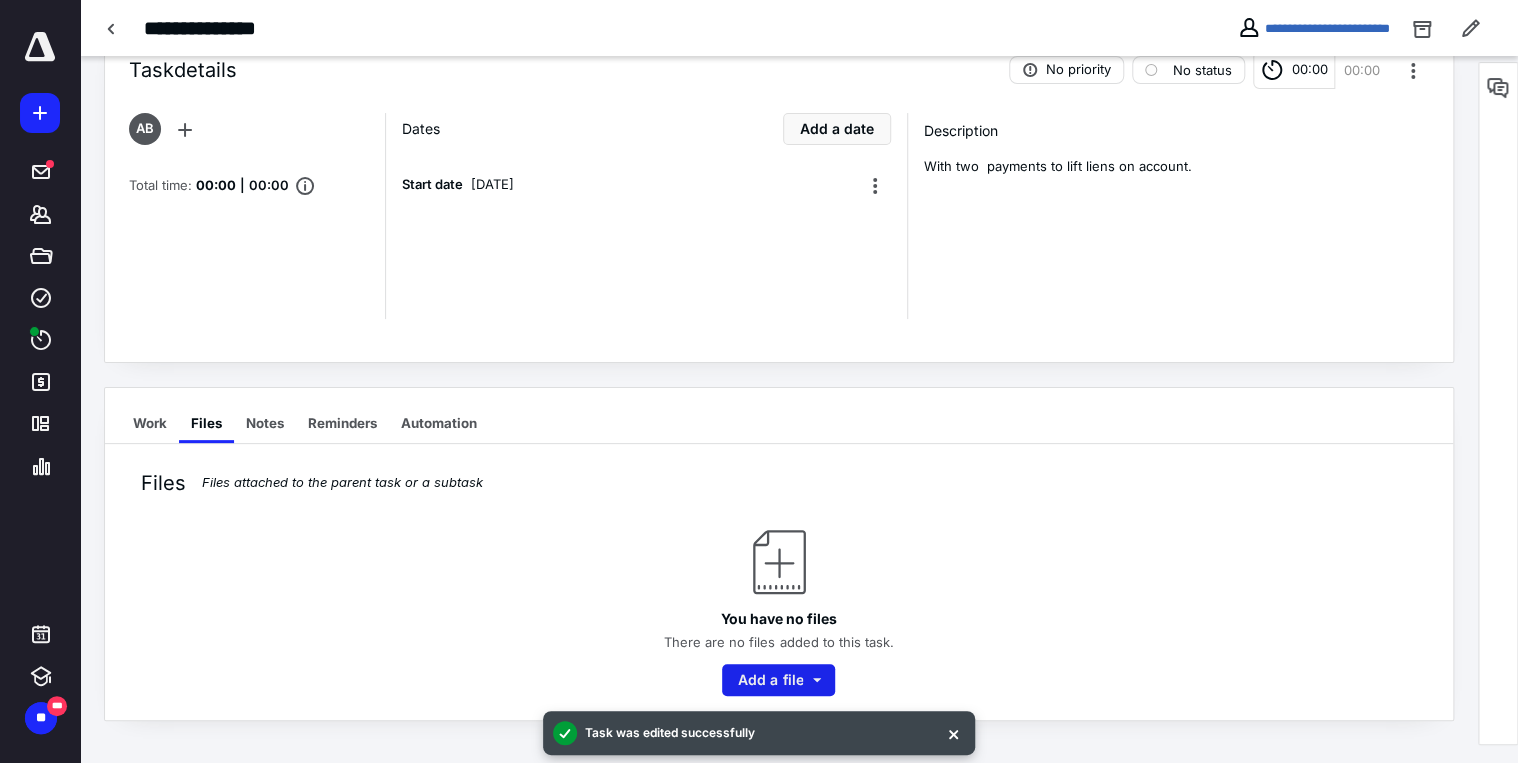click on "Add a file" at bounding box center [778, 680] 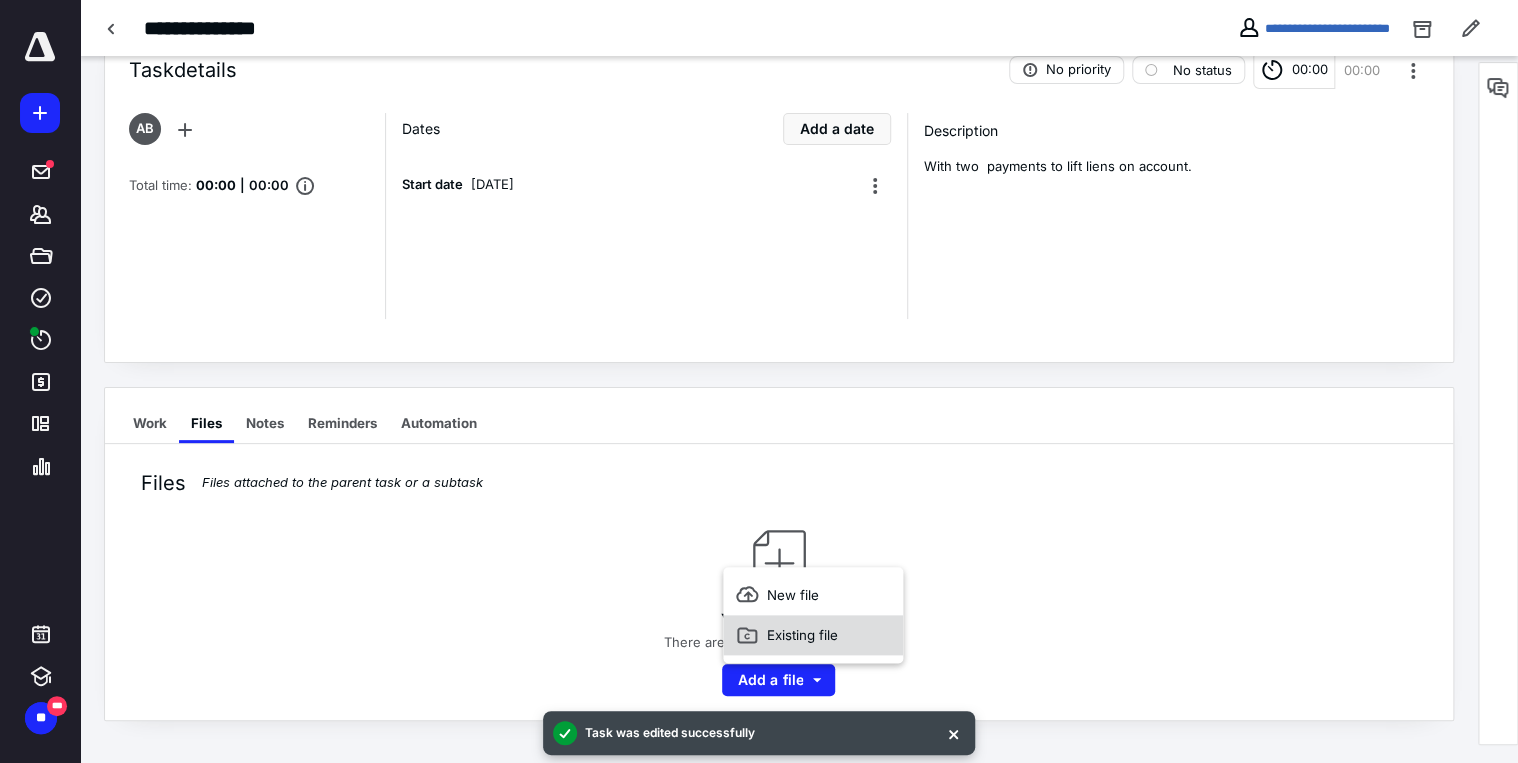 click on "Existing file" at bounding box center [813, 635] 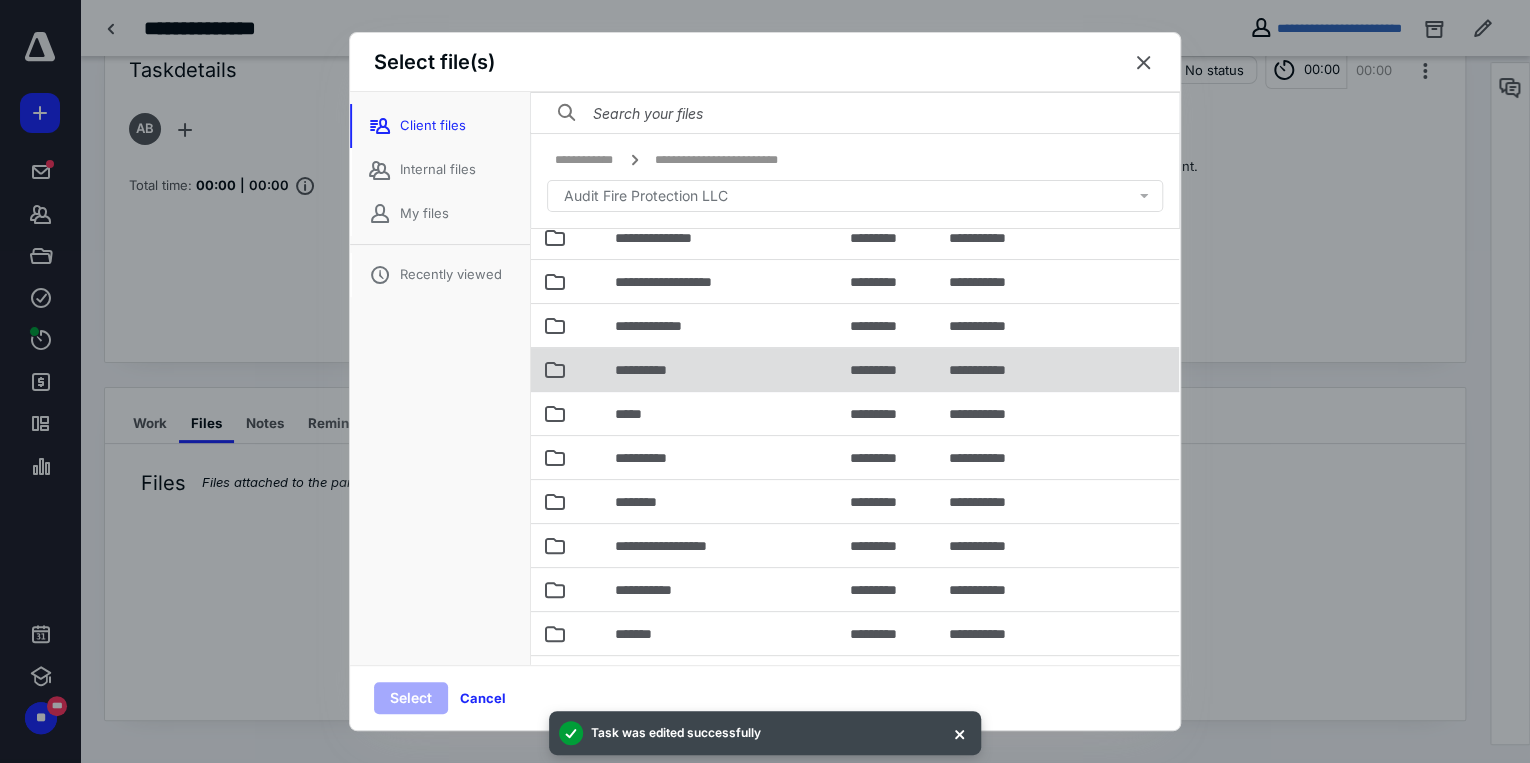 scroll, scrollTop: 160, scrollLeft: 0, axis: vertical 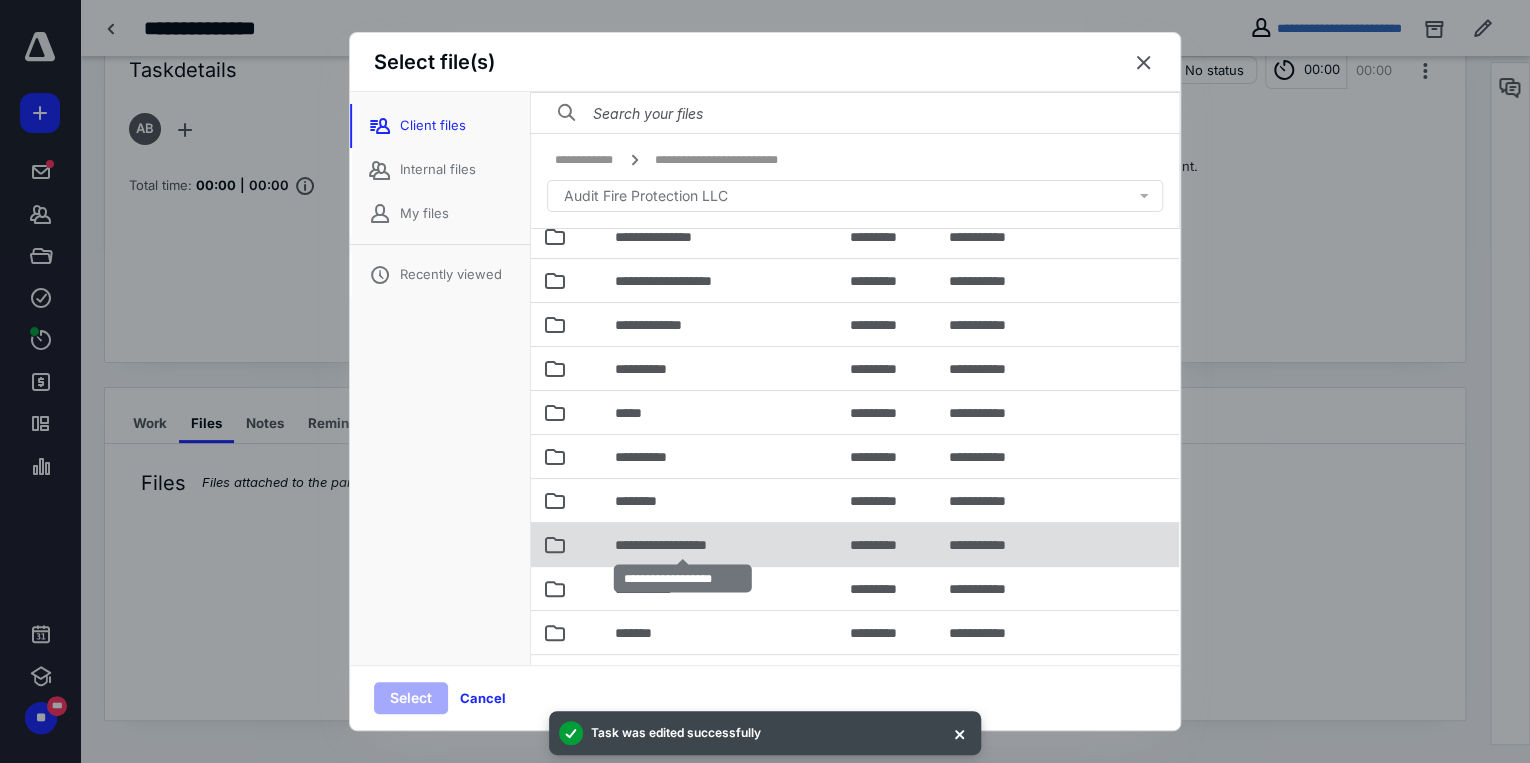 click on "**********" at bounding box center [683, 545] 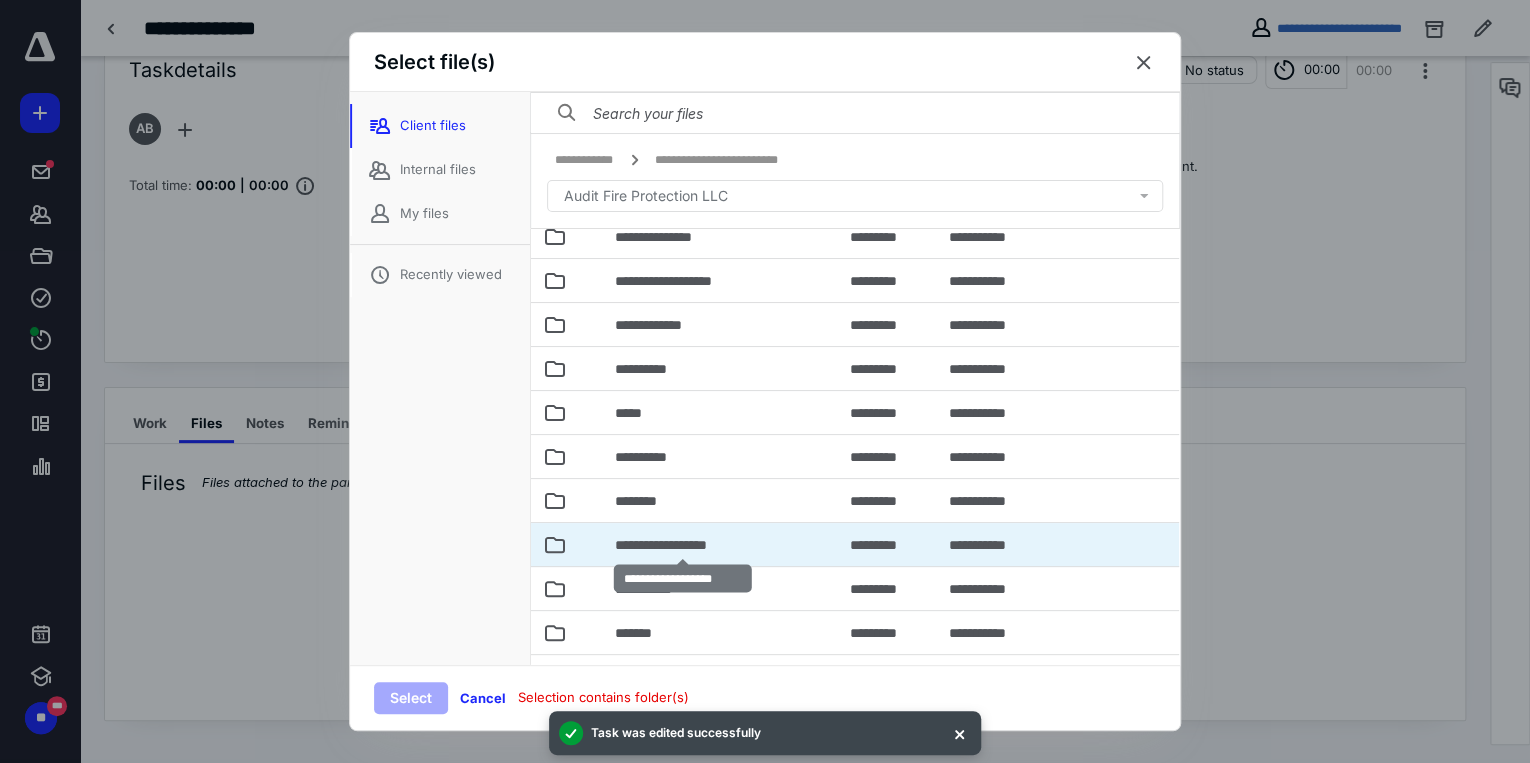 click on "**********" at bounding box center (683, 545) 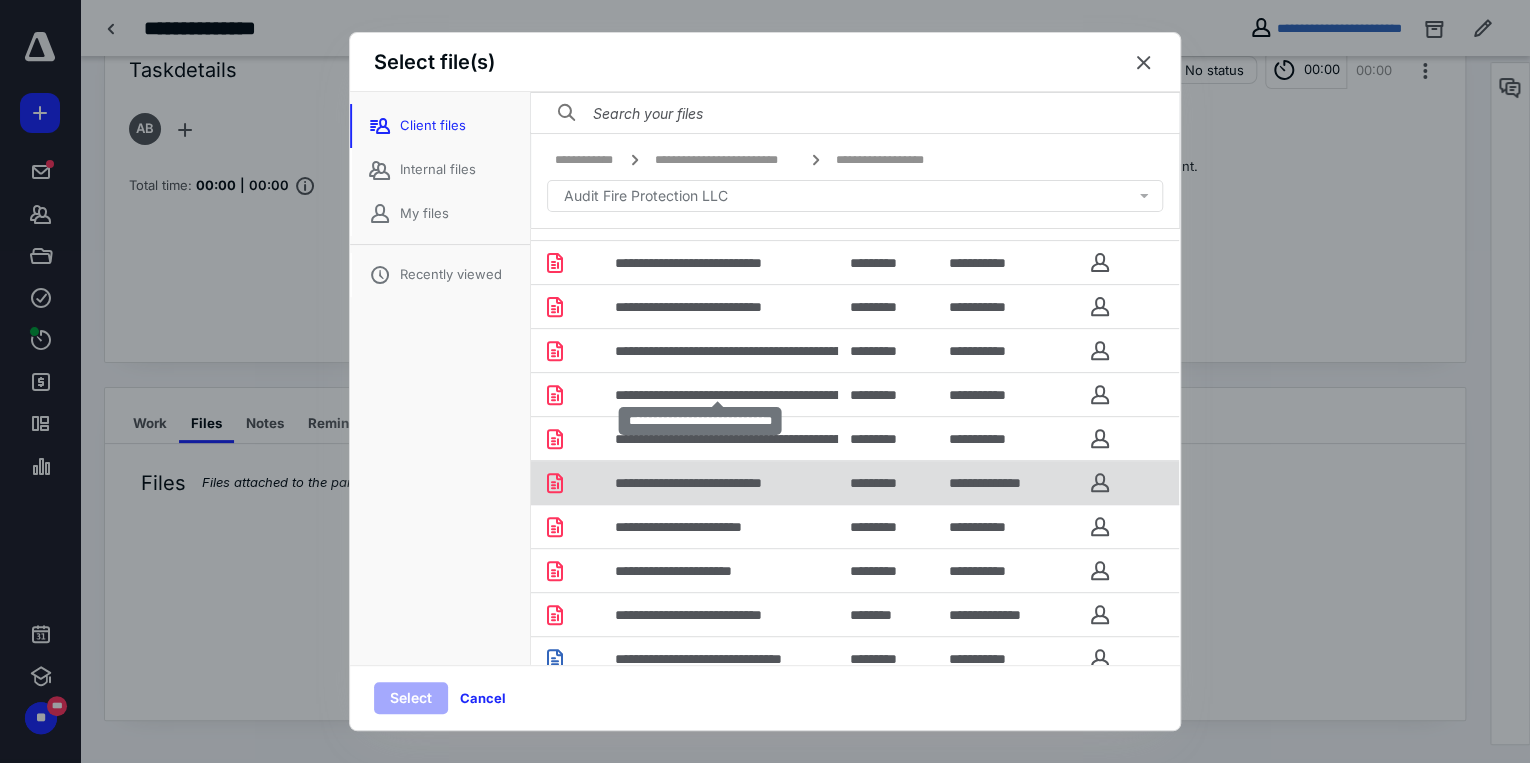 scroll, scrollTop: 500, scrollLeft: 0, axis: vertical 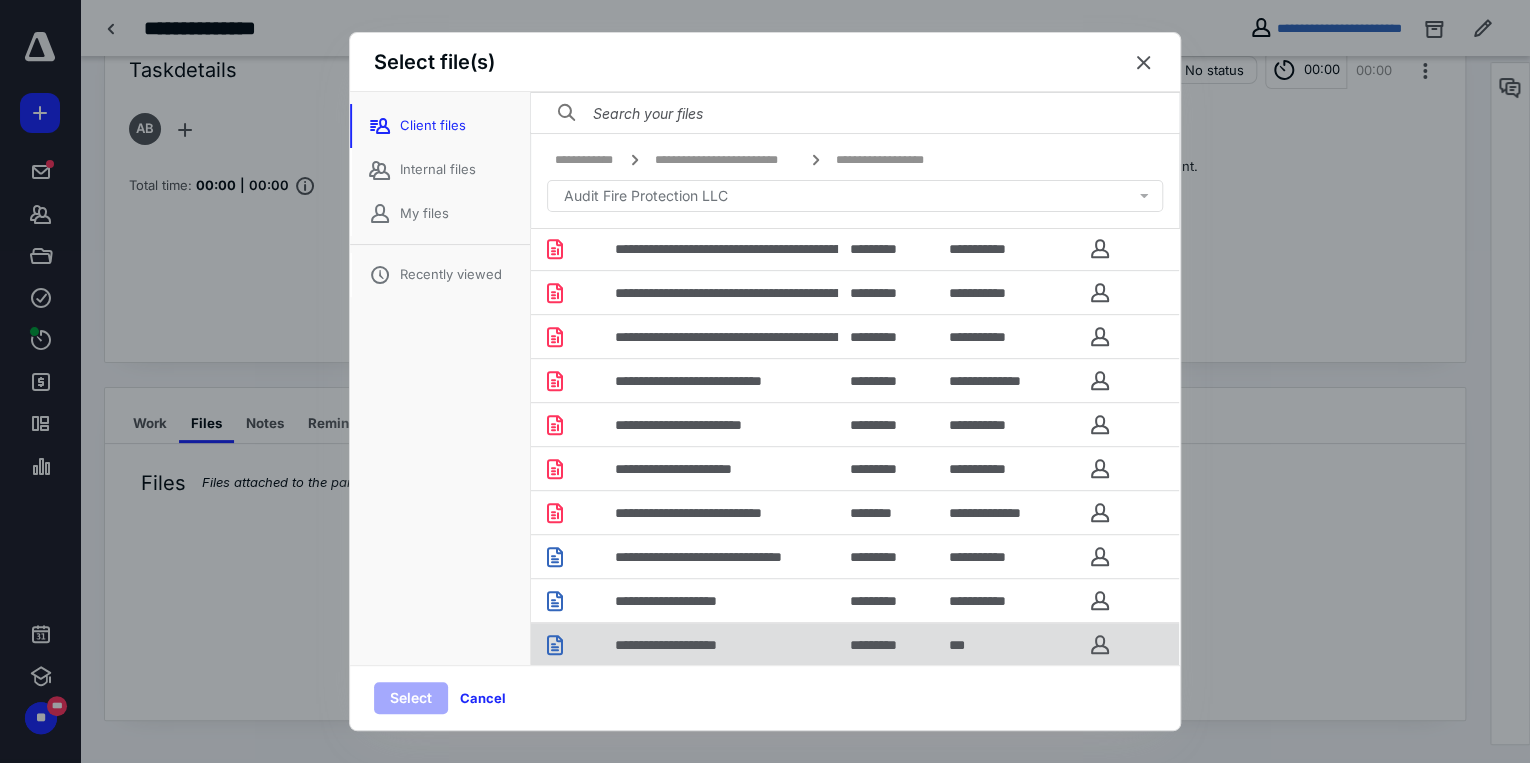 click on "**********" at bounding box center [720, 644] 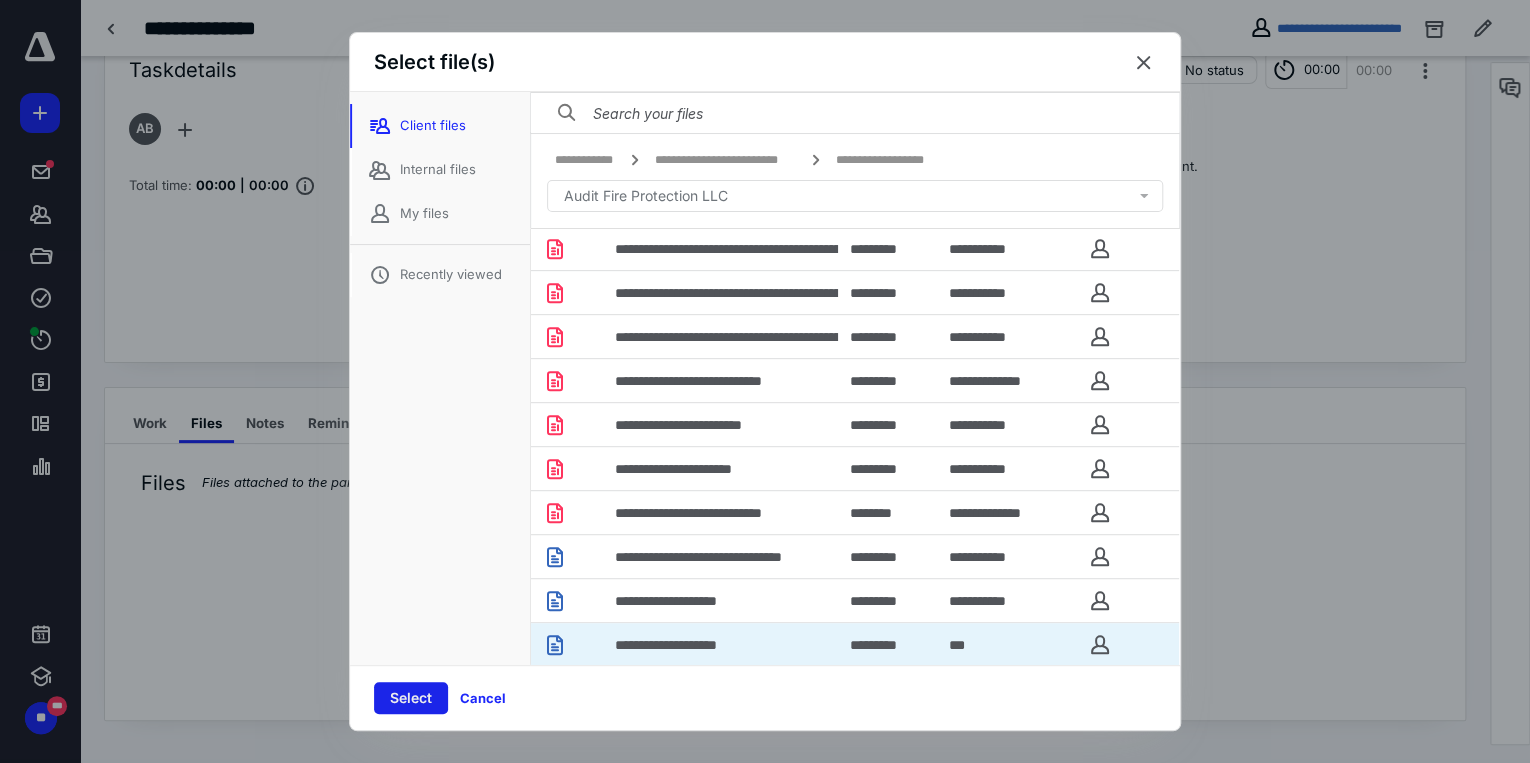 click on "Select" at bounding box center (411, 698) 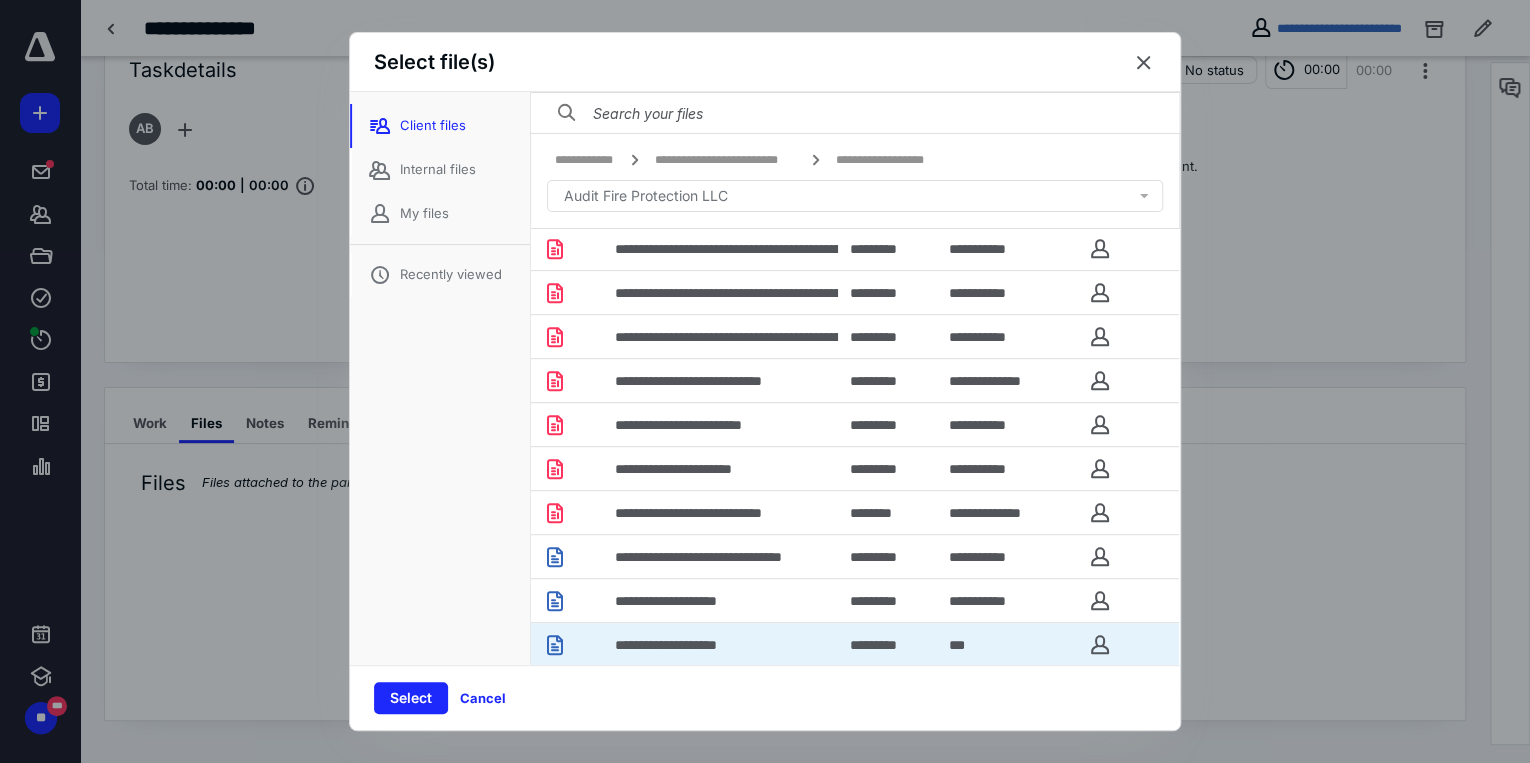 scroll, scrollTop: 19, scrollLeft: 0, axis: vertical 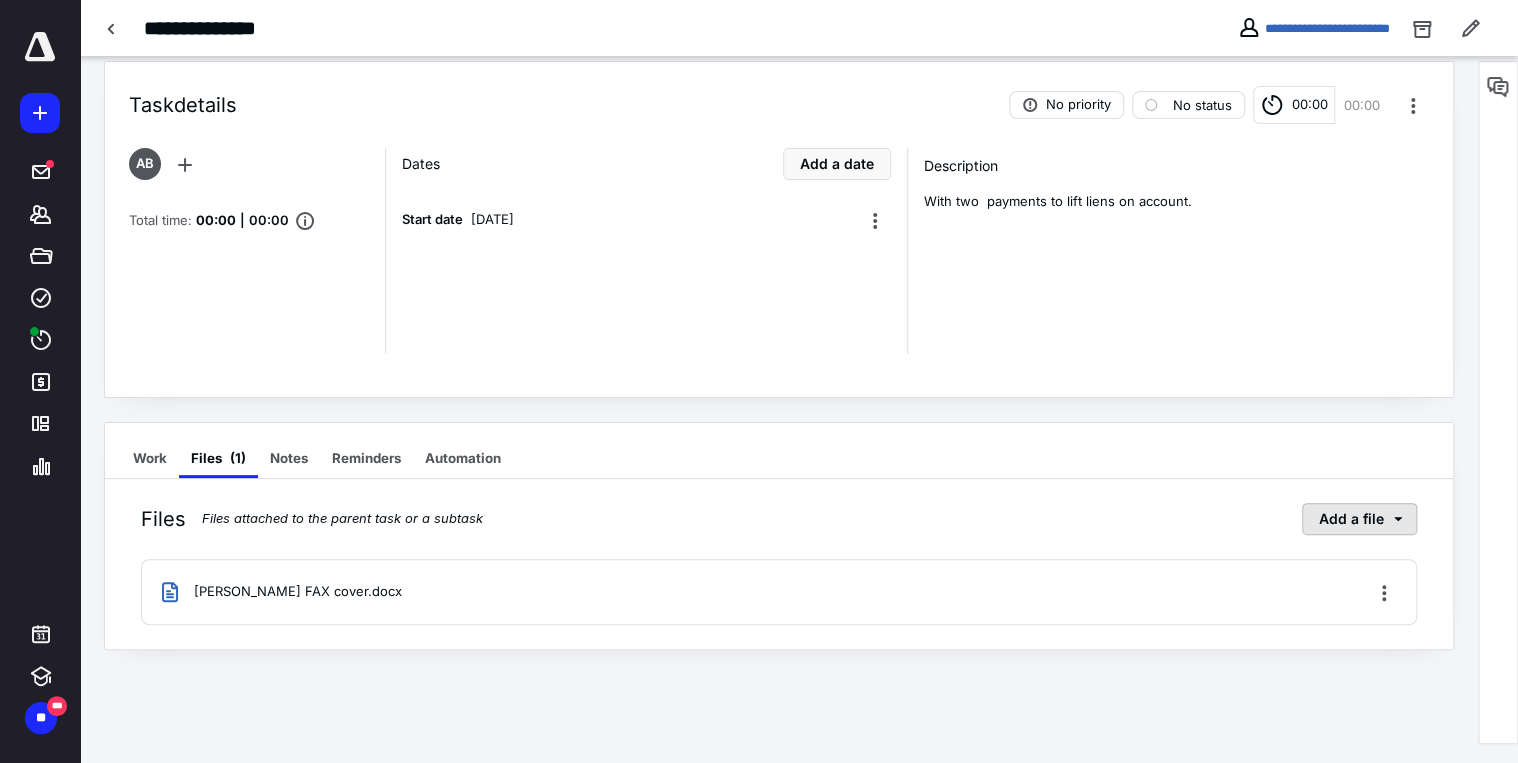 click on "Add a file" at bounding box center (1359, 519) 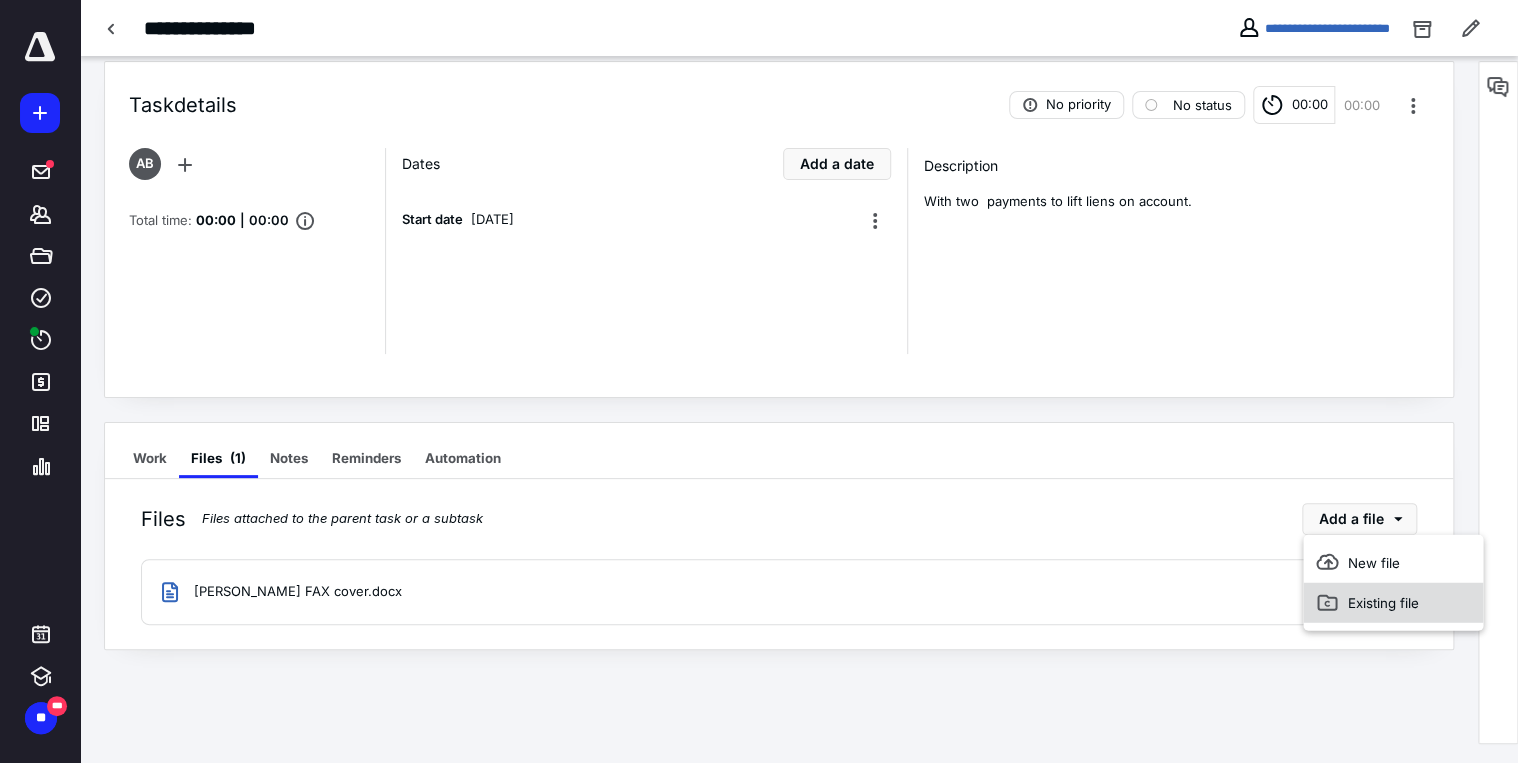 click on "Existing file" at bounding box center (1393, 603) 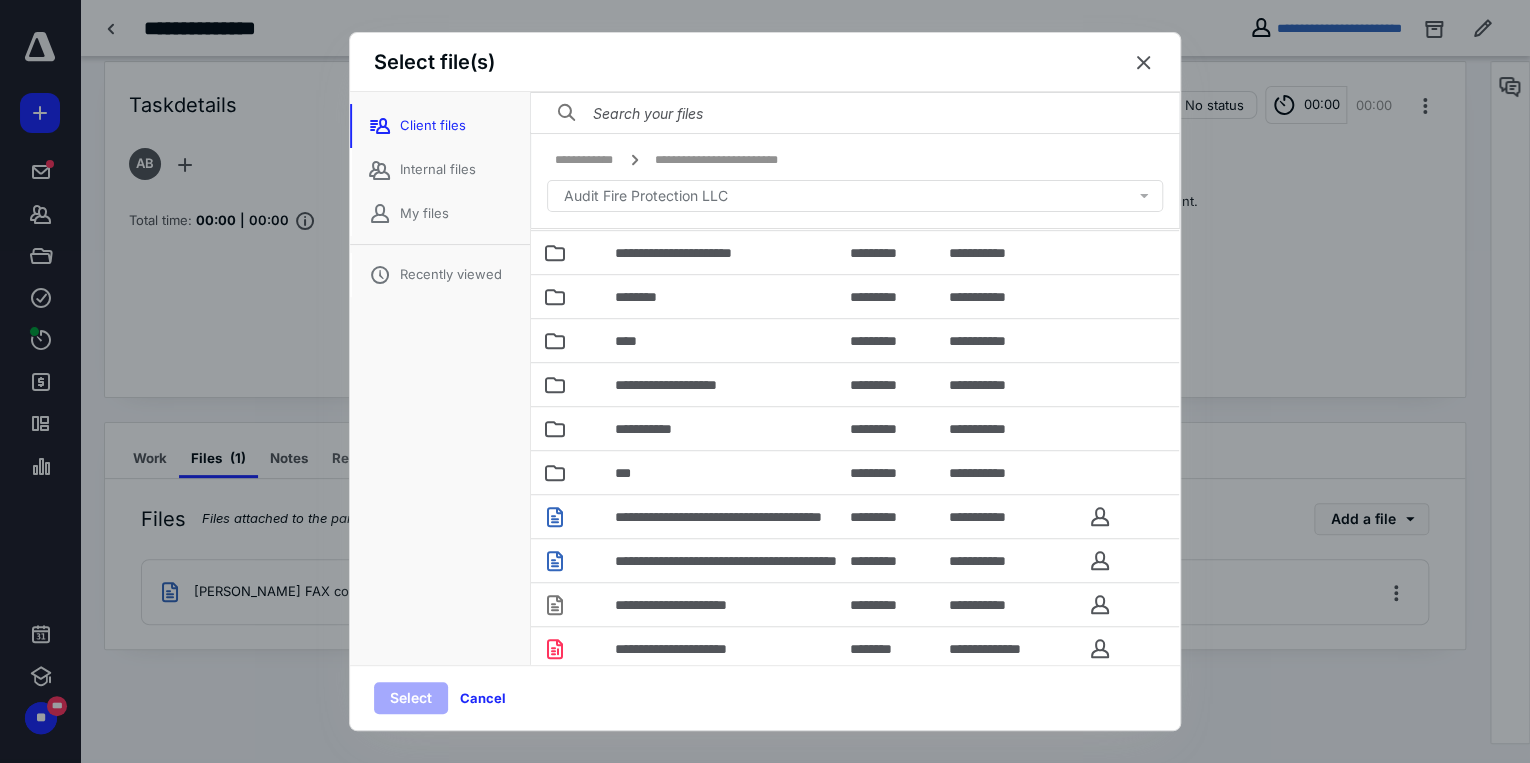 scroll, scrollTop: 632, scrollLeft: 0, axis: vertical 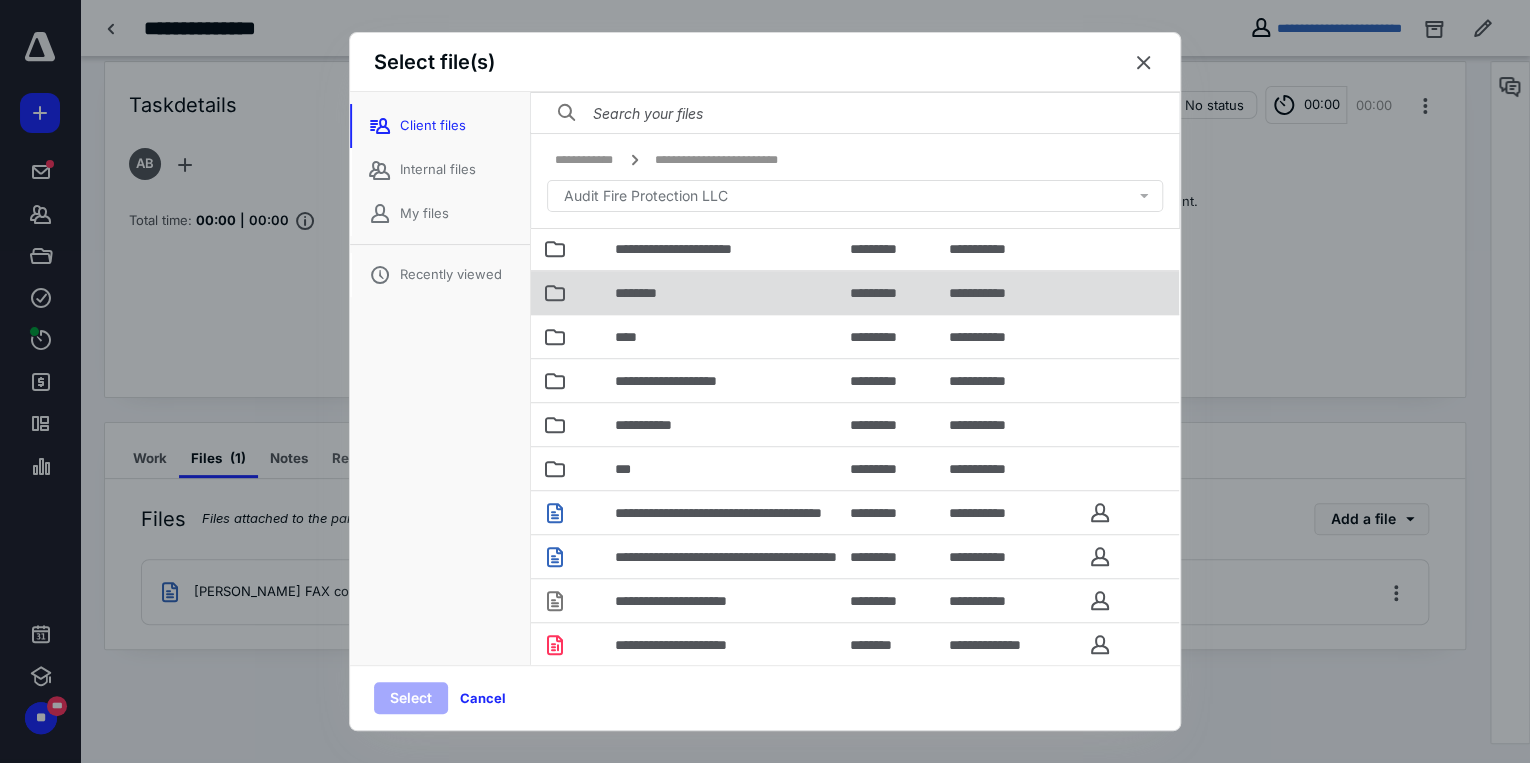 click on "********" at bounding box center [720, 292] 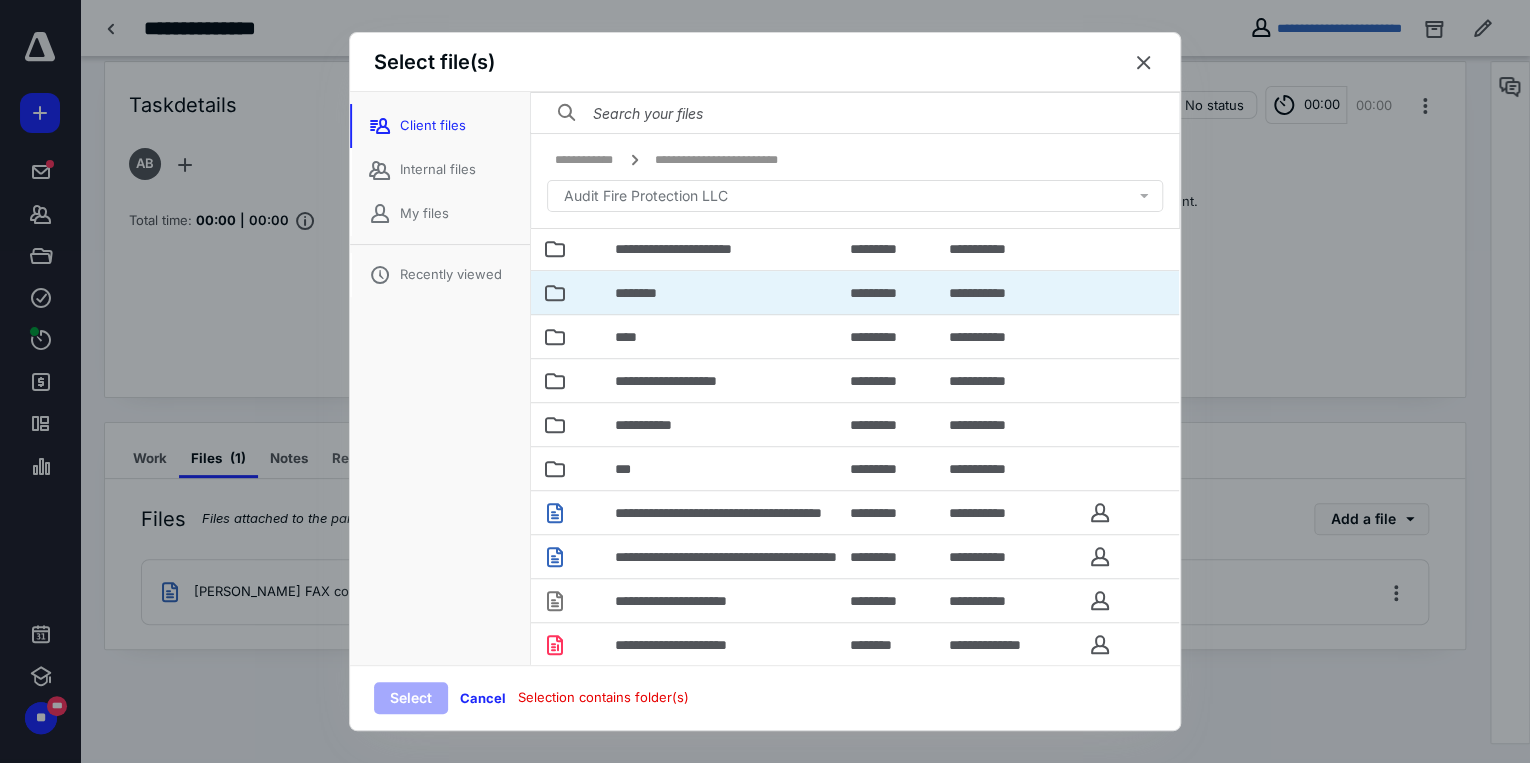 click on "********" at bounding box center (720, 292) 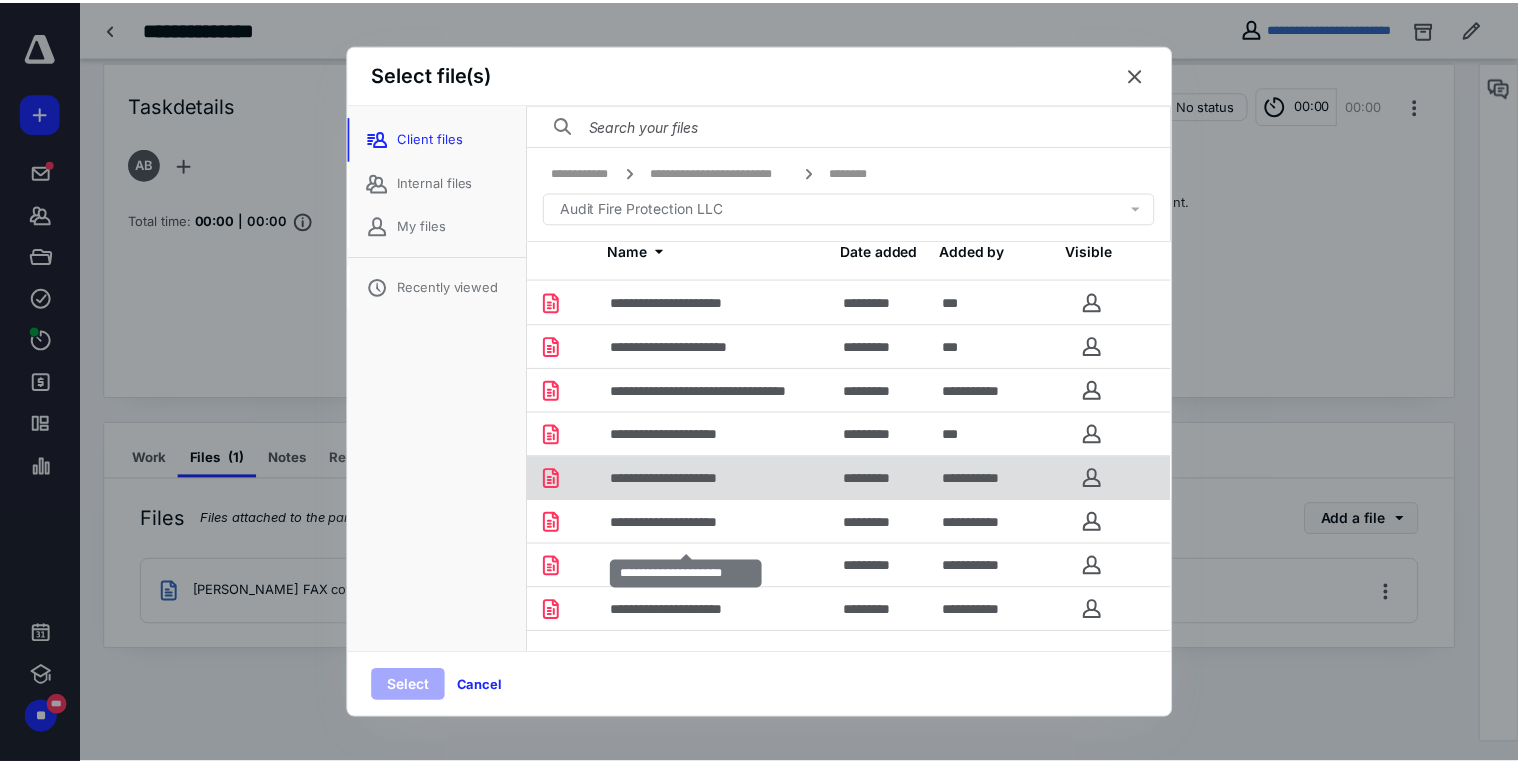 scroll, scrollTop: 0, scrollLeft: 0, axis: both 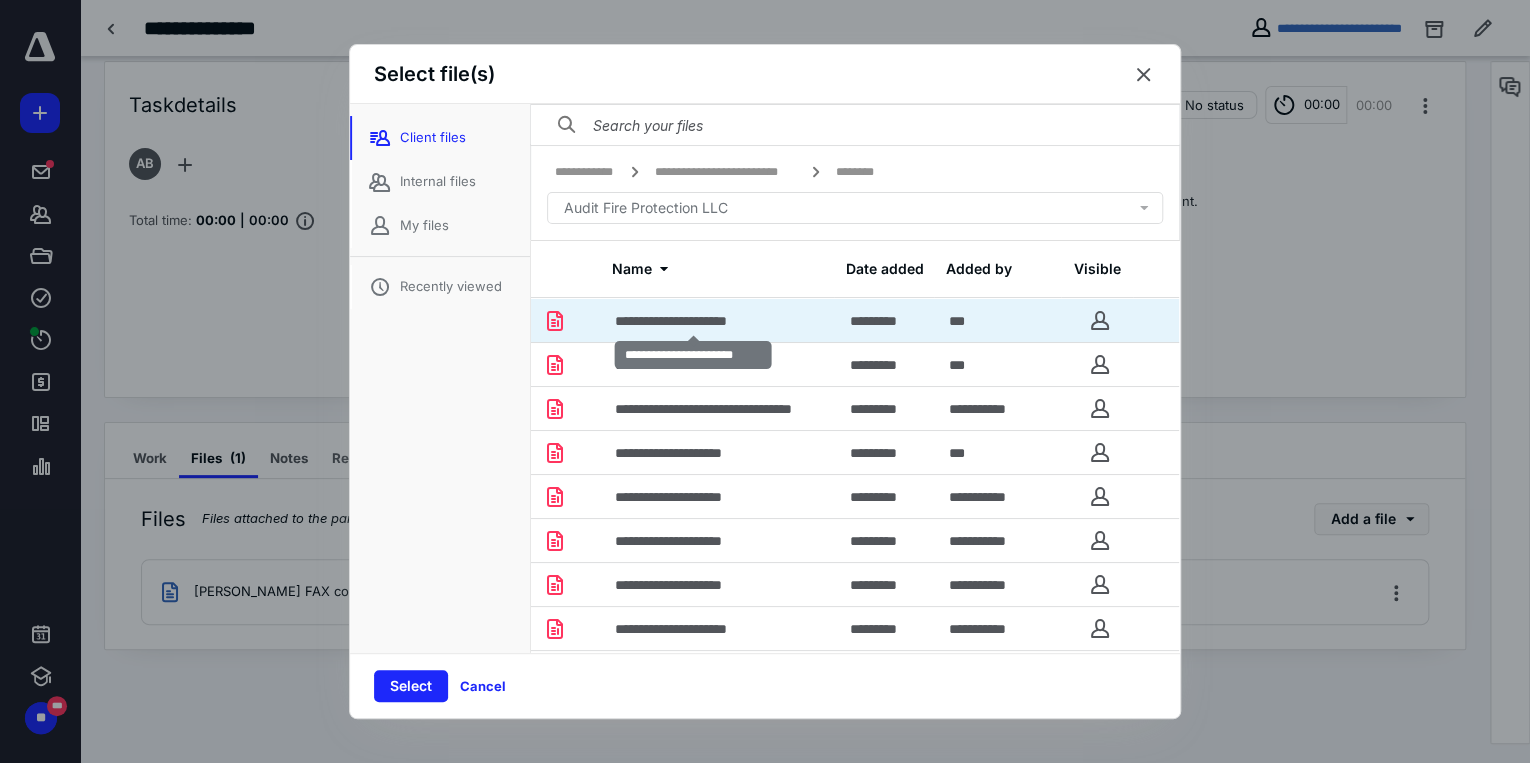 click on "**********" at bounding box center [693, 321] 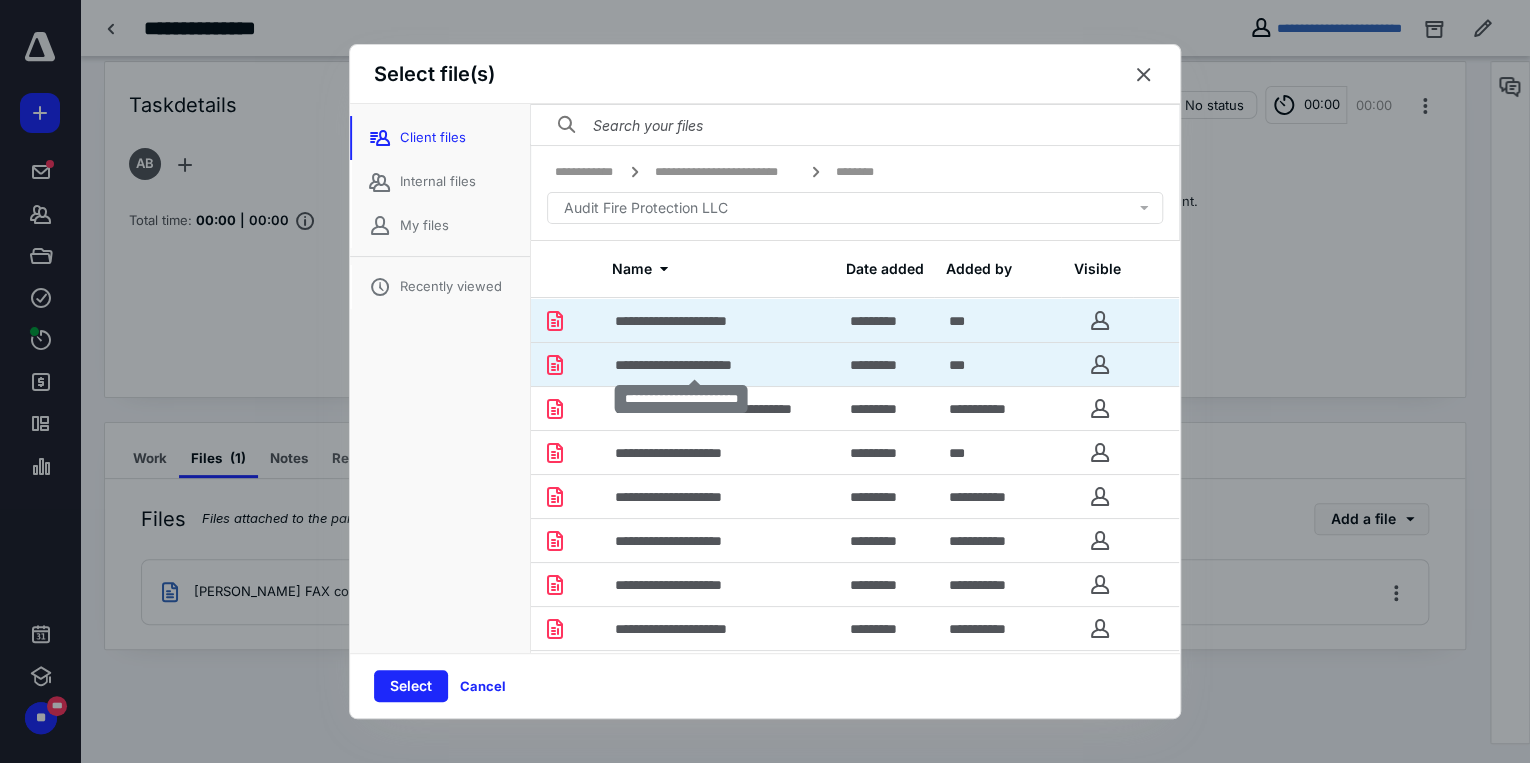 click on "**********" at bounding box center [695, 365] 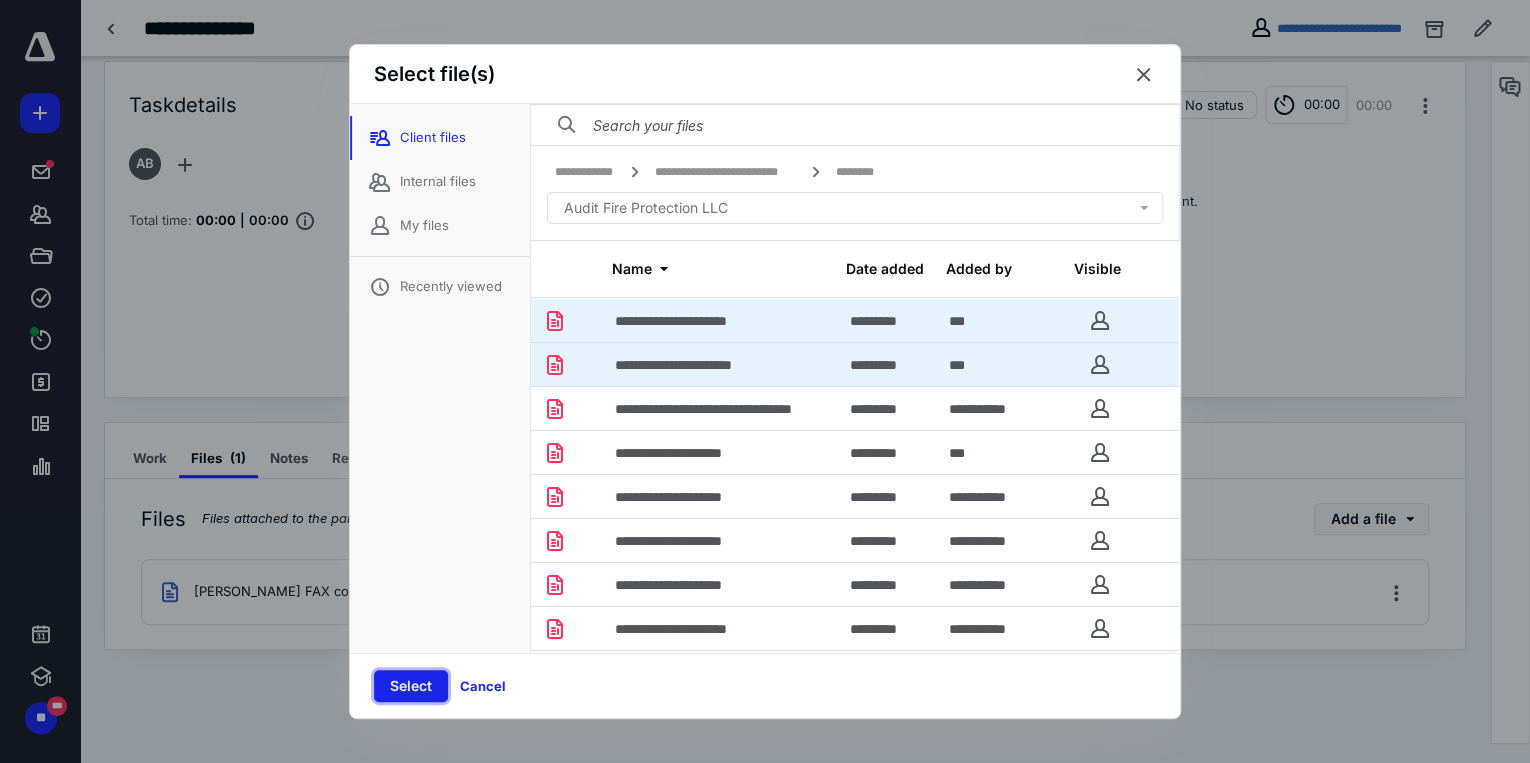 click on "Select" at bounding box center (411, 686) 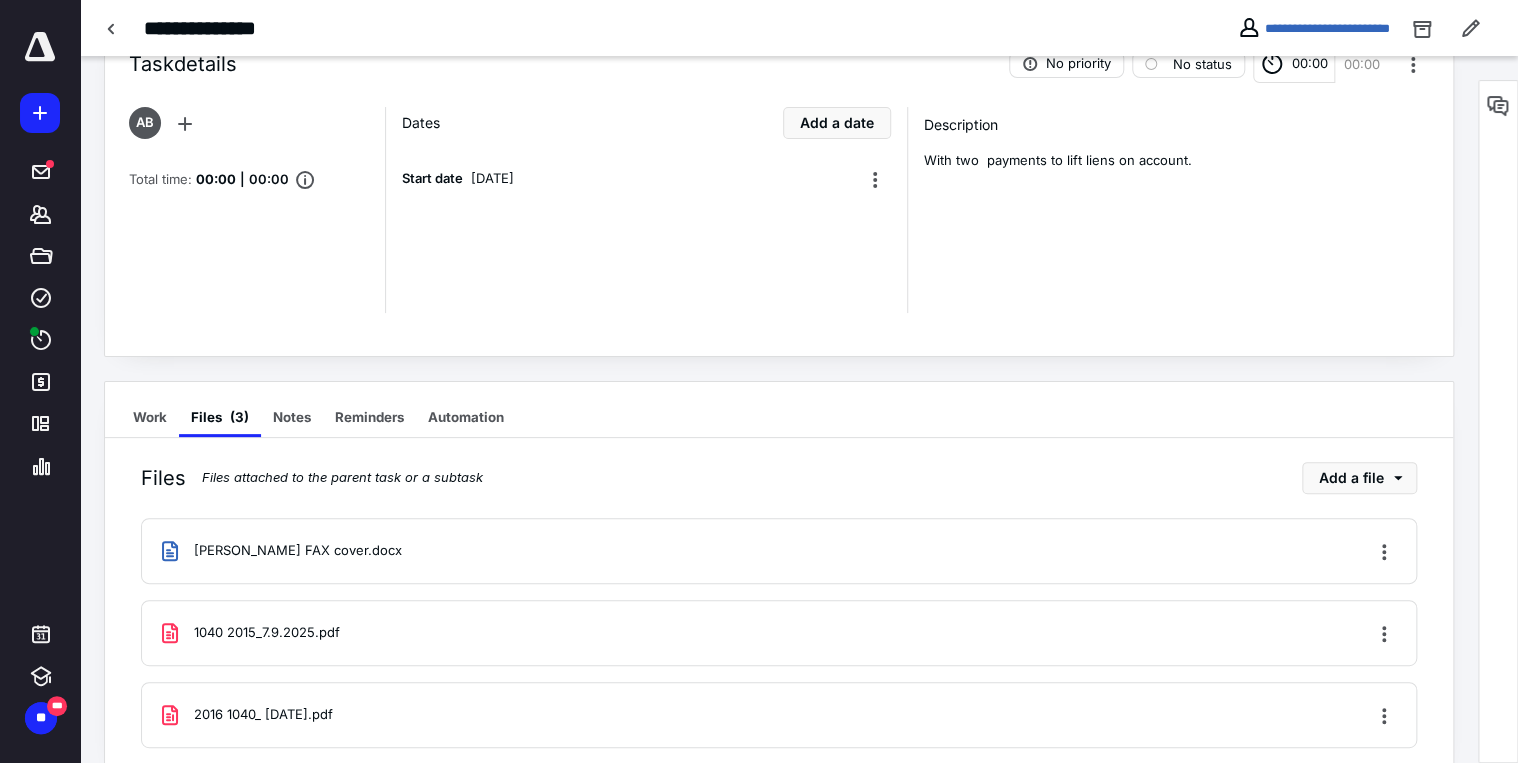 scroll, scrollTop: 0, scrollLeft: 0, axis: both 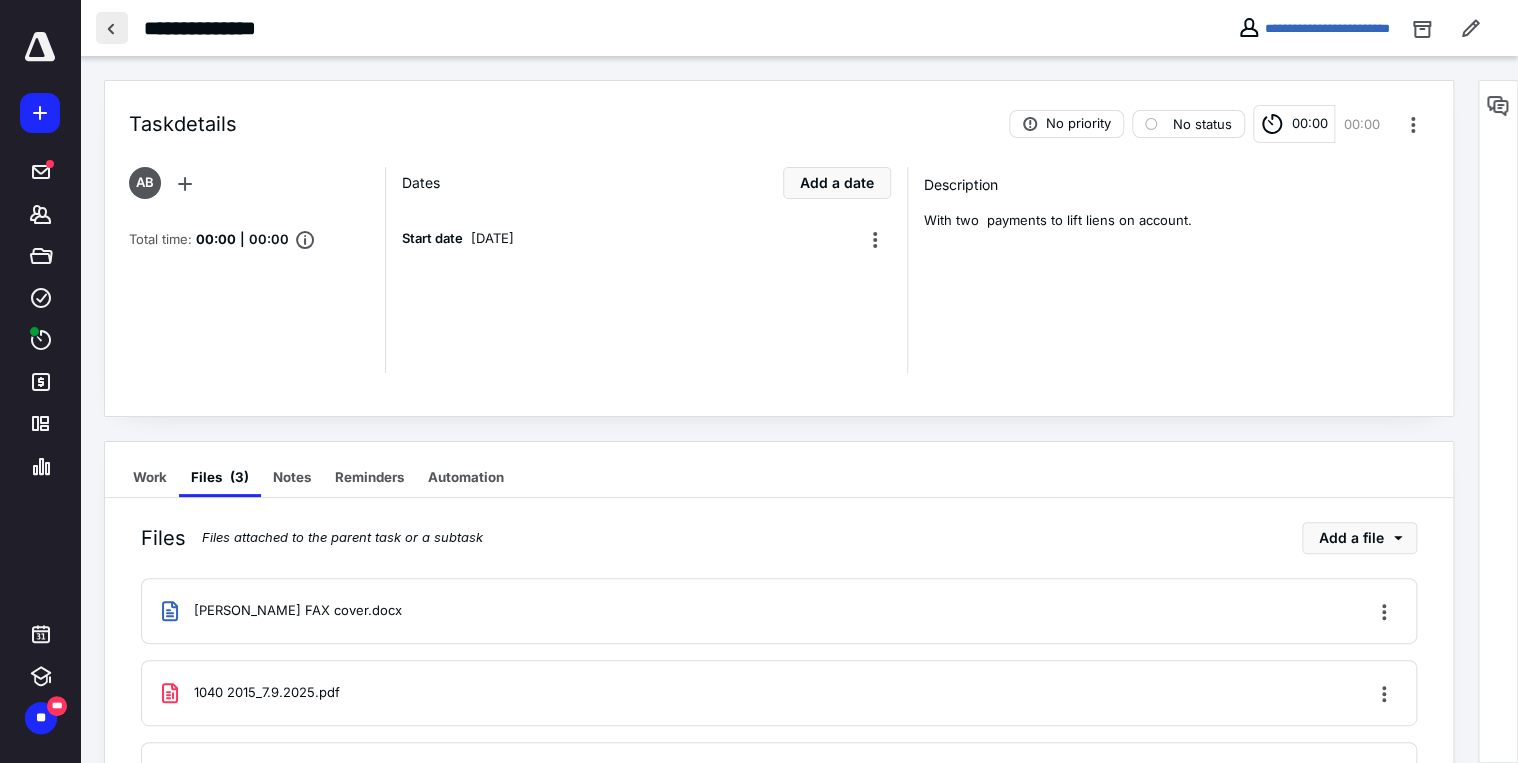 click at bounding box center [112, 28] 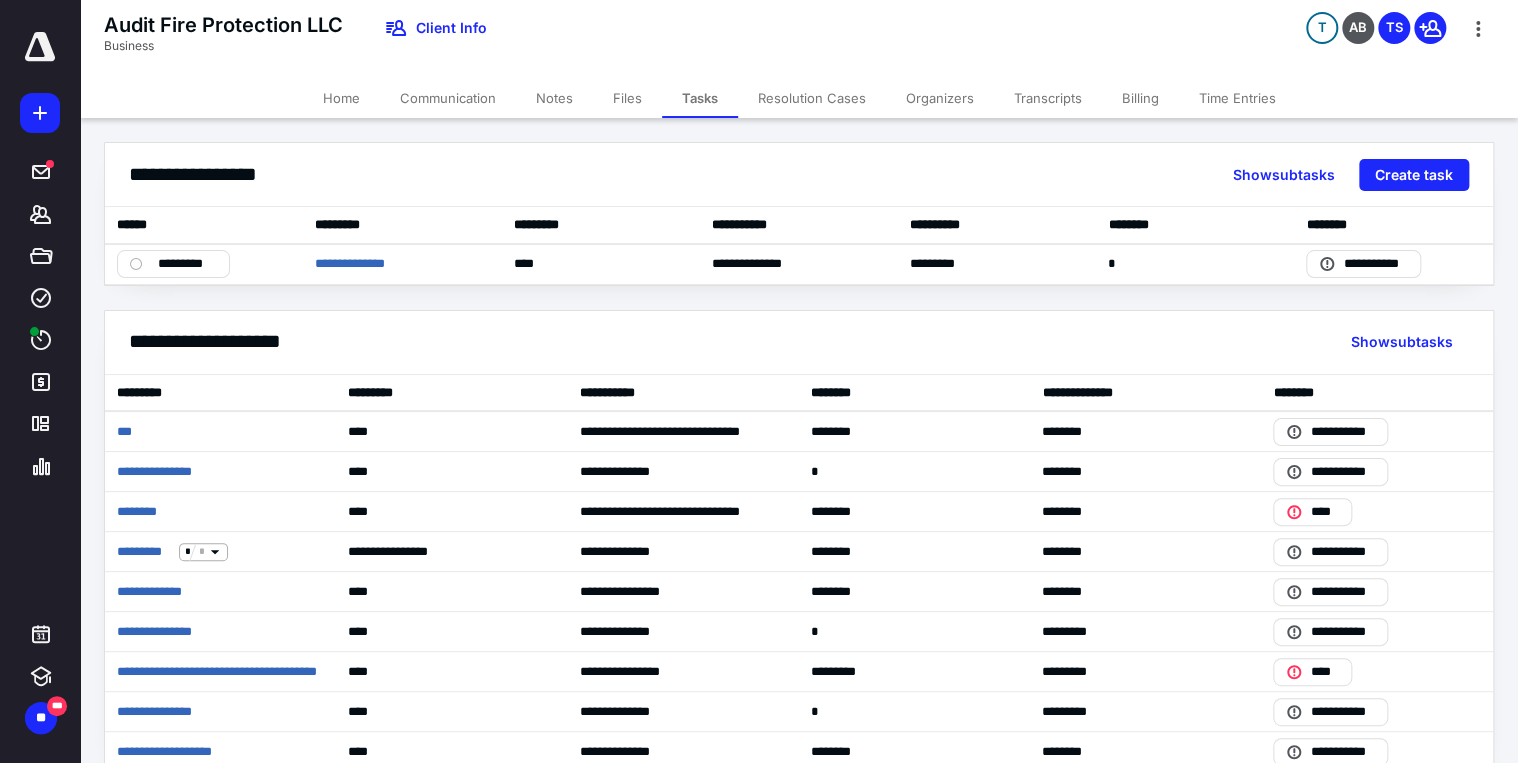 click on "Communication" at bounding box center (448, 98) 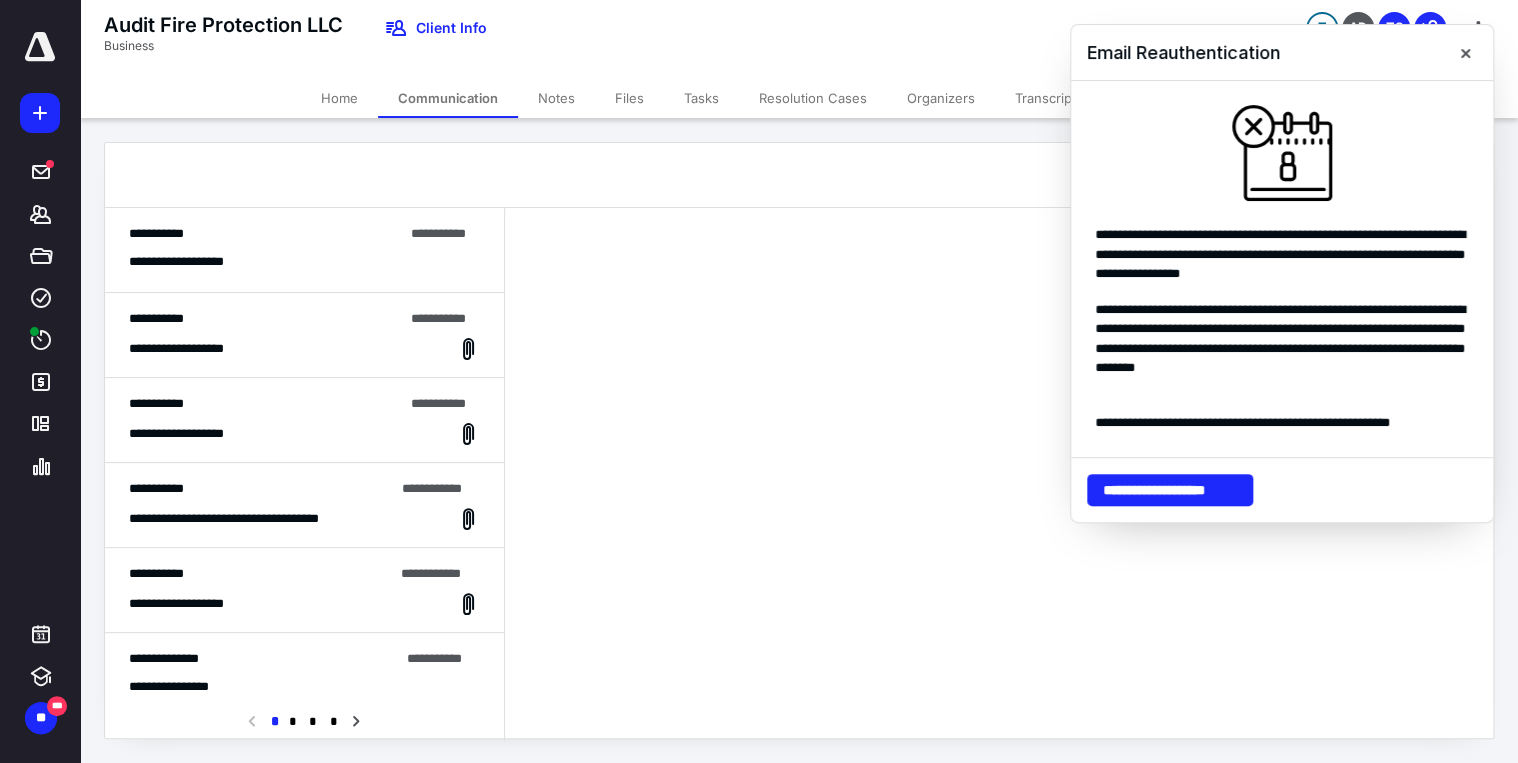 click on "**********" at bounding box center (304, 262) 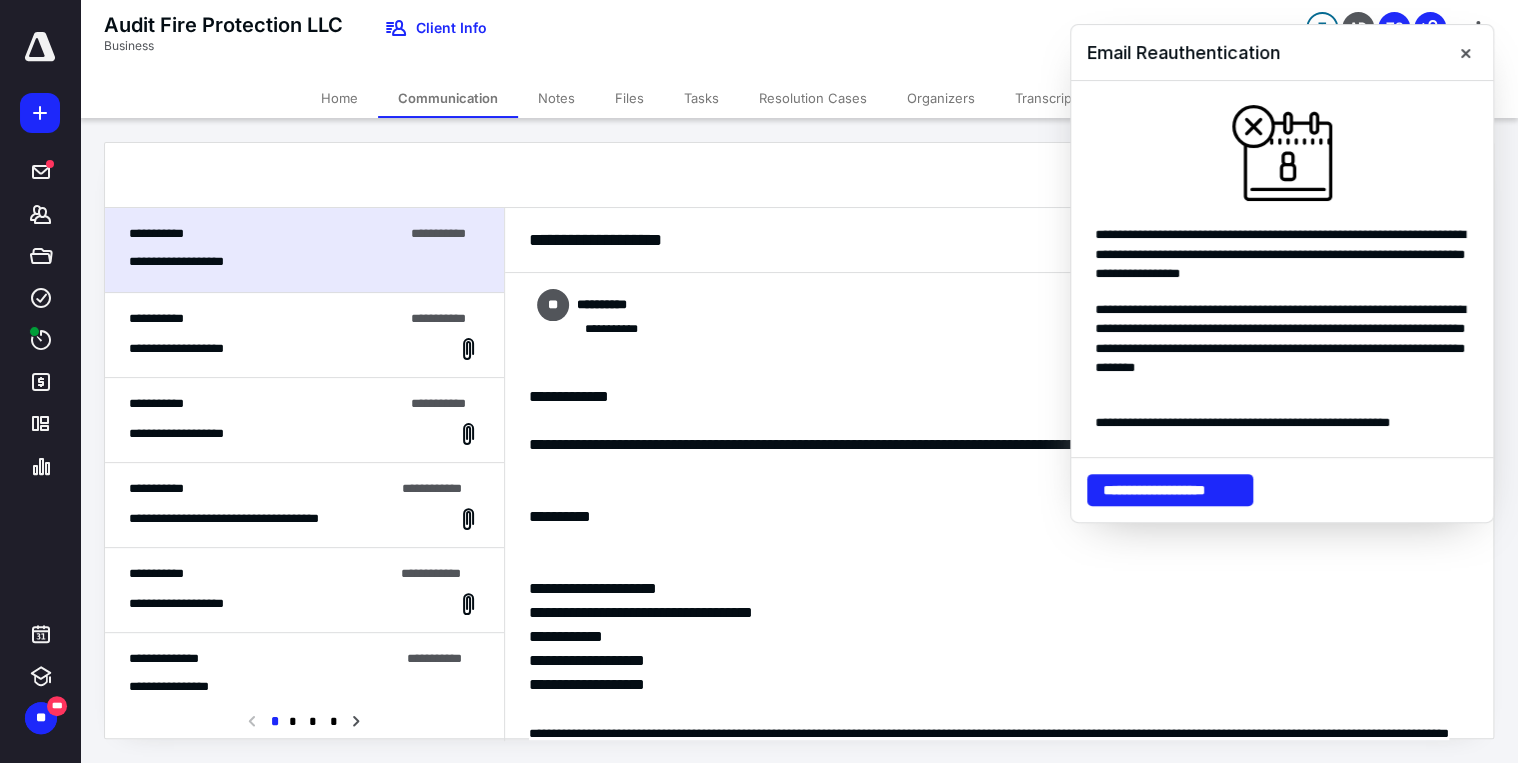 scroll, scrollTop: 108, scrollLeft: 0, axis: vertical 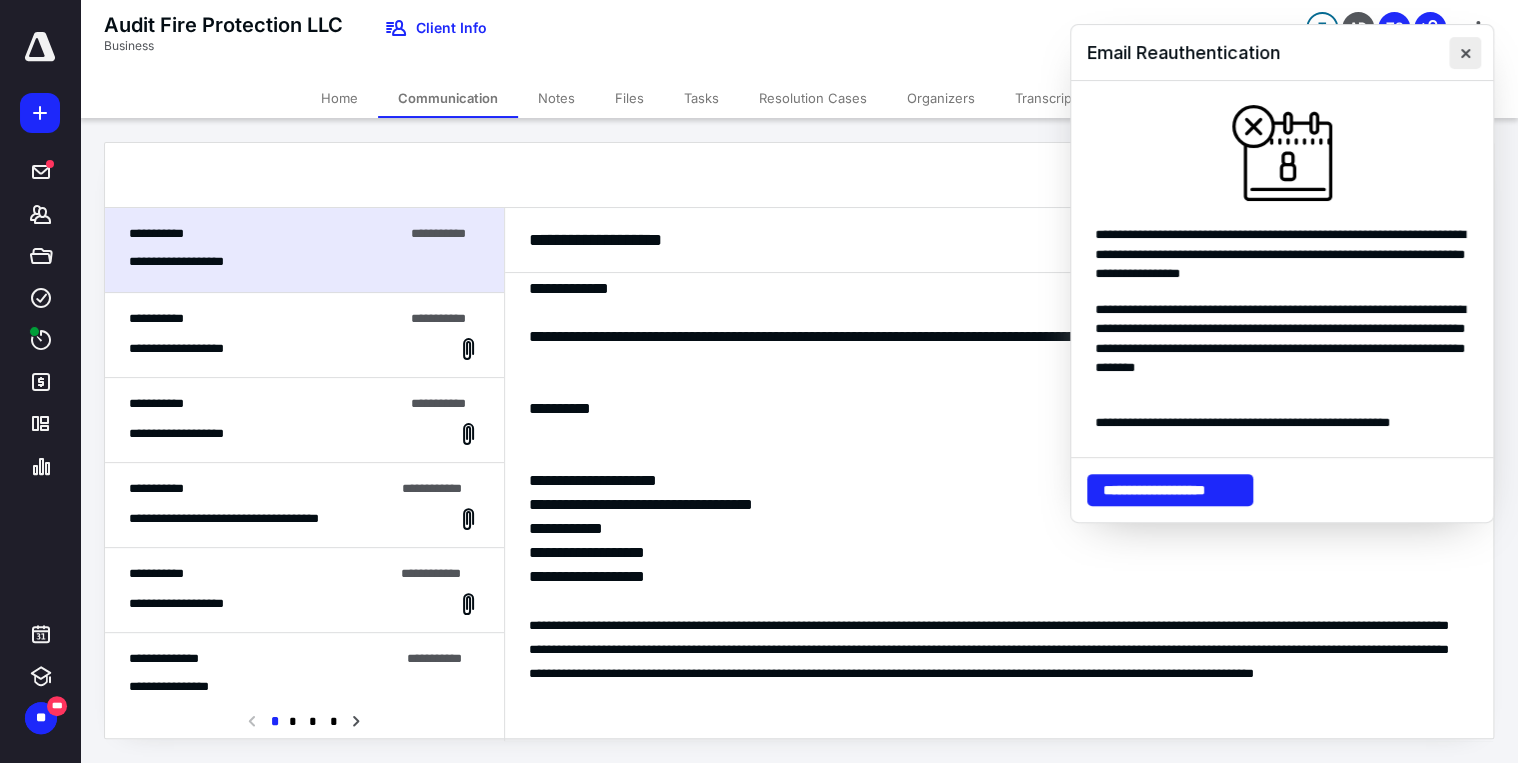 click at bounding box center [1465, 53] 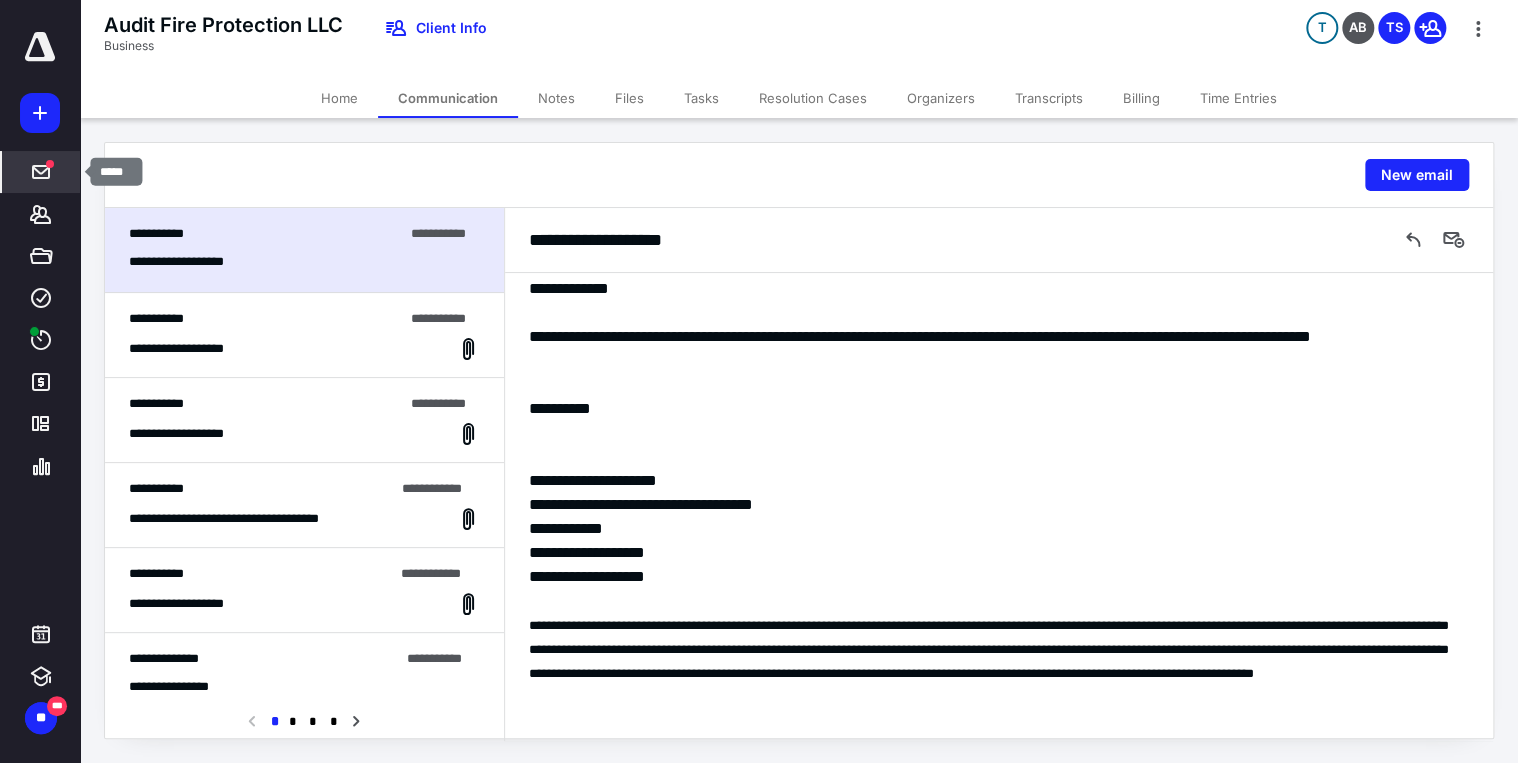 click at bounding box center (50, 164) 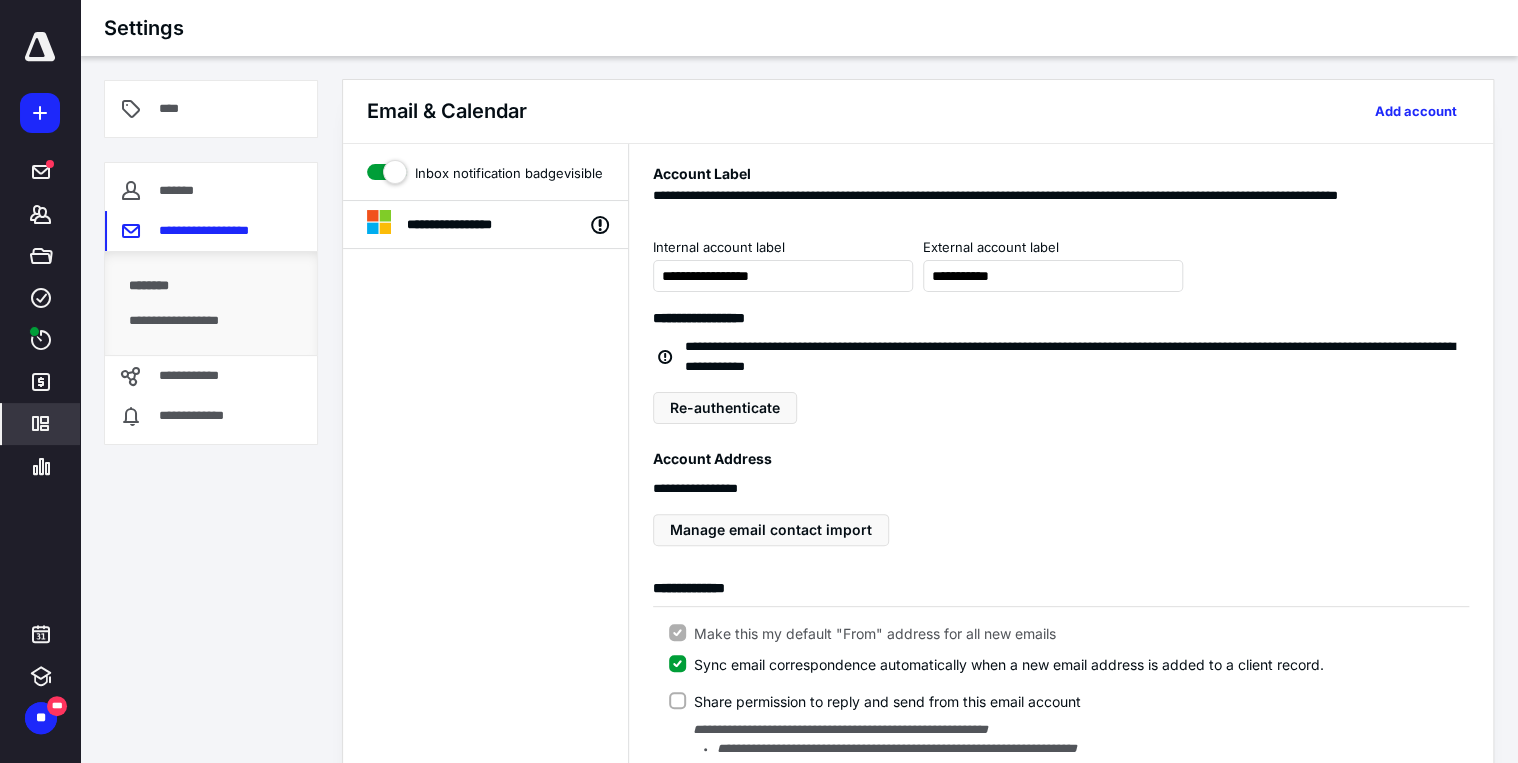 scroll, scrollTop: 0, scrollLeft: 0, axis: both 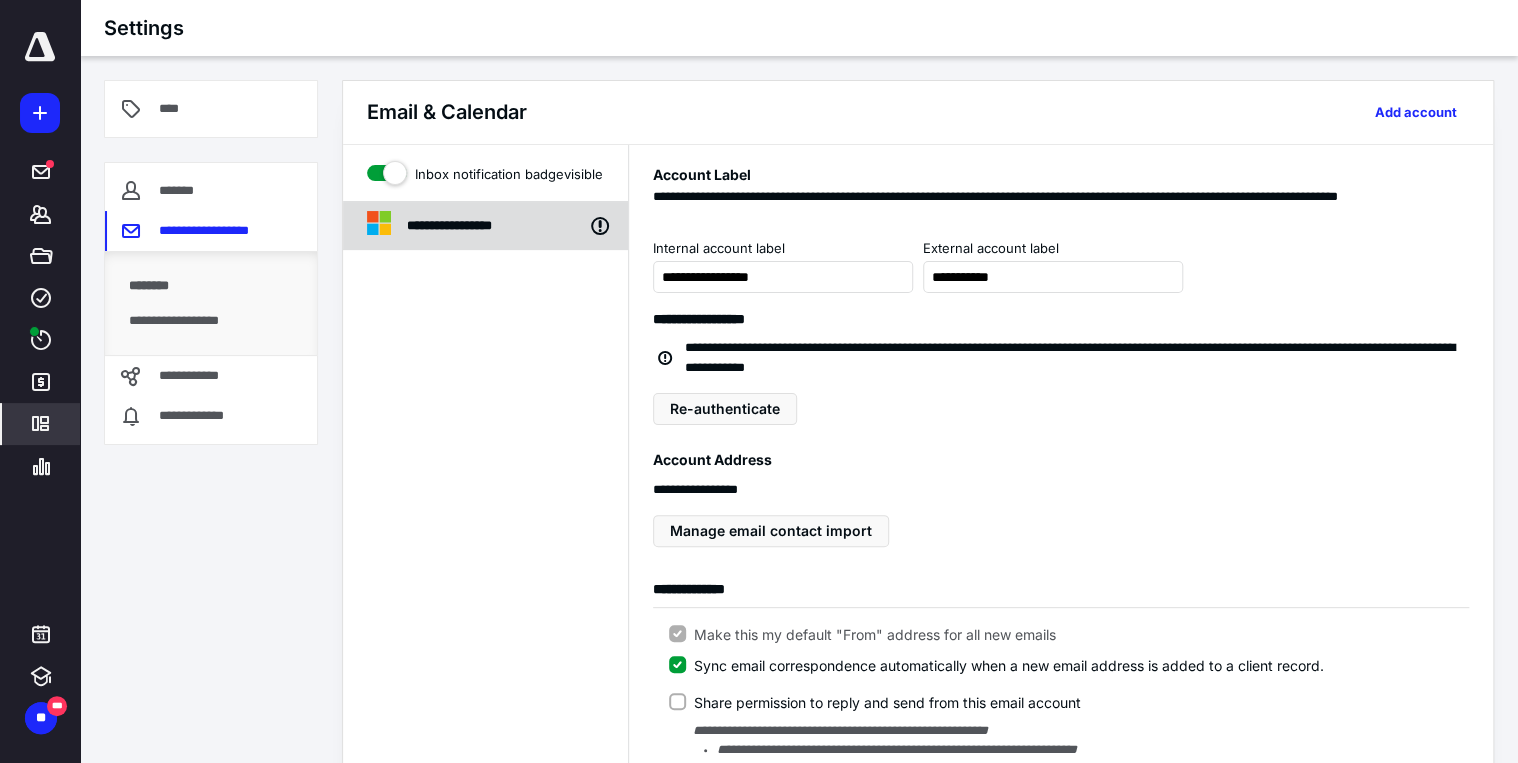 click 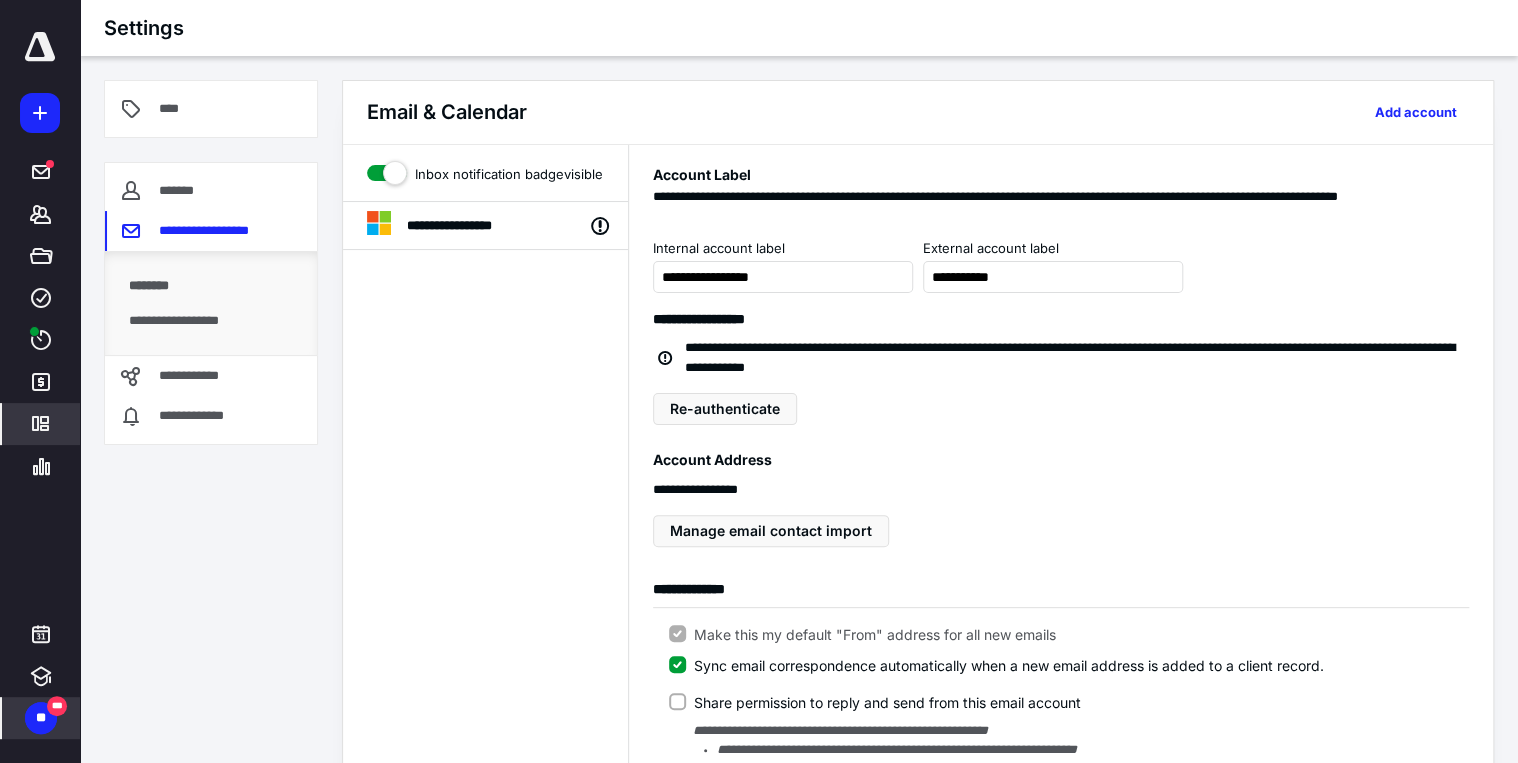click on "***" at bounding box center [57, 706] 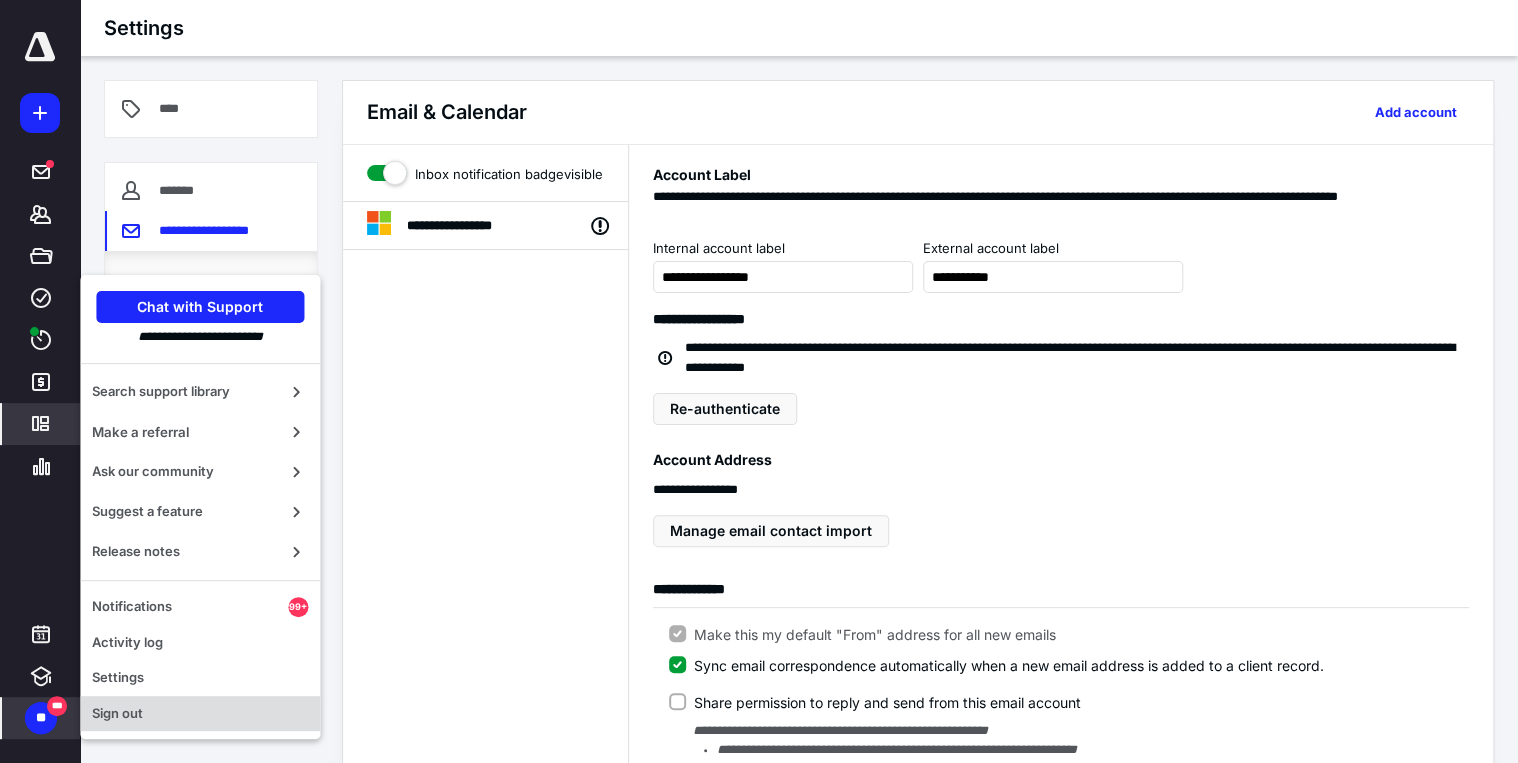 click on "Sign out" at bounding box center [200, 714] 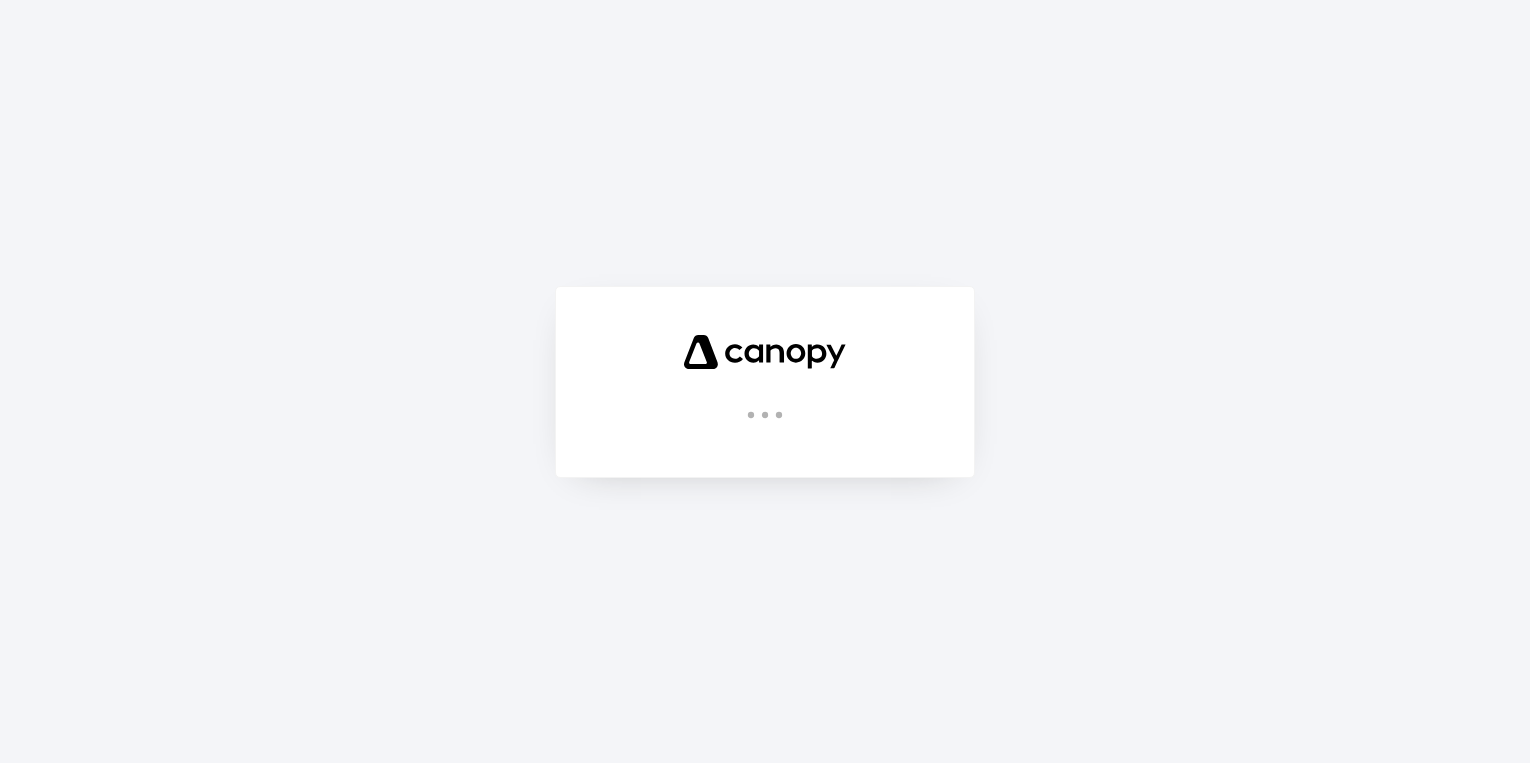 scroll, scrollTop: 0, scrollLeft: 0, axis: both 